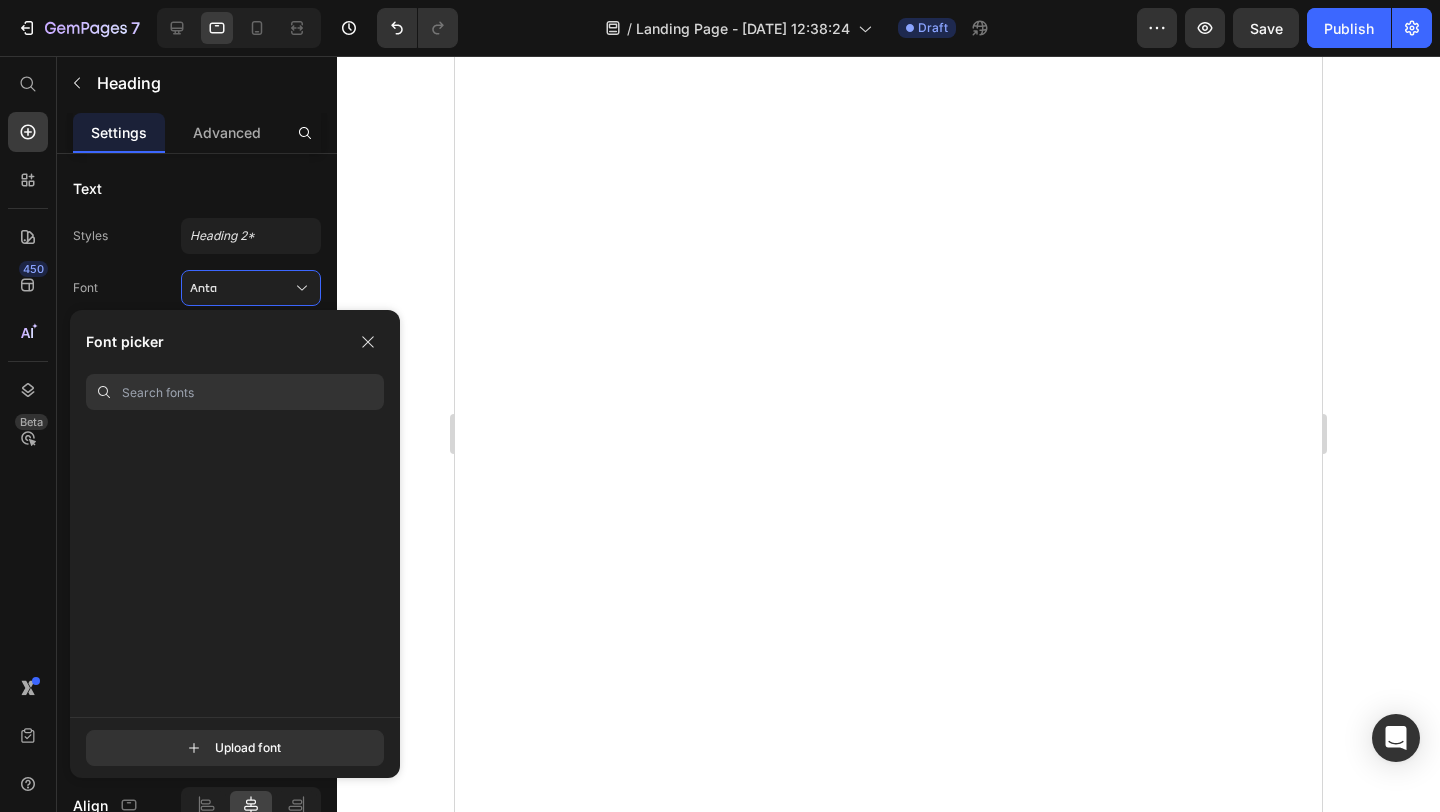 scroll, scrollTop: 0, scrollLeft: 0, axis: both 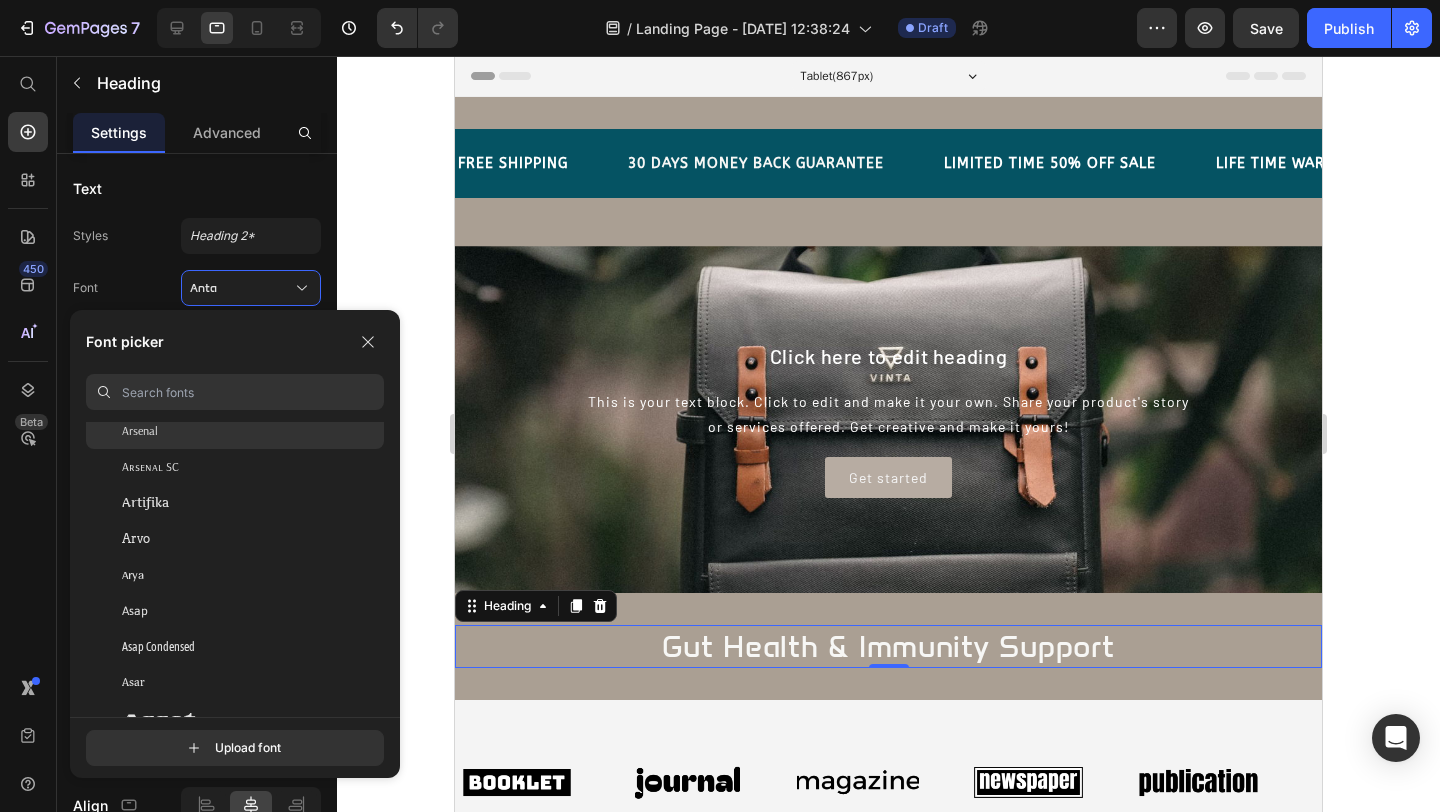 click on "Arsenal" 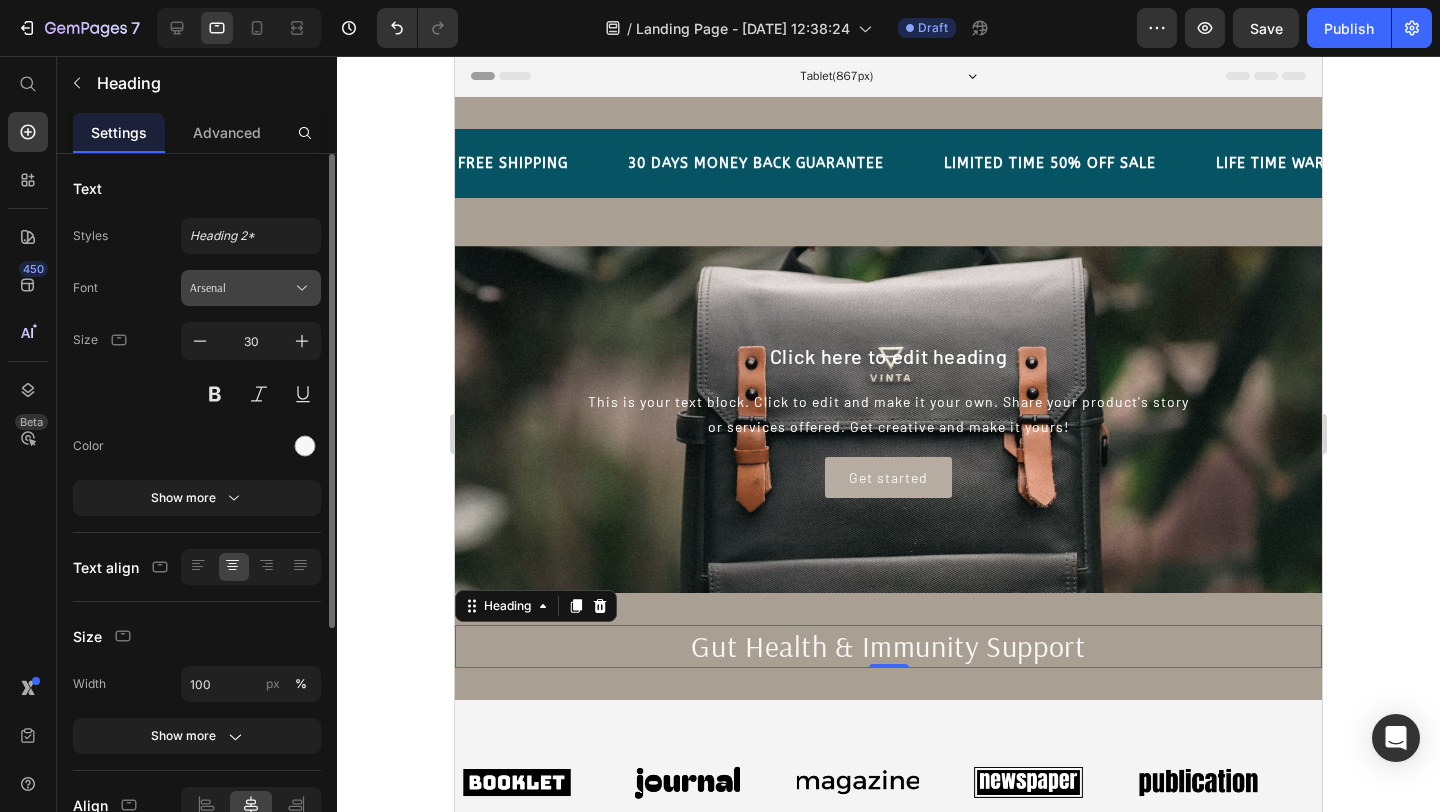 click on "Arsenal" at bounding box center (241, 288) 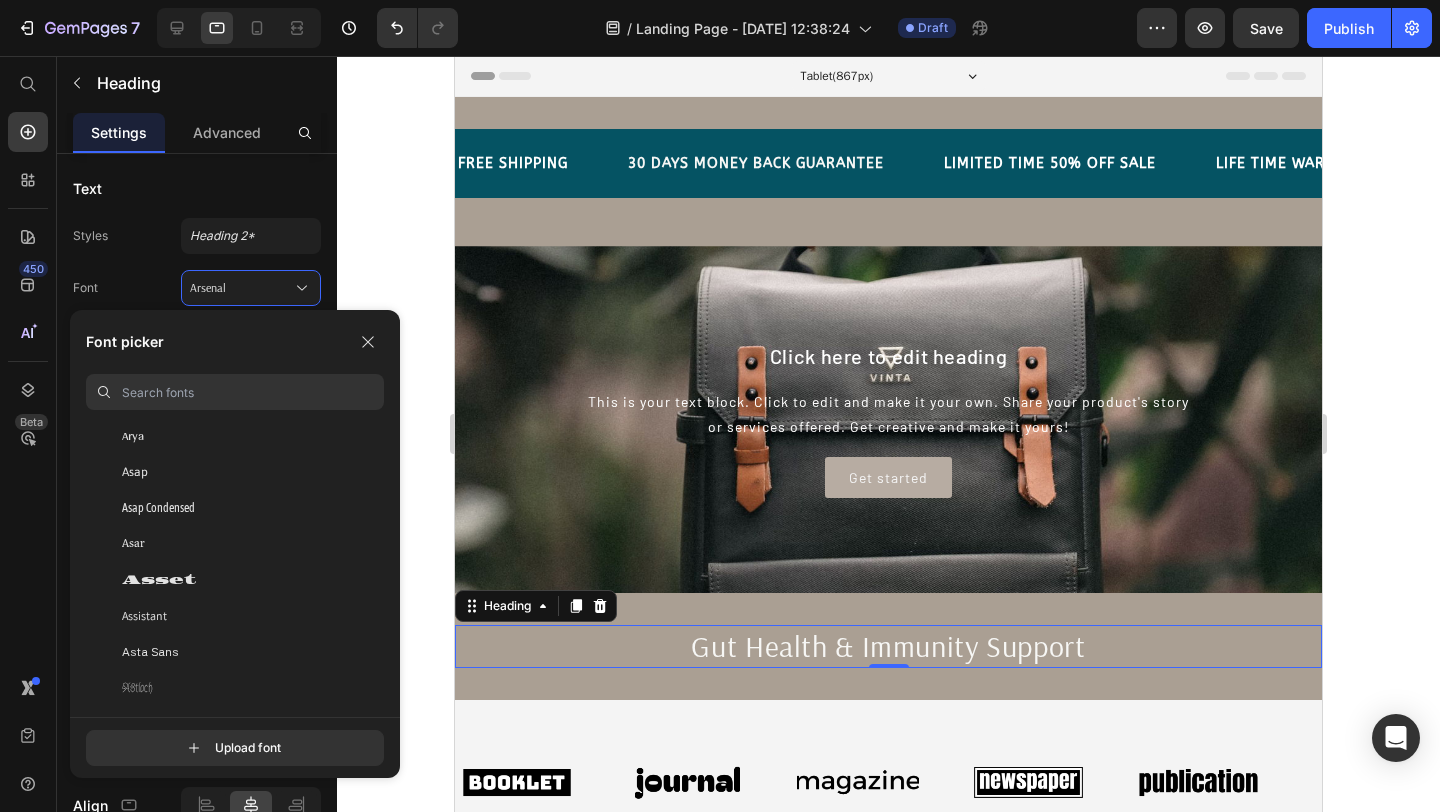 scroll, scrollTop: 4299, scrollLeft: 0, axis: vertical 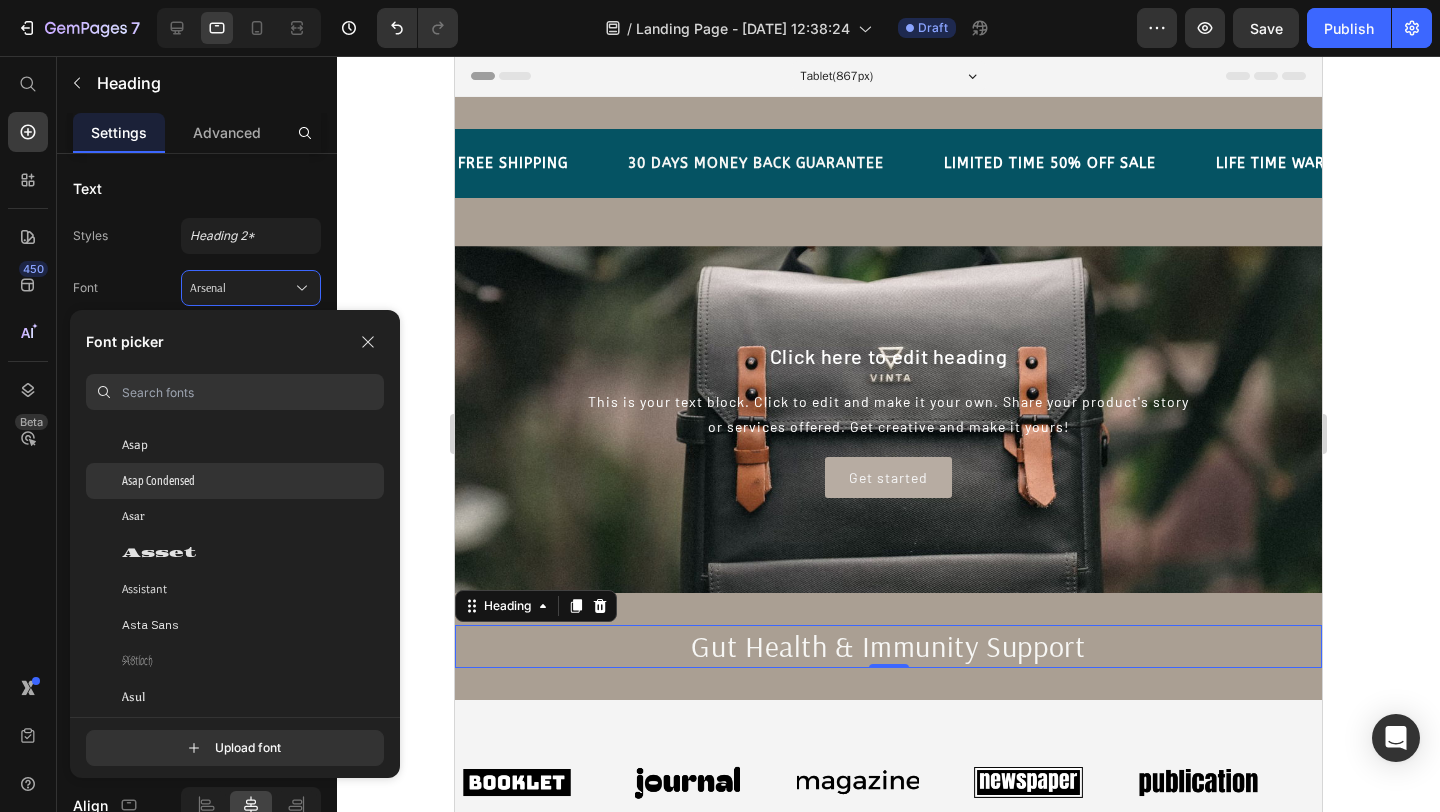 click on "Asap Condensed" 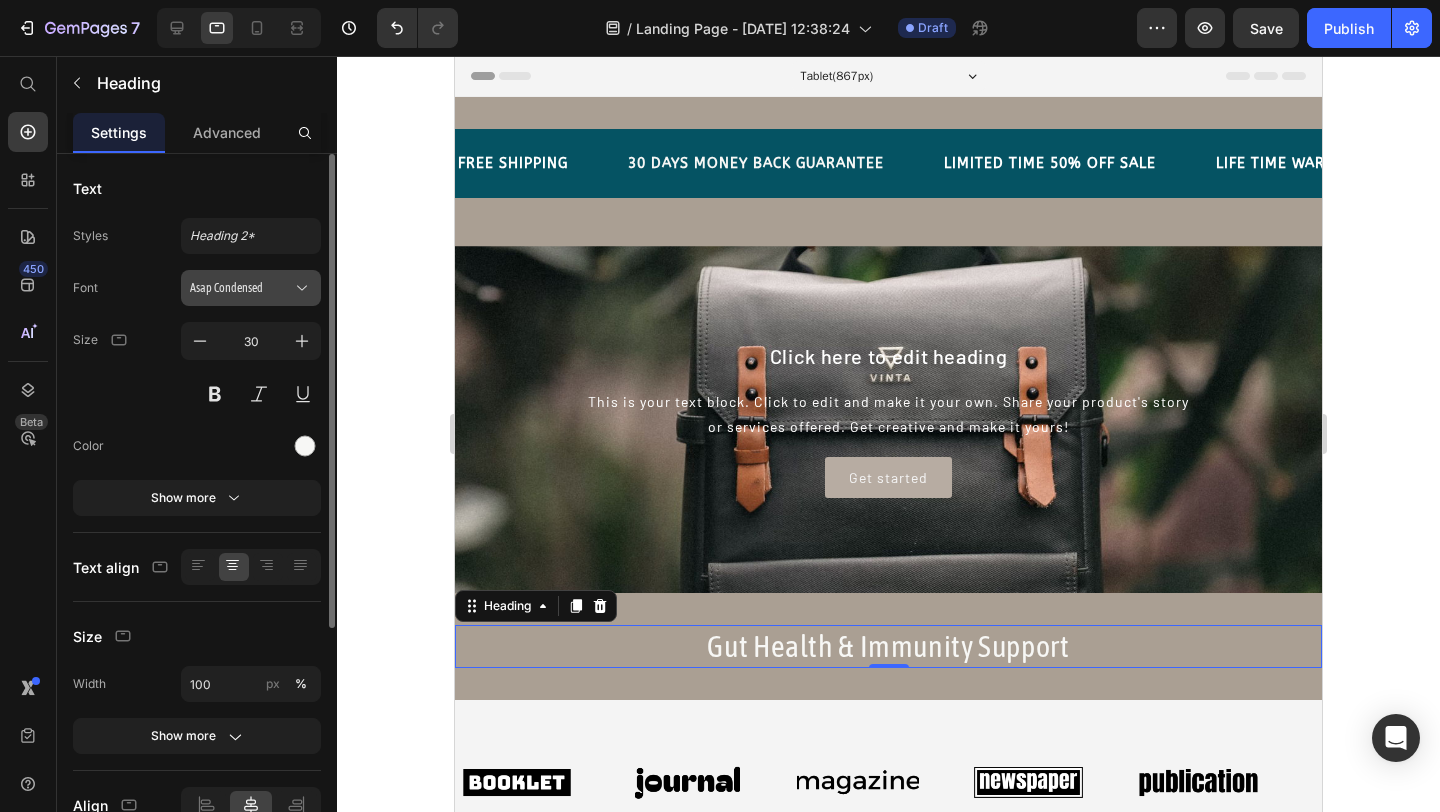 click on "Asap Condensed" at bounding box center (251, 288) 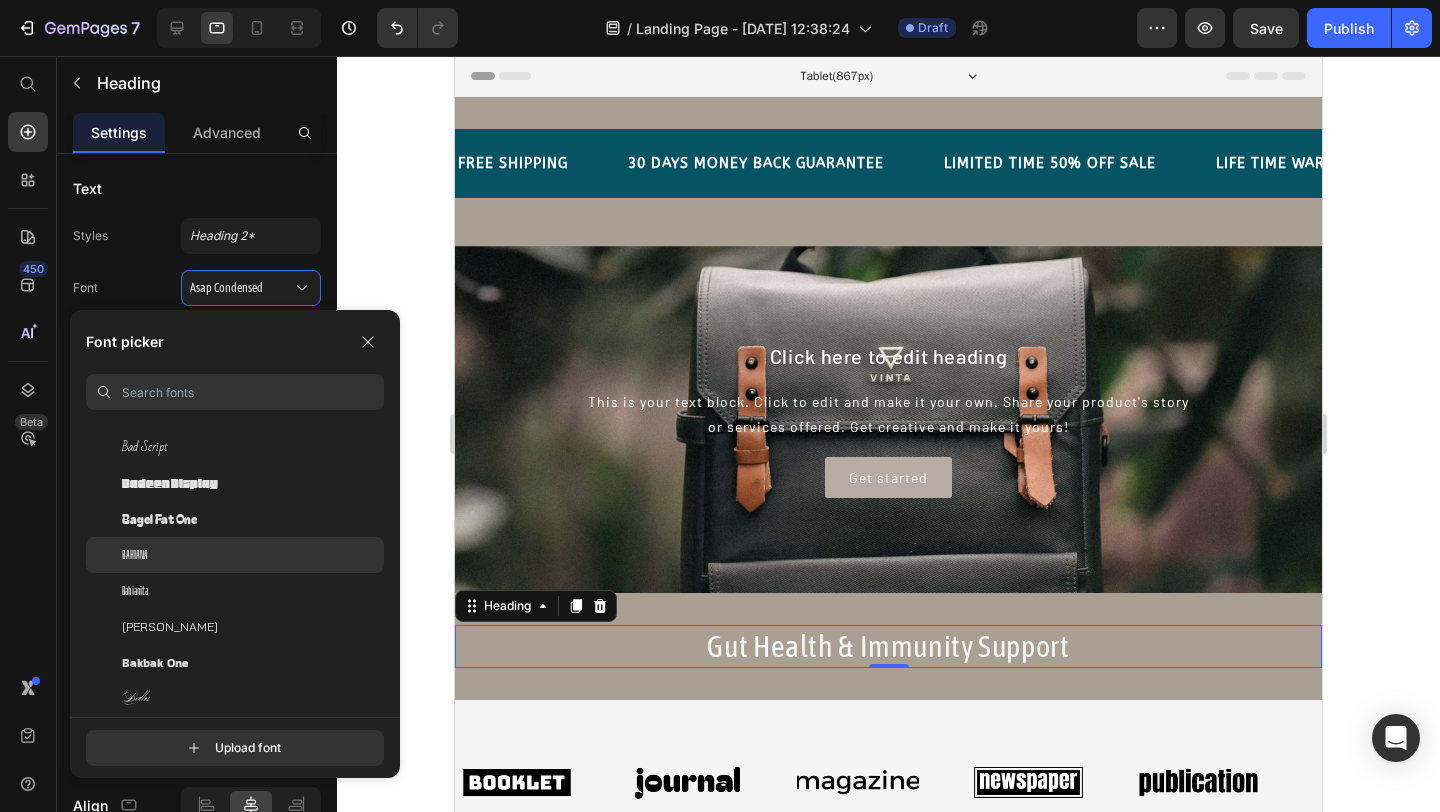 scroll, scrollTop: 5453, scrollLeft: 0, axis: vertical 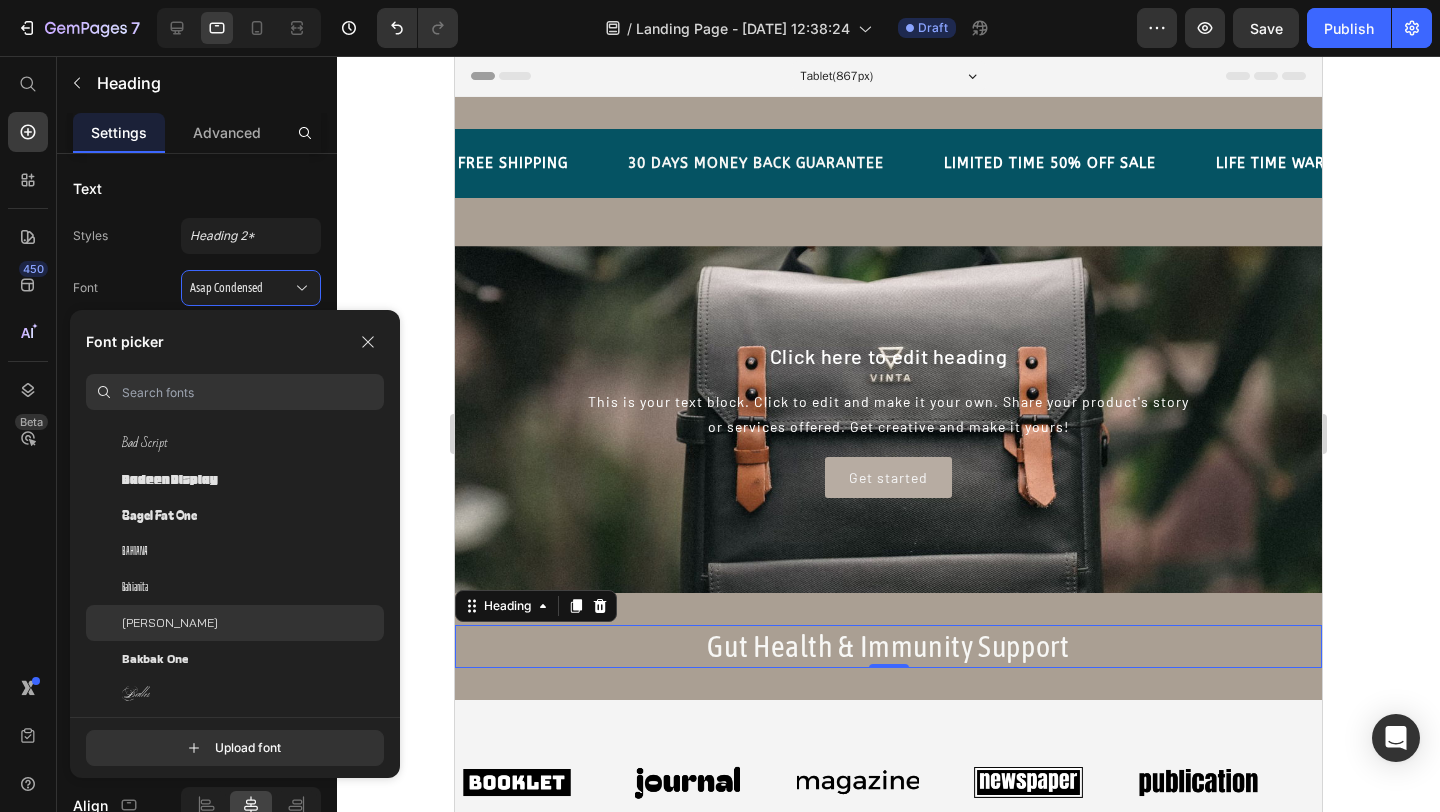 click on "Bai Jamjuree" 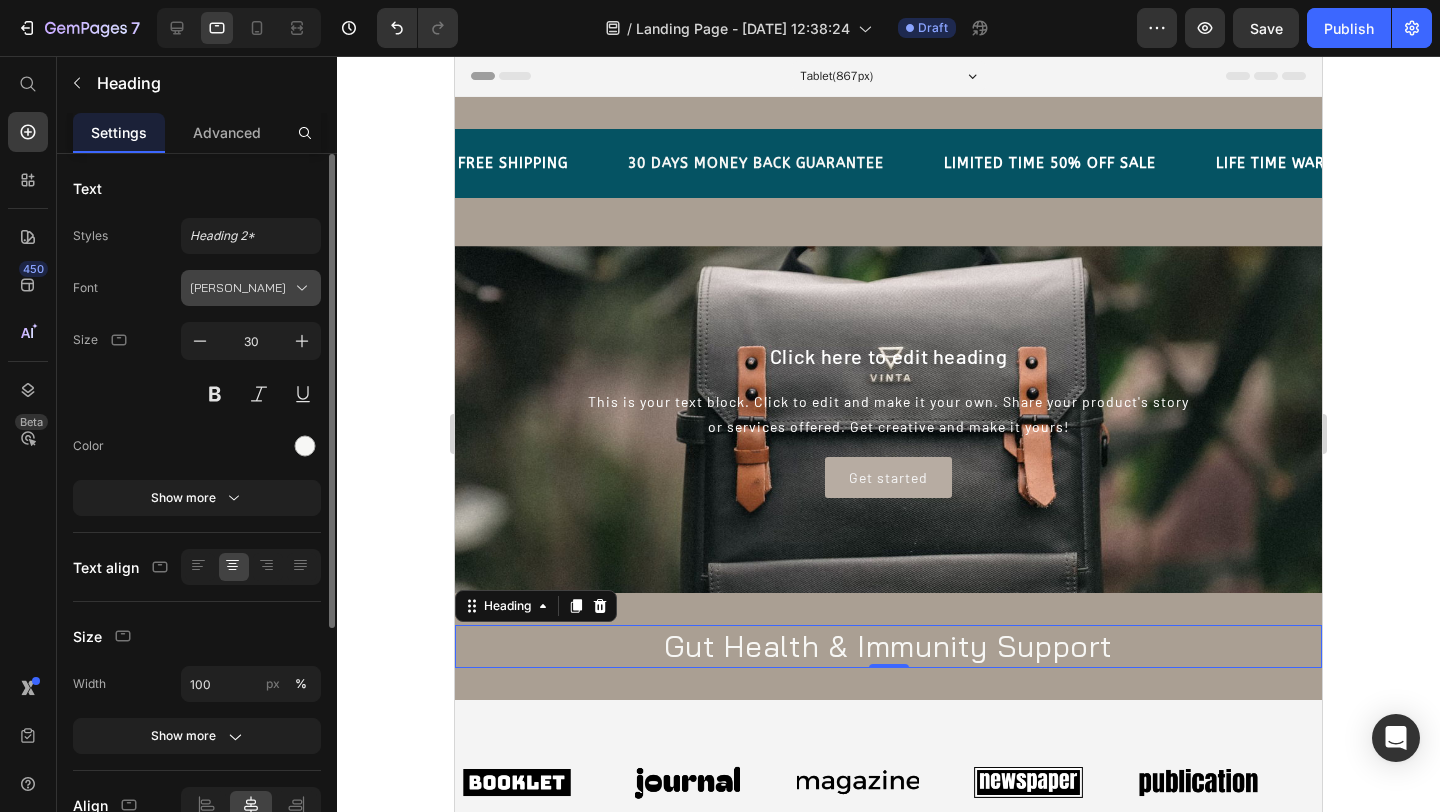 click on "Bai Jamjuree" at bounding box center [241, 288] 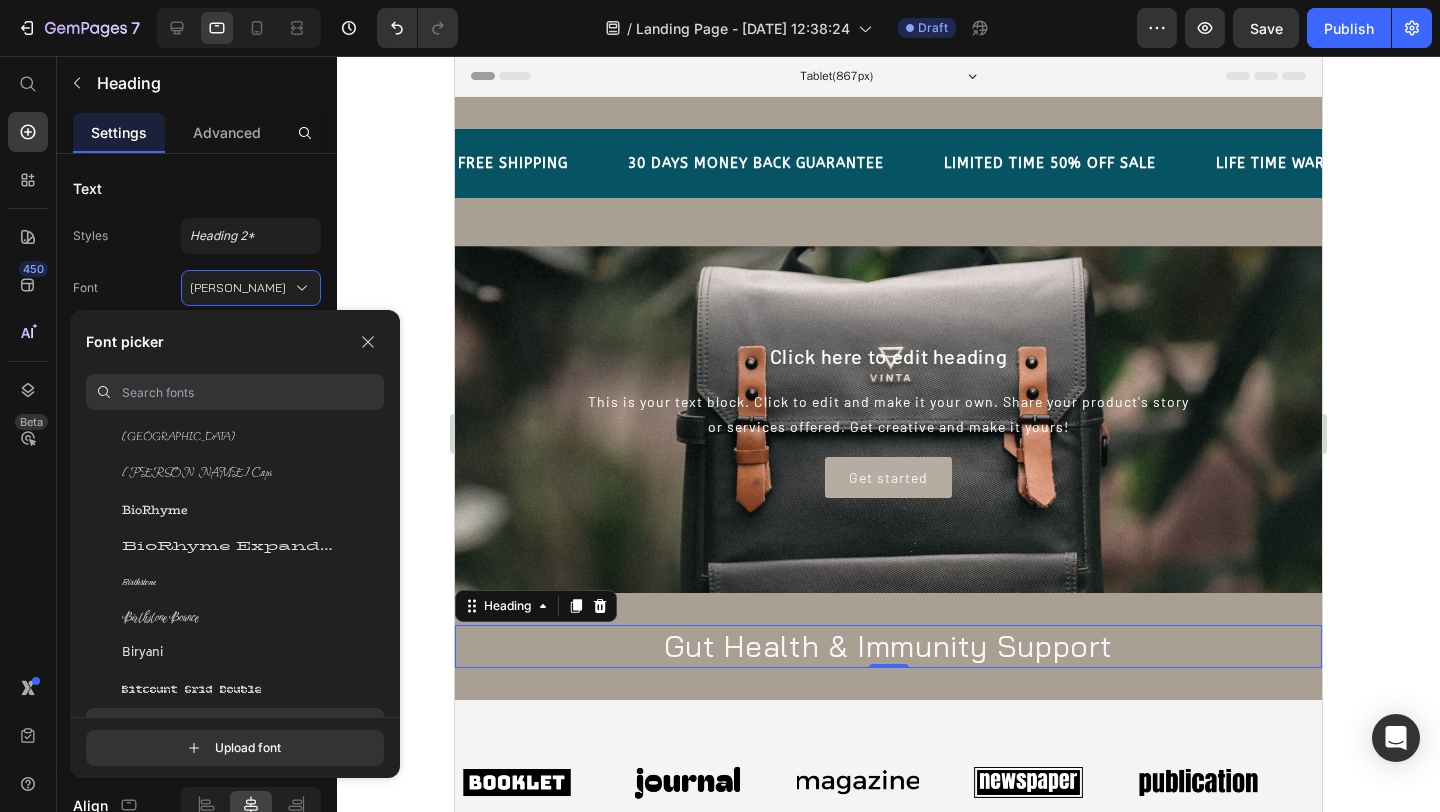 scroll, scrollTop: 7542, scrollLeft: 0, axis: vertical 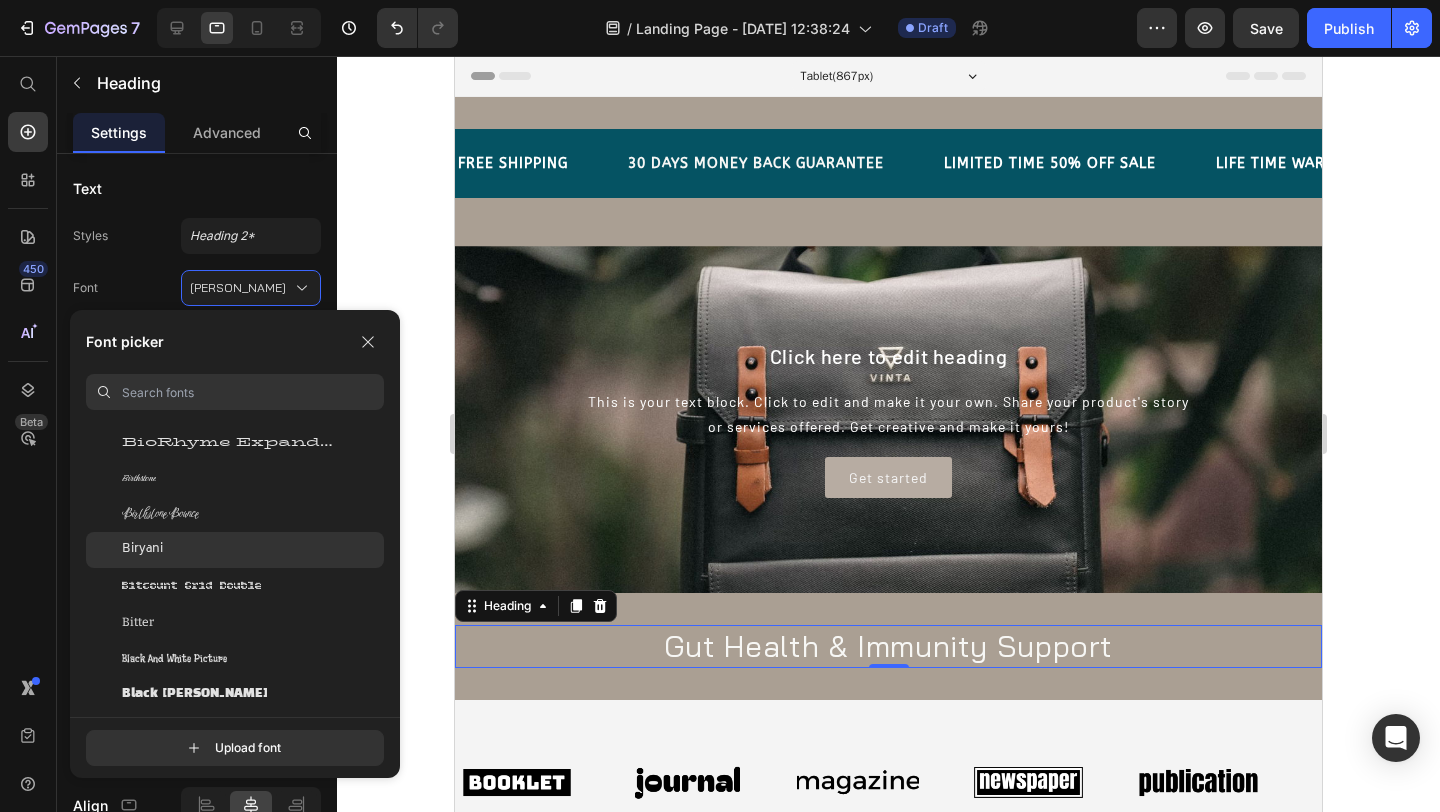 click on "Biryani" 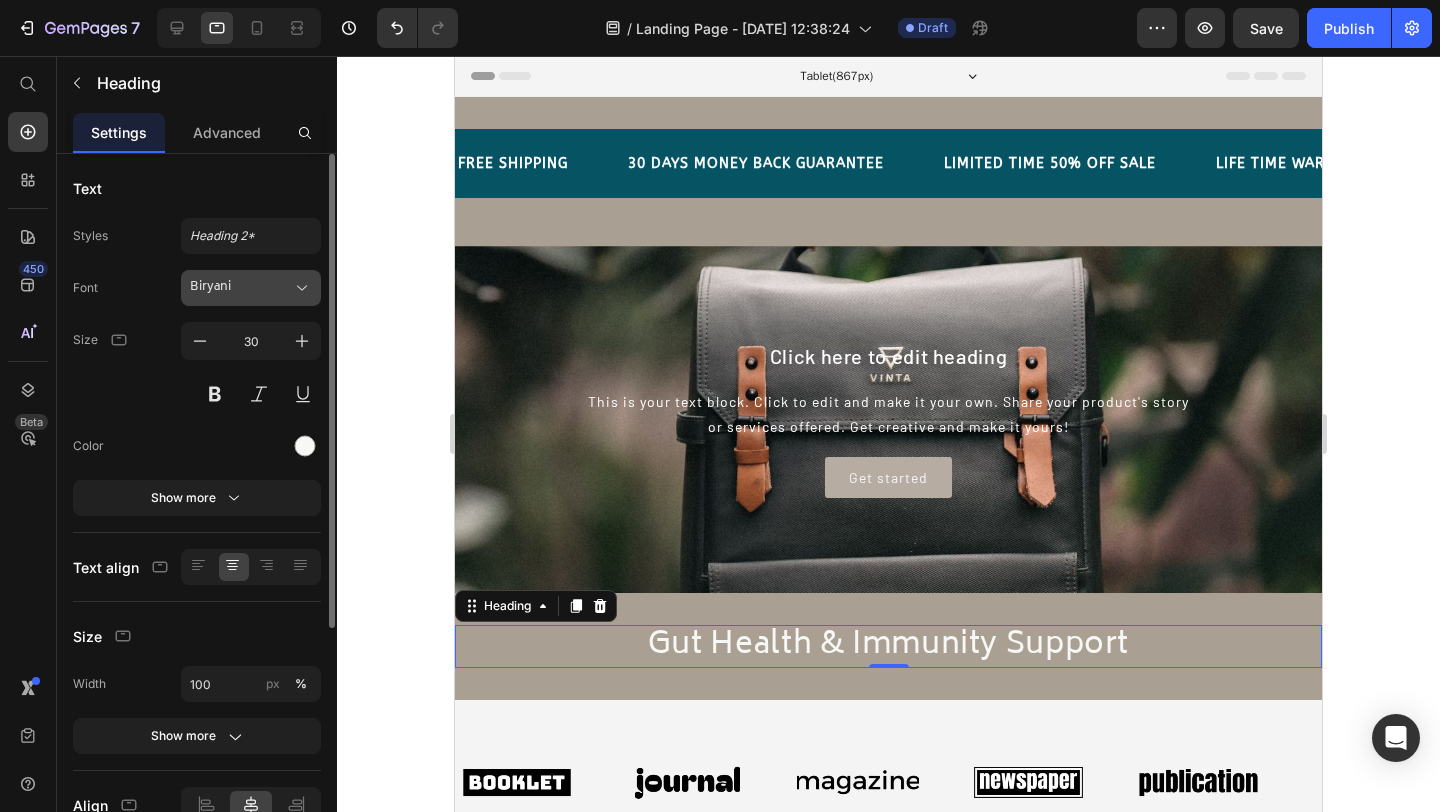 click on "Biryani" at bounding box center [241, 288] 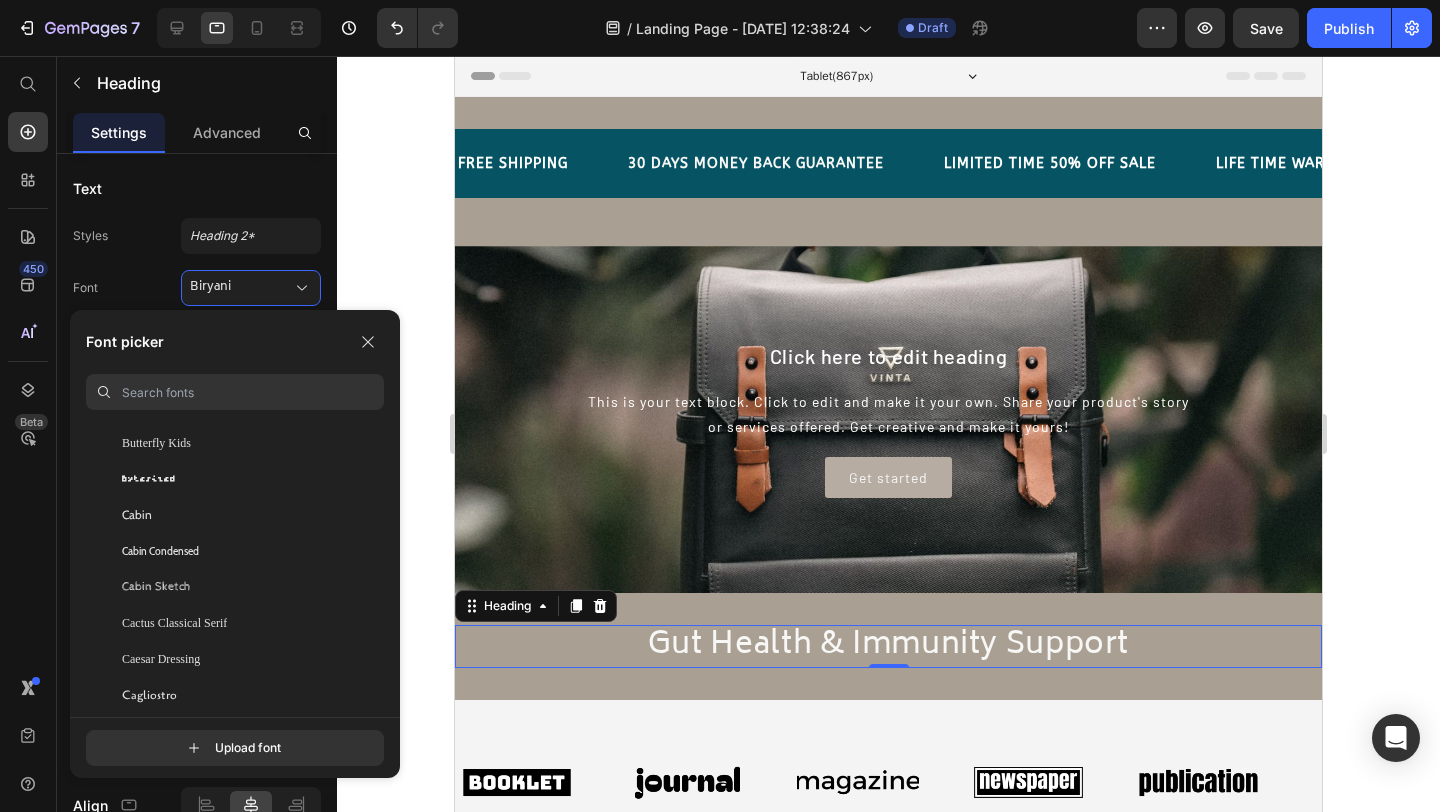 scroll, scrollTop: 9127, scrollLeft: 0, axis: vertical 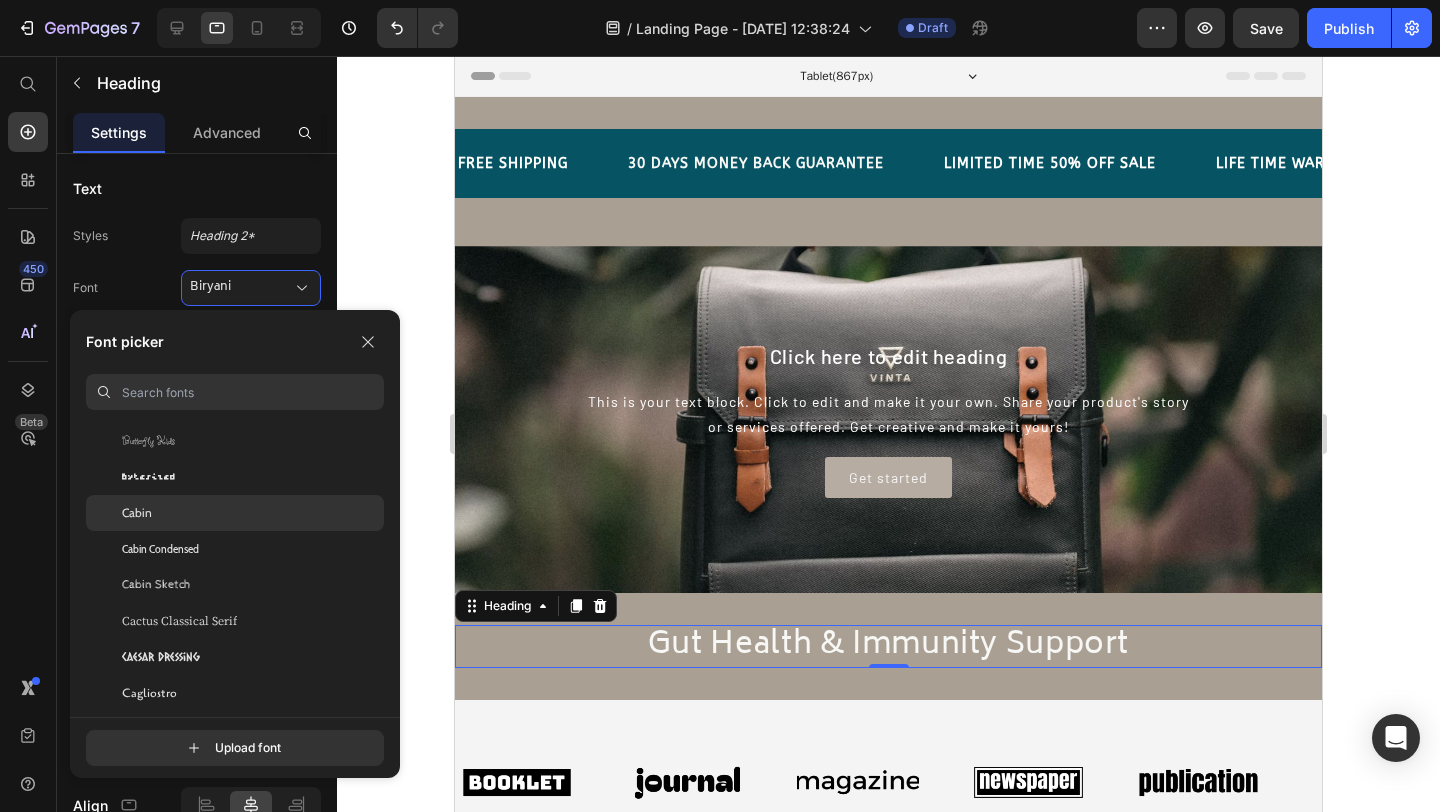 click on "Cabin" 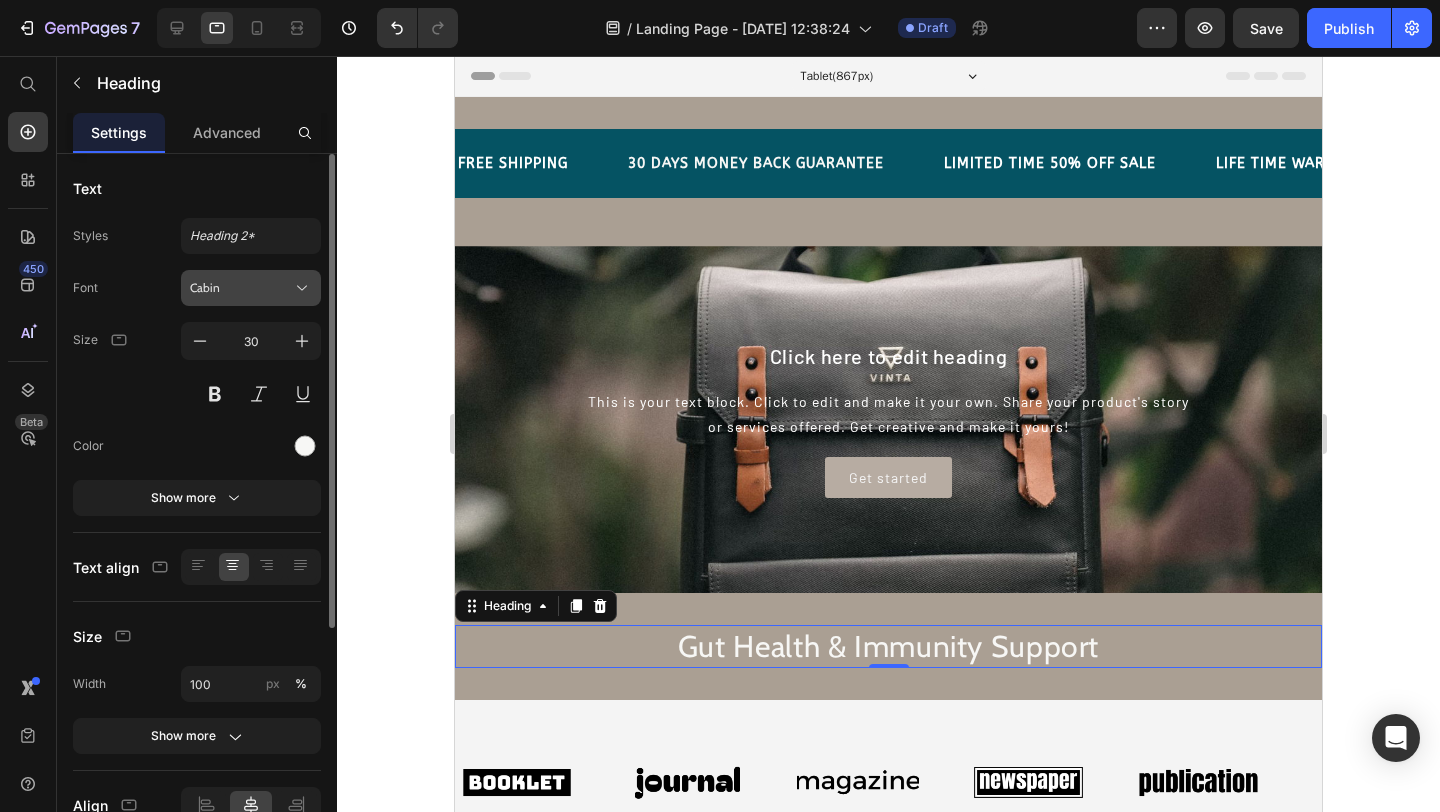 click on "Cabin" at bounding box center [241, 288] 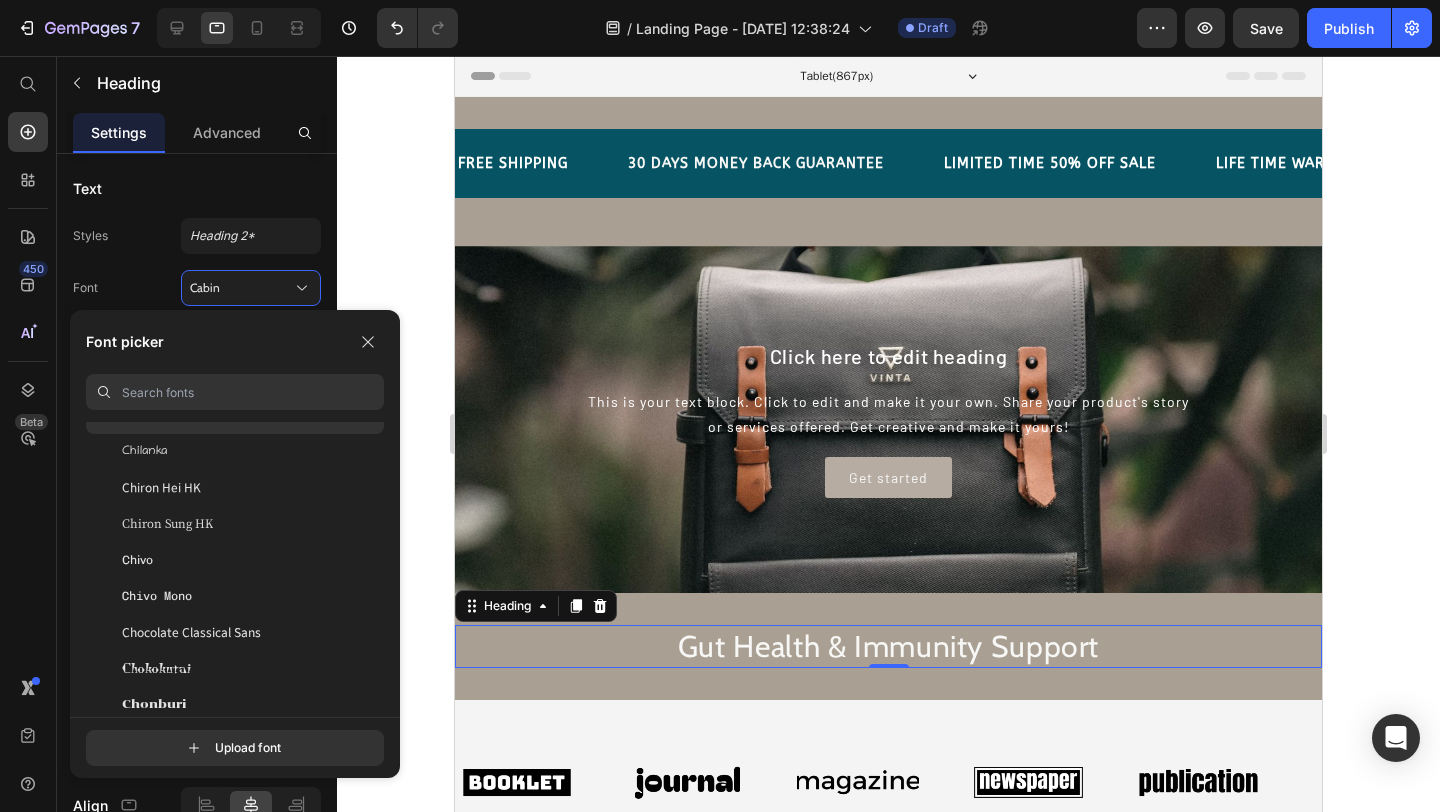 scroll, scrollTop: 11206, scrollLeft: 0, axis: vertical 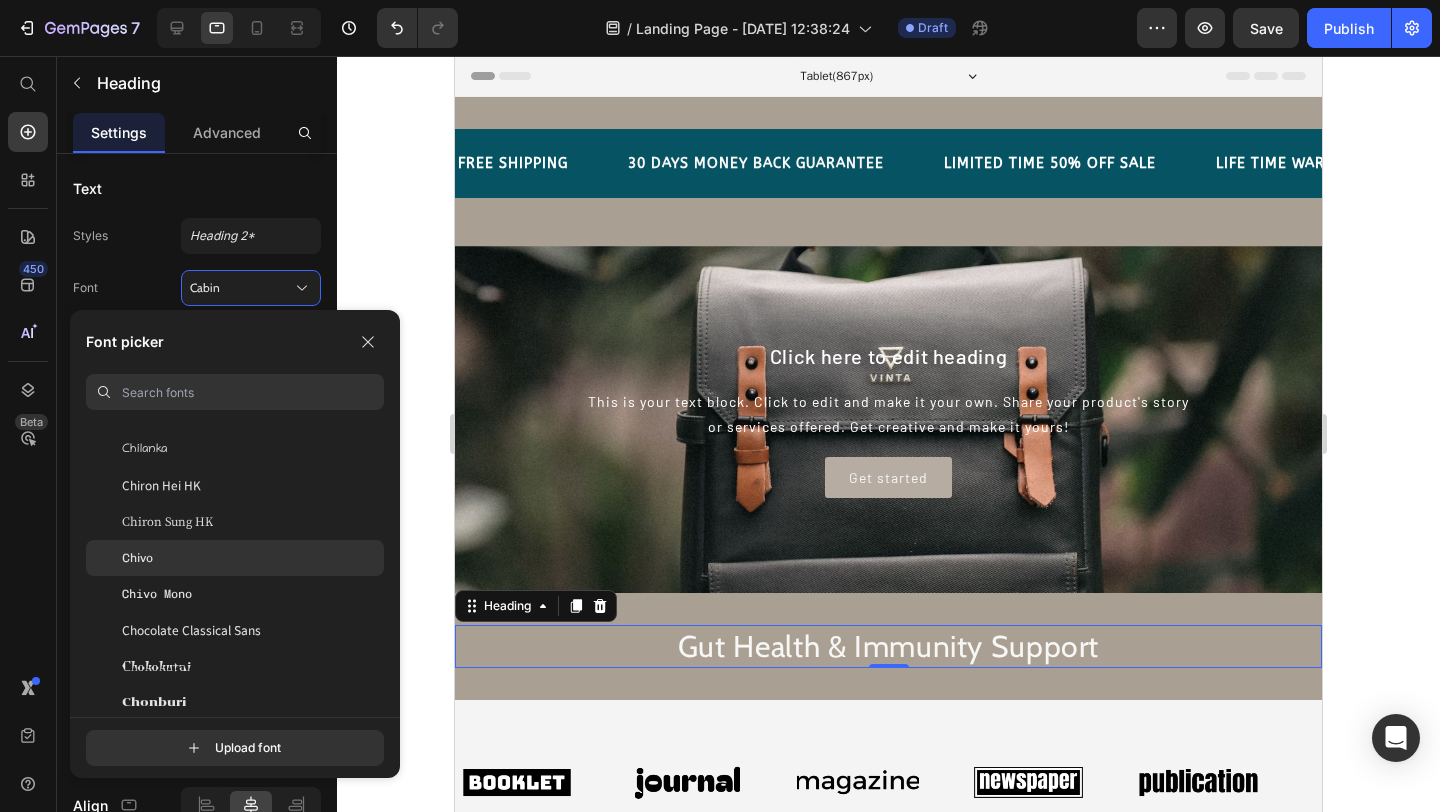 click on "Chivo" 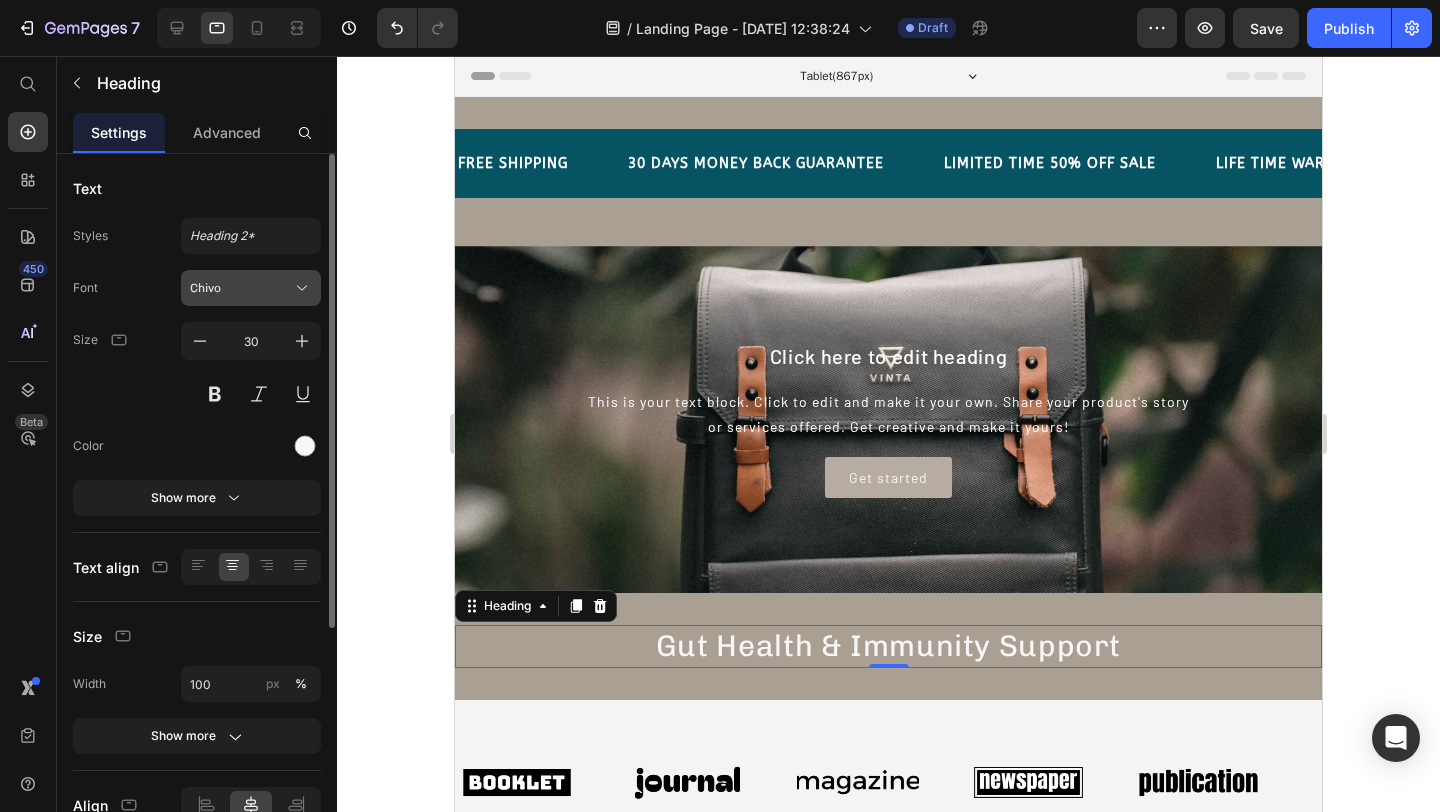 click on "Chivo" at bounding box center (251, 288) 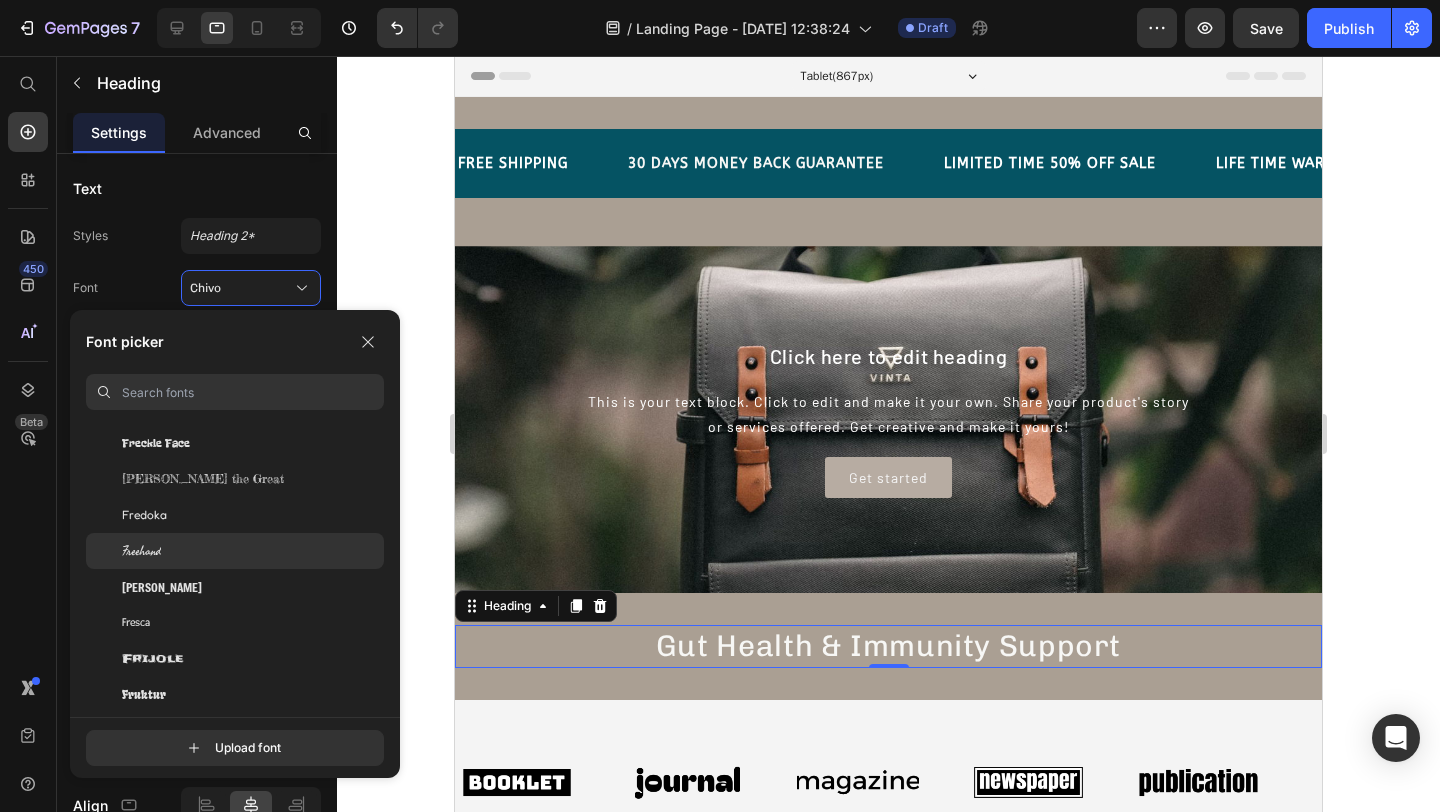 scroll, scrollTop: 17985, scrollLeft: 0, axis: vertical 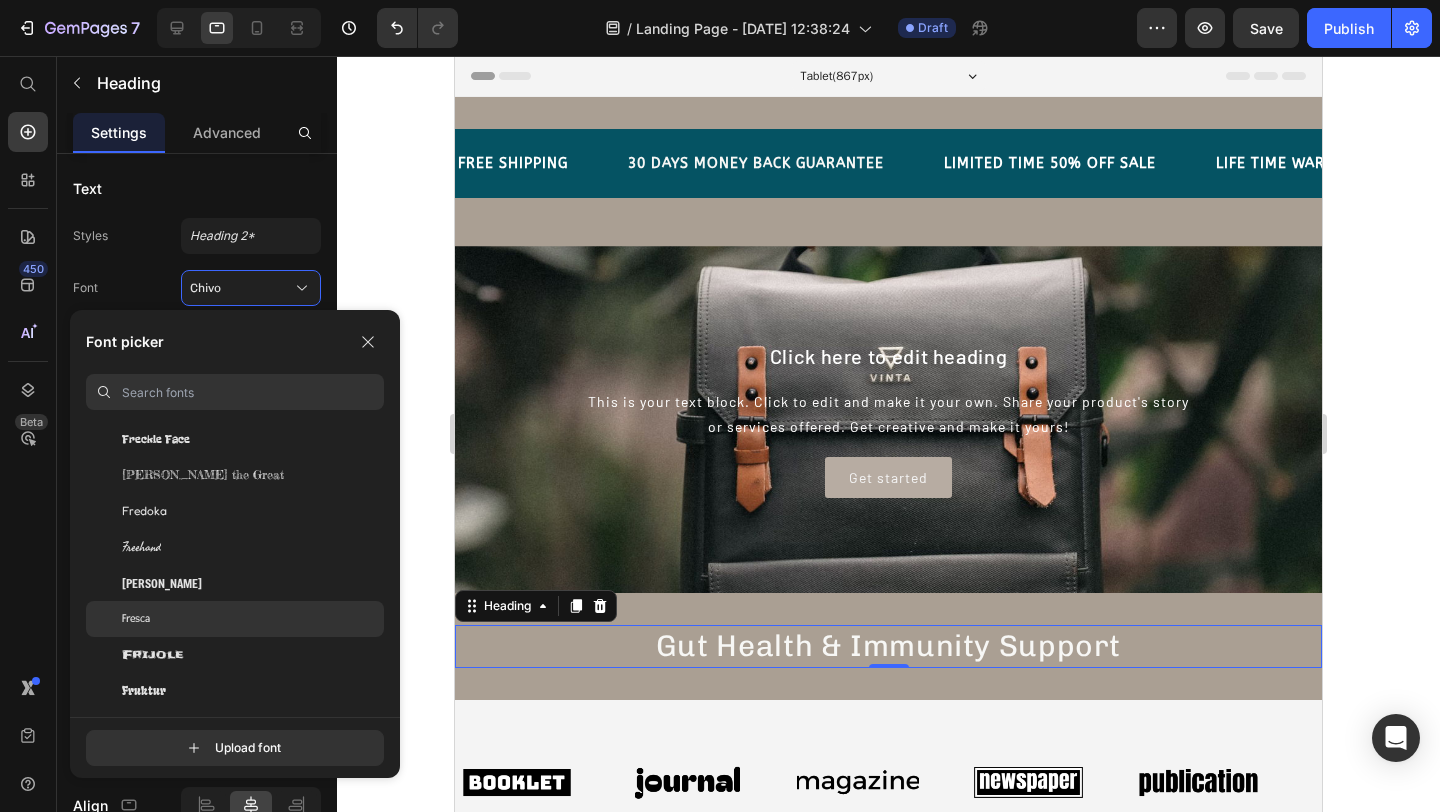 click on "Fresca" 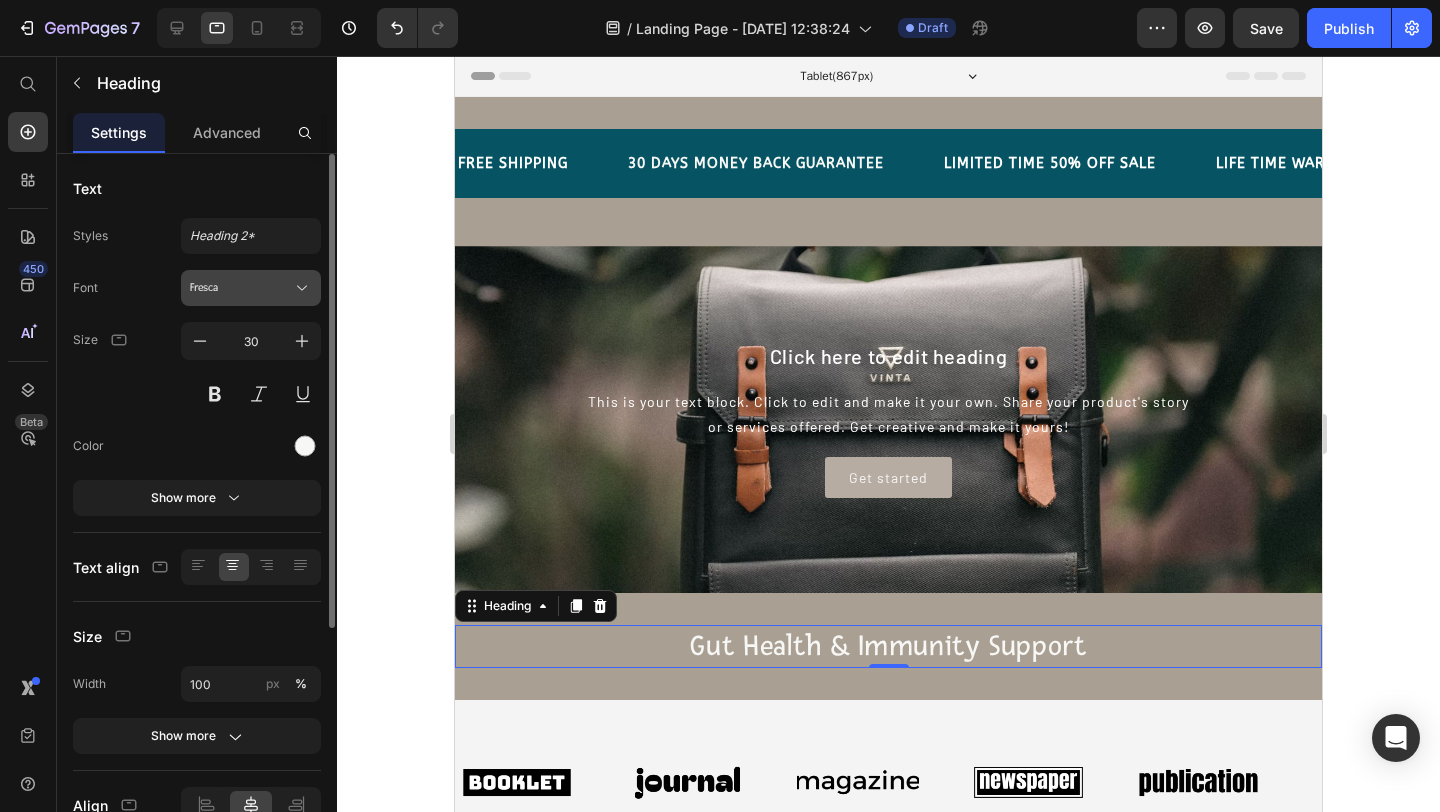 click on "Fresca" at bounding box center [241, 288] 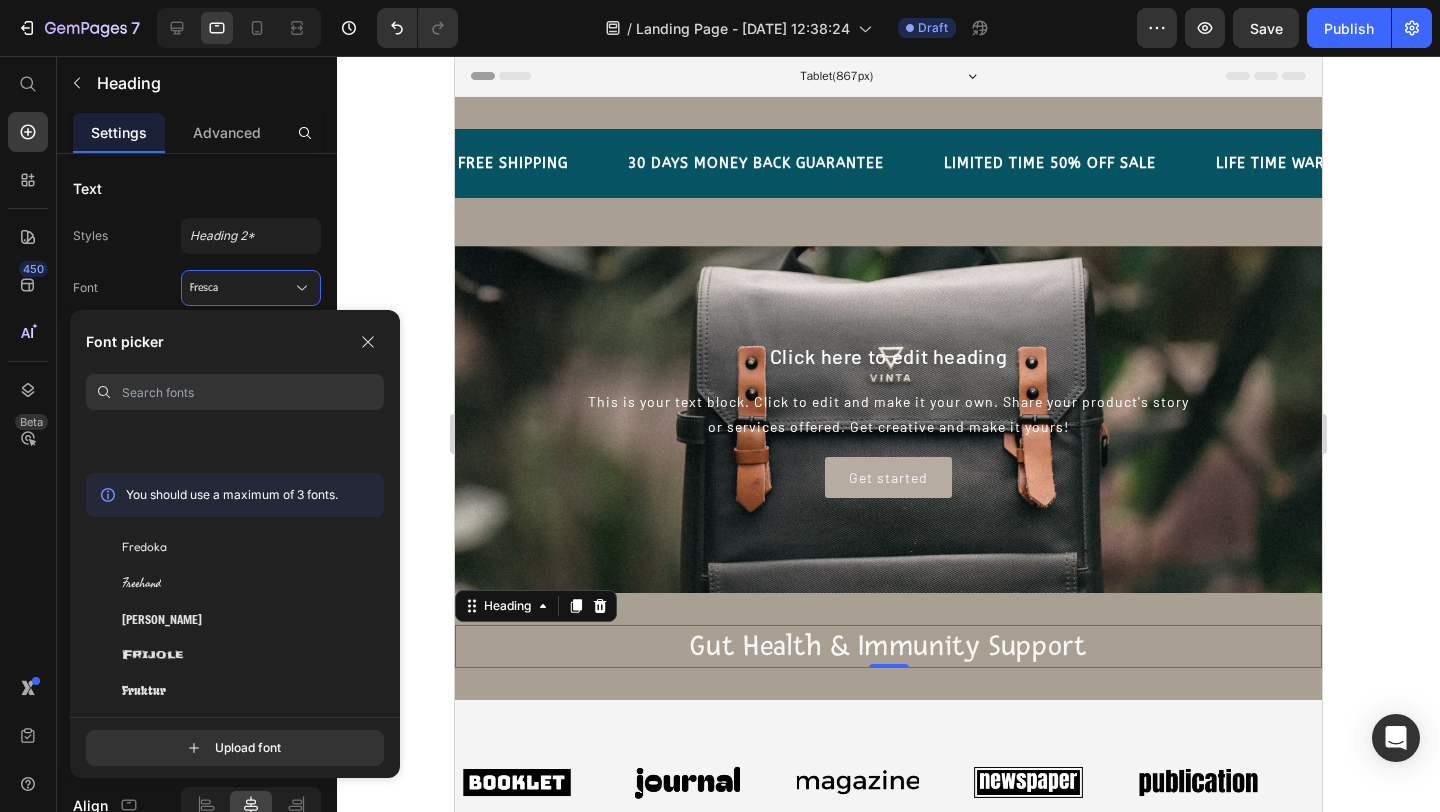 scroll, scrollTop: 18839, scrollLeft: 0, axis: vertical 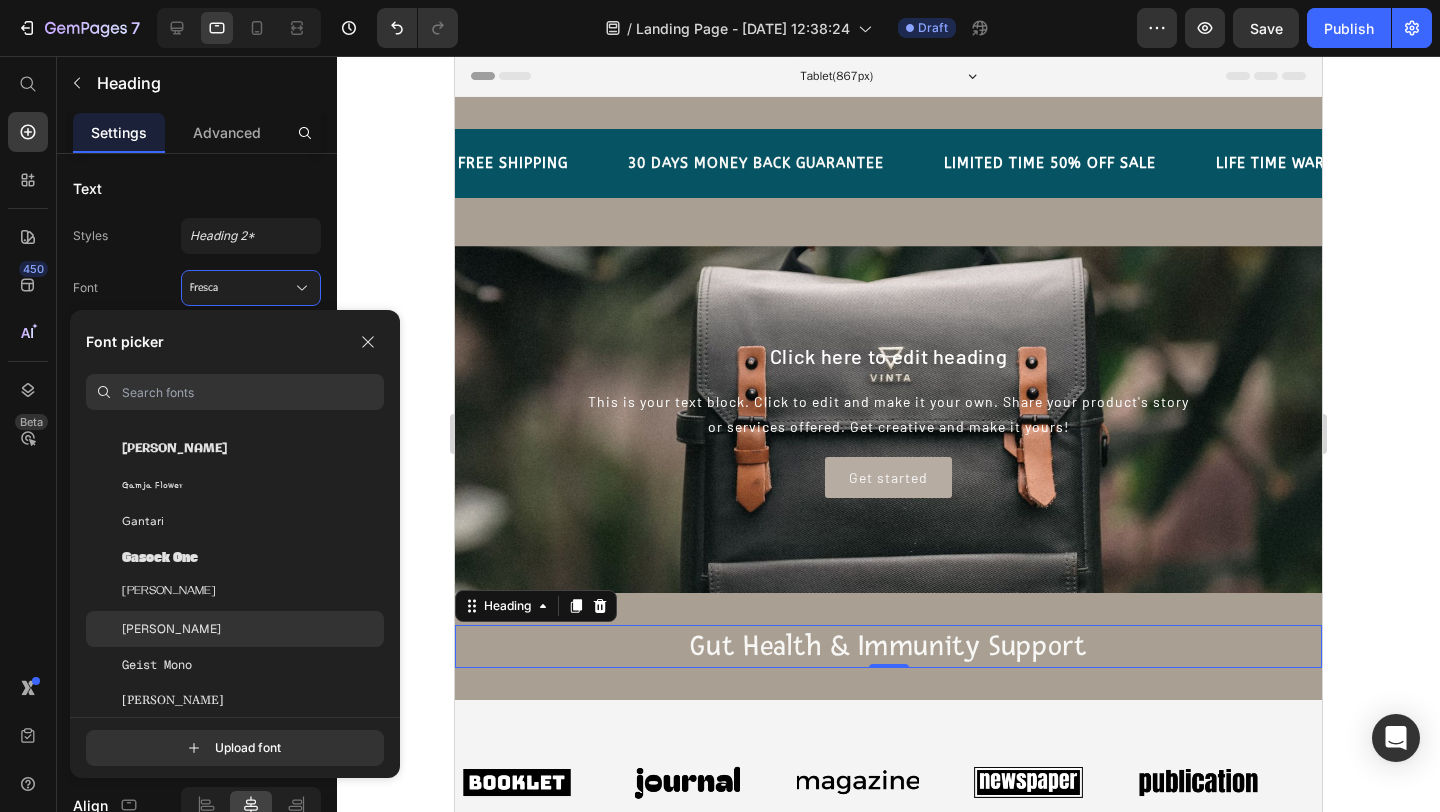click on "Geist" 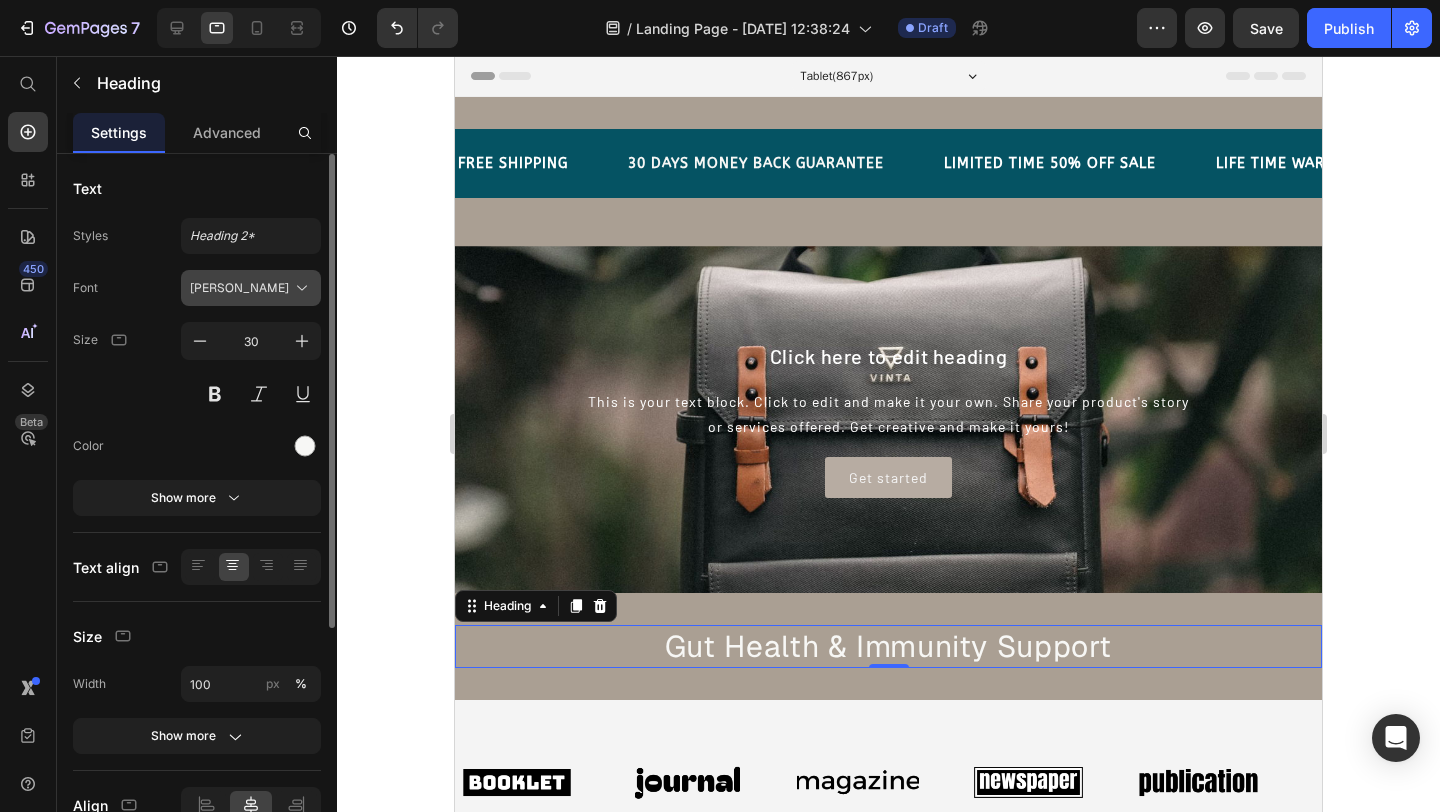 click on "Geist" at bounding box center [241, 288] 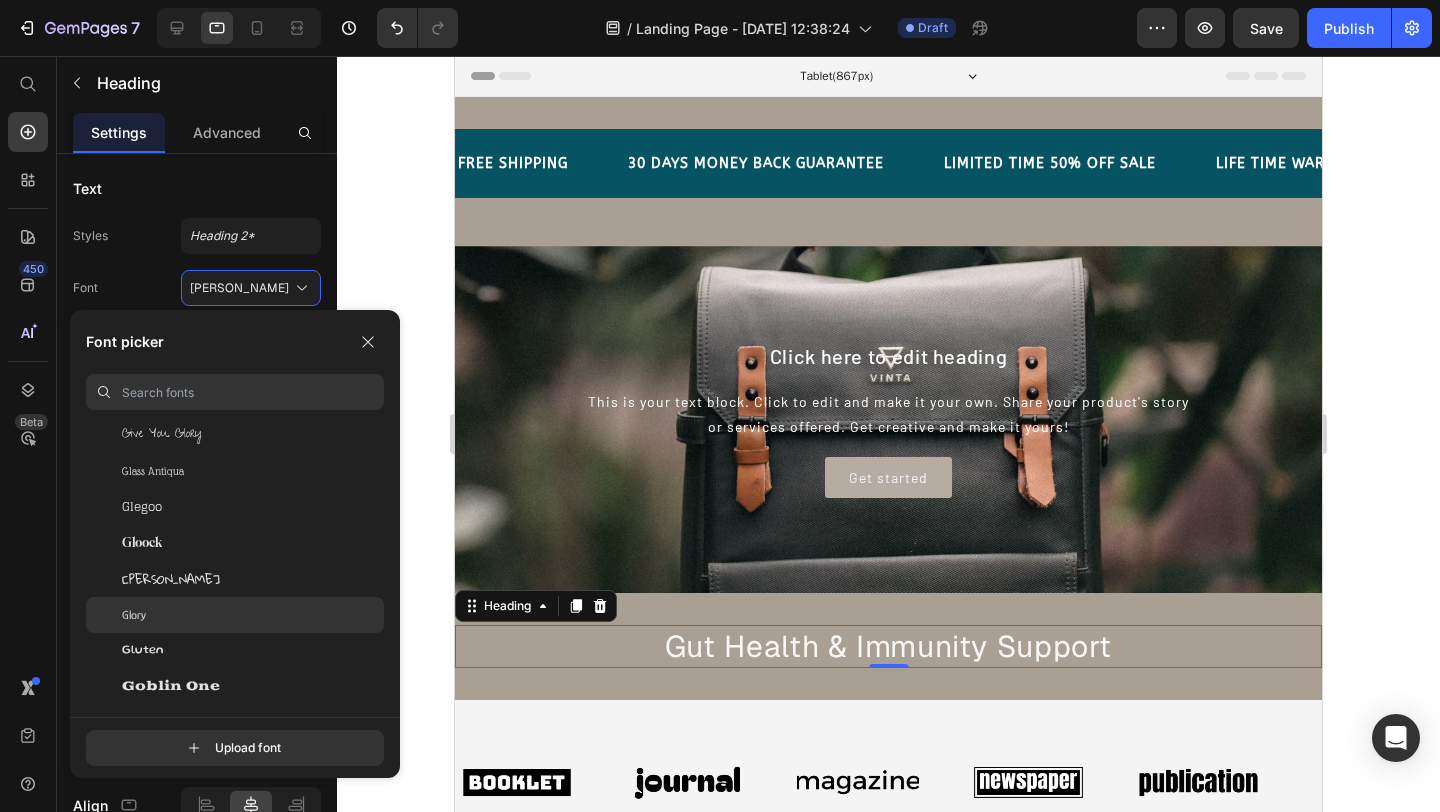 scroll, scrollTop: 19684, scrollLeft: 0, axis: vertical 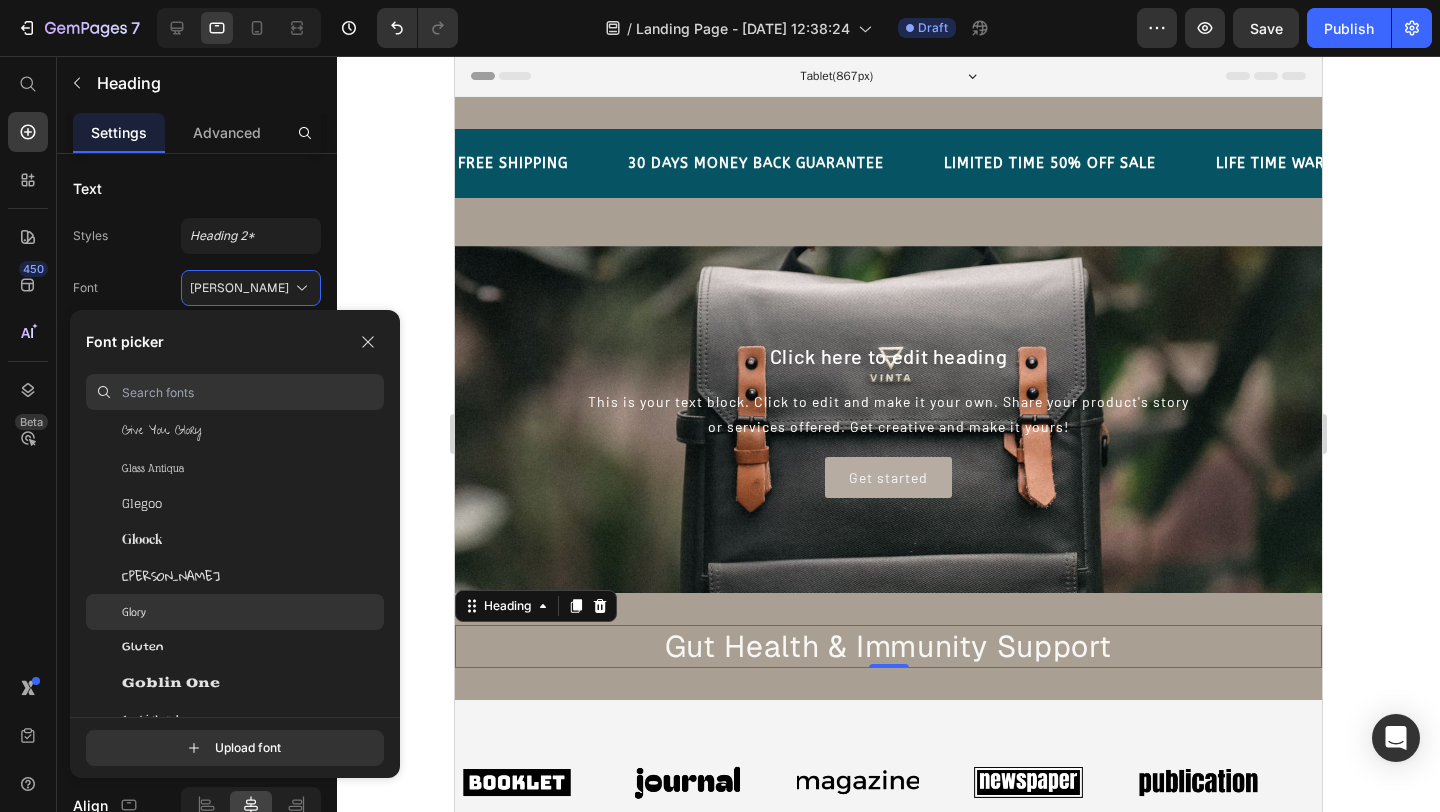 click on "Glory" 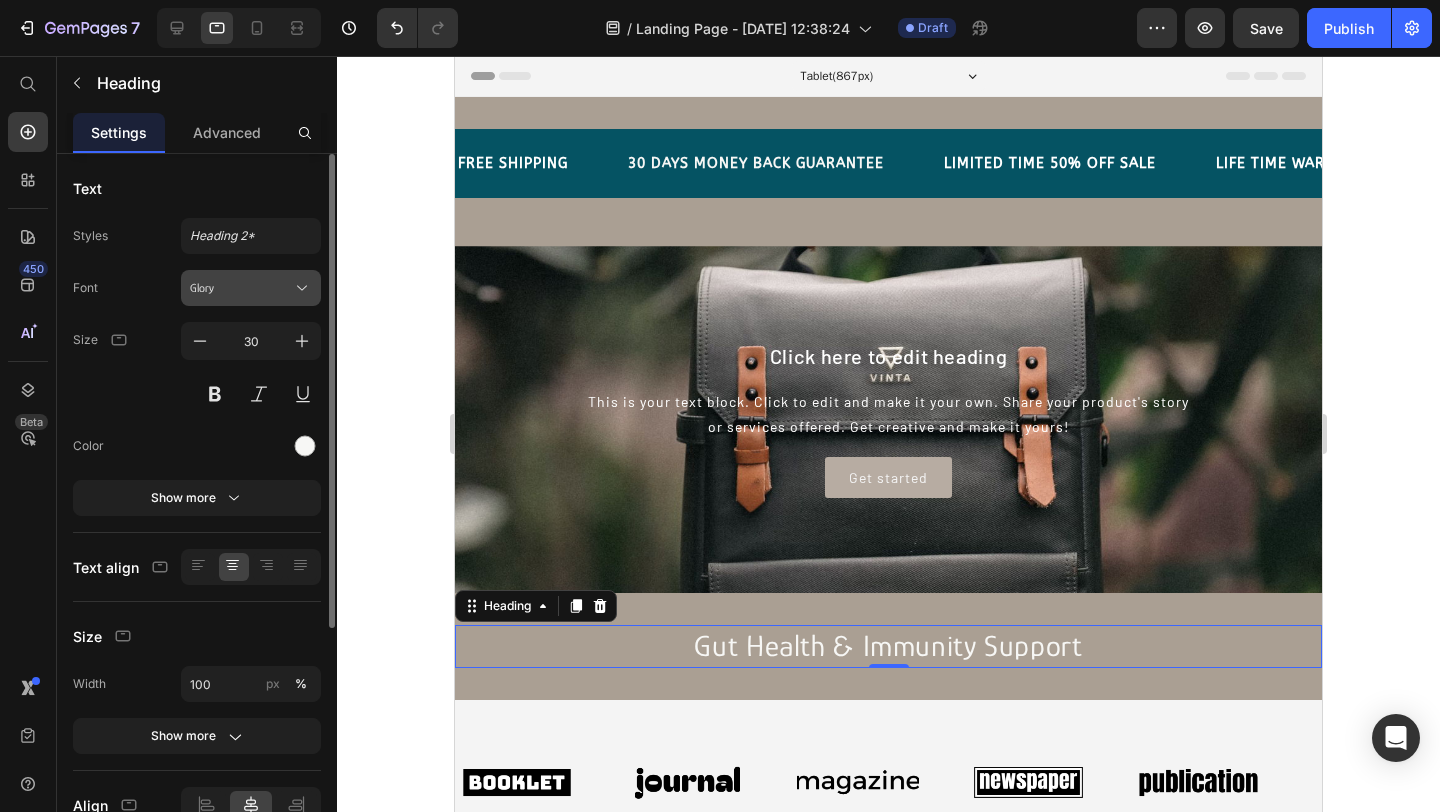 click on "Glory" at bounding box center (241, 288) 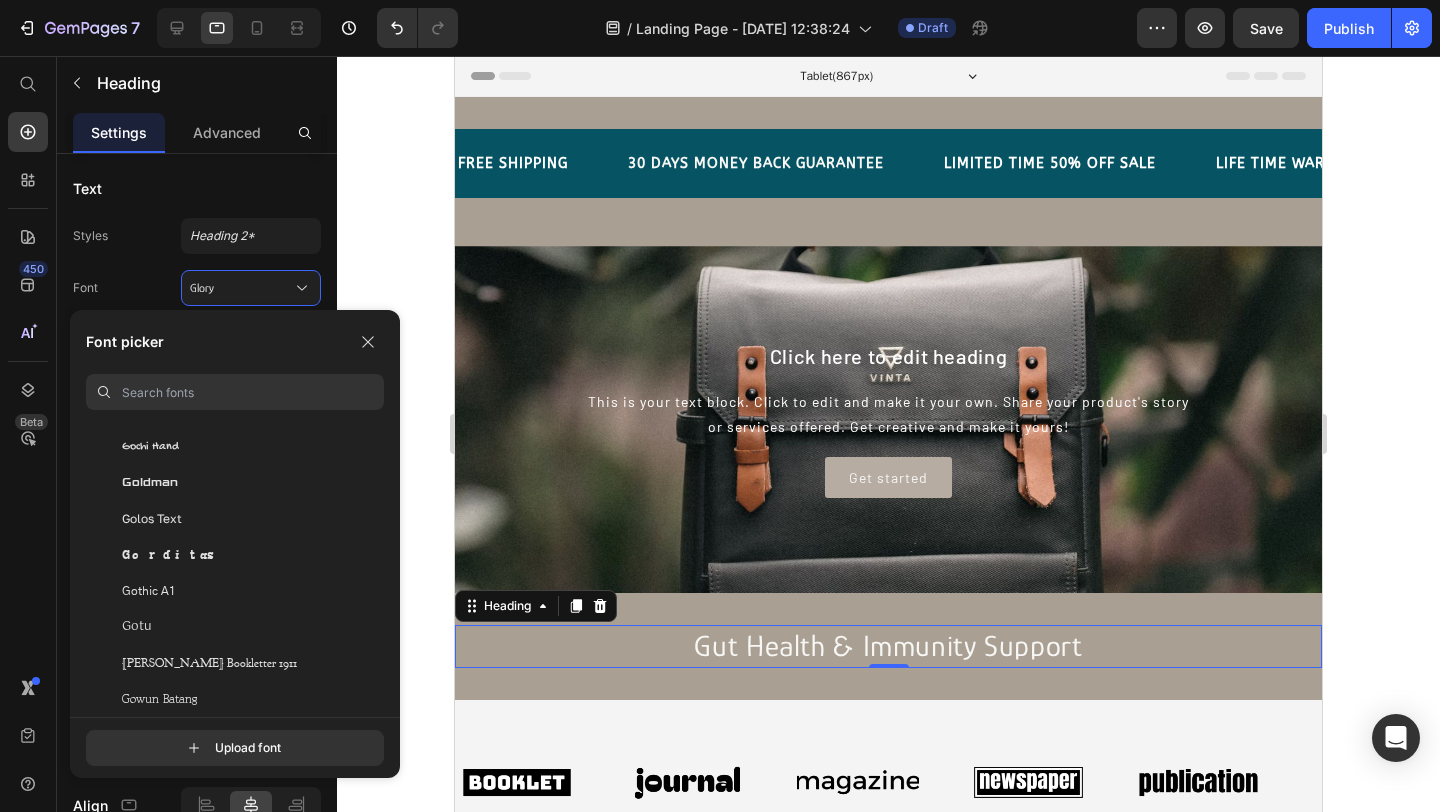 scroll, scrollTop: 19961, scrollLeft: 0, axis: vertical 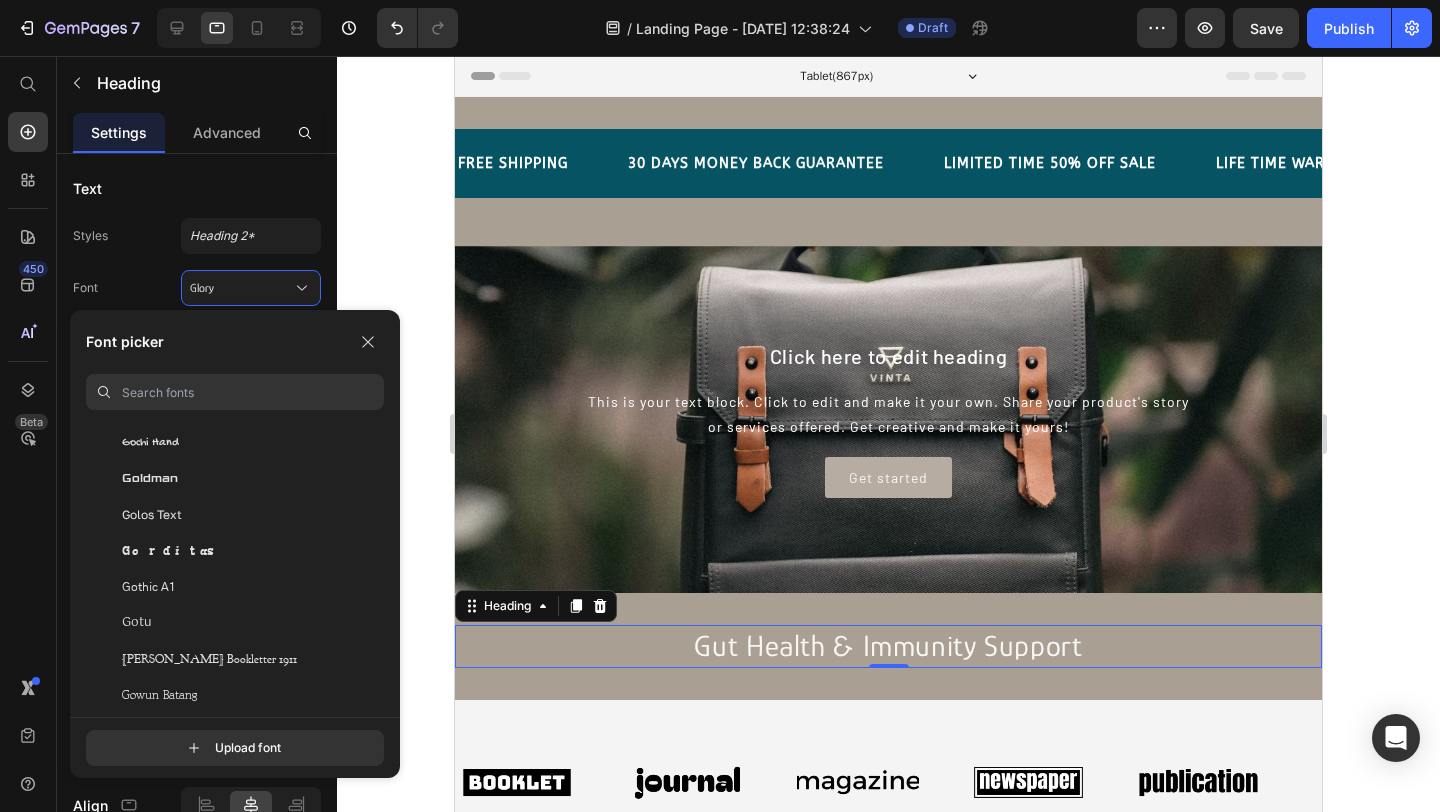 click on "Gothic A1" 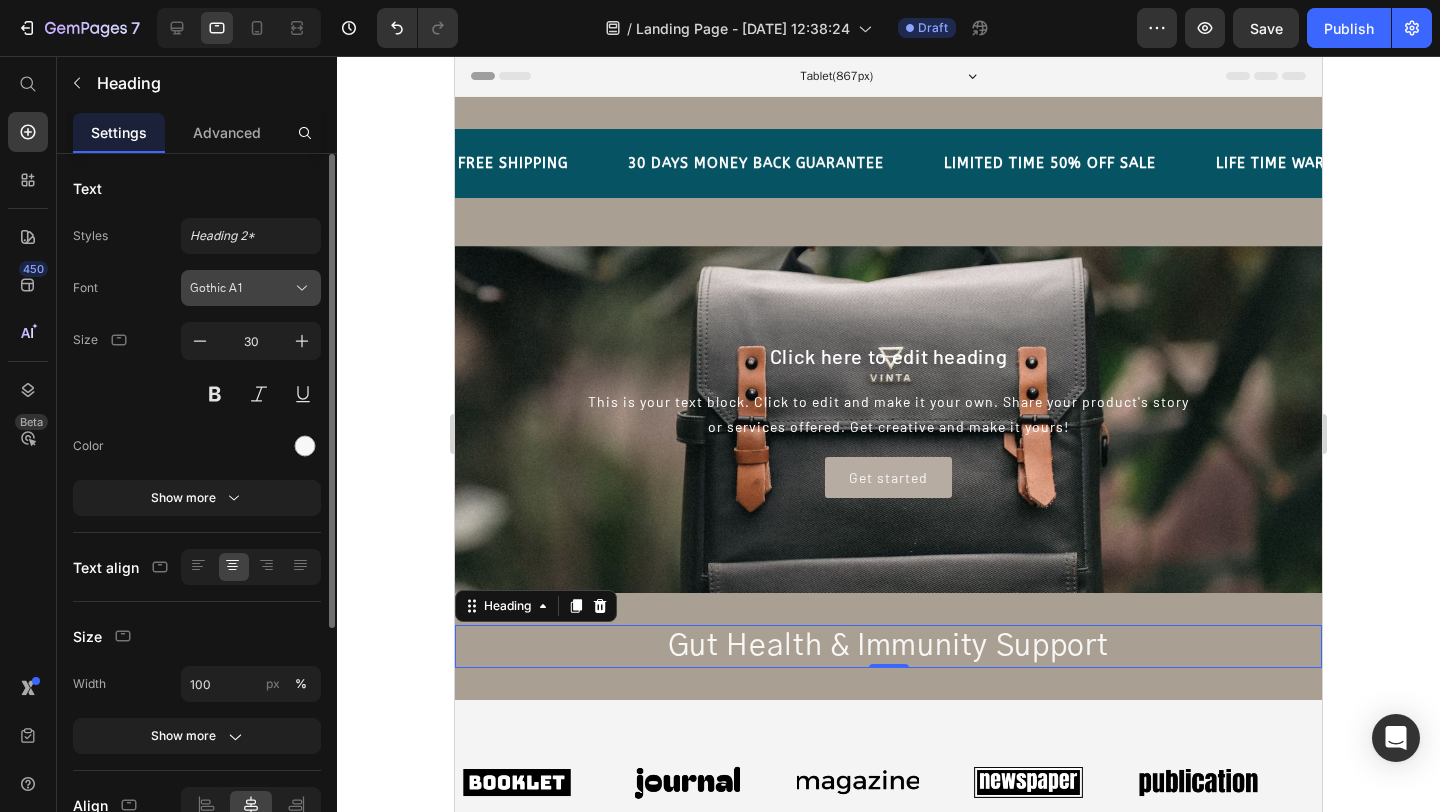 click on "Gothic A1" at bounding box center (241, 288) 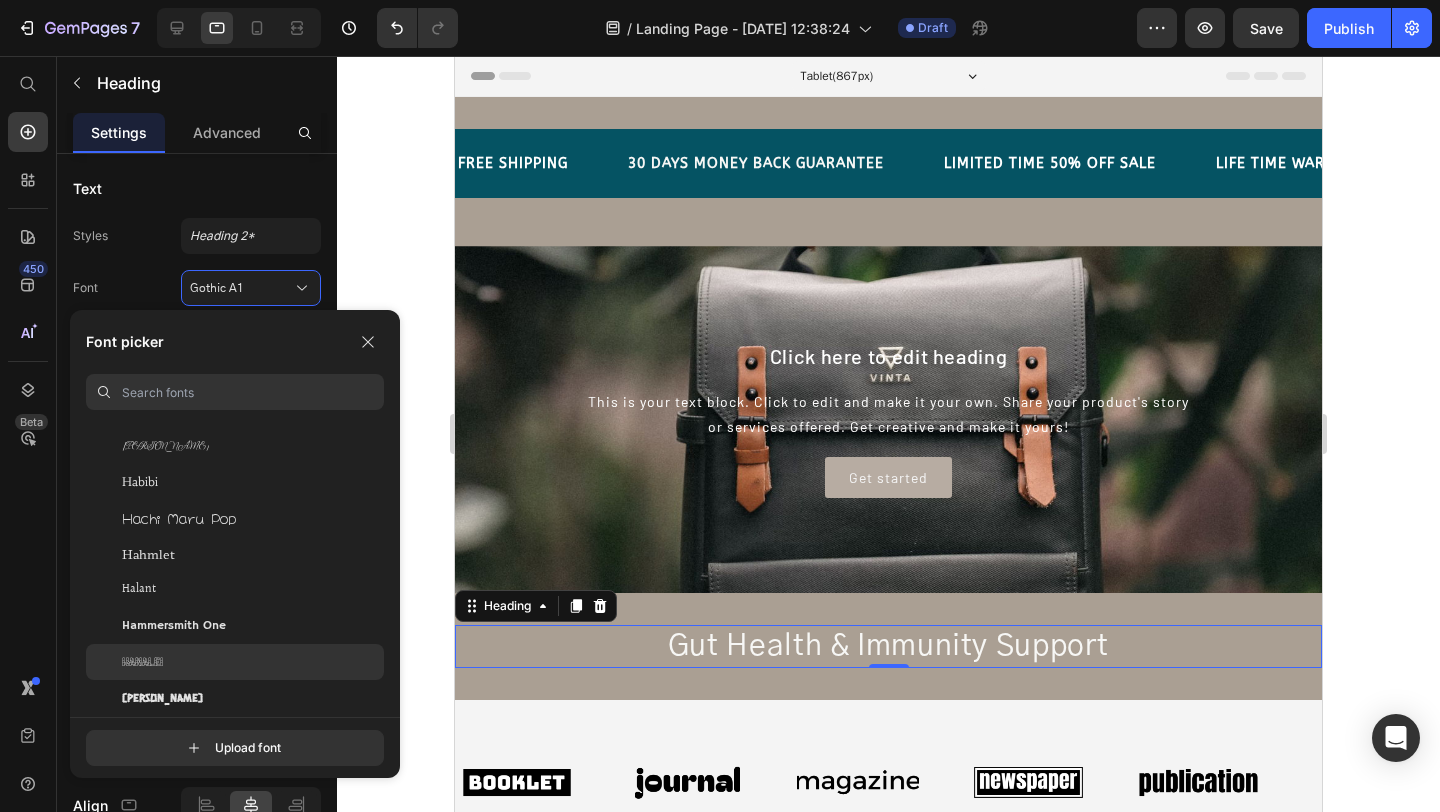 scroll, scrollTop: 20931, scrollLeft: 0, axis: vertical 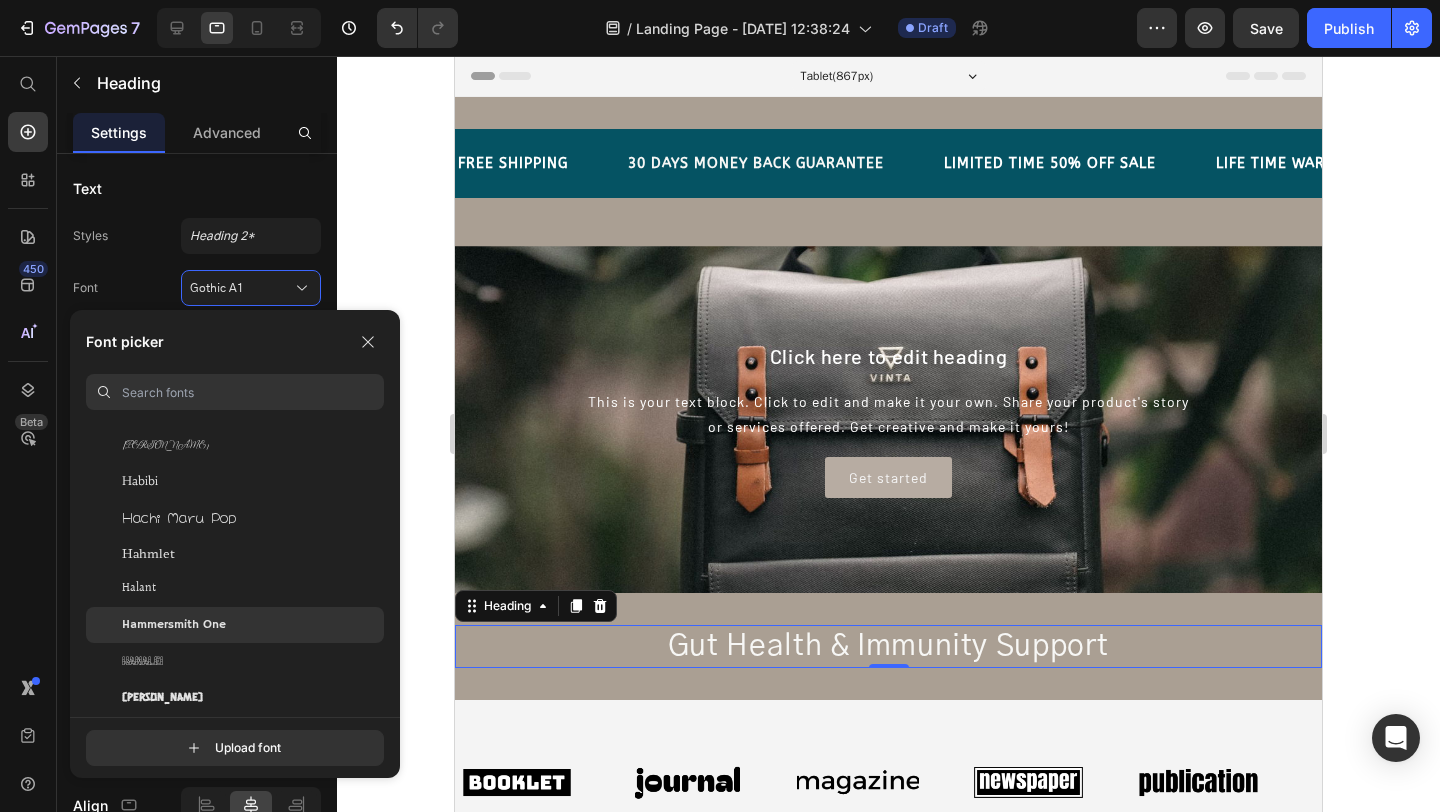 click on "Hammersmith One" 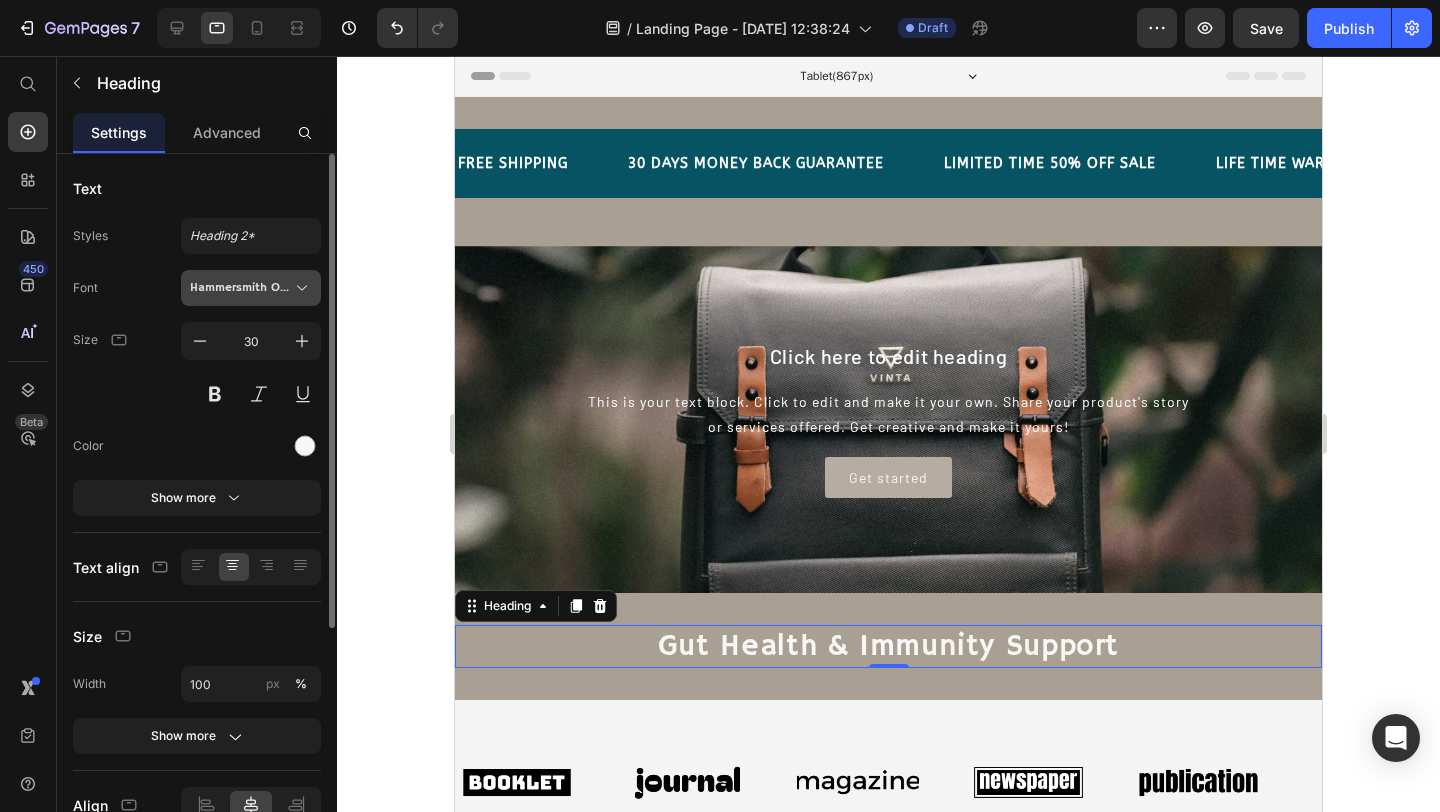 click on "Hammersmith One" at bounding box center [251, 288] 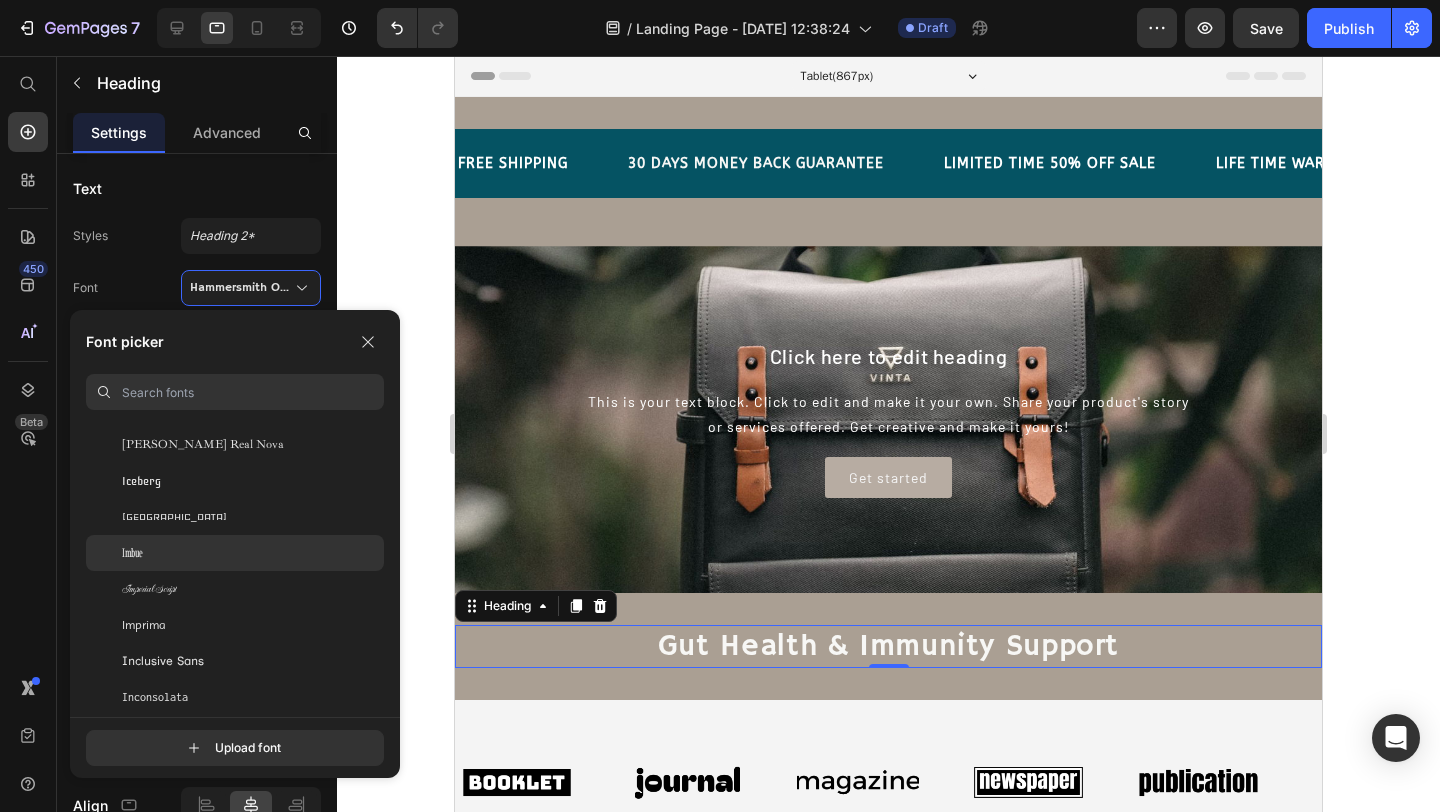 scroll, scrollTop: 23256, scrollLeft: 0, axis: vertical 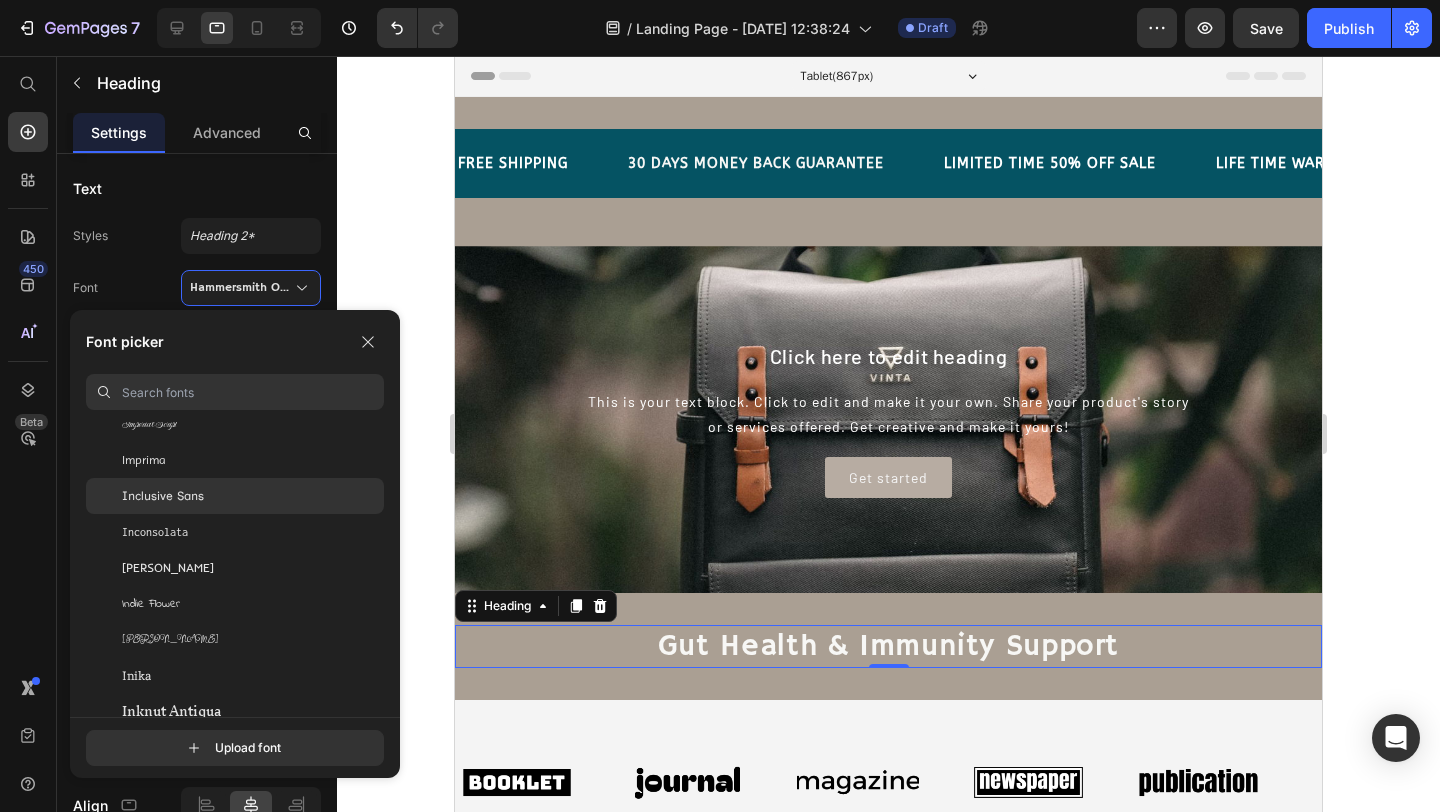 click on "Inclusive Sans" 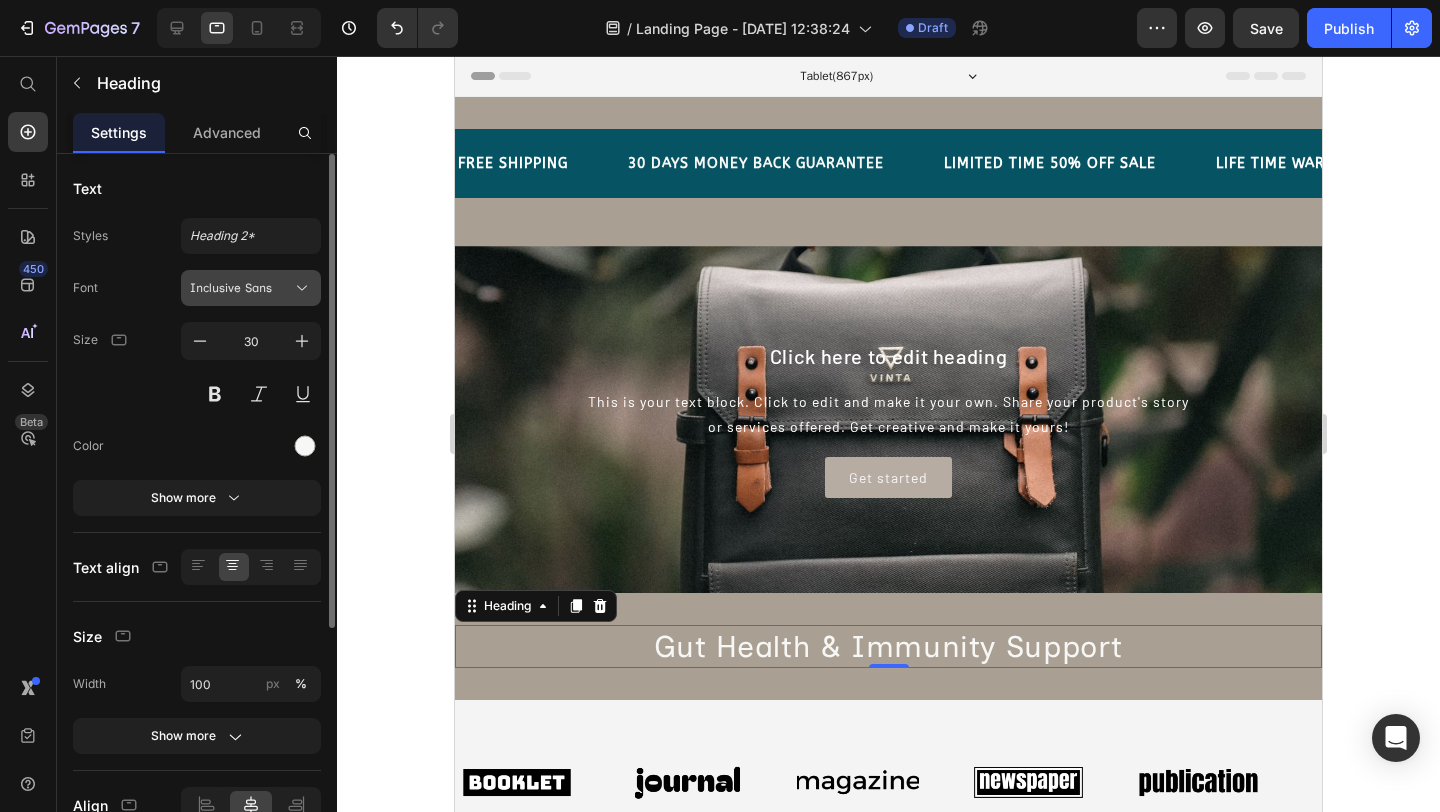 click on "Inclusive Sans" at bounding box center [251, 288] 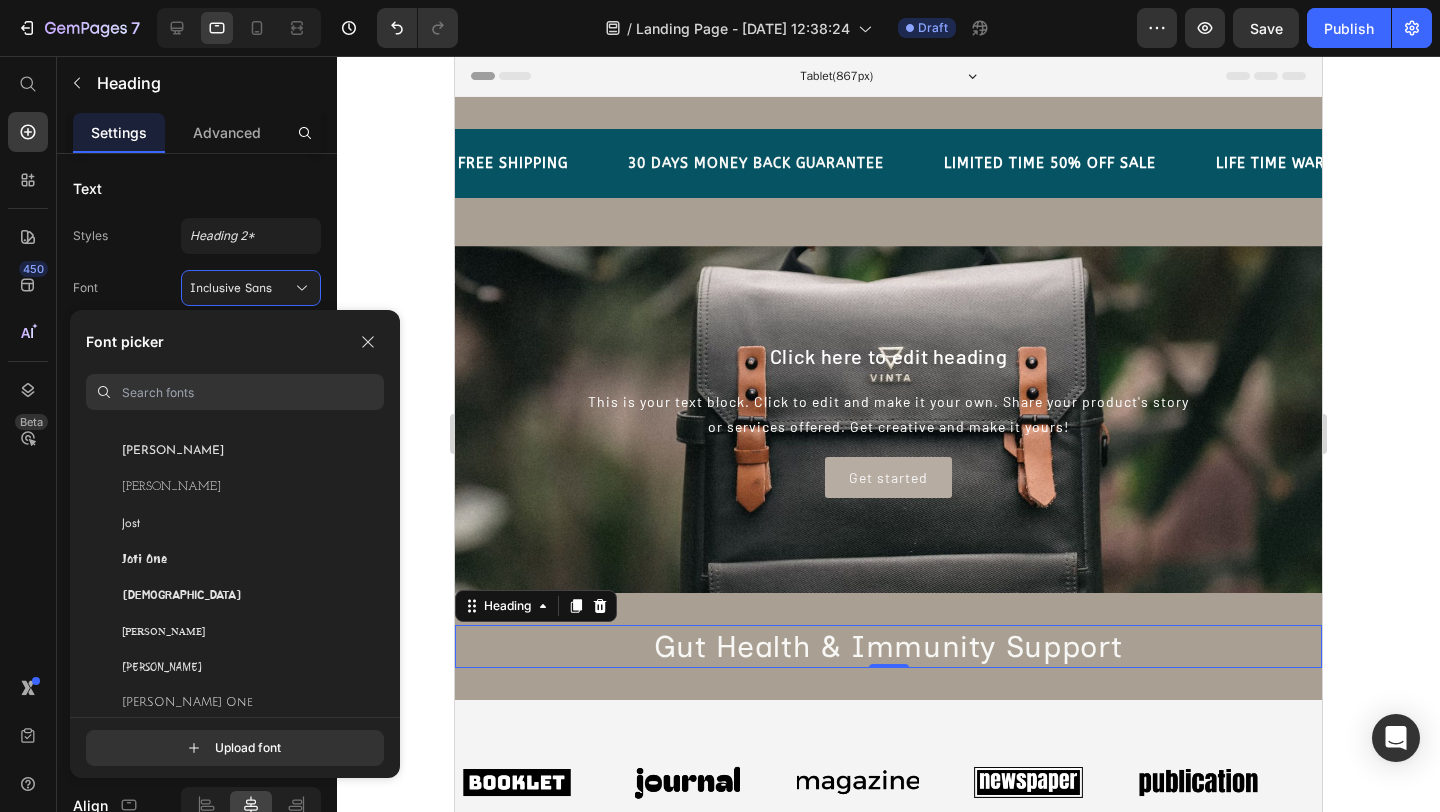 scroll, scrollTop: 24989, scrollLeft: 0, axis: vertical 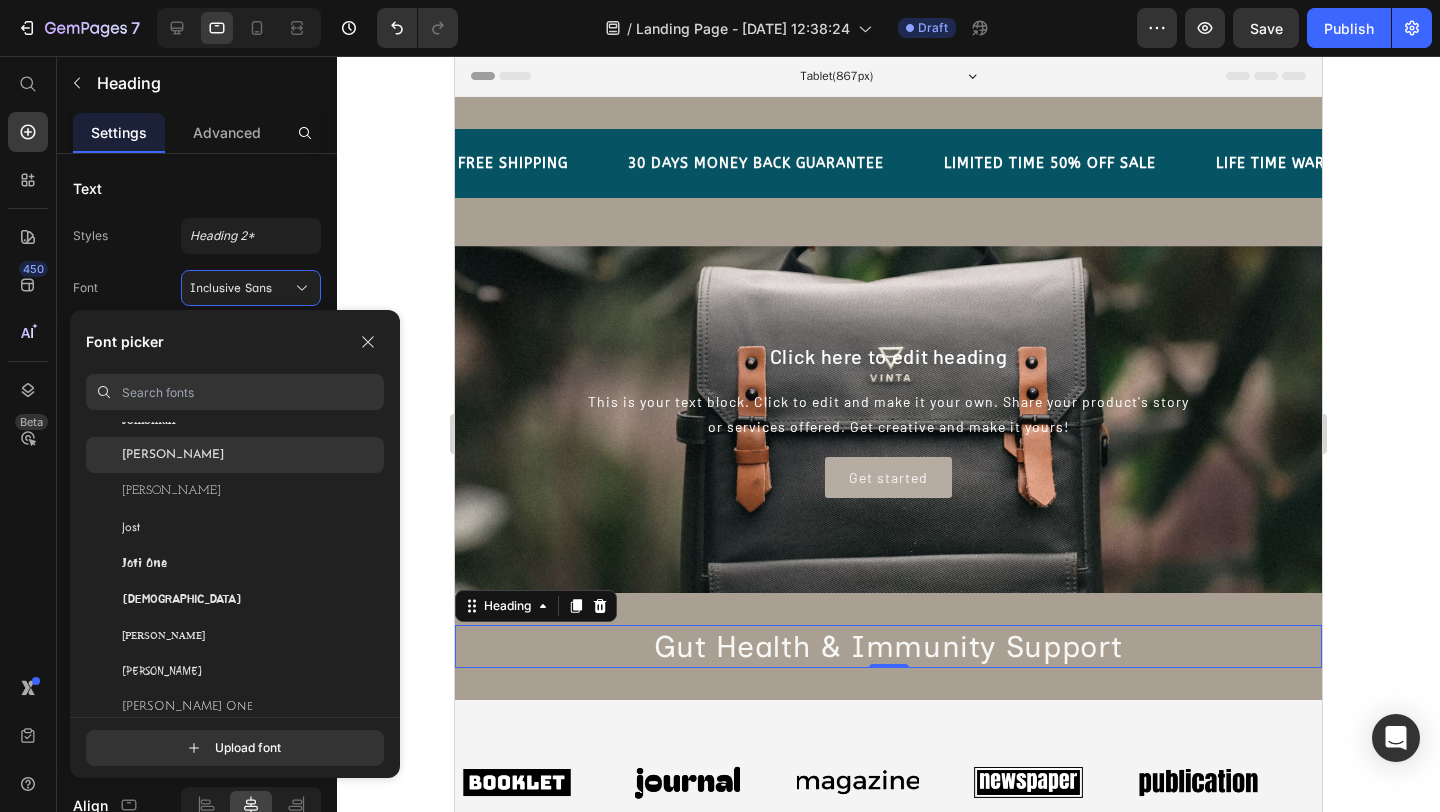 click on "[PERSON_NAME]" 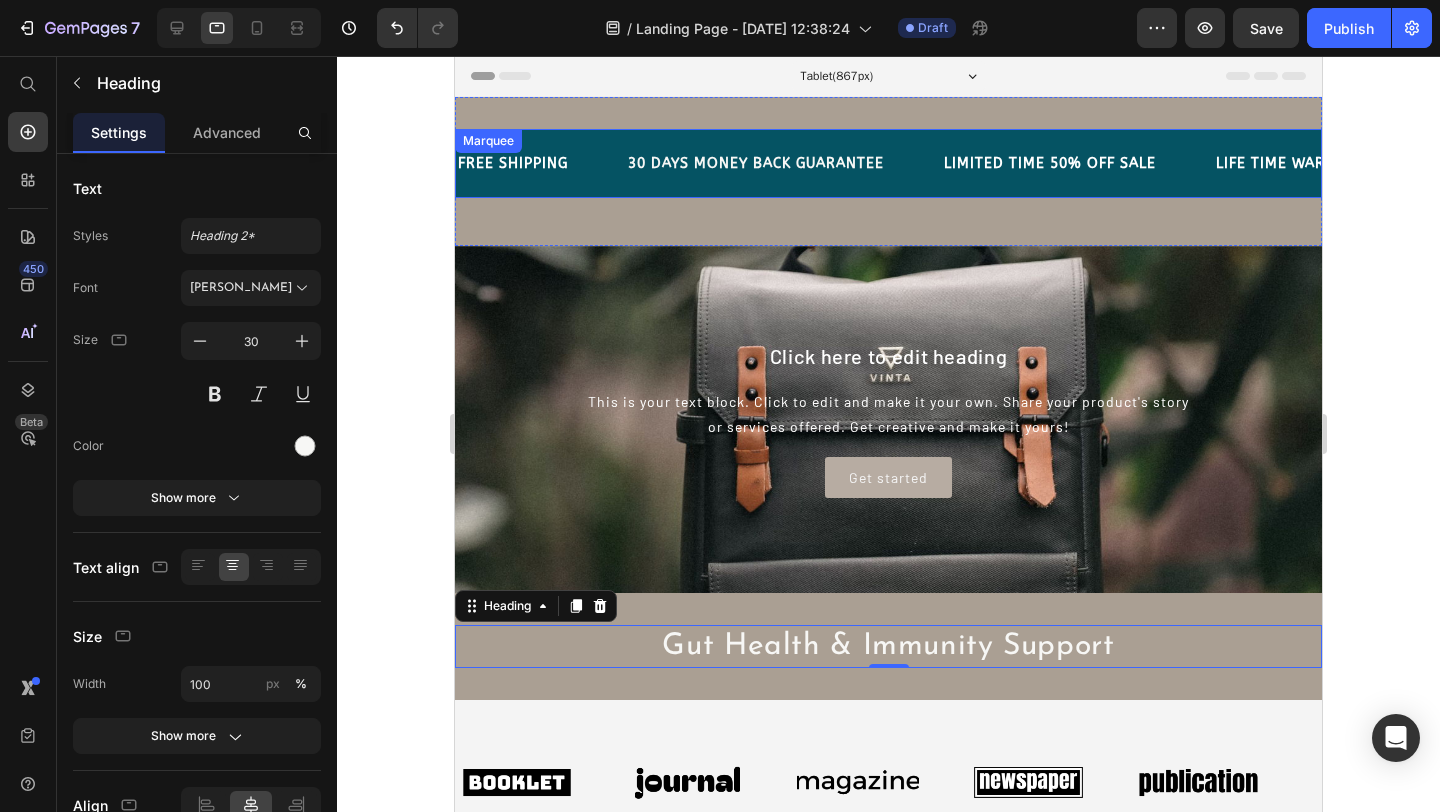 click on "FREE SHIPPING Text" at bounding box center [541, 163] 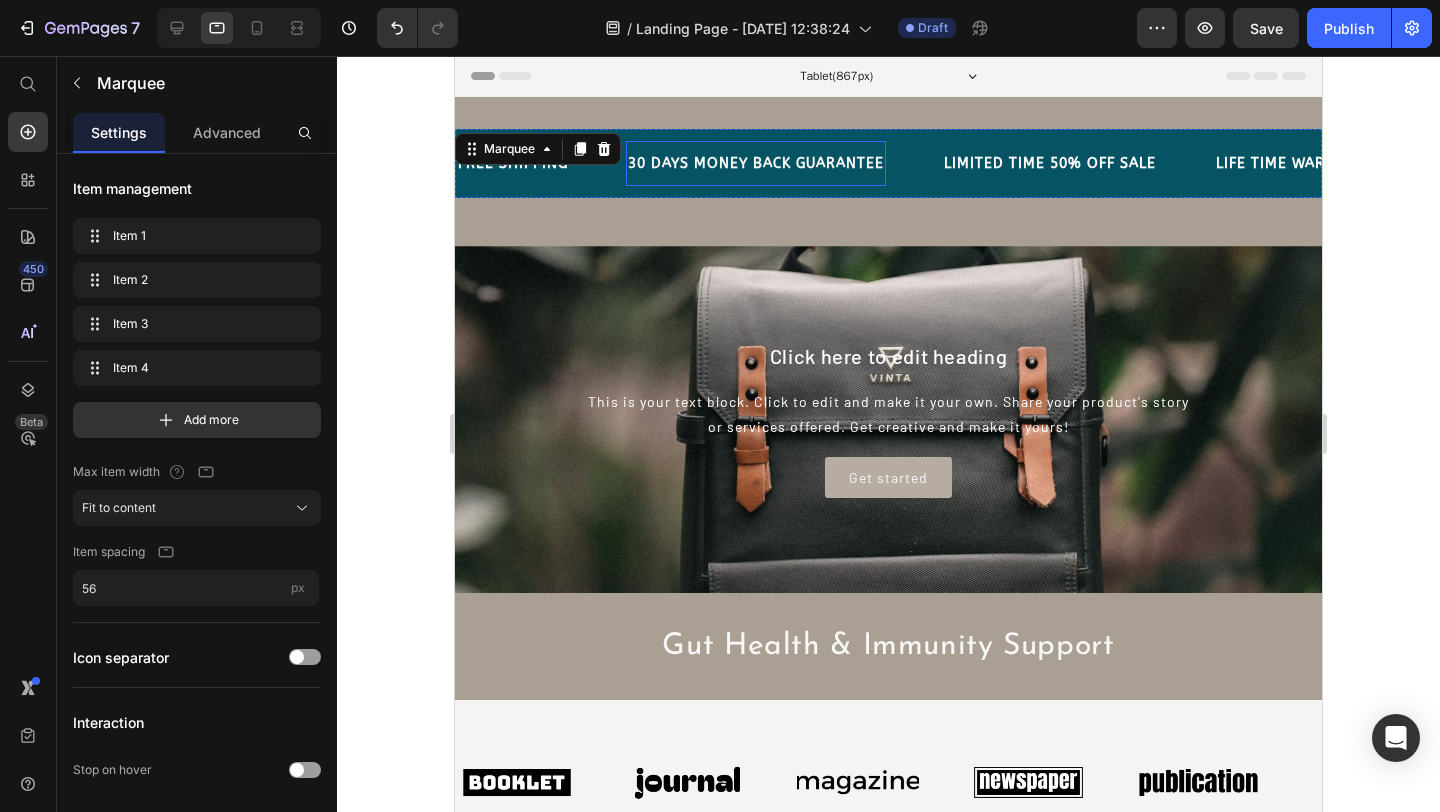 click on "30 DAYS MONEY BACK GUARANTEE" at bounding box center (756, 163) 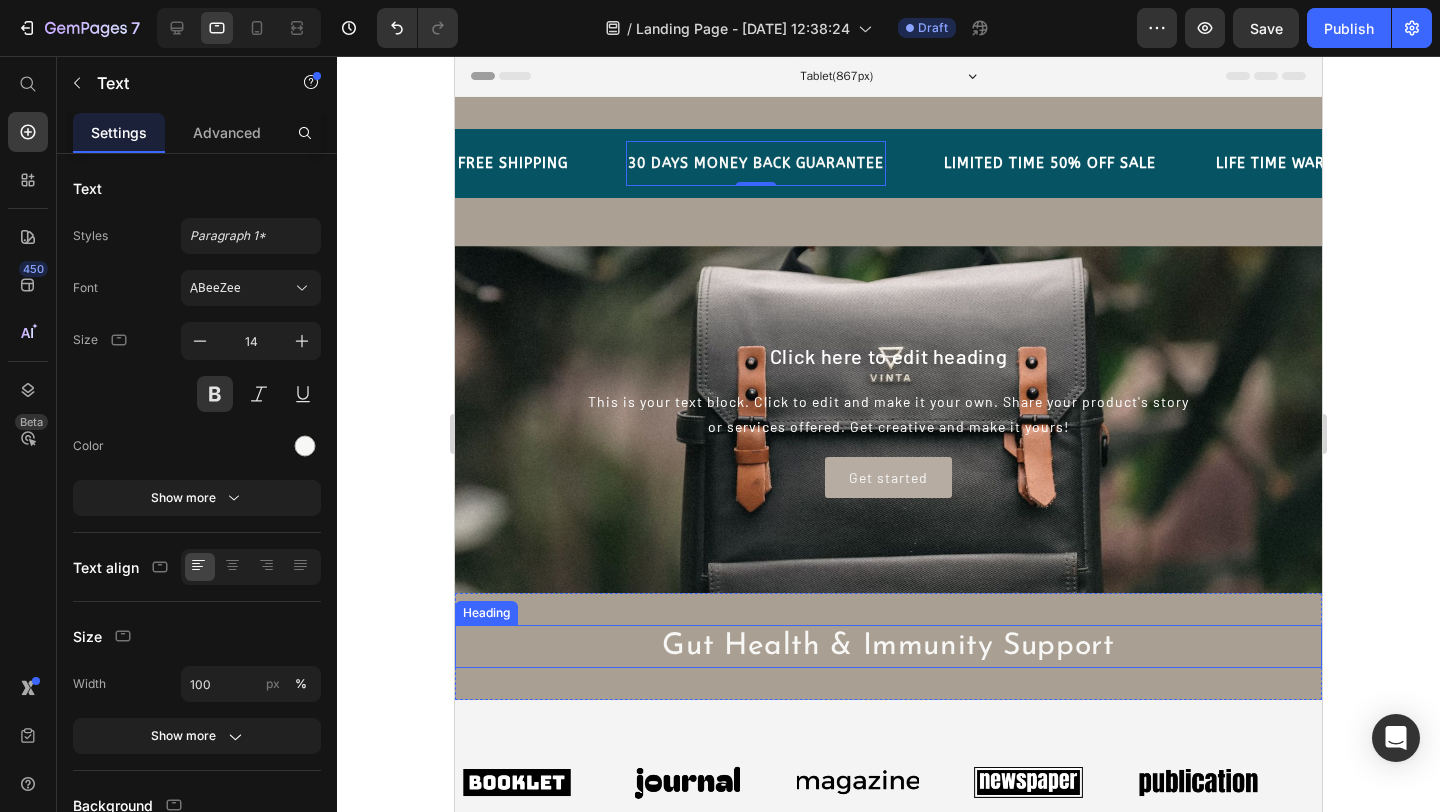 click on "Gut Health & Immunity Support" at bounding box center [888, 646] 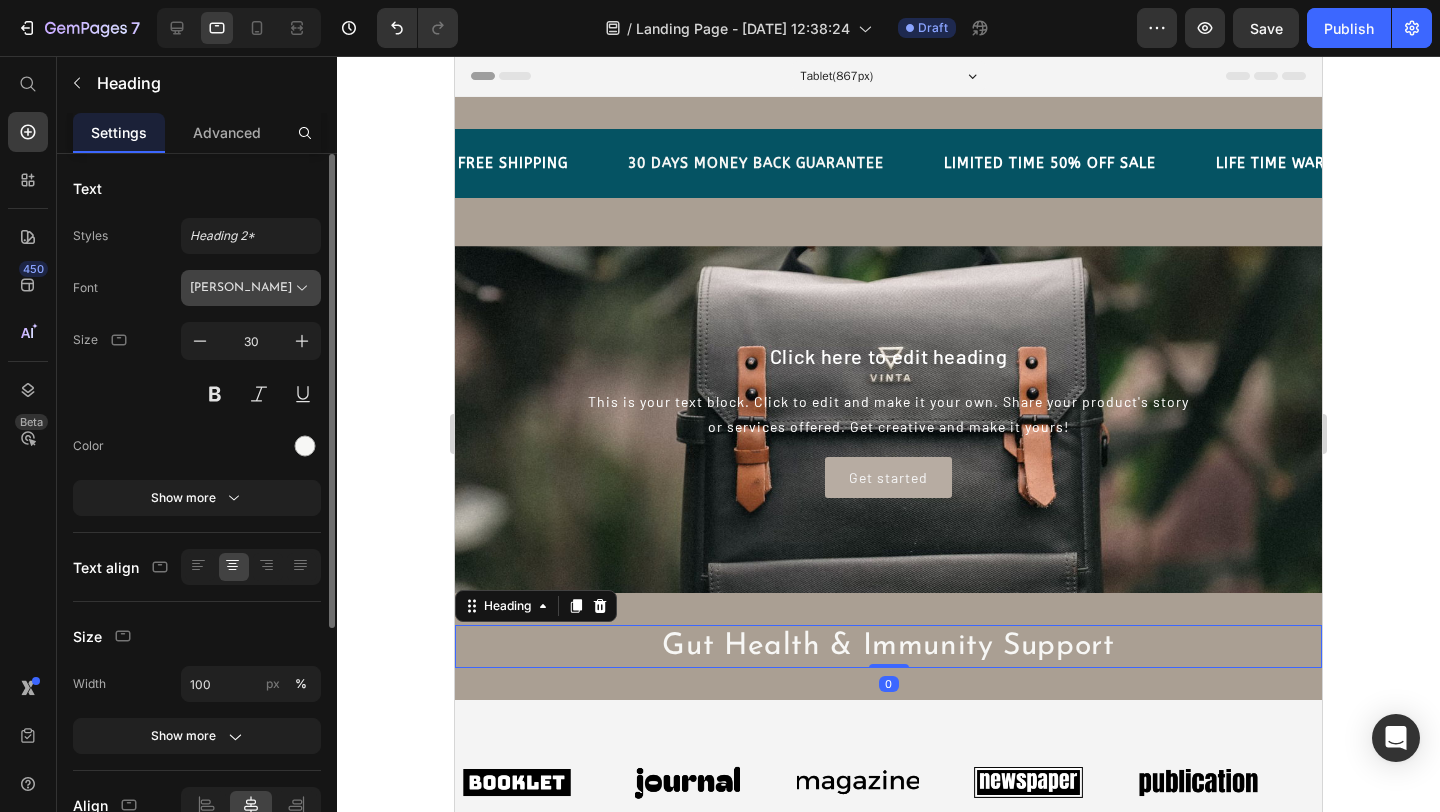 click on "[PERSON_NAME]" at bounding box center (241, 288) 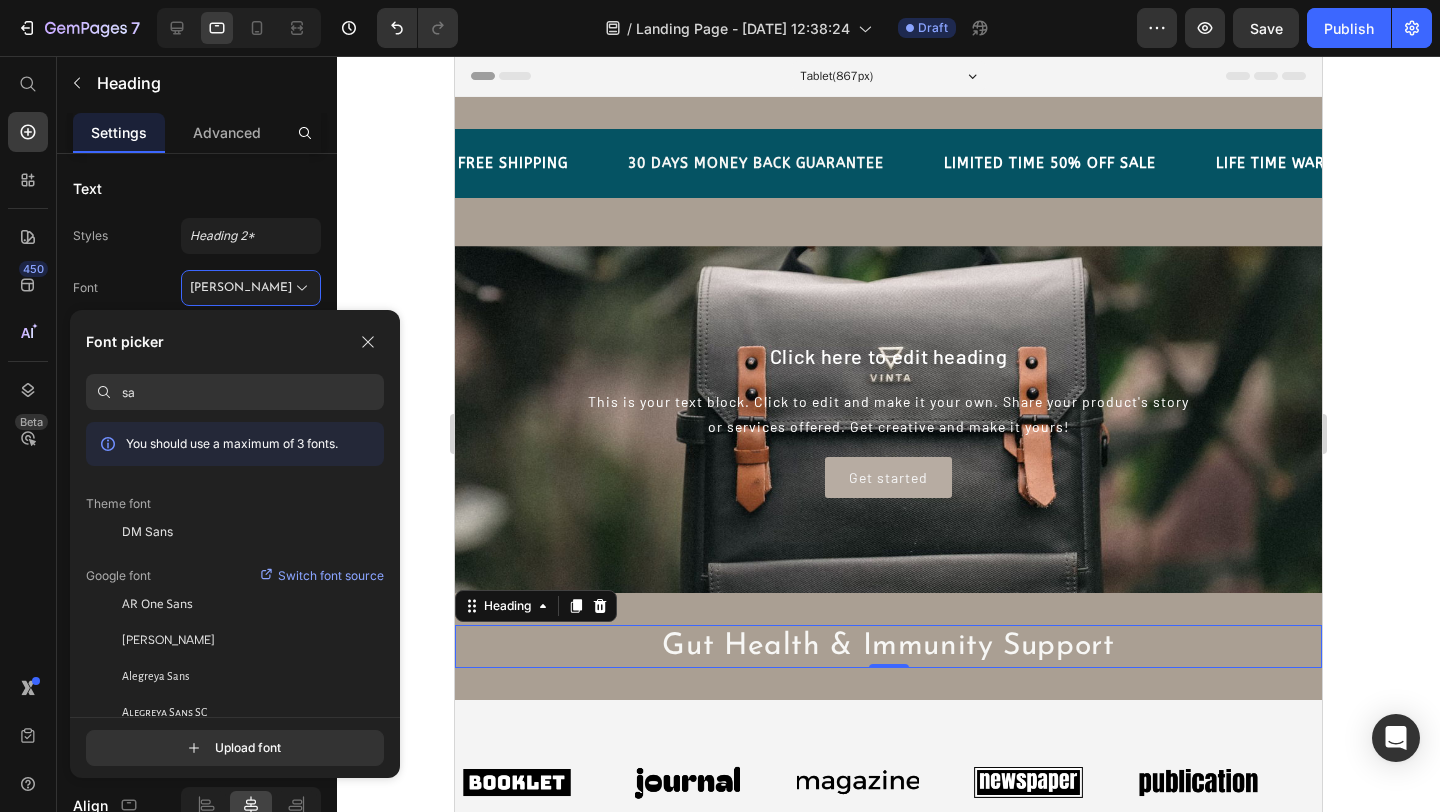 type on "s" 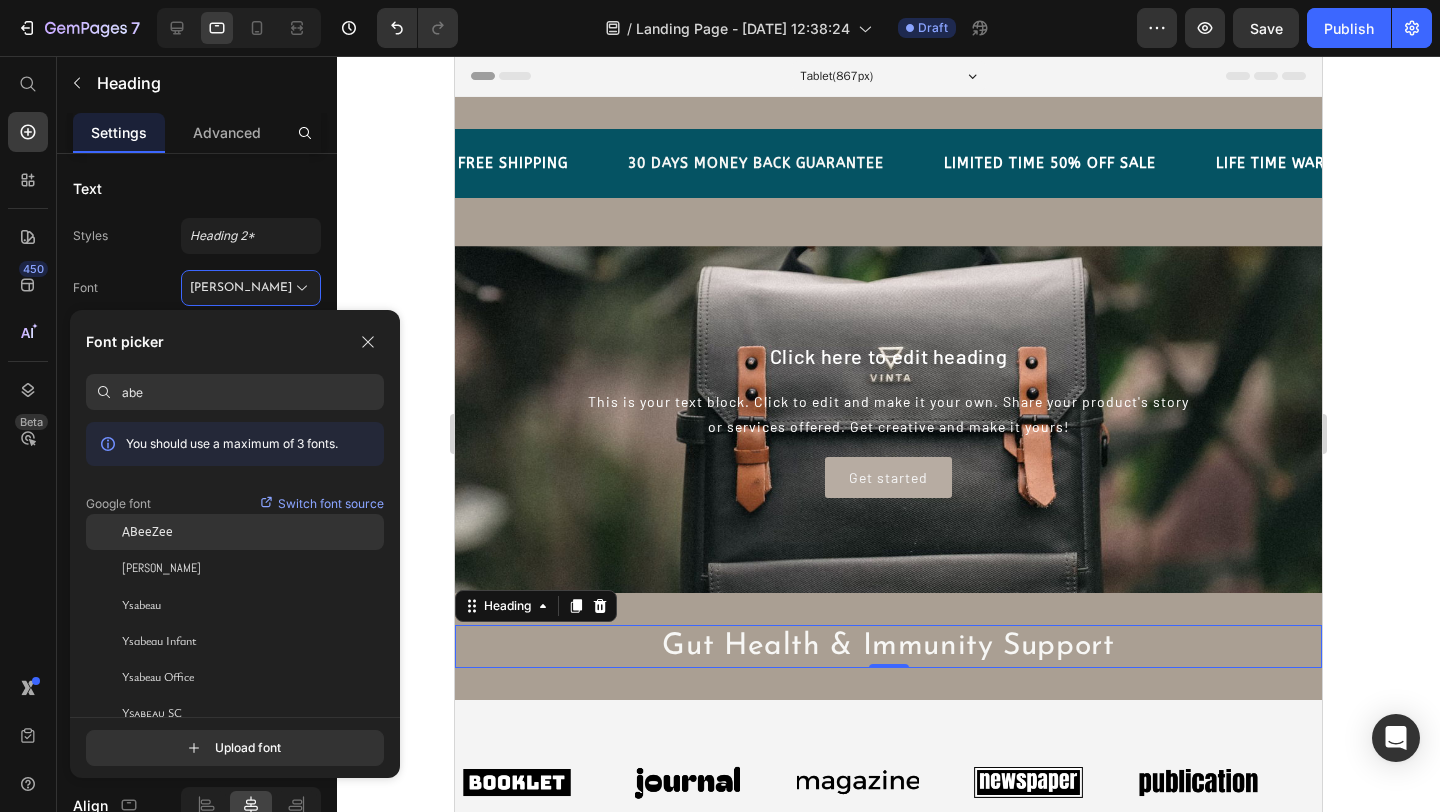 type on "abe" 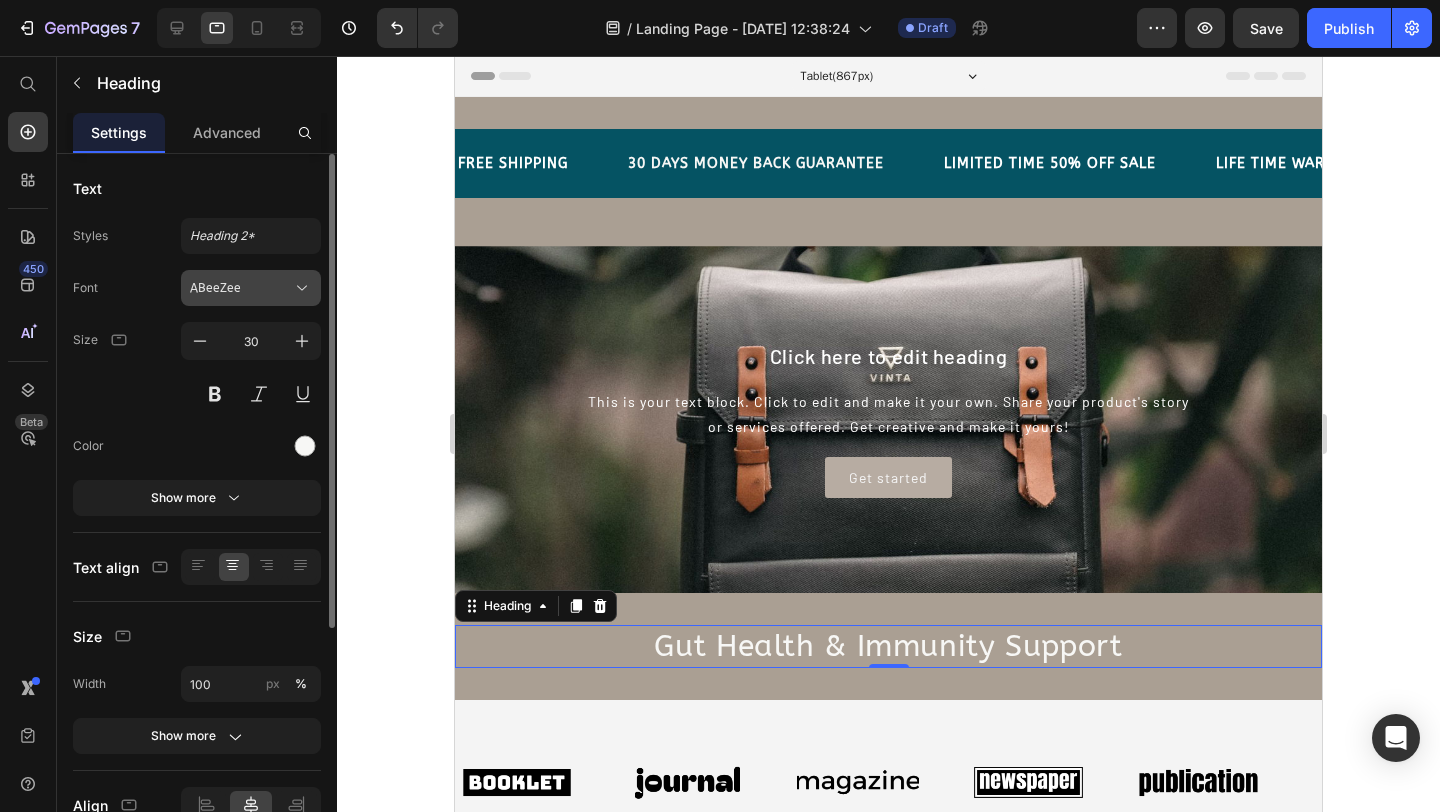 click on "ABeeZee" at bounding box center (241, 288) 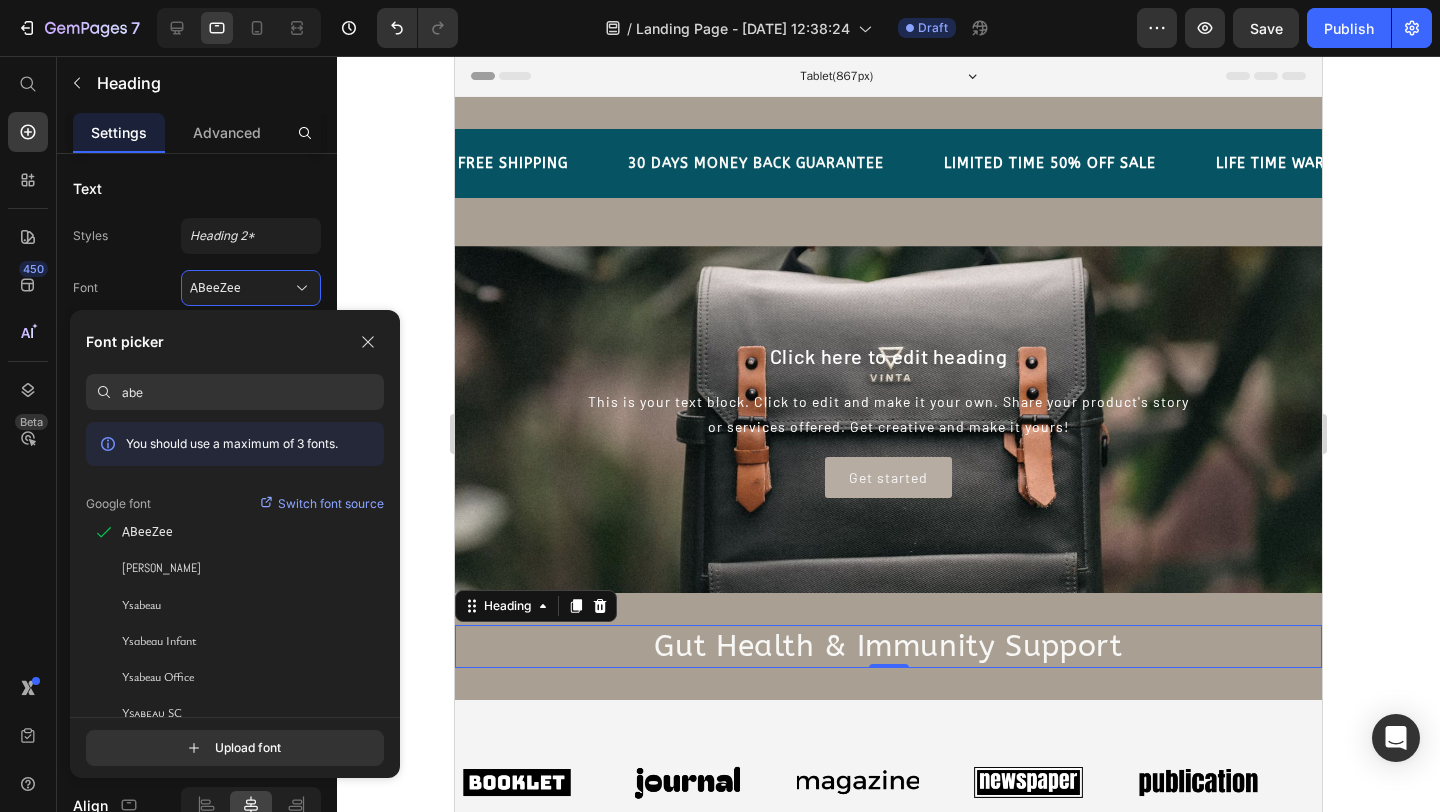 scroll, scrollTop: 13, scrollLeft: 0, axis: vertical 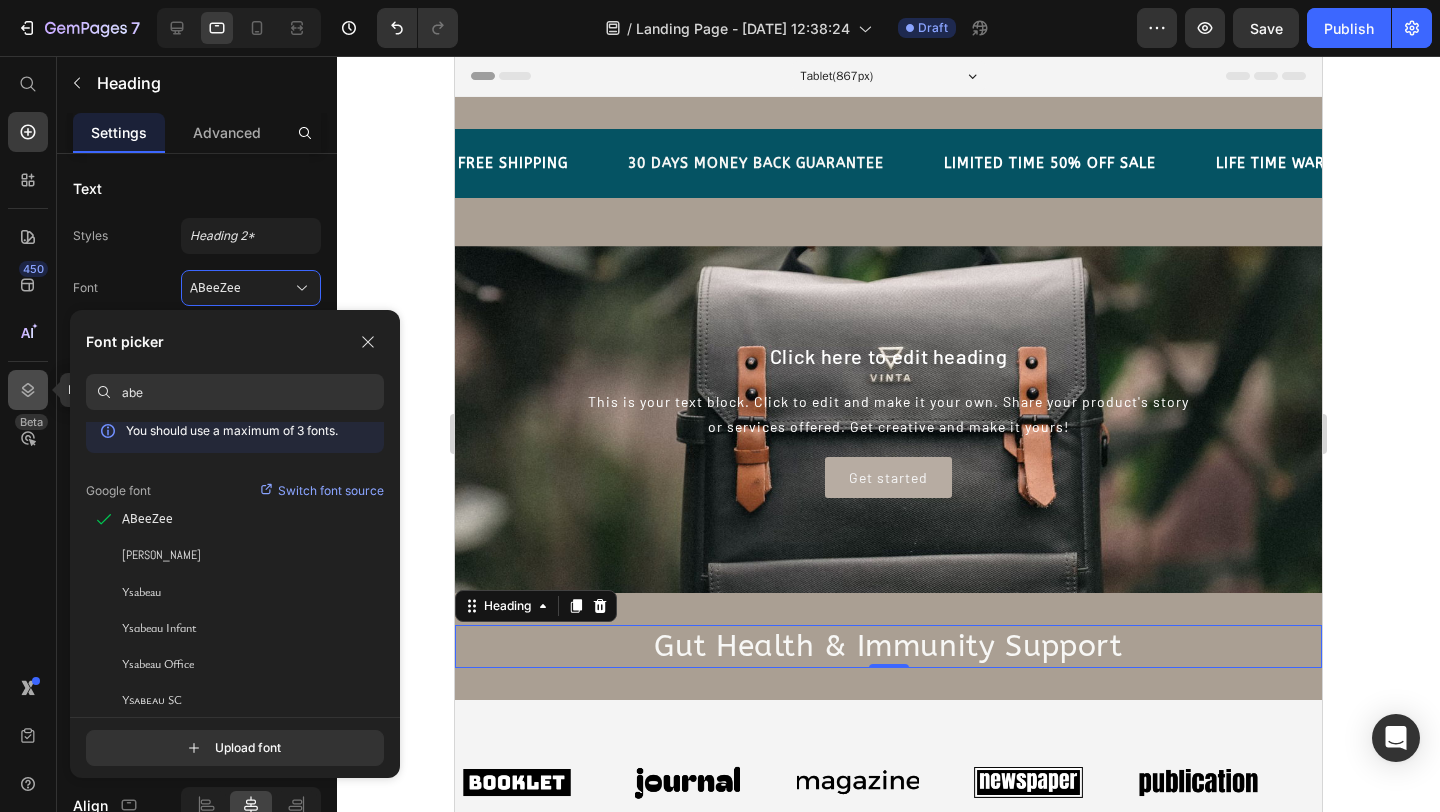 drag, startPoint x: 231, startPoint y: 403, endPoint x: 19, endPoint y: 398, distance: 212.05896 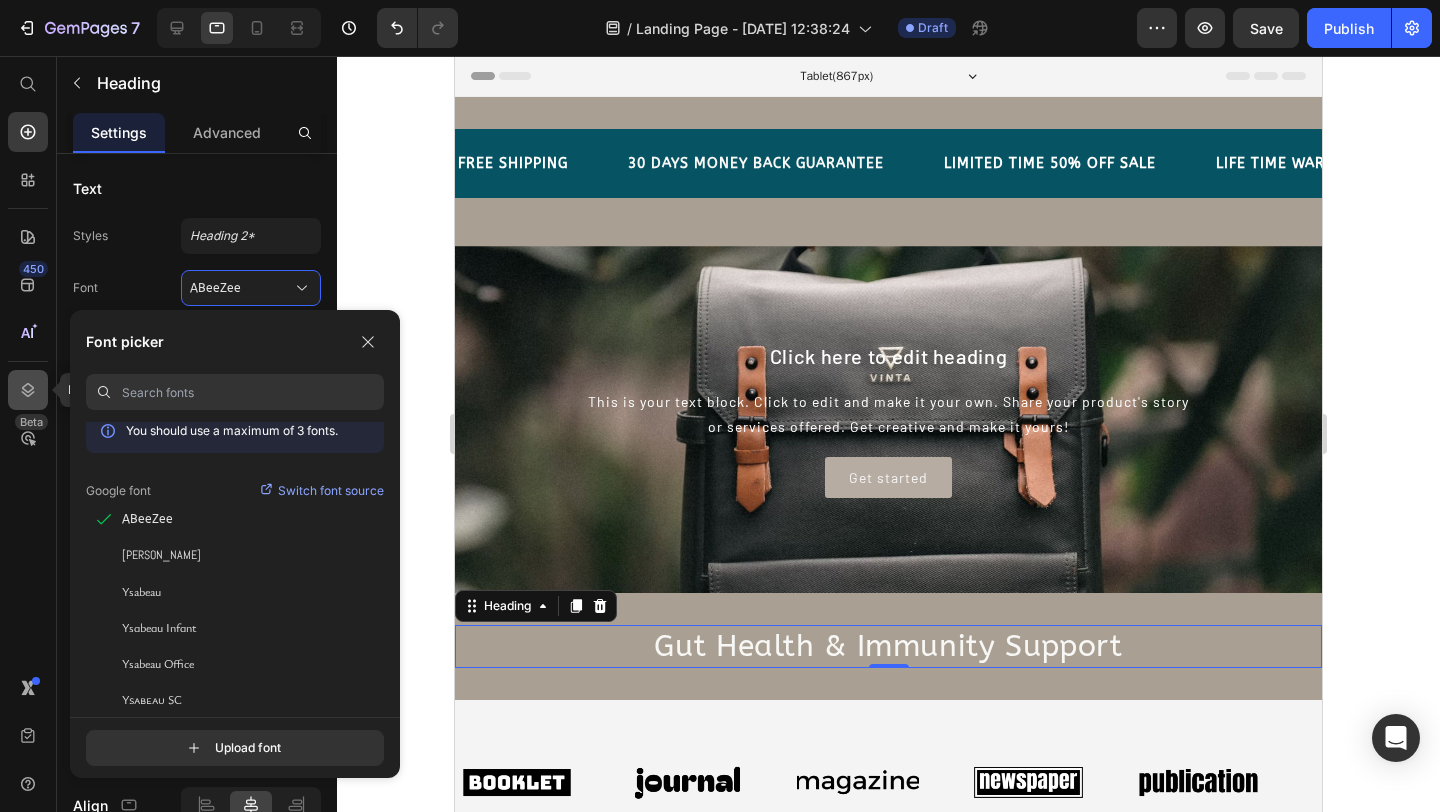 scroll, scrollTop: 0, scrollLeft: 0, axis: both 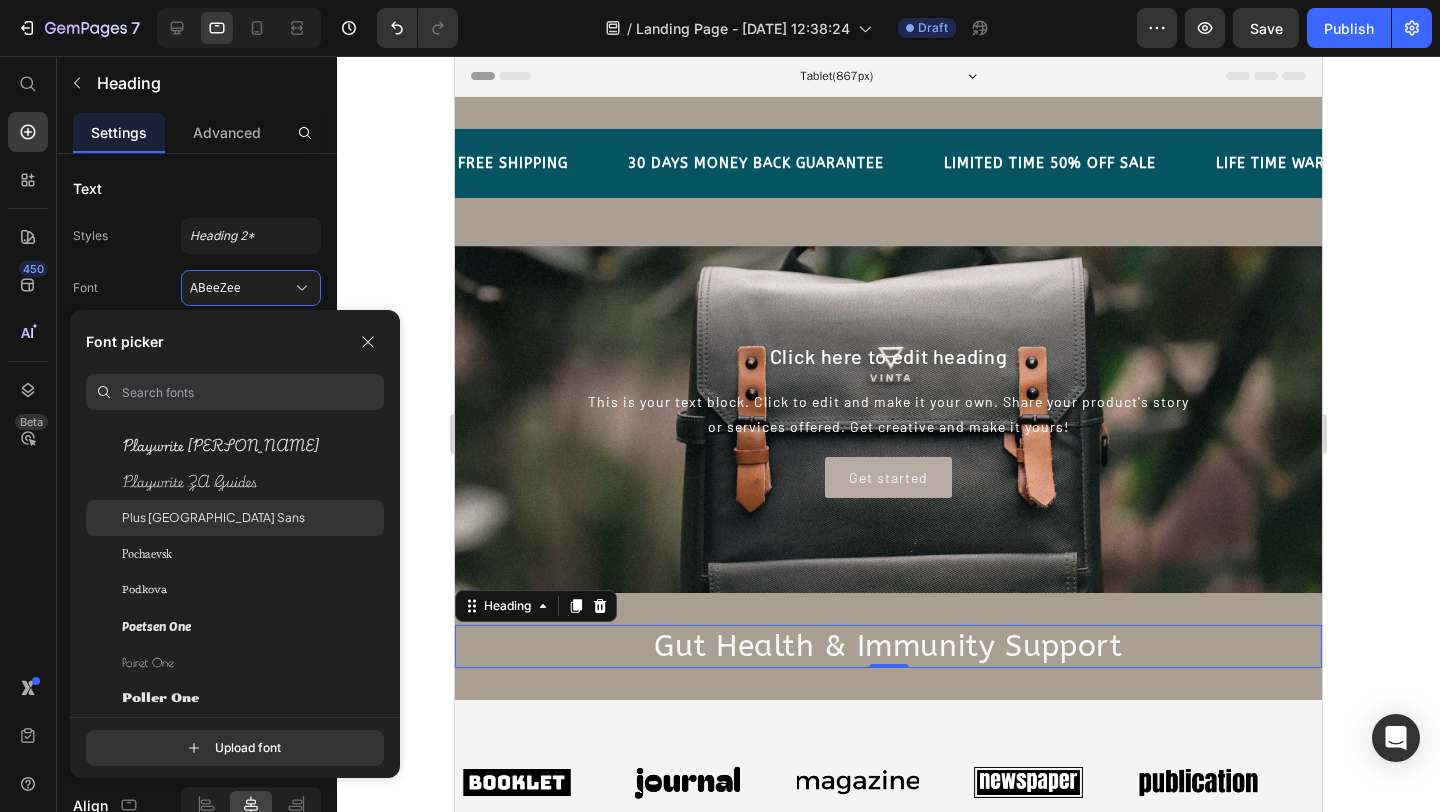 type 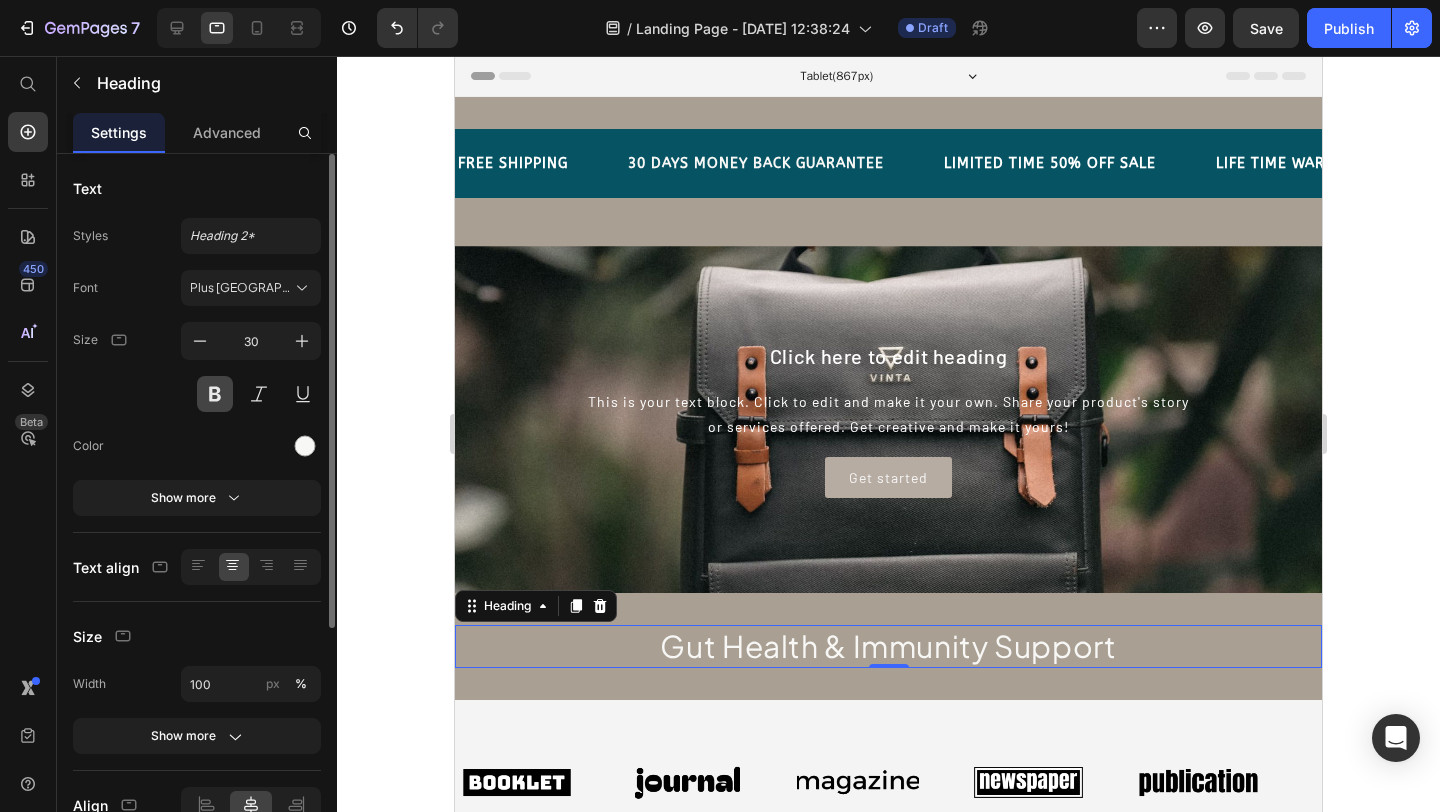 click at bounding box center (215, 394) 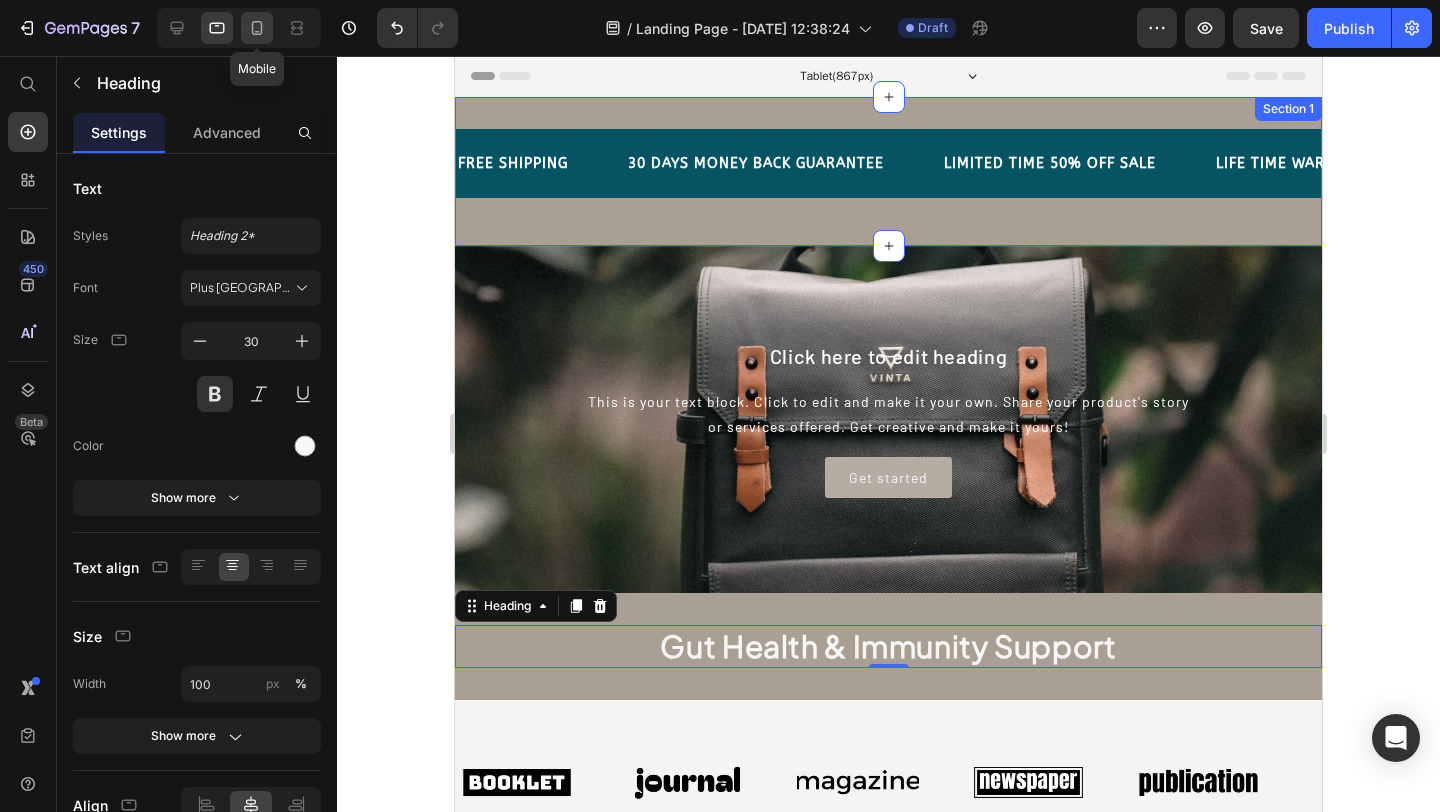 click 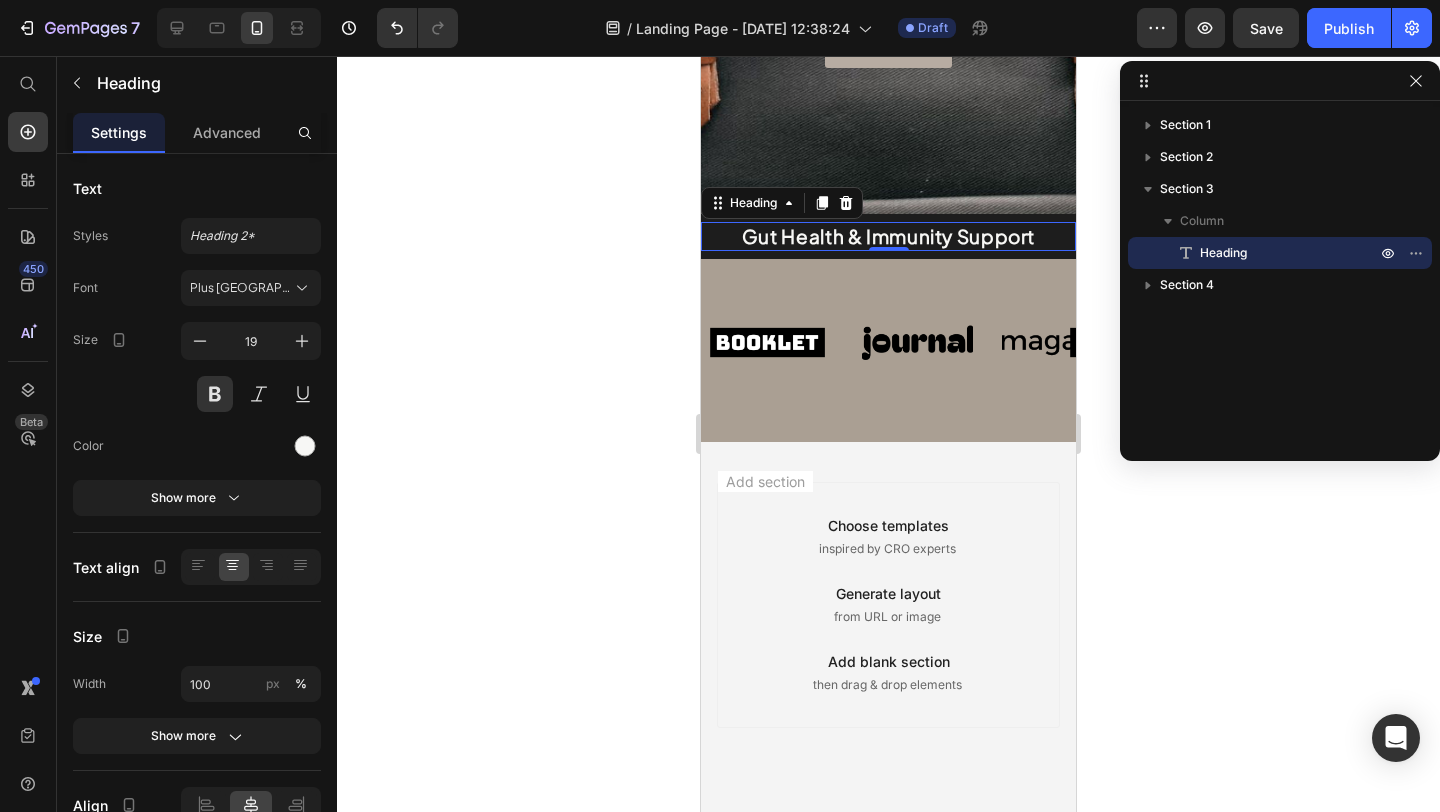 scroll, scrollTop: 586, scrollLeft: 0, axis: vertical 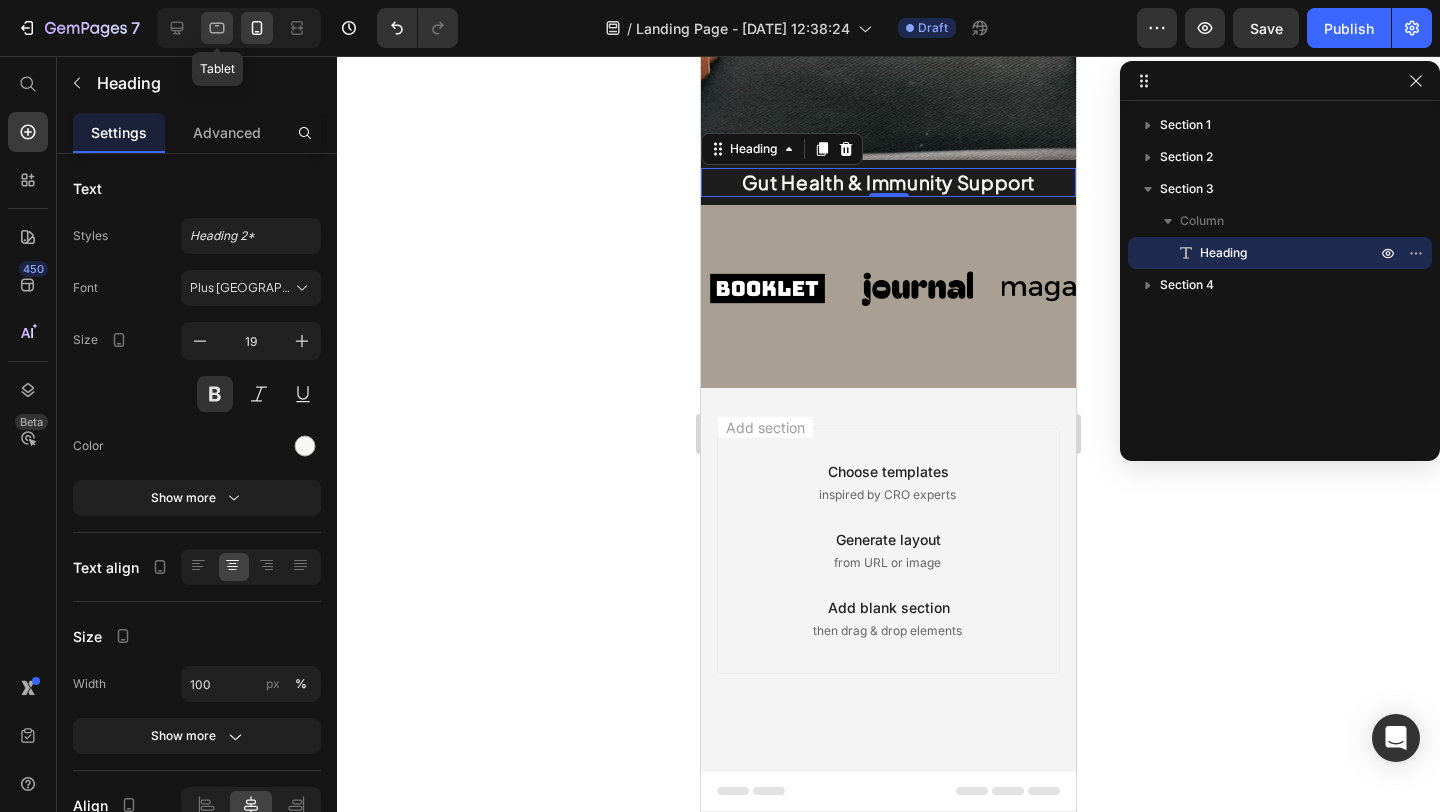click 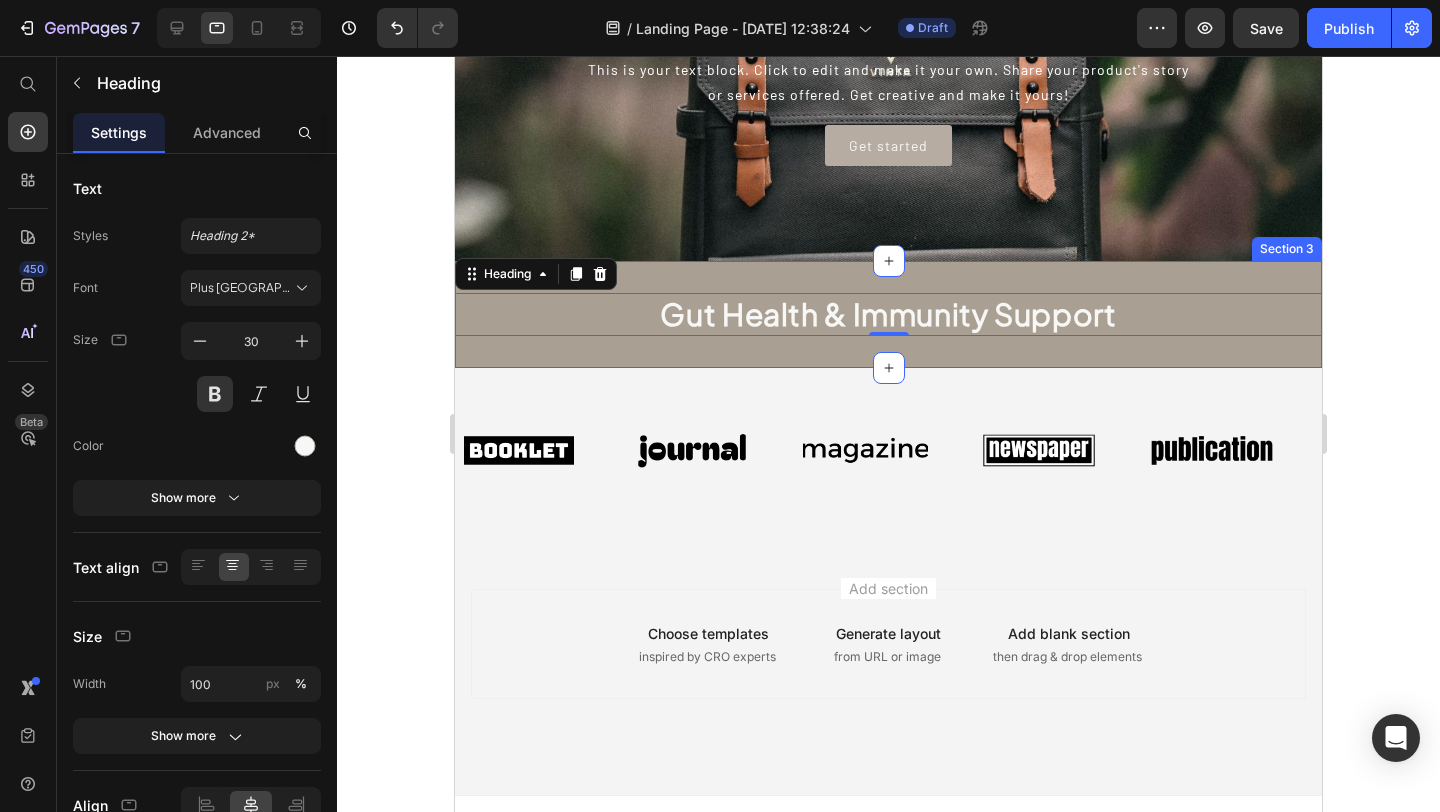 scroll, scrollTop: 350, scrollLeft: 0, axis: vertical 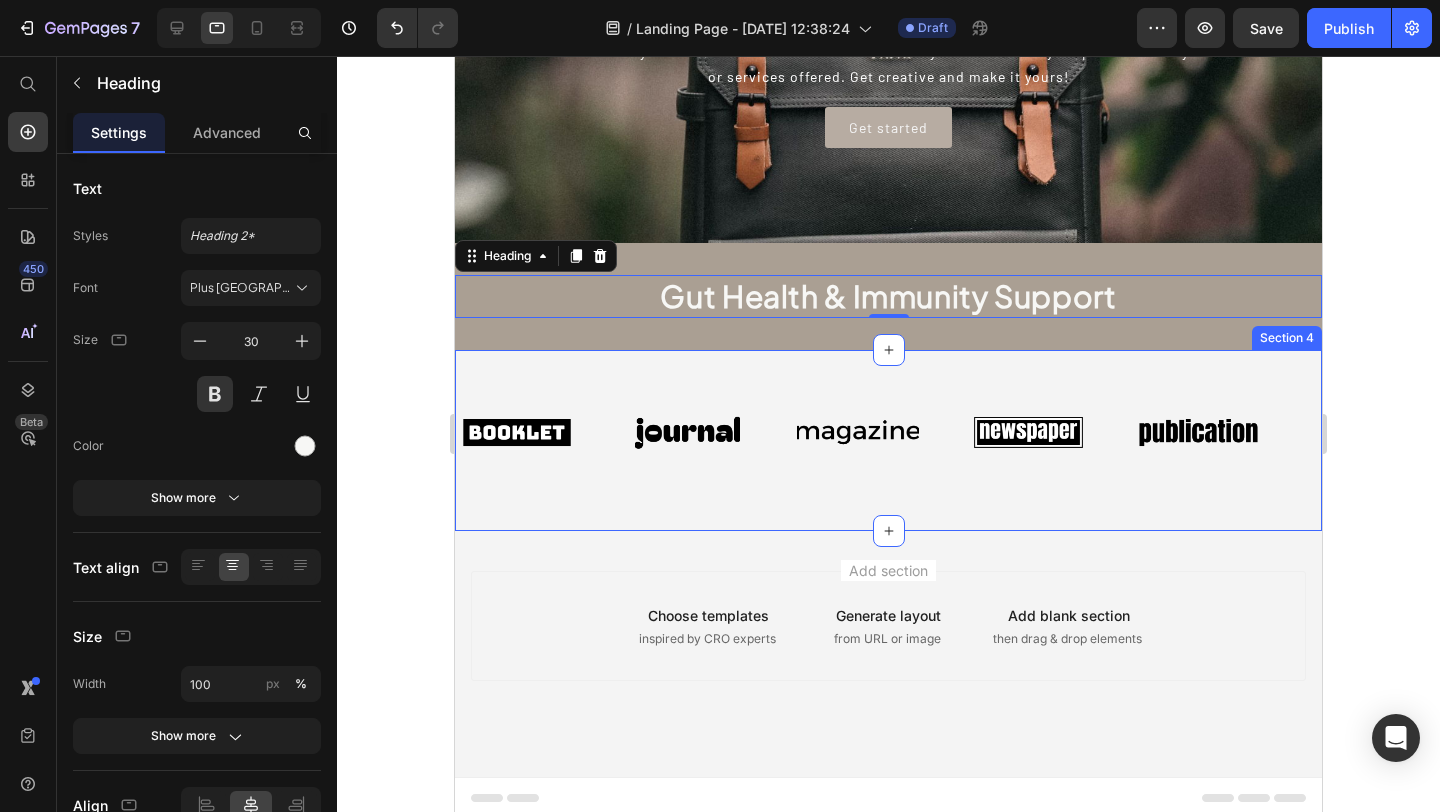 click on "Image Image Image Image Image Image Image Image Image Image Marquee" at bounding box center [888, 440] 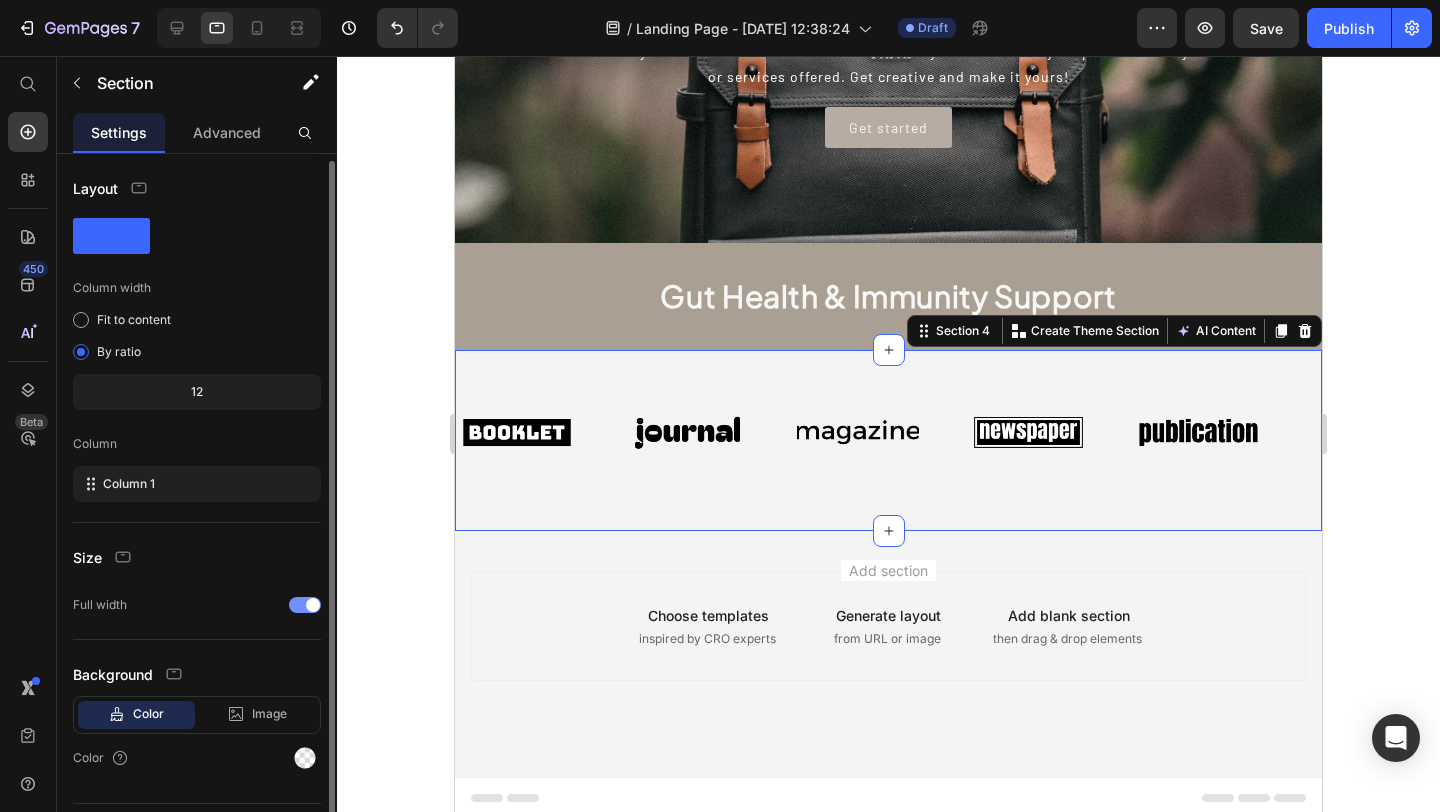 scroll, scrollTop: 49, scrollLeft: 0, axis: vertical 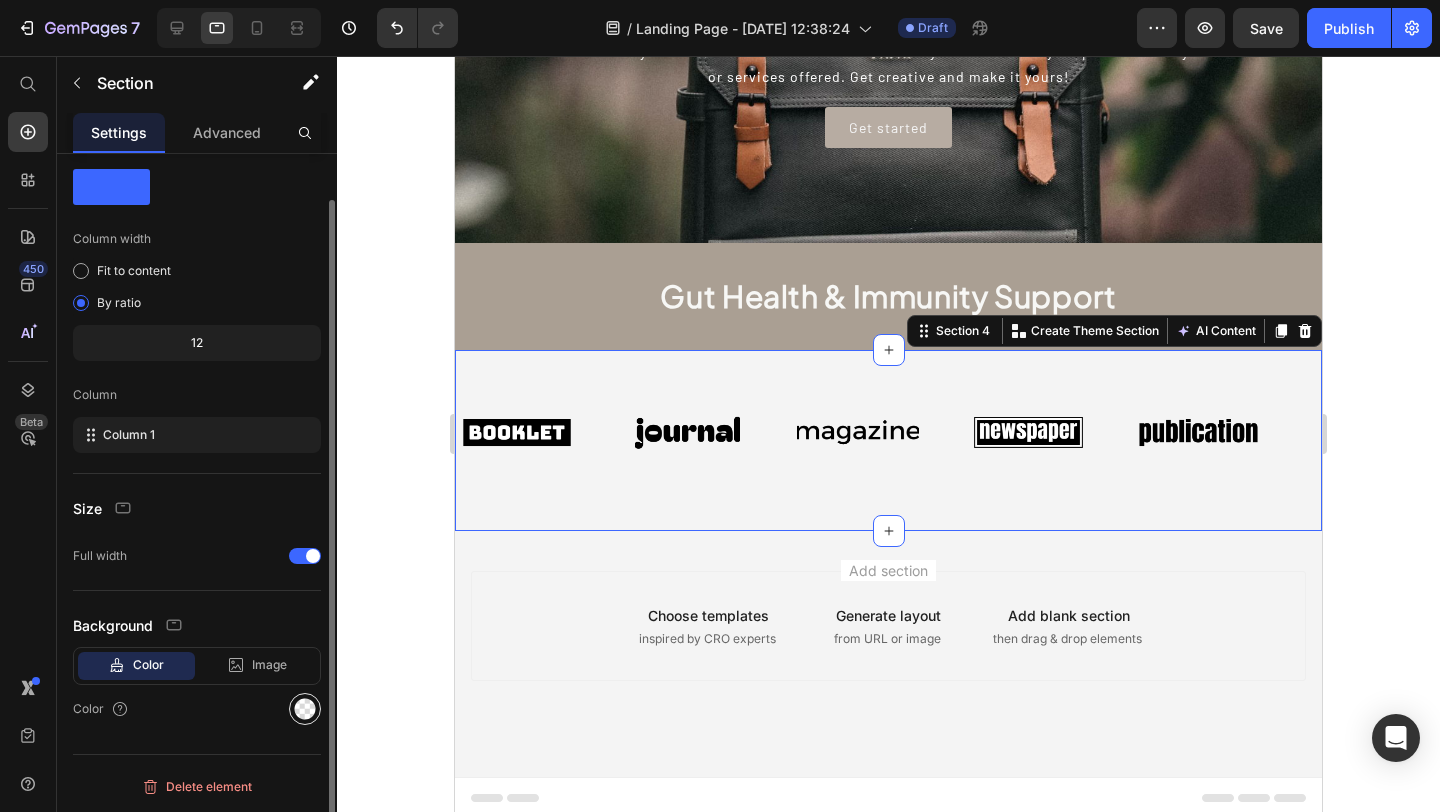 click at bounding box center [305, 709] 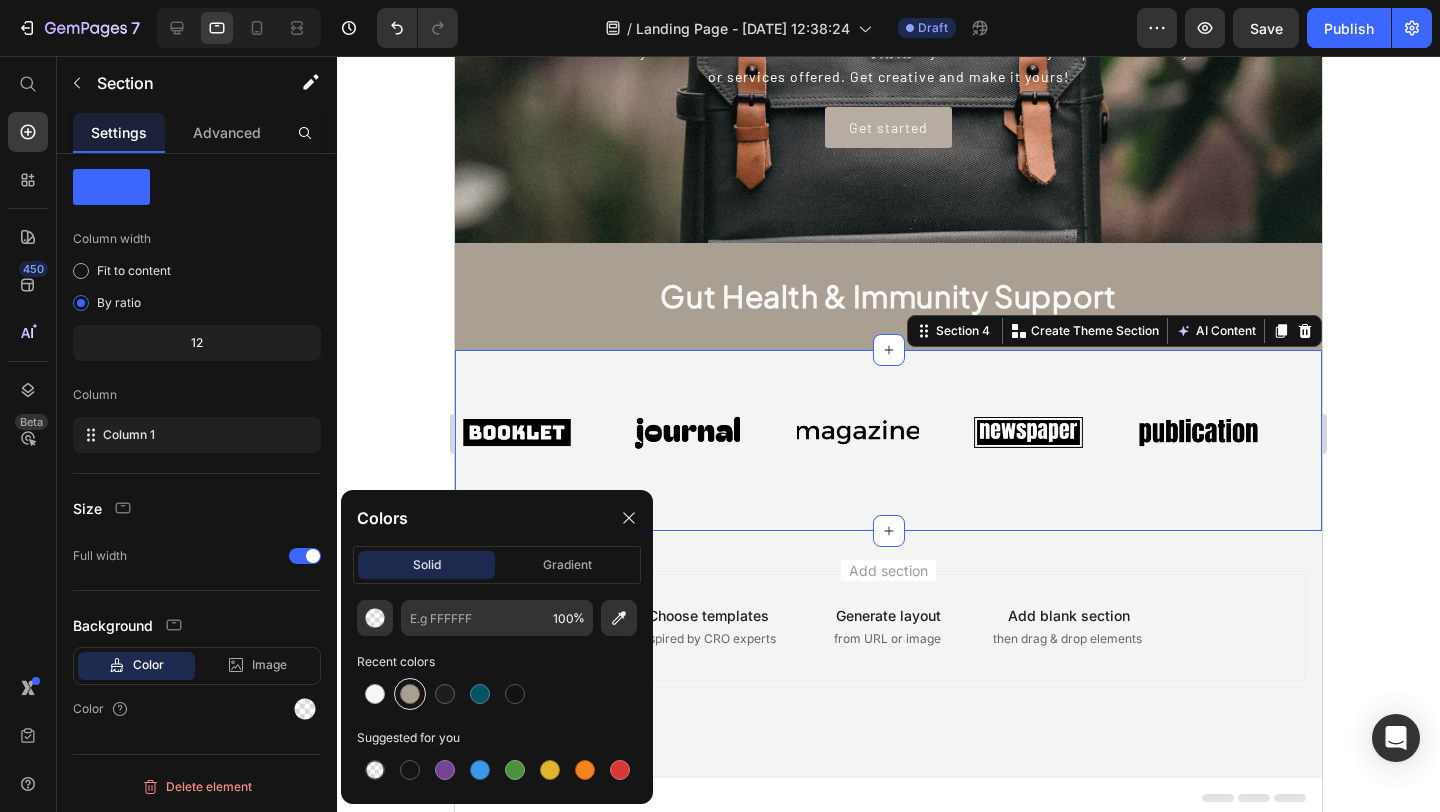click at bounding box center (410, 694) 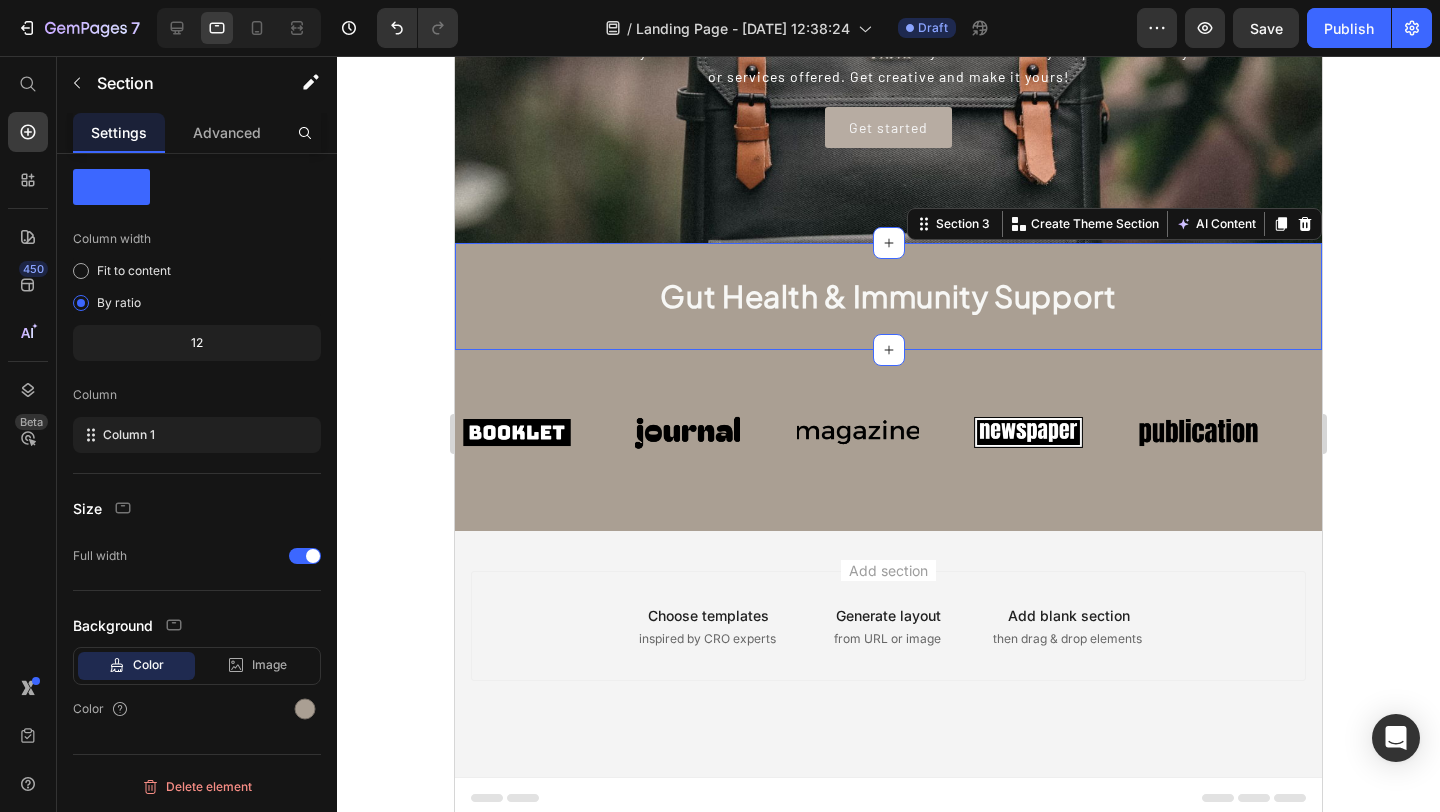 click on "Gut Health & Immunity Support Heading Section 3   You can create reusable sections Create Theme Section AI Content Write with GemAI What would you like to describe here? Tone and Voice Persuasive Product pill 6 Show more Generate" at bounding box center [888, 296] 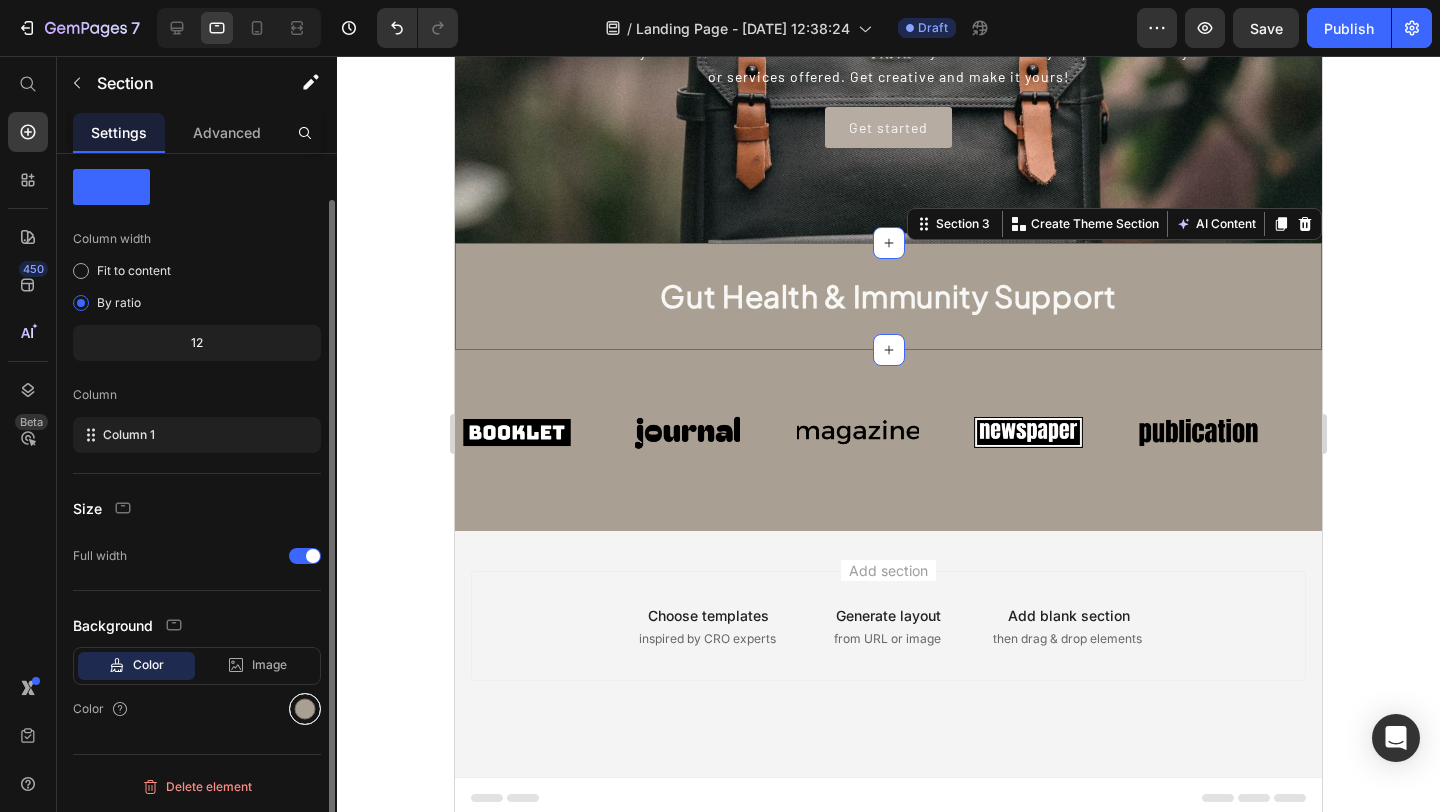 click at bounding box center (305, 709) 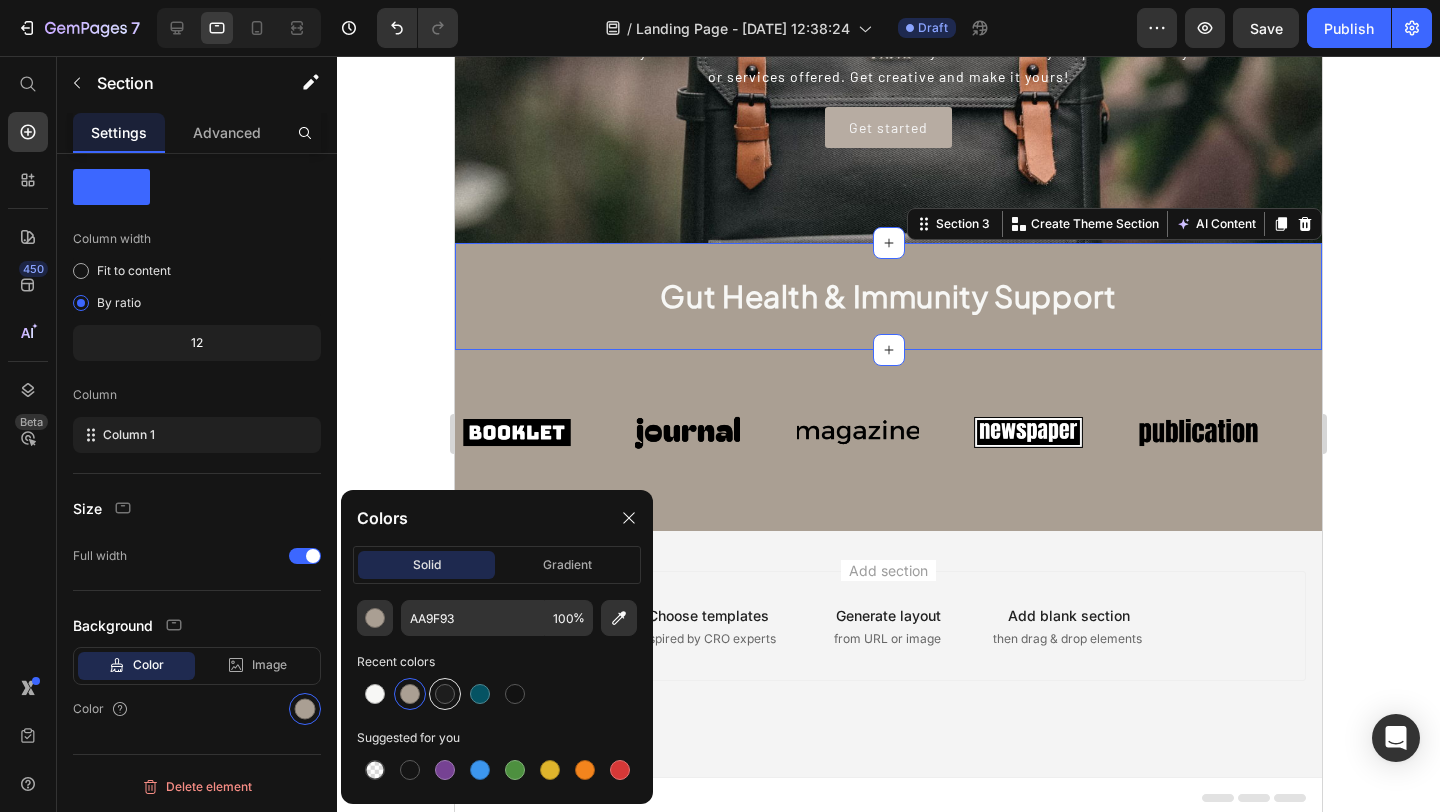 click at bounding box center [445, 694] 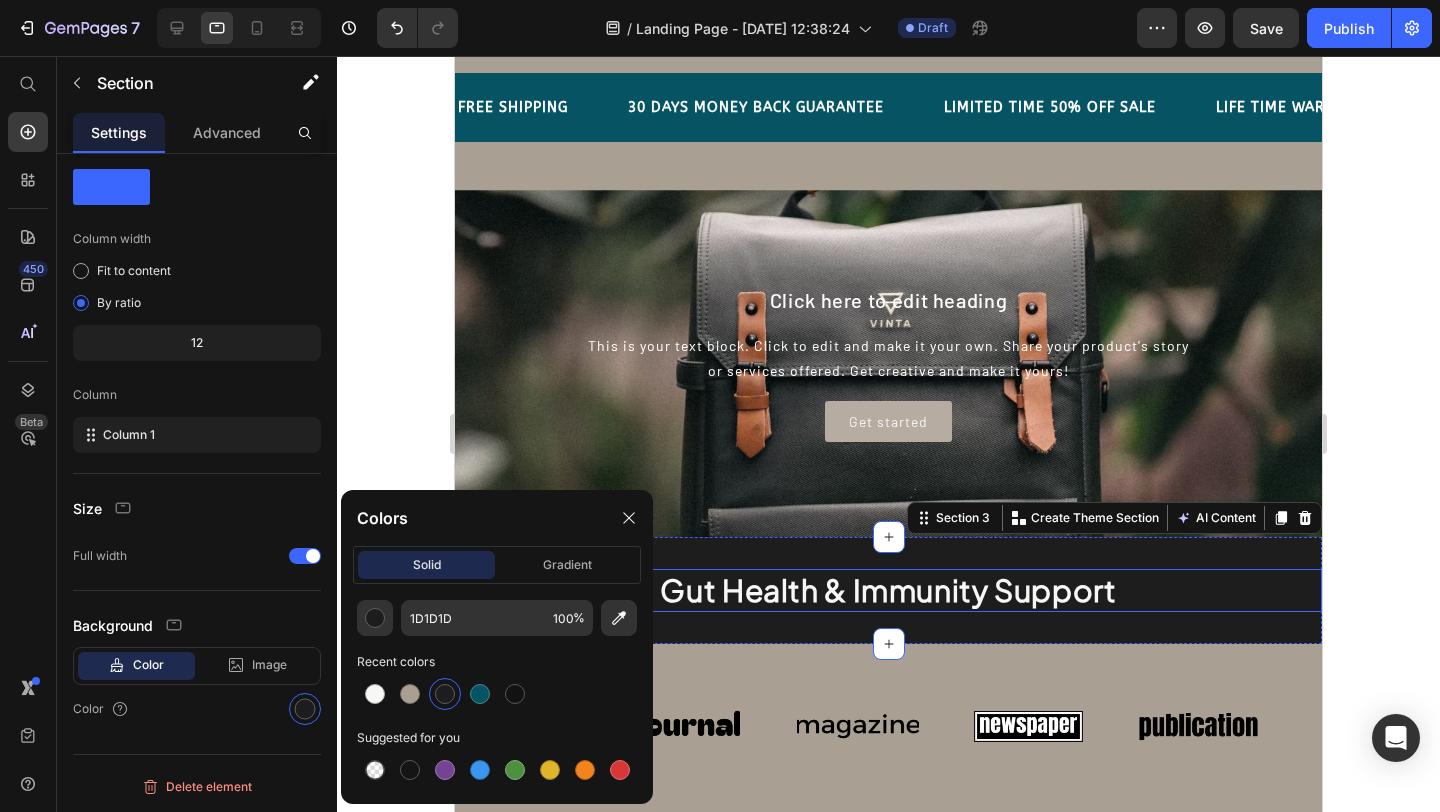scroll, scrollTop: 0, scrollLeft: 0, axis: both 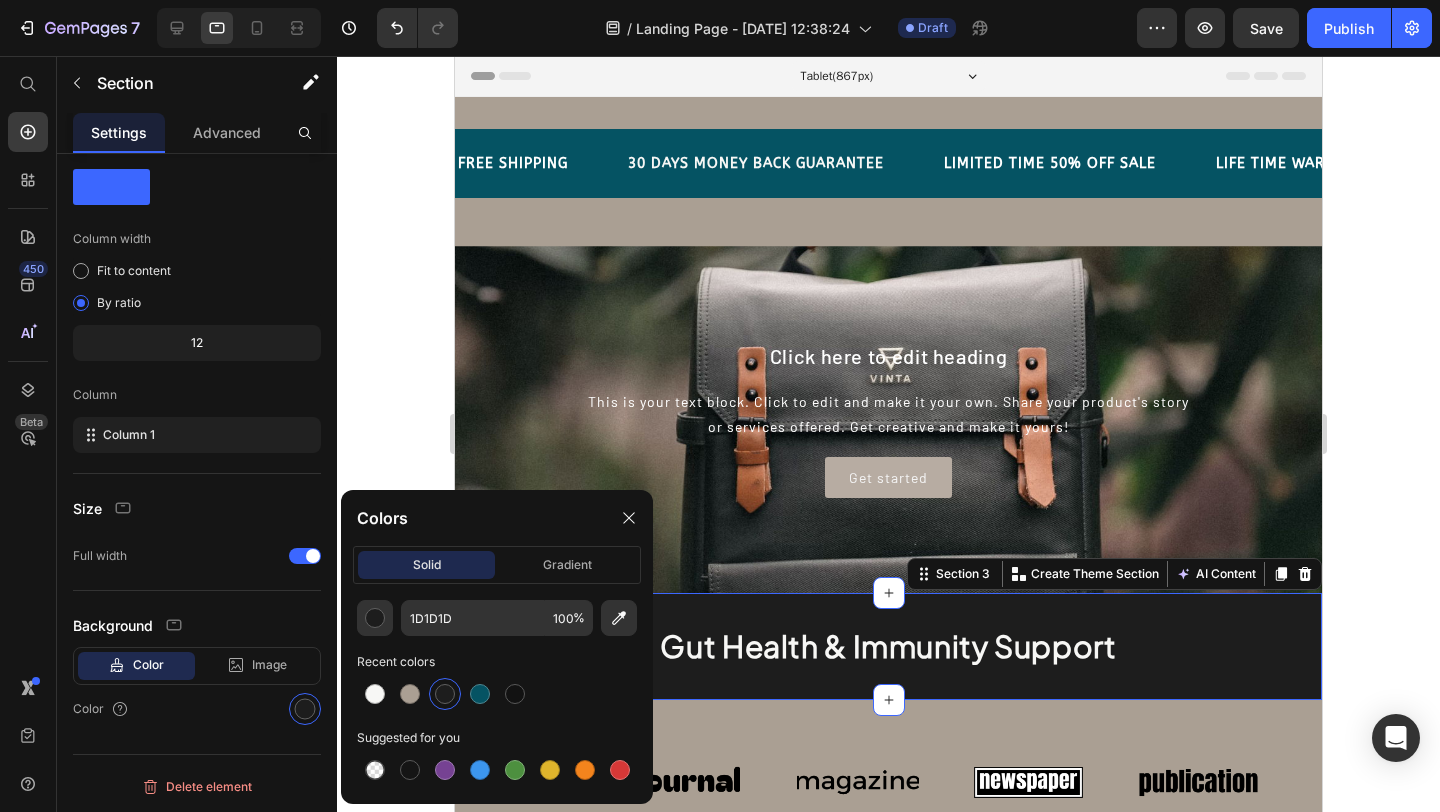 click 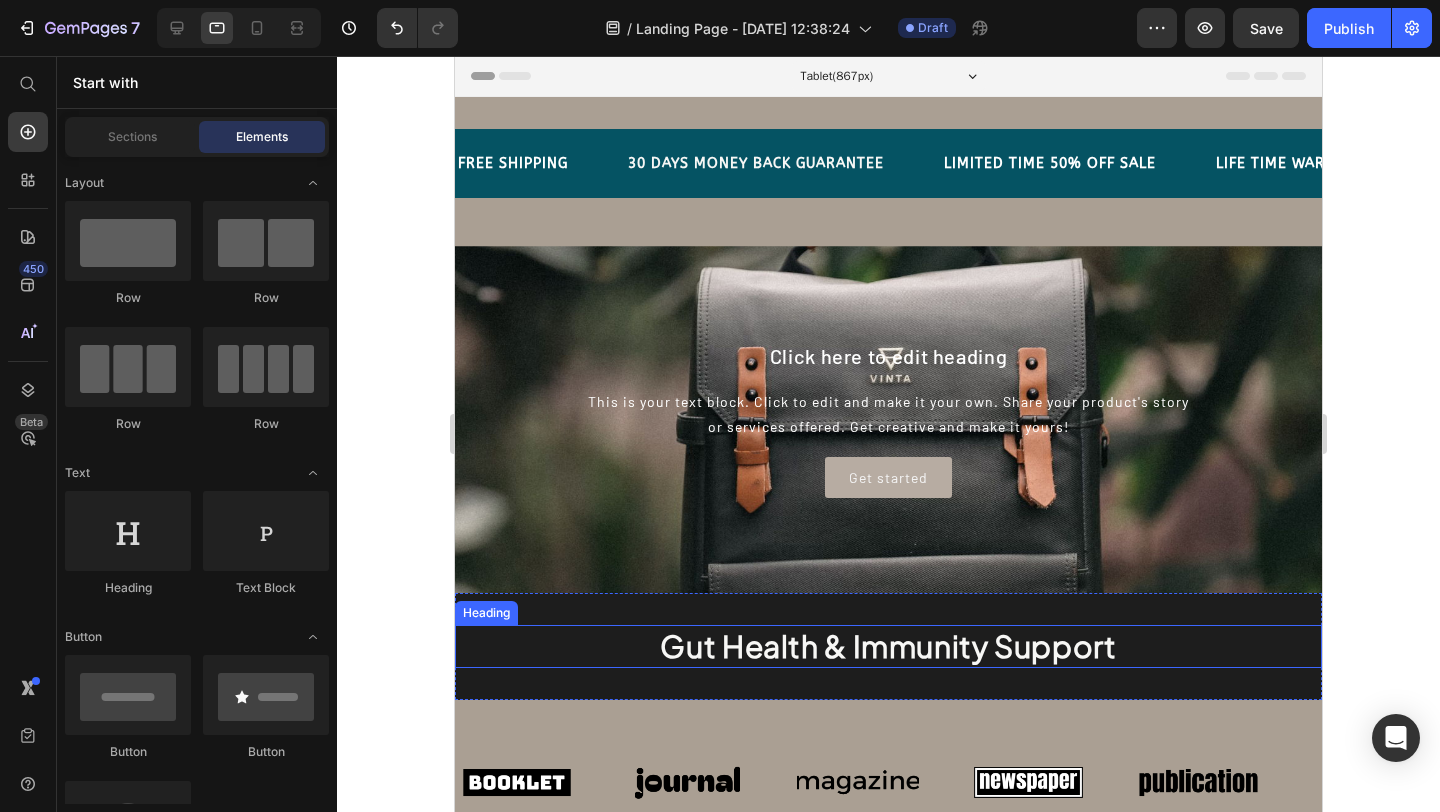 click on "Gut Health & Immunity Support" at bounding box center [888, 646] 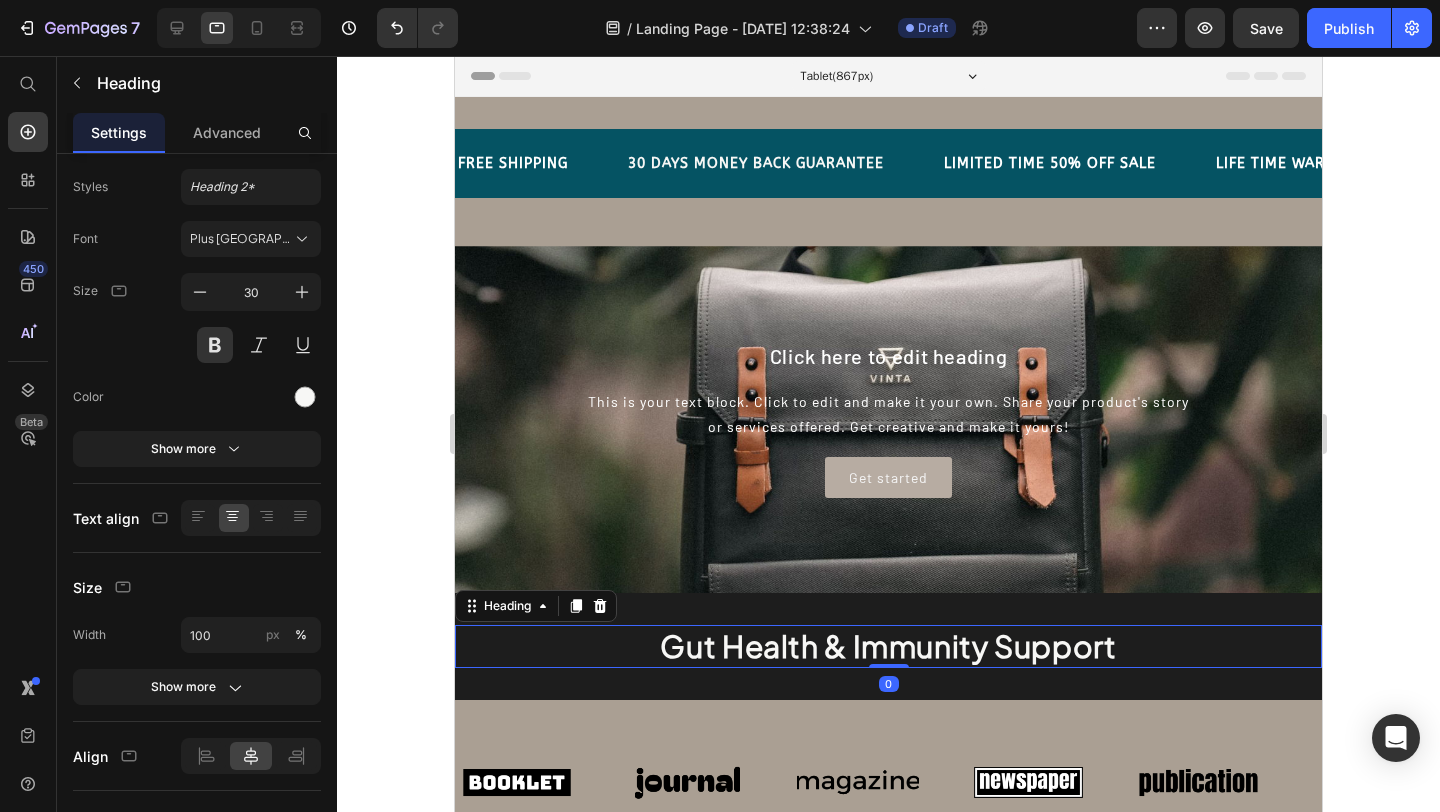scroll, scrollTop: 0, scrollLeft: 0, axis: both 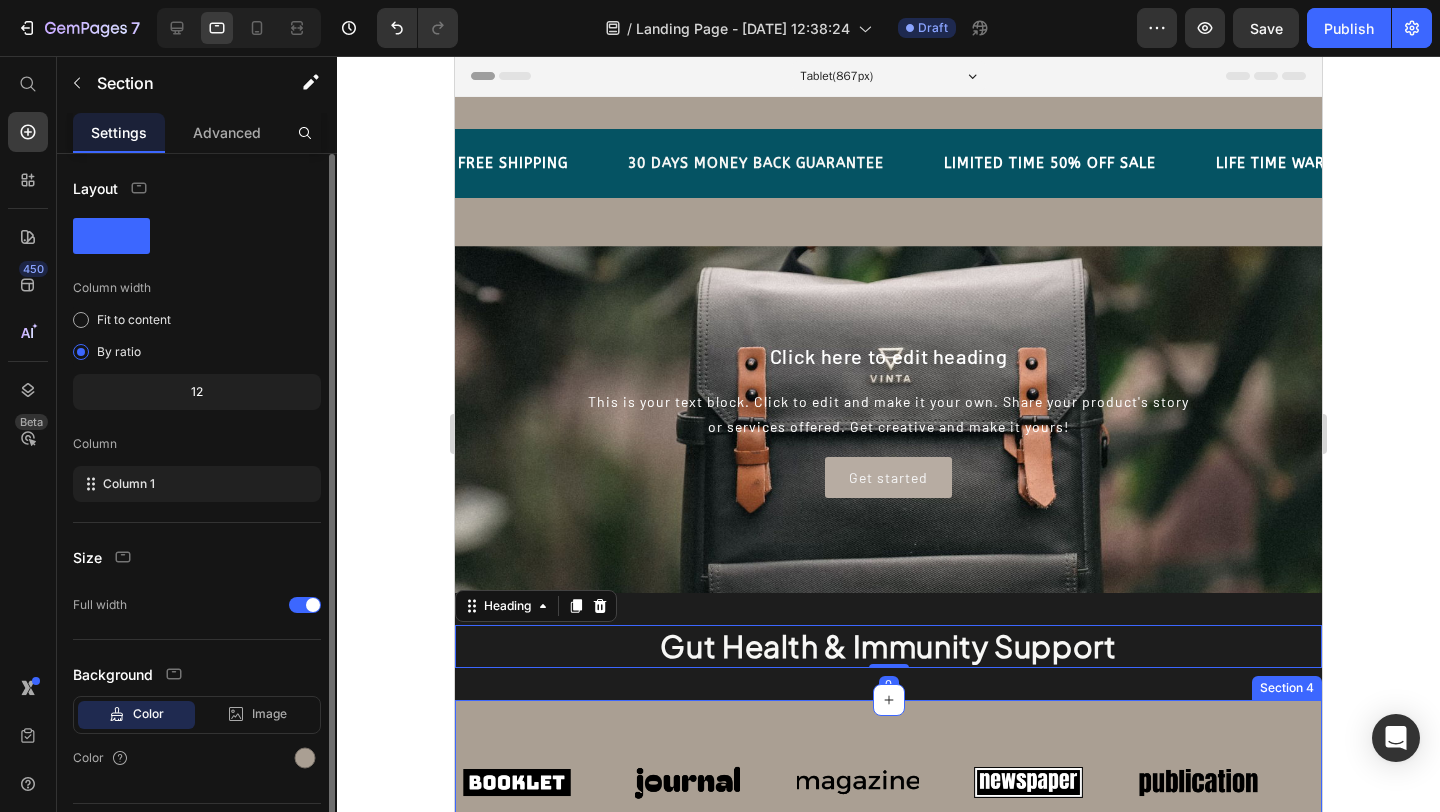click on "Image Image Image Image Image Image Image Image Image Image Marquee Section 4" at bounding box center (888, 790) 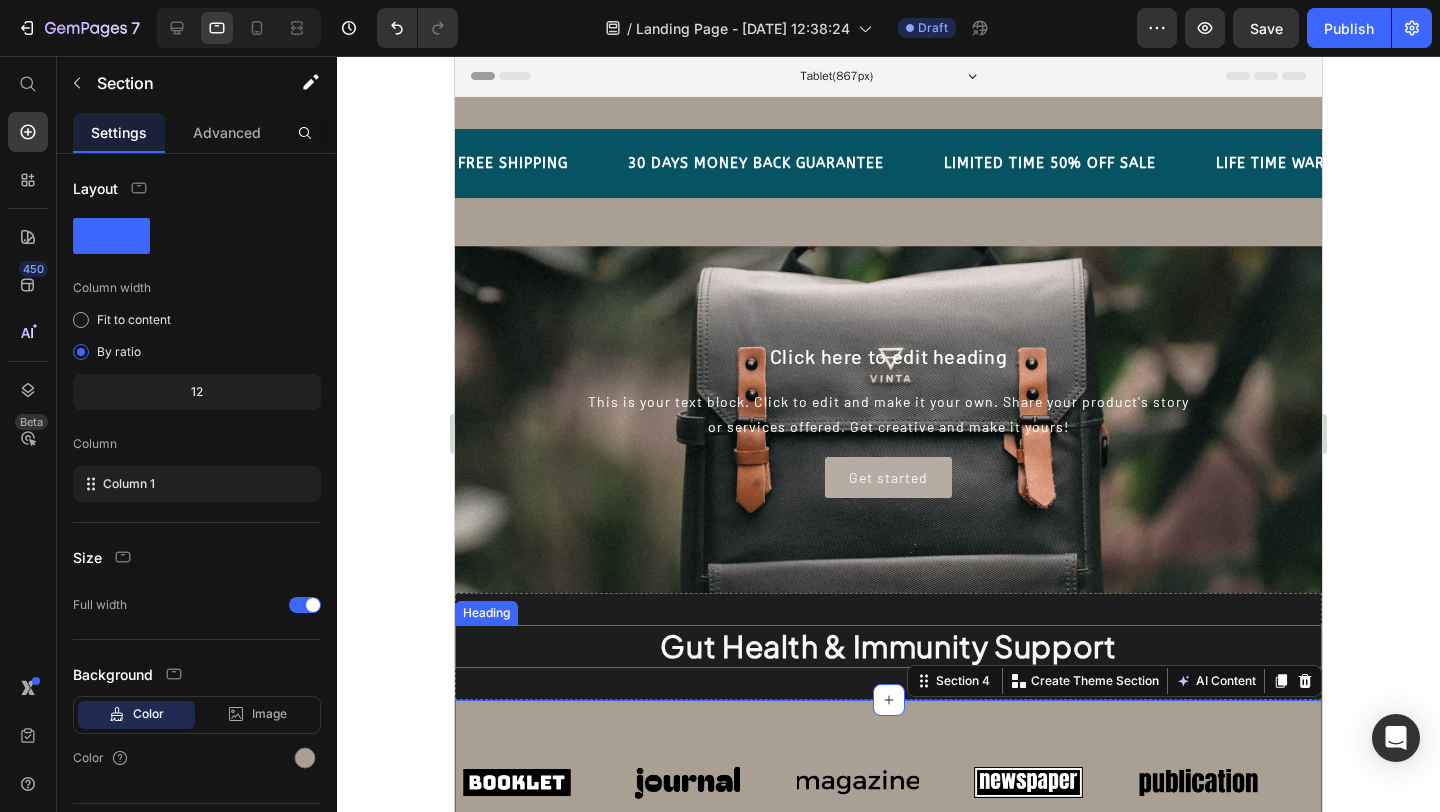 click on "Gut Health & Immunity Support" at bounding box center [888, 646] 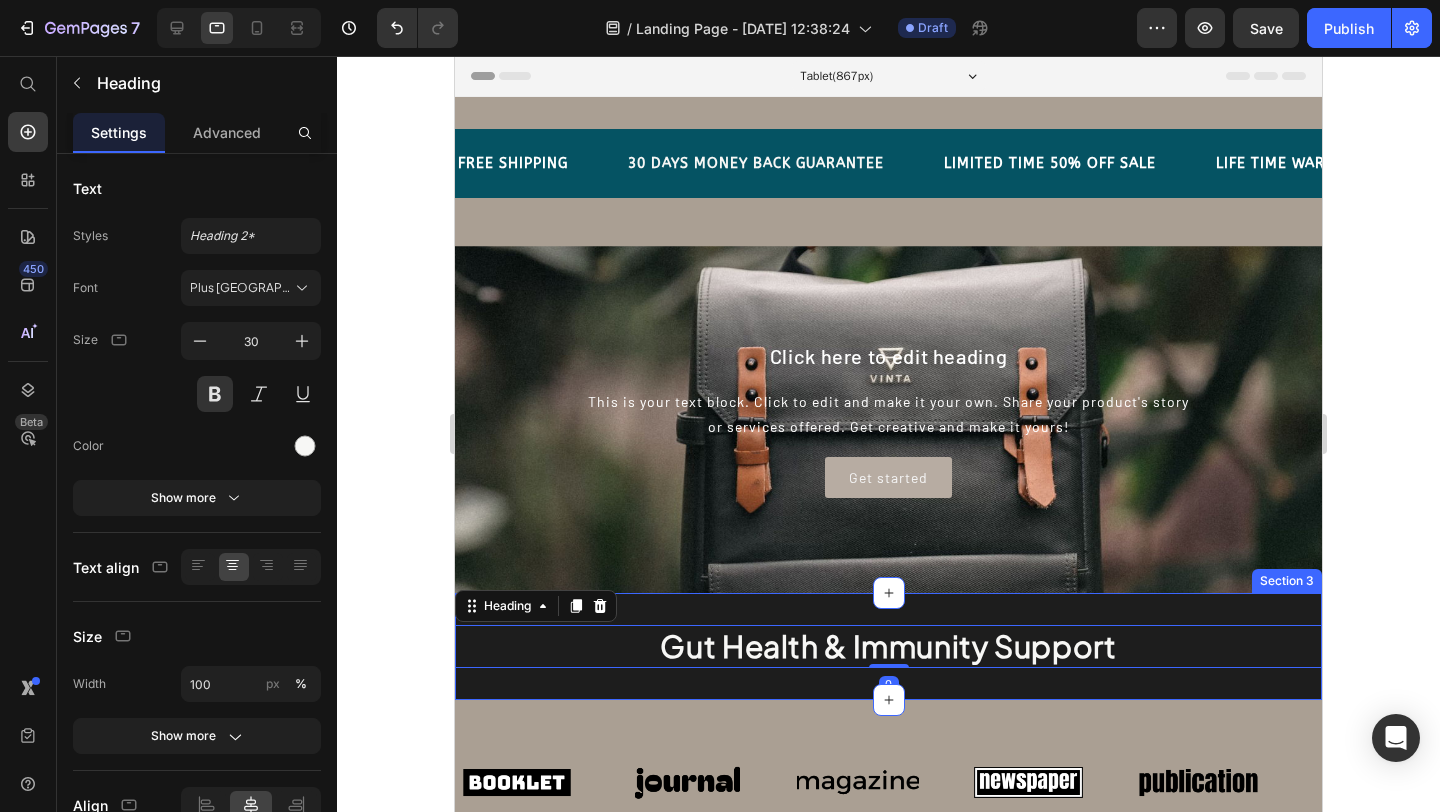 click on "Gut Health & Immunity Support Heading   0 Section 3" at bounding box center [888, 646] 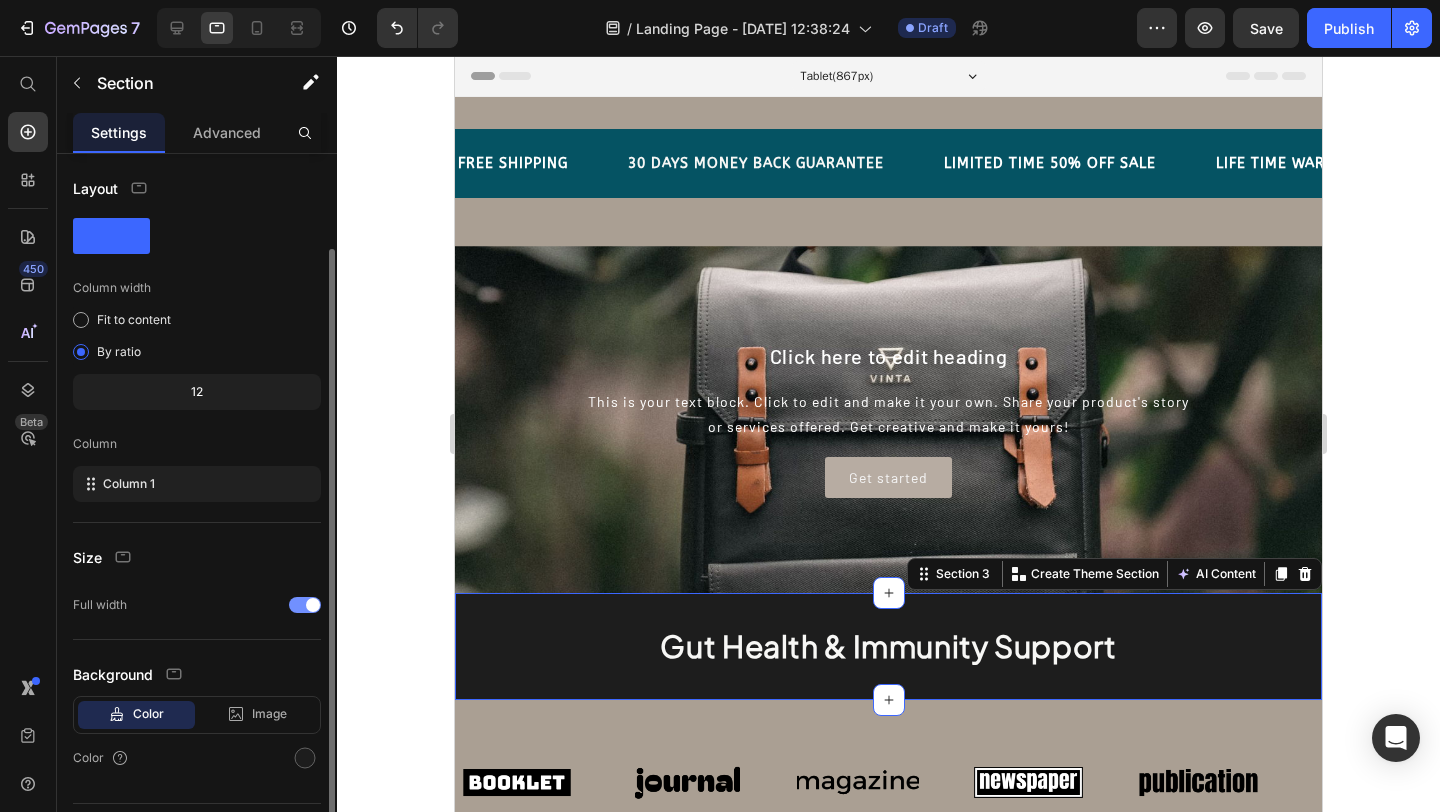 scroll, scrollTop: 49, scrollLeft: 0, axis: vertical 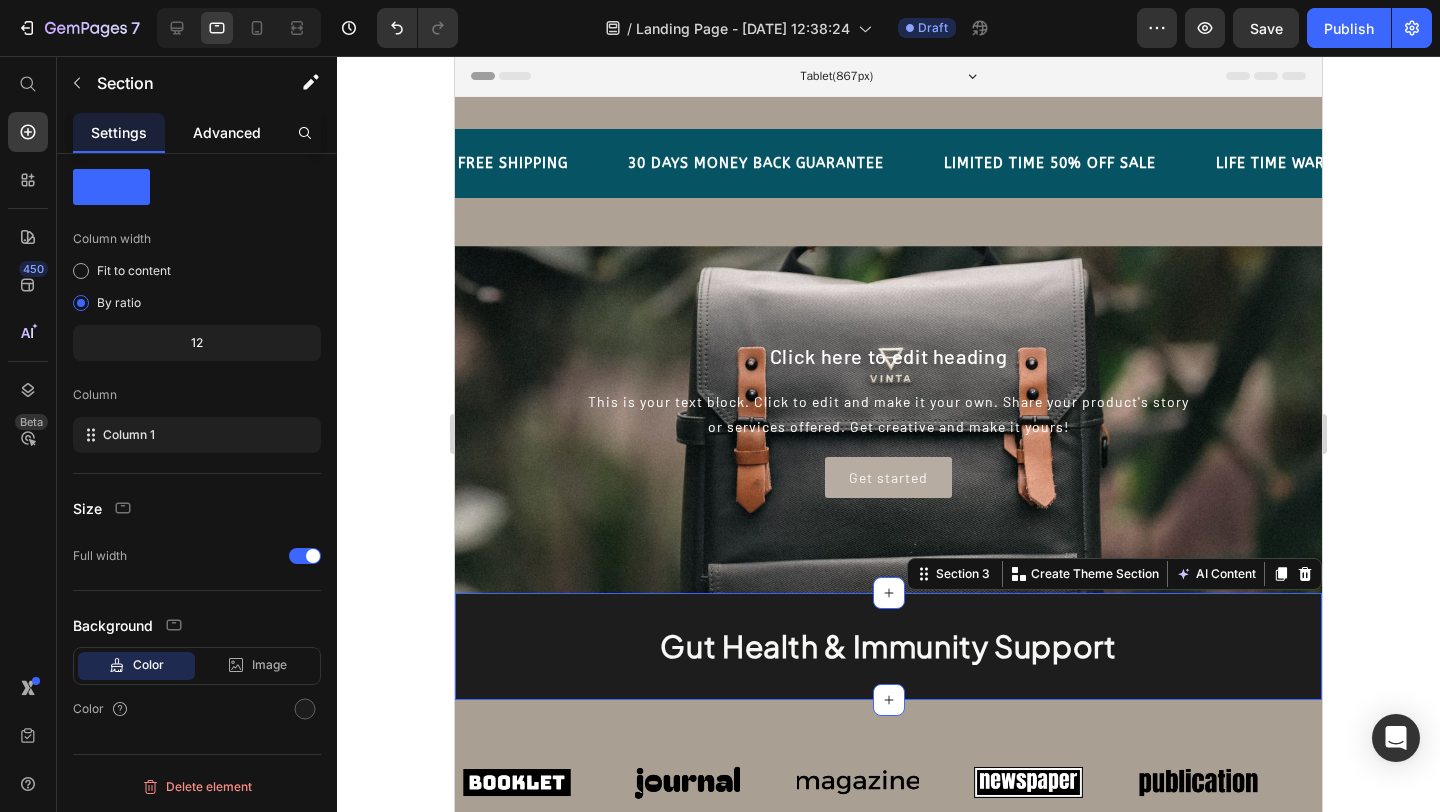 click on "Advanced" at bounding box center [227, 132] 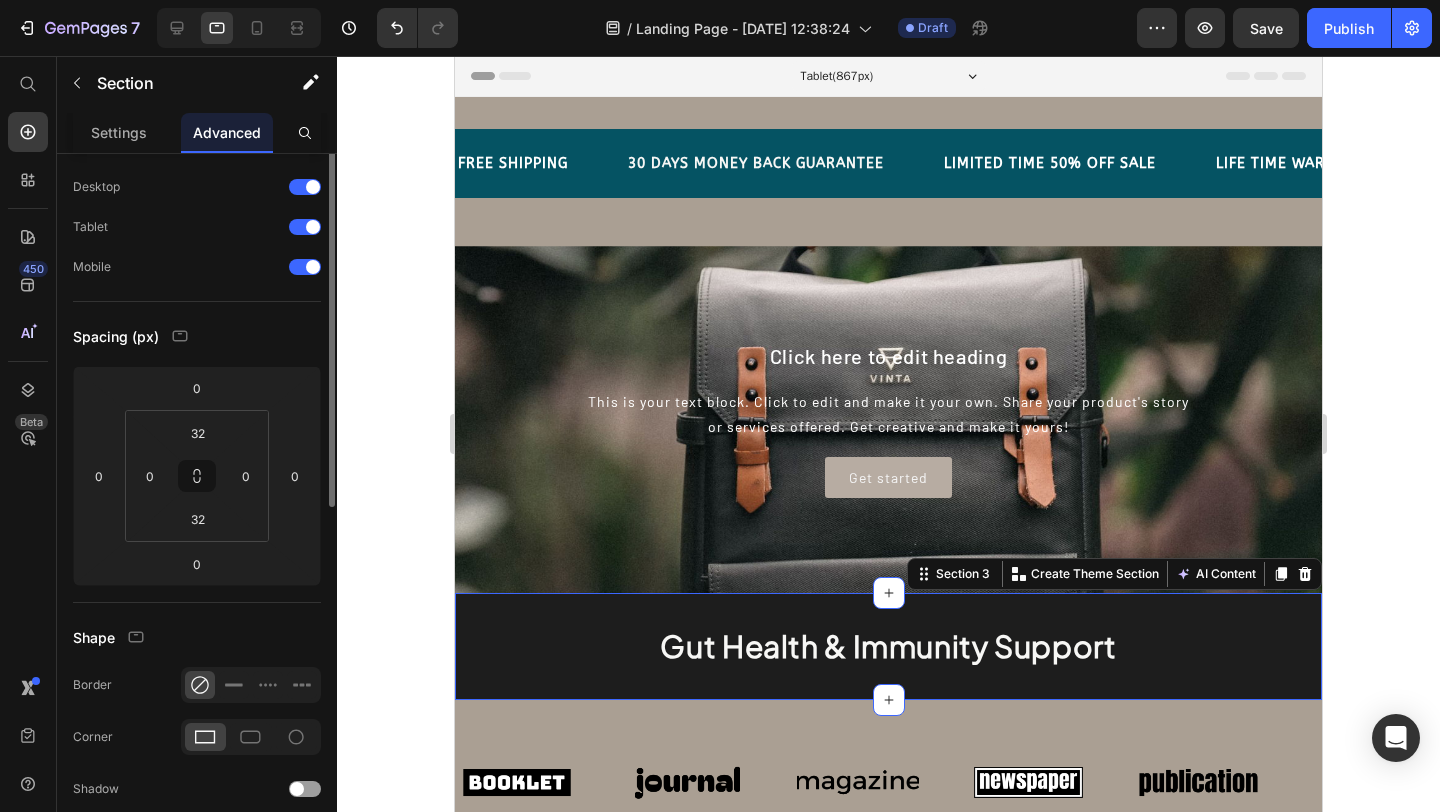scroll, scrollTop: 0, scrollLeft: 0, axis: both 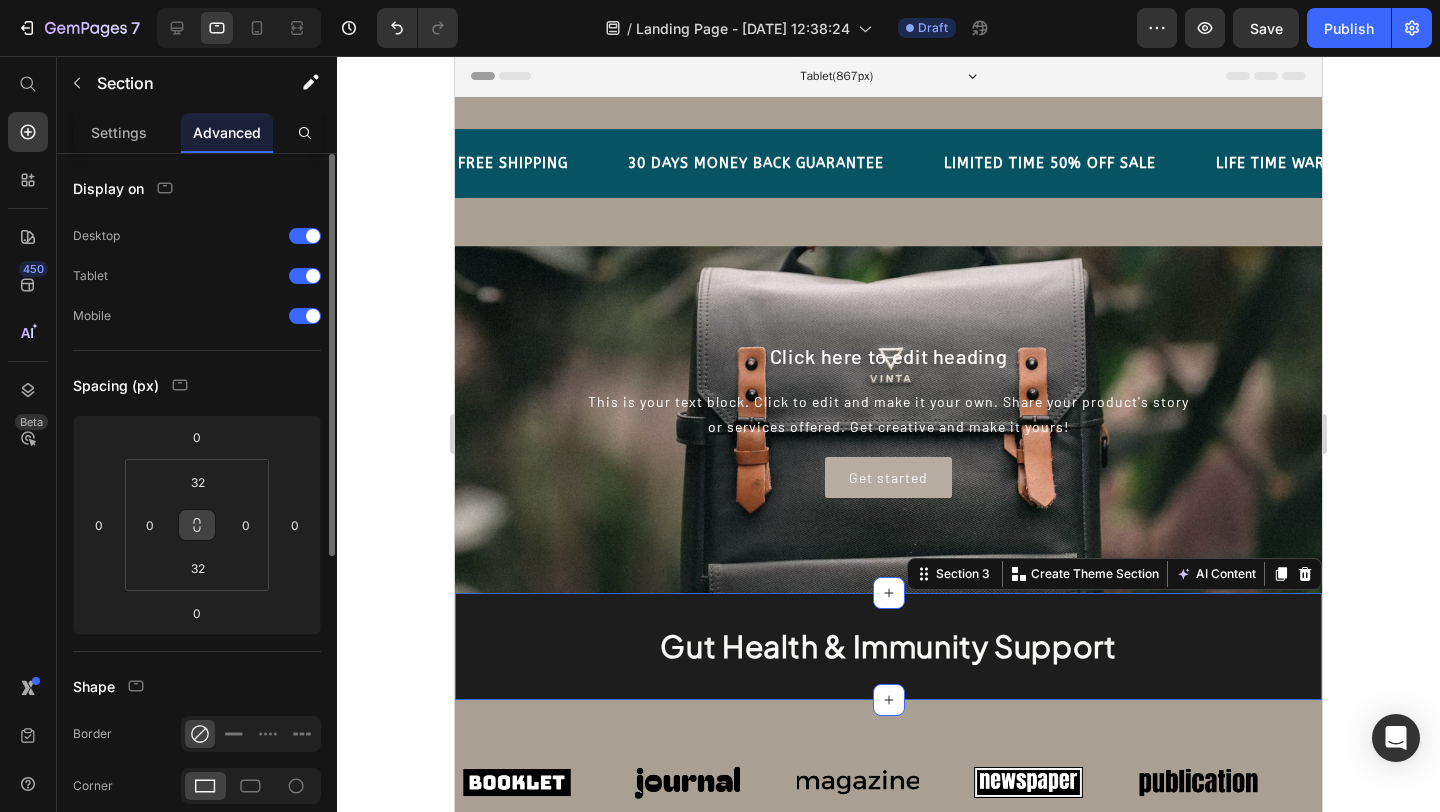 click at bounding box center (197, 525) 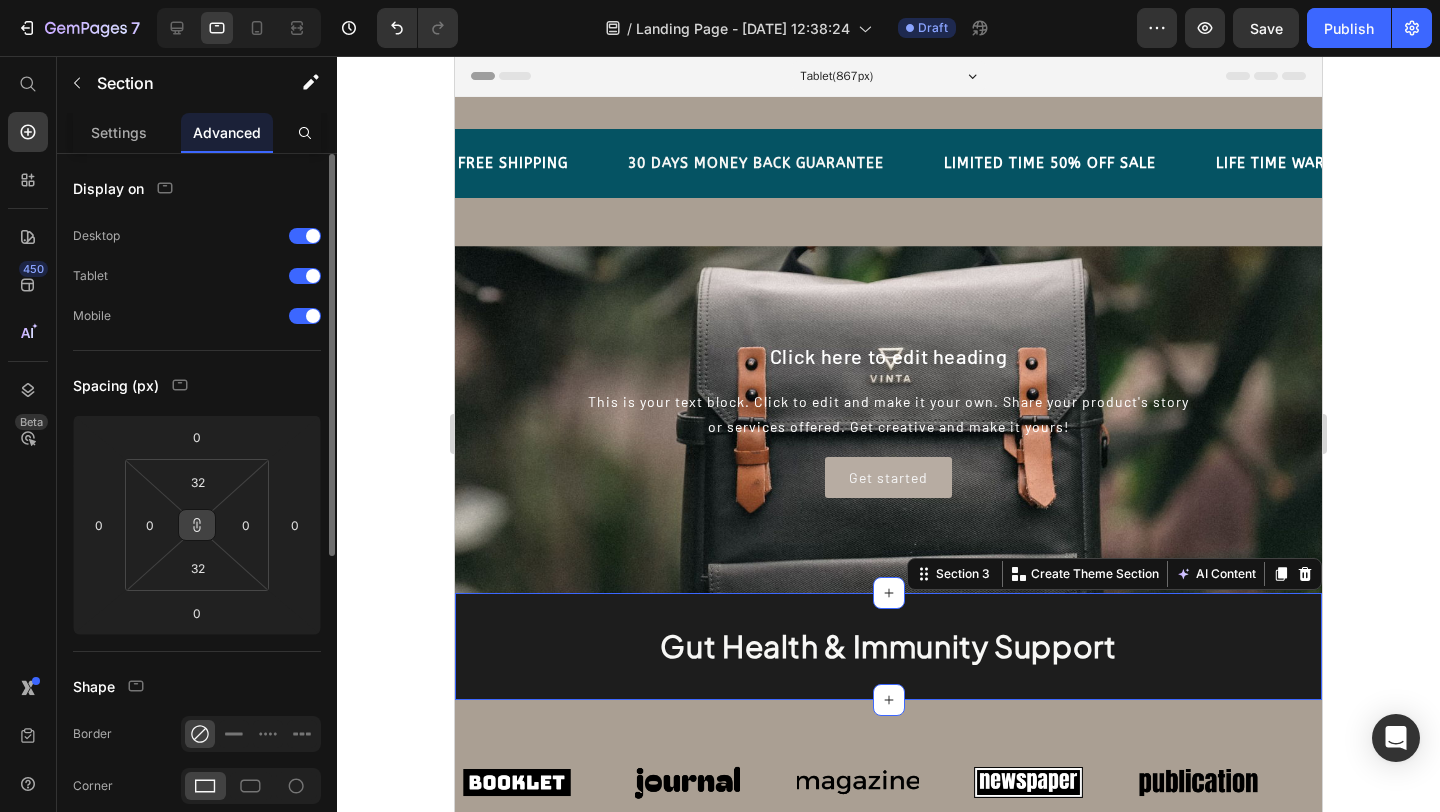 click at bounding box center [197, 525] 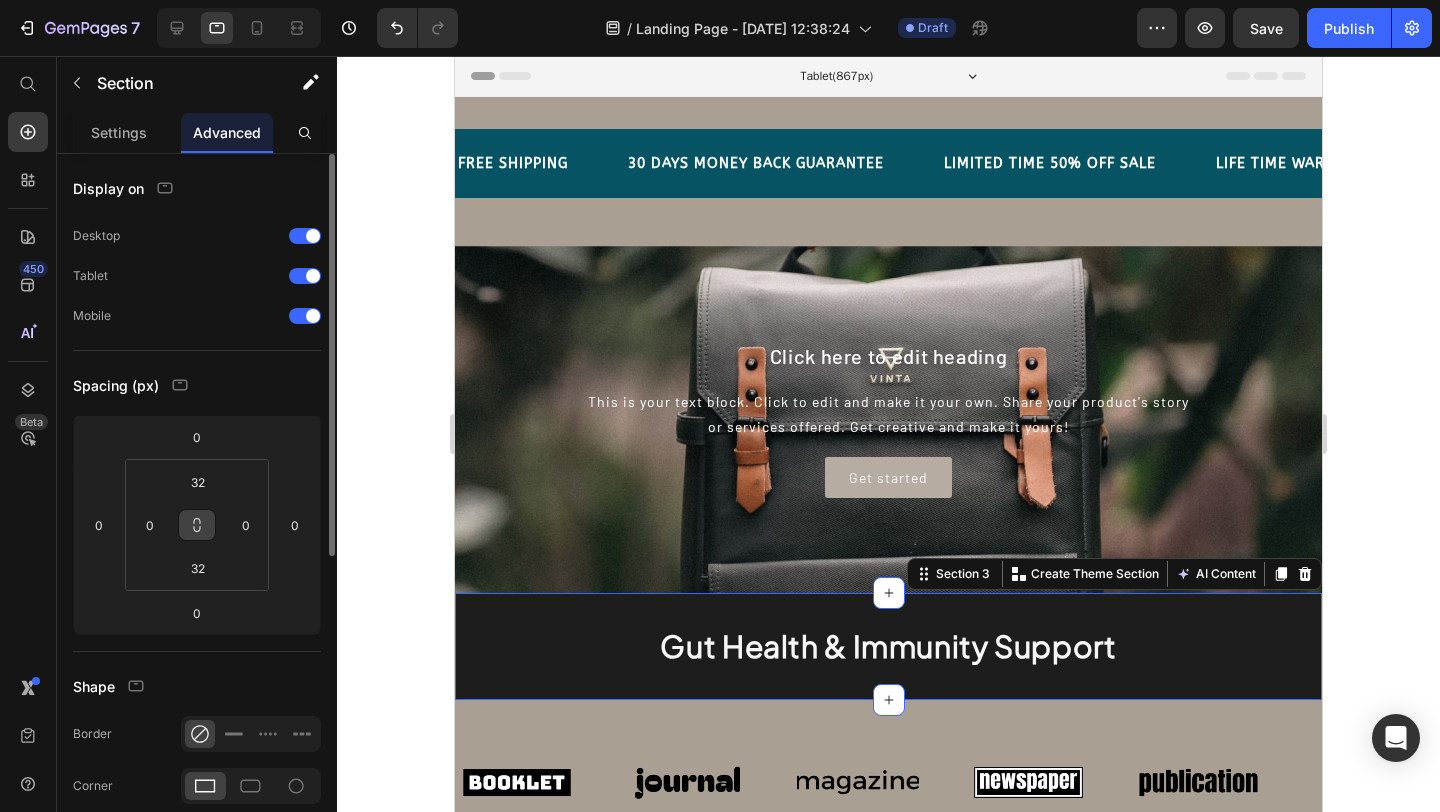 click at bounding box center [197, 525] 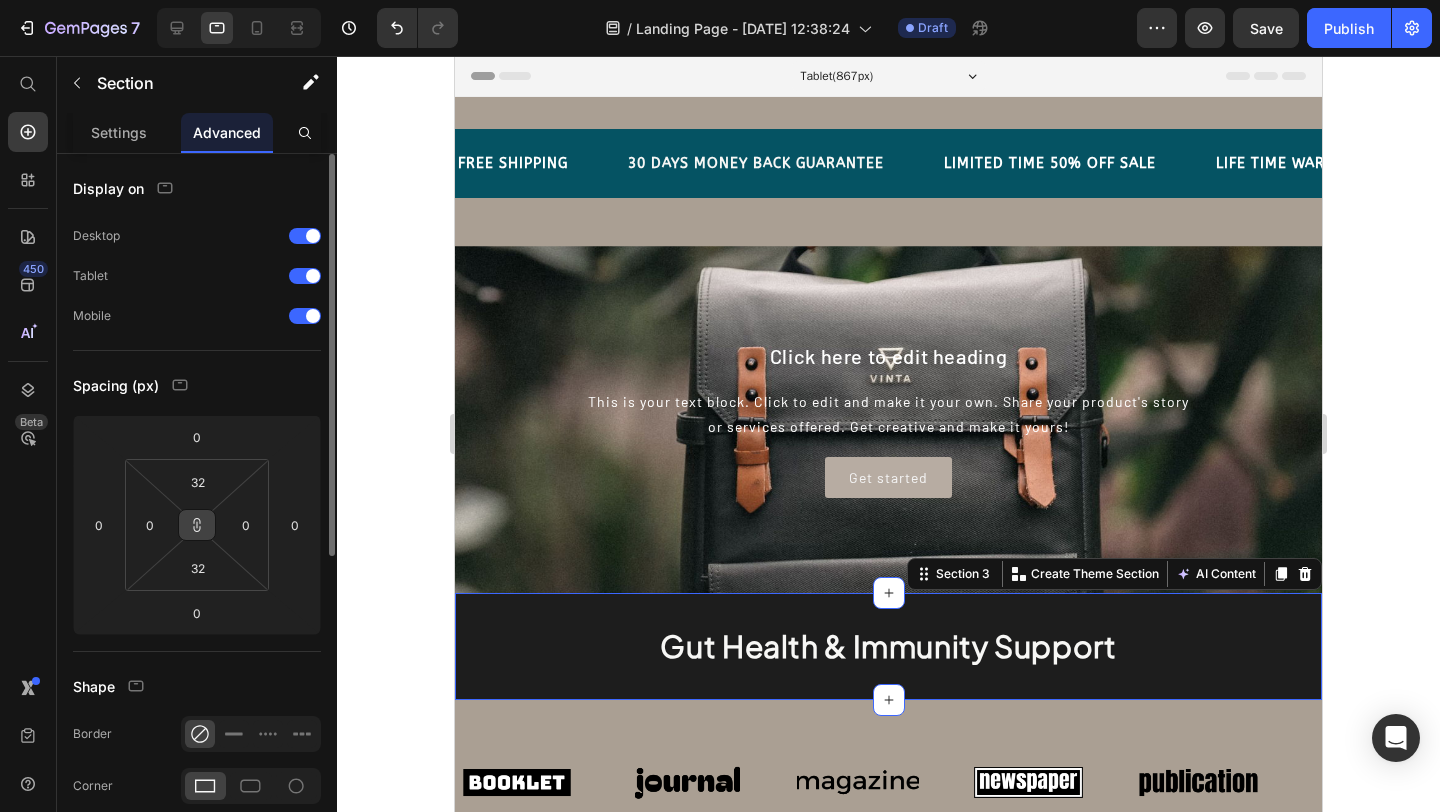 click at bounding box center (197, 525) 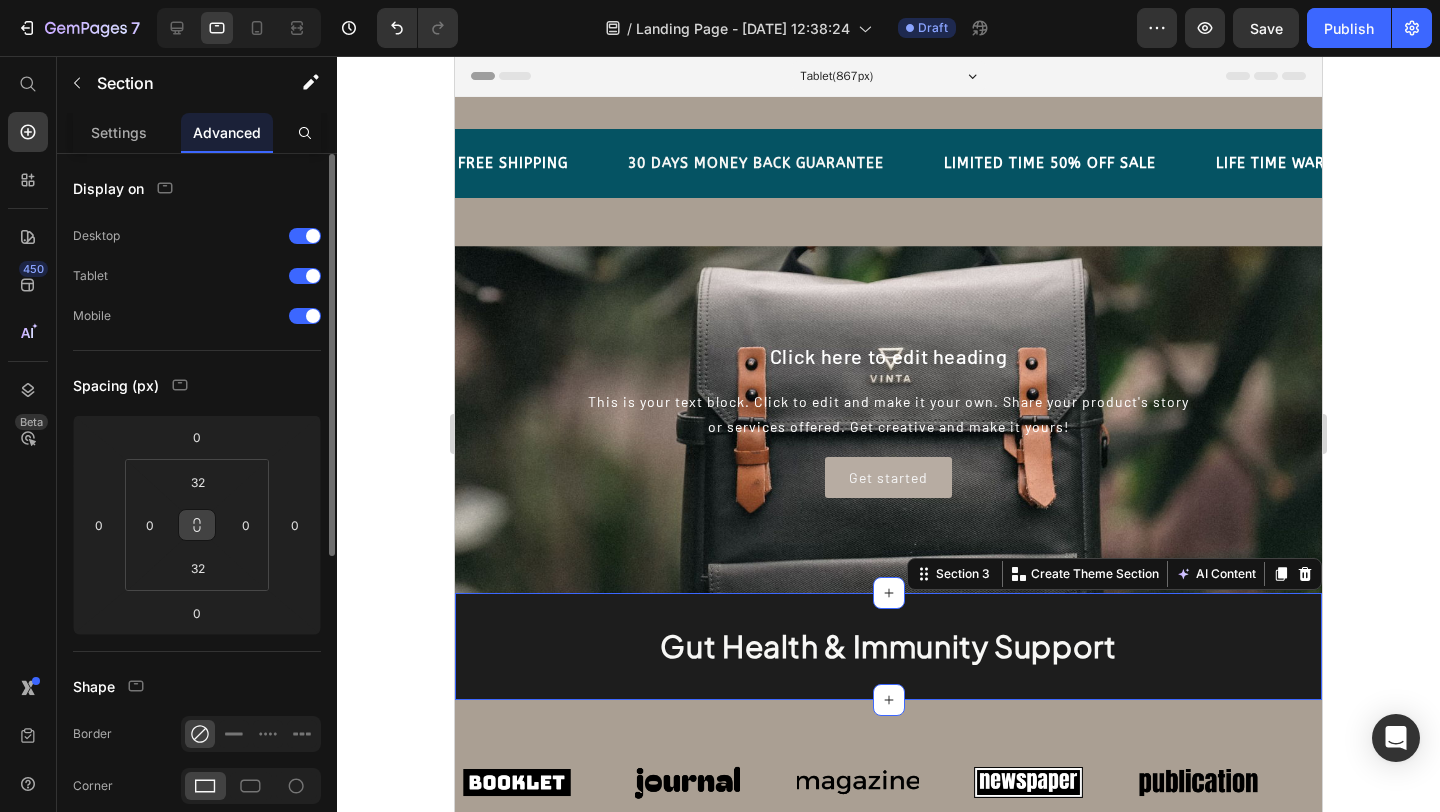 click at bounding box center (197, 525) 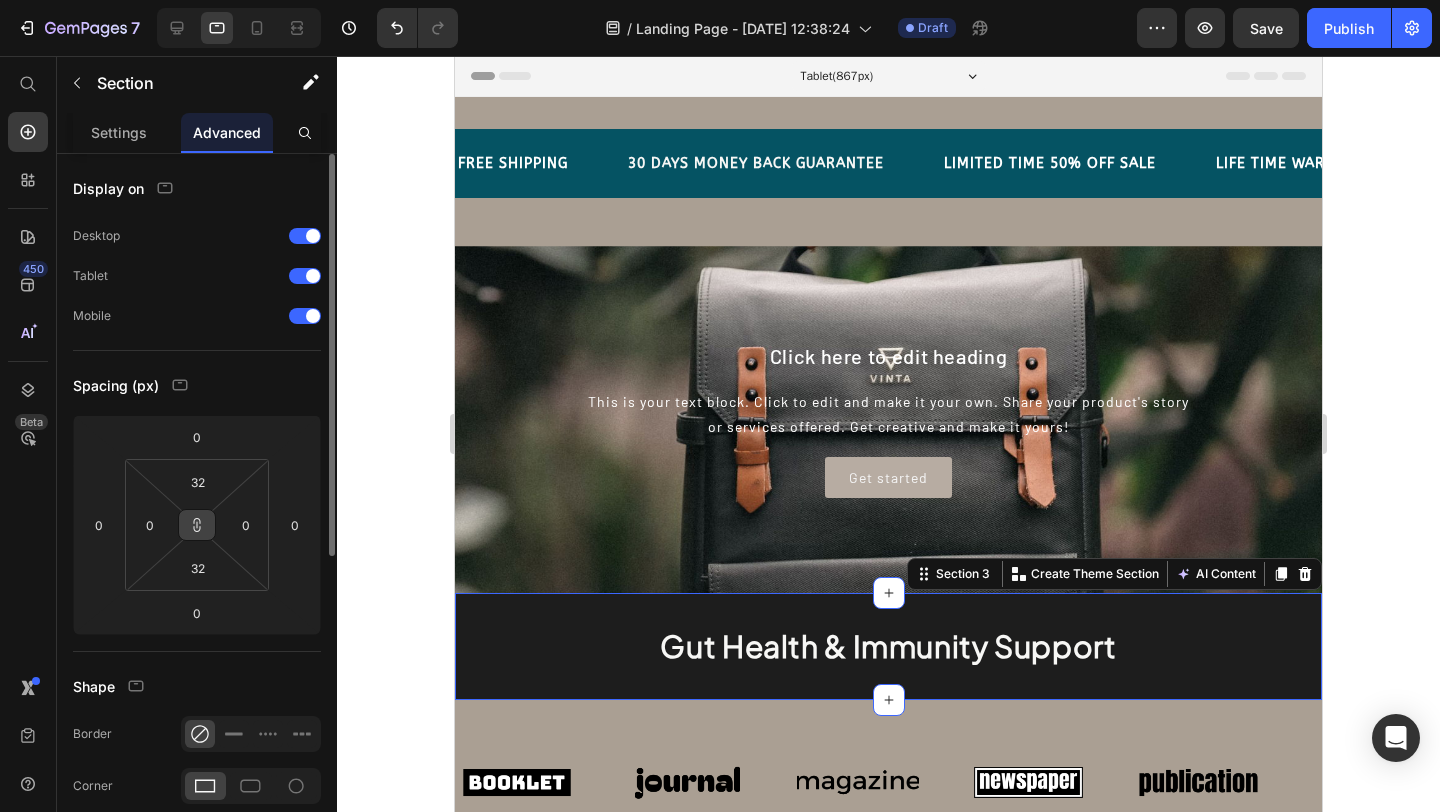 click at bounding box center [197, 525] 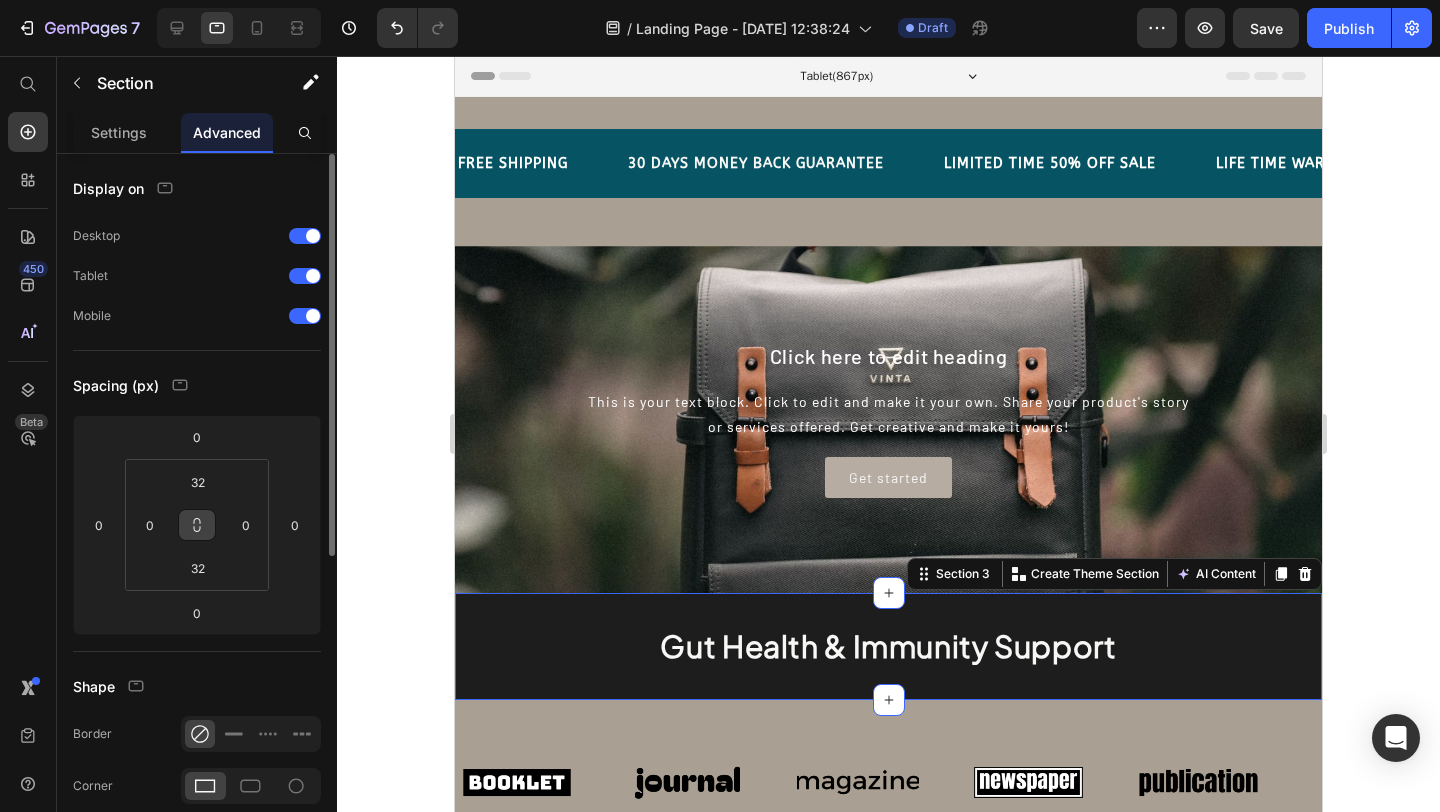 click at bounding box center (197, 525) 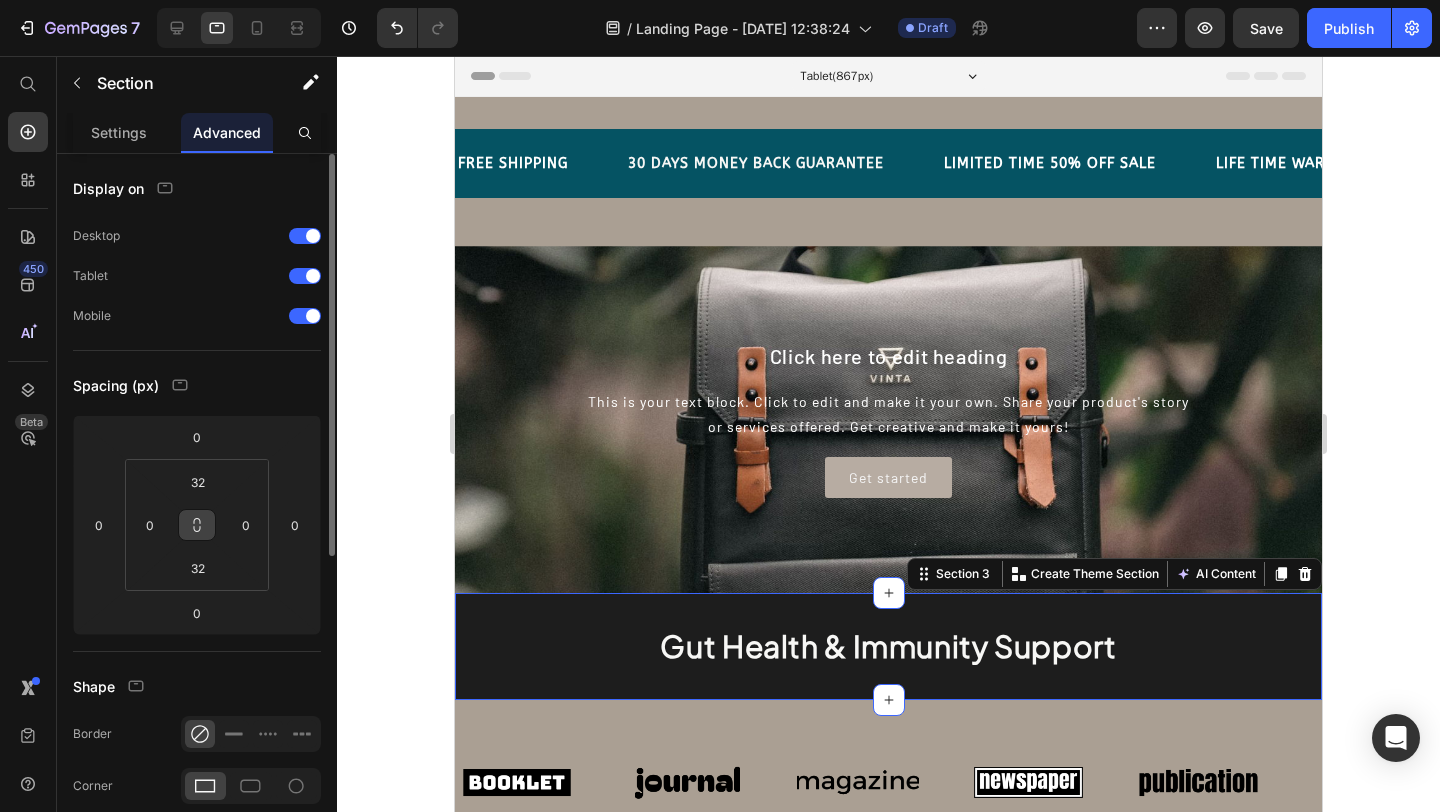 click at bounding box center [197, 525] 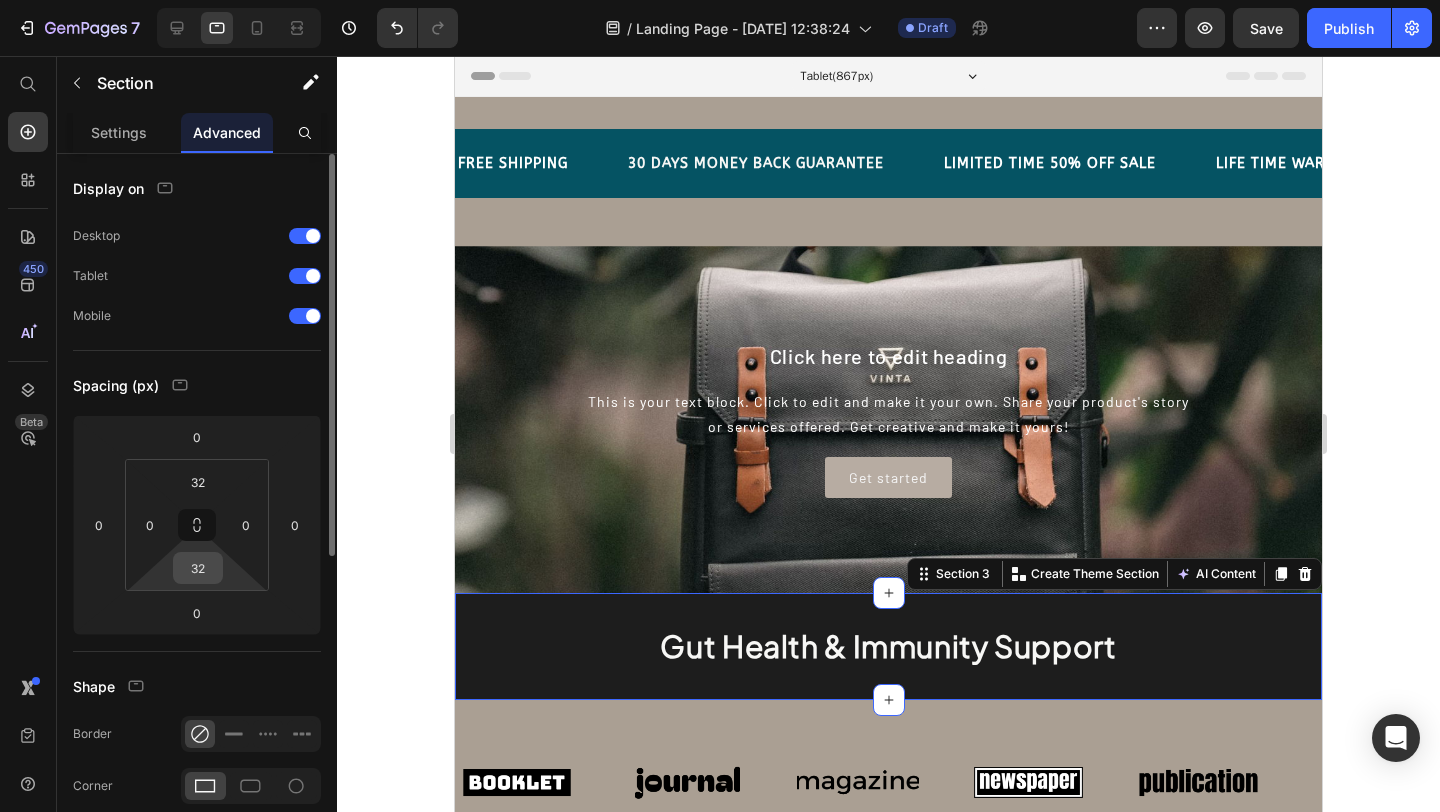 click on "32" at bounding box center (198, 568) 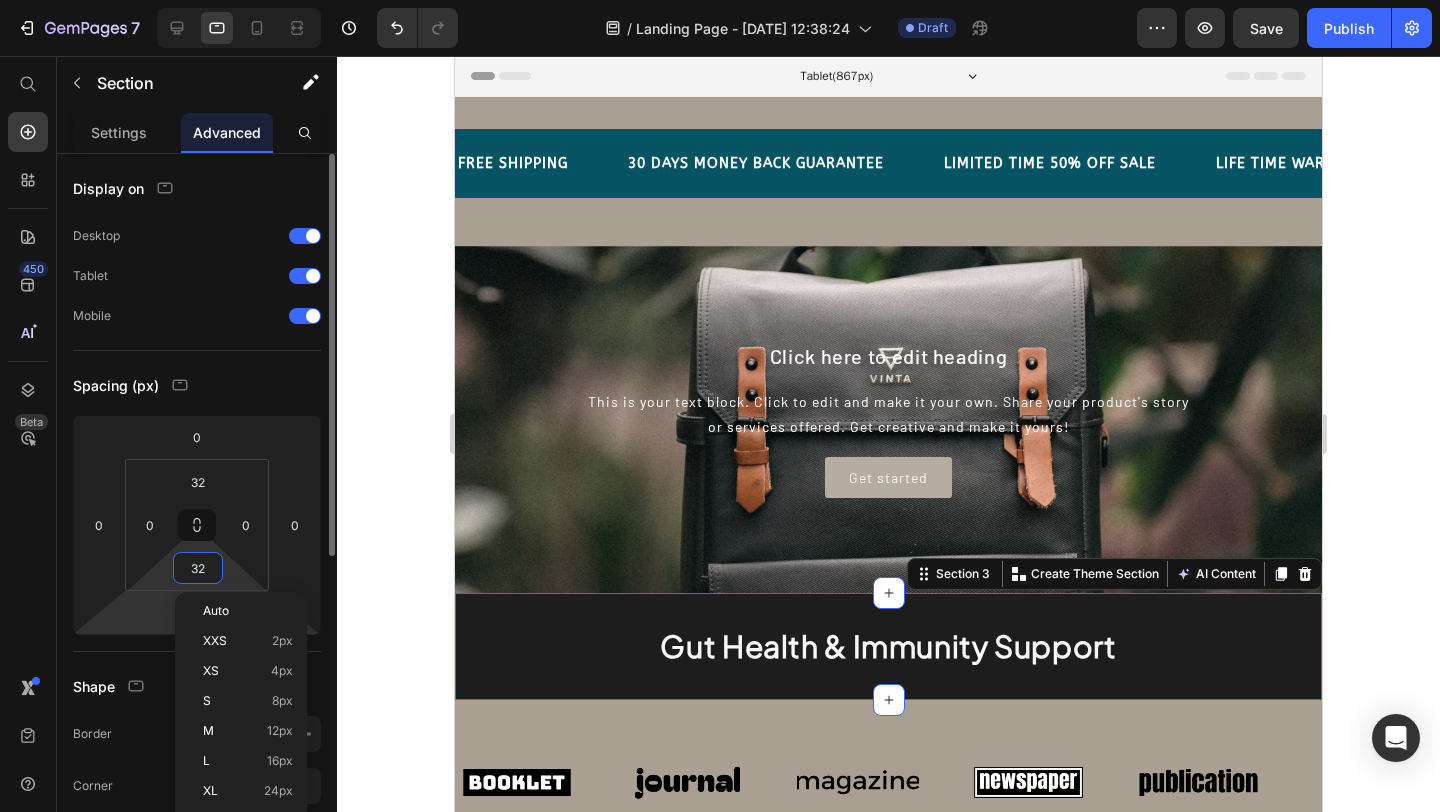click on "7  Version history  /  Landing Page - [DATE] 12:38:24 Draft Preview  Save   Publish  450 Beta Start with Sections Elements Hero Section Product Detail Brands Trusted Badges Guarantee Product Breakdown How to use Testimonials Compare Bundle FAQs Social Proof Brand Story Product List Collection Blog List Contact Sticky Add to Cart Custom Footer Browse Library 450 Layout
Row
Row
Row
Row Text
Heading
Text Block Button
Button
Button
Sticky Back to top Media
Image Image" at bounding box center (720, 0) 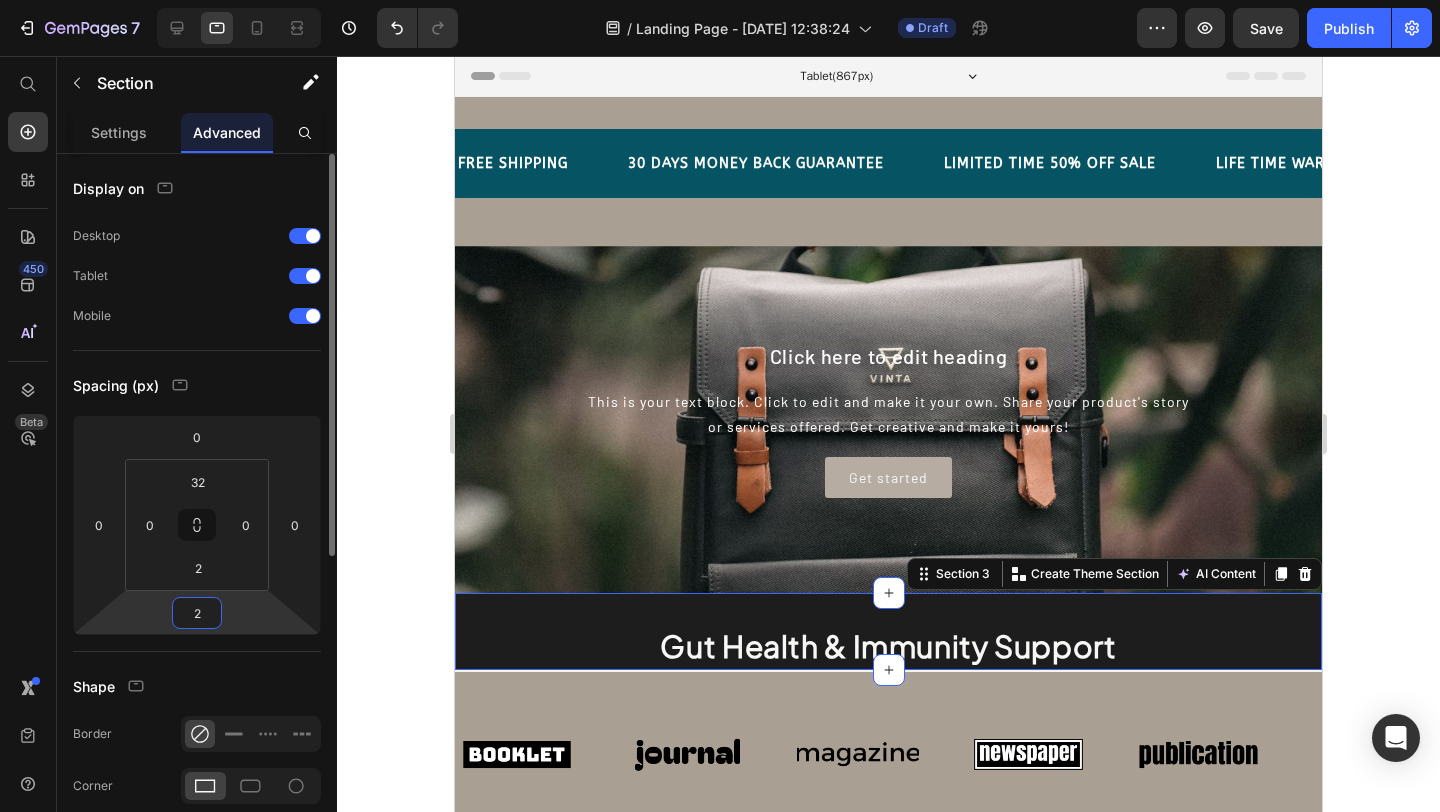 drag, startPoint x: 208, startPoint y: 614, endPoint x: 166, endPoint y: 610, distance: 42.190044 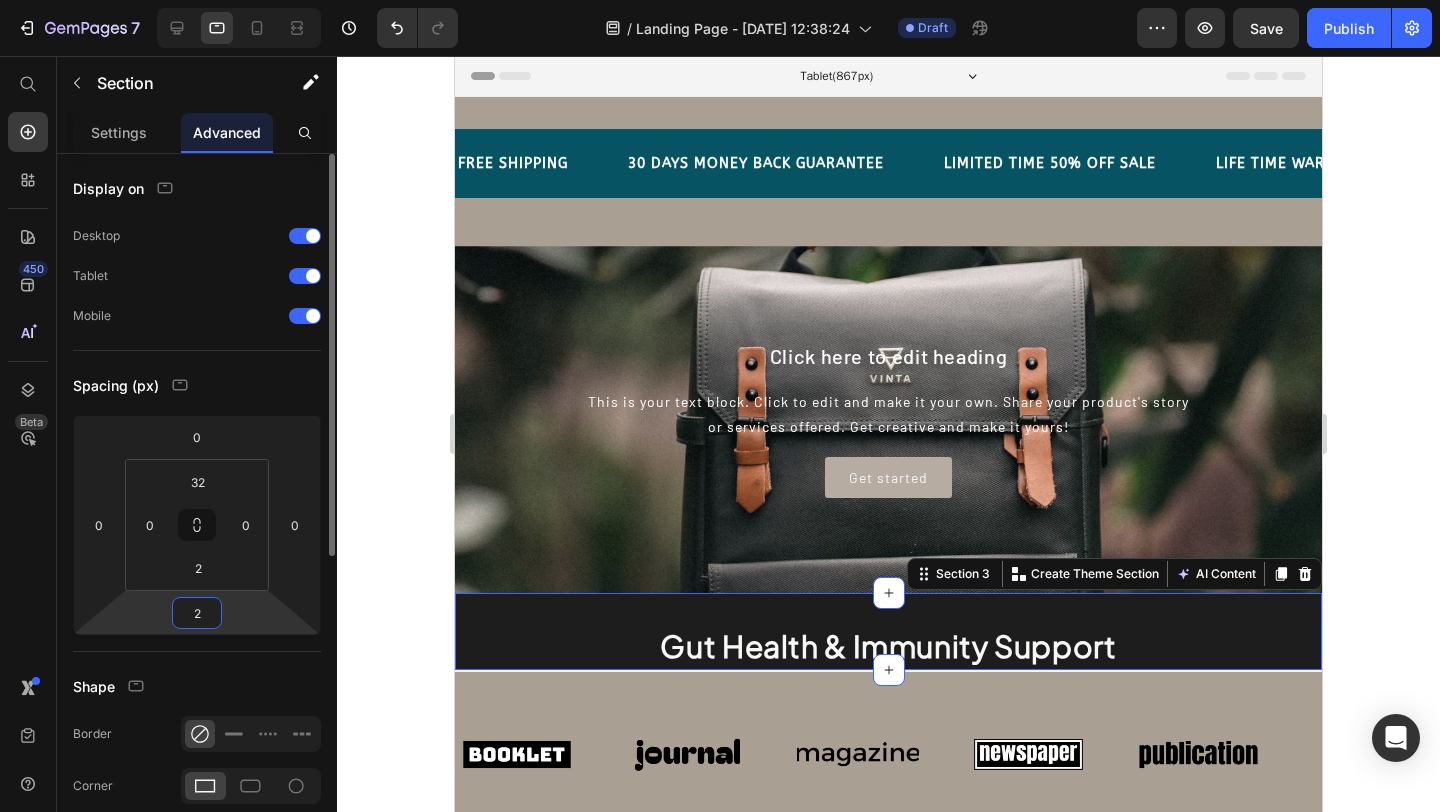 click on "0 0 2 0" at bounding box center [197, 525] 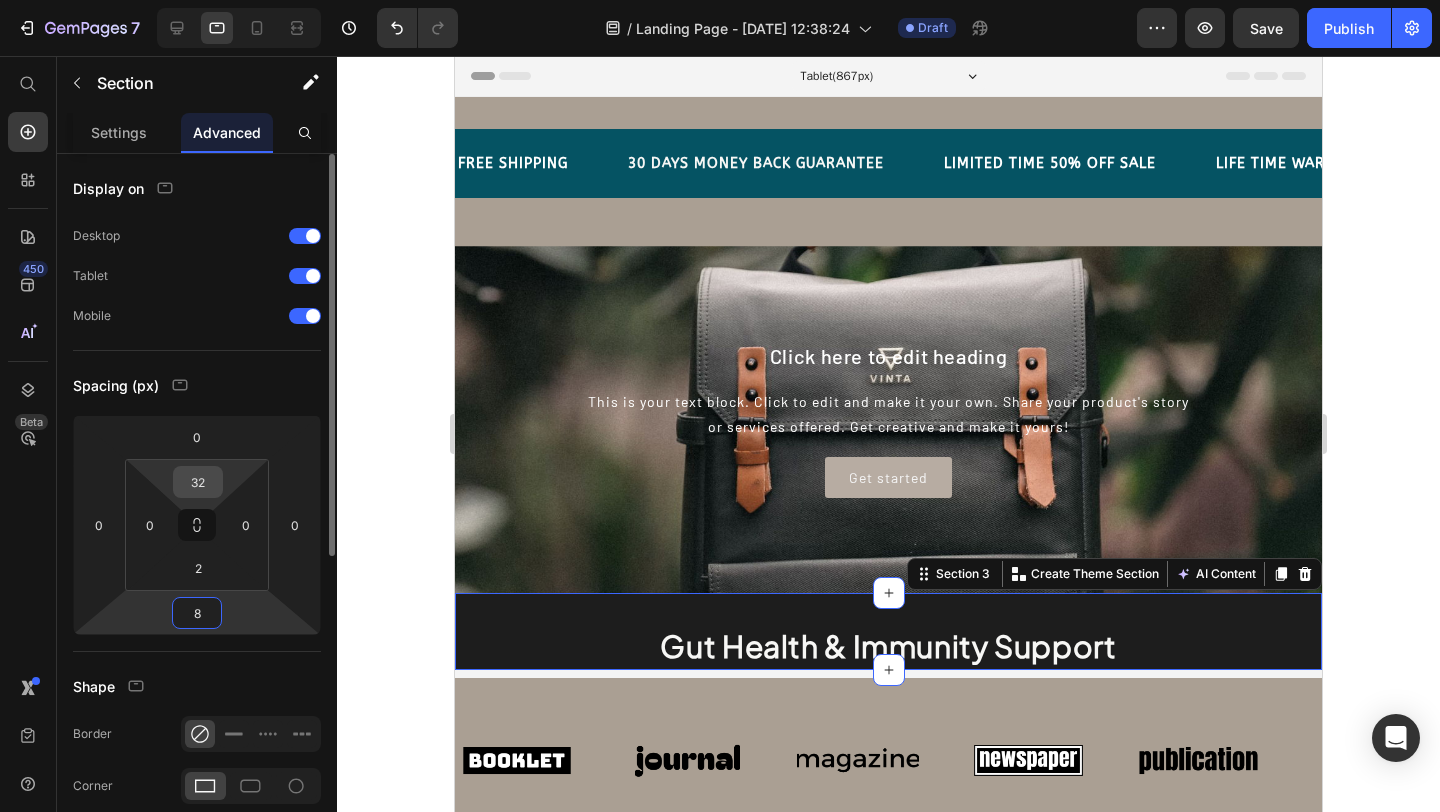 type on "8" 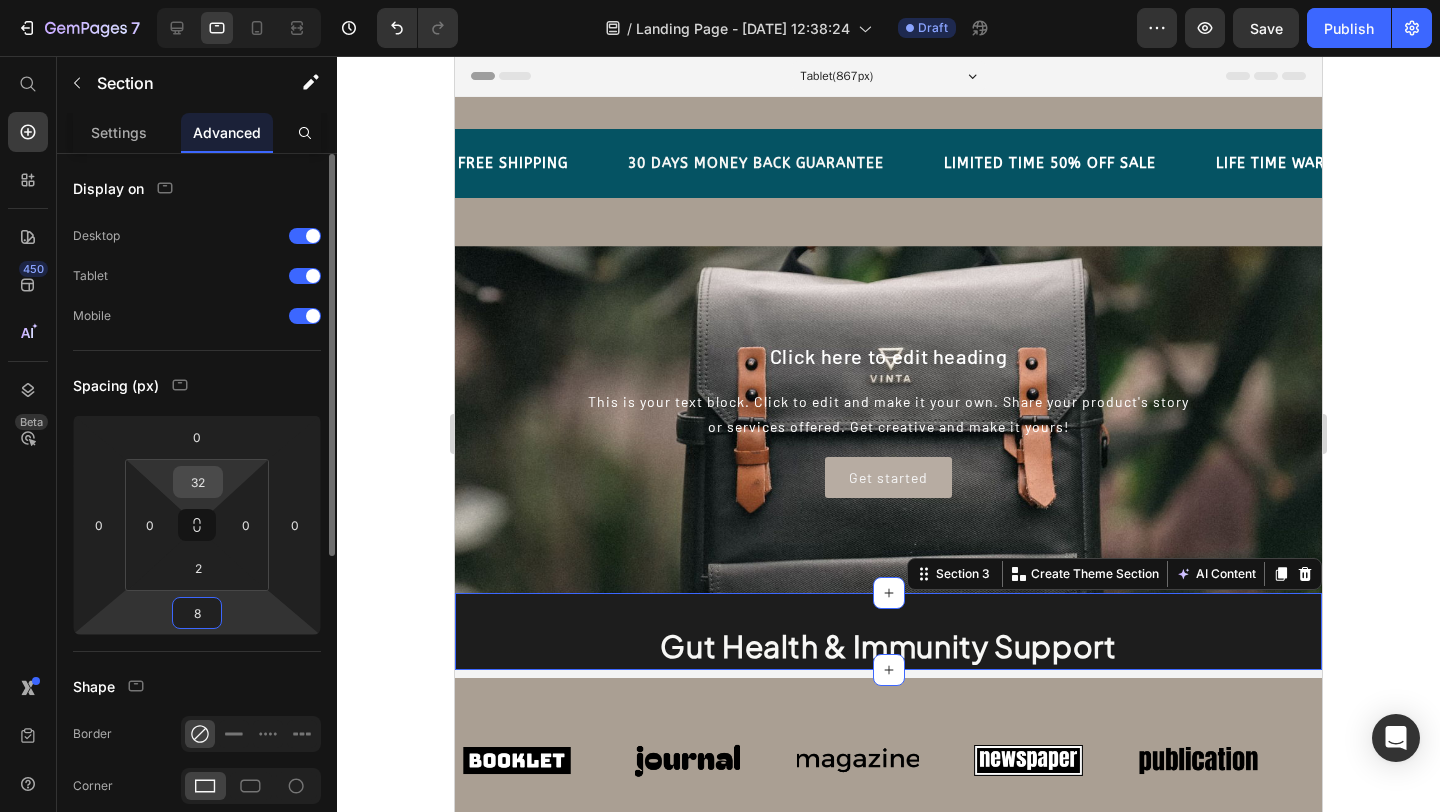 click on "32" at bounding box center (198, 482) 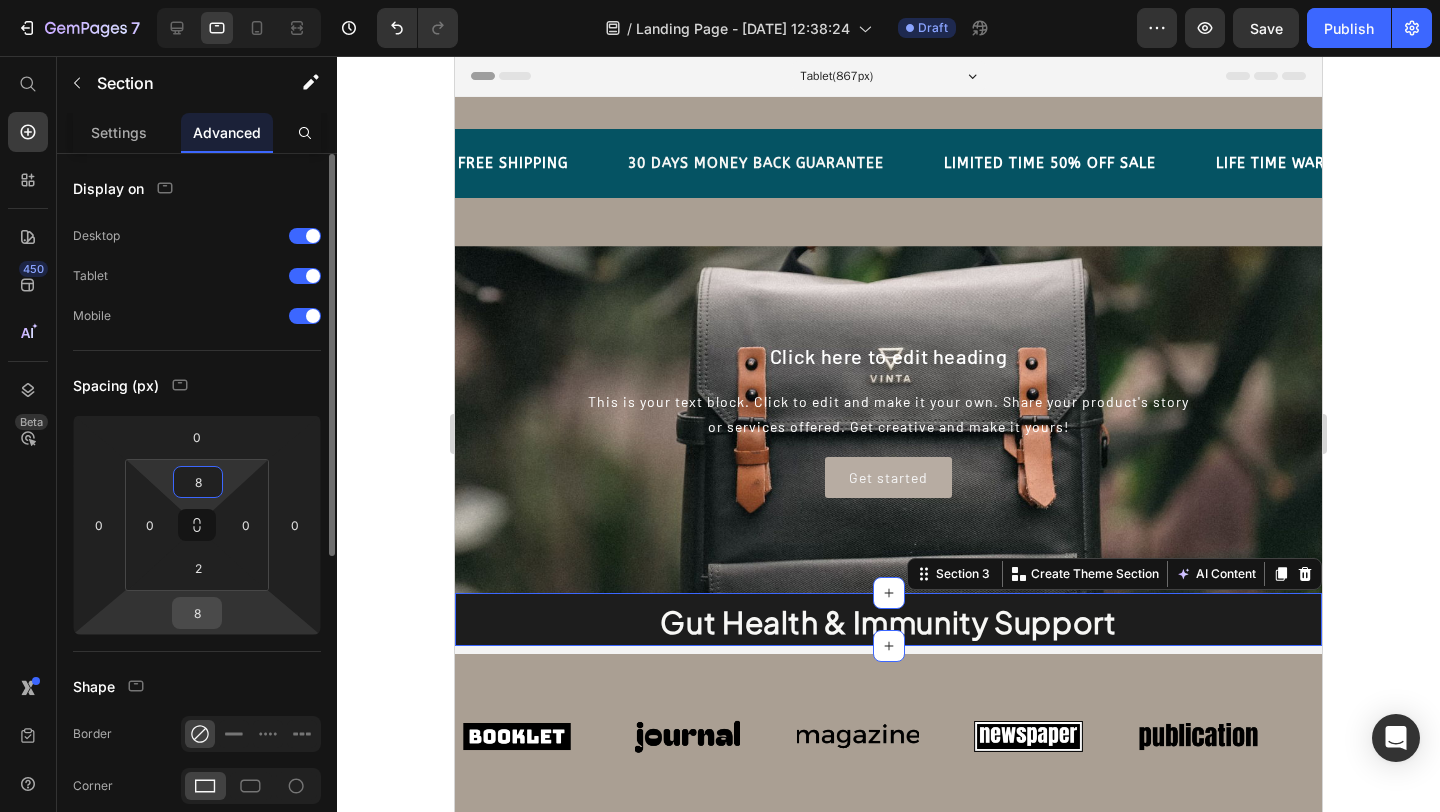 type on "8" 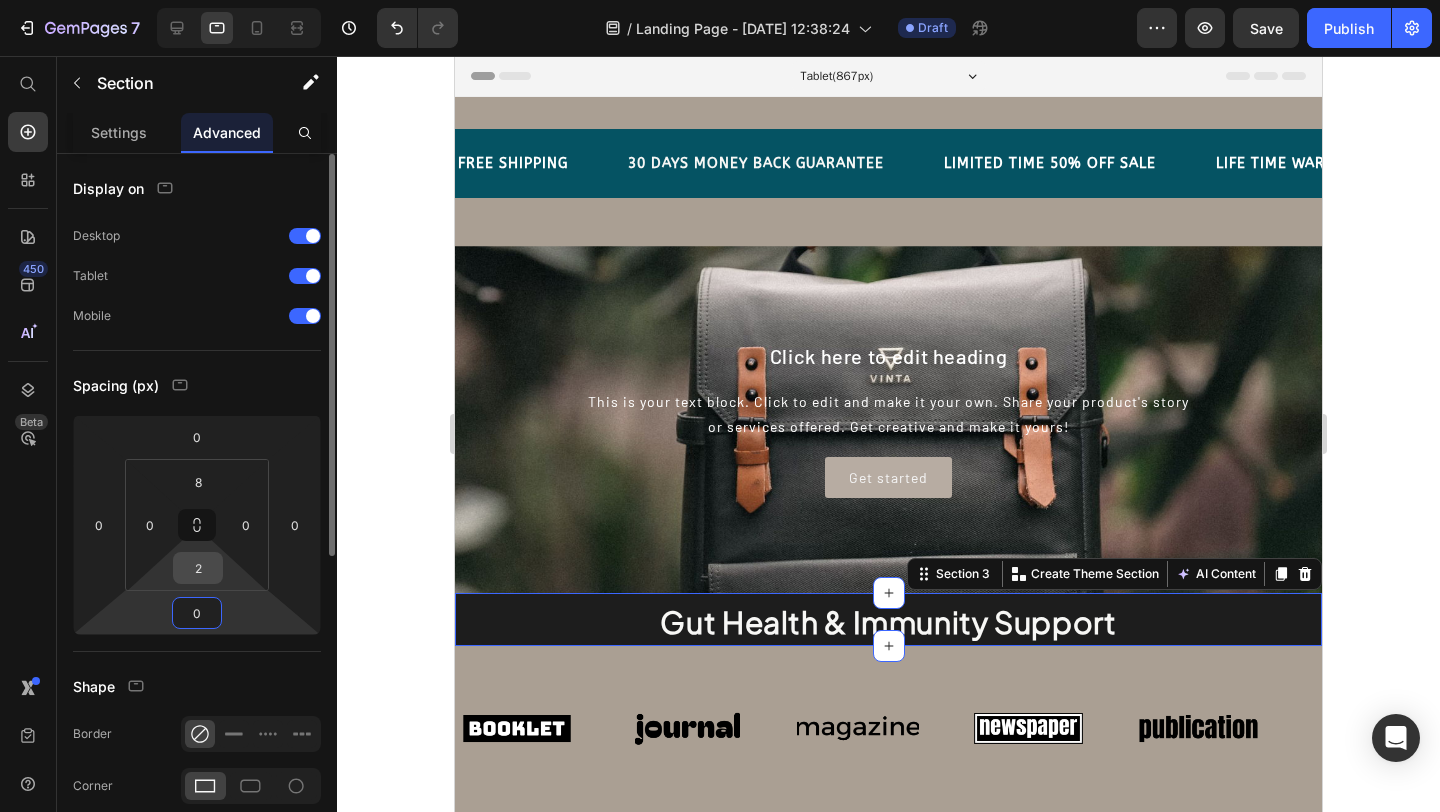 type on "0" 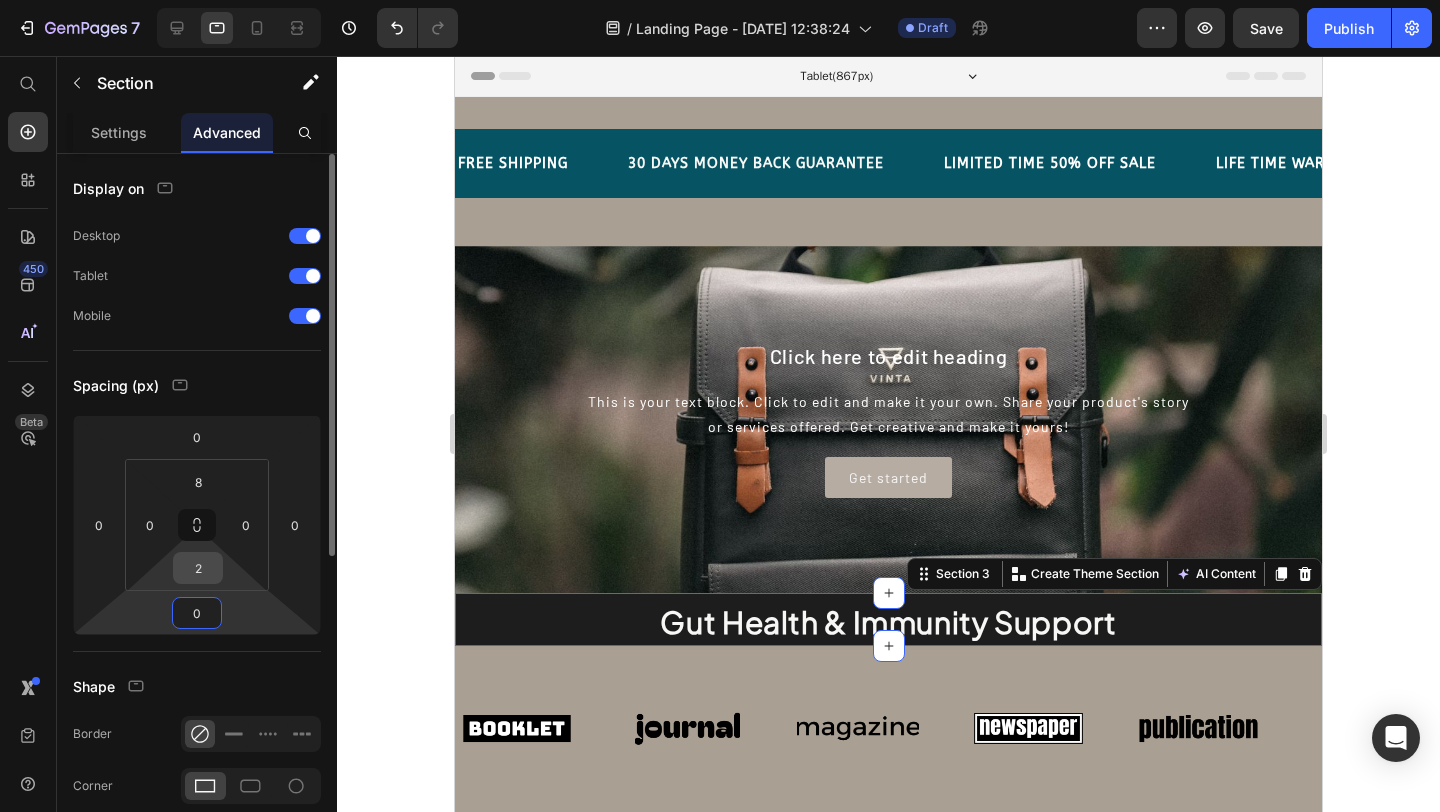 click on "2" at bounding box center [198, 568] 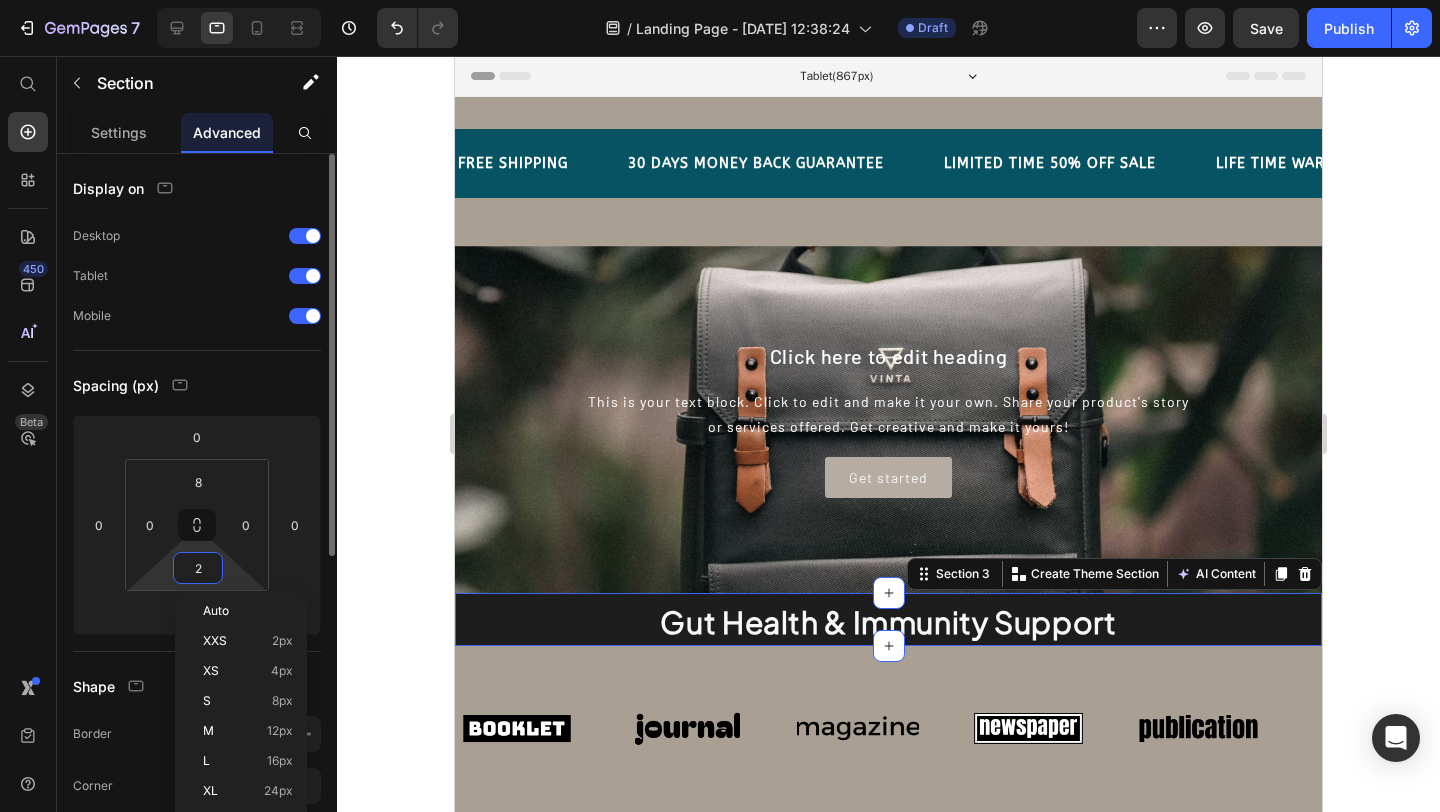 type on "8" 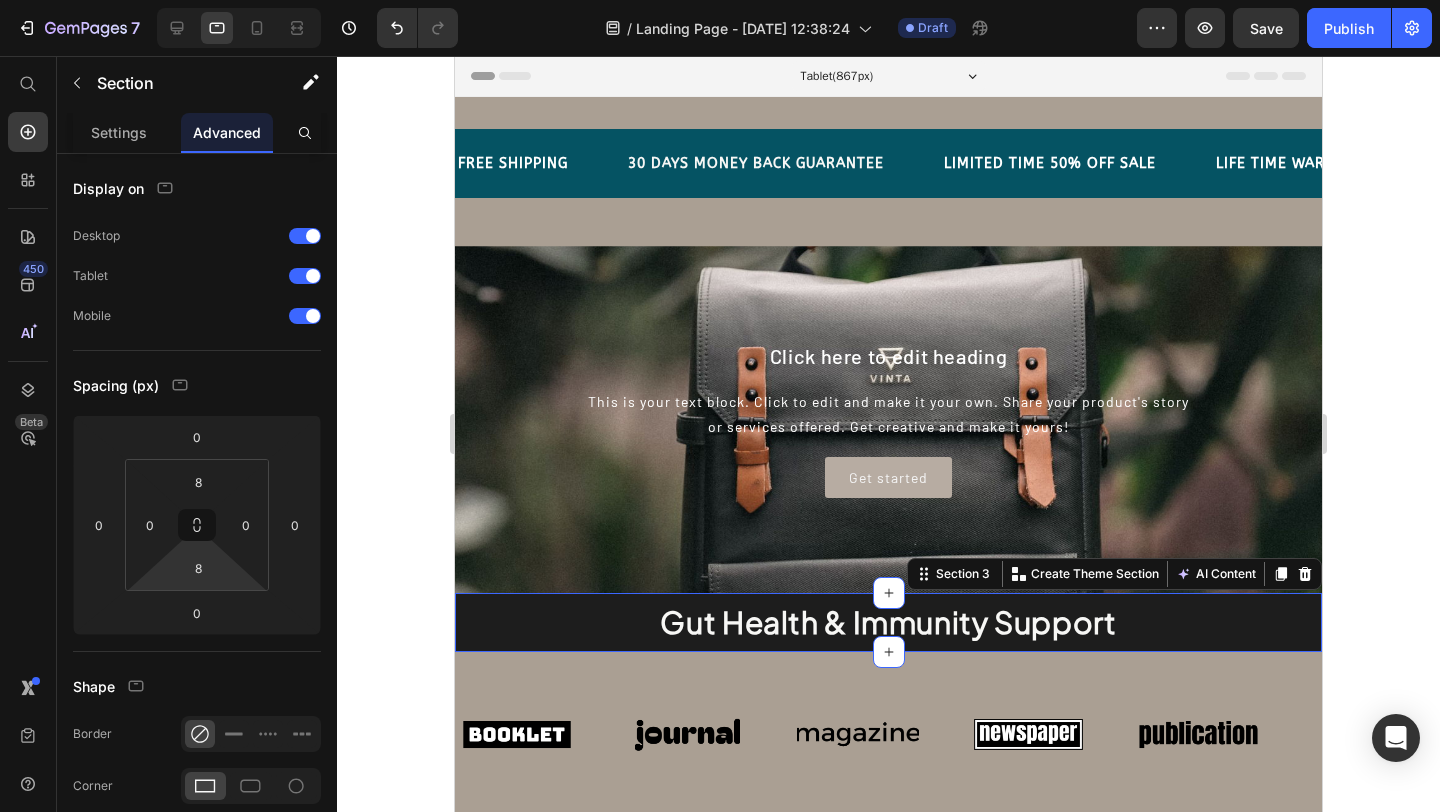 click 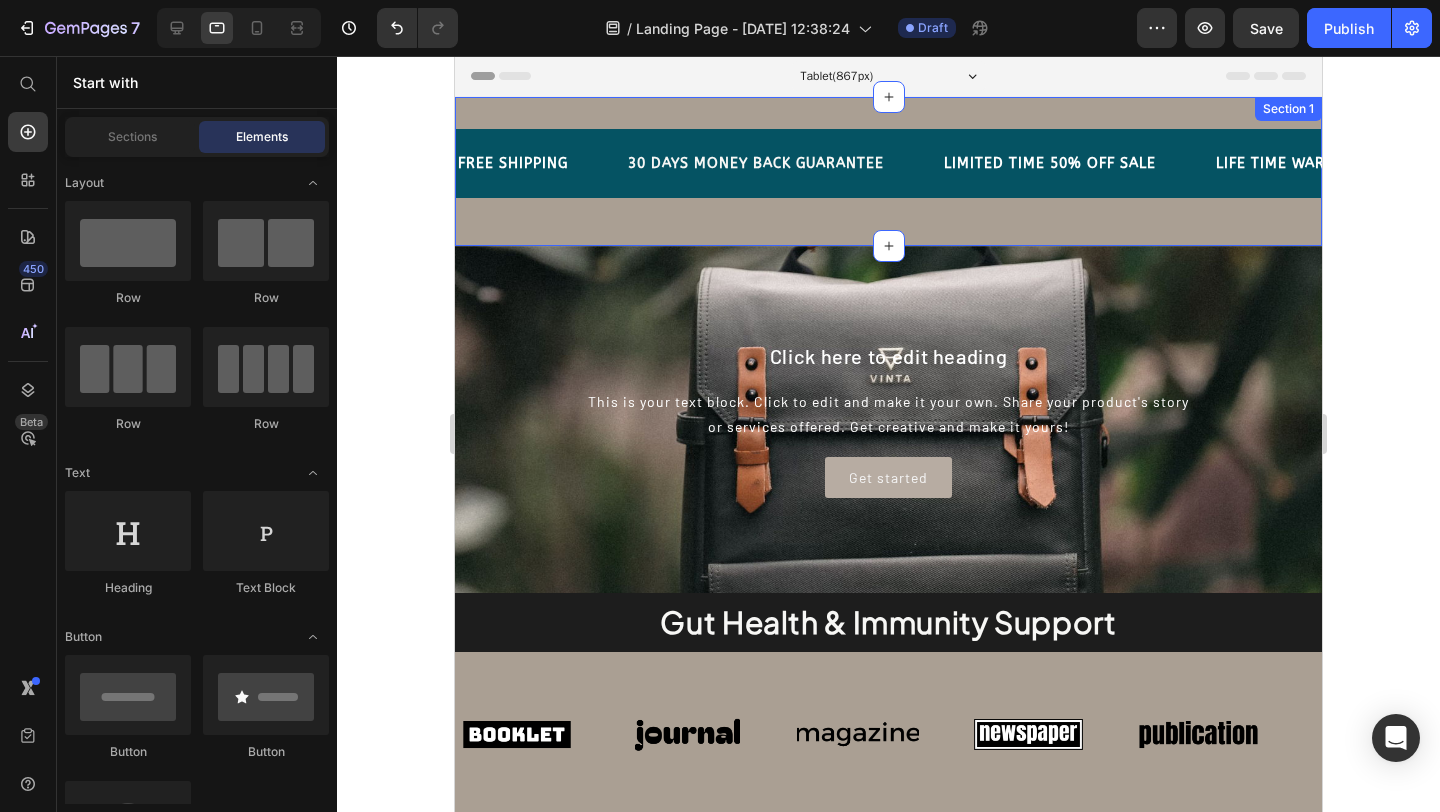 click on "FREE SHIPPING Text 30 DAYS MONEY BACK GUARANTEE Text LIMITED TIME 50% OFF SALE Text LIFE TIME WARRANTY Text FREE SHIPPING Text 30 DAYS MONEY BACK GUARANTEE Text LIMITED TIME 50% OFF SALE Text LIFE TIME WARRANTY Text Marquee Section 1" at bounding box center [888, 171] 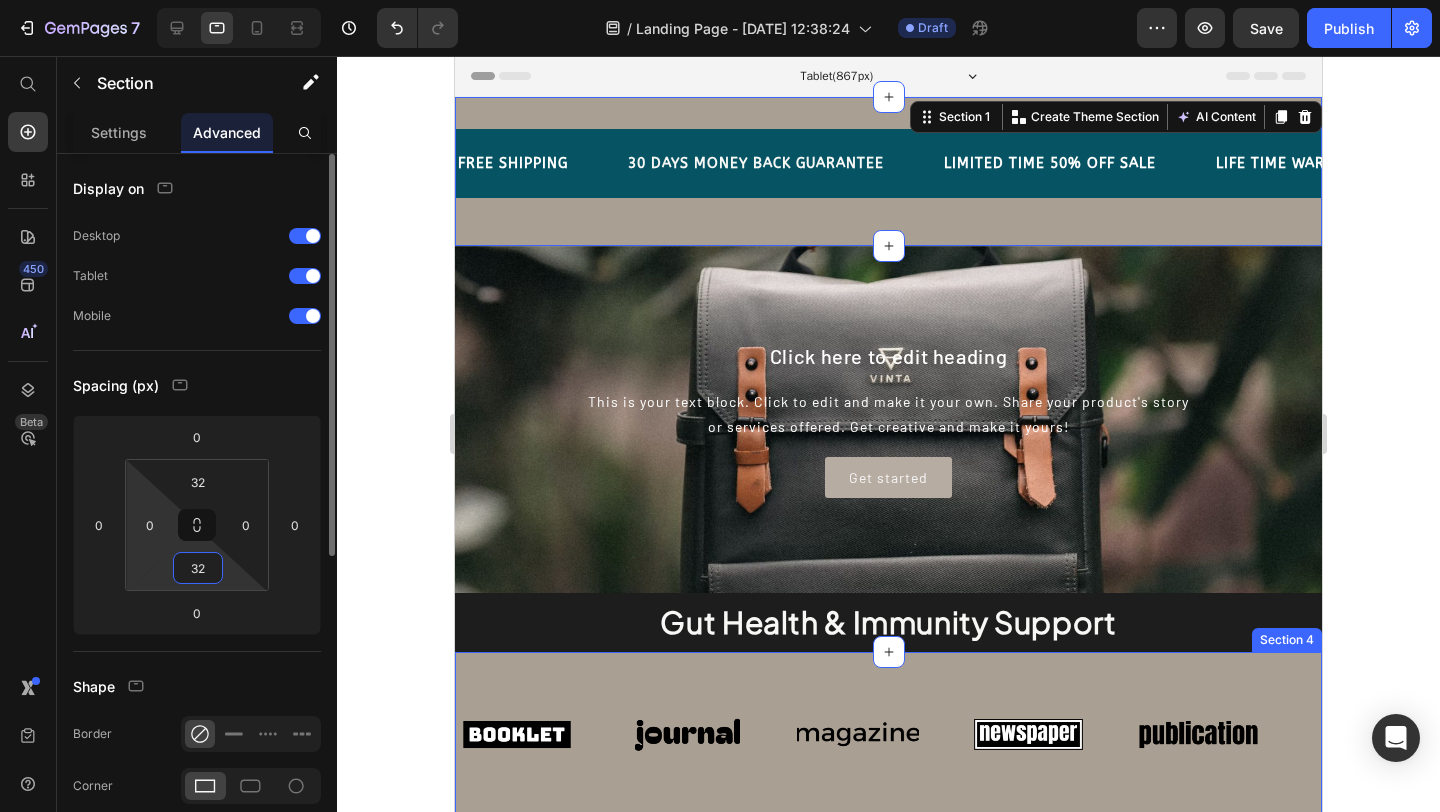 drag, startPoint x: 206, startPoint y: 573, endPoint x: 136, endPoint y: 562, distance: 70.85902 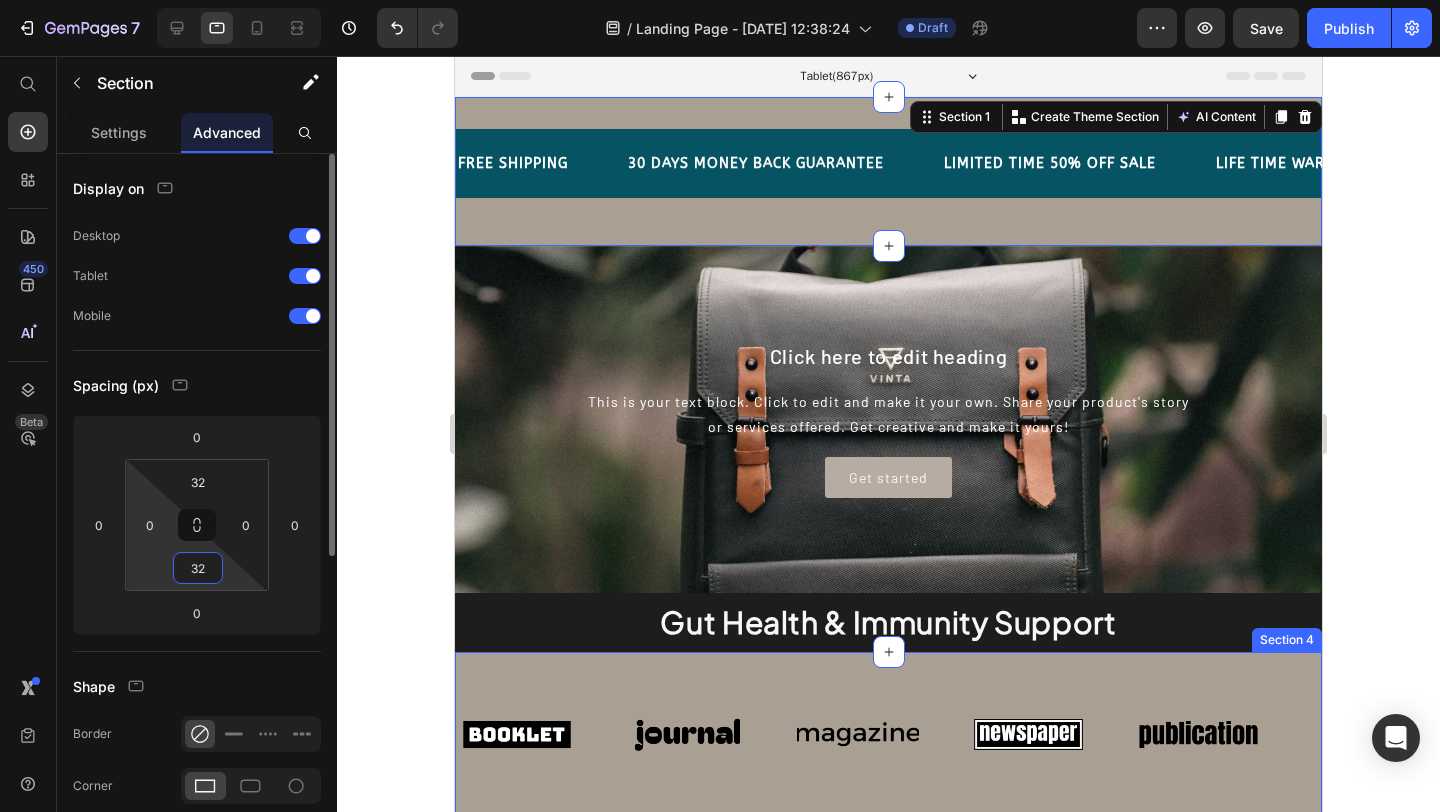 click on "32 0 32 0" at bounding box center [197, 525] 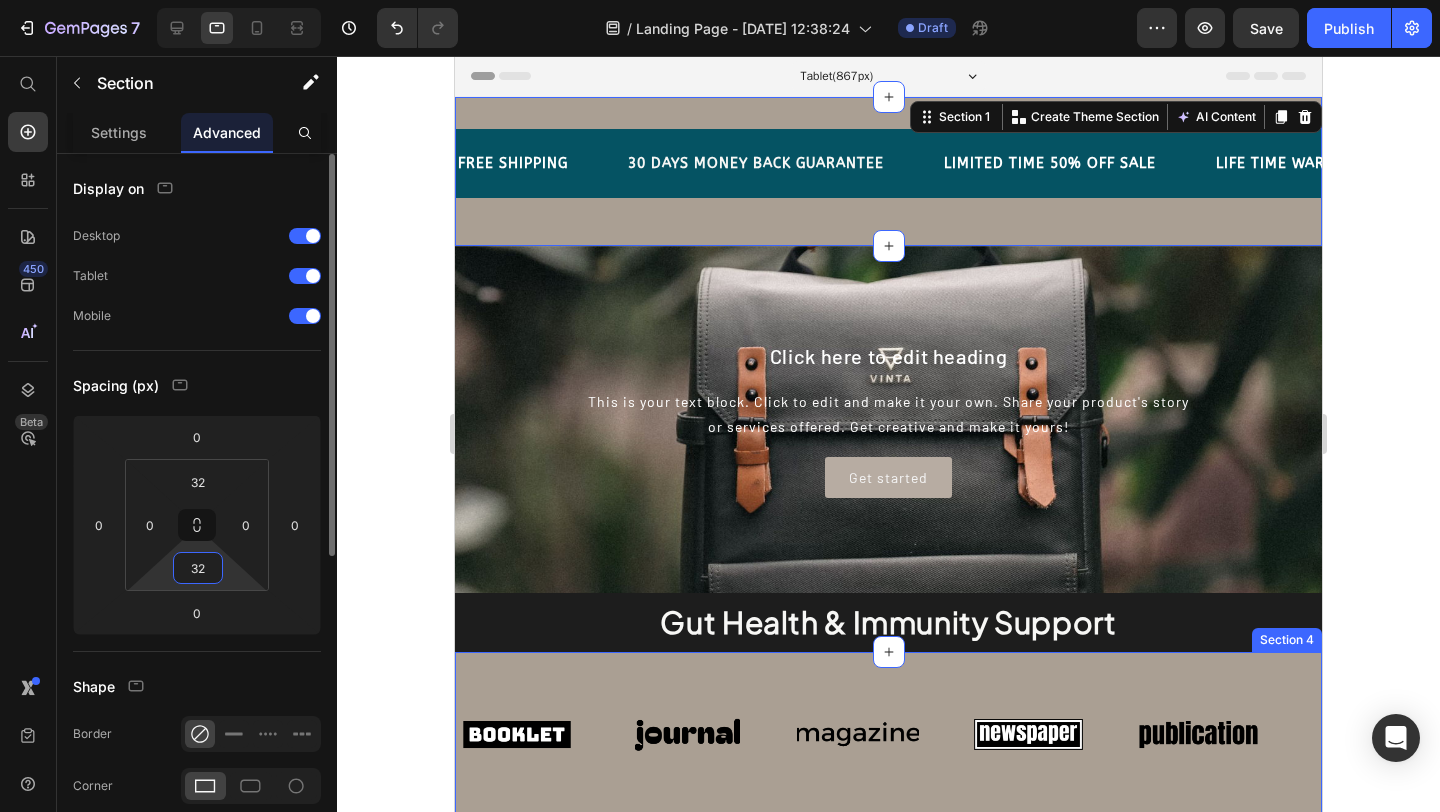 drag, startPoint x: 214, startPoint y: 572, endPoint x: 159, endPoint y: 564, distance: 55.578773 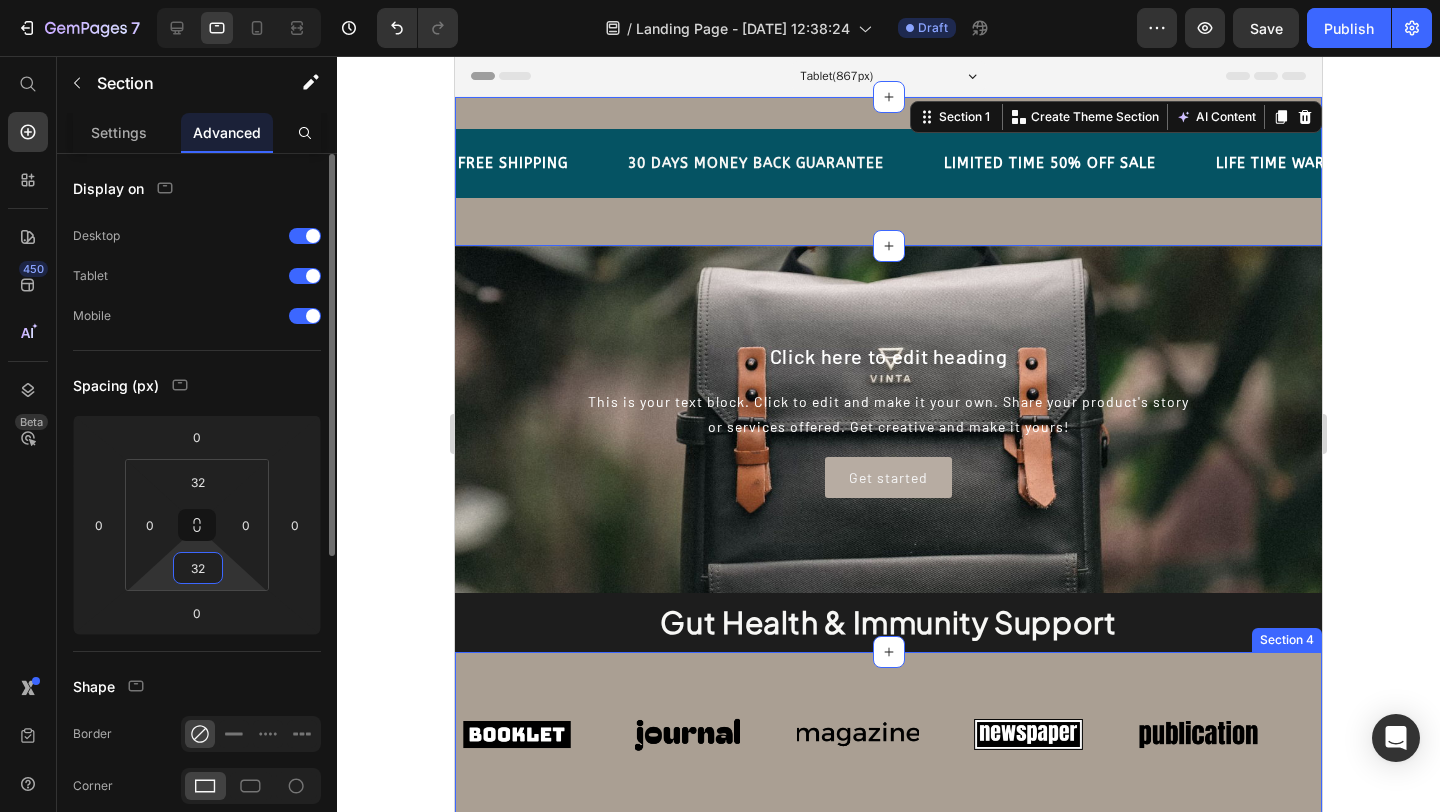 click on "32 0 32 0" at bounding box center (197, 525) 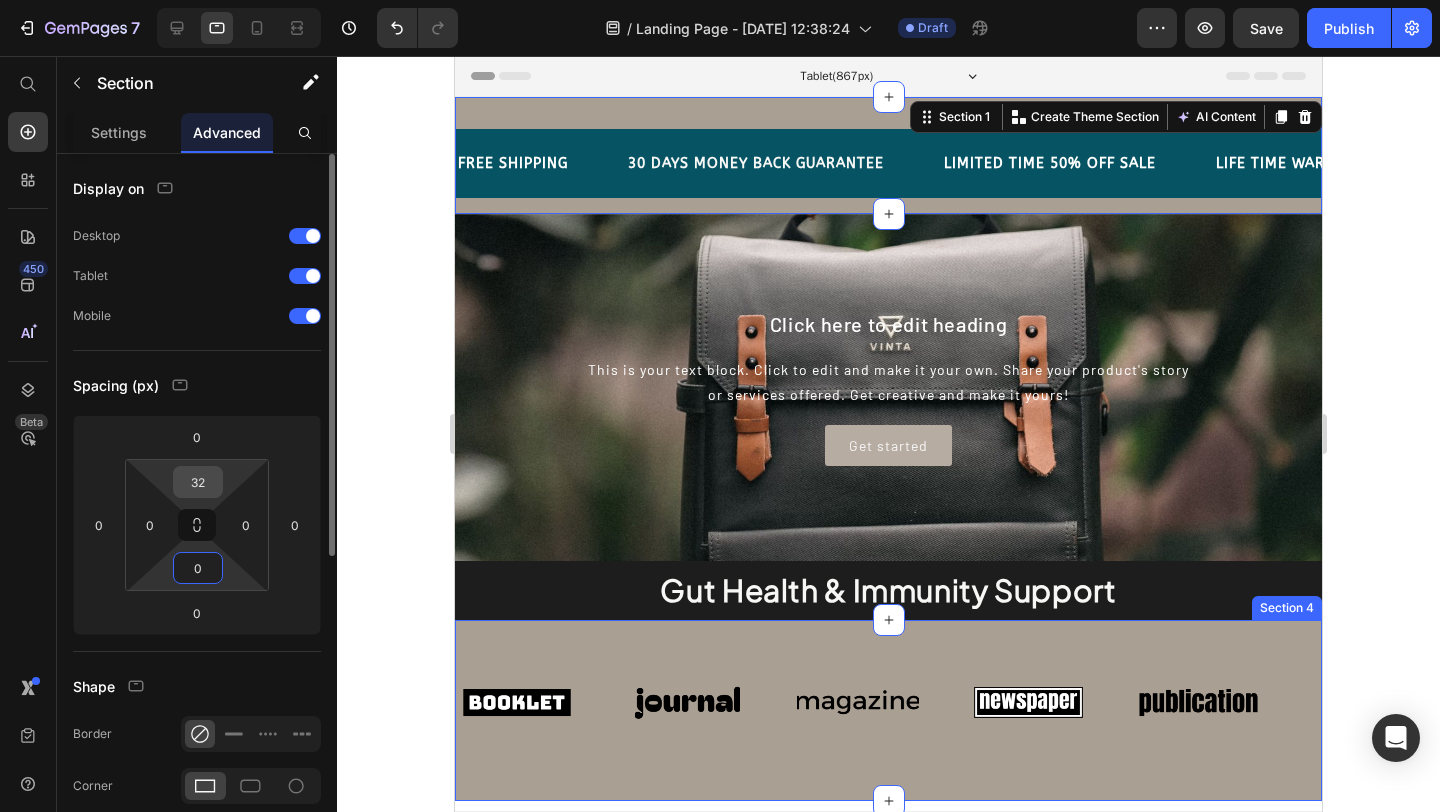type on "0" 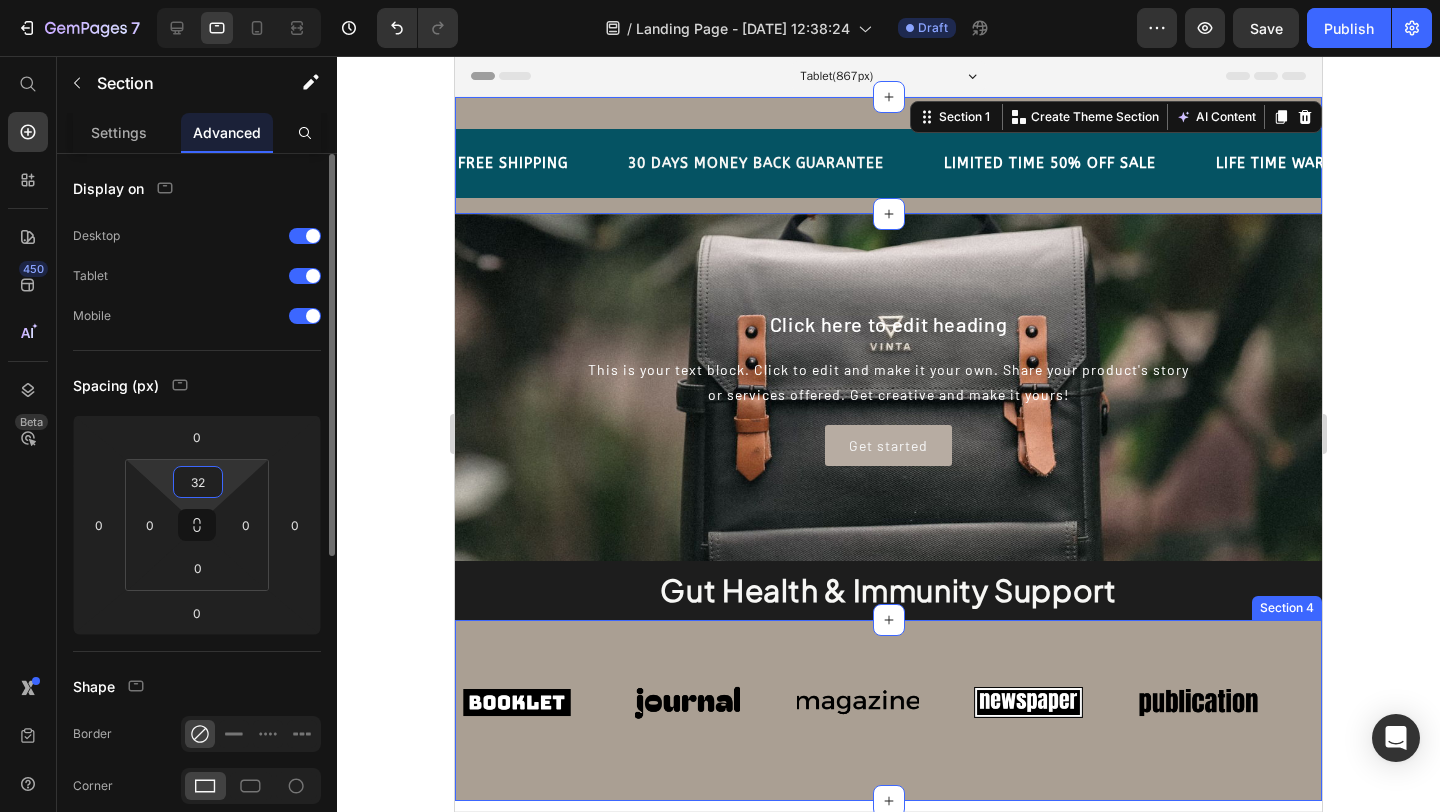 drag, startPoint x: 208, startPoint y: 484, endPoint x: 184, endPoint y: 481, distance: 24.186773 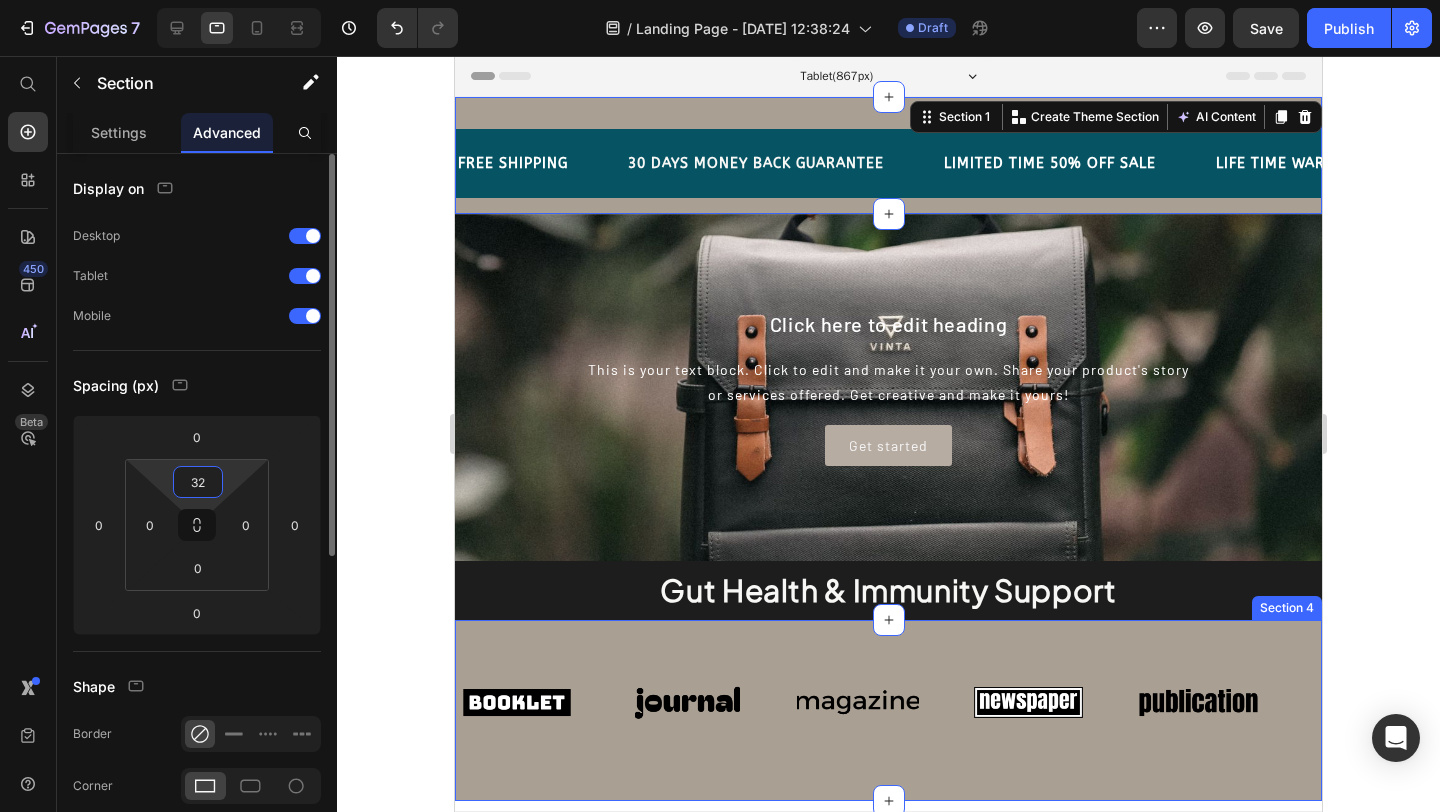 click on "32" at bounding box center [198, 482] 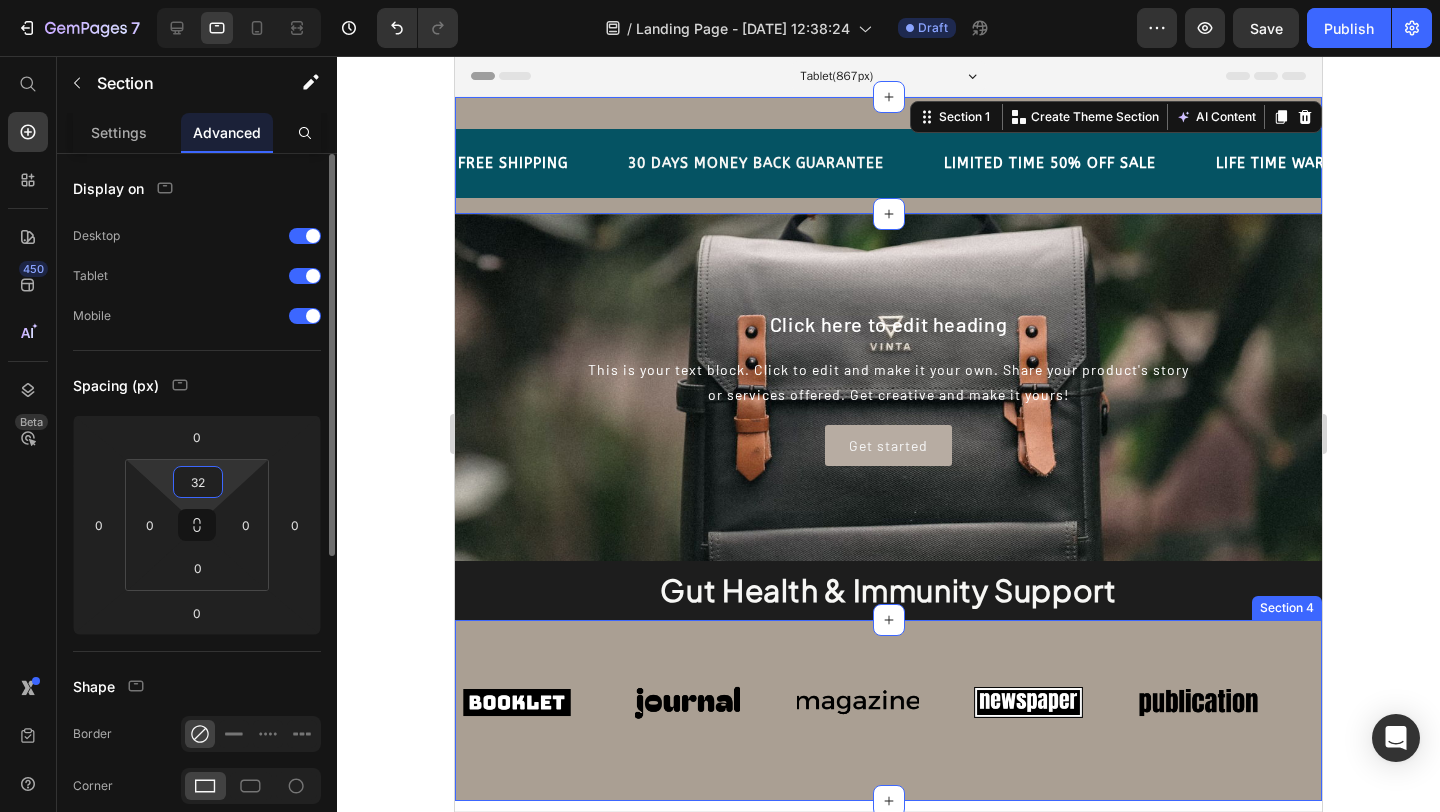 drag, startPoint x: 213, startPoint y: 482, endPoint x: 191, endPoint y: 480, distance: 22.090721 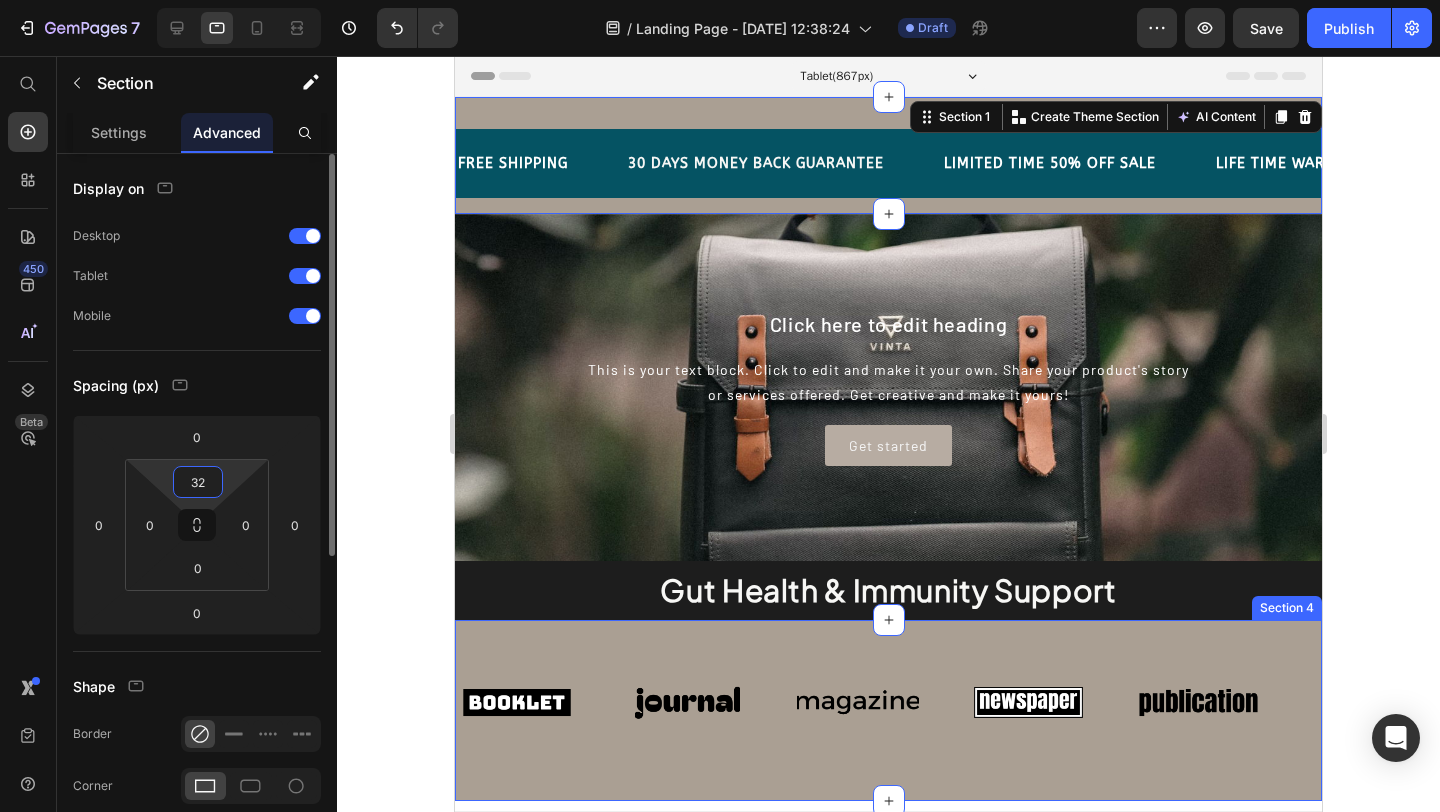 click on "32" at bounding box center (198, 482) 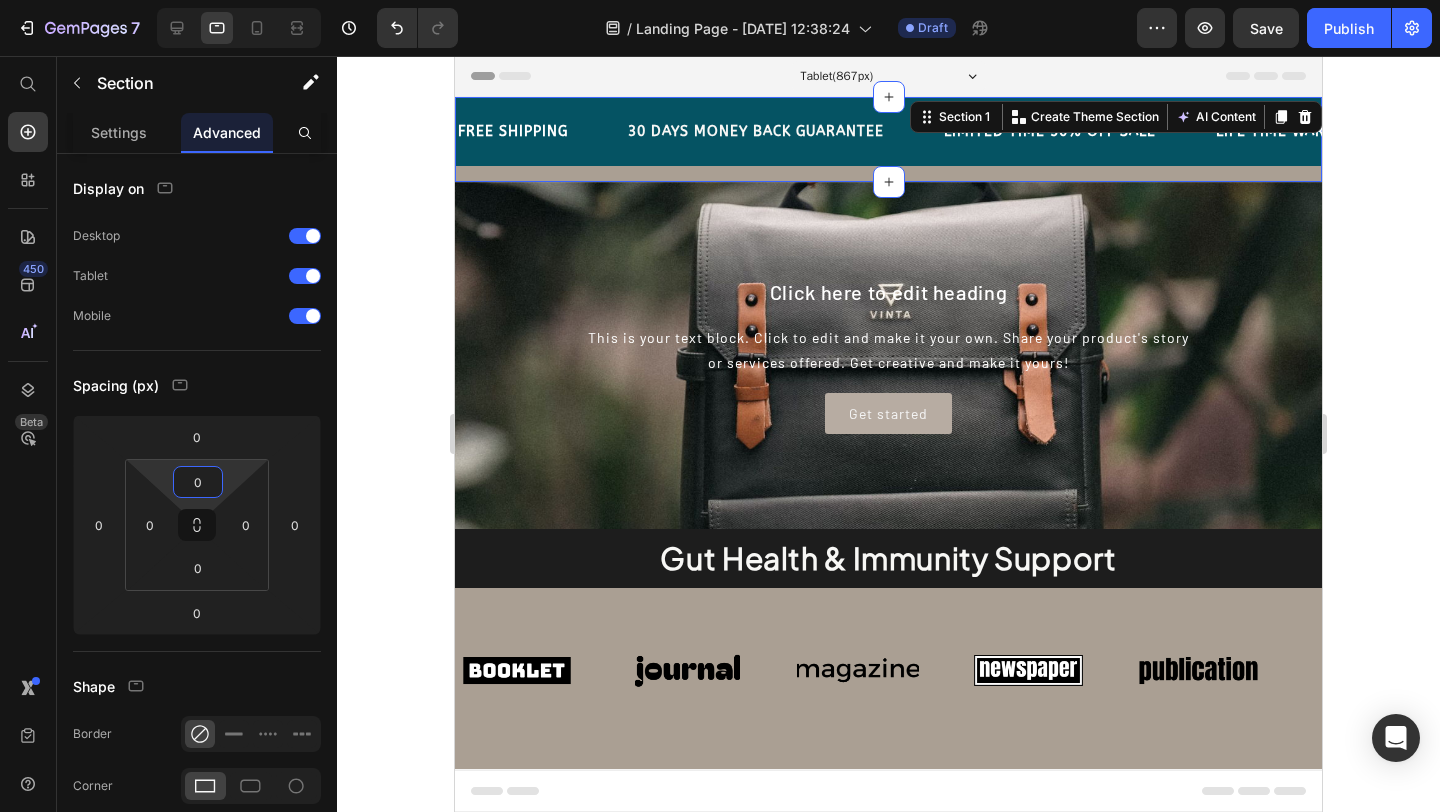 type on "0" 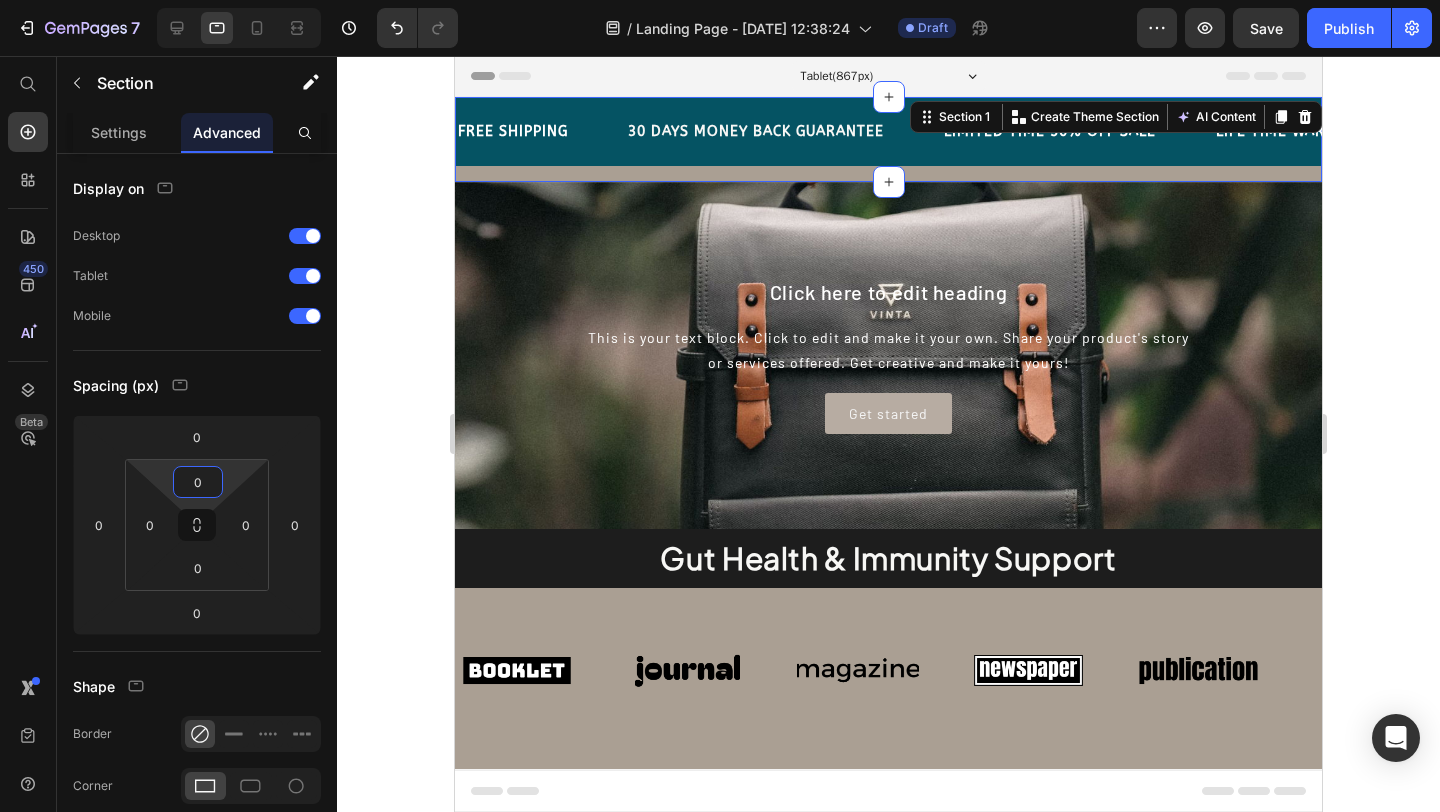 click on "FREE SHIPPING Text 30 DAYS MONEY BACK GUARANTEE Text LIMITED TIME 50% OFF SALE Text LIFE TIME WARRANTY Text FREE SHIPPING Text 30 DAYS MONEY BACK GUARANTEE Text LIMITED TIME 50% OFF SALE Text LIFE TIME WARRANTY Text Marquee" at bounding box center (888, 139) 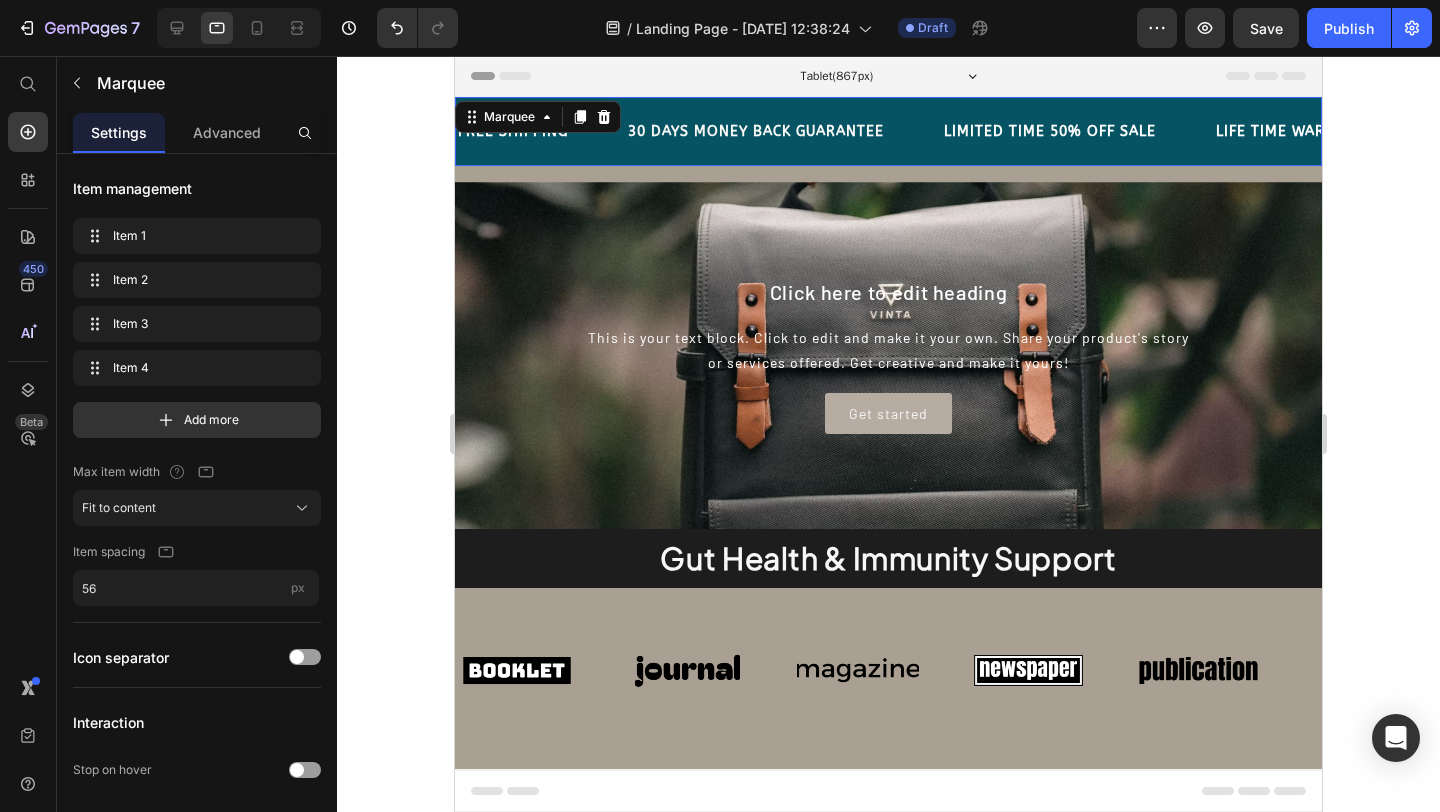click on "FREE SHIPPING Text 30 DAYS MONEY BACK GUARANTEE Text LIMITED TIME 50% OFF SALE Text LIFE TIME WARRANTY Text FREE SHIPPING Text 30 DAYS MONEY BACK GUARANTEE Text LIMITED TIME 50% OFF SALE Text LIFE TIME WARRANTY Text Marquee   16" at bounding box center (888, 131) 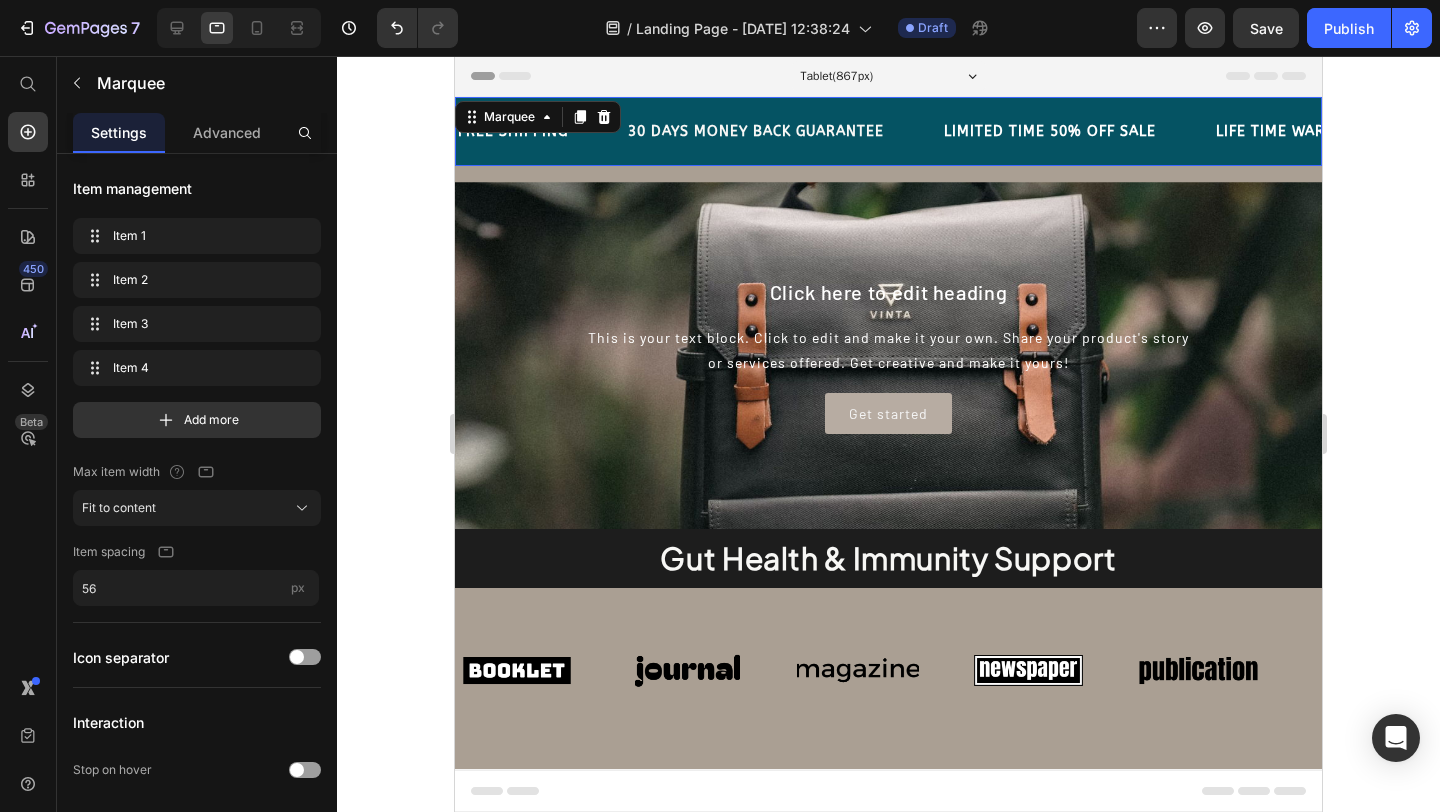 click on "FREE SHIPPING Text 30 DAYS MONEY BACK GUARANTEE Text LIMITED TIME 50% OFF SALE Text LIFE TIME WARRANTY Text FREE SHIPPING Text 30 DAYS MONEY BACK GUARANTEE Text LIMITED TIME 50% OFF SALE Text LIFE TIME WARRANTY Text Marquee   16" at bounding box center [888, 131] 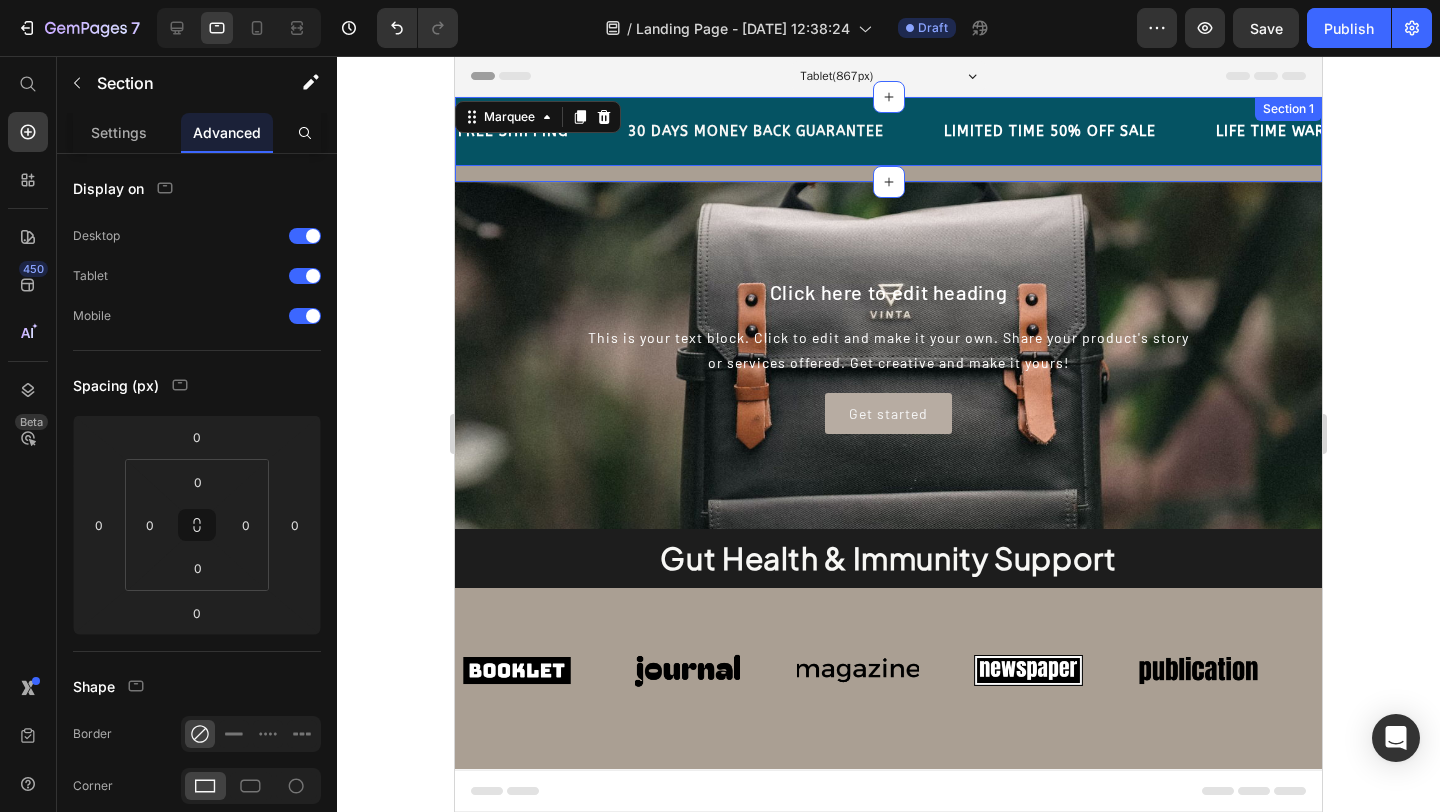 click on "FREE SHIPPING Text 30 DAYS MONEY BACK GUARANTEE Text LIMITED TIME 50% OFF SALE Text LIFE TIME WARRANTY Text FREE SHIPPING Text 30 DAYS MONEY BACK GUARANTEE Text LIMITED TIME 50% OFF SALE Text LIFE TIME WARRANTY Text Marquee   16" at bounding box center (888, 139) 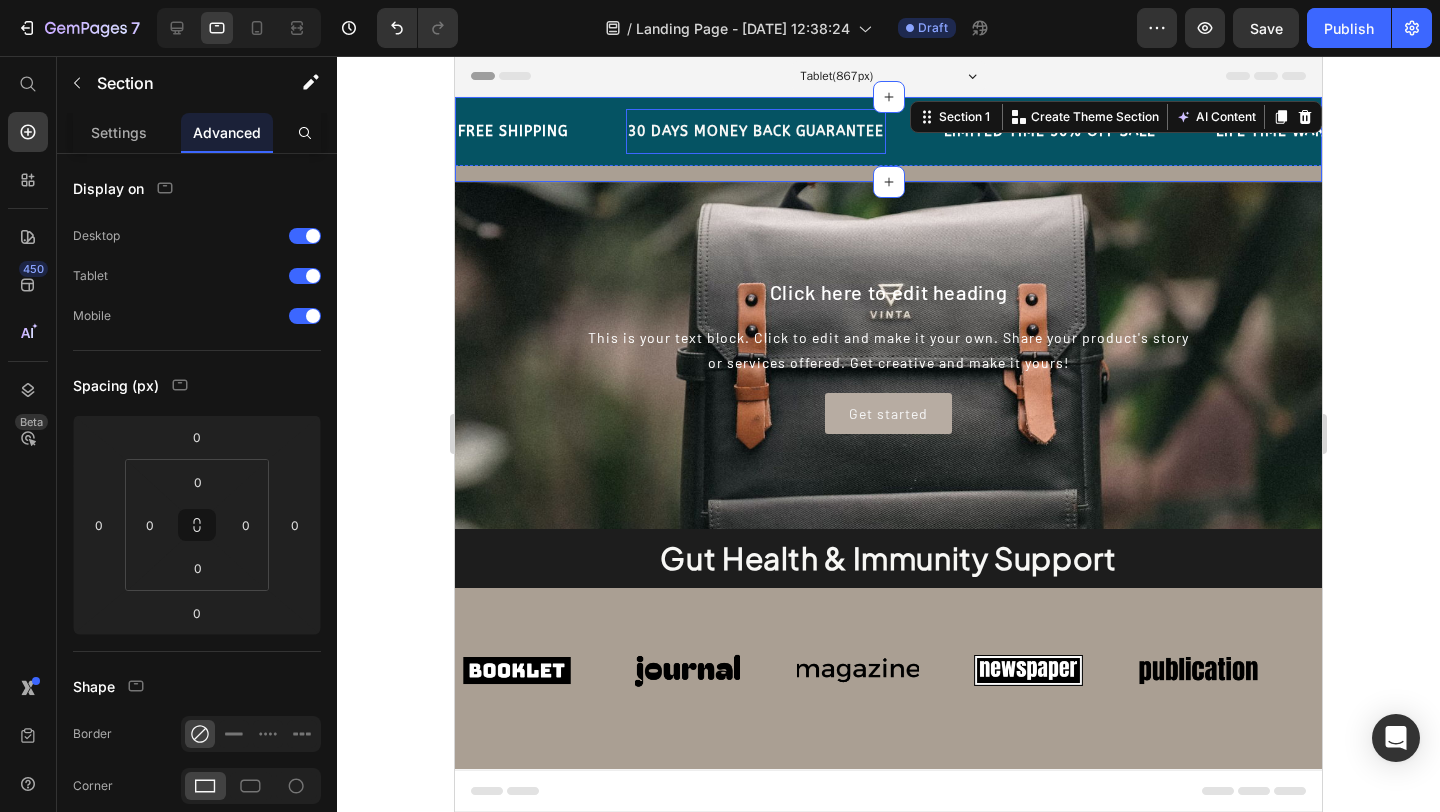 click on "30 DAYS MONEY BACK GUARANTEE" at bounding box center (756, 131) 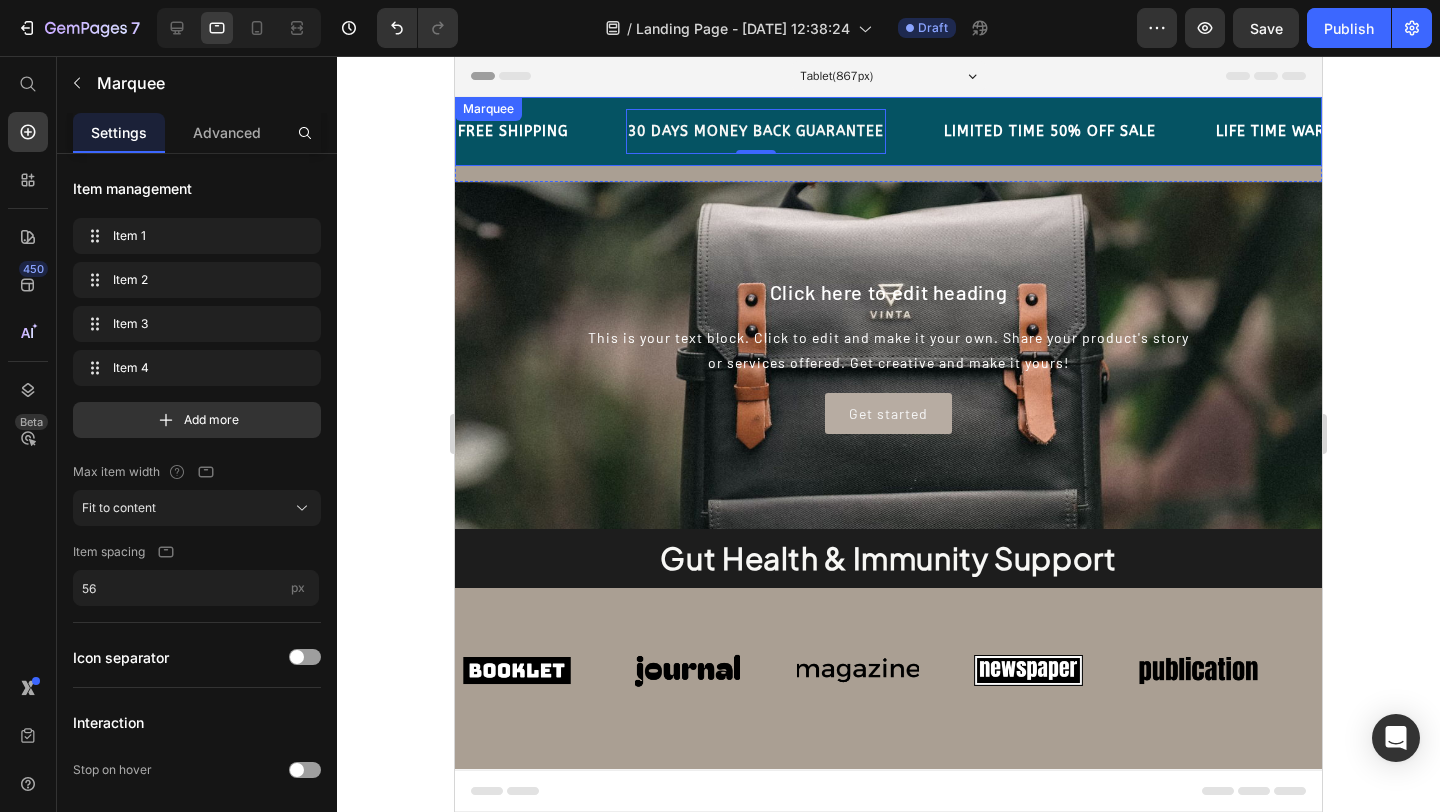click on "FREE SHIPPING Text 30 DAYS MONEY BACK GUARANTEE Text   0 LIMITED TIME 50% OFF SALE Text LIFE TIME WARRANTY Text FREE SHIPPING Text 30 DAYS MONEY BACK GUARANTEE Text   0 LIMITED TIME 50% OFF SALE Text LIFE TIME WARRANTY Text Marquee" at bounding box center [888, 131] 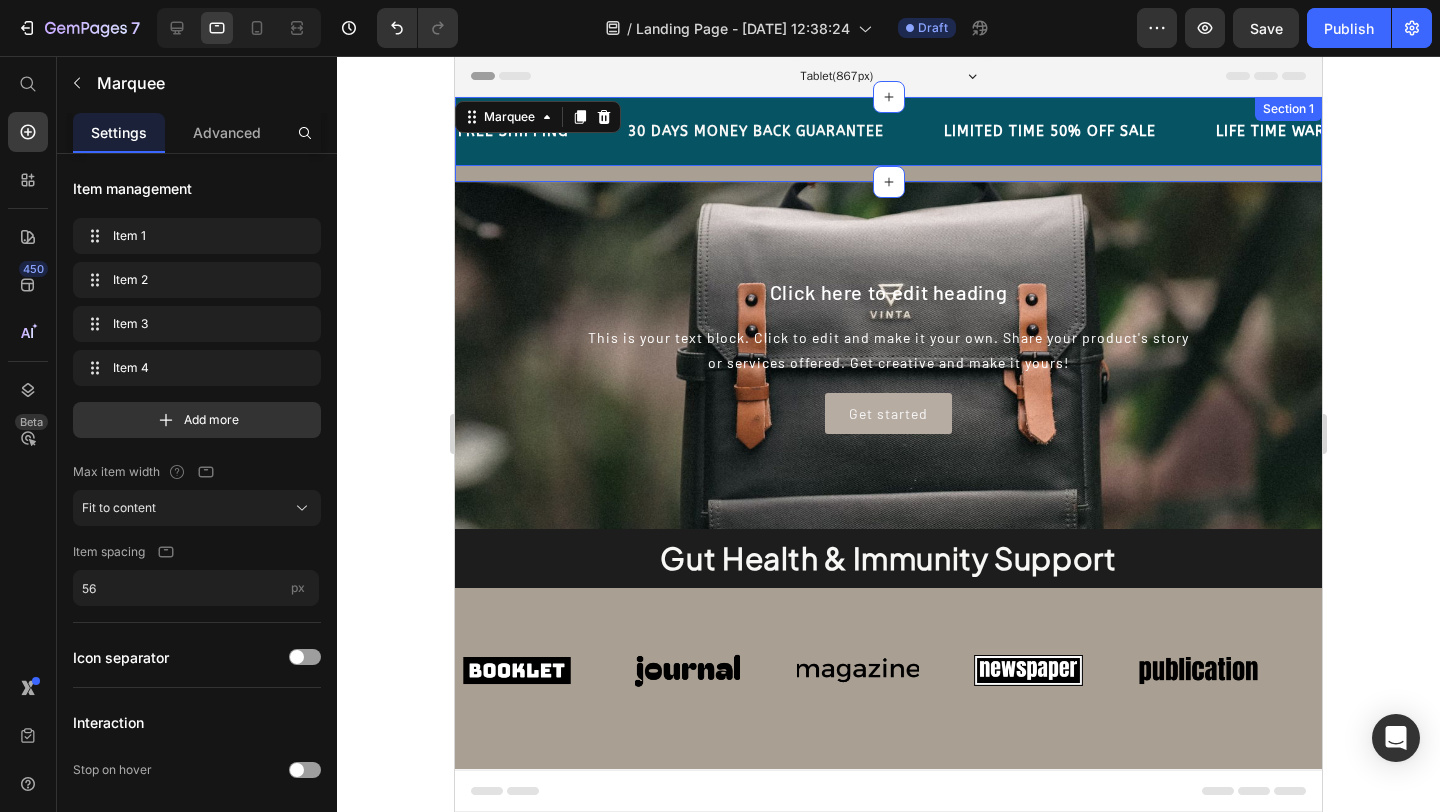 click on "FREE SHIPPING Text 30 DAYS MONEY BACK GUARANTEE Text LIMITED TIME 50% OFF SALE Text LIFE TIME WARRANTY Text FREE SHIPPING Text 30 DAYS MONEY BACK GUARANTEE Text LIMITED TIME 50% OFF SALE Text LIFE TIME WARRANTY Text Marquee   16" at bounding box center [888, 139] 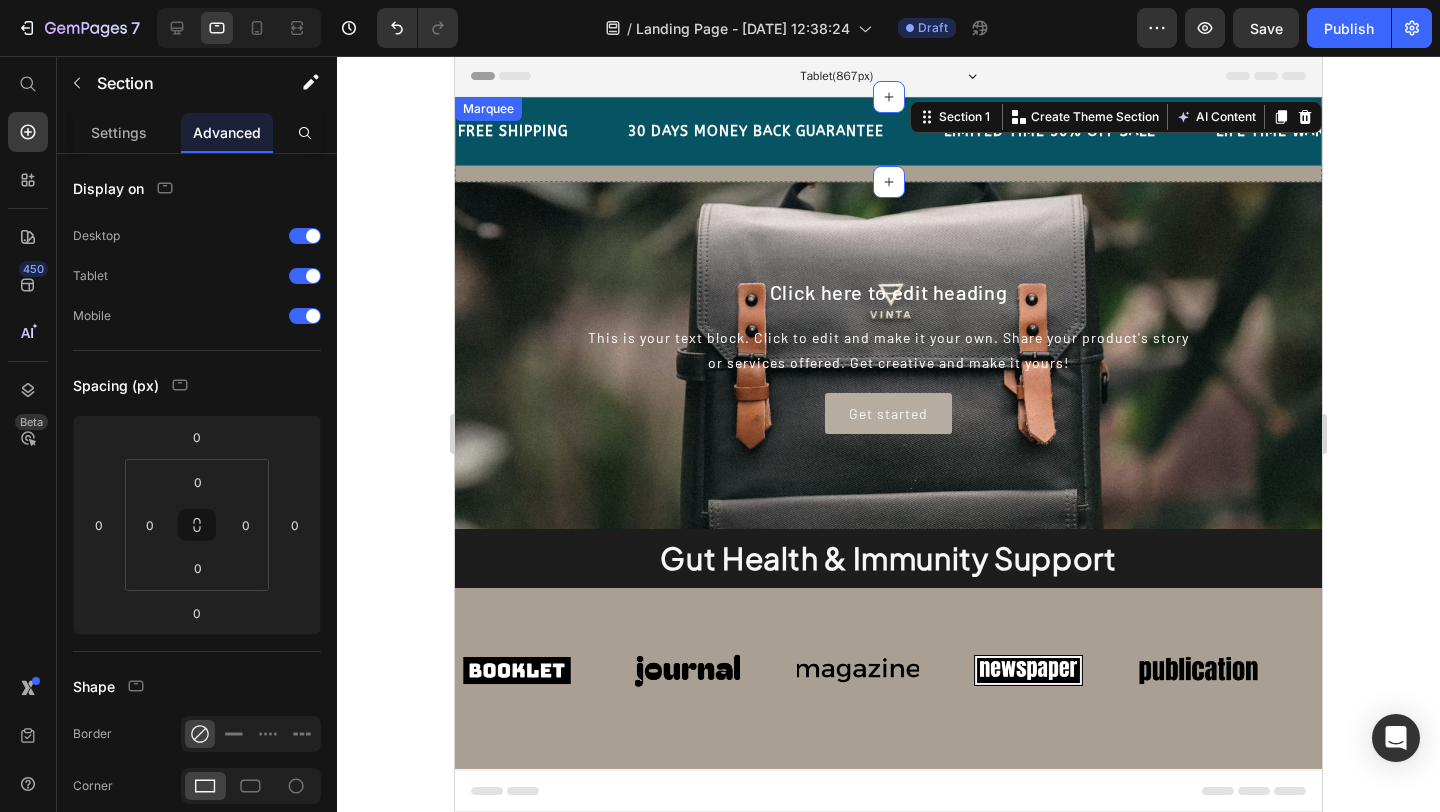 click on "FREE SHIPPING Text" at bounding box center [541, 131] 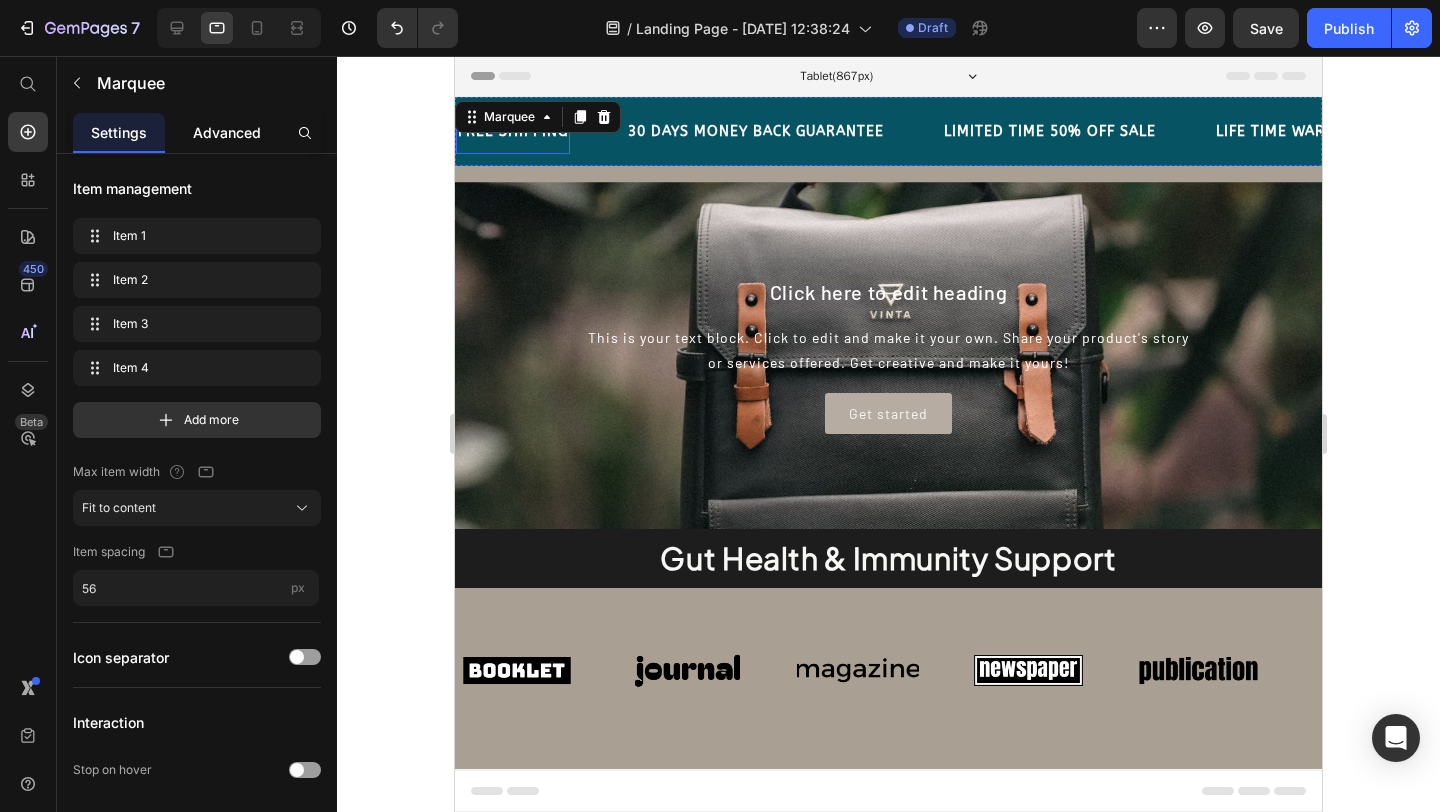 click on "Advanced" at bounding box center [227, 132] 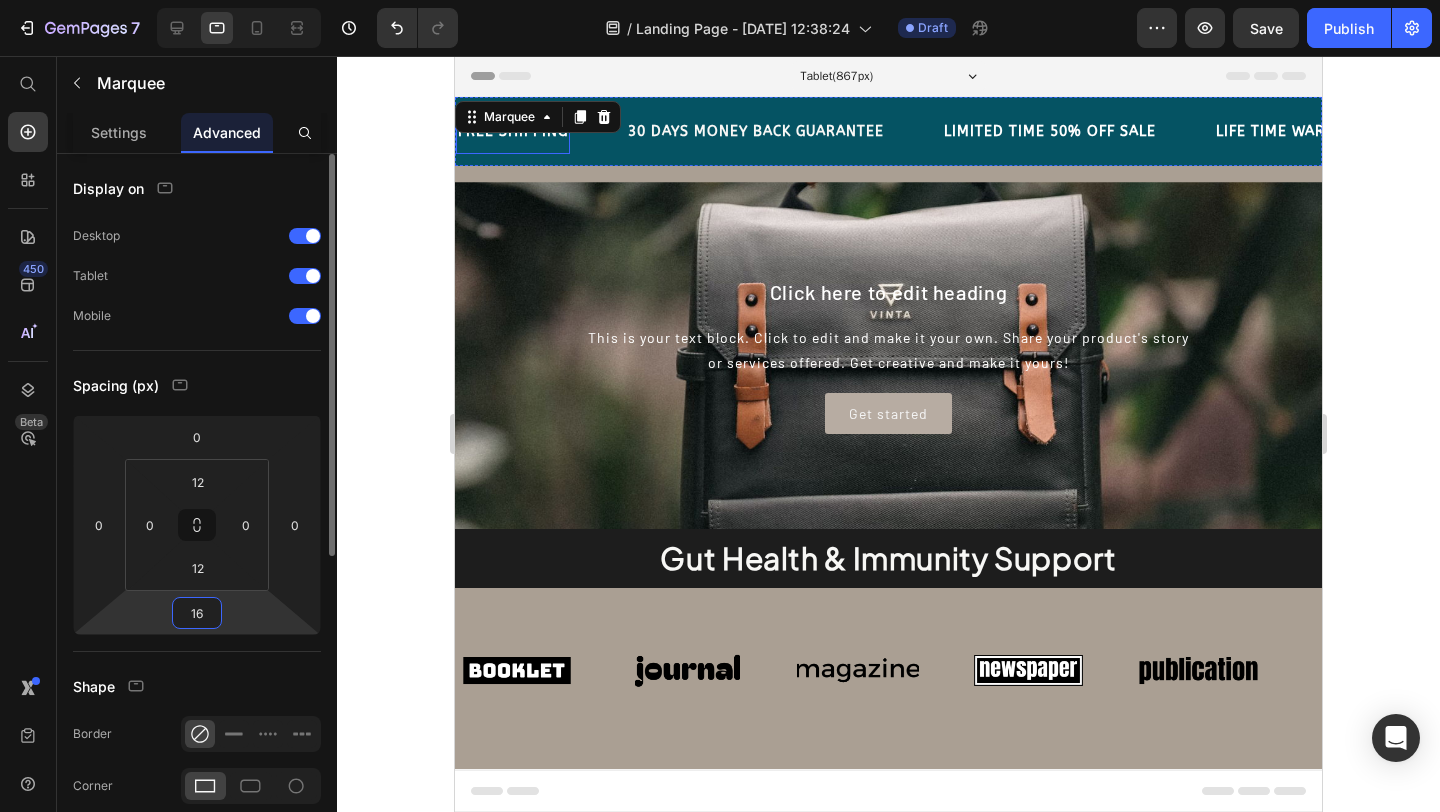 drag, startPoint x: 207, startPoint y: 611, endPoint x: 132, endPoint y: 603, distance: 75.42546 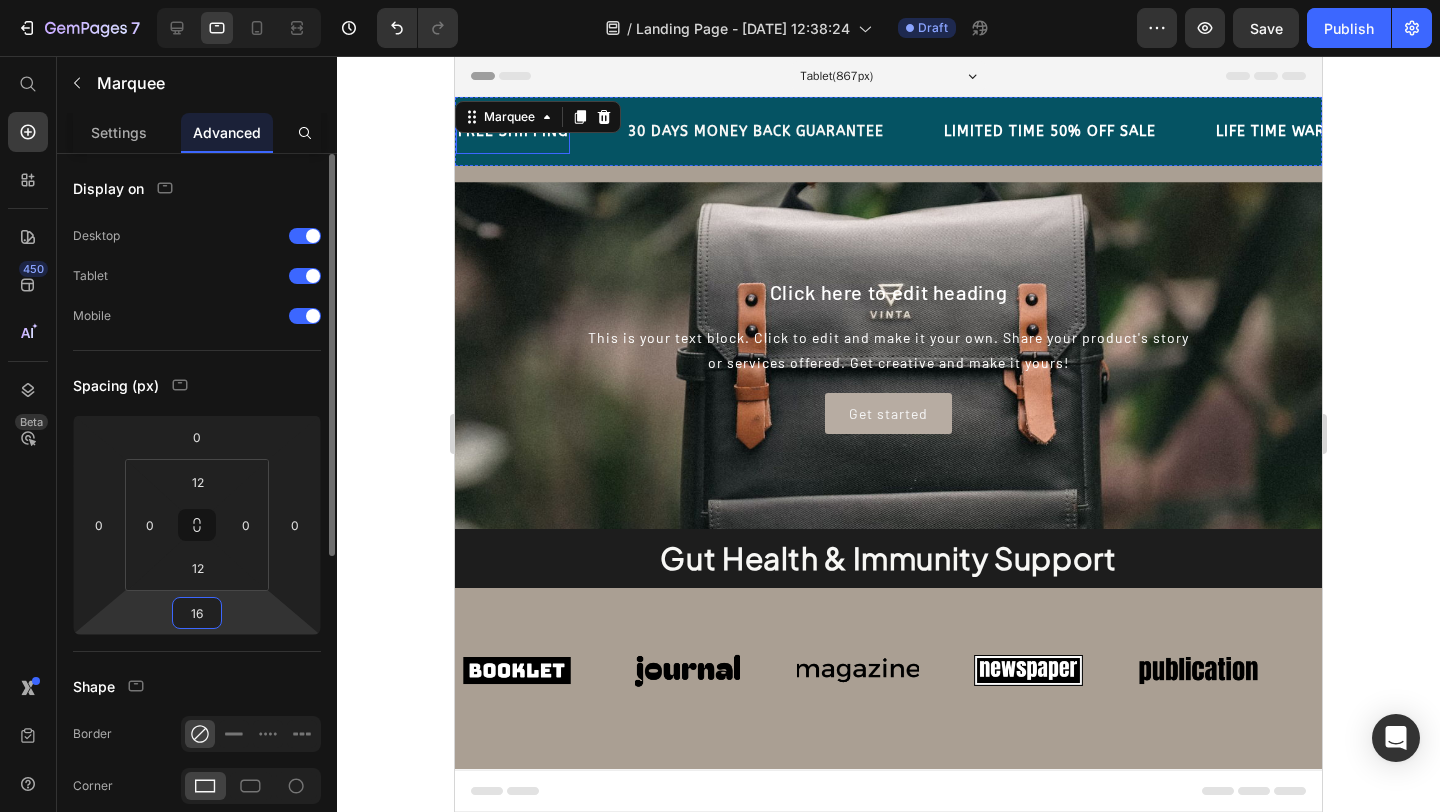 click on "0 0 16 0" at bounding box center [197, 525] 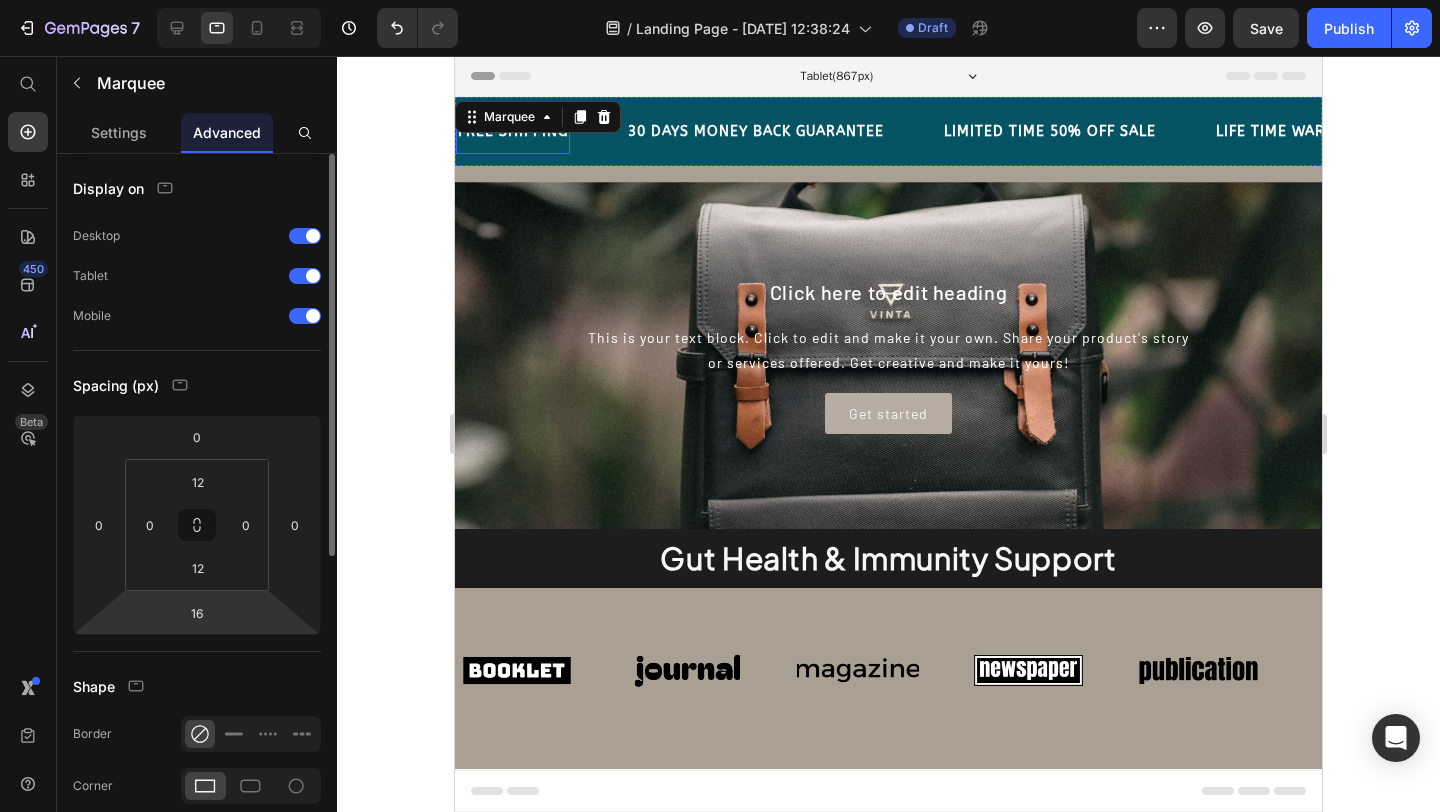 drag, startPoint x: 204, startPoint y: 616, endPoint x: 158, endPoint y: 607, distance: 46.872166 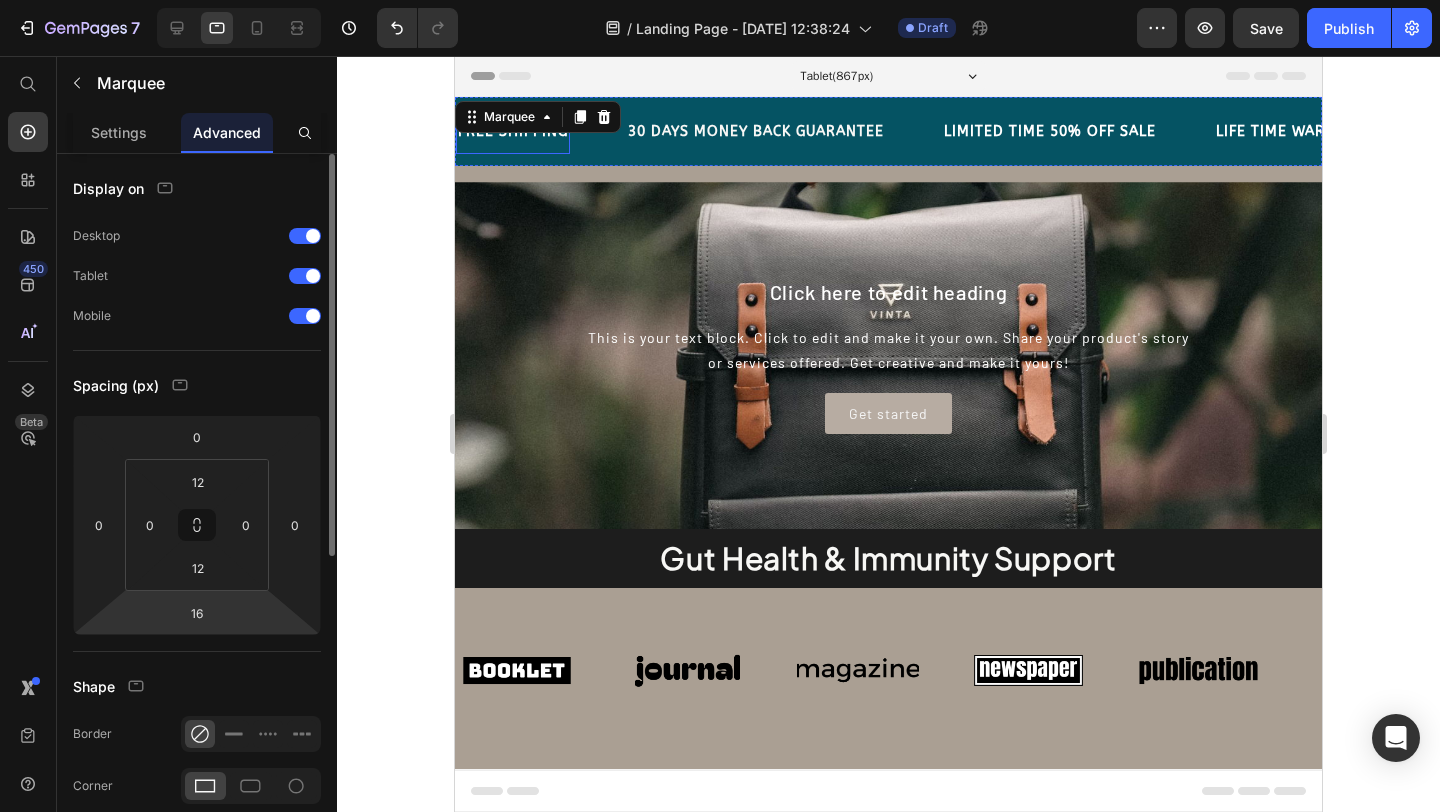 click on "0 0 16 0" at bounding box center [197, 525] 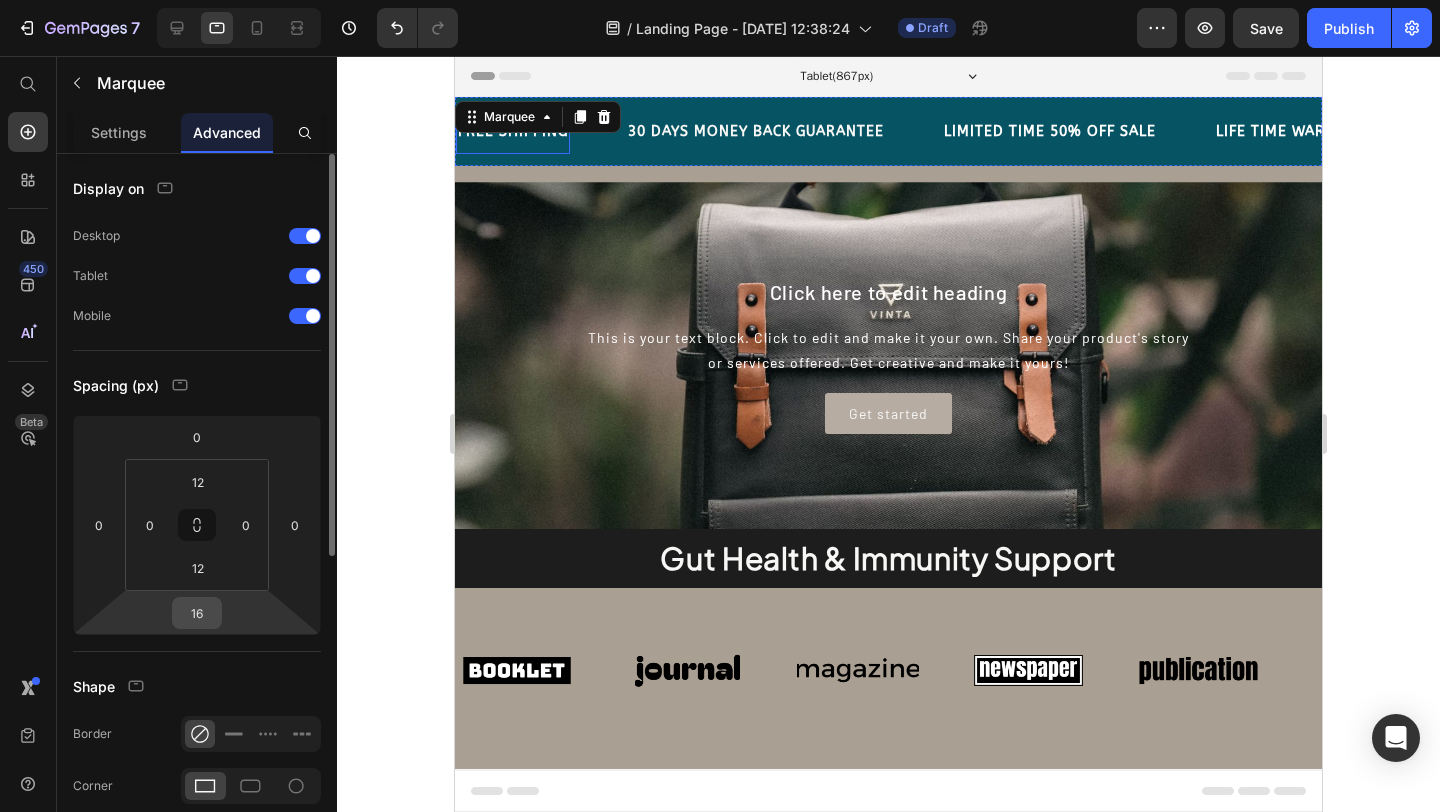 click on "16" at bounding box center [197, 613] 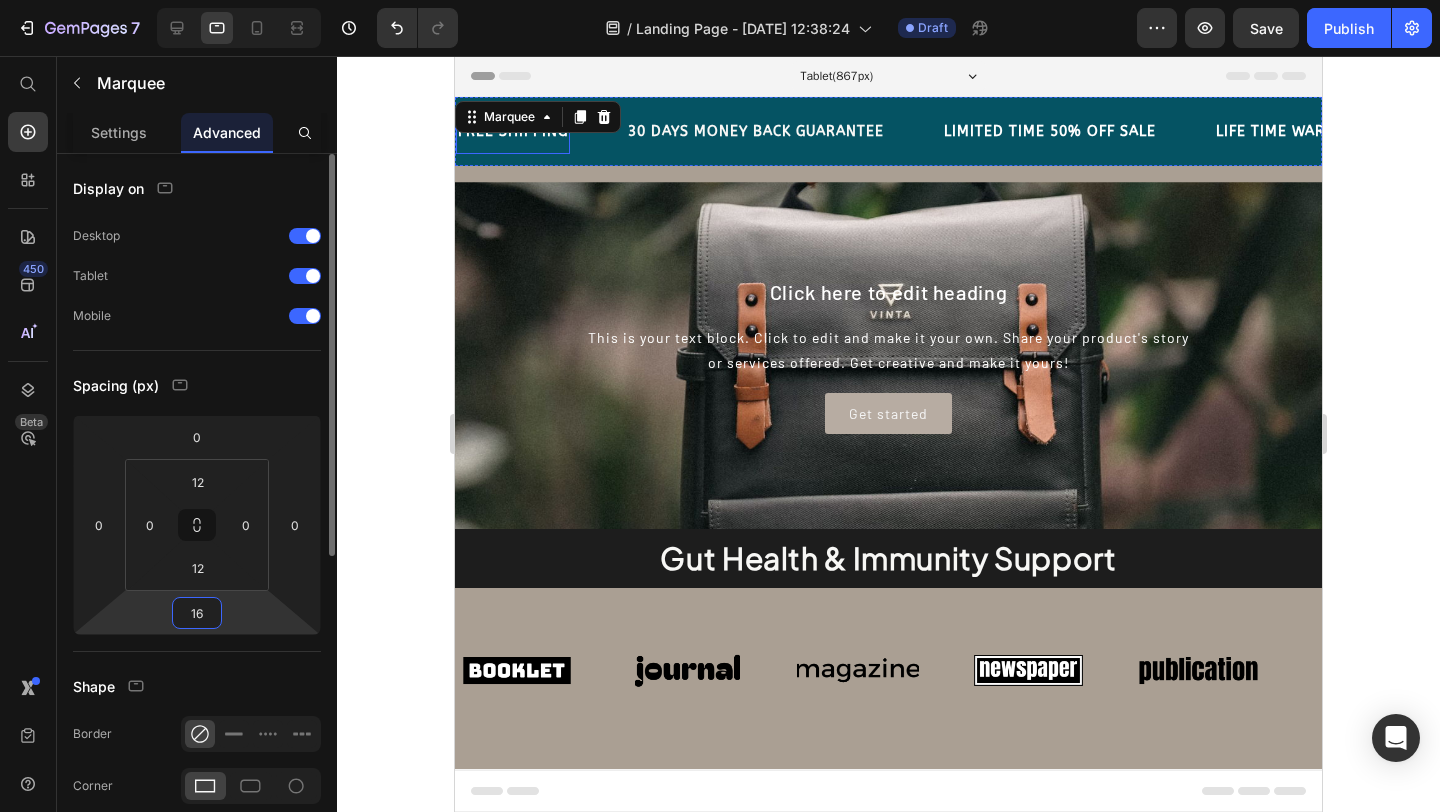 drag, startPoint x: 208, startPoint y: 614, endPoint x: 173, endPoint y: 613, distance: 35.014282 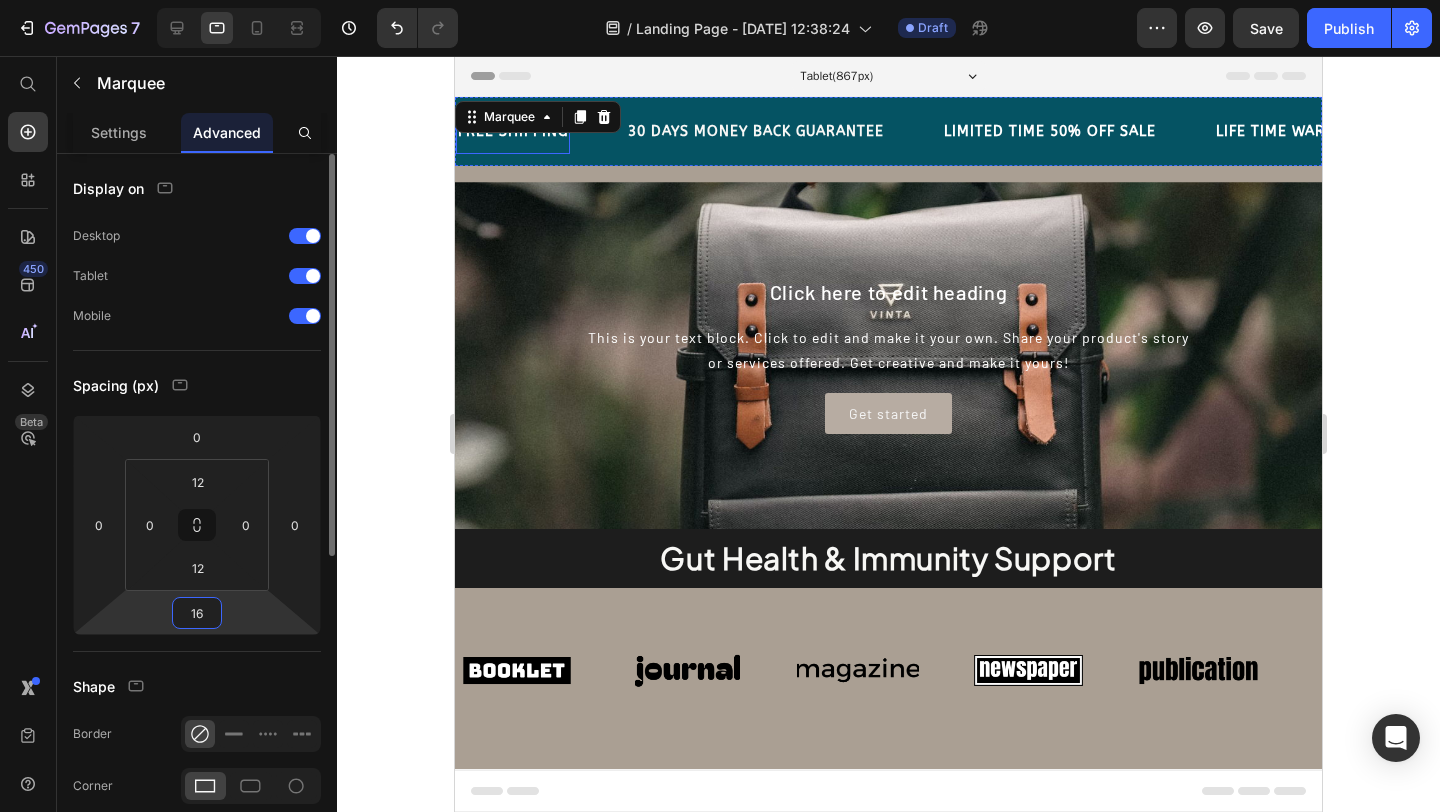 click on "16" at bounding box center (197, 613) 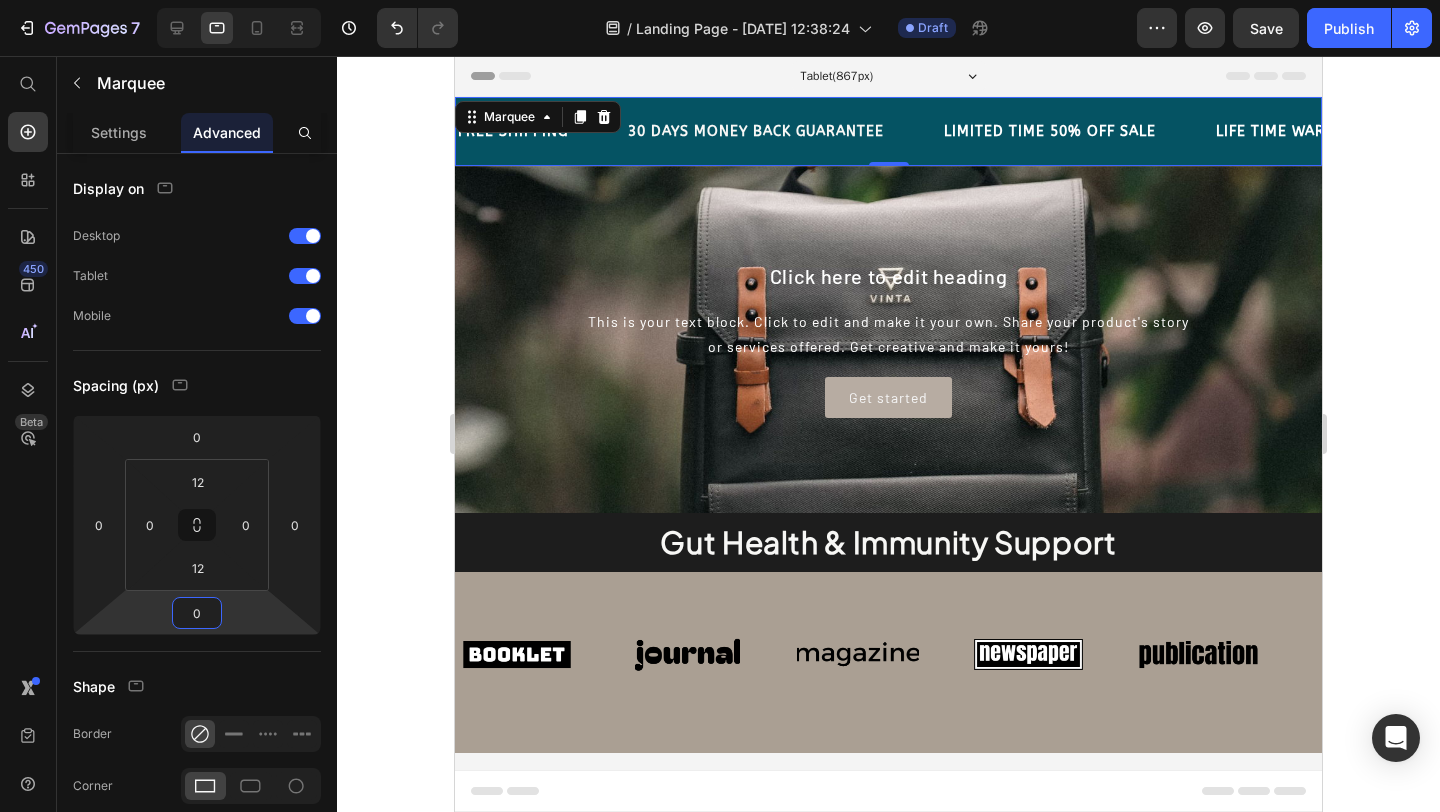 type on "0" 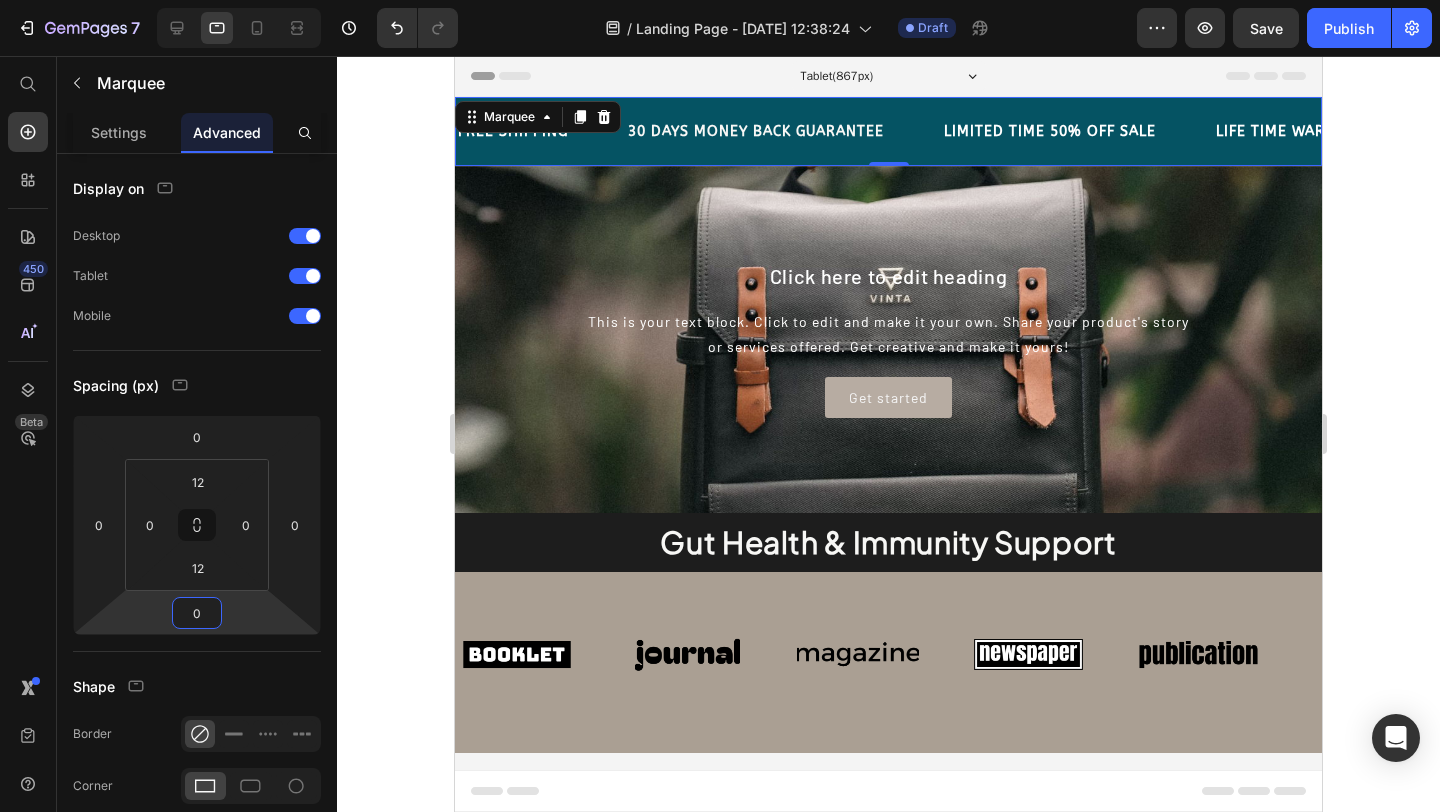 click 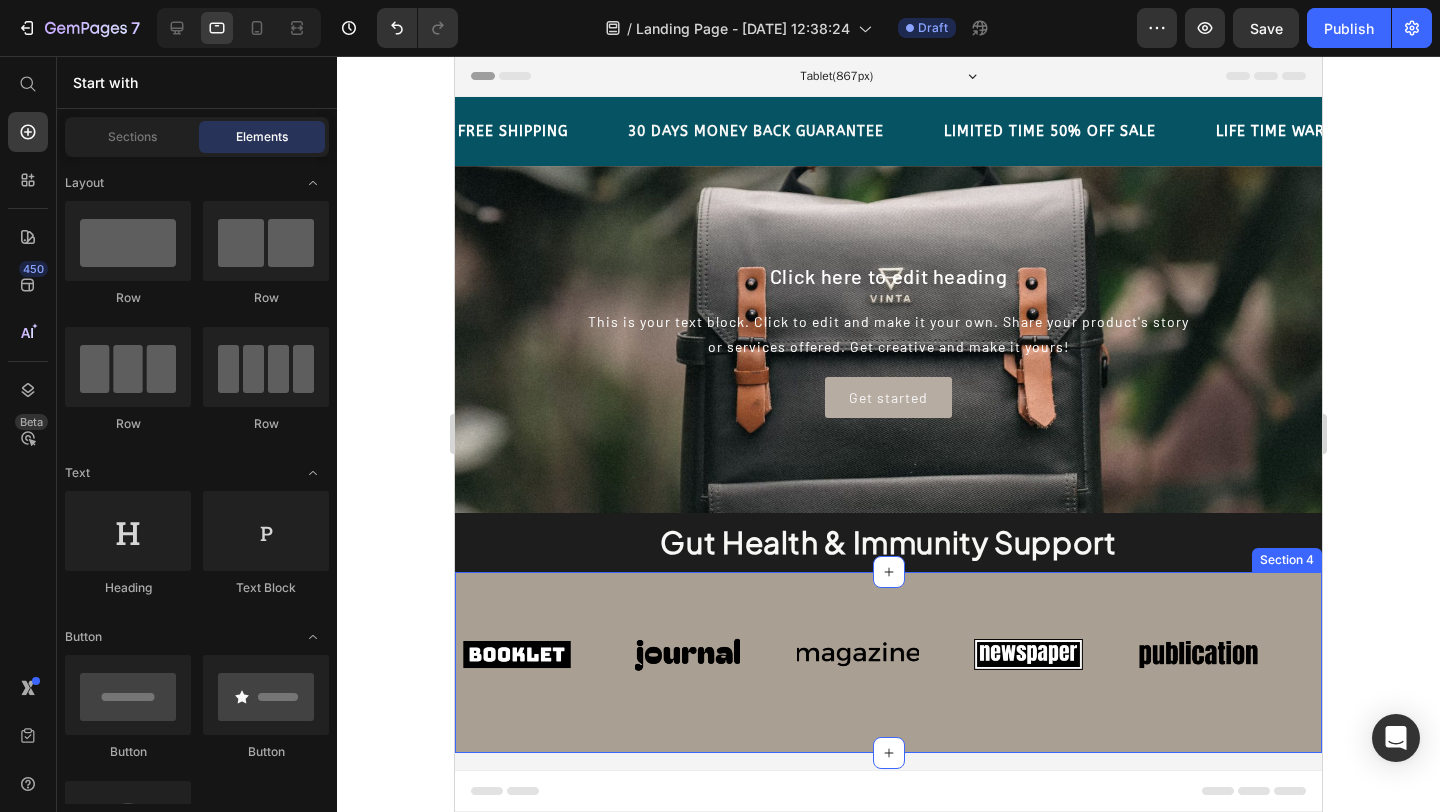 click on "Image Image Image Image Image Image Image Image Image Image Marquee" at bounding box center (888, 654) 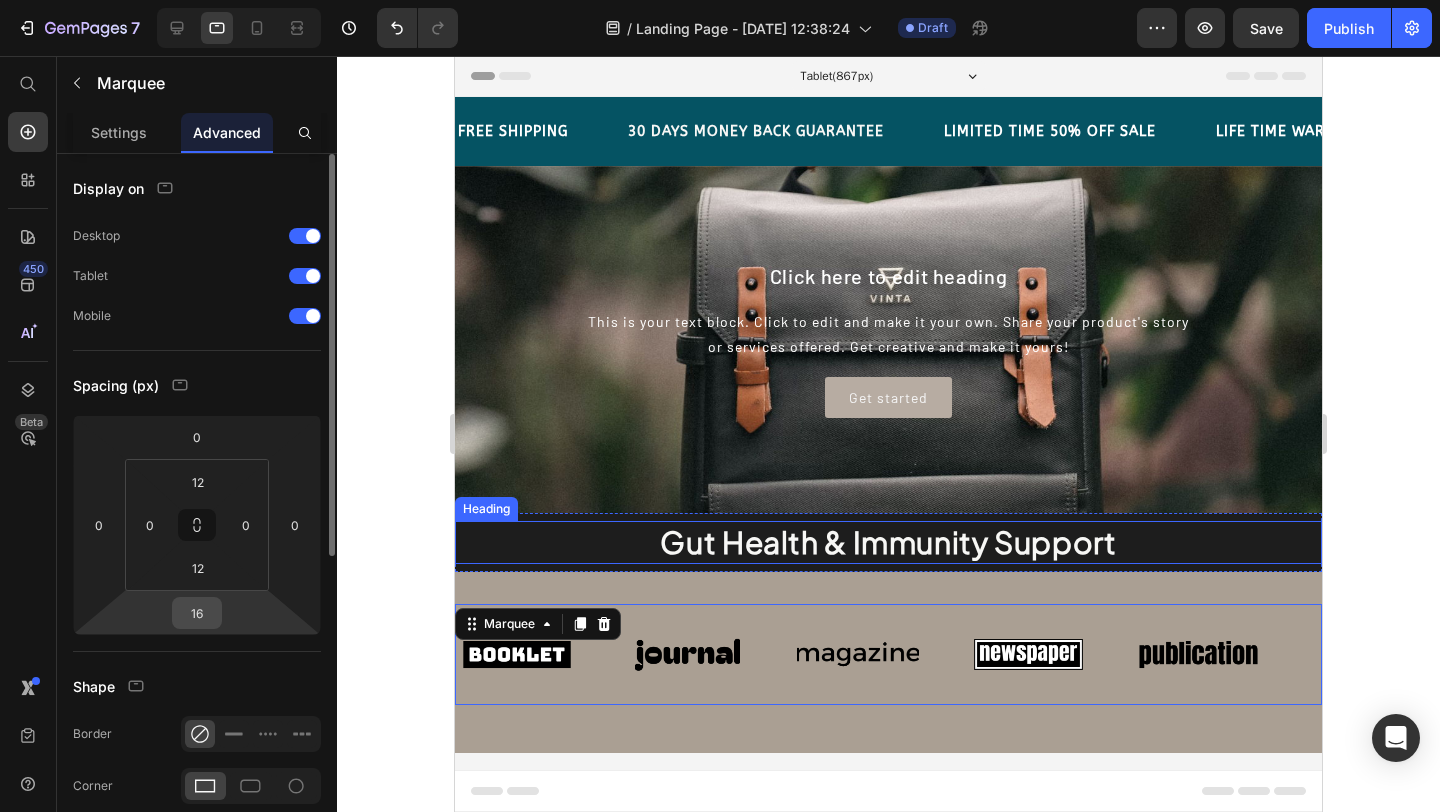 click on "16" at bounding box center [197, 613] 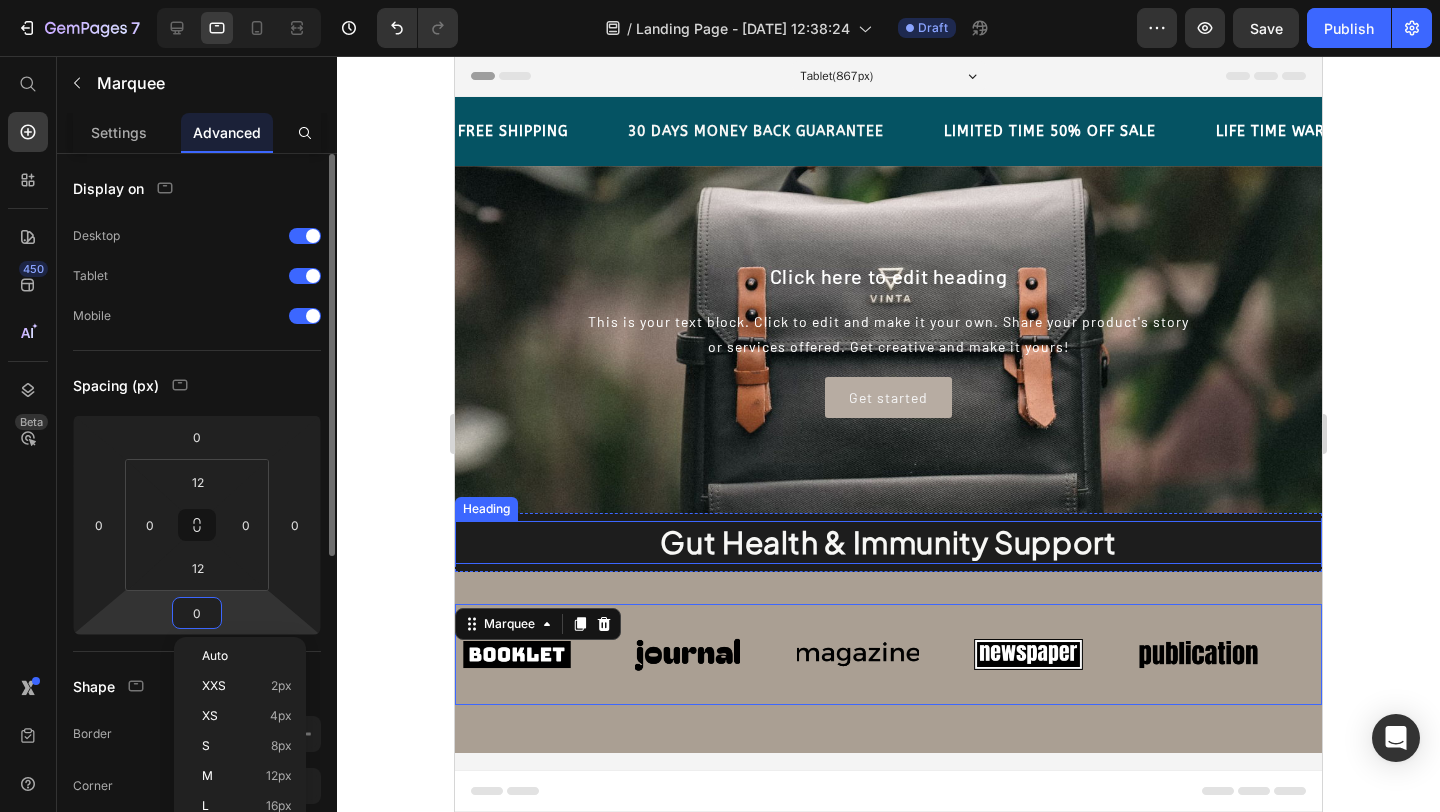 type on "0" 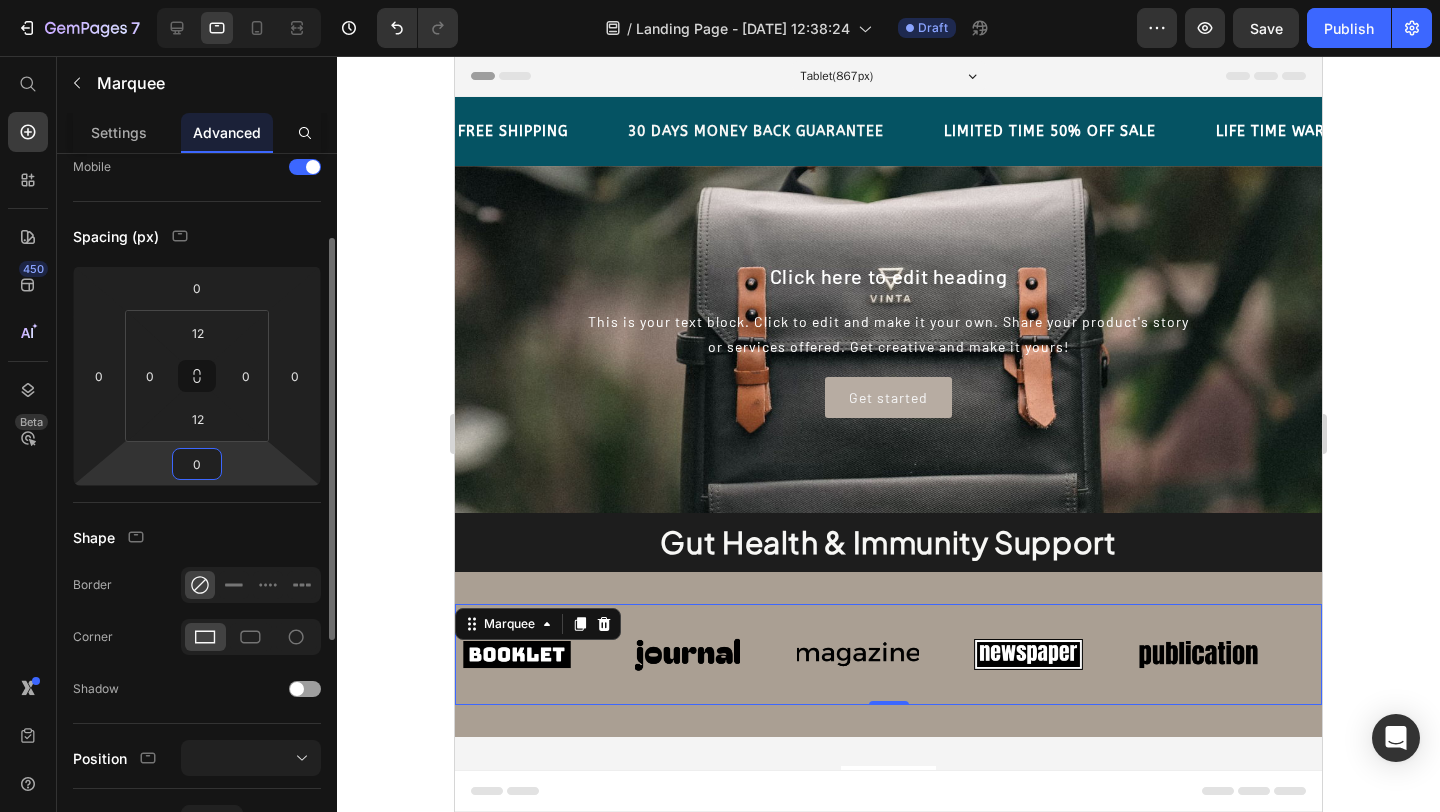 scroll, scrollTop: 153, scrollLeft: 0, axis: vertical 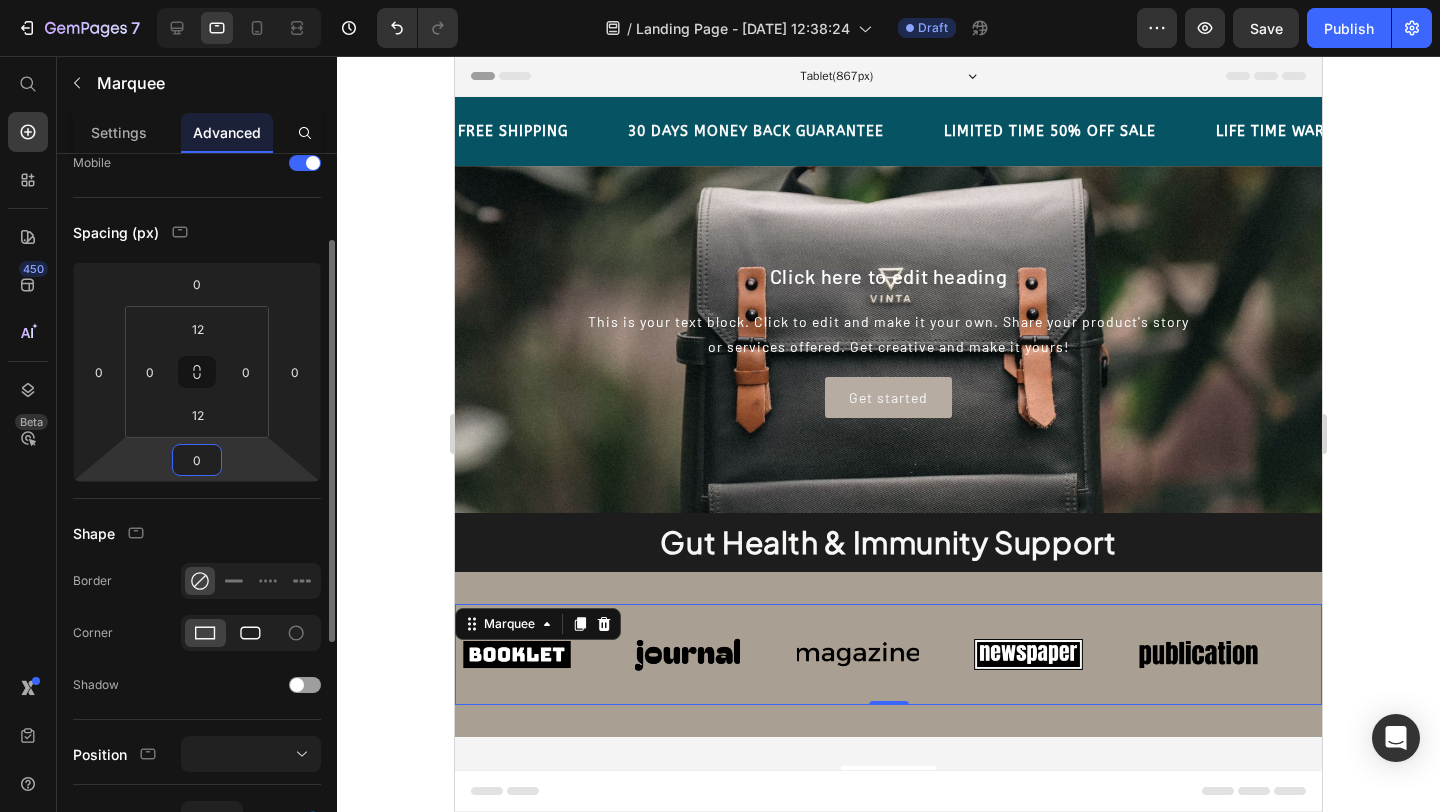 click 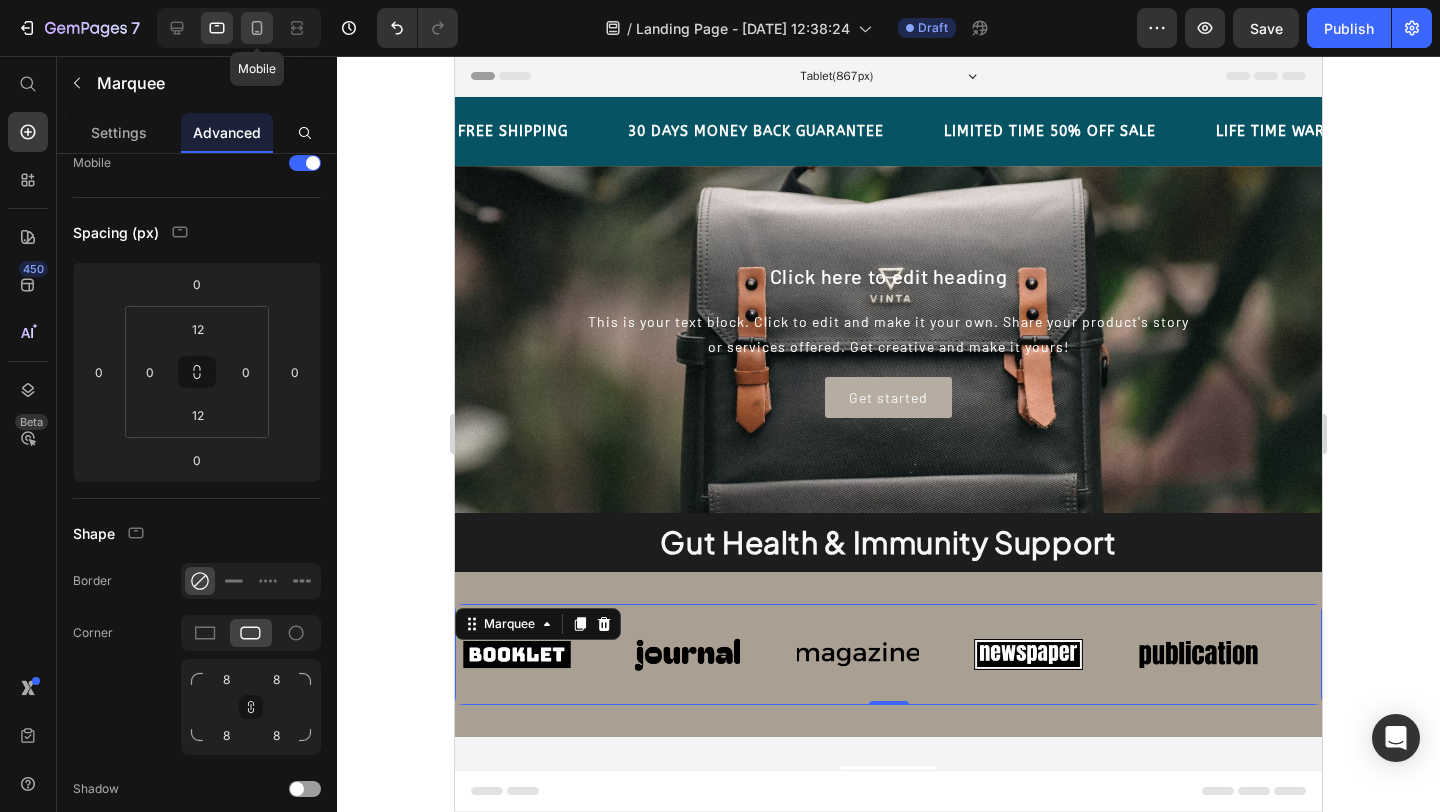 click 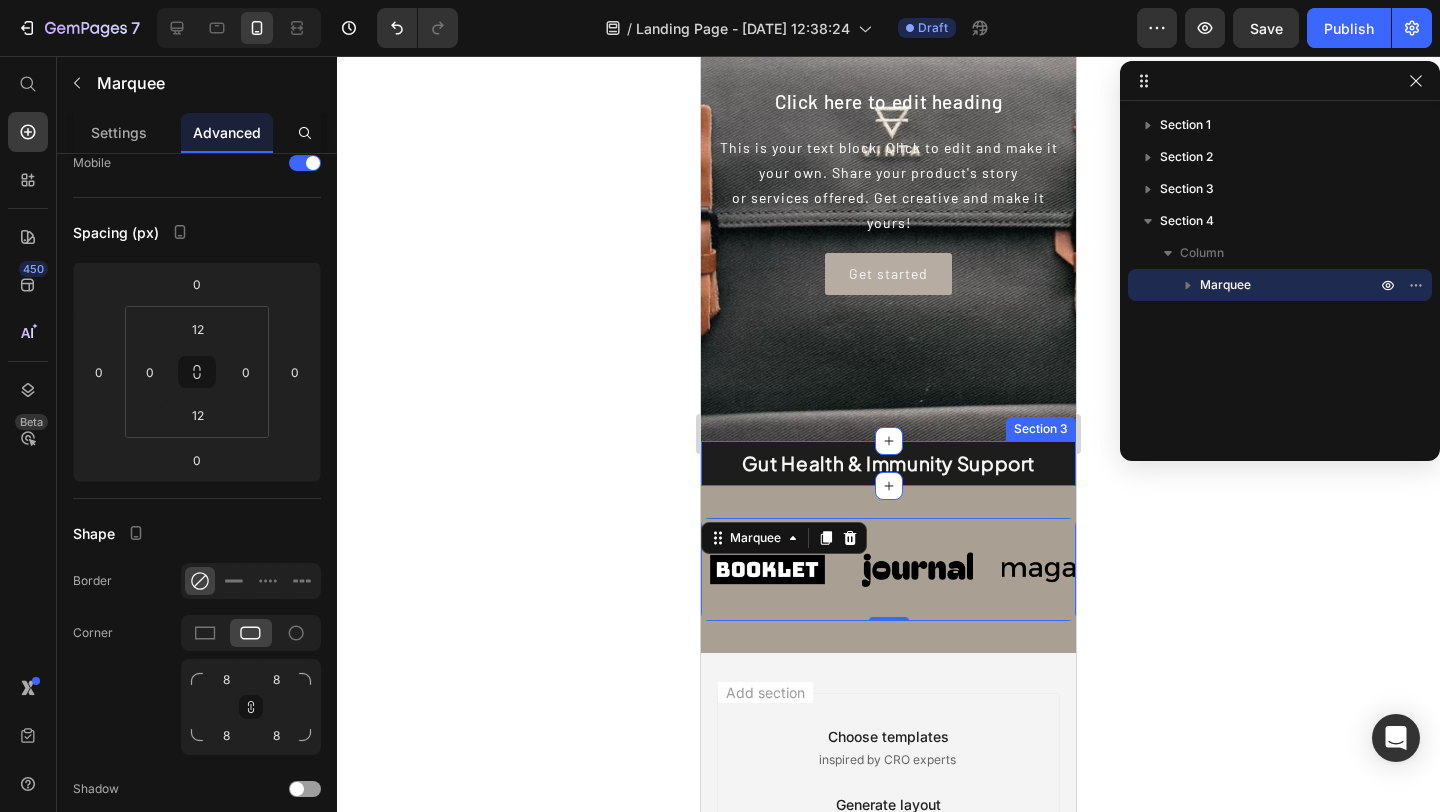 scroll, scrollTop: 230, scrollLeft: 0, axis: vertical 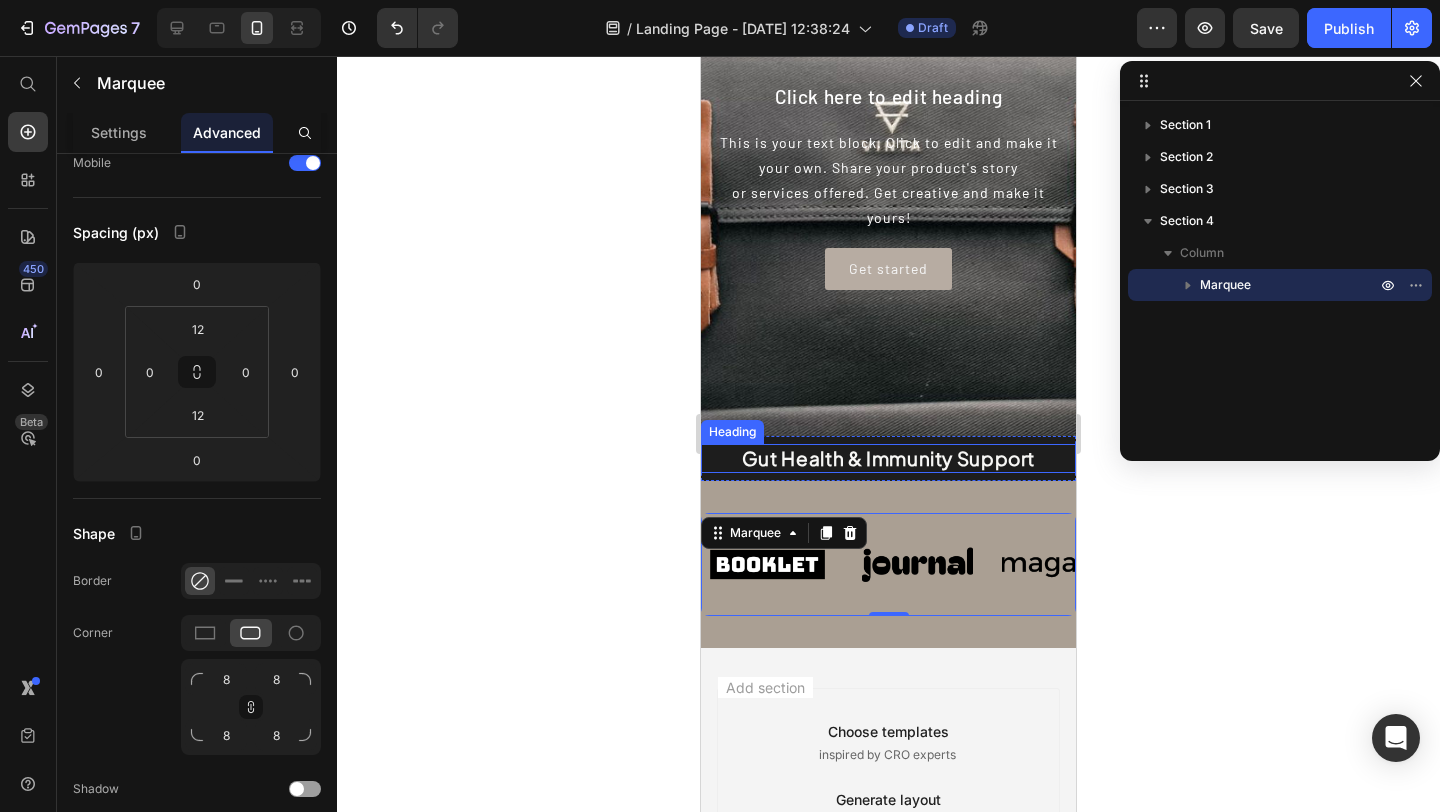 click on "Gut Health & Immunity Support" at bounding box center (888, 458) 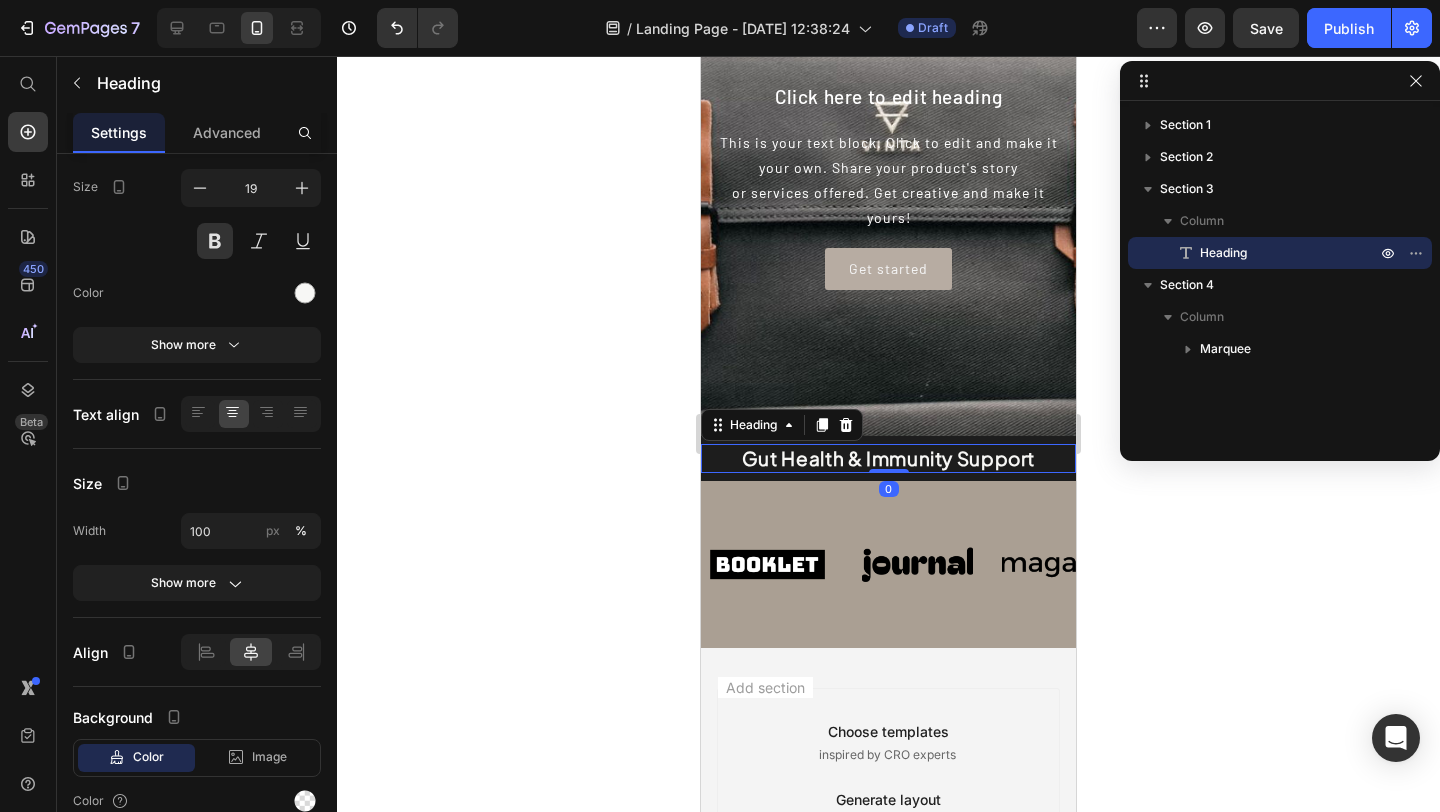 scroll, scrollTop: 0, scrollLeft: 0, axis: both 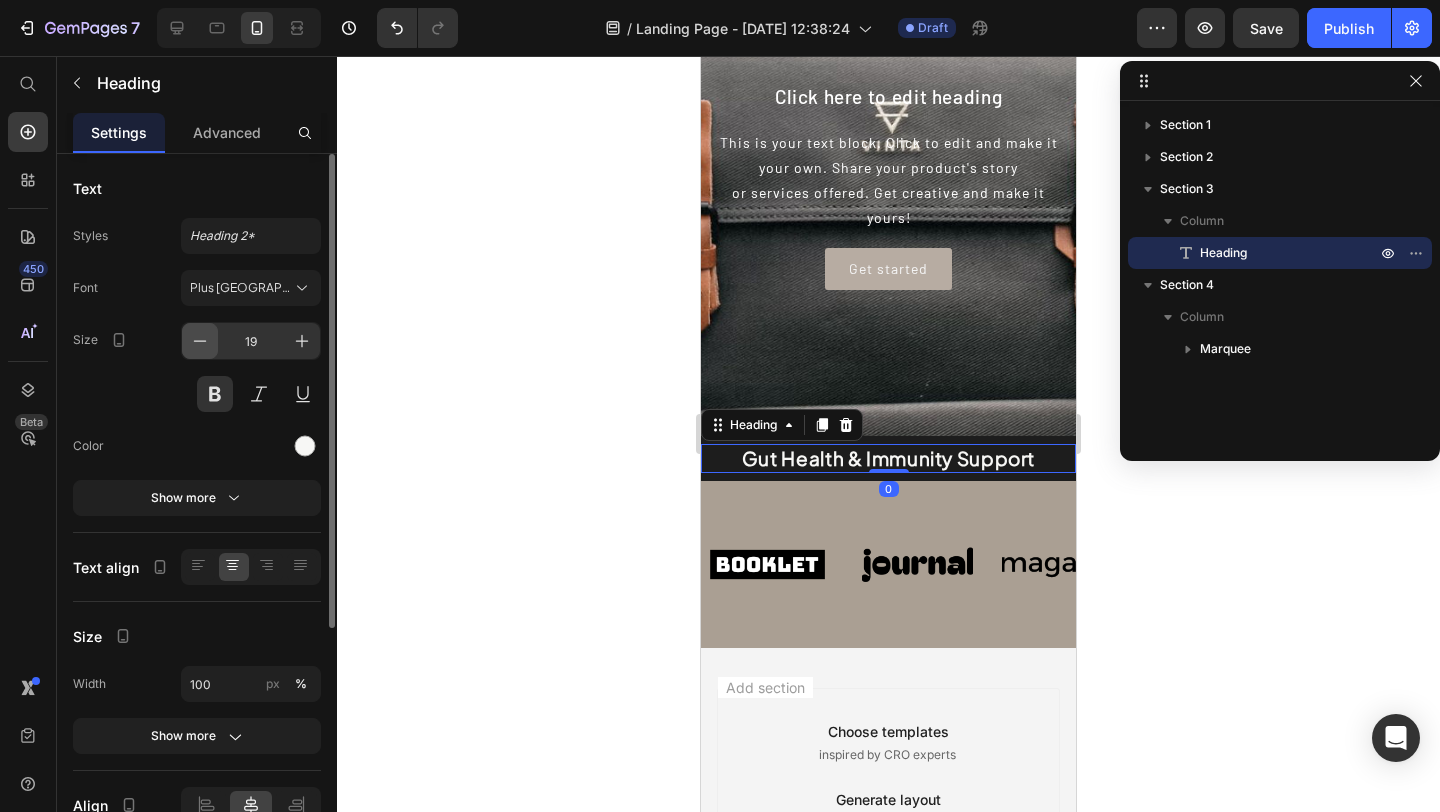 click 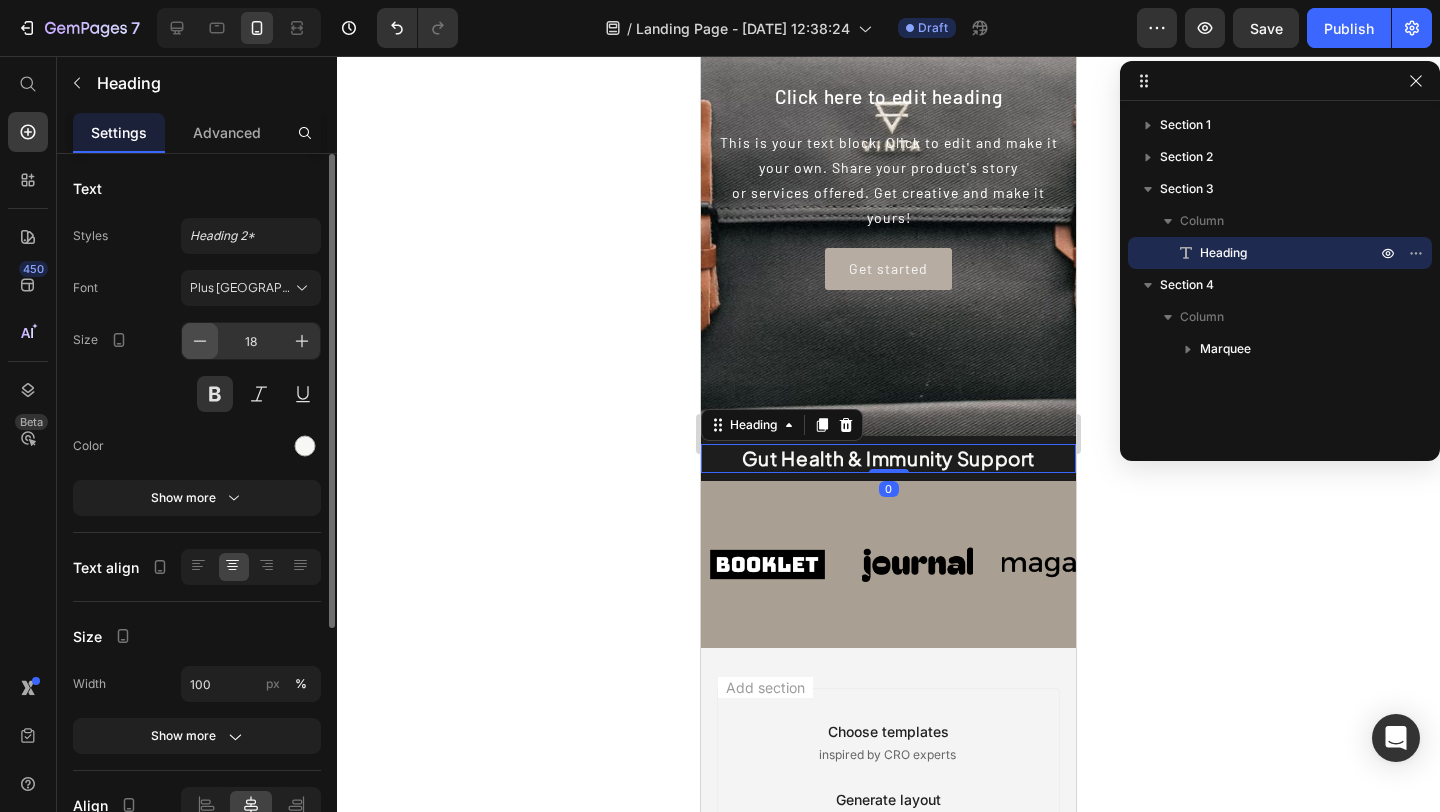 click 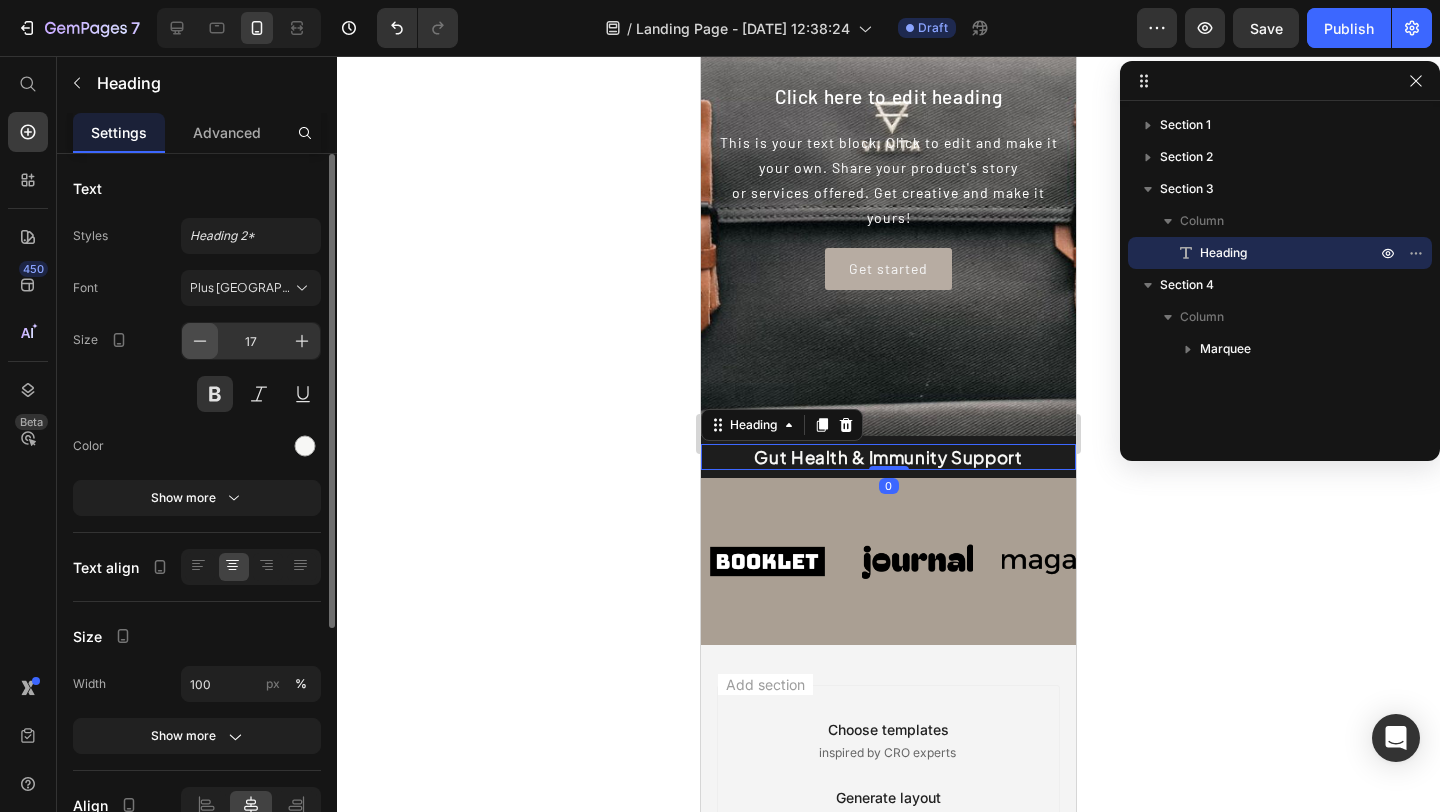 click 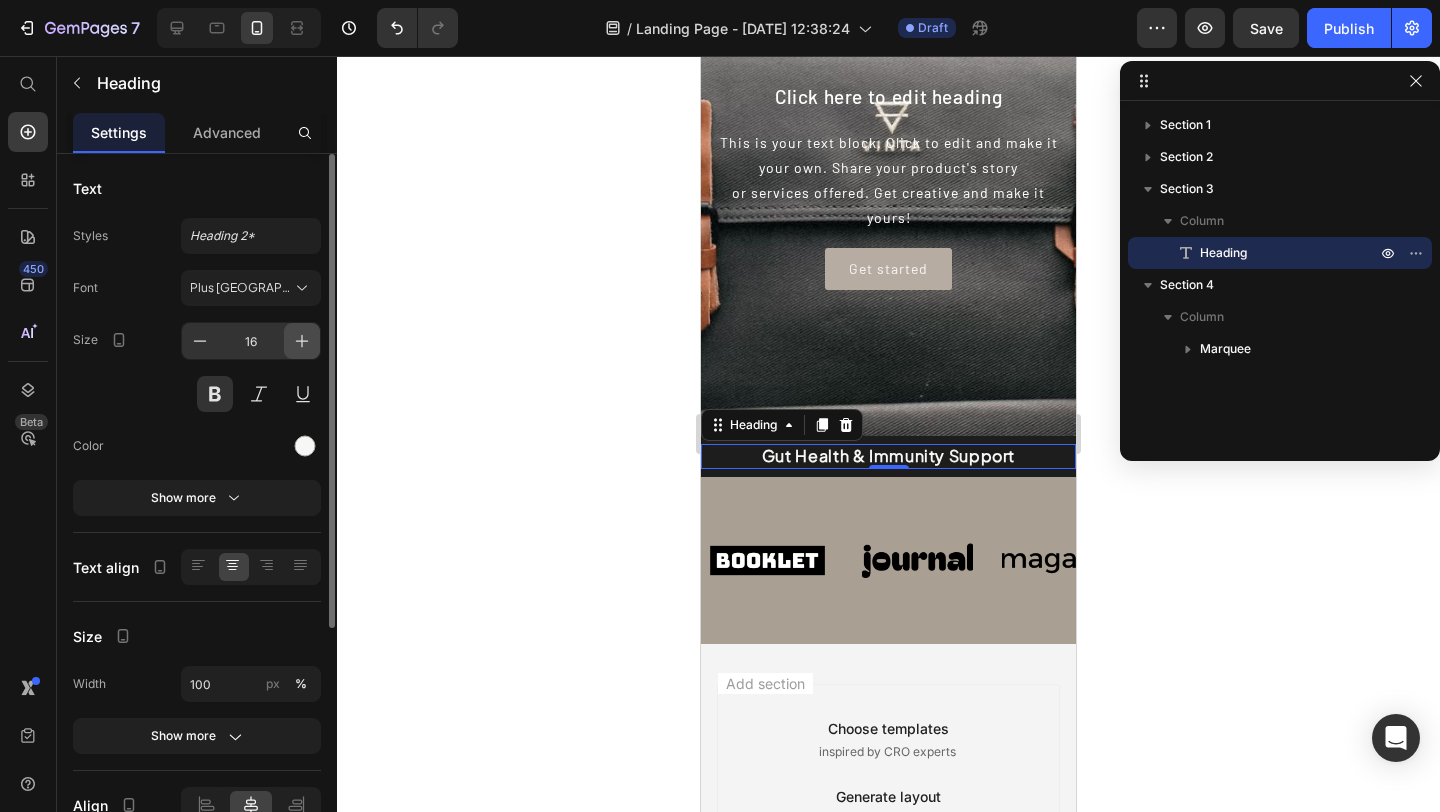 click at bounding box center (302, 341) 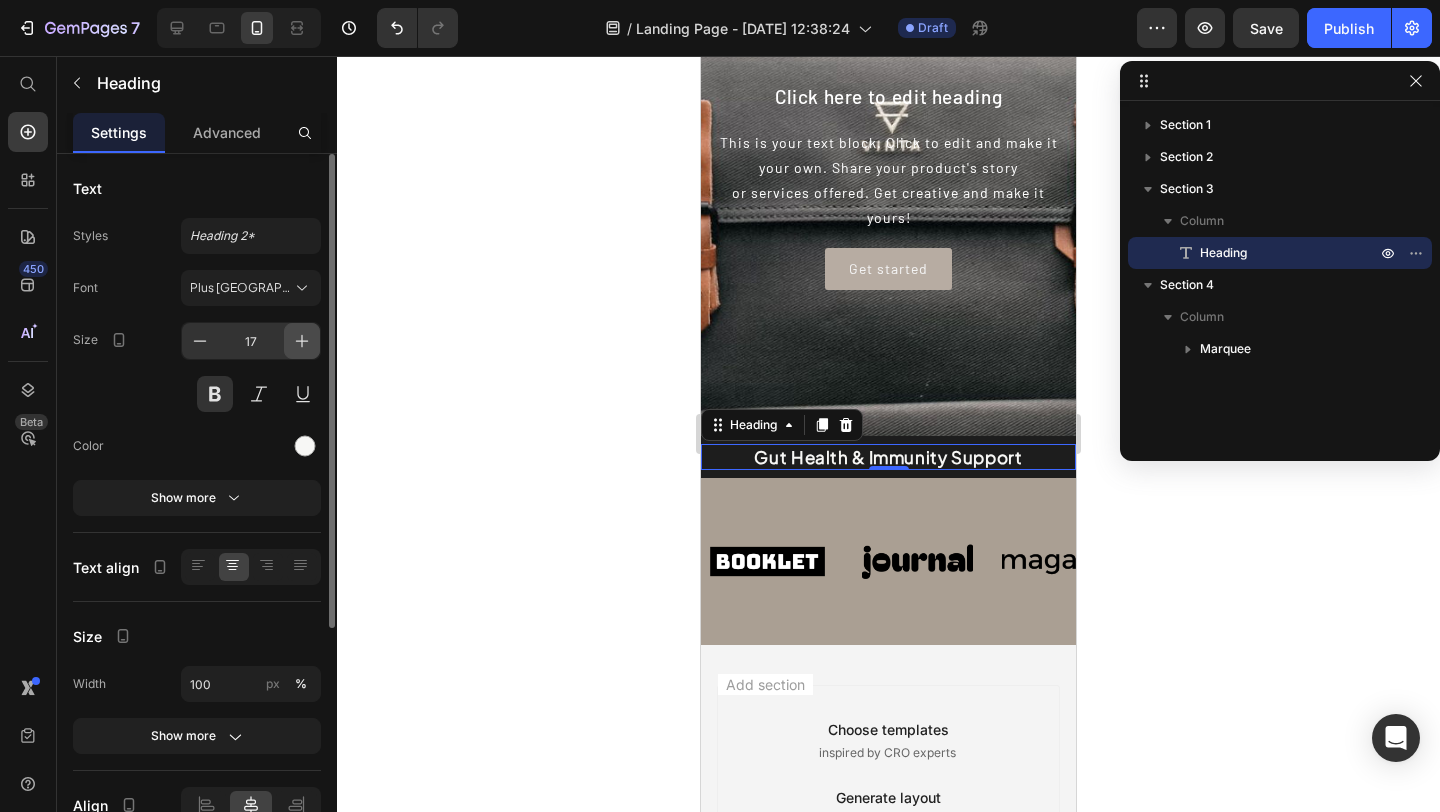 click at bounding box center (302, 341) 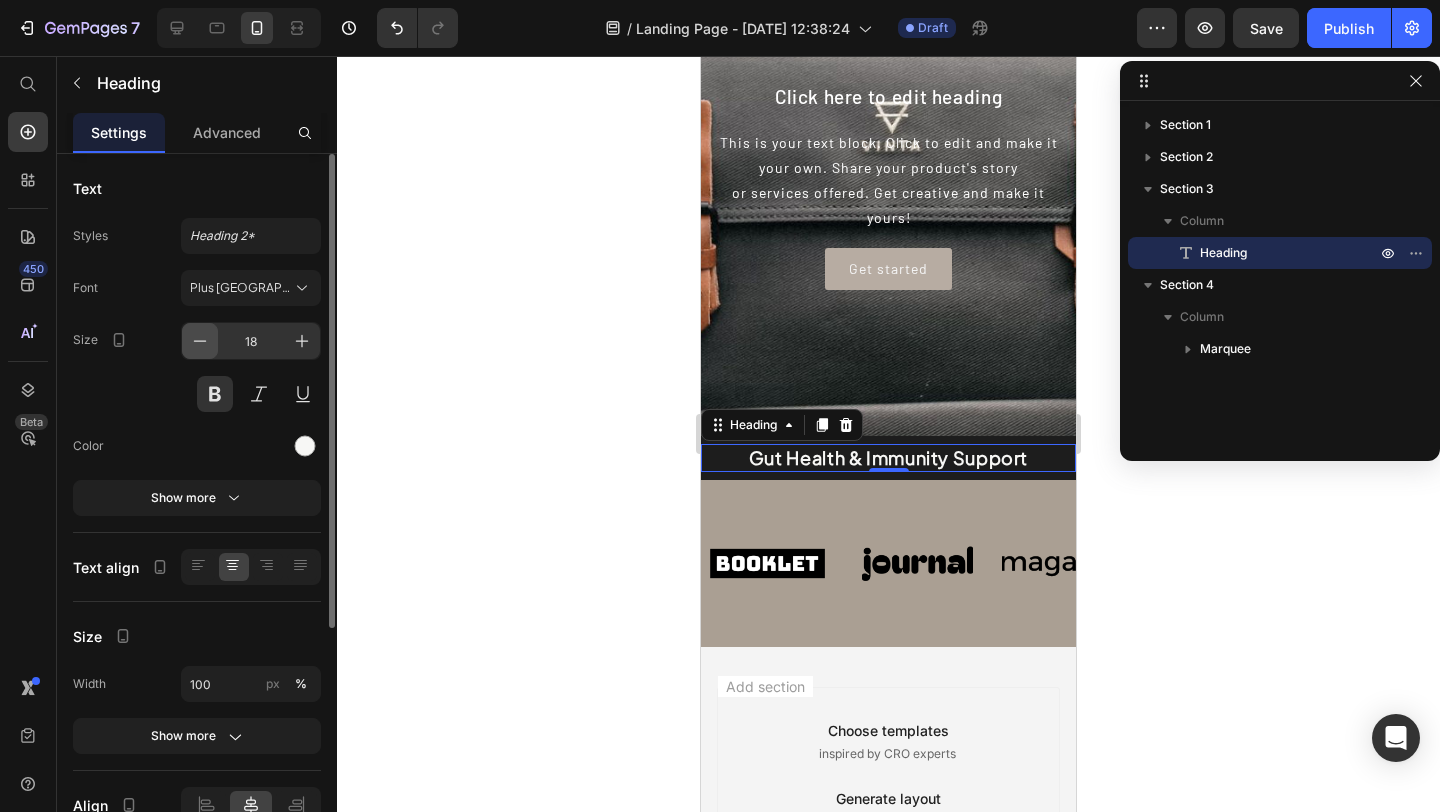 click 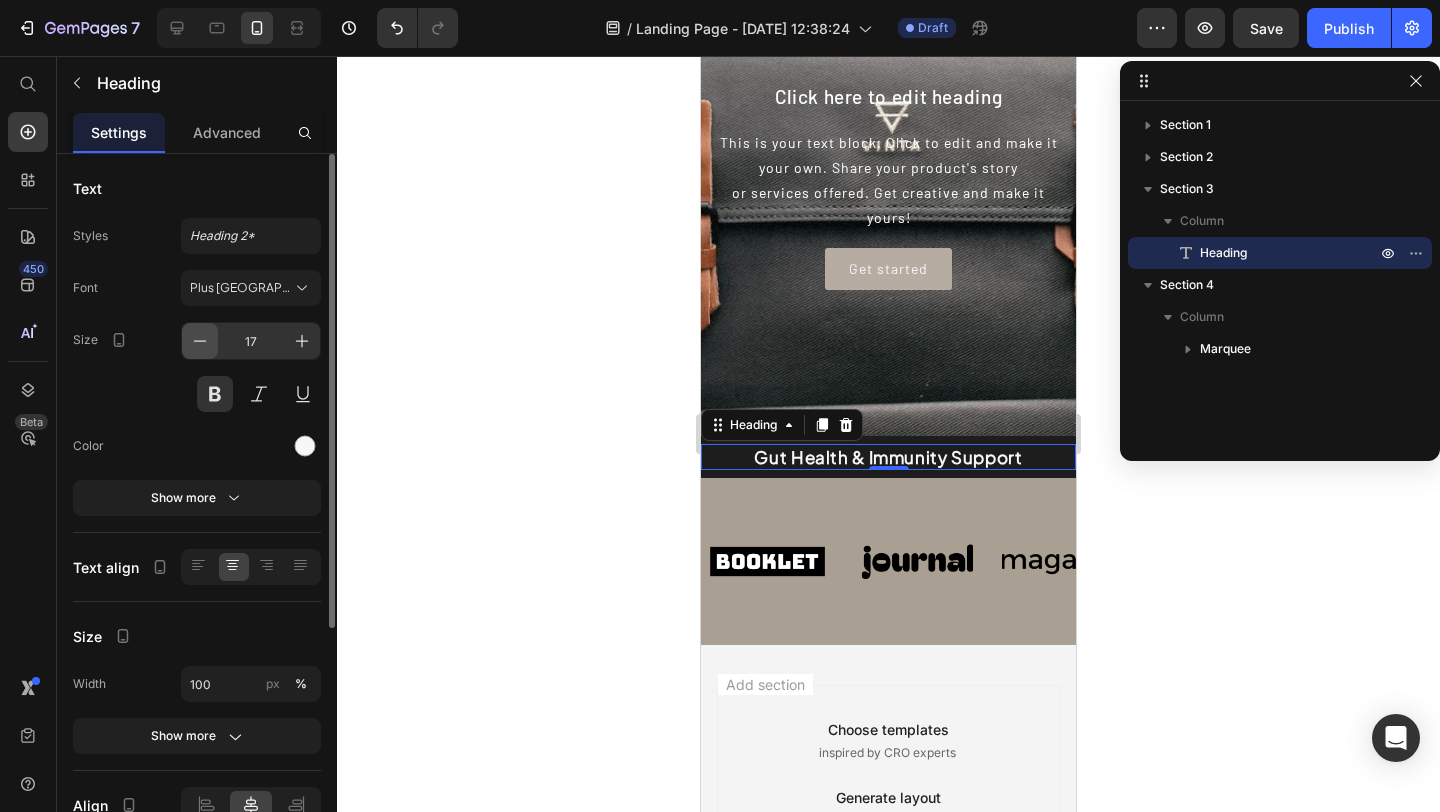 click 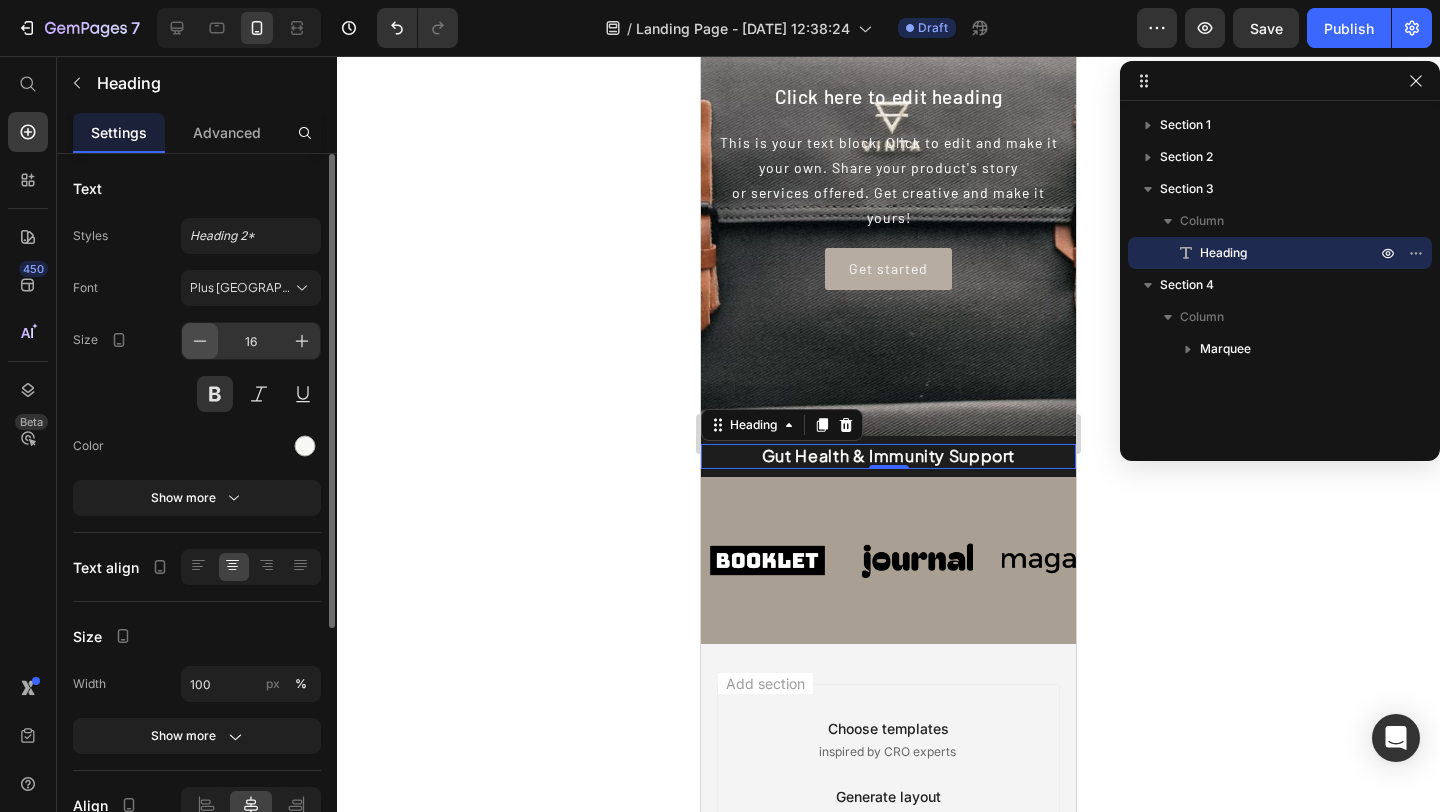 click 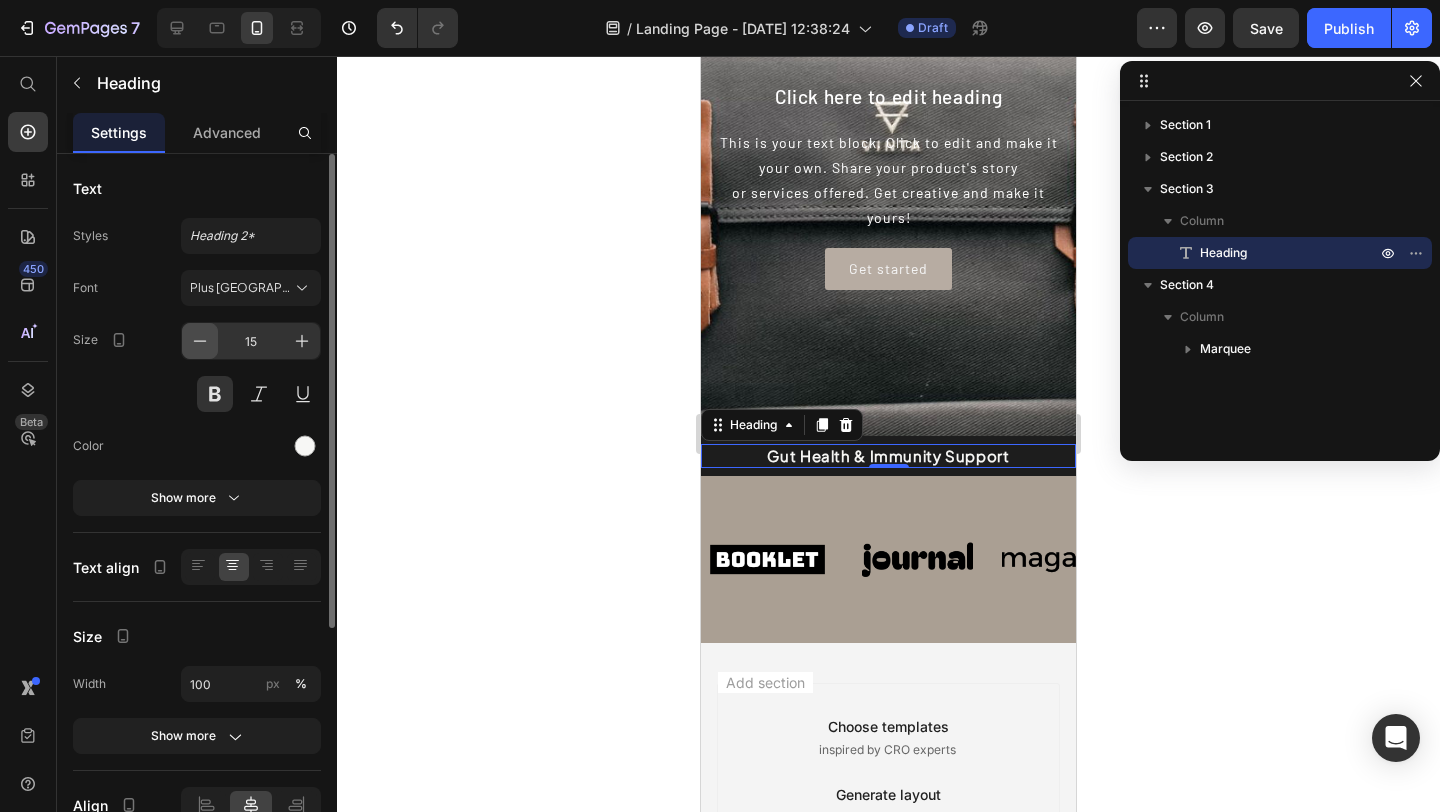 click 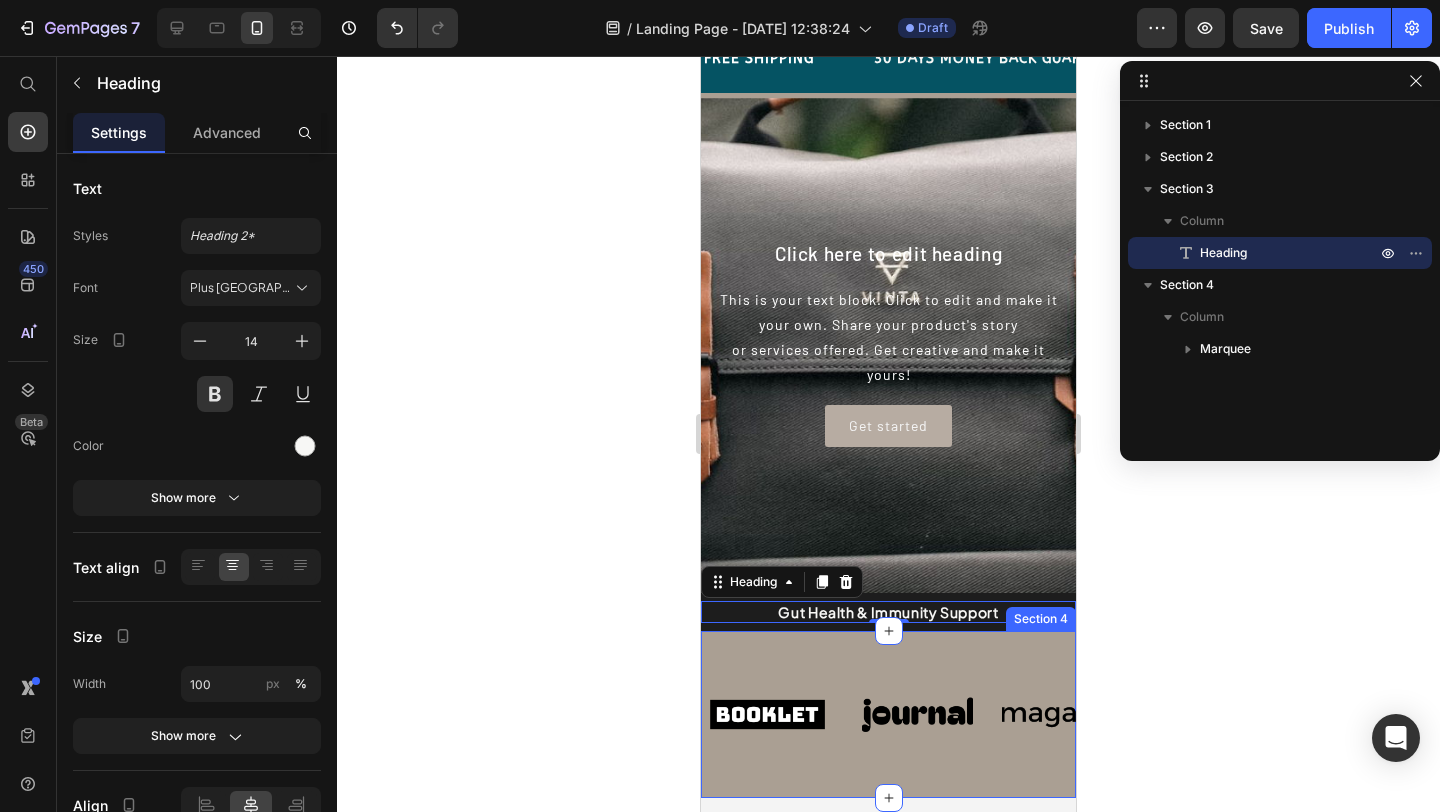 scroll, scrollTop: 0, scrollLeft: 0, axis: both 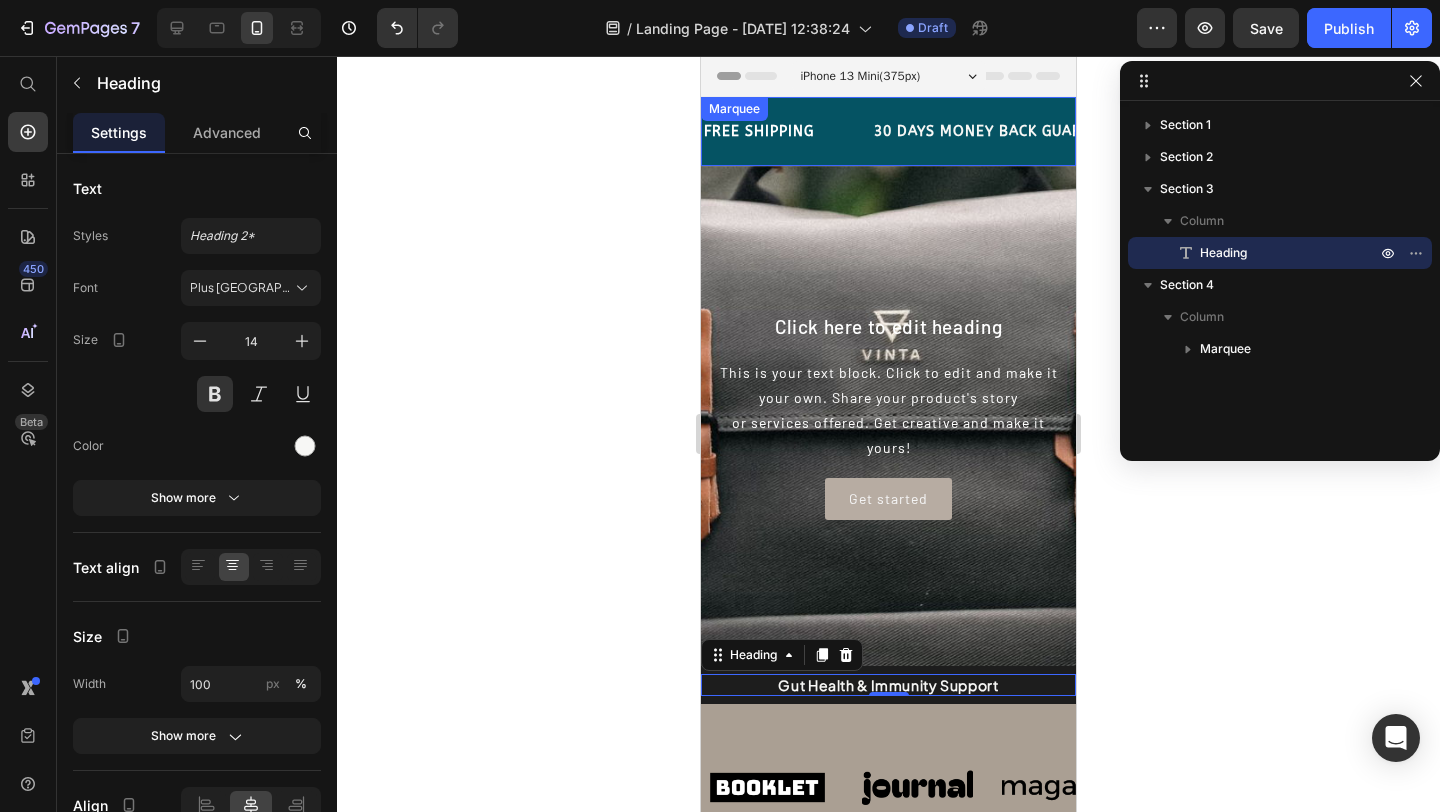 click on "FREE SHIPPING Text 30 DAYS MONEY BACK GUARANTEE Text LIMITED TIME 50% OFF SALE Text LIFE TIME WARRANTY Text FREE SHIPPING Text 30 DAYS MONEY BACK GUARANTEE Text LIMITED TIME 50% OFF SALE Text LIFE TIME WARRANTY Text Marquee" at bounding box center (888, 131) 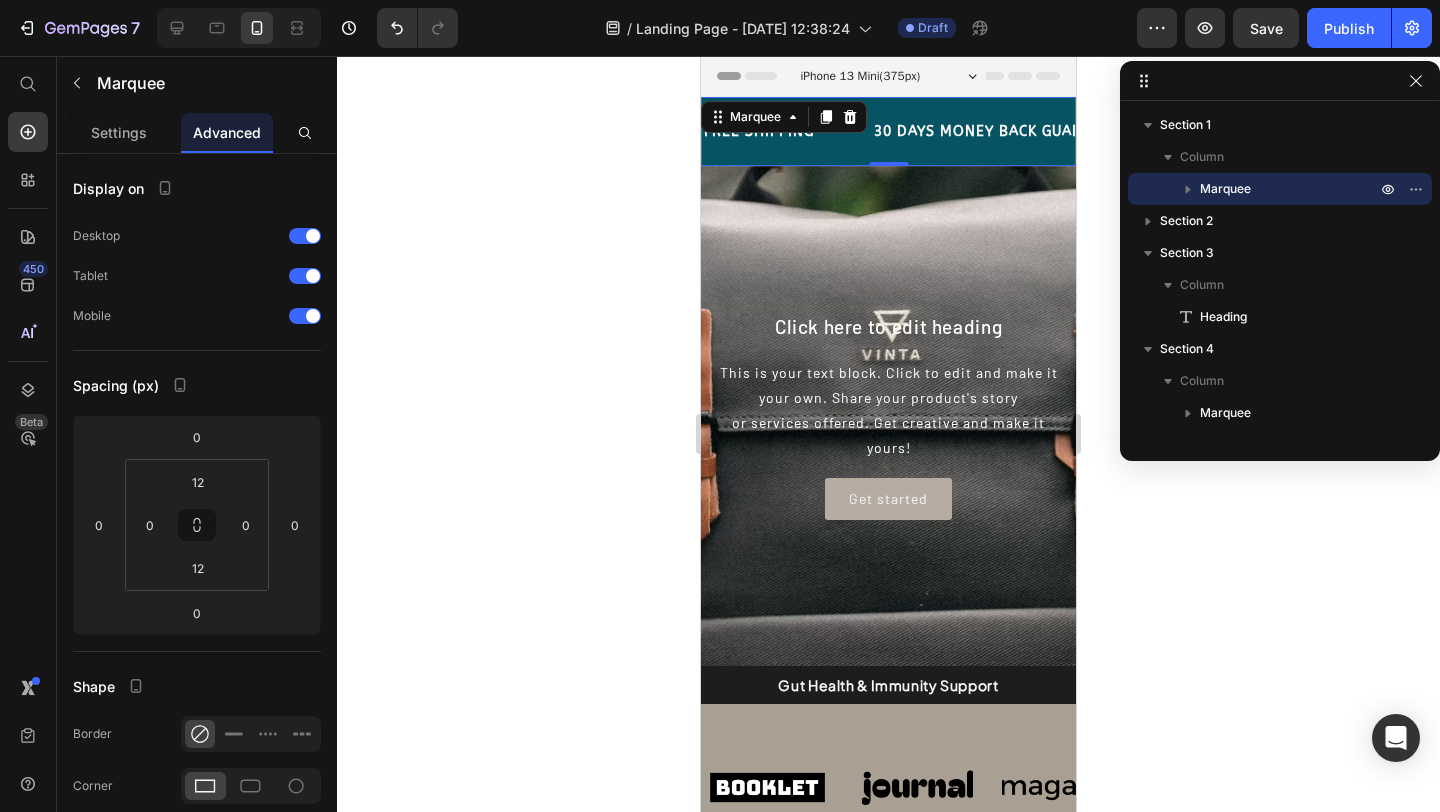 click on "FREE SHIPPING Text" at bounding box center [759, 131] 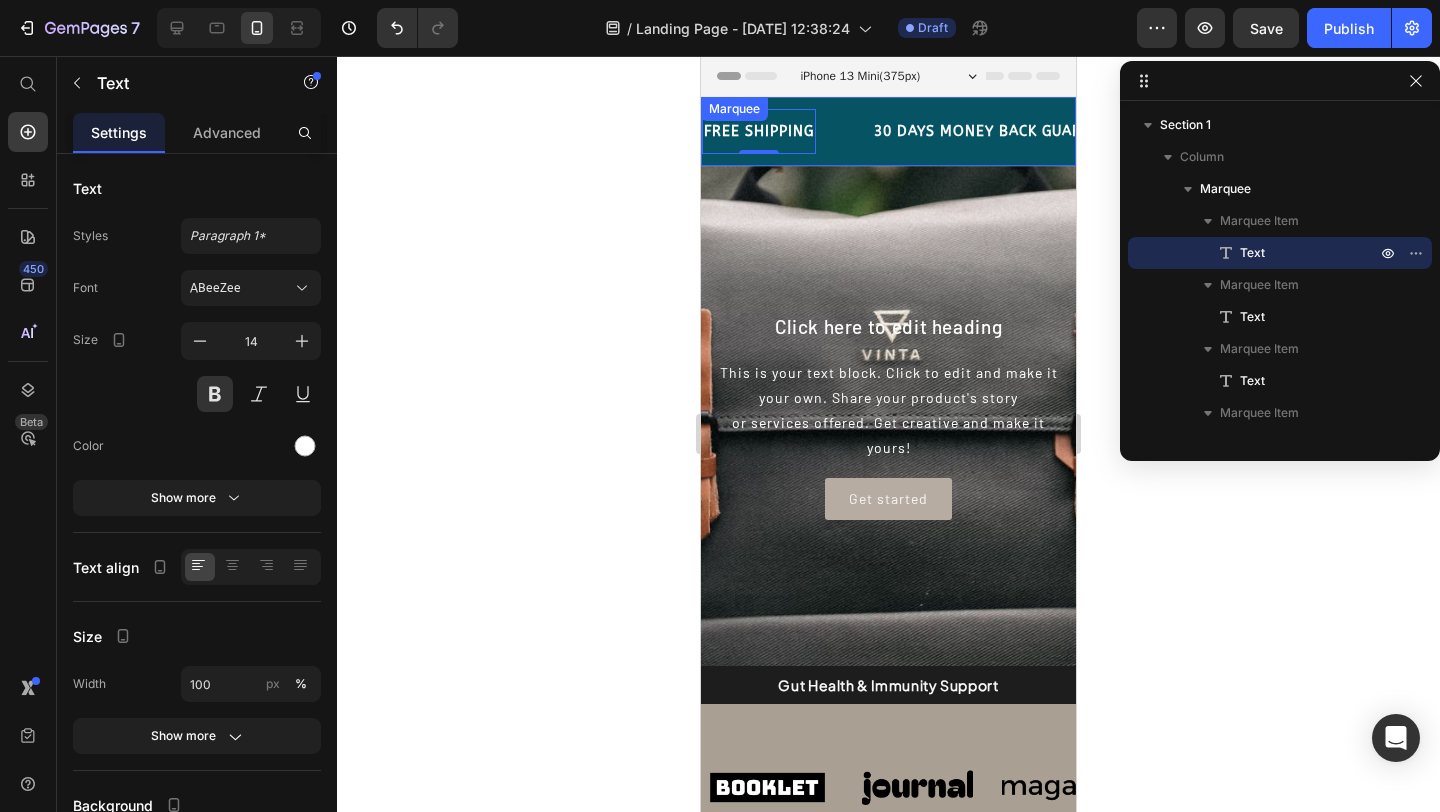 click on "FREE SHIPPING Text   0" at bounding box center [787, 131] 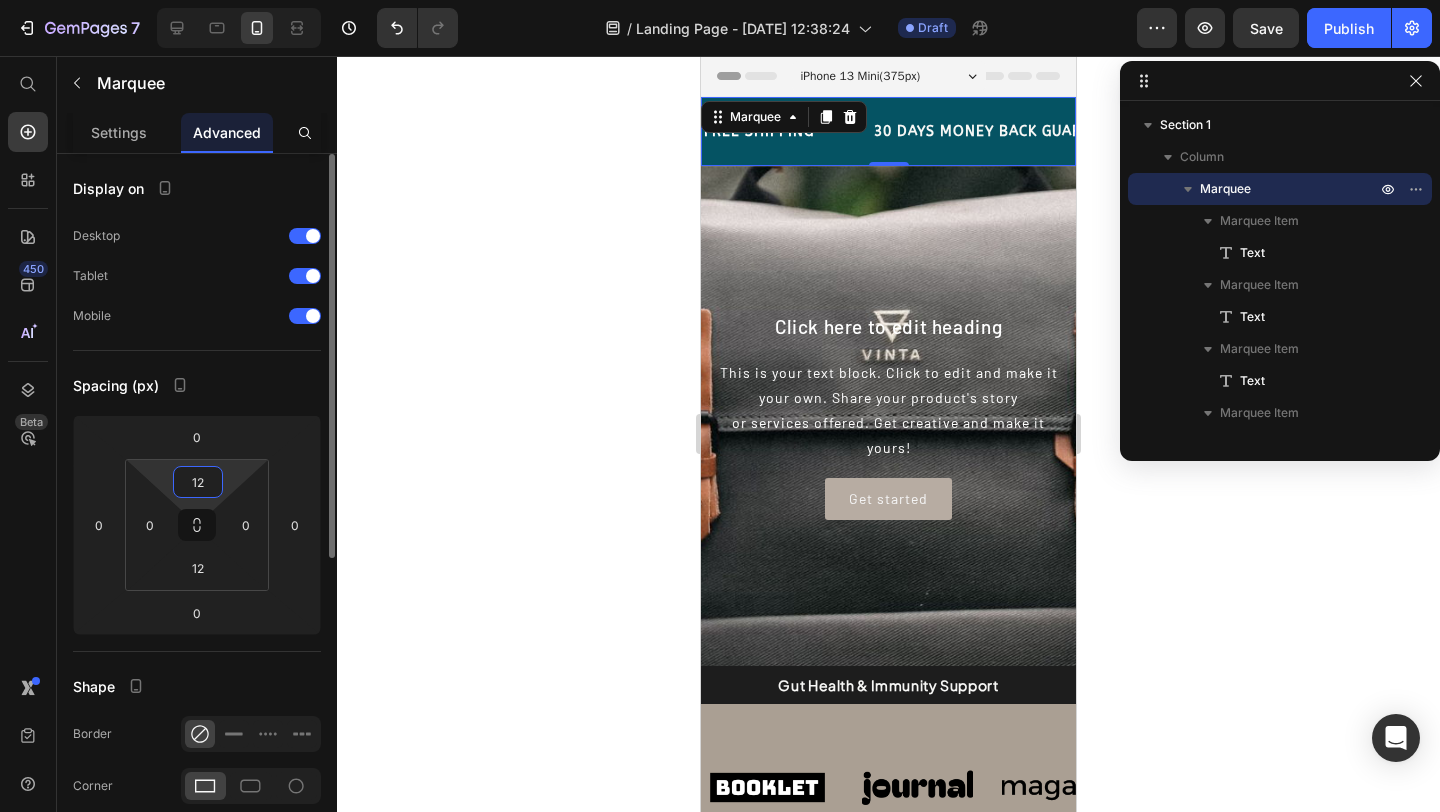 drag, startPoint x: 209, startPoint y: 483, endPoint x: 221, endPoint y: 484, distance: 12.0415945 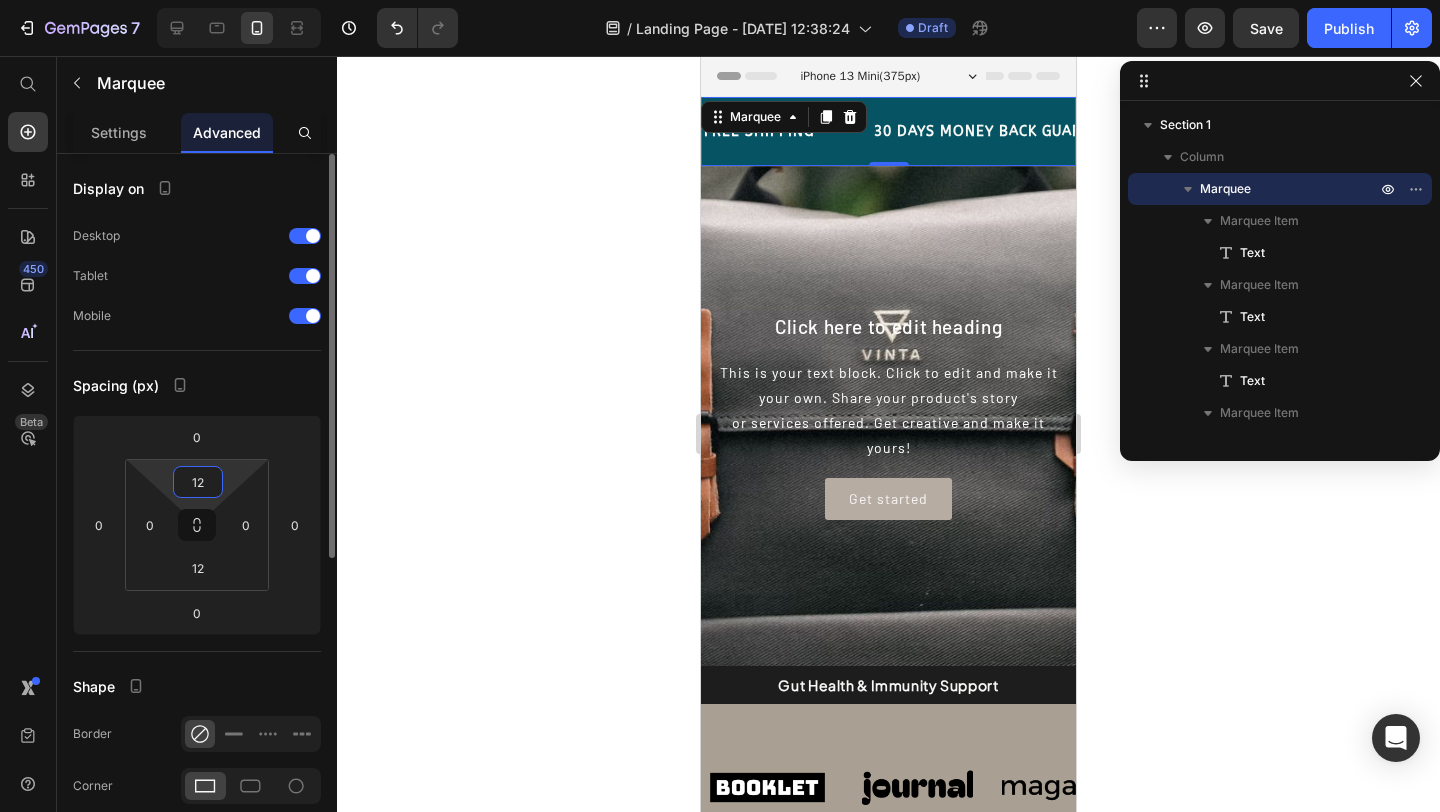 drag, startPoint x: 211, startPoint y: 481, endPoint x: 192, endPoint y: 482, distance: 19.026299 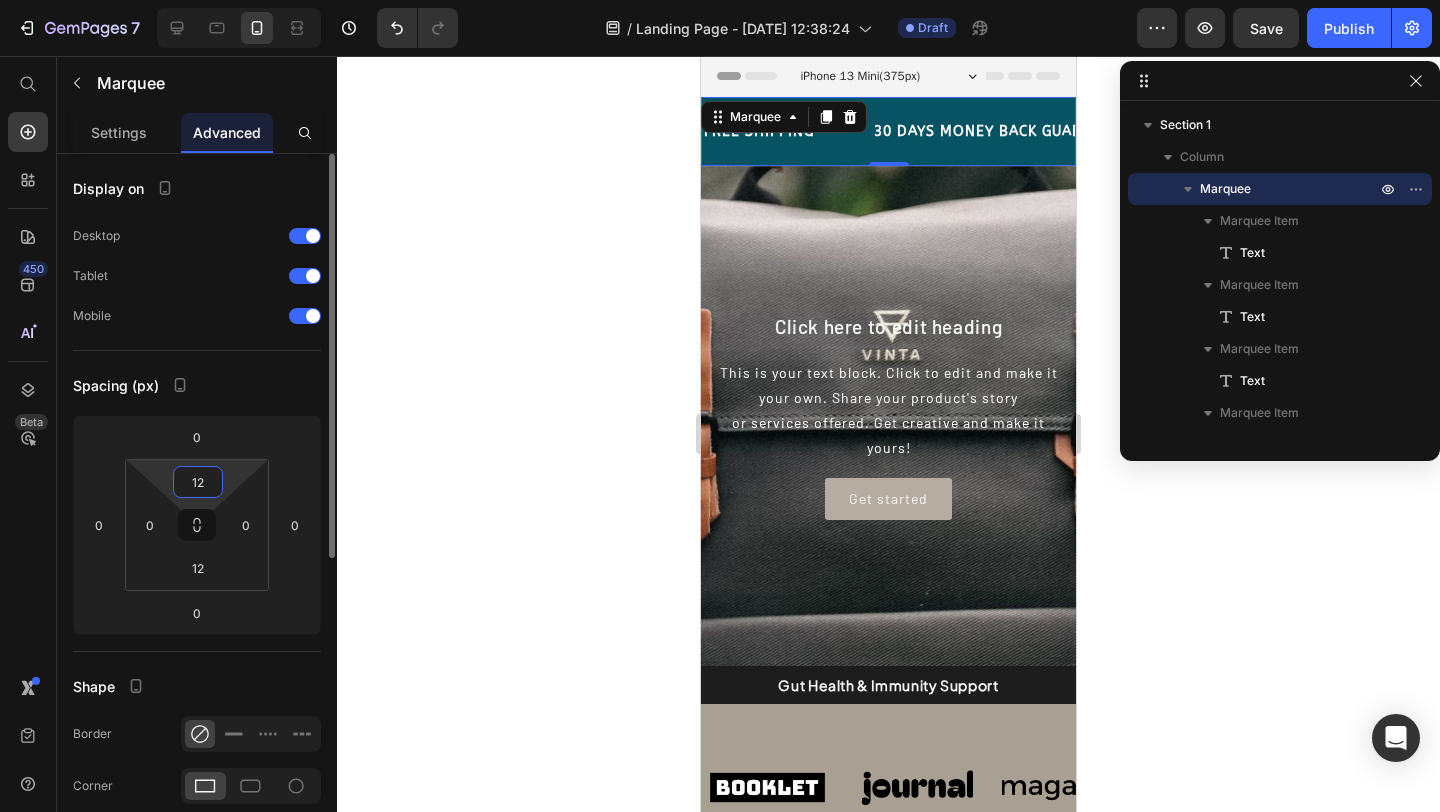 click on "12" at bounding box center (198, 482) 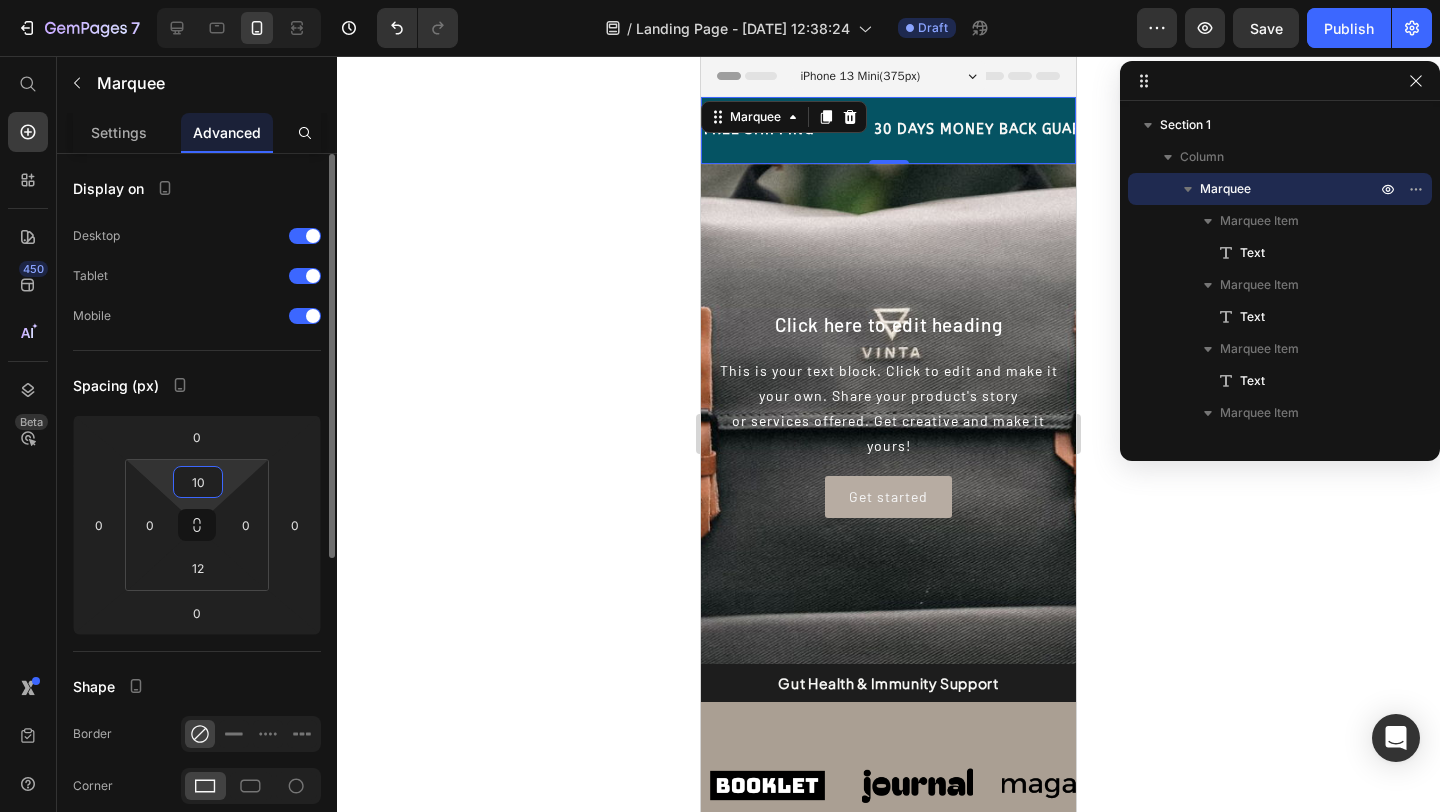 type on "10" 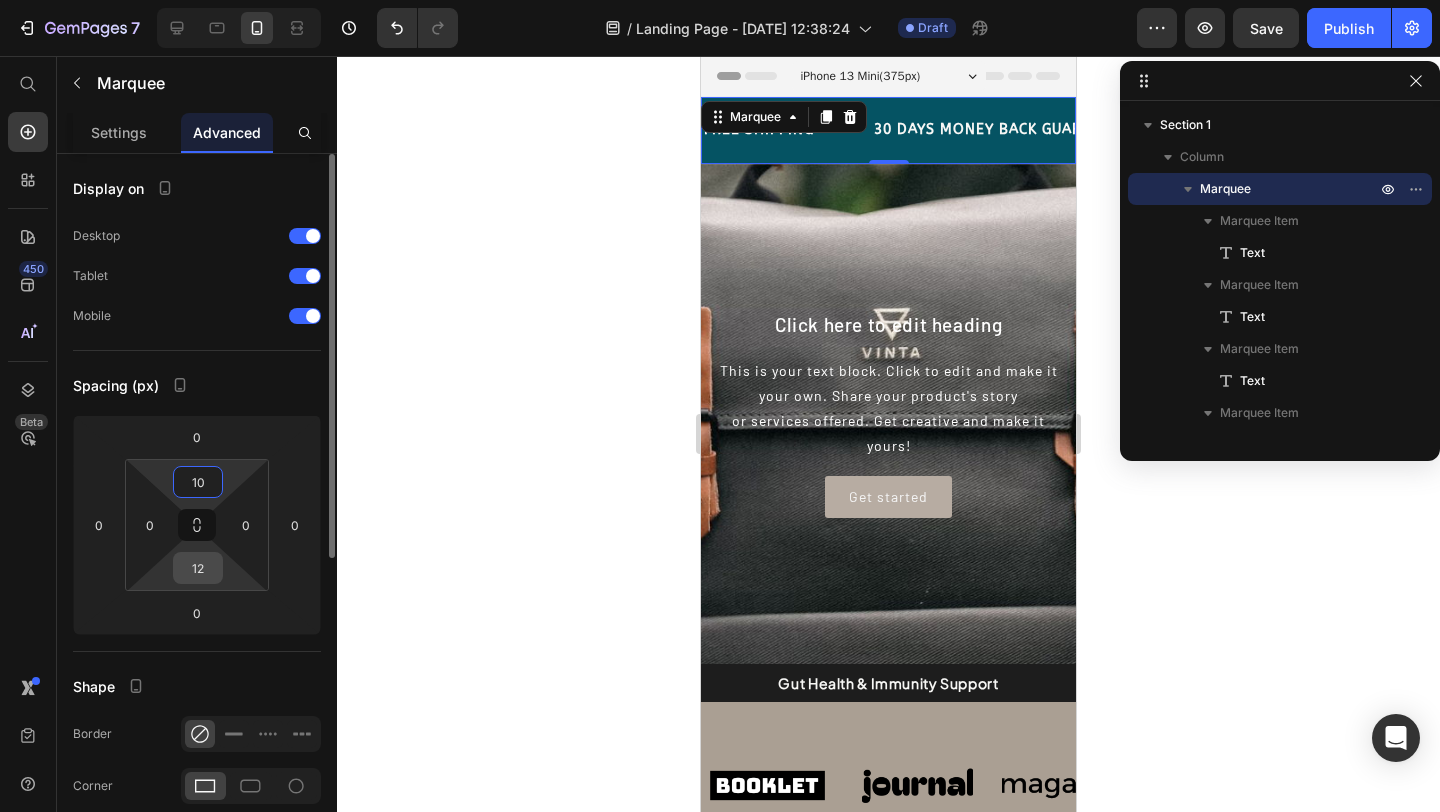 click on "12" at bounding box center (198, 568) 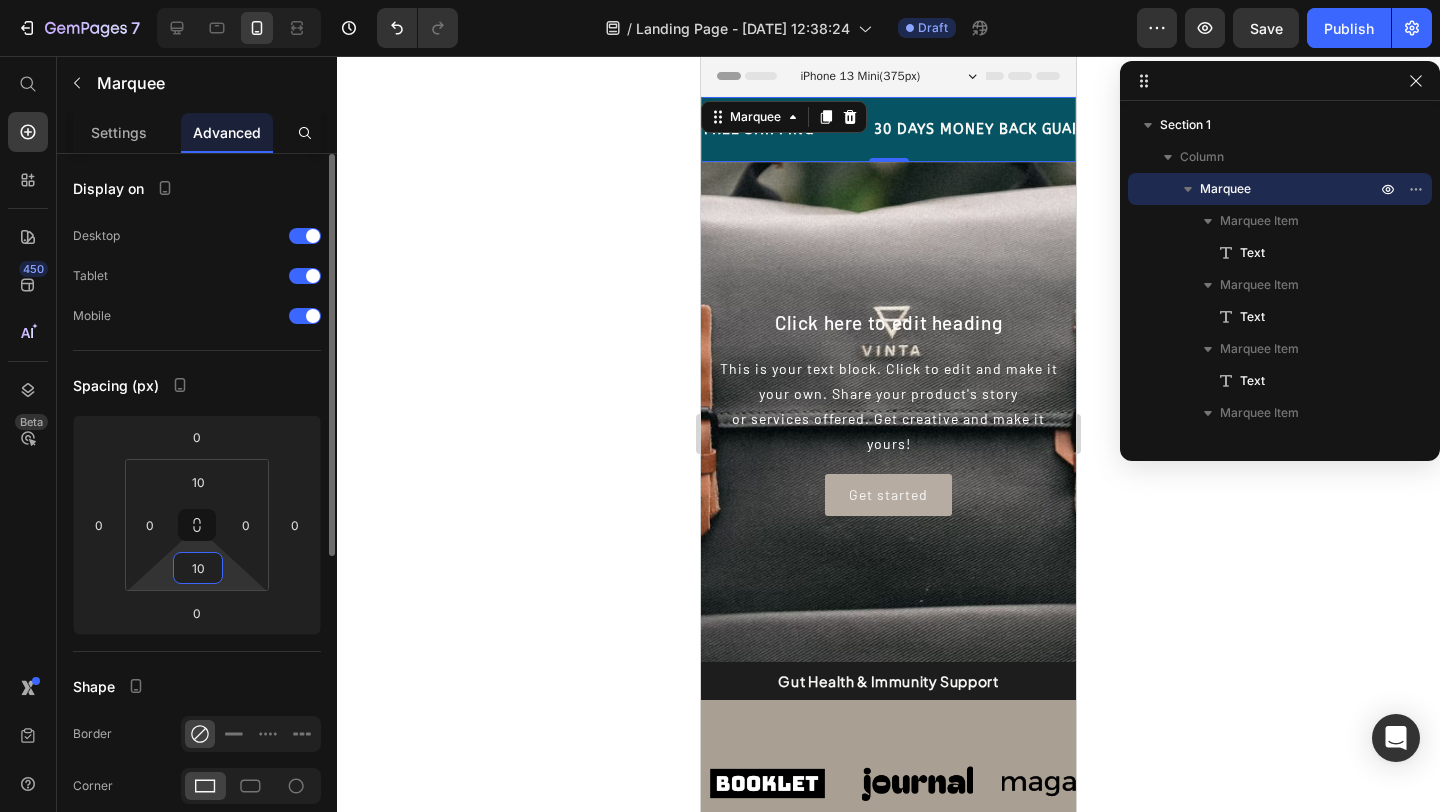type on "10" 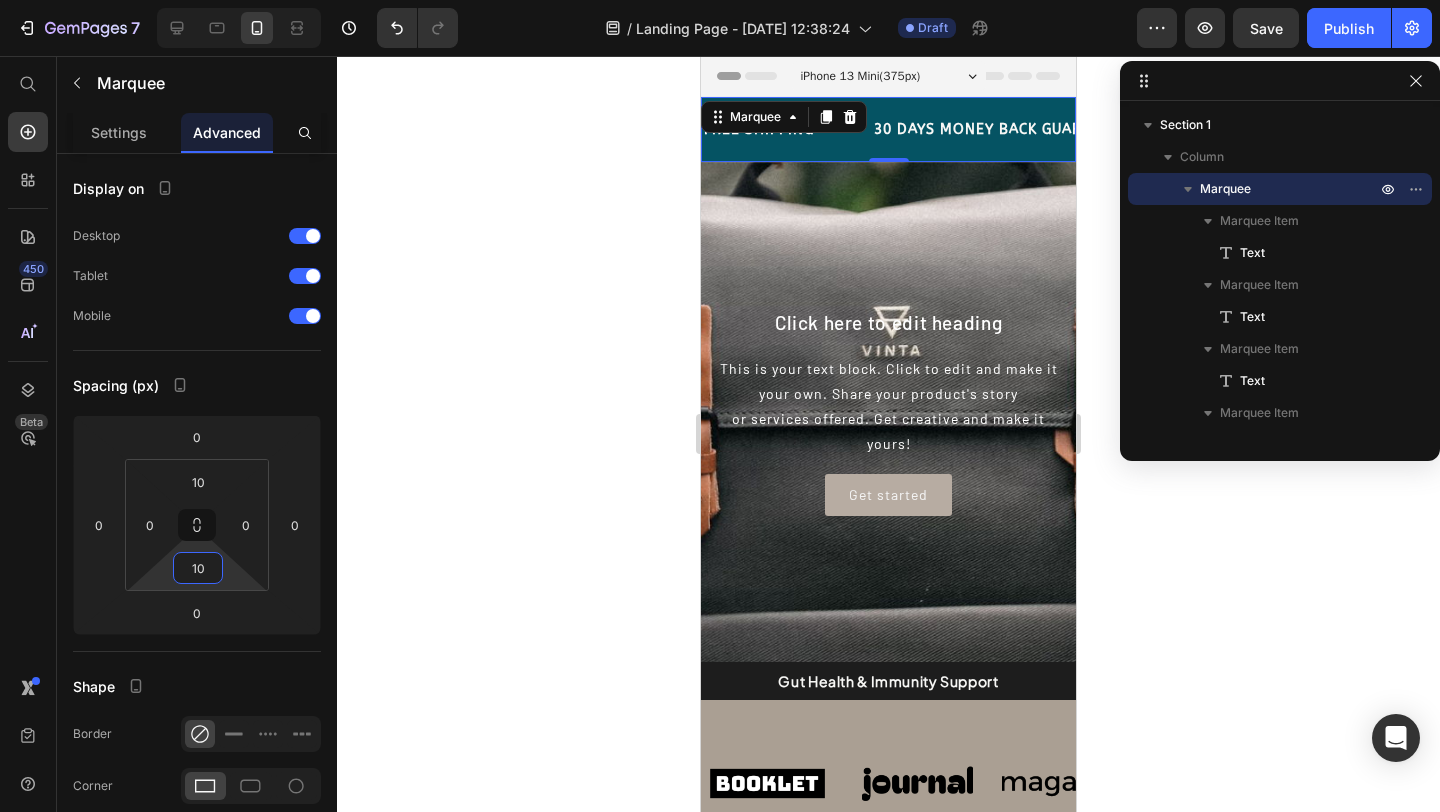 click 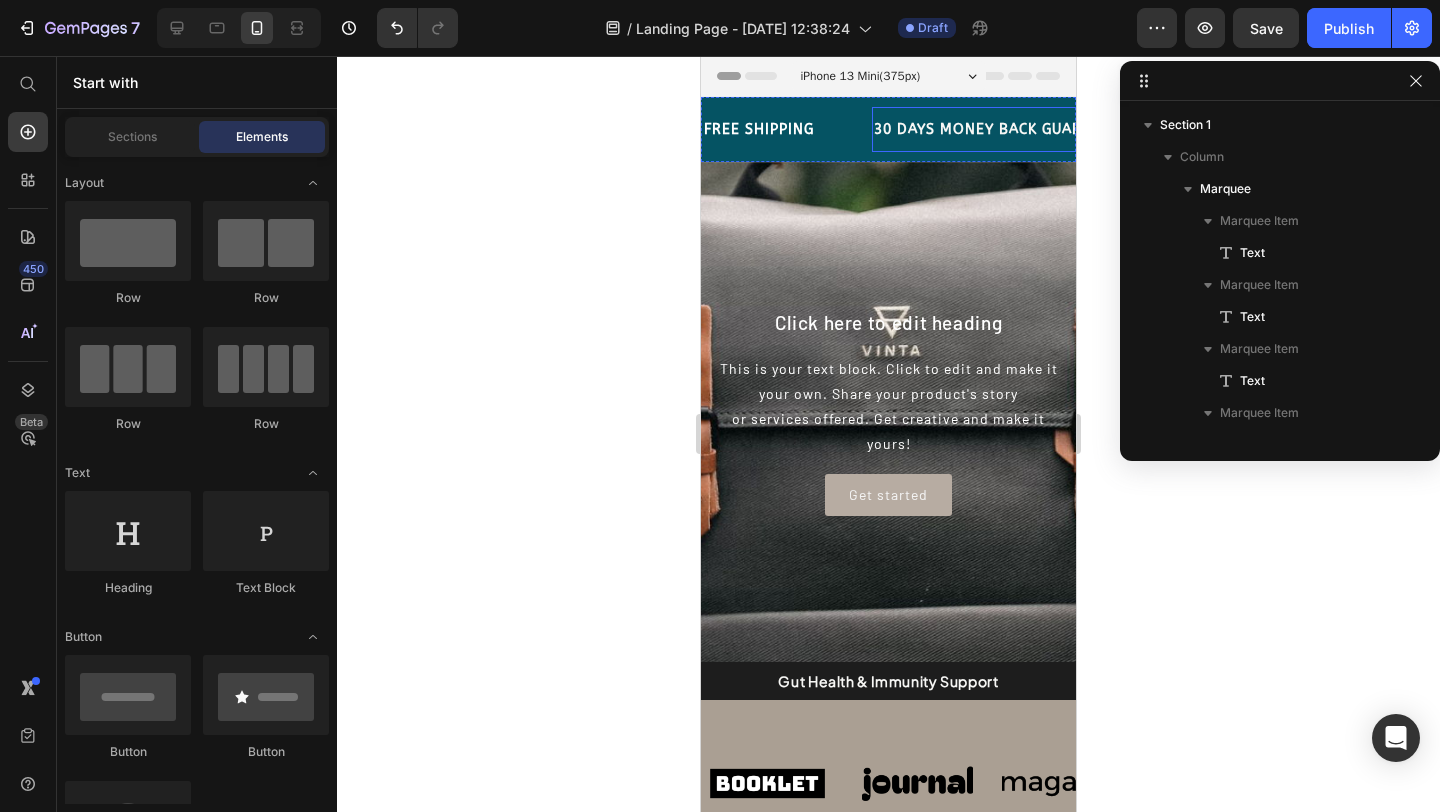 click on "30 DAYS MONEY BACK GUARANTEE Text" at bounding box center [1002, 129] 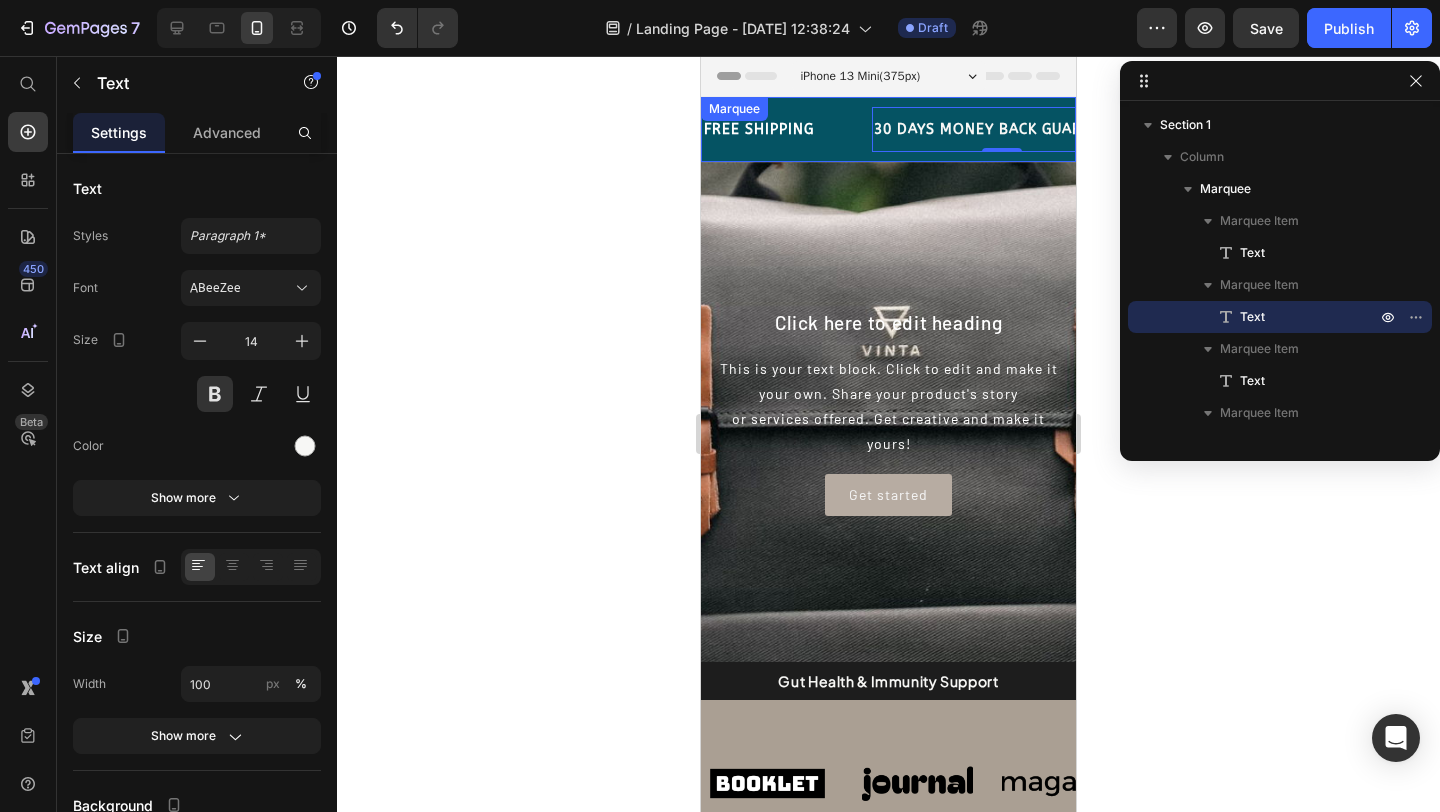click on "FREE SHIPPING Text" at bounding box center [787, 129] 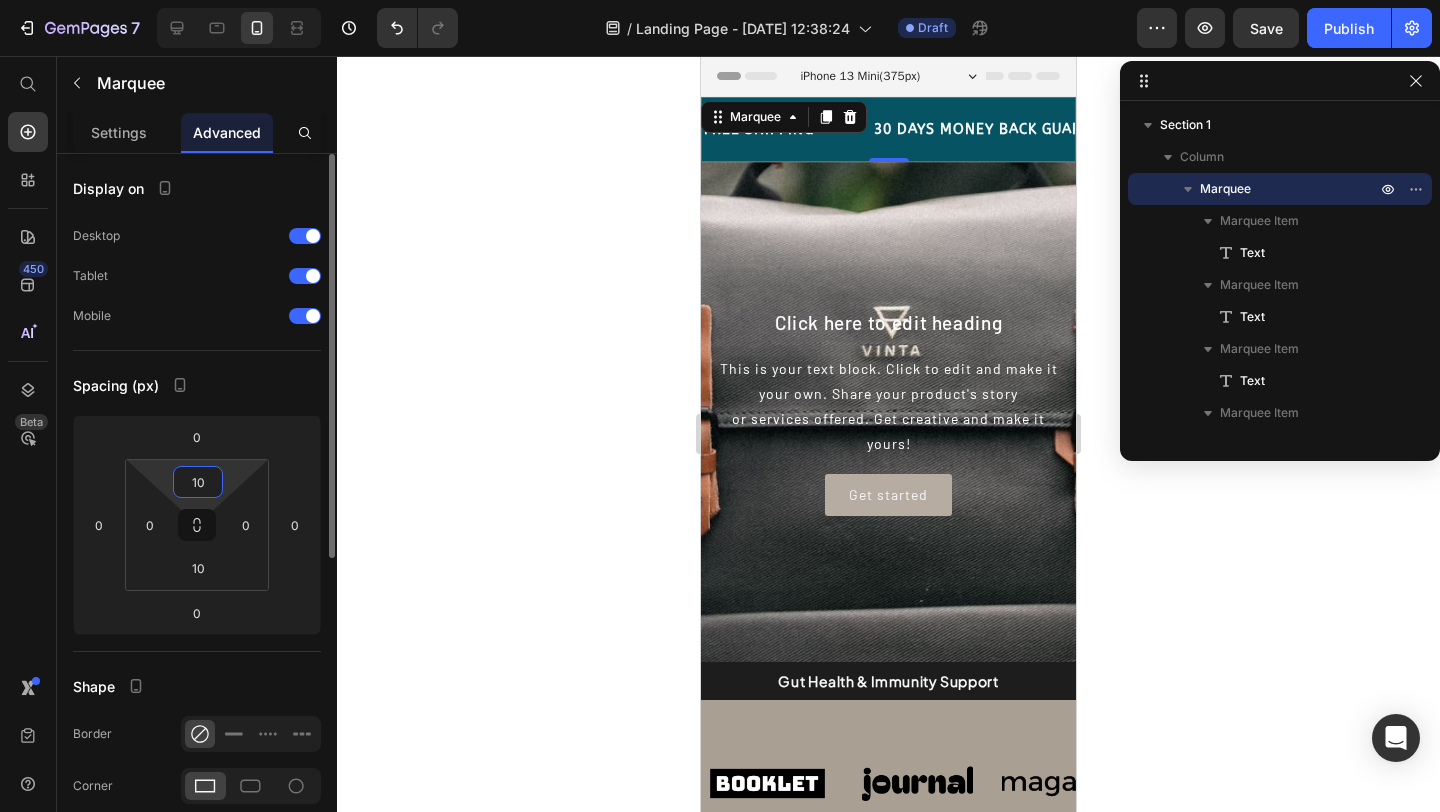 click on "10" at bounding box center (198, 482) 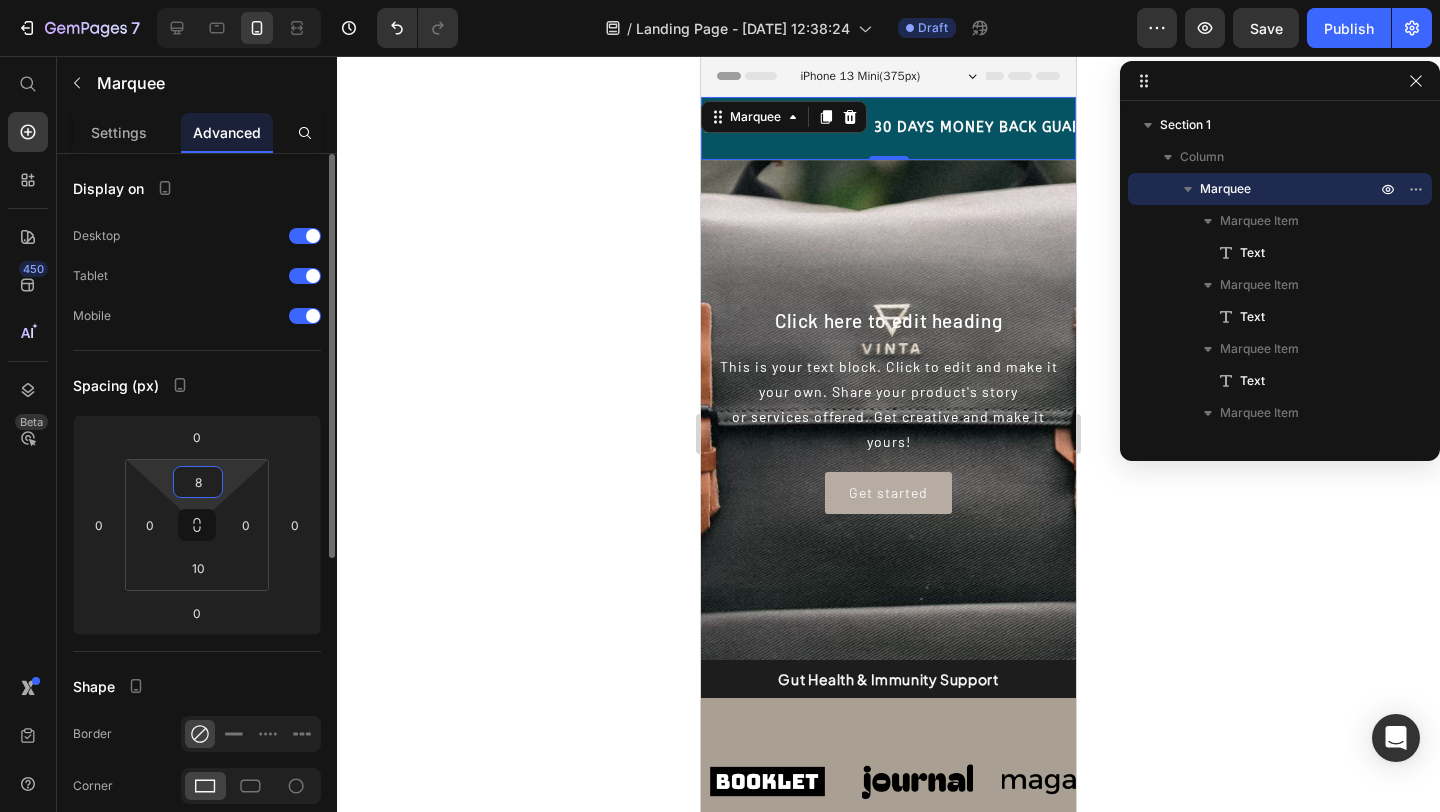 type on "8" 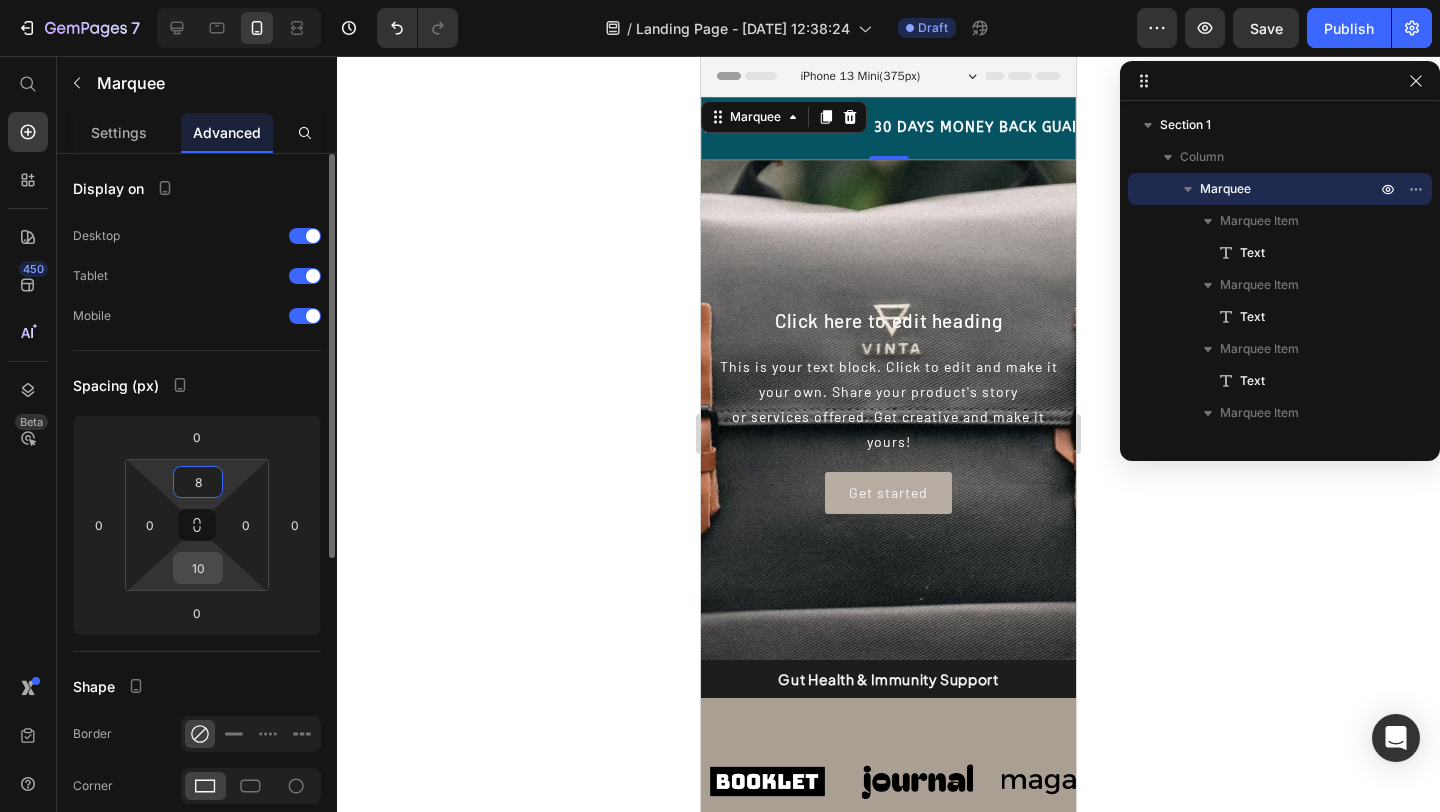 click on "10" at bounding box center [198, 568] 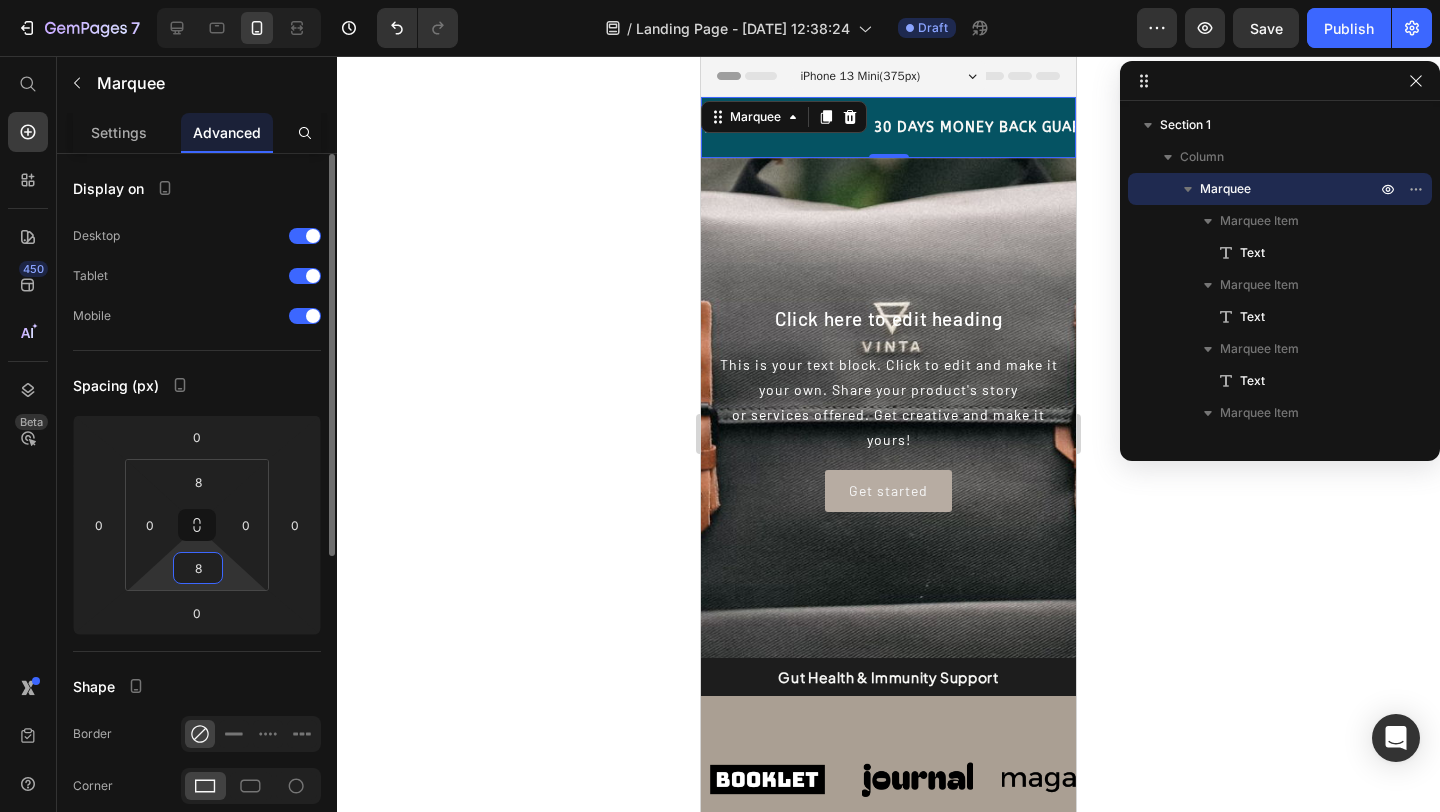 type on "8" 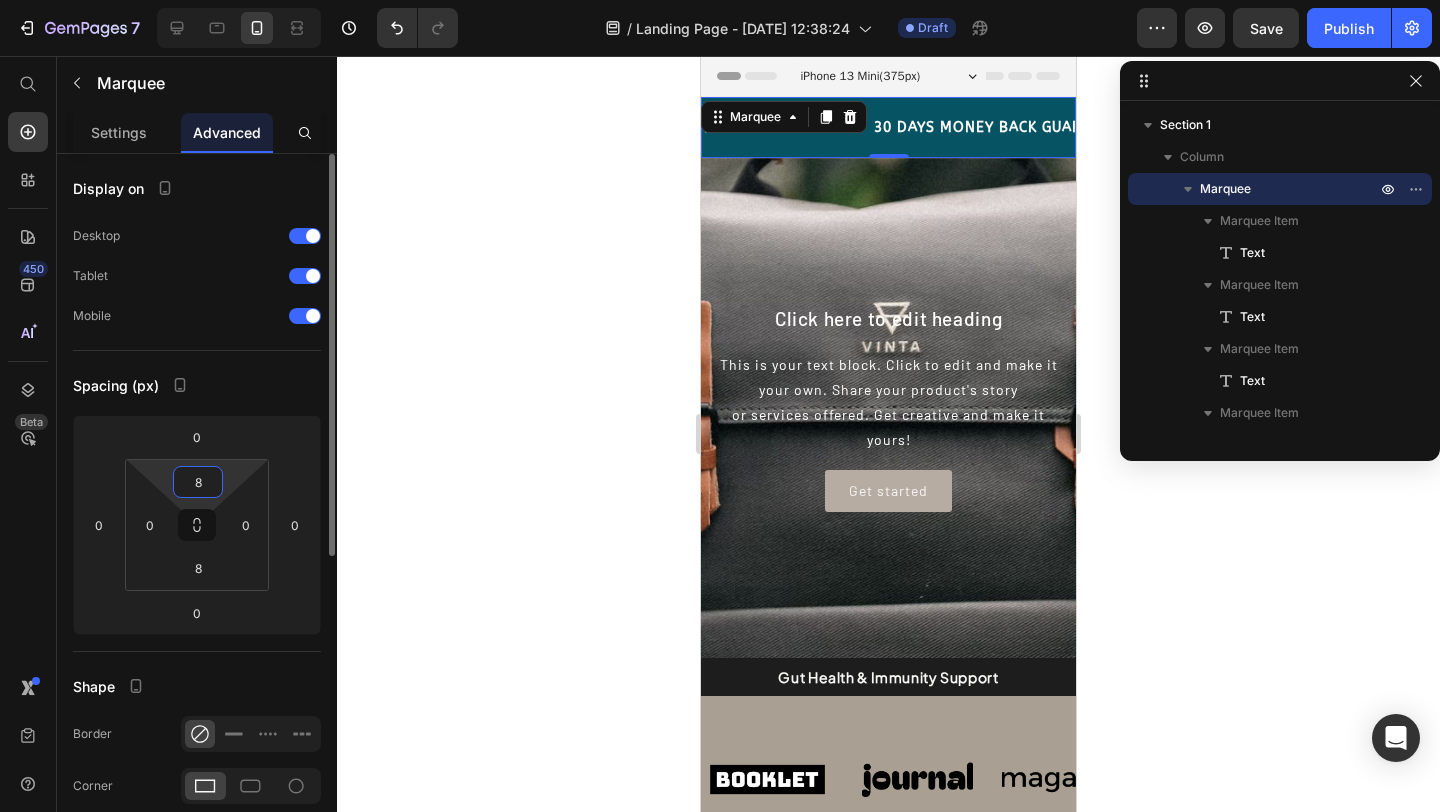 click on "8" at bounding box center (198, 482) 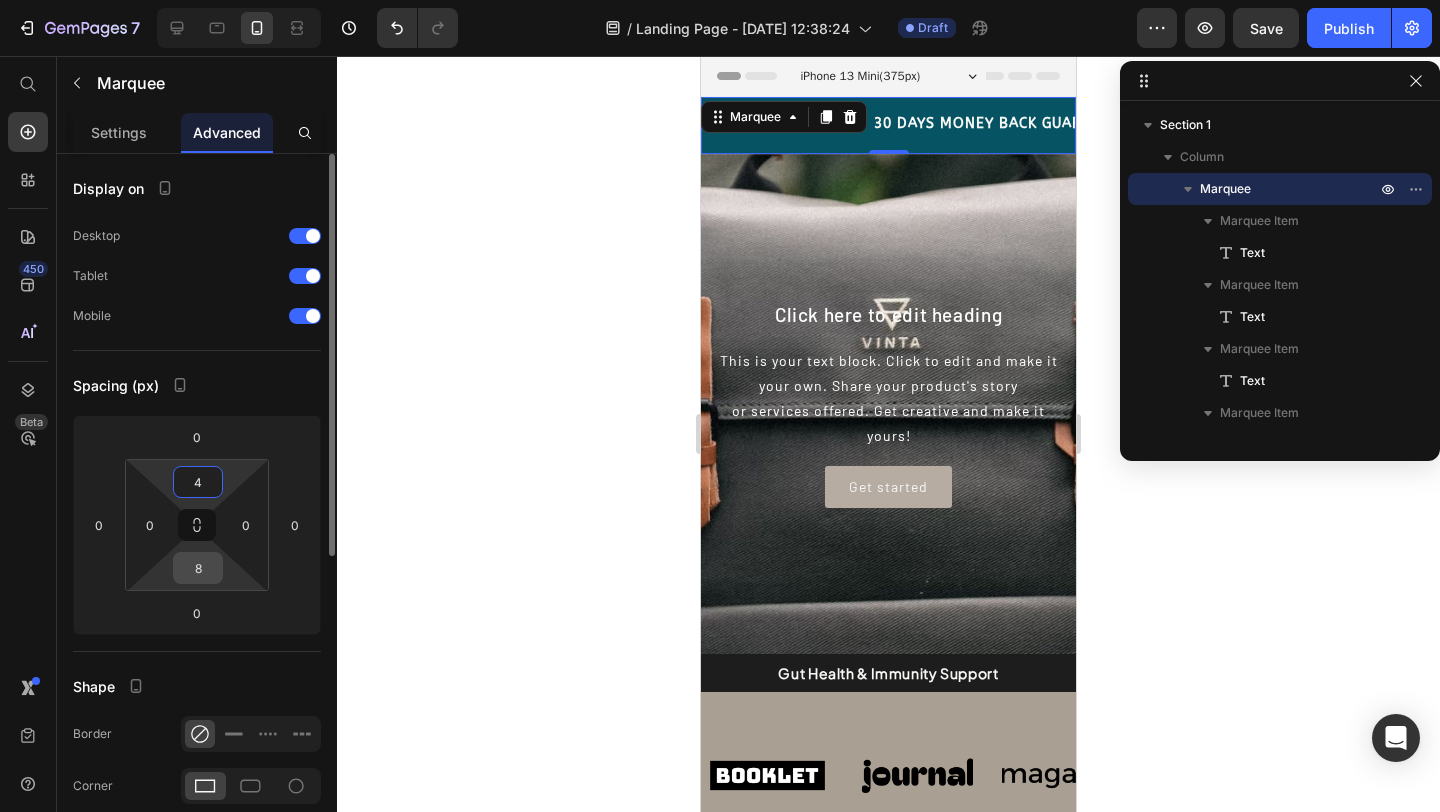 type on "4" 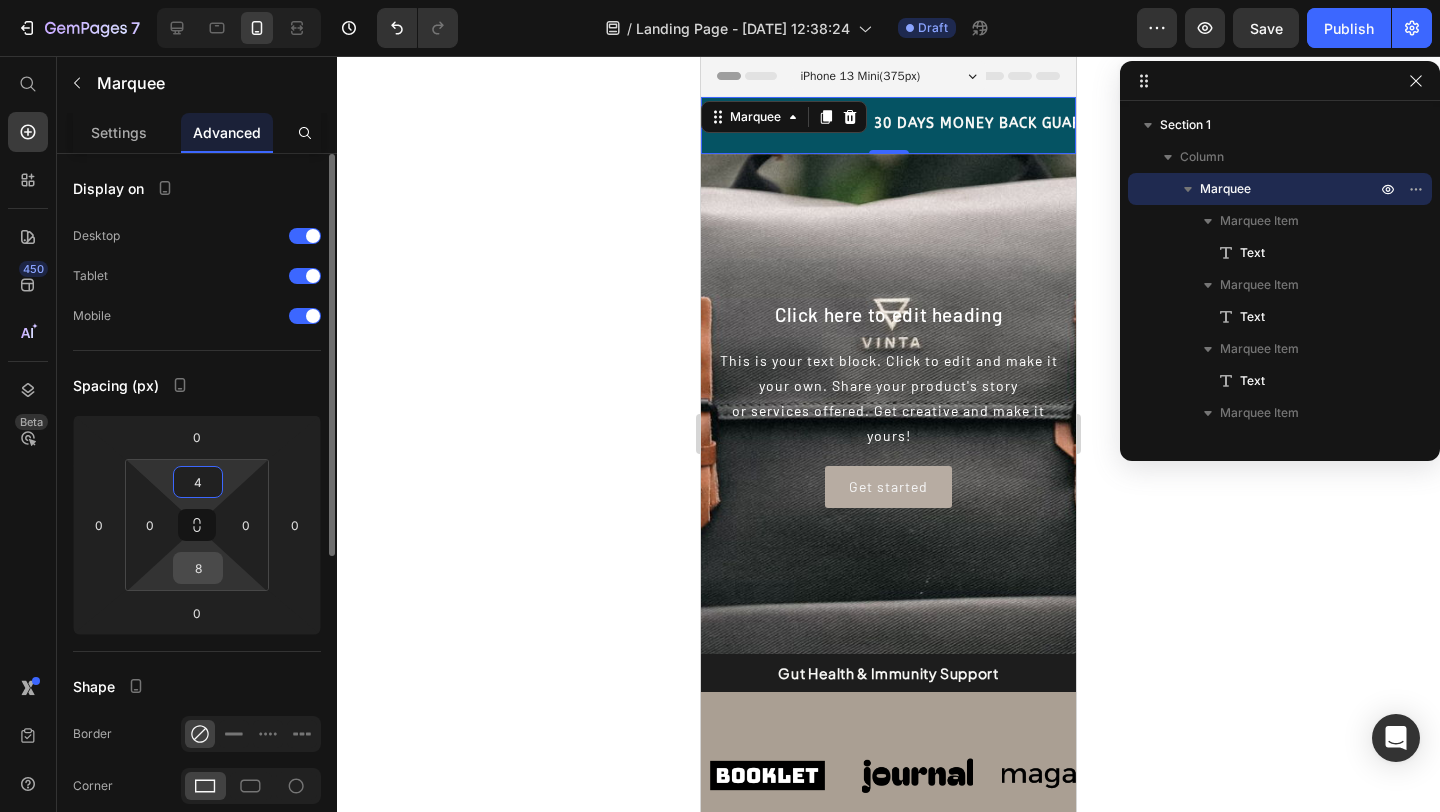 click on "8" at bounding box center [198, 568] 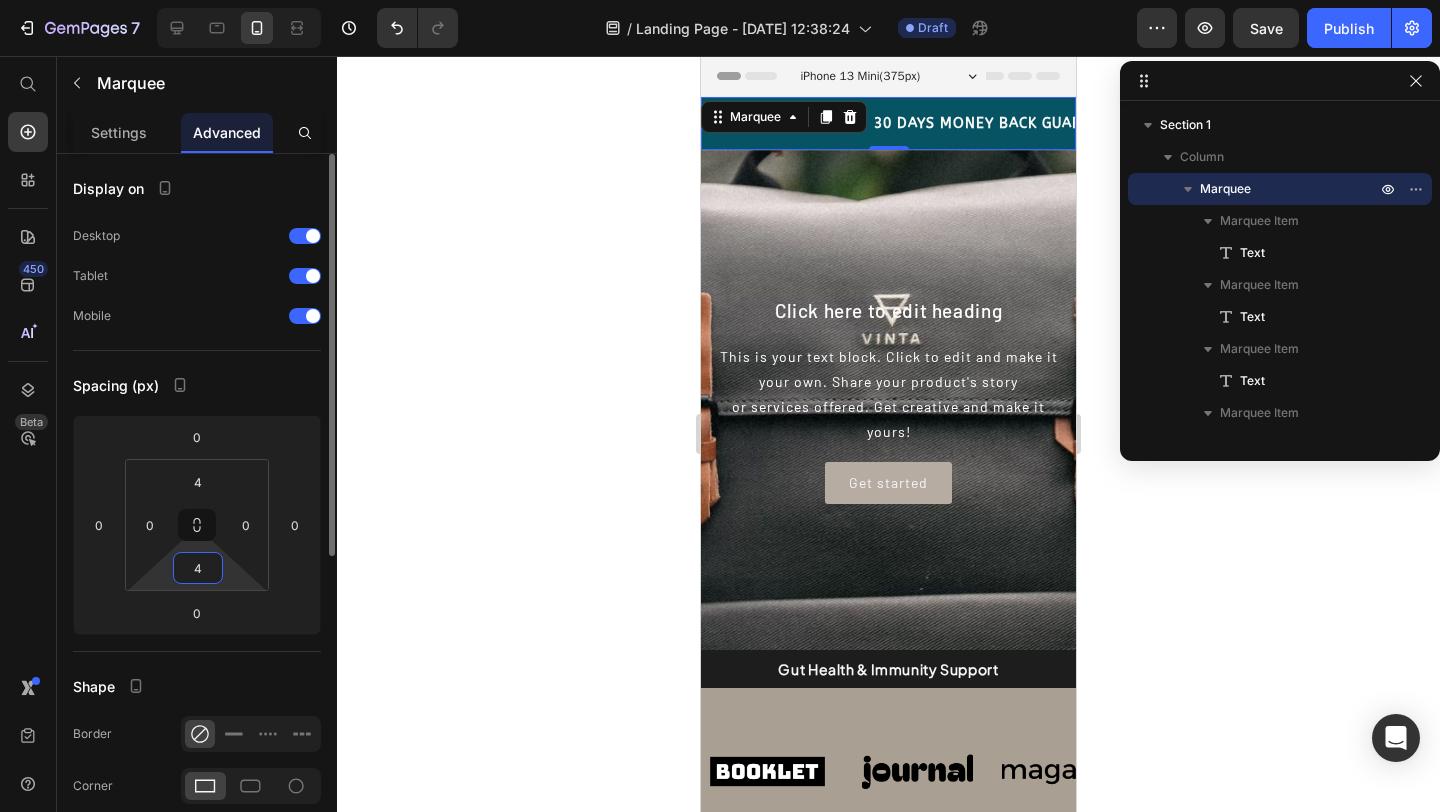 type on "4" 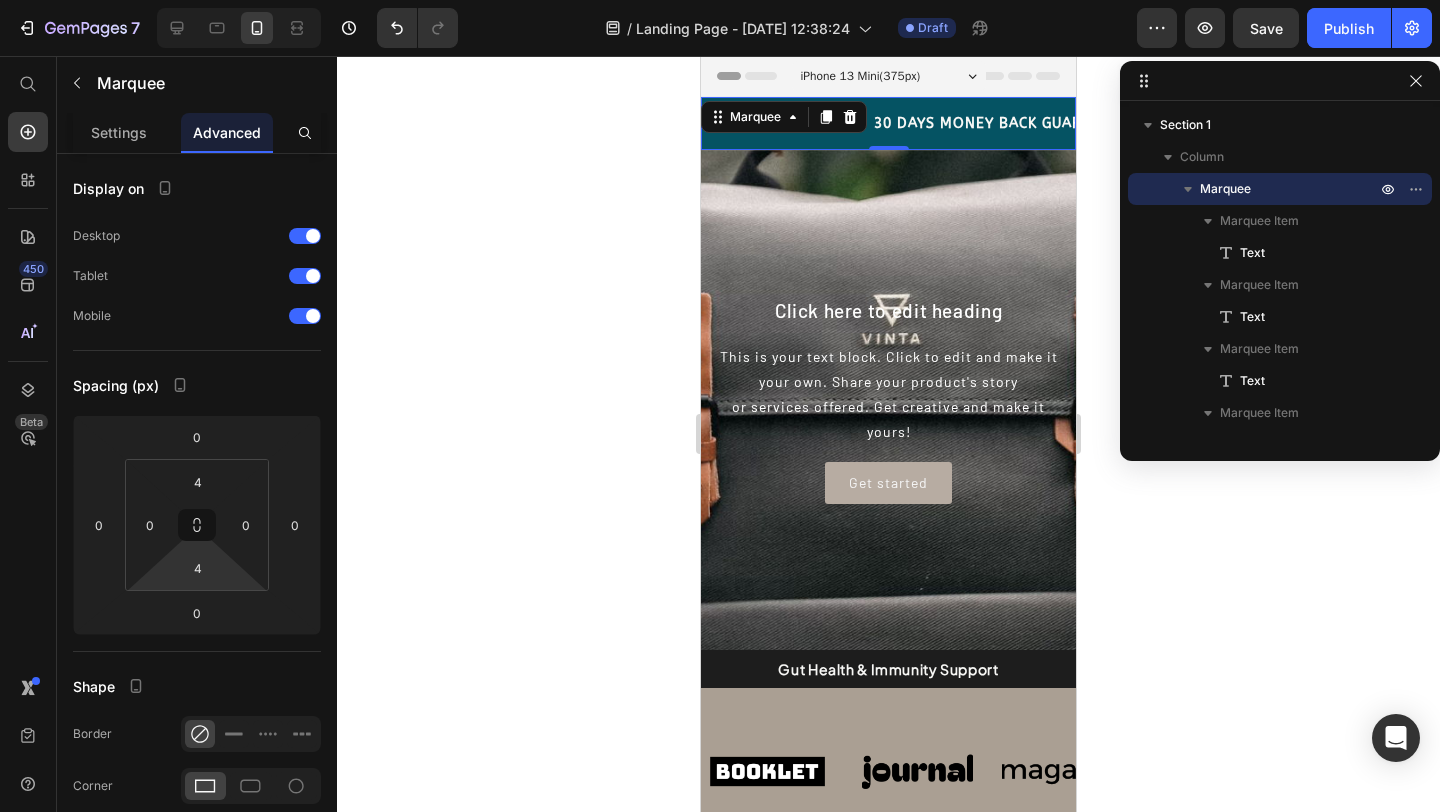 click 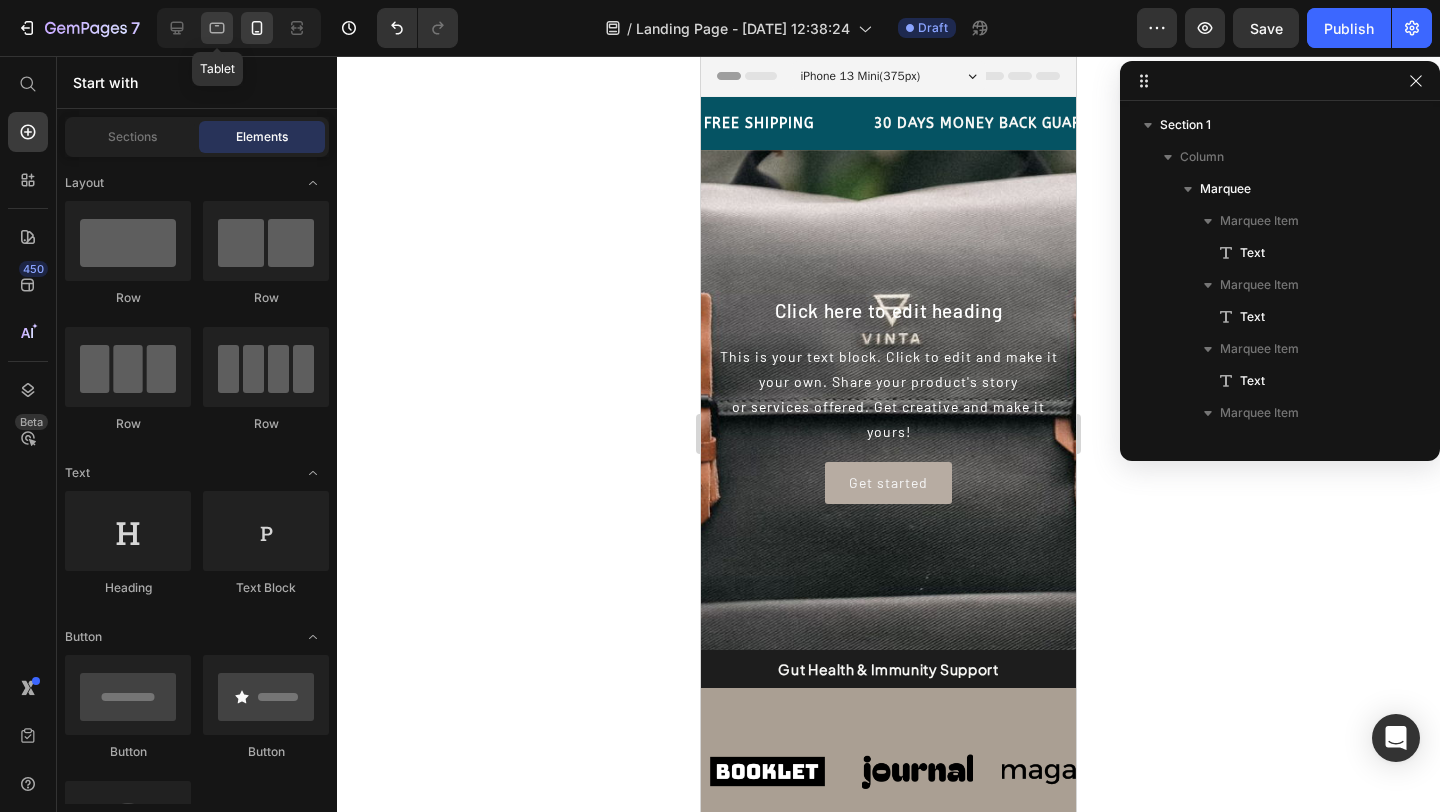 click 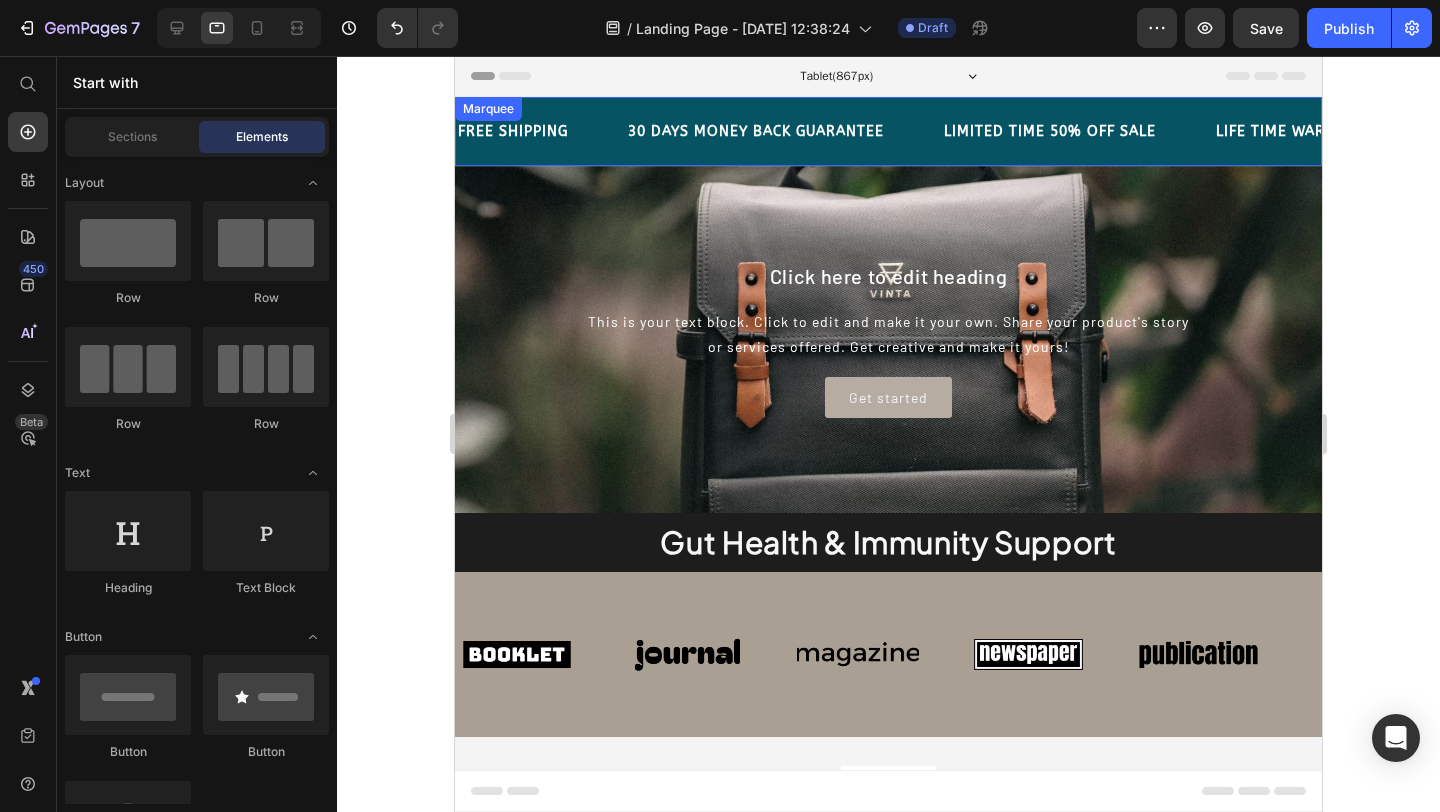 click on "FREE SHIPPING Text" at bounding box center [541, 131] 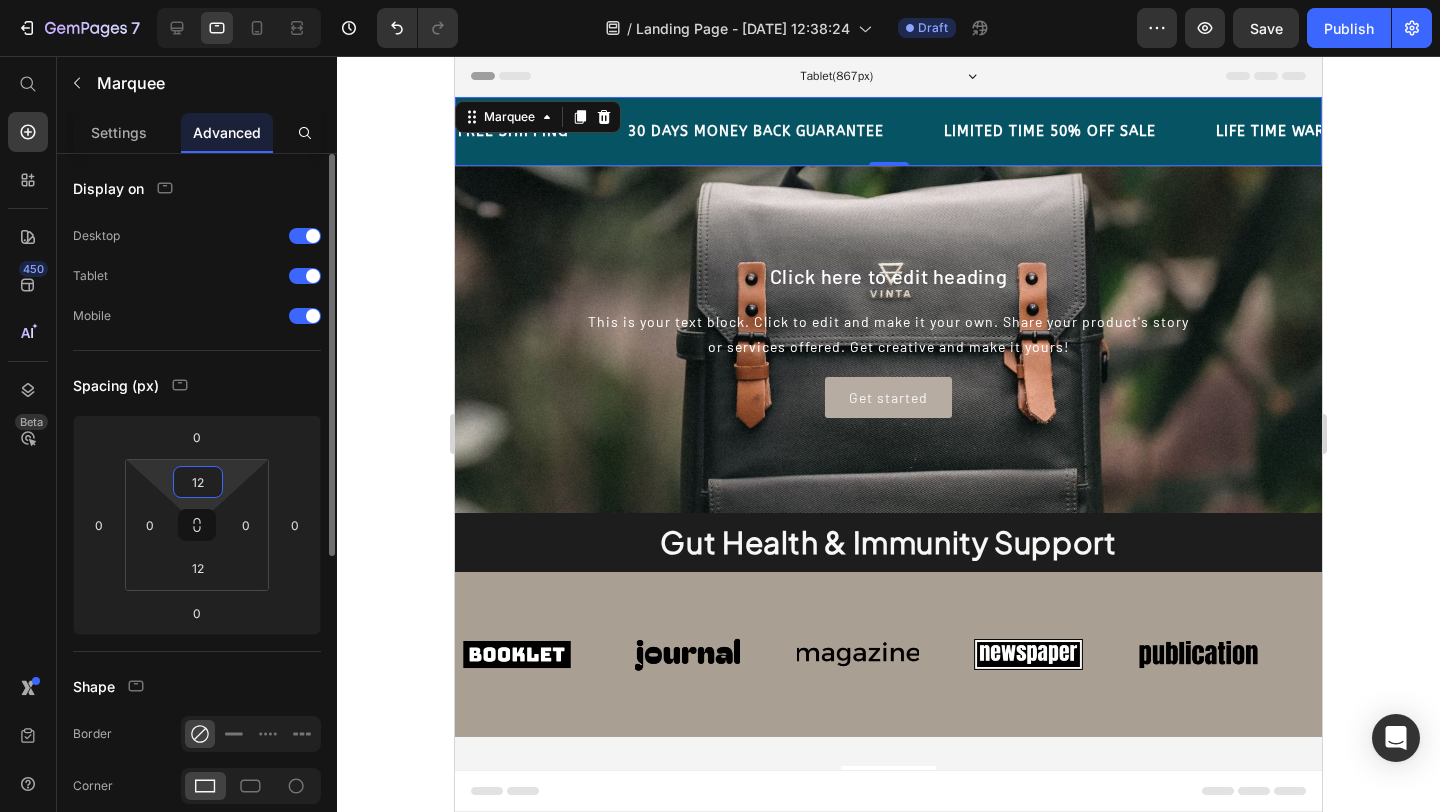 drag, startPoint x: 204, startPoint y: 485, endPoint x: 187, endPoint y: 481, distance: 17.464249 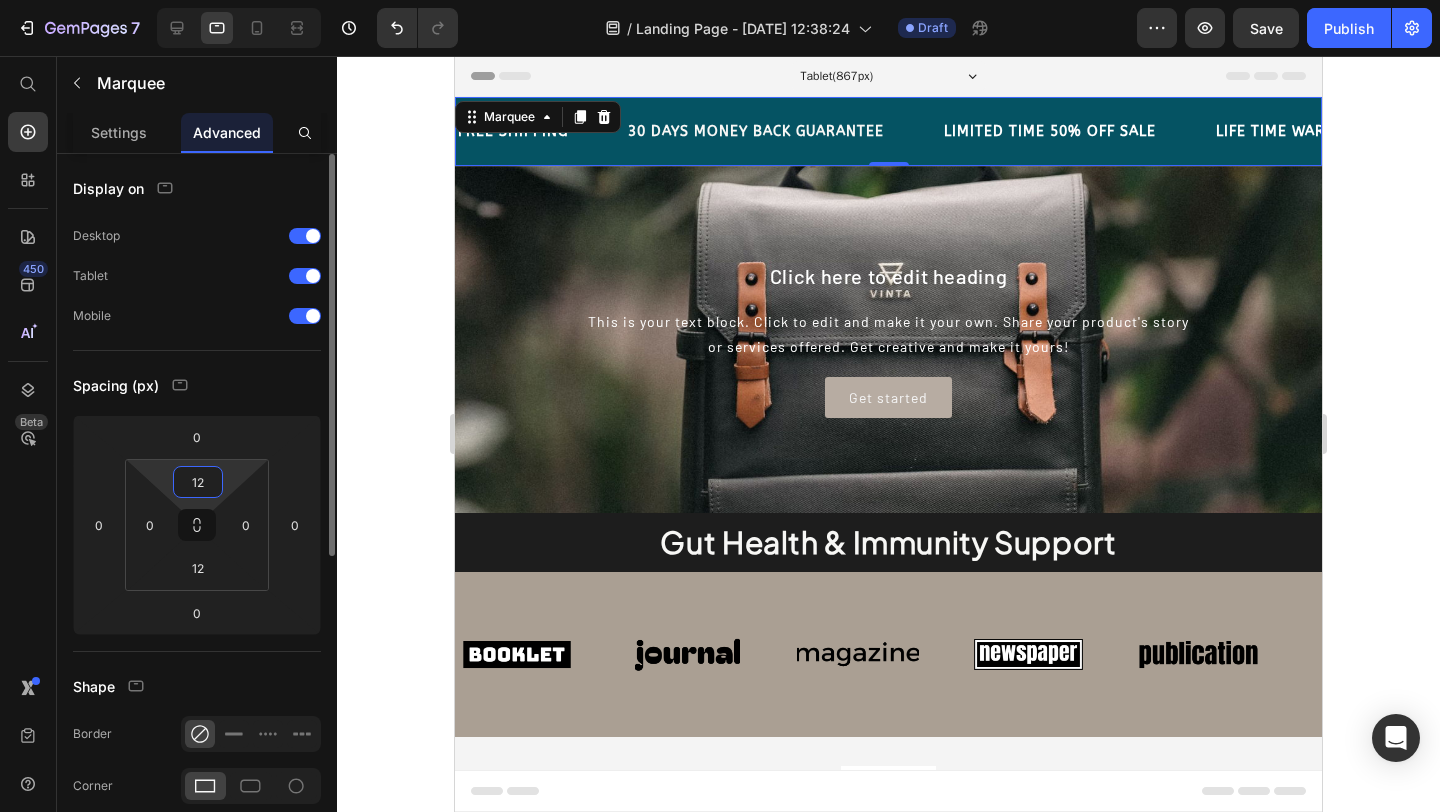 click on "12" at bounding box center (198, 482) 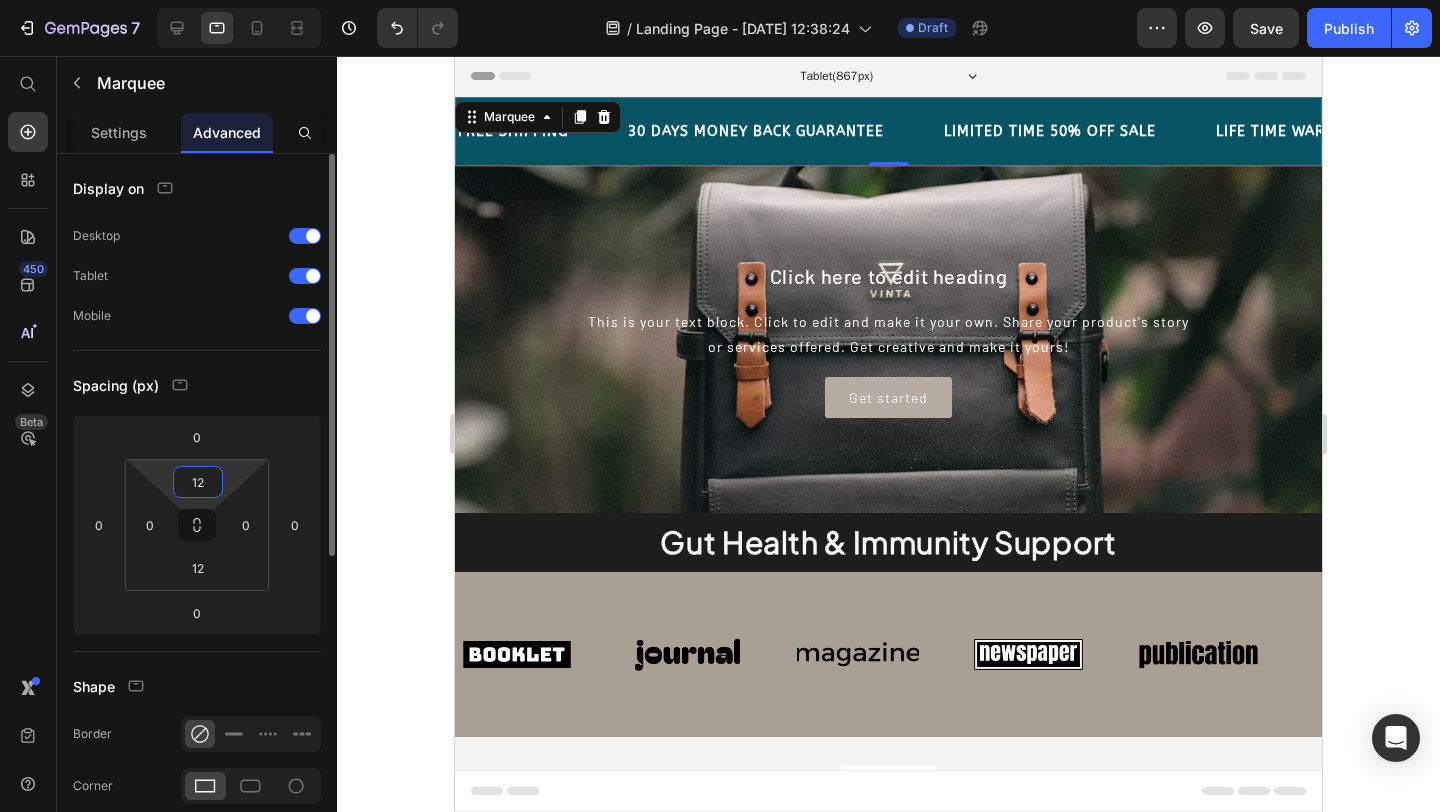 drag, startPoint x: 215, startPoint y: 480, endPoint x: 179, endPoint y: 480, distance: 36 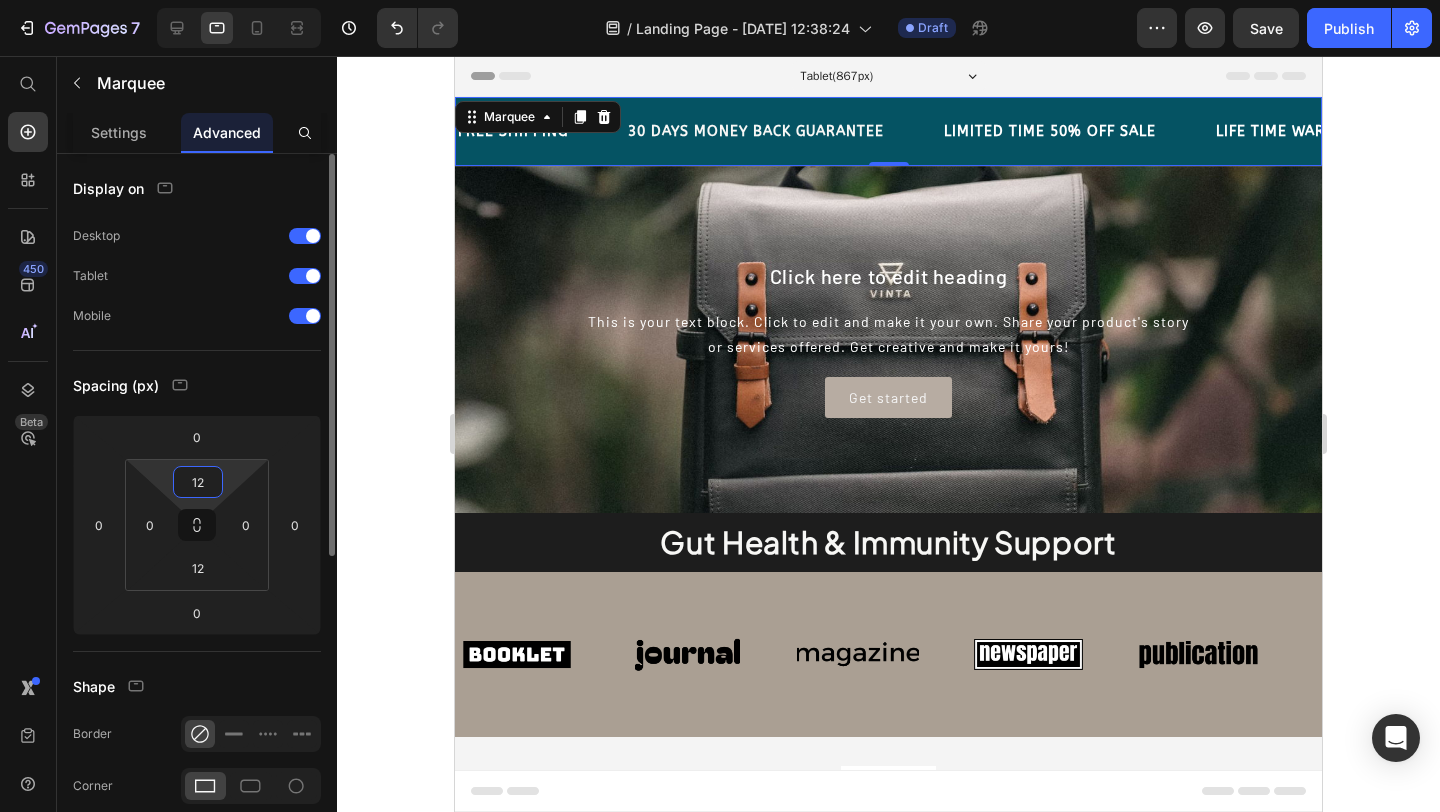 click on "12" at bounding box center [198, 482] 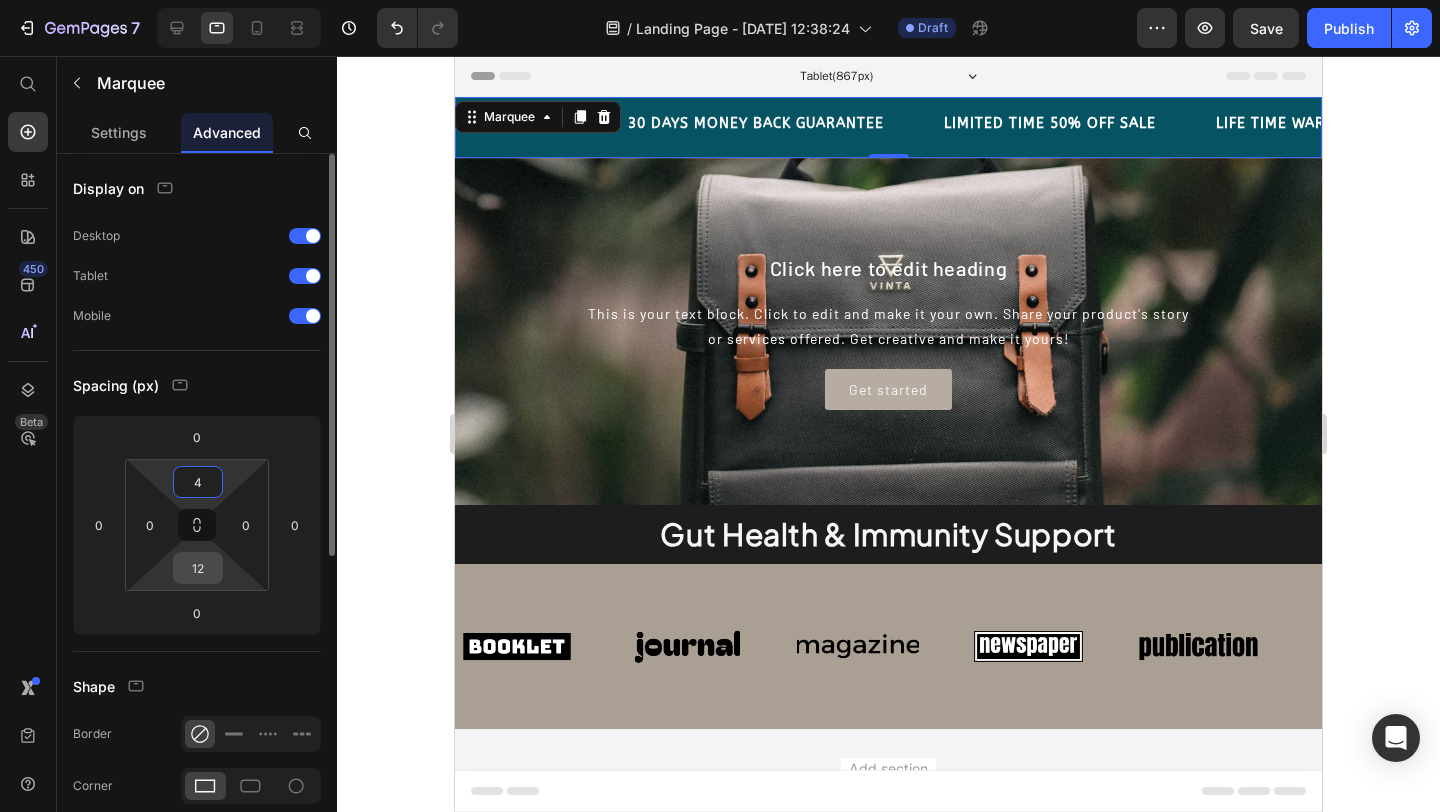 type on "4" 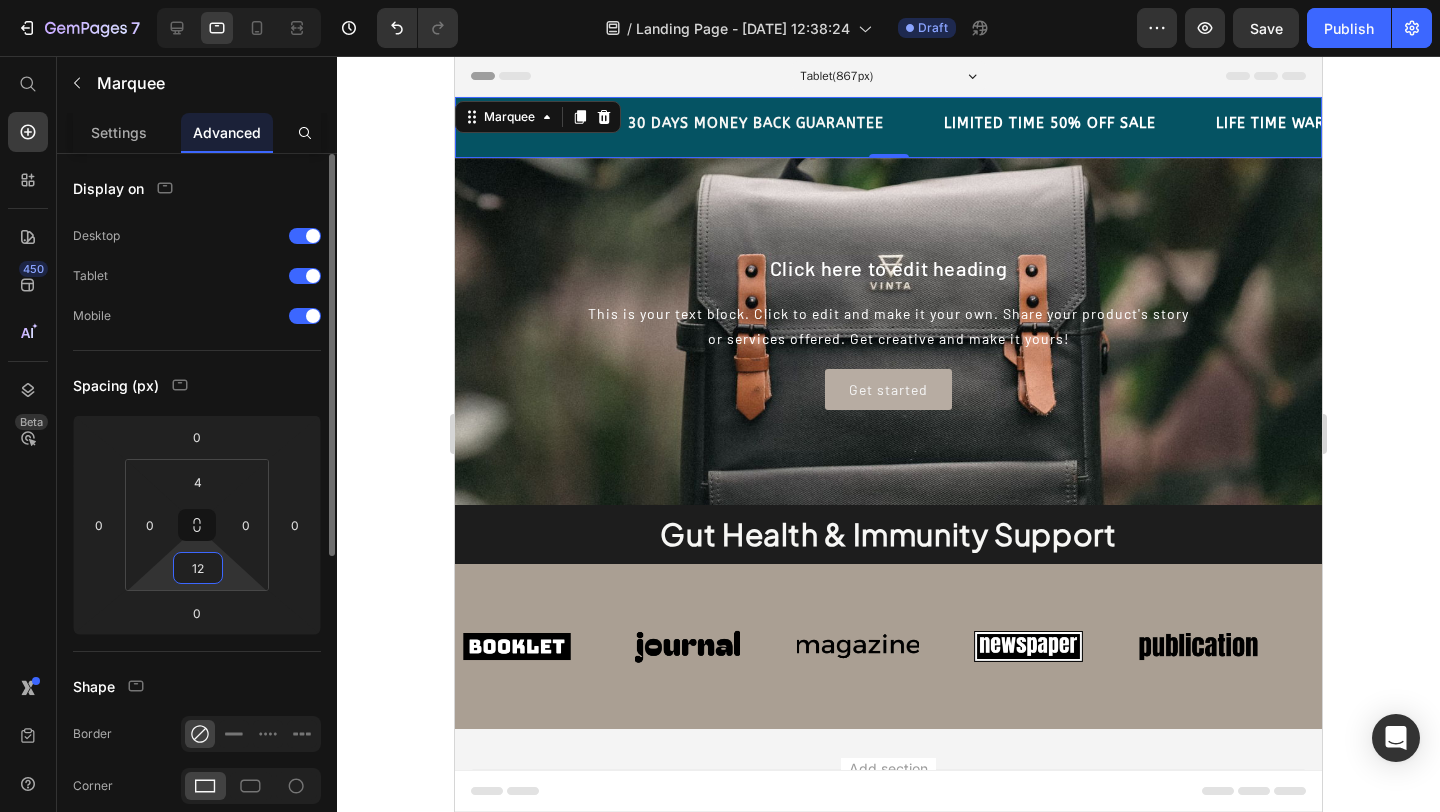 click on "12" at bounding box center (198, 568) 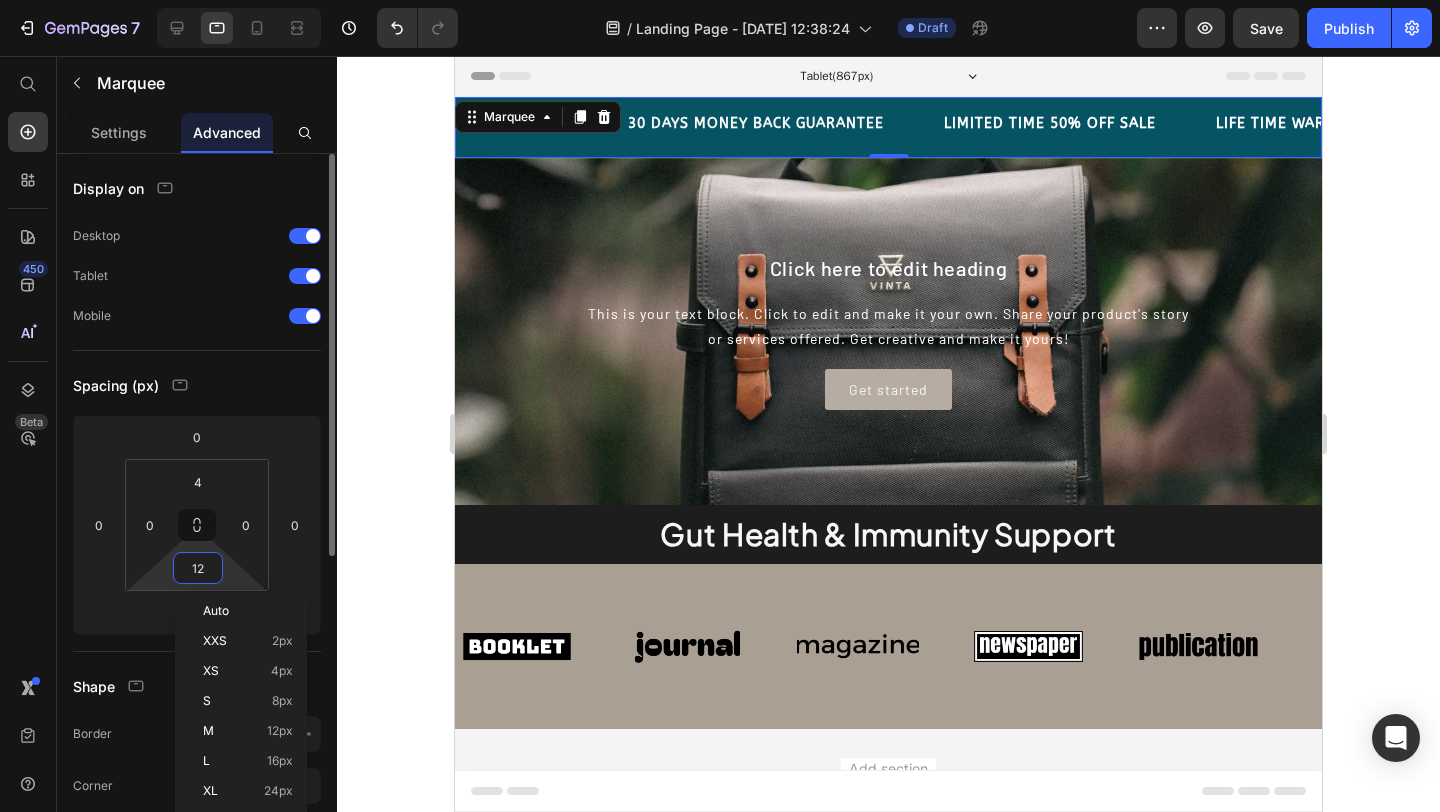 type on "4" 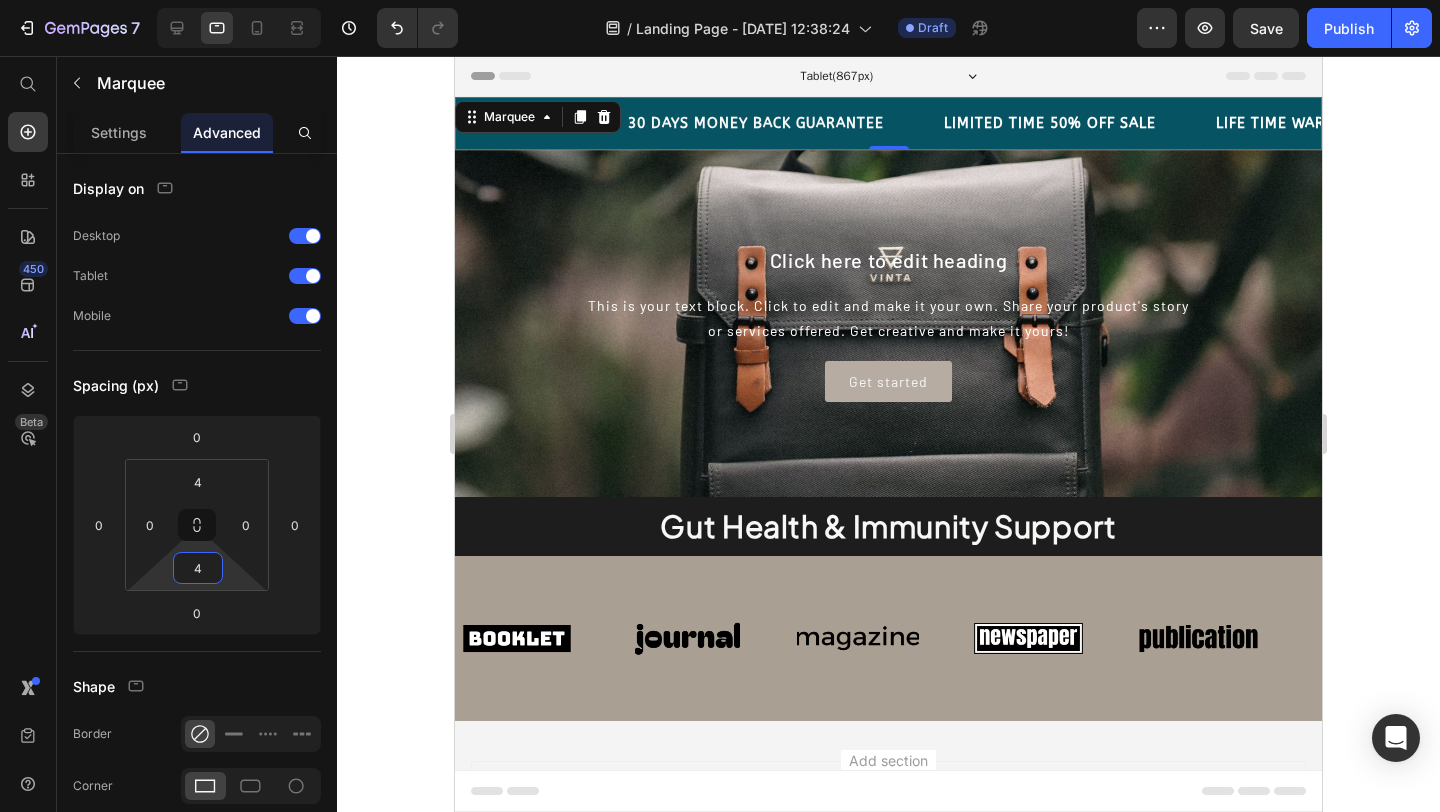 click 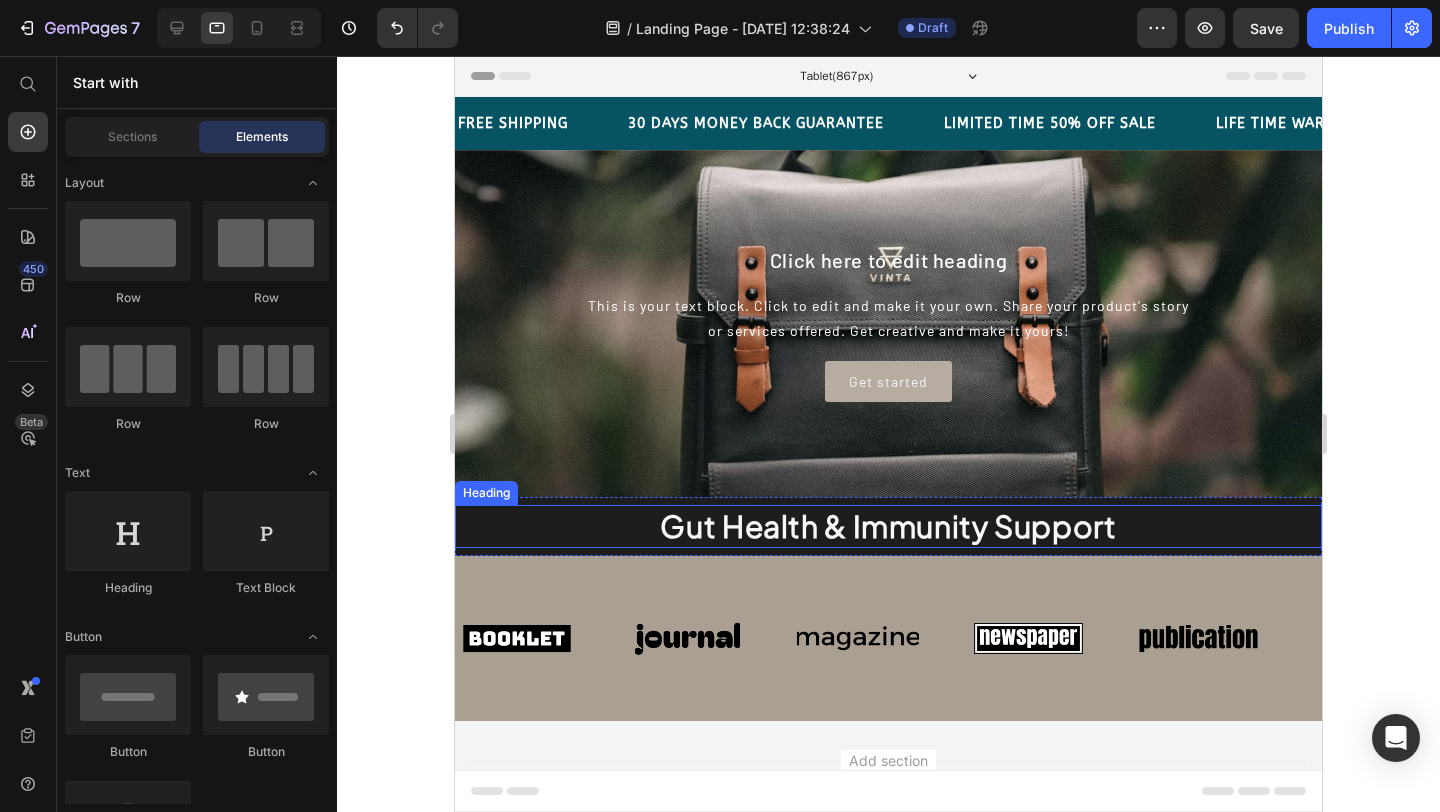click on "Gut Health & Immunity Support" at bounding box center (888, 526) 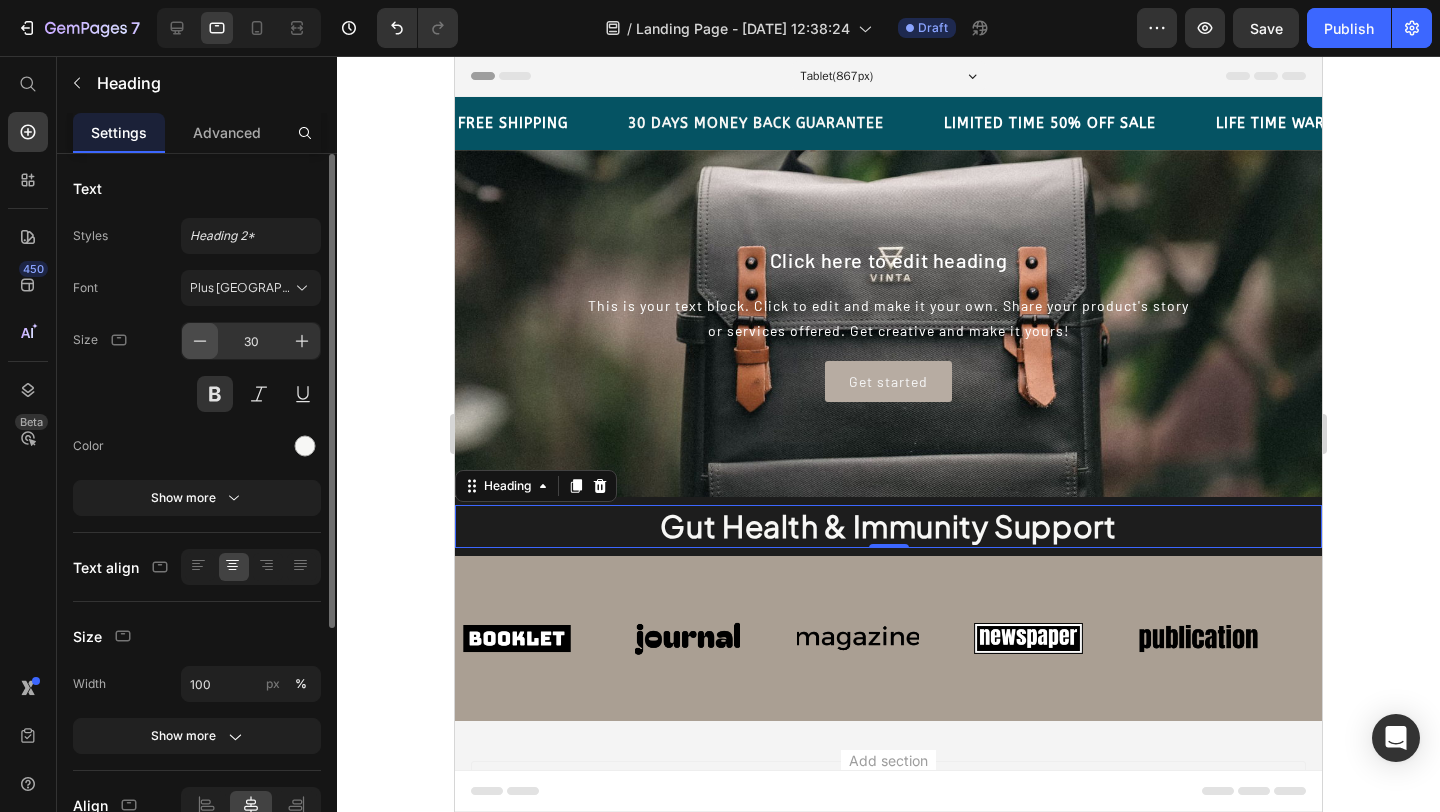 click 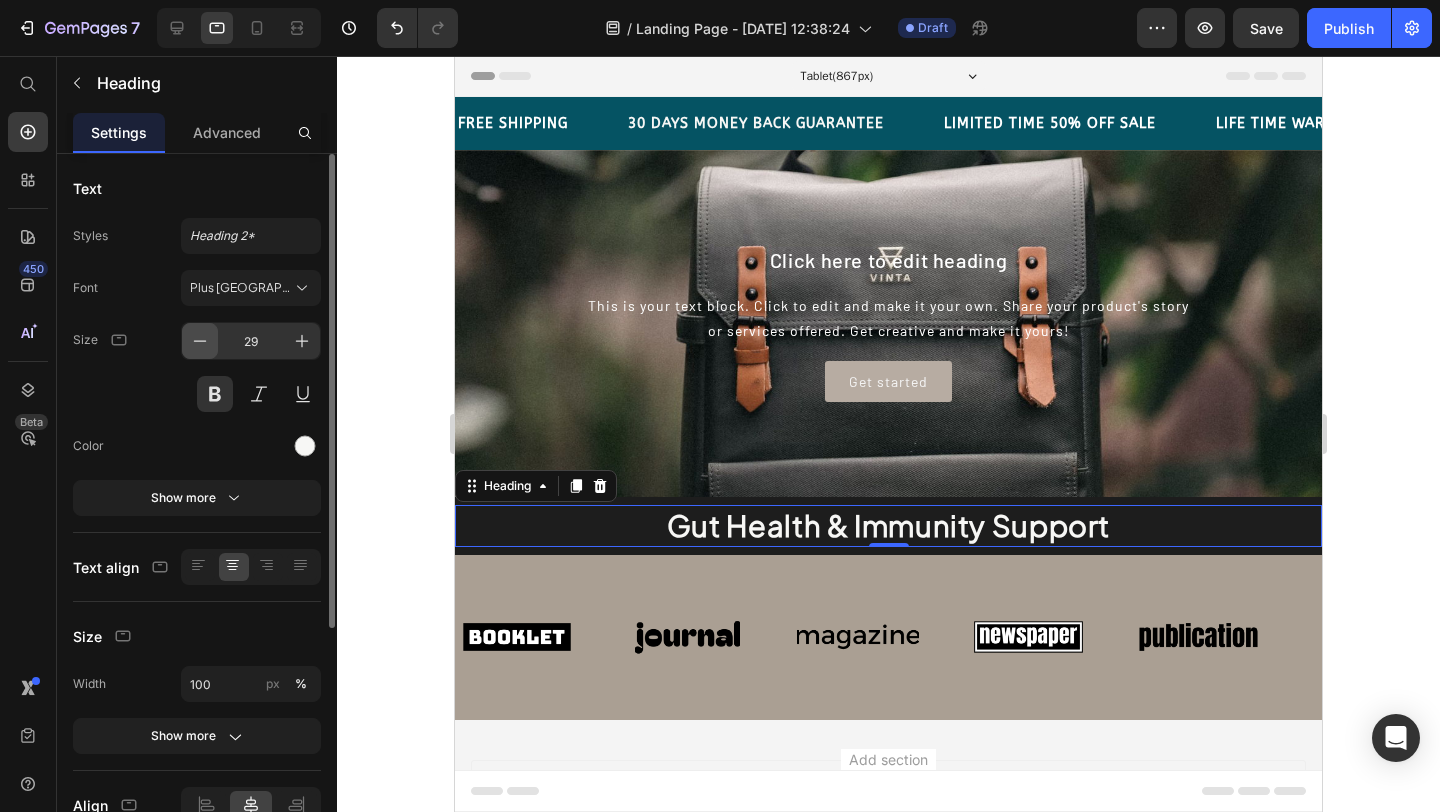 click 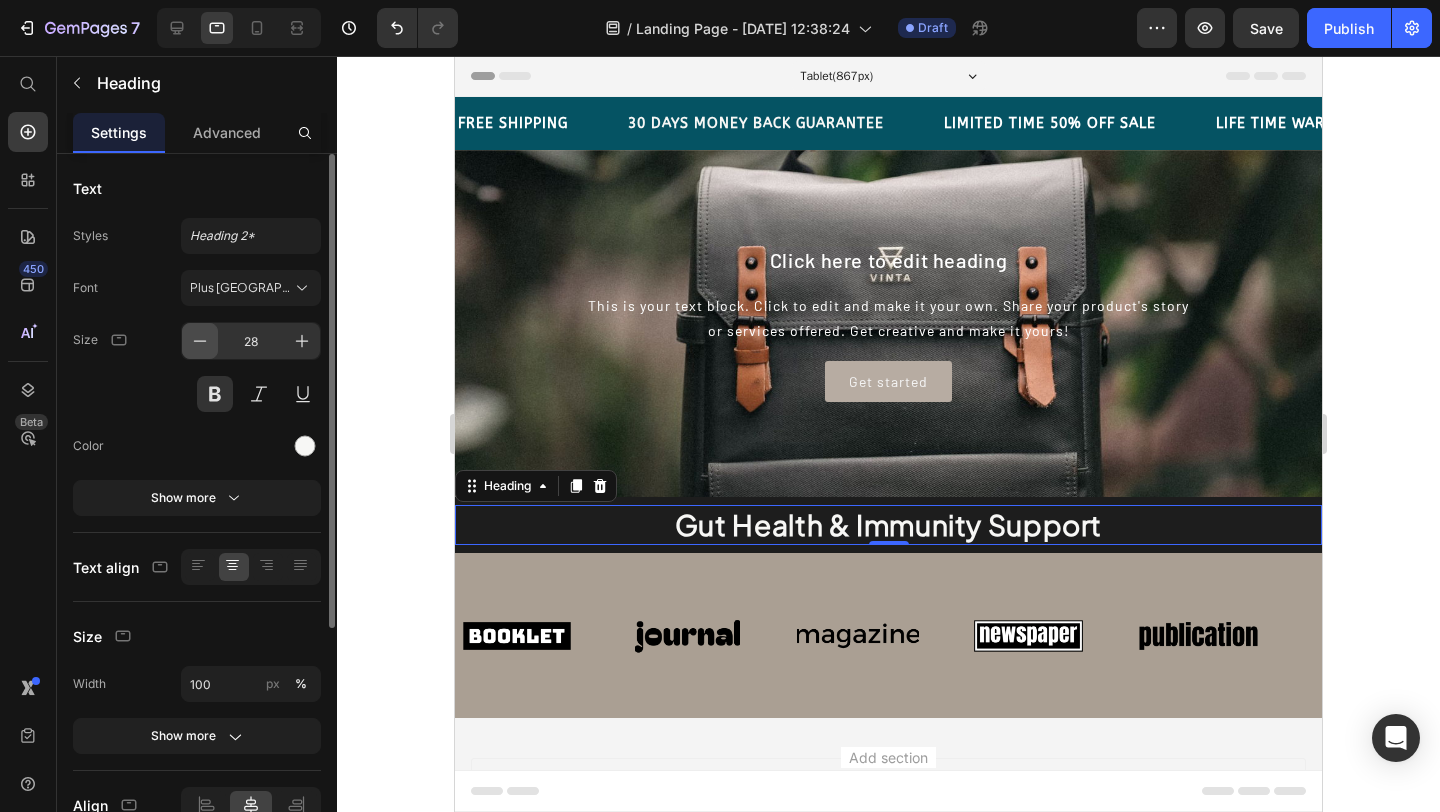 click 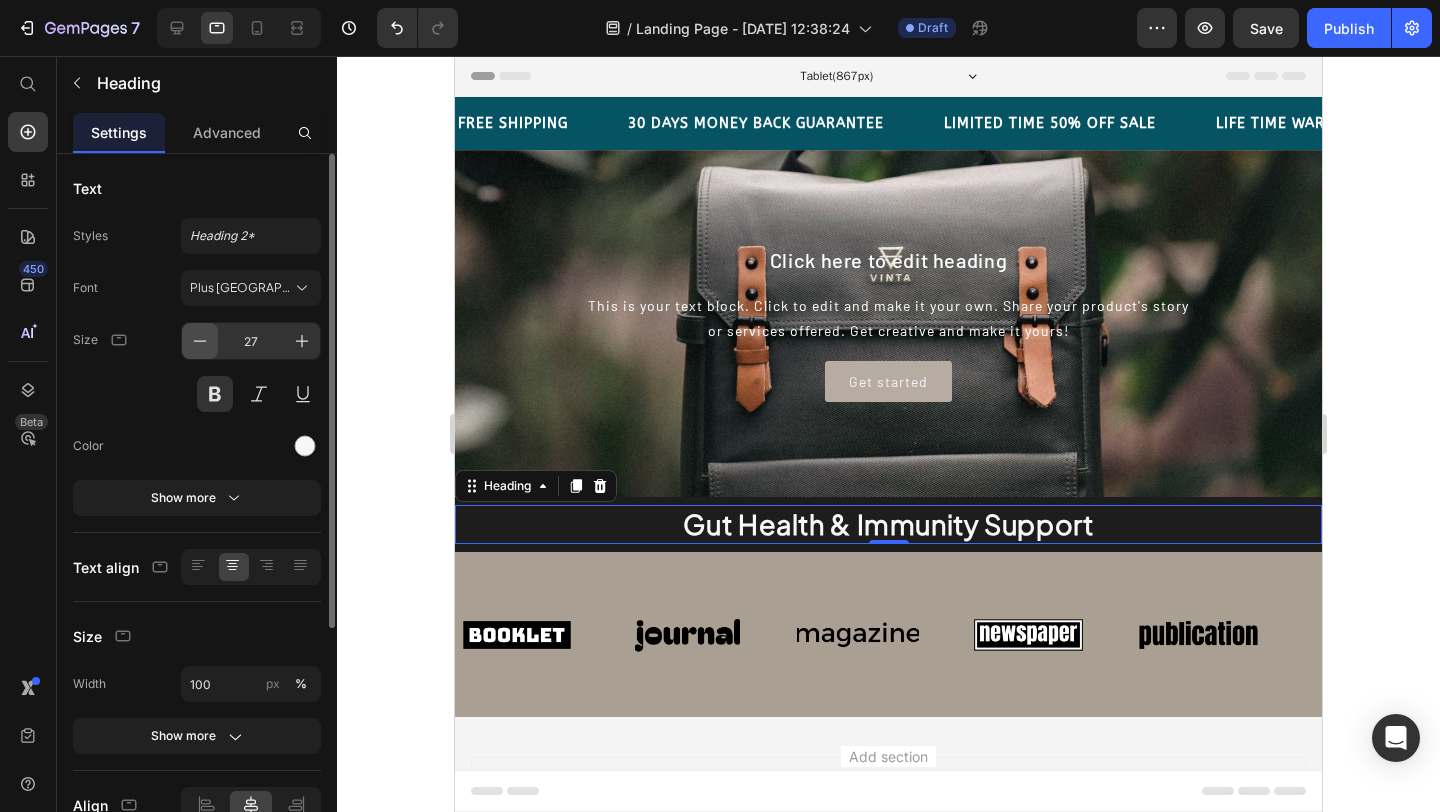 click 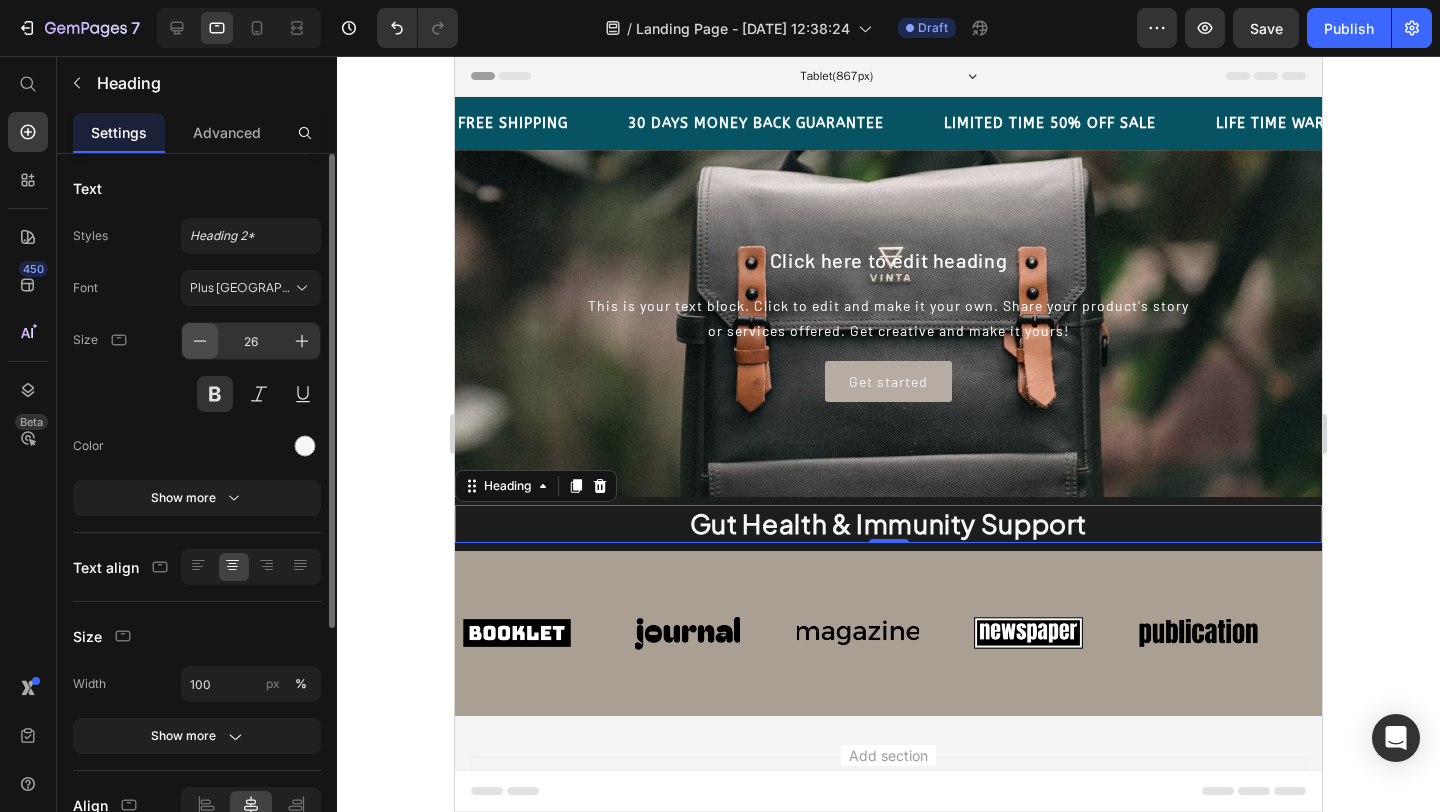 click 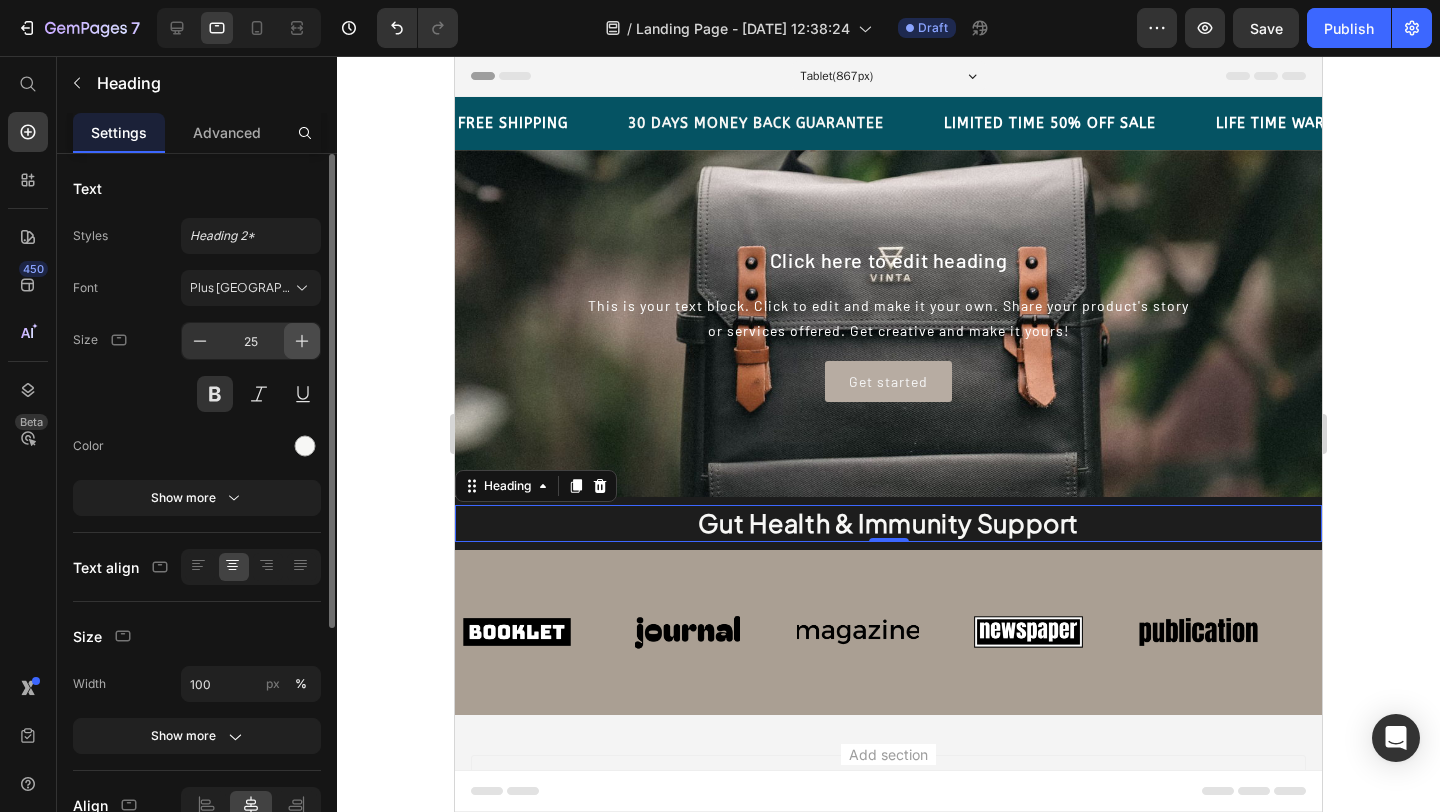 click 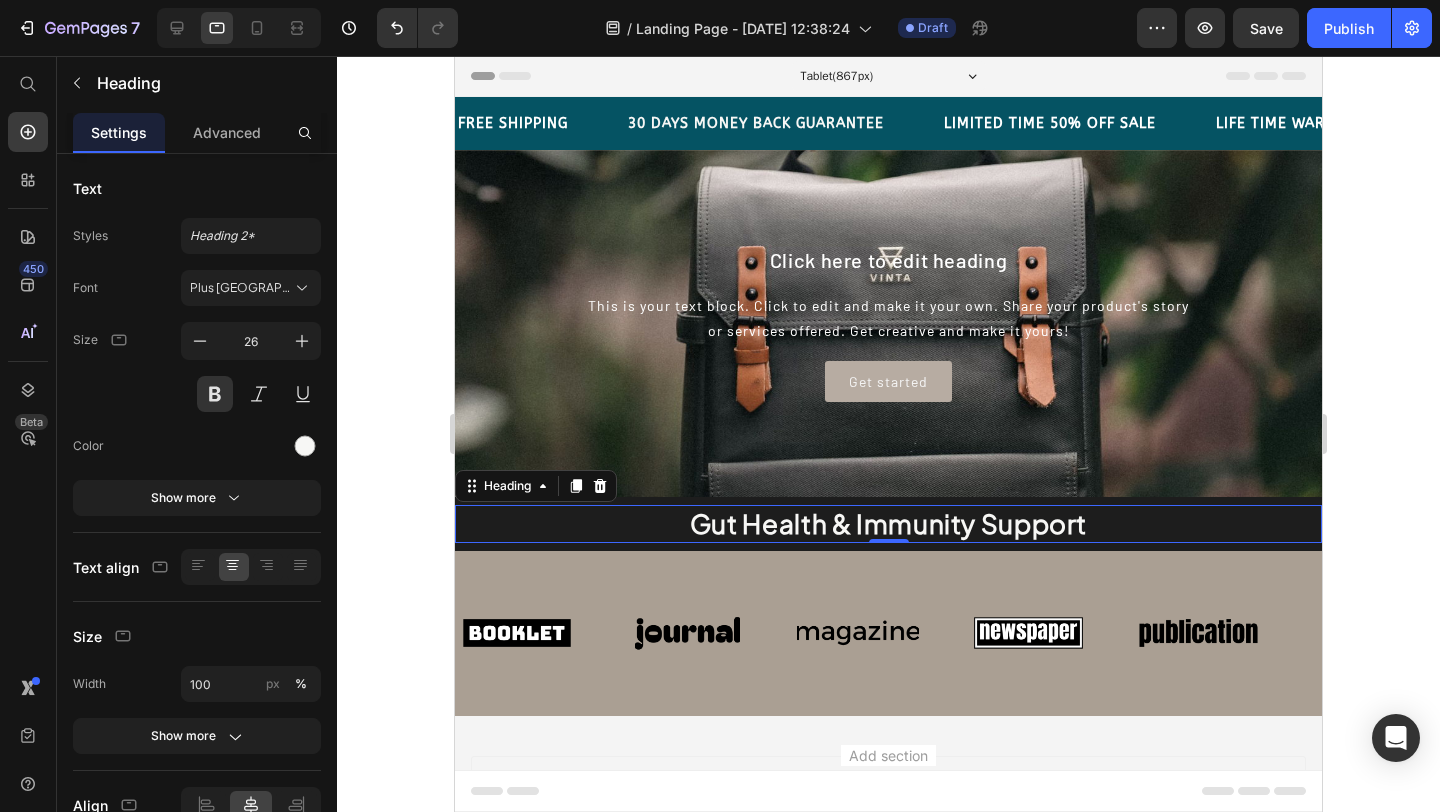 click 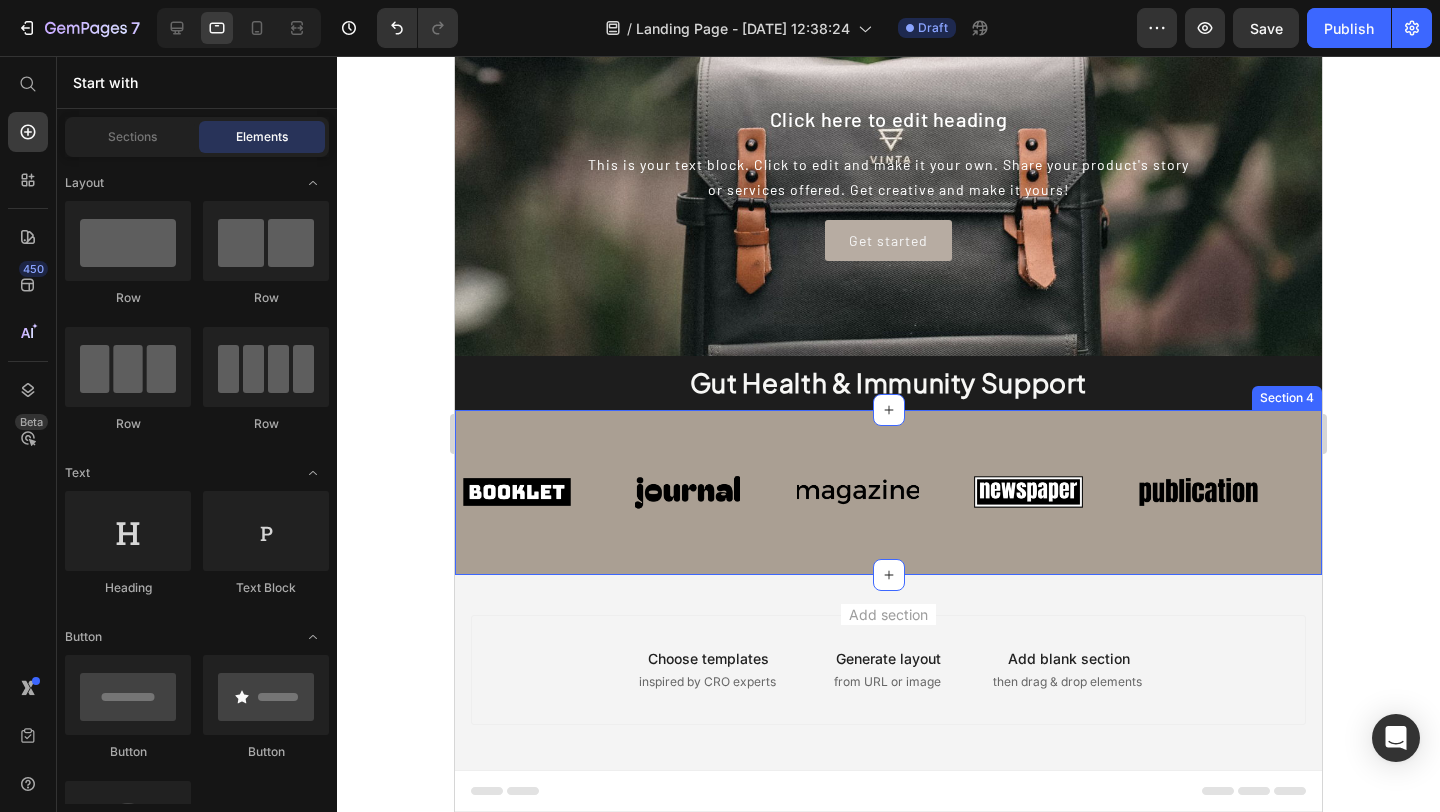 scroll, scrollTop: 0, scrollLeft: 0, axis: both 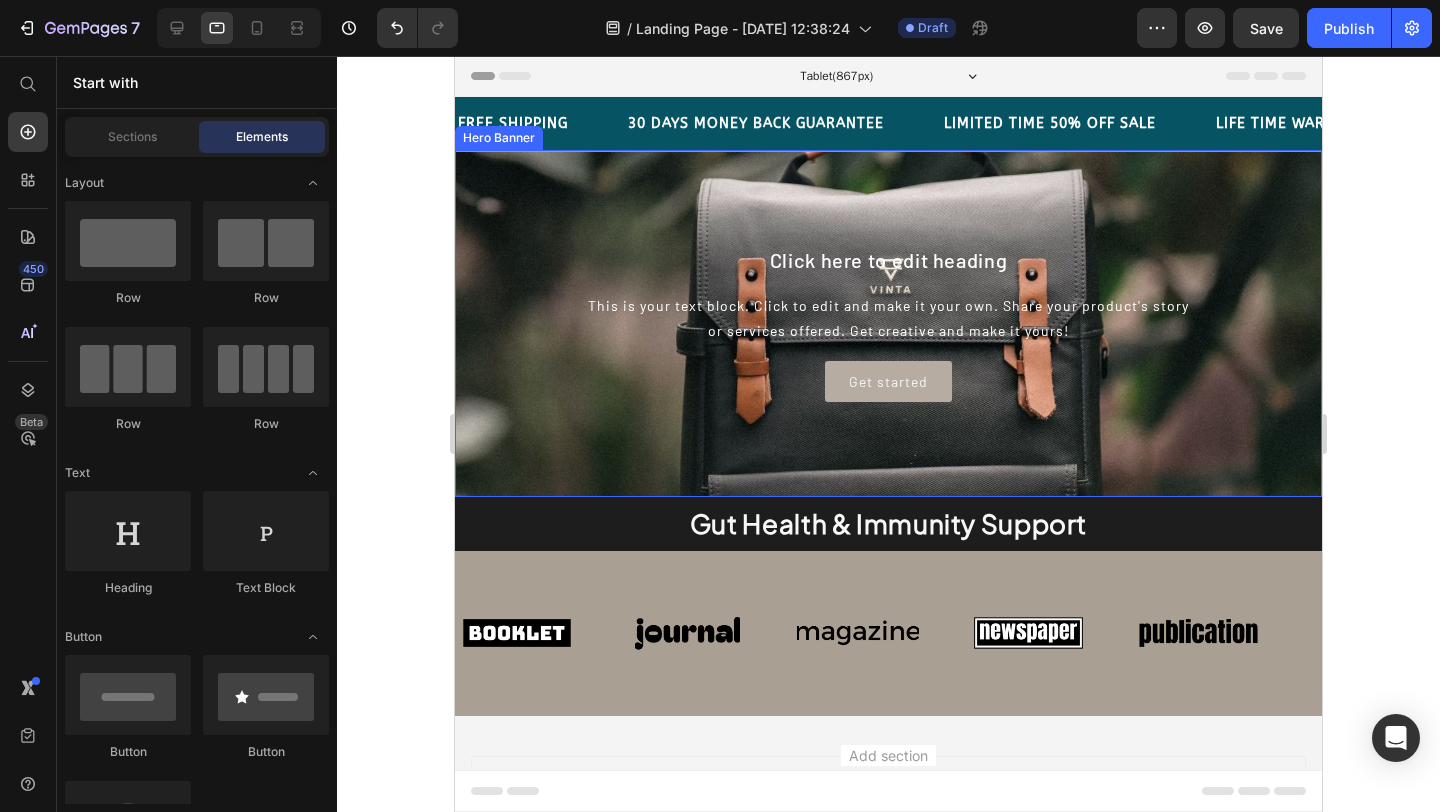 click at bounding box center [888, 323] 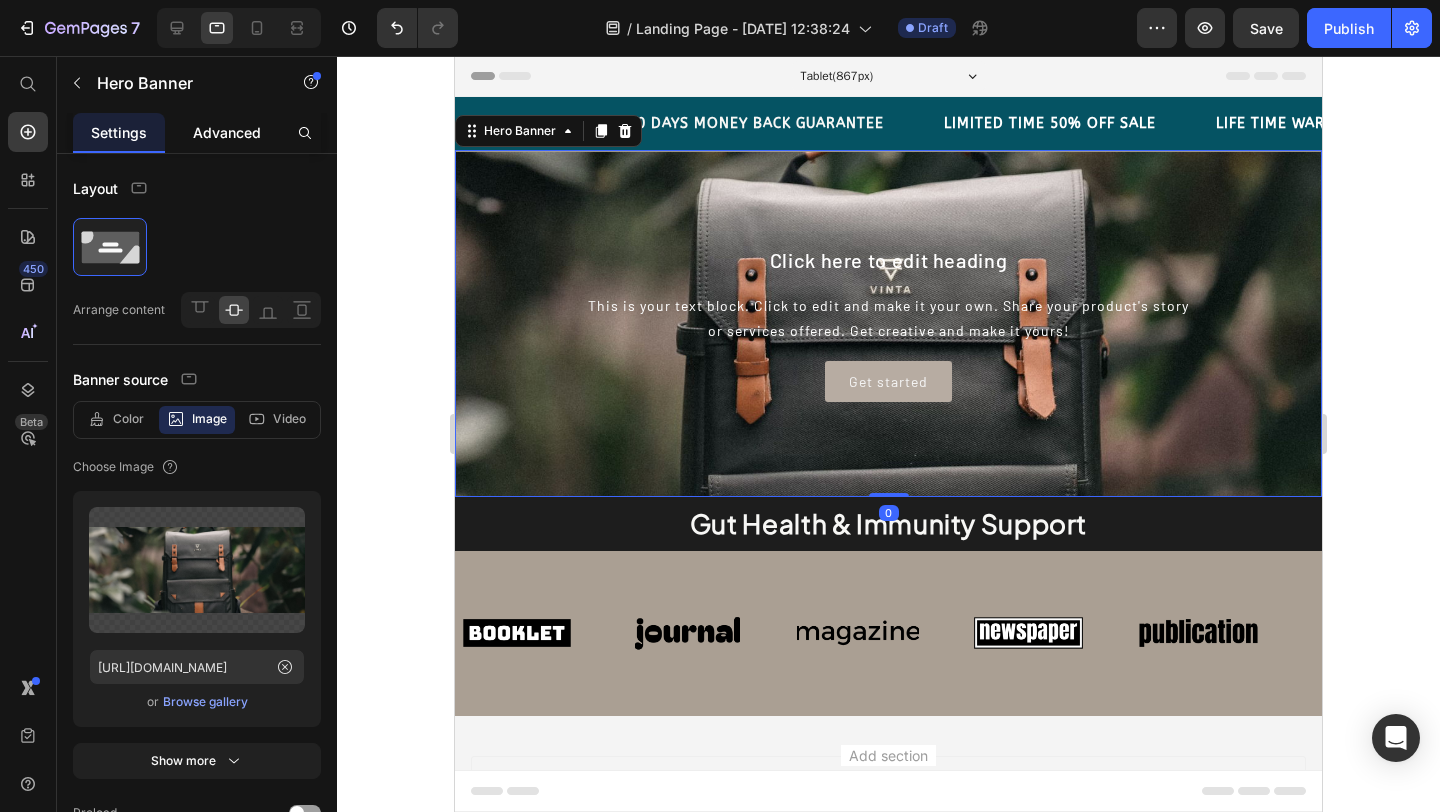 click on "Advanced" at bounding box center [227, 132] 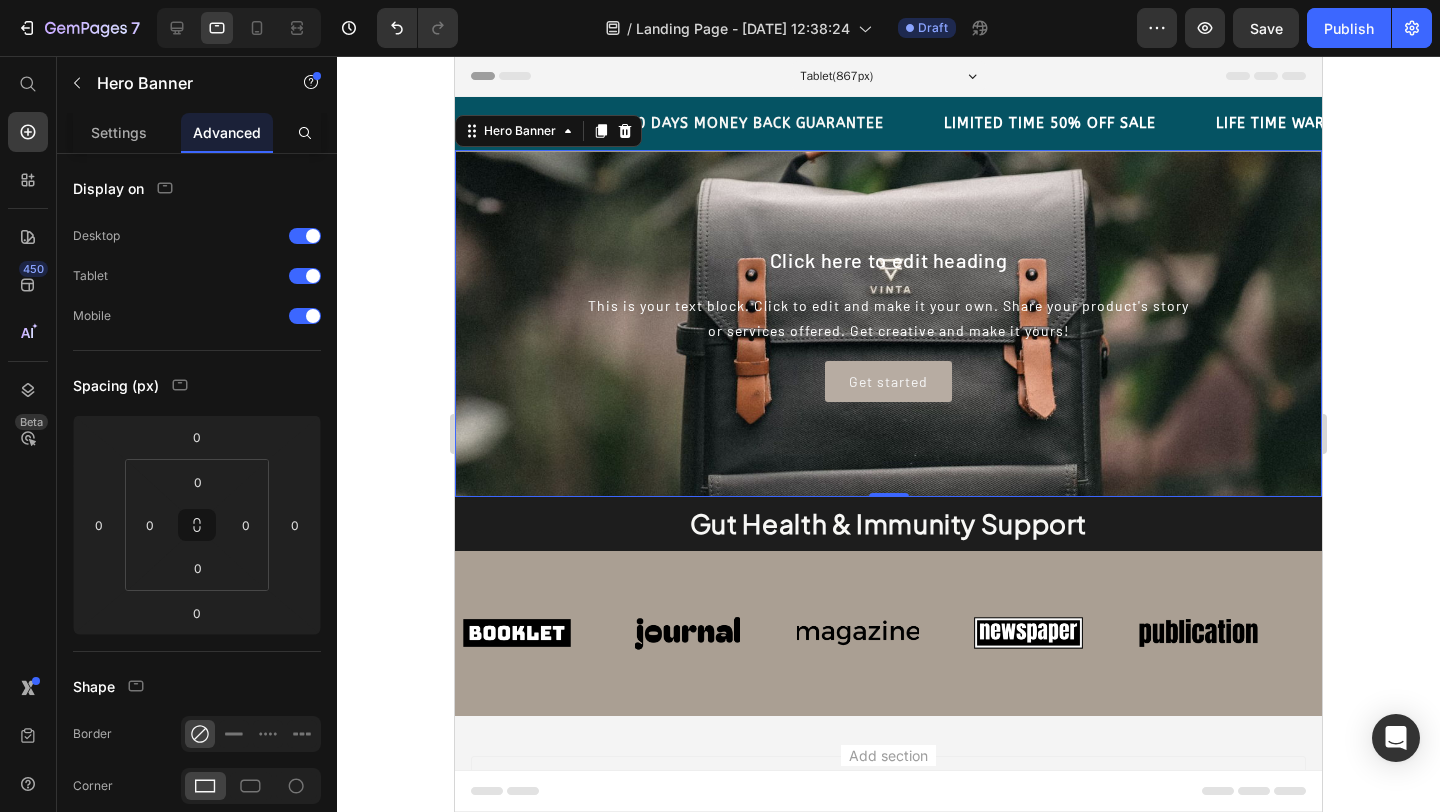 click at bounding box center (888, 323) 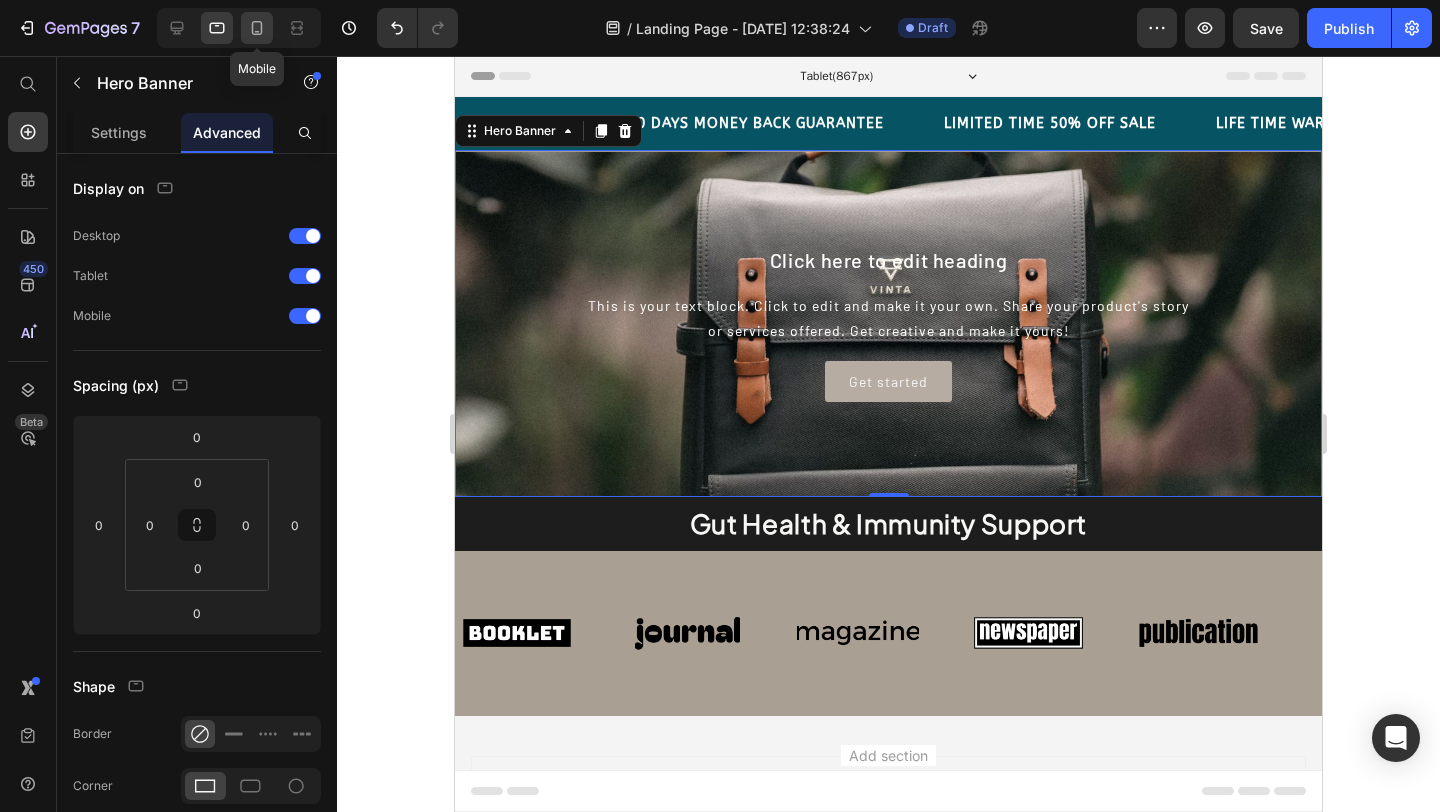 click 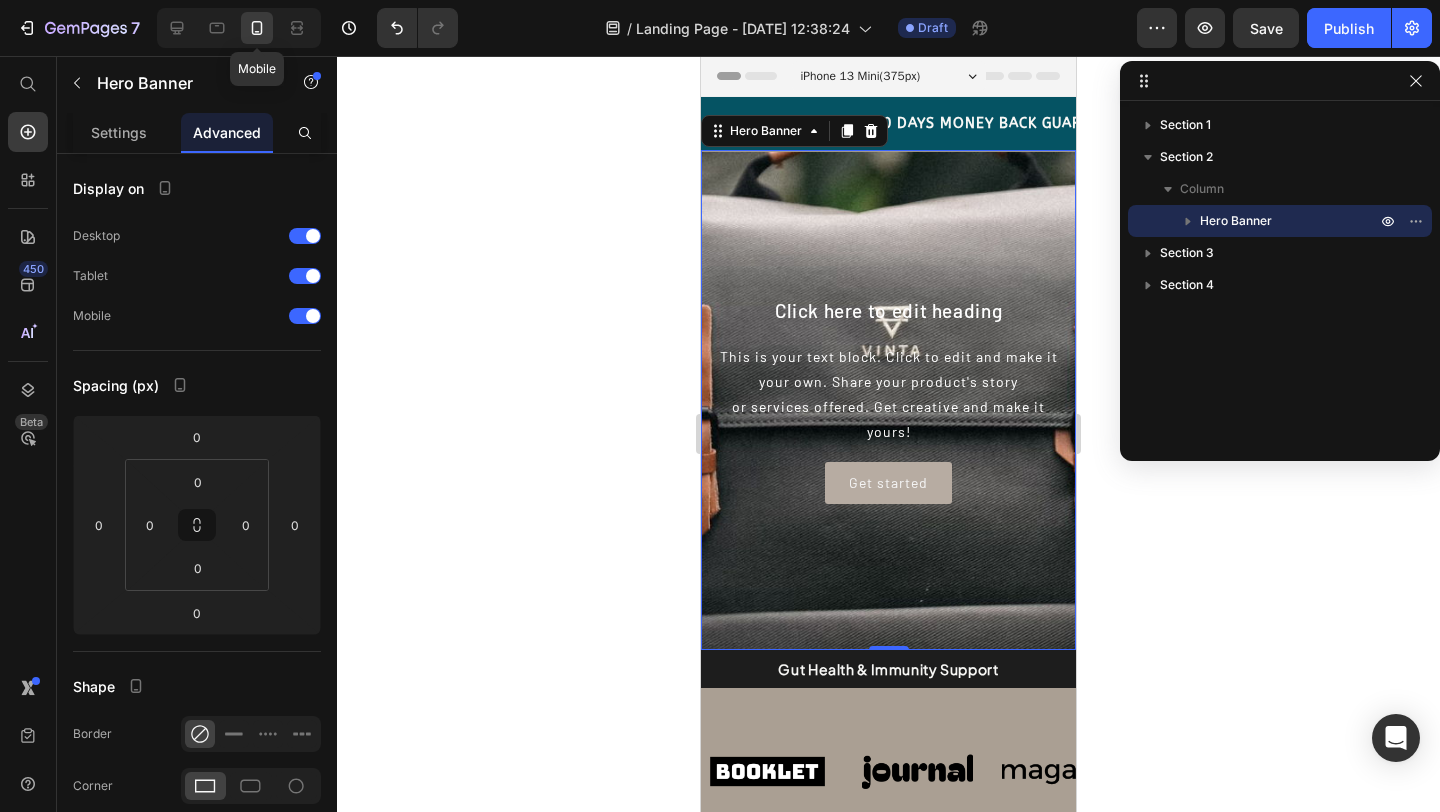 scroll, scrollTop: 24, scrollLeft: 0, axis: vertical 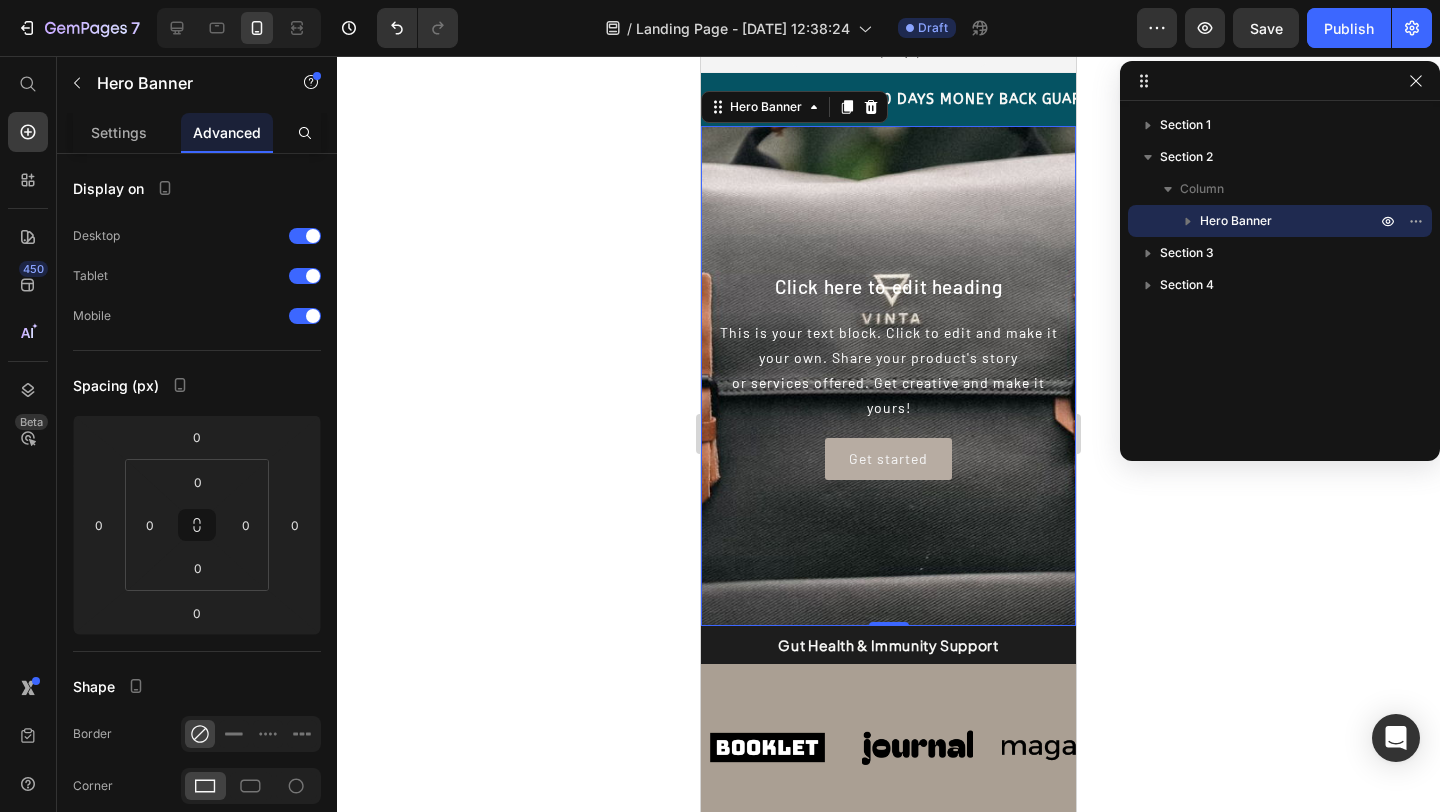 click at bounding box center (888, 495) 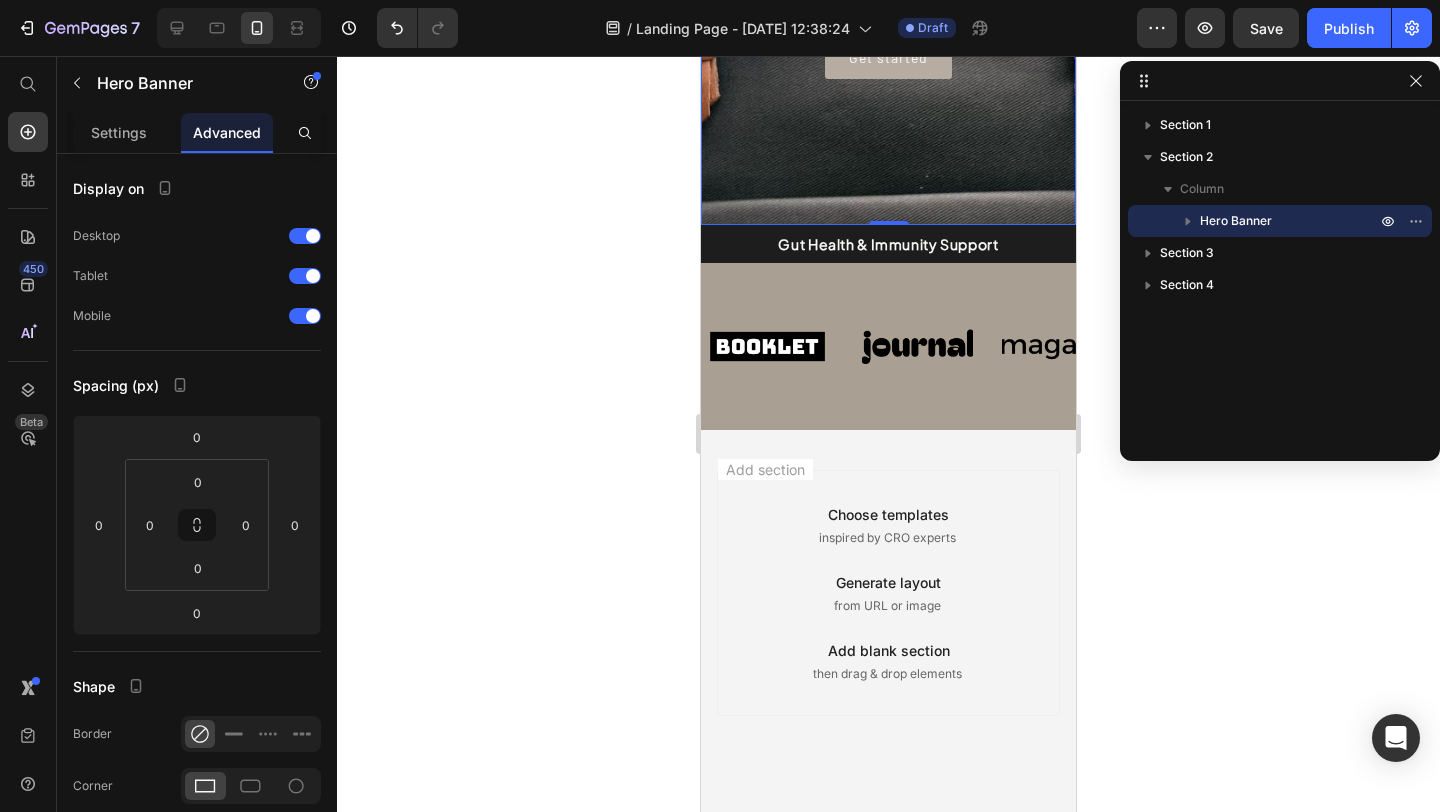 scroll, scrollTop: 427, scrollLeft: 0, axis: vertical 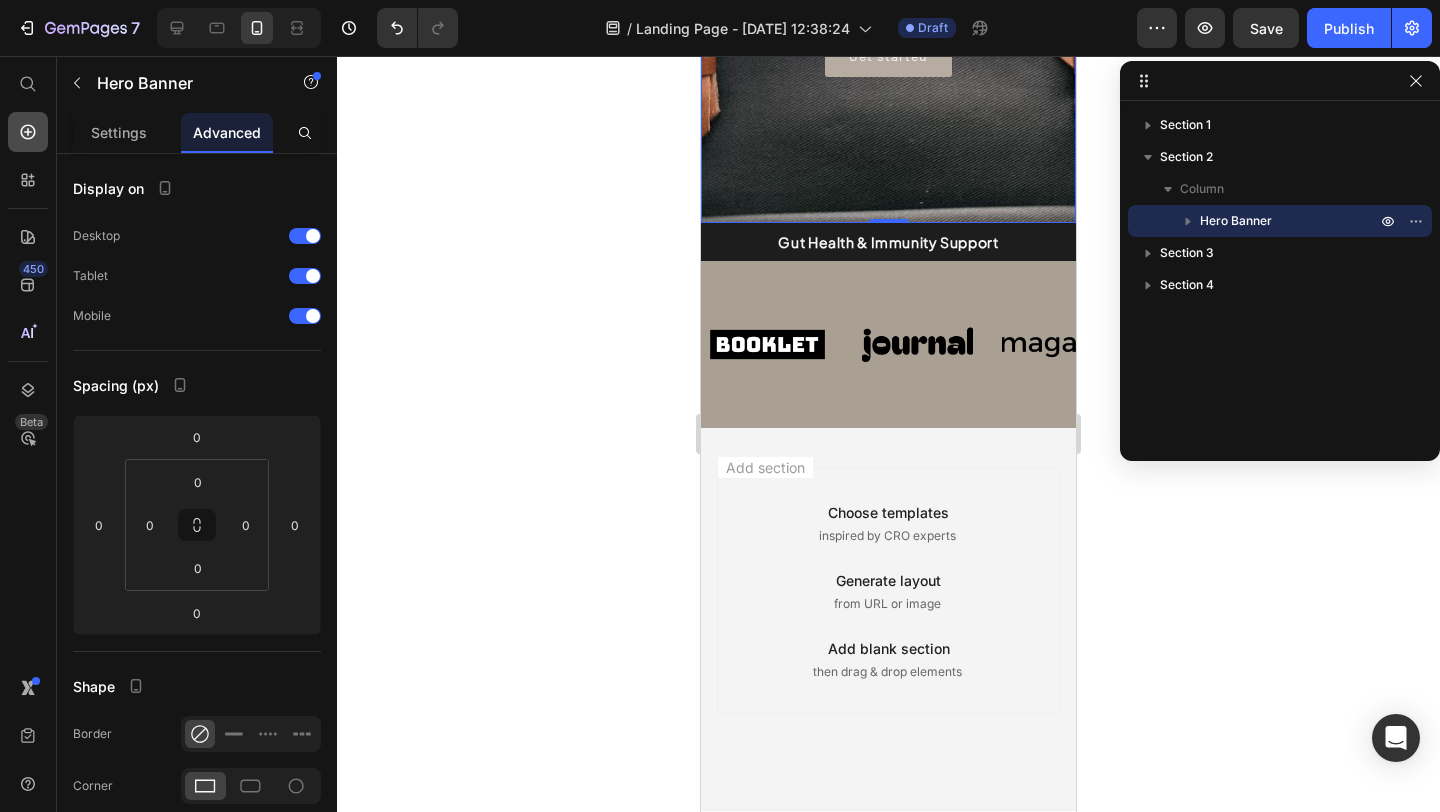 click 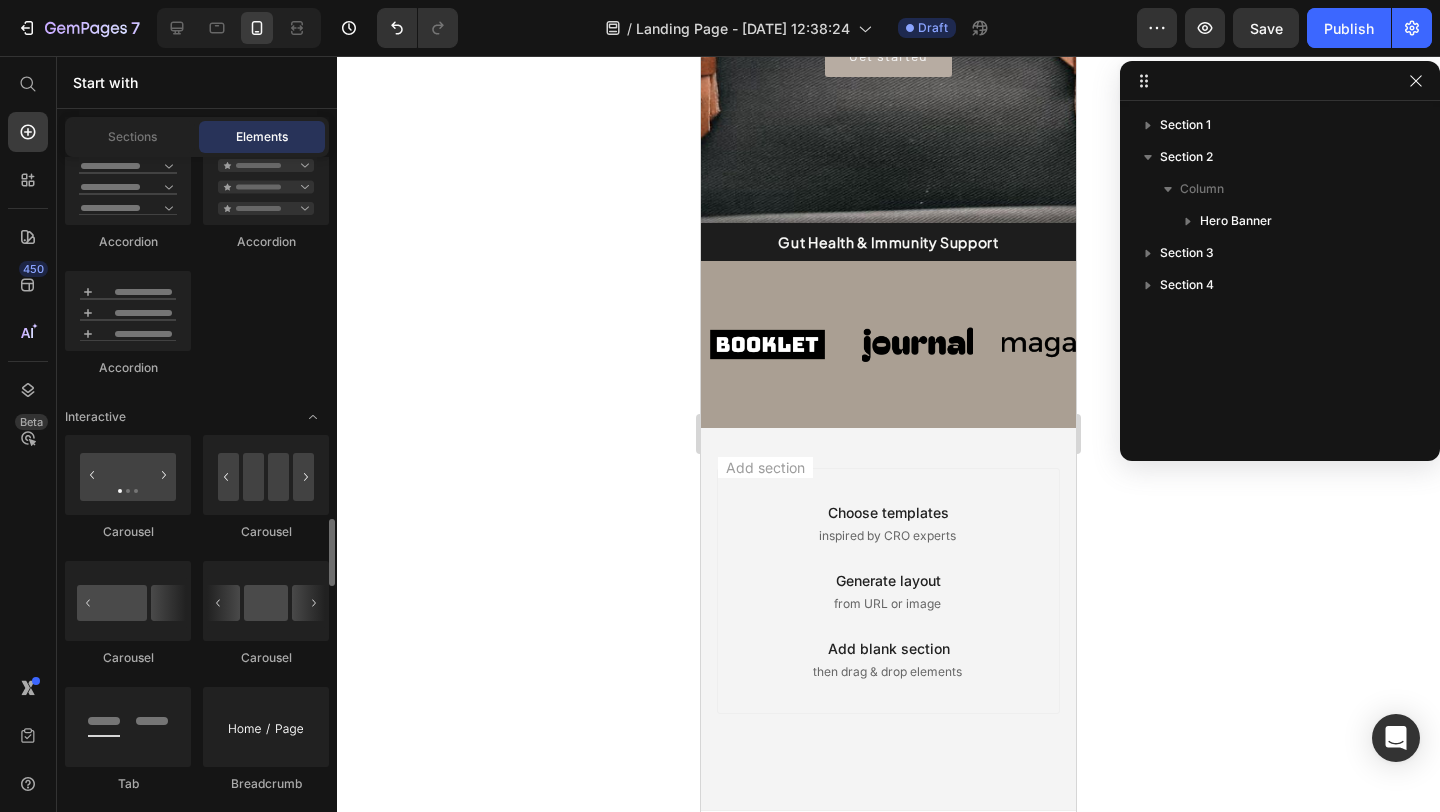 scroll, scrollTop: 2039, scrollLeft: 0, axis: vertical 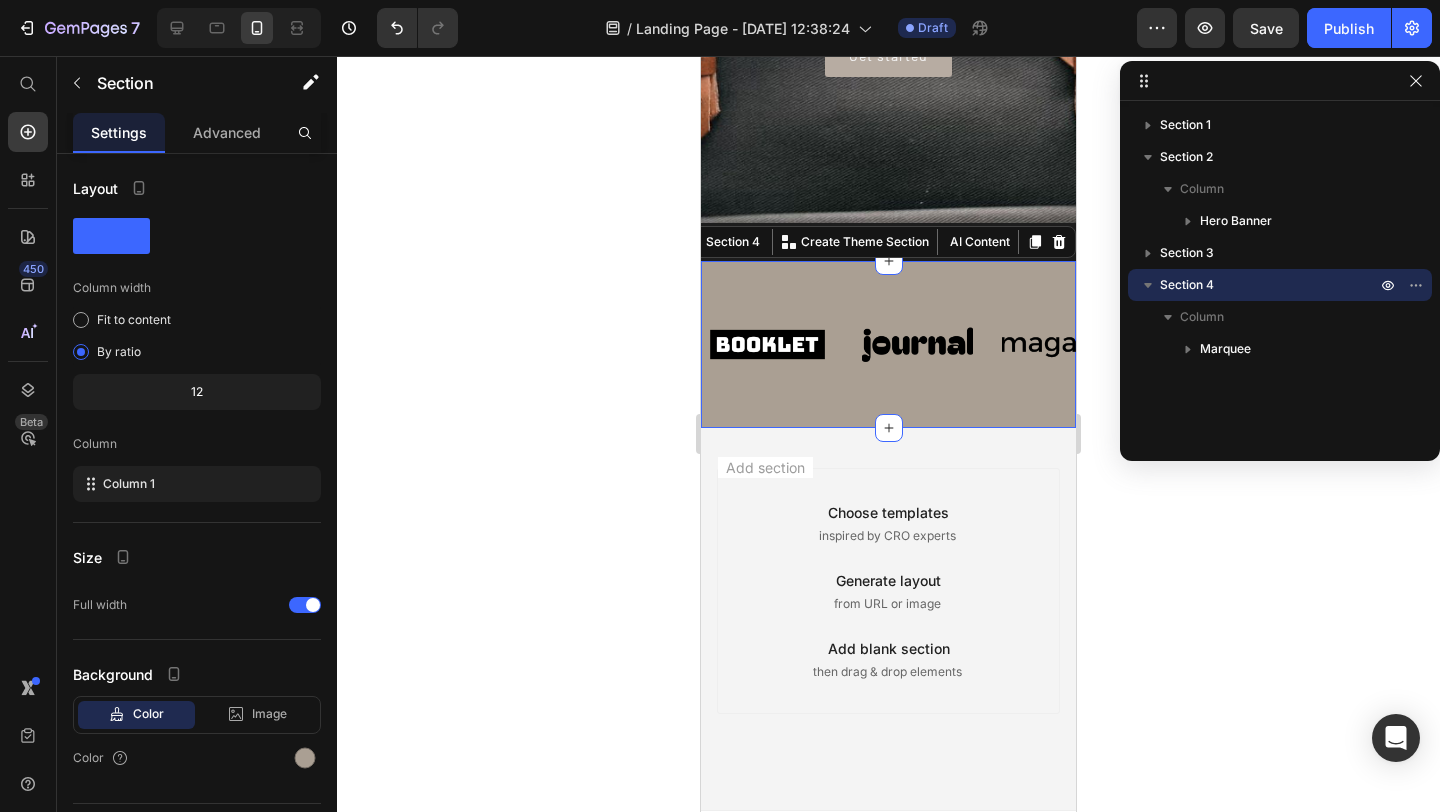 click on "Image Image Image Image Image Image Image Image Image Image Marquee Section 4   You can create reusable sections Create Theme Section AI Content Write with GemAI What would you like to describe here? Tone and Voice Persuasive Product pill 6 Show more Generate" at bounding box center (888, 344) 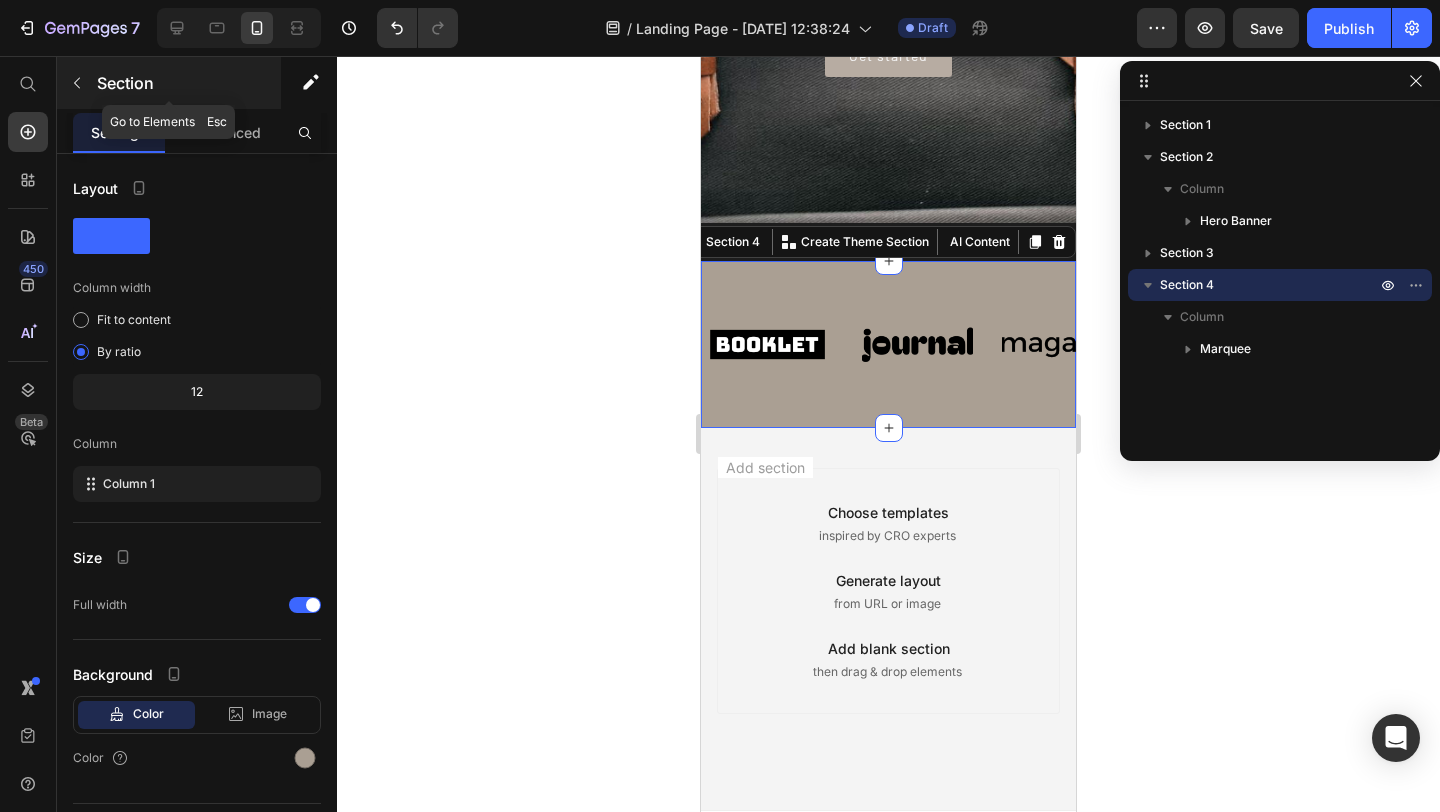 click at bounding box center [77, 83] 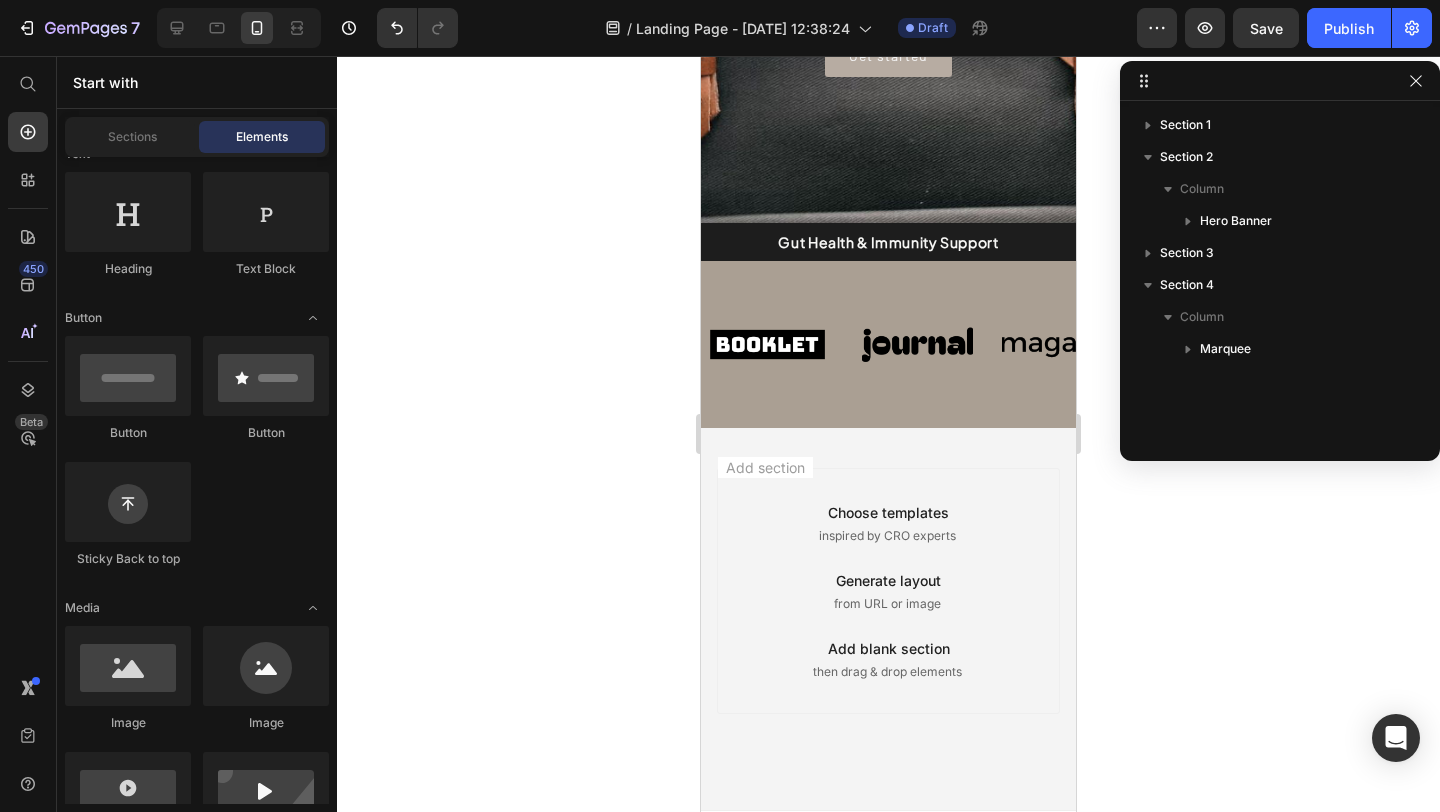 scroll, scrollTop: 0, scrollLeft: 0, axis: both 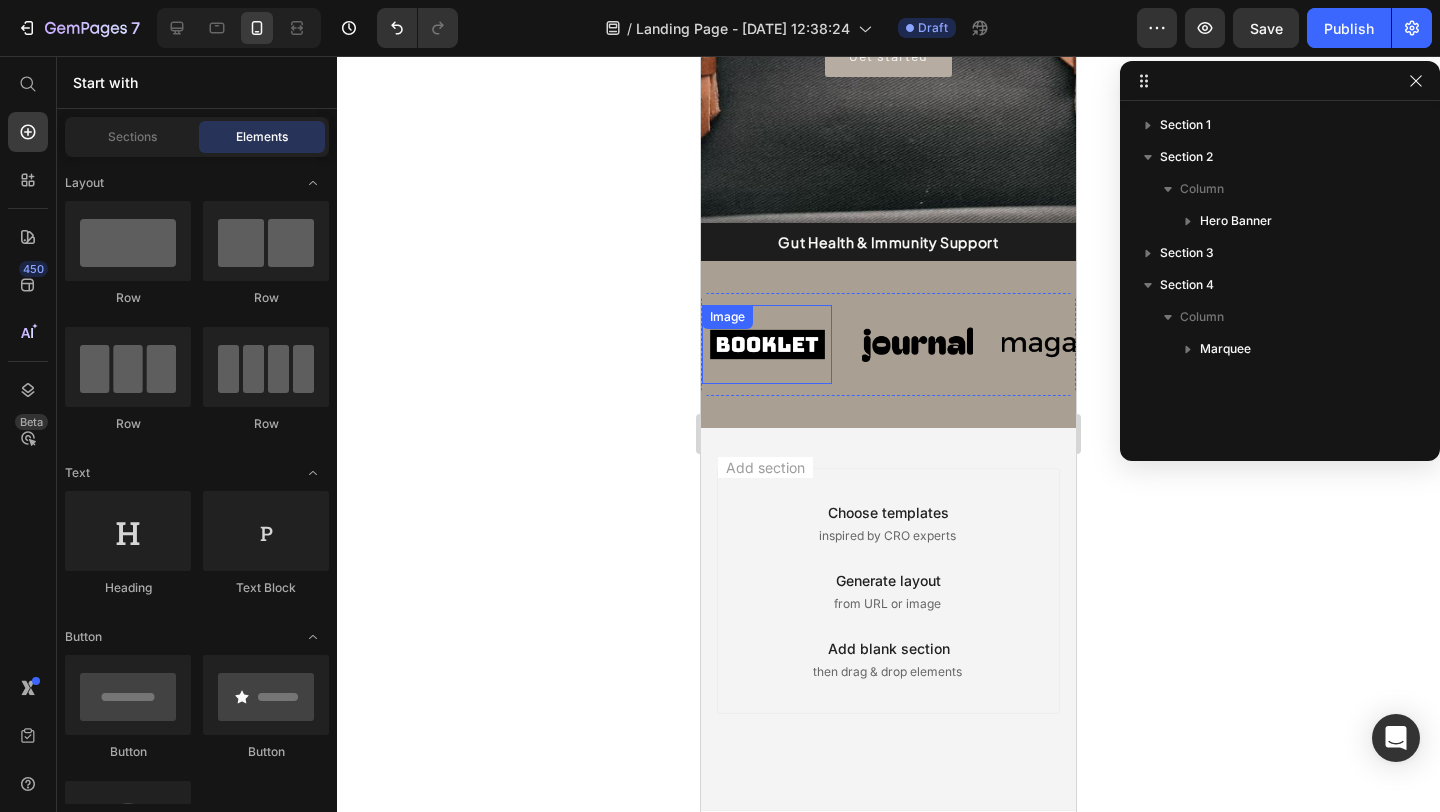 click at bounding box center (767, 344) 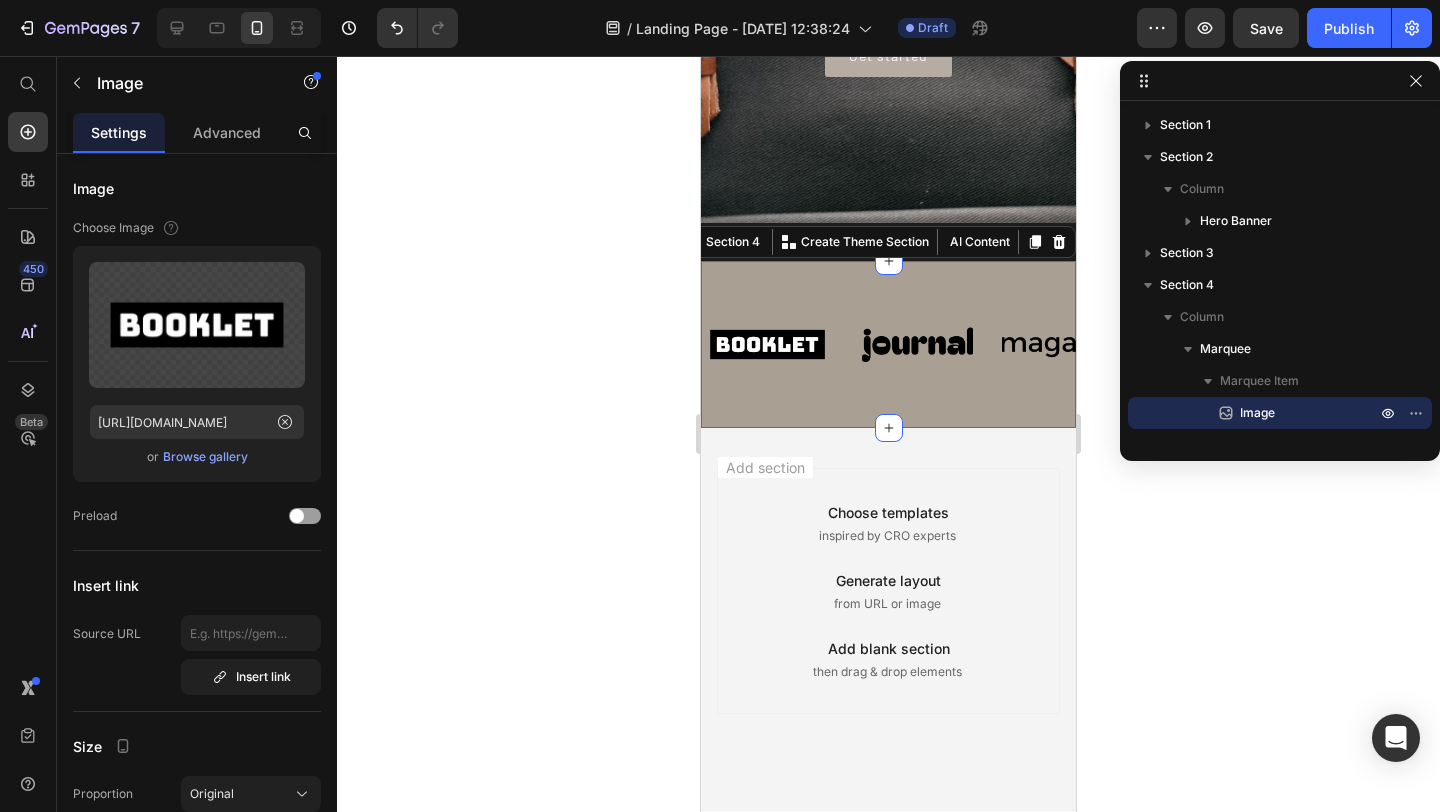 click on "Image Image Image Image Image Image Image Image Image Image Marquee Section 4   You can create reusable sections Create Theme Section AI Content Write with GemAI What would you like to describe here? Tone and Voice Persuasive Product pill 6 Show more Generate" at bounding box center (888, 344) 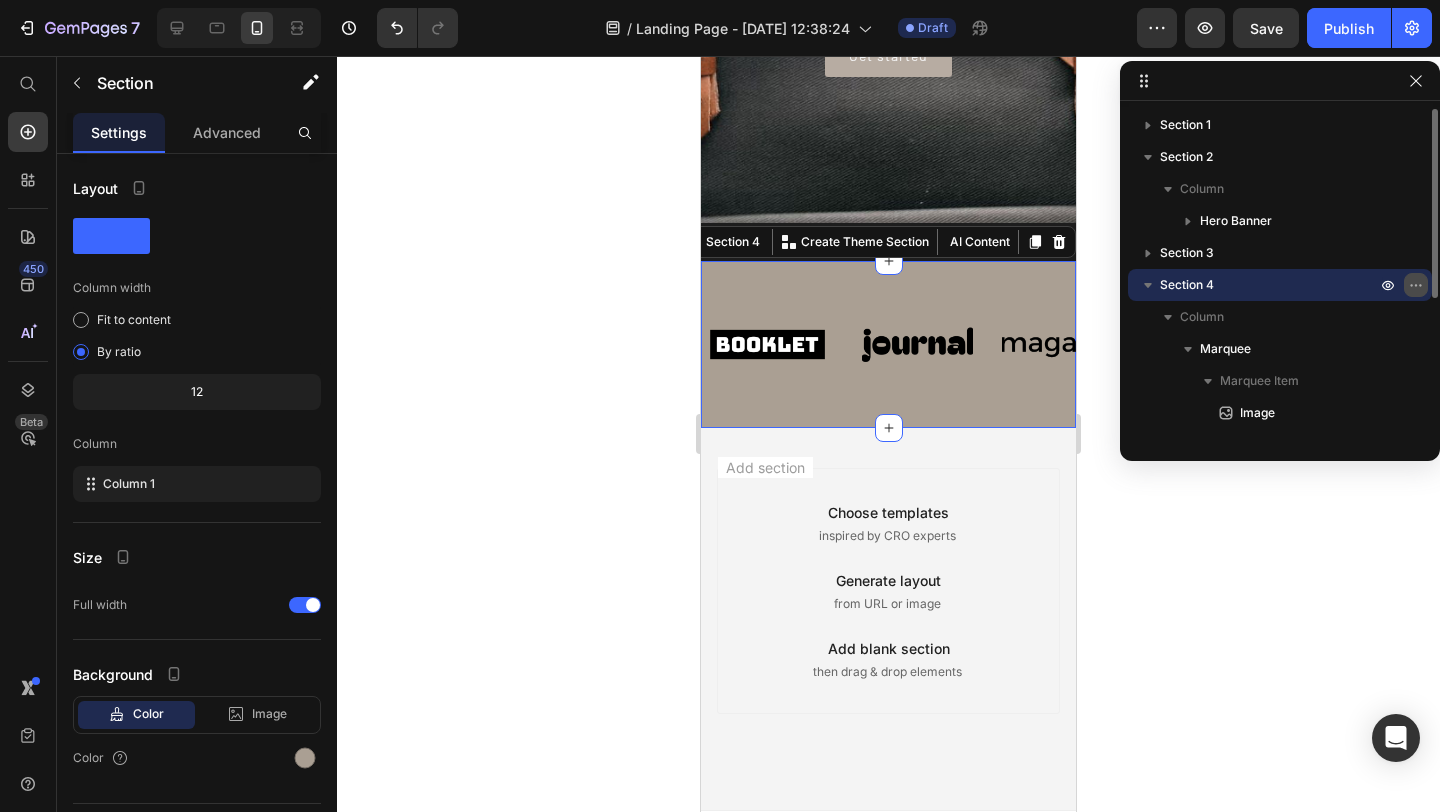 click 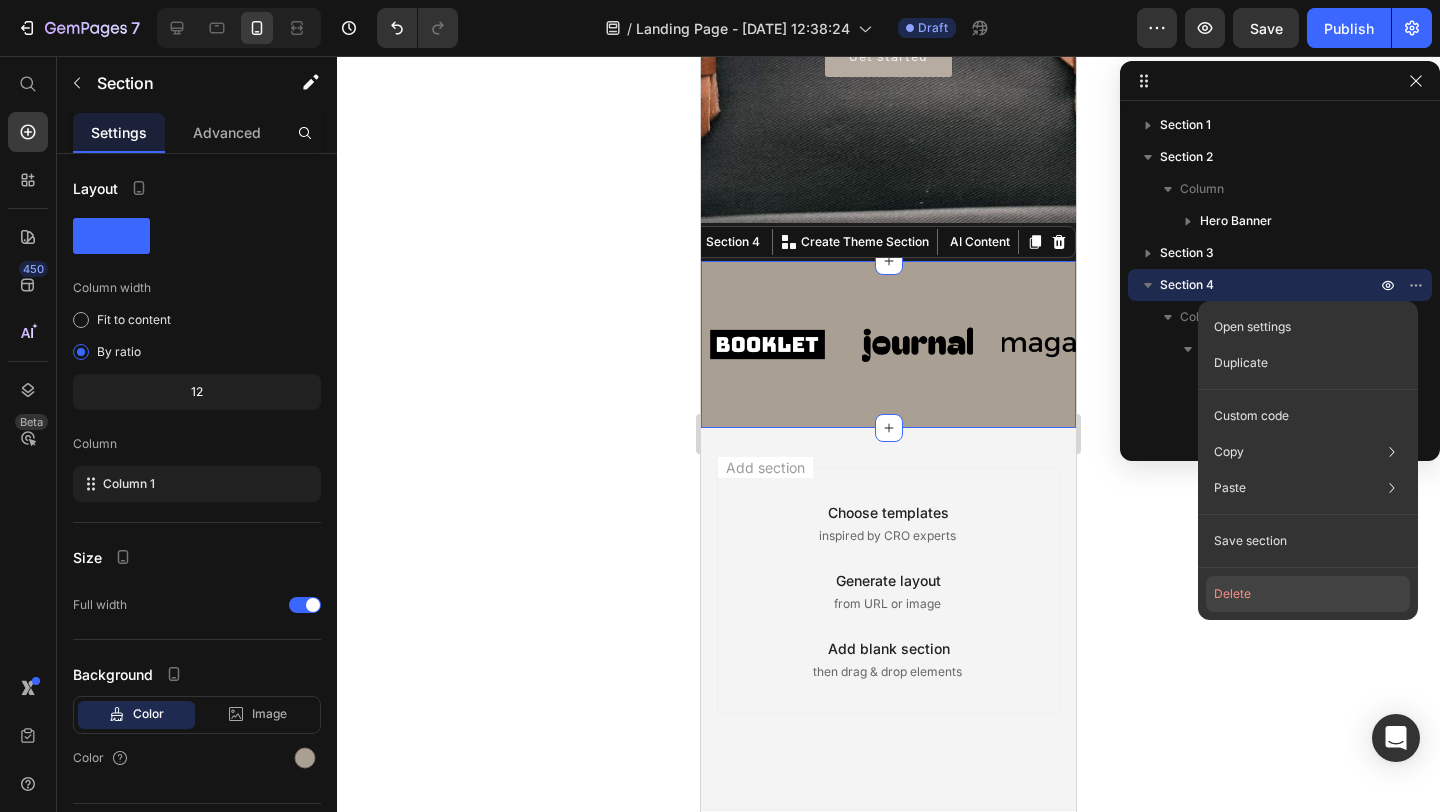 click on "Delete" 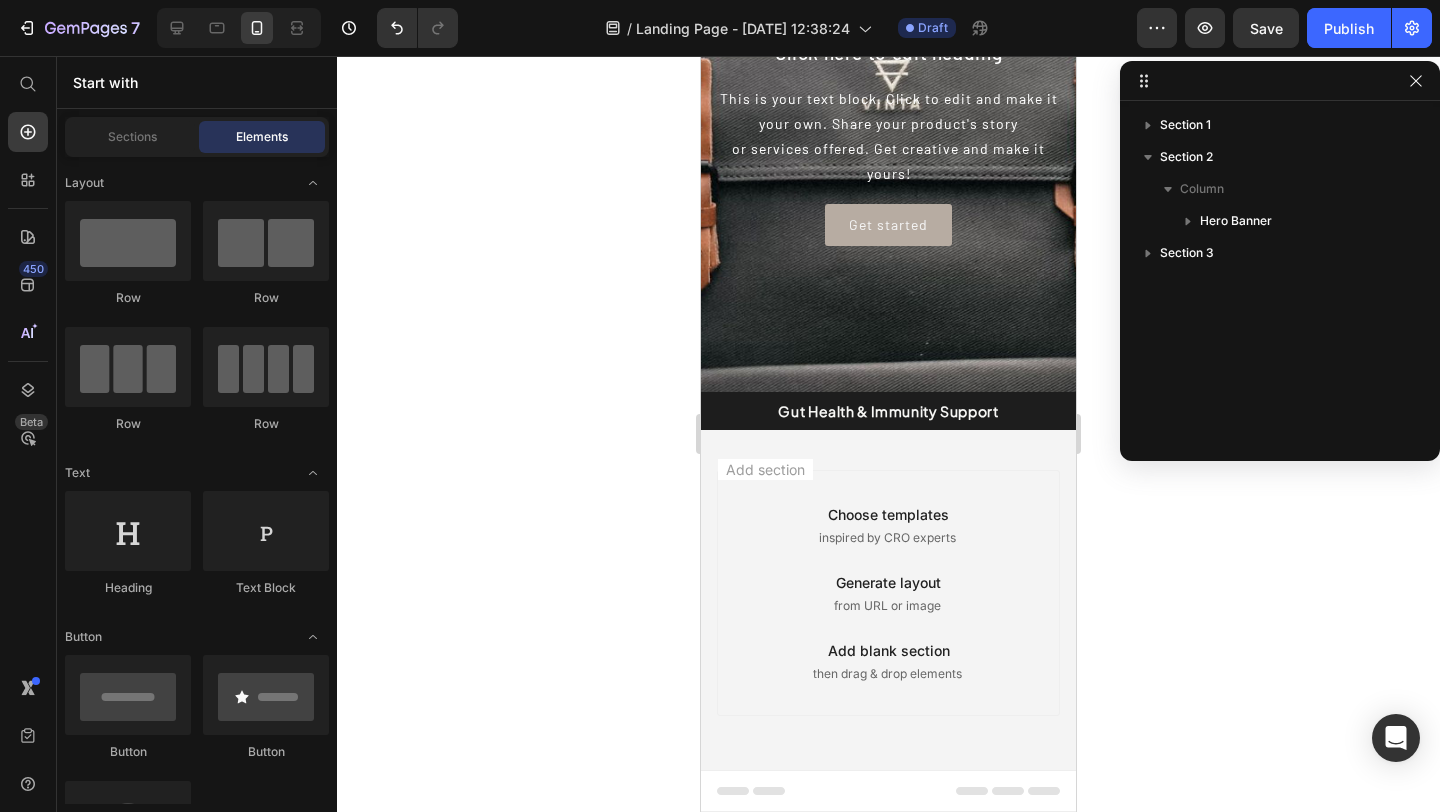 scroll, scrollTop: 258, scrollLeft: 0, axis: vertical 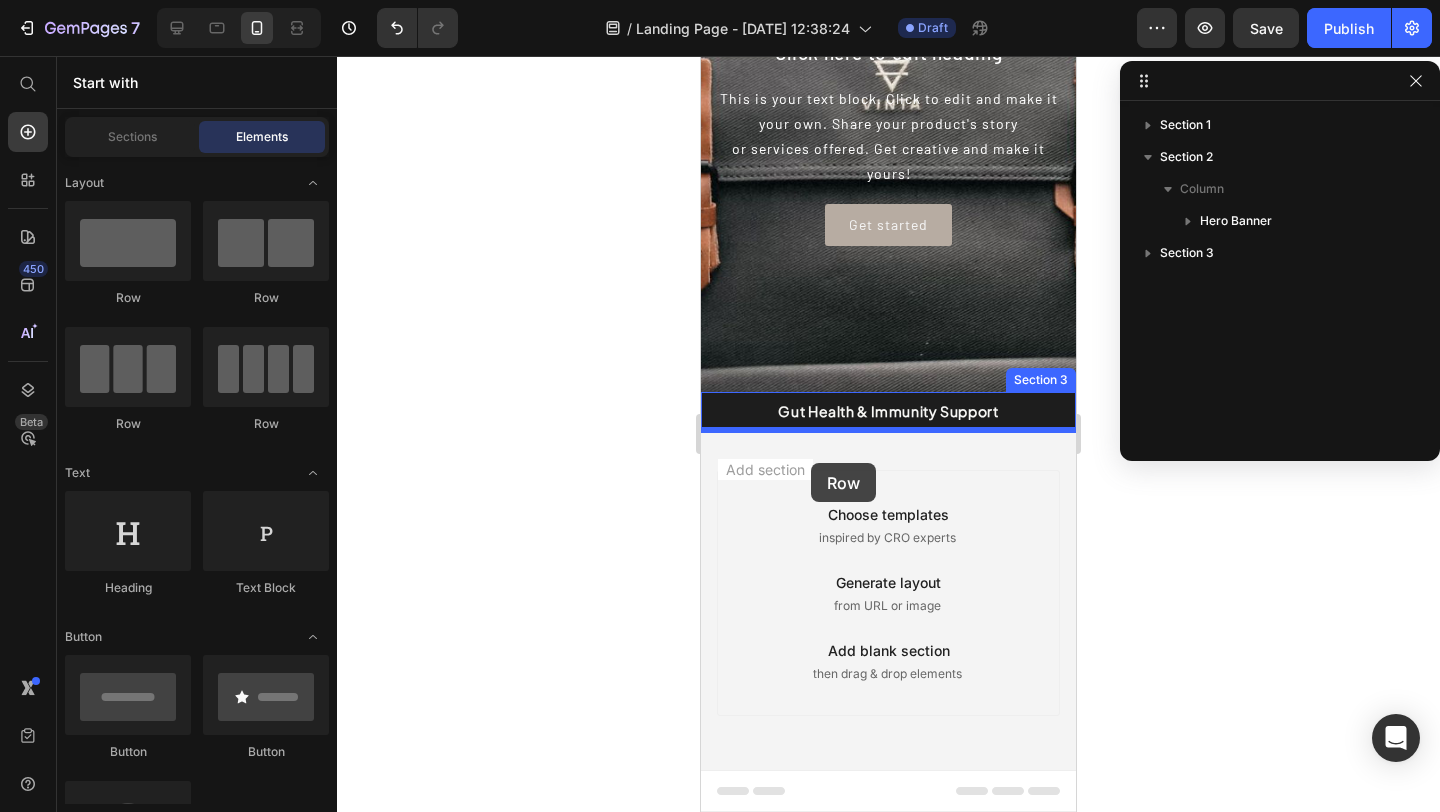 drag, startPoint x: 996, startPoint y: 273, endPoint x: 811, endPoint y: 463, distance: 265.1886 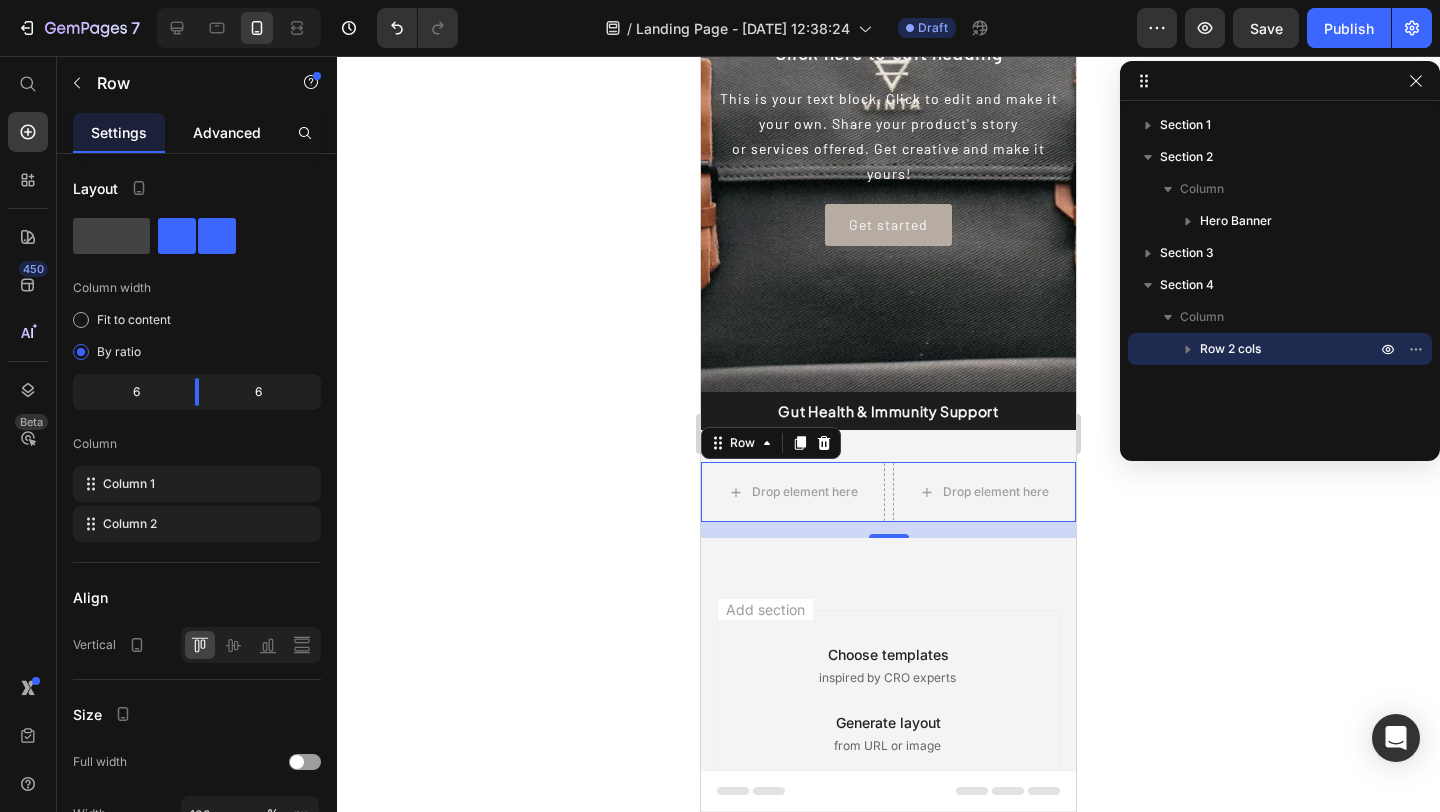 click on "Advanced" at bounding box center (227, 132) 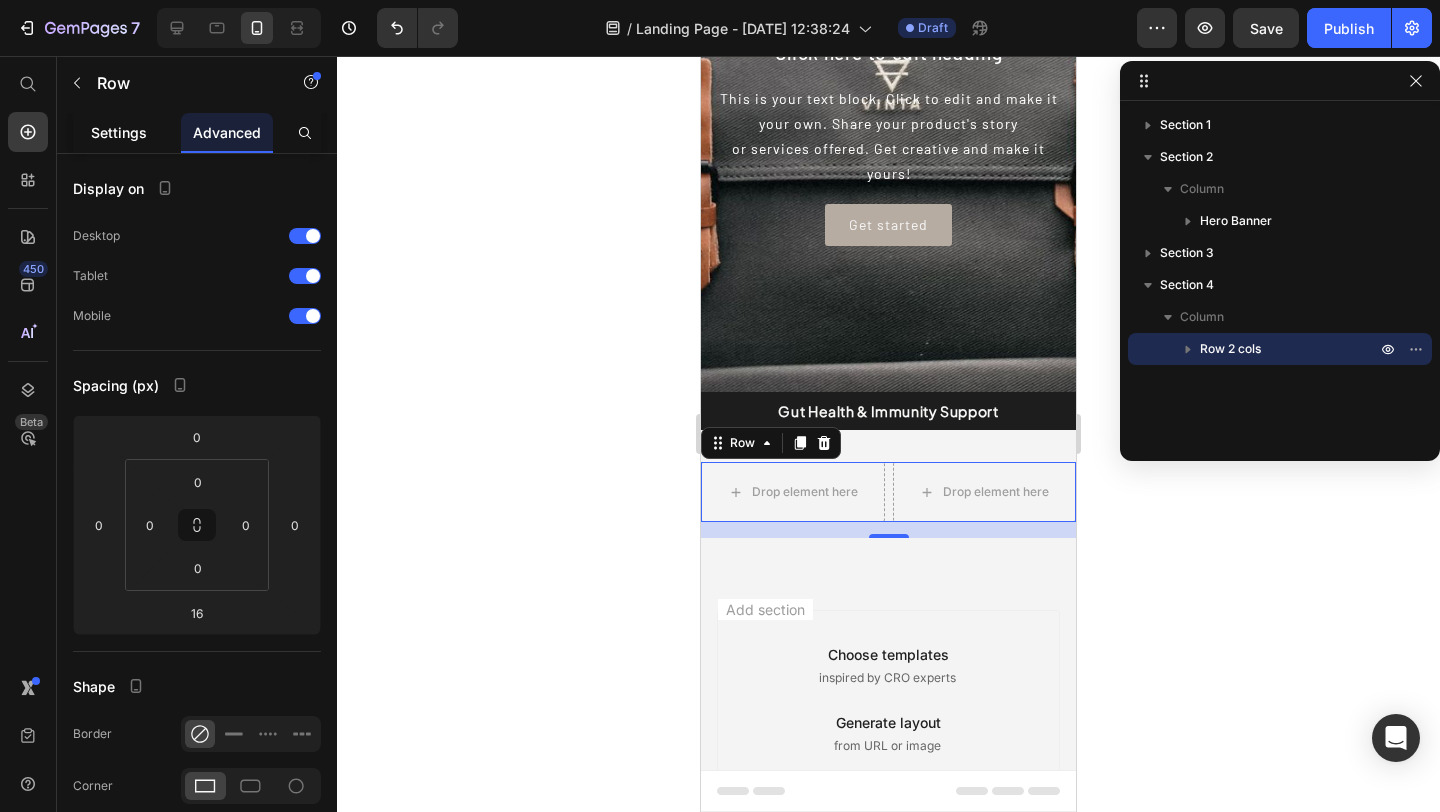 click on "Settings" at bounding box center (119, 132) 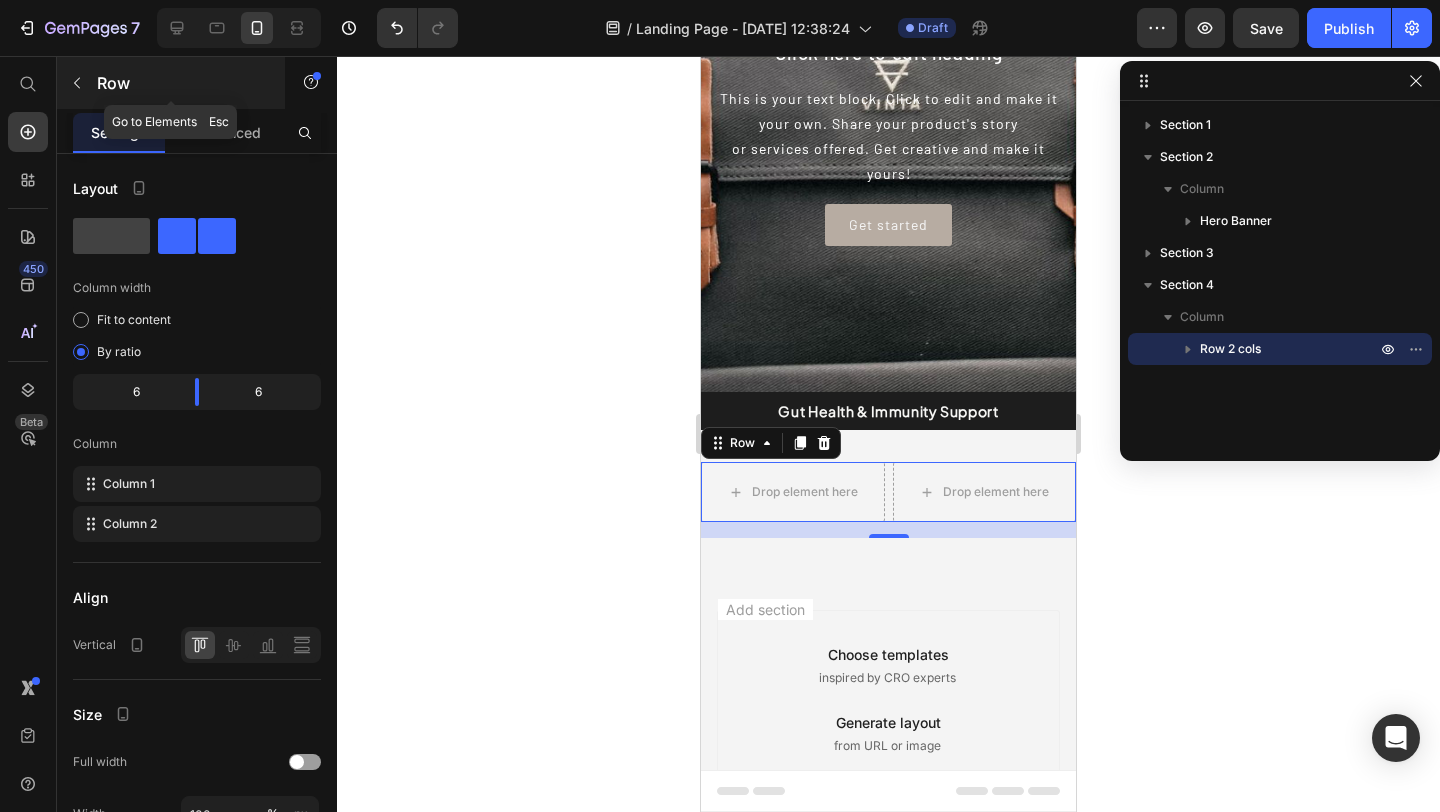 click 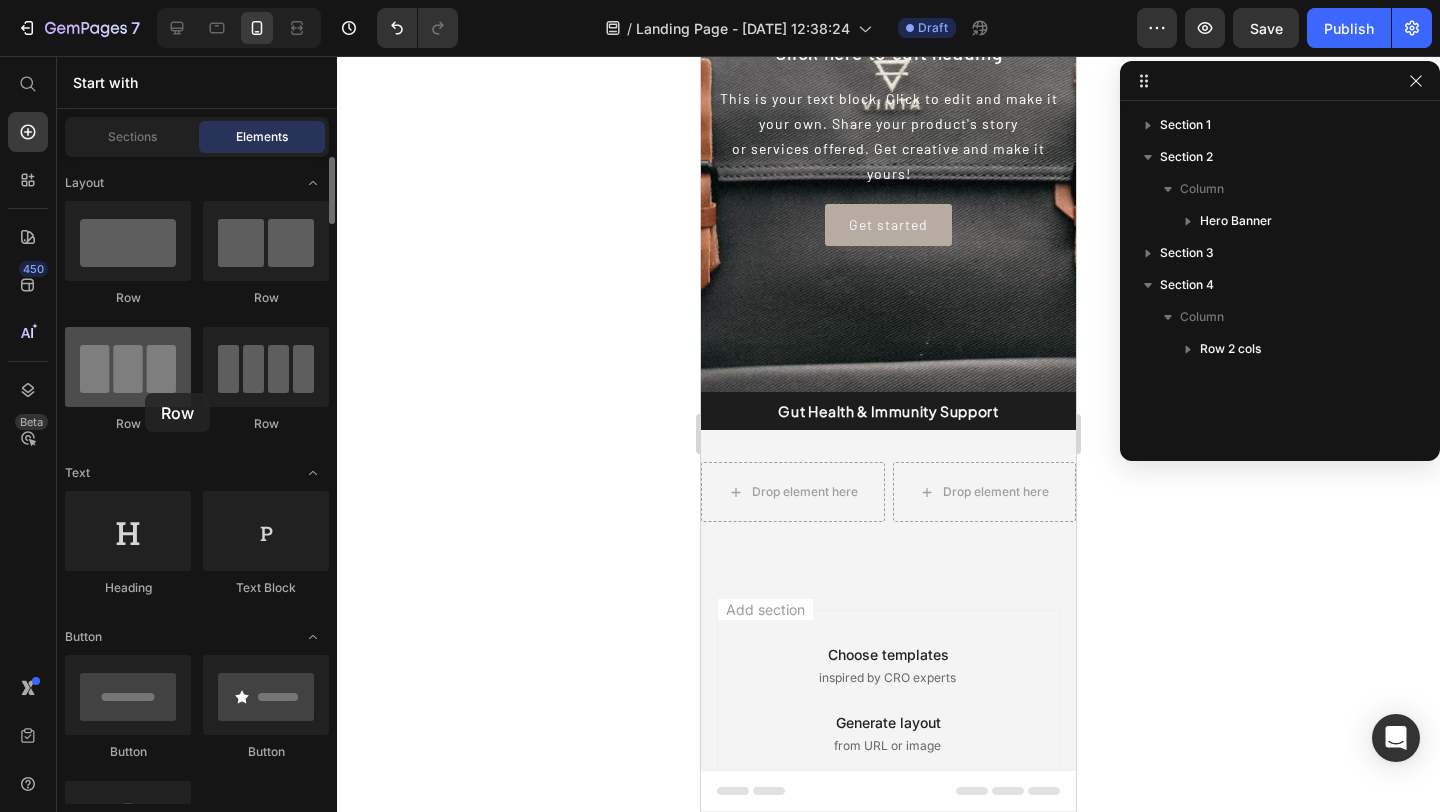 click at bounding box center (128, 367) 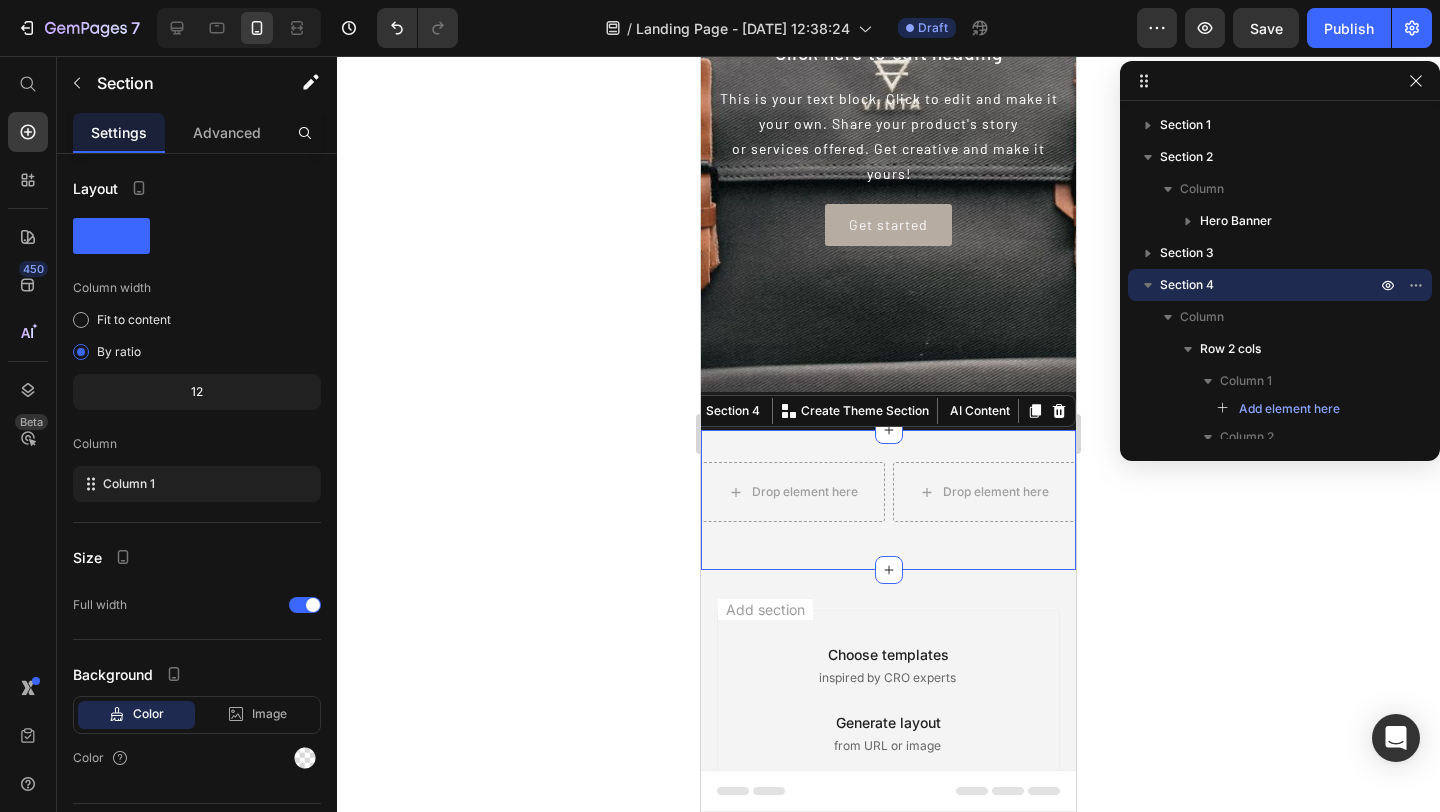 click on "Drop element here
Drop element here Row Section 4   You can create reusable sections Create Theme Section AI Content Write with GemAI What would you like to describe here? Tone and Voice Persuasive Product pill 6 Show more Generate" at bounding box center [888, 500] 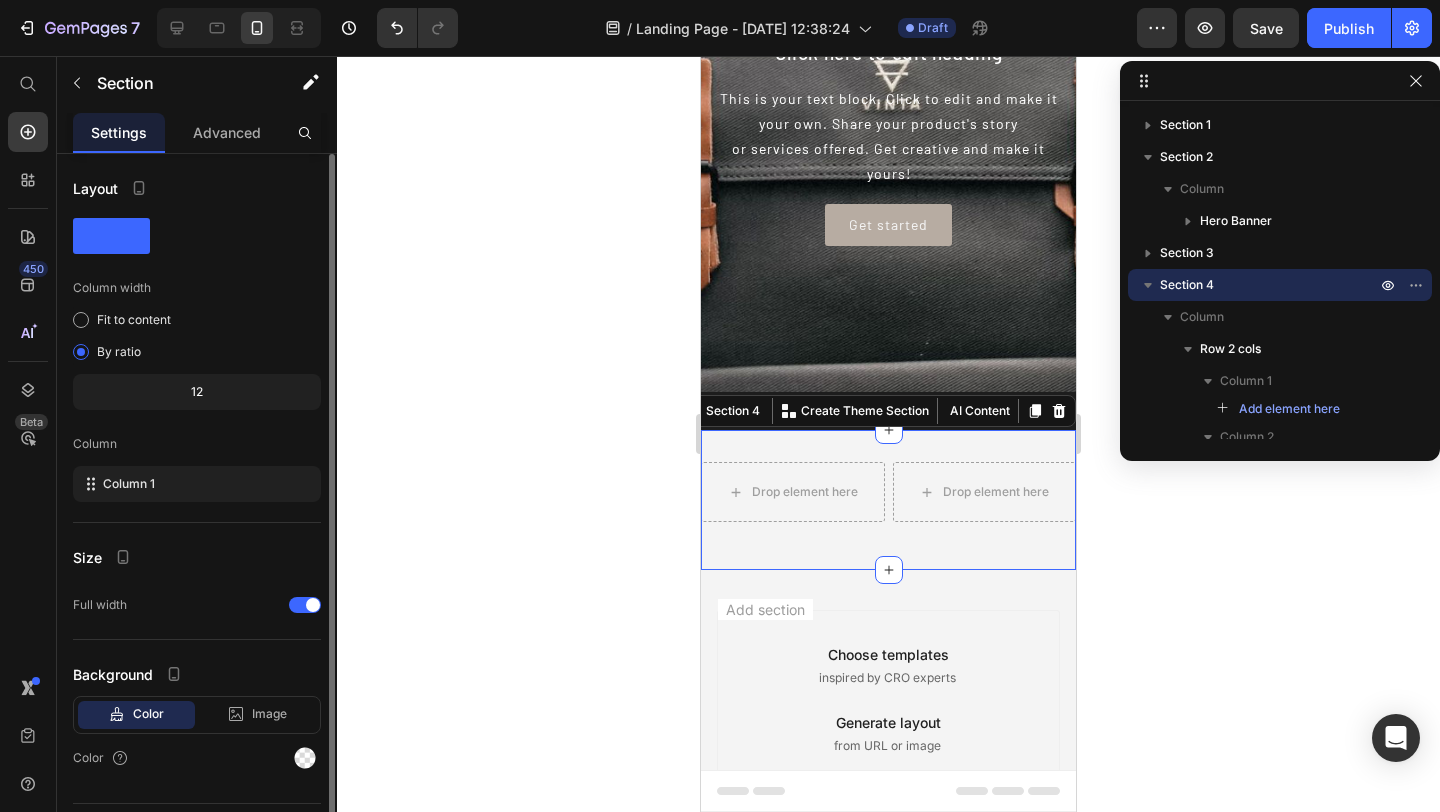 click 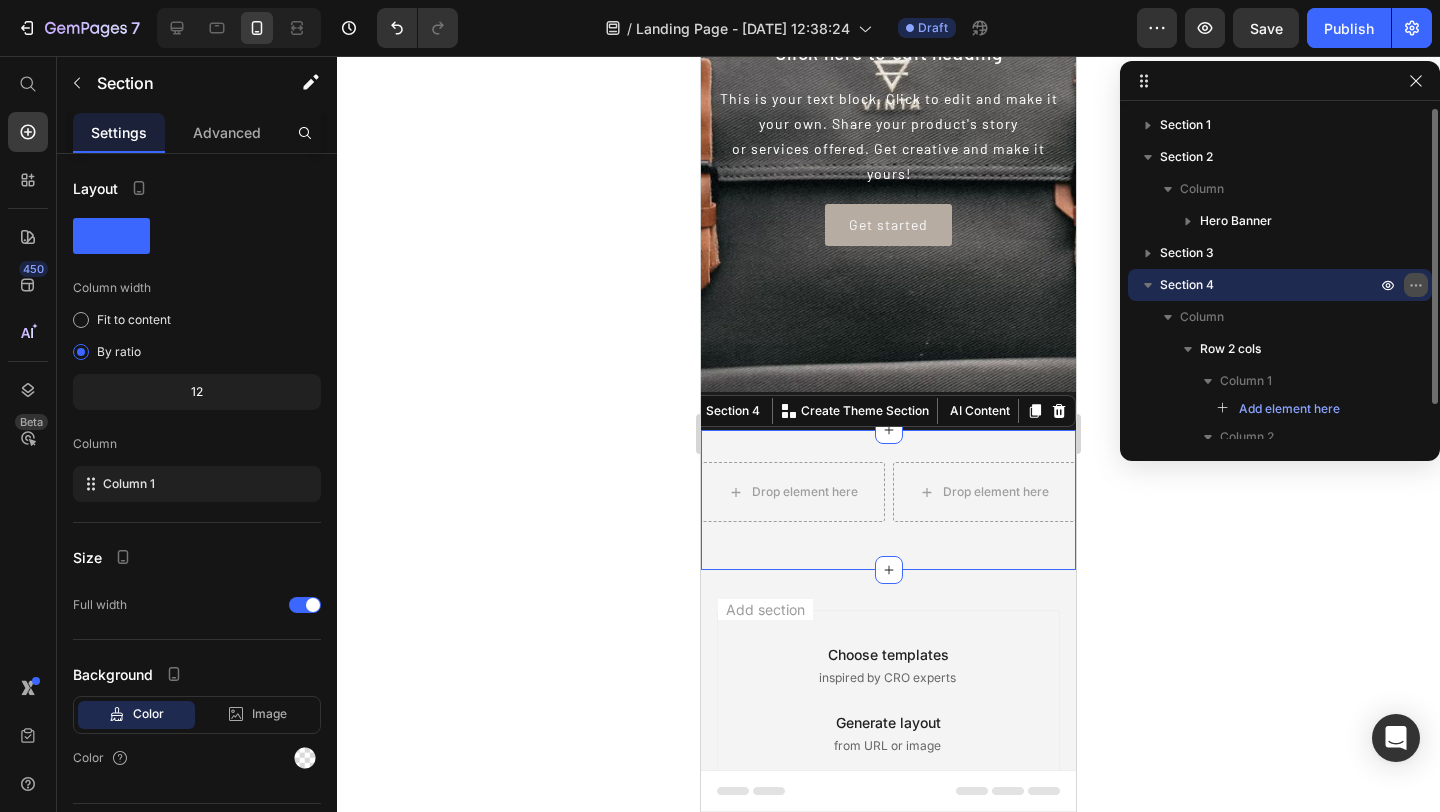 click 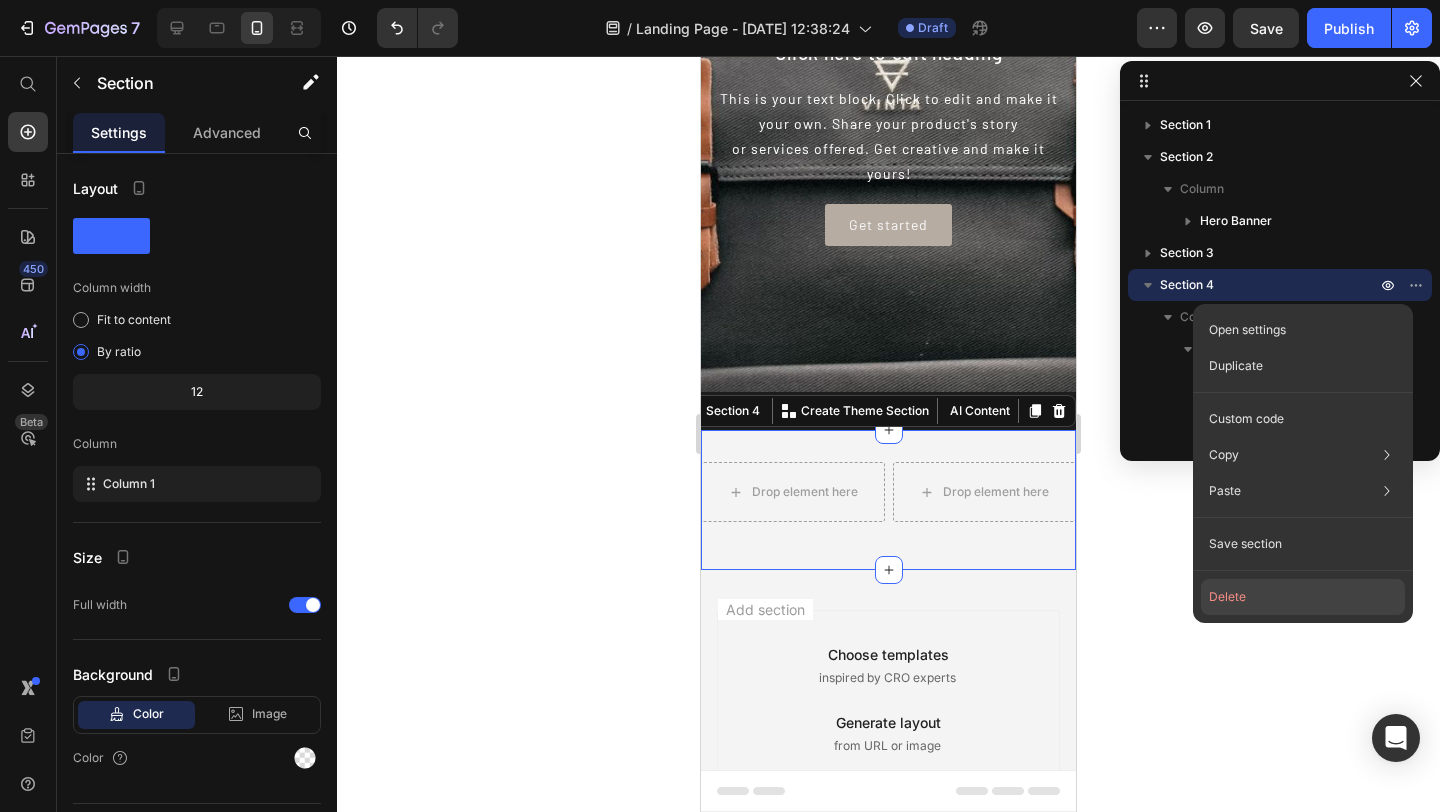 click on "Delete" 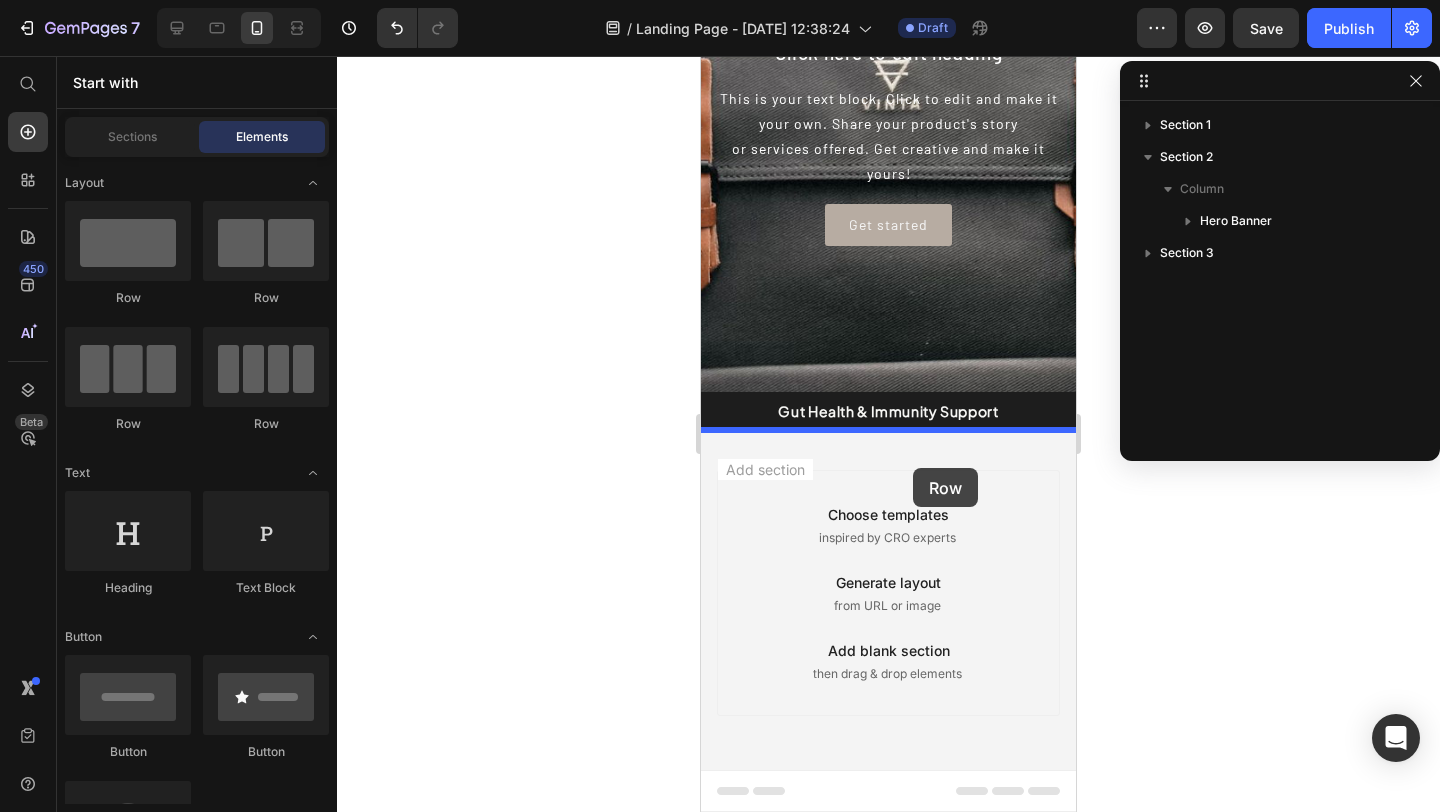 drag, startPoint x: 858, startPoint y: 398, endPoint x: 913, endPoint y: 468, distance: 89.02247 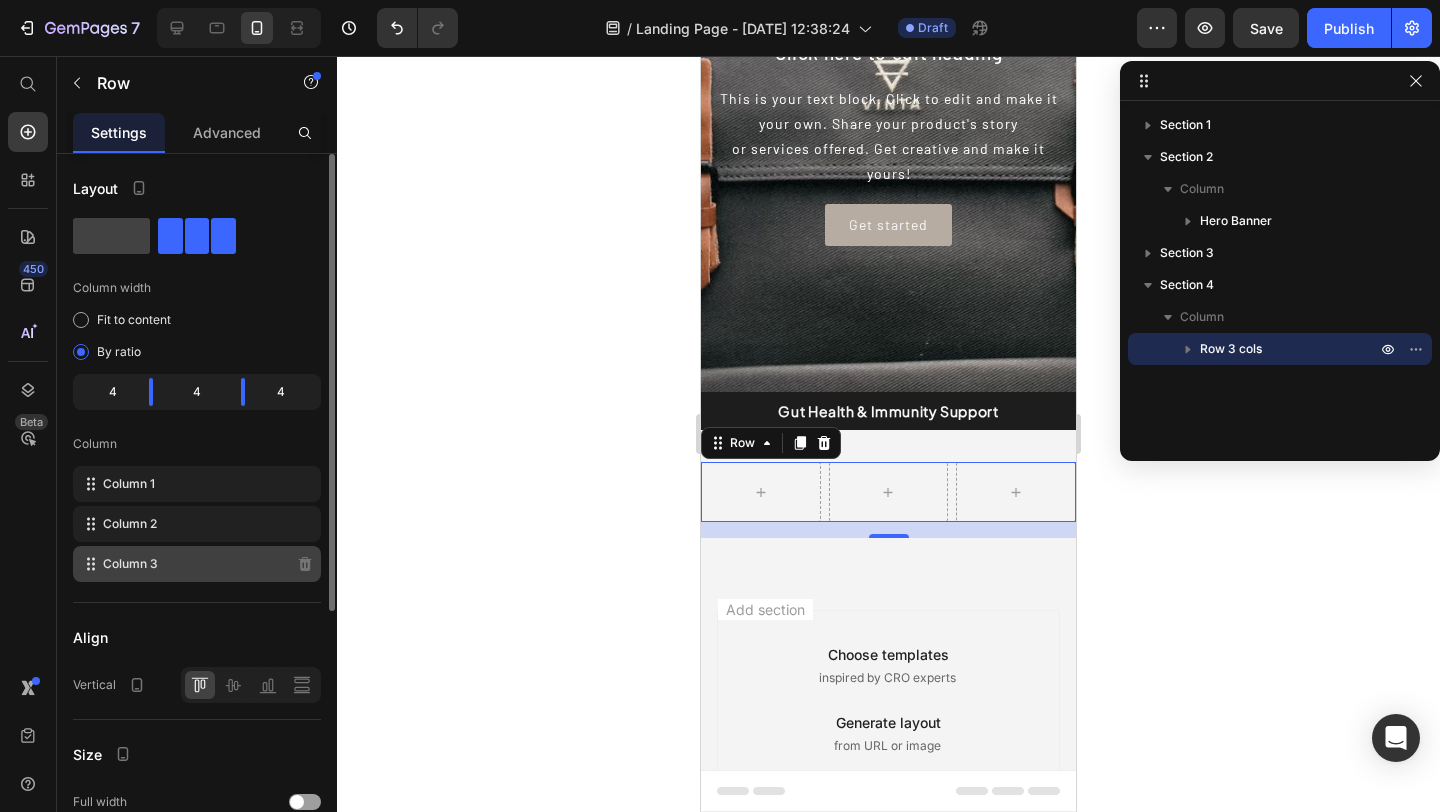 click on "Column 3" at bounding box center (130, 564) 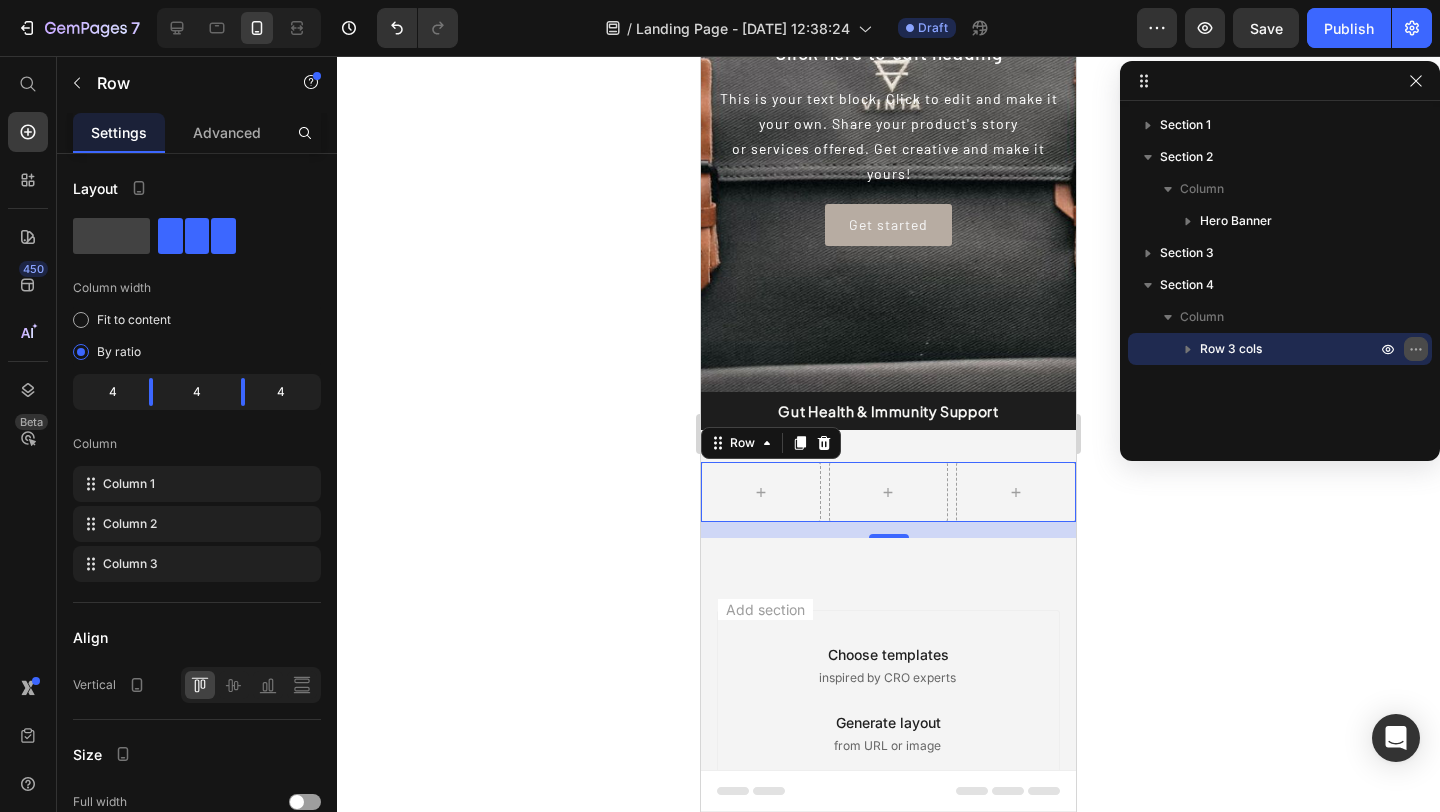 click 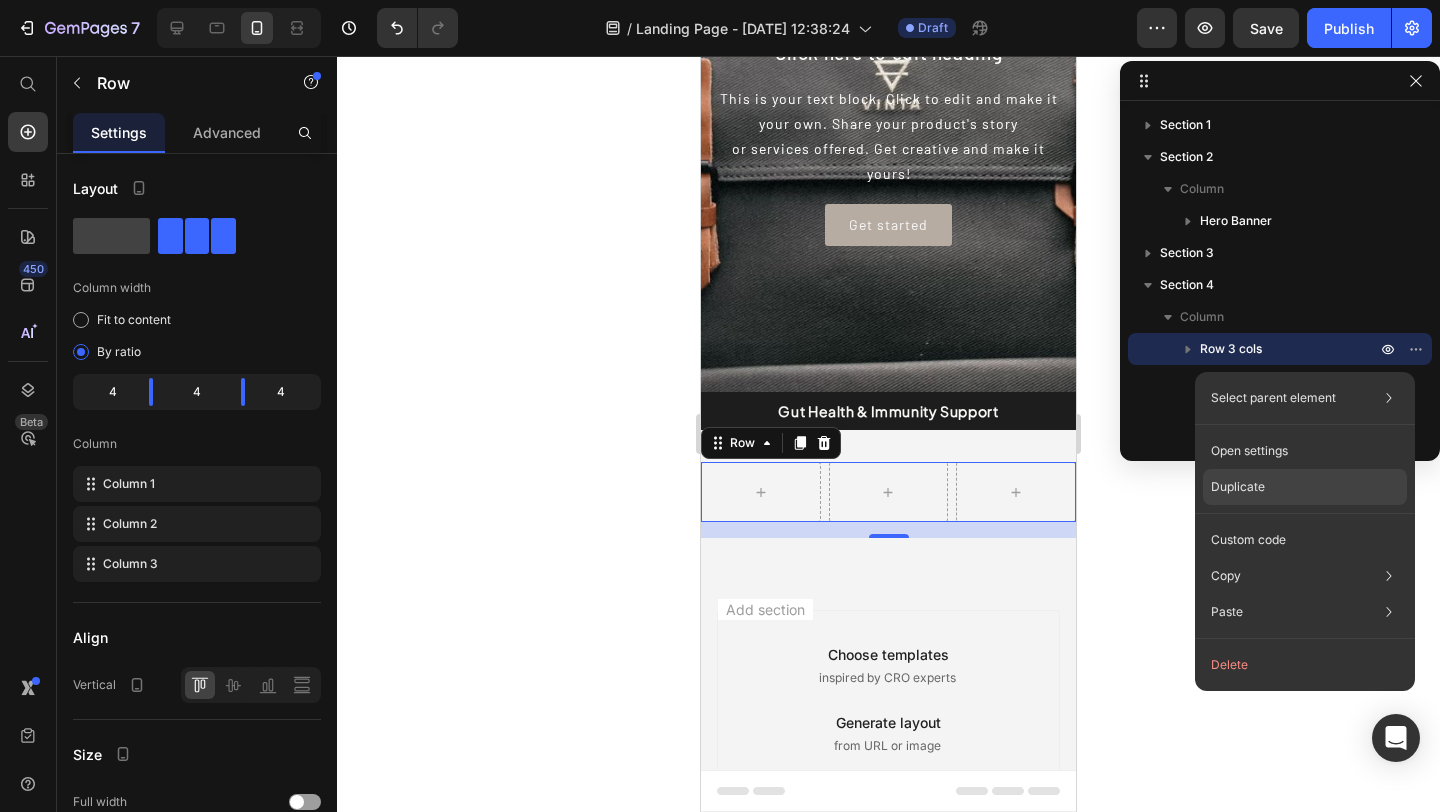 click on "Duplicate" 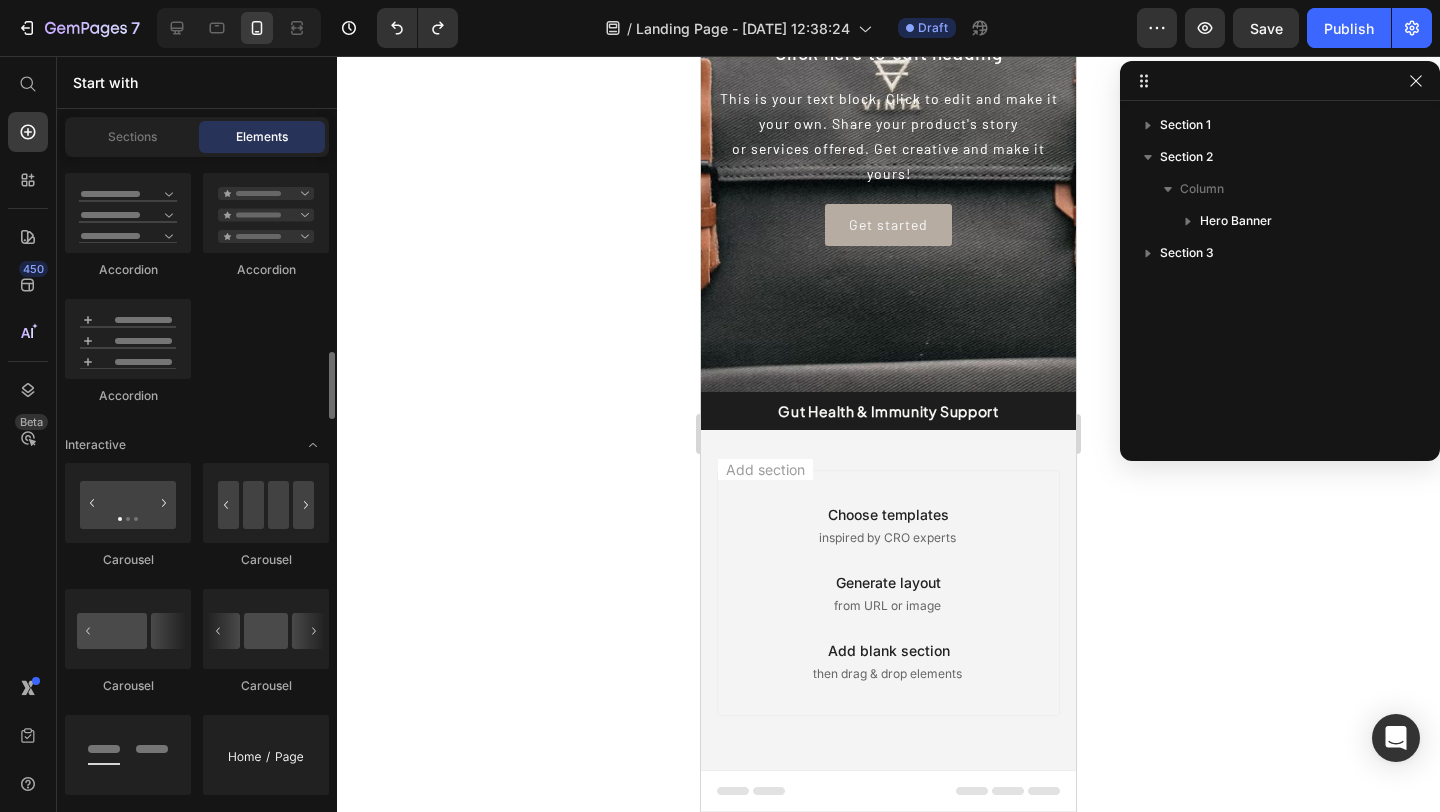 scroll, scrollTop: 1889, scrollLeft: 0, axis: vertical 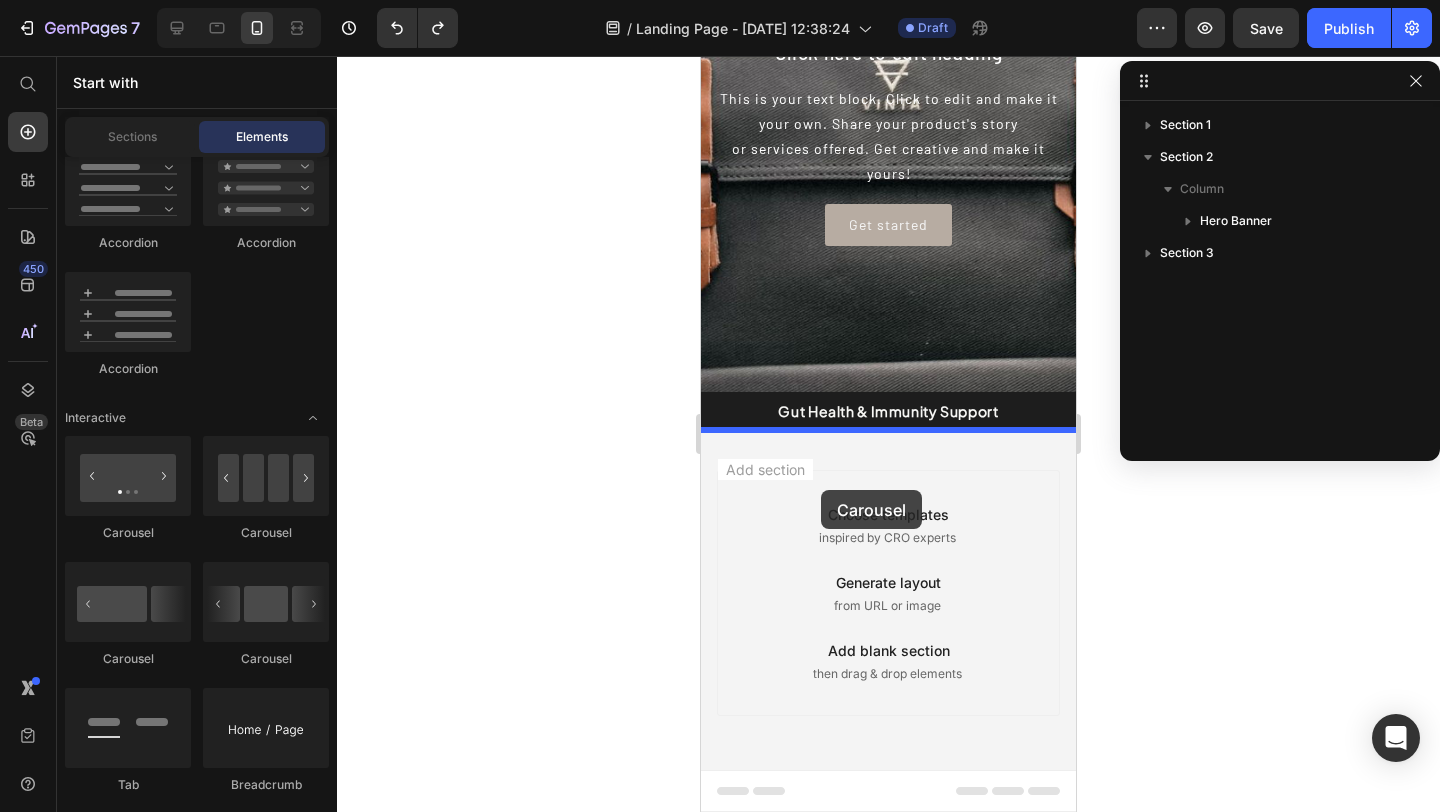 drag, startPoint x: 972, startPoint y: 678, endPoint x: 821, endPoint y: 490, distance: 241.13274 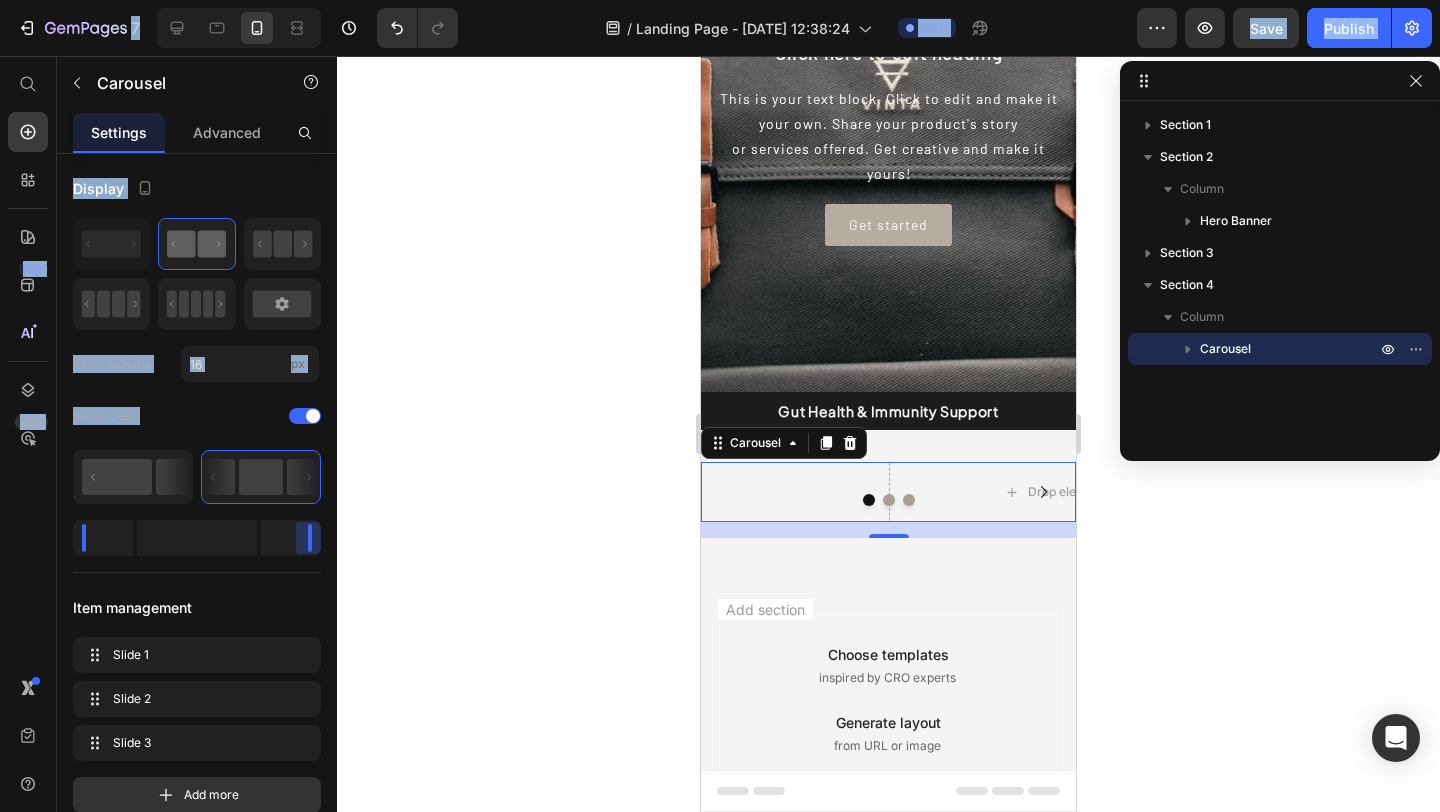 drag, startPoint x: 292, startPoint y: 550, endPoint x: 400, endPoint y: 543, distance: 108.226616 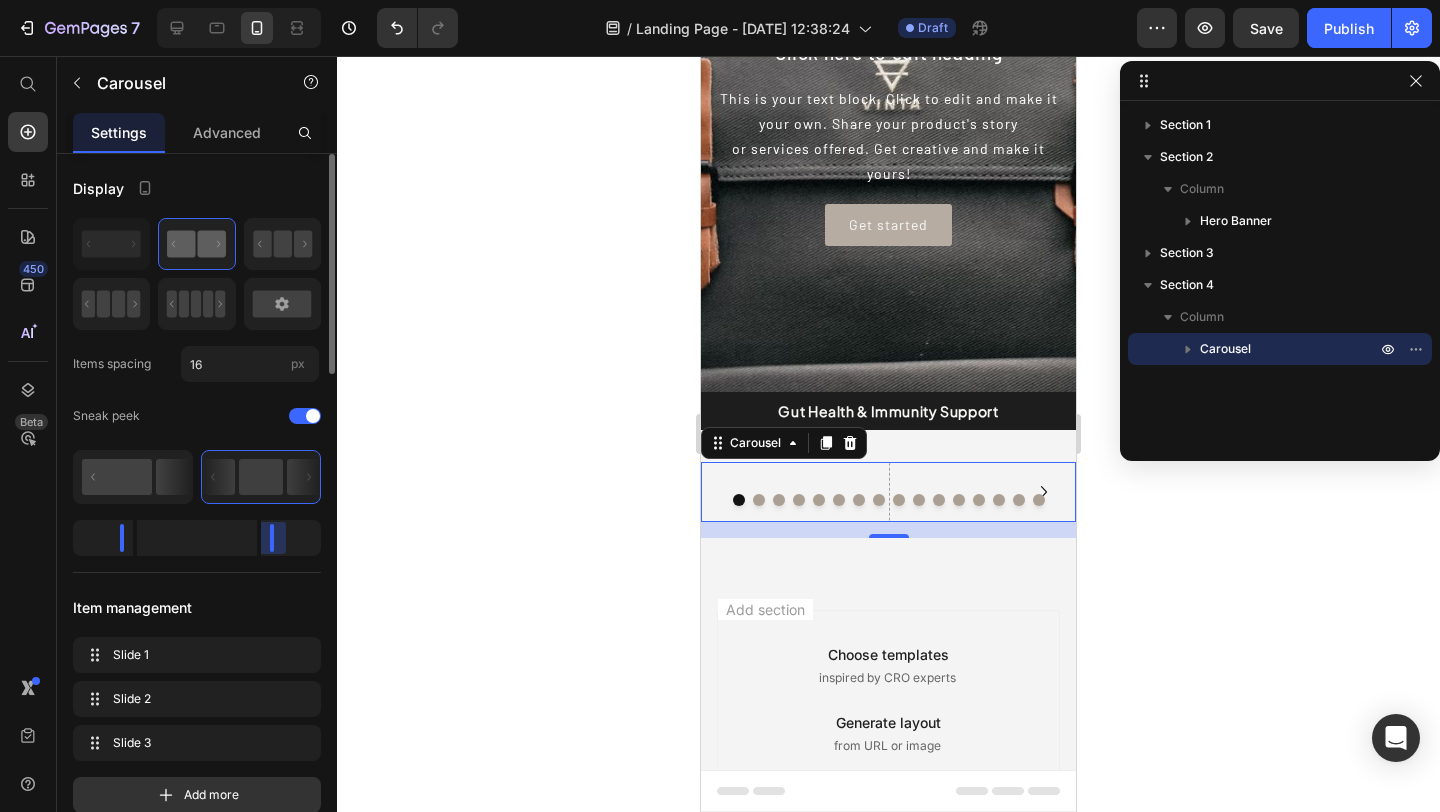 drag, startPoint x: 309, startPoint y: 544, endPoint x: 245, endPoint y: 544, distance: 64 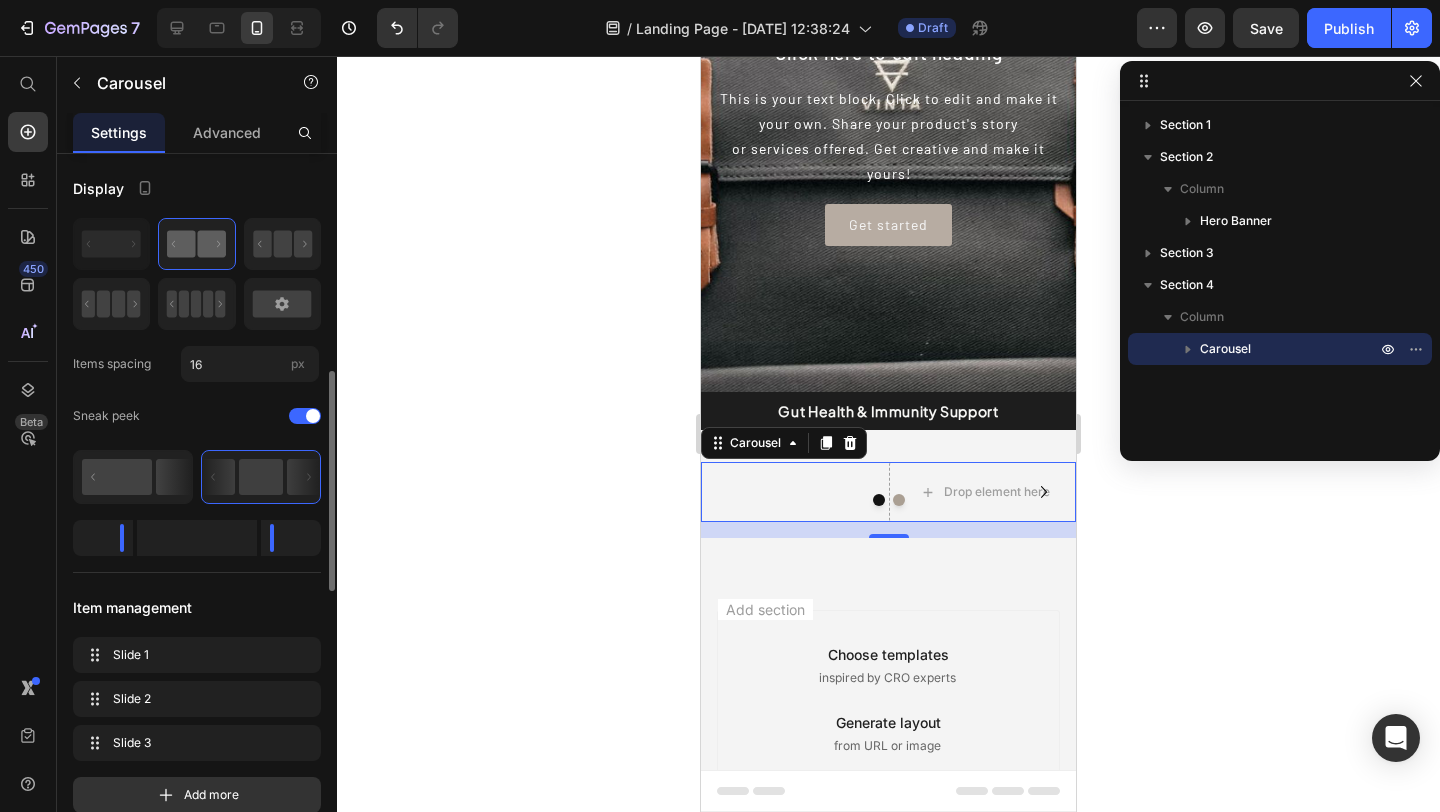 scroll, scrollTop: 323, scrollLeft: 0, axis: vertical 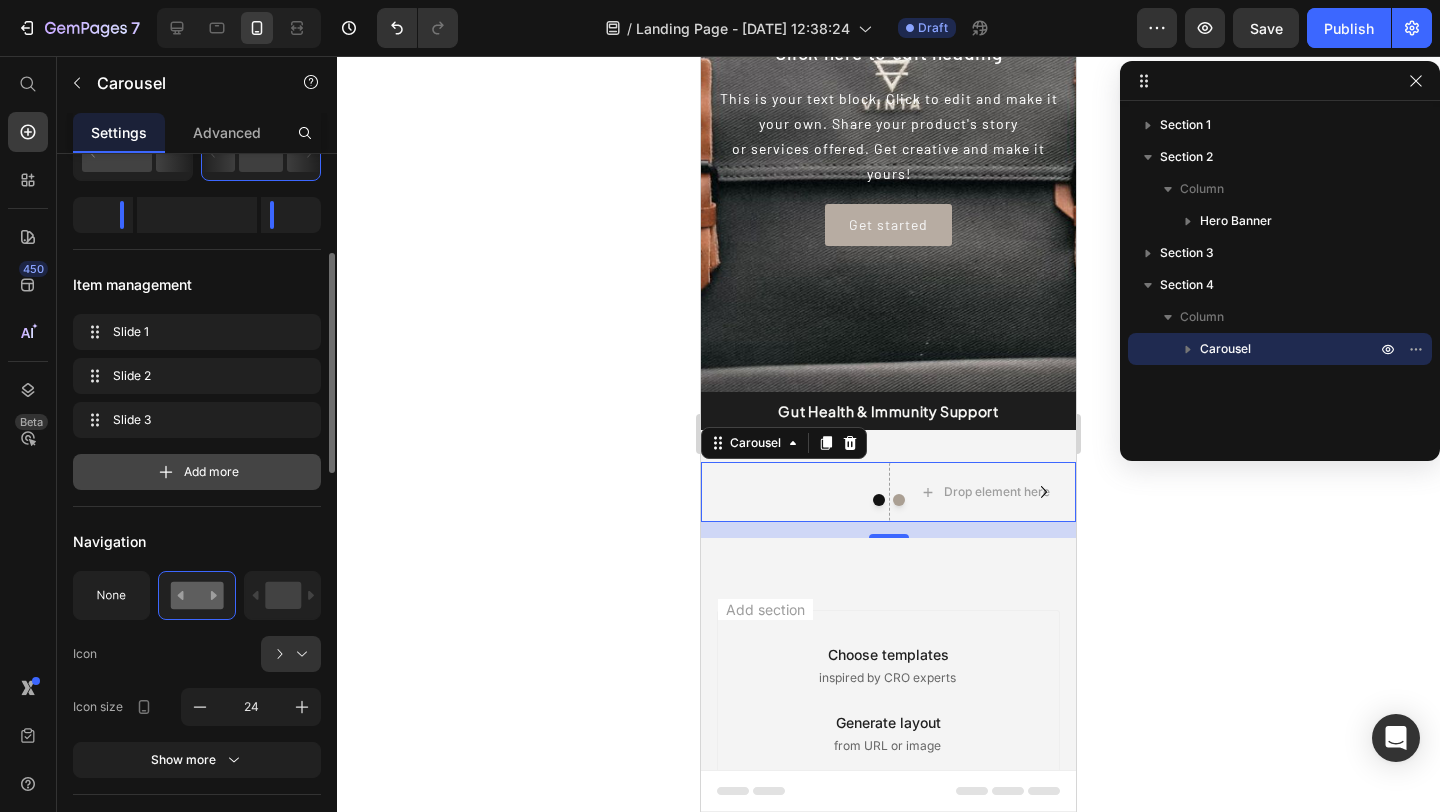 click on "Add more" at bounding box center [197, 472] 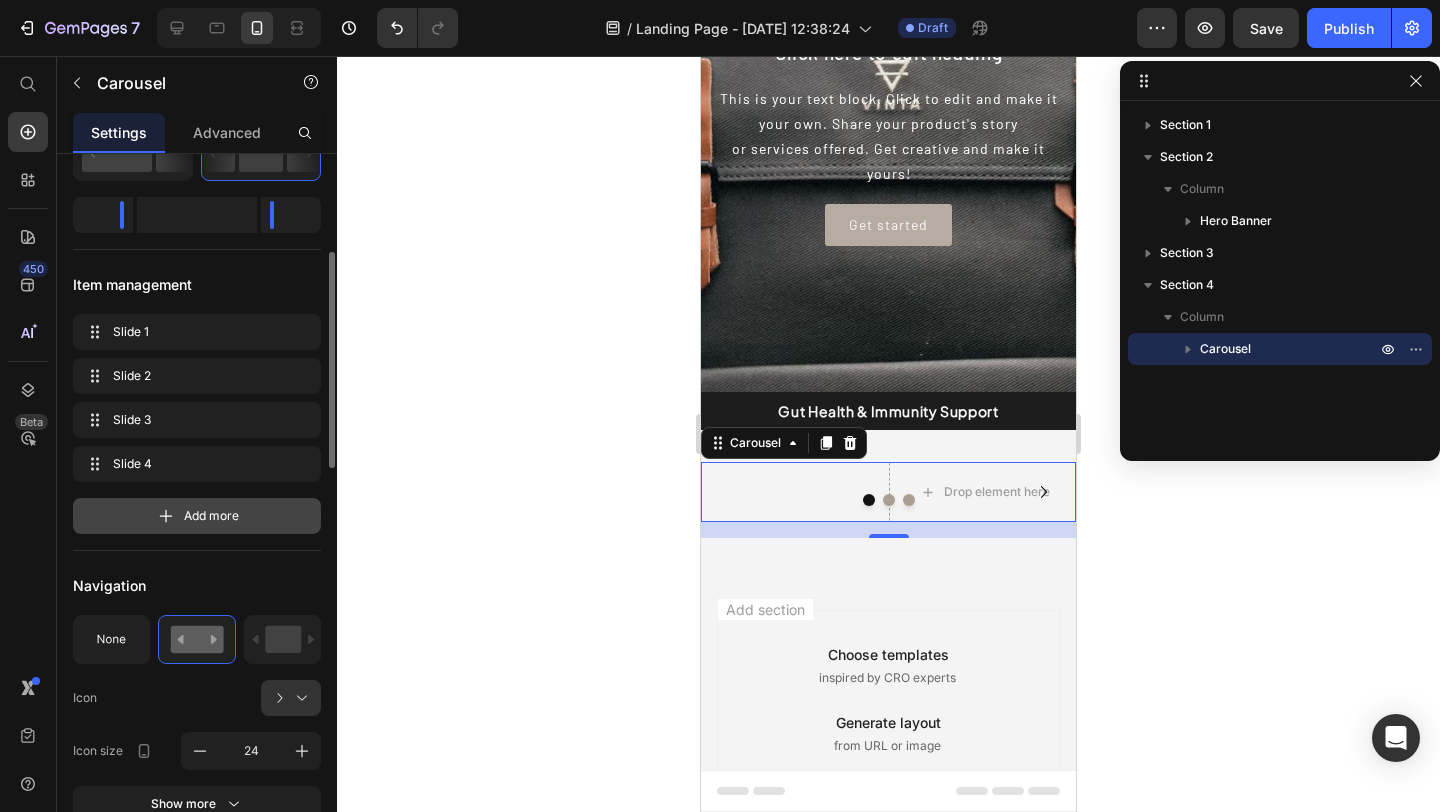 click on "Add more" at bounding box center [211, 516] 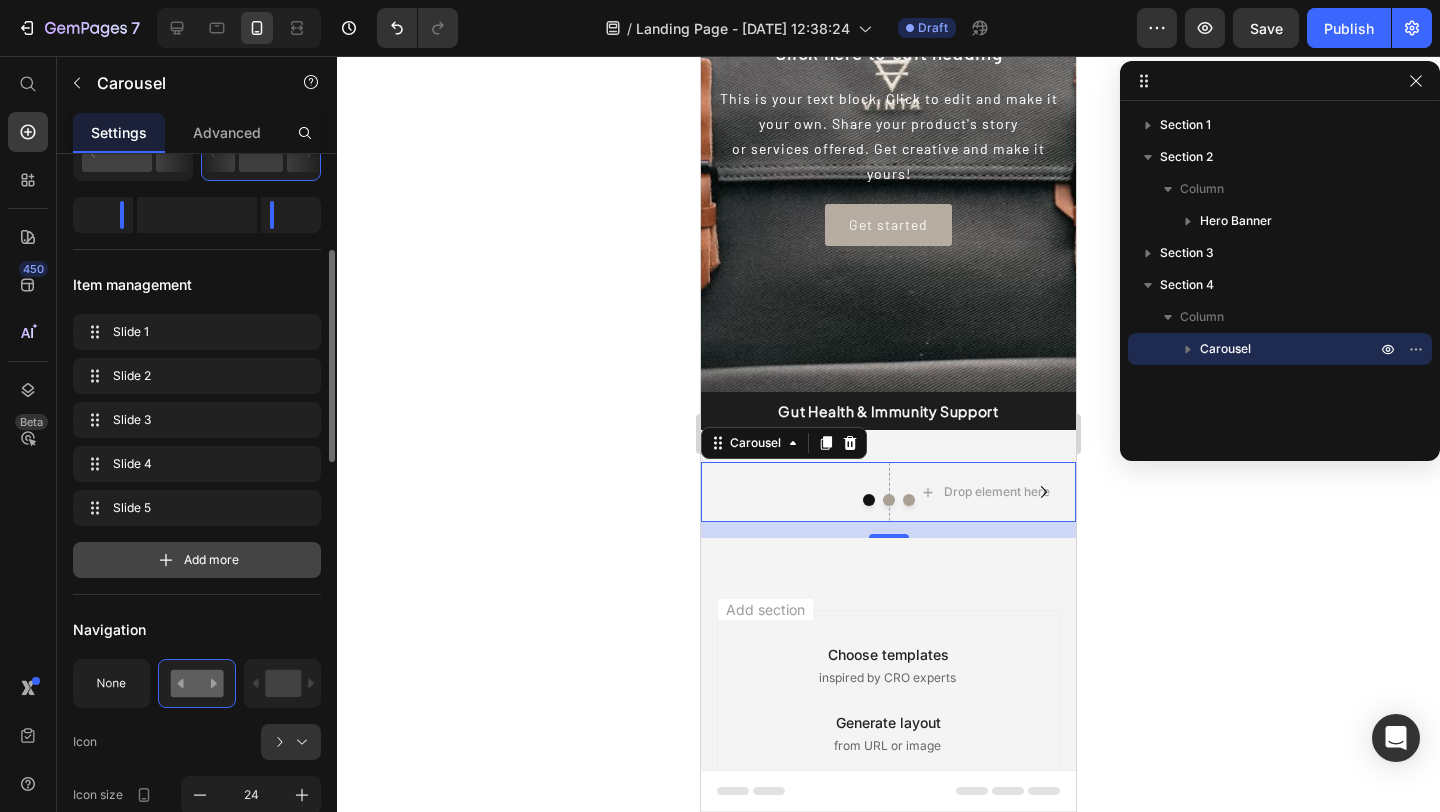 click on "Add more" at bounding box center (197, 560) 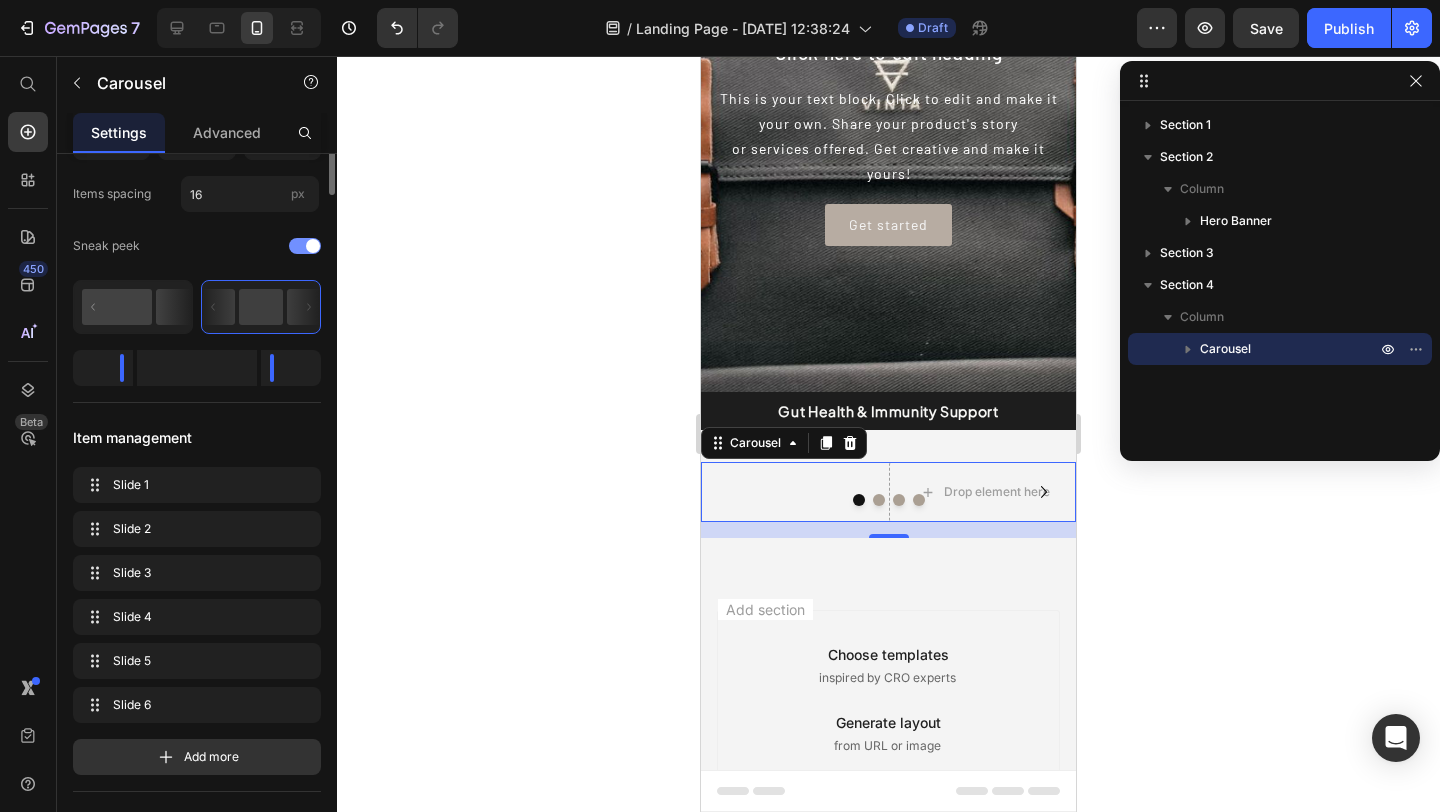 scroll, scrollTop: 2, scrollLeft: 0, axis: vertical 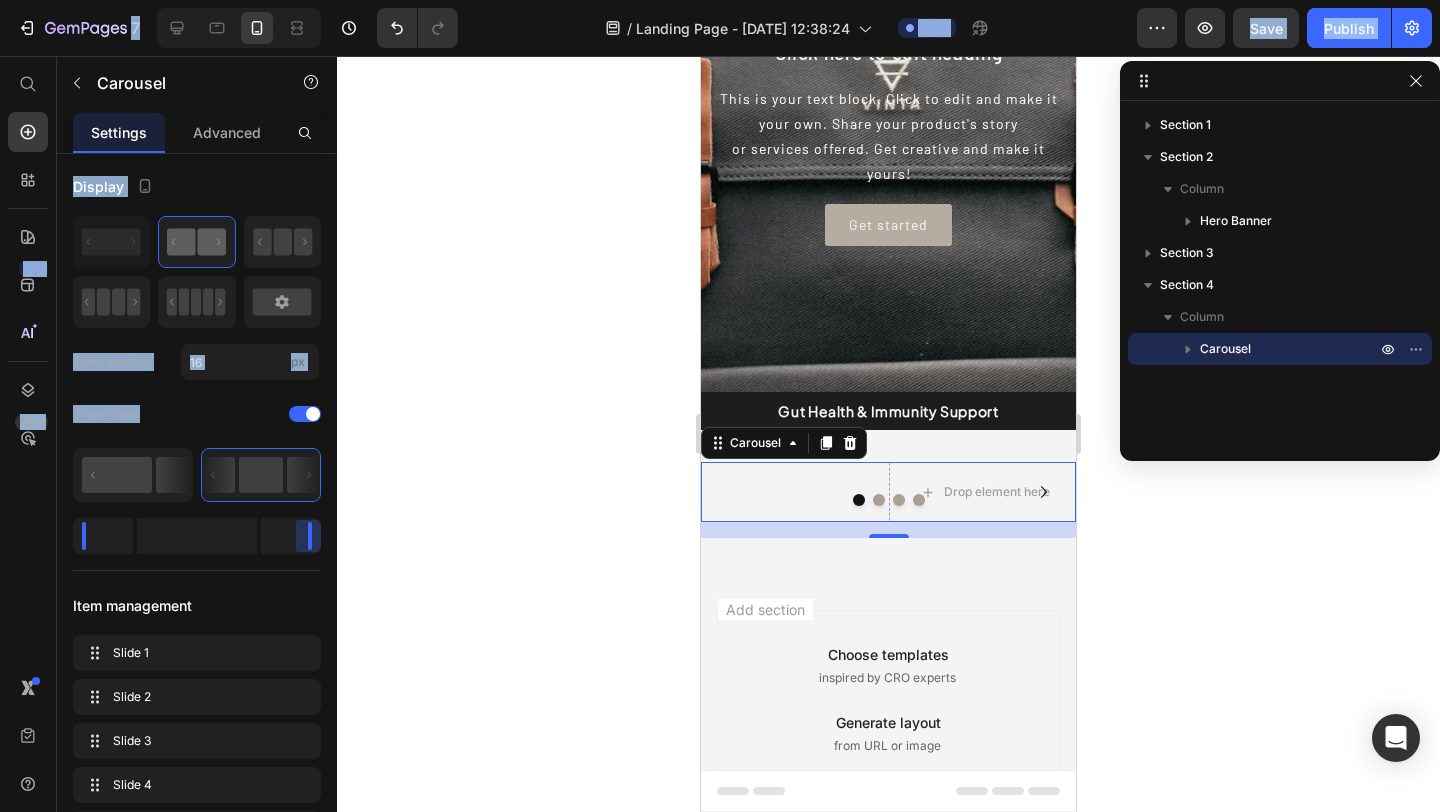 drag, startPoint x: 274, startPoint y: 543, endPoint x: 350, endPoint y: 543, distance: 76 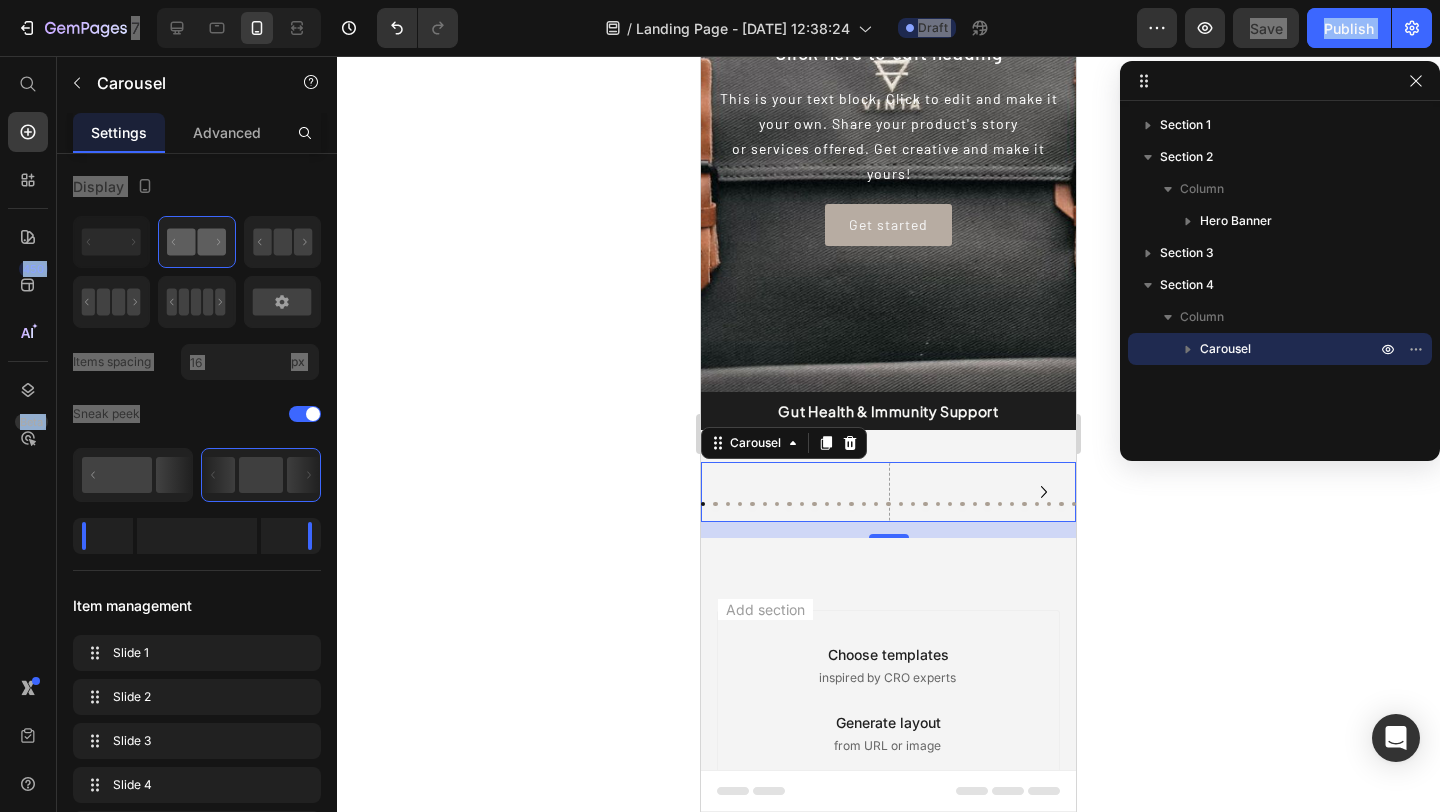 click at bounding box center (728, 504) 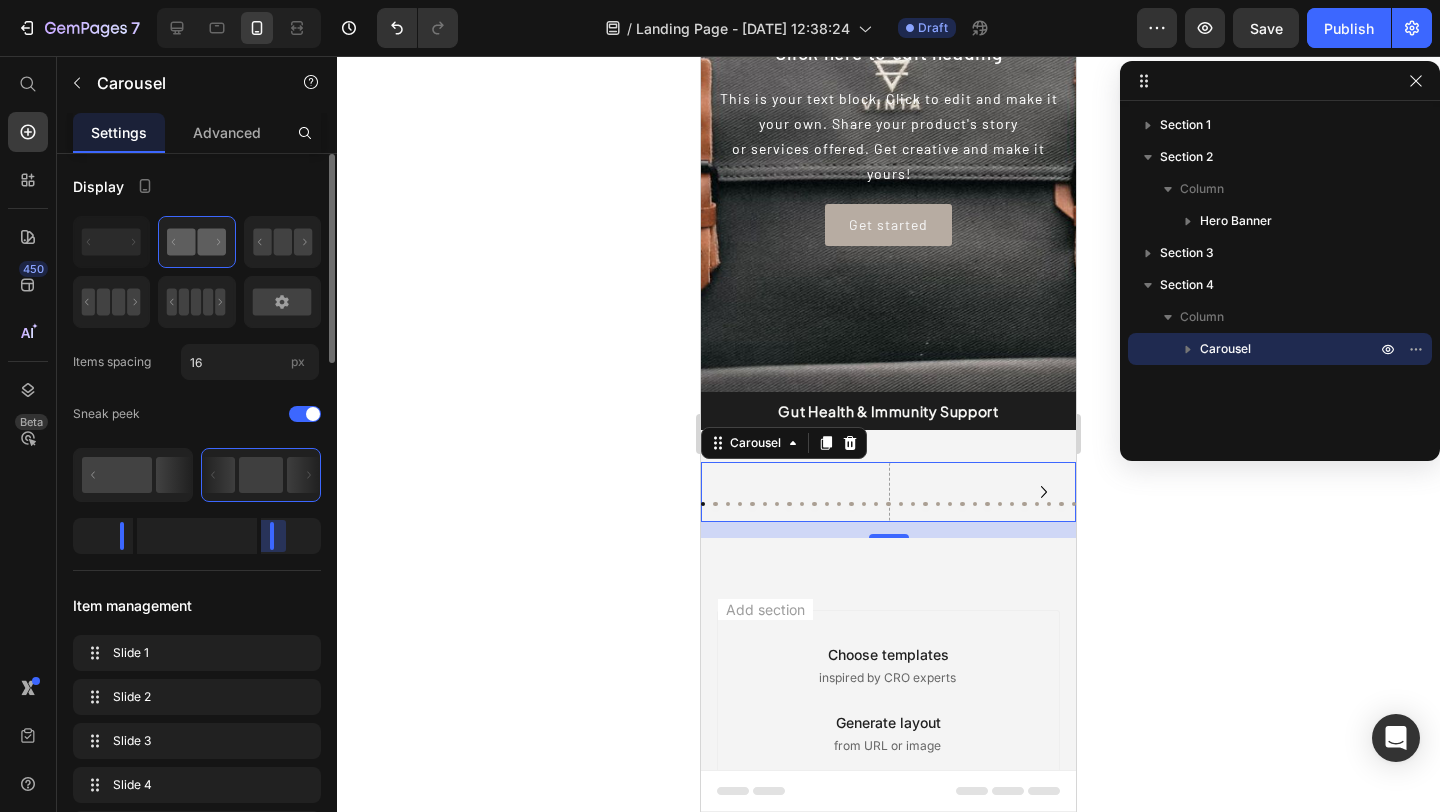 drag, startPoint x: 316, startPoint y: 532, endPoint x: 201, endPoint y: 536, distance: 115.06954 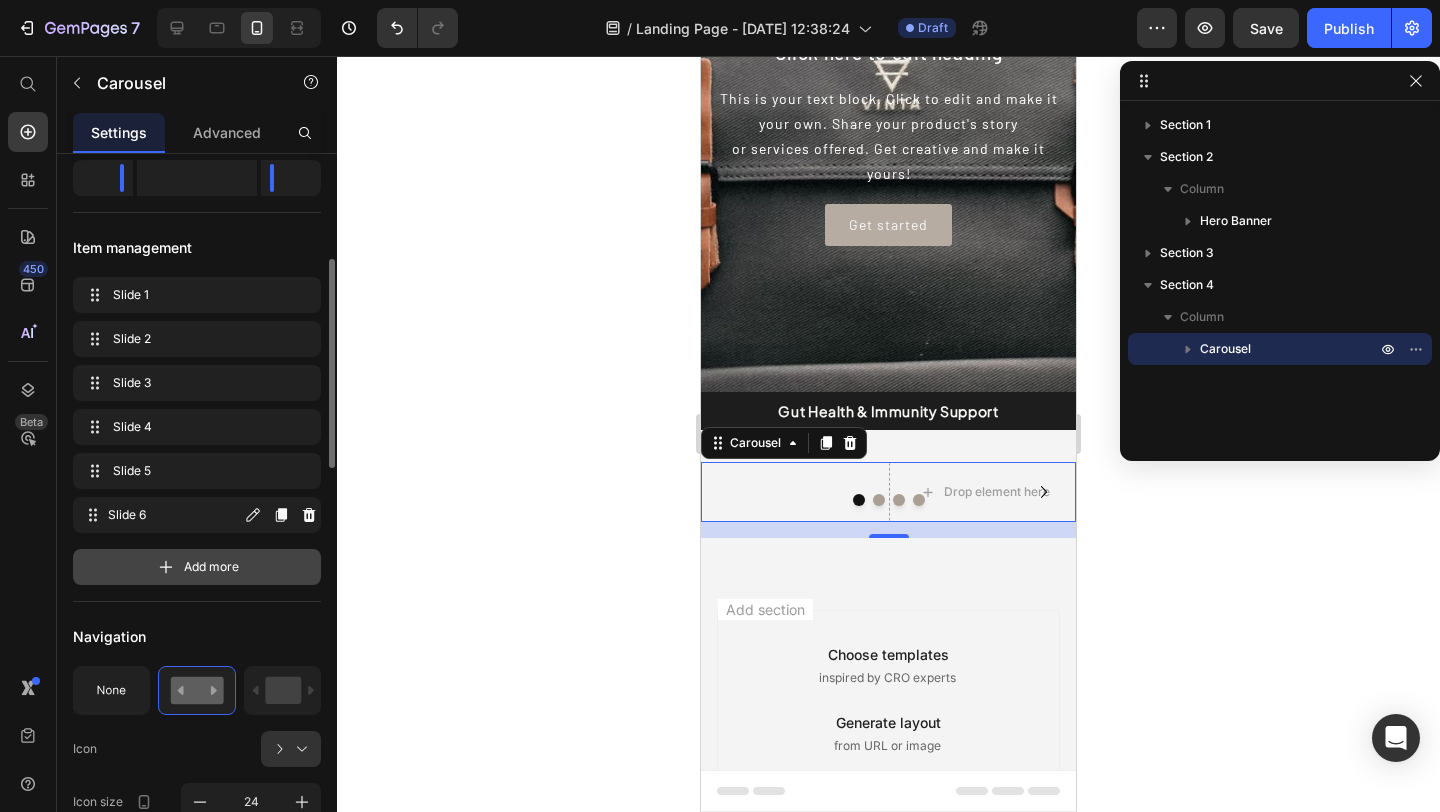 scroll, scrollTop: 535, scrollLeft: 0, axis: vertical 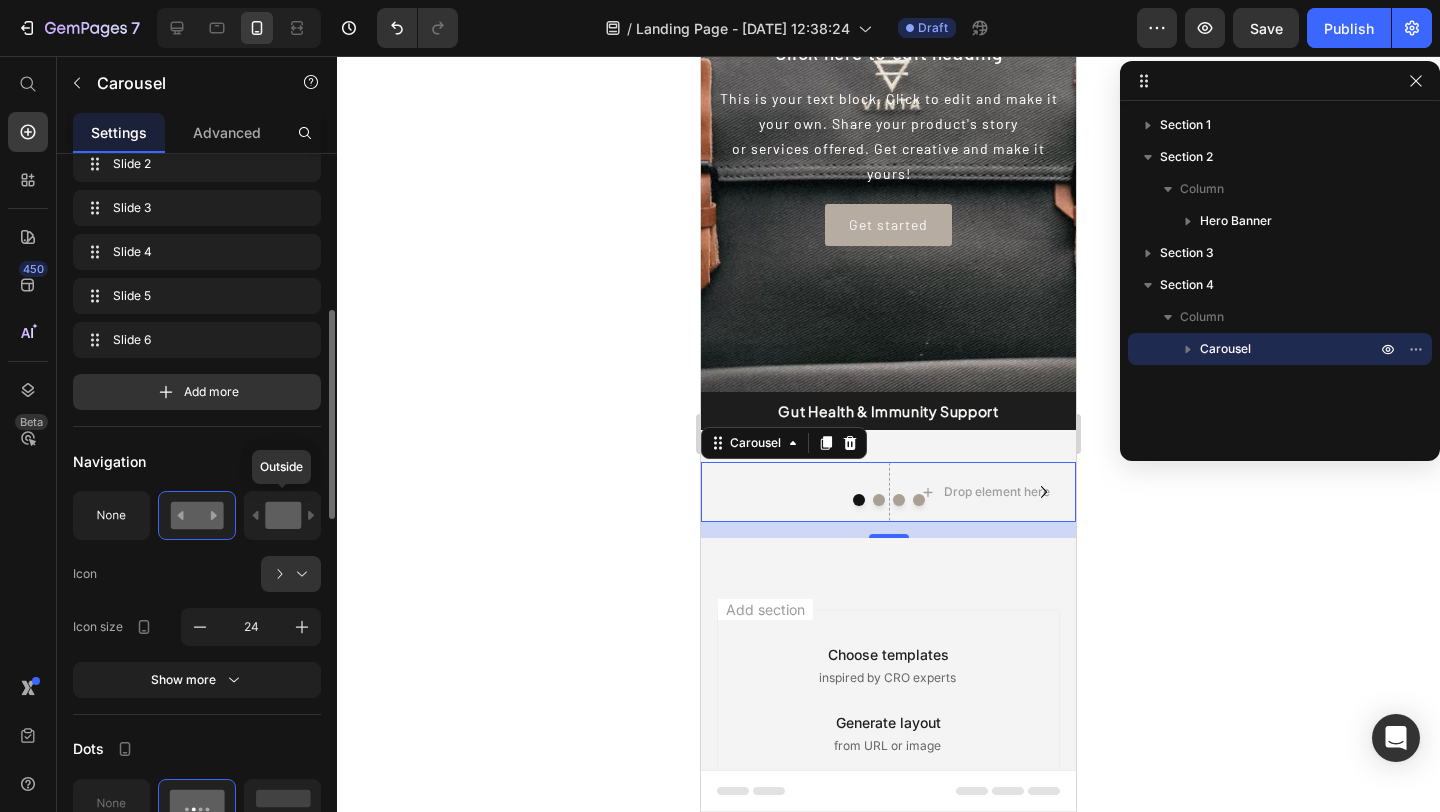 click 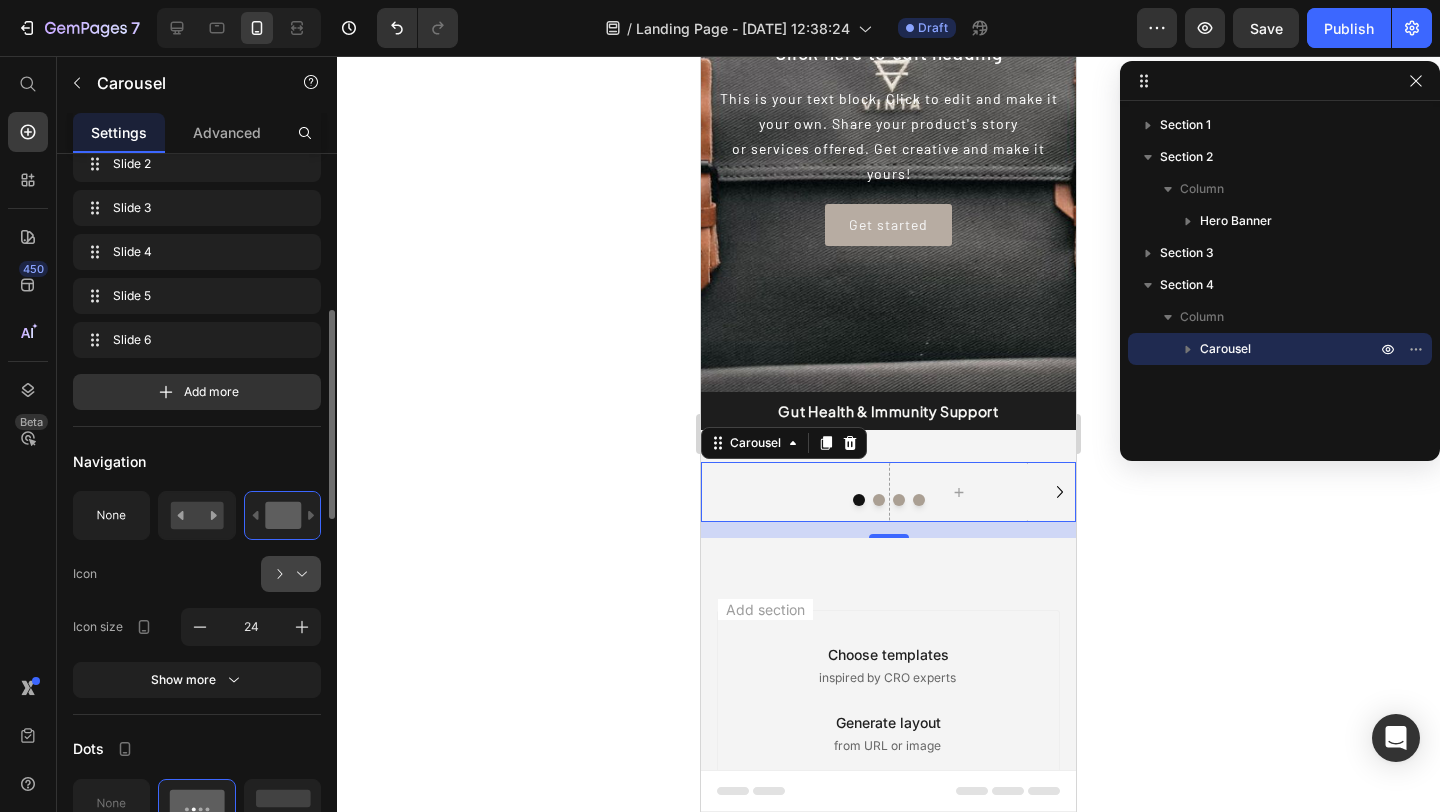 click at bounding box center [299, 574] 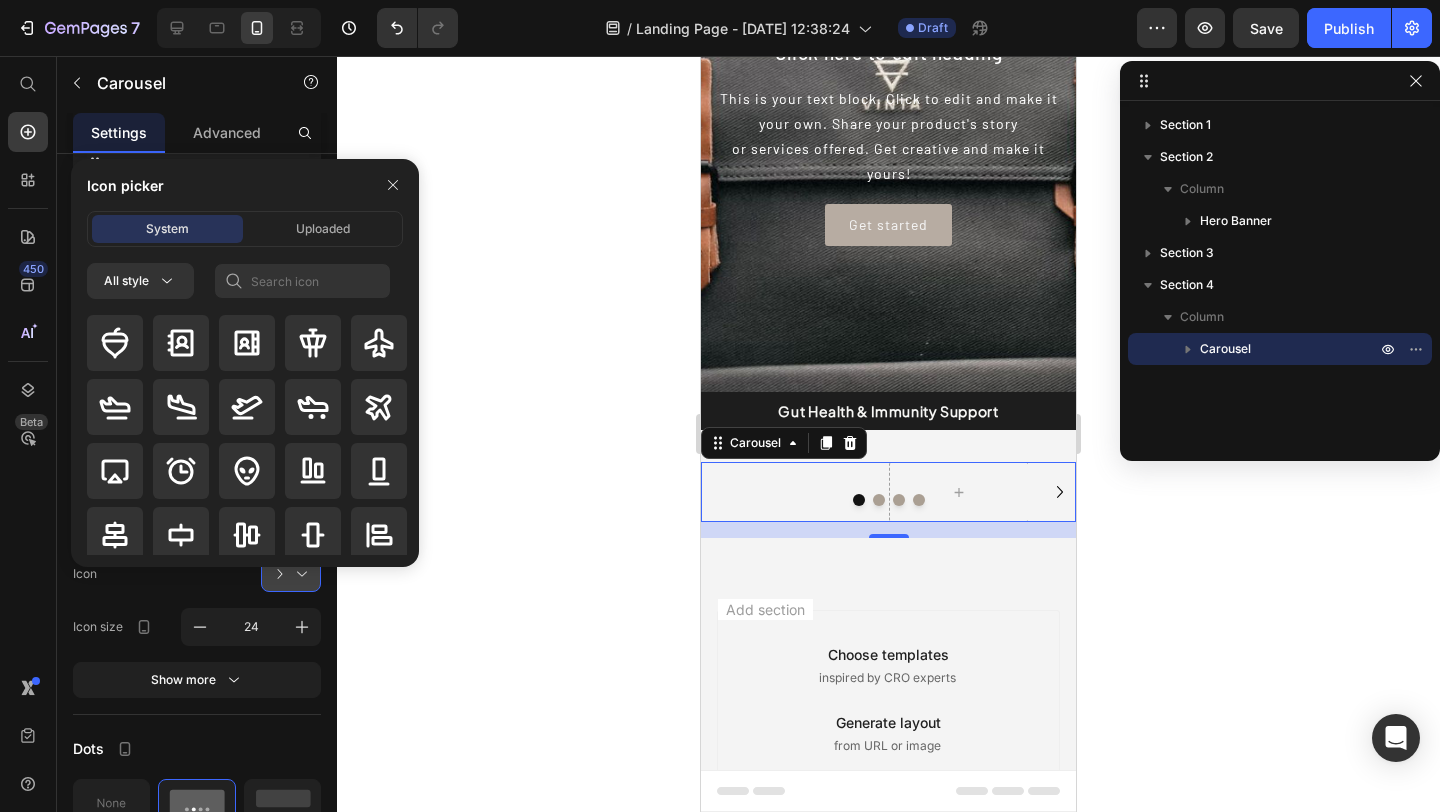click at bounding box center [299, 574] 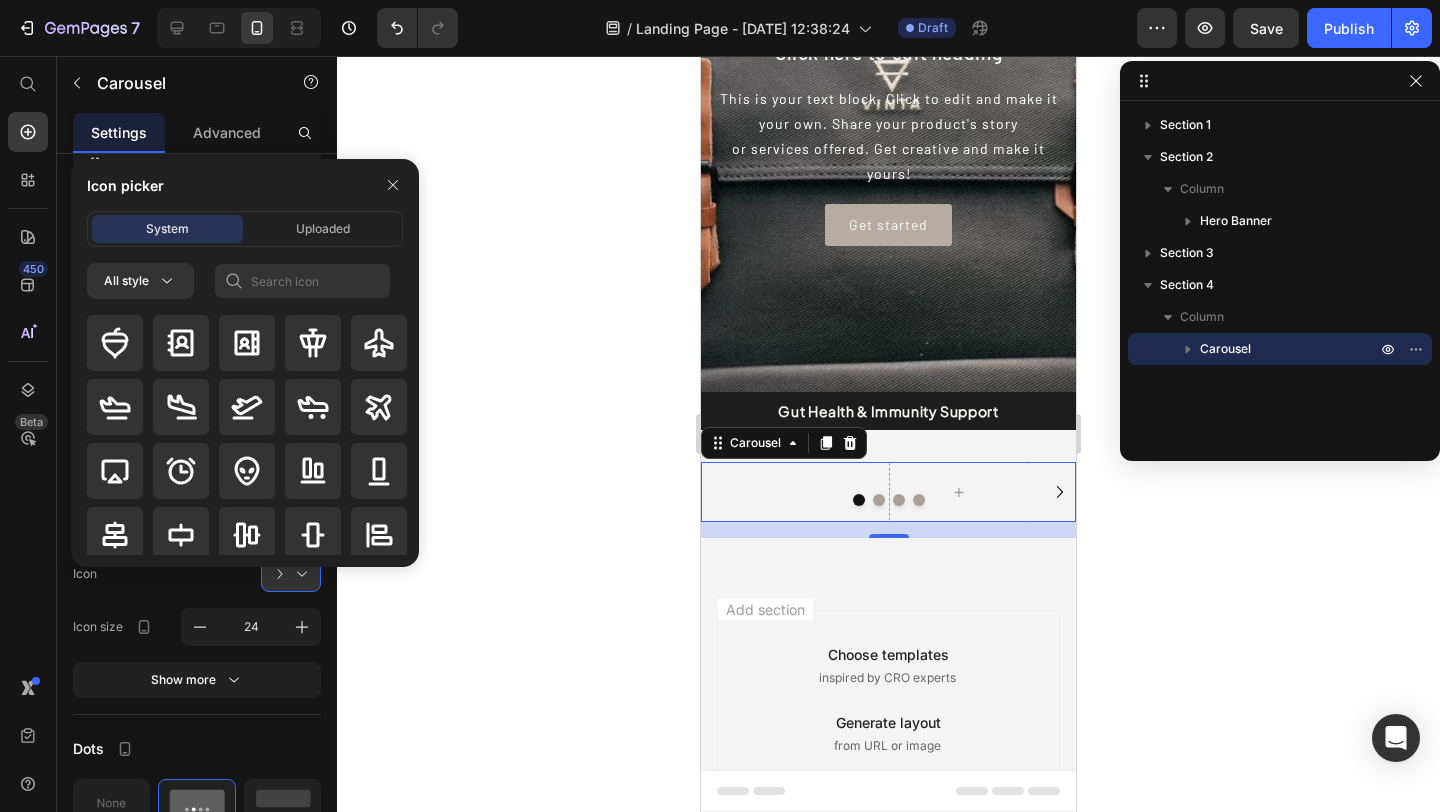 click on "Icon size" at bounding box center (114, 627) 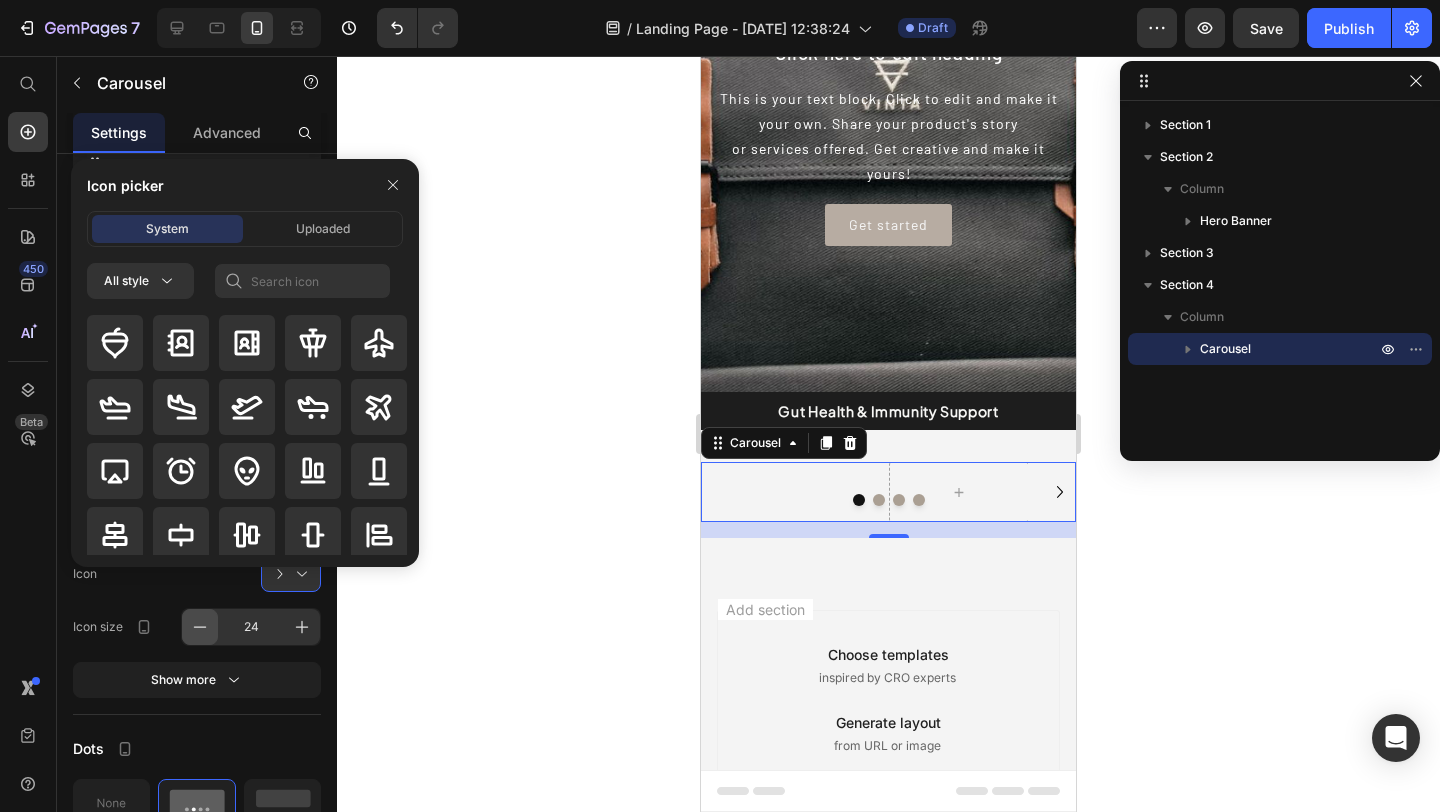 click 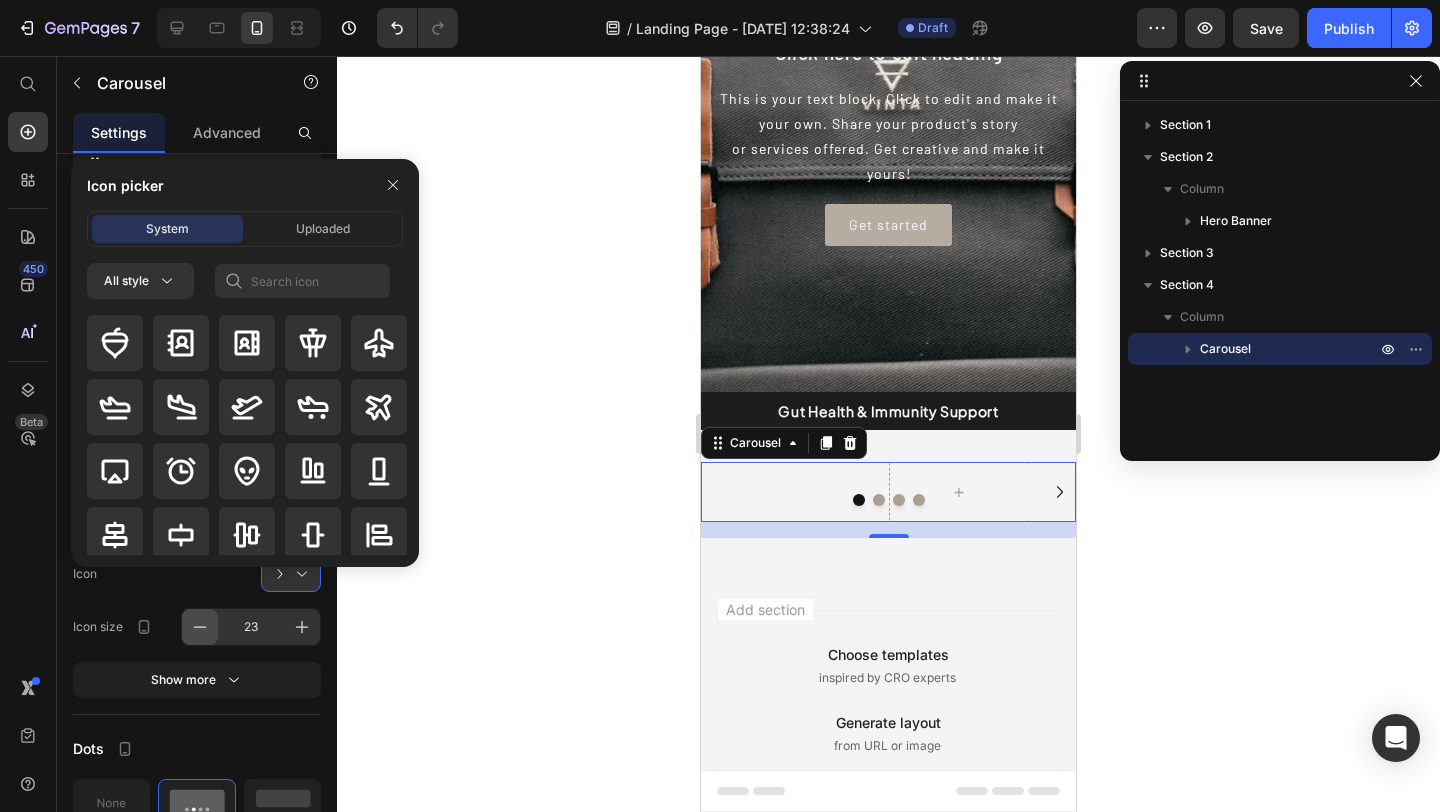 click 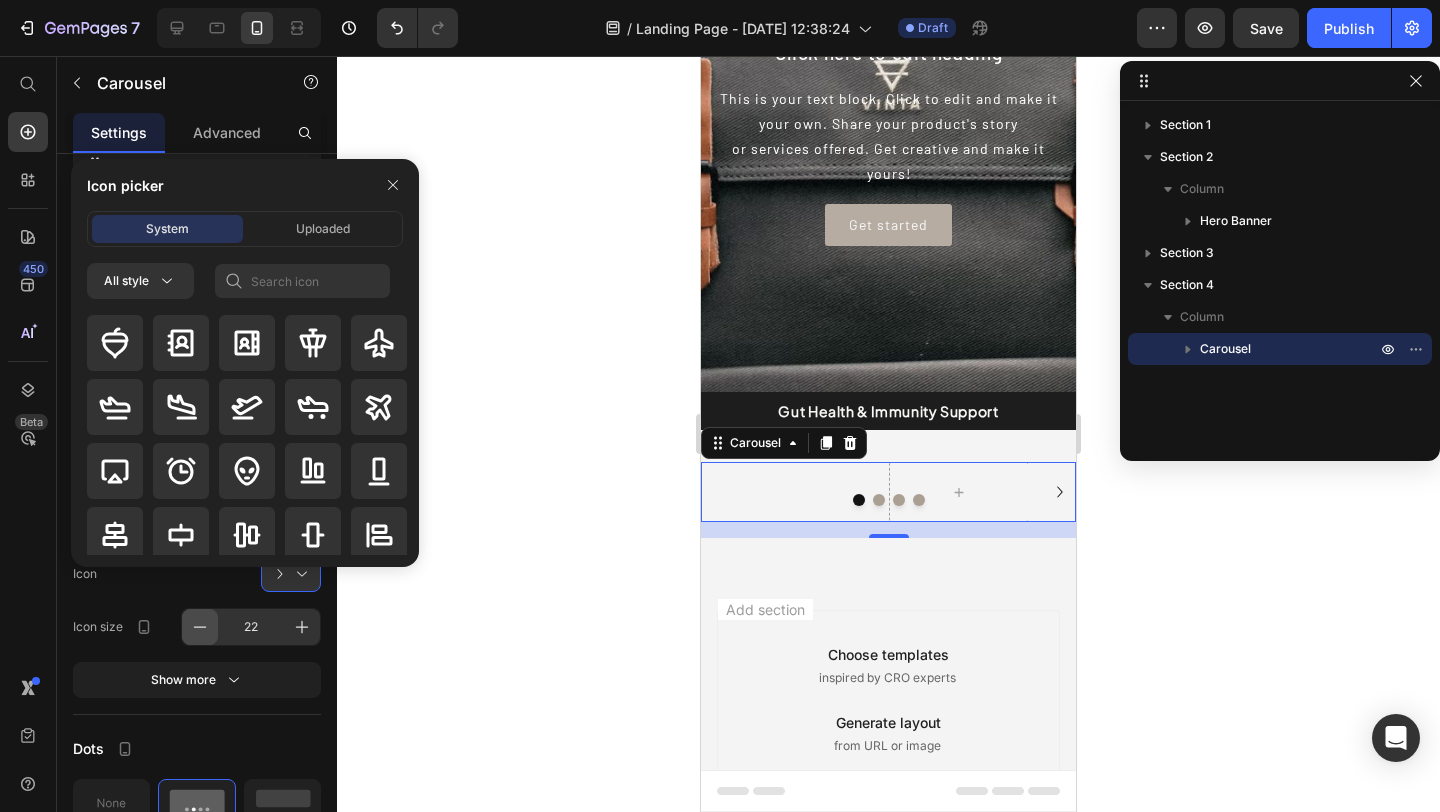 click 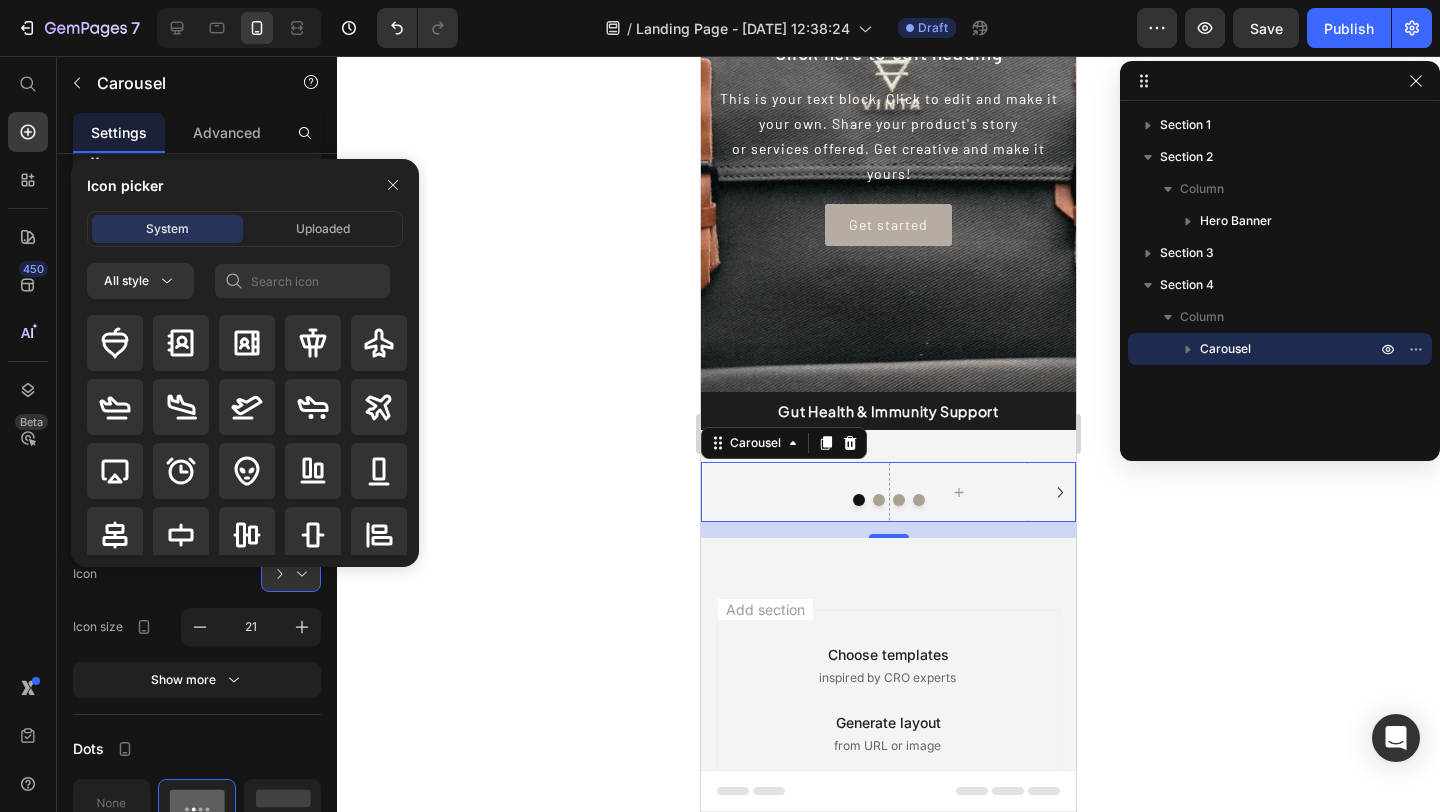 click on "Icon" 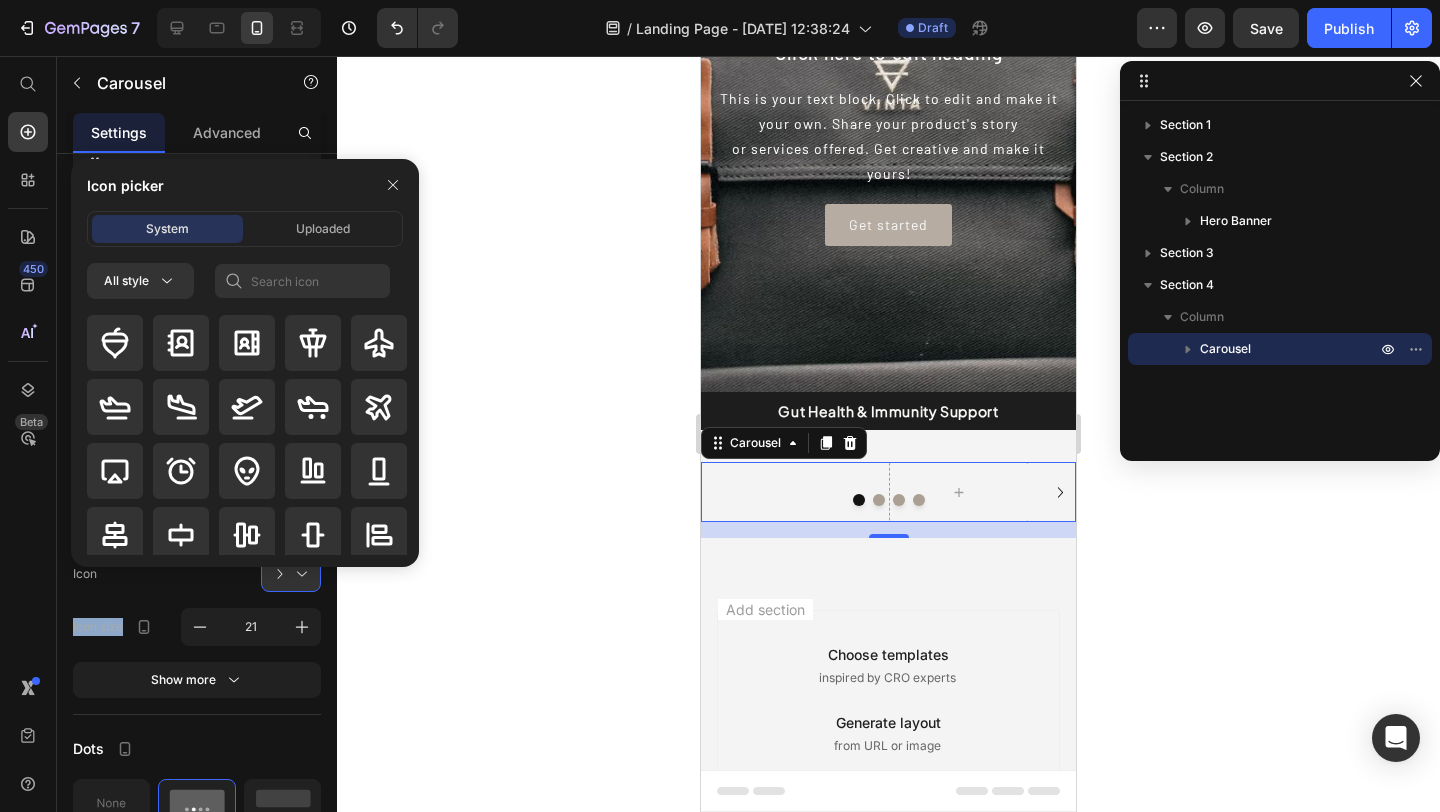 click on "Navigation Icon
Icon size 21 Show more" 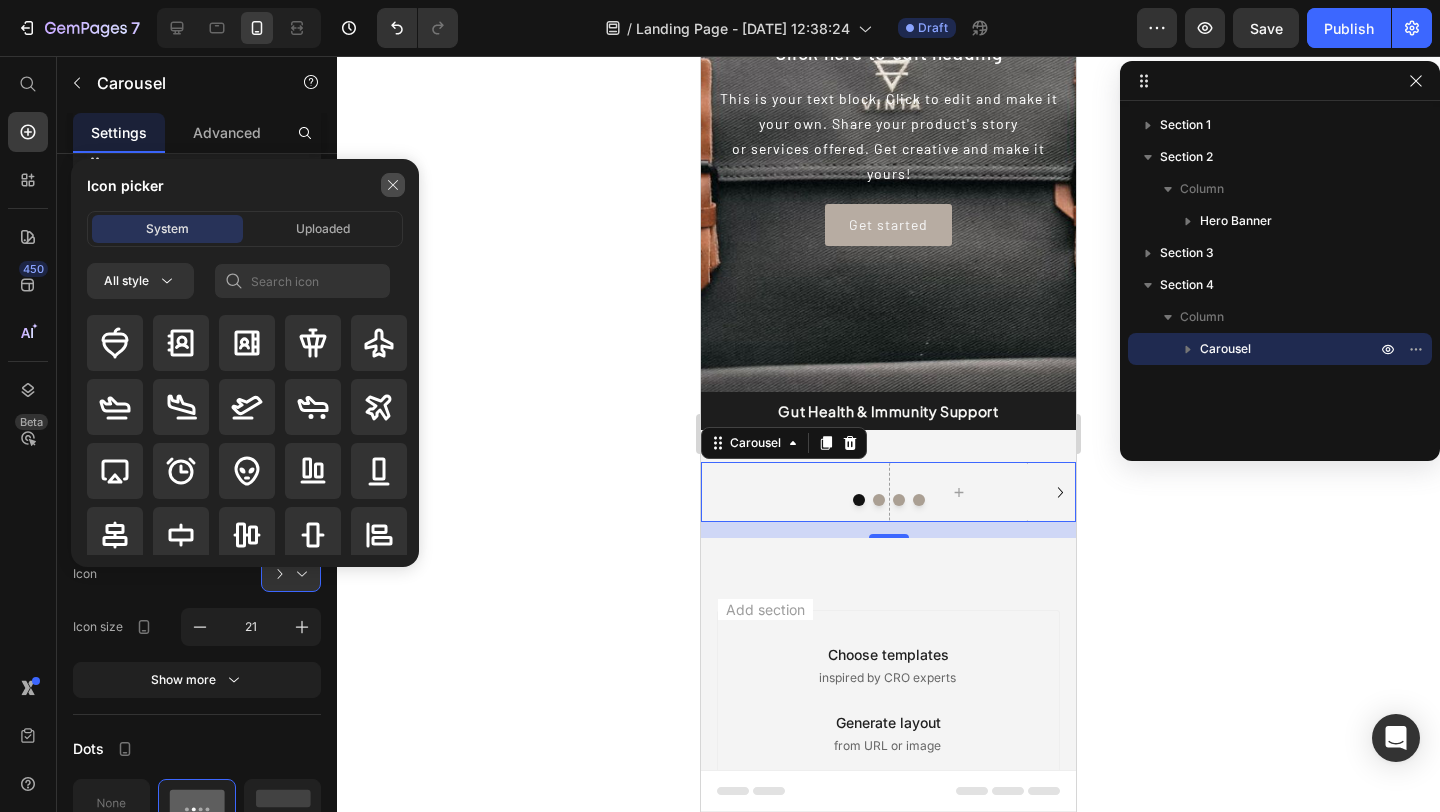 click at bounding box center [393, 185] 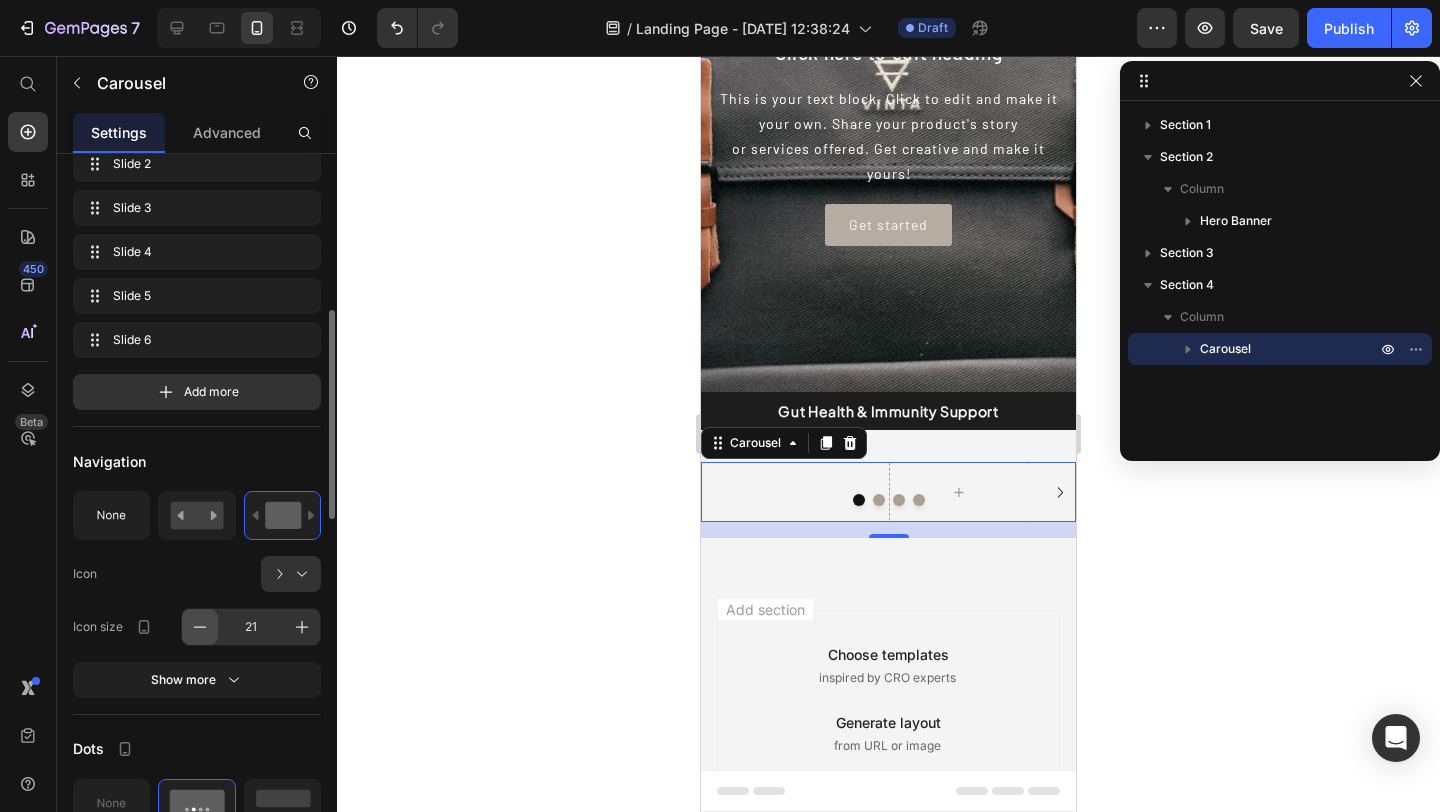click 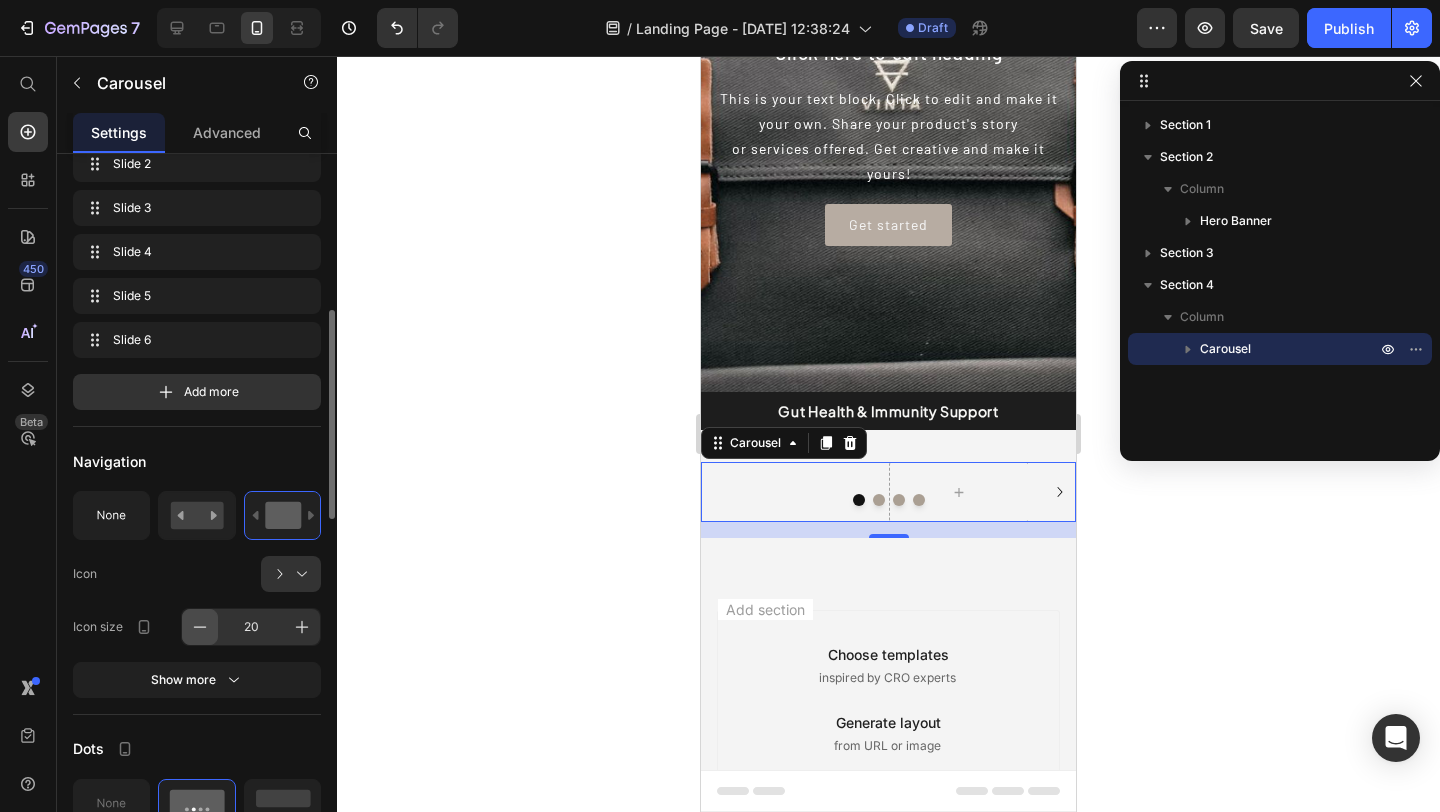 click 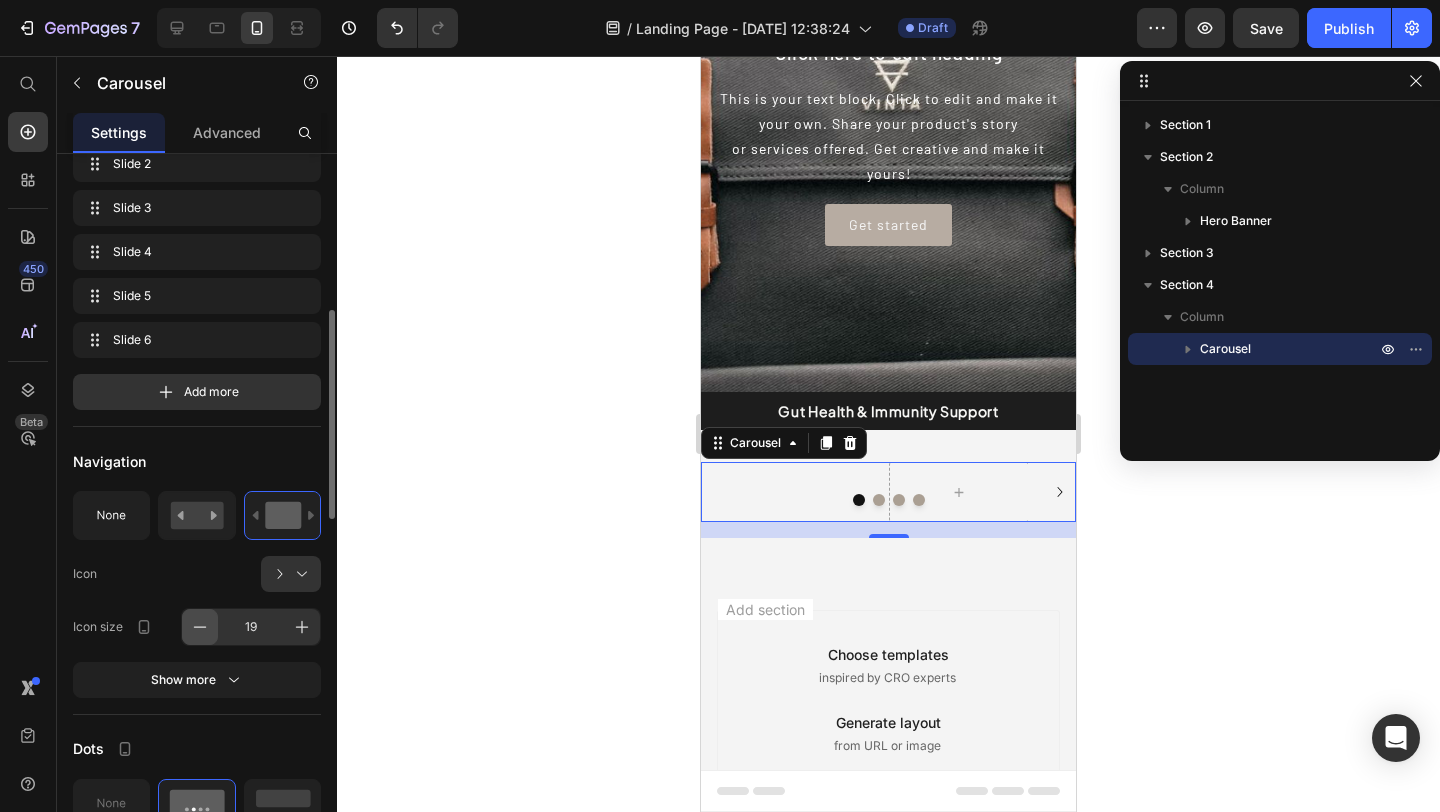 click 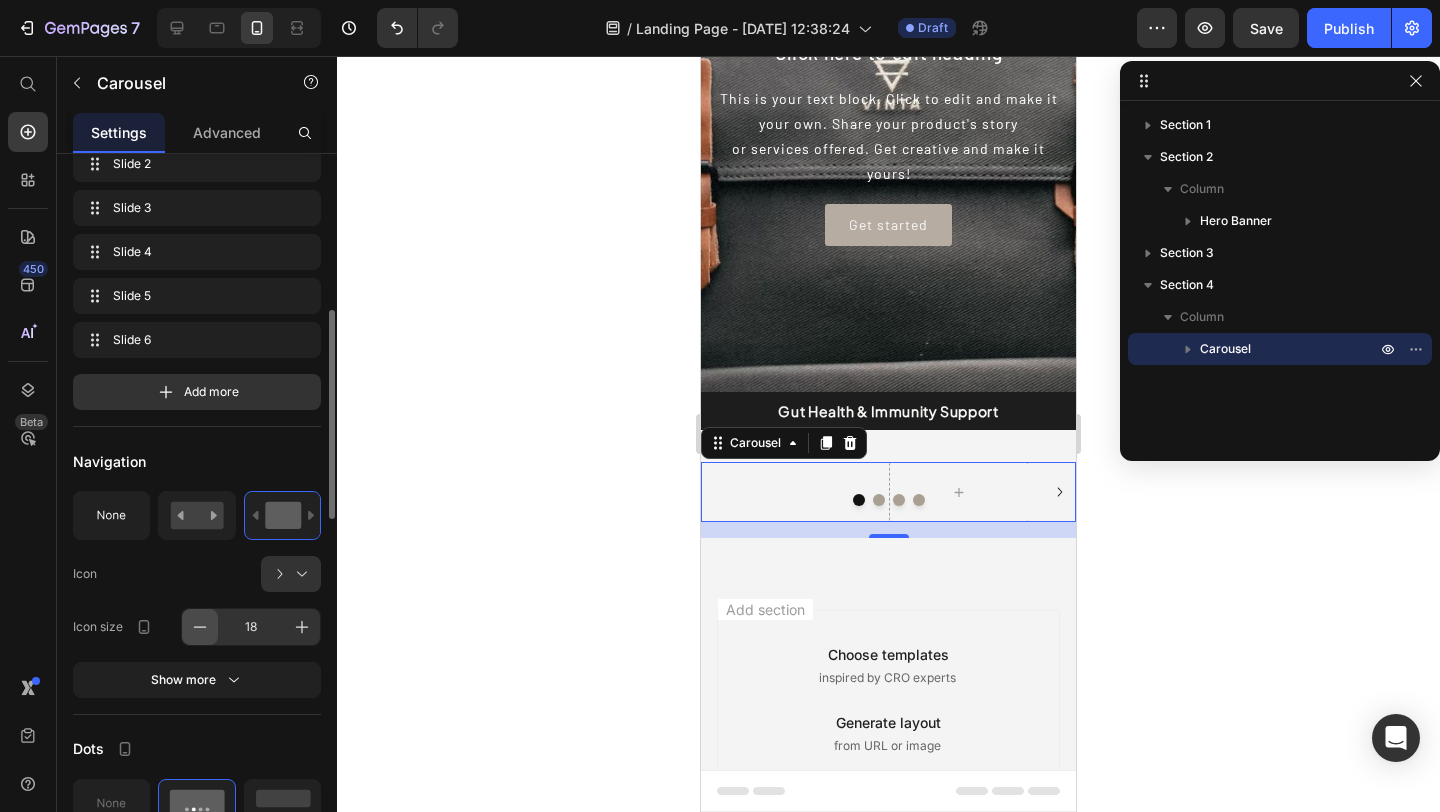 click 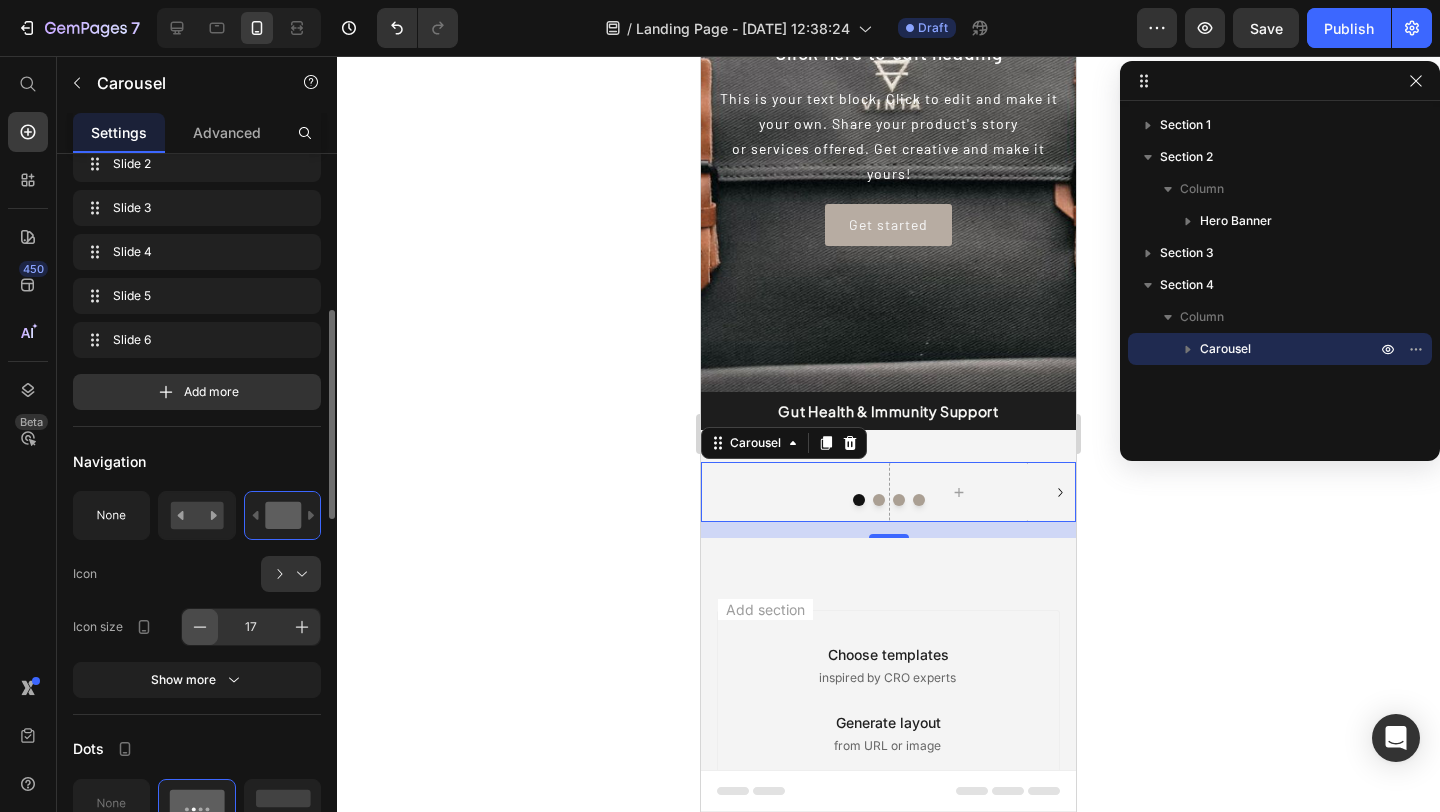 click 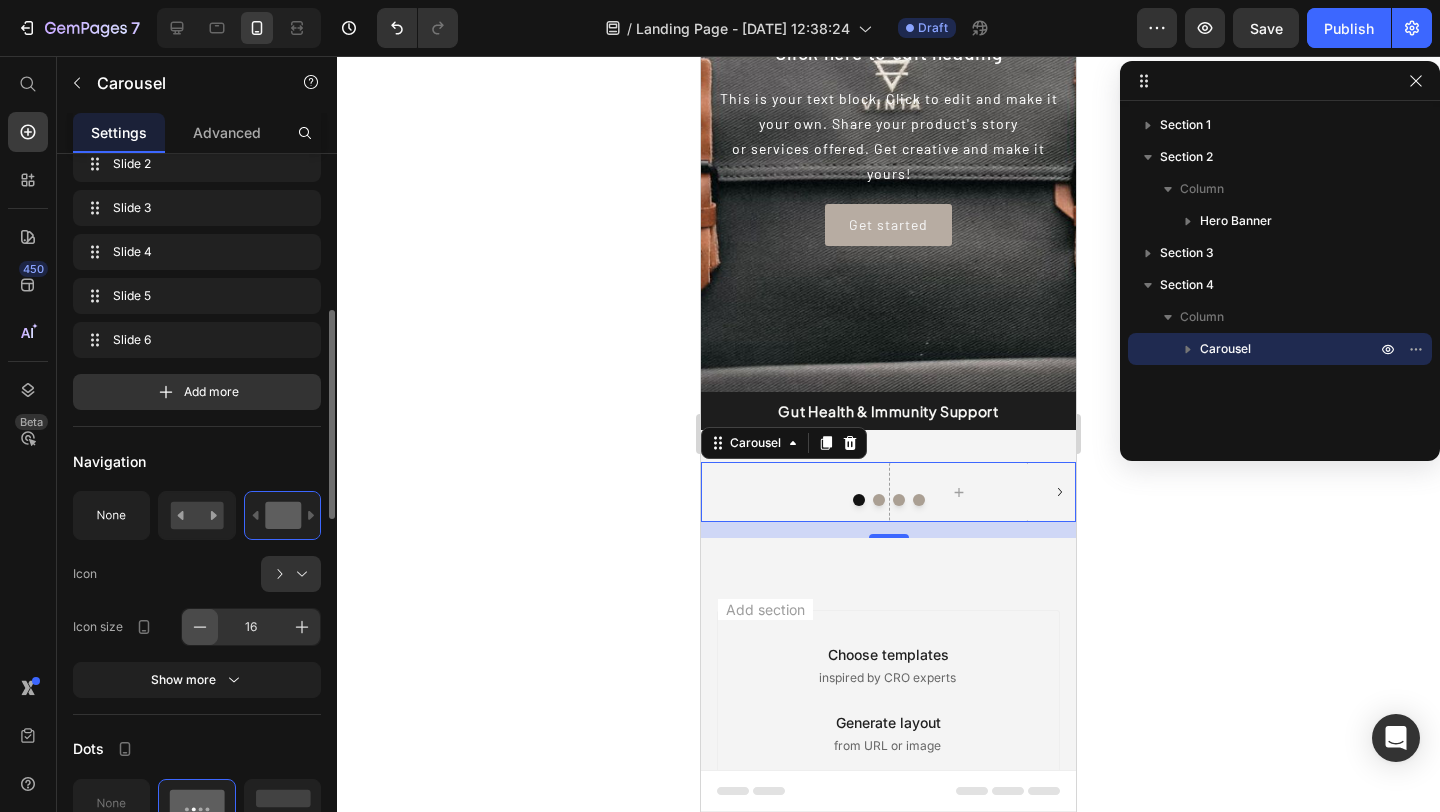 click 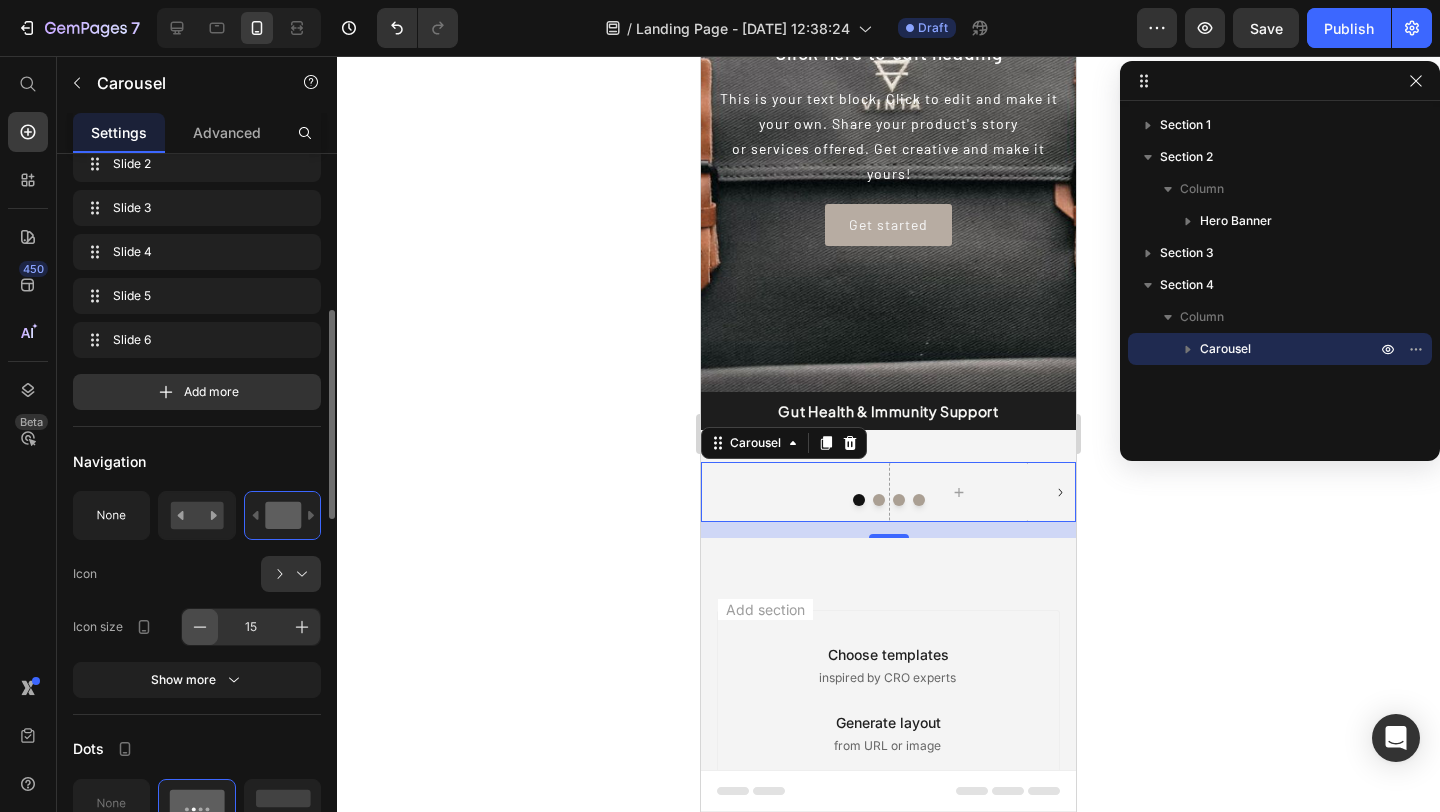 click 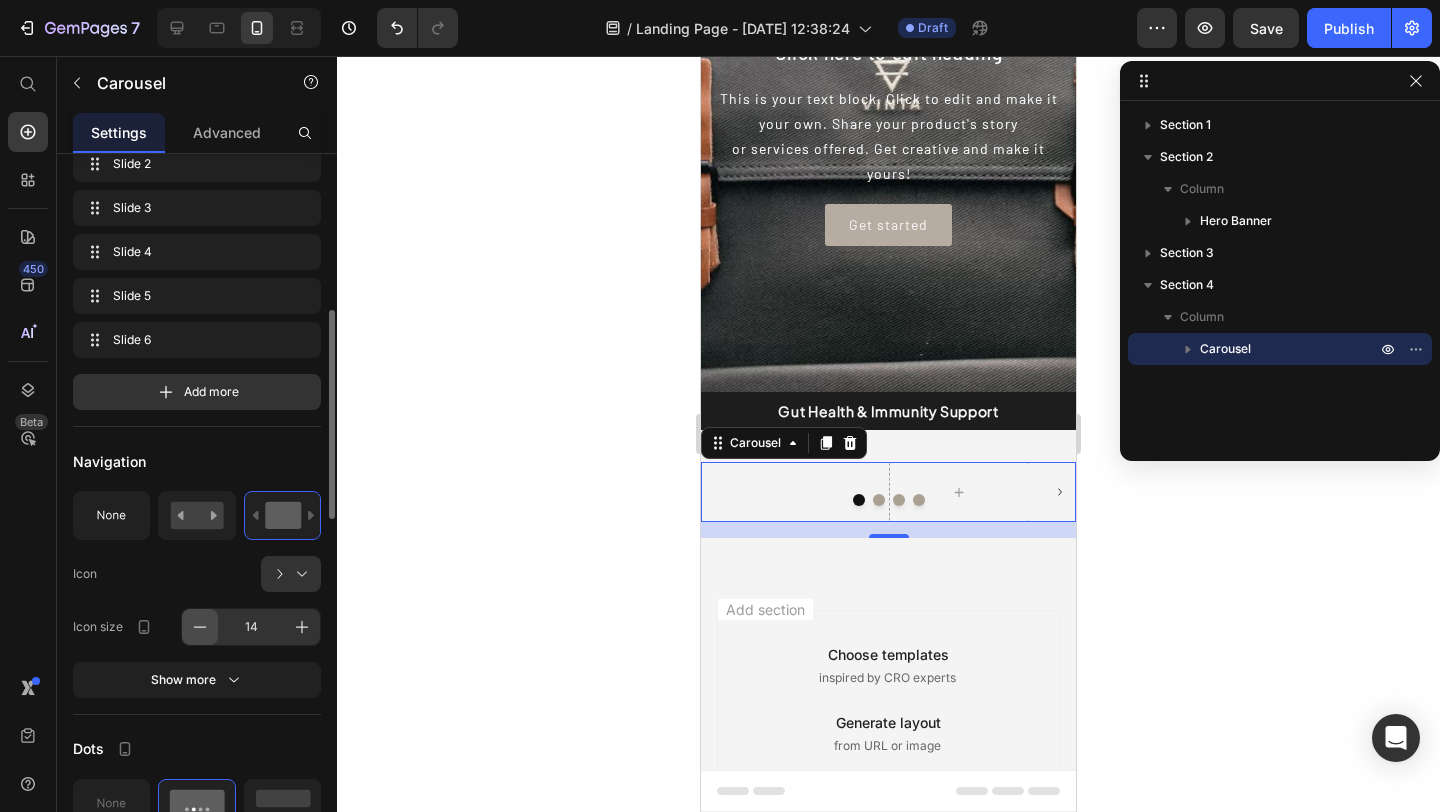 click 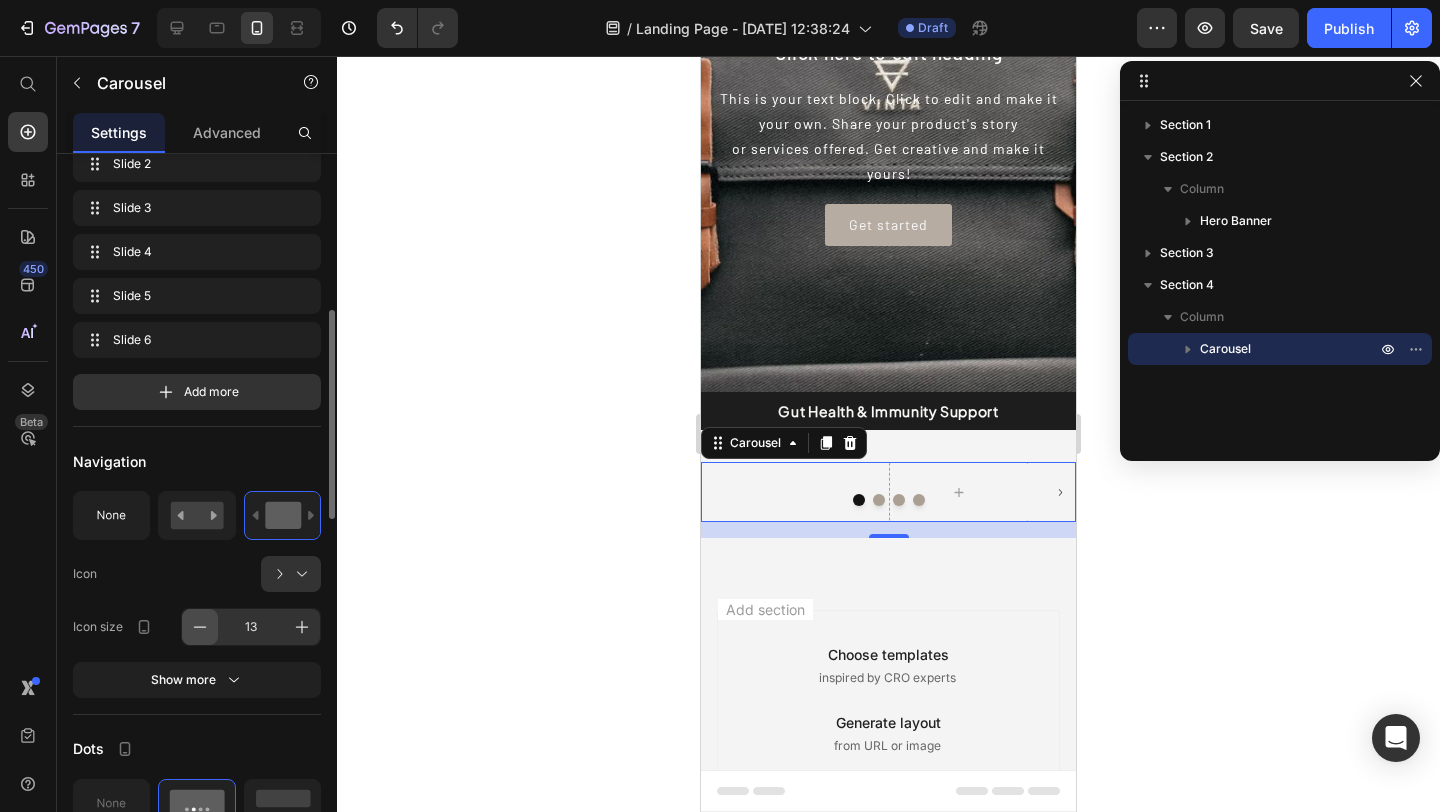 click 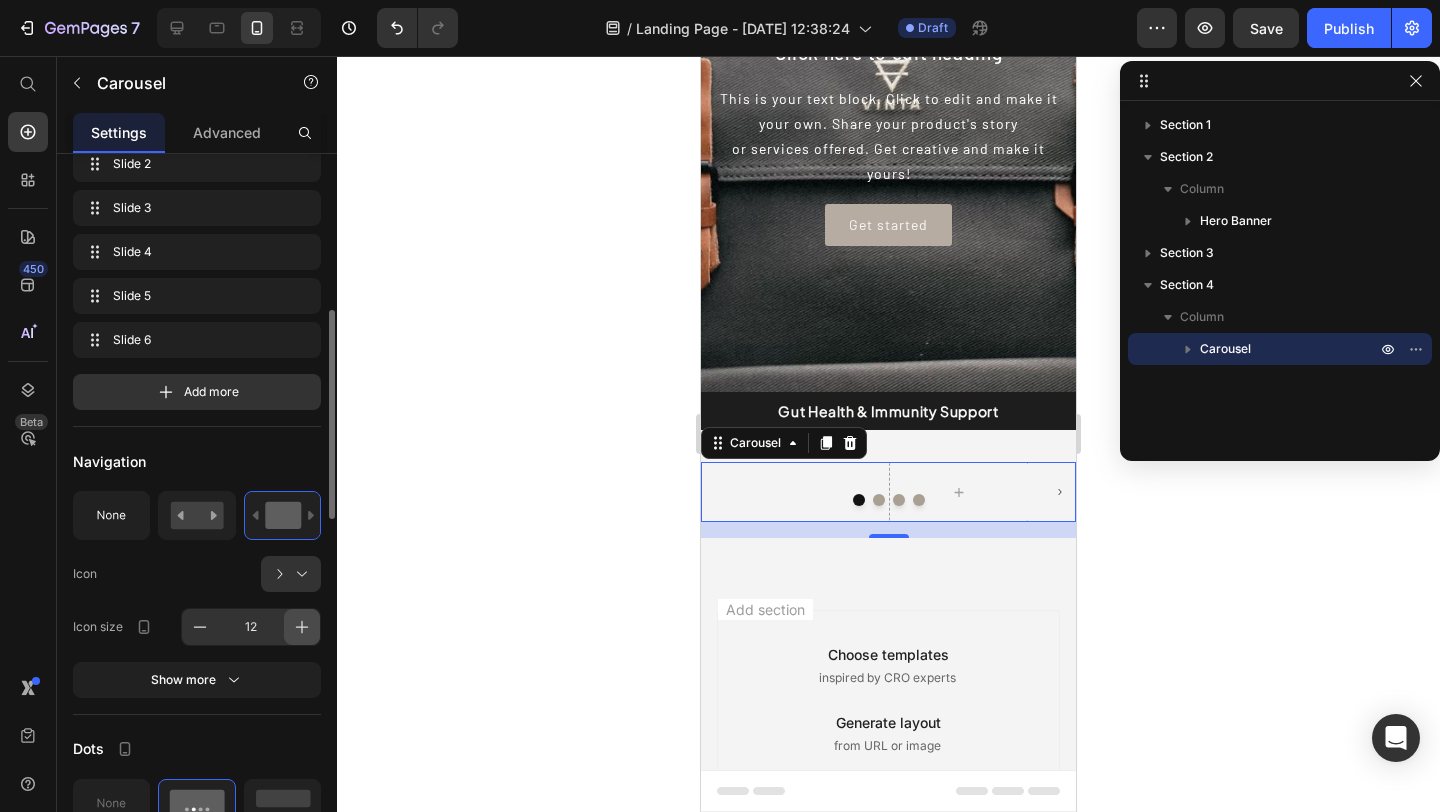 click at bounding box center [302, 627] 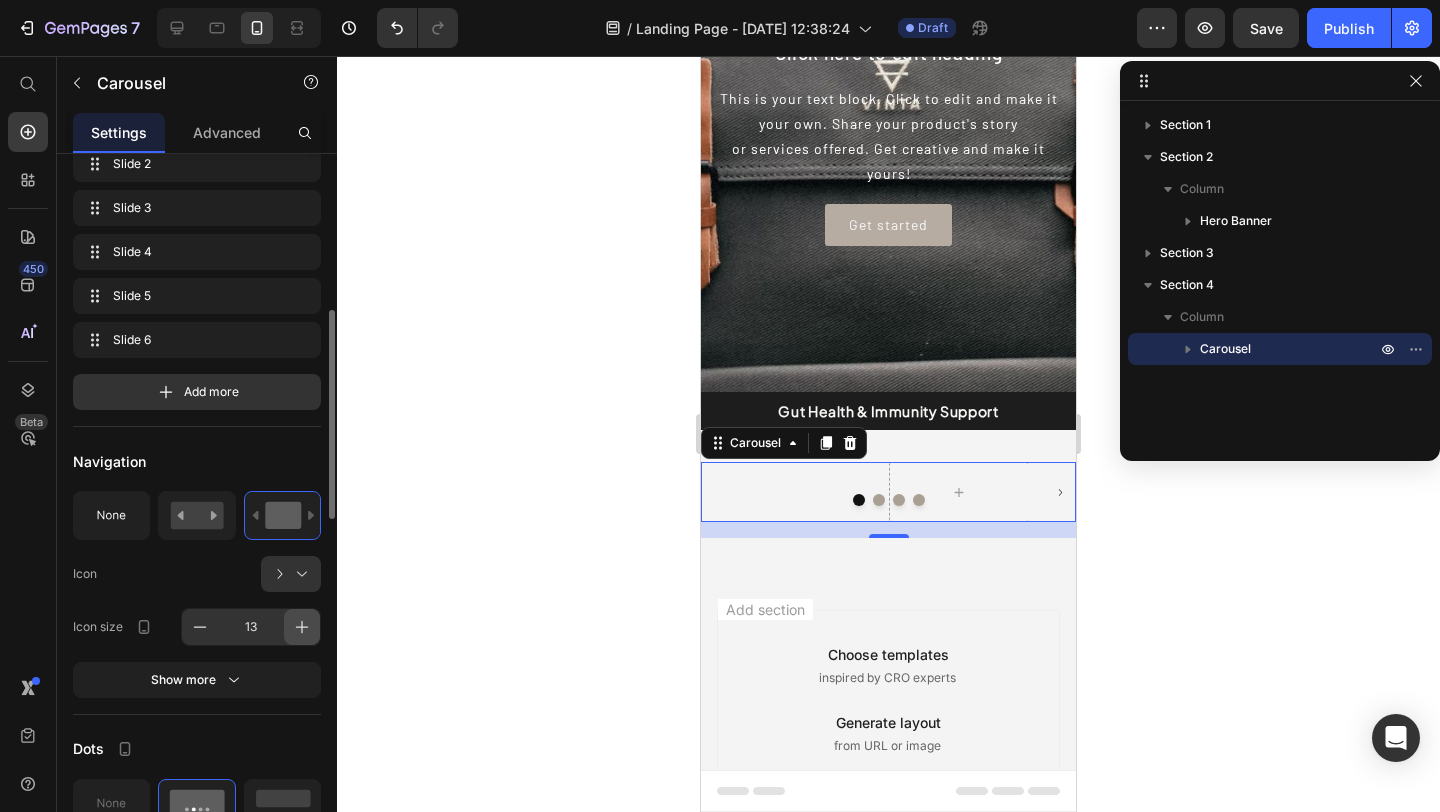 click at bounding box center (302, 627) 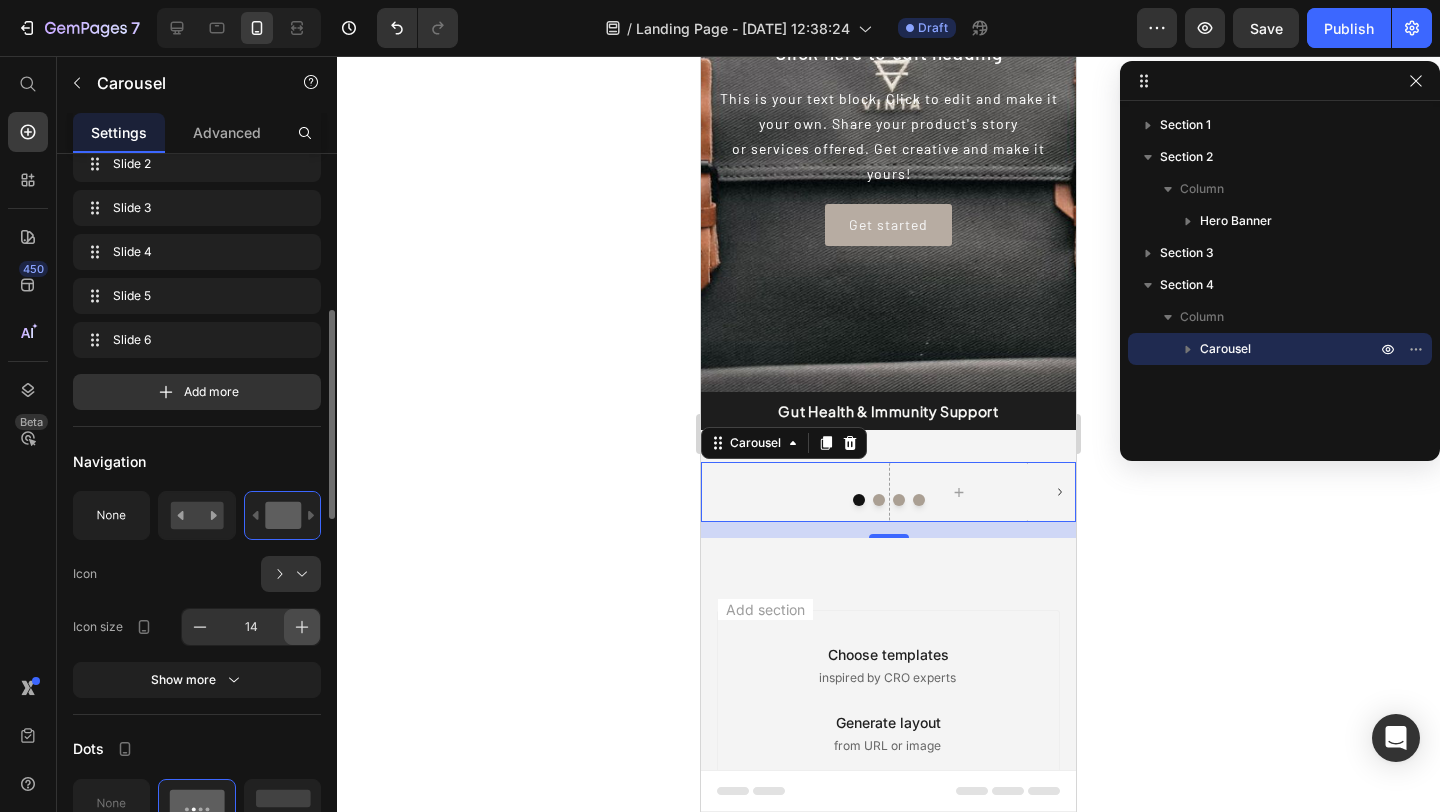 click at bounding box center (302, 627) 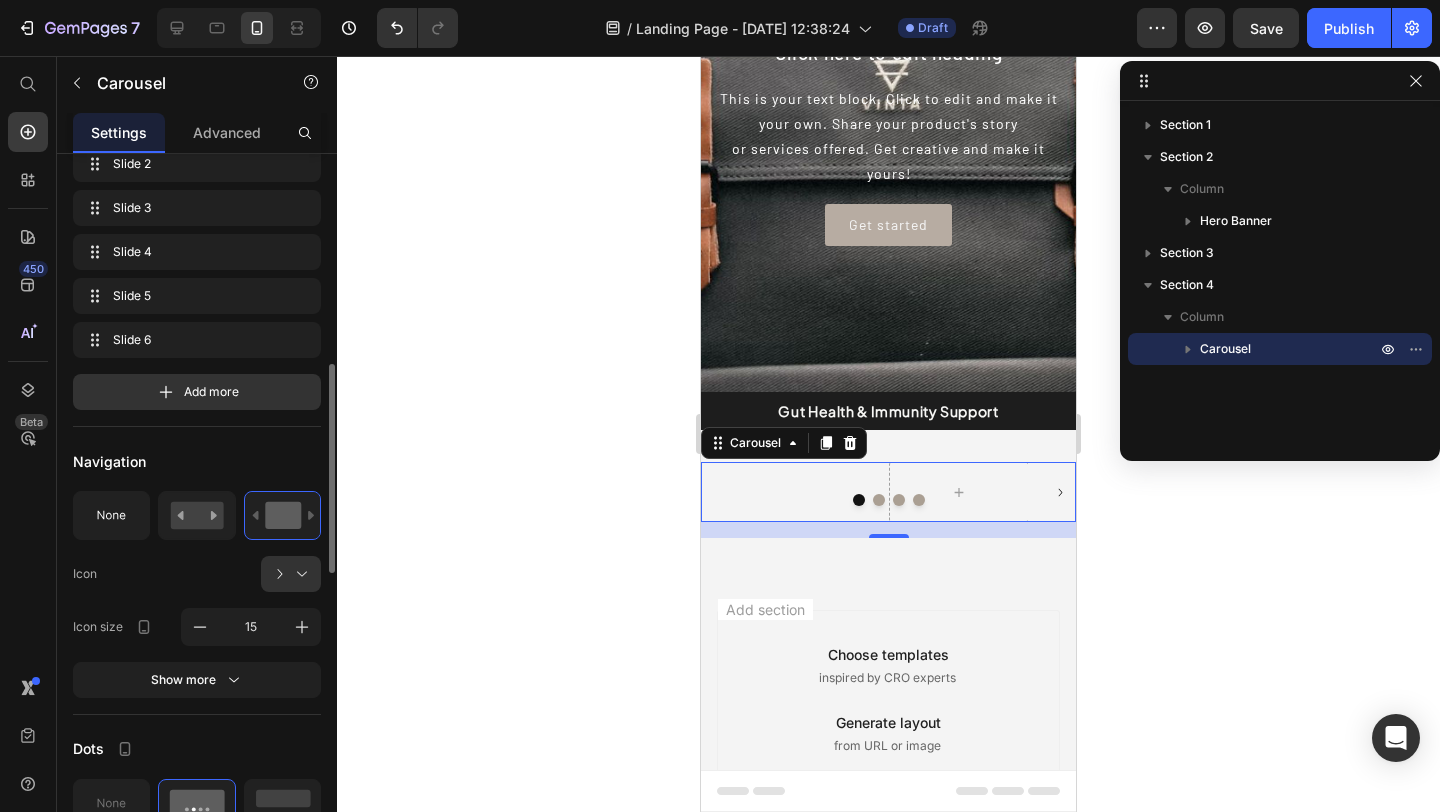 scroll, scrollTop: 708, scrollLeft: 0, axis: vertical 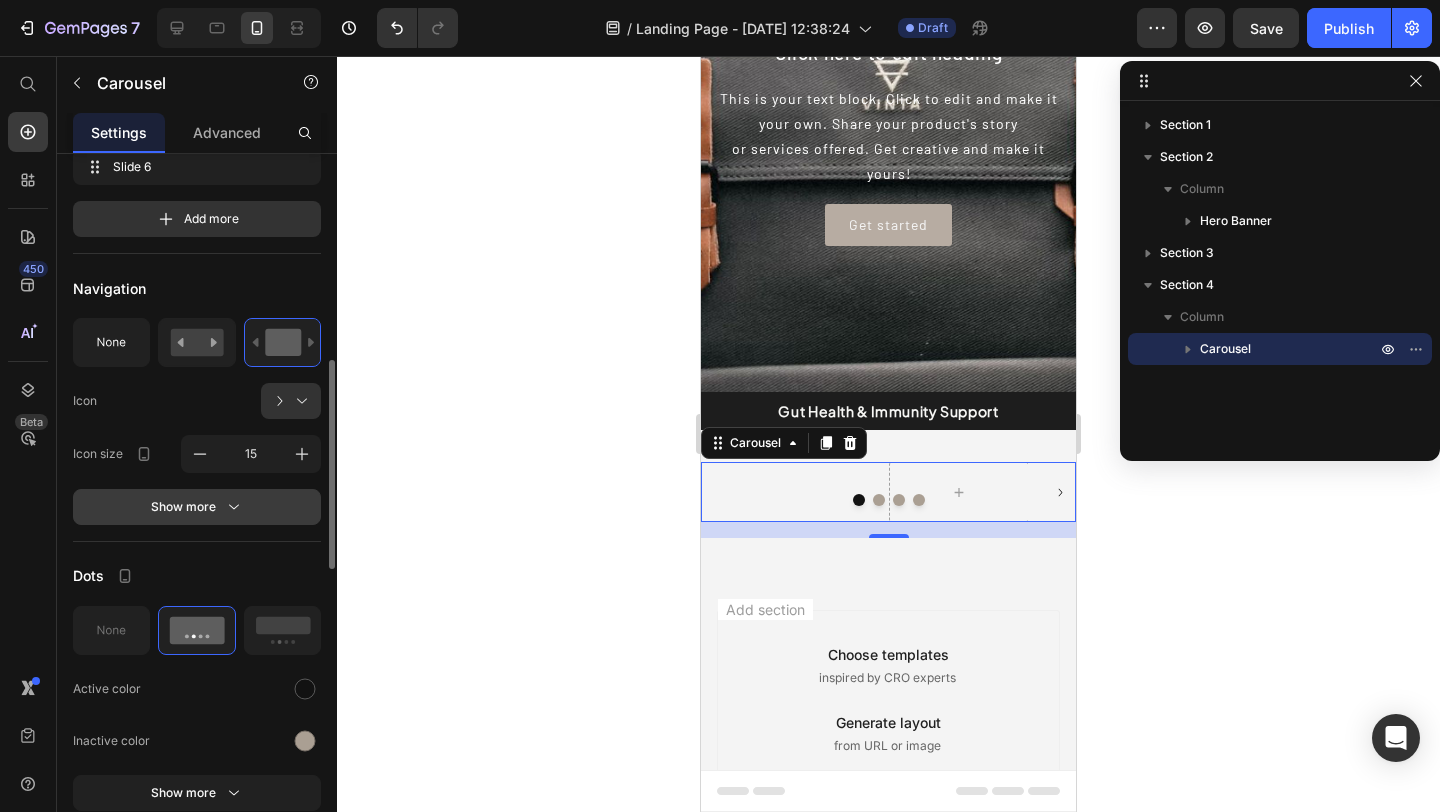 click on "Show more" at bounding box center (197, 507) 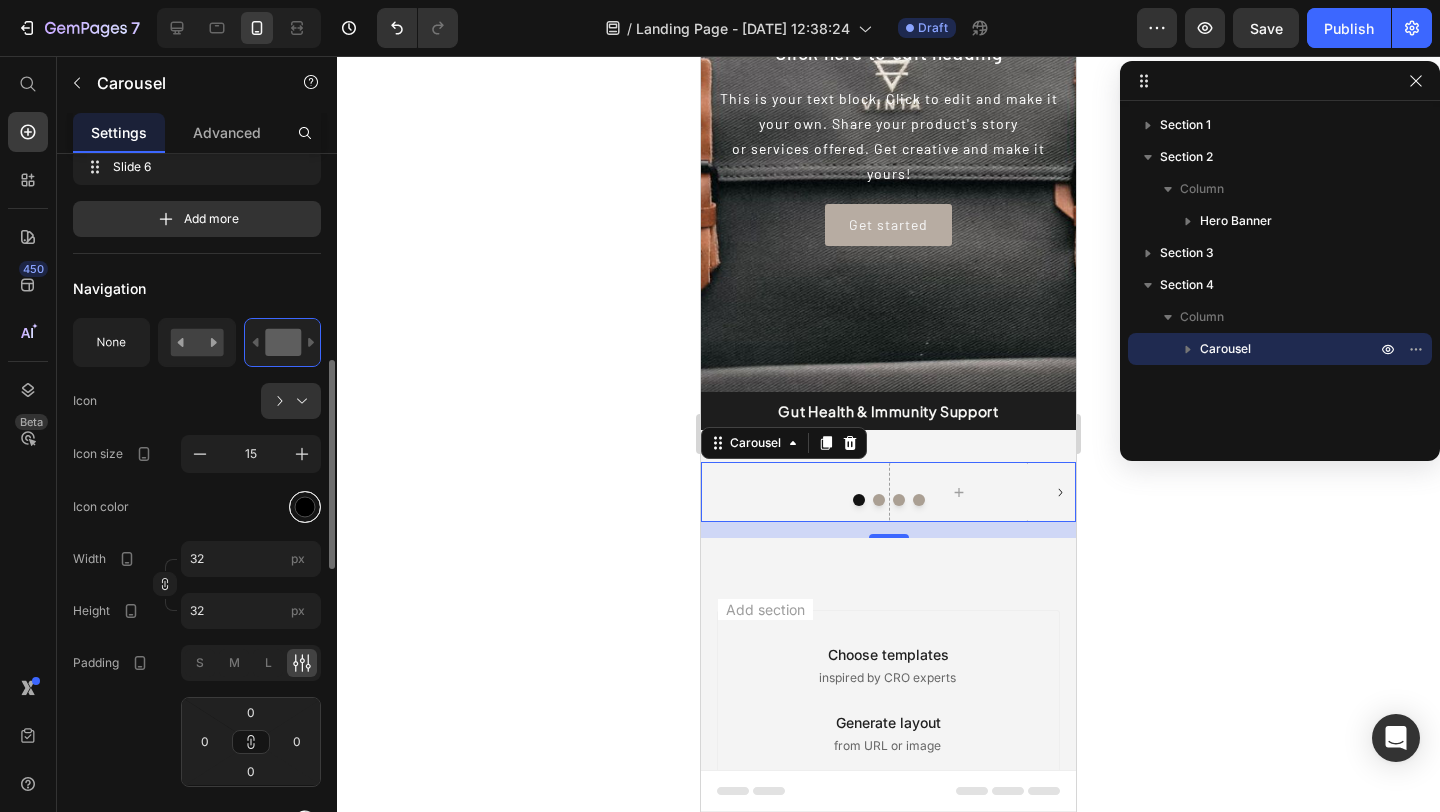 click at bounding box center (305, 506) 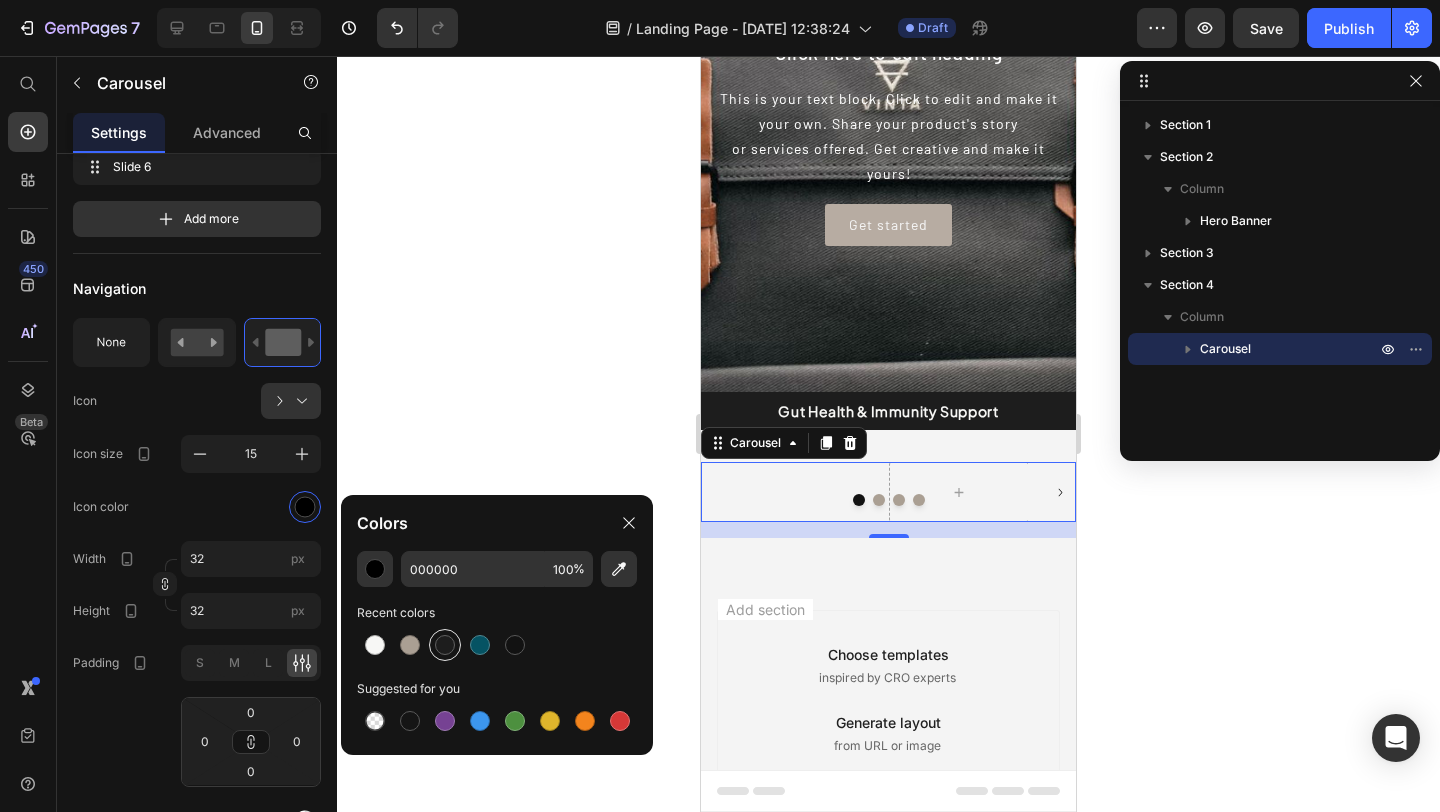 click at bounding box center [445, 645] 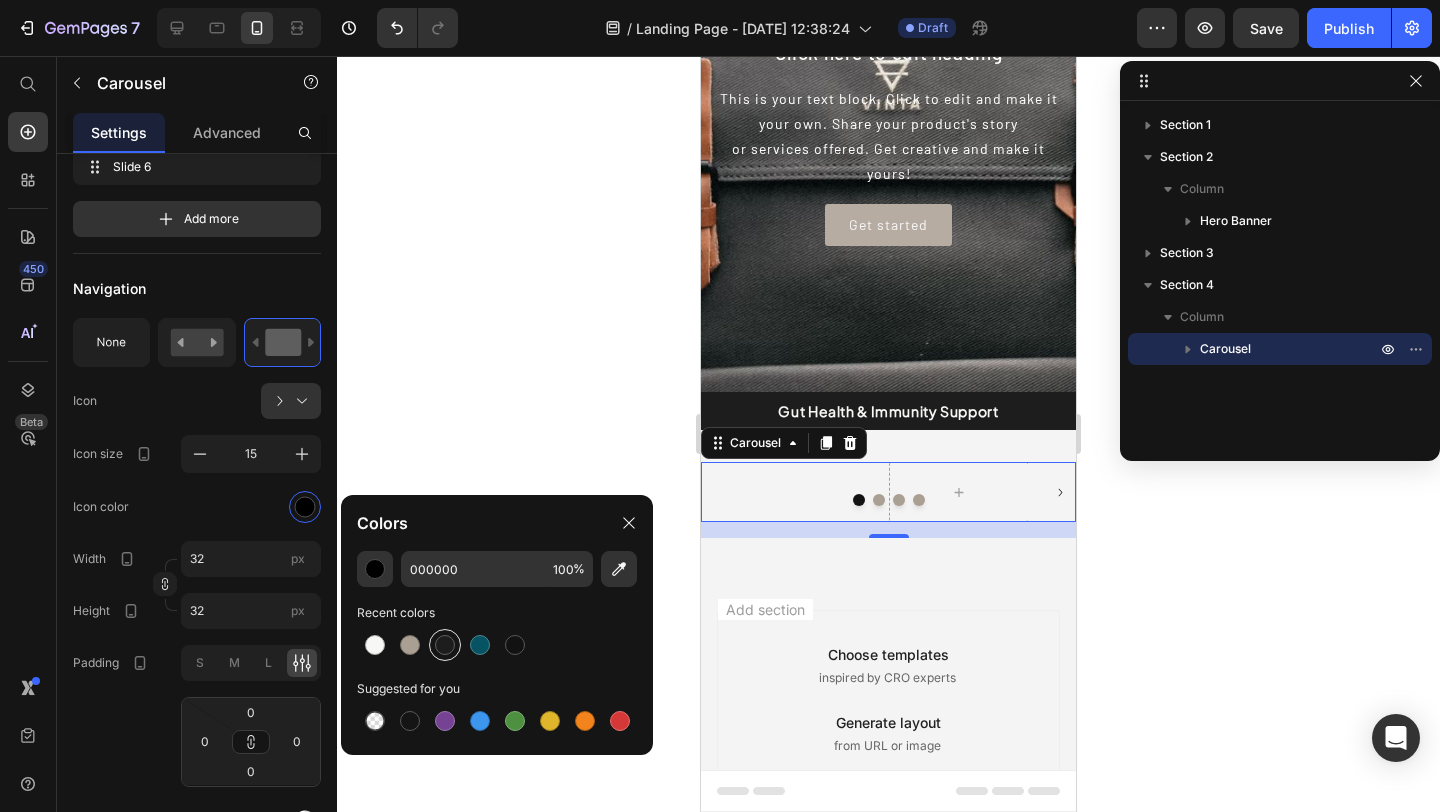 type on "1D1D1D" 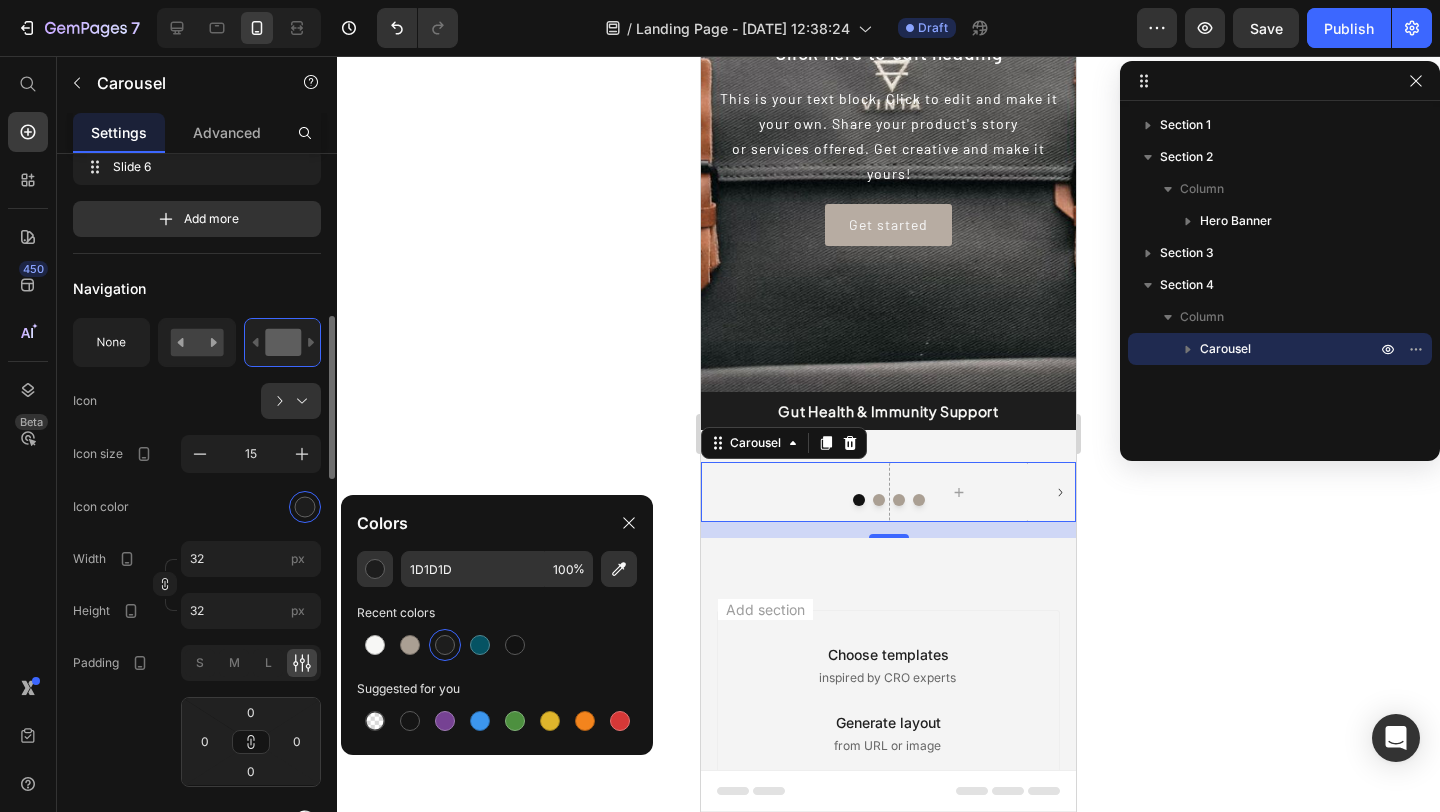click on "Icon color" at bounding box center [101, 507] 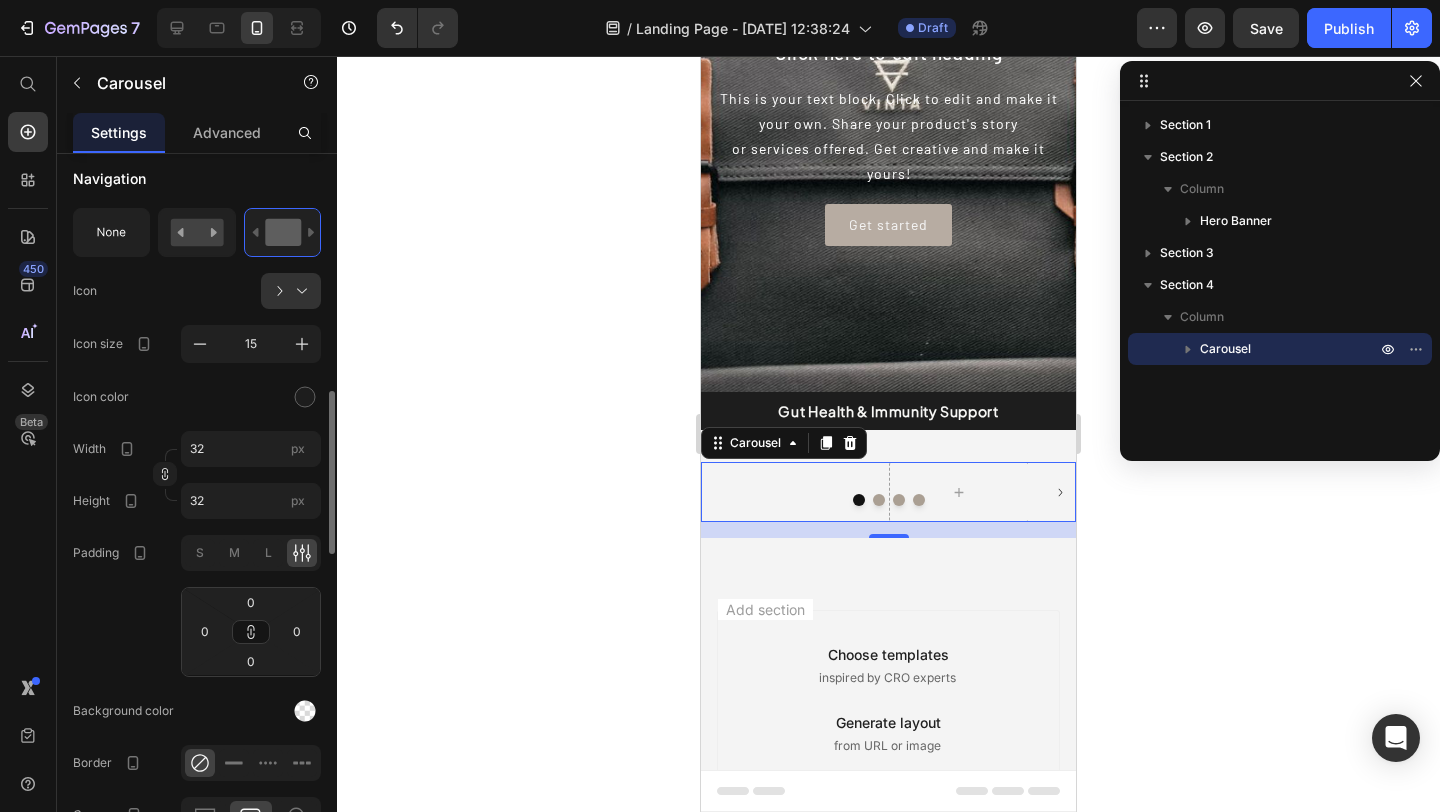 scroll, scrollTop: 976, scrollLeft: 0, axis: vertical 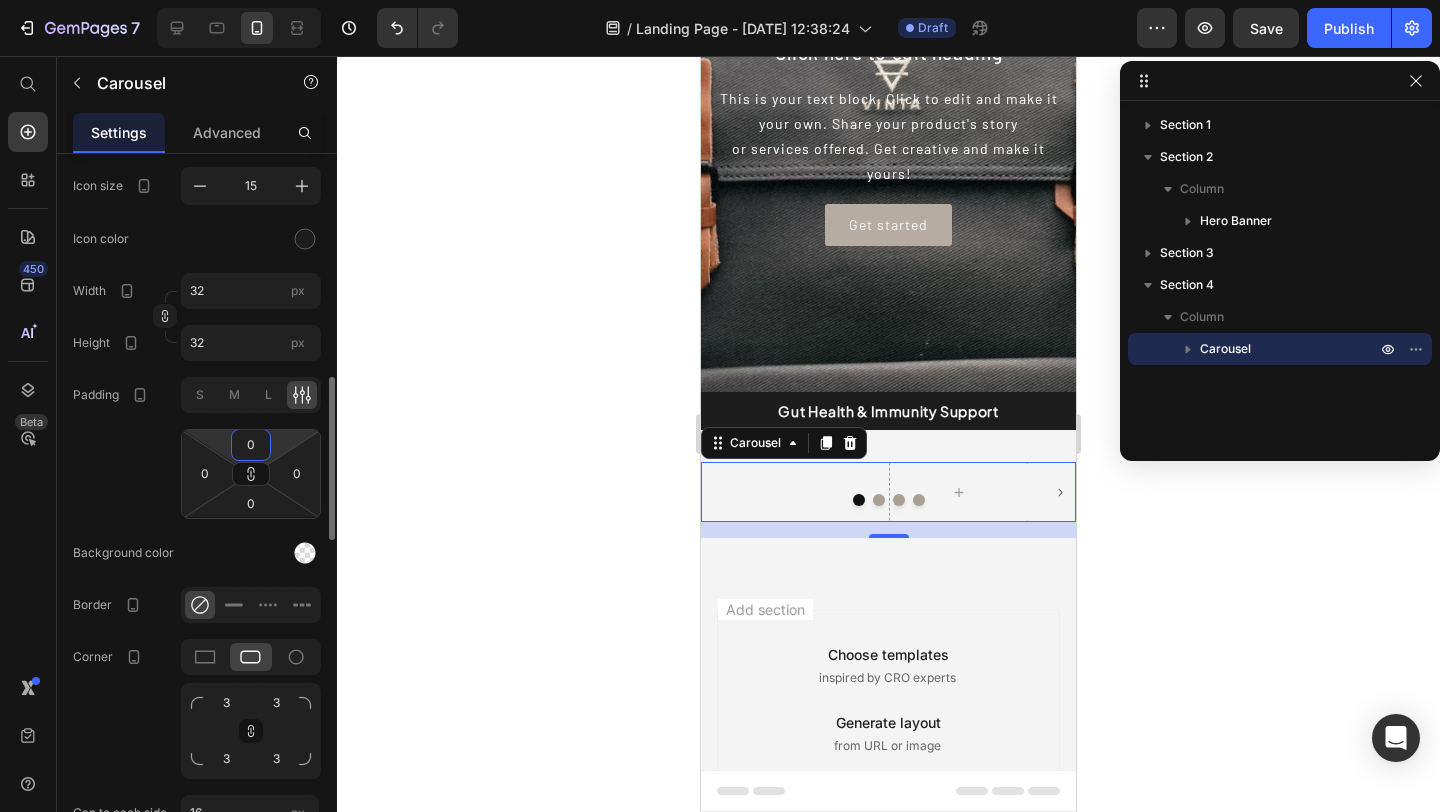 click on "0" at bounding box center (251, 445) 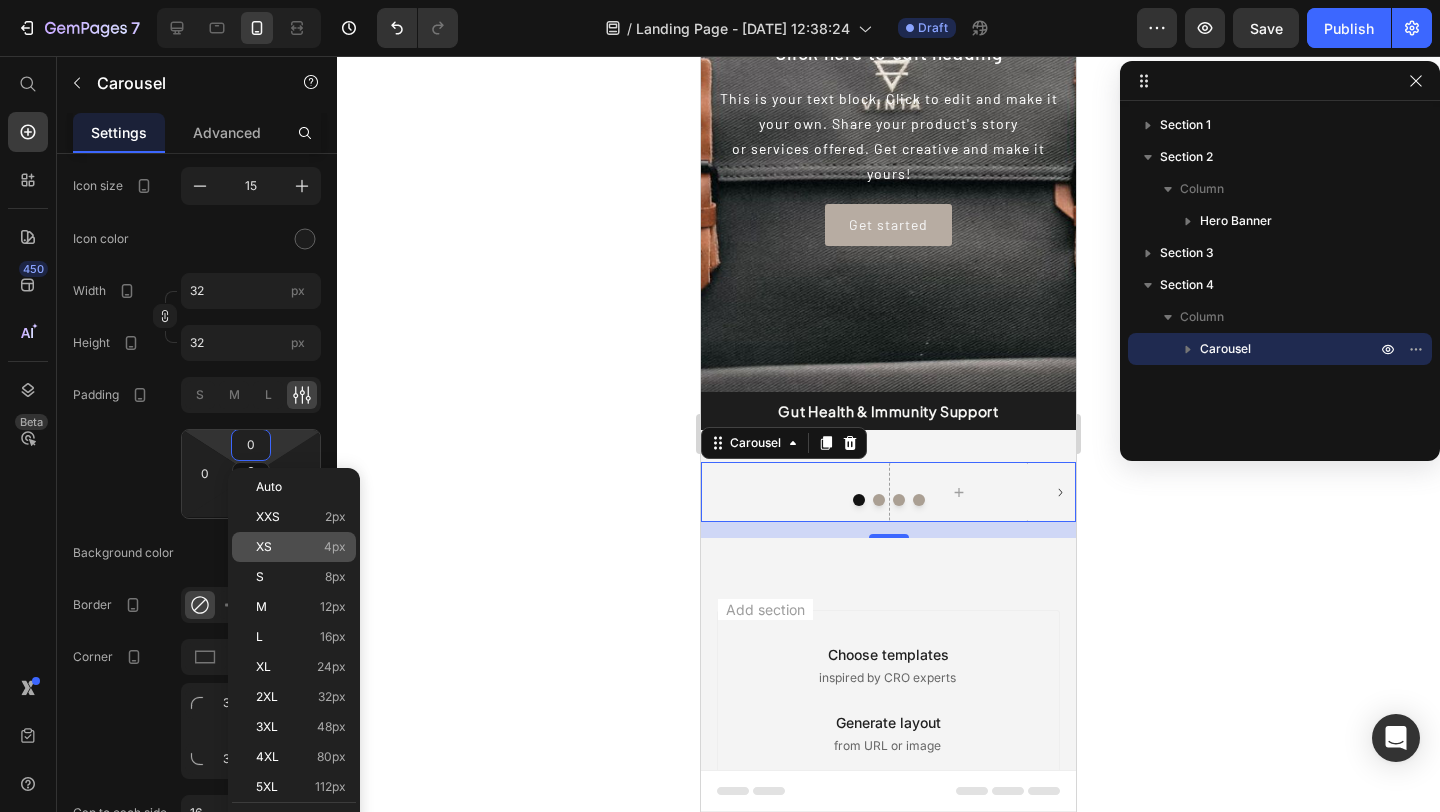 click on "XS 4px" at bounding box center (301, 547) 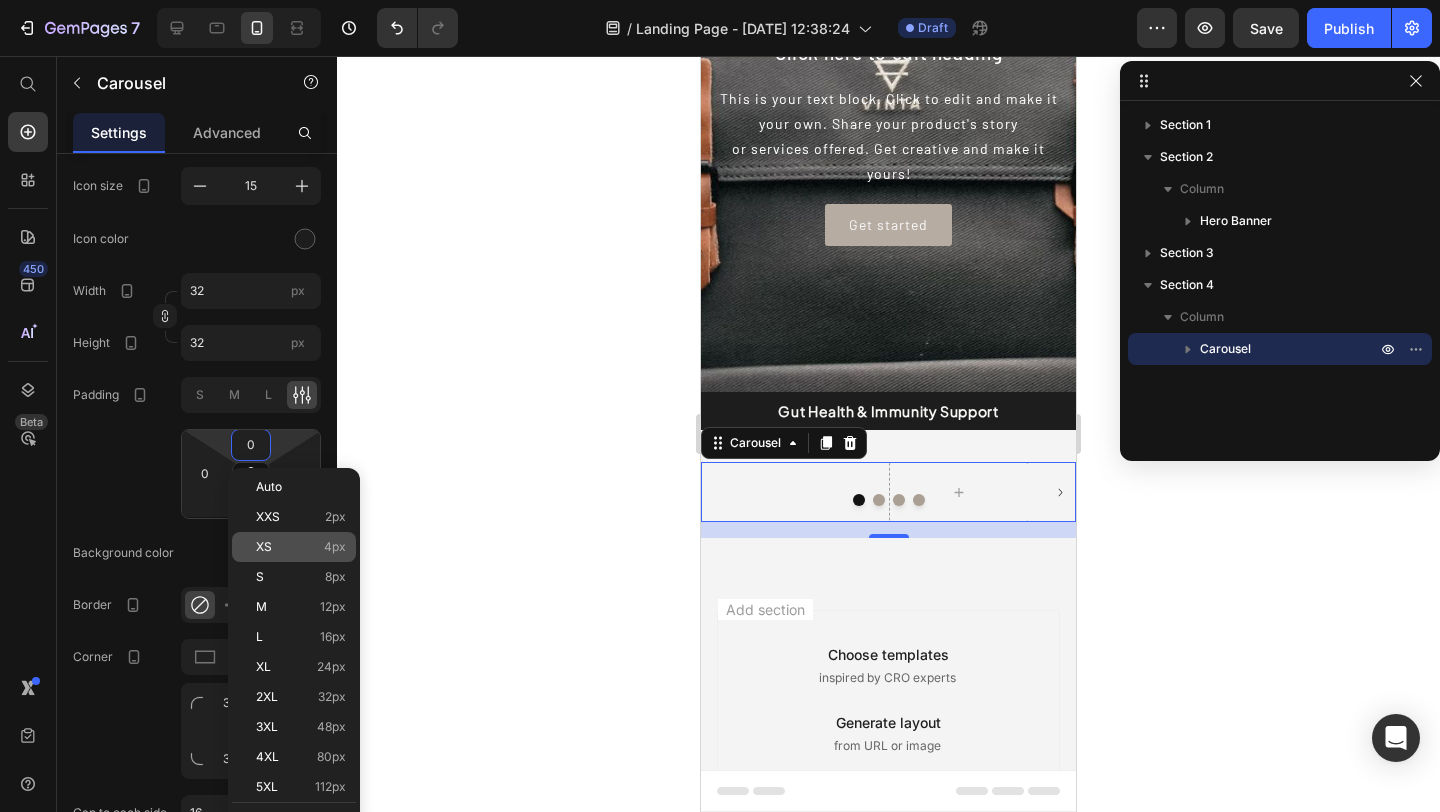 type on "4" 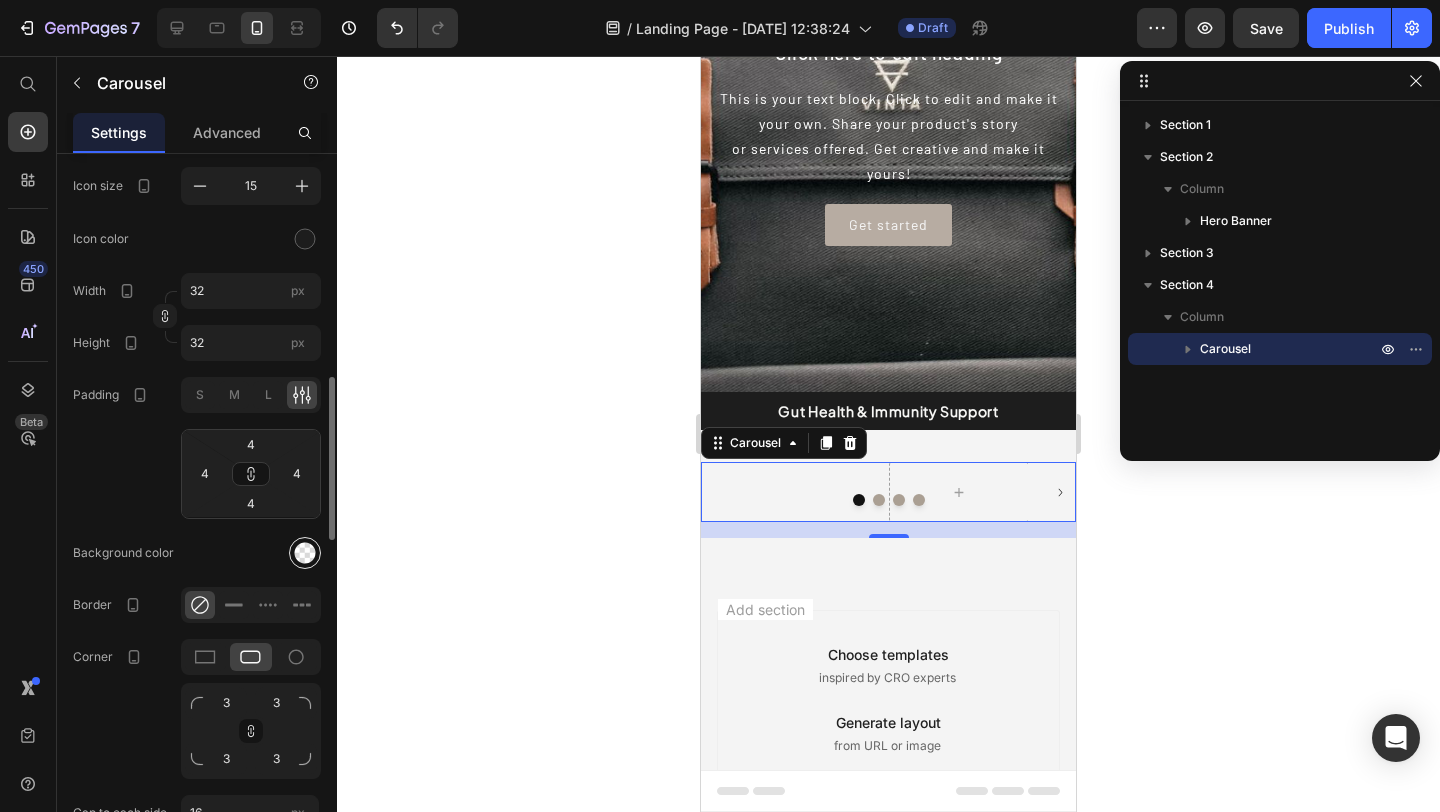 click 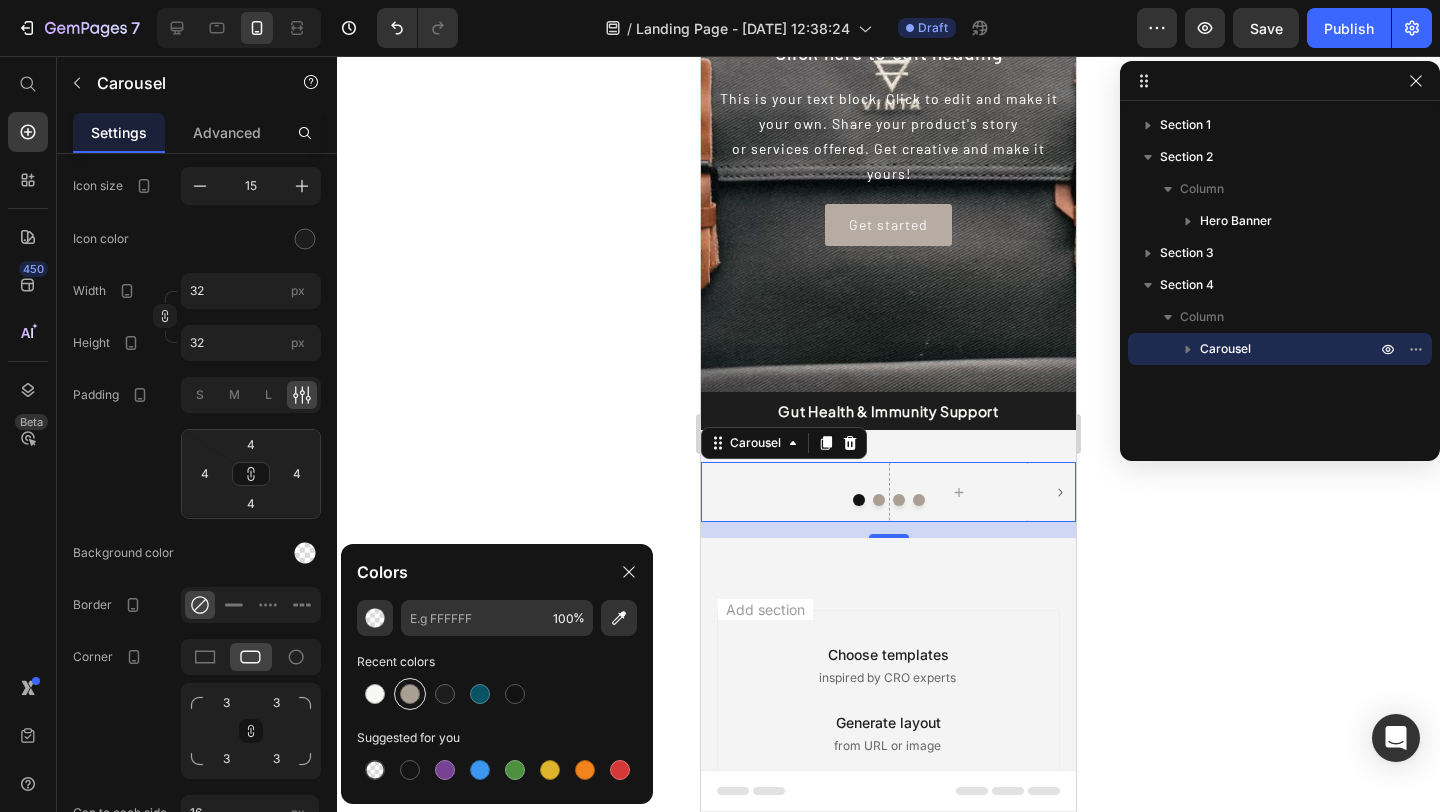 click at bounding box center [410, 694] 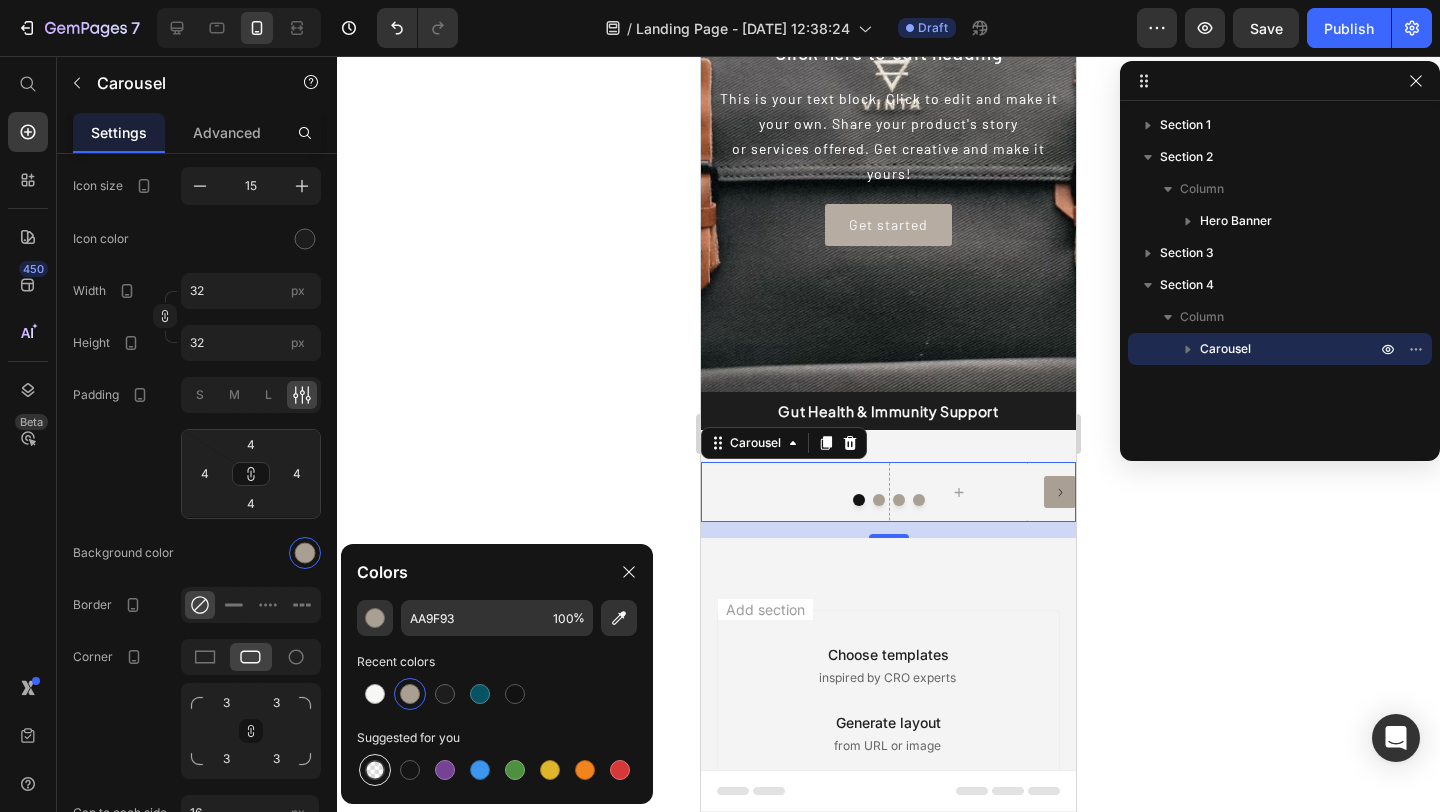 click at bounding box center [375, 770] 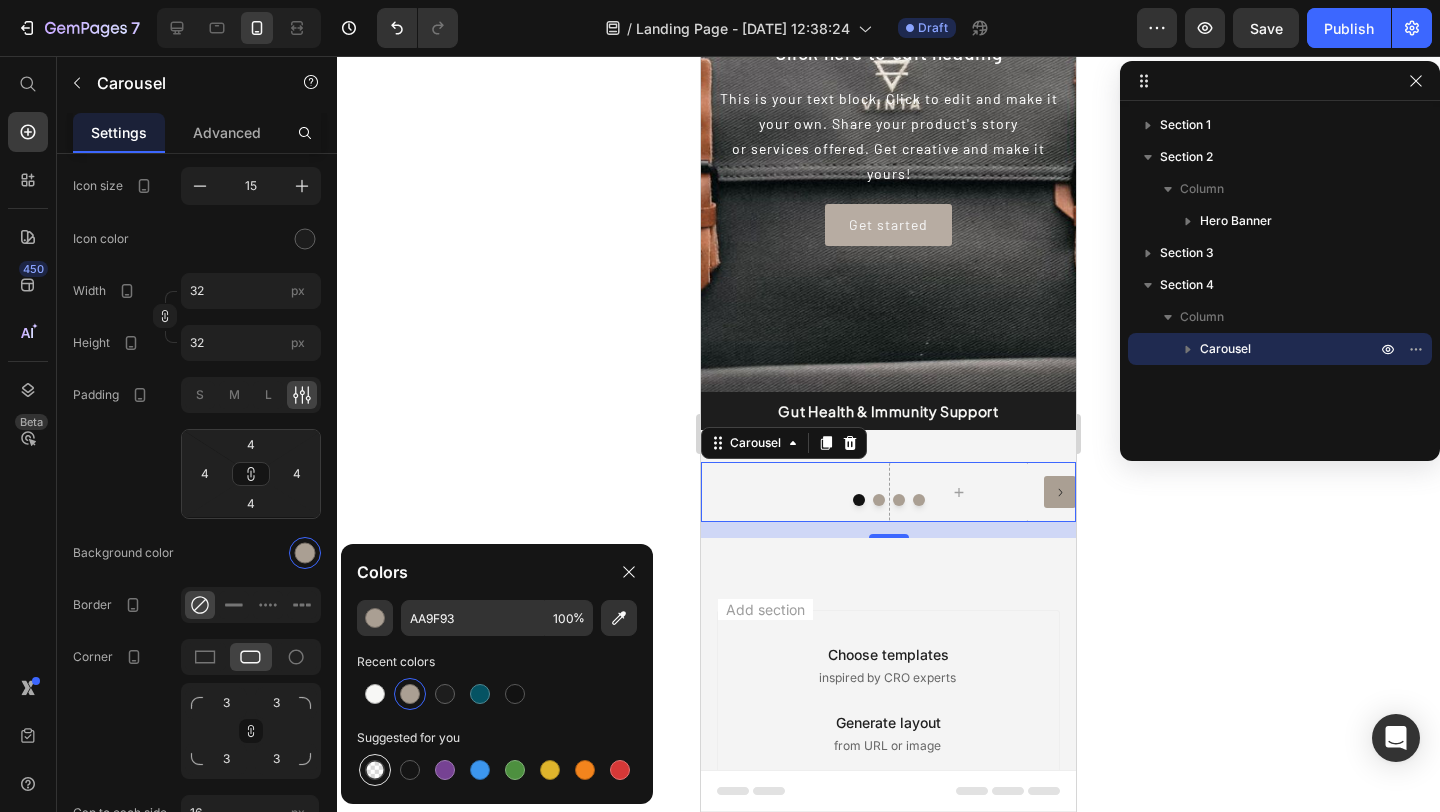 type on "000000" 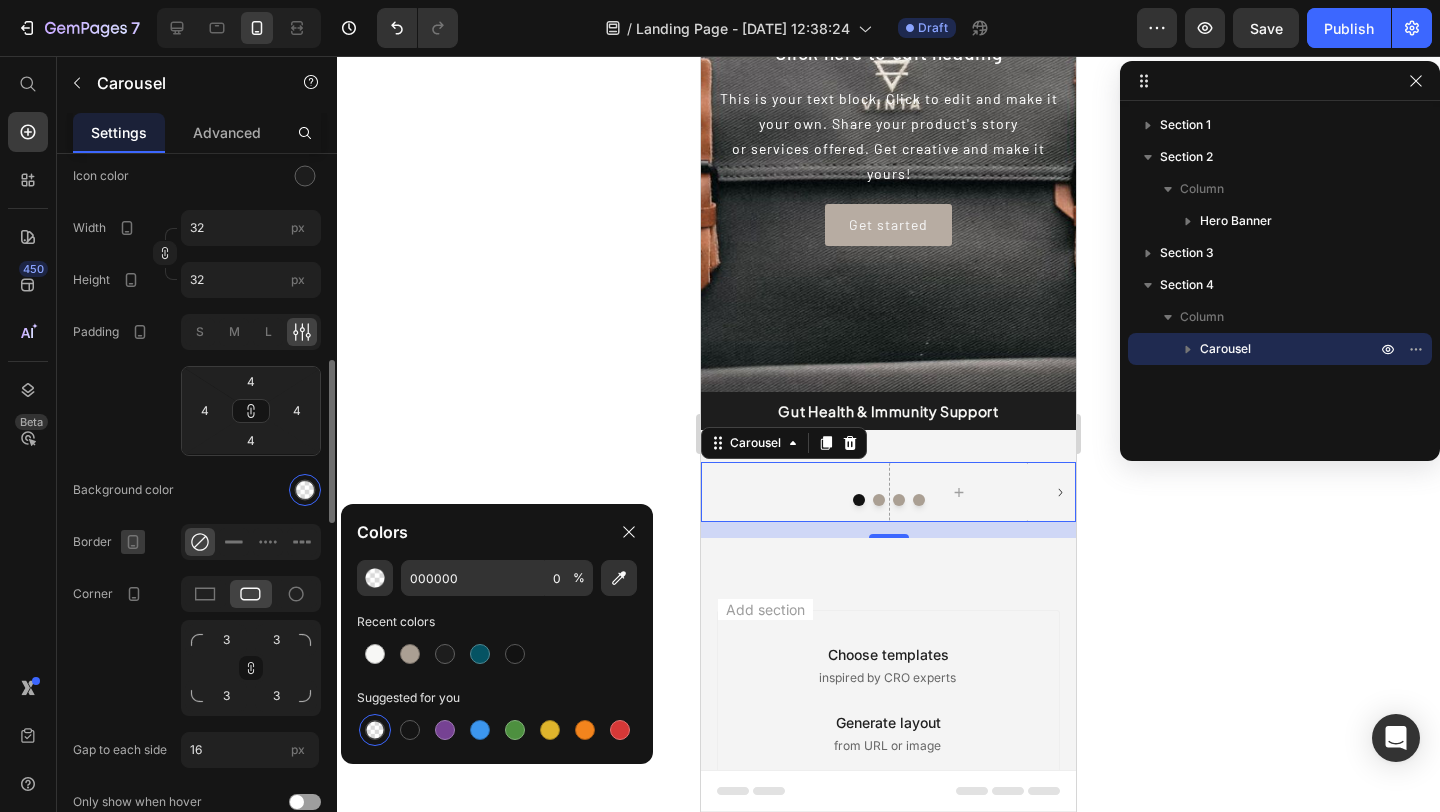 scroll, scrollTop: 1081, scrollLeft: 0, axis: vertical 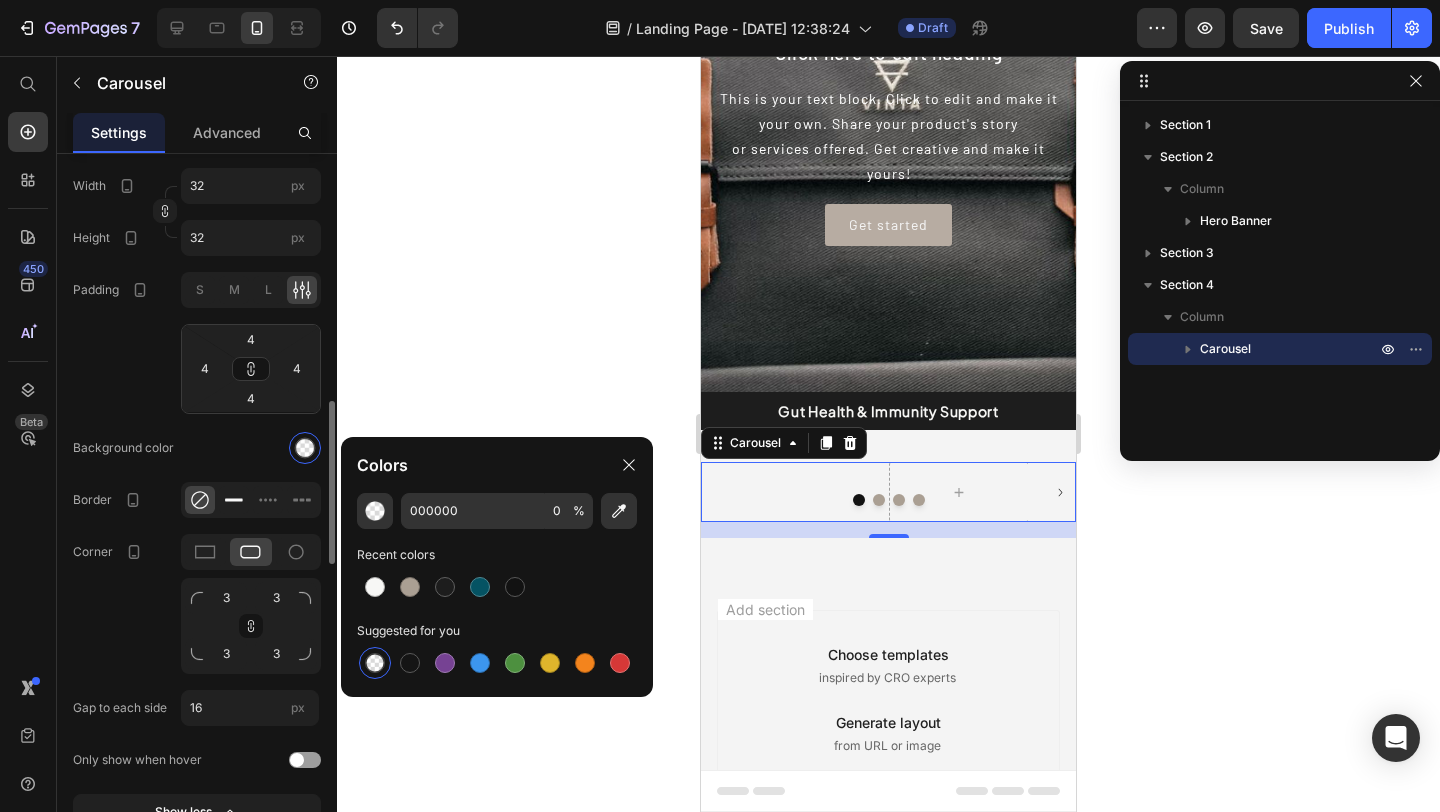click 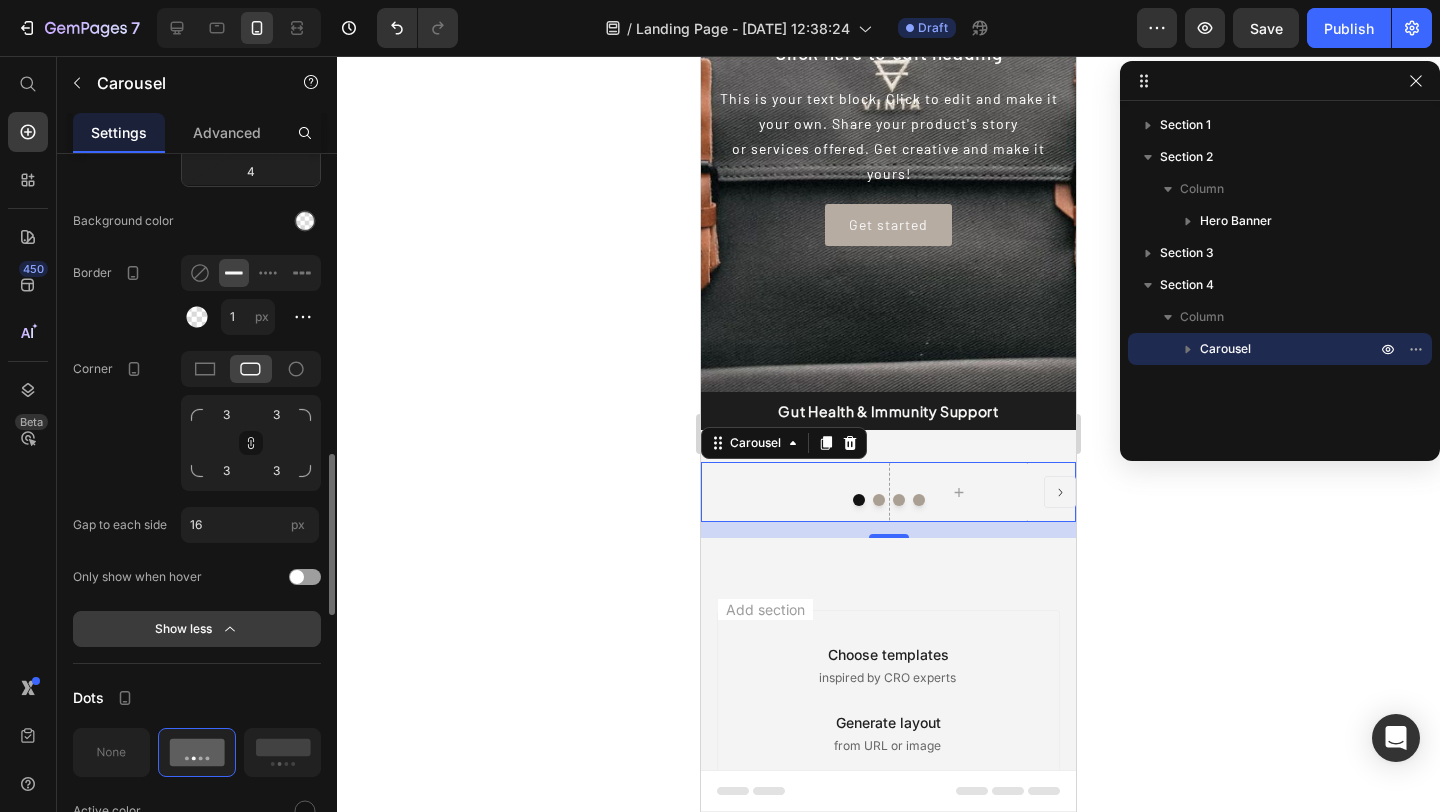 scroll, scrollTop: 1524, scrollLeft: 0, axis: vertical 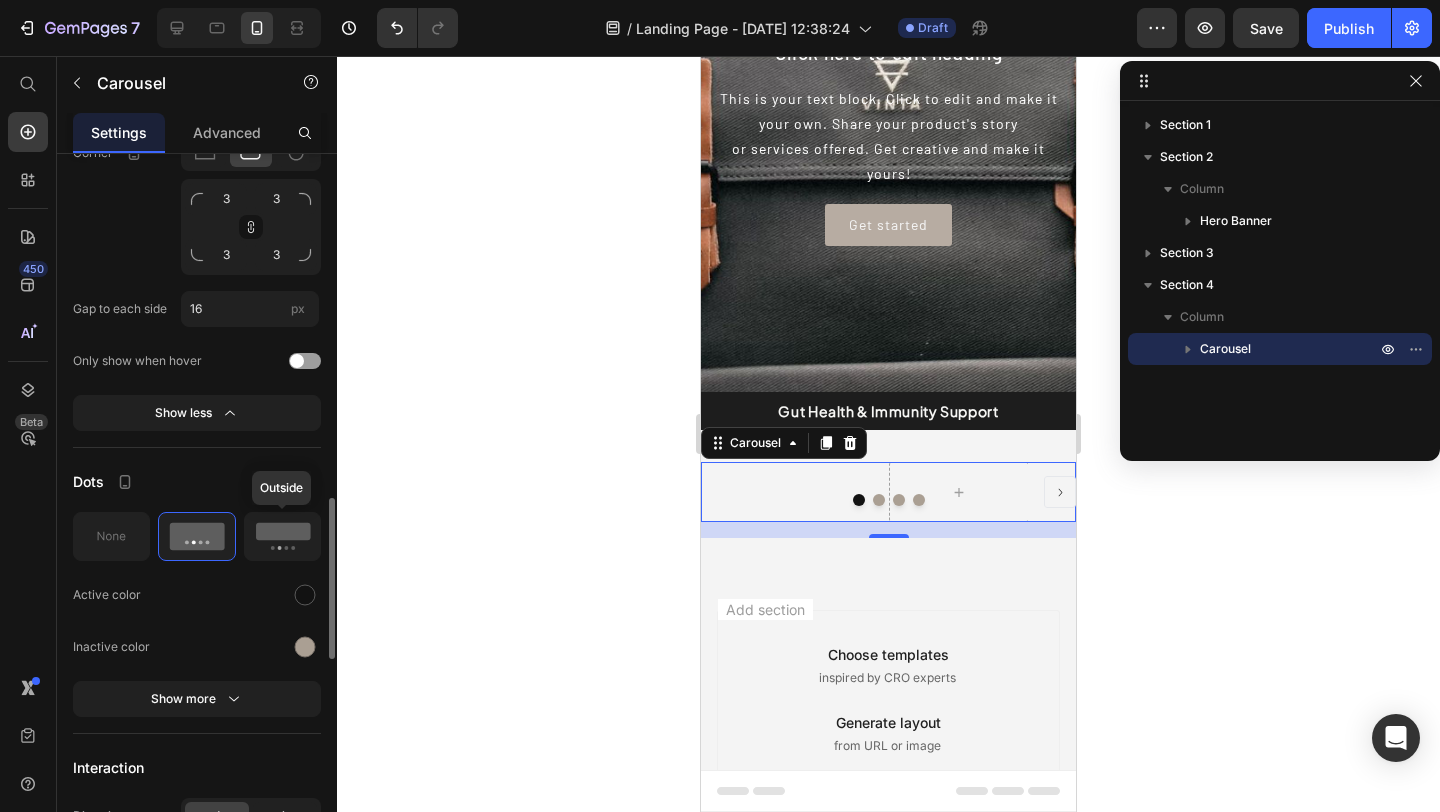 click 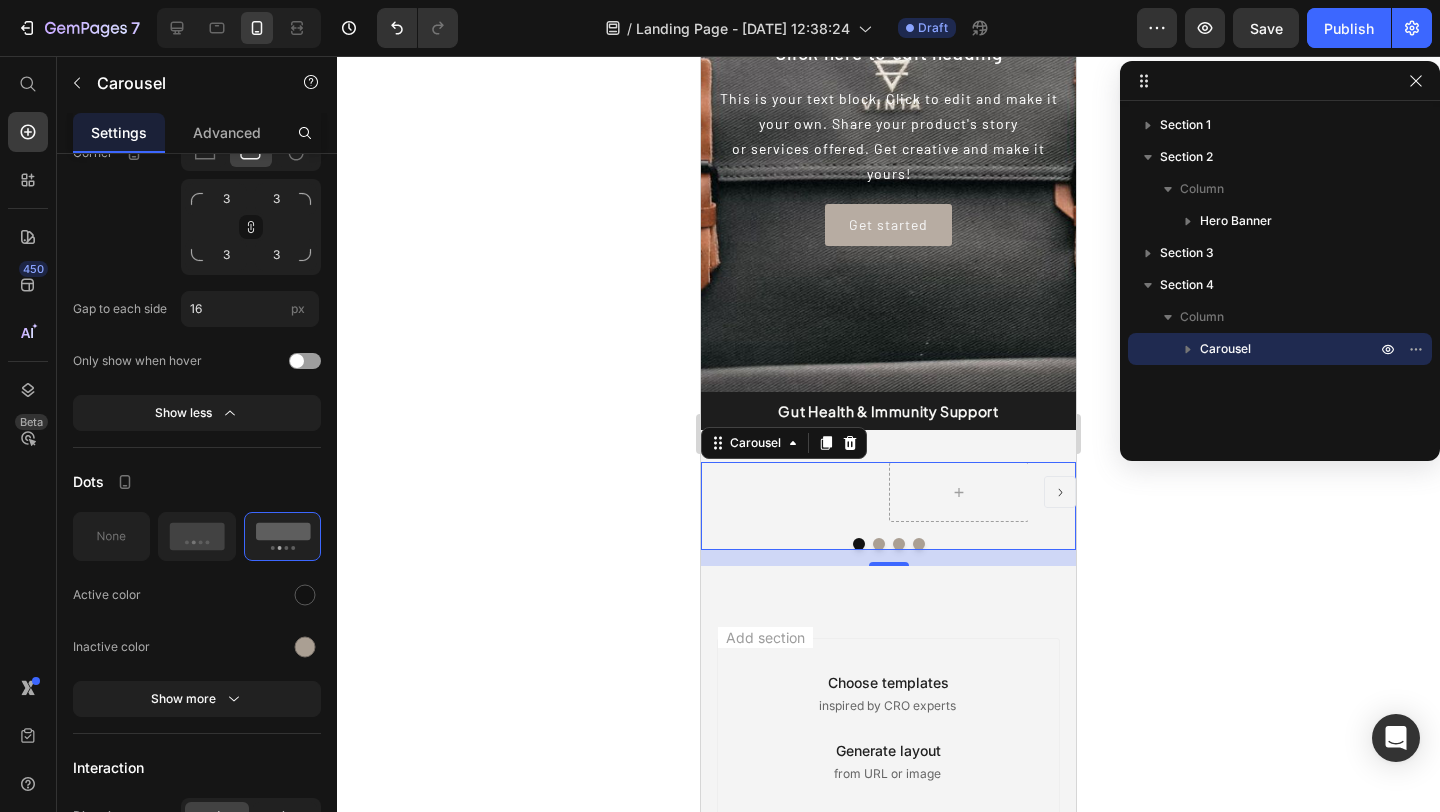 click at bounding box center (888, 492) 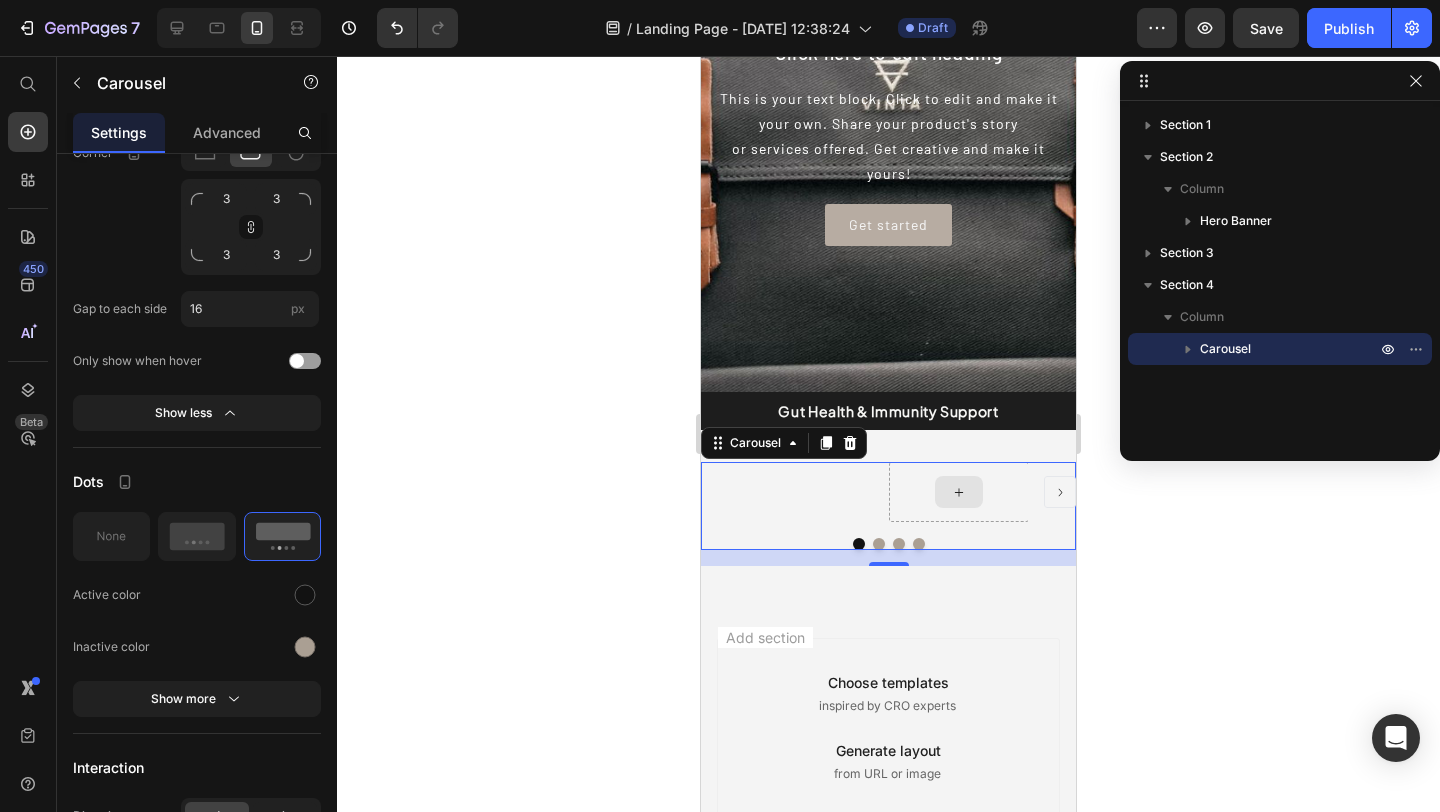click at bounding box center (959, 492) 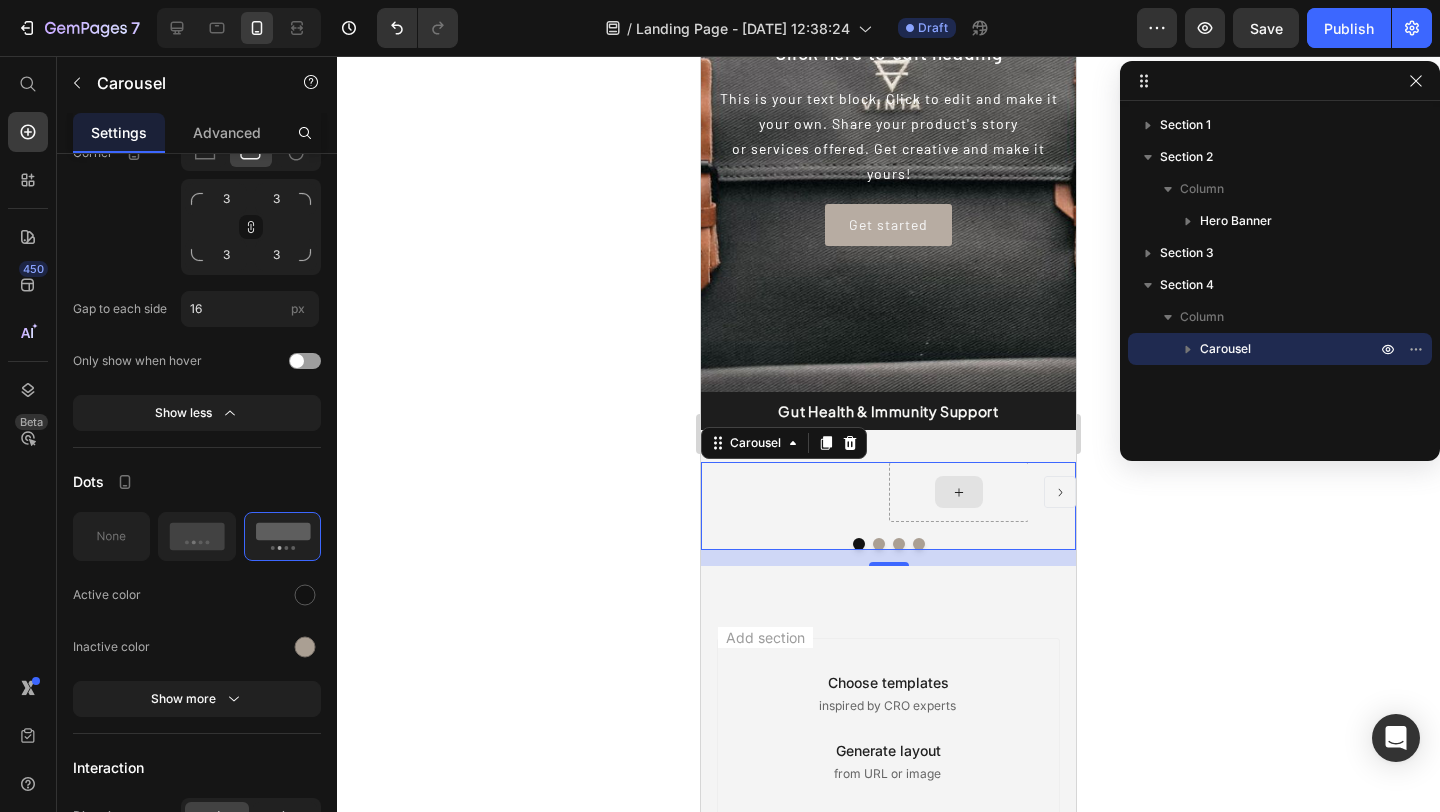 click 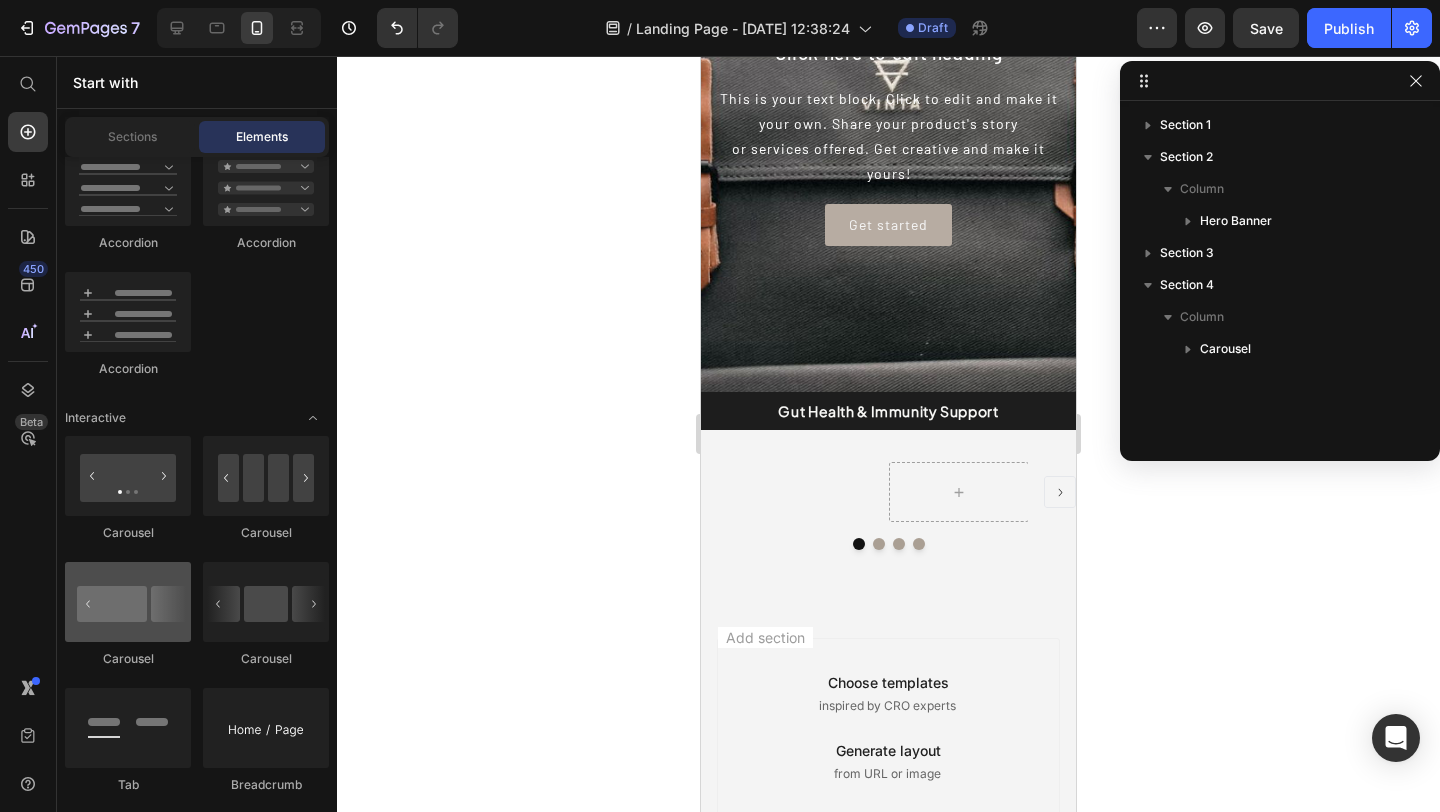 scroll, scrollTop: 1912, scrollLeft: 0, axis: vertical 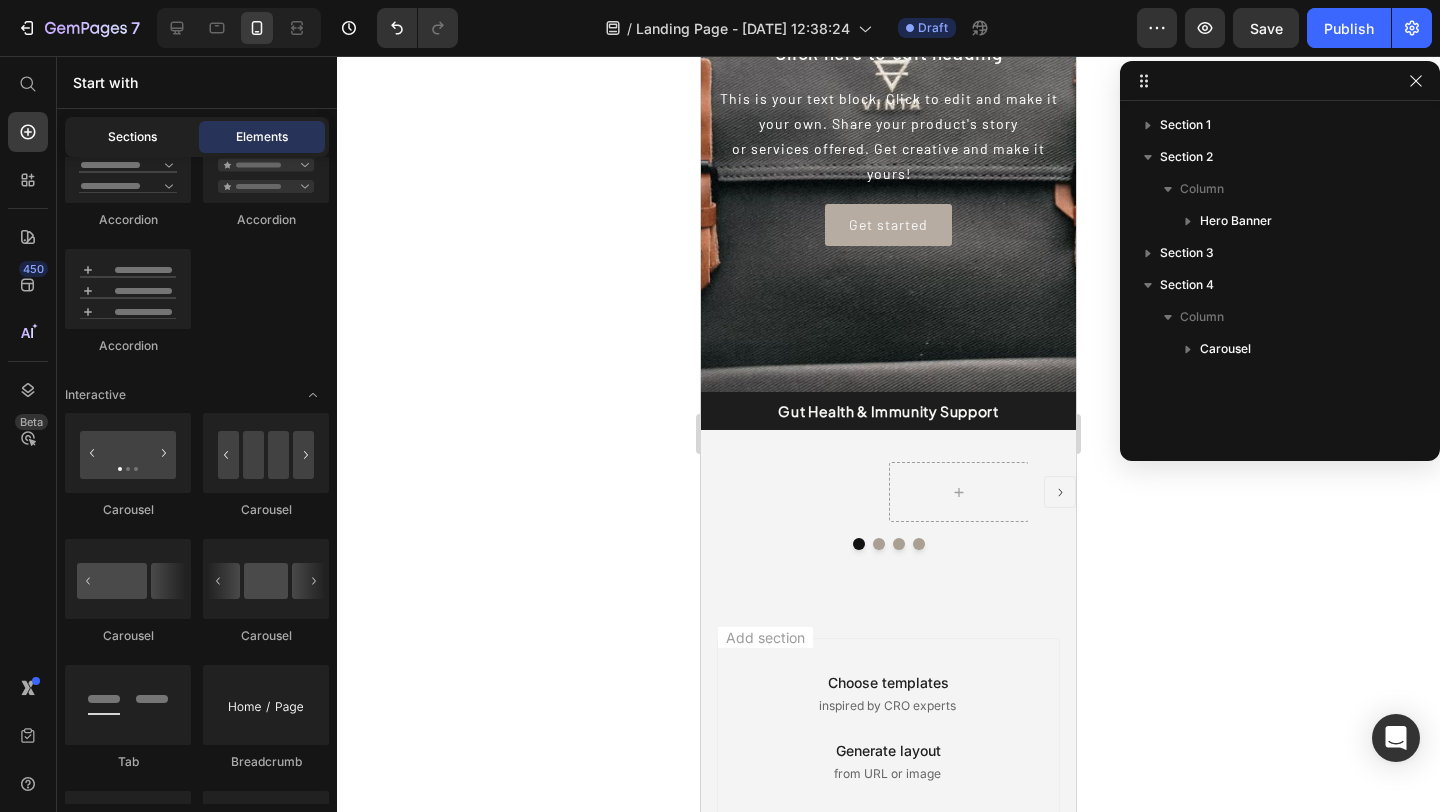 click on "Sections" at bounding box center [132, 137] 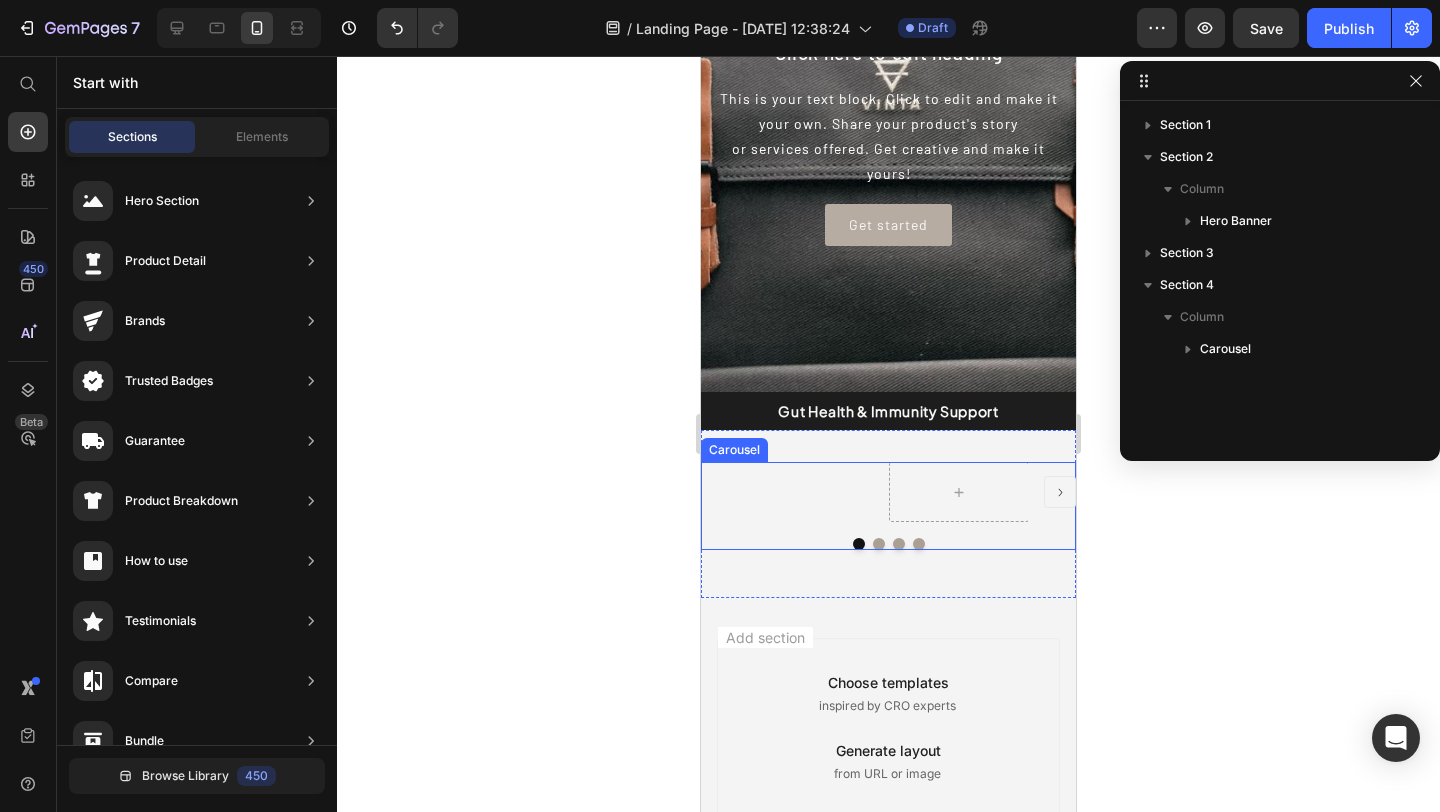click at bounding box center [888, 506] 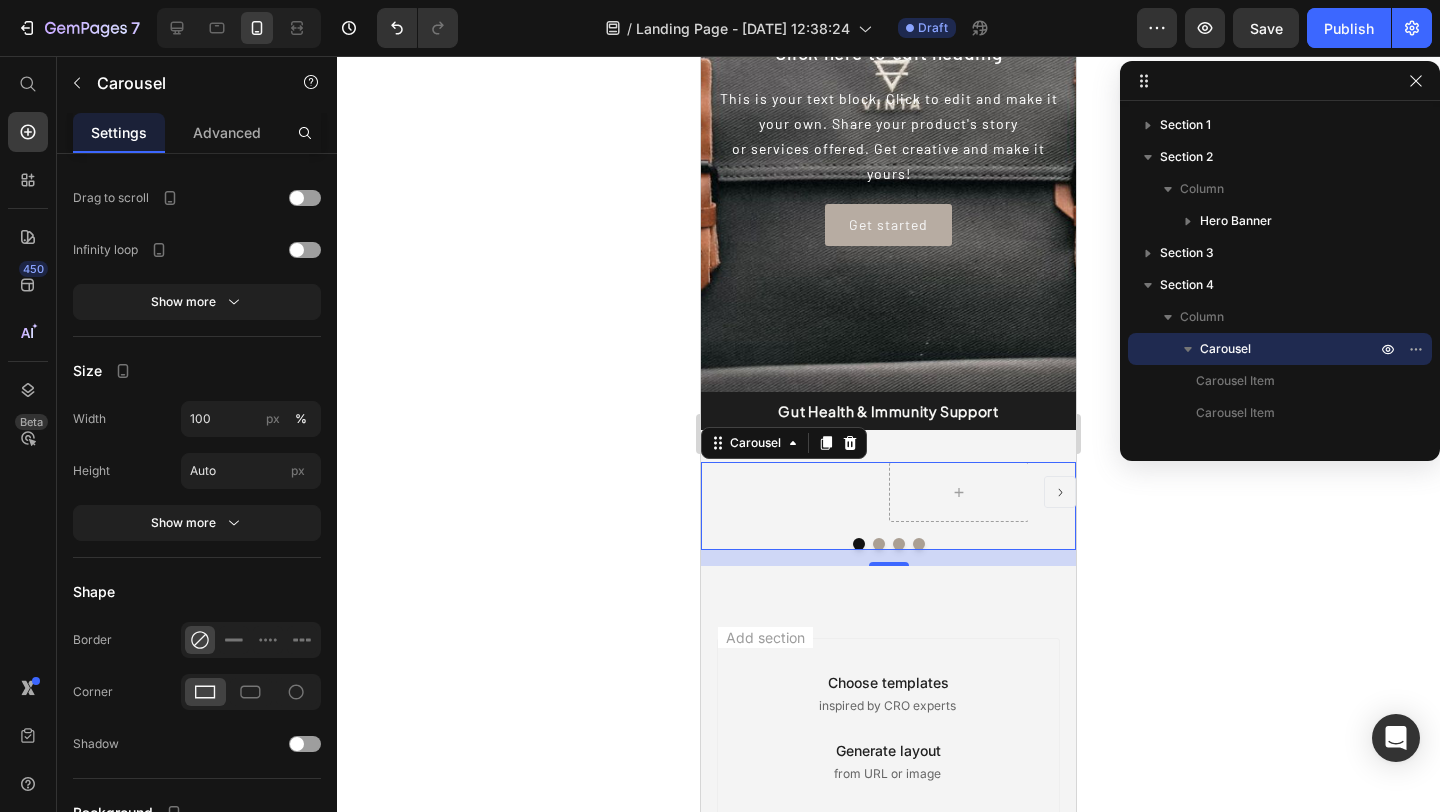 drag, startPoint x: 884, startPoint y: 594, endPoint x: 884, endPoint y: 578, distance: 16 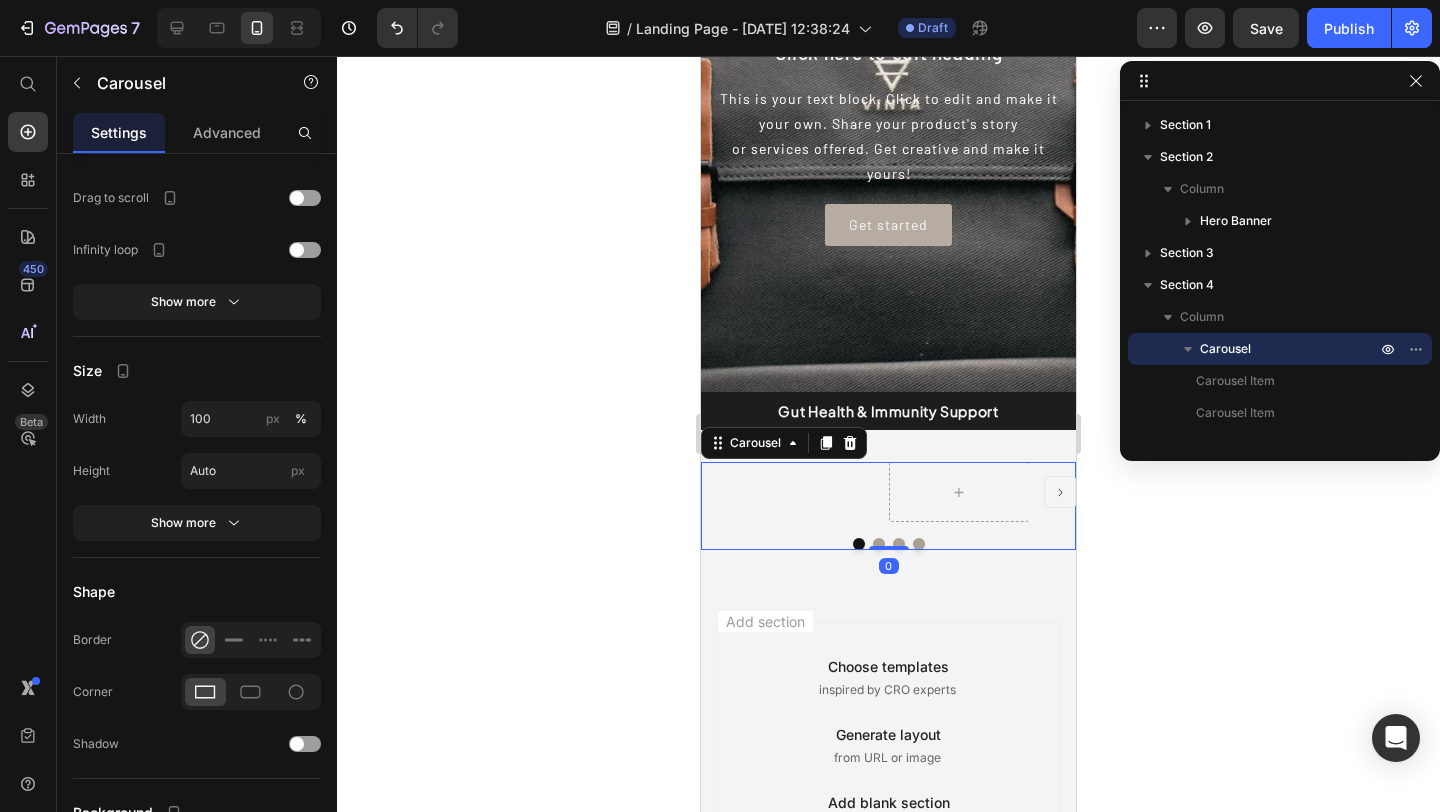 drag, startPoint x: 889, startPoint y: 561, endPoint x: 893, endPoint y: 537, distance: 24.33105 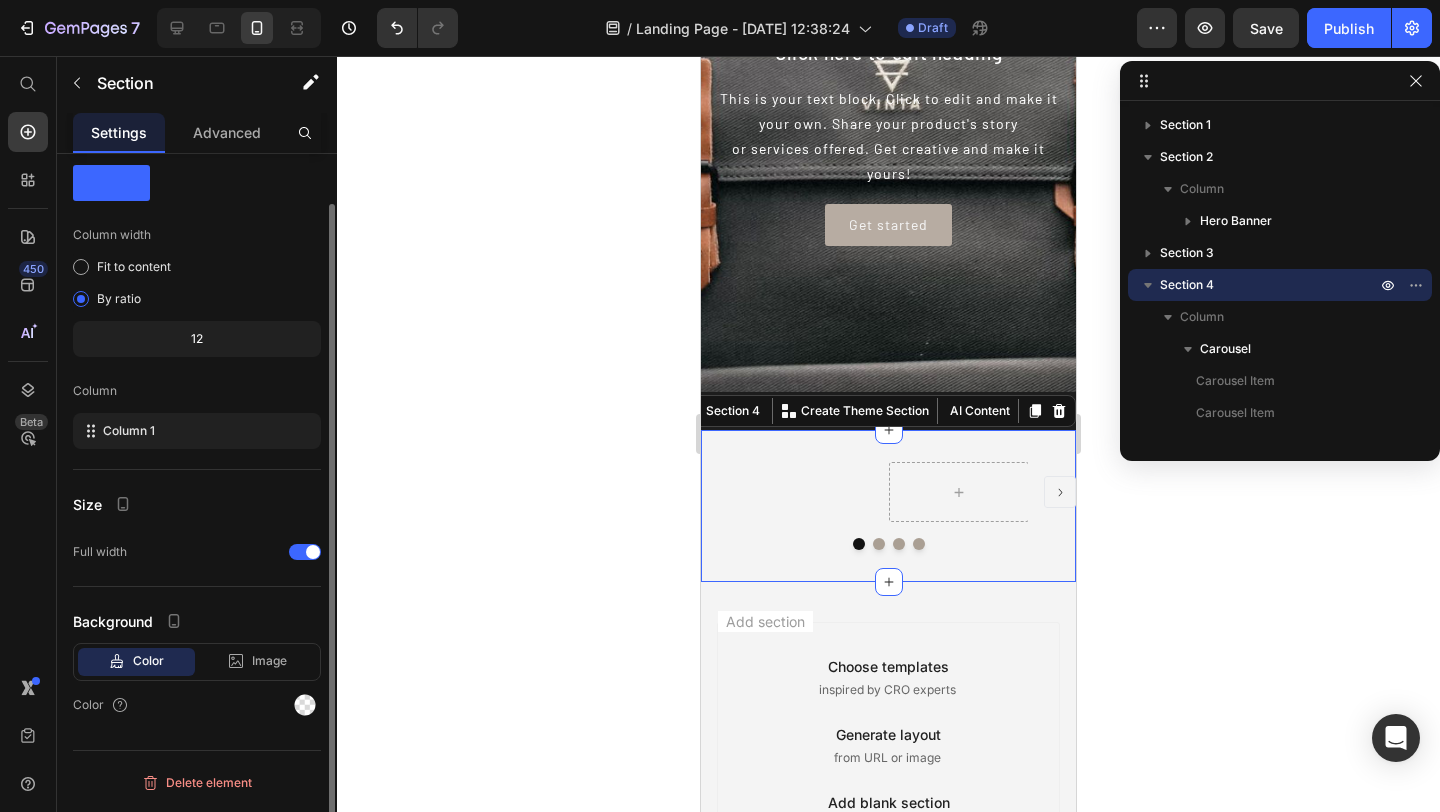 scroll, scrollTop: 0, scrollLeft: 0, axis: both 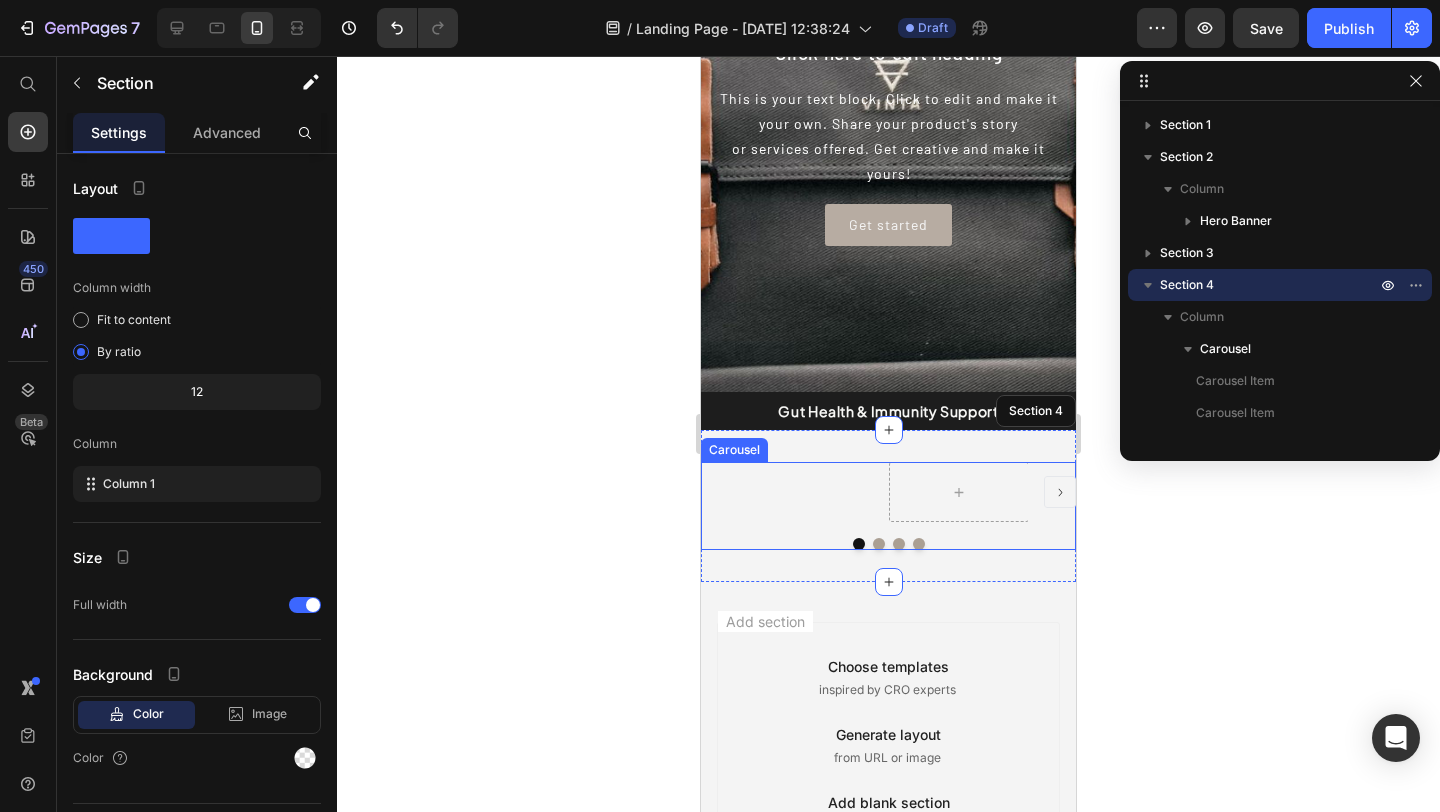 click at bounding box center (888, 492) 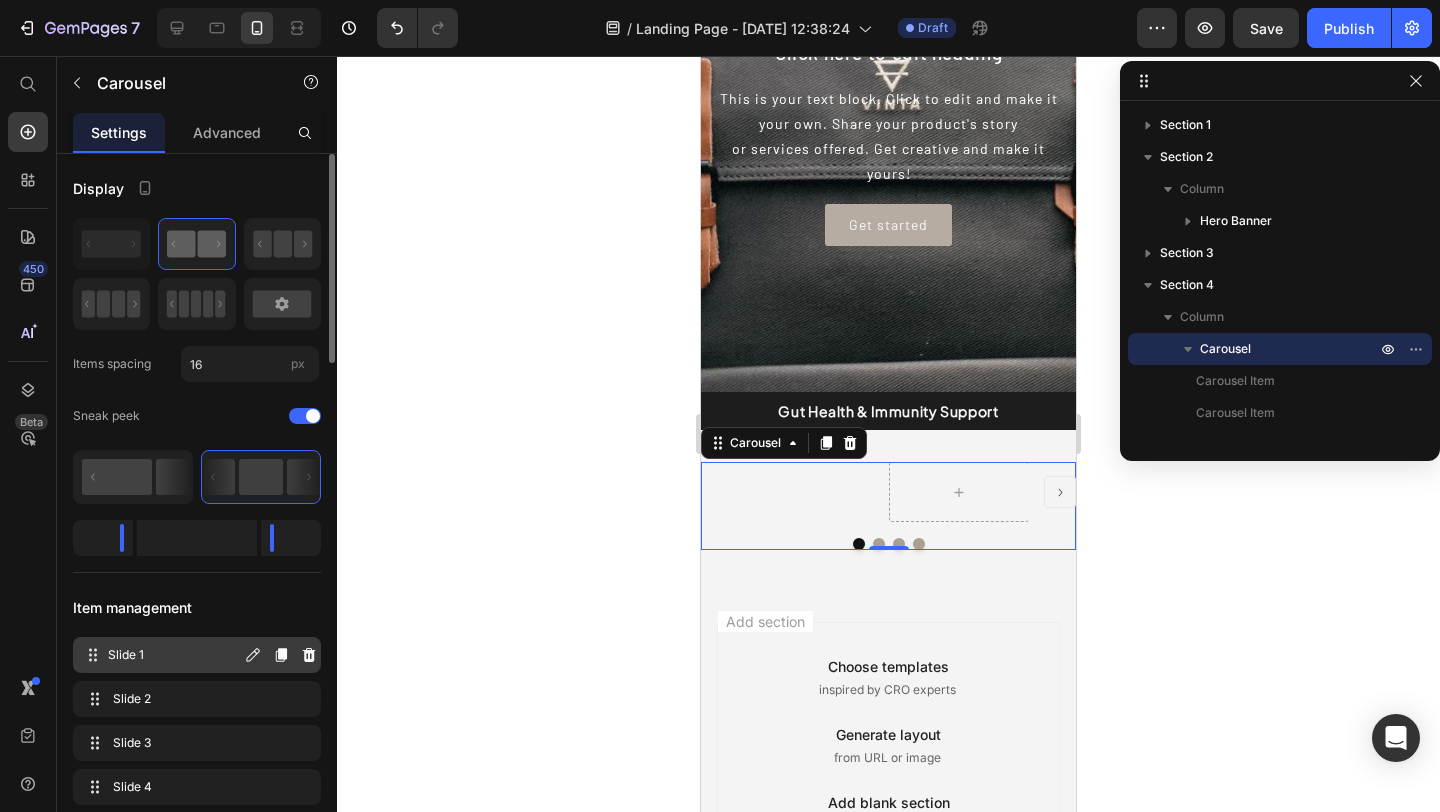 click on "Slide 1" at bounding box center (174, 655) 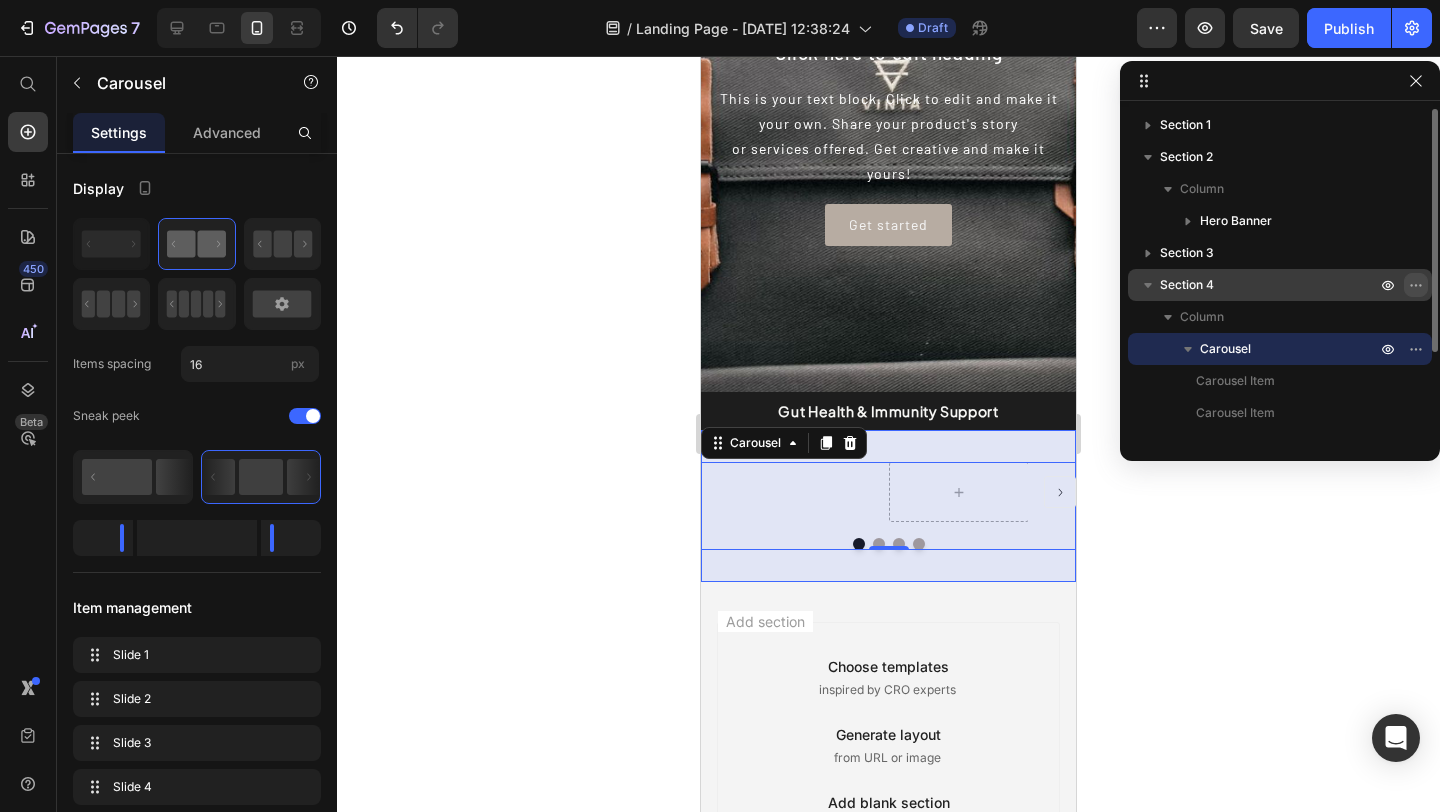 click 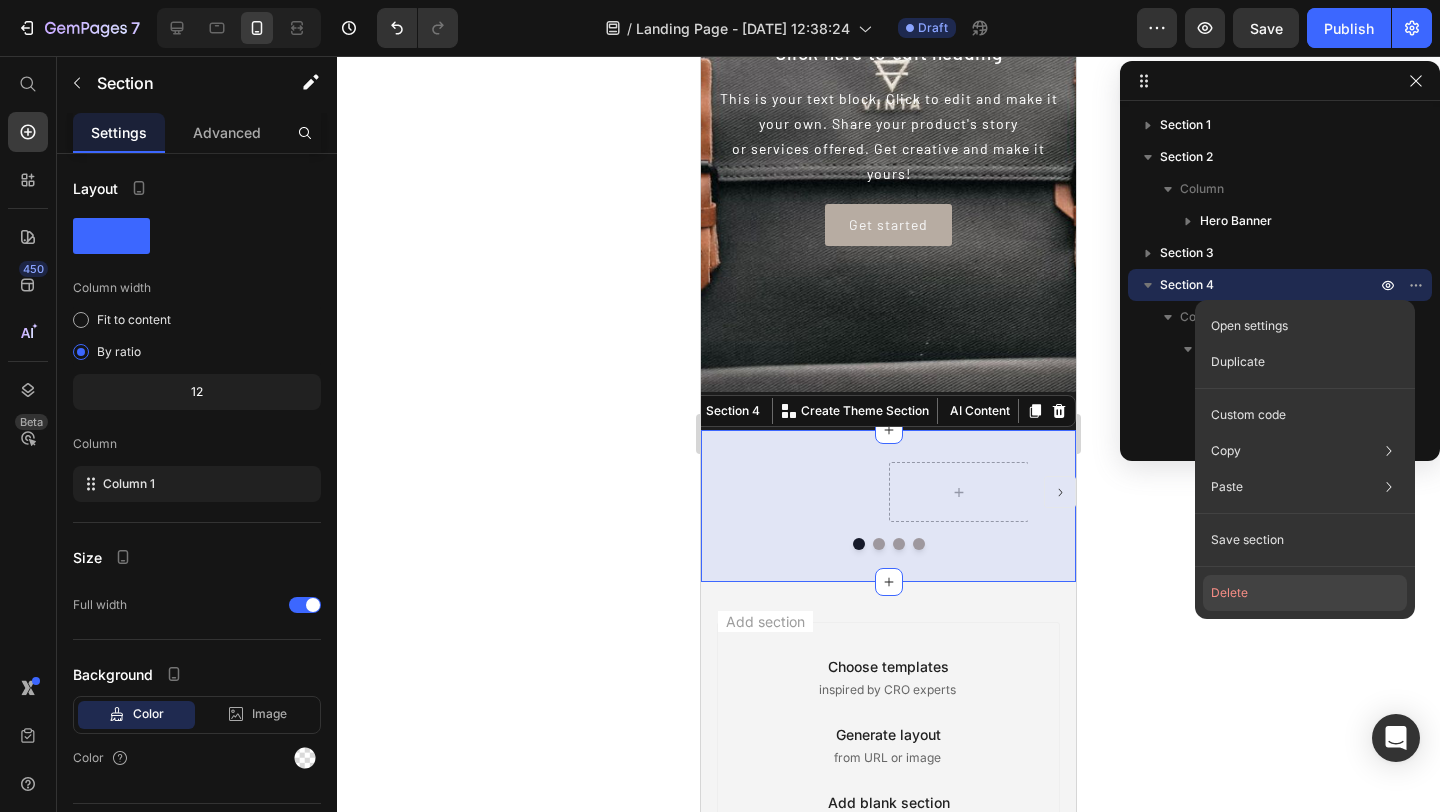 click on "Delete" 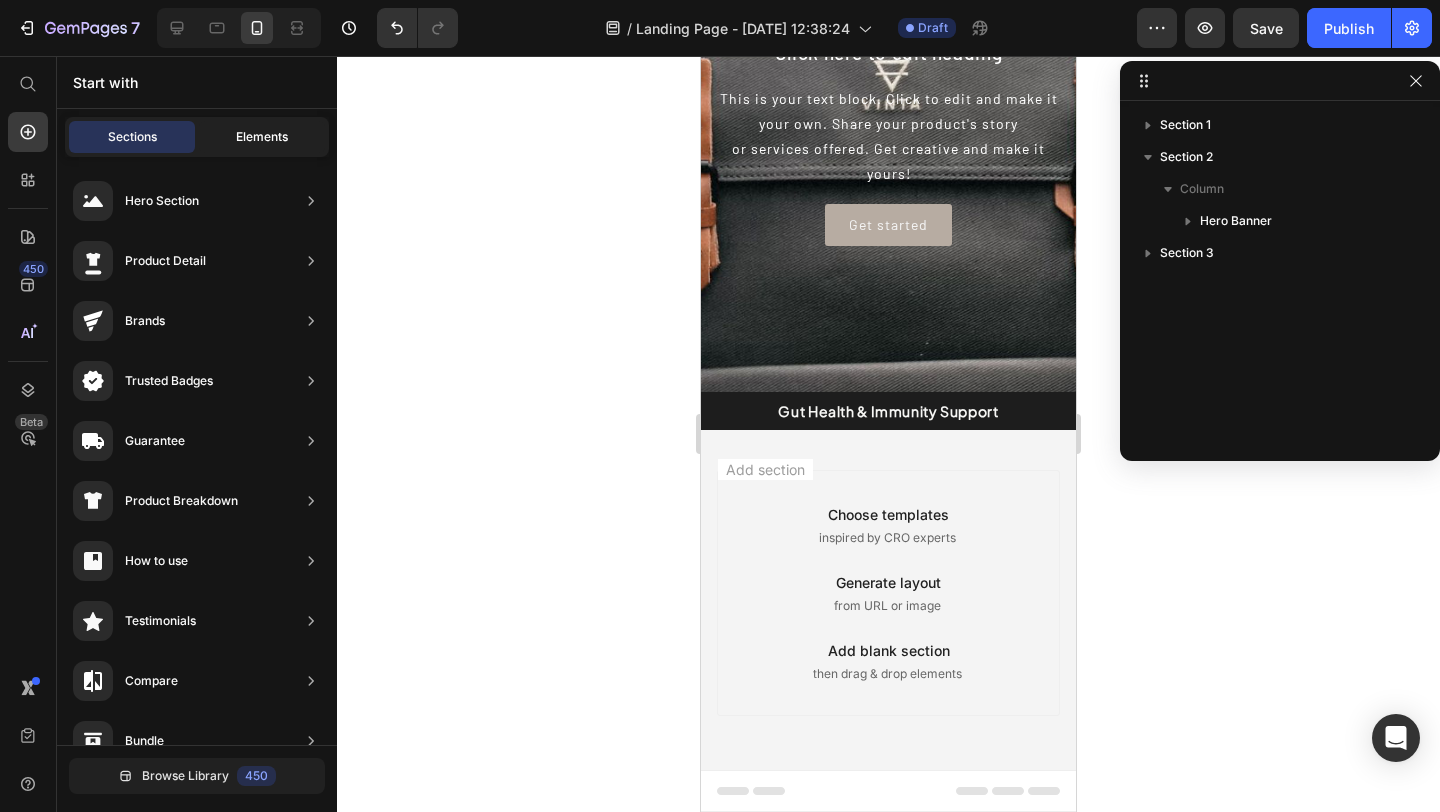 click on "Elements" at bounding box center [262, 137] 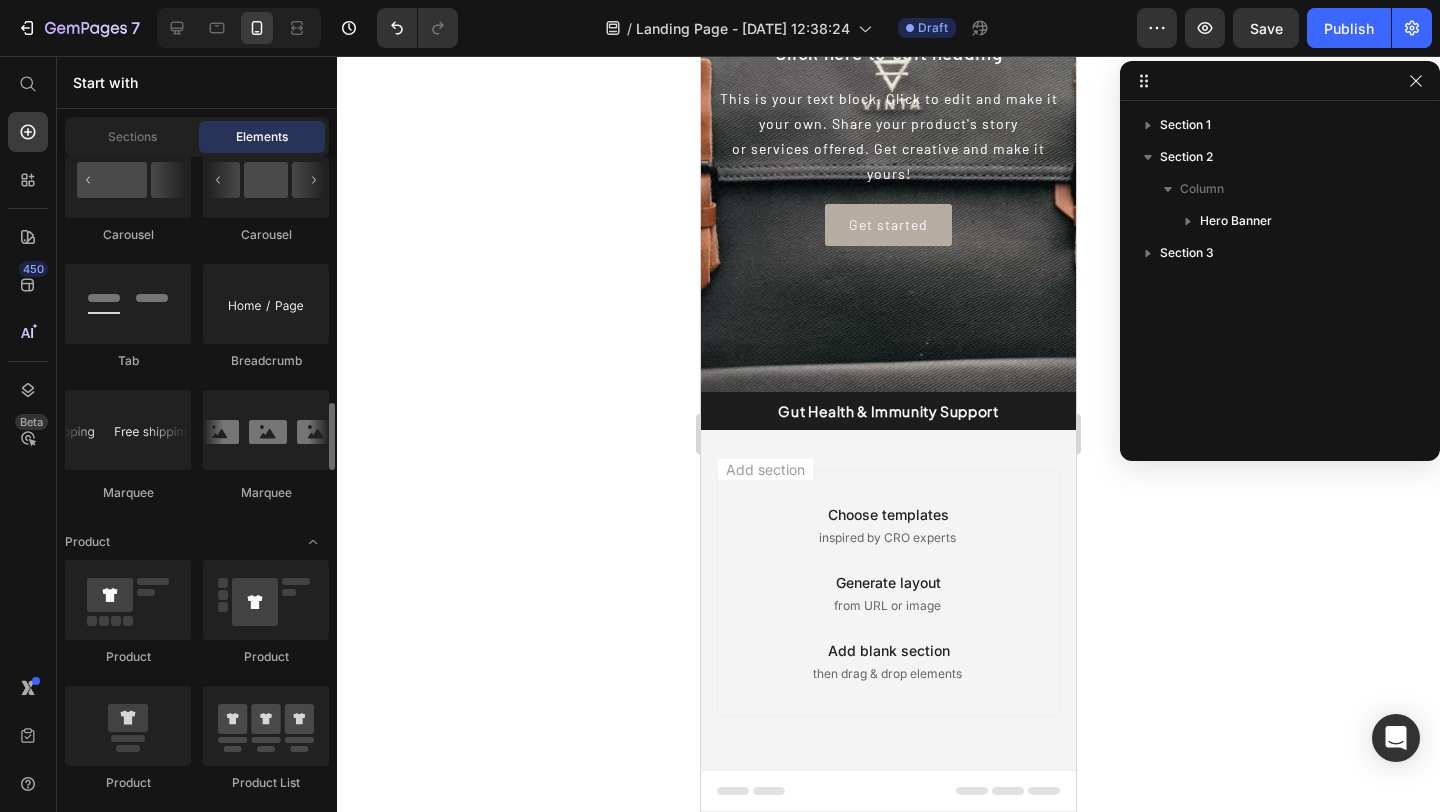 scroll, scrollTop: 2457, scrollLeft: 0, axis: vertical 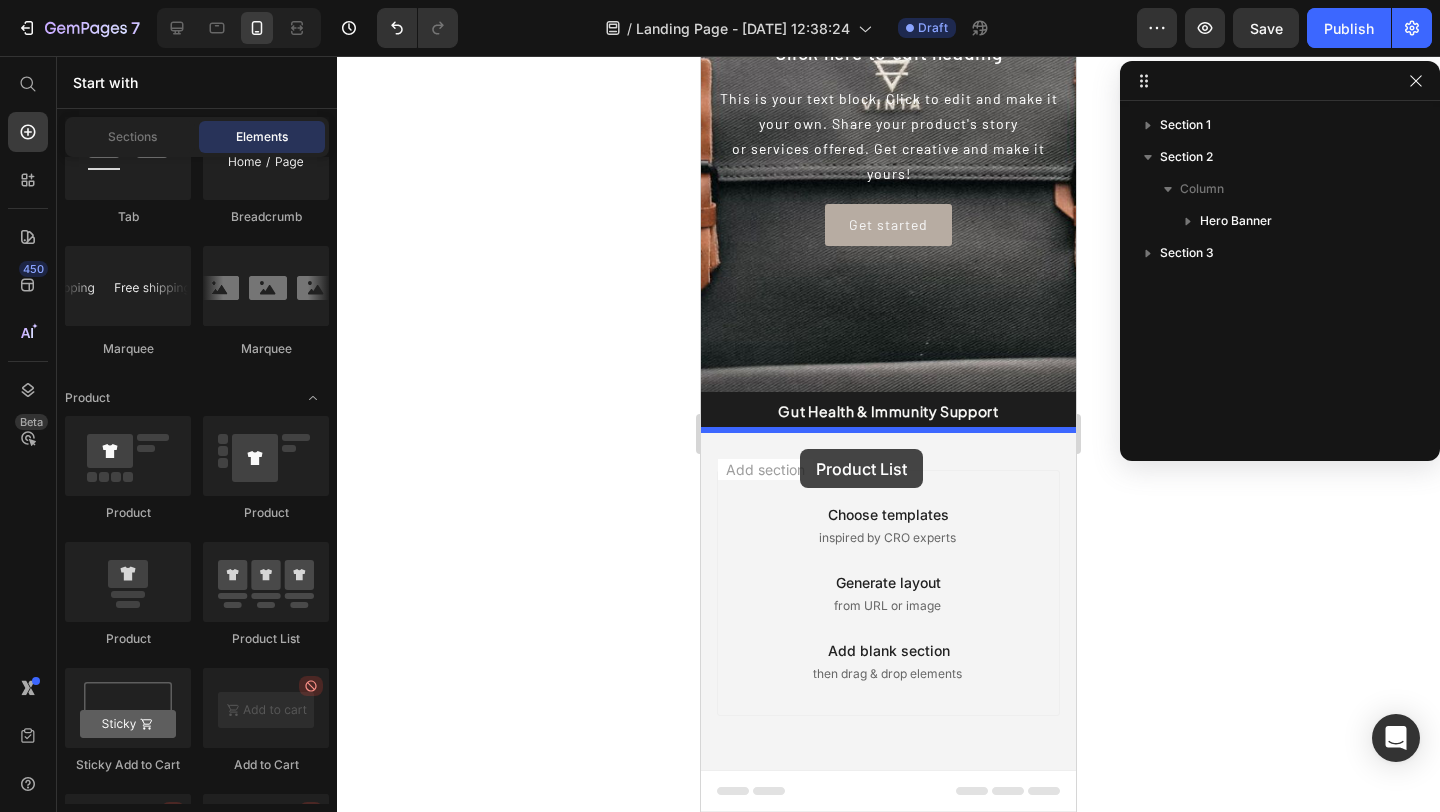 drag, startPoint x: 975, startPoint y: 632, endPoint x: 800, endPoint y: 449, distance: 253.20743 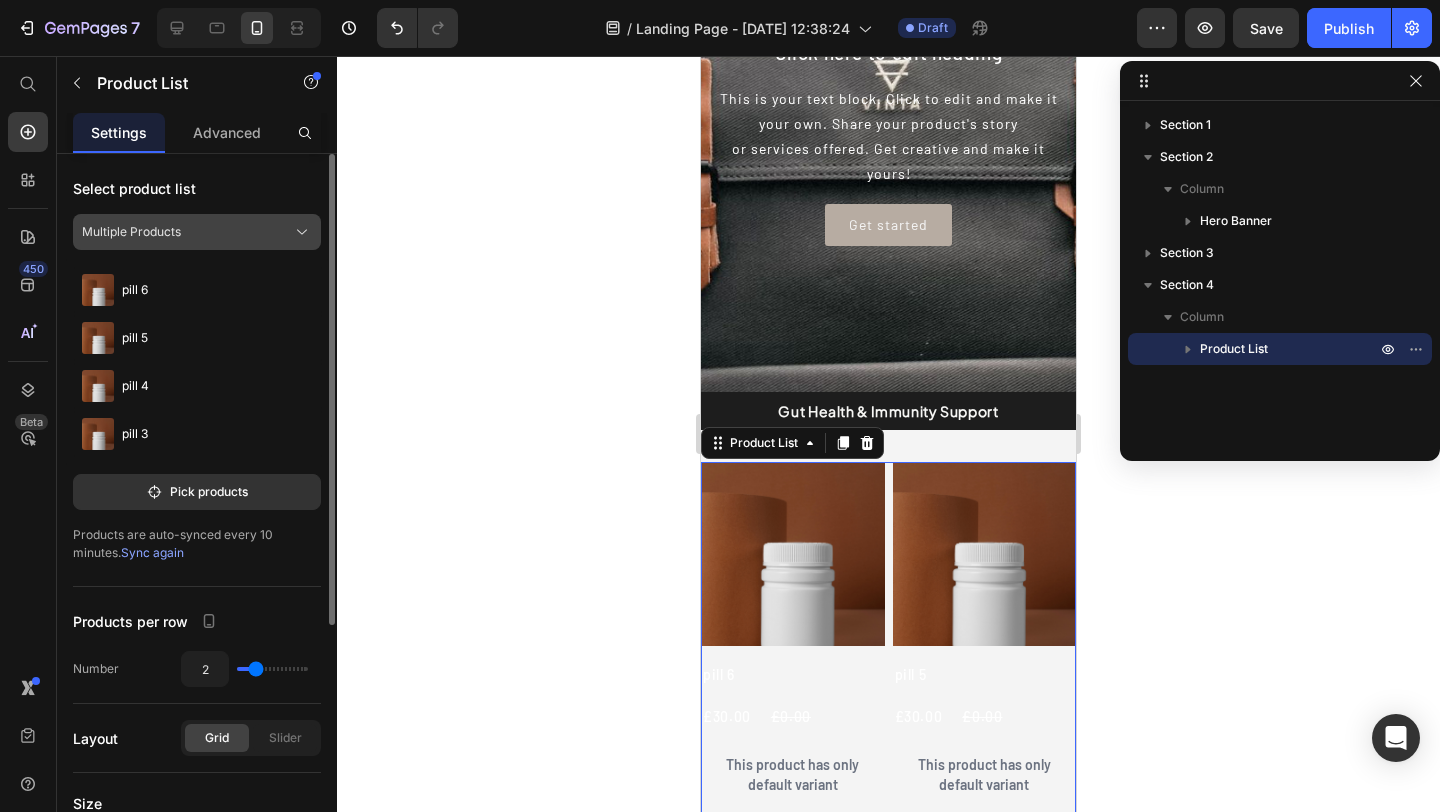 click on "Multiple Products" at bounding box center (197, 232) 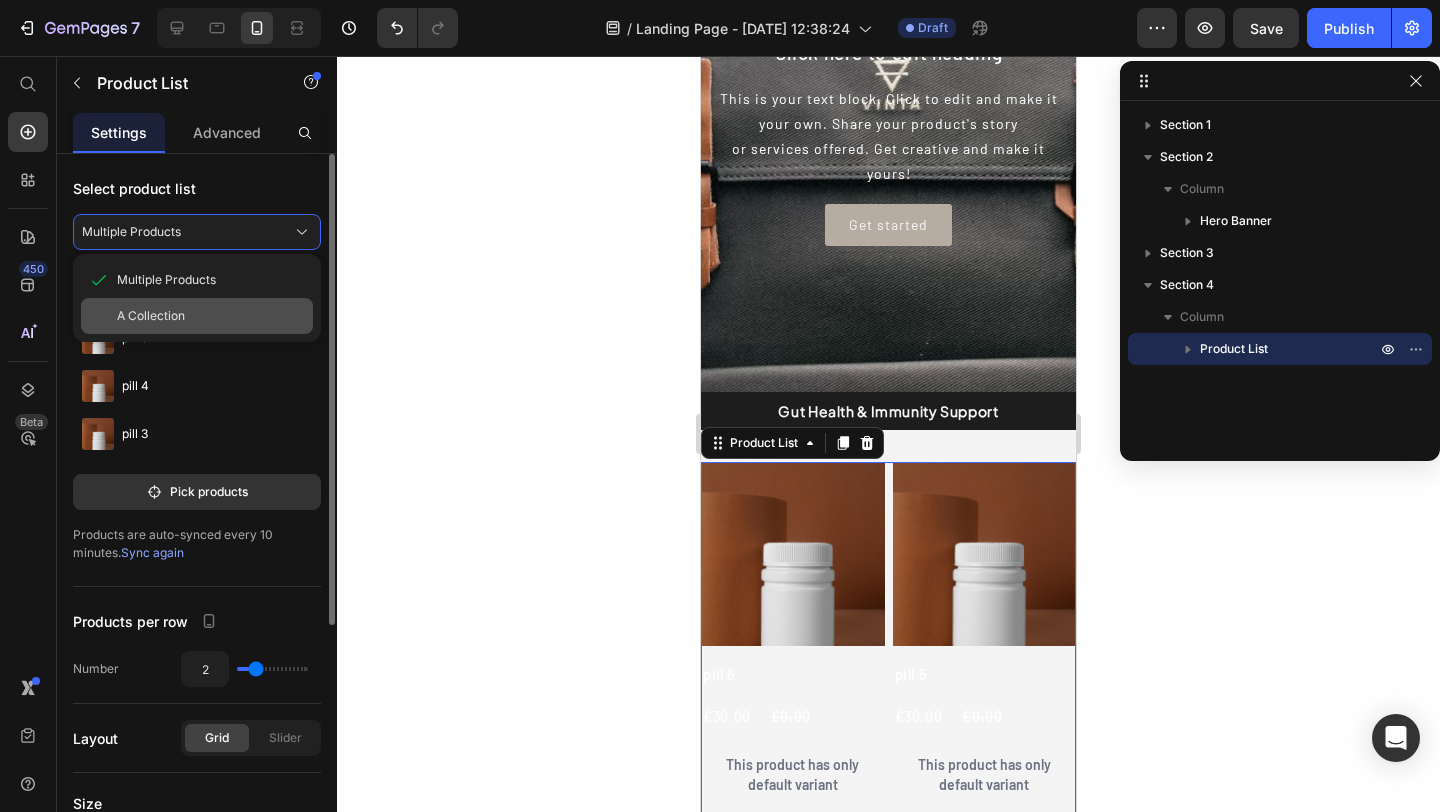 click on "A Collection" at bounding box center (211, 316) 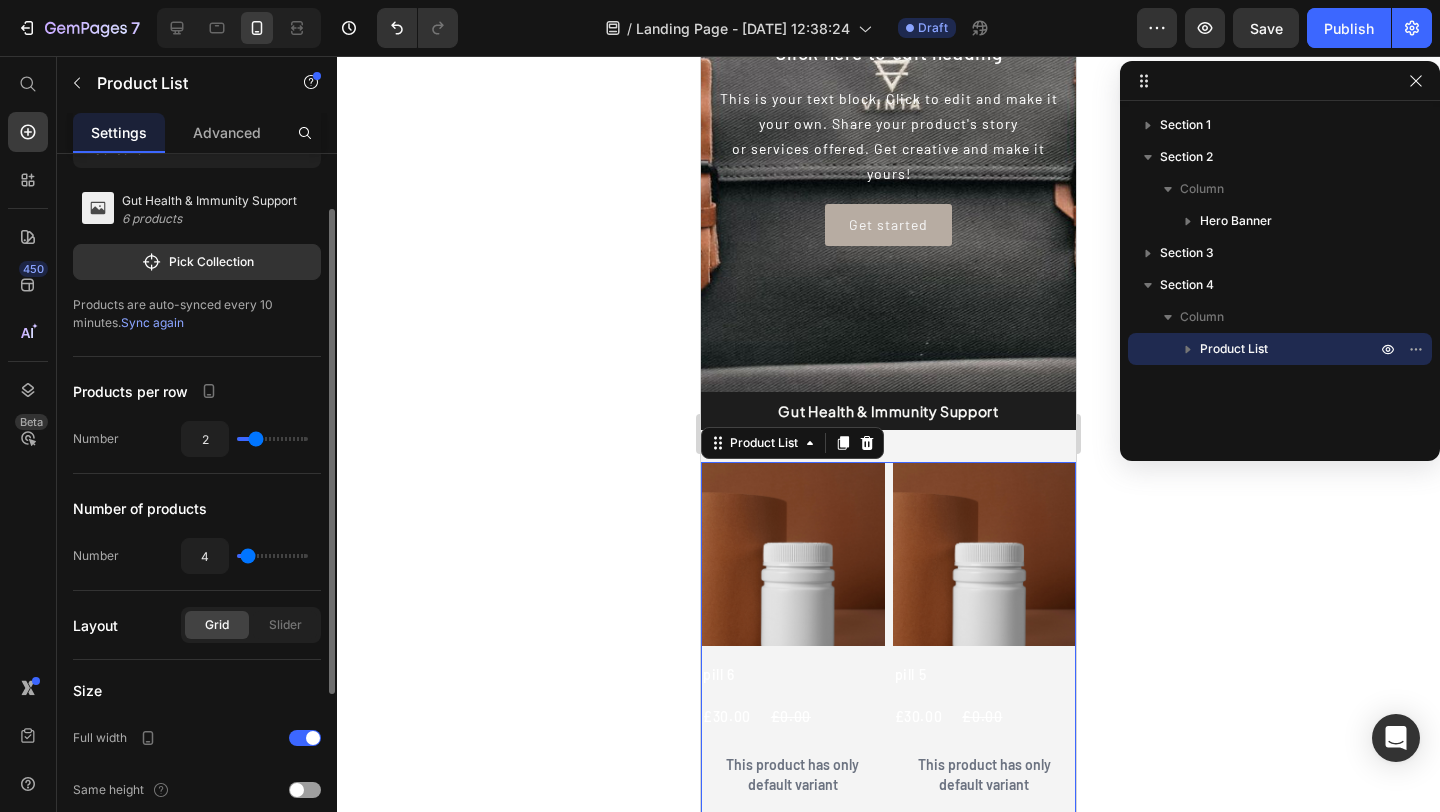 scroll, scrollTop: 105, scrollLeft: 0, axis: vertical 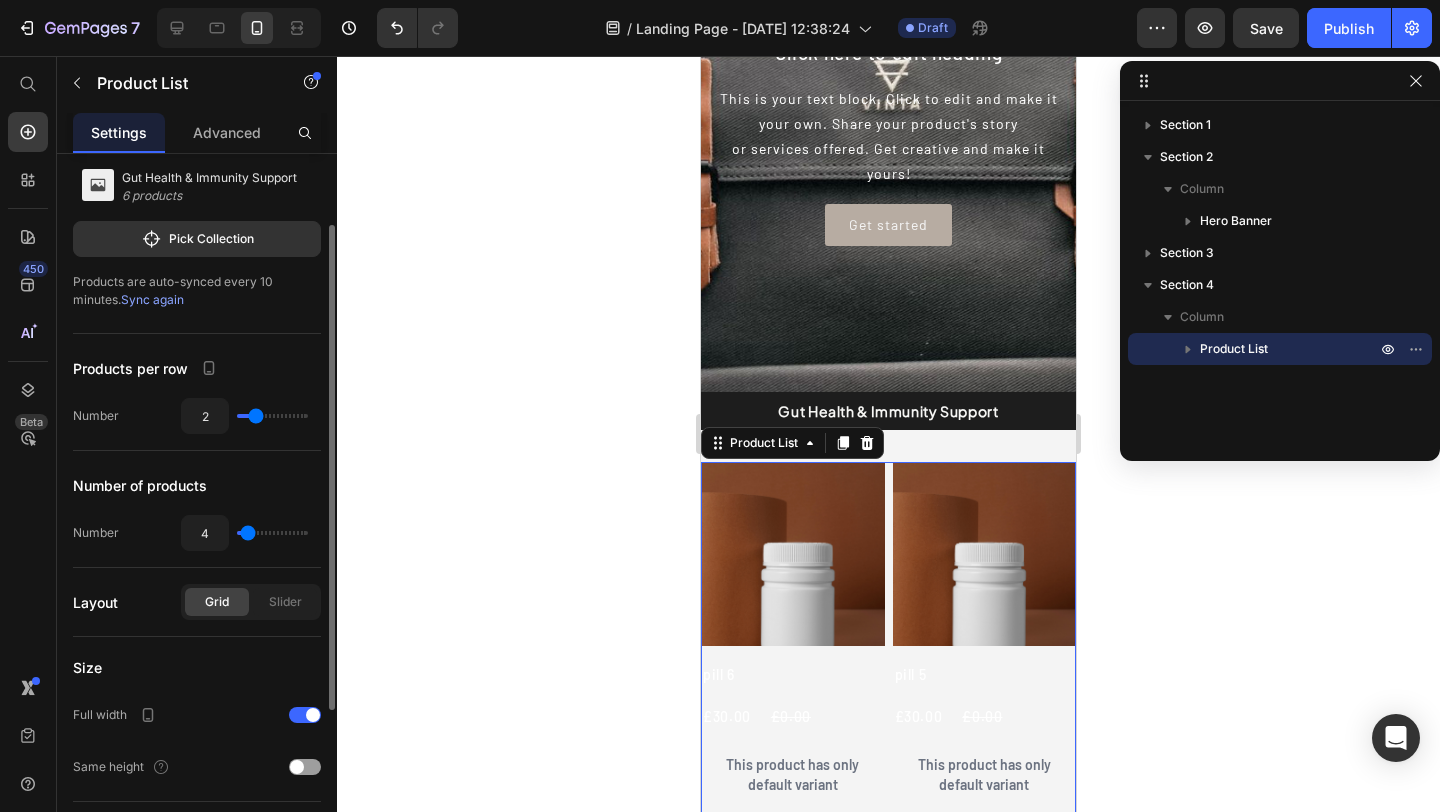 type on "1" 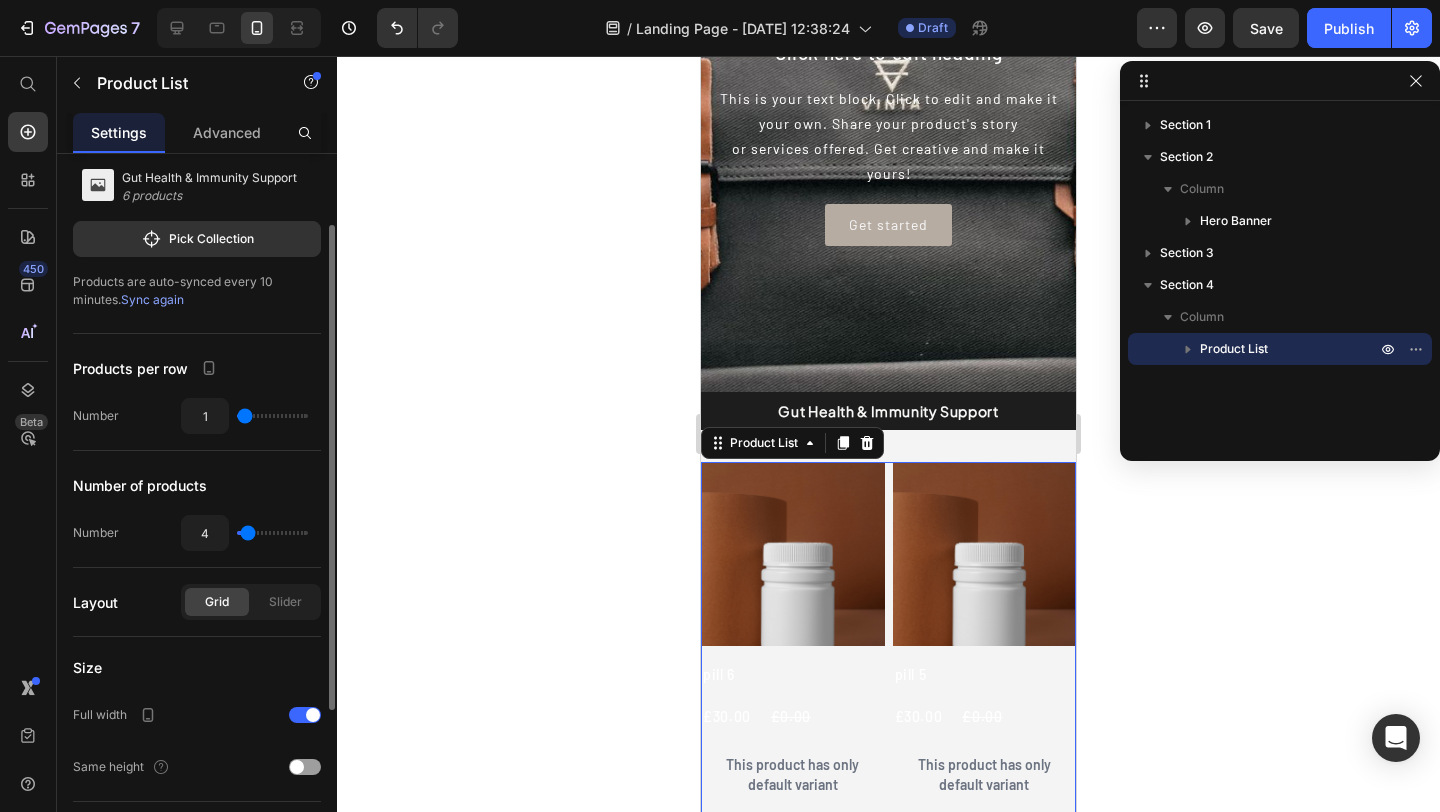 drag, startPoint x: 255, startPoint y: 415, endPoint x: 224, endPoint y: 415, distance: 31 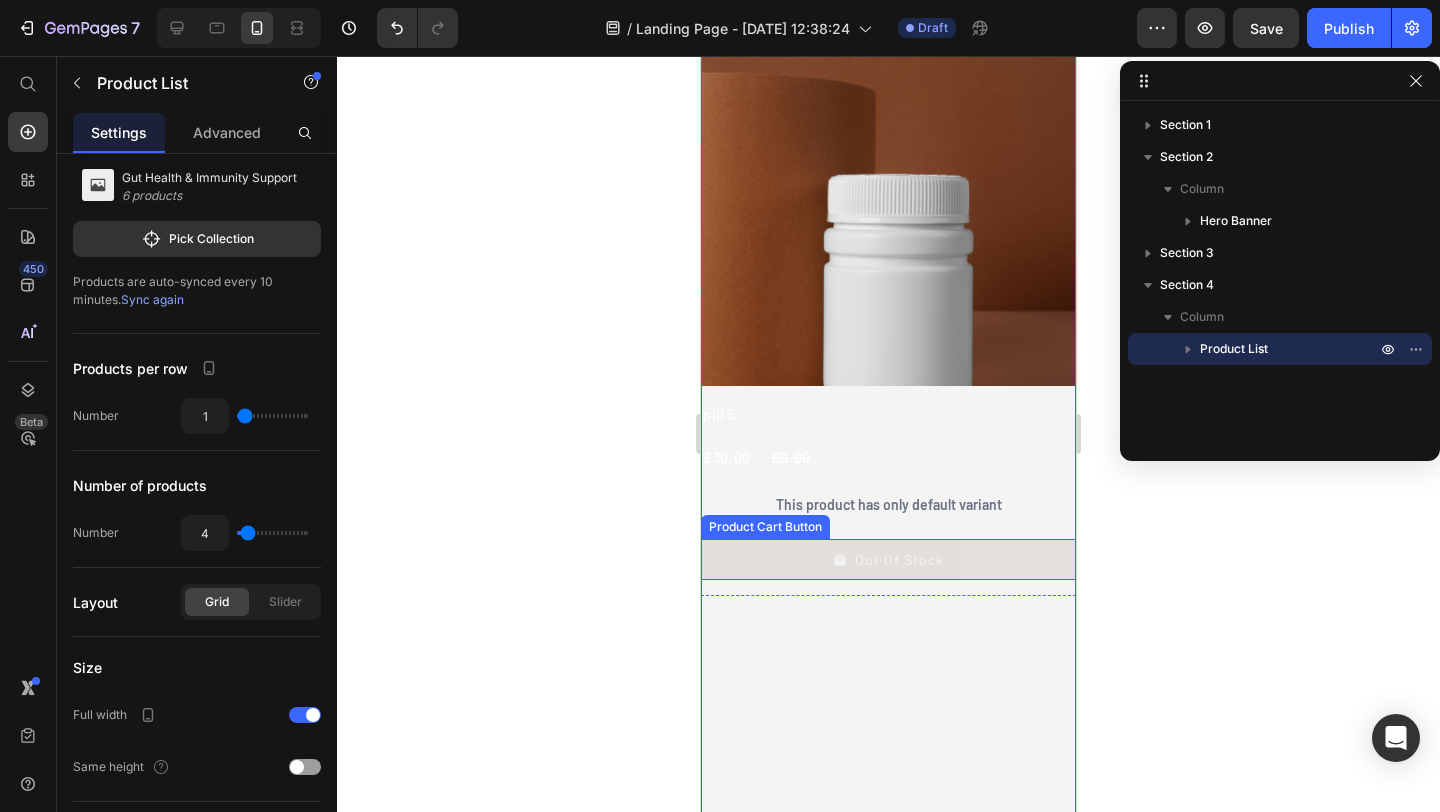 scroll, scrollTop: 2015, scrollLeft: 0, axis: vertical 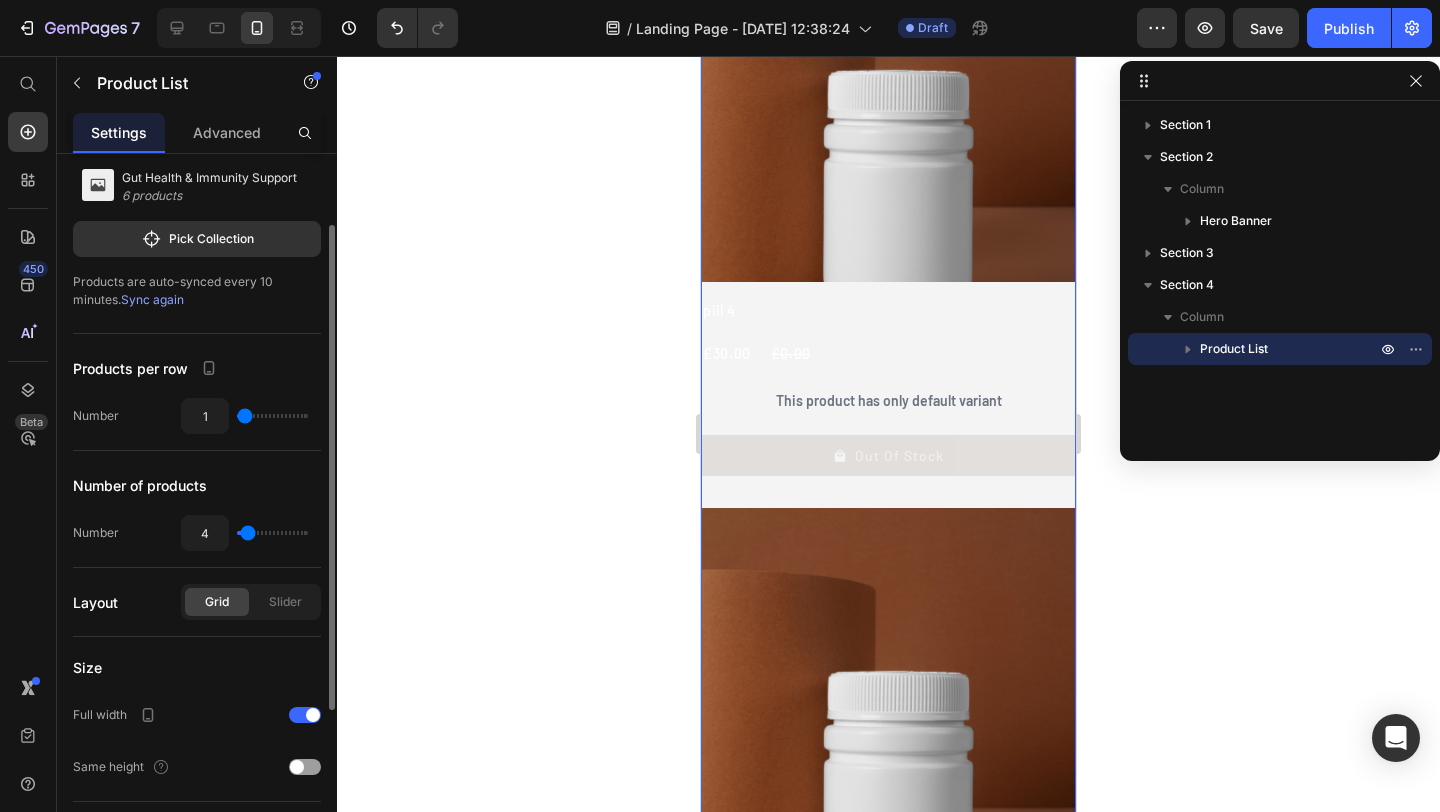 type on "2" 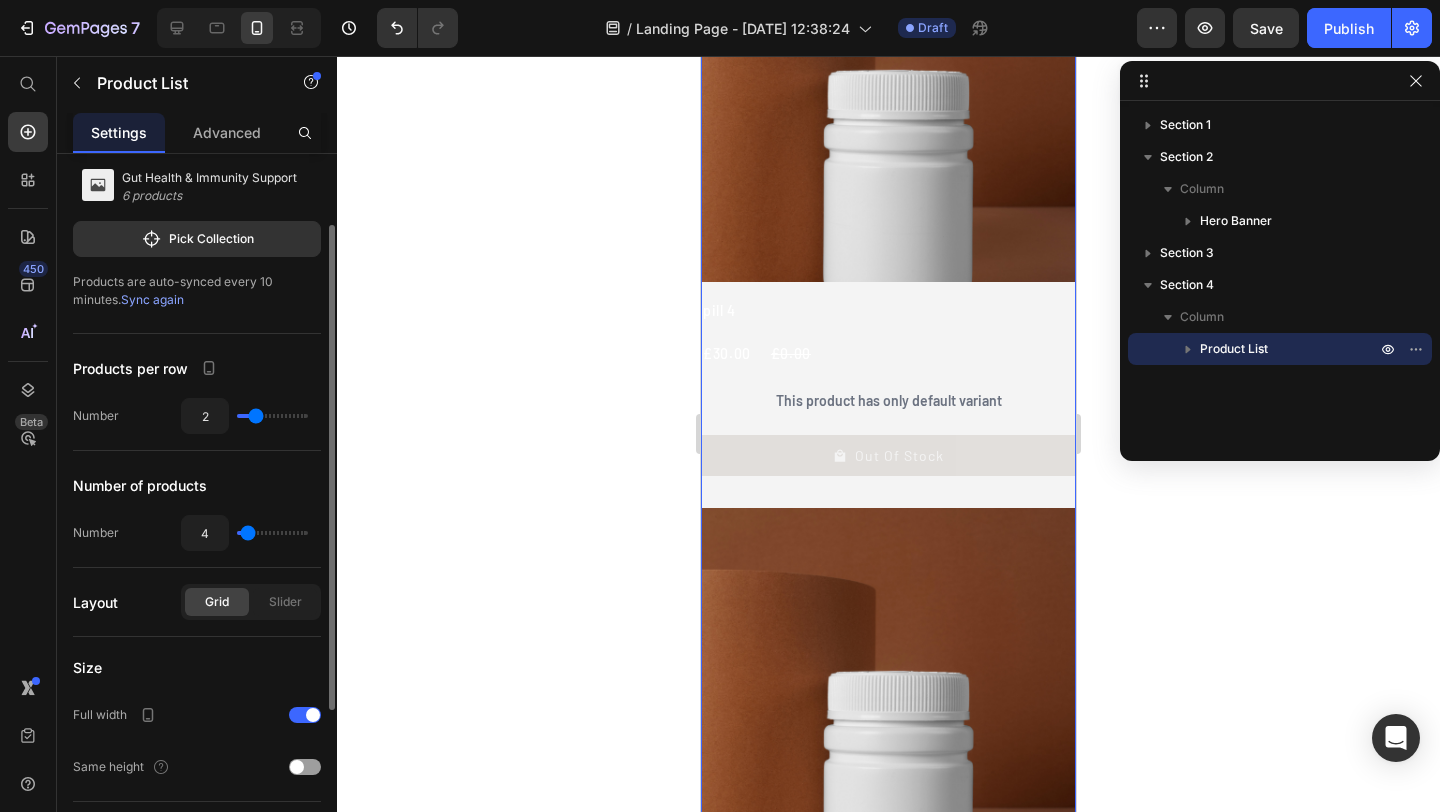 type on "3" 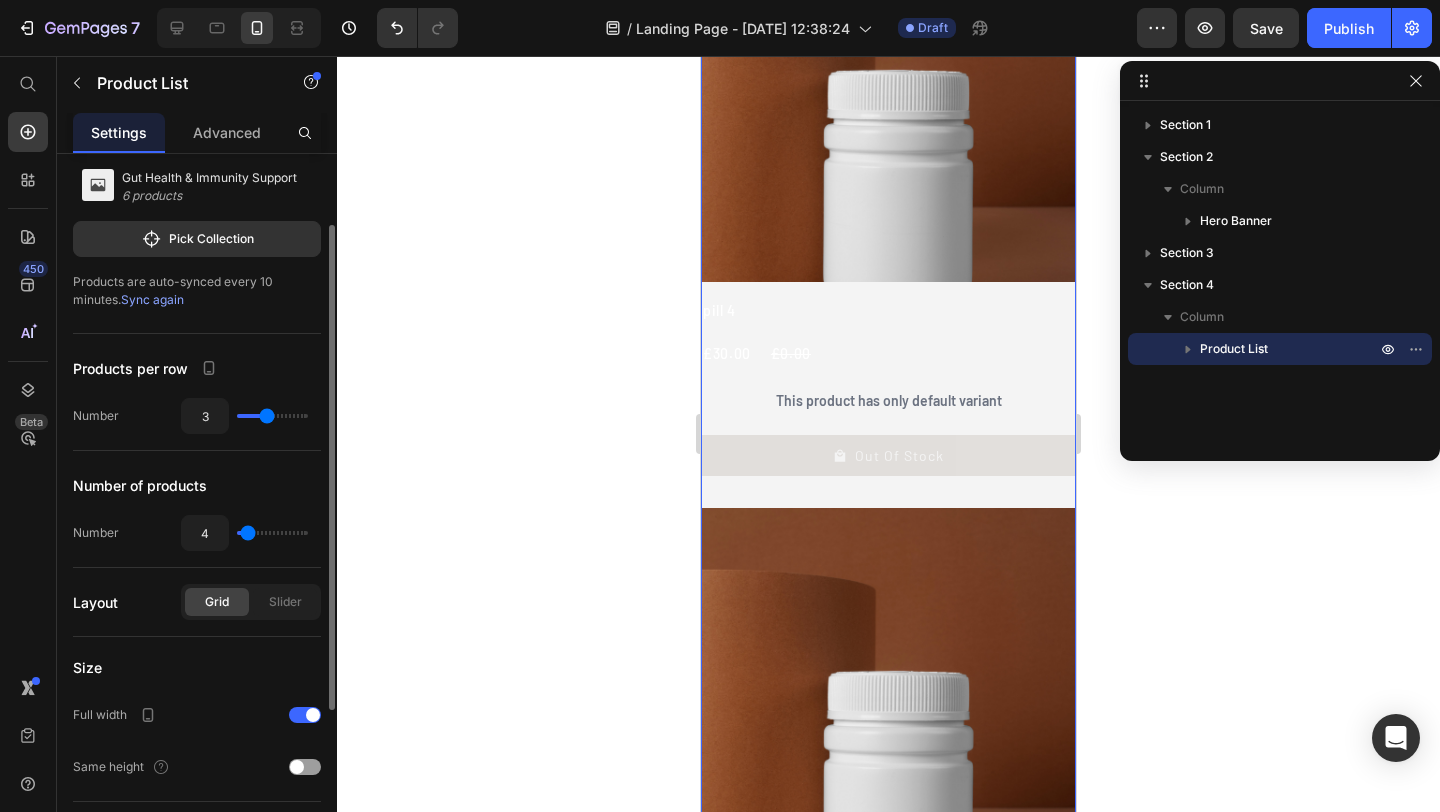 drag, startPoint x: 246, startPoint y: 421, endPoint x: 266, endPoint y: 419, distance: 20.09975 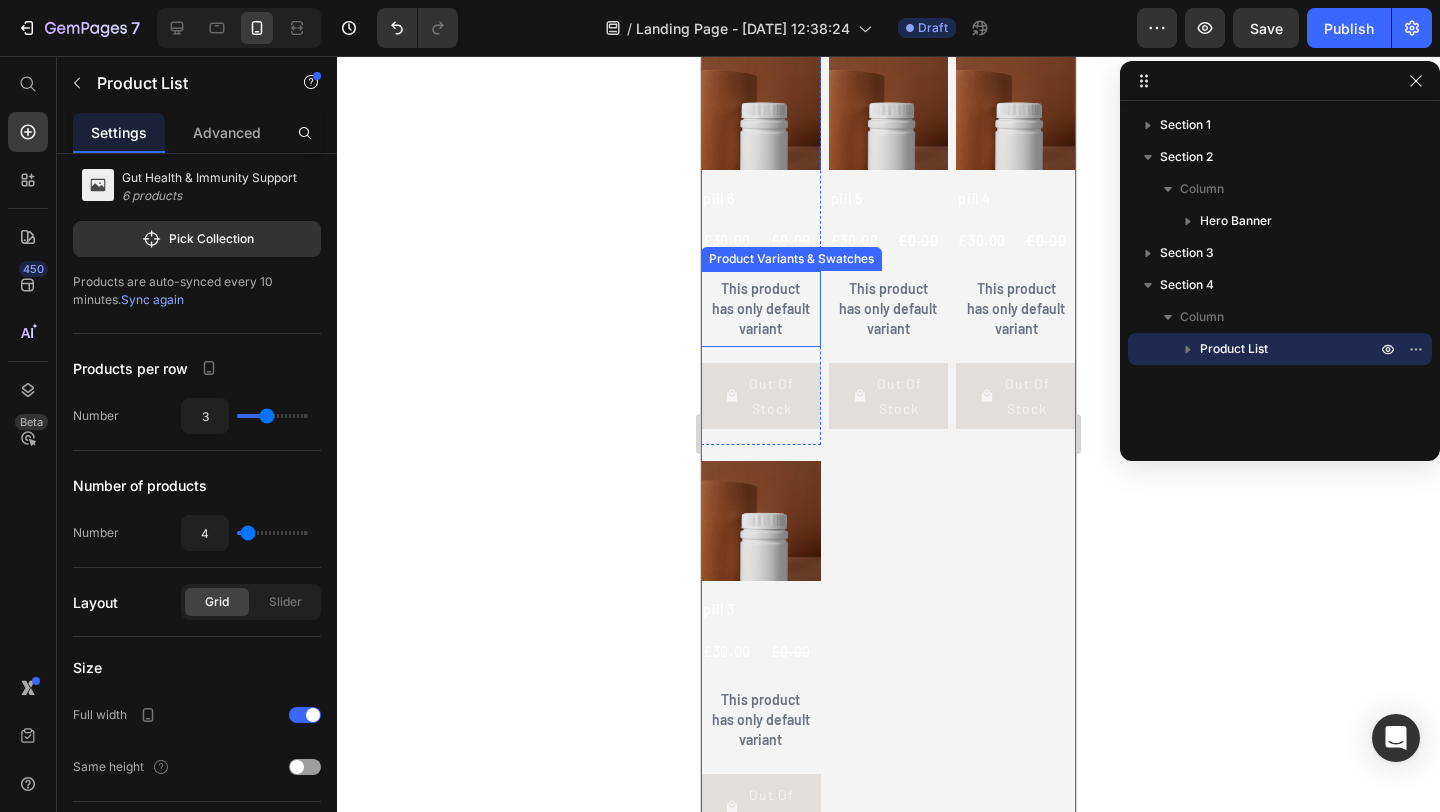 scroll, scrollTop: 388, scrollLeft: 0, axis: vertical 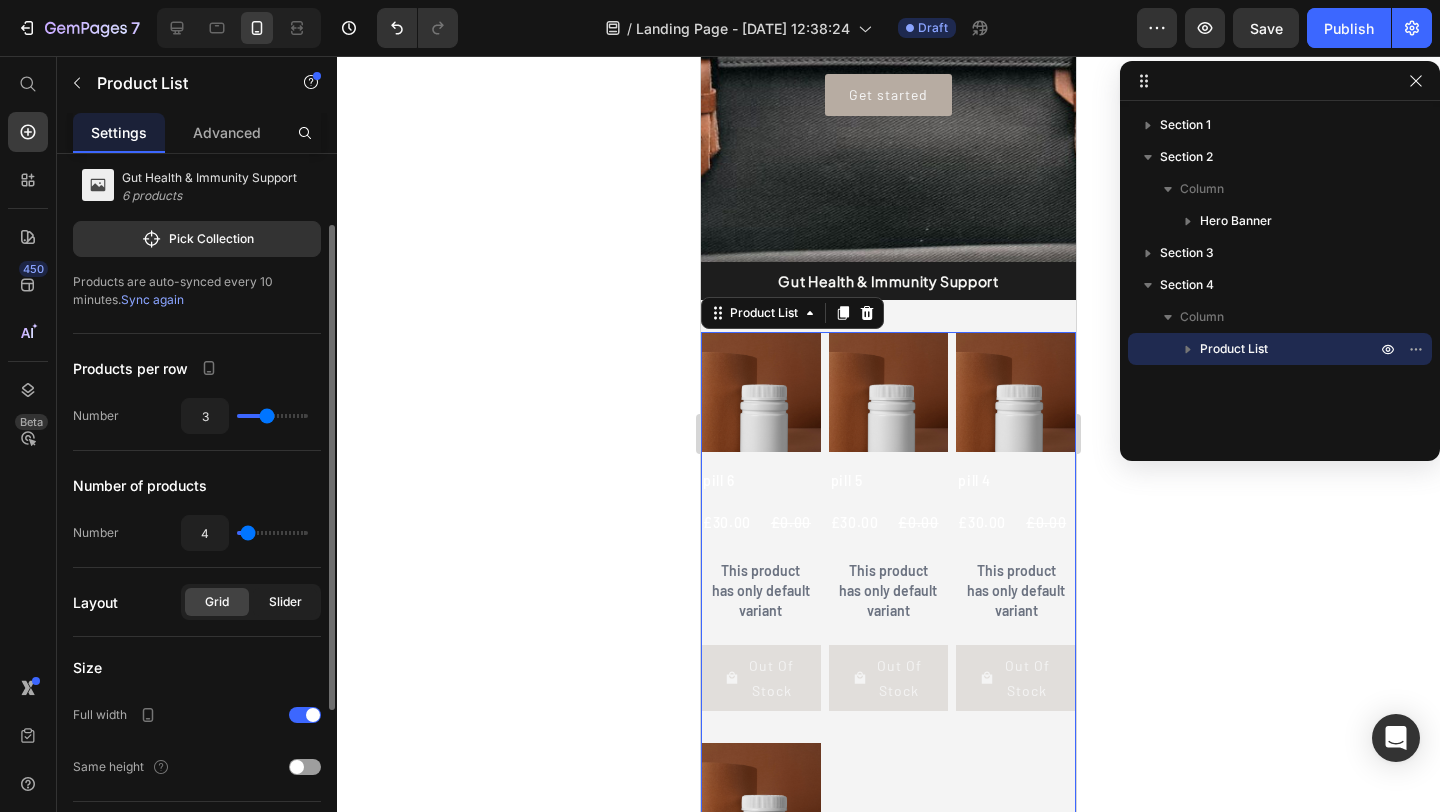 click on "Slider" 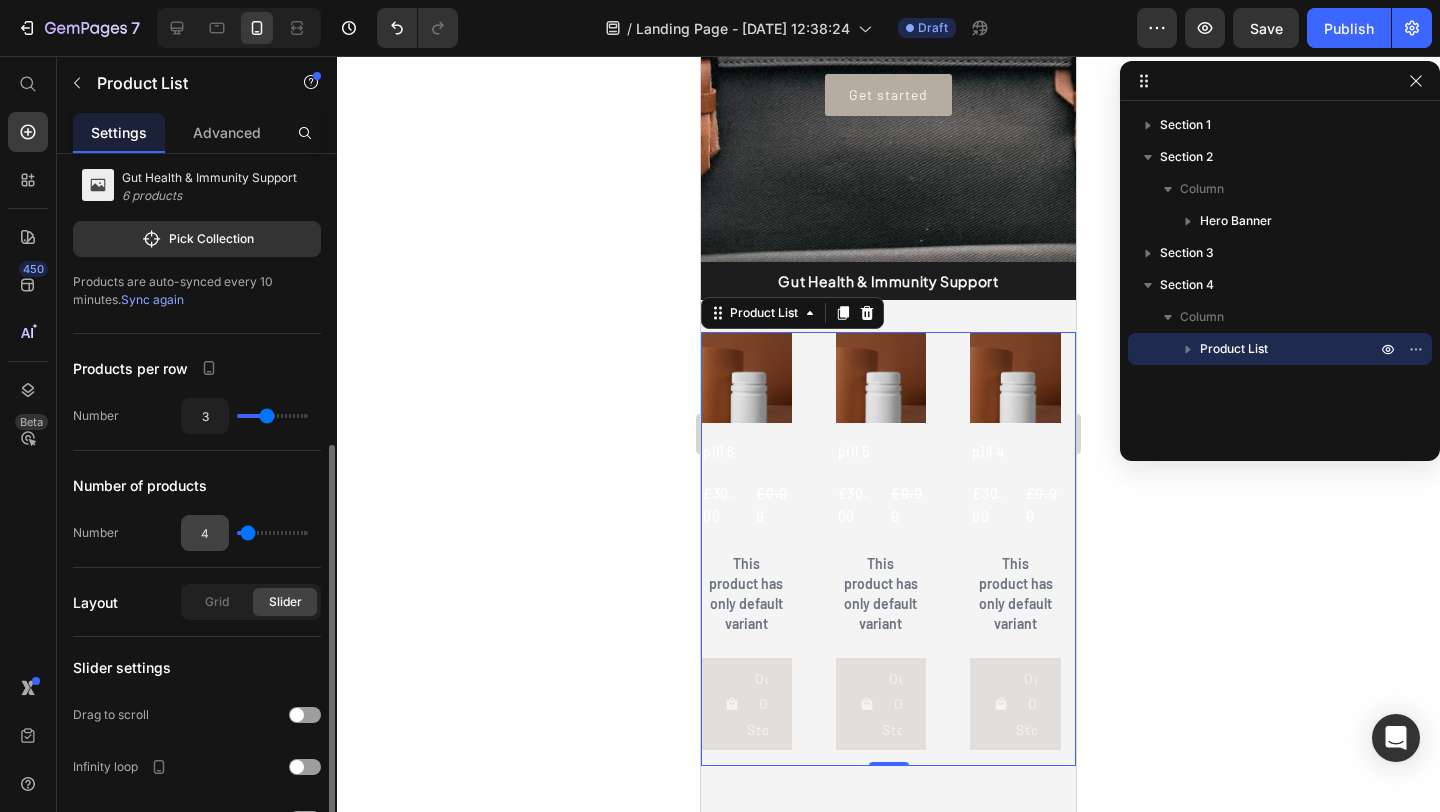 scroll, scrollTop: 253, scrollLeft: 0, axis: vertical 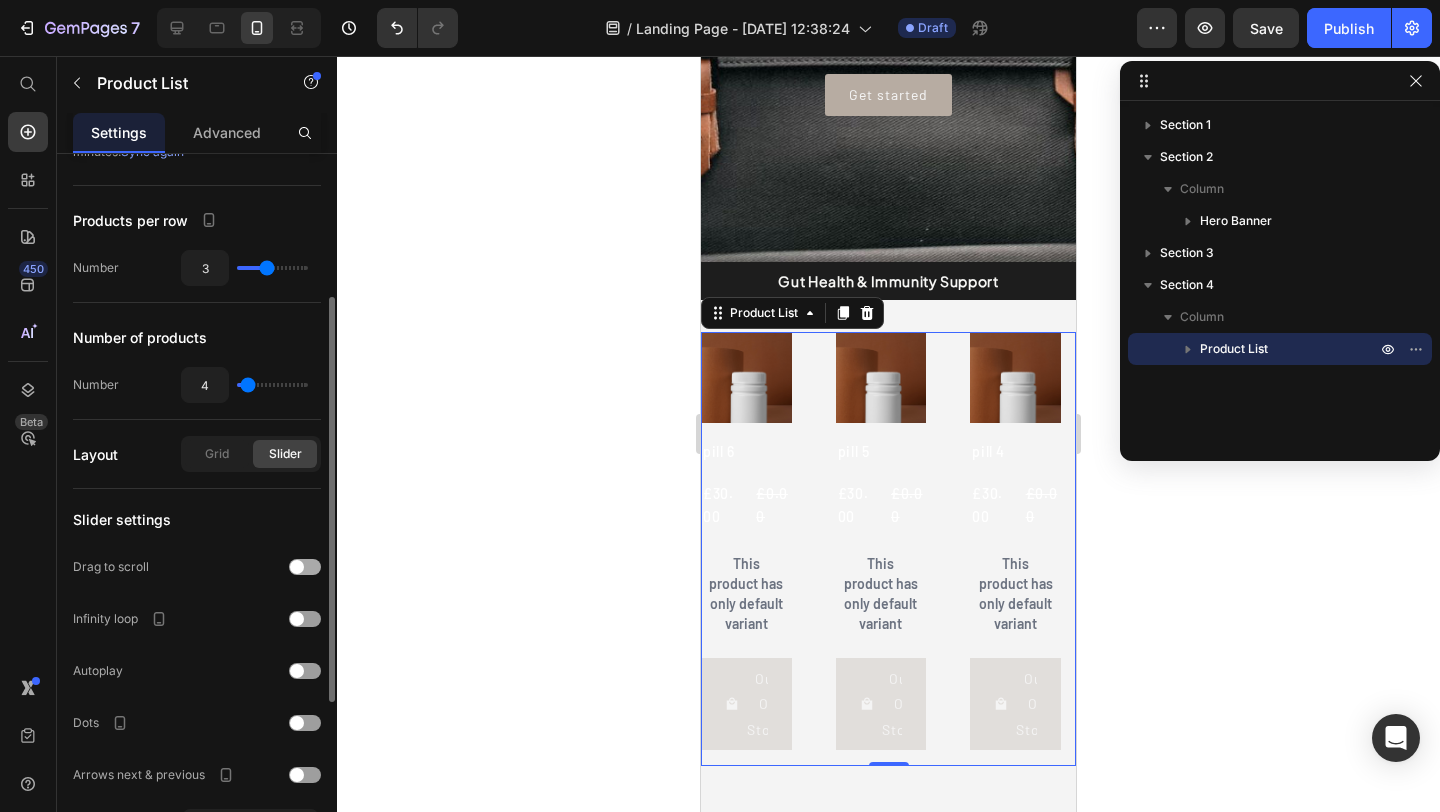 click at bounding box center (305, 567) 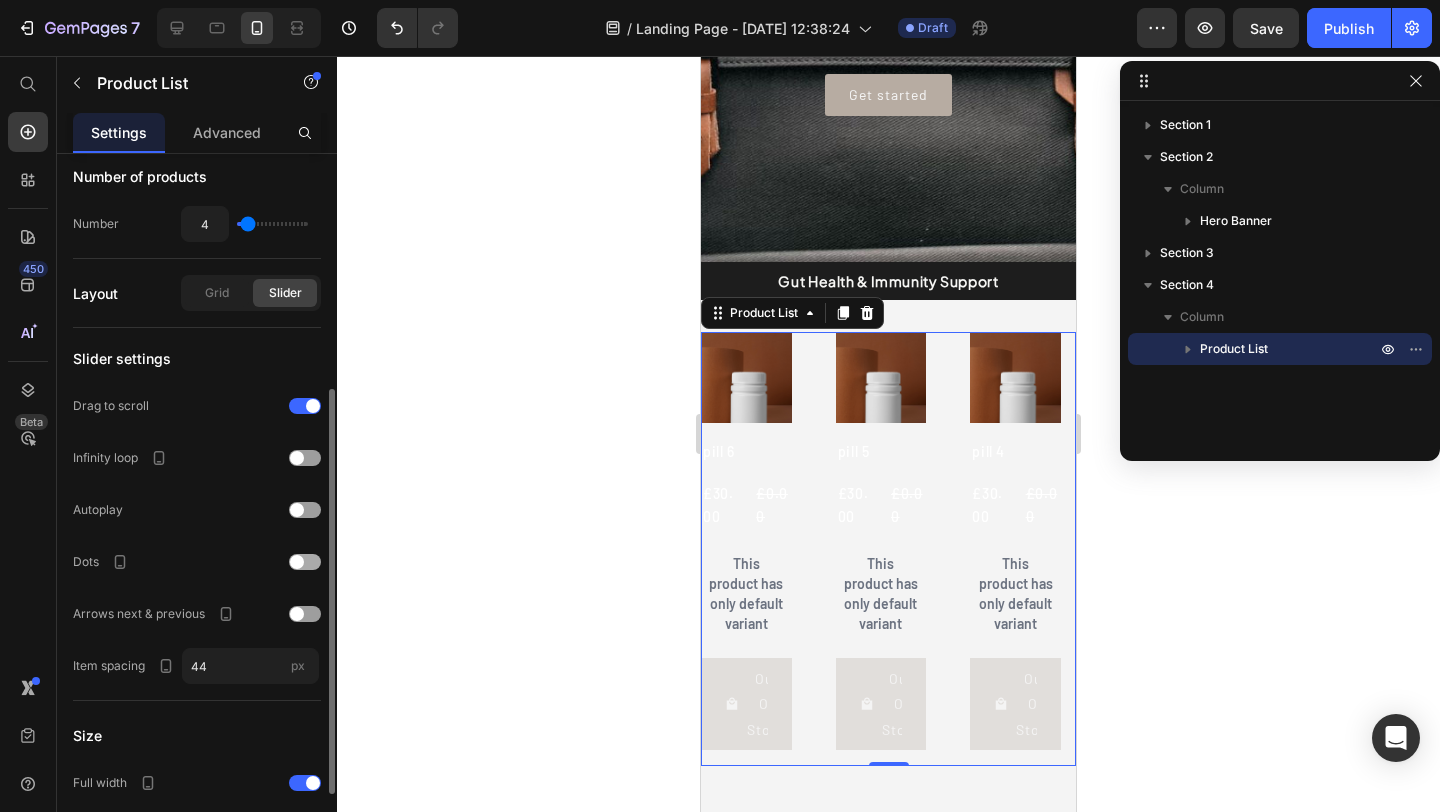 scroll, scrollTop: 546, scrollLeft: 0, axis: vertical 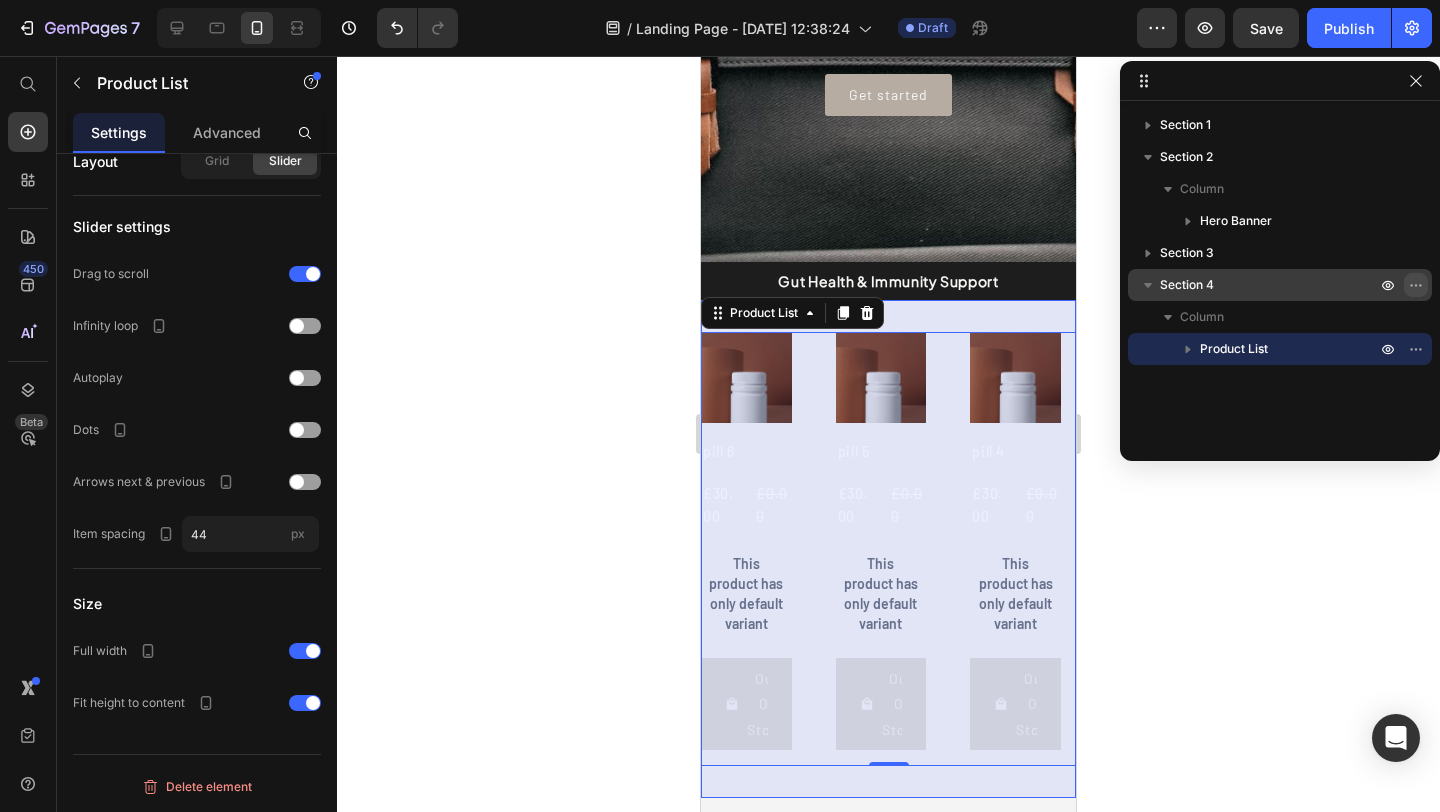 click at bounding box center (1416, 285) 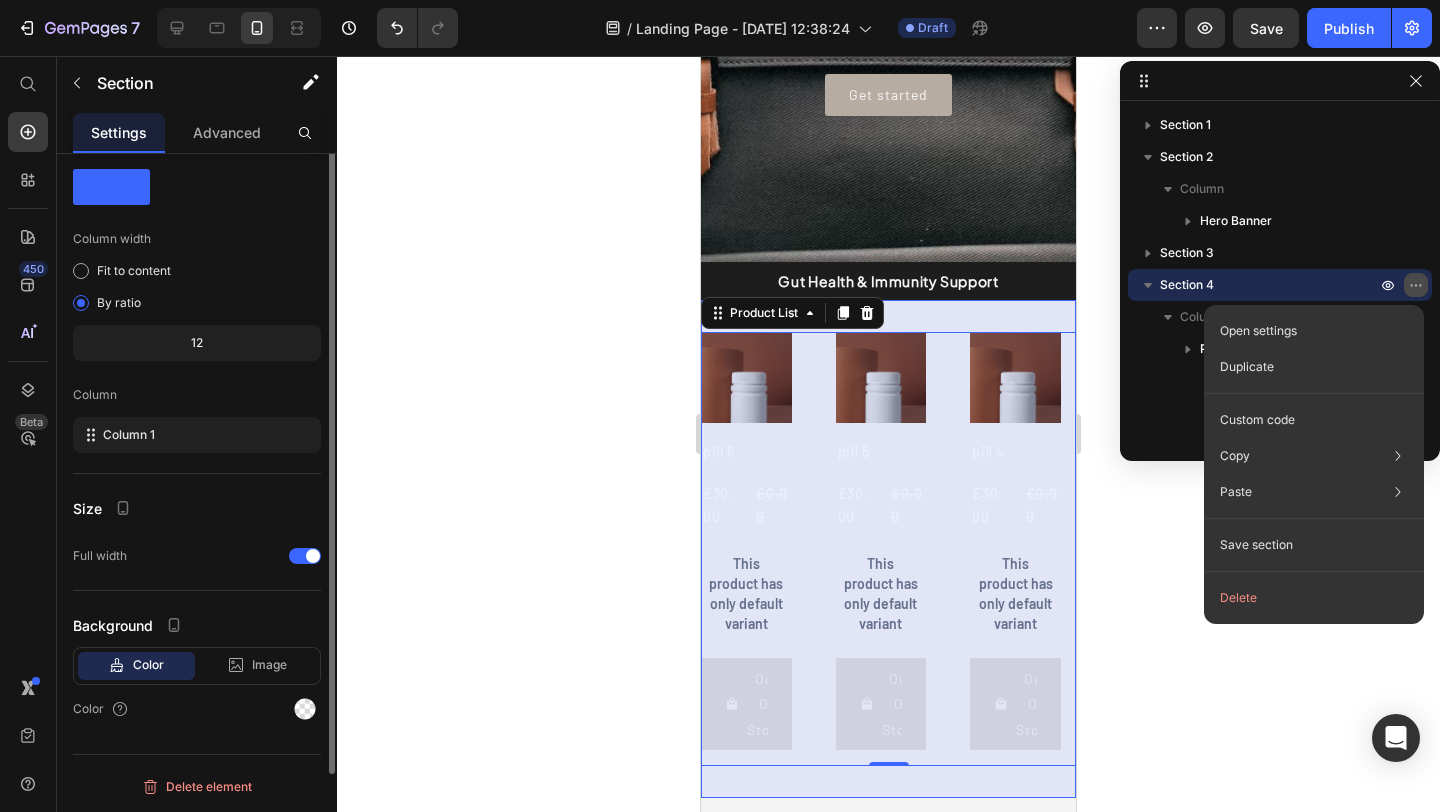 scroll, scrollTop: 0, scrollLeft: 0, axis: both 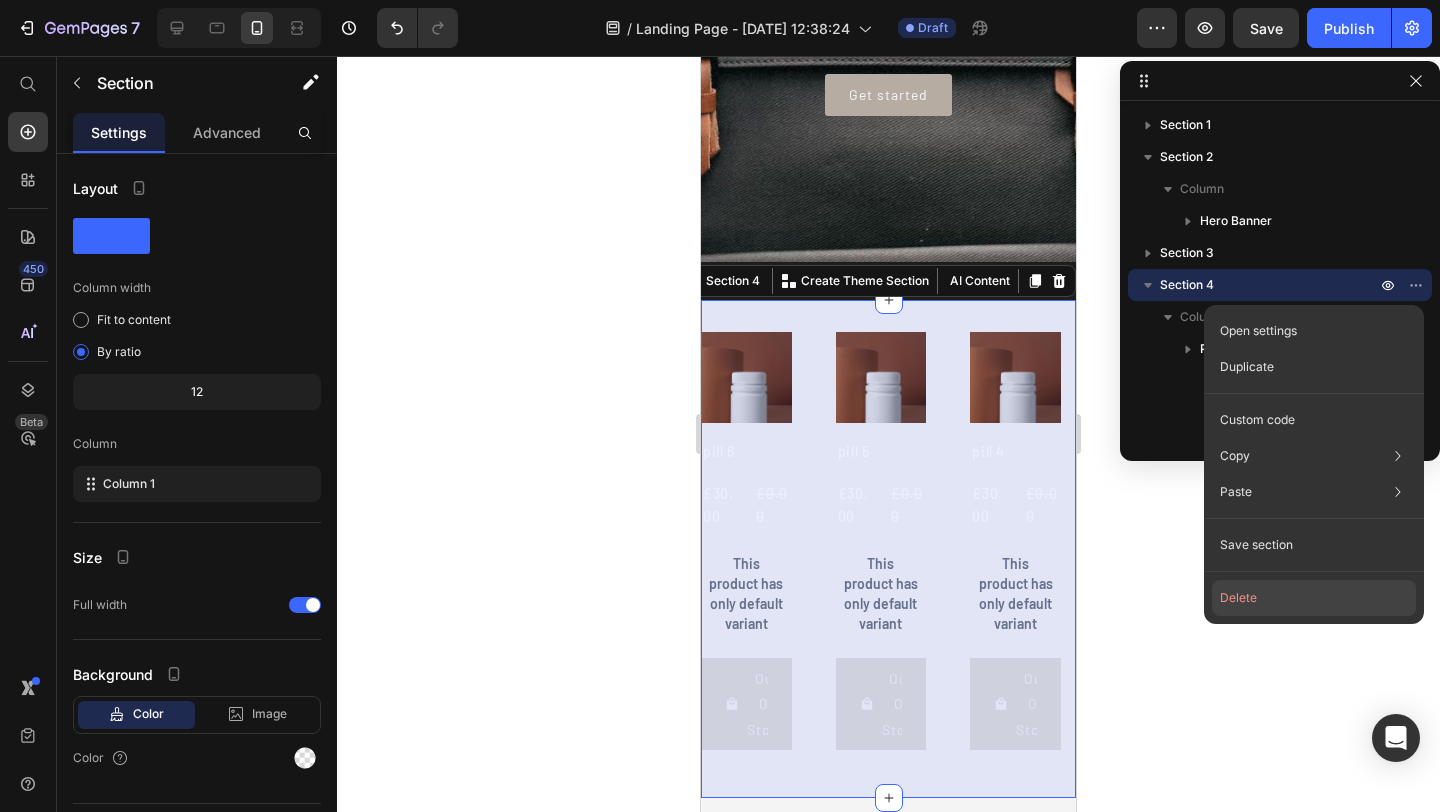 click on "Delete" 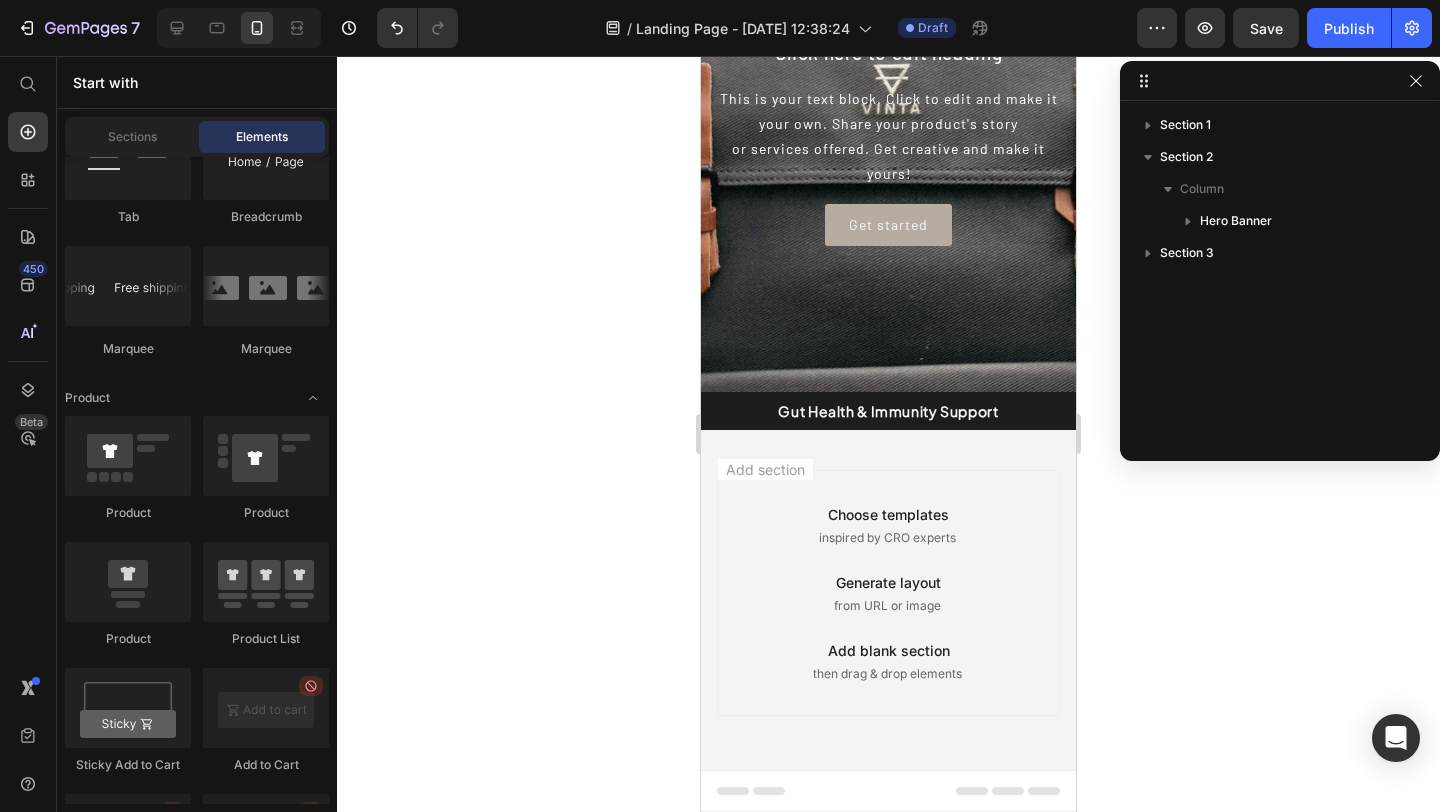 scroll, scrollTop: 258, scrollLeft: 0, axis: vertical 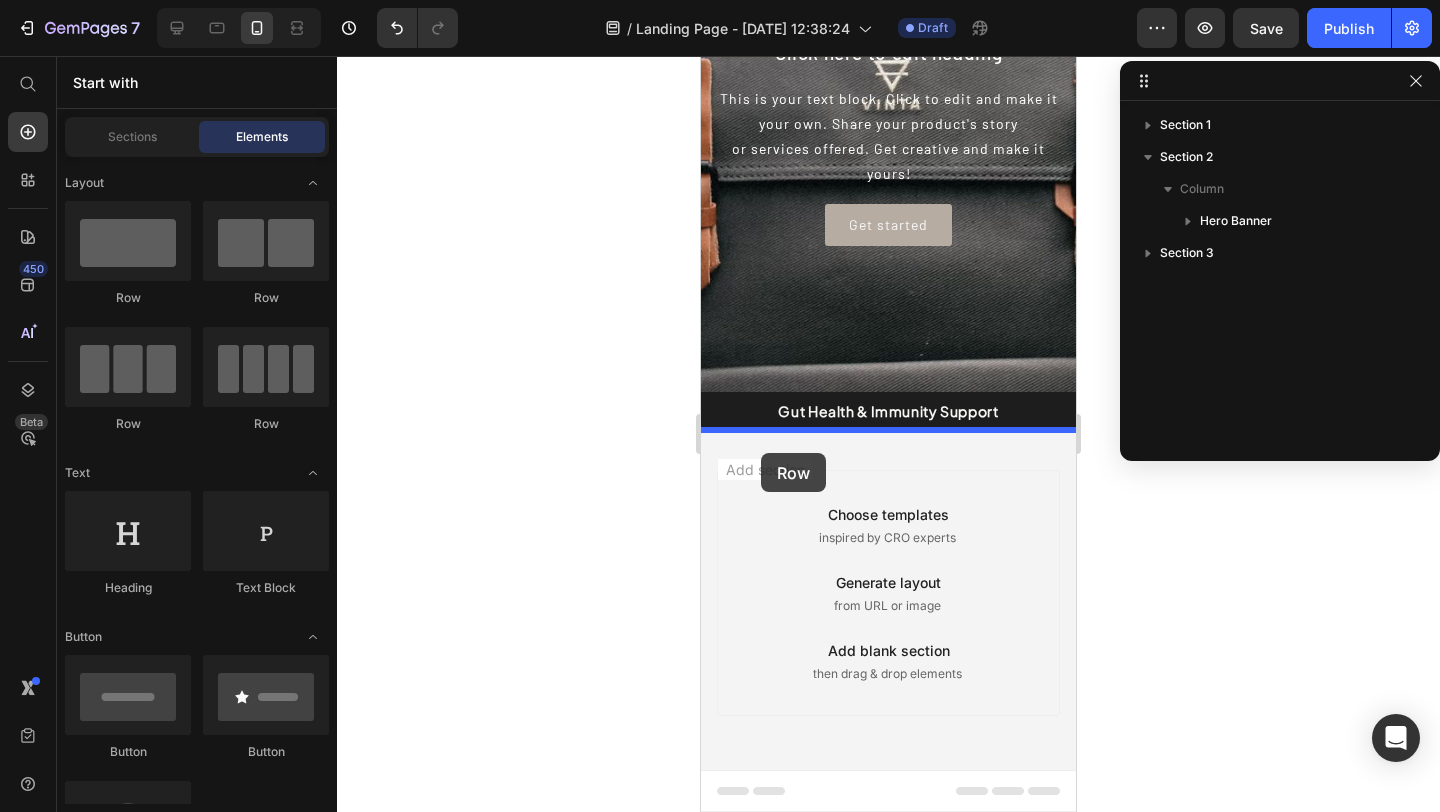 drag, startPoint x: 1281, startPoint y: 480, endPoint x: 761, endPoint y: 453, distance: 520.7005 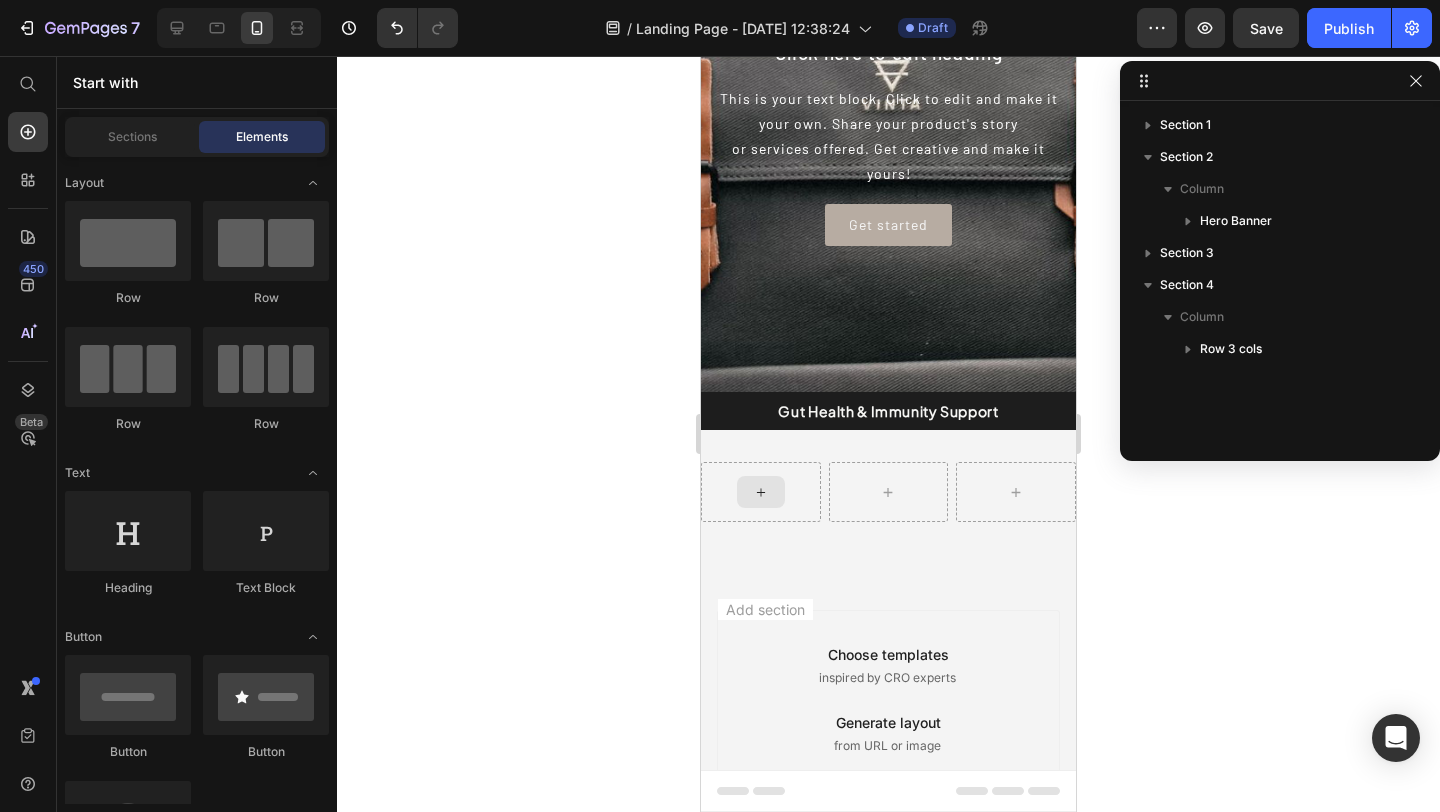 click 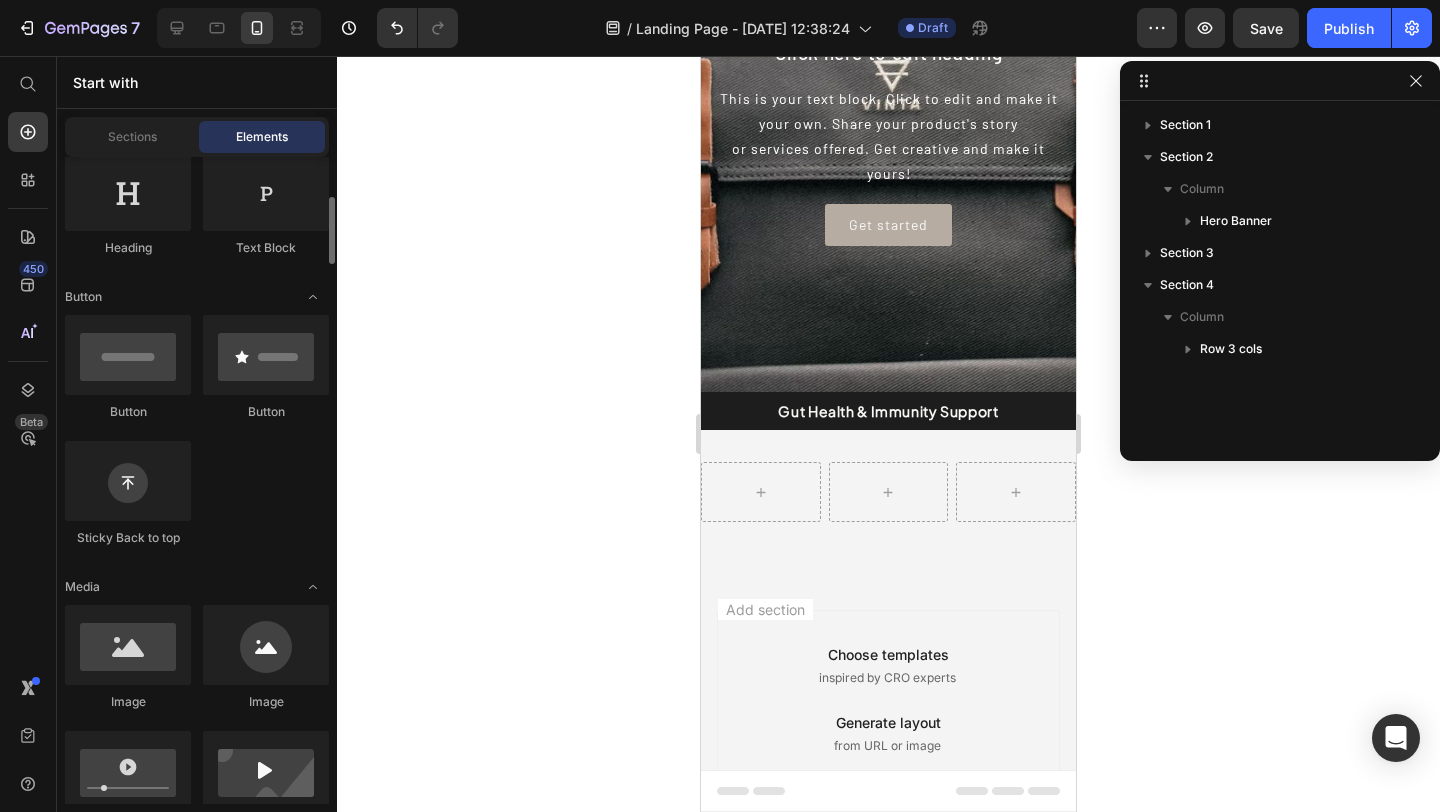 scroll, scrollTop: 521, scrollLeft: 0, axis: vertical 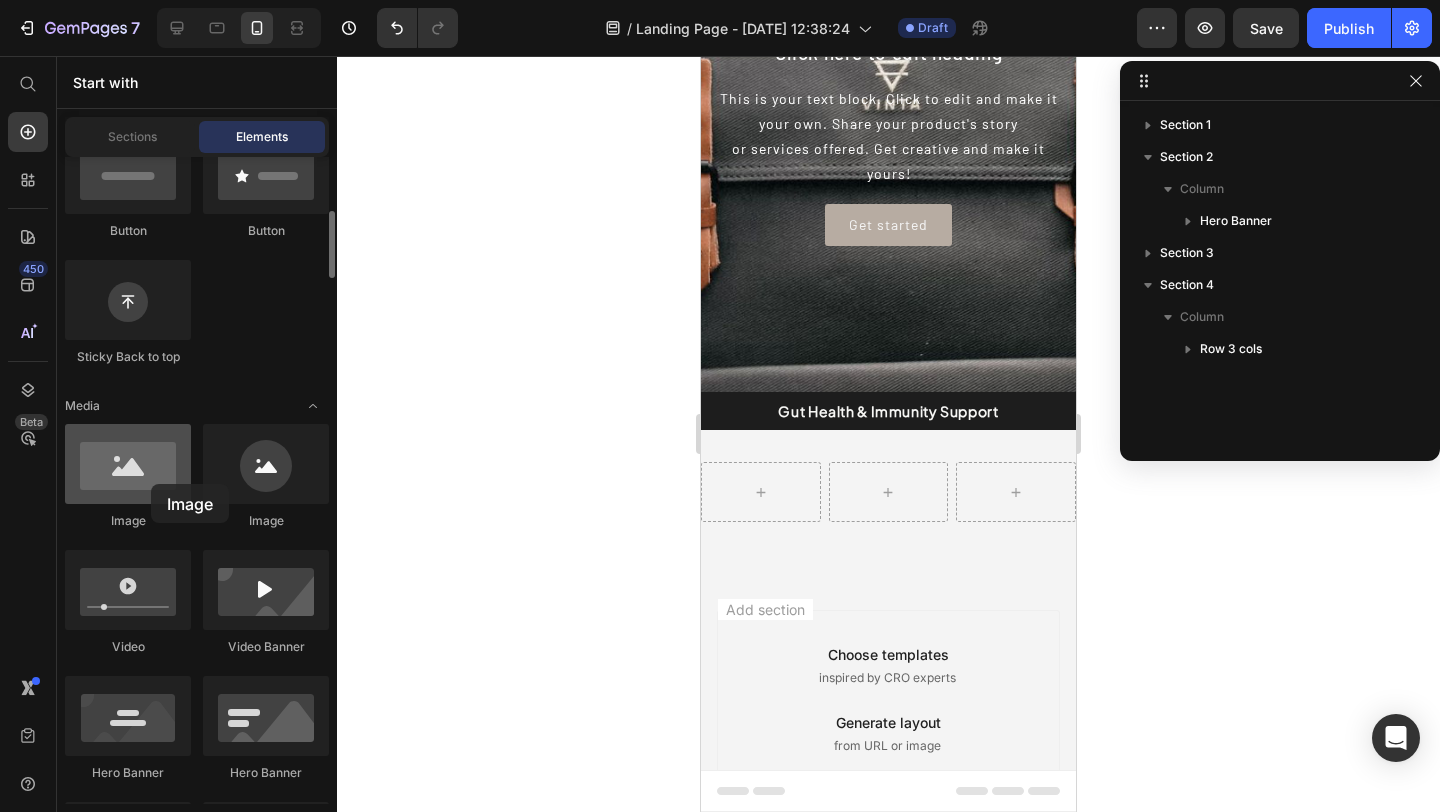 click at bounding box center [128, 464] 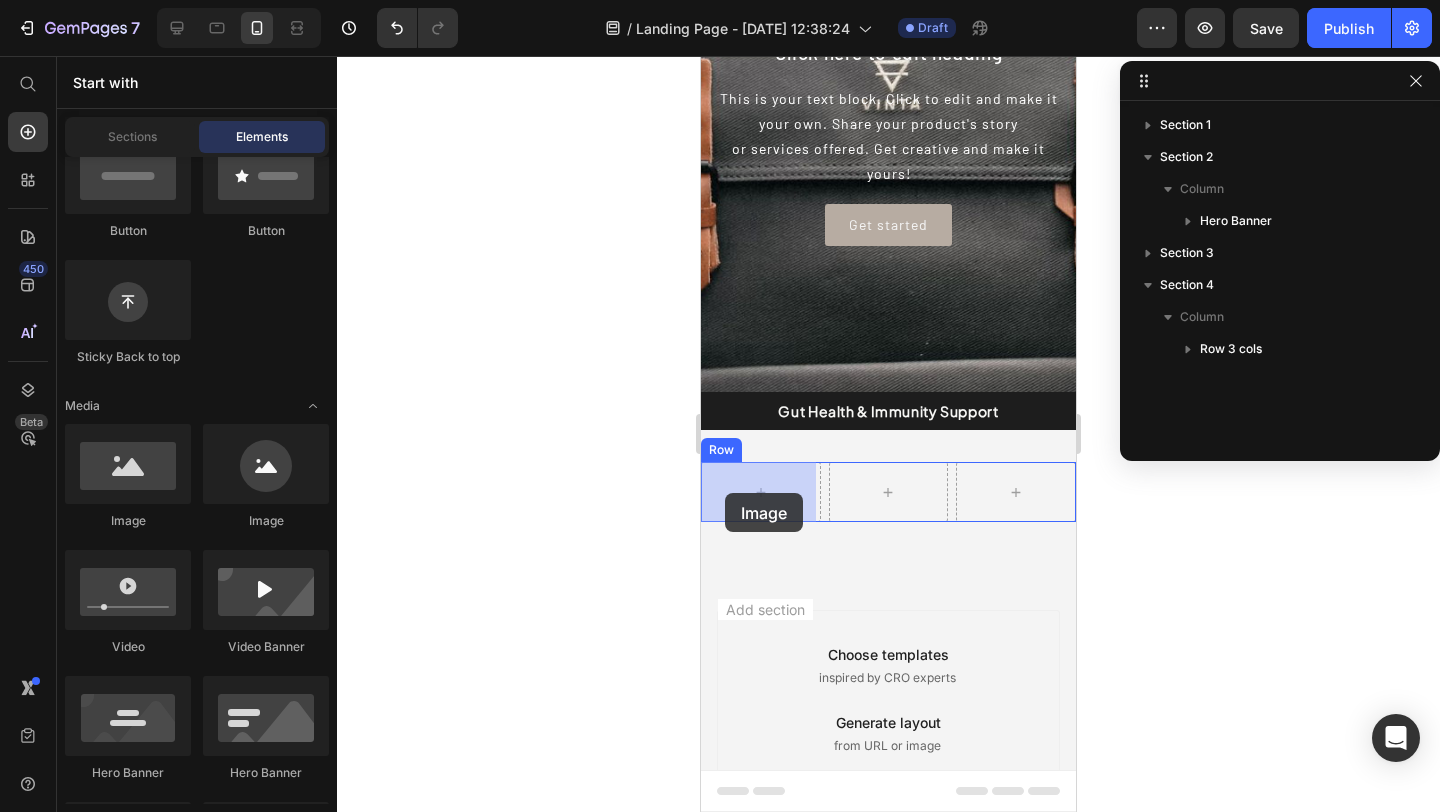 drag, startPoint x: 962, startPoint y: 538, endPoint x: 725, endPoint y: 493, distance: 241.23433 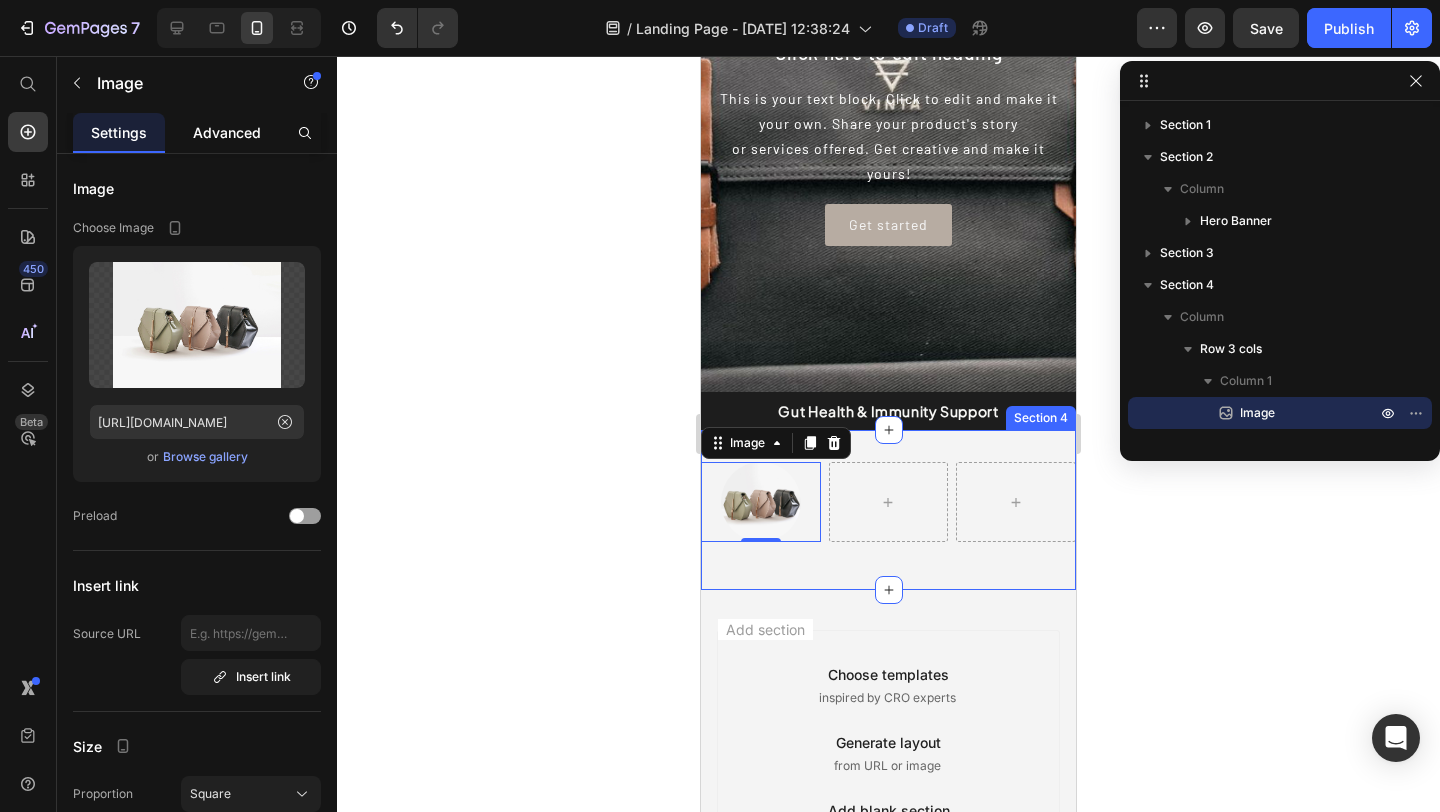 click on "Advanced" 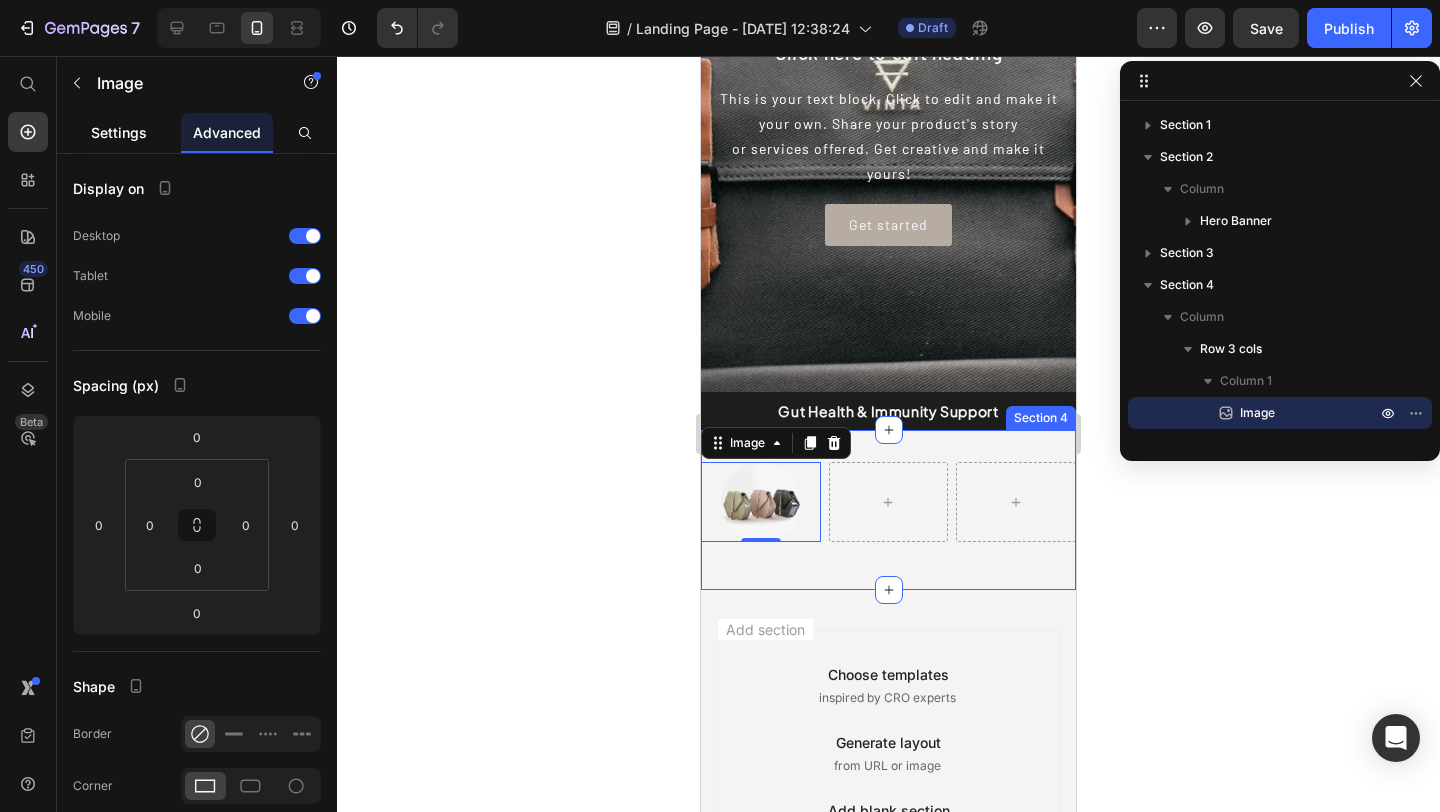 click on "Settings" at bounding box center [119, 132] 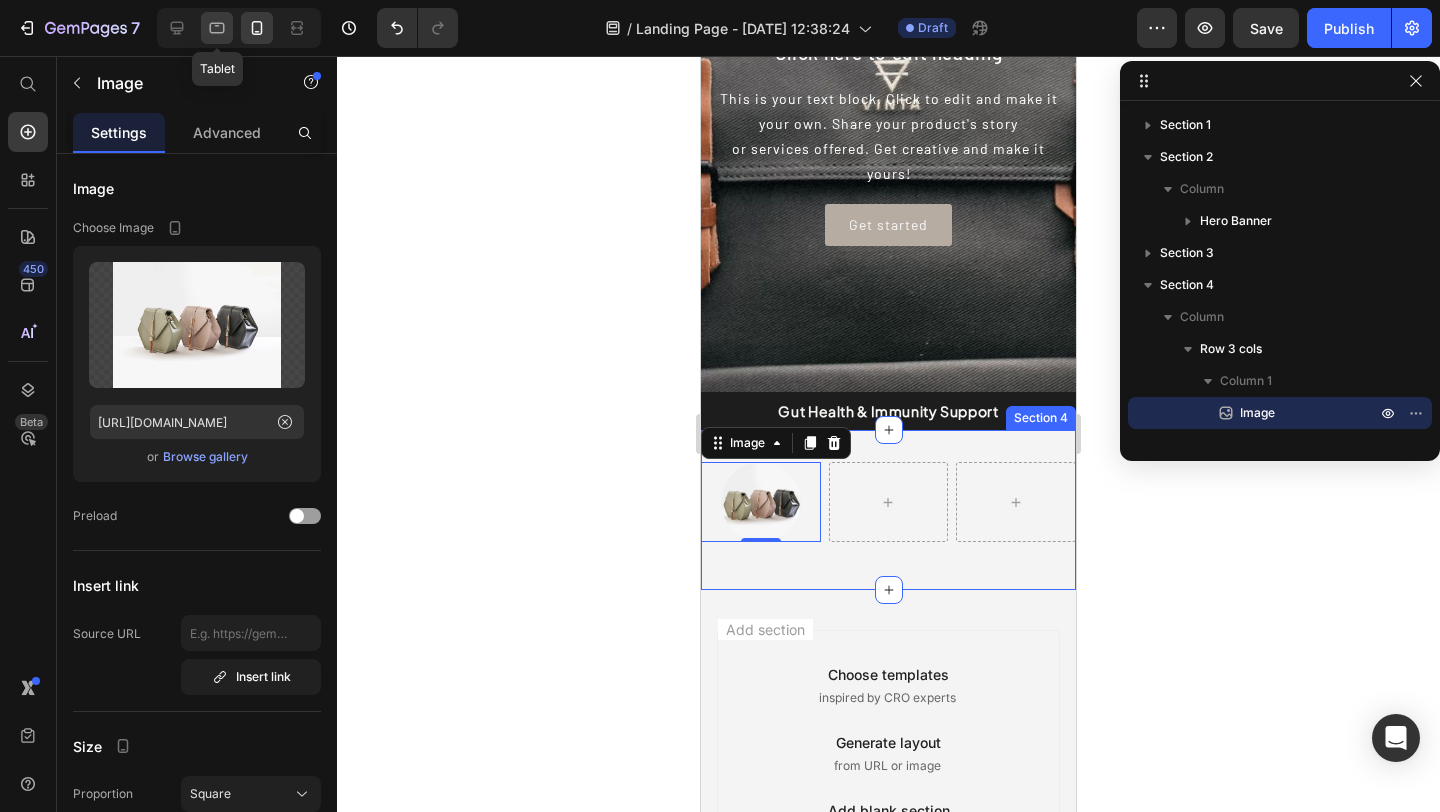 click 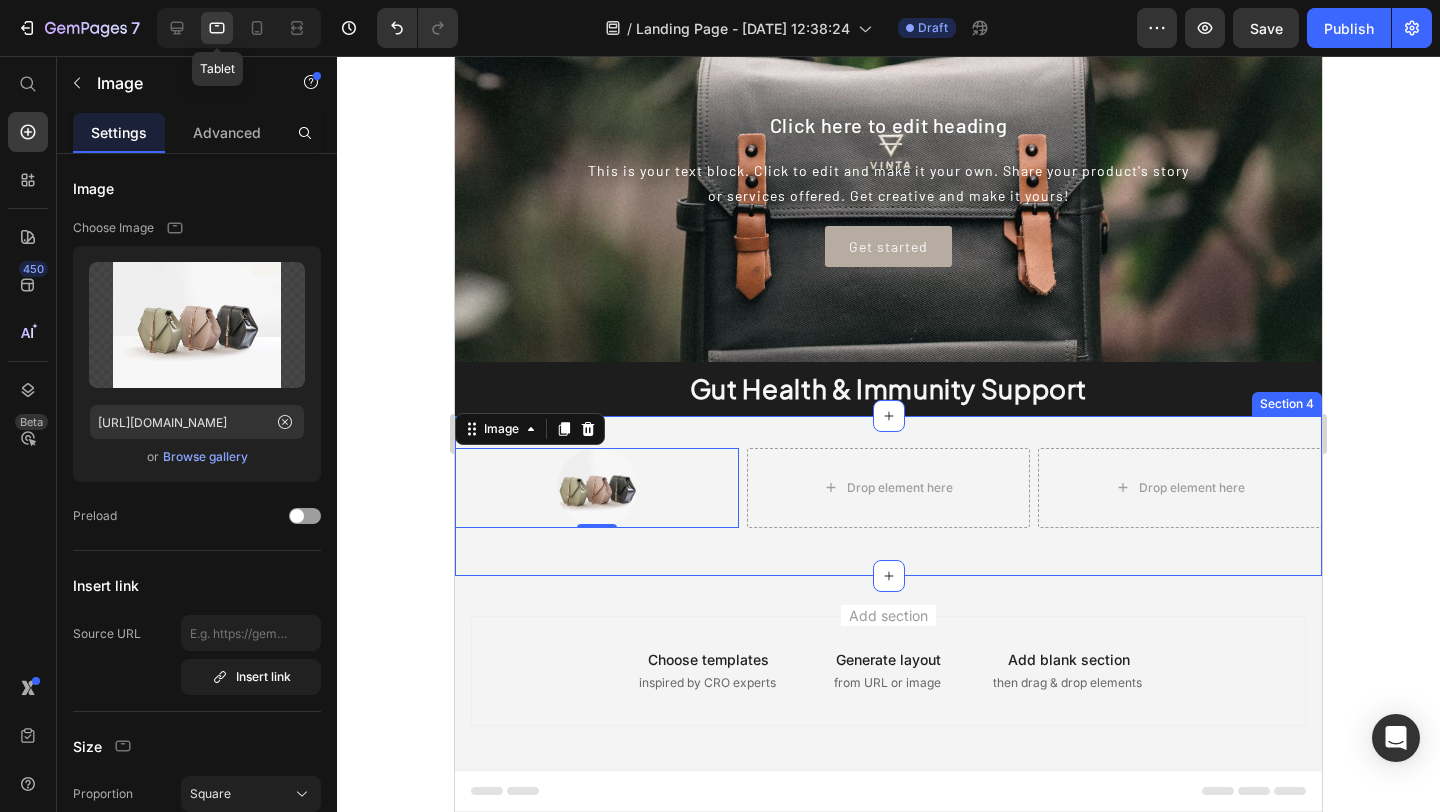 scroll, scrollTop: 139, scrollLeft: 0, axis: vertical 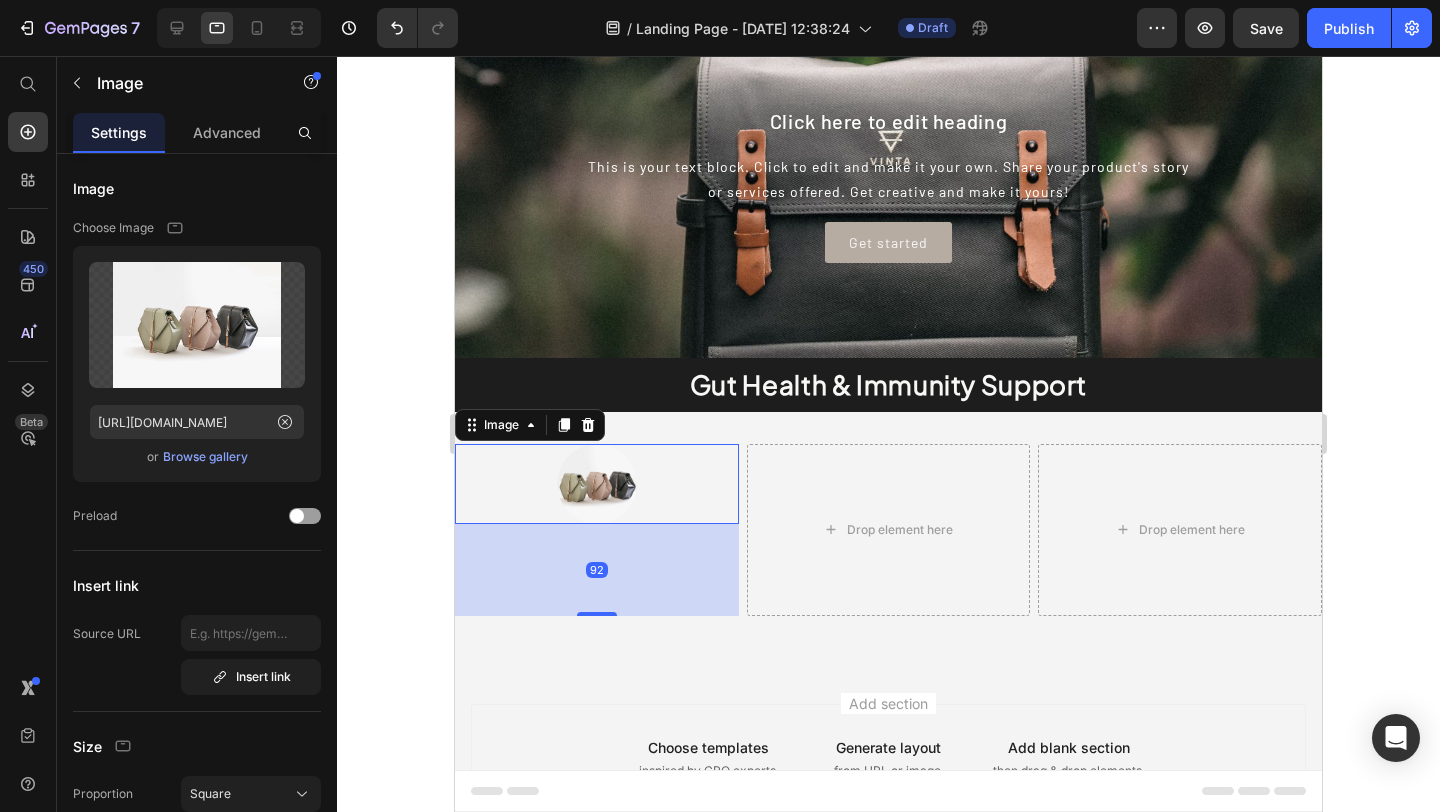 drag, startPoint x: 586, startPoint y: 512, endPoint x: 581, endPoint y: 596, distance: 84.14868 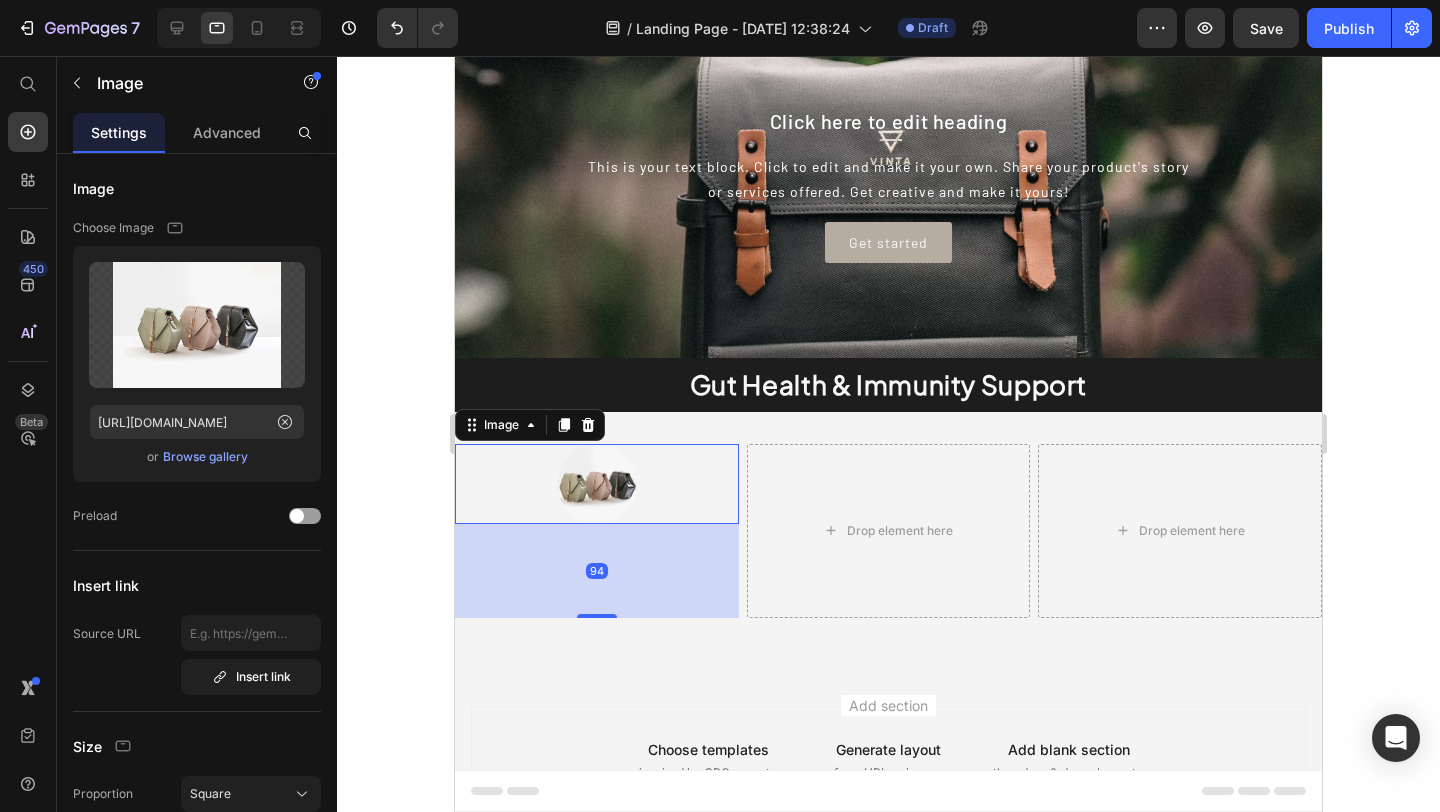 click 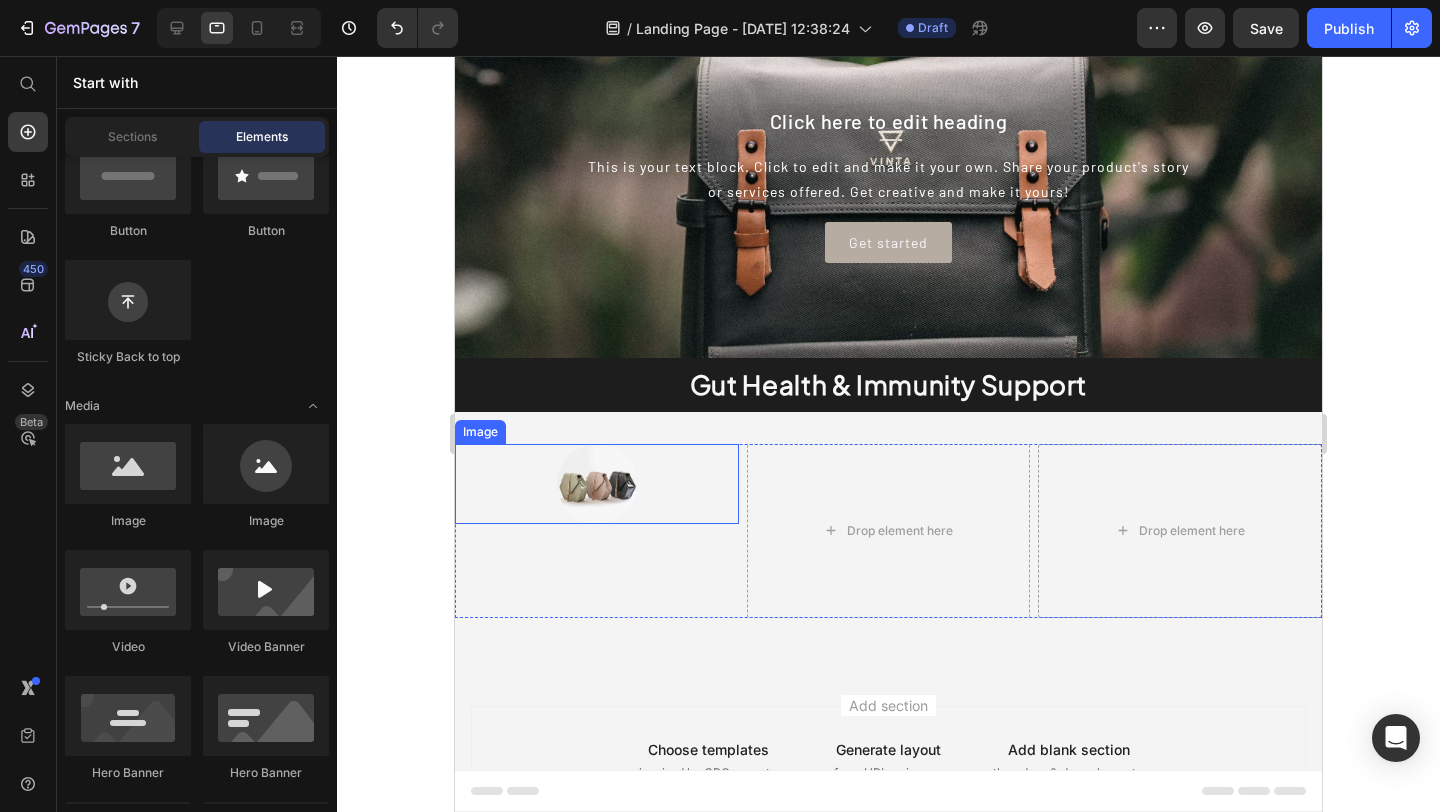 click at bounding box center [597, 484] 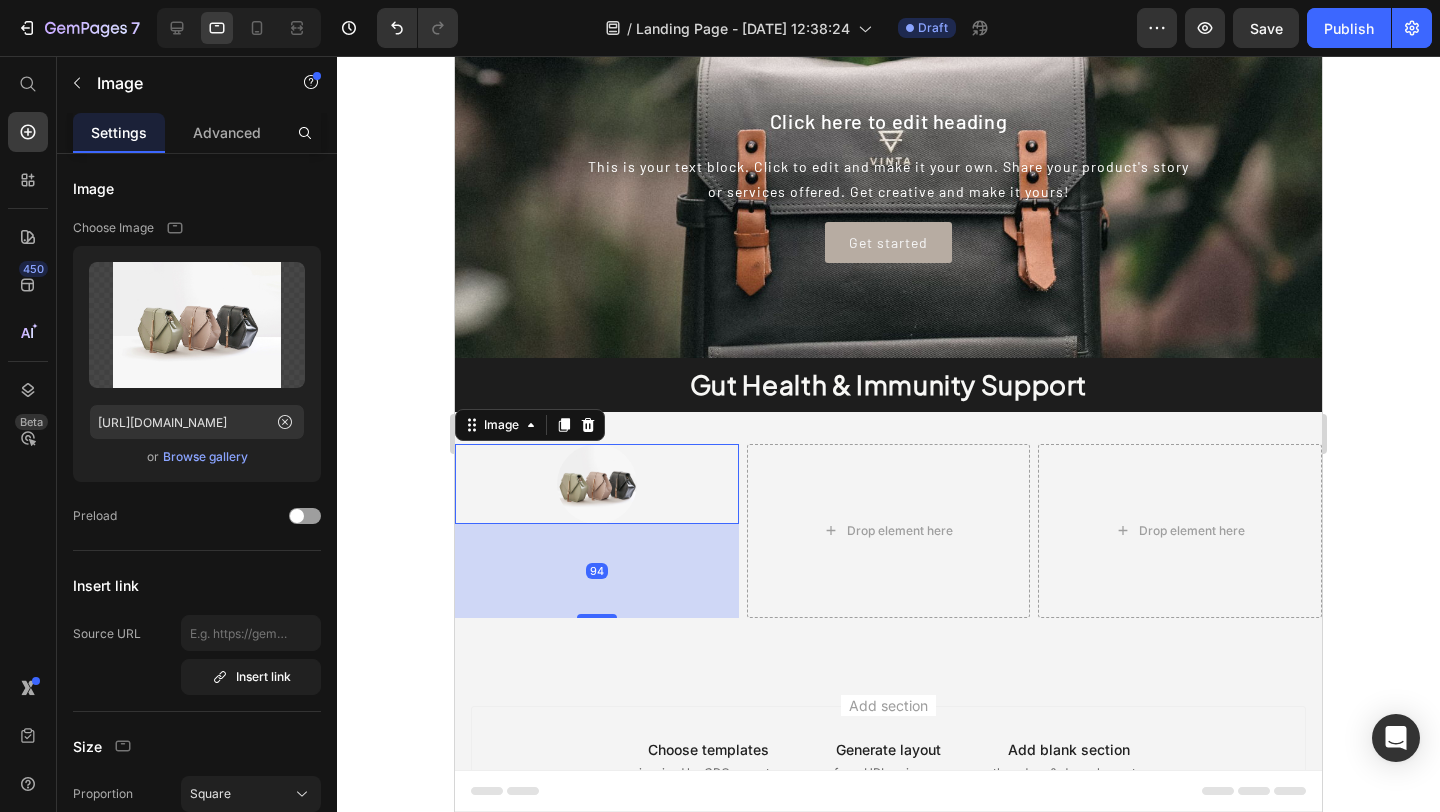 click at bounding box center (597, 484) 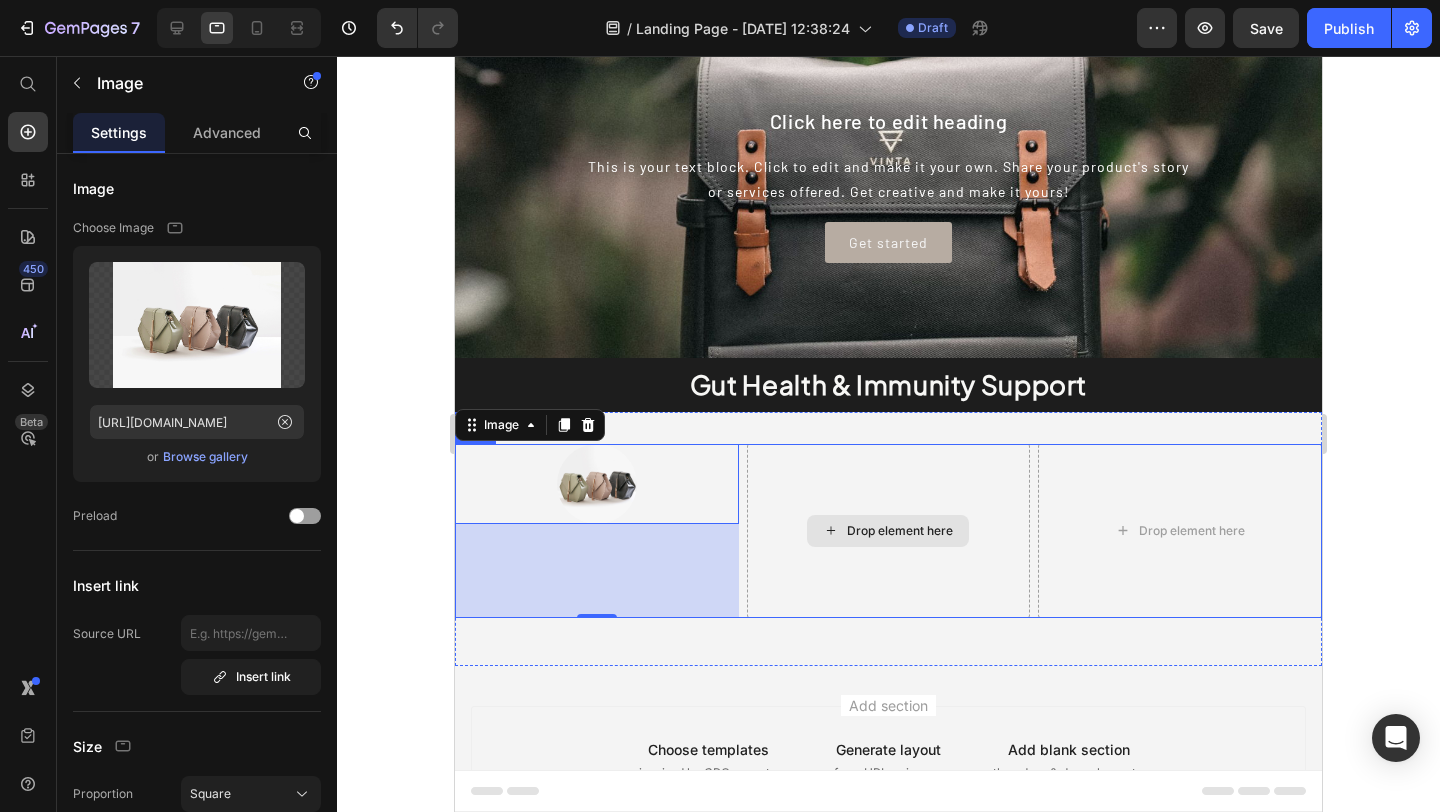 click on "Drop element here" at bounding box center [889, 531] 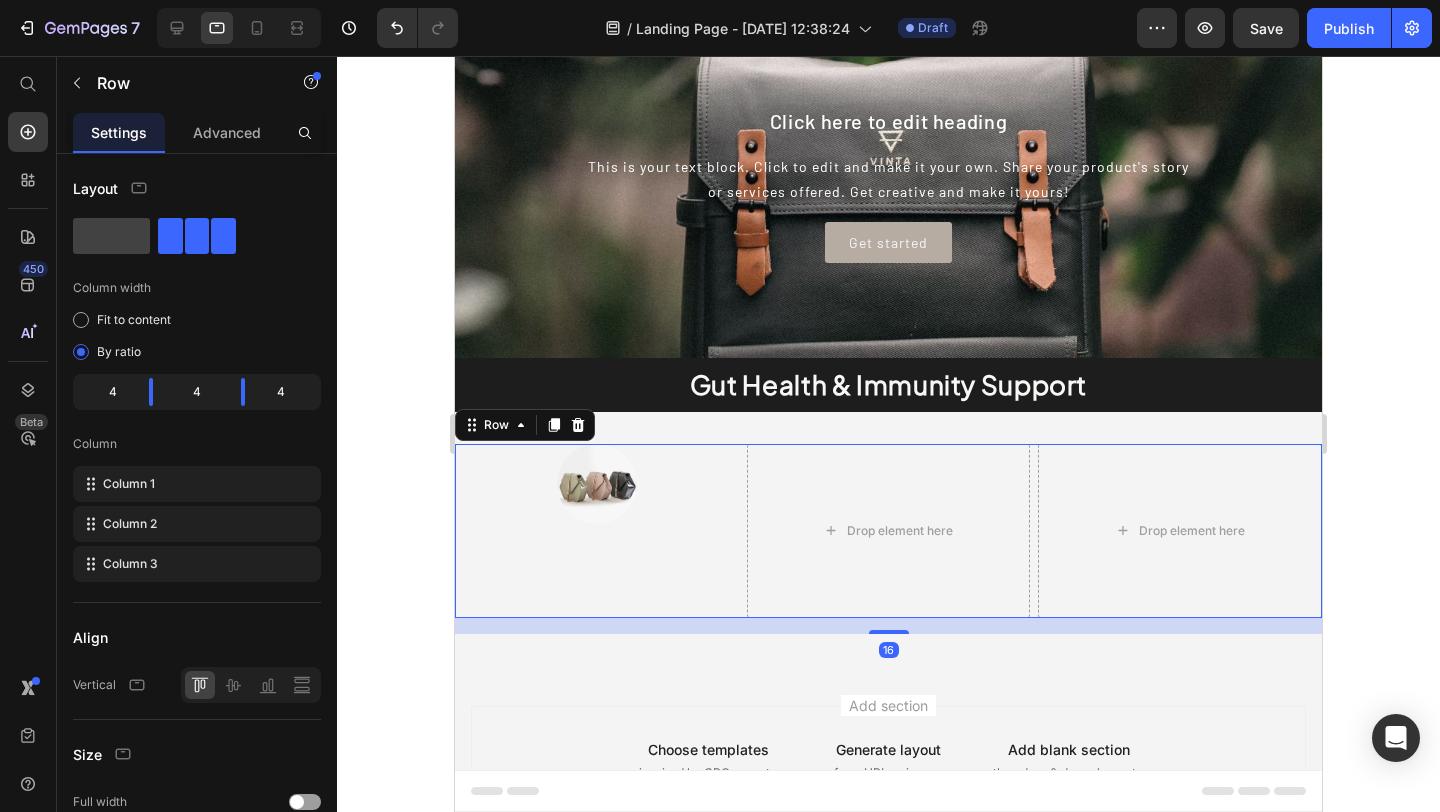 click on "Image" at bounding box center [597, 531] 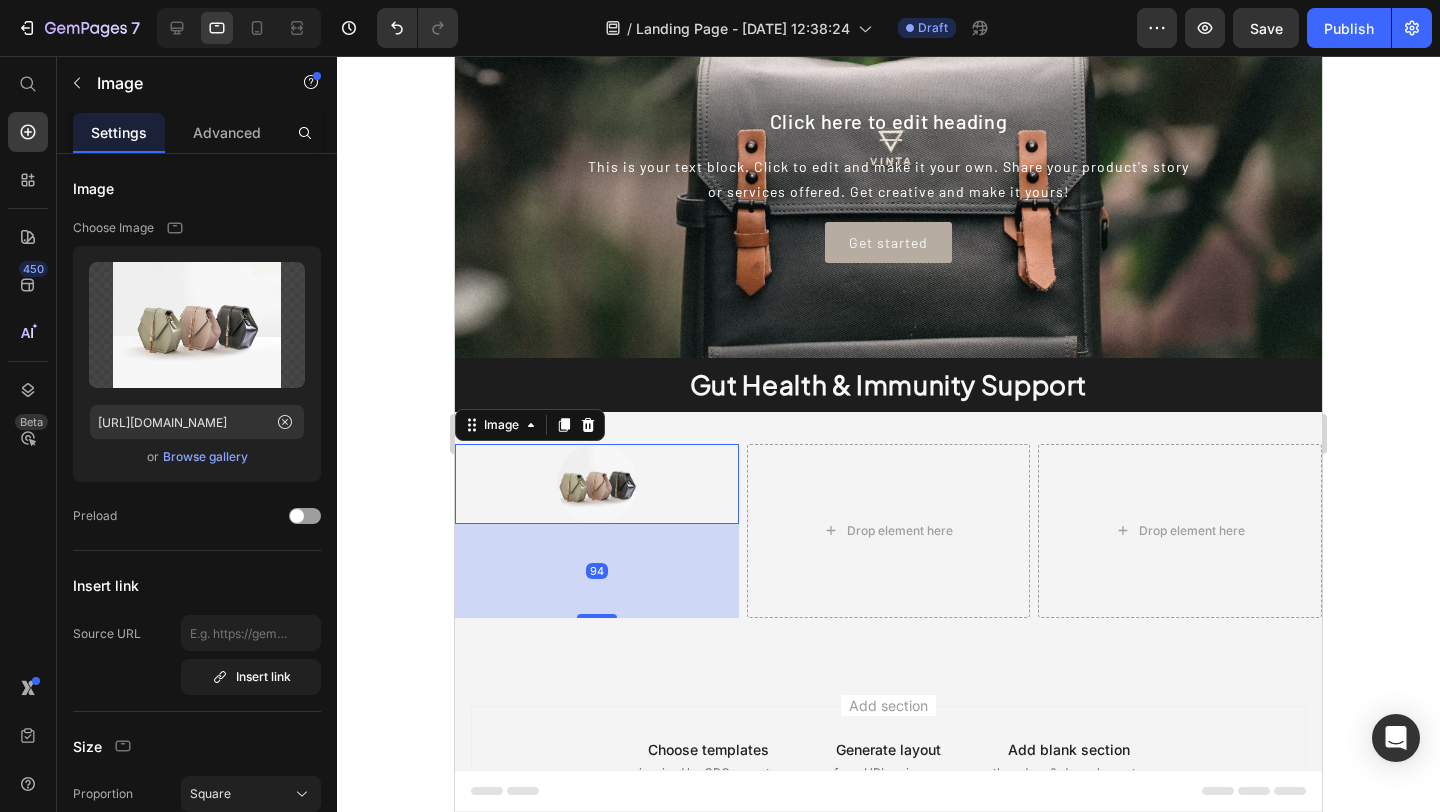 click at bounding box center [597, 484] 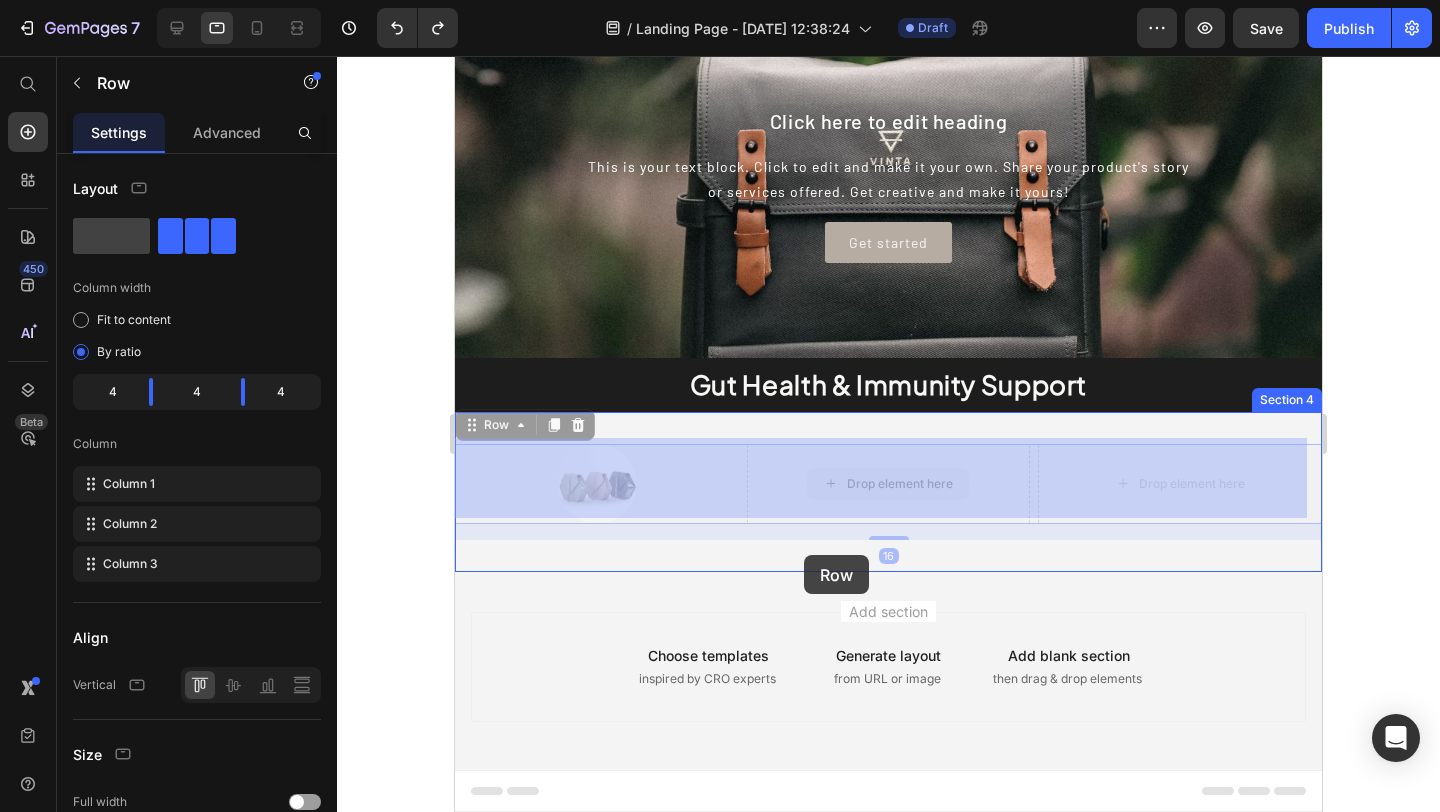drag, startPoint x: 802, startPoint y: 514, endPoint x: 804, endPoint y: 556, distance: 42.047592 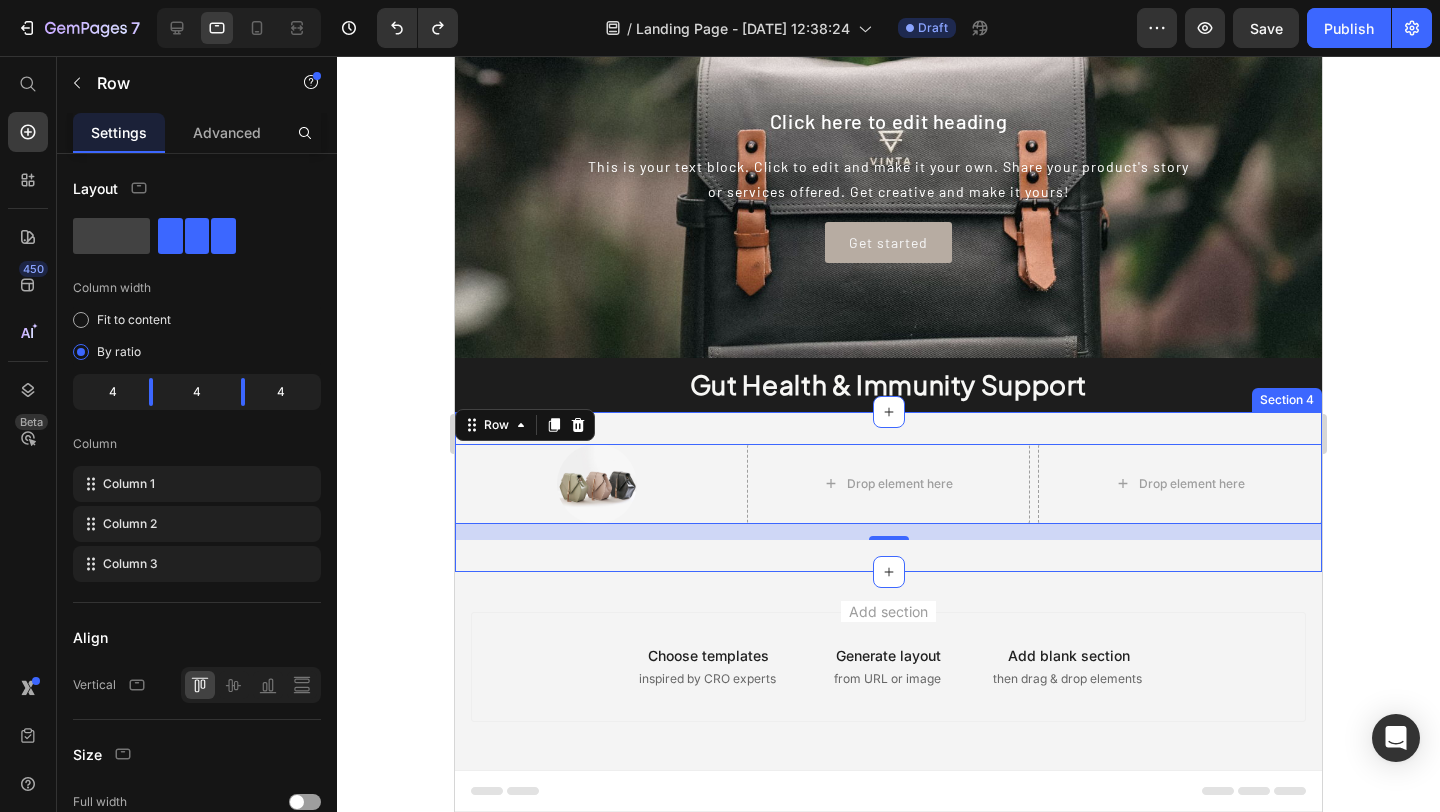 scroll, scrollTop: 119, scrollLeft: 0, axis: vertical 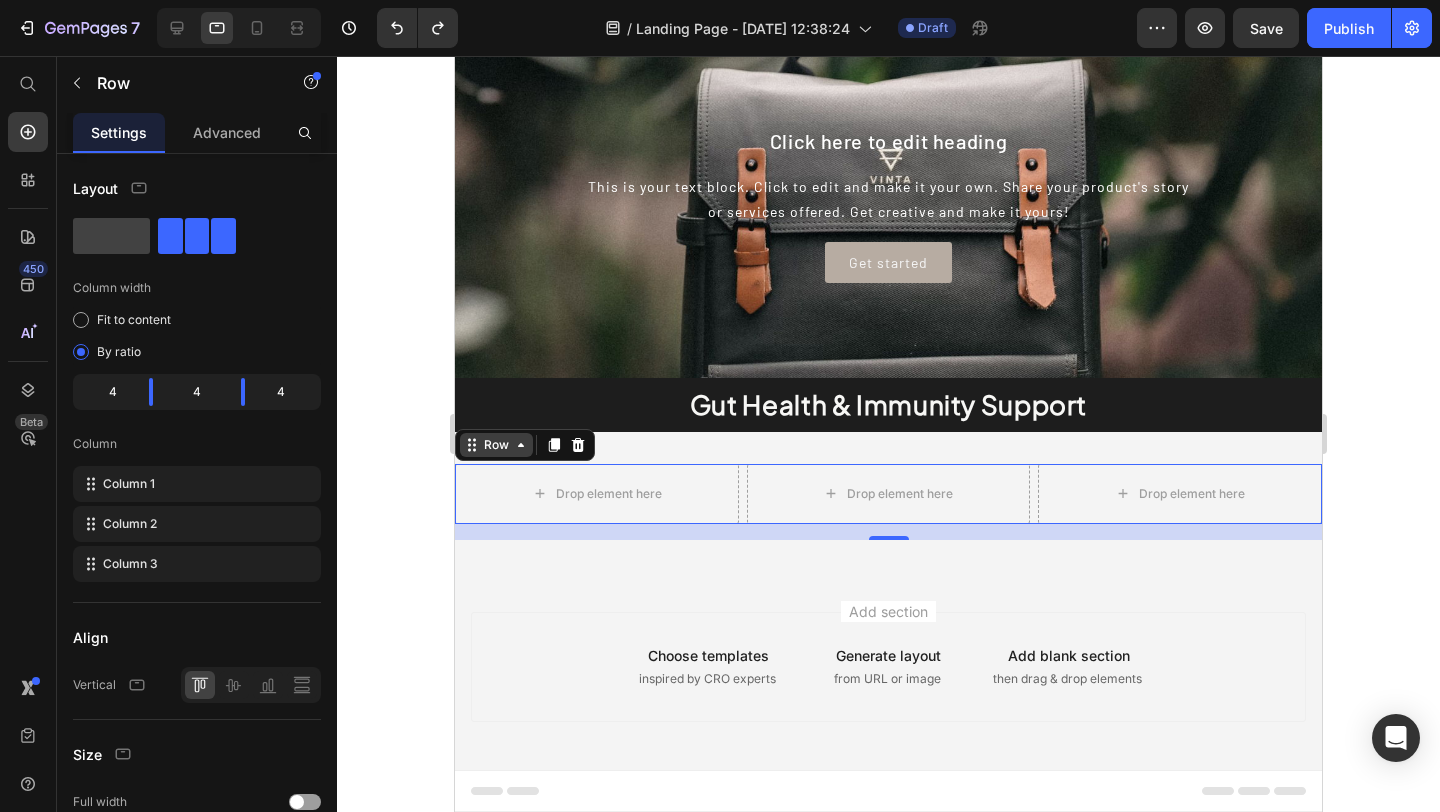 click 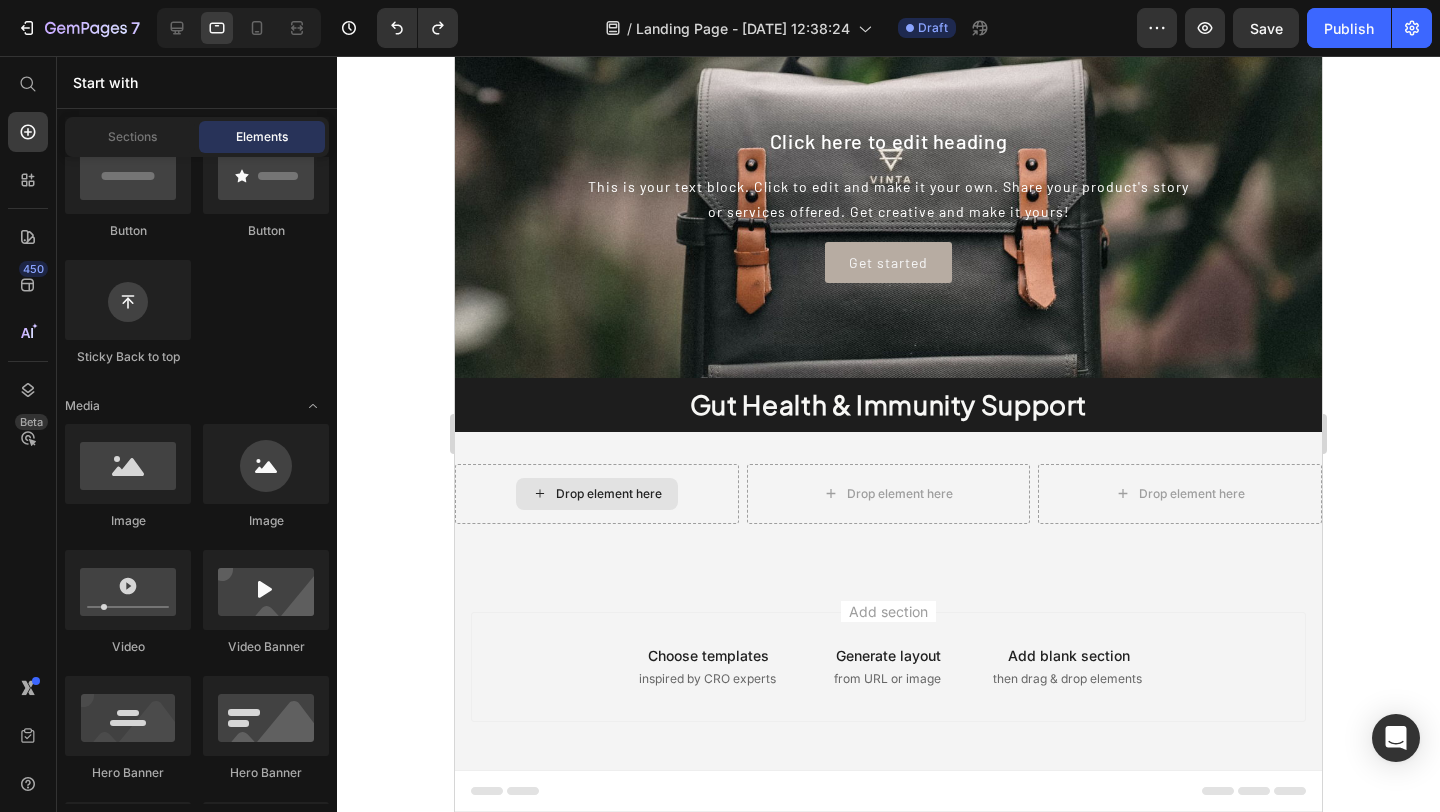 click on "Drop element here" at bounding box center [609, 494] 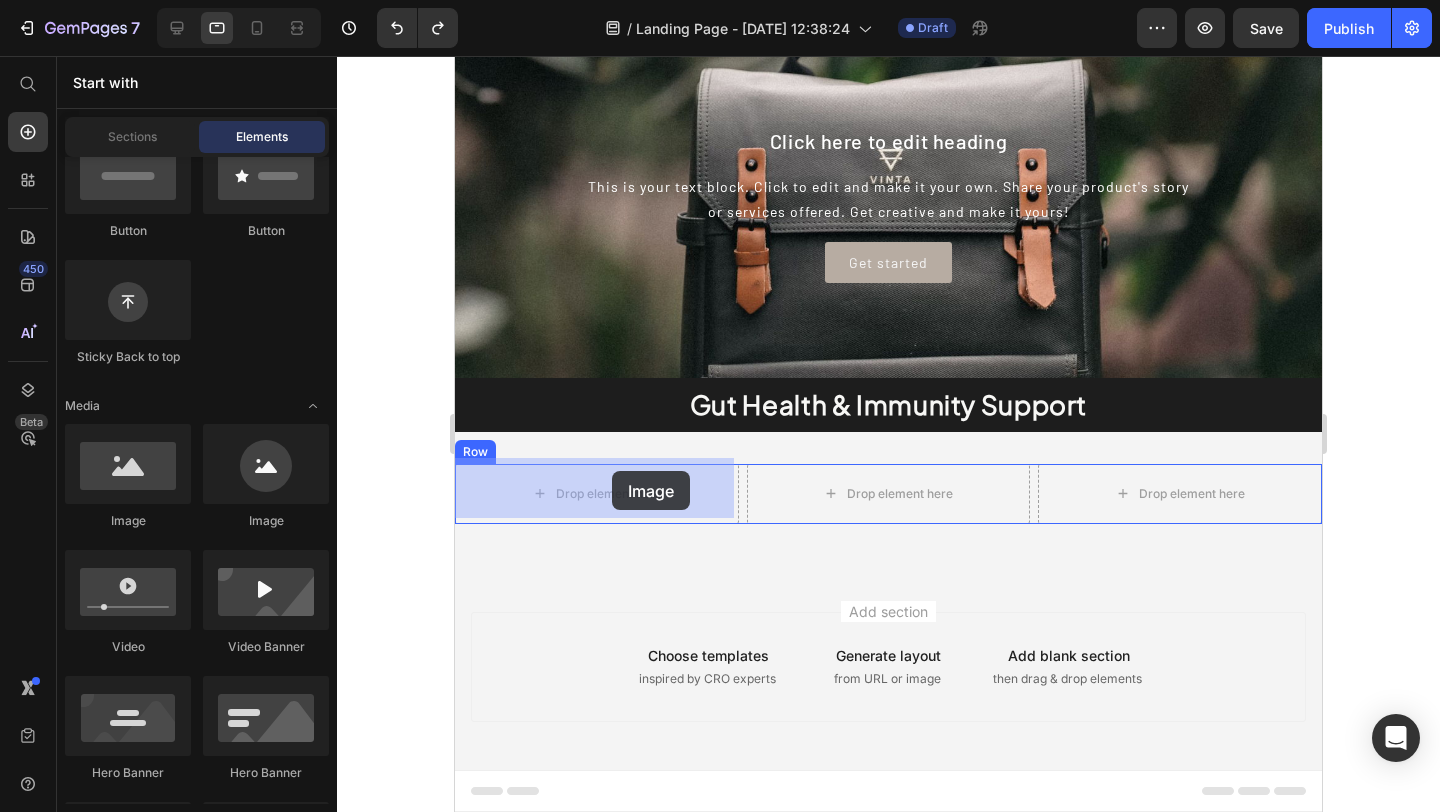drag, startPoint x: 578, startPoint y: 521, endPoint x: 612, endPoint y: 471, distance: 60.464867 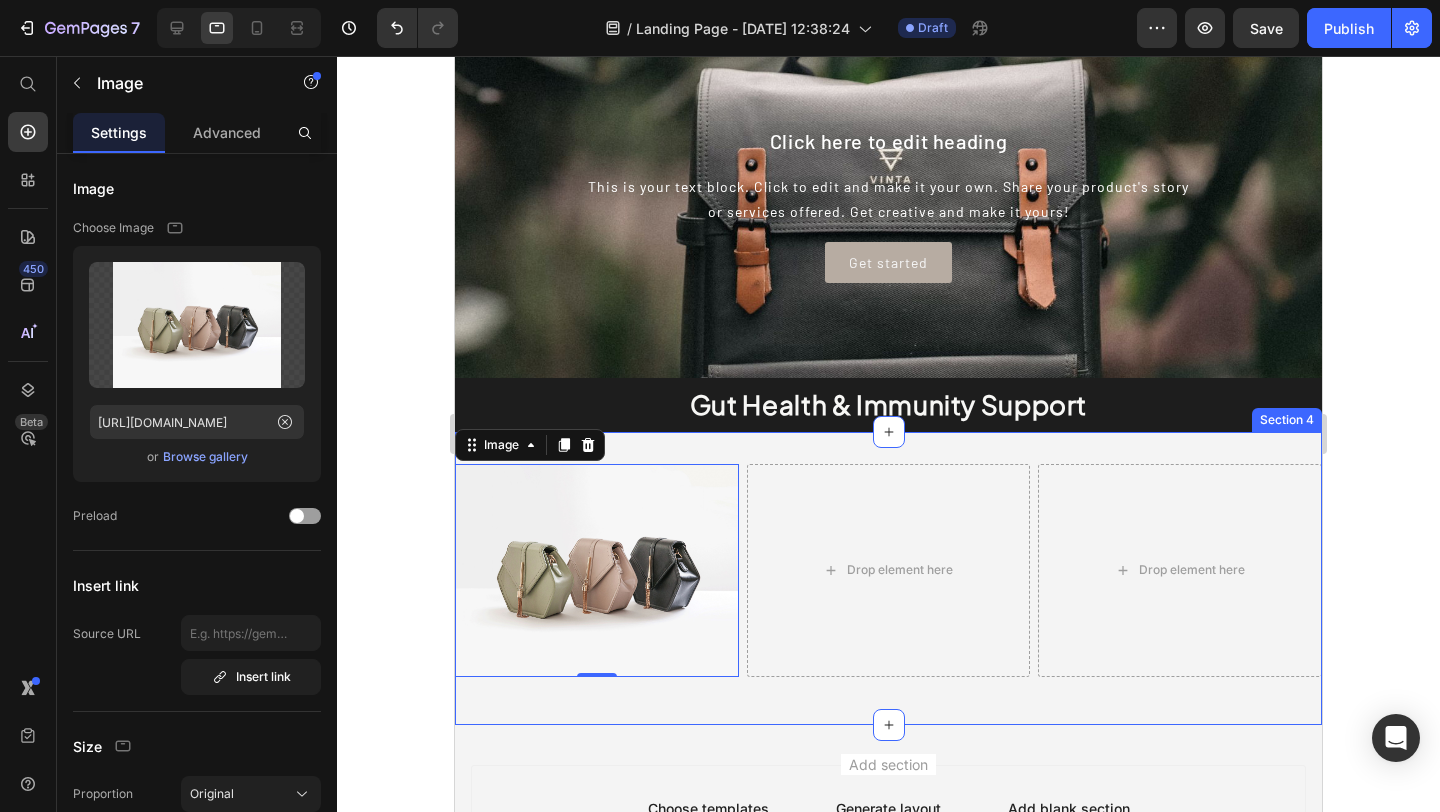 click on "Image   0
Drop element here
Drop element here Row" at bounding box center [888, 578] 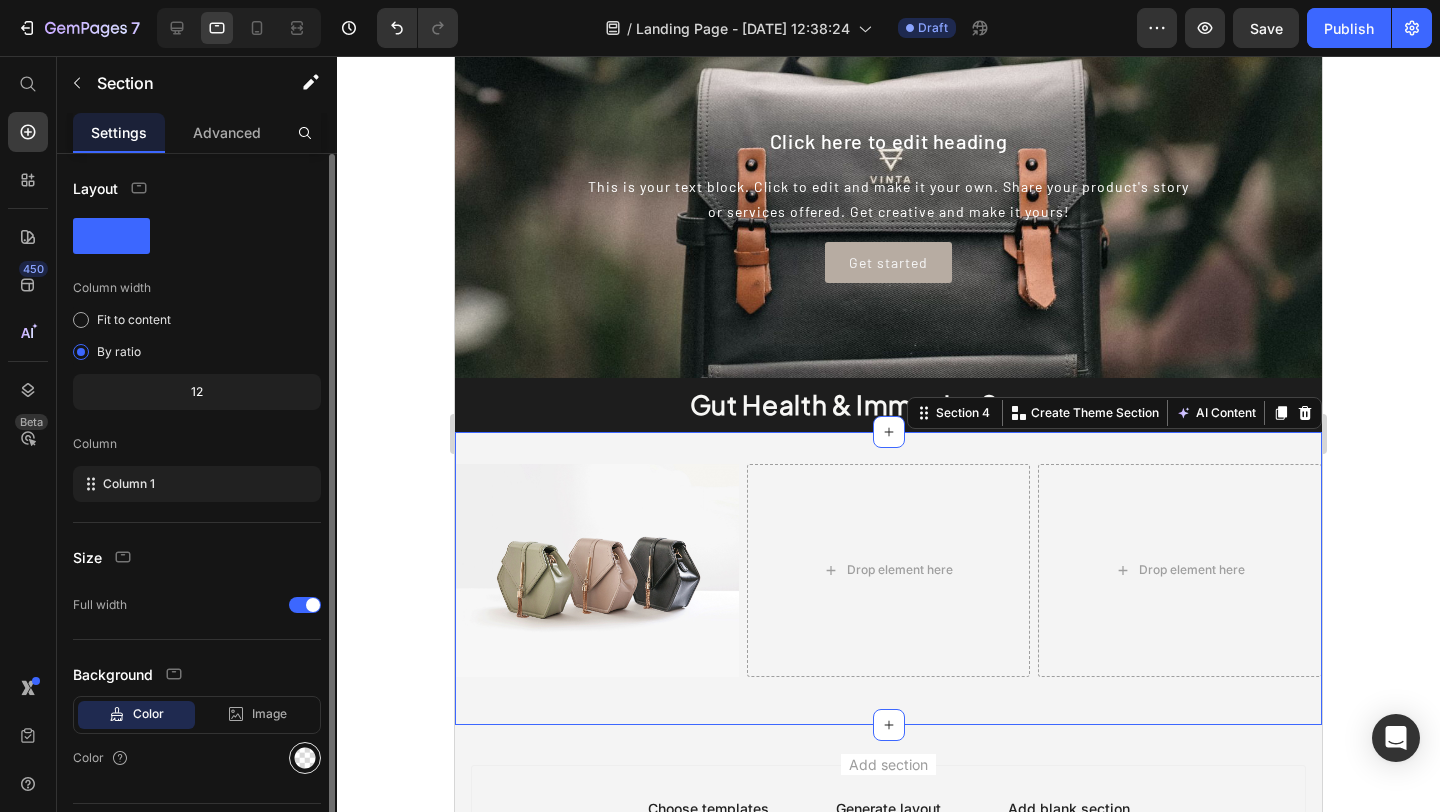 click at bounding box center (305, 758) 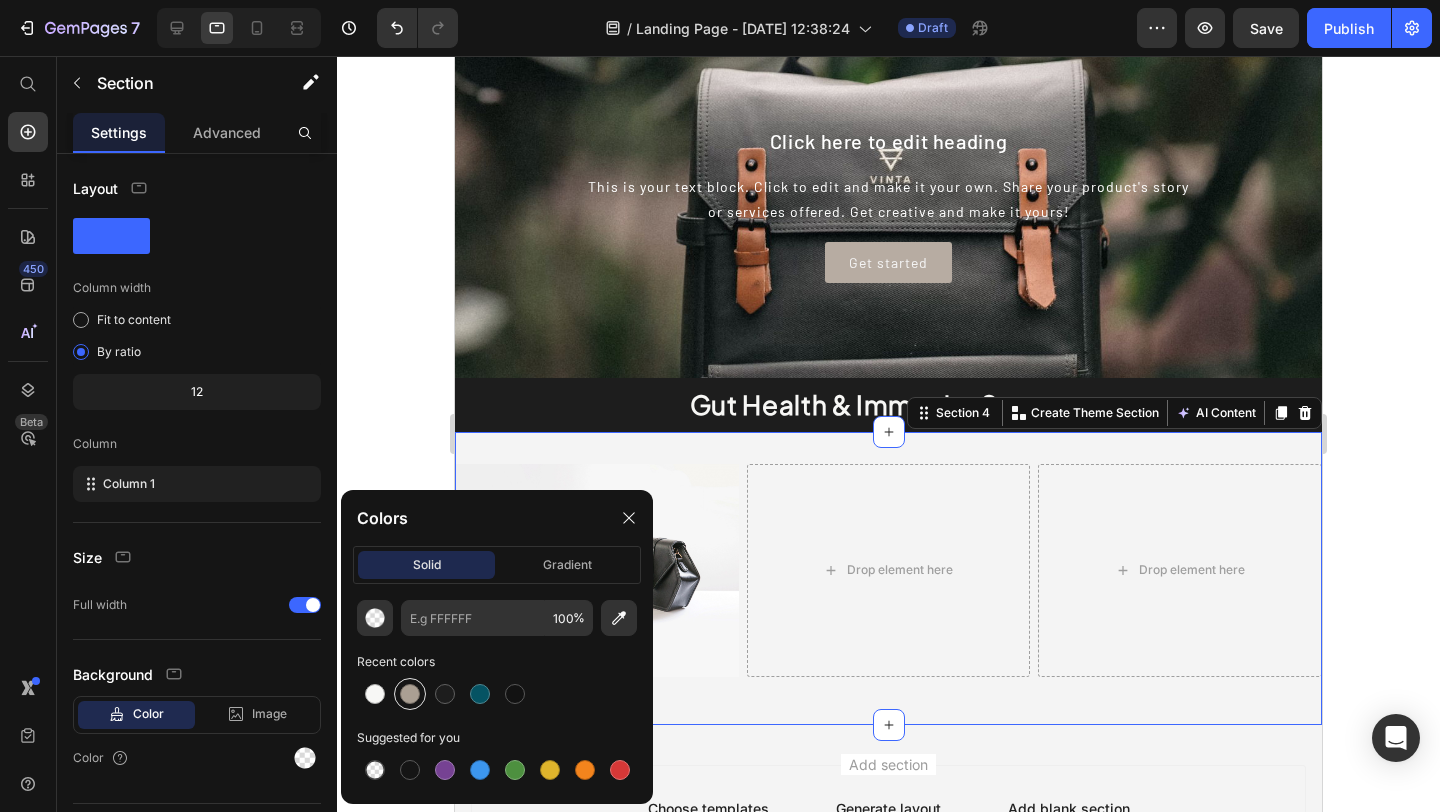 click at bounding box center (410, 694) 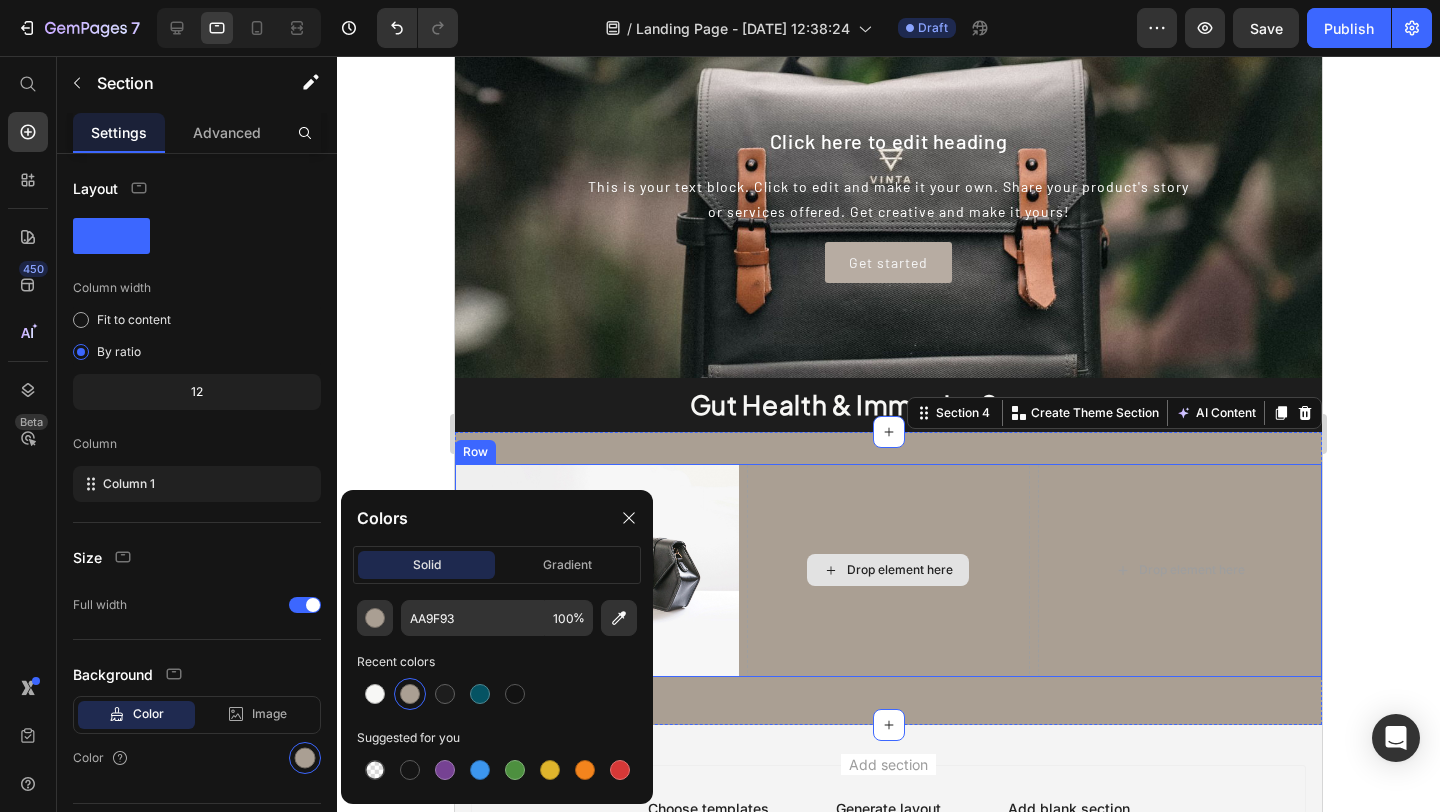 click on "Drop element here" at bounding box center (889, 570) 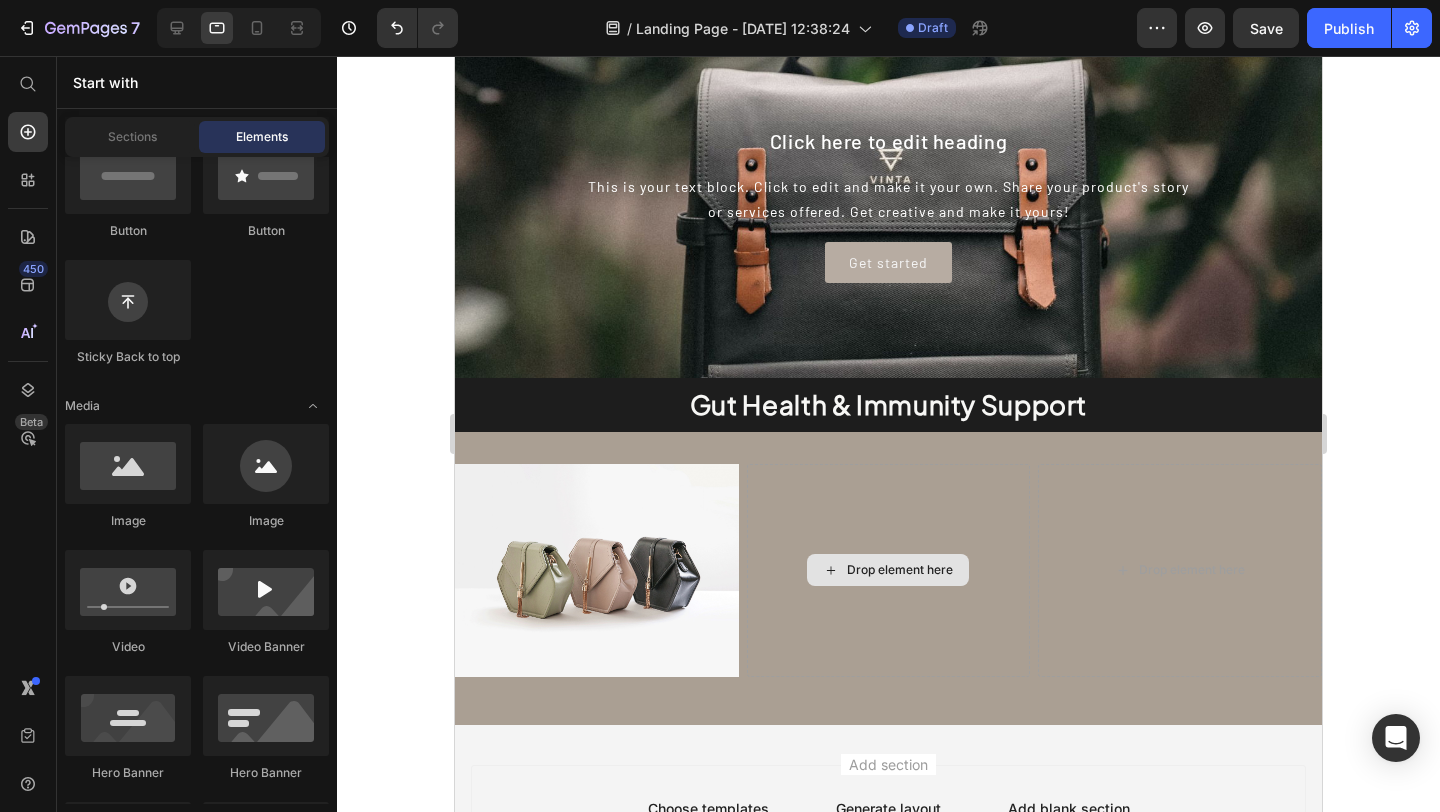 click on "Drop element here" at bounding box center [888, 570] 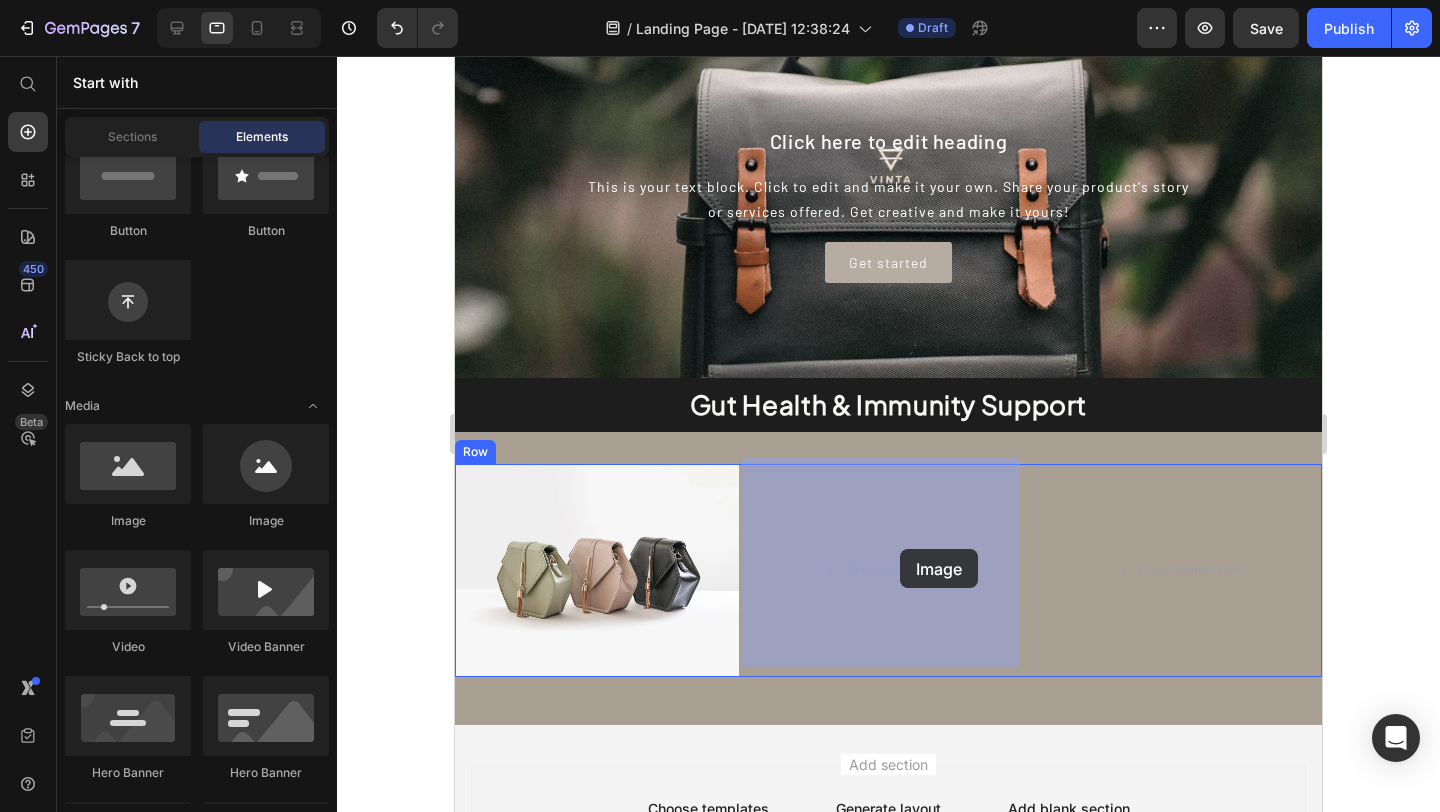 drag, startPoint x: 611, startPoint y: 529, endPoint x: 900, endPoint y: 549, distance: 289.69122 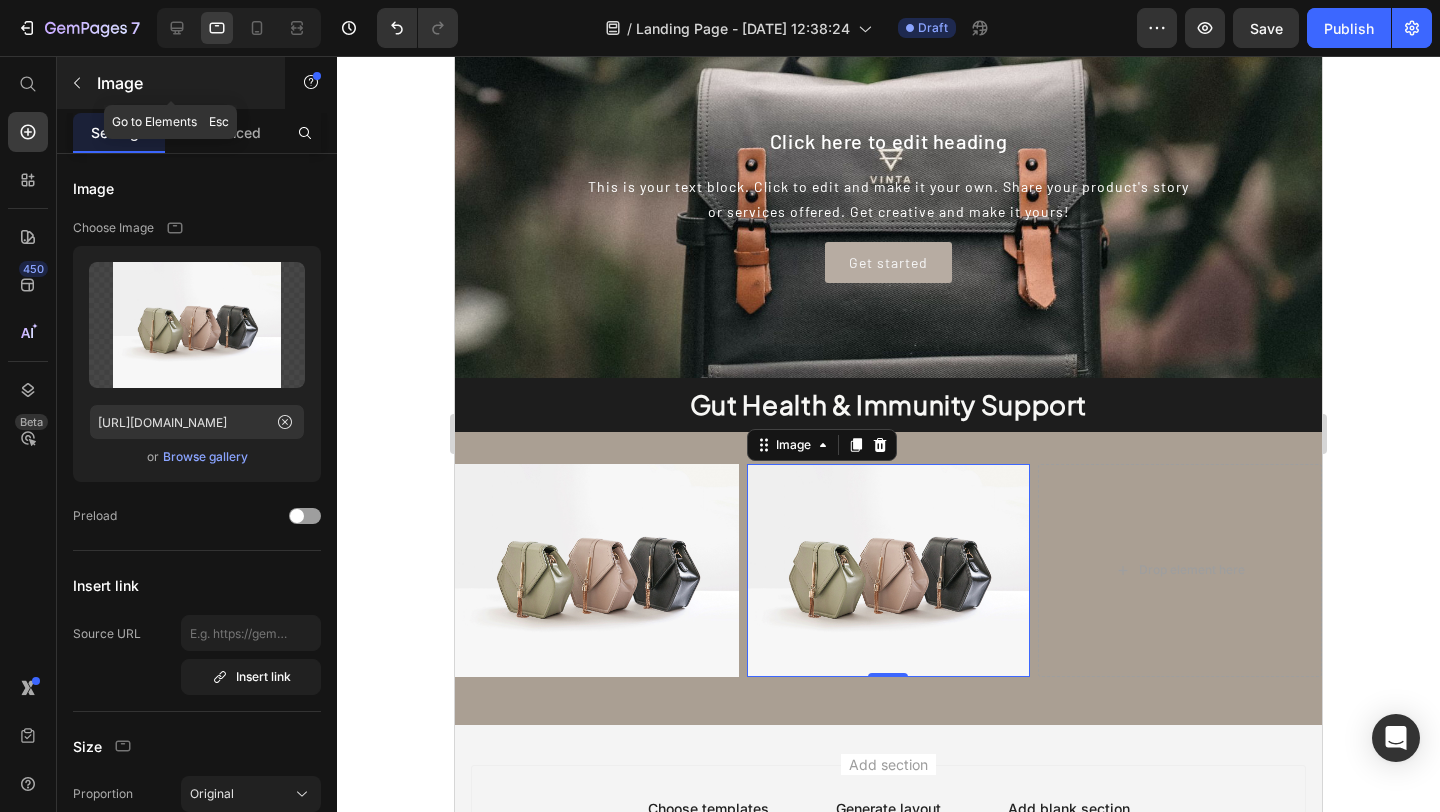 click 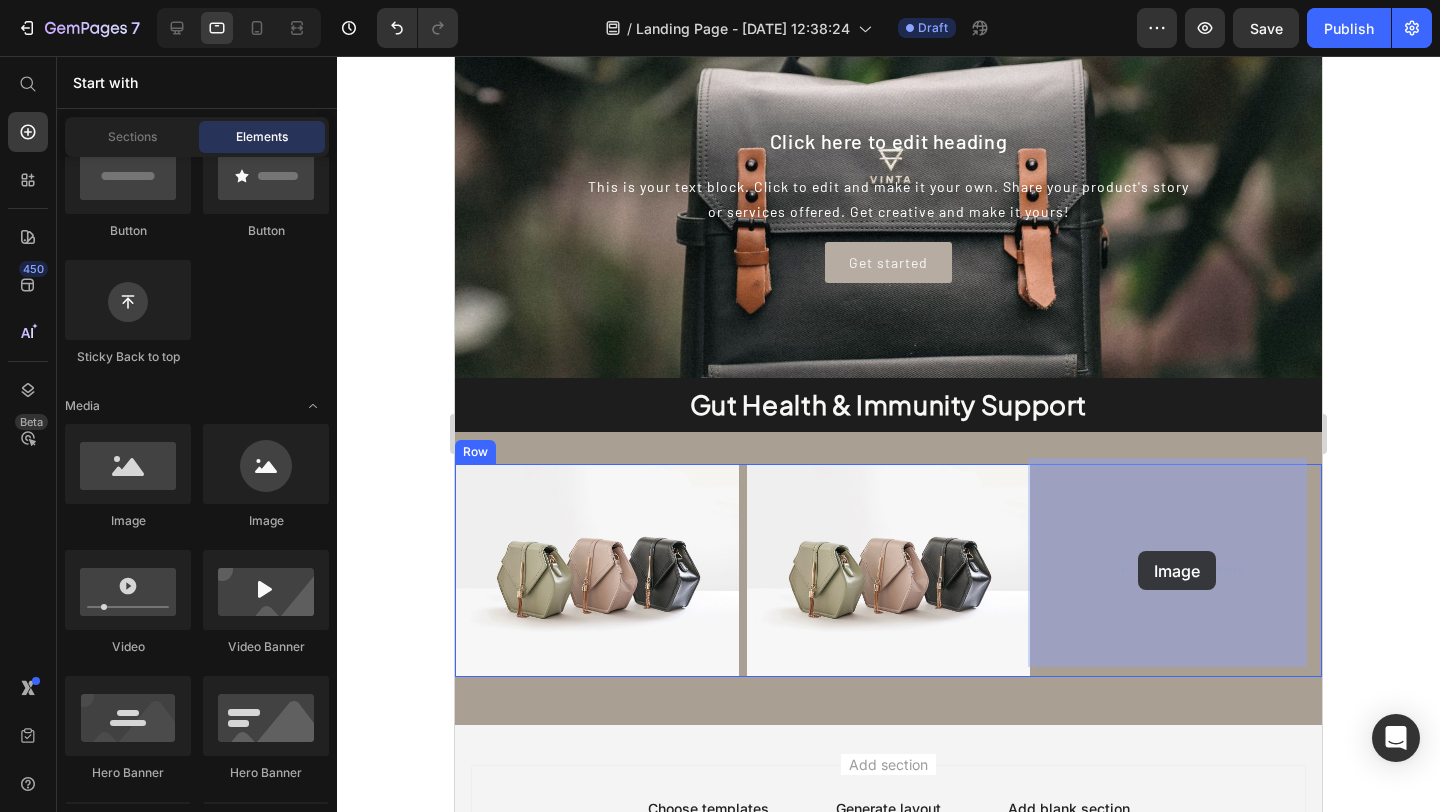 drag, startPoint x: 567, startPoint y: 532, endPoint x: 1138, endPoint y: 551, distance: 571.31604 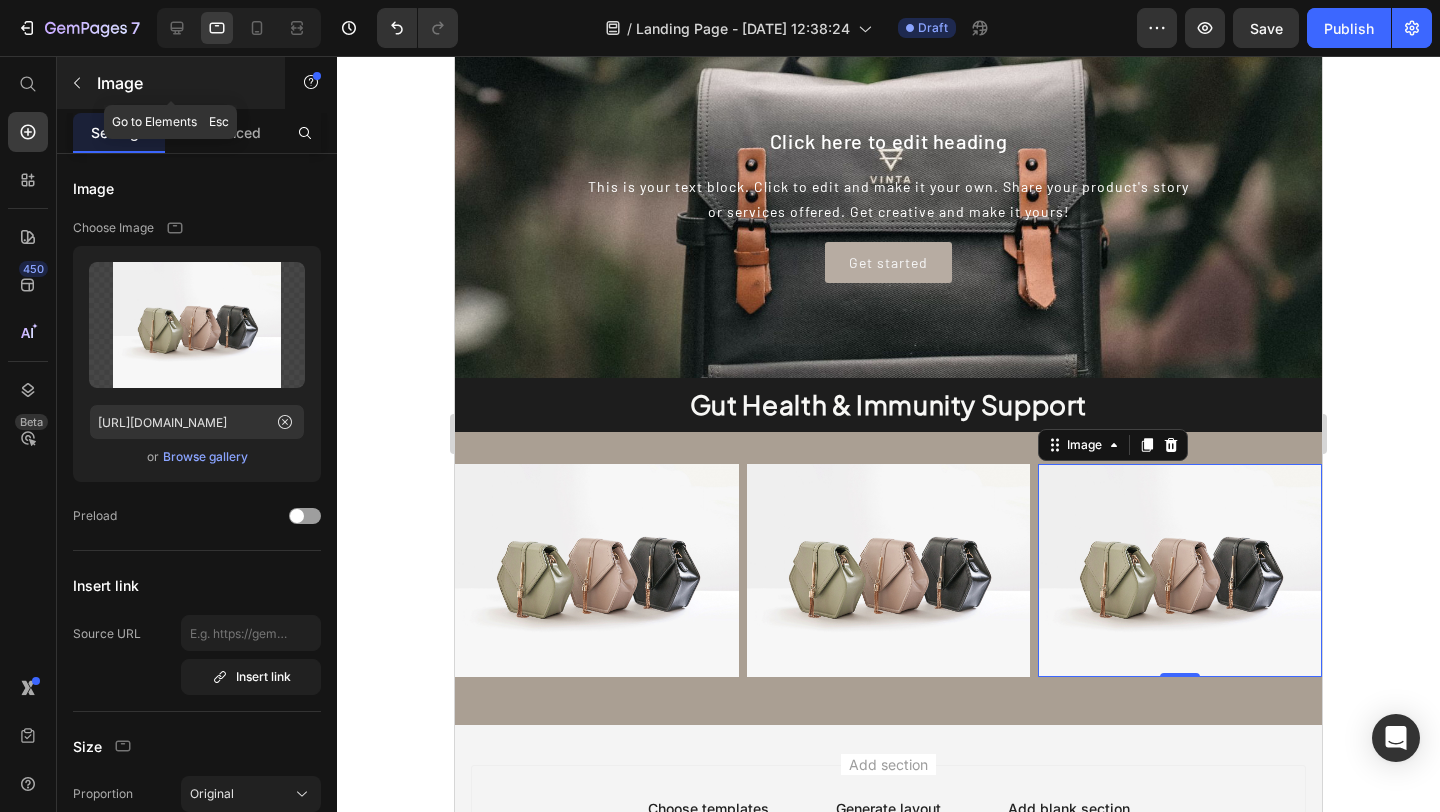 click 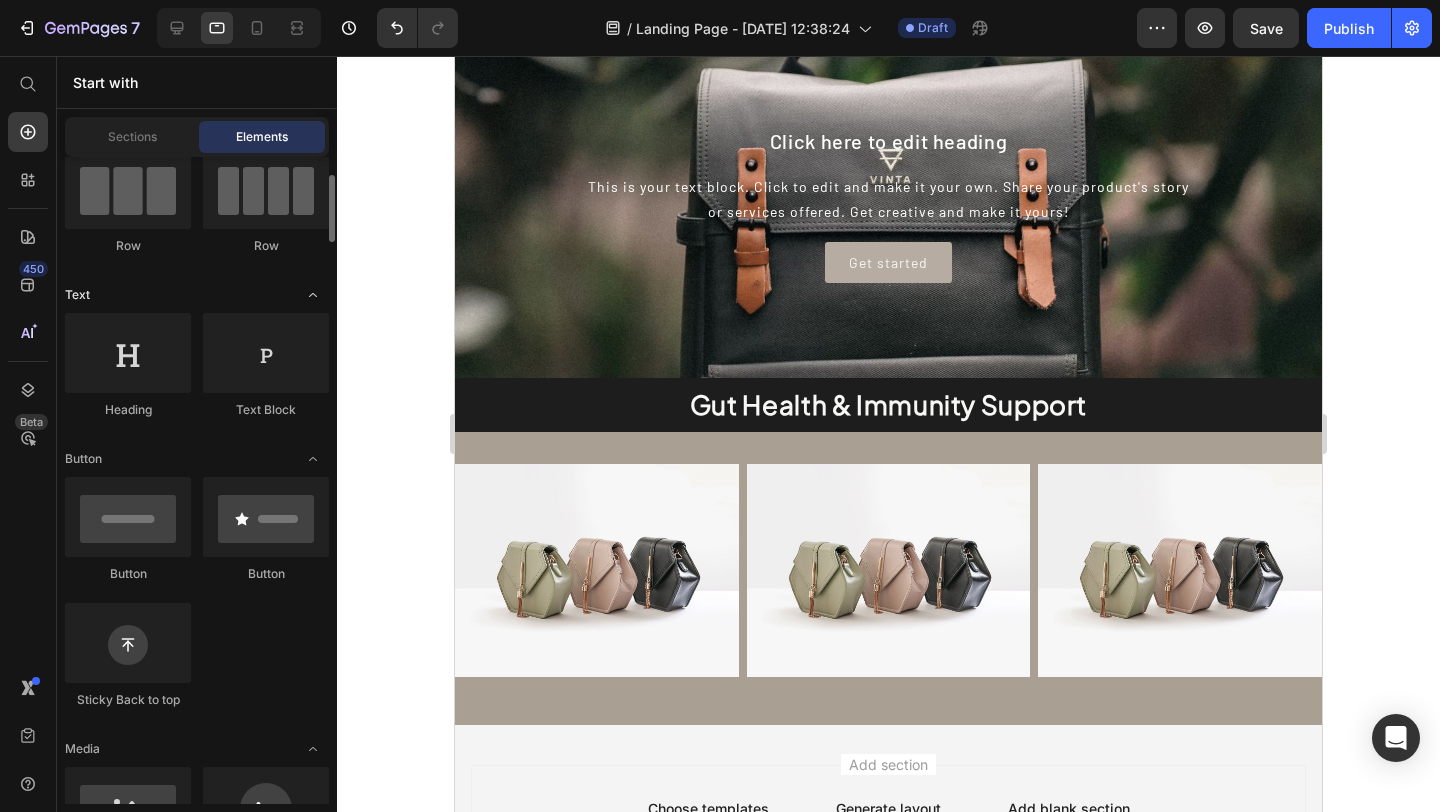 scroll, scrollTop: 0, scrollLeft: 0, axis: both 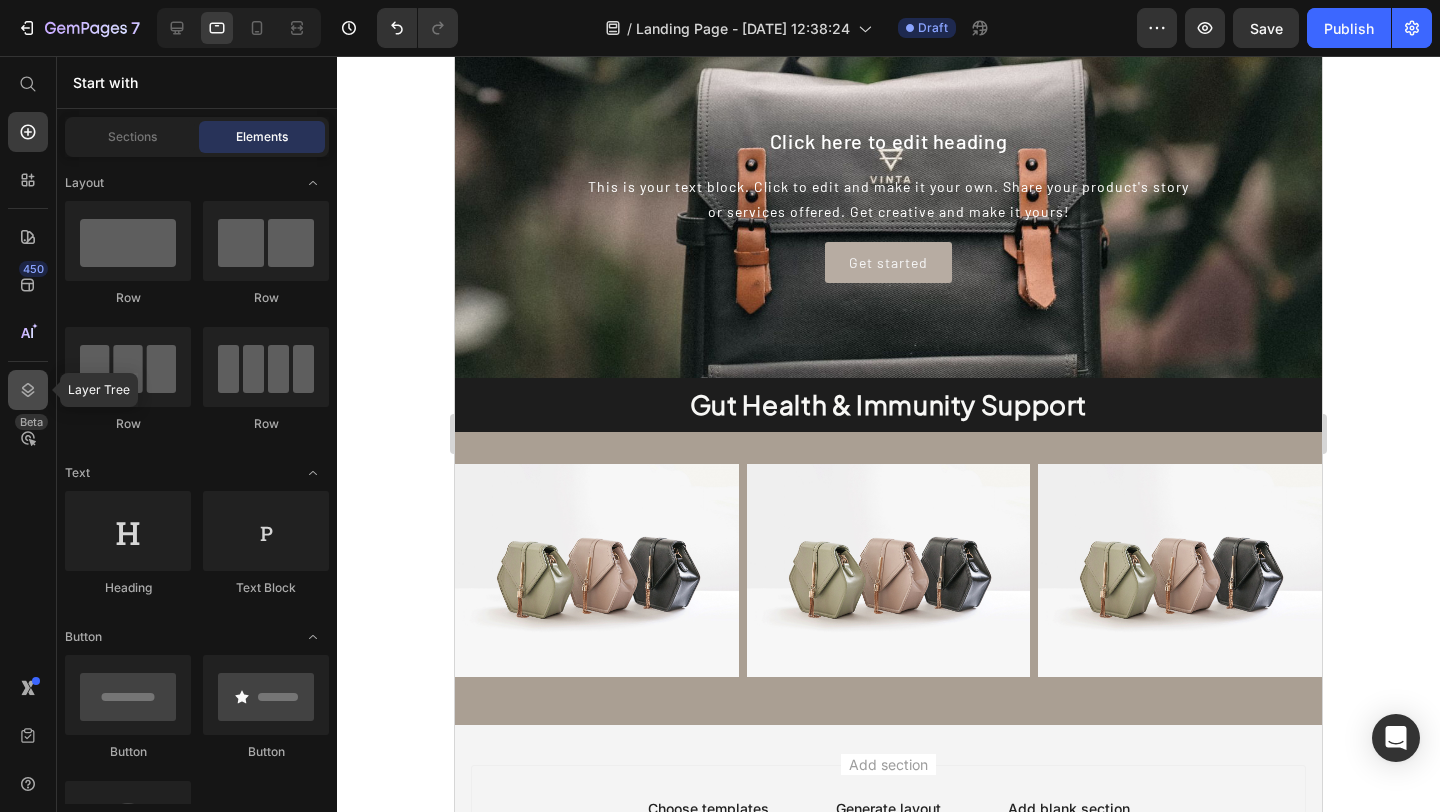 click 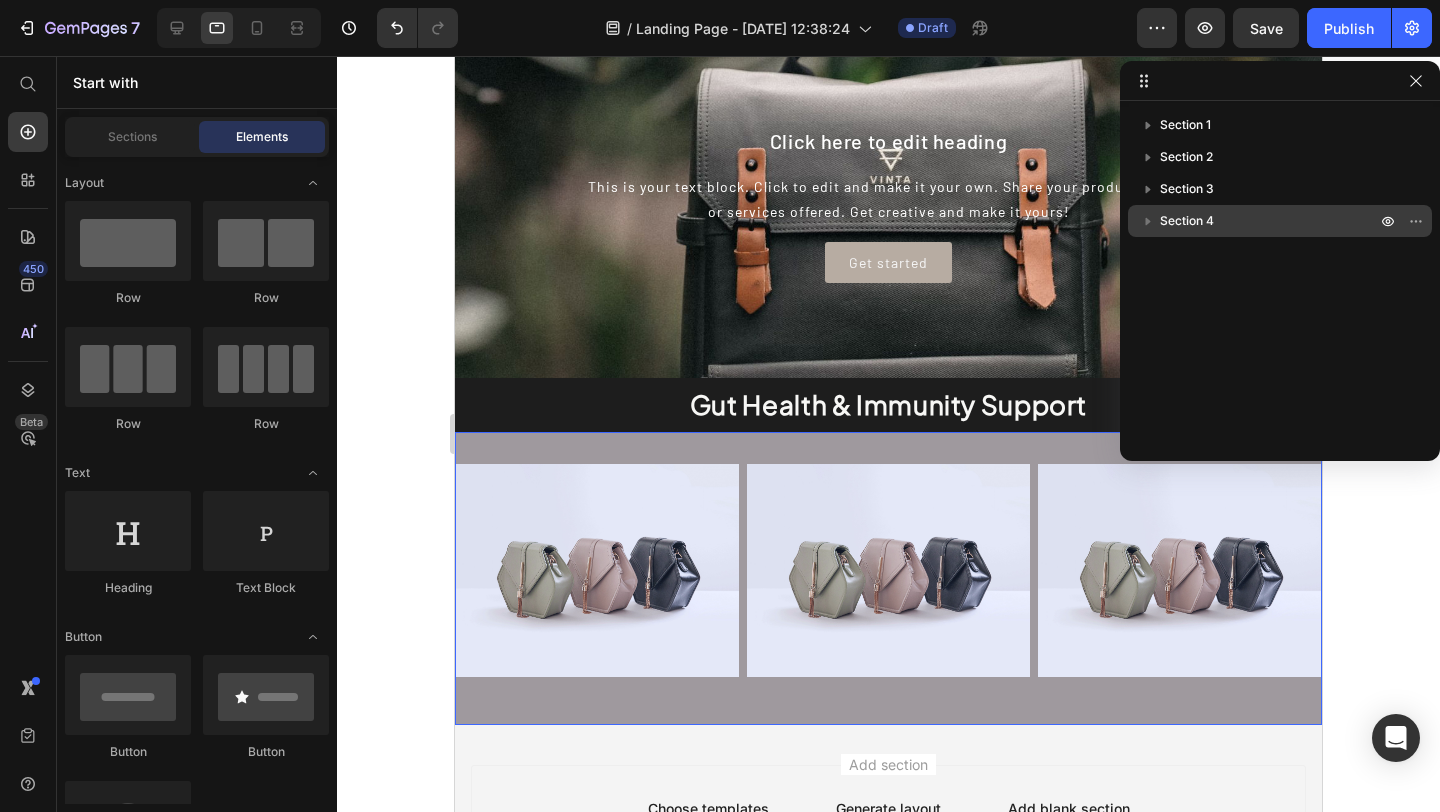 click on "Section 4" at bounding box center [1280, 221] 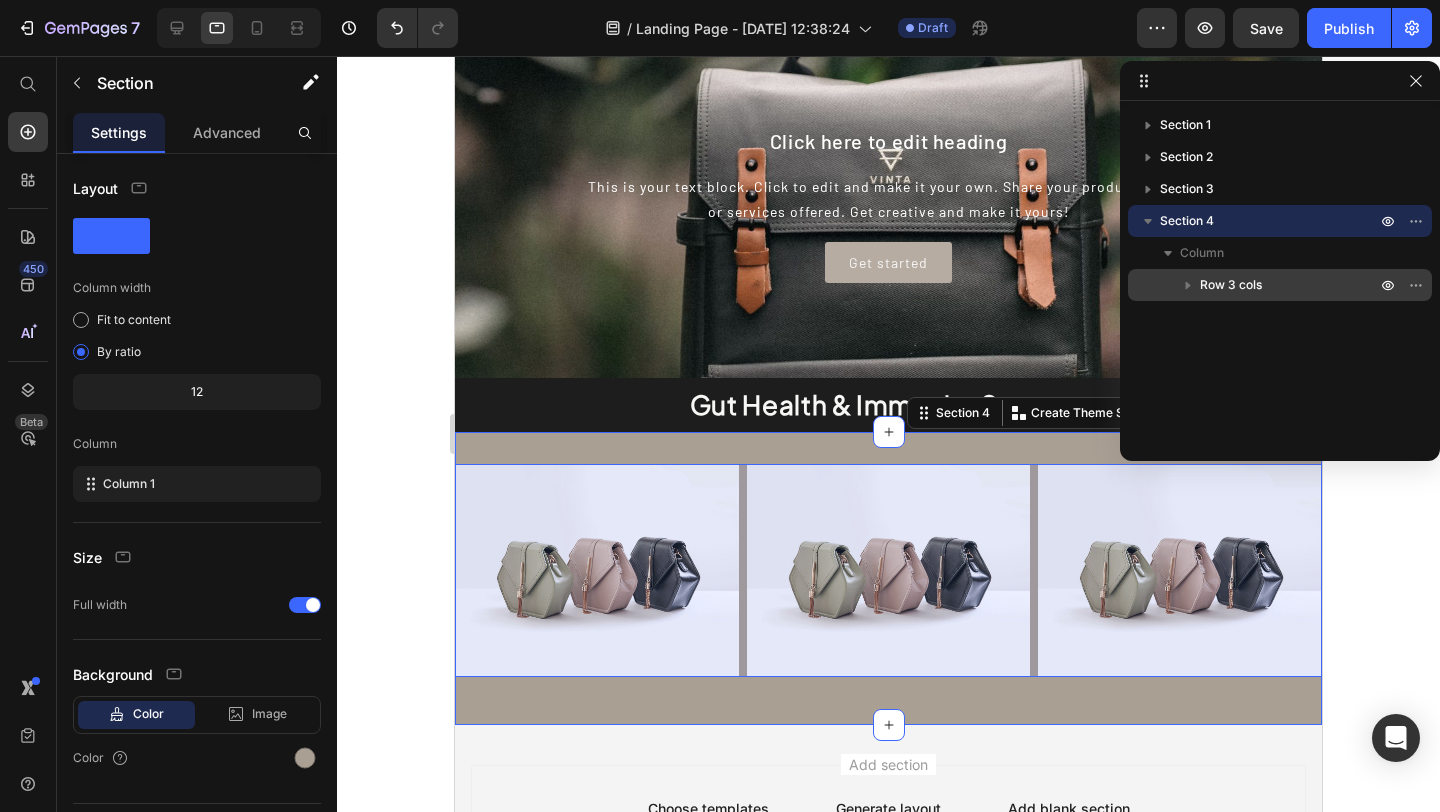 click on "Row 3 cols" at bounding box center (1290, 285) 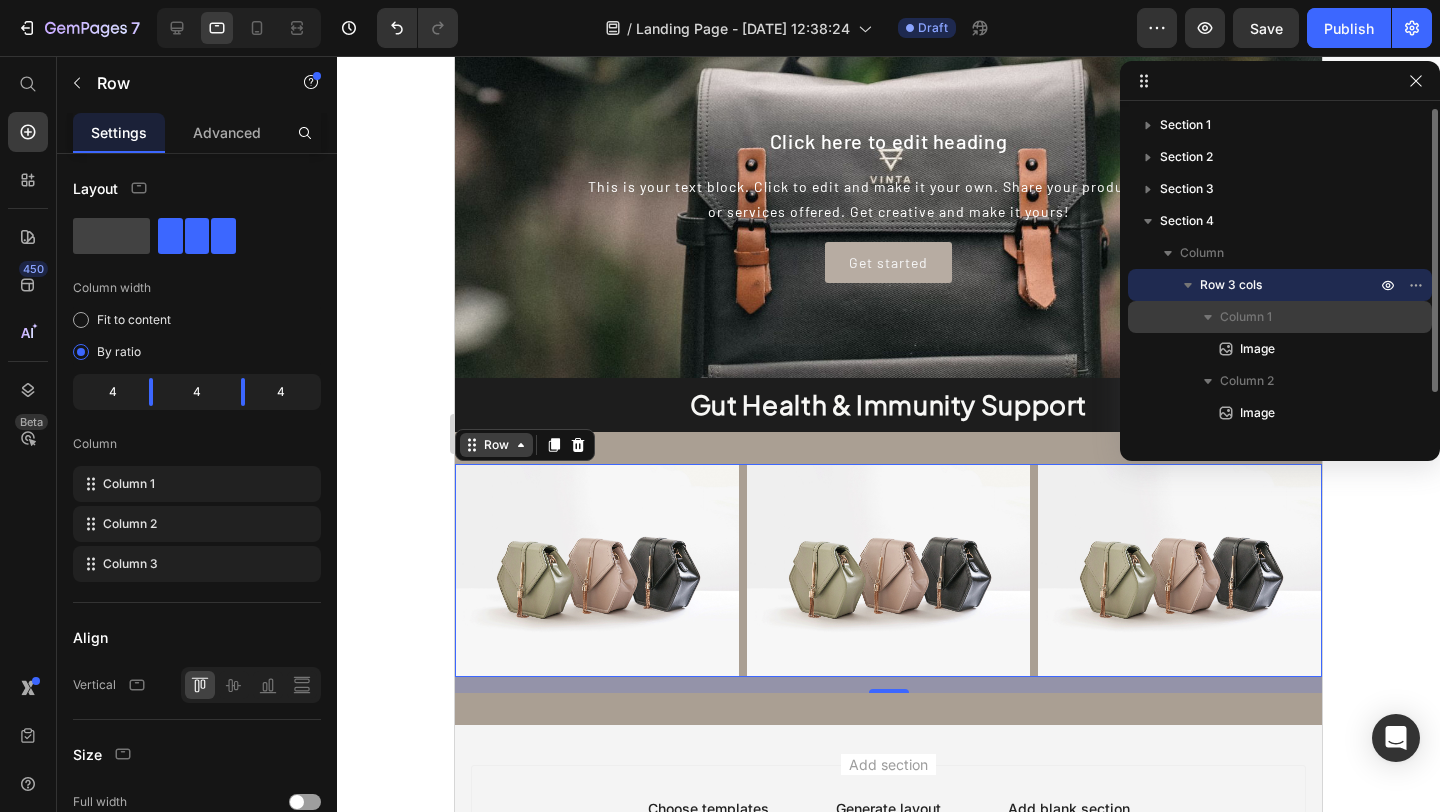click on "Column 1" at bounding box center (1300, 317) 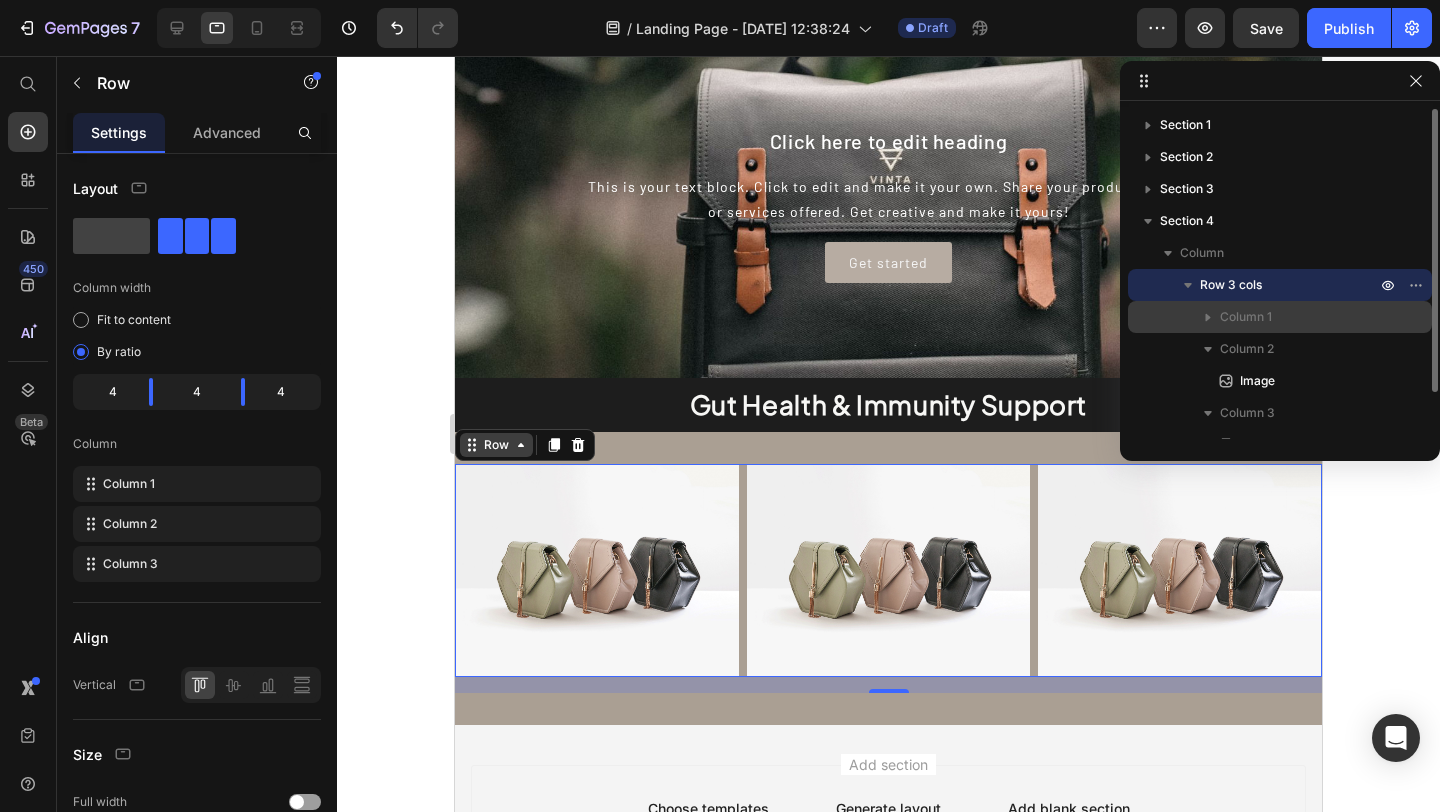click on "Column 1" at bounding box center (1300, 317) 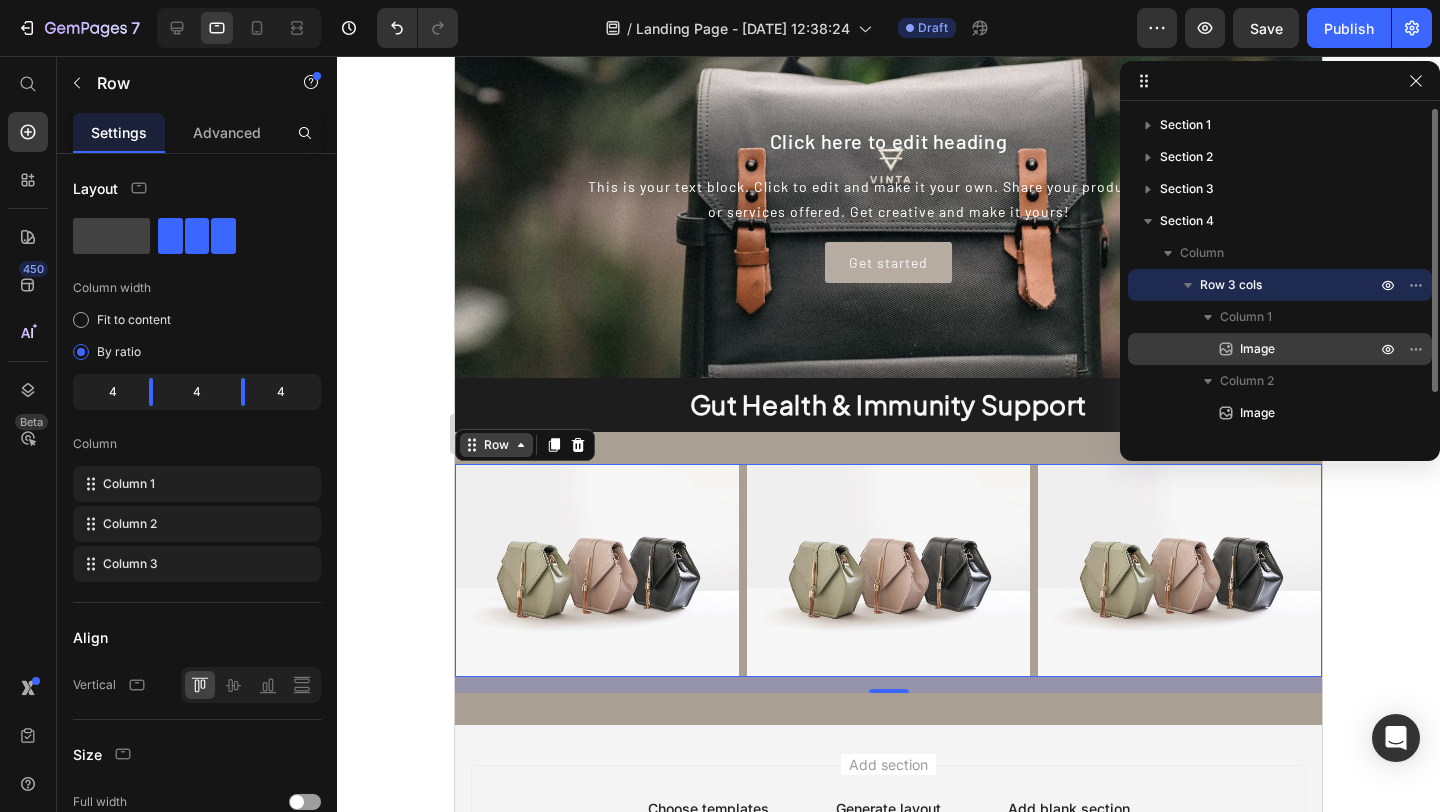 scroll, scrollTop: 54, scrollLeft: 0, axis: vertical 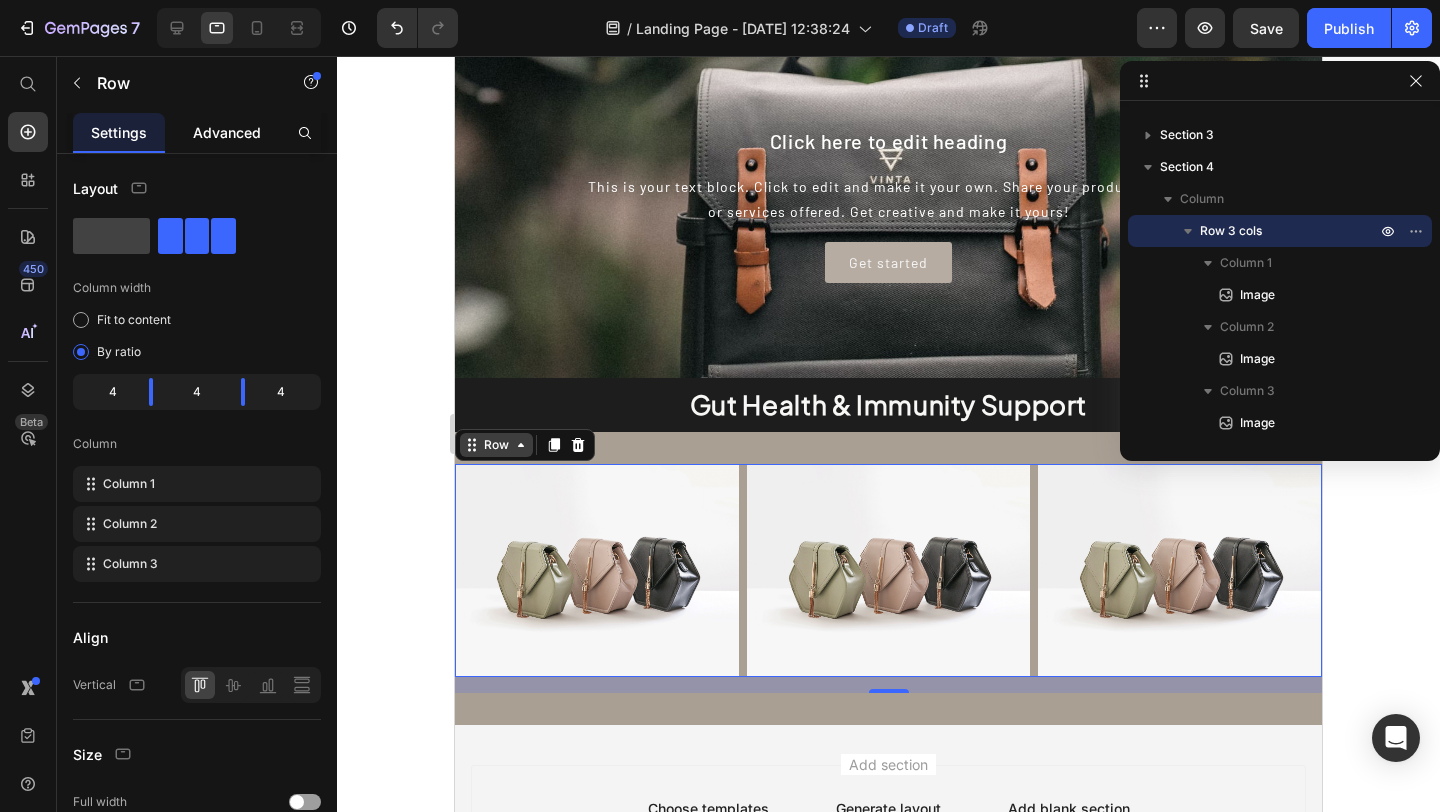 click on "Advanced" at bounding box center [227, 132] 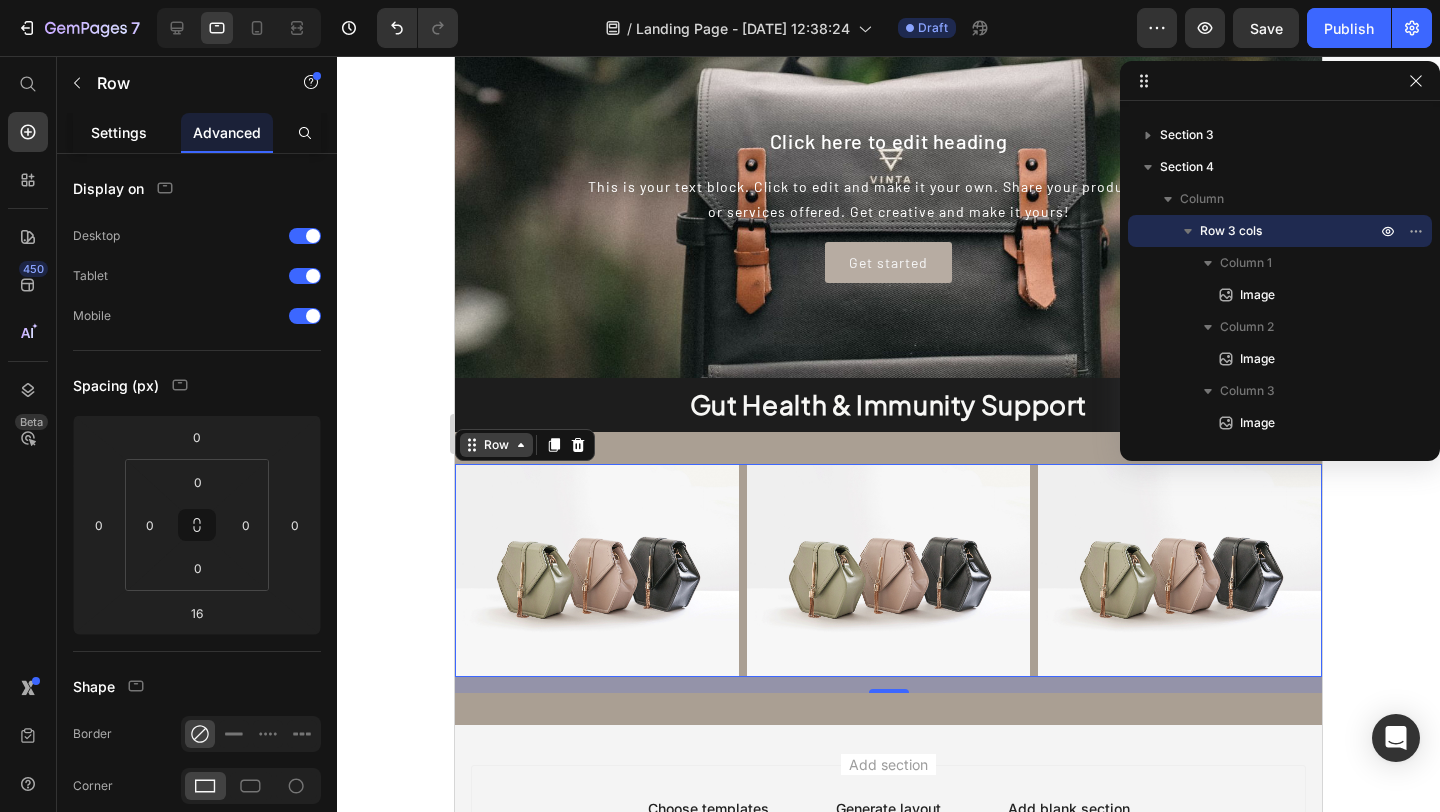 click on "Settings" 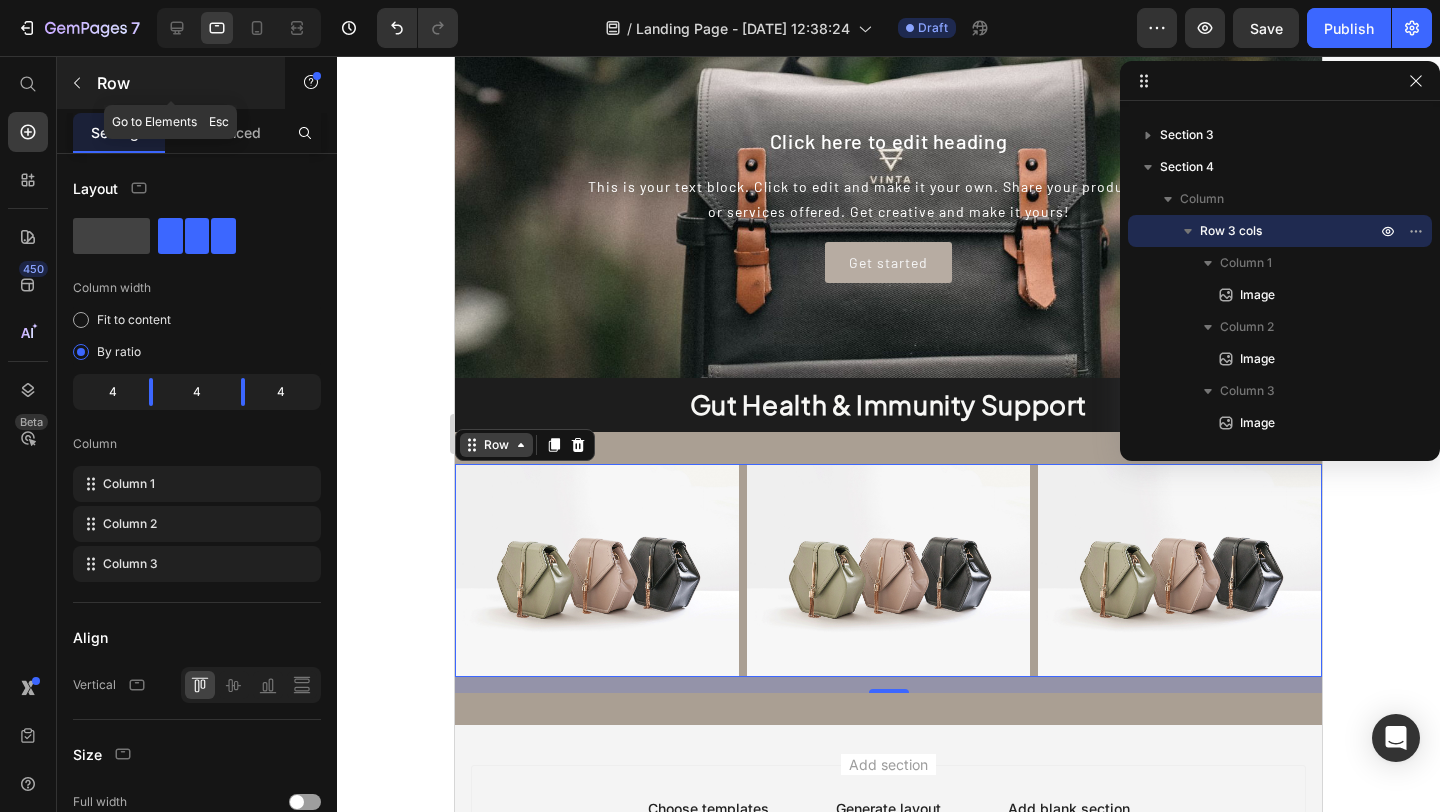 click 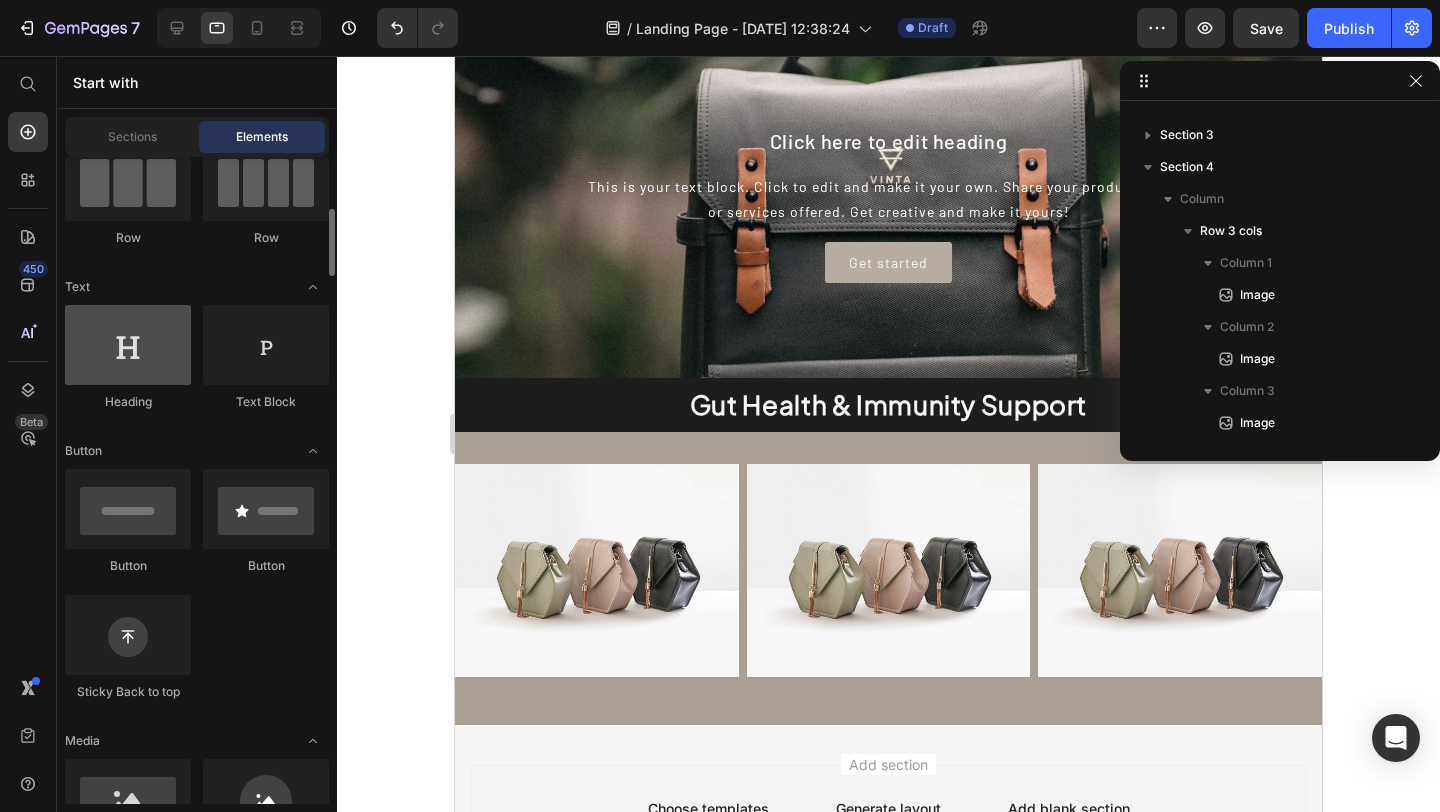 scroll, scrollTop: 495, scrollLeft: 0, axis: vertical 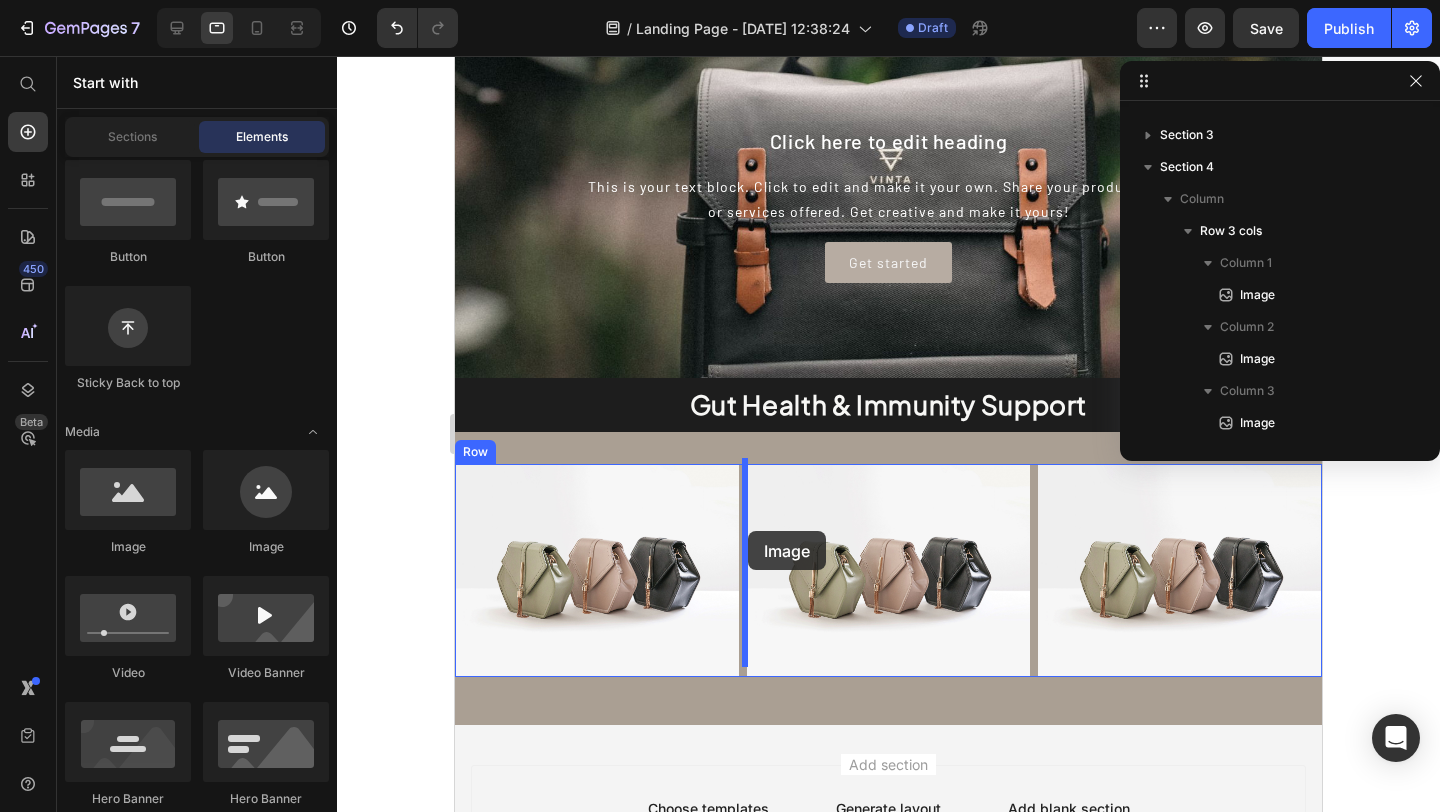 drag, startPoint x: 595, startPoint y: 558, endPoint x: 747, endPoint y: 531, distance: 154.37941 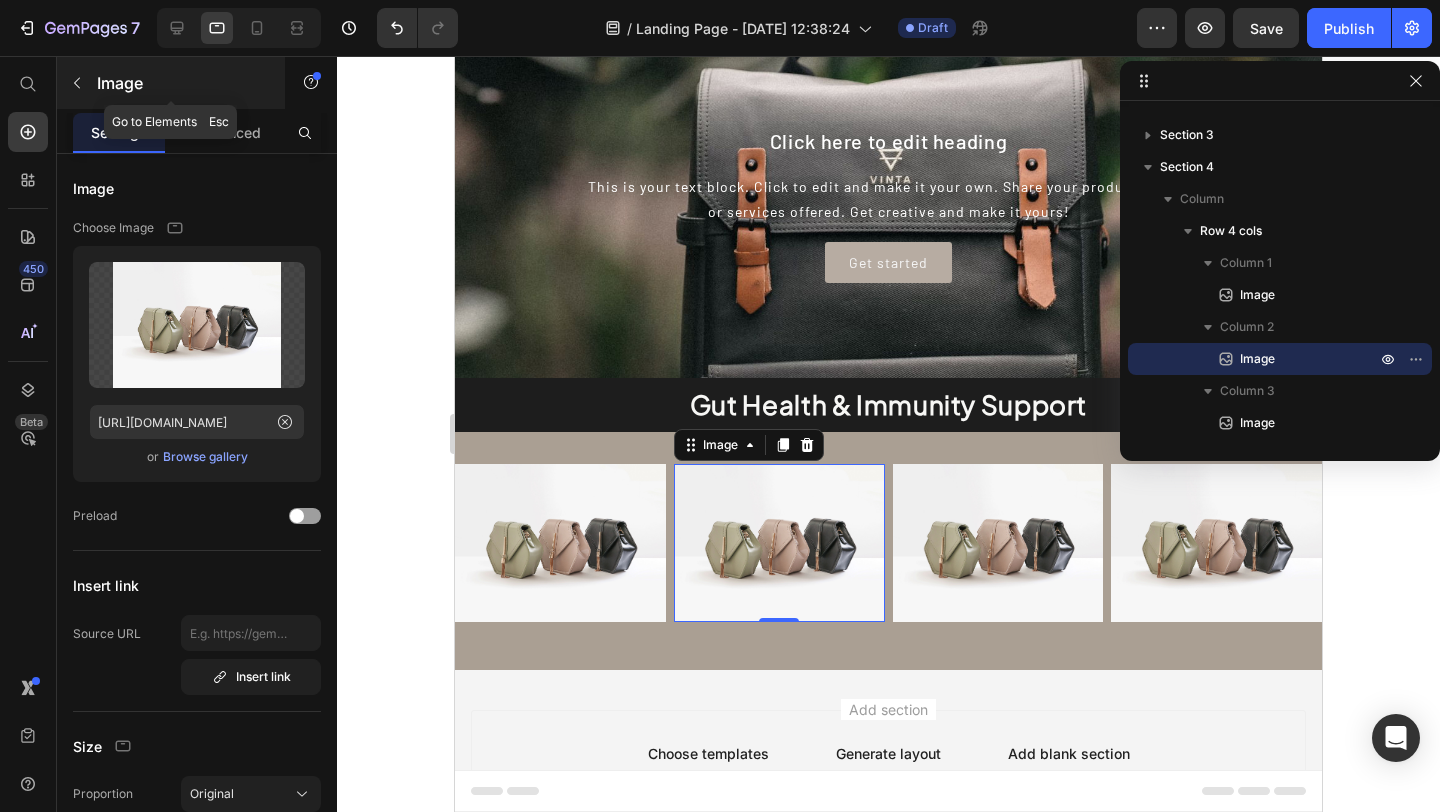 click 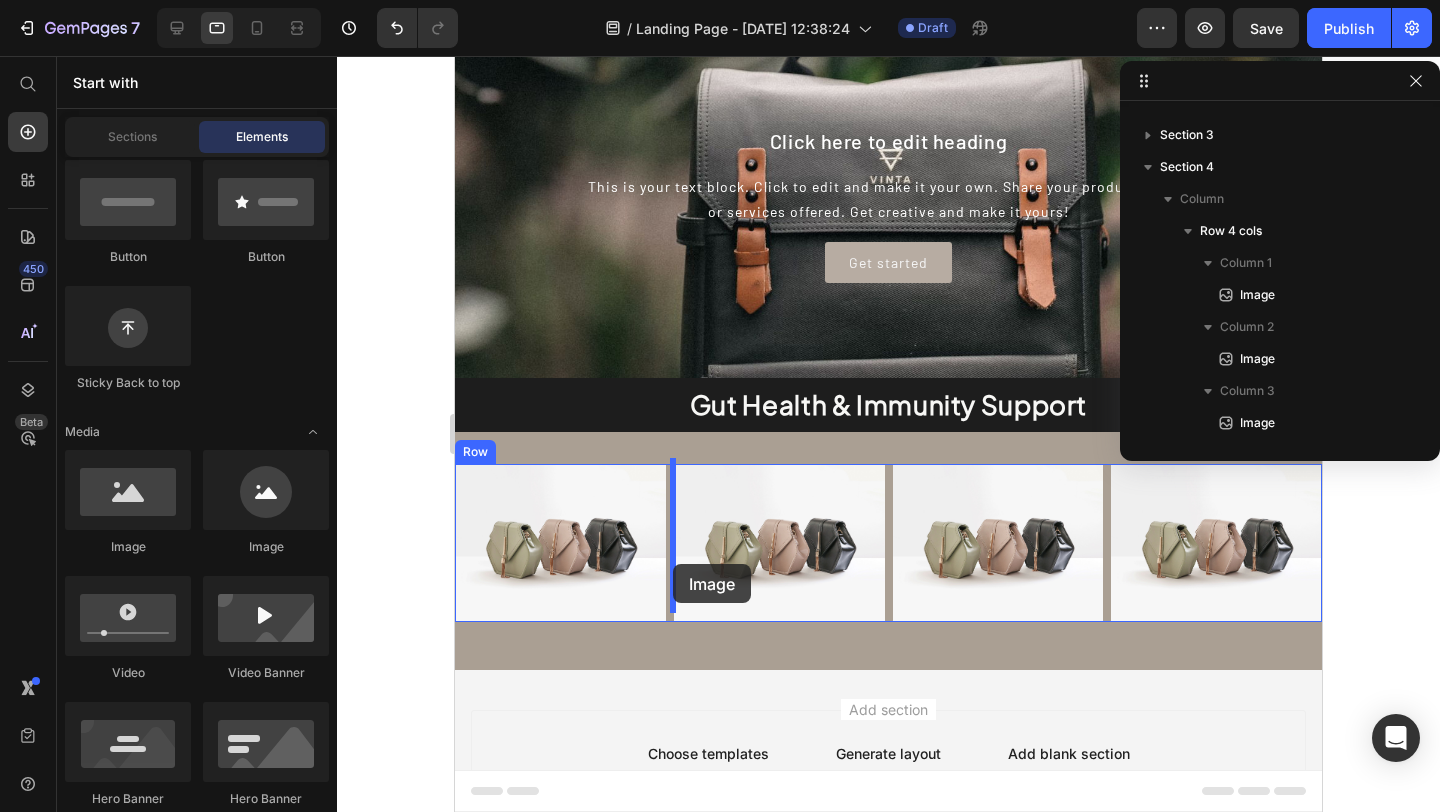 drag, startPoint x: 579, startPoint y: 556, endPoint x: 673, endPoint y: 564, distance: 94.33981 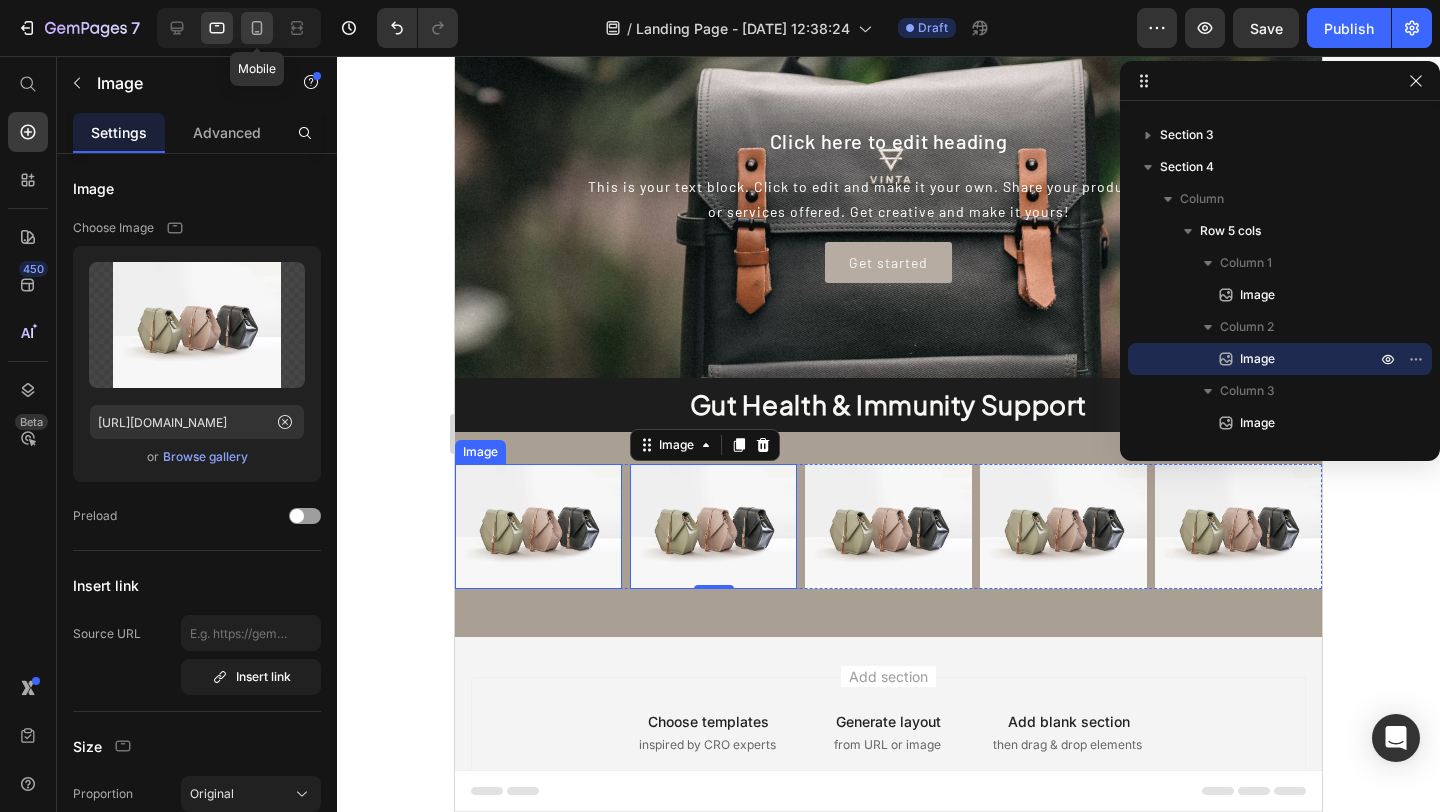 click 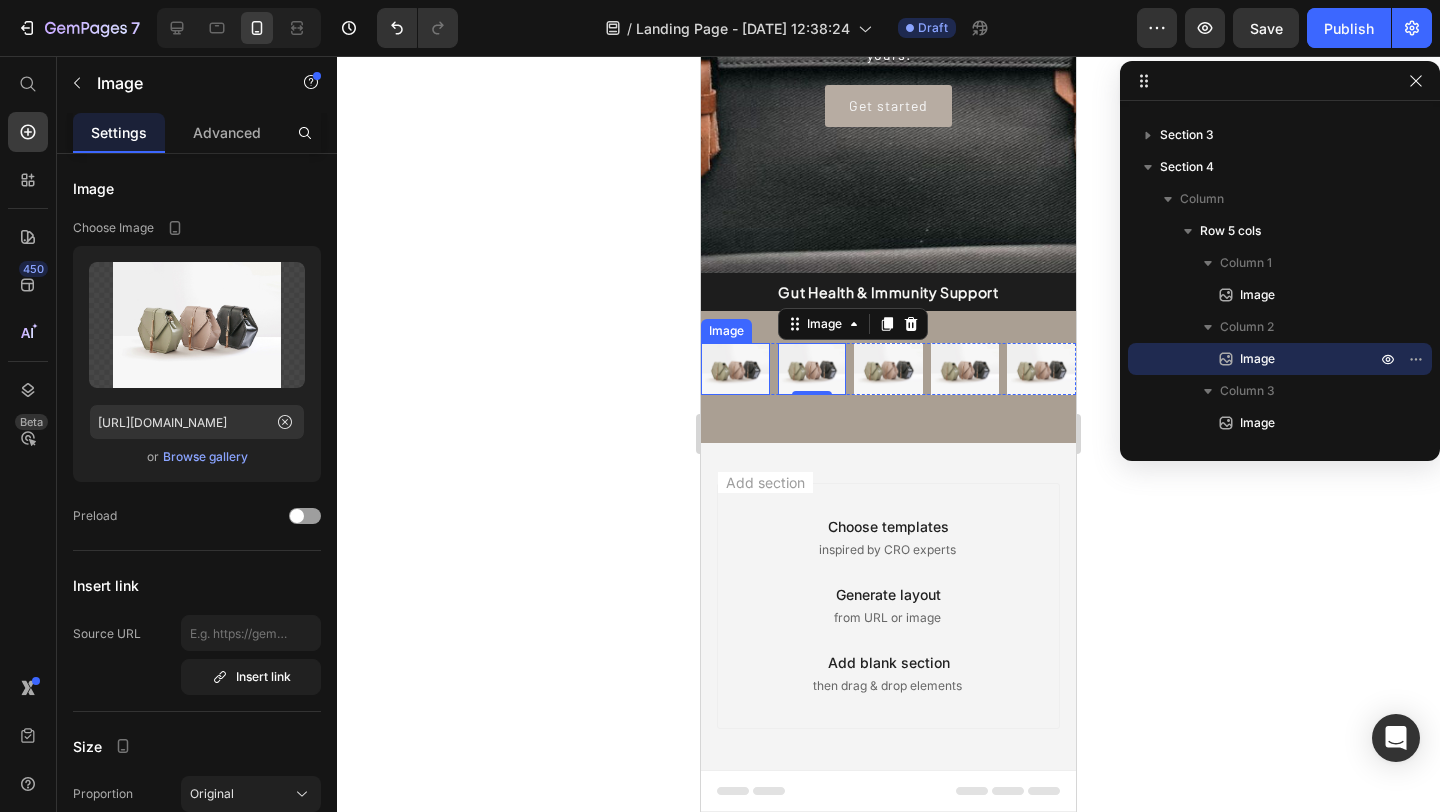 scroll, scrollTop: 387, scrollLeft: 0, axis: vertical 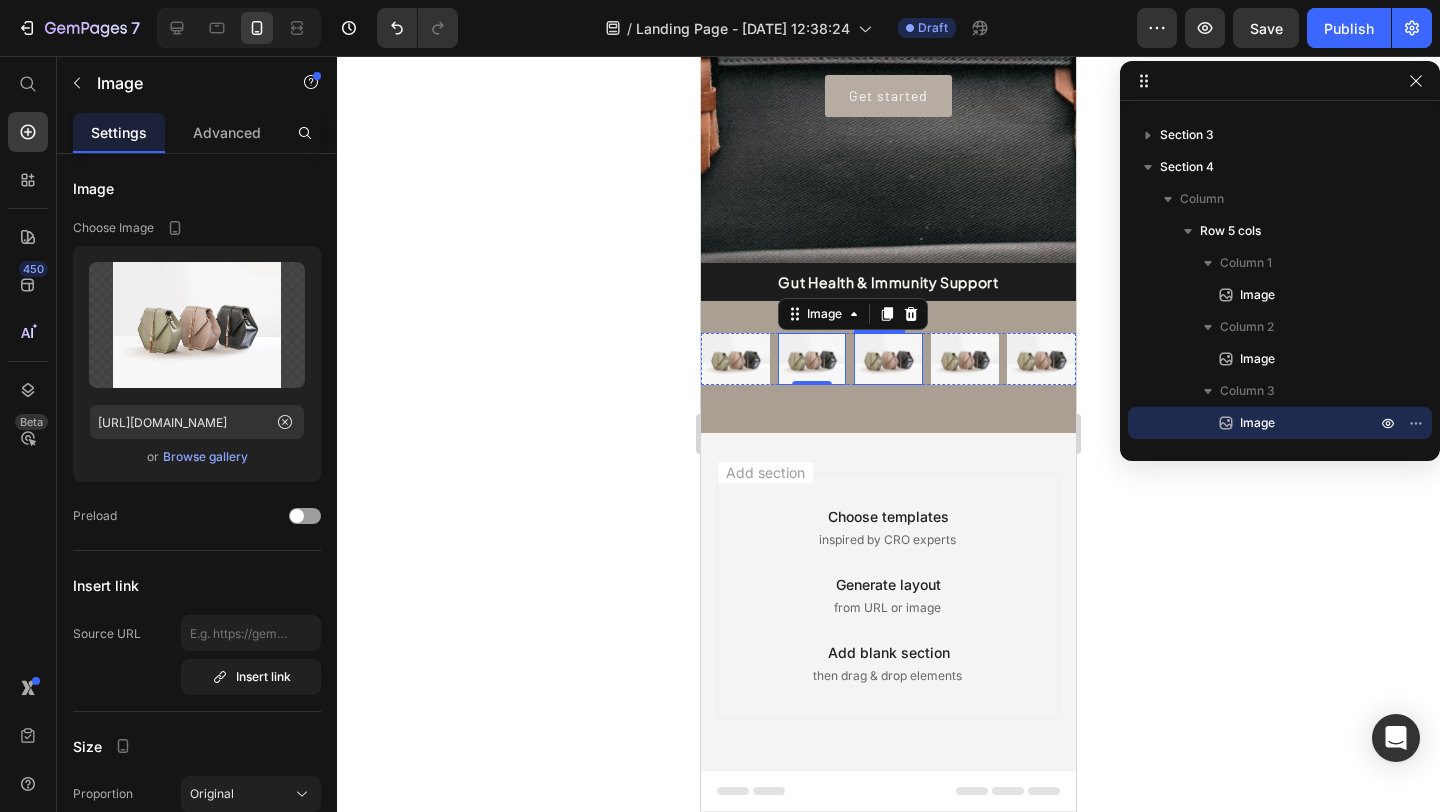 click on "Image" at bounding box center [888, 358] 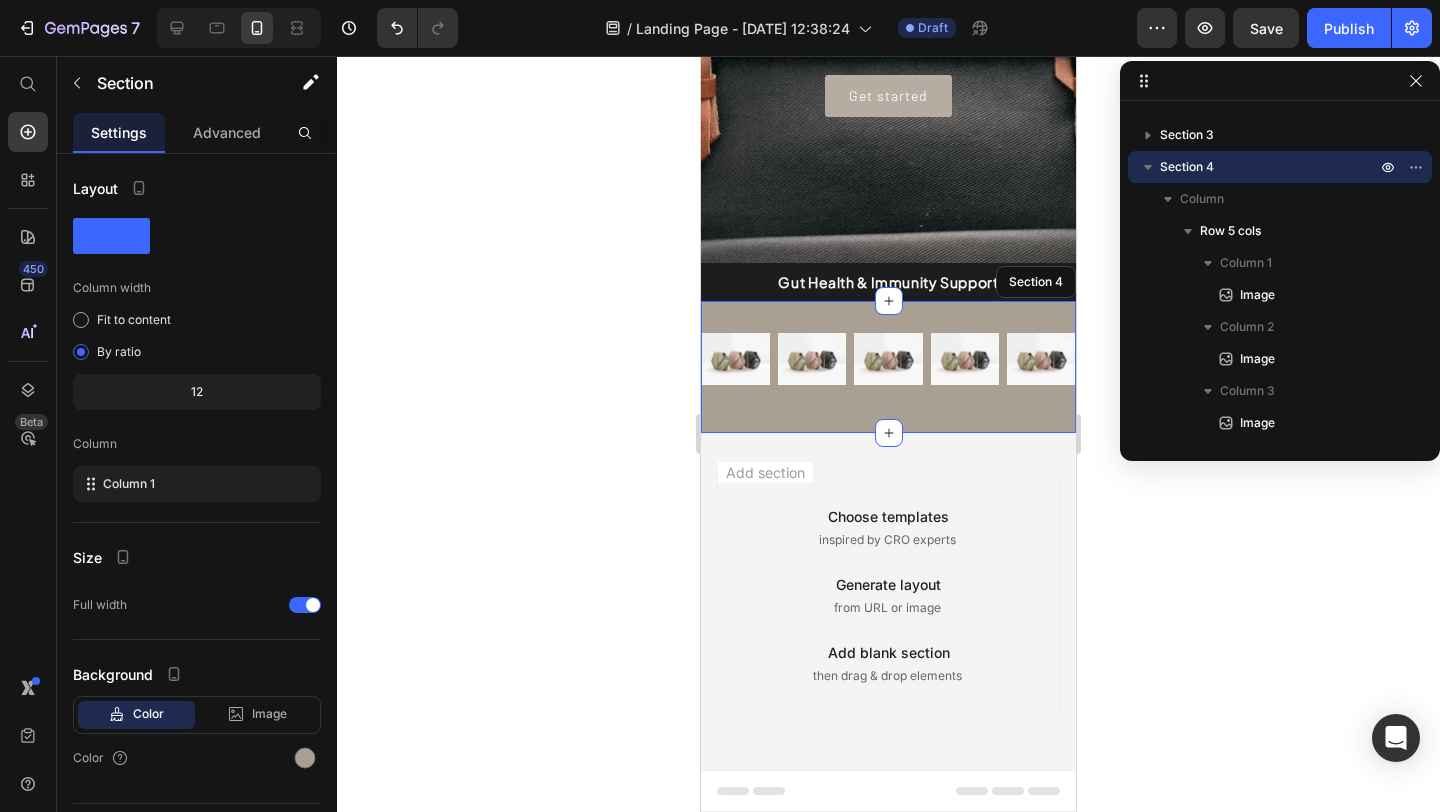 scroll, scrollTop: 258, scrollLeft: 0, axis: vertical 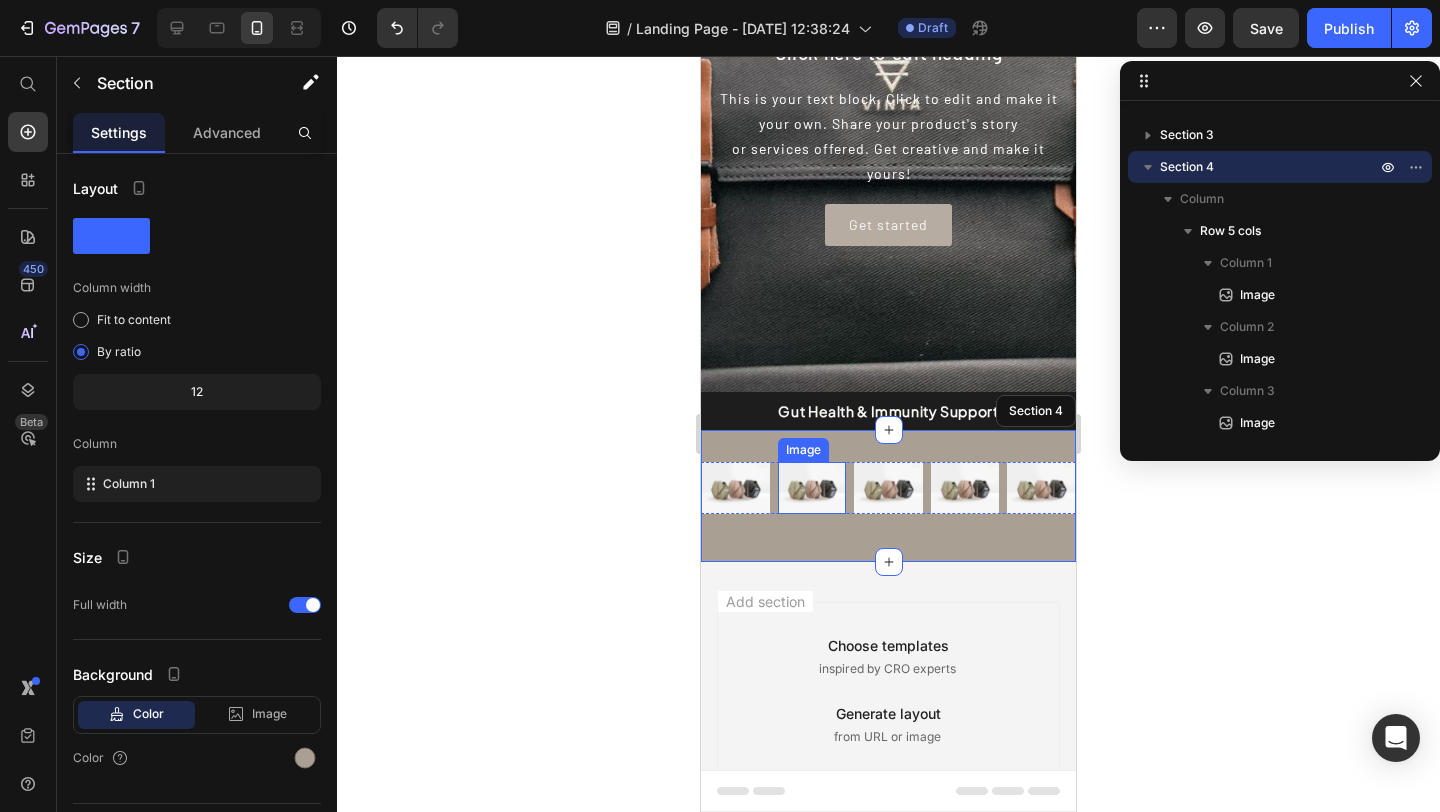 click at bounding box center (812, 487) 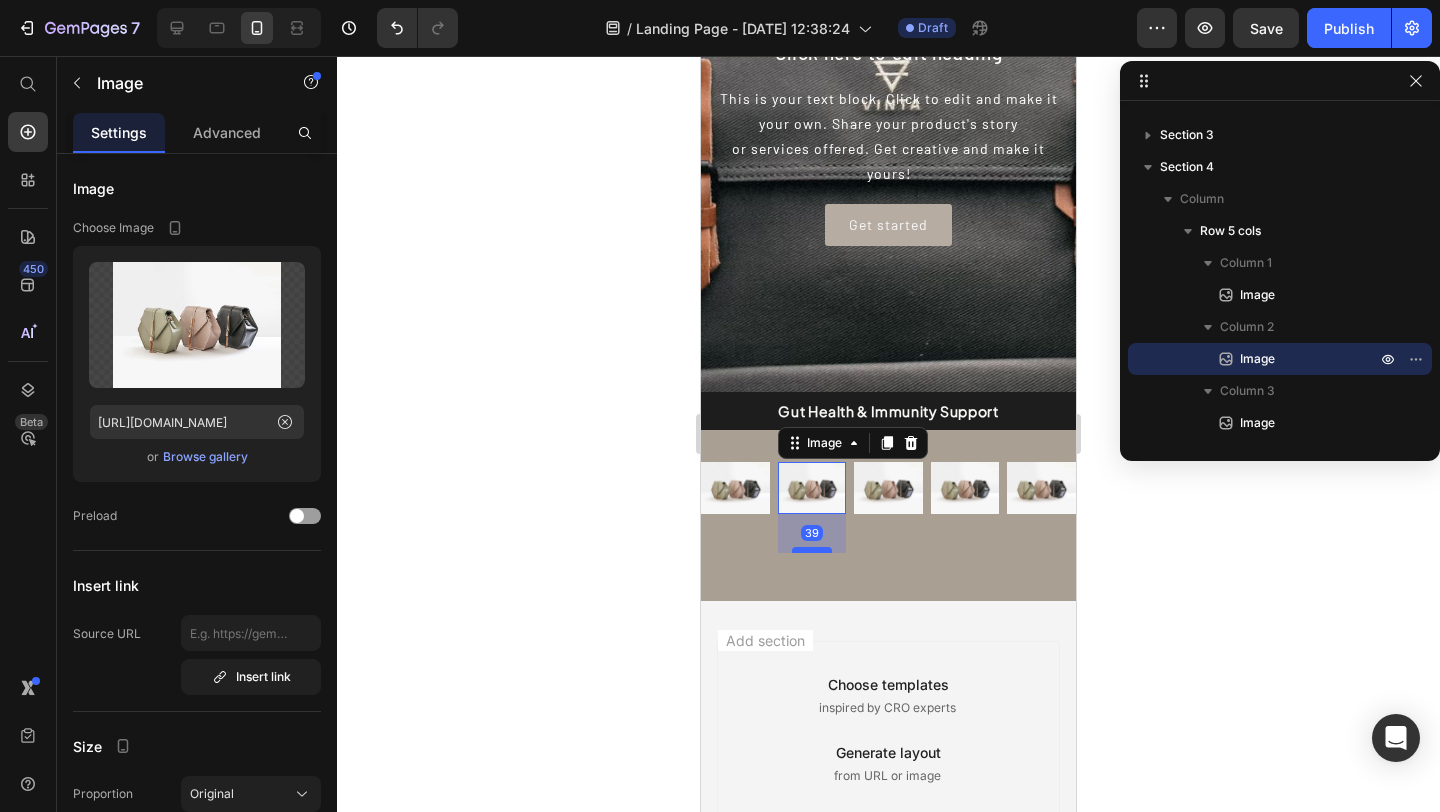drag, startPoint x: 821, startPoint y: 509, endPoint x: 814, endPoint y: 548, distance: 39.623226 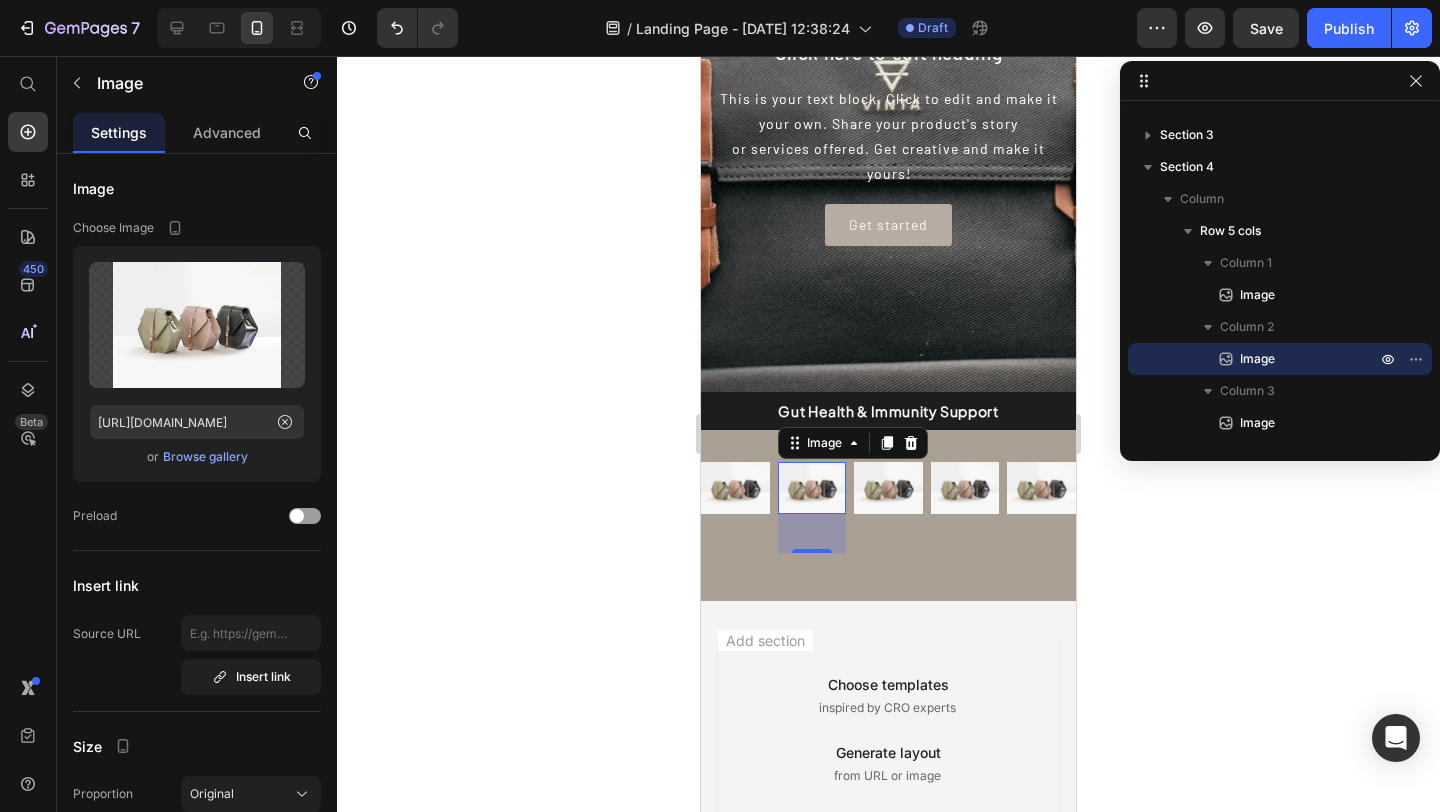 click on "39" at bounding box center (812, 533) 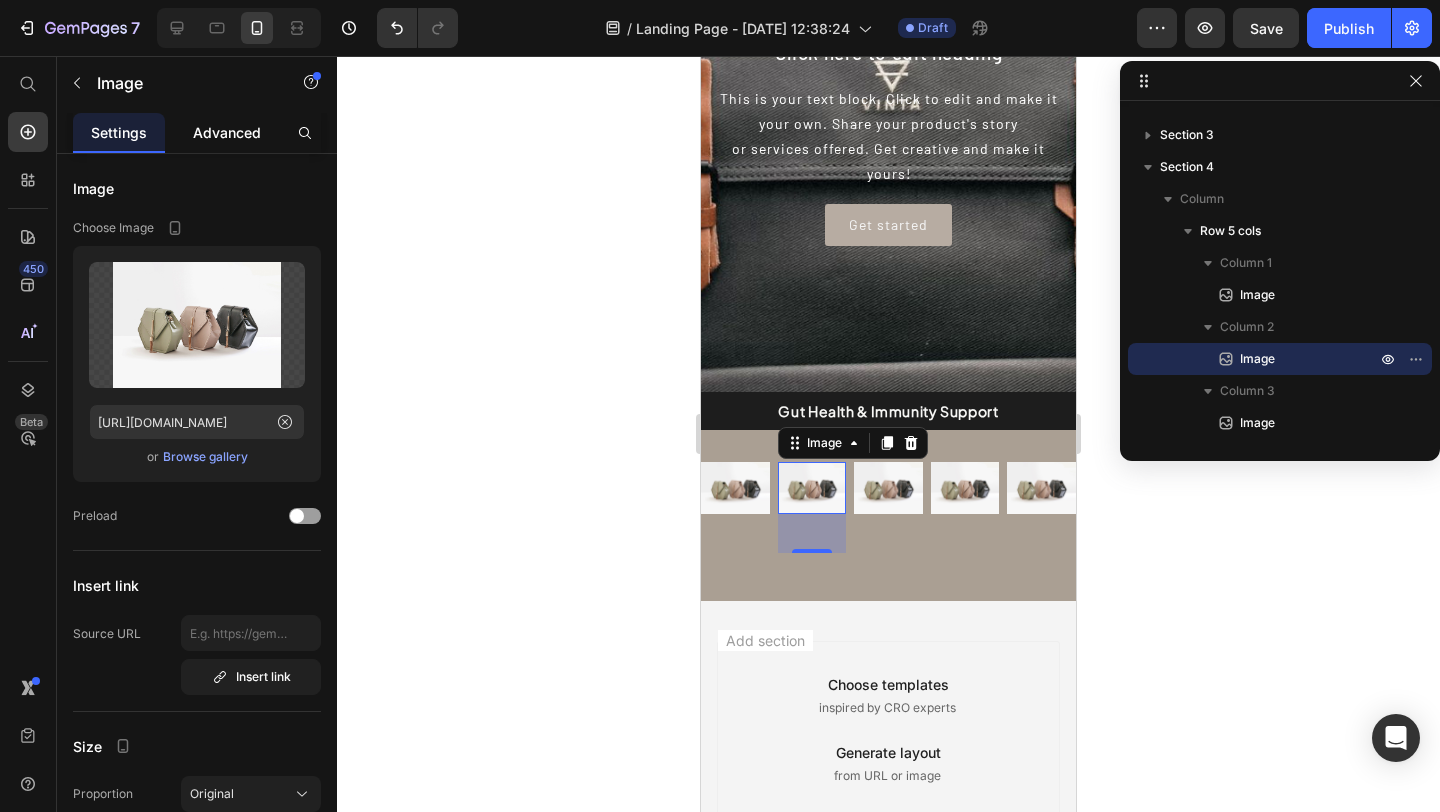 click on "Advanced" 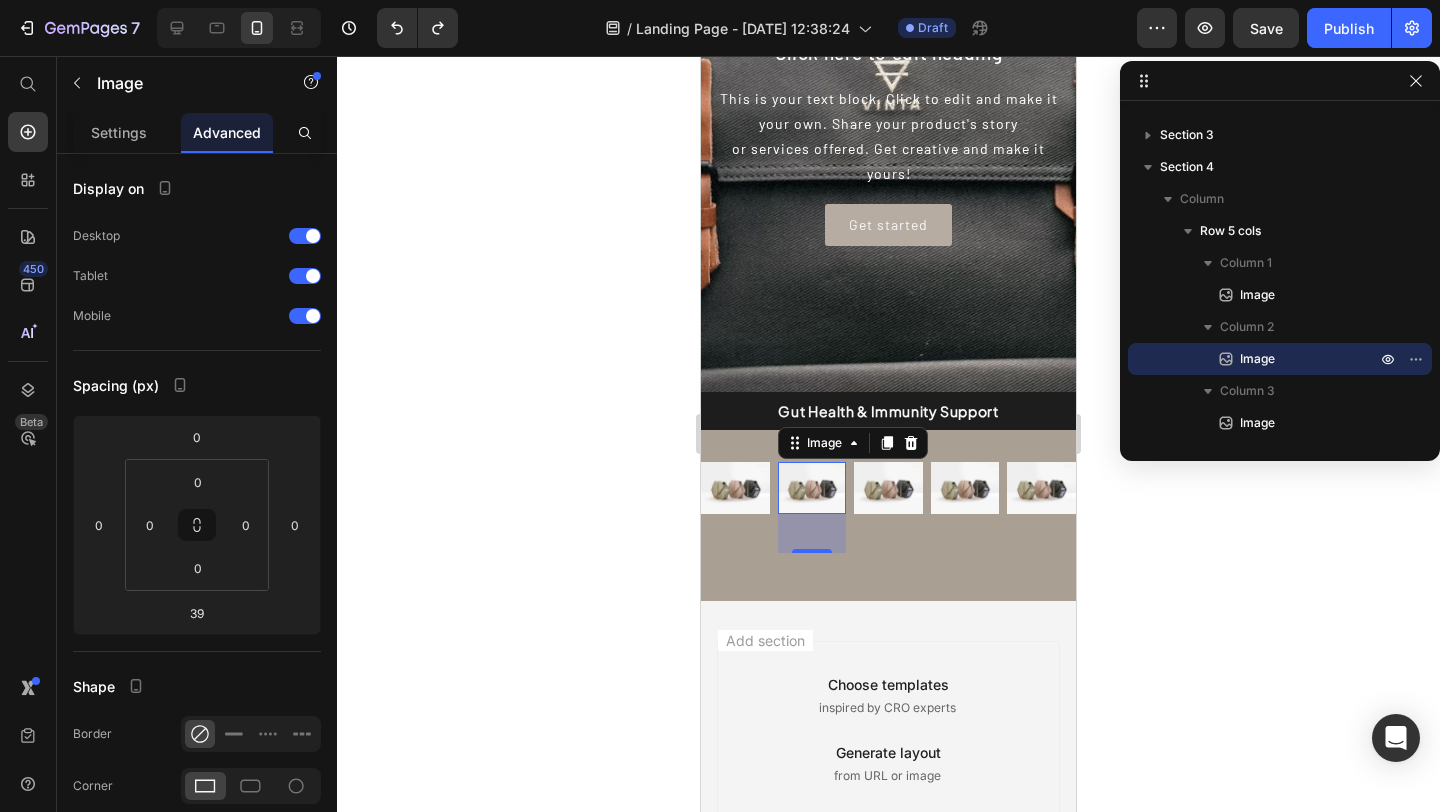 type on "0" 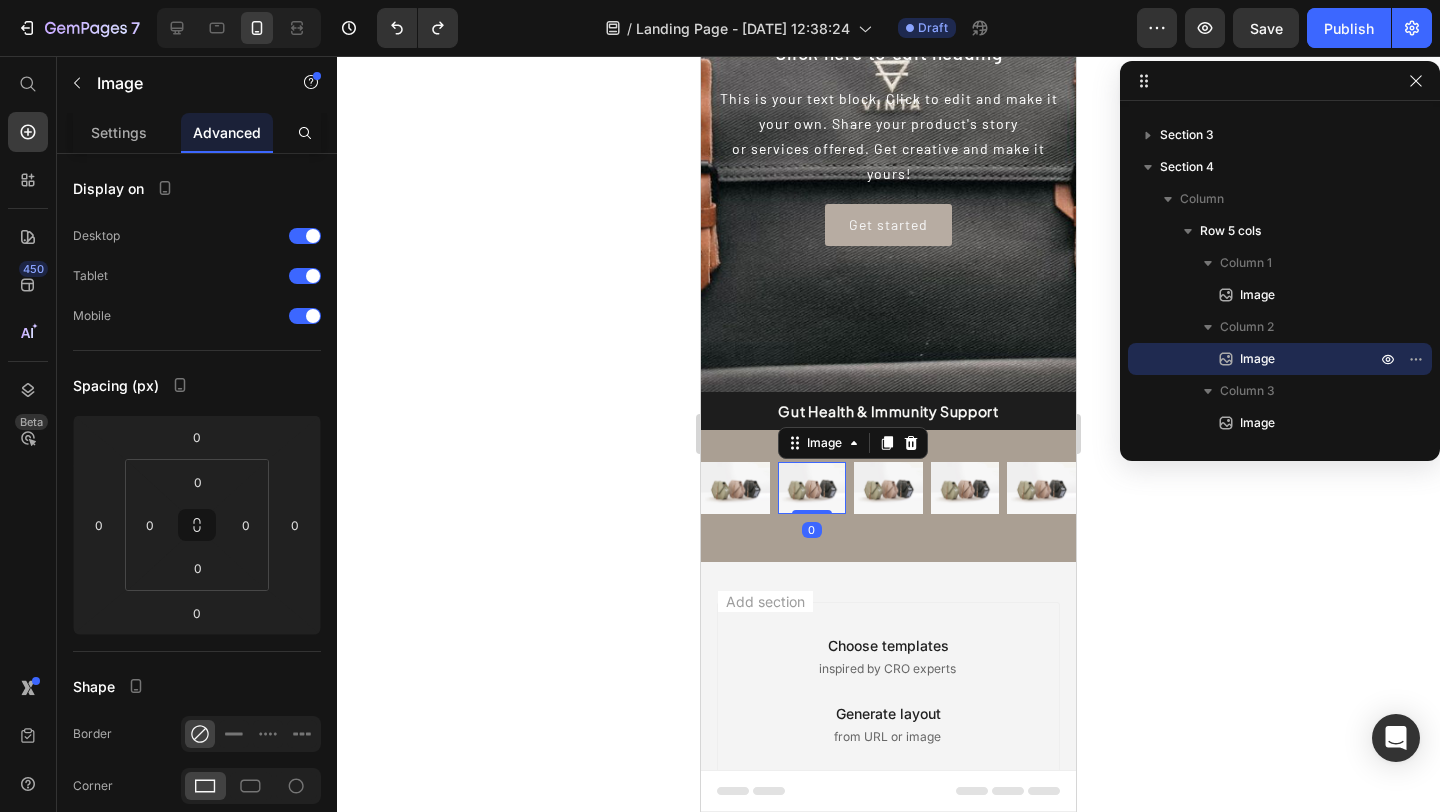 click 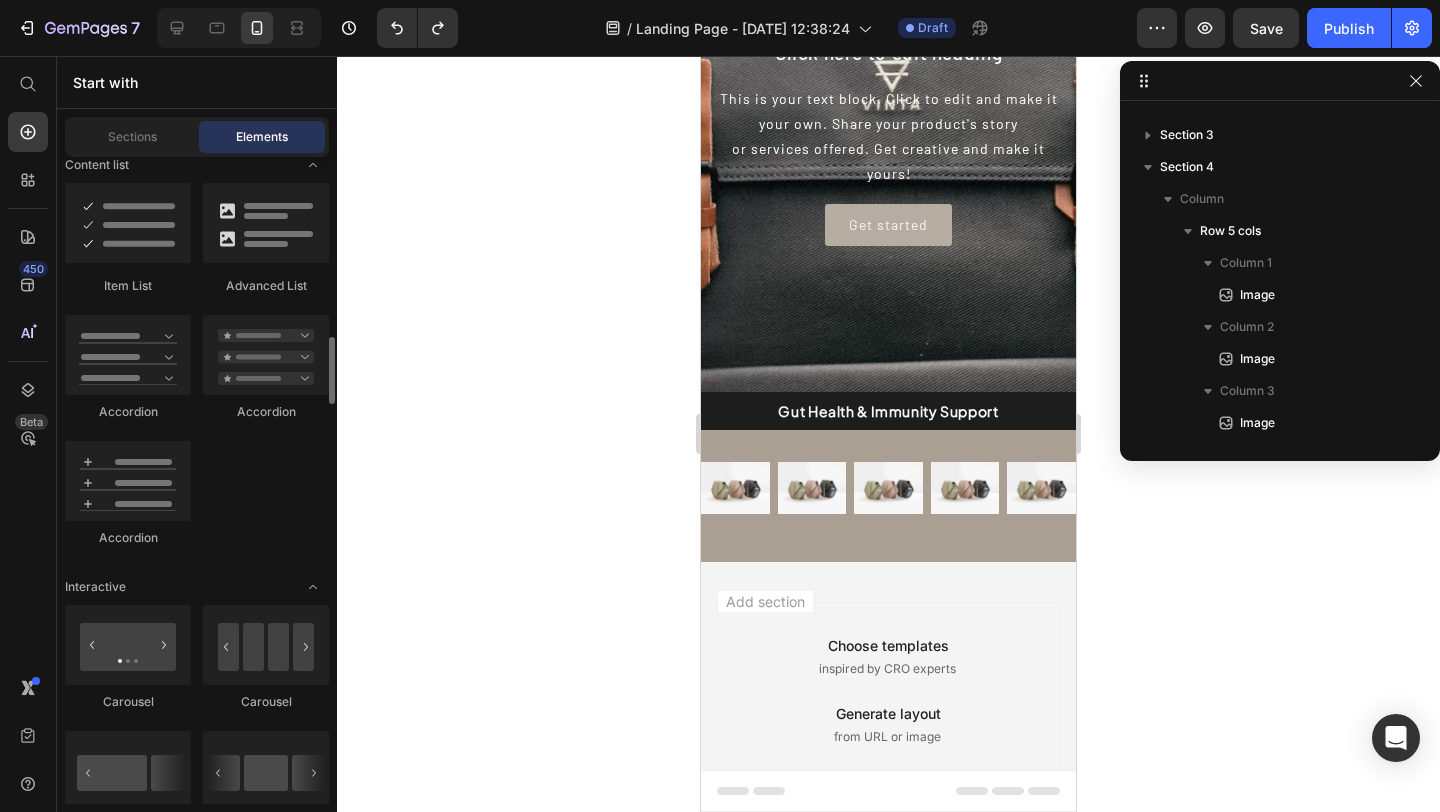 scroll, scrollTop: 1883, scrollLeft: 0, axis: vertical 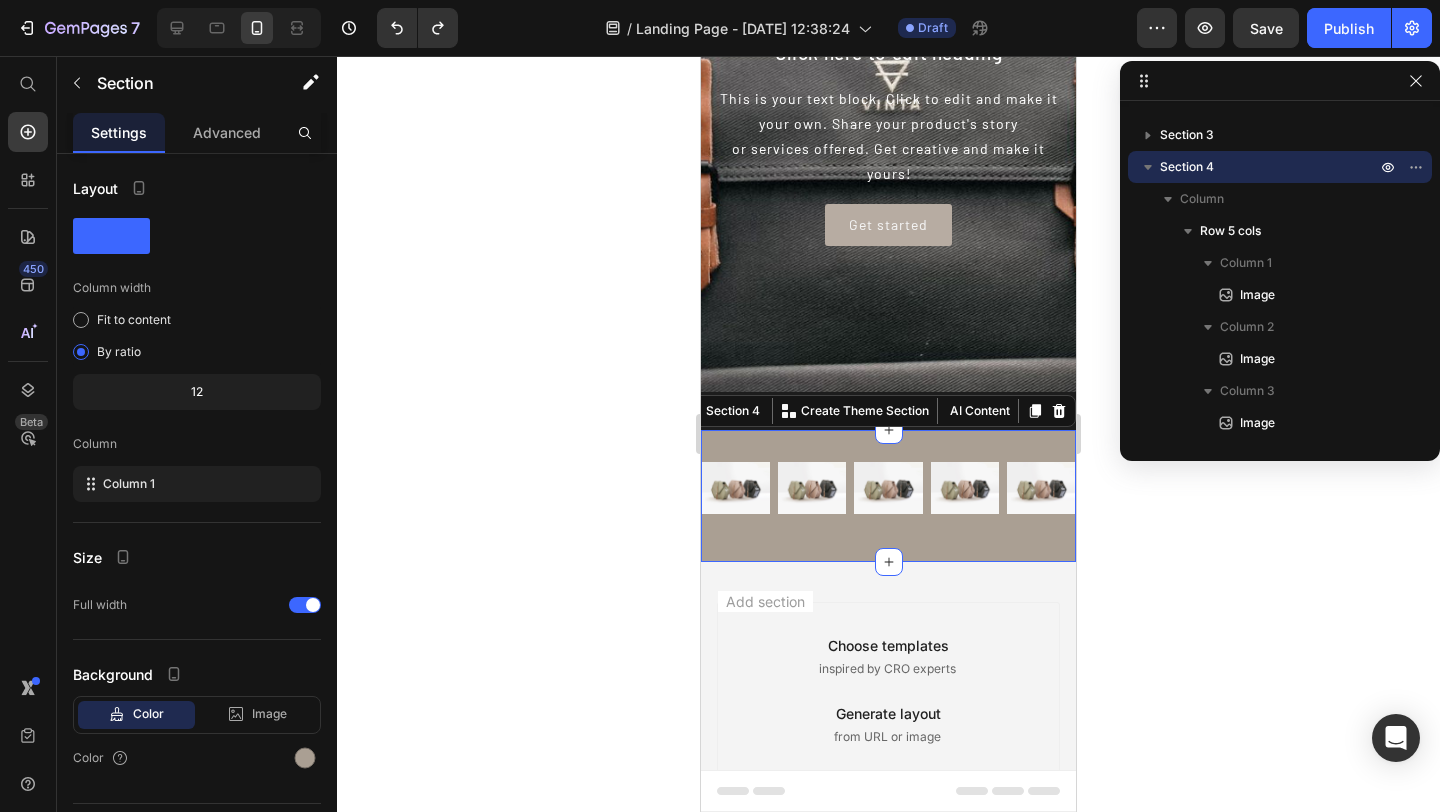 click on "Image Image Image Image Image Row" at bounding box center [888, 495] 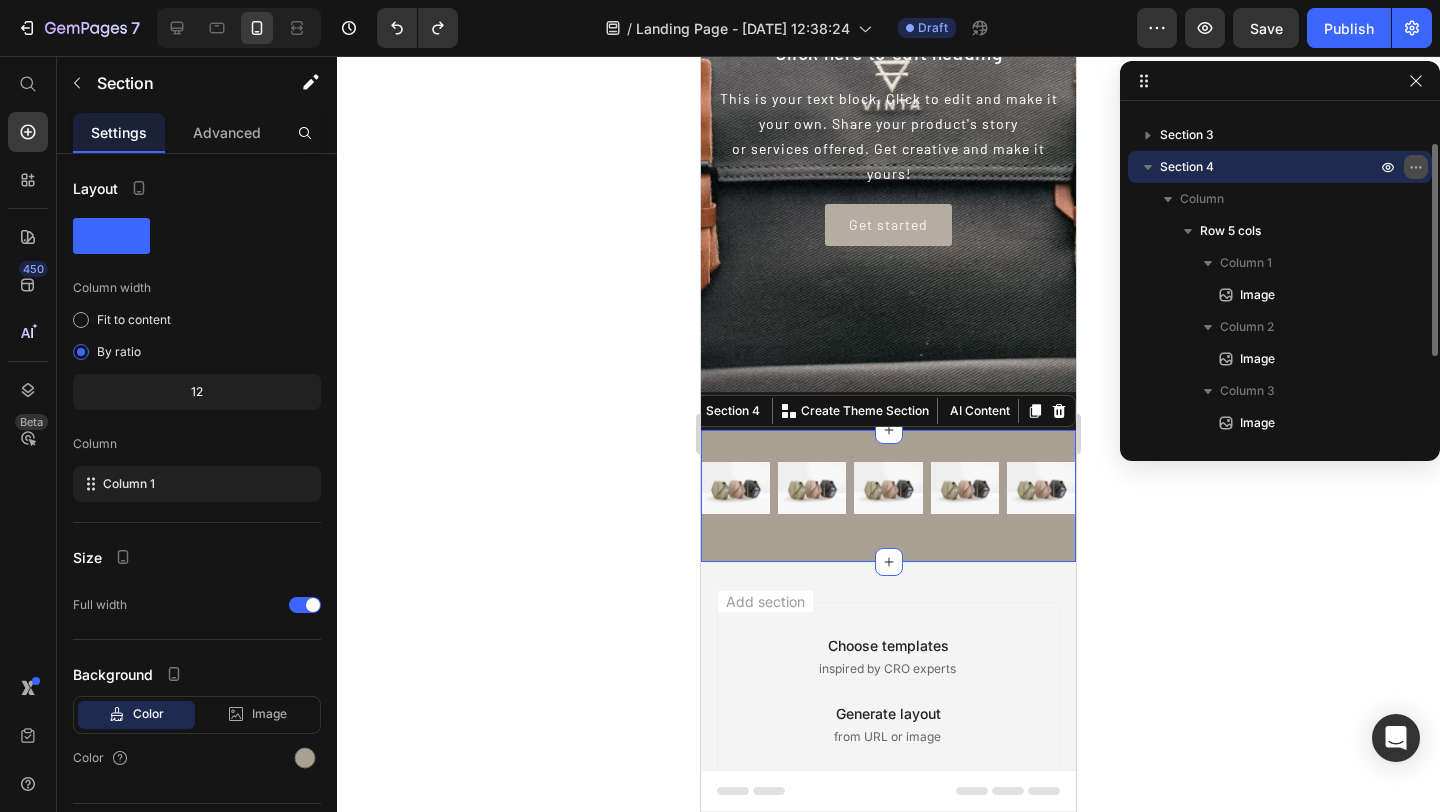 click 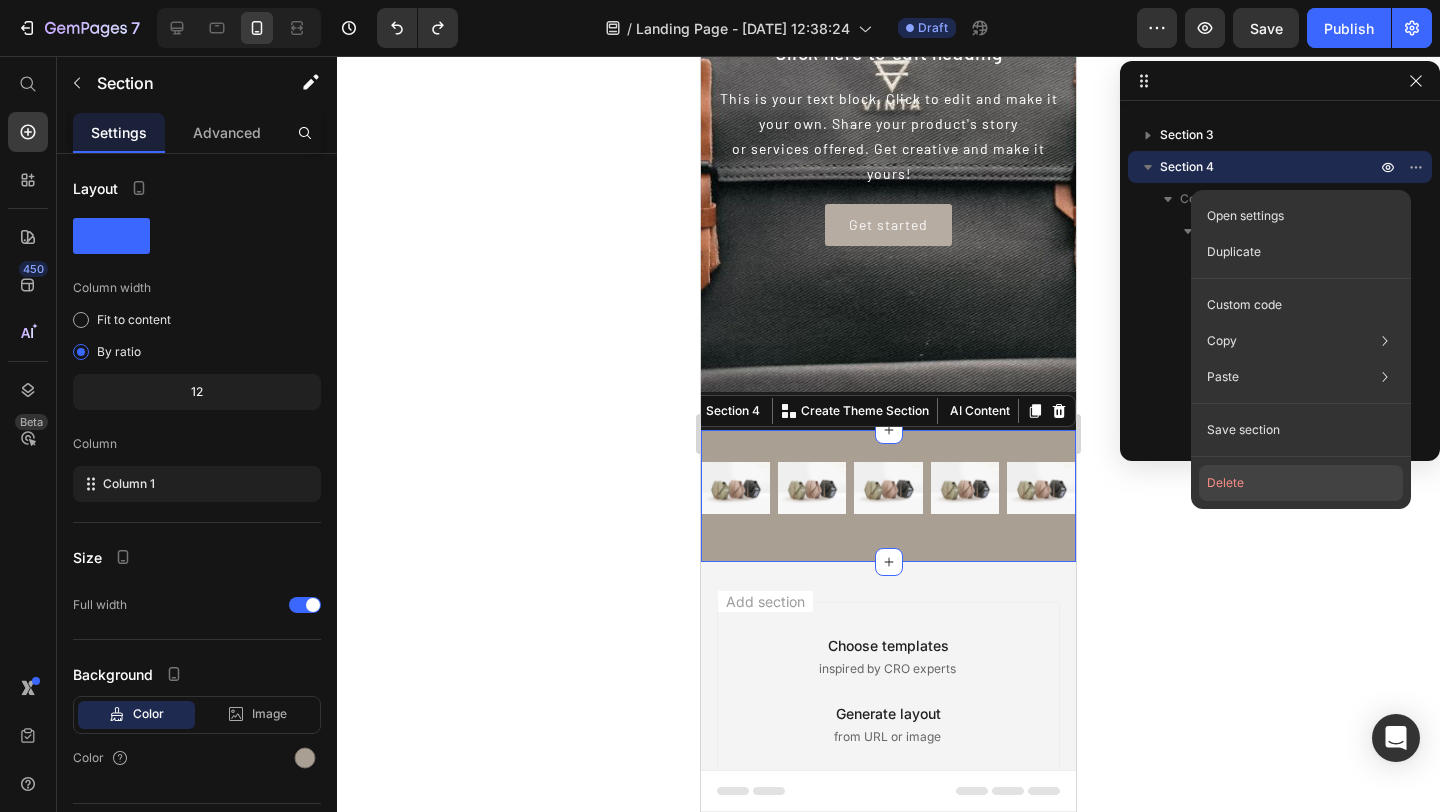 drag, startPoint x: 1280, startPoint y: 490, endPoint x: 273, endPoint y: 422, distance: 1009.29333 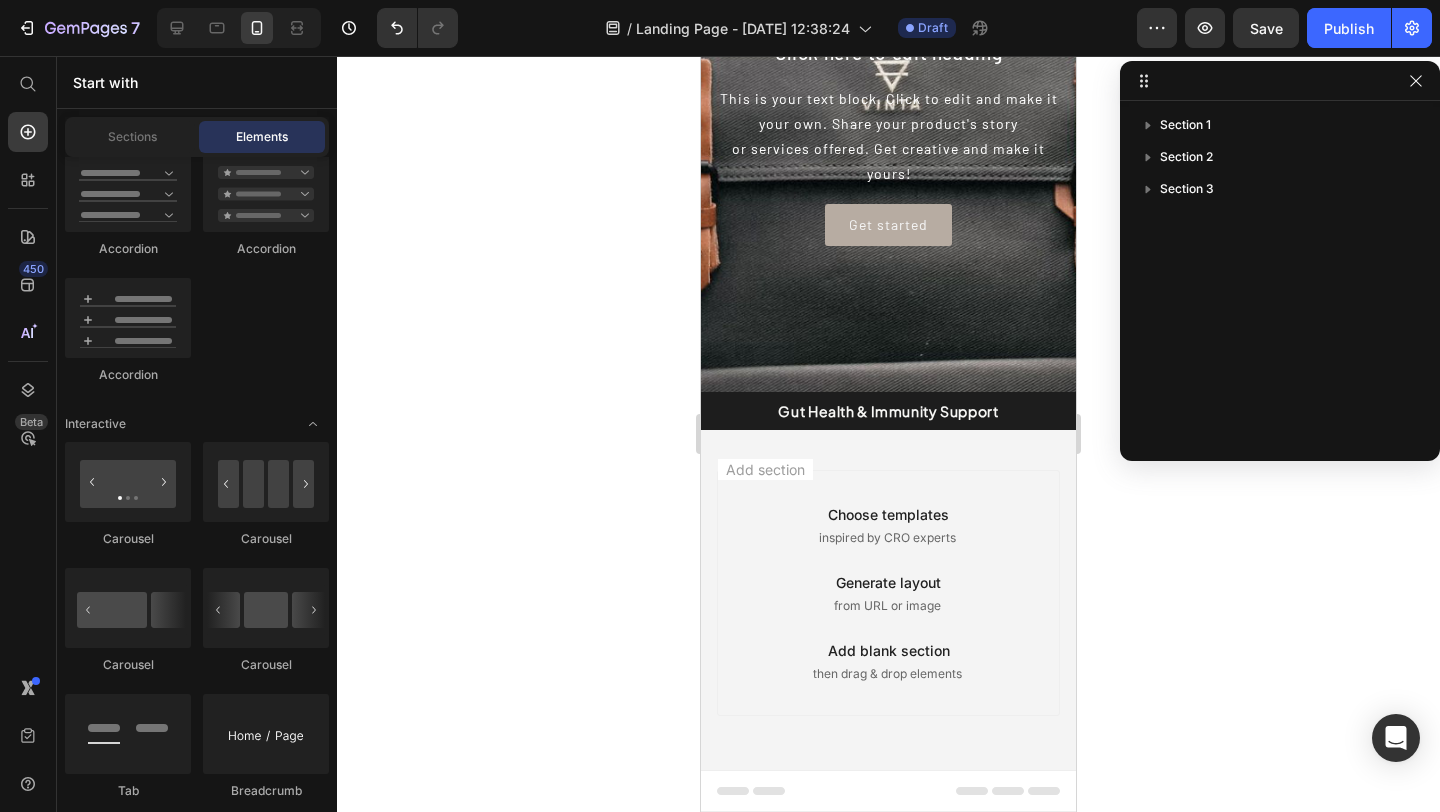 scroll, scrollTop: 0, scrollLeft: 0, axis: both 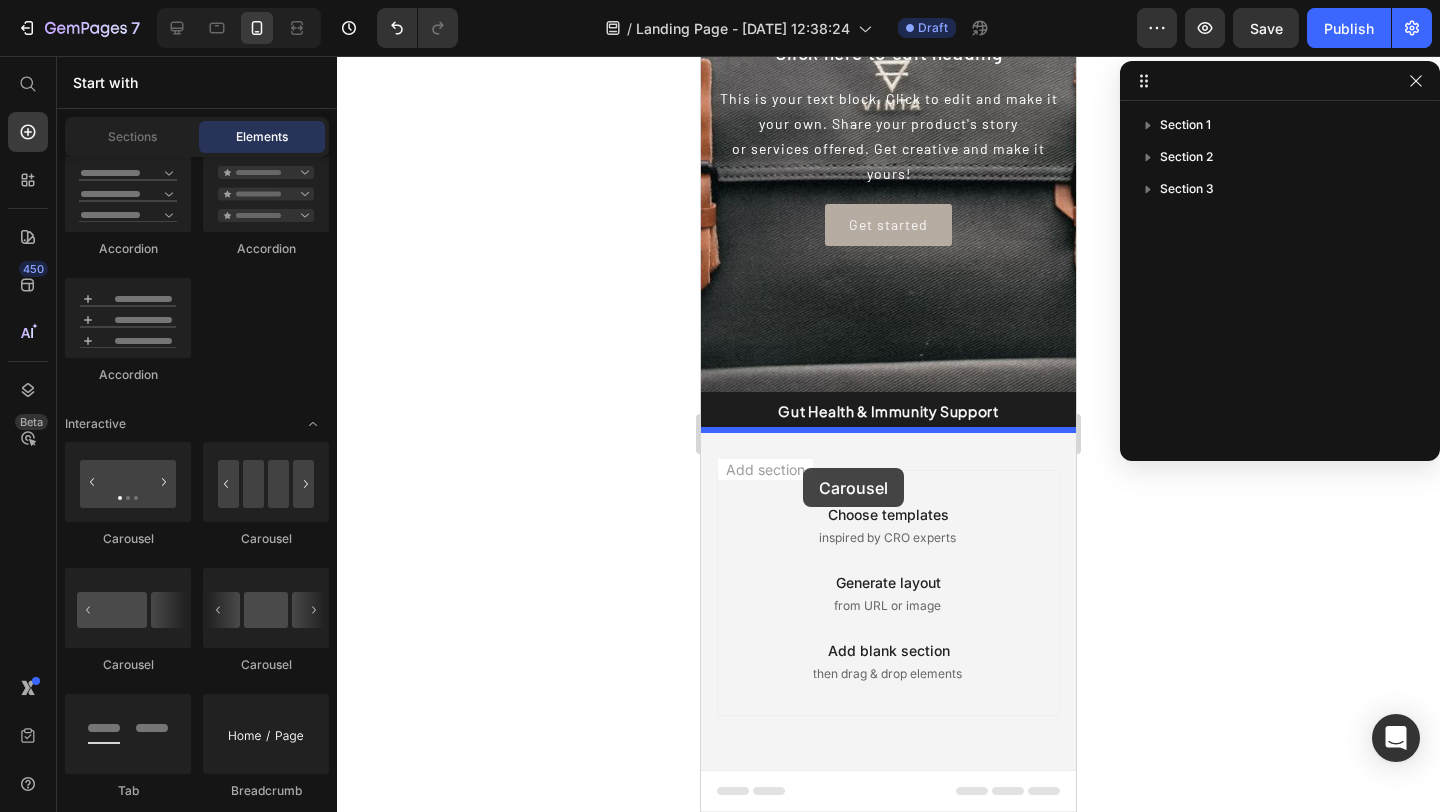 drag, startPoint x: 971, startPoint y: 668, endPoint x: 803, endPoint y: 468, distance: 261.19724 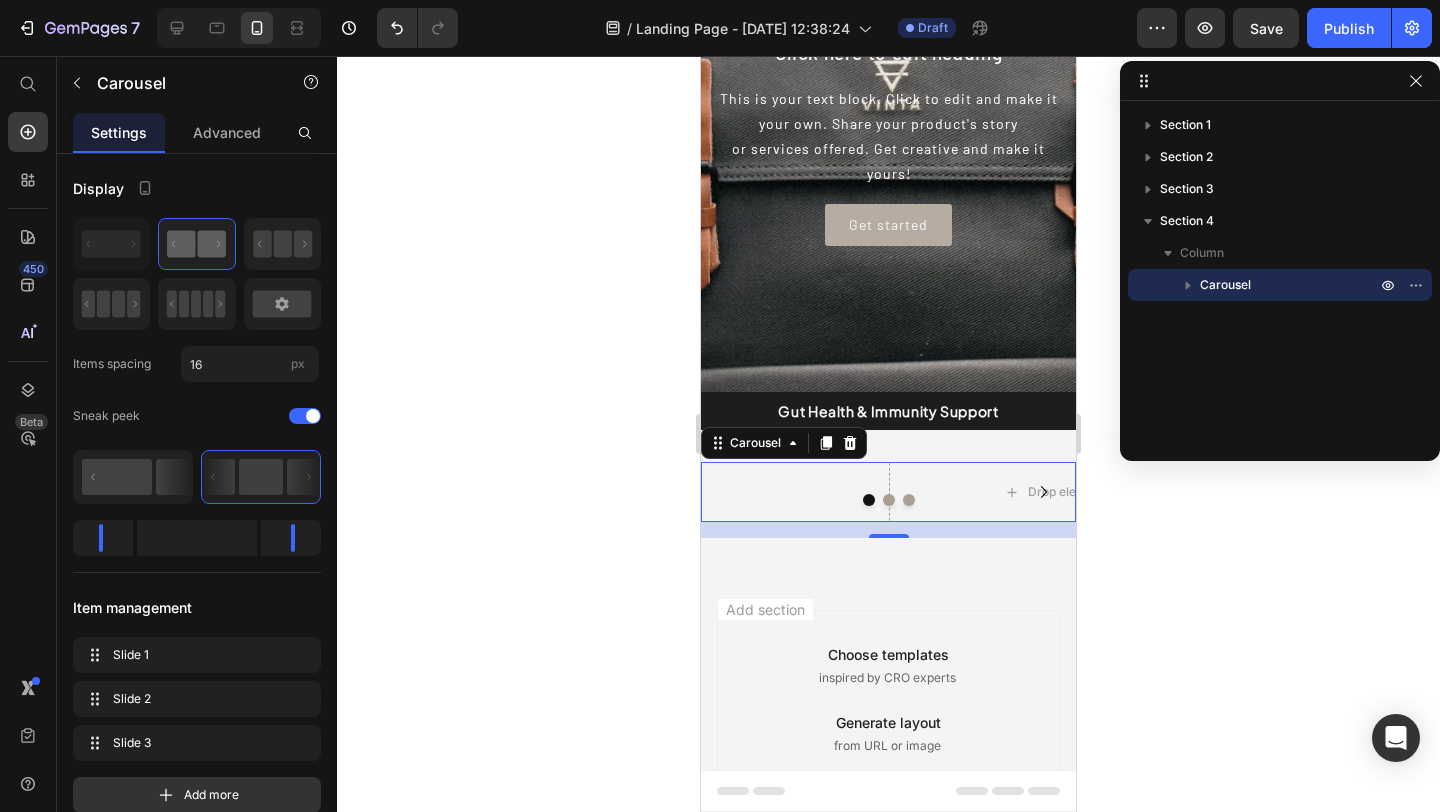 click on "Drop element here
Drop element here
Drop element here" at bounding box center [888, 492] 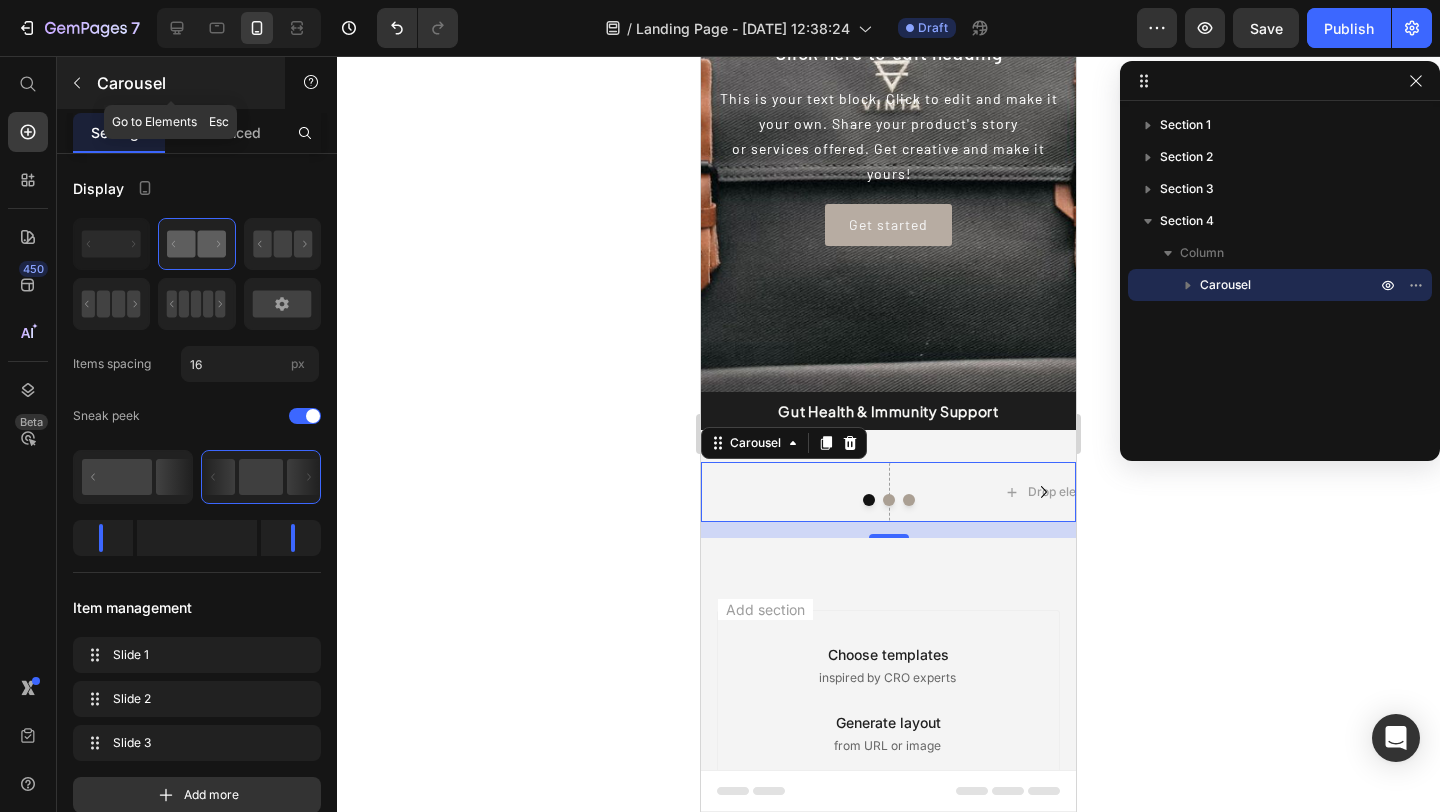 click 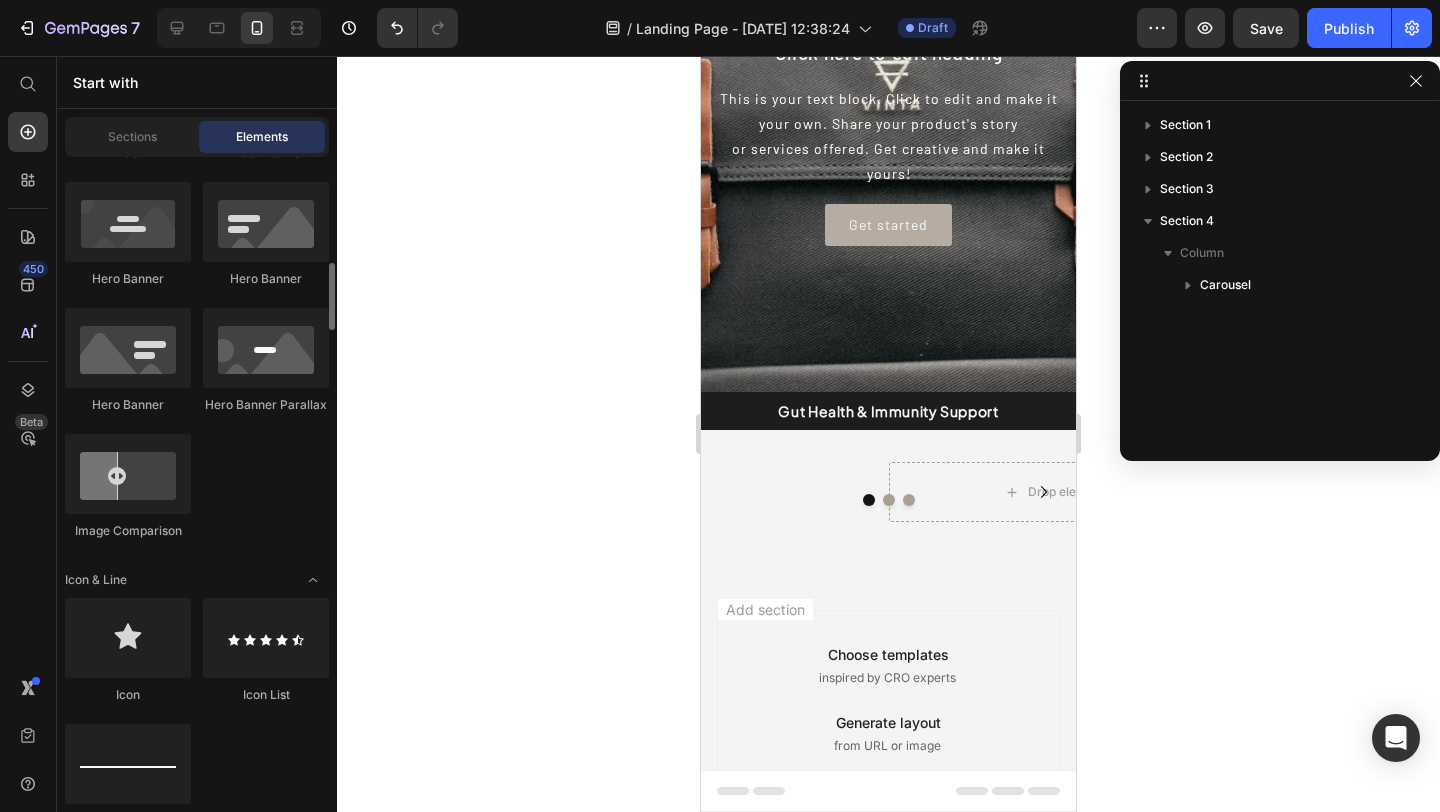 scroll, scrollTop: 595, scrollLeft: 0, axis: vertical 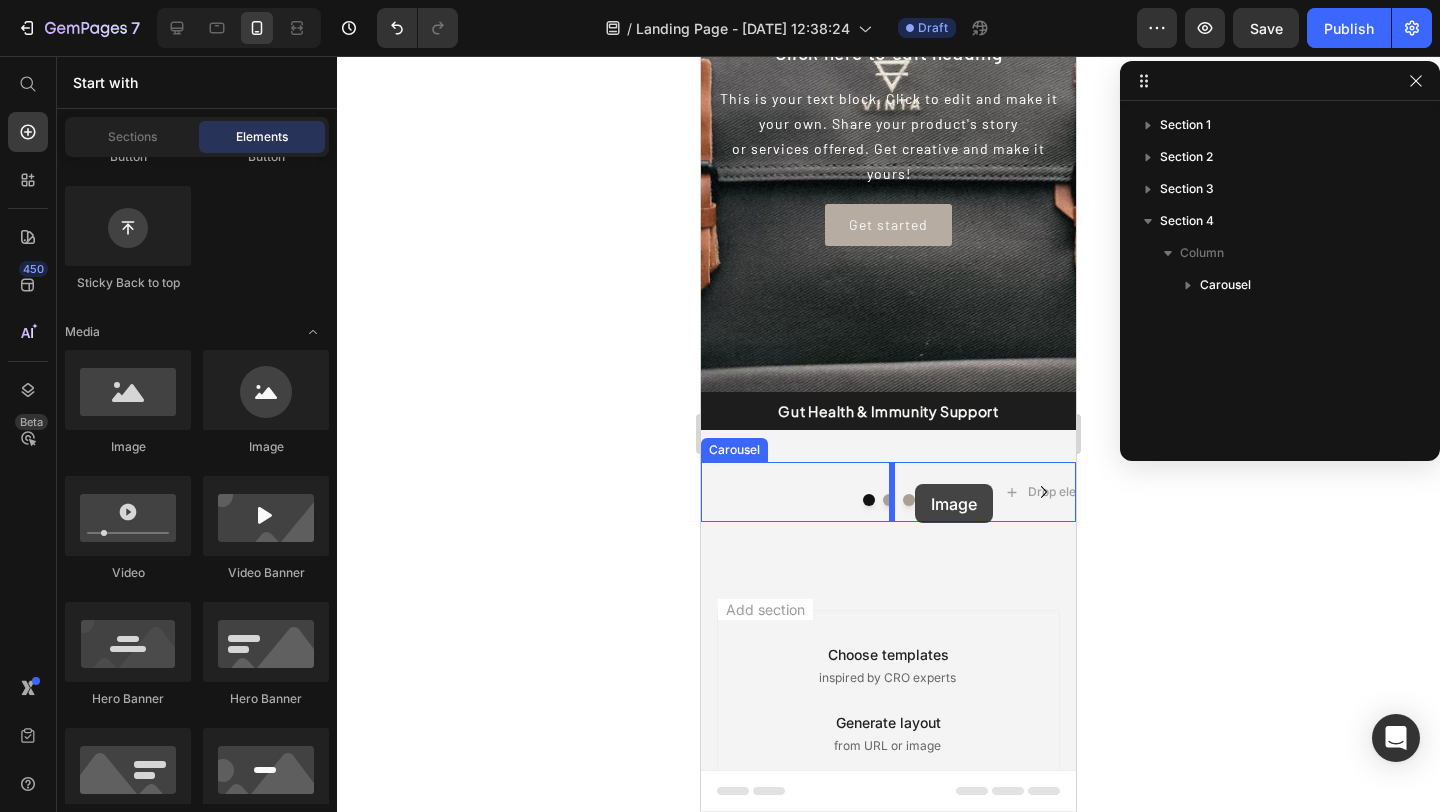 drag, startPoint x: 837, startPoint y: 453, endPoint x: 915, endPoint y: 484, distance: 83.9345 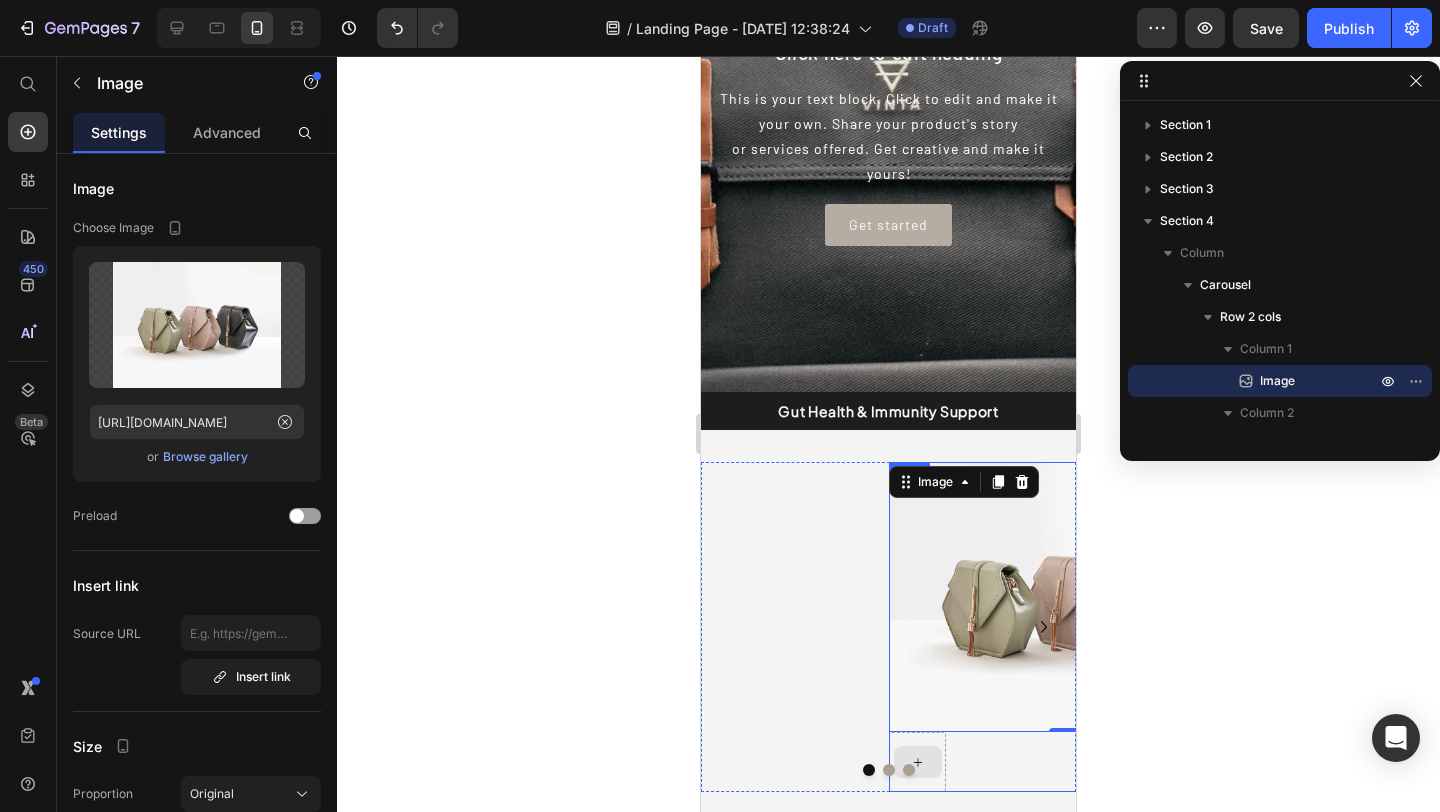 click at bounding box center (888, 770) 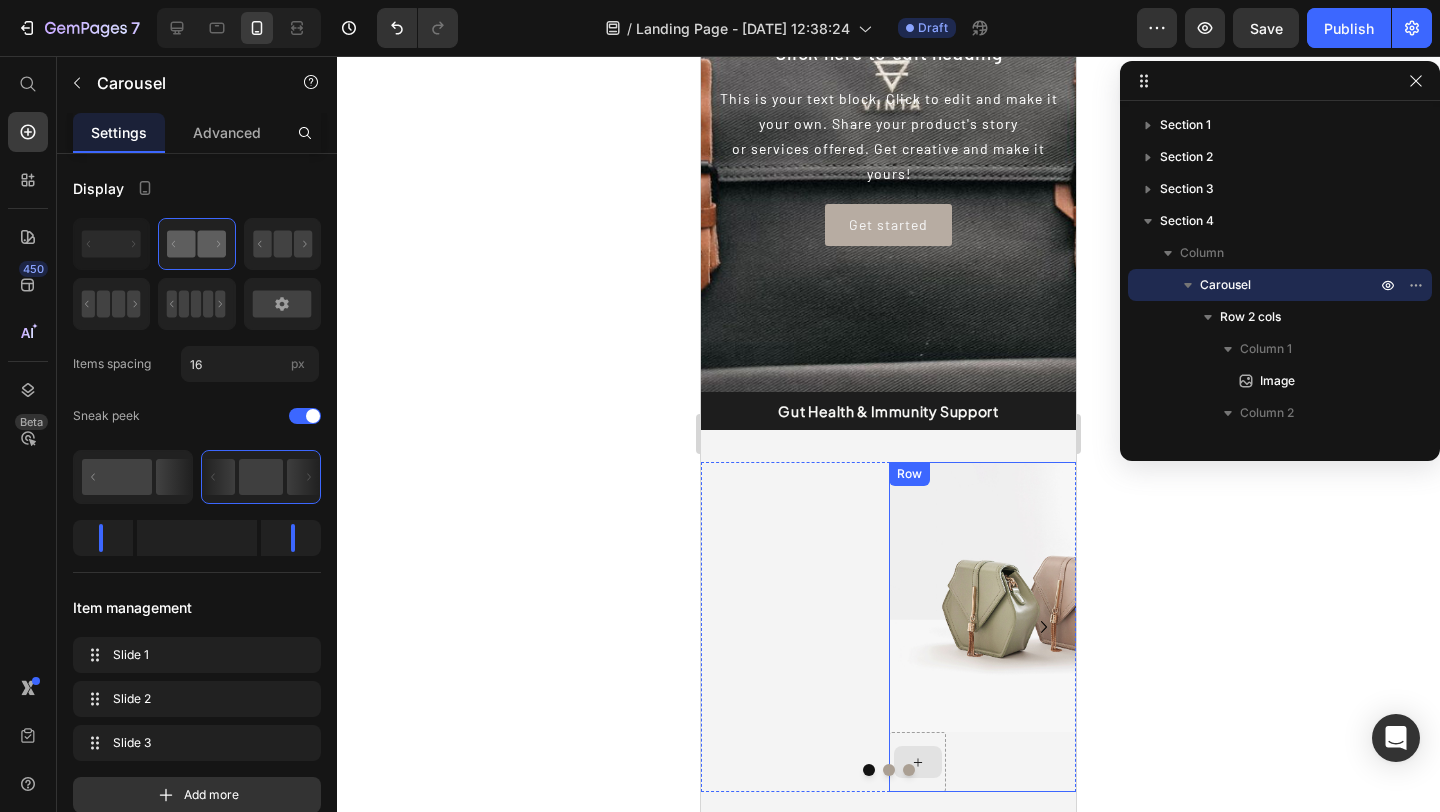 click 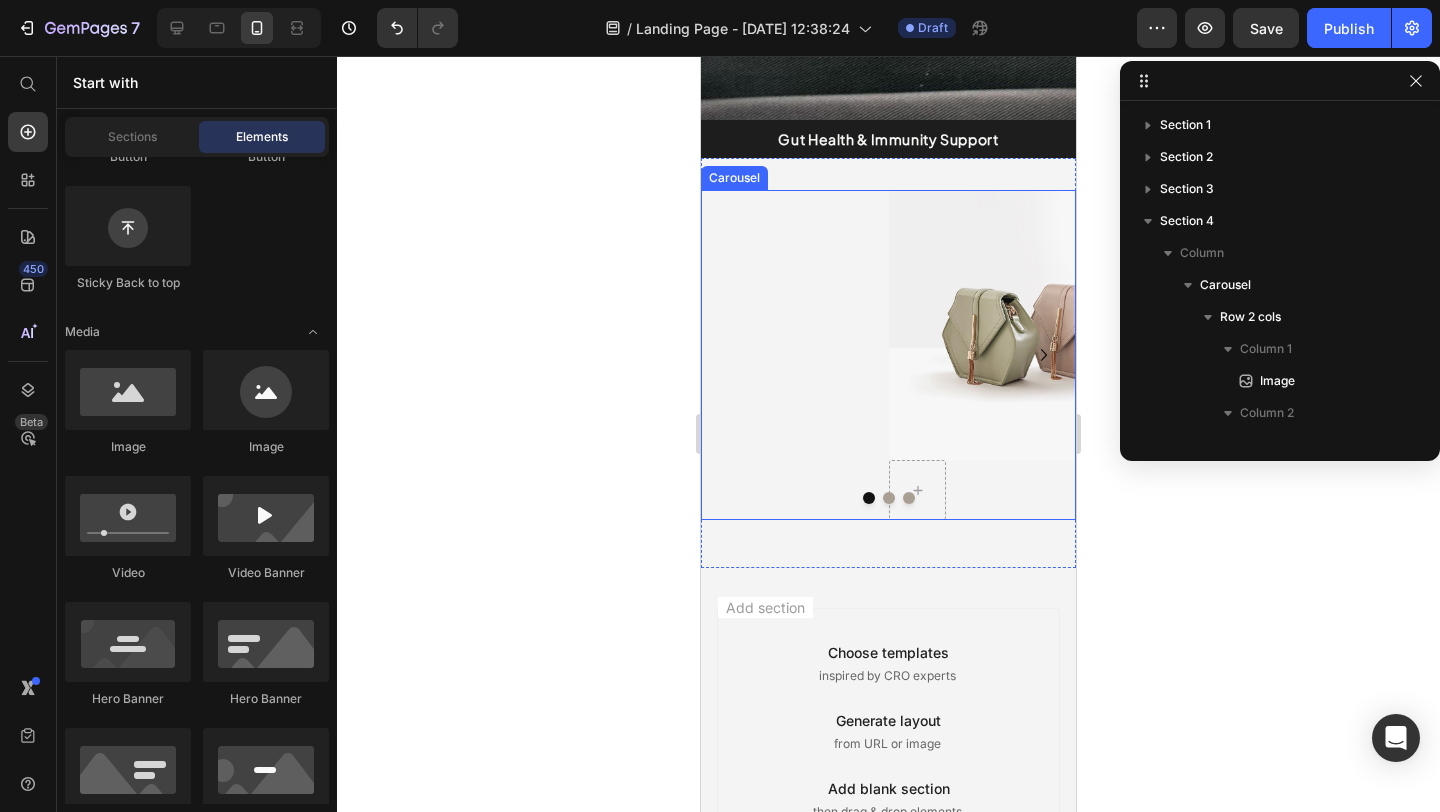 scroll, scrollTop: 671, scrollLeft: 0, axis: vertical 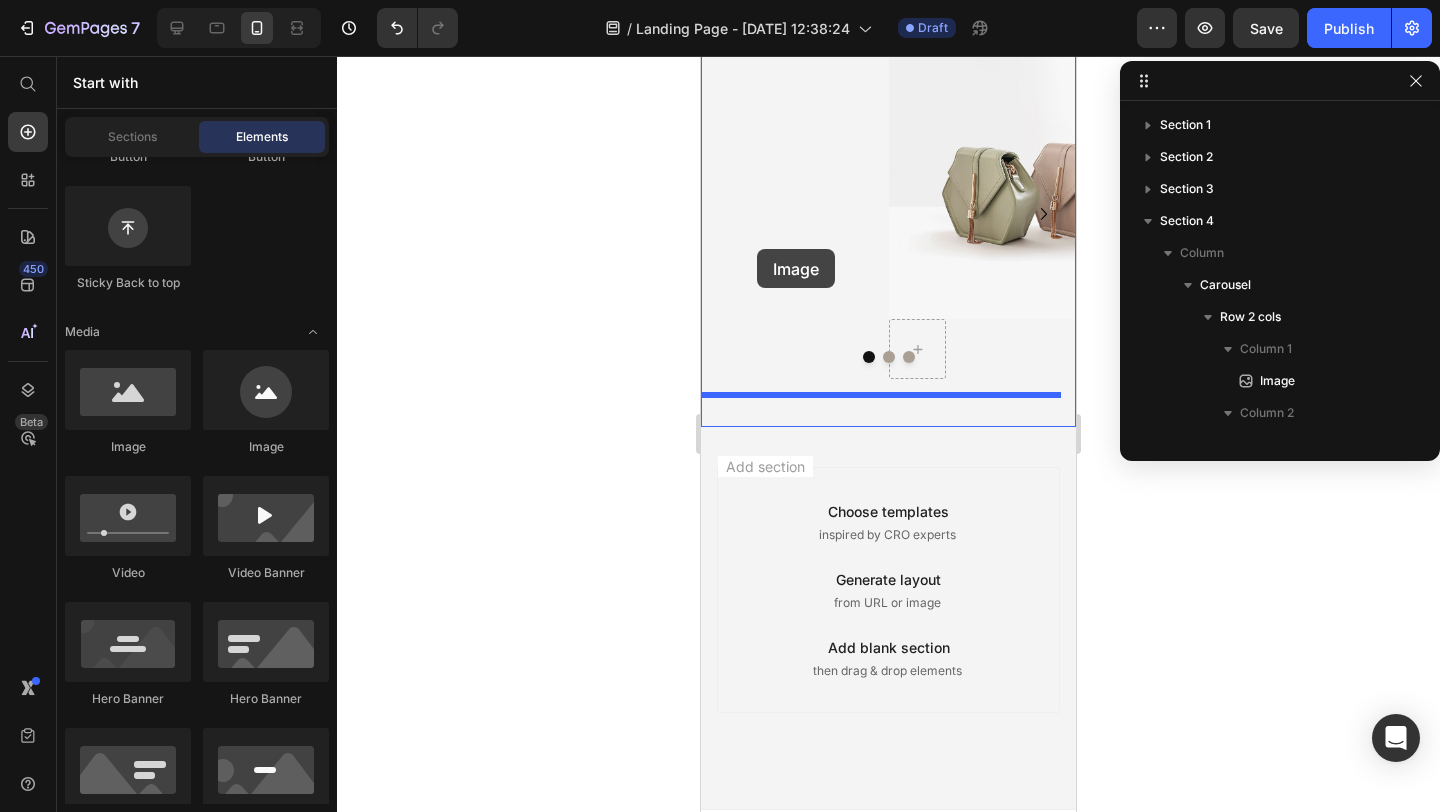 drag, startPoint x: 828, startPoint y: 465, endPoint x: 757, endPoint y: 249, distance: 227.36974 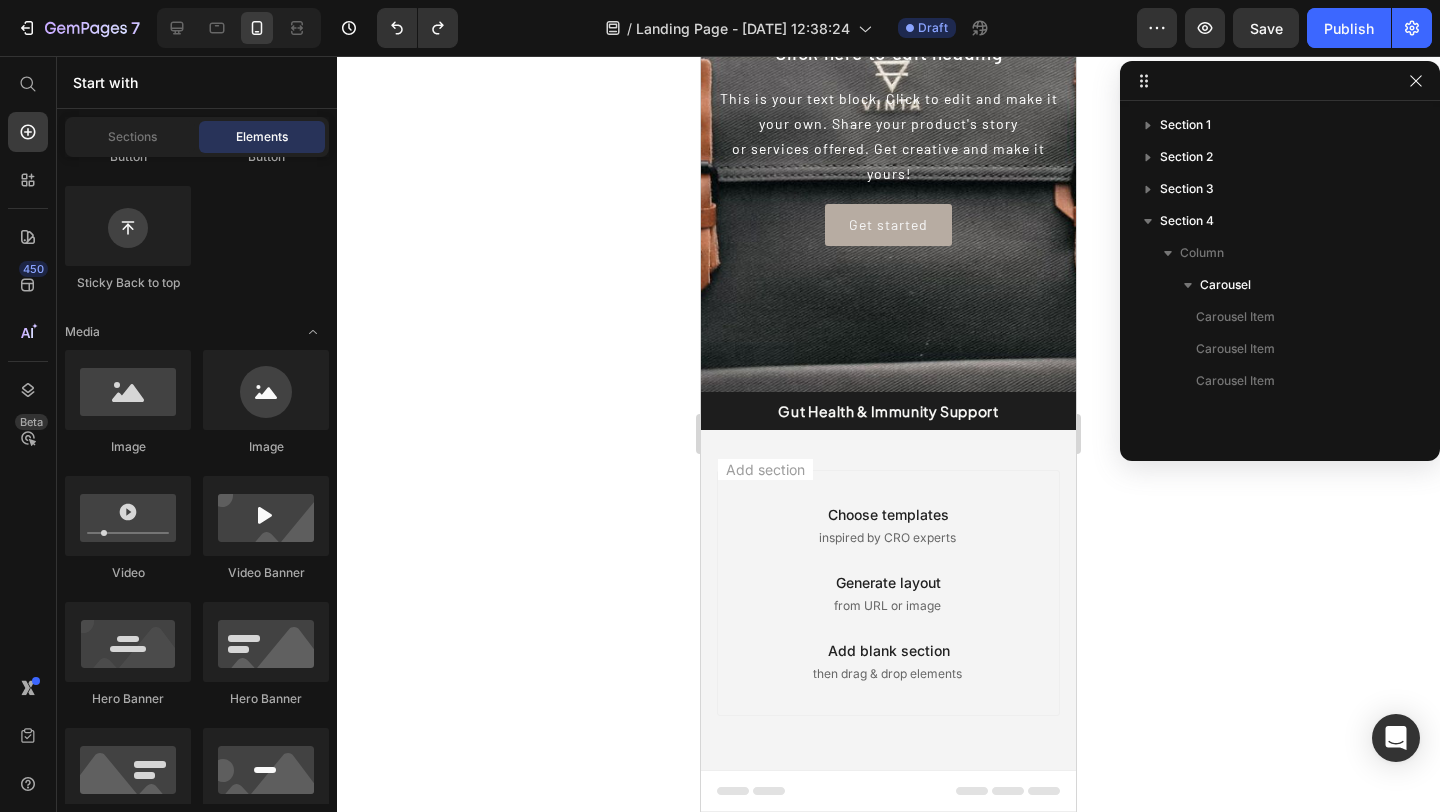 scroll, scrollTop: 258, scrollLeft: 0, axis: vertical 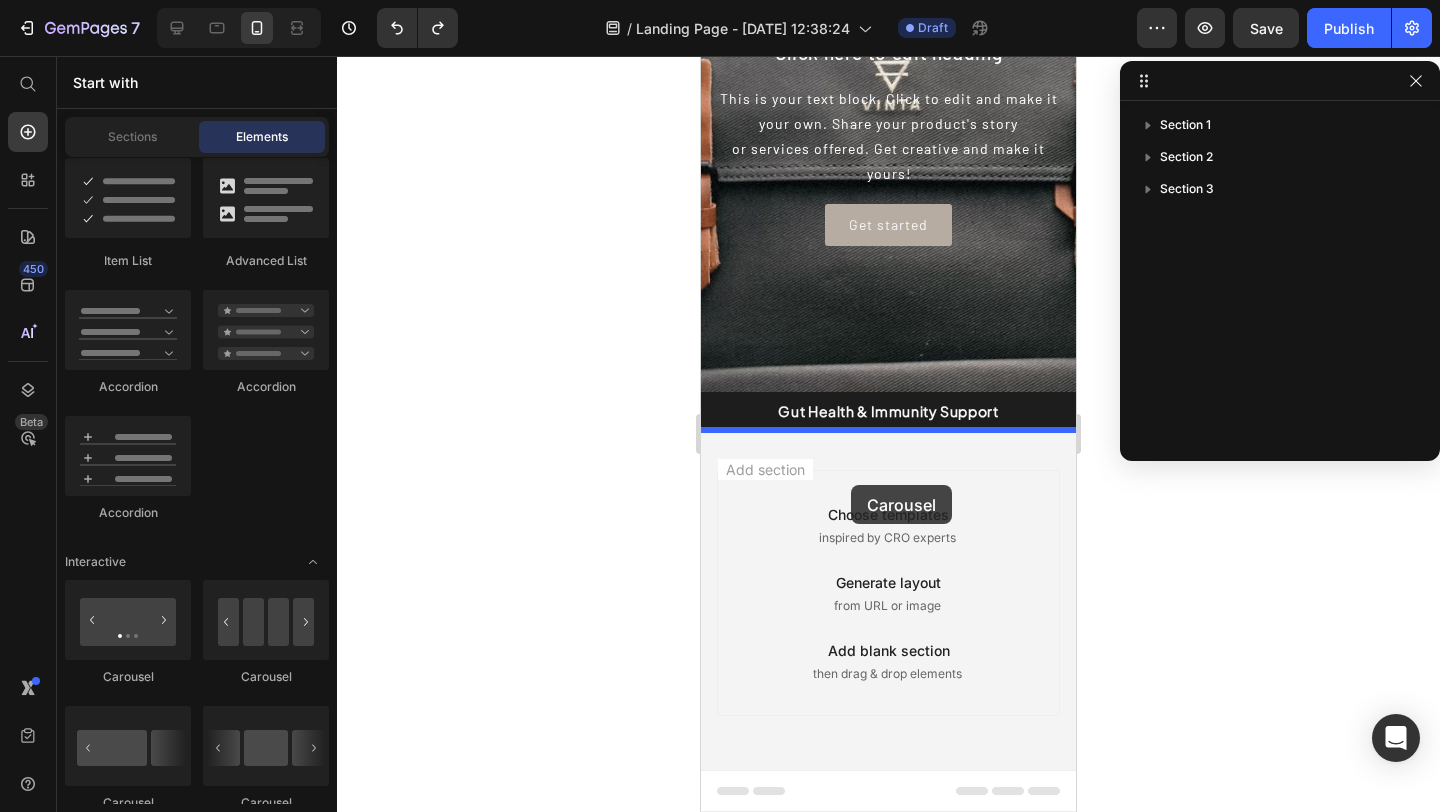 drag, startPoint x: 967, startPoint y: 807, endPoint x: 852, endPoint y: 483, distance: 343.8037 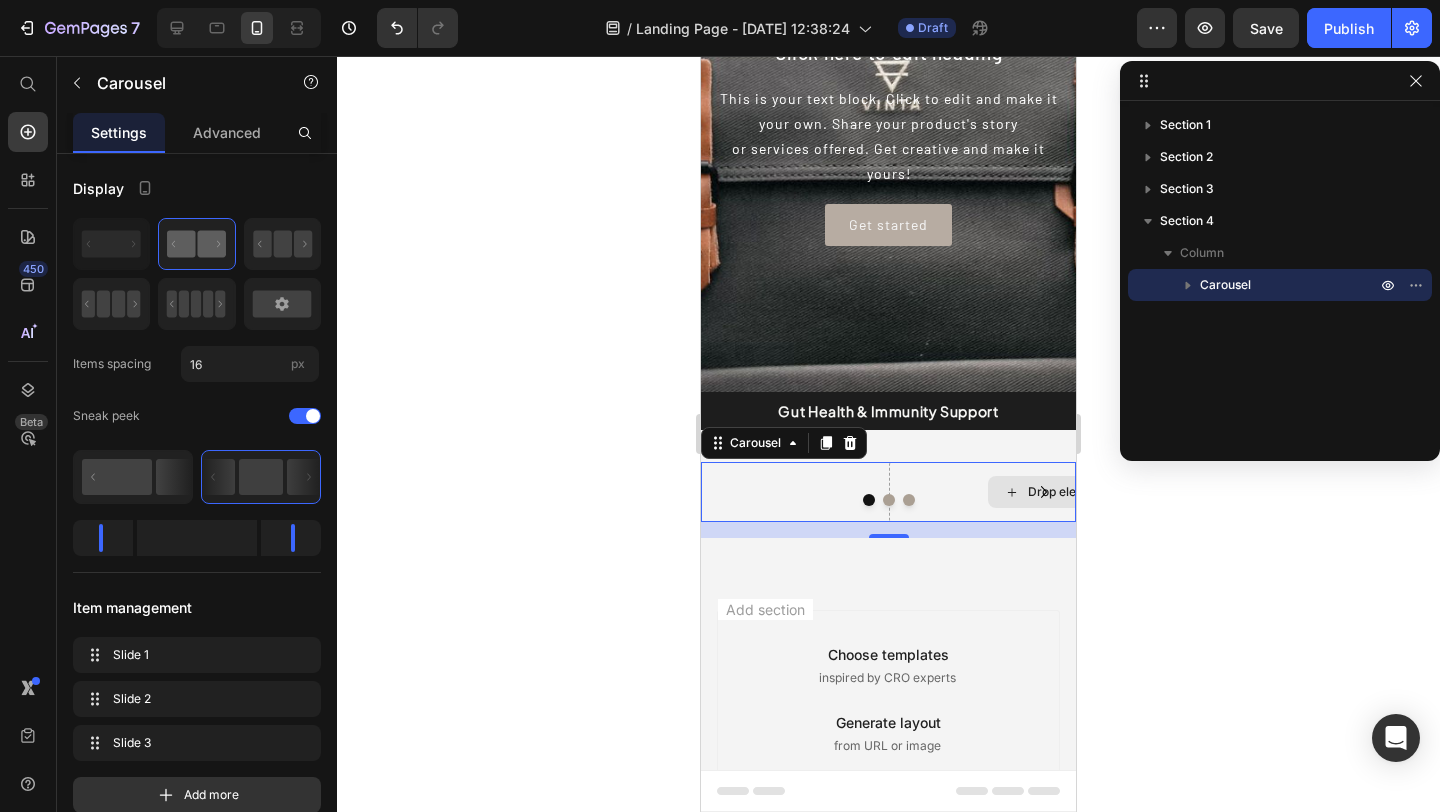 click on "Drop element here" at bounding box center [1069, 492] 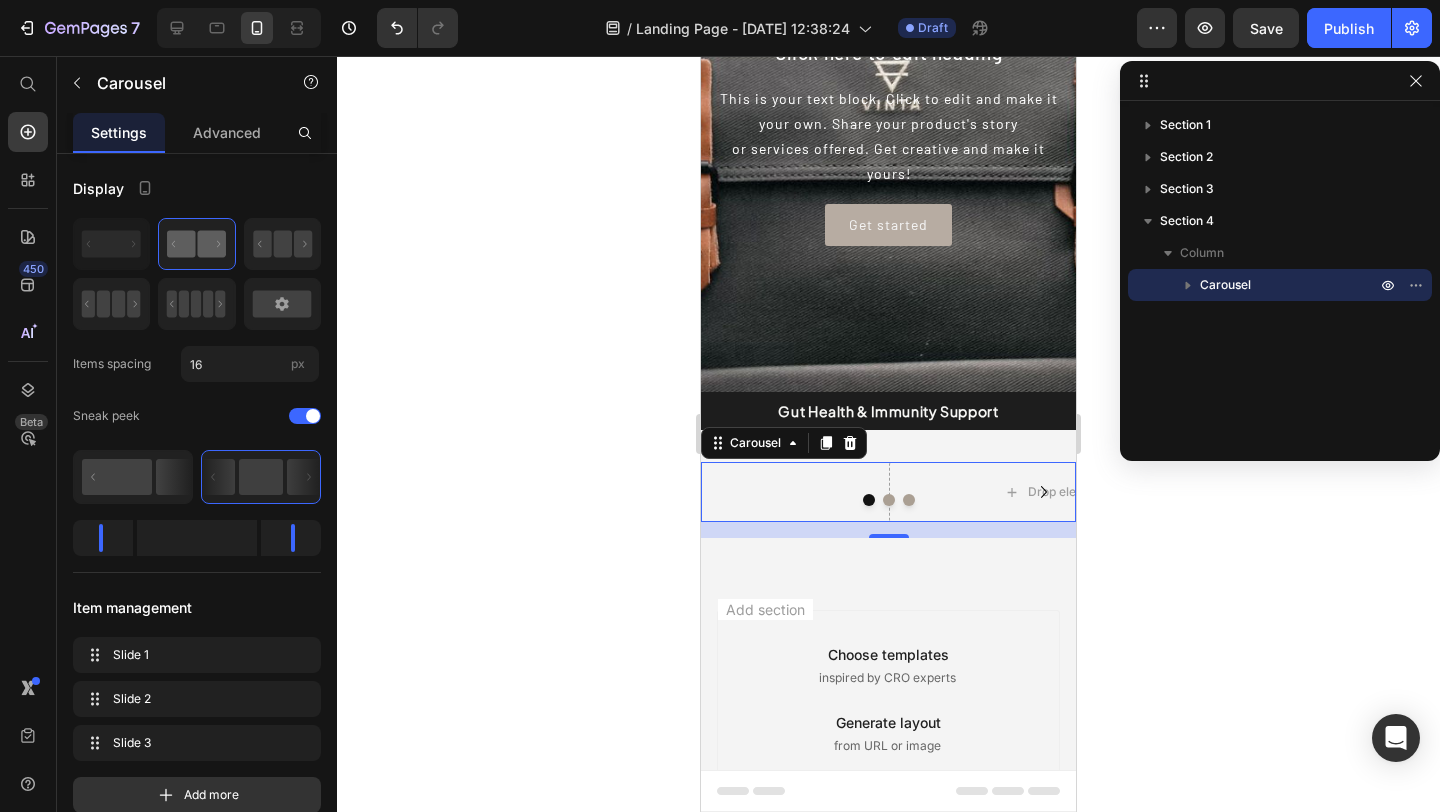 click on "Drop element here
Drop element here
Drop element here" at bounding box center (888, 492) 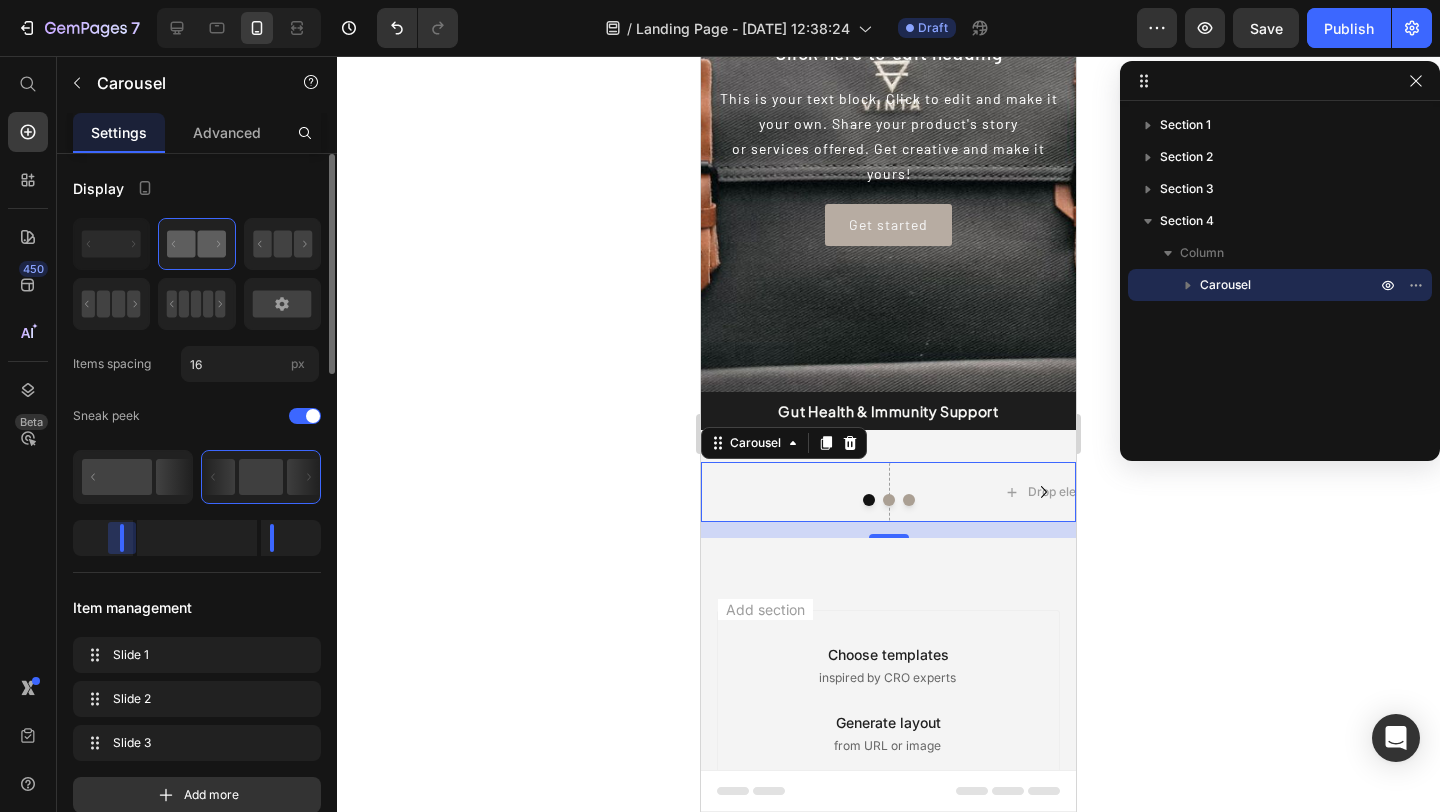 drag, startPoint x: 103, startPoint y: 546, endPoint x: 154, endPoint y: 545, distance: 51.009804 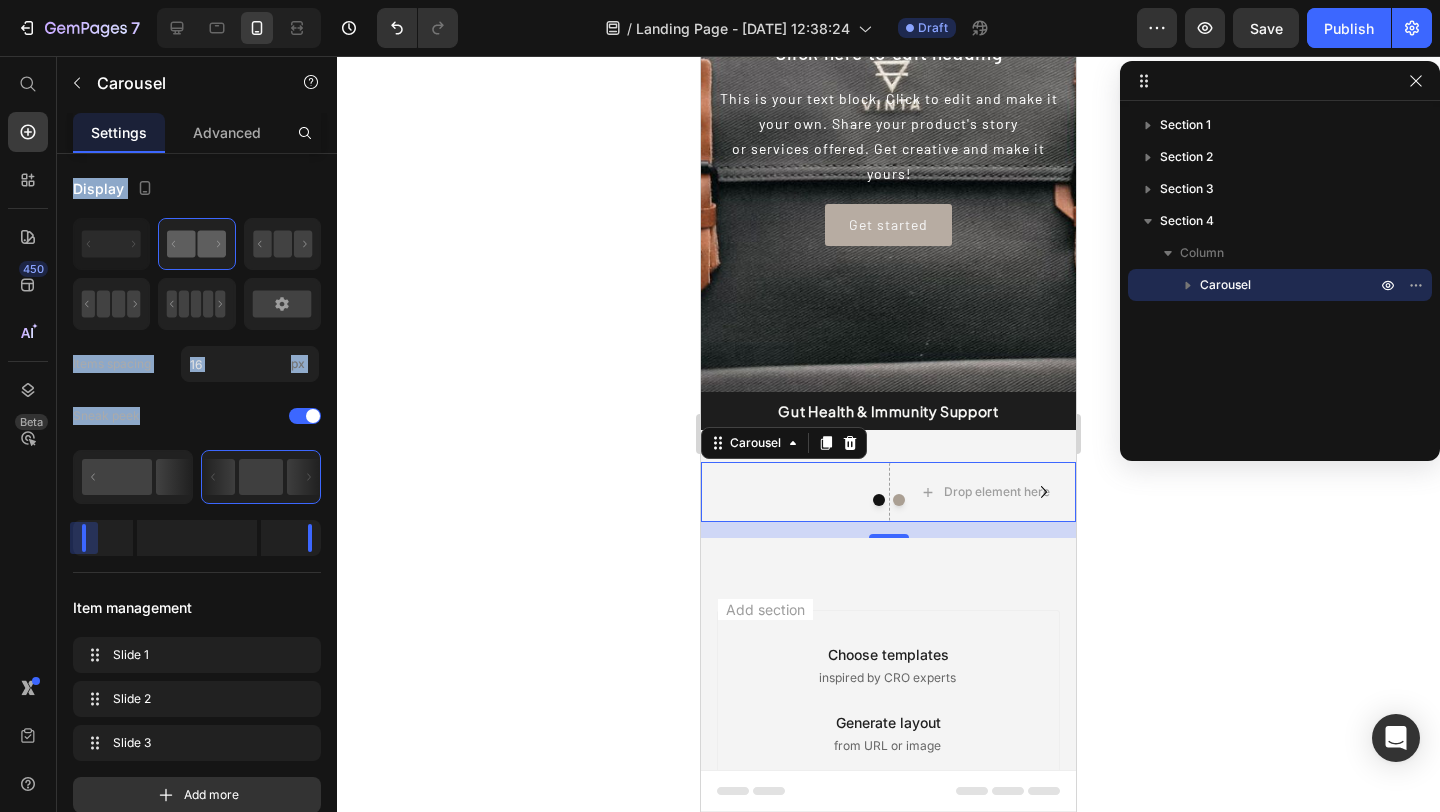 drag, startPoint x: 126, startPoint y: 545, endPoint x: 32, endPoint y: 541, distance: 94.08507 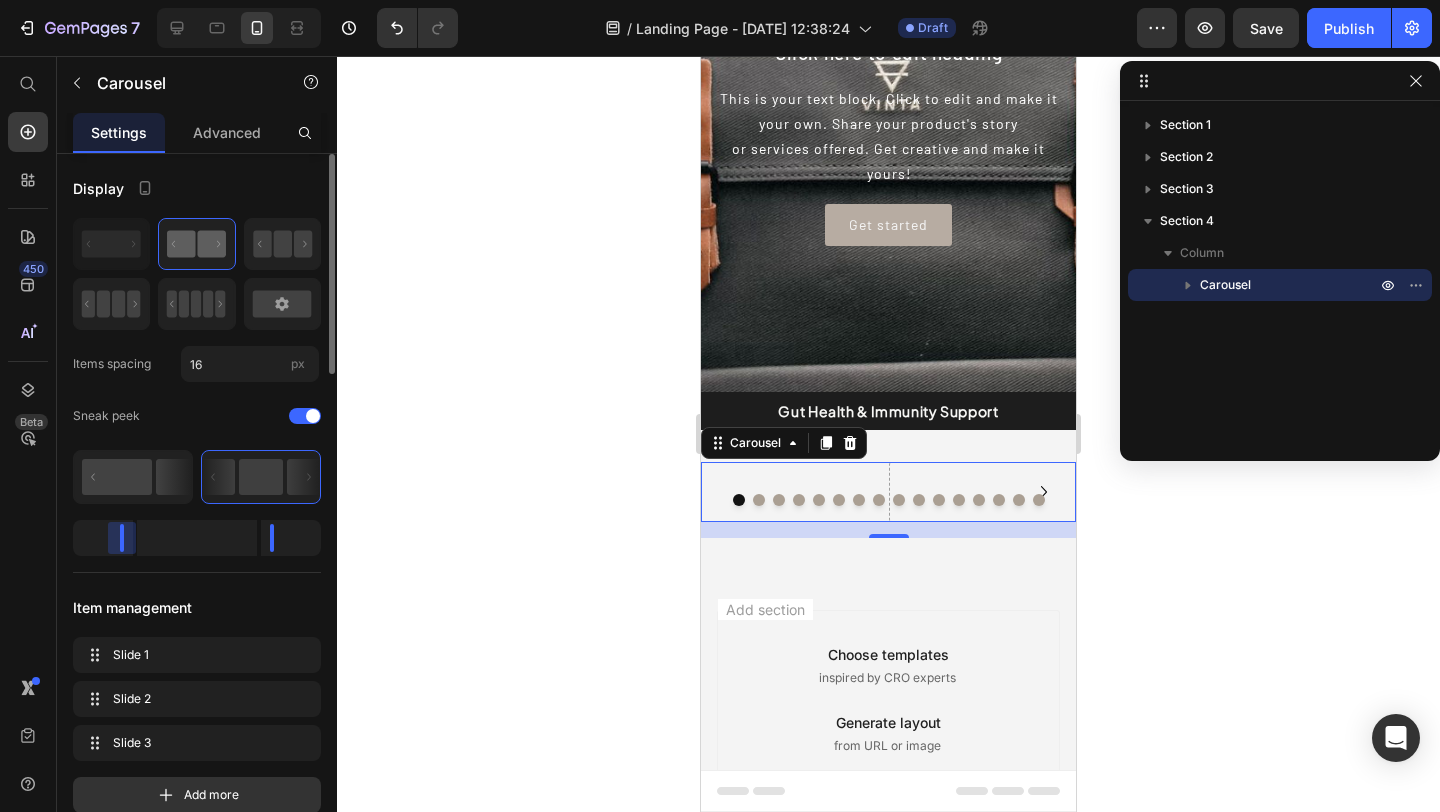 drag, startPoint x: 89, startPoint y: 544, endPoint x: 194, endPoint y: 567, distance: 107.48953 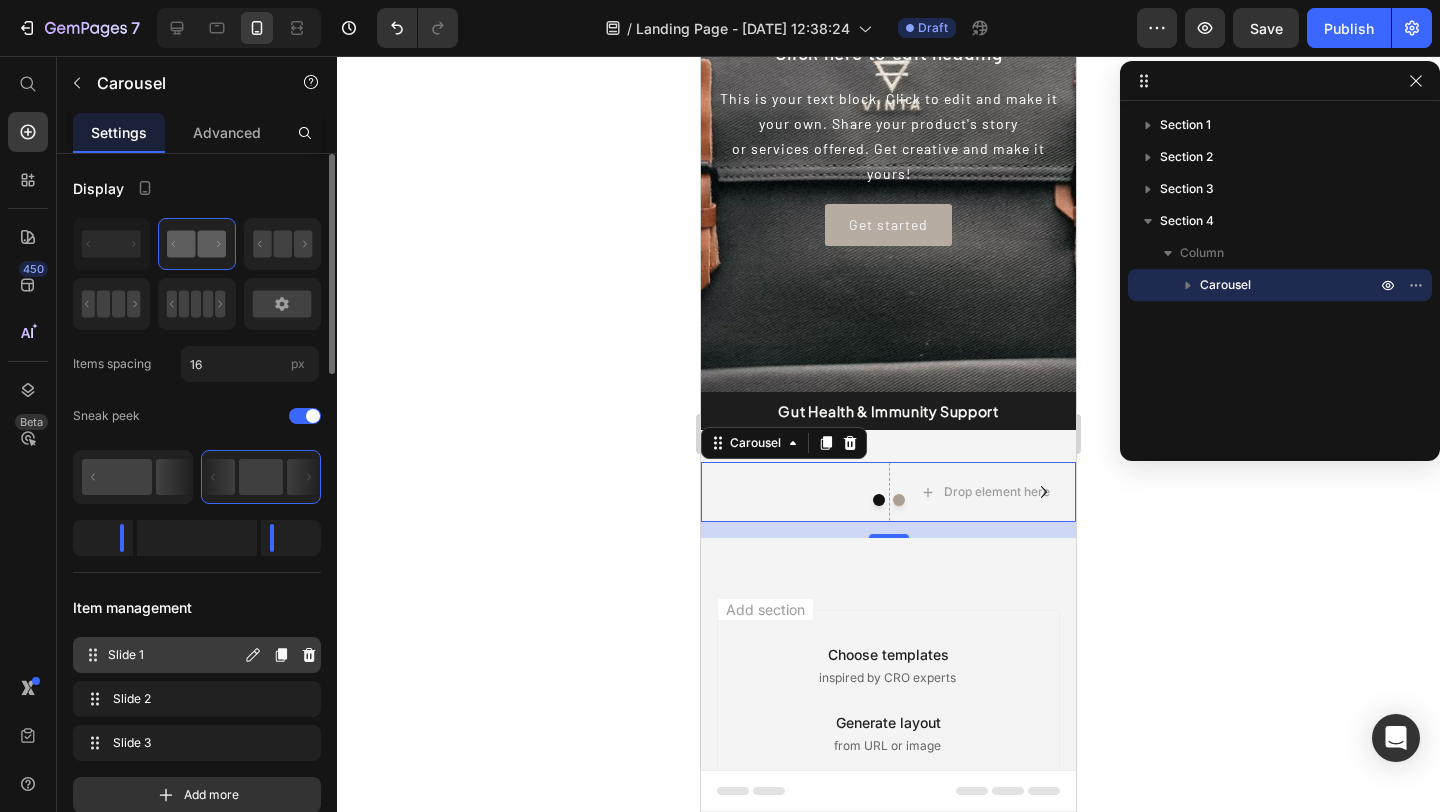 click on "Slide 1" at bounding box center [174, 655] 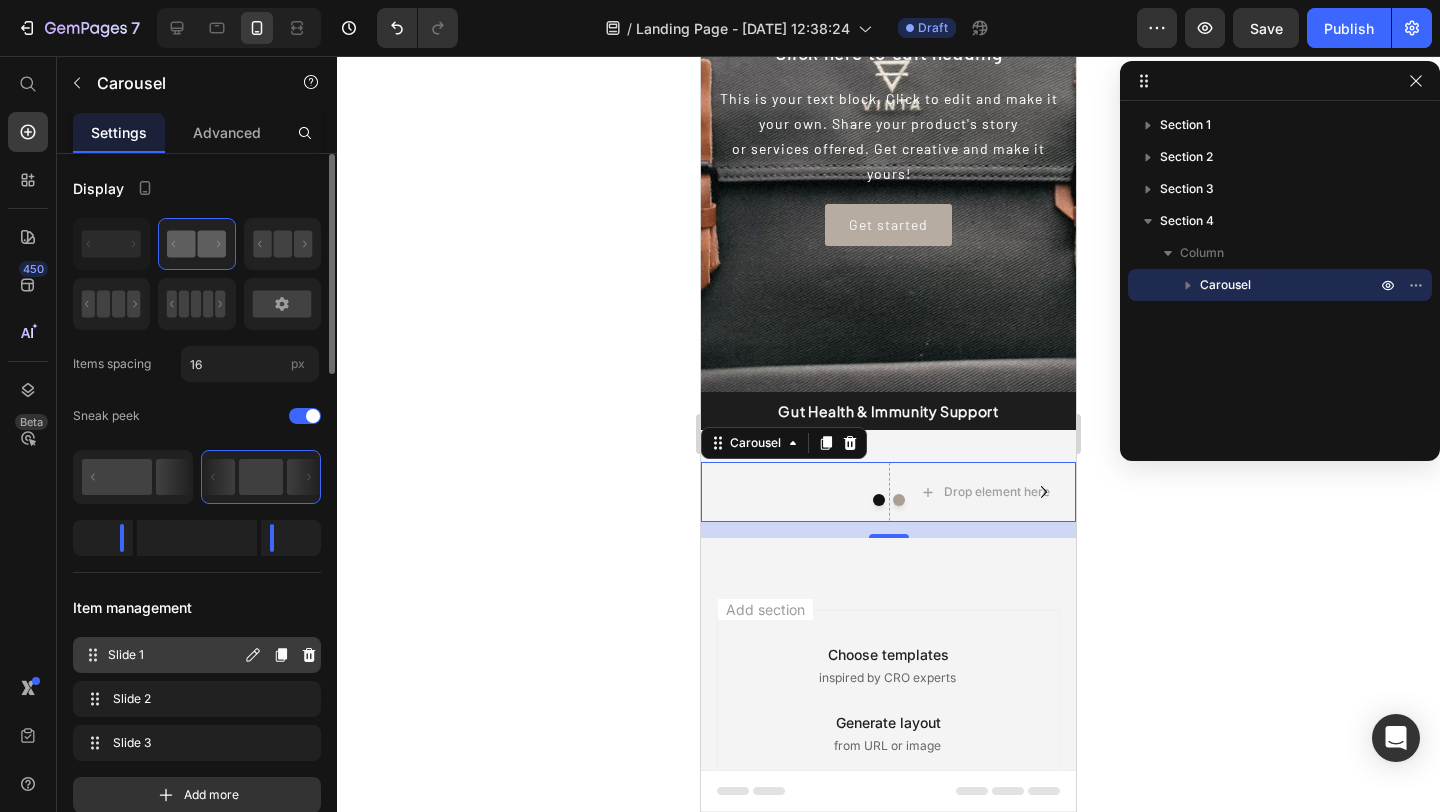 click on "Slide 1" at bounding box center (174, 655) 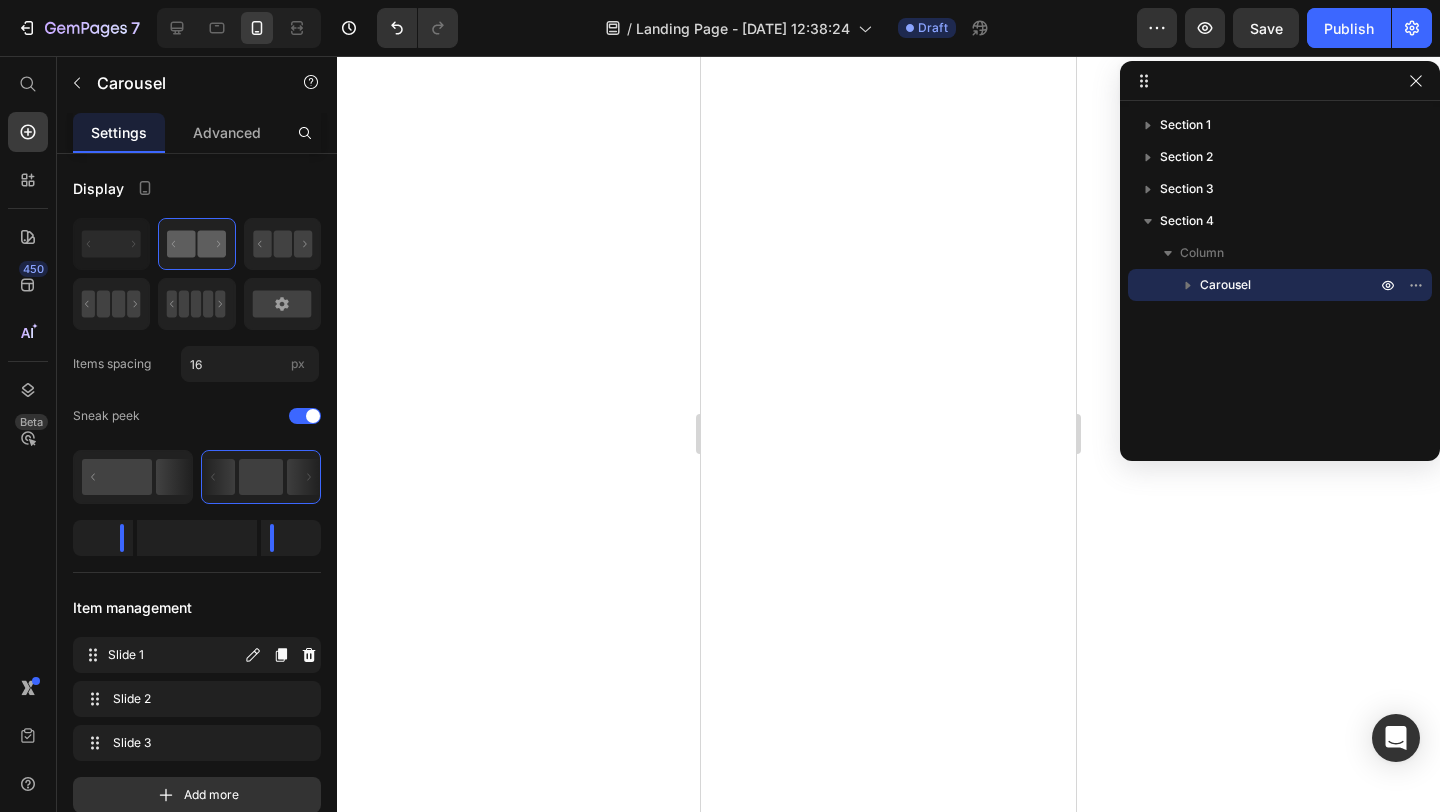 scroll, scrollTop: 0, scrollLeft: 0, axis: both 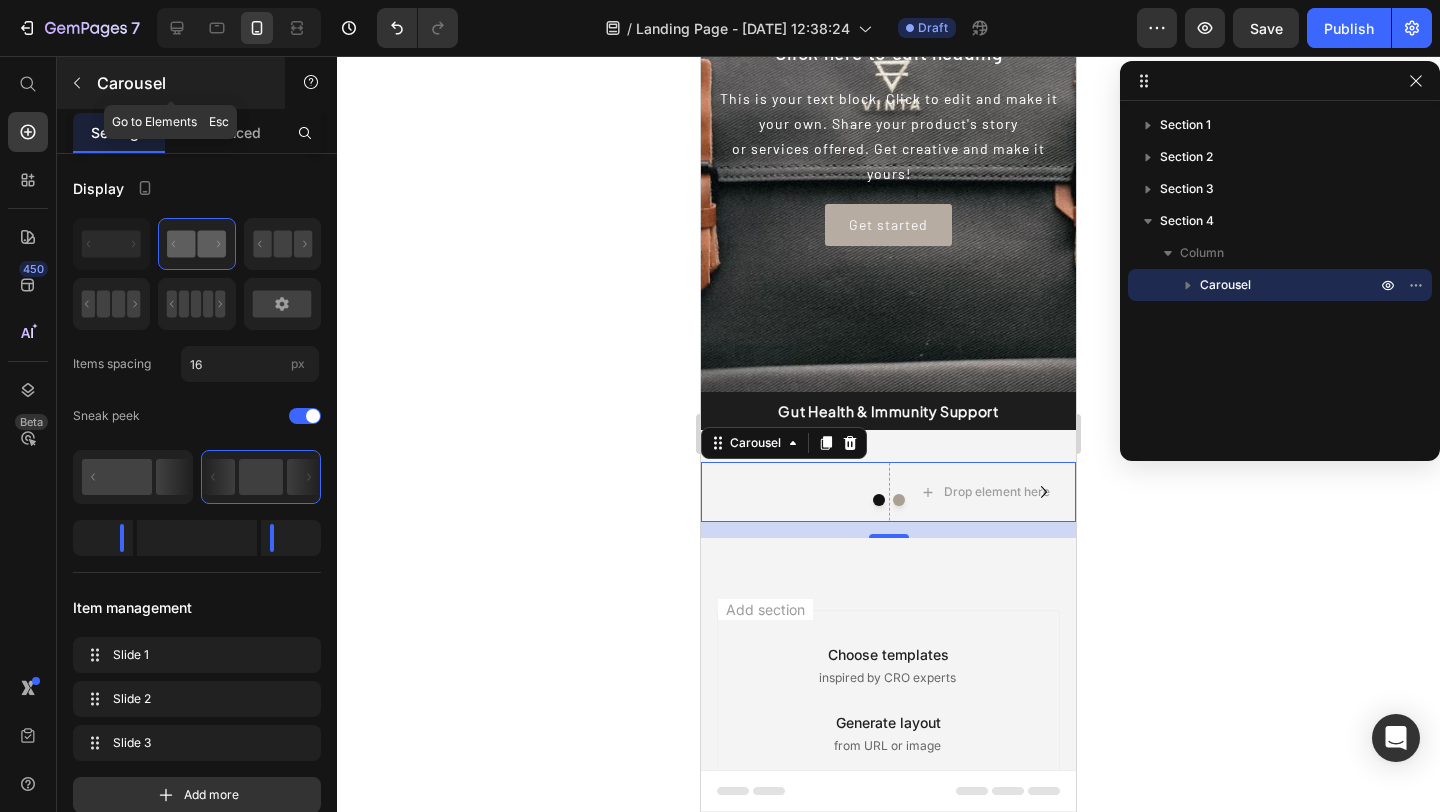 click 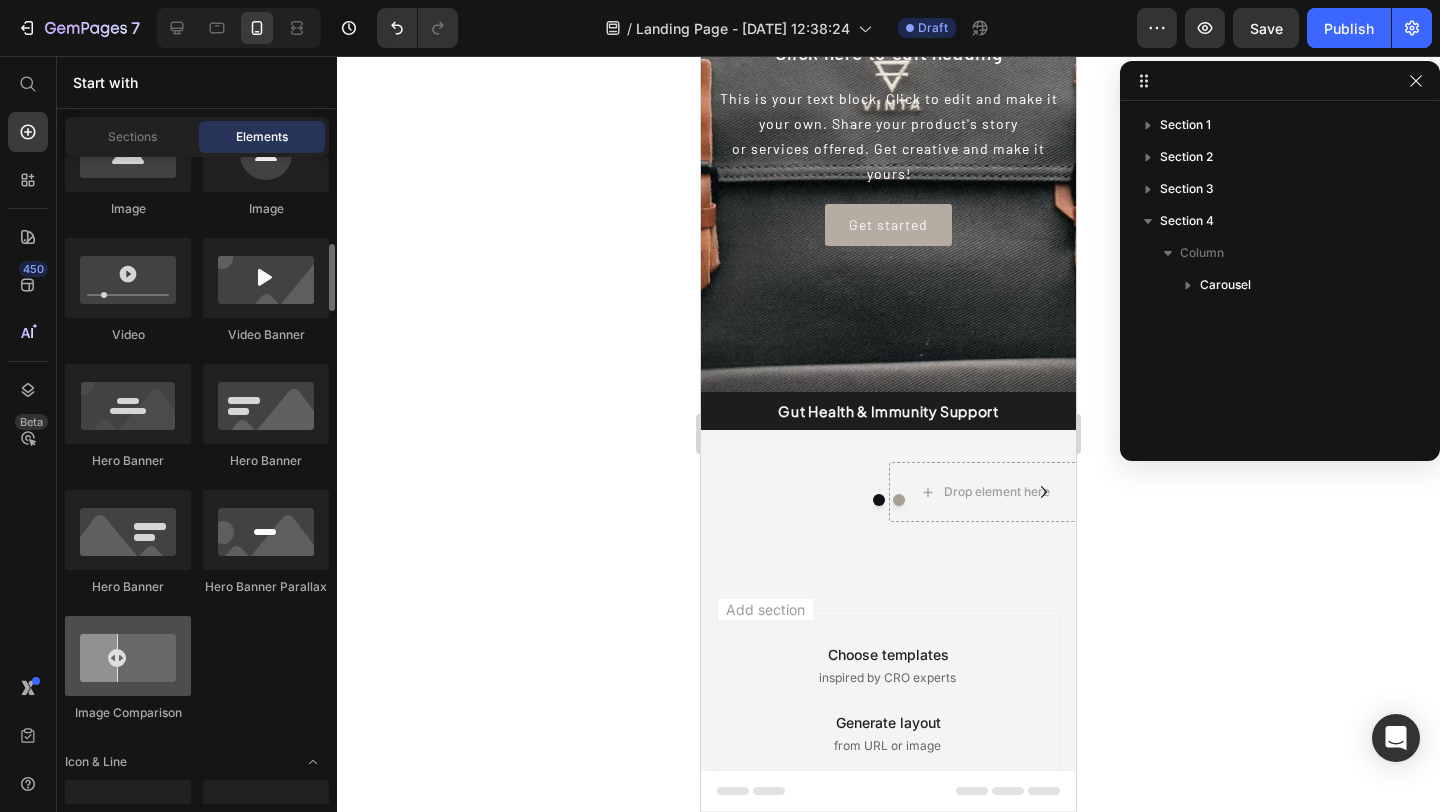 scroll, scrollTop: 719, scrollLeft: 0, axis: vertical 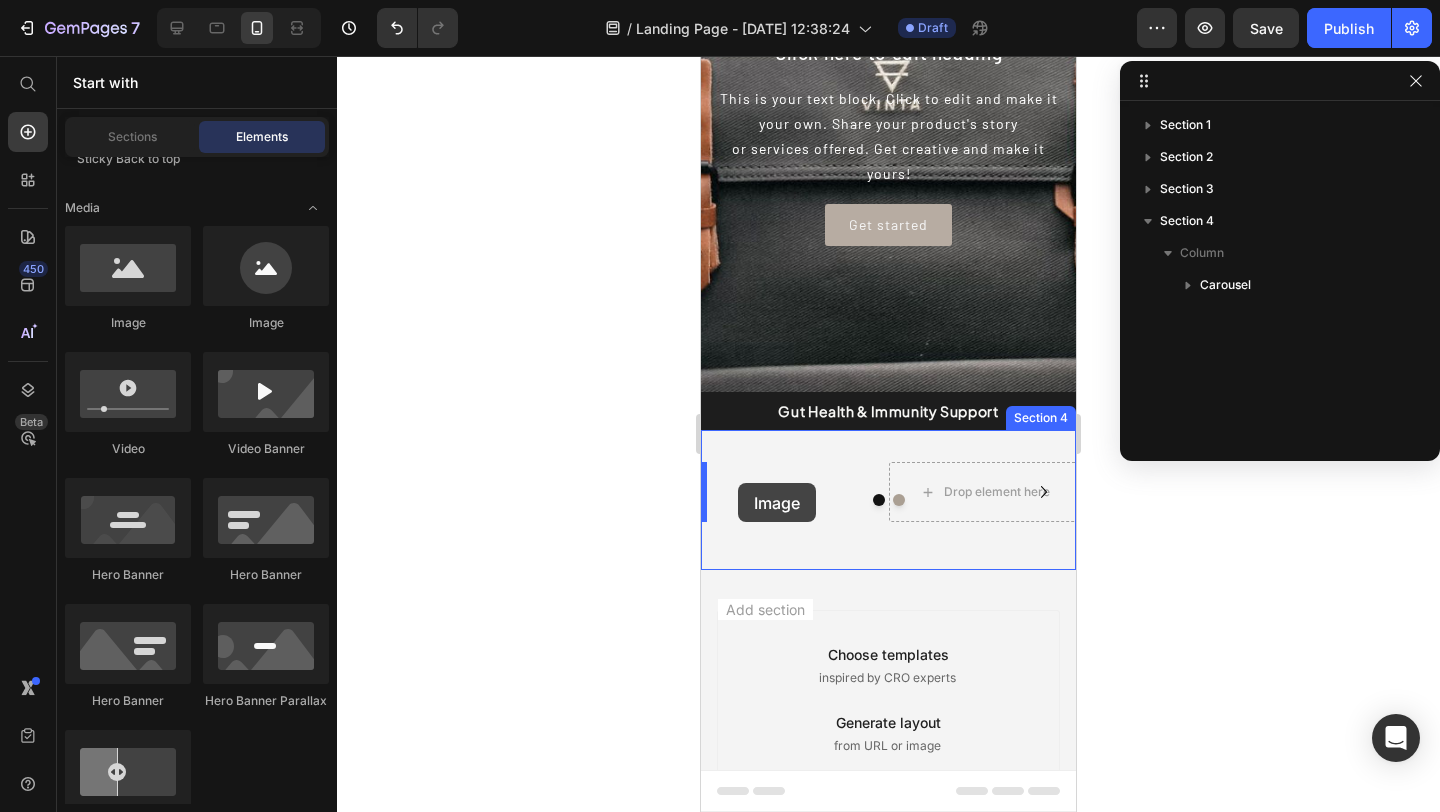 drag, startPoint x: 843, startPoint y: 334, endPoint x: 737, endPoint y: 481, distance: 181.2319 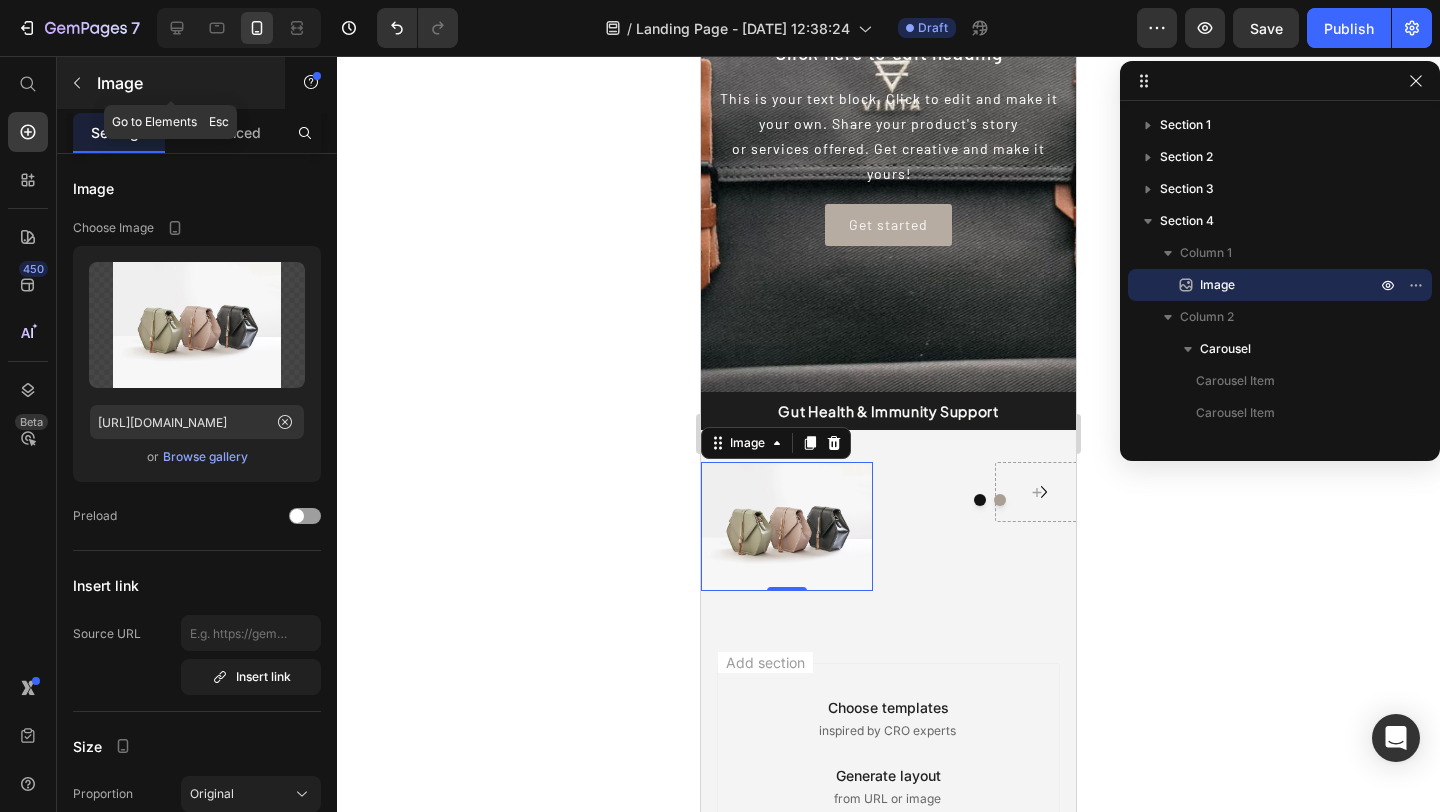 click 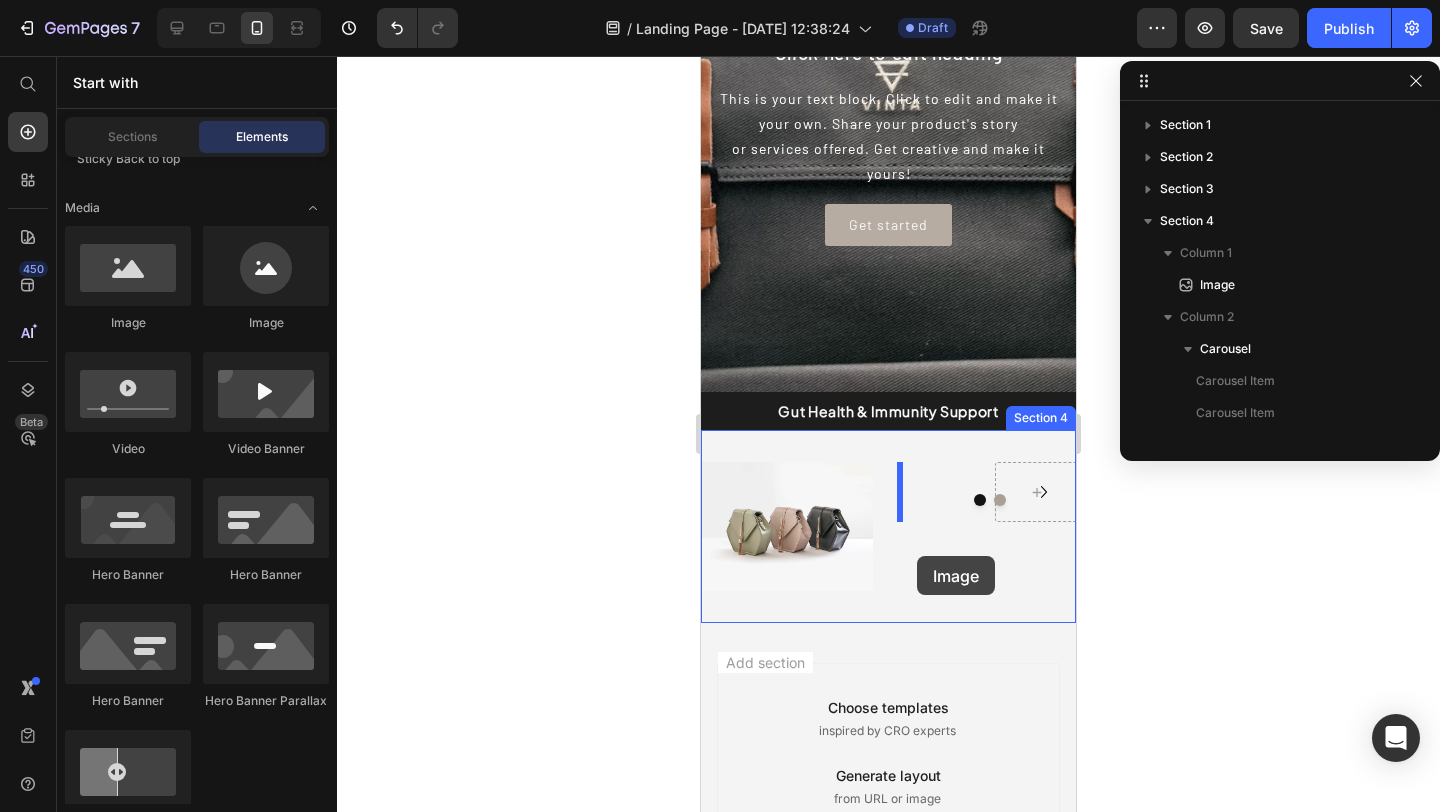drag, startPoint x: 814, startPoint y: 352, endPoint x: 915, endPoint y: 551, distance: 223.16362 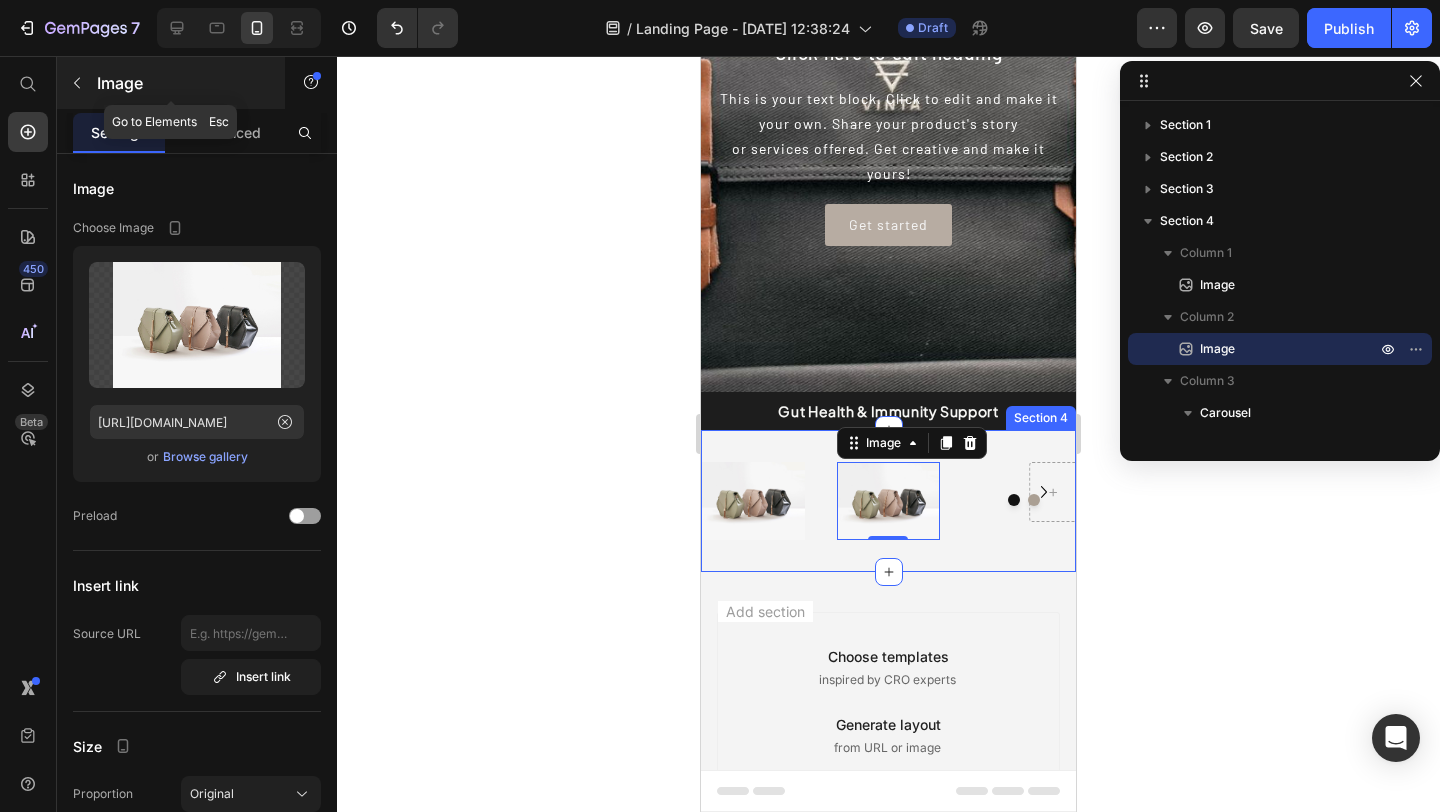click 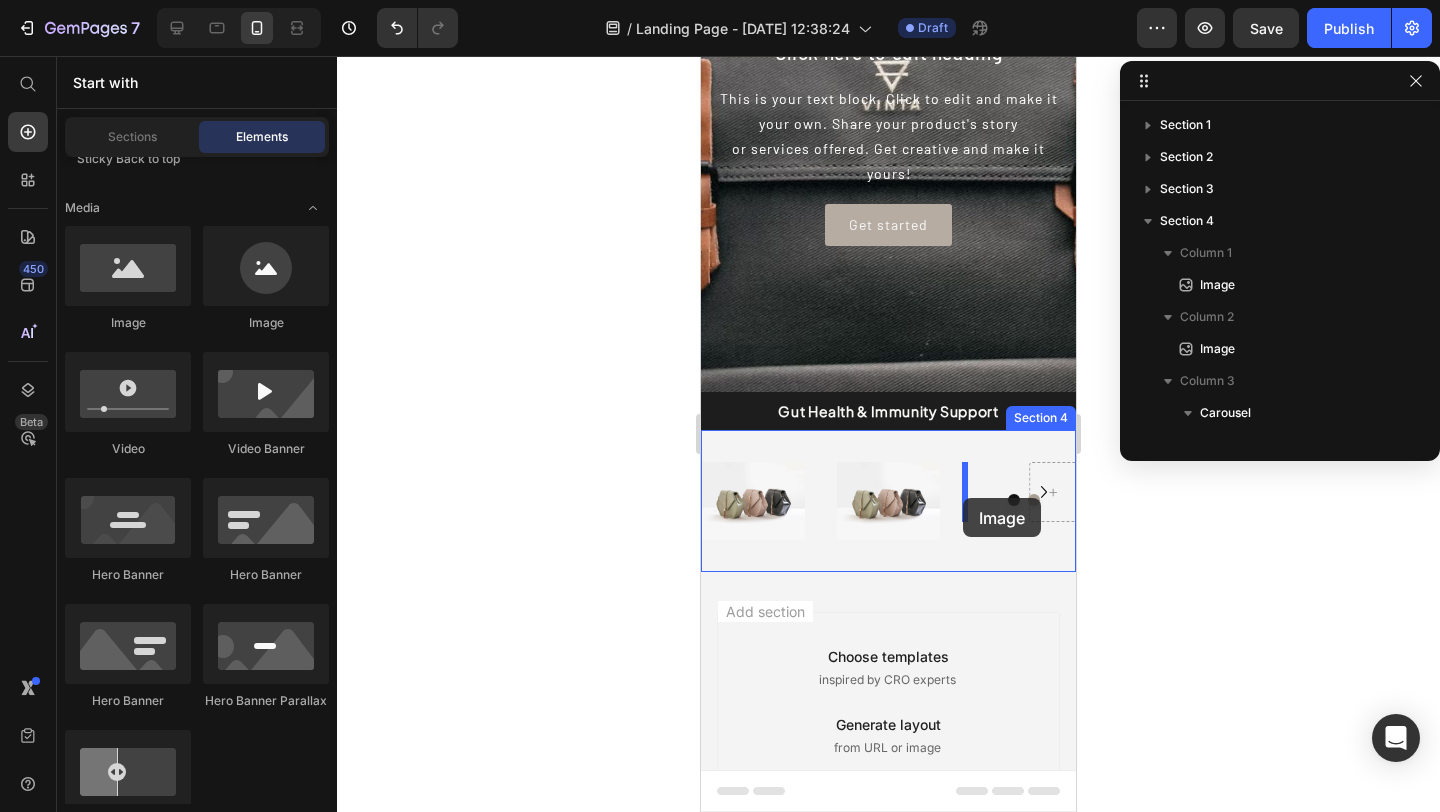 drag, startPoint x: 823, startPoint y: 329, endPoint x: 963, endPoint y: 498, distance: 219.45615 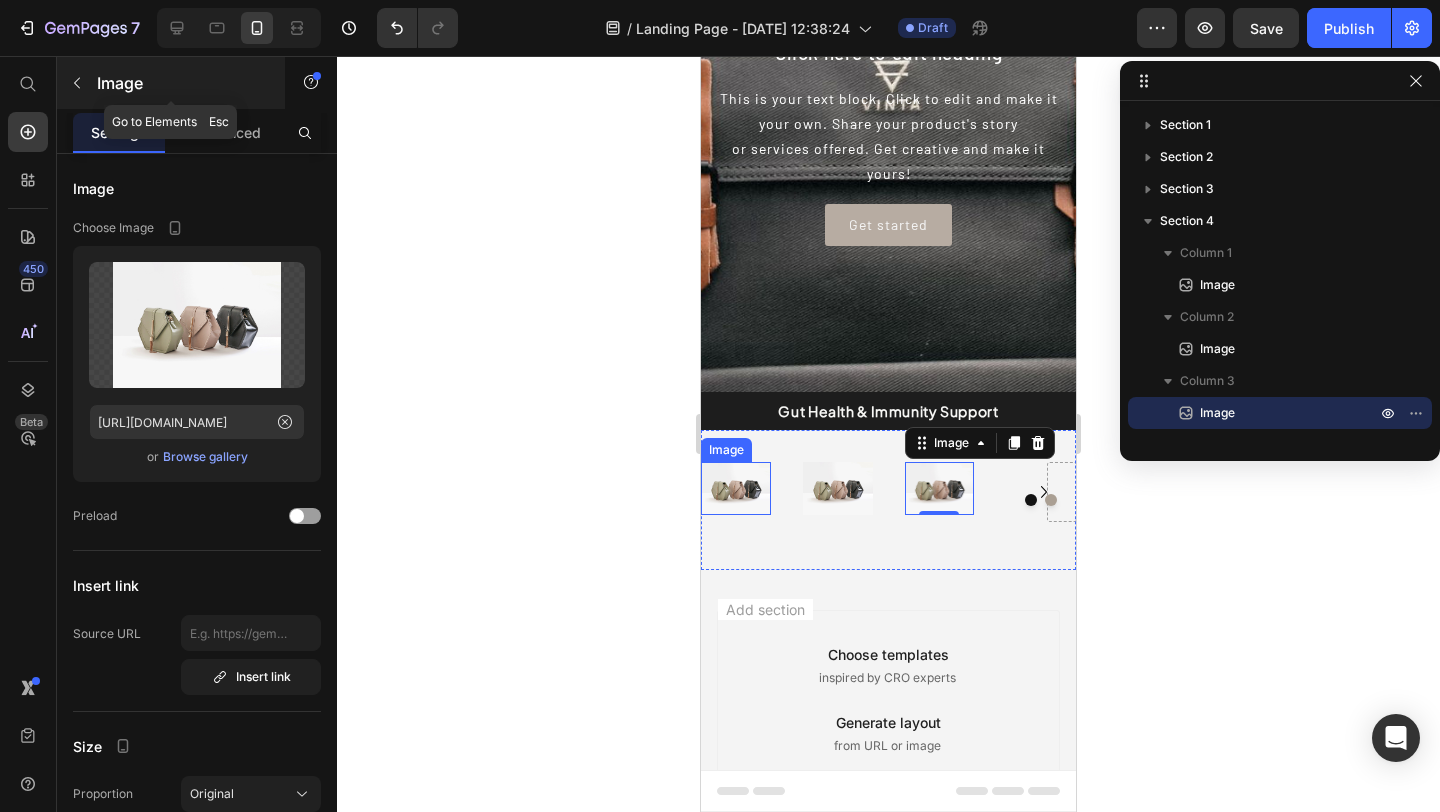 click 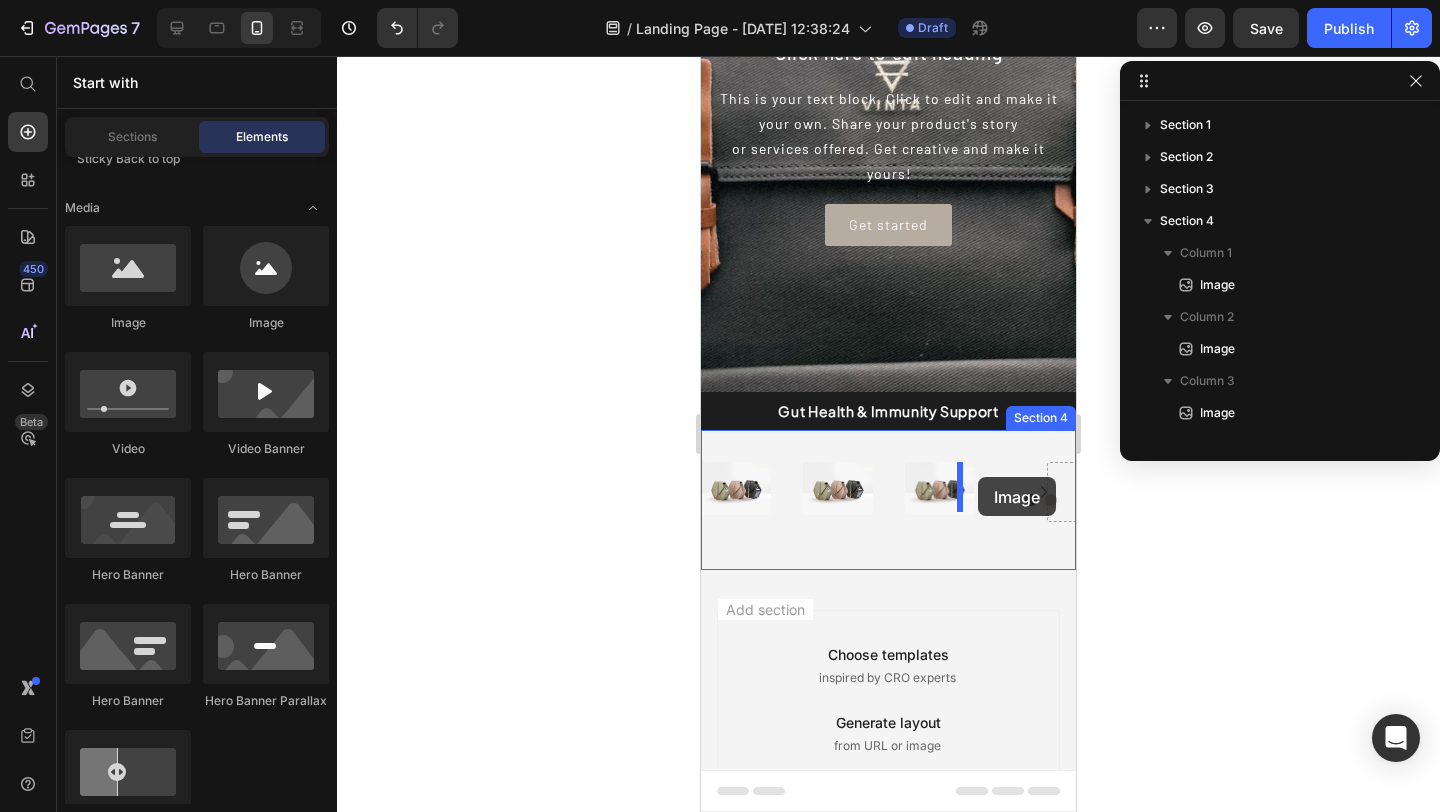 drag, startPoint x: 811, startPoint y: 330, endPoint x: 978, endPoint y: 477, distance: 222.48146 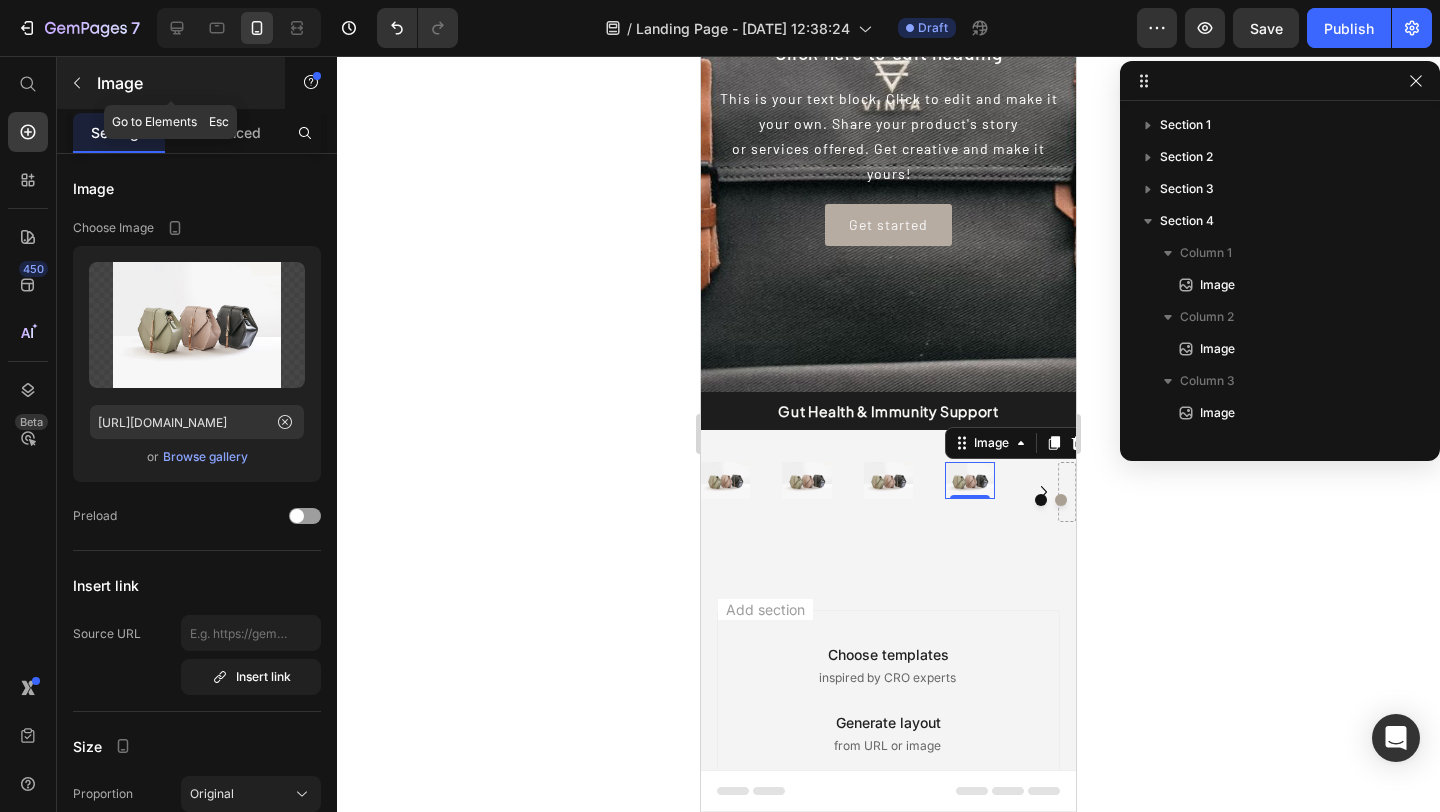 click 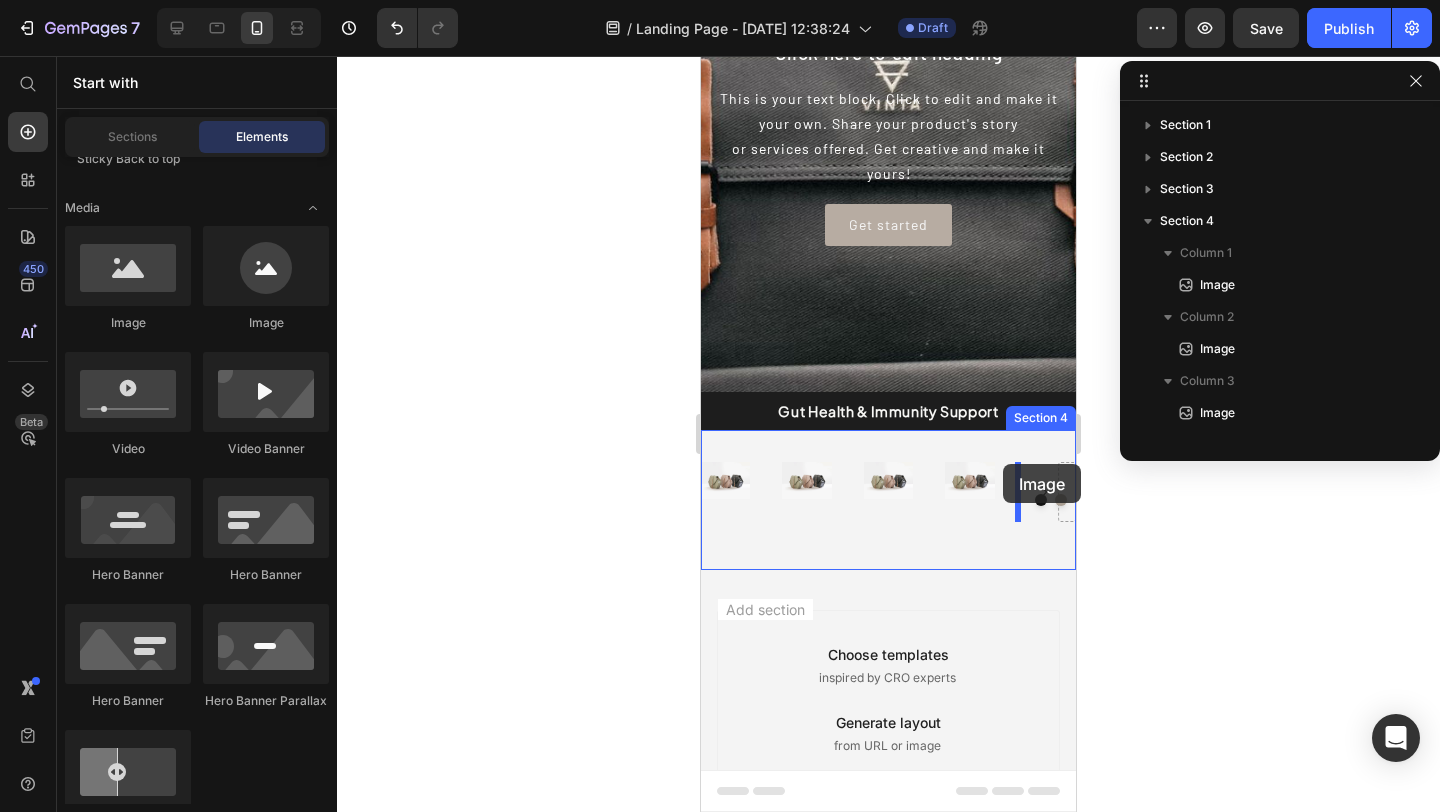 drag, startPoint x: 818, startPoint y: 315, endPoint x: 1003, endPoint y: 464, distance: 237.54158 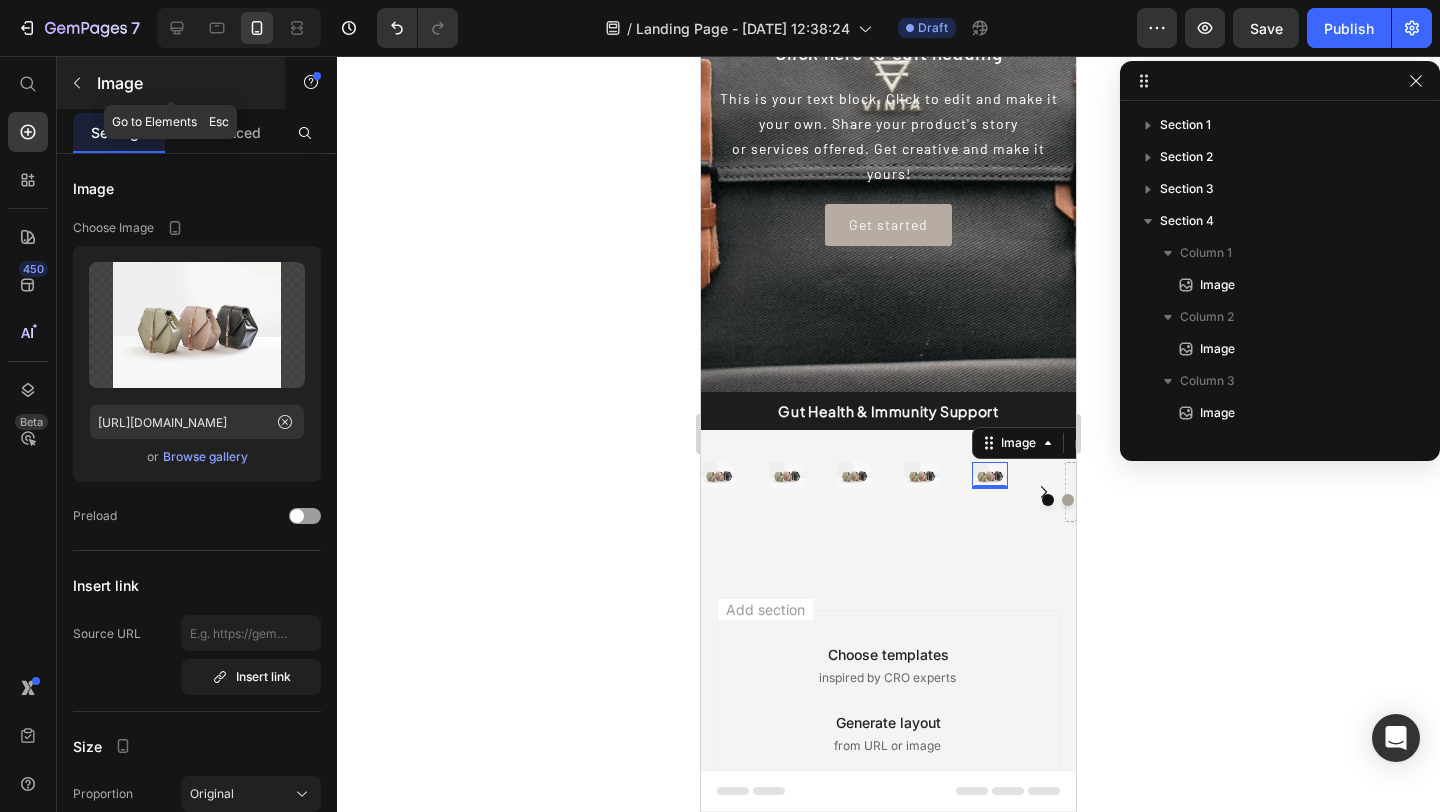 click 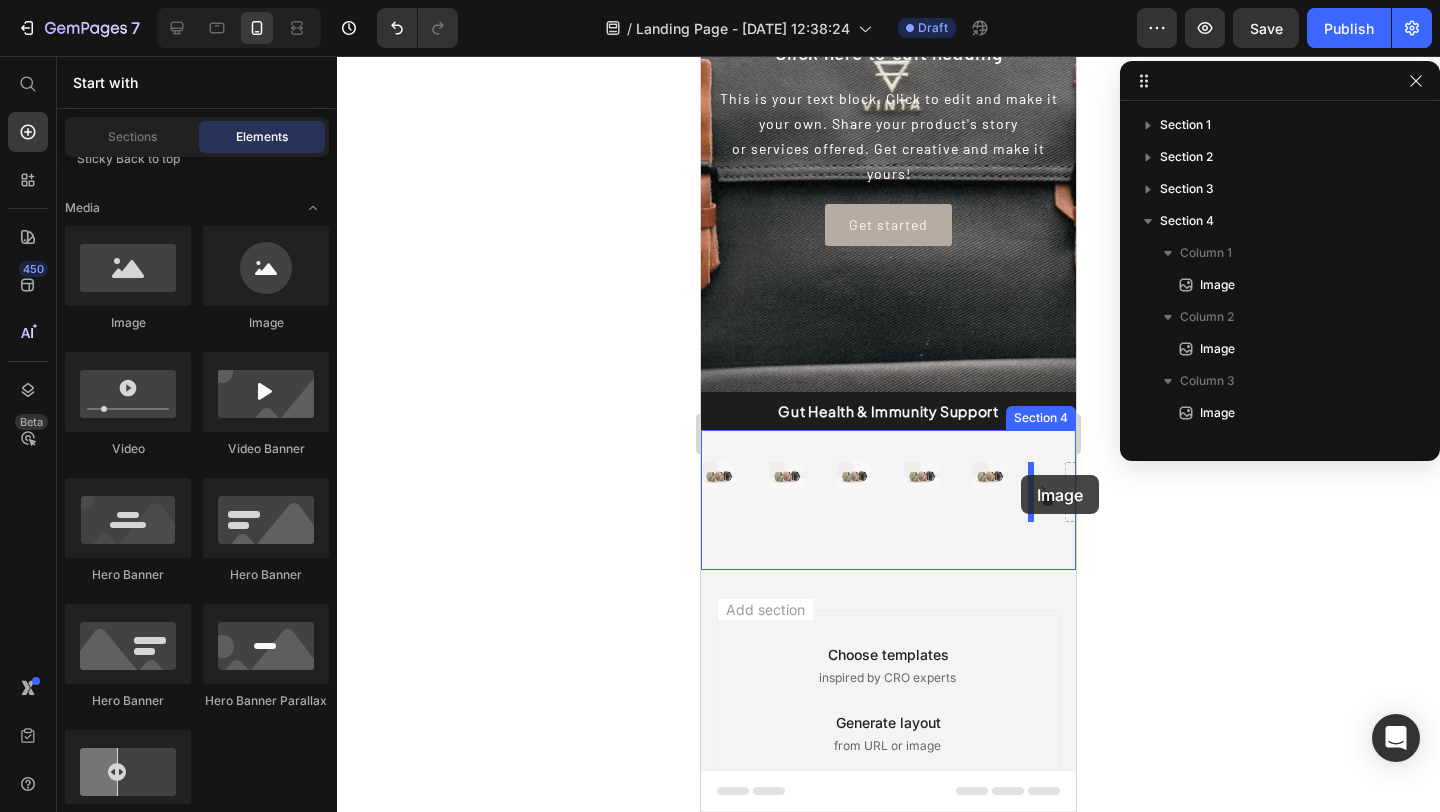 drag, startPoint x: 1051, startPoint y: 512, endPoint x: 1021, endPoint y: 475, distance: 47.63402 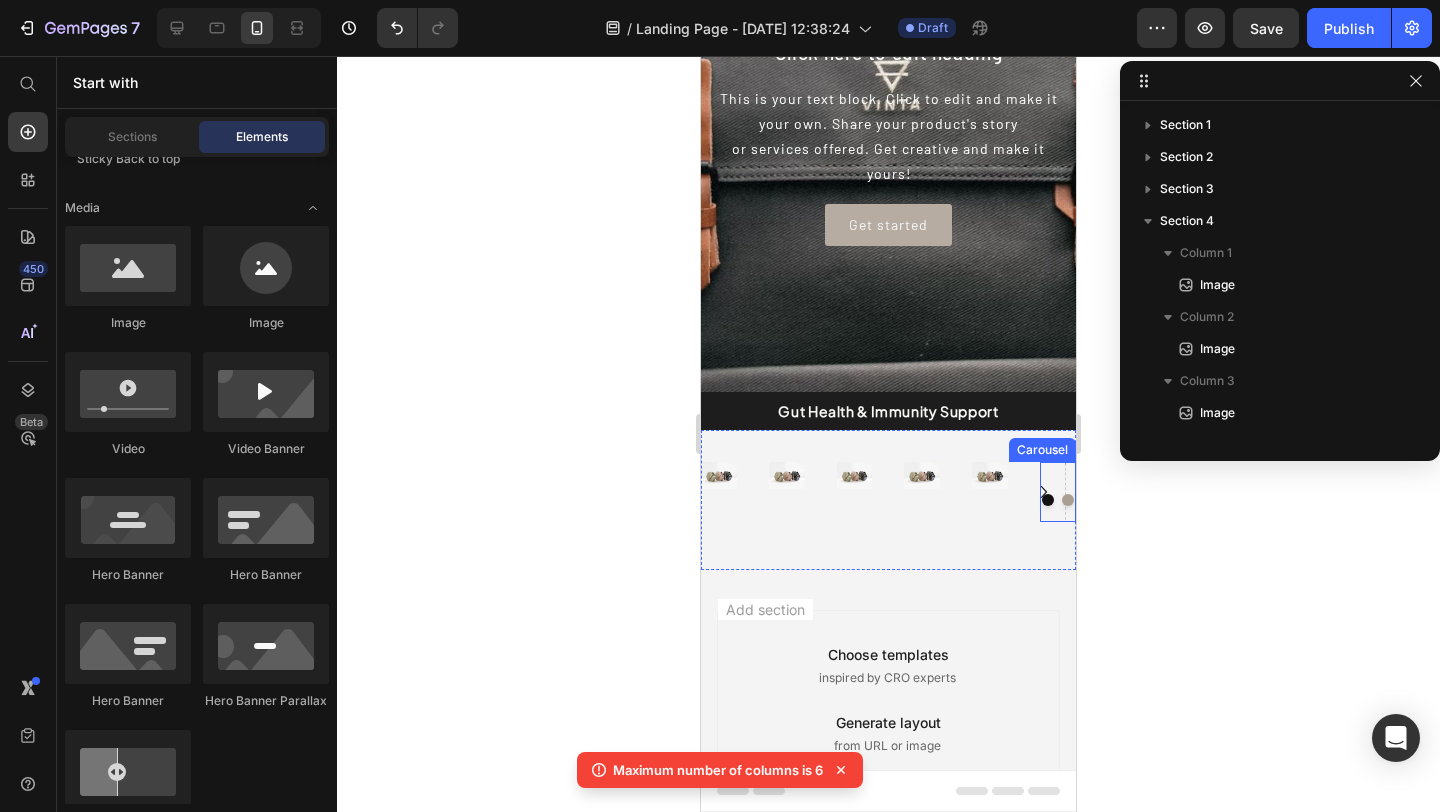 click 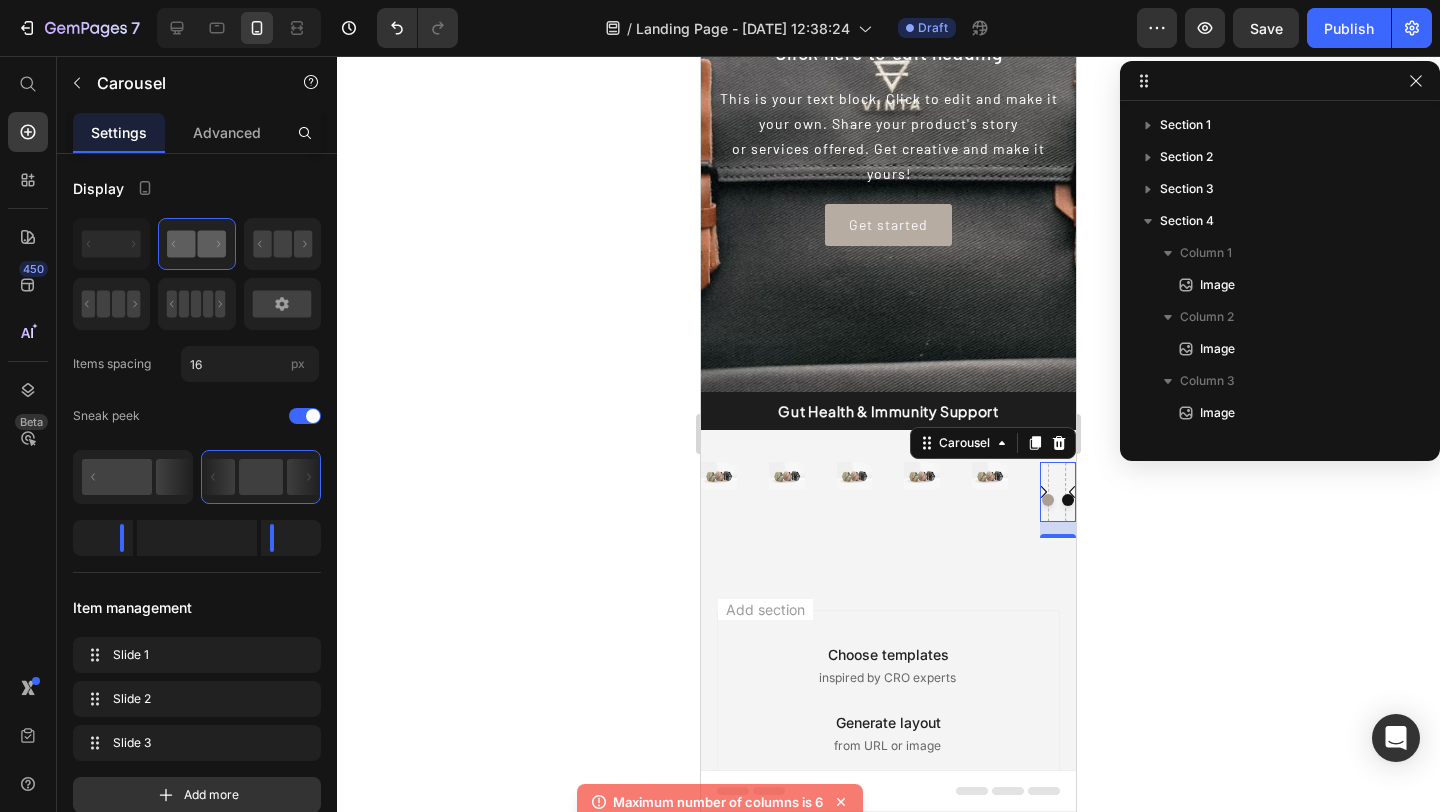 type 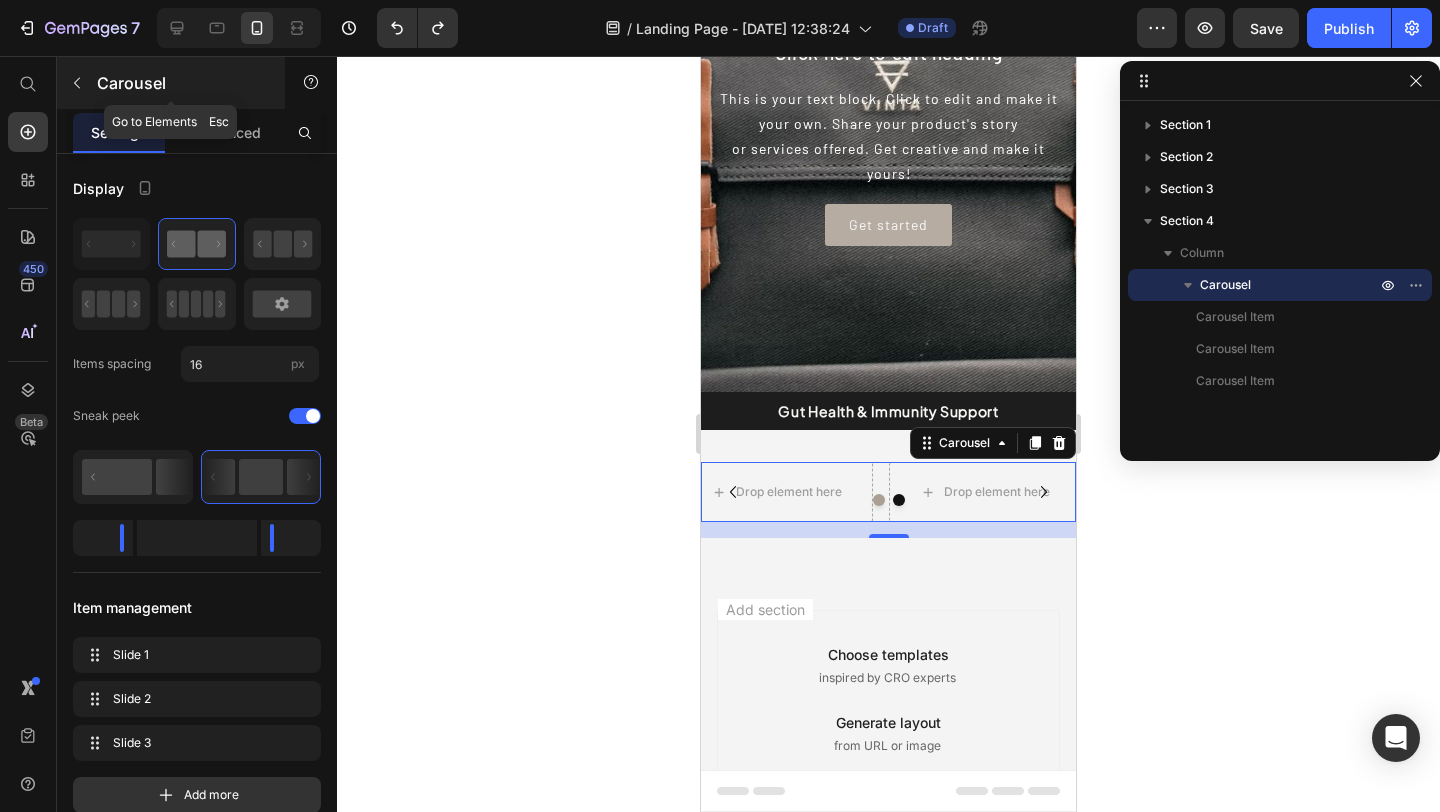 click 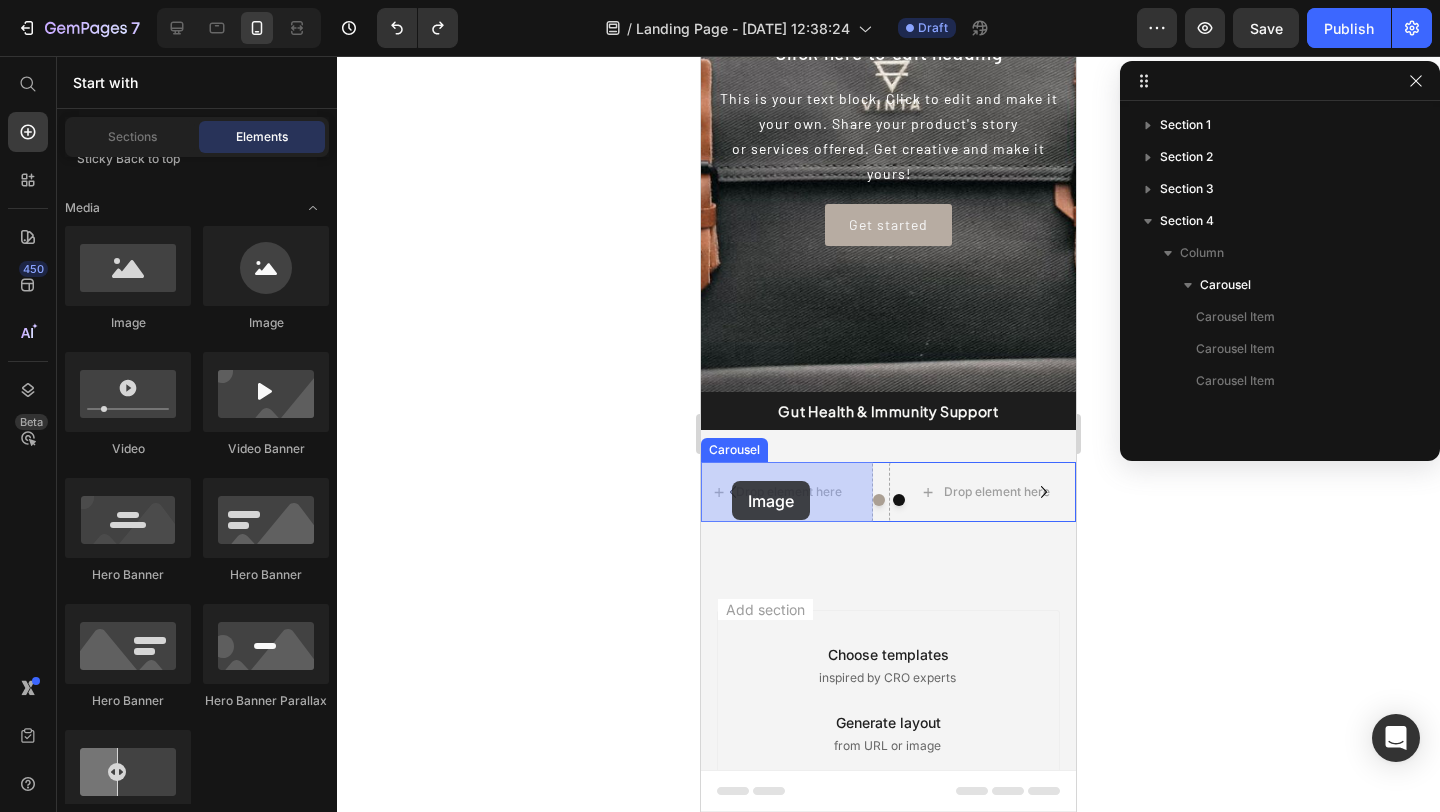 drag, startPoint x: 815, startPoint y: 319, endPoint x: 731, endPoint y: 480, distance: 181.5957 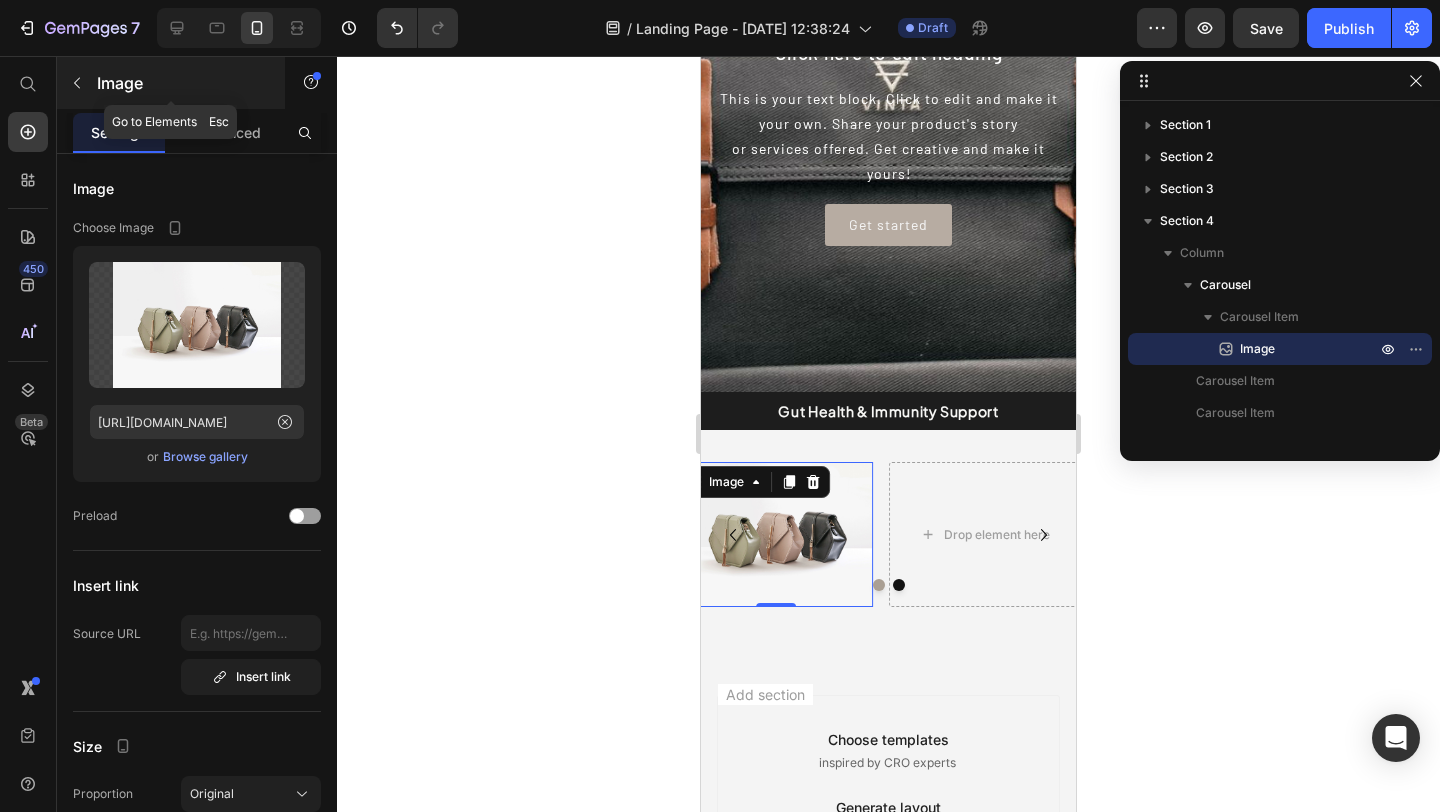 click 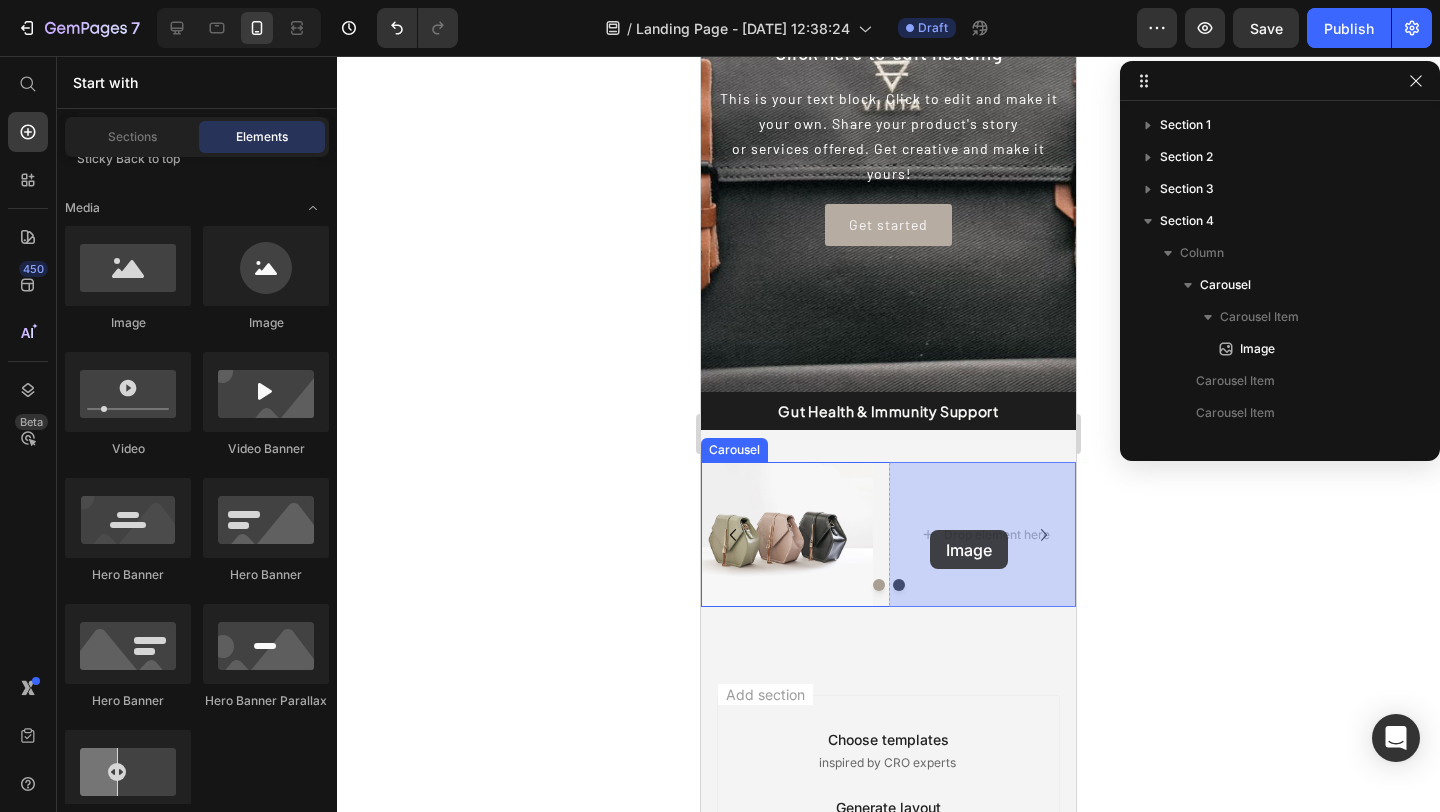 drag, startPoint x: 829, startPoint y: 329, endPoint x: 930, endPoint y: 530, distance: 224.94888 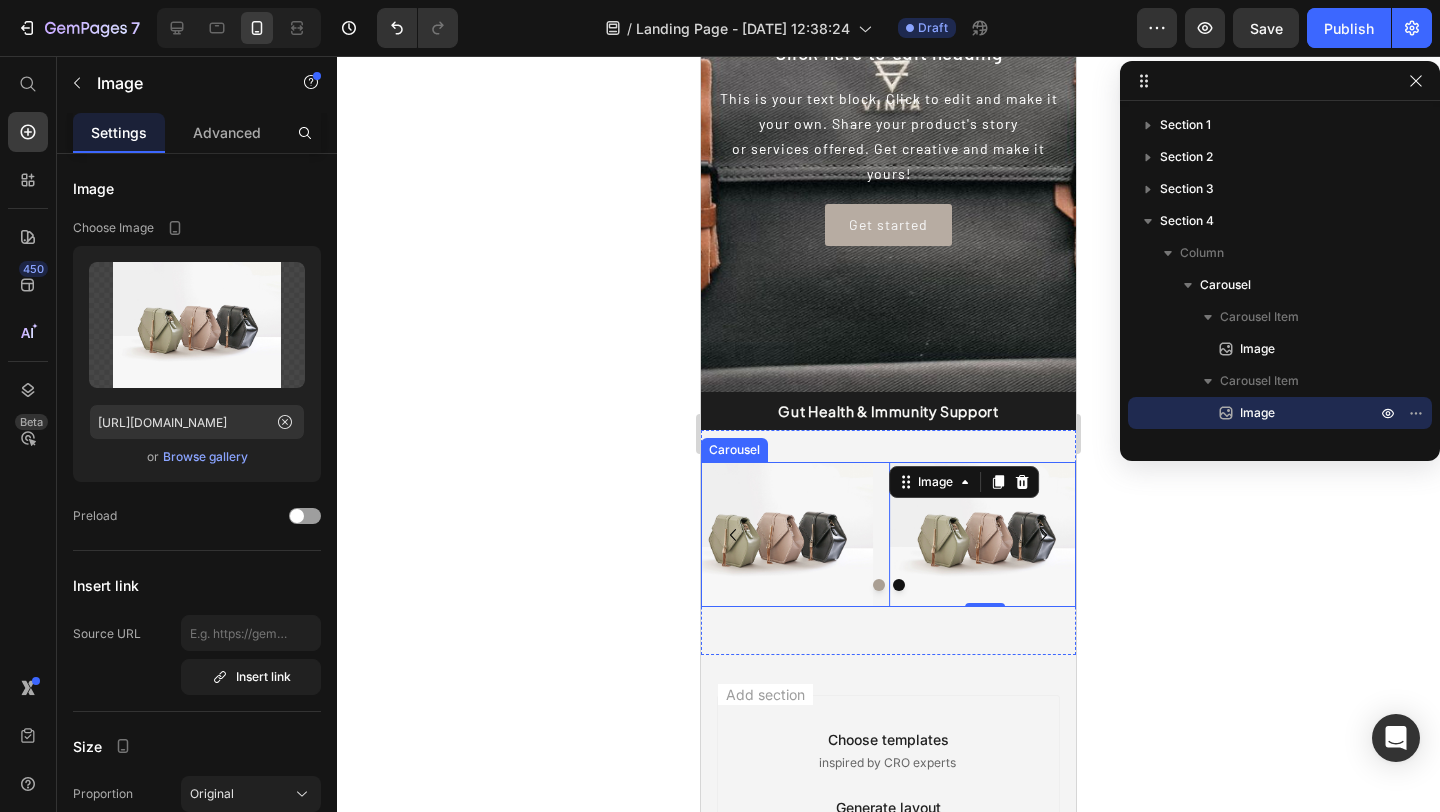 click at bounding box center [899, 585] 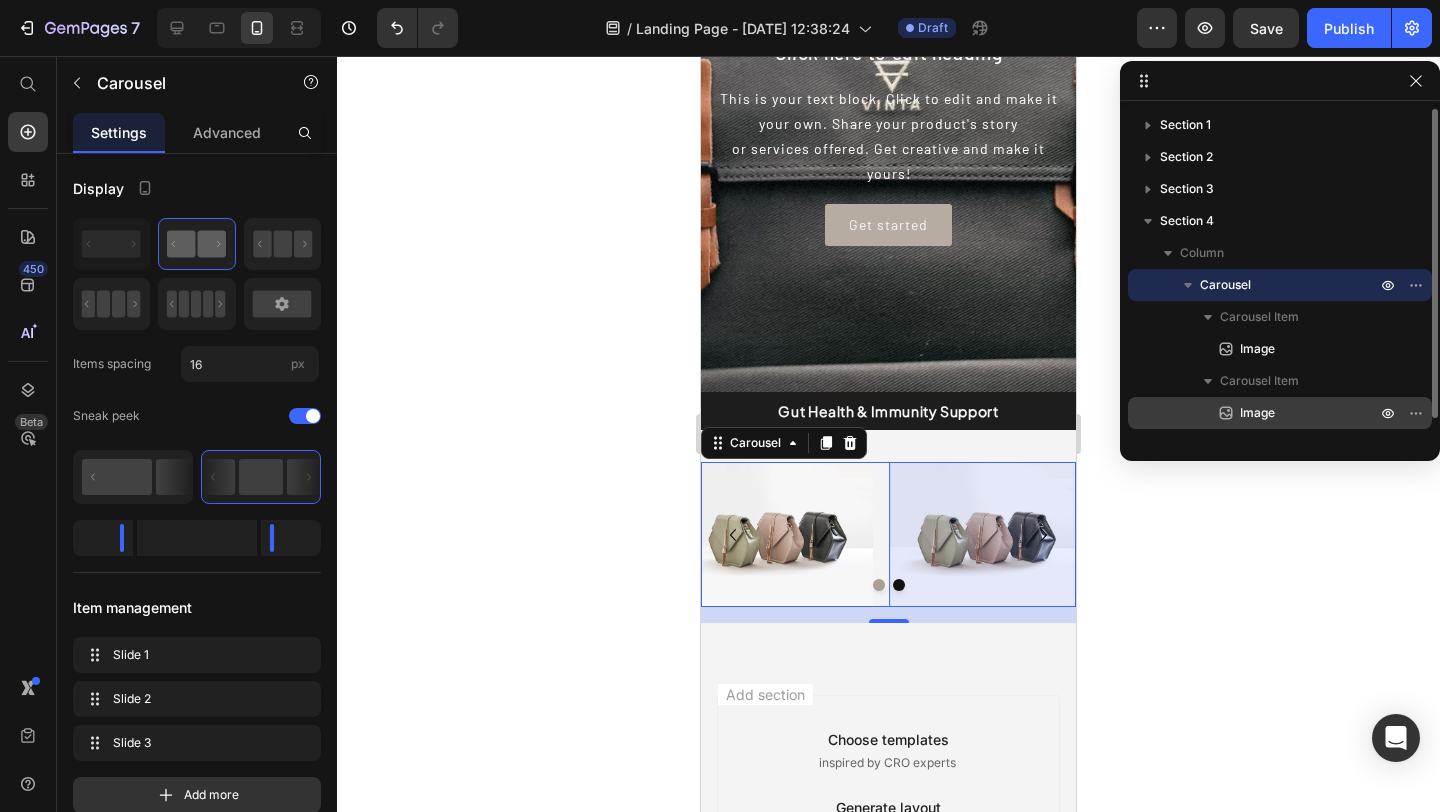 scroll, scrollTop: 22, scrollLeft: 0, axis: vertical 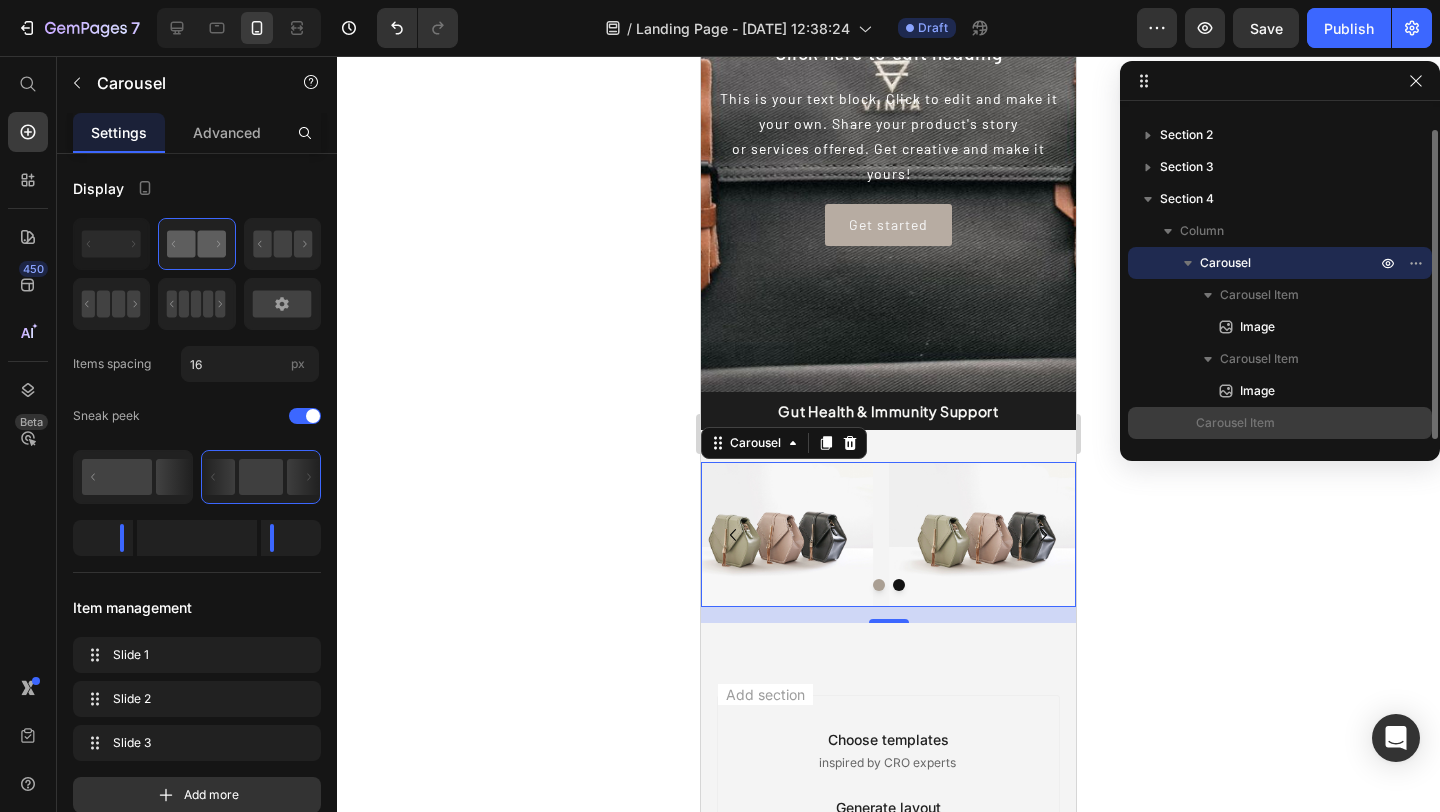 click on "Carousel Item" at bounding box center [1276, 423] 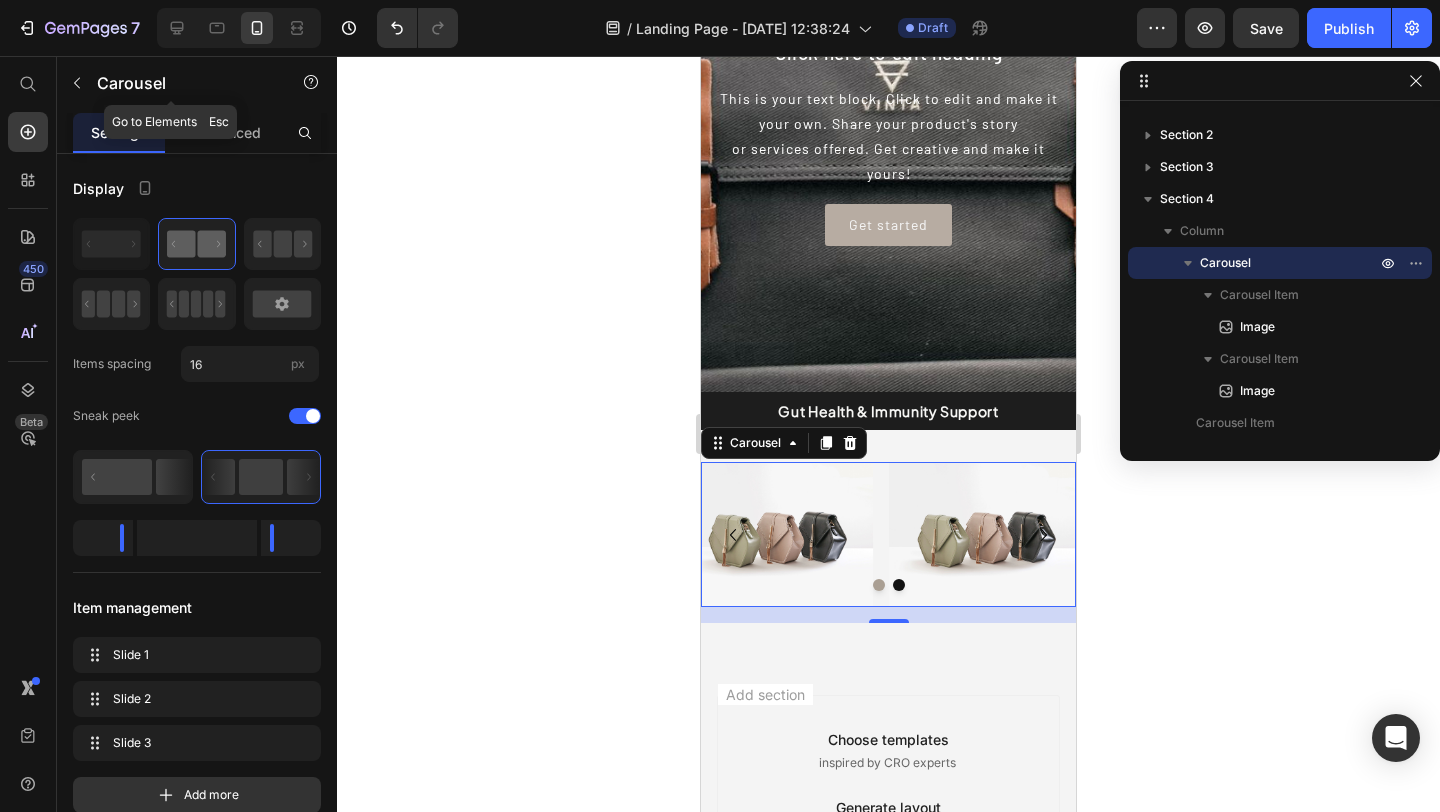 click at bounding box center (77, 83) 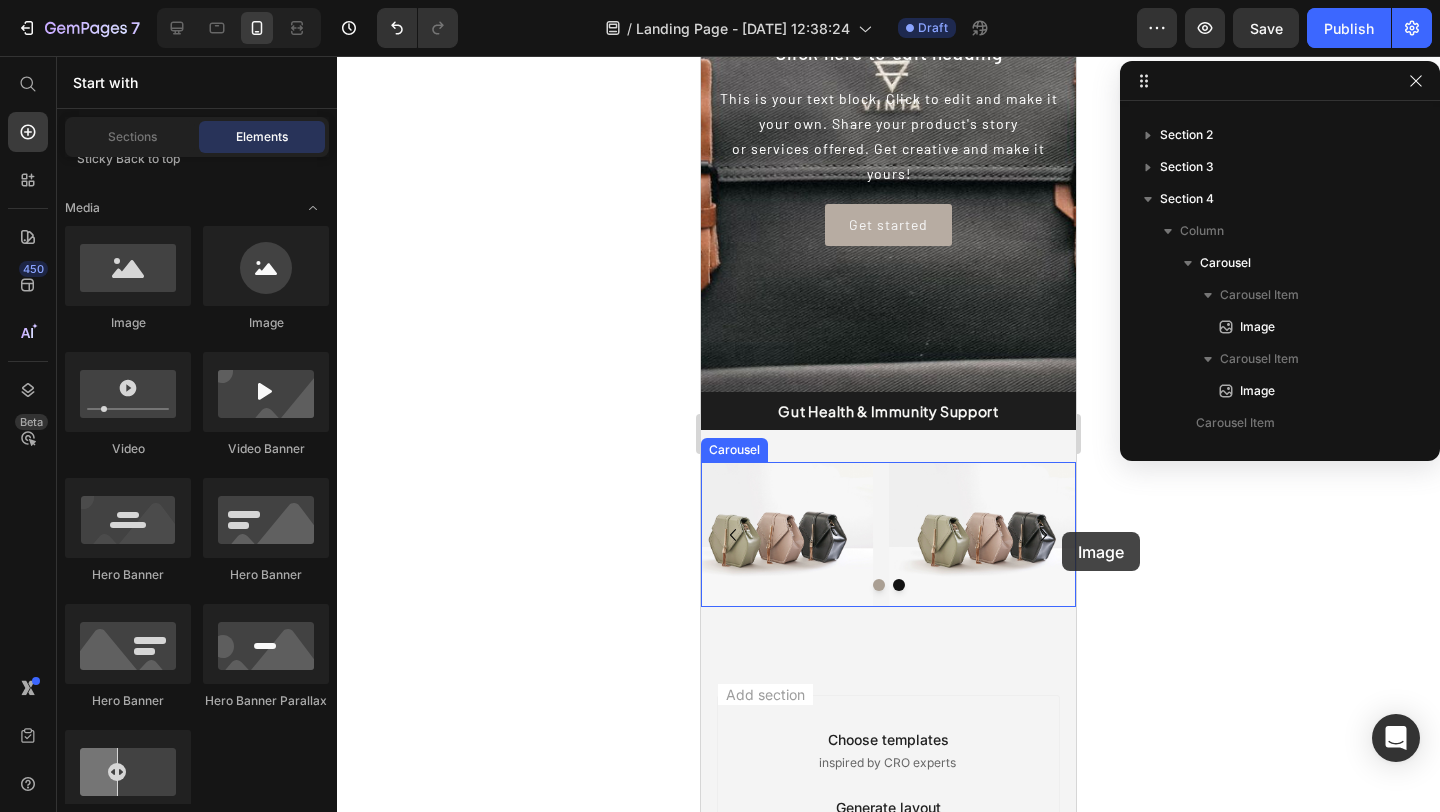 drag, startPoint x: 835, startPoint y: 340, endPoint x: 1062, endPoint y: 532, distance: 297.3096 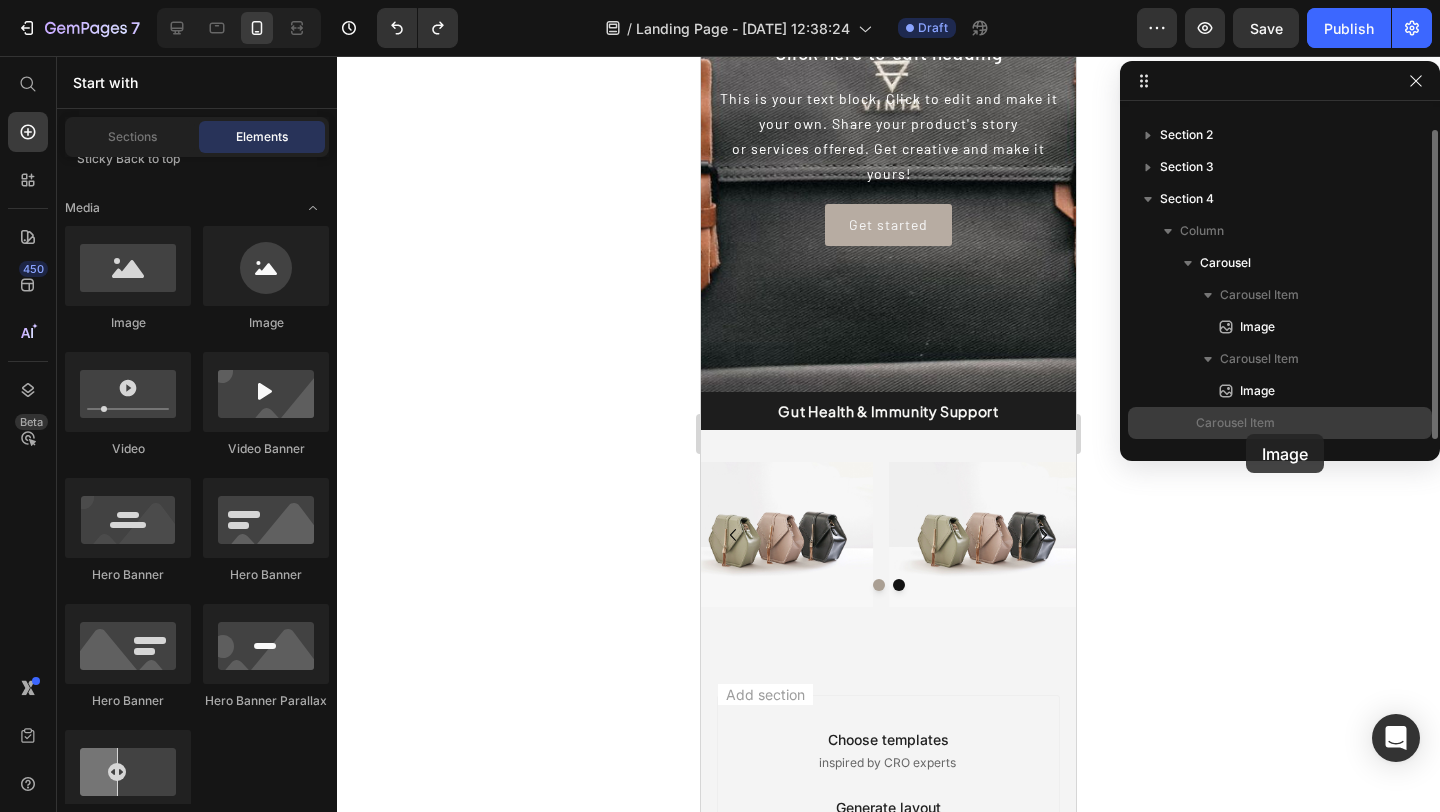 drag, startPoint x: 108, startPoint y: 278, endPoint x: 1246, endPoint y: 434, distance: 1148.6427 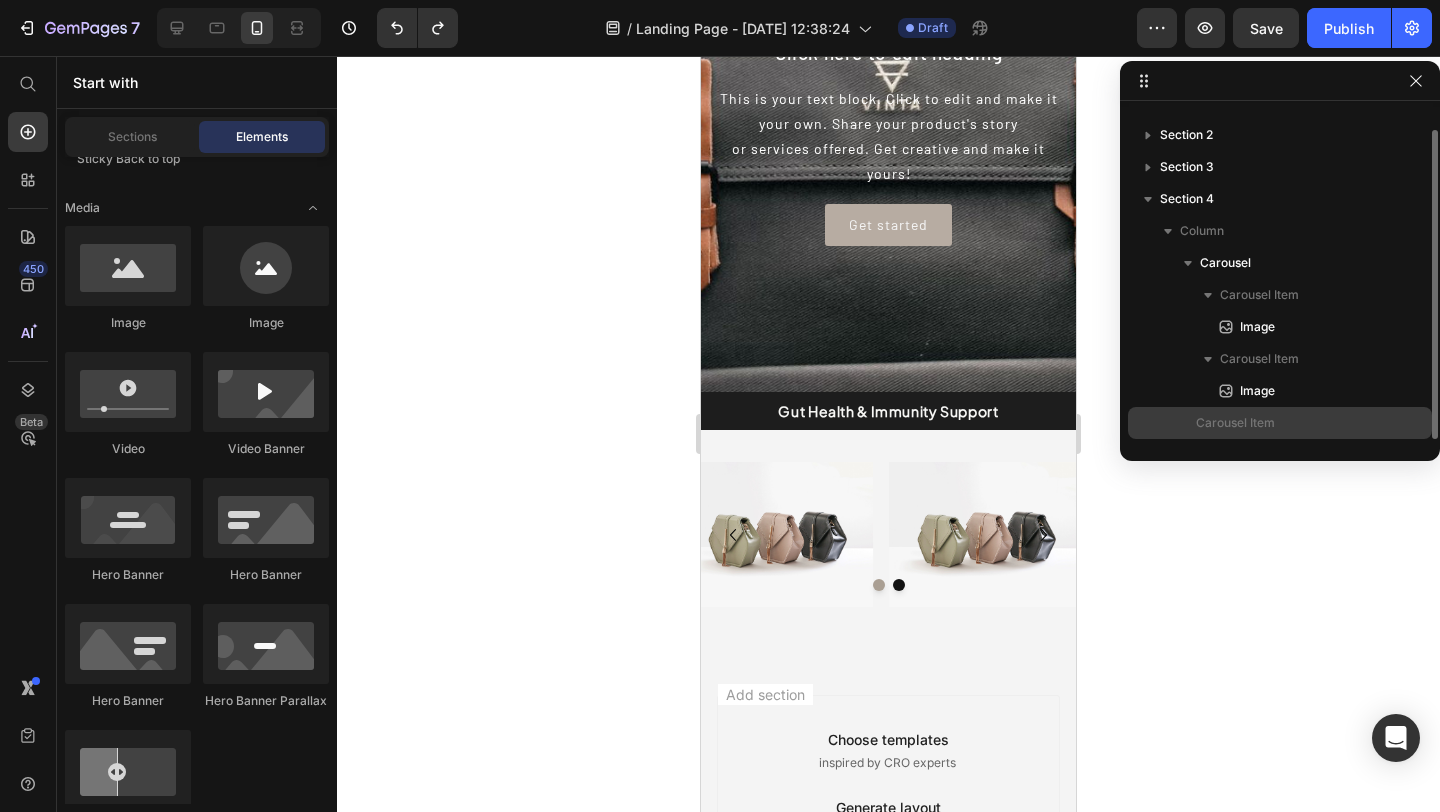 click on "Carousel Item" at bounding box center (1235, 423) 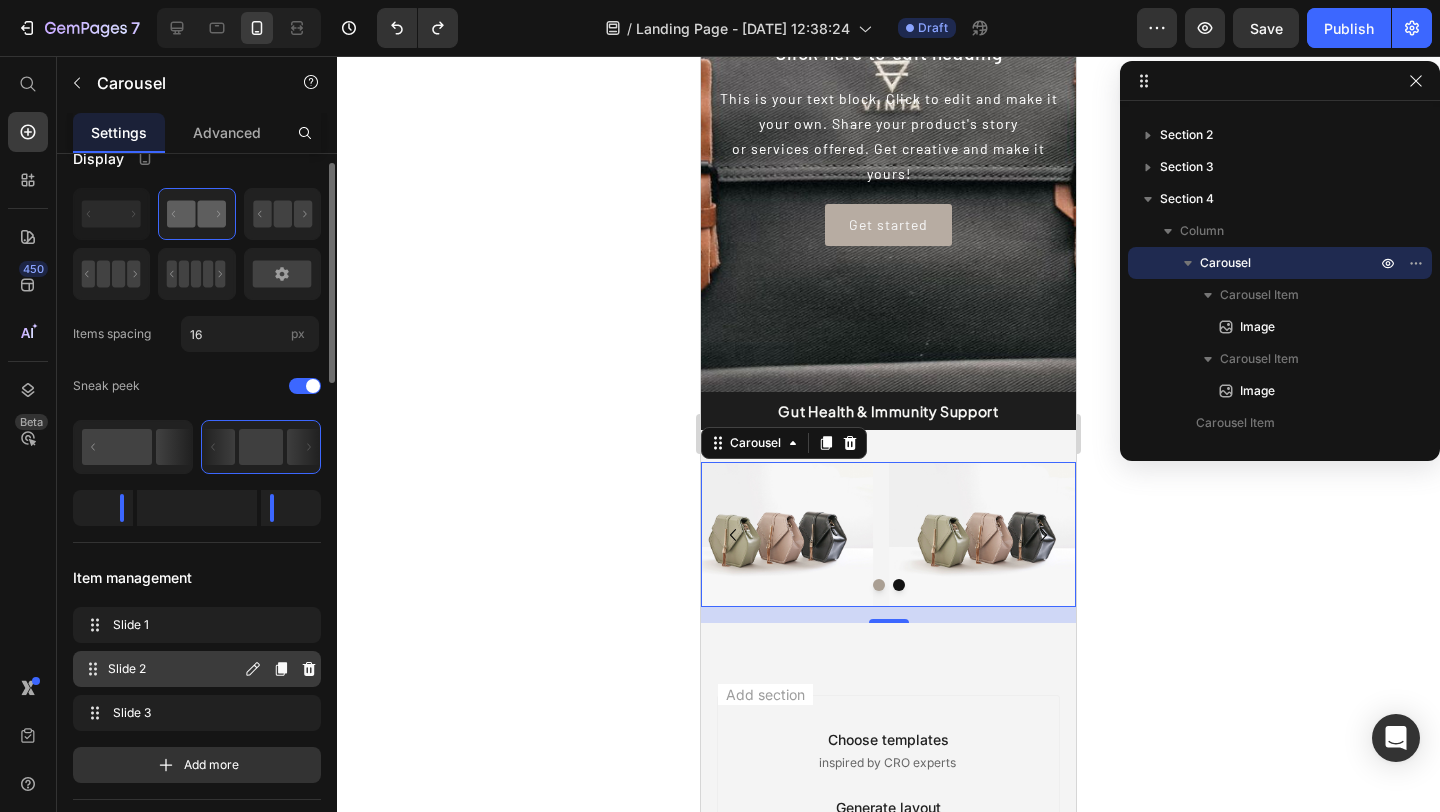 scroll, scrollTop: 34, scrollLeft: 0, axis: vertical 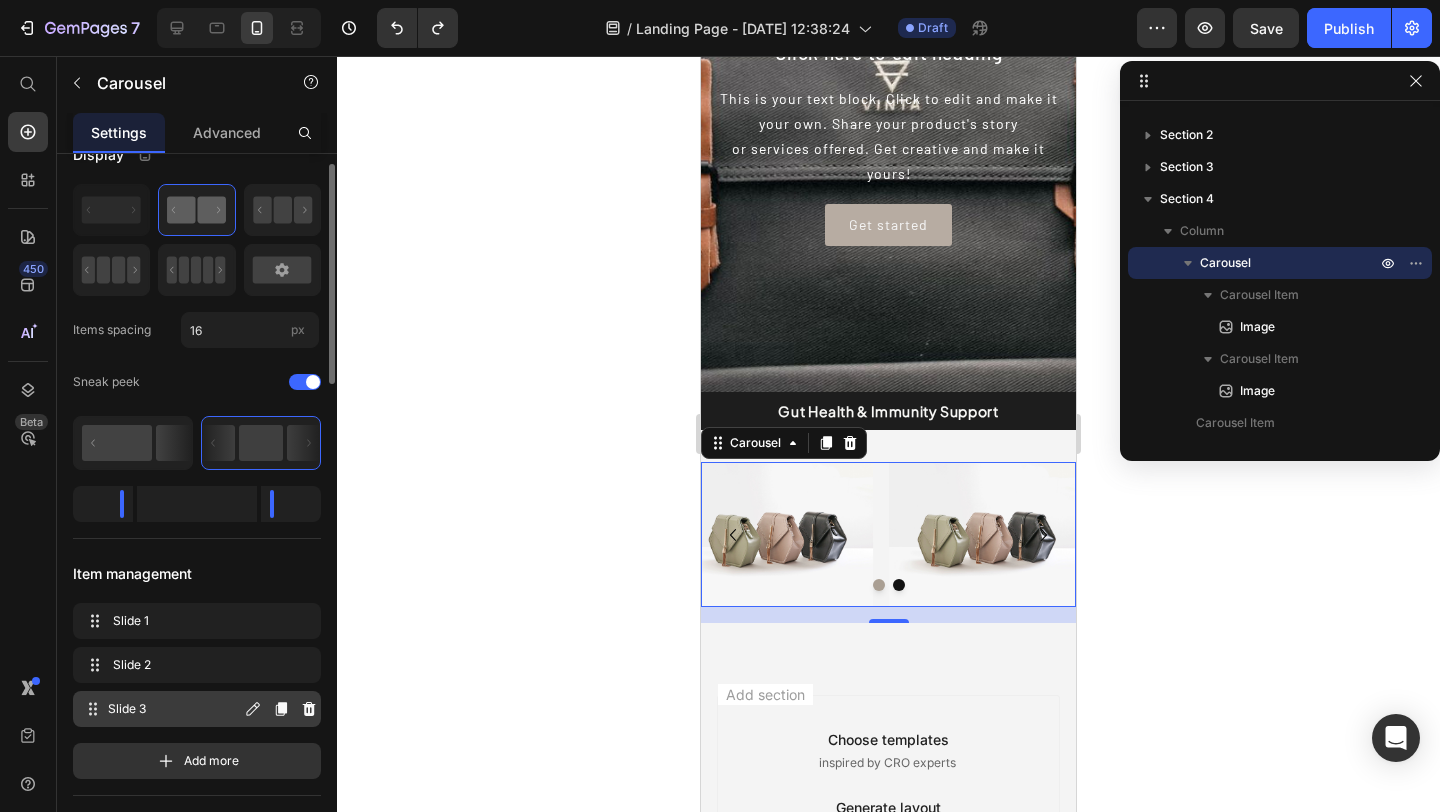 click on "Slide 3" at bounding box center (174, 709) 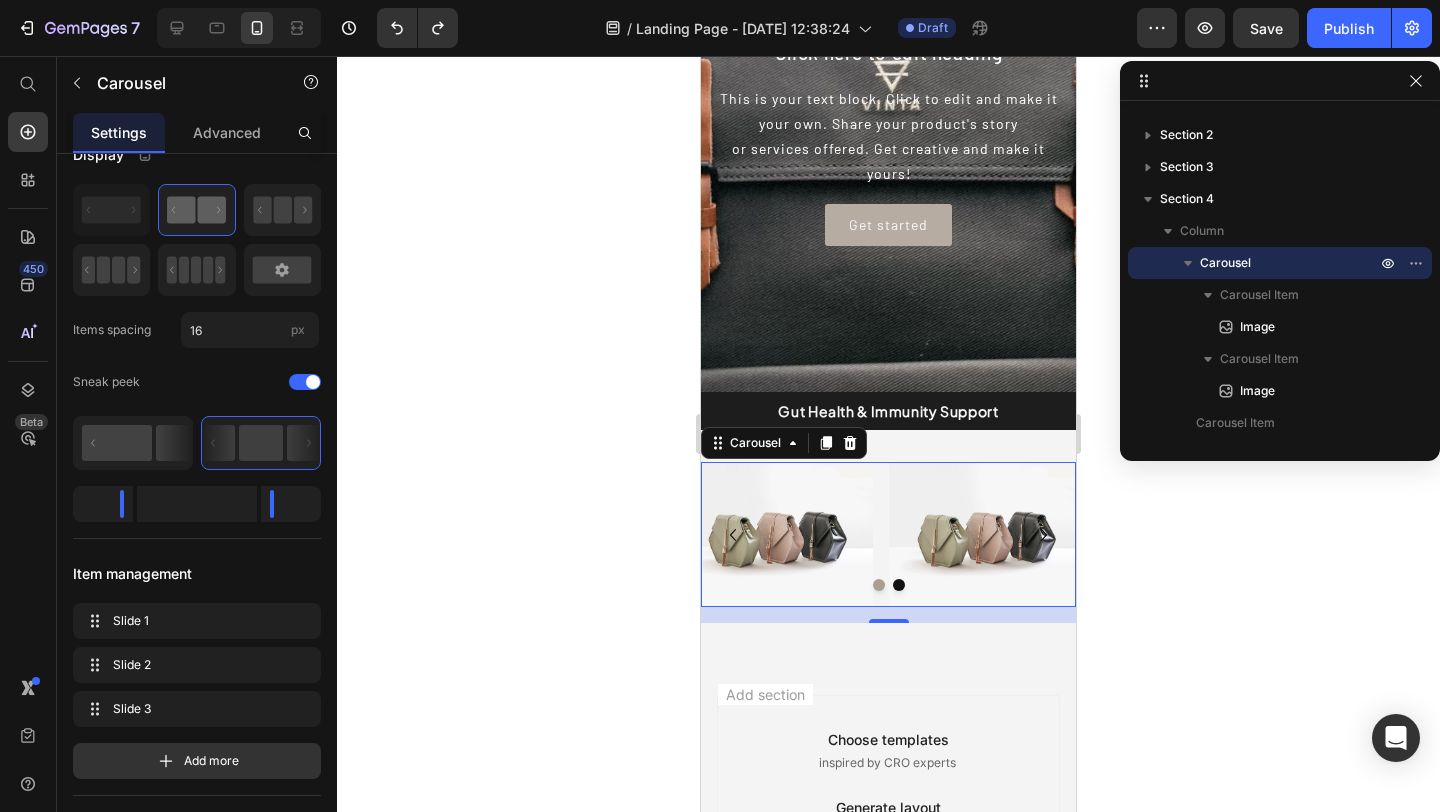 click at bounding box center [899, 585] 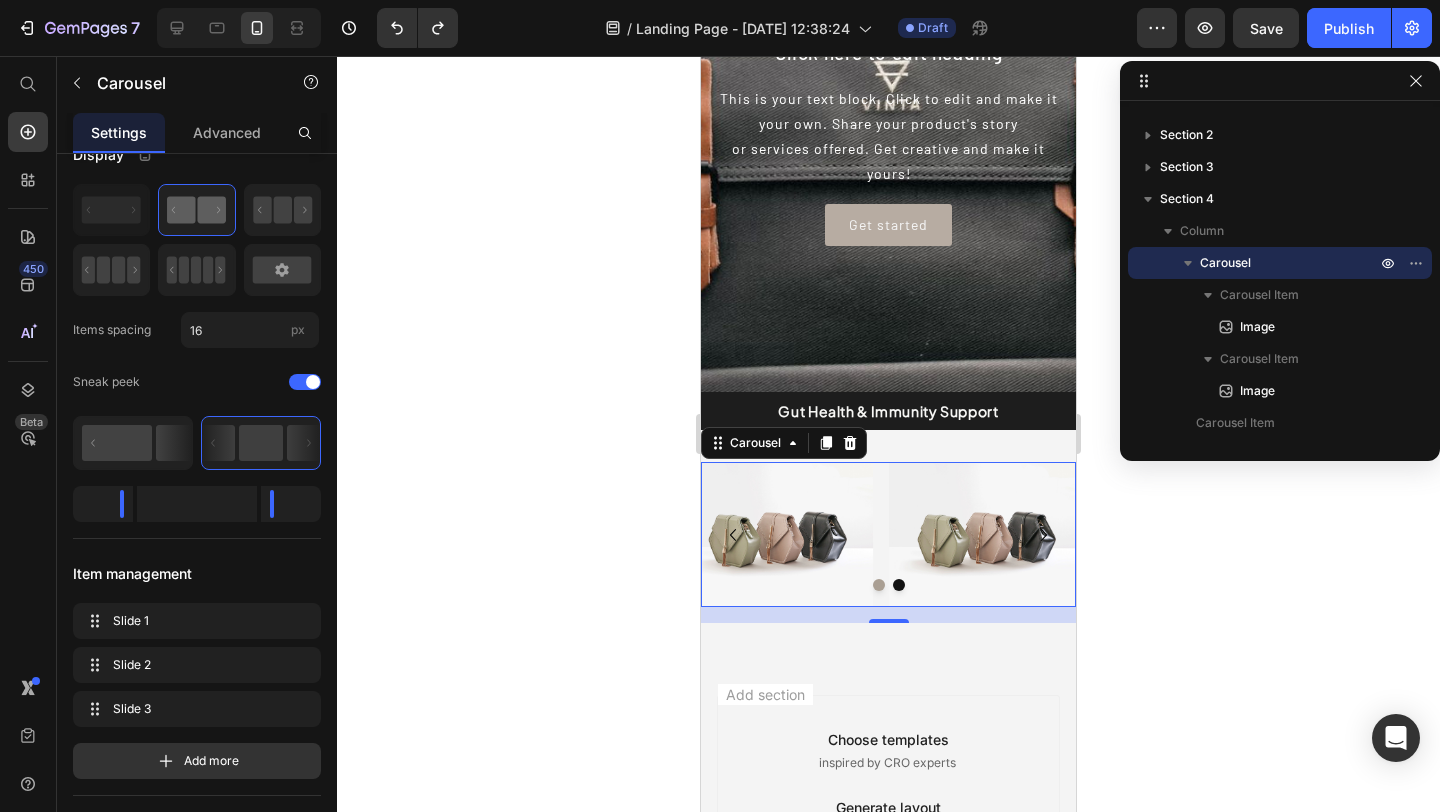 click at bounding box center [879, 585] 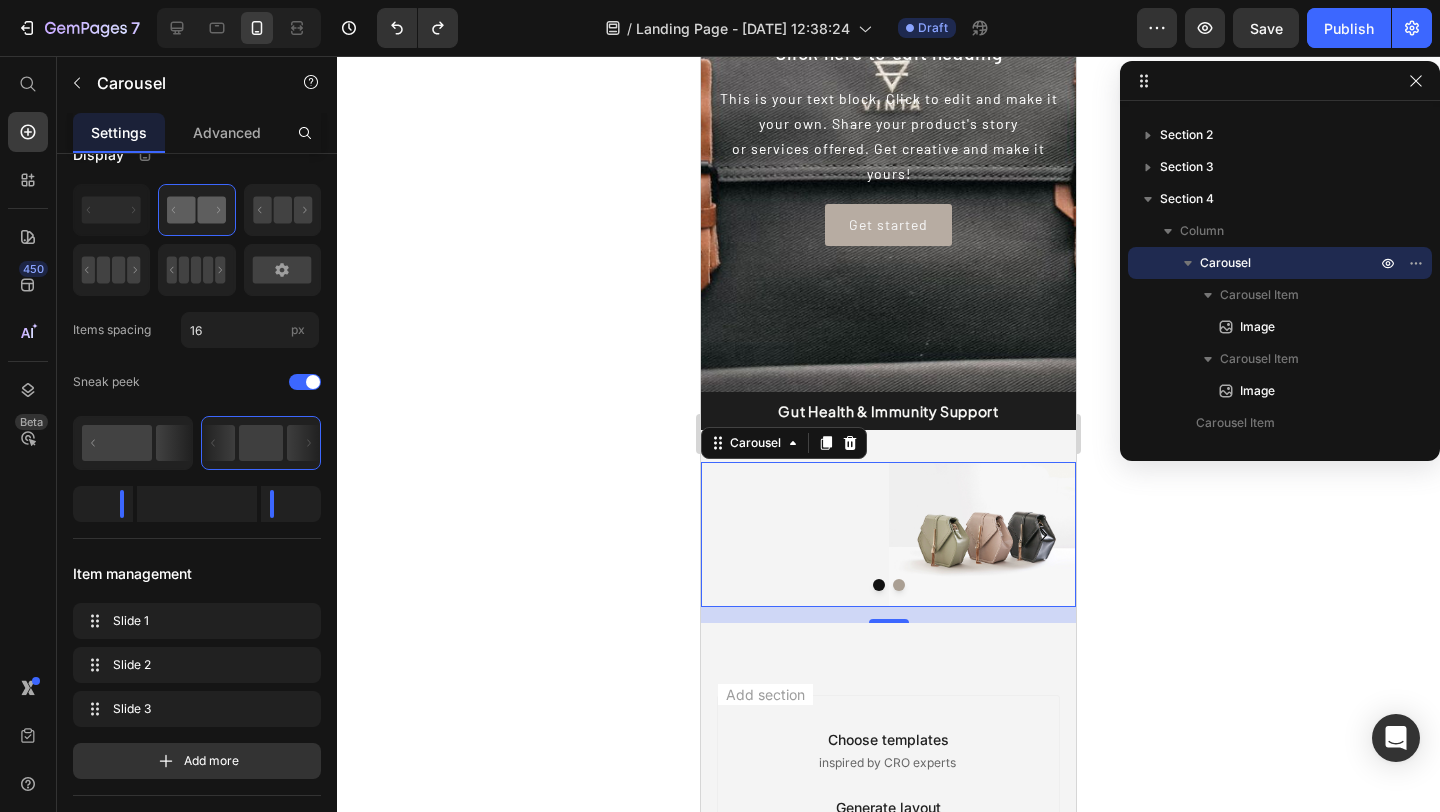 click on "Image Image
Drop element here" at bounding box center [888, 534] 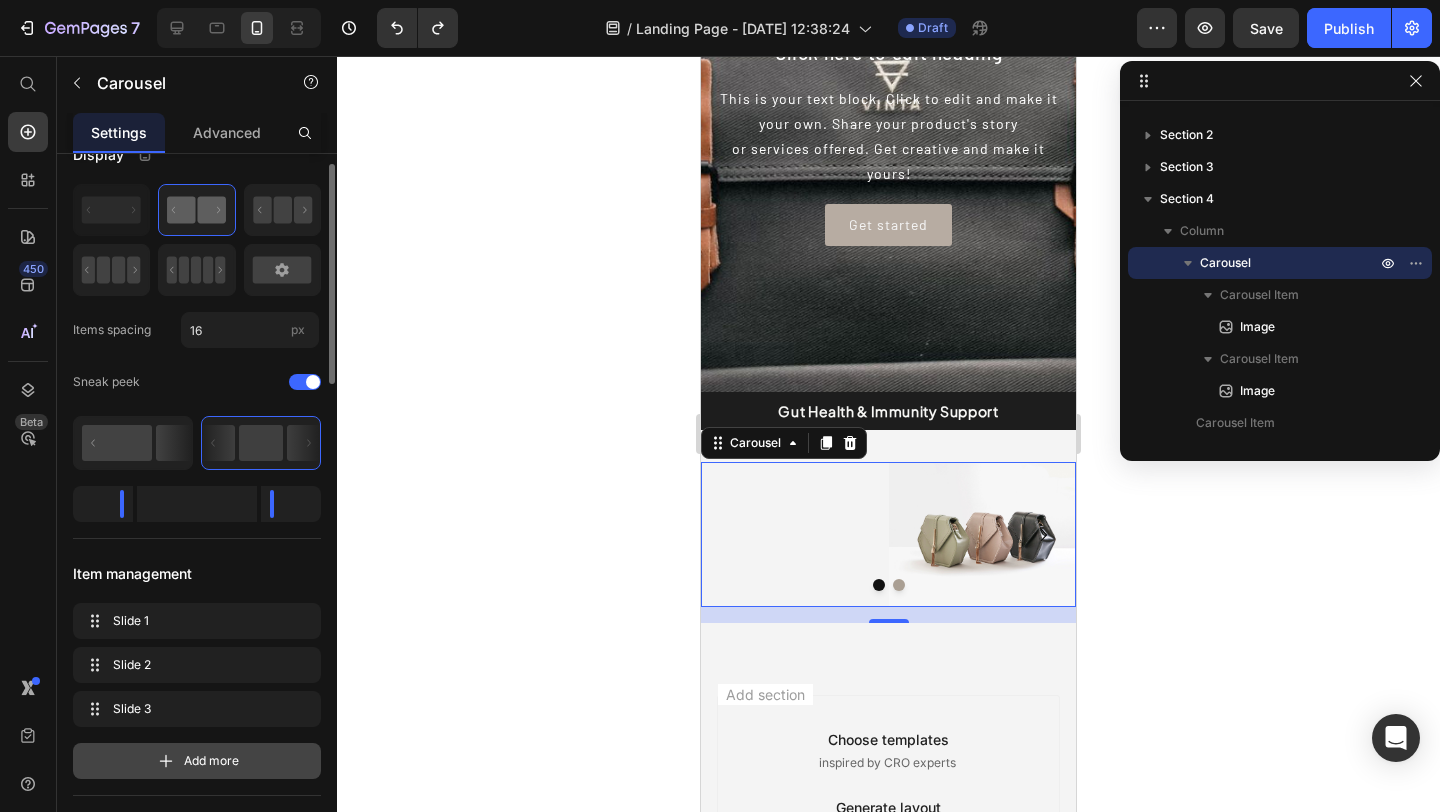 click on "Add more" at bounding box center (197, 761) 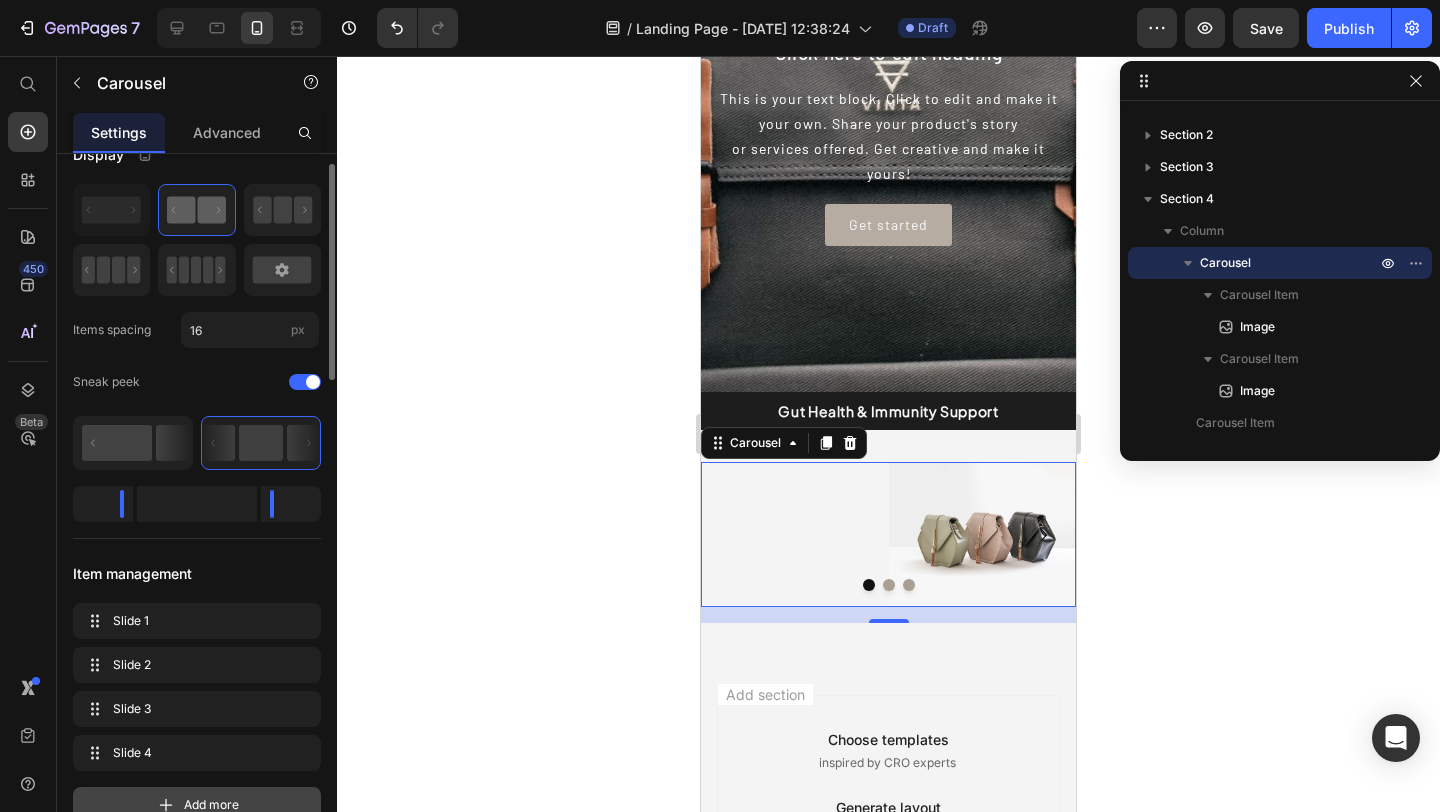 click on "Add more" at bounding box center [211, 805] 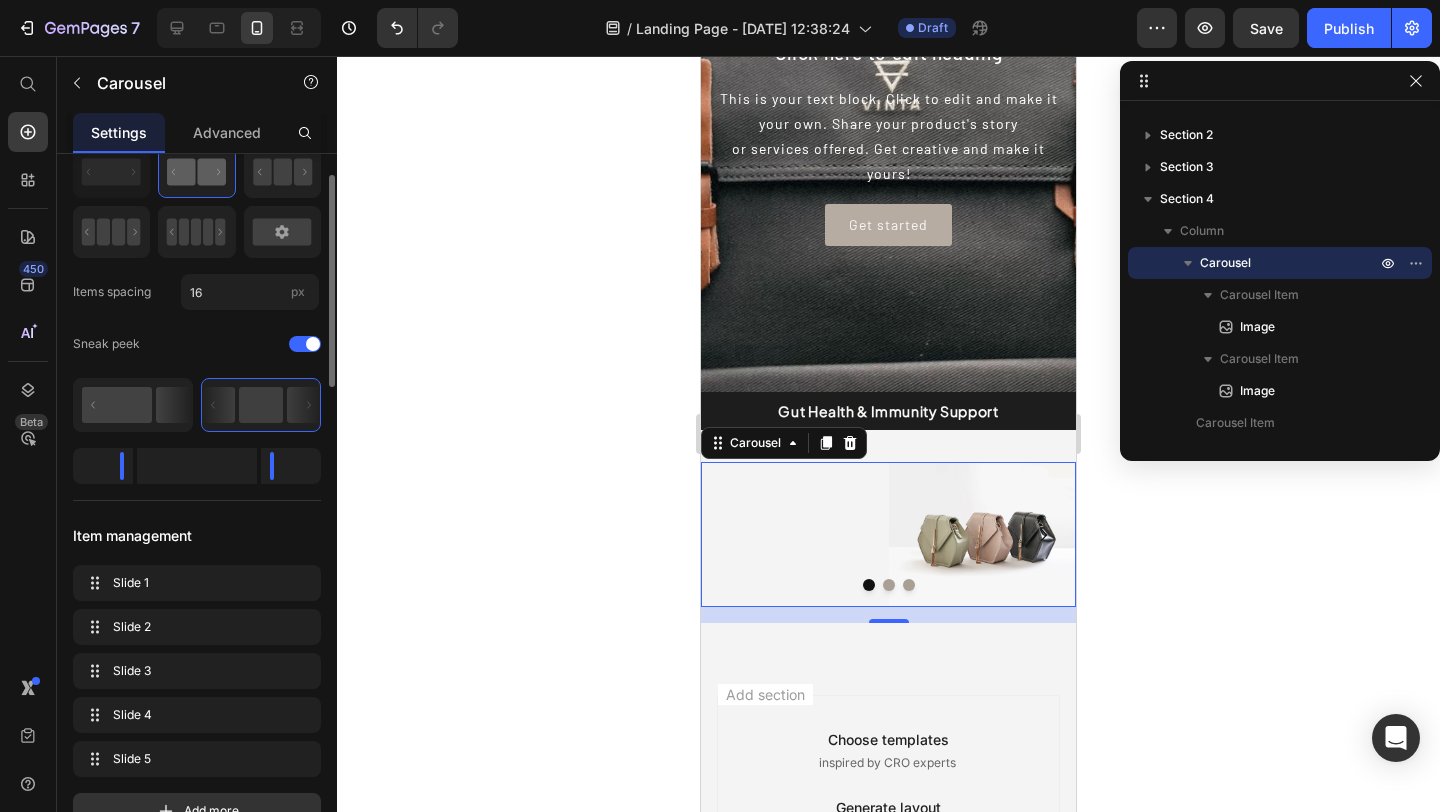 scroll, scrollTop: 238, scrollLeft: 0, axis: vertical 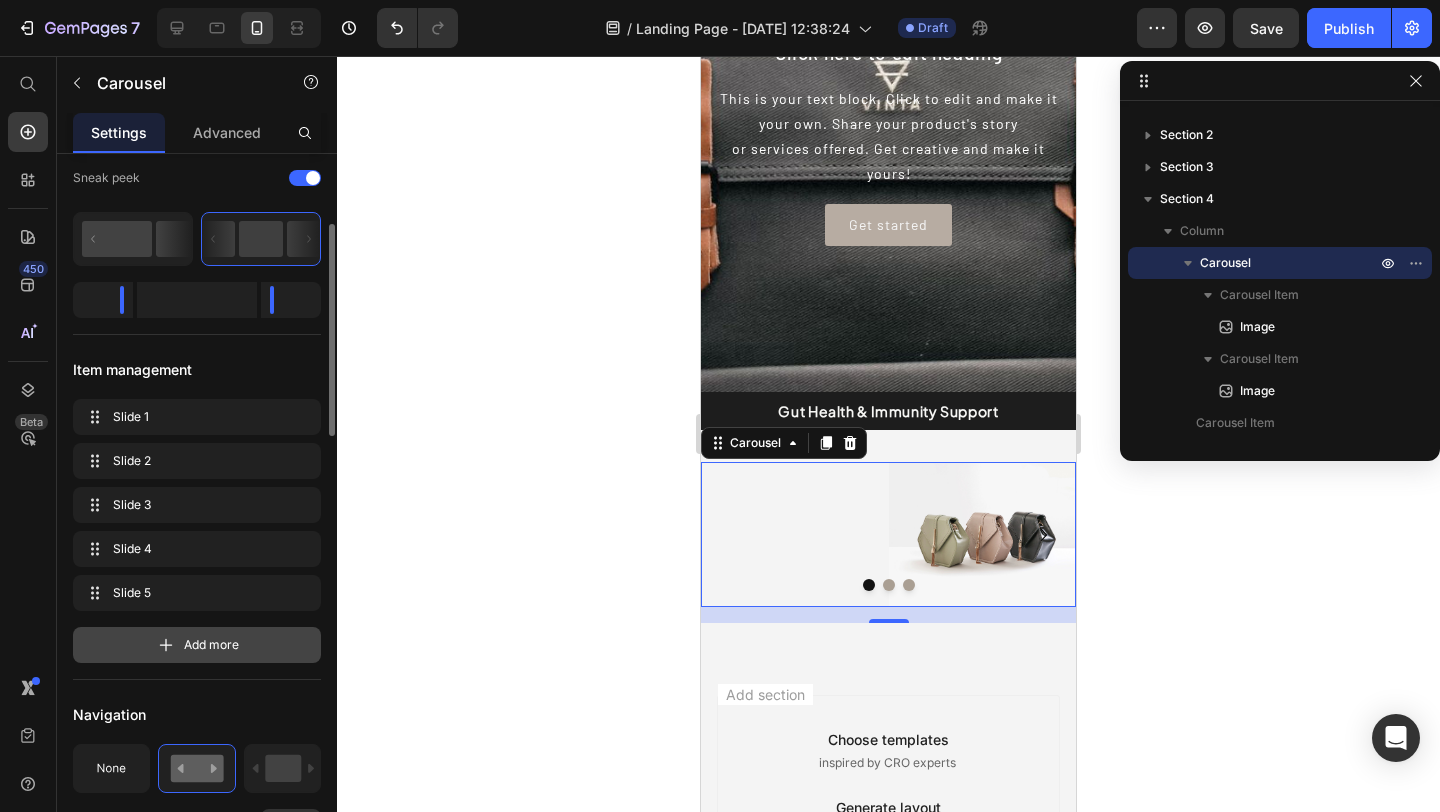 click on "Add more" at bounding box center [197, 645] 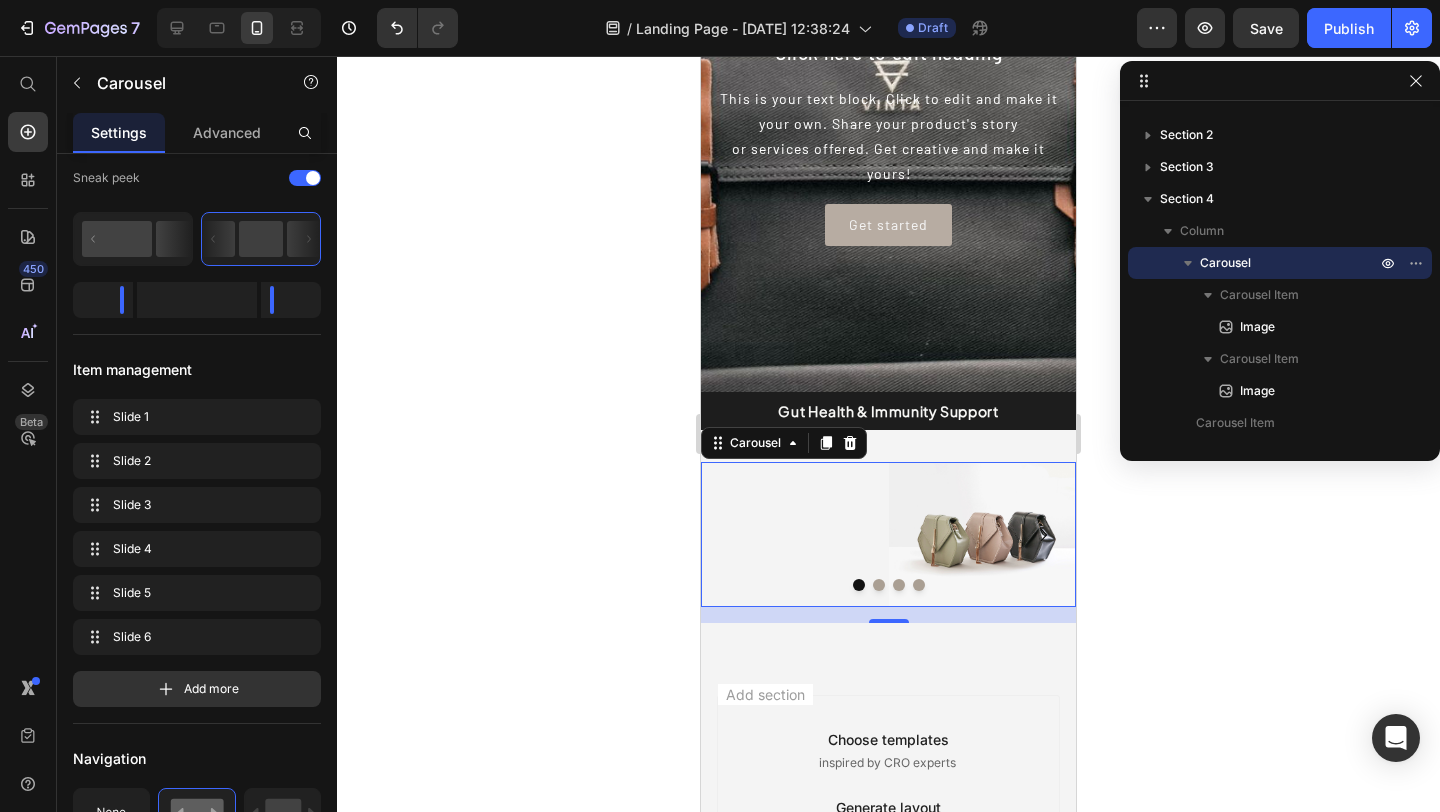 click on "Image Image
Drop element here
Drop element here
Drop element here
Drop element here" at bounding box center [888, 534] 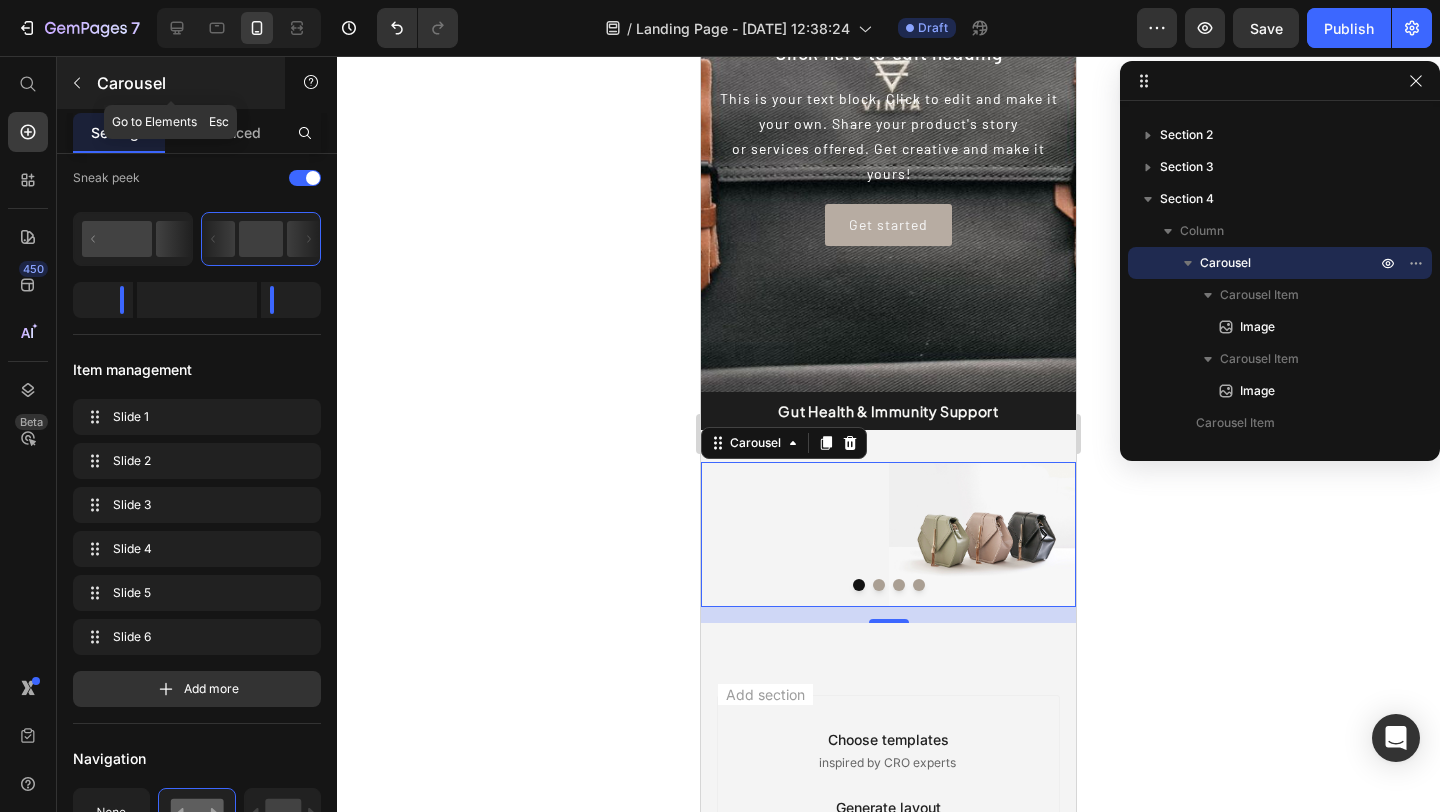 click 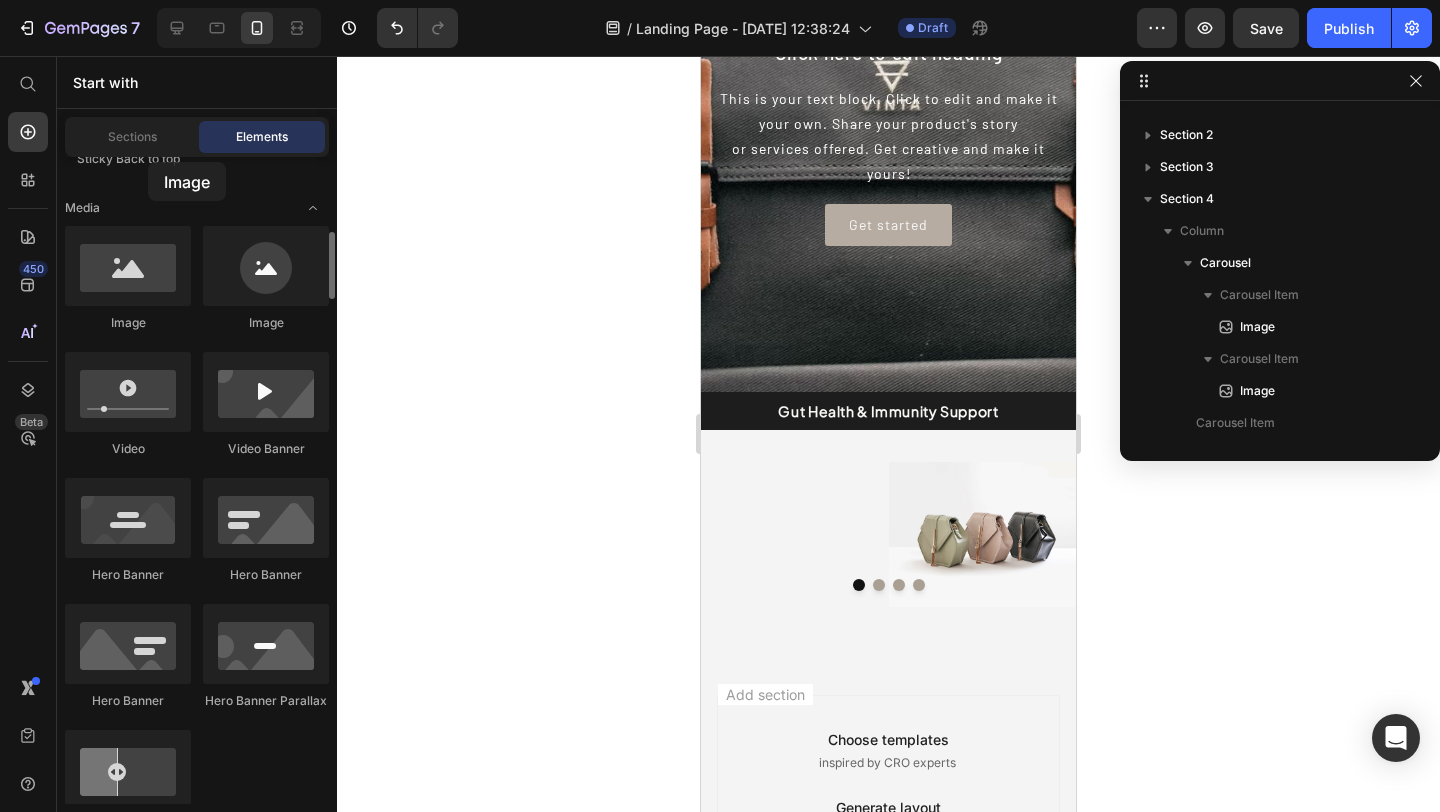 drag, startPoint x: 120, startPoint y: 276, endPoint x: 148, endPoint y: 162, distance: 117.388245 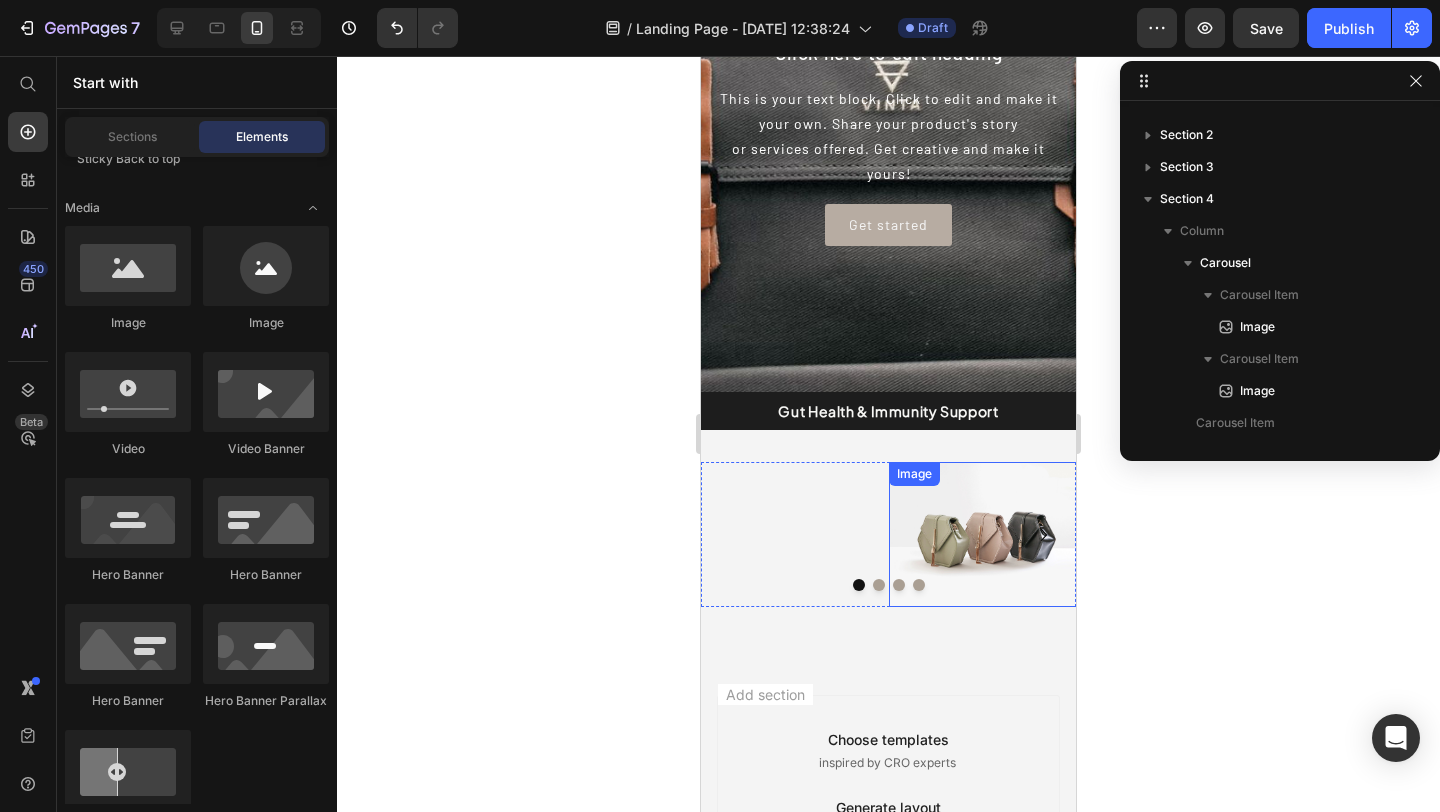 click at bounding box center [985, 534] 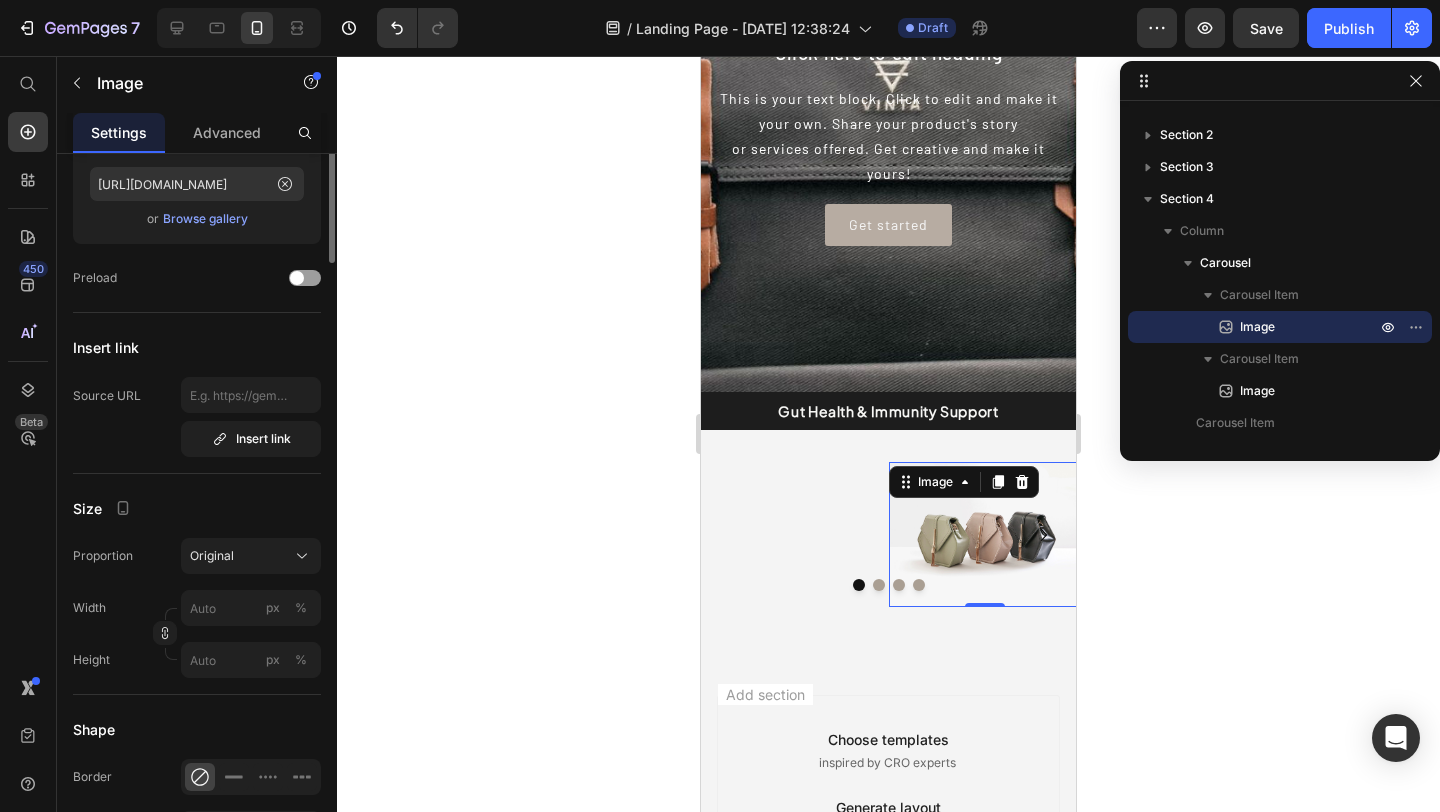 scroll, scrollTop: 0, scrollLeft: 0, axis: both 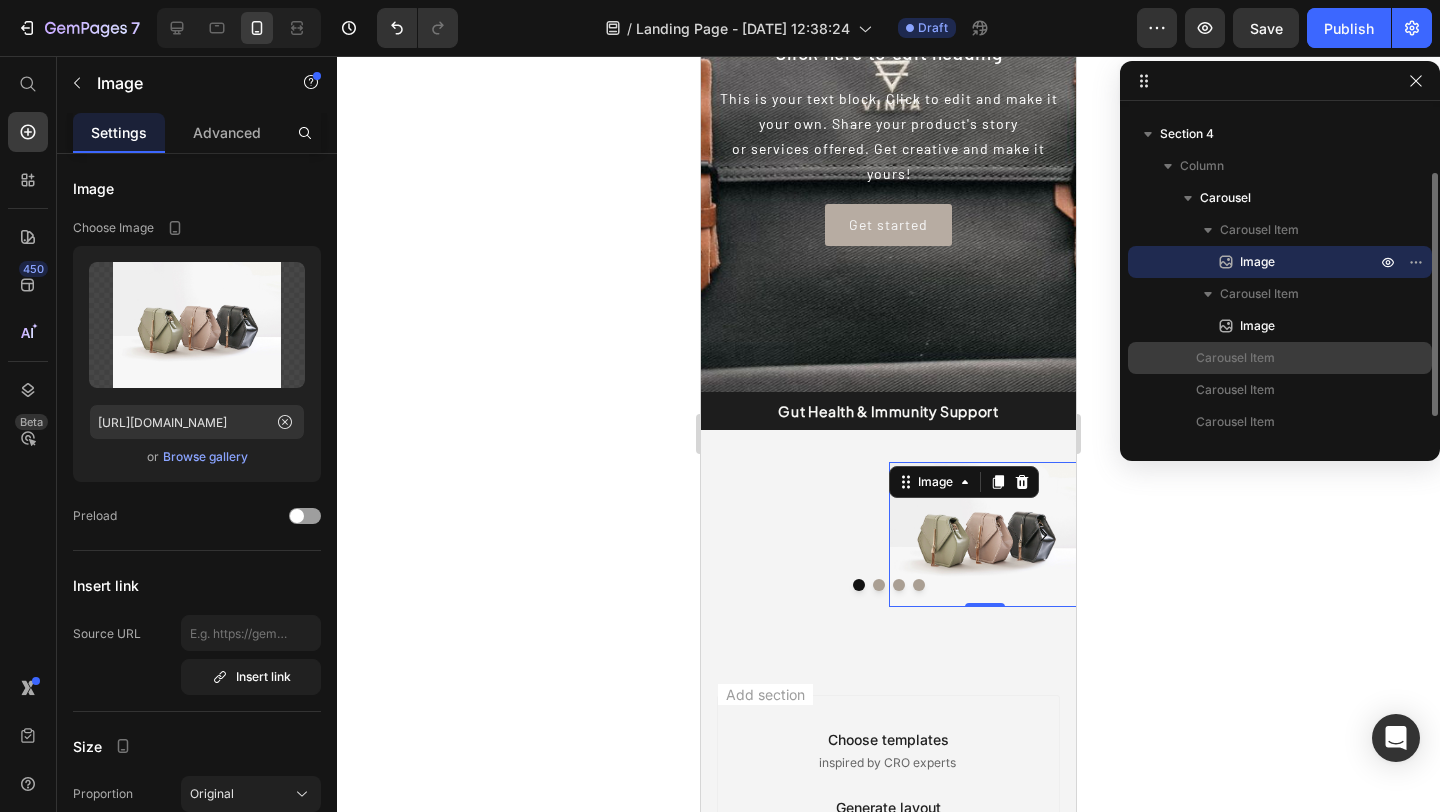 click on "Carousel Item" at bounding box center [1235, 358] 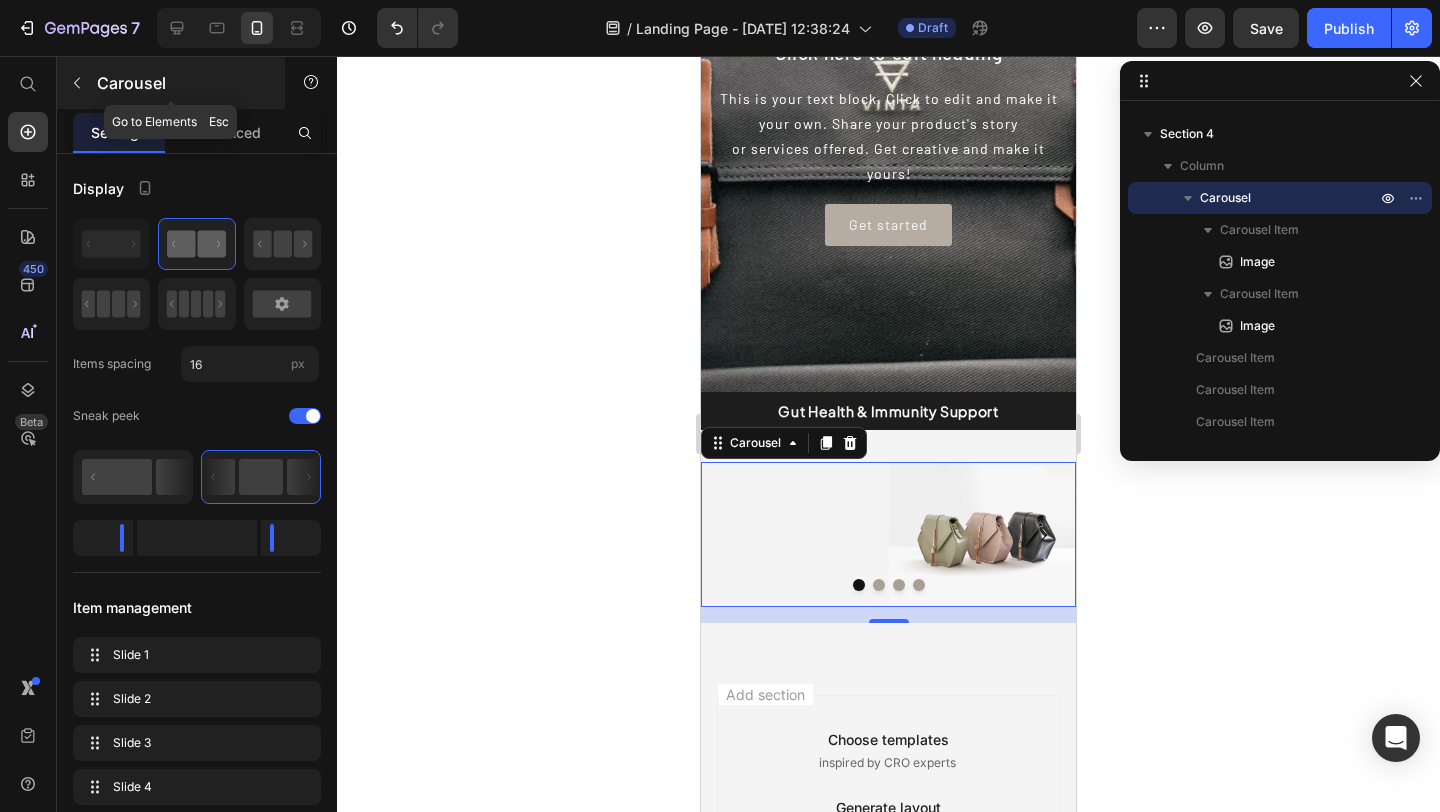 click at bounding box center (77, 83) 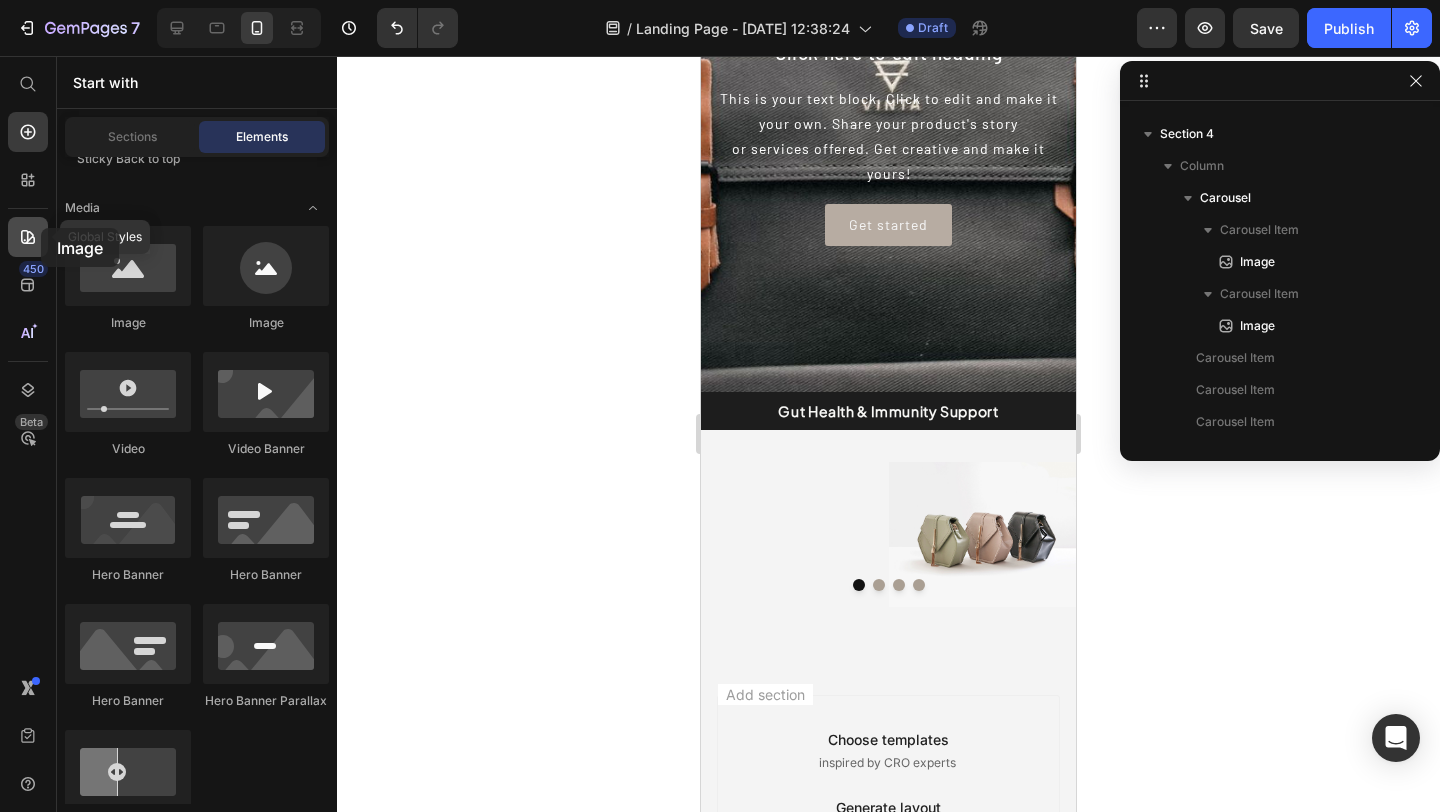 drag, startPoint x: 155, startPoint y: 266, endPoint x: 41, endPoint y: 228, distance: 120.16655 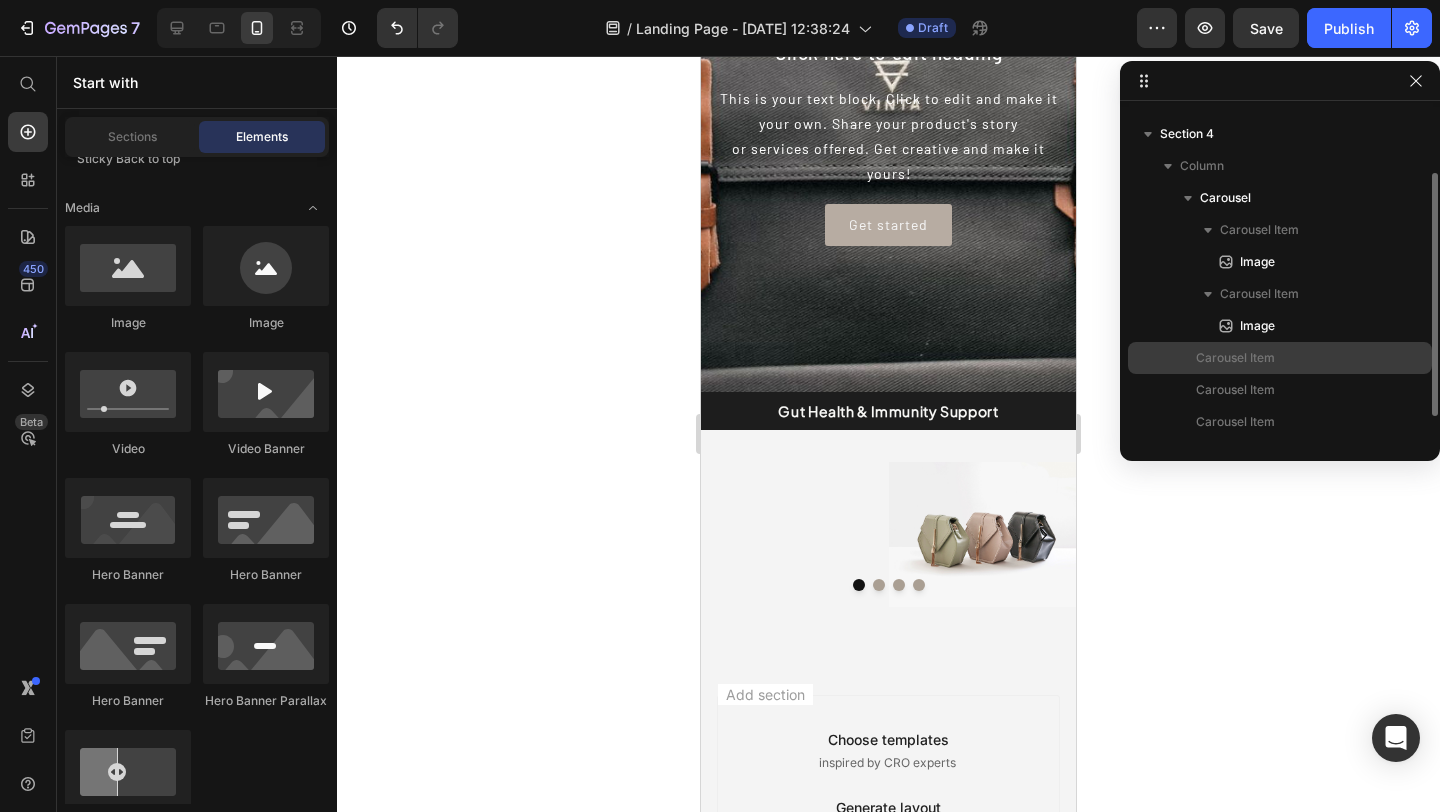 click on "Carousel Item" at bounding box center [1235, 358] 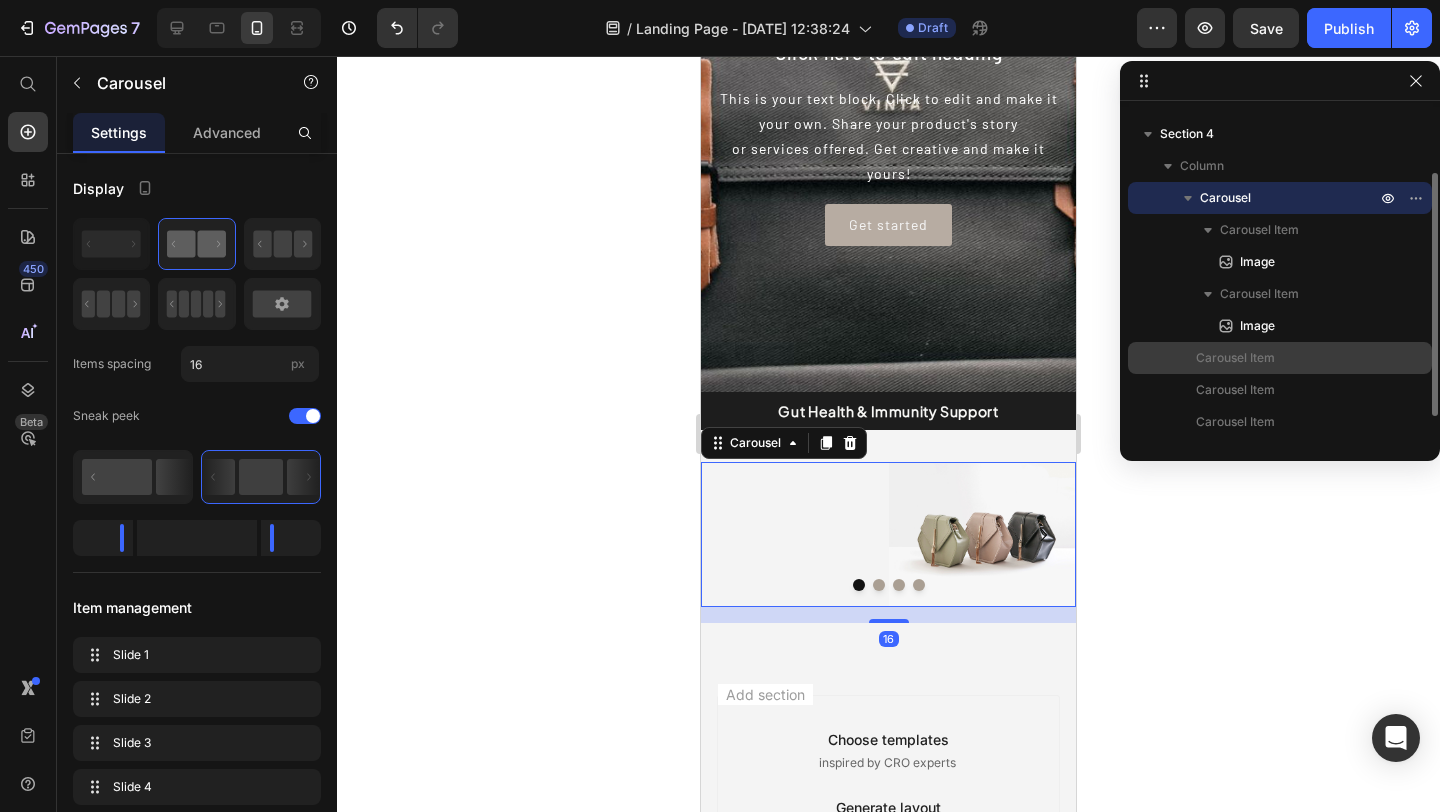 click on "Carousel Item" at bounding box center [1235, 358] 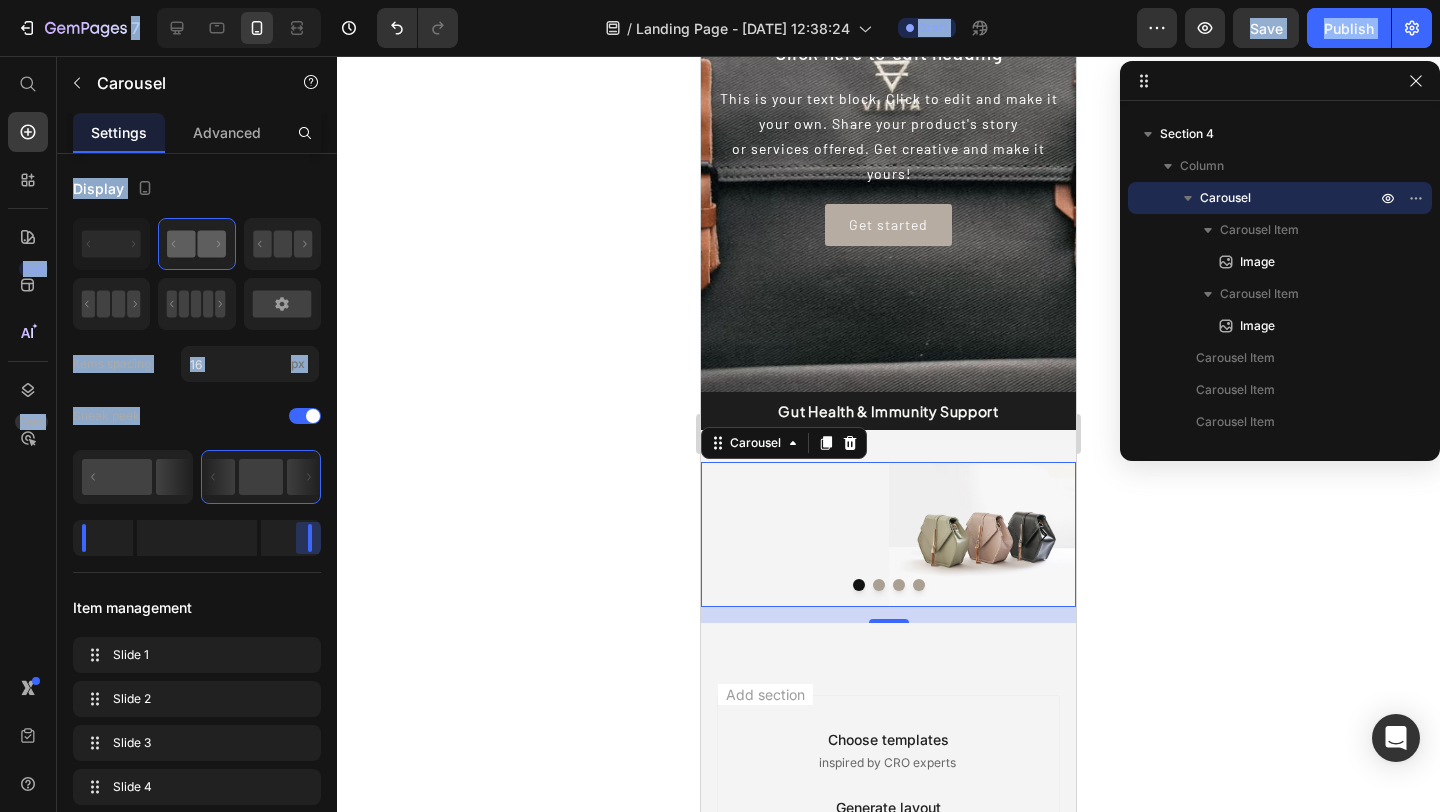 drag, startPoint x: 275, startPoint y: 542, endPoint x: 361, endPoint y: 549, distance: 86.28442 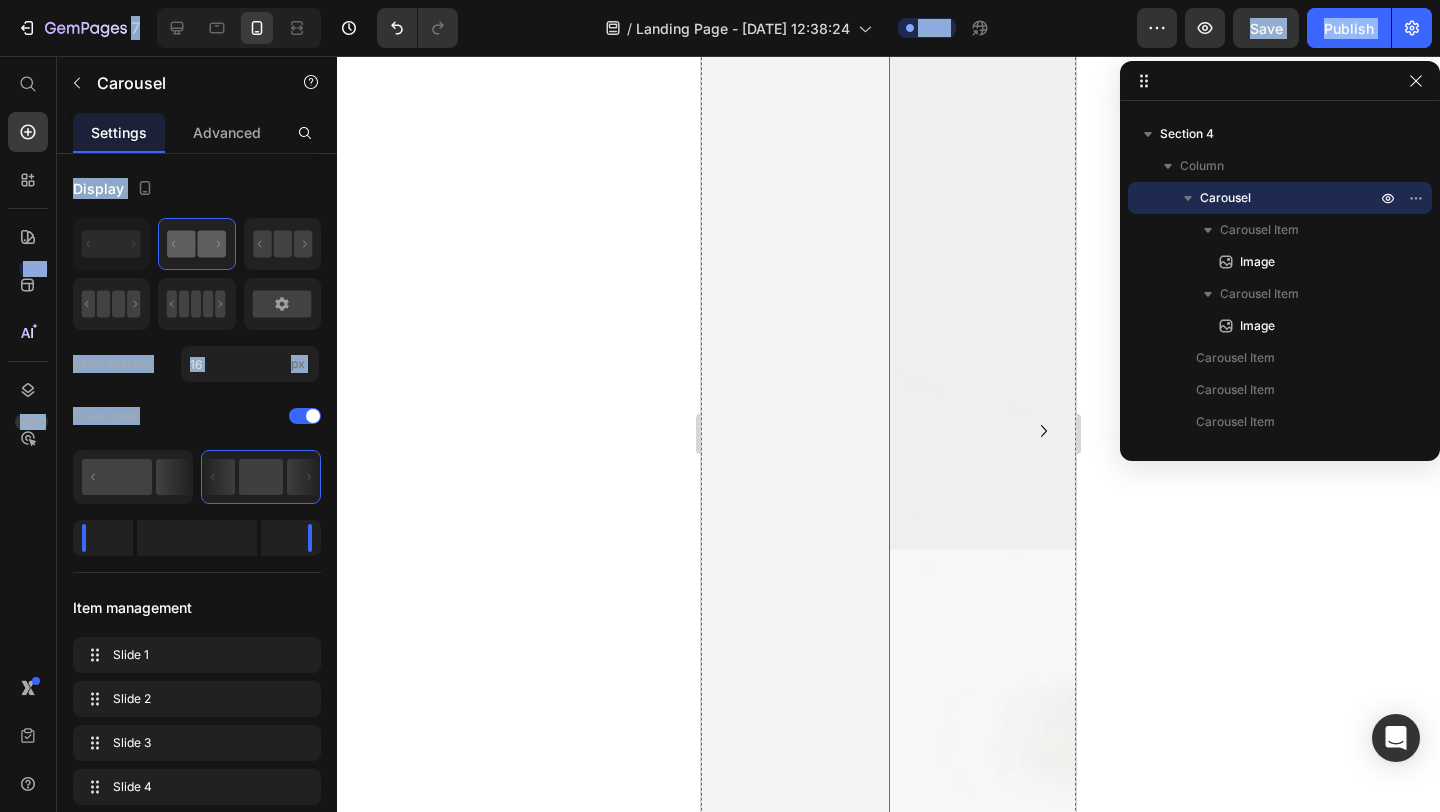 scroll, scrollTop: 1390, scrollLeft: 0, axis: vertical 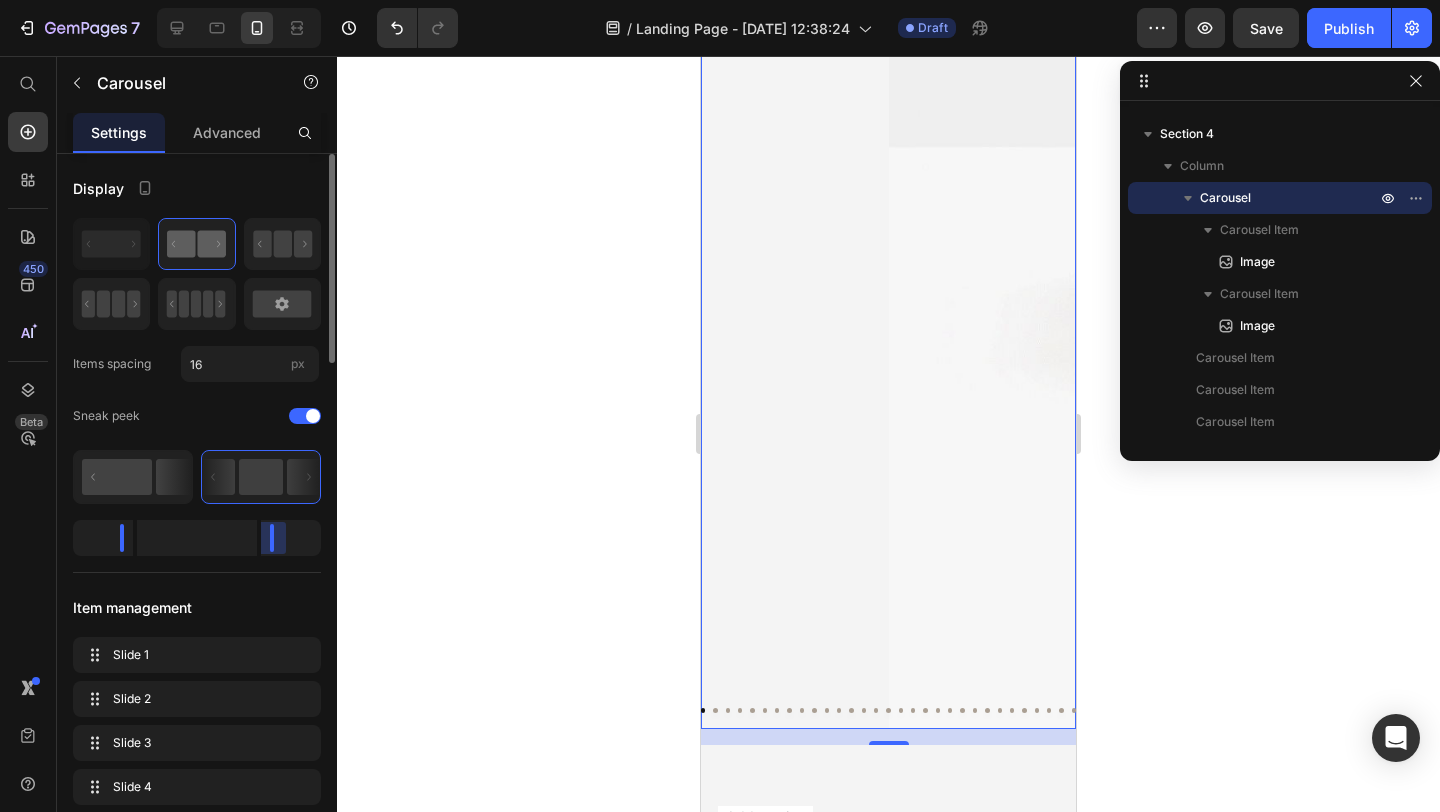drag, startPoint x: 308, startPoint y: 544, endPoint x: 191, endPoint y: 546, distance: 117.01709 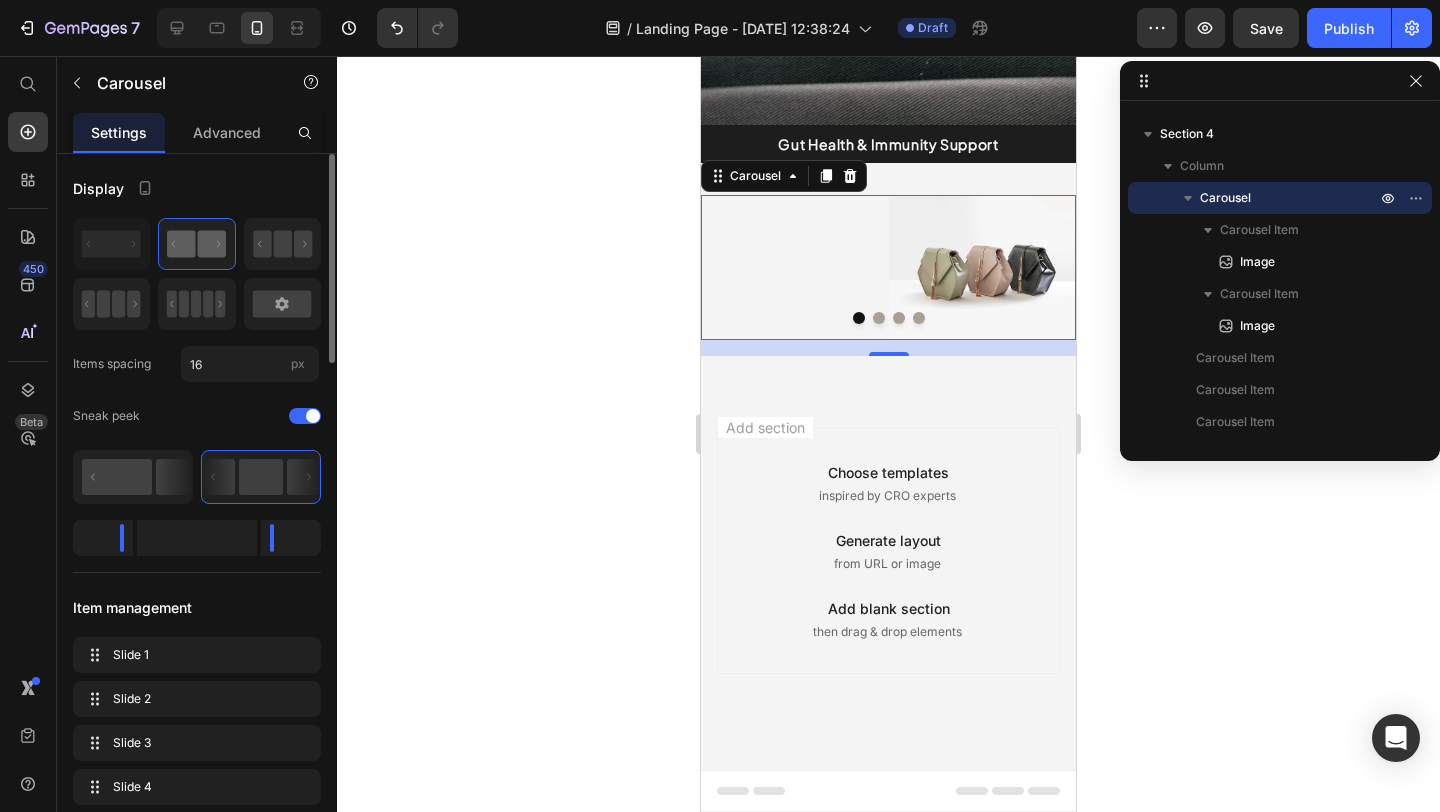 scroll, scrollTop: 525, scrollLeft: 0, axis: vertical 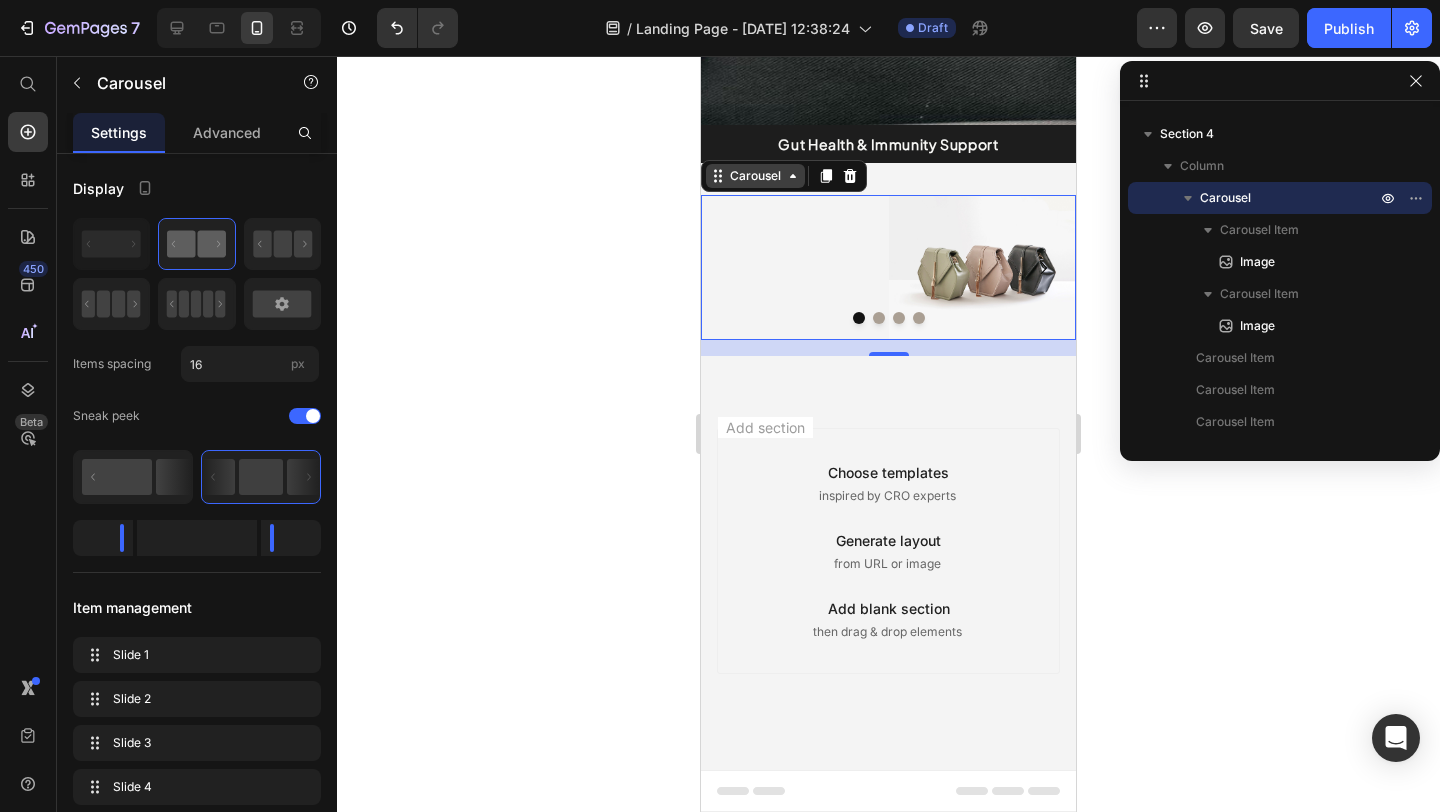 click 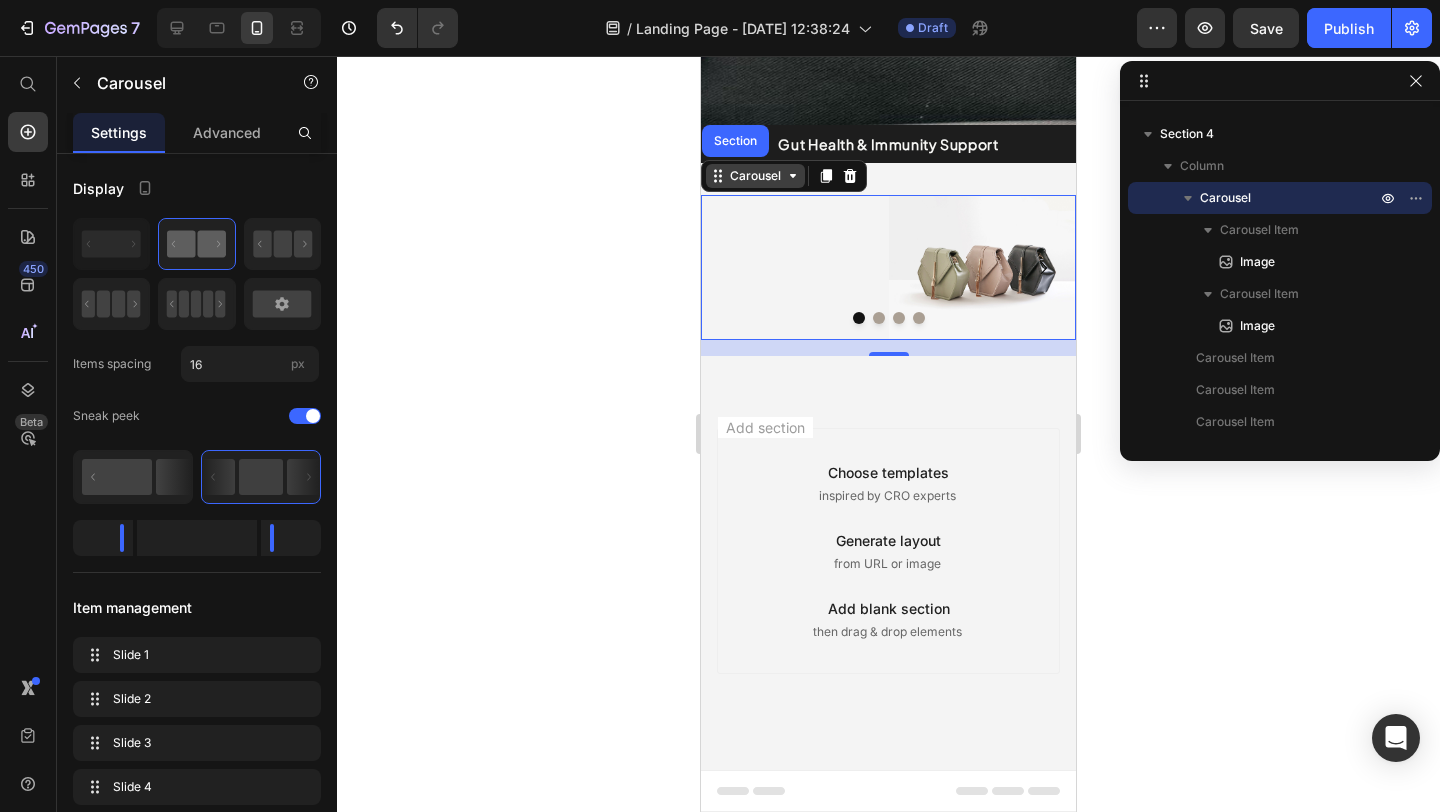 click 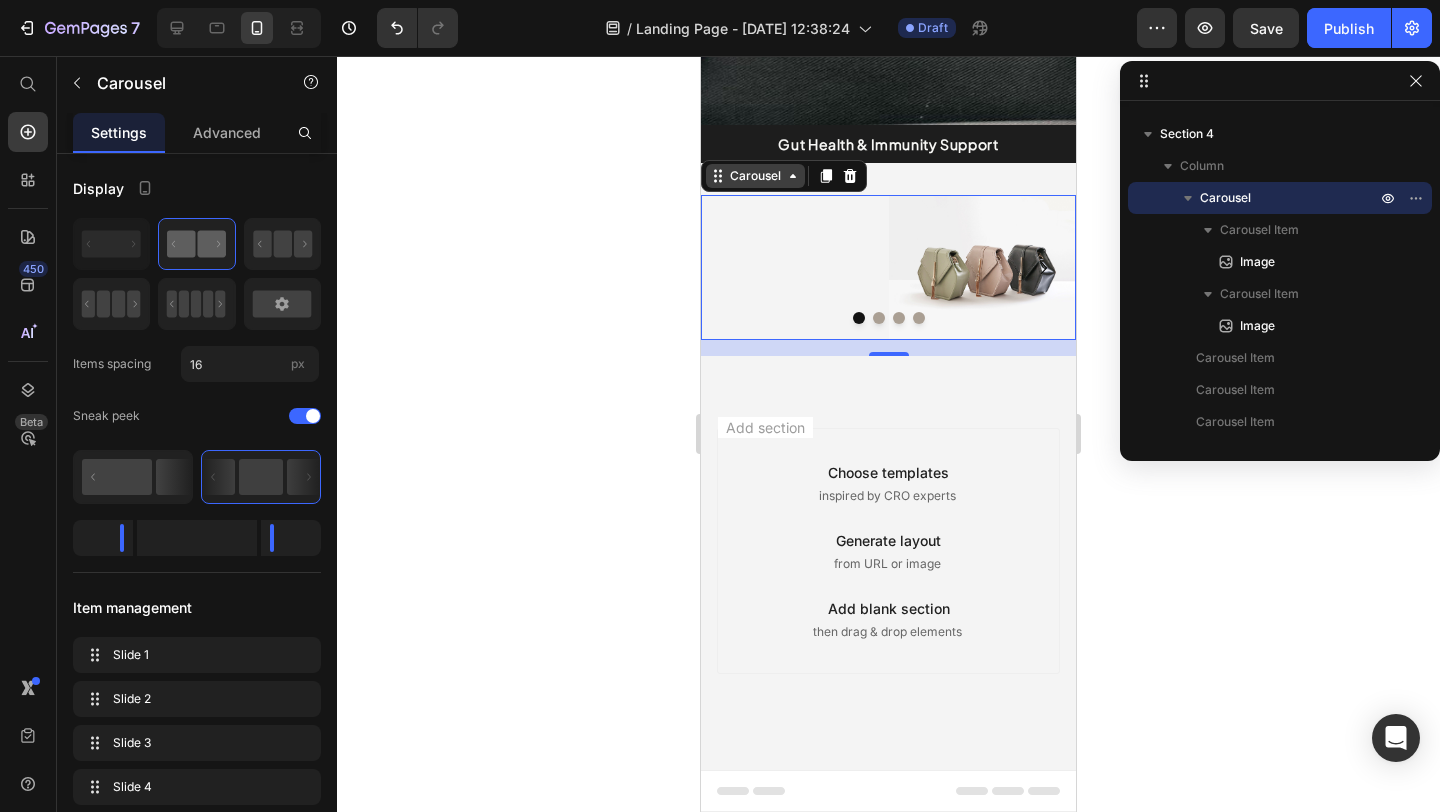 click on "Carousel" at bounding box center [755, 176] 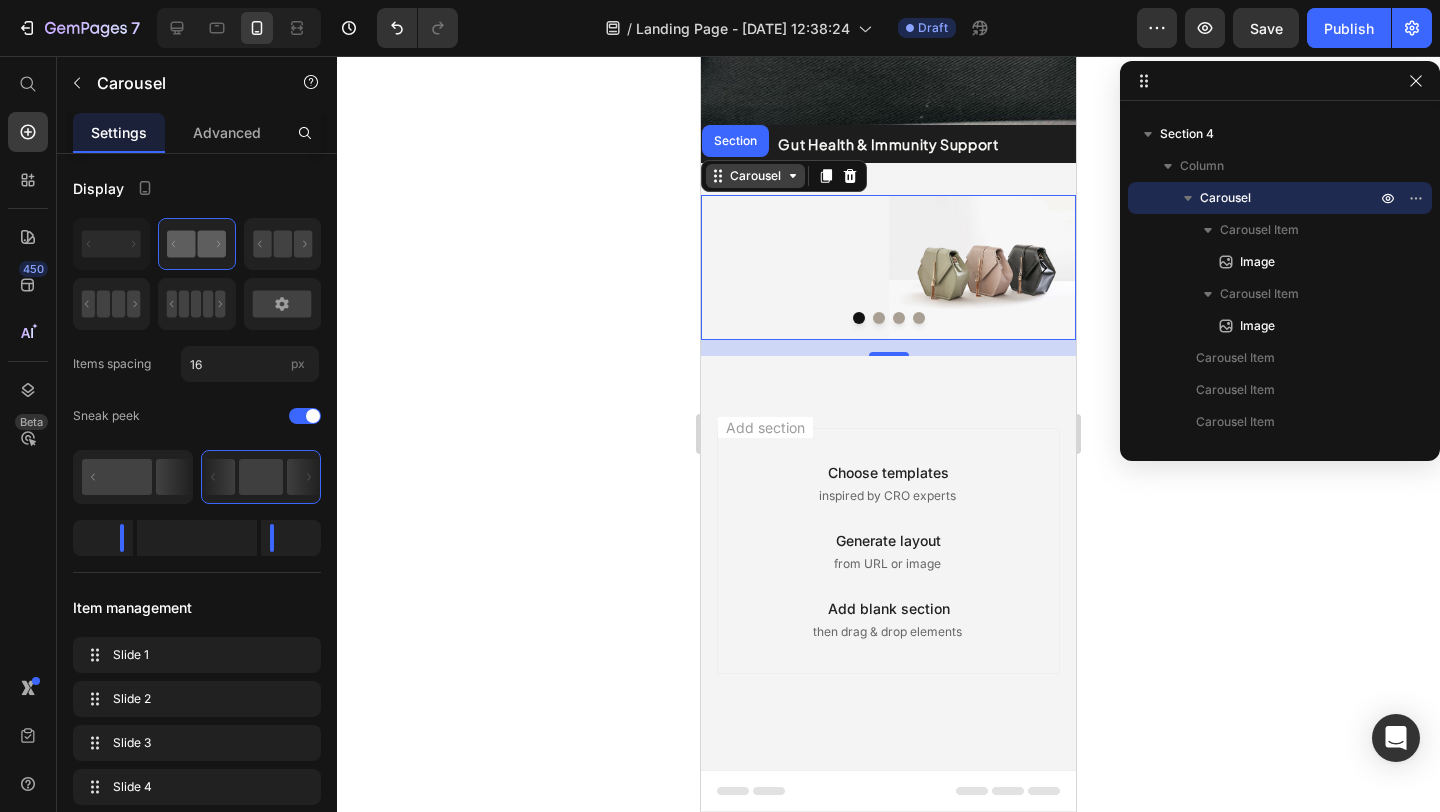 click 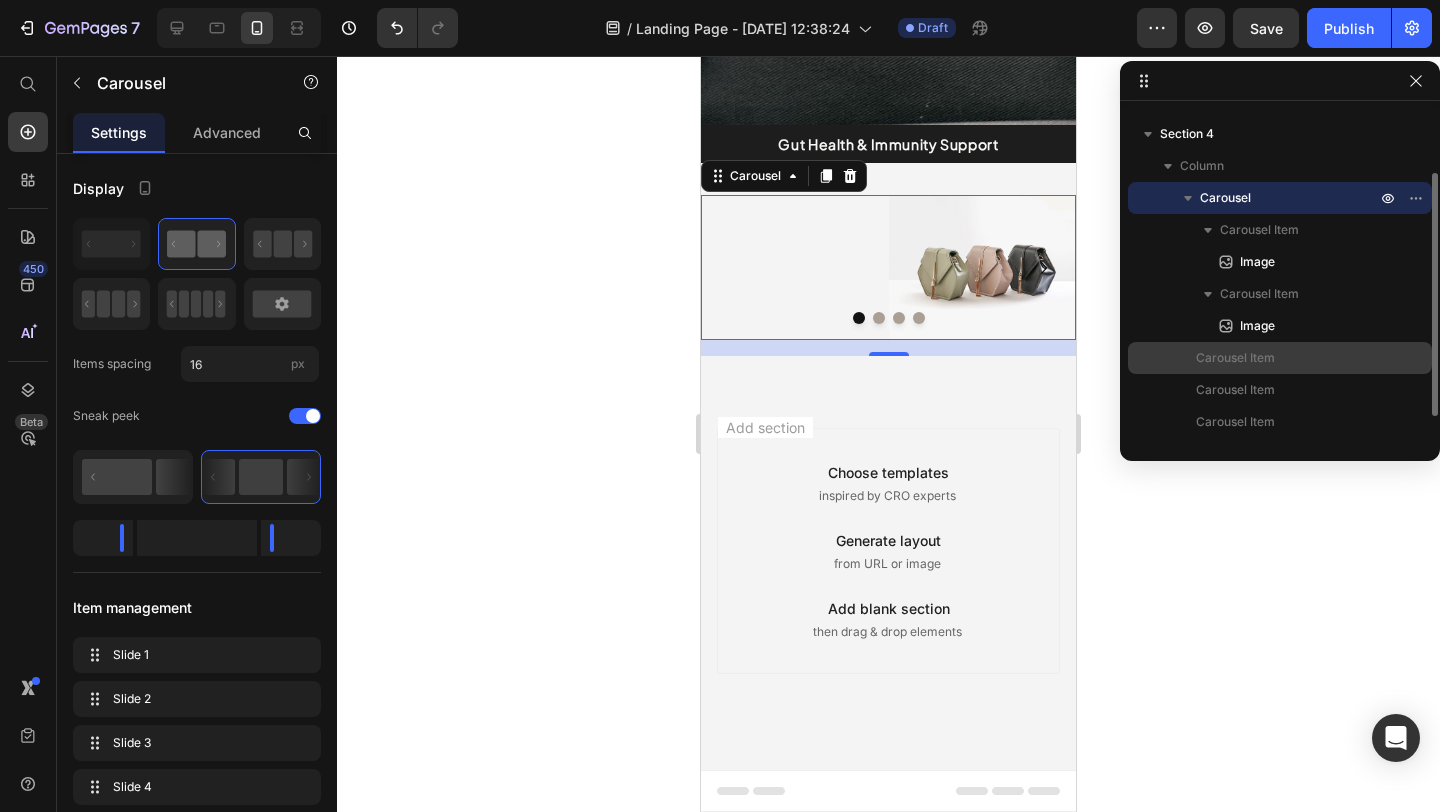 click on "Carousel Item" at bounding box center (1235, 358) 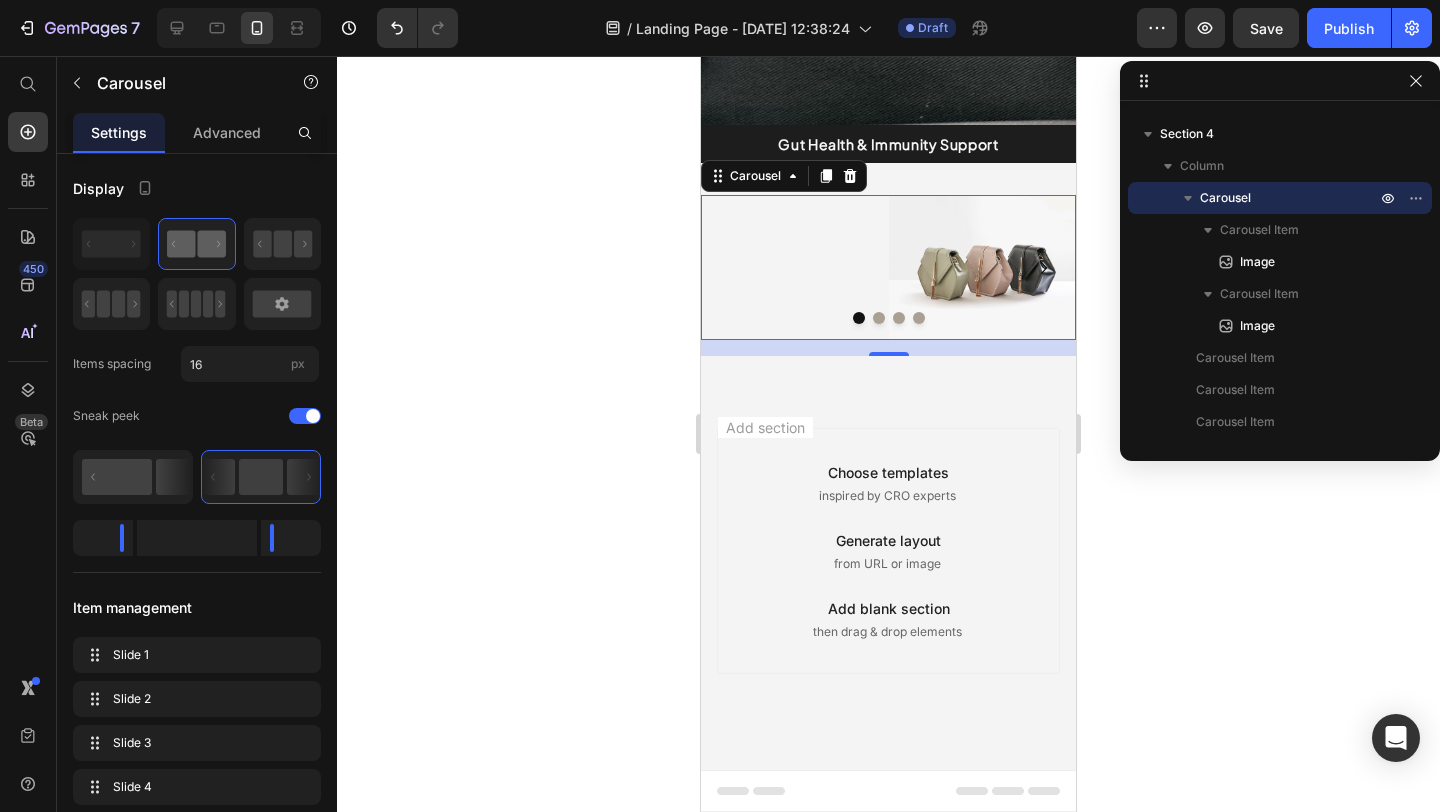 click at bounding box center [879, 318] 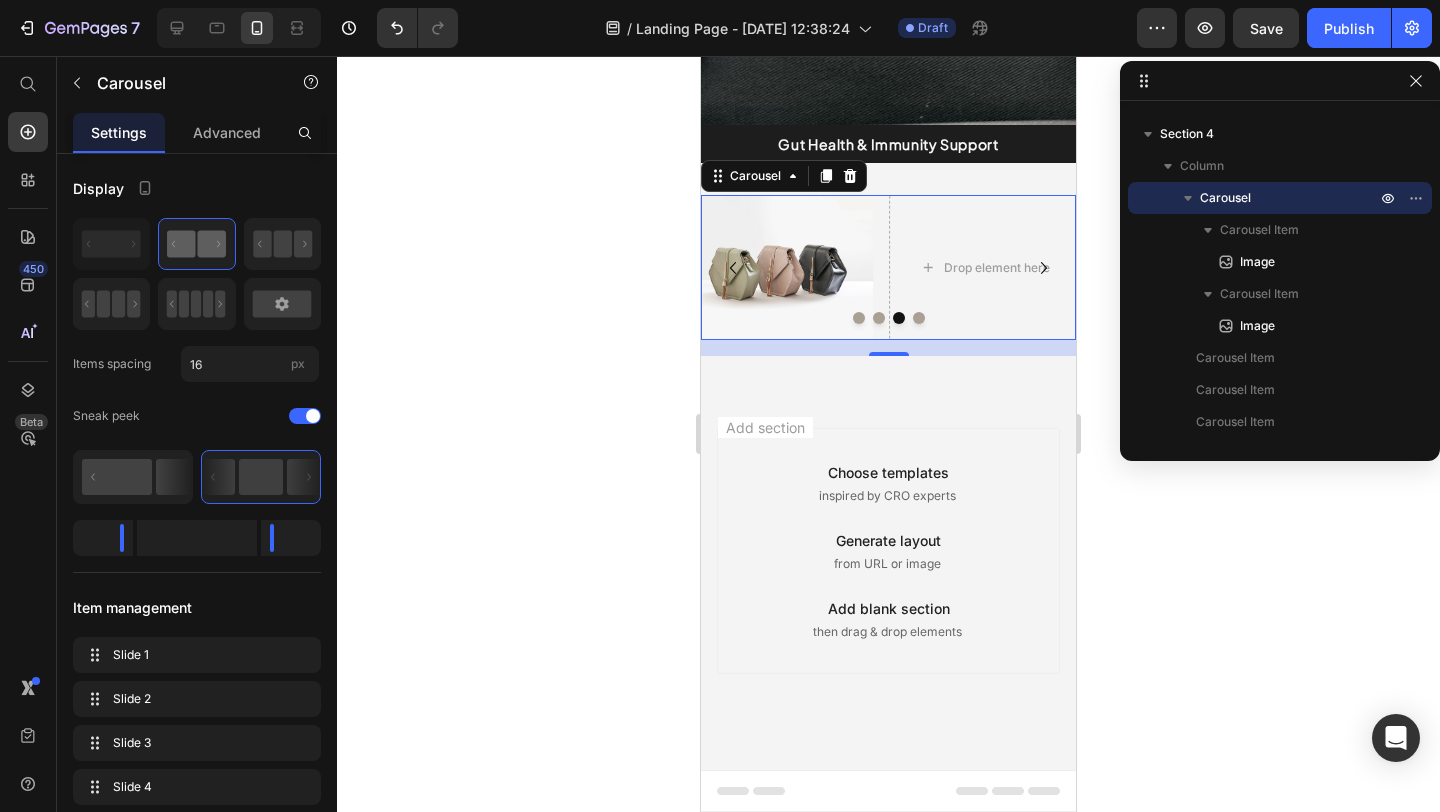 click at bounding box center (859, 318) 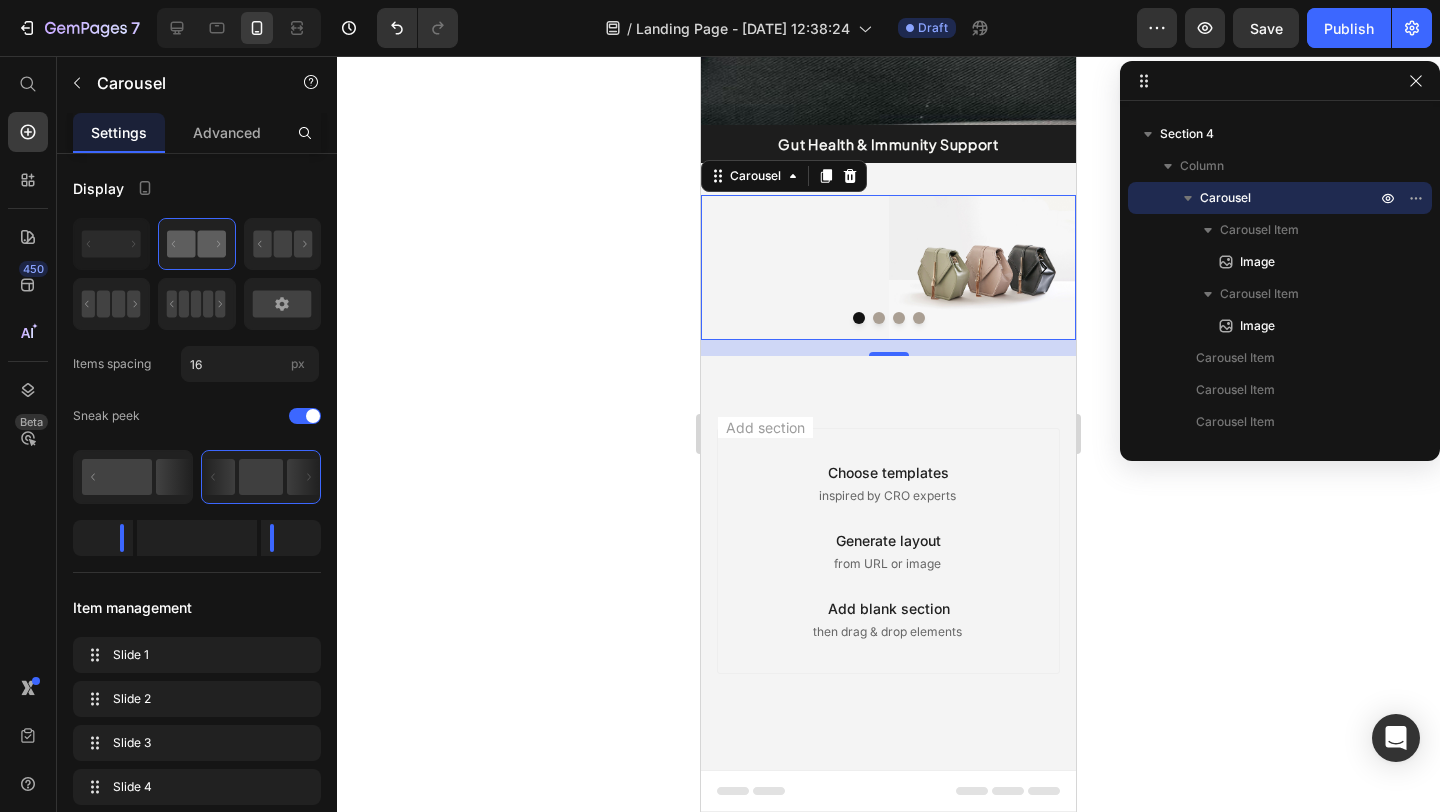 click at bounding box center [859, 318] 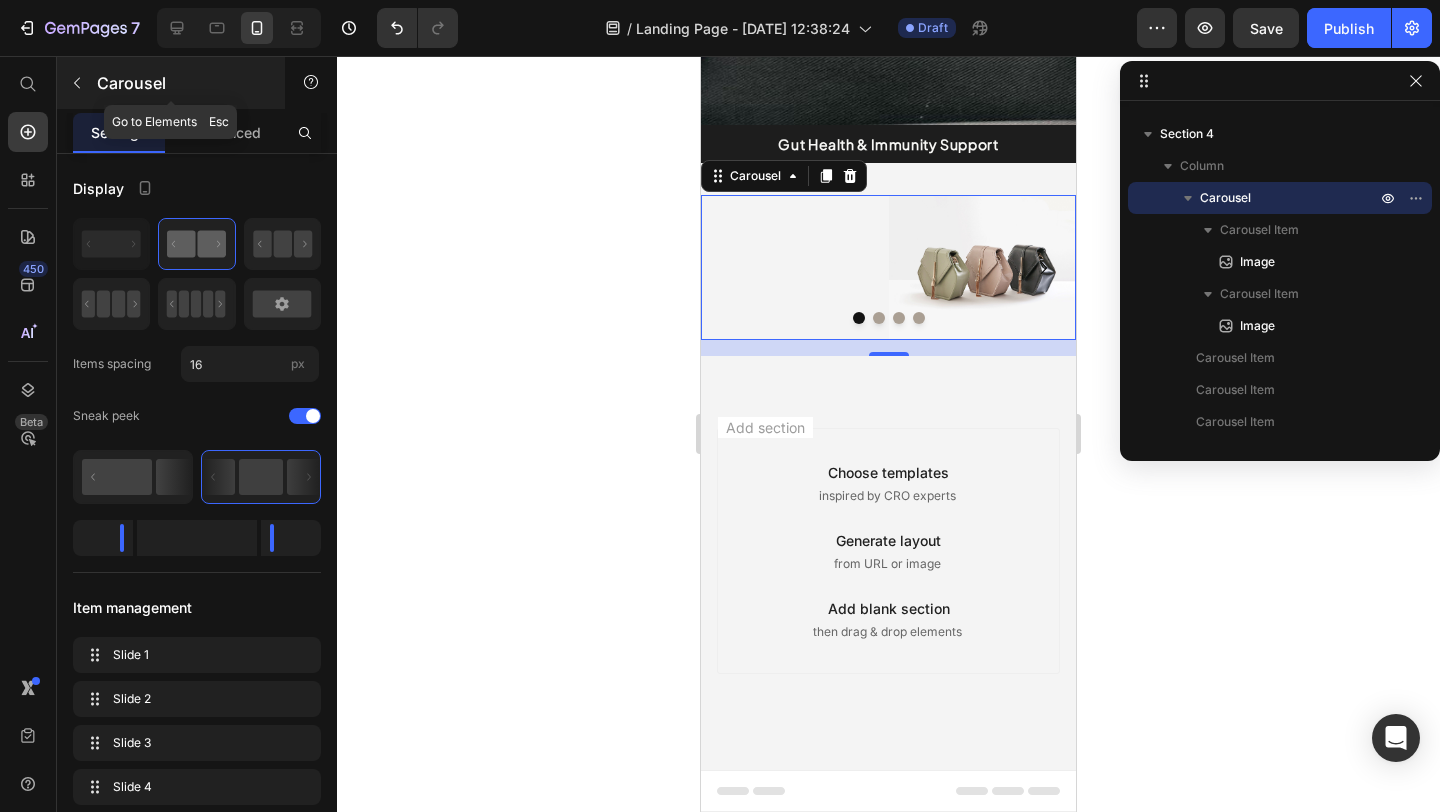 click 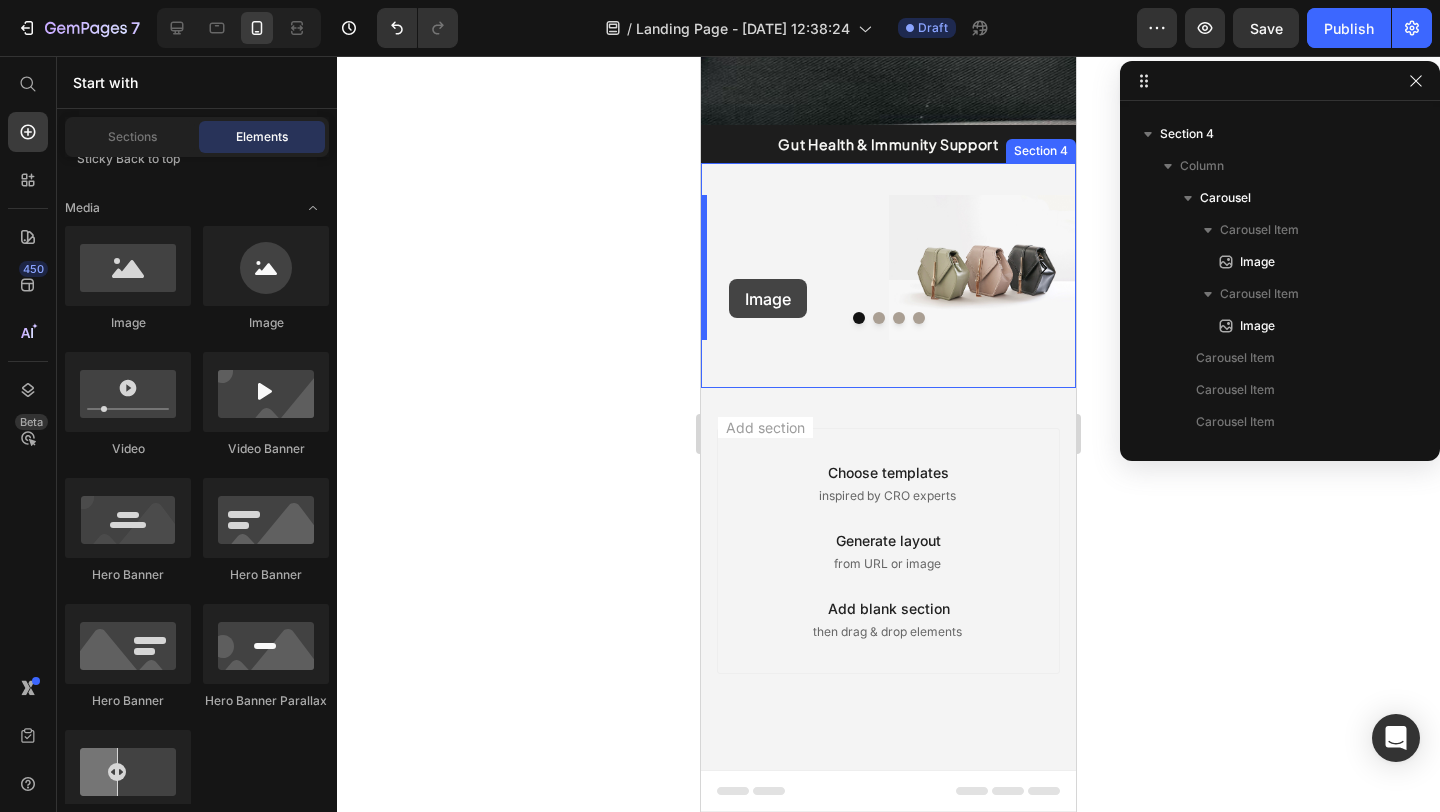 drag, startPoint x: 835, startPoint y: 332, endPoint x: 729, endPoint y: 279, distance: 118.511604 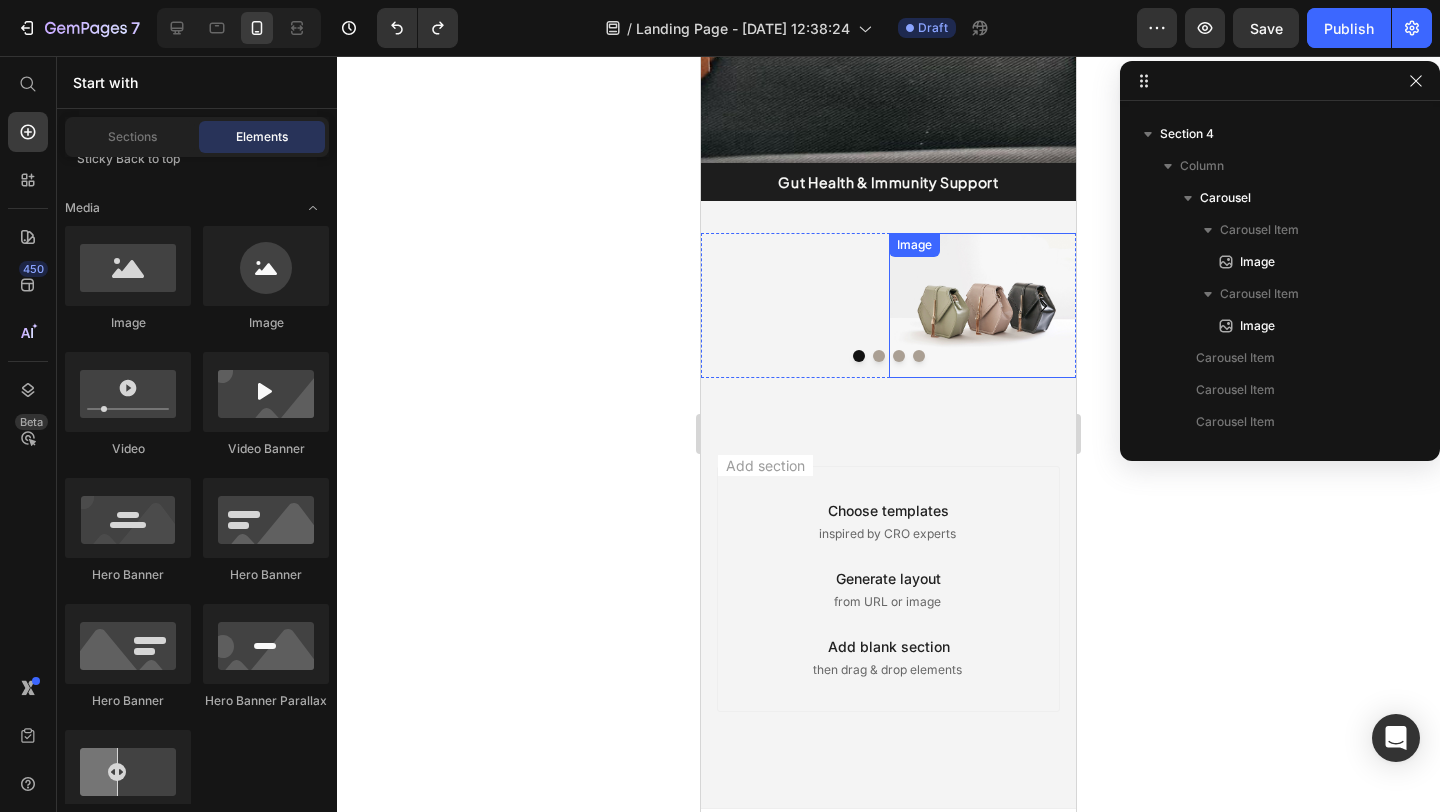 scroll, scrollTop: 443, scrollLeft: 0, axis: vertical 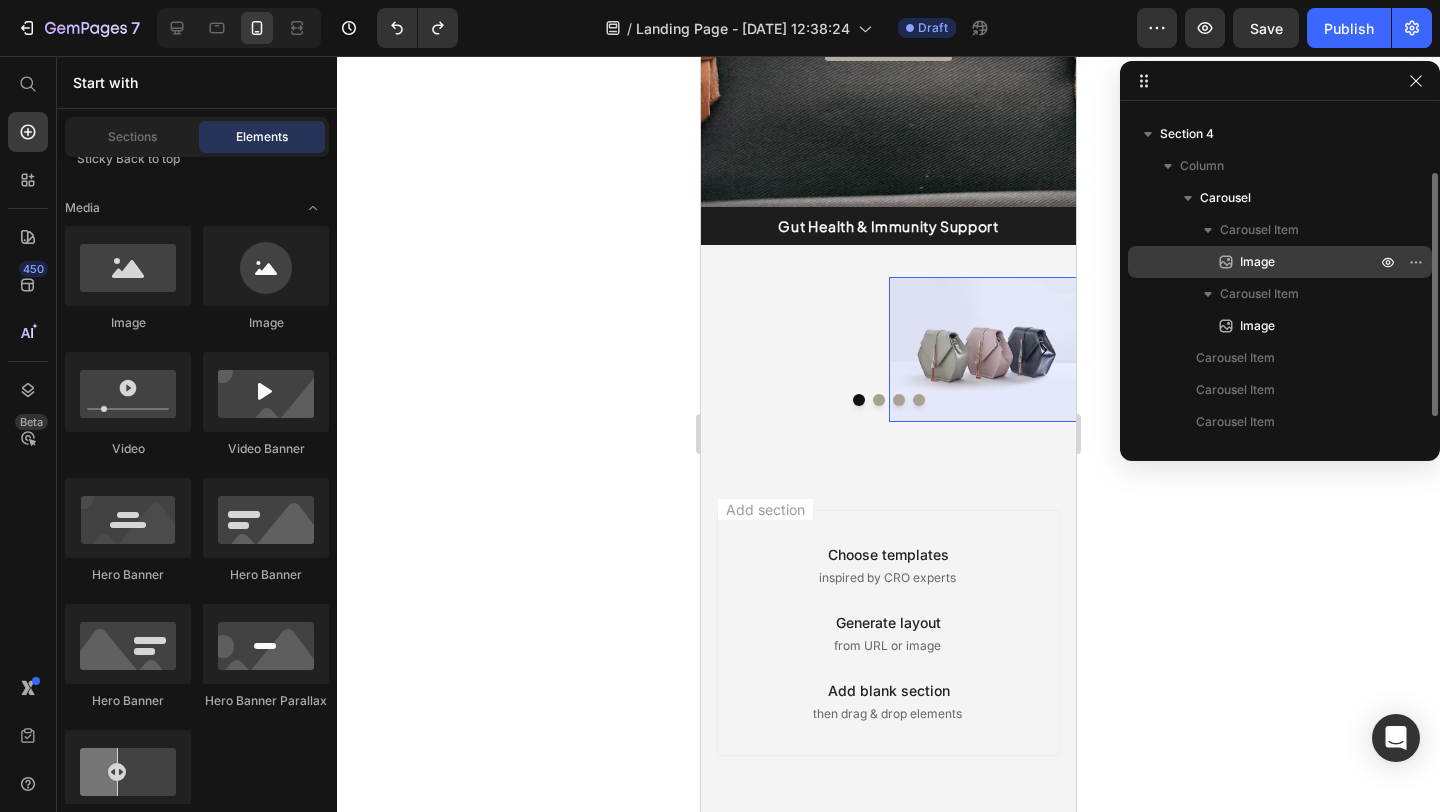 click on "Image" at bounding box center (1286, 262) 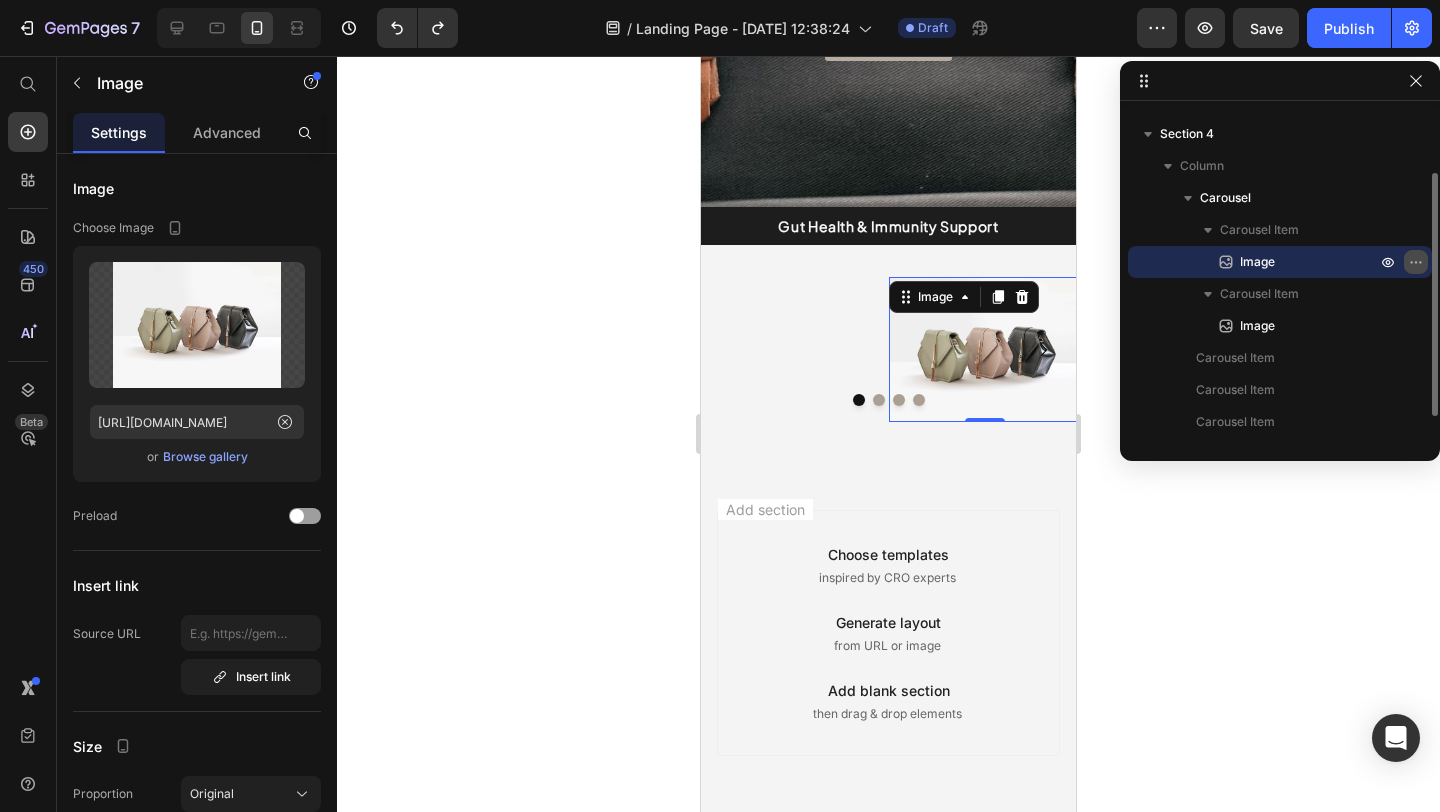 click 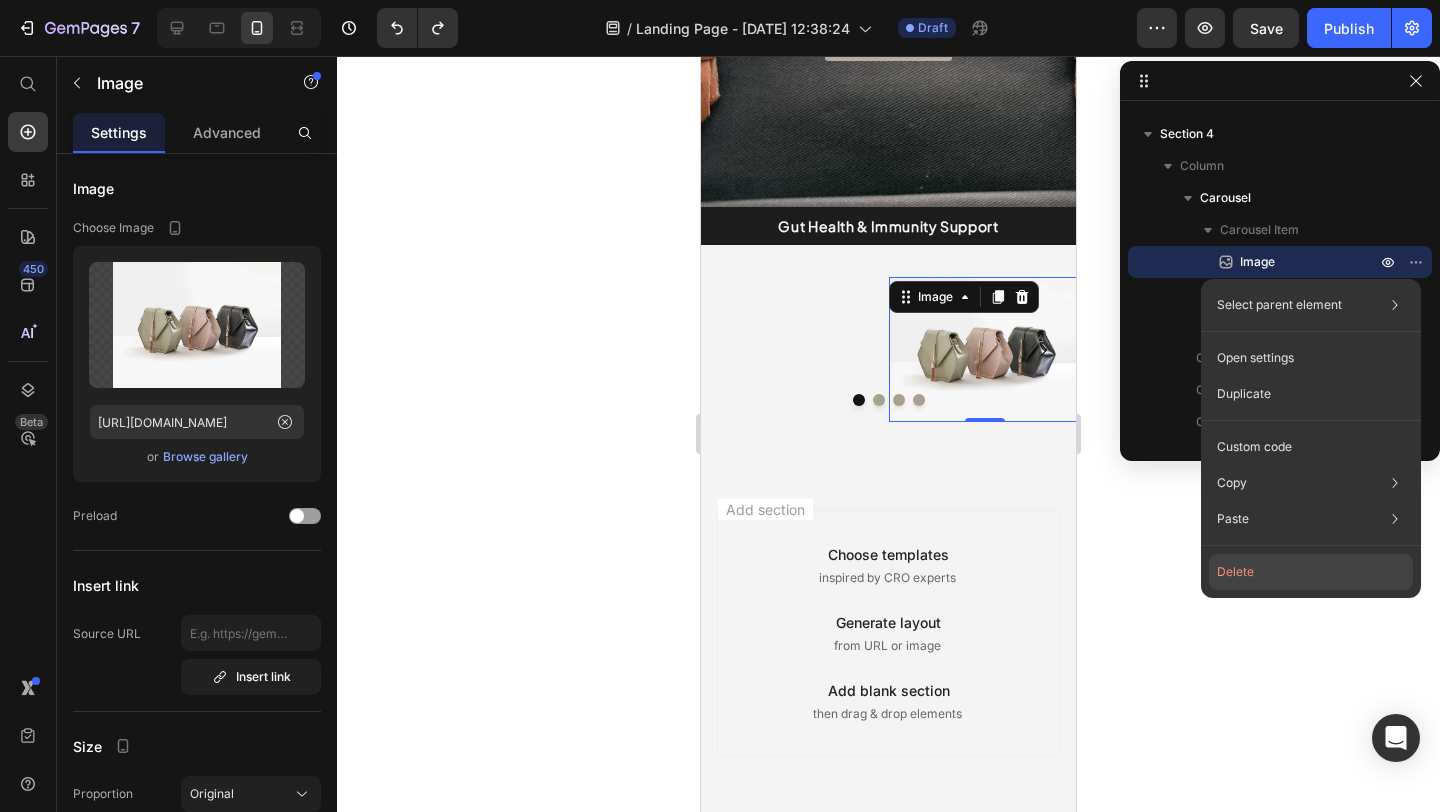 click on "Delete" 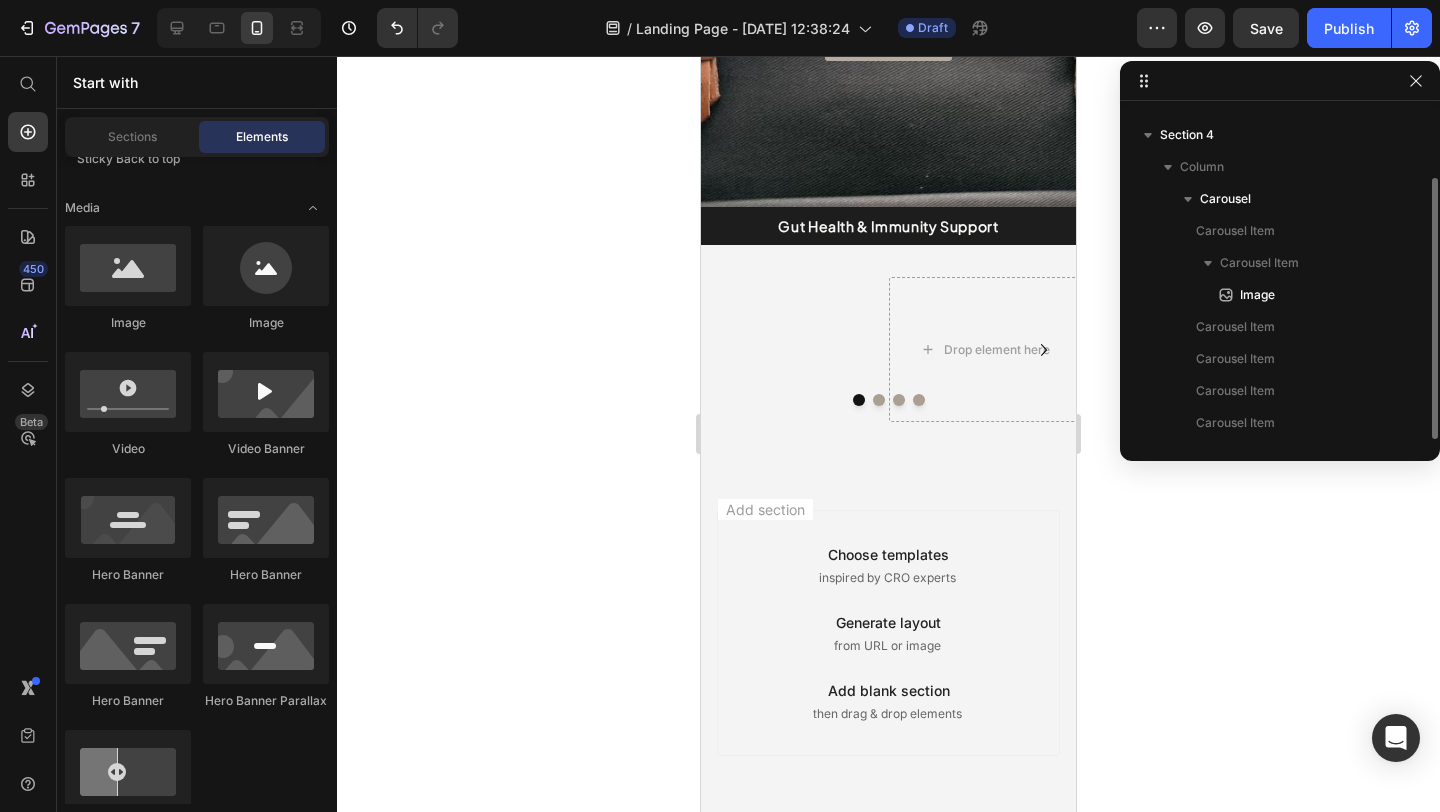 scroll, scrollTop: 86, scrollLeft: 0, axis: vertical 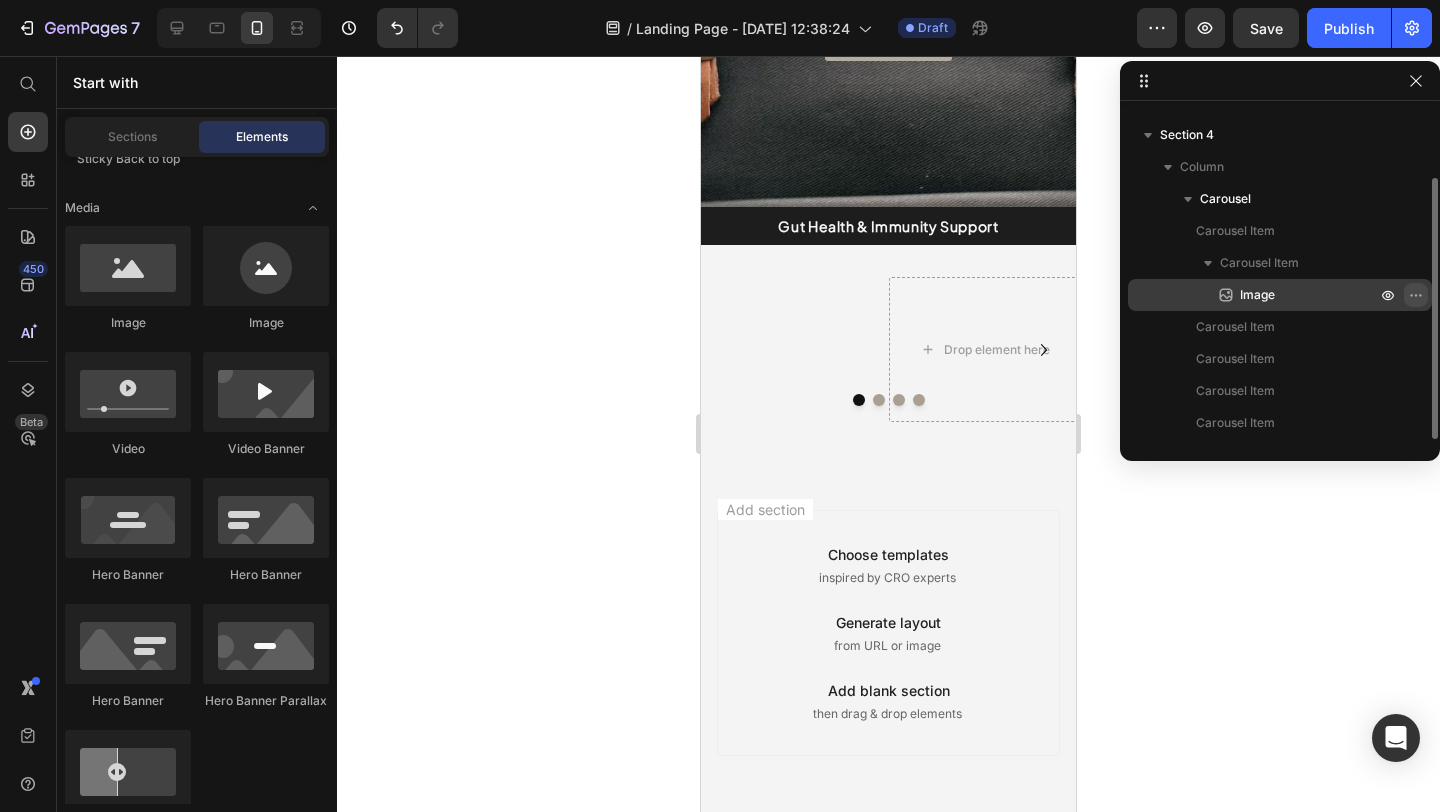 click 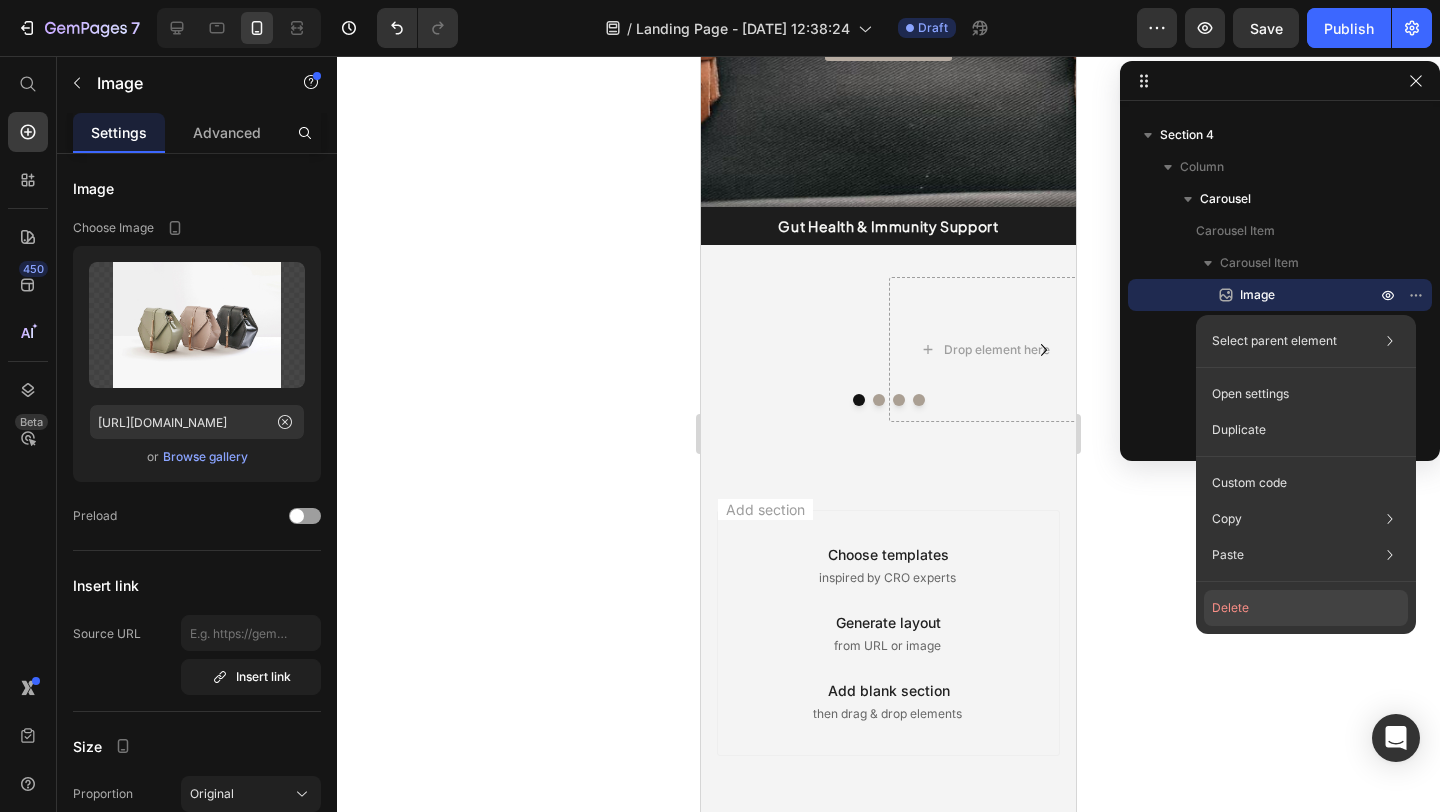 click on "Delete" 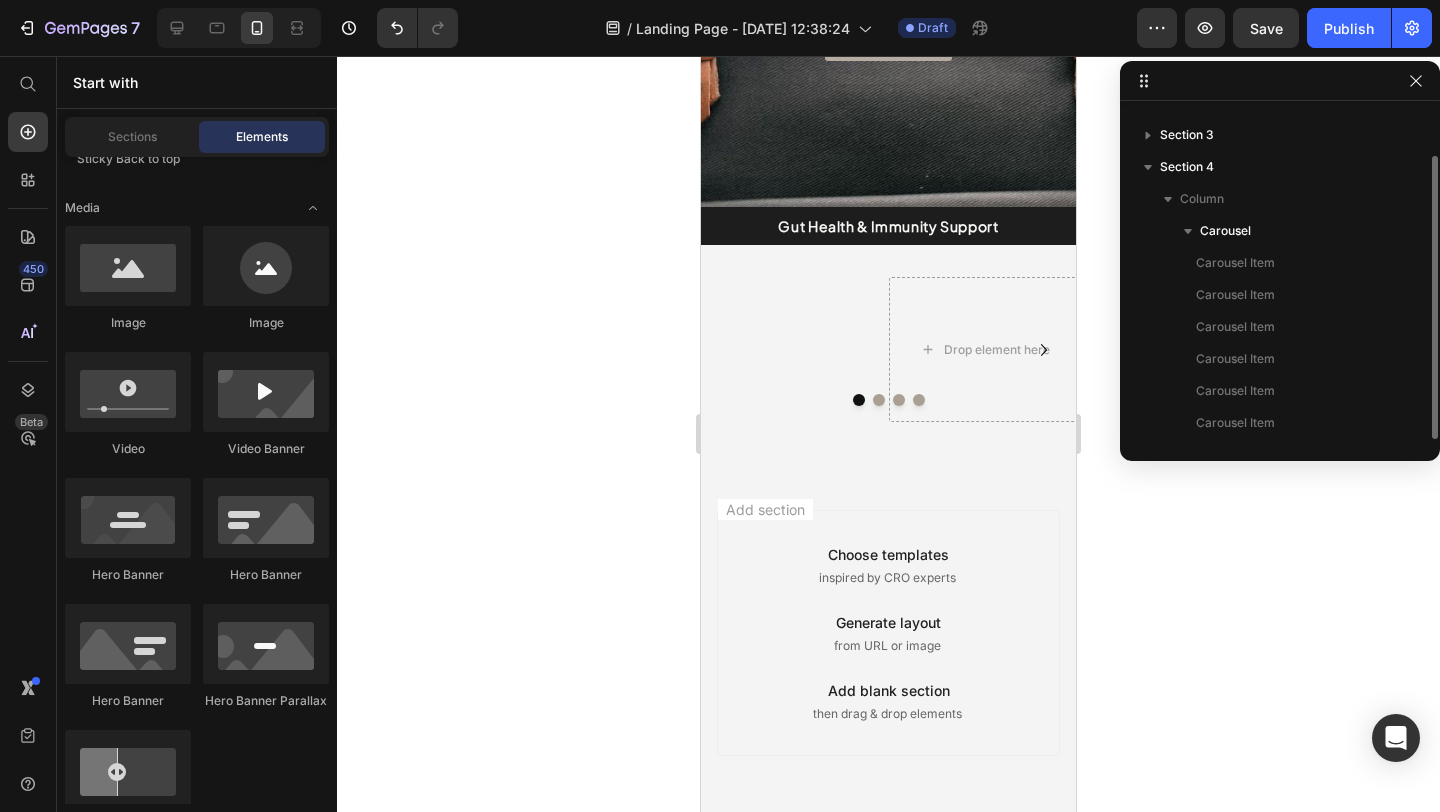 scroll, scrollTop: 398, scrollLeft: 0, axis: vertical 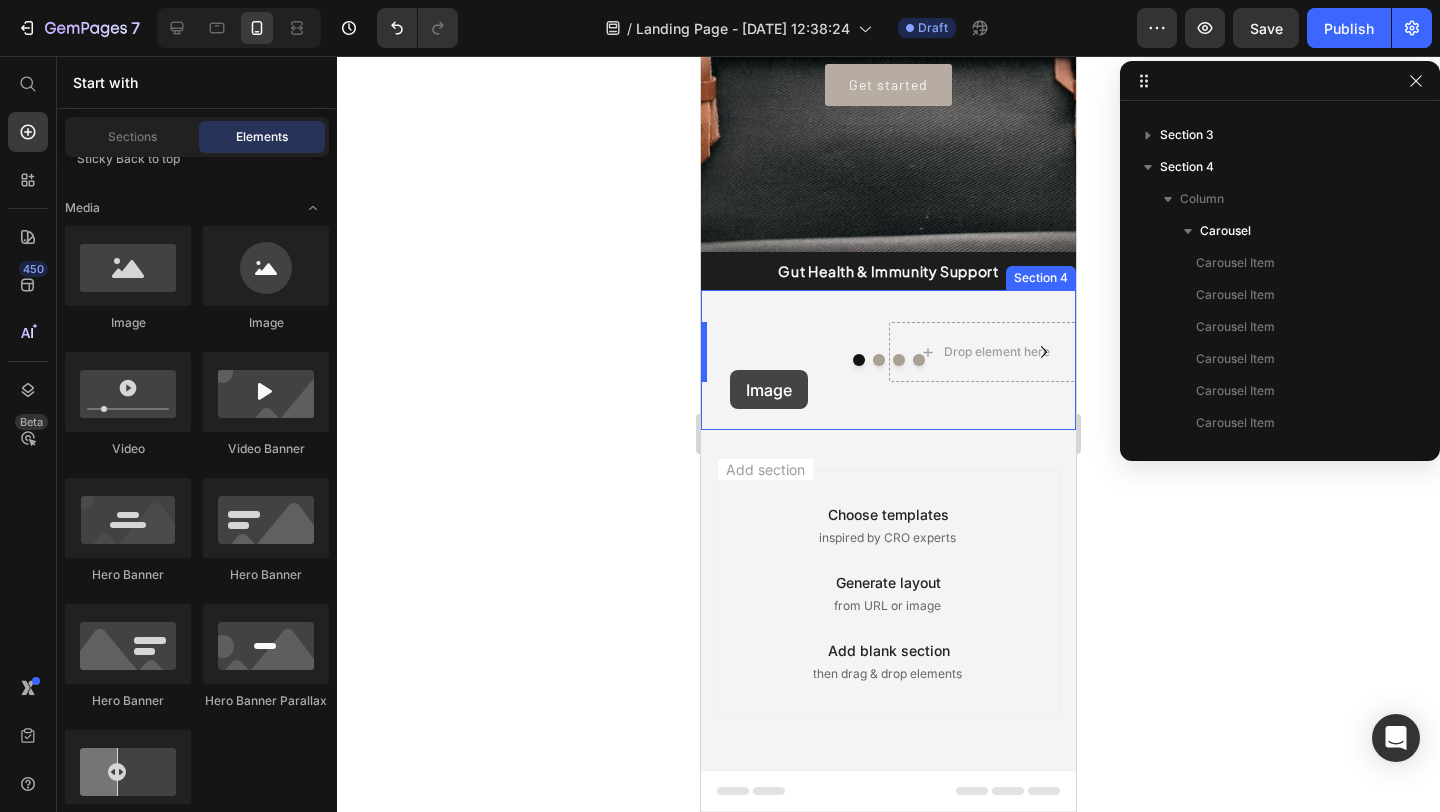 drag, startPoint x: 825, startPoint y: 325, endPoint x: 730, endPoint y: 370, distance: 105.11898 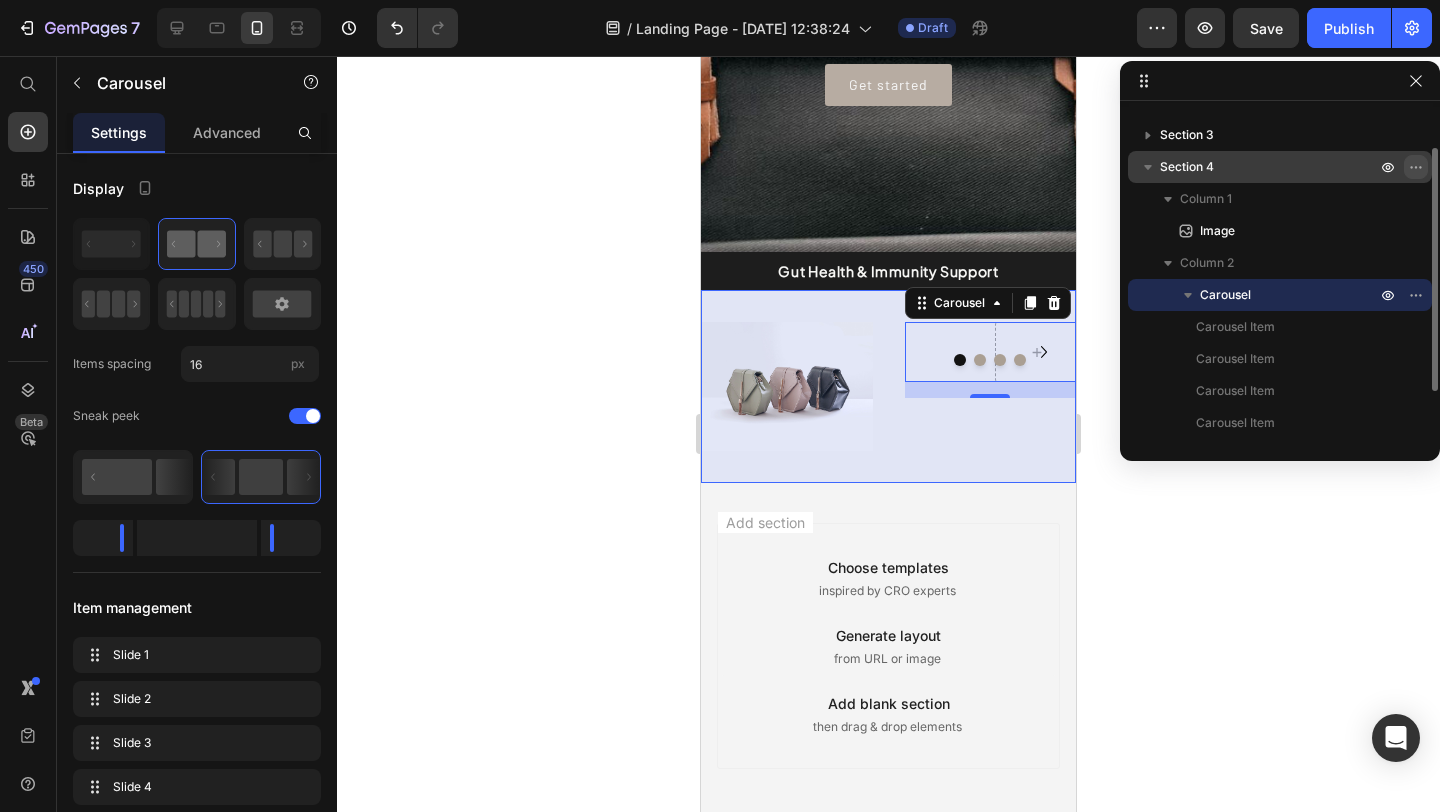 click 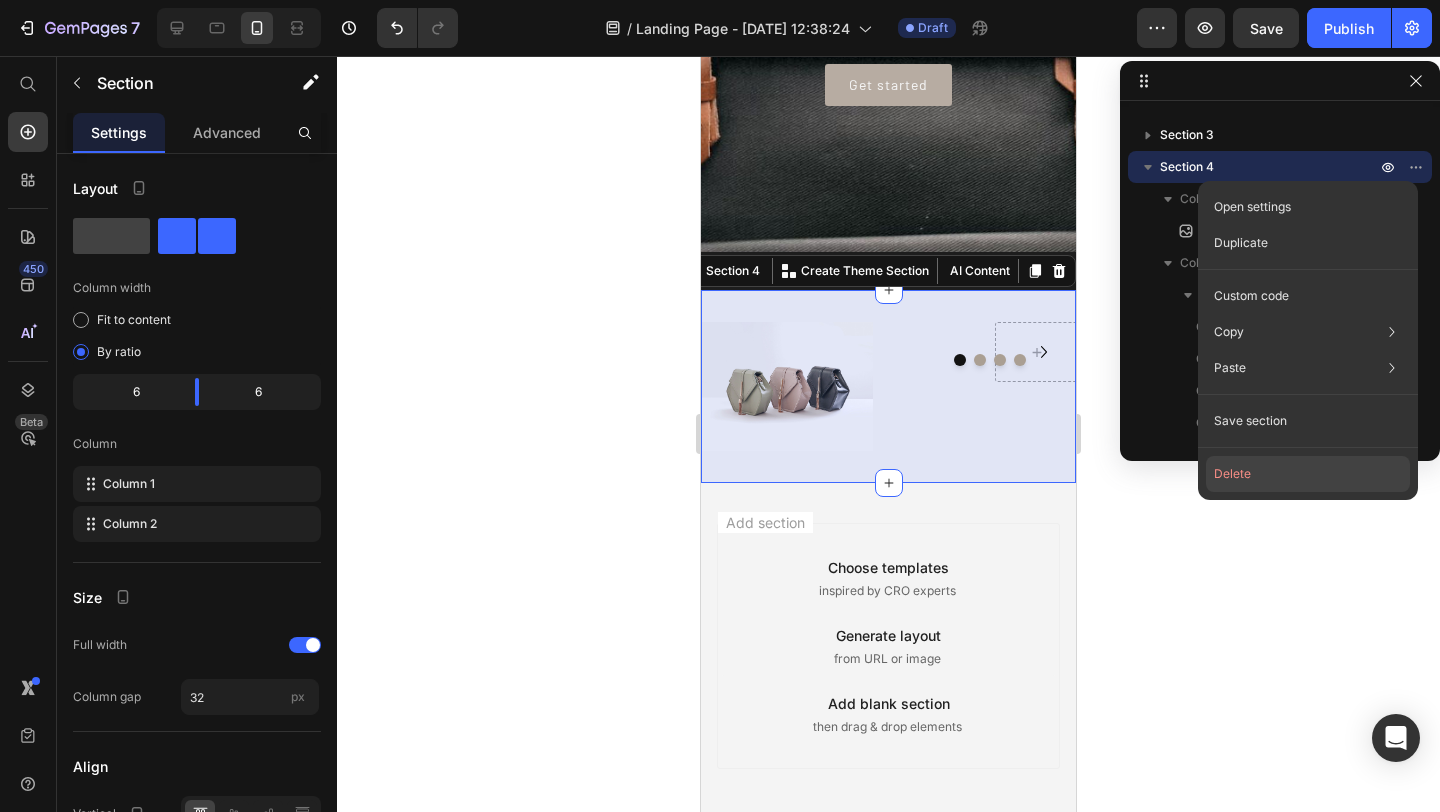 click on "Delete" 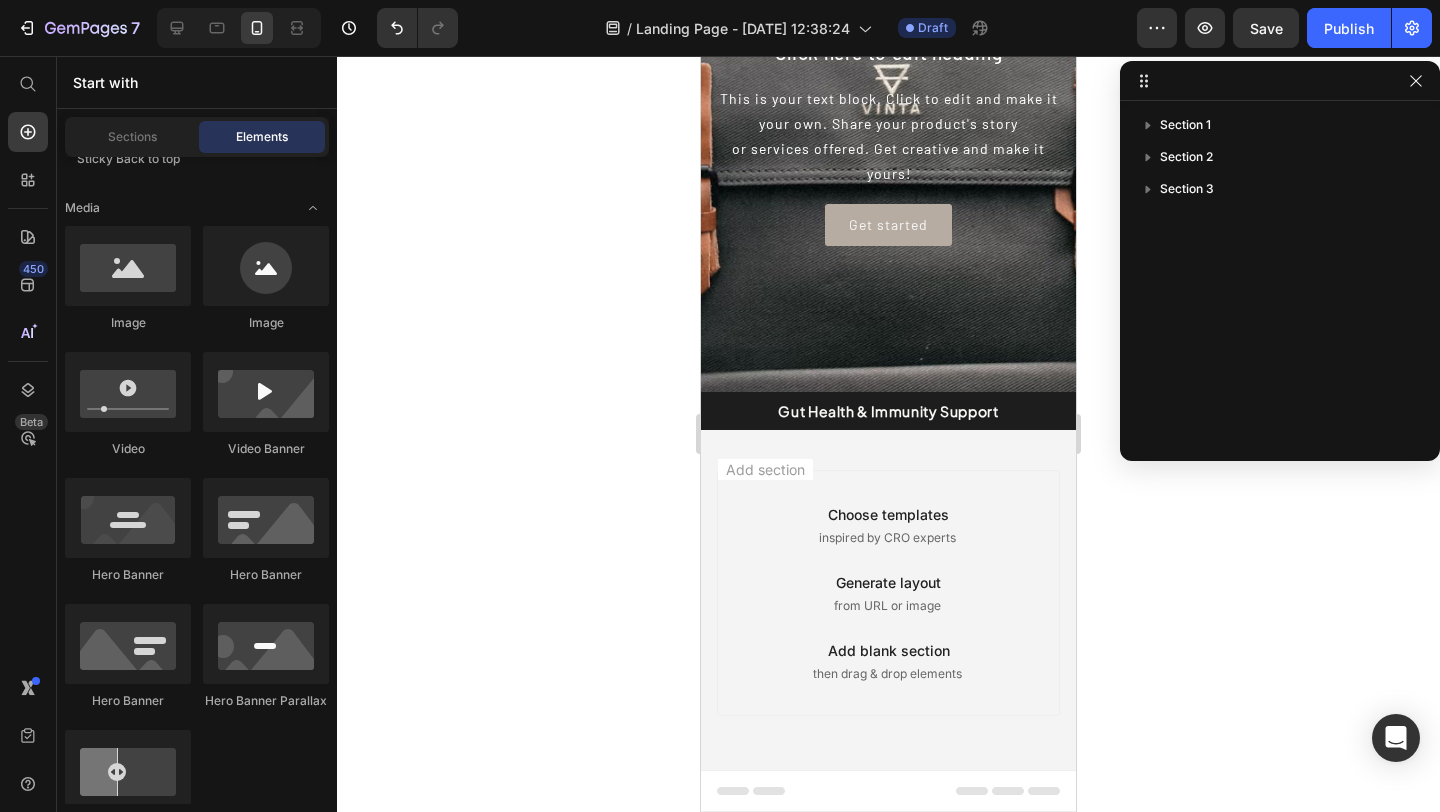 scroll, scrollTop: 258, scrollLeft: 0, axis: vertical 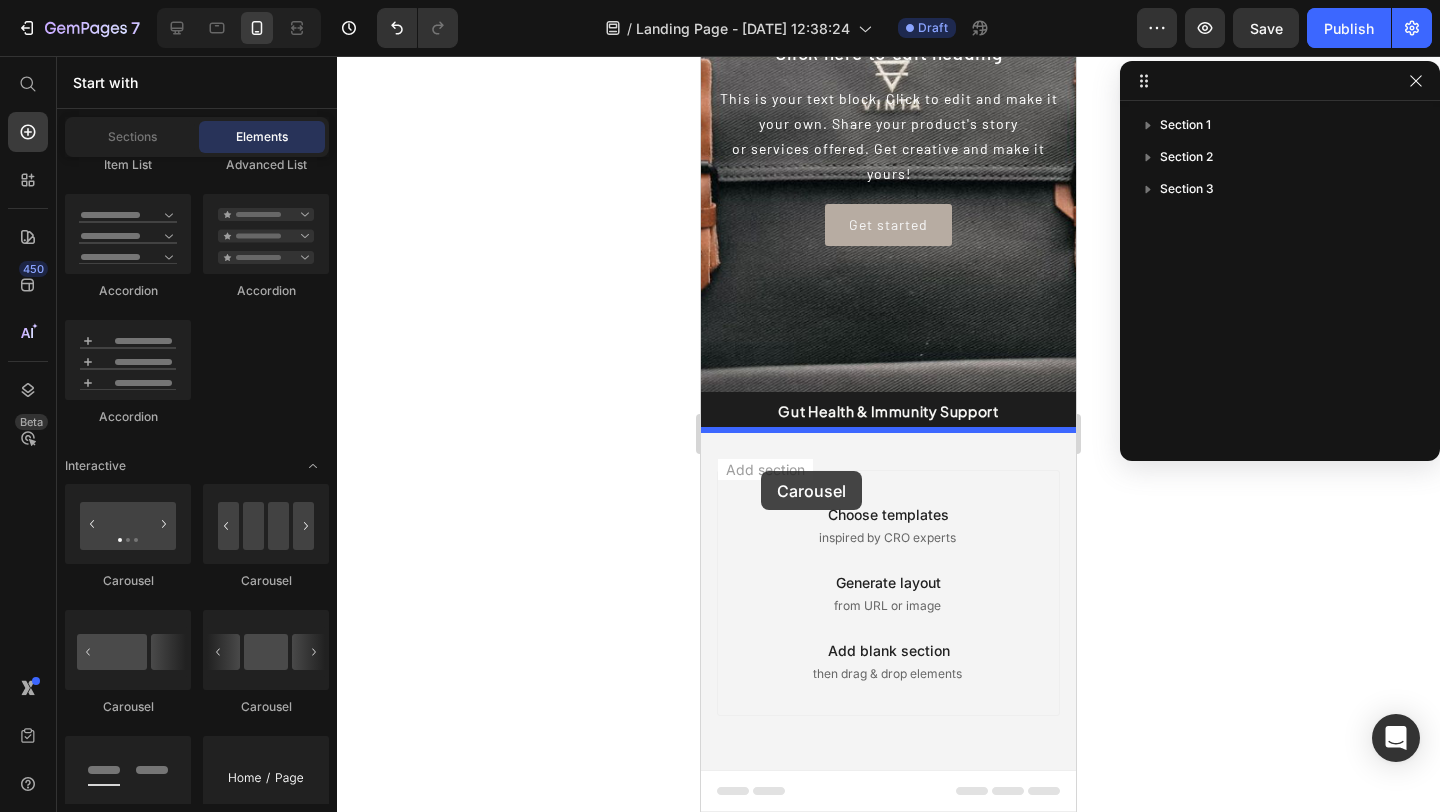 drag, startPoint x: 949, startPoint y: 681, endPoint x: 761, endPoint y: 471, distance: 281.85812 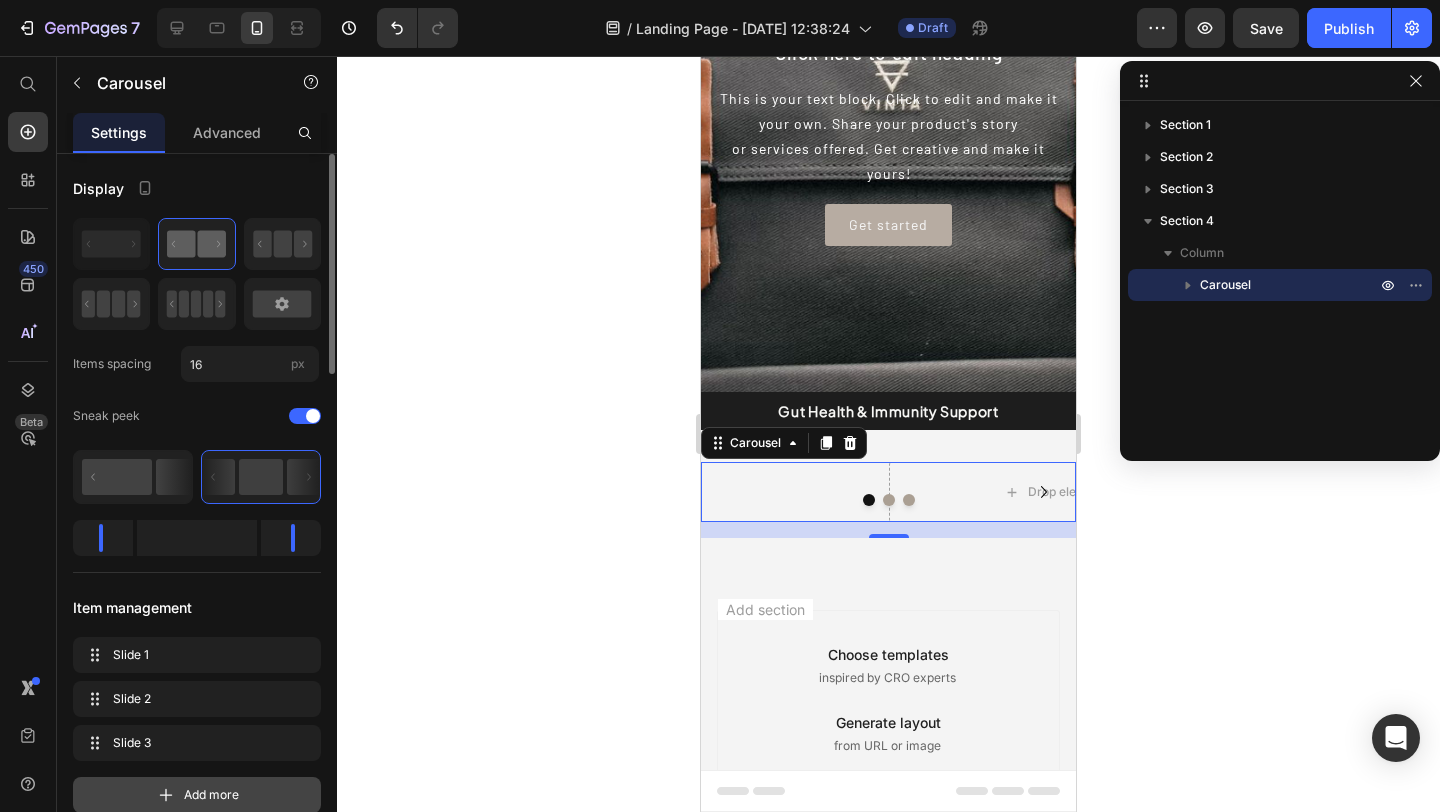 click on "Add more" at bounding box center (211, 795) 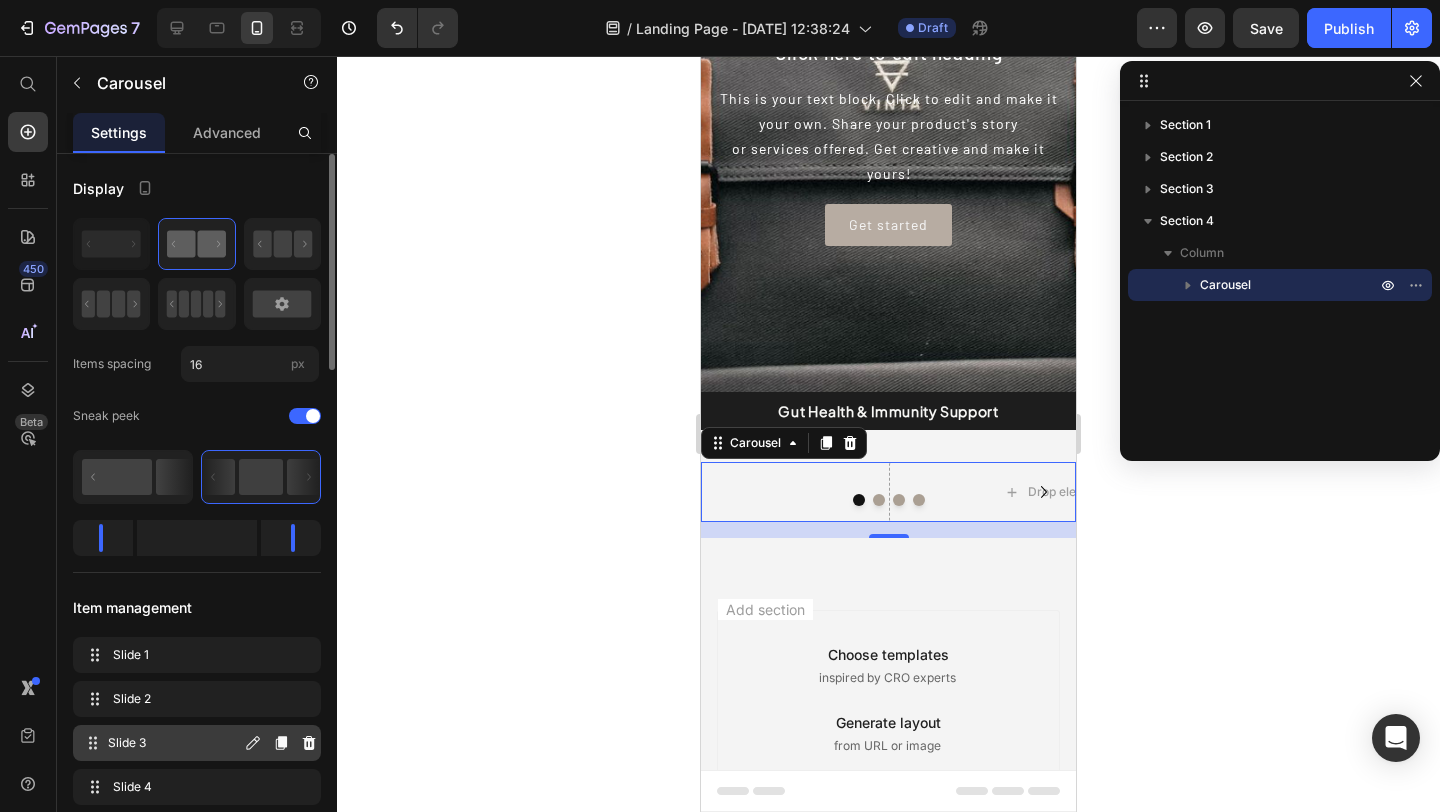 scroll, scrollTop: 144, scrollLeft: 0, axis: vertical 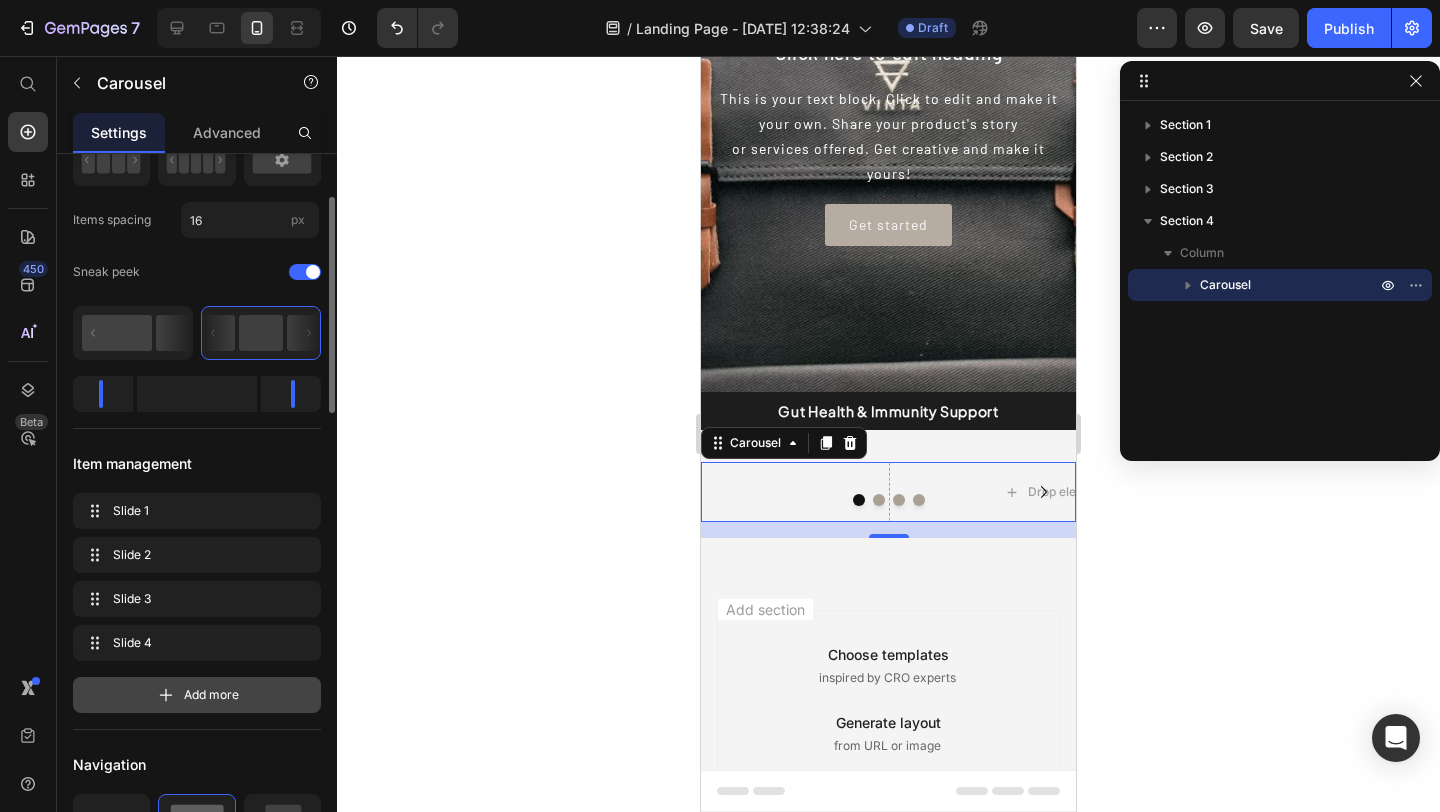 click on "Add more" at bounding box center [211, 695] 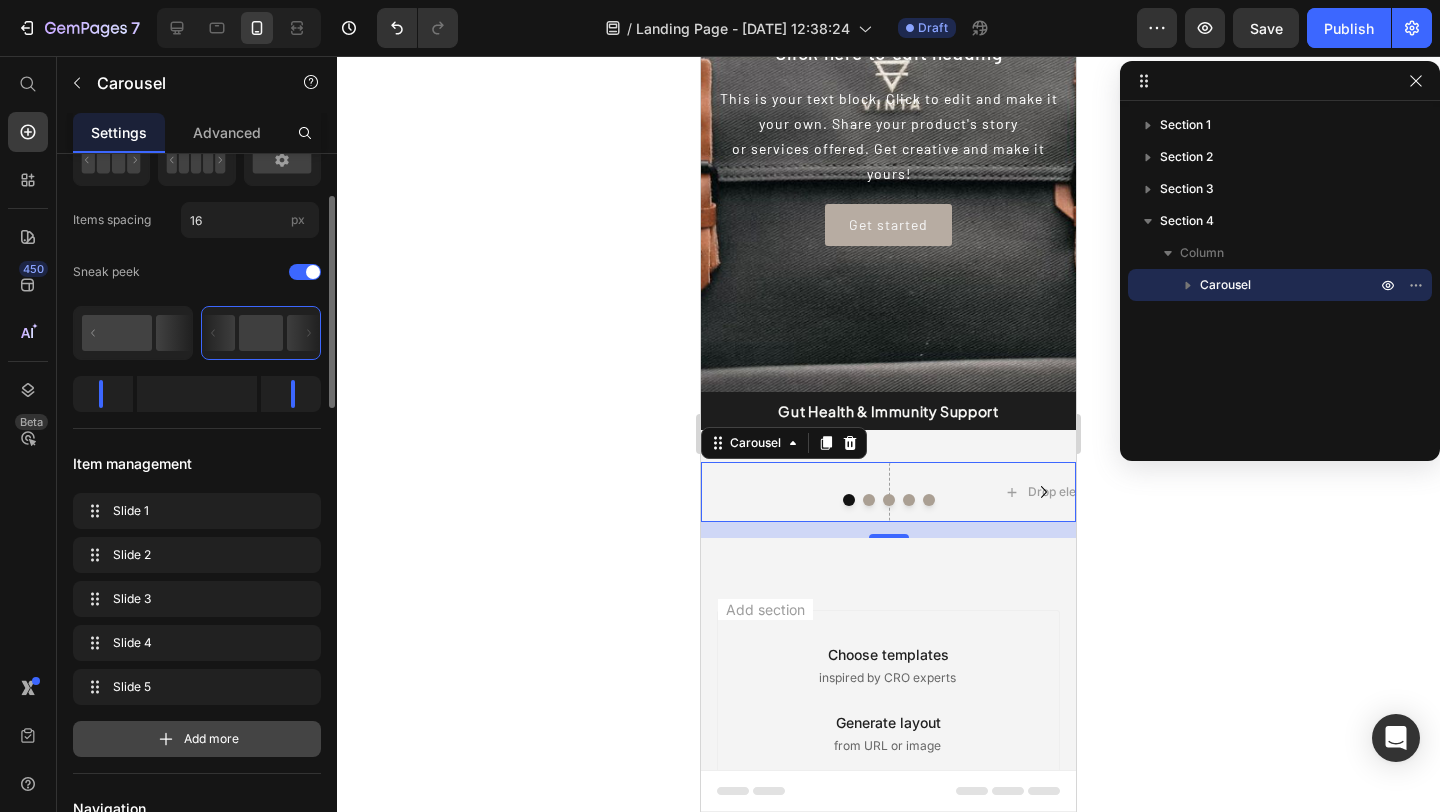 click on "Add more" at bounding box center (211, 739) 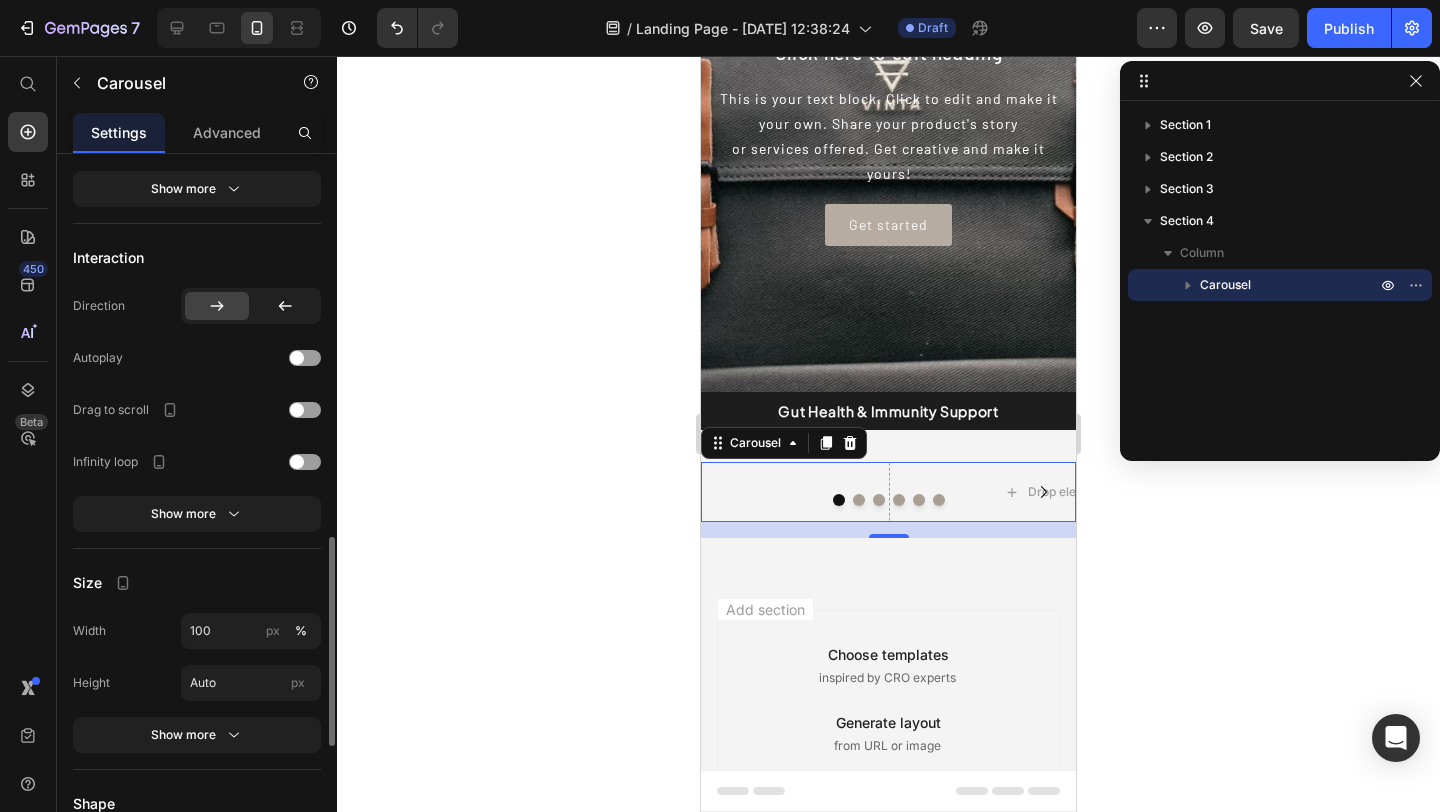 scroll, scrollTop: 1731, scrollLeft: 0, axis: vertical 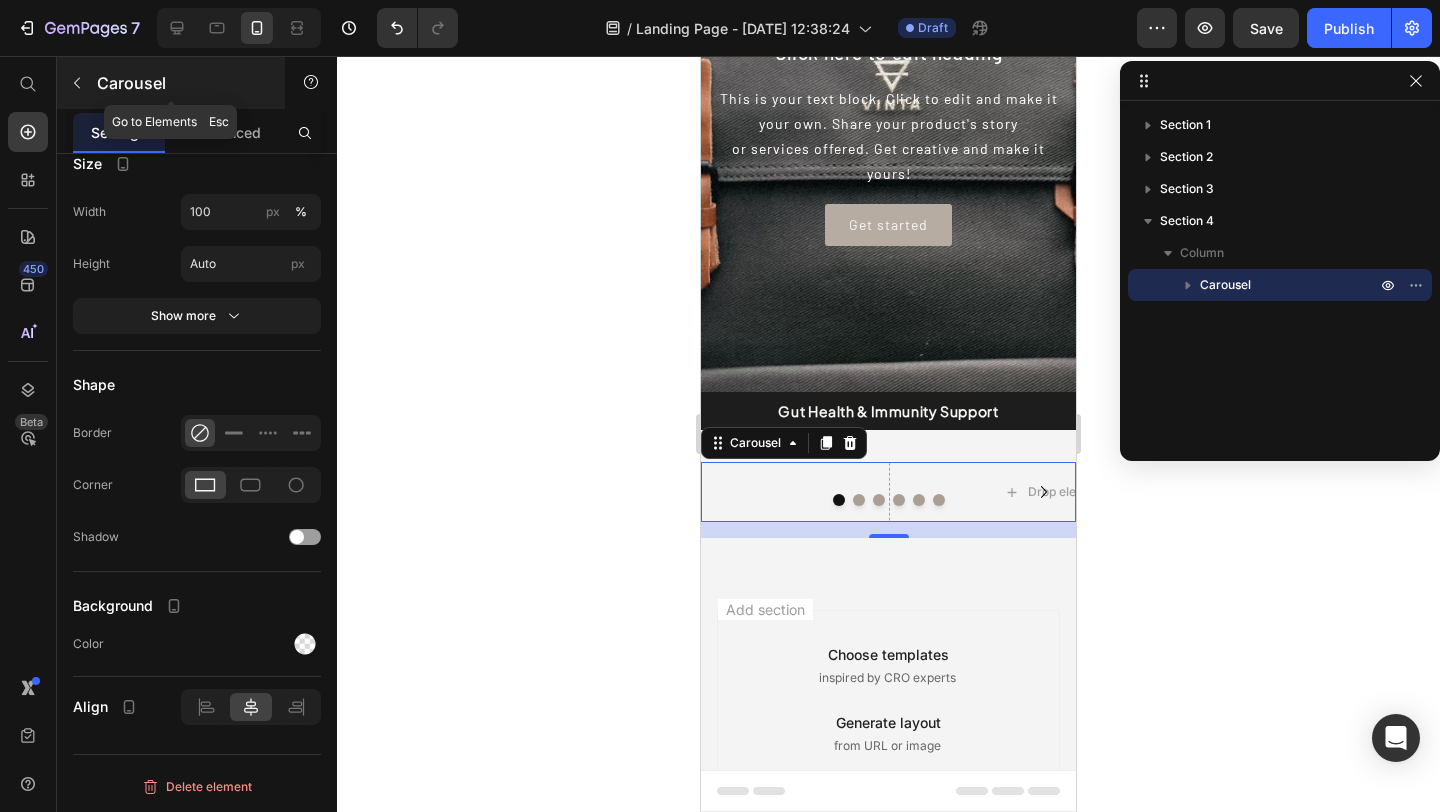click 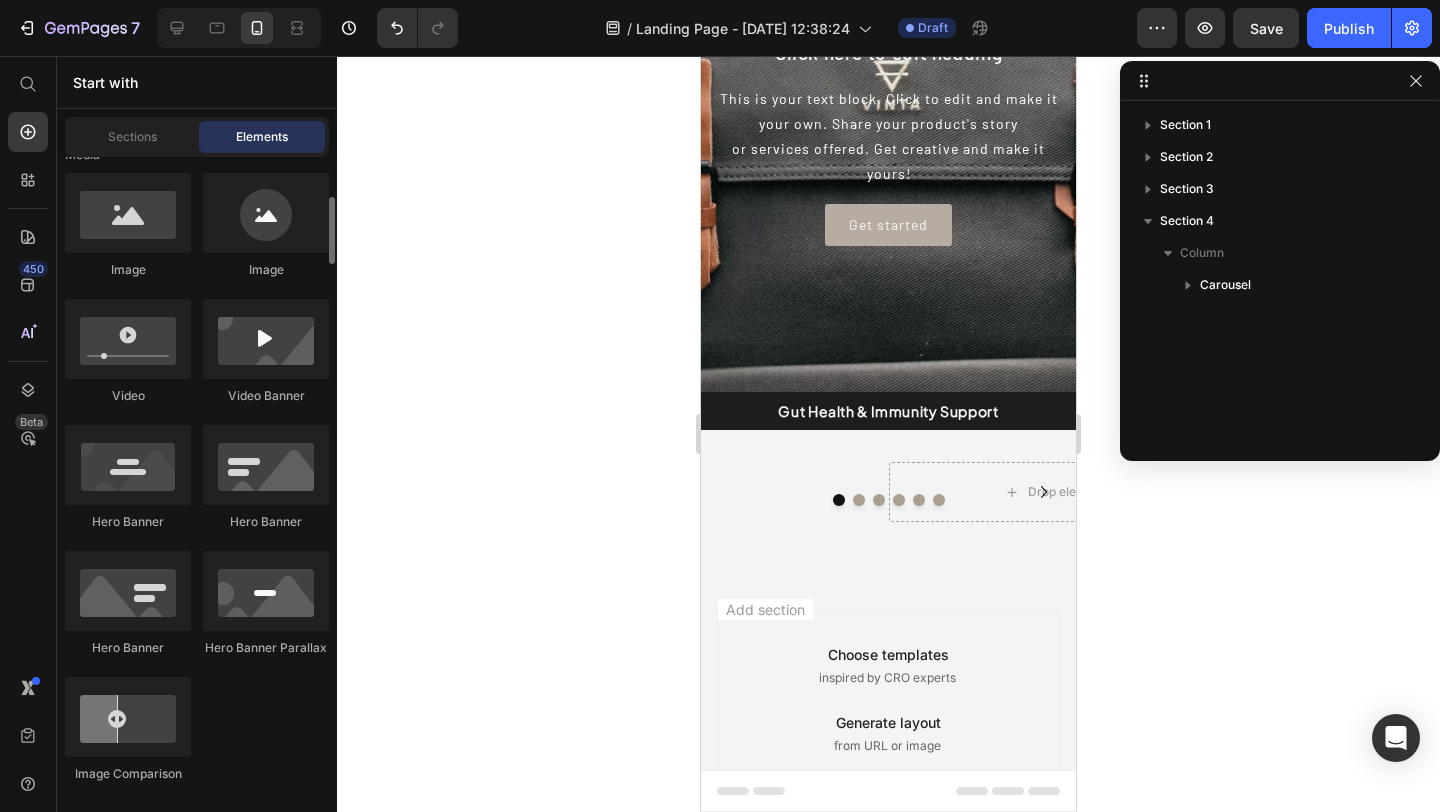 scroll, scrollTop: 735, scrollLeft: 0, axis: vertical 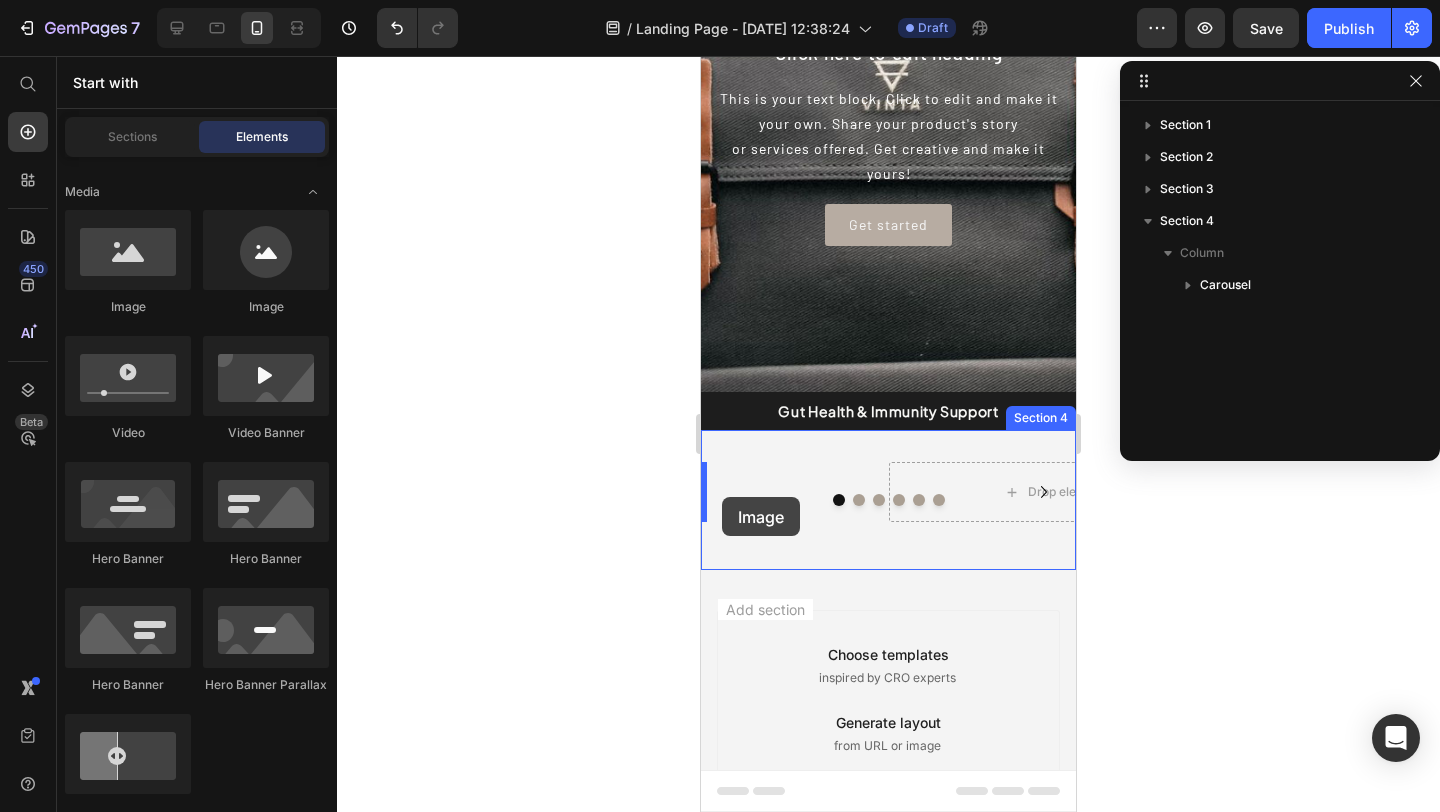 drag, startPoint x: 812, startPoint y: 304, endPoint x: 722, endPoint y: 497, distance: 212.95305 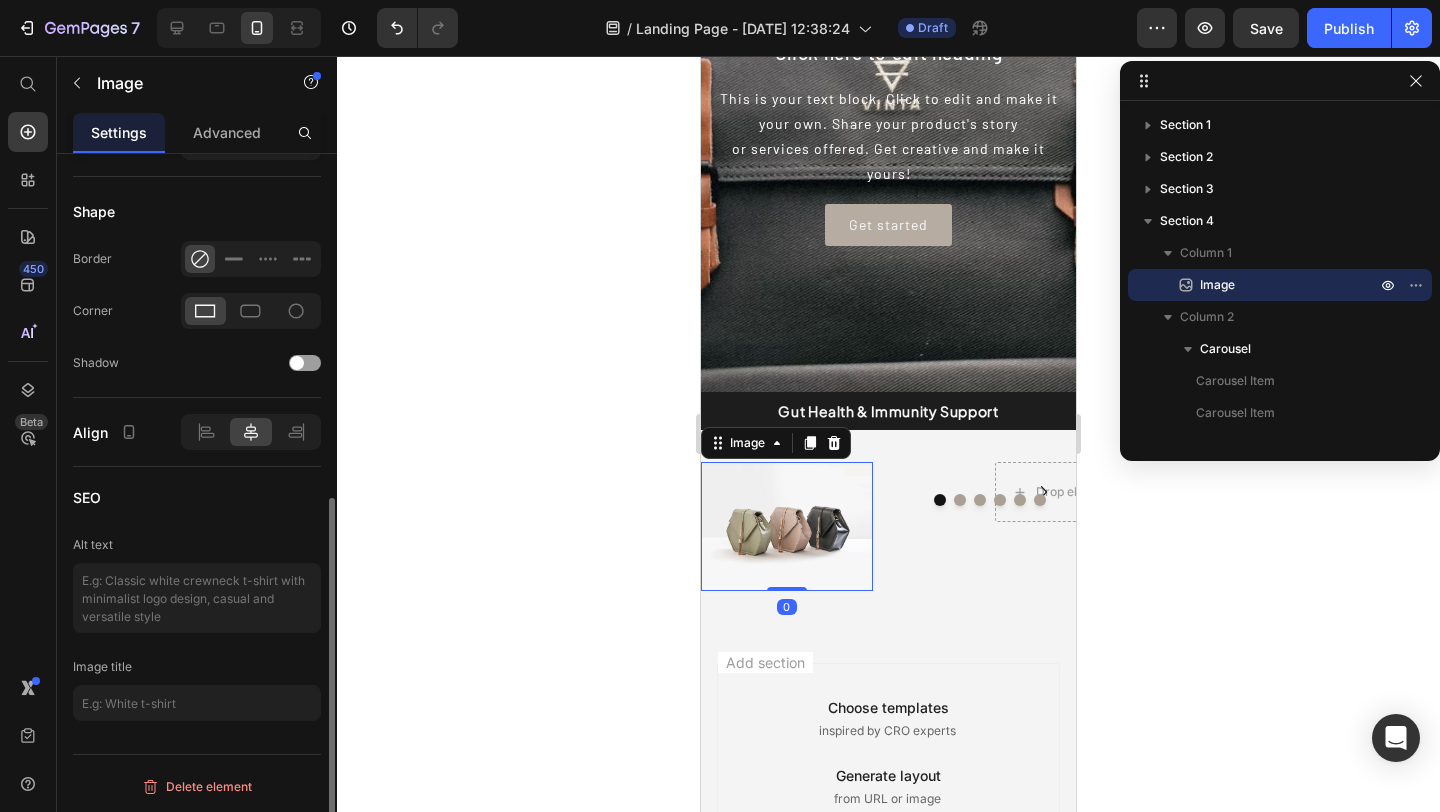 scroll, scrollTop: 0, scrollLeft: 0, axis: both 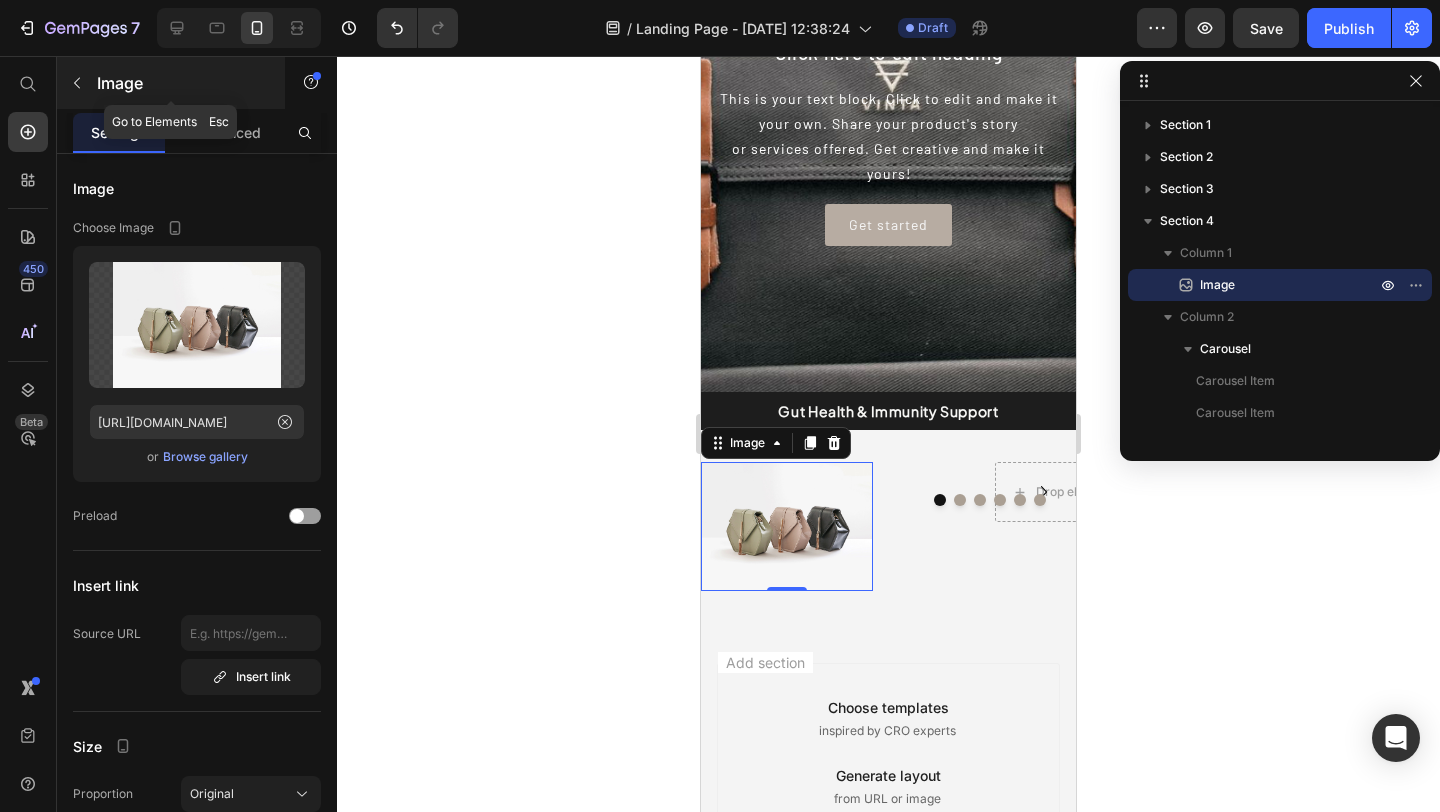 click 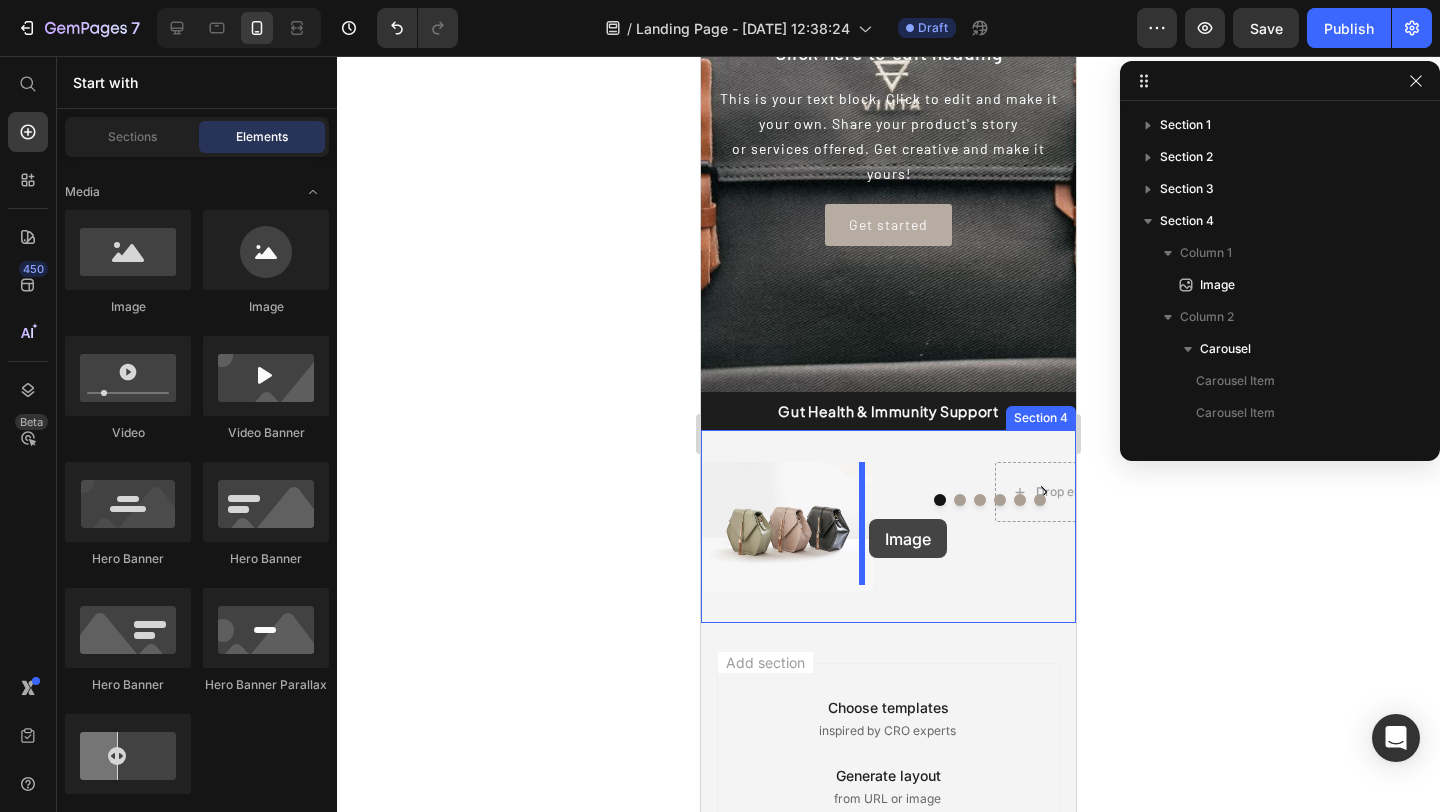 drag, startPoint x: 812, startPoint y: 308, endPoint x: 869, endPoint y: 519, distance: 218.56349 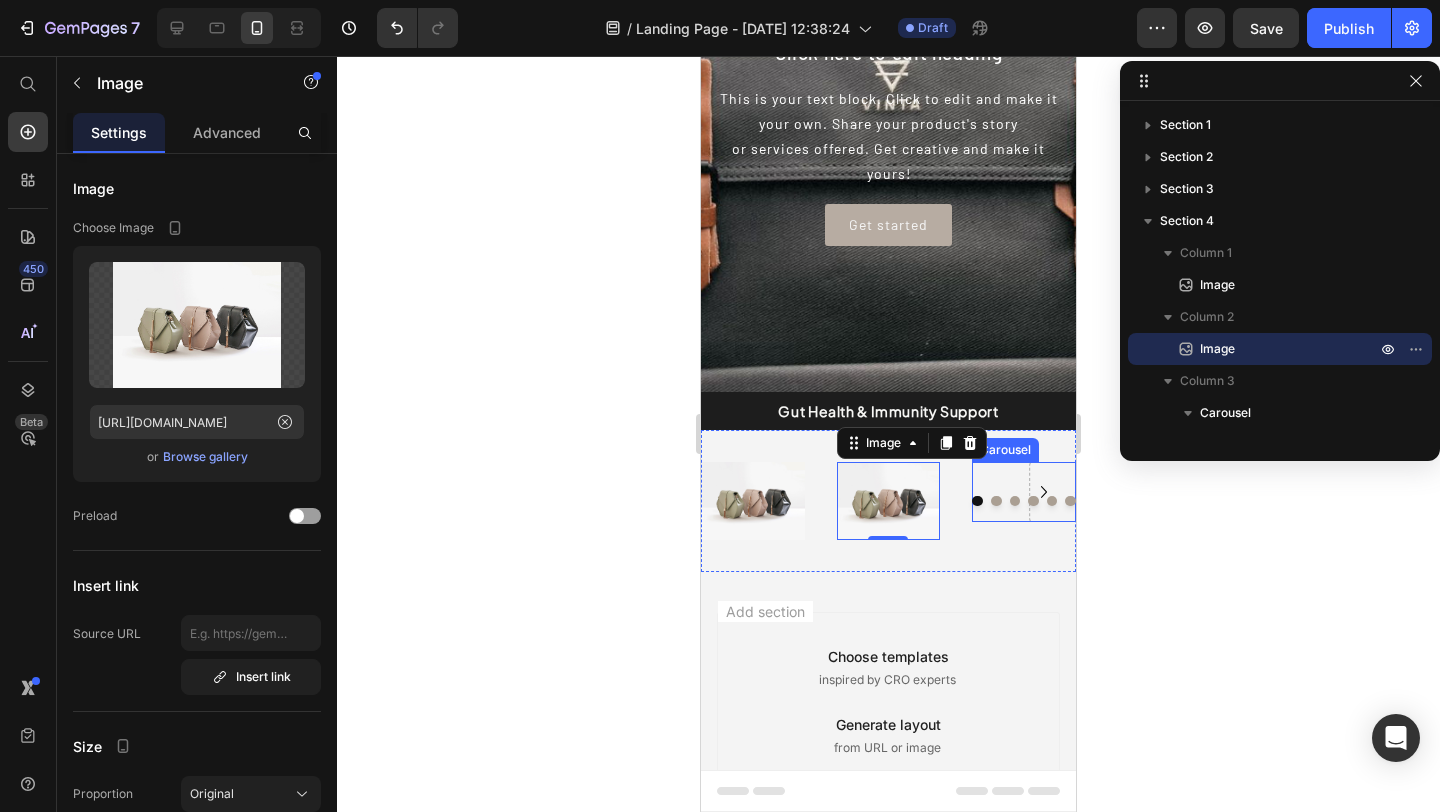 click 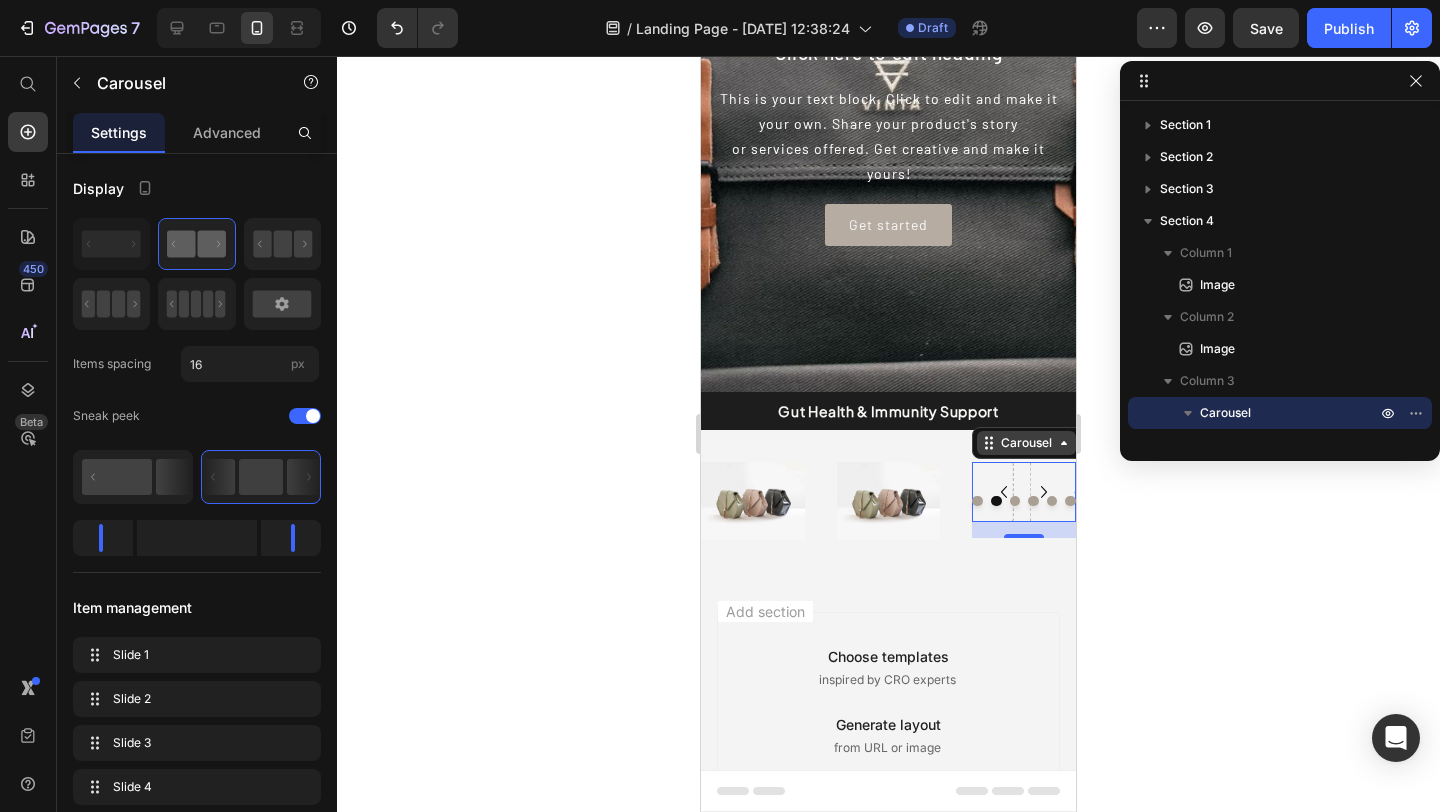 click on "Carousel" at bounding box center (1026, 443) 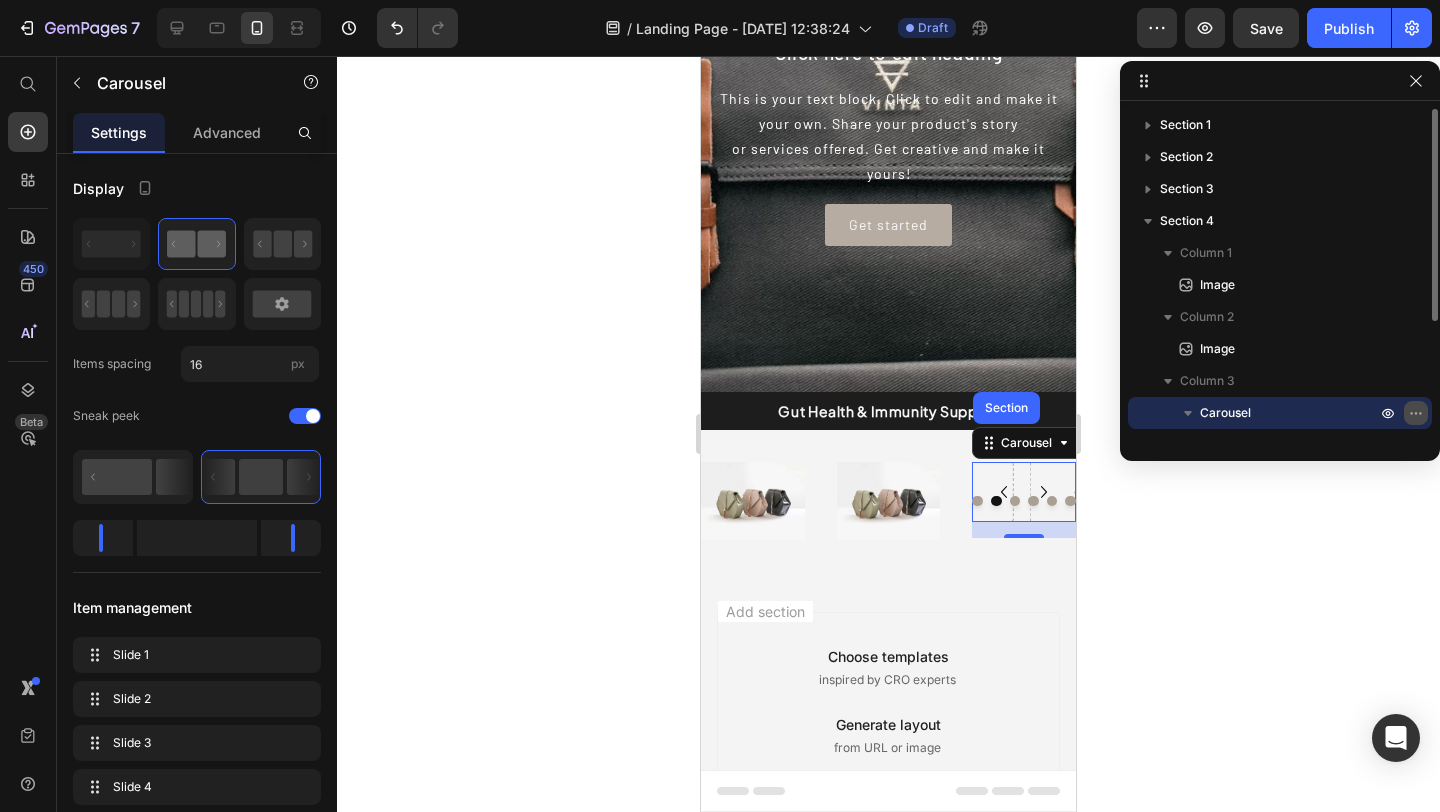 click 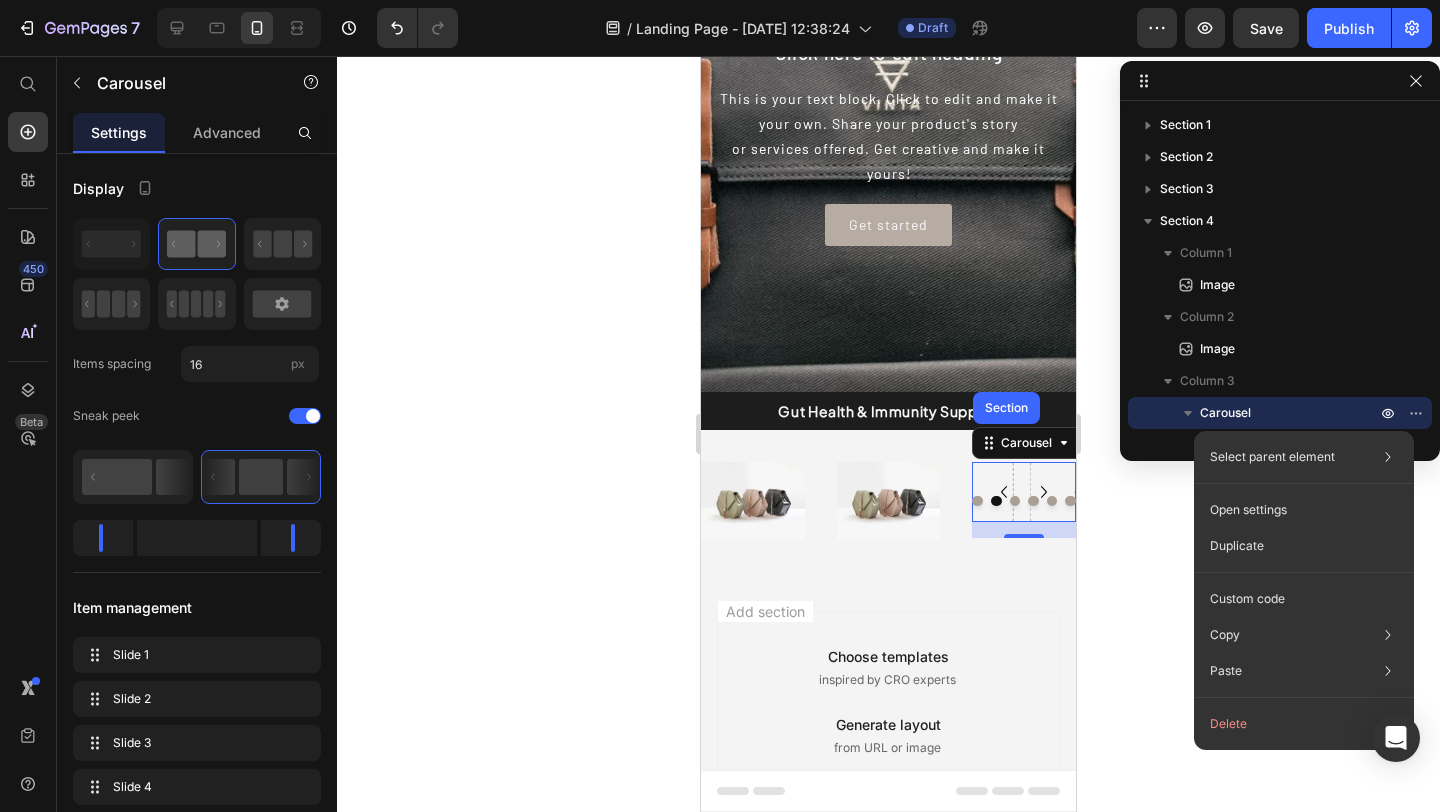 click on "Delete" 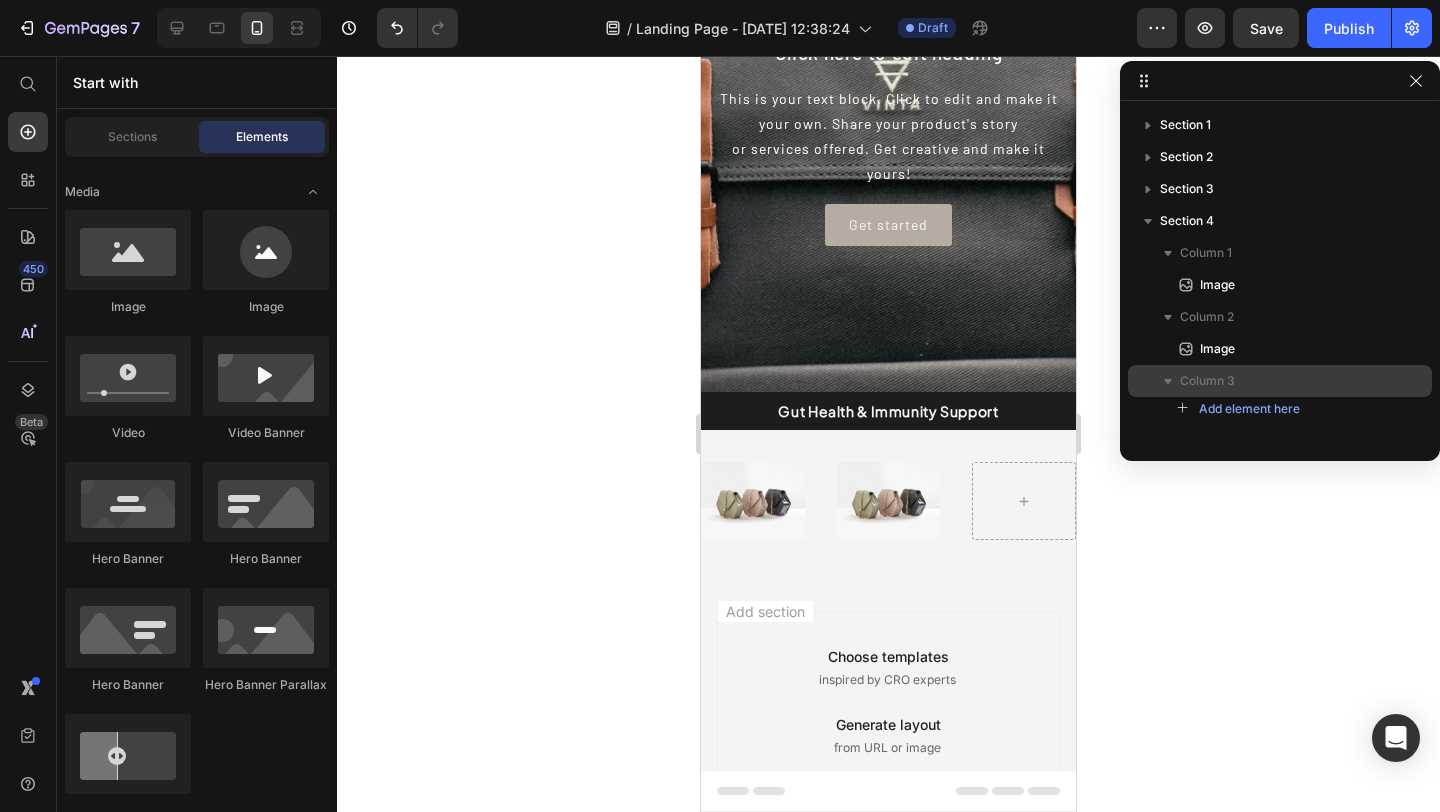 click on "Column 3" at bounding box center (1280, 381) 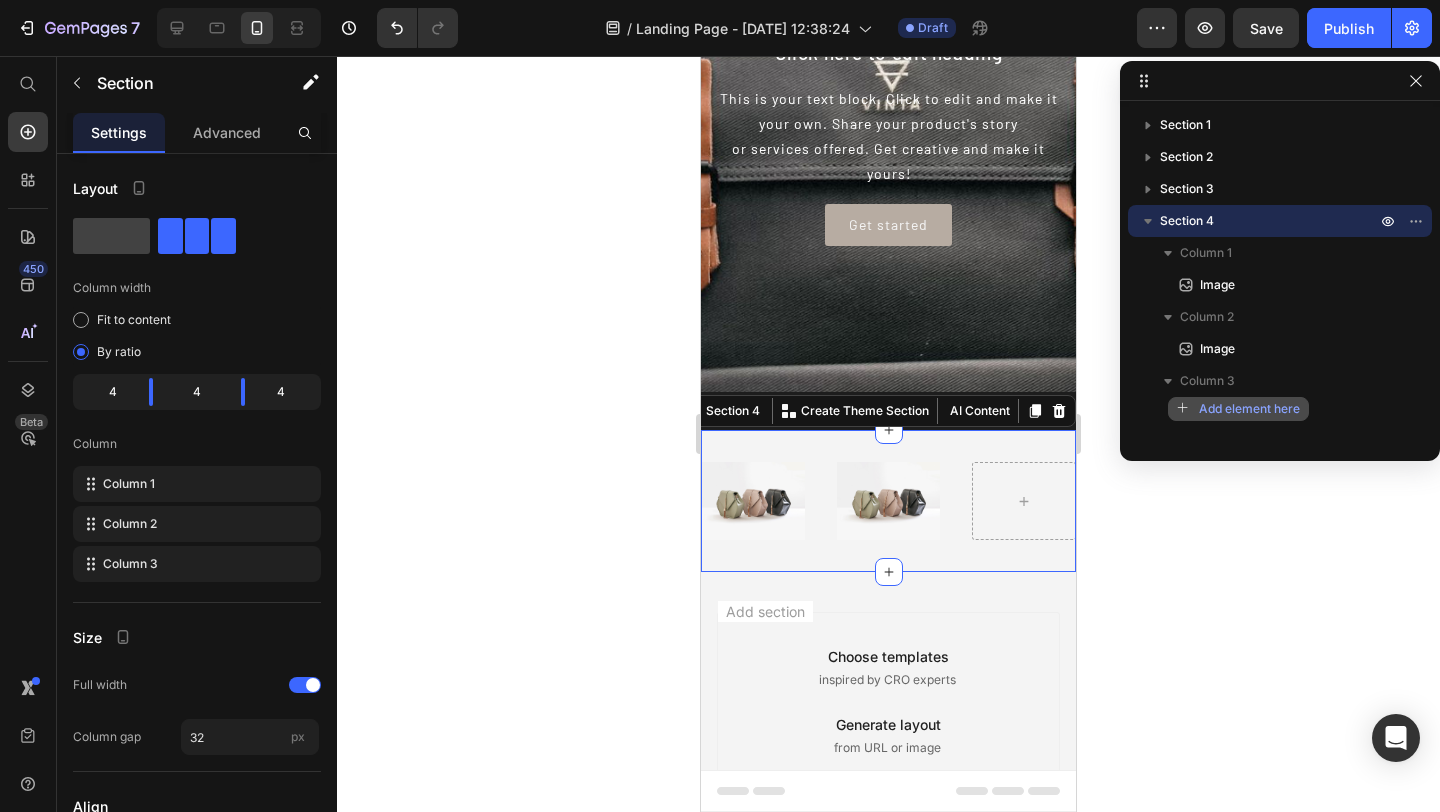 click on "Add element here" 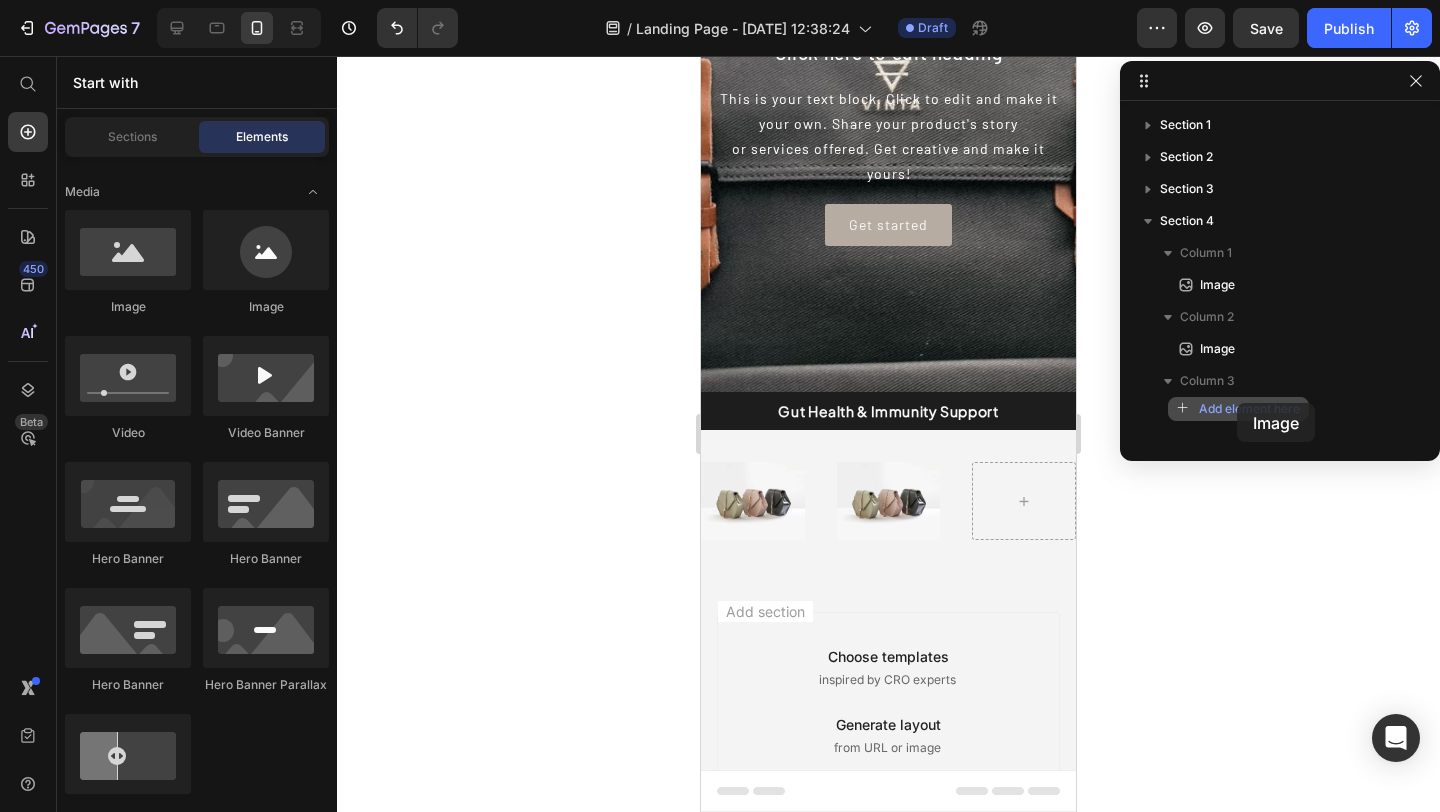 drag, startPoint x: 112, startPoint y: 269, endPoint x: 1237, endPoint y: 403, distance: 1132.9524 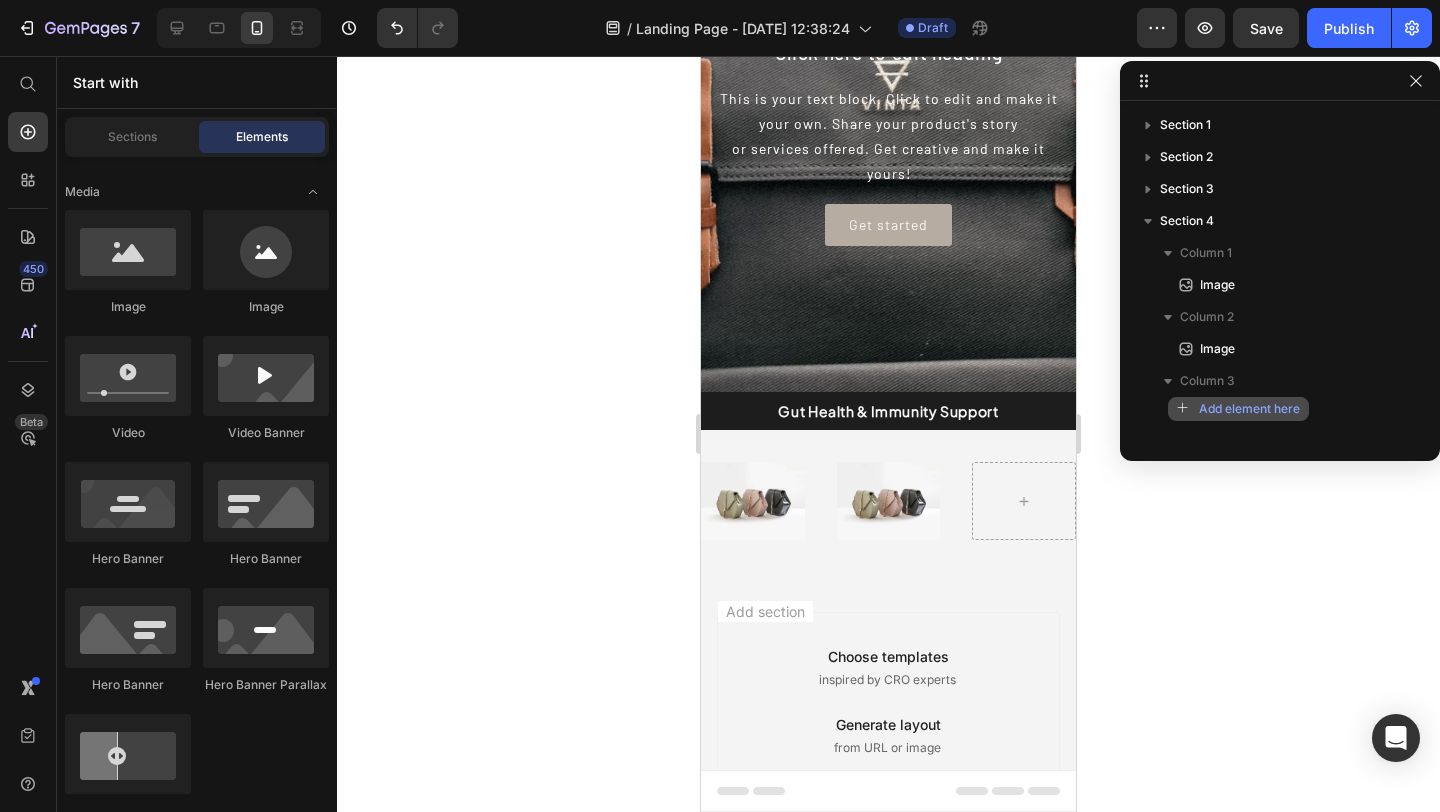 click on "Add element here" 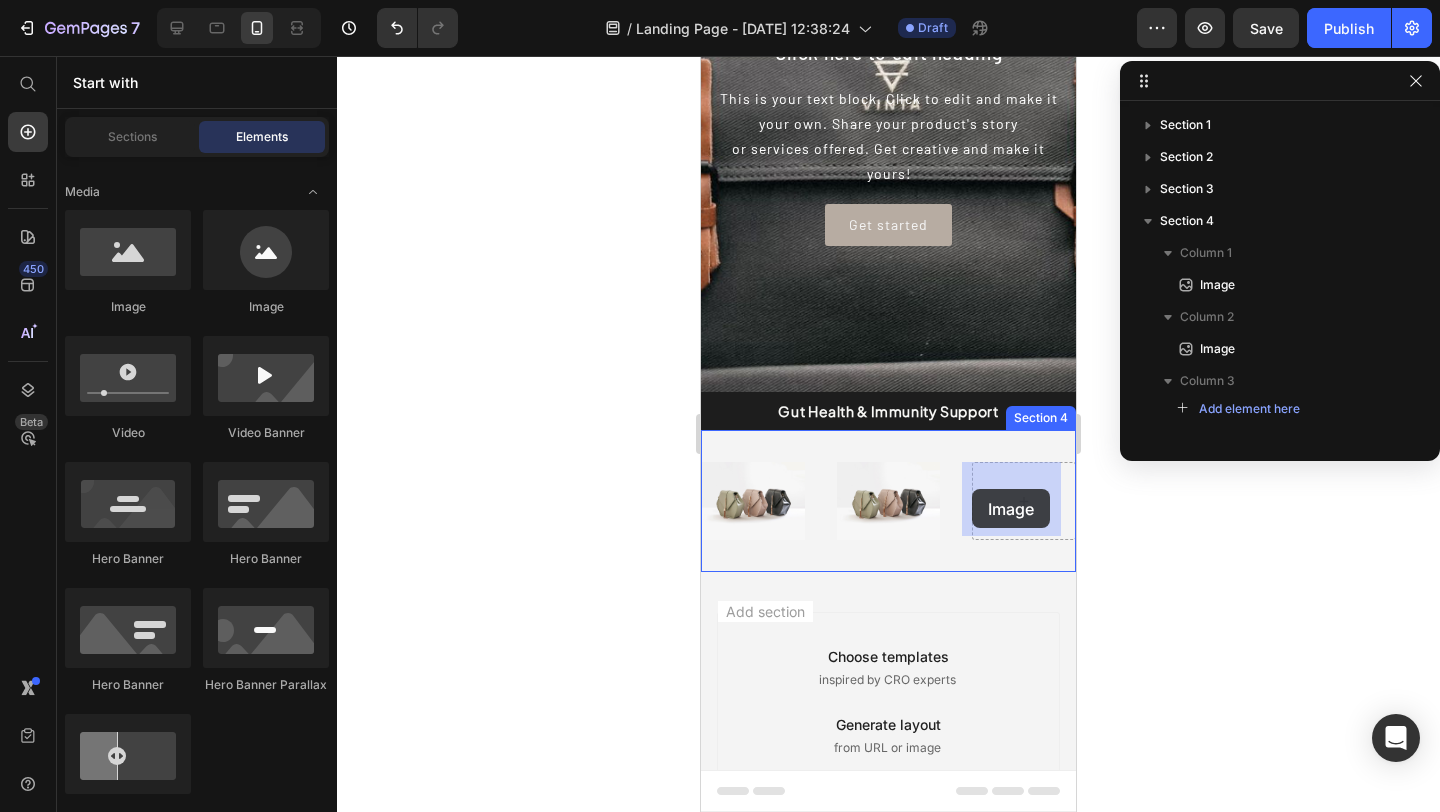 drag, startPoint x: 825, startPoint y: 321, endPoint x: 972, endPoint y: 489, distance: 223.23306 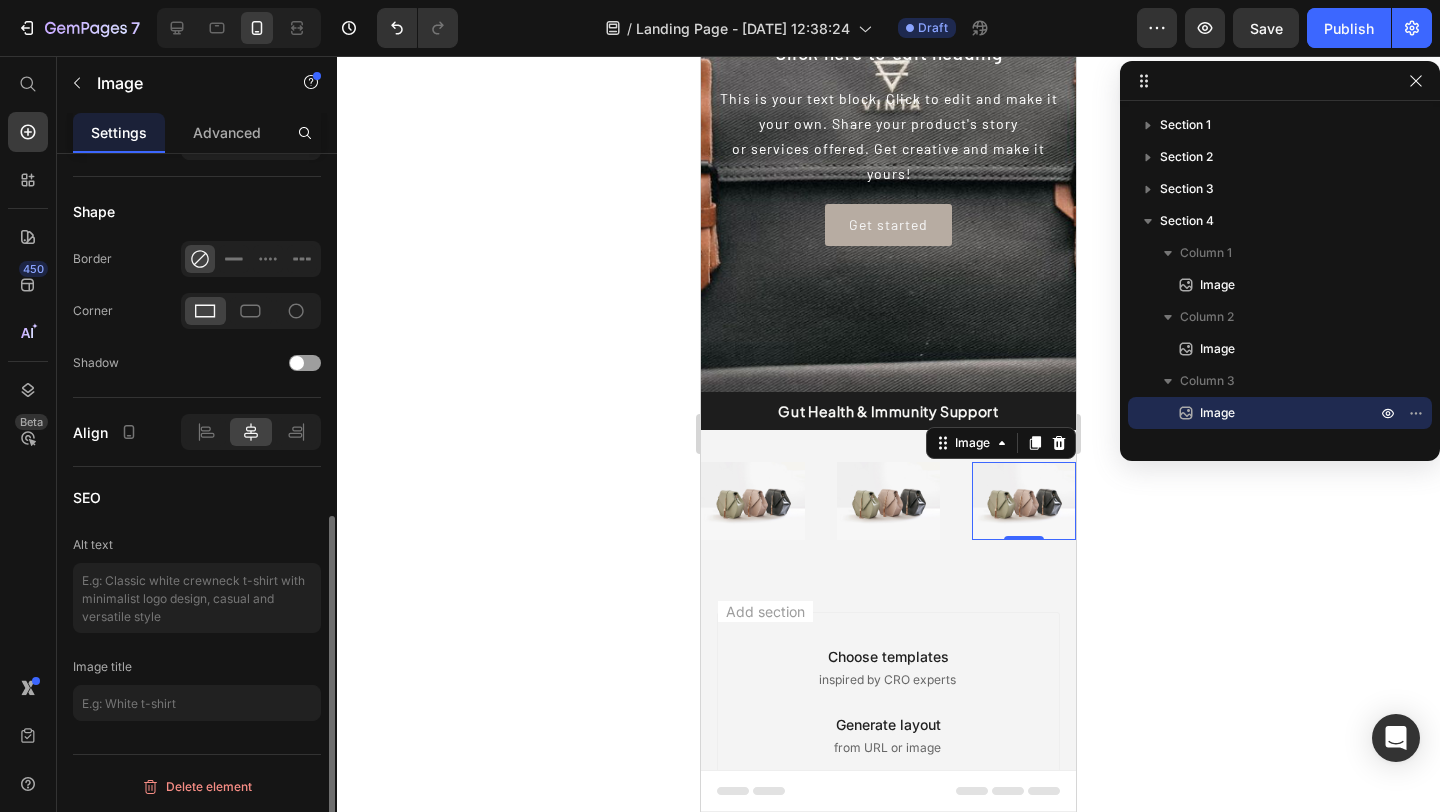 scroll, scrollTop: 0, scrollLeft: 0, axis: both 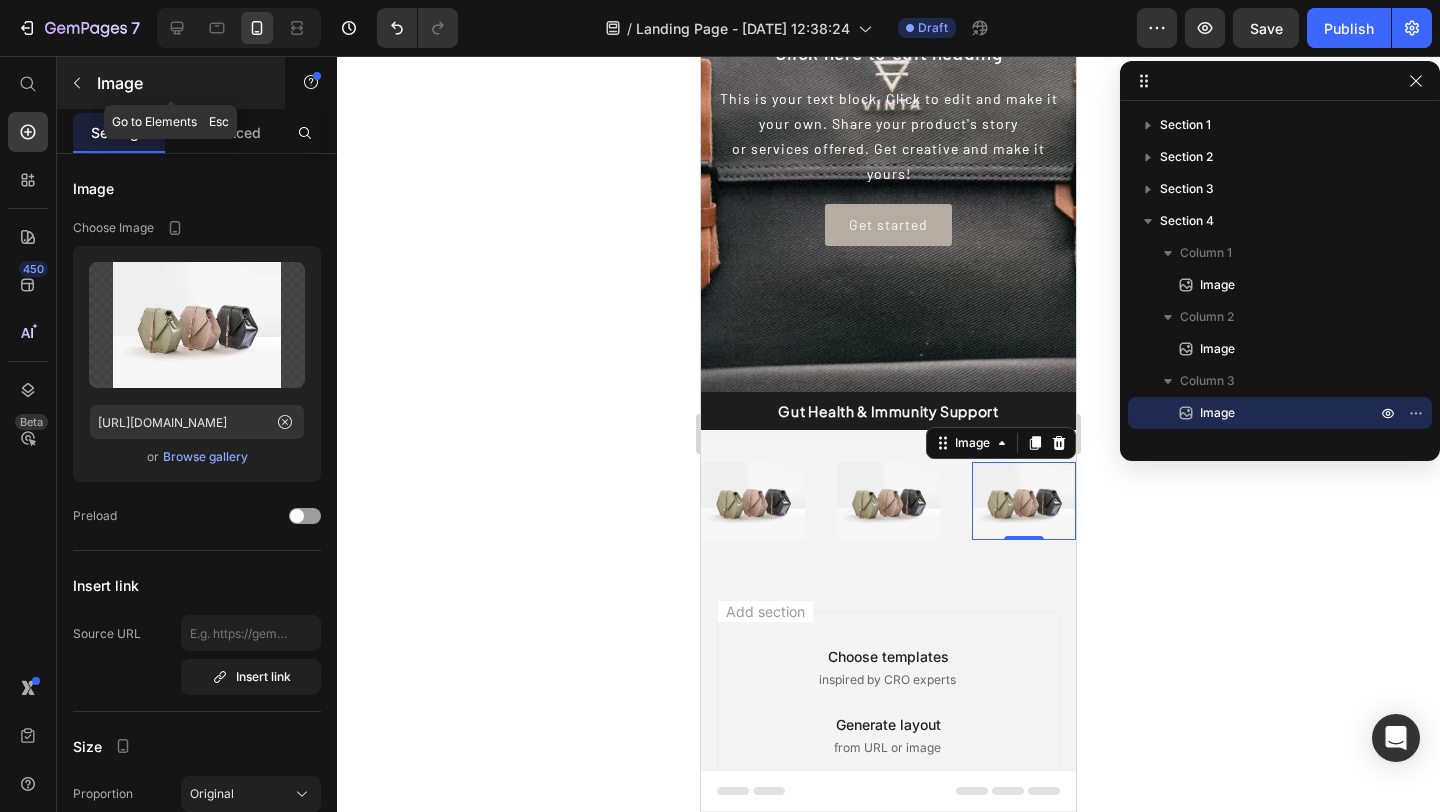 click 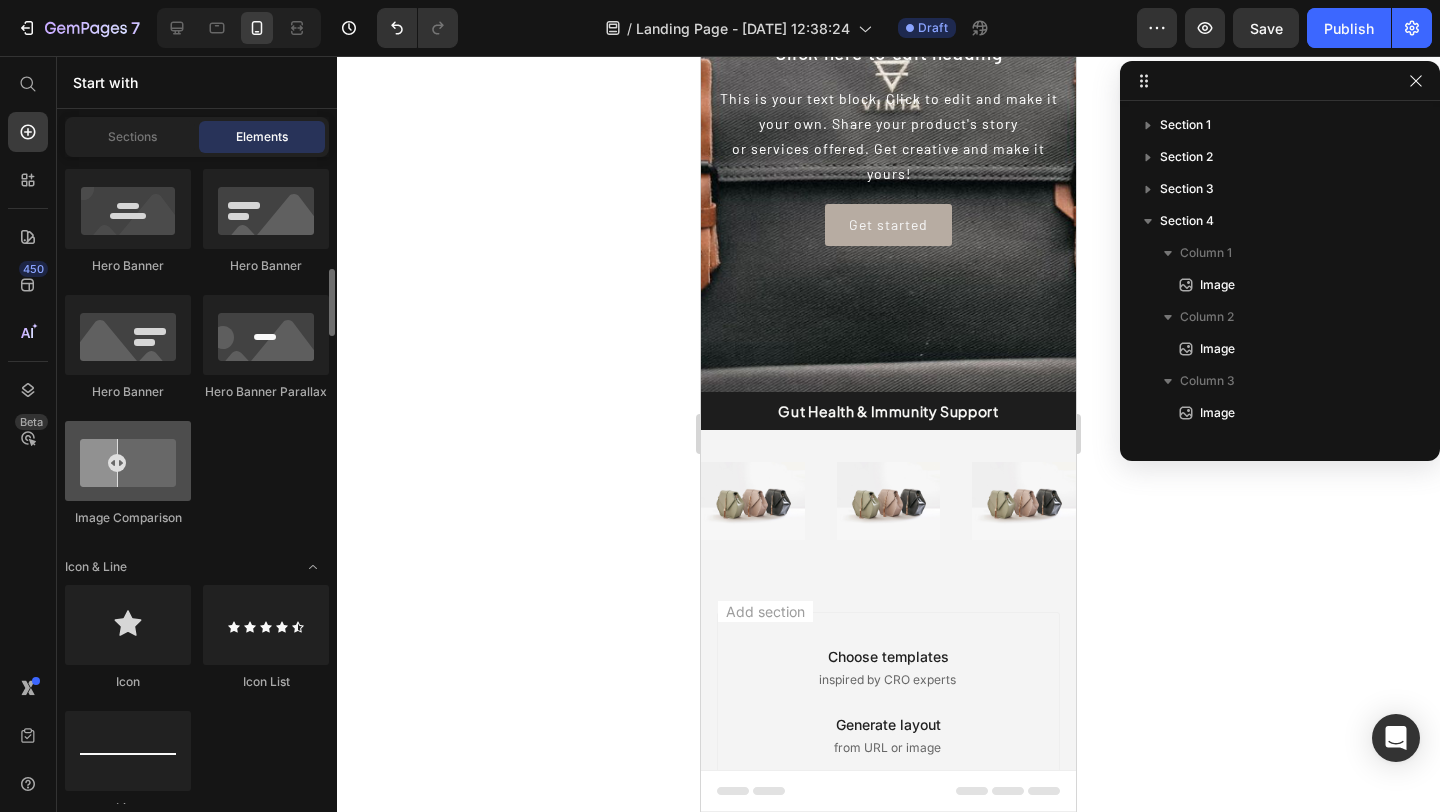 scroll, scrollTop: 1215, scrollLeft: 0, axis: vertical 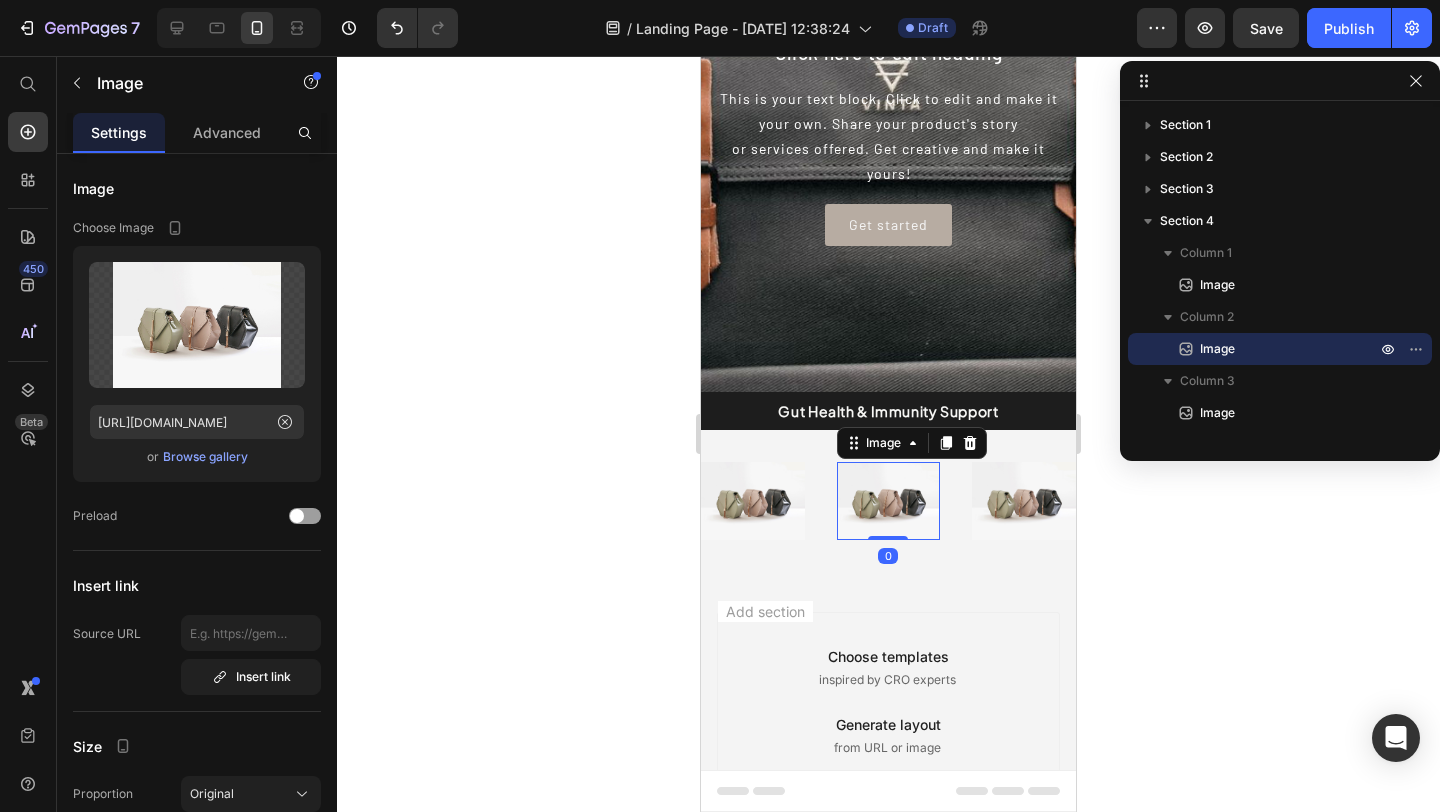 click at bounding box center [889, 501] 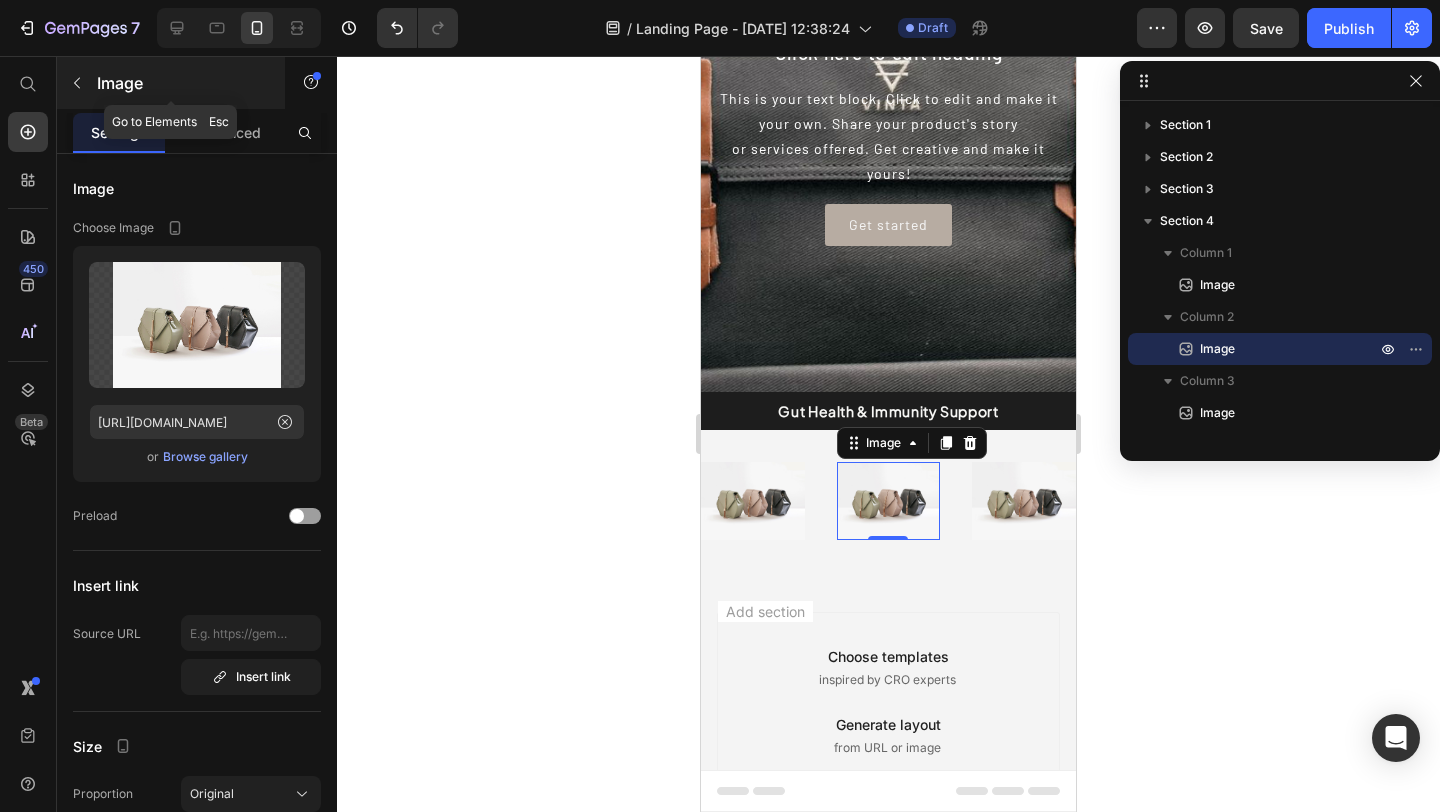 click 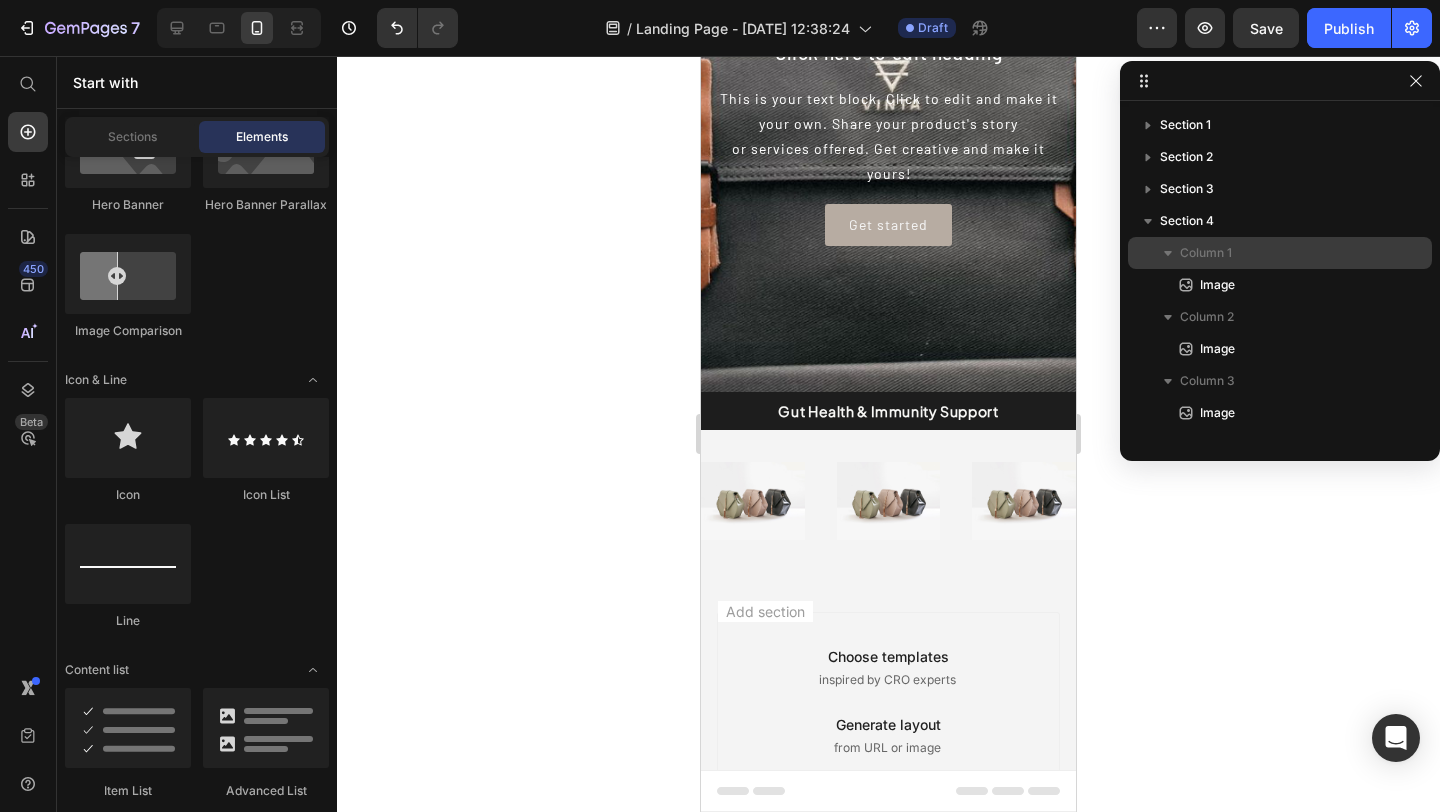 click on "Column 1" at bounding box center [1280, 253] 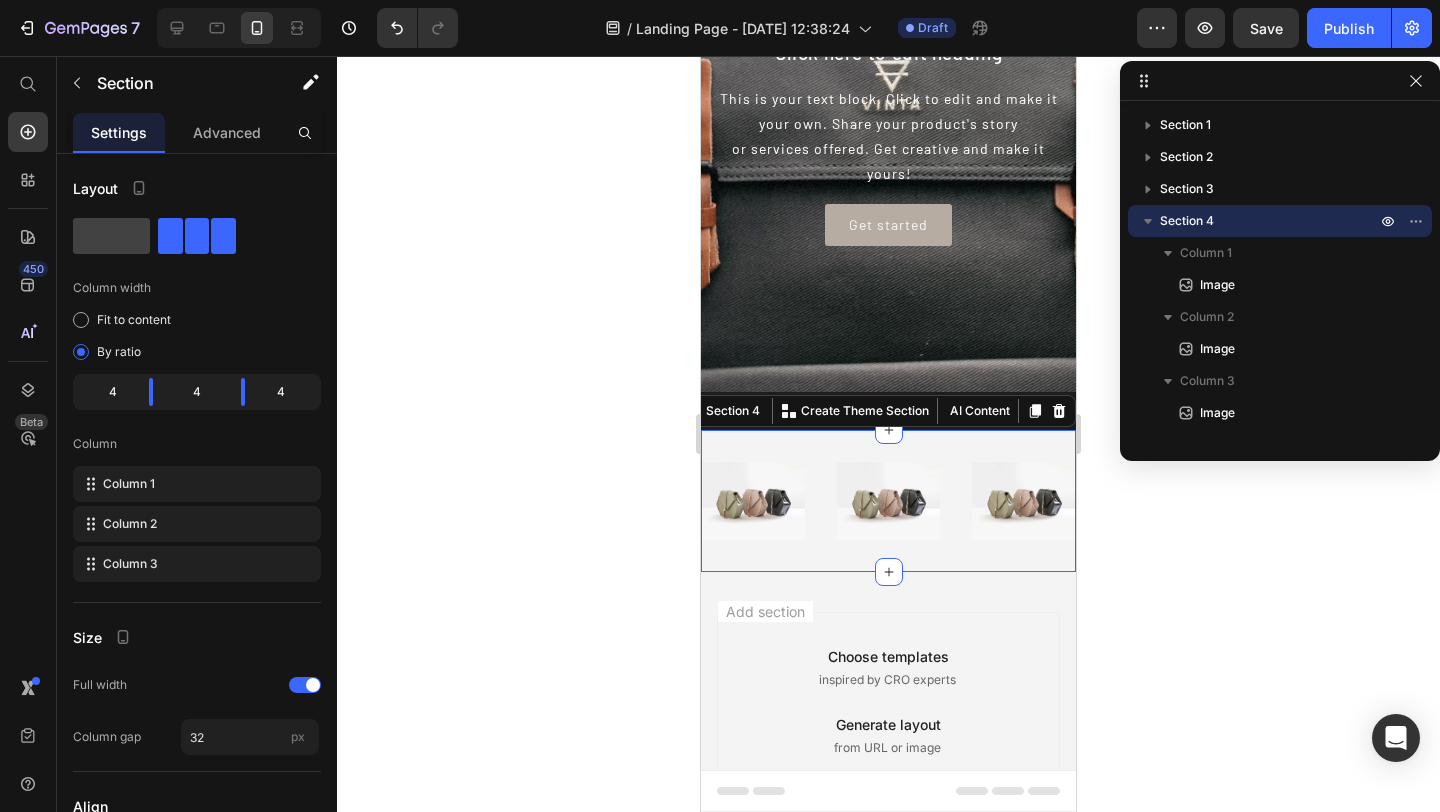 click on "Image Image Image Section 4   You can create reusable sections Create Theme Section AI Content Write with GemAI What would you like to describe here? Tone and Voice Persuasive Product pill 6 Show more Generate" at bounding box center (888, 501) 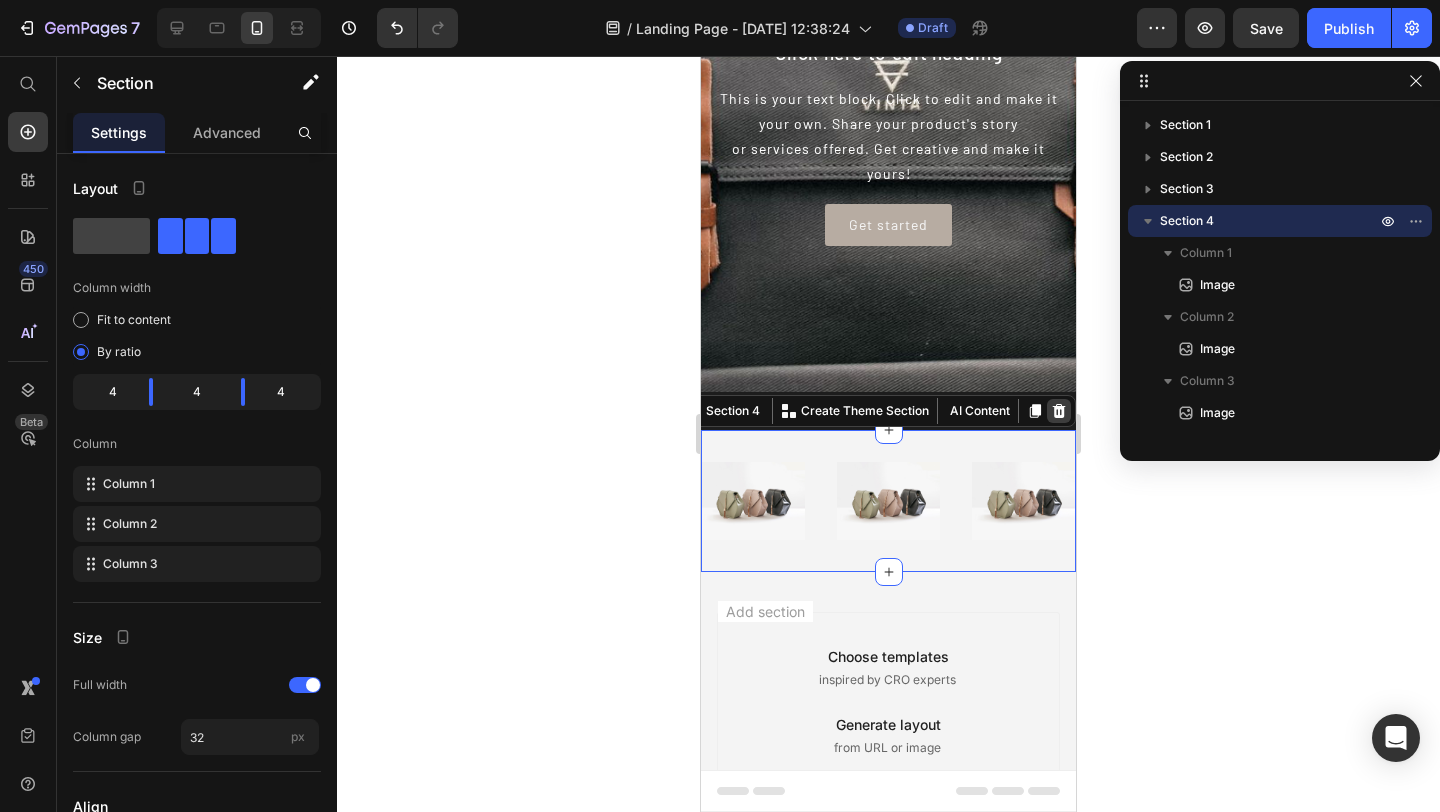 click at bounding box center (1059, 411) 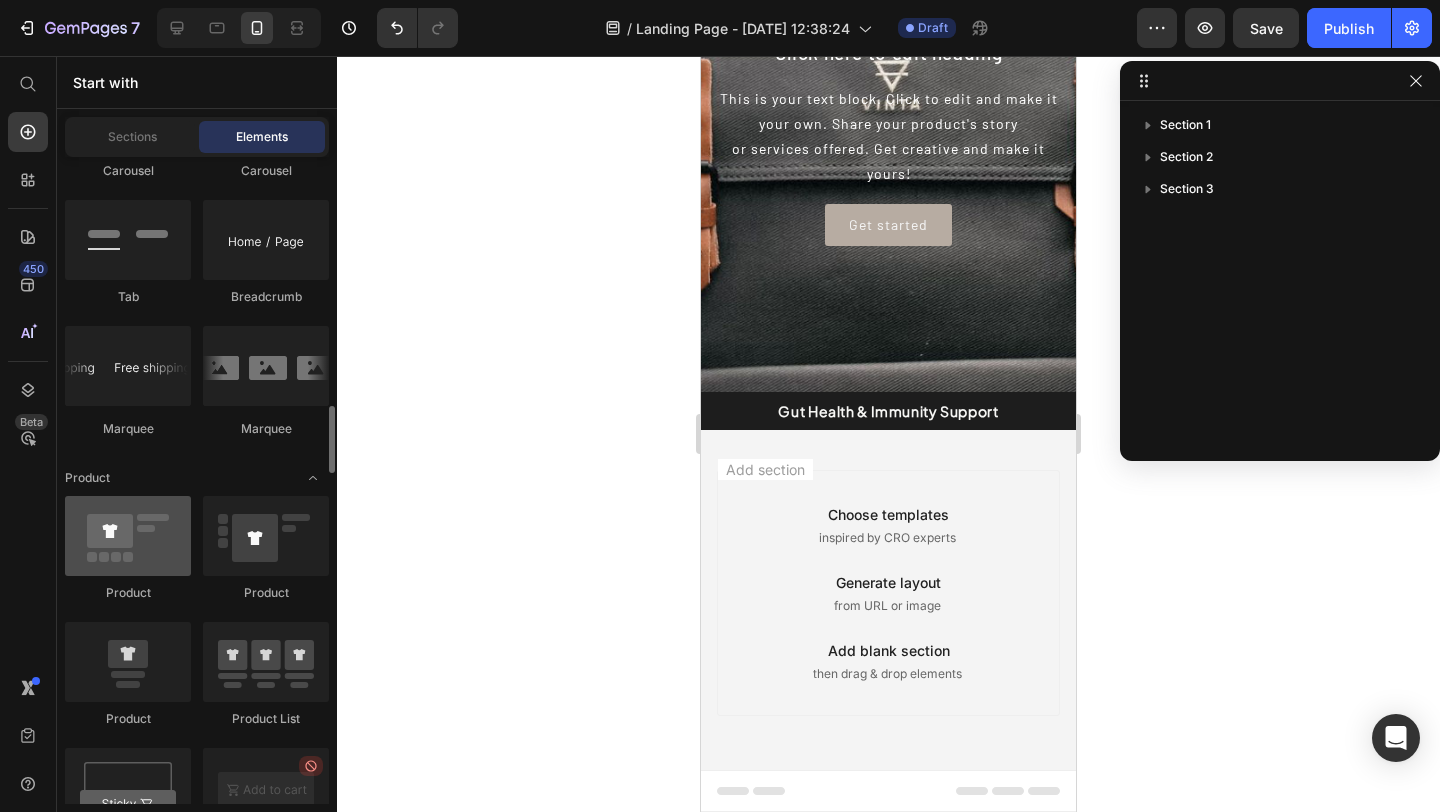 scroll, scrollTop: 2410, scrollLeft: 0, axis: vertical 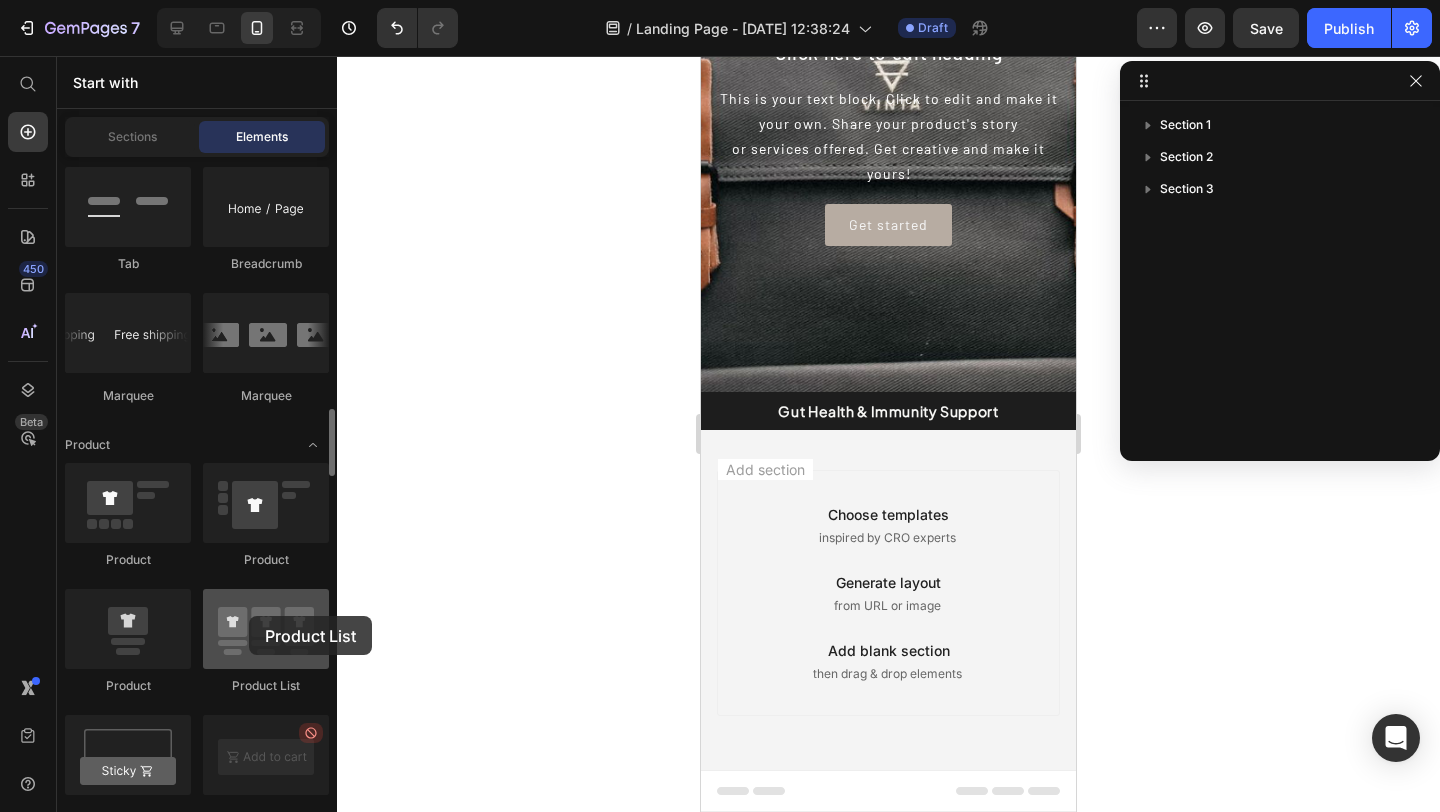 click at bounding box center (266, 629) 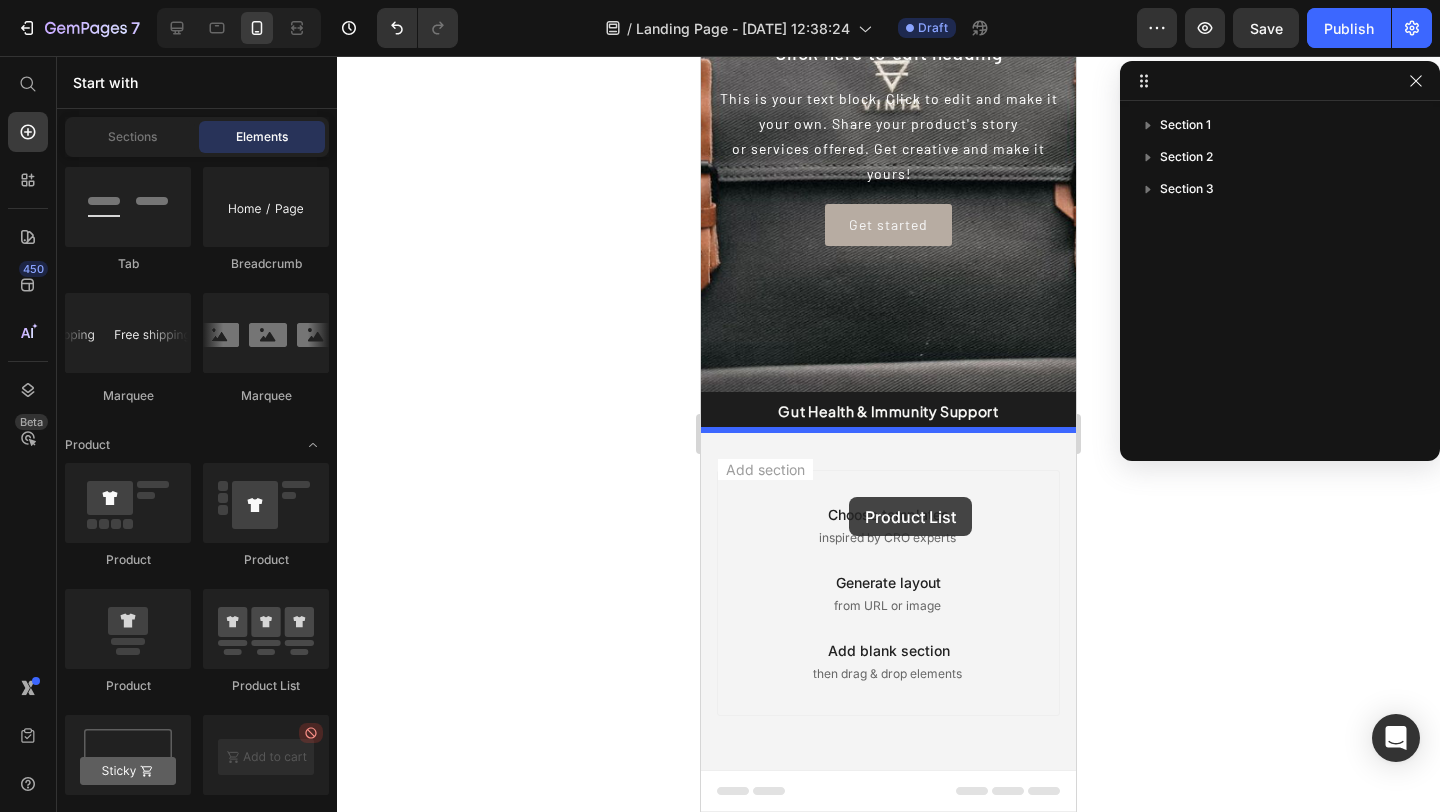 drag, startPoint x: 947, startPoint y: 662, endPoint x: 849, endPoint y: 497, distance: 191.90883 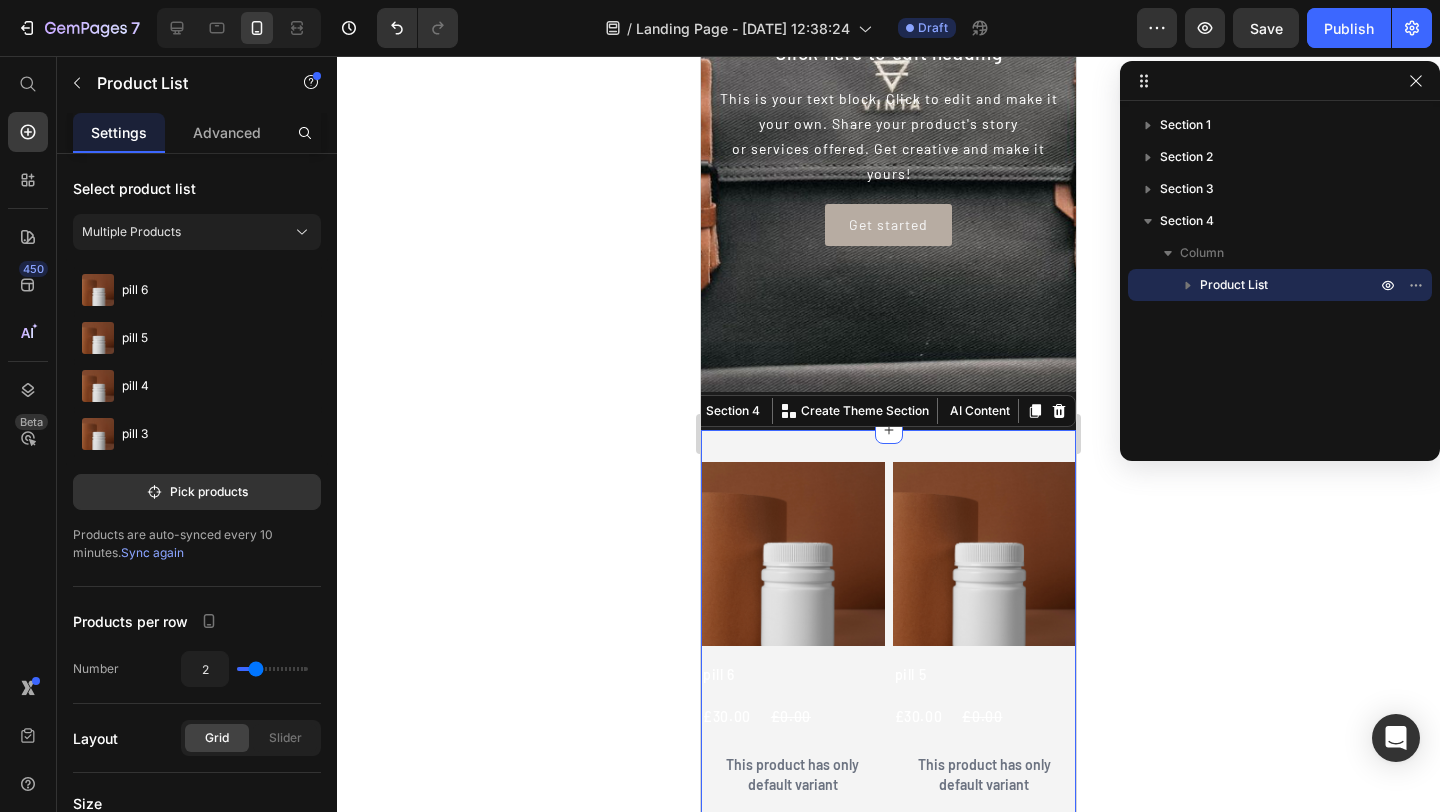 click on "Product Images pill 6 Product Title £30.00 Product Price £0.00 Product Price Row This product has only default variant Product Variants & Swatches Out Of Stock Product Cart Button Row Product Images pill 5 Product Title £30.00 Product Price £0.00 Product Price Row This product has only default variant Product Variants & Swatches Out Of Stock Product Cart Button Row Product Images pill 4 Product Title £30.00 Product Price £0.00 Product Price Row This product has only default variant Product Variants & Swatches Out Of Stock Product Cart Button Row Product Images pill 3 Product Title £30.00 Product Price £0.00 Product Price Row This product has only default variant Product Variants & Swatches Out Of Stock Product Cart Button Row Product List Section 4   You can create reusable sections Create Theme Section AI Content Write with GemAI What would you like to describe here? Tone and Voice Persuasive Product pill 6 Show more Generate" at bounding box center [888, 883] 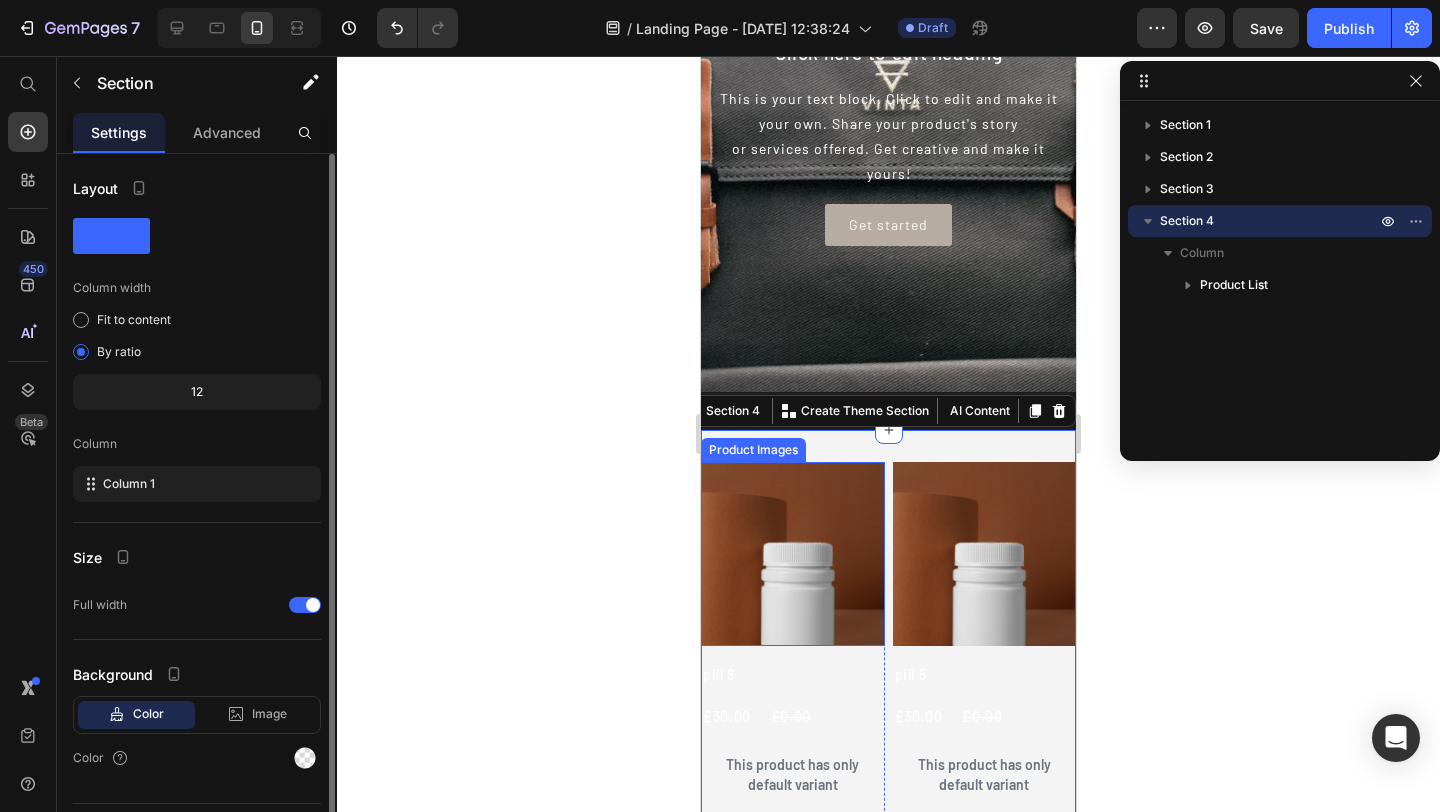 scroll, scrollTop: 49, scrollLeft: 0, axis: vertical 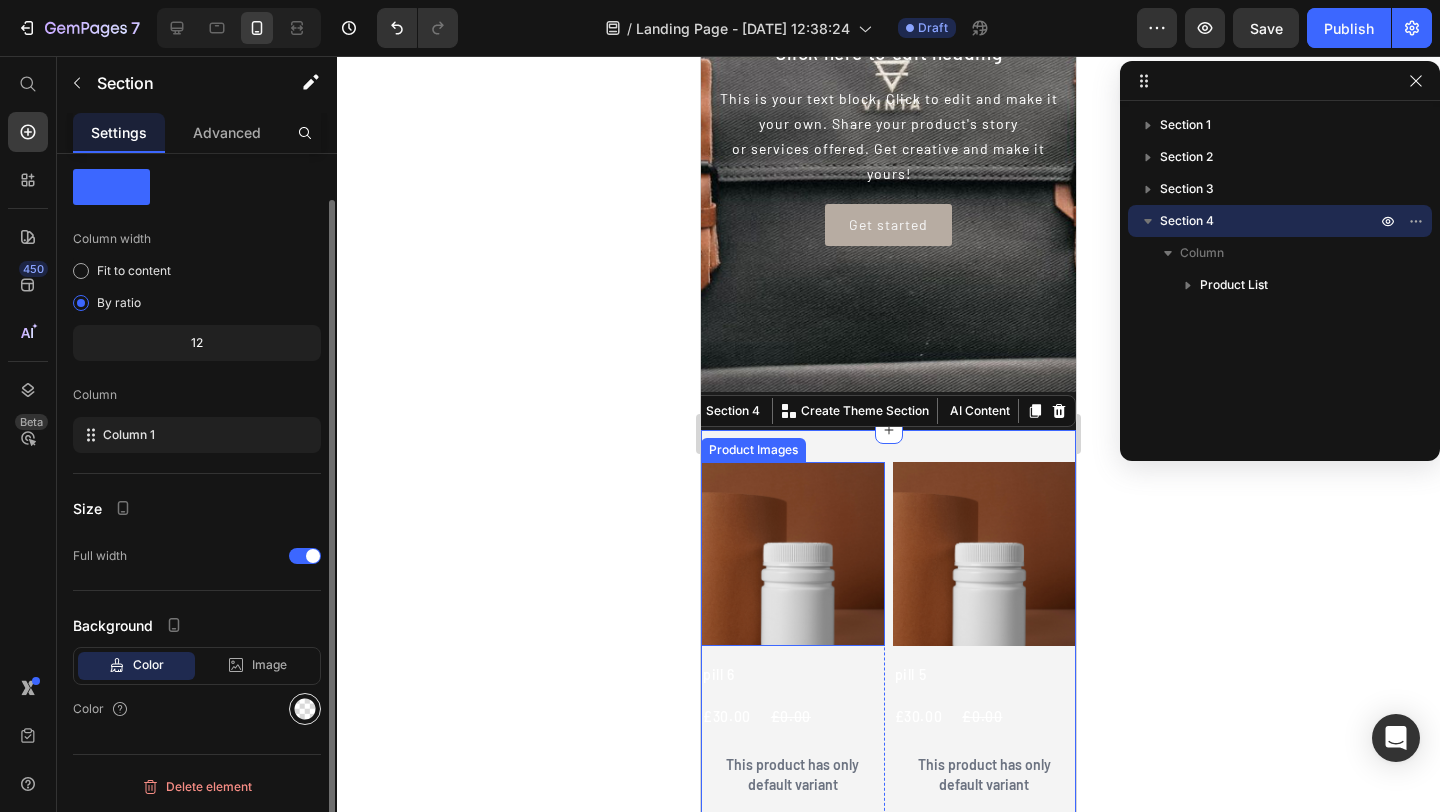 click at bounding box center [305, 709] 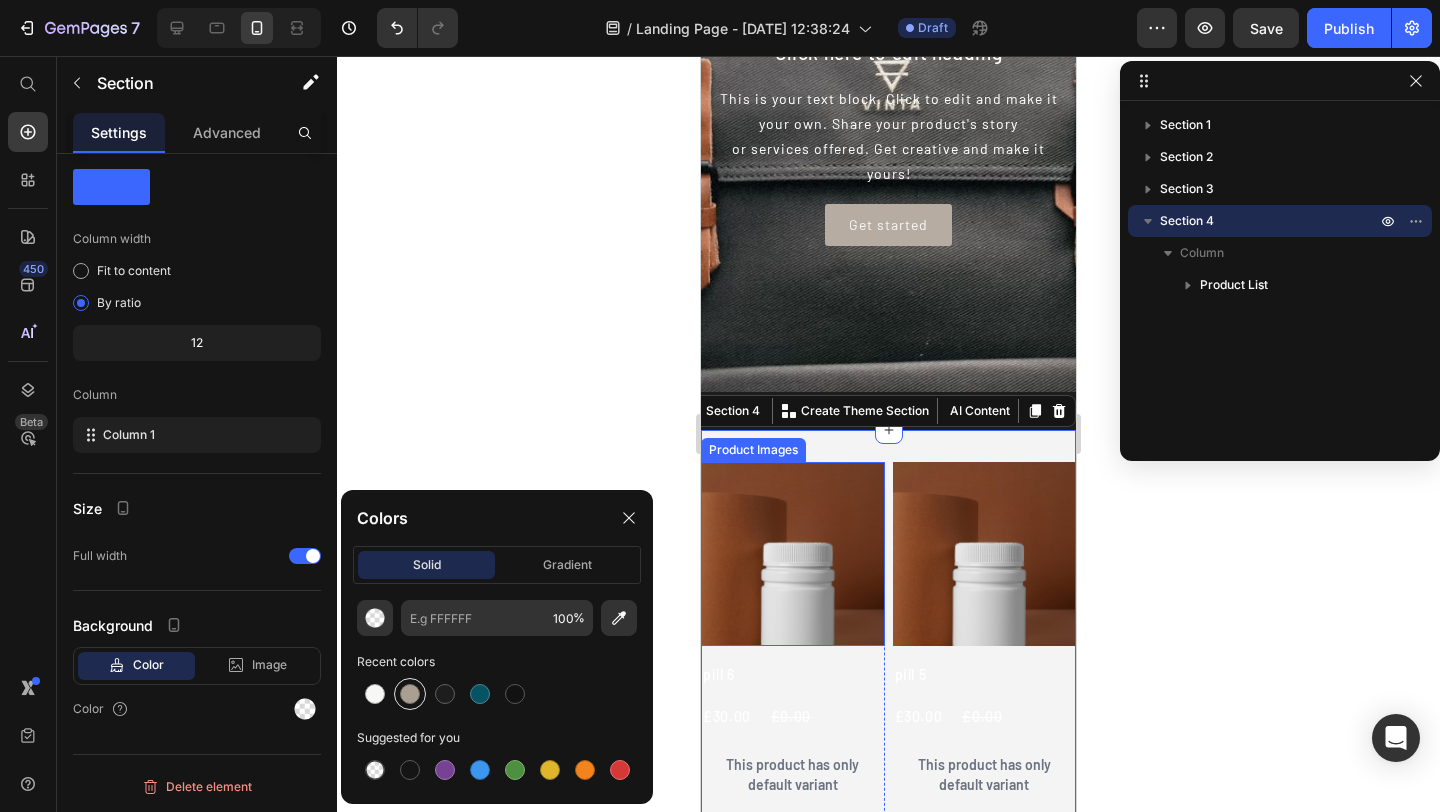 click at bounding box center (410, 694) 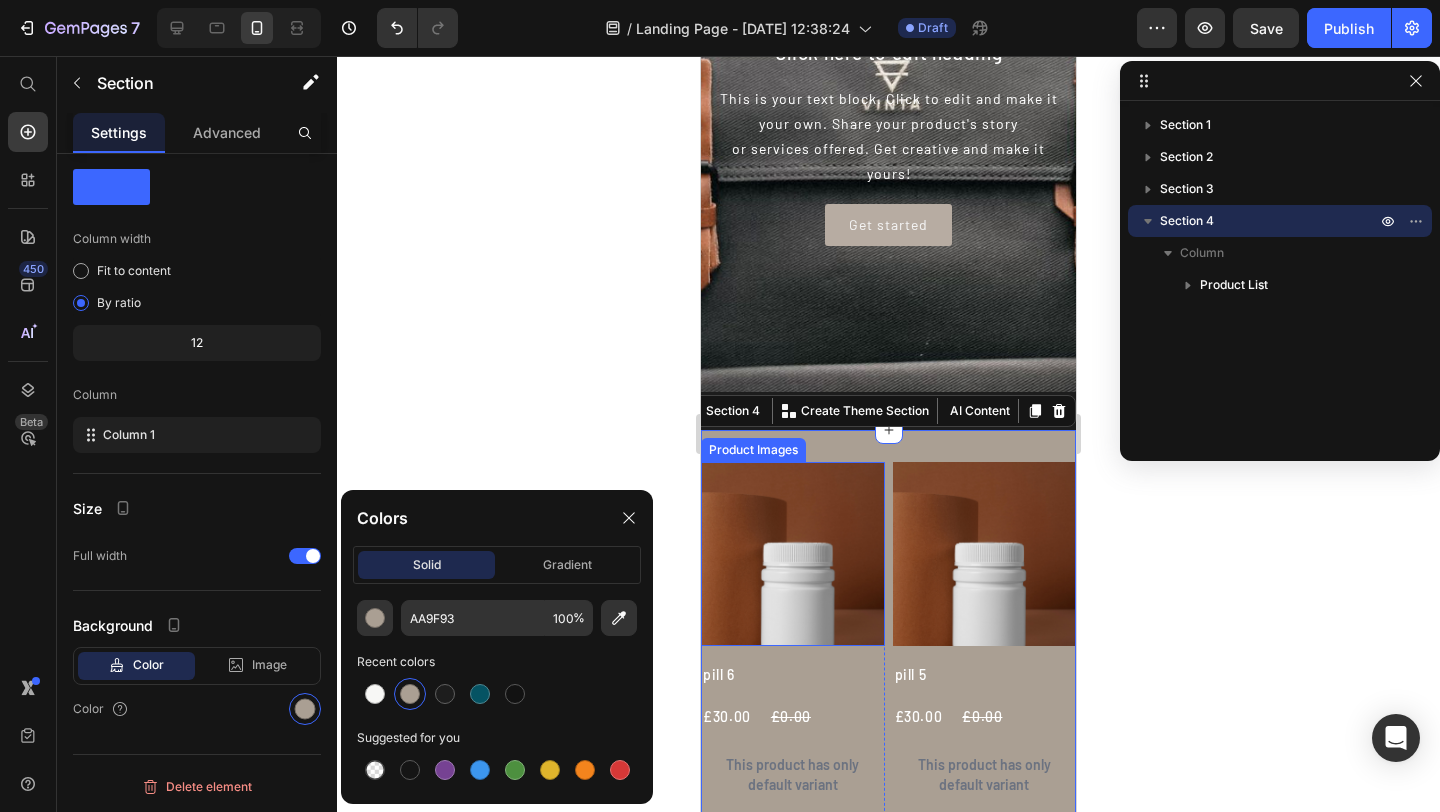 click 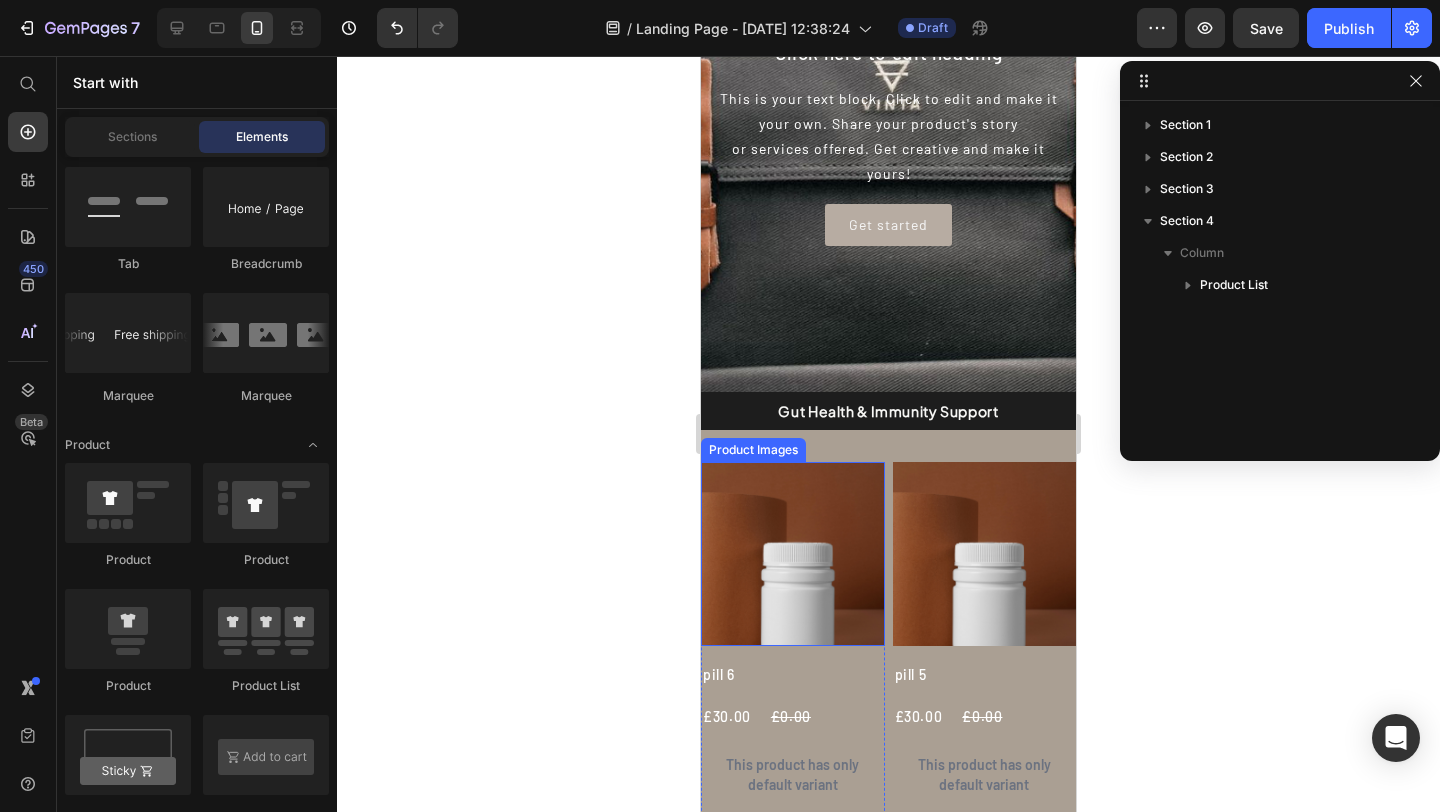 click at bounding box center (793, 554) 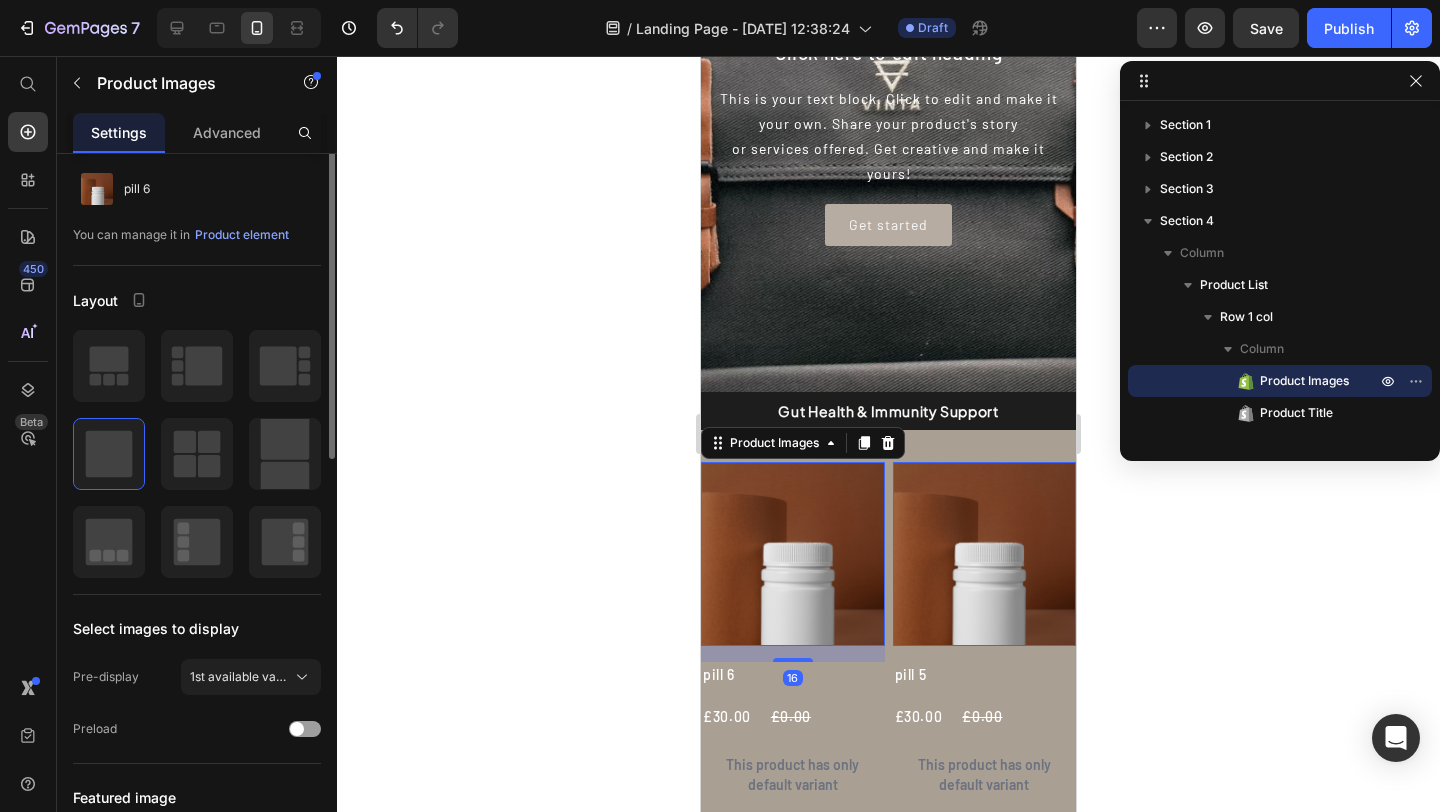 scroll, scrollTop: 0, scrollLeft: 0, axis: both 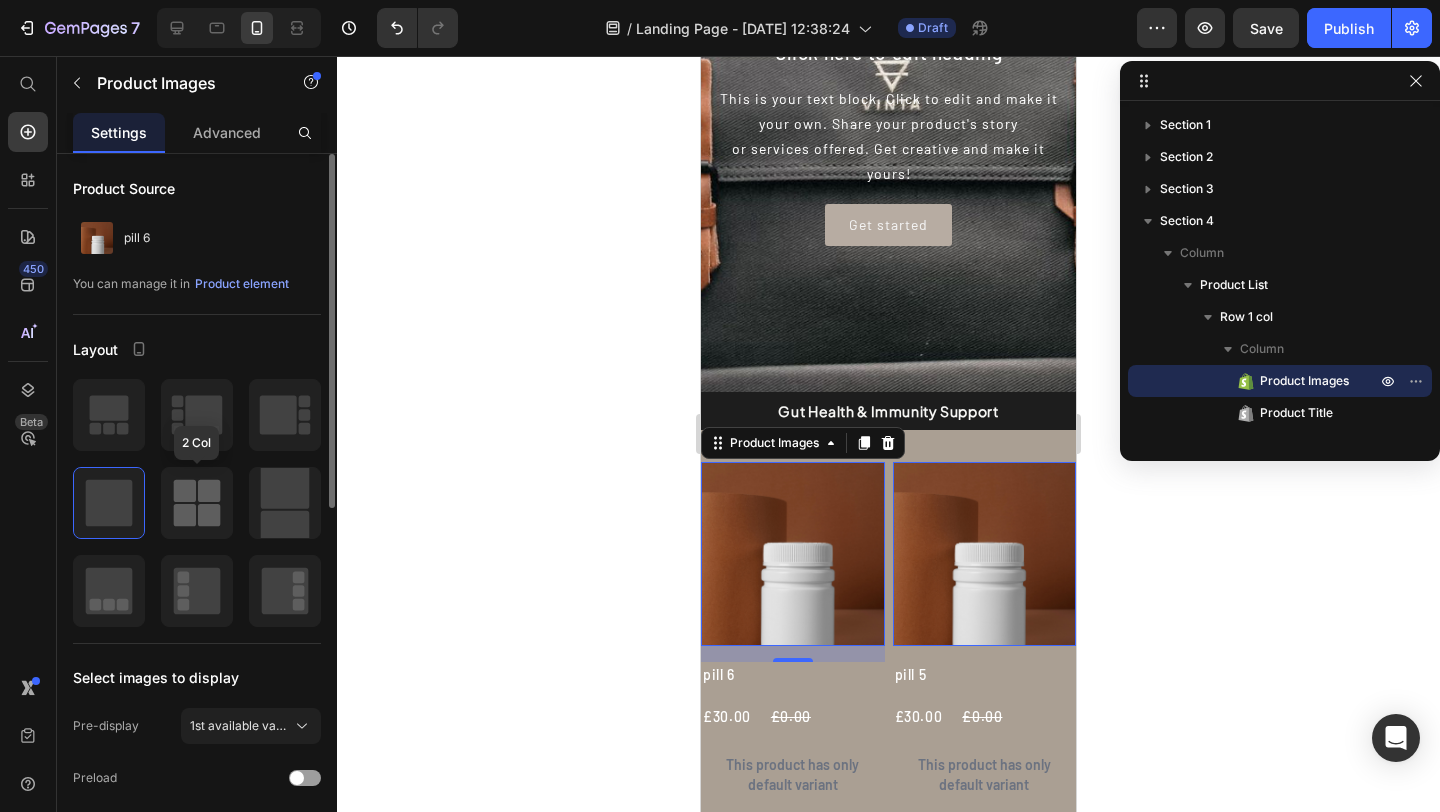click 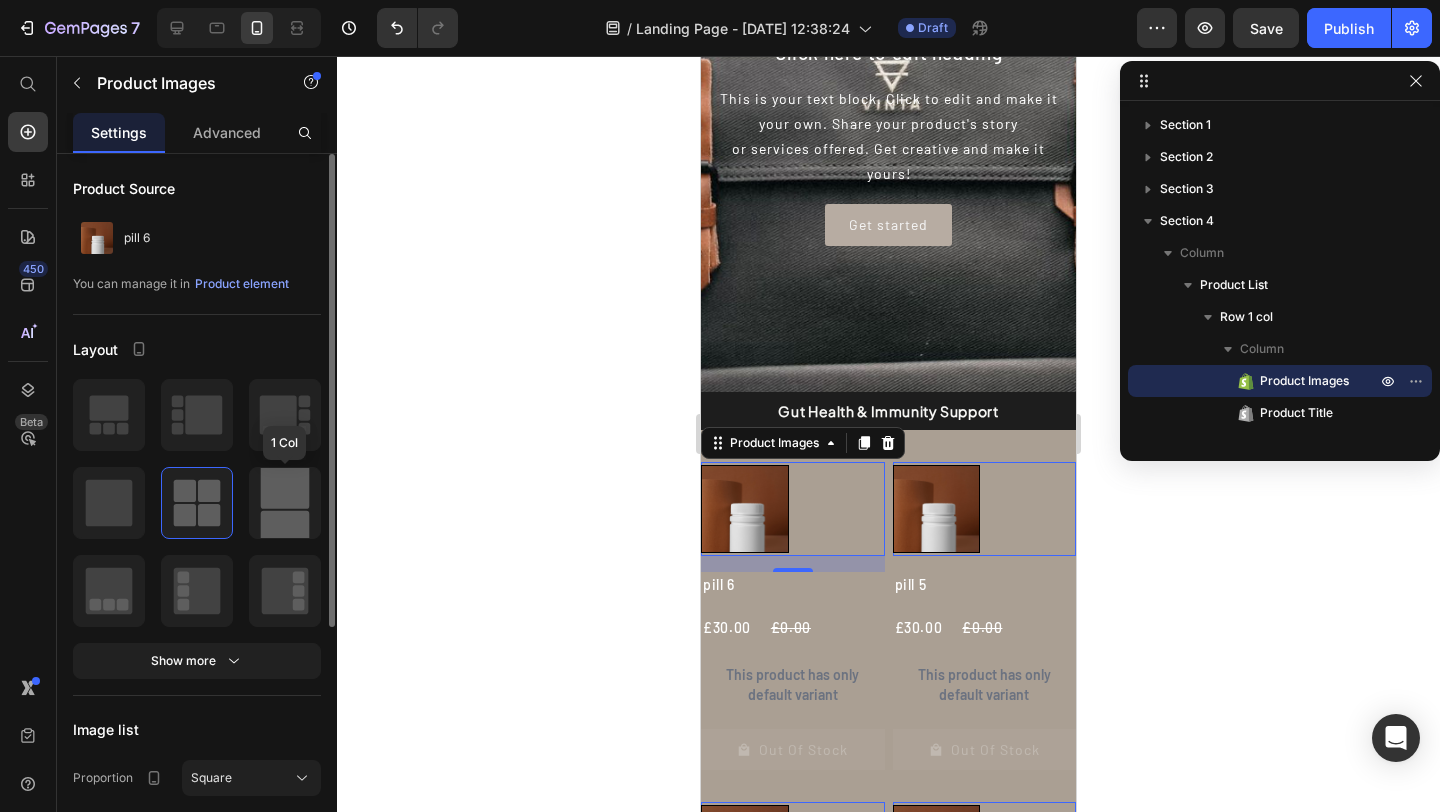 click 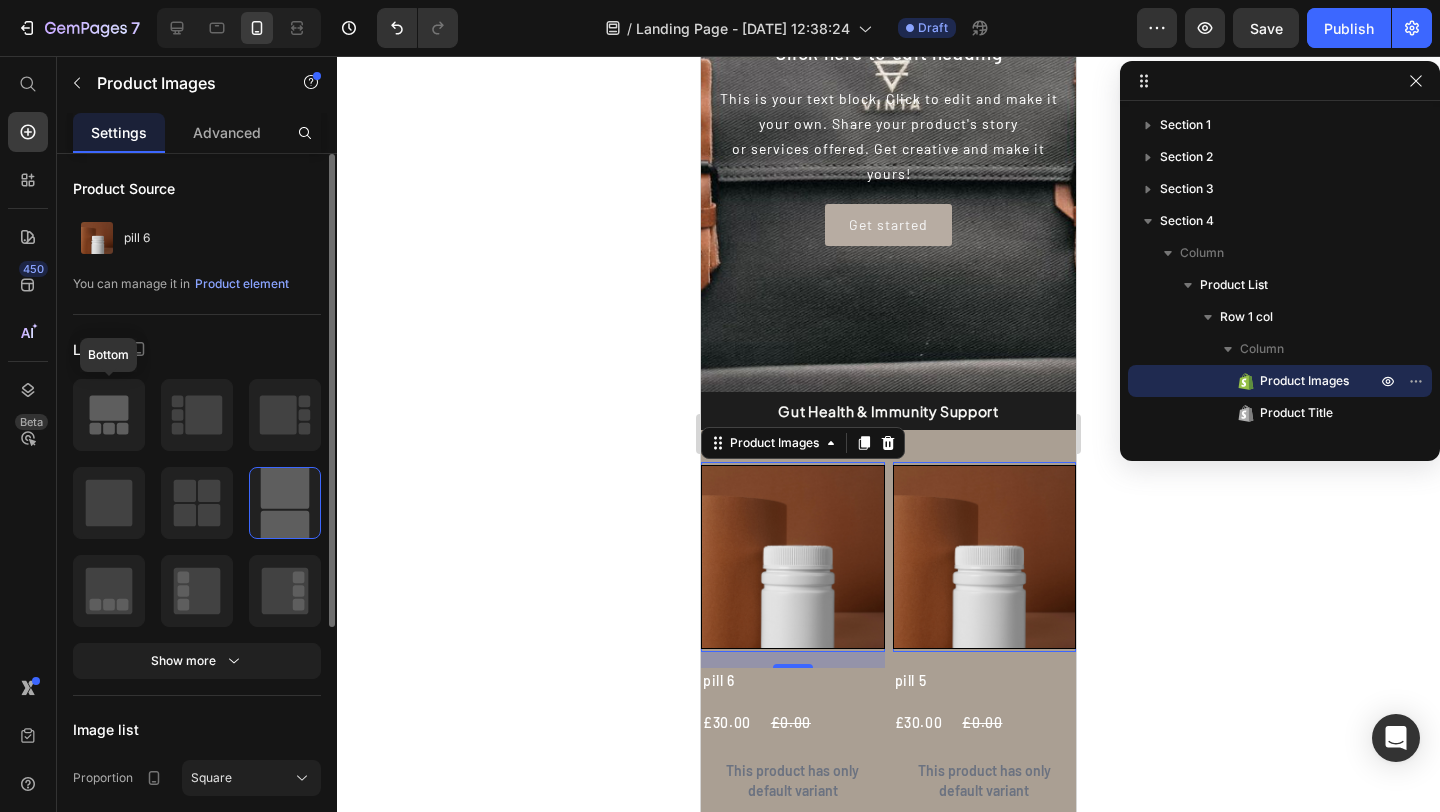 click 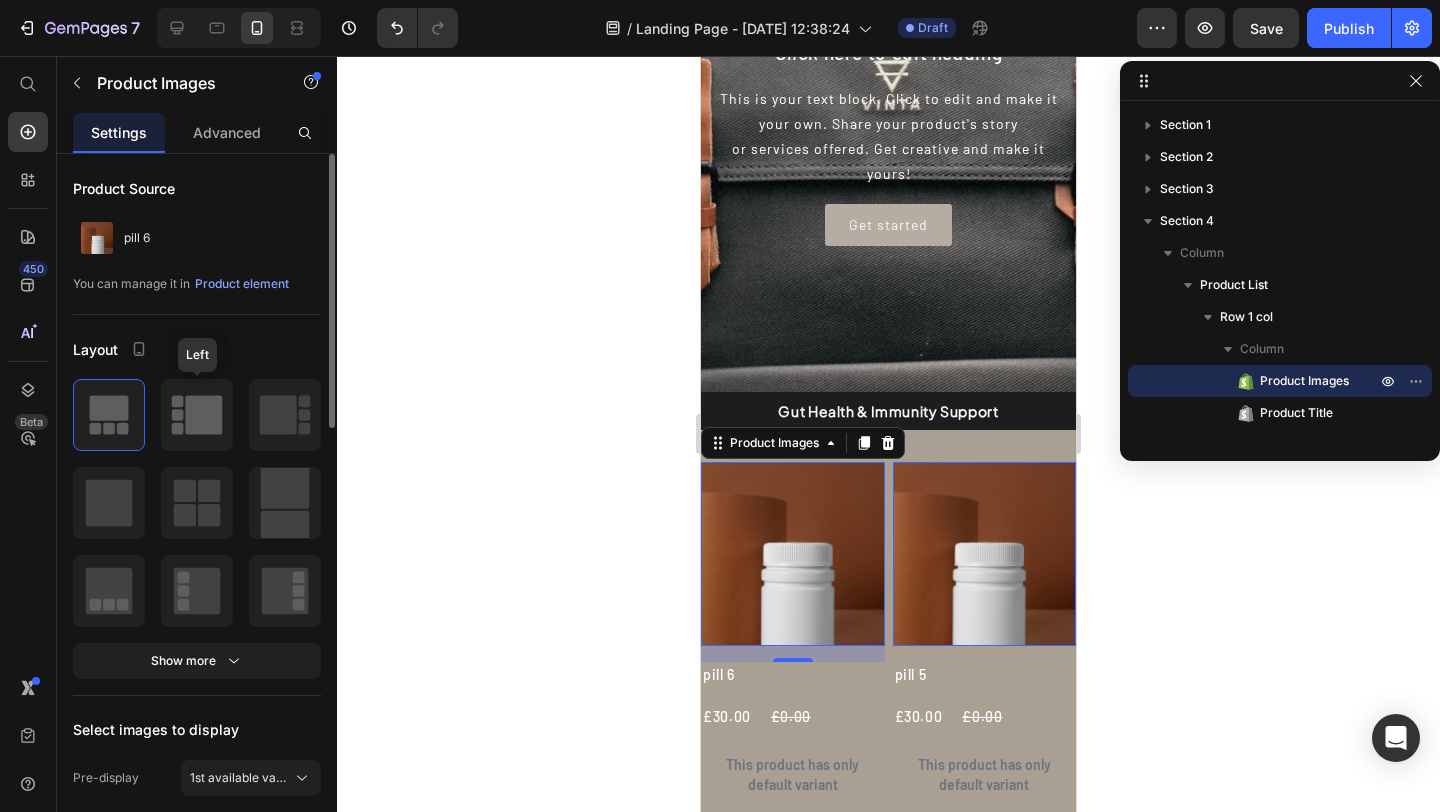click 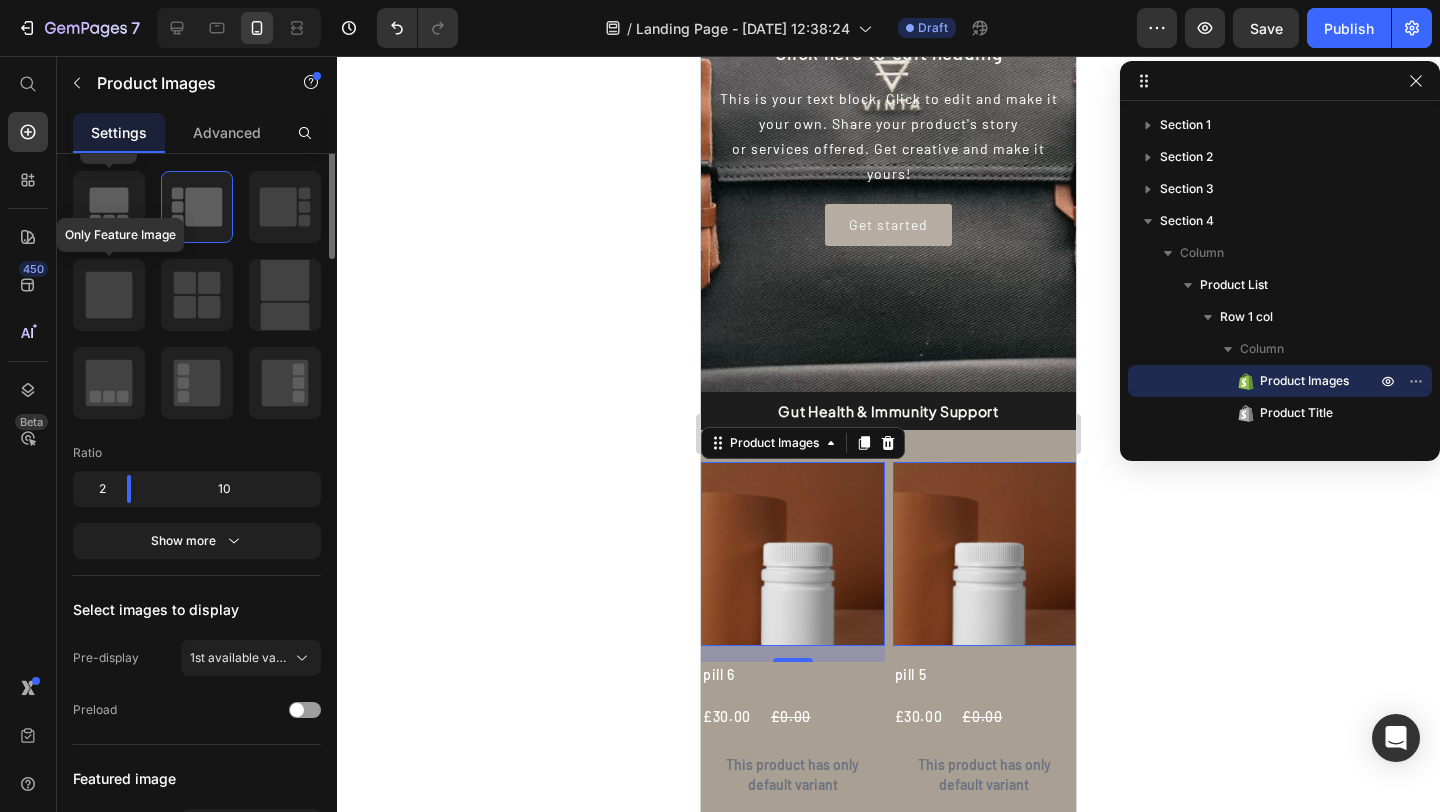 scroll, scrollTop: 32, scrollLeft: 0, axis: vertical 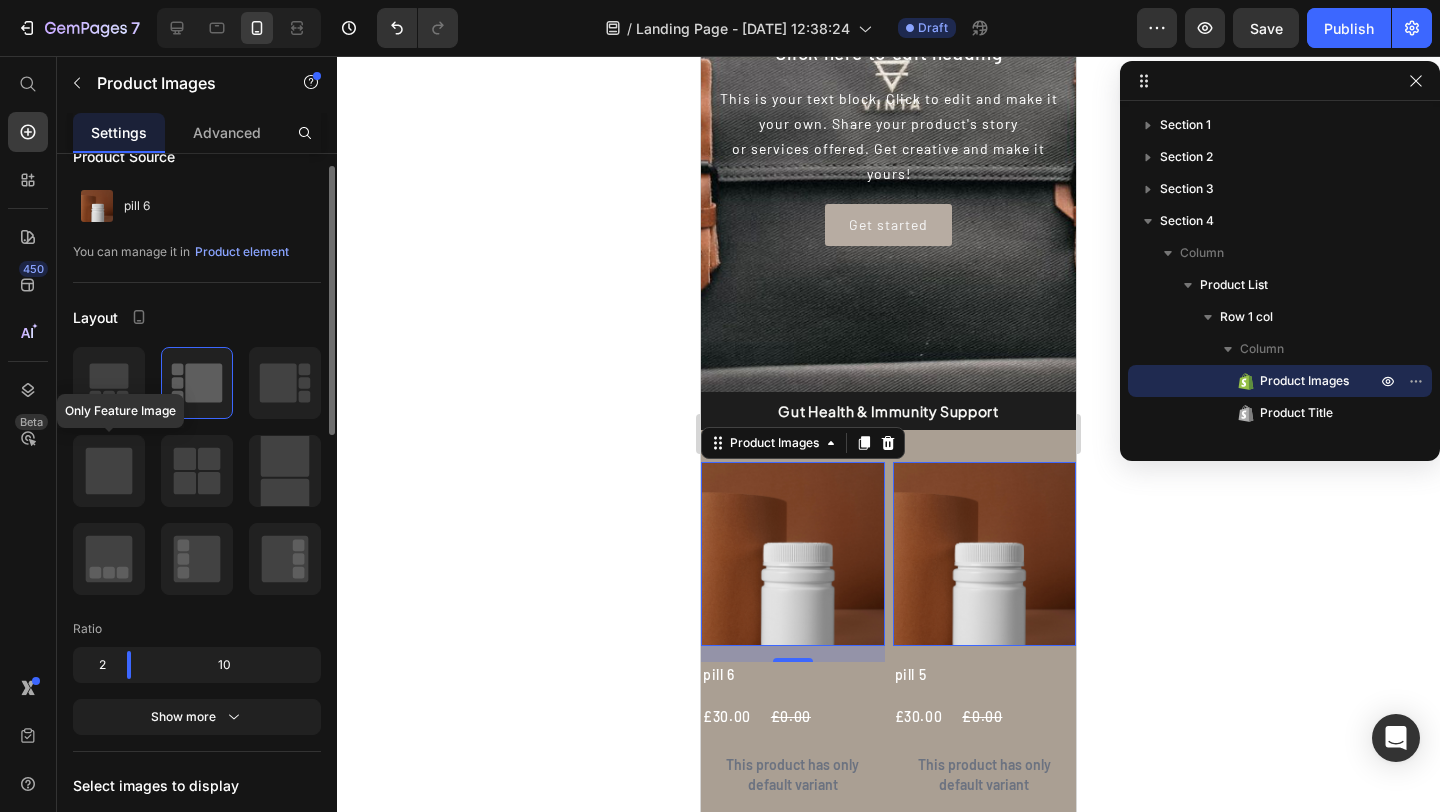click 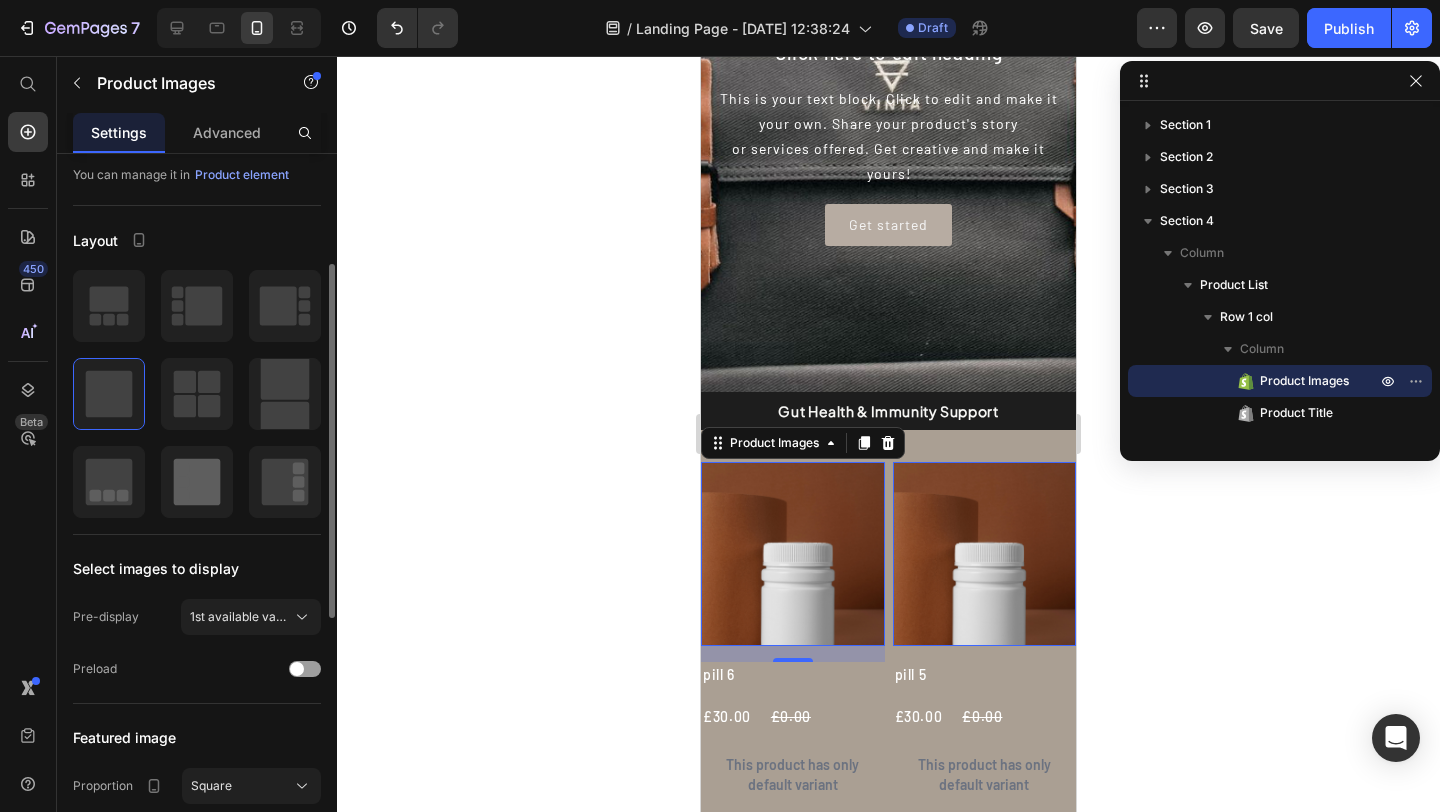 scroll, scrollTop: 147, scrollLeft: 0, axis: vertical 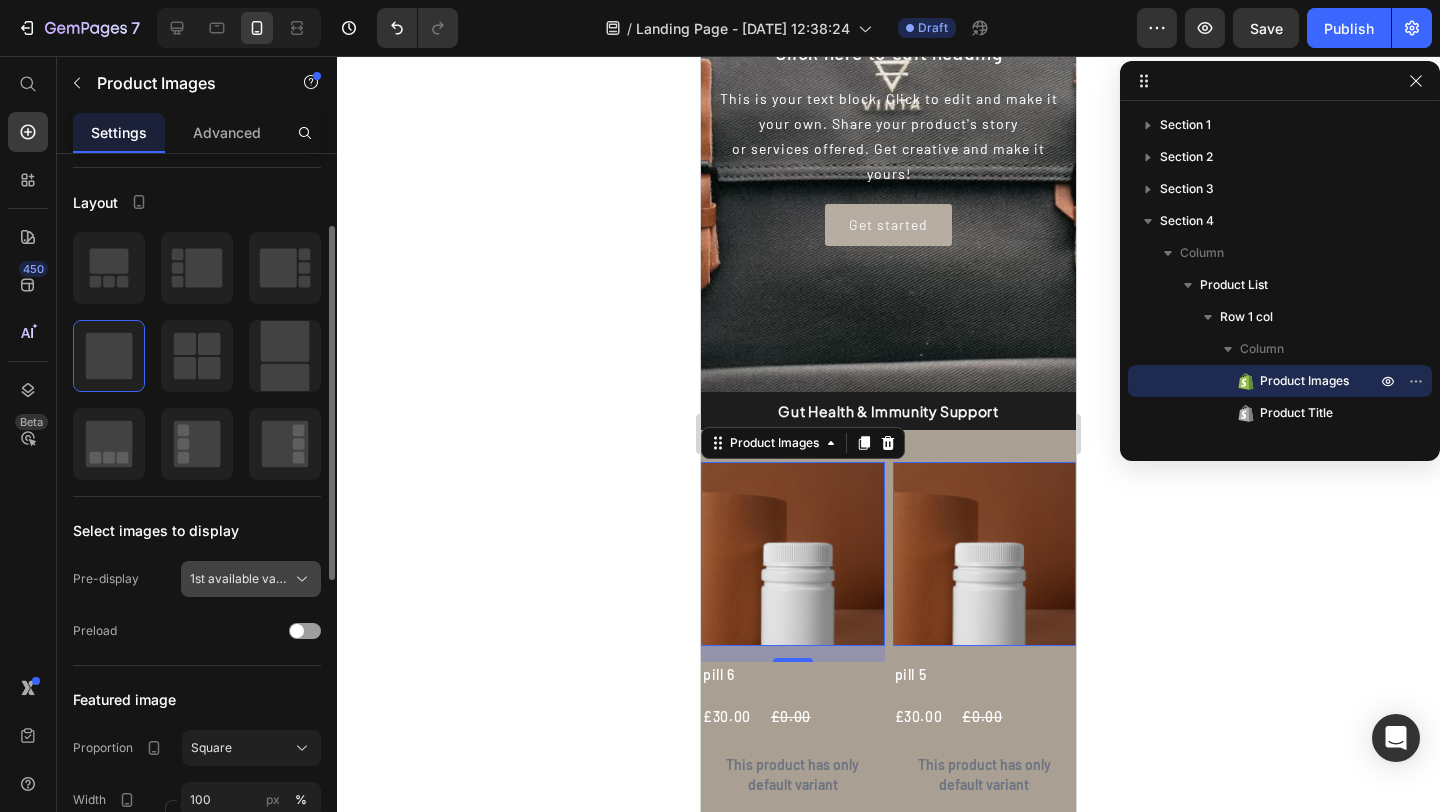 click 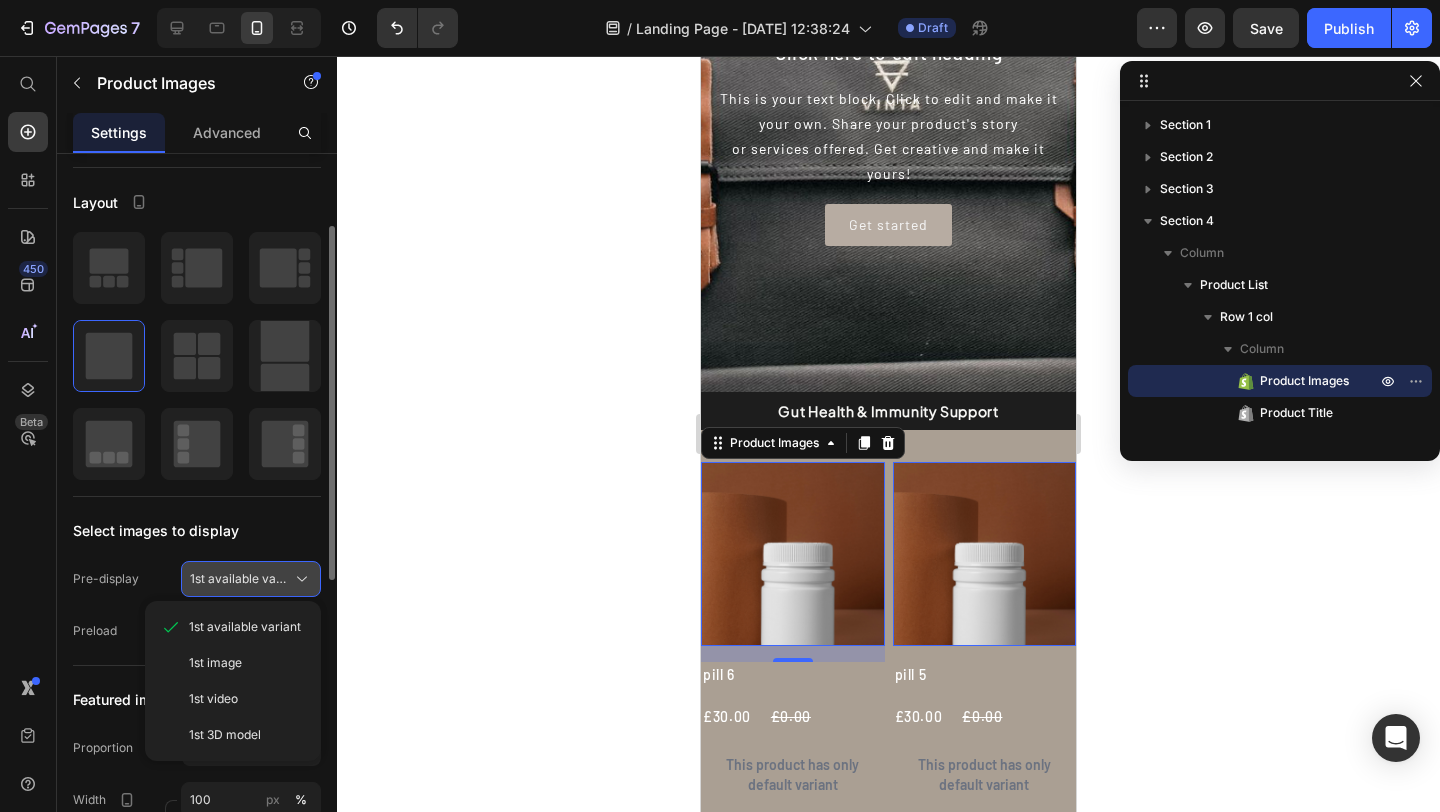 click 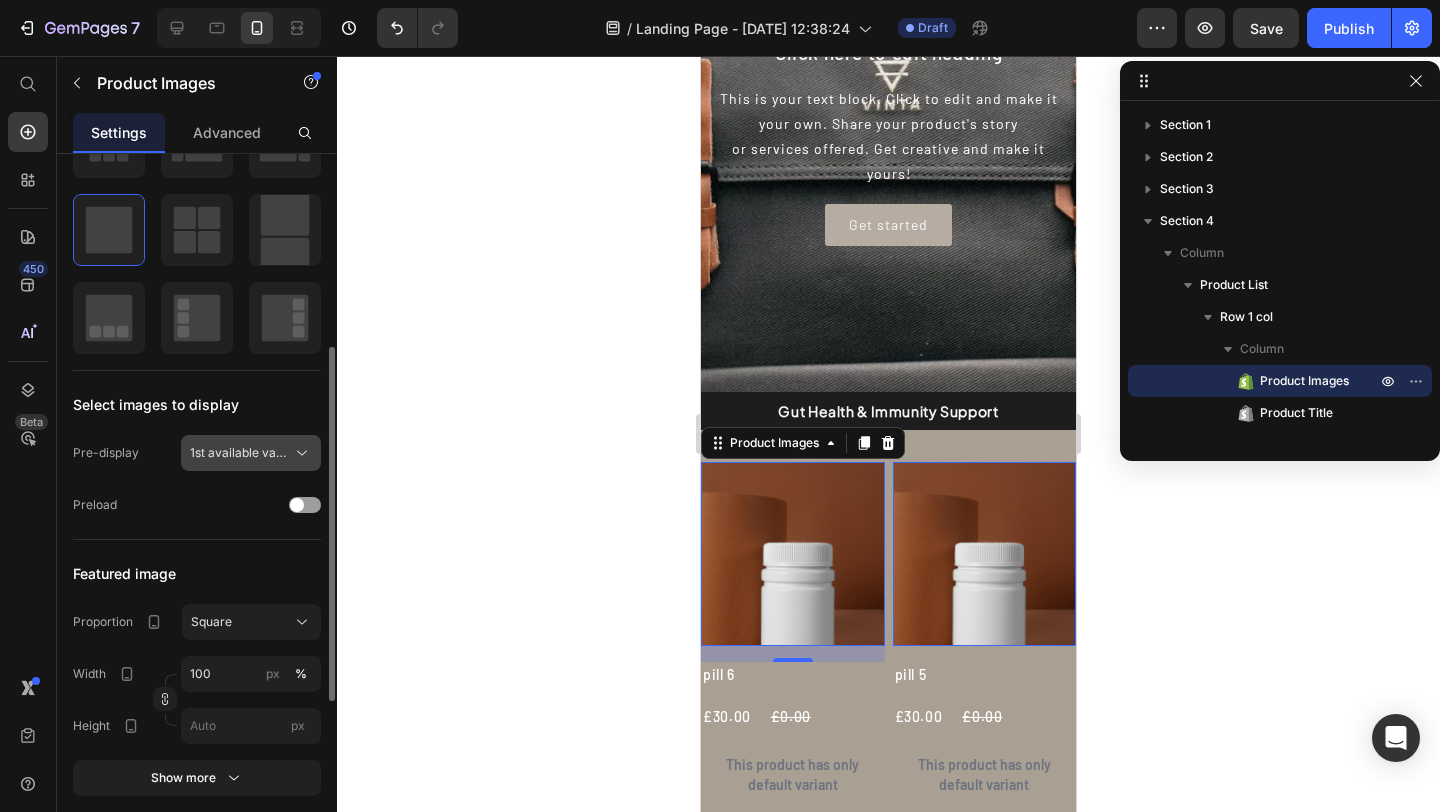 scroll, scrollTop: 312, scrollLeft: 0, axis: vertical 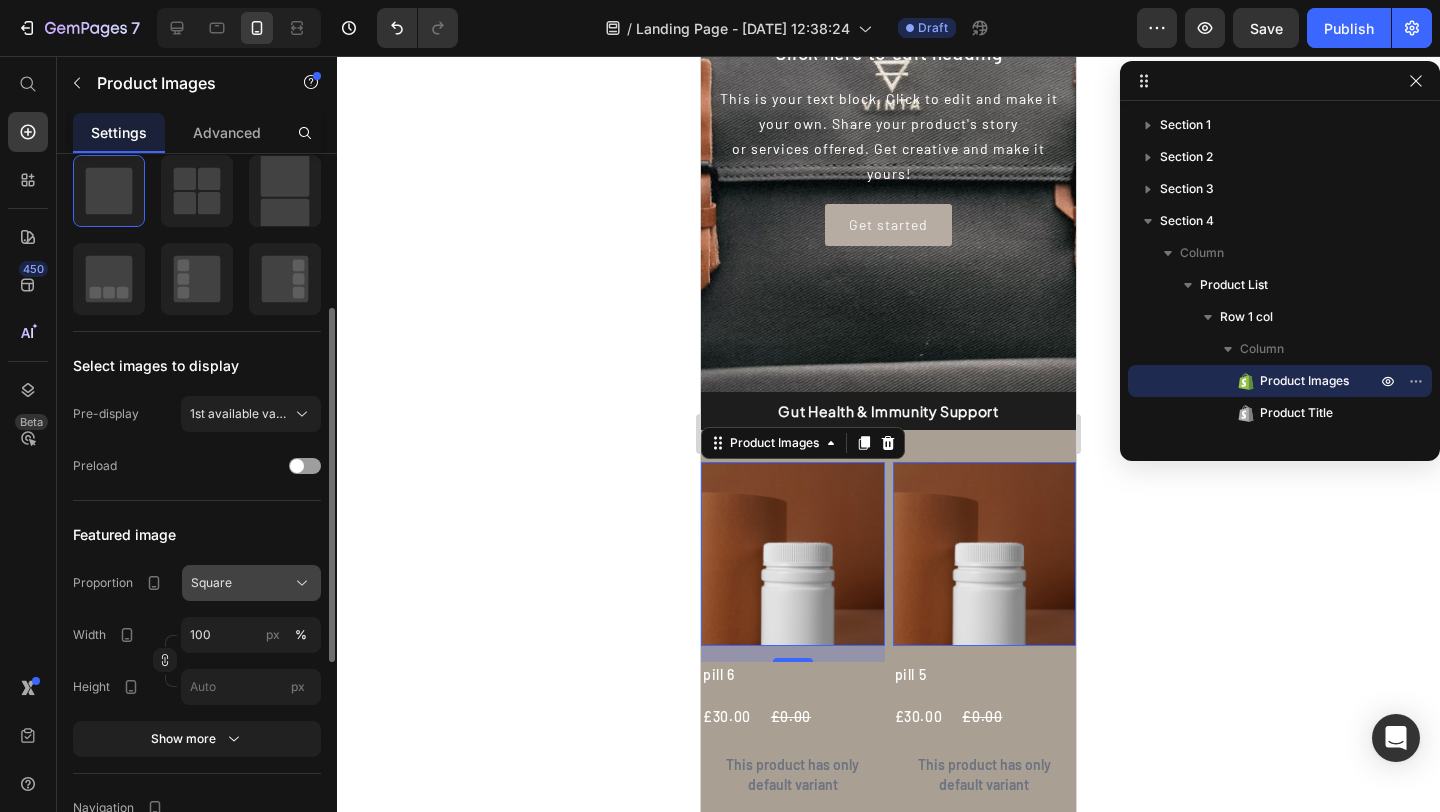 click 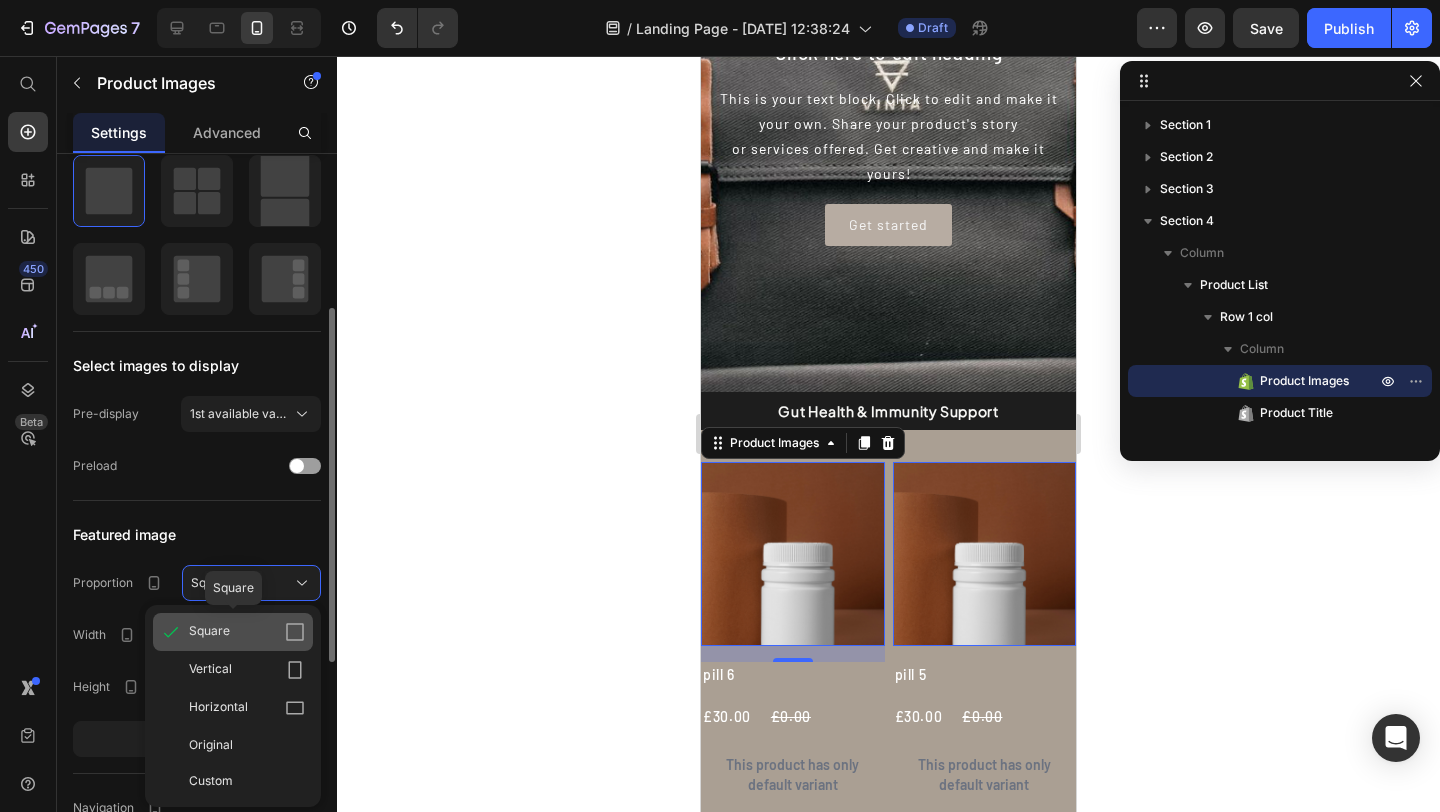 click on "Square" at bounding box center [247, 632] 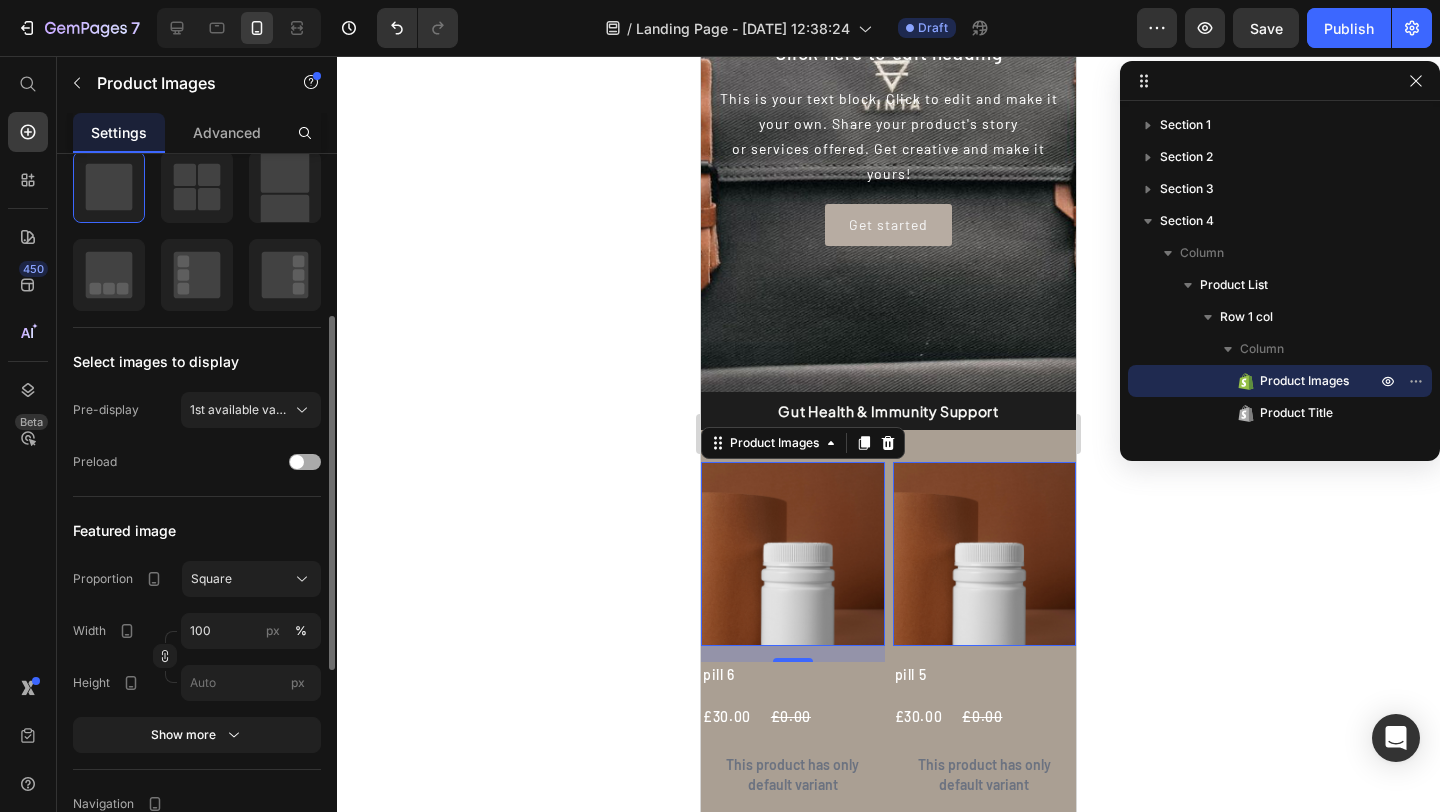 scroll, scrollTop: 633, scrollLeft: 0, axis: vertical 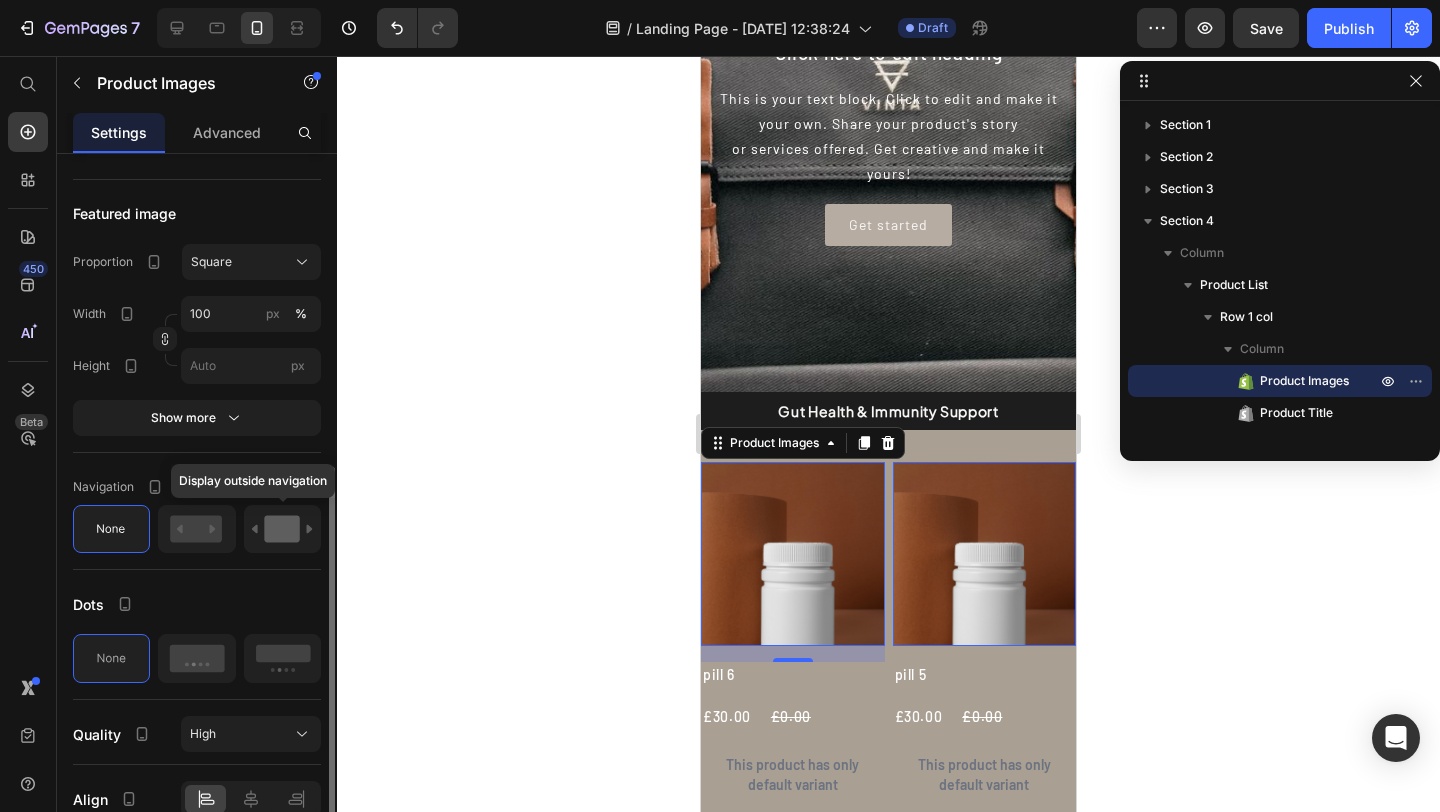 click 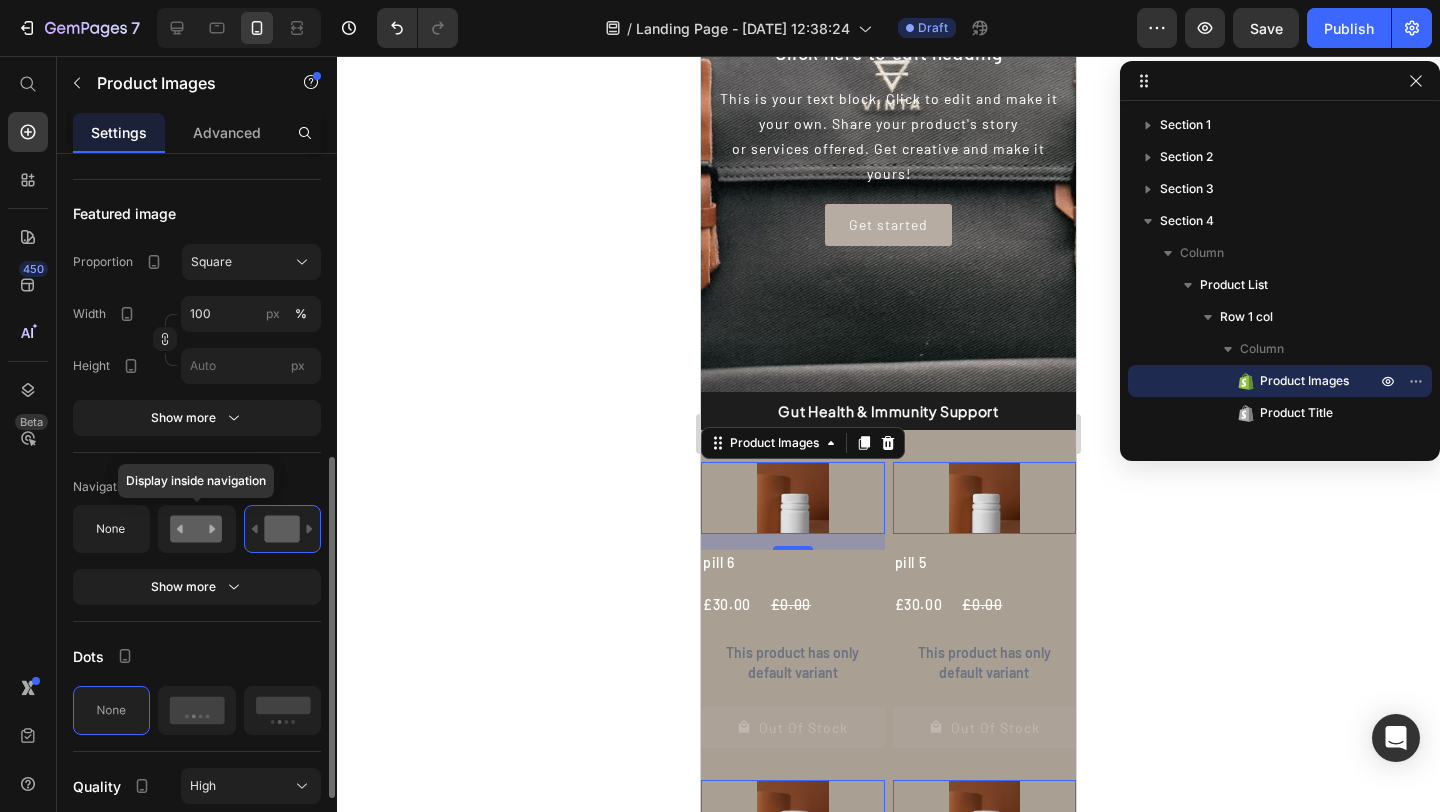 click 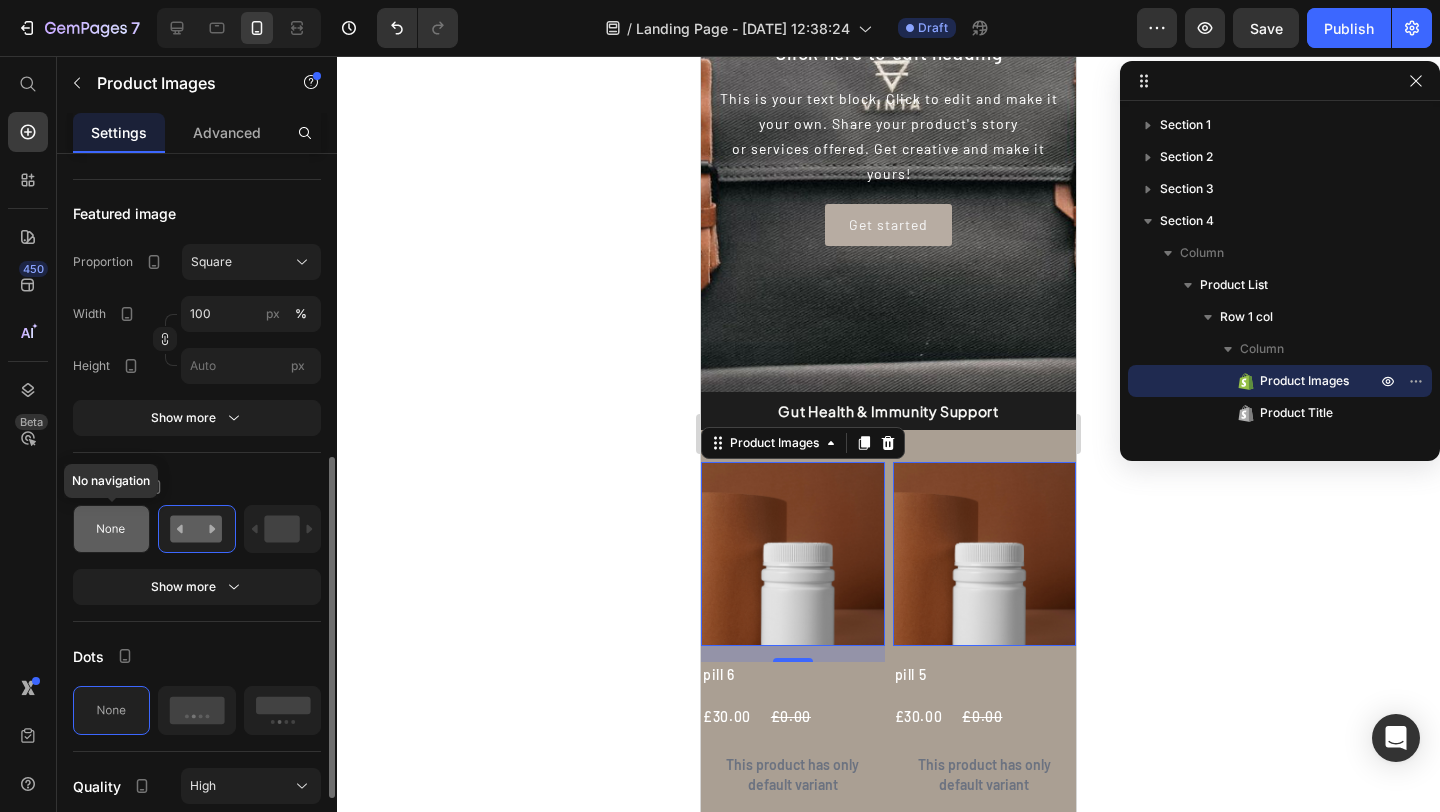 click 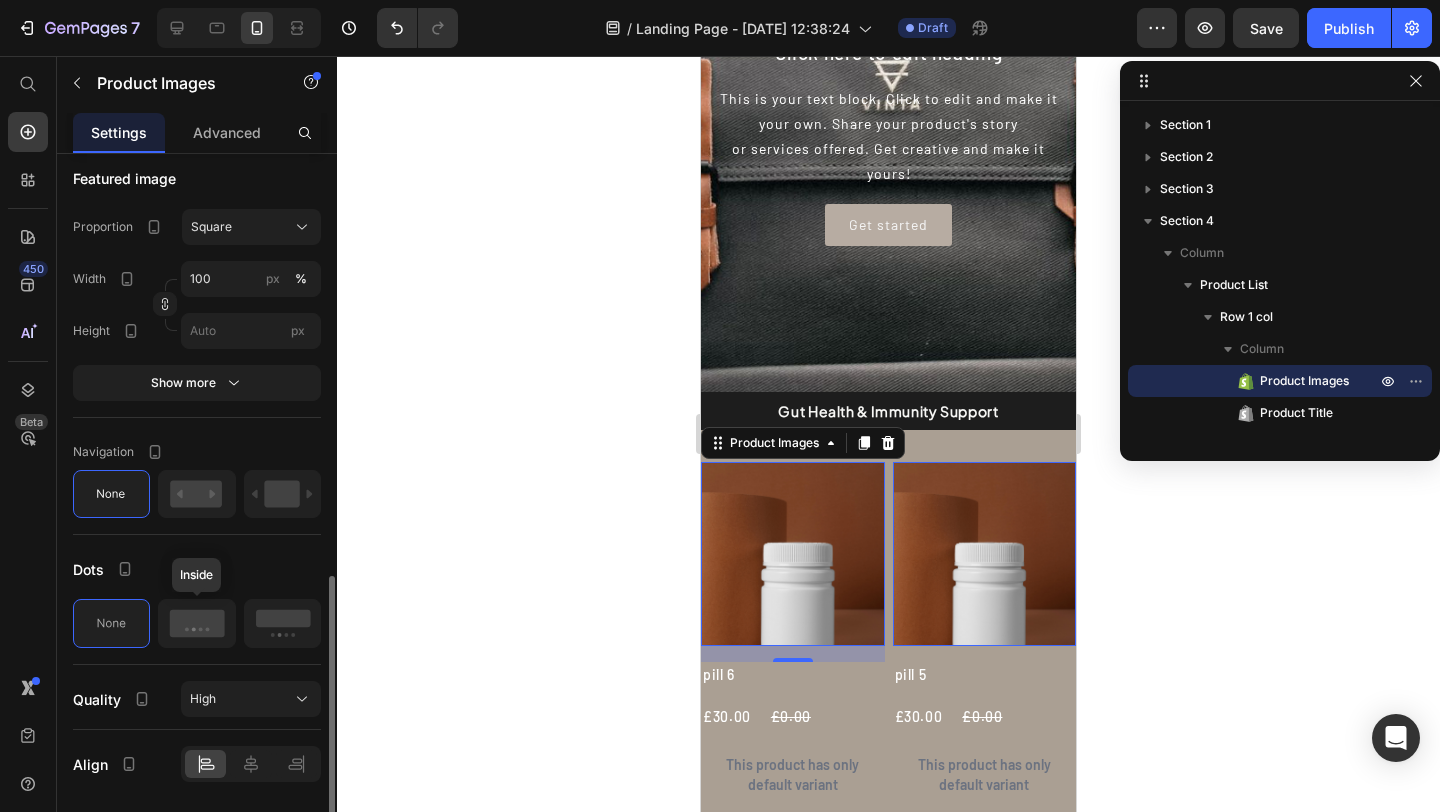 scroll, scrollTop: 729, scrollLeft: 0, axis: vertical 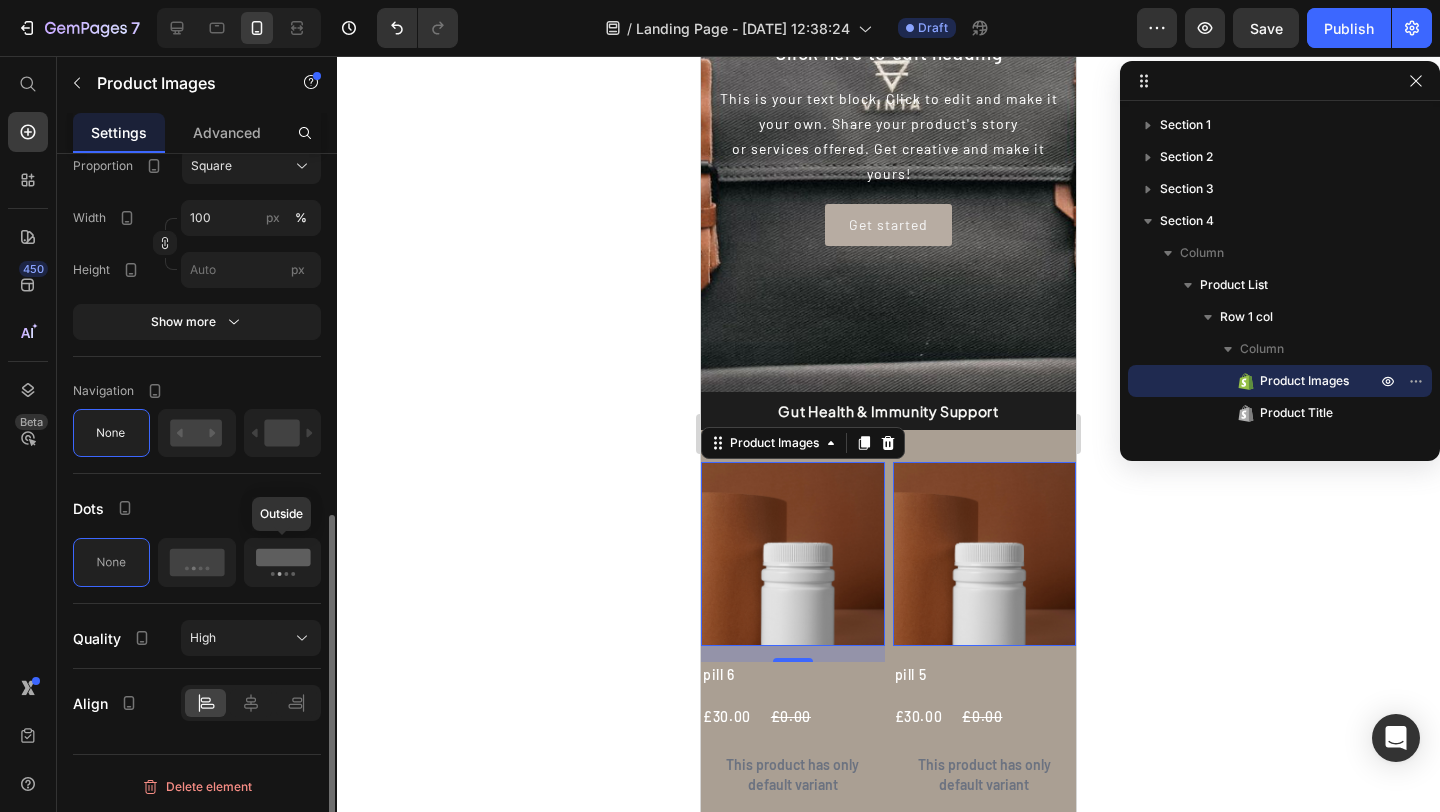 click 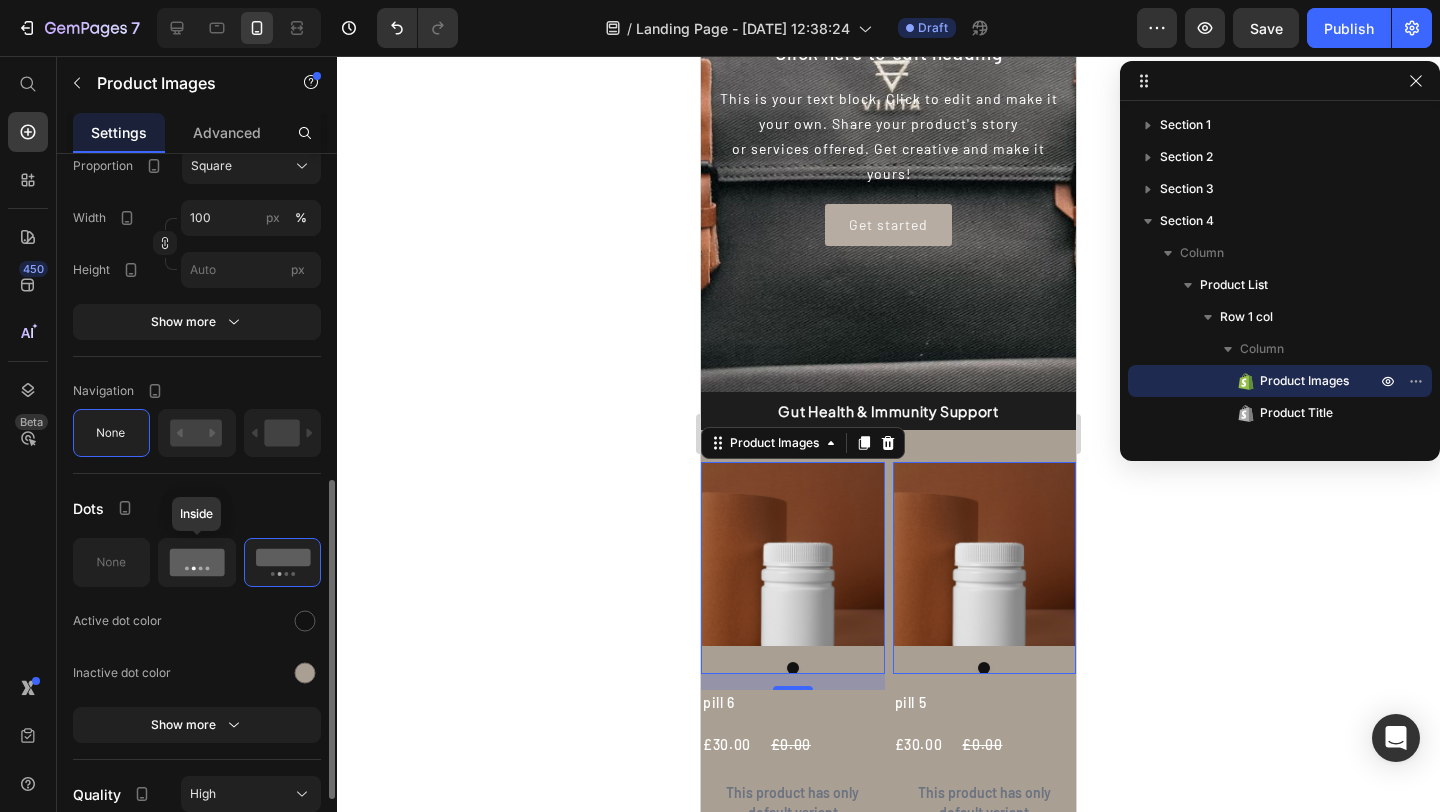 click 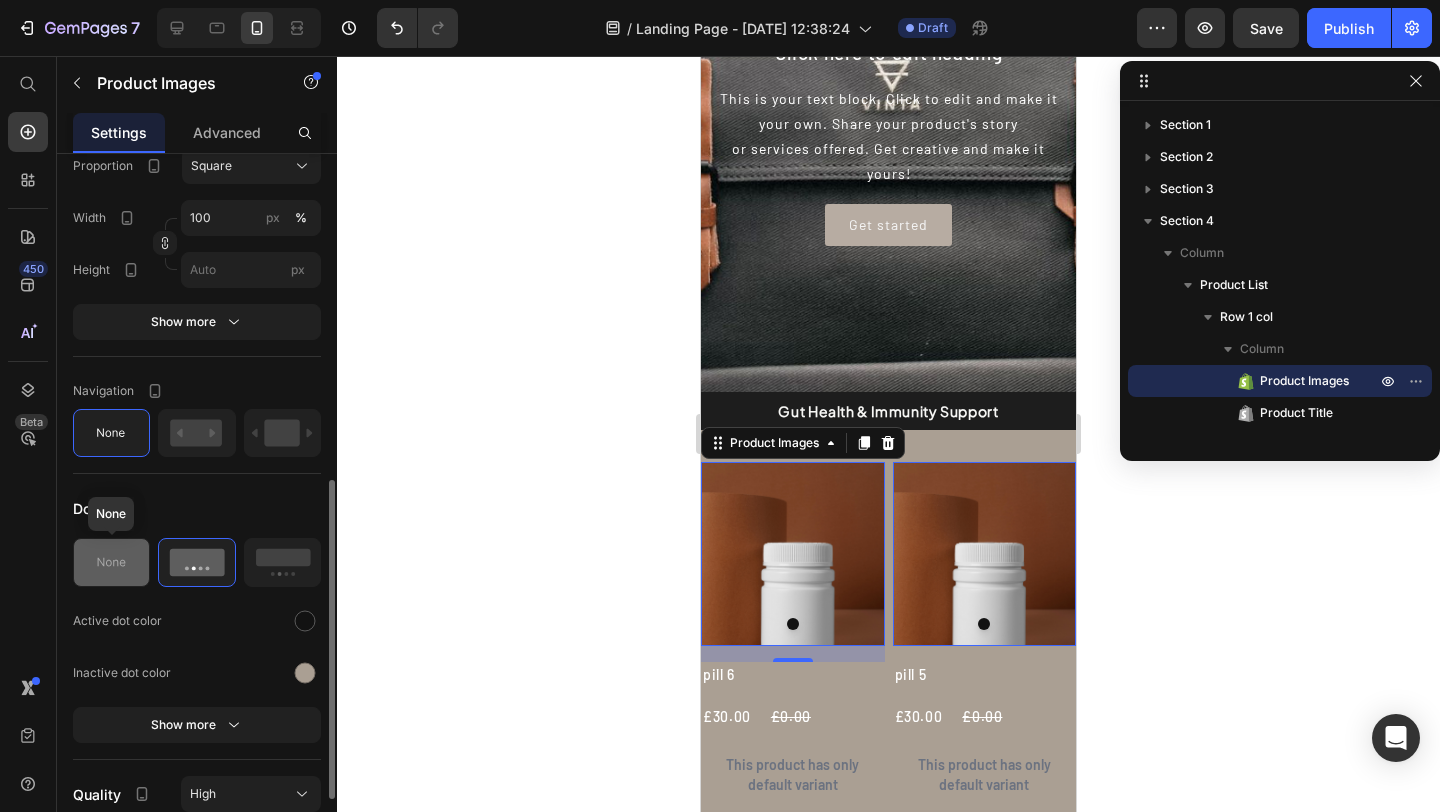 click 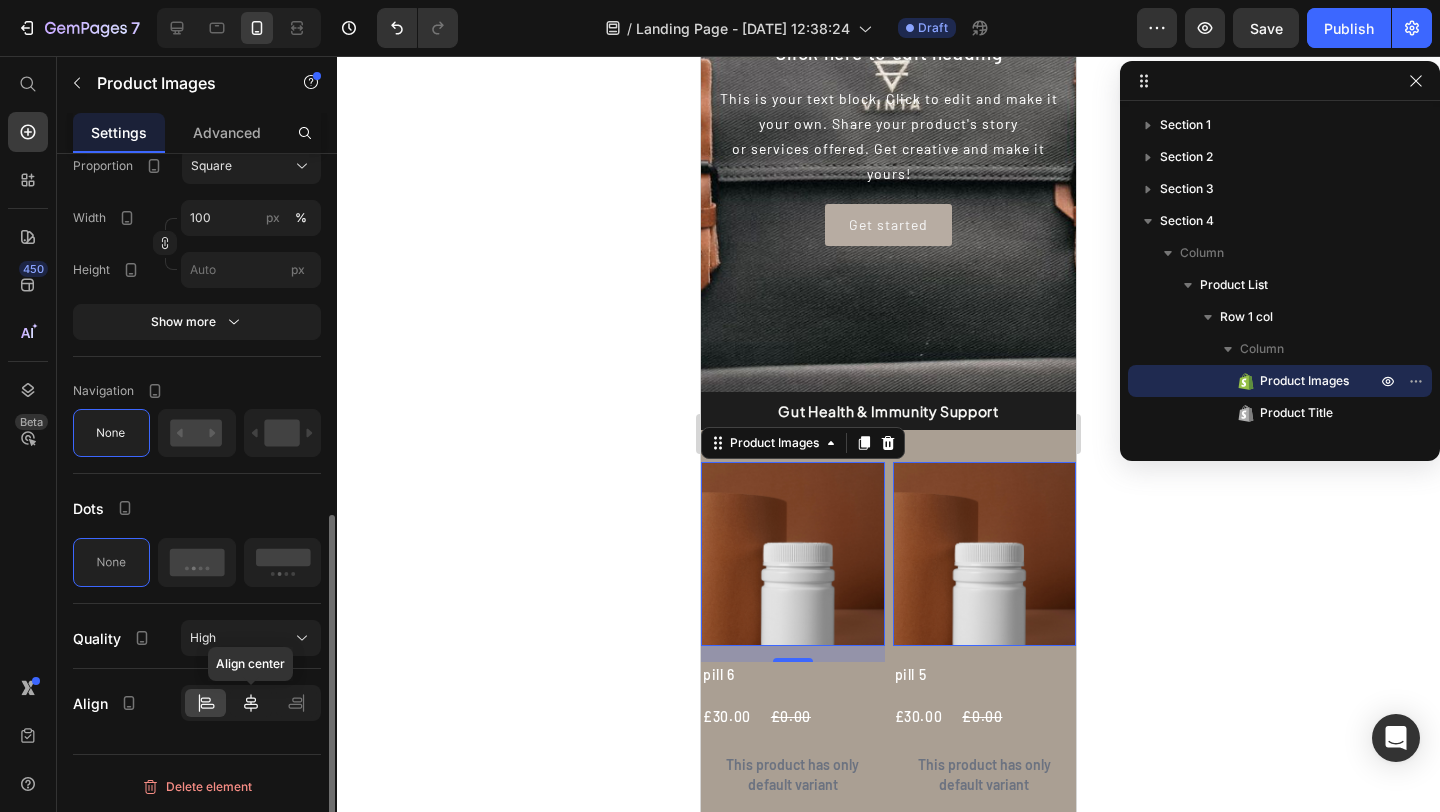 click 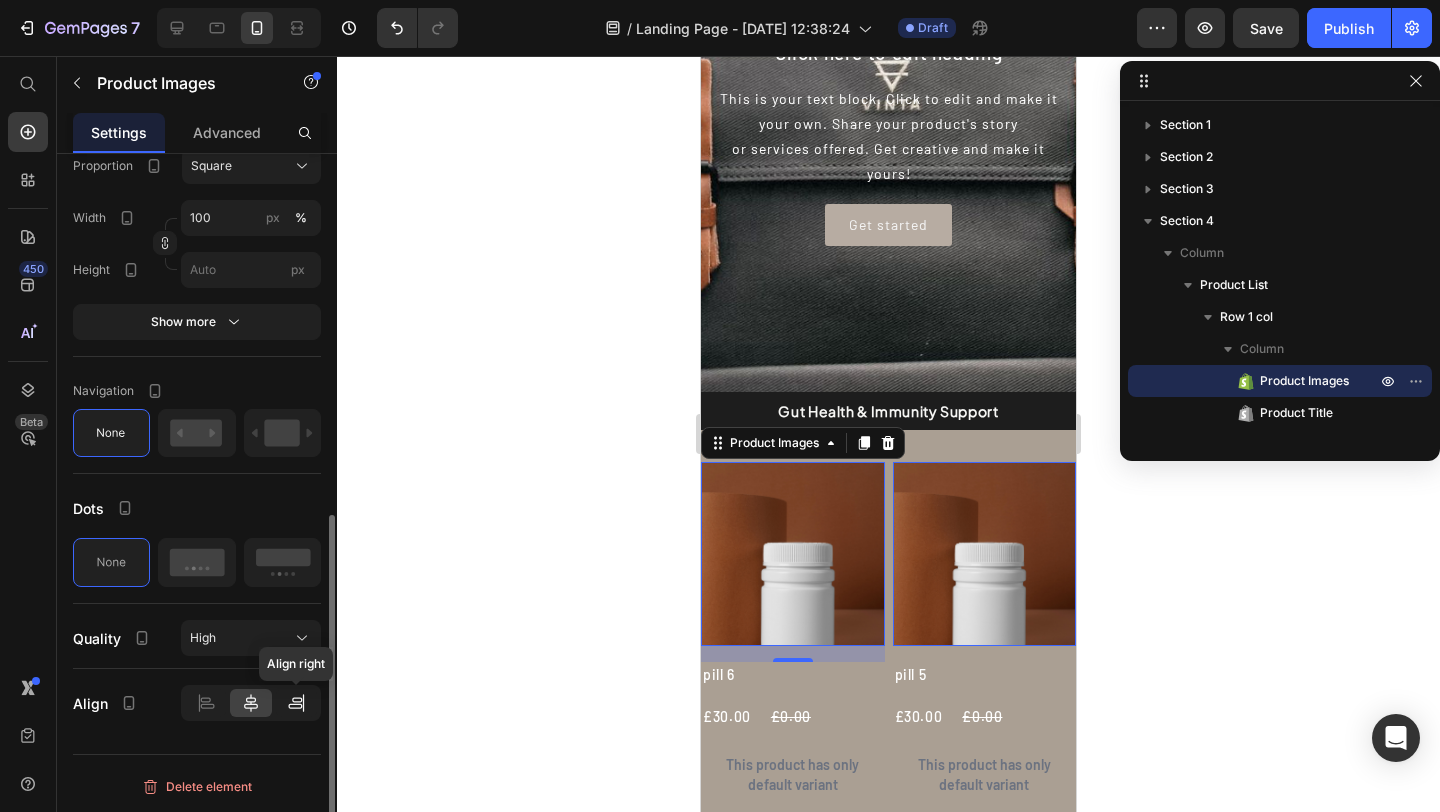 click 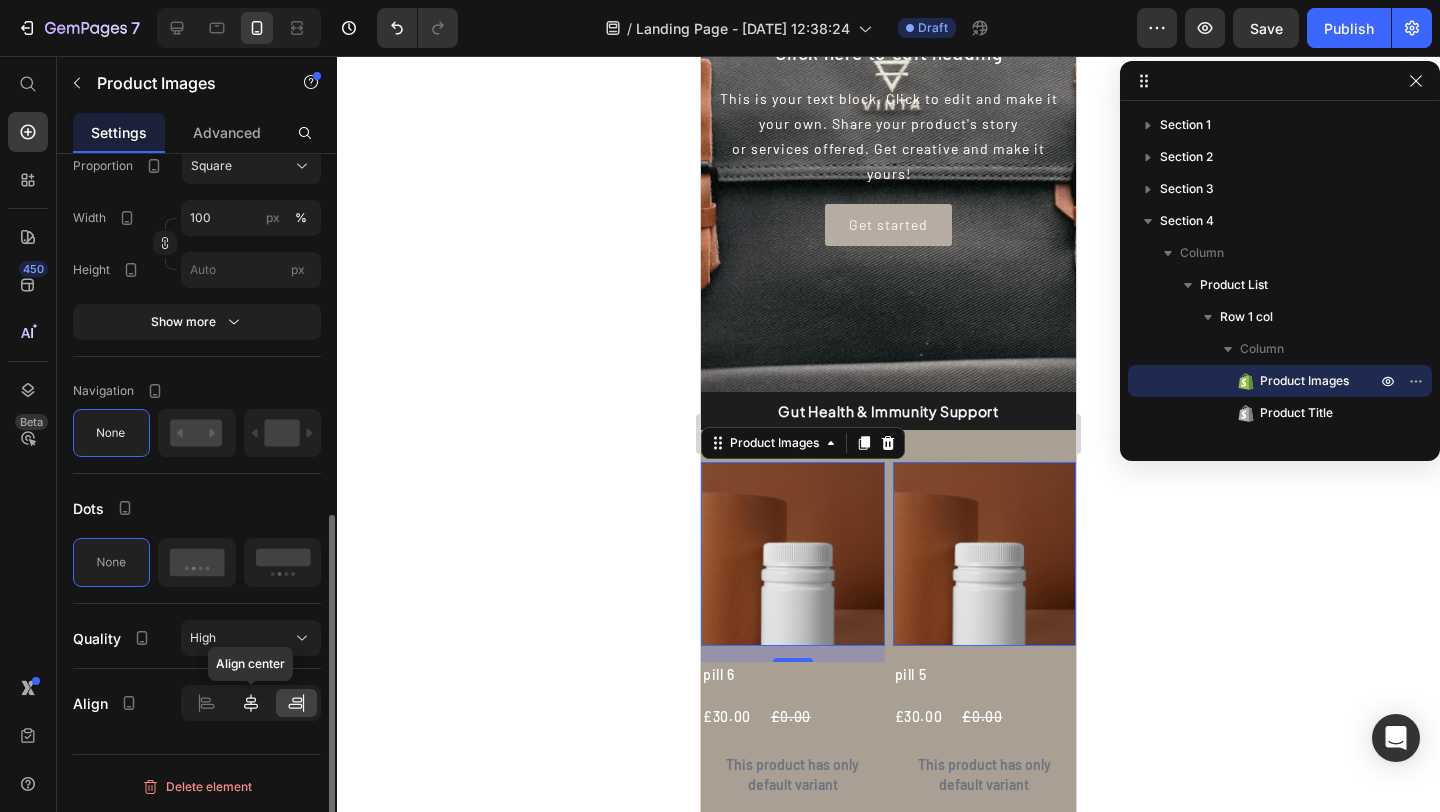 click 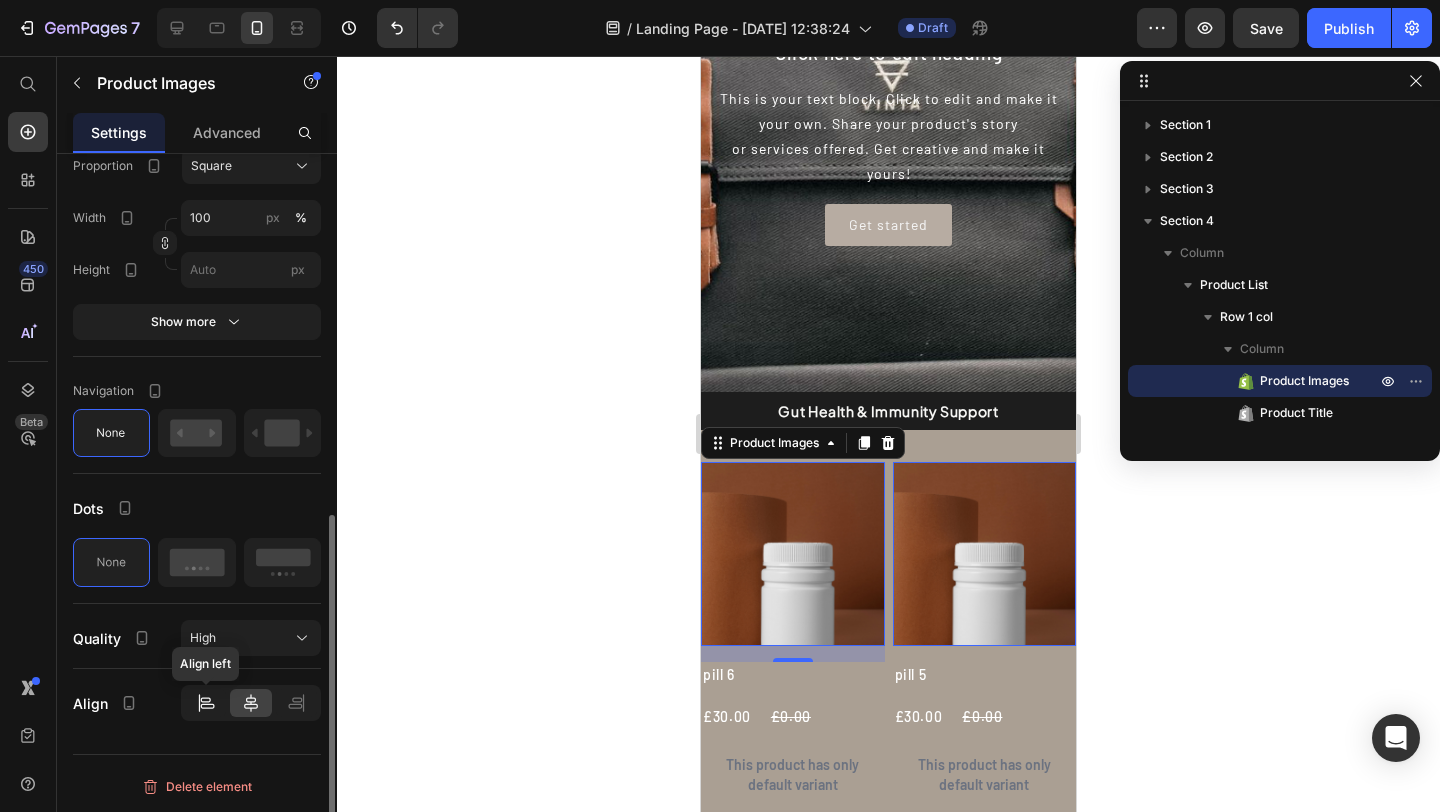 click 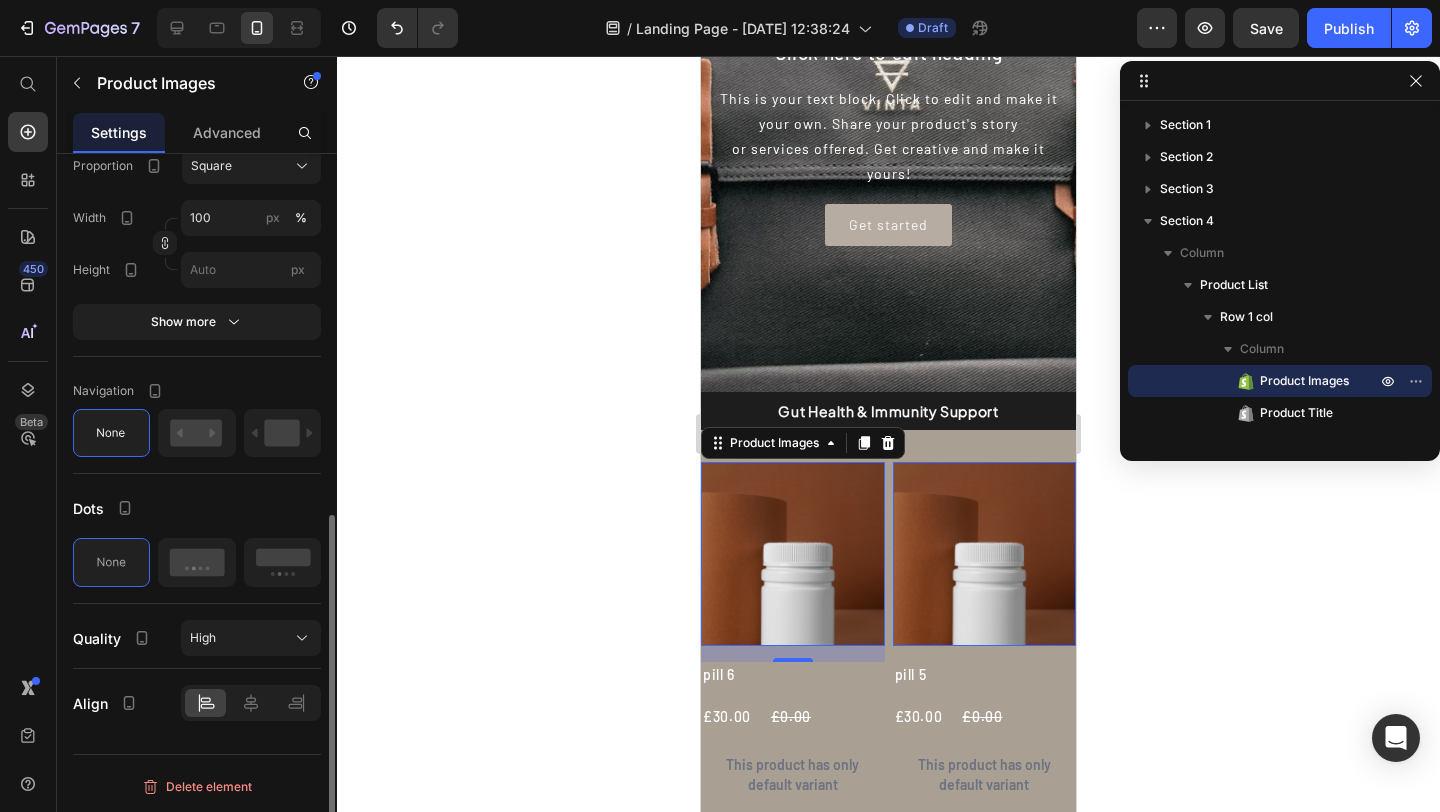 scroll, scrollTop: 0, scrollLeft: 0, axis: both 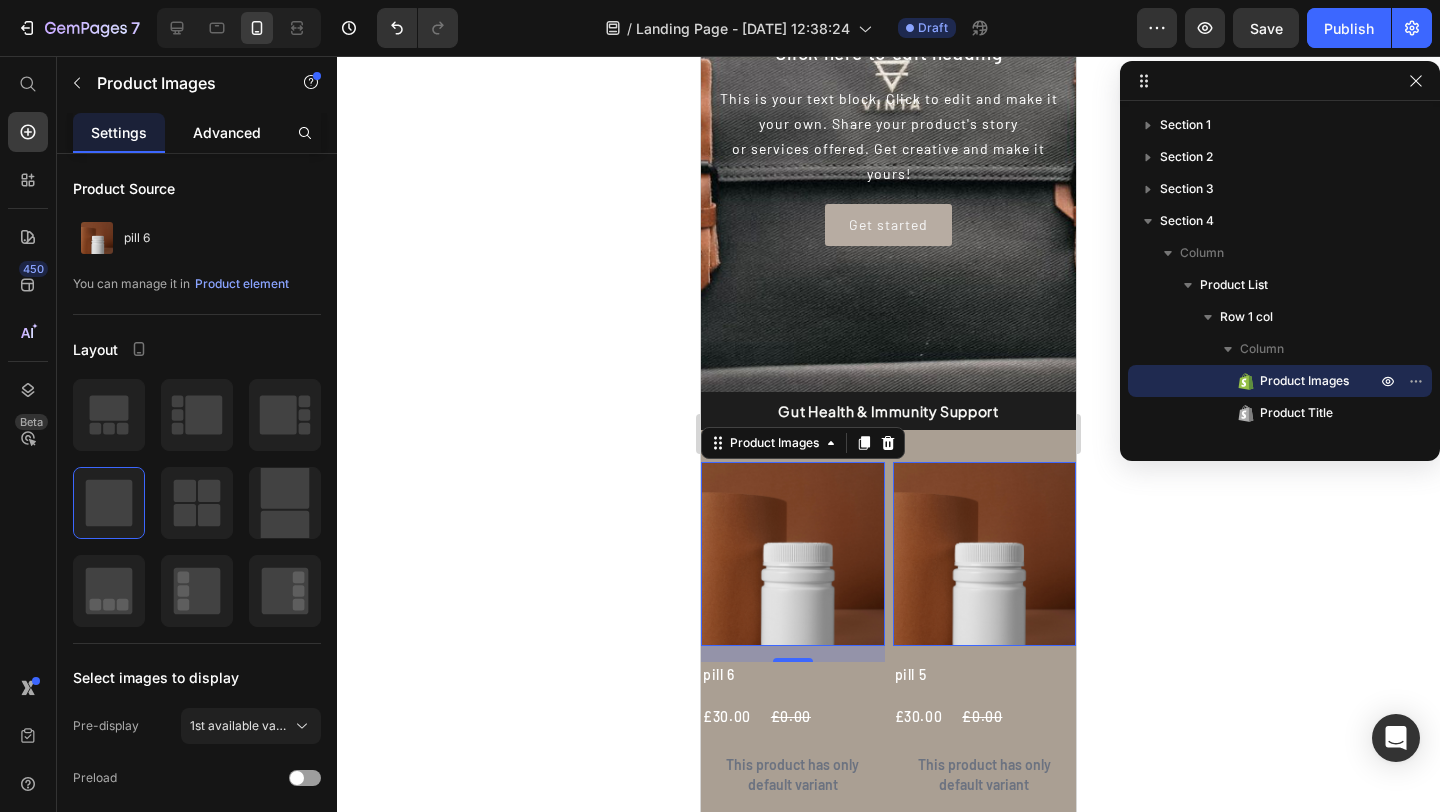 click on "Advanced" at bounding box center (227, 132) 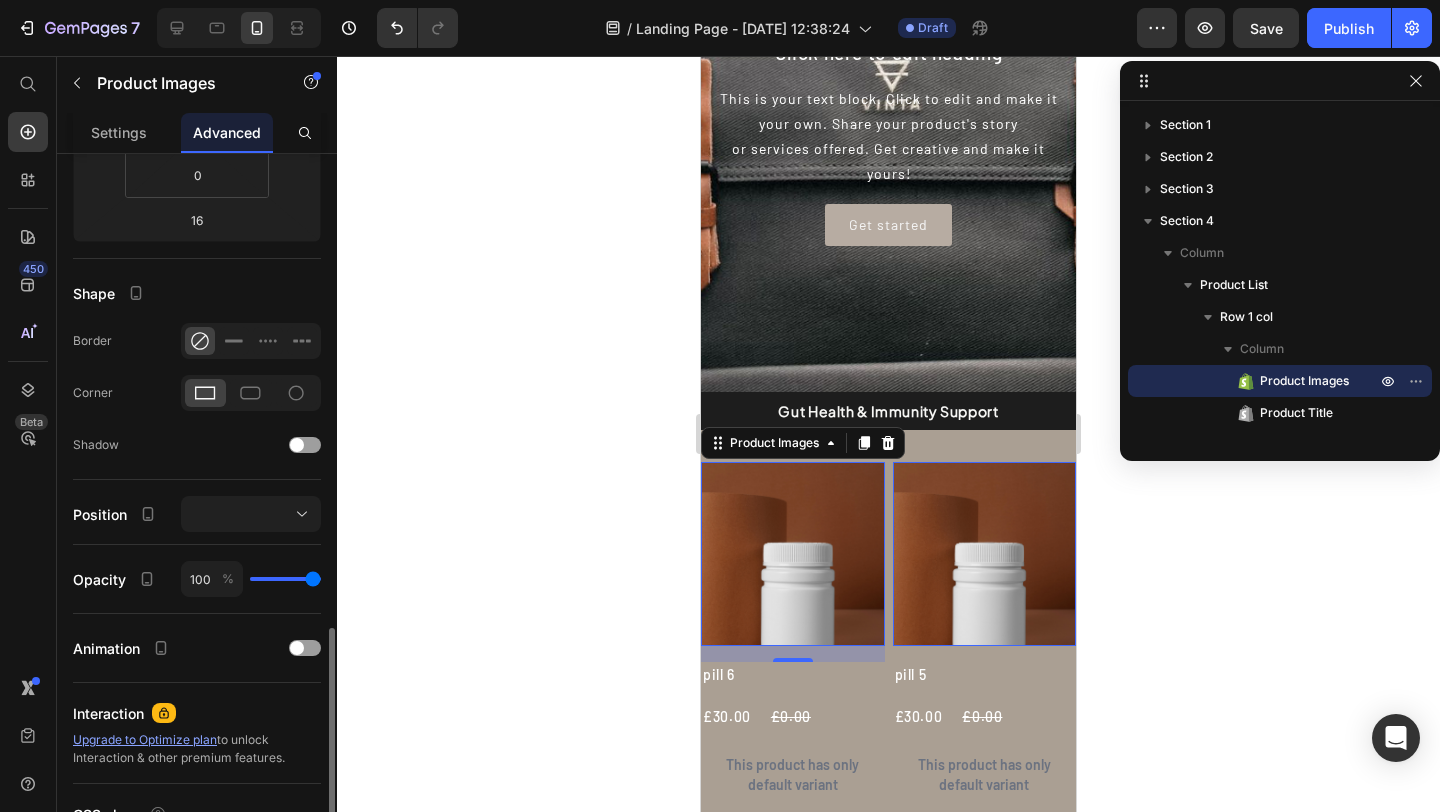 scroll, scrollTop: 554, scrollLeft: 0, axis: vertical 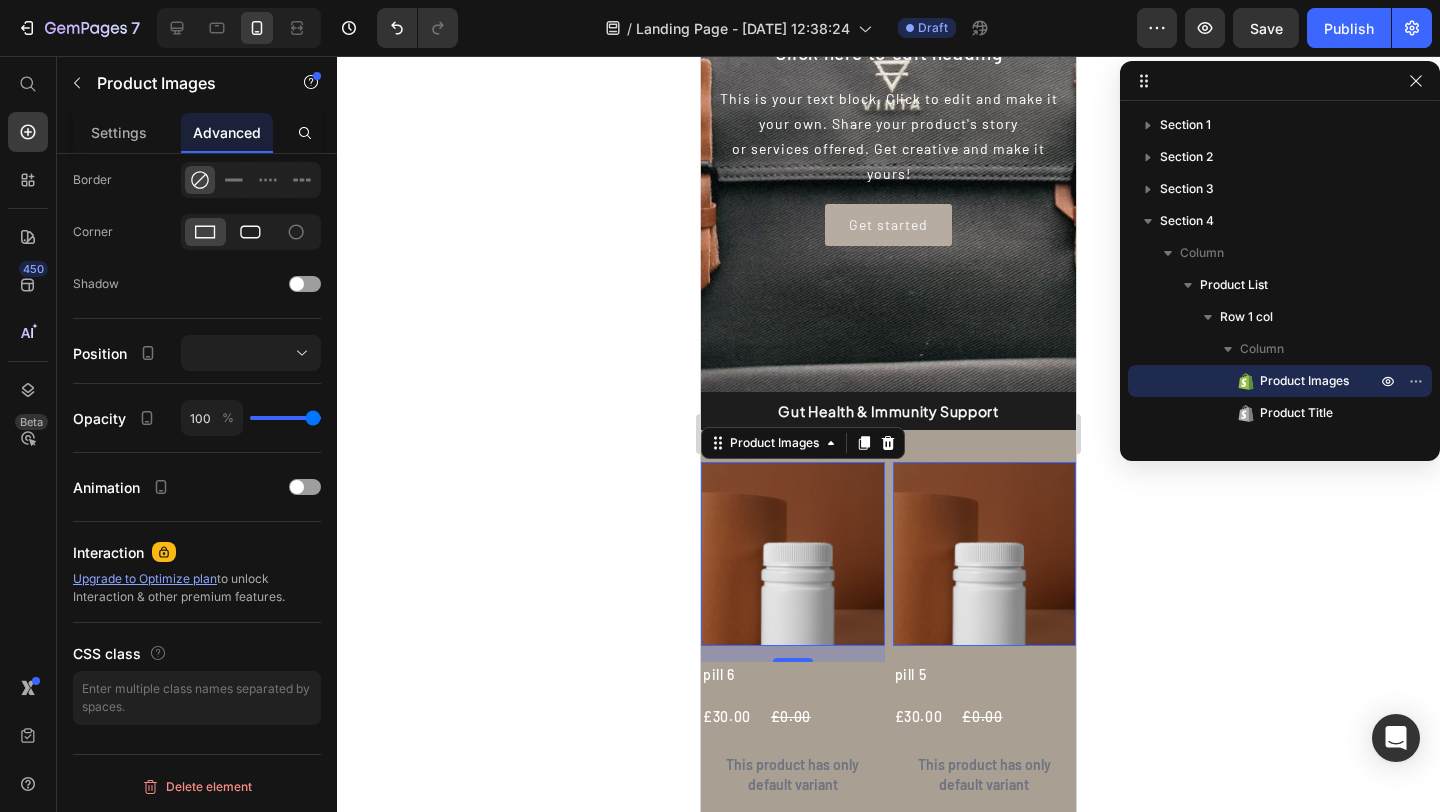 click 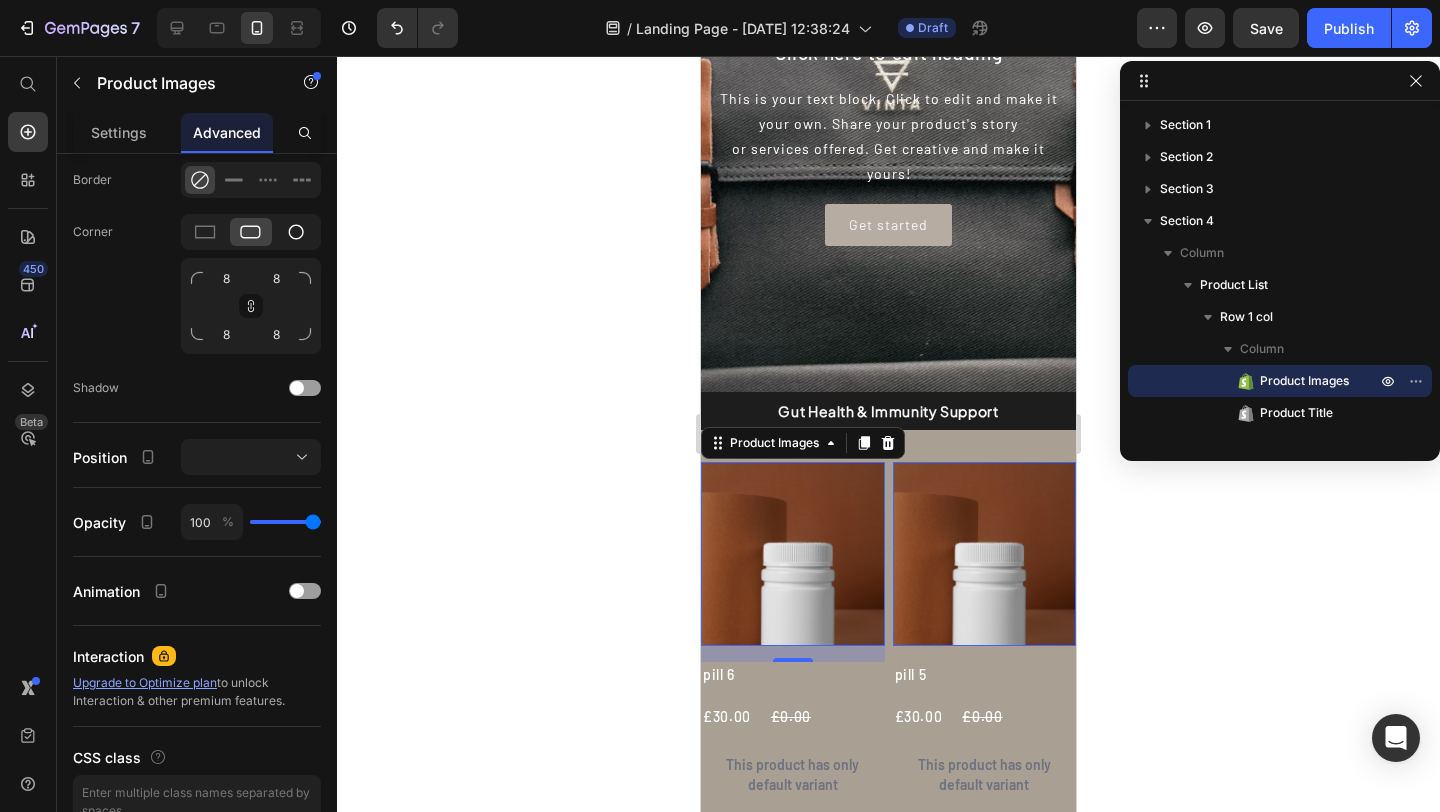 click 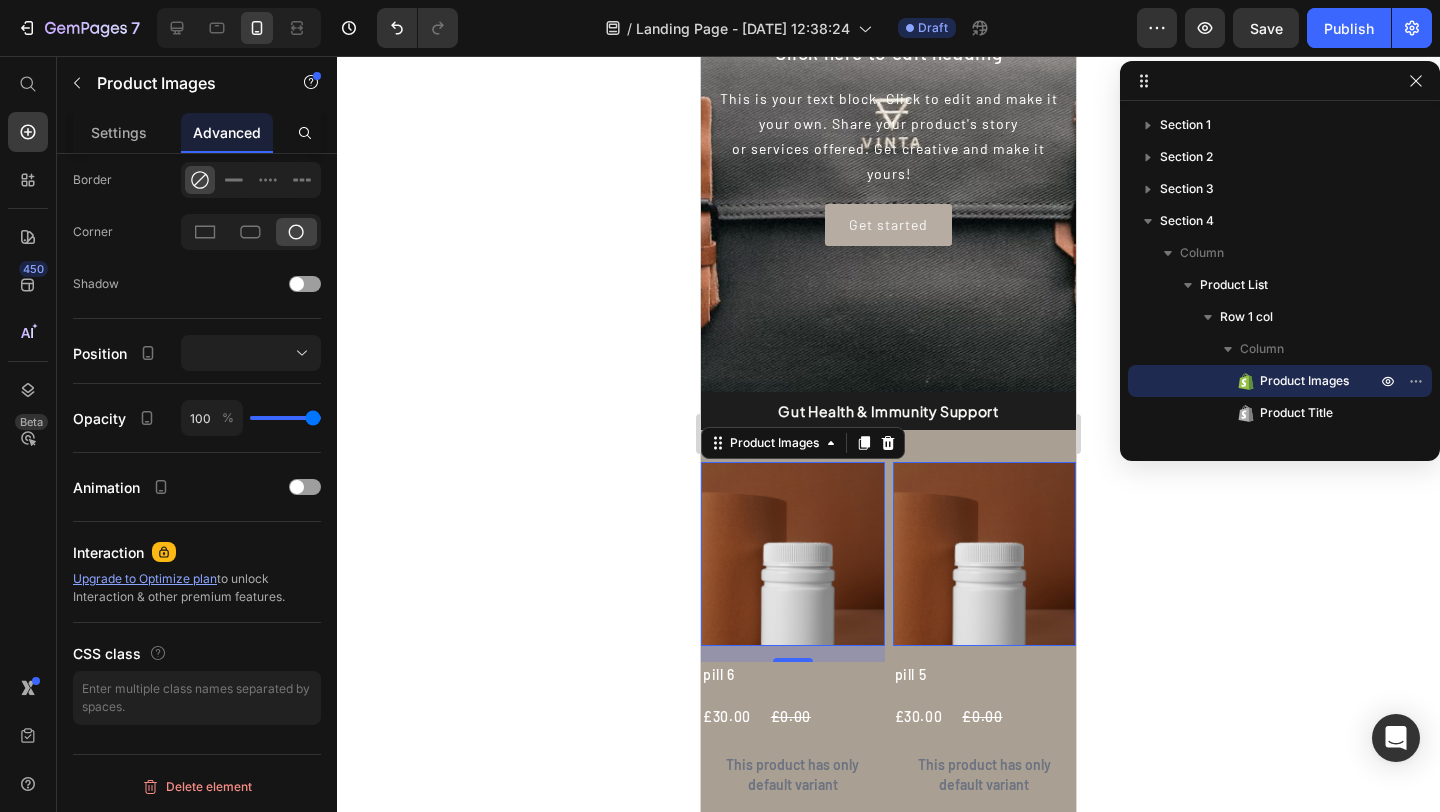 scroll, scrollTop: 643, scrollLeft: 0, axis: vertical 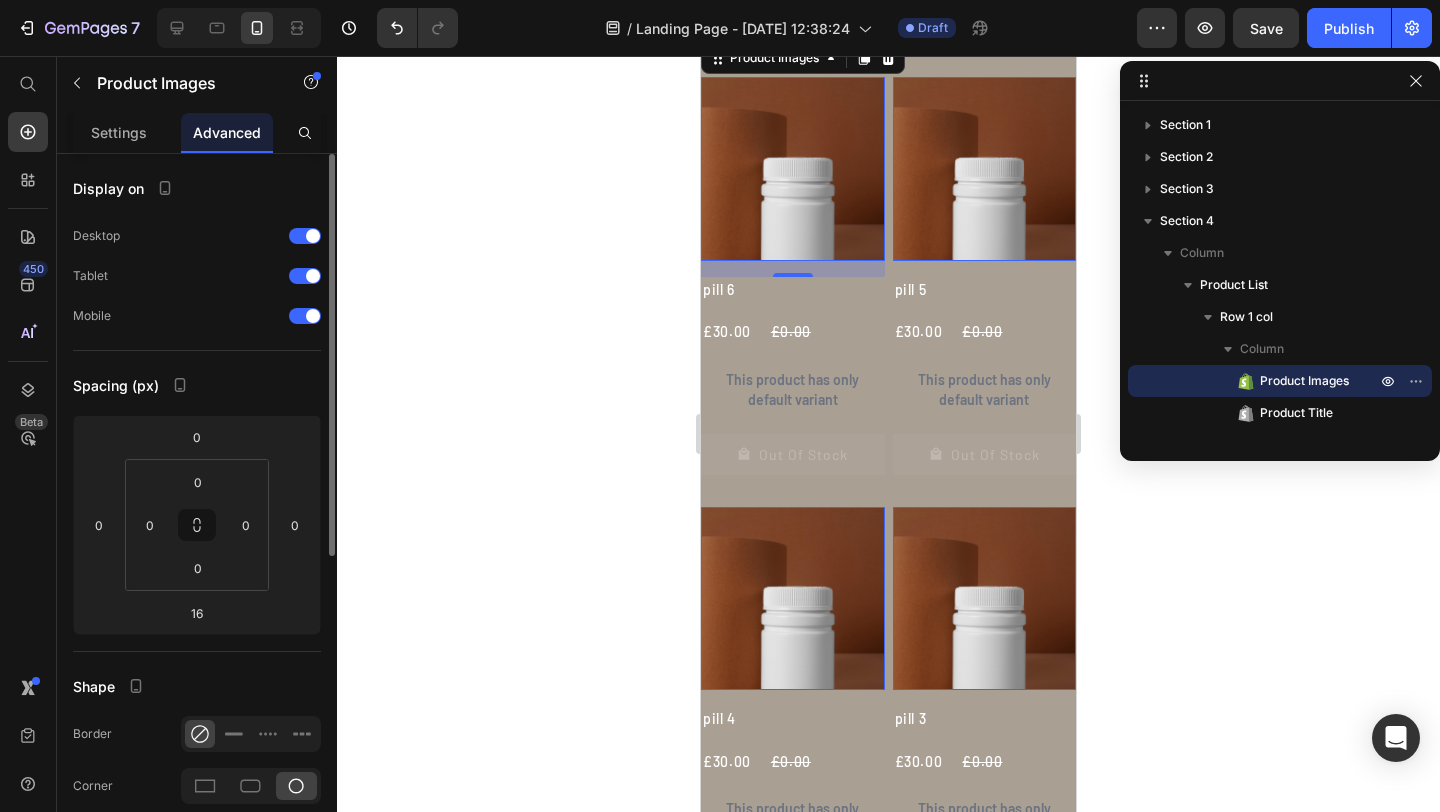 click at bounding box center [793, 169] 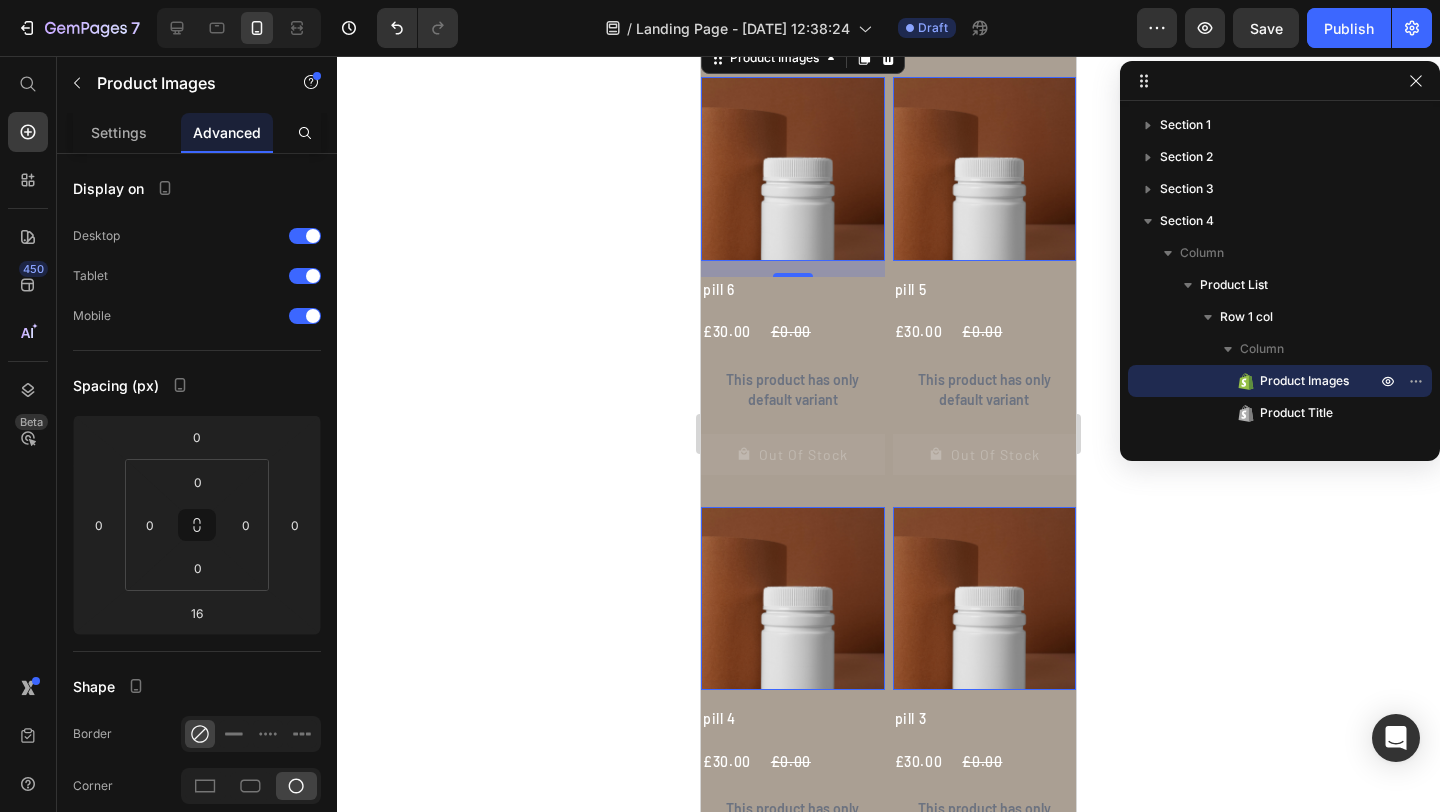 click at bounding box center (793, 169) 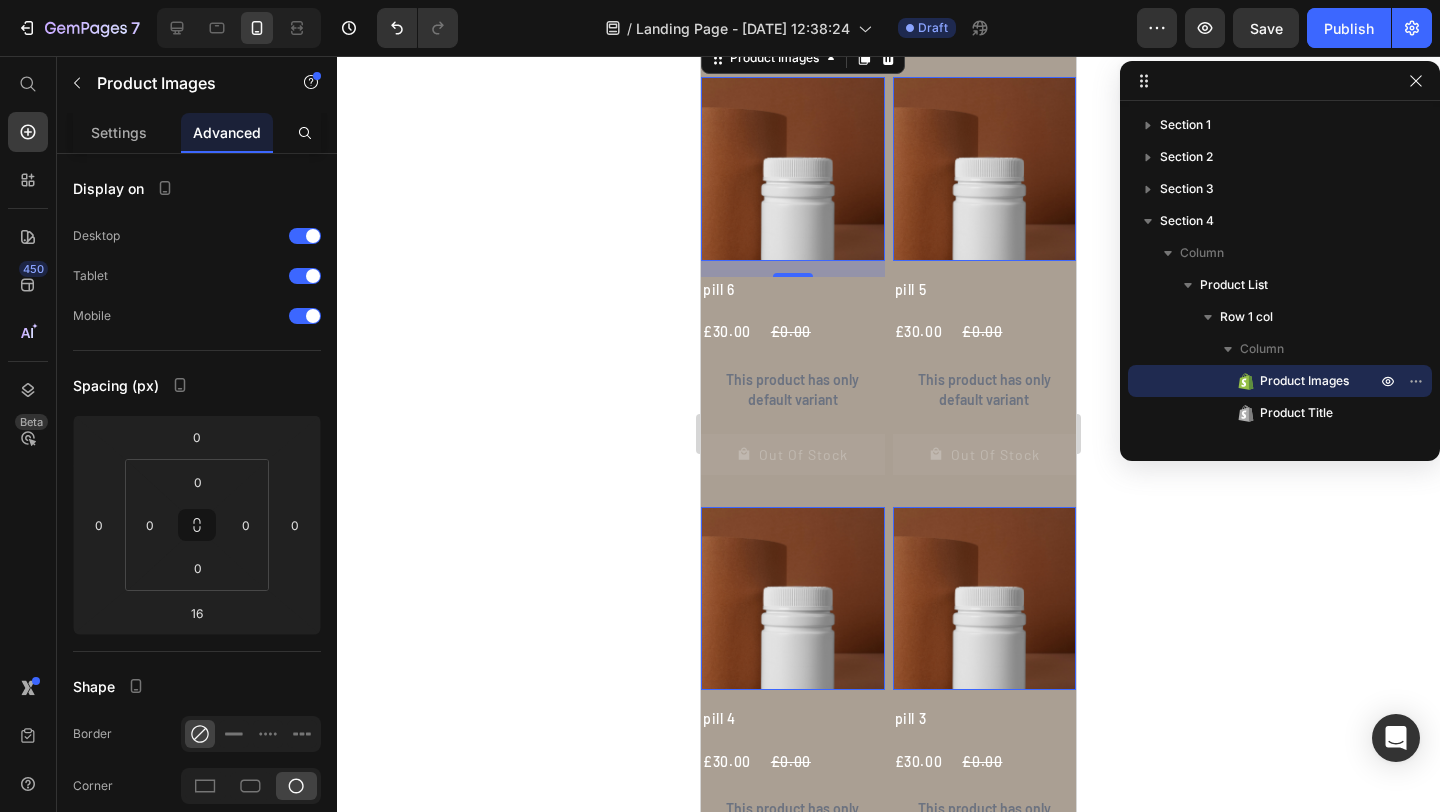 click at bounding box center [793, 169] 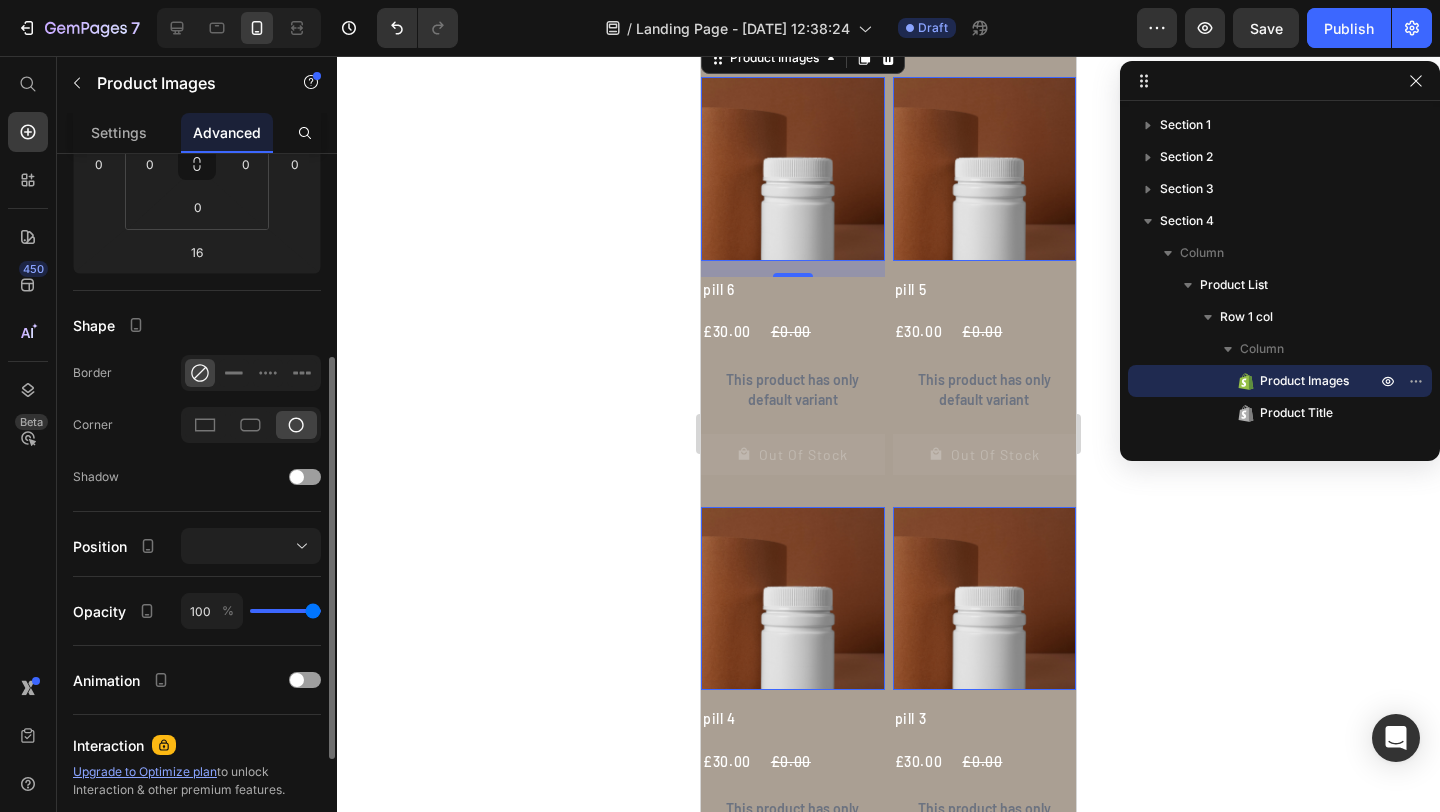 scroll, scrollTop: 0, scrollLeft: 0, axis: both 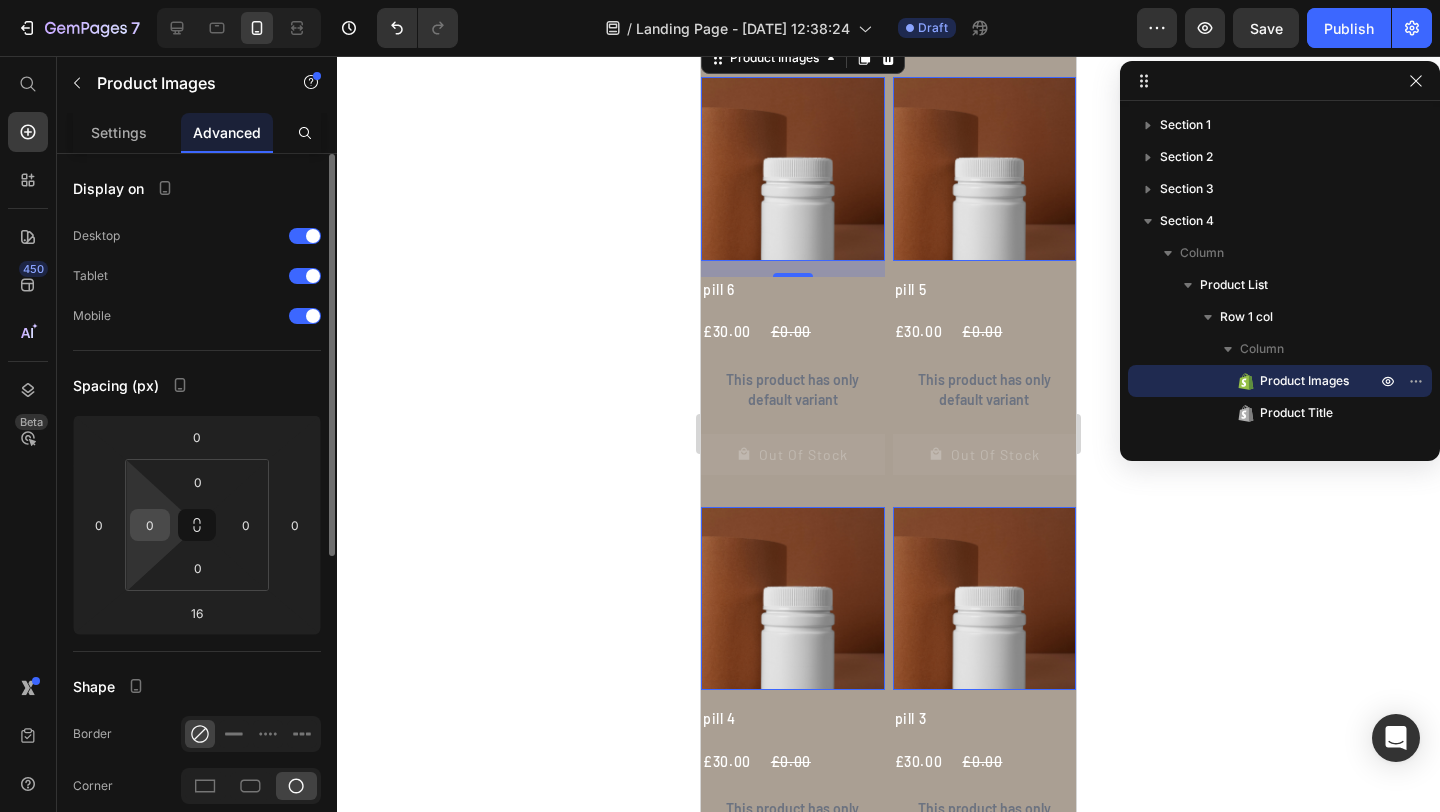 click on "0" at bounding box center [150, 525] 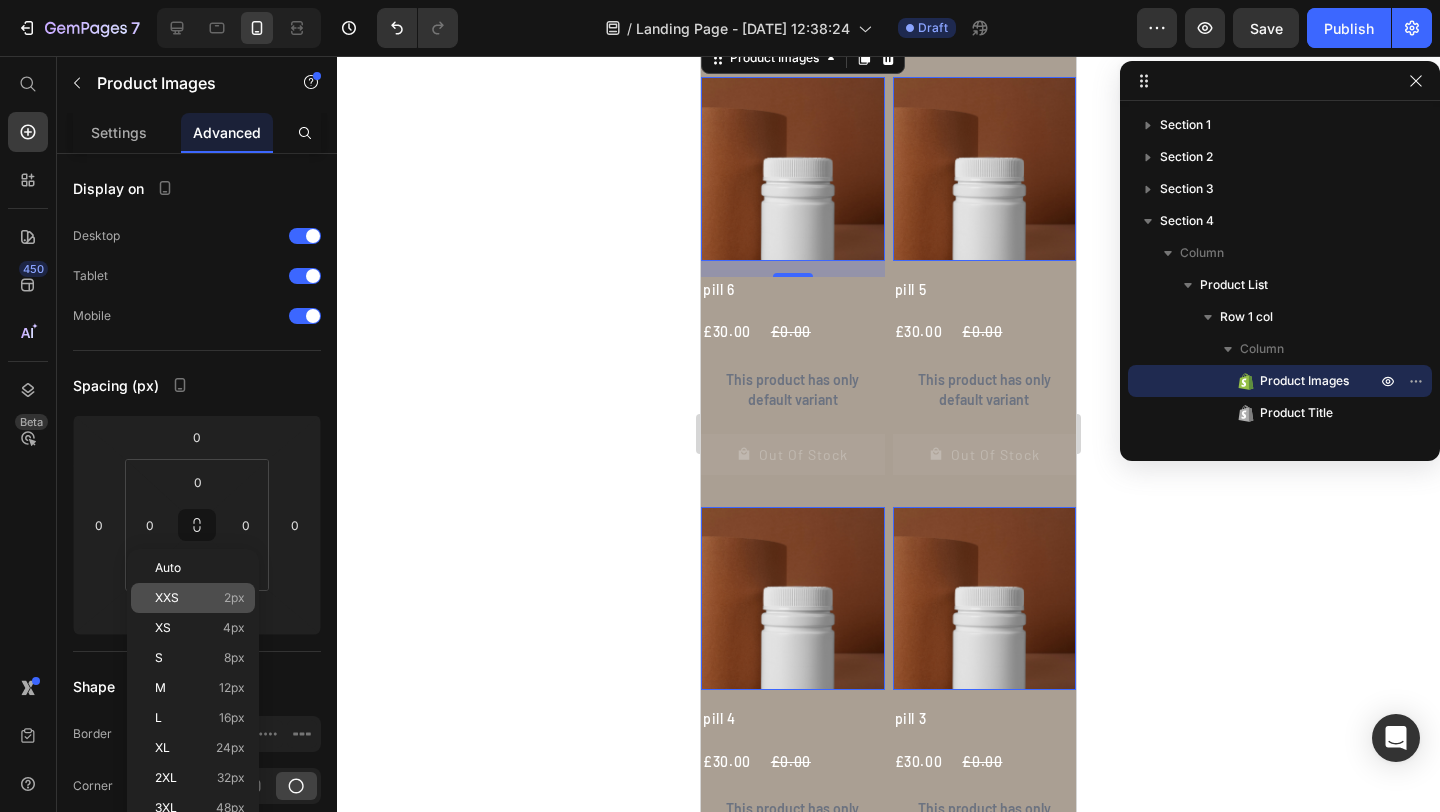 click on "XXS 2px" at bounding box center (200, 598) 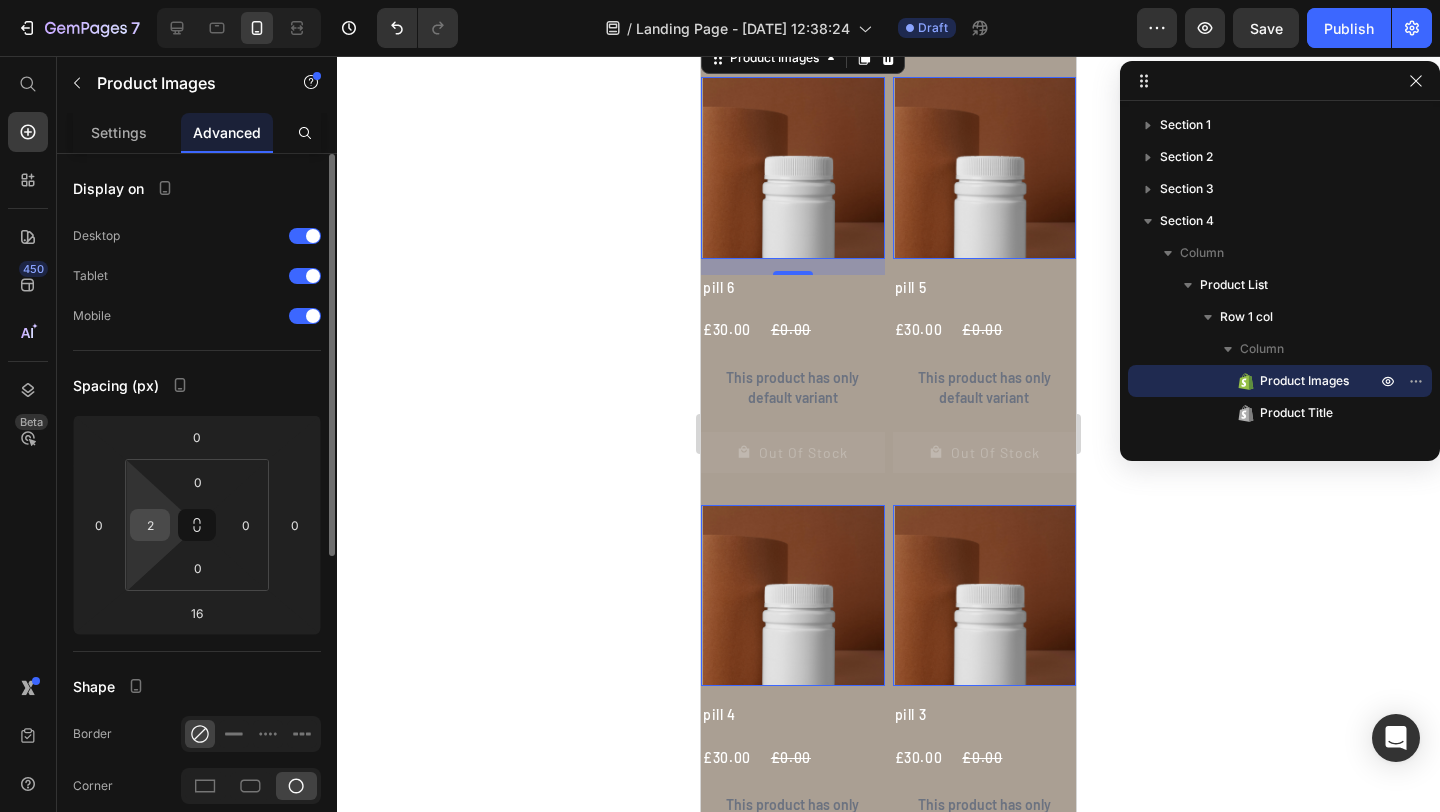 click on "2" at bounding box center (150, 525) 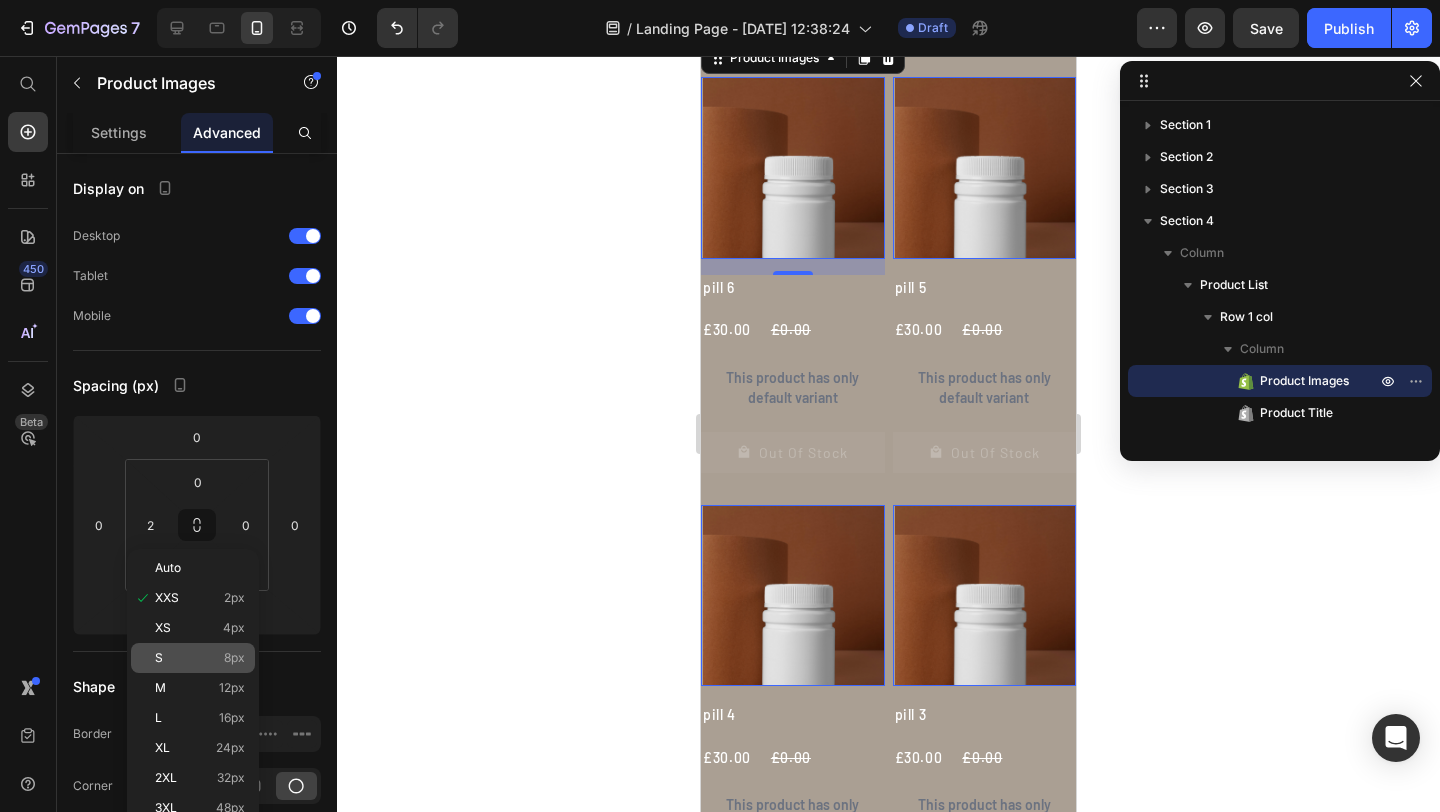 click on "S 8px" at bounding box center [200, 658] 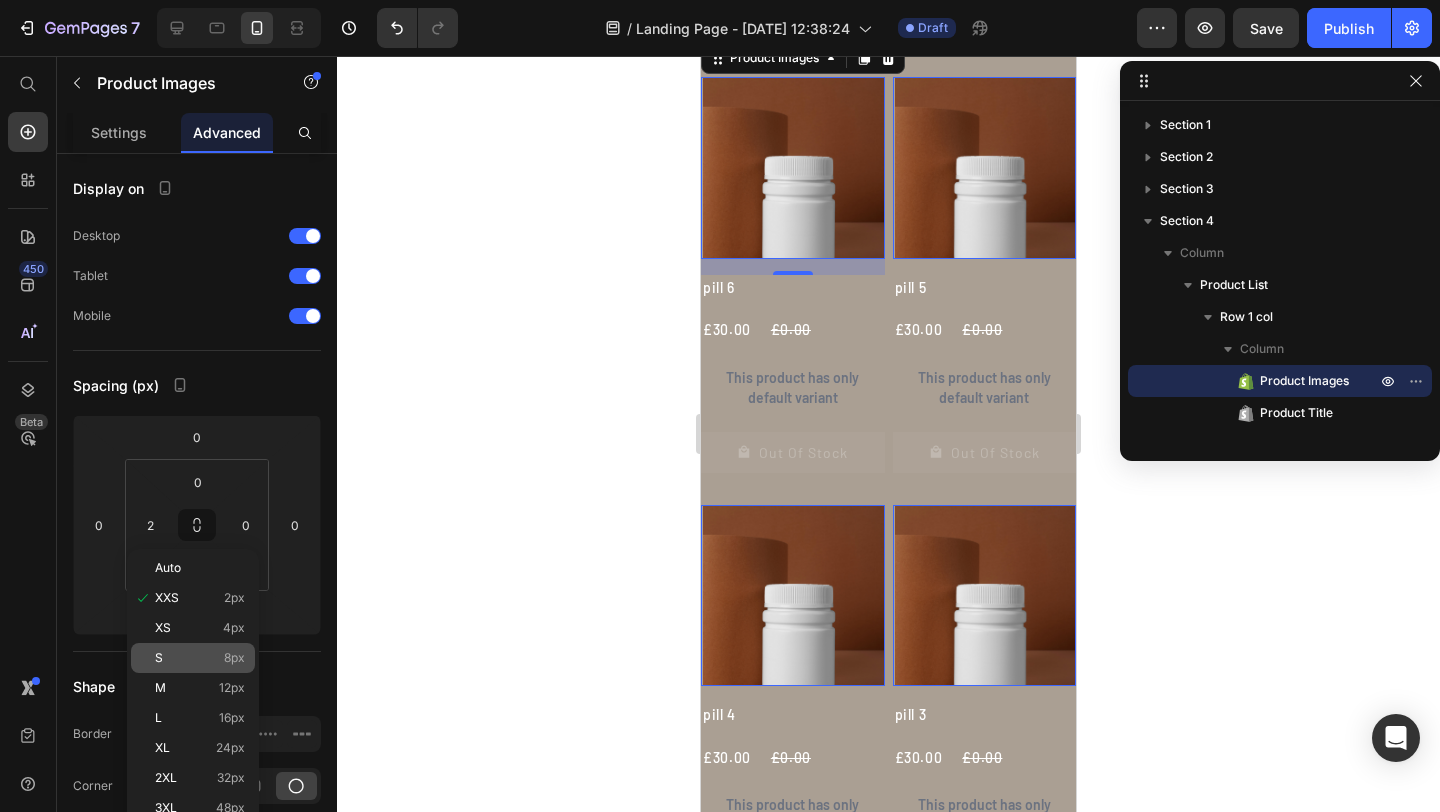 type on "8" 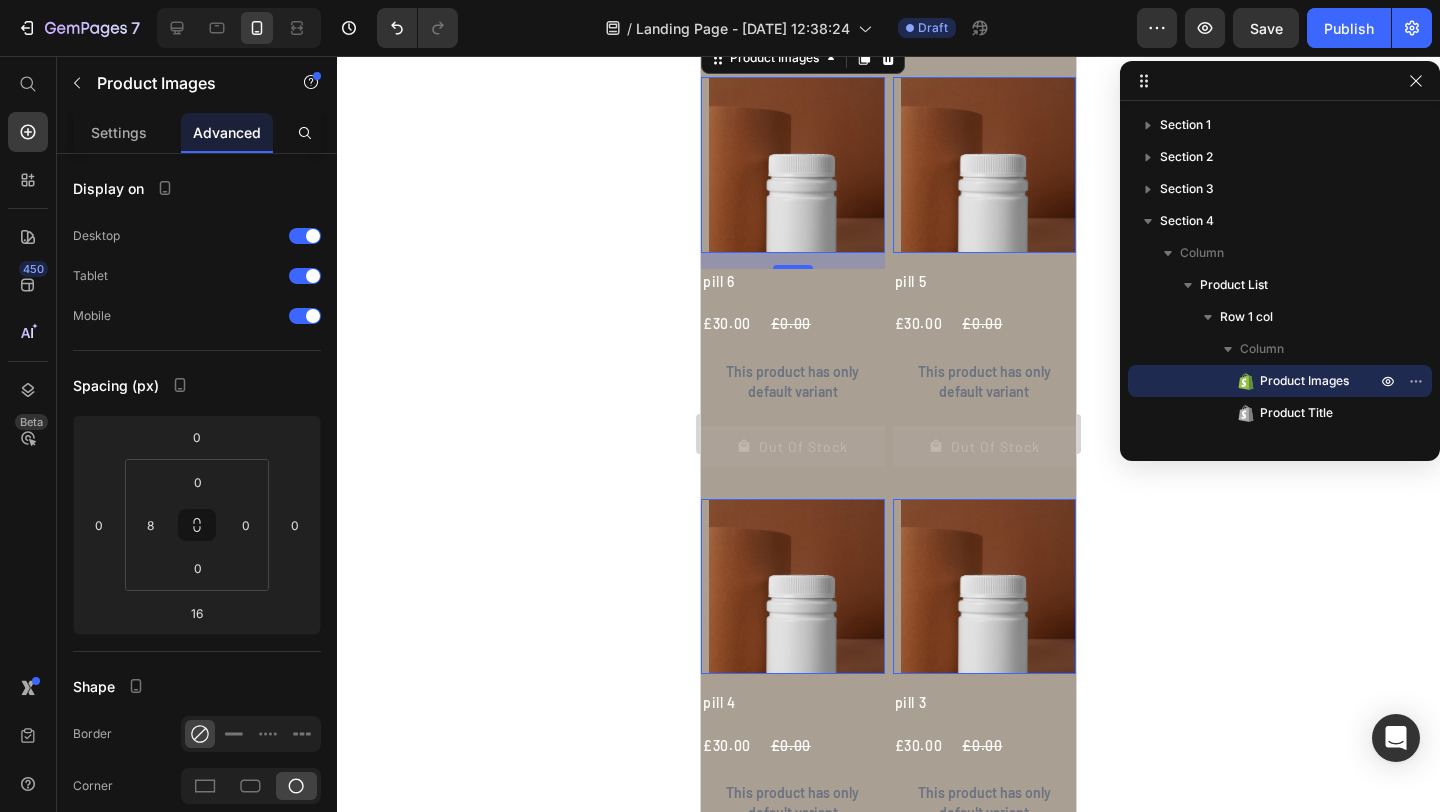 click 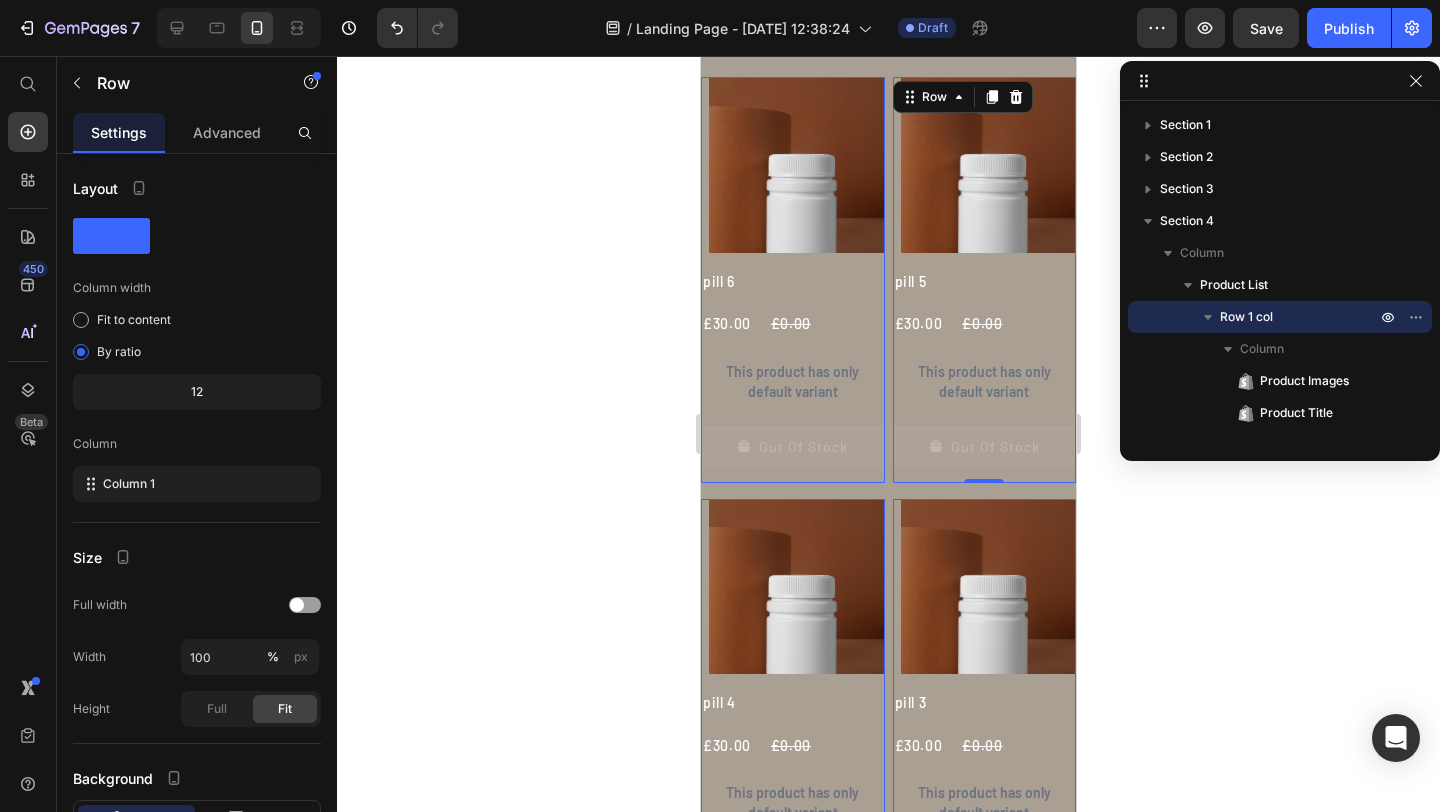click on "Product Images pill 5 Product Title £30.00 Product Price £0.00 Product Price Row This product has only default variant Product Variants & Swatches Out Of Stock Product Cart Button" at bounding box center (793, 280) 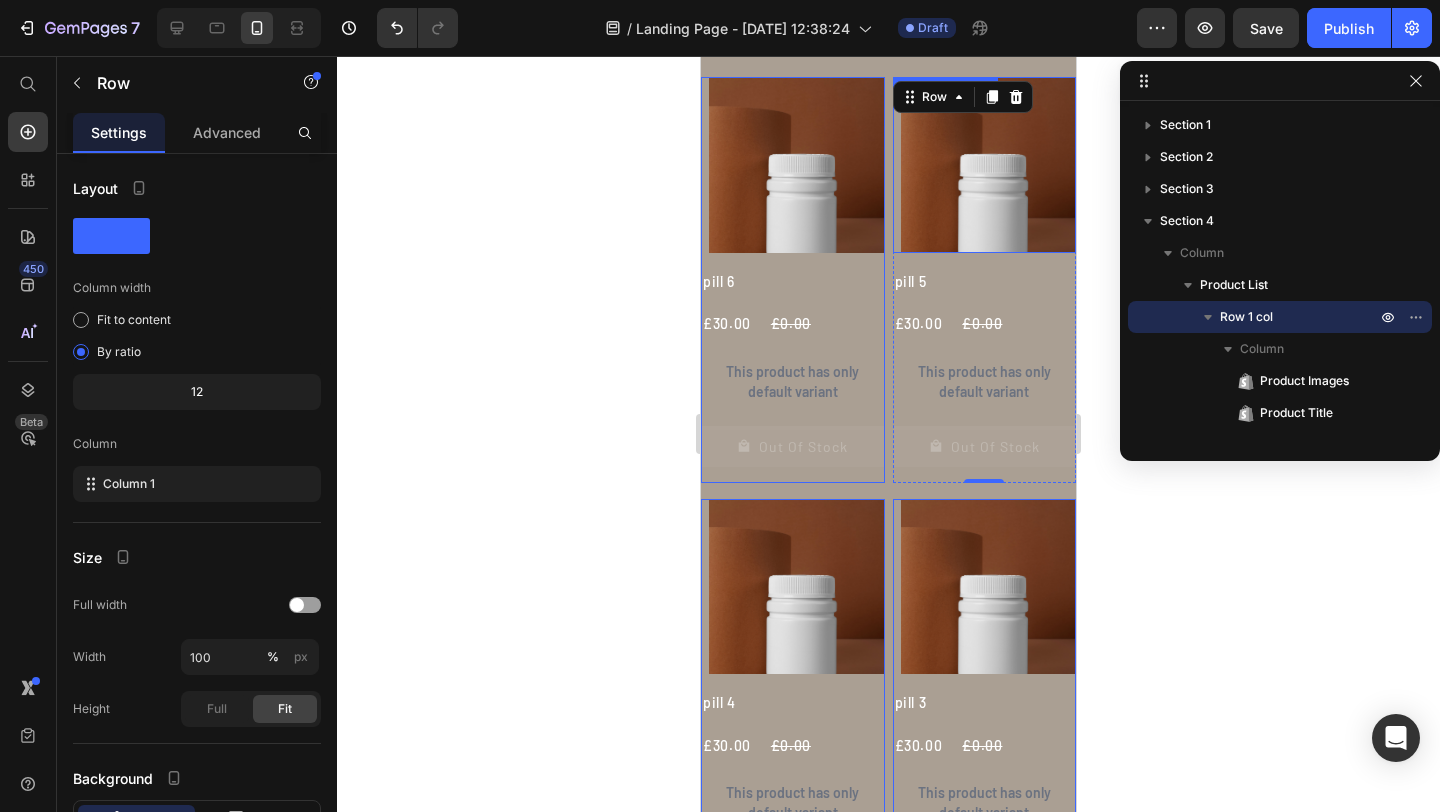click at bounding box center (989, 165) 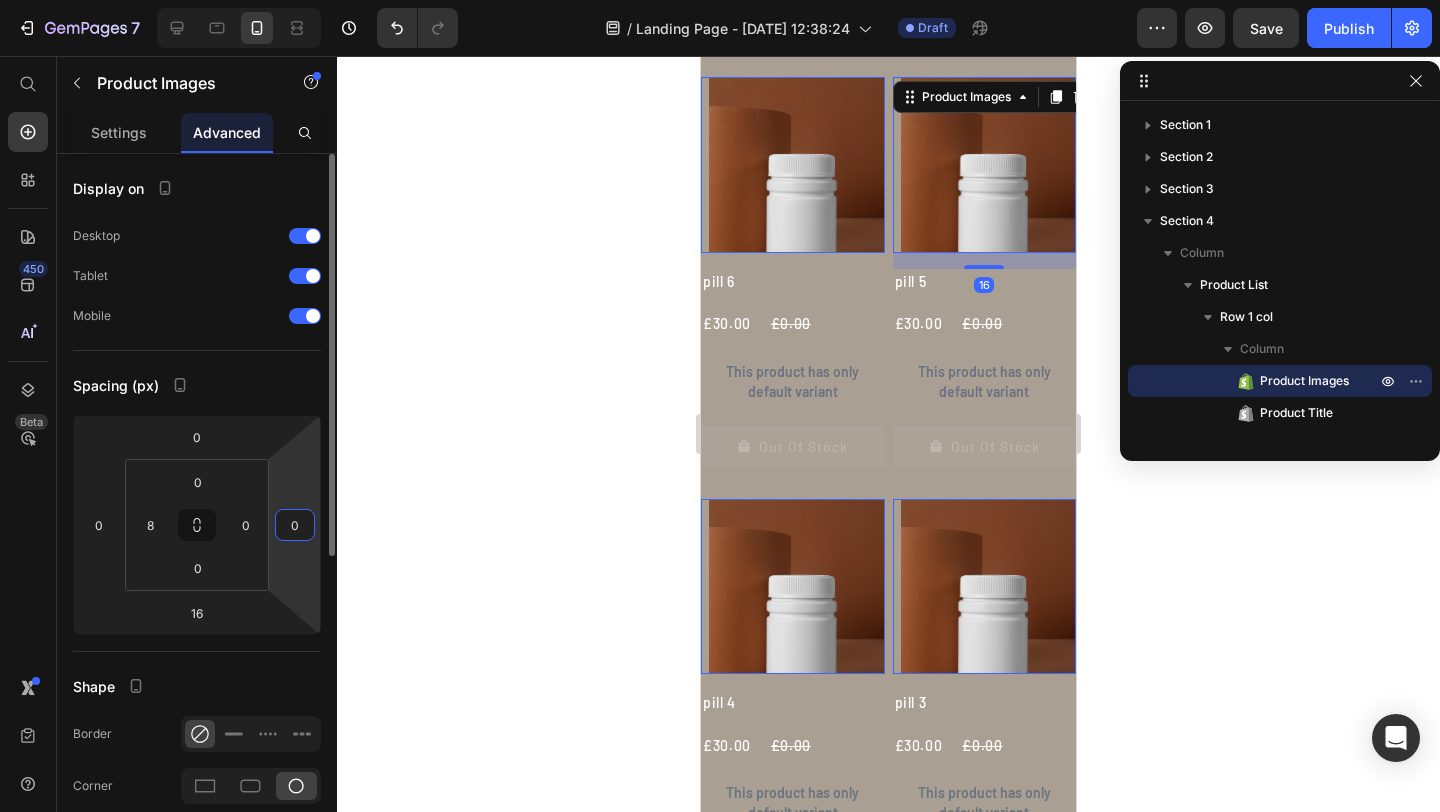 click on "0" at bounding box center (295, 525) 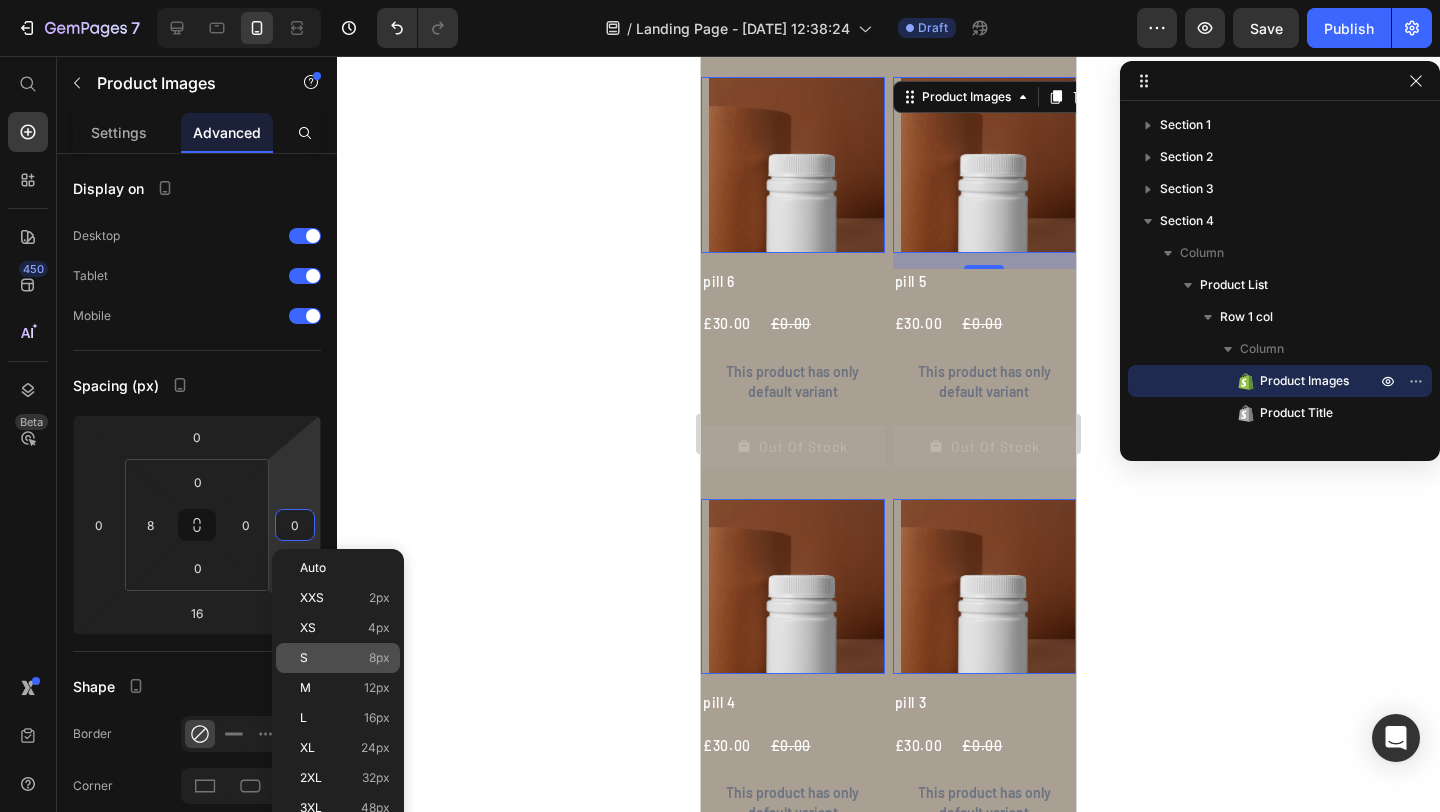 click on "S 8px" at bounding box center (345, 658) 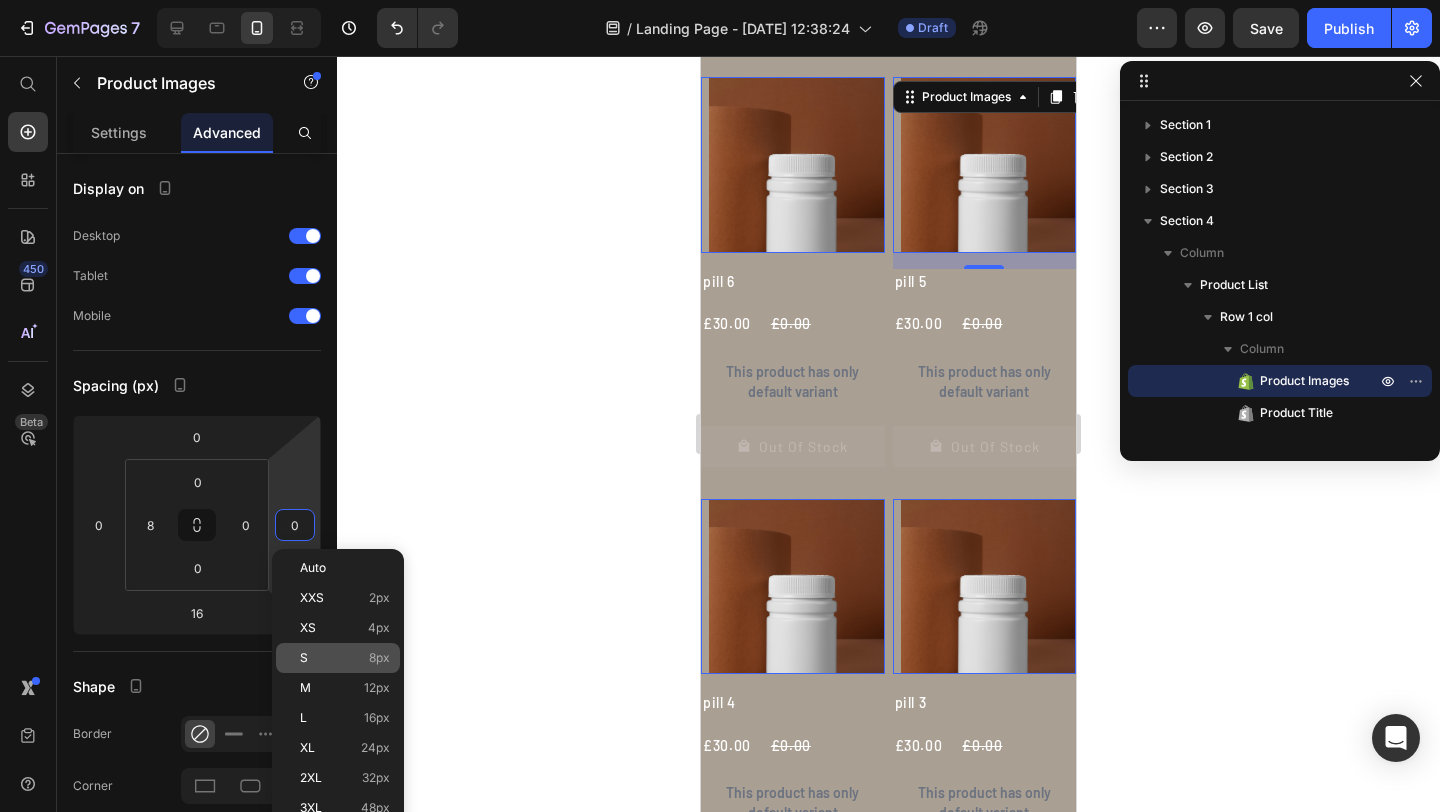 type on "8" 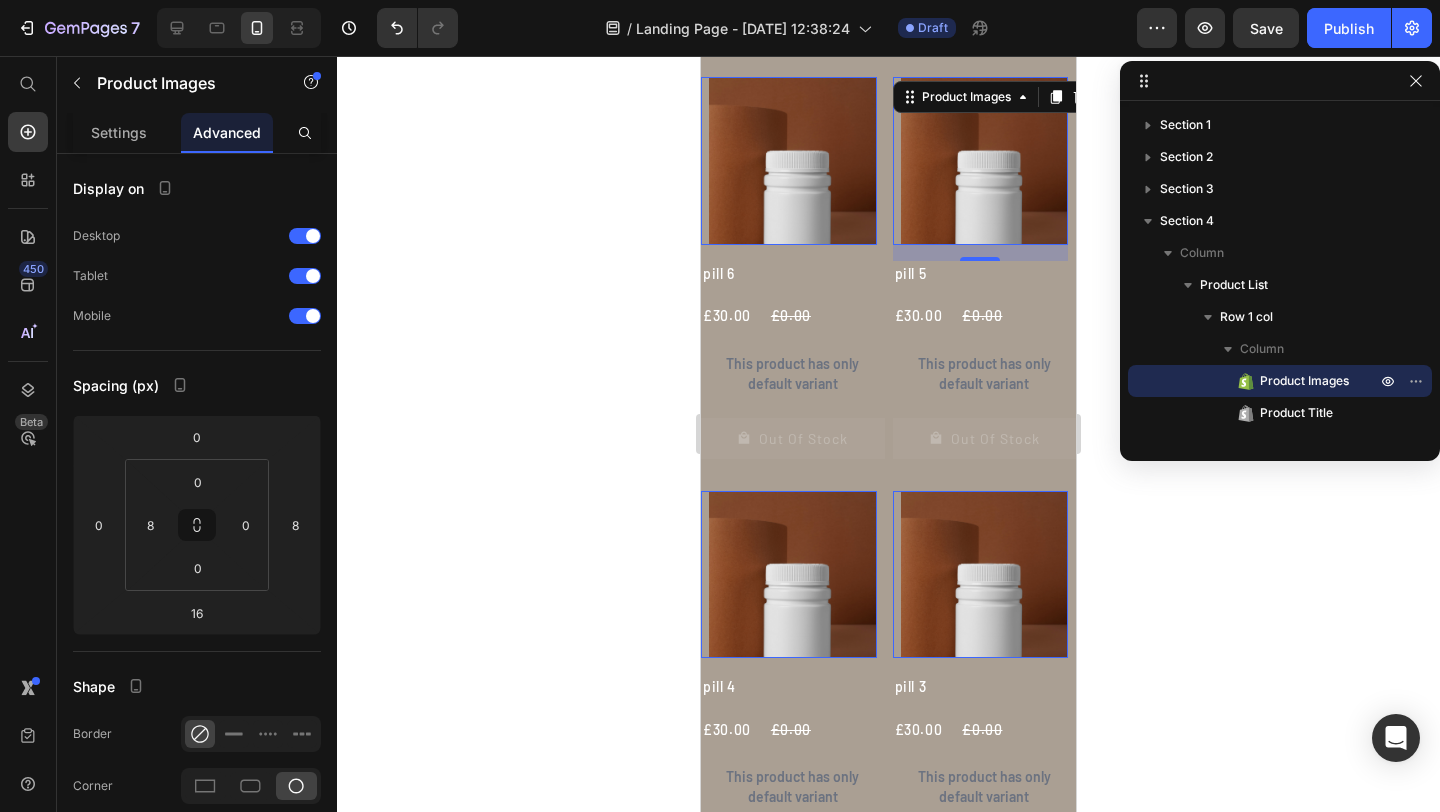 click 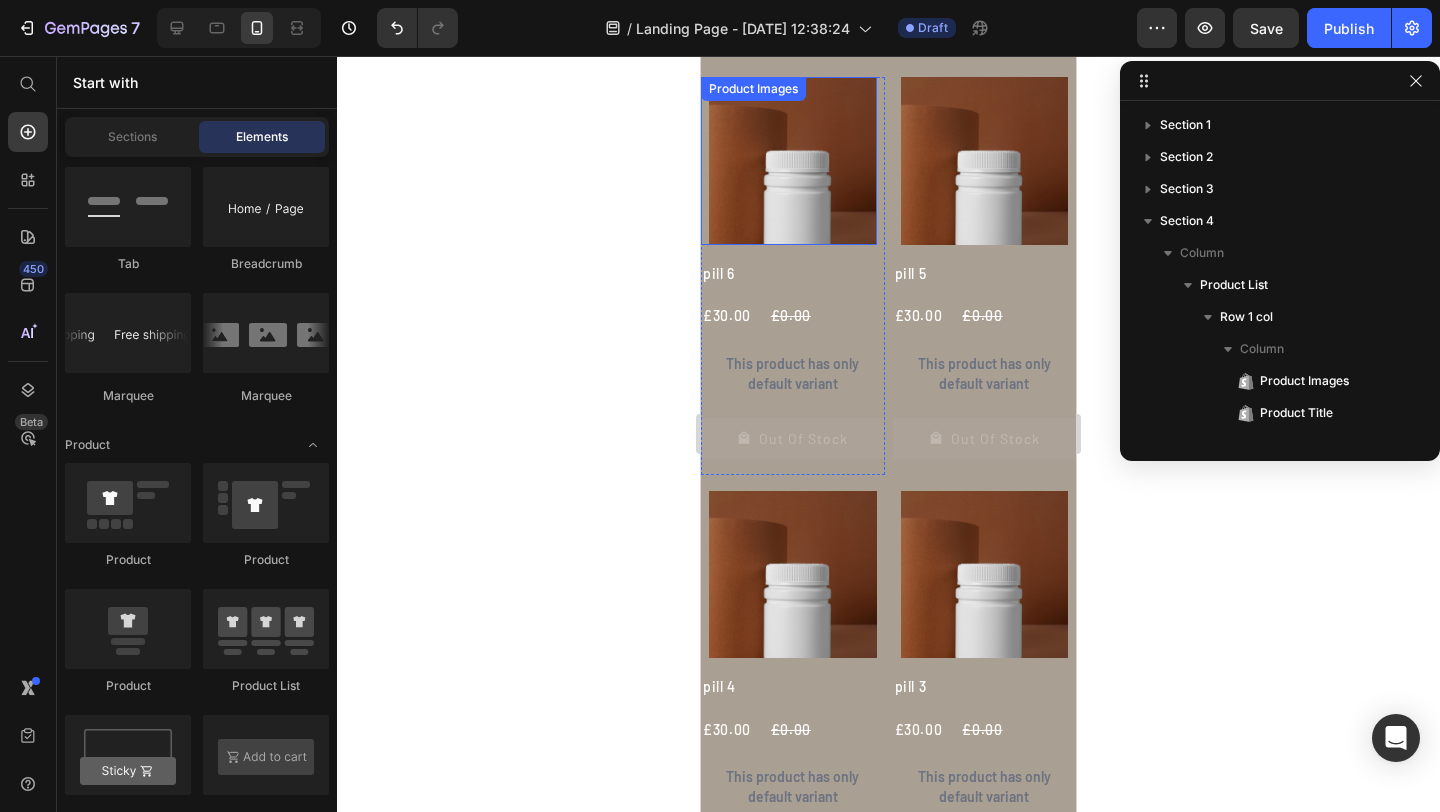 click at bounding box center (793, 161) 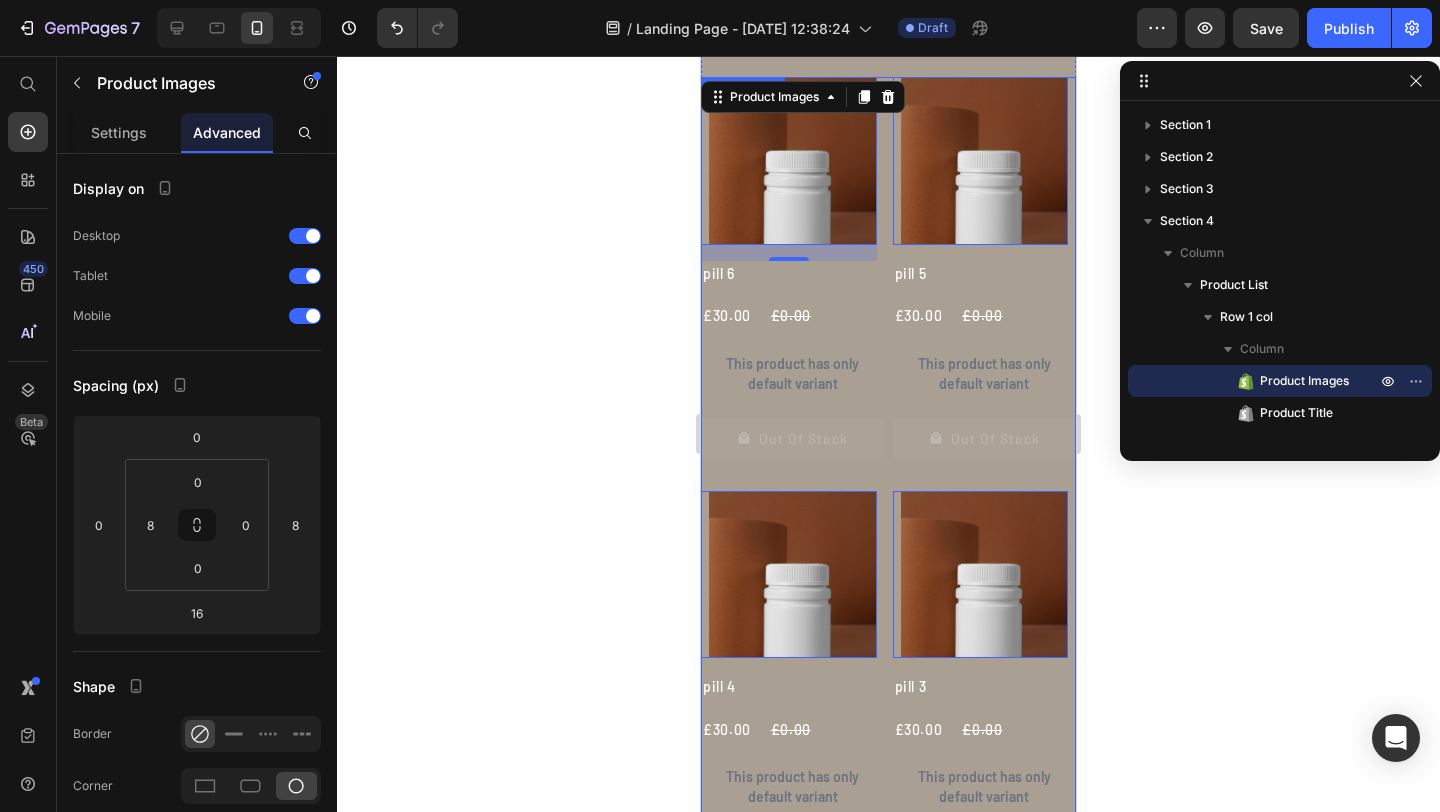 click on "Product Images   16 pill 6 Product Title £30.00 Product Price £0.00 Product Price Row This product has only default variant Product Variants & Swatches Out Of Stock Product Cart Button Row Product Images   0 pill 5 Product Title £30.00 Product Price £0.00 Product Price Row This product has only default variant Product Variants & Swatches Out Of Stock Product Cart Button Row Product Images   0 pill 4 Product Title £30.00 Product Price £0.00 Product Price Row This product has only default variant Product Variants & Swatches Out Of Stock Product Cart Button Row Product Images   0 pill 3 Product Title £30.00 Product Price £0.00 Product Price Row This product has only default variant Product Variants & Swatches Out Of Stock Product Cart Button Row" at bounding box center (888, 482) 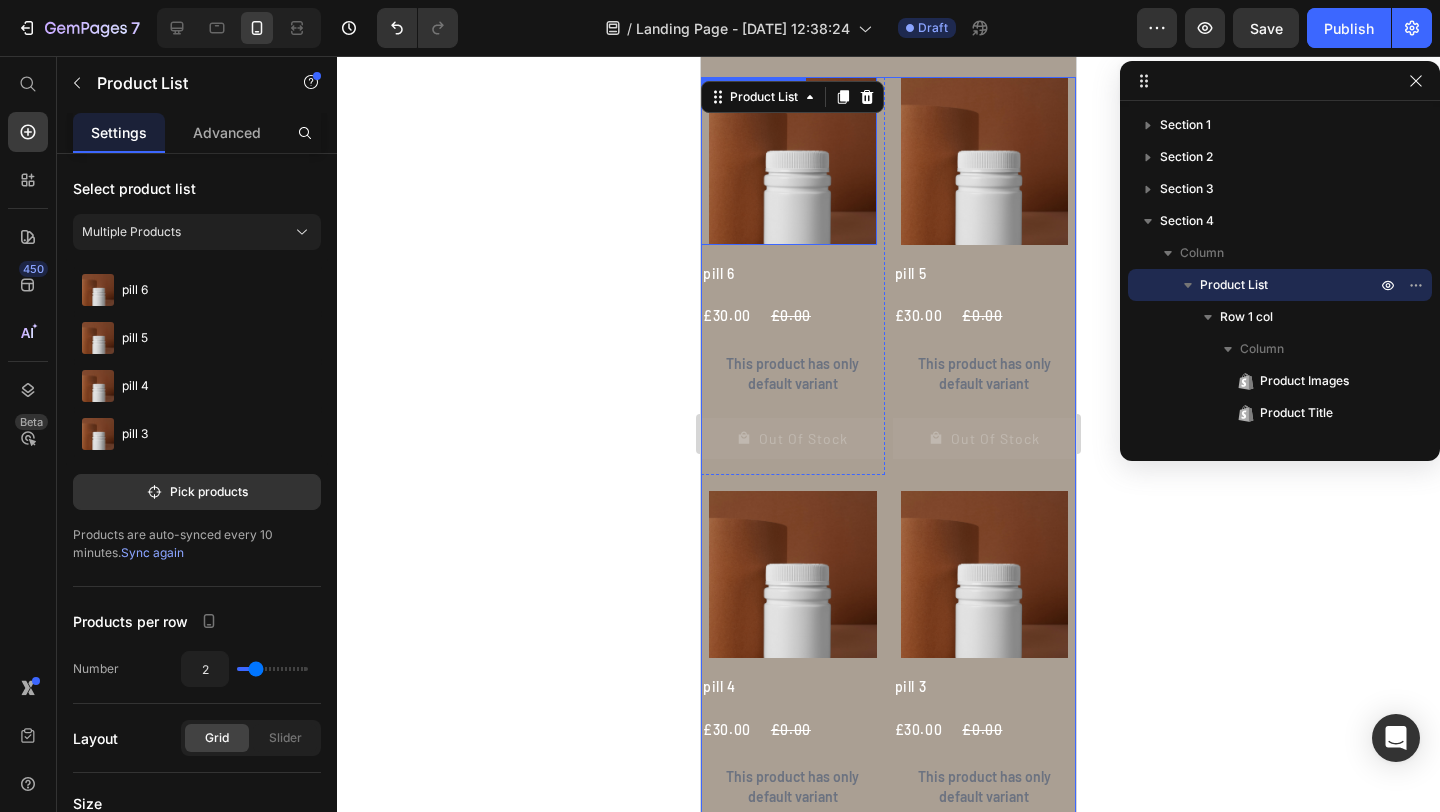 click at bounding box center (793, 161) 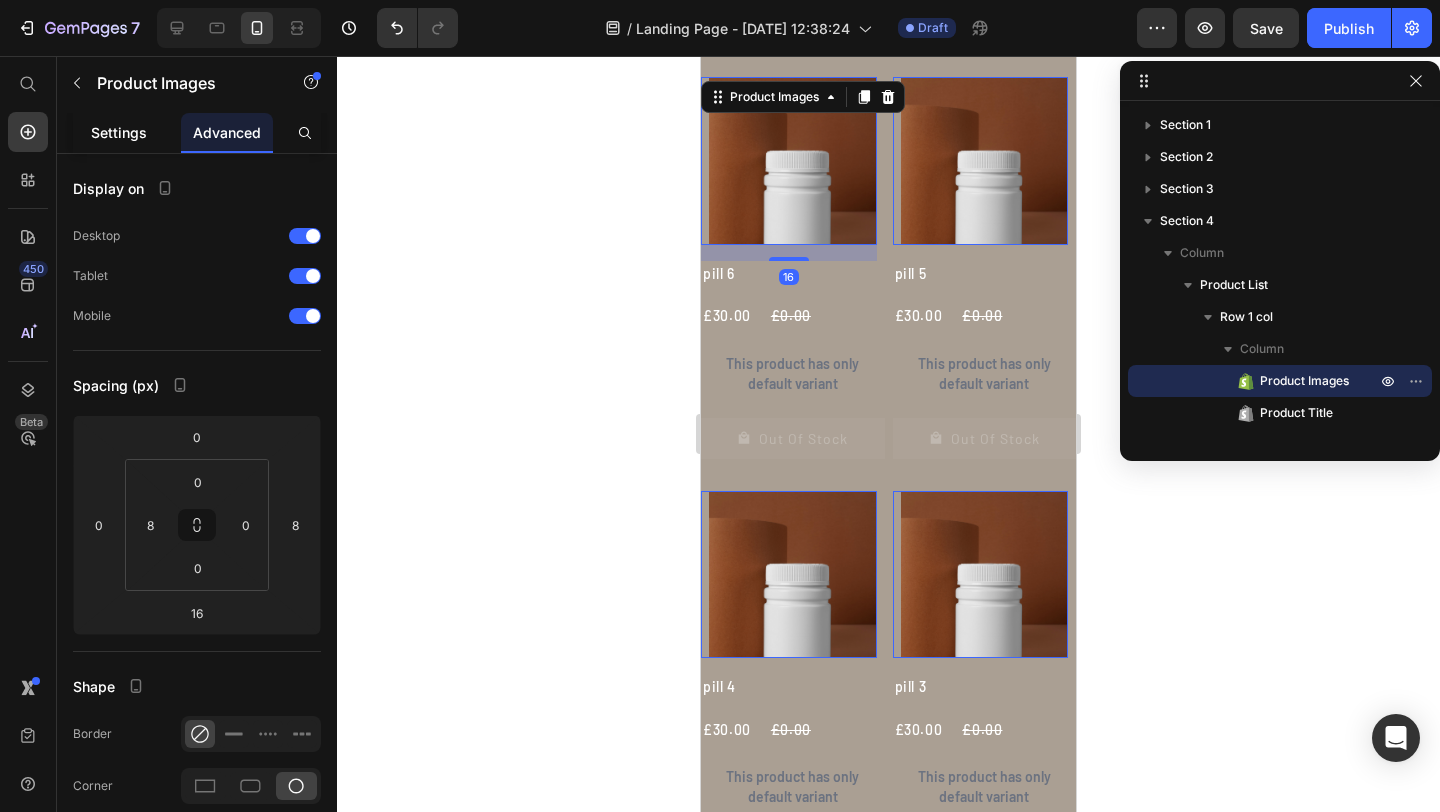 click on "Settings" at bounding box center (119, 132) 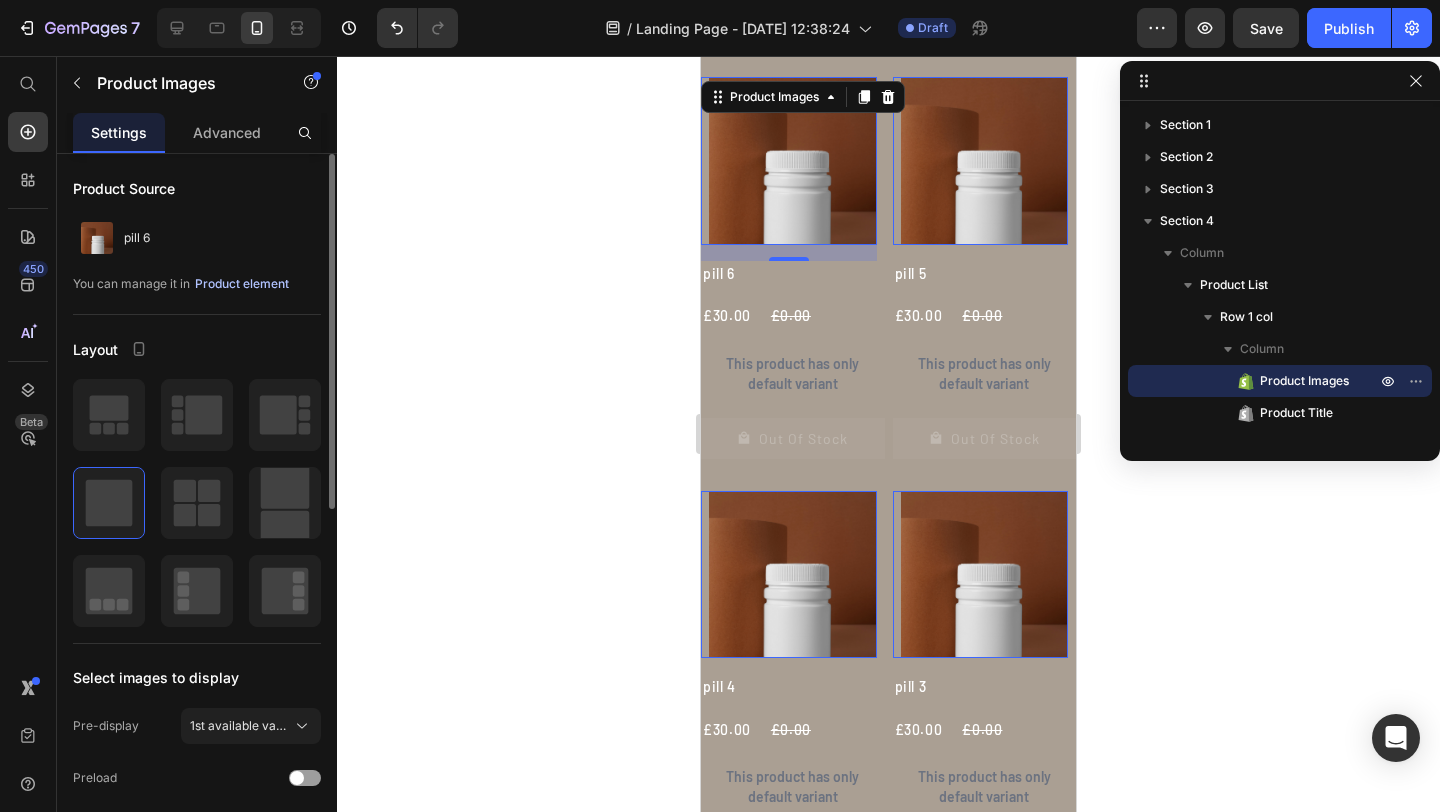 click on "Product element" at bounding box center [242, 284] 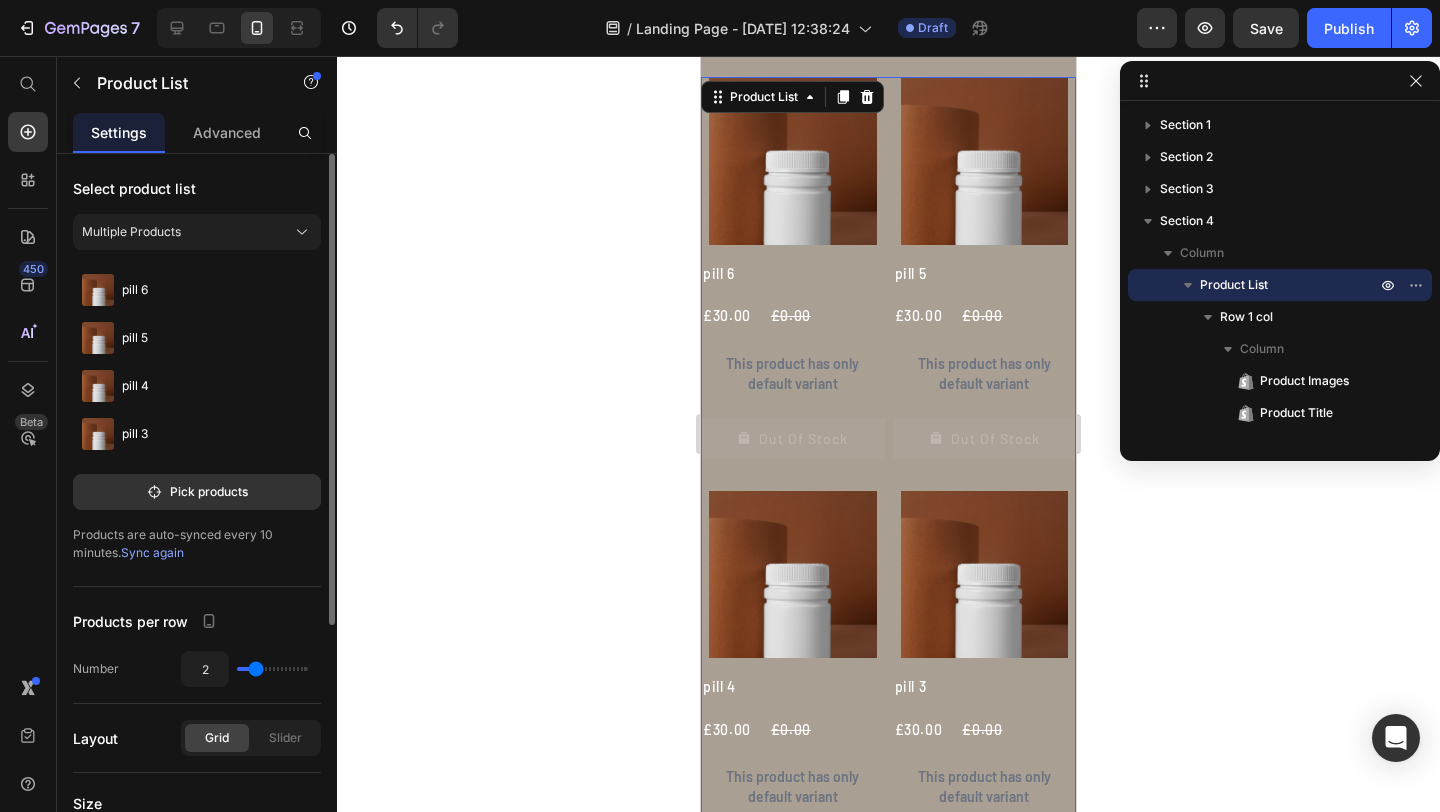 scroll, scrollTop: 167, scrollLeft: 0, axis: vertical 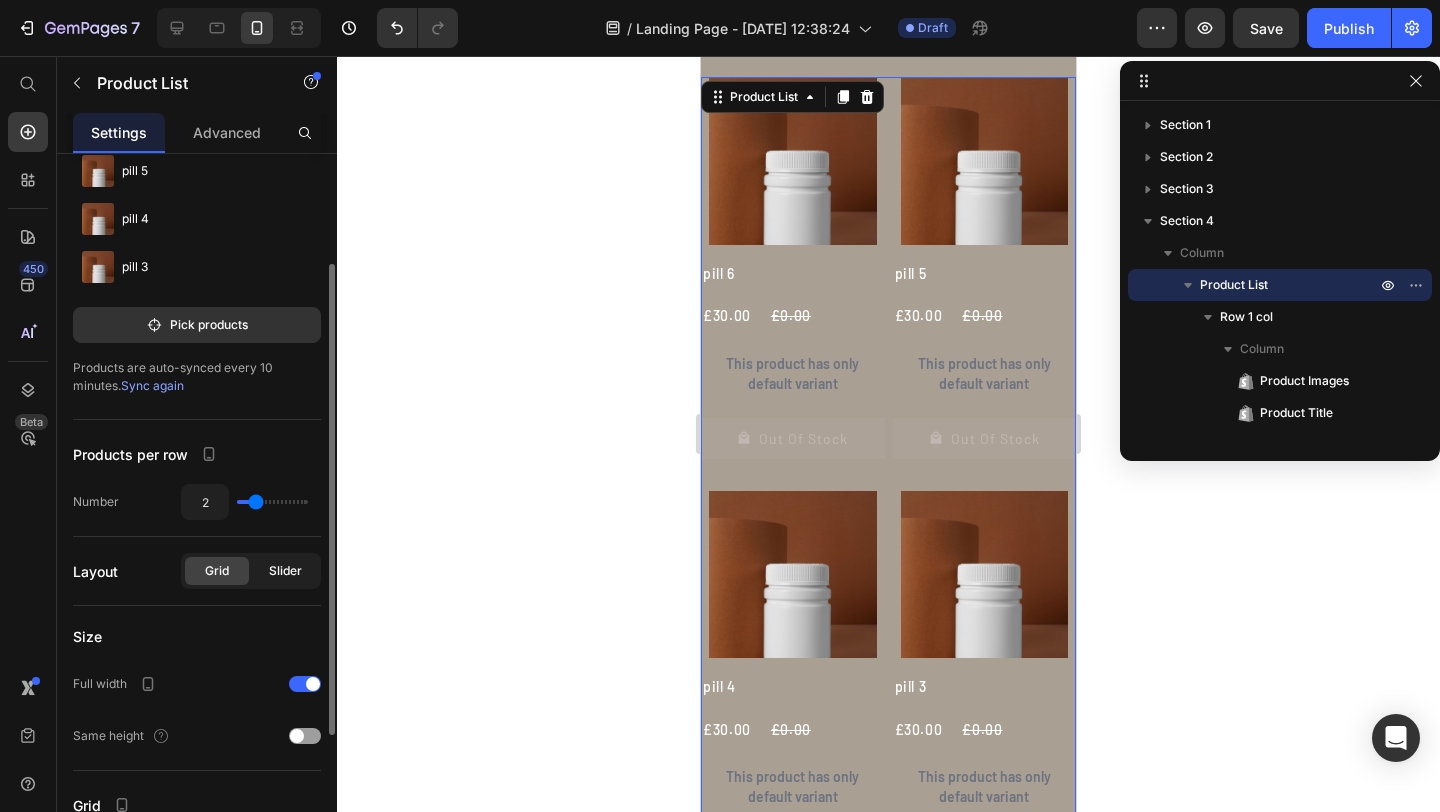 click on "Slider" 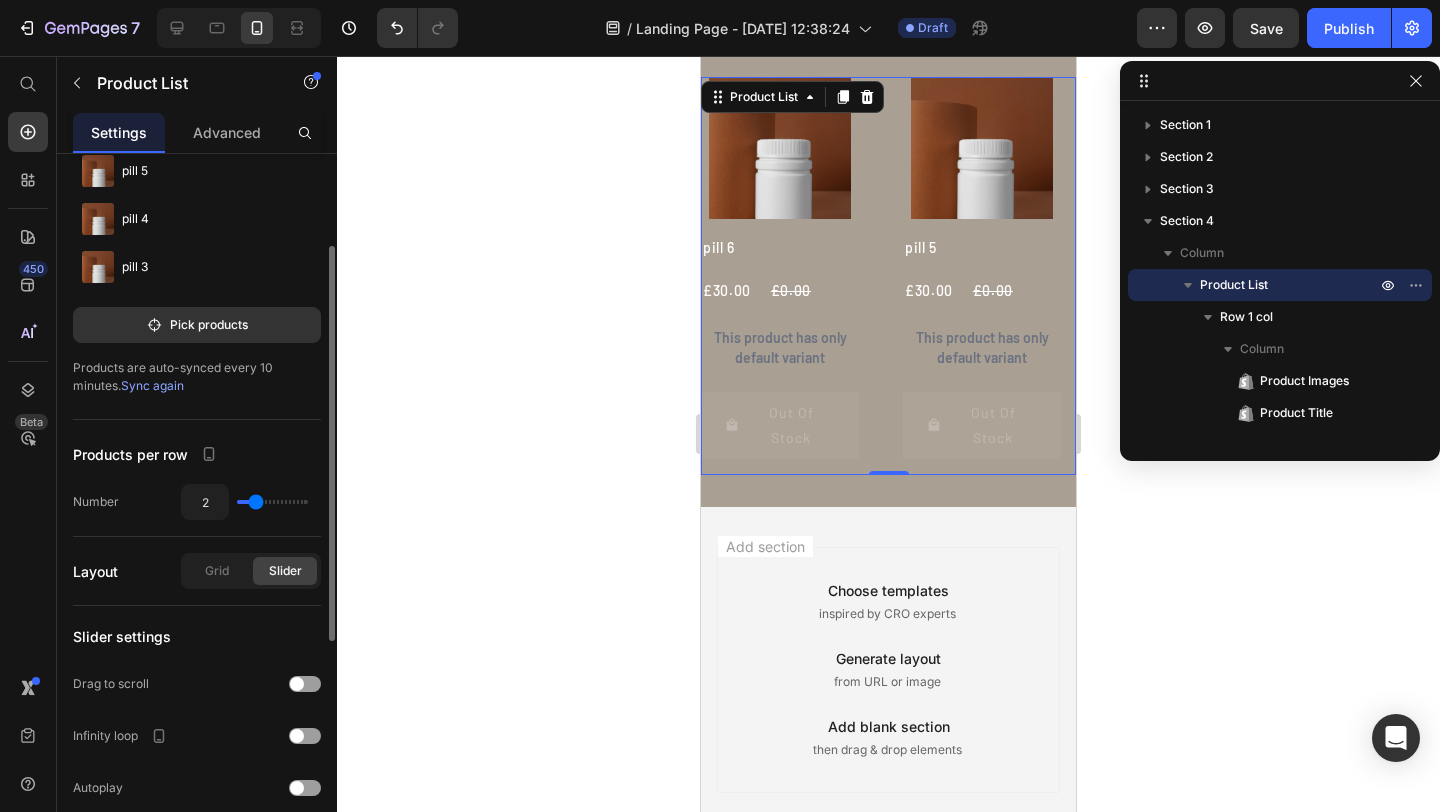 type on "3" 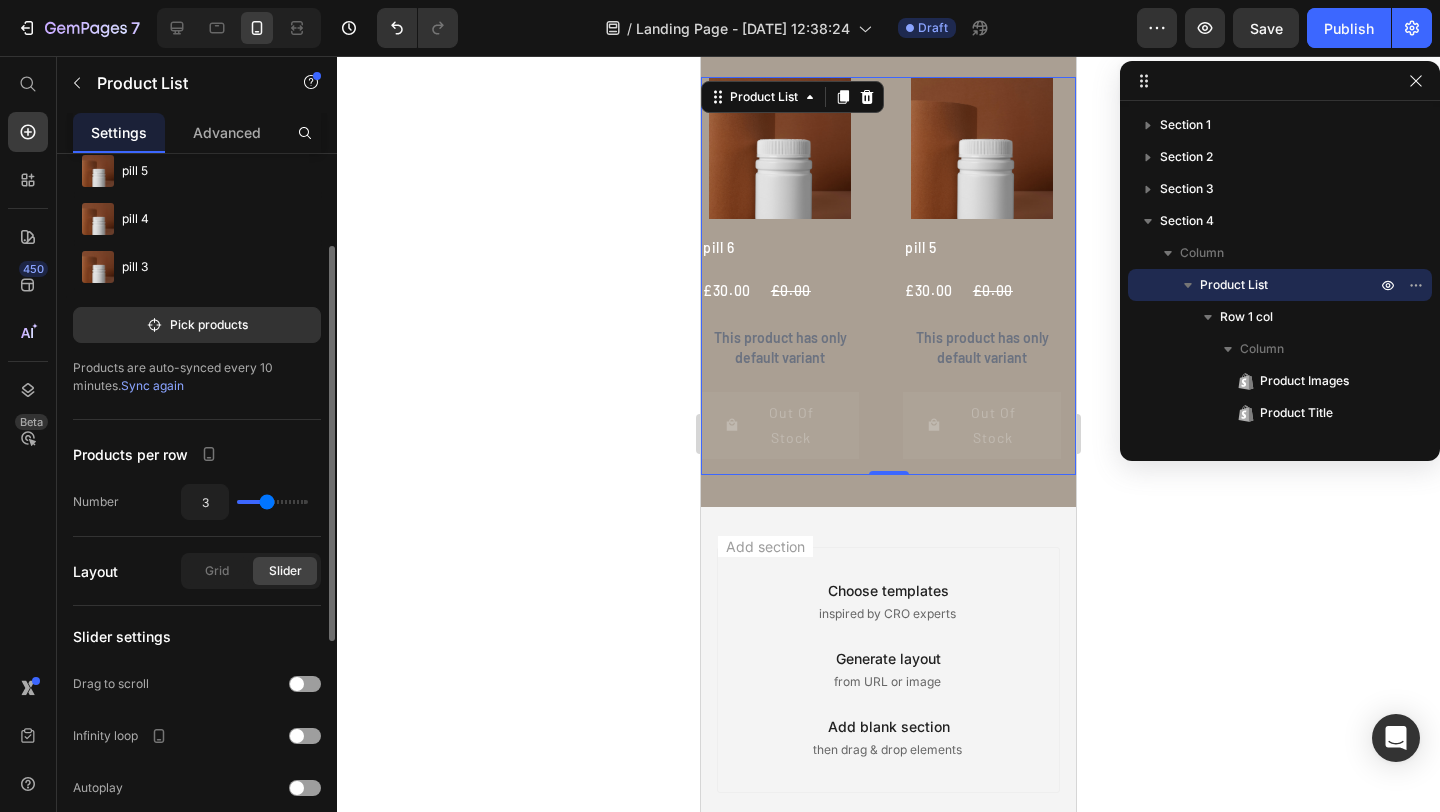 type on "3" 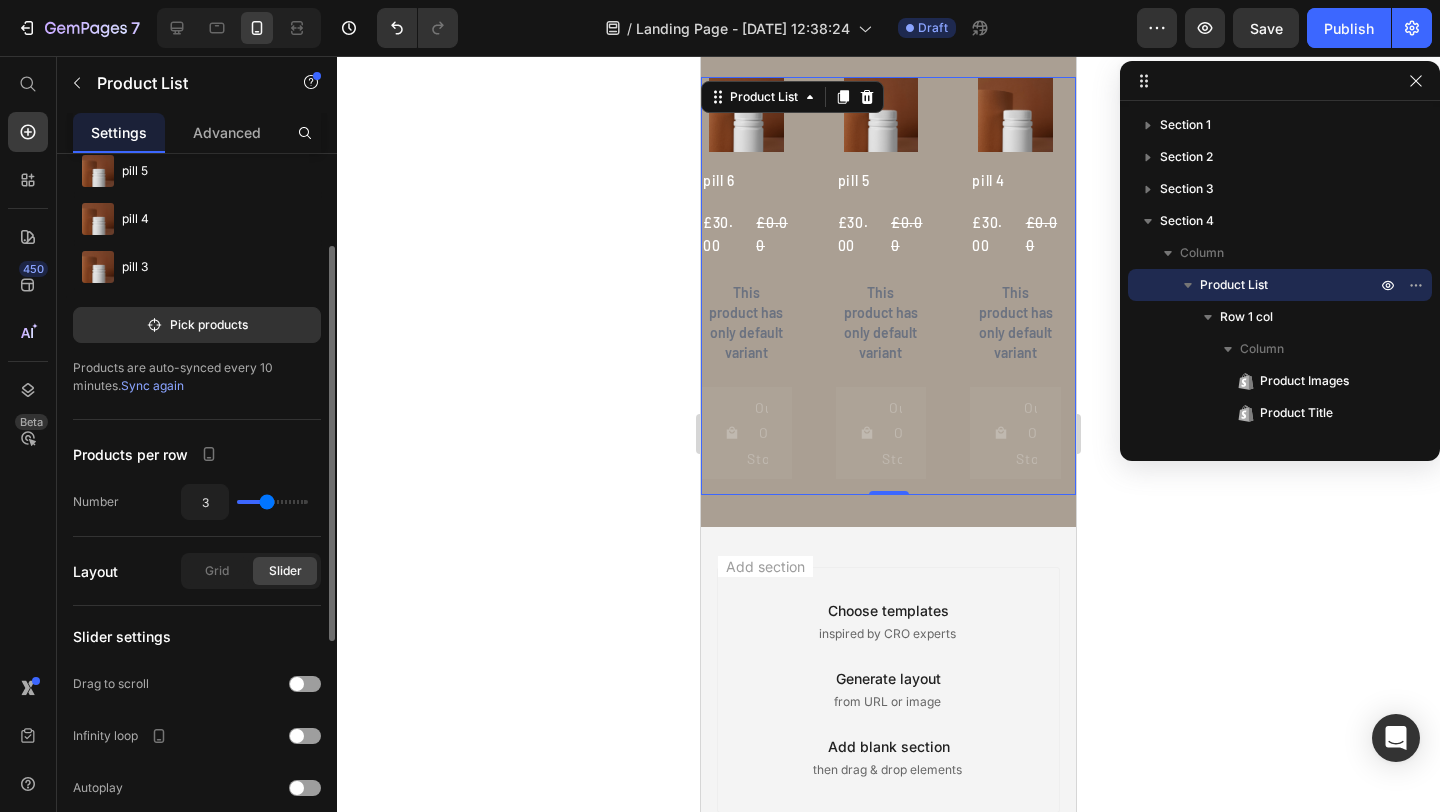type on "2" 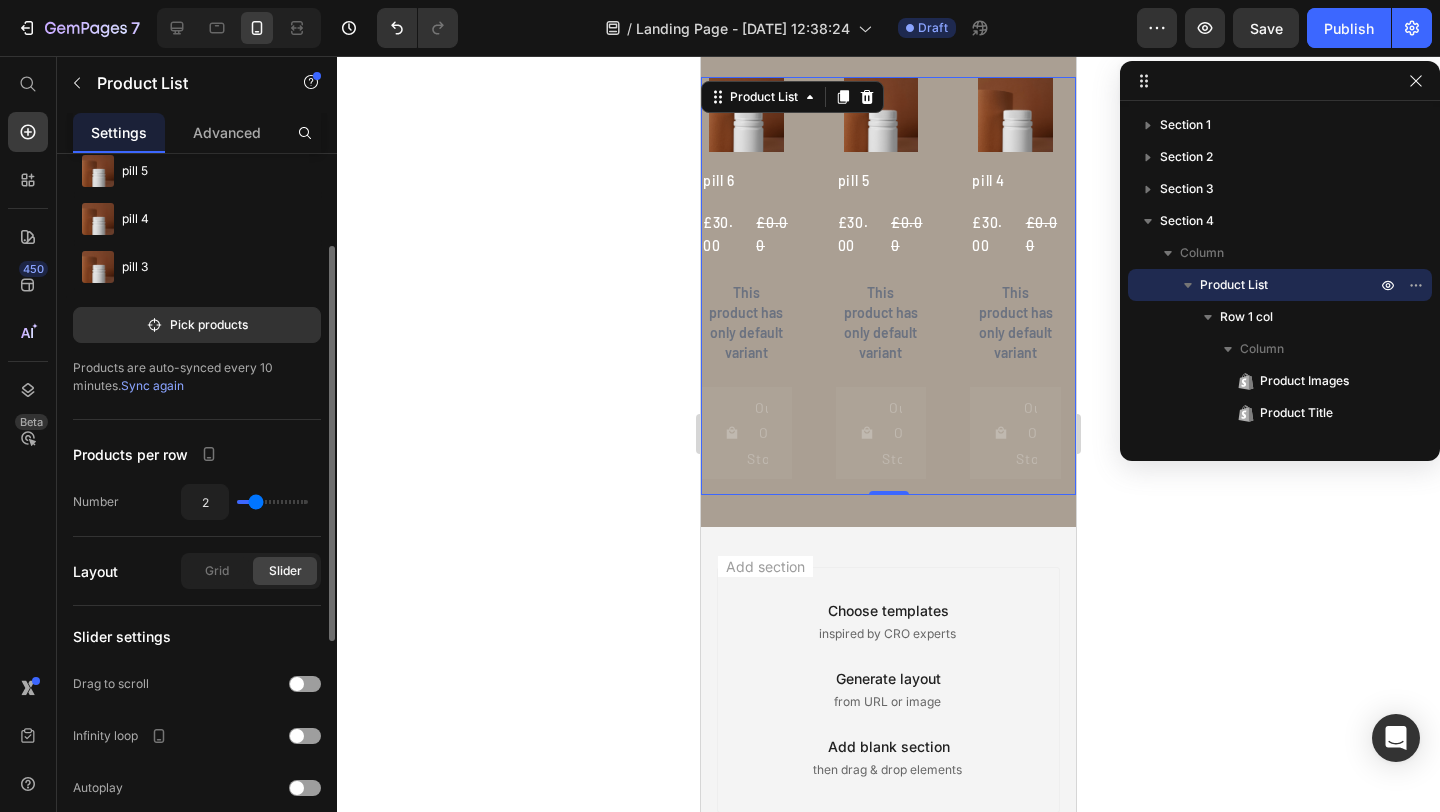 type on "2" 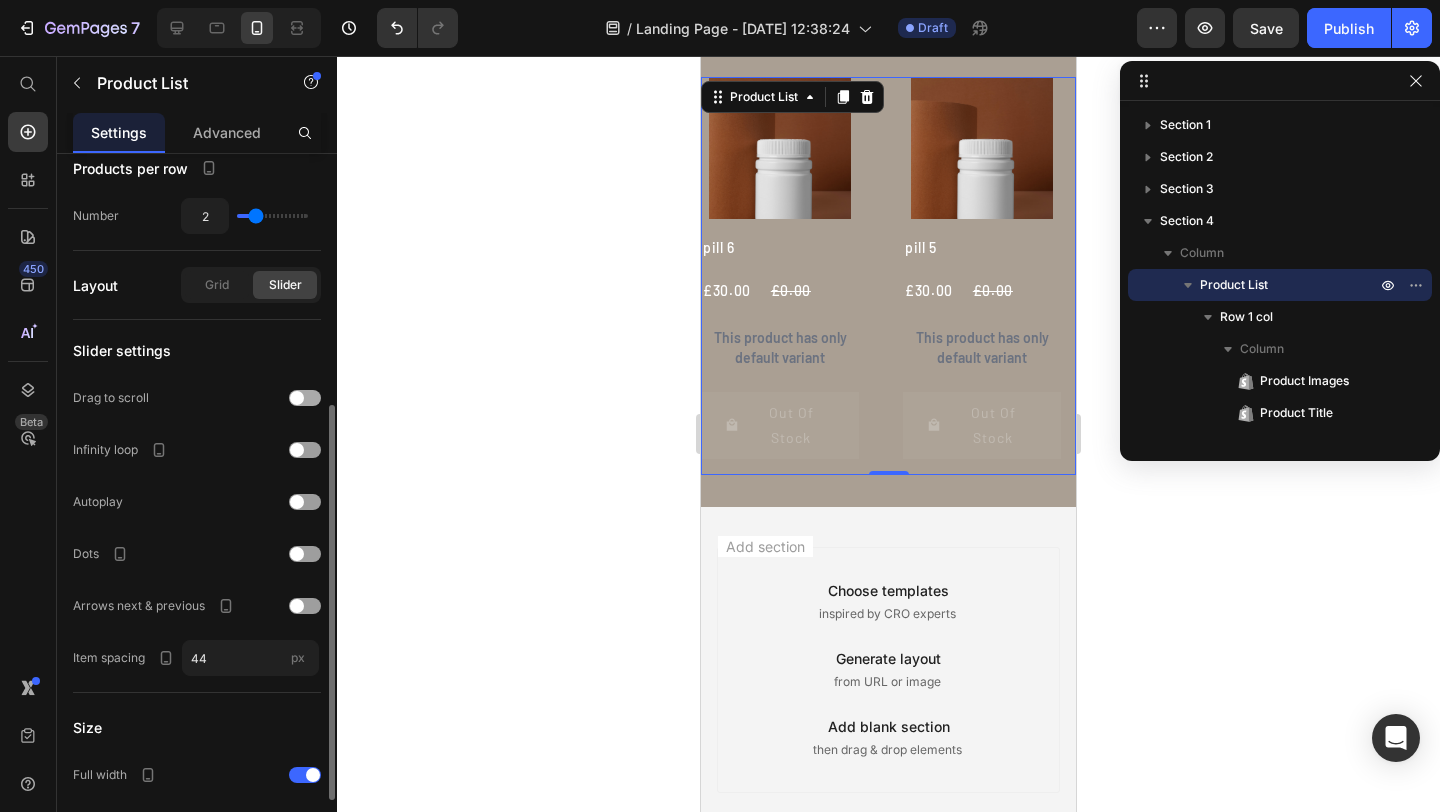 scroll, scrollTop: 483, scrollLeft: 0, axis: vertical 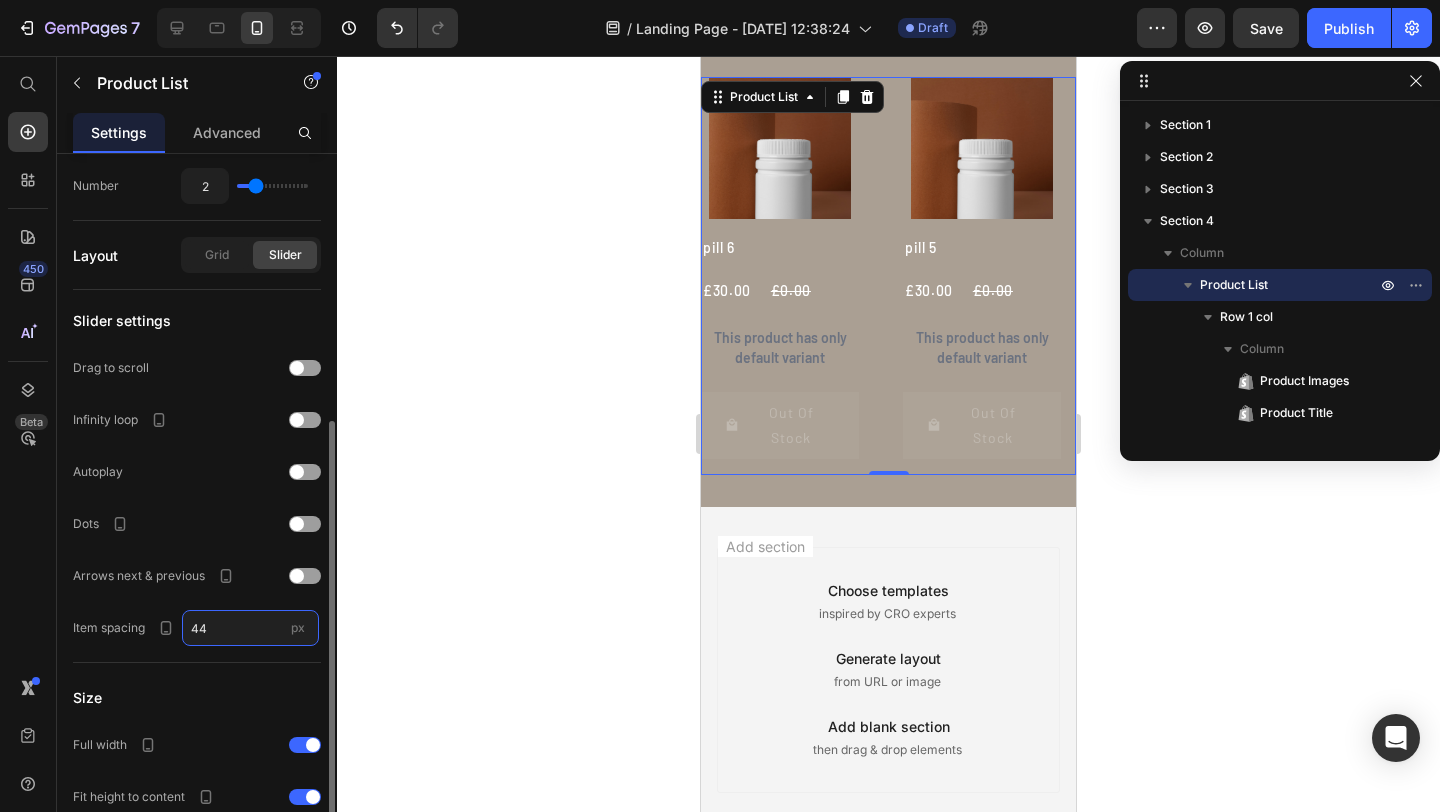 click on "44" at bounding box center [250, 628] 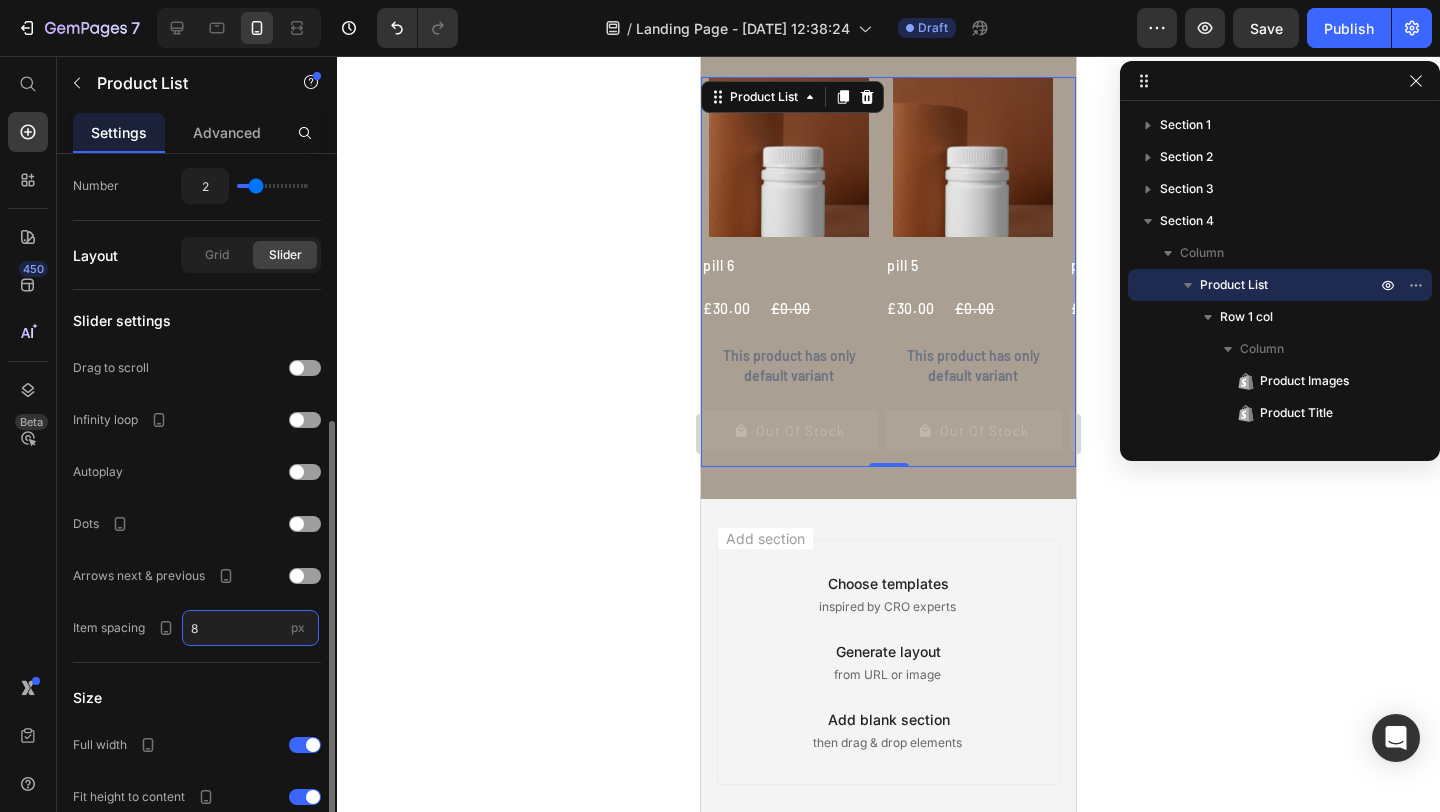 type on "8" 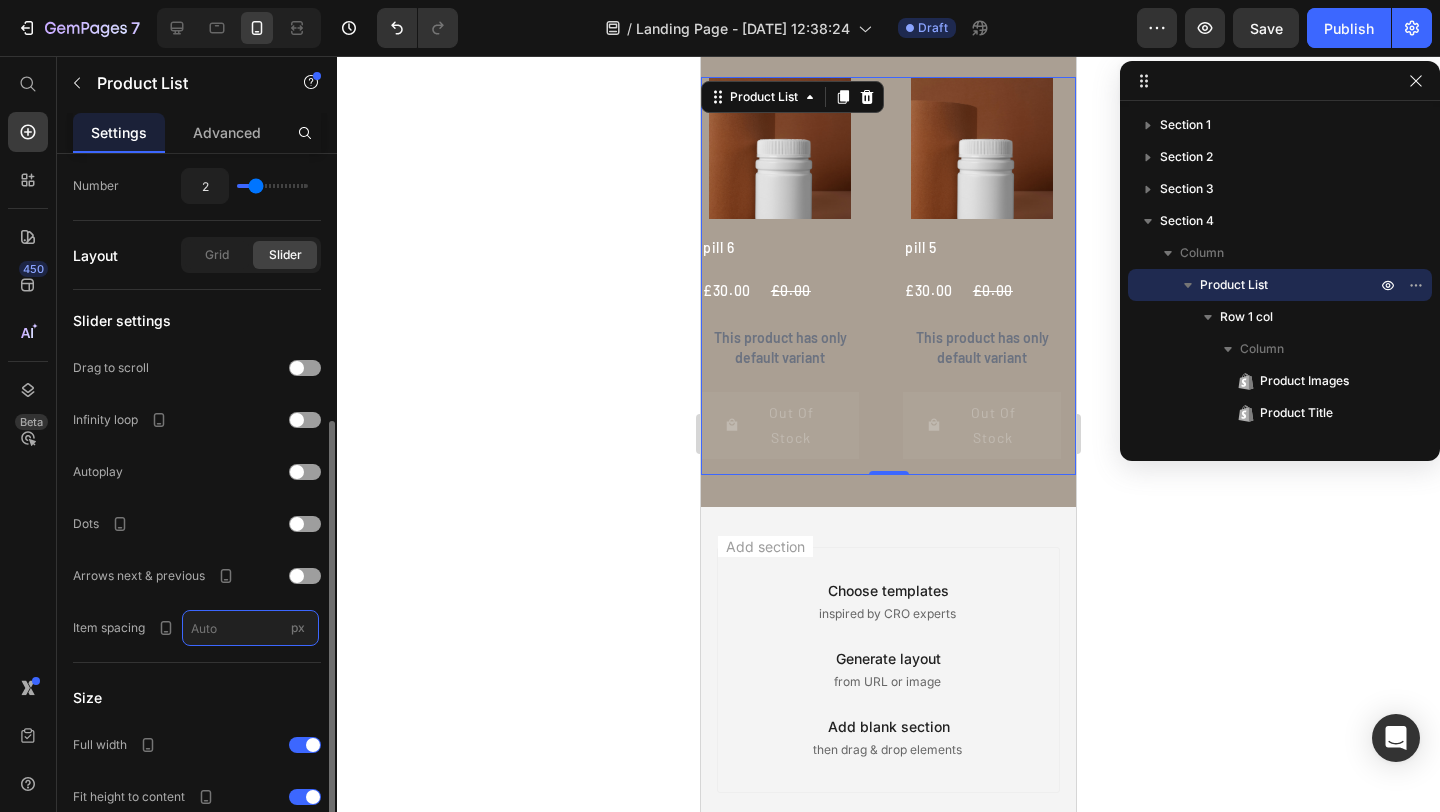 type on "6" 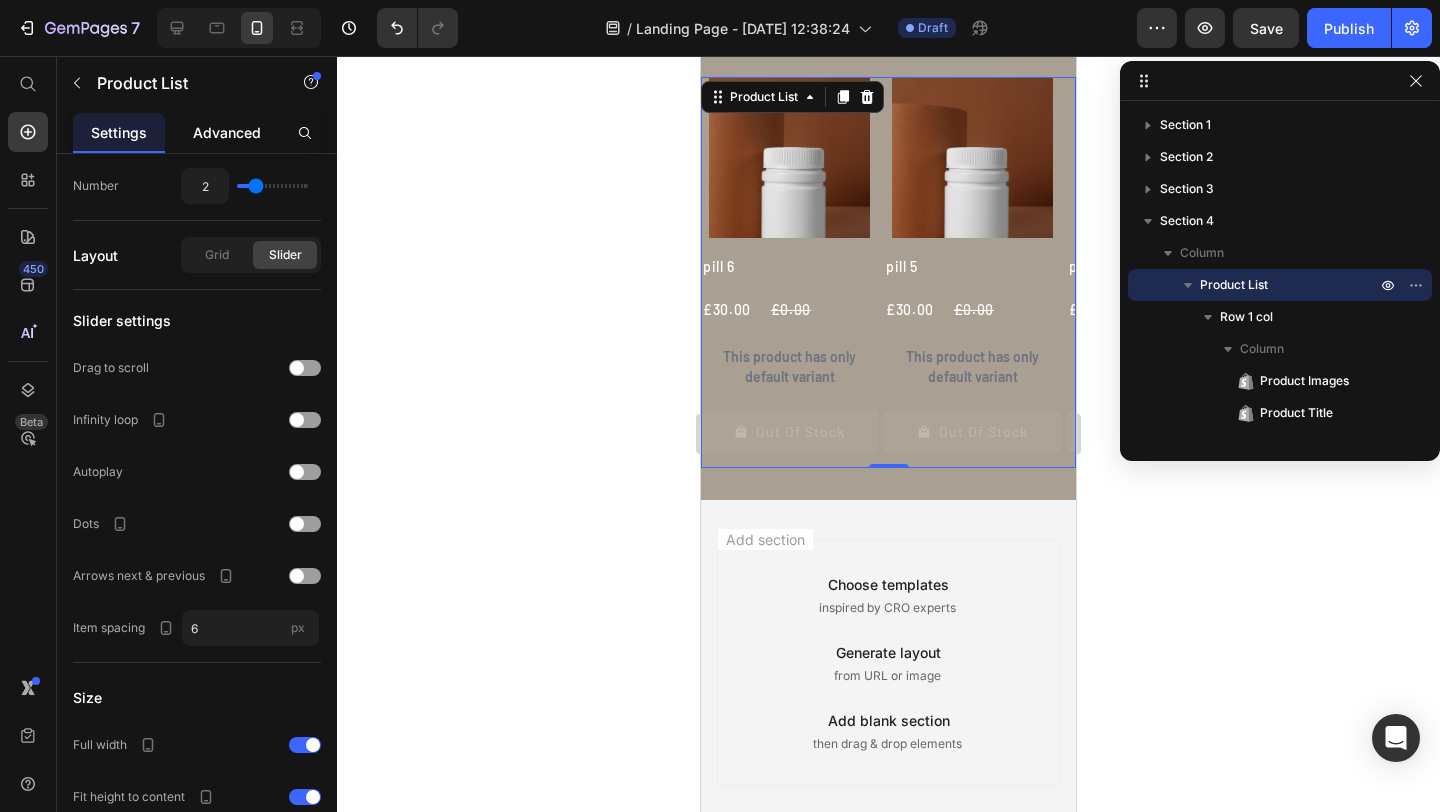 click on "Advanced" at bounding box center (227, 132) 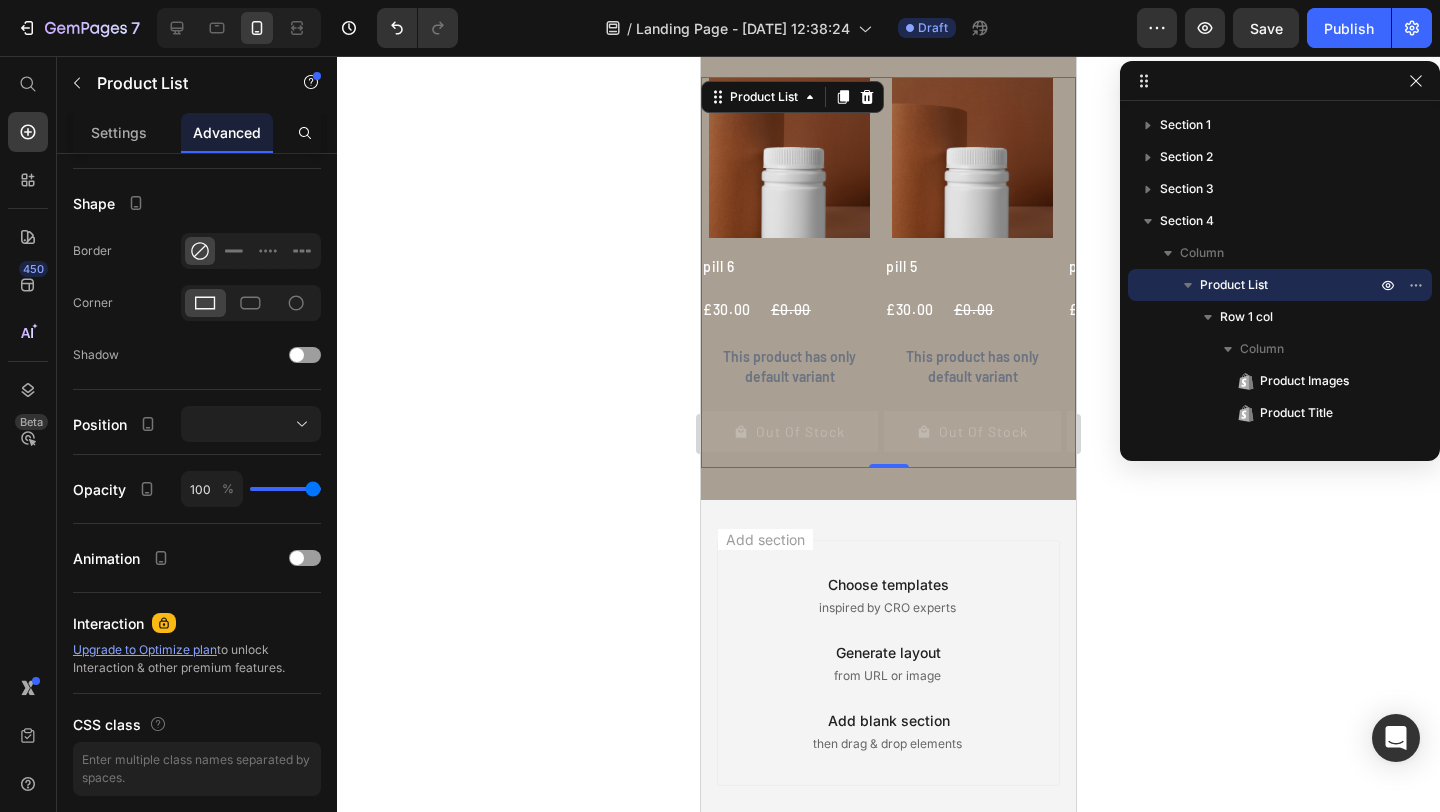 scroll, scrollTop: 0, scrollLeft: 0, axis: both 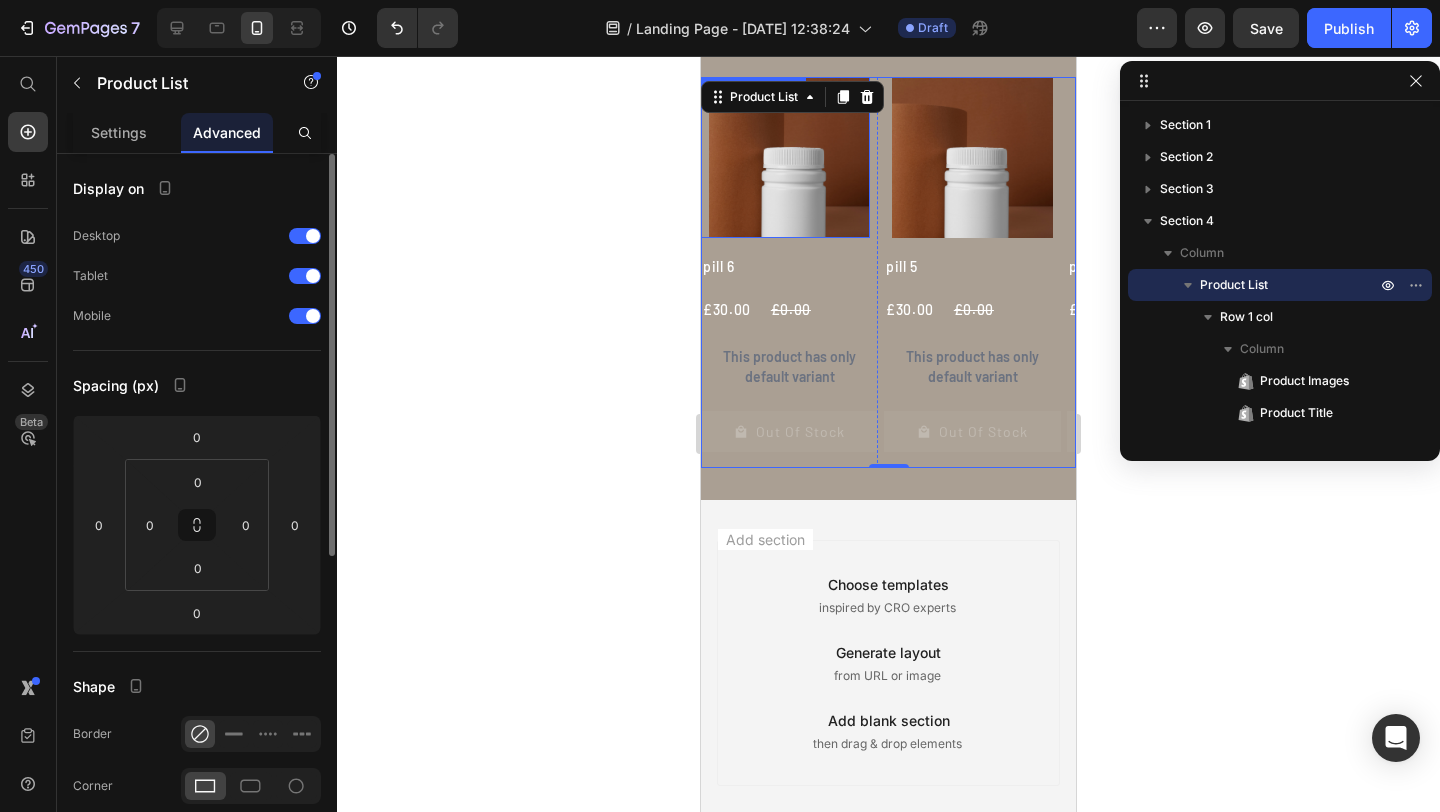 click at bounding box center [789, 157] 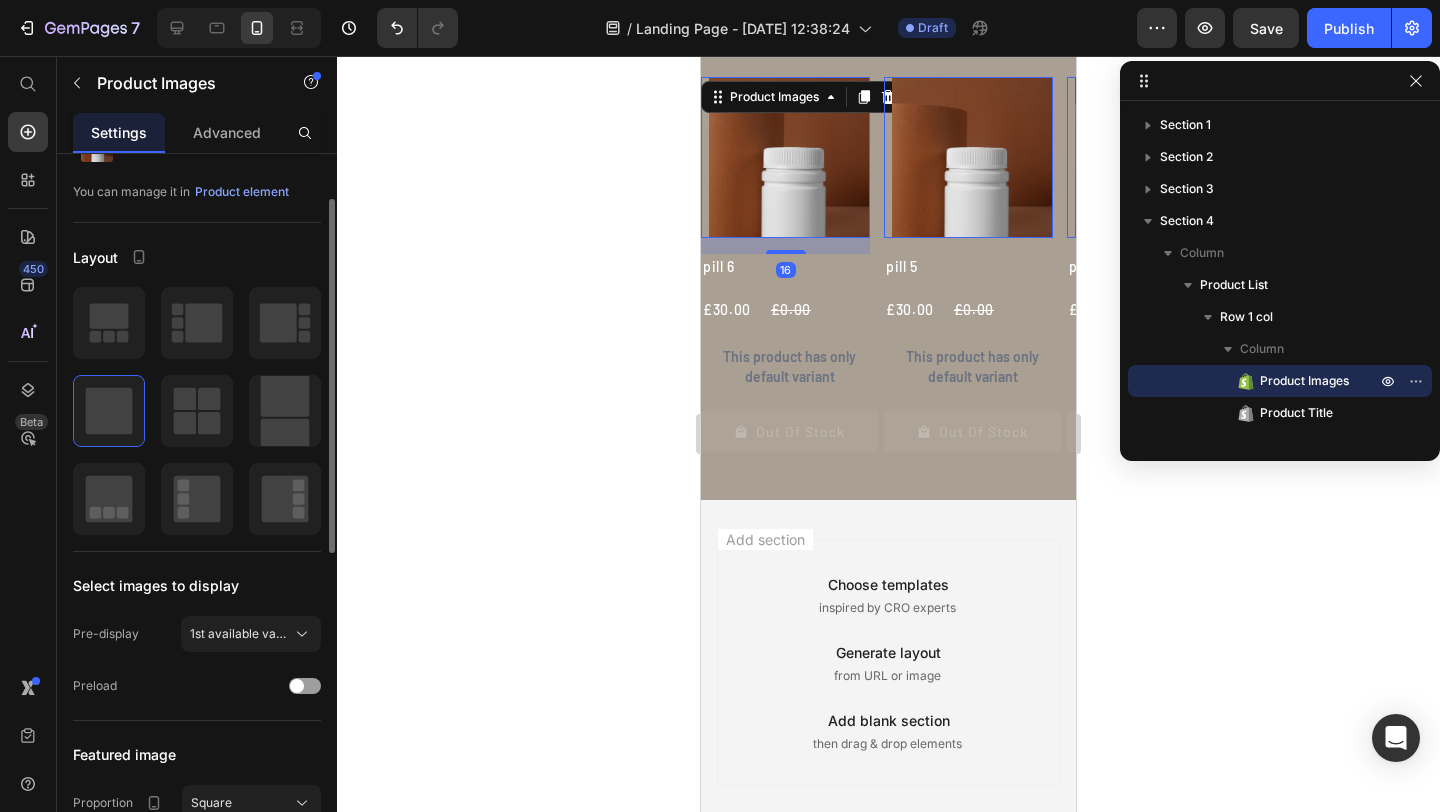 scroll, scrollTop: 96, scrollLeft: 0, axis: vertical 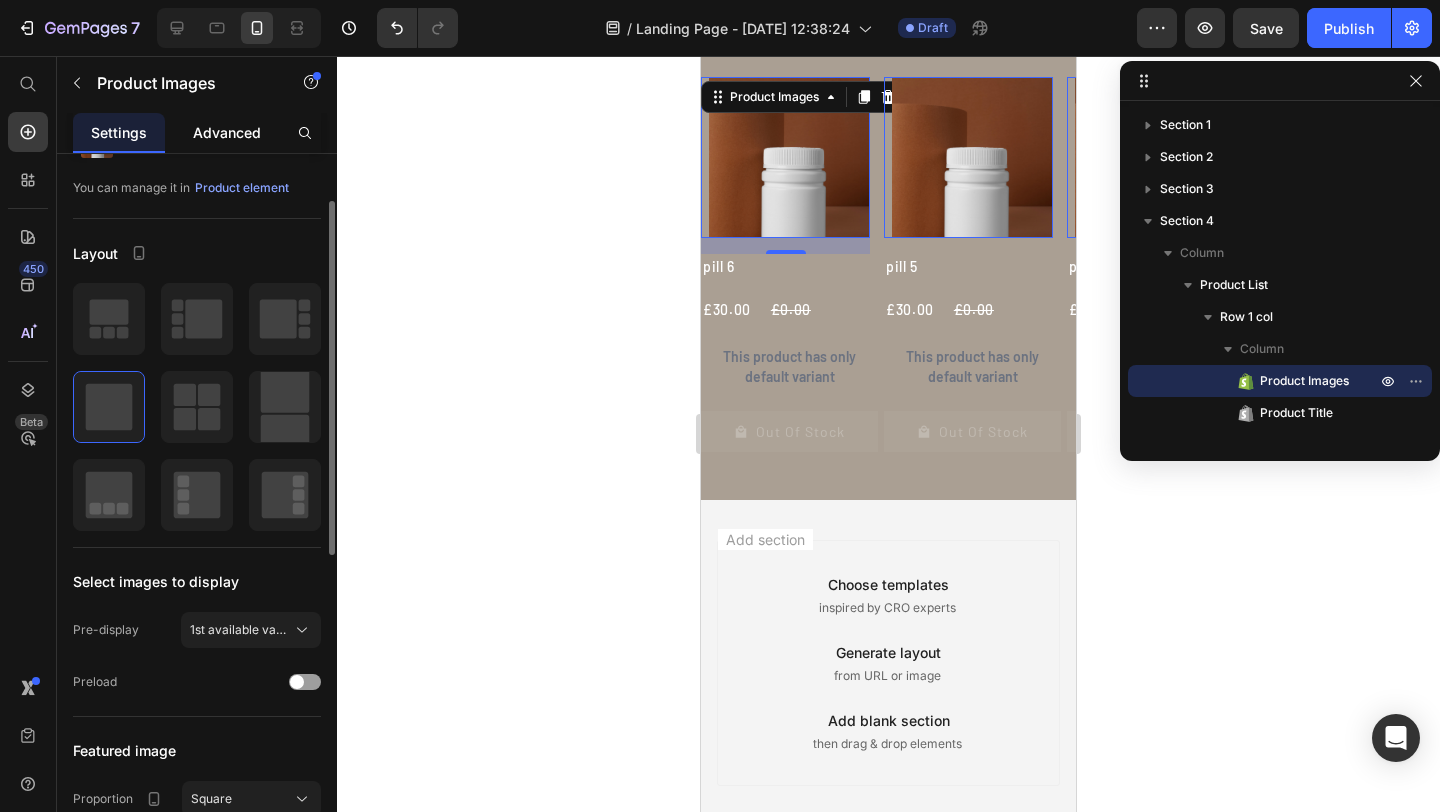 click on "Advanced" at bounding box center [227, 132] 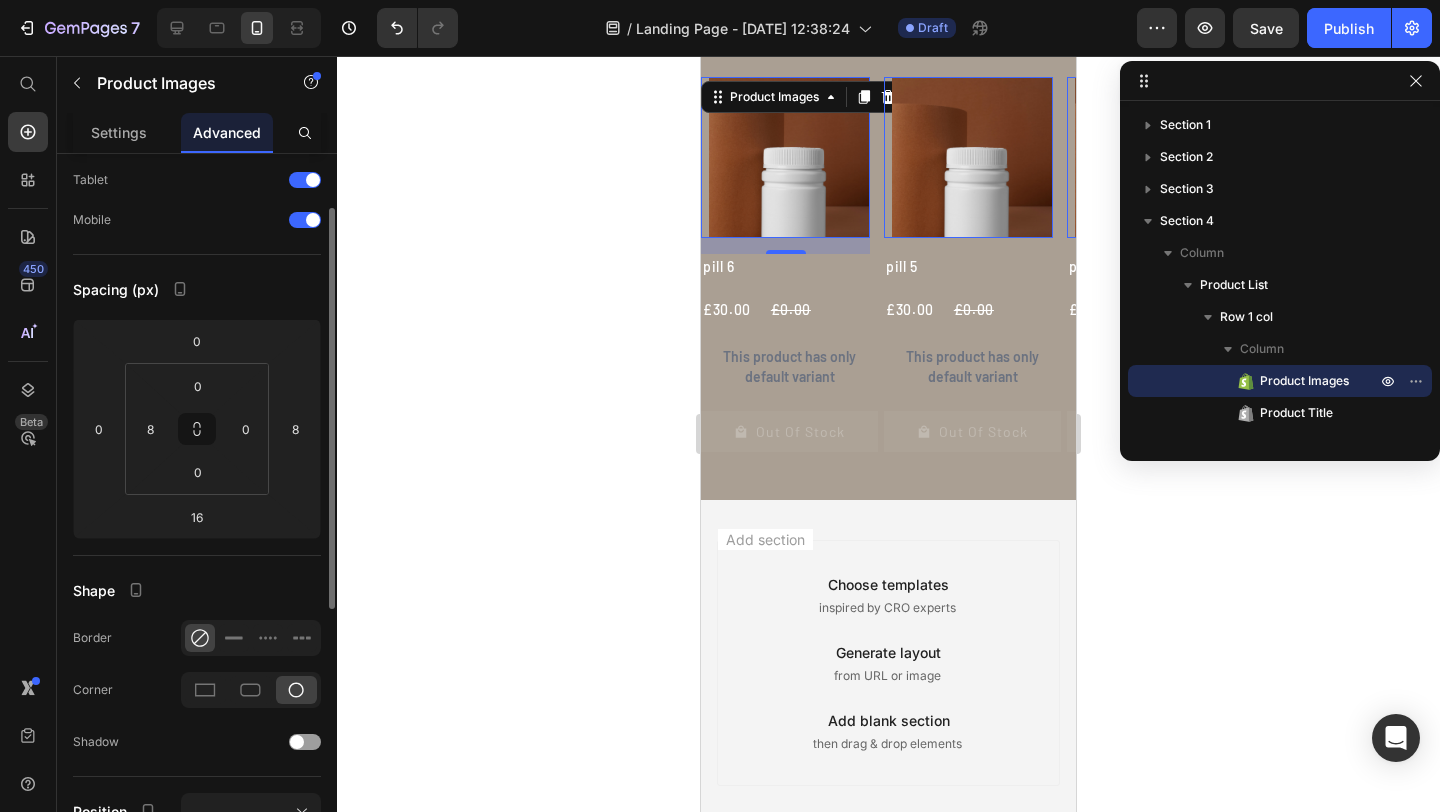 scroll, scrollTop: 0, scrollLeft: 0, axis: both 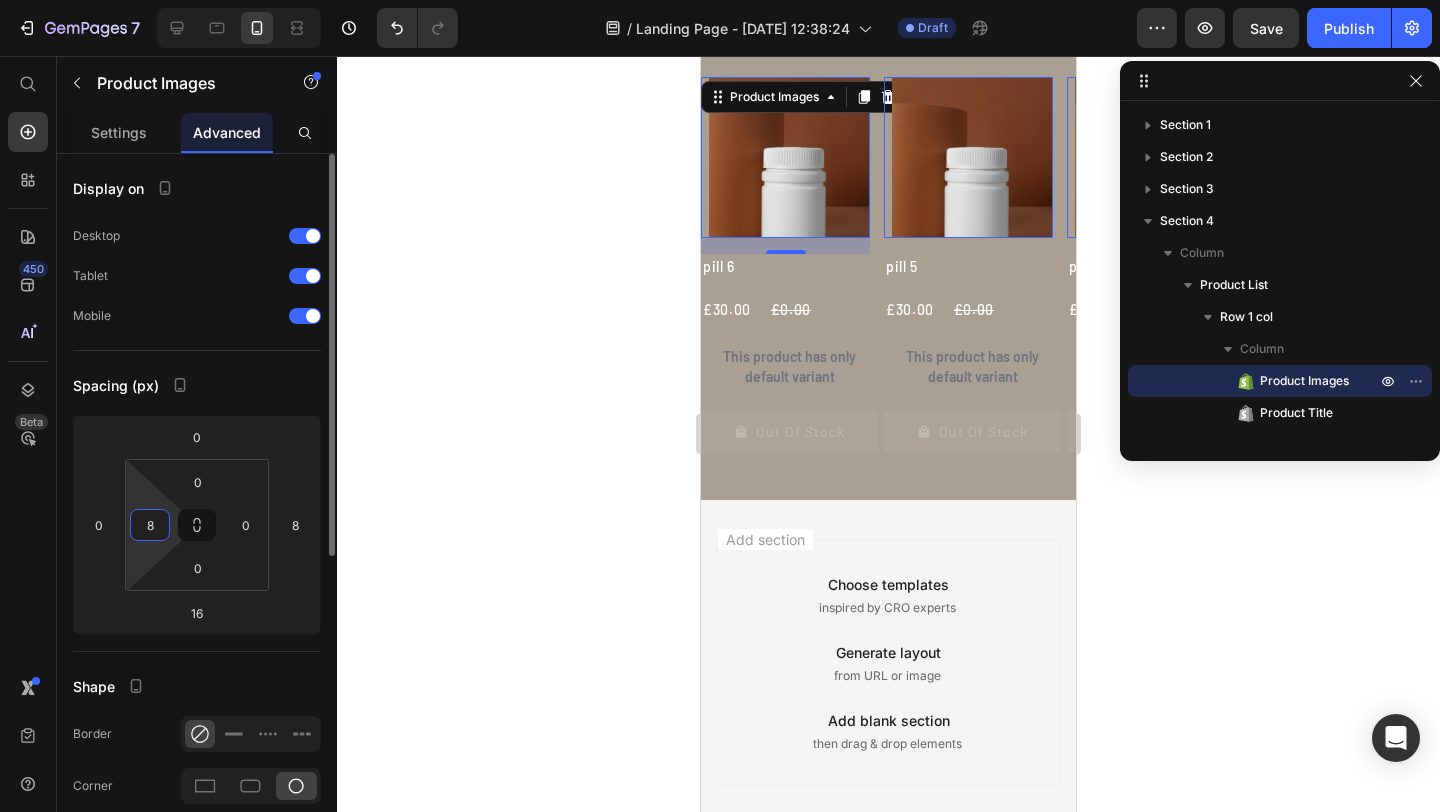 click on "8" at bounding box center (150, 525) 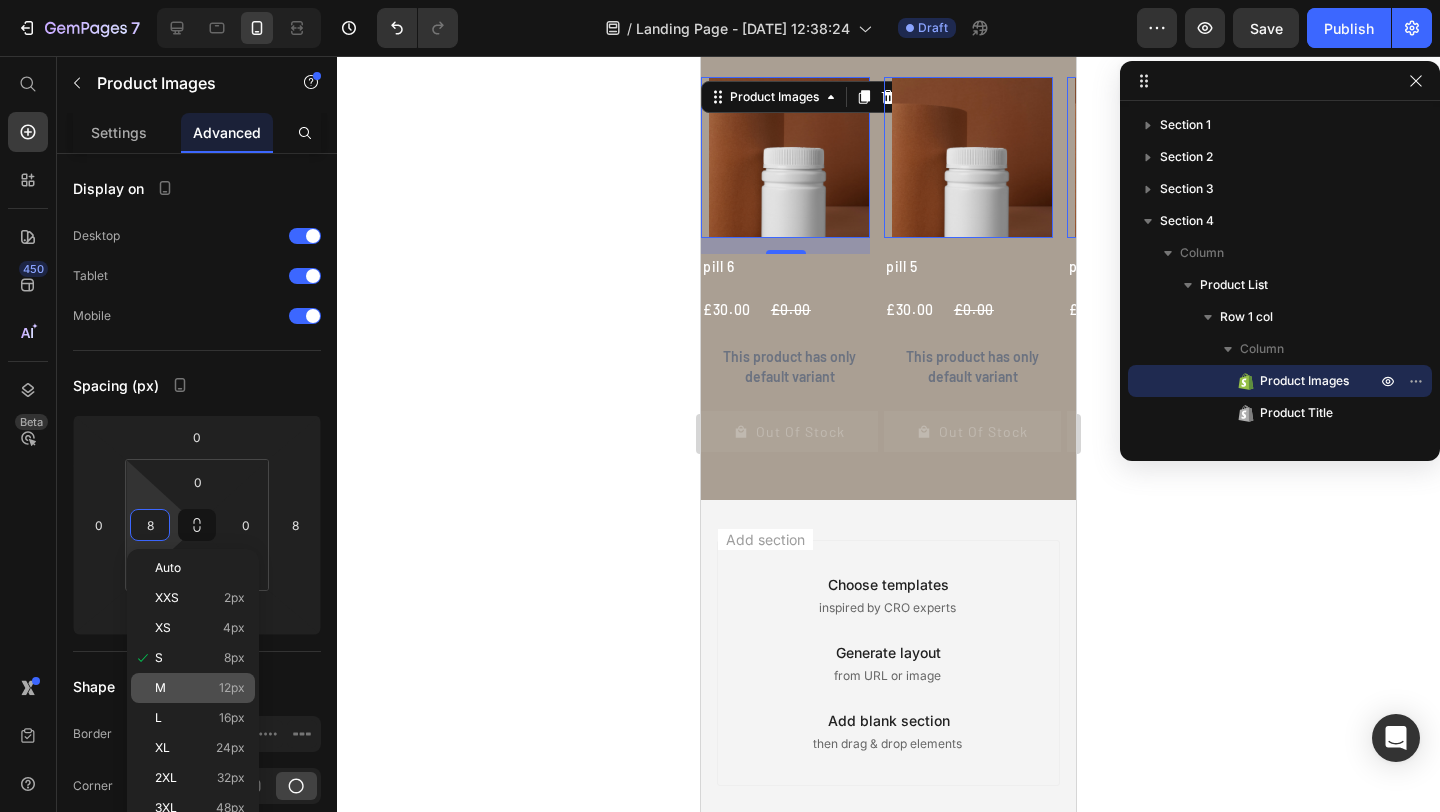click on "12px" at bounding box center [232, 688] 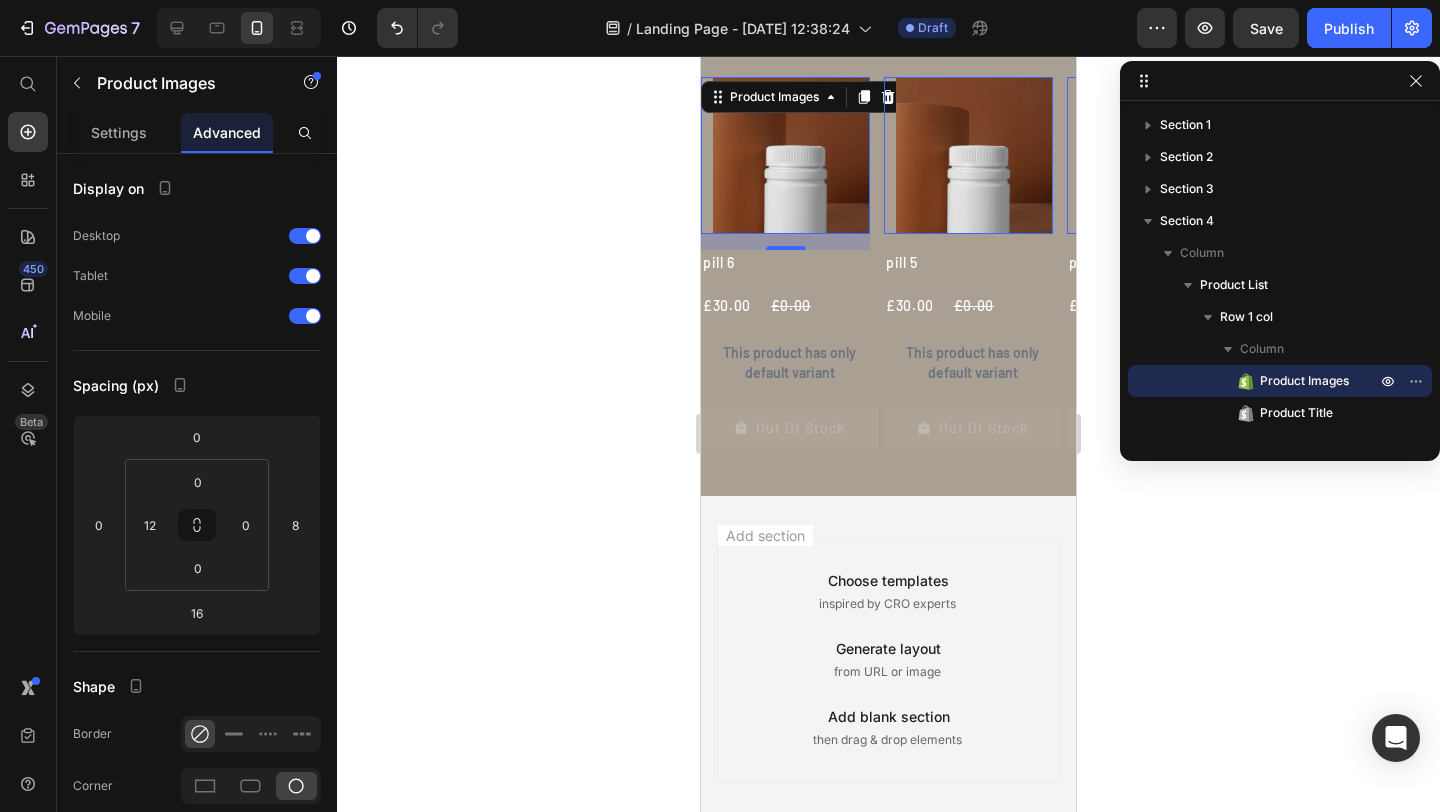 click 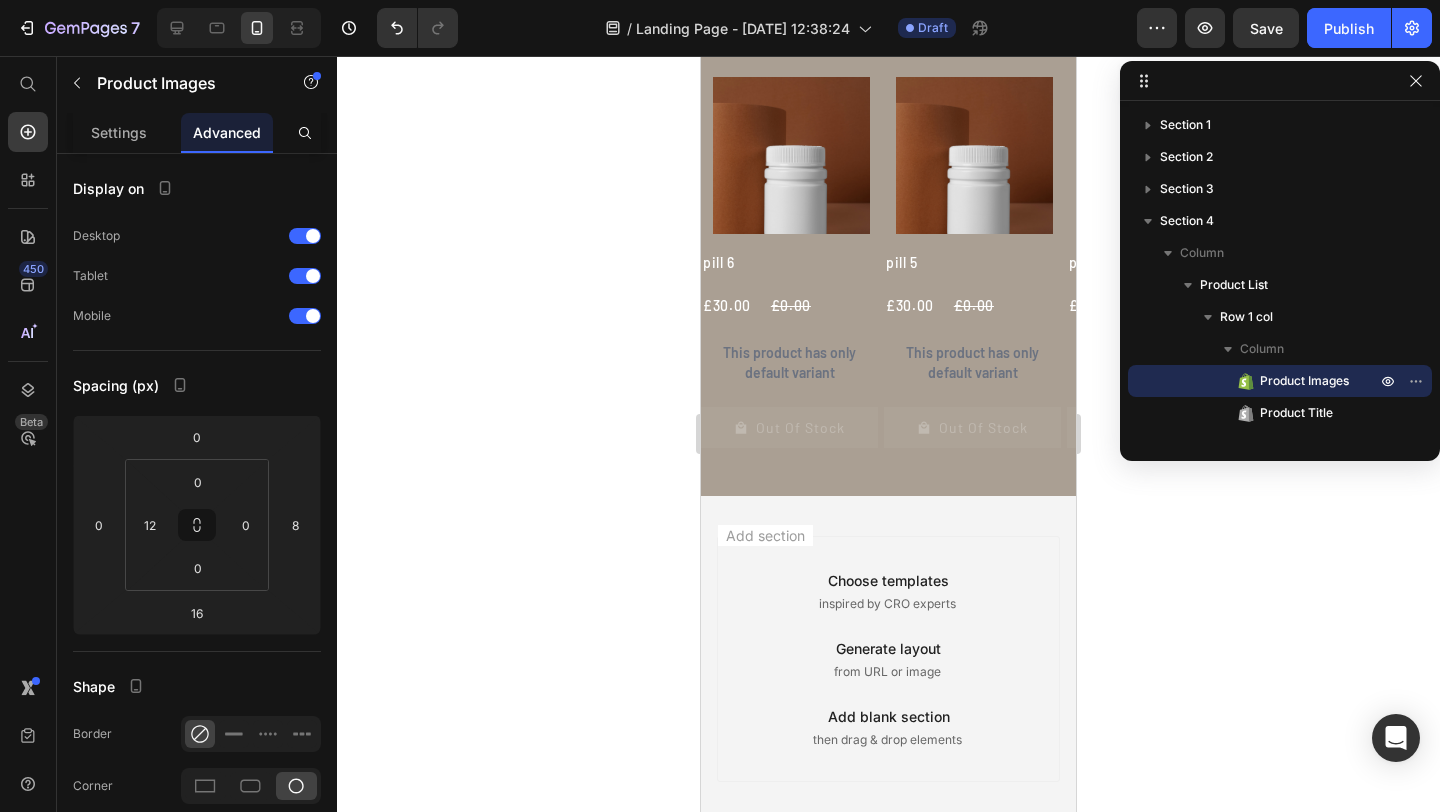 click at bounding box center [791, 155] 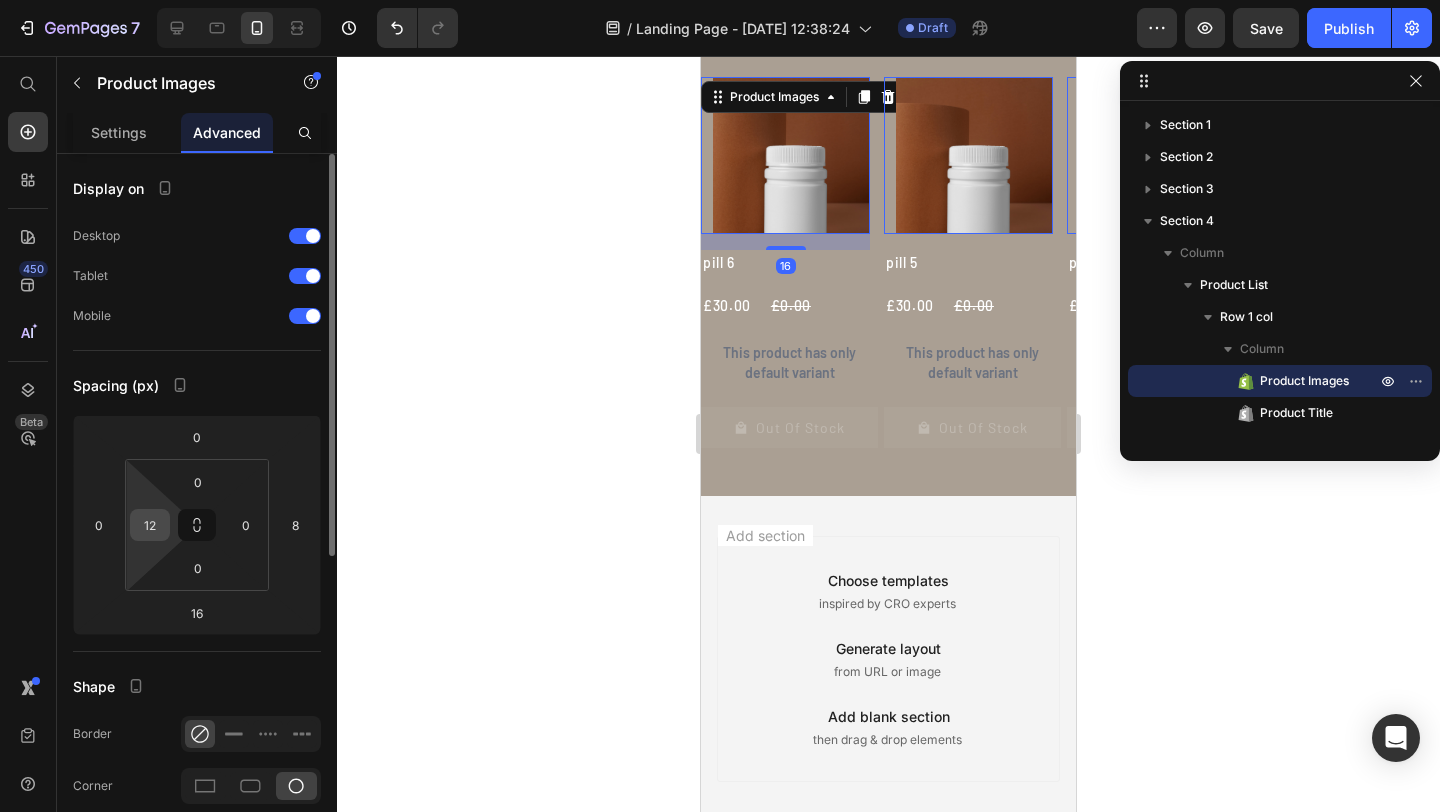click on "12" at bounding box center [150, 525] 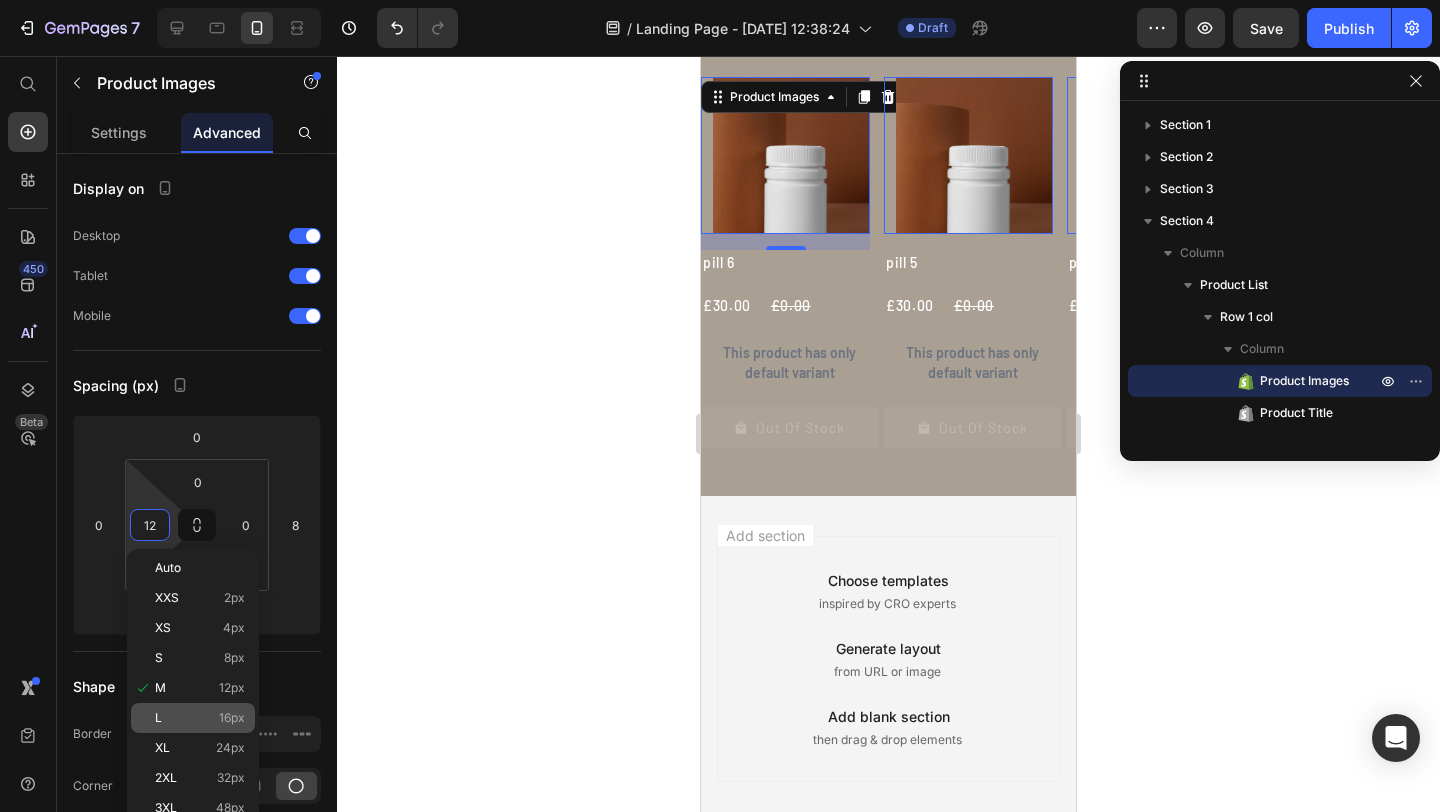 click on "L 16px" 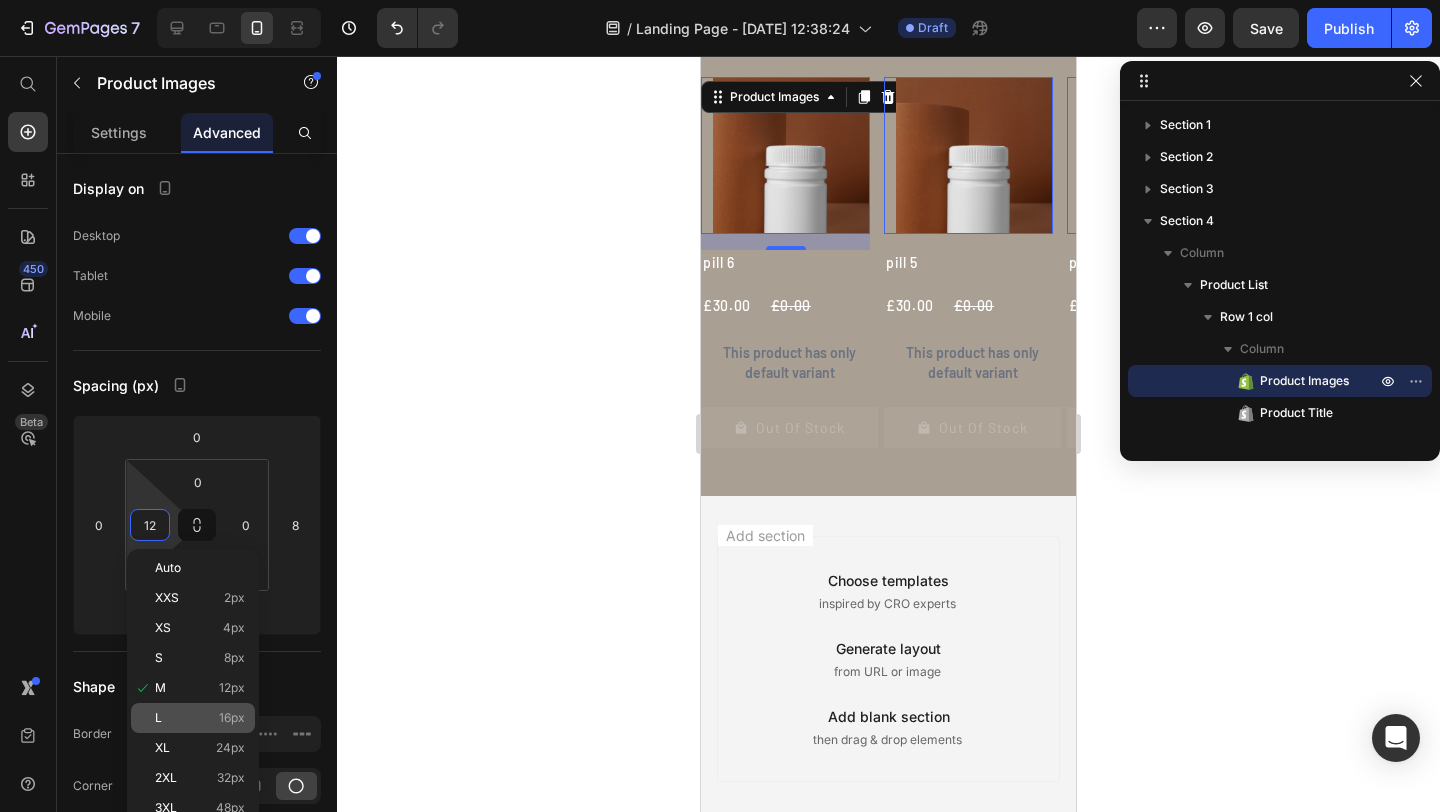 type on "16" 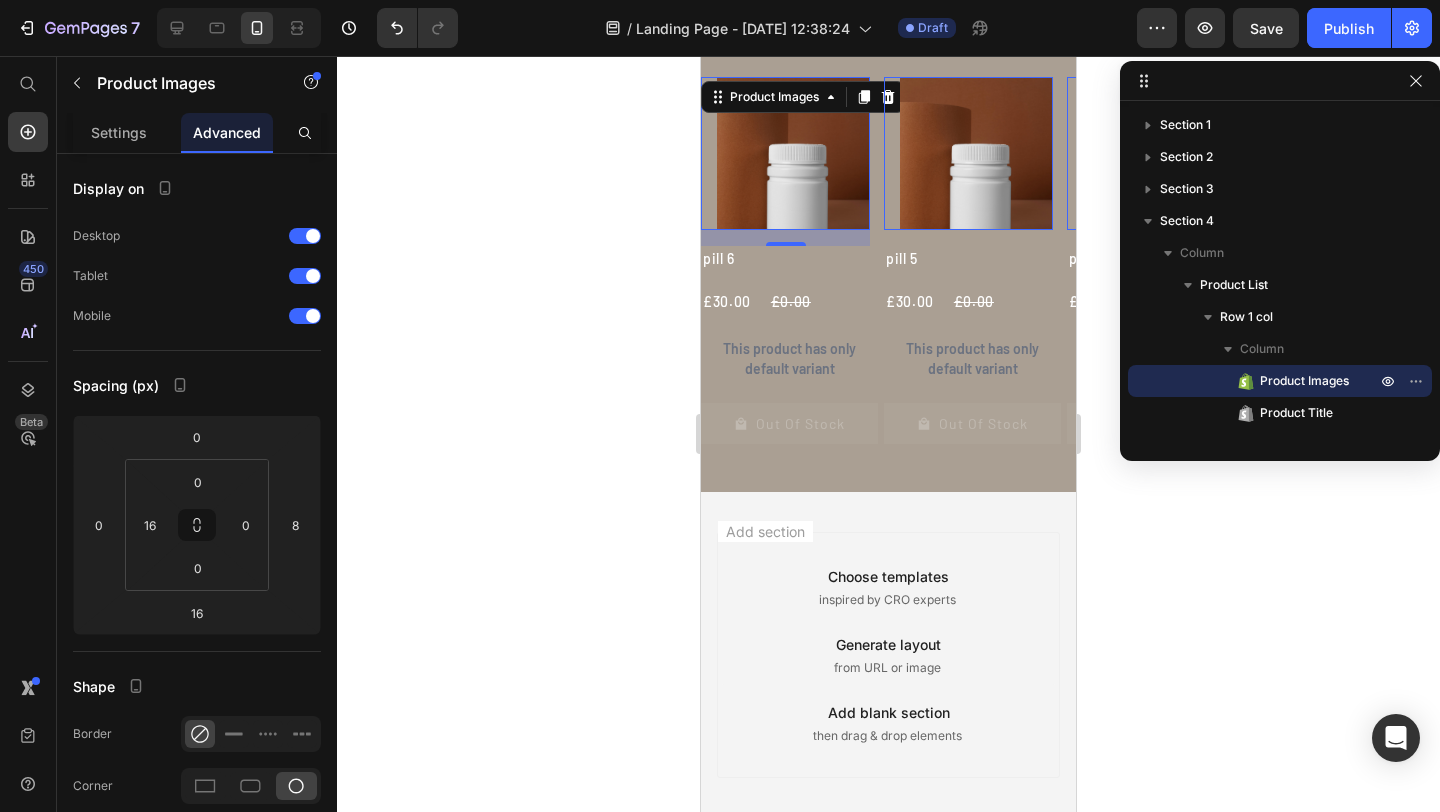 click 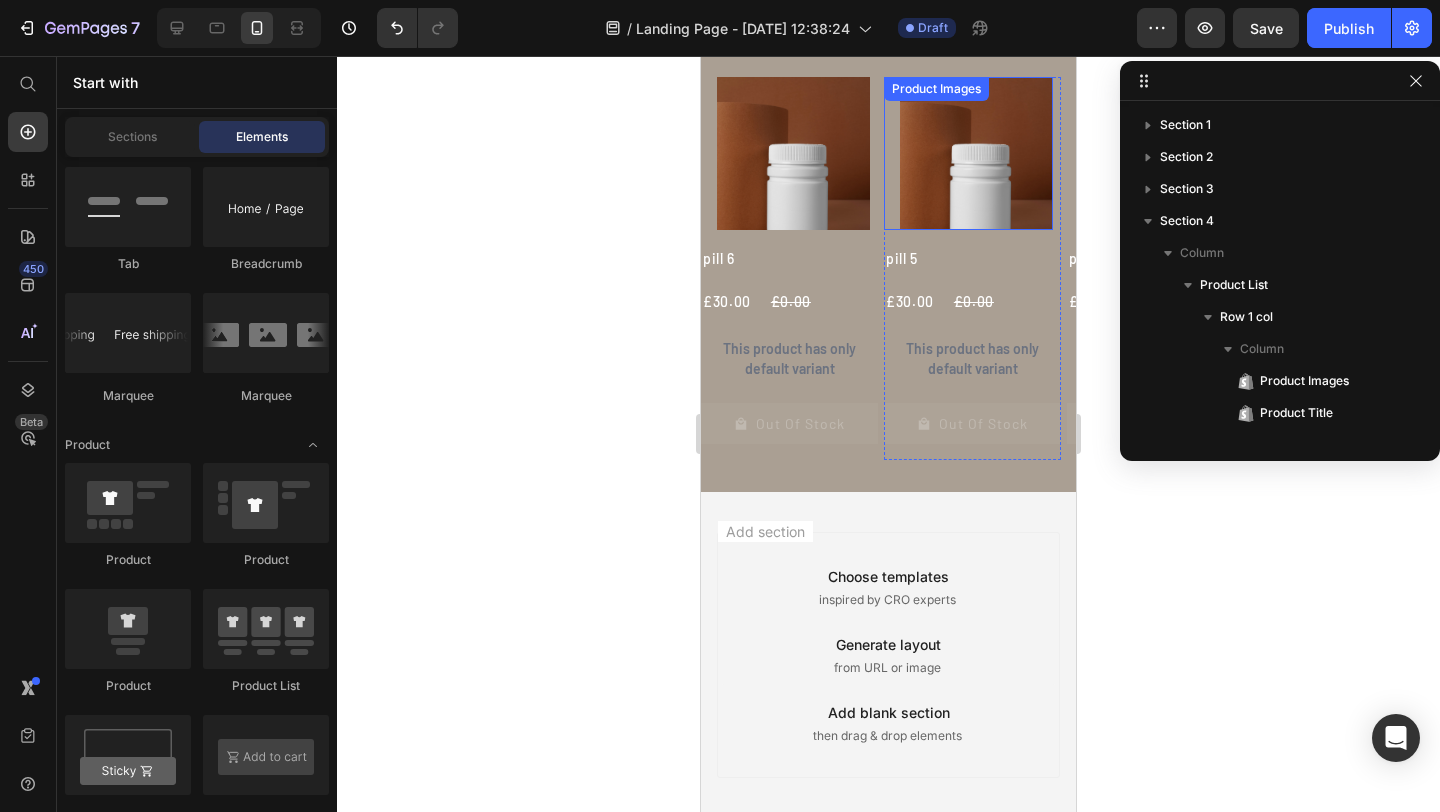 click at bounding box center (976, 153) 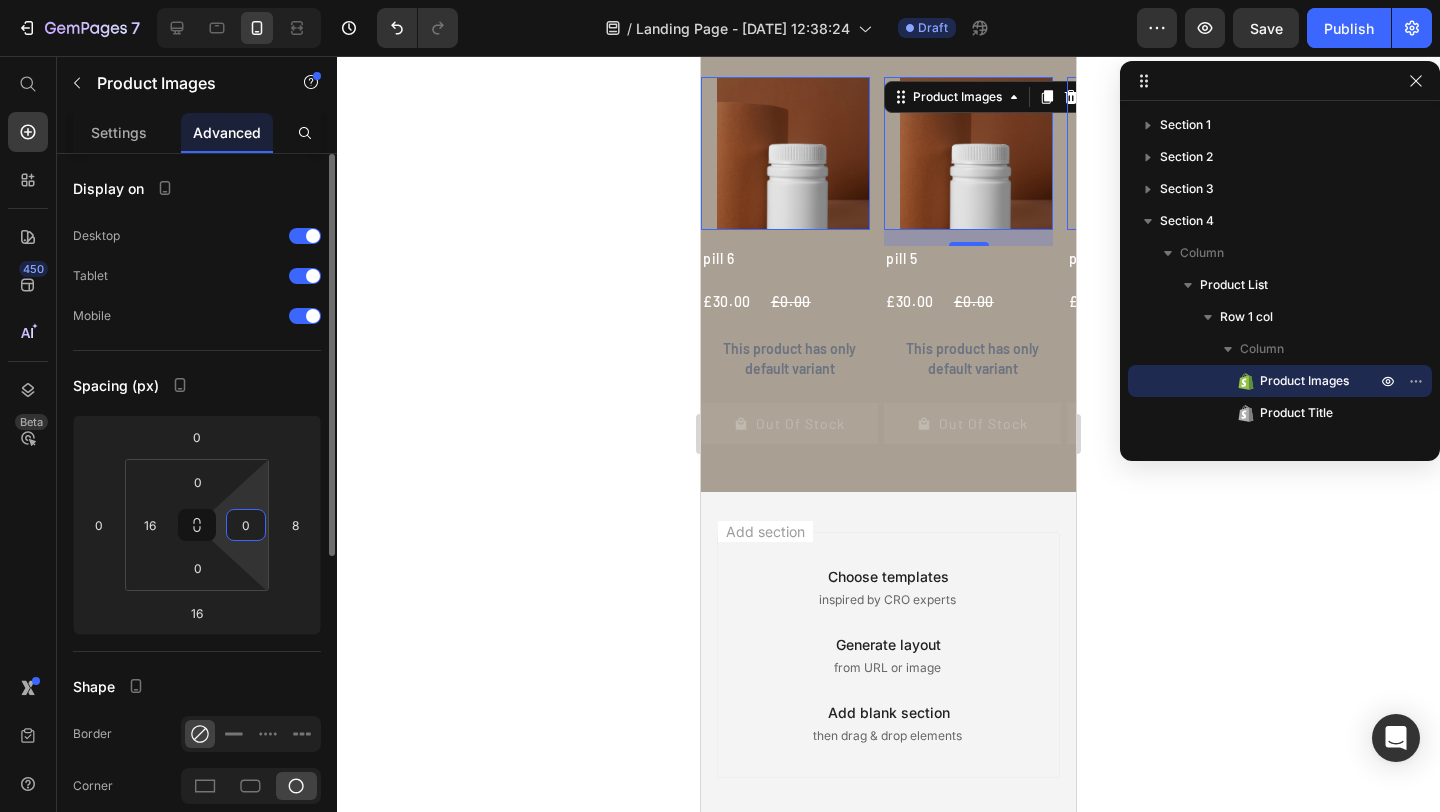 click on "0" at bounding box center (246, 525) 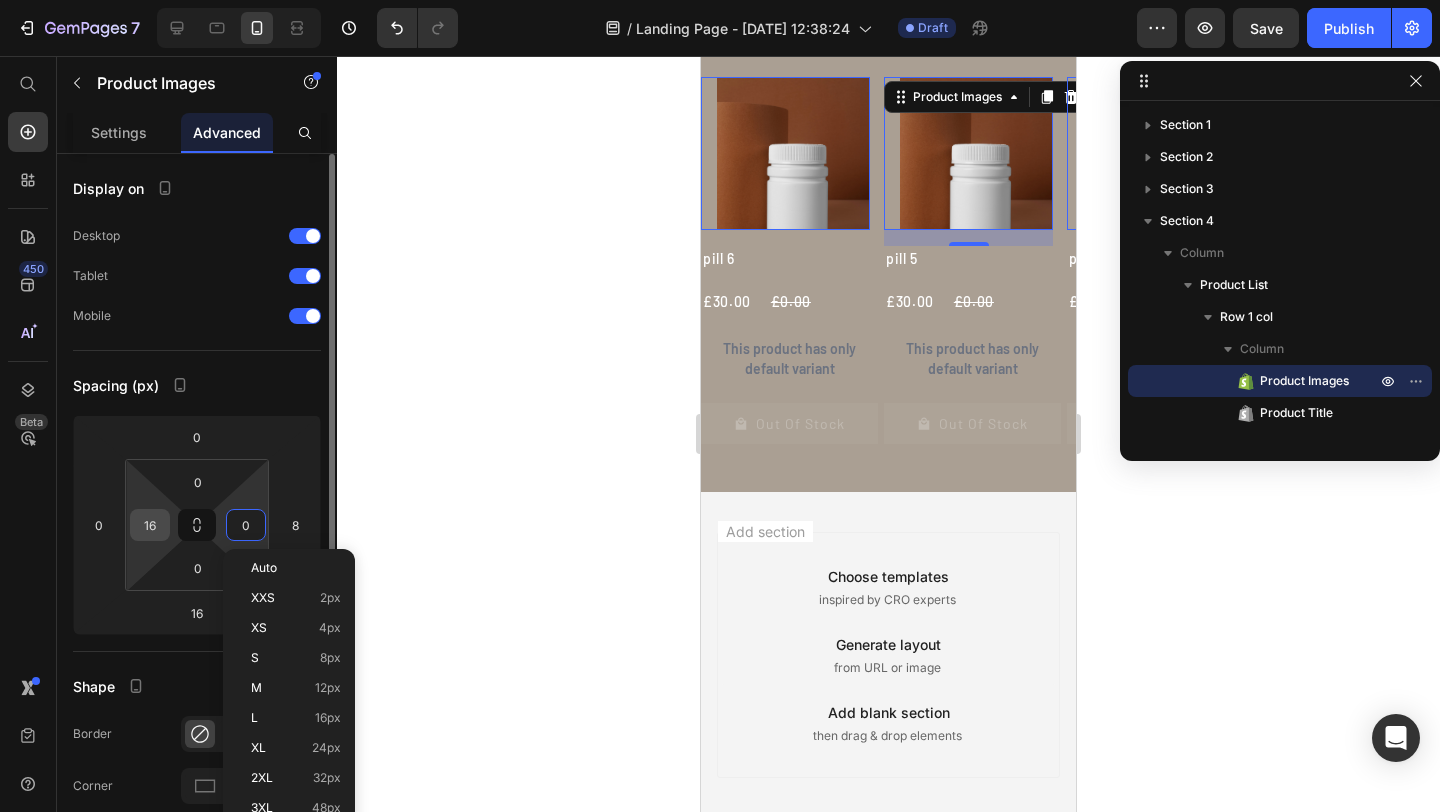 click on "16" at bounding box center [150, 525] 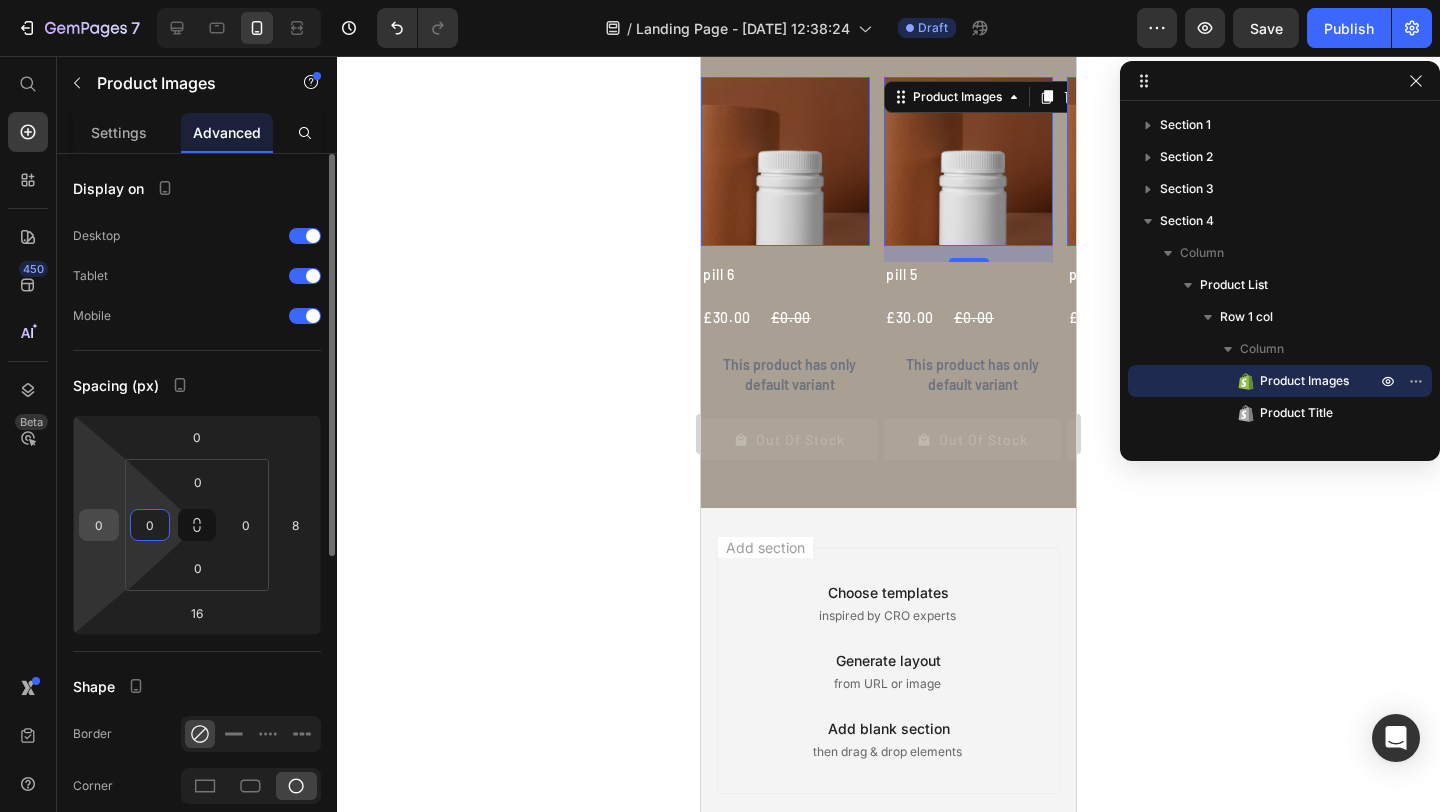 type on "0" 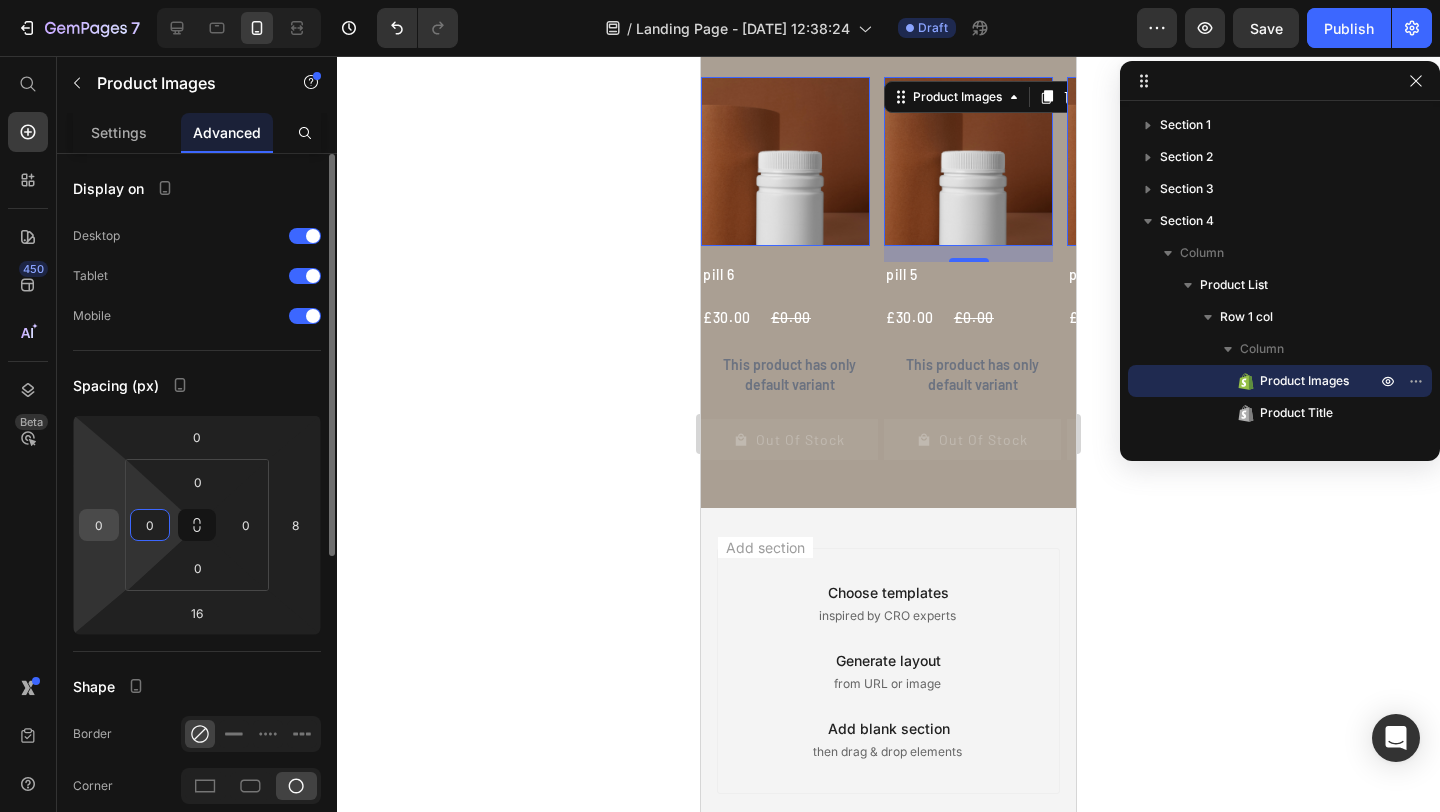click on "0" at bounding box center (99, 525) 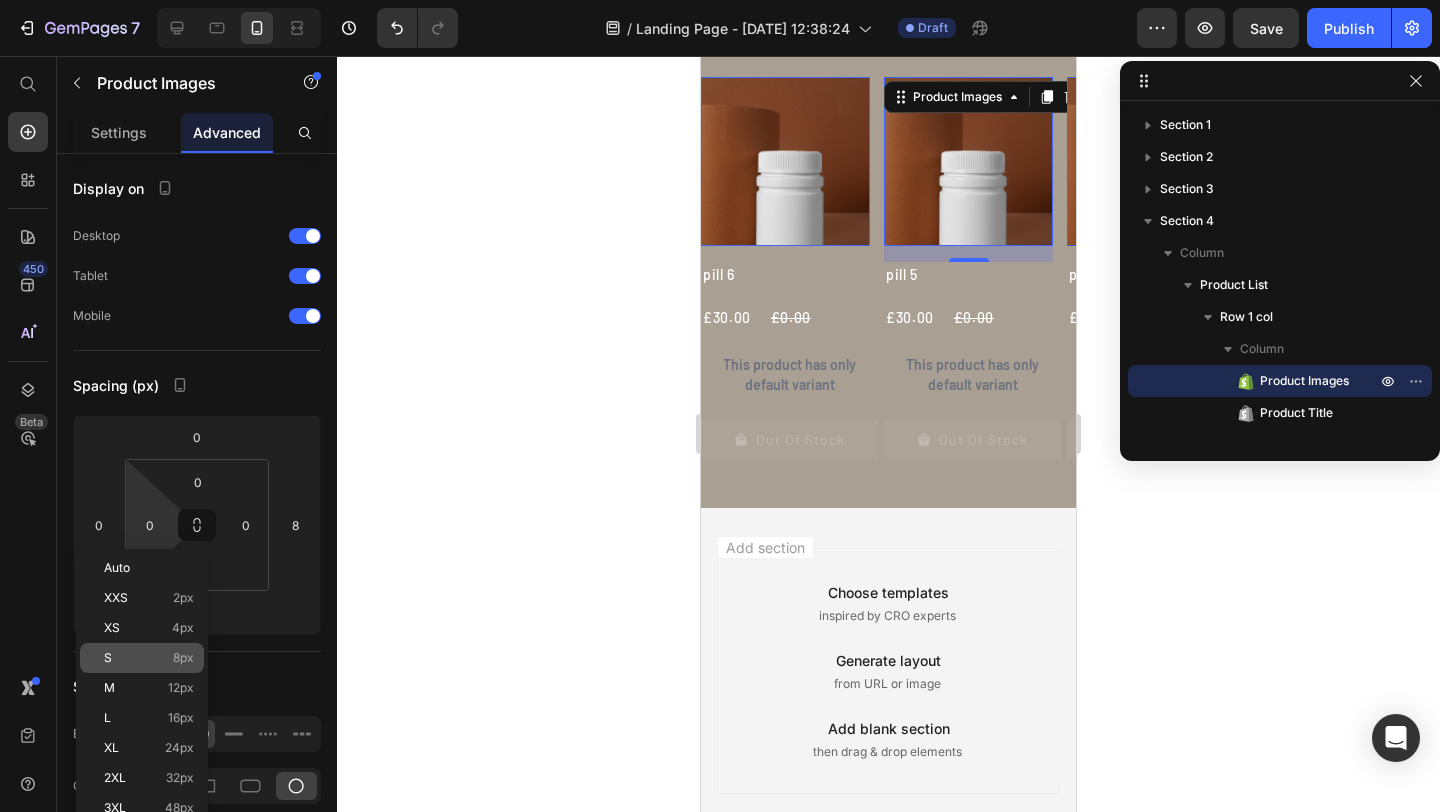 click on "S 8px" at bounding box center (149, 658) 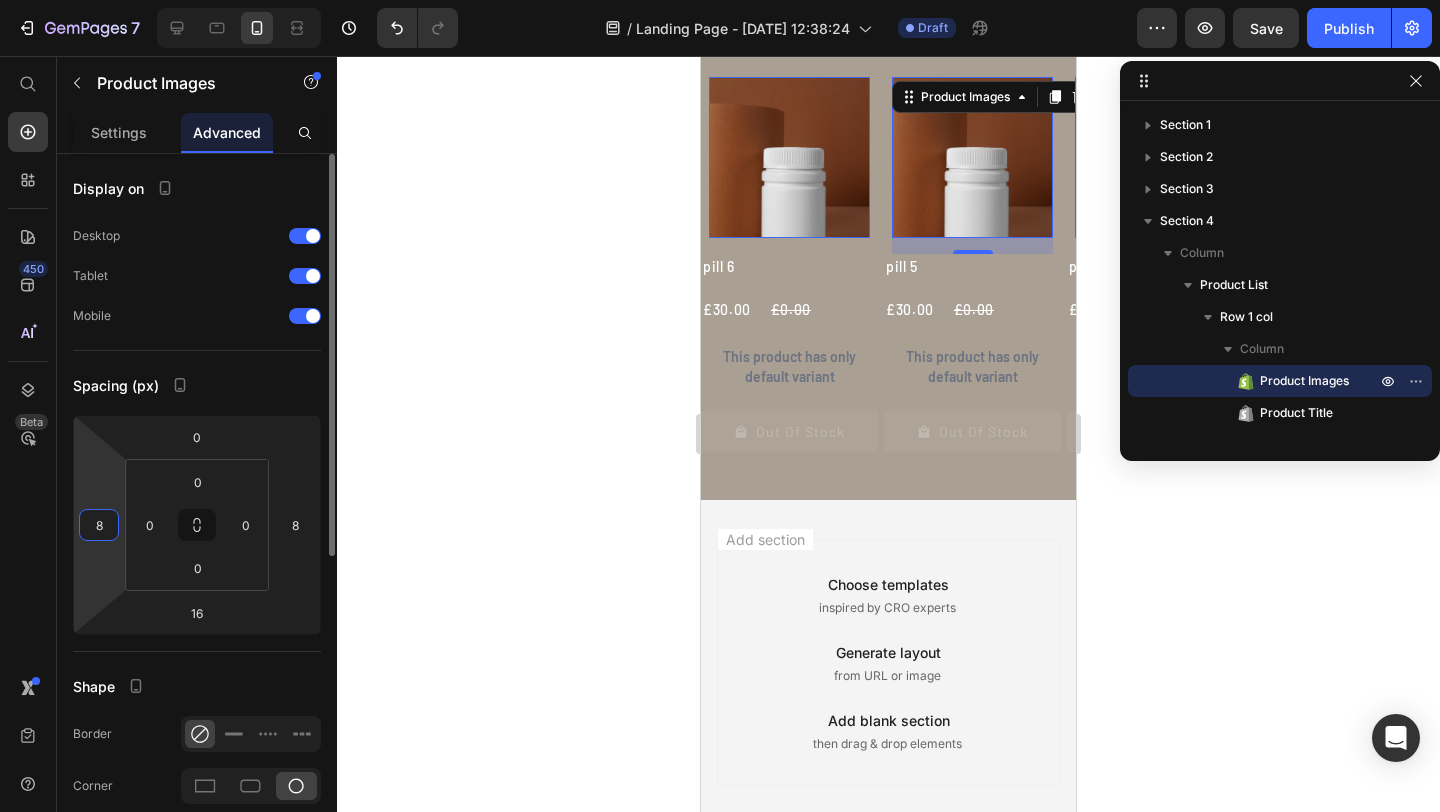 click on "8" at bounding box center (99, 525) 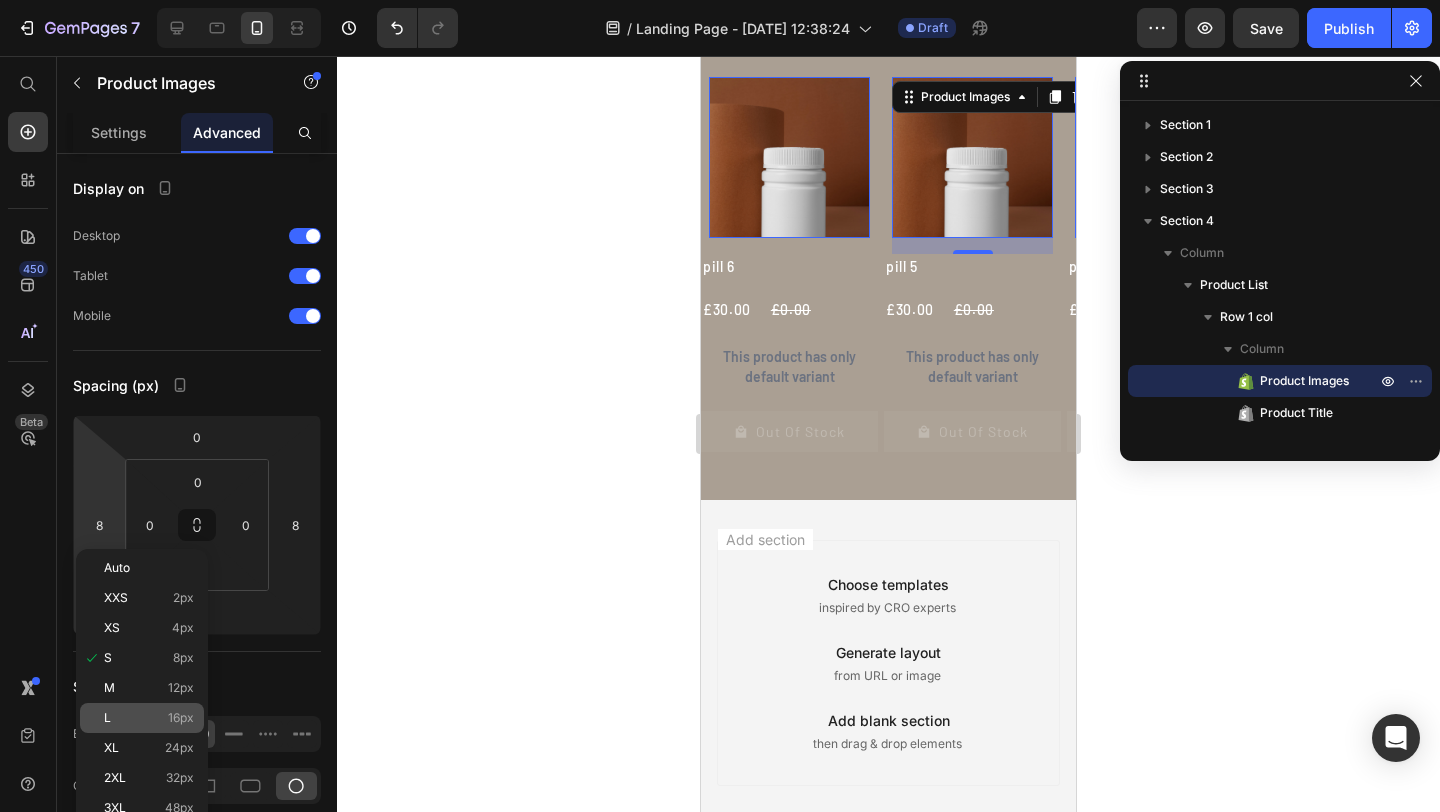 click on "L 16px" at bounding box center (149, 718) 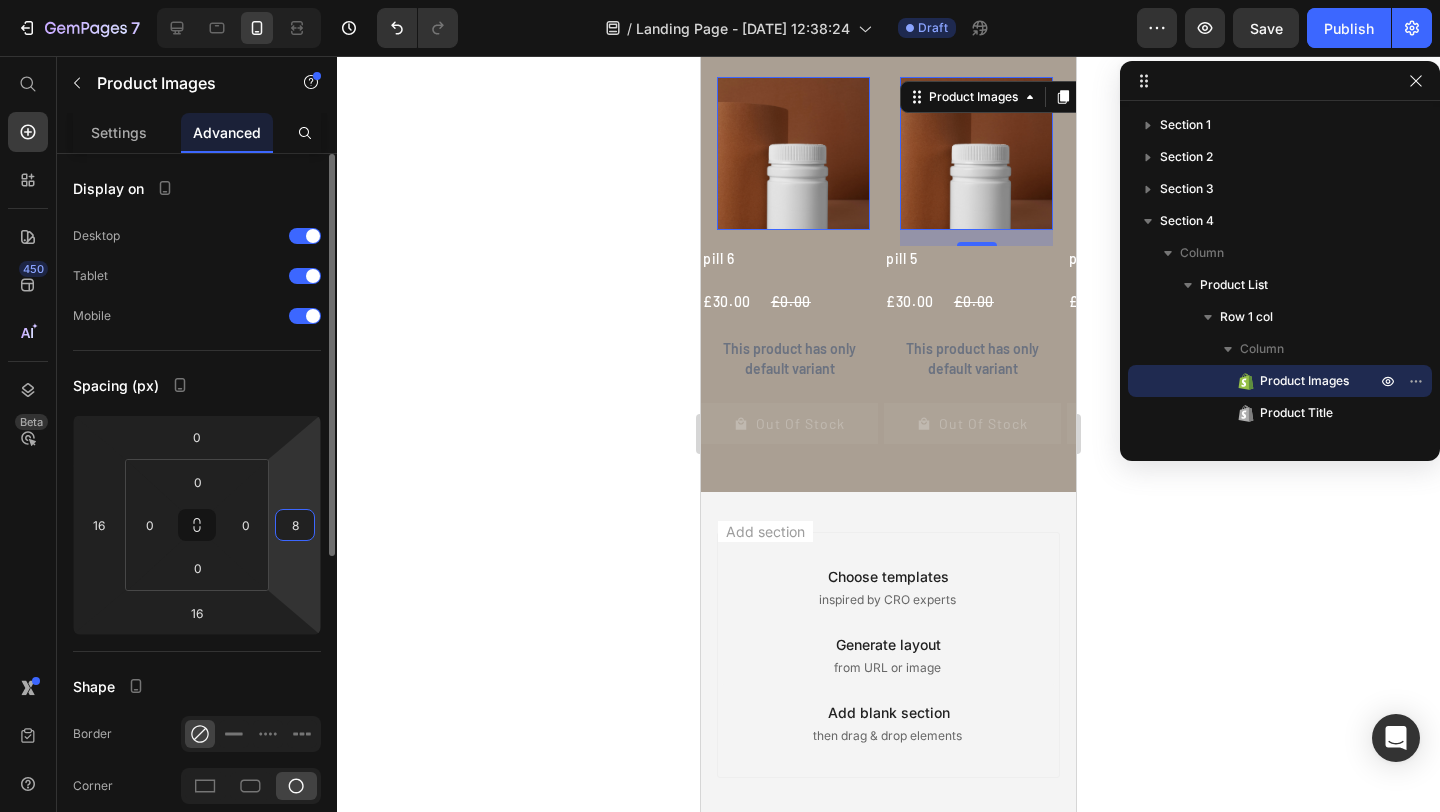 click on "8" at bounding box center (295, 525) 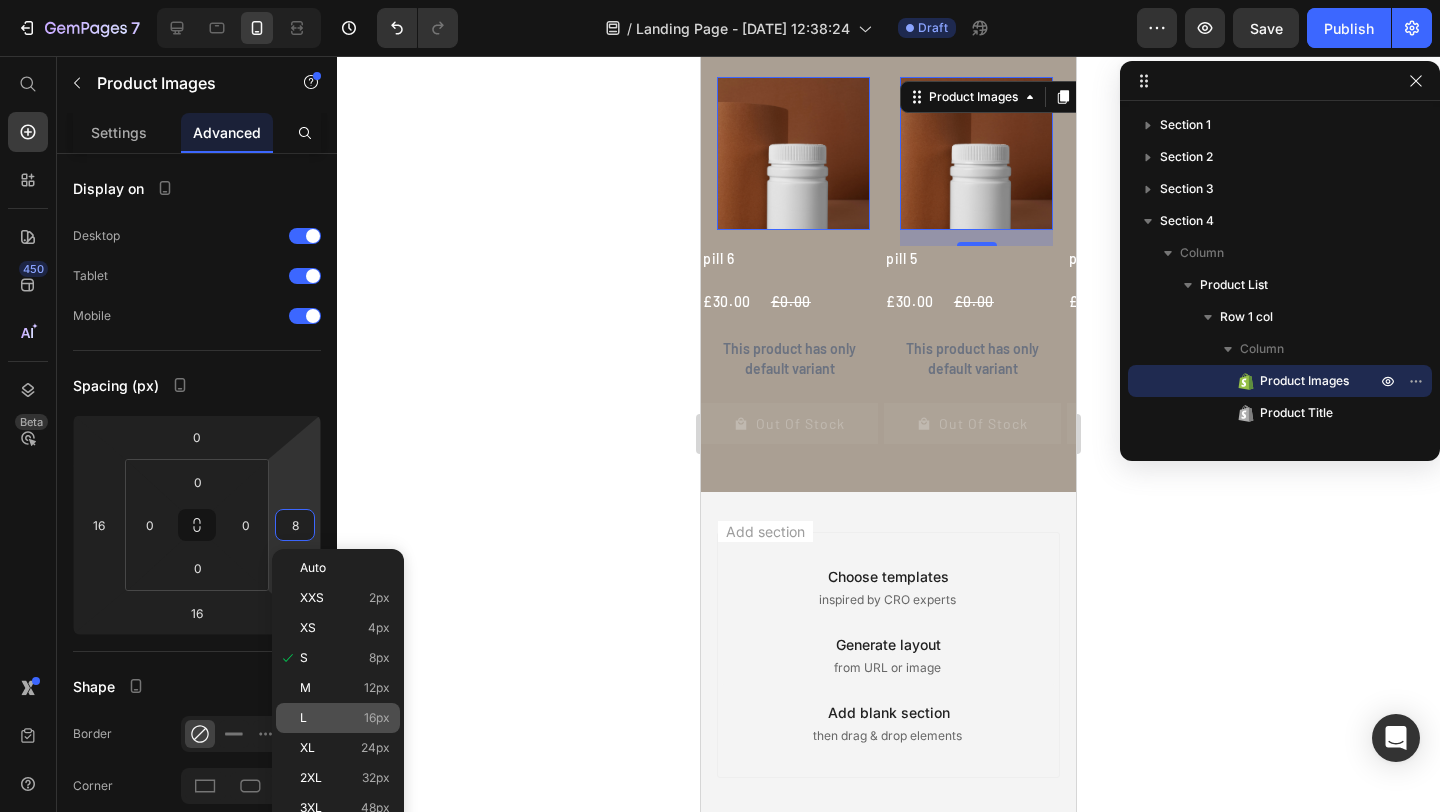 click on "L 16px" 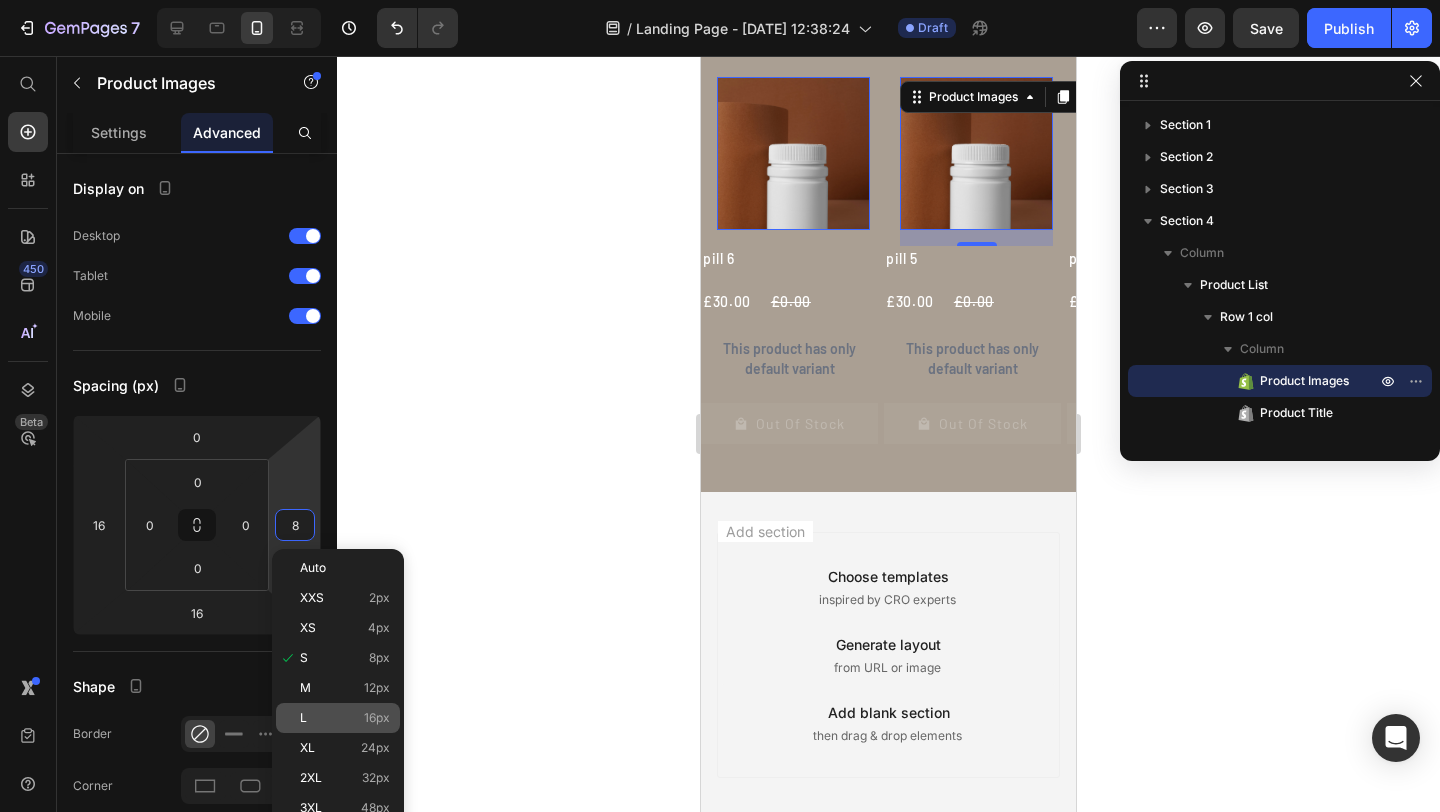 type on "16" 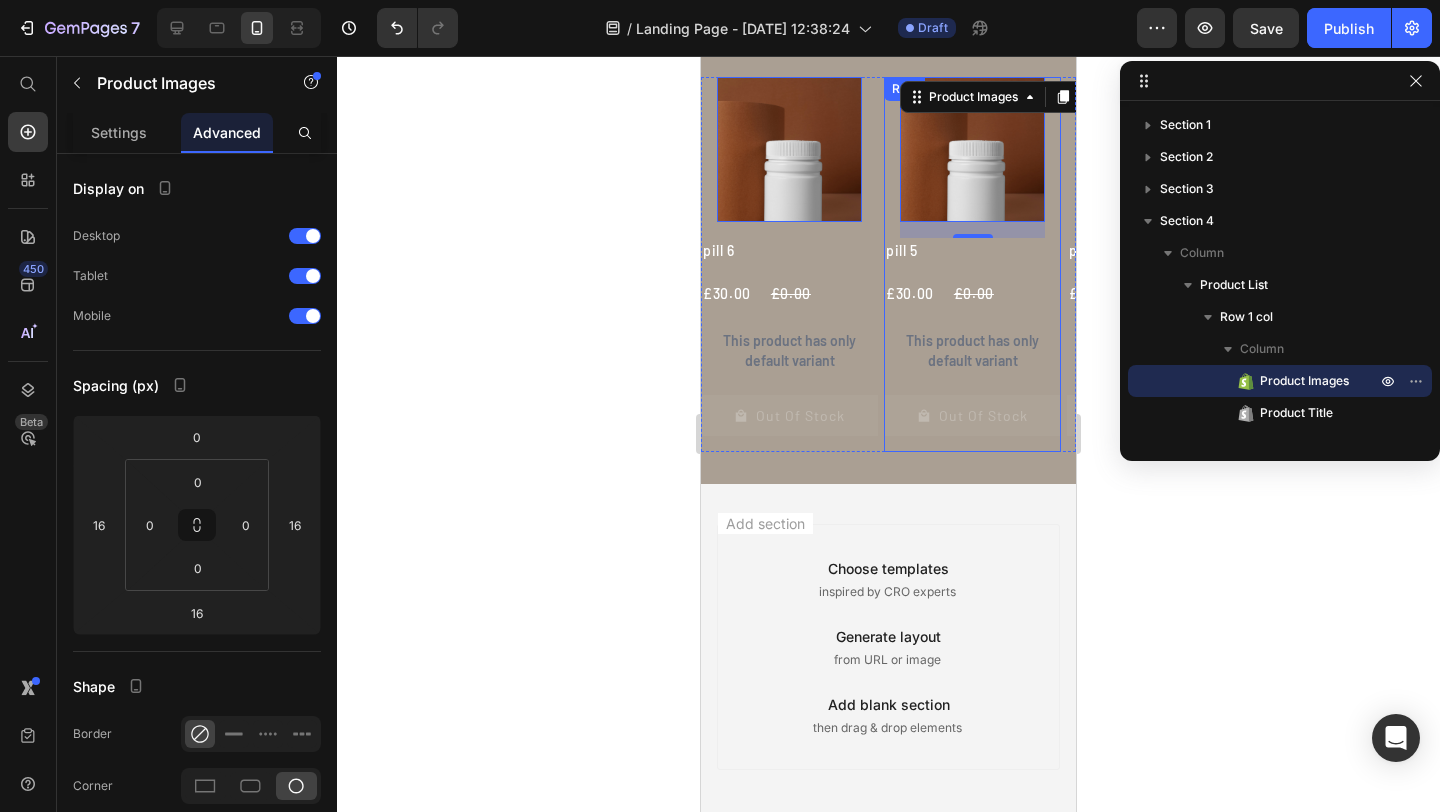 click on "Product Images   16 pill 5 Product Title £30.00 Product Price £0.00 Product Price Row This product has only default variant Product Variants & Swatches Out Of Stock Product Cart Button" at bounding box center [972, 264] 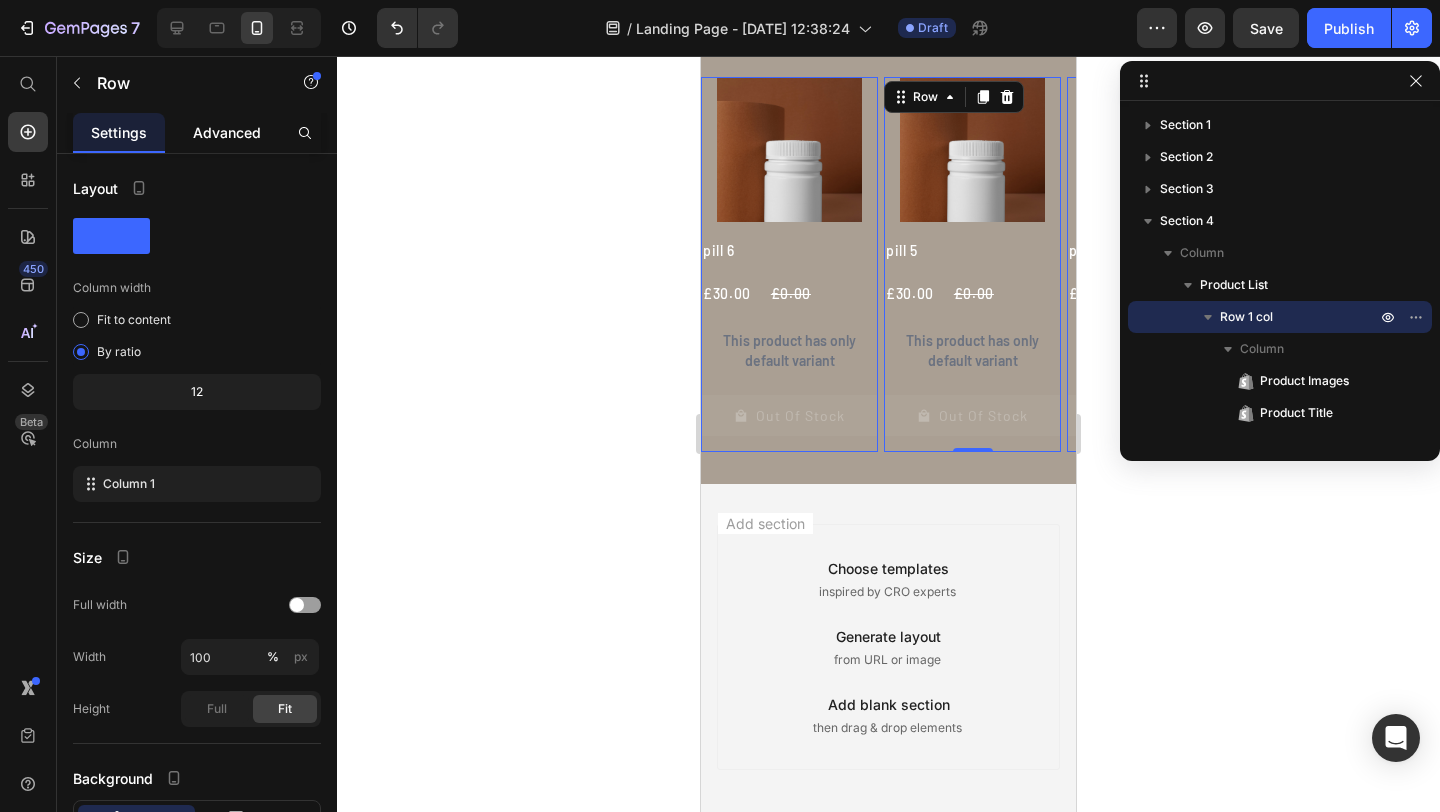 click on "Advanced" at bounding box center [227, 132] 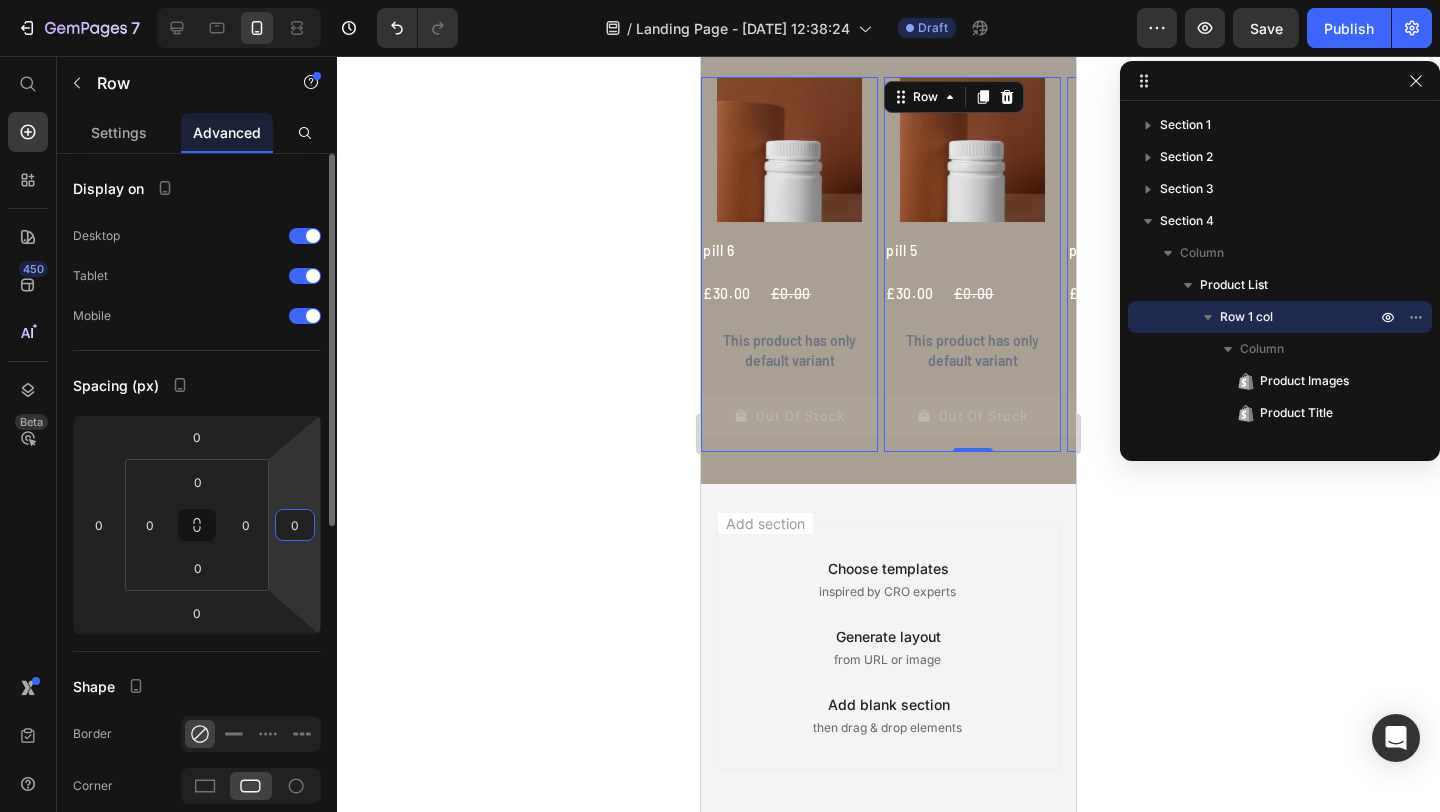 click on "0" at bounding box center [295, 525] 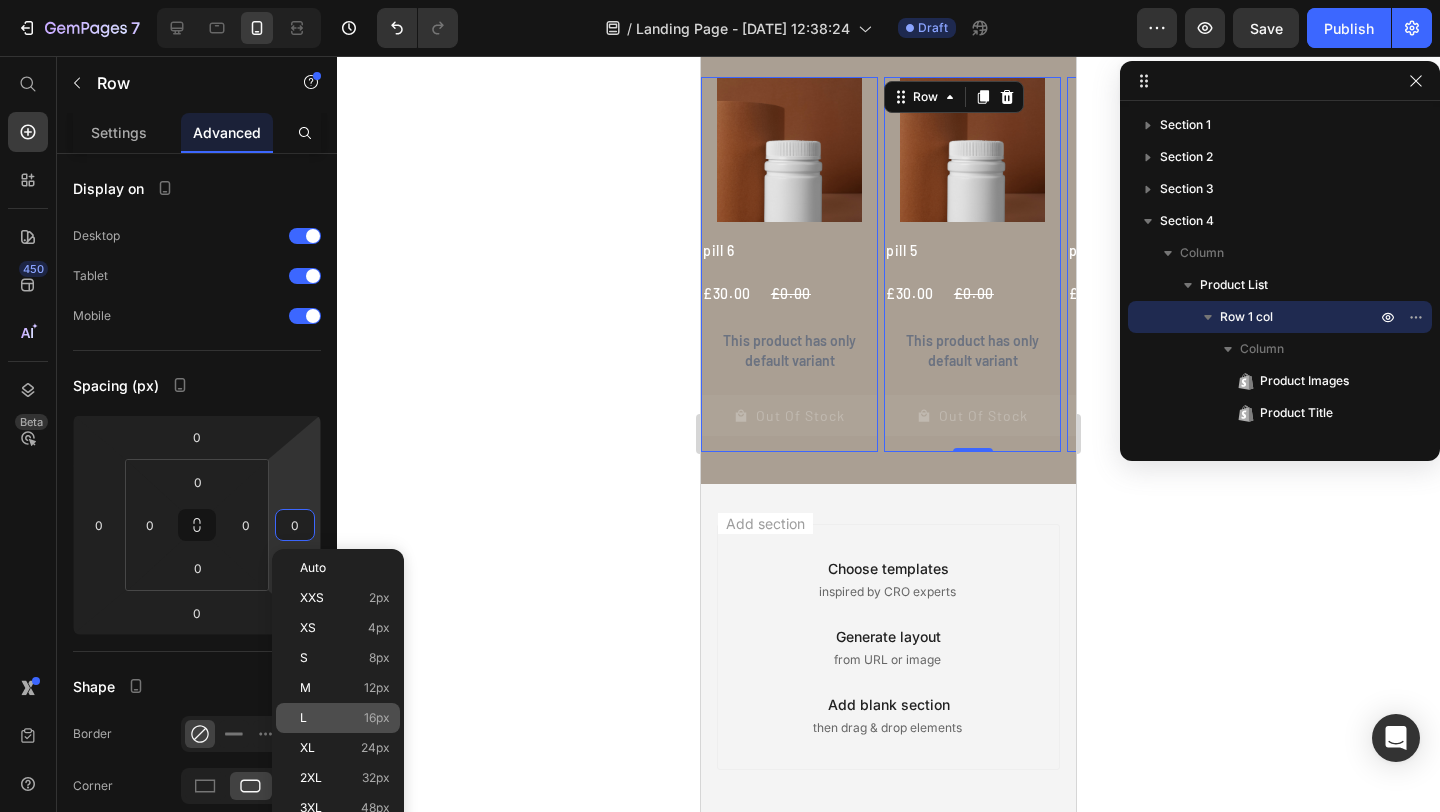 click on "L 16px" 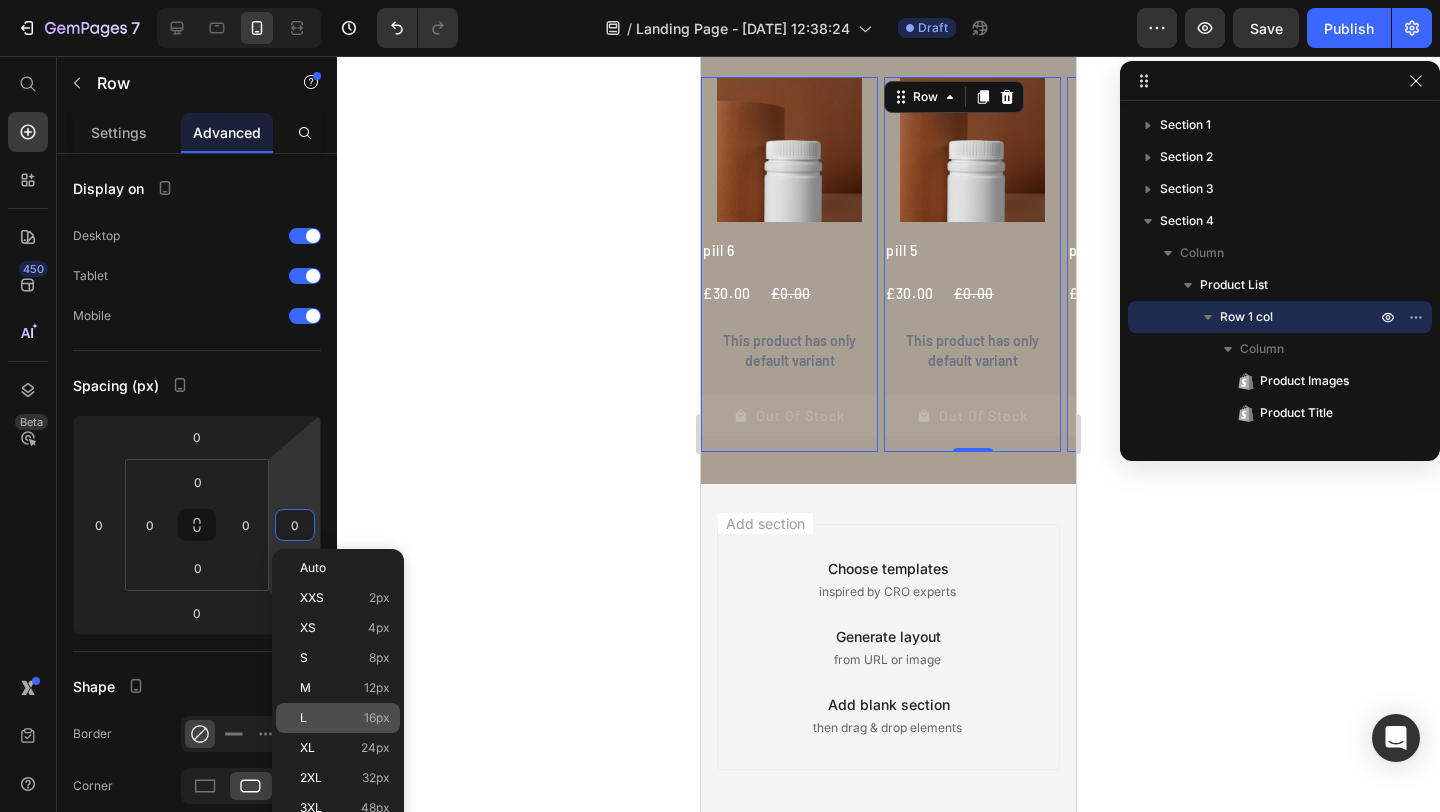 type on "16" 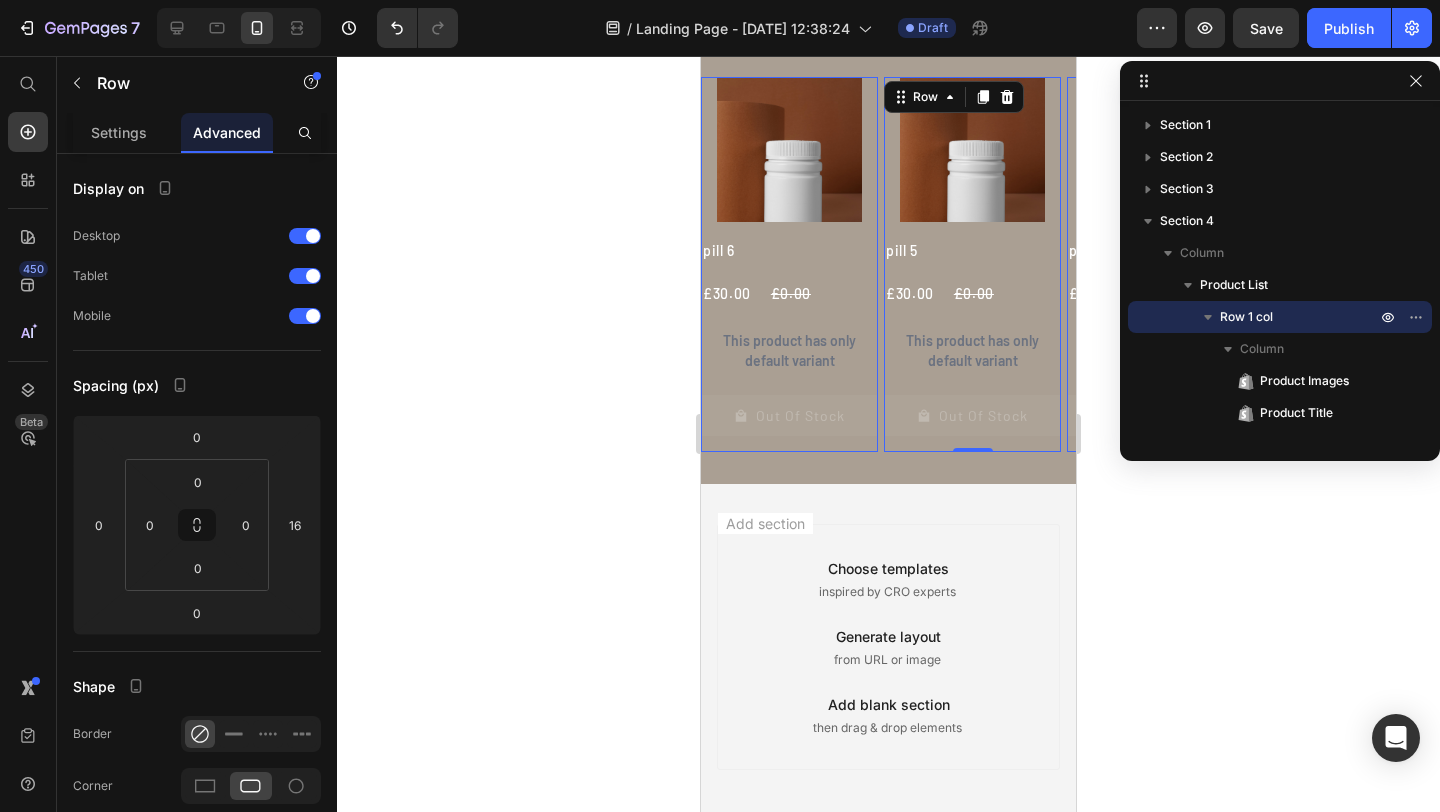 click 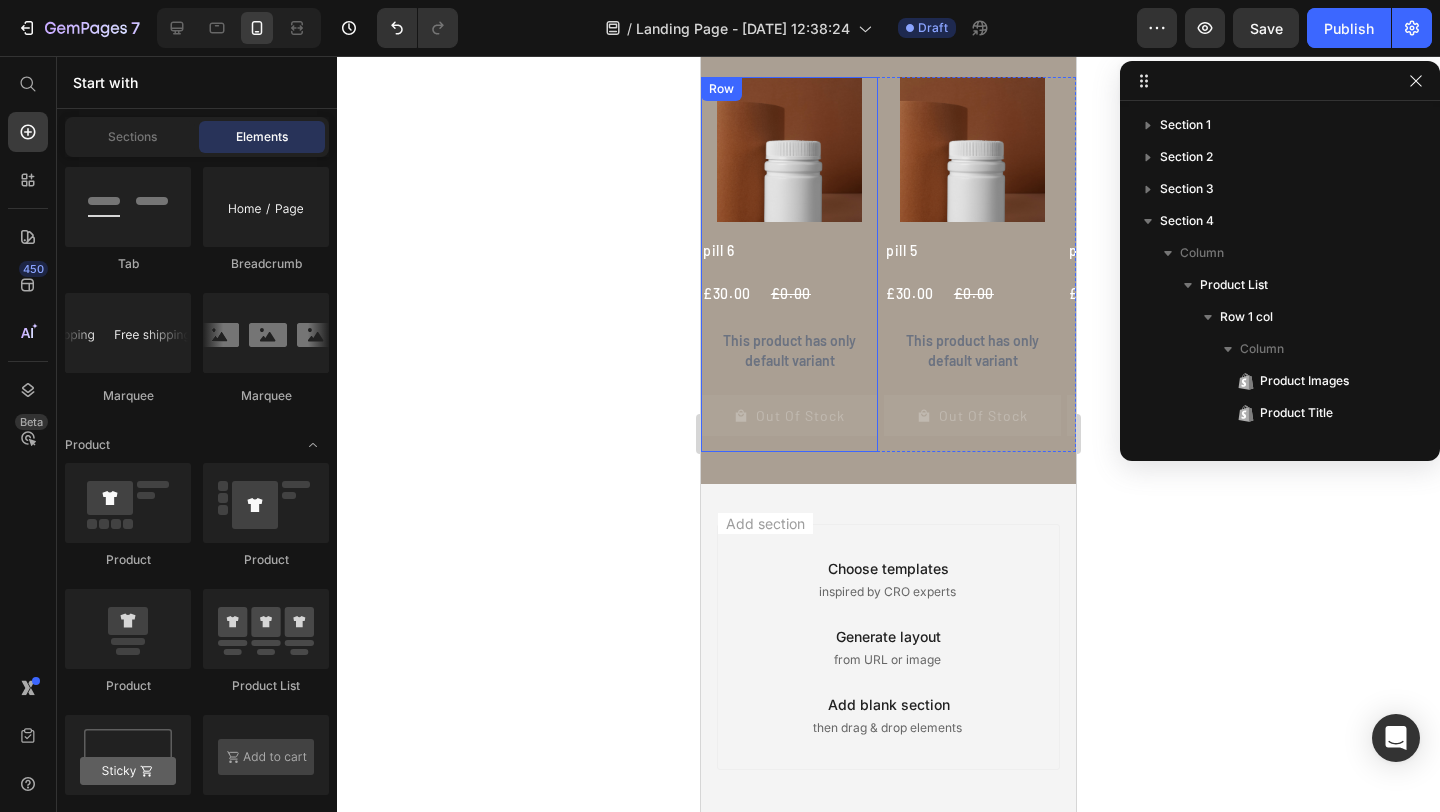click on "Product Images pill 6 Product Title £30.00 Product Price £0.00 Product Price Row This product has only default variant Product Variants & Swatches Out Of Stock Product Cart Button" at bounding box center [789, 264] 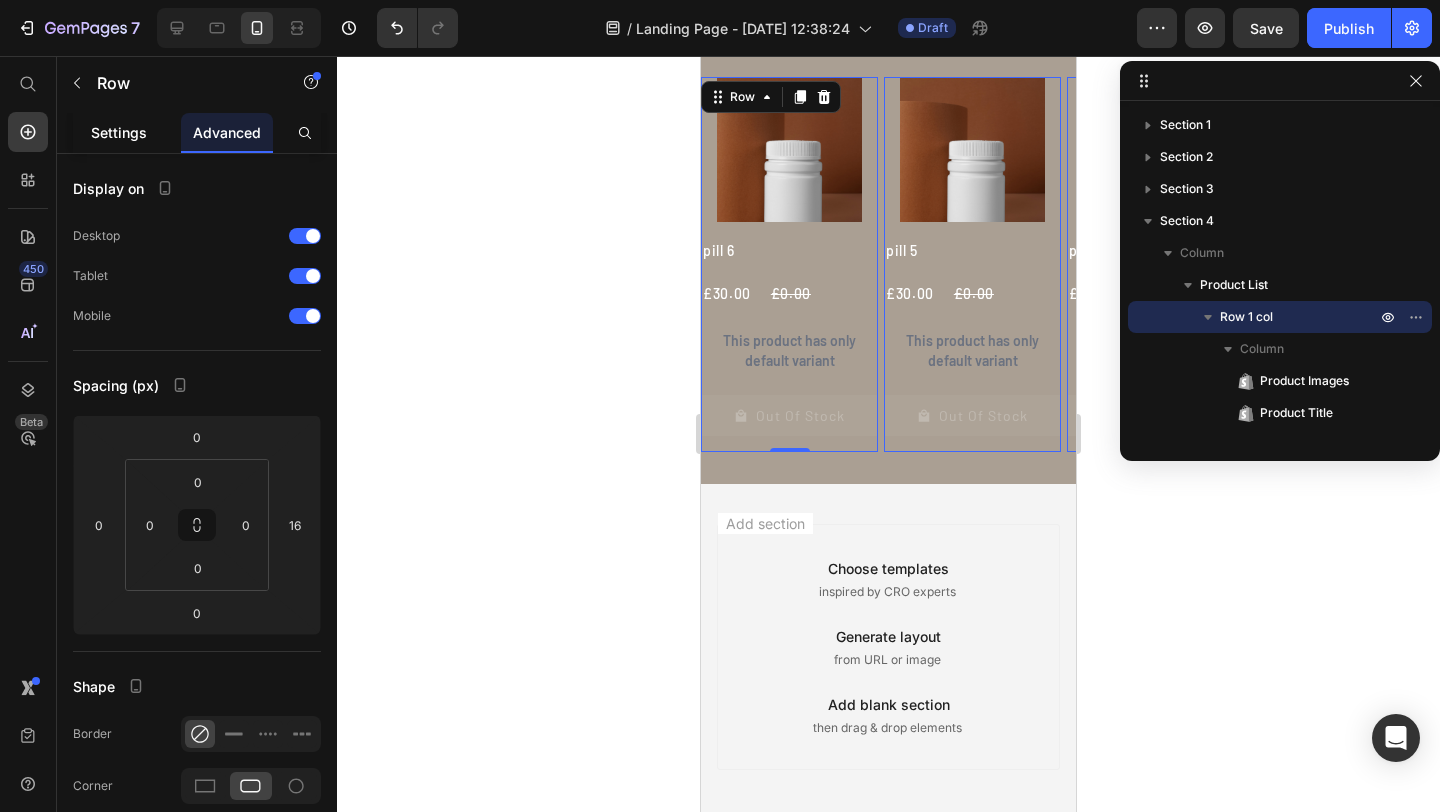click on "Settings" at bounding box center [119, 132] 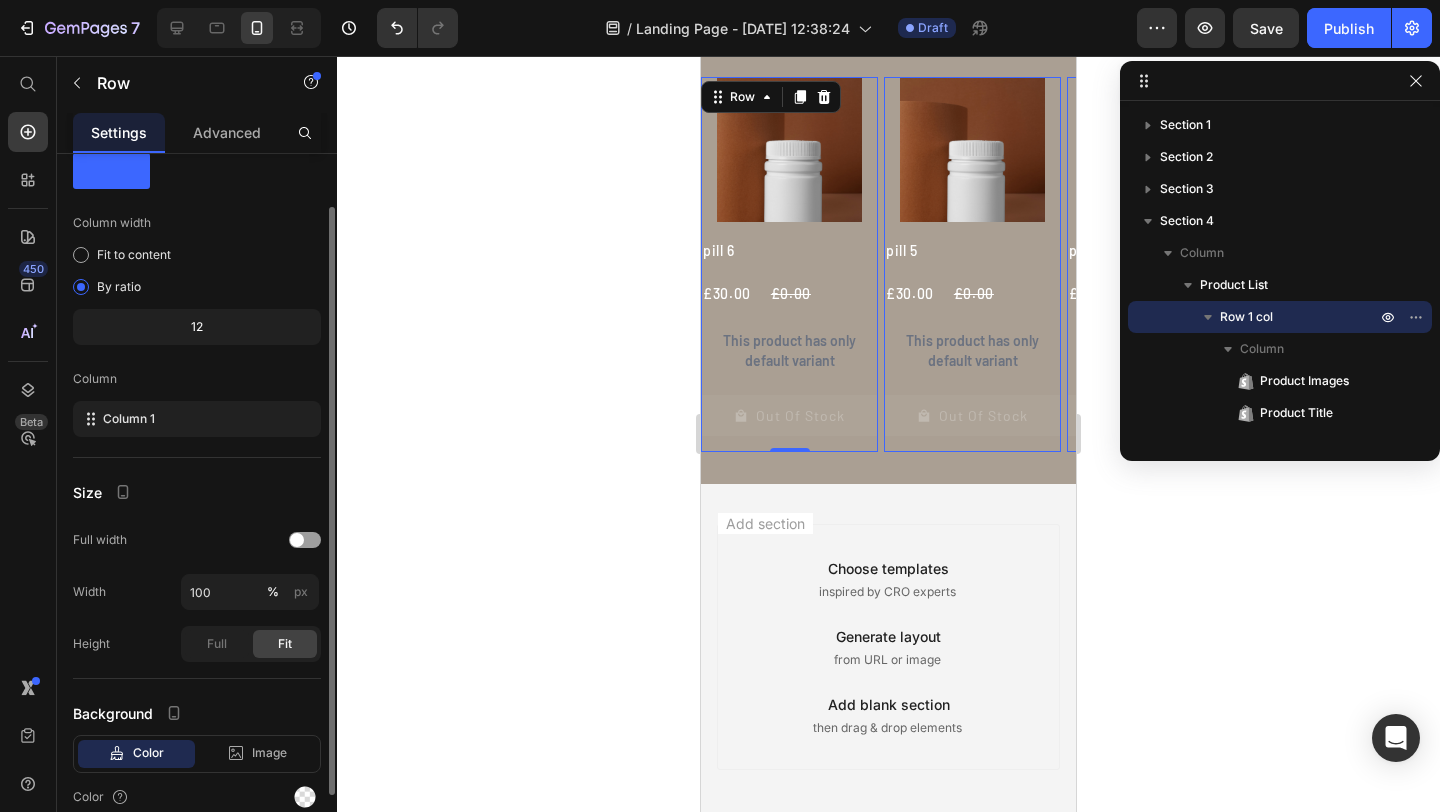 scroll, scrollTop: 153, scrollLeft: 0, axis: vertical 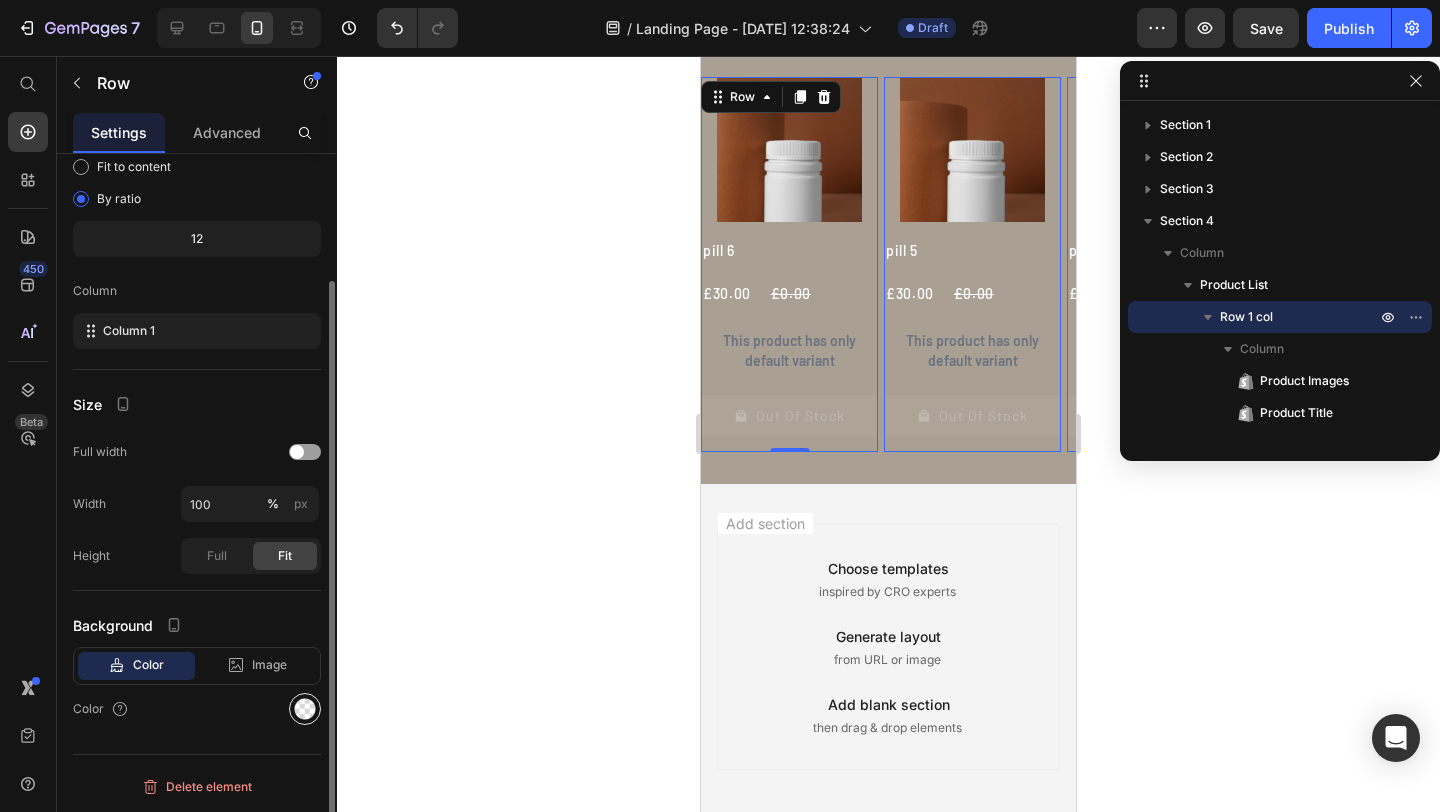 click at bounding box center [305, 709] 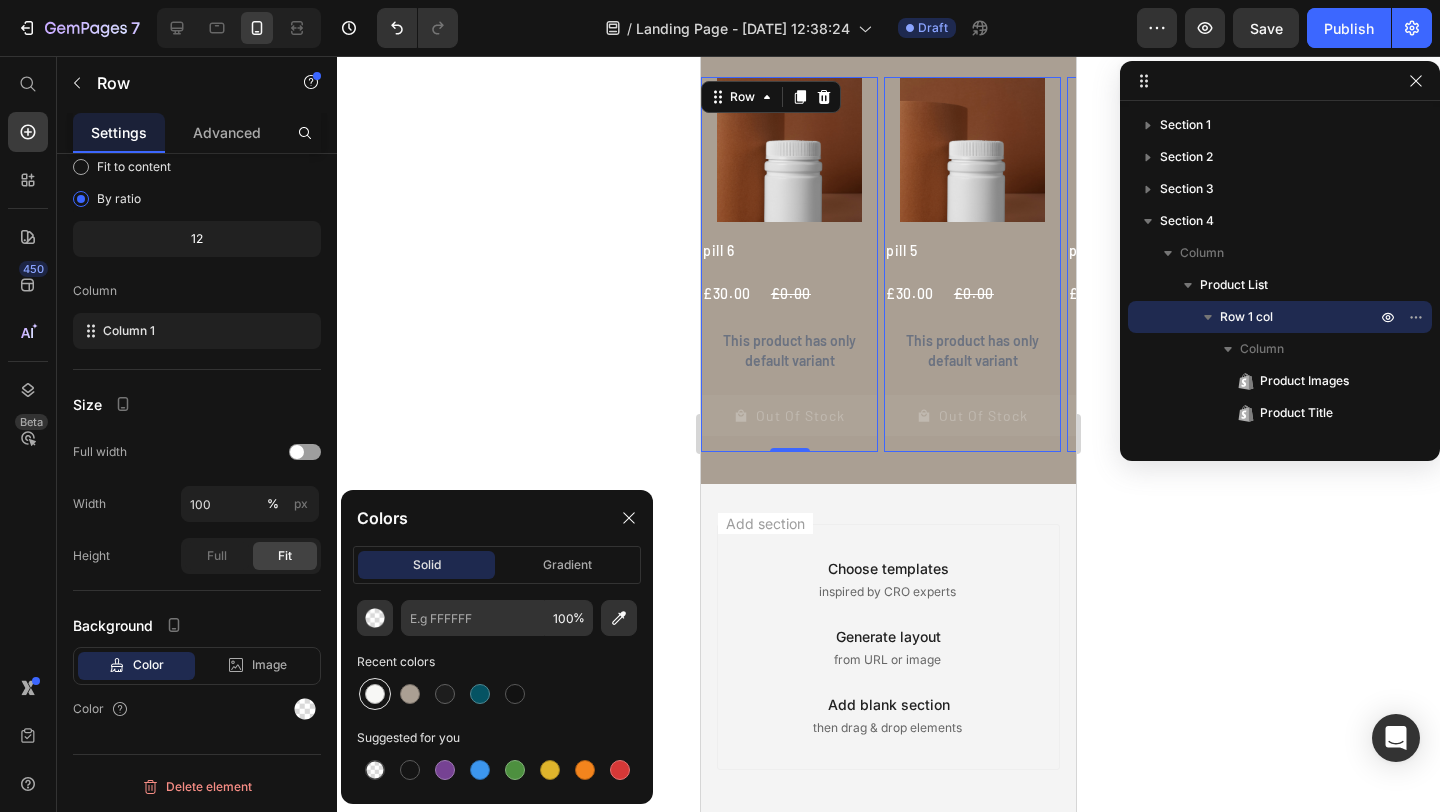 click at bounding box center (375, 694) 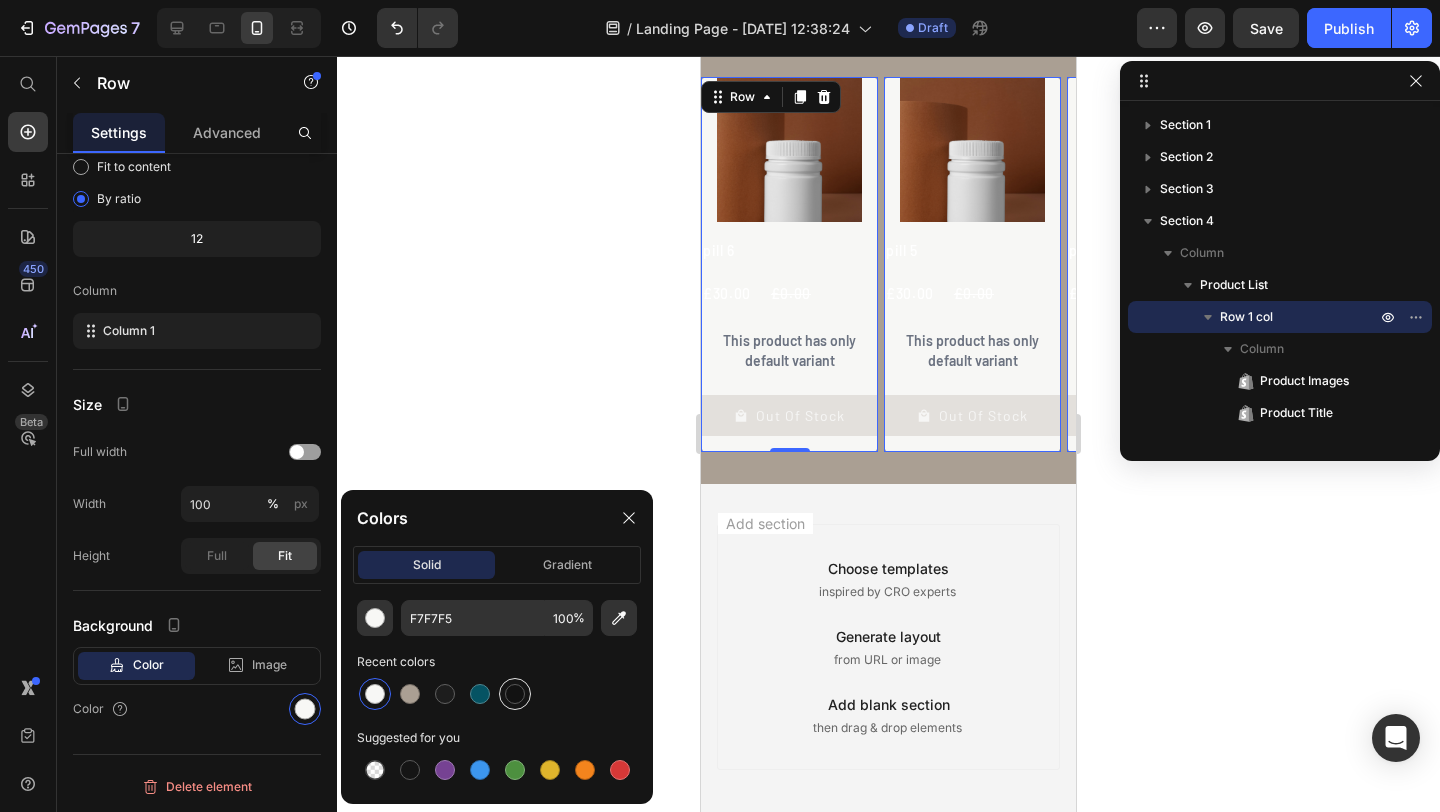 click at bounding box center [515, 694] 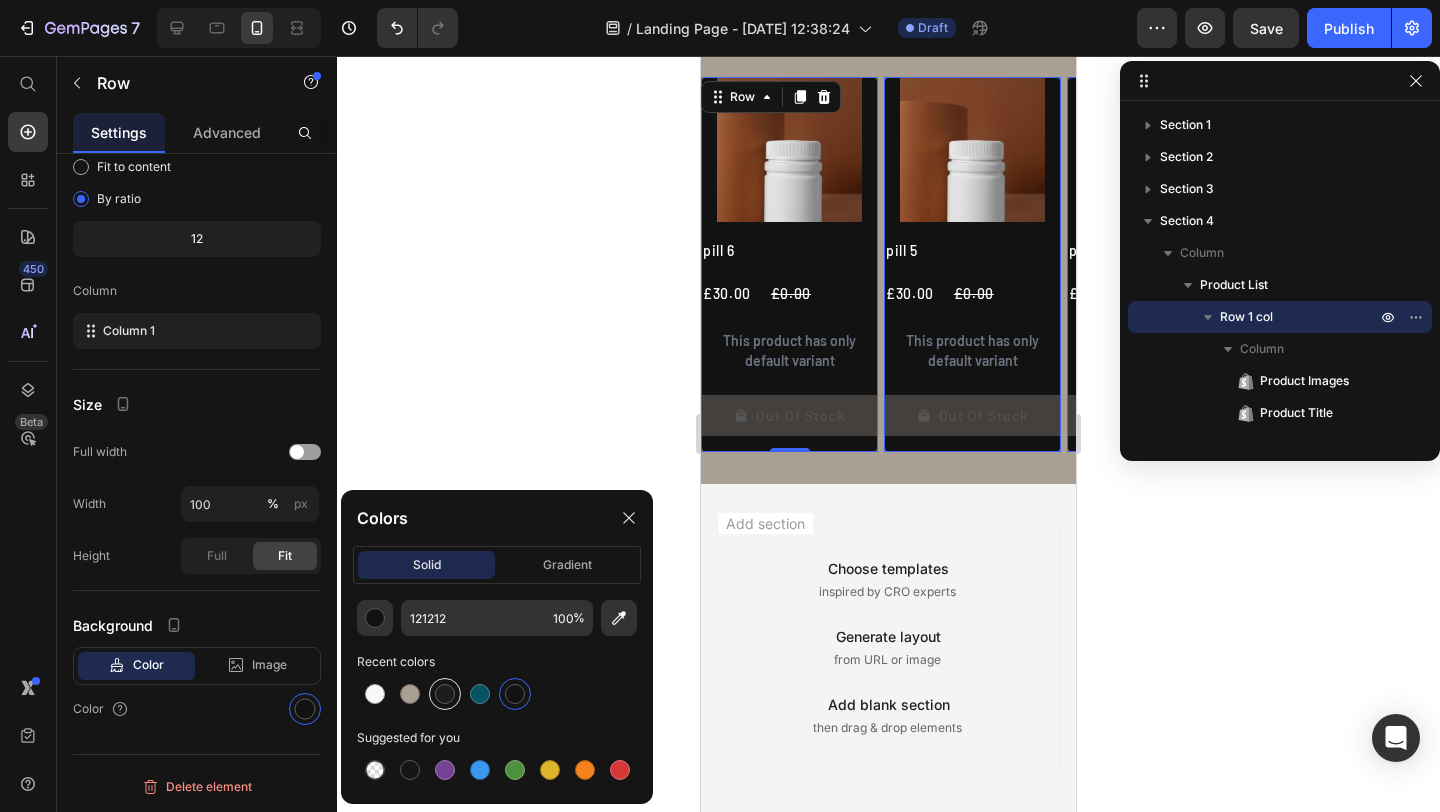click at bounding box center [445, 694] 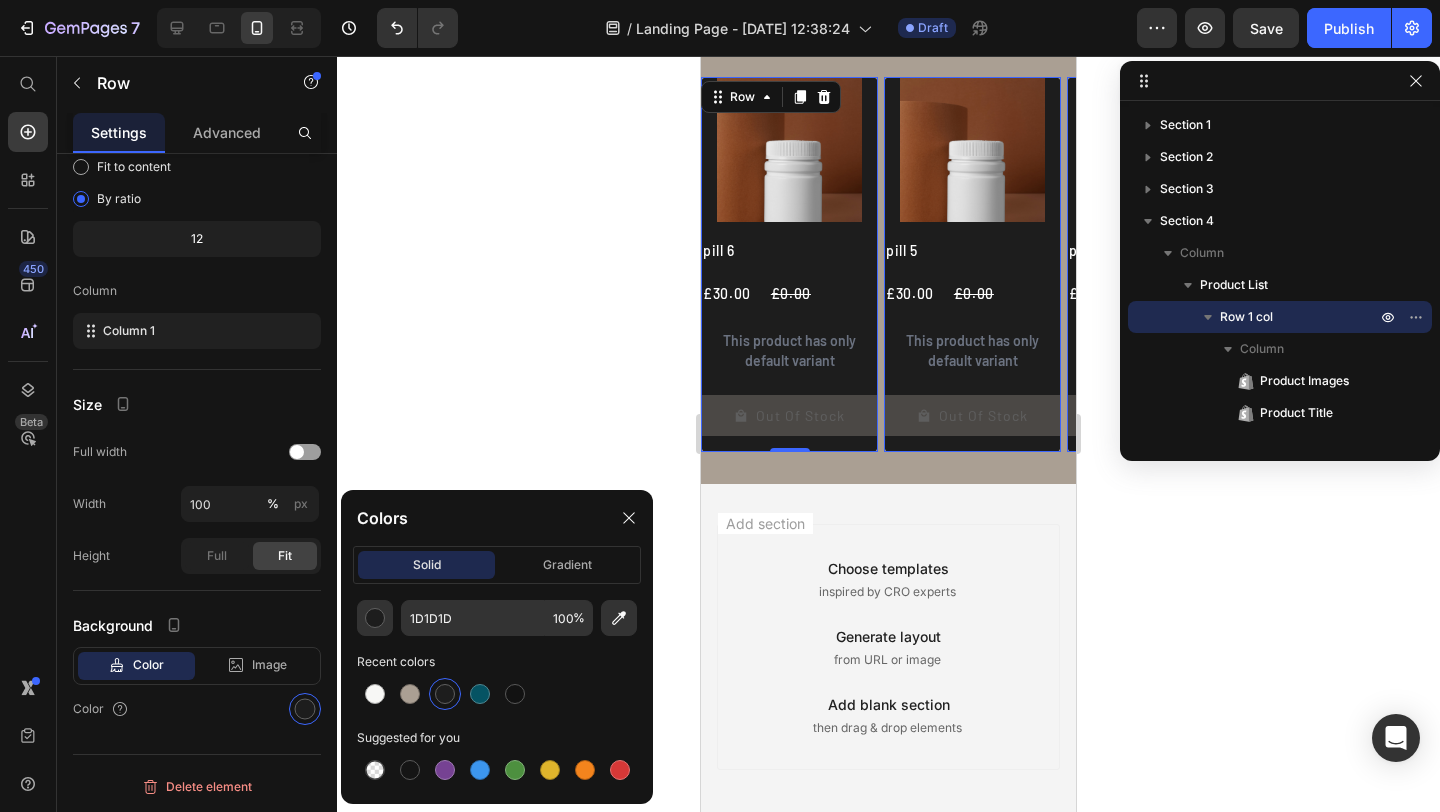 click at bounding box center [445, 694] 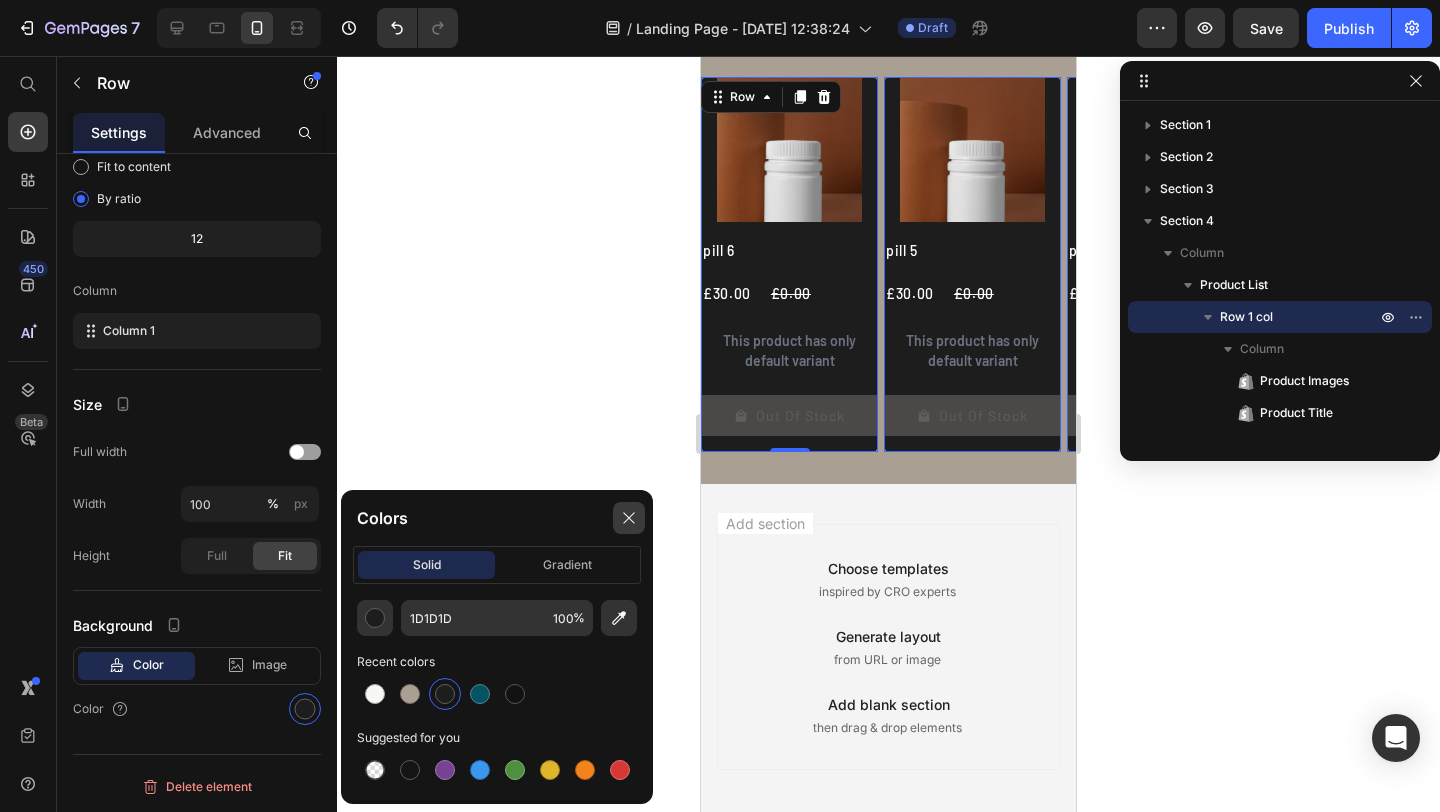 click 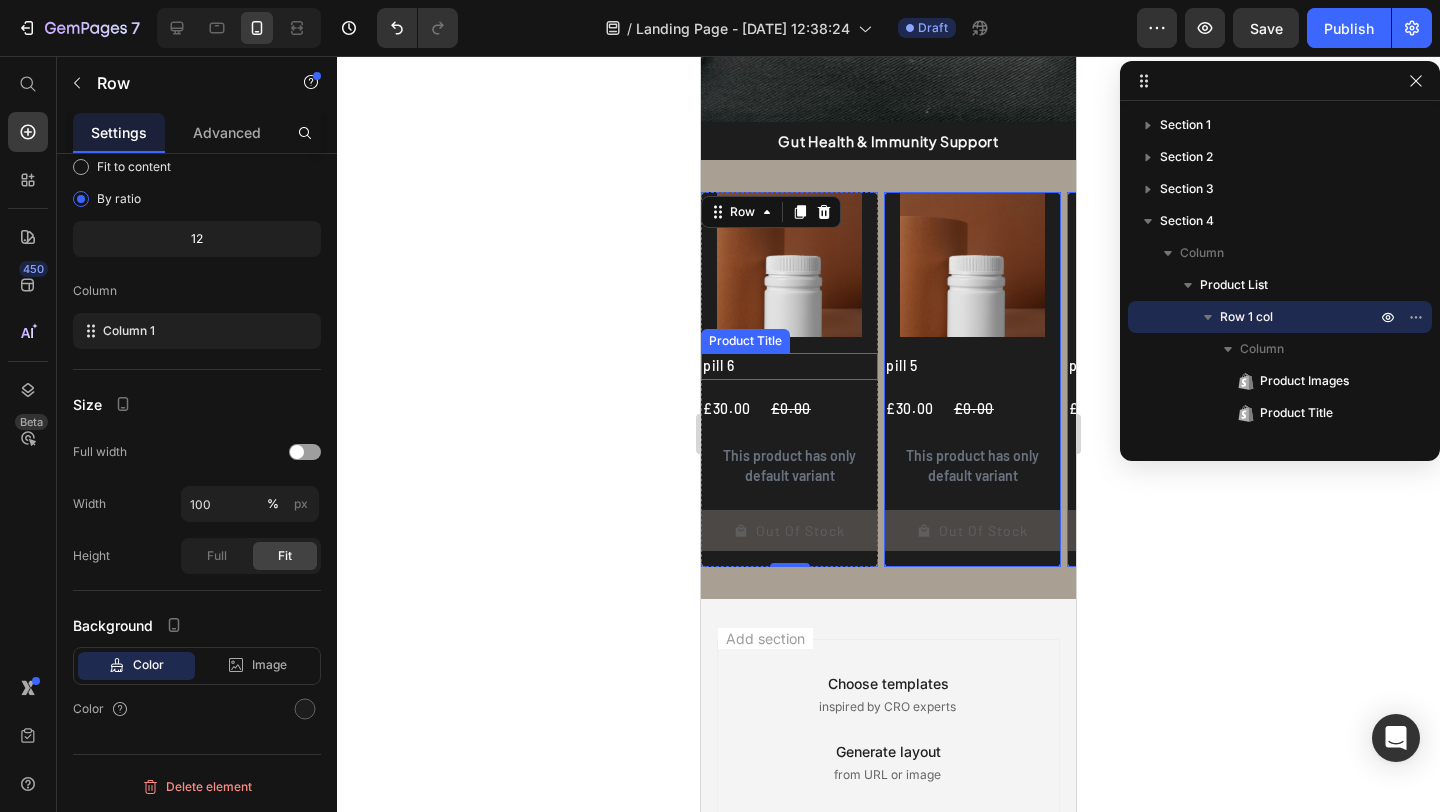 scroll, scrollTop: 261, scrollLeft: 0, axis: vertical 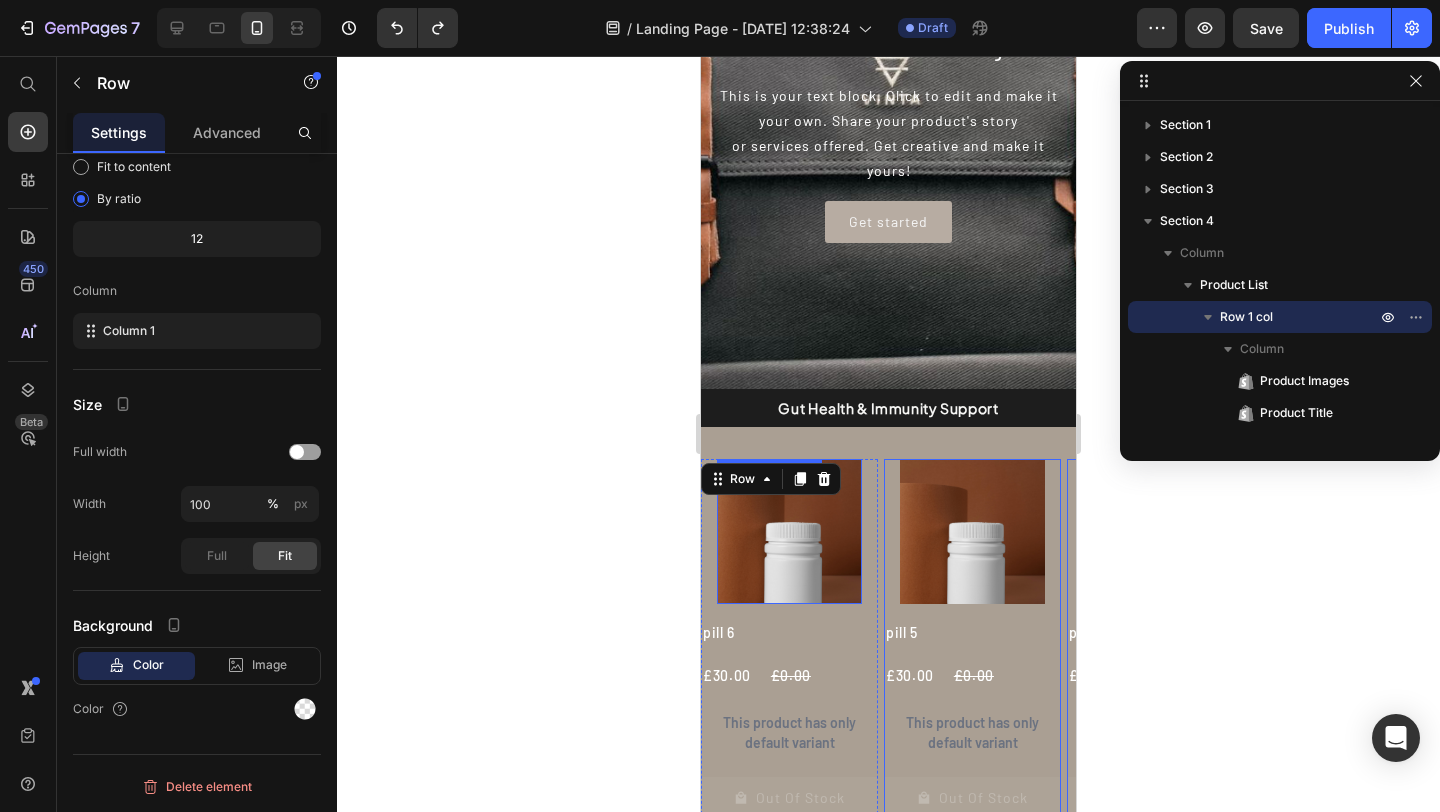 click at bounding box center (789, 531) 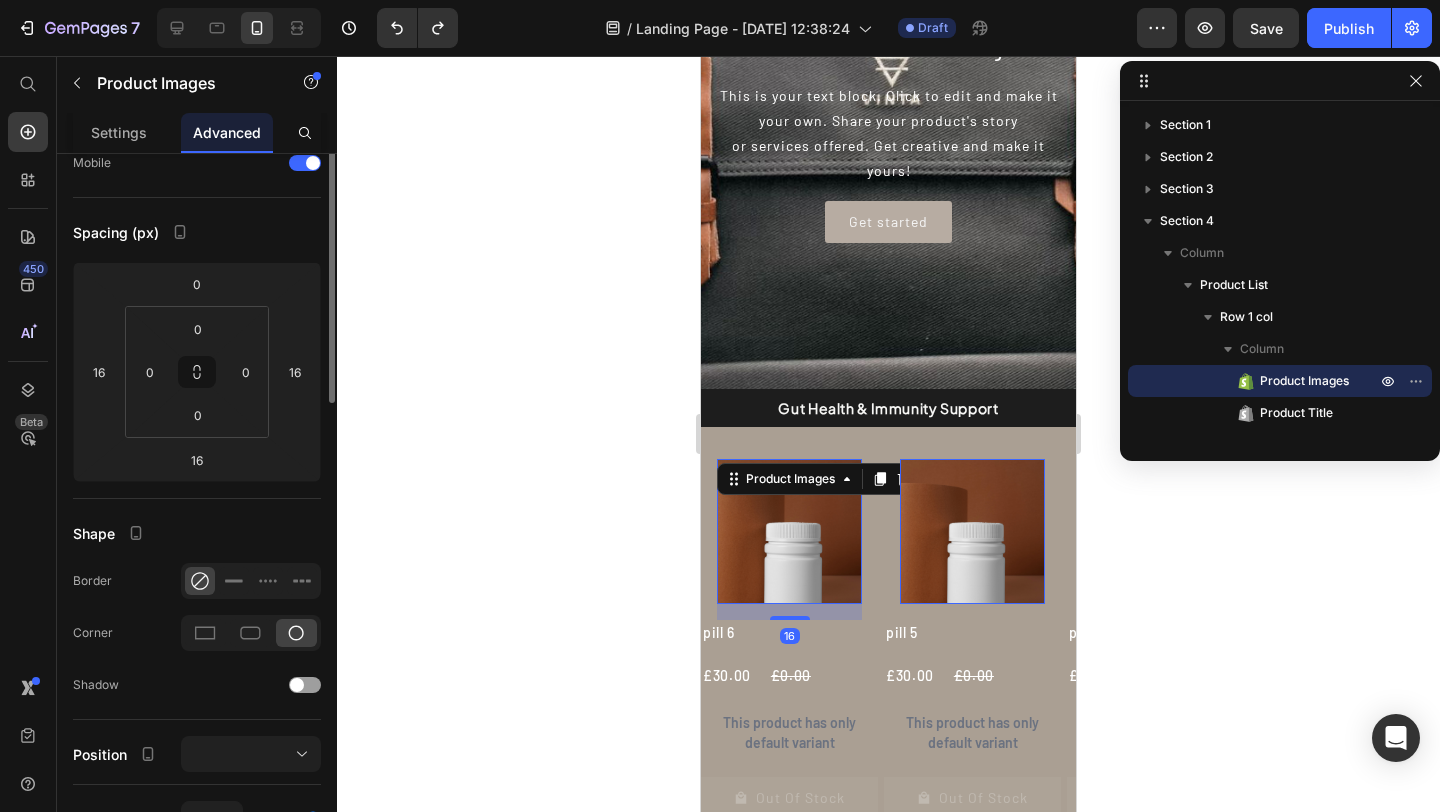 scroll, scrollTop: 0, scrollLeft: 0, axis: both 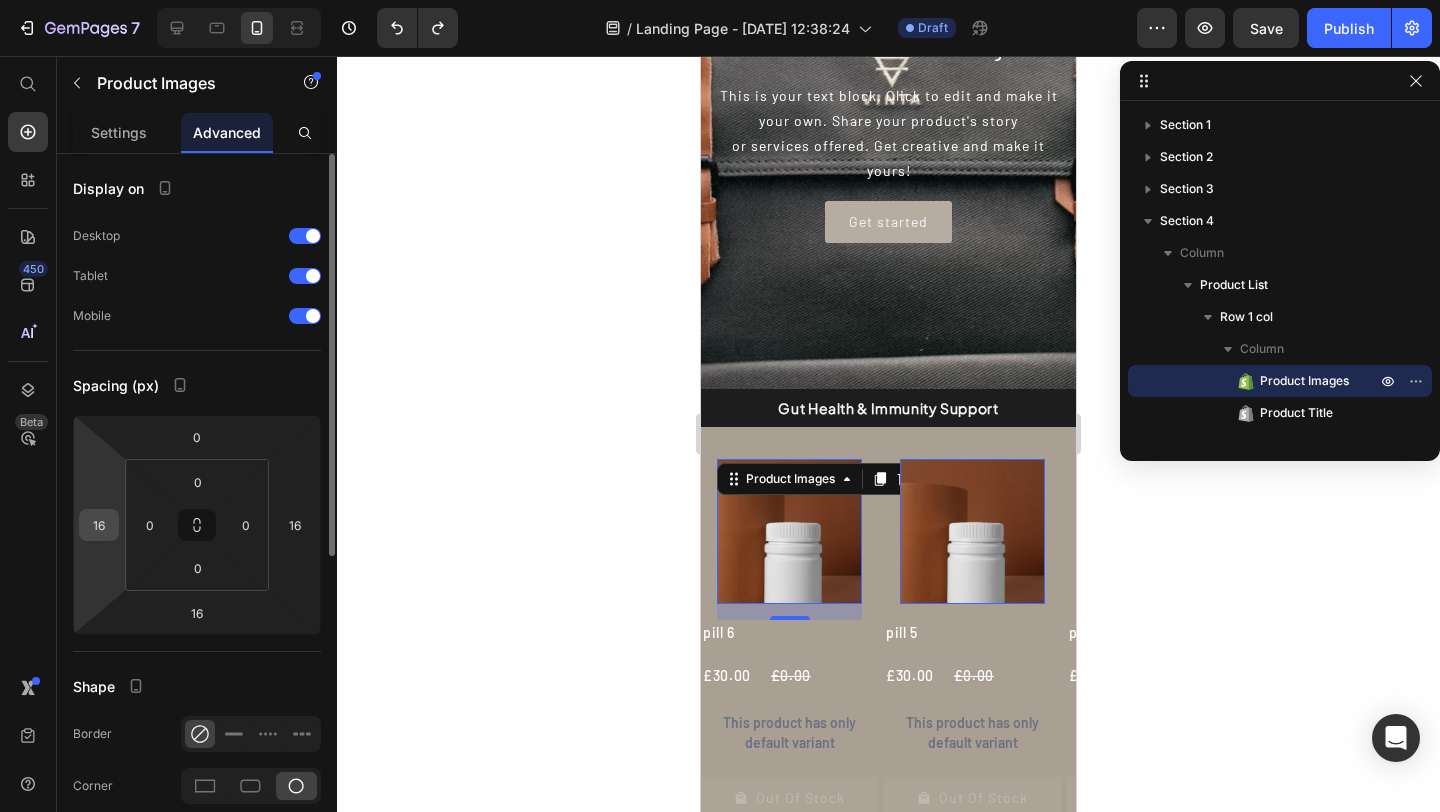 click on "16" at bounding box center [99, 525] 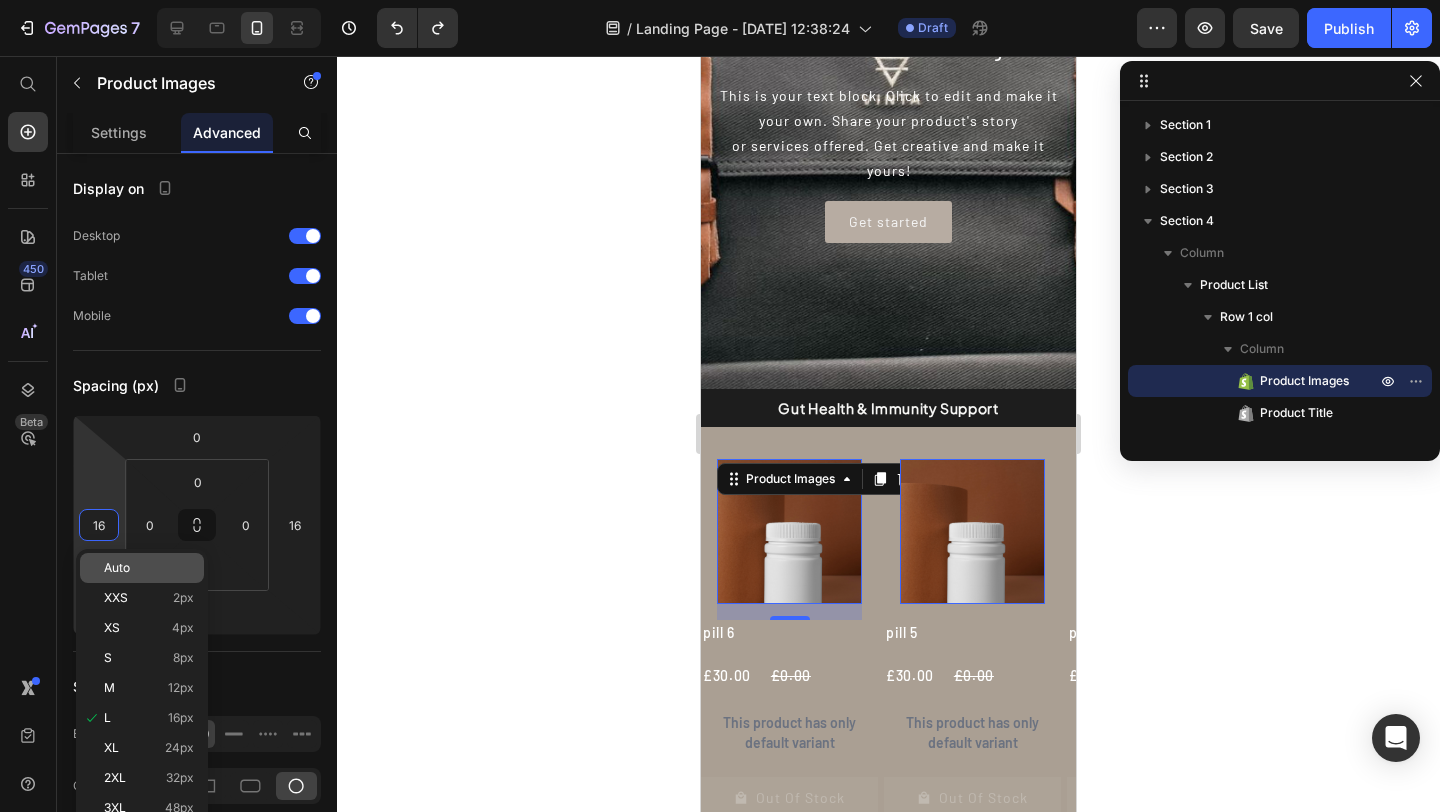 click on "Auto" at bounding box center (149, 568) 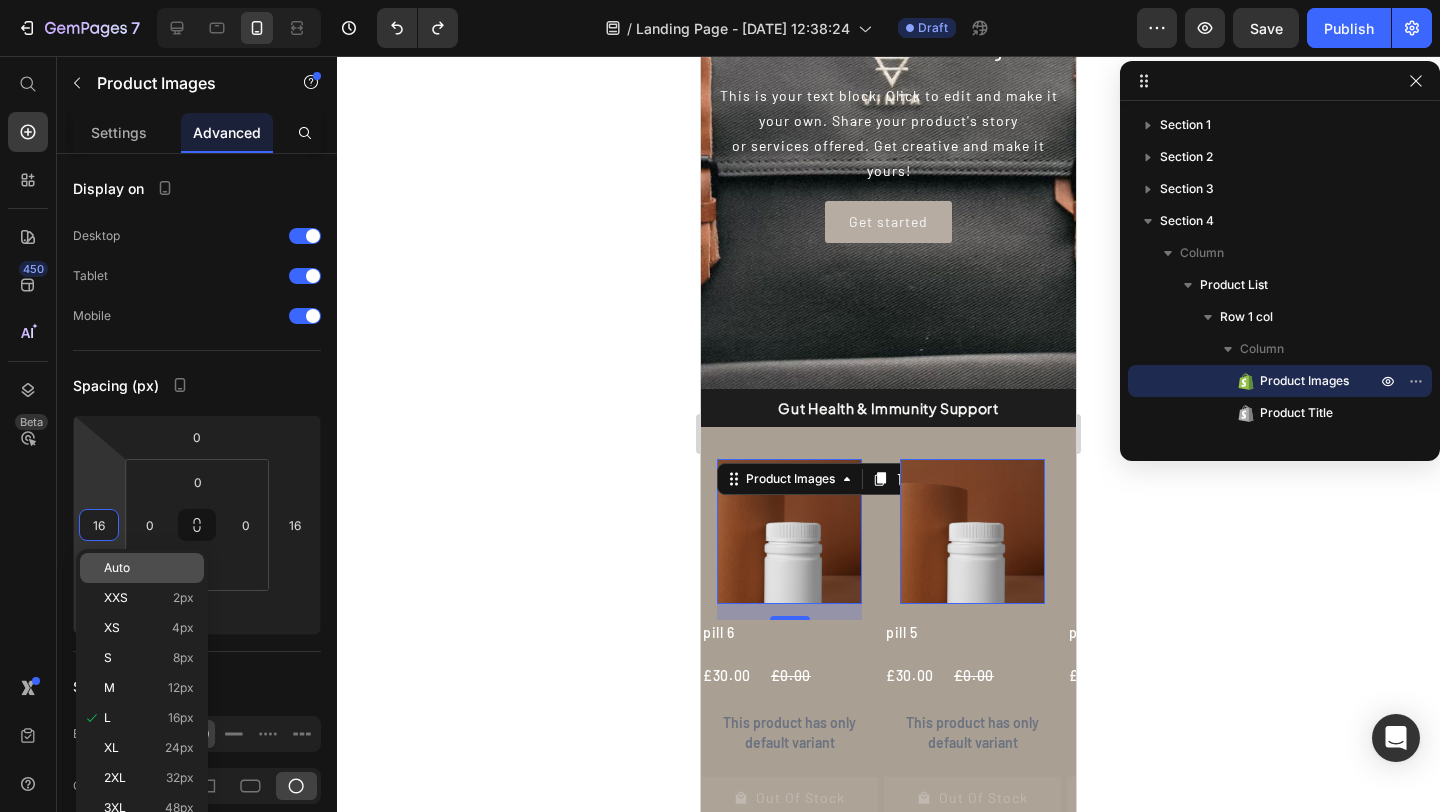 type 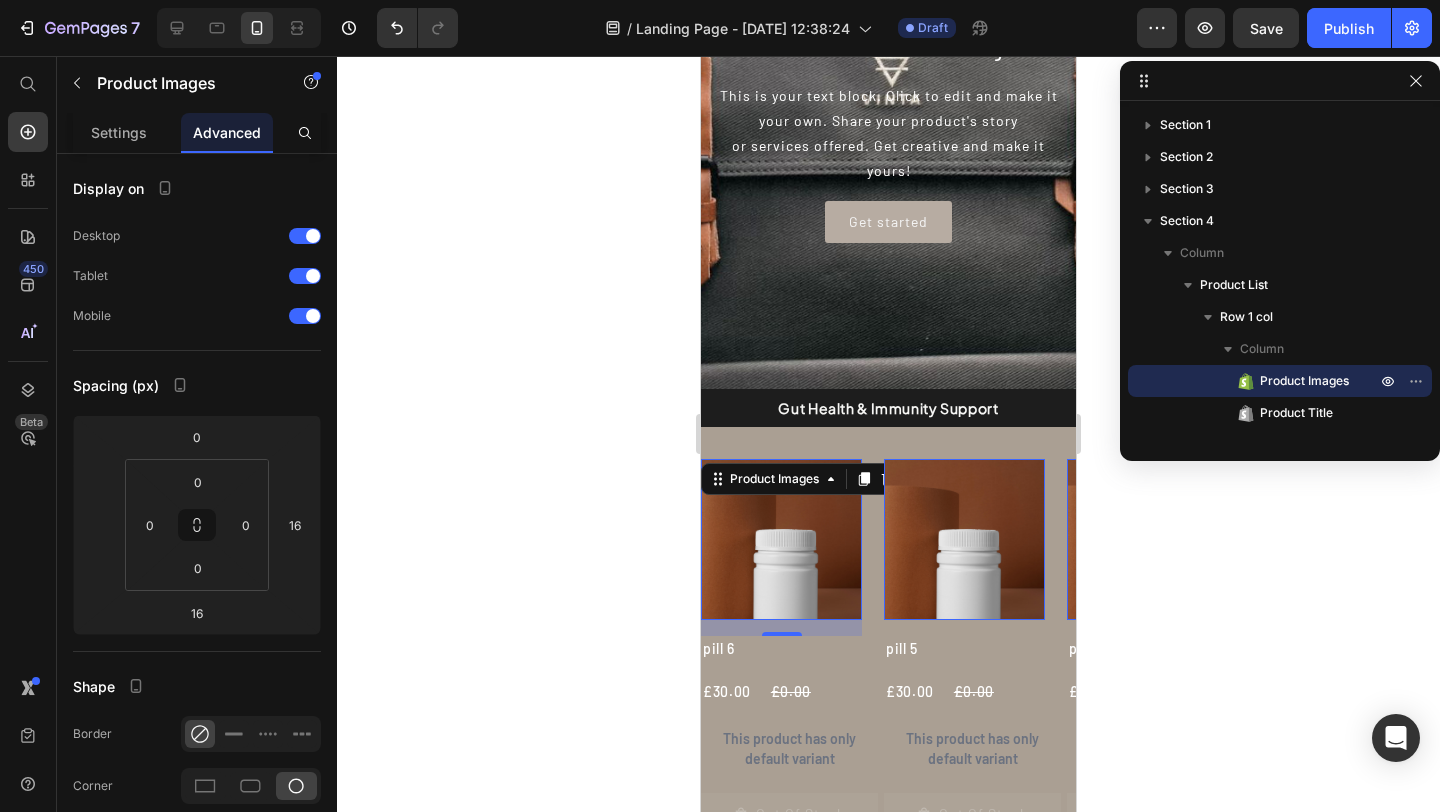 click at bounding box center [964, 539] 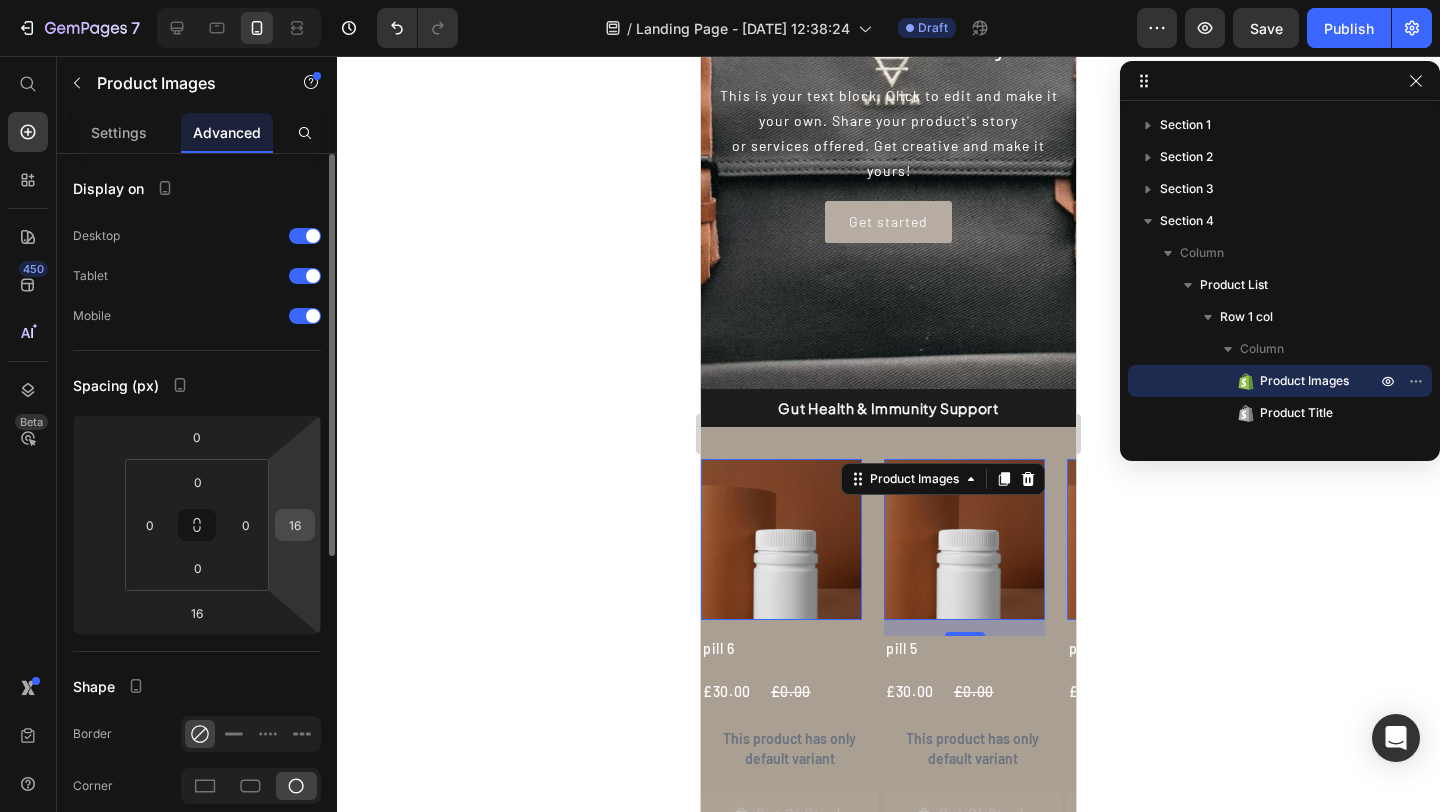 click on "16" at bounding box center (295, 525) 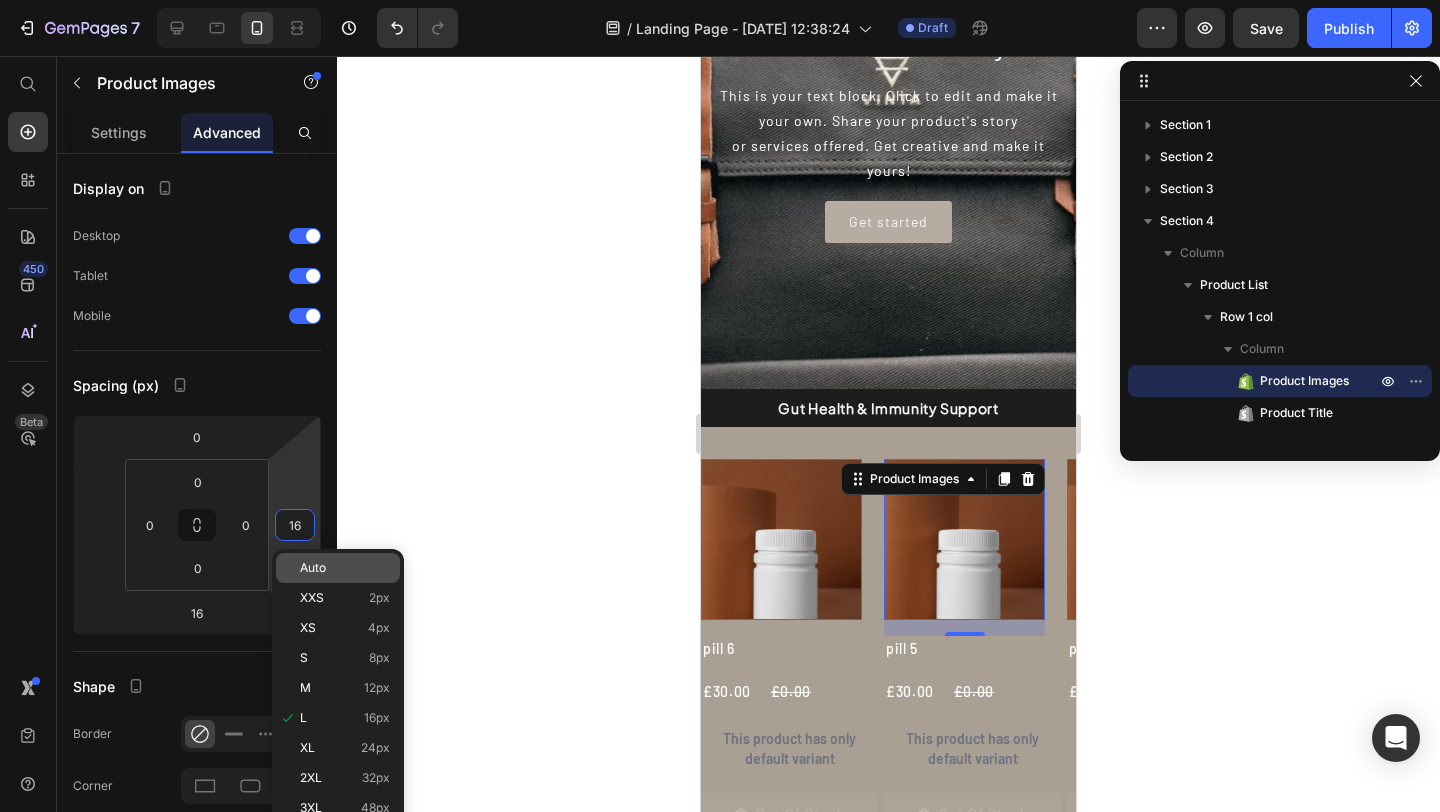 click on "Auto" at bounding box center (345, 568) 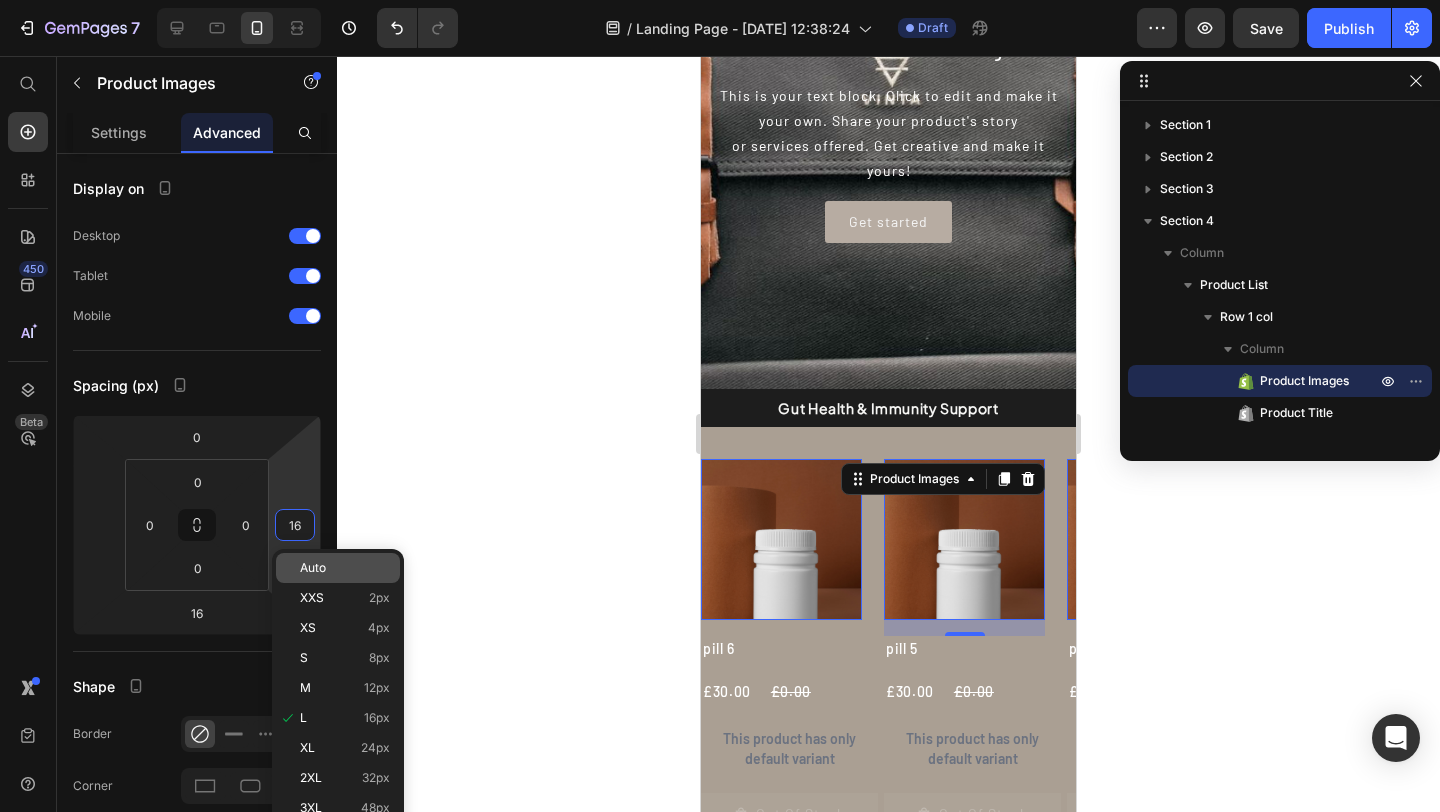type 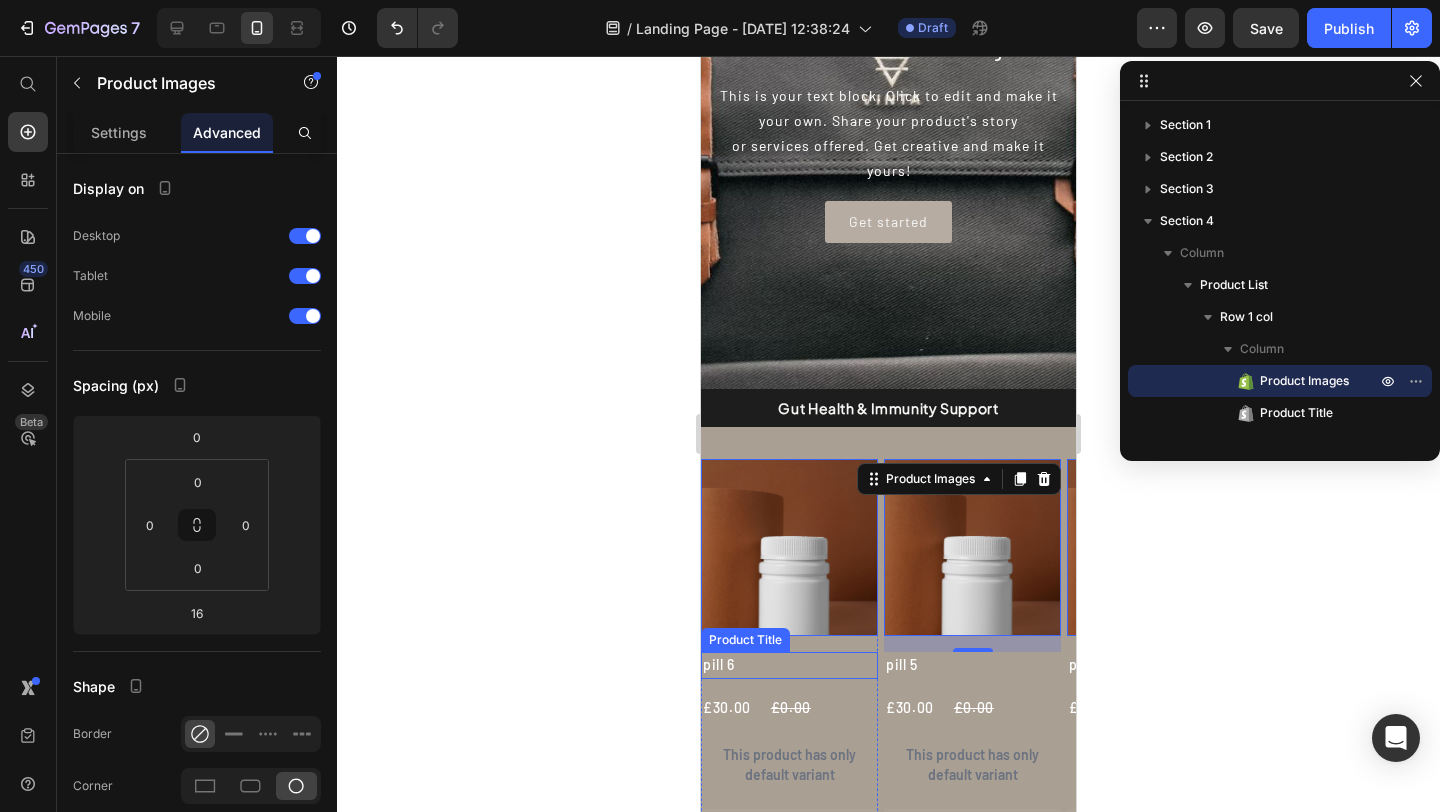 click on "pill 6" at bounding box center [789, 665] 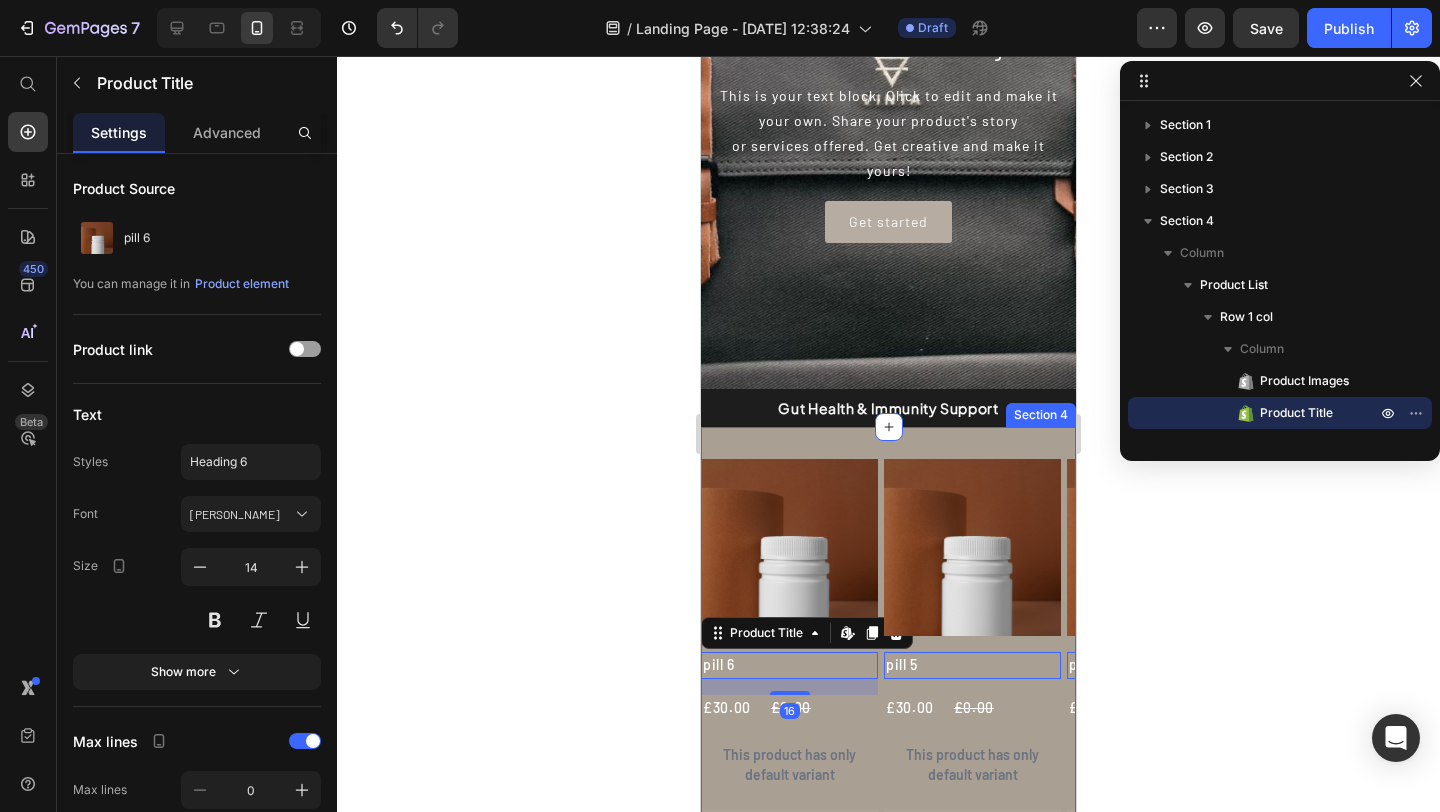 click on "Product Images pill 6 Product Title   Edit content in Shopify 16 £30.00 Product Price £0.00 Product Price Row This product has only default variant Product Variants & Swatches Out Of Stock Product Cart Button Row Product Images pill 5 Product Title   Edit content in Shopify 0 £30.00 Product Price £0.00 Product Price Row This product has only default variant Product Variants & Swatches Out Of Stock Product Cart Button Row Product Images pill 4 Product Title   Edit content in Shopify 0 £30.00 Product Price £0.00 Product Price Row This product has only default variant Product Variants & Swatches Out Of Stock Product Cart Button Row Product Images pill 3 Product Title   Edit content in Shopify 0 £30.00 Product Price £0.00 Product Price Row This product has only default variant Product Variants & Swatches Out Of Stock Product Cart Button Row Product List Section 4" at bounding box center [888, 662] 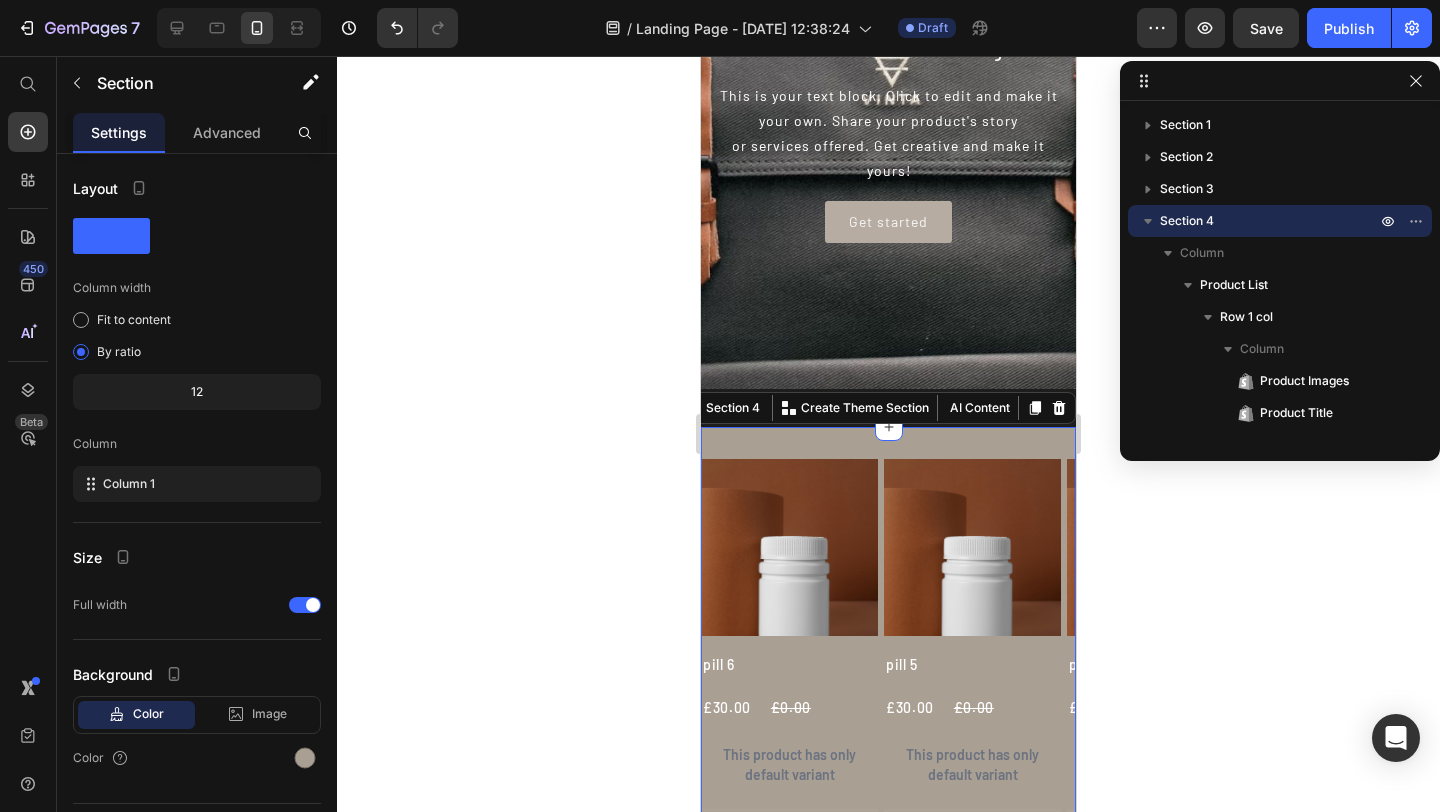 click on "Product Images pill 6 Product Title £30.00 Product Price £0.00 Product Price Row This product has only default variant Product Variants & Swatches Out Of Stock Product Cart Button Row Product Images pill 5 Product Title £30.00 Product Price £0.00 Product Price Row This product has only default variant Product Variants & Swatches Out Of Stock Product Cart Button Row Product Images pill 4 Product Title £30.00 Product Price £0.00 Product Price Row This product has only default variant Product Variants & Swatches Out Of Stock Product Cart Button Row Product Images pill 3 Product Title £30.00 Product Price £0.00 Product Price Row This product has only default variant Product Variants & Swatches Out Of Stock Product Cart Button Row Product List Section 4   You can create reusable sections Create Theme Section AI Content Write with GemAI What would you like to describe here? Tone and Voice Persuasive Product pill 6 Show more Generate" at bounding box center [888, 662] 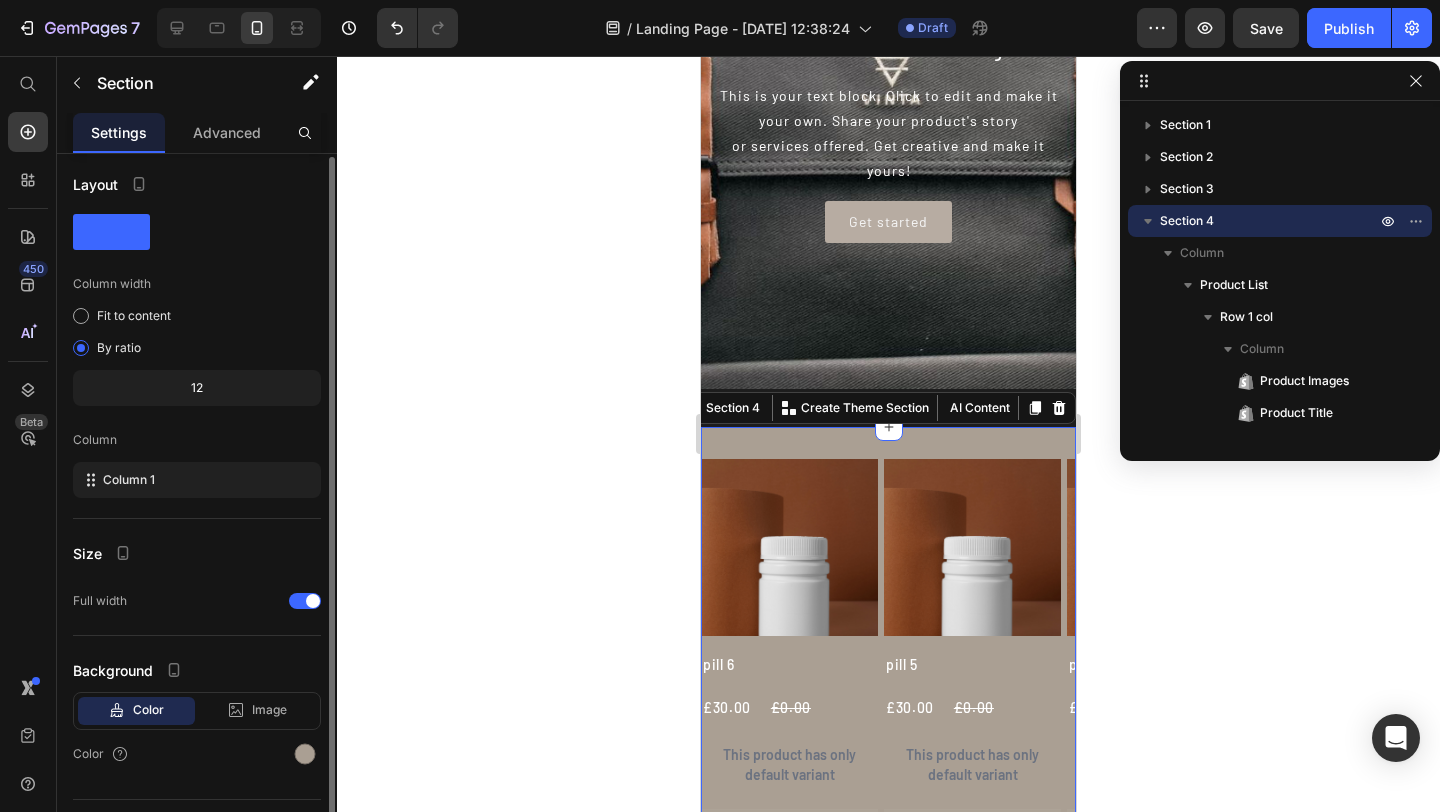 scroll, scrollTop: 49, scrollLeft: 0, axis: vertical 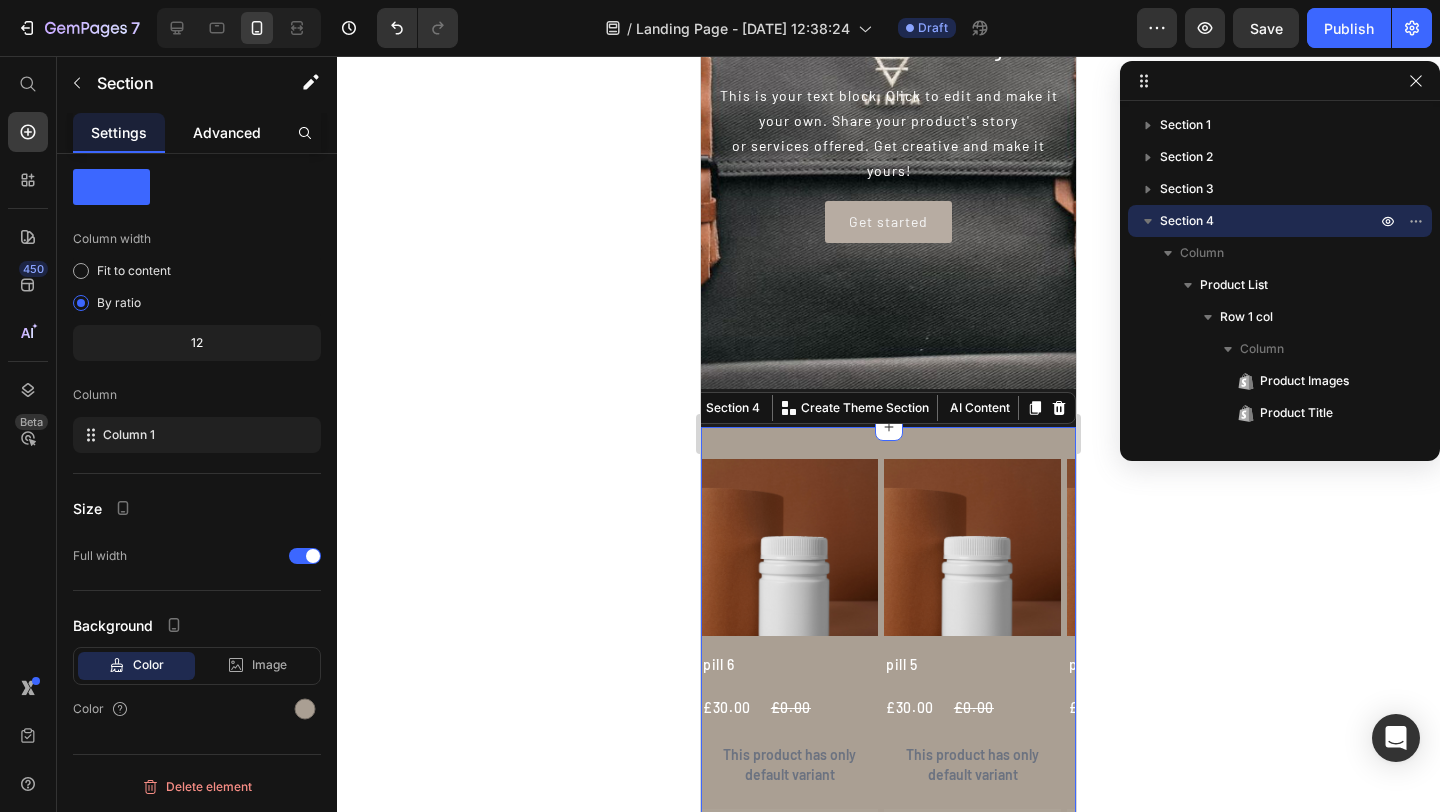 click on "Advanced" 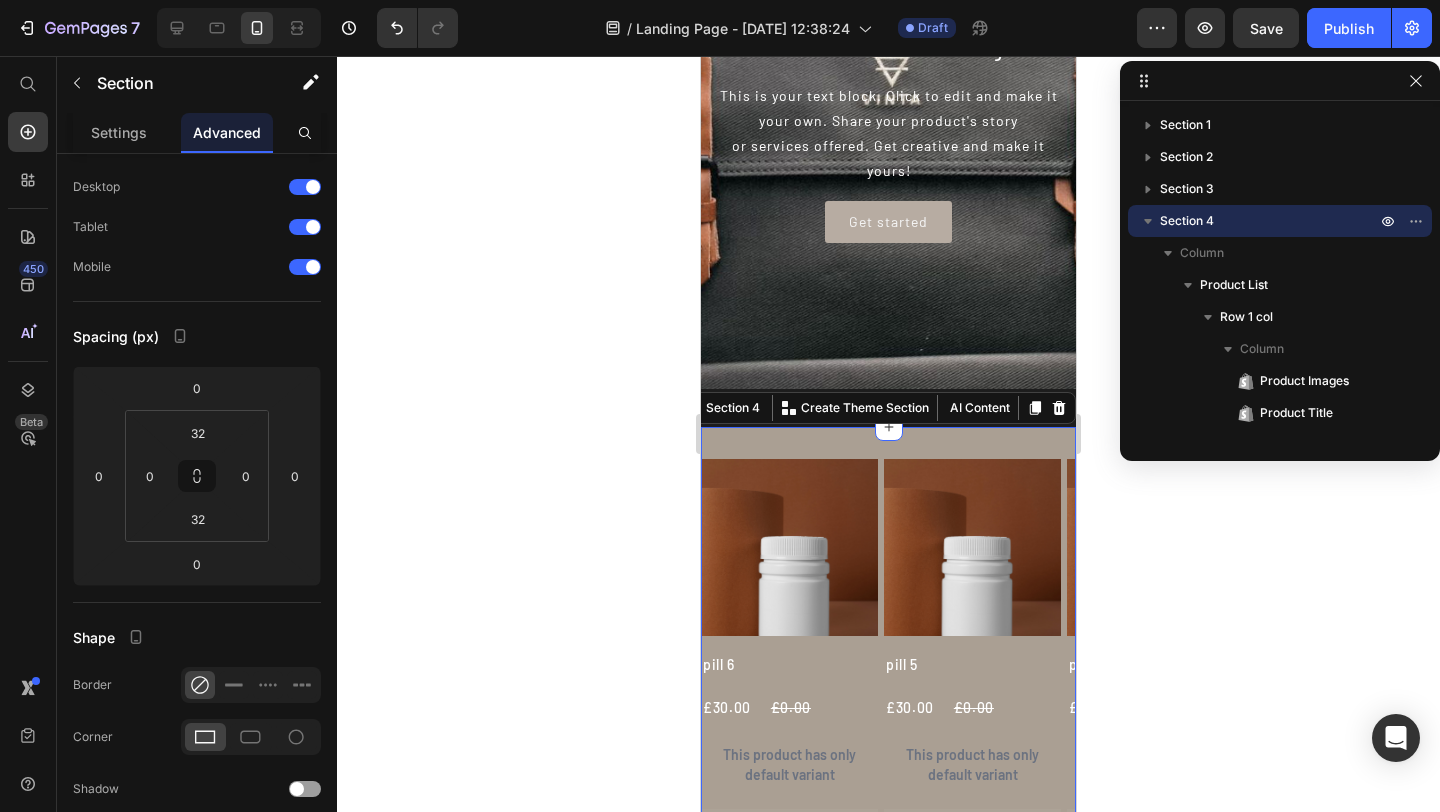 scroll, scrollTop: 0, scrollLeft: 0, axis: both 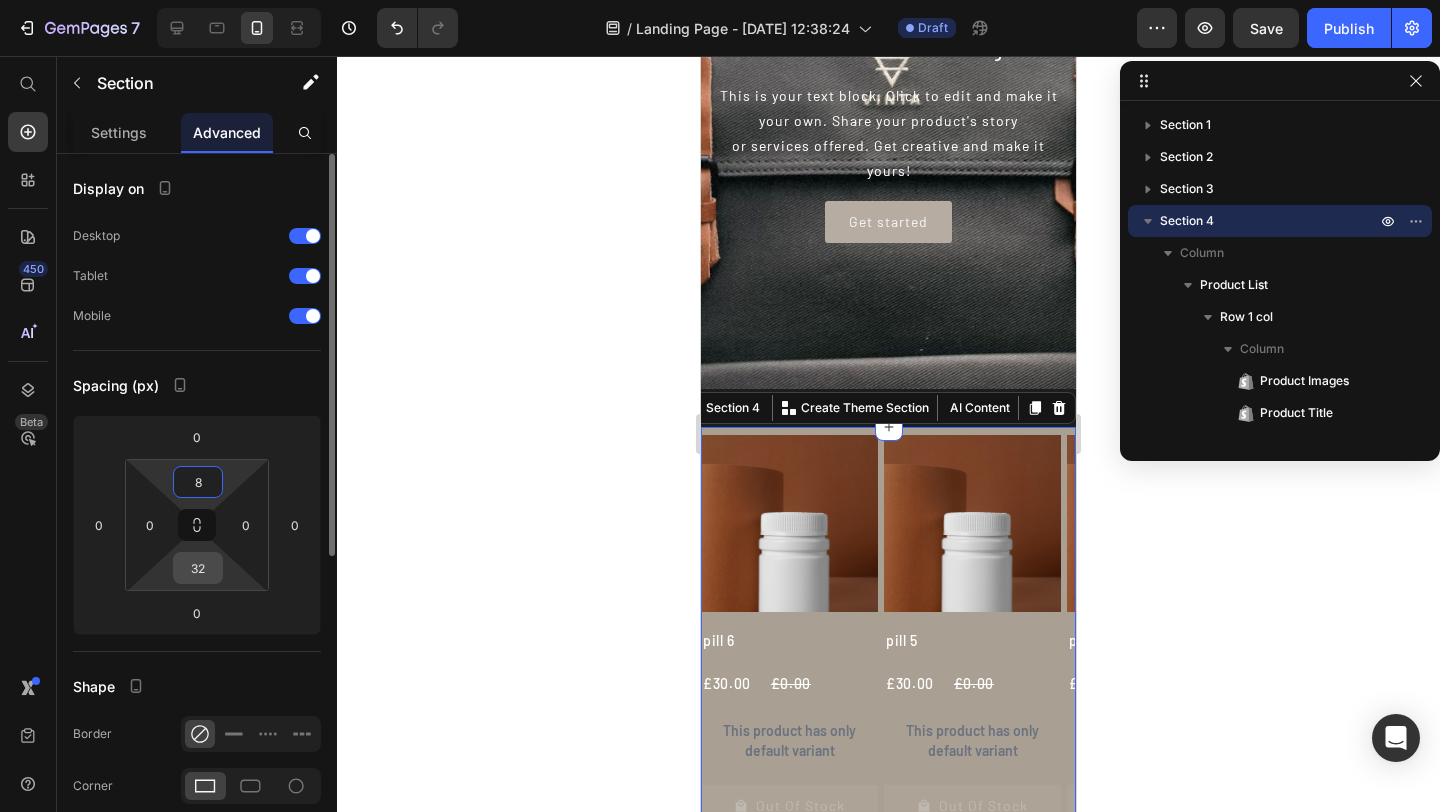 type on "8" 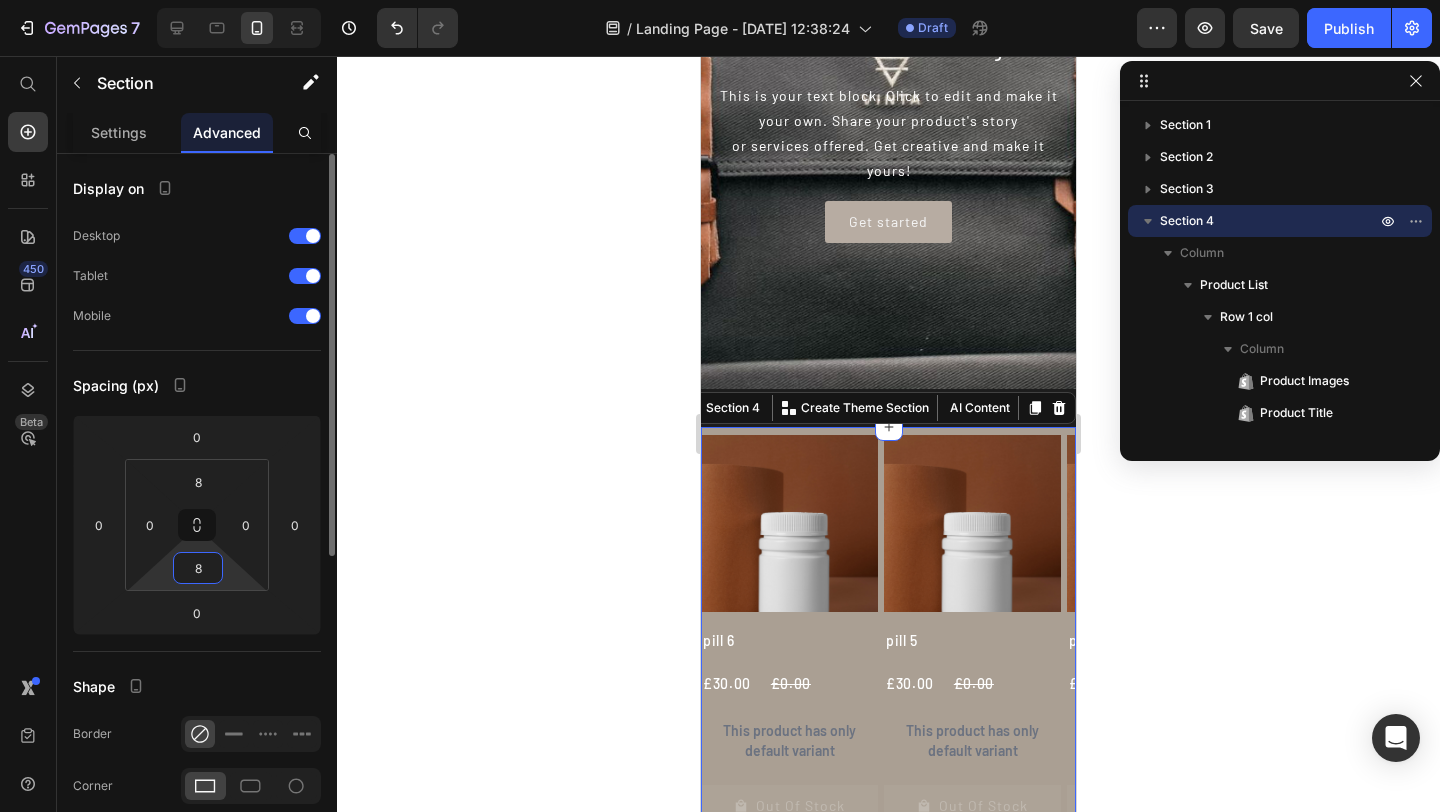 type on "8" 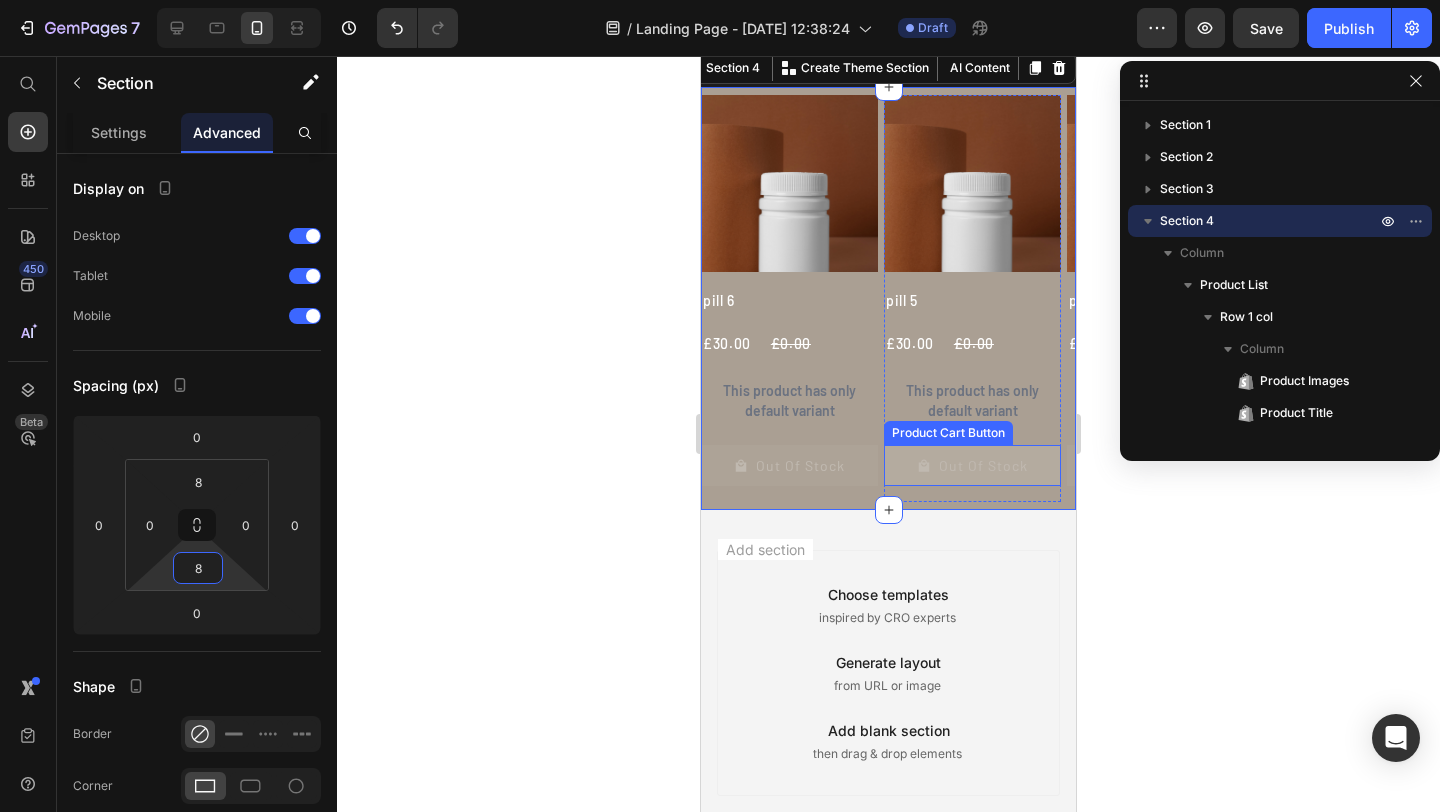 scroll, scrollTop: 663, scrollLeft: 0, axis: vertical 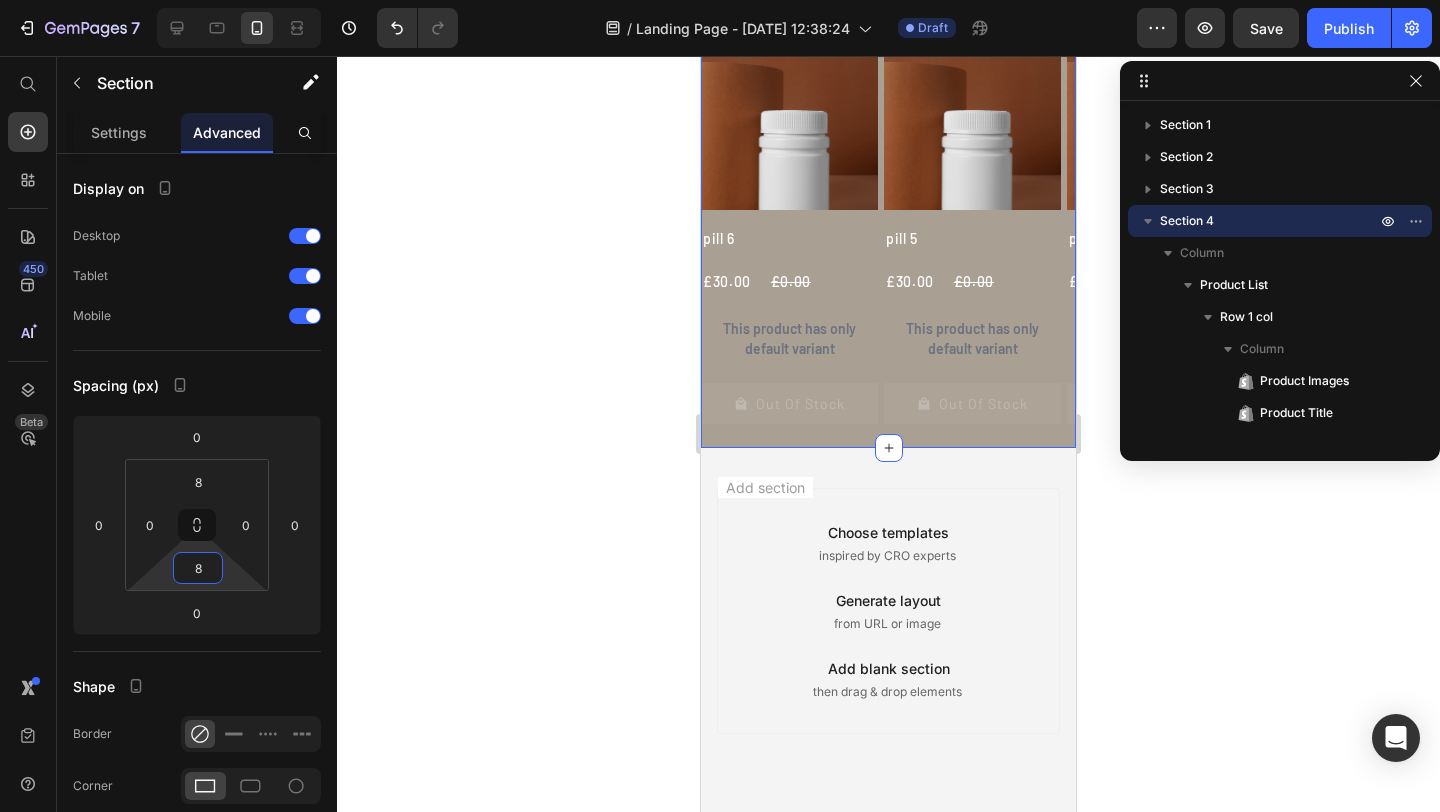 click 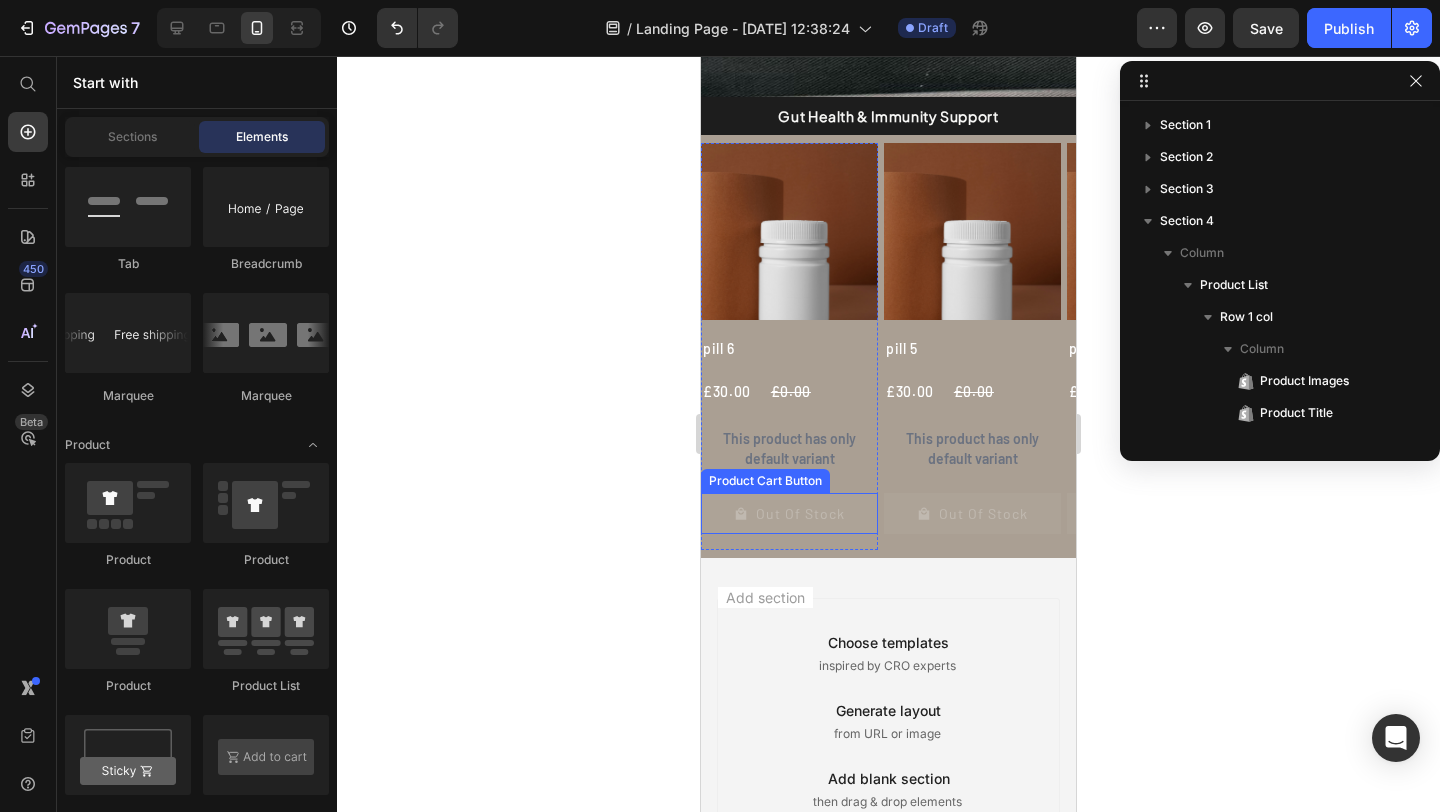 scroll, scrollTop: 525, scrollLeft: 0, axis: vertical 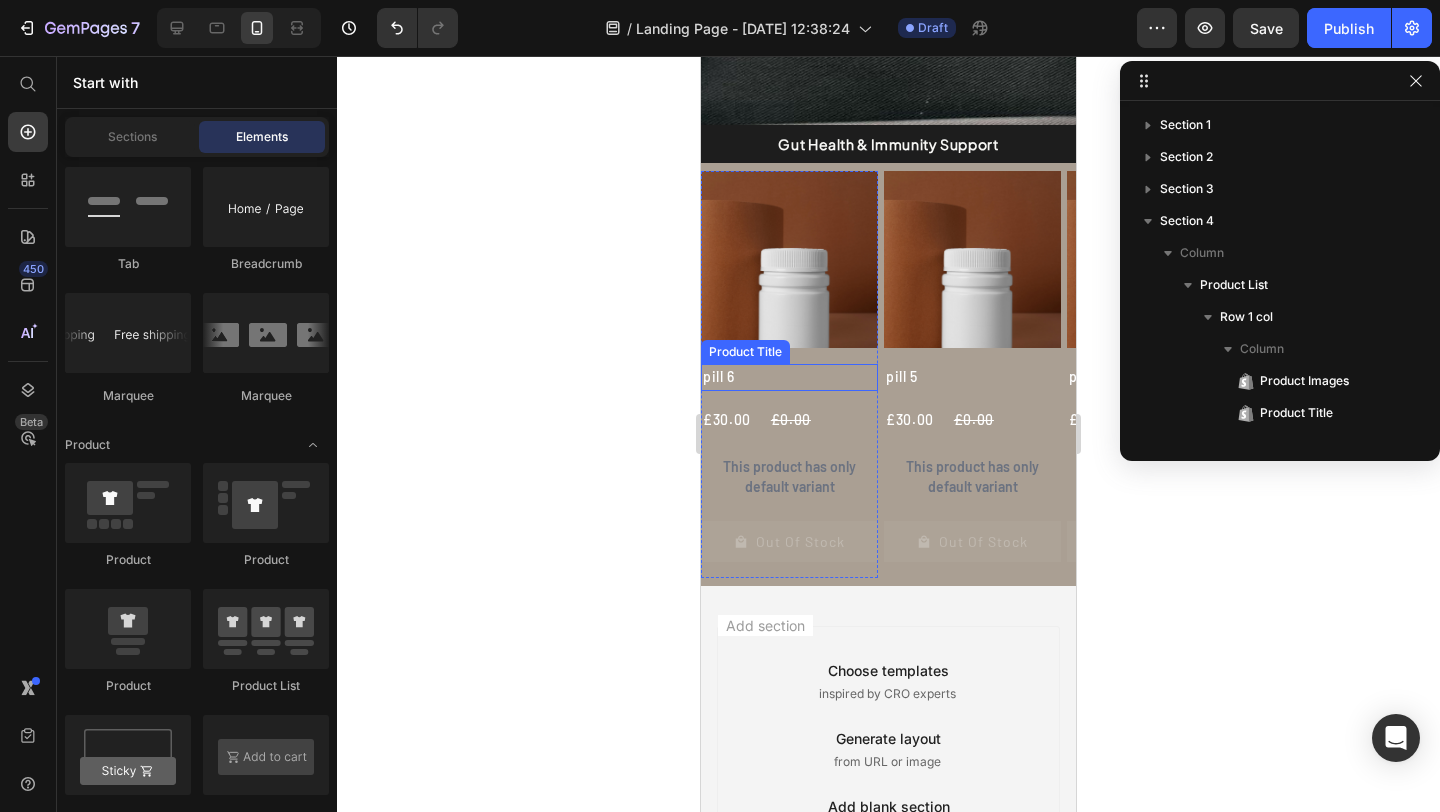click on "pill 6" at bounding box center (789, 377) 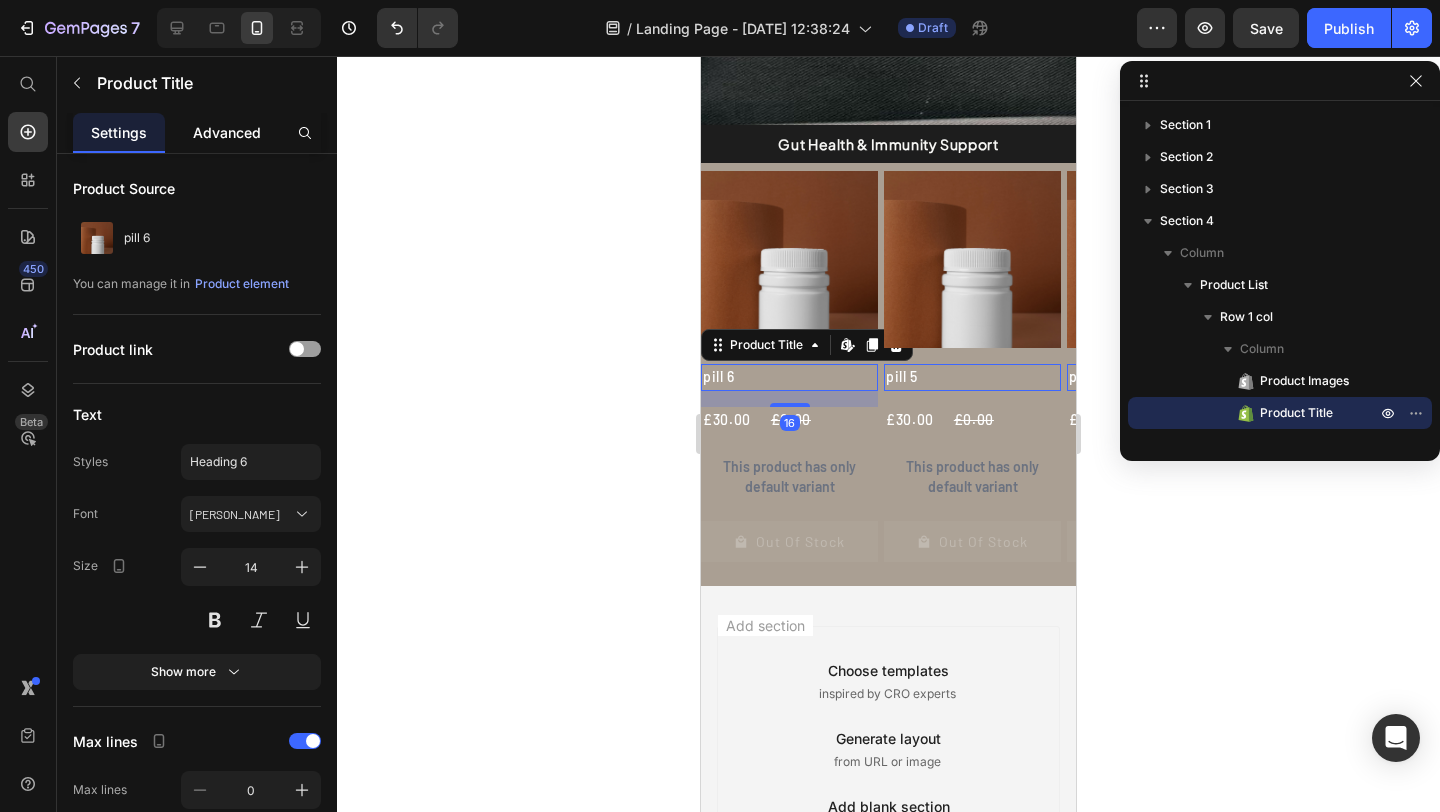 click on "Advanced" at bounding box center (227, 132) 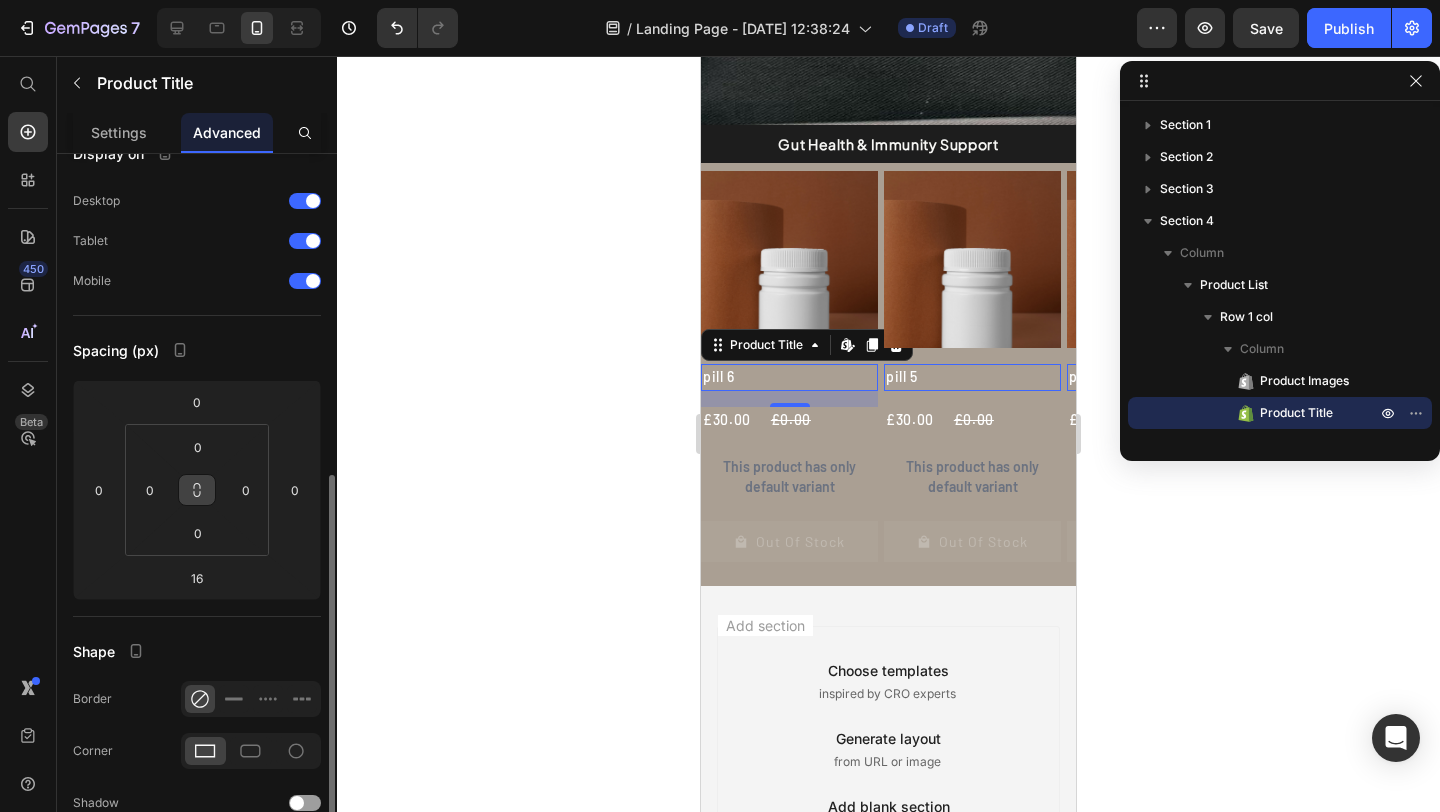 scroll, scrollTop: 228, scrollLeft: 0, axis: vertical 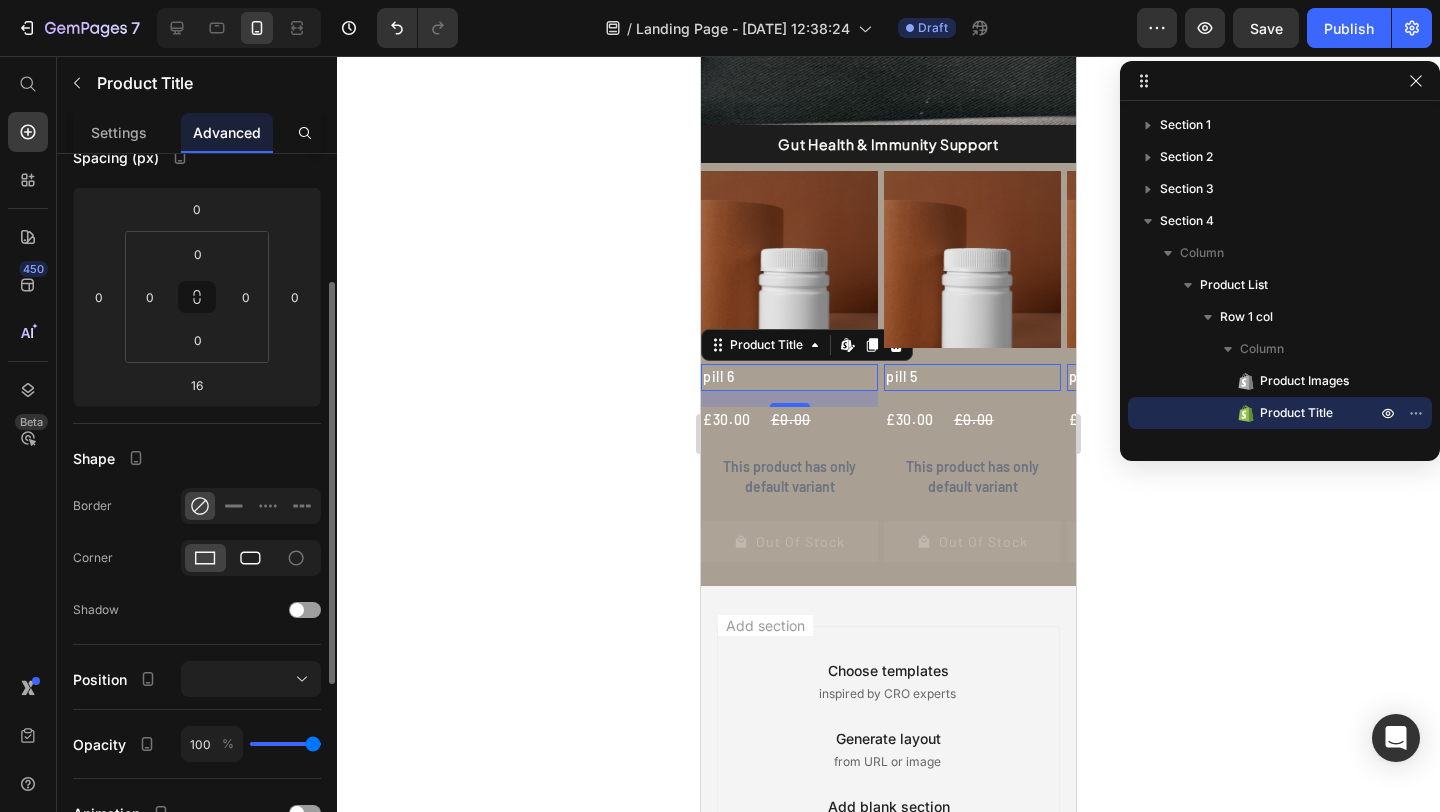 click 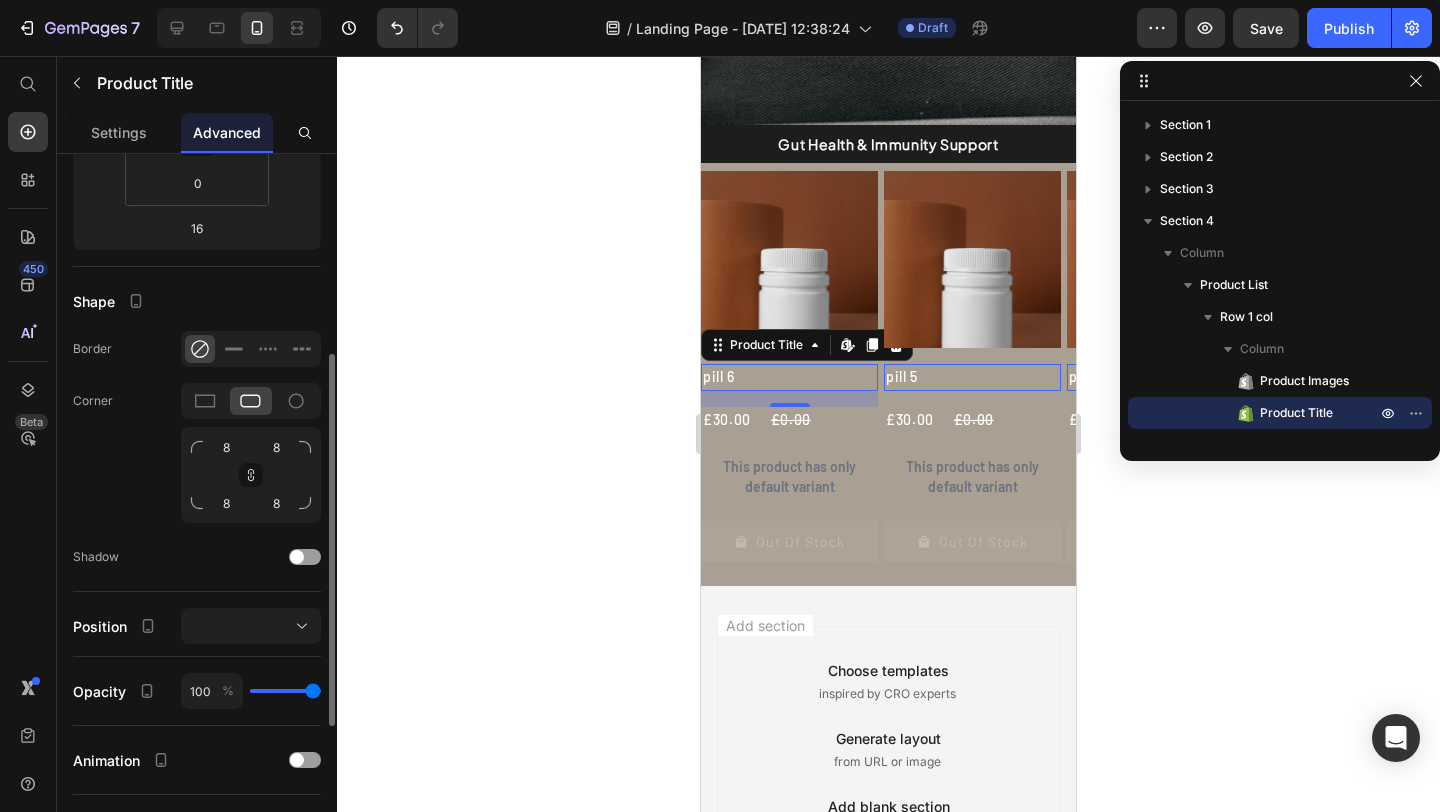 scroll, scrollTop: 410, scrollLeft: 0, axis: vertical 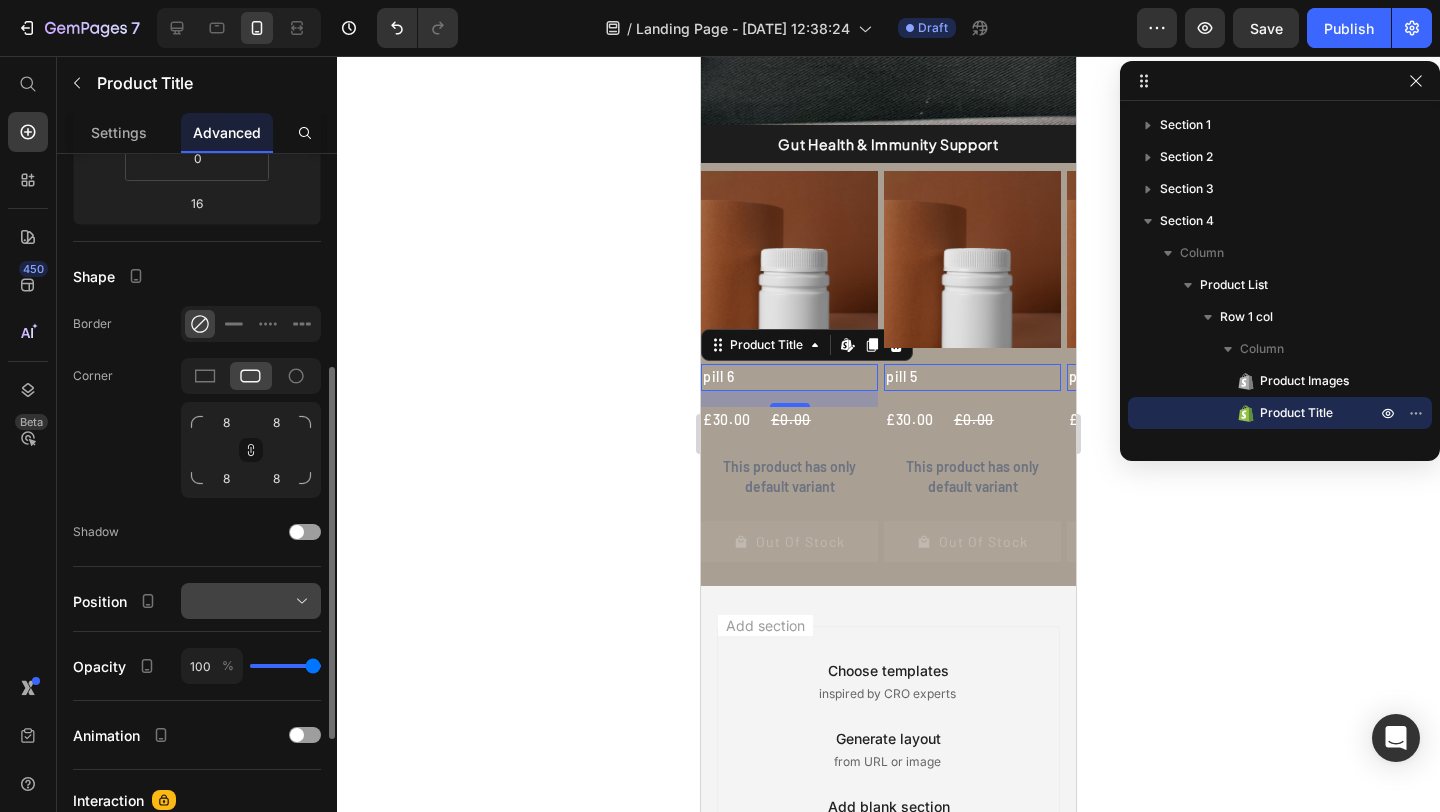 click at bounding box center [251, 601] 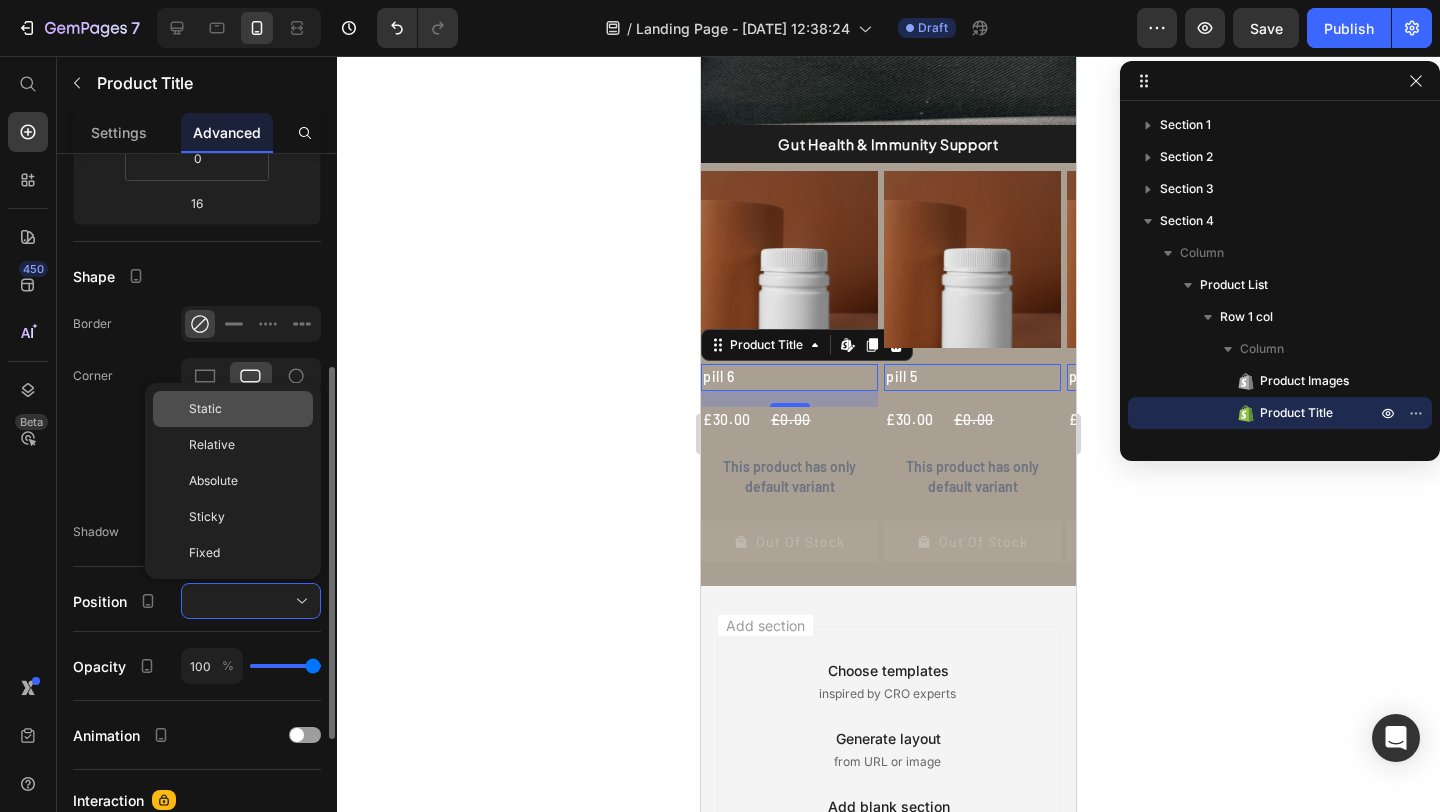 click on "Static" 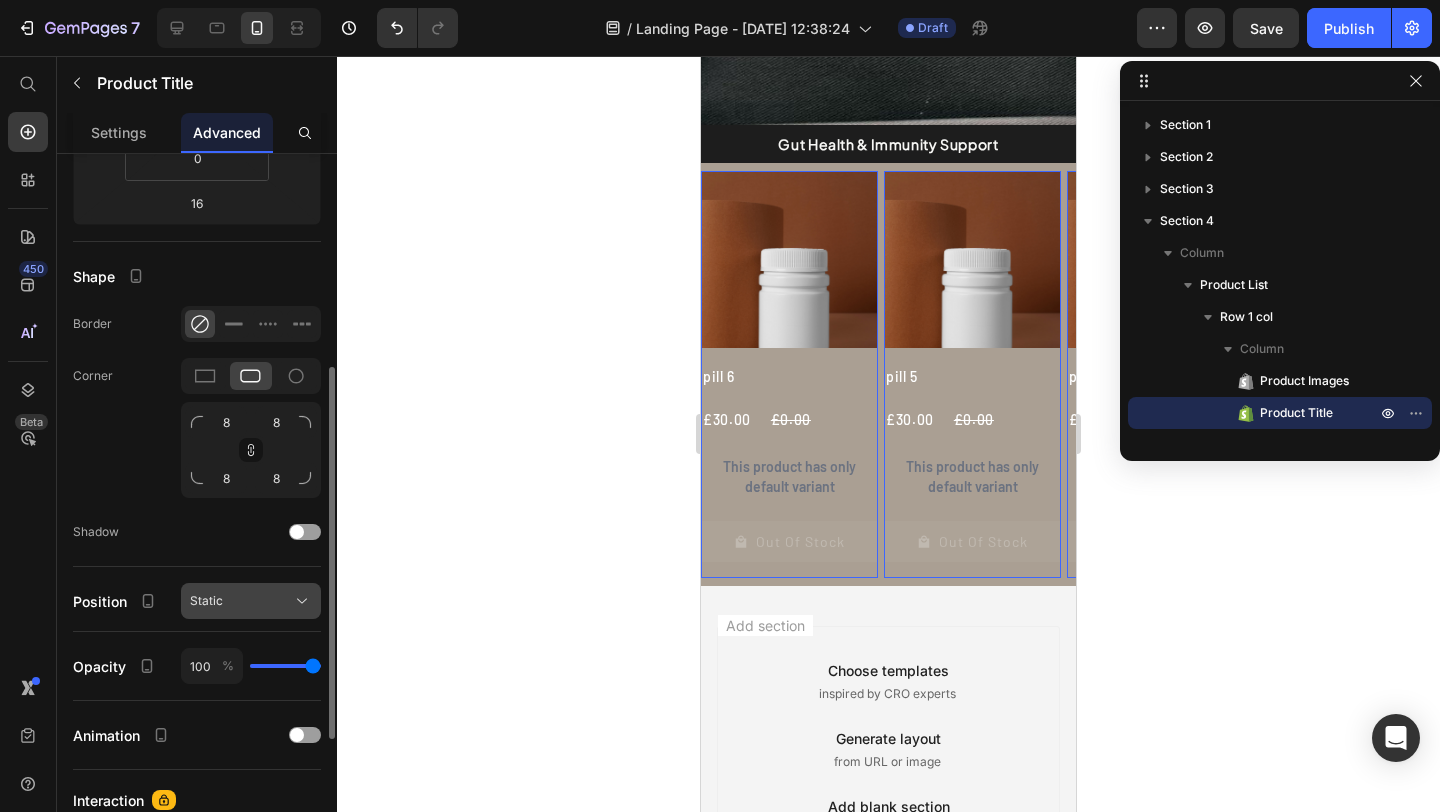 click on "Static" 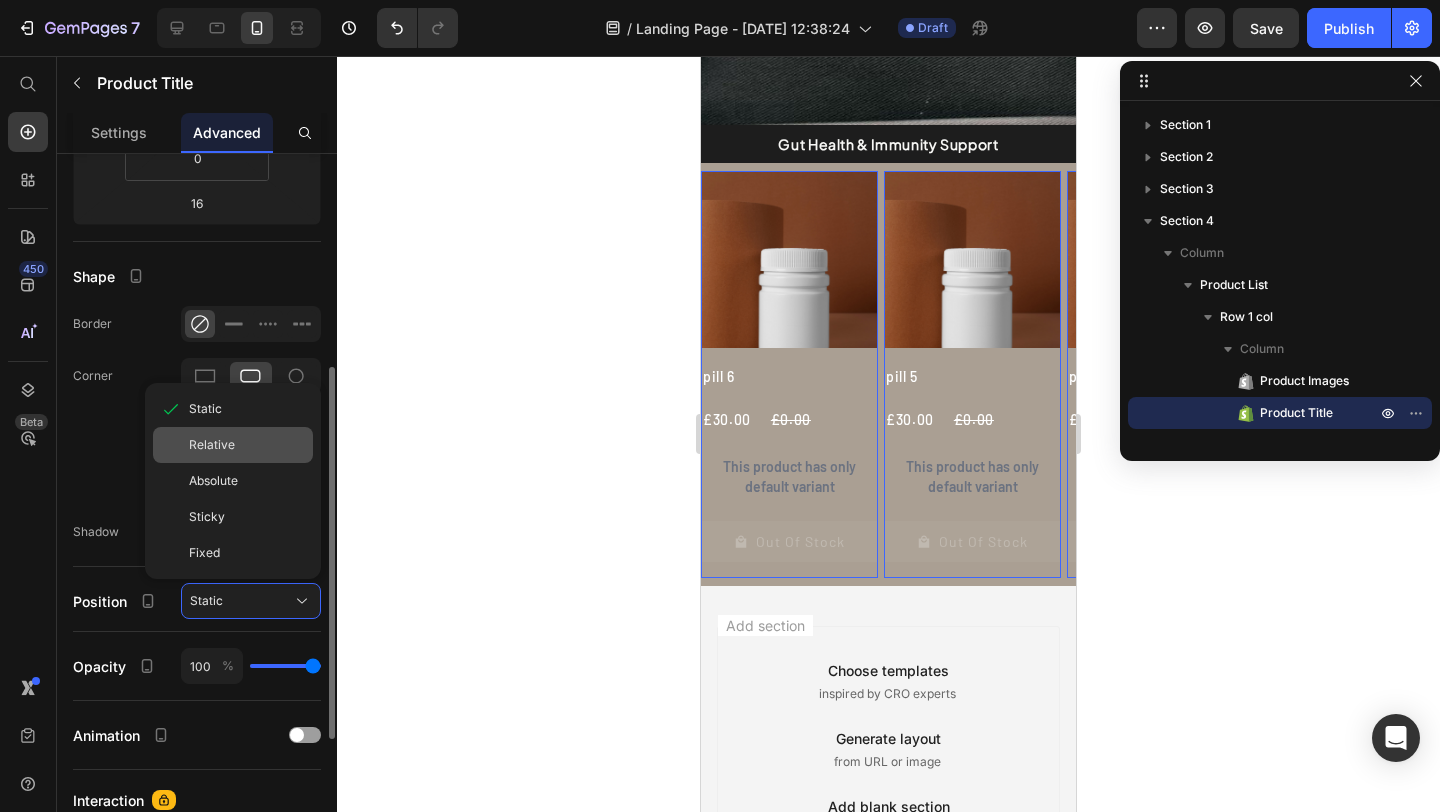 click on "Relative" 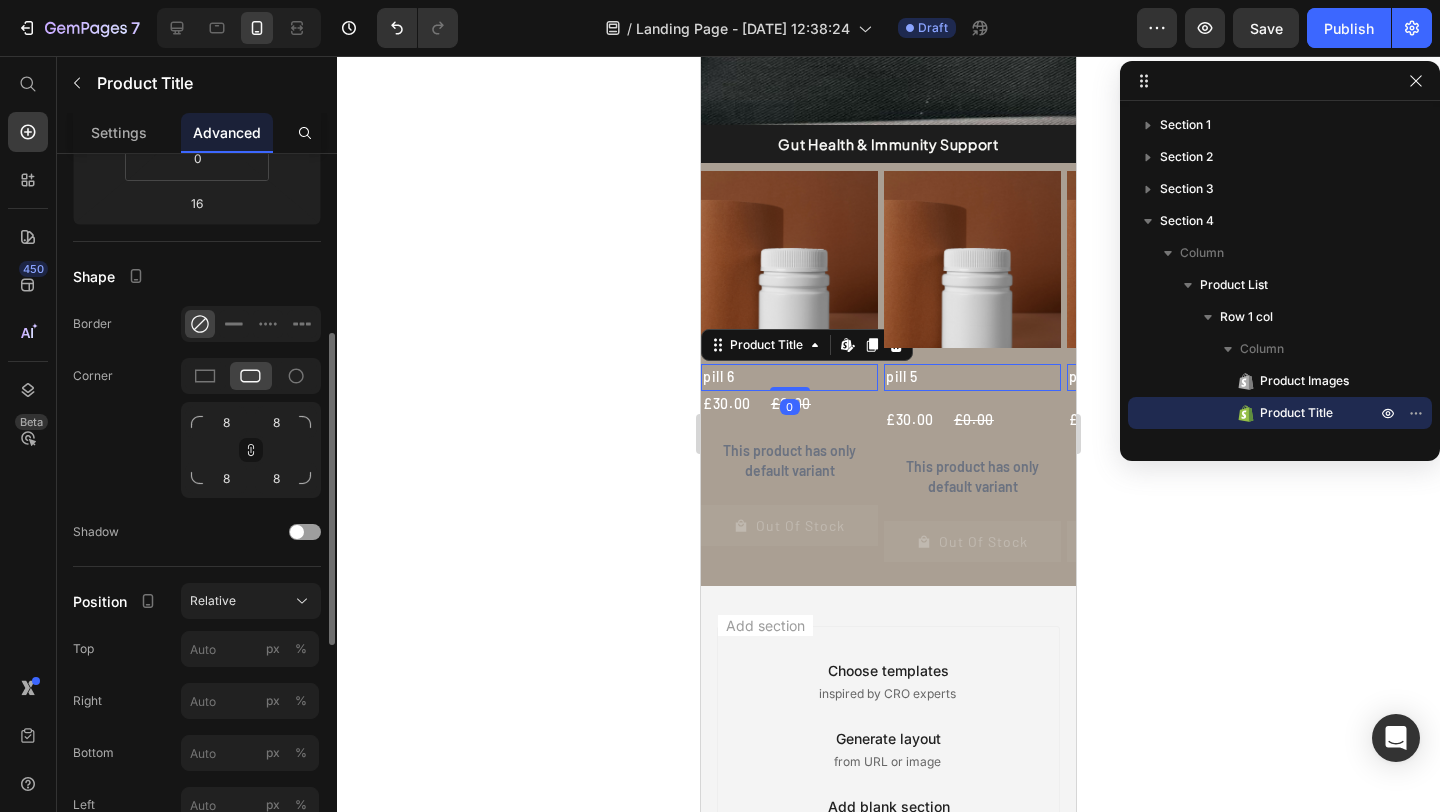 drag, startPoint x: 784, startPoint y: 405, endPoint x: 790, endPoint y: 382, distance: 23.769728 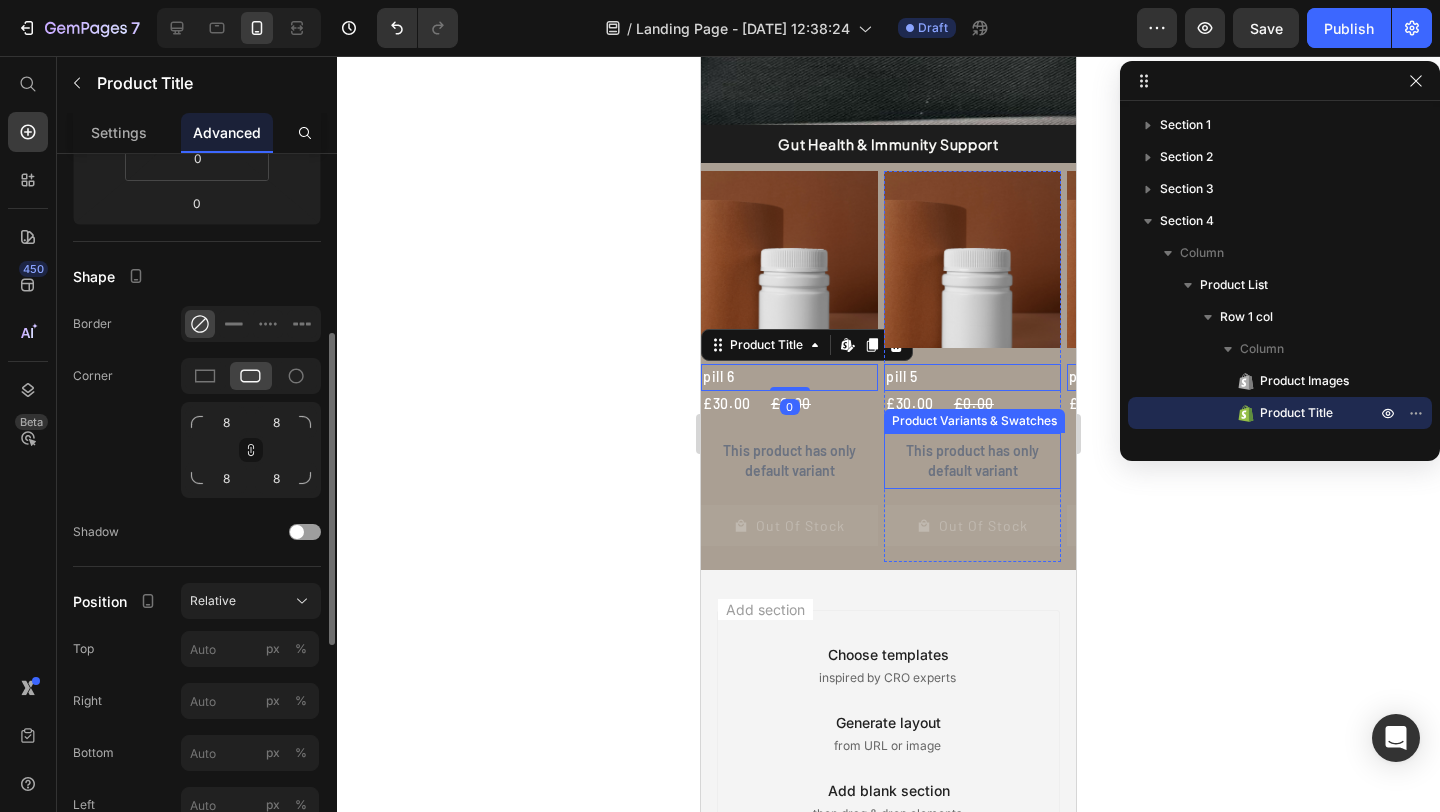 click on "This product has only default variant" at bounding box center (972, 461) 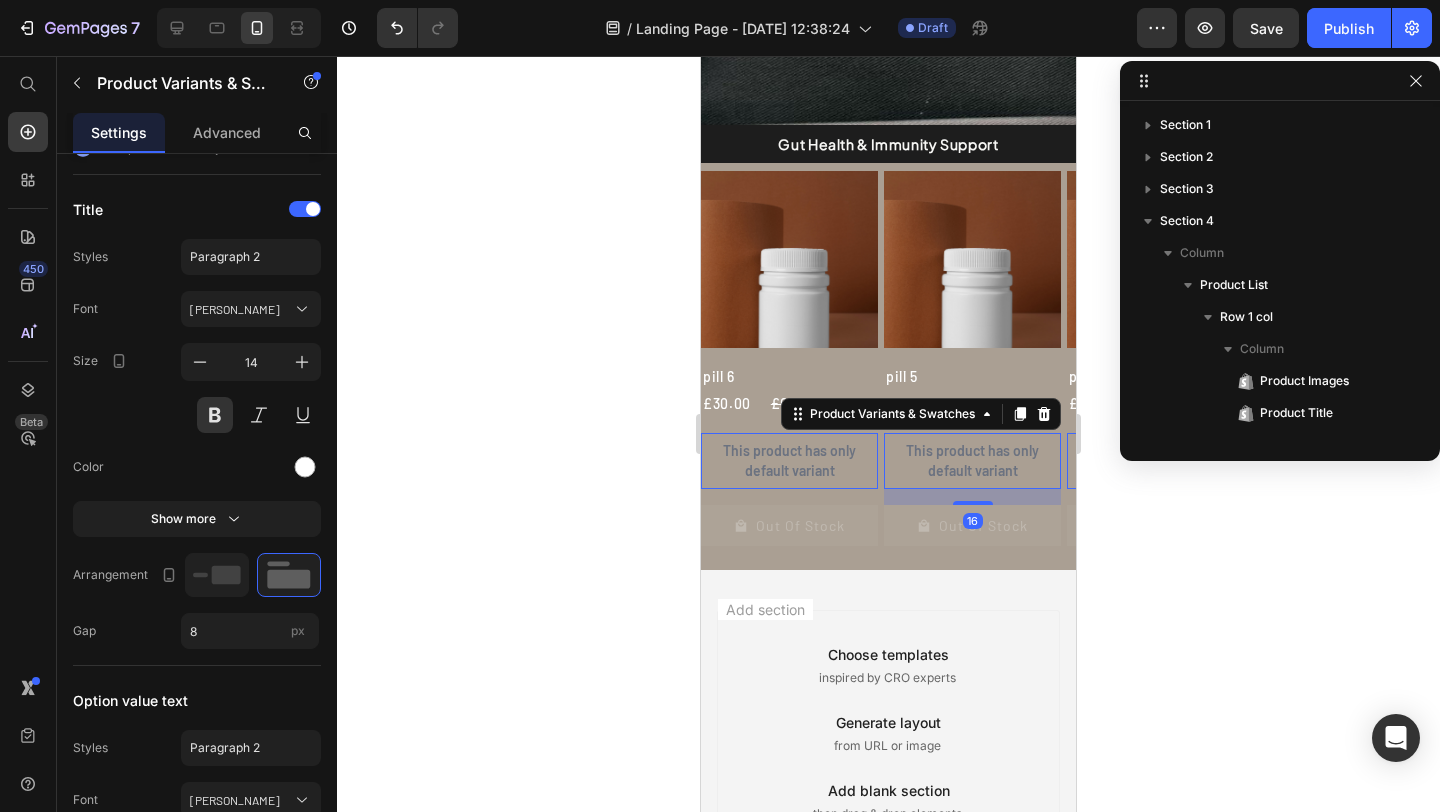 scroll, scrollTop: 0, scrollLeft: 0, axis: both 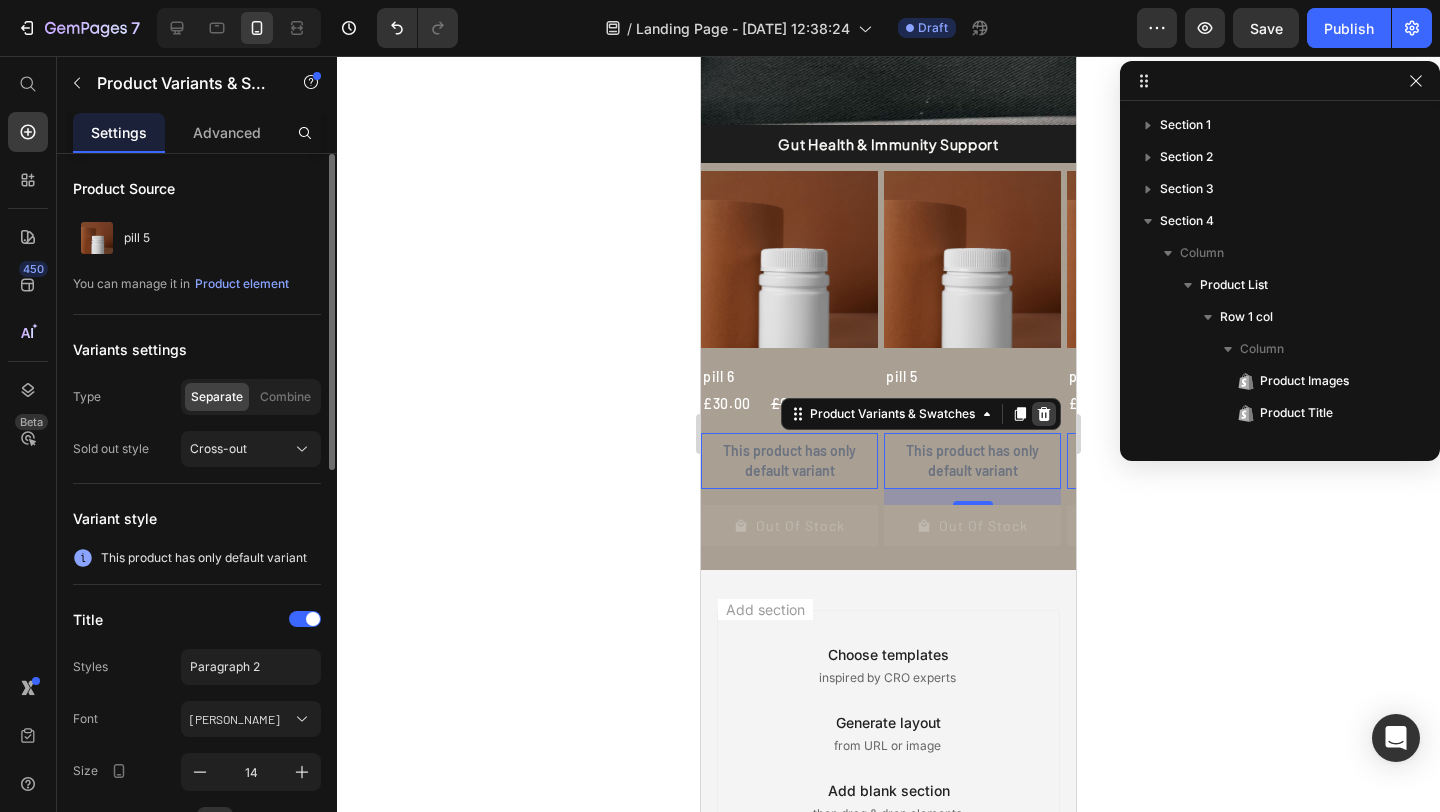 click 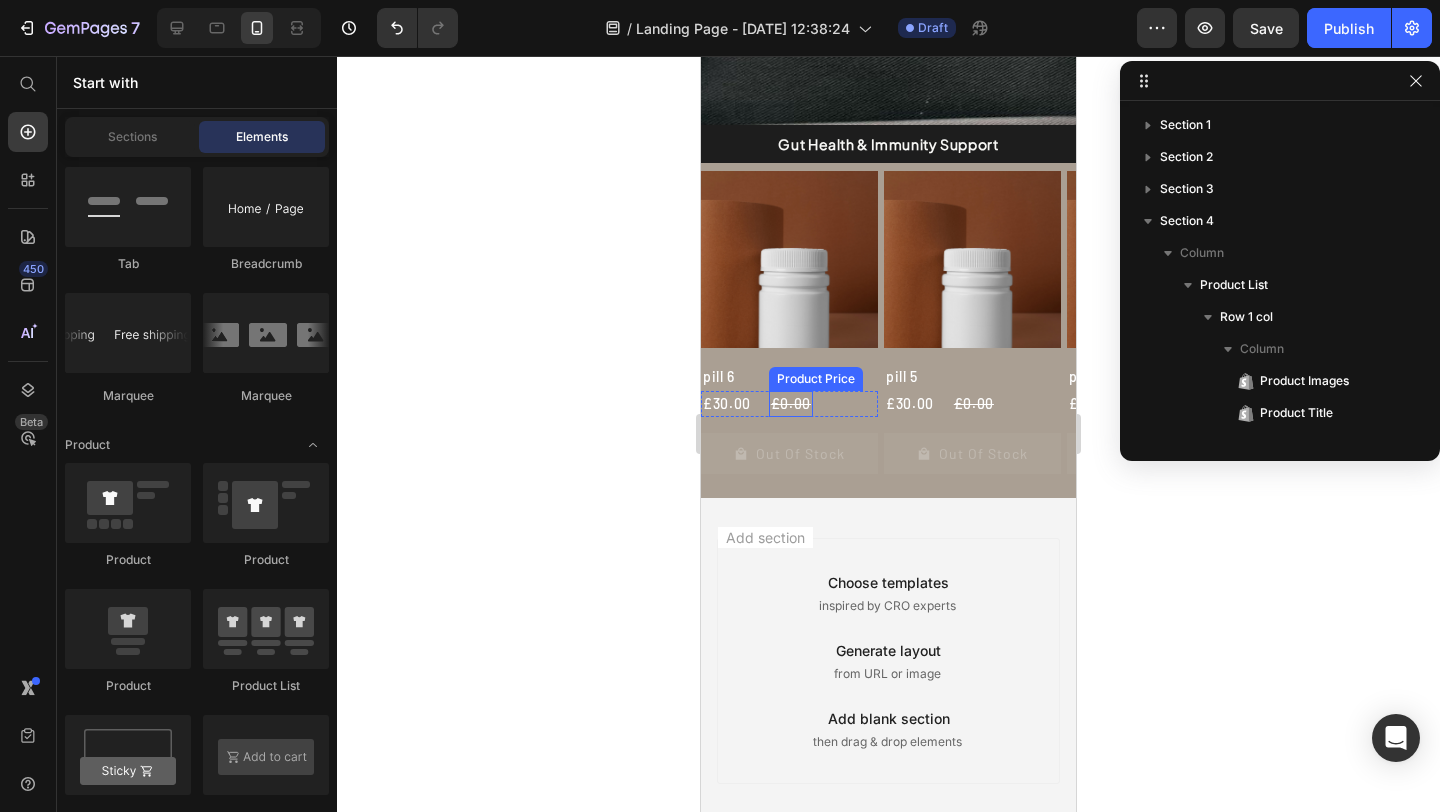 click on "£0.00" at bounding box center (791, 404) 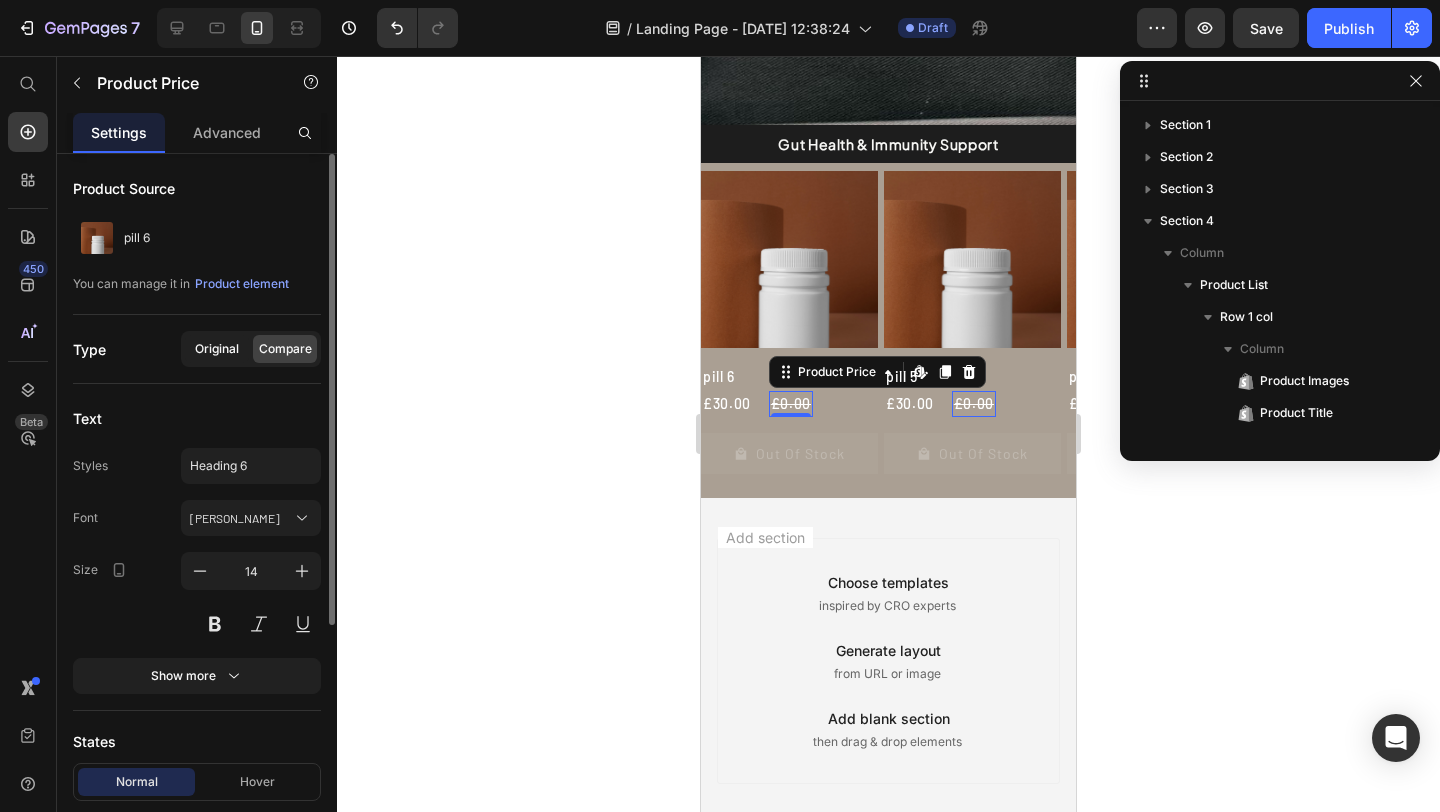 click on "Original" 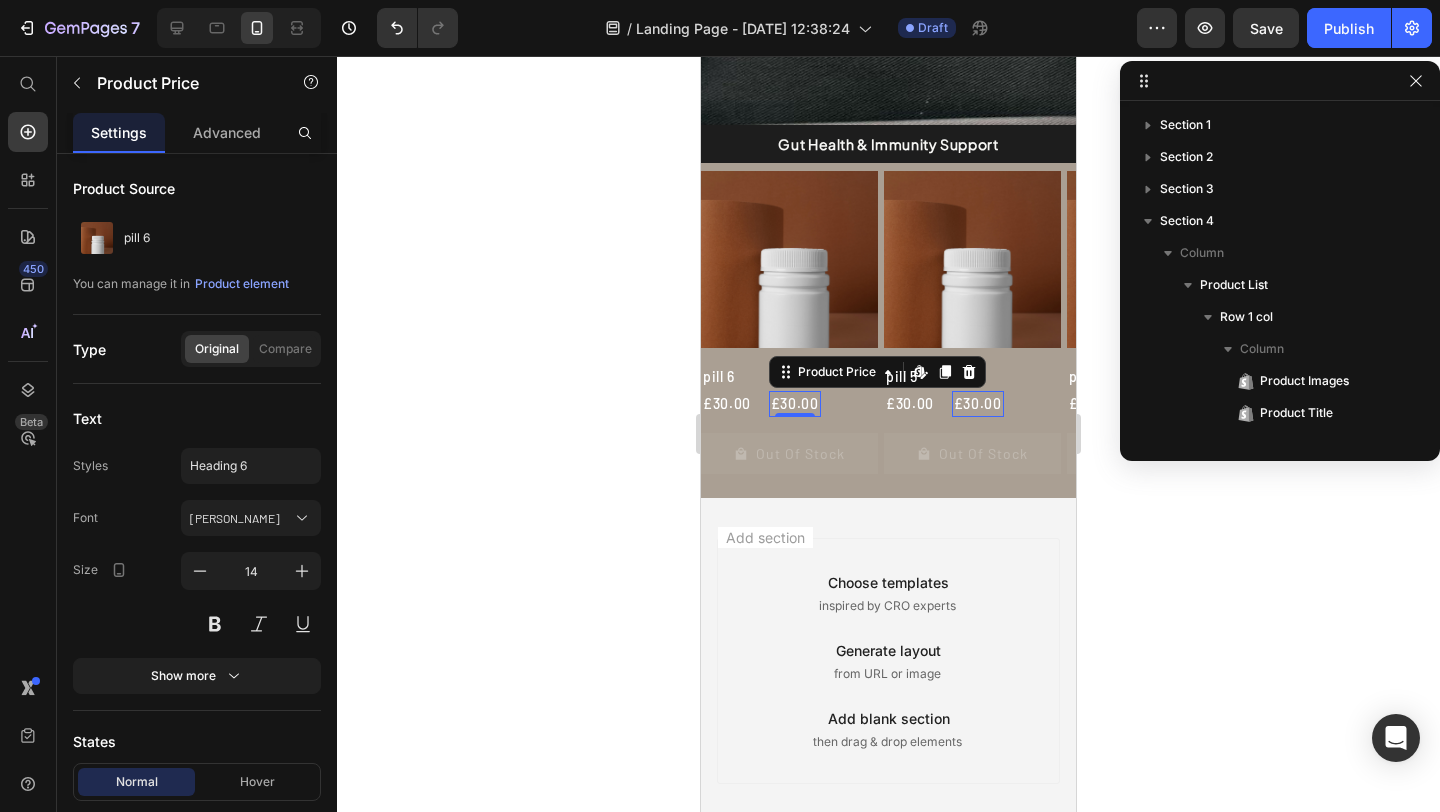 click on "£30.00" at bounding box center [795, 404] 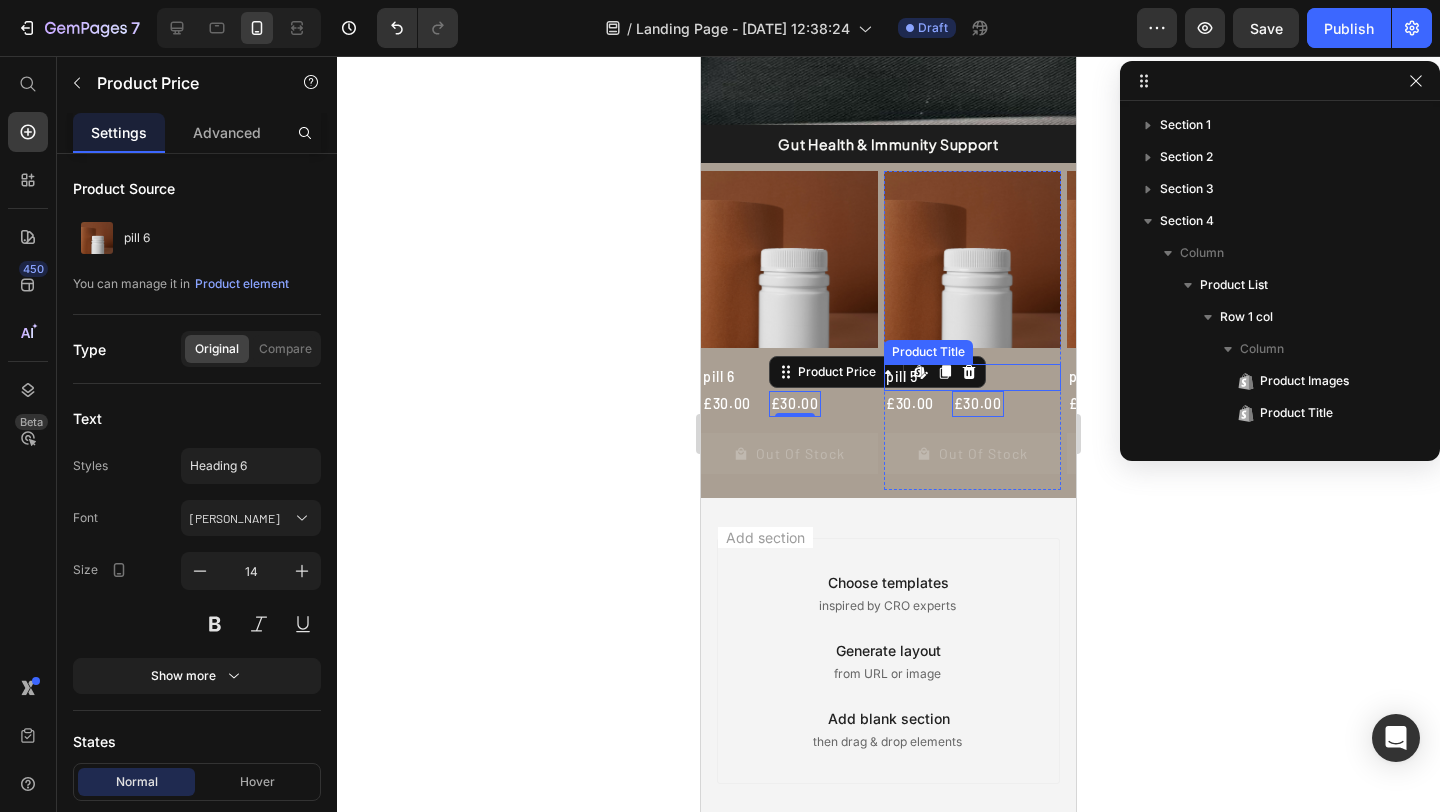 click on "pill 5" at bounding box center (972, 377) 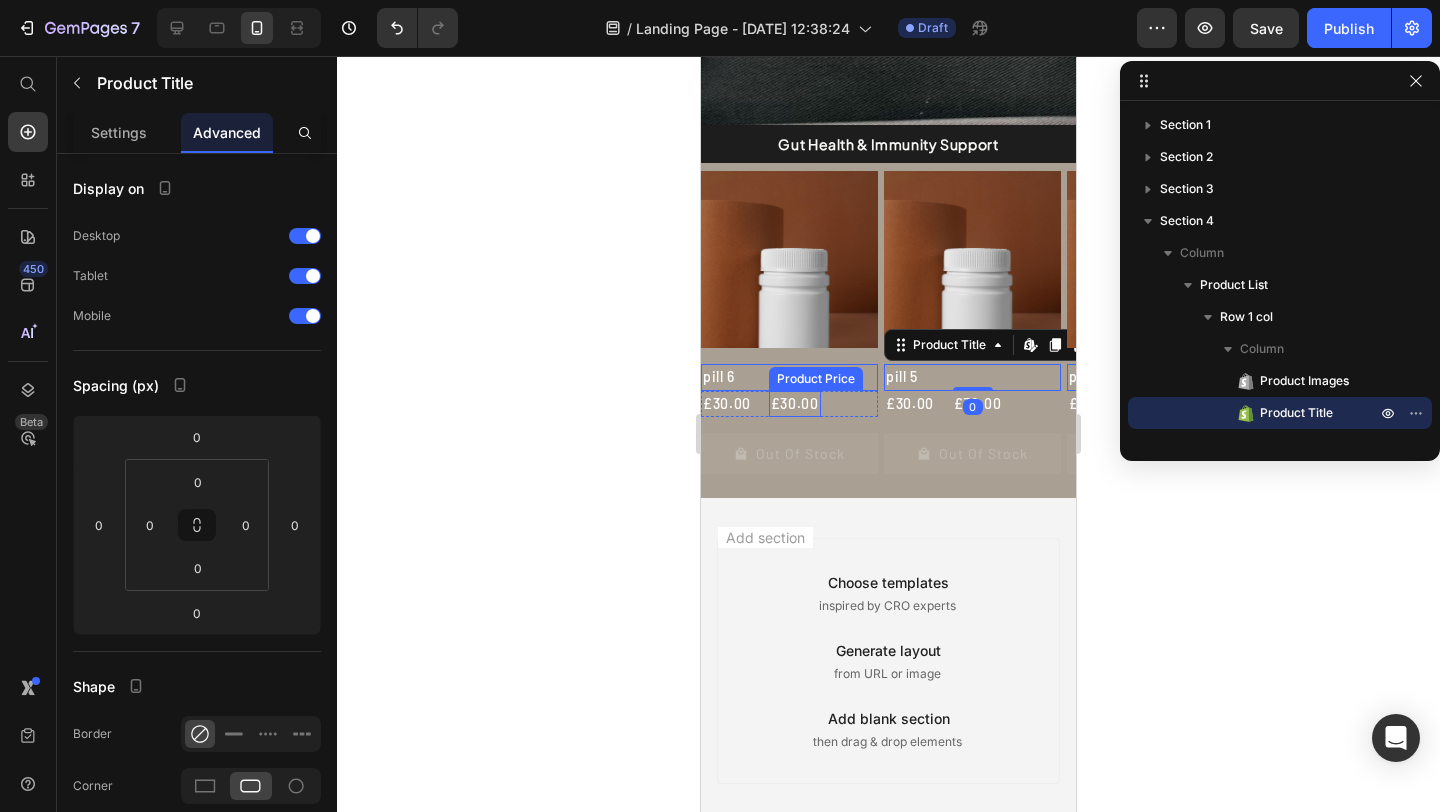 click on "£30.00" at bounding box center [795, 404] 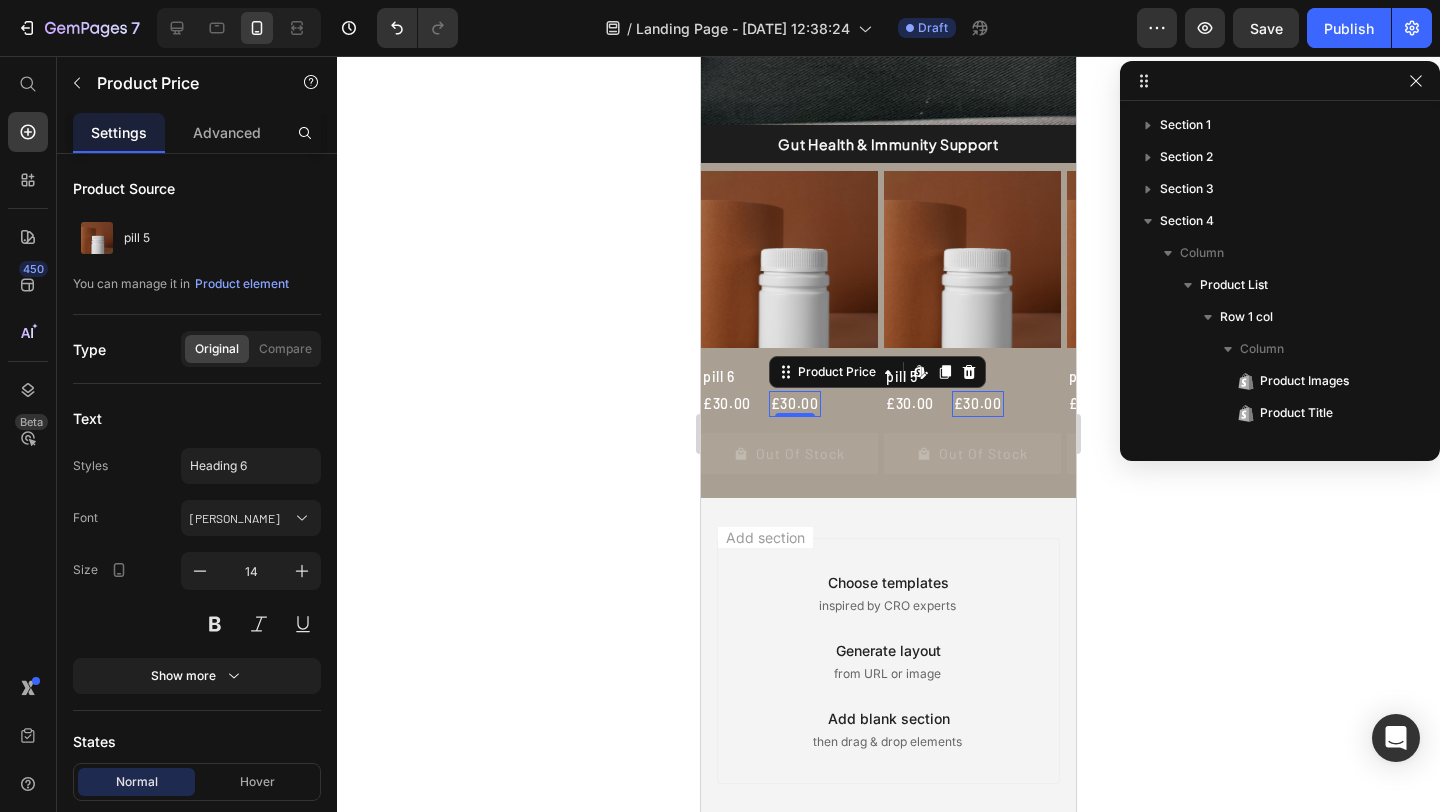 click on "£30.00" at bounding box center (978, 404) 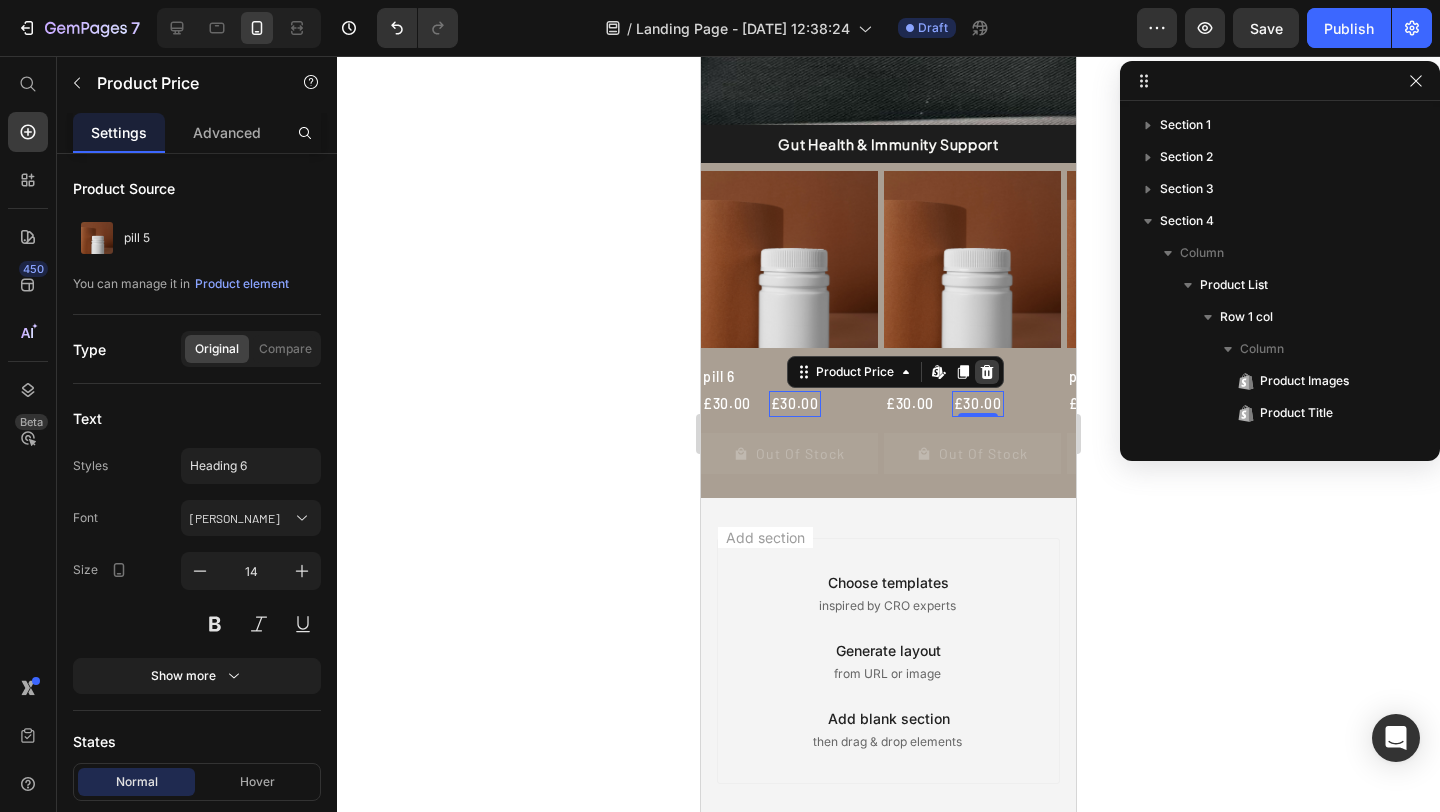 click 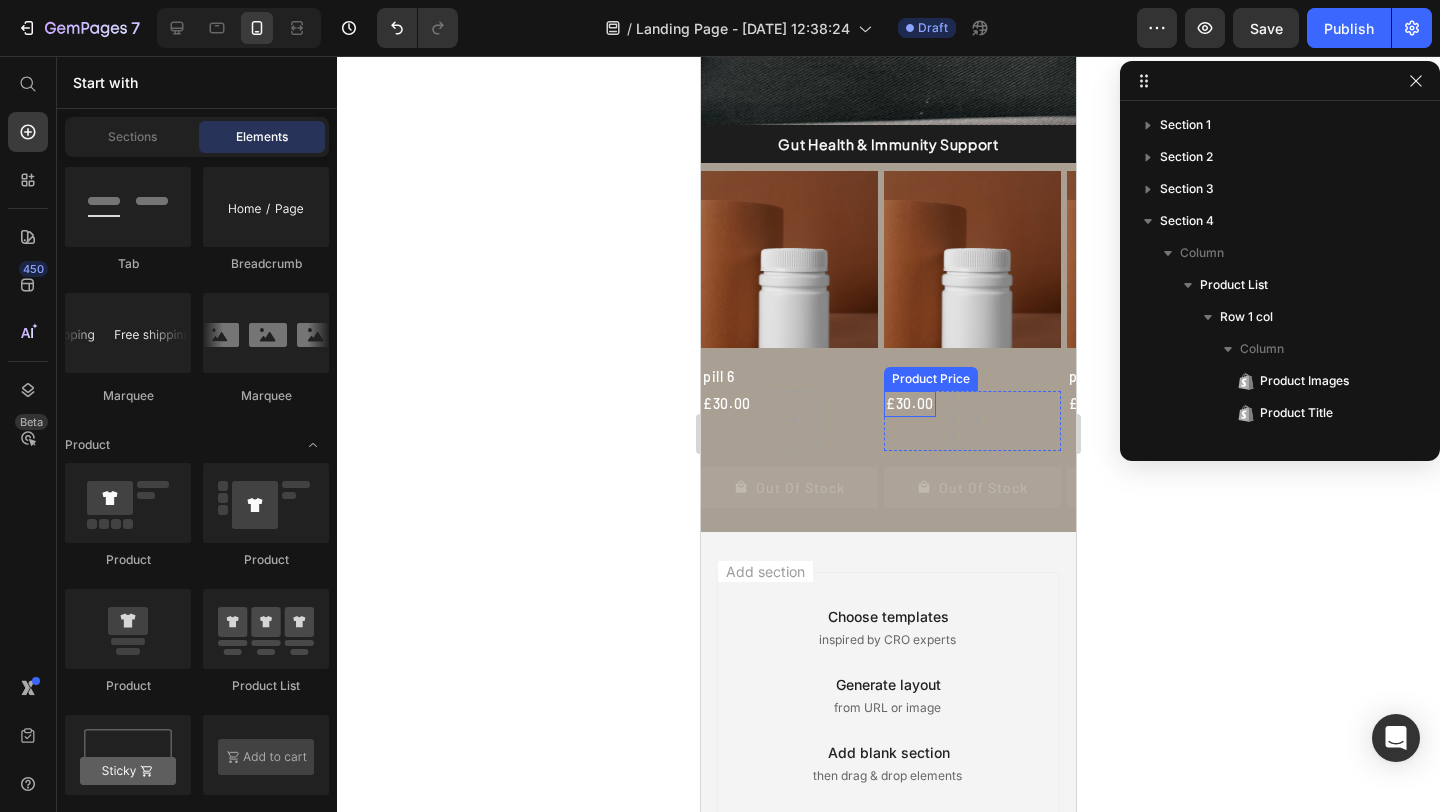 click on "£30.00" at bounding box center (910, 404) 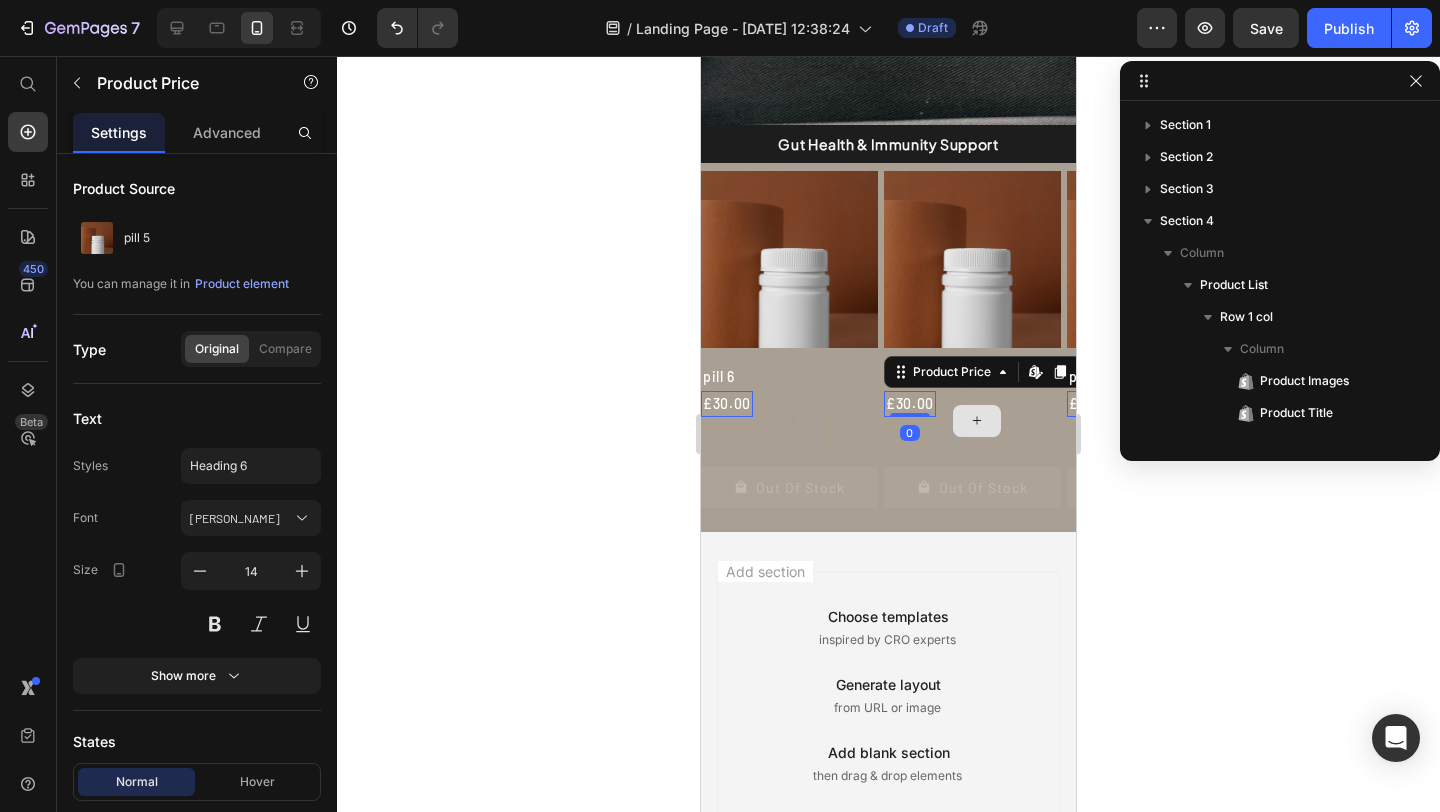 drag, startPoint x: 913, startPoint y: 413, endPoint x: 967, endPoint y: 412, distance: 54.00926 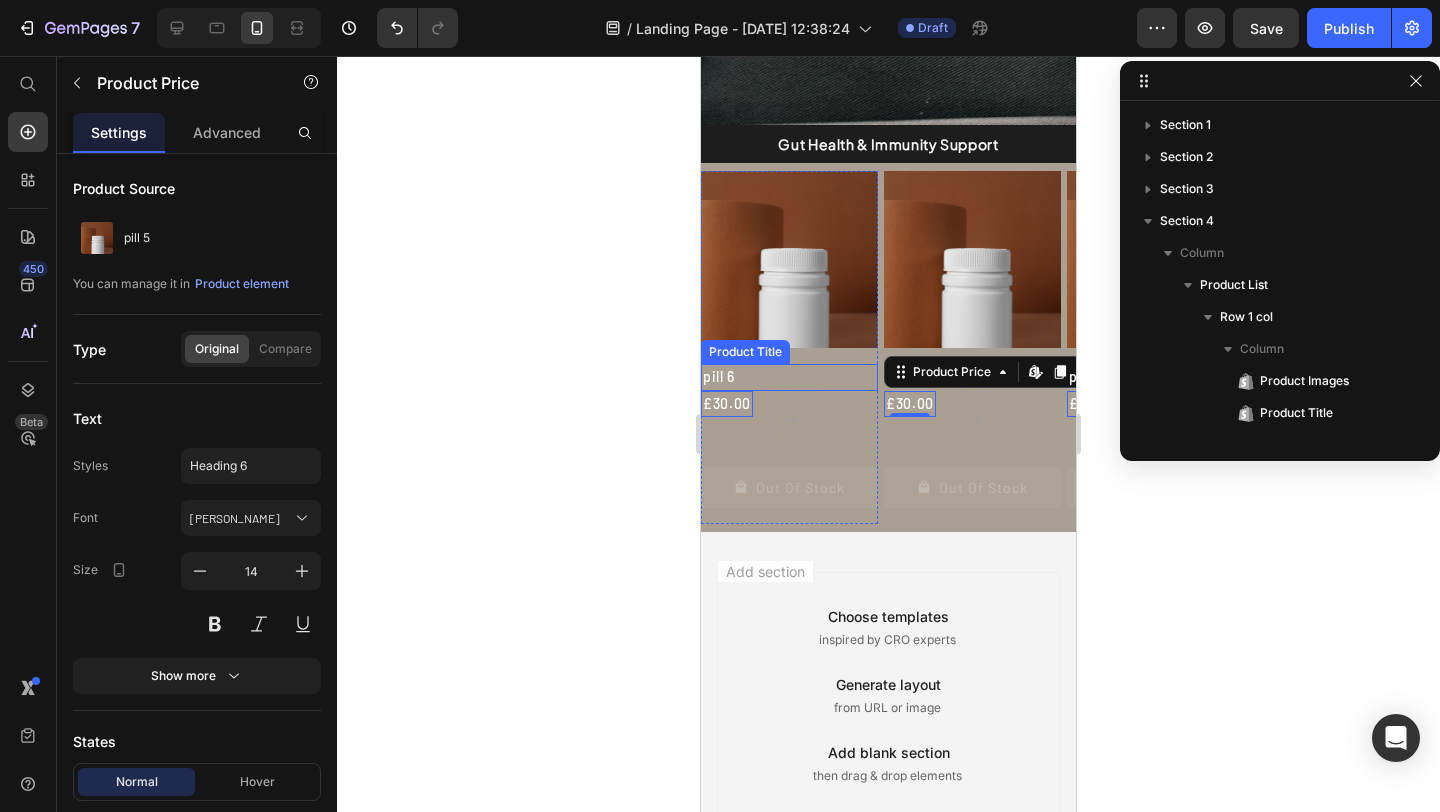 click on "pill 6" at bounding box center [789, 377] 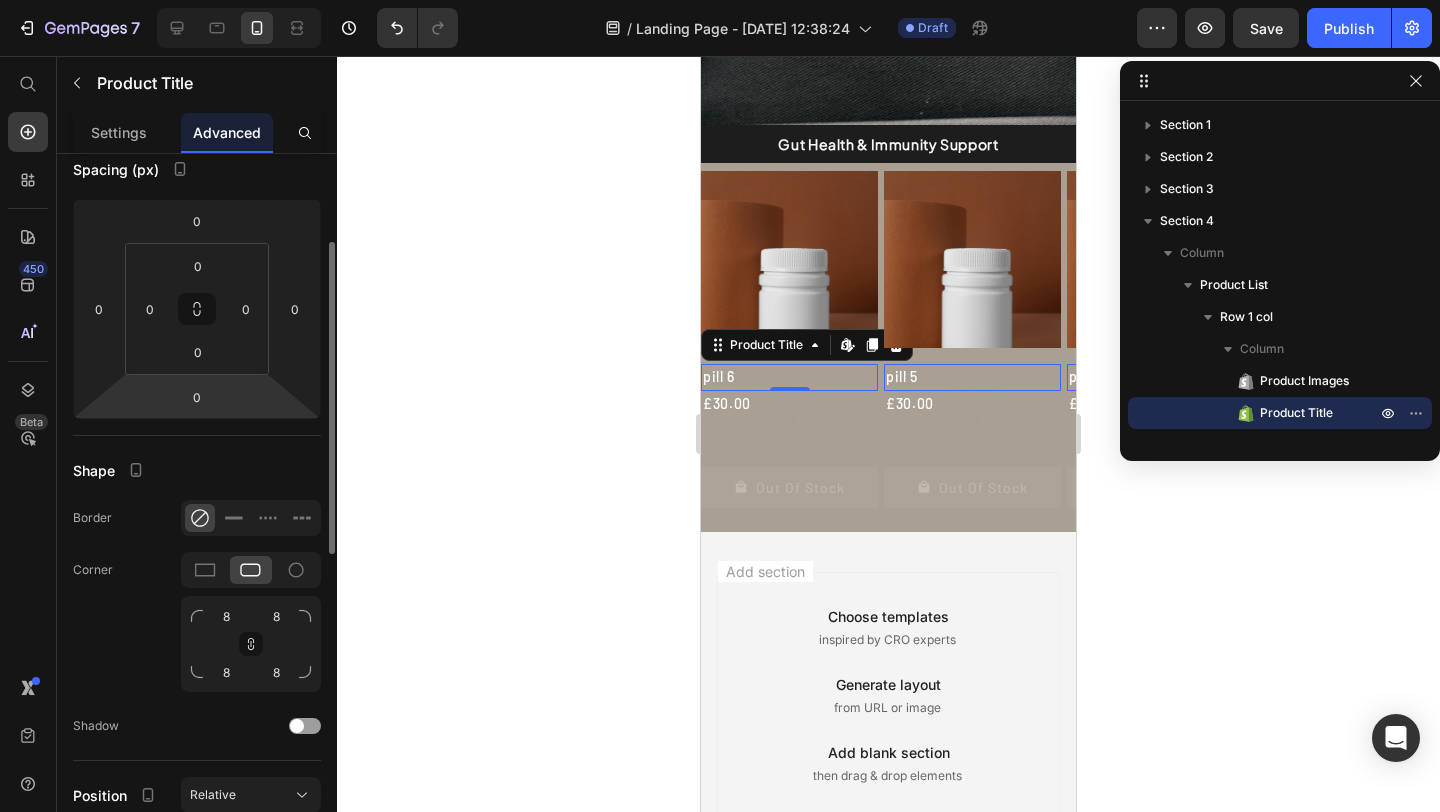 scroll, scrollTop: 0, scrollLeft: 0, axis: both 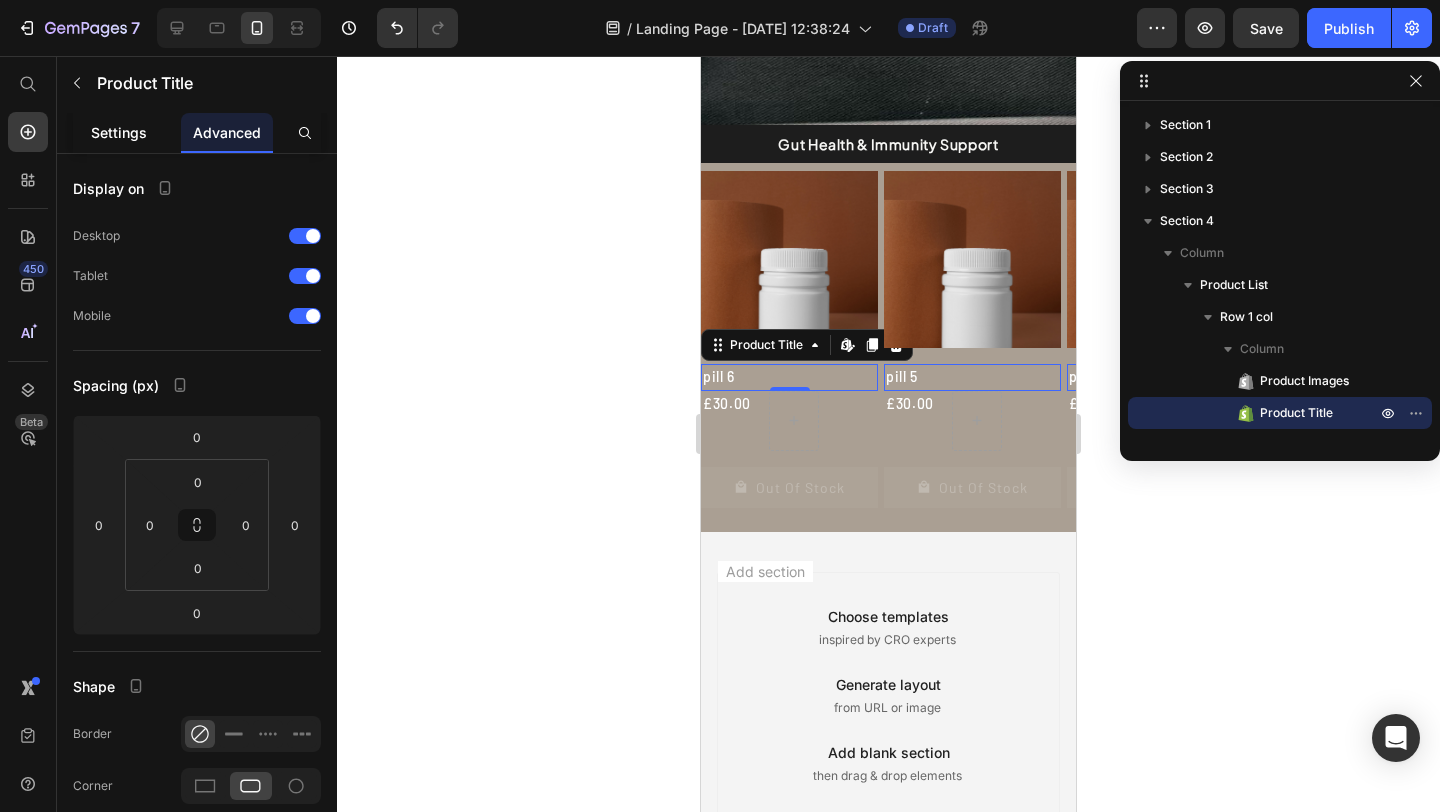 click on "Settings" at bounding box center (119, 132) 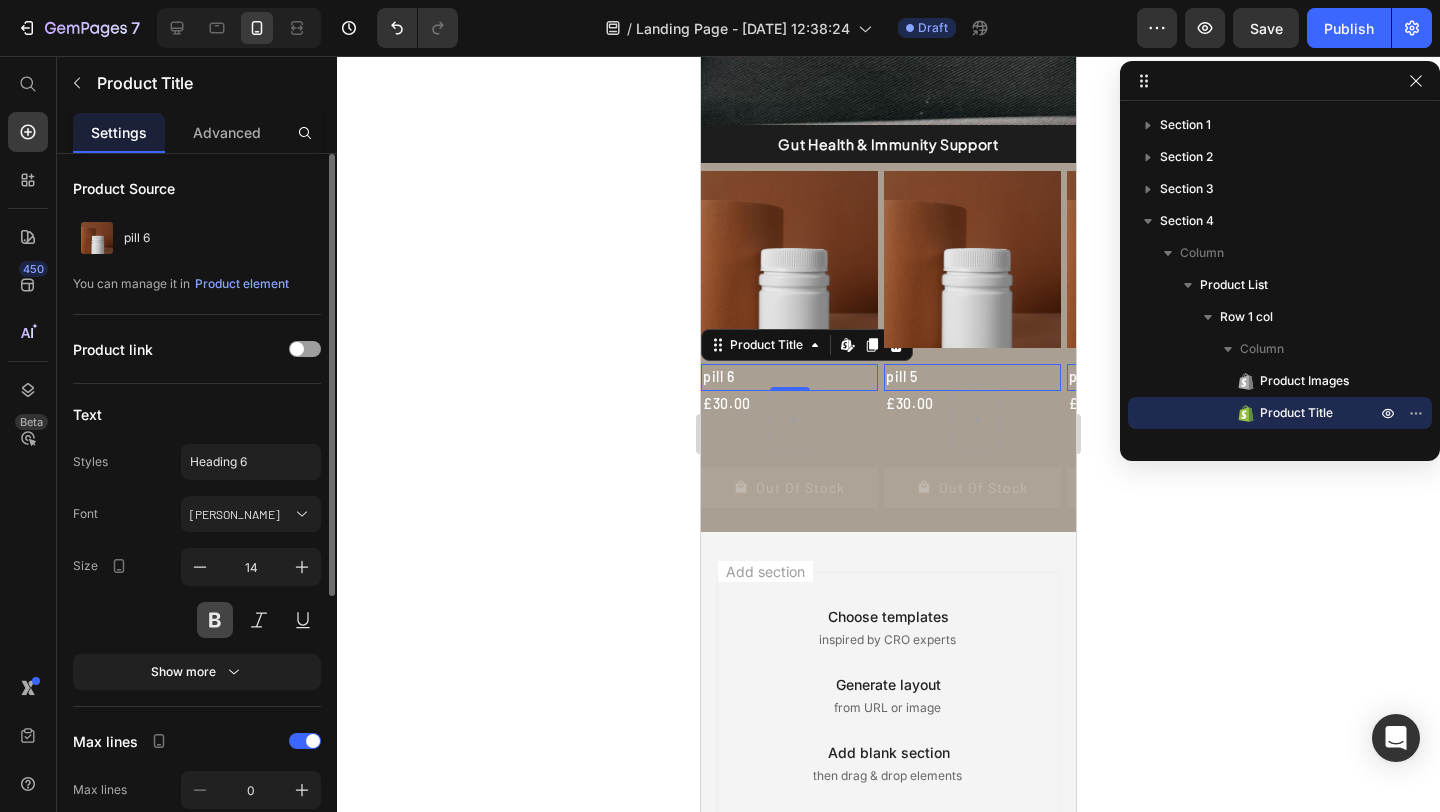 click at bounding box center (215, 620) 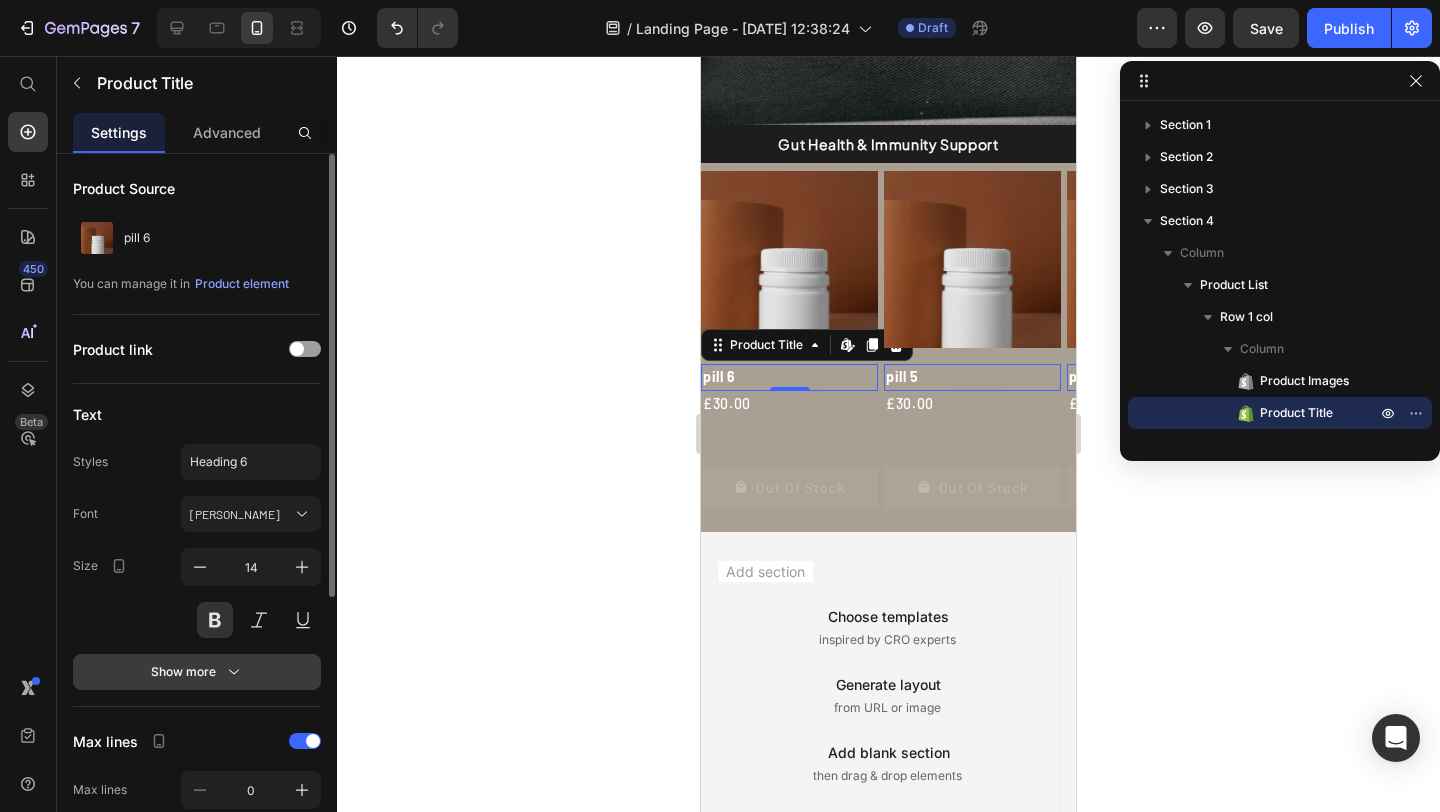 click on "Show more" at bounding box center (197, 672) 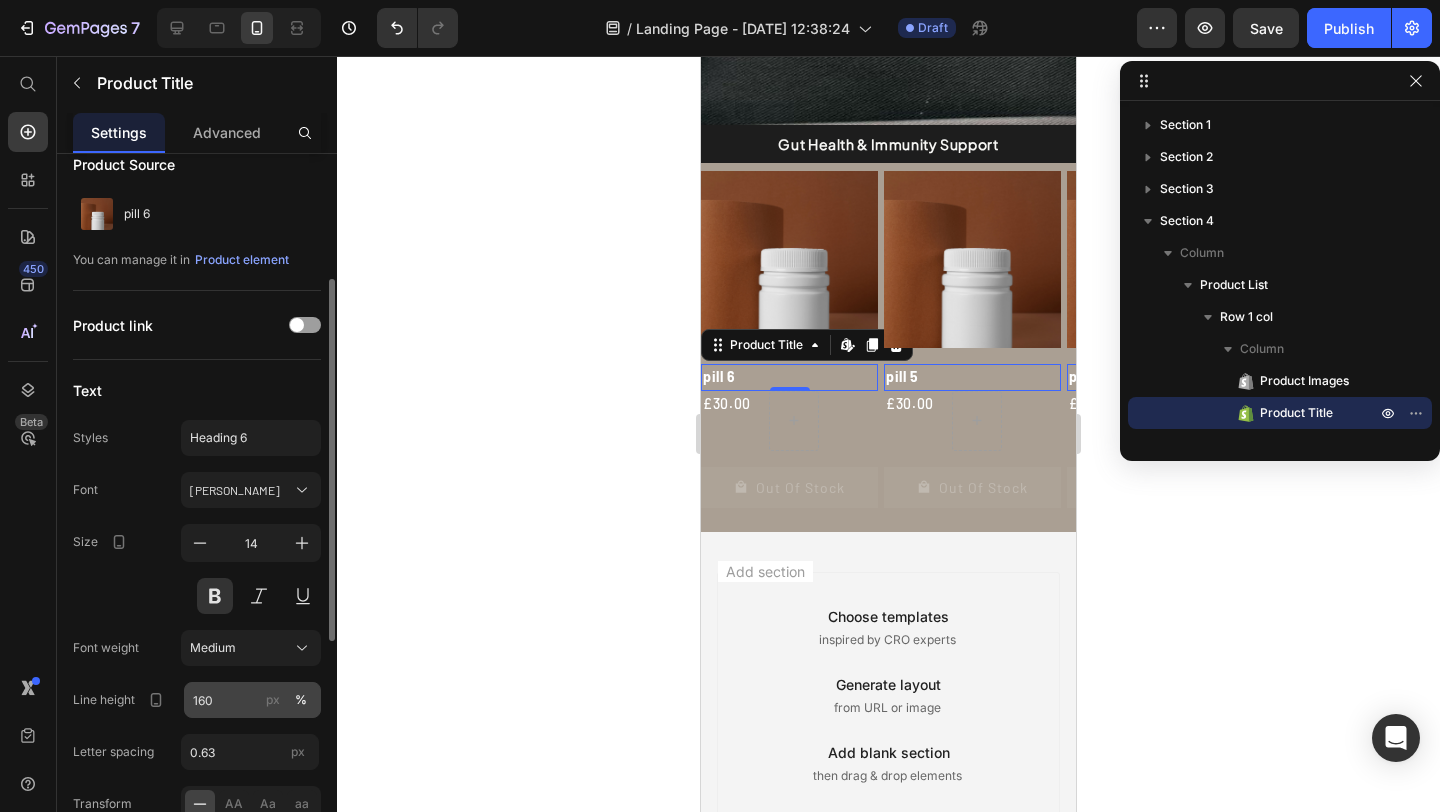 scroll, scrollTop: 99, scrollLeft: 0, axis: vertical 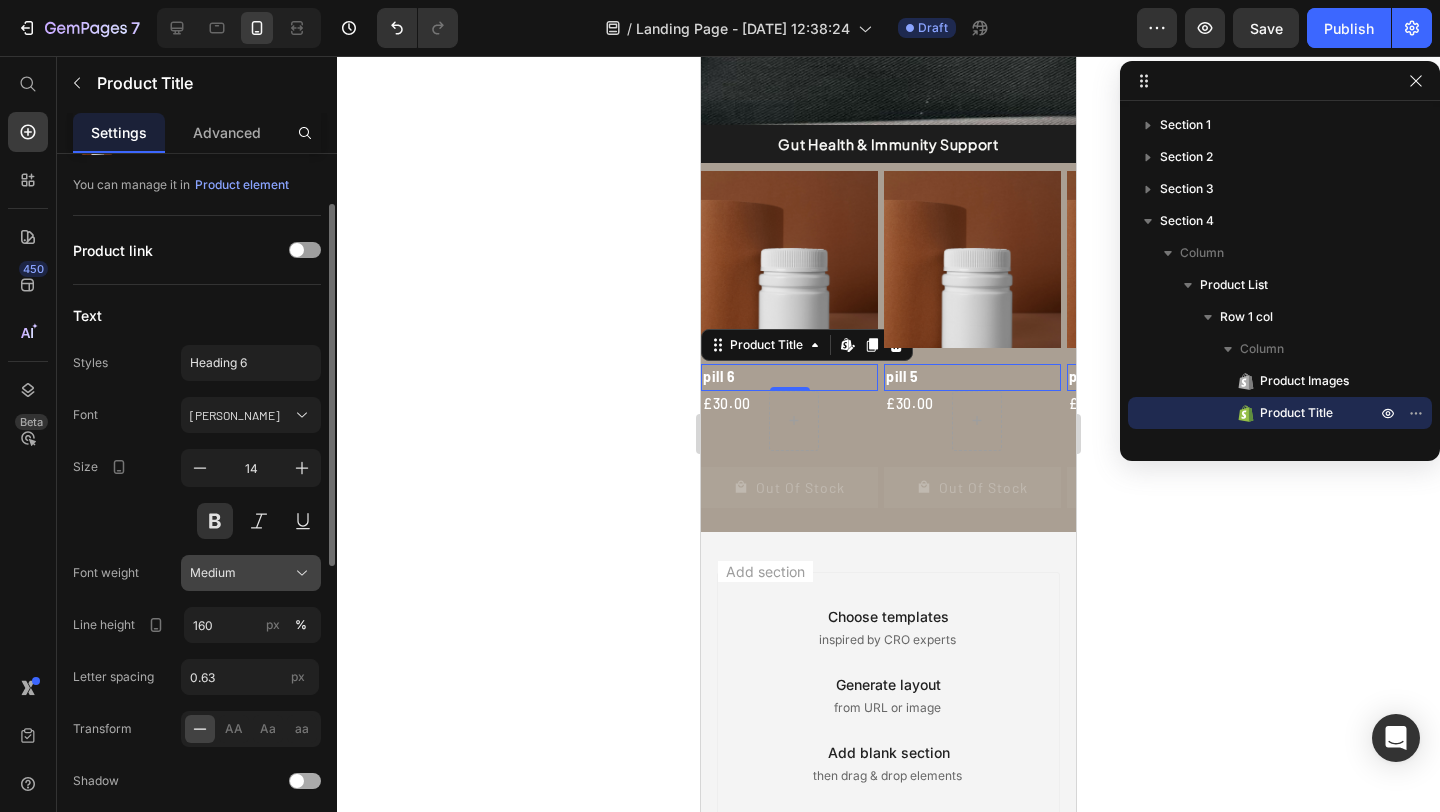 click on "Medium" 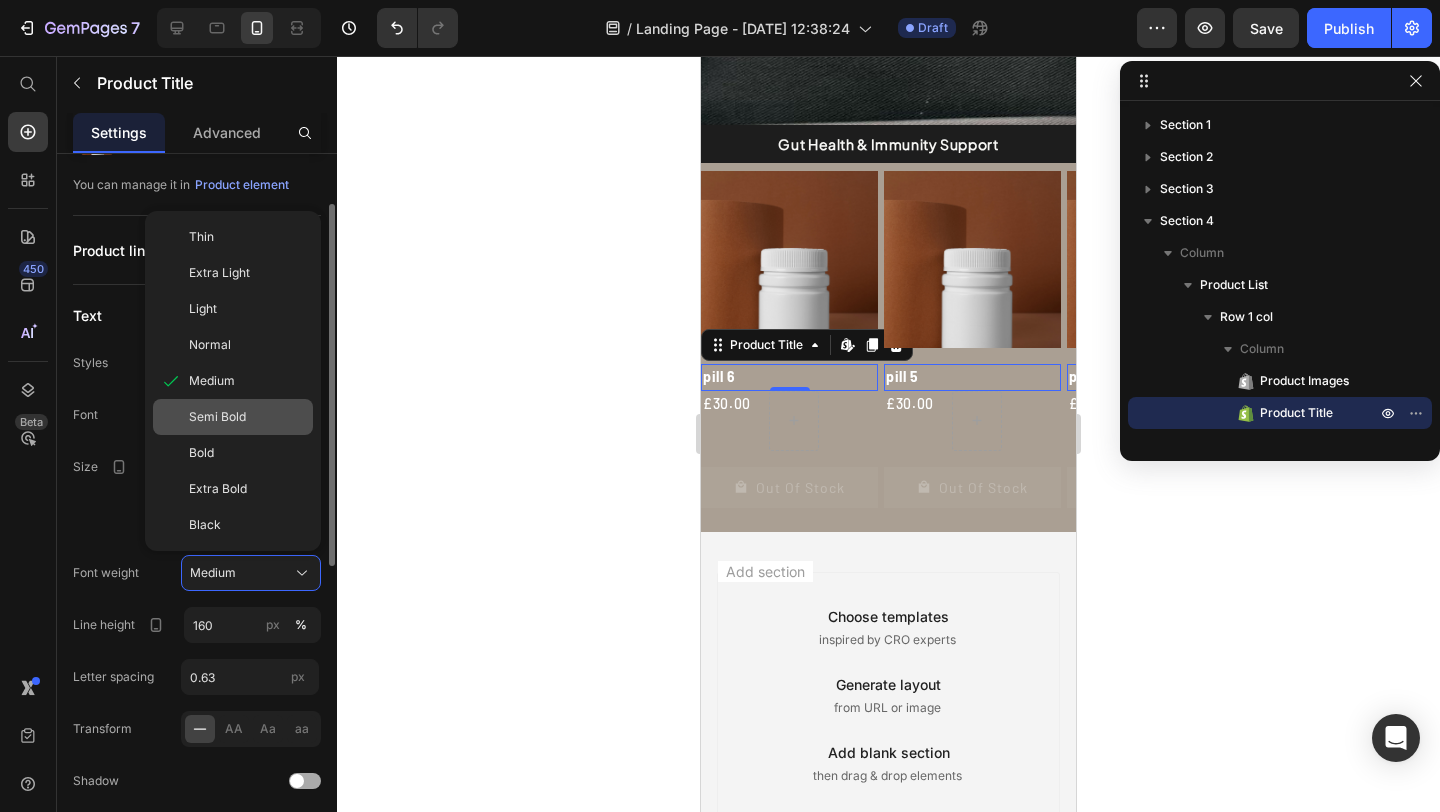 click on "Semi Bold" at bounding box center (247, 417) 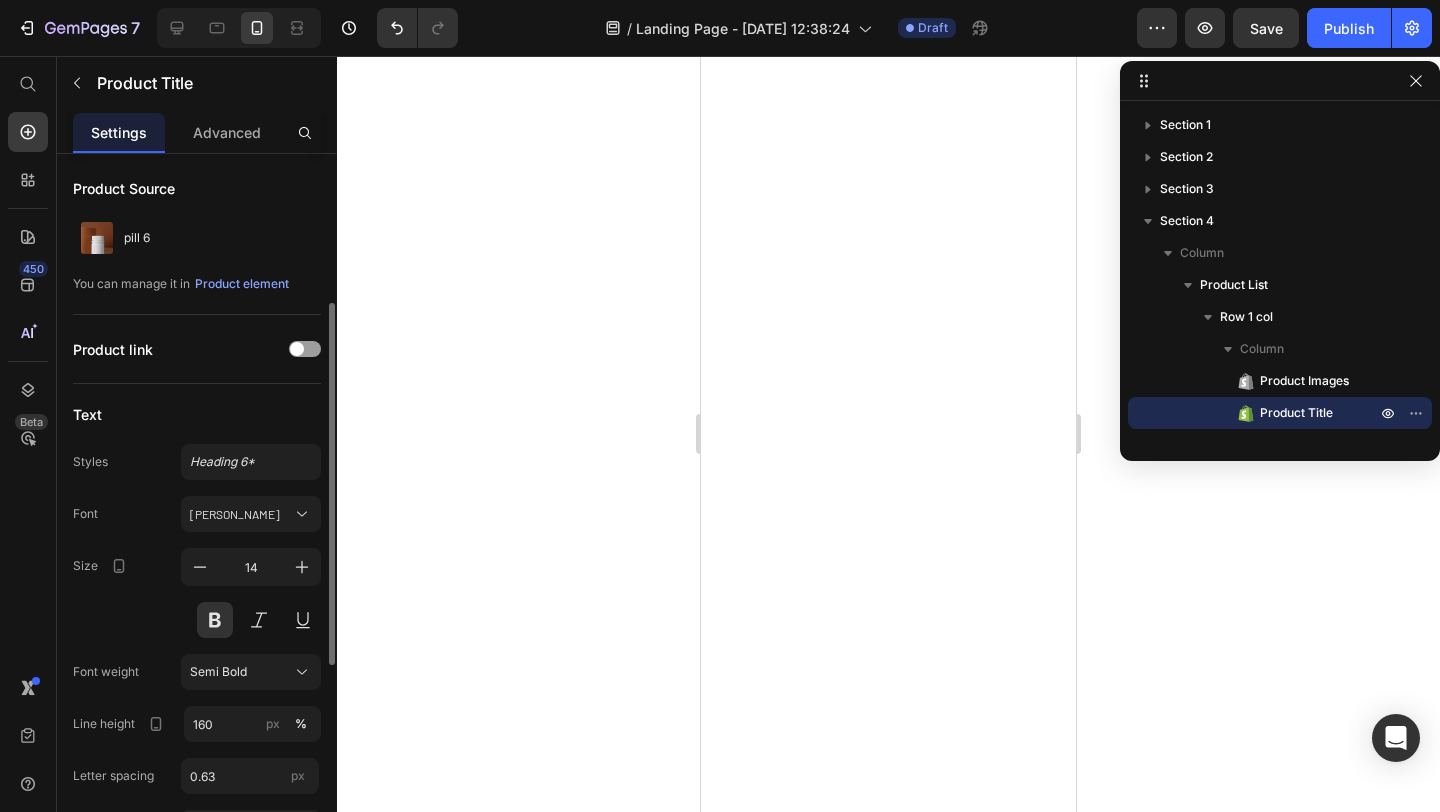 scroll, scrollTop: 0, scrollLeft: 0, axis: both 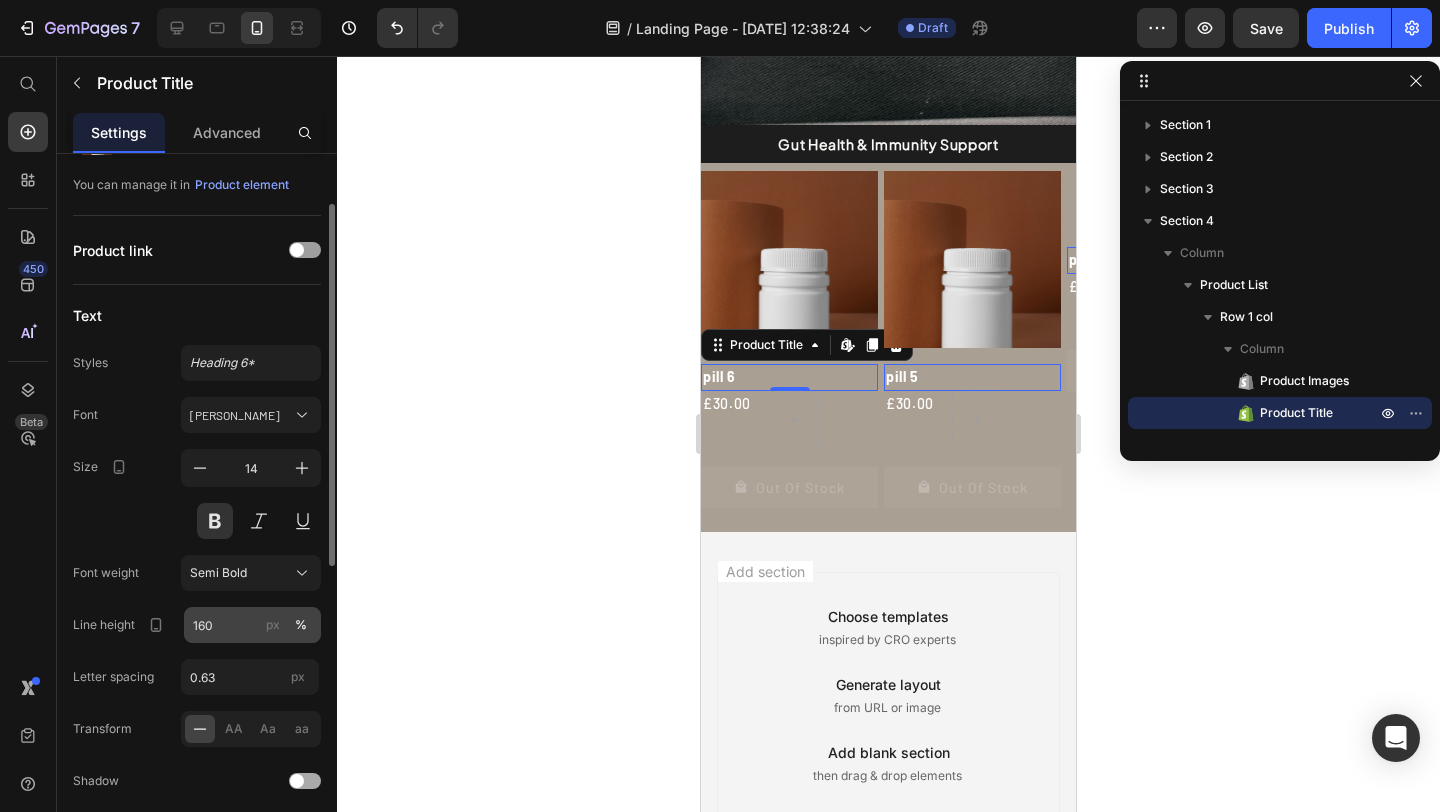 click on "px" at bounding box center (273, 625) 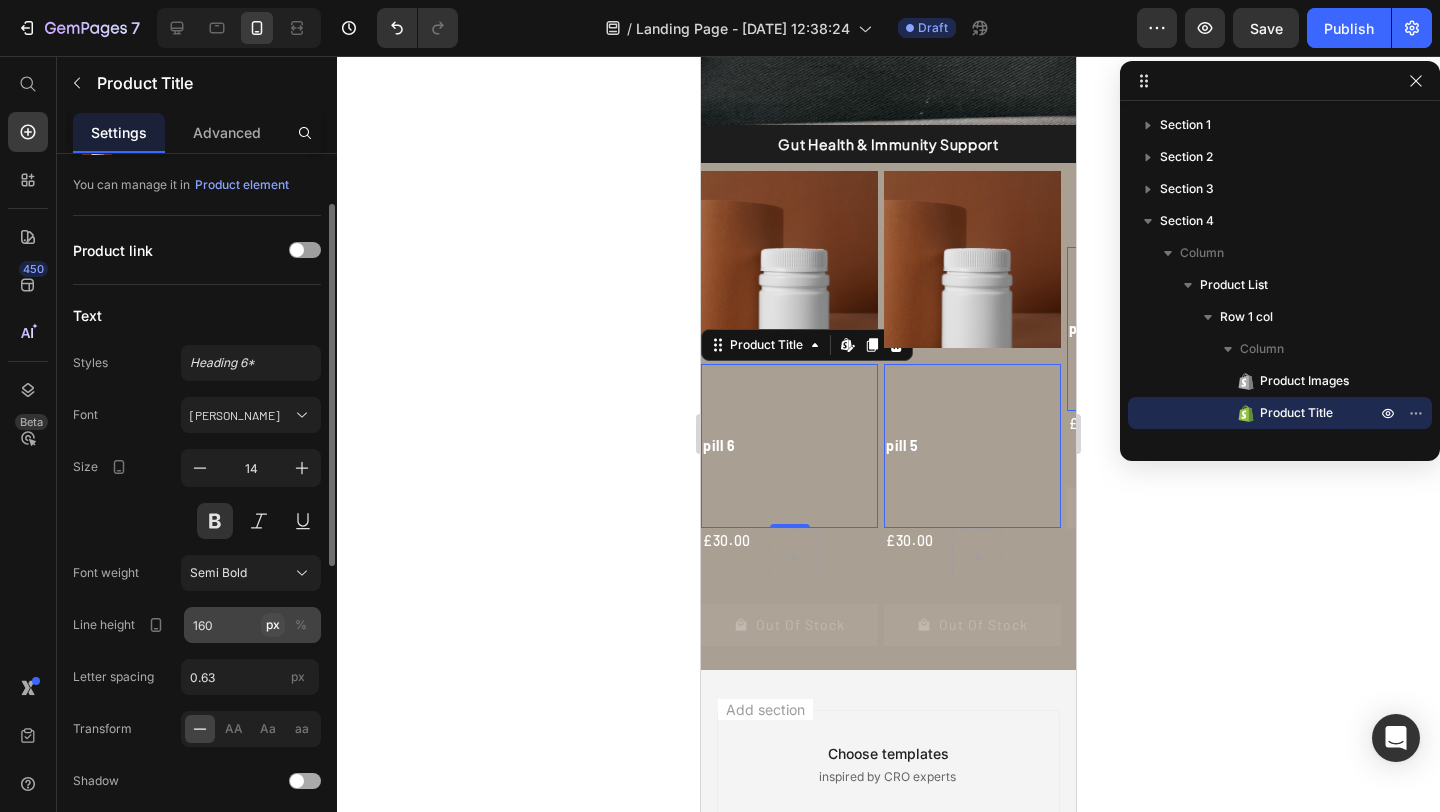 click on "px" at bounding box center [273, 625] 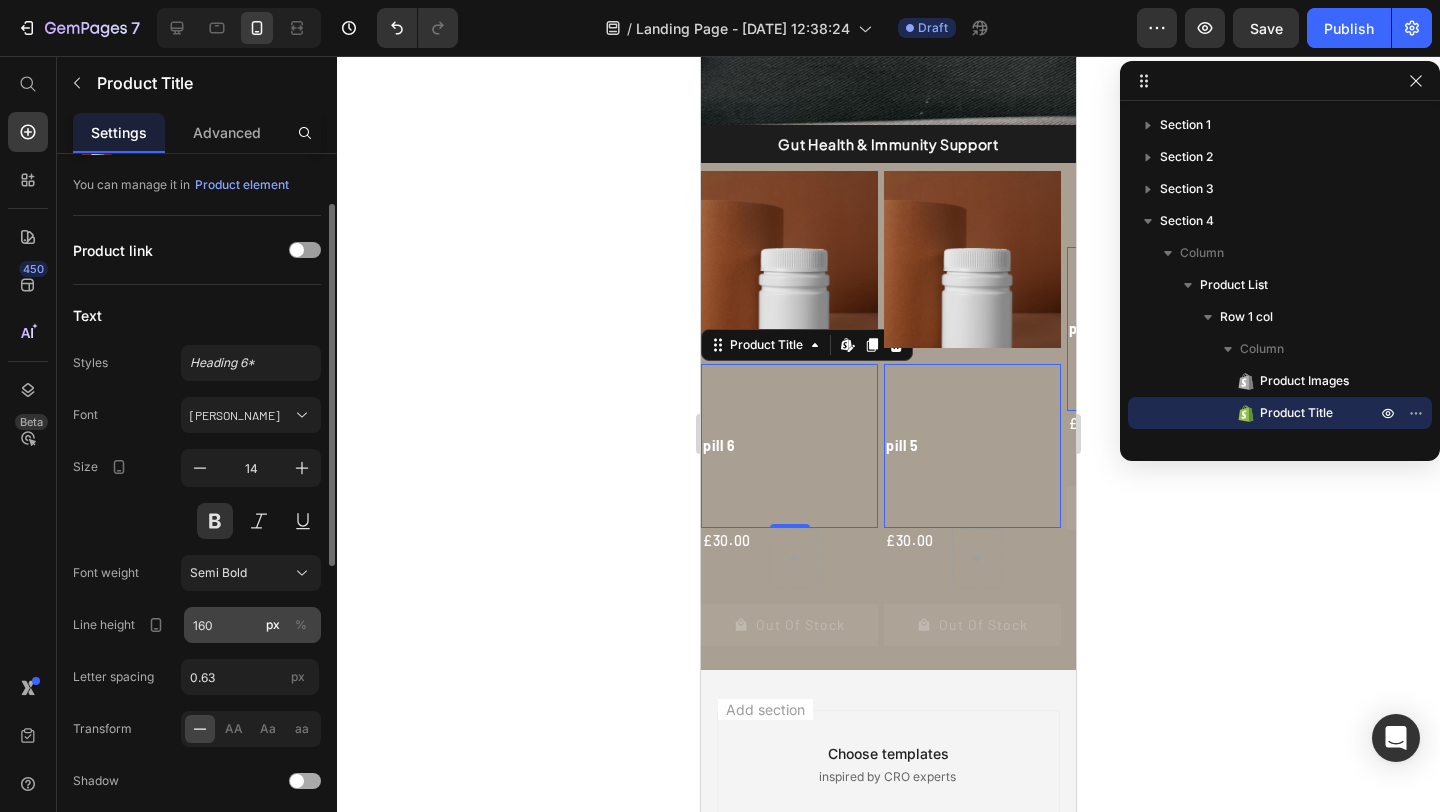 click on "%" at bounding box center [301, 625] 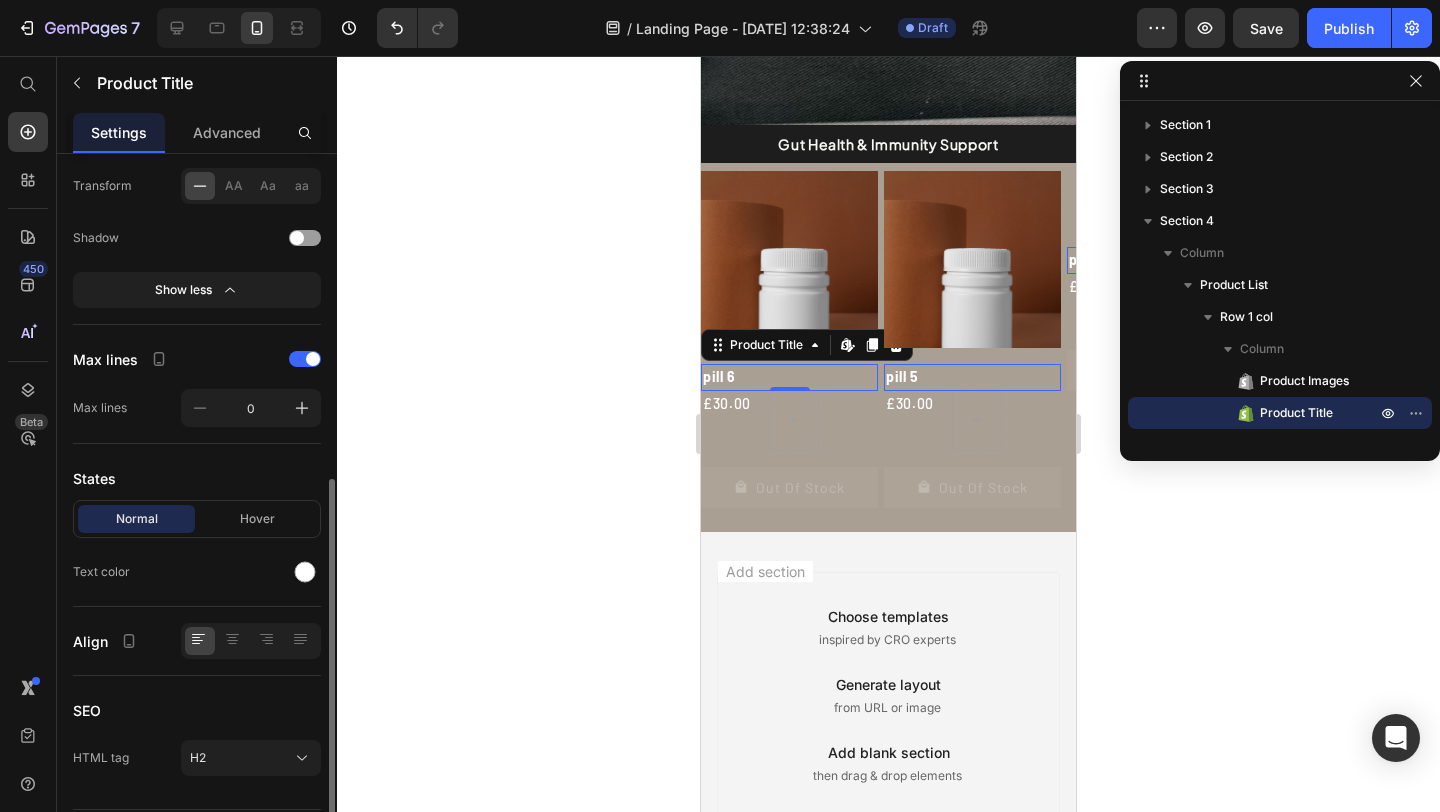 scroll, scrollTop: 646, scrollLeft: 0, axis: vertical 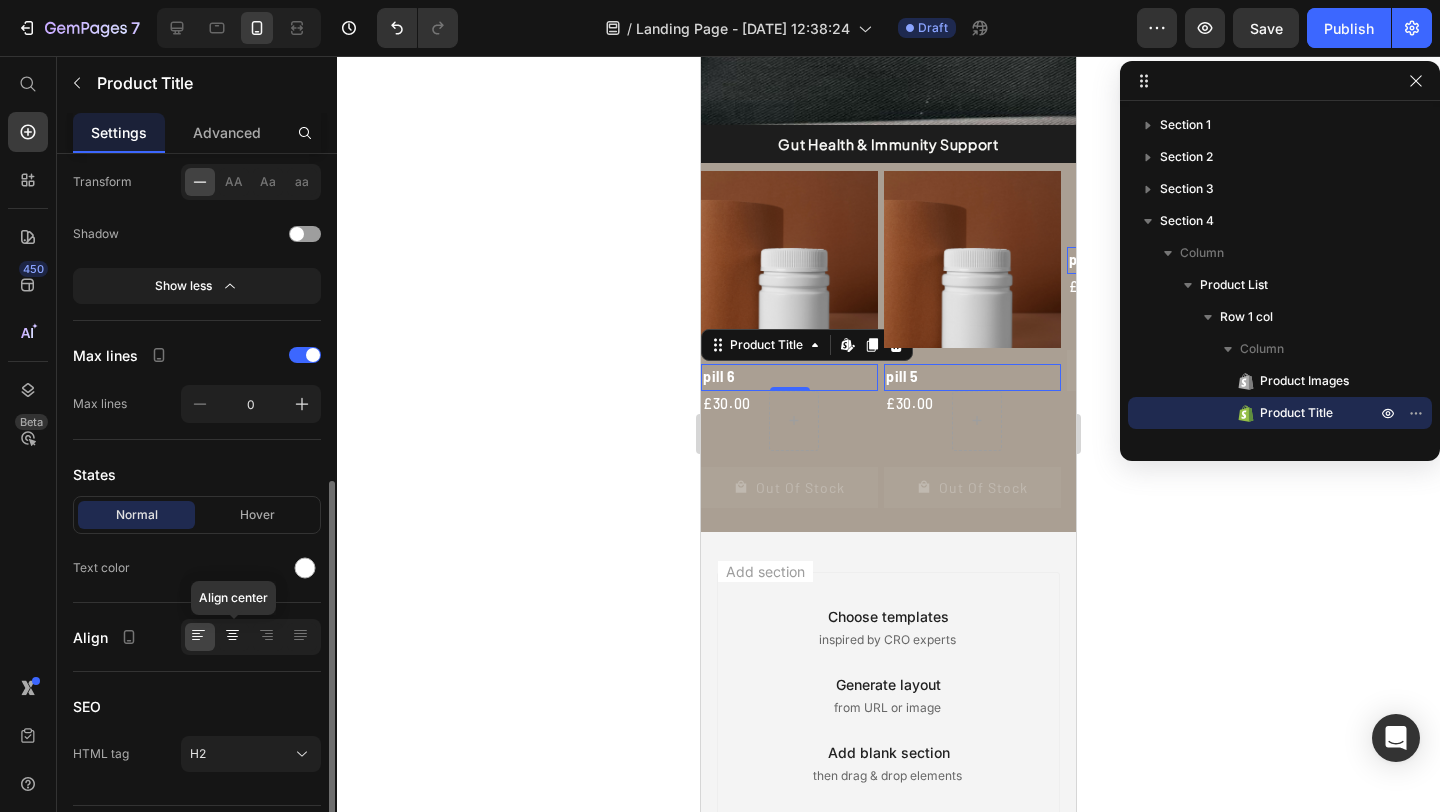 click 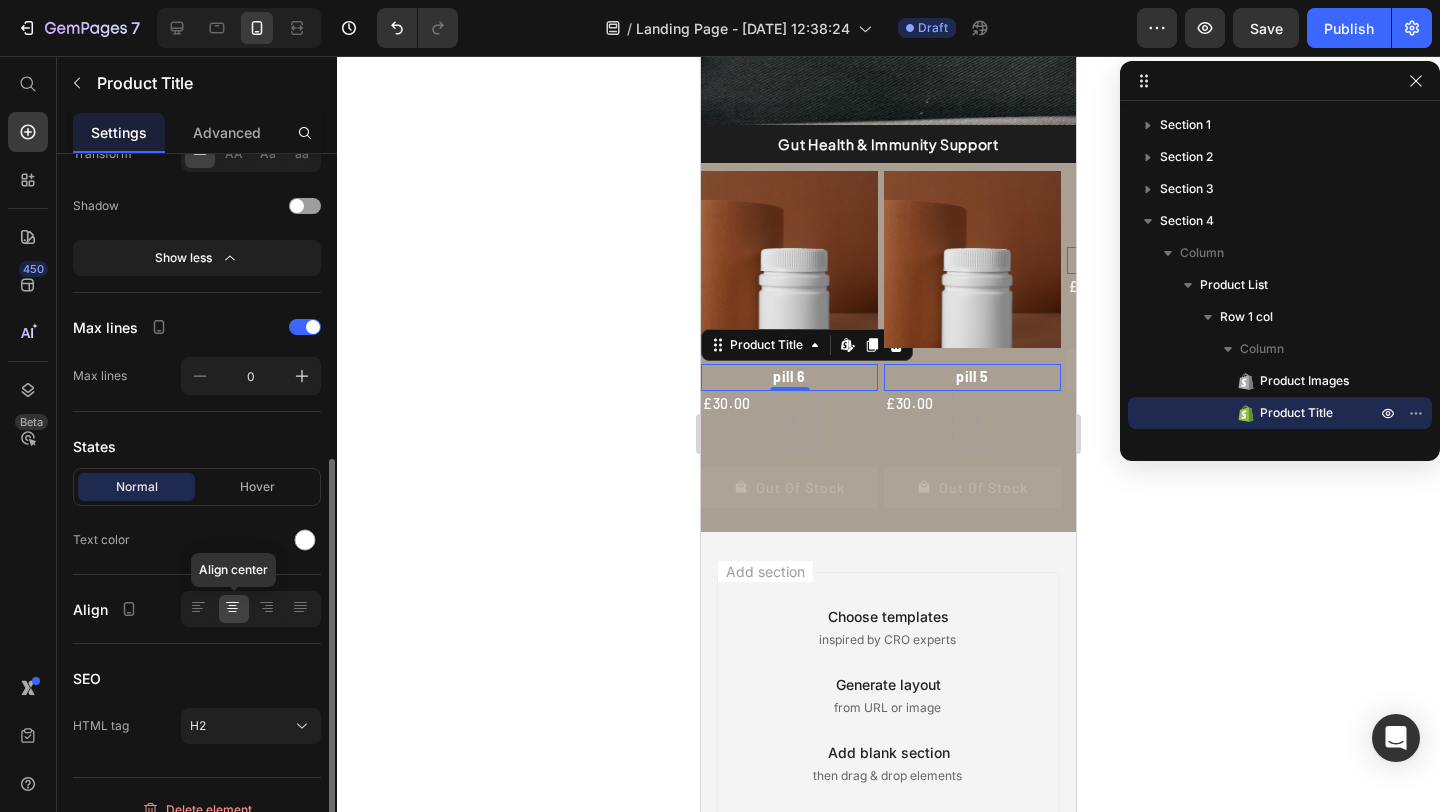 scroll, scrollTop: 697, scrollLeft: 0, axis: vertical 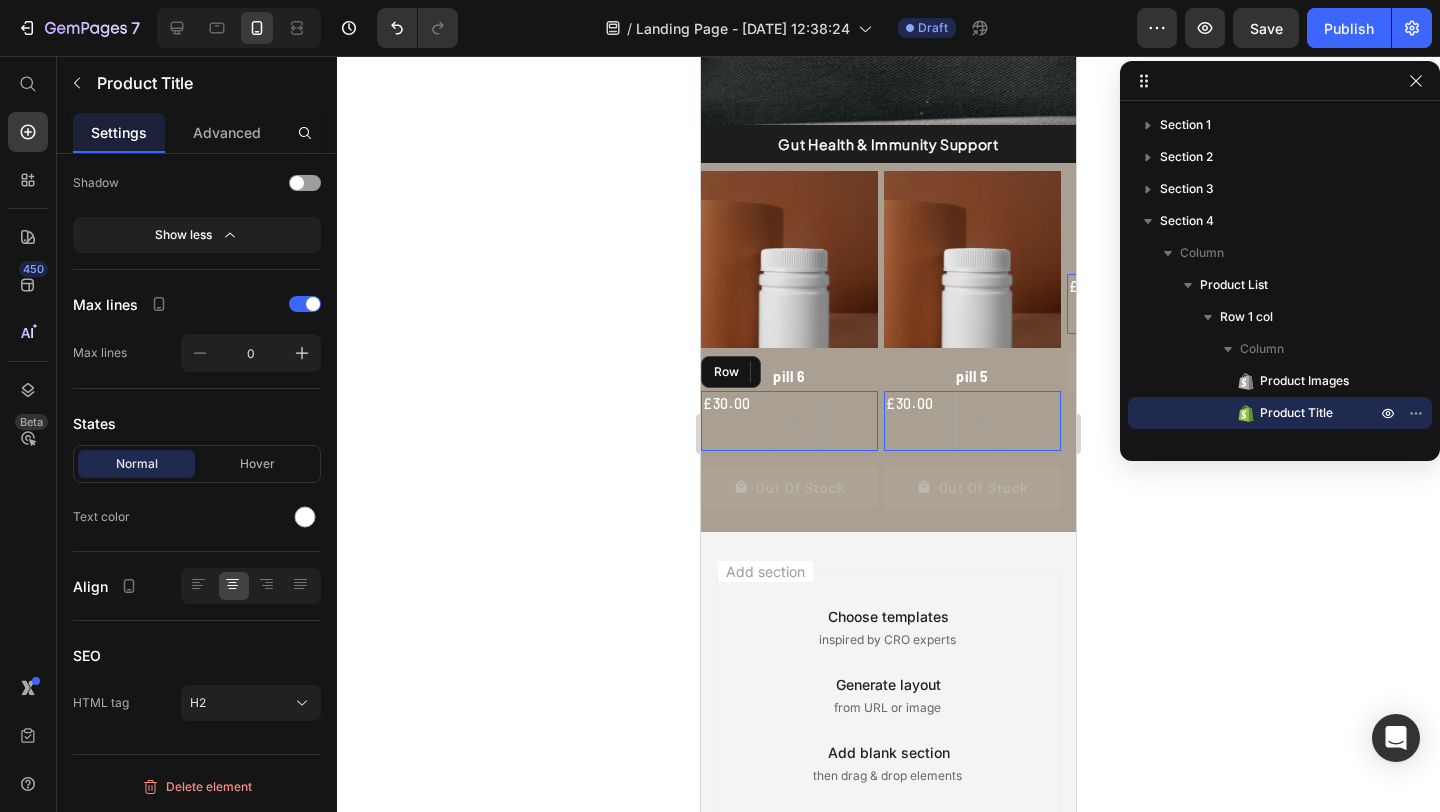 click on "£30.00 Product Price" at bounding box center [727, 421] 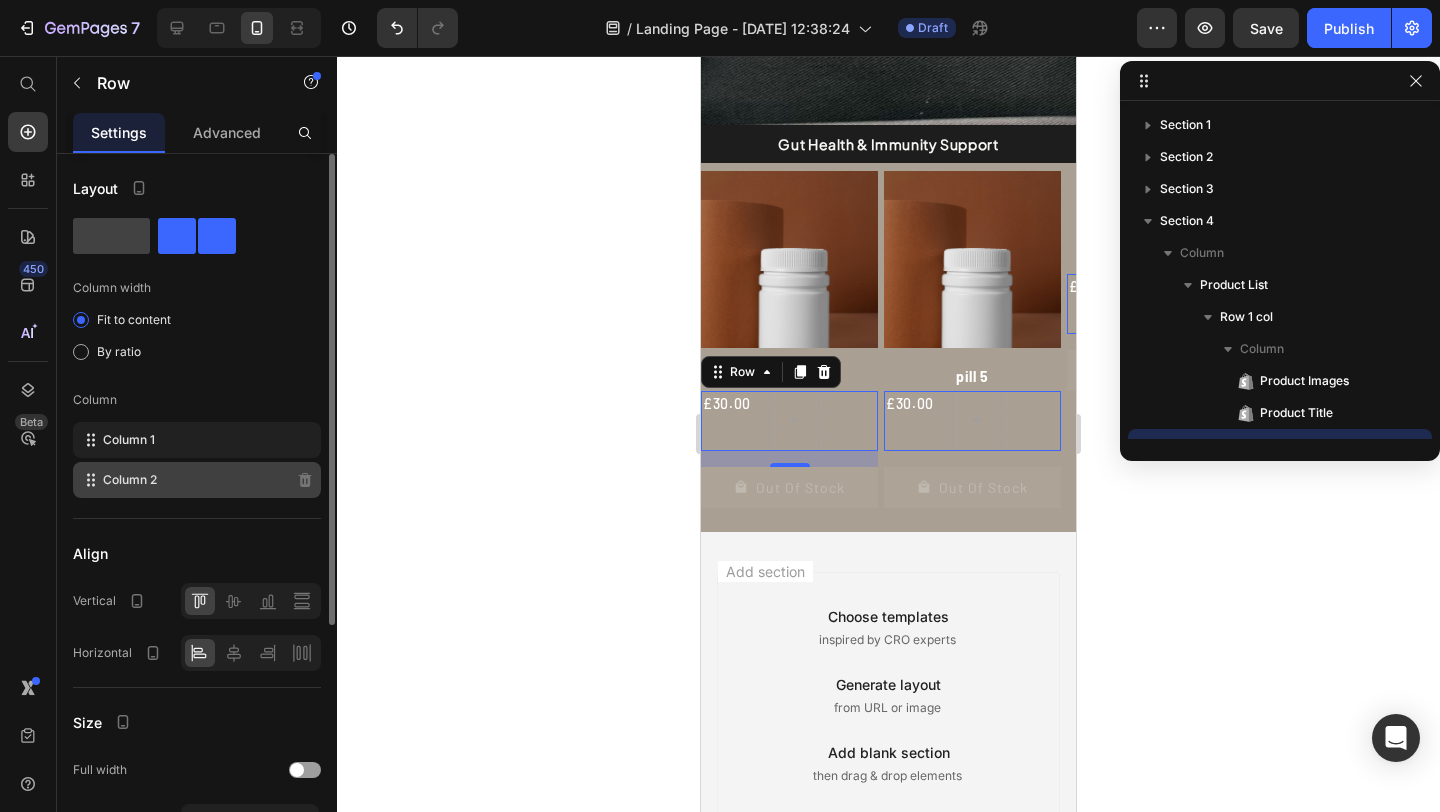 click on "Column 2" at bounding box center [130, 480] 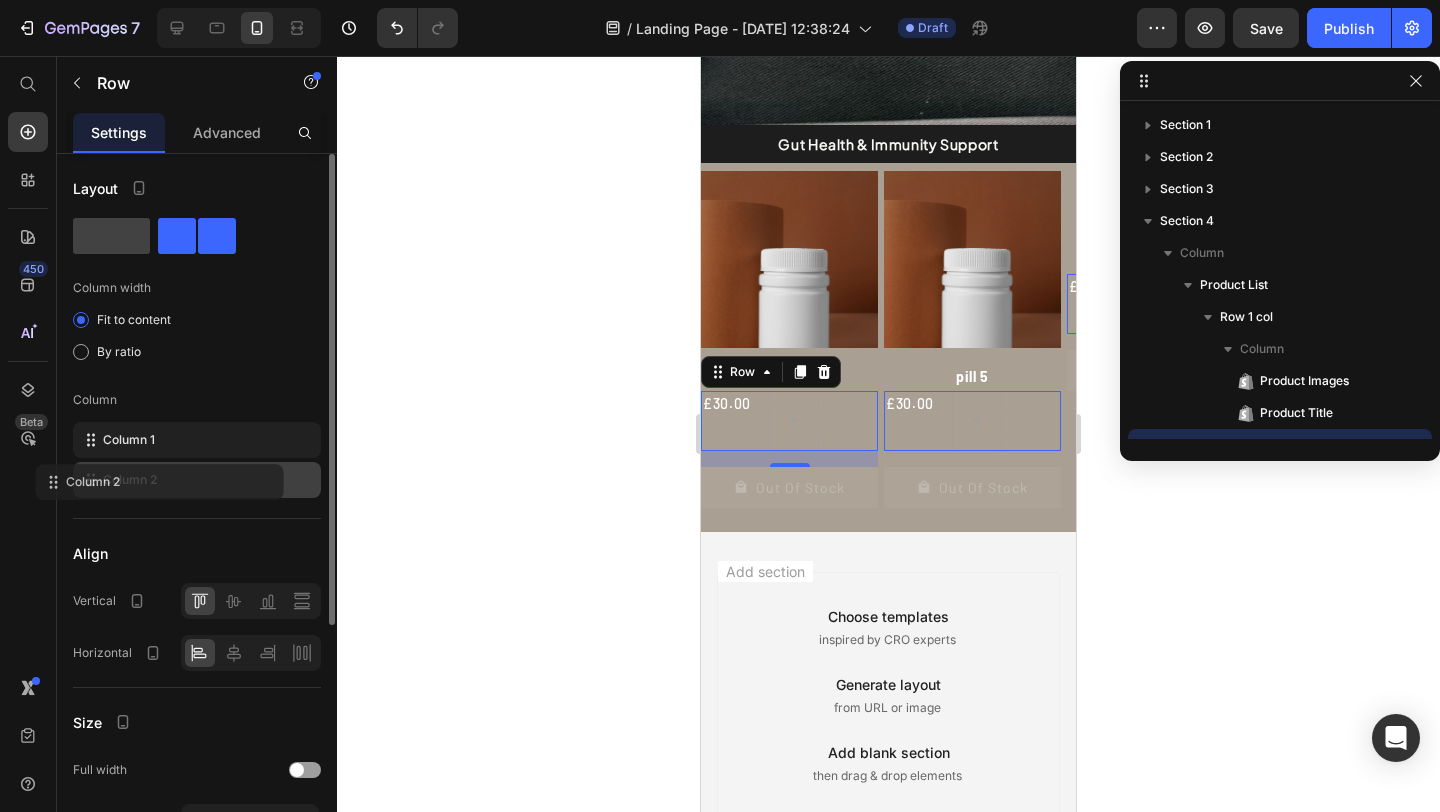 type 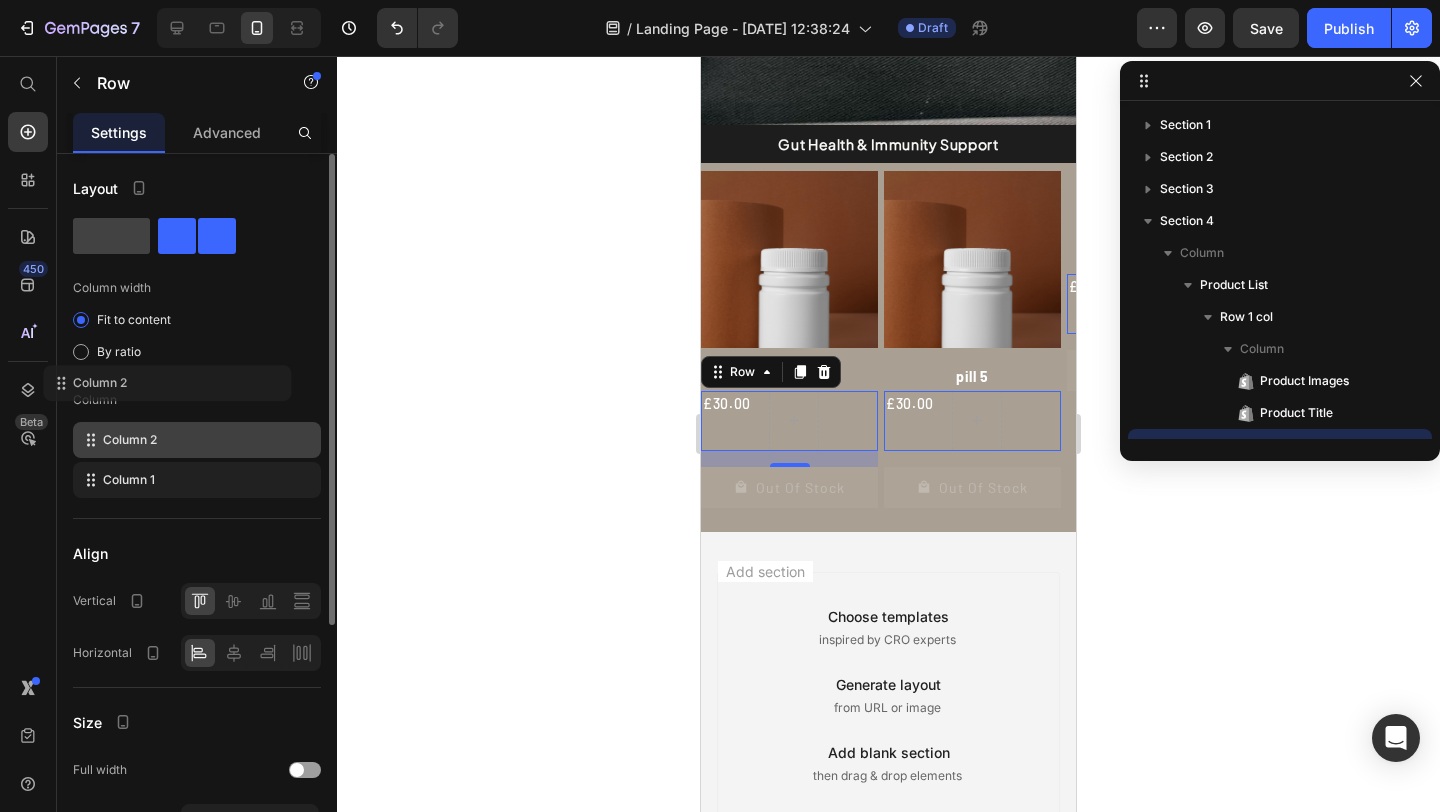 click on "Column width Fit to content By ratio Column Column 2 Column 1" 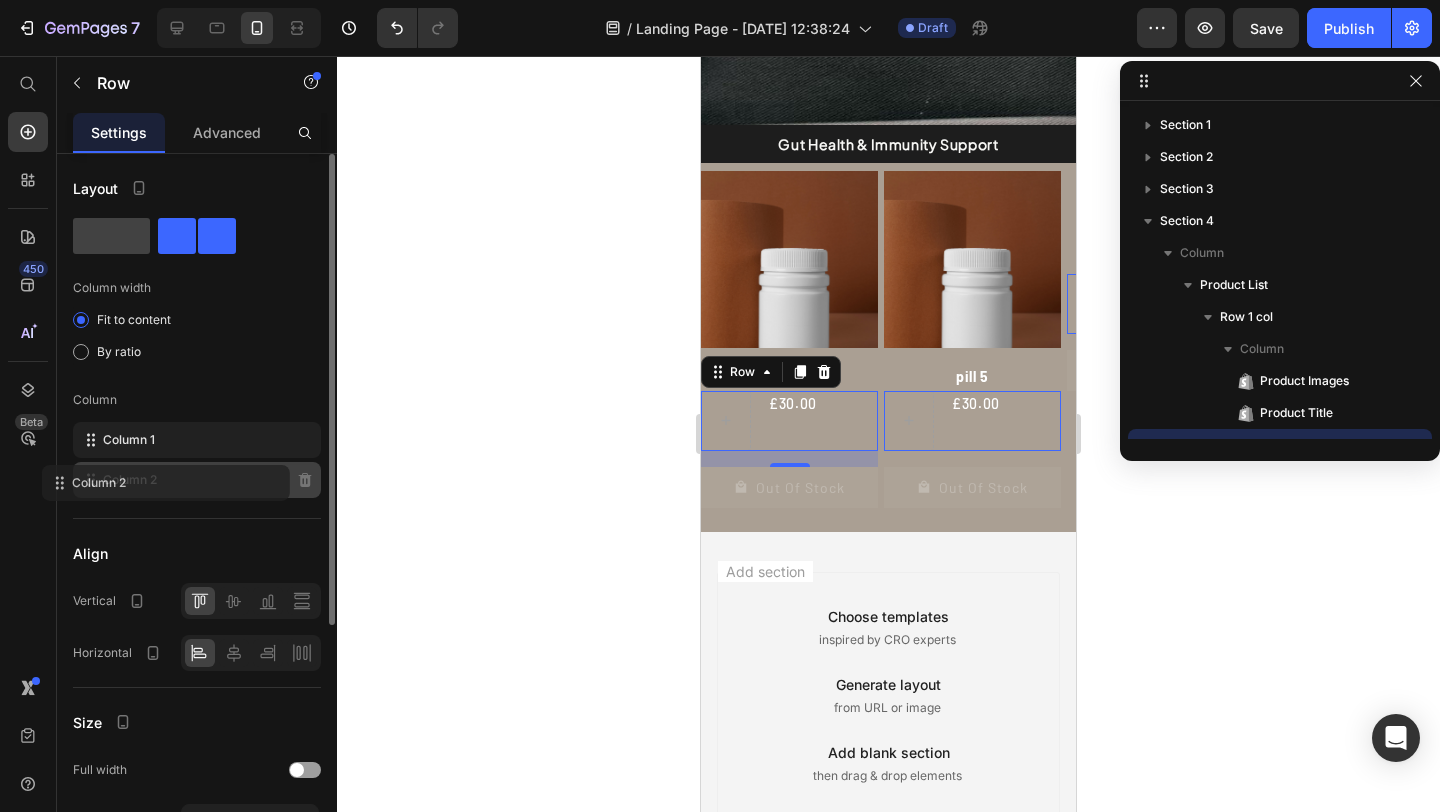 click on "Column 2" 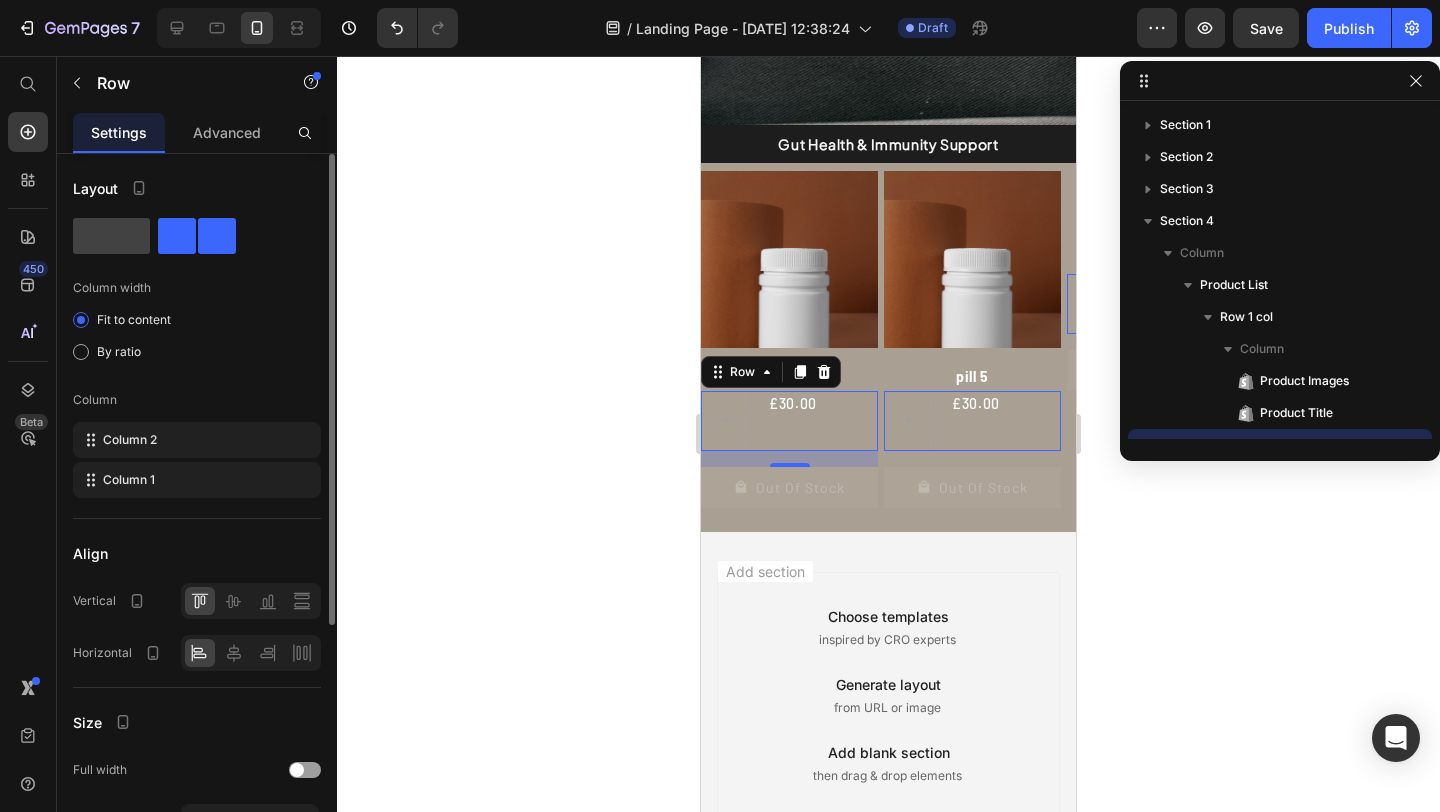 click on "Column" at bounding box center (197, 400) 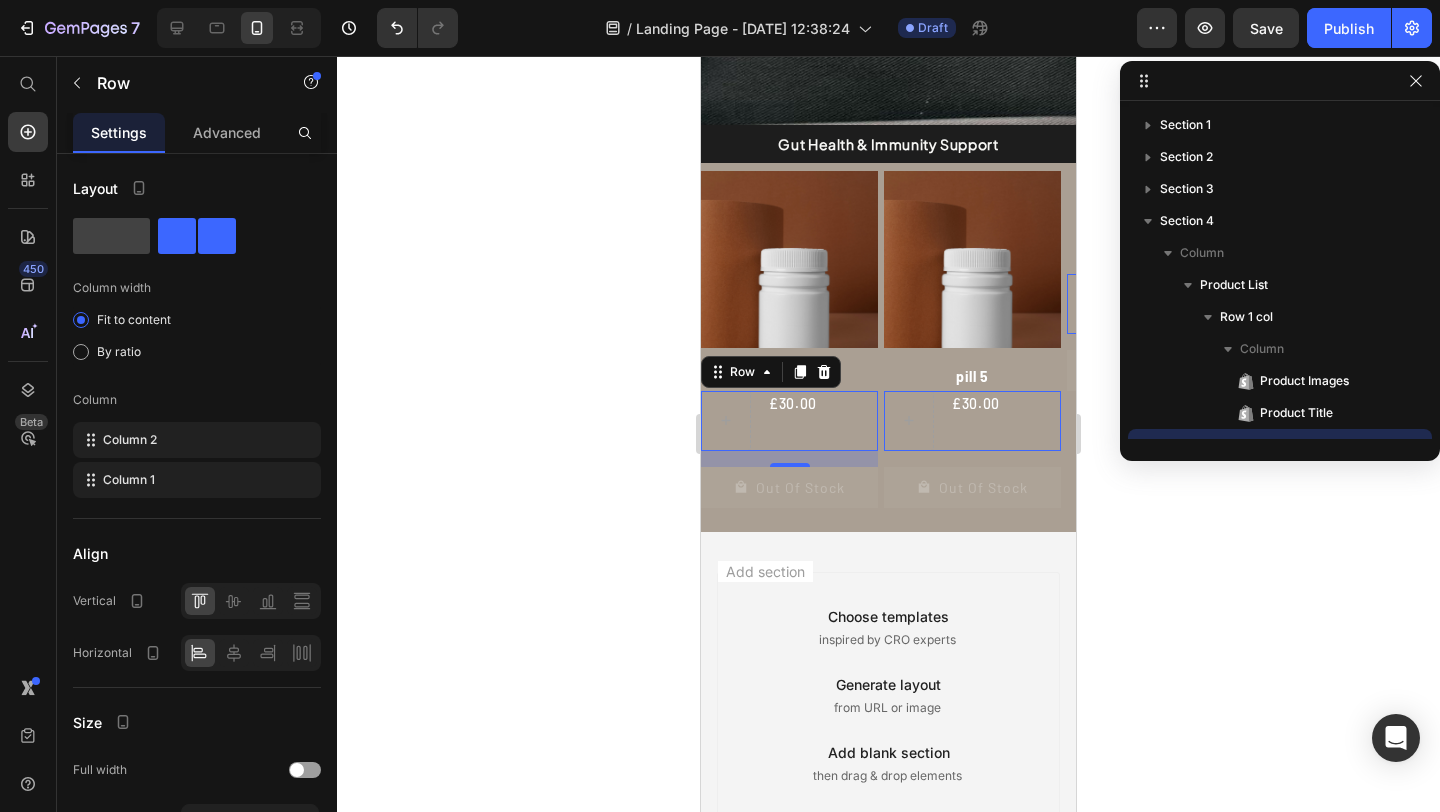 click on "£30.00 Product Price" at bounding box center [793, 421] 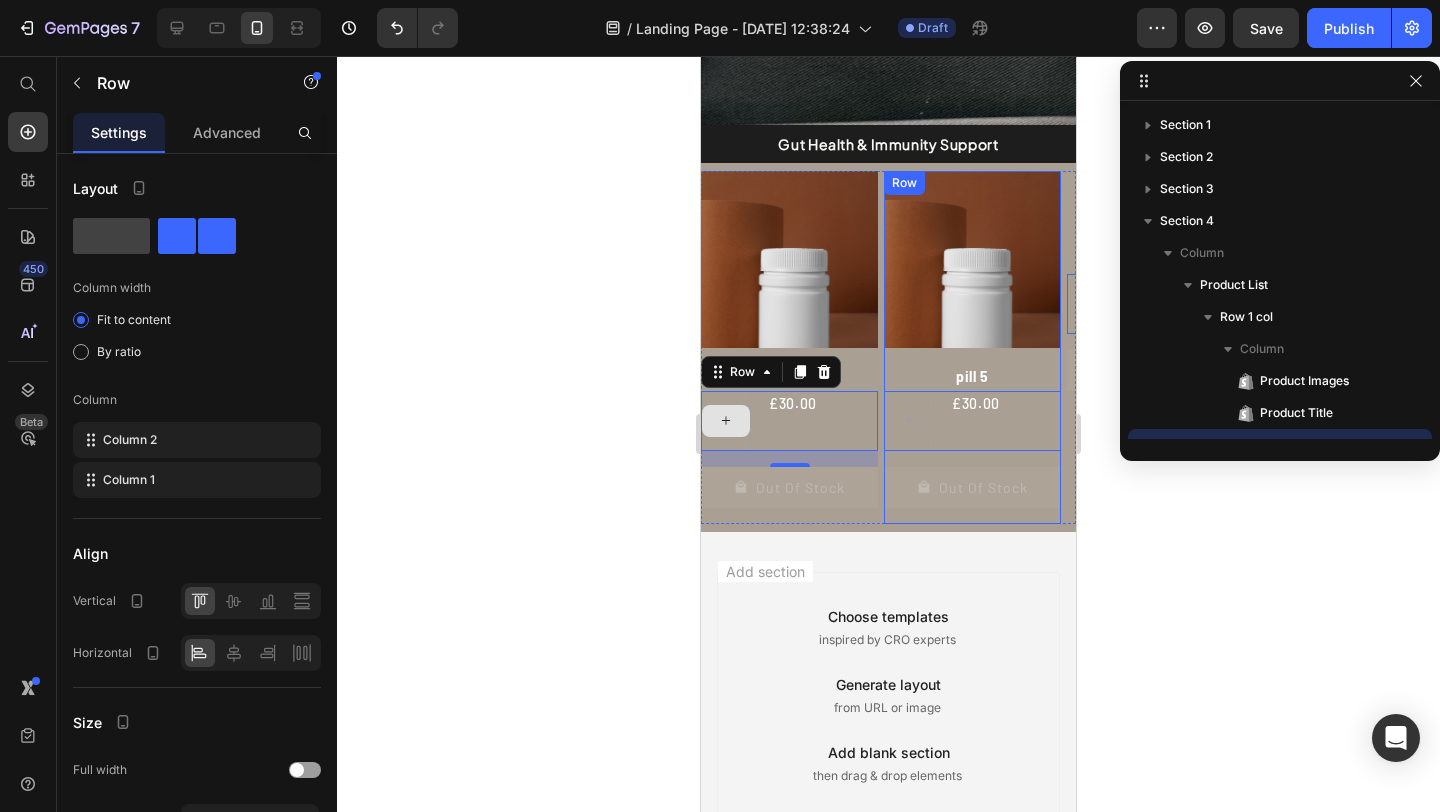 click on "Product Images pill 5 Product Title £30.00 Product Price
Row   0 Out Of Stock Product Cart Button" at bounding box center (972, 347) 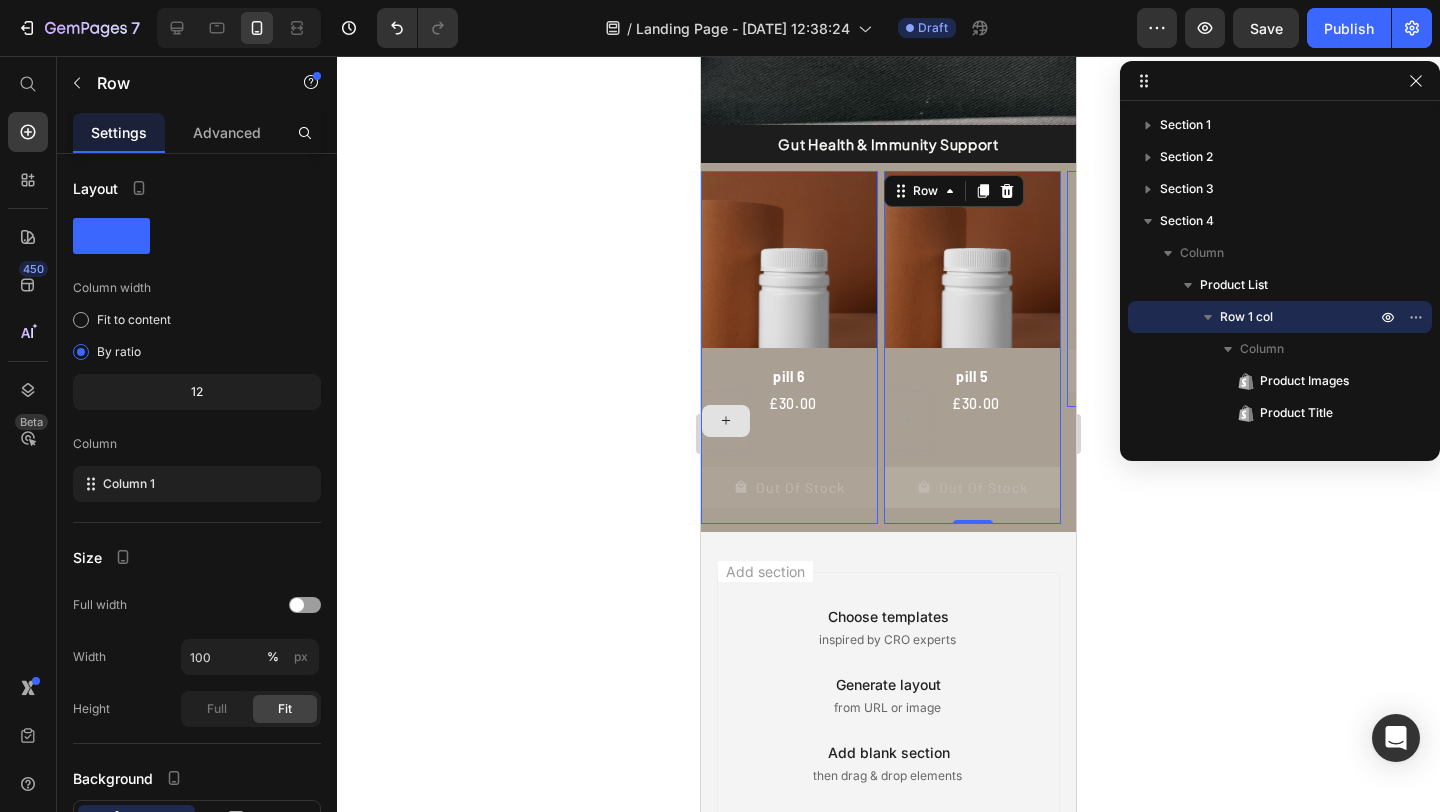 drag, startPoint x: 973, startPoint y: 522, endPoint x: 971, endPoint y: 469, distance: 53.037724 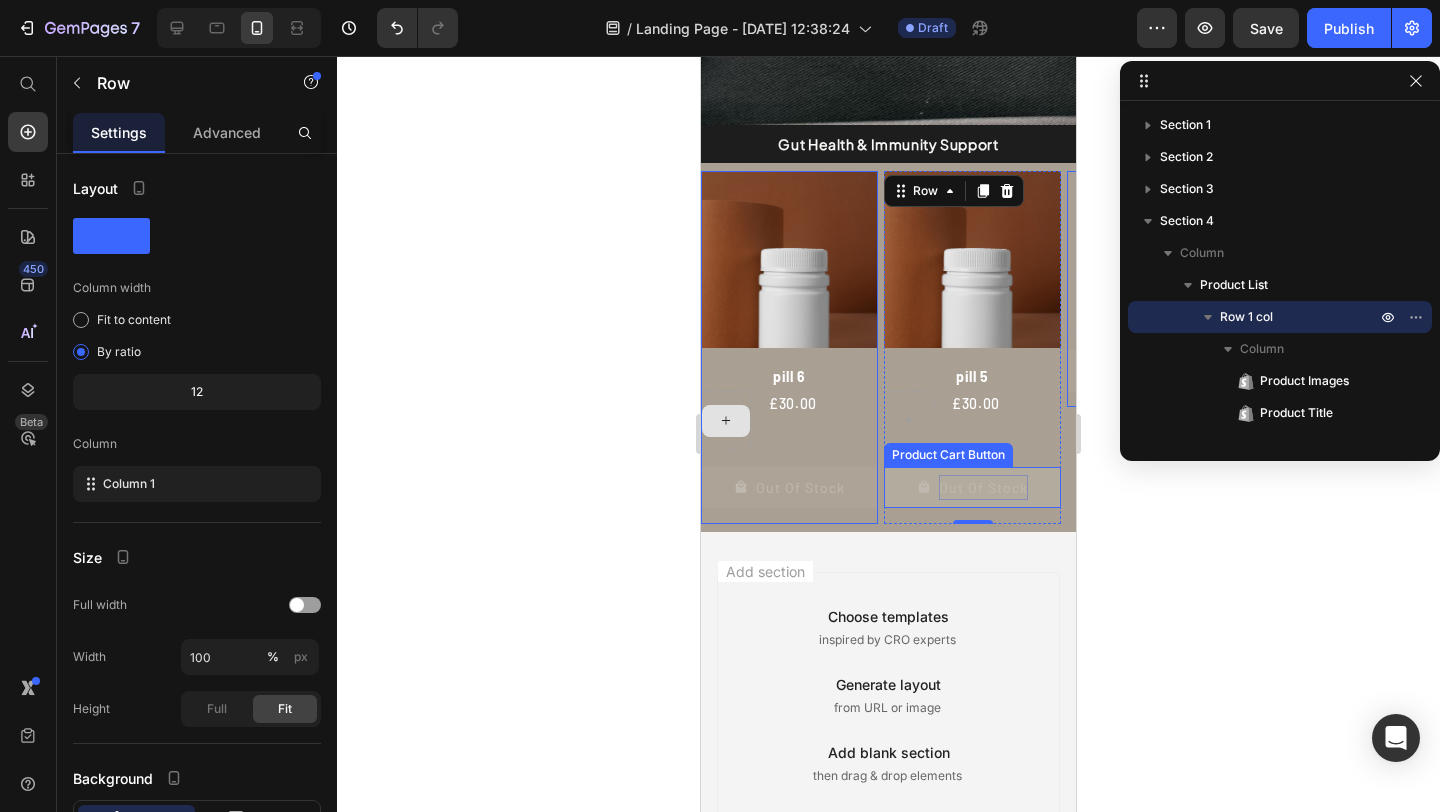 click on "Out Of Stock" at bounding box center (983, 487) 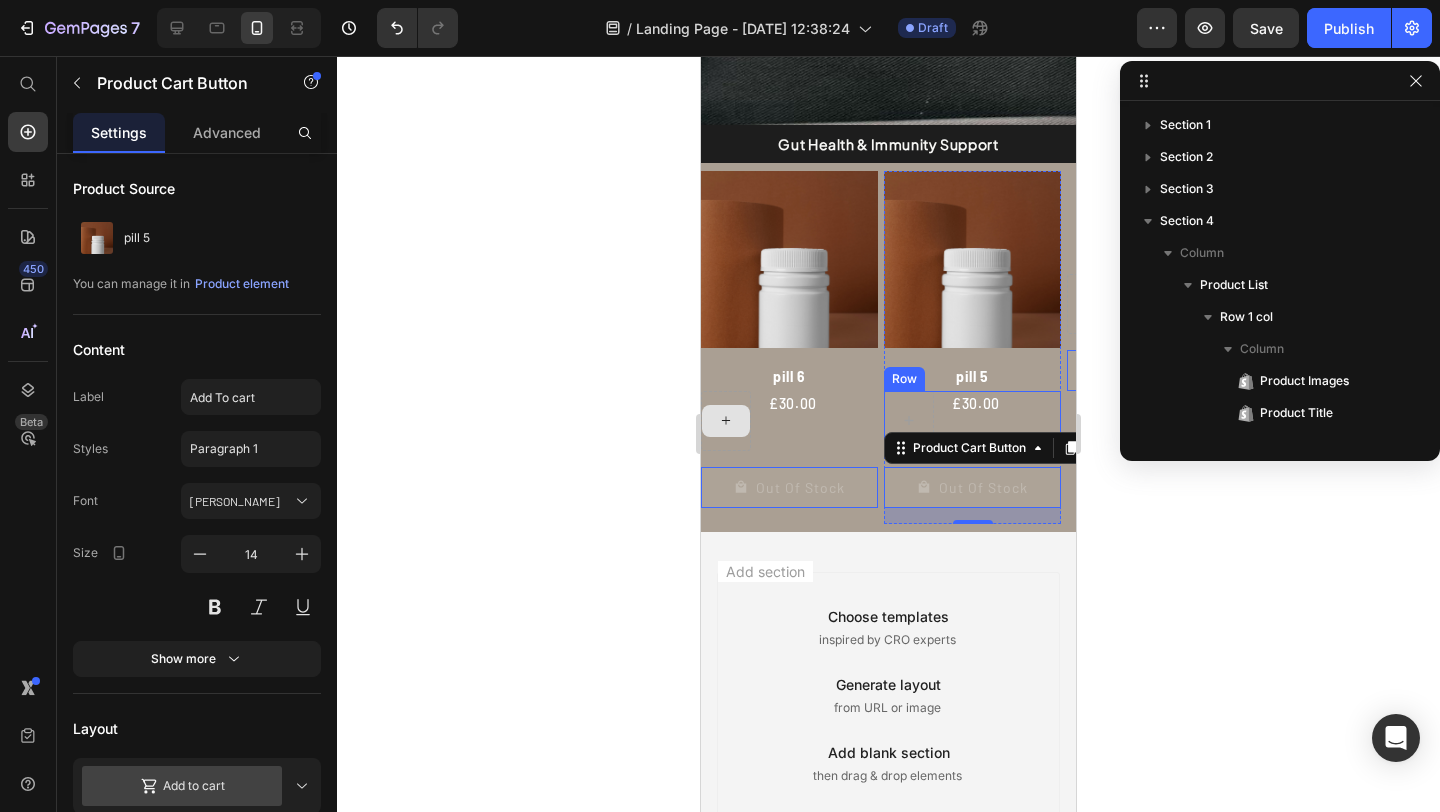 click on "£30.00 Product Price" at bounding box center (976, 421) 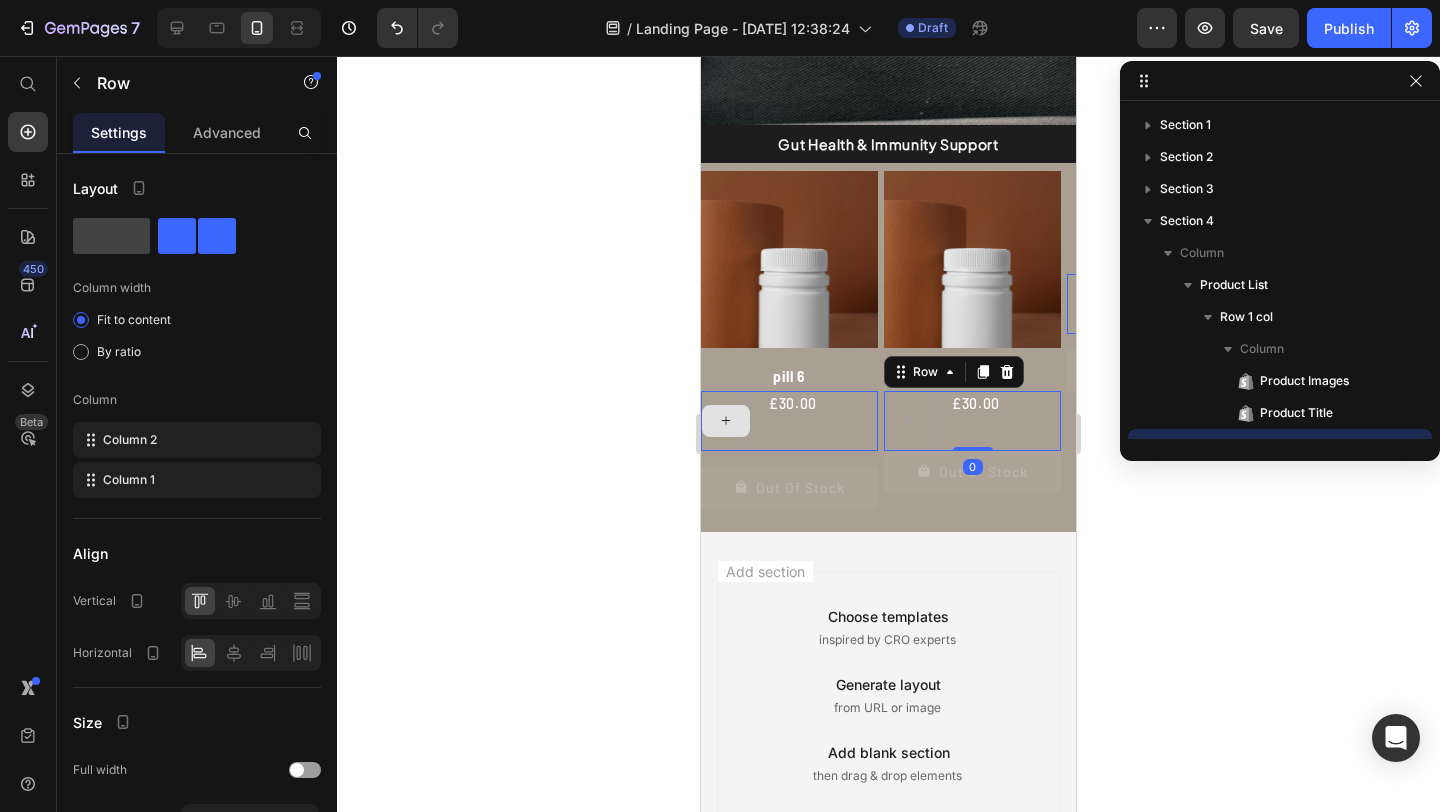 drag, startPoint x: 990, startPoint y: 464, endPoint x: 991, endPoint y: 433, distance: 31.016125 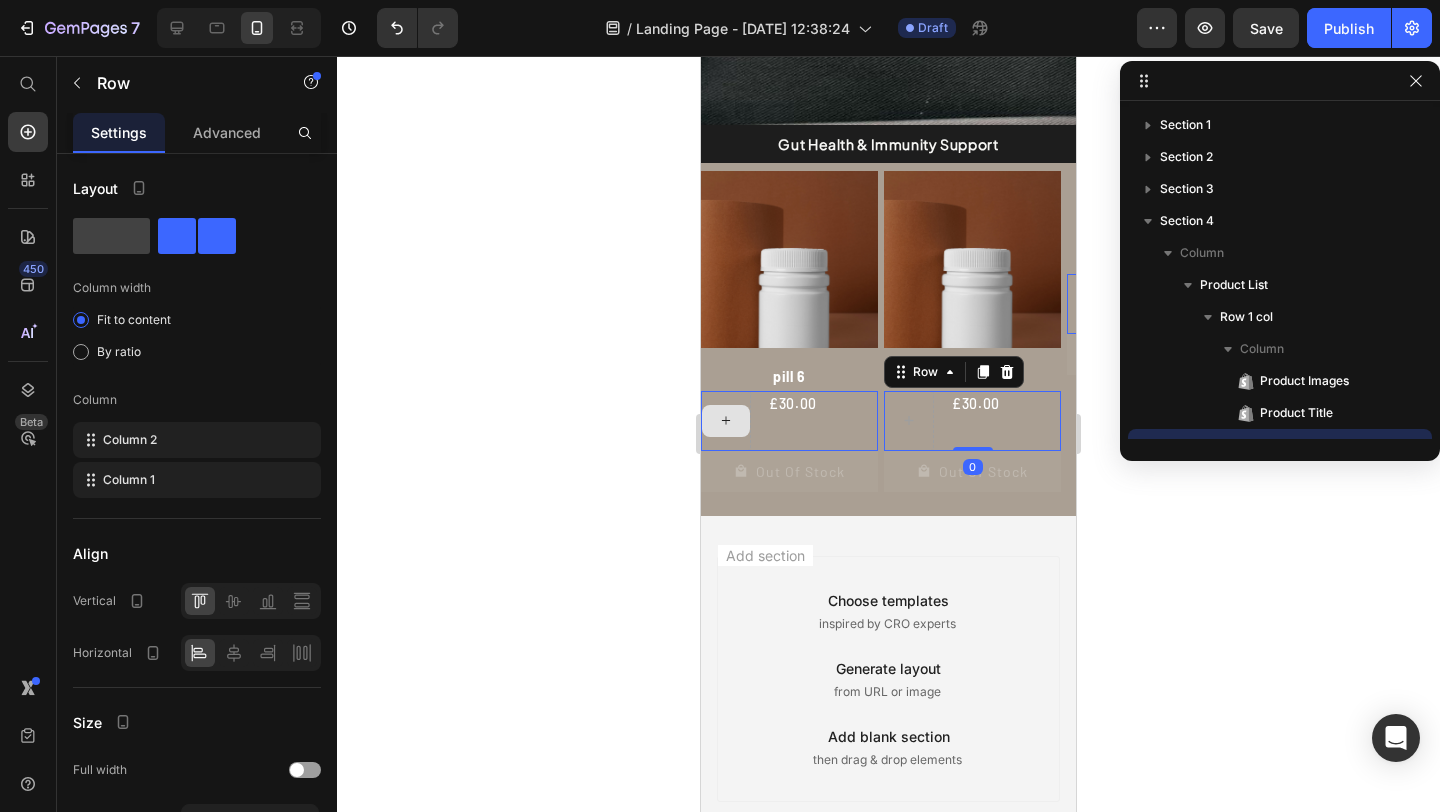 click on "£30.00 Product Price" at bounding box center (976, 421) 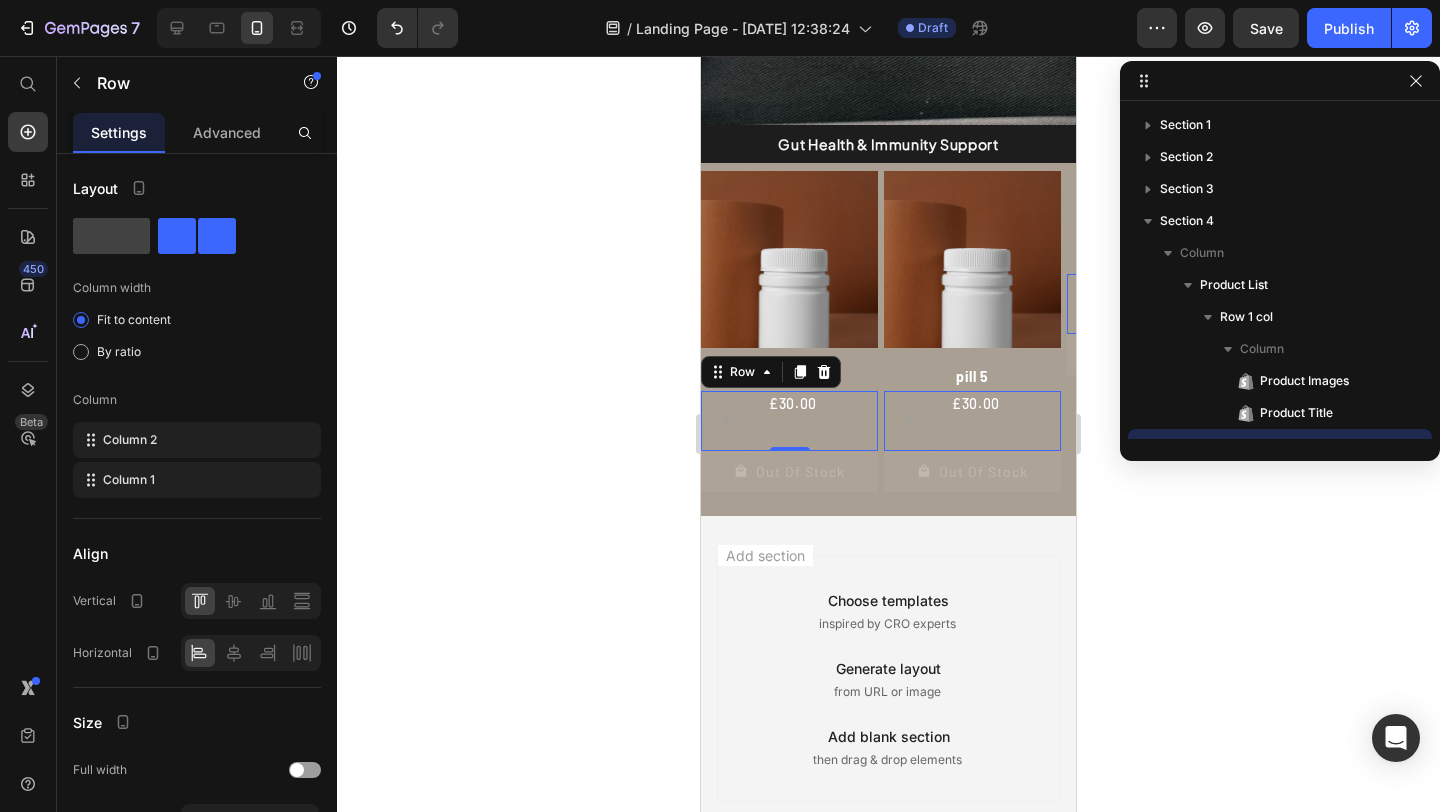click on "£30.00 Product Price" at bounding box center [793, 421] 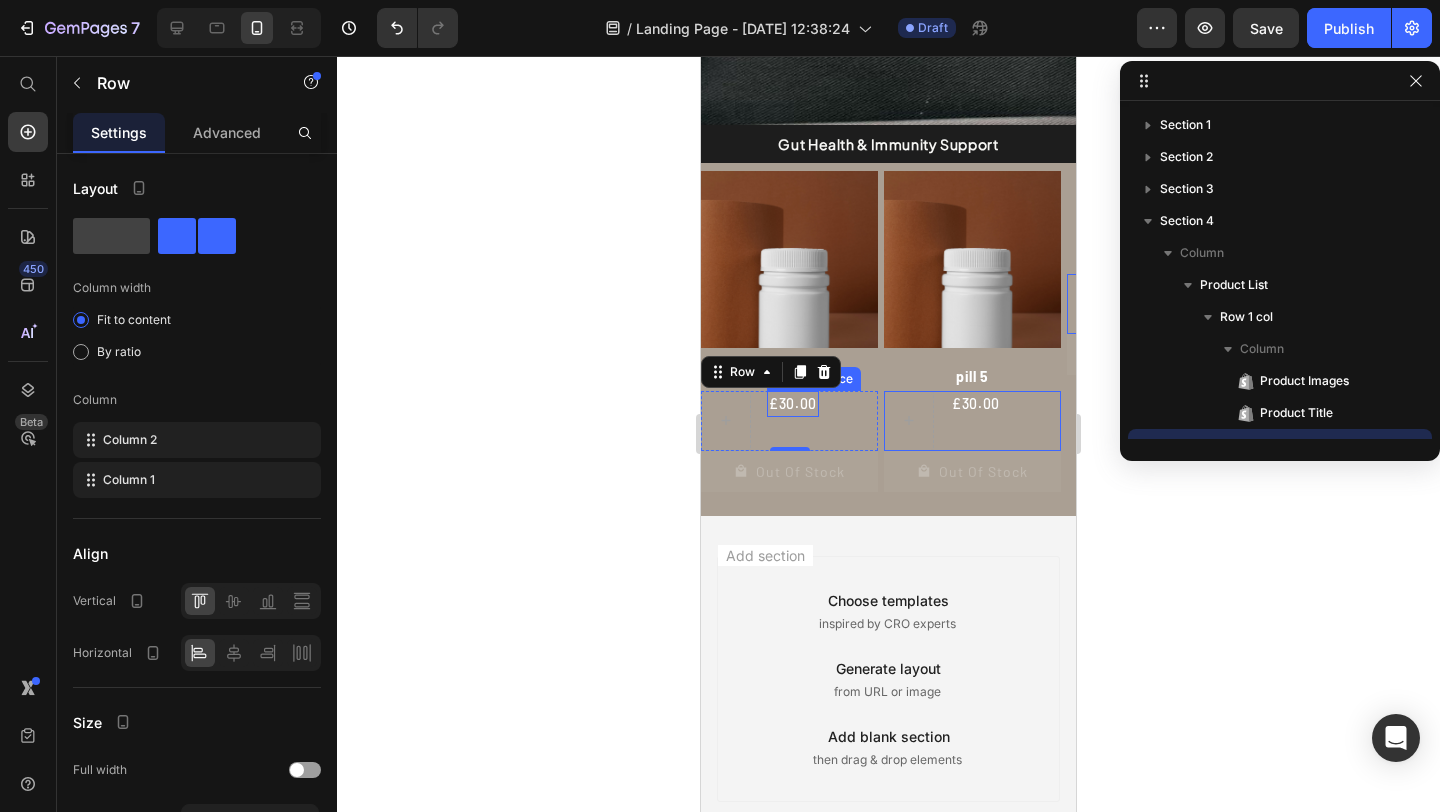 click on "£30.00" at bounding box center [793, 404] 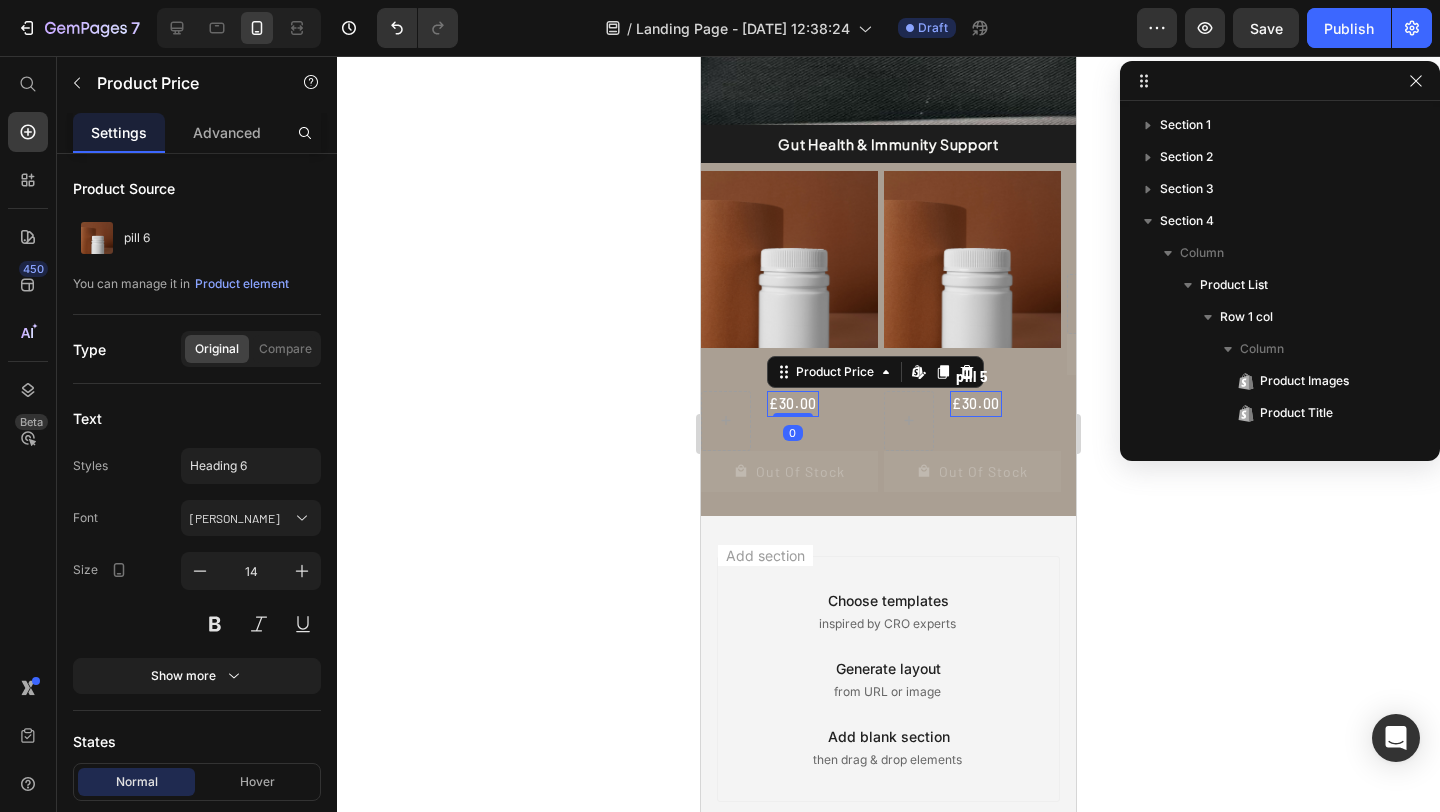 click on "£30.00" at bounding box center (793, 404) 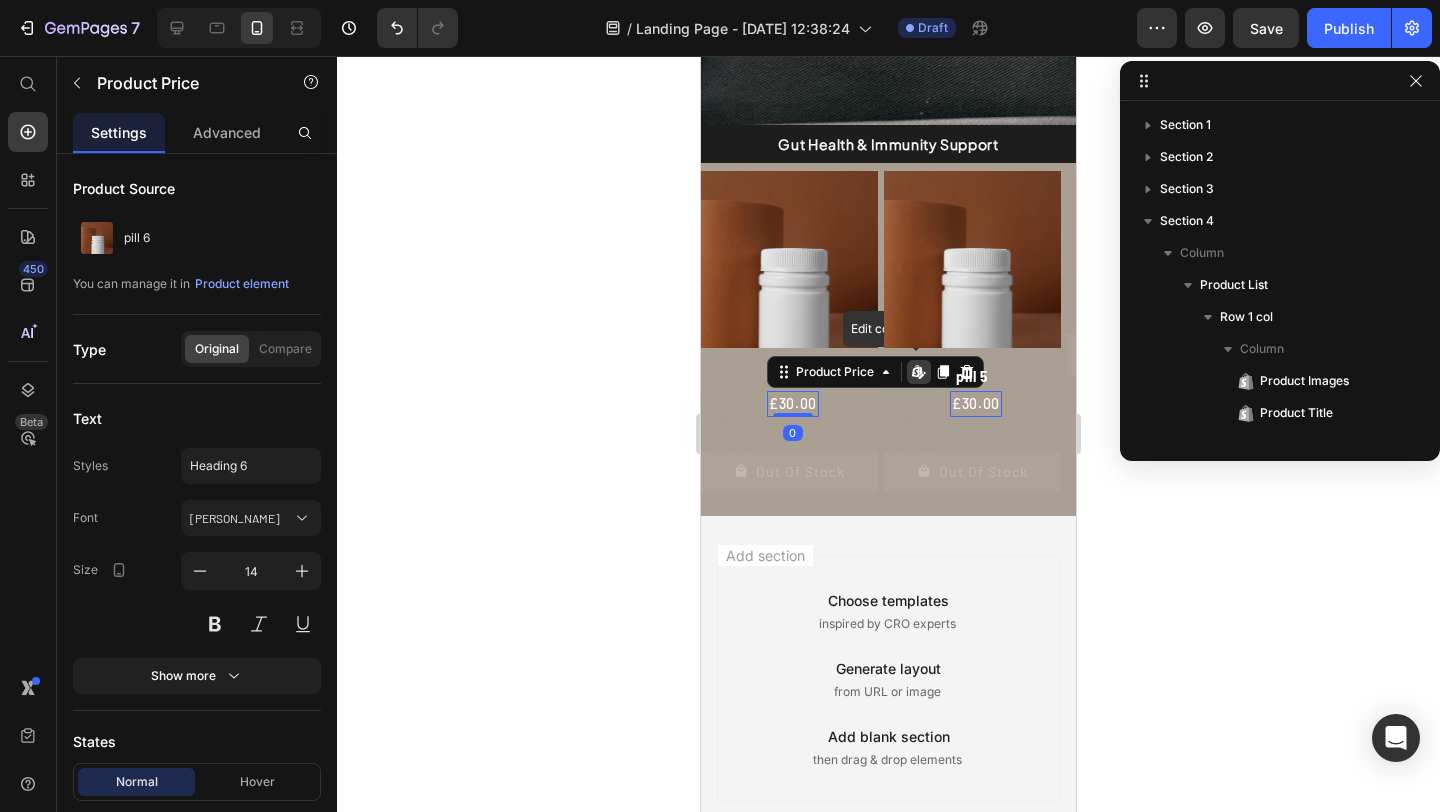 click on "£30.00" at bounding box center (793, 404) 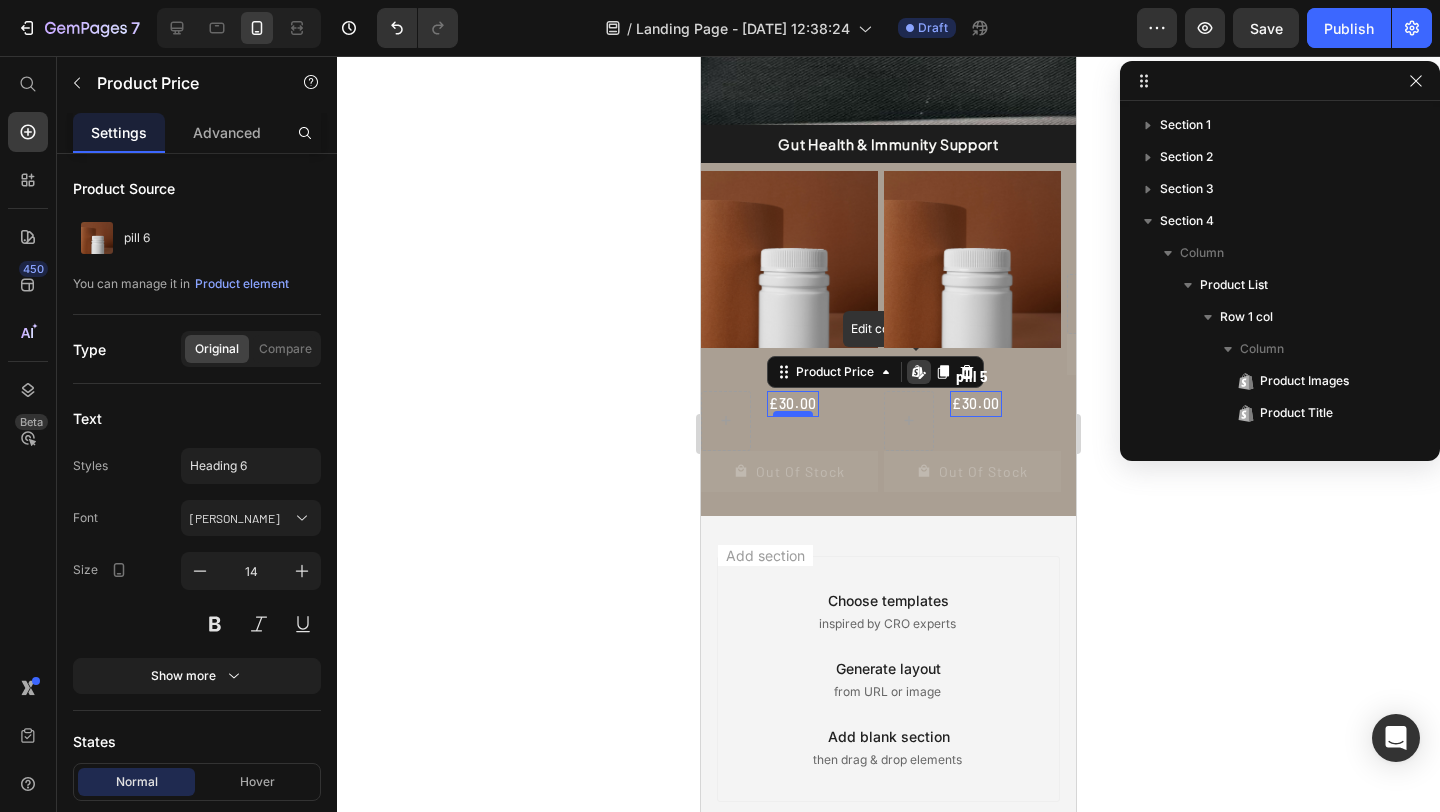 click at bounding box center (793, 414) 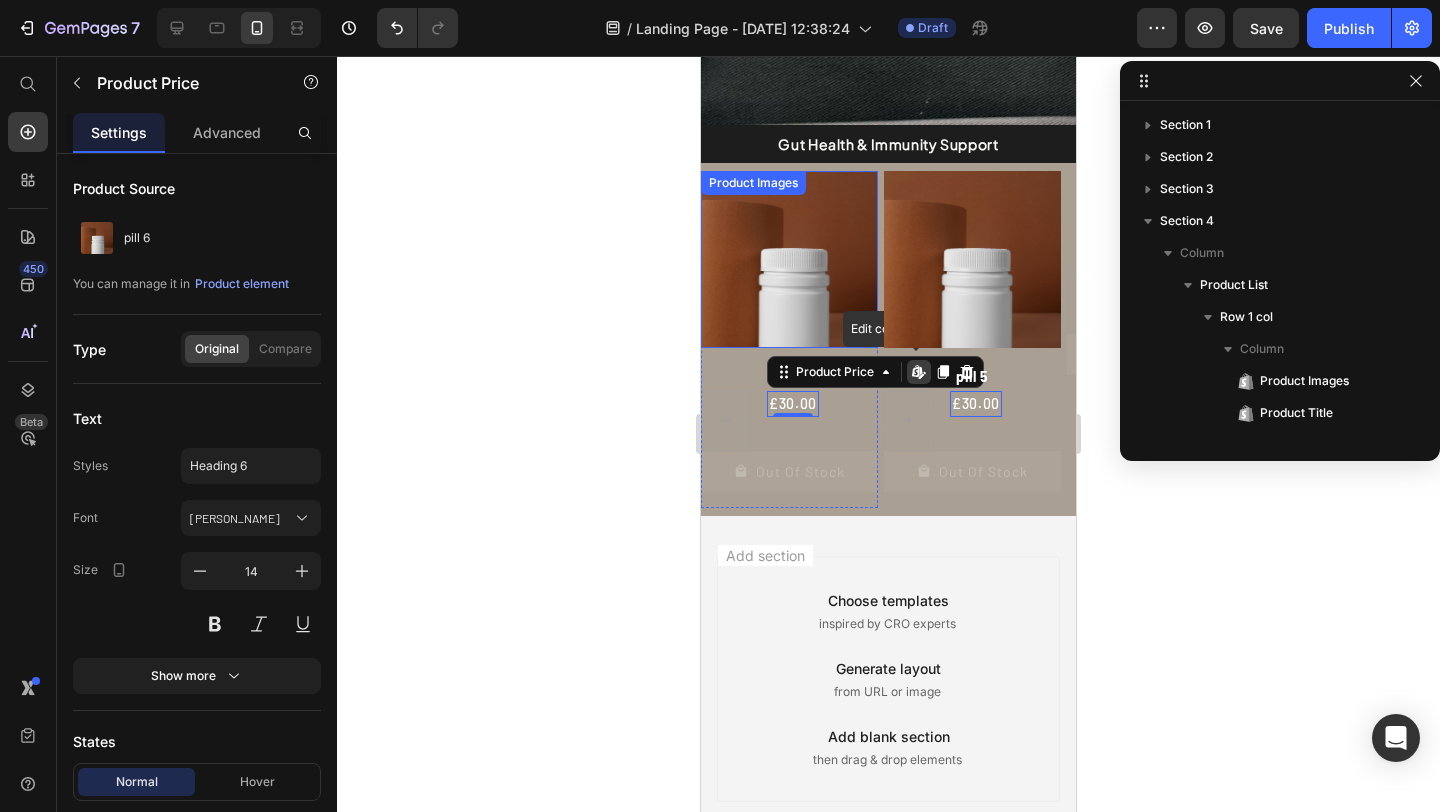 click at bounding box center (789, 259) 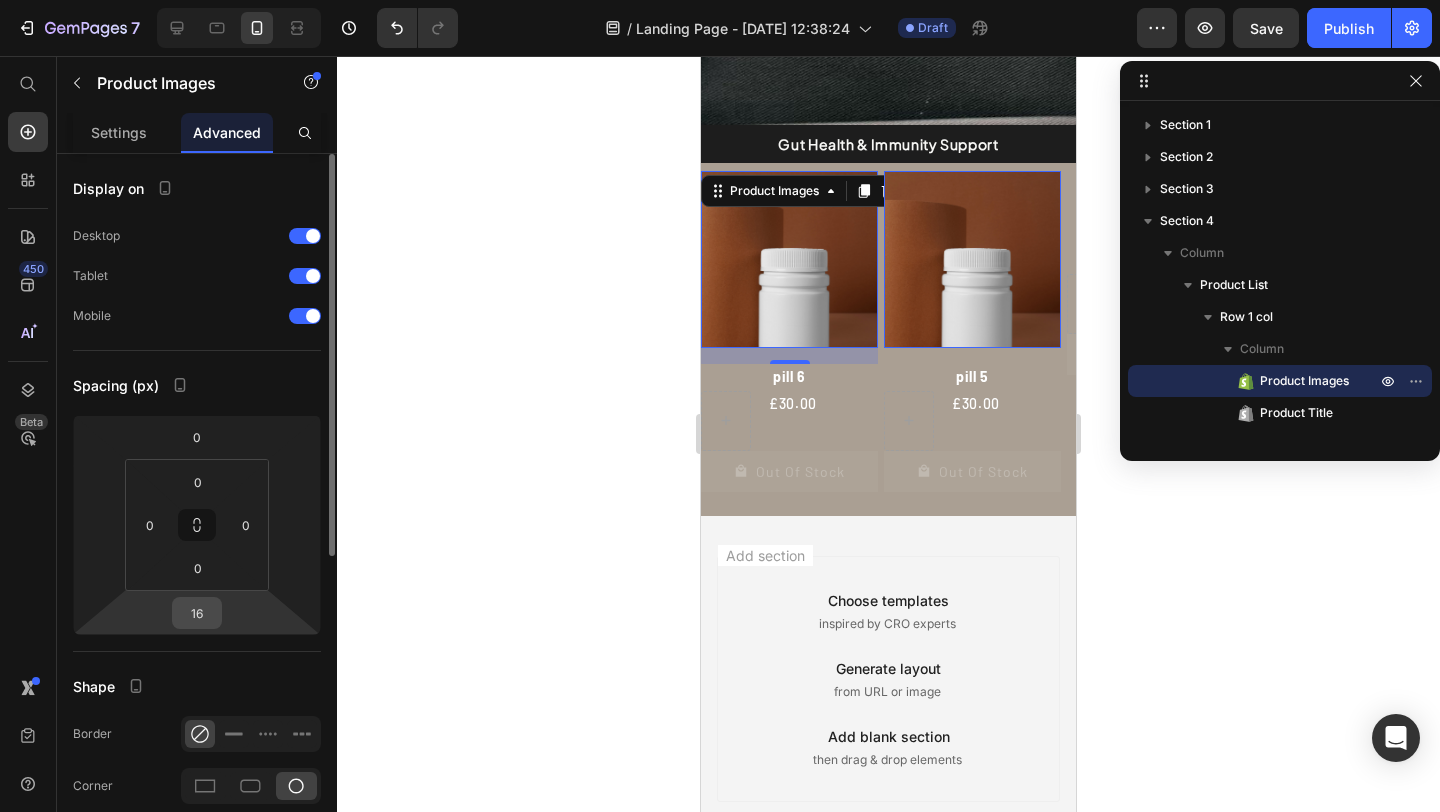 click on "16" at bounding box center (197, 613) 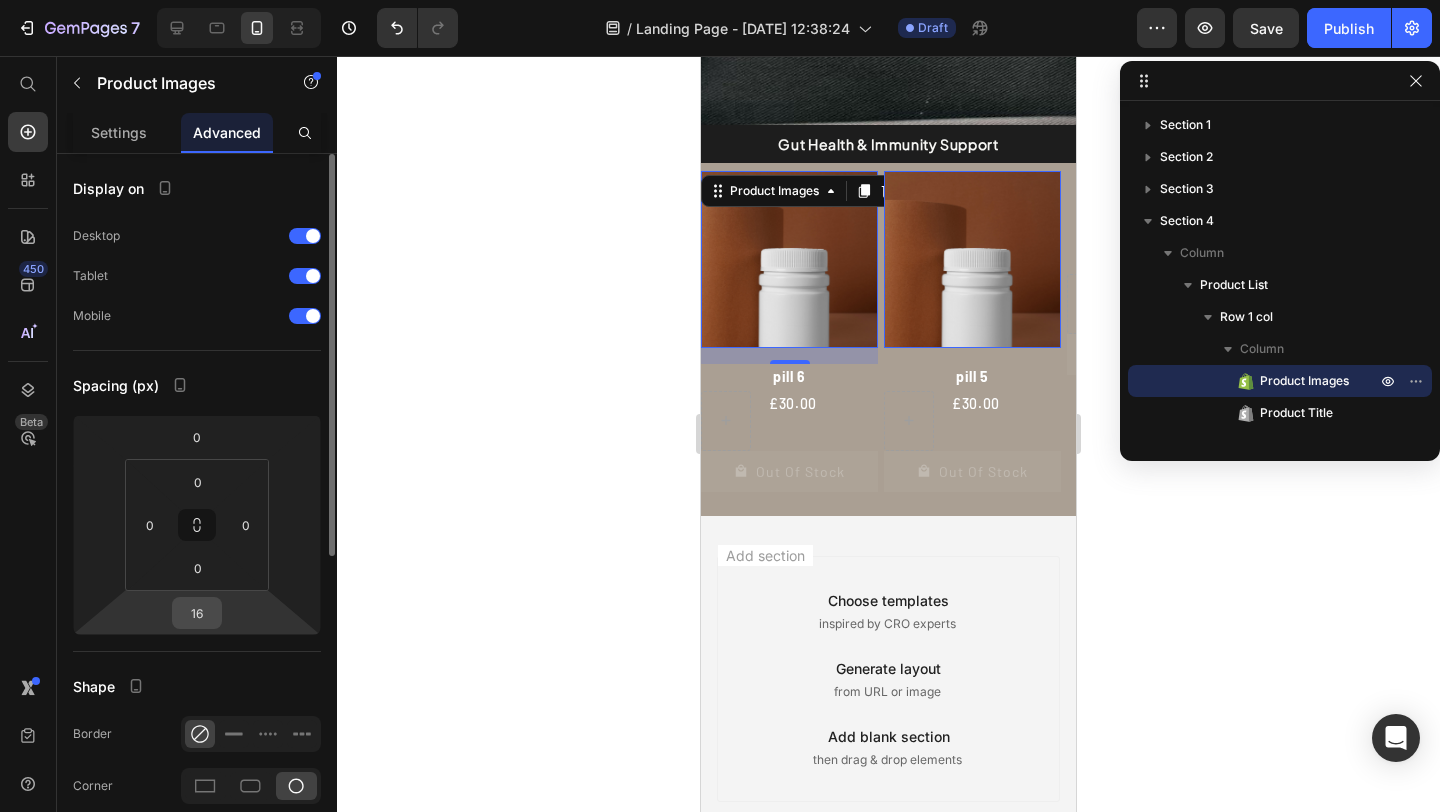 type 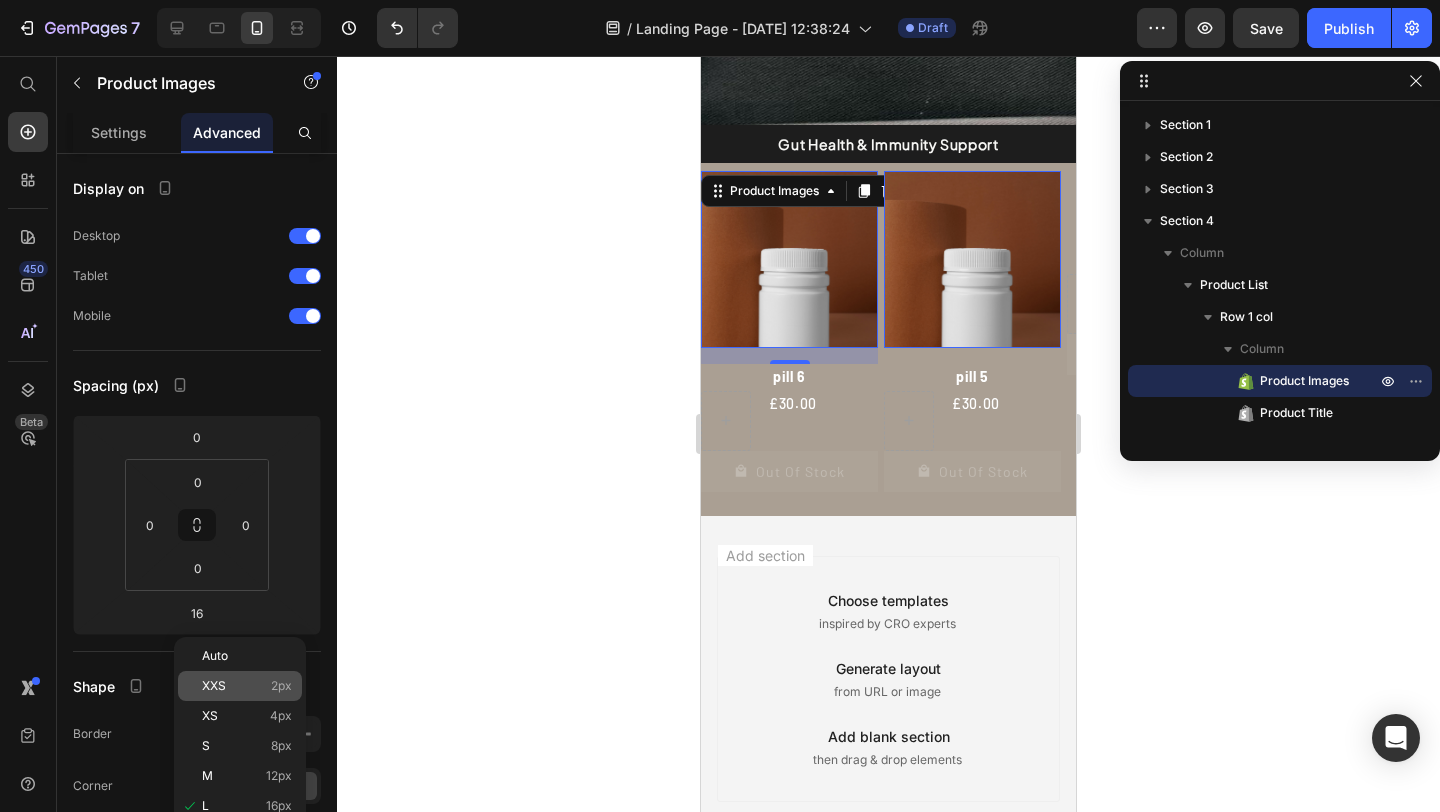click on "2px" at bounding box center [281, 686] 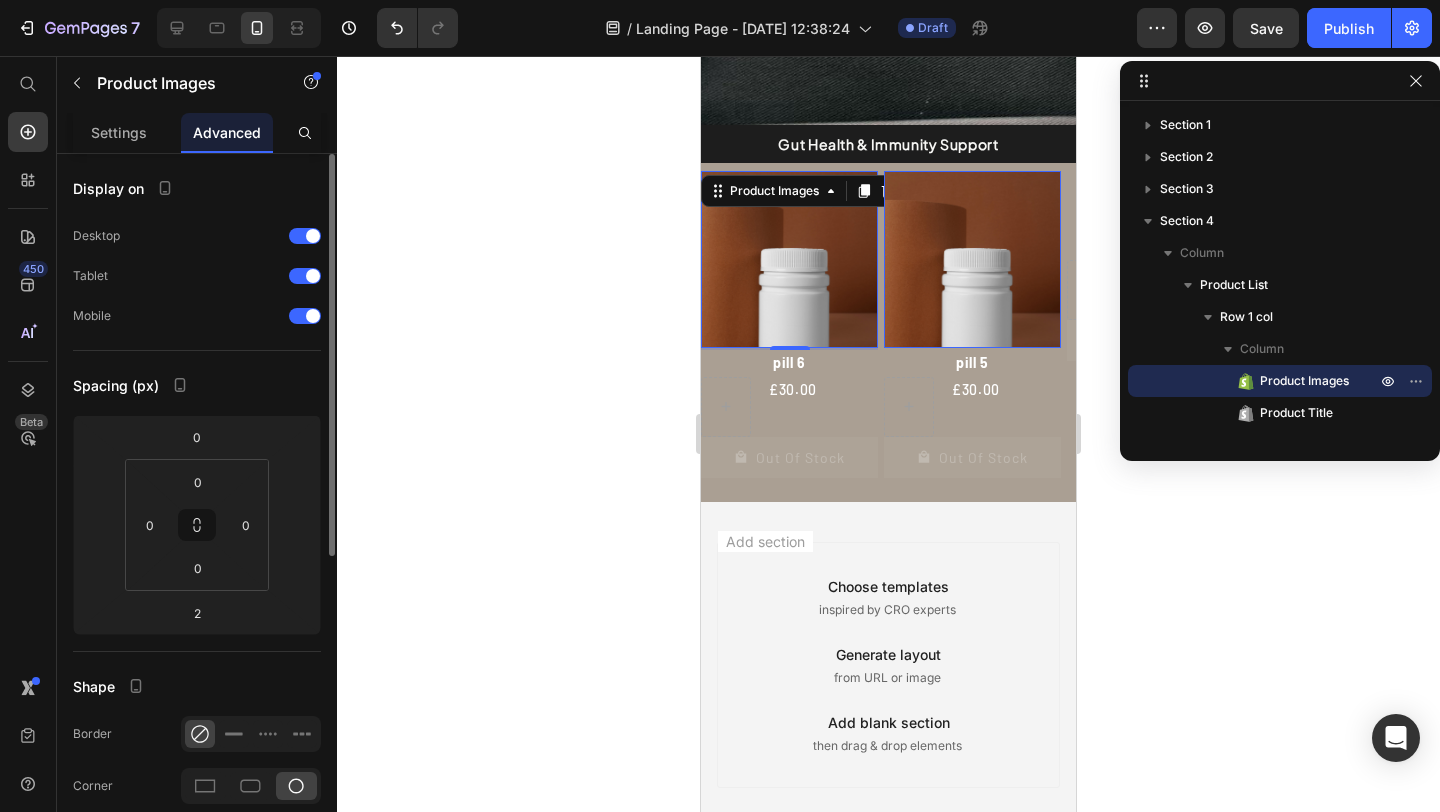type on "16" 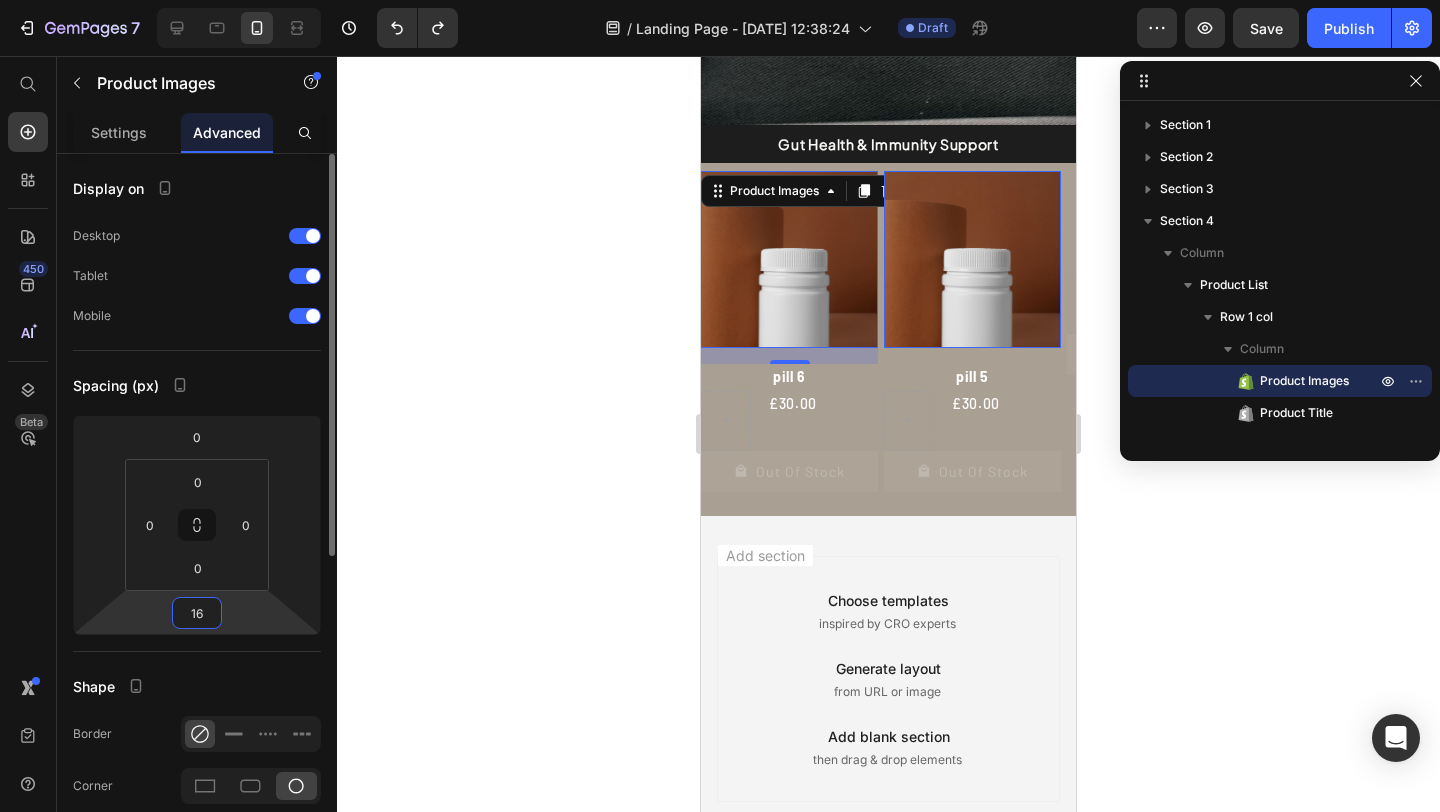 click on "16" at bounding box center (197, 613) 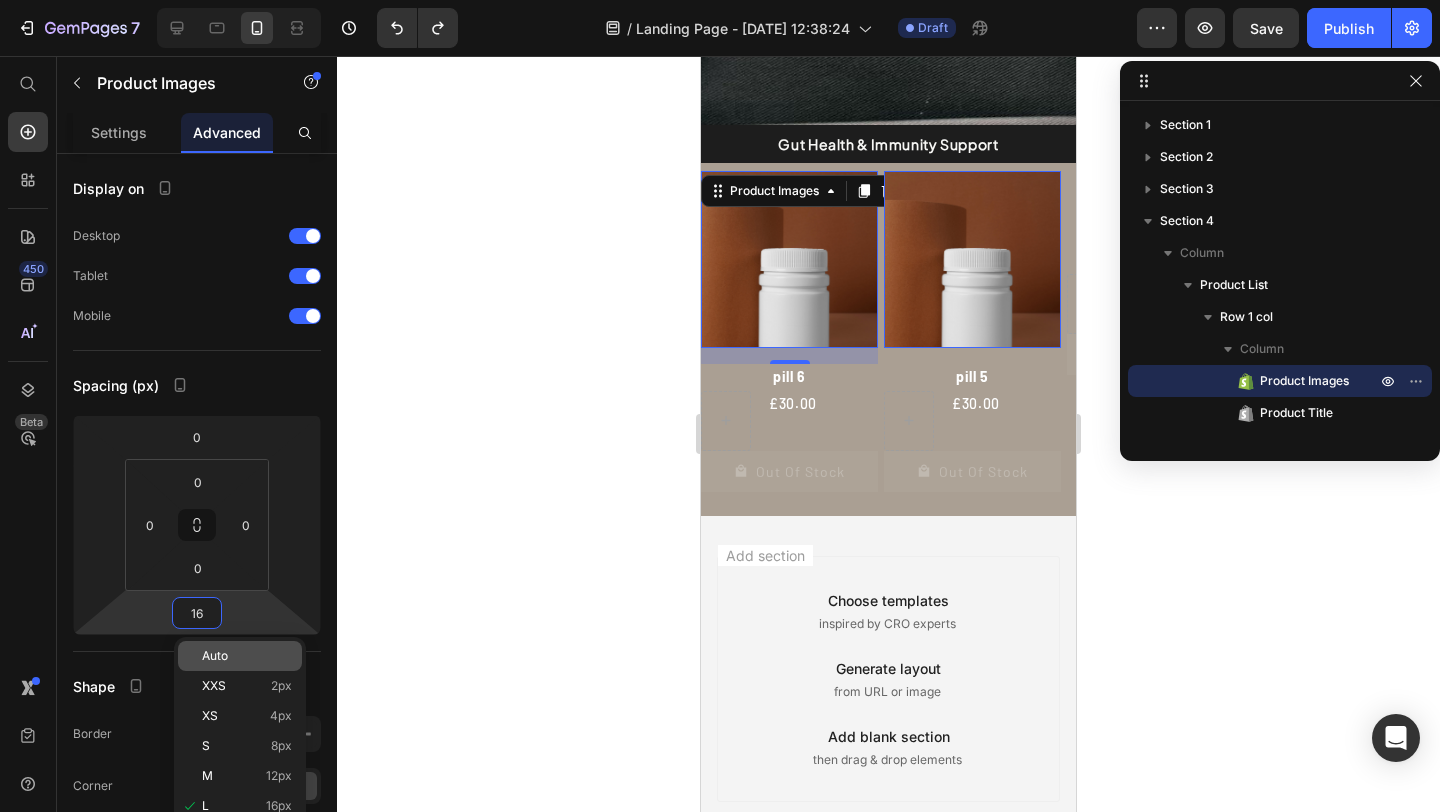 click on "Auto" at bounding box center [215, 656] 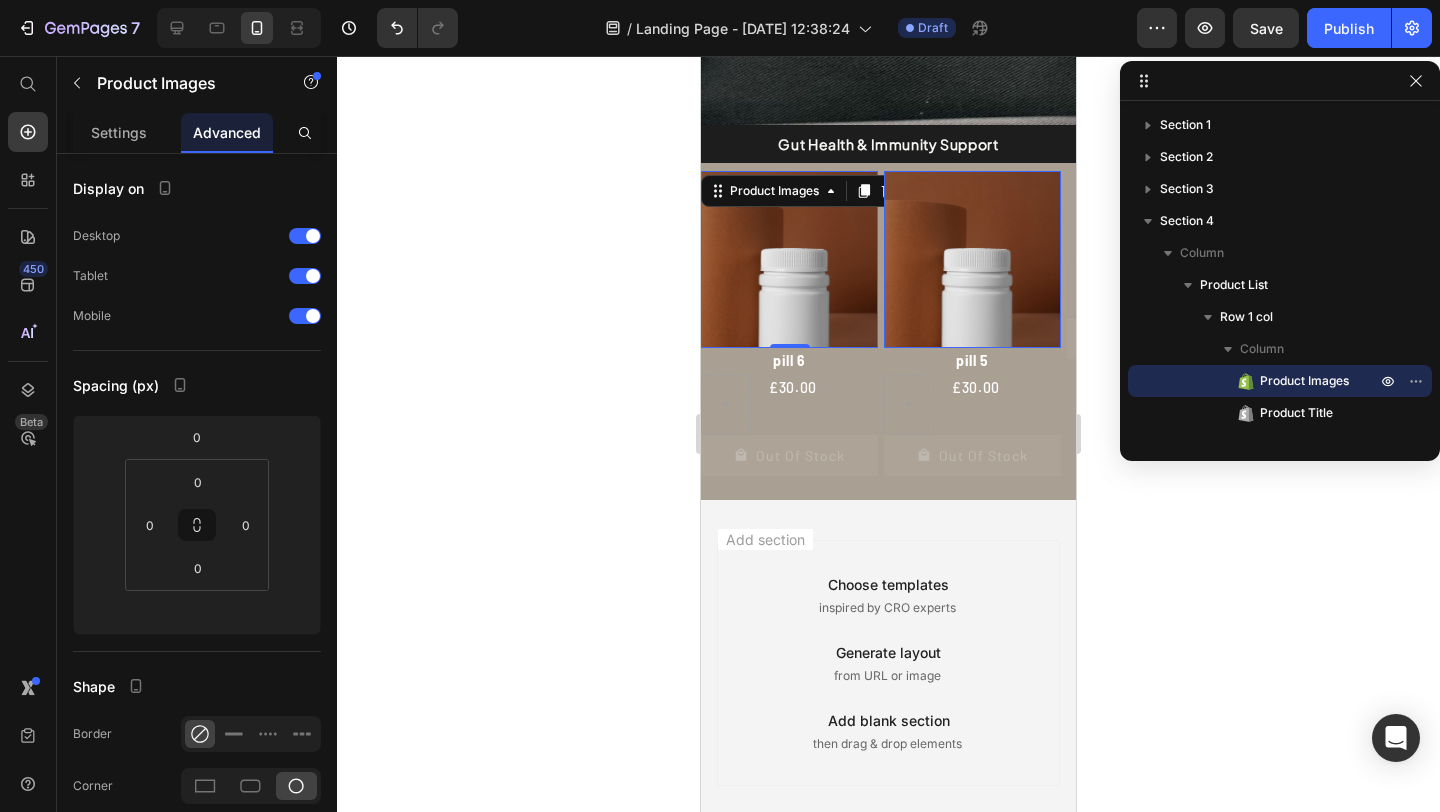 click at bounding box center [789, 259] 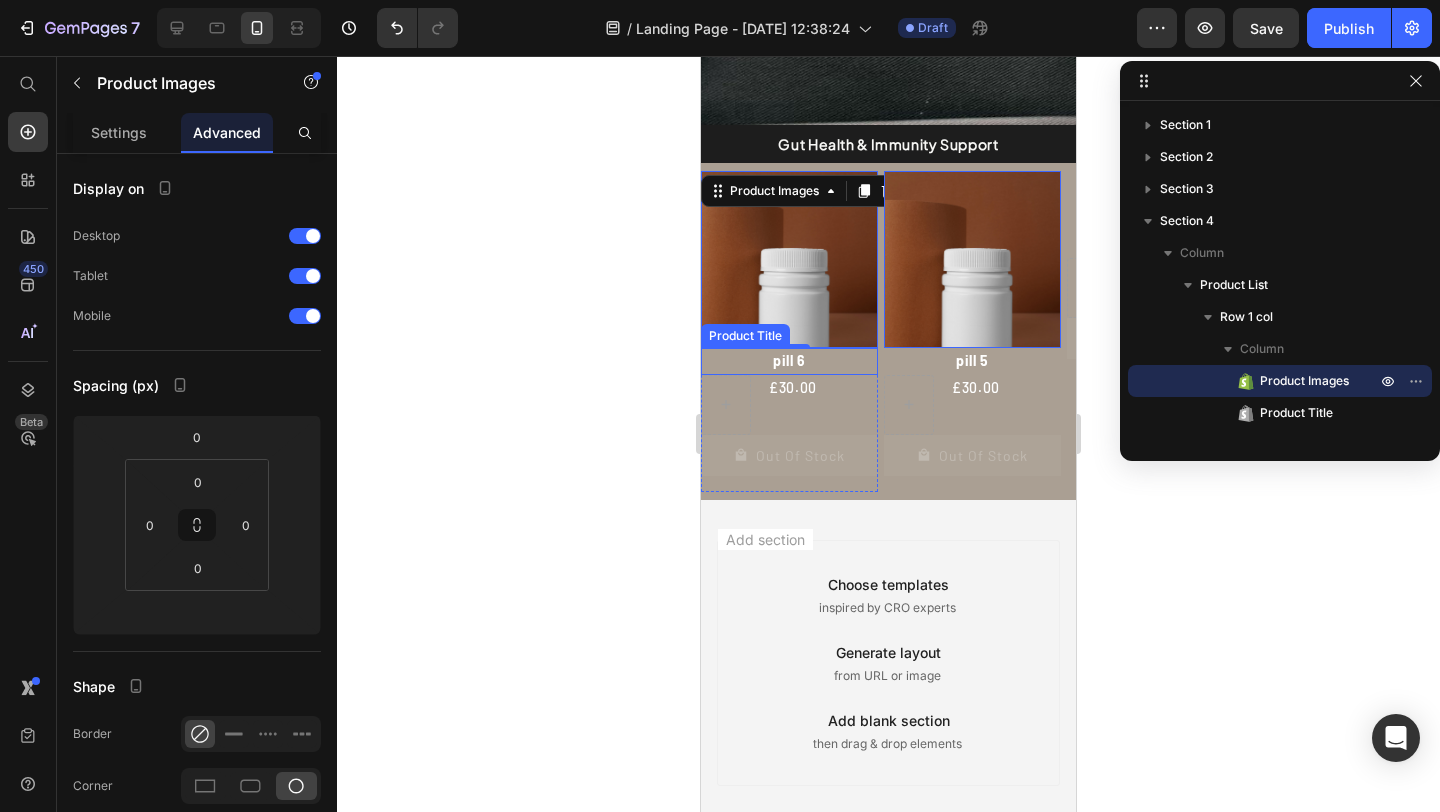 click on "pill 6" at bounding box center (789, 361) 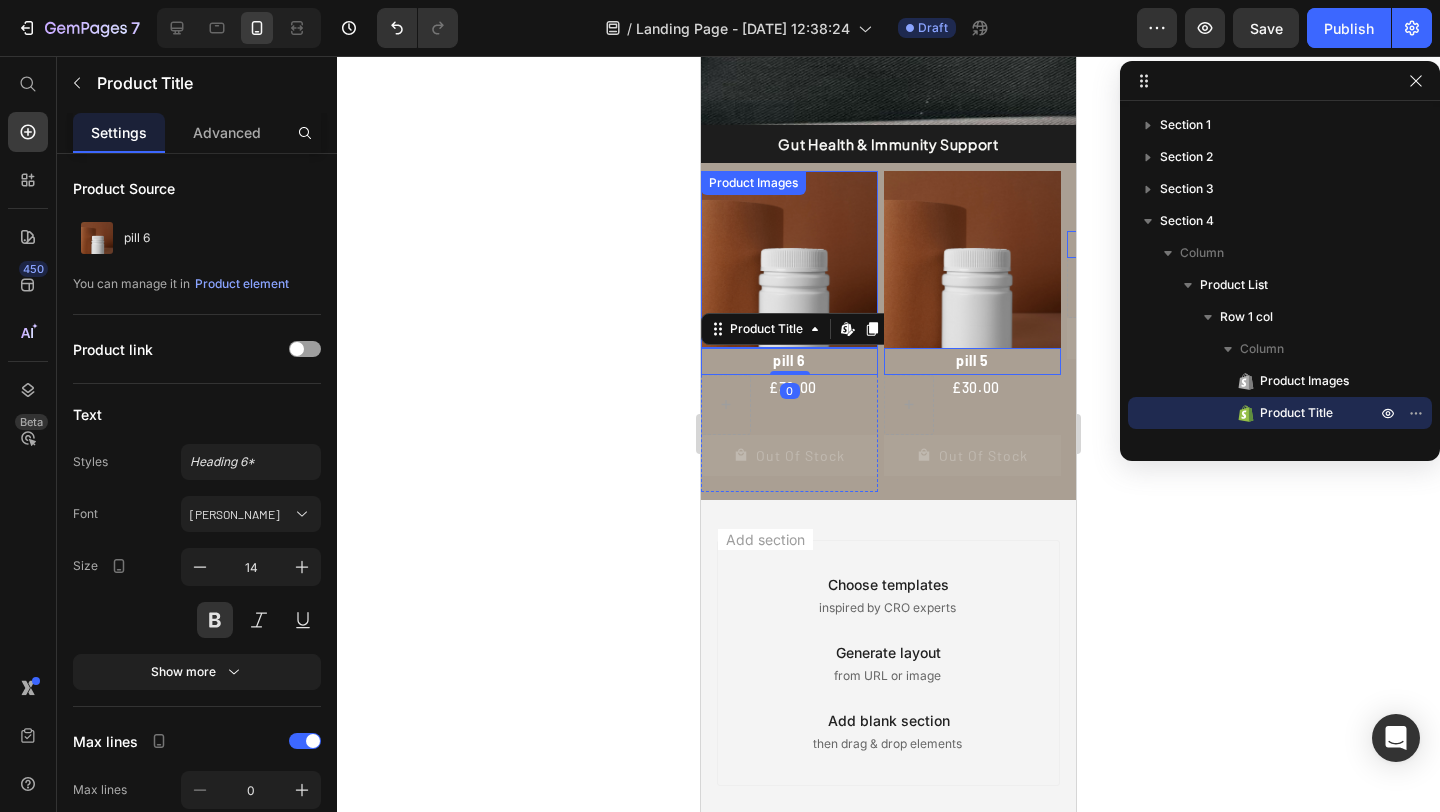 click at bounding box center (789, 259) 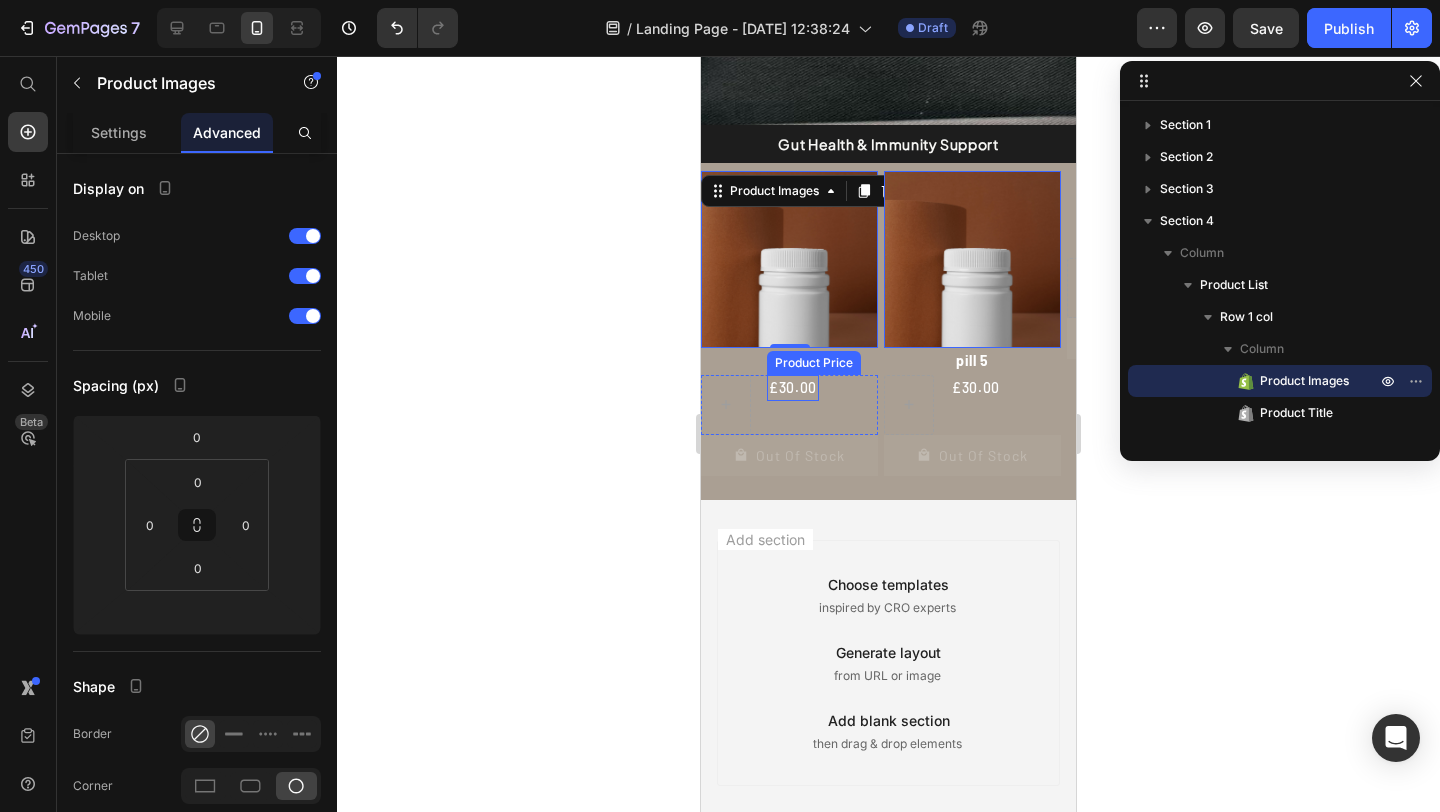 click on "£30.00" at bounding box center (793, 388) 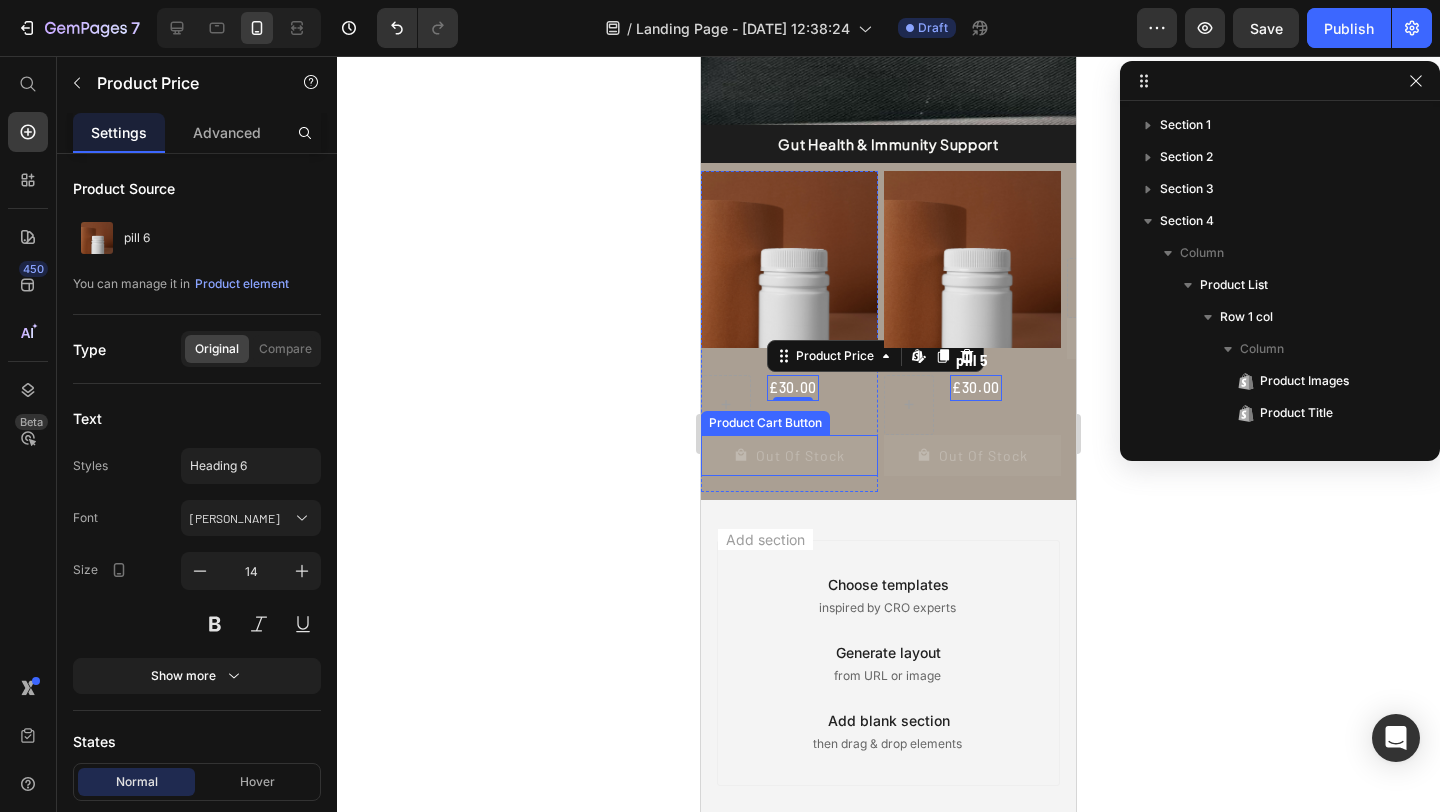 click on "Product Images pill 6 Product Title £30.00 Product Price   Edit content in Shopify 0
Row Out Of Stock Product Cart Button" at bounding box center [789, 331] 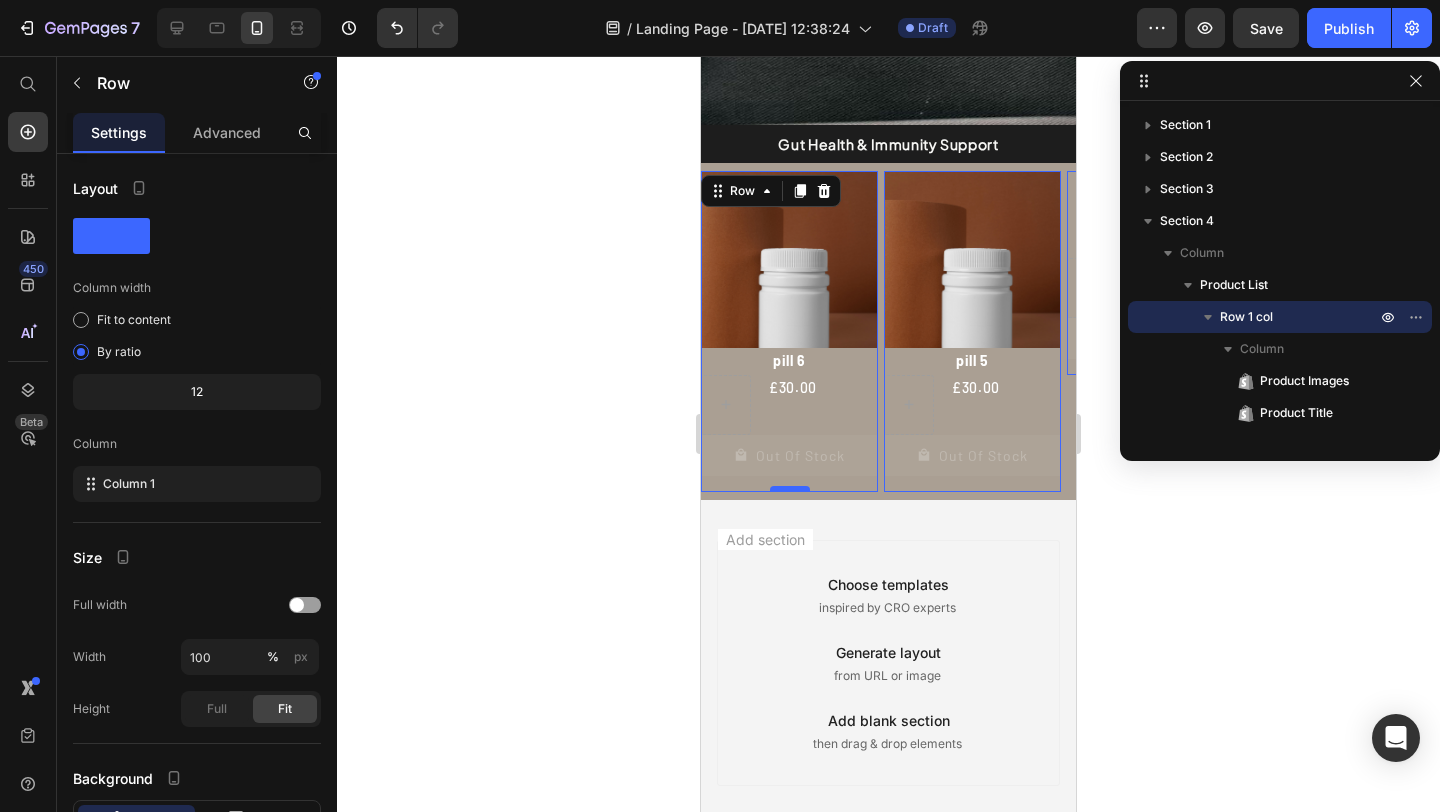 click on "Product Images pill 6 Product Title £30.00 Product Price
Row Out Of Stock Product Cart Button Row   0" at bounding box center [789, 331] 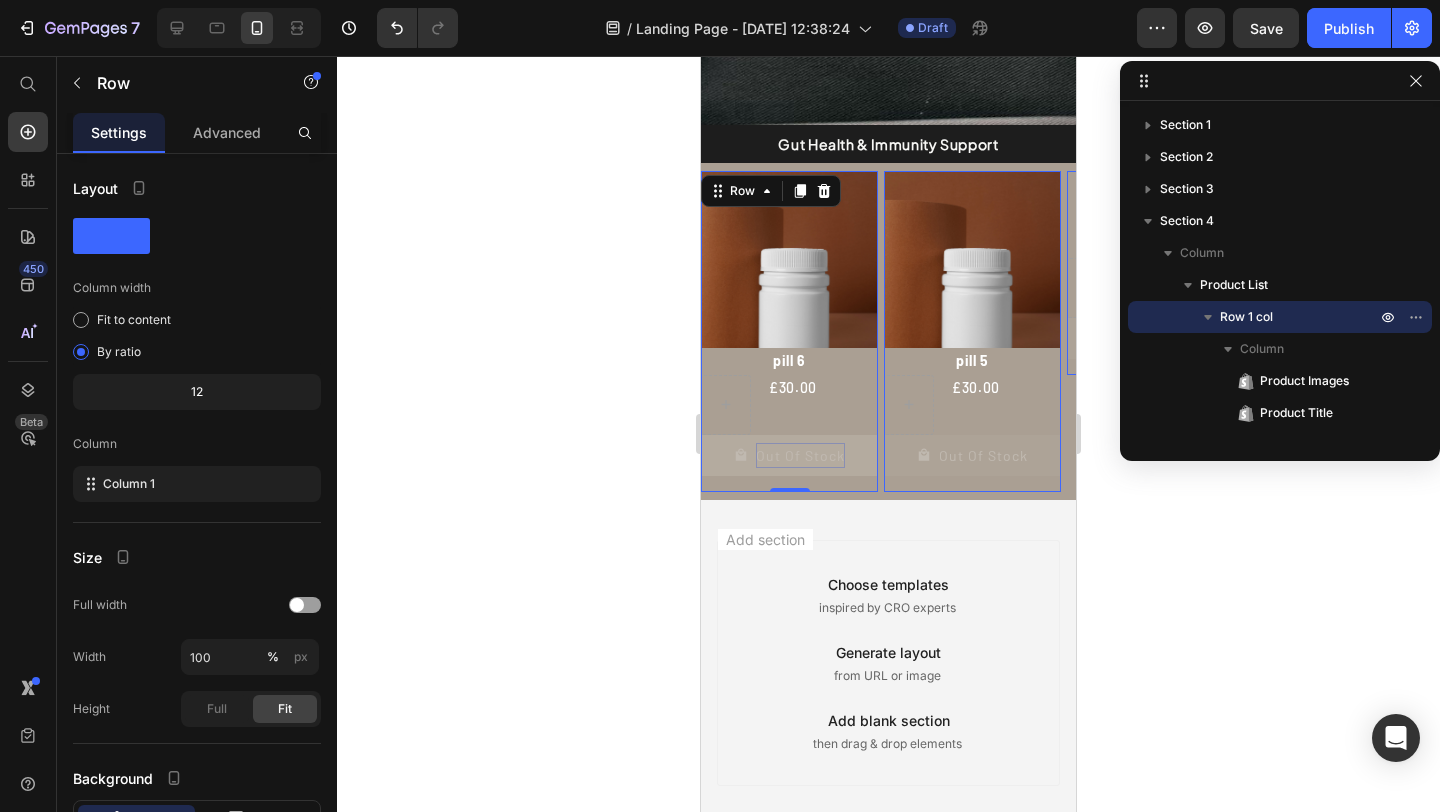drag, startPoint x: 795, startPoint y: 491, endPoint x: 796, endPoint y: 449, distance: 42.0119 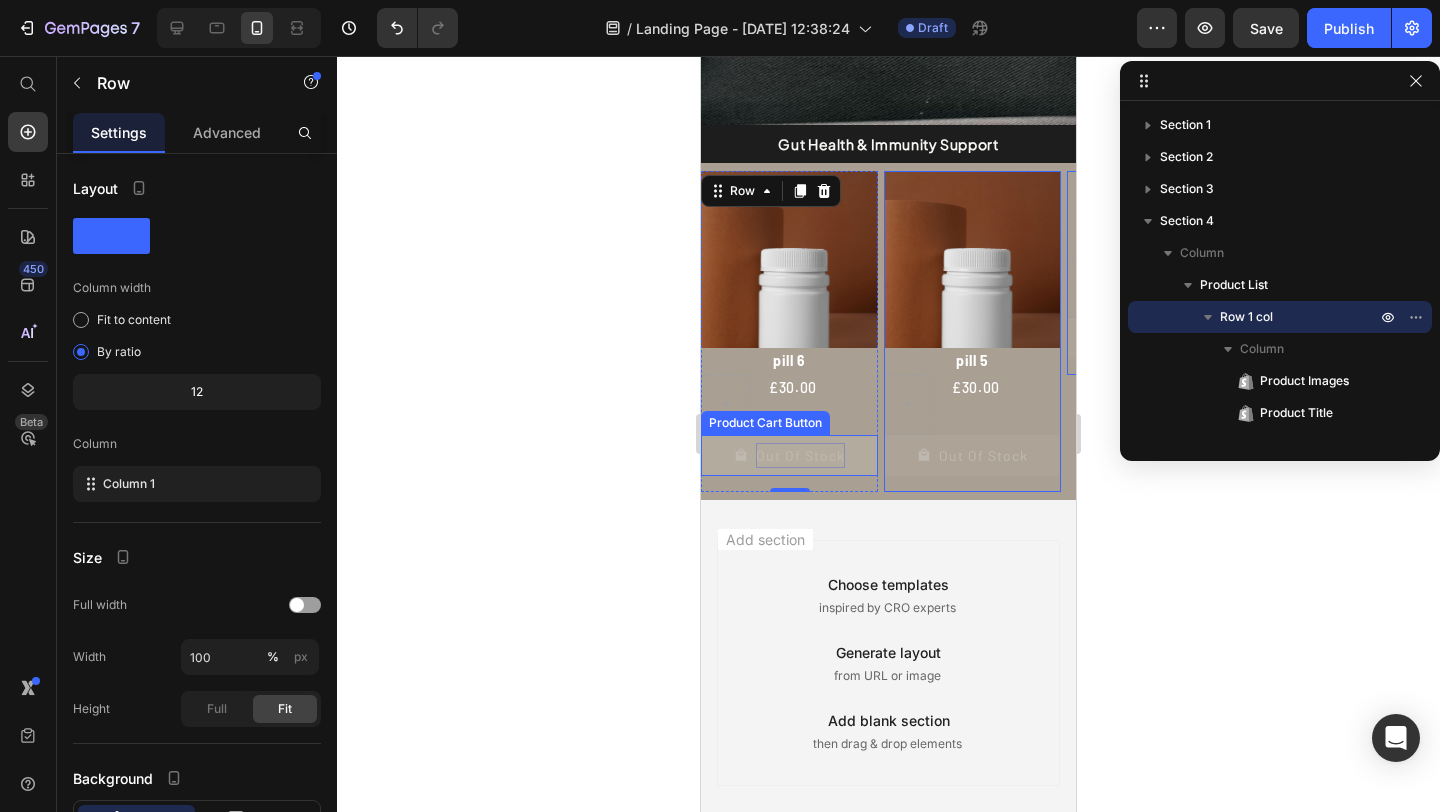 click on "Out Of Stock" at bounding box center [800, 455] 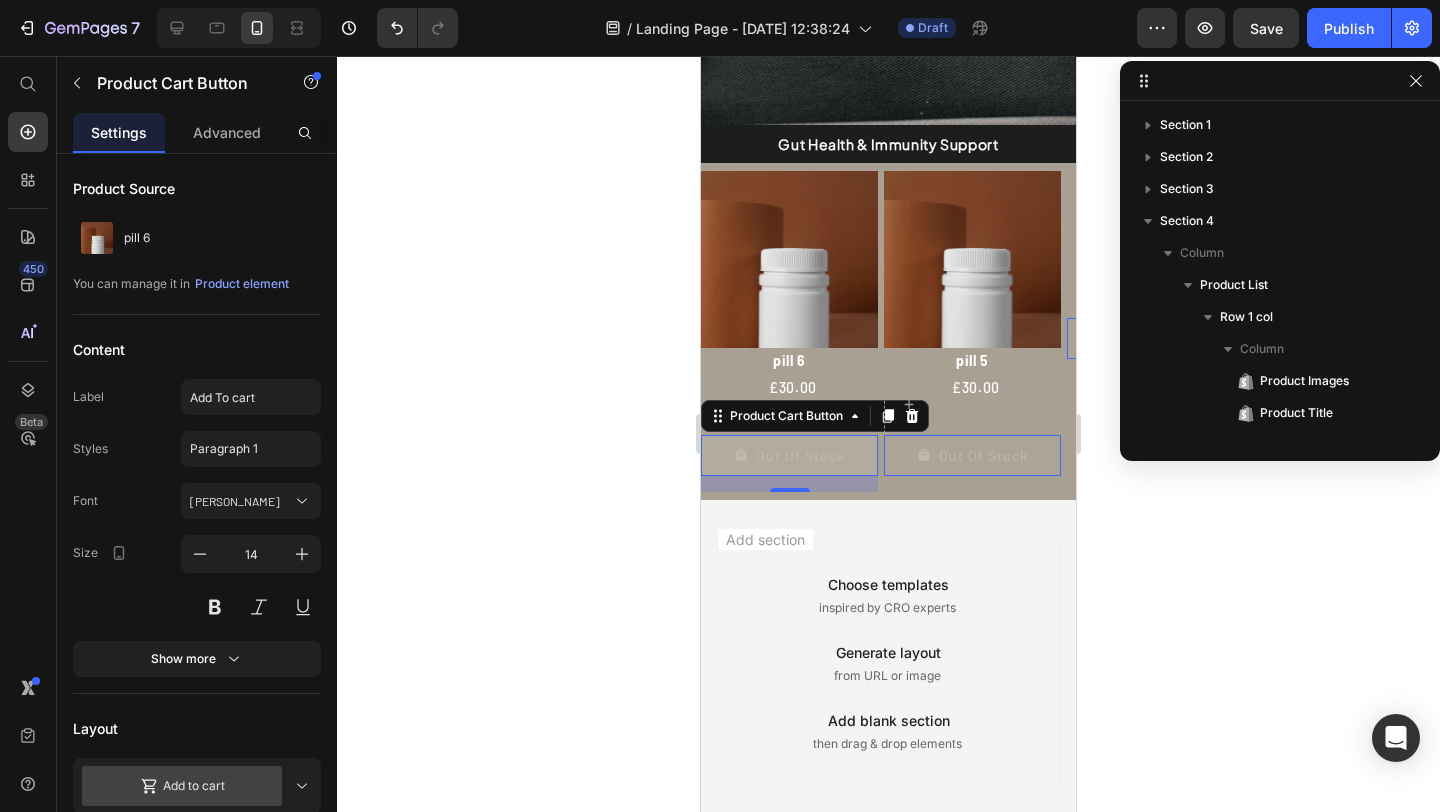 click on "Out Of Stock" at bounding box center [789, 455] 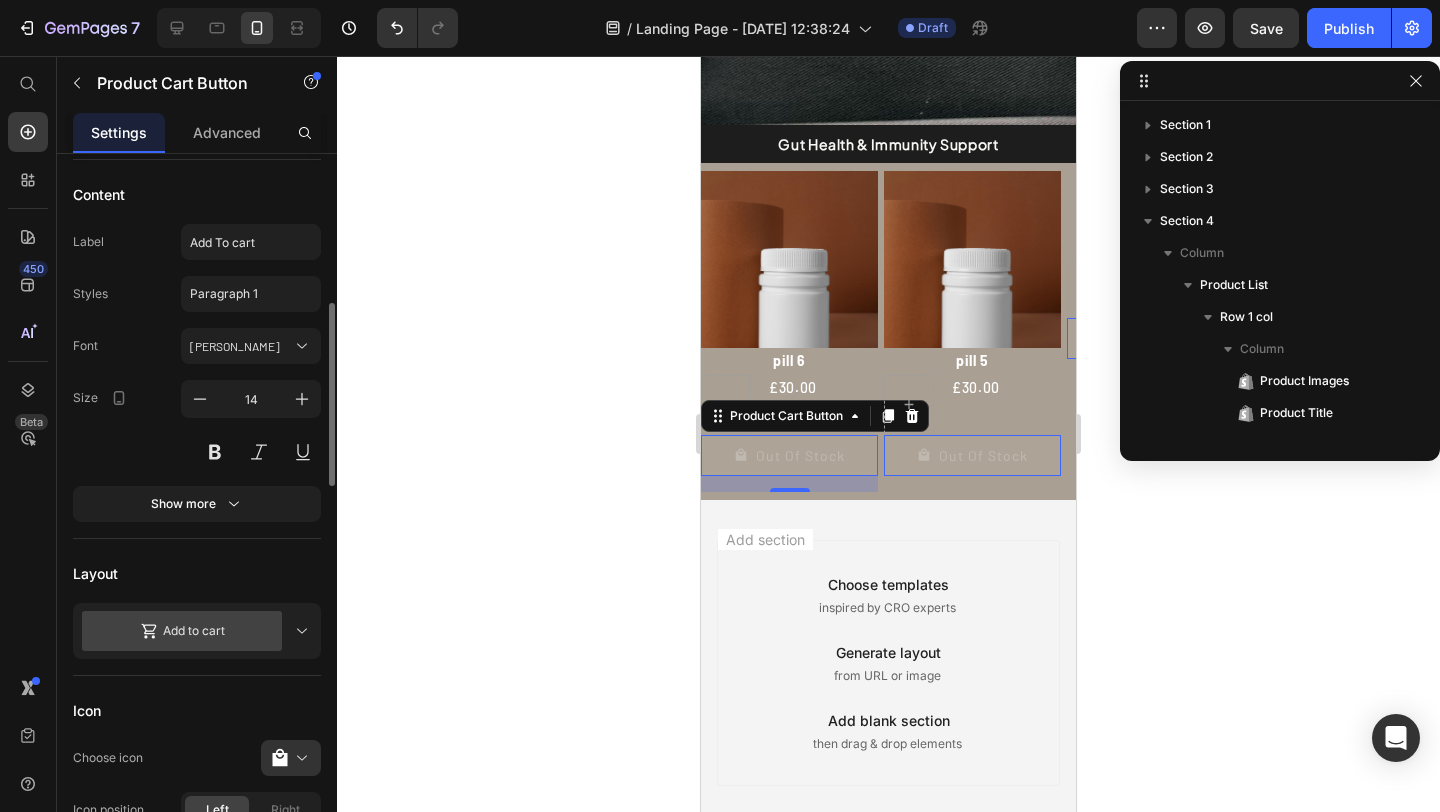 scroll, scrollTop: 242, scrollLeft: 0, axis: vertical 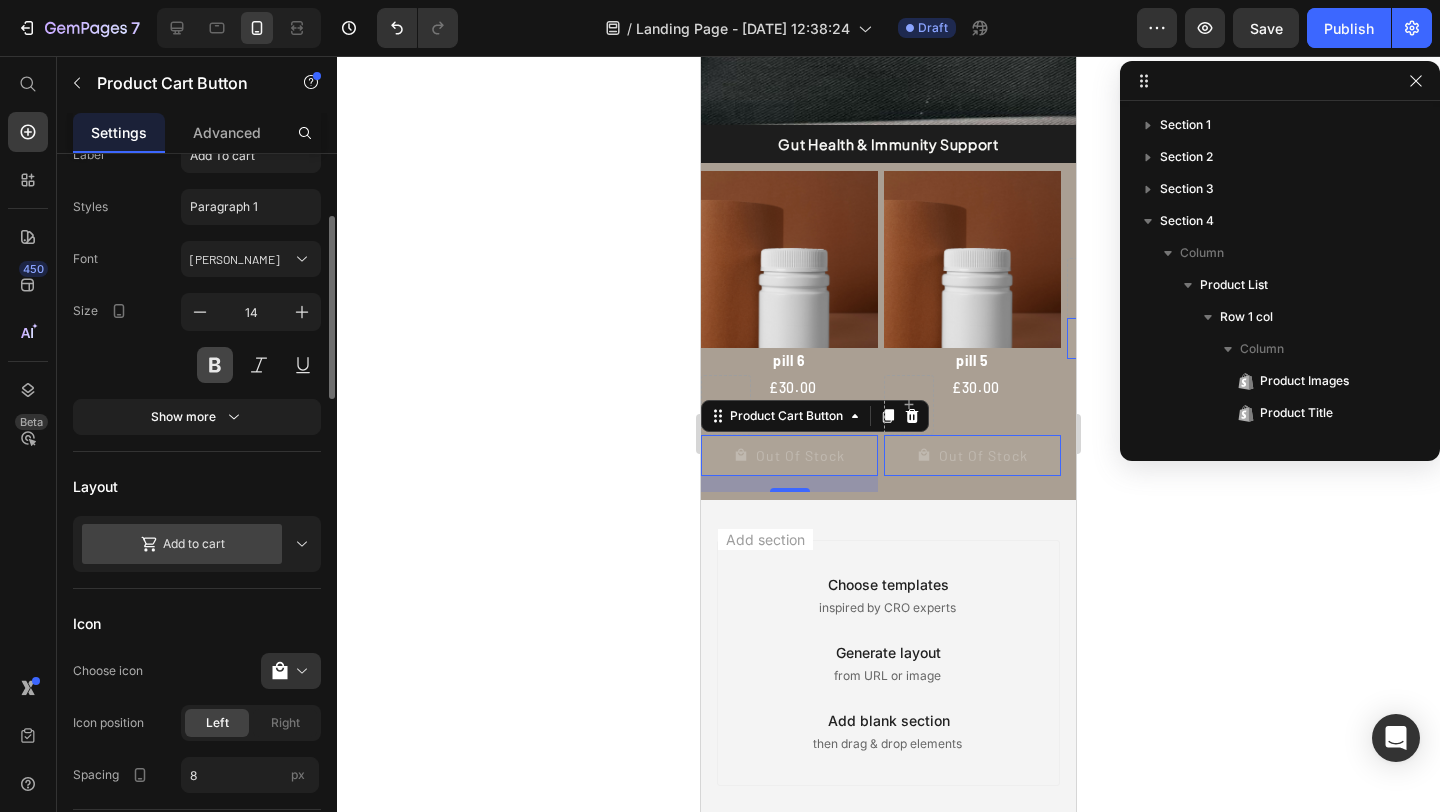 click at bounding box center [215, 365] 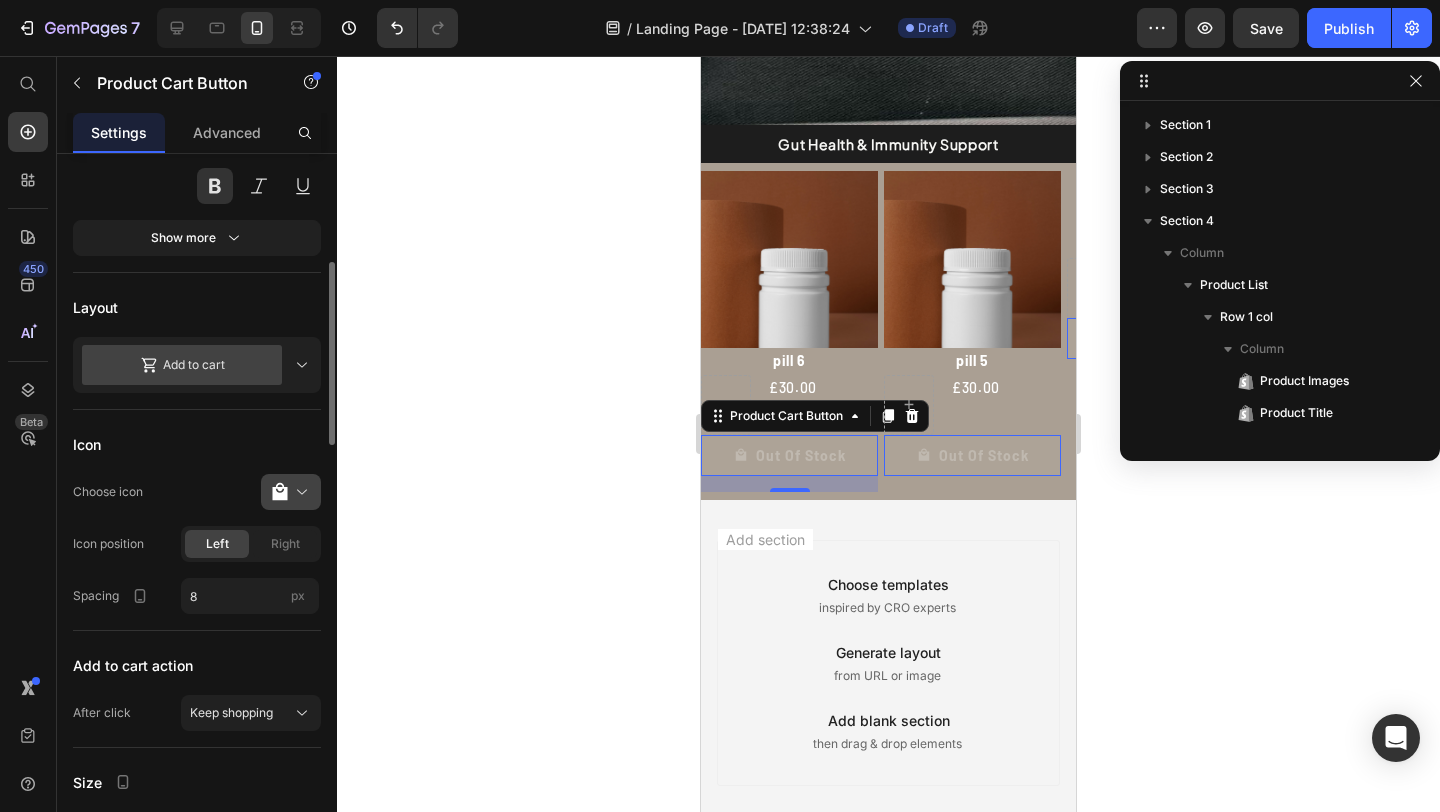 scroll, scrollTop: 472, scrollLeft: 0, axis: vertical 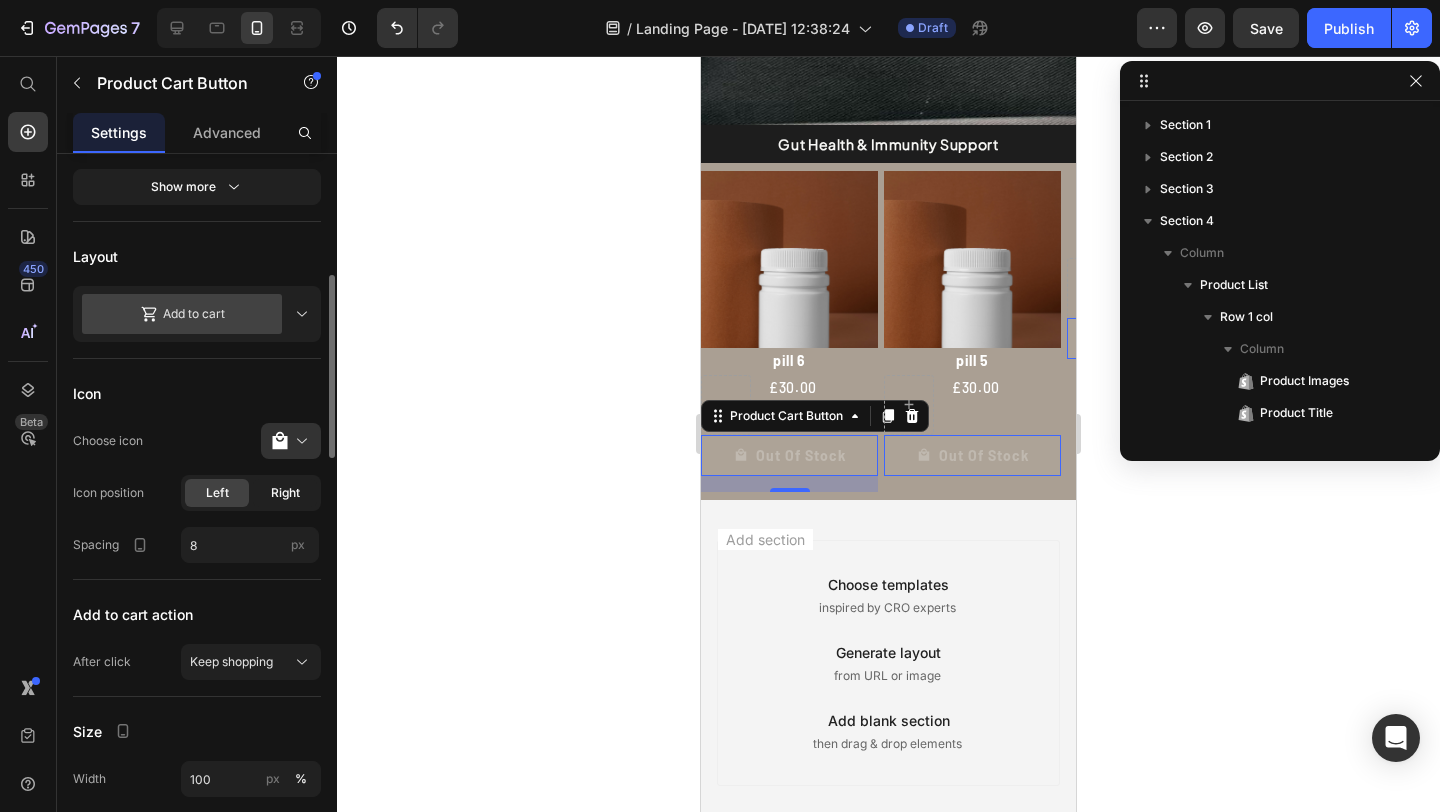 click on "Right" 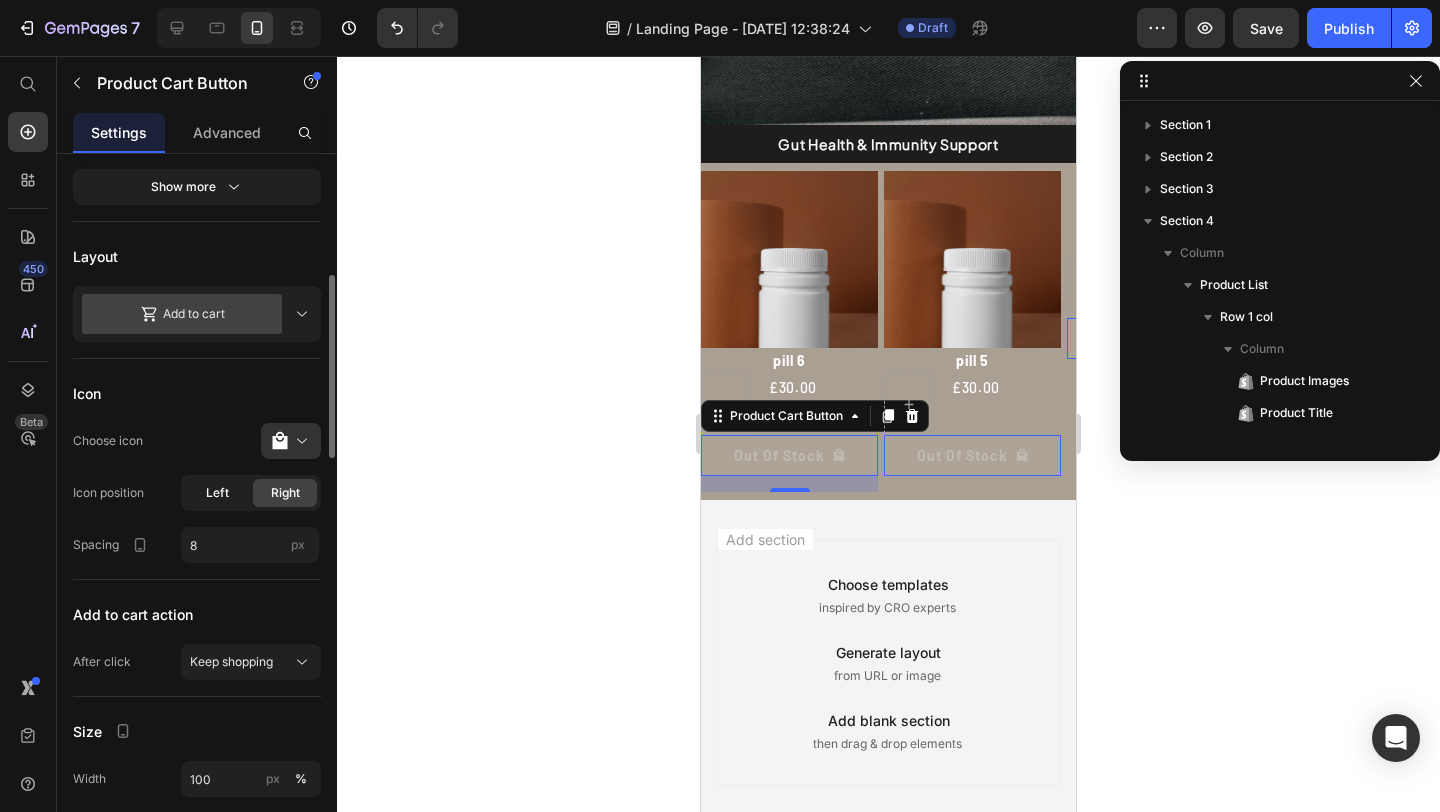 click on "Left" 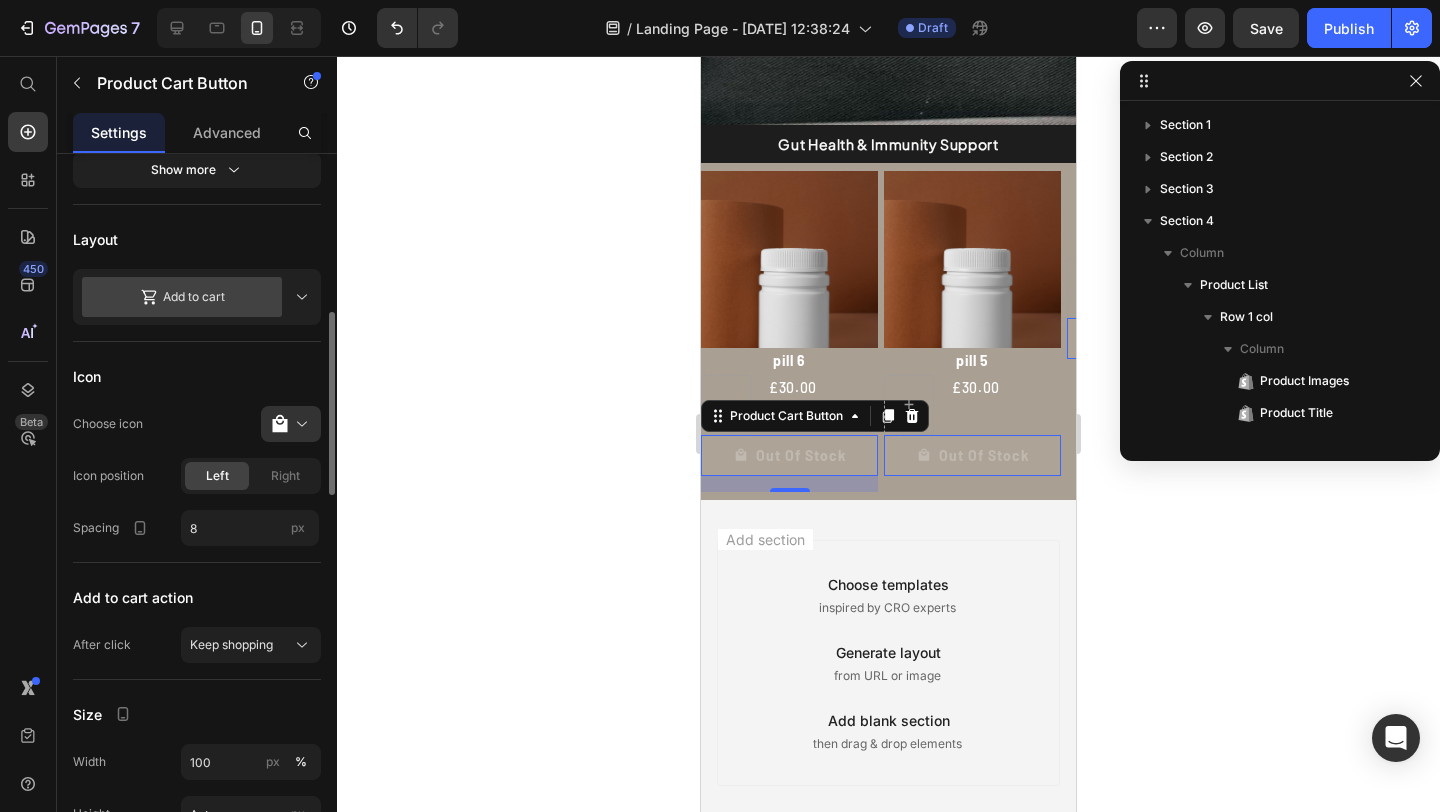 scroll, scrollTop: 515, scrollLeft: 0, axis: vertical 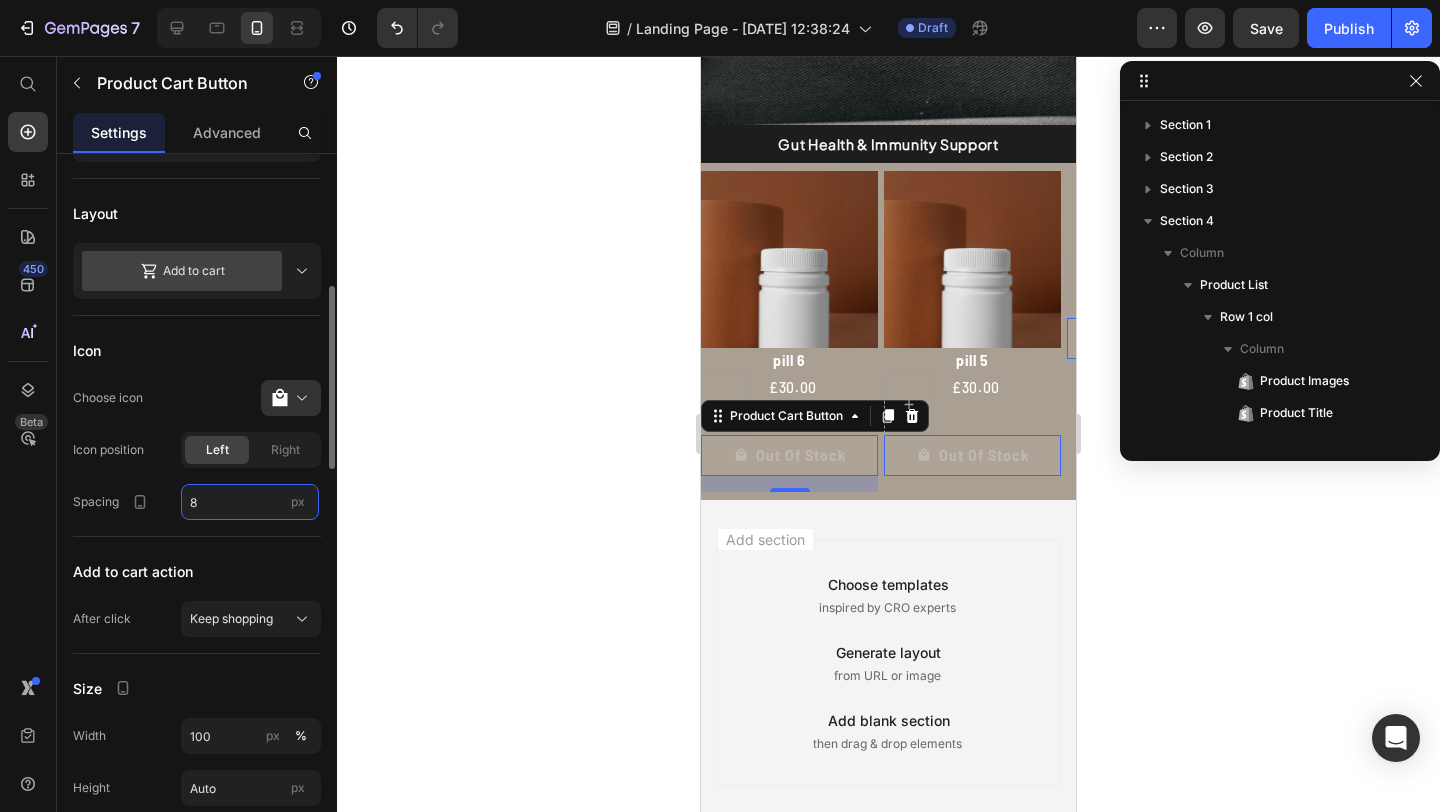 click on "8" at bounding box center (250, 502) 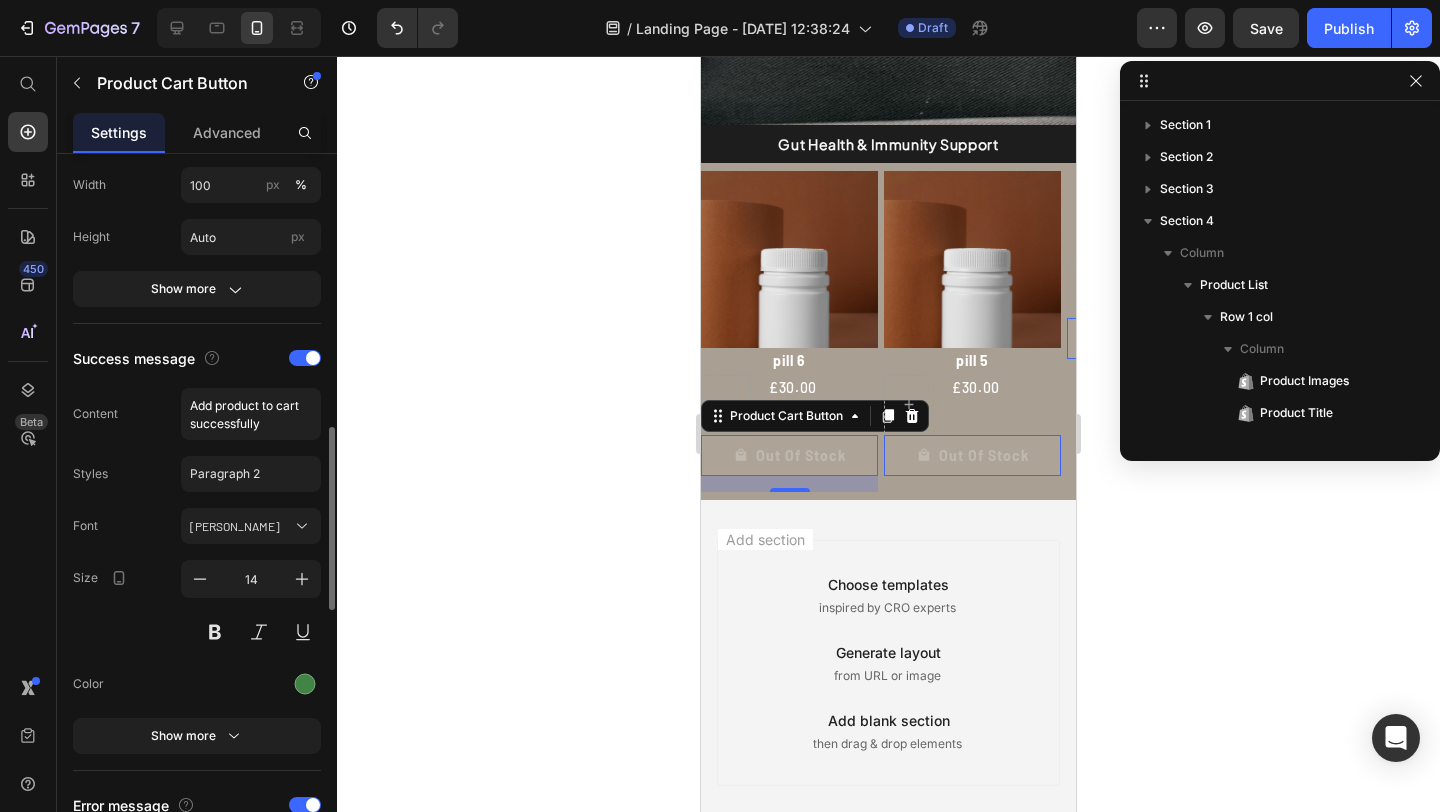 scroll, scrollTop: 1102, scrollLeft: 0, axis: vertical 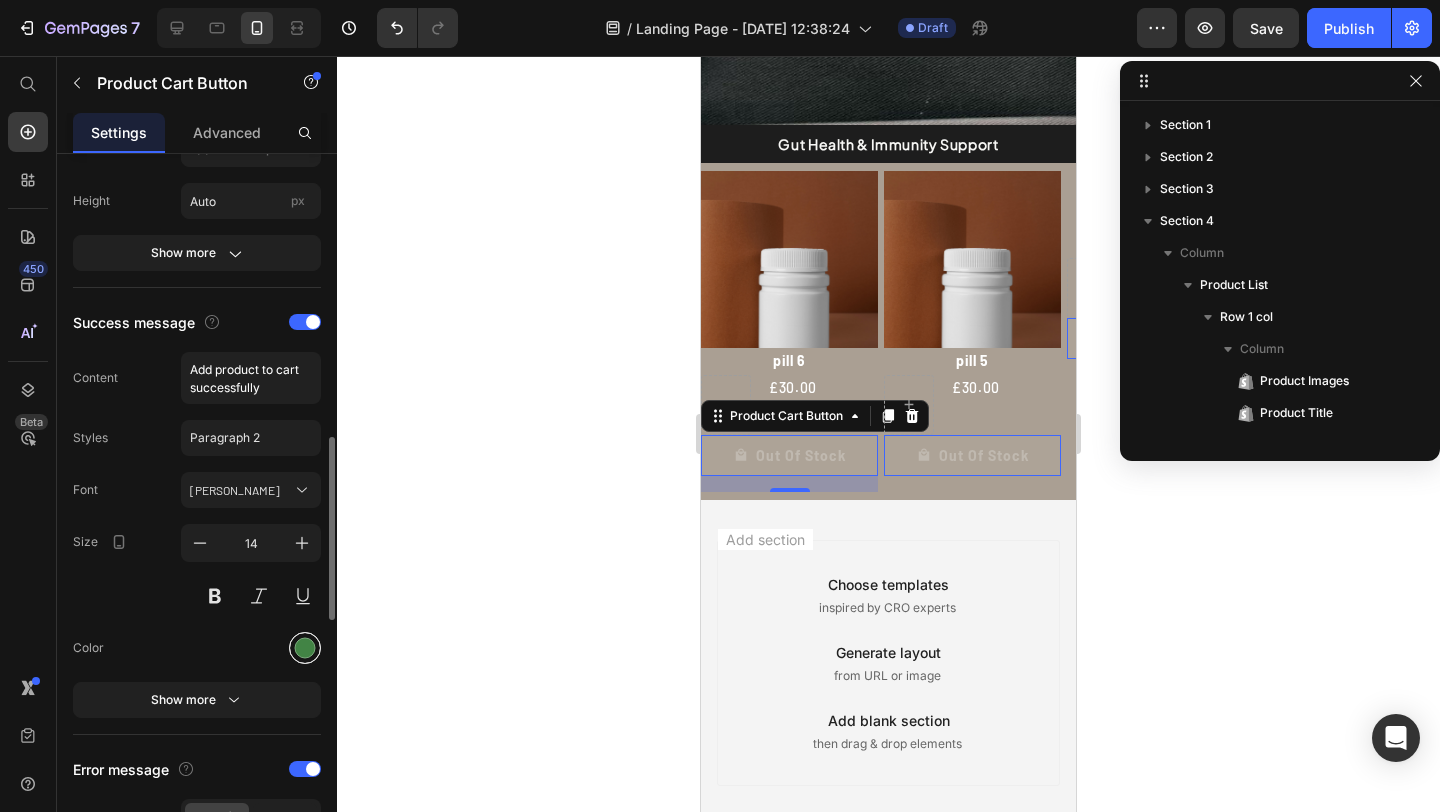 click at bounding box center (305, 648) 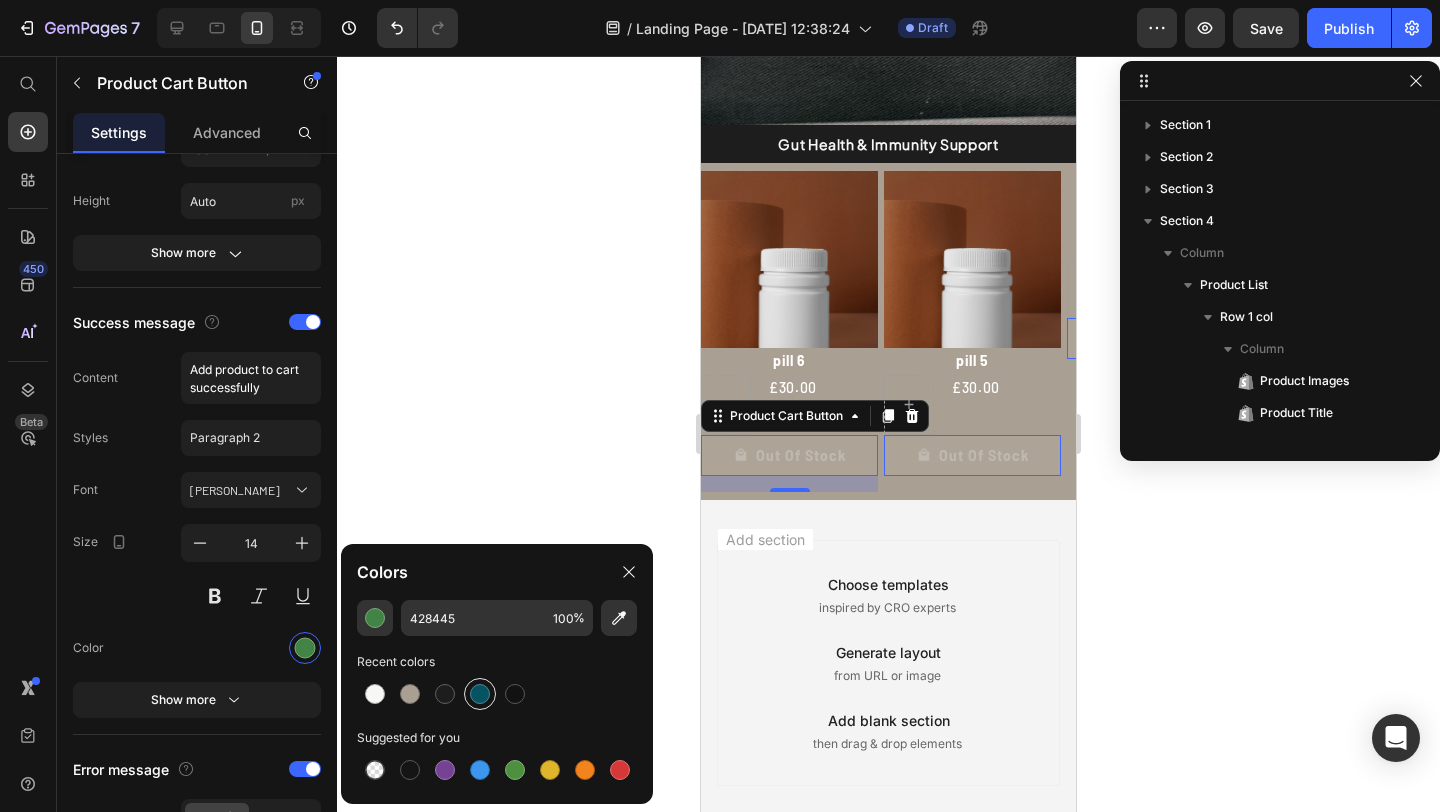 click at bounding box center (480, 694) 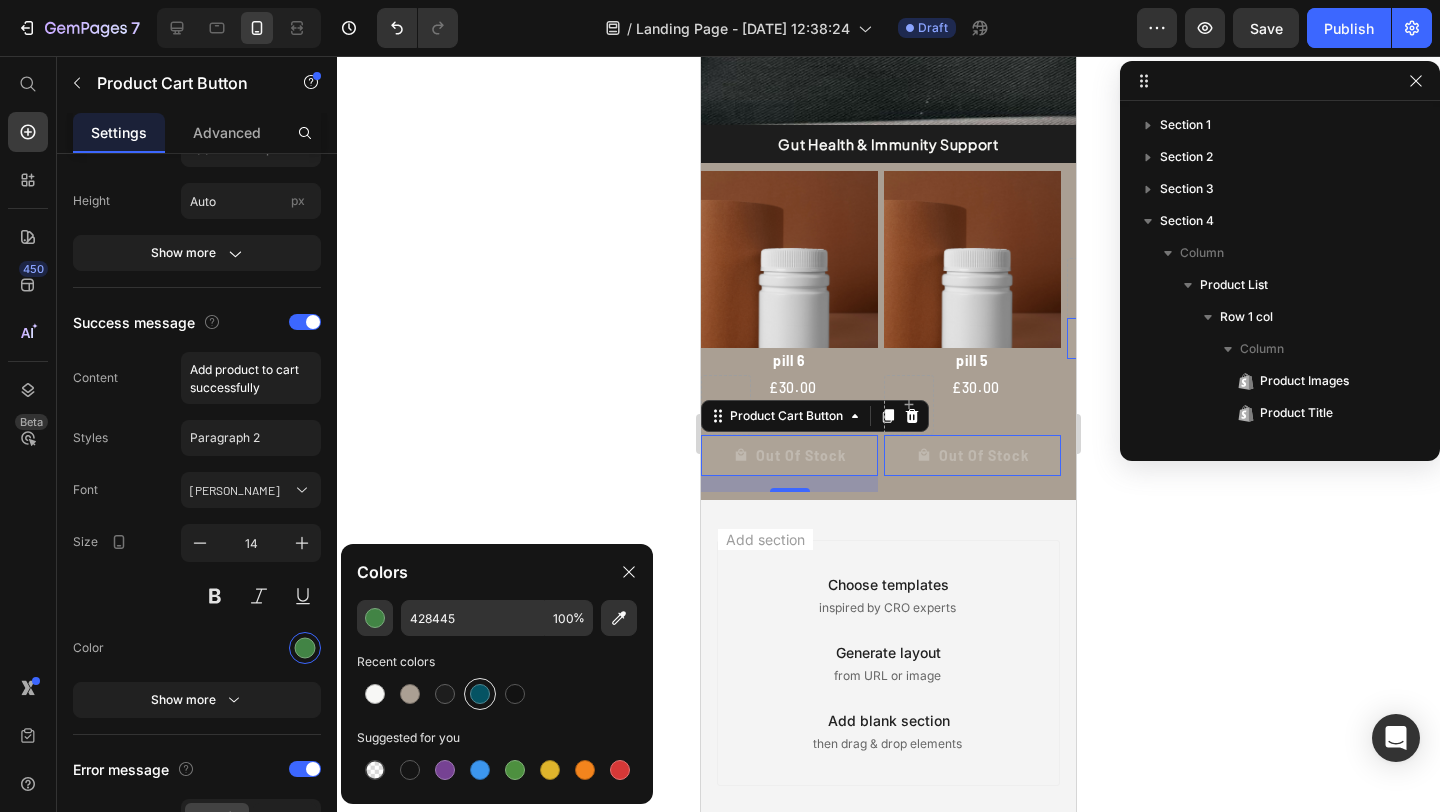 type on "055363" 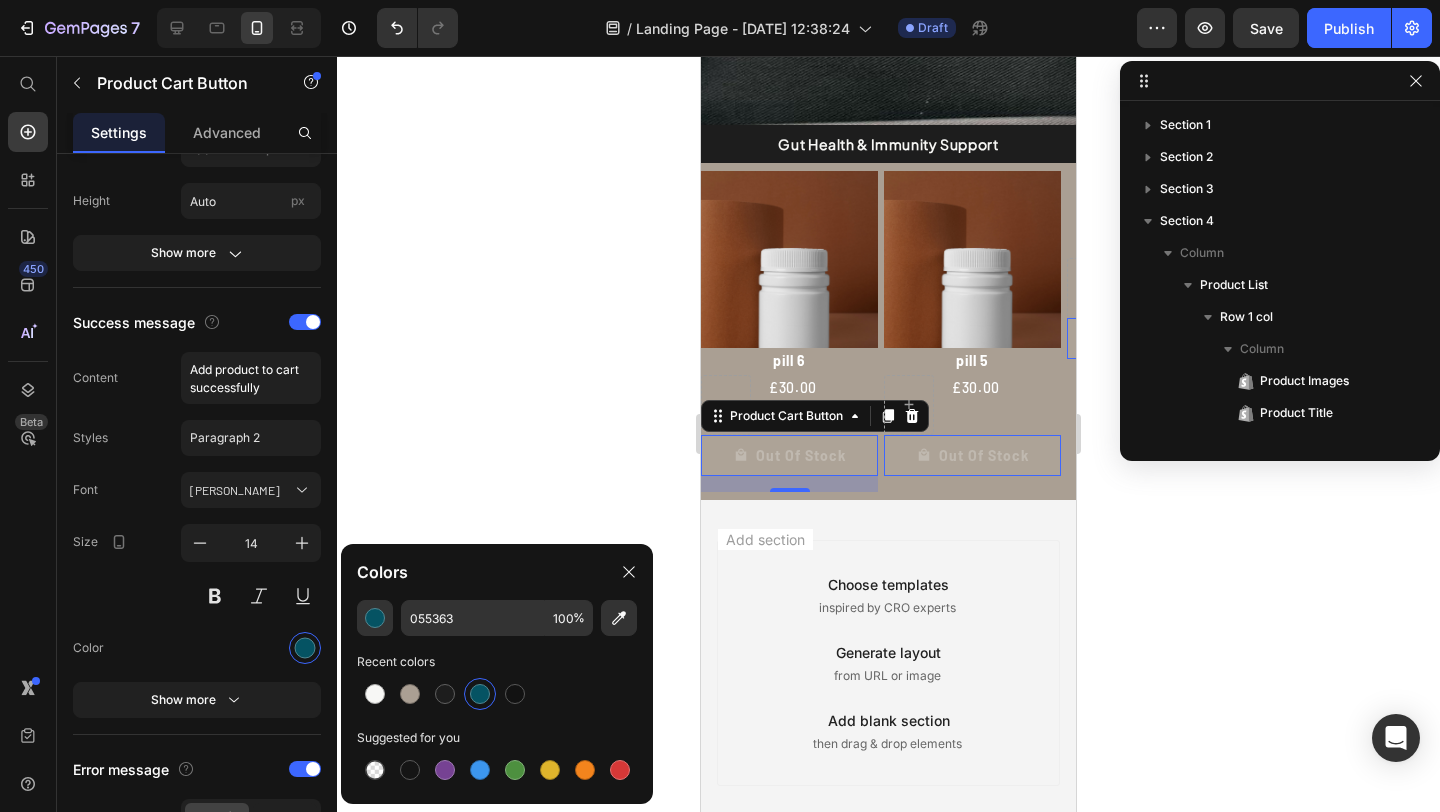 click 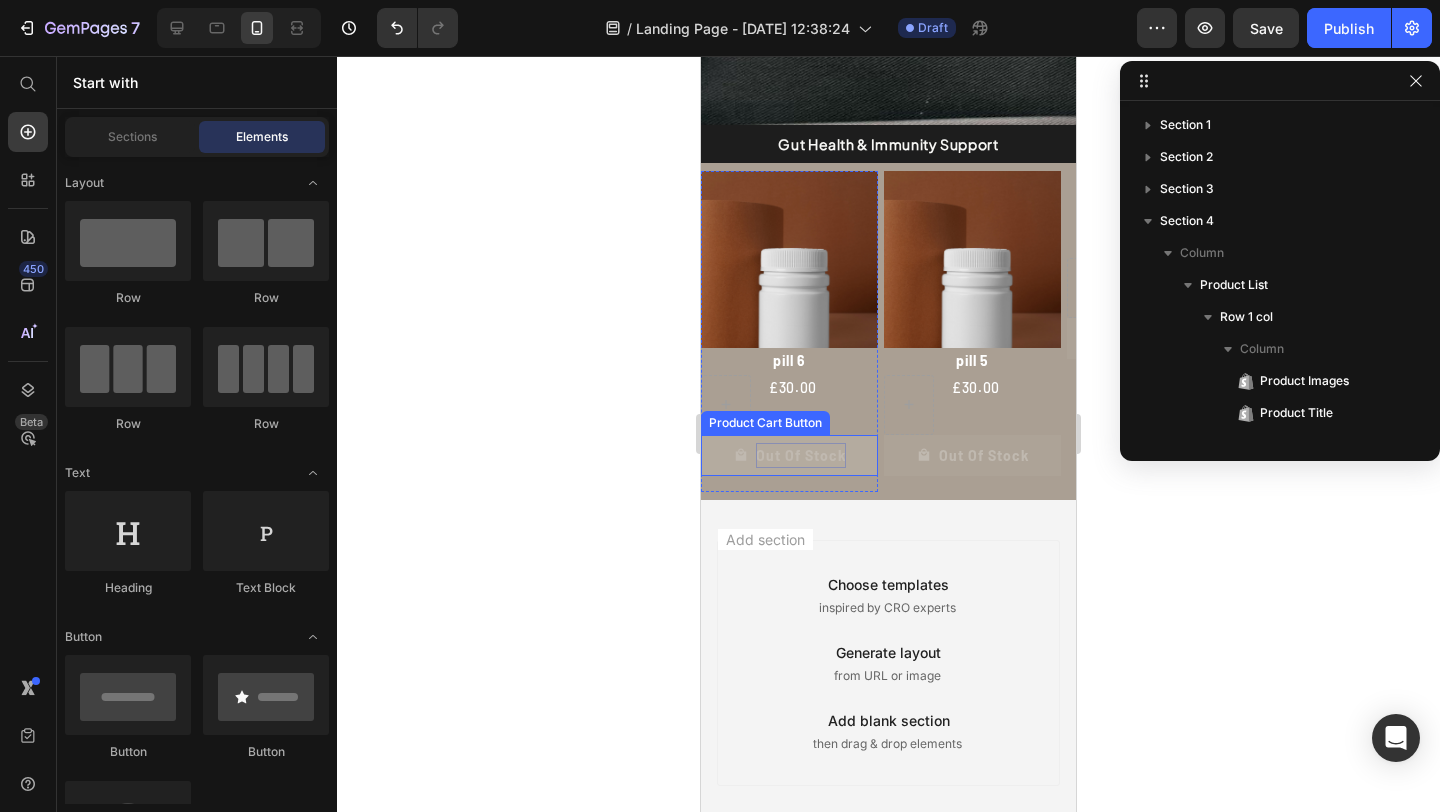 click on "Out Of Stock" at bounding box center [801, 455] 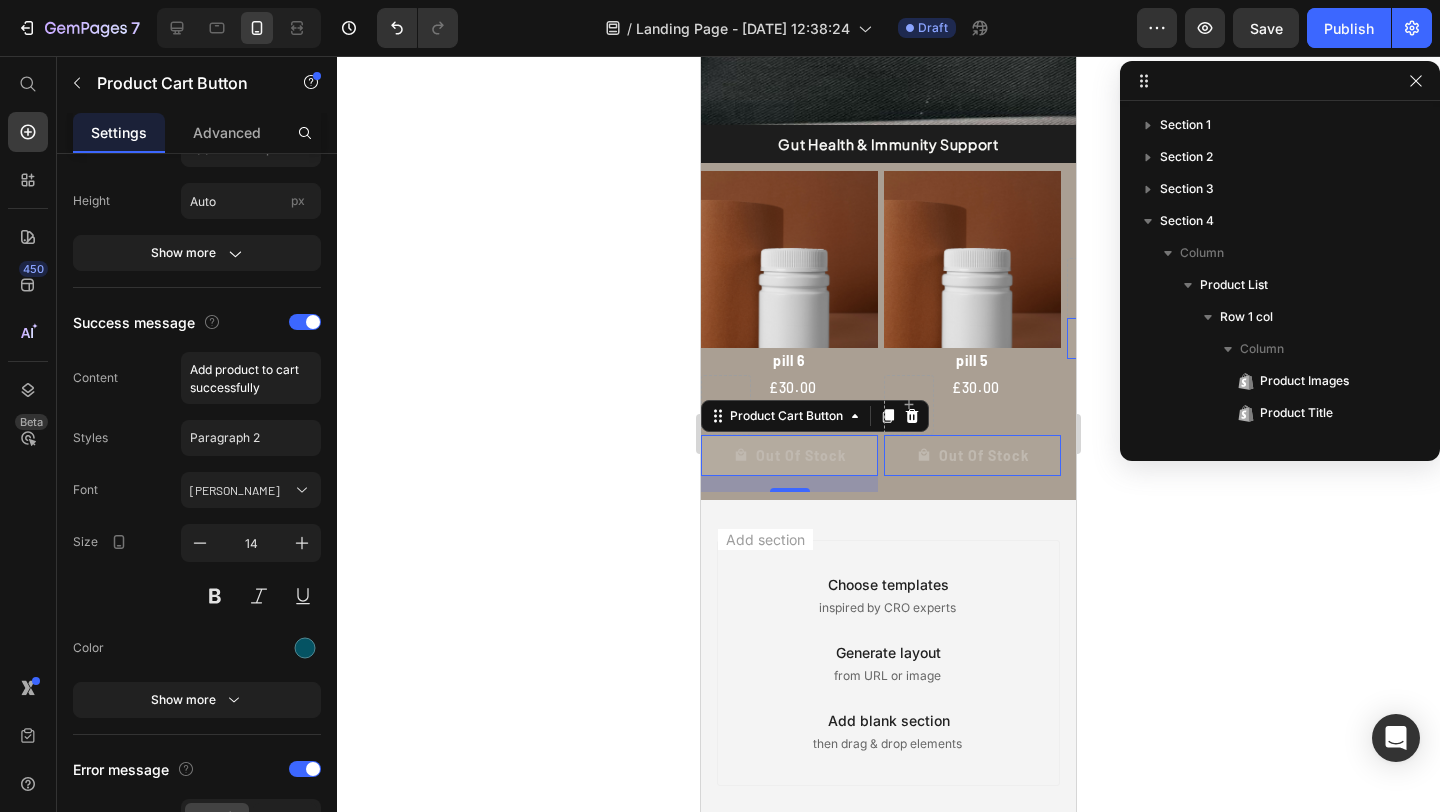 click on "Out Of Stock" at bounding box center [789, 455] 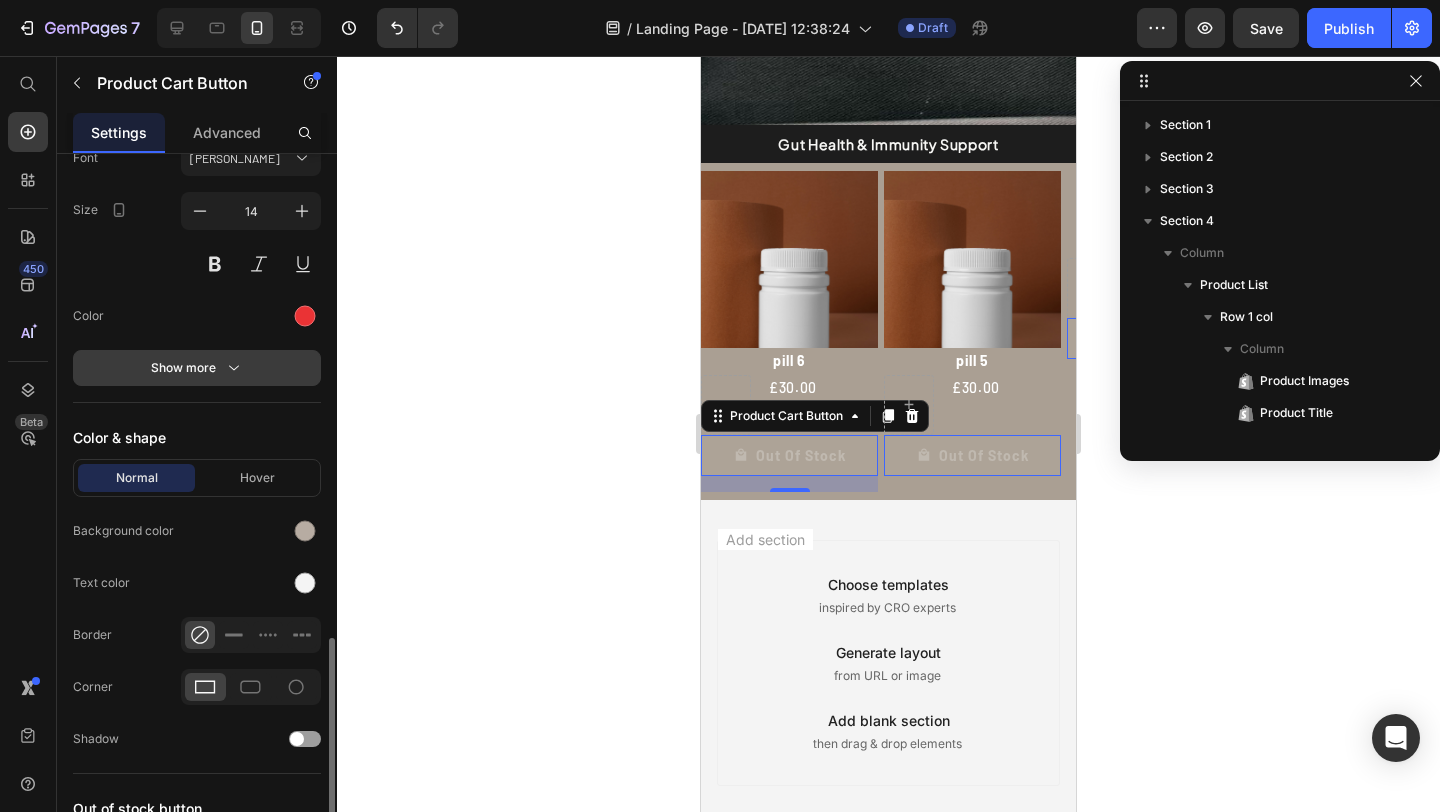 scroll, scrollTop: 1991, scrollLeft: 0, axis: vertical 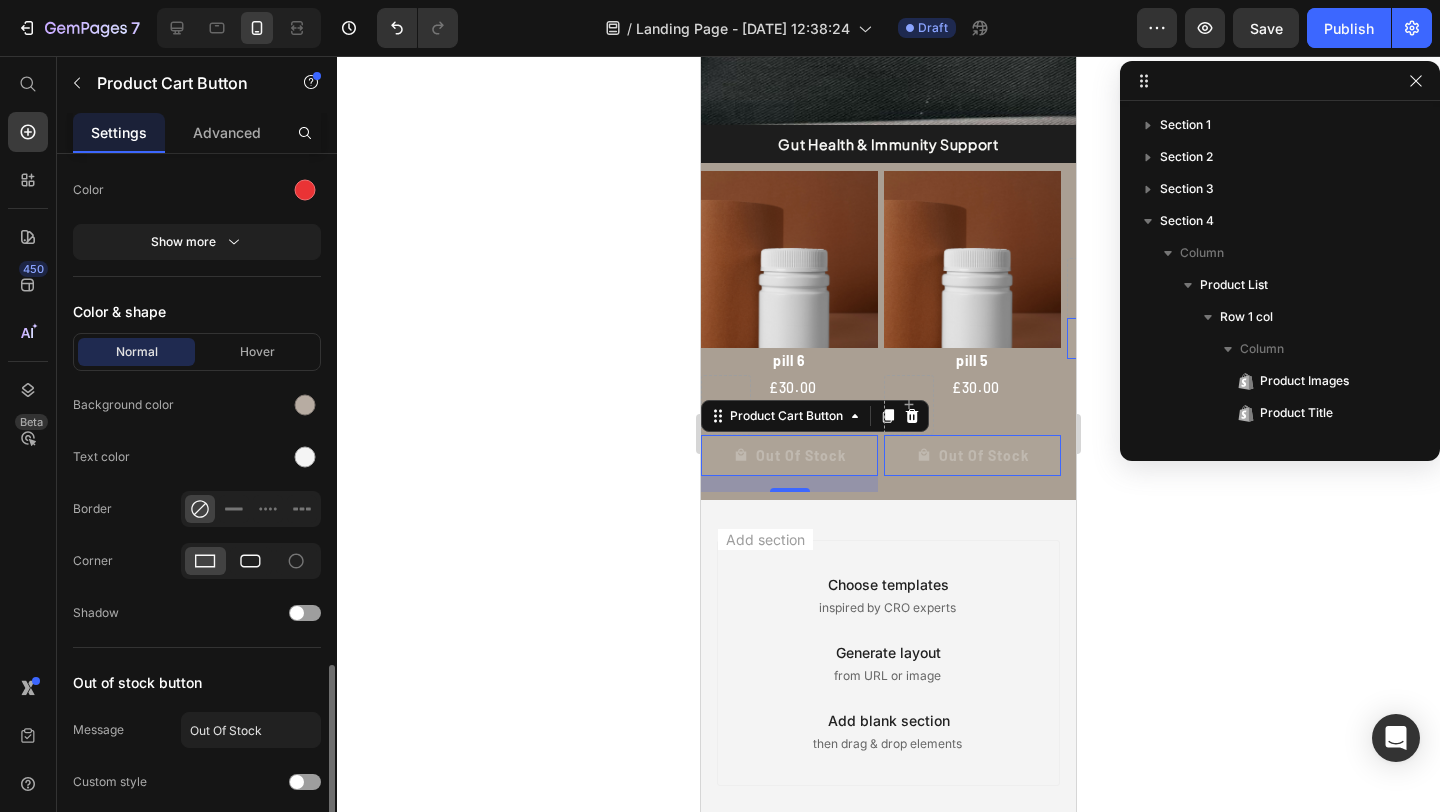 click 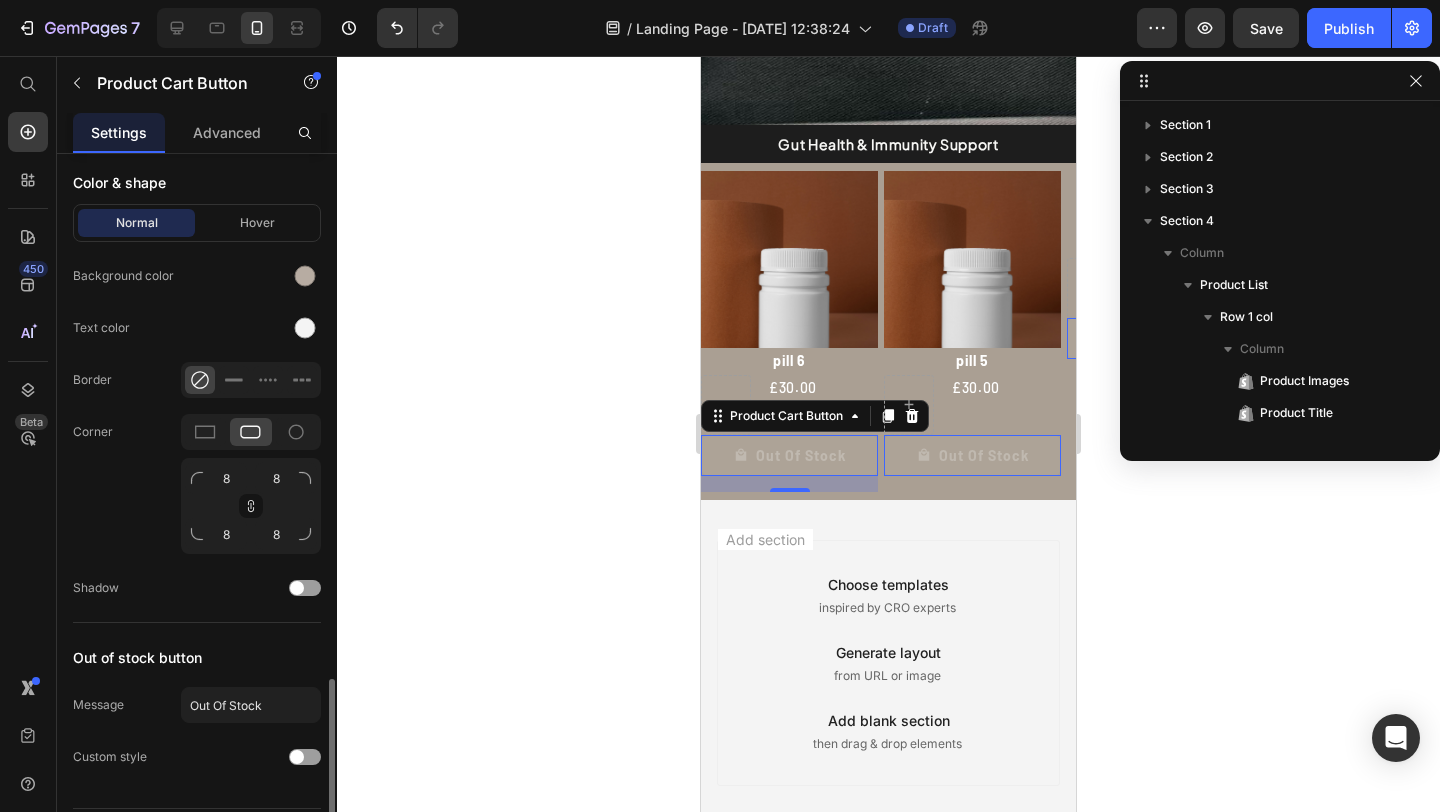 scroll, scrollTop: 2174, scrollLeft: 0, axis: vertical 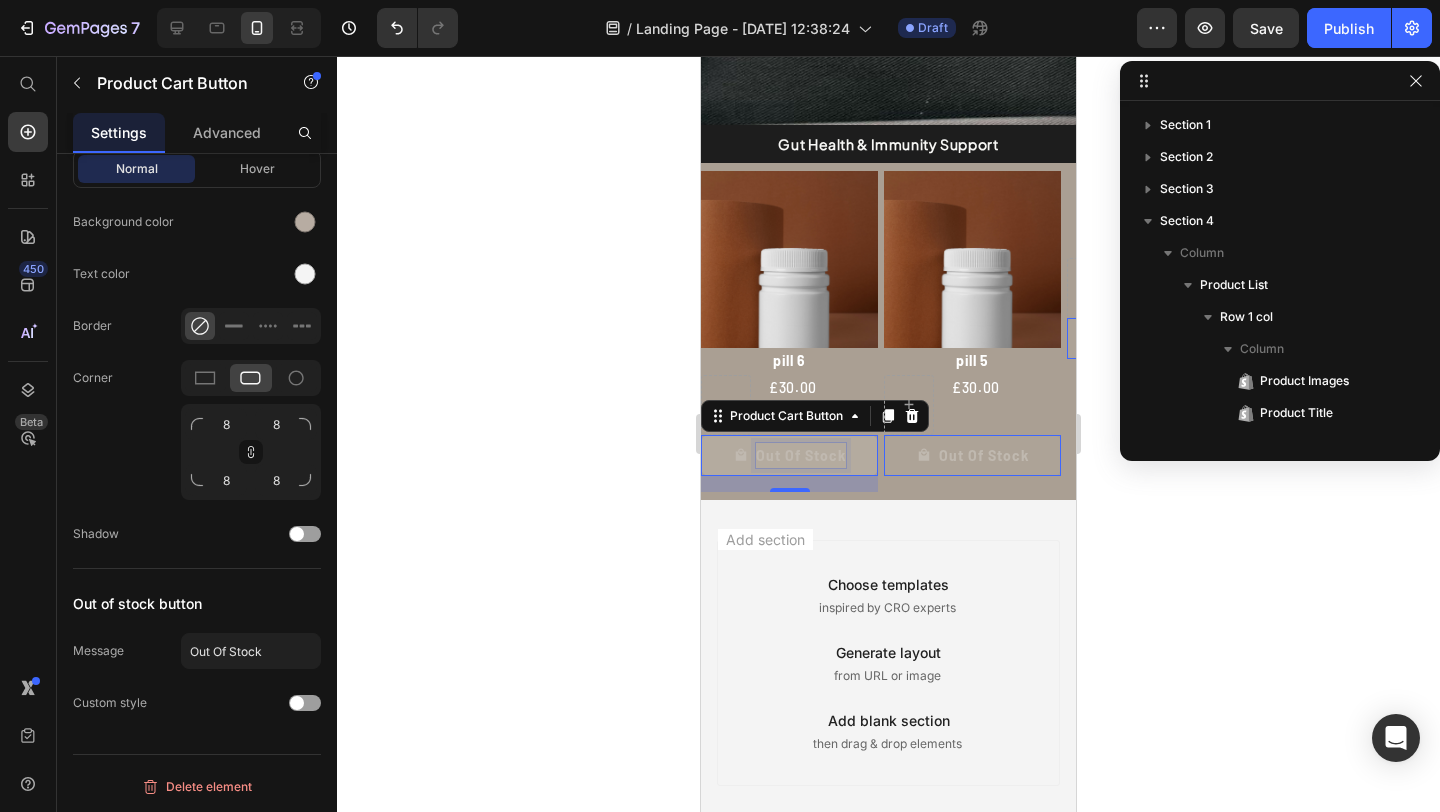 click on "Out Of Stock" at bounding box center (801, 455) 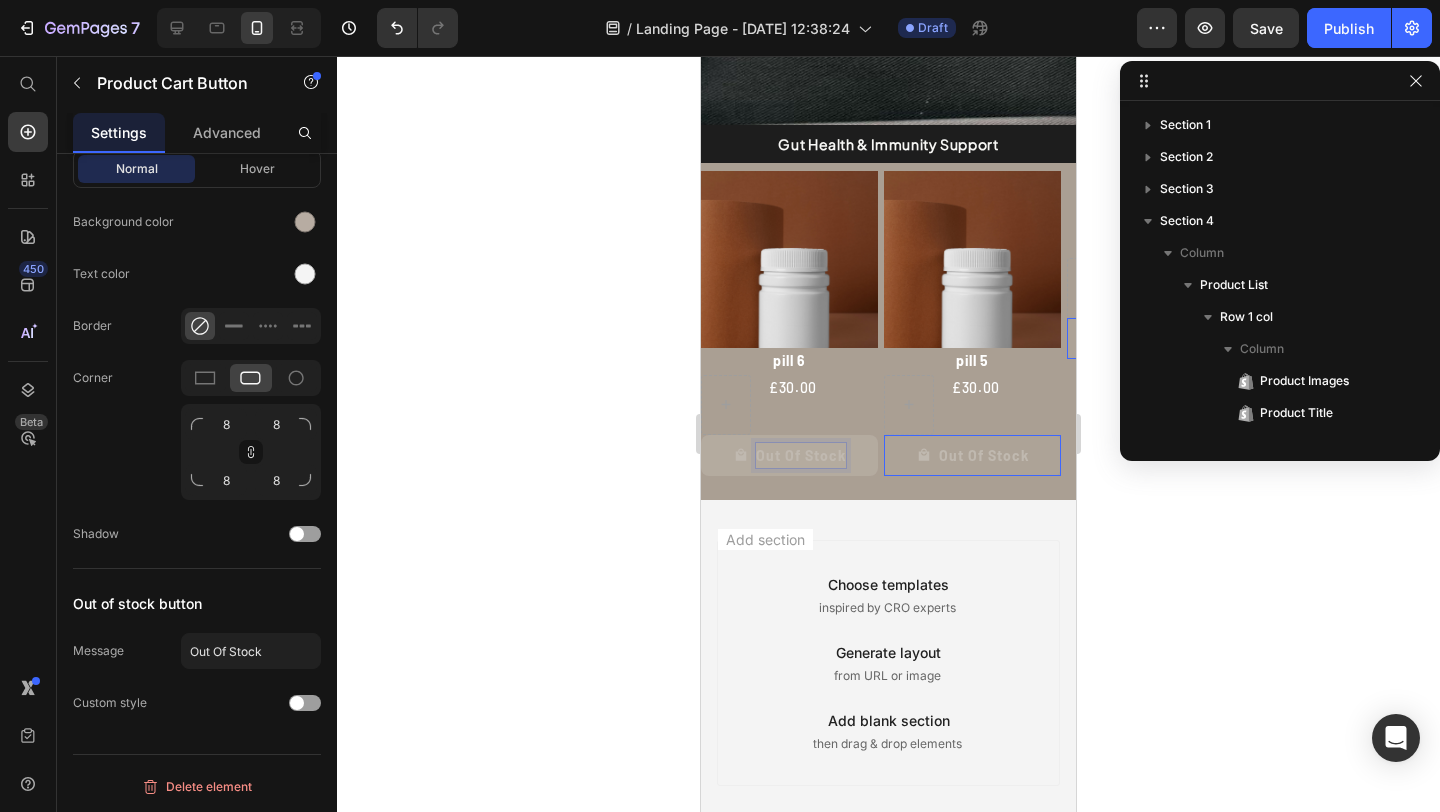 click on "Out Of Stock" at bounding box center [801, 455] 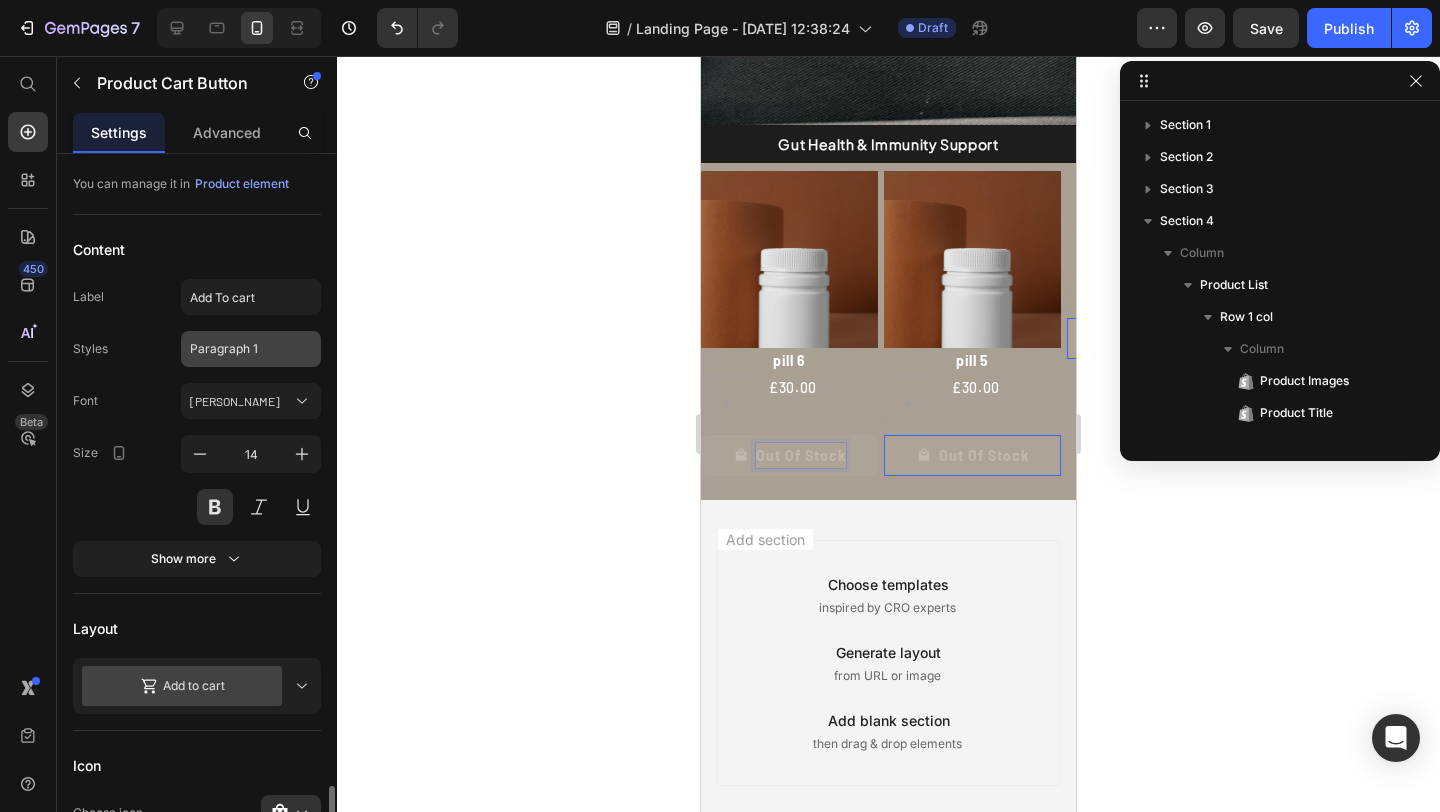 scroll, scrollTop: 0, scrollLeft: 0, axis: both 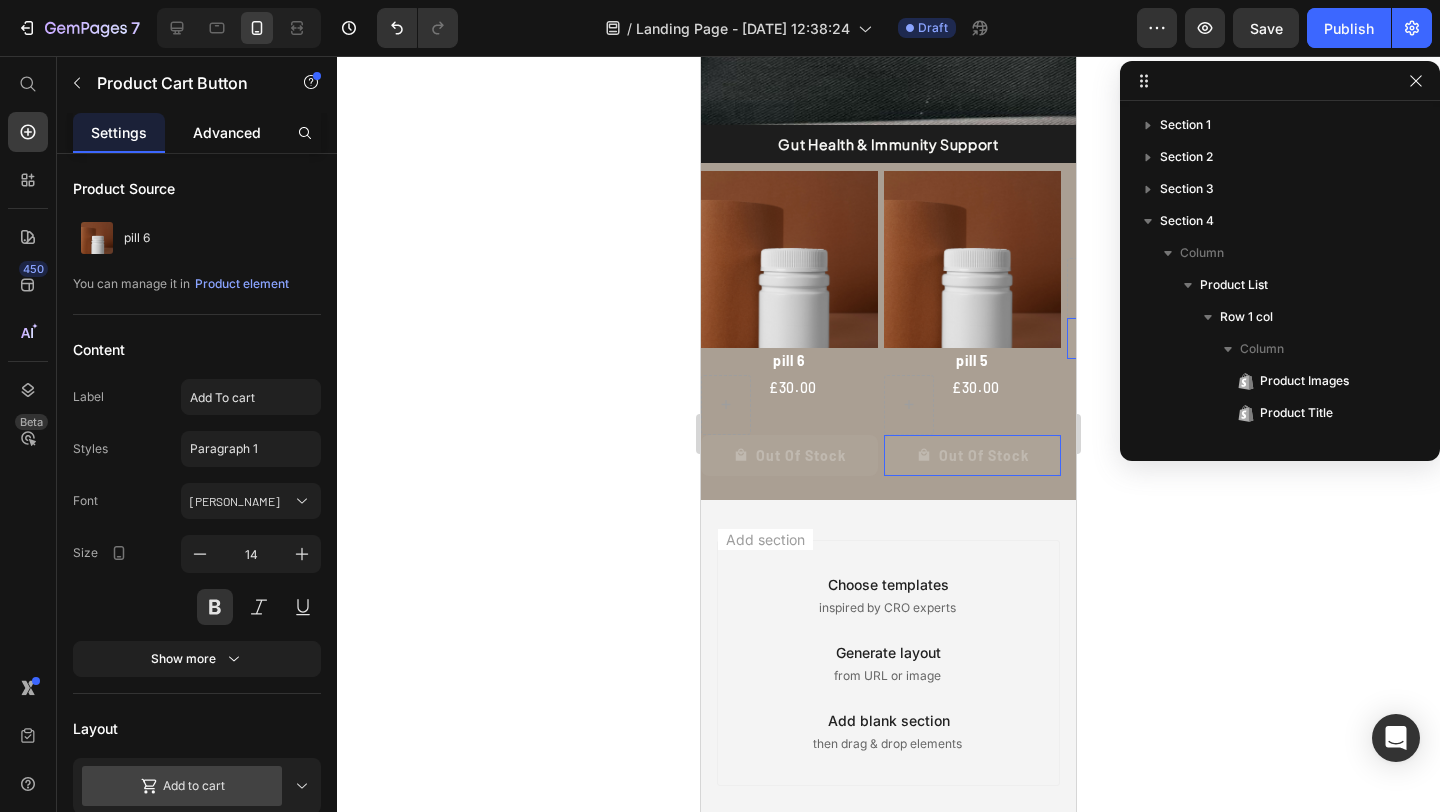 click on "Advanced" at bounding box center (227, 132) 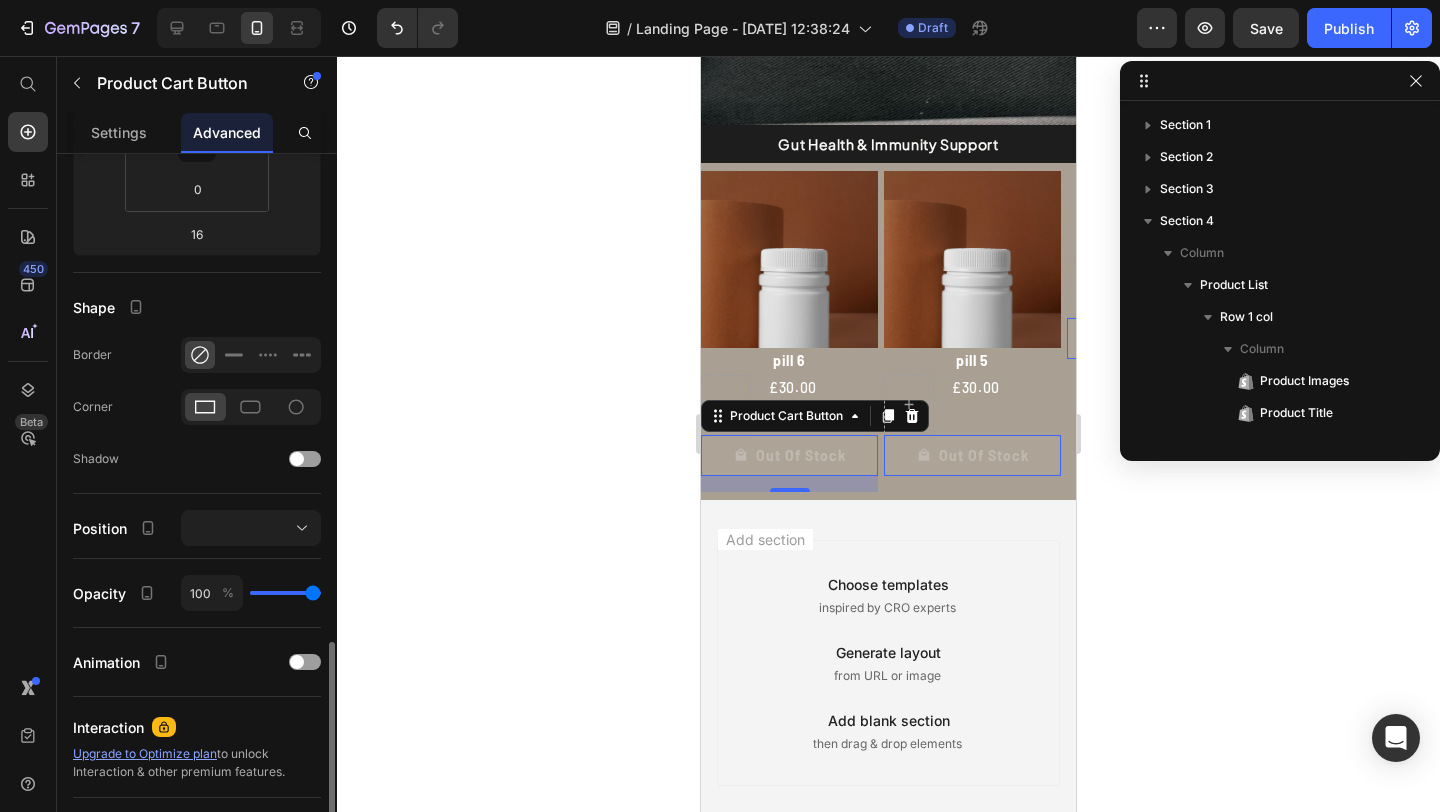 scroll, scrollTop: 554, scrollLeft: 0, axis: vertical 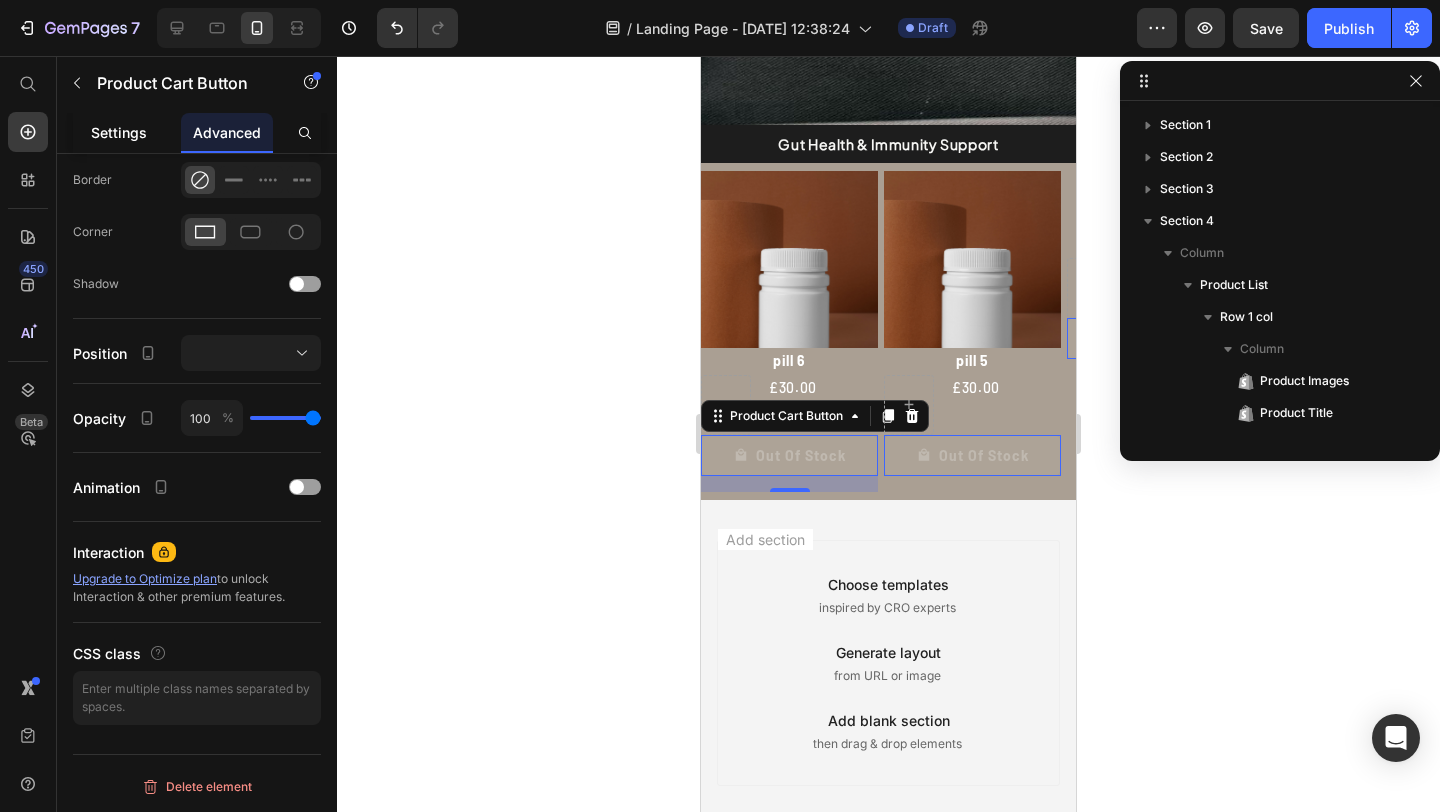 click on "Settings" at bounding box center [119, 132] 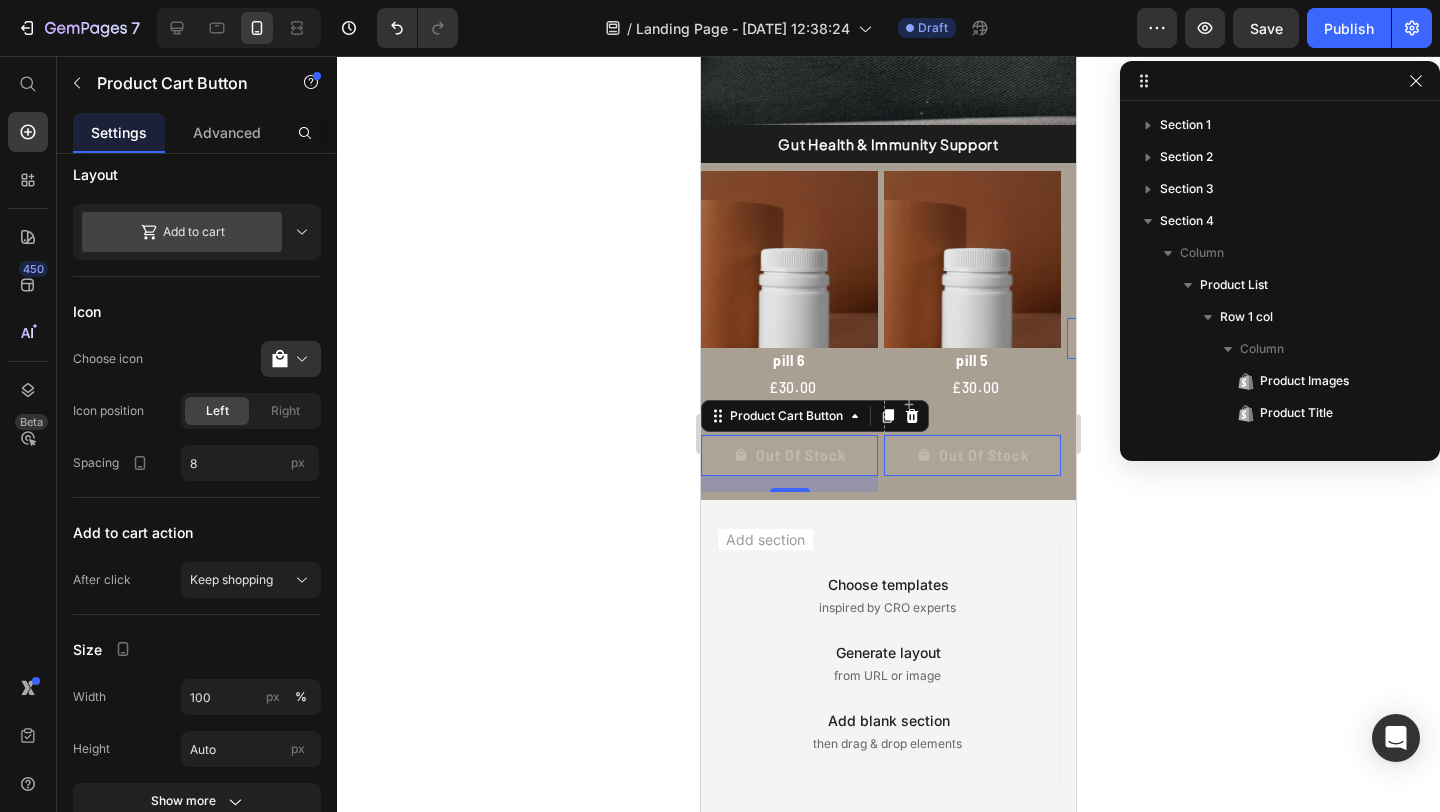 scroll, scrollTop: 0, scrollLeft: 0, axis: both 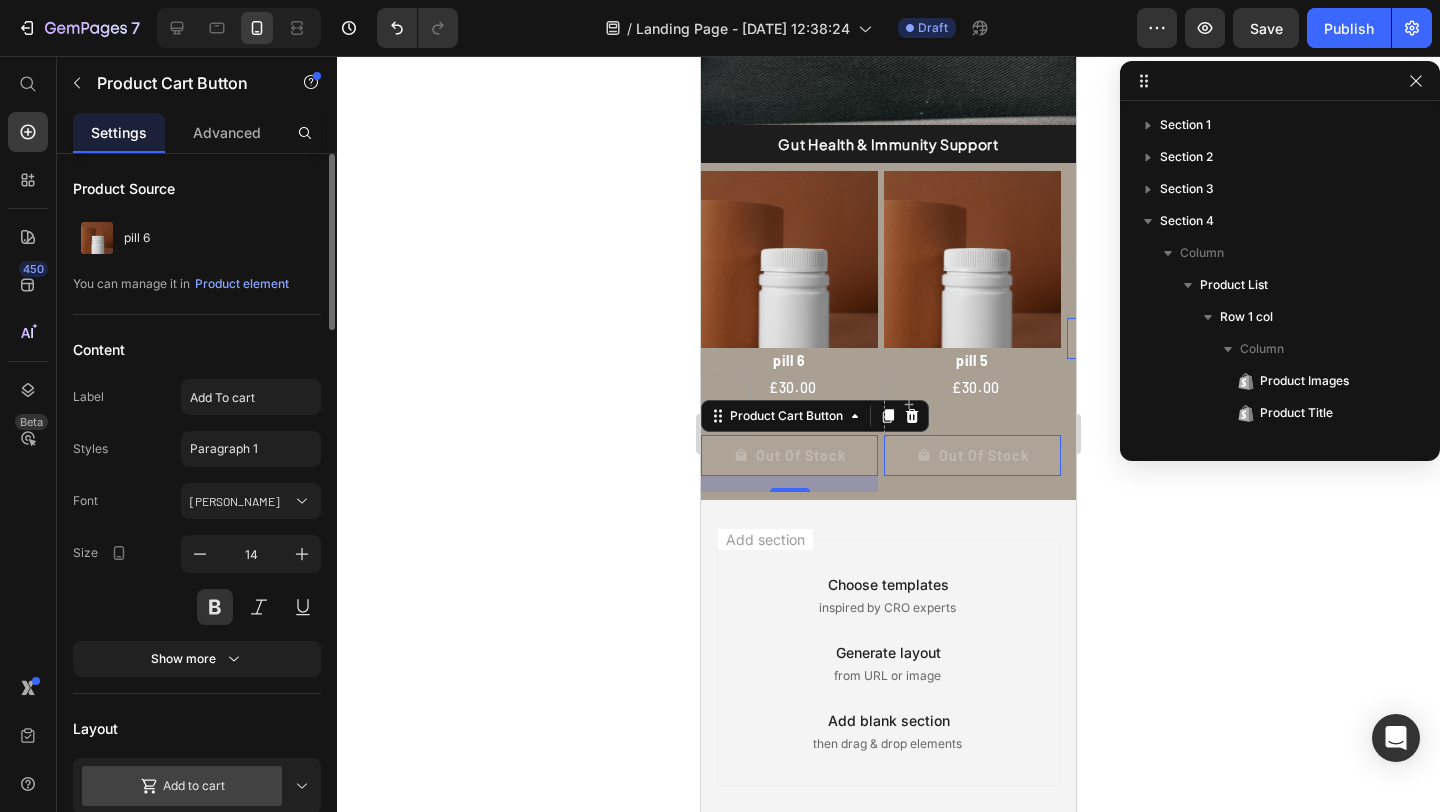 click on "Content" at bounding box center (99, 349) 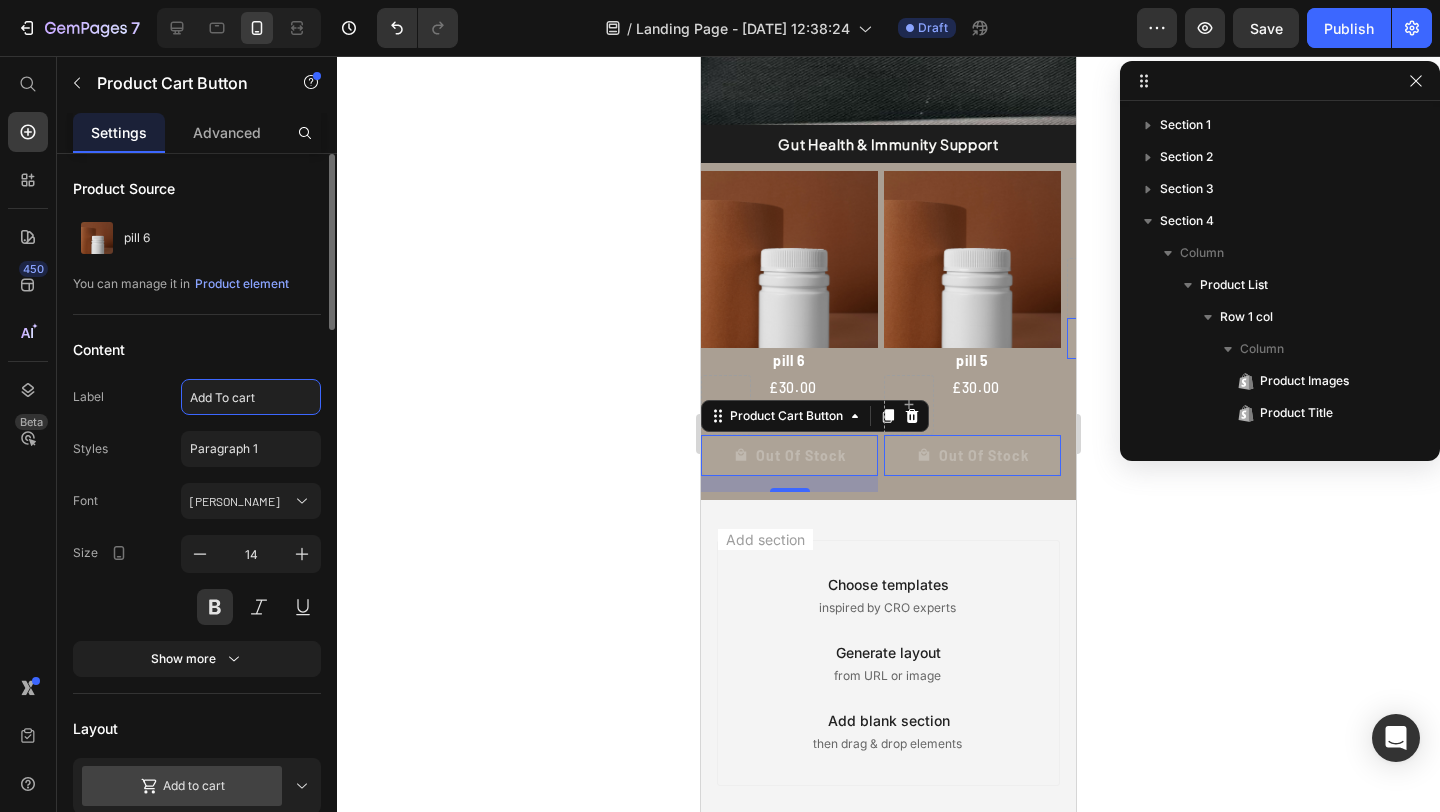 click on "Add To cart" 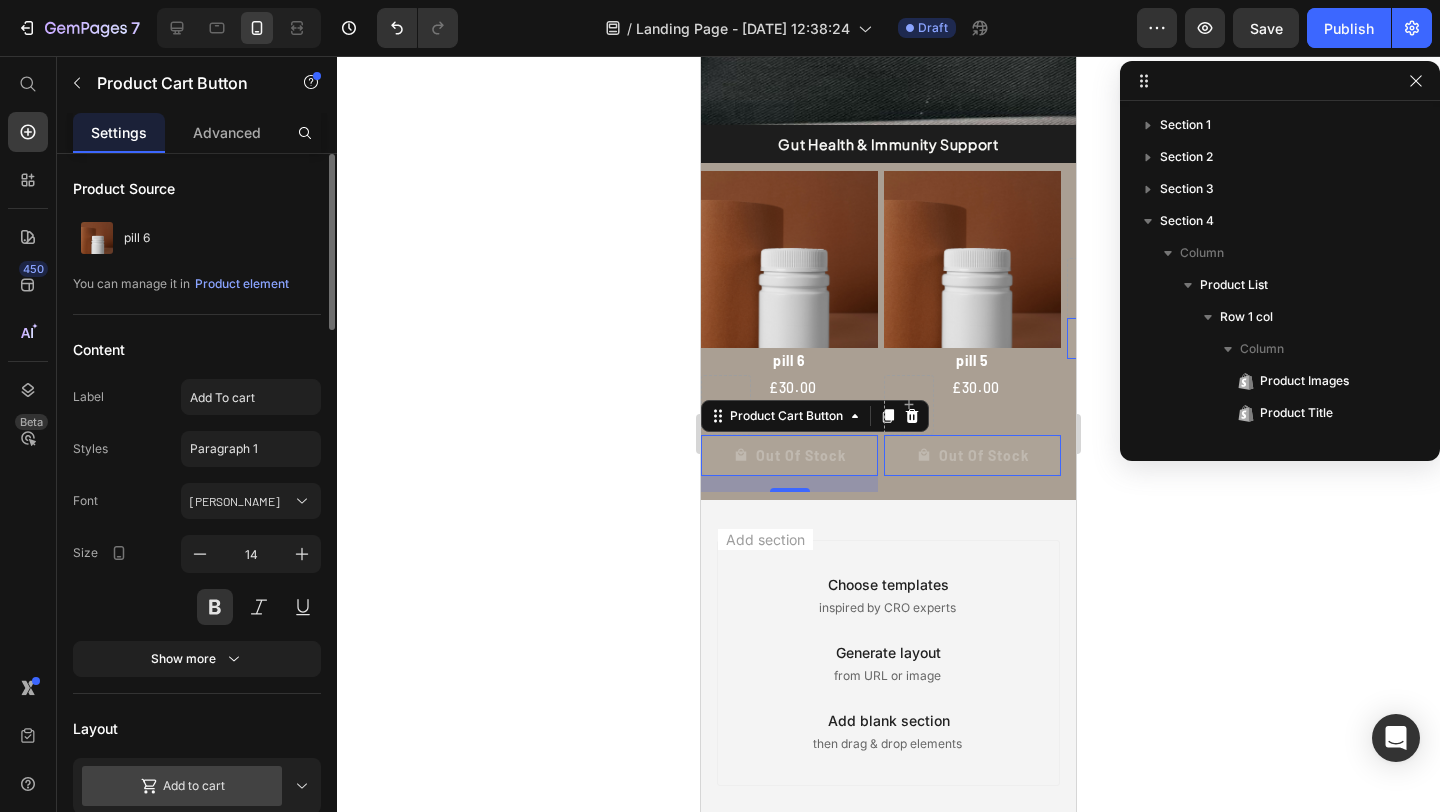 click on "Content" at bounding box center [197, 349] 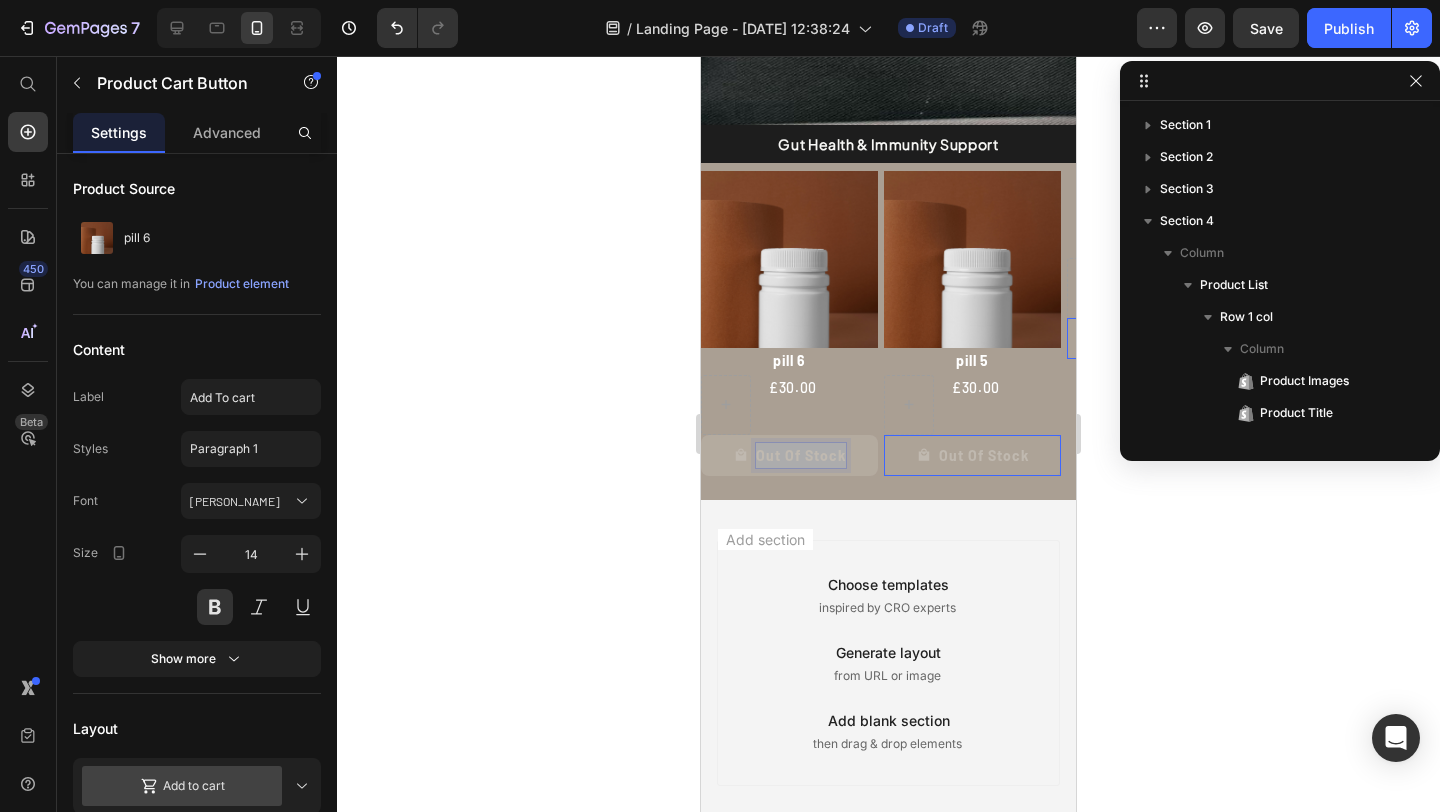 drag, startPoint x: 844, startPoint y: 456, endPoint x: 758, endPoint y: 453, distance: 86.05231 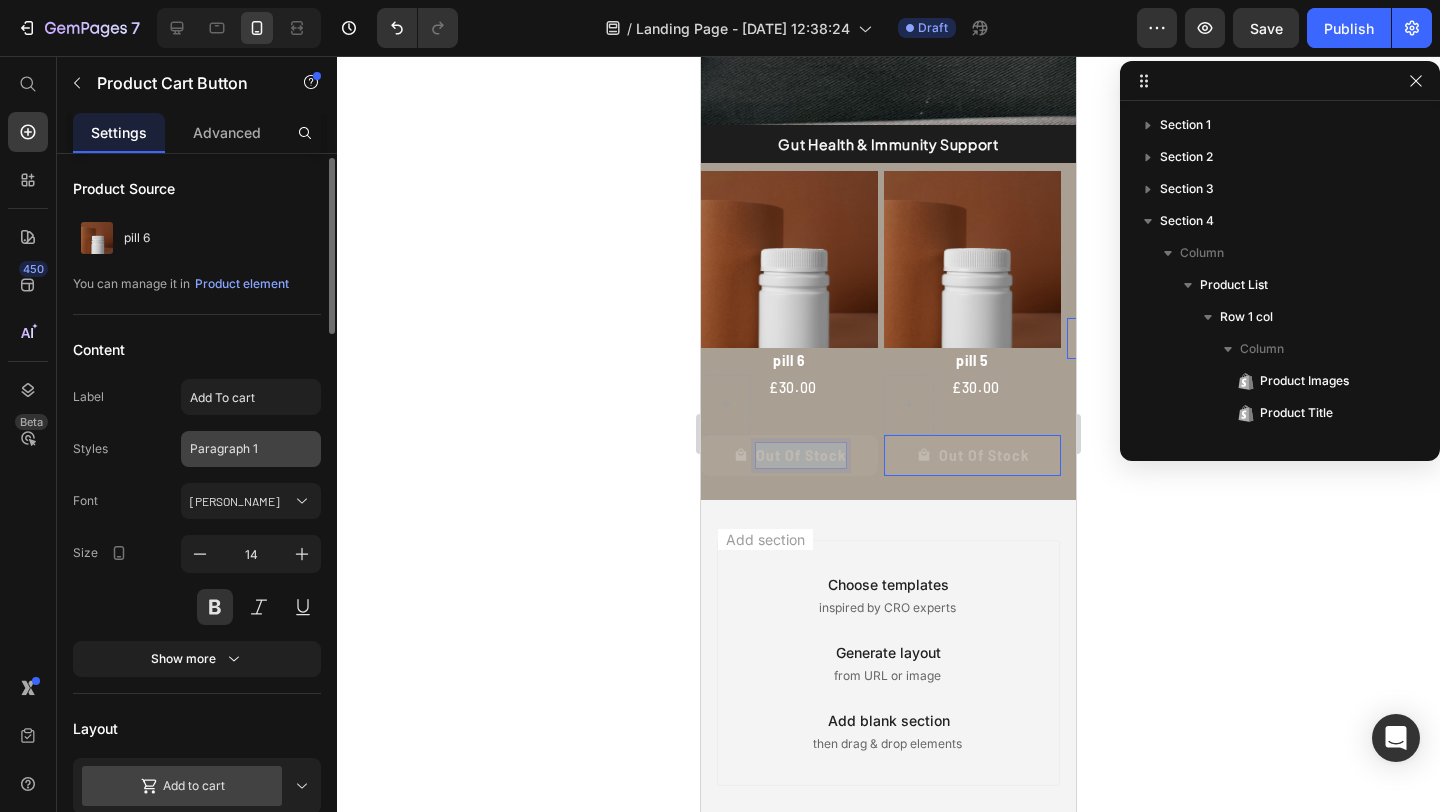 scroll, scrollTop: 35, scrollLeft: 0, axis: vertical 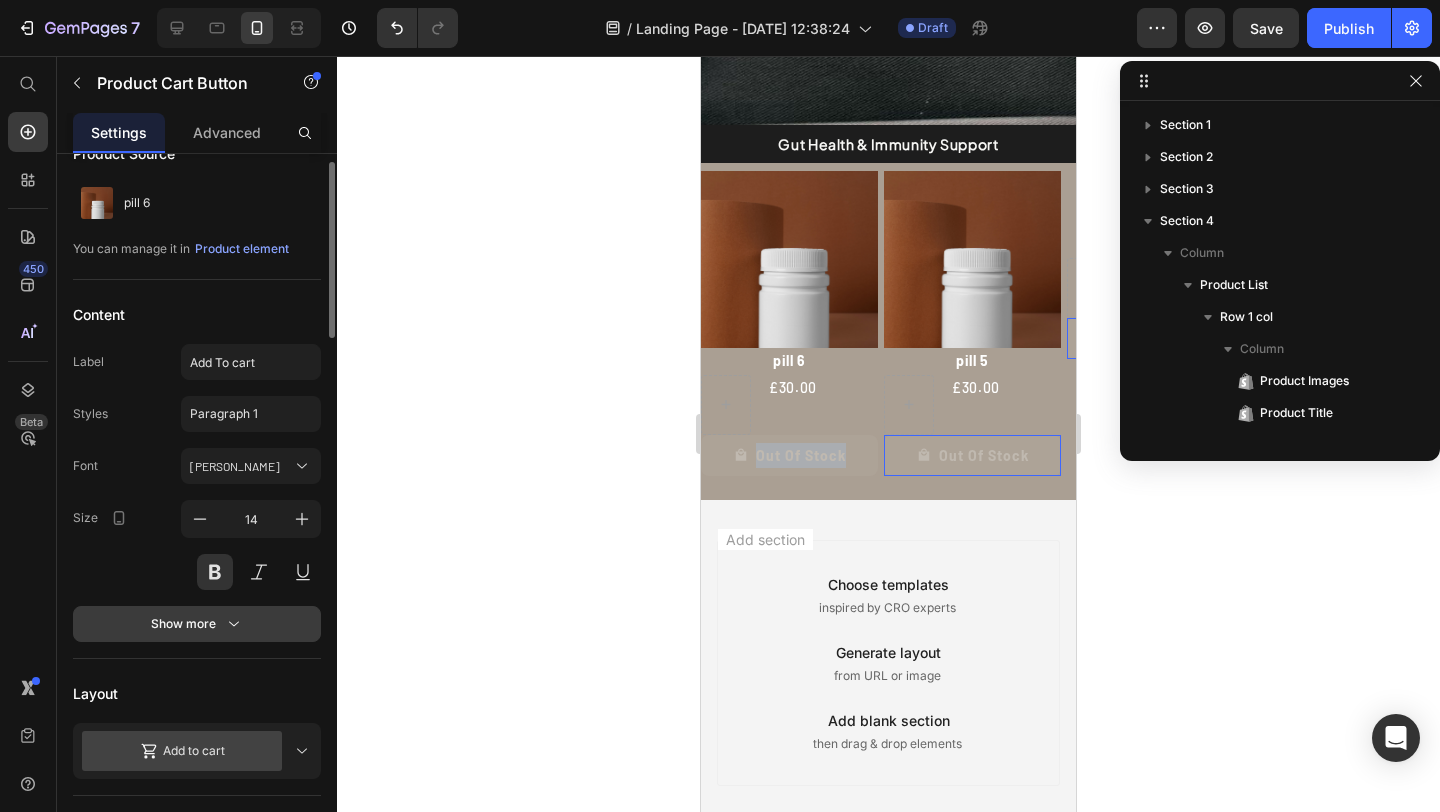 click 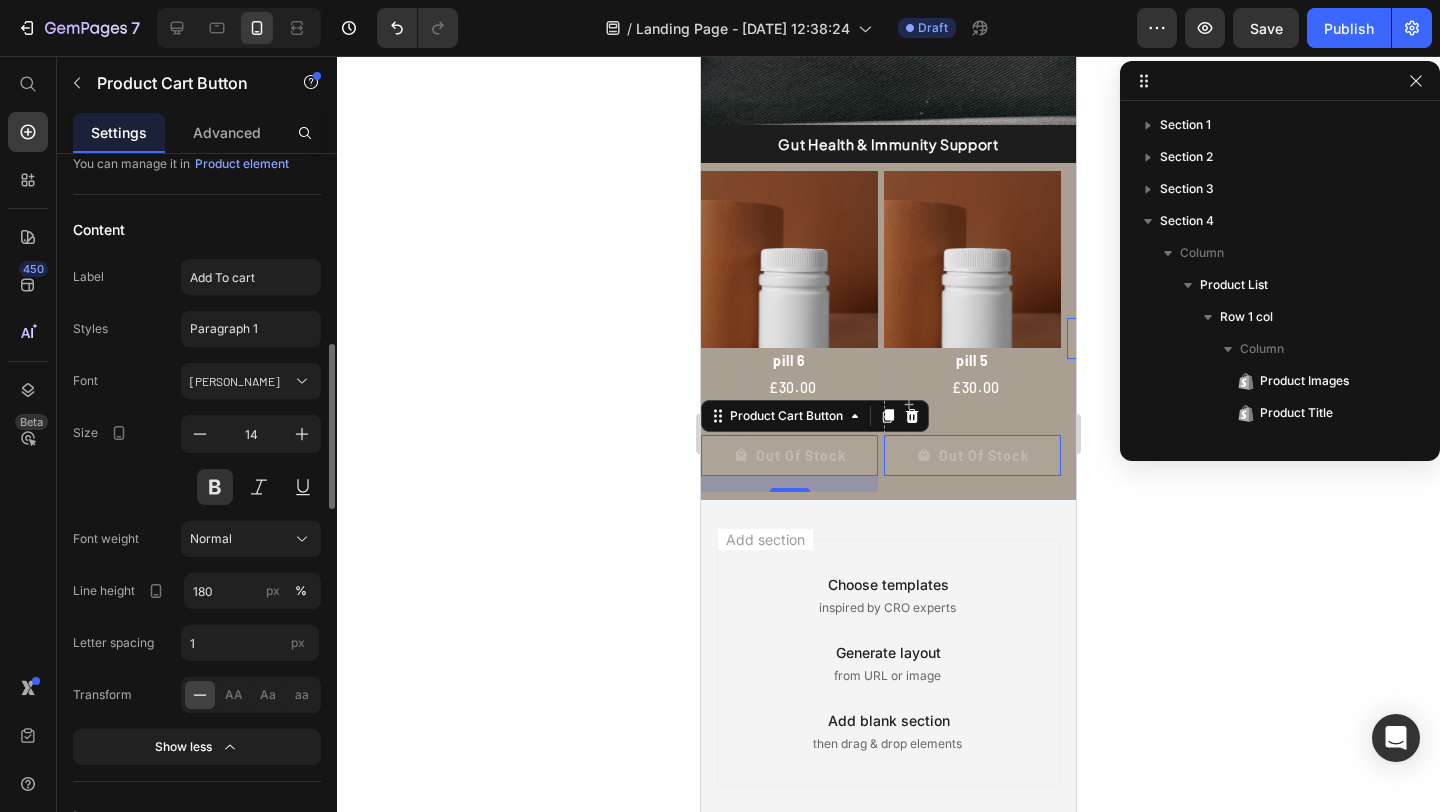 scroll, scrollTop: 252, scrollLeft: 0, axis: vertical 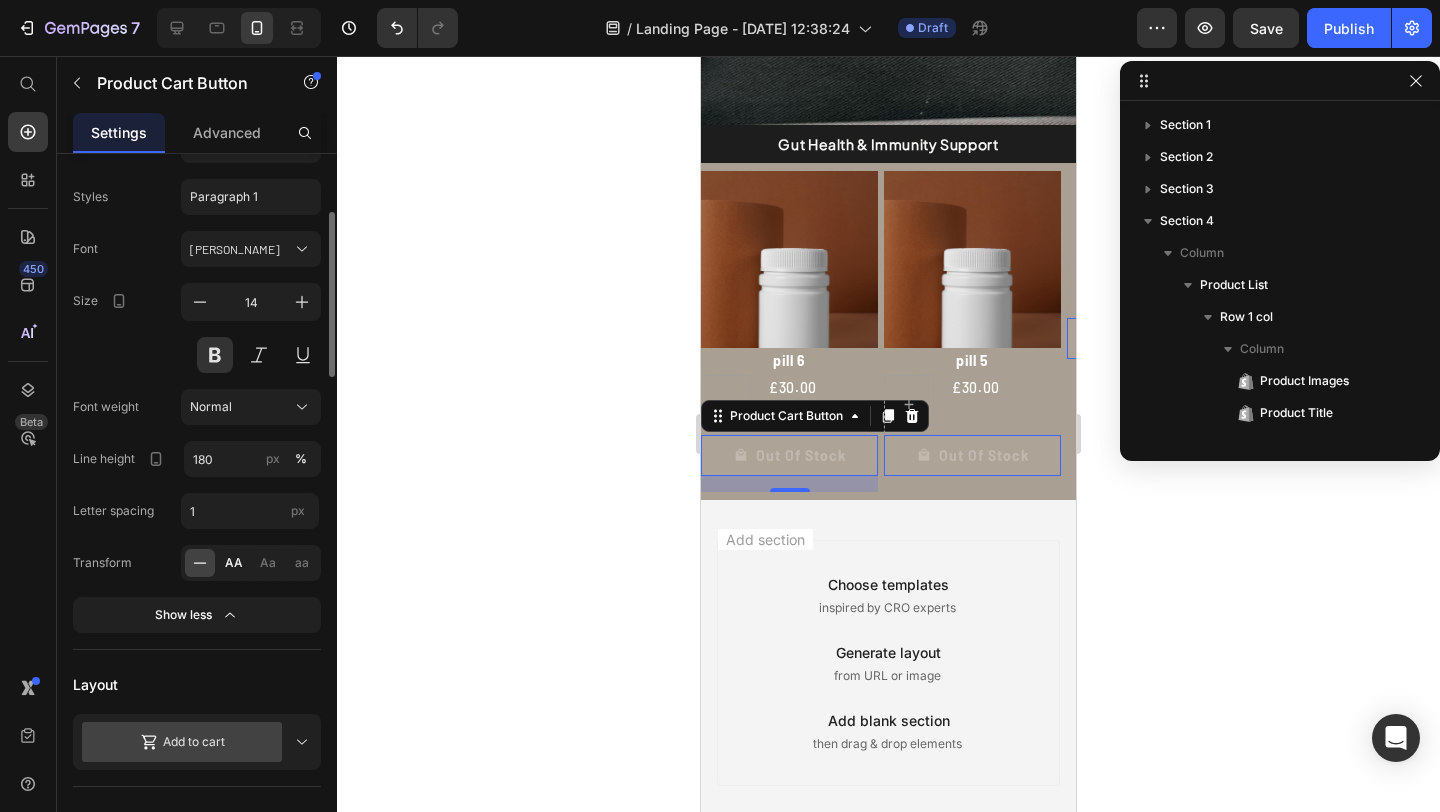 click on "AA" 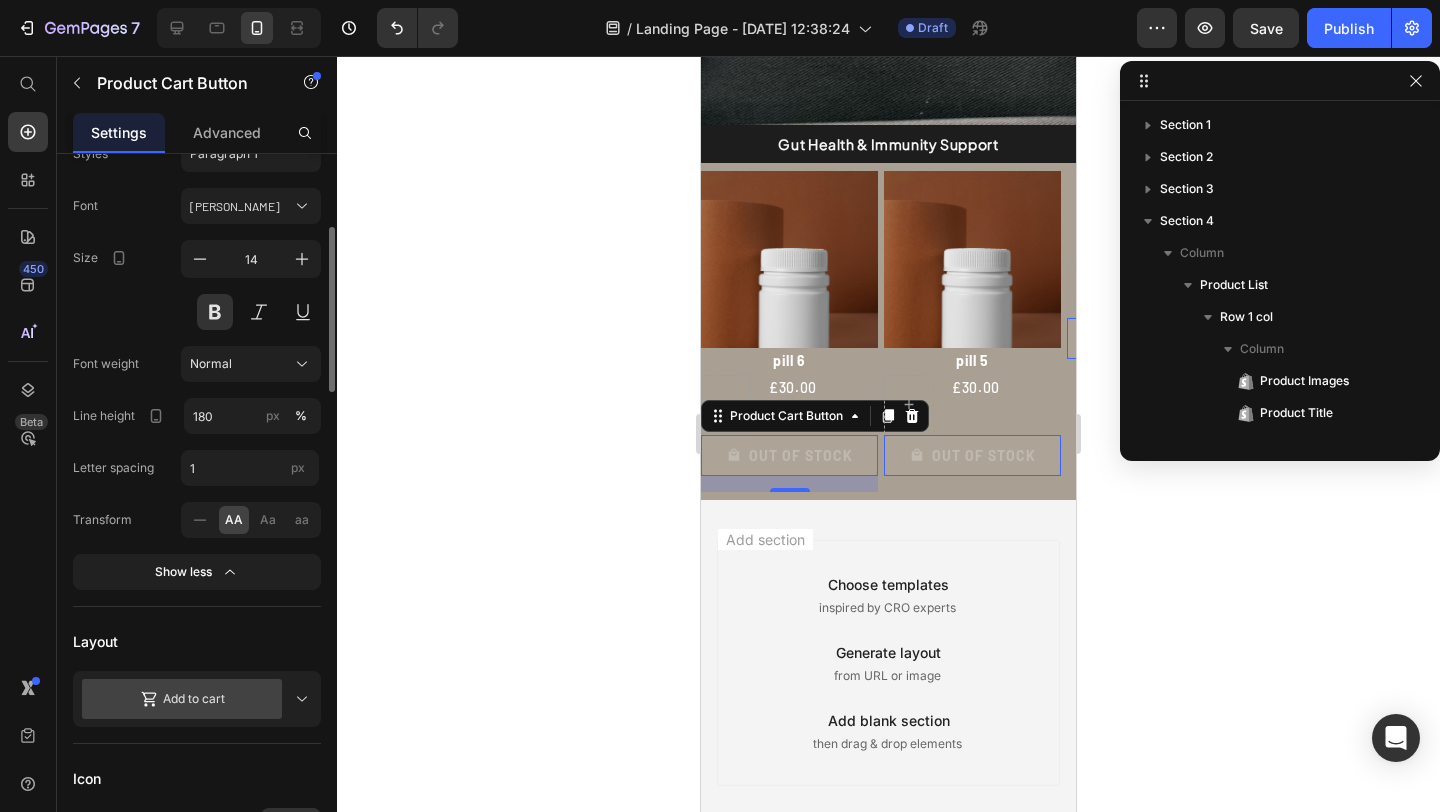scroll, scrollTop: 466, scrollLeft: 0, axis: vertical 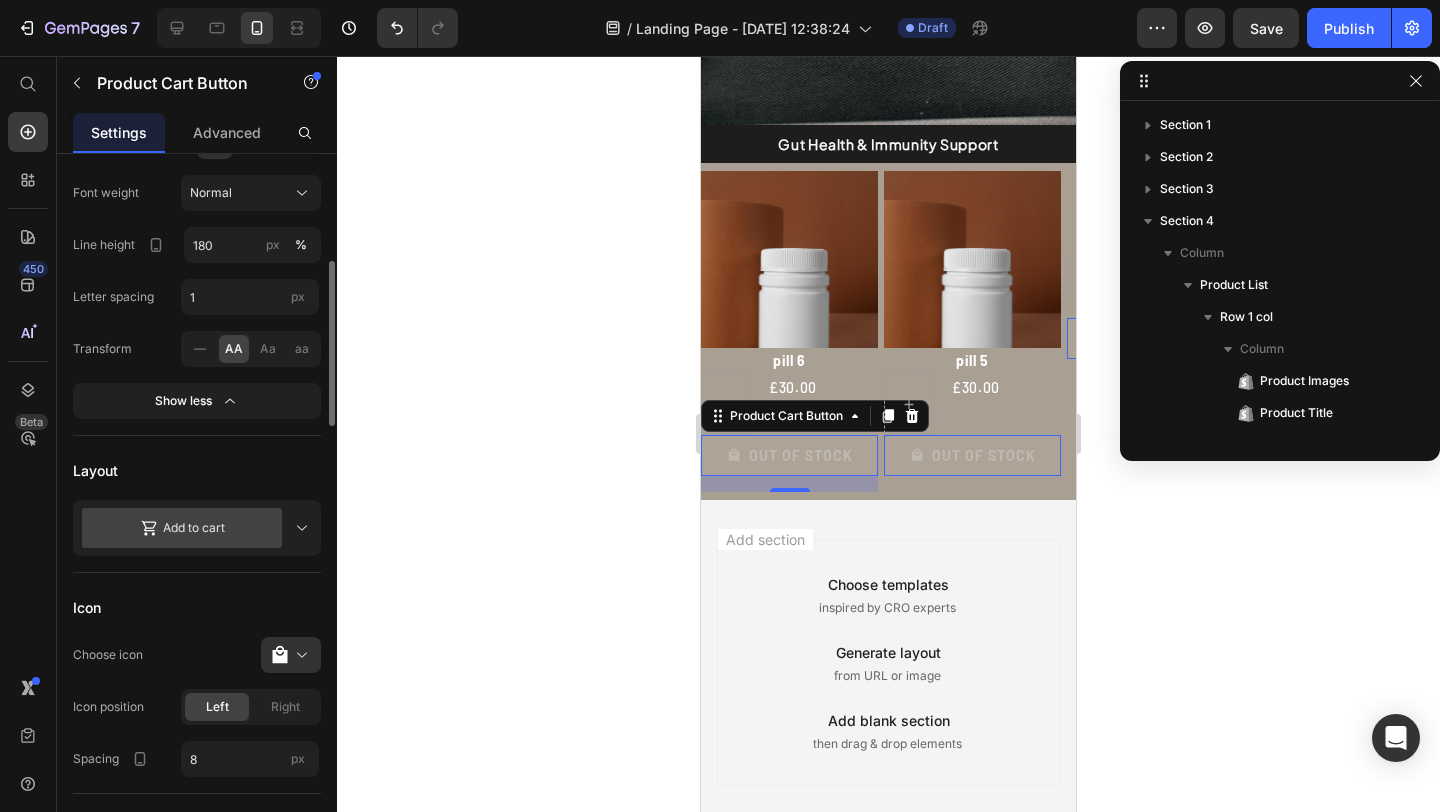 click on "Add to cart" at bounding box center [197, 528] 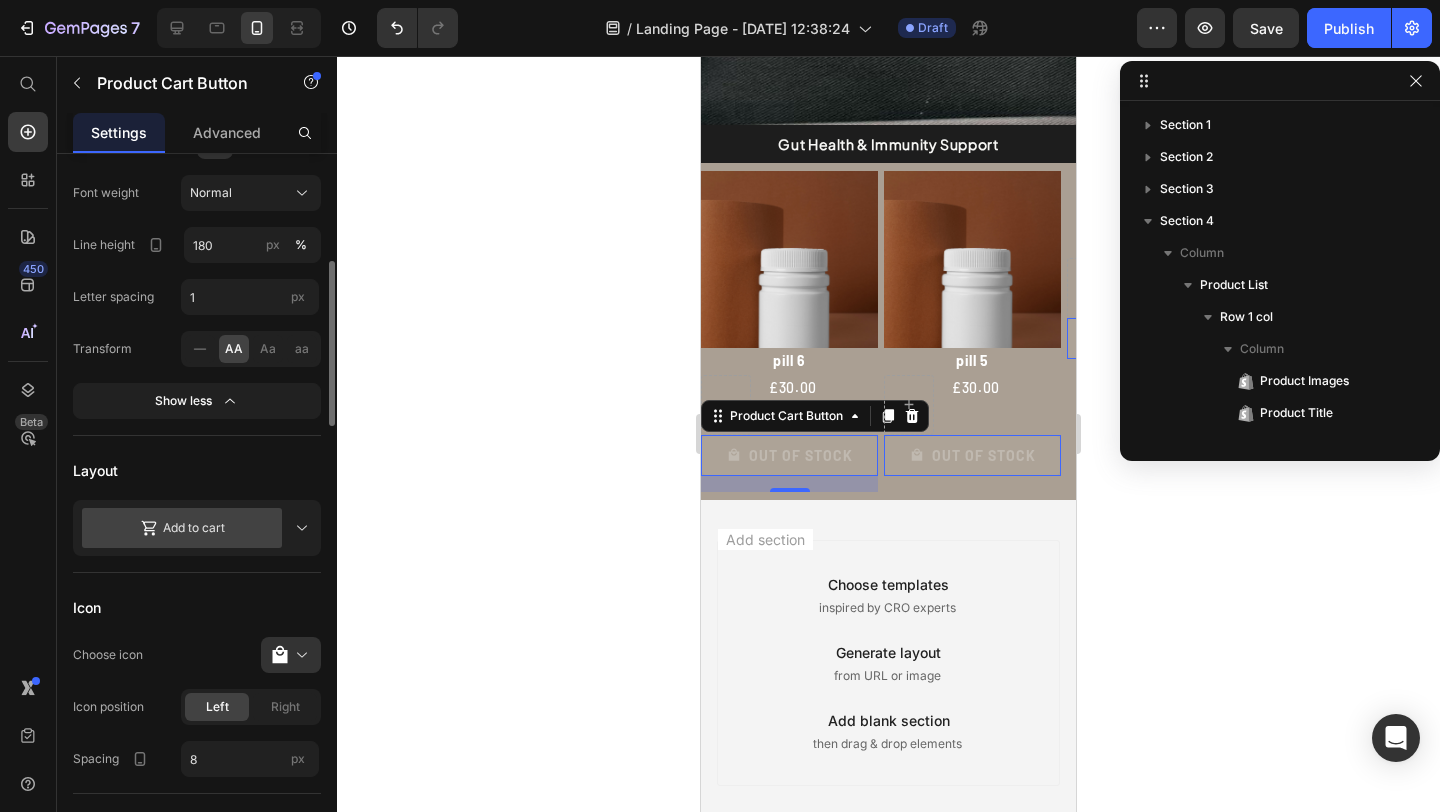 click on "Layout" at bounding box center [197, 470] 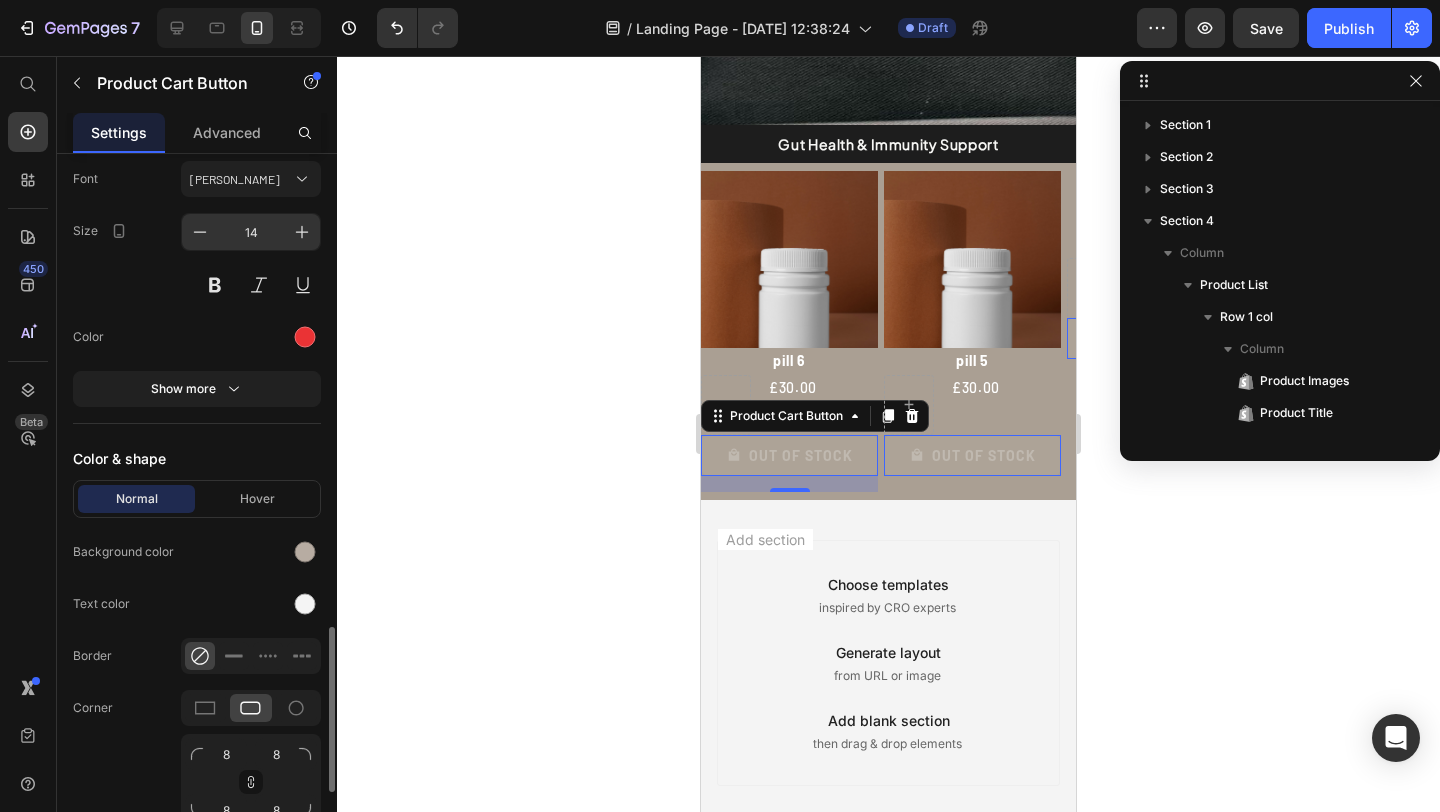 scroll, scrollTop: 2193, scrollLeft: 0, axis: vertical 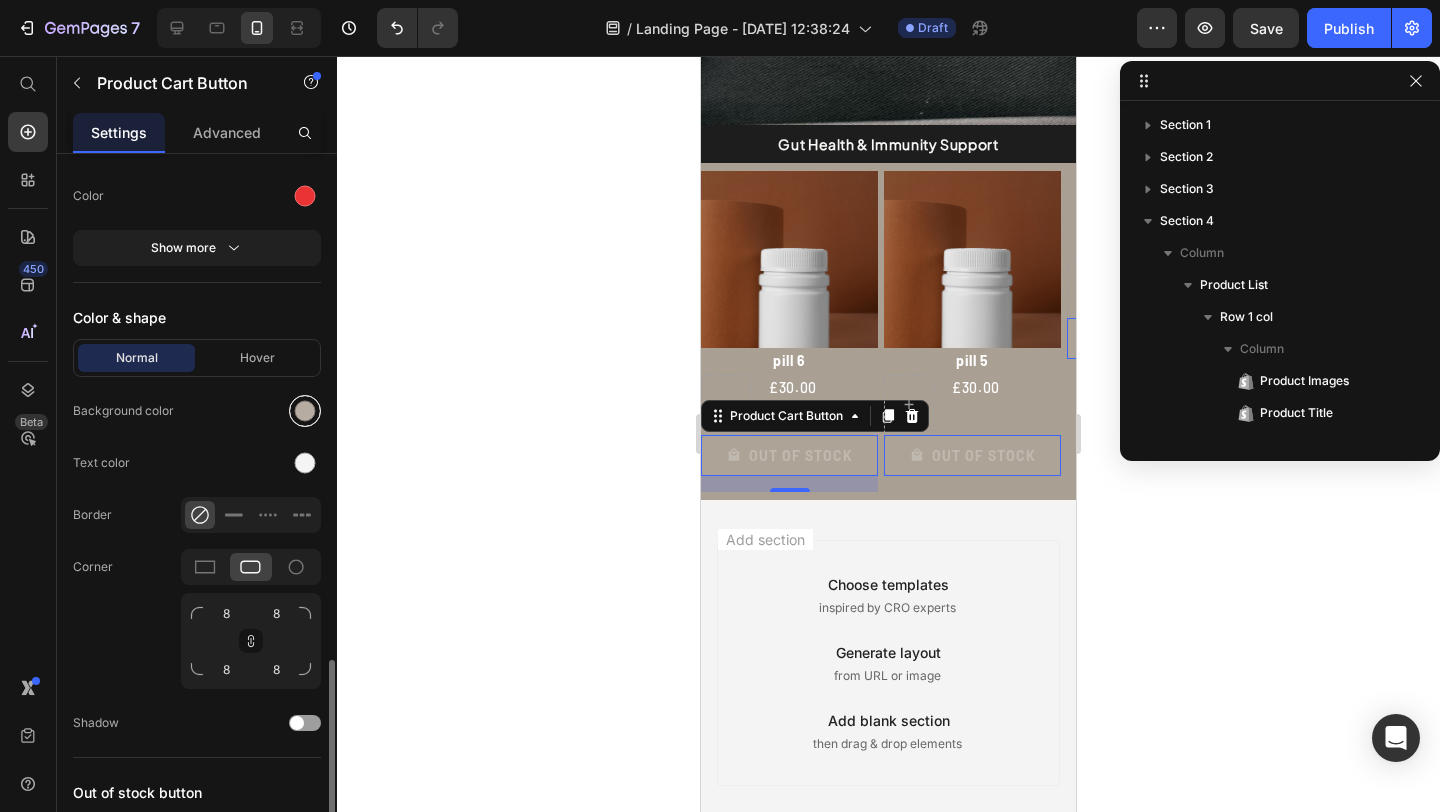 click at bounding box center (305, 411) 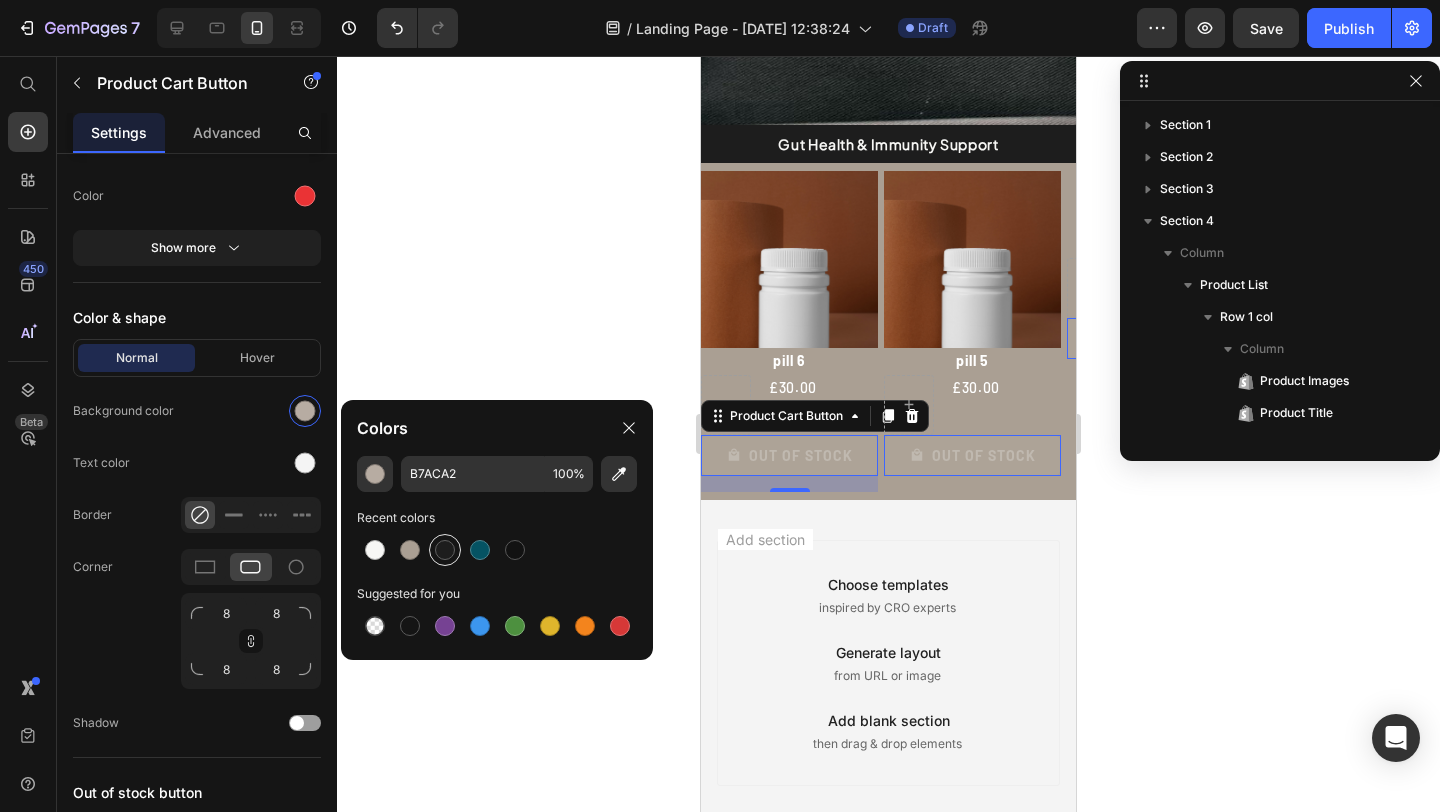 click at bounding box center [445, 550] 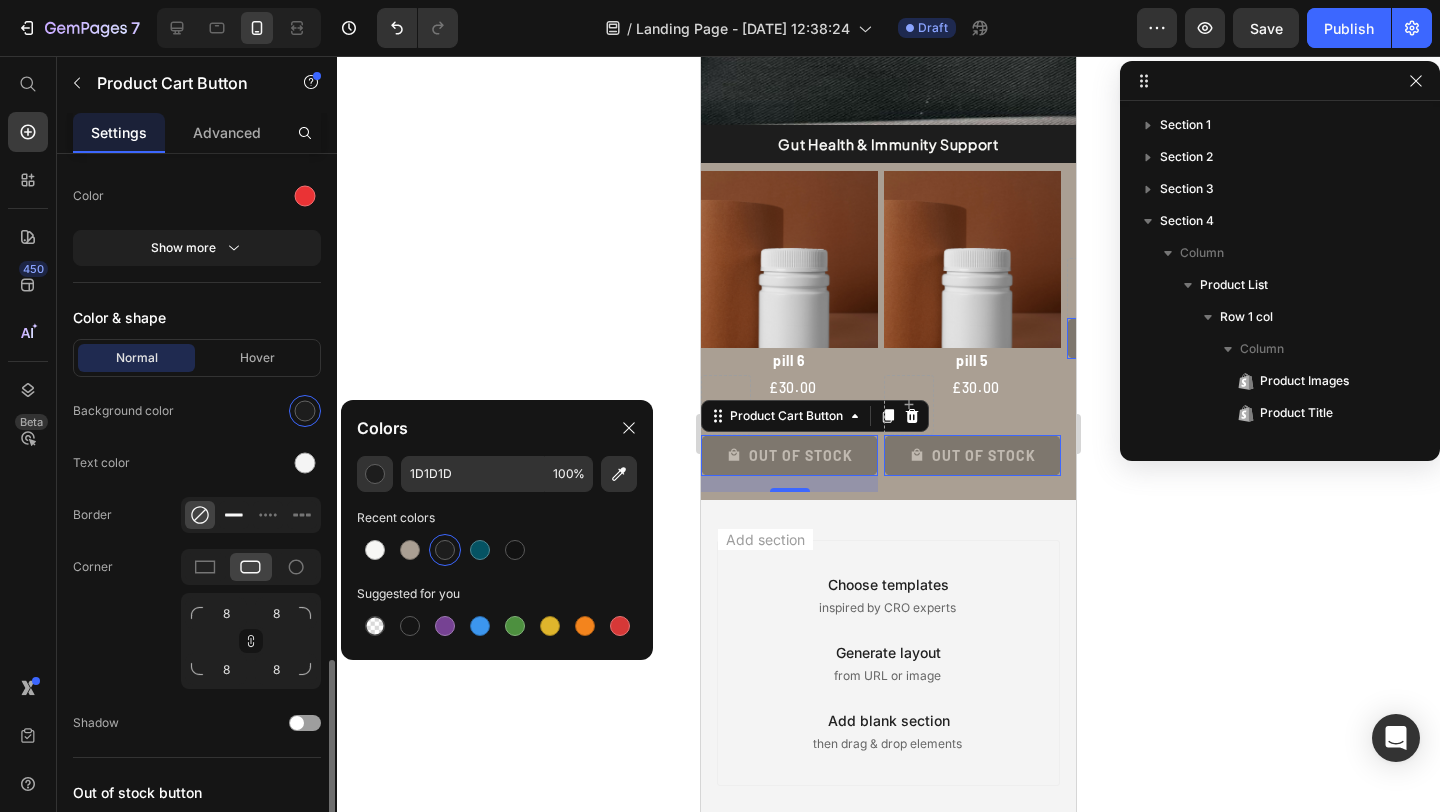 click 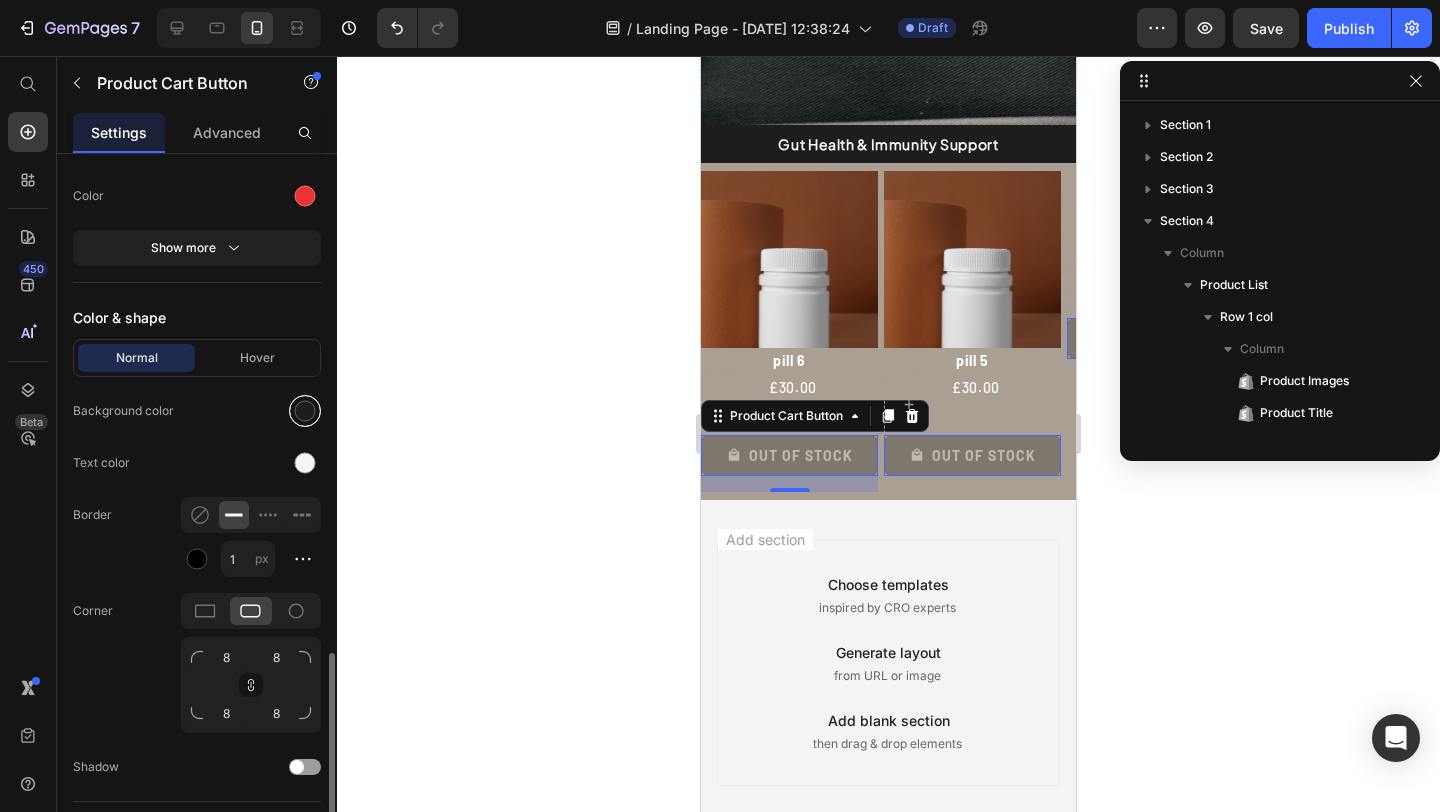 click at bounding box center (305, 411) 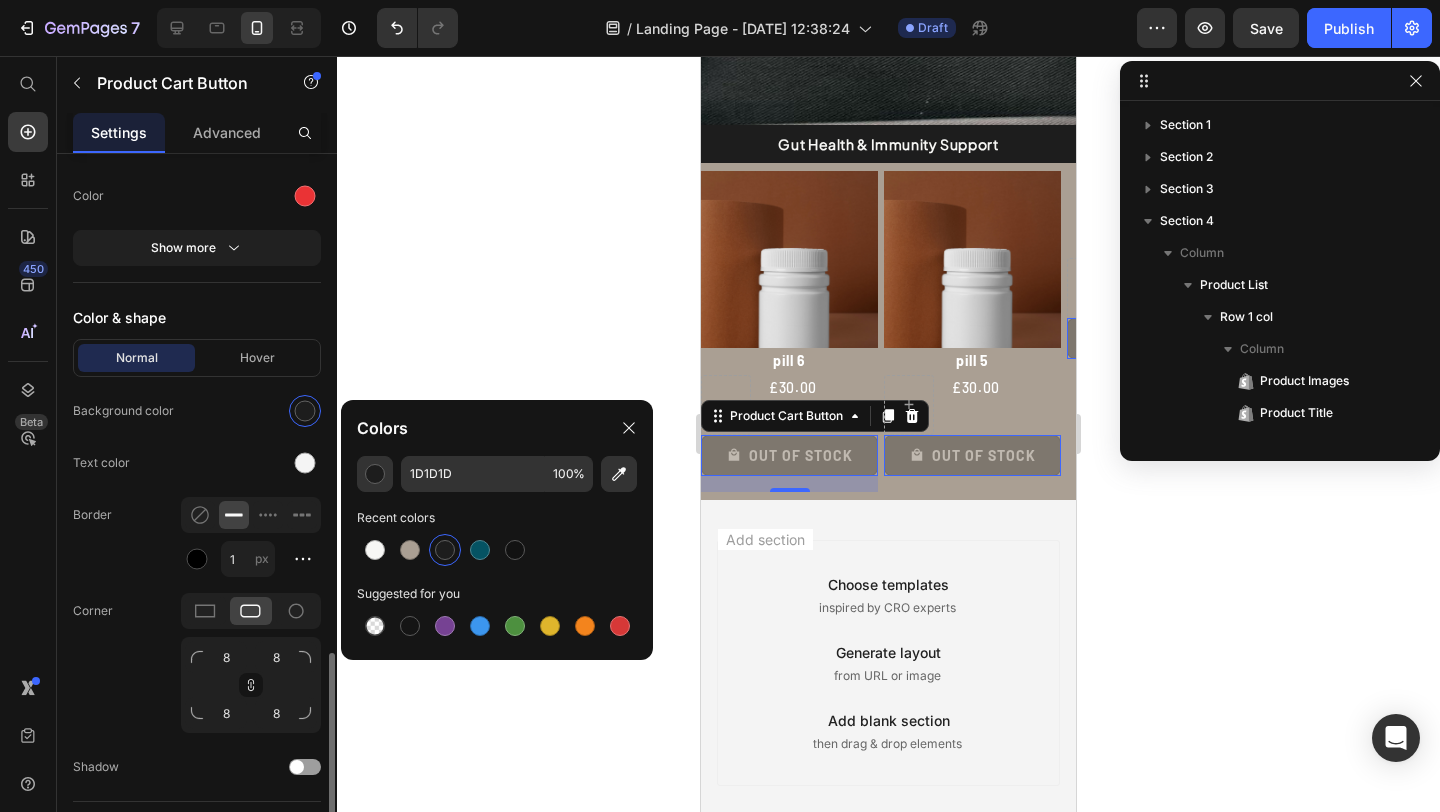 click on "Normal Hover Background color Text color Border 1 px Corner 8 8 8 8 Shadow" 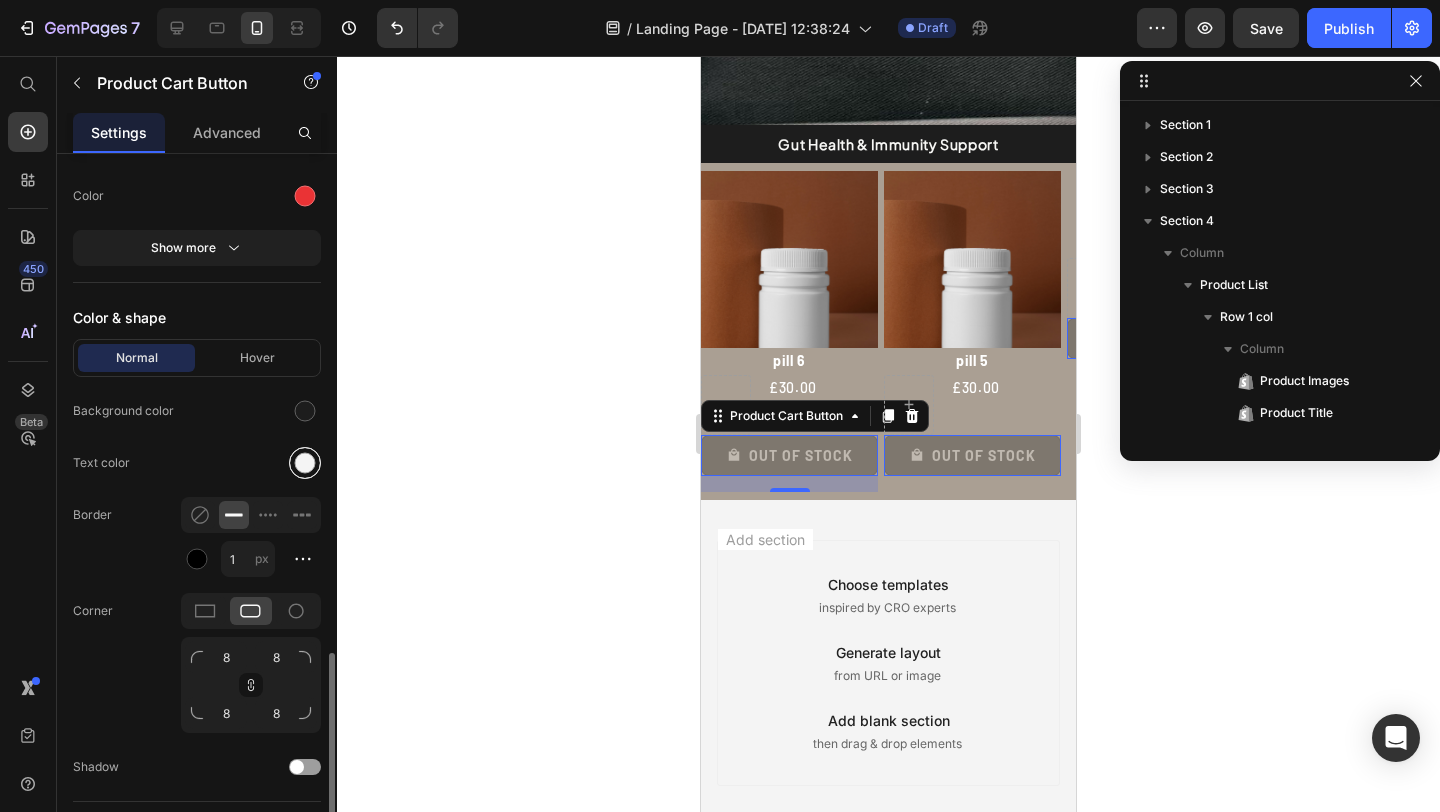 click at bounding box center (305, 463) 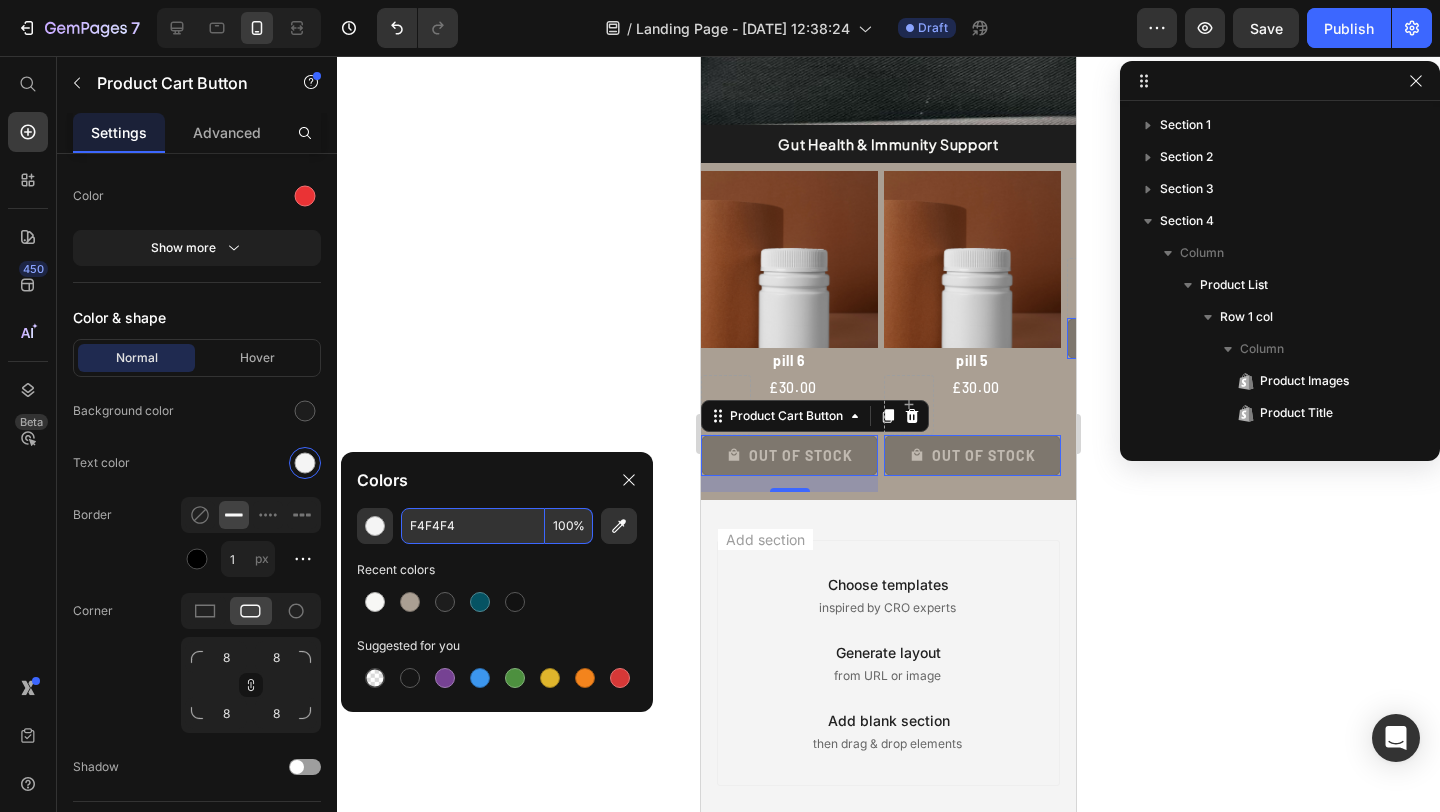 click on "100" at bounding box center [569, 526] 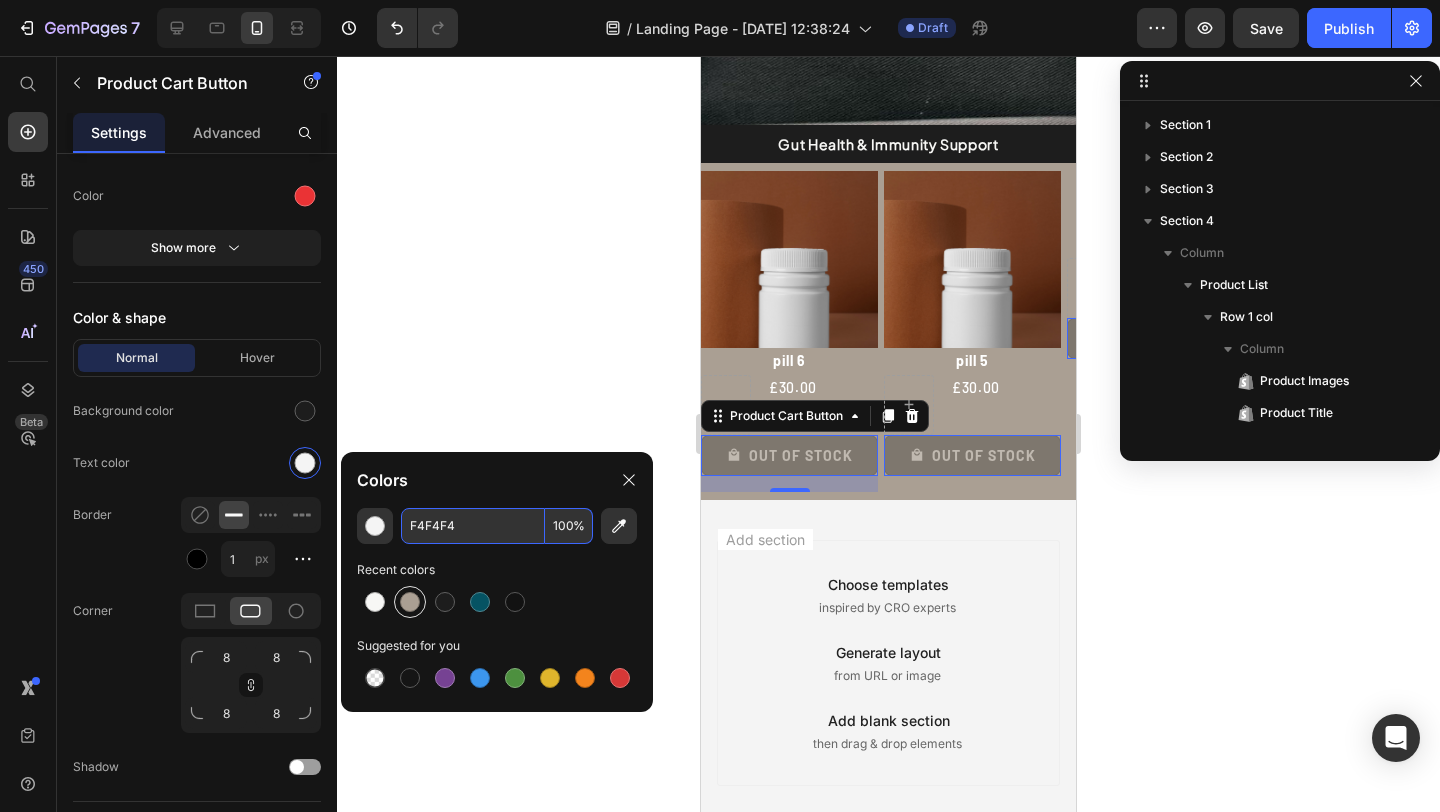 click at bounding box center [410, 602] 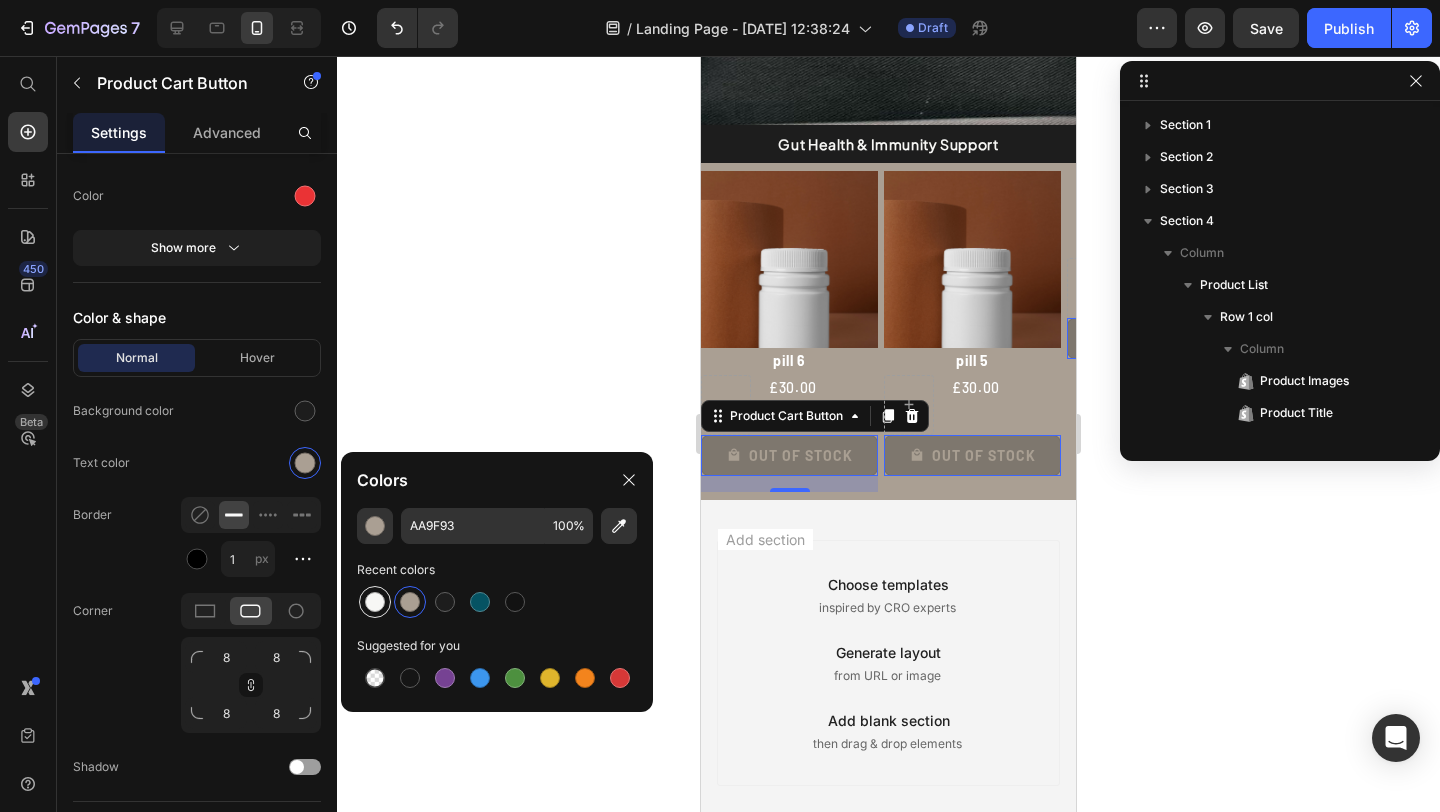 click at bounding box center [375, 602] 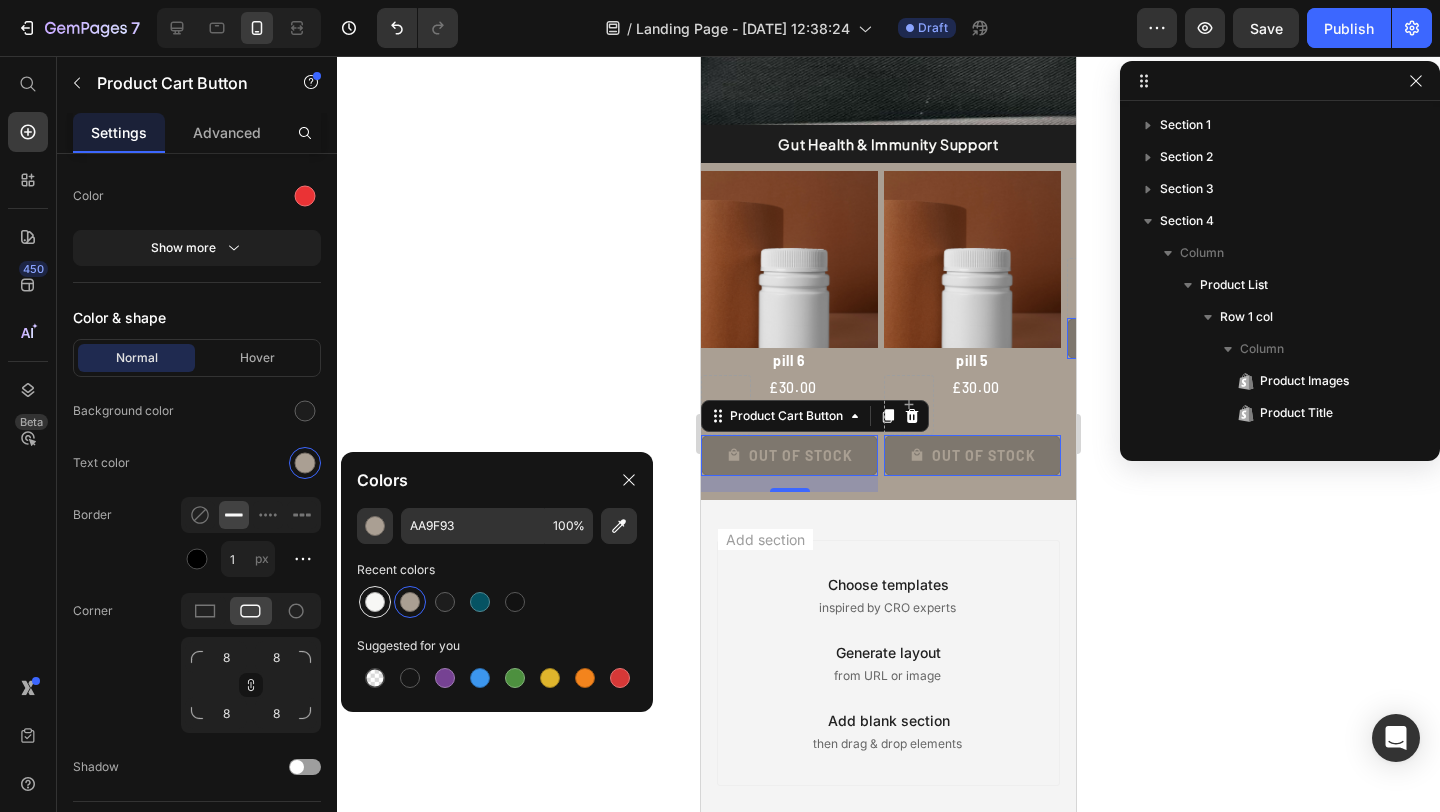 type on "F7F7F5" 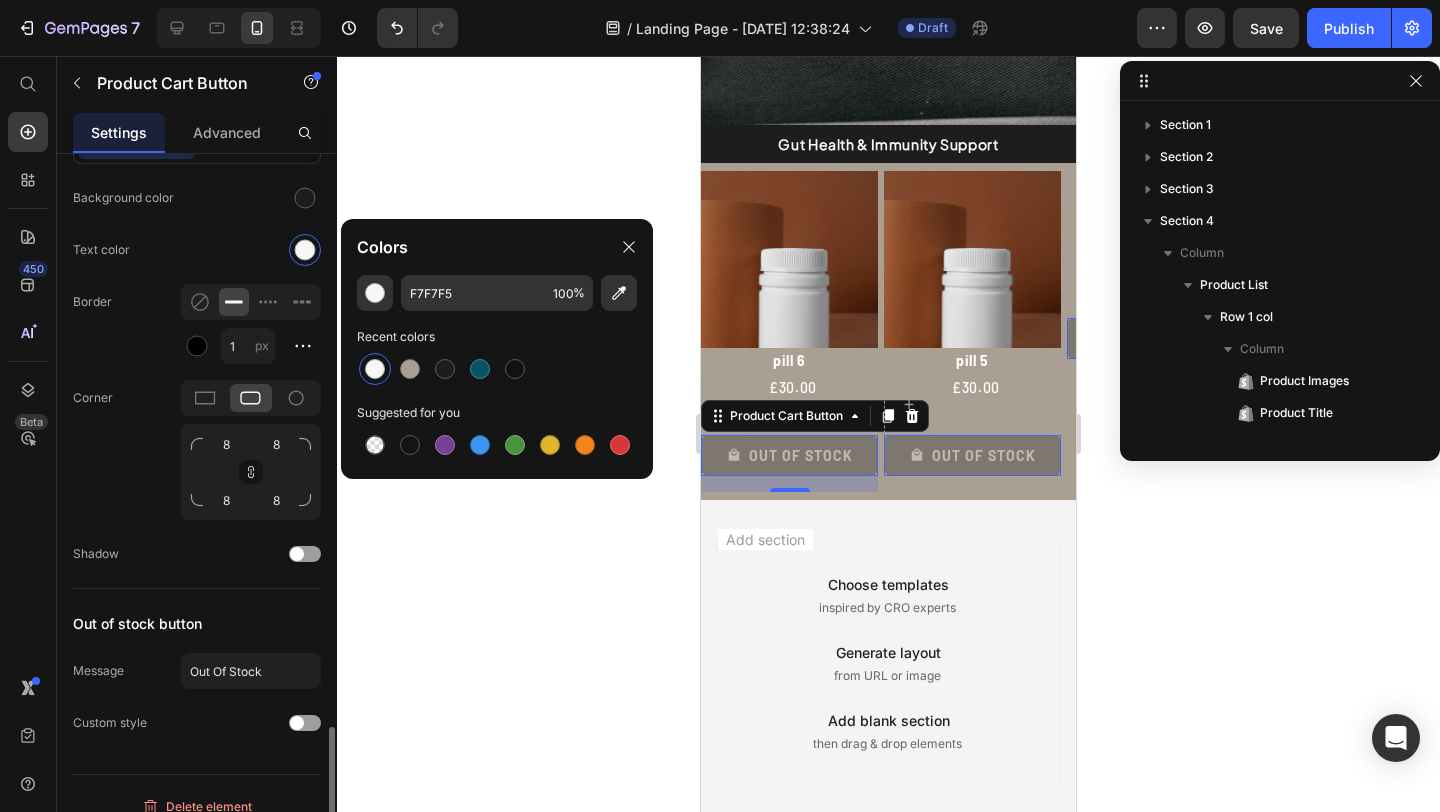scroll, scrollTop: 2426, scrollLeft: 0, axis: vertical 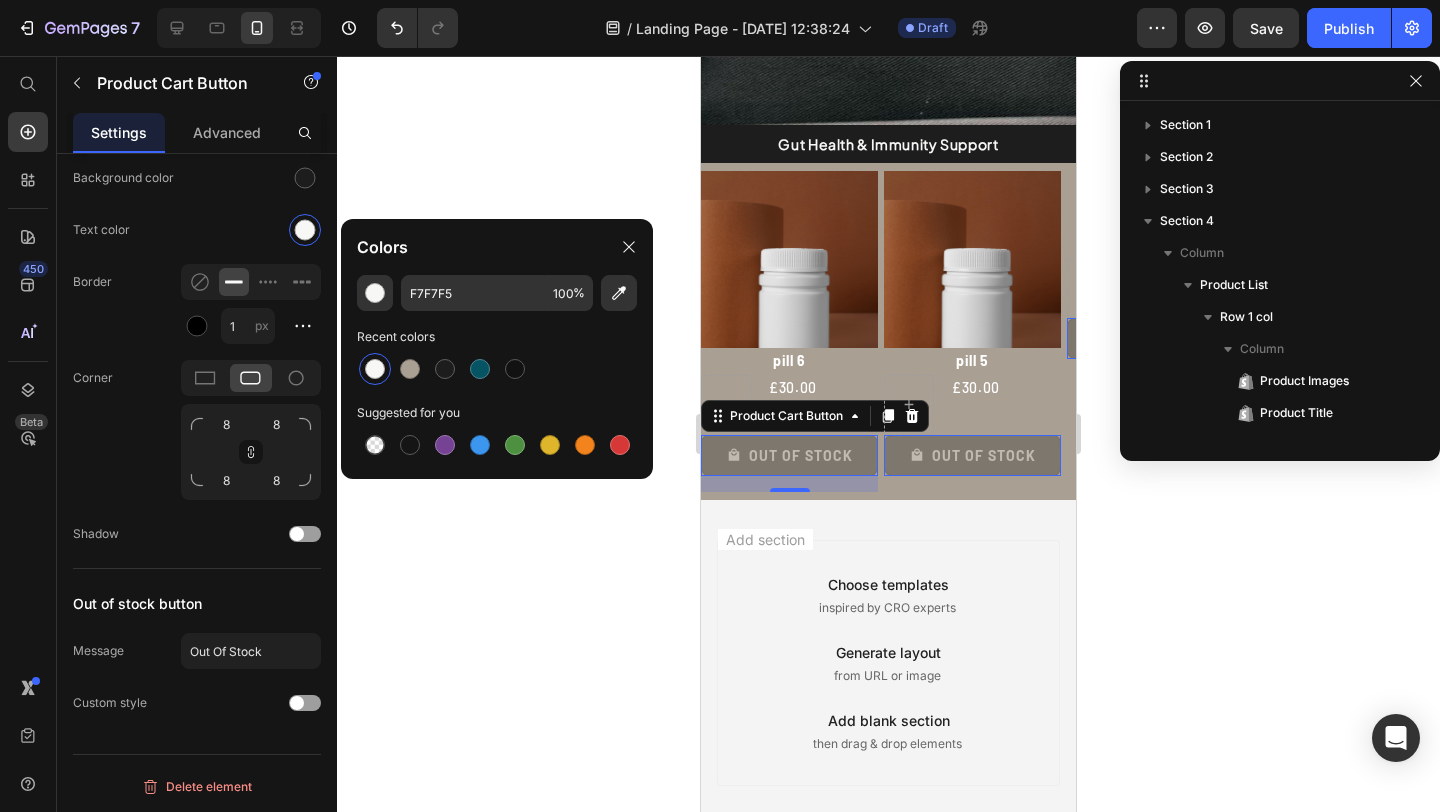 click 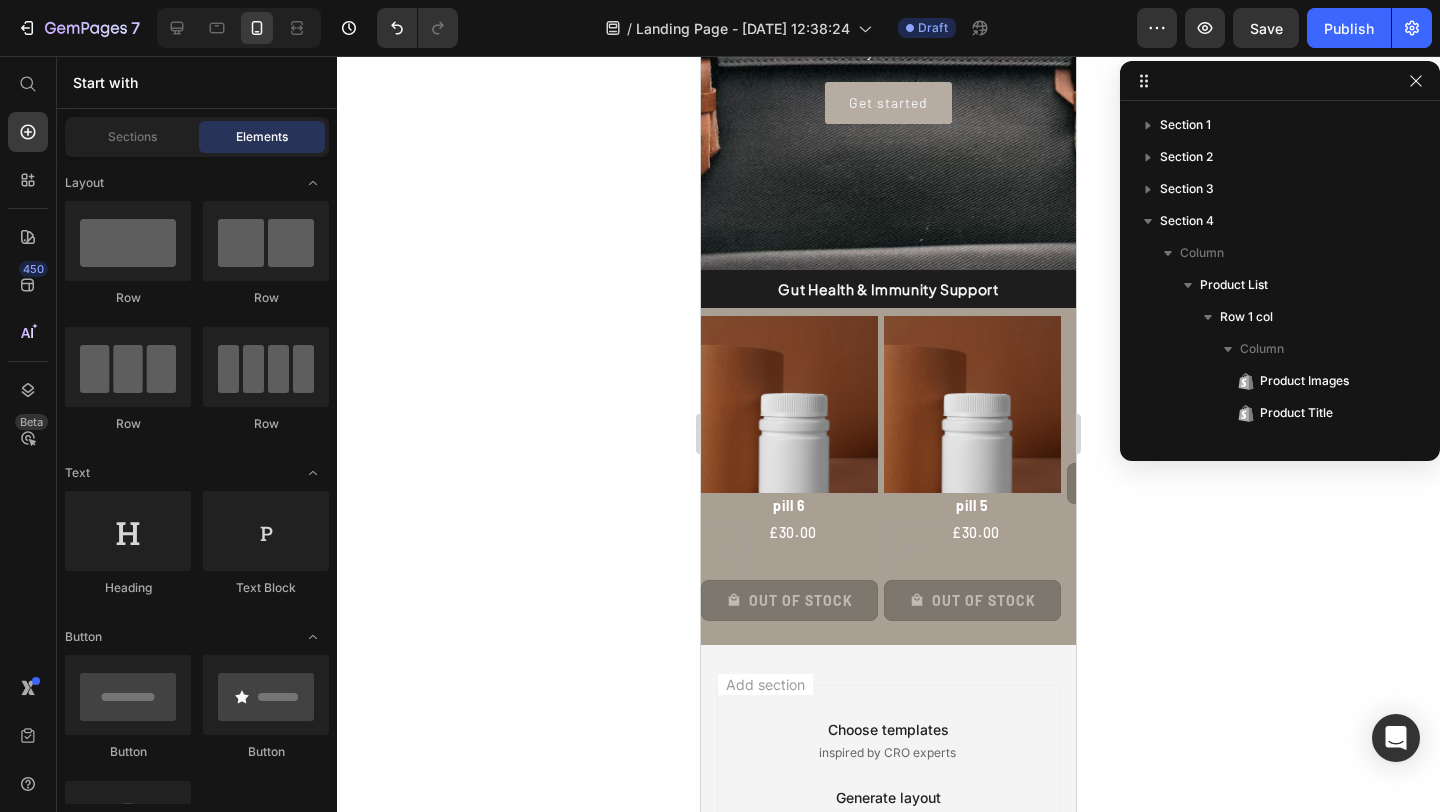 scroll, scrollTop: 329, scrollLeft: 0, axis: vertical 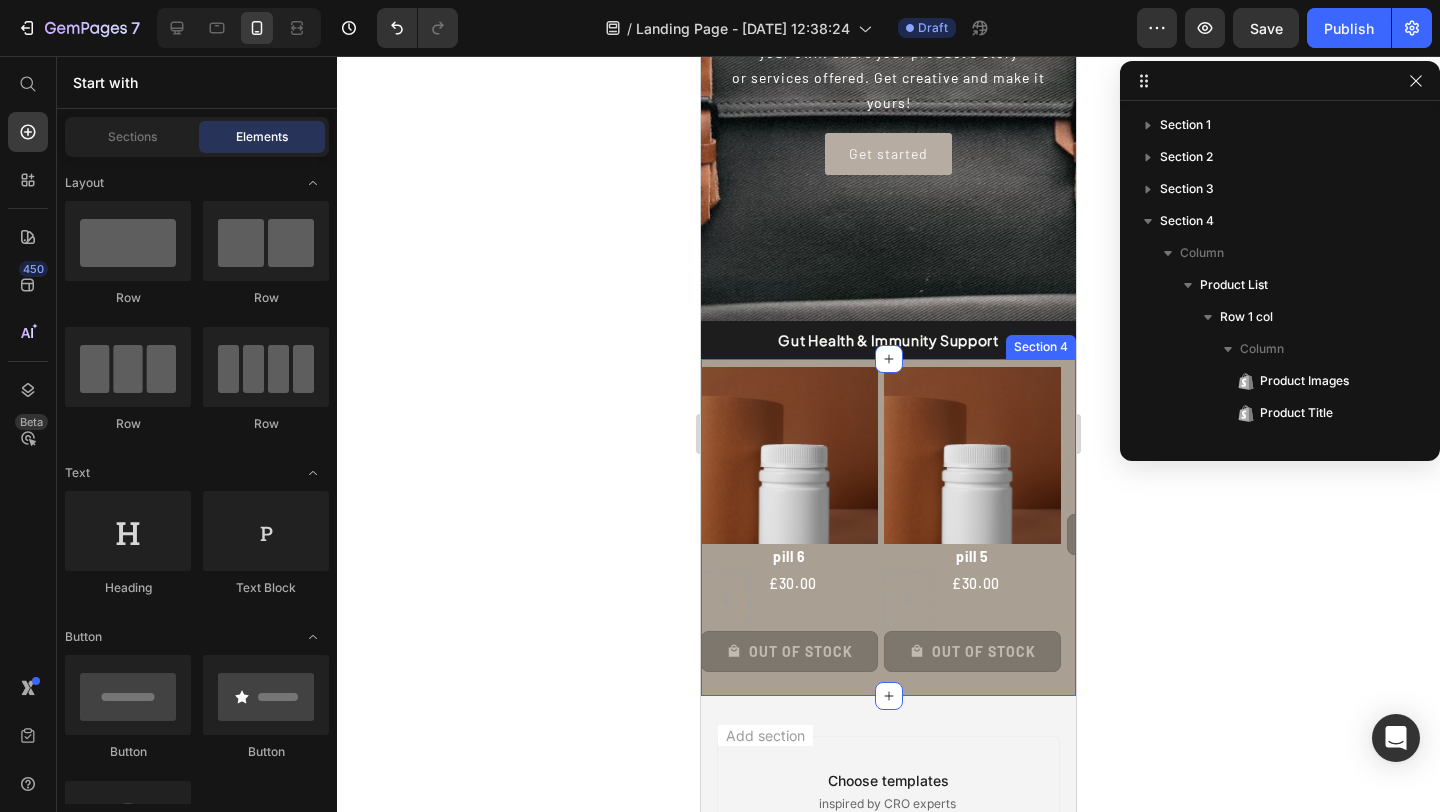 click on "Product Images pill 6 Product Title £30.00 Product Price
Row Out Of Stock Product Cart Button Row Product Images pill 5 Product Title £30.00 Product Price
Row Out Of Stock Product Cart Button Row Product Images pill 4 Product Title £30.00 Product Price
Row Out Of Stock Product Cart Button Row Product Images pill 3 Product Title £30.00 Product Price
Row Out Of Stock Product Cart Button Row Product List Section 4" at bounding box center [888, 527] 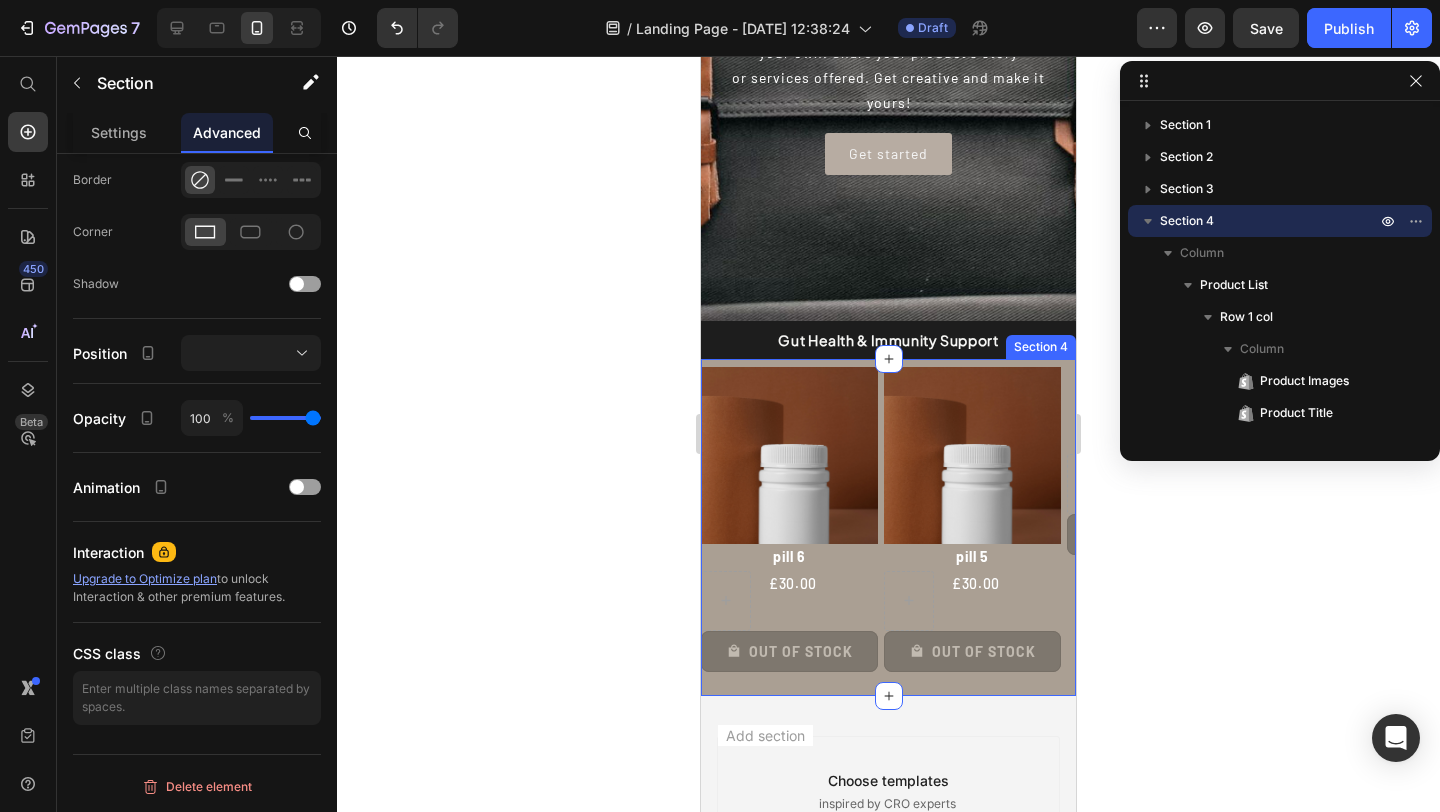 scroll, scrollTop: 0, scrollLeft: 0, axis: both 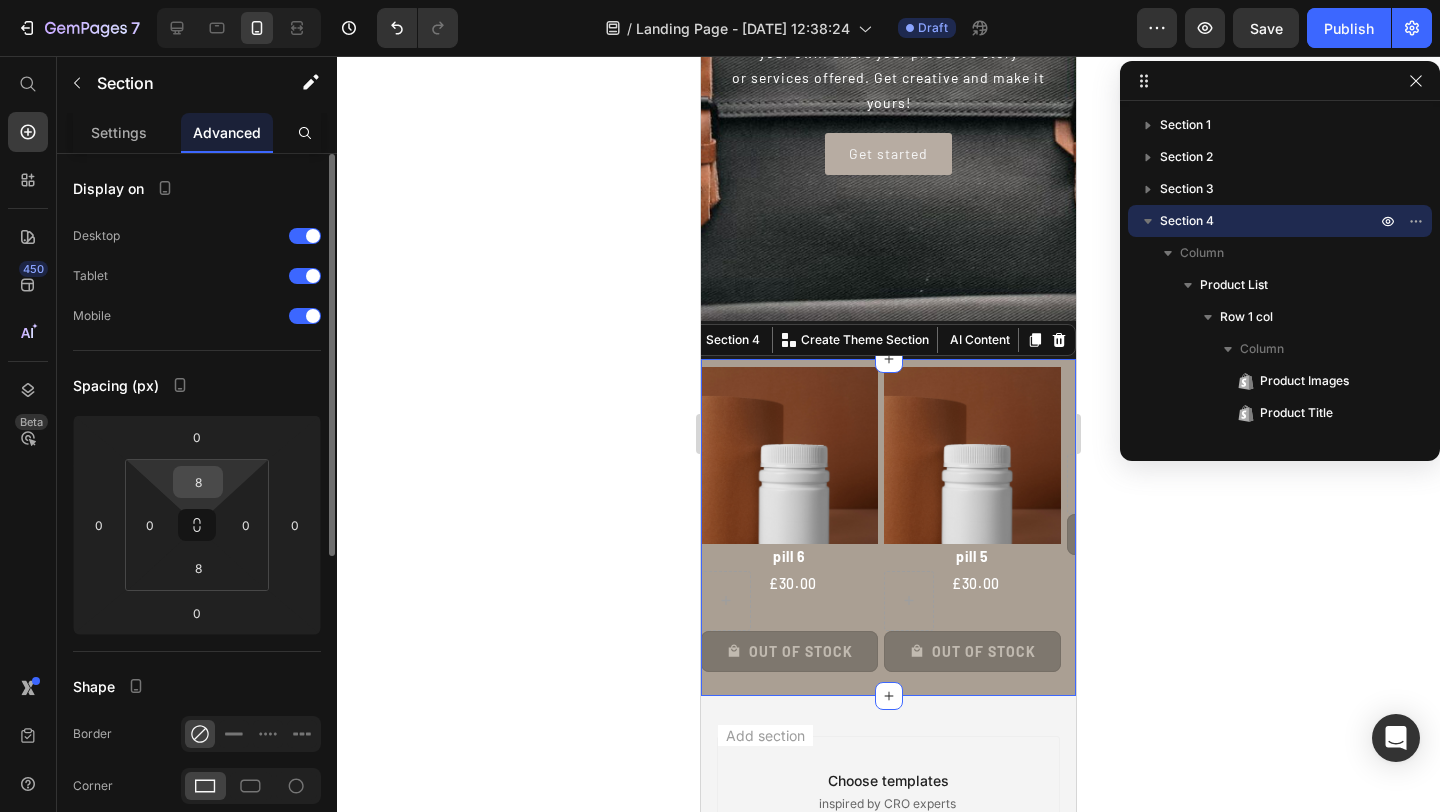 click on "8" at bounding box center (198, 482) 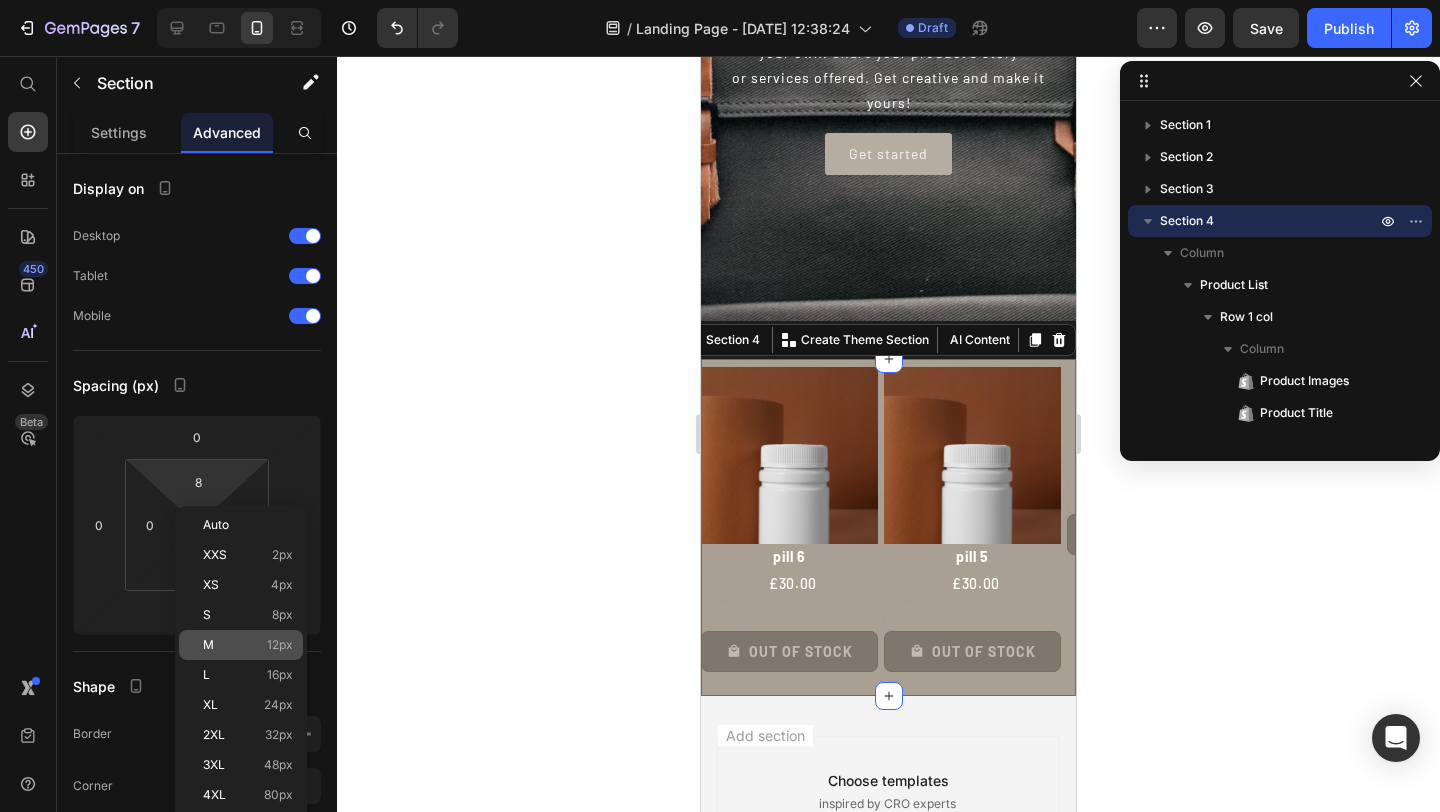 click on "M 12px" 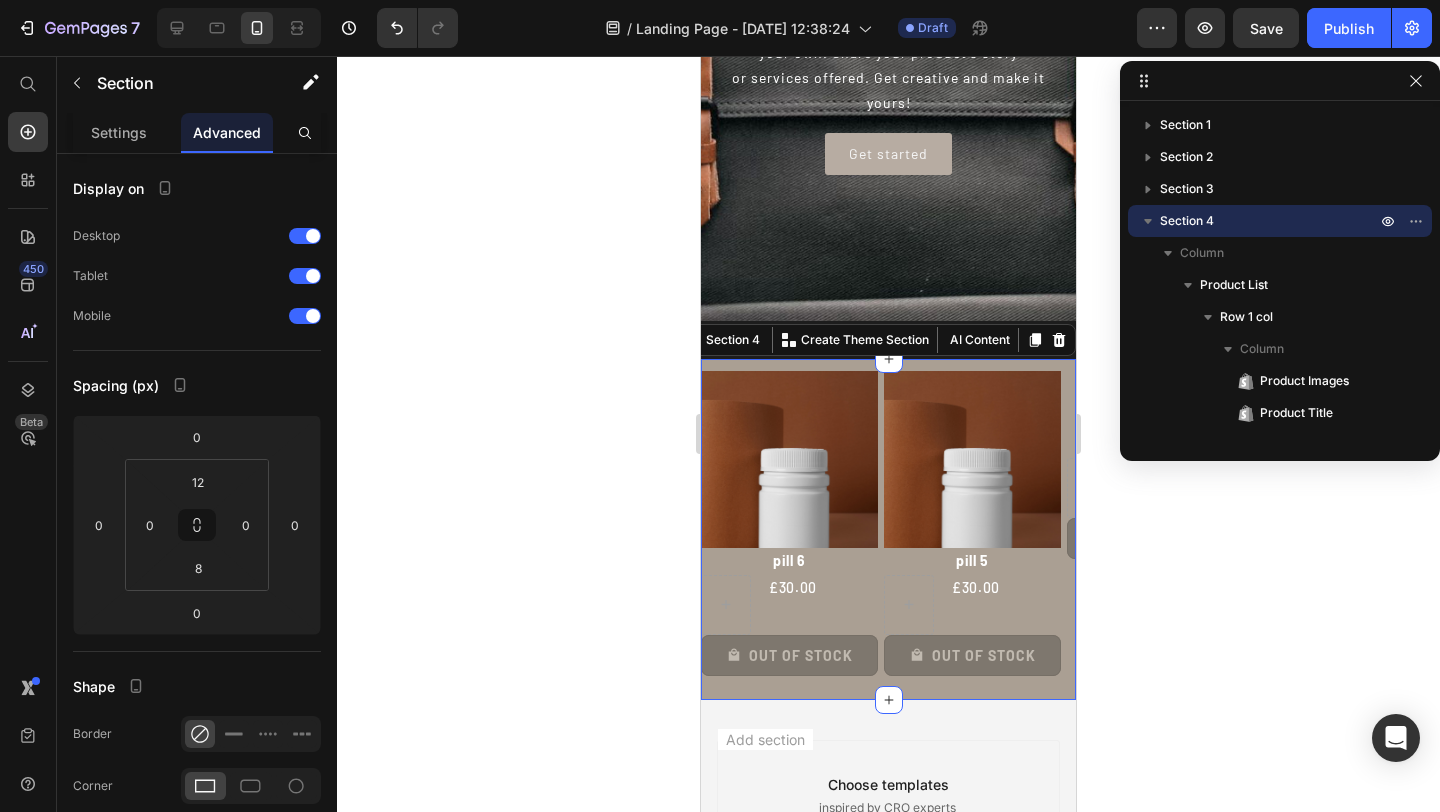 click 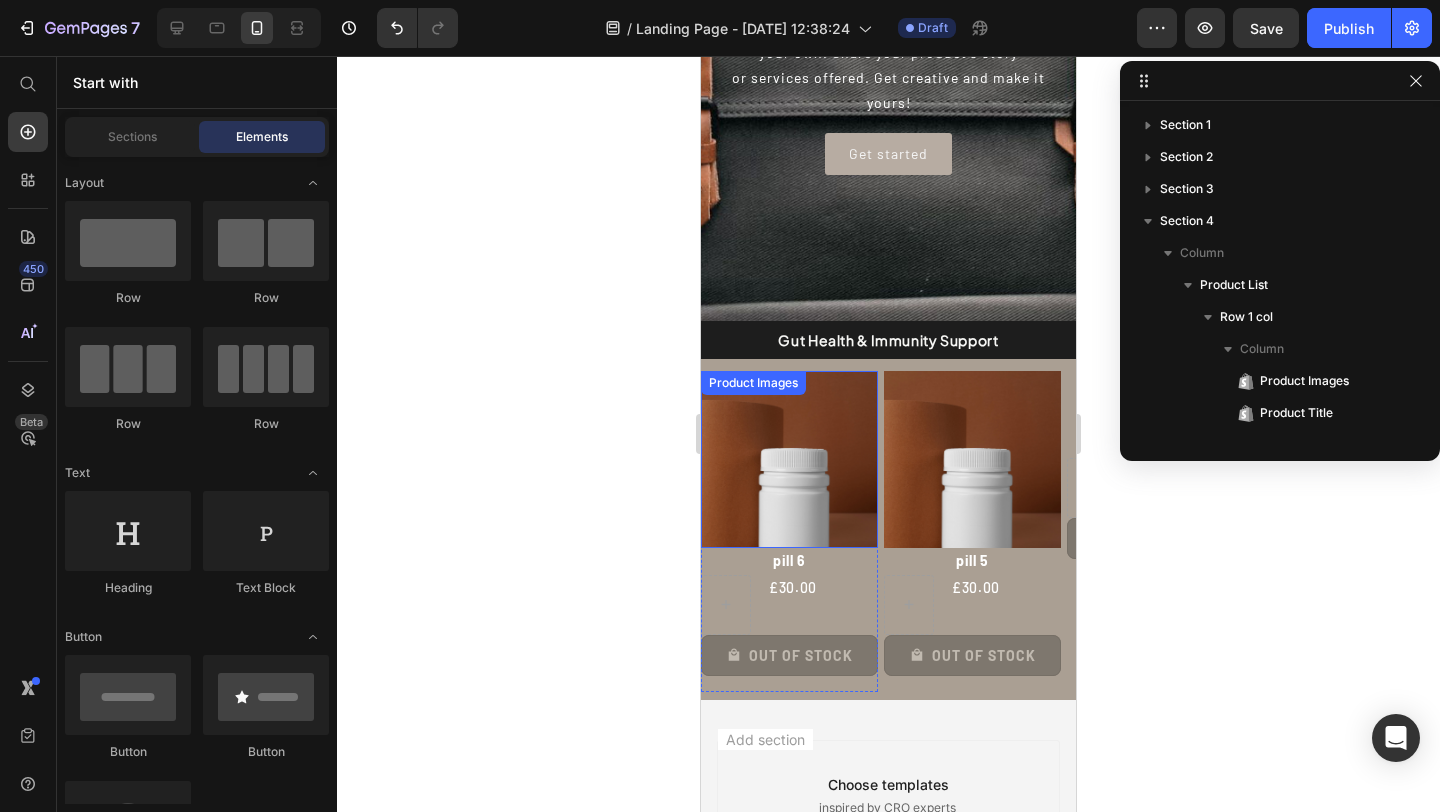 click on "Product Images" at bounding box center (753, 383) 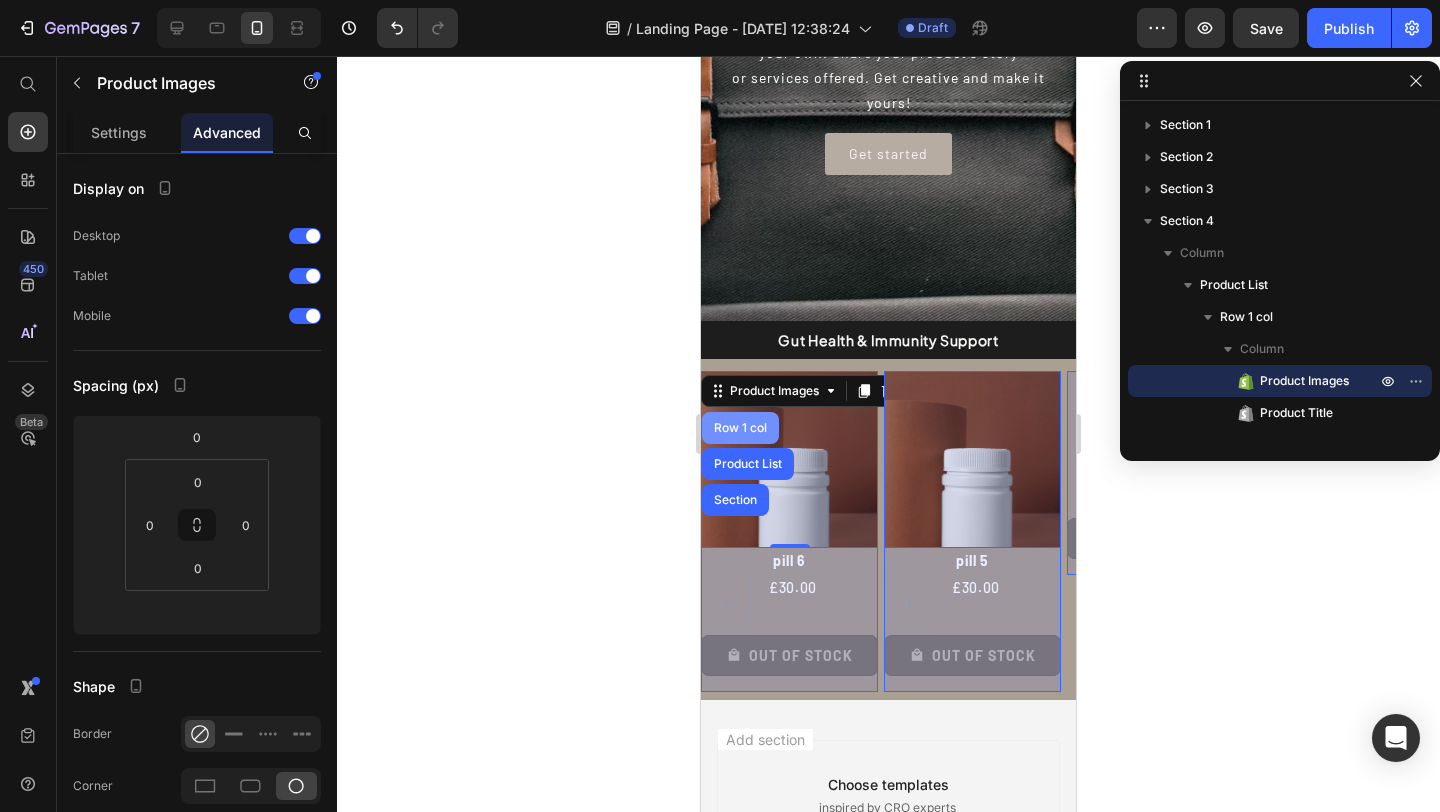 click on "Row 1 col" at bounding box center [740, 428] 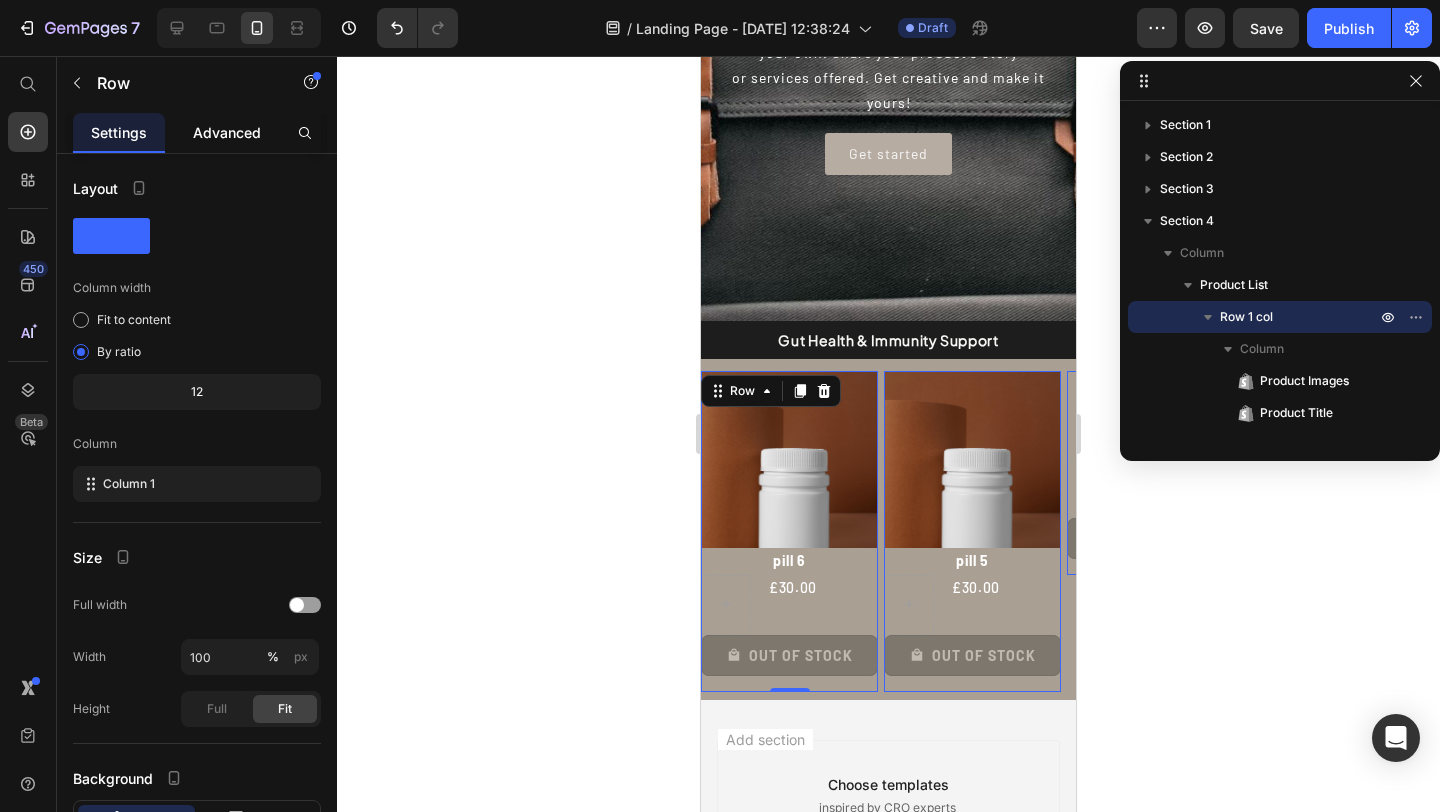 click on "Advanced" at bounding box center [227, 132] 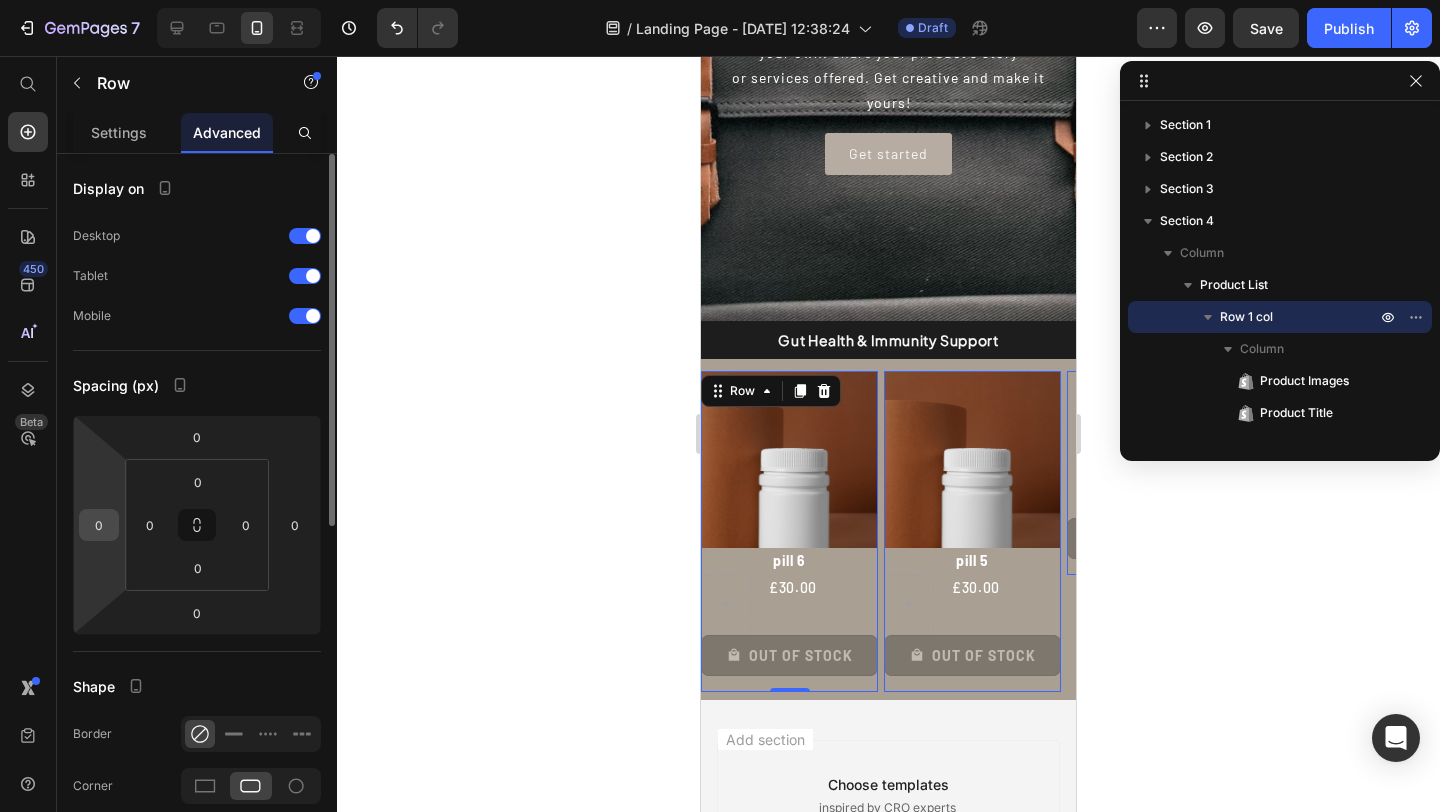 click on "0" at bounding box center (99, 525) 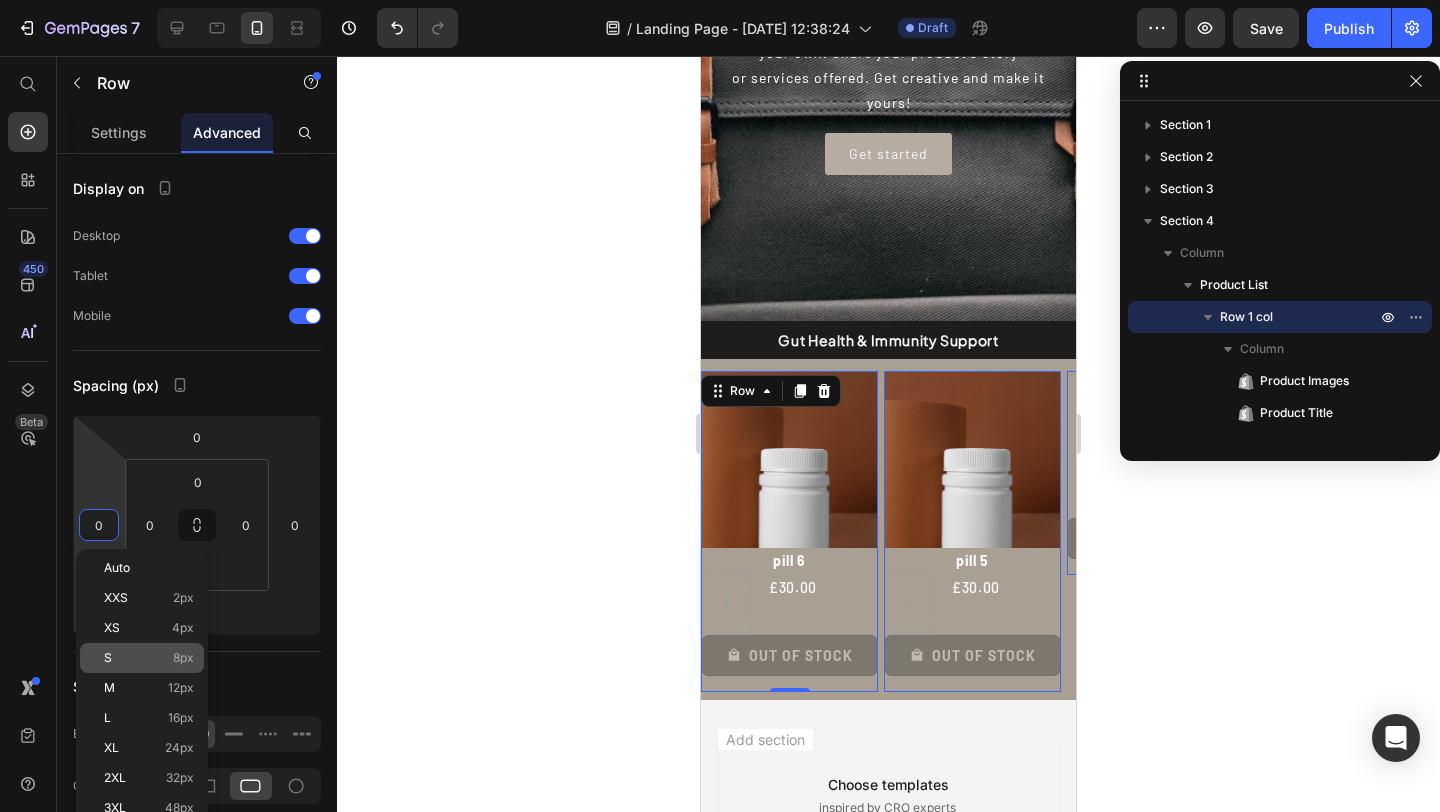 click on "S 8px" at bounding box center (149, 658) 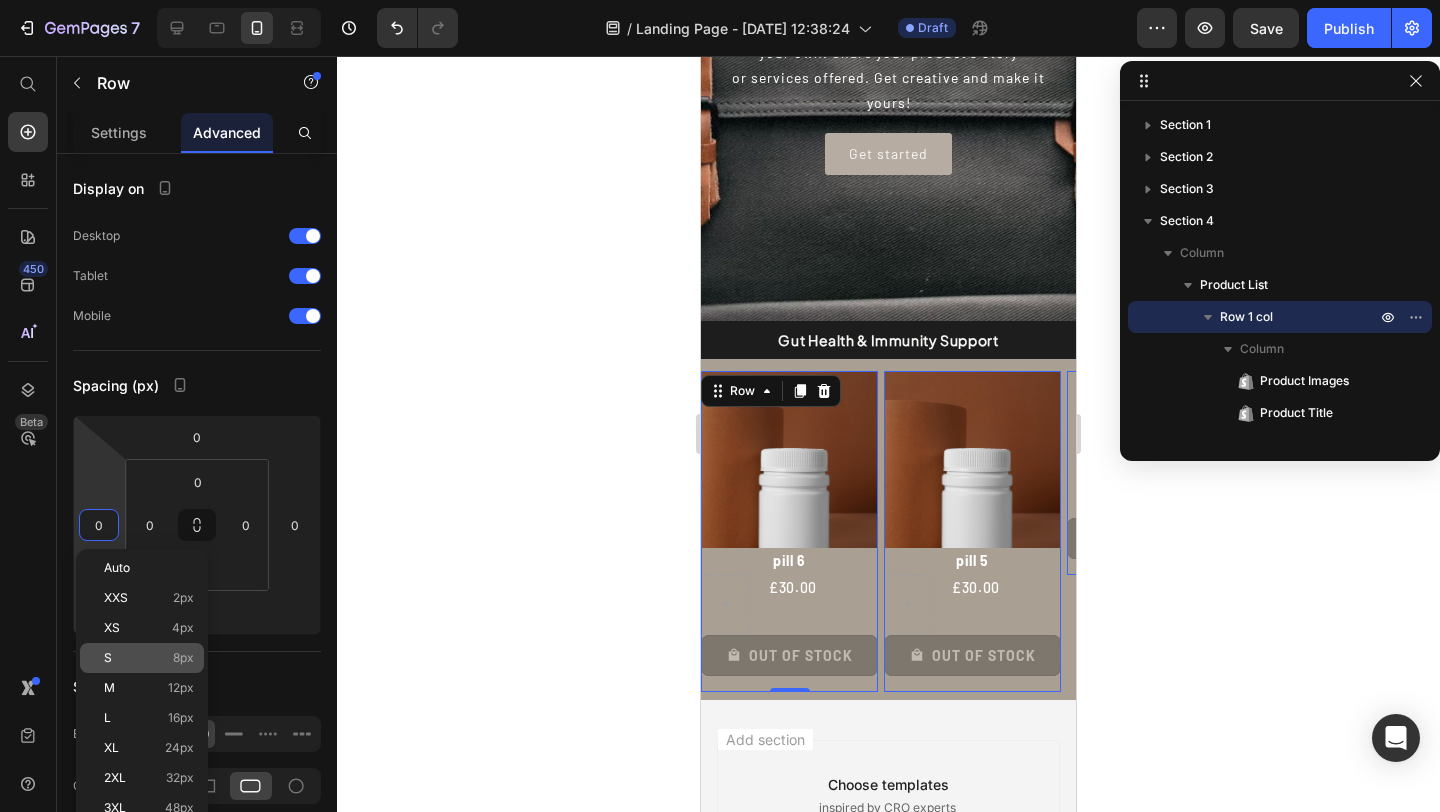 type on "8" 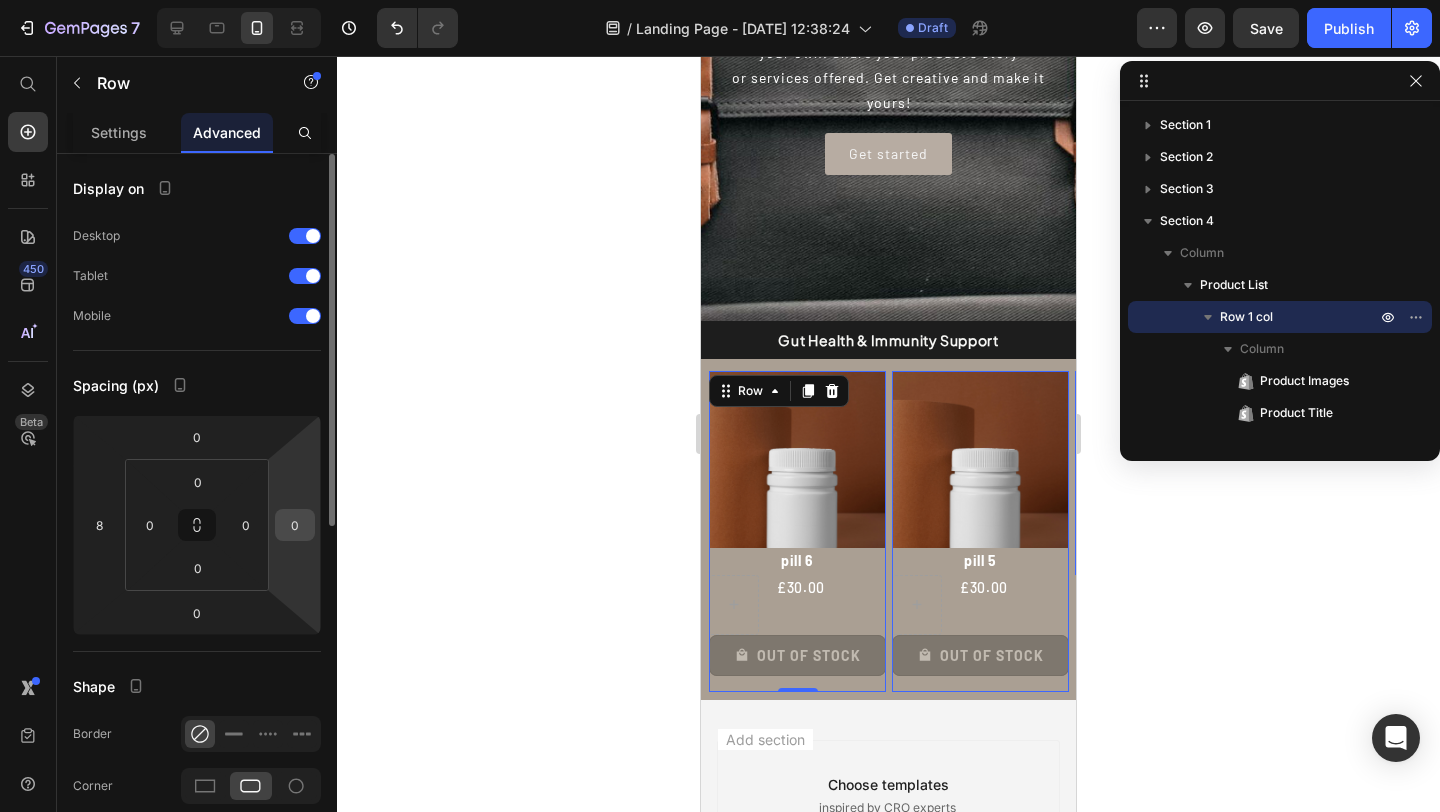 click on "0" at bounding box center [295, 525] 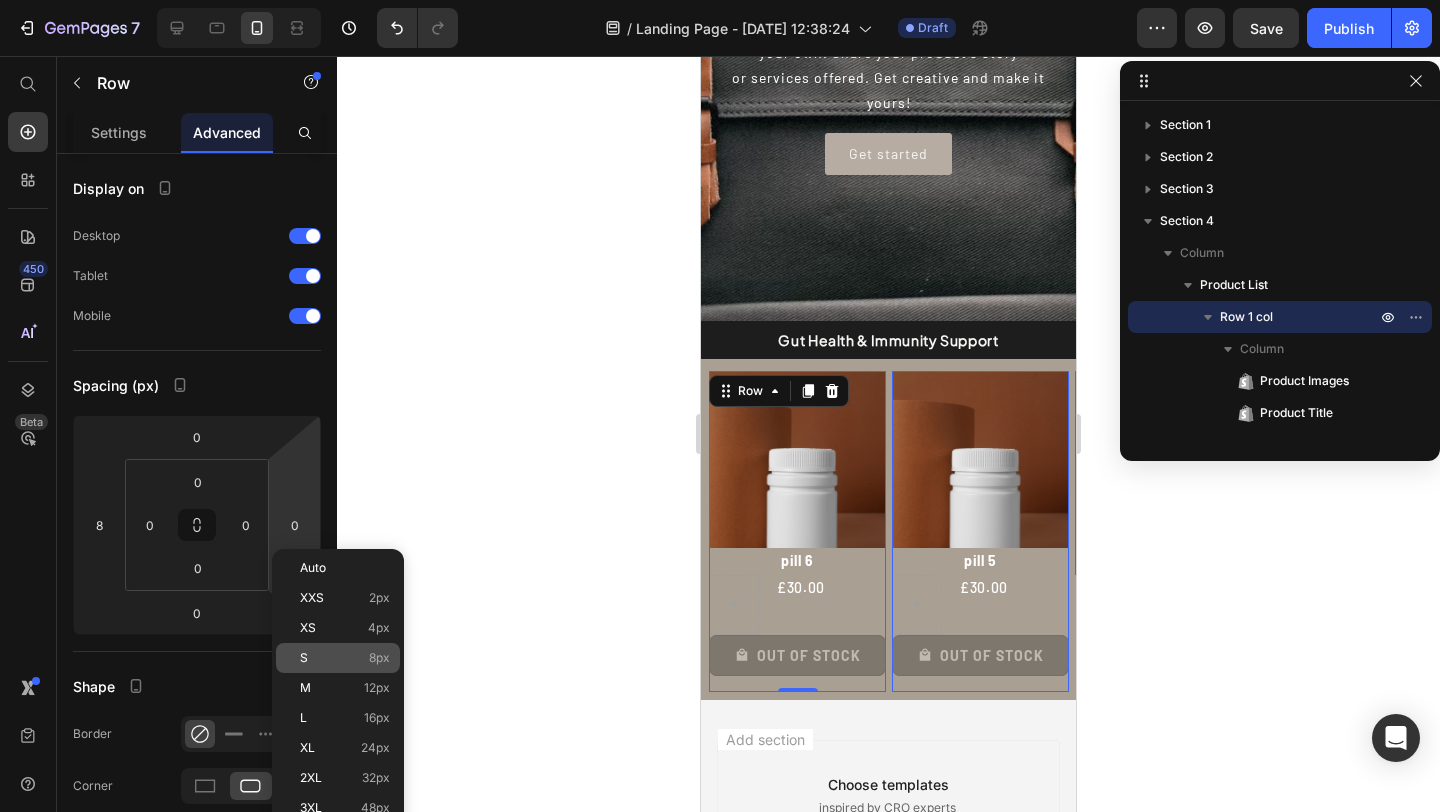 click on "S 8px" at bounding box center (345, 658) 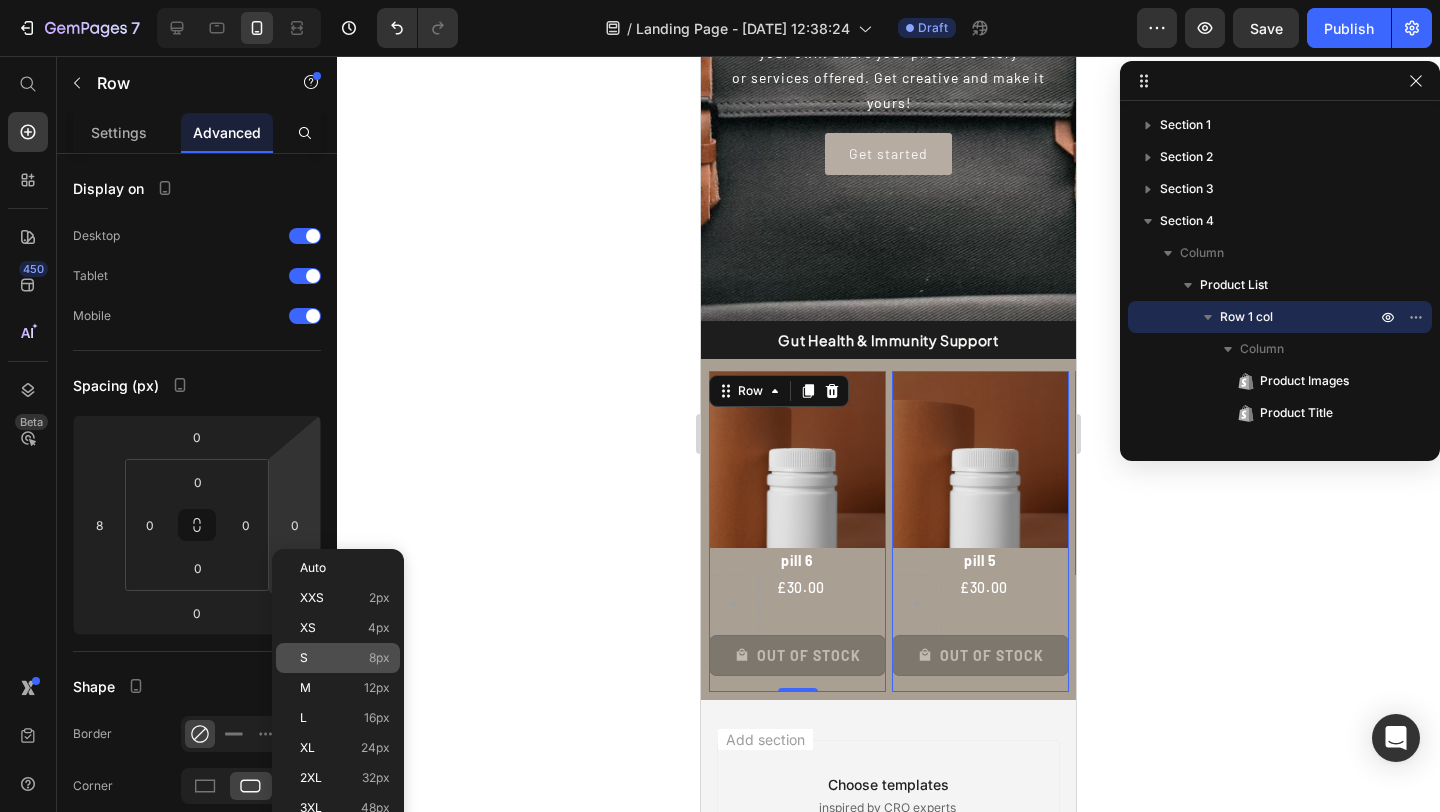 type on "8" 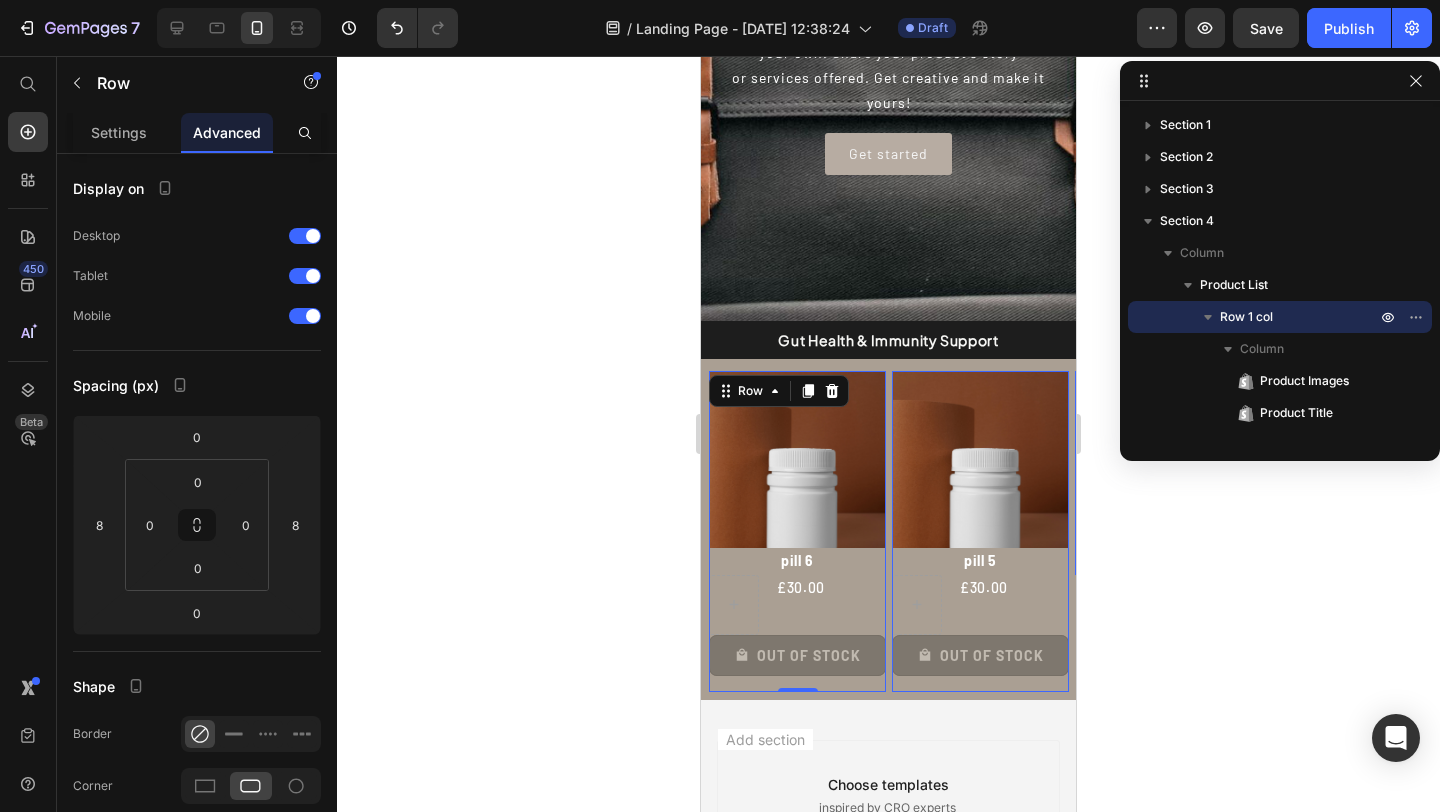 click on "Product Images pill 5 Product Title £30.00 Product Price
Row Out Of Stock Product Cart Button Row   0" at bounding box center (980, 531) 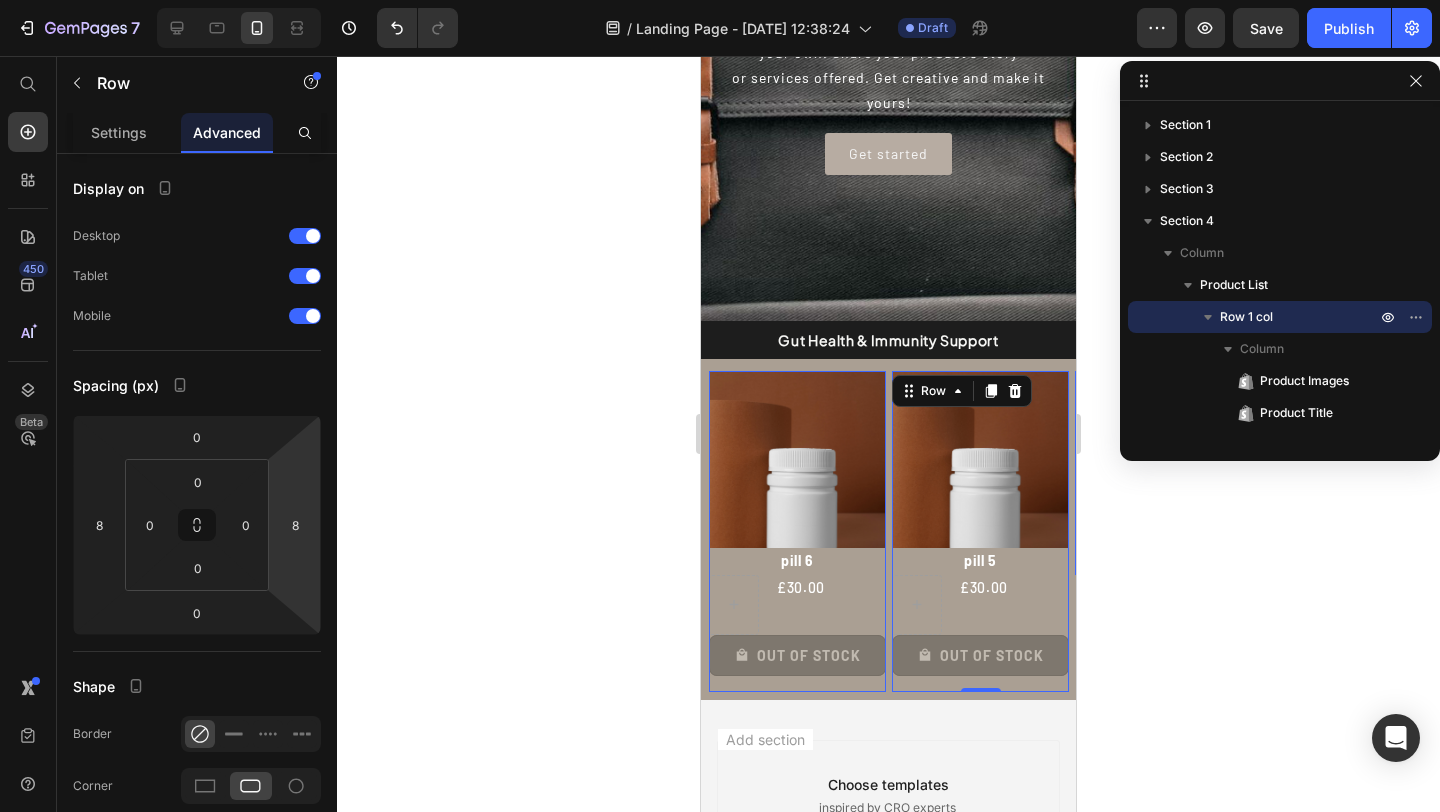click on "Product Images pill 6 Product Title £30.00 Product Price
Row Out Of Stock Product Cart Button" at bounding box center [797, 531] 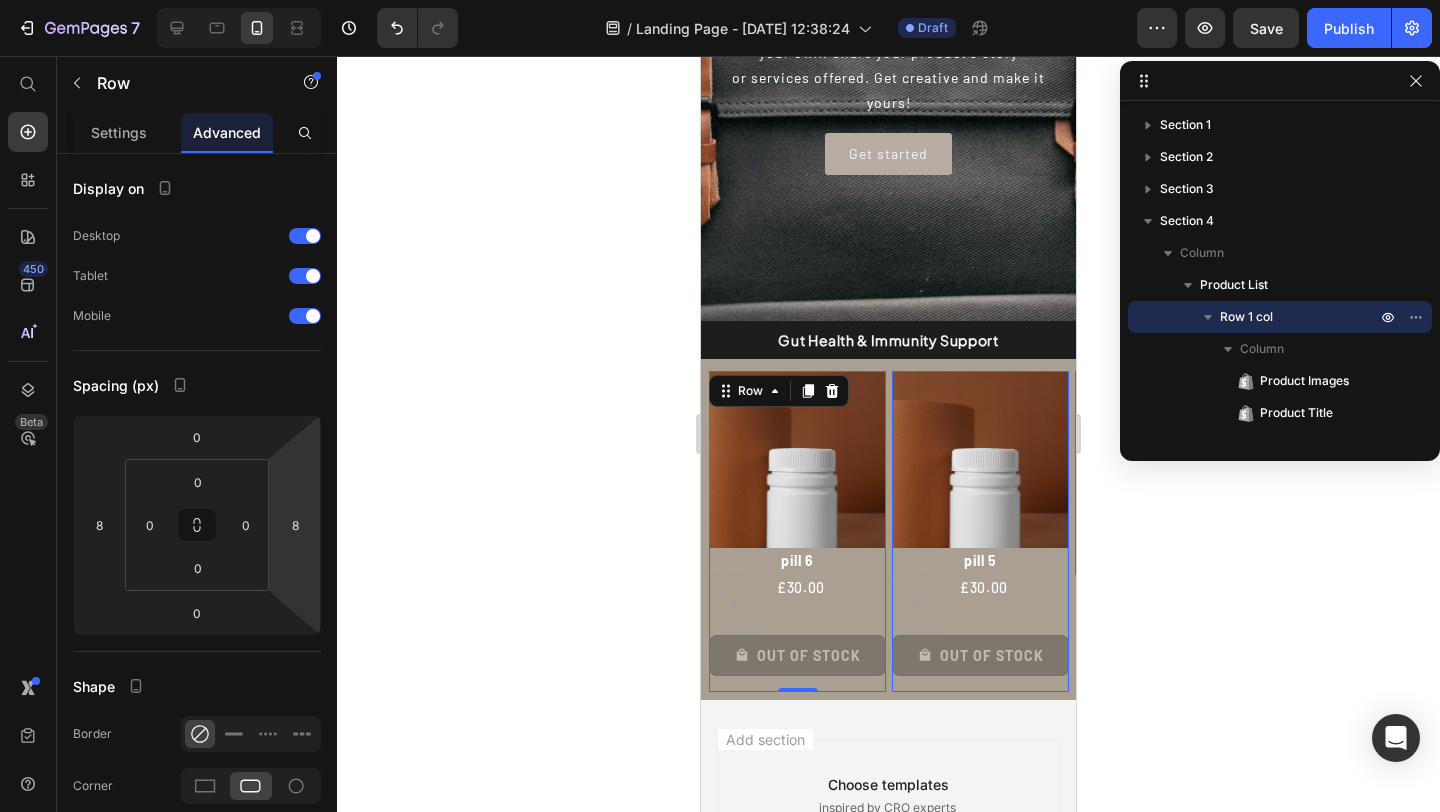 click on "Product Images pill 5 Product Title £30.00 Product Price
Row Out Of Stock Product Cart Button" at bounding box center (980, 531) 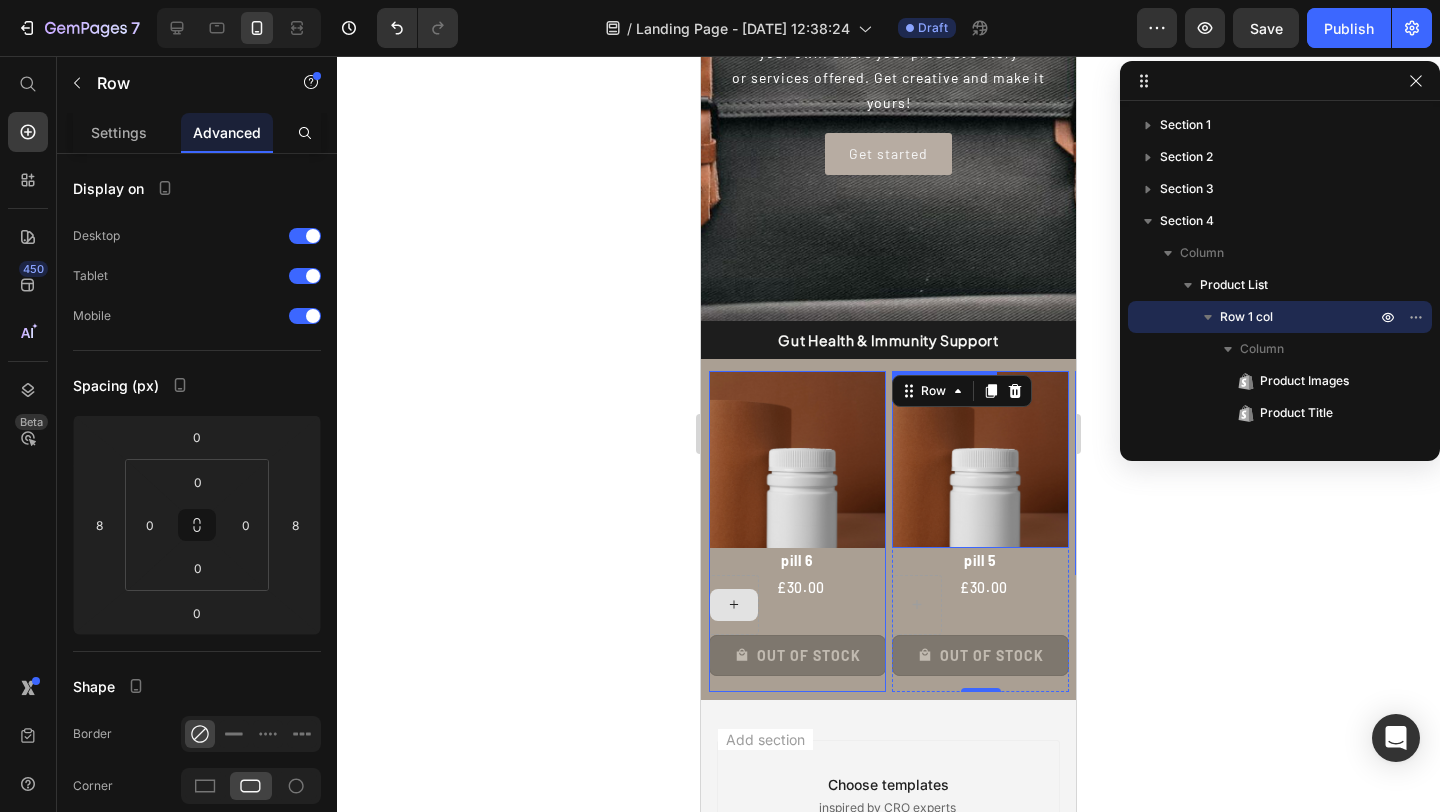 click at bounding box center (980, 459) 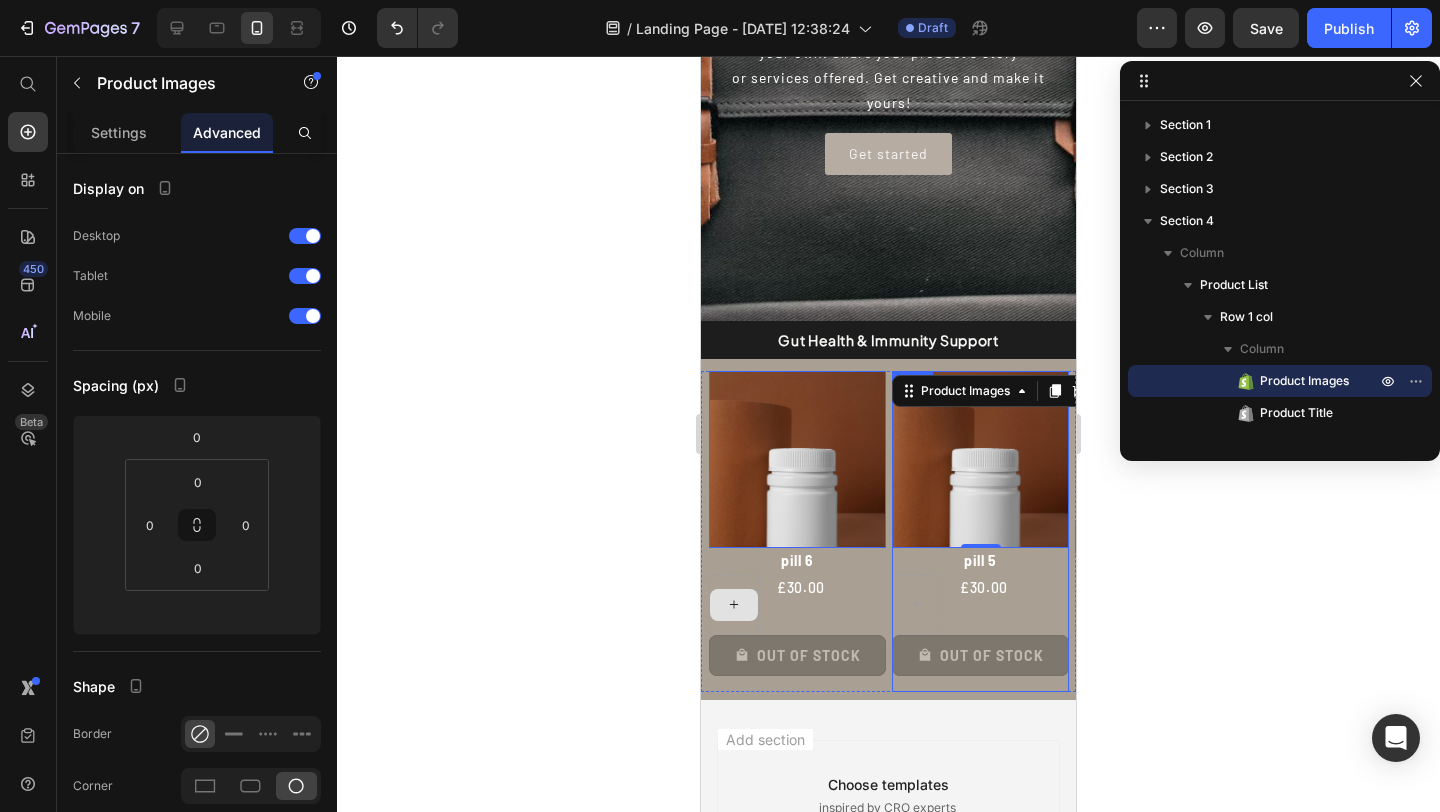 click on "Product Images   0 pill 5 Product Title £30.00 Product Price
Row Out Of Stock Product Cart Button" at bounding box center [980, 531] 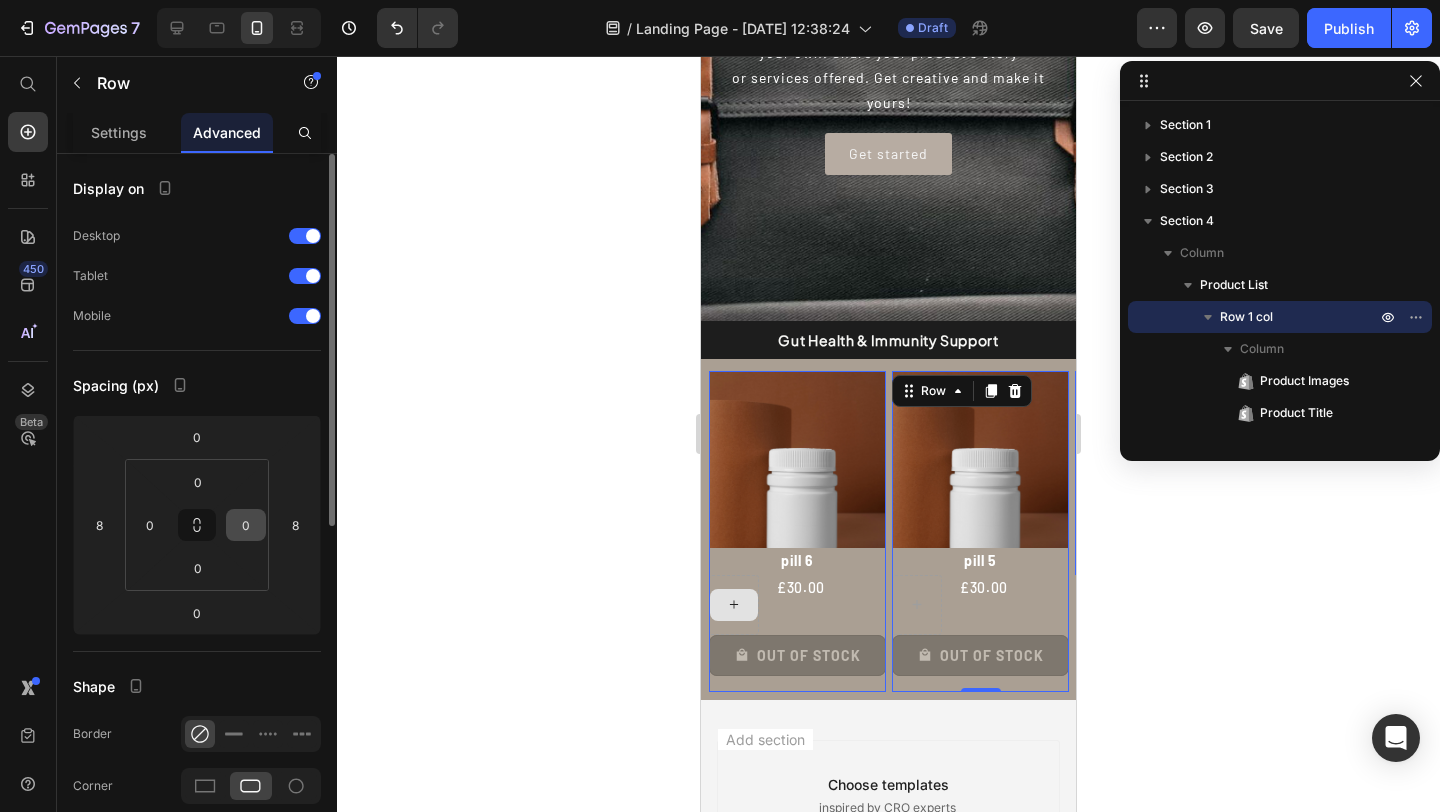 click on "0" at bounding box center (246, 525) 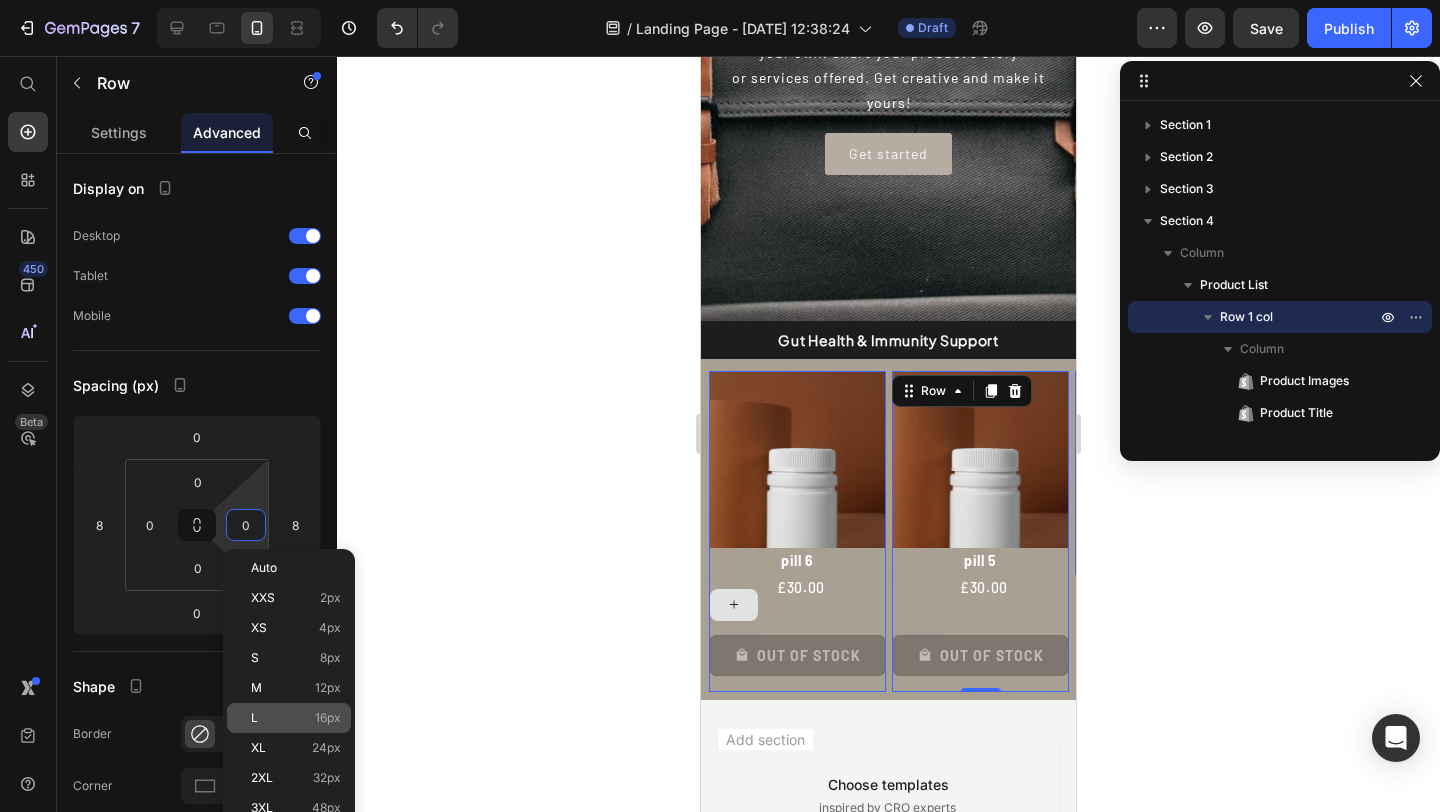 click on "L 16px" at bounding box center [296, 718] 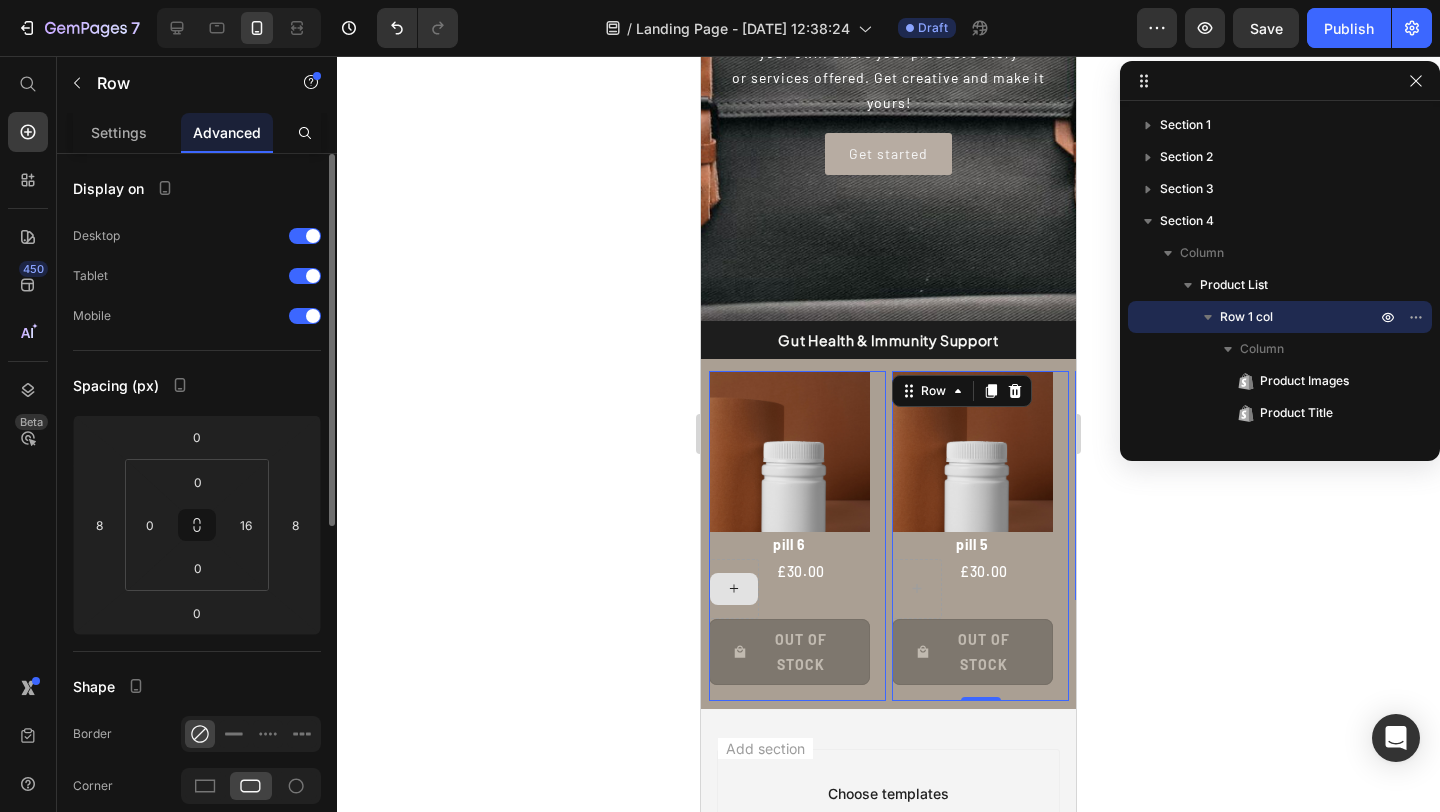type on "0" 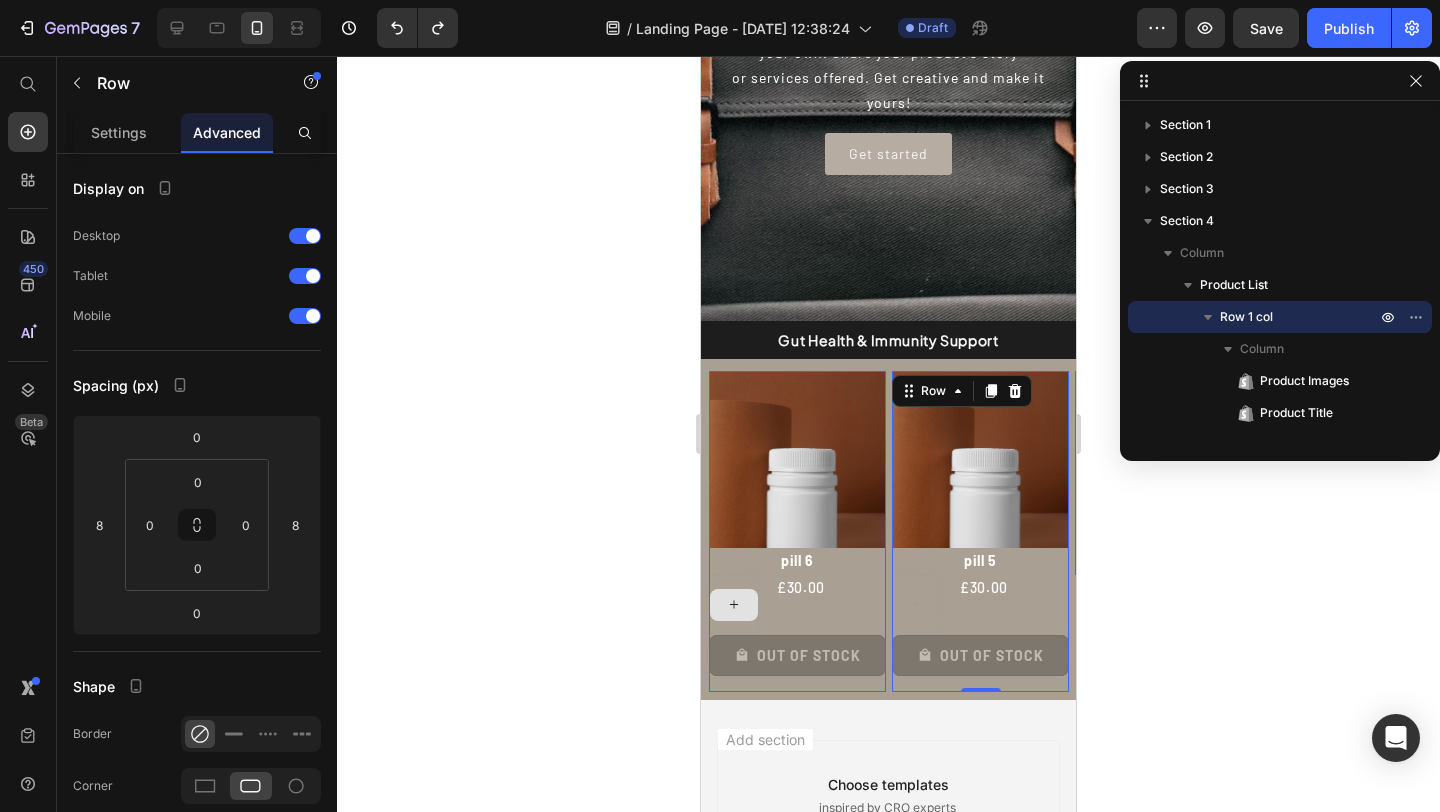 click 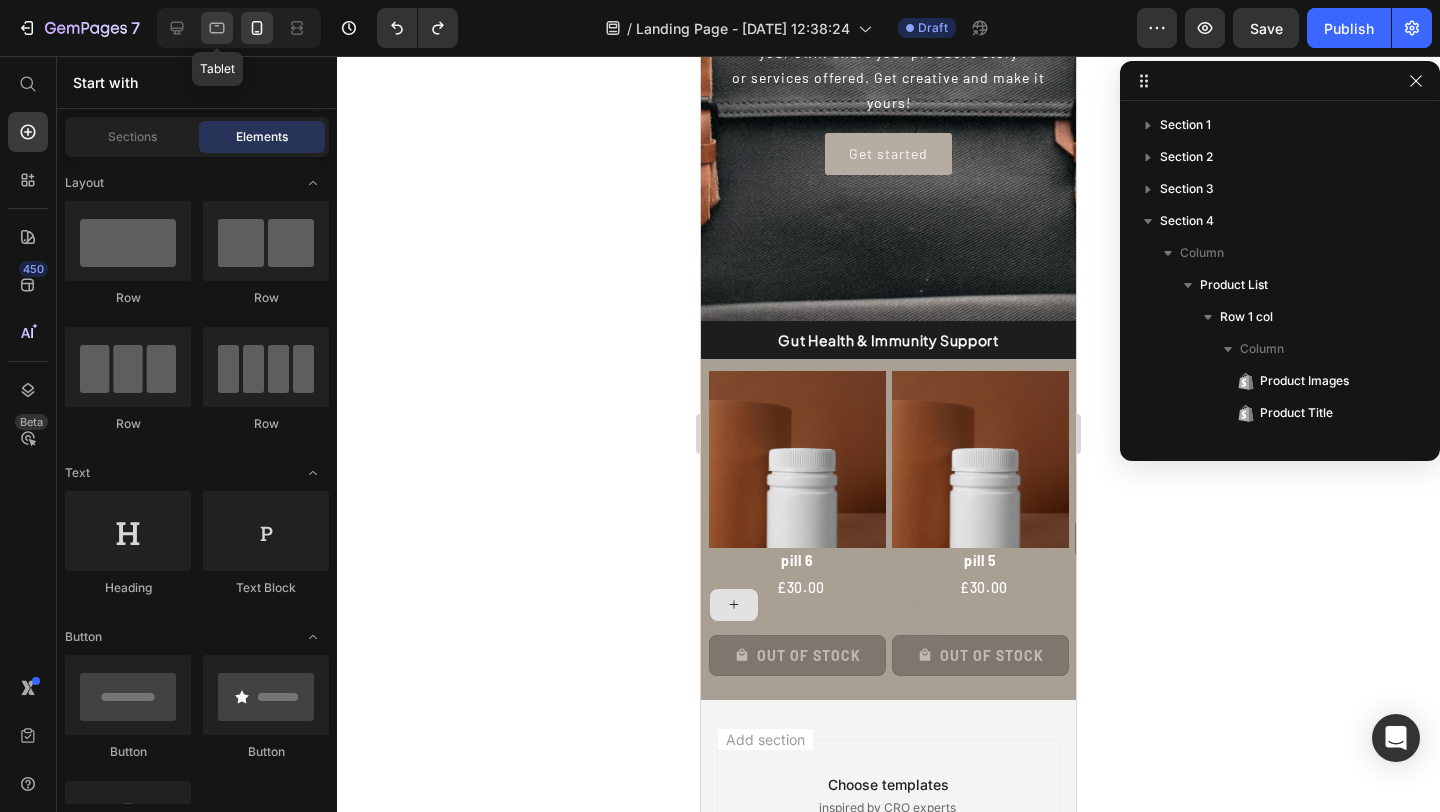 click 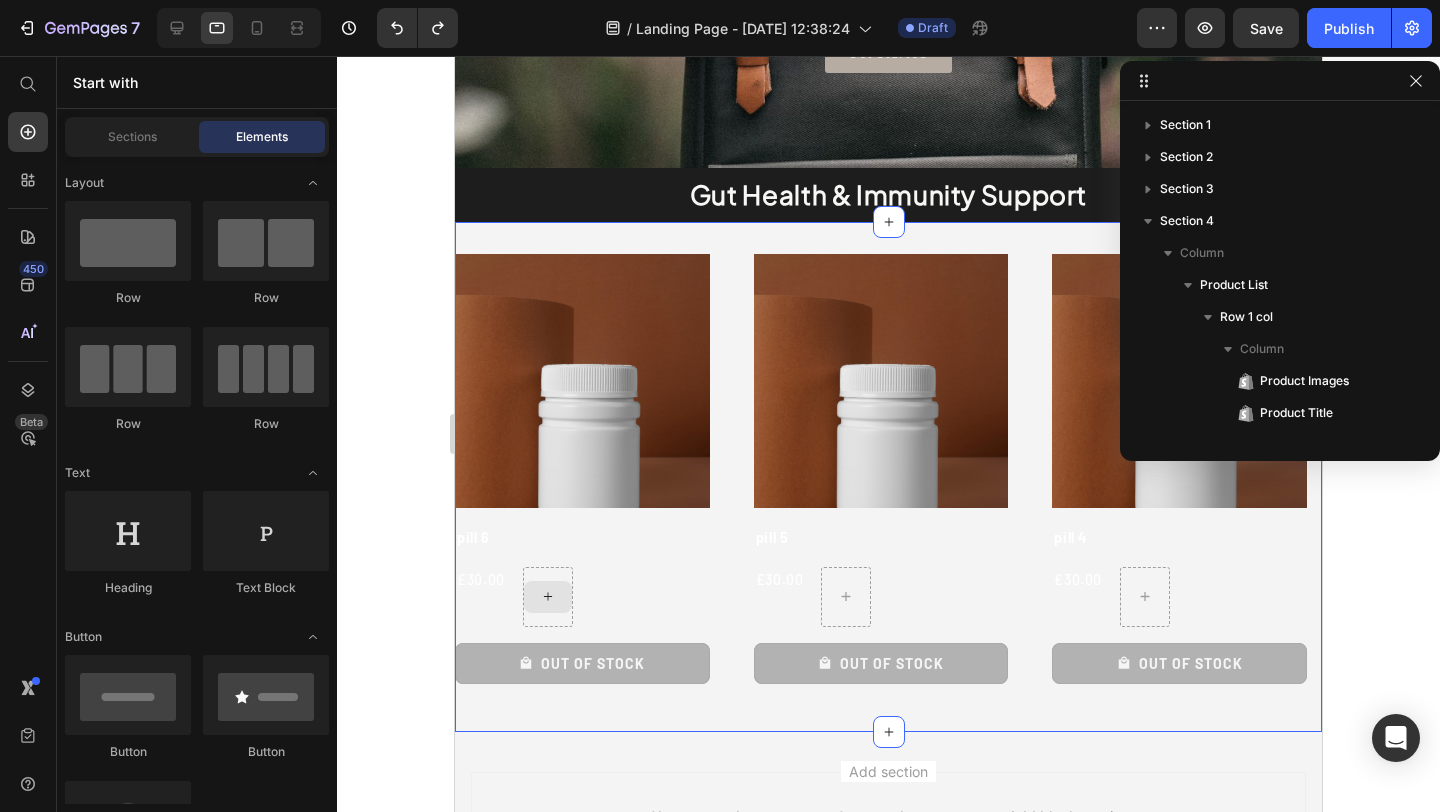 click on "Product Images pill 6 Product Title £30.00 Product Price
Row Out Of Stock Product Cart Button Row Product Images pill 5 Product Title £30.00 Product Price
Row Out Of Stock Product Cart Button Row Product Images pill 4 Product Title £30.00 Product Price
Row Out Of Stock Product Cart Button Row Product Images pill 3 Product Title £30.00 Product Price
Row Out Of Stock Product Cart Button Row Product List Section 4" at bounding box center (888, 477) 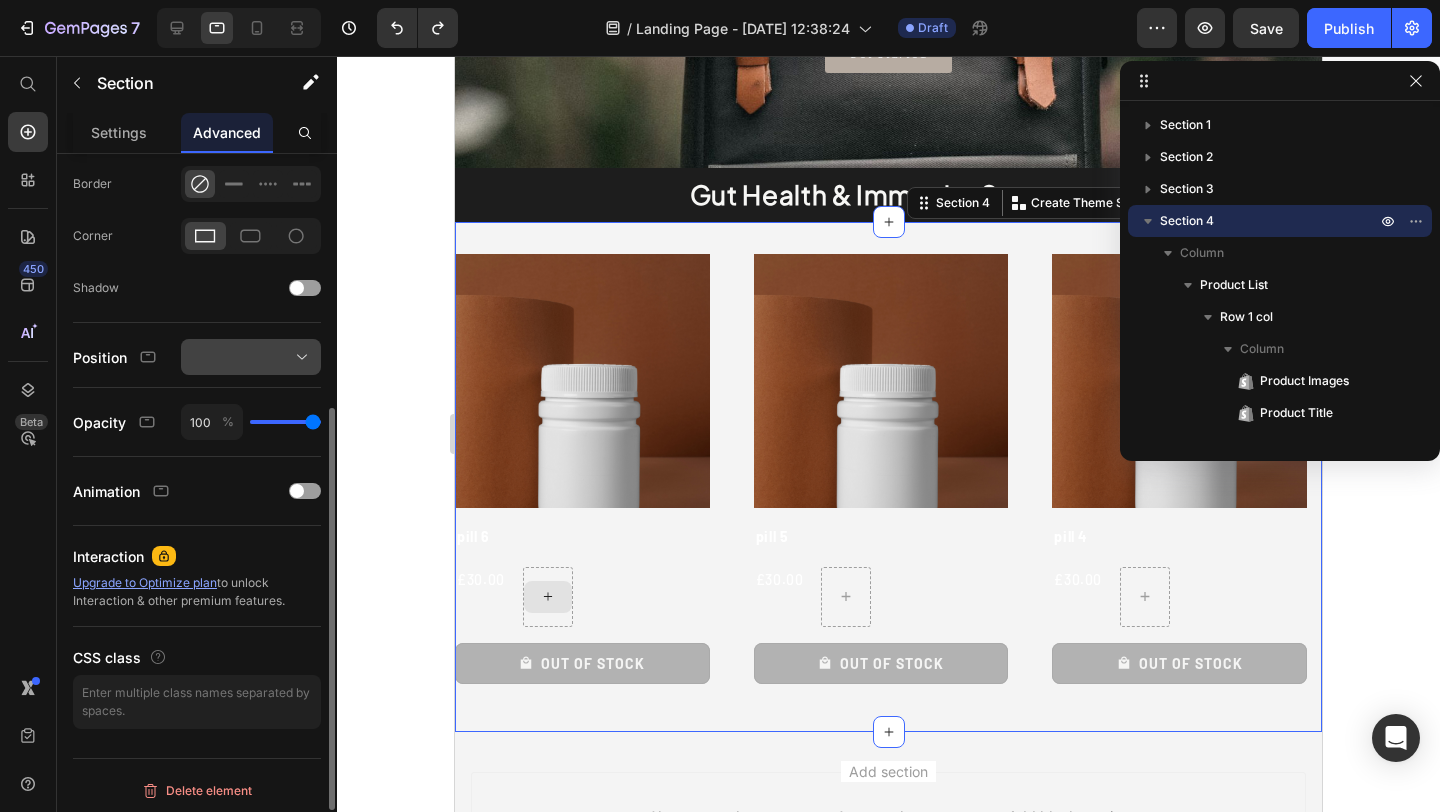 scroll, scrollTop: 514, scrollLeft: 0, axis: vertical 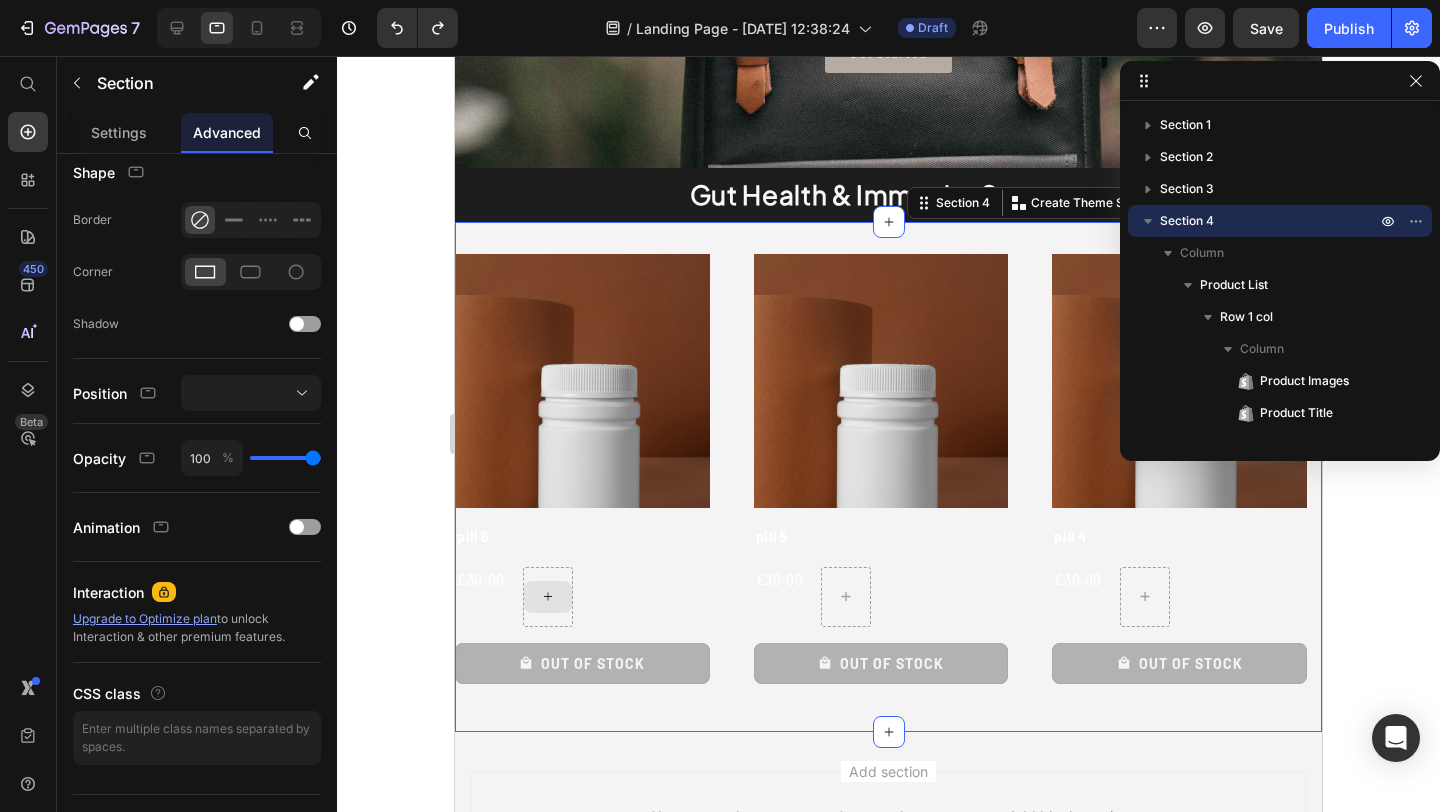 click on "Product Images pill 6 Product Title £30.00 Product Price
Row Out Of Stock Product Cart Button Row Product Images pill 5 Product Title £30.00 Product Price
Row Out Of Stock Product Cart Button Row Product Images pill 4 Product Title £30.00 Product Price
Row Out Of Stock Product Cart Button Row Product Images pill 3 Product Title £30.00 Product Price
Row Out Of Stock Product Cart Button Row Product List Section 4   You can create reusable sections Create Theme Section AI Content Write with GemAI What would you like to describe here? Tone and Voice Persuasive Product pill 6 Show more Generate" at bounding box center (888, 477) 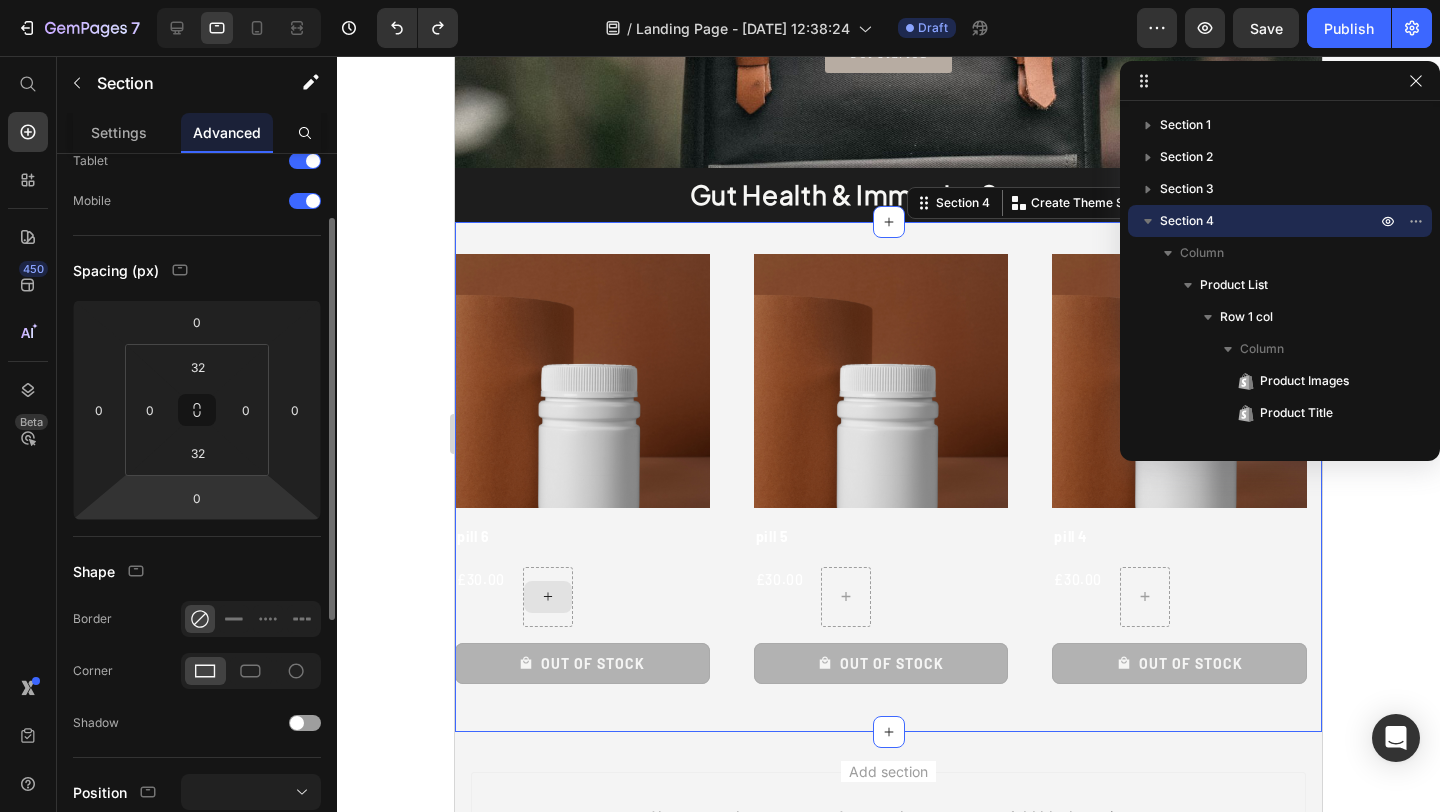 scroll, scrollTop: 0, scrollLeft: 0, axis: both 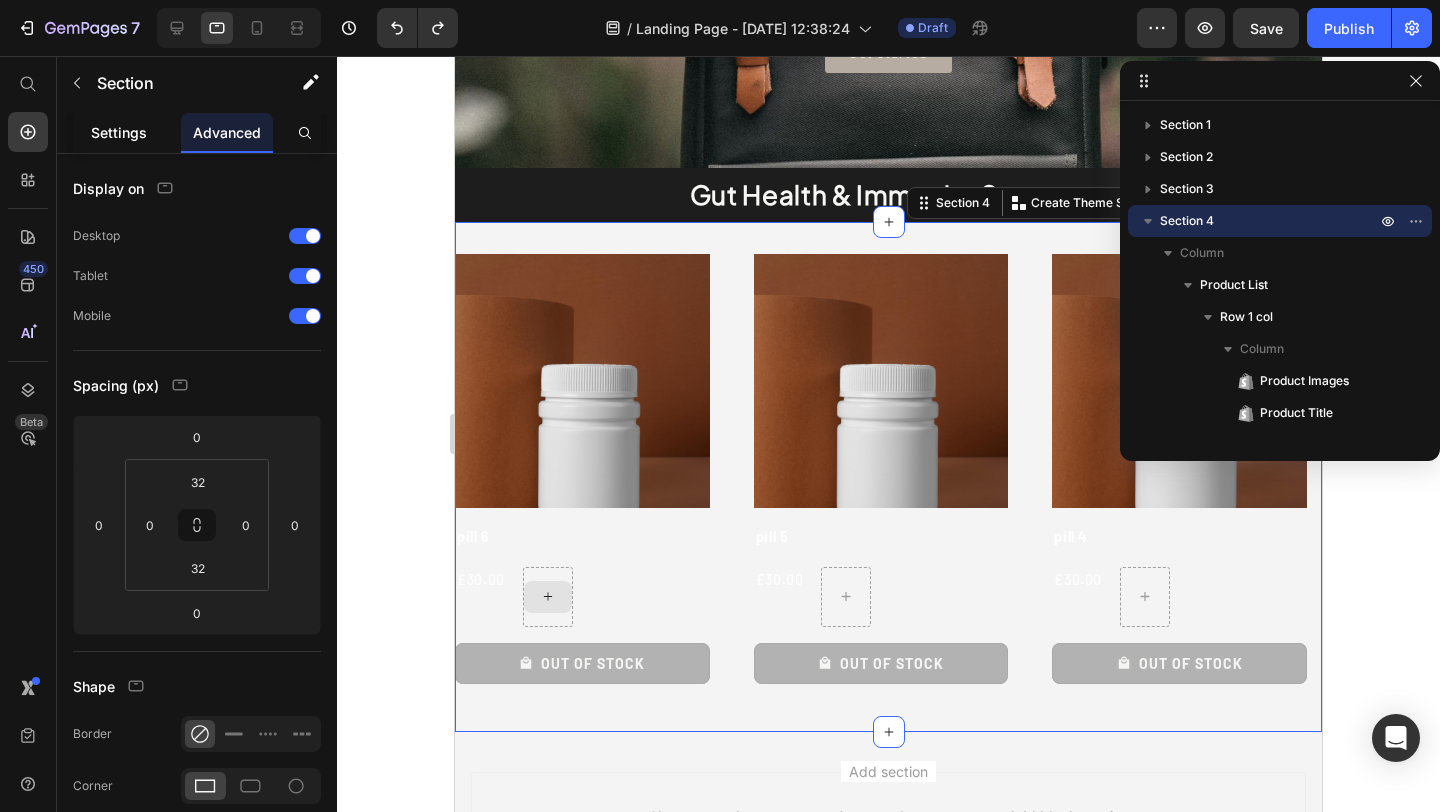 click on "Settings" at bounding box center (119, 132) 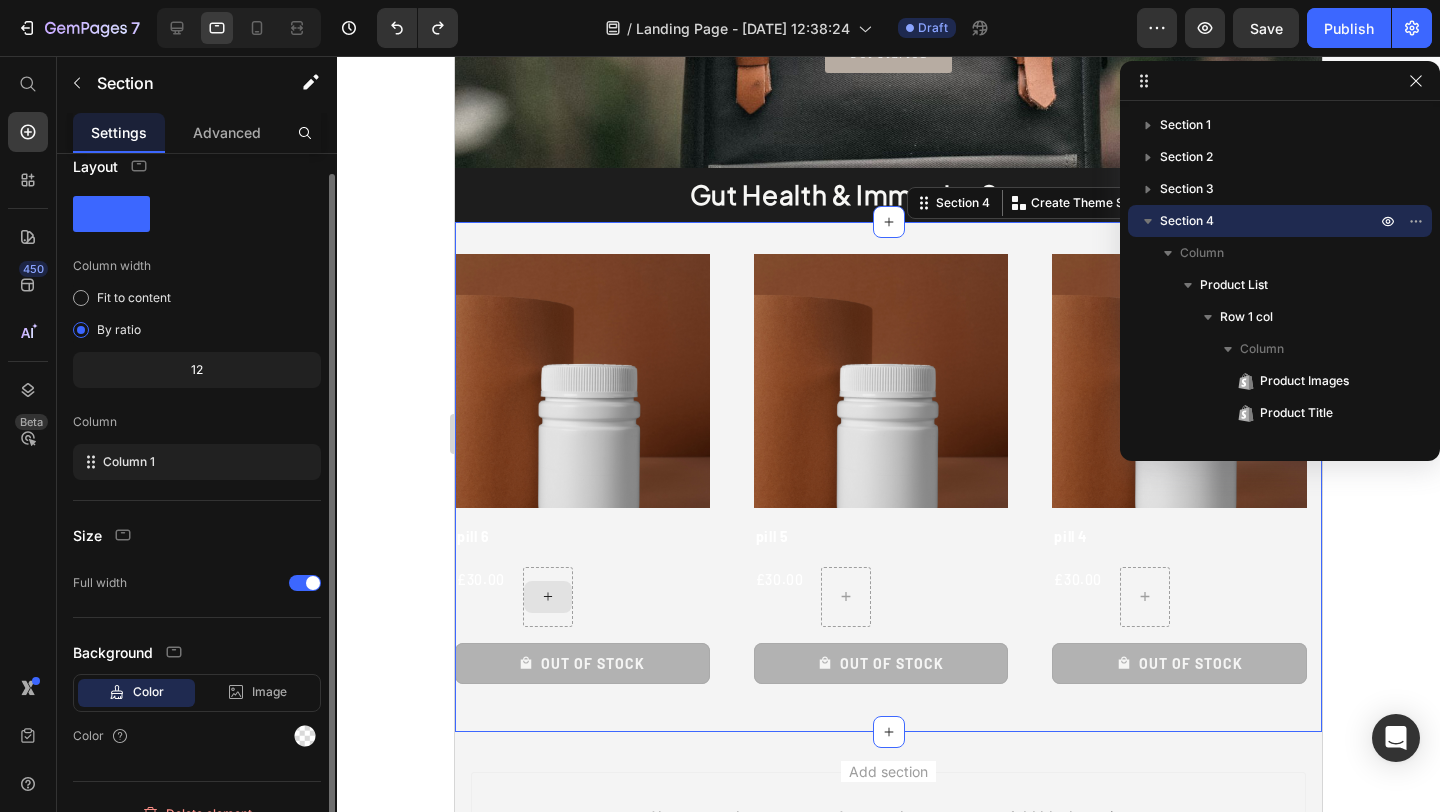 scroll, scrollTop: 49, scrollLeft: 0, axis: vertical 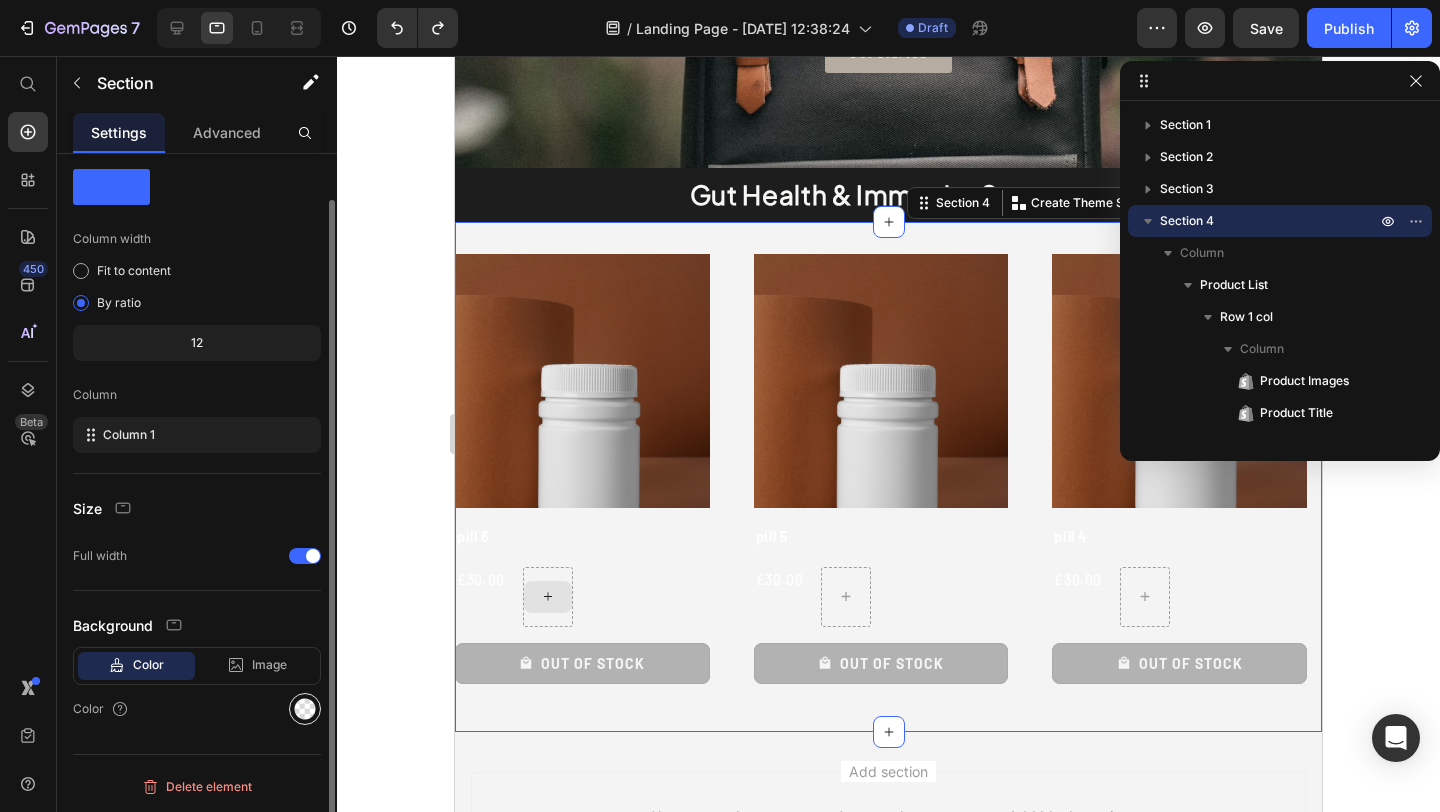 click at bounding box center [305, 709] 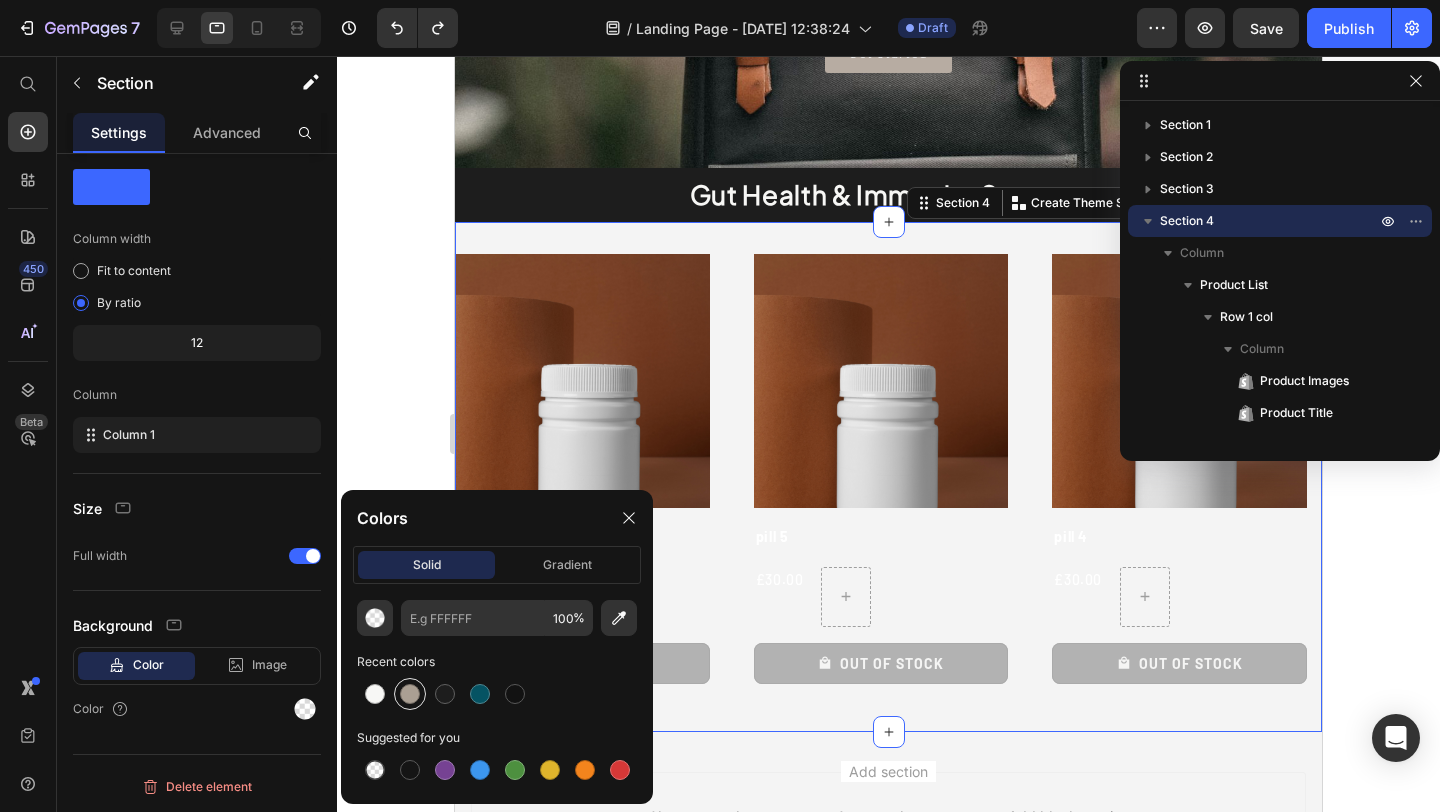 click at bounding box center [410, 694] 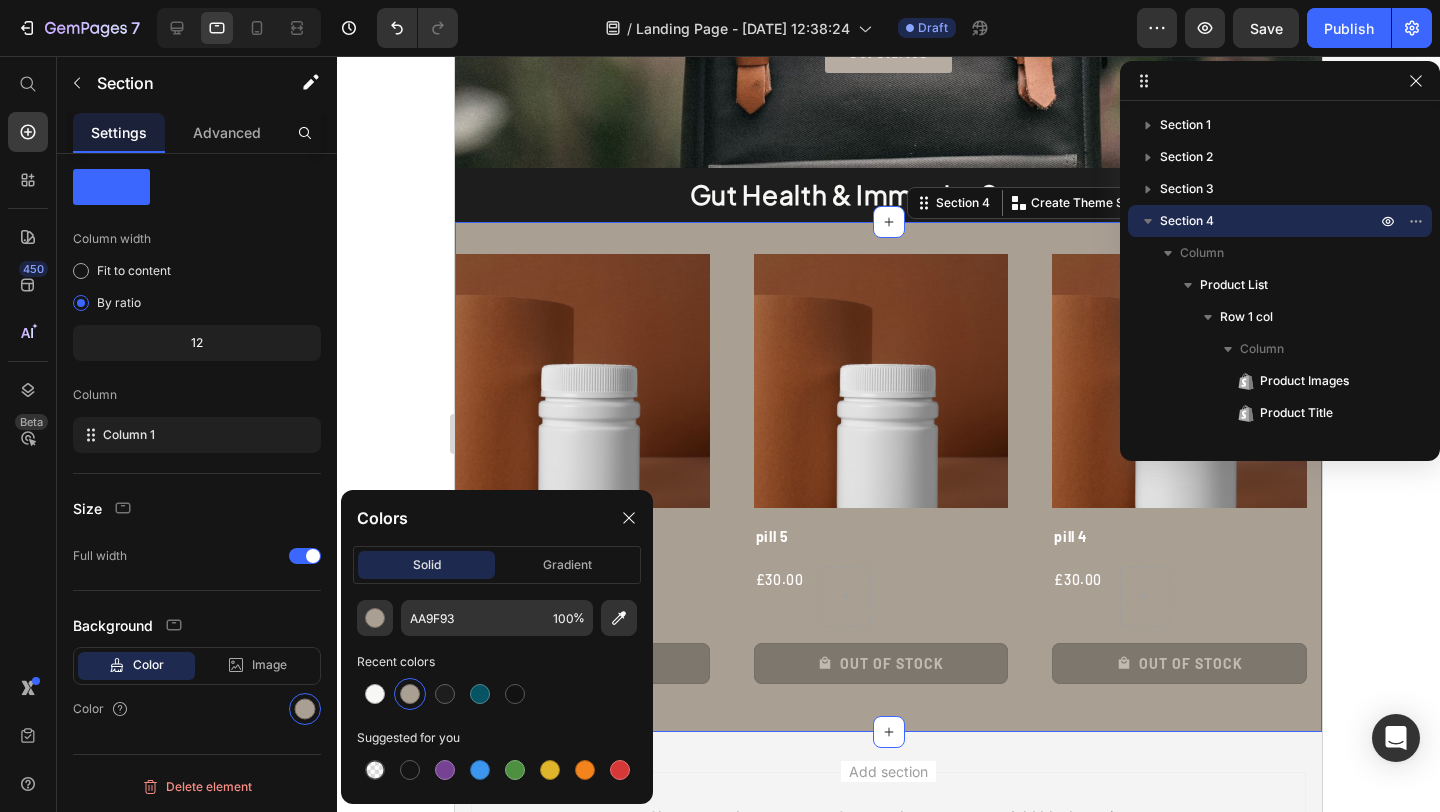 click on "Product Images pill 6 Product Title £30.00 Product Price
Row Out Of Stock Product Cart Button" at bounding box center (582, 477) 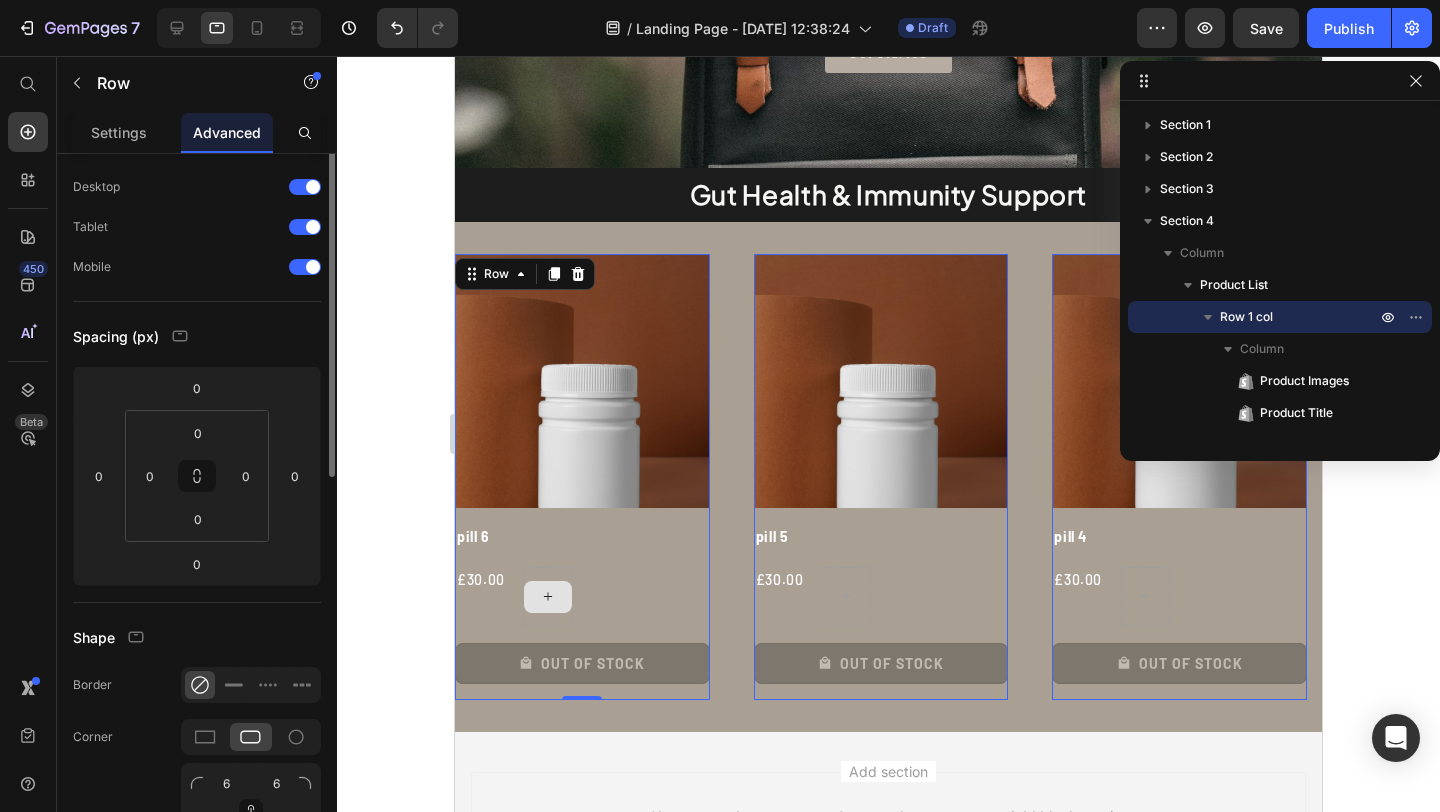 scroll, scrollTop: 0, scrollLeft: 0, axis: both 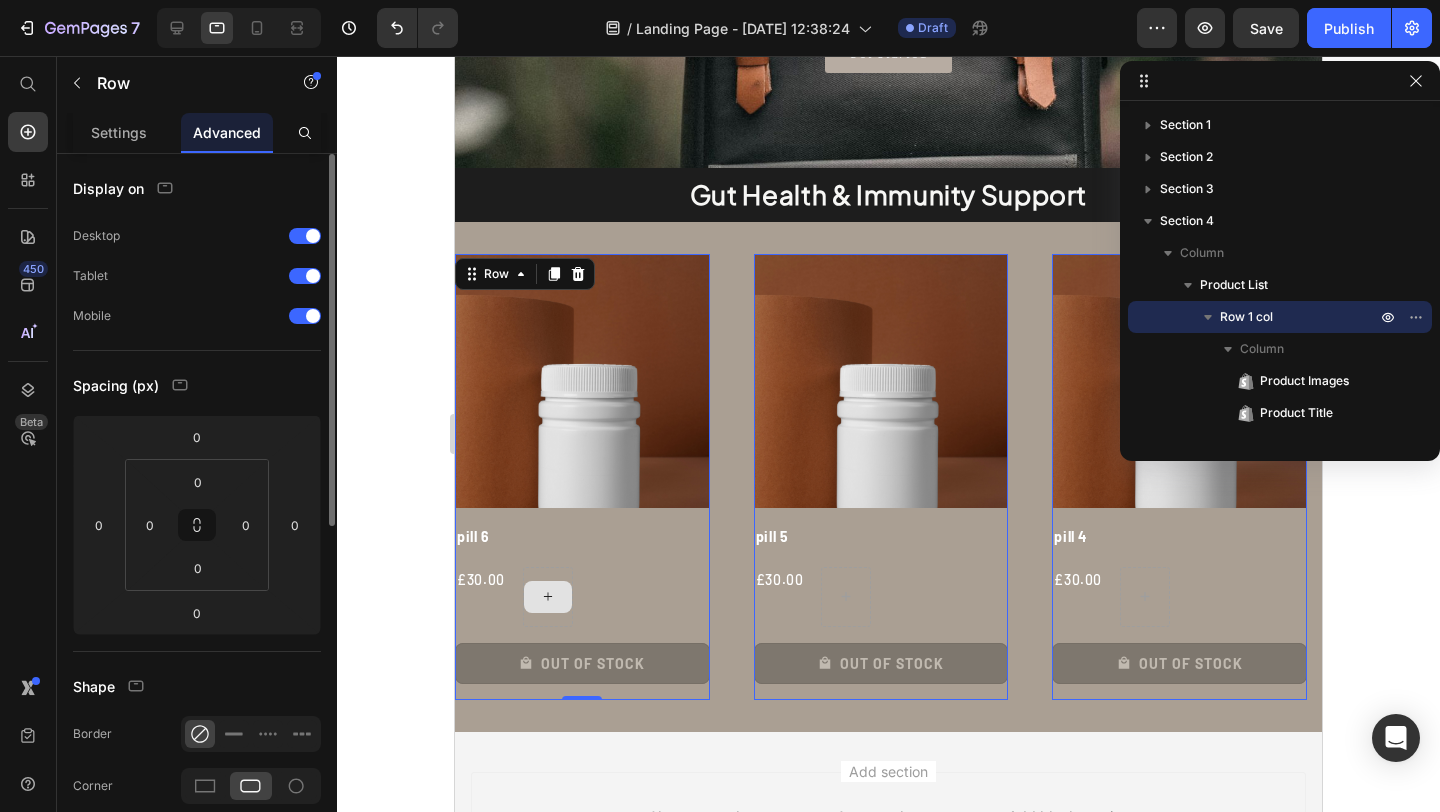 click on "Product Images pill 6 Product Title £30.00 Product Price
Row Out Of Stock Product Cart Button" at bounding box center (582, 477) 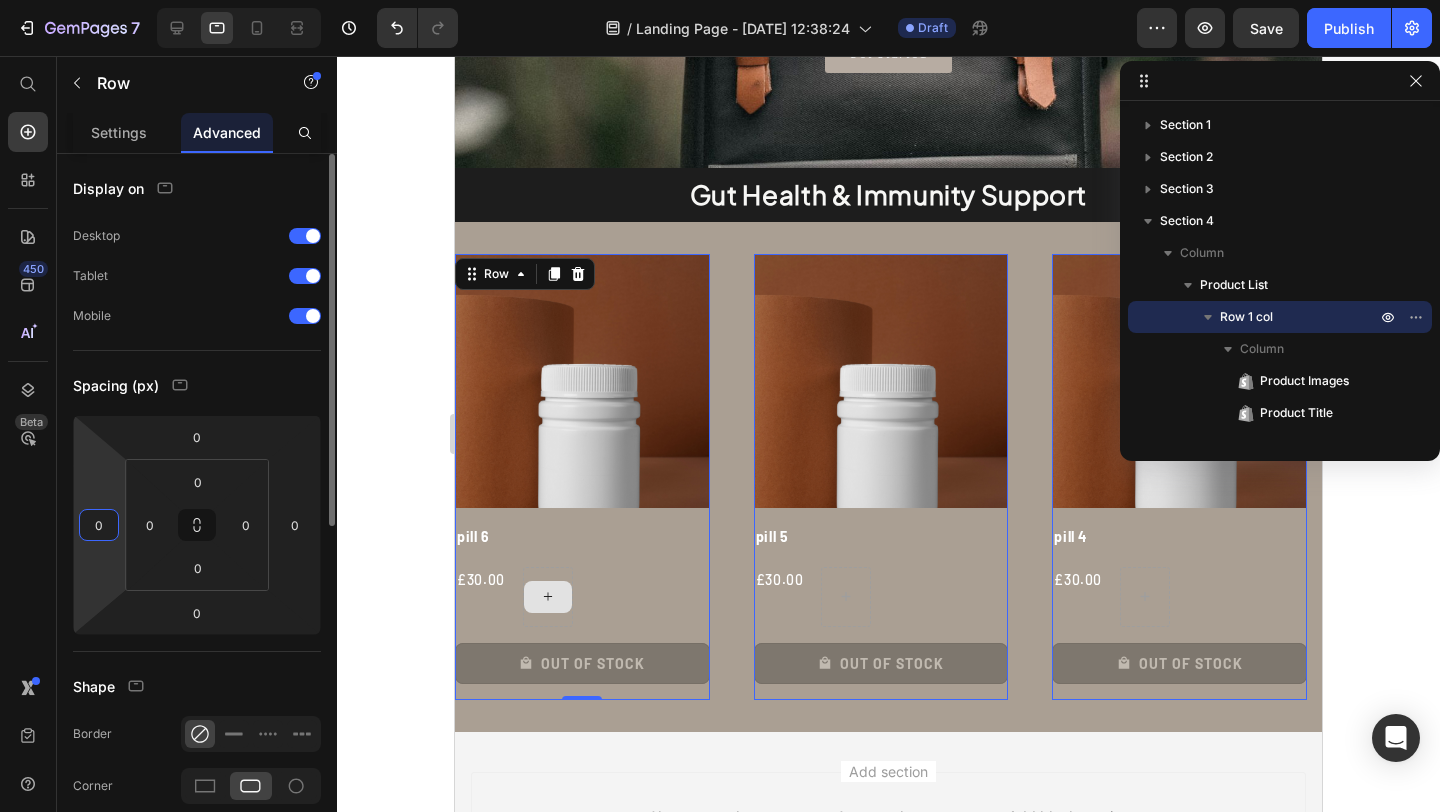 click on "0" at bounding box center (99, 525) 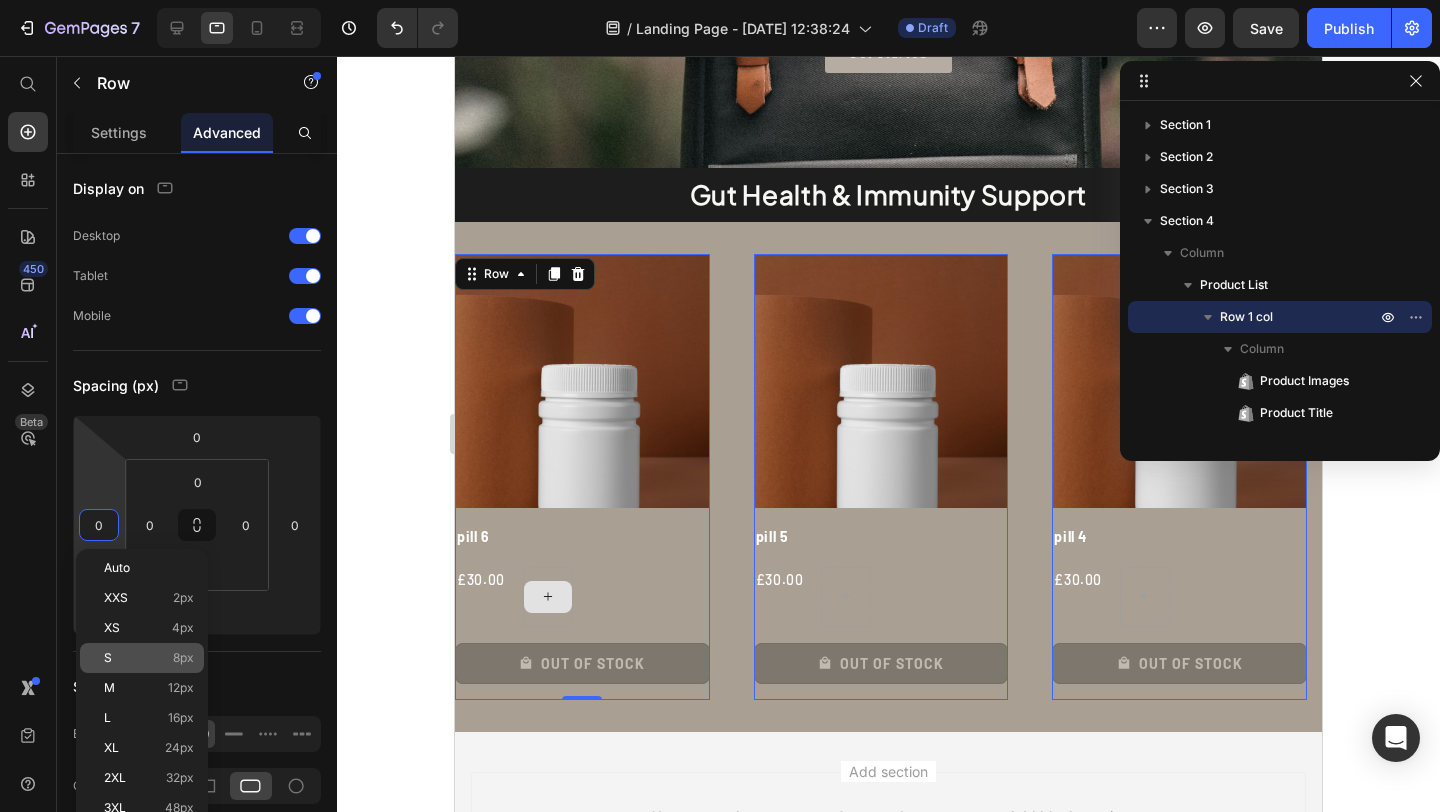 click on "S 8px" at bounding box center [149, 658] 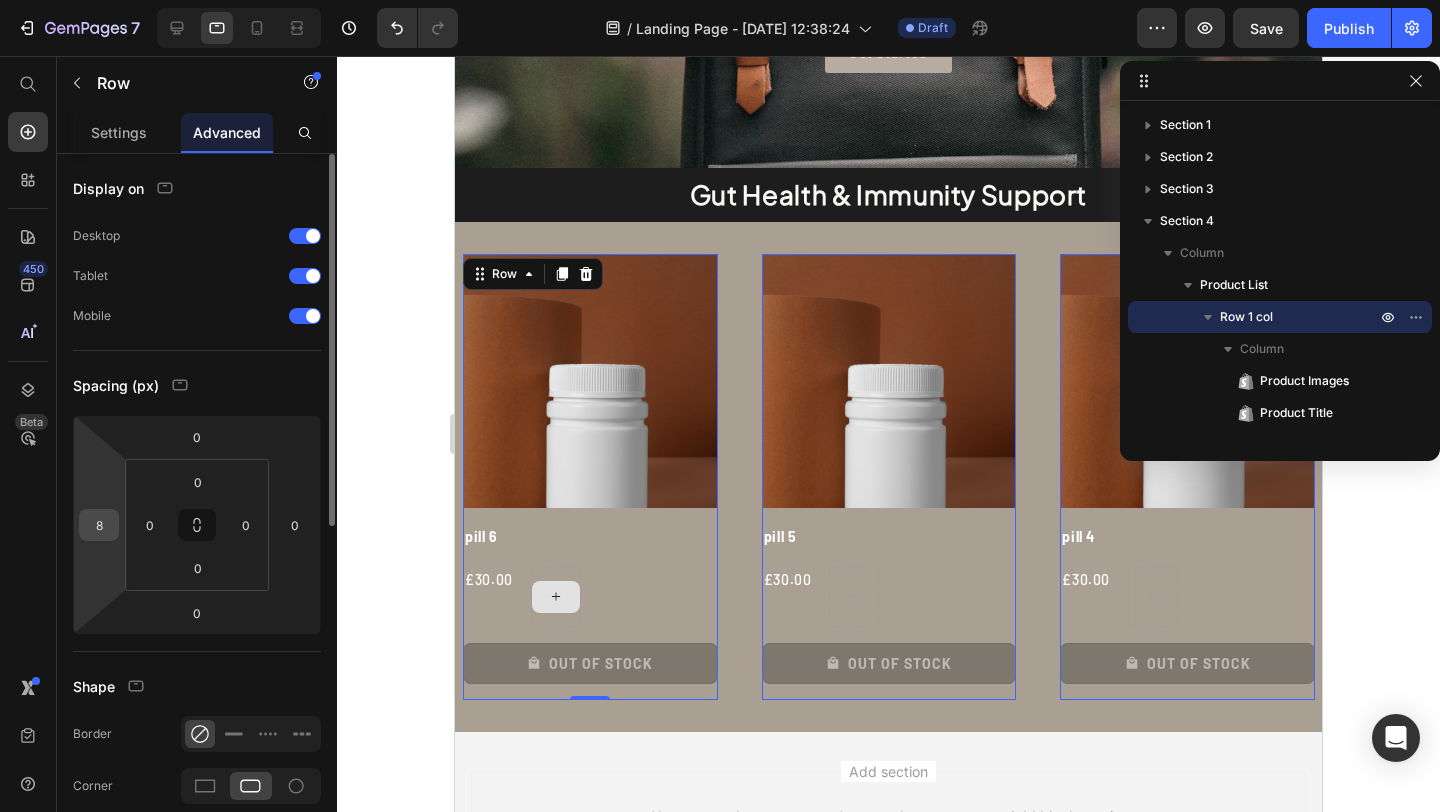 click on "8" at bounding box center [99, 525] 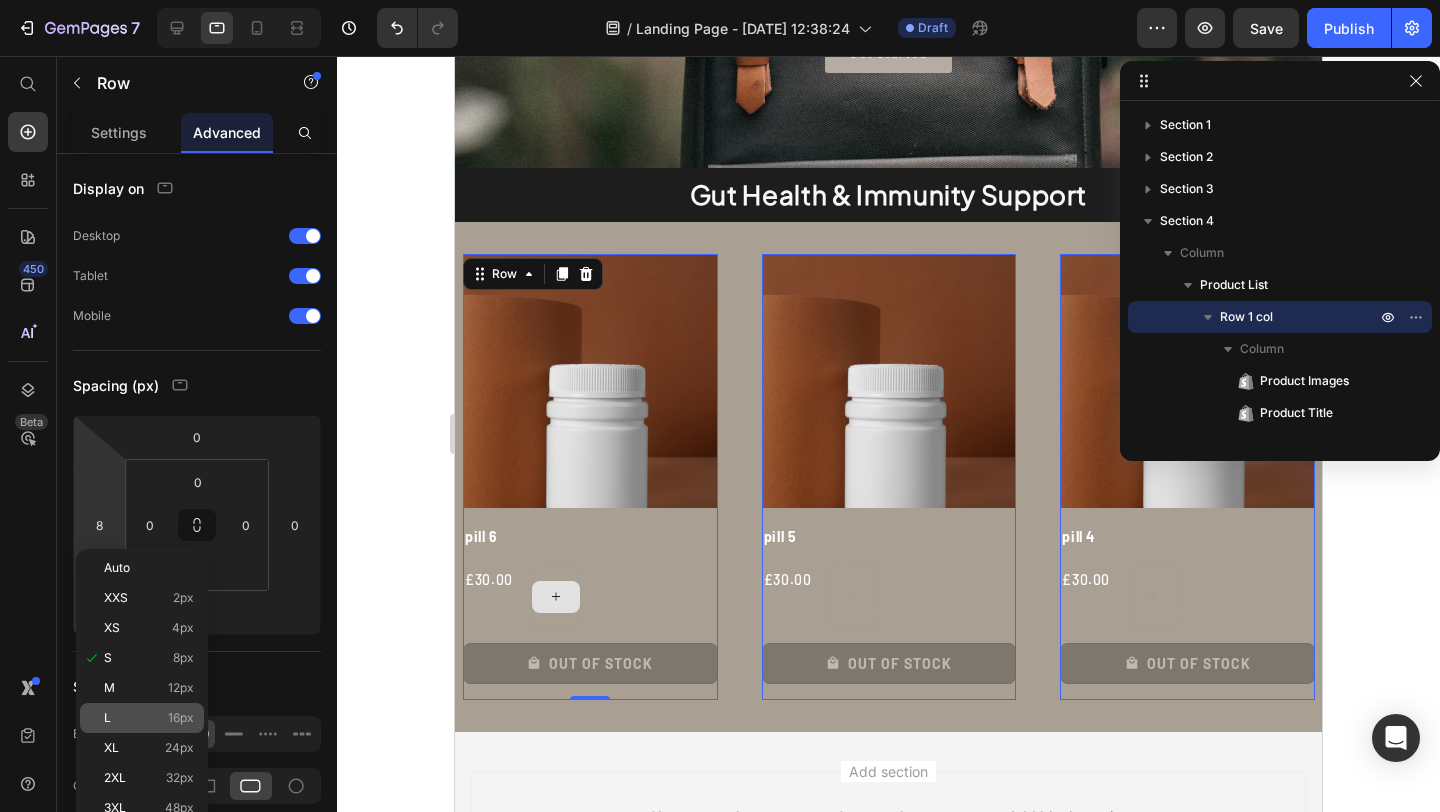 click on "L 16px" 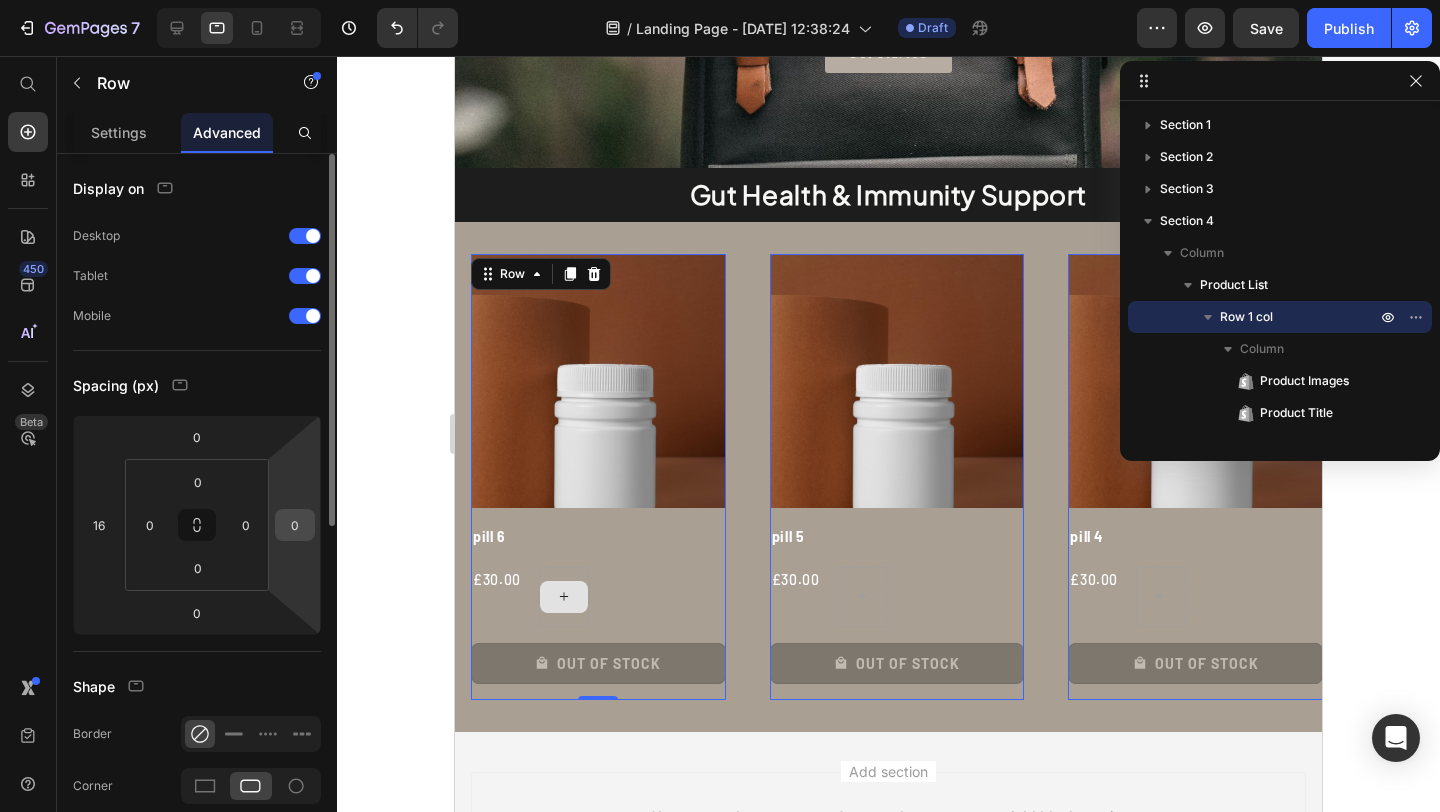 click on "0" at bounding box center (295, 525) 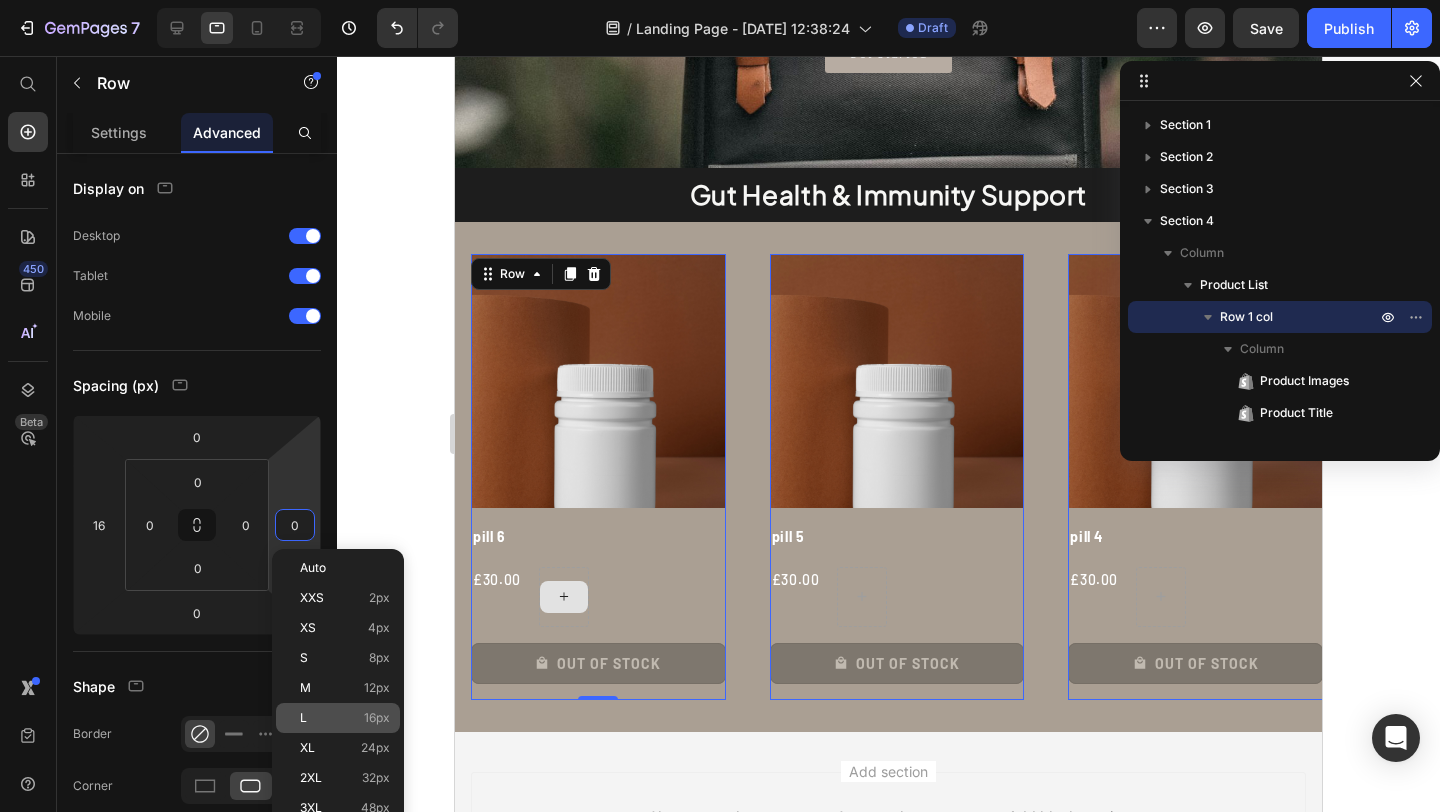 click on "L 16px" at bounding box center [345, 718] 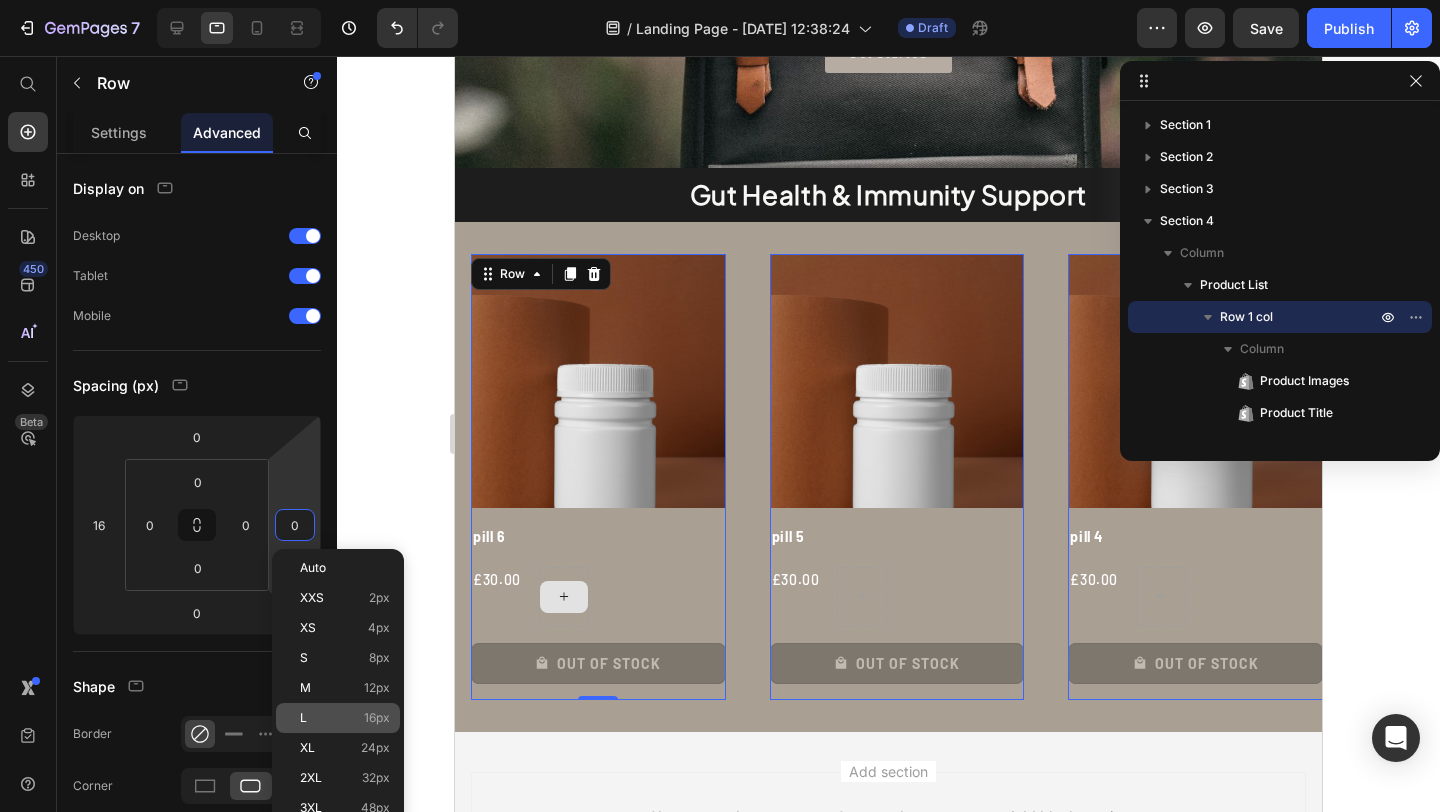 type on "16" 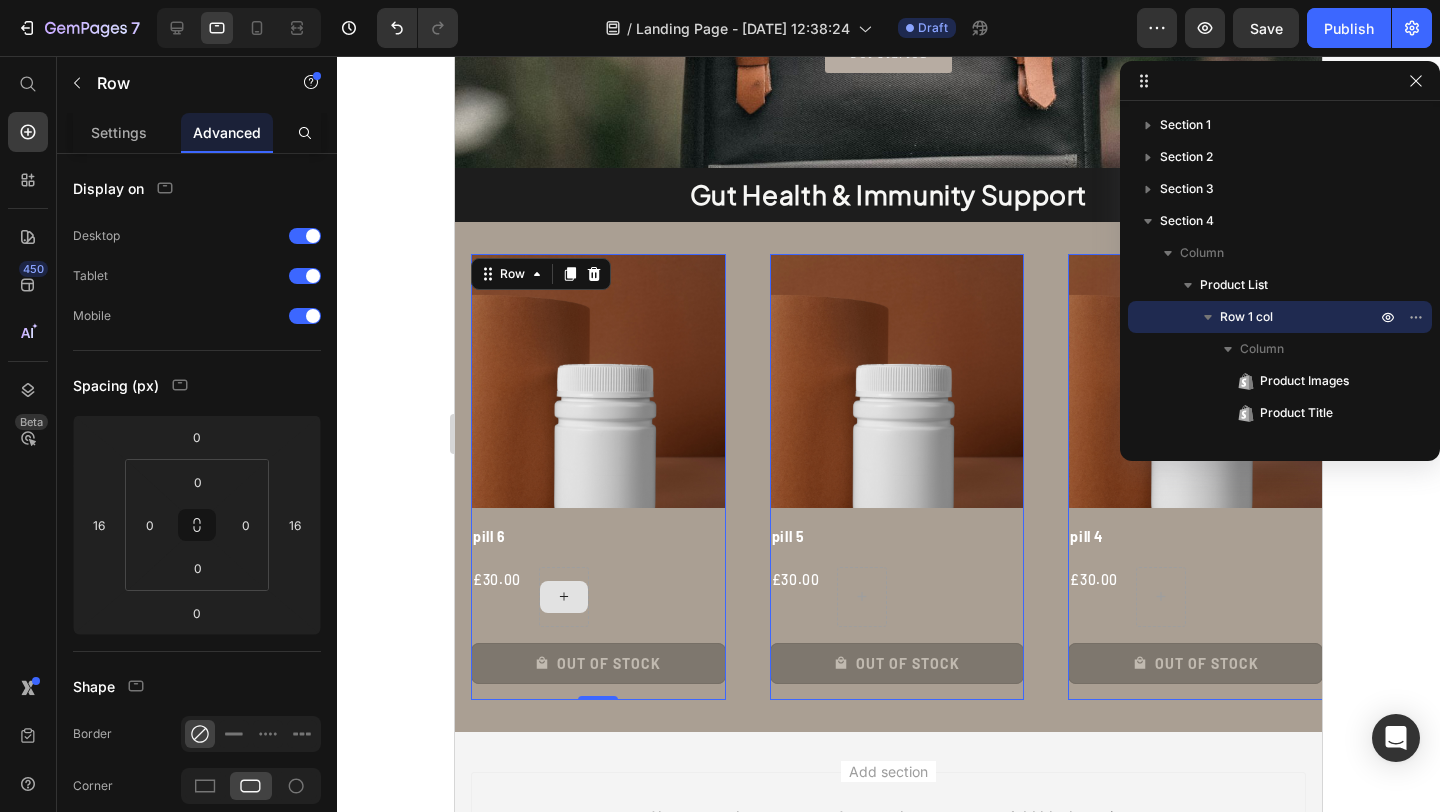 click 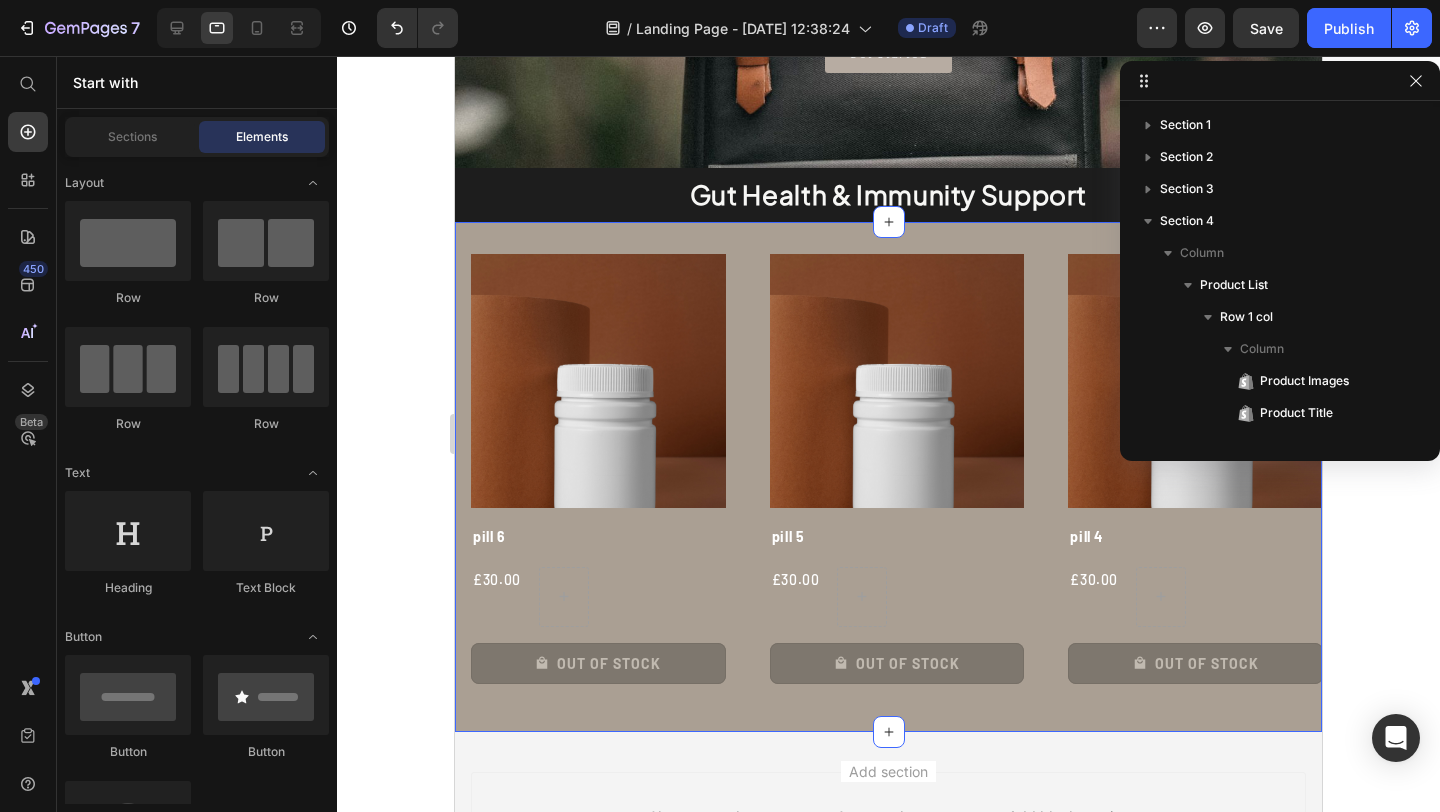 click on "Product Images pill 6 Product Title £30.00 Product Price
Row Out Of Stock Product Cart Button Row Product Images pill 5 Product Title £30.00 Product Price
Row Out Of Stock Product Cart Button Row Product Images pill 4 Product Title £30.00 Product Price
Row Out Of Stock Product Cart Button Row Product Images pill 3 Product Title £30.00 Product Price
Row Out Of Stock Product Cart Button Row Product List Section 4" at bounding box center (888, 477) 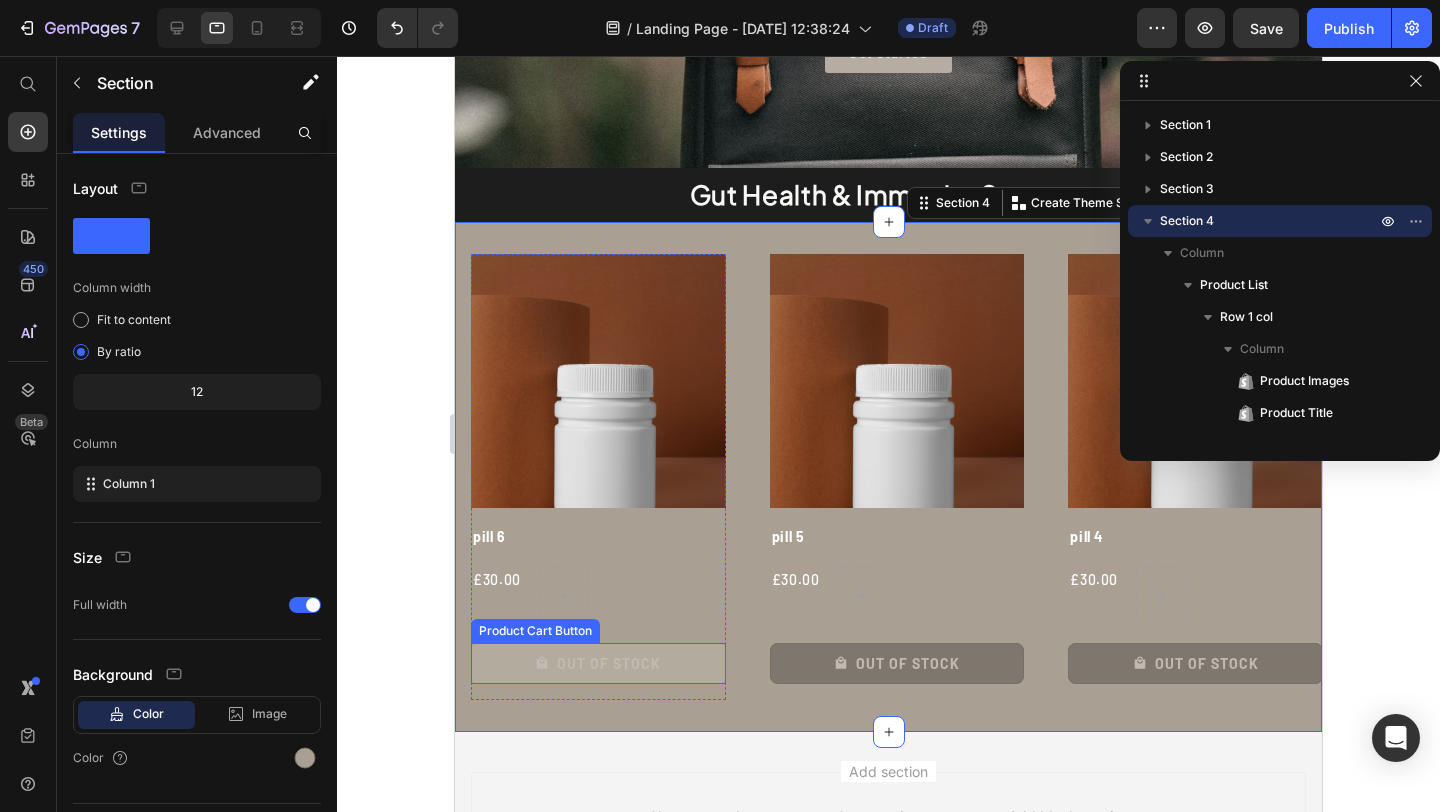 click on "Out Of Stock" at bounding box center (598, 663) 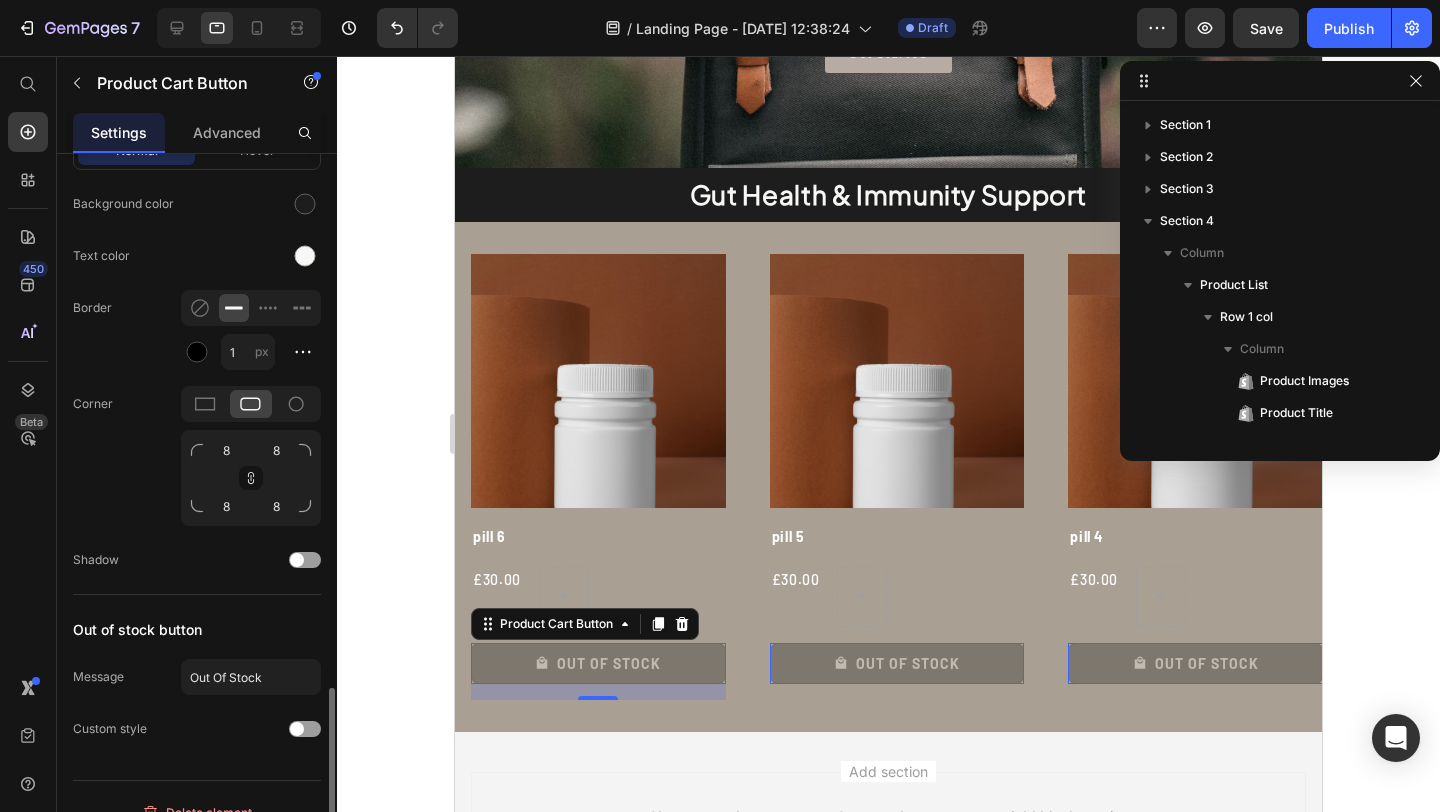 scroll, scrollTop: 2218, scrollLeft: 0, axis: vertical 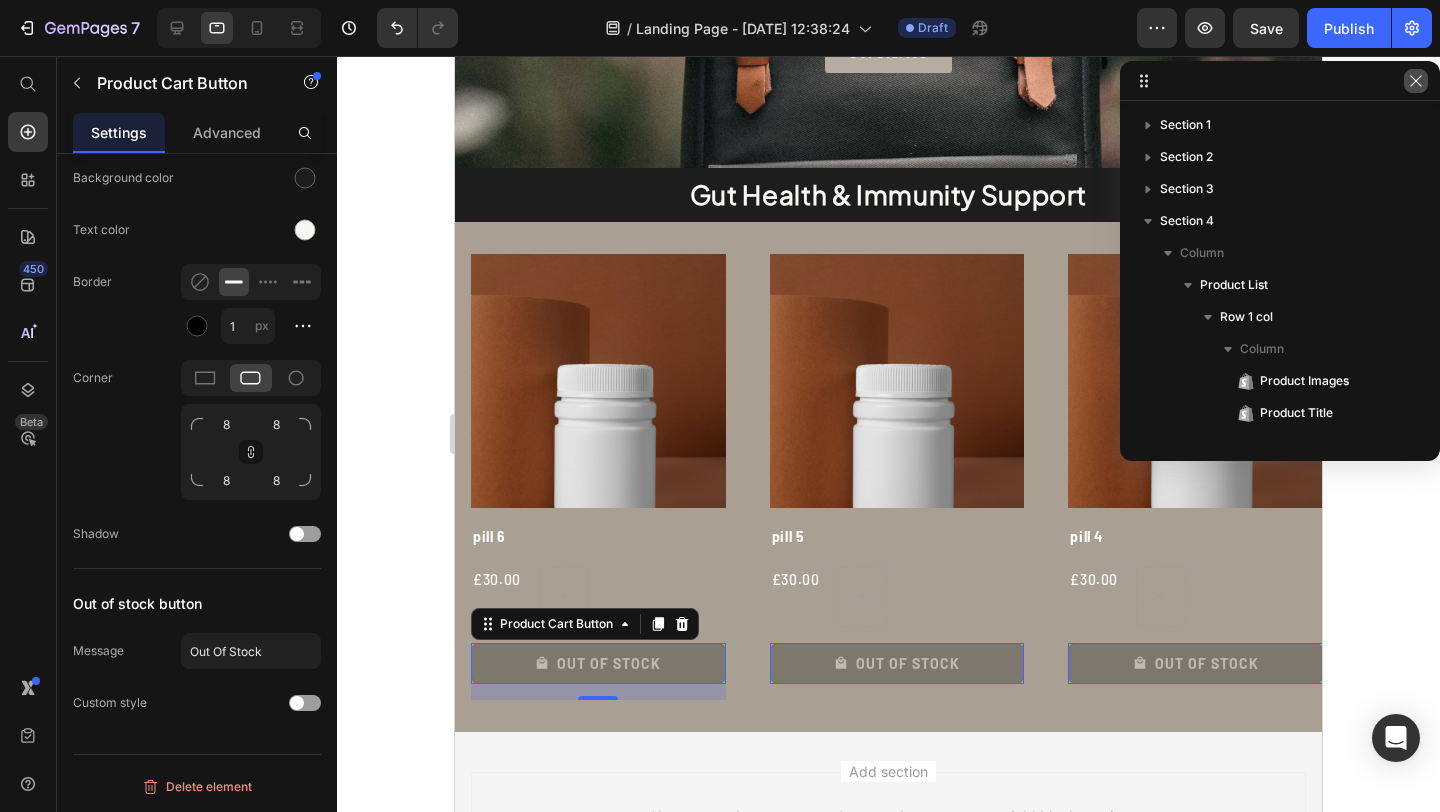 click at bounding box center [1416, 81] 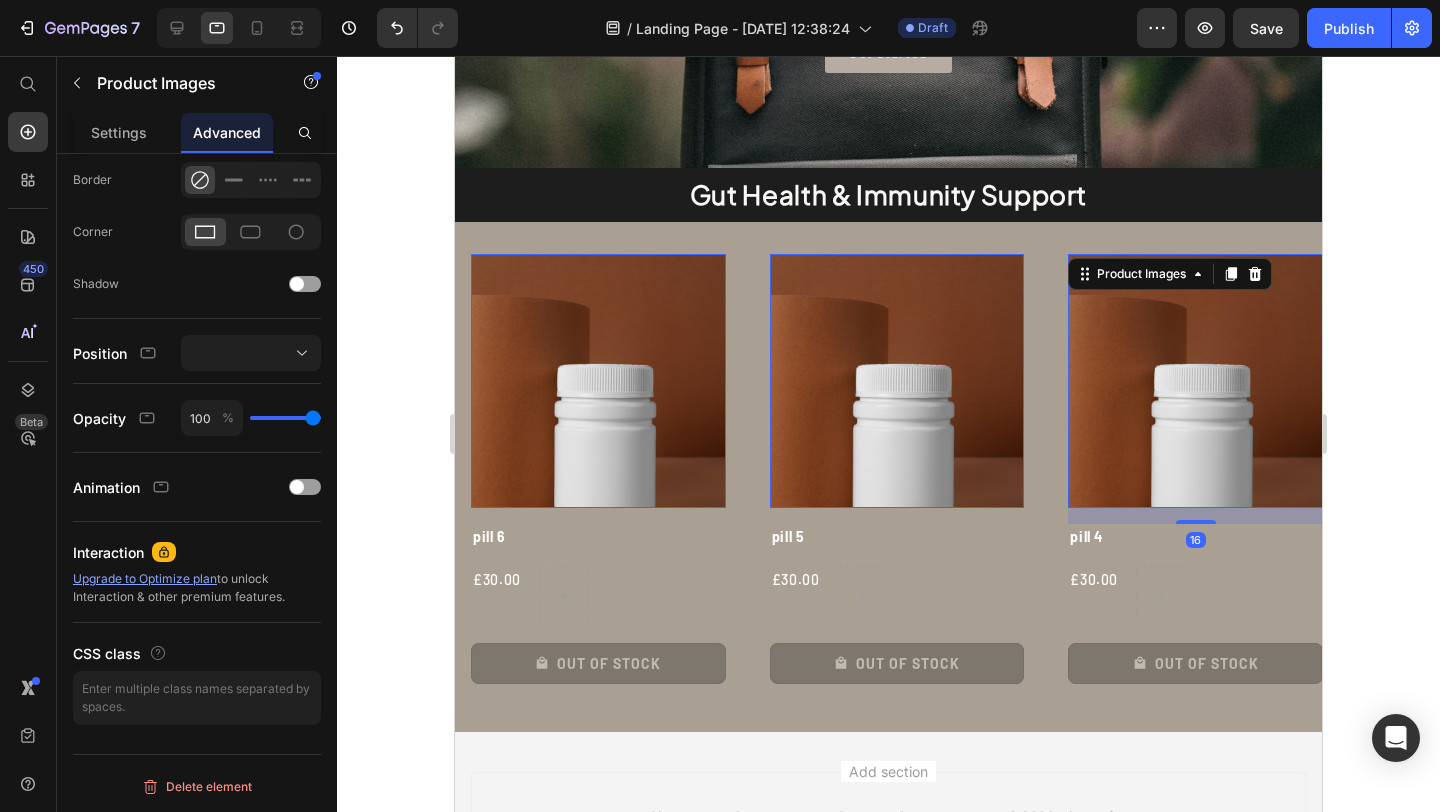 scroll, scrollTop: 0, scrollLeft: 0, axis: both 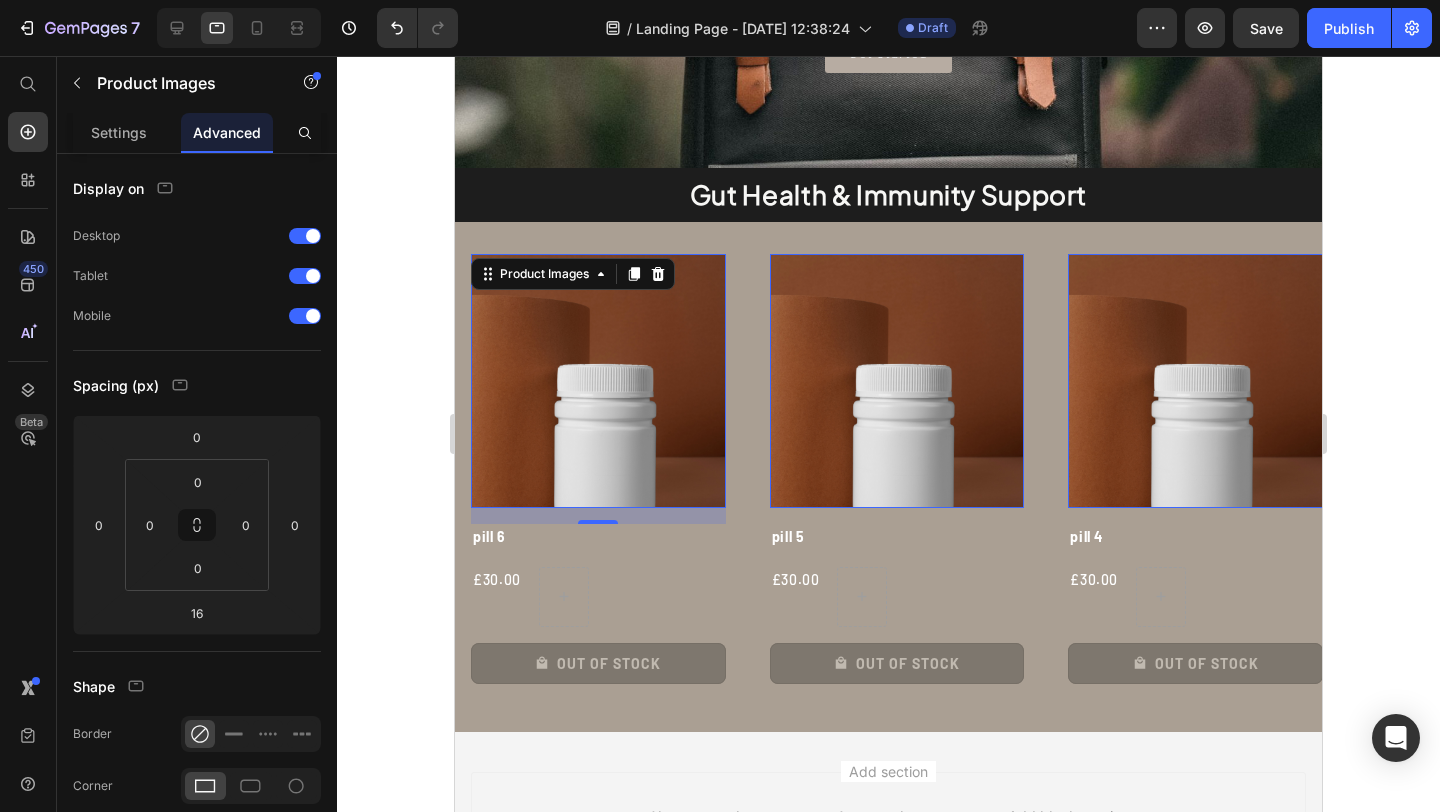 click at bounding box center [598, 381] 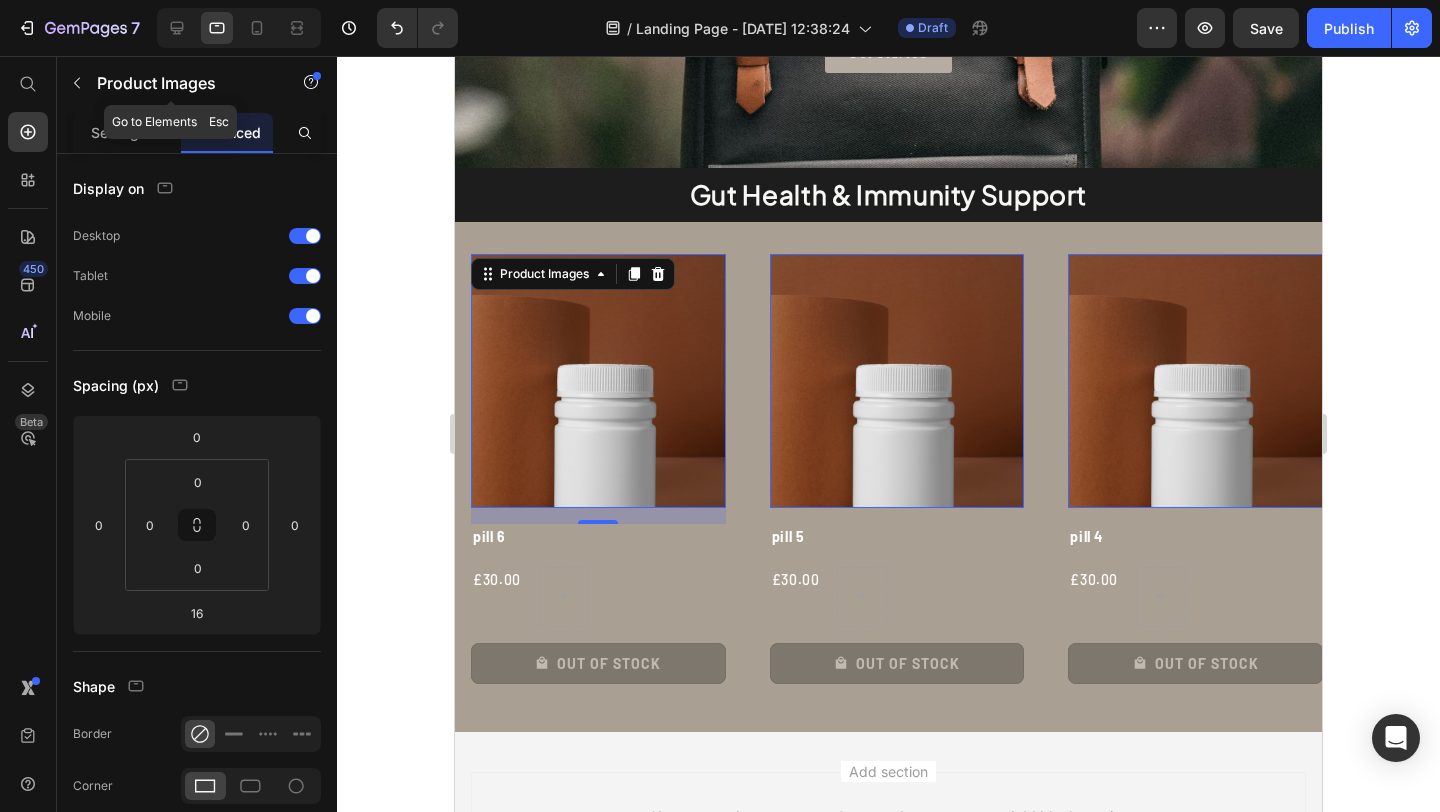 click 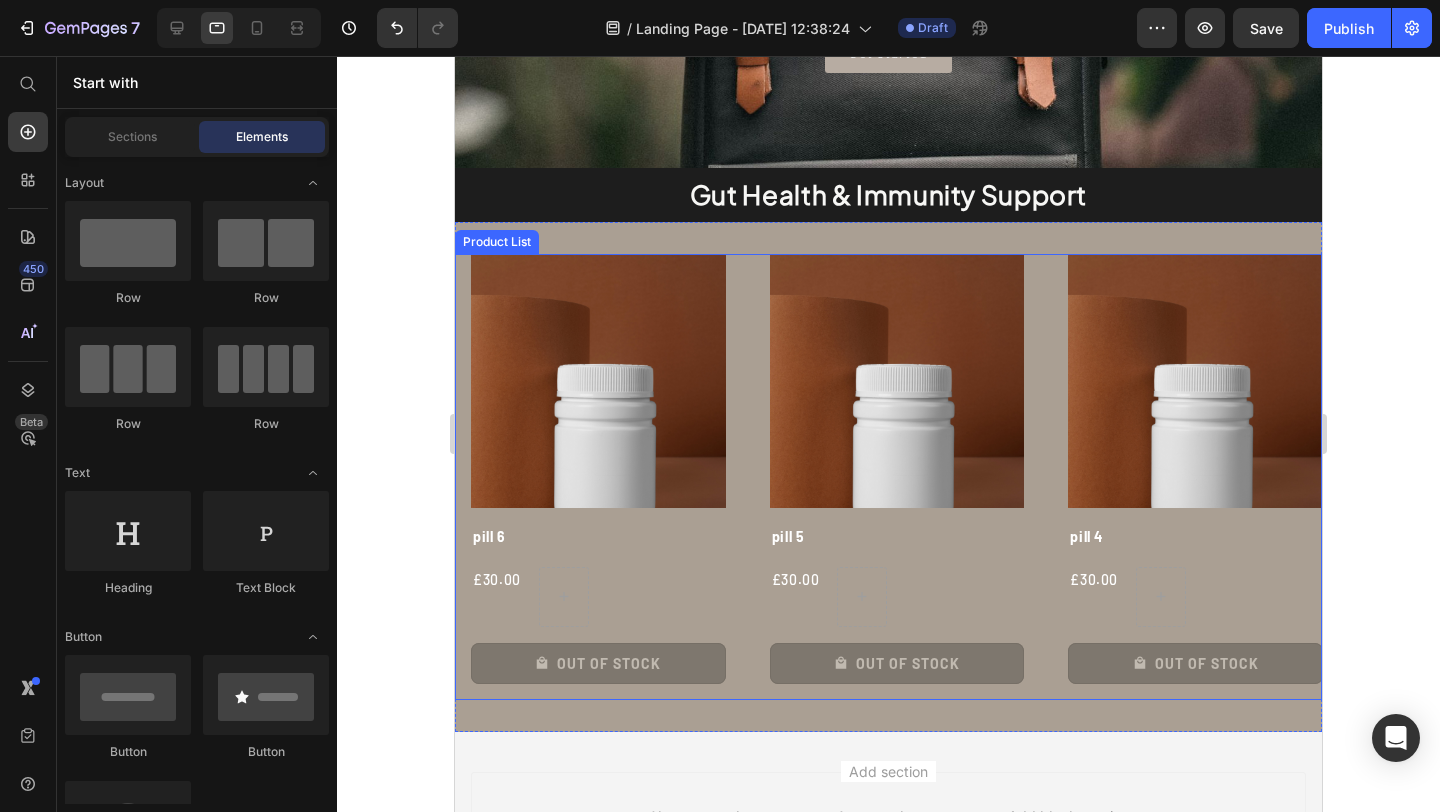 click on "Product Images pill 6 Product Title £30.00 Product Price
Row Out Of Stock Product Cart Button Row Product Images pill 5 Product Title £30.00 Product Price
Row Out Of Stock Product Cart Button Row Product Images pill 4 Product Title £30.00 Product Price
Row Out Of Stock Product Cart Button Row Product Images pill 3 Product Title £30.00 Product Price
Row Out Of Stock Product Cart Button Row" at bounding box center [888, 477] 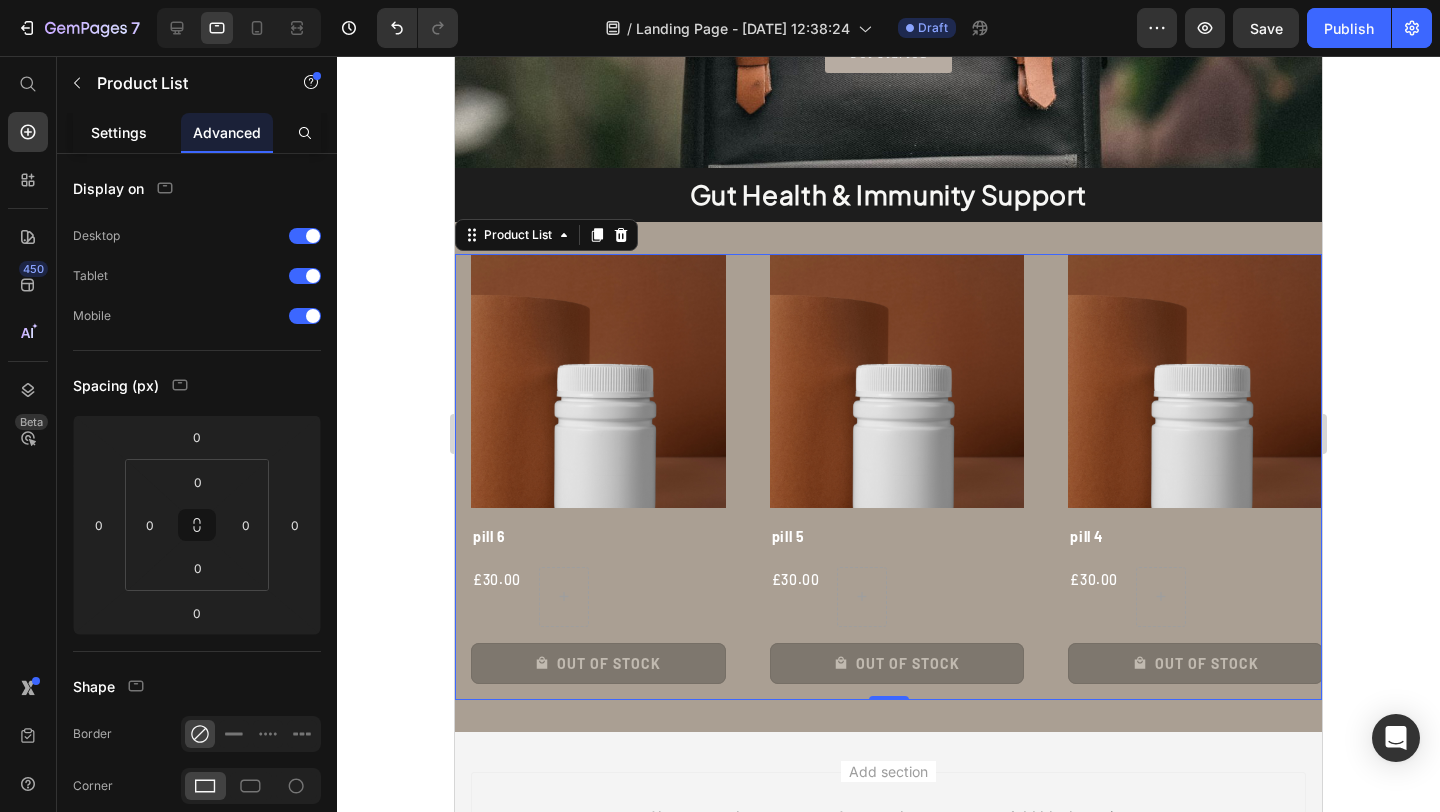 click on "Settings" 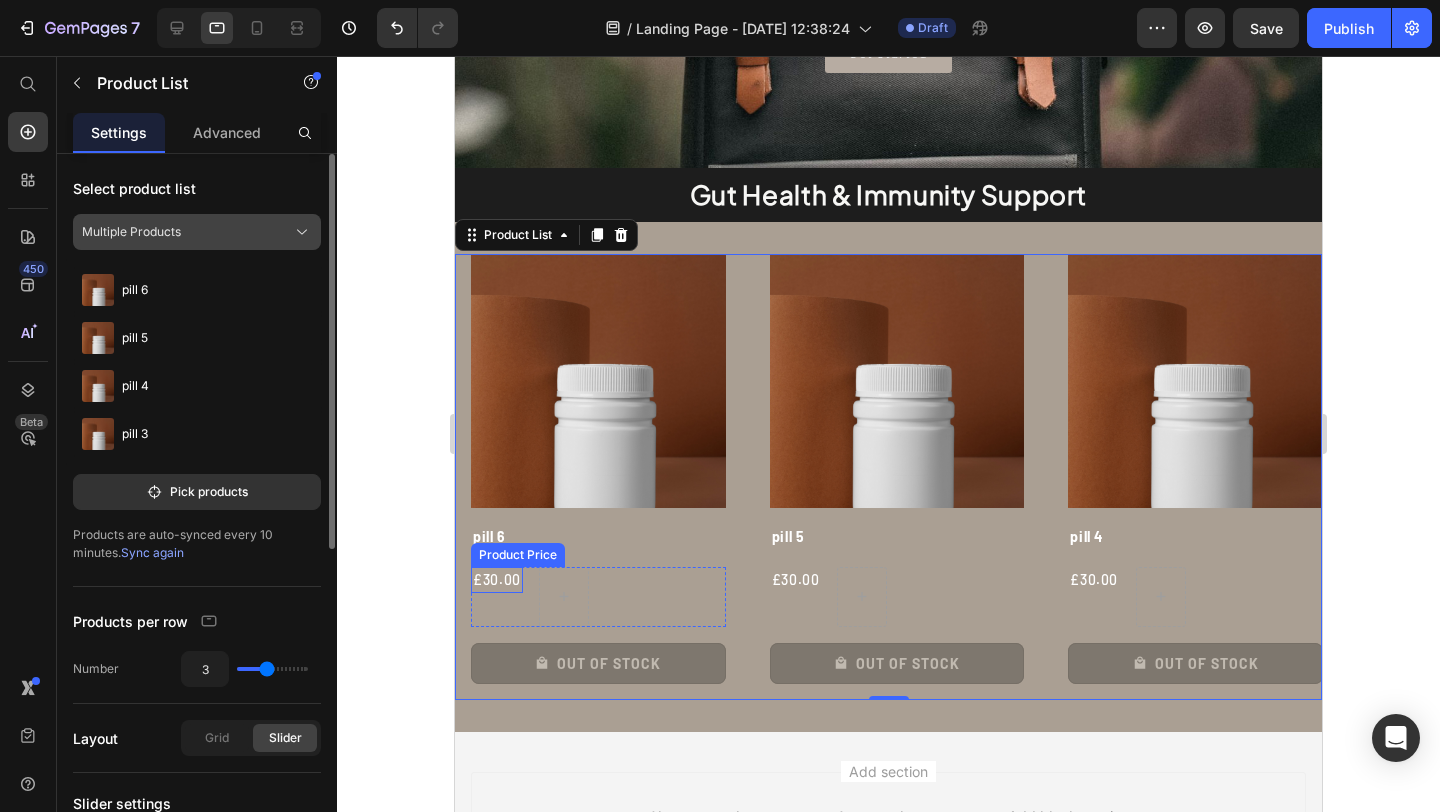 click on "Multiple Products" 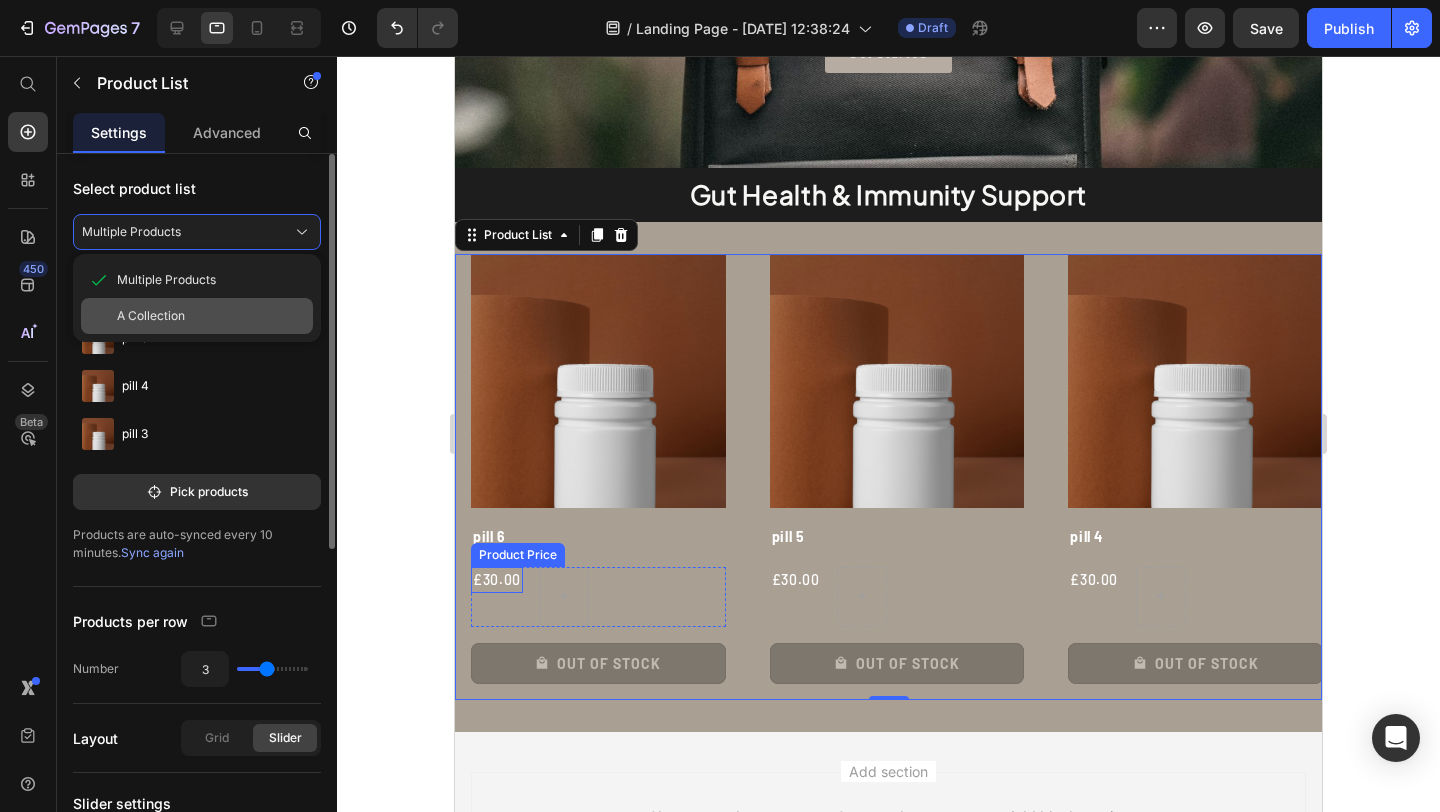 click on "A Collection" at bounding box center (211, 316) 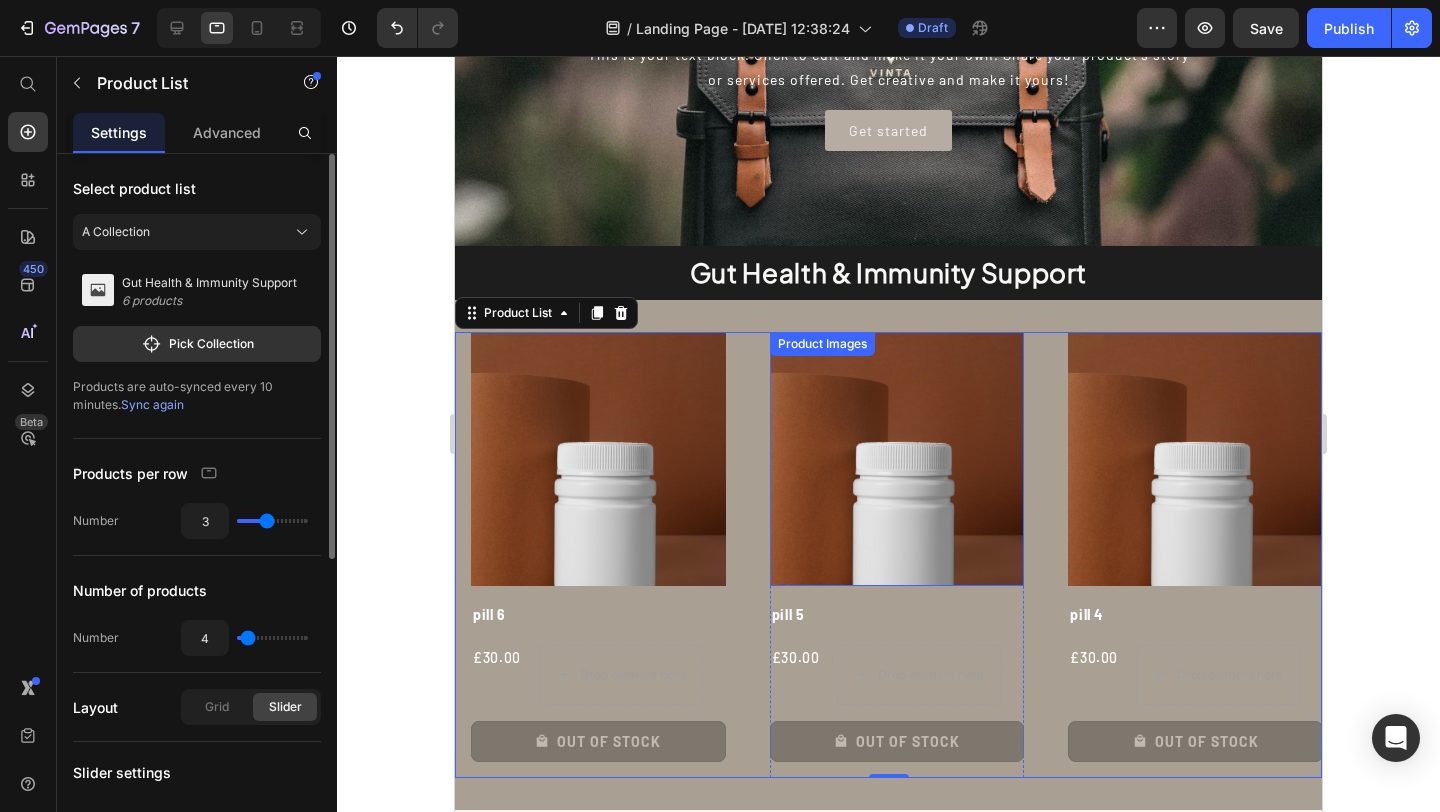 scroll, scrollTop: 443, scrollLeft: 0, axis: vertical 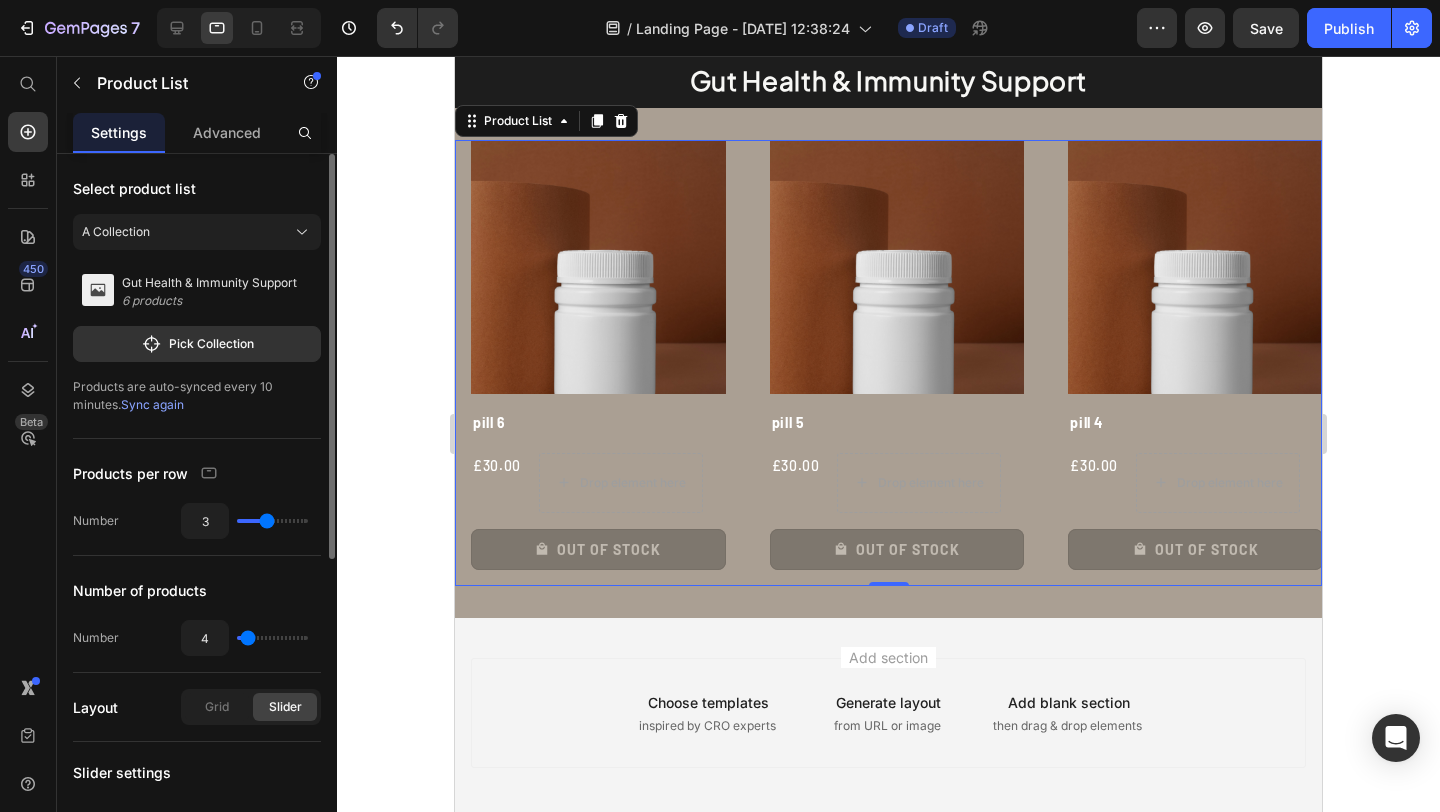 type on "11" 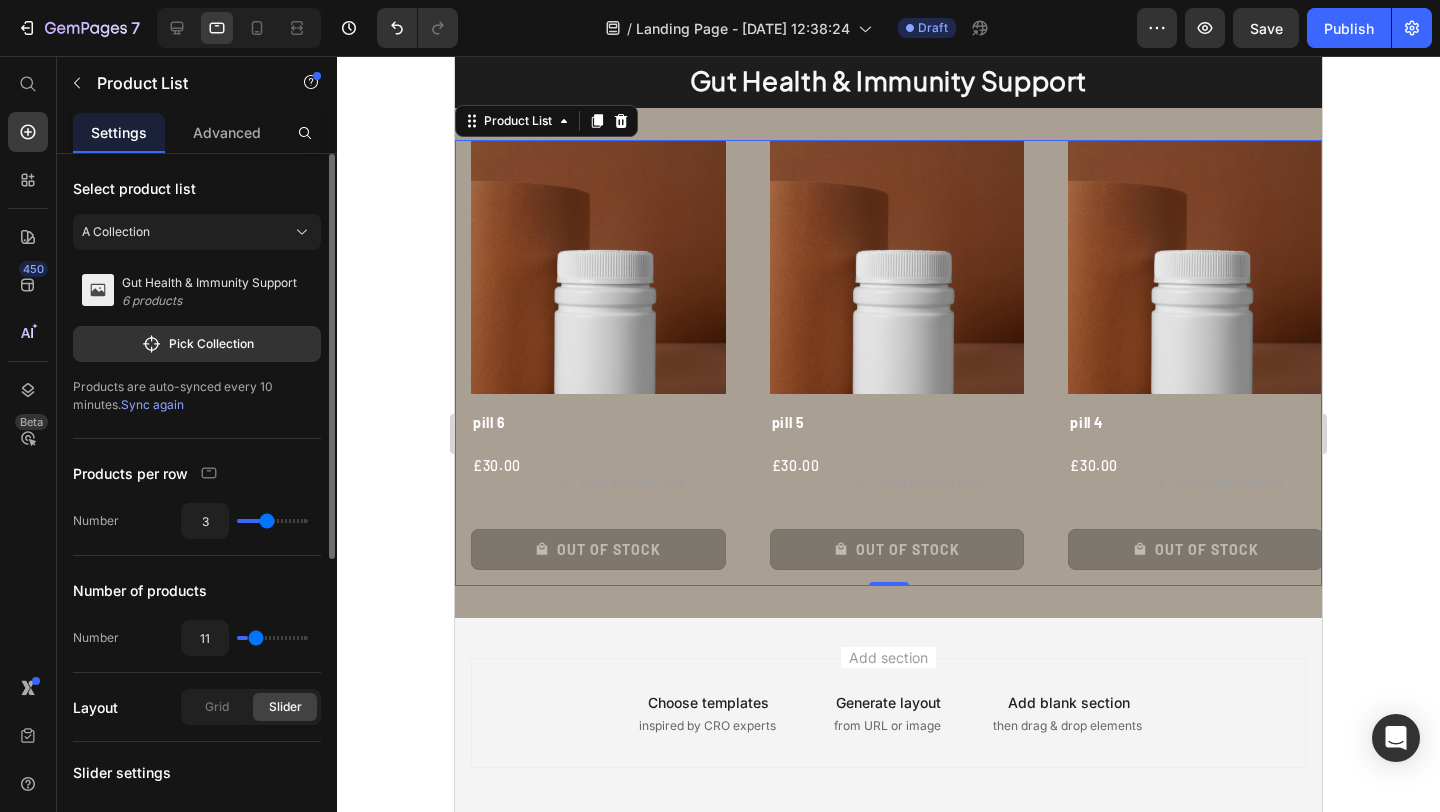 type on "14" 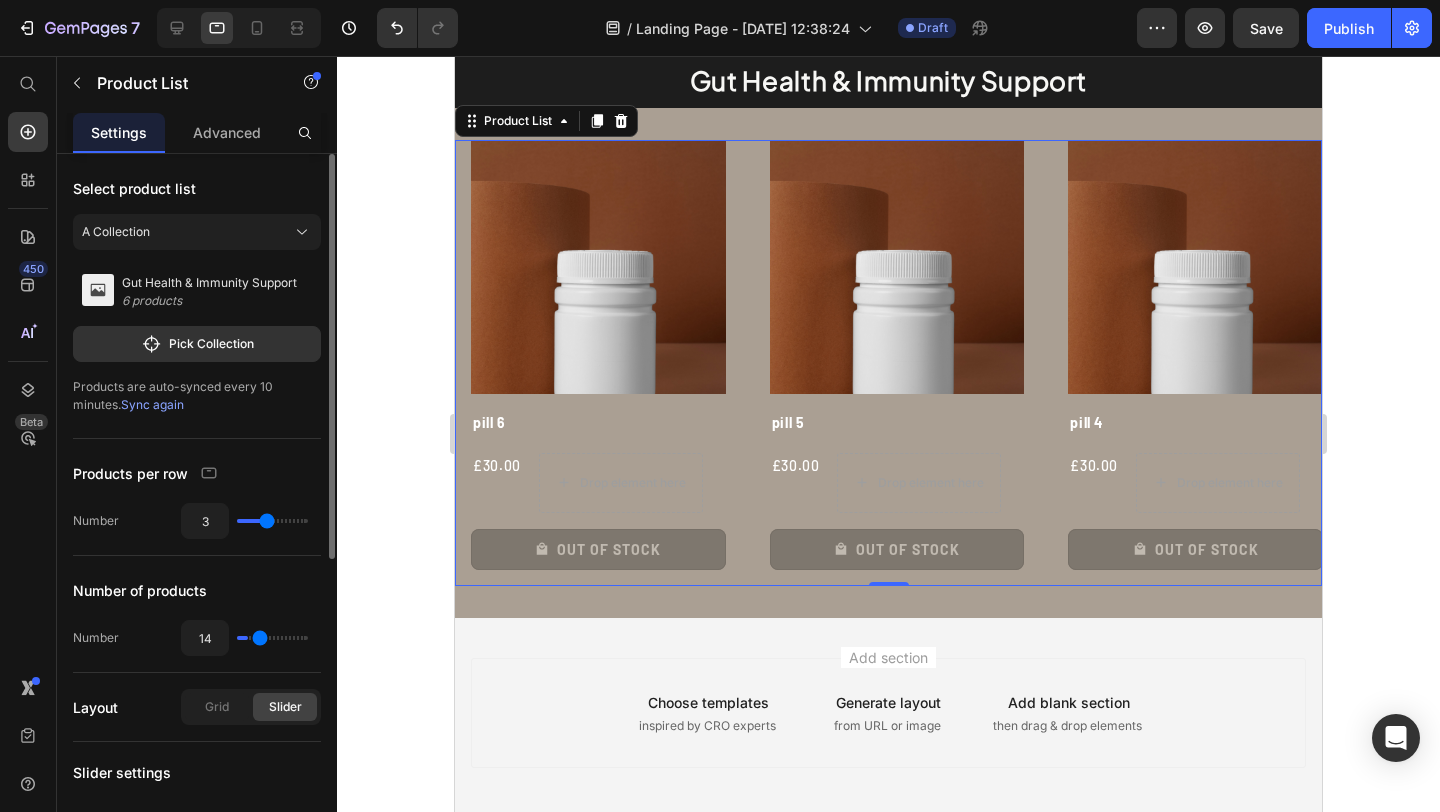 type on "21" 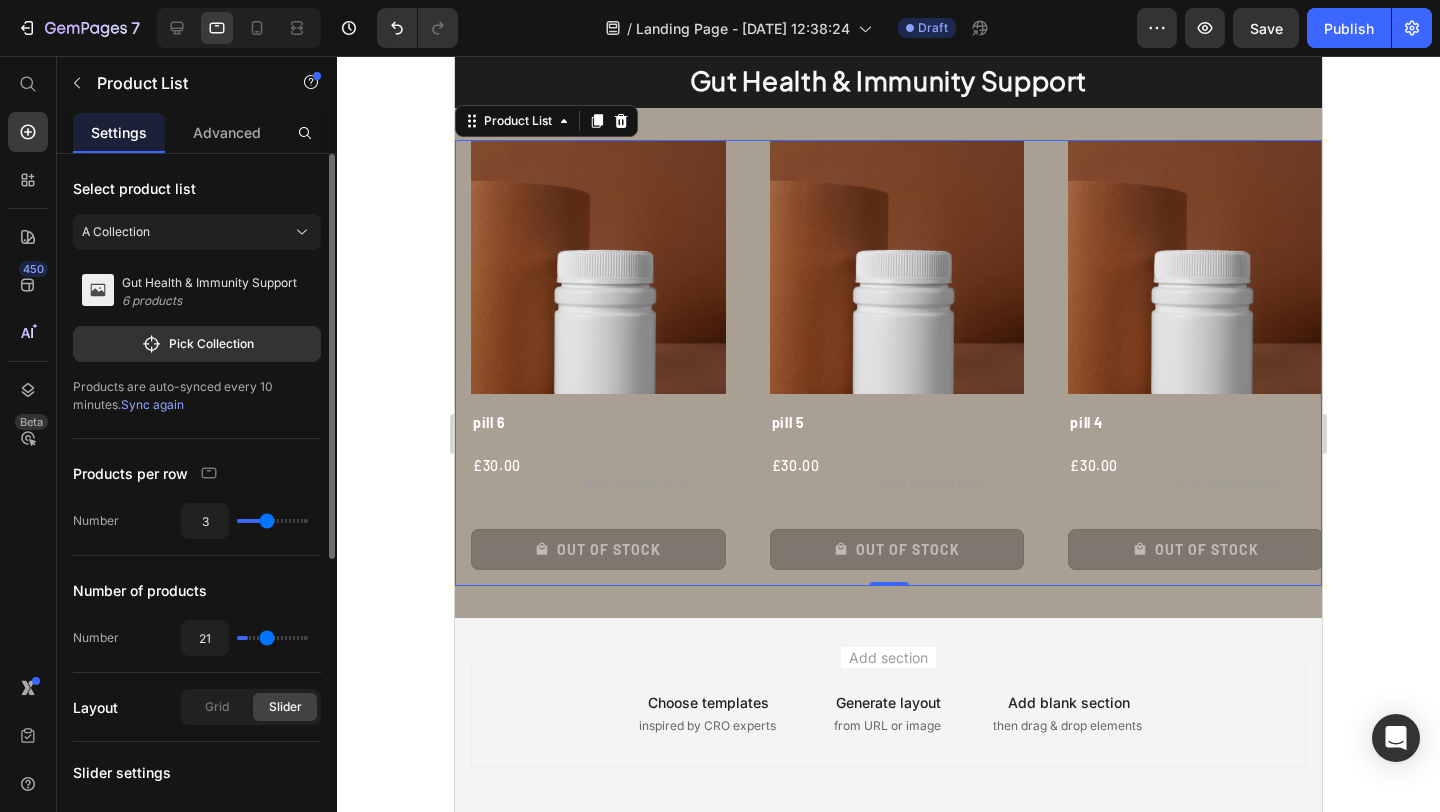 type on "28" 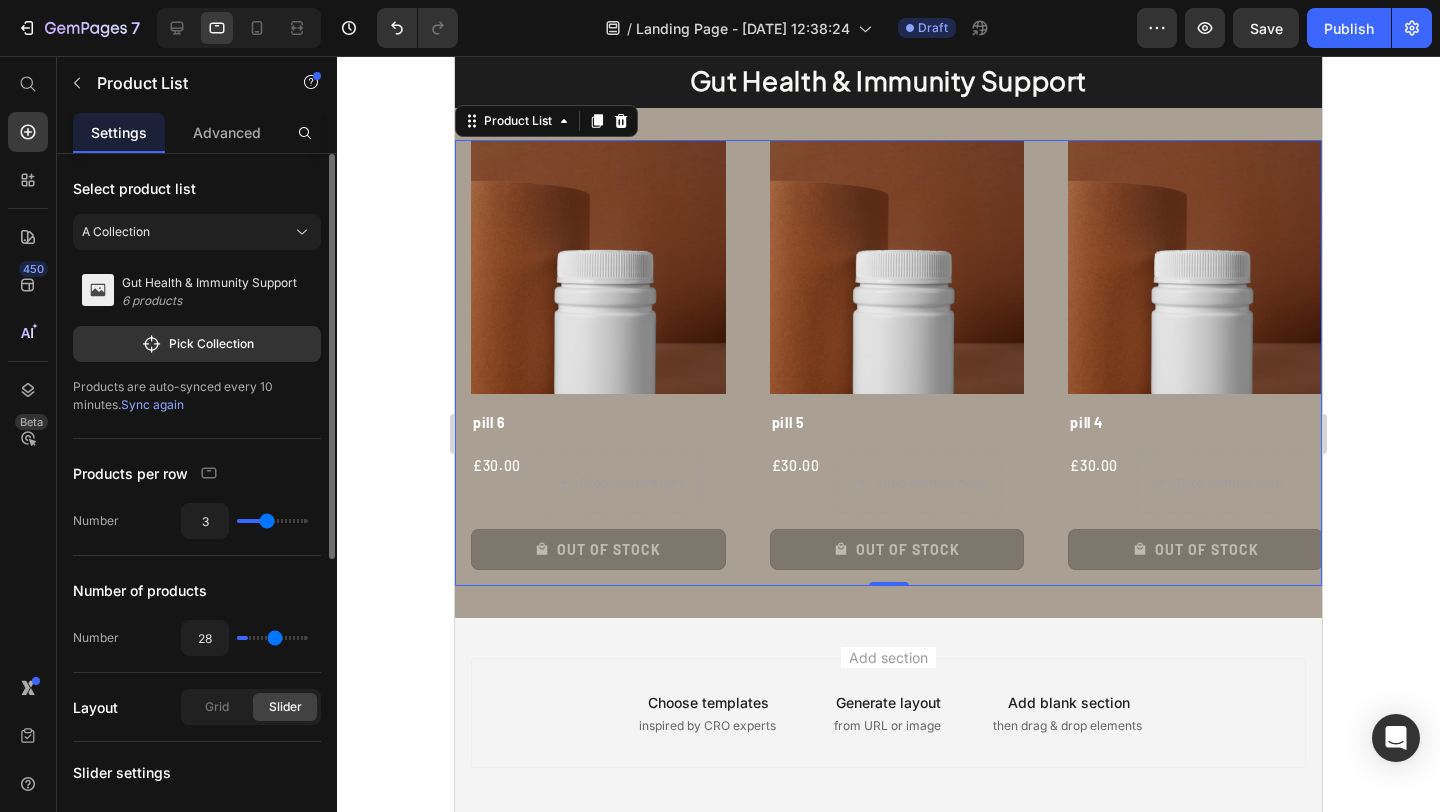 type on "29" 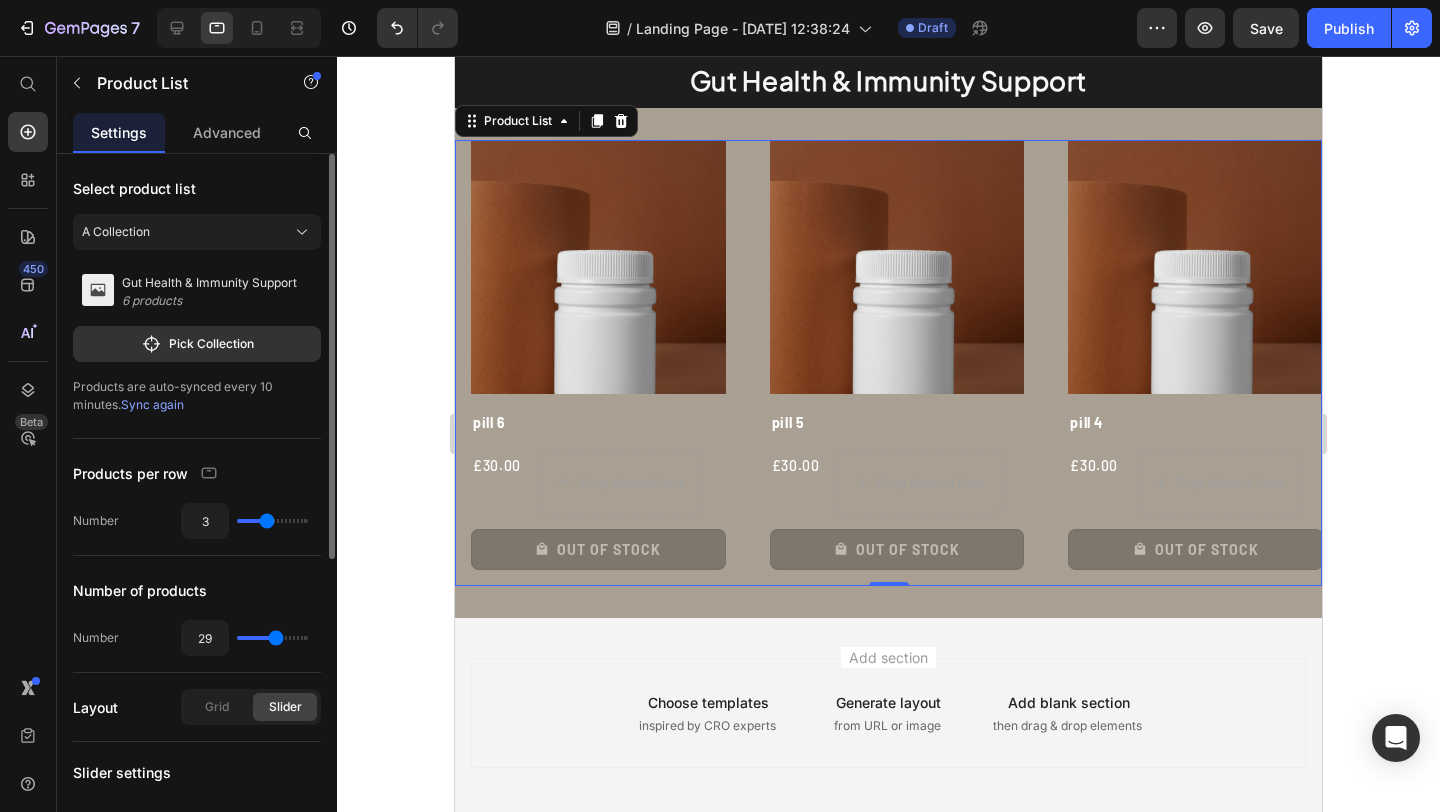type on "30" 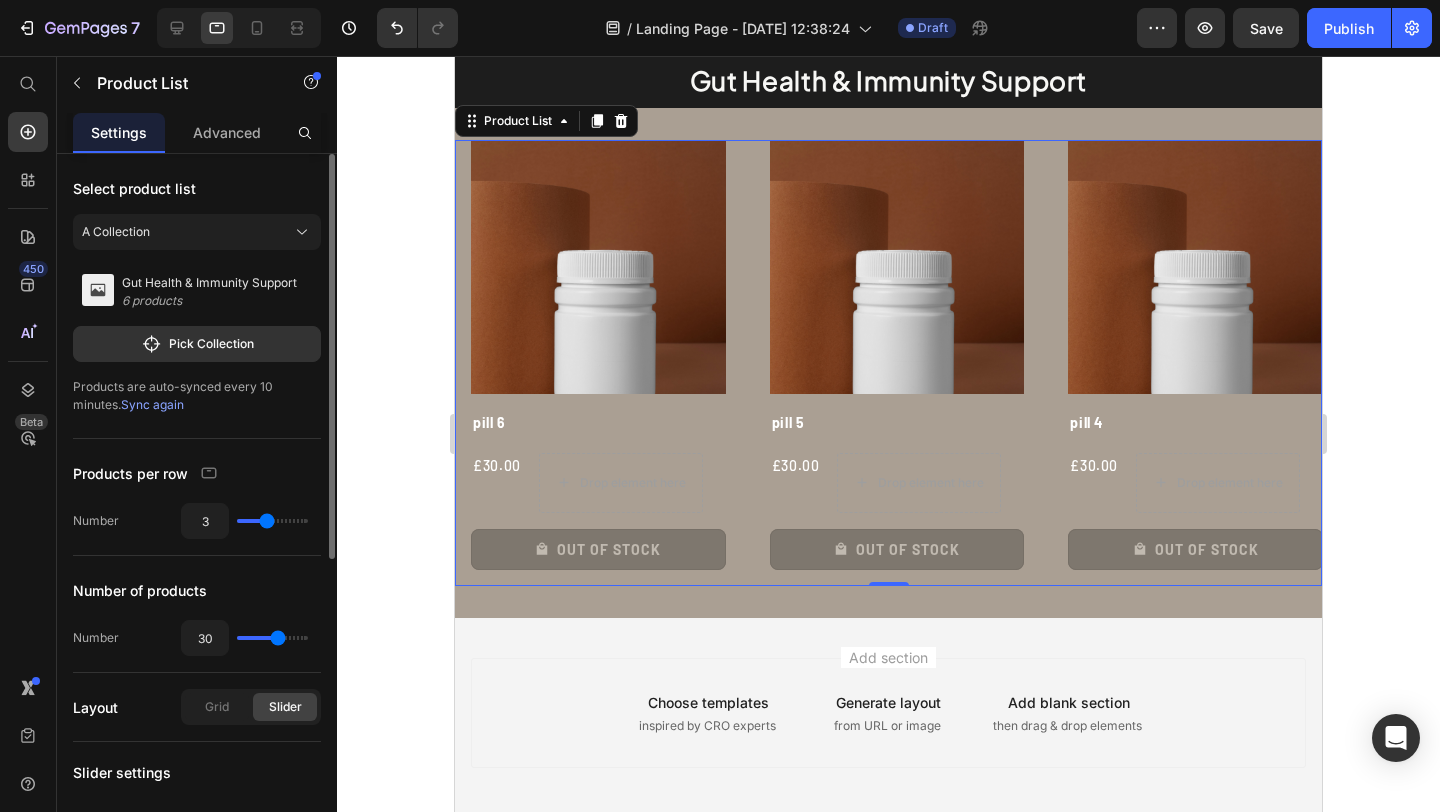 type on "31" 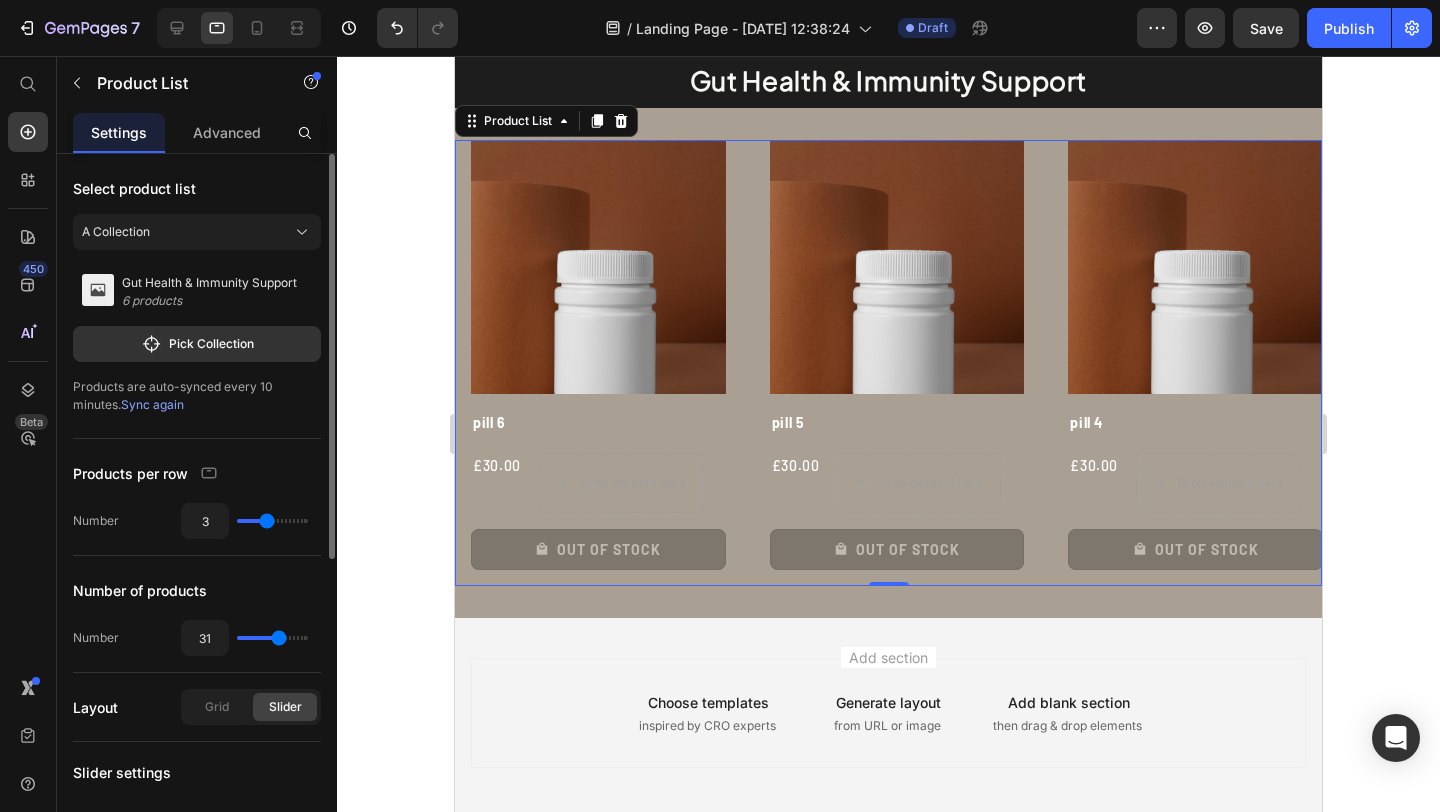 type on "34" 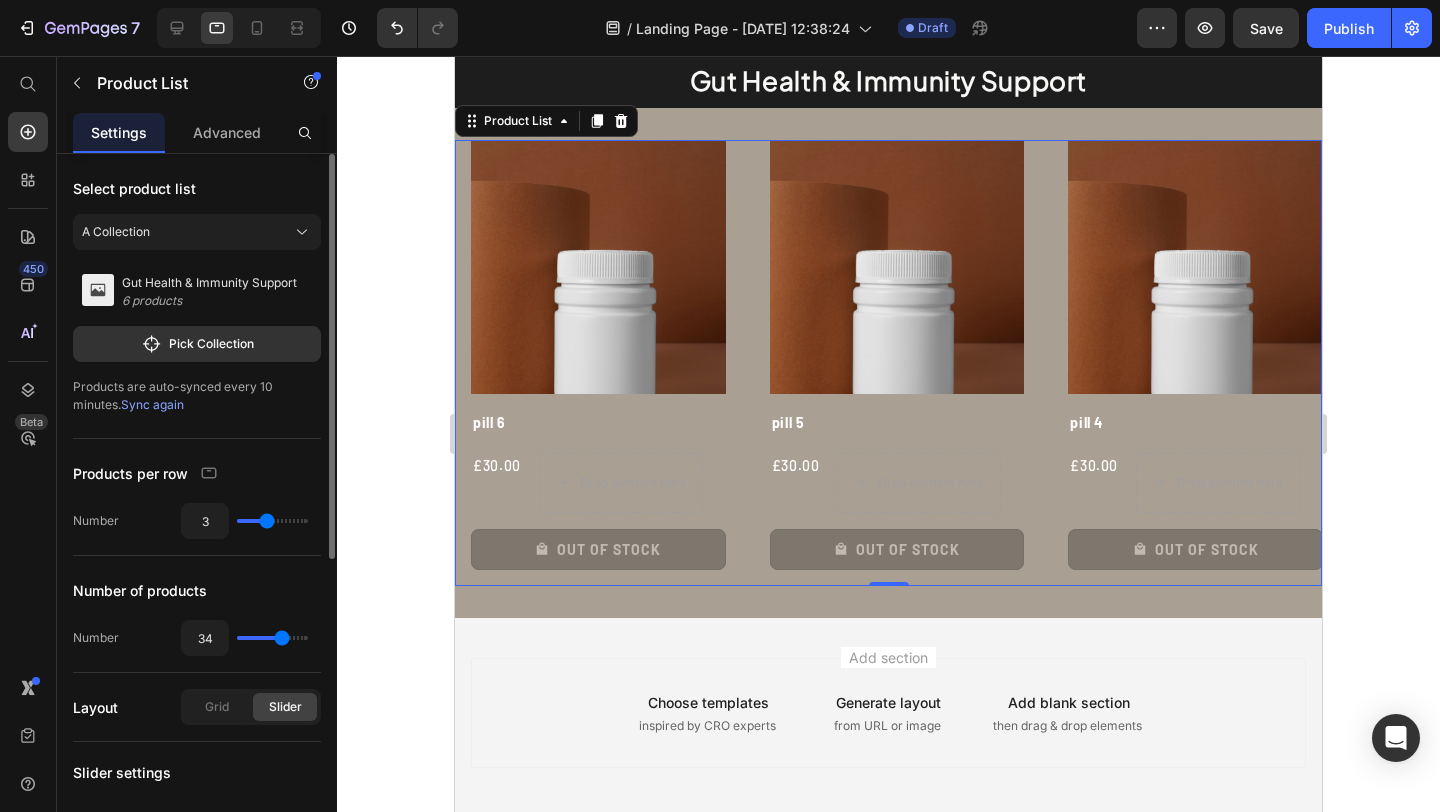 type on "40" 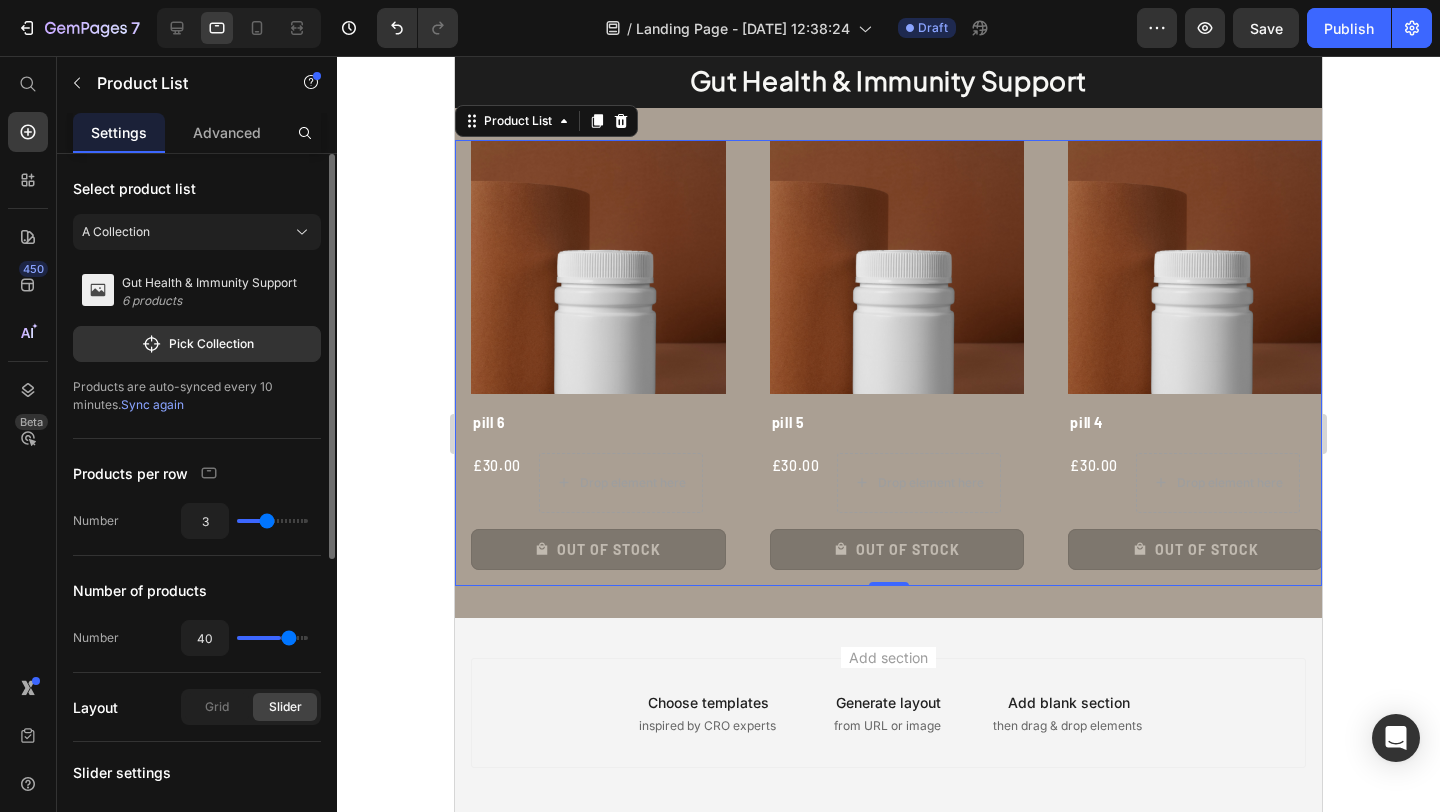 type on "45" 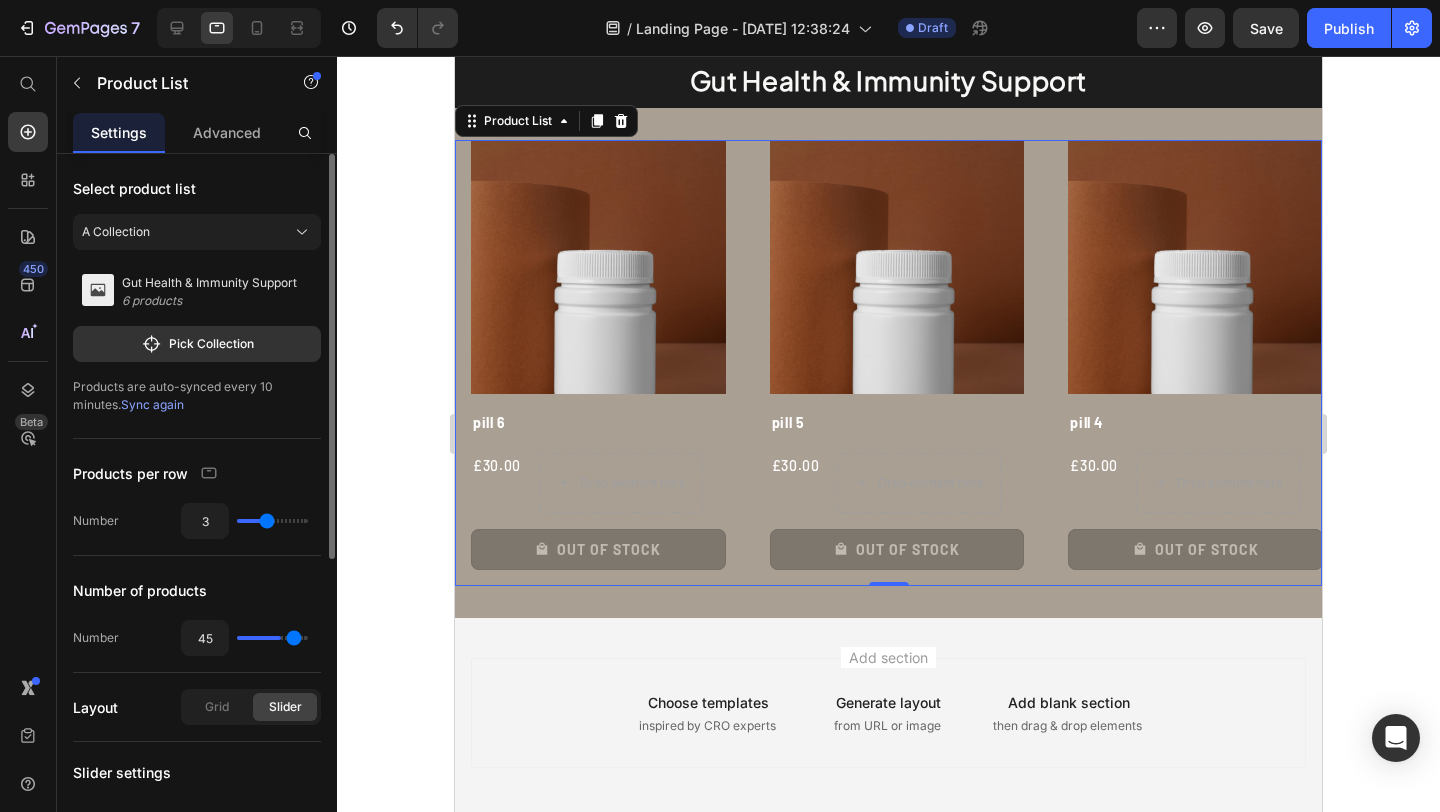 type on "49" 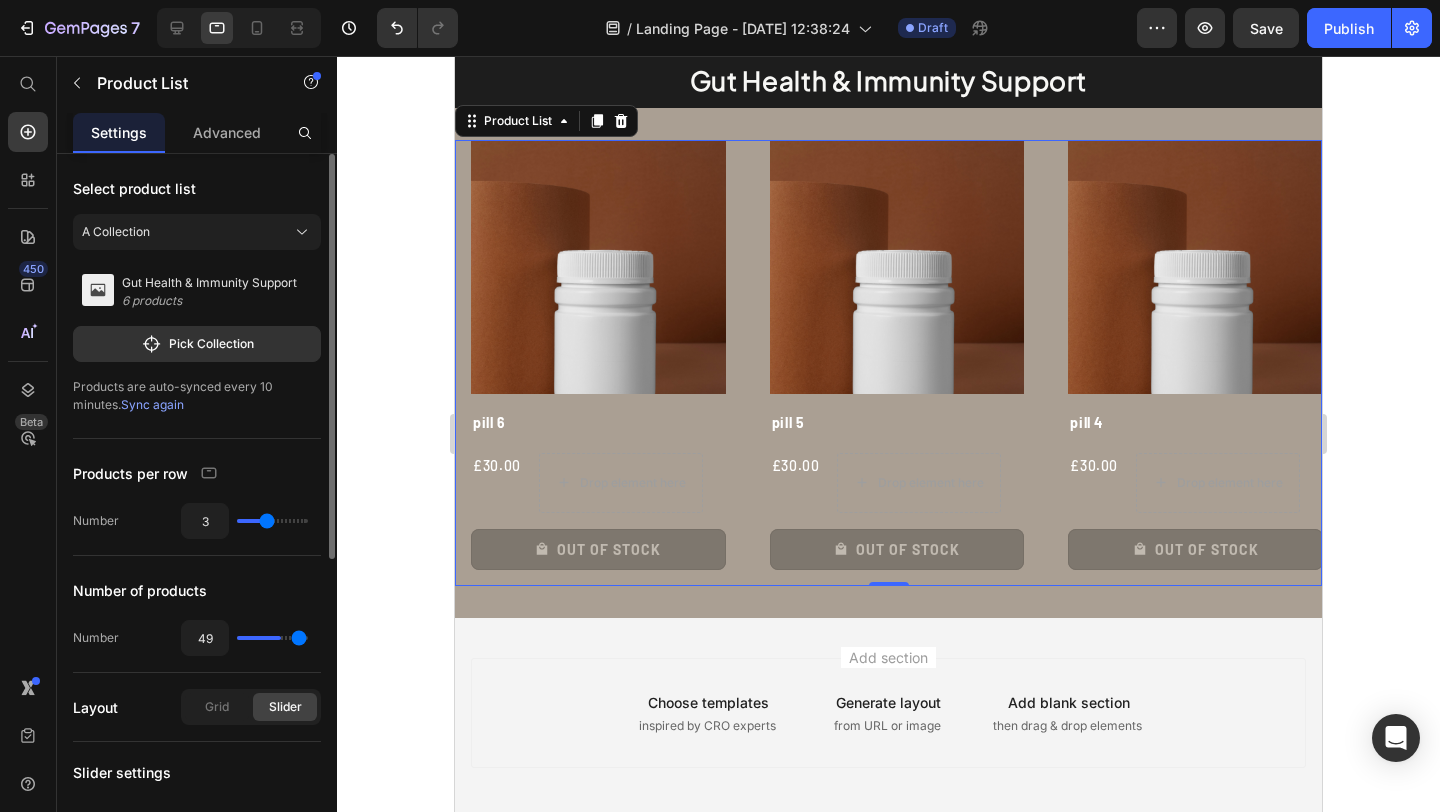type on "50" 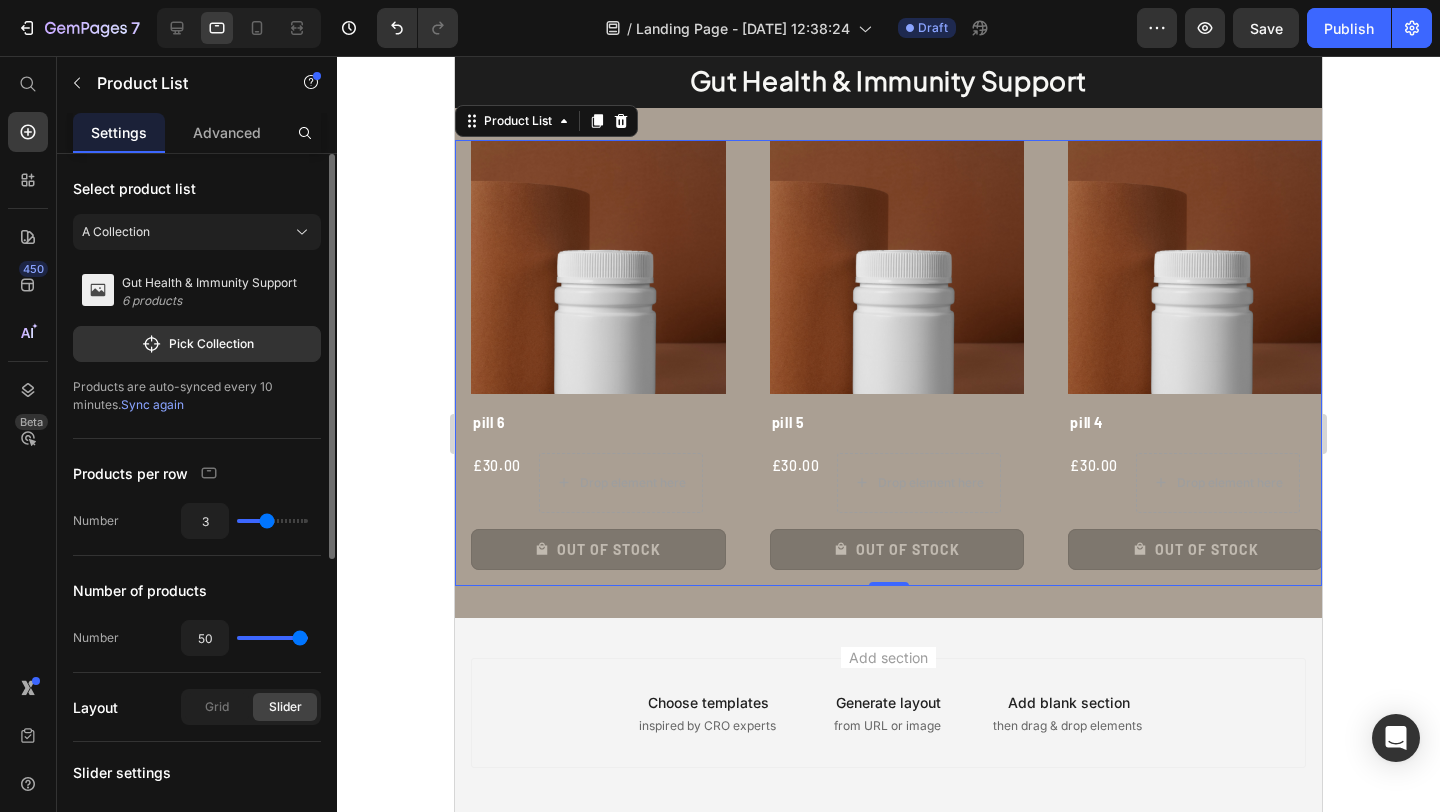 drag, startPoint x: 253, startPoint y: 643, endPoint x: 324, endPoint y: 644, distance: 71.00704 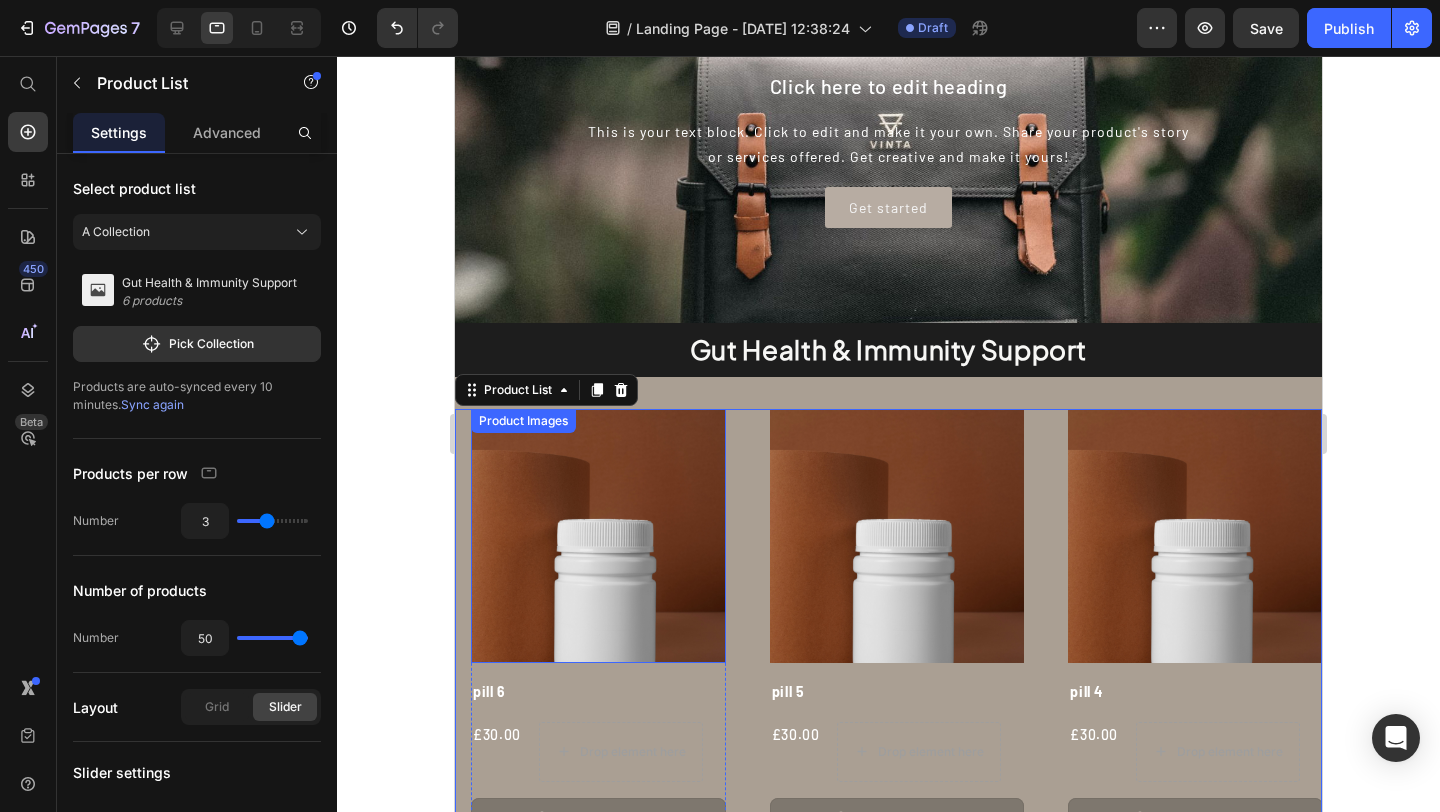scroll, scrollTop: 373, scrollLeft: 0, axis: vertical 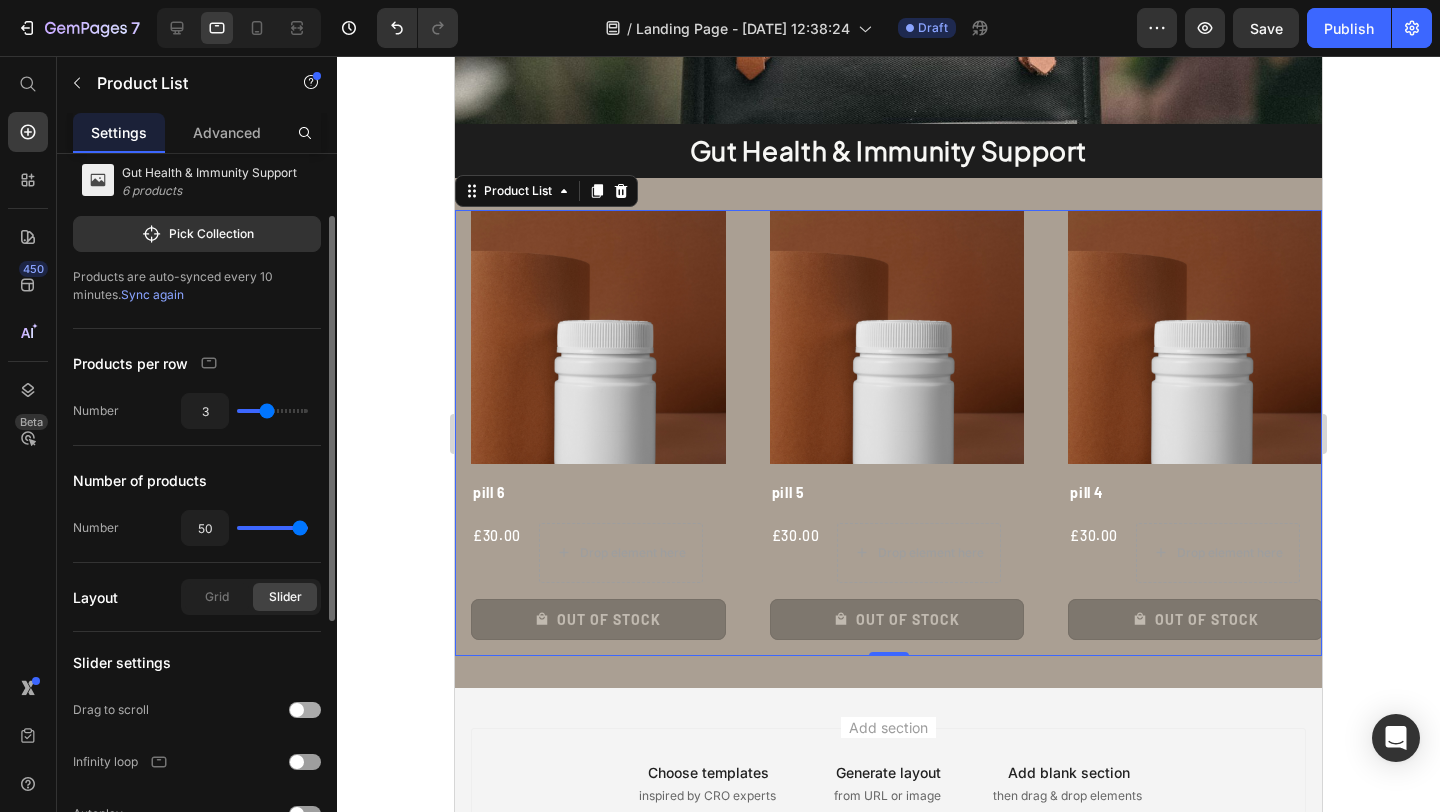 click at bounding box center [305, 710] 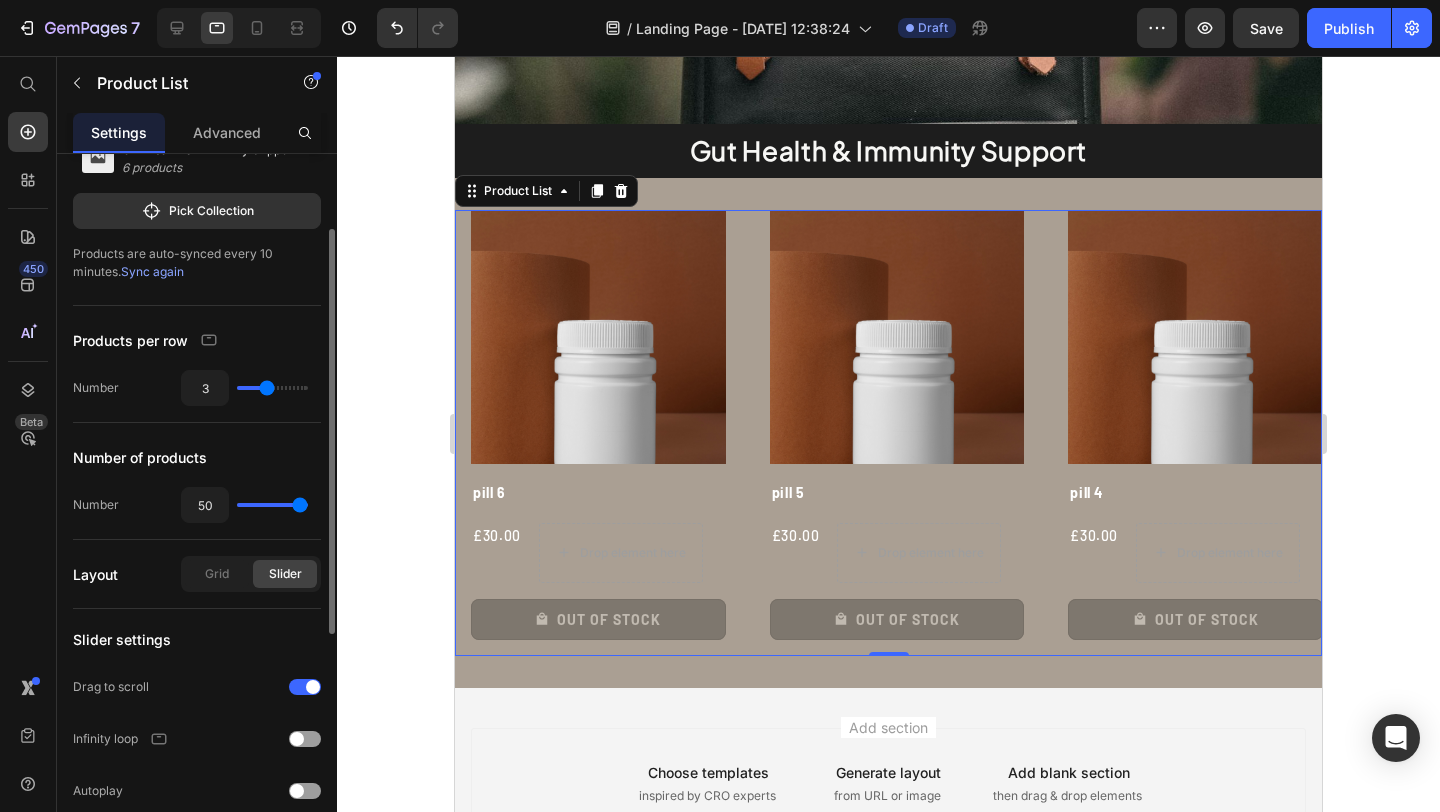 scroll, scrollTop: 167, scrollLeft: 0, axis: vertical 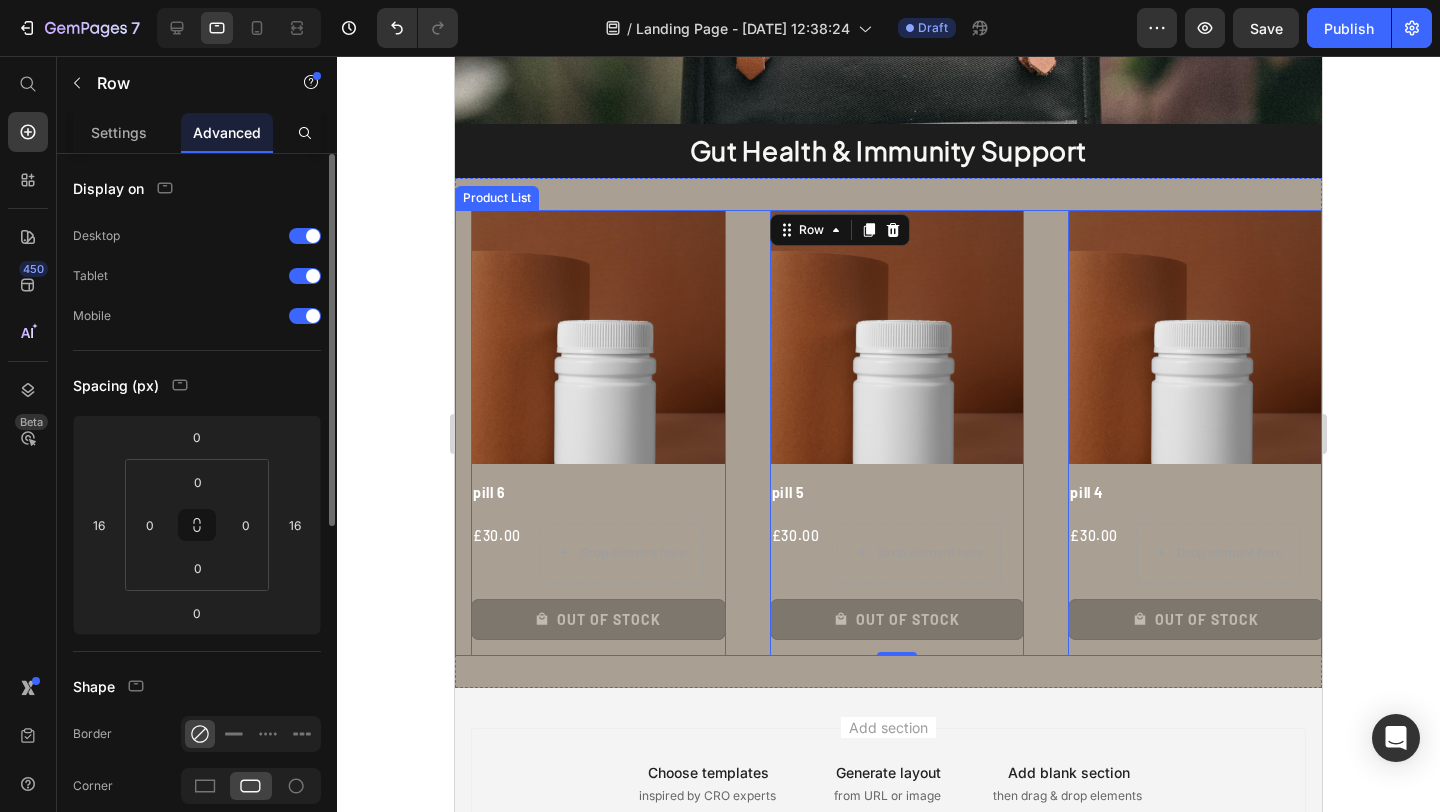click on "Product Images pill 6 Product Title £30.00 Product Price
Drop element here Row Out Of Stock Product Cart Button Row   0 Product Images pill 5 Product Title £30.00 Product Price
Drop element here Row Out Of Stock Product Cart Button Row   0 Product Images pill 4 Product Title £30.00 Product Price
Drop element here Row Out Of Stock Product Cart Button Row   0 Product Images pill 3 Product Title £30.00 Product Price
Drop element here Row Out Of Stock Product Cart Button Row   0 Product Images pill 2 Product Title £30.00 Product Price
Drop element here Row Out Of Stock Product Cart Button Row   0 Product Images pill 1 Product Title £30.00 Product Price
Drop element here Row Out Of Stock Product Cart Button Row   0" at bounding box center [888, 433] 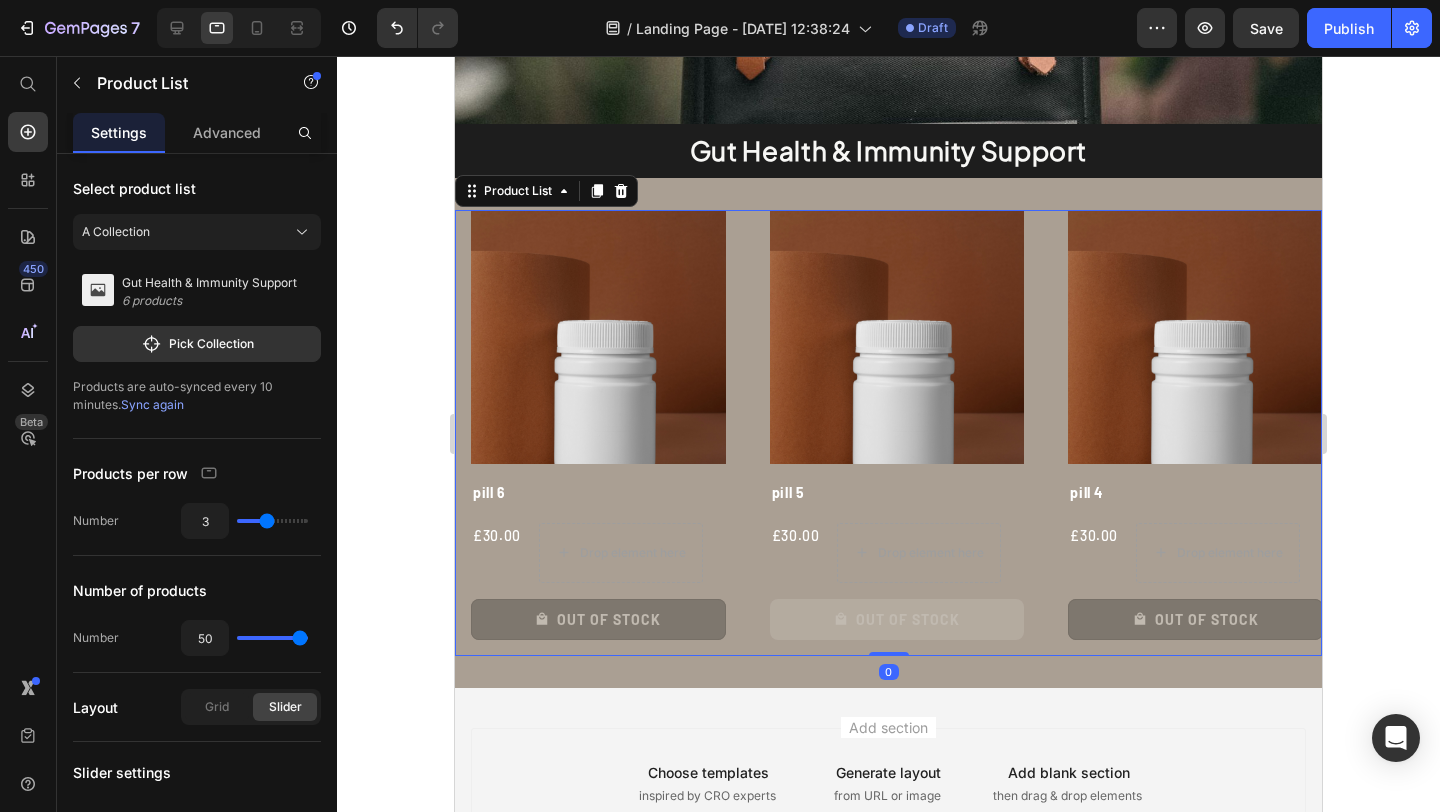 drag, startPoint x: 880, startPoint y: 649, endPoint x: 887, endPoint y: 592, distance: 57.428215 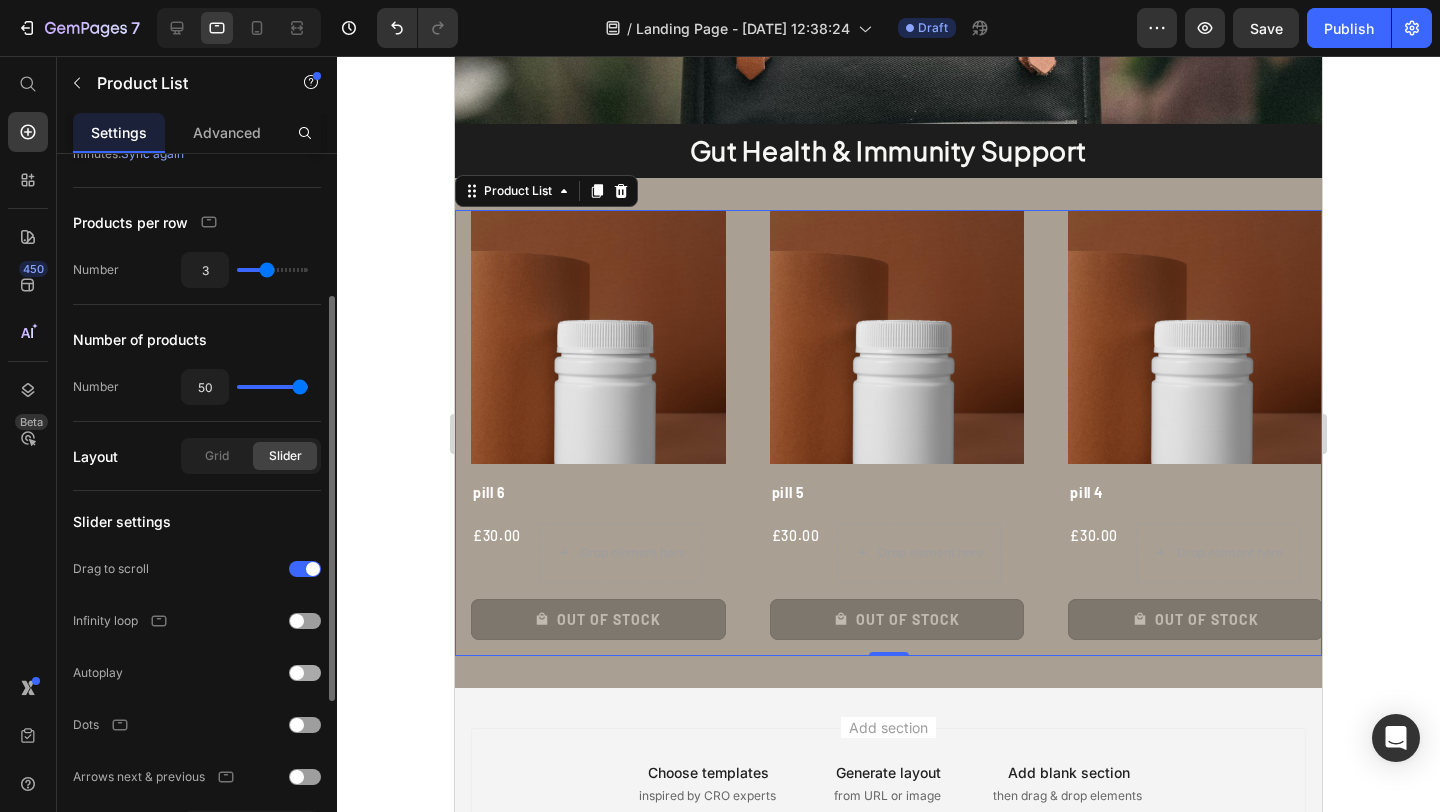 scroll, scrollTop: 290, scrollLeft: 0, axis: vertical 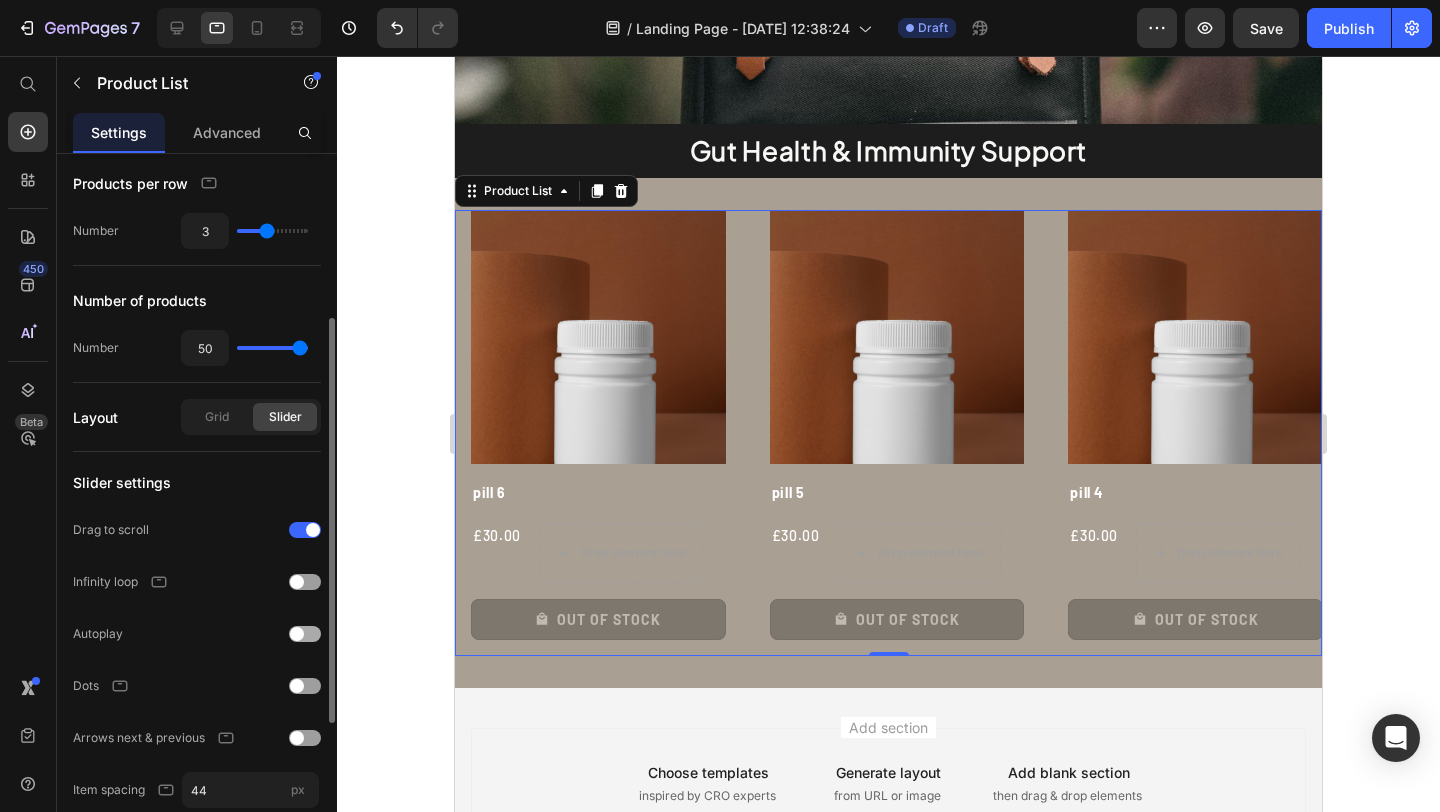 click at bounding box center [305, 634] 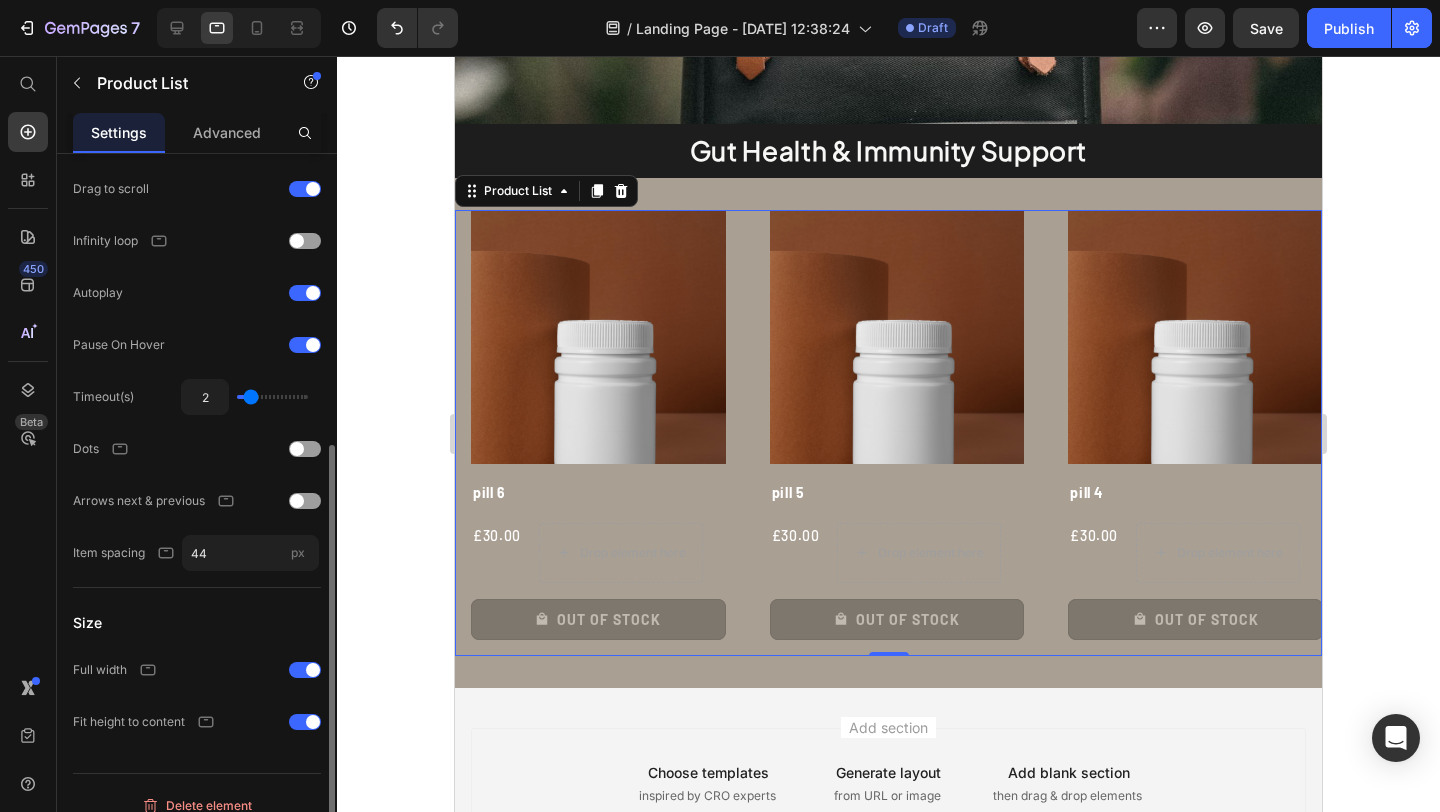 scroll, scrollTop: 650, scrollLeft: 0, axis: vertical 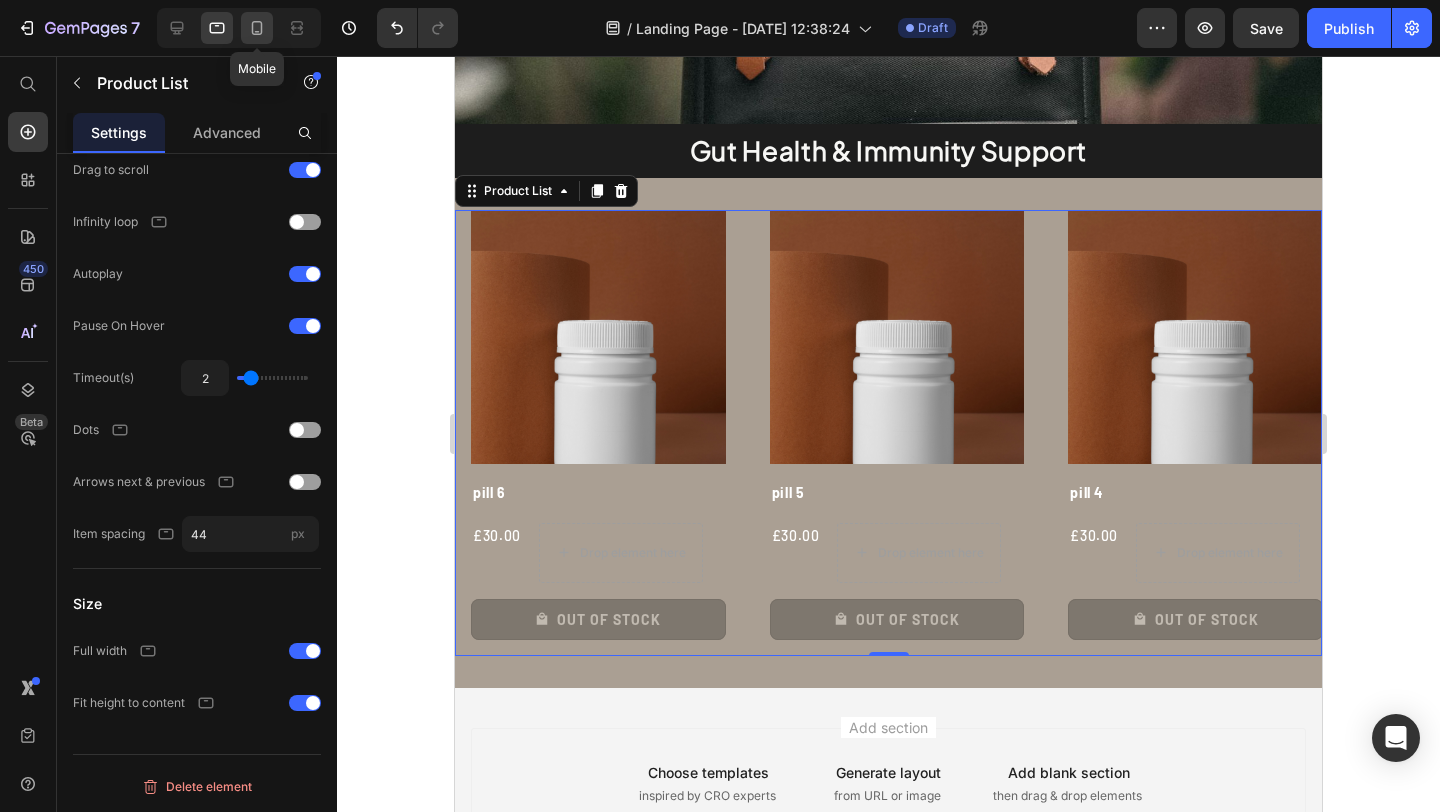click 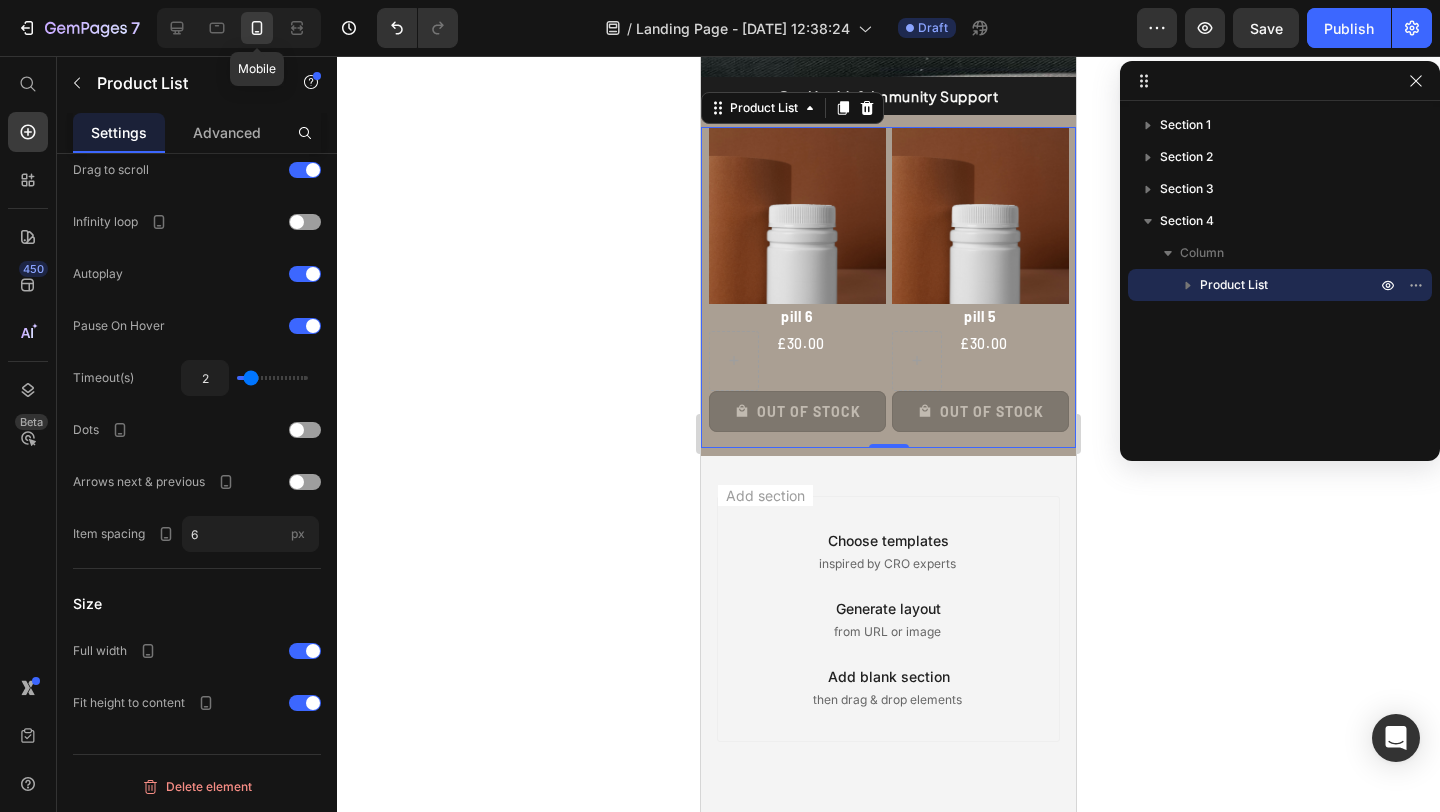 scroll, scrollTop: 574, scrollLeft: 0, axis: vertical 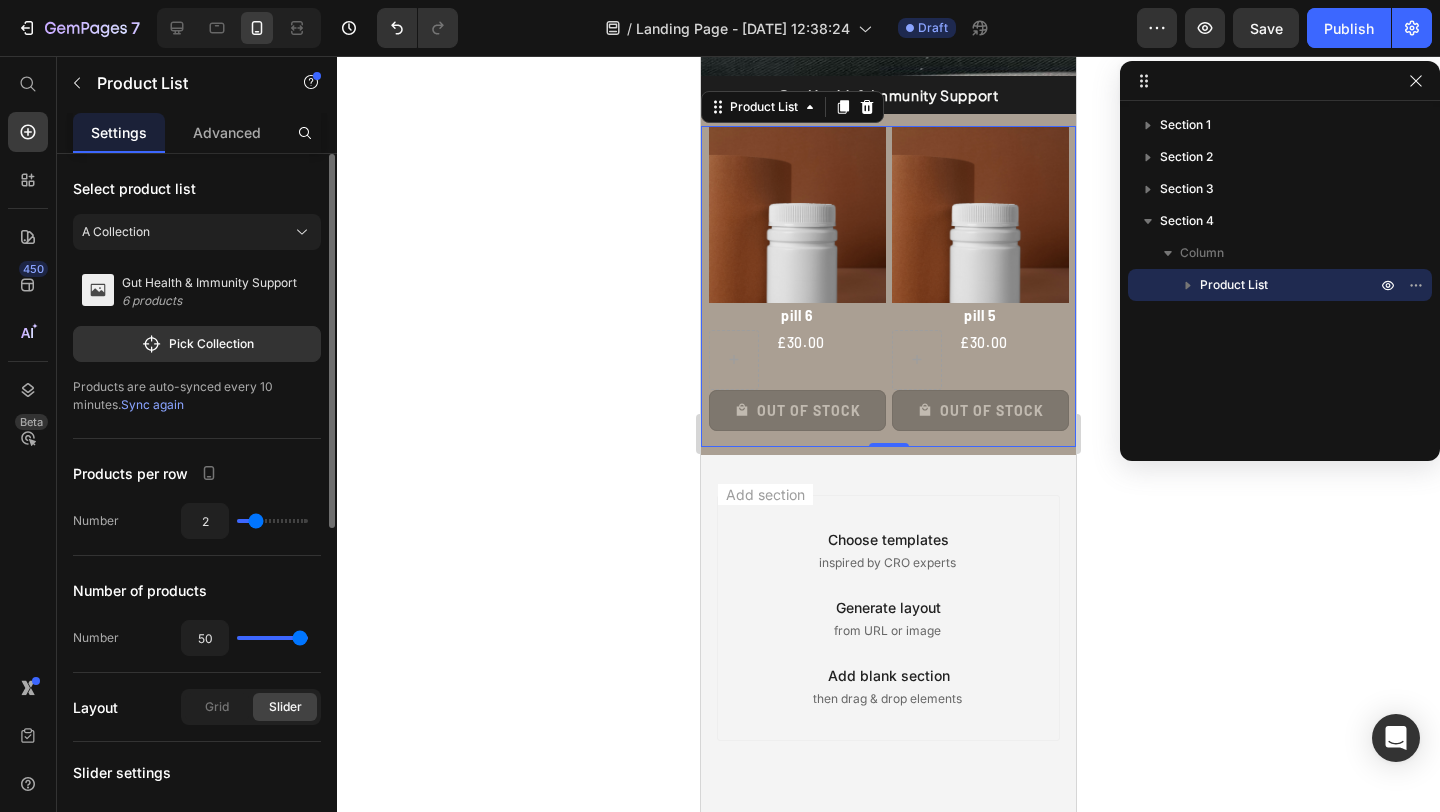 type on "3" 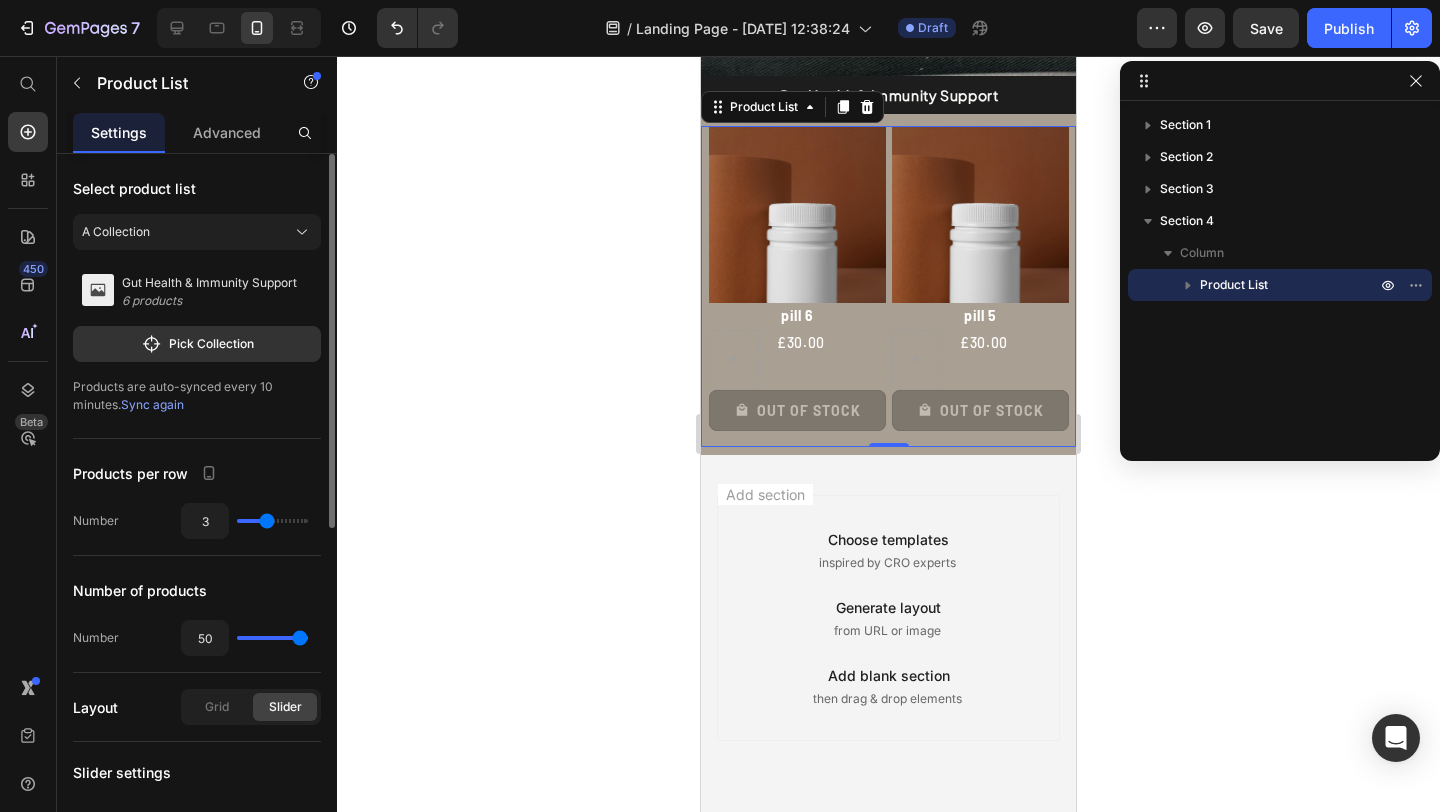 drag, startPoint x: 250, startPoint y: 520, endPoint x: 265, endPoint y: 522, distance: 15.132746 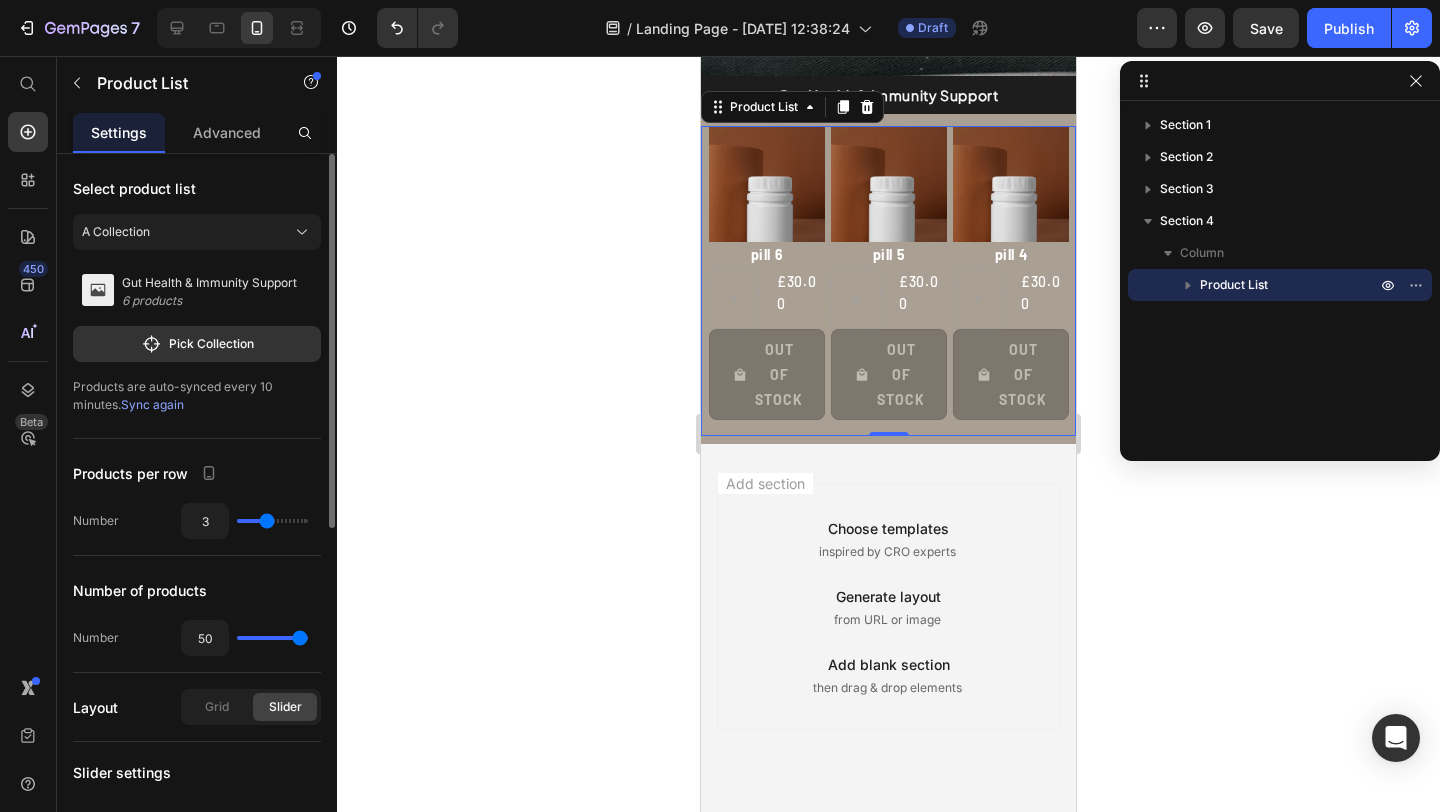 type on "2" 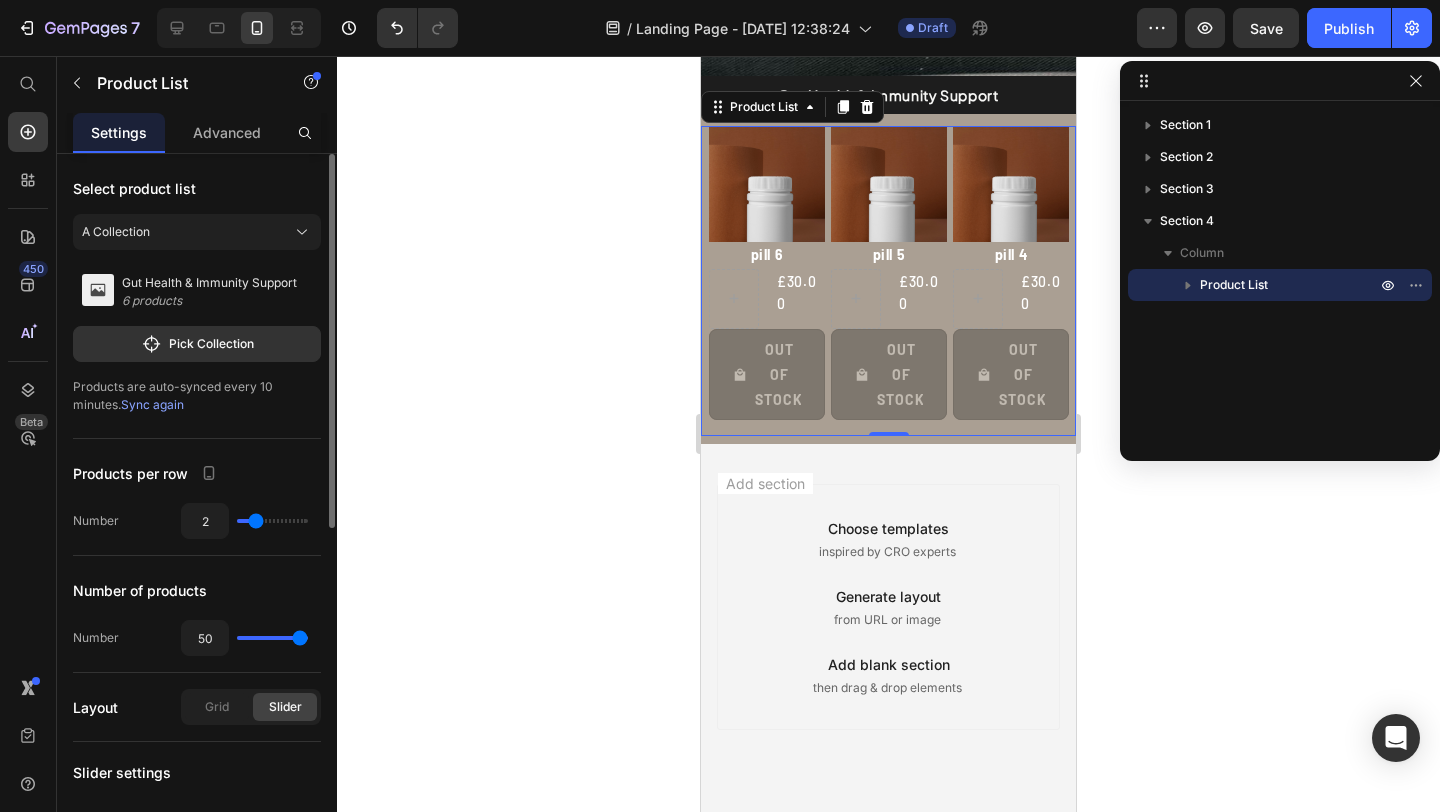 type on "2" 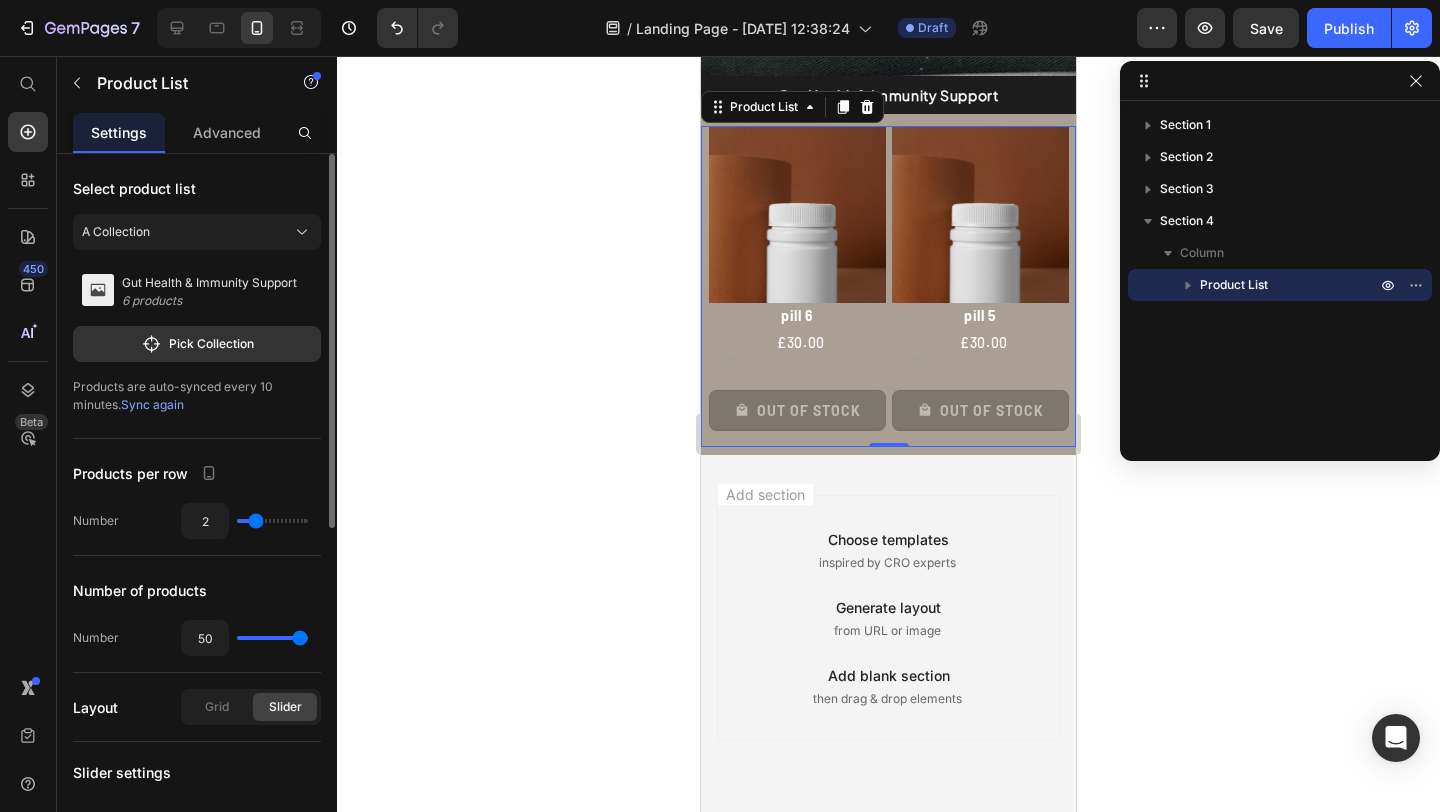 click on "Sync again" at bounding box center (152, 404) 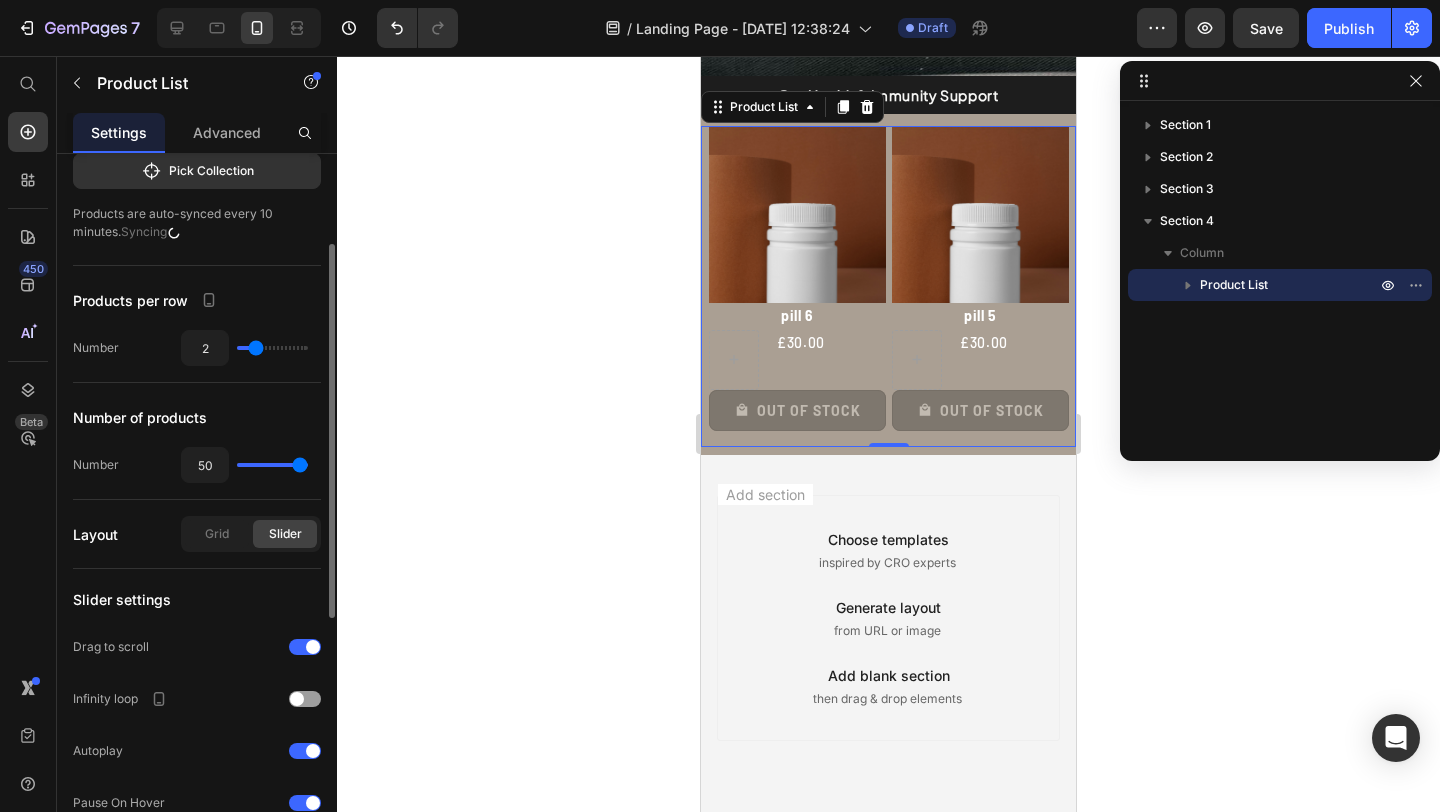 scroll, scrollTop: 215, scrollLeft: 0, axis: vertical 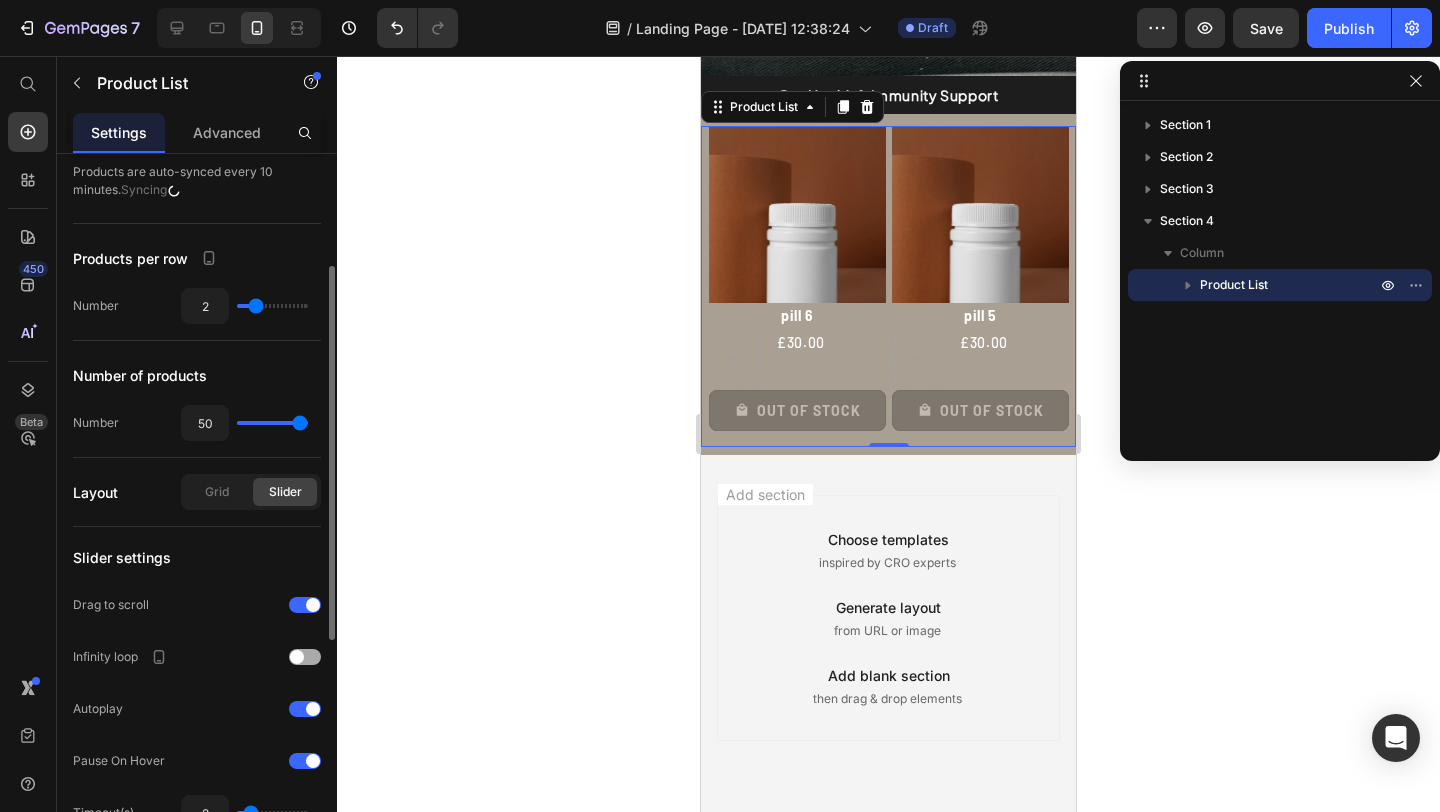 click at bounding box center (305, 657) 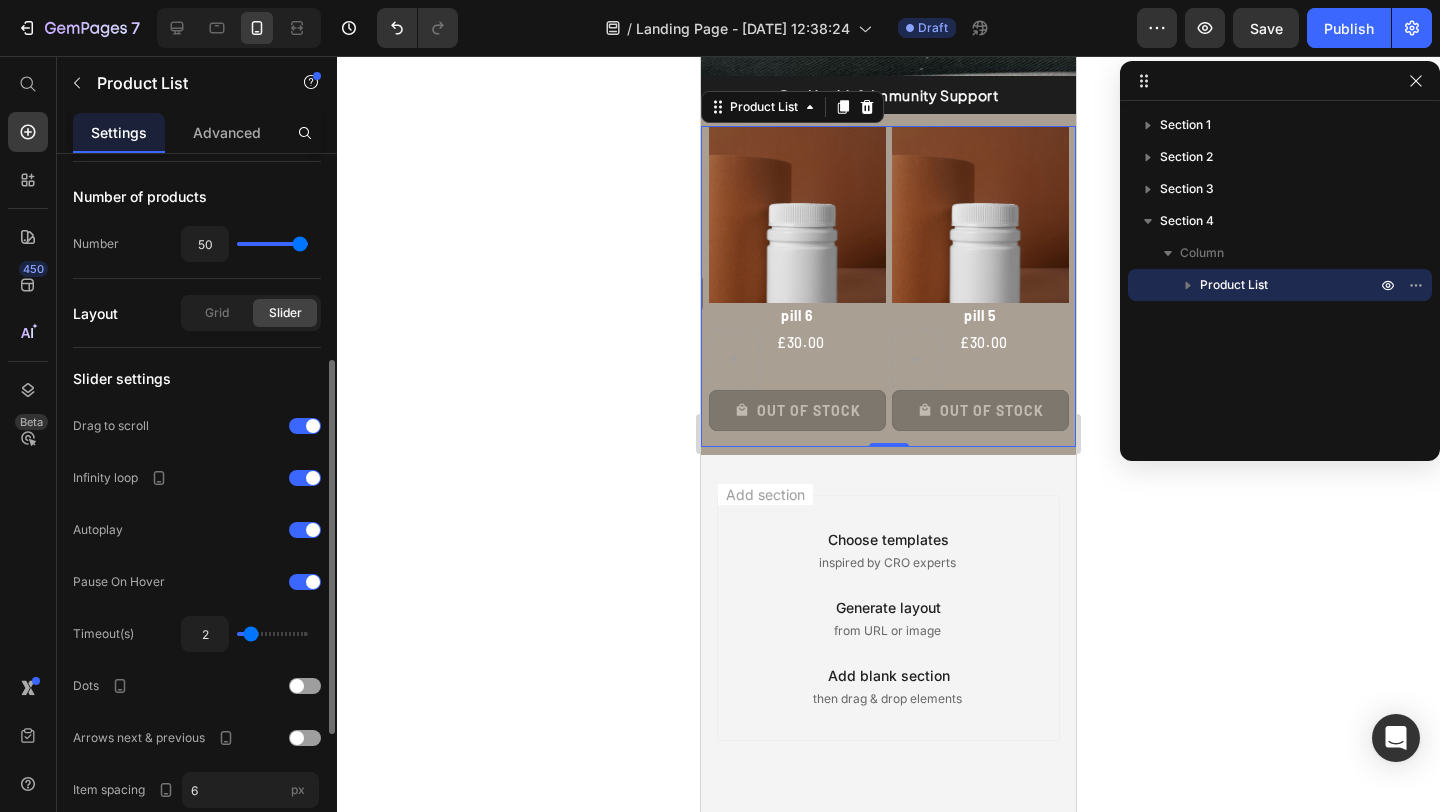 scroll, scrollTop: 433, scrollLeft: 0, axis: vertical 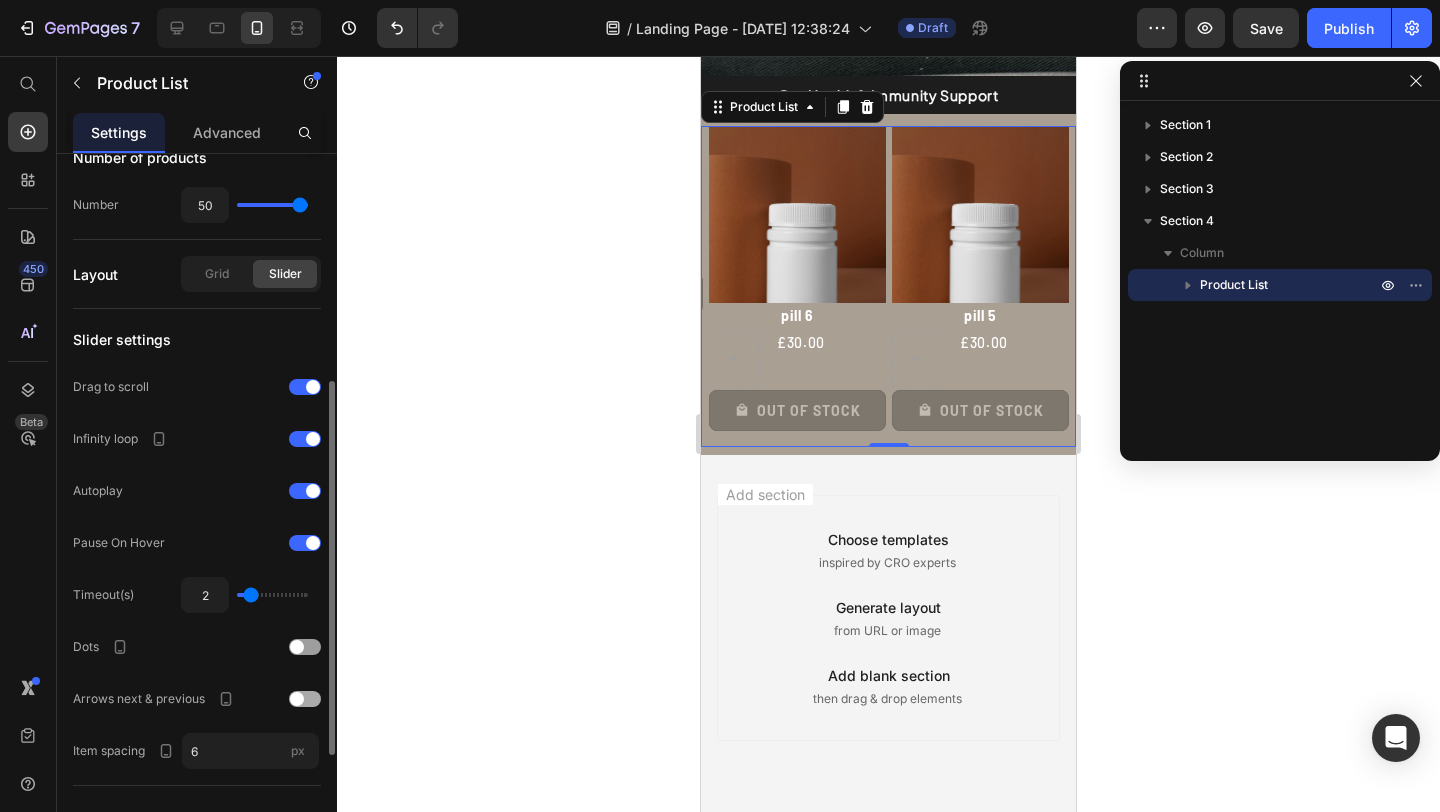 click at bounding box center [305, 699] 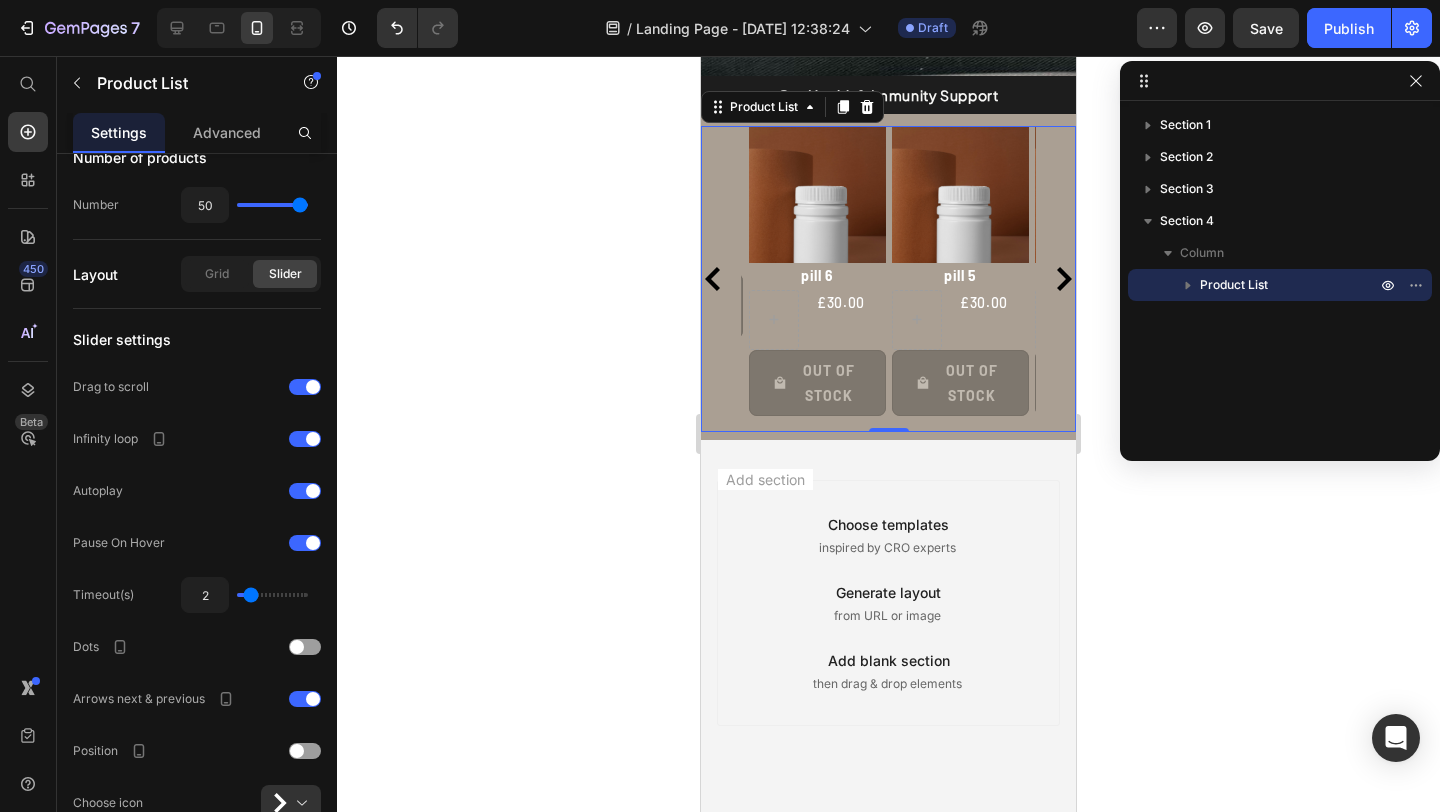click on "Product Images pill 6 Product Title £30.00 Product Price
Row Out Of Stock Product Cart Button Row Product Images pill 5 Product Title £30.00 Product Price
Row Out Of Stock Product Cart Button Row Product Images pill 4 Product Title £30.00 Product Price
Row Out Of Stock Product Cart Button Row Product Images pill 3 Product Title £30.00 Product Price
Row Out Of Stock Product Cart Button Row Product Images pill 2 Product Title £30.00 Product Price
Row Out Of Stock Product Cart Button Row Product Images pill 1 Product Title £30.00 Product Price
Row Out Of Stock Product Cart Button Row" at bounding box center (888, 279) 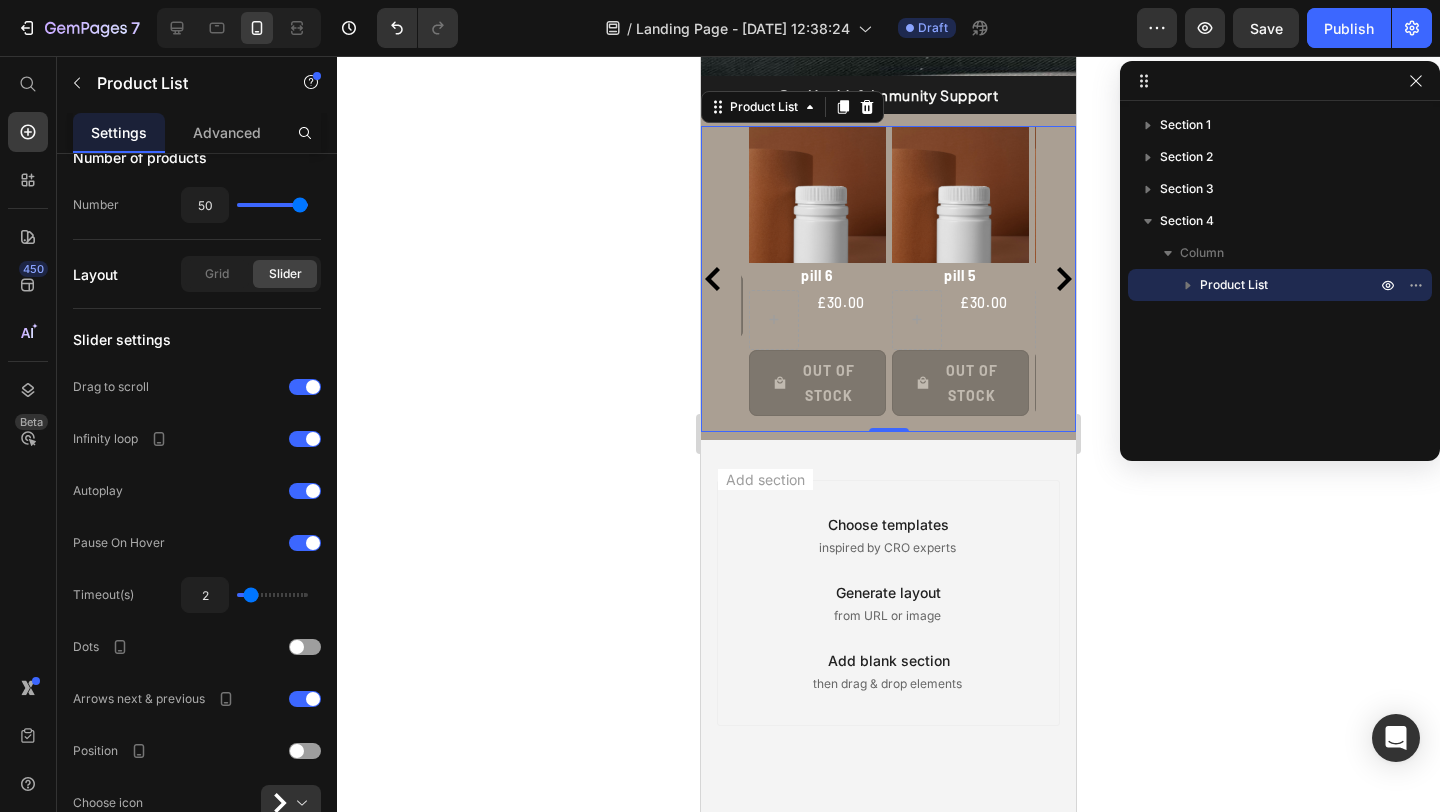 click on "Product Images pill 6 Product Title £30.00 Product Price
Row Out Of Stock Product Cart Button Row" at bounding box center (809, 279) 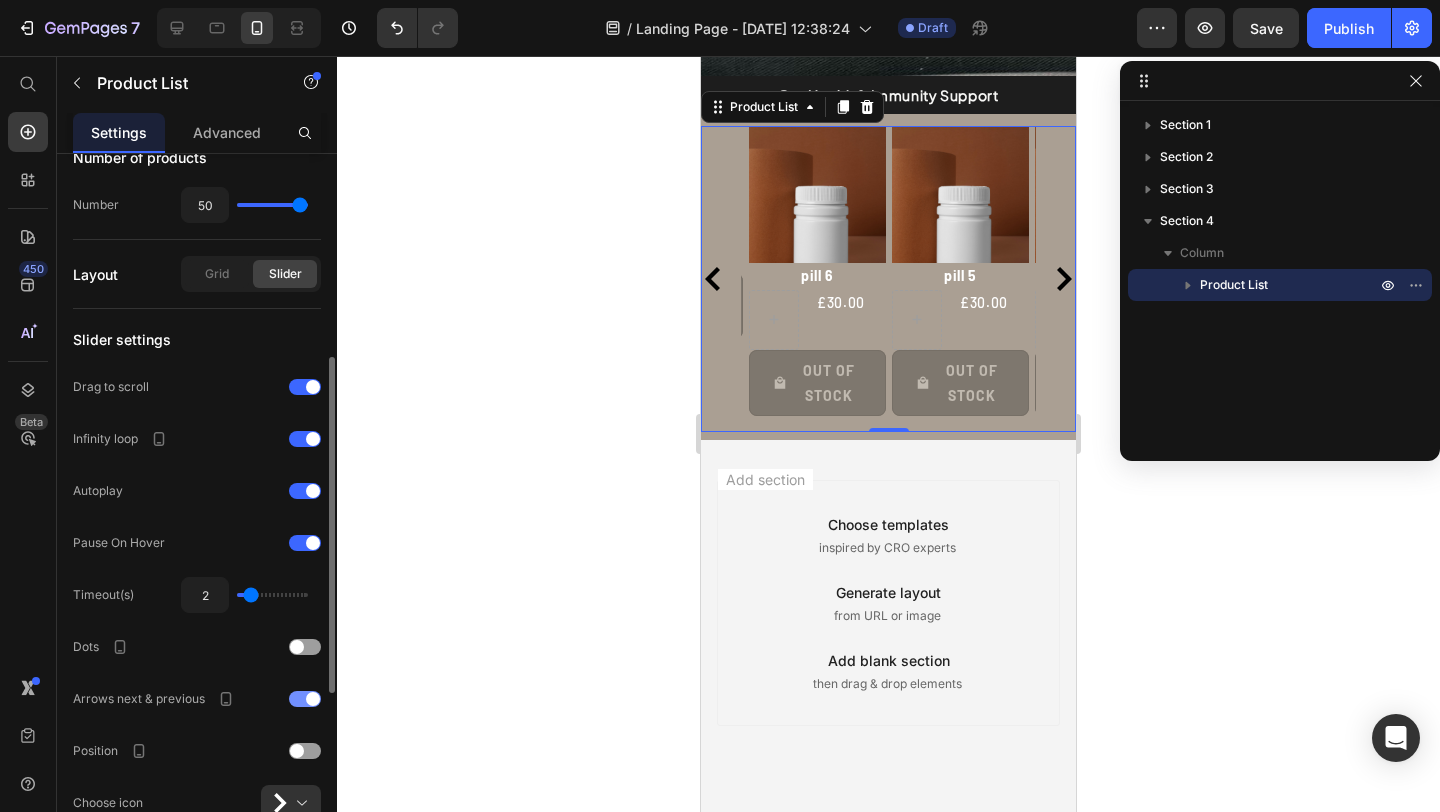 click at bounding box center [313, 699] 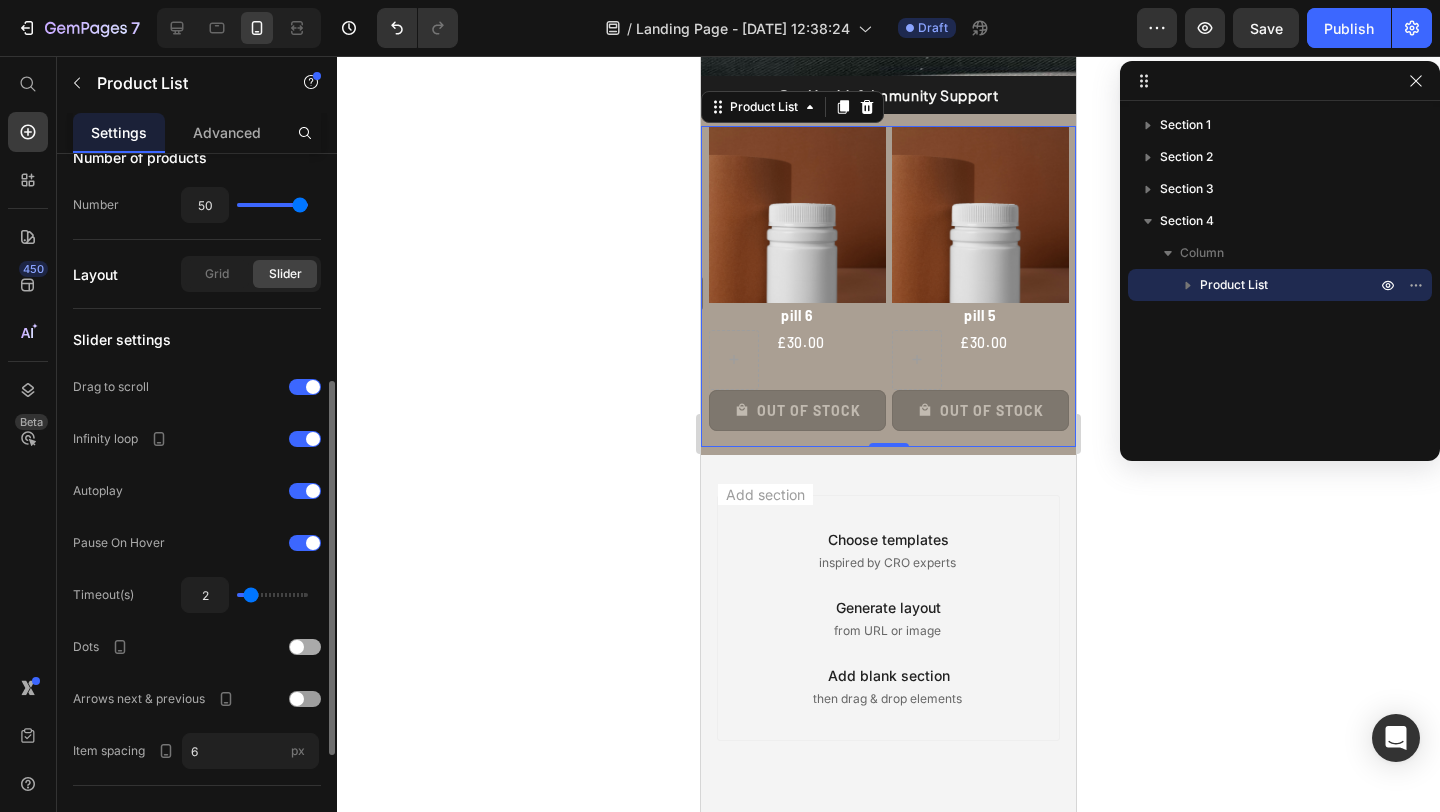 click on "Dots" 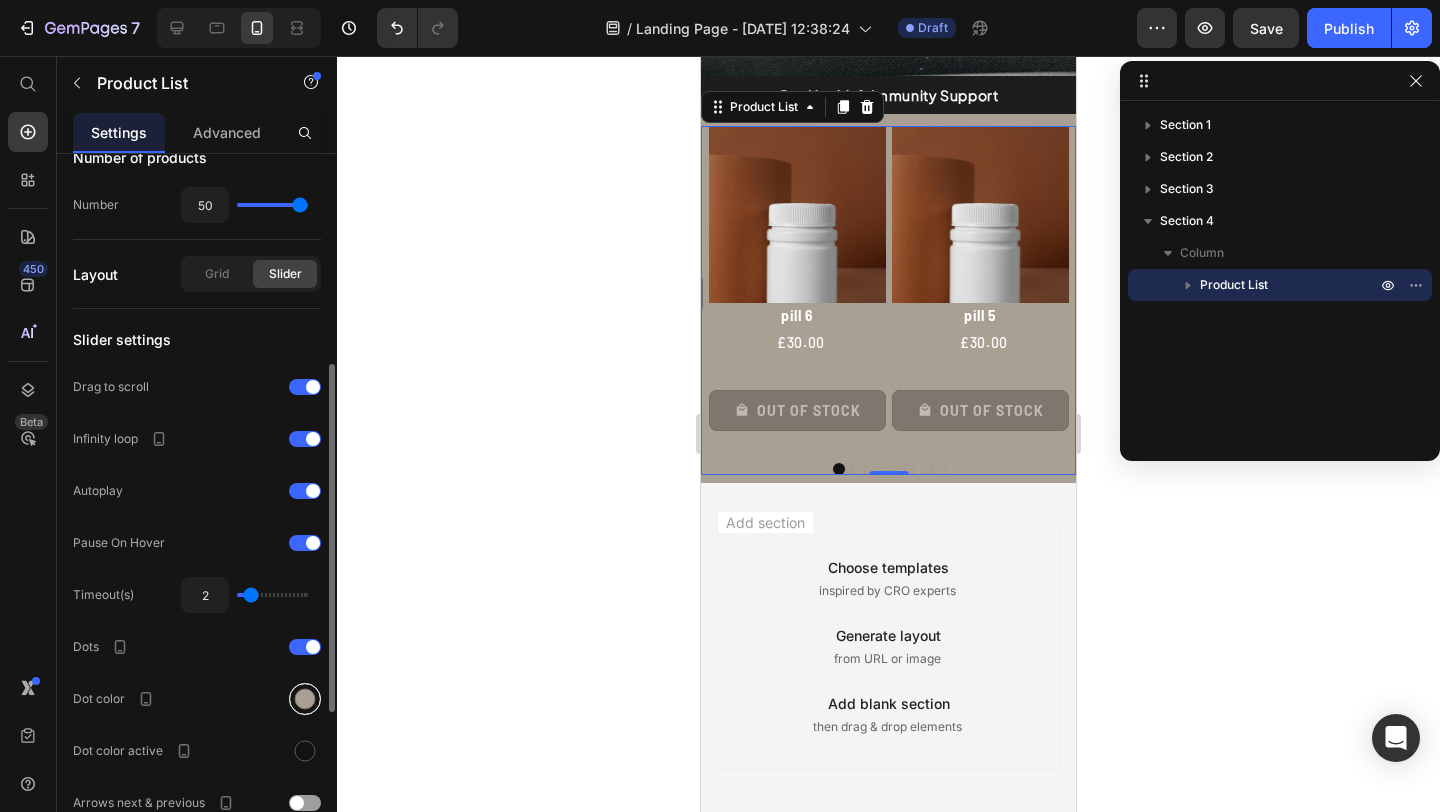 click at bounding box center [305, 699] 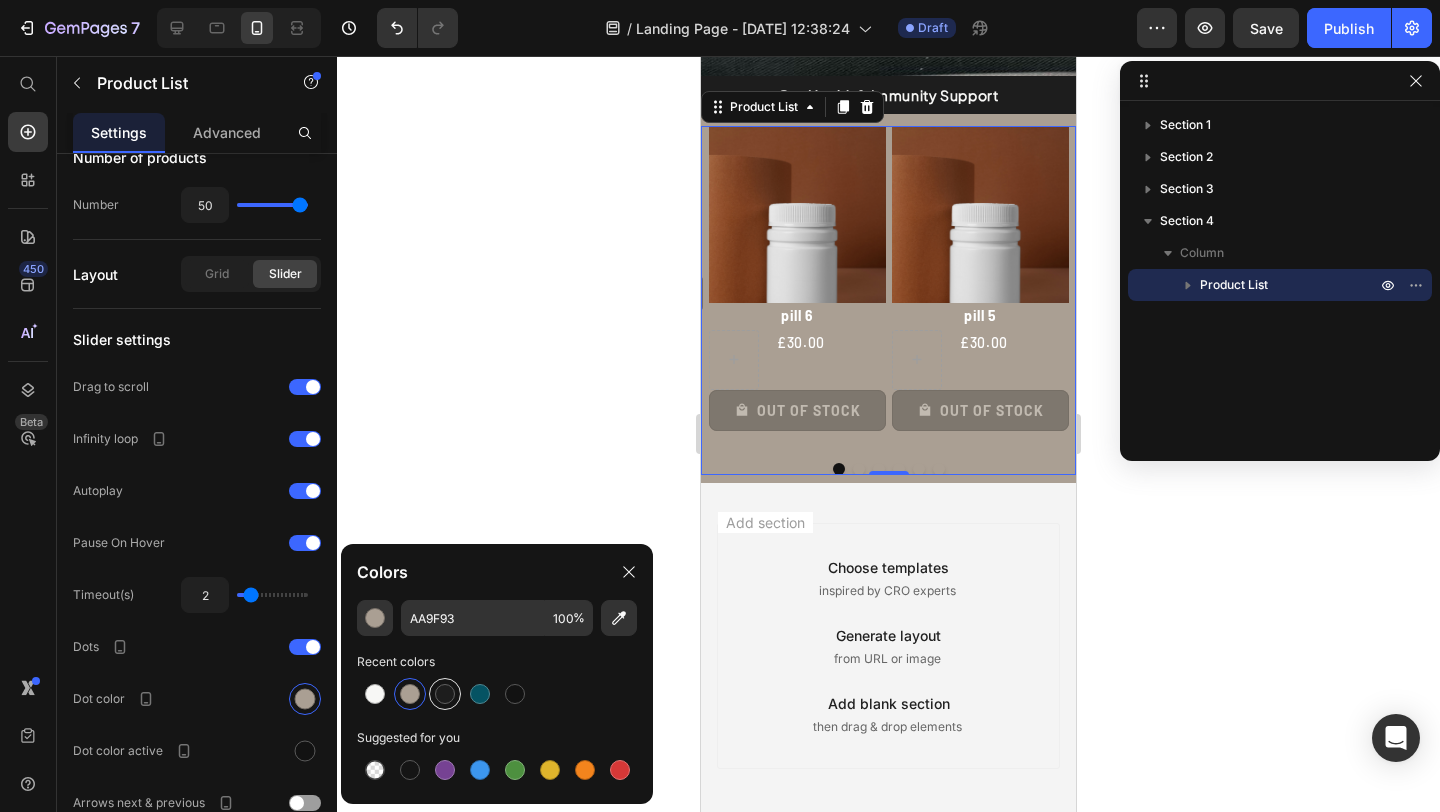 click at bounding box center [445, 694] 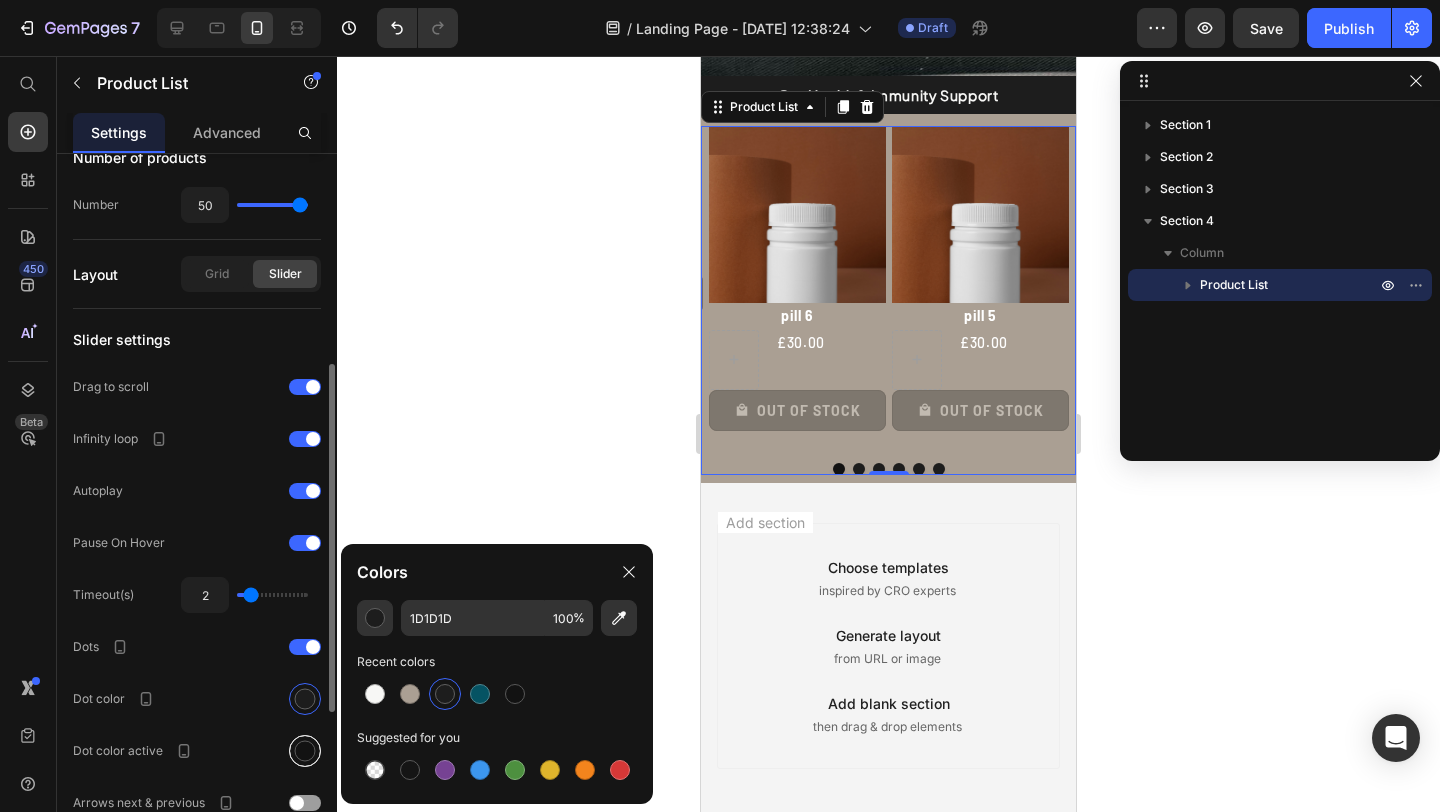 click at bounding box center (305, 751) 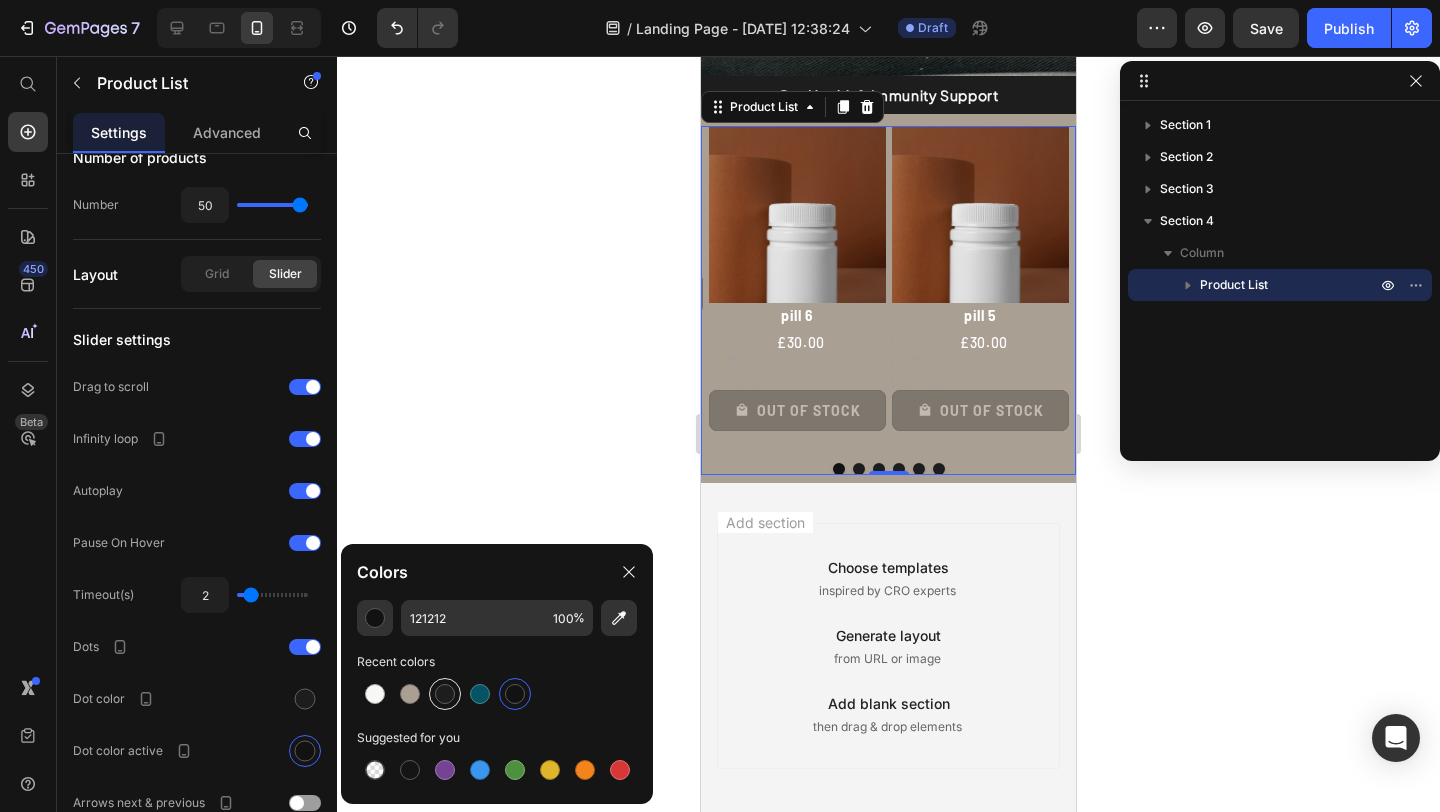 click at bounding box center [445, 694] 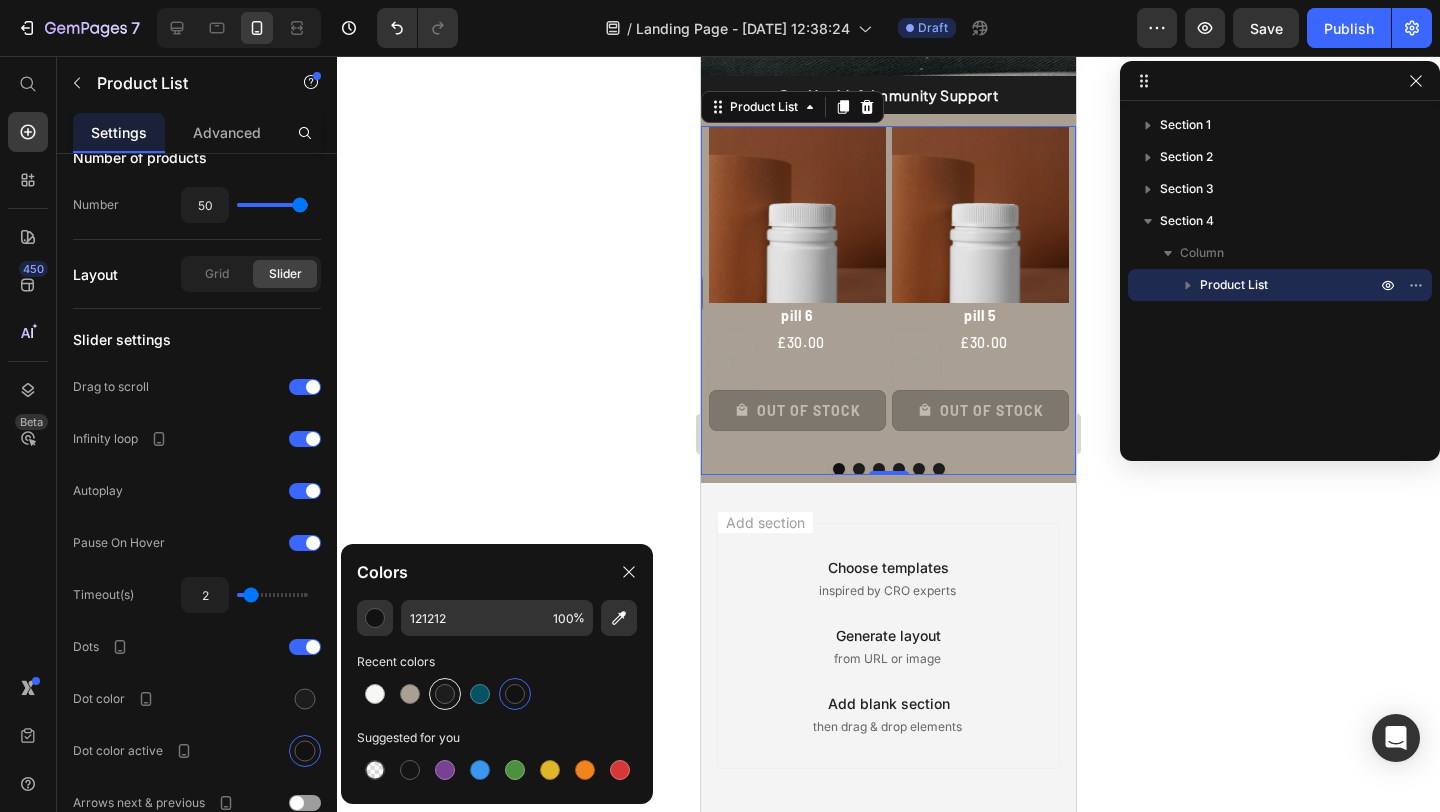type on "1D1D1D" 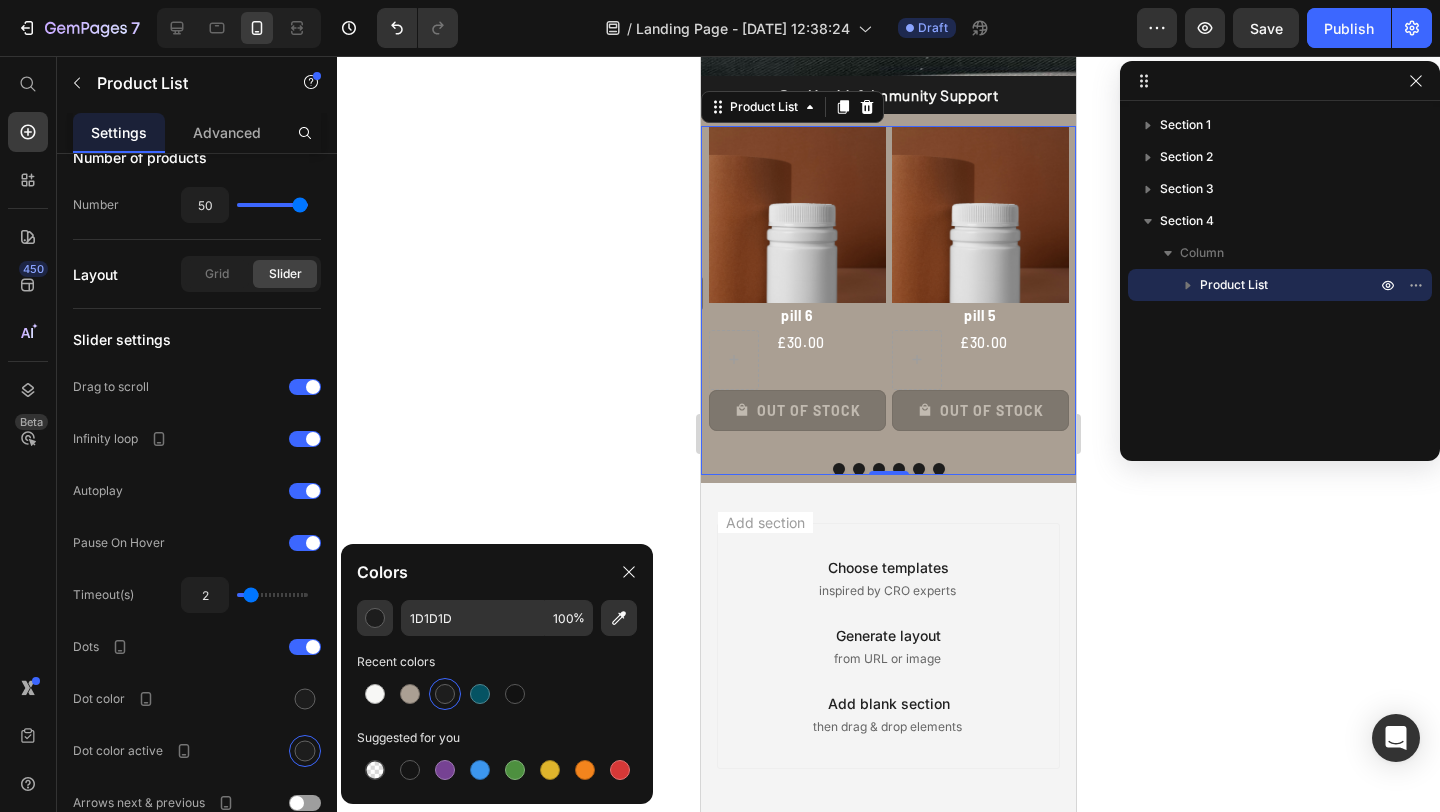 click 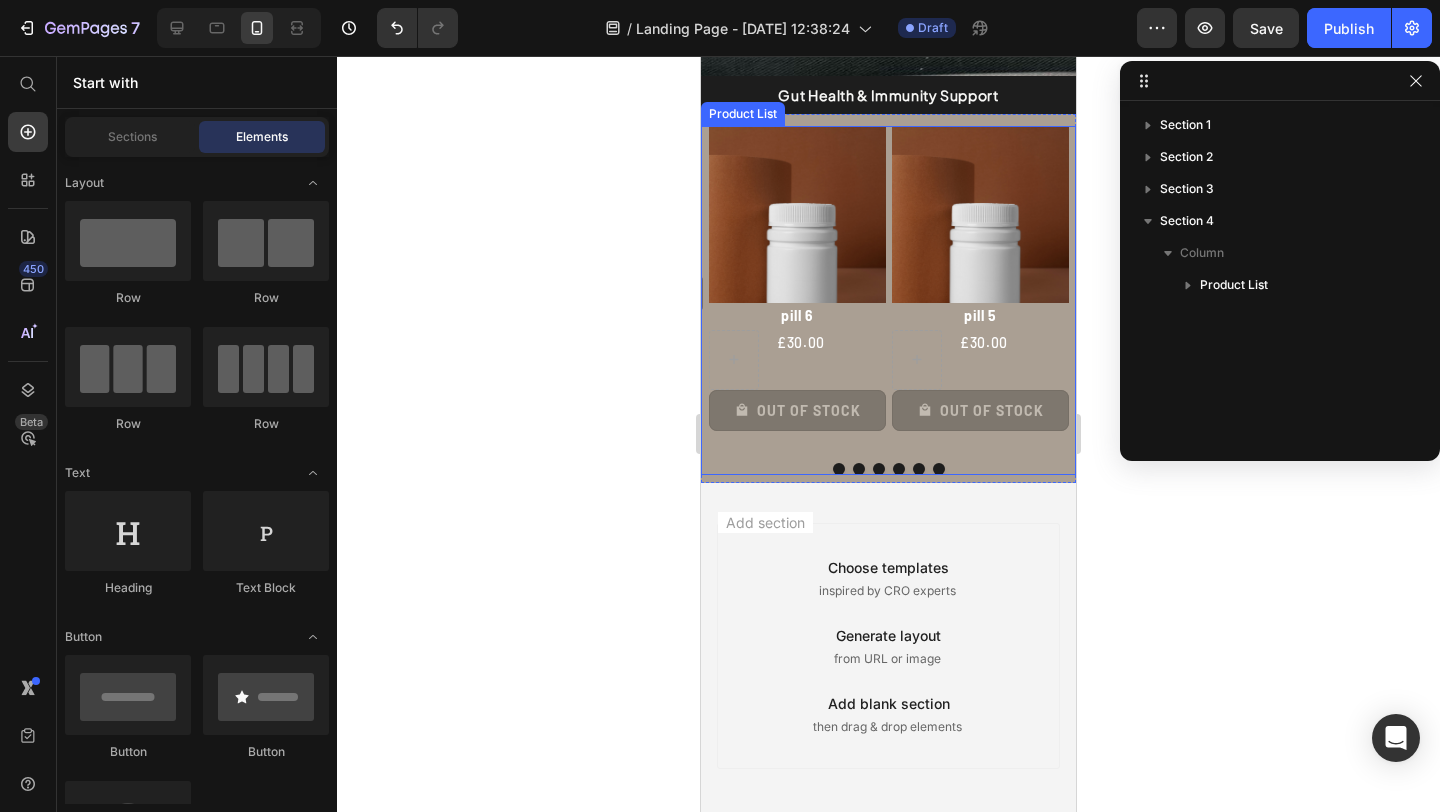 click on "Product Images pill 6 Product Title £30.00 Product Price
Row Out Of Stock Product Cart Button Row Product Images pill 5 Product Title £30.00 Product Price
Row Out Of Stock Product Cart Button Row Product Images pill 4 Product Title £30.00 Product Price
Row Out Of Stock Product Cart Button Row Product Images pill 3 Product Title £30.00 Product Price
Row Out Of Stock Product Cart Button Row Product Images pill 2 Product Title £30.00 Product Price
Row Out Of Stock Product Cart Button Row Product Images pill 1 Product Title £30.00 Product Price
Row Out Of Stock Product Cart Button Row" at bounding box center [888, 300] 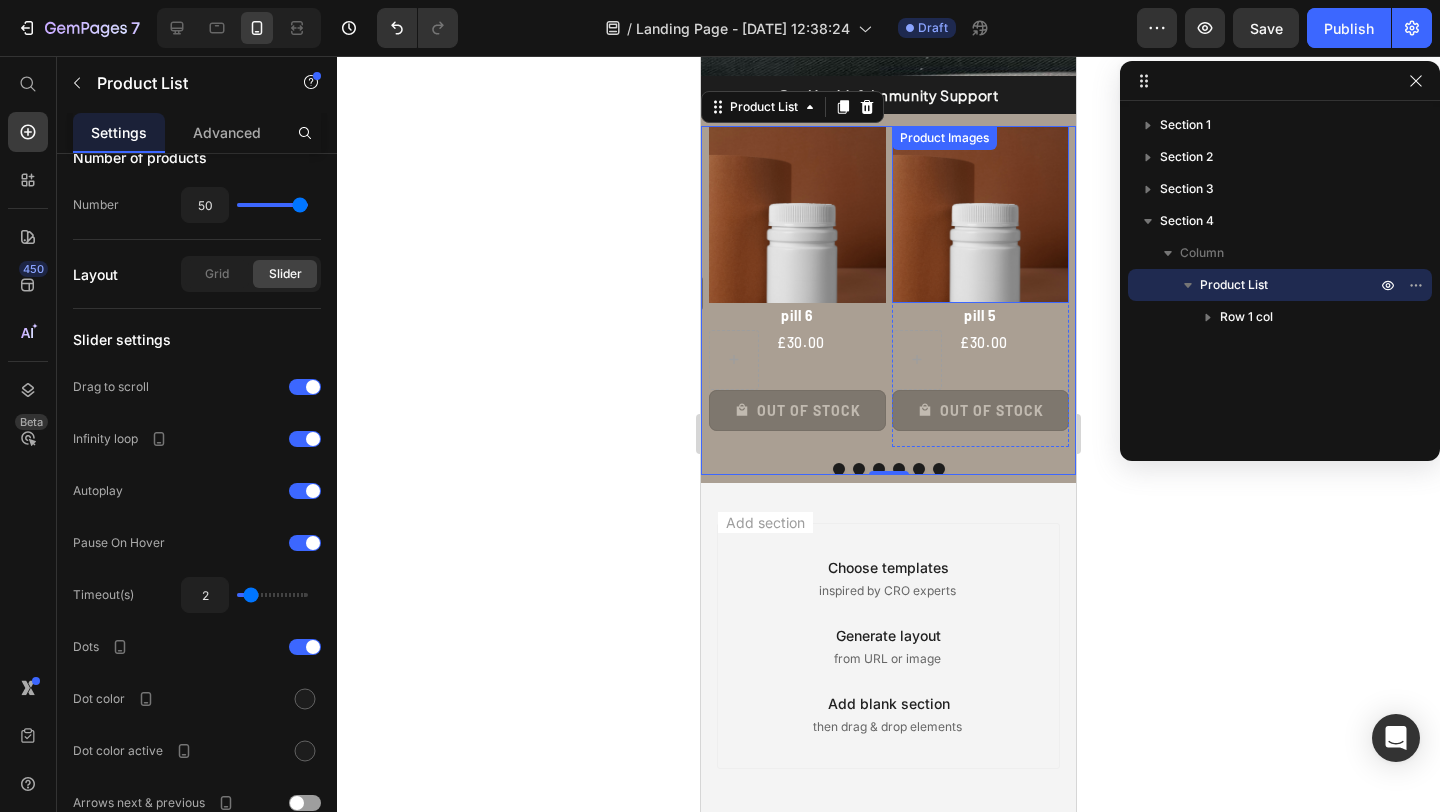 click at bounding box center [980, 214] 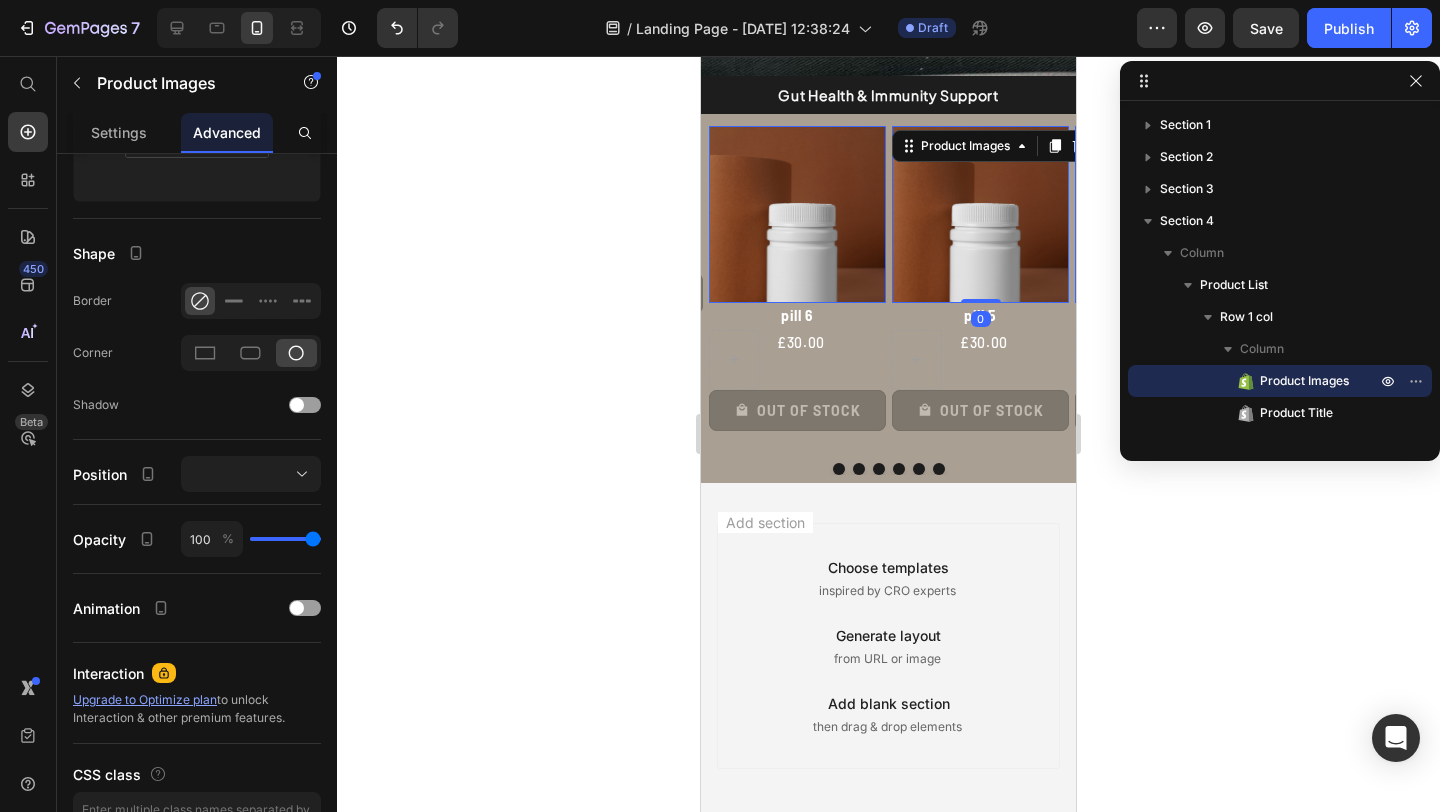 scroll, scrollTop: 0, scrollLeft: 0, axis: both 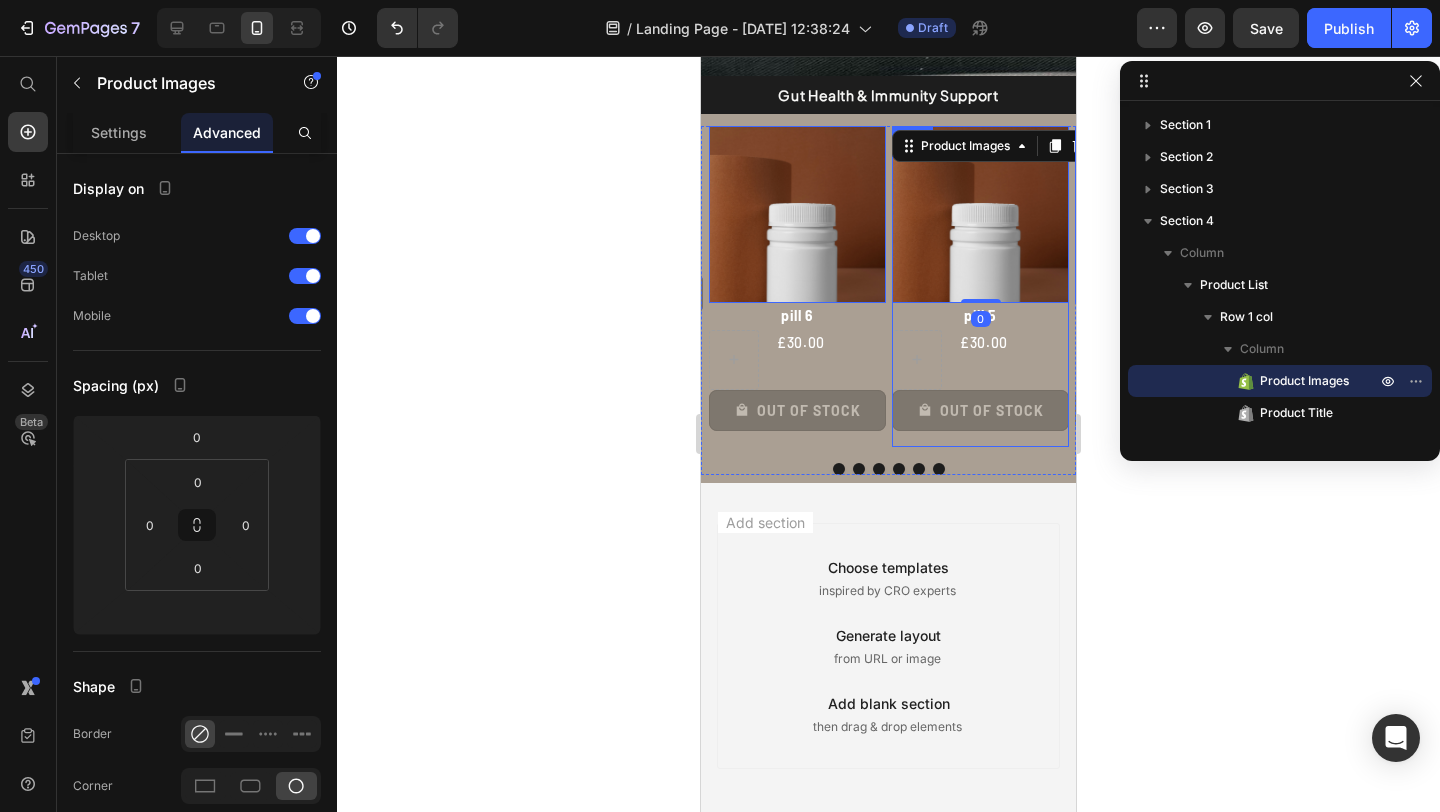 click on "Product Images   0 pill 5 Product Title £30.00 Product Price
Row Out Of Stock Product Cart Button" at bounding box center (980, 286) 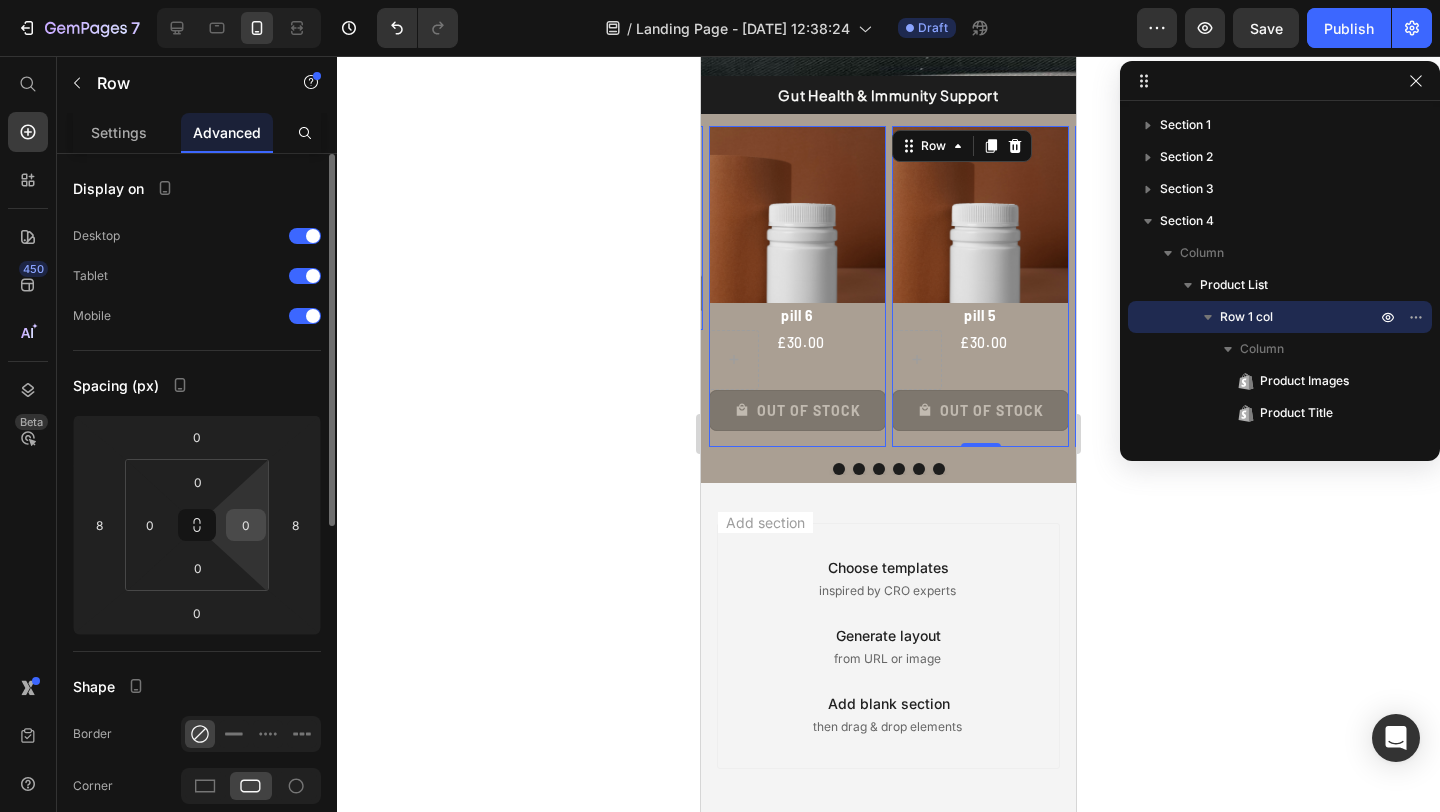 click on "0" at bounding box center (246, 525) 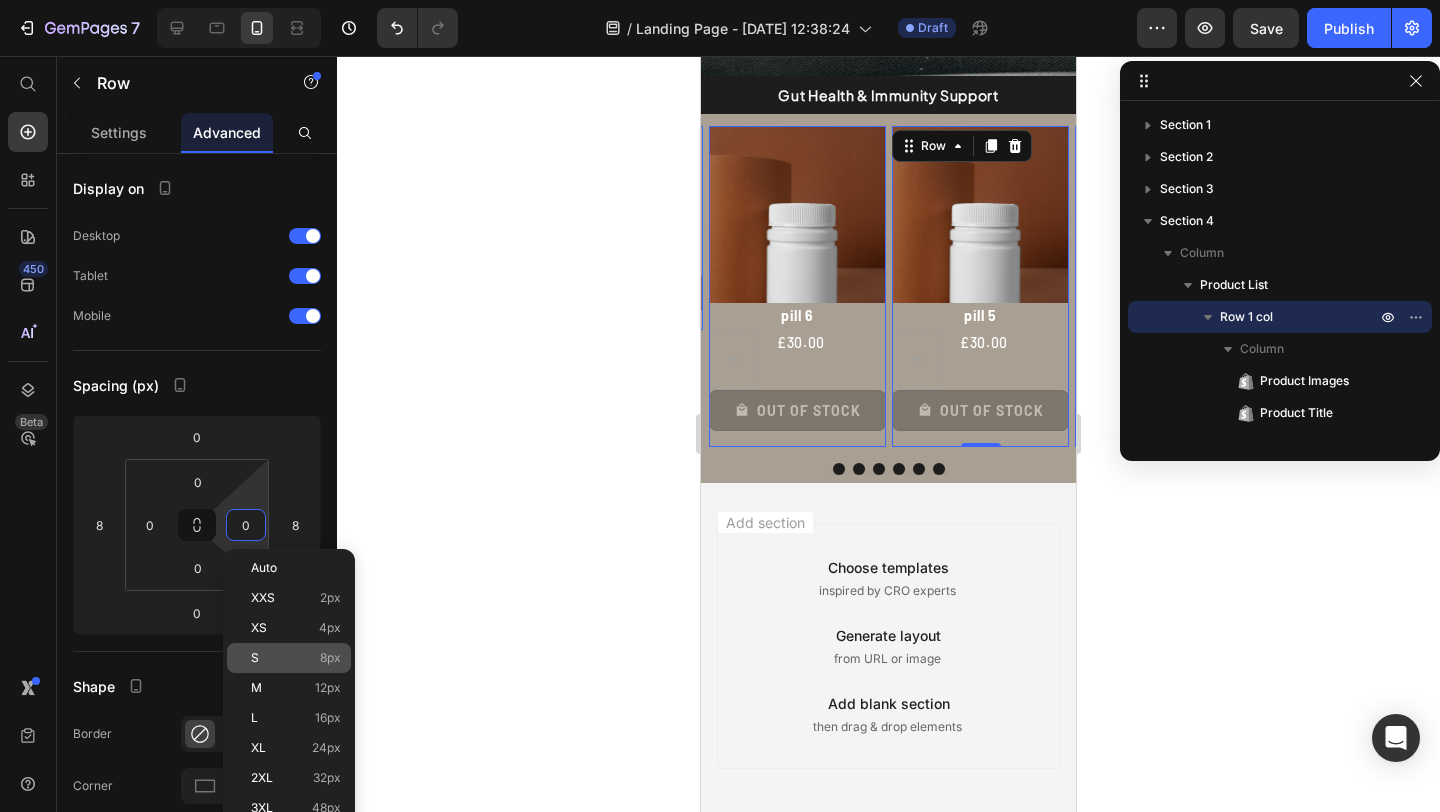 click on "S 8px" at bounding box center (296, 658) 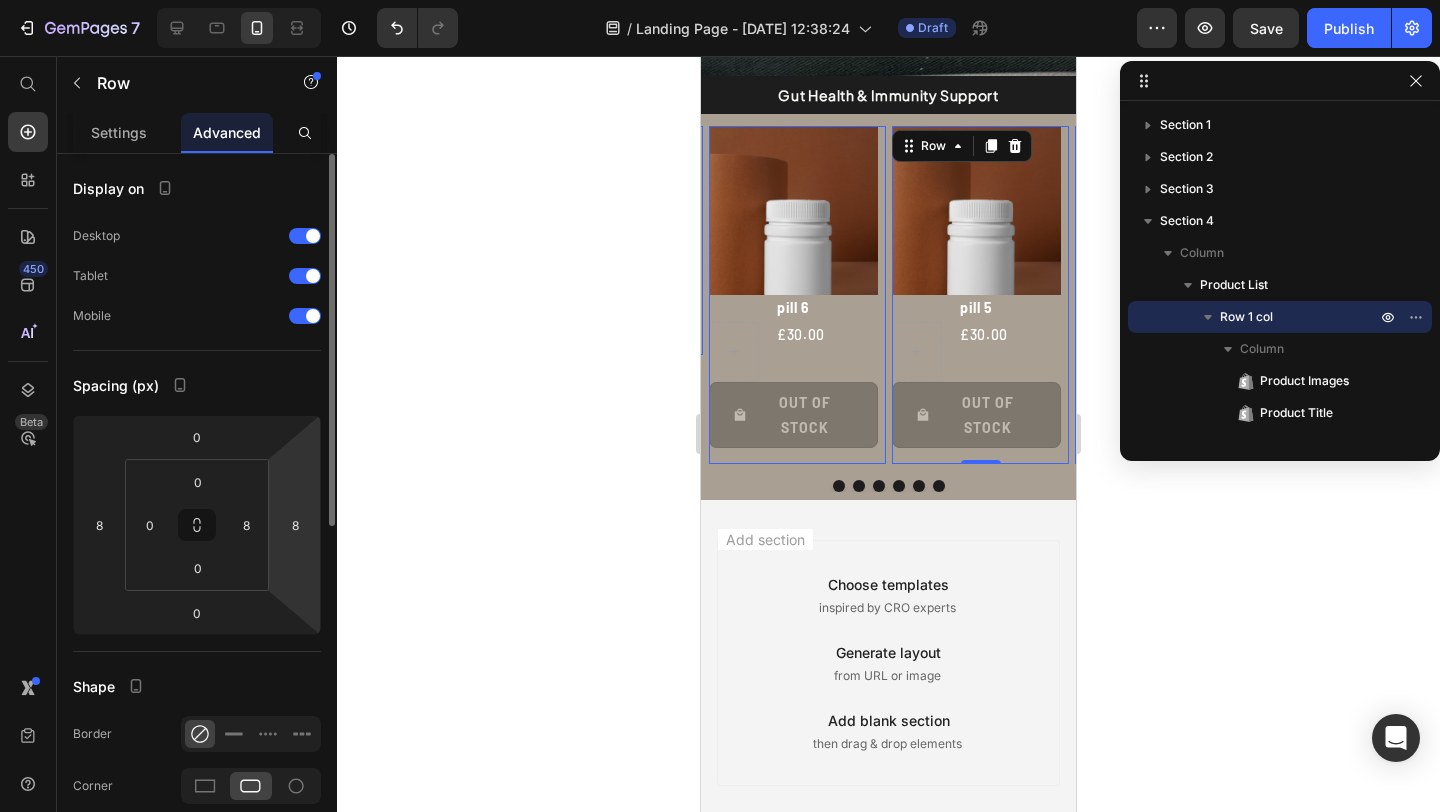 type on "0" 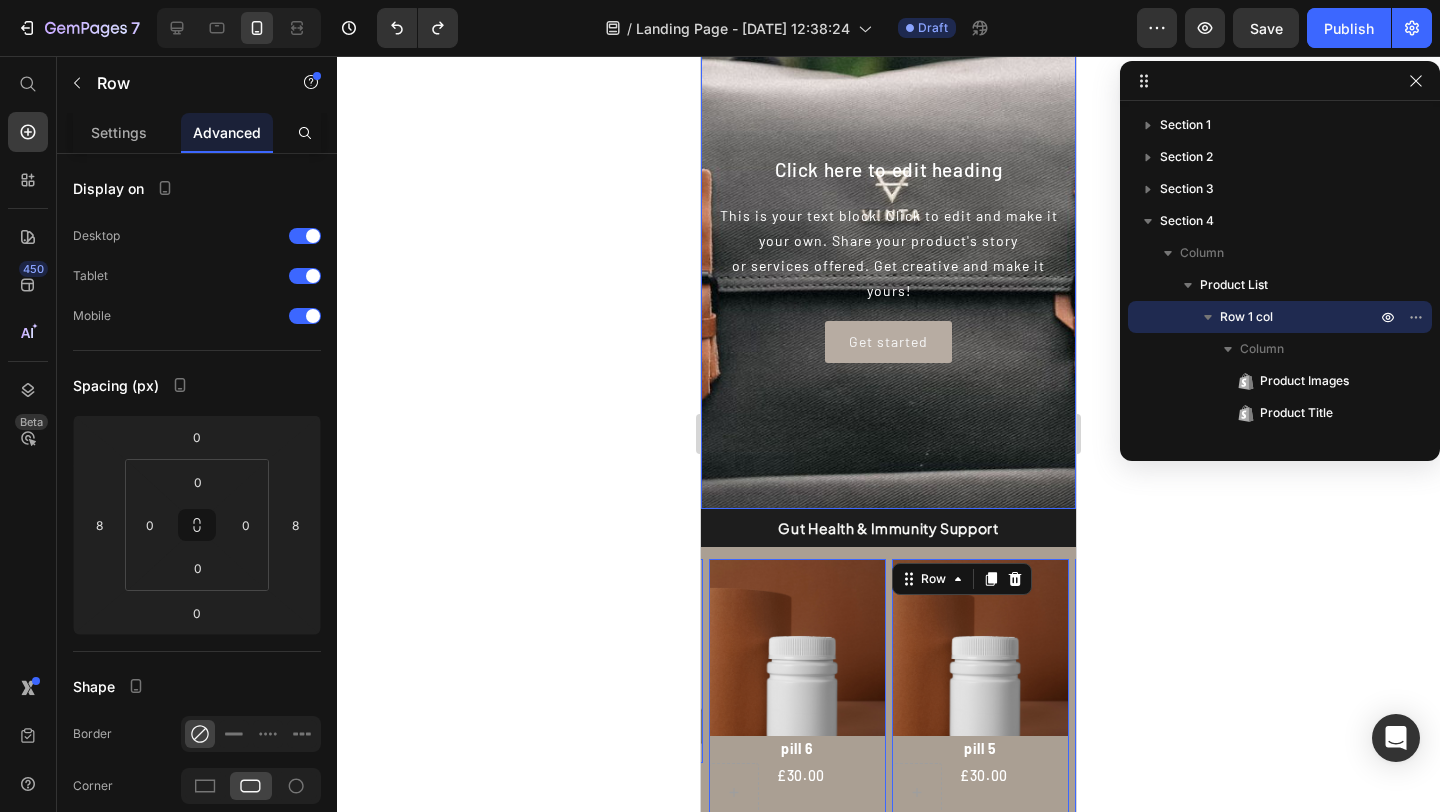 scroll, scrollTop: 0, scrollLeft: 0, axis: both 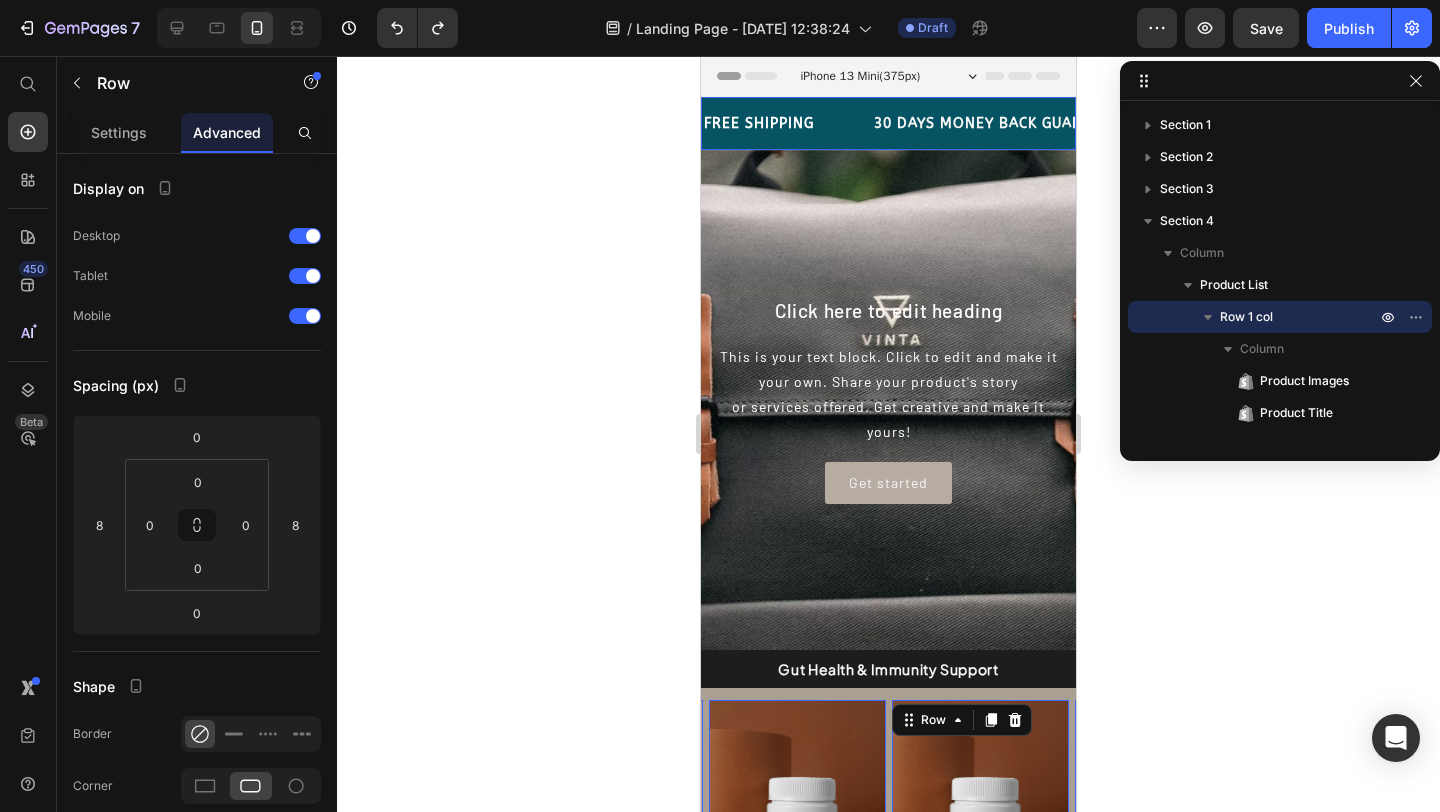 click on "FREE SHIPPING Text" at bounding box center (787, 123) 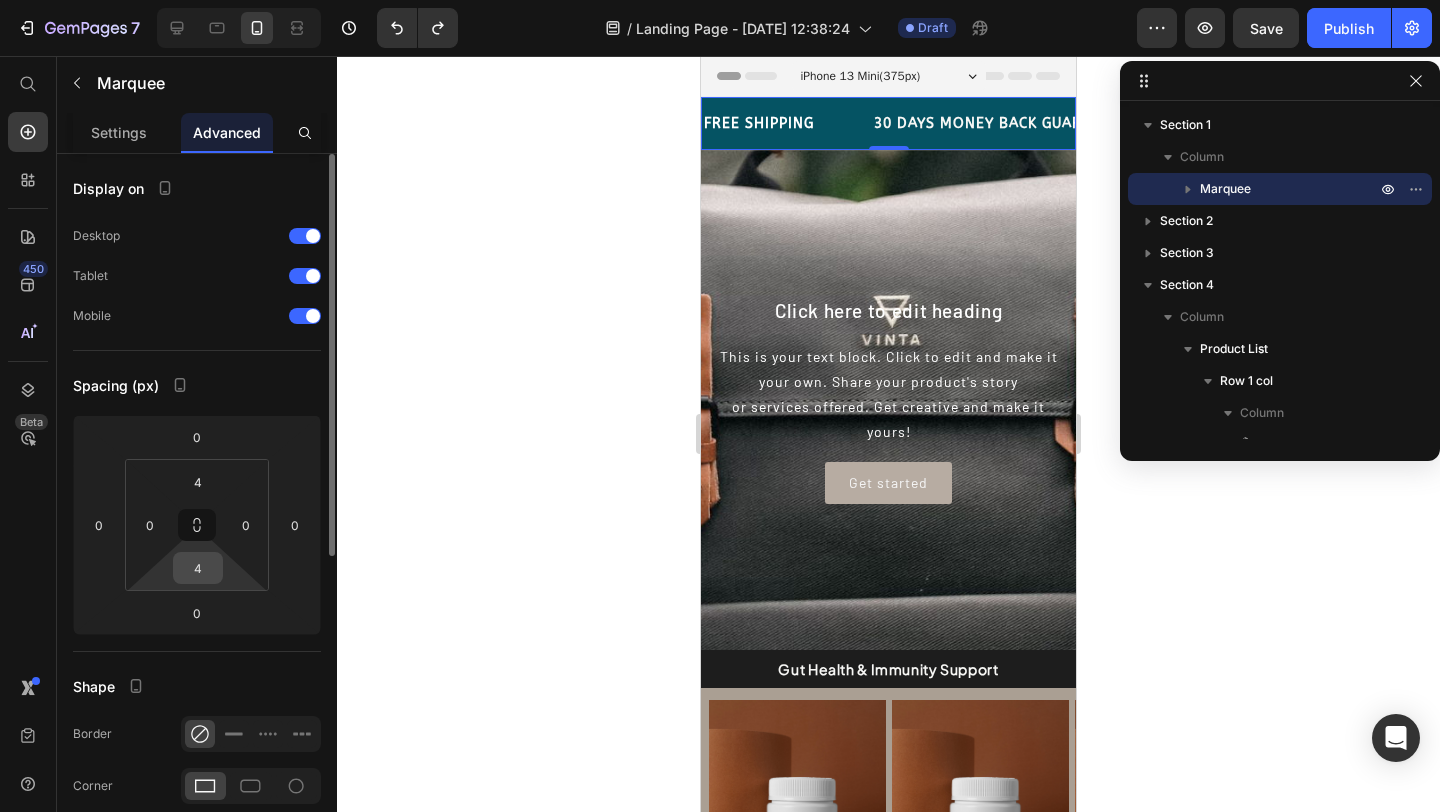 click on "4" at bounding box center [198, 568] 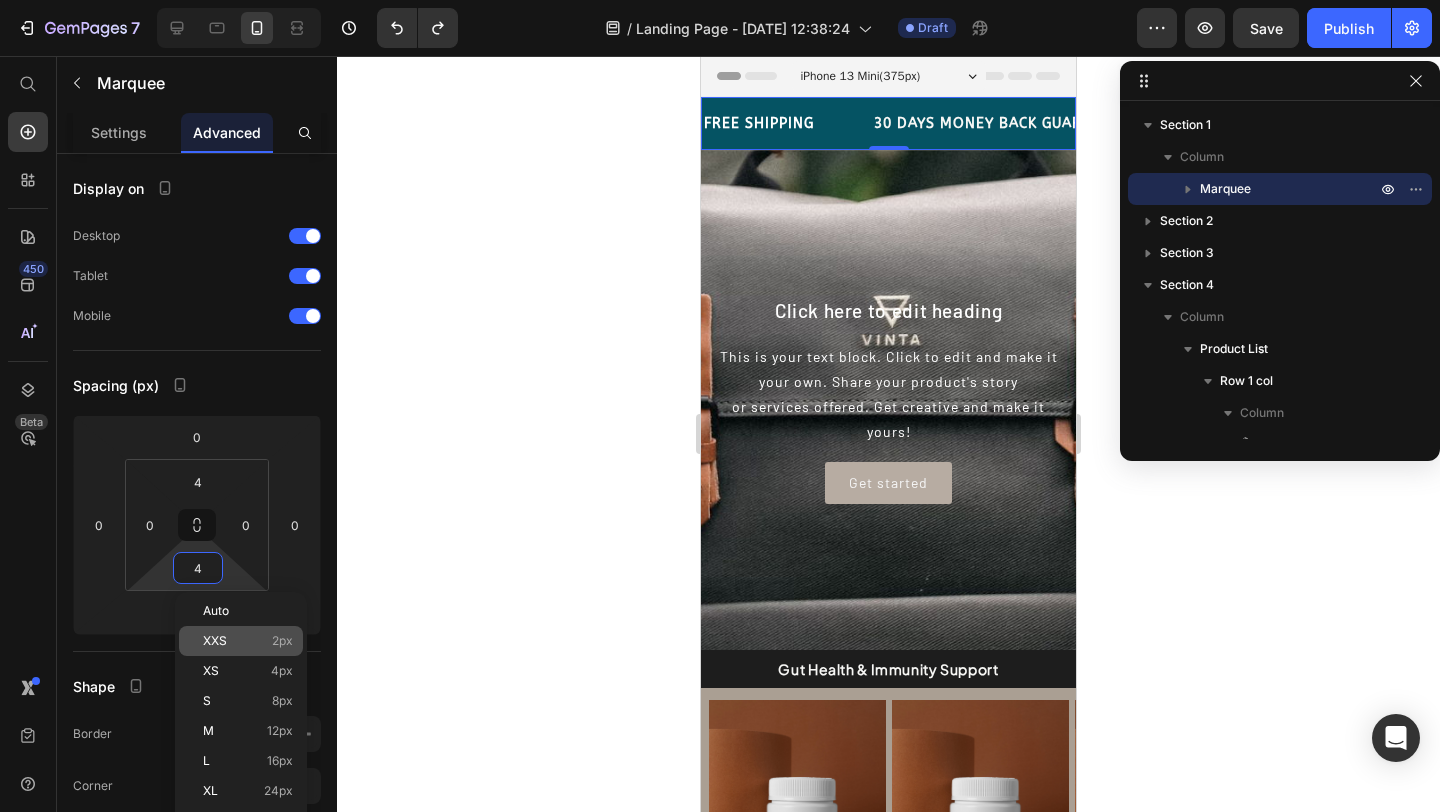 click on "XXS 2px" at bounding box center (248, 641) 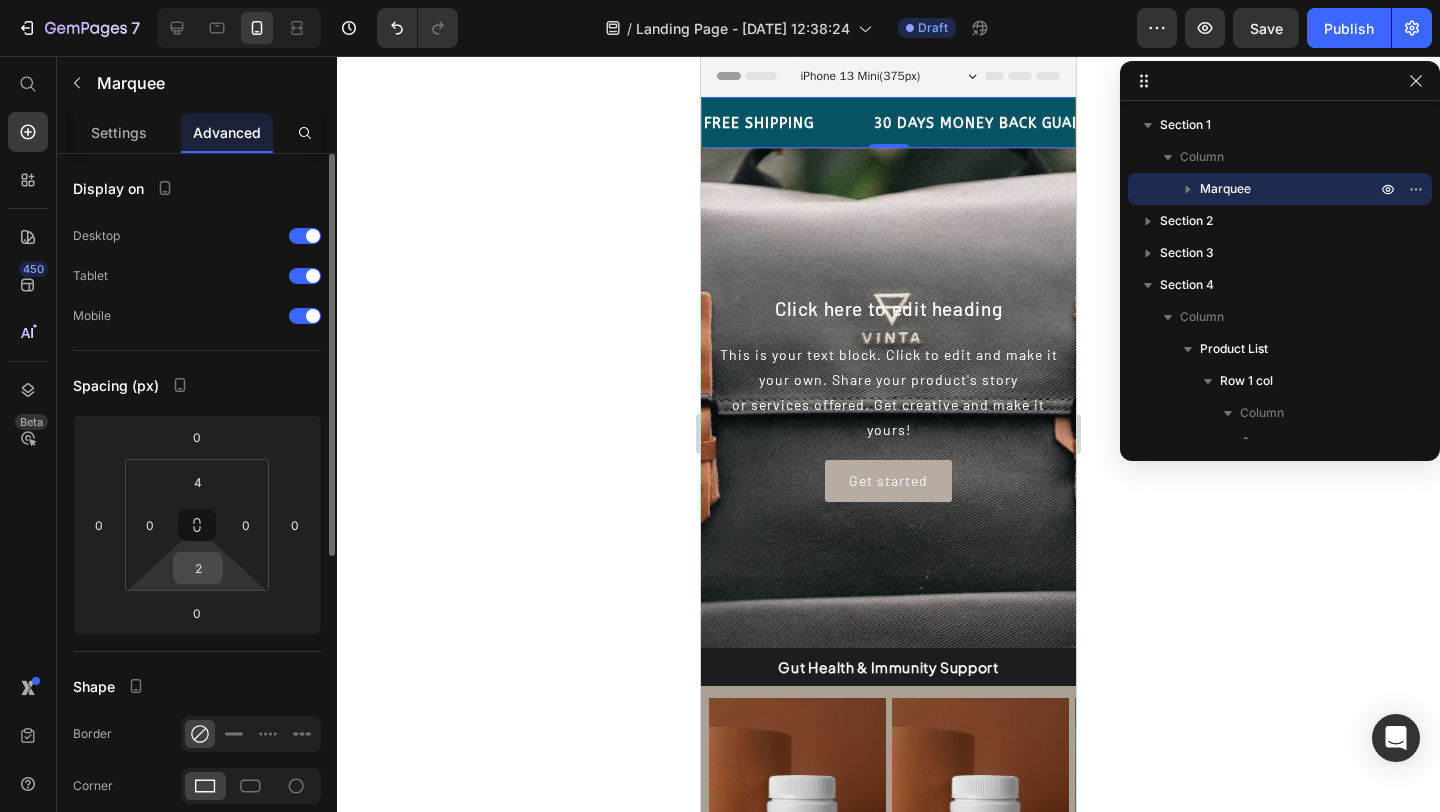 click on "2" at bounding box center (198, 568) 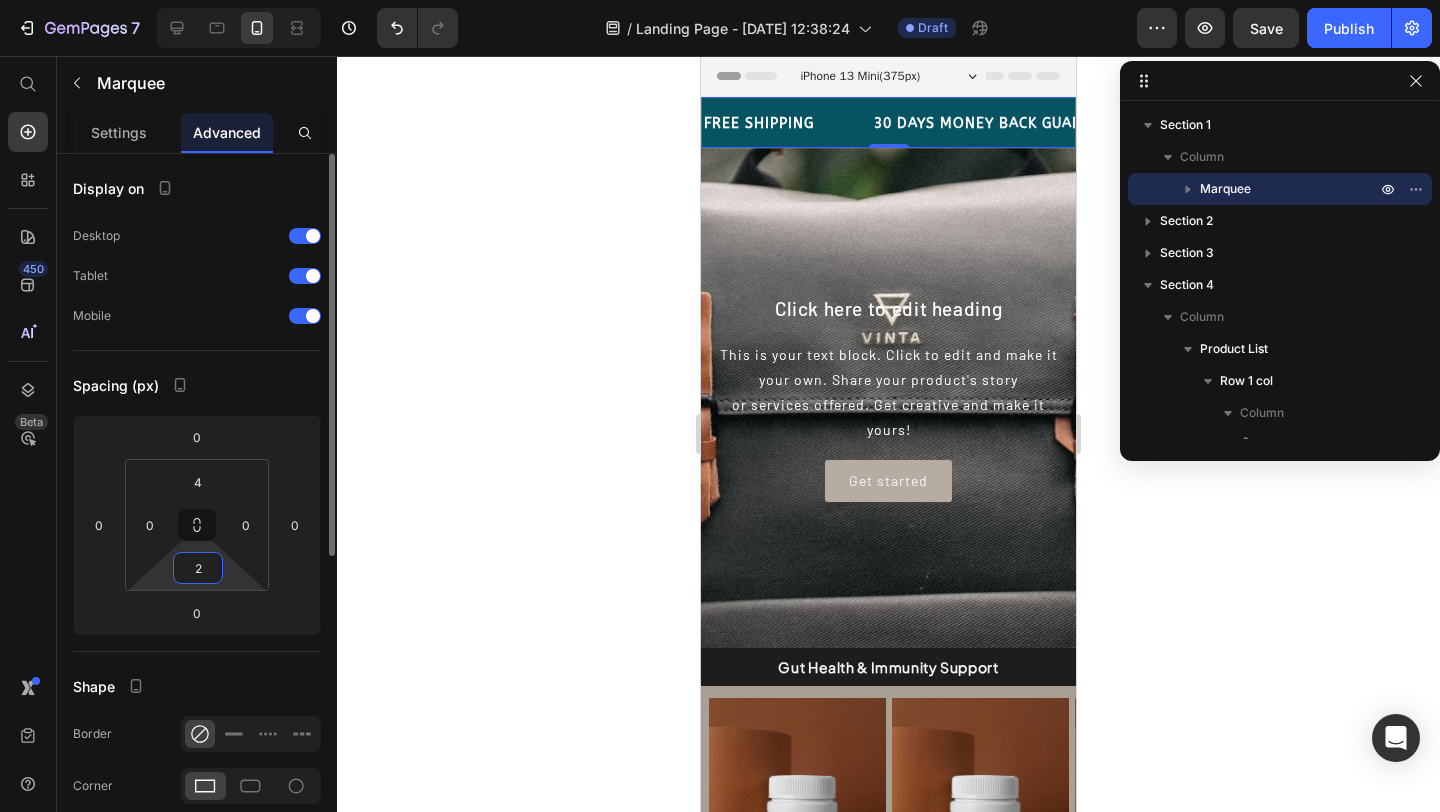click on "2" at bounding box center (198, 568) 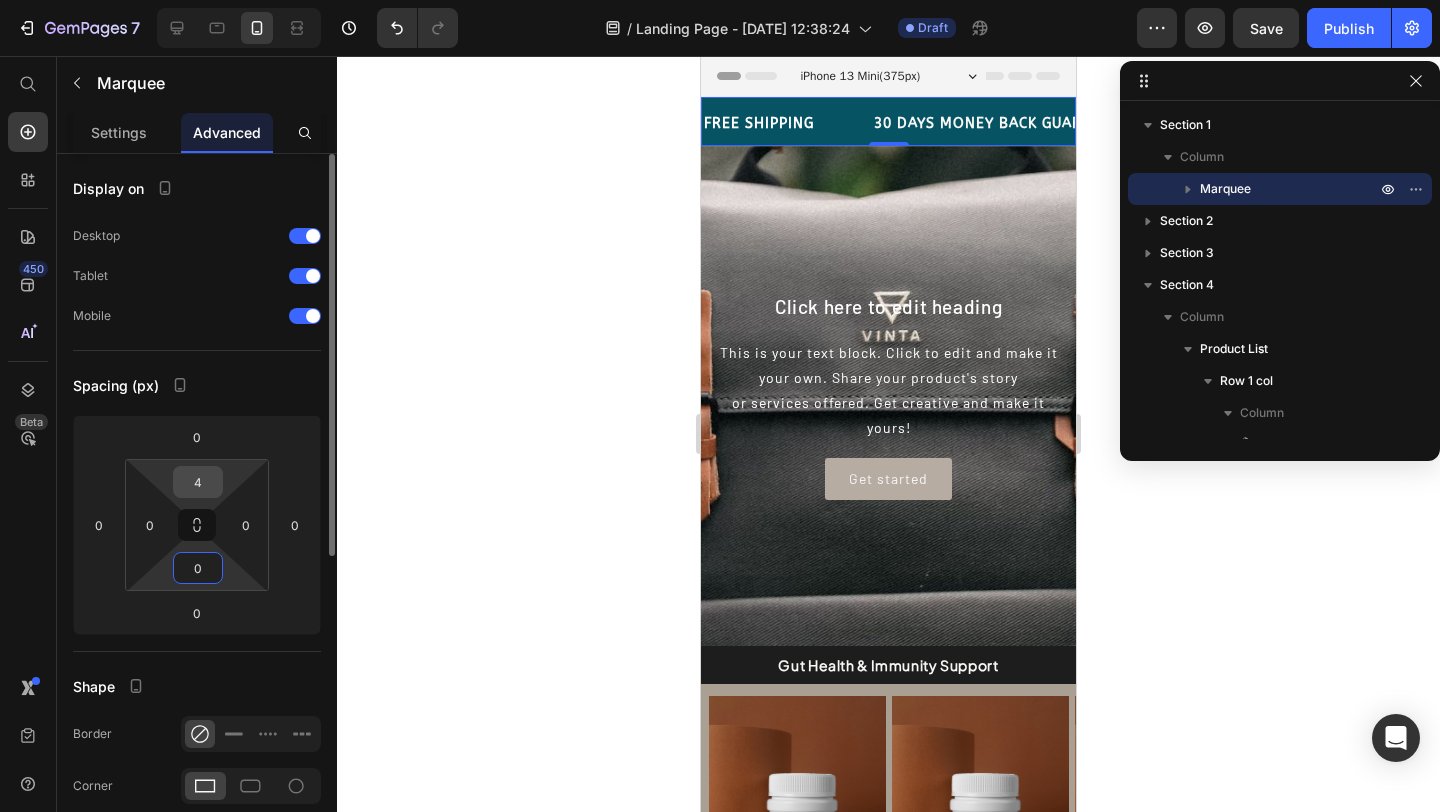 type on "0" 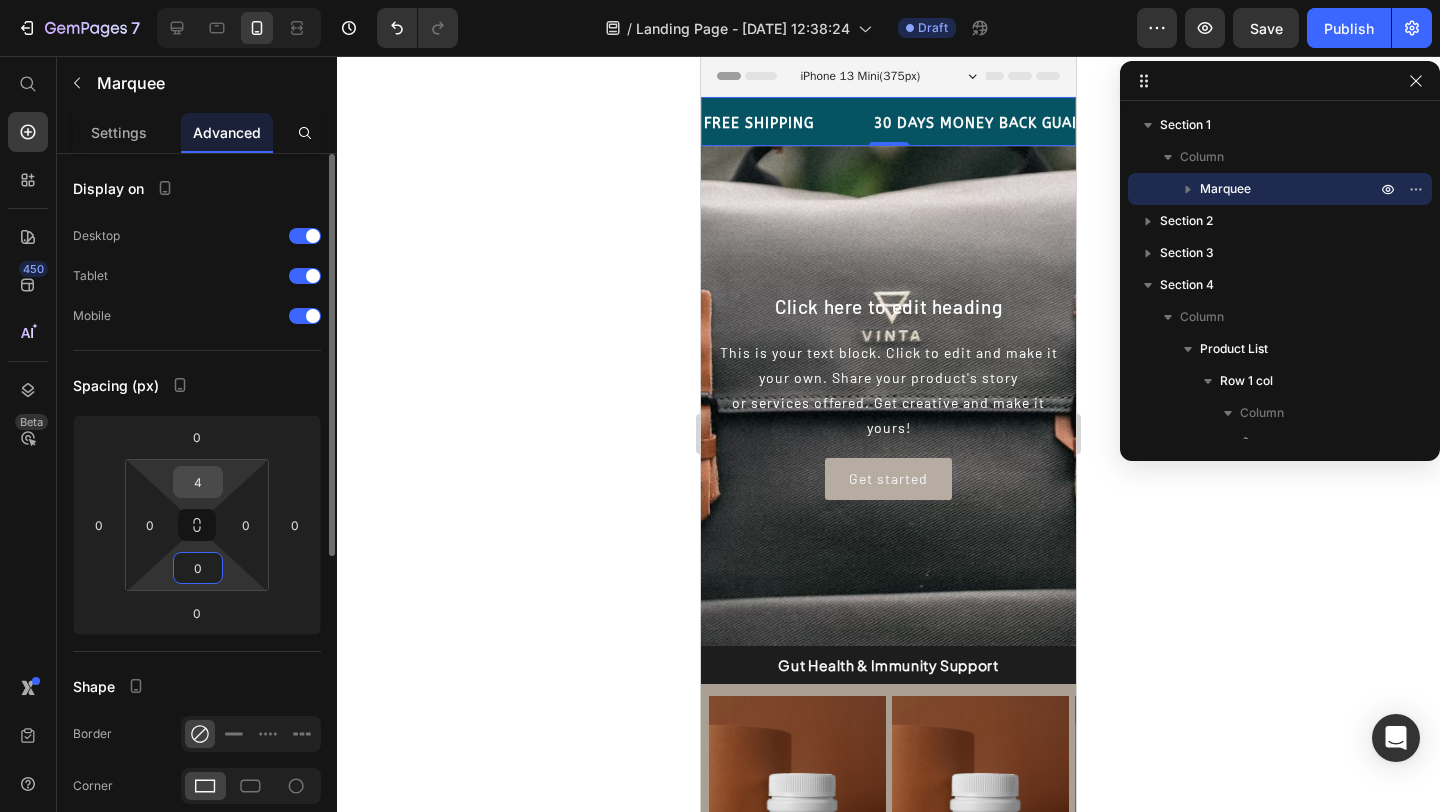 click on "4" at bounding box center [198, 482] 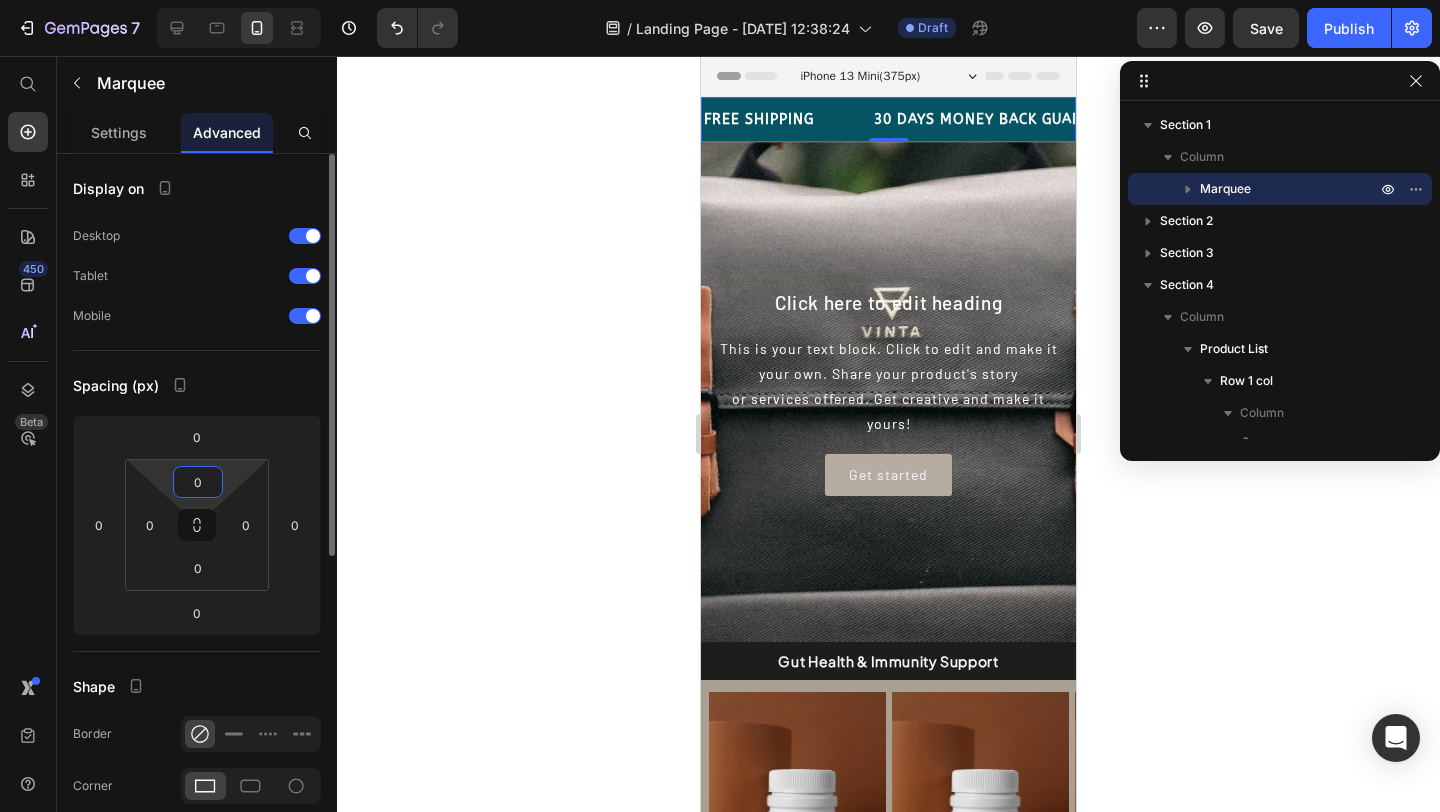 type on "0" 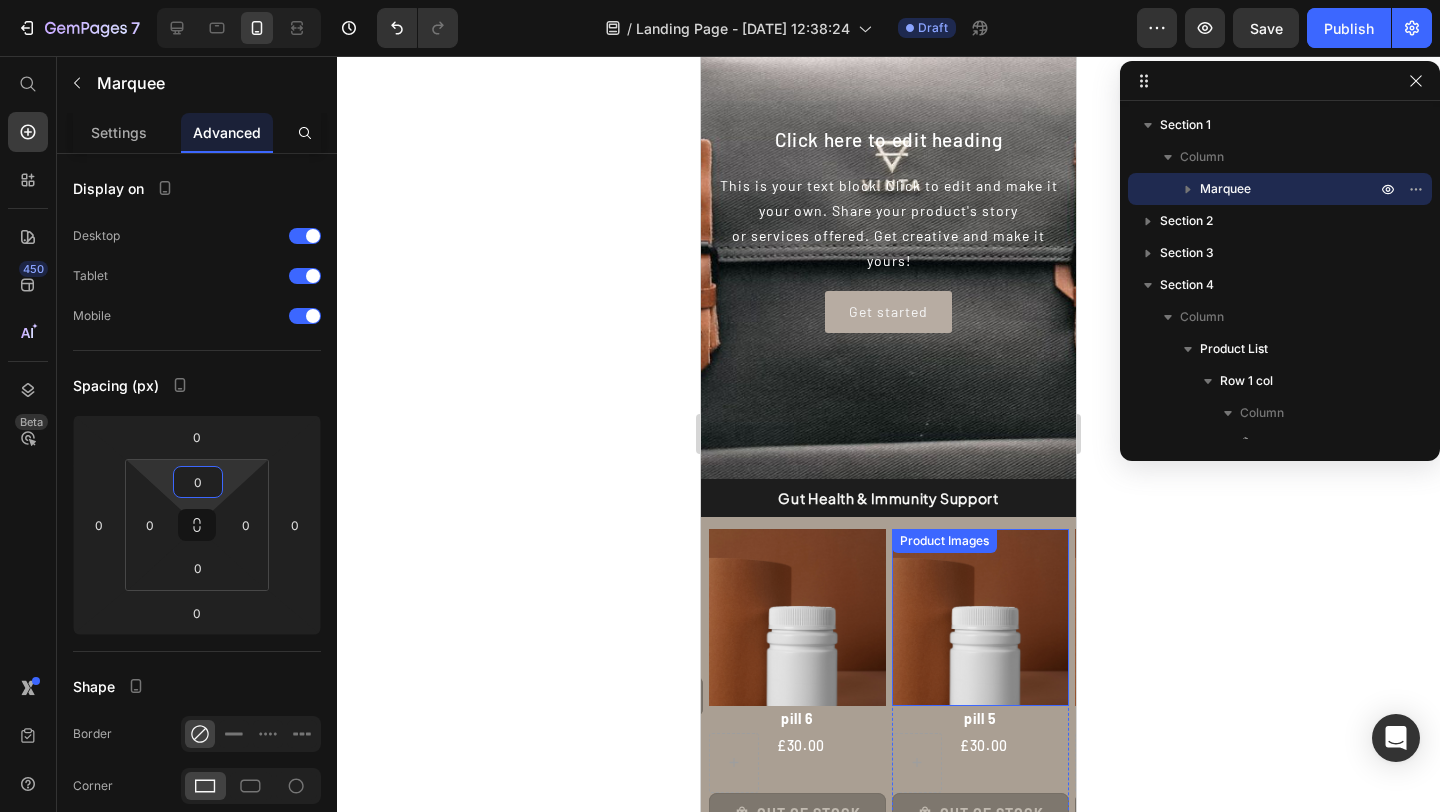 scroll, scrollTop: 557, scrollLeft: 0, axis: vertical 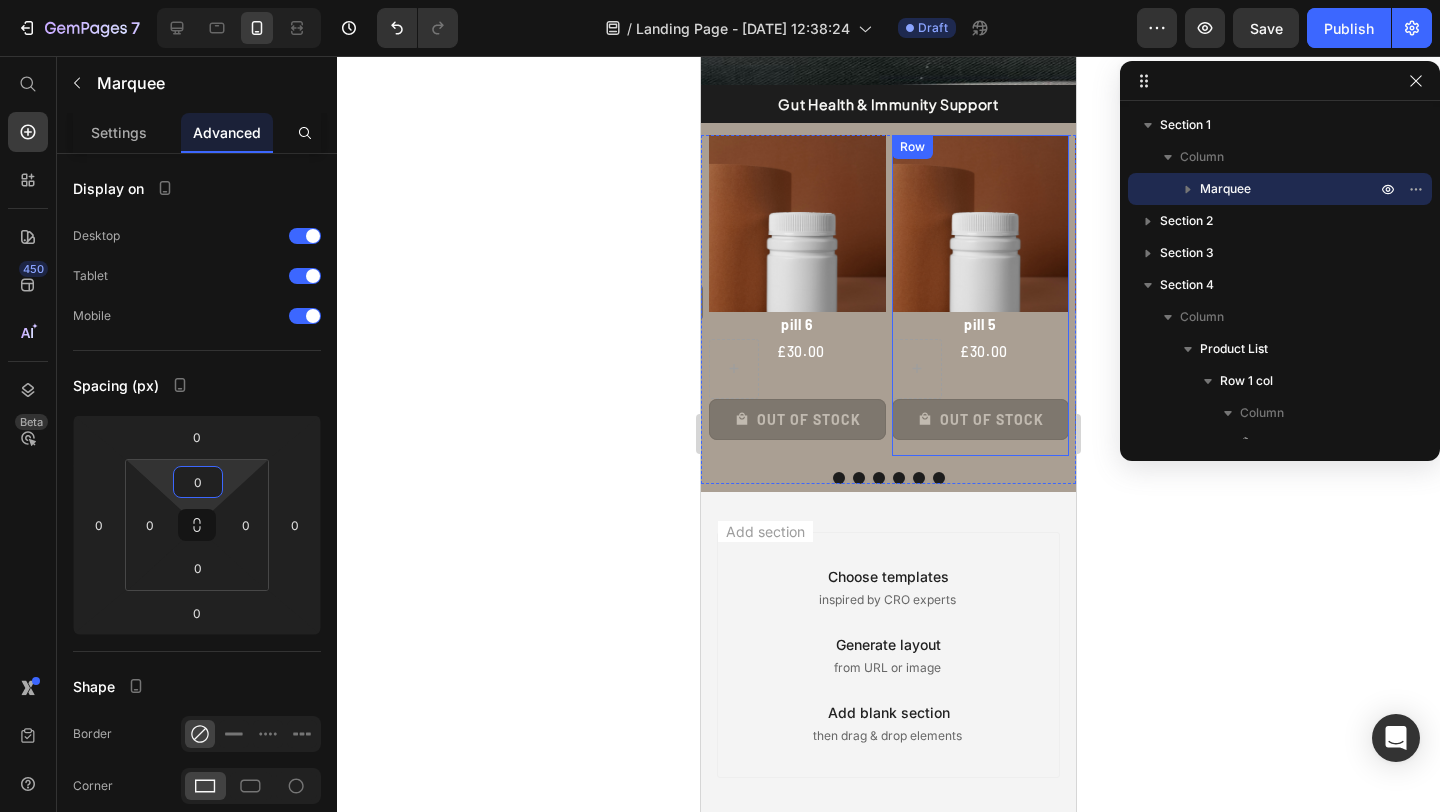 click on "Product Images pill 5 Product Title £30.00 Product Price
Row Out Of Stock Product Cart Button" at bounding box center (980, 295) 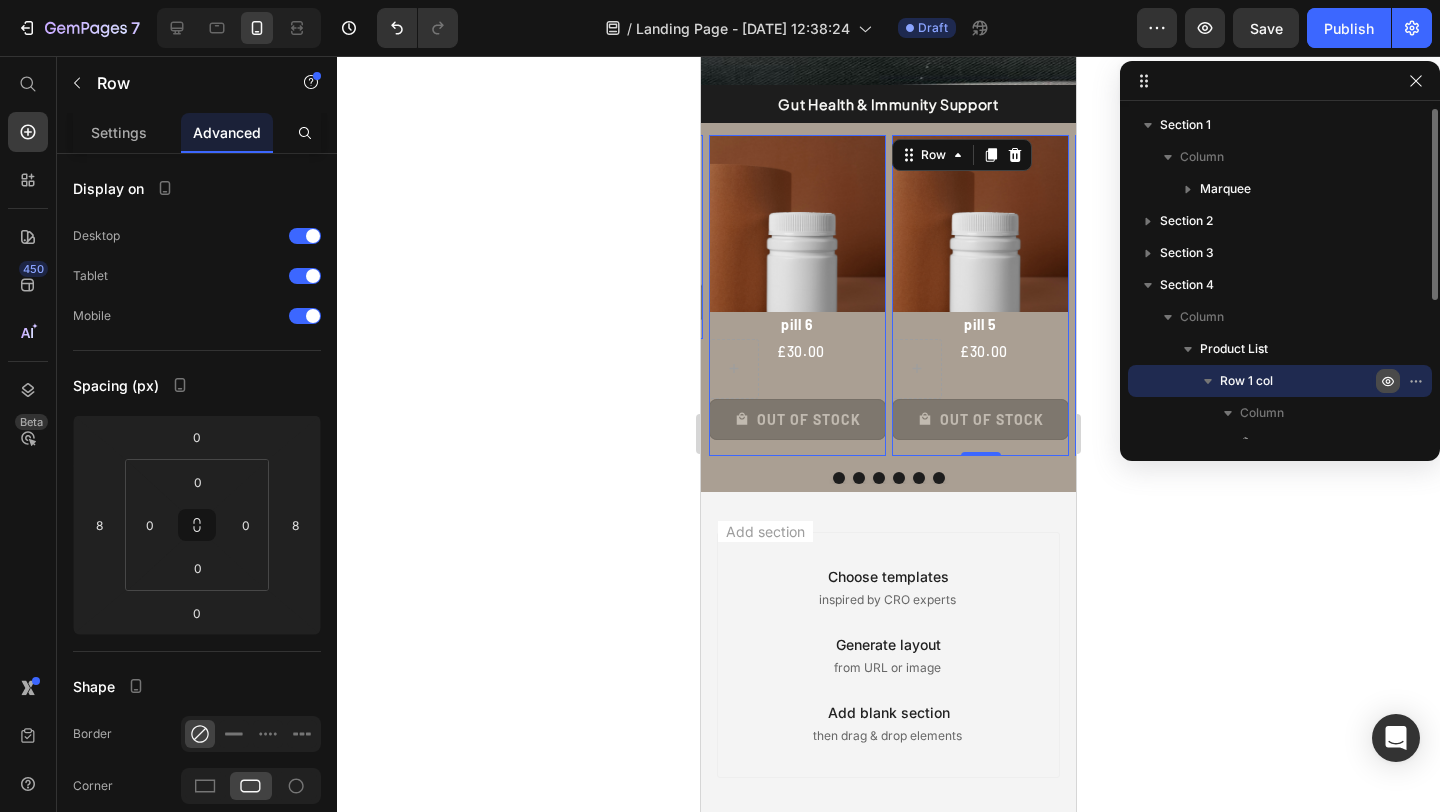 click 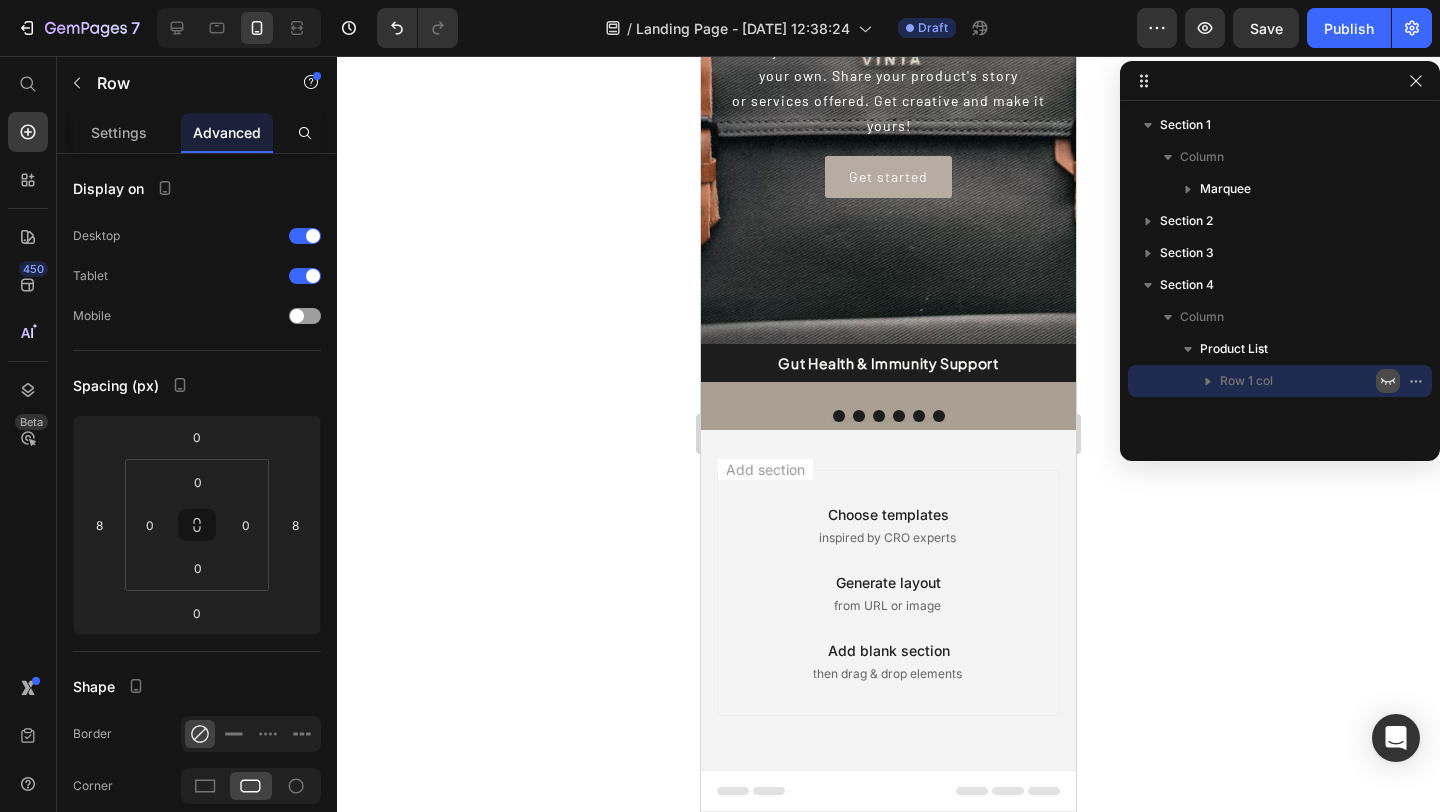 scroll, scrollTop: 298, scrollLeft: 0, axis: vertical 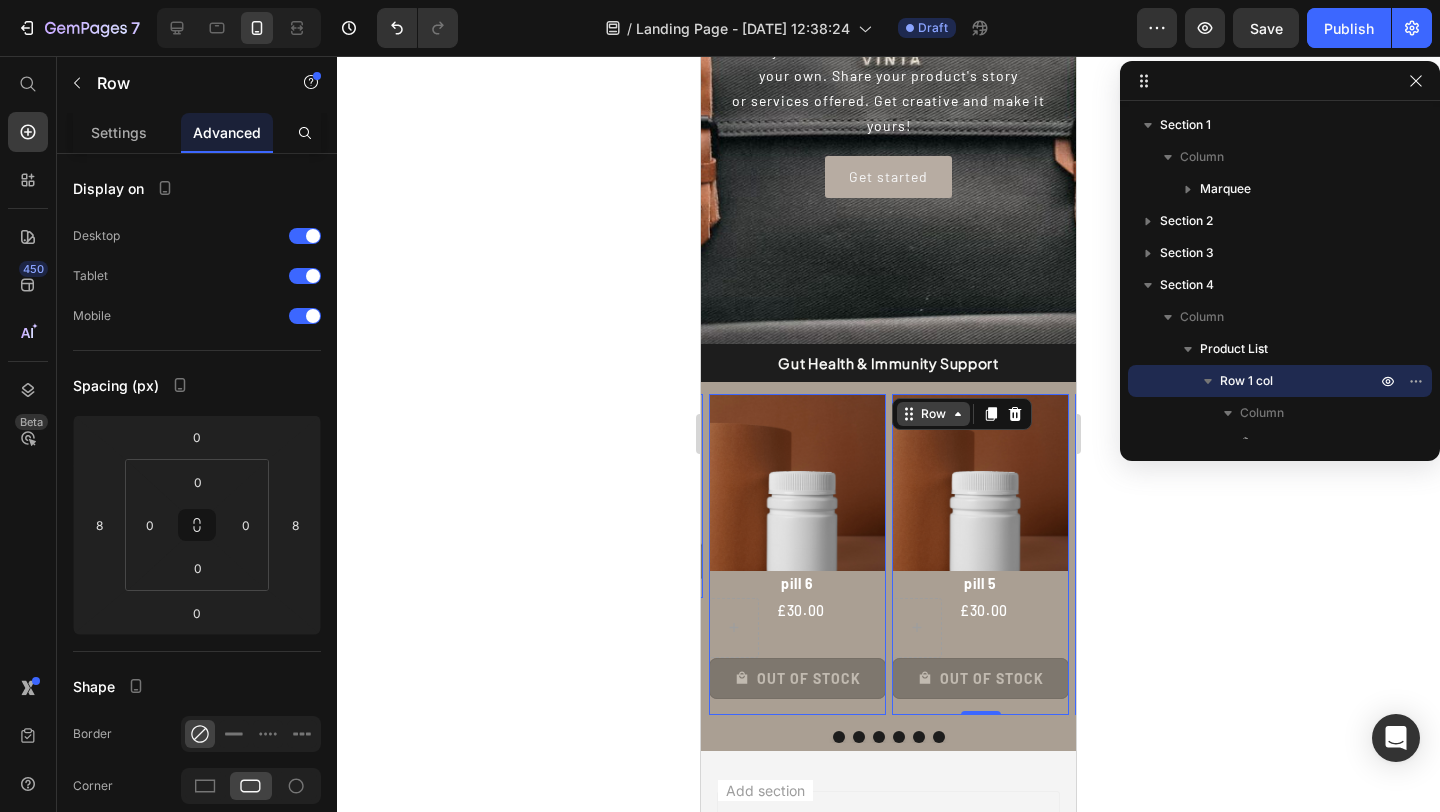 click on "Row" at bounding box center [933, 414] 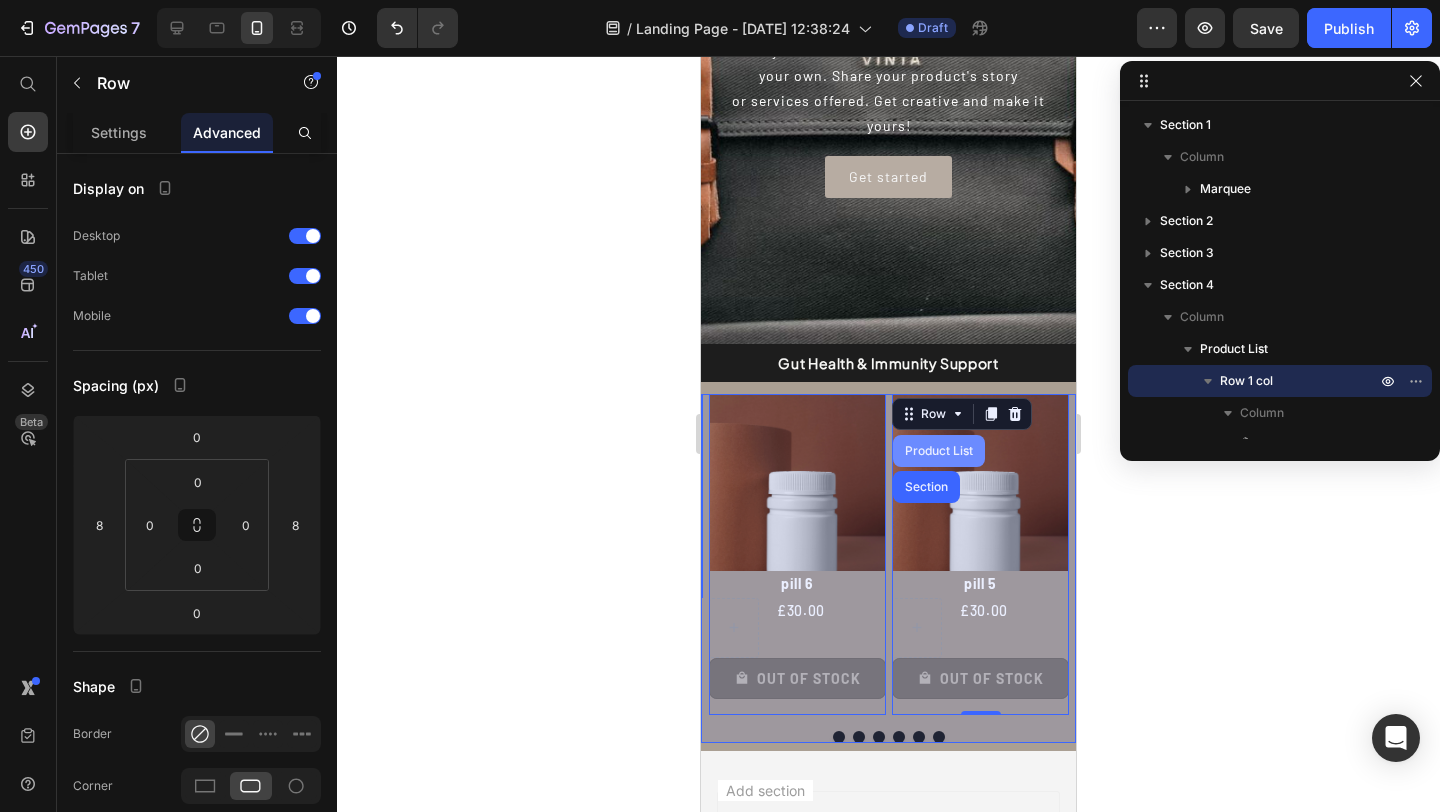 click on "Product List" at bounding box center (939, 451) 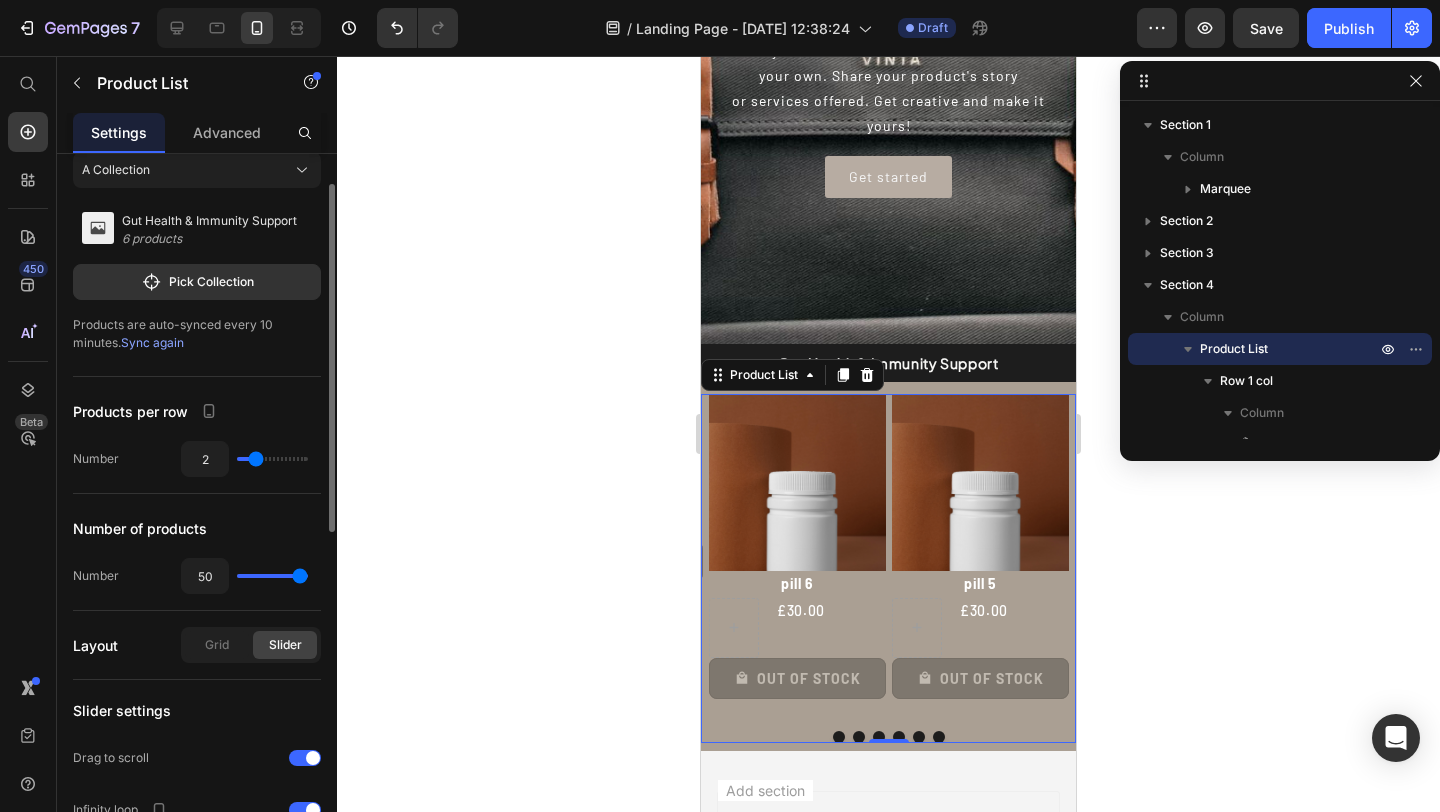 scroll, scrollTop: 209, scrollLeft: 0, axis: vertical 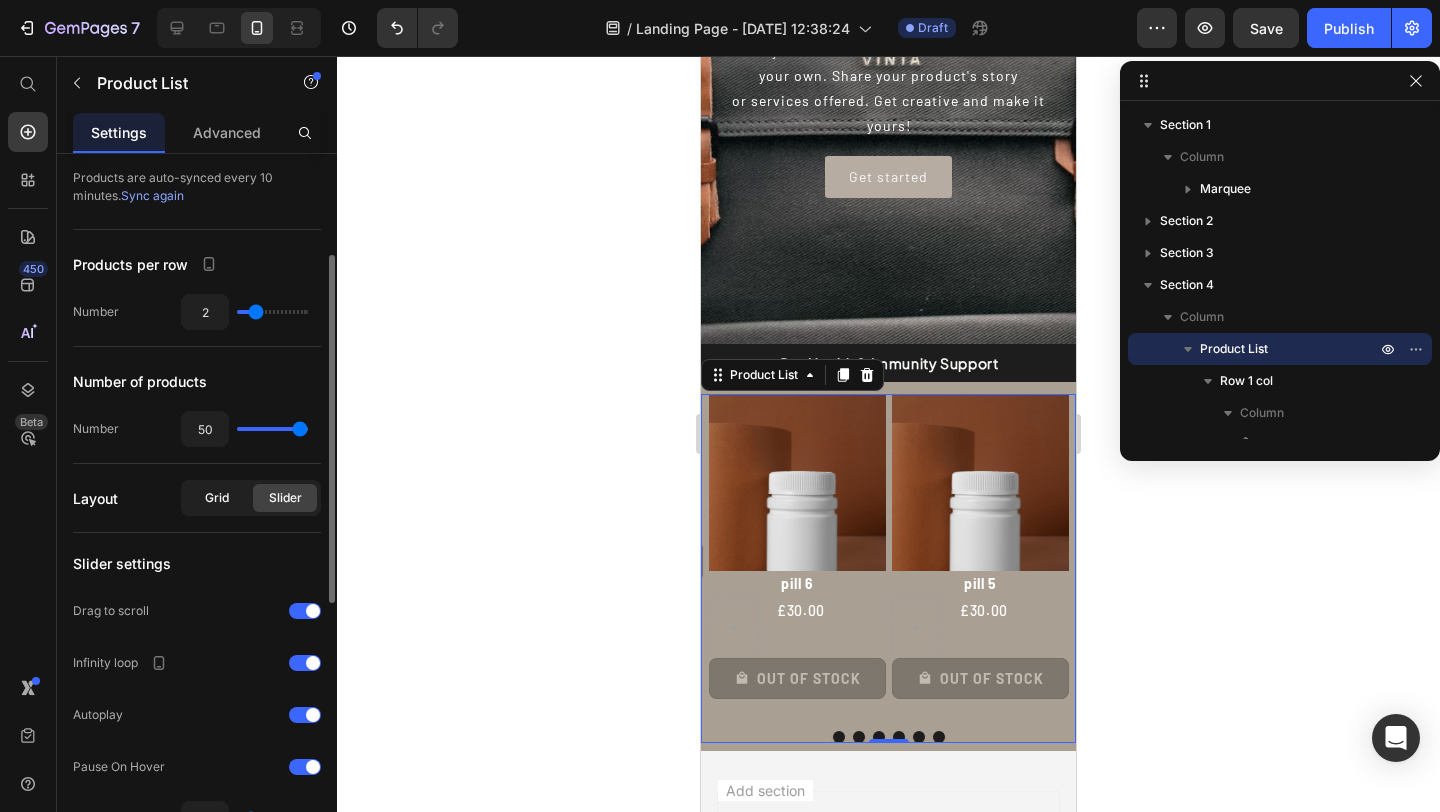 click on "Grid" 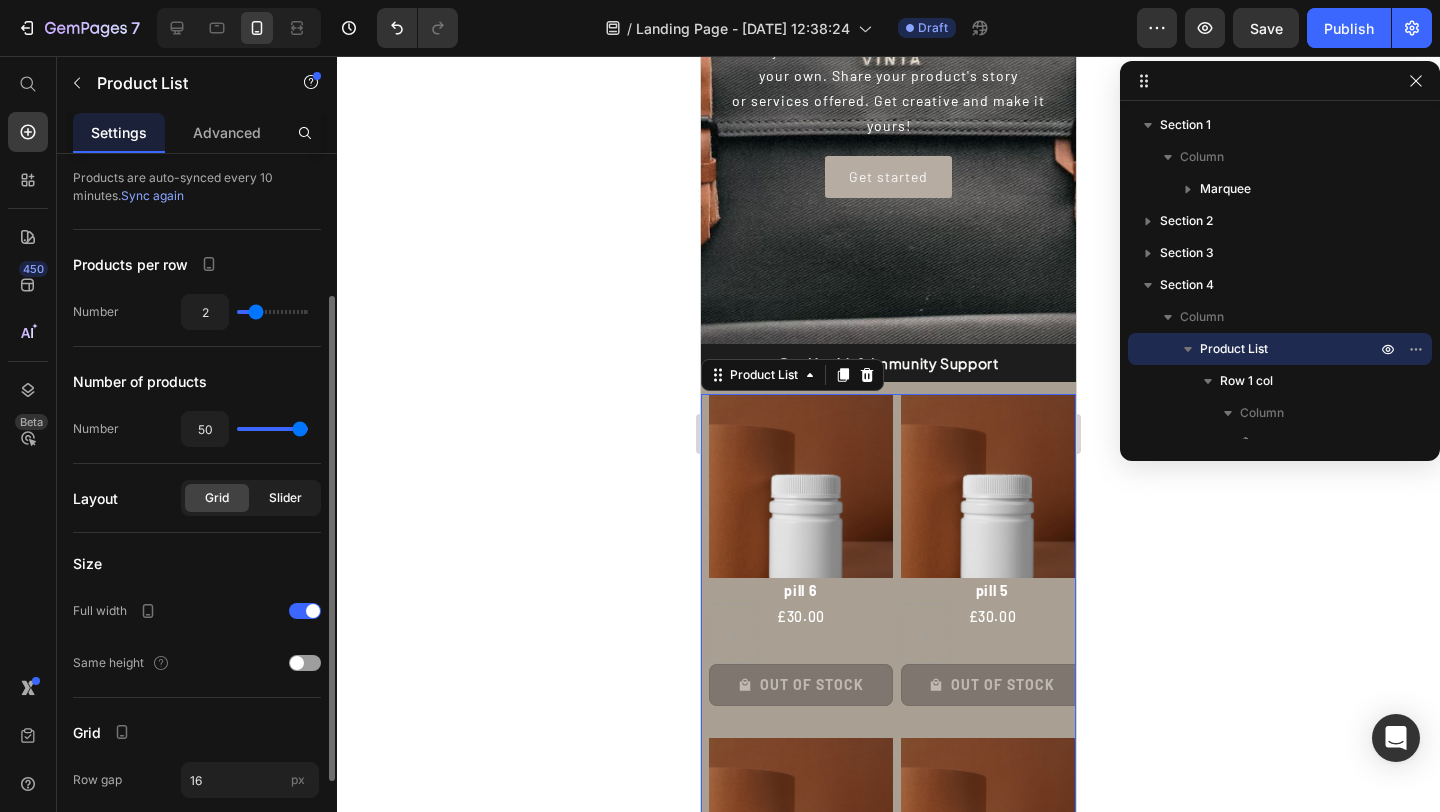 click on "Slider" 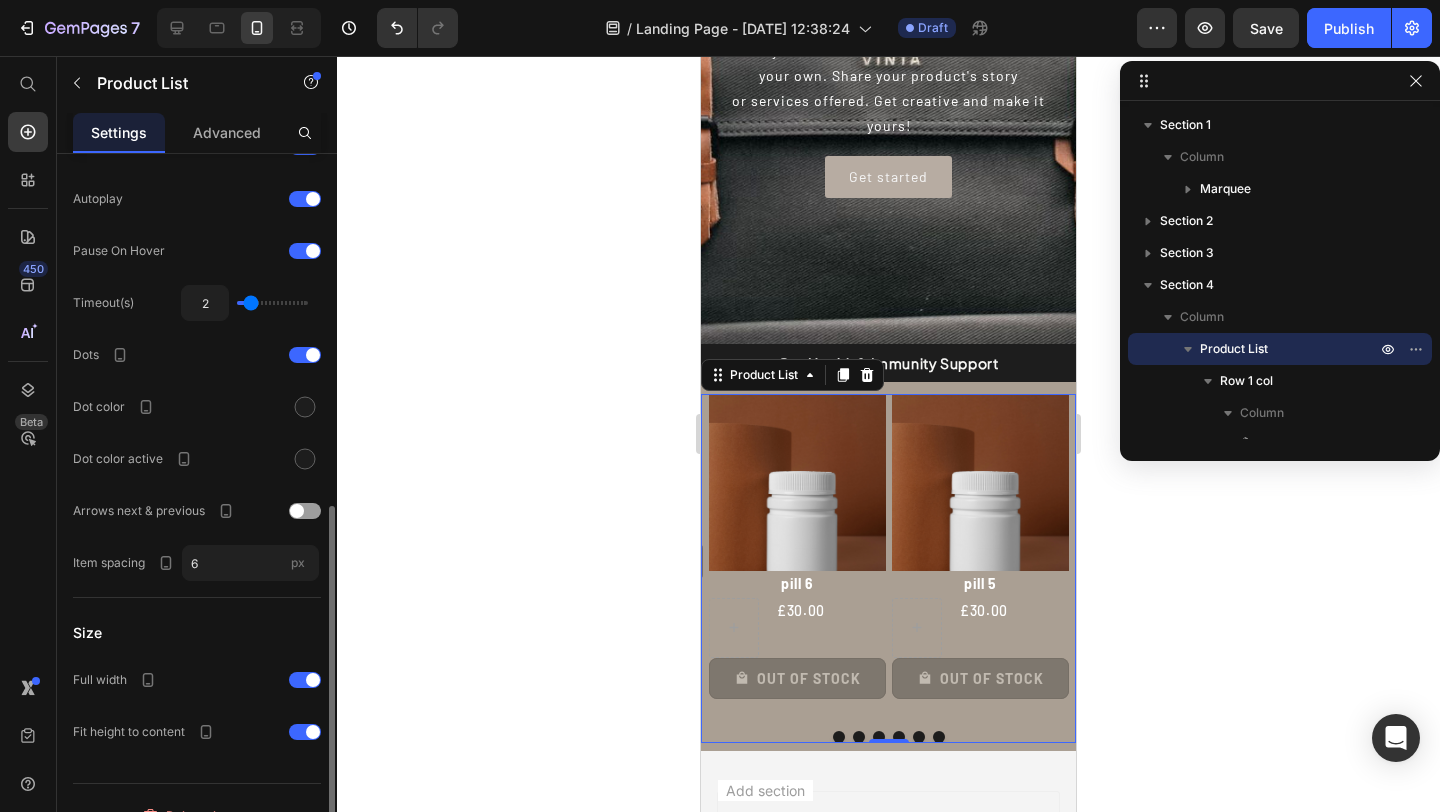 scroll, scrollTop: 754, scrollLeft: 0, axis: vertical 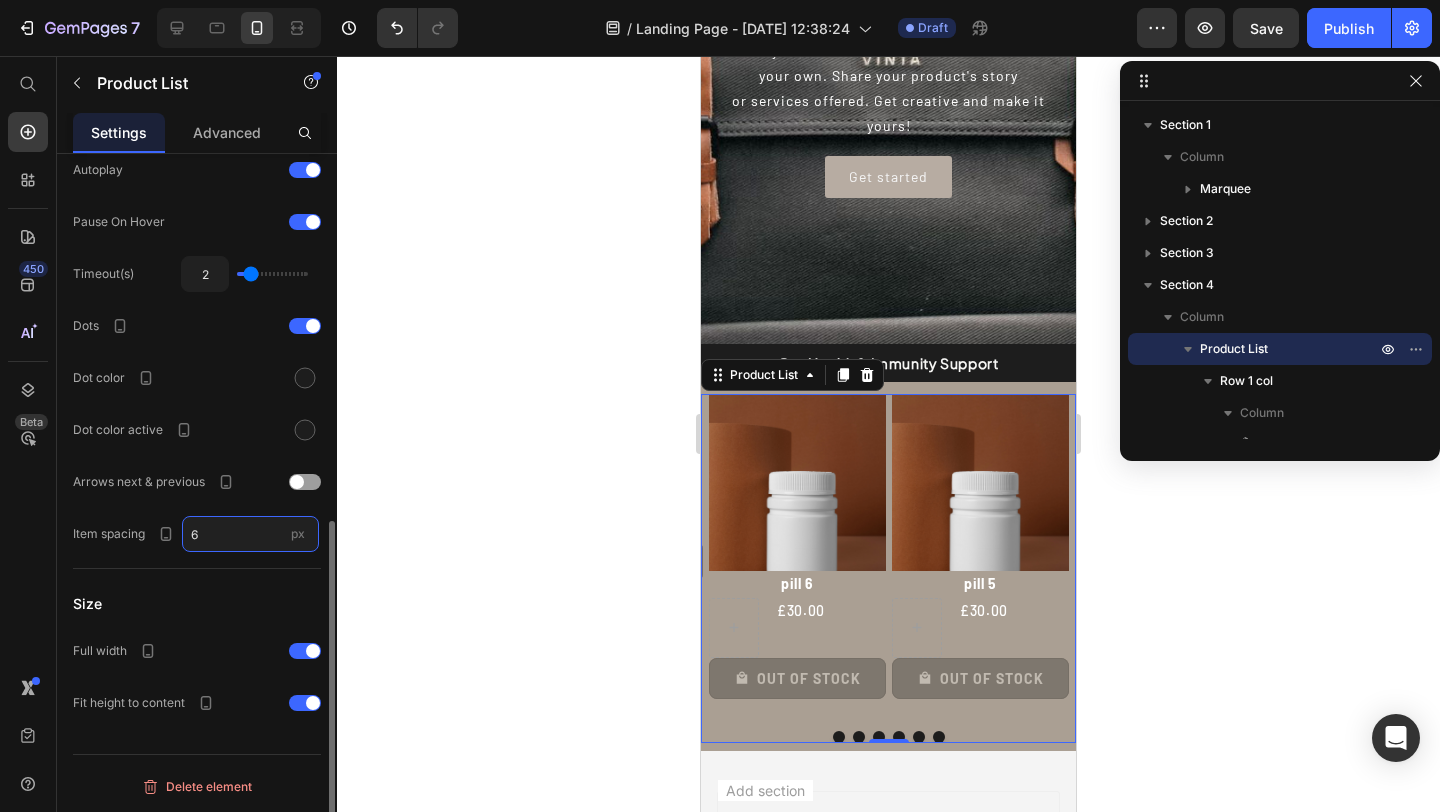 click on "6" at bounding box center [250, 534] 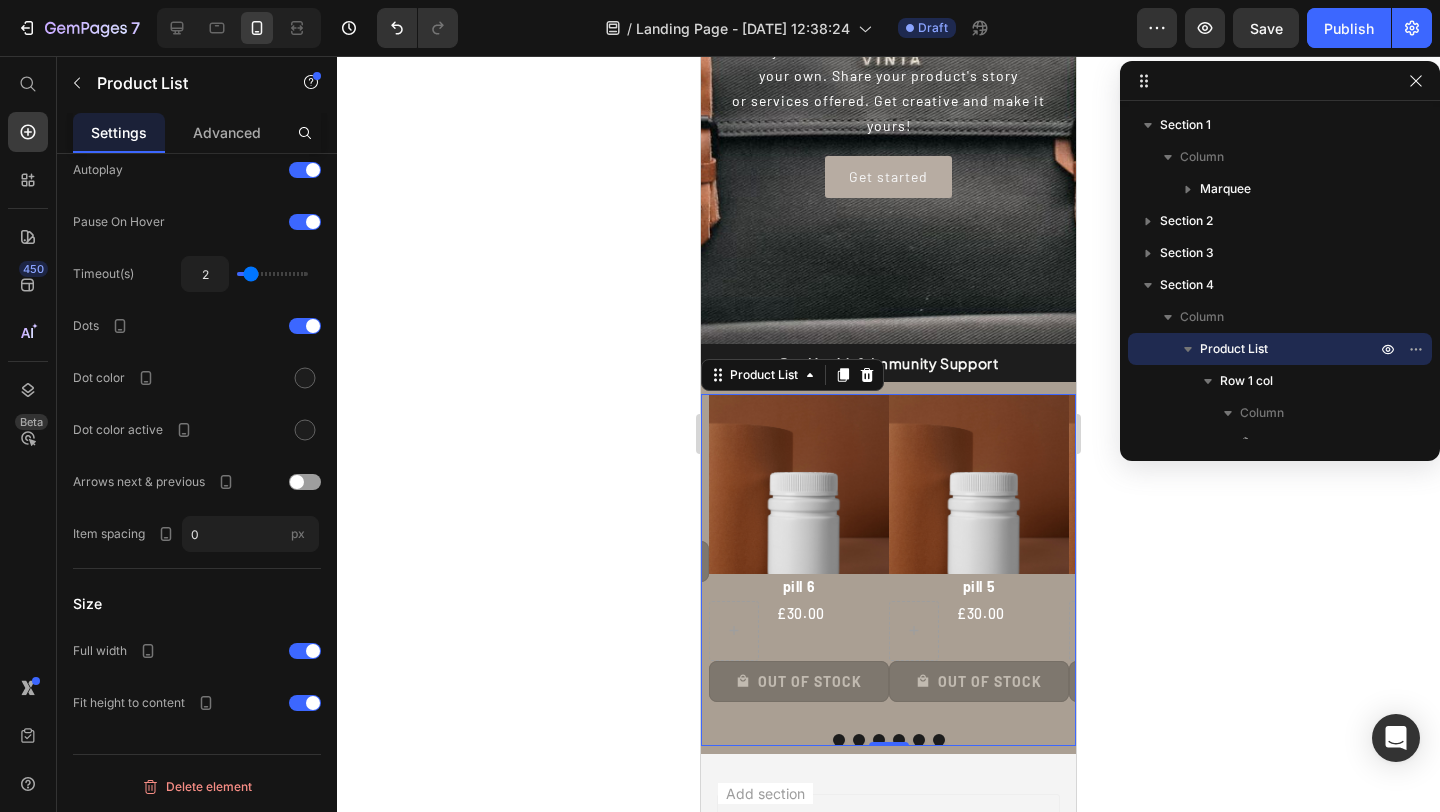 click at bounding box center (839, 740) 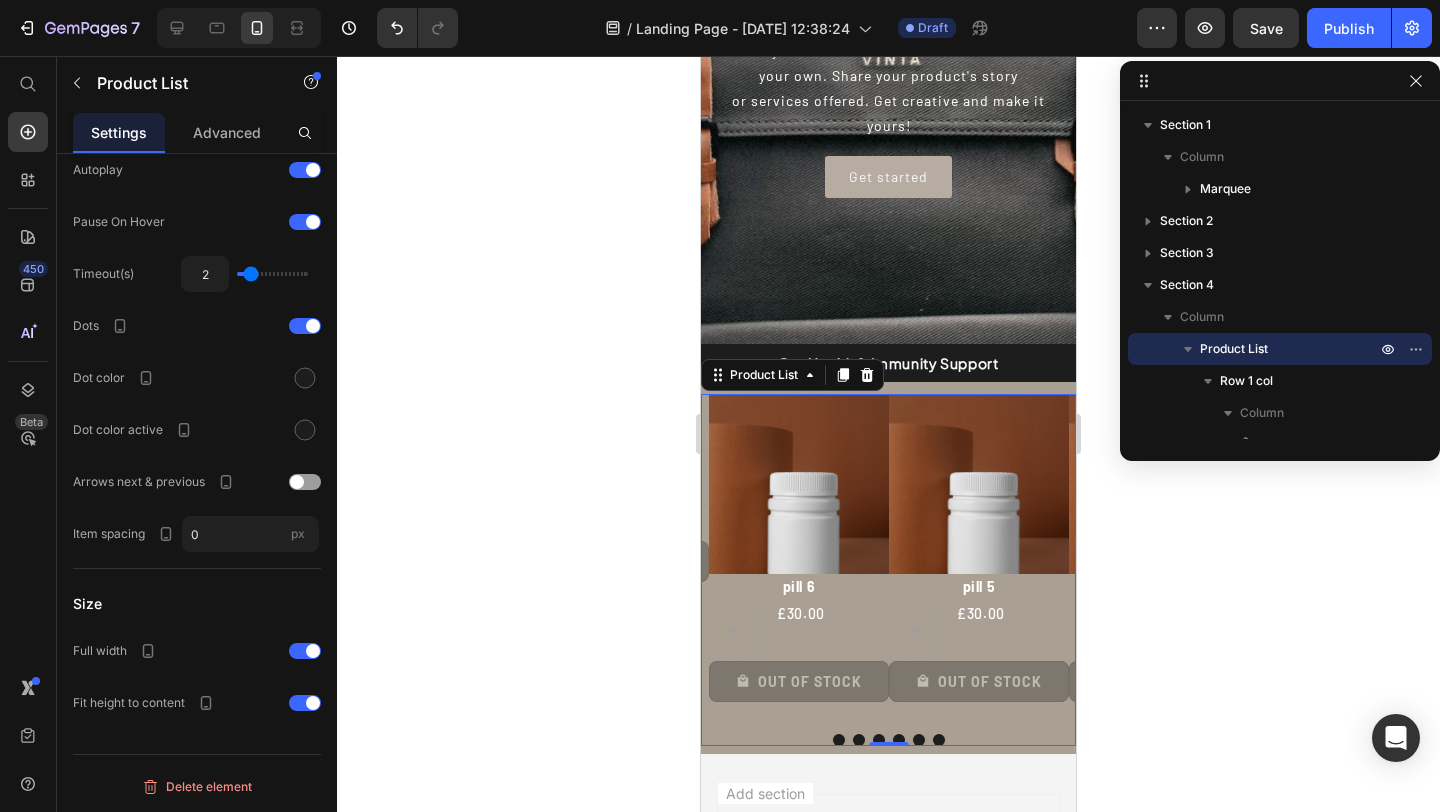 click at bounding box center (859, 740) 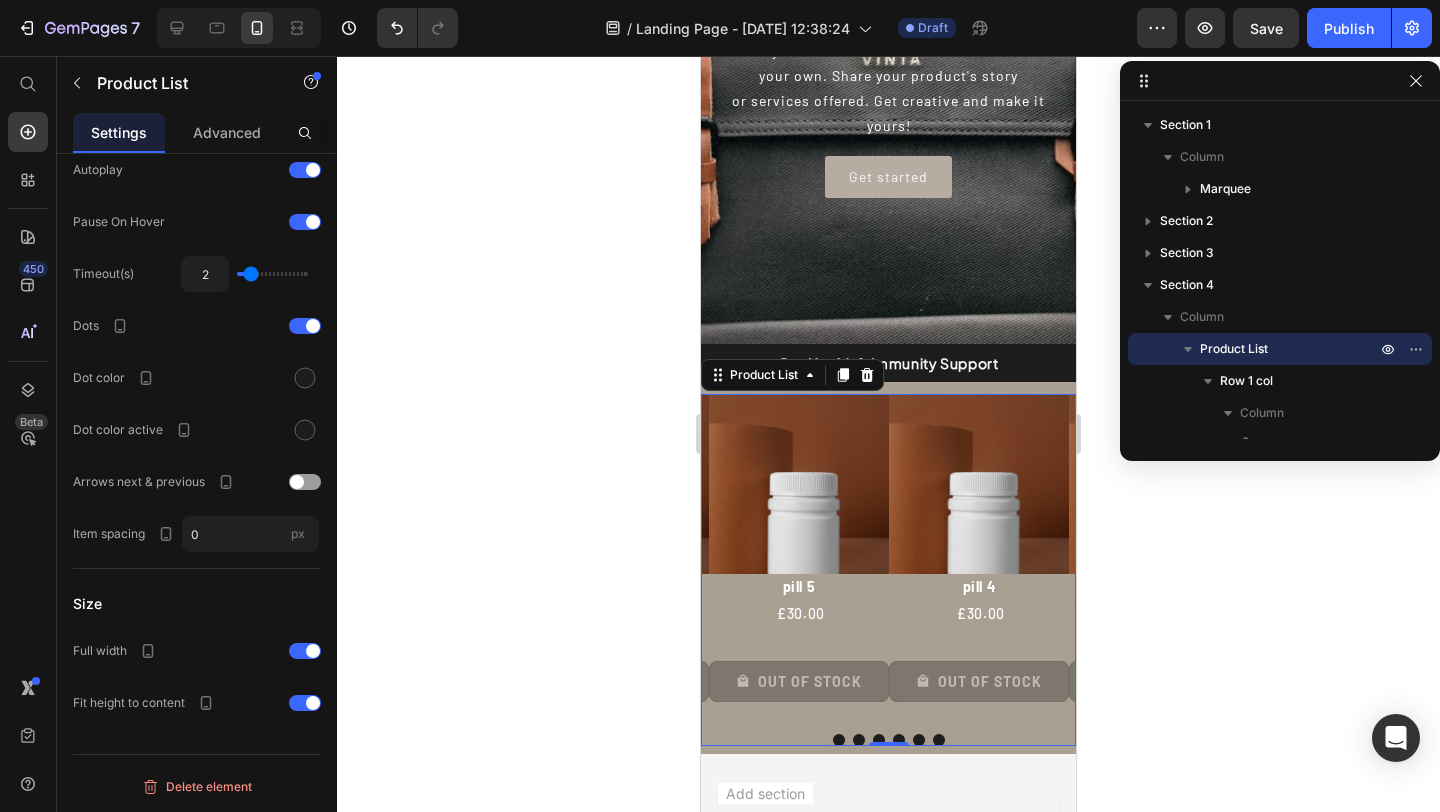 click at bounding box center (879, 740) 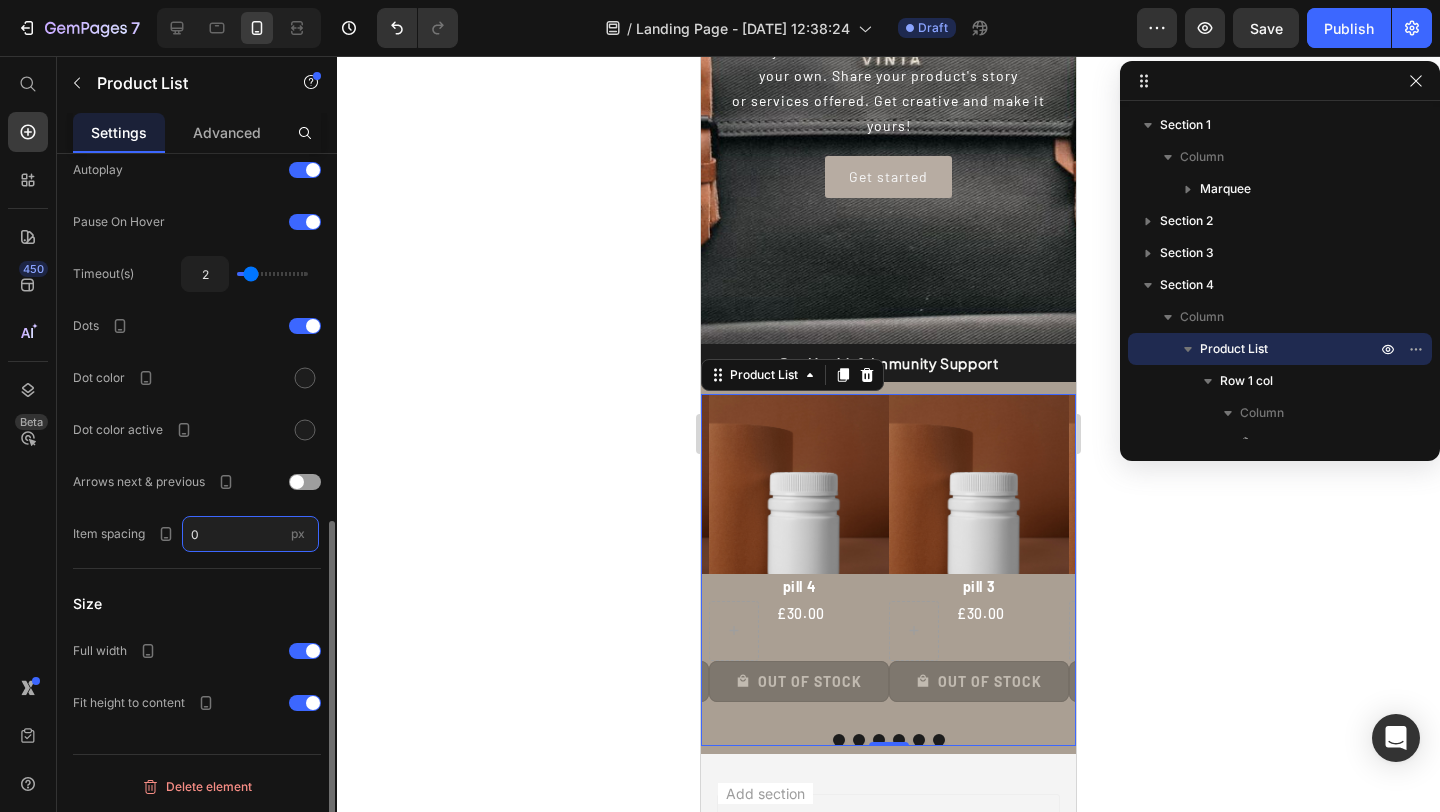 click on "0" at bounding box center (250, 534) 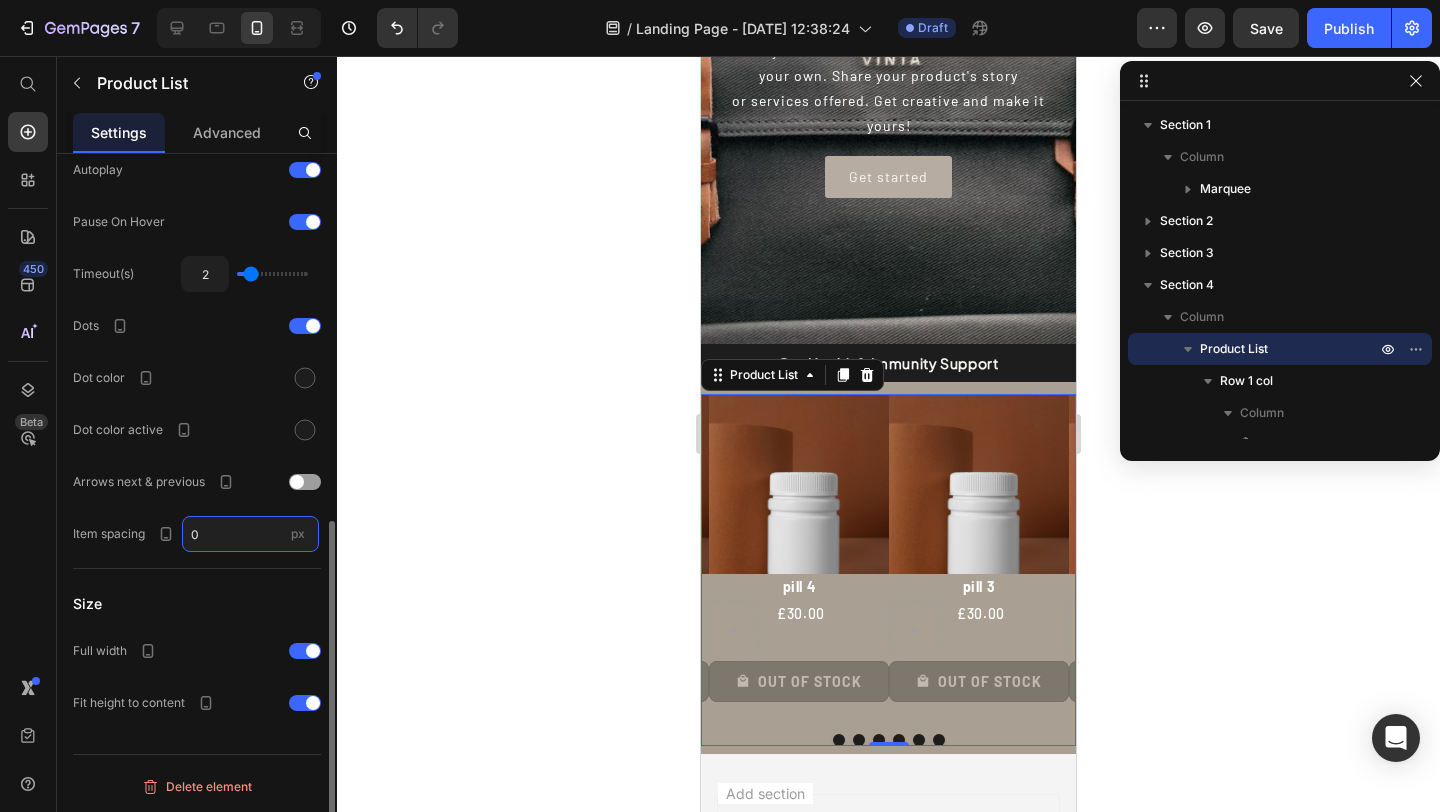 type on "9" 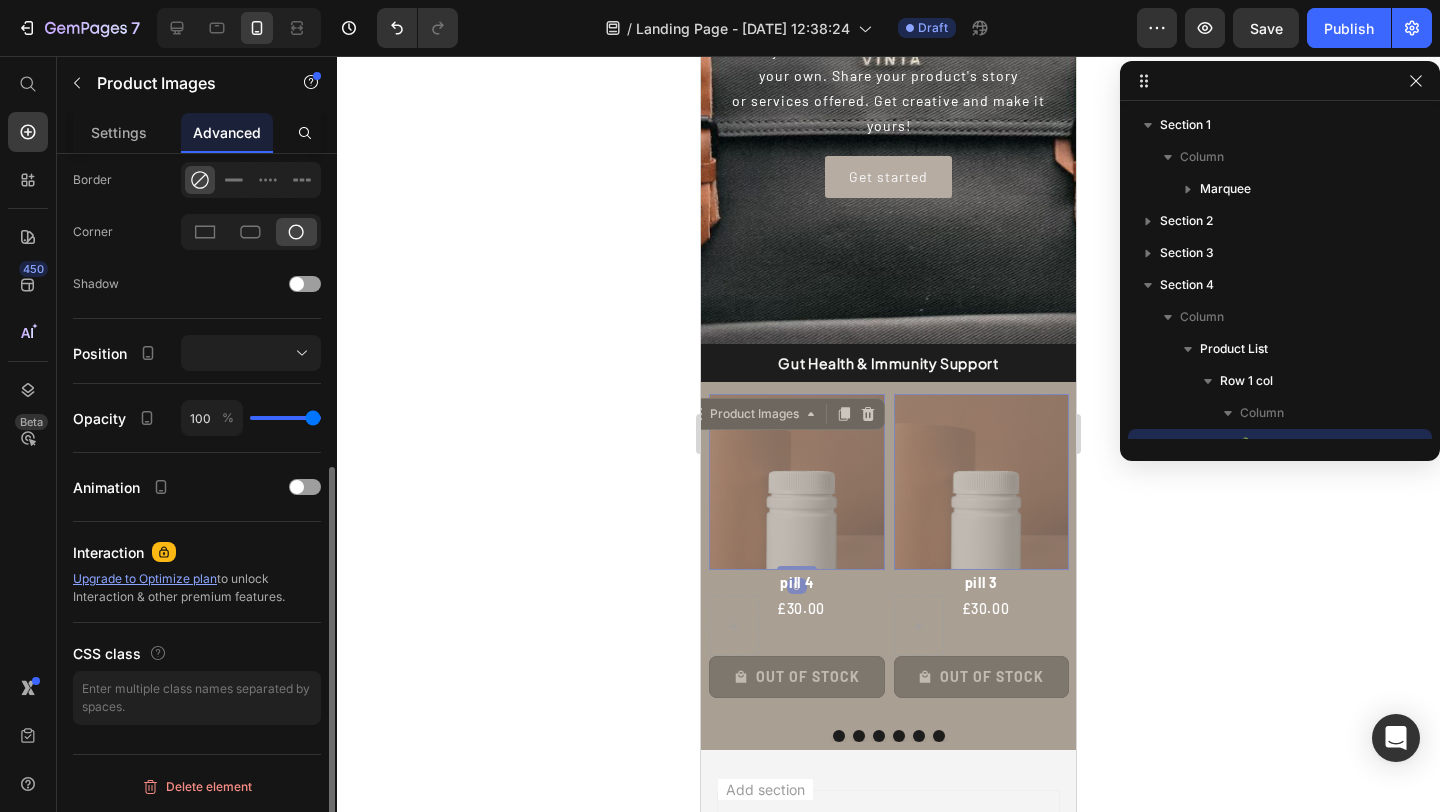 scroll, scrollTop: 0, scrollLeft: 0, axis: both 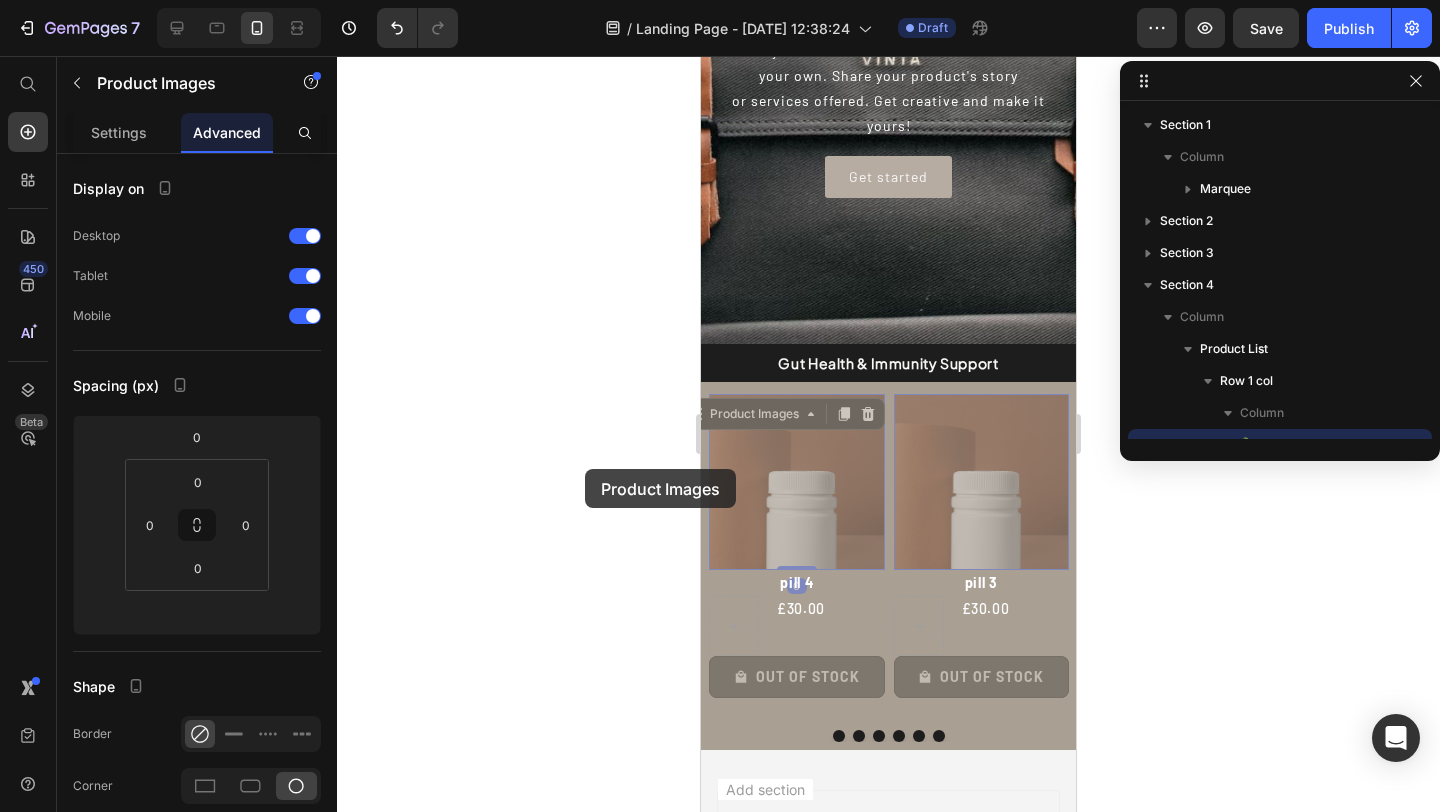 drag, startPoint x: 841, startPoint y: 496, endPoint x: 585, endPoint y: 469, distance: 257.4199 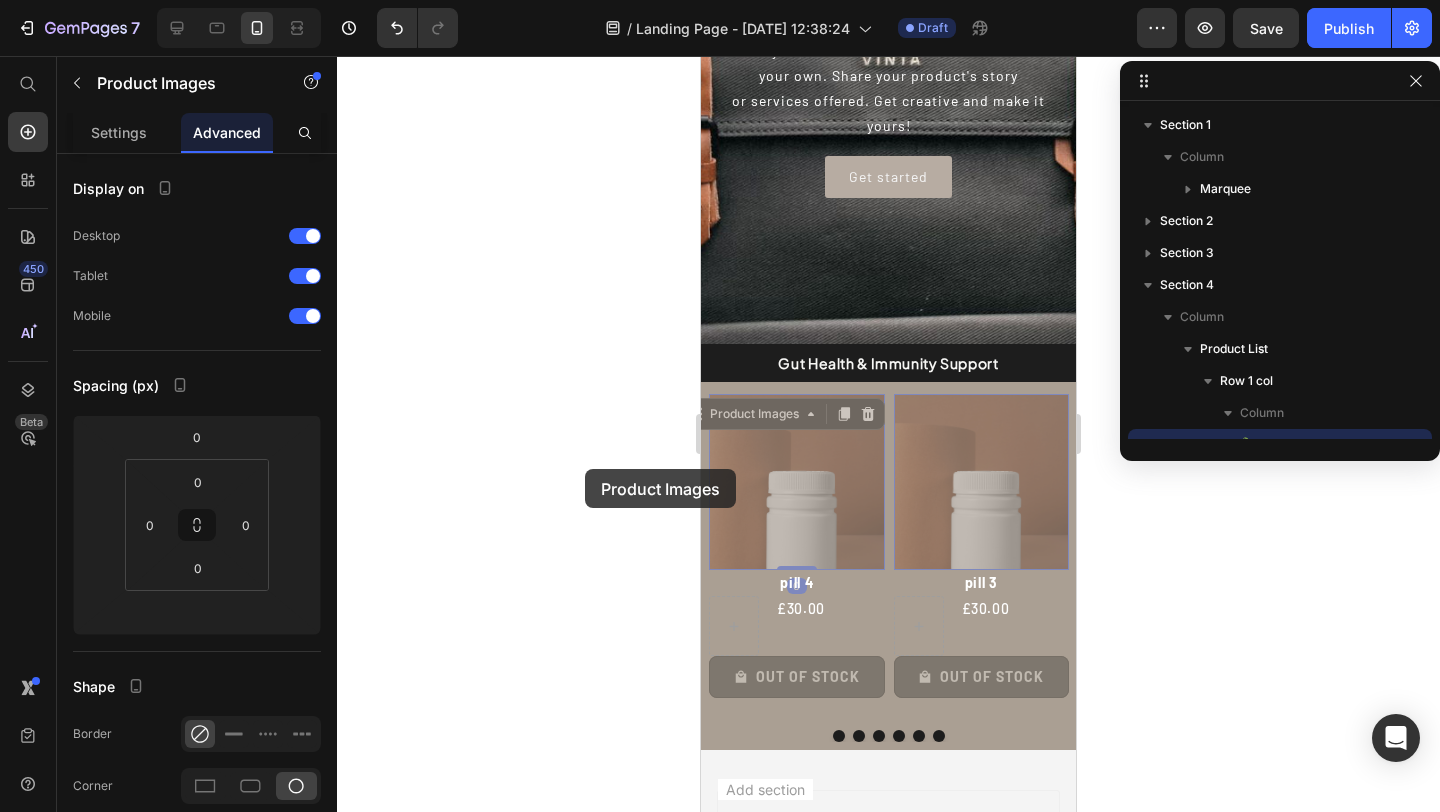 click on "iPhone 13 Mini  ( 375 px) iPhone 13 Mini iPhone 13 Pro iPhone 11 Pro Max iPhone 15 Pro Max Pixel 7 Galaxy S8+ Galaxy S20 Ultra iPad Mini iPad Air iPad Pro Header FREE SHIPPING Text 30 DAYS MONEY BACK GUARANTEE Text LIMITED TIME 50% OFF SALE Text LIFE TIME WARRANTY Text FREE SHIPPING Text 30 DAYS MONEY BACK GUARANTEE Text LIMITED TIME 50% OFF SALE Text LIFE TIME WARRANTY Text Marquee Section 1 Click here to edit heading Heading This is your text block. Click to edit and make it your own. Share your product's story                   or services offered. Get creative and make it yours! Text Block Get started Button Hero Banner Section 2 Gut Health & Immunity Support Heading Section 3 Product Images   0 Product Images   0 pill 6 Product Title £30.00 Product Price
Row Out Of Stock Product Cart Button Row Product Images   0 Product Images   0 pill 5 Product Title £30.00 Product Price
Row Out Of Stock Product Cart Button Row Product Images   0 Product Images   0 pill 4 £30.00" at bounding box center (888, 466) 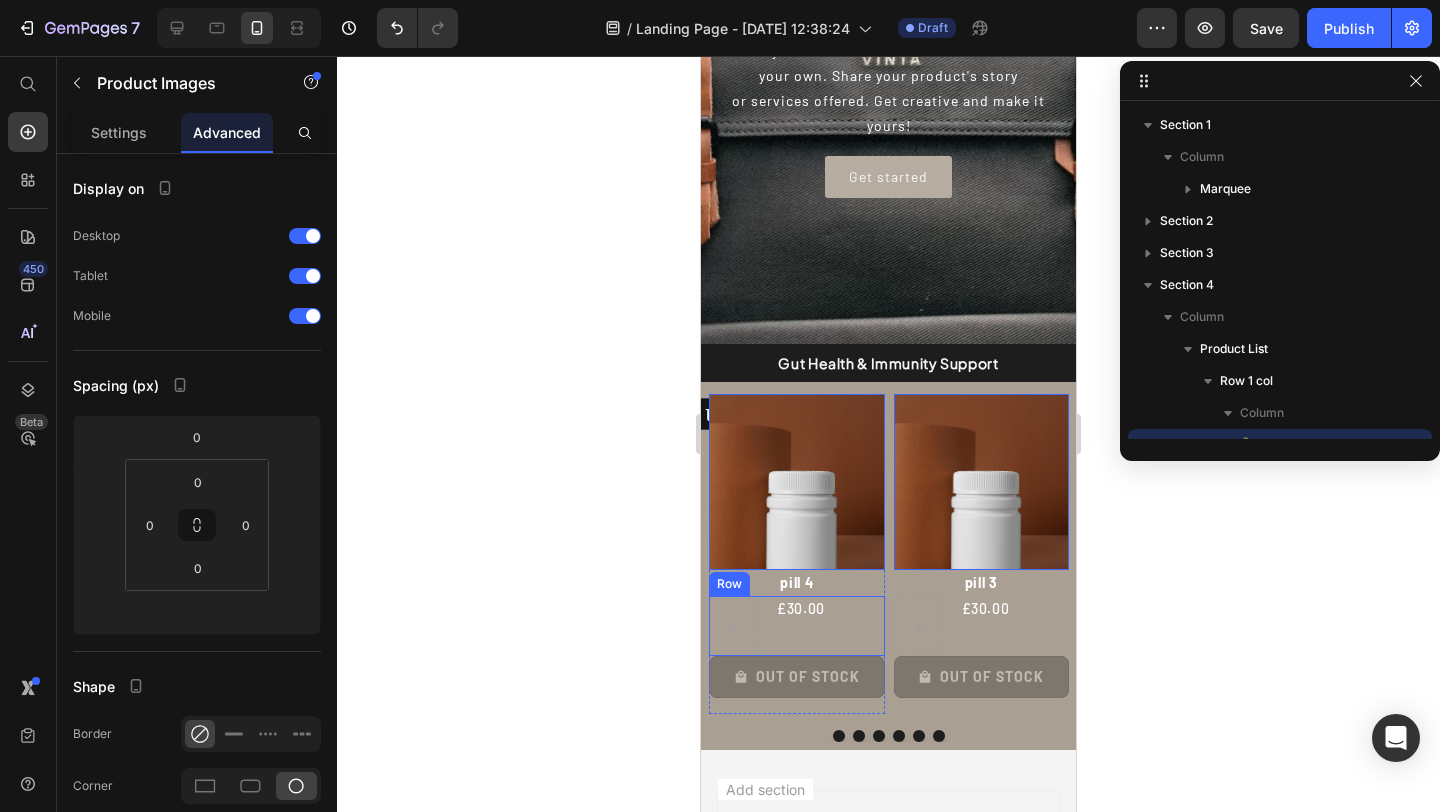 click 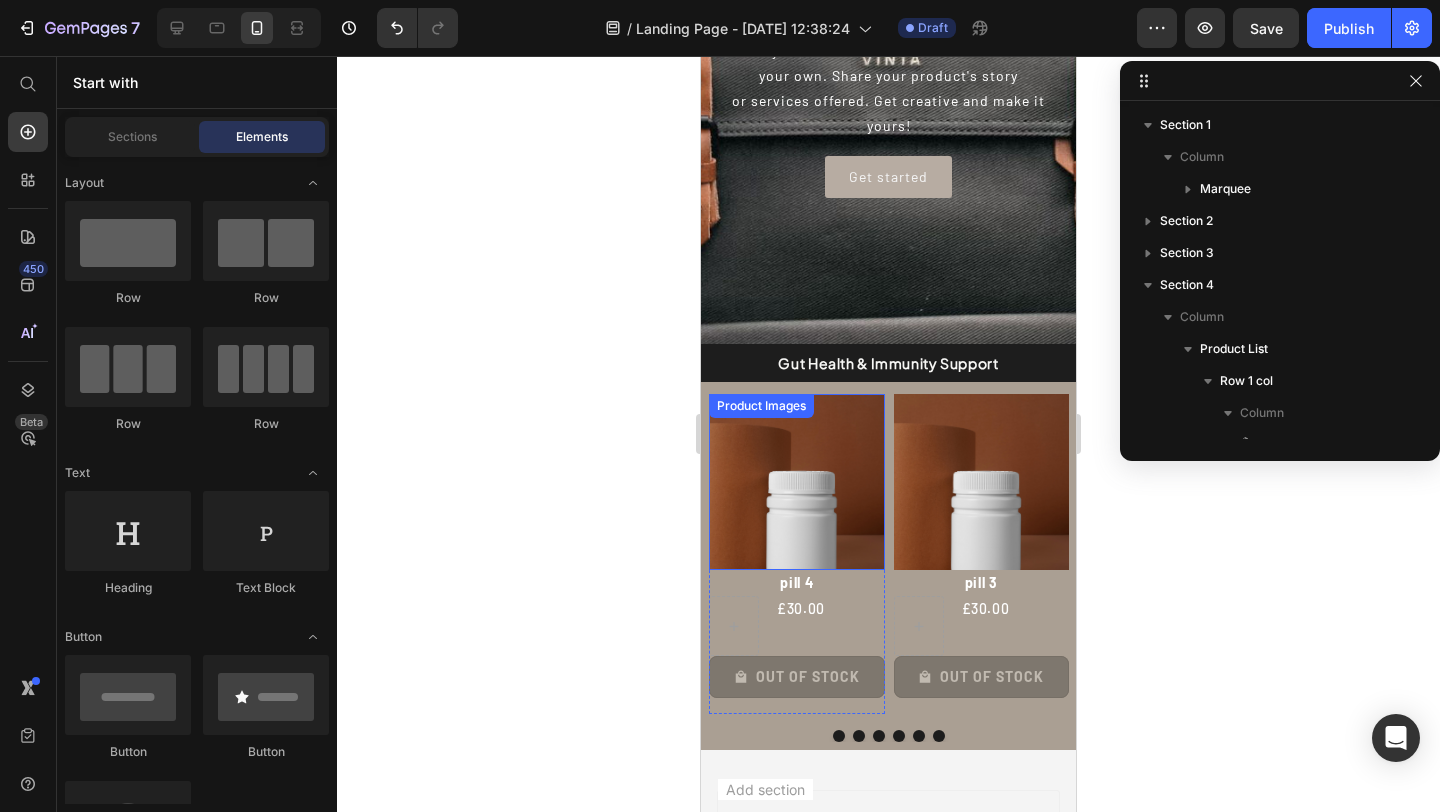 click at bounding box center (797, 482) 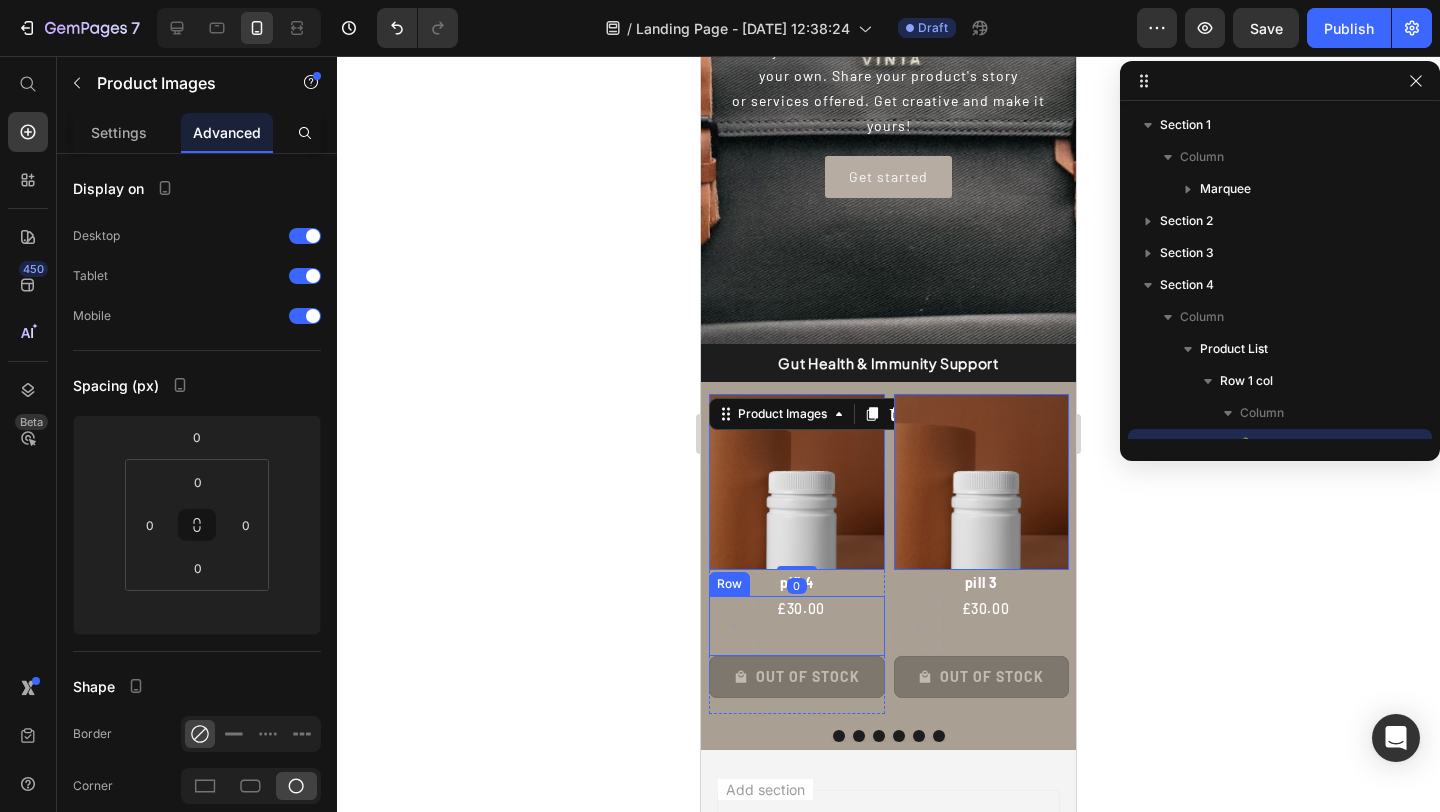 click on "£30.00 Product Price
Row" at bounding box center (797, 626) 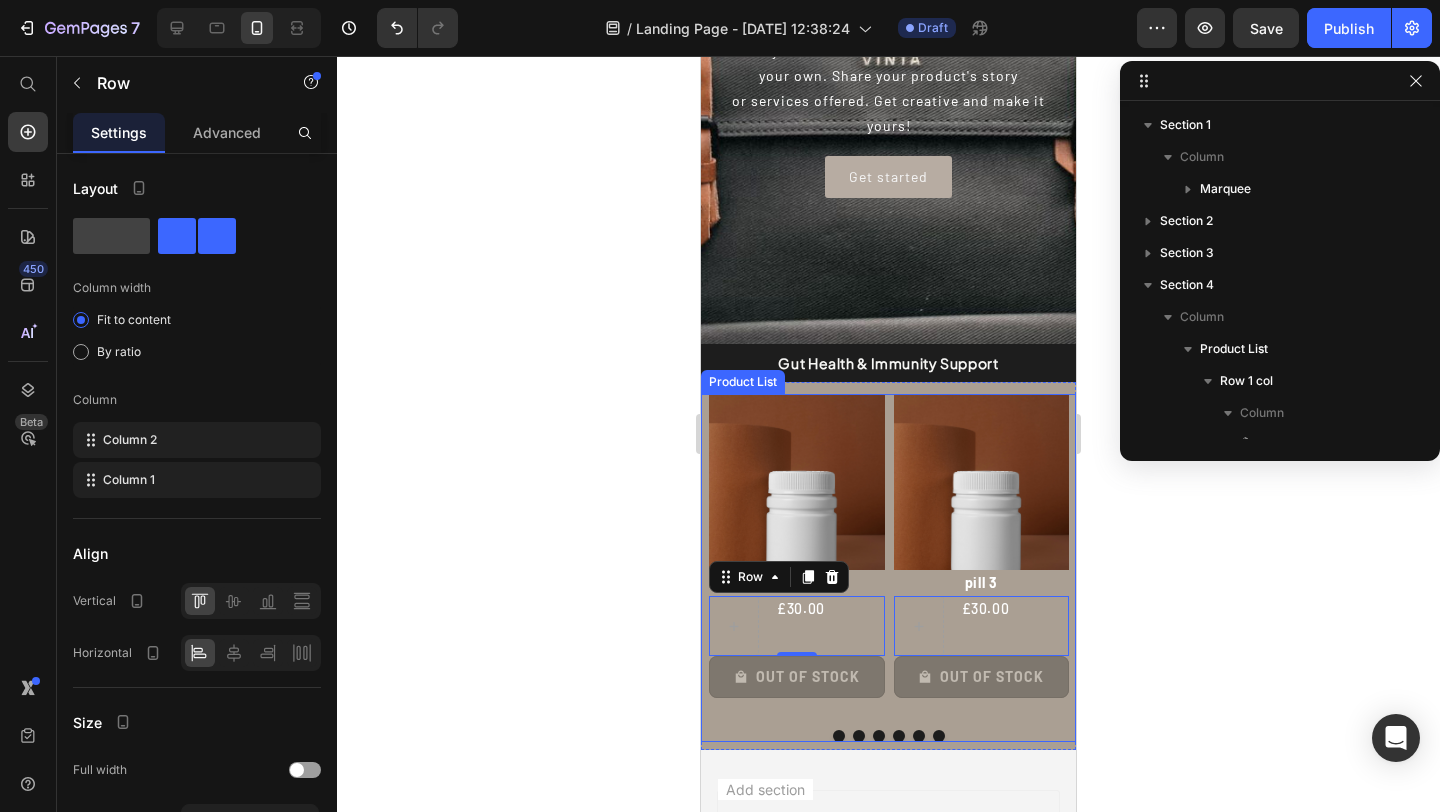 click at bounding box center [859, 736] 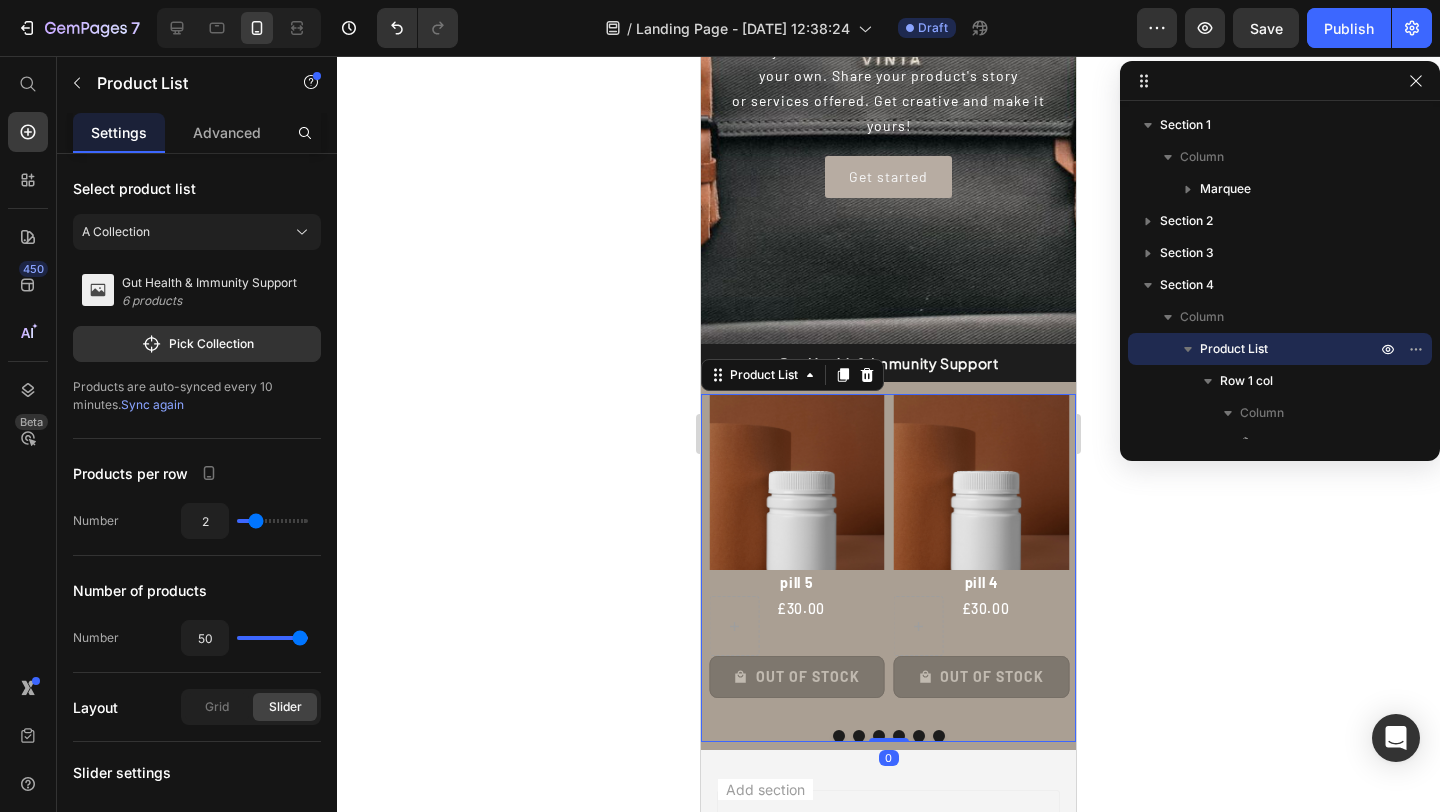 click at bounding box center (879, 736) 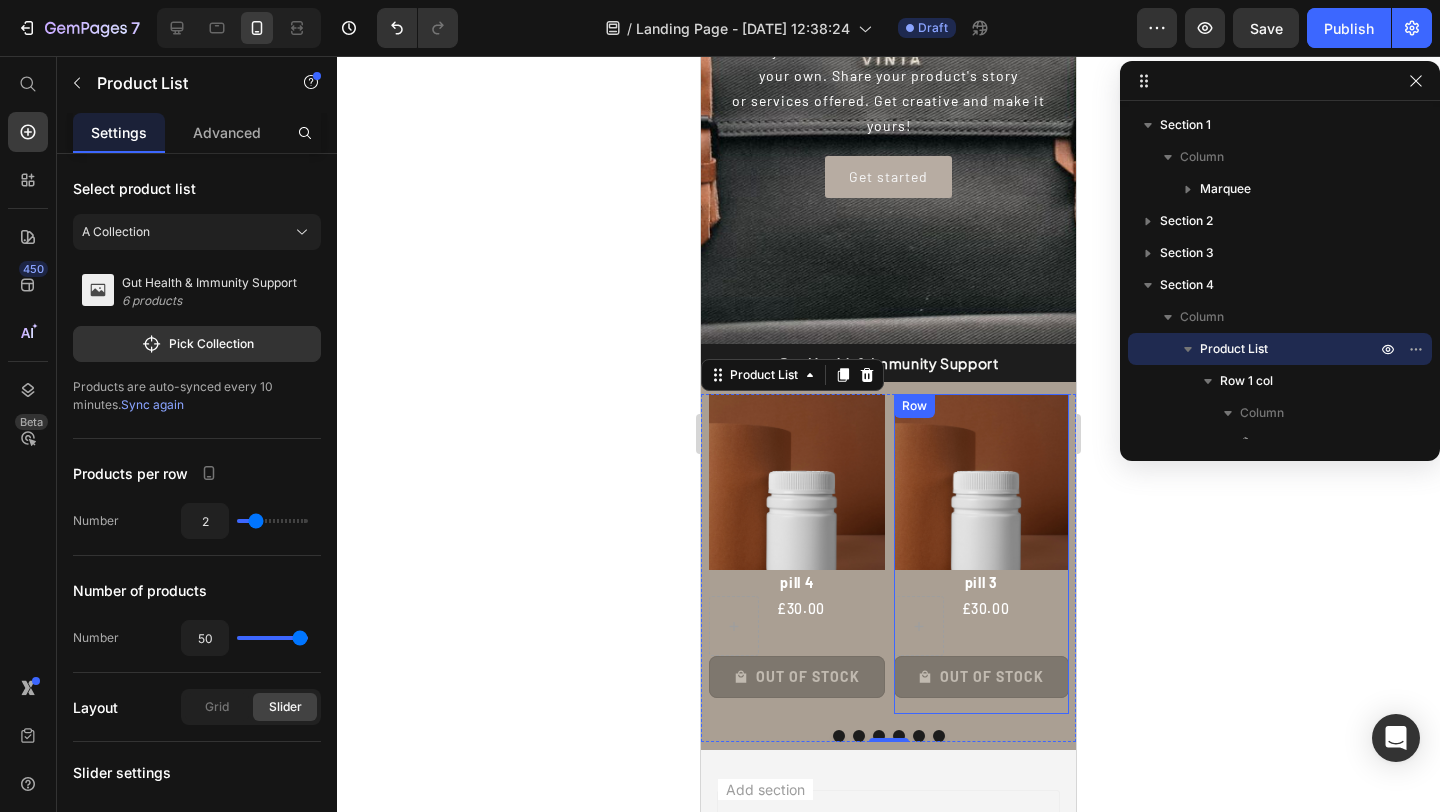 click on "Product Images pill 3 Product Title £30.00 Product Price
Row Out Of Stock Product Cart Button" at bounding box center (982, 553) 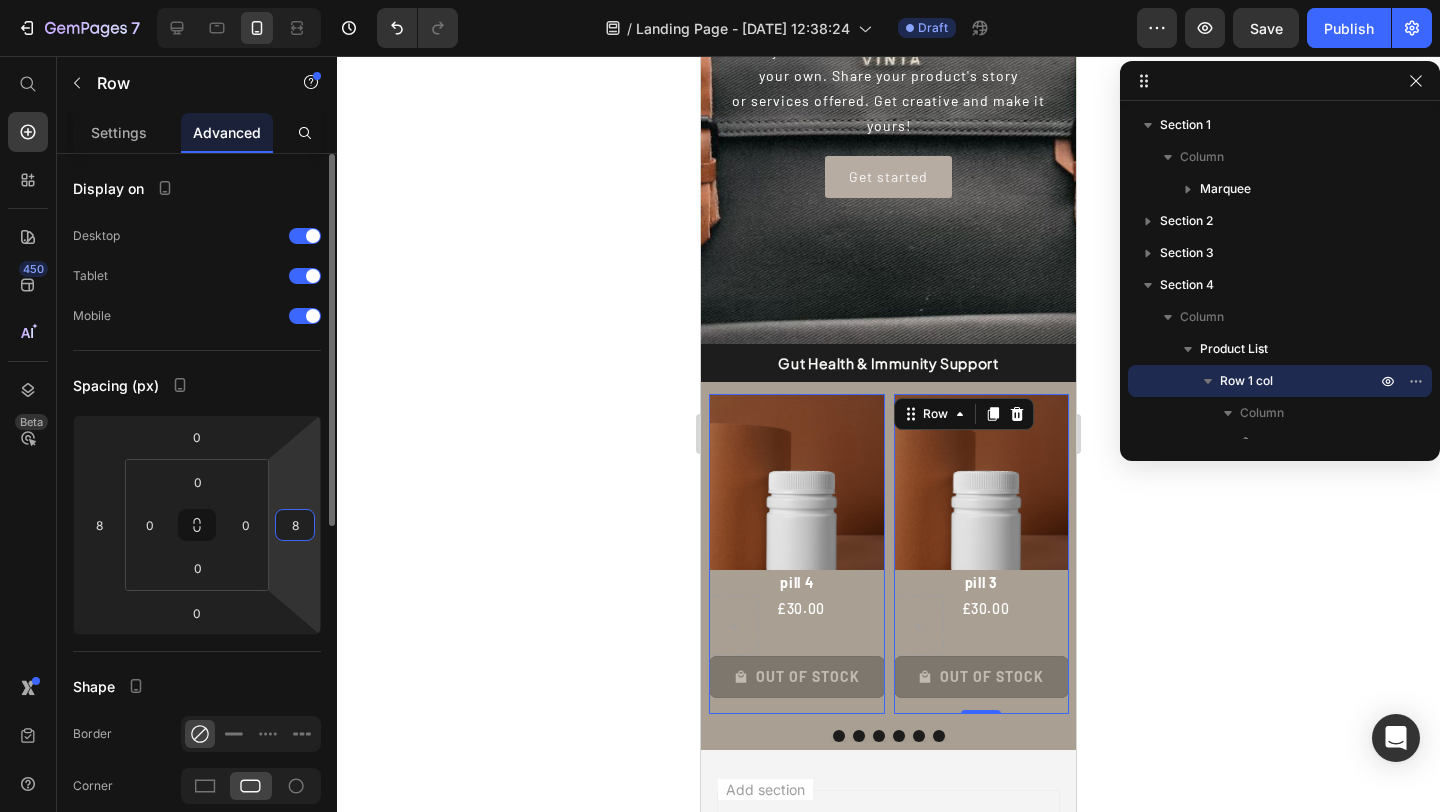 click on "8" at bounding box center (295, 525) 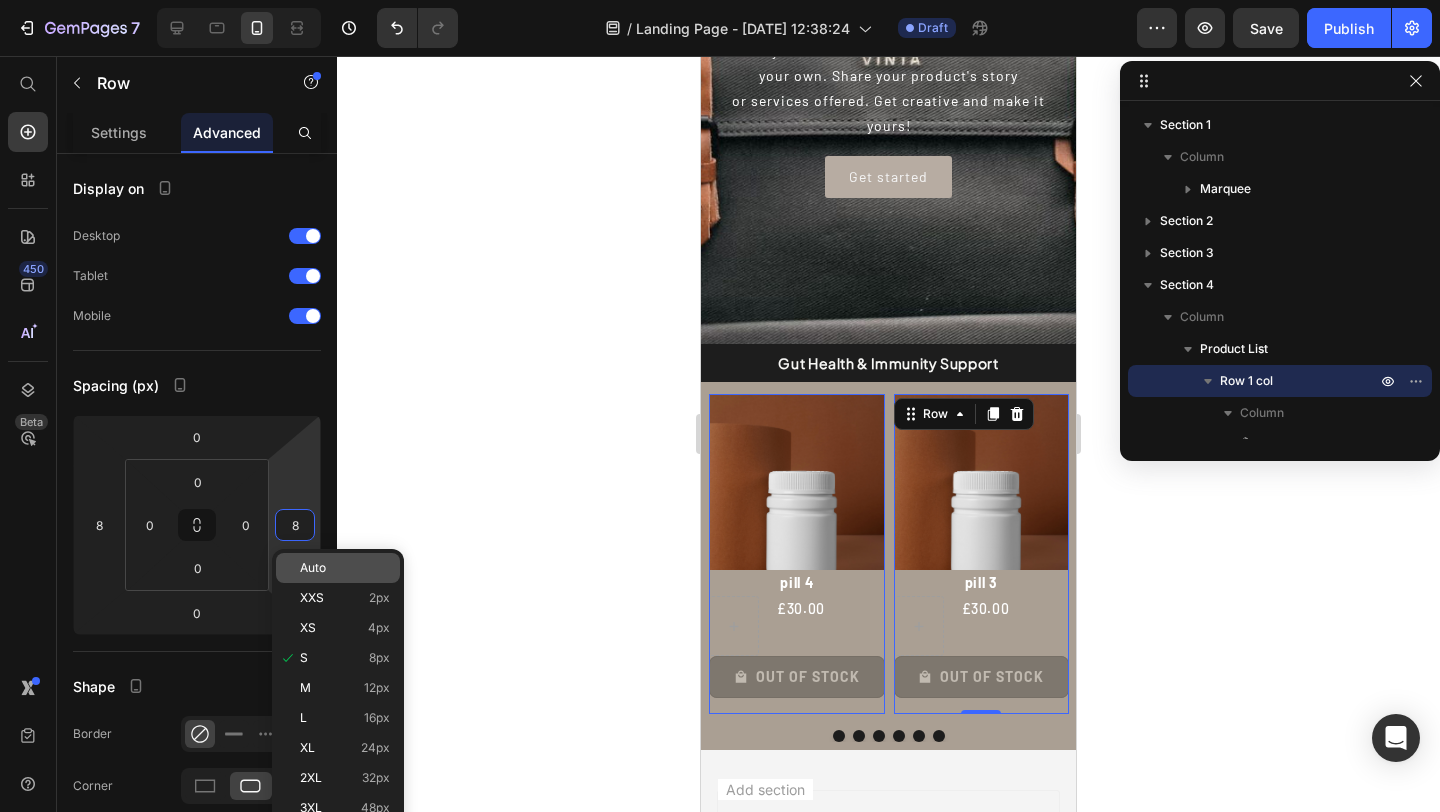 click on "Auto" at bounding box center (313, 568) 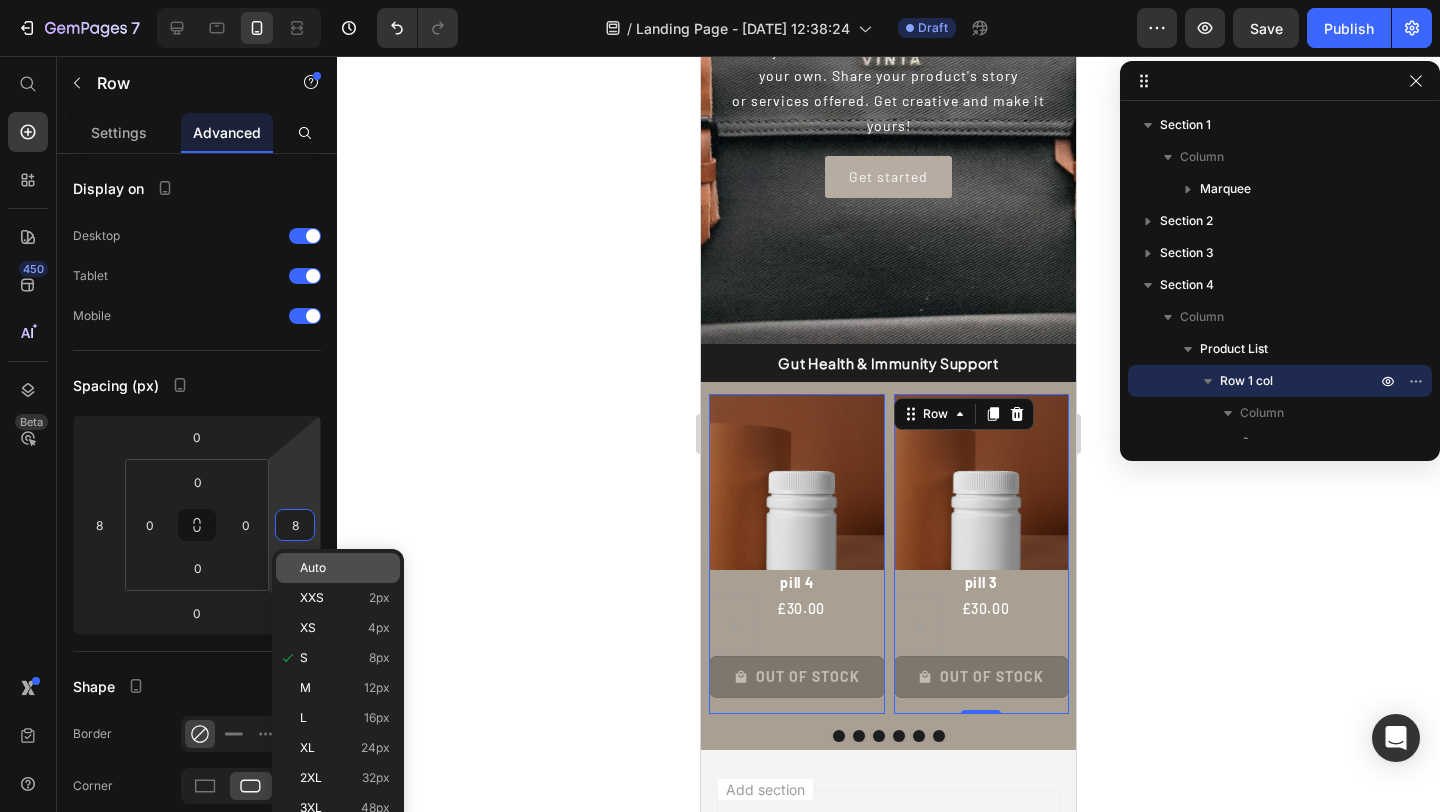 type 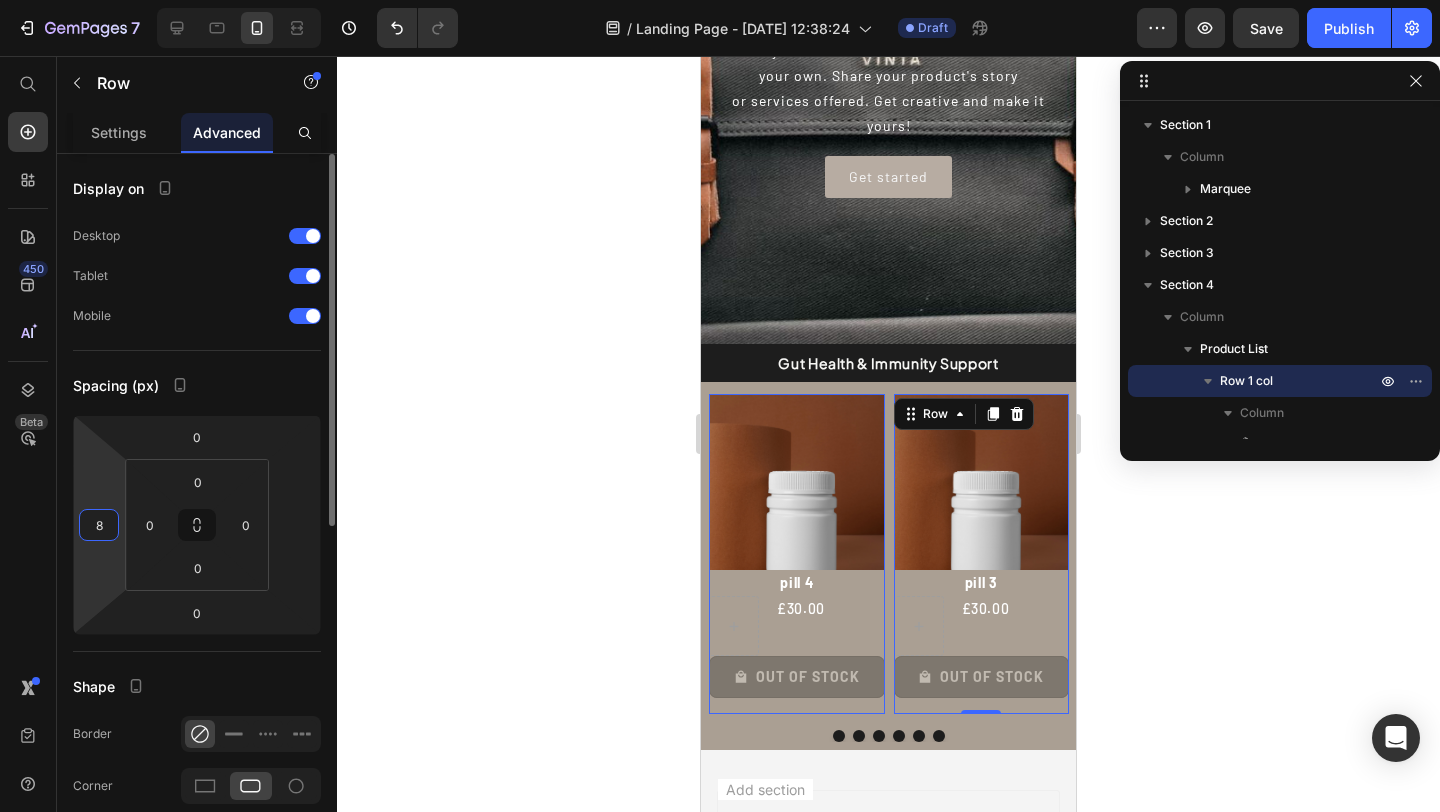 click on "8" at bounding box center [99, 525] 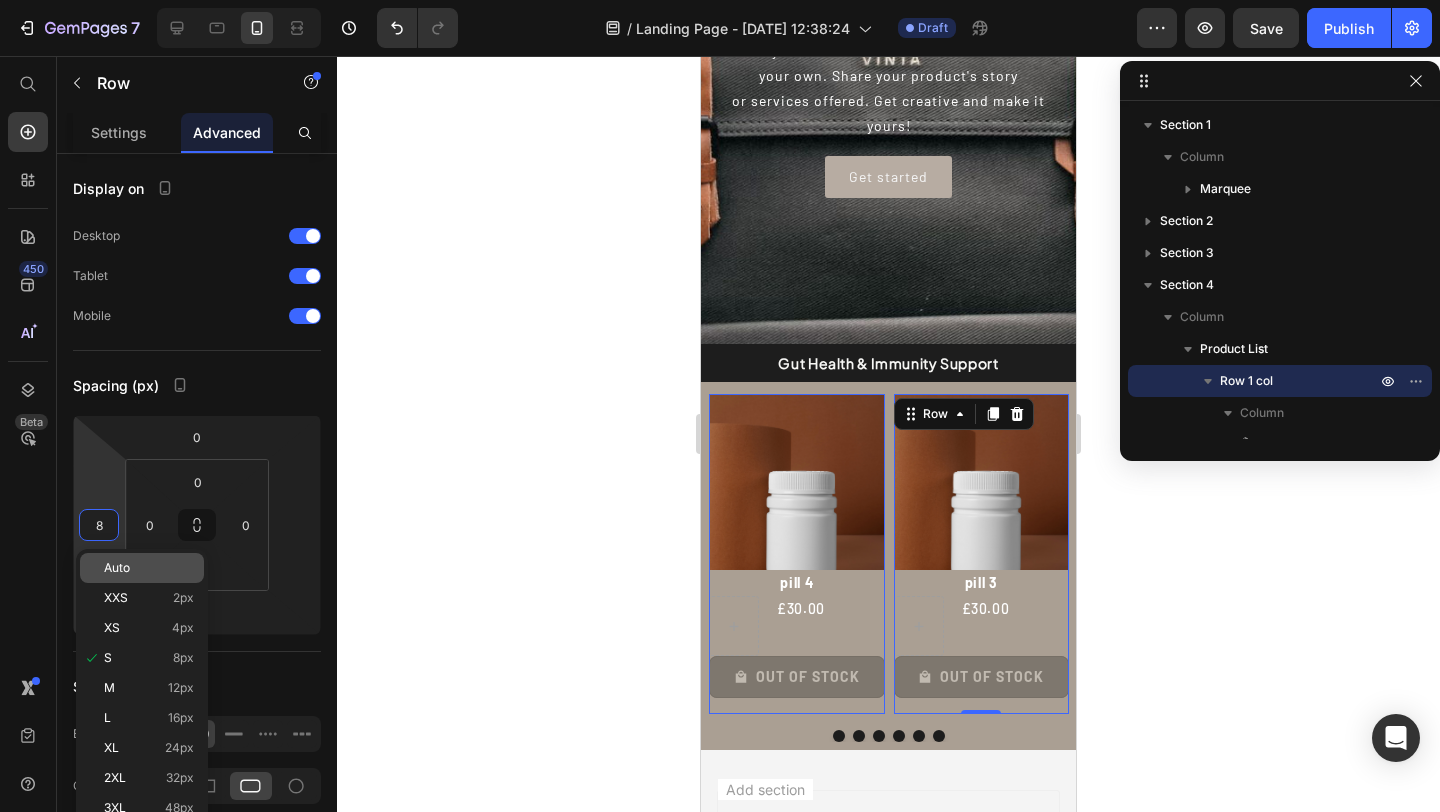 click on "Auto" at bounding box center (117, 568) 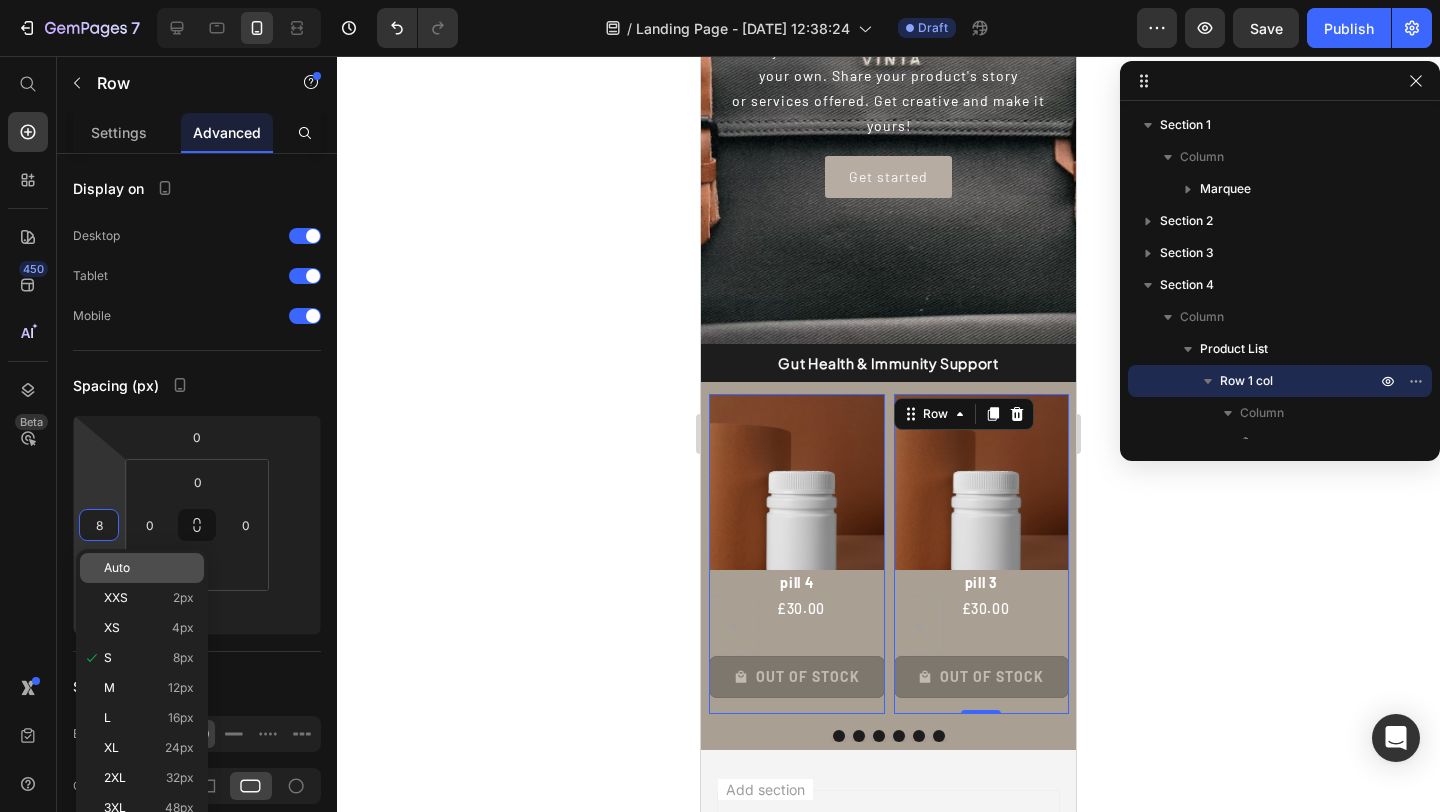 type 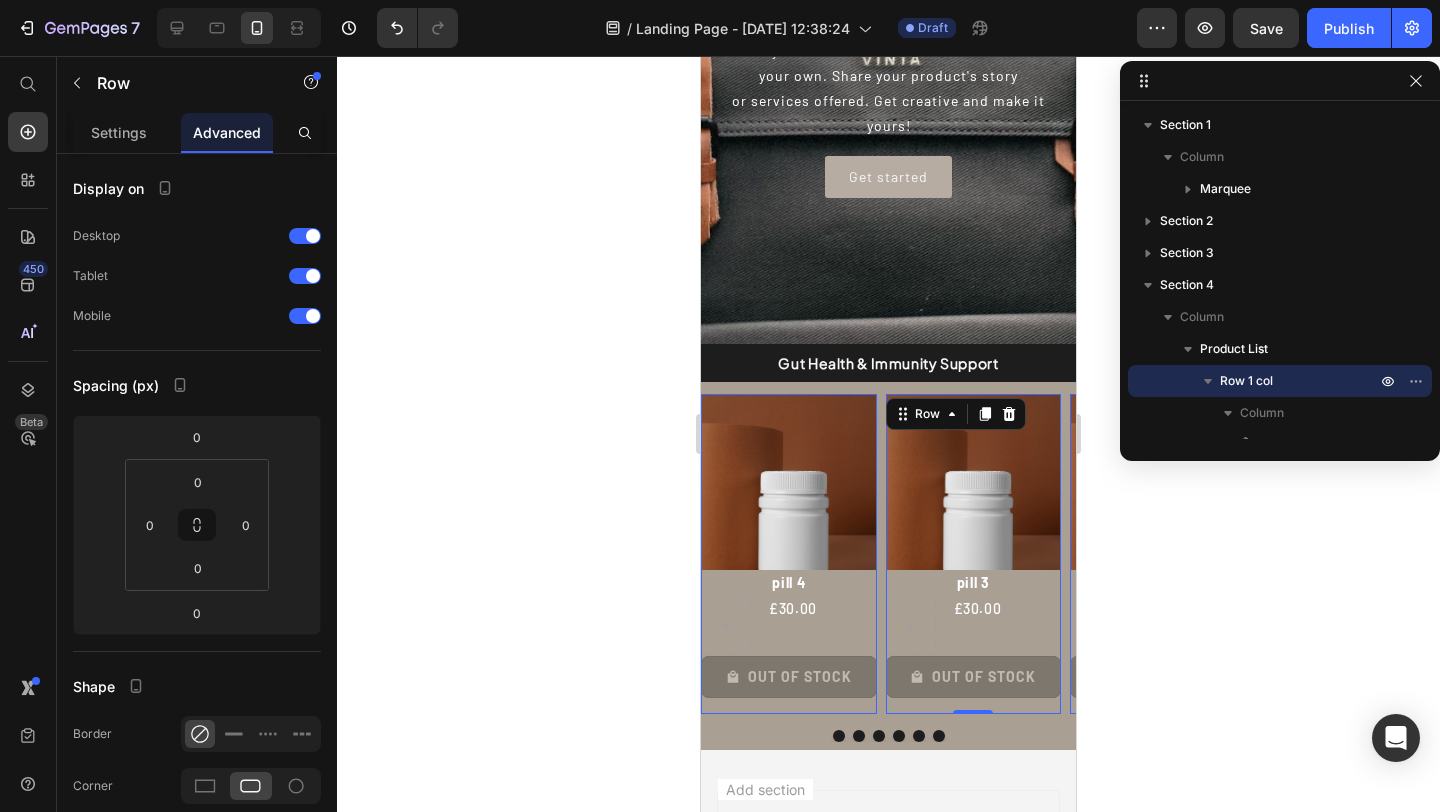 click 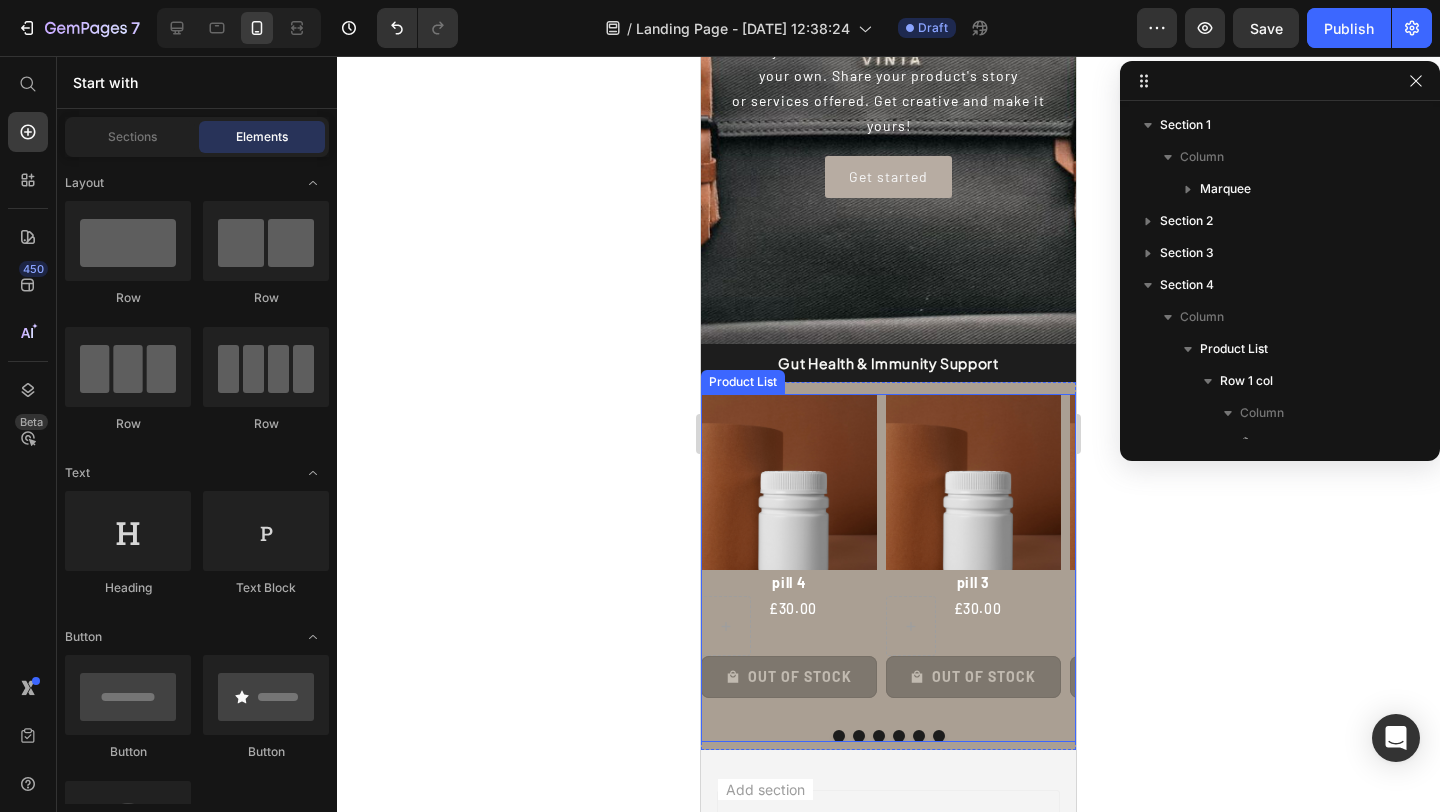 click at bounding box center [888, 736] 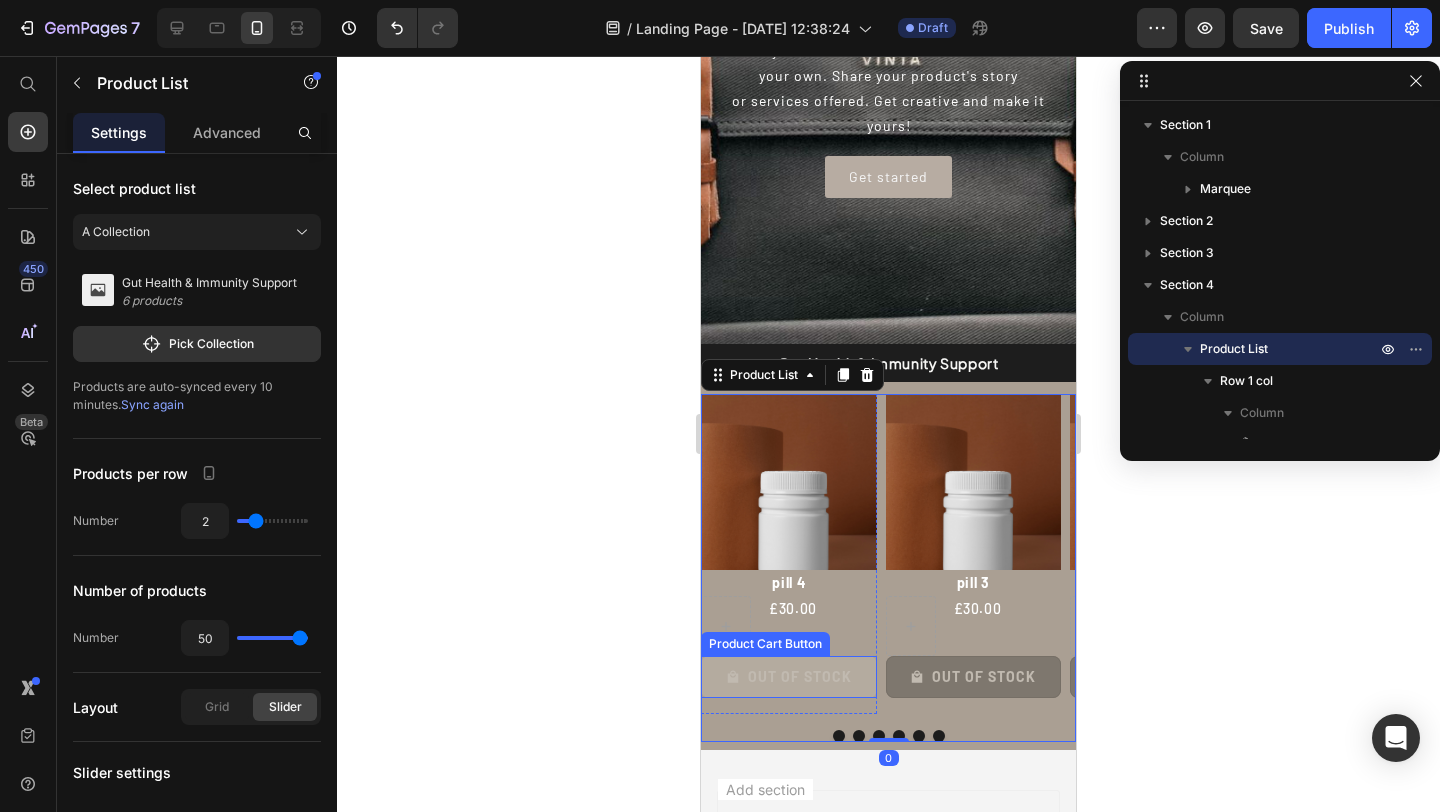 click on "Out Of Stock" at bounding box center (789, 676) 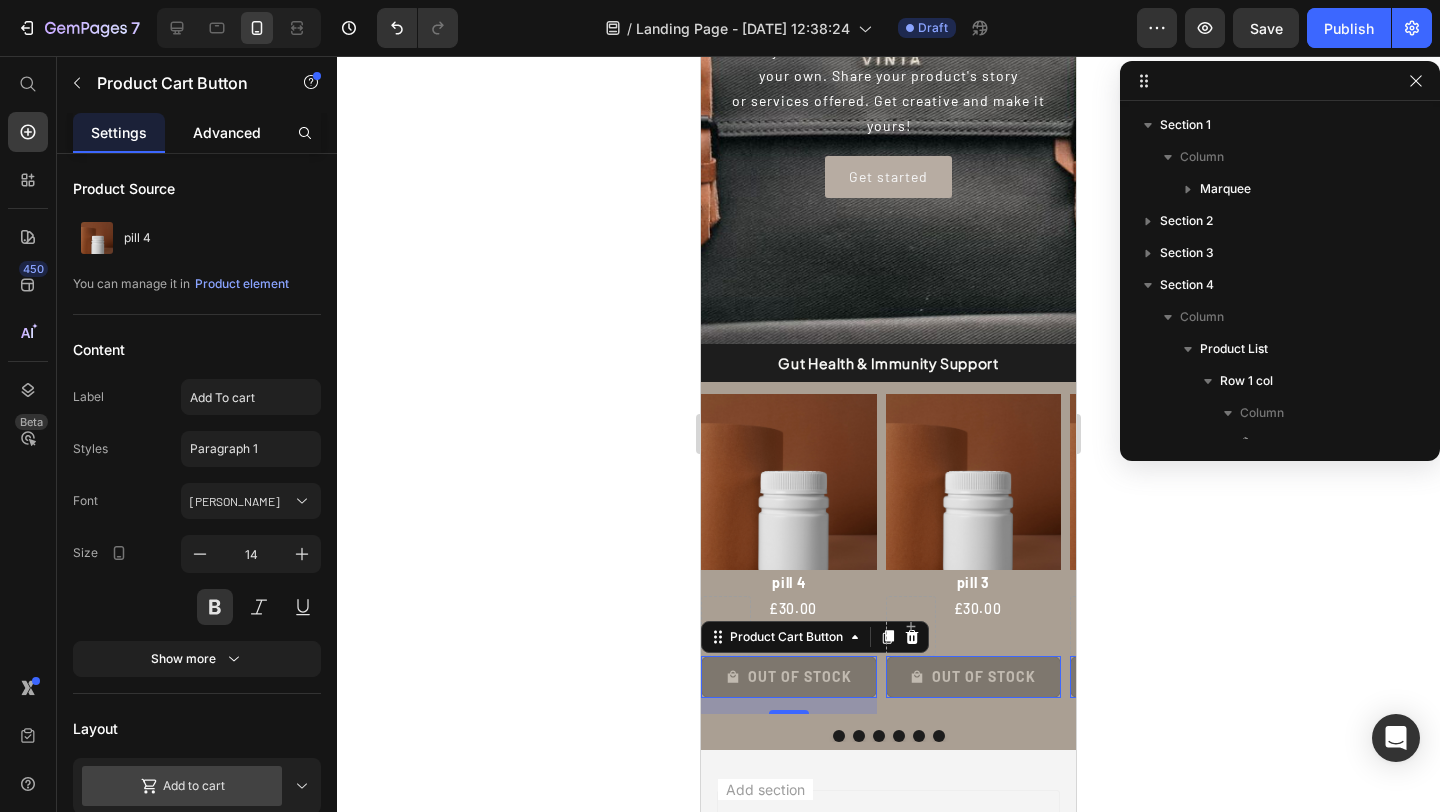 click on "Advanced" at bounding box center [227, 132] 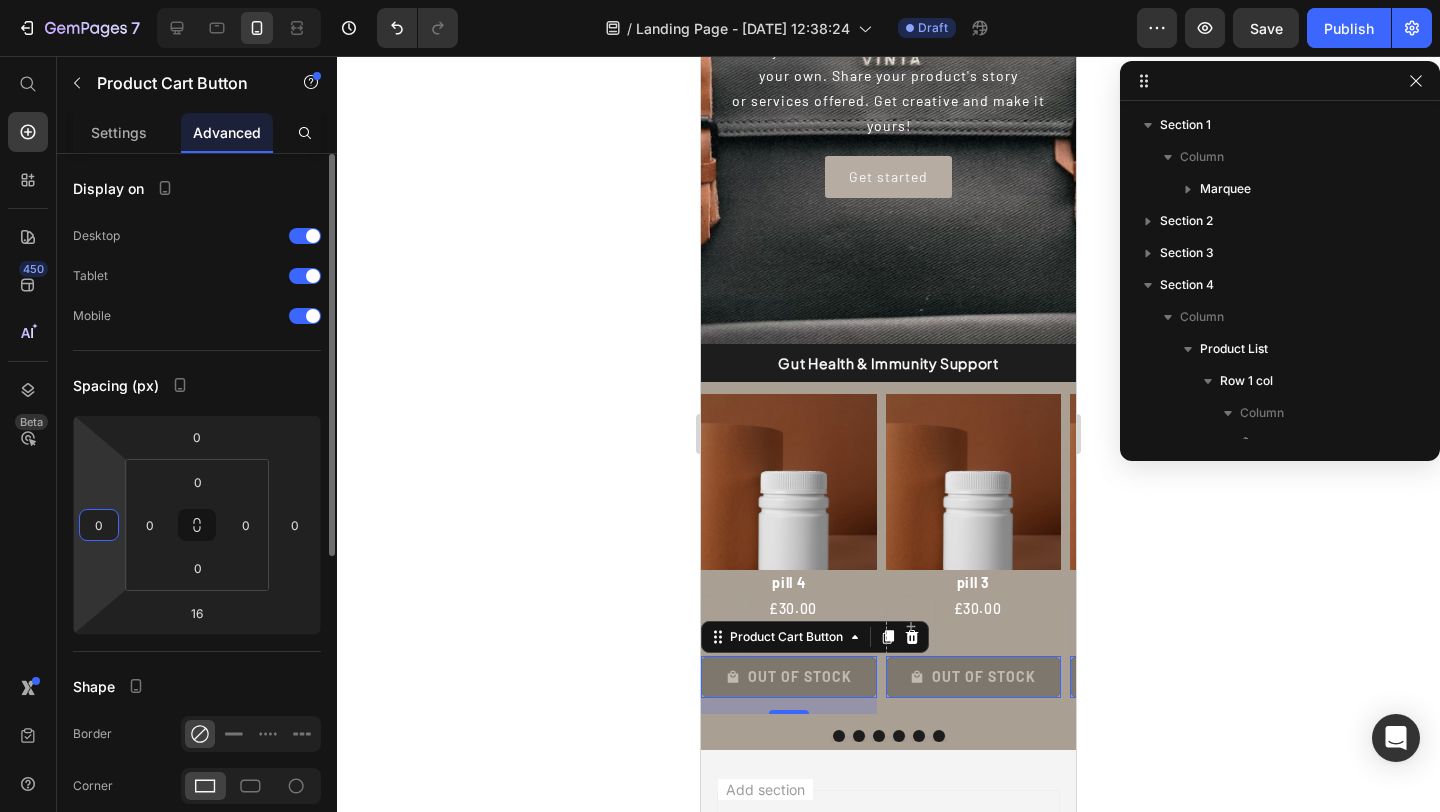 click on "0" at bounding box center [99, 525] 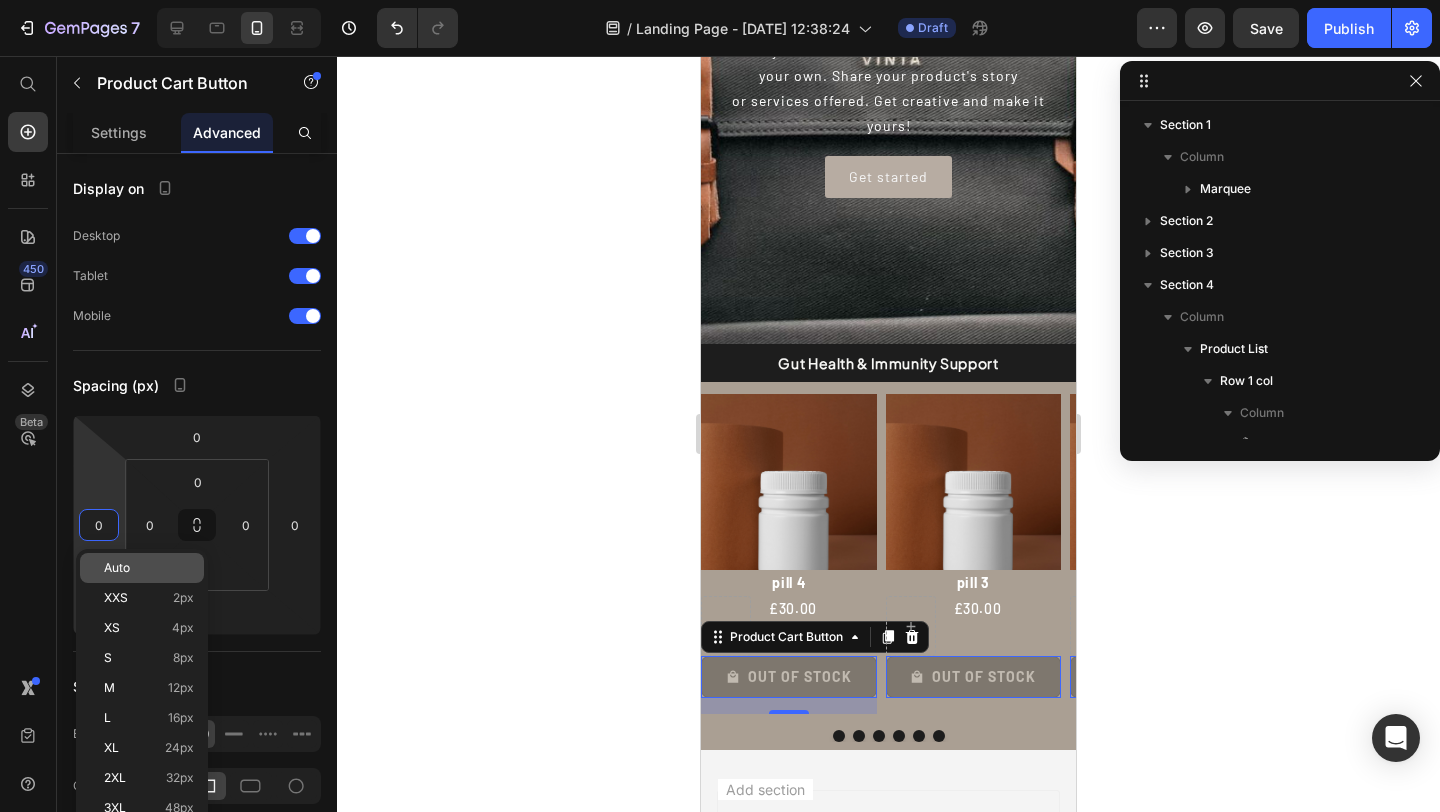 click on "Auto" 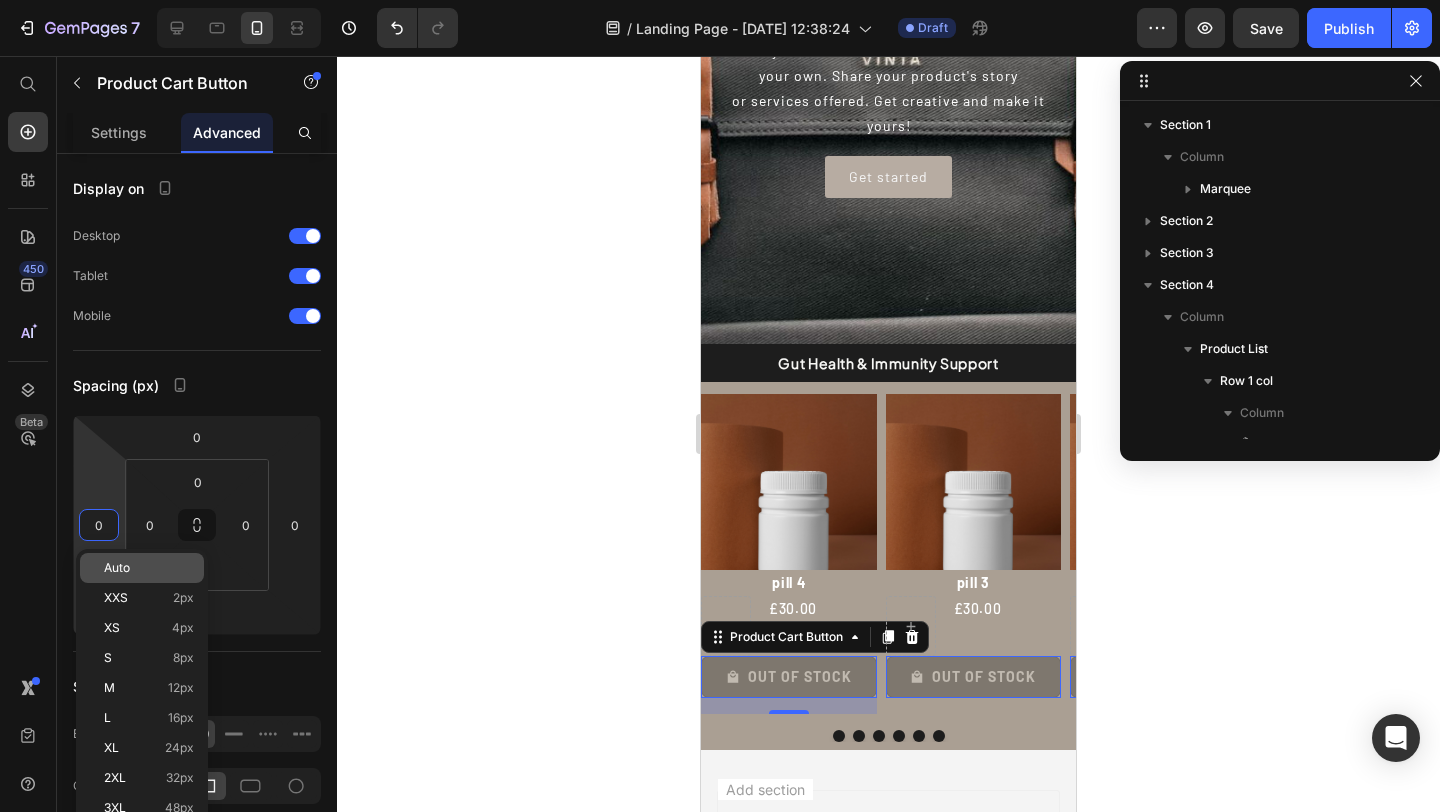 type 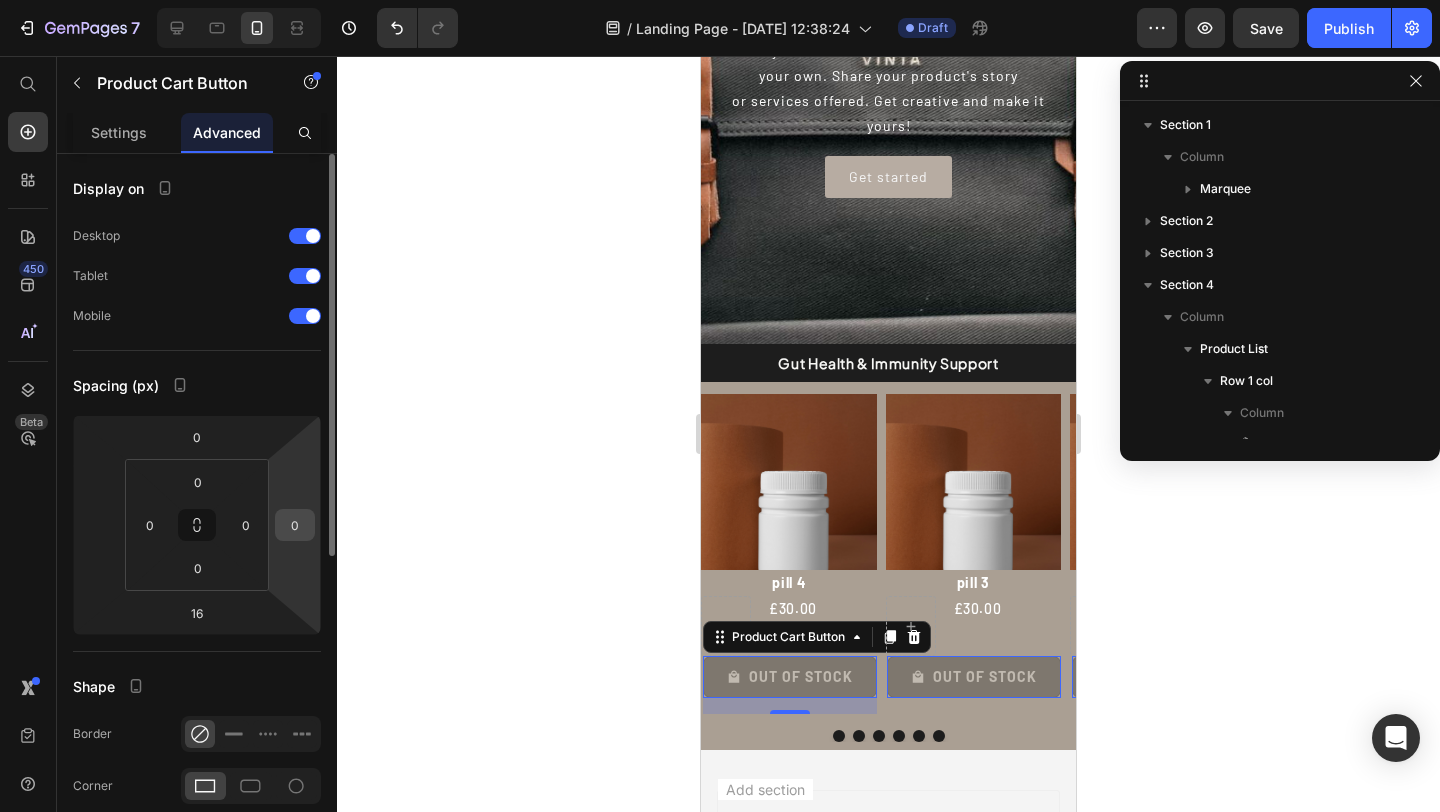 click on "0" at bounding box center (295, 525) 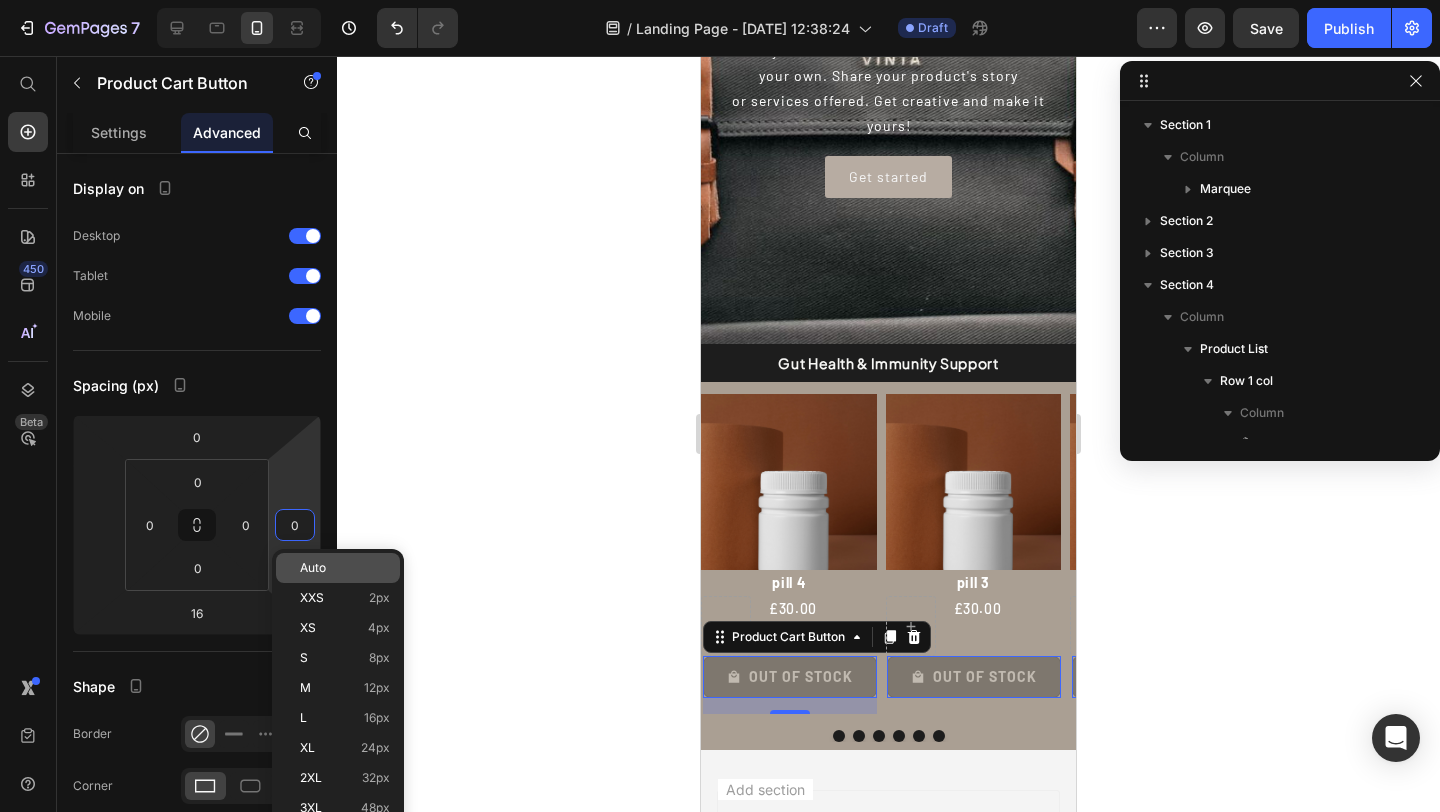 click on "Auto" at bounding box center (313, 568) 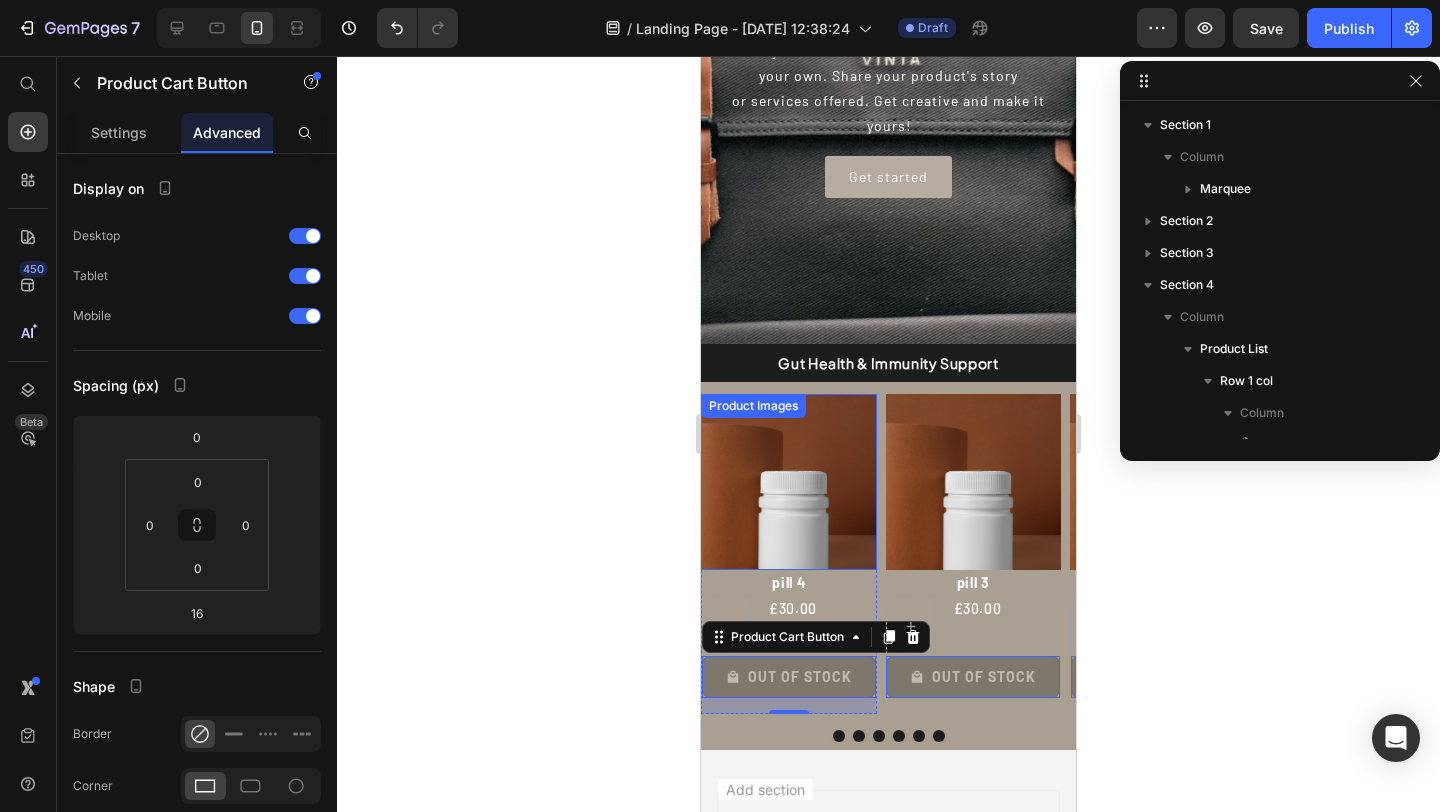 click at bounding box center [789, 482] 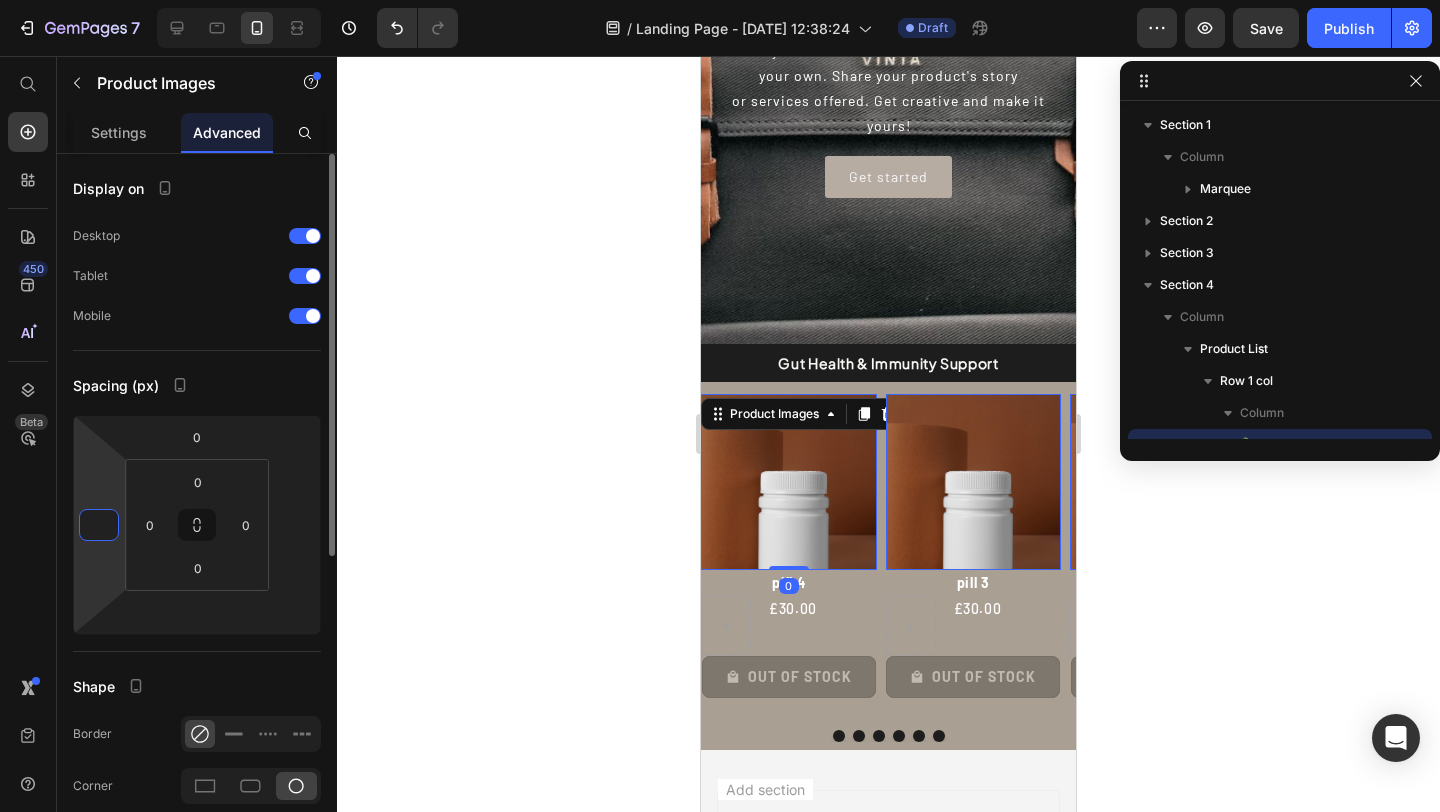 click at bounding box center [99, 525] 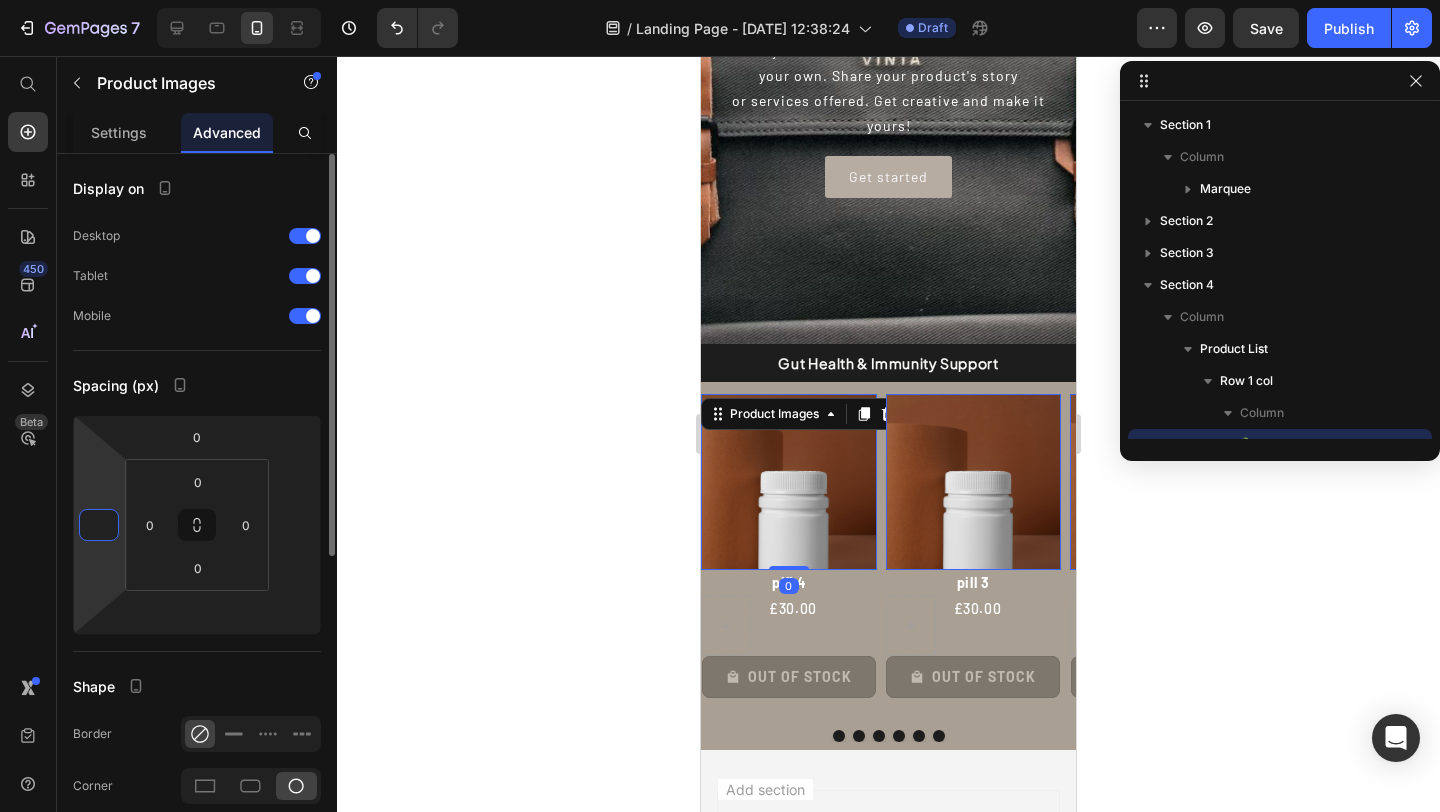 type 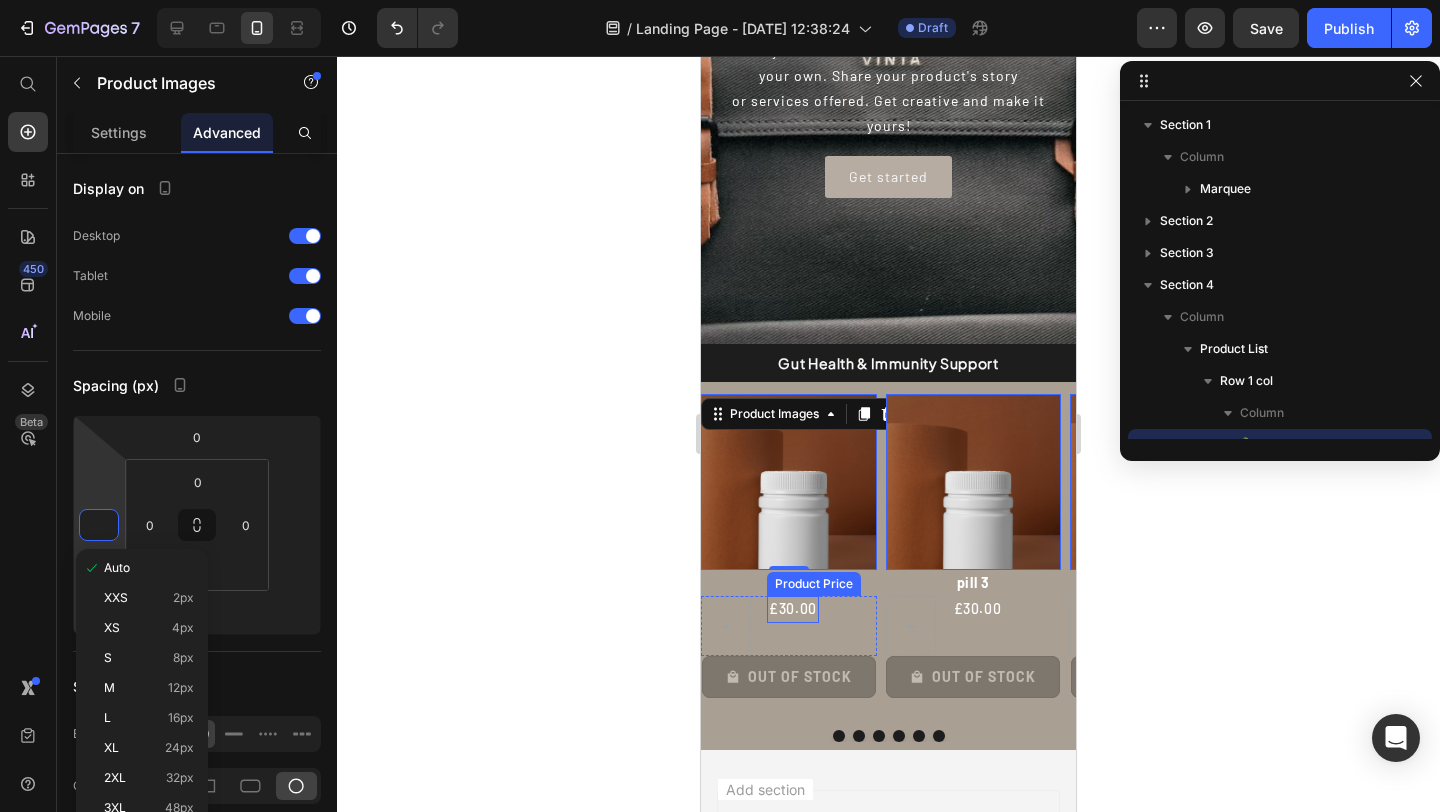 click on "£30.00" at bounding box center (793, 609) 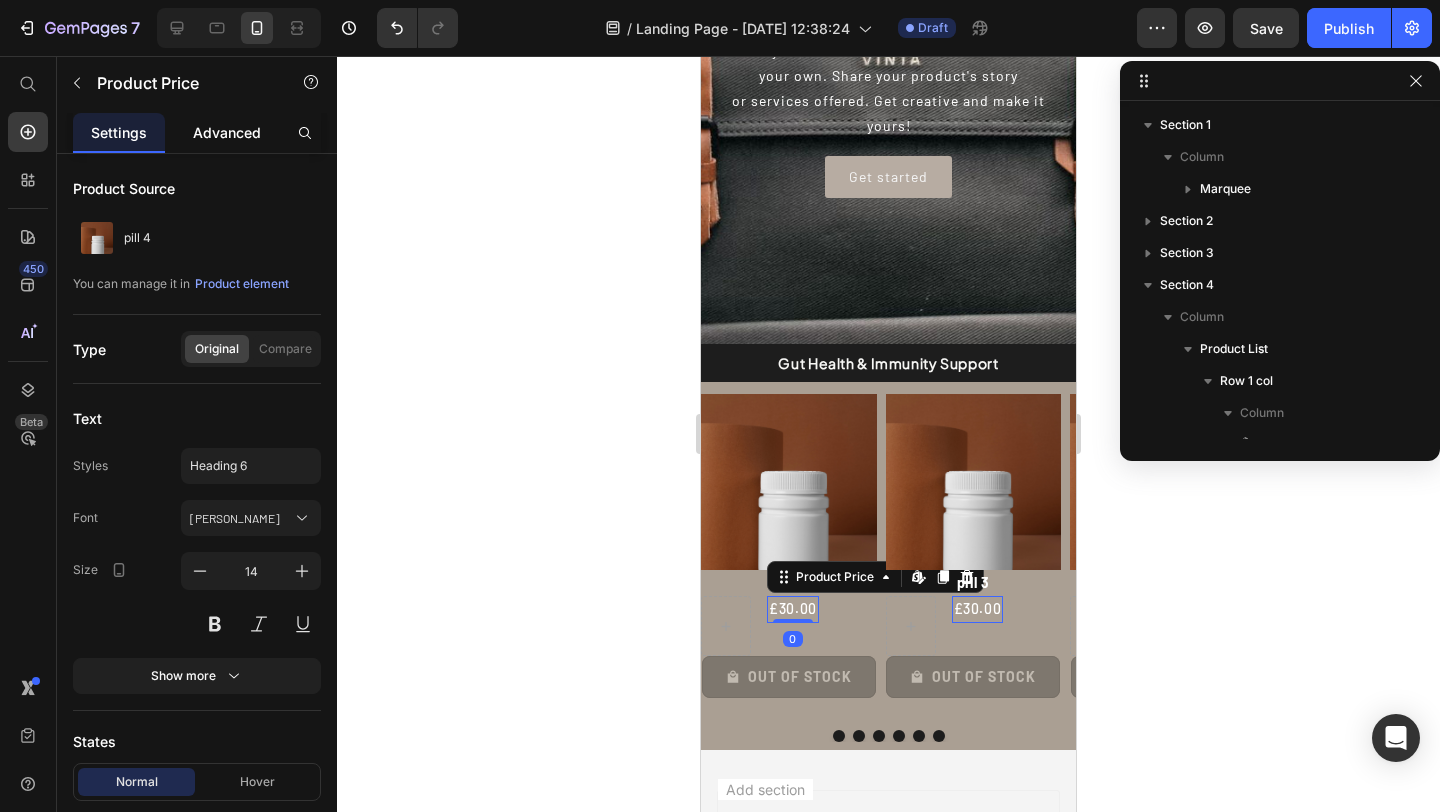 click on "Advanced" at bounding box center (227, 132) 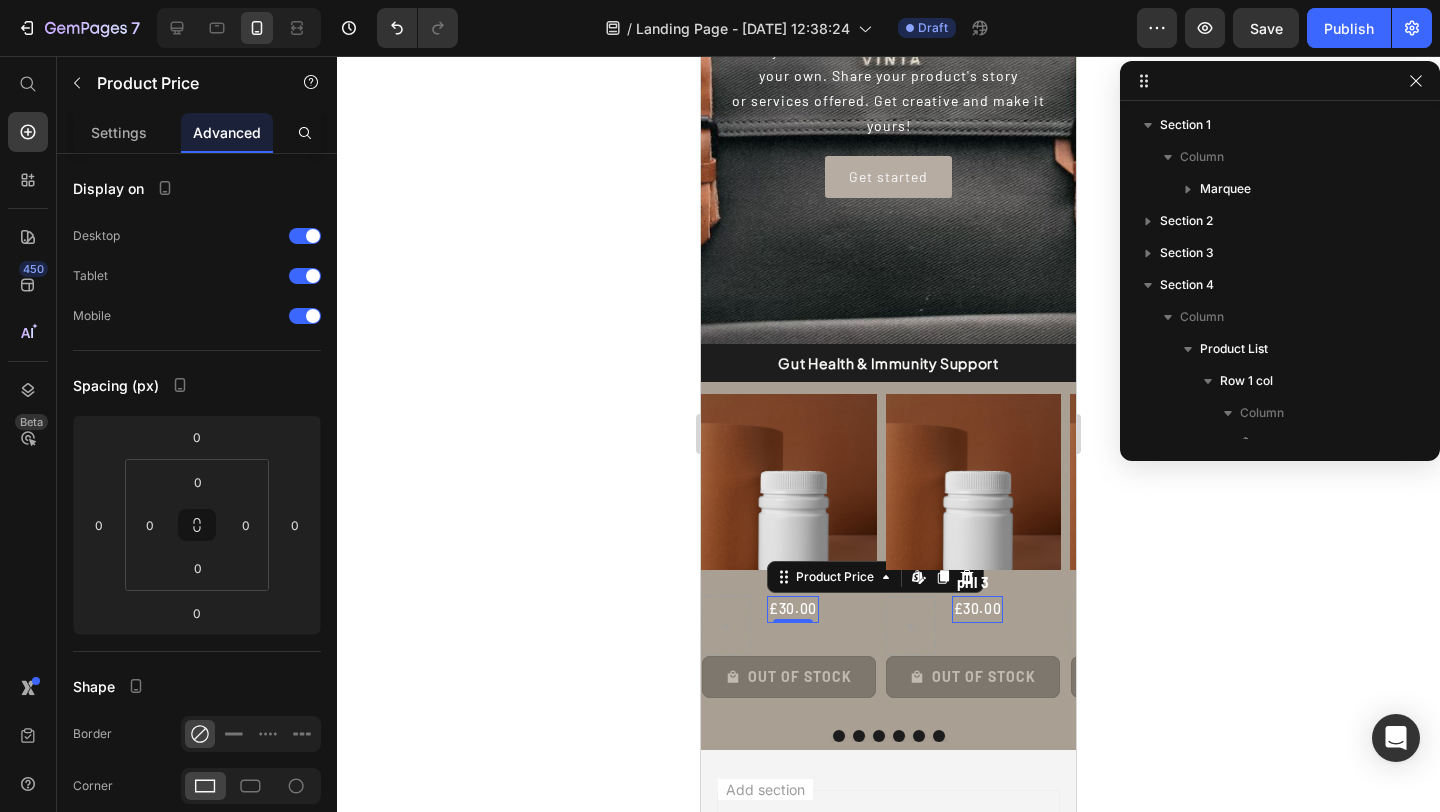 click 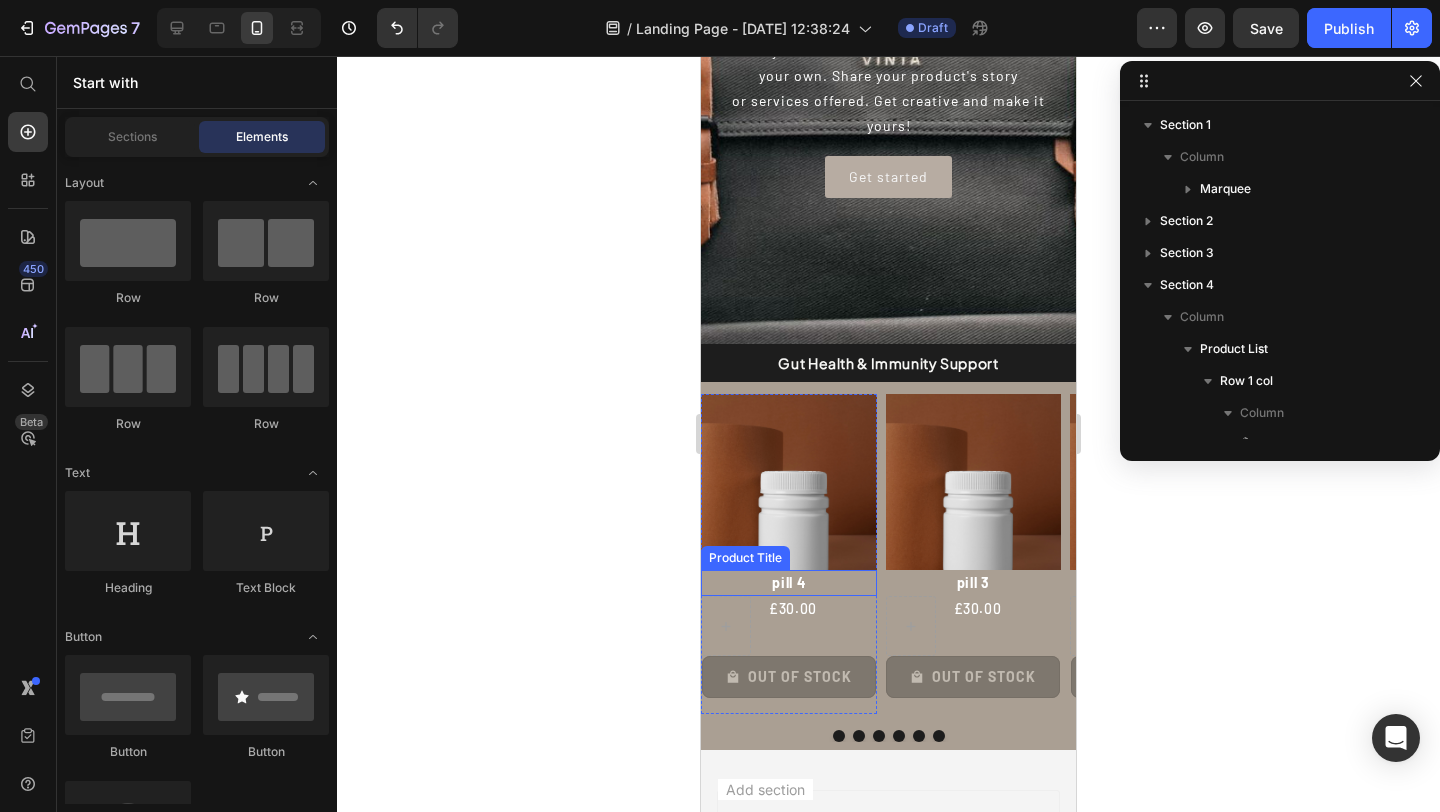click on "pill 4" at bounding box center [789, 583] 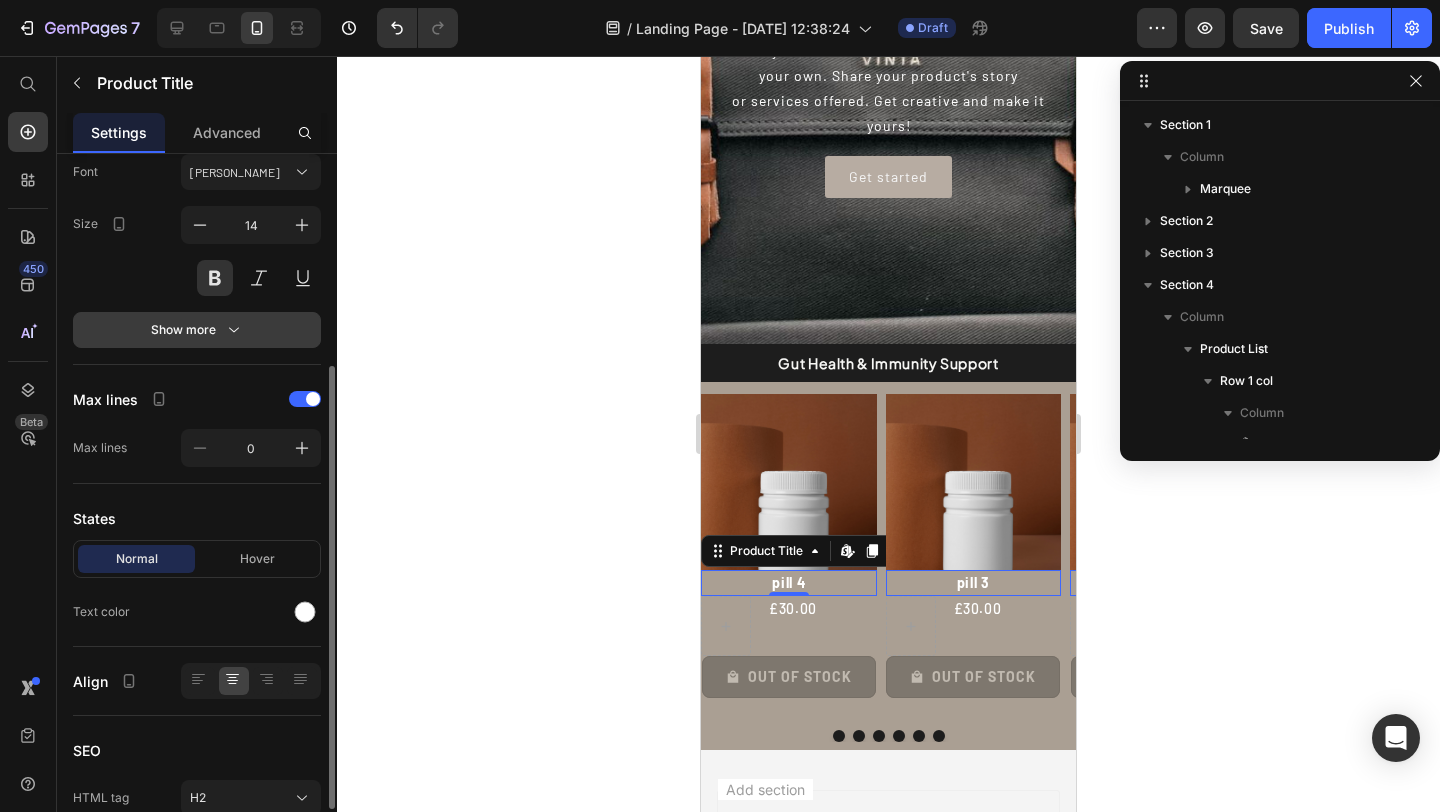 scroll, scrollTop: 437, scrollLeft: 0, axis: vertical 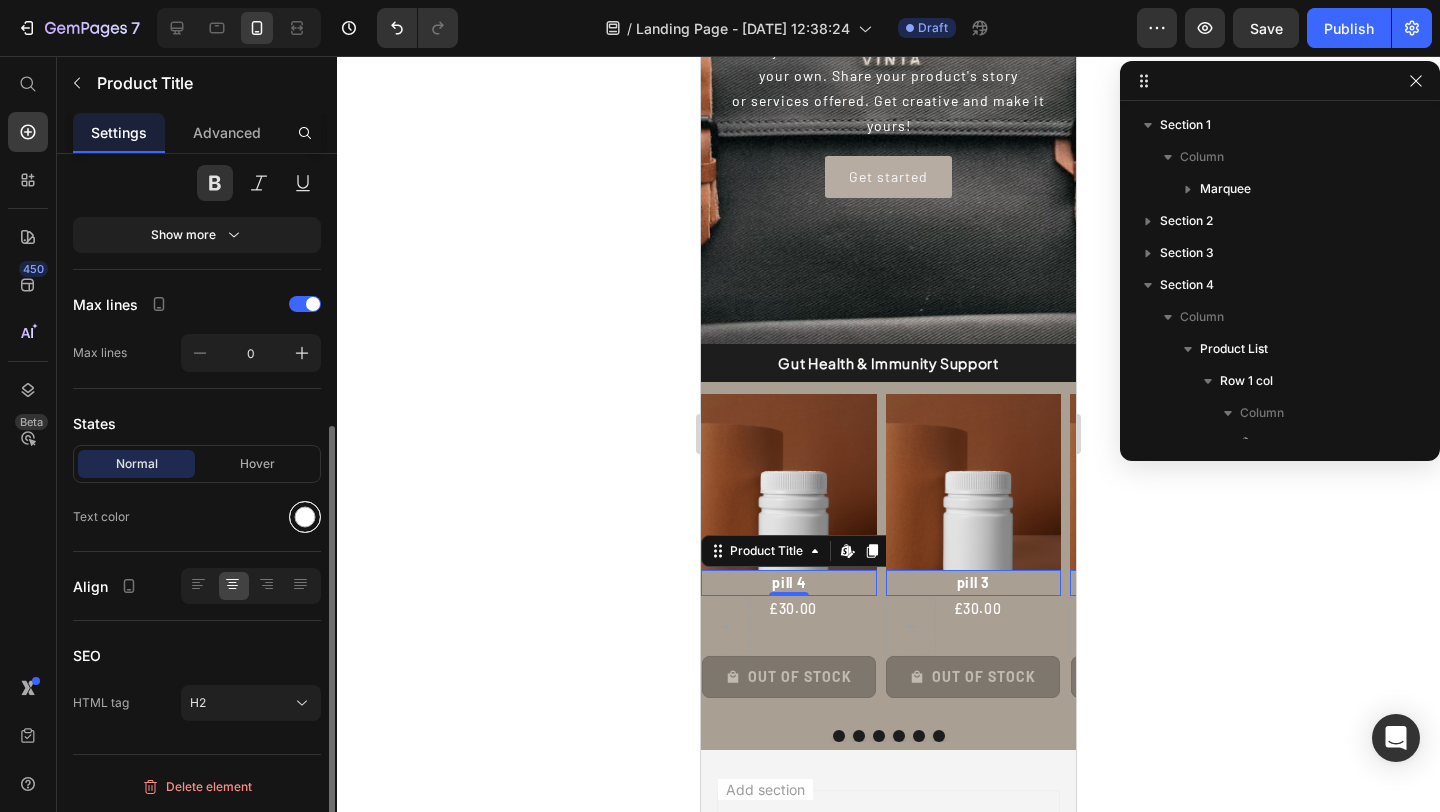 click at bounding box center [305, 517] 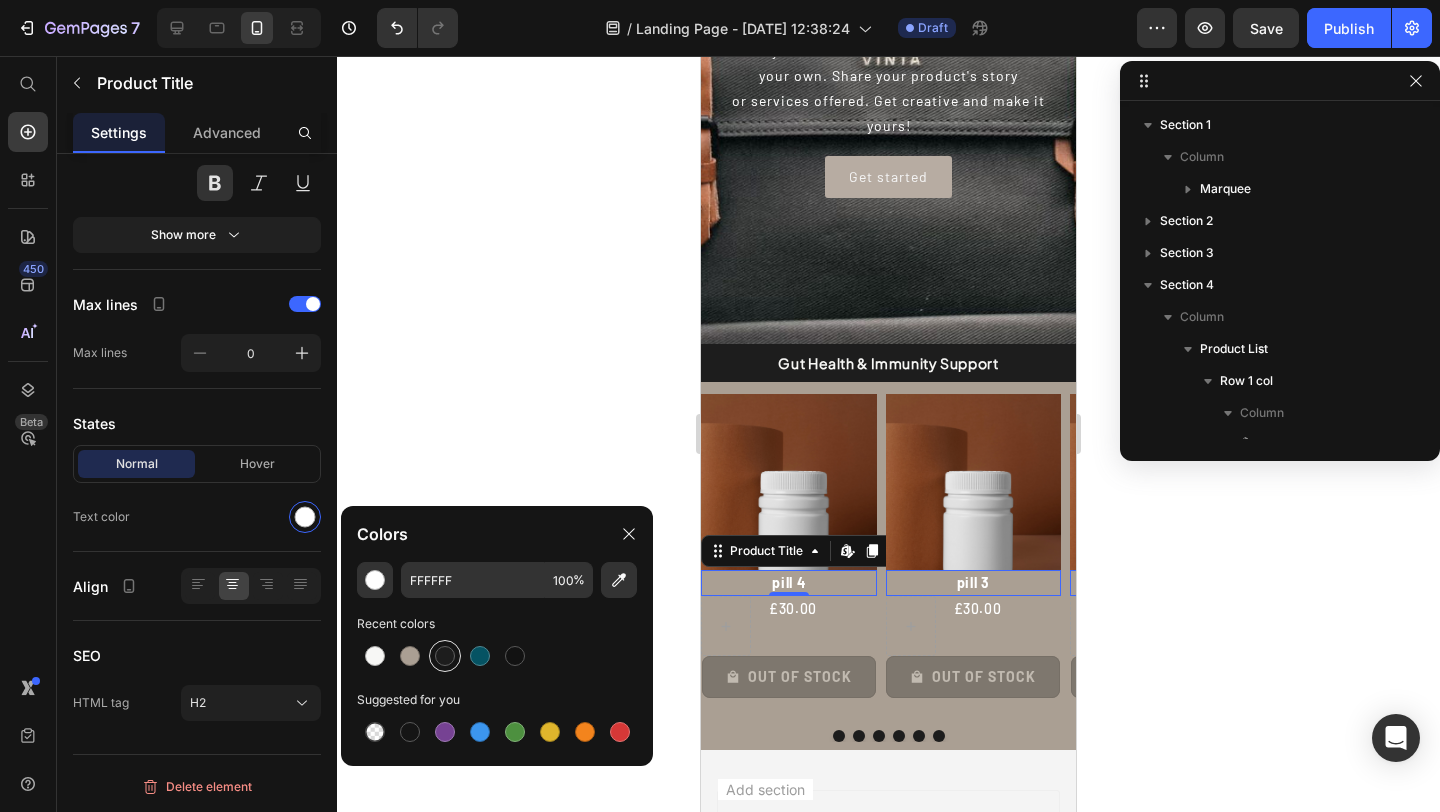 click at bounding box center (445, 656) 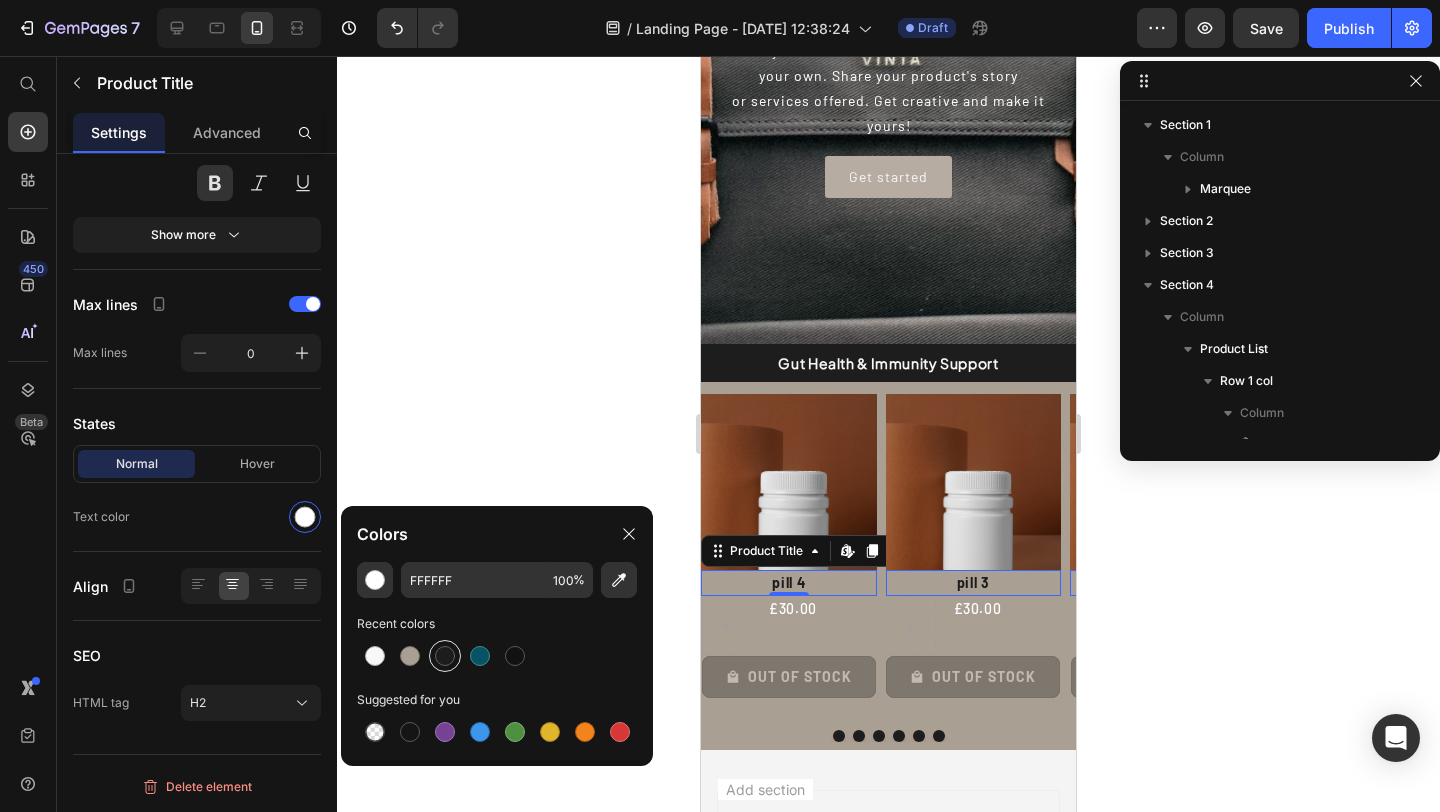type on "1D1D1D" 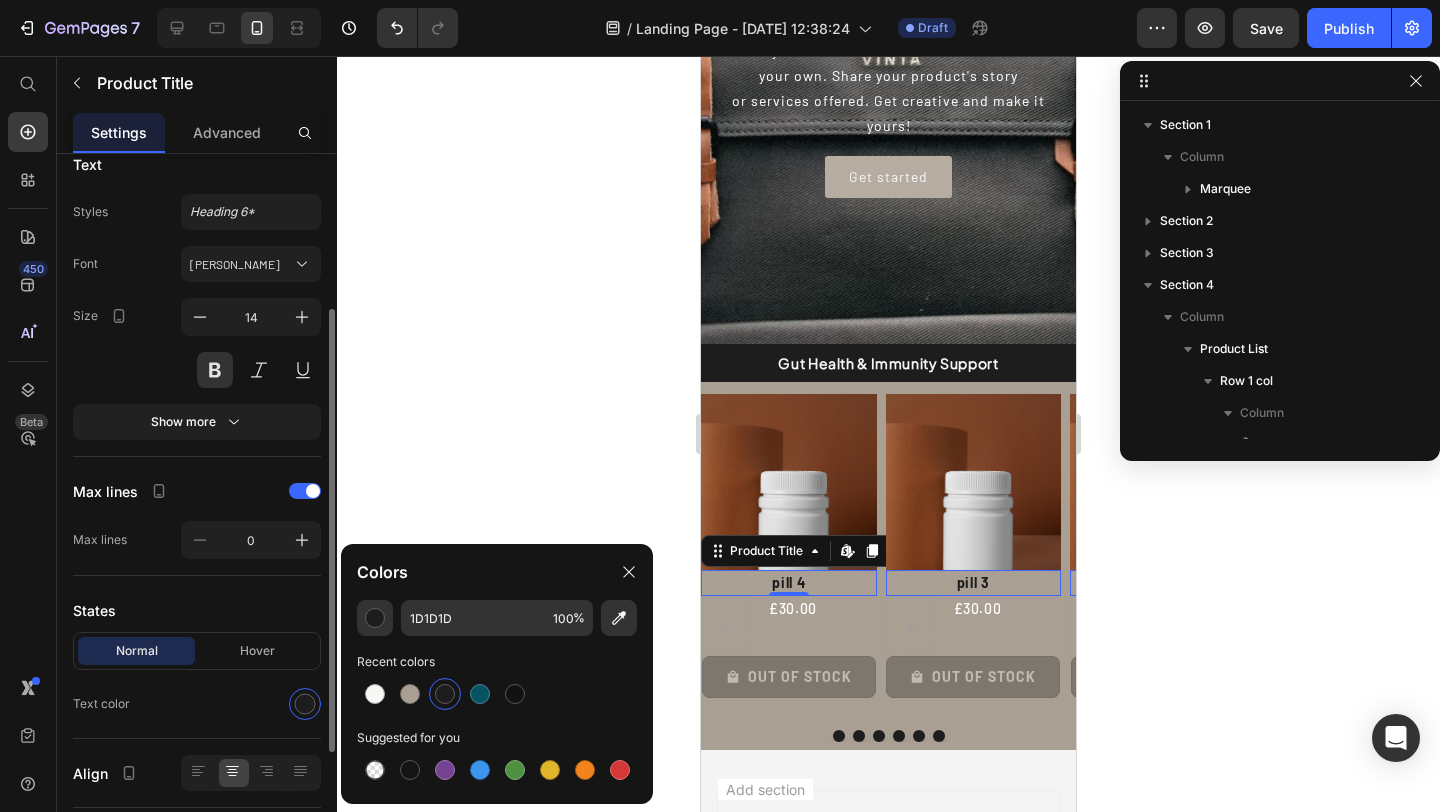 scroll, scrollTop: 87, scrollLeft: 0, axis: vertical 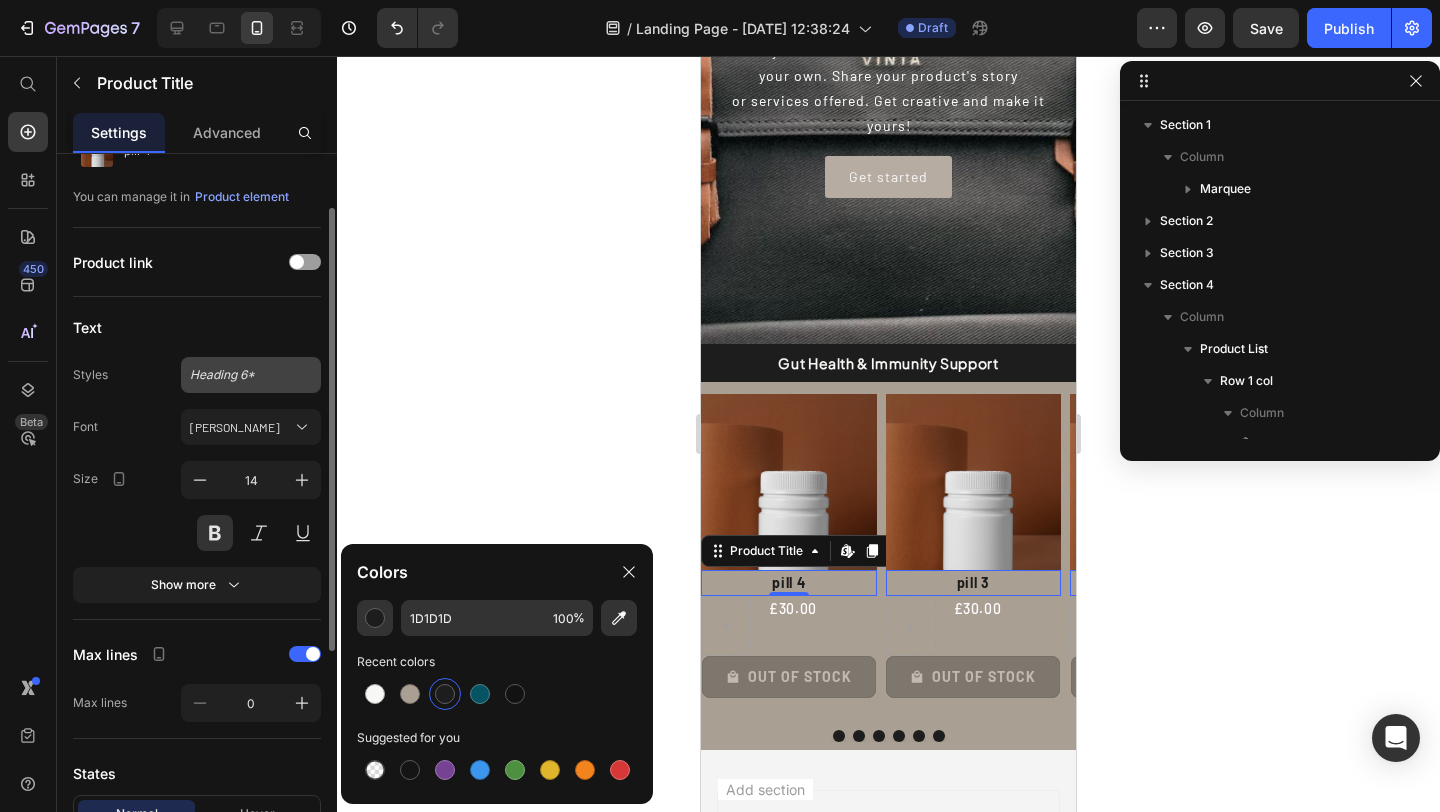 click on "Heading 6*" at bounding box center (239, 375) 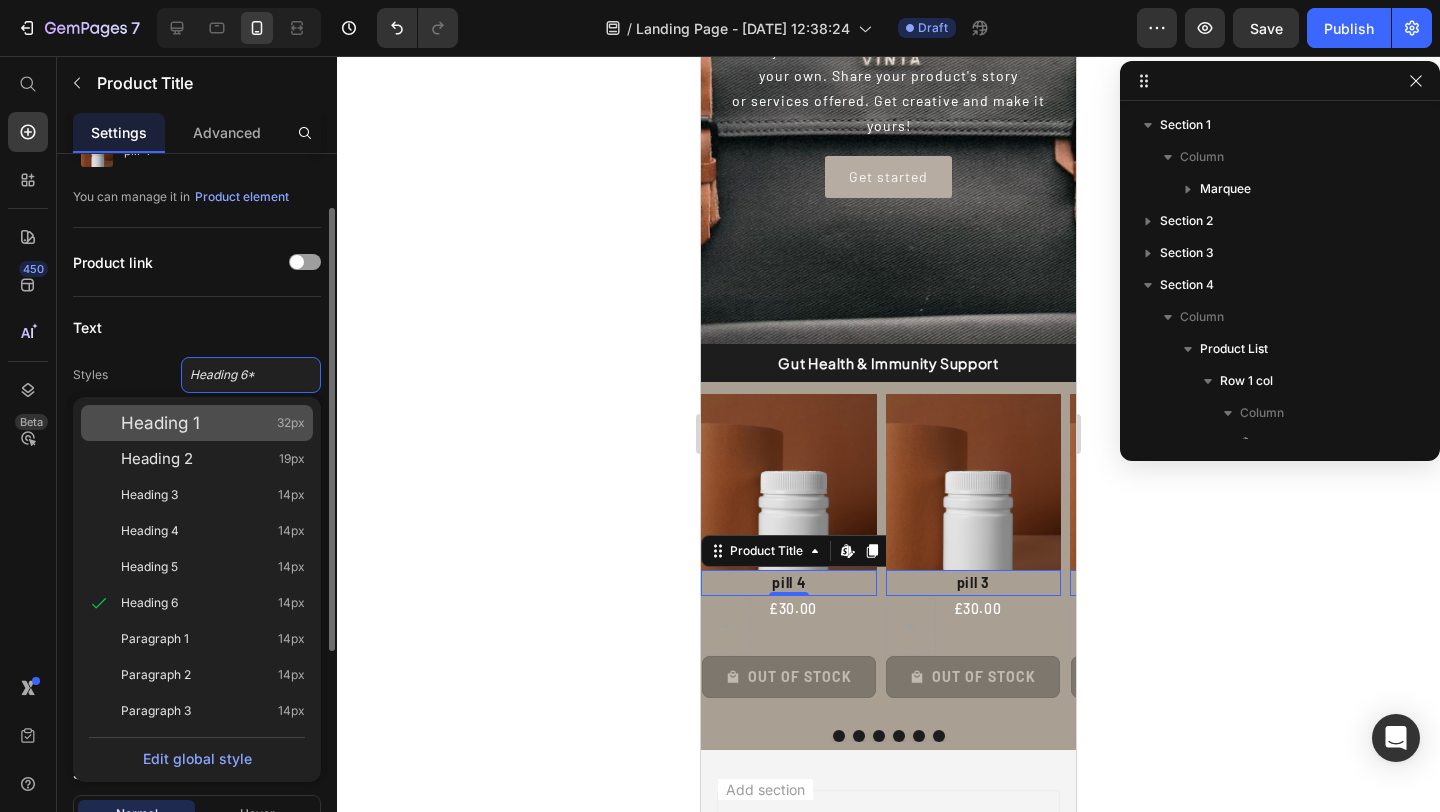 click on "Heading 1 32px" at bounding box center (213, 423) 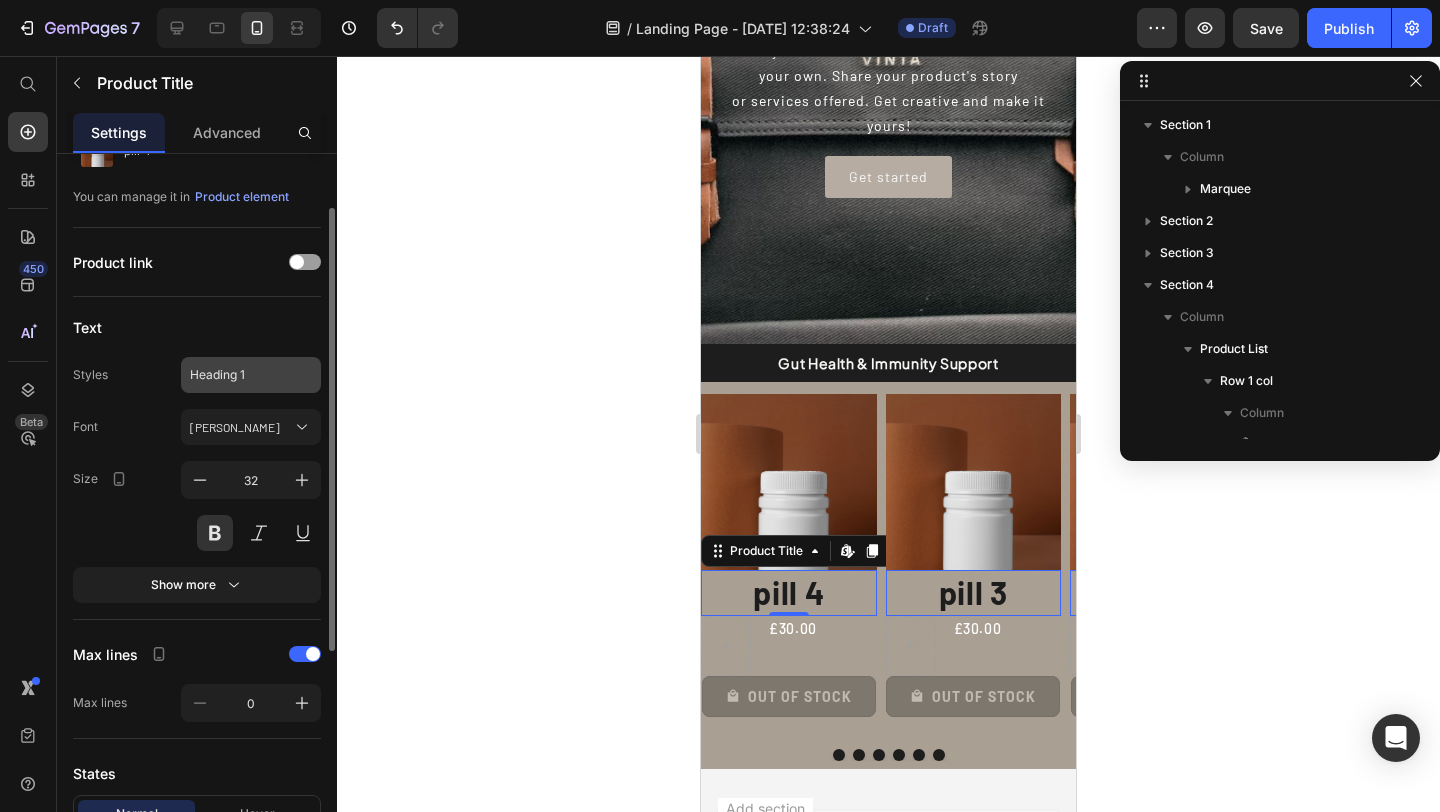 click on "Heading 1" at bounding box center [239, 375] 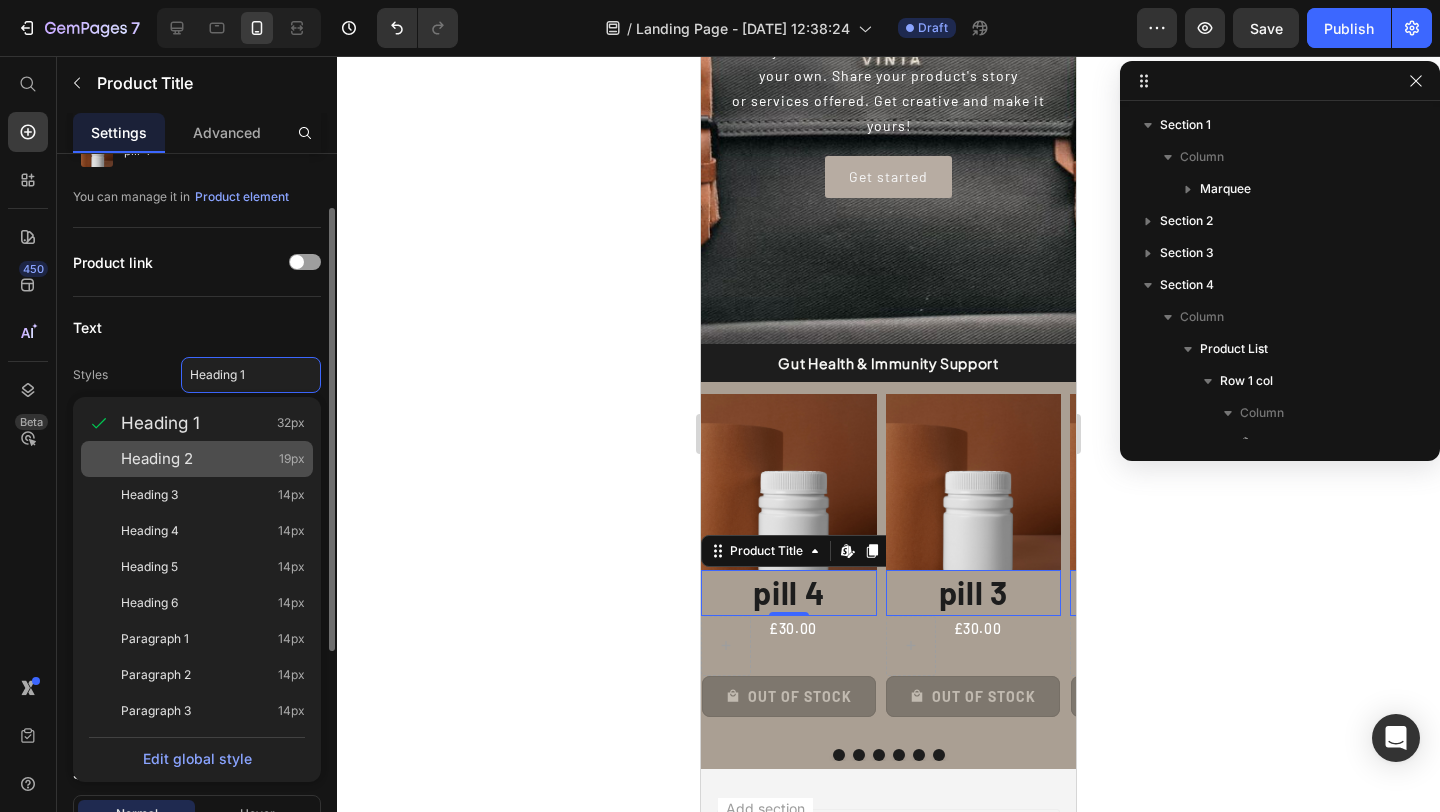 click on "Heading 2 19px" at bounding box center (213, 459) 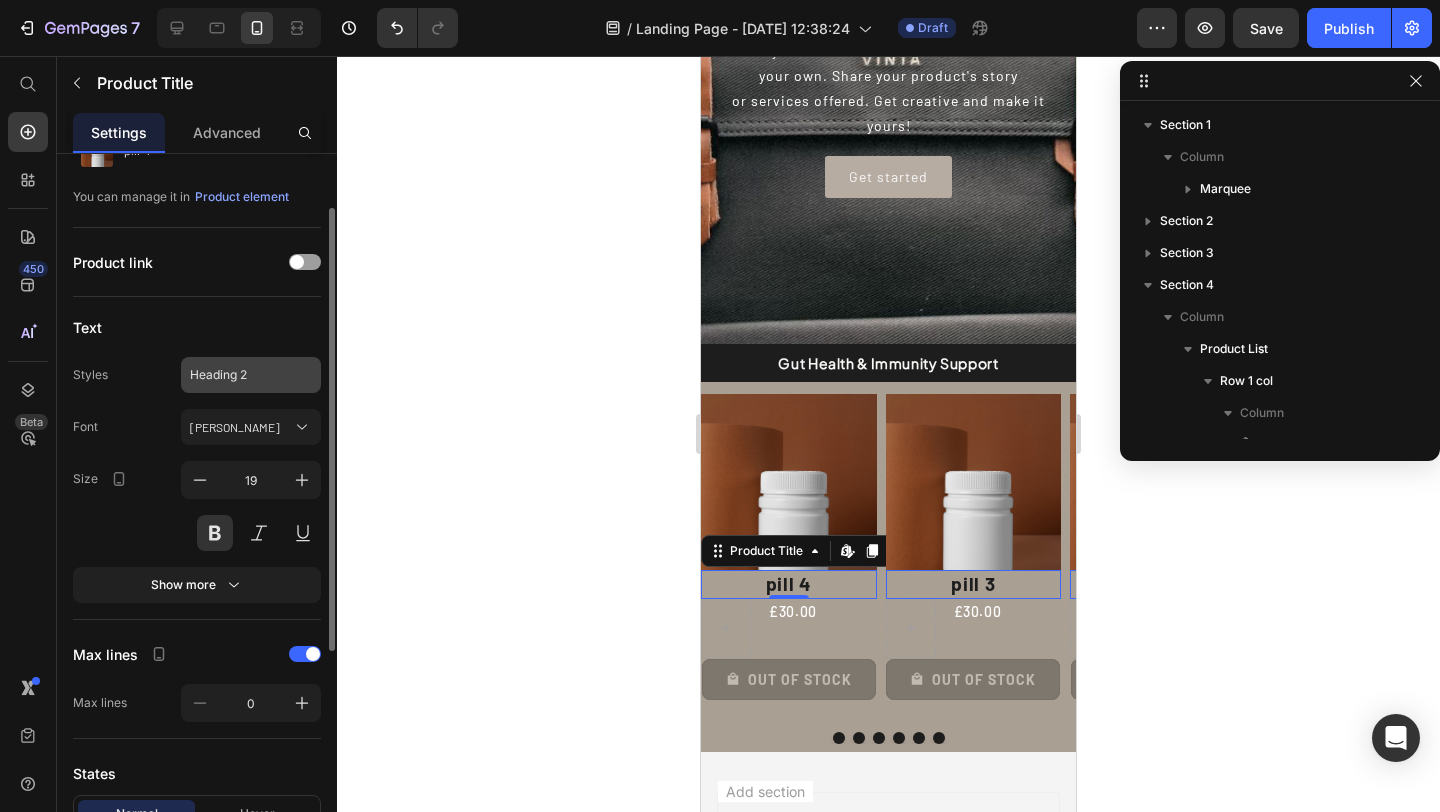 click on "Heading 2" at bounding box center [239, 375] 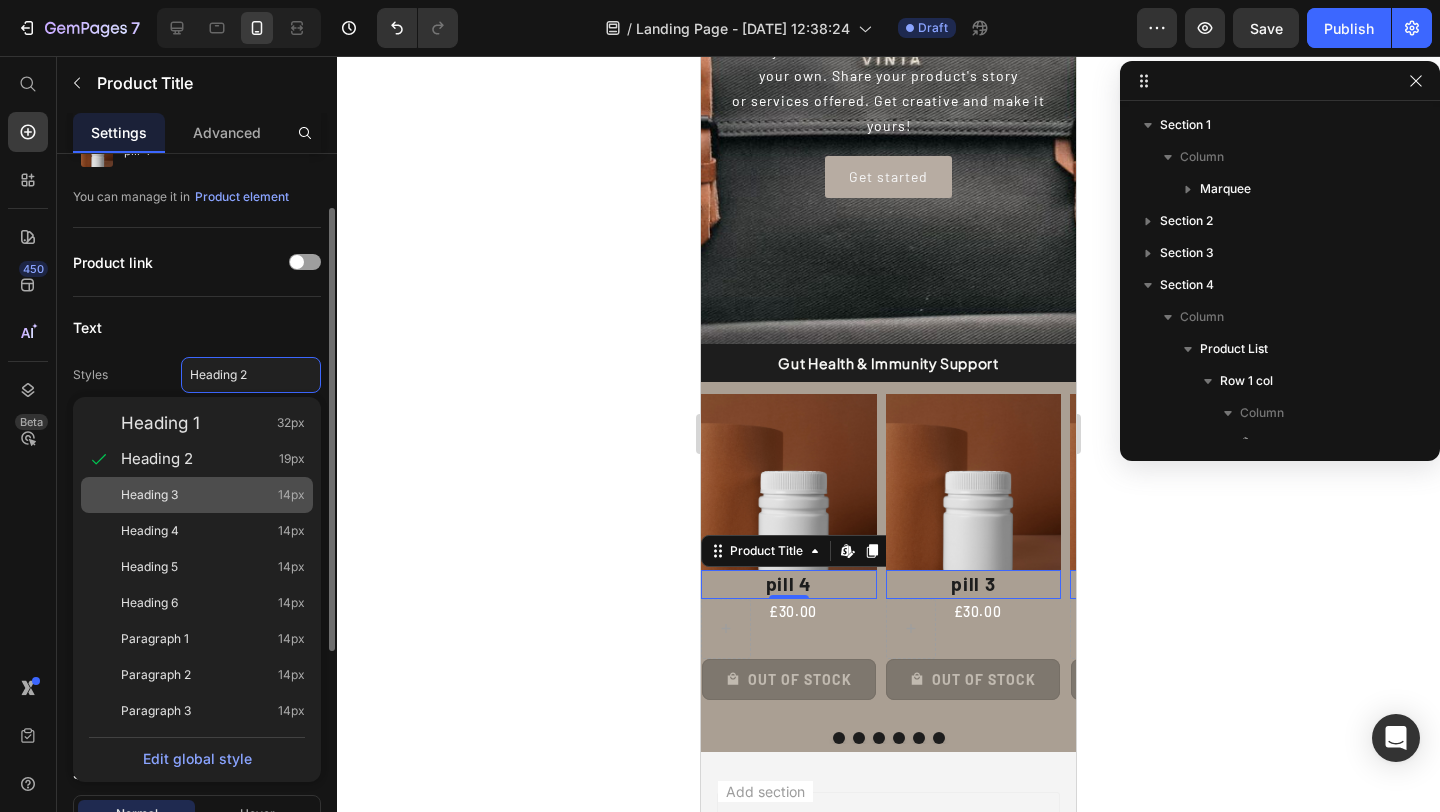 click on "Heading 3 14px" 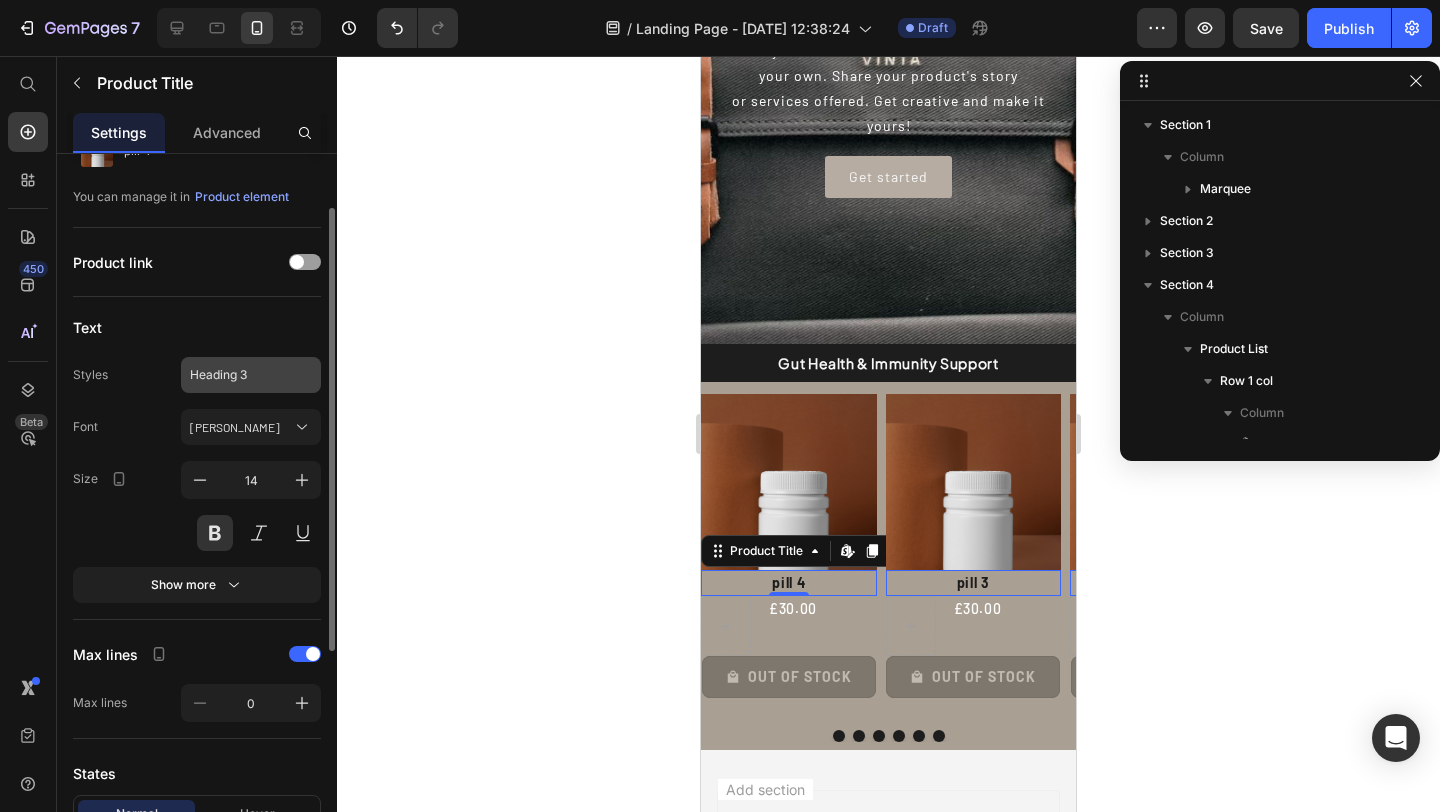 click on "Heading 3" at bounding box center (239, 375) 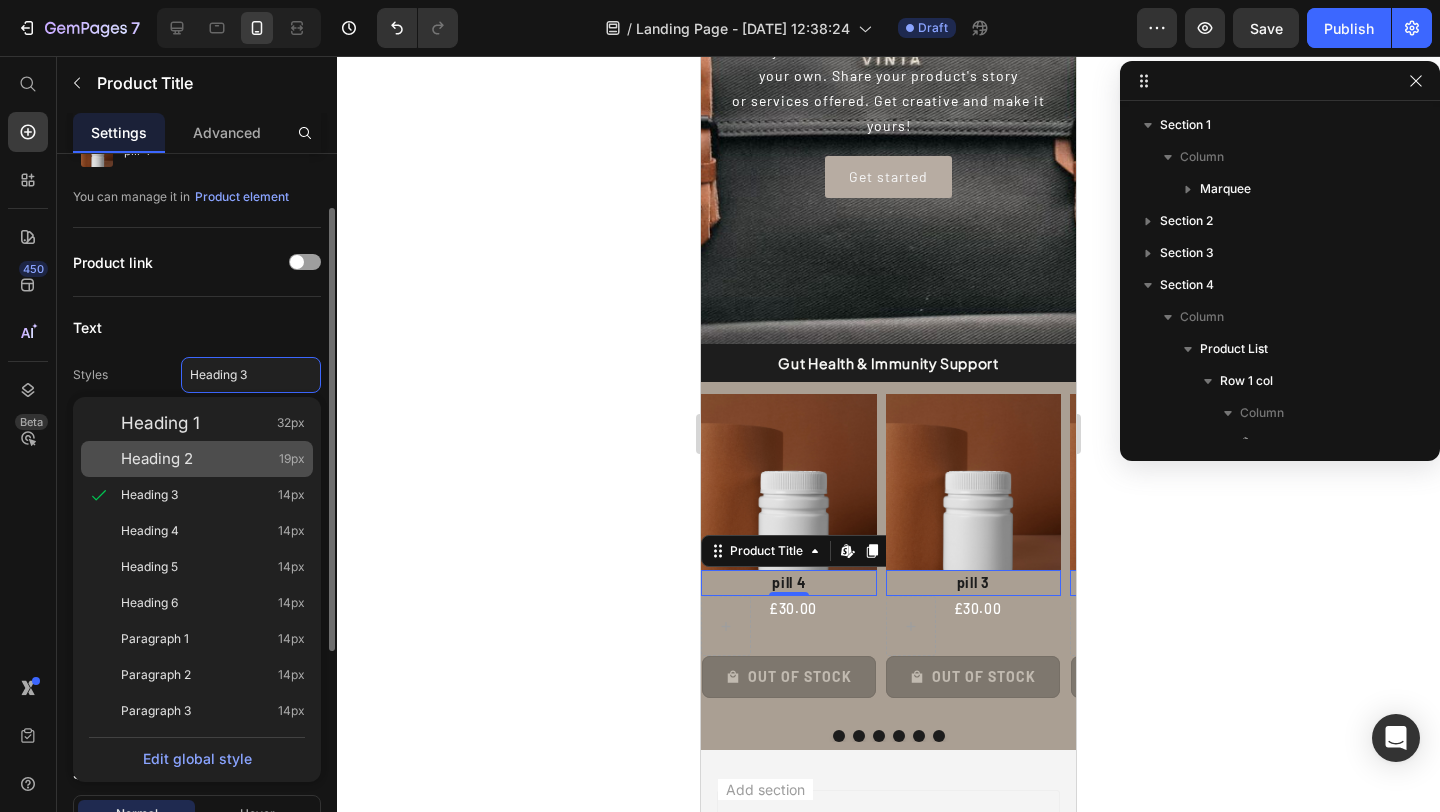 click on "Heading 2 19px" at bounding box center [213, 459] 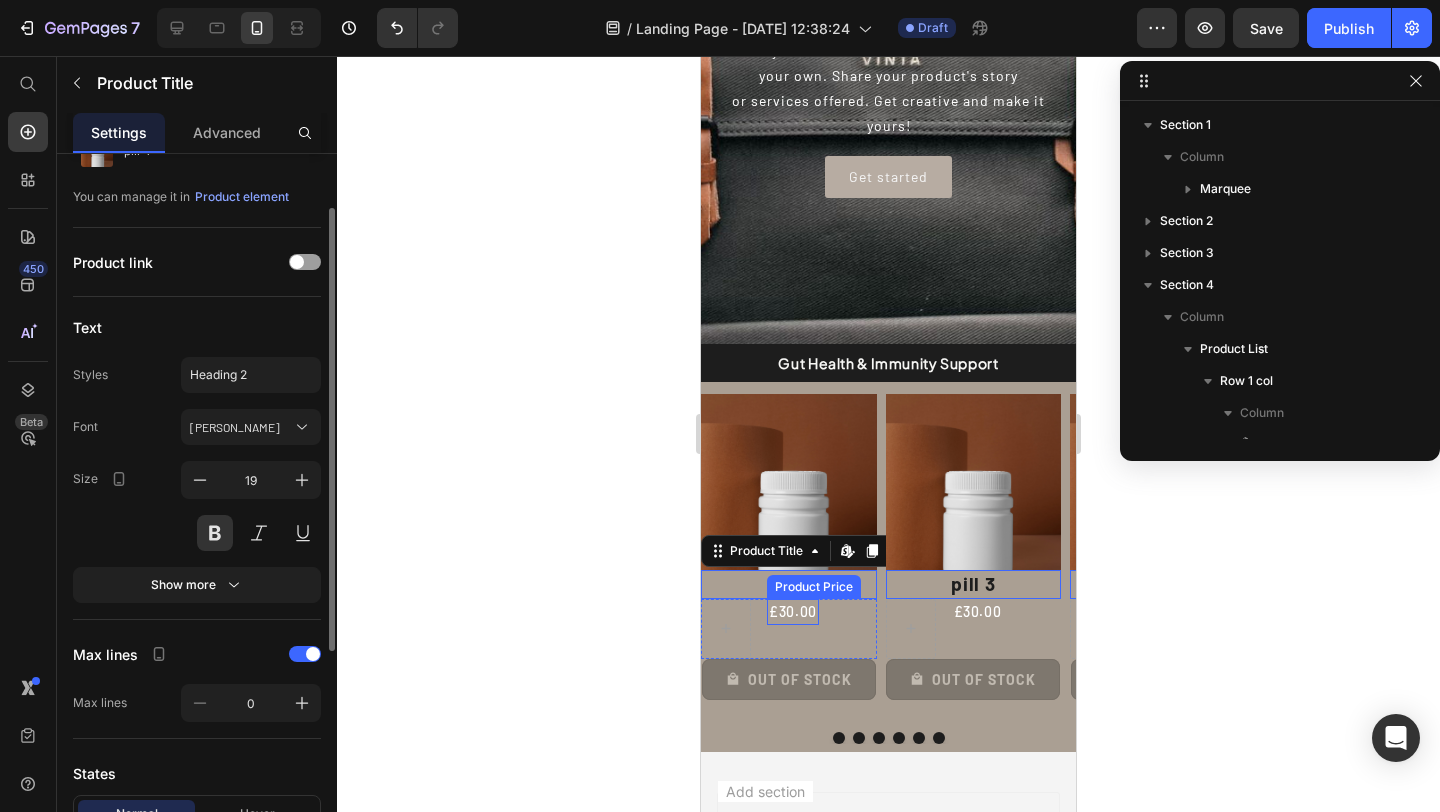 click on "£30.00" at bounding box center (793, 612) 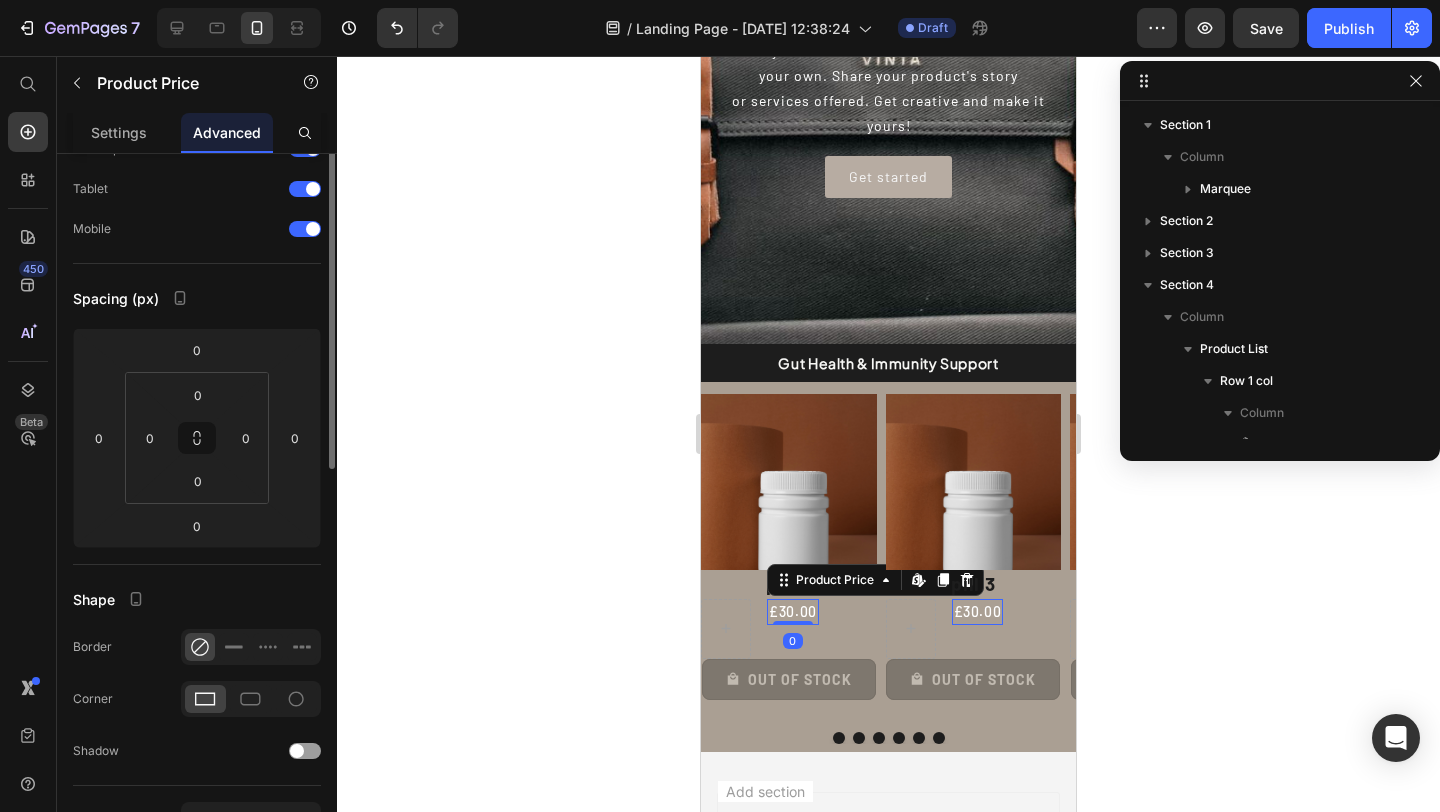 scroll, scrollTop: 0, scrollLeft: 0, axis: both 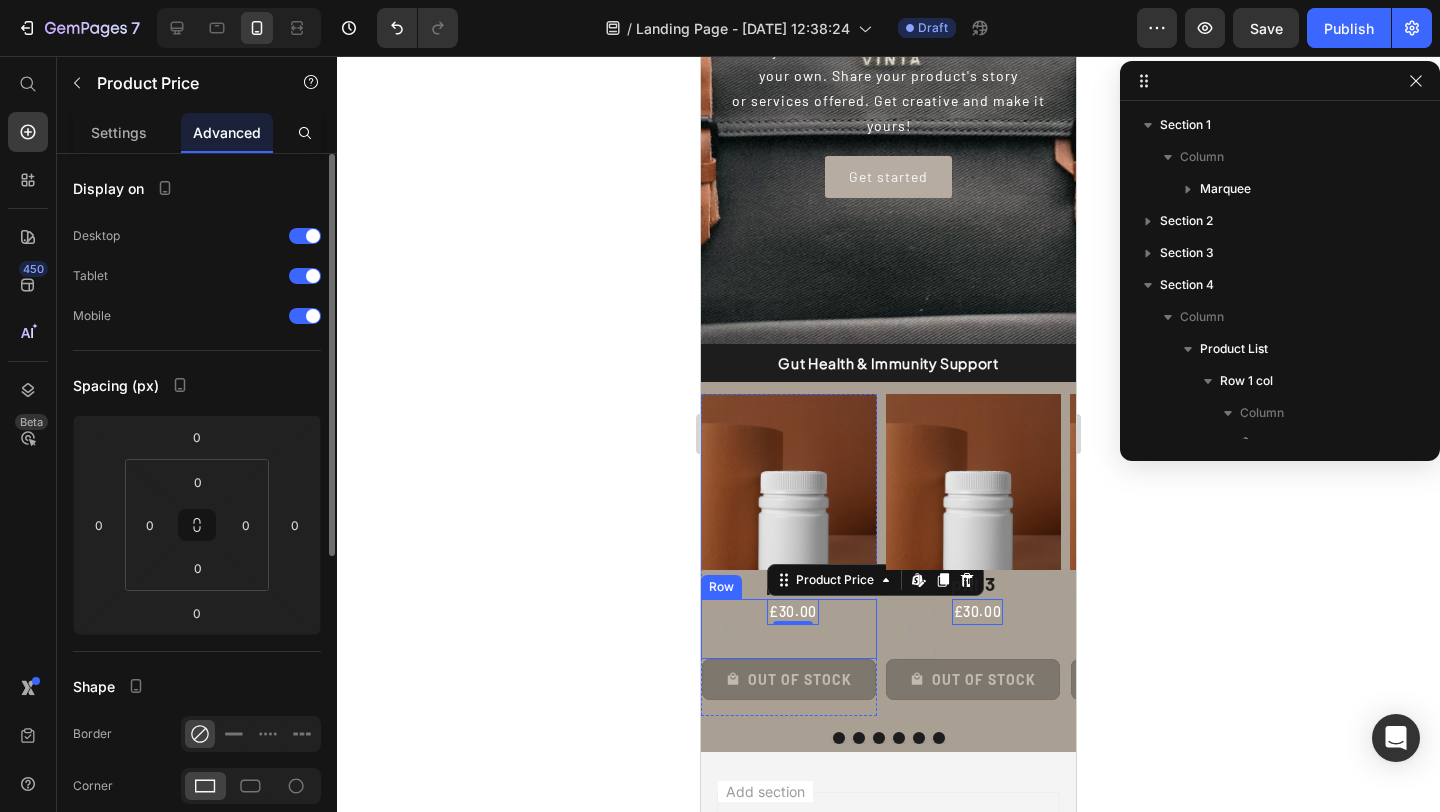 click on "£30.00 Product Price   Edit content in Shopify 0
Row" at bounding box center (789, 629) 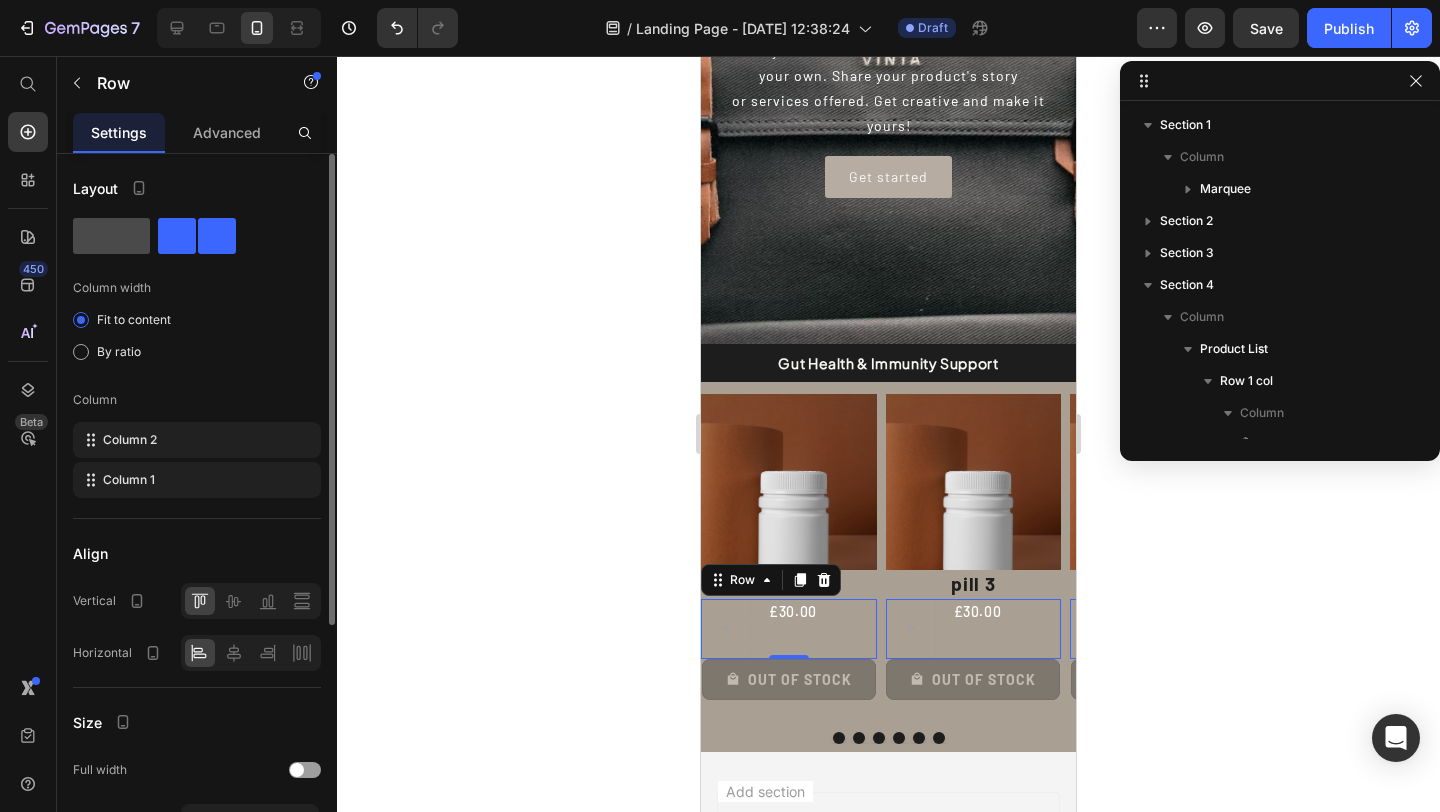 click 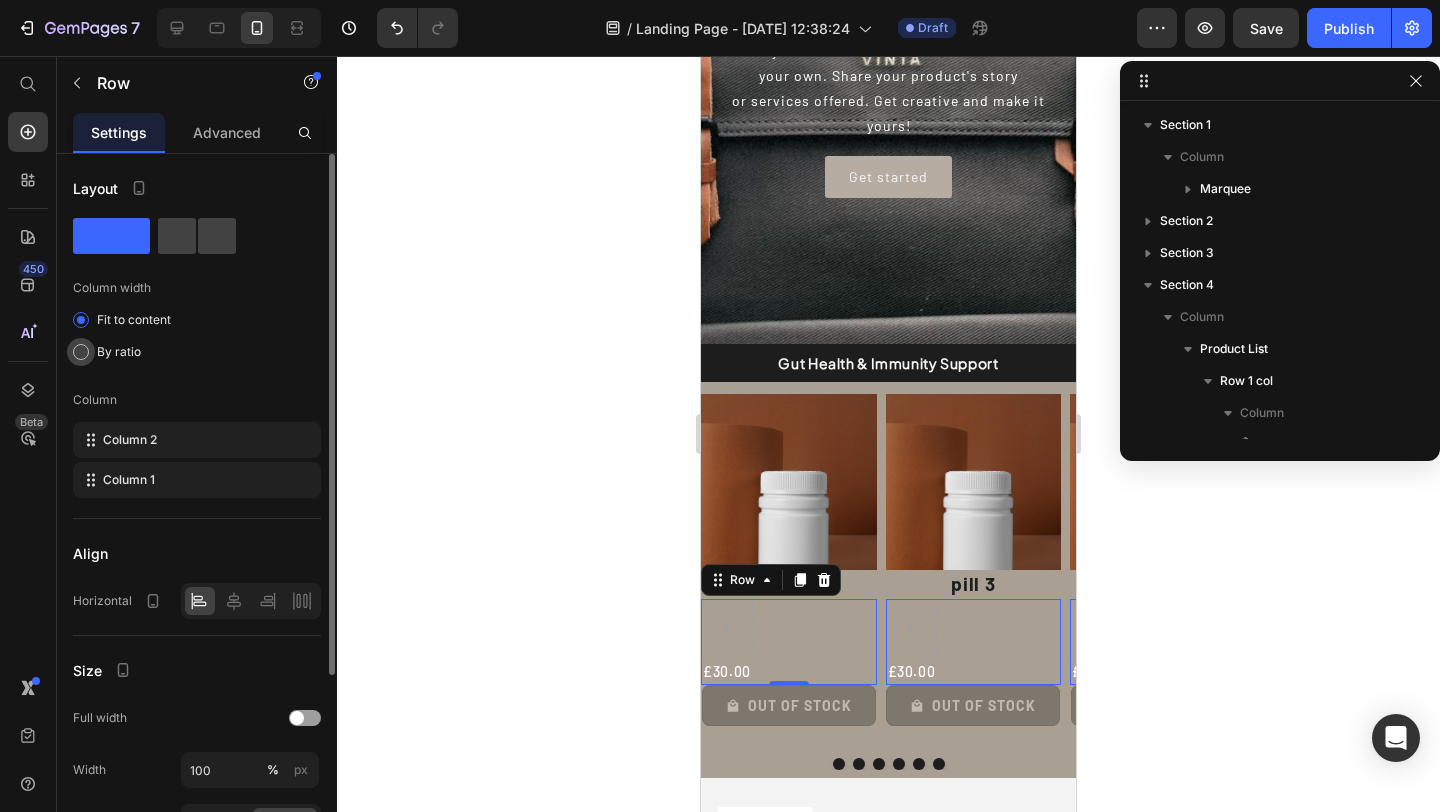 click on "By ratio" at bounding box center (119, 352) 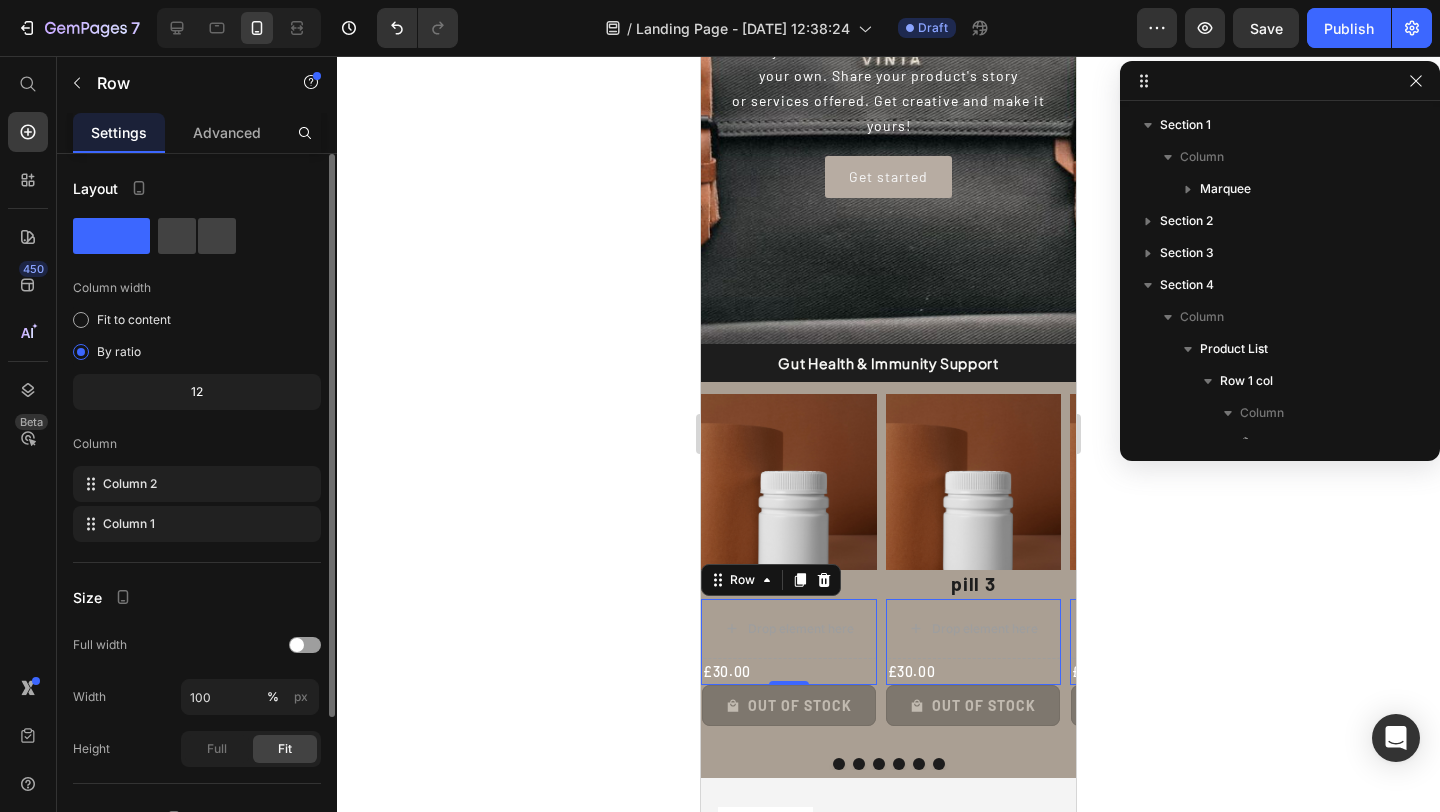 click on "12" 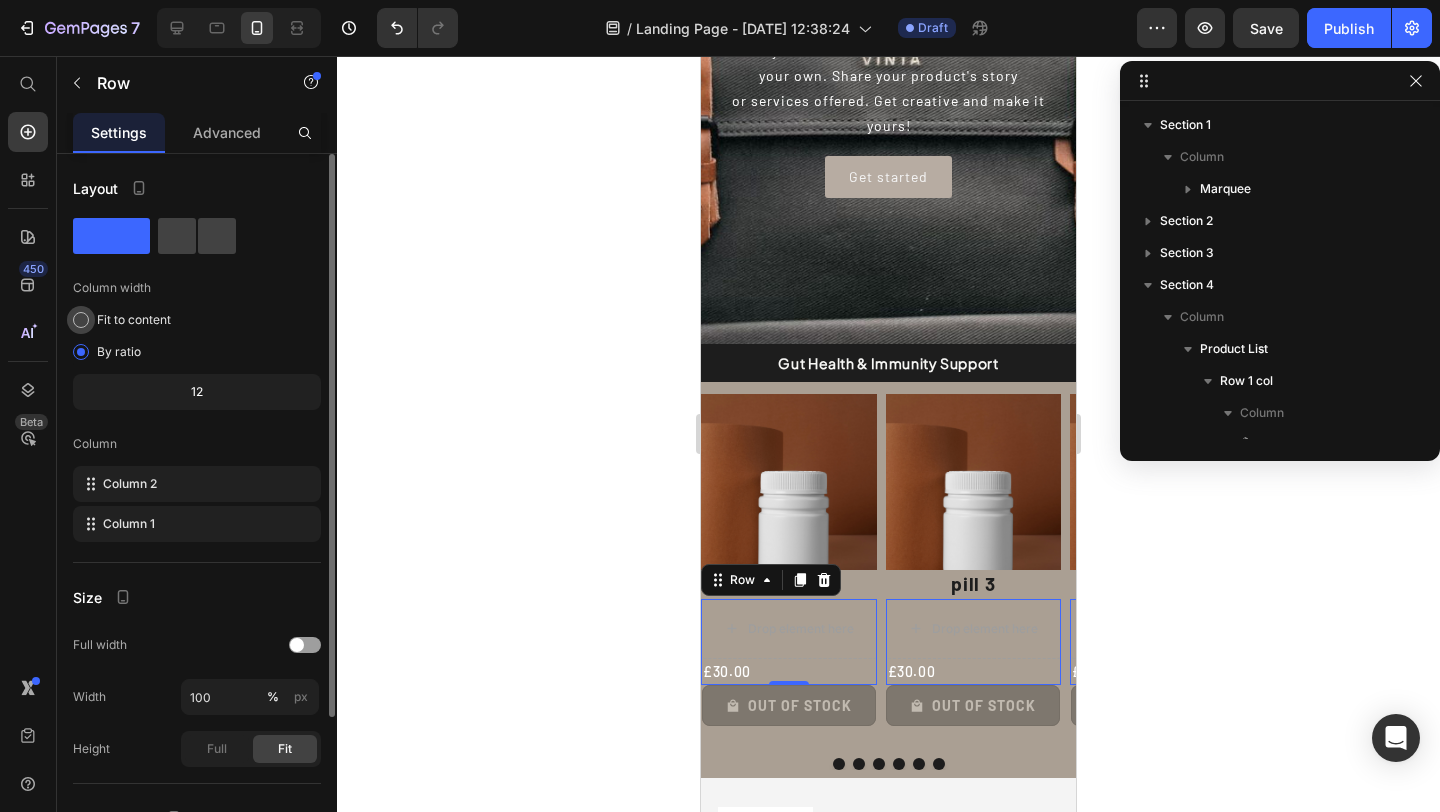 click on "Fit to content" at bounding box center (134, 320) 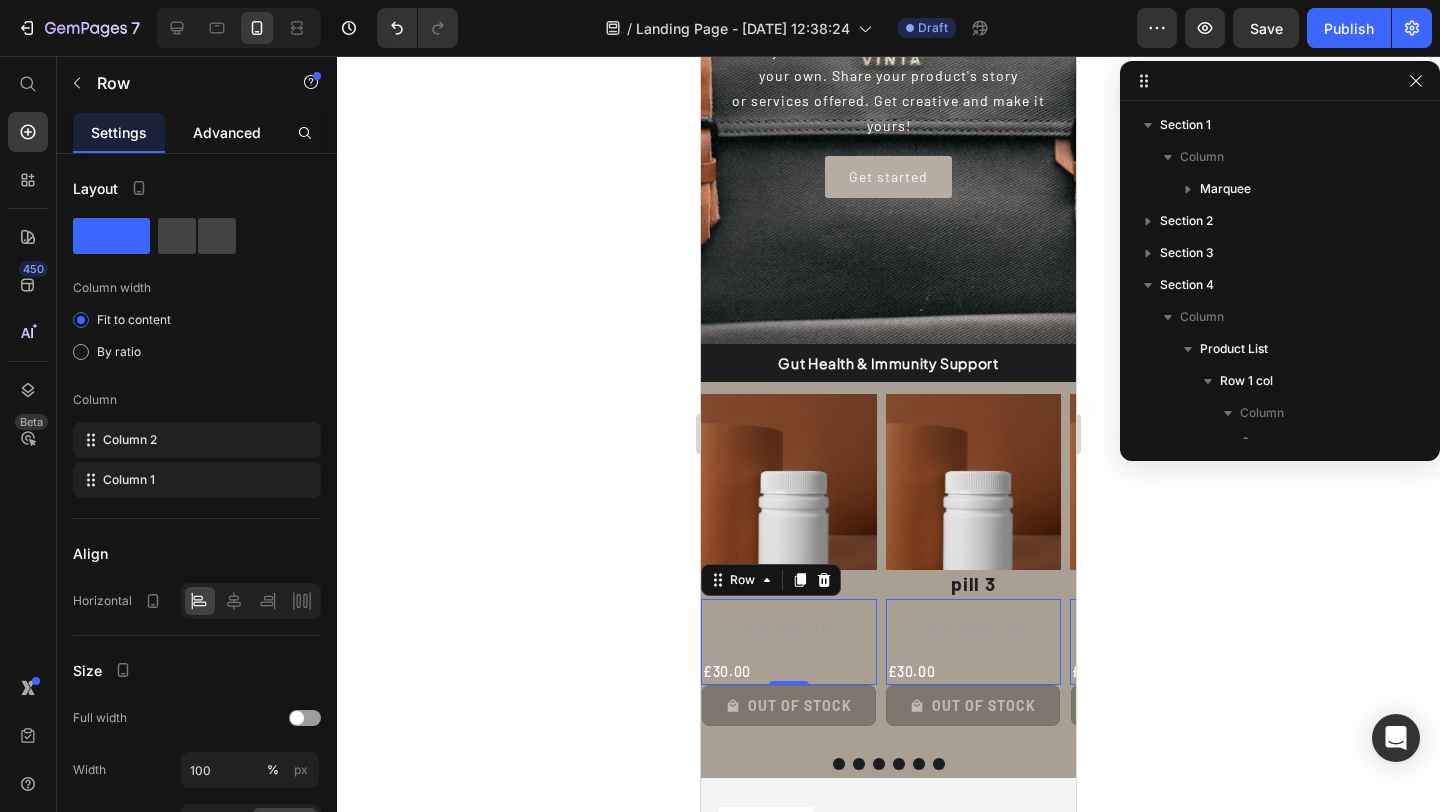 click on "Advanced" 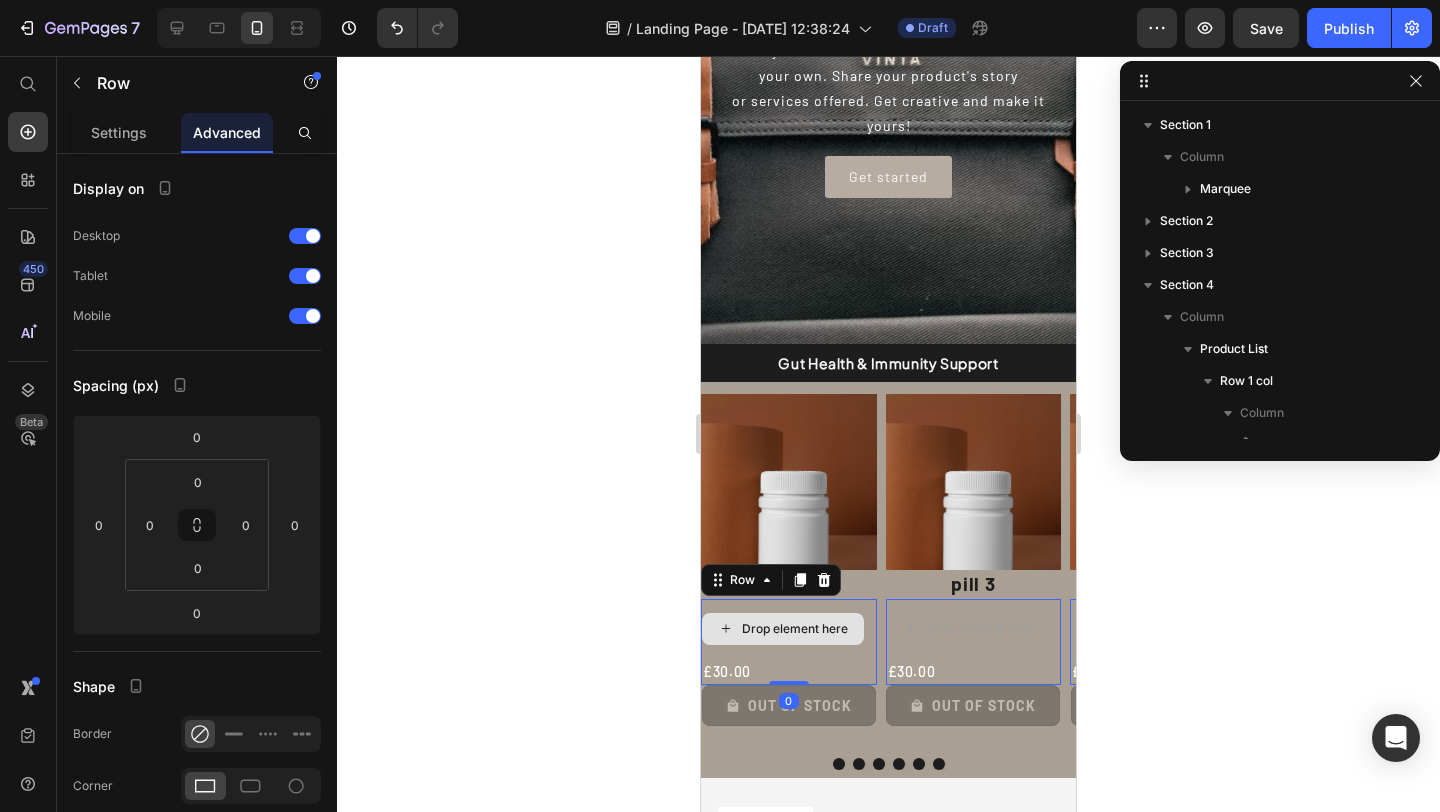 drag, startPoint x: 795, startPoint y: 680, endPoint x: 786, endPoint y: 634, distance: 46.872166 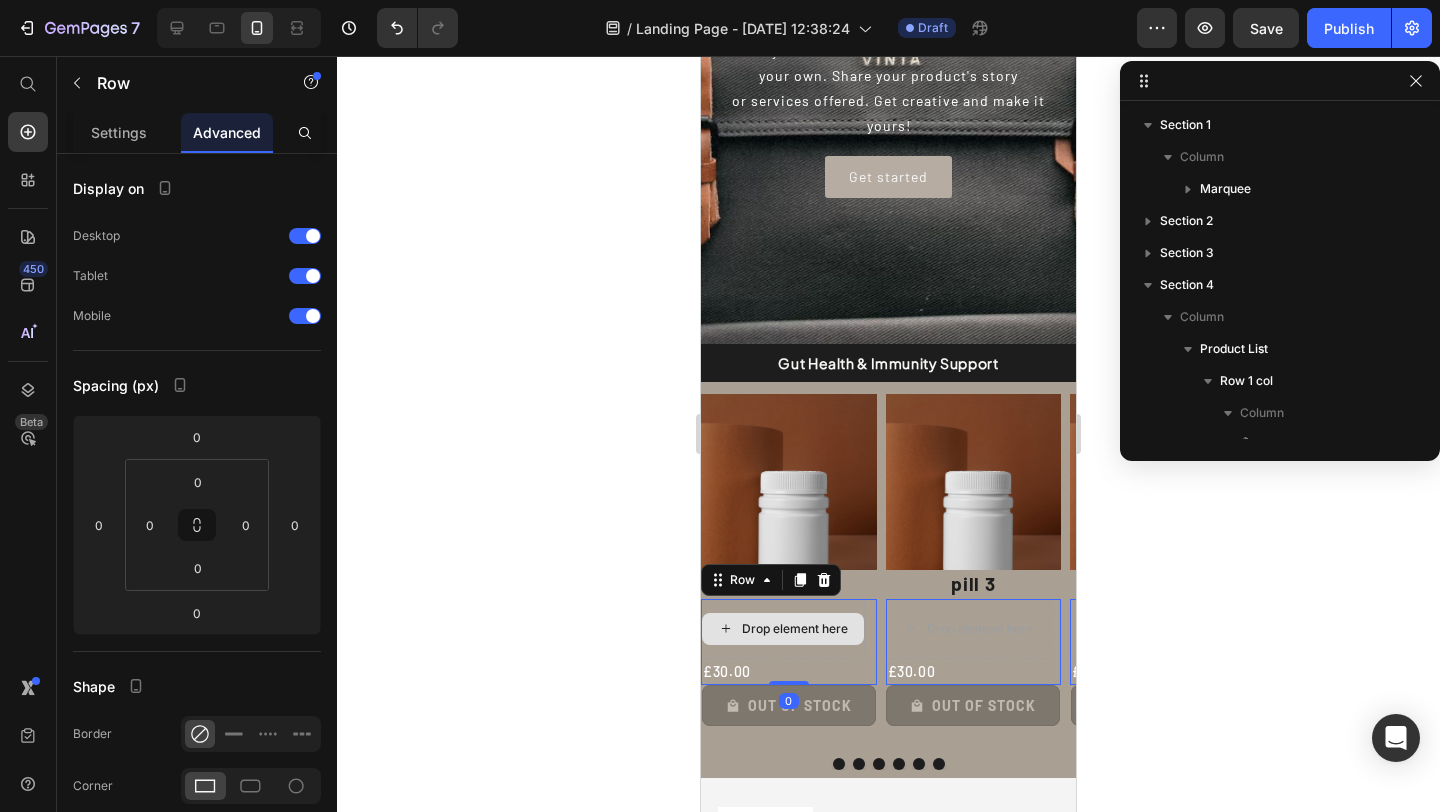 click on "£30.00 Product Price
Drop element here Row   0" at bounding box center (789, 642) 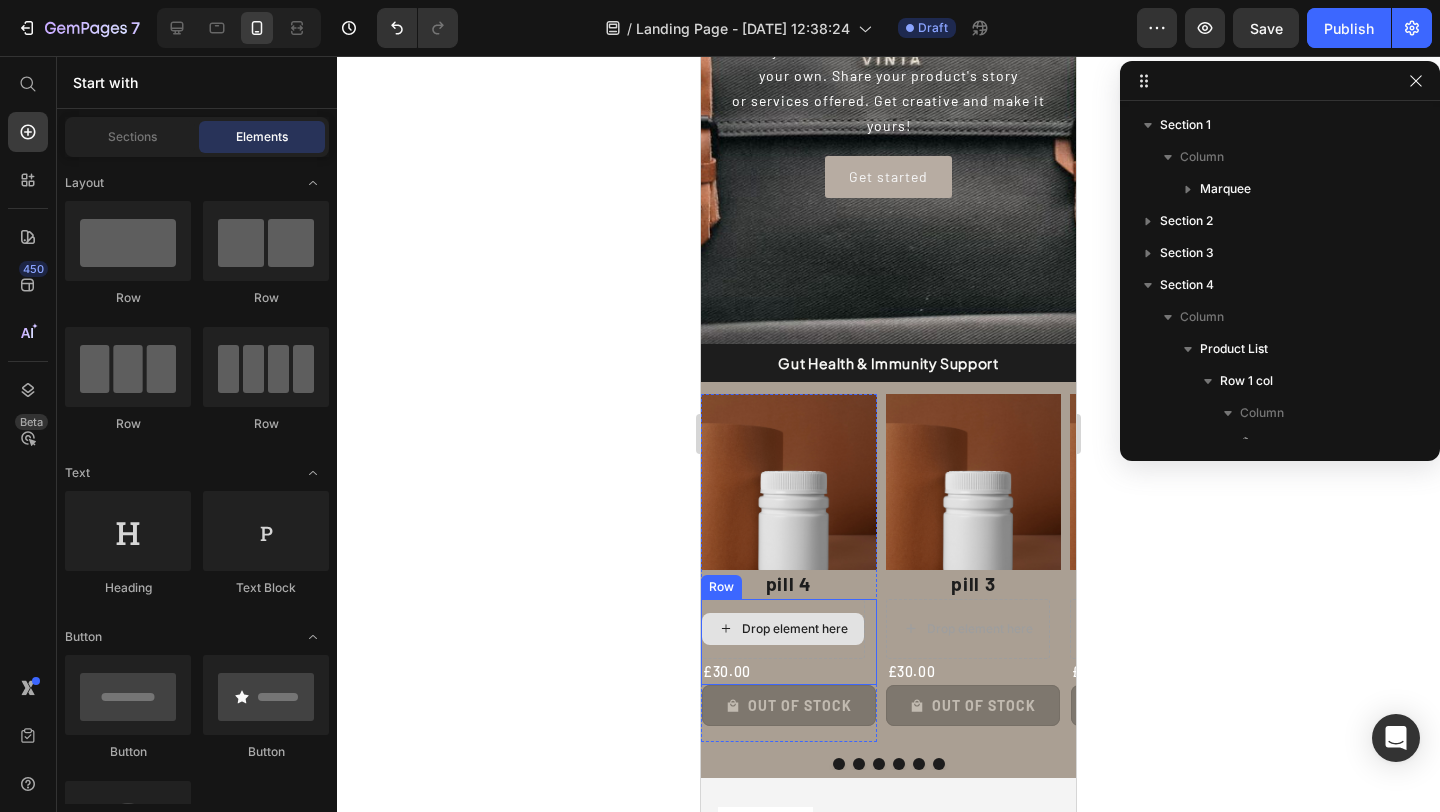 click on "Drop element here" at bounding box center [795, 629] 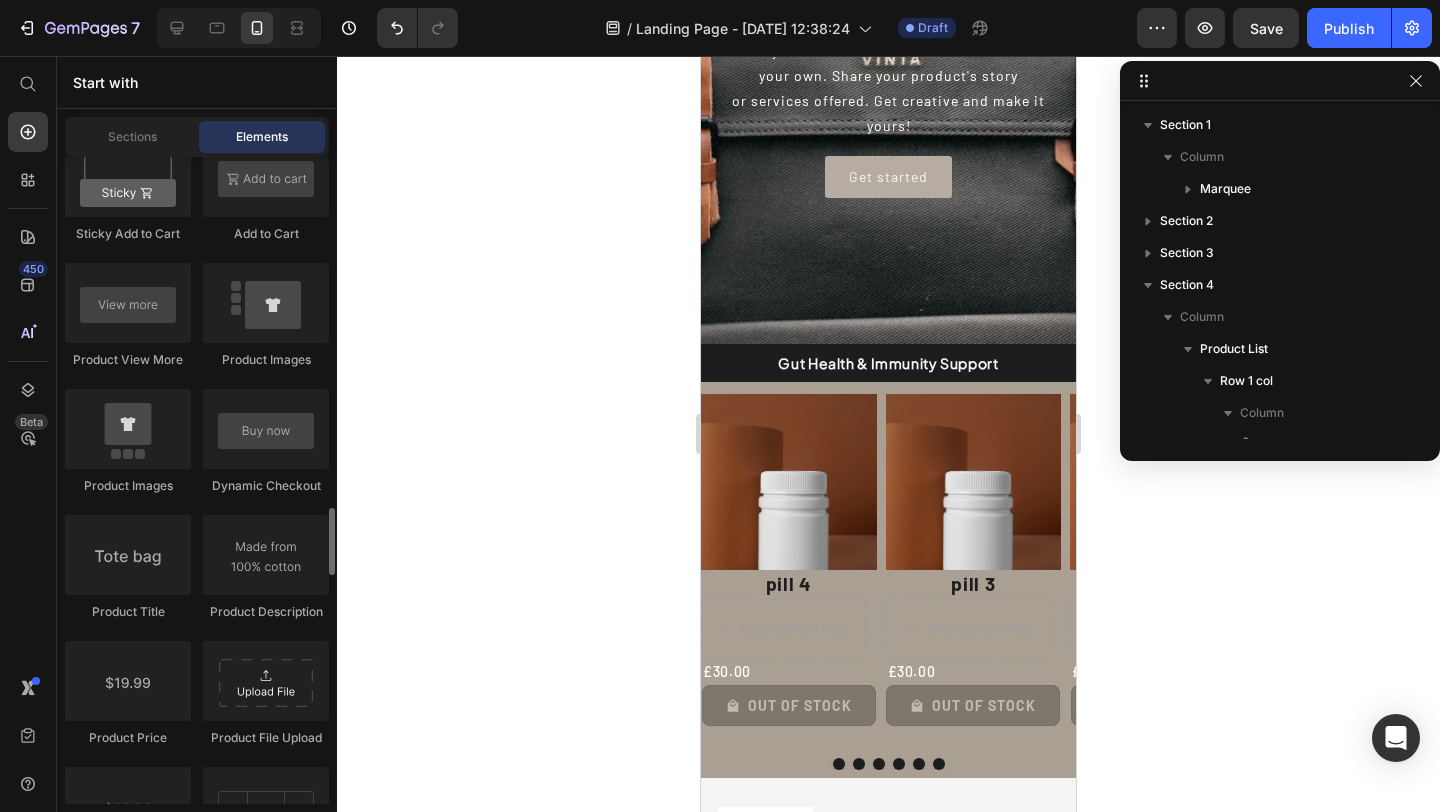 scroll, scrollTop: 3023, scrollLeft: 0, axis: vertical 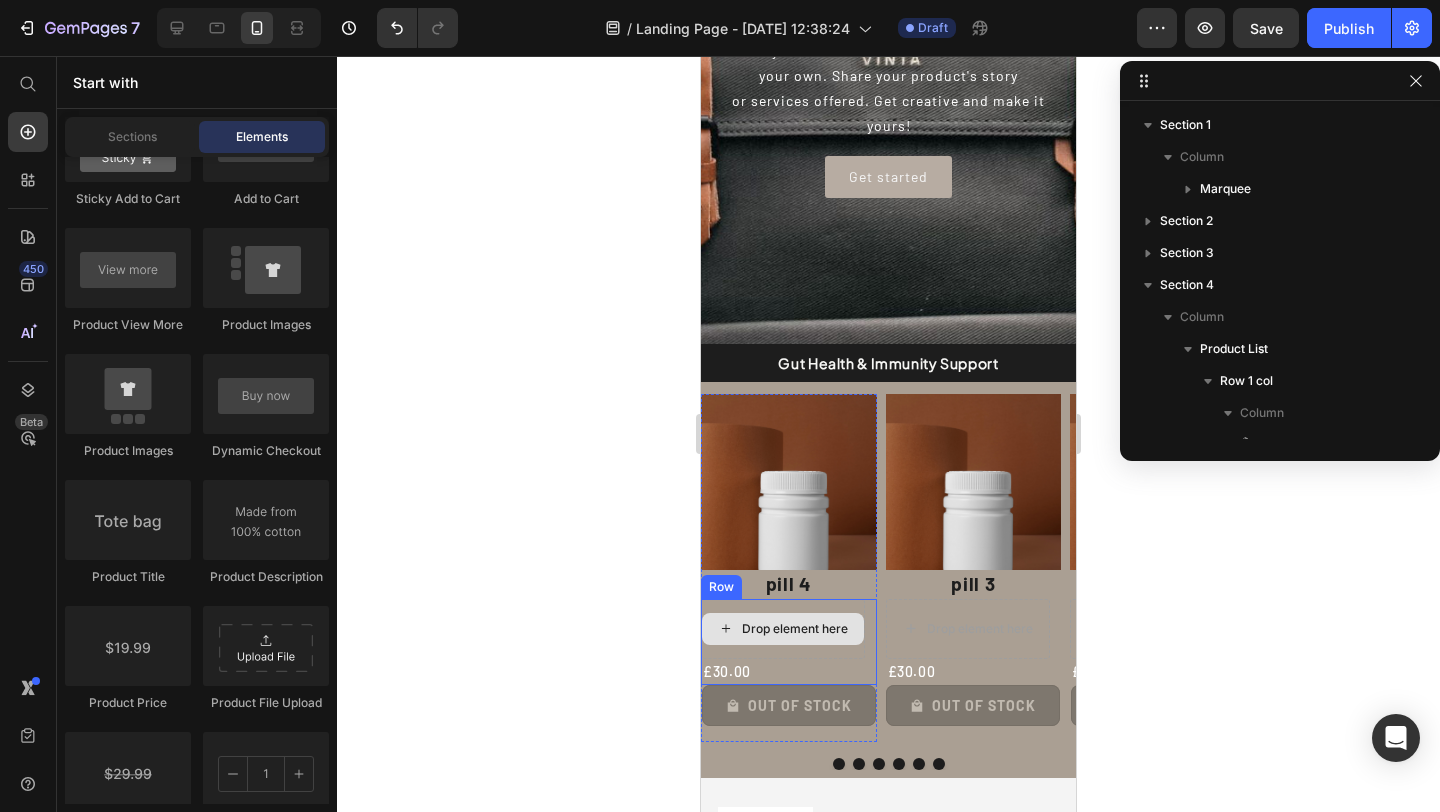click on "Drop element here" at bounding box center [783, 629] 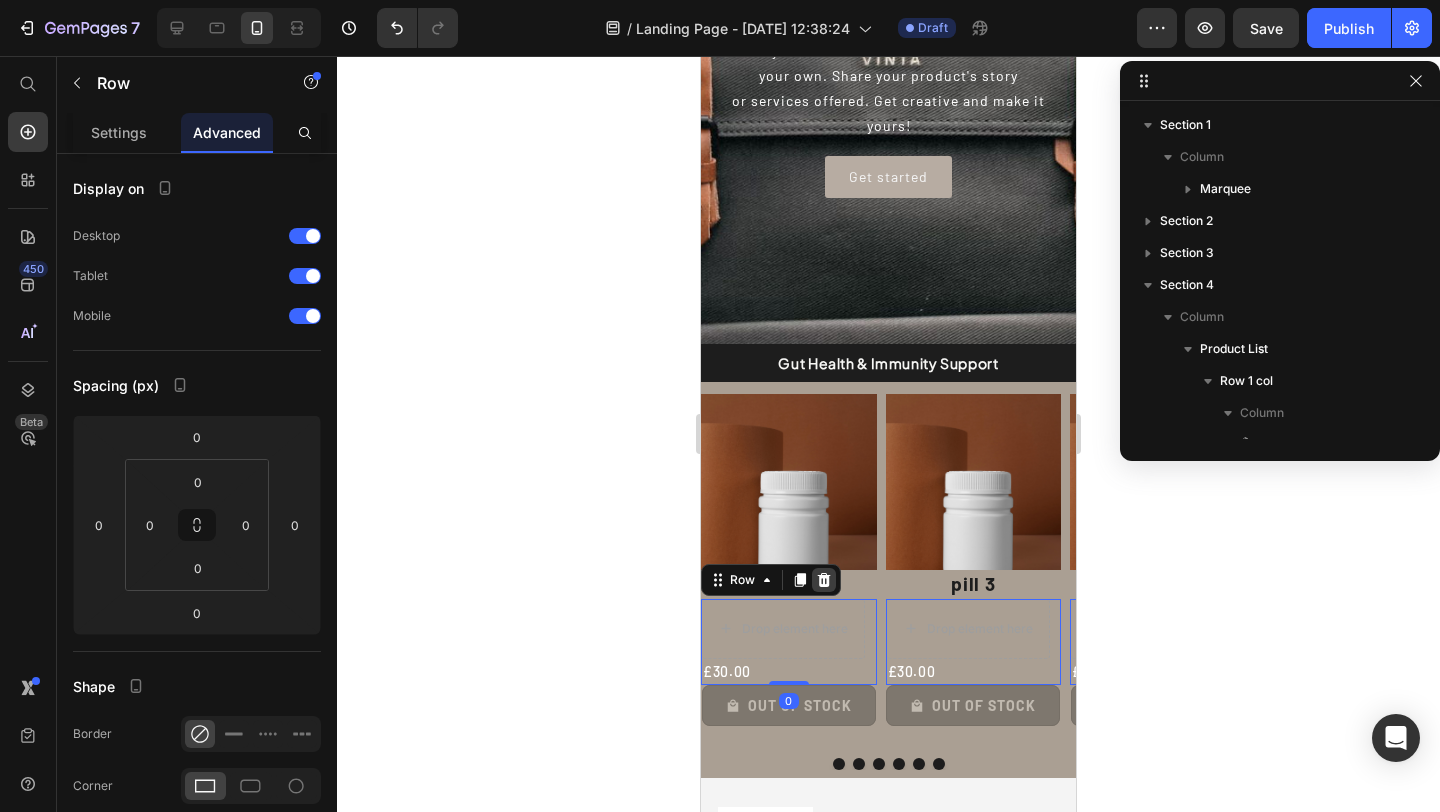 click 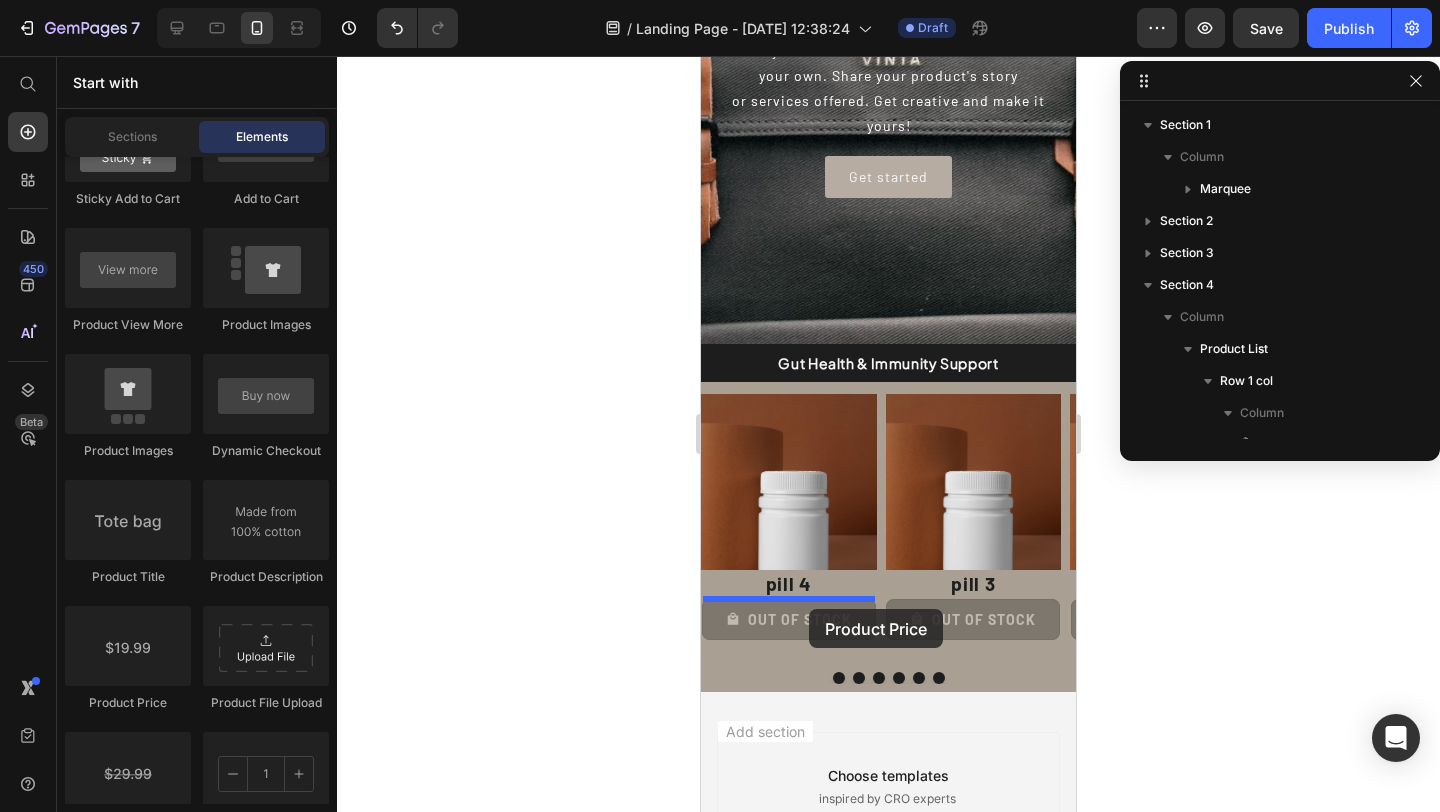 drag, startPoint x: 818, startPoint y: 705, endPoint x: 809, endPoint y: 609, distance: 96.42095 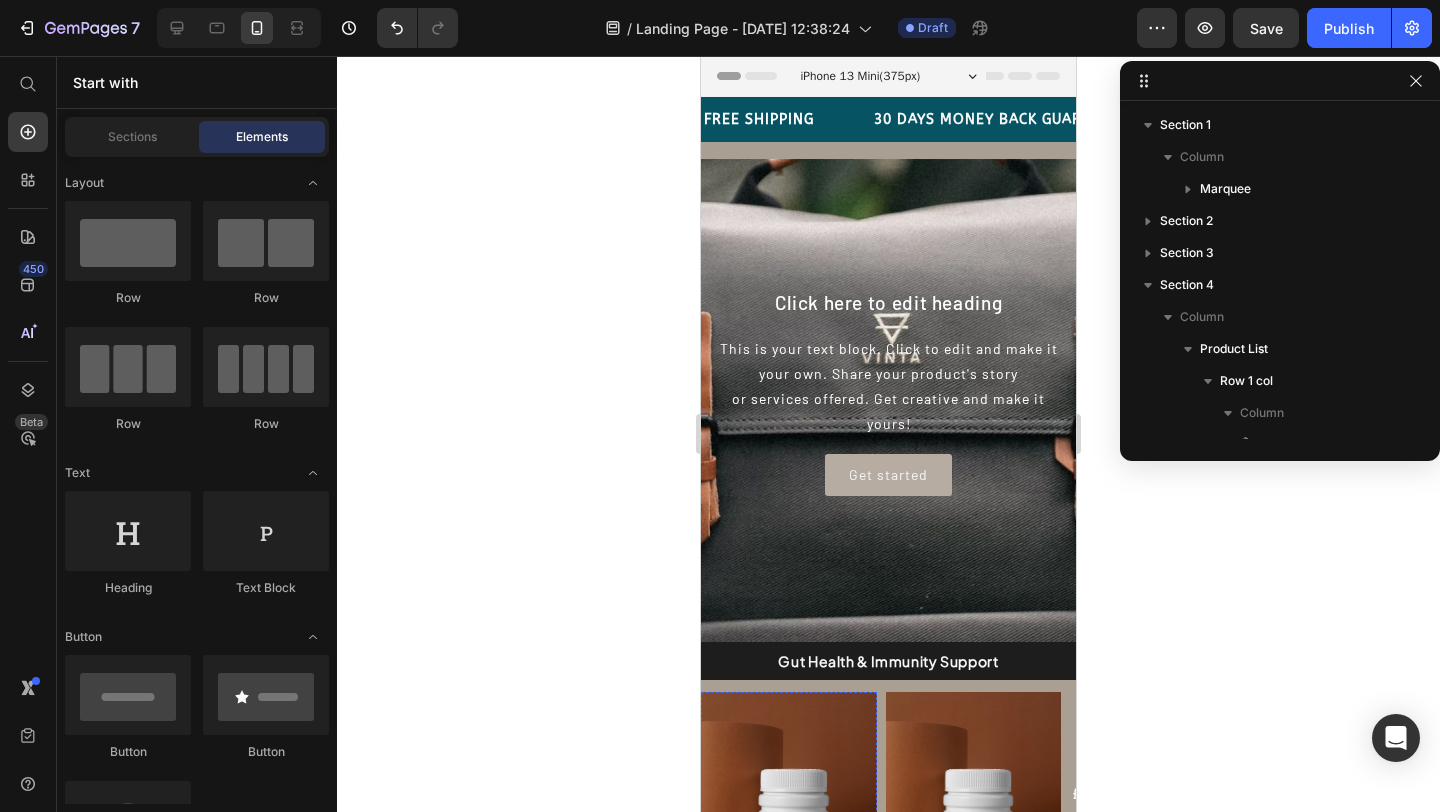 scroll, scrollTop: 298, scrollLeft: 0, axis: vertical 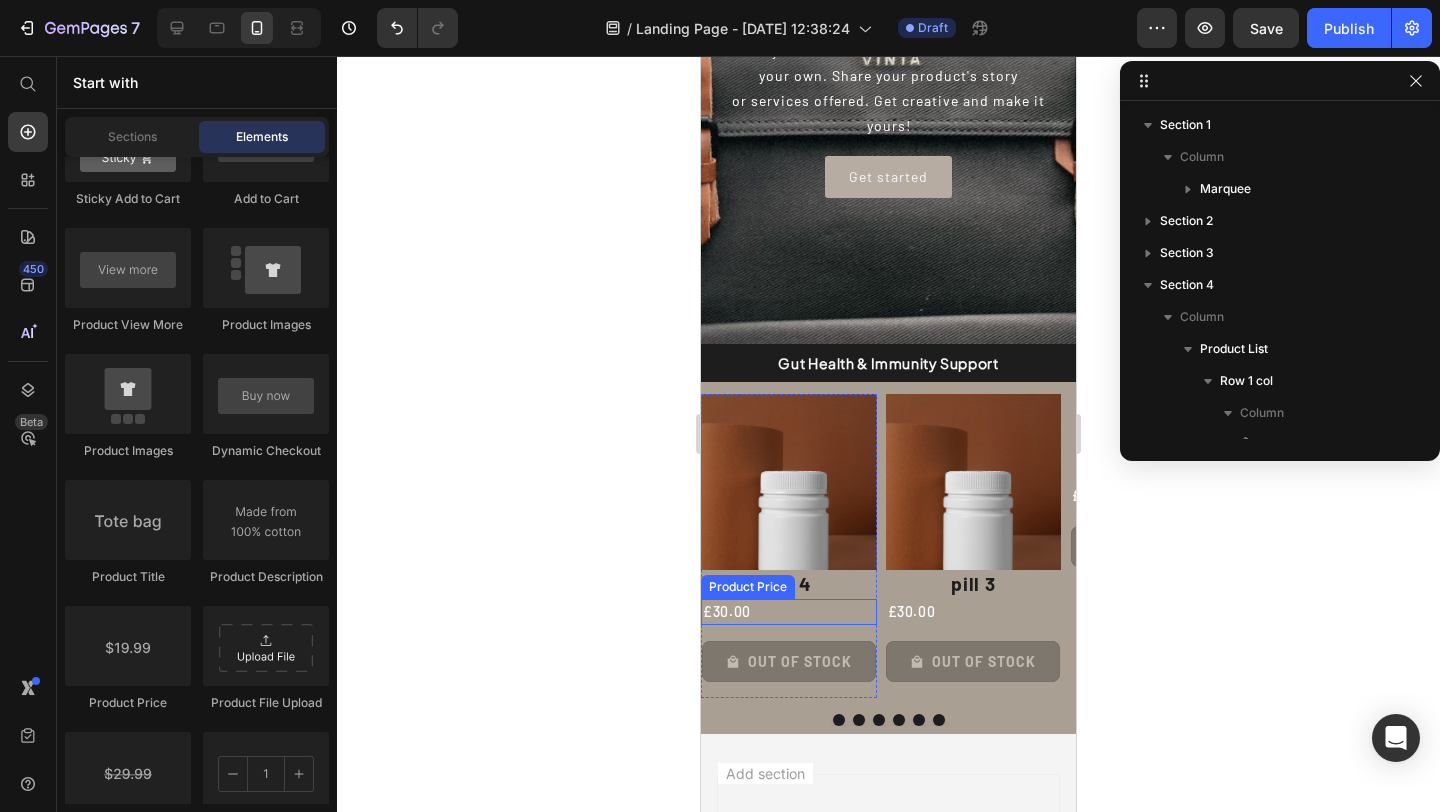 click on "£30.00" at bounding box center (789, 612) 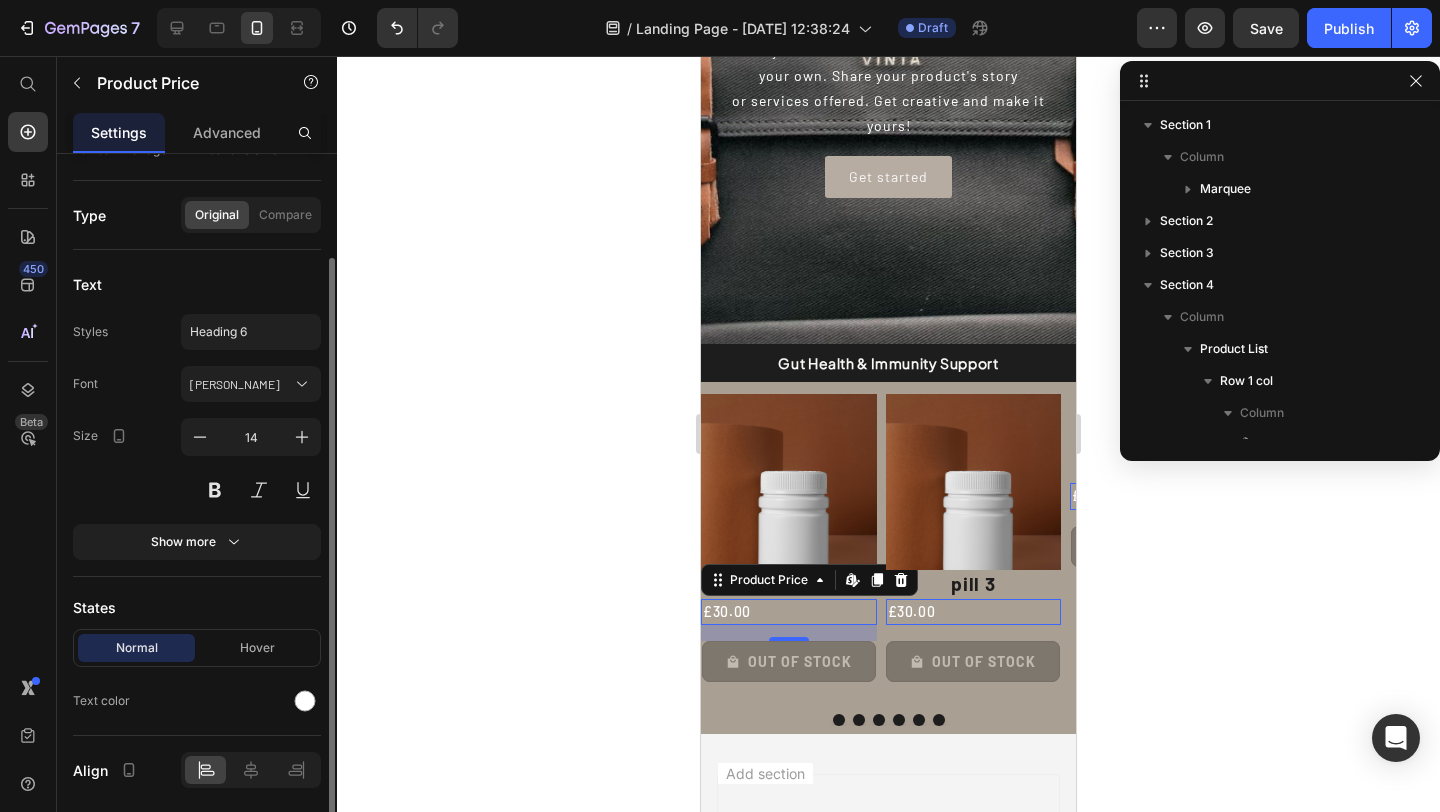 scroll, scrollTop: 201, scrollLeft: 0, axis: vertical 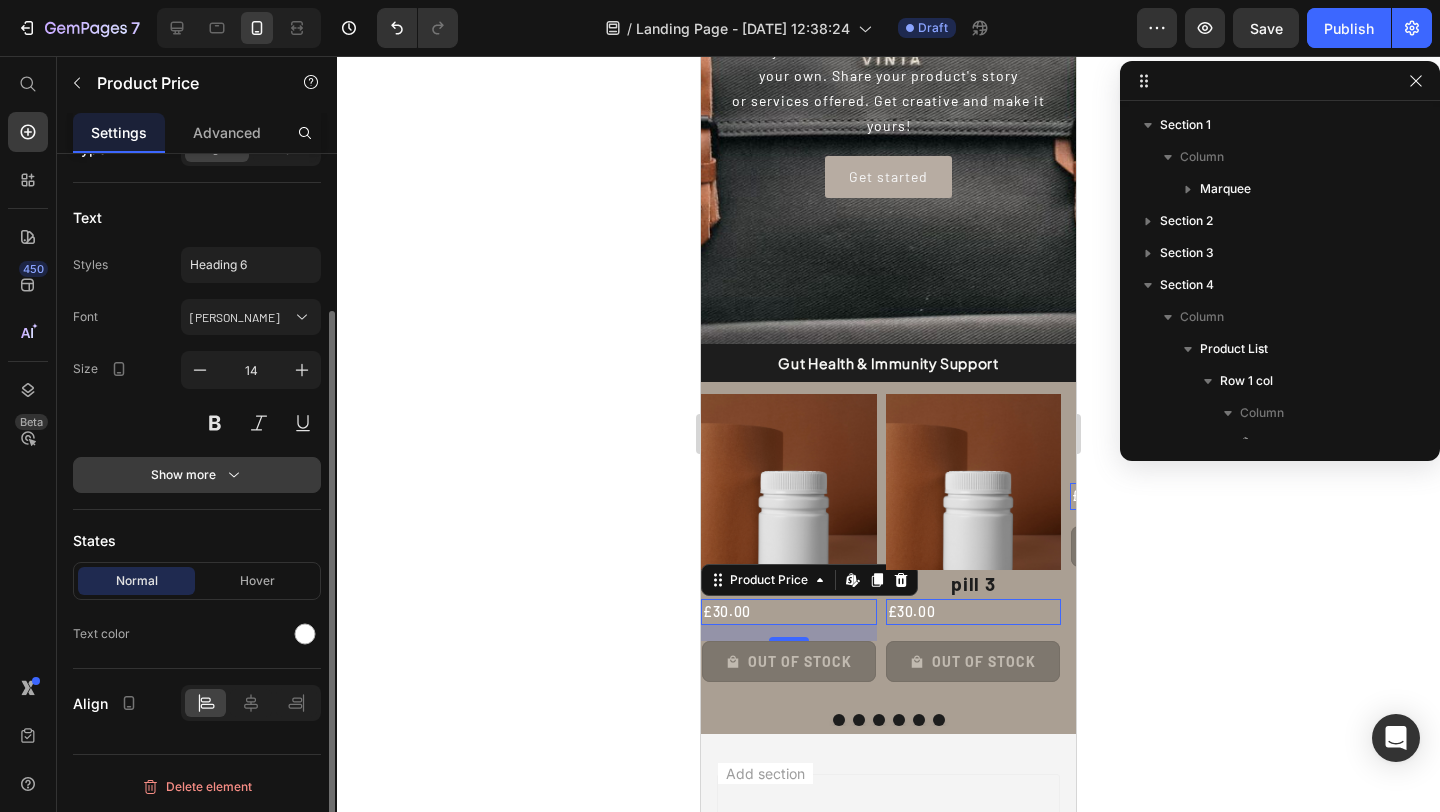 click on "Show more" at bounding box center (197, 475) 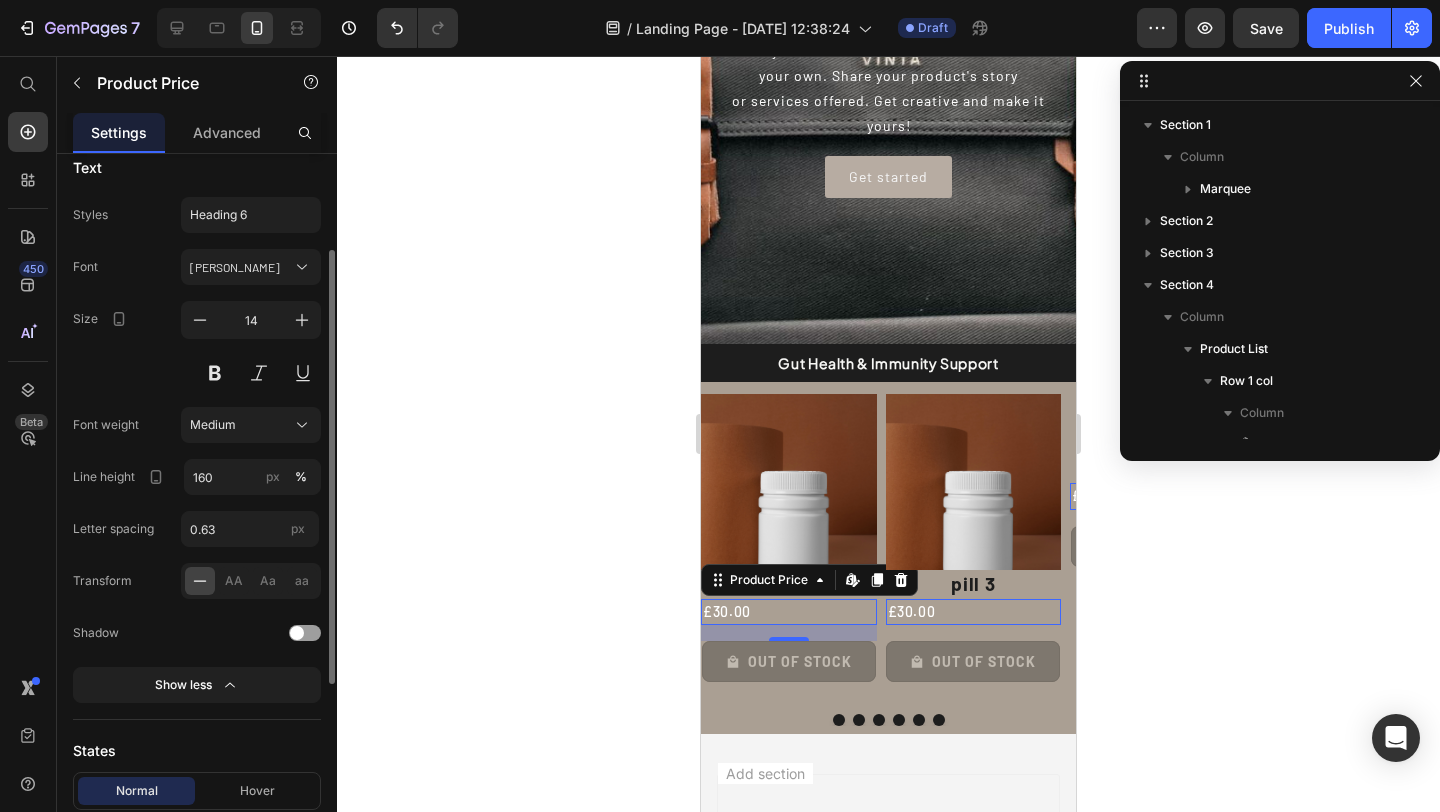 scroll, scrollTop: 461, scrollLeft: 0, axis: vertical 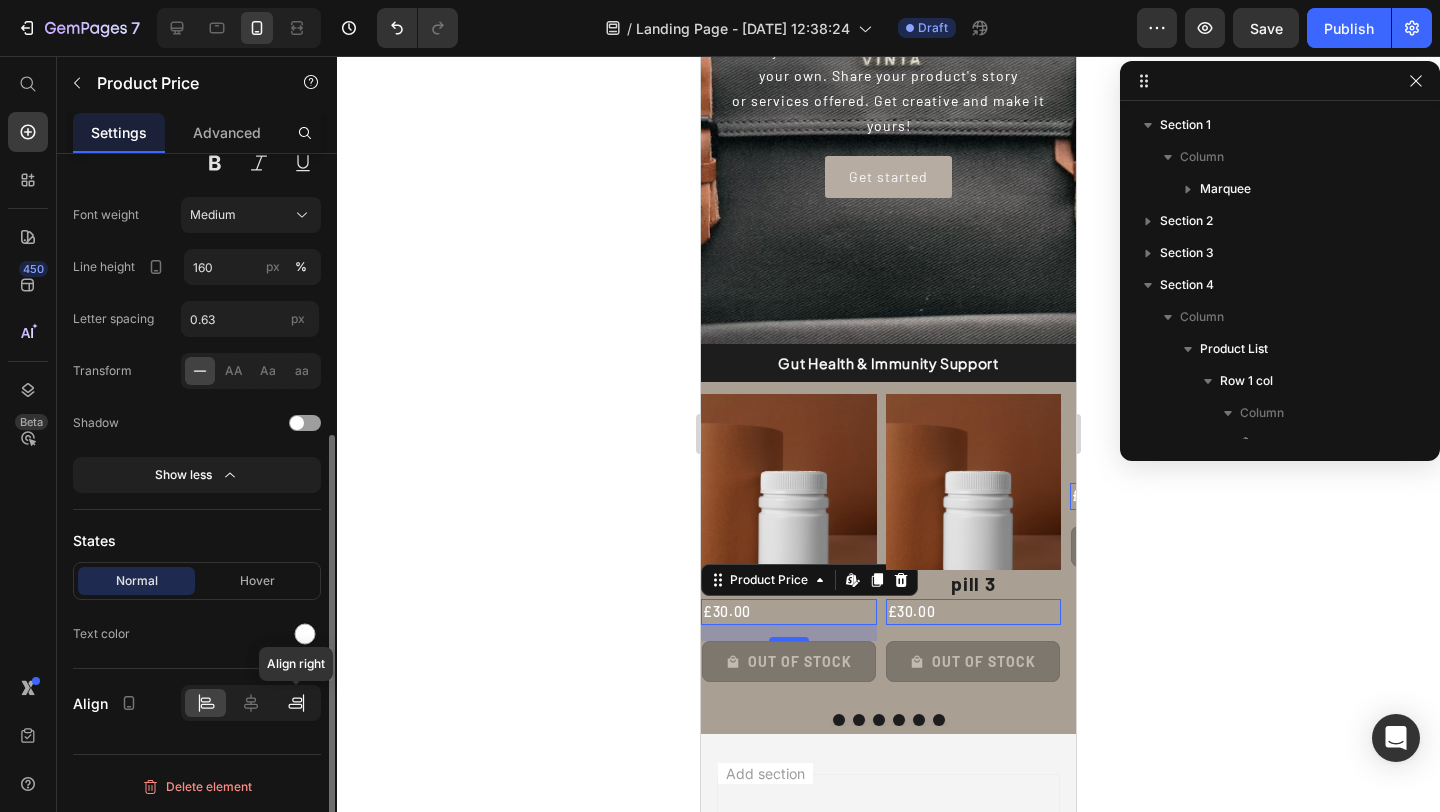 click 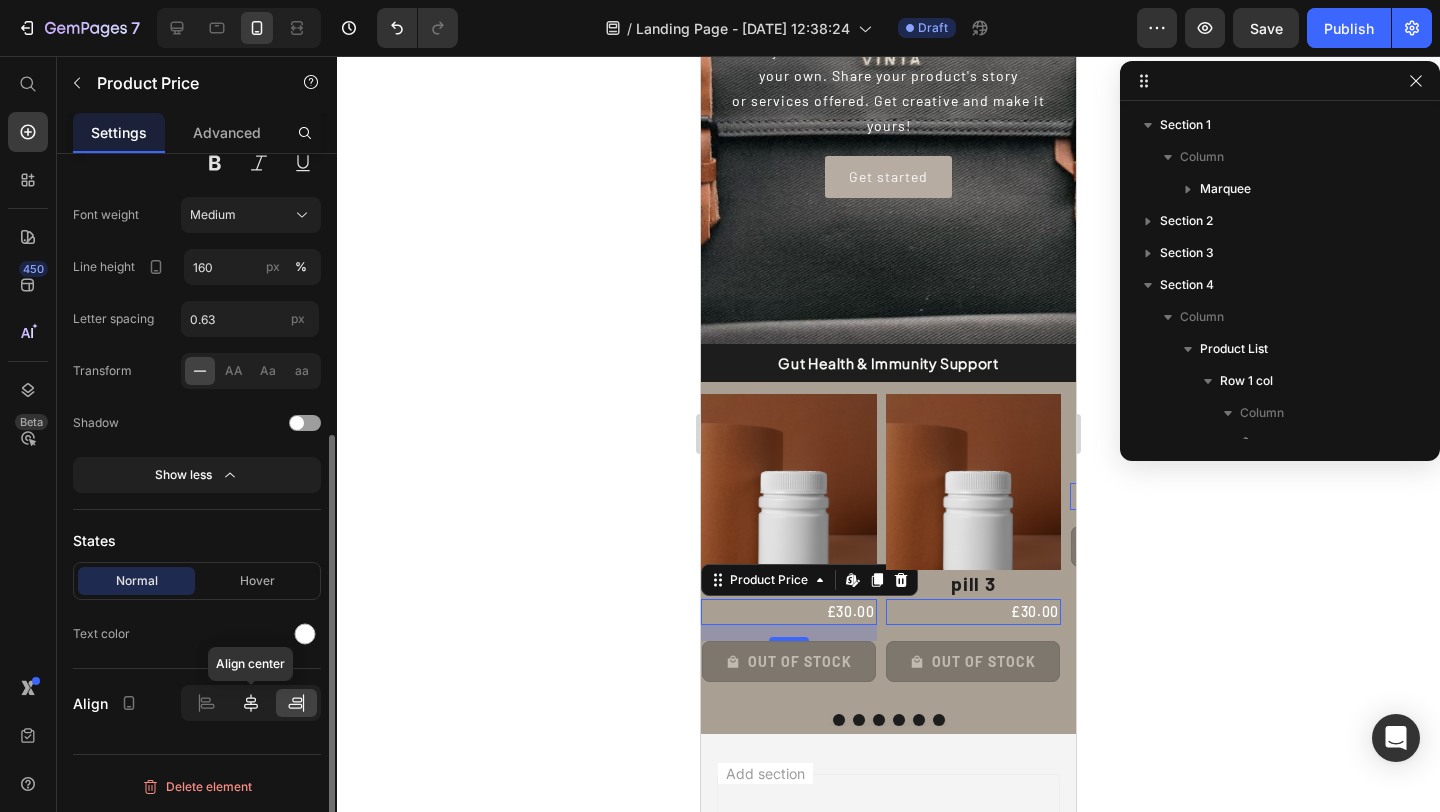 click 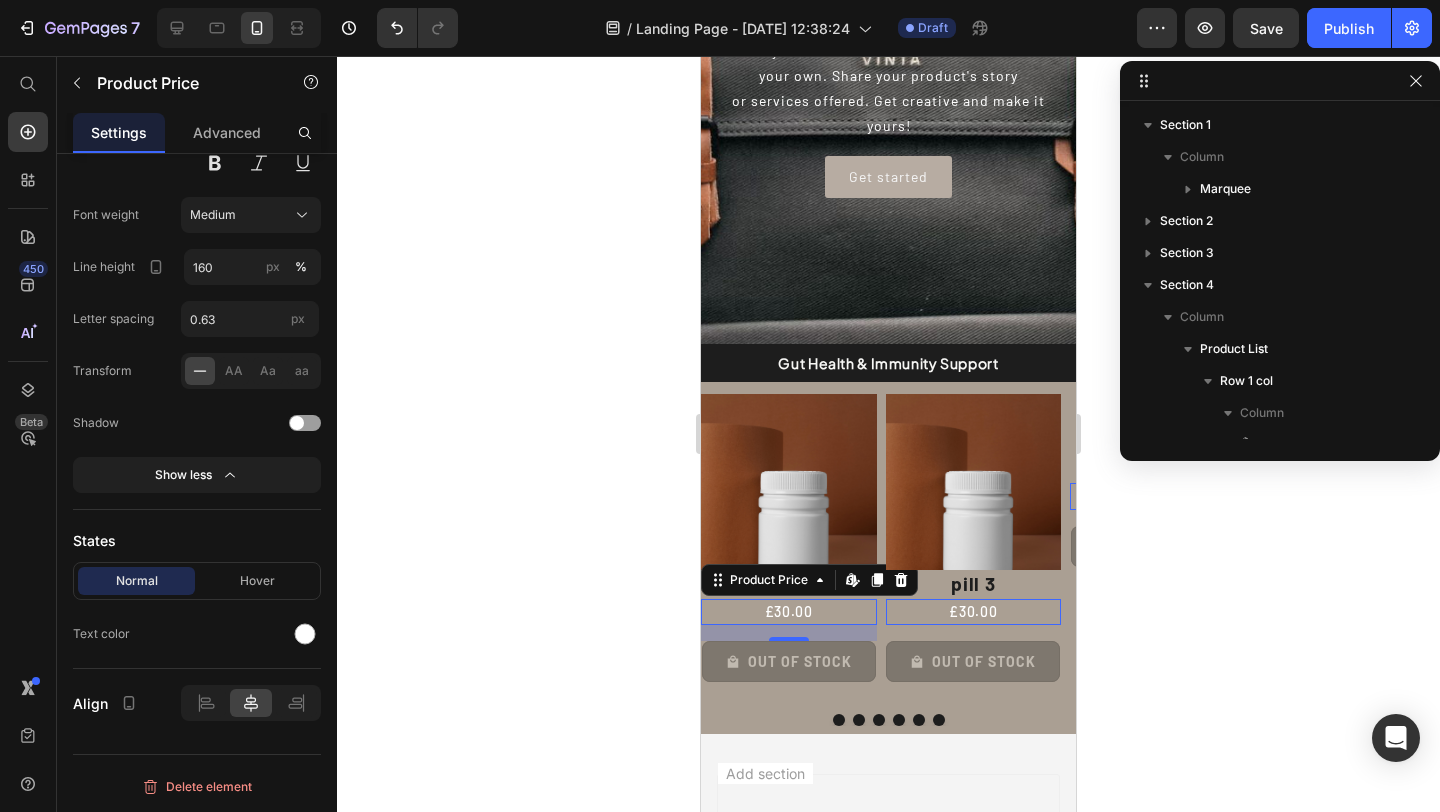 click 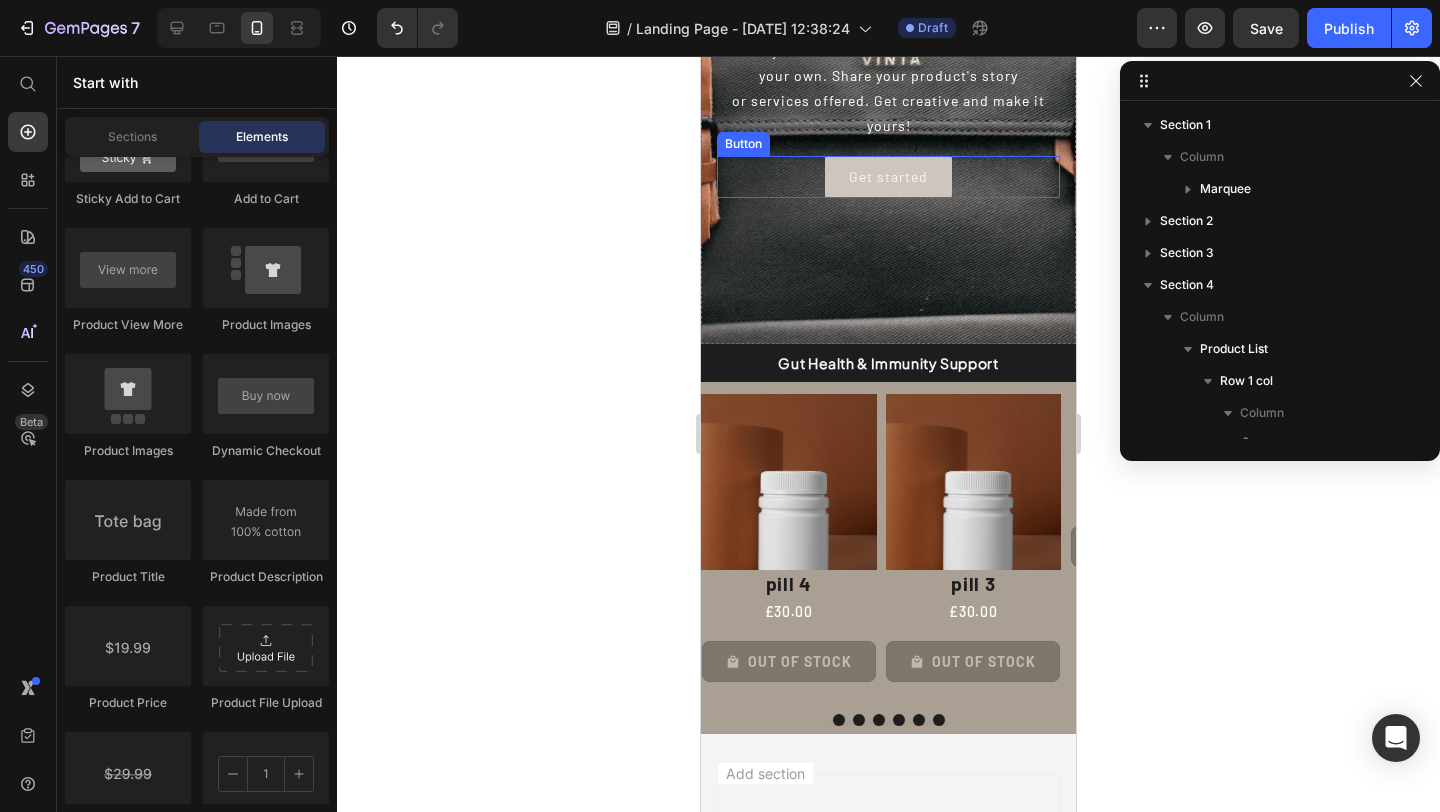 click on "Get started" at bounding box center (888, 176) 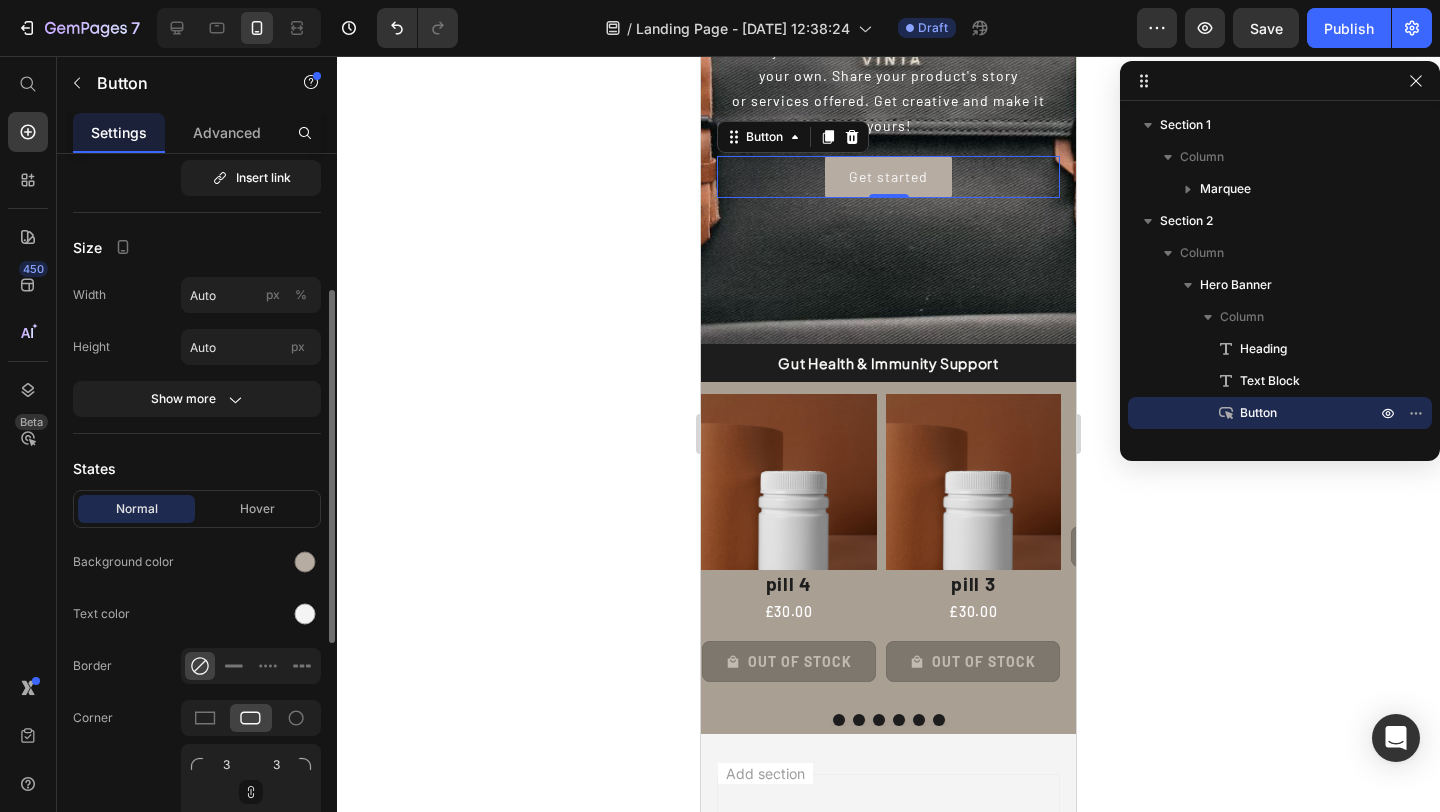 scroll, scrollTop: 328, scrollLeft: 0, axis: vertical 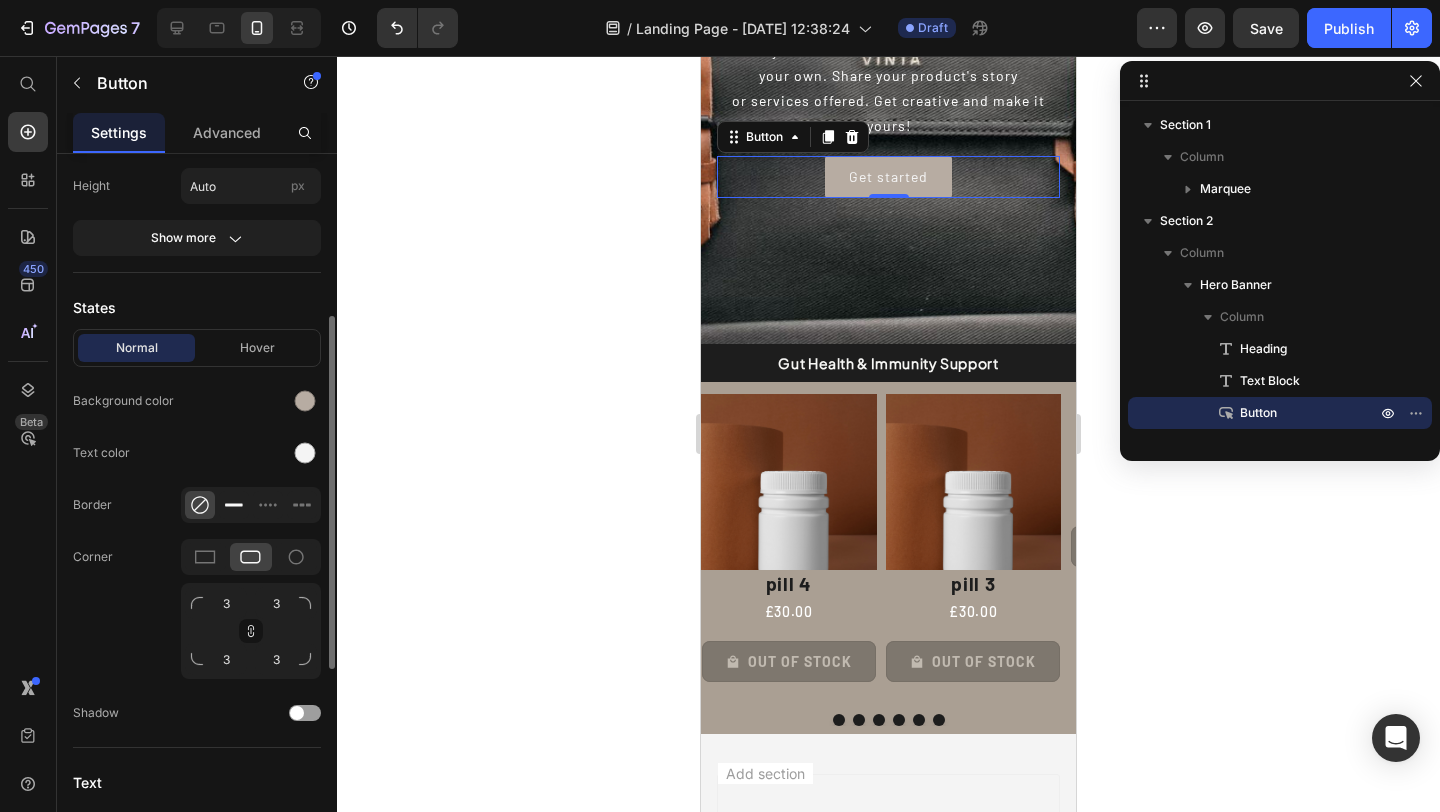 click 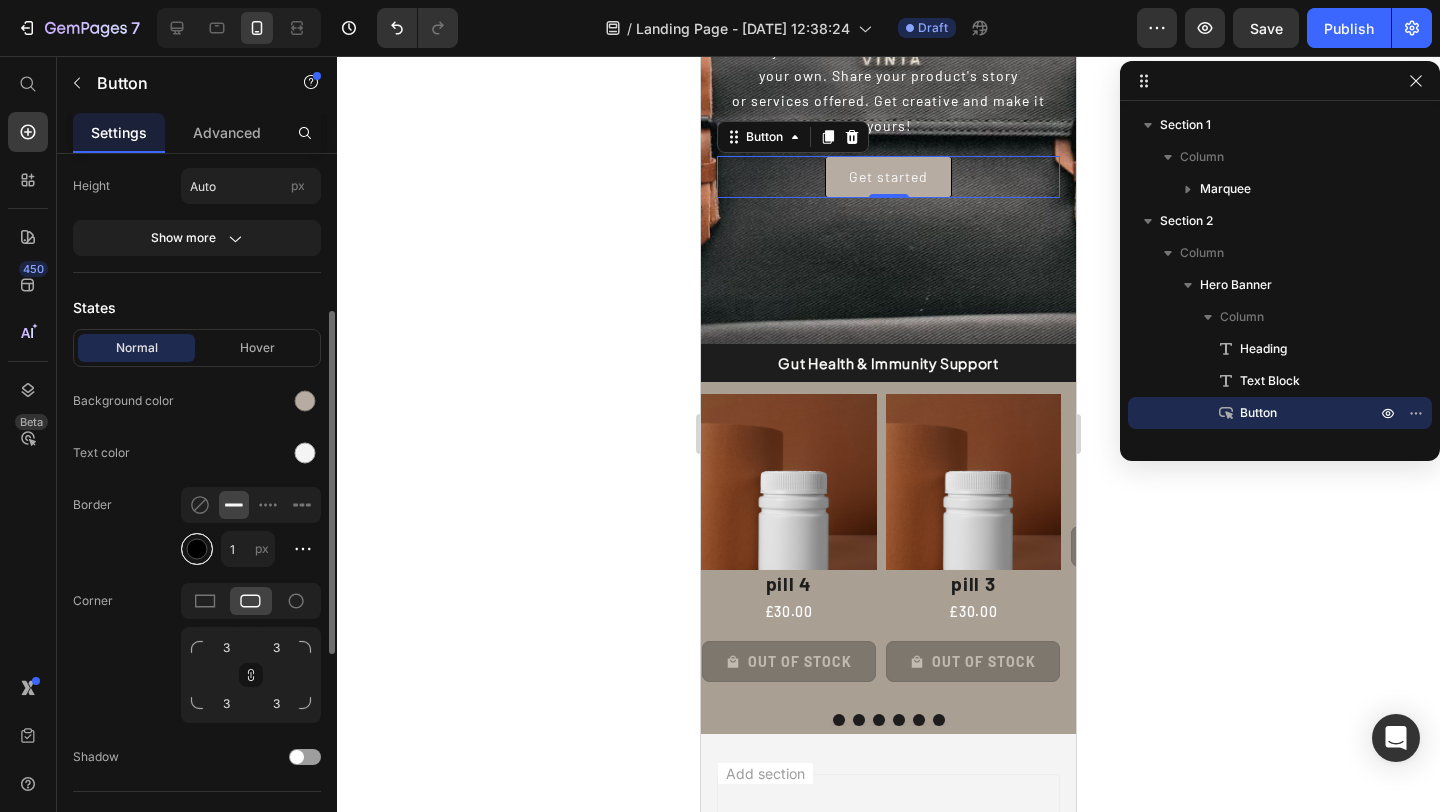 click at bounding box center [197, 549] 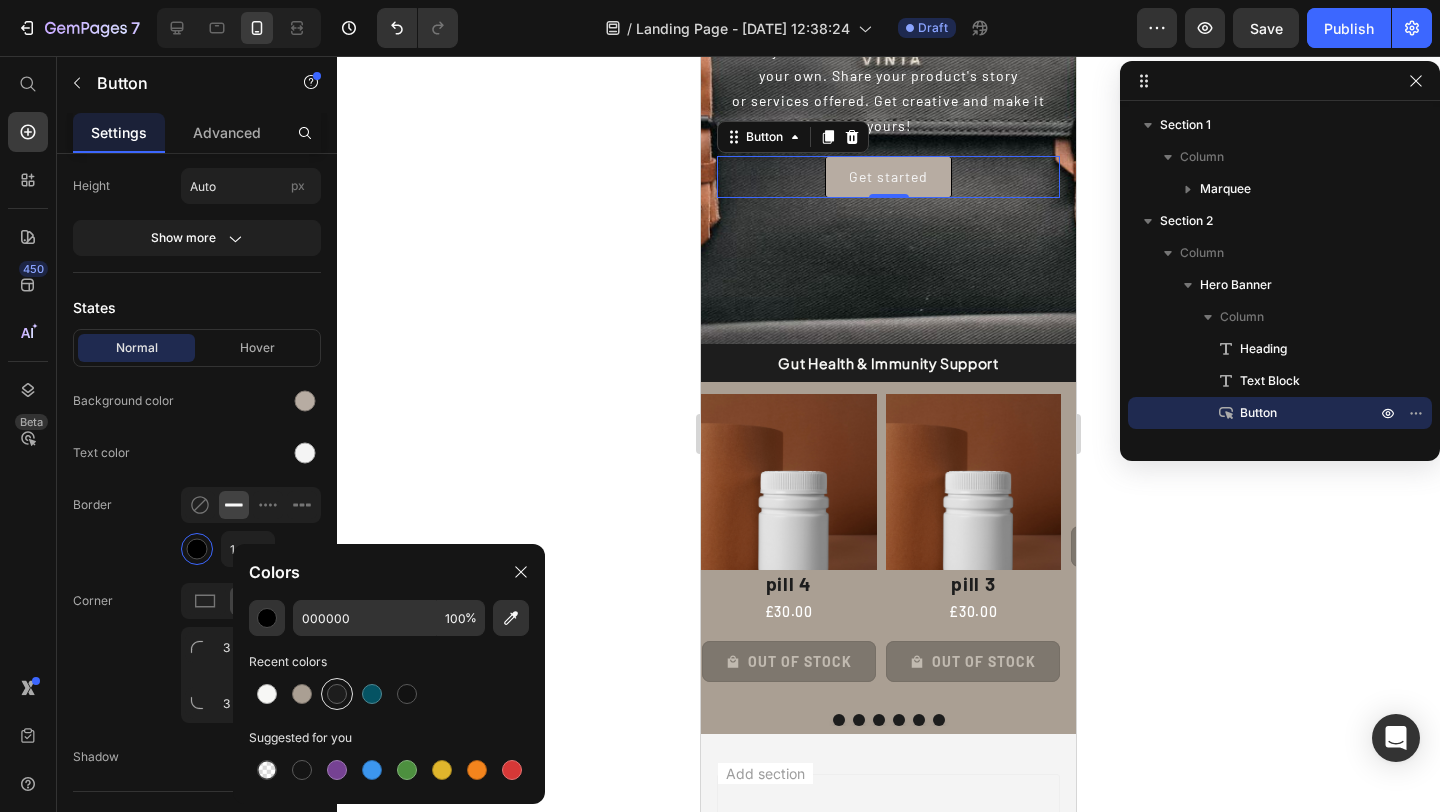 click at bounding box center [337, 694] 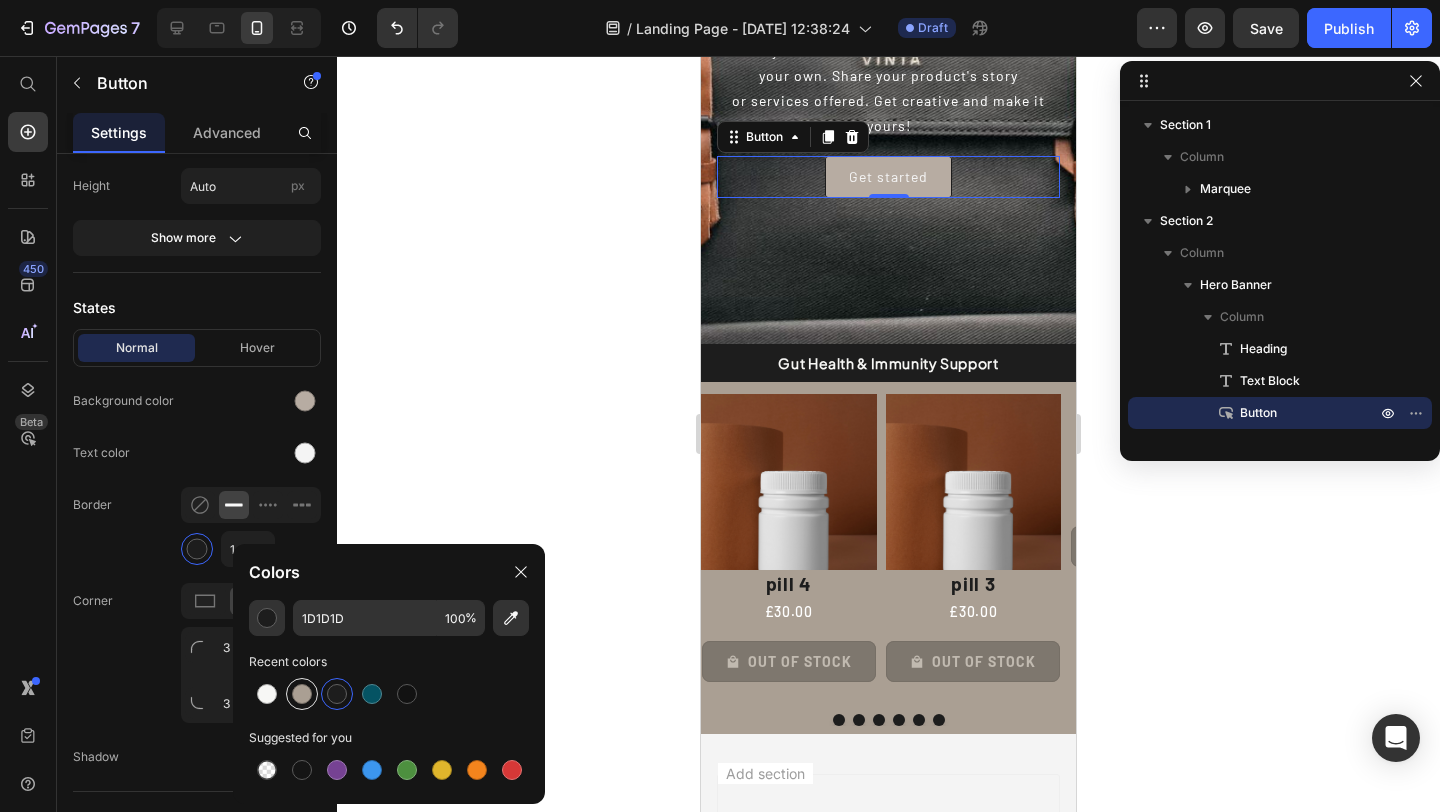 click at bounding box center [302, 694] 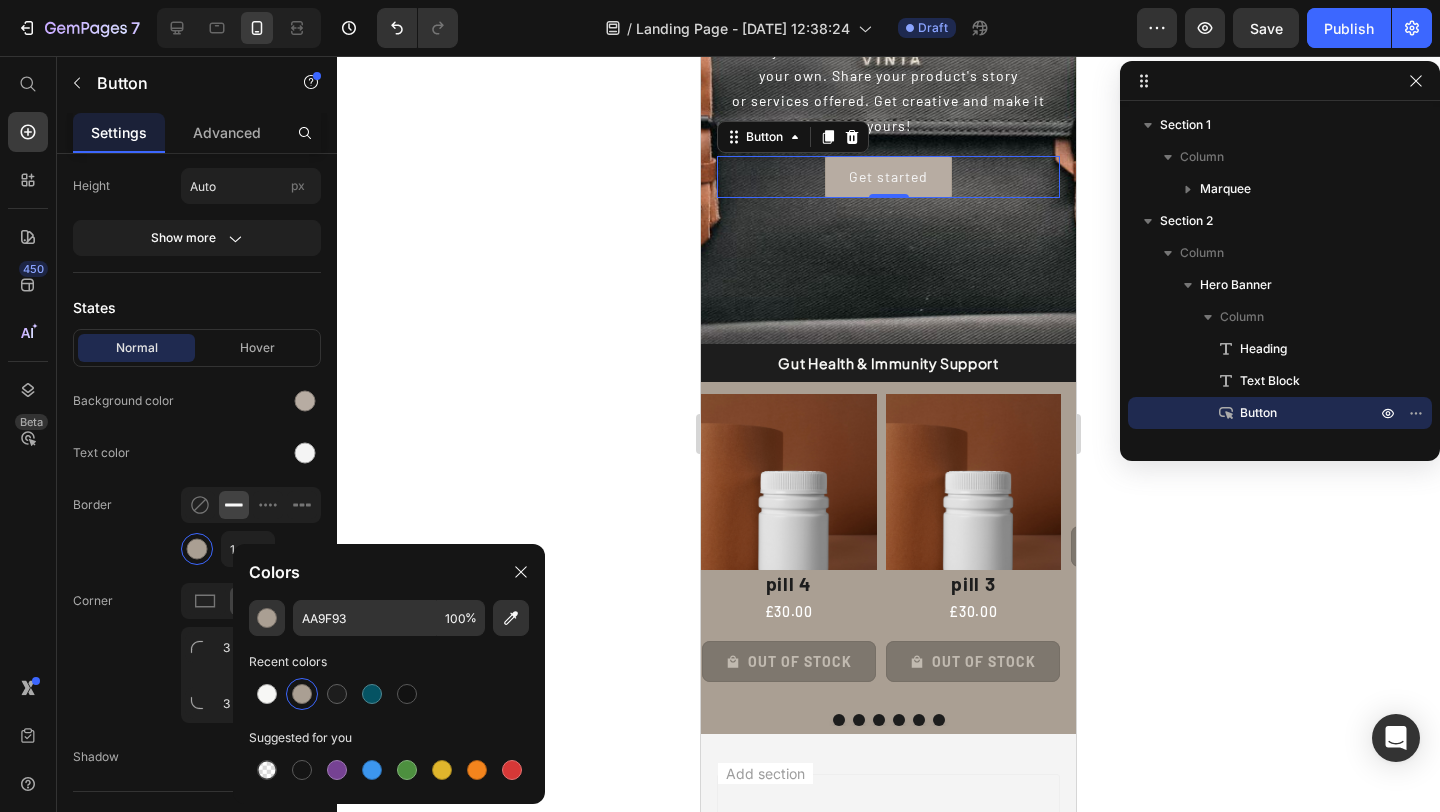 click 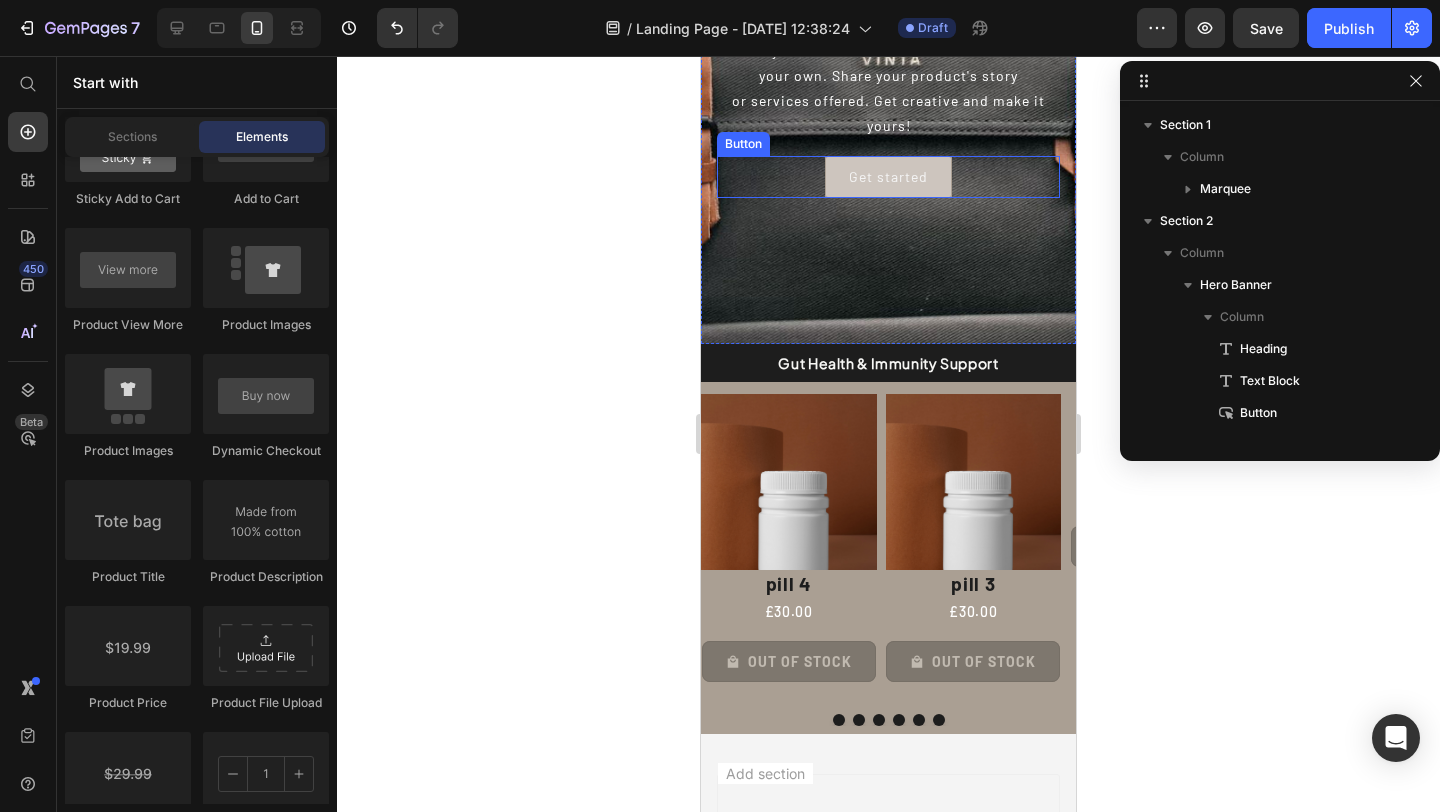 click on "Get started" at bounding box center (888, 176) 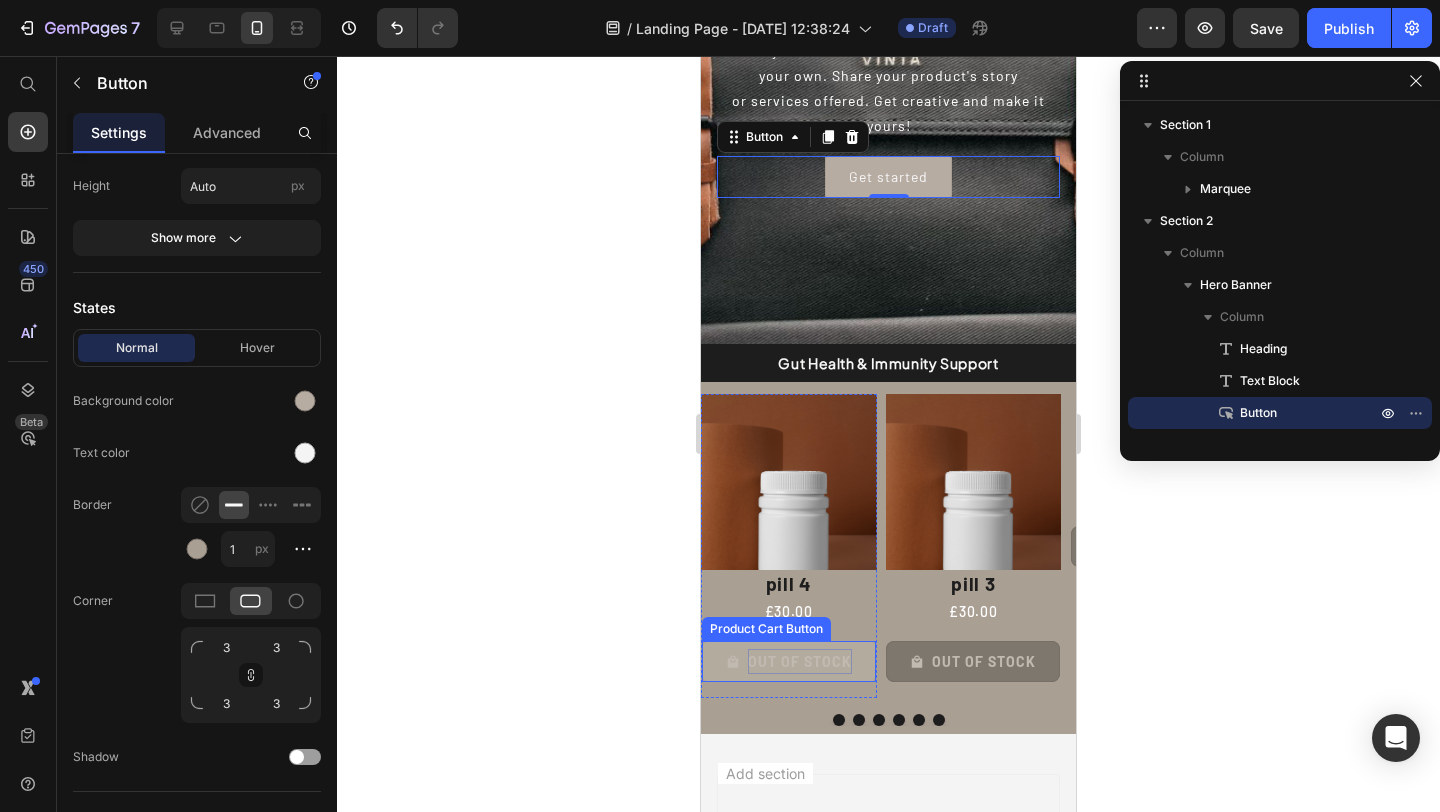 click on "Out Of Stock" at bounding box center [800, 661] 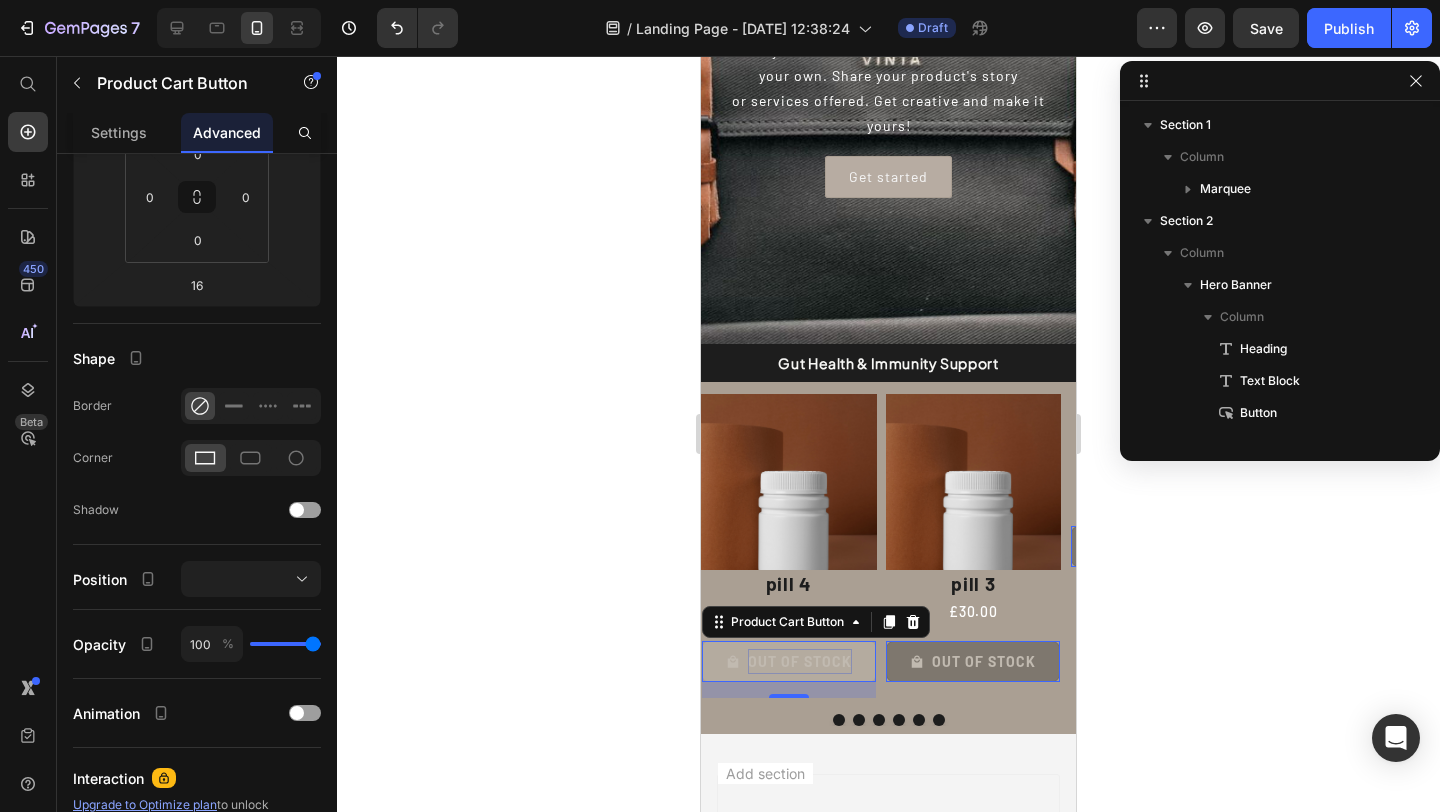 scroll, scrollTop: 0, scrollLeft: 0, axis: both 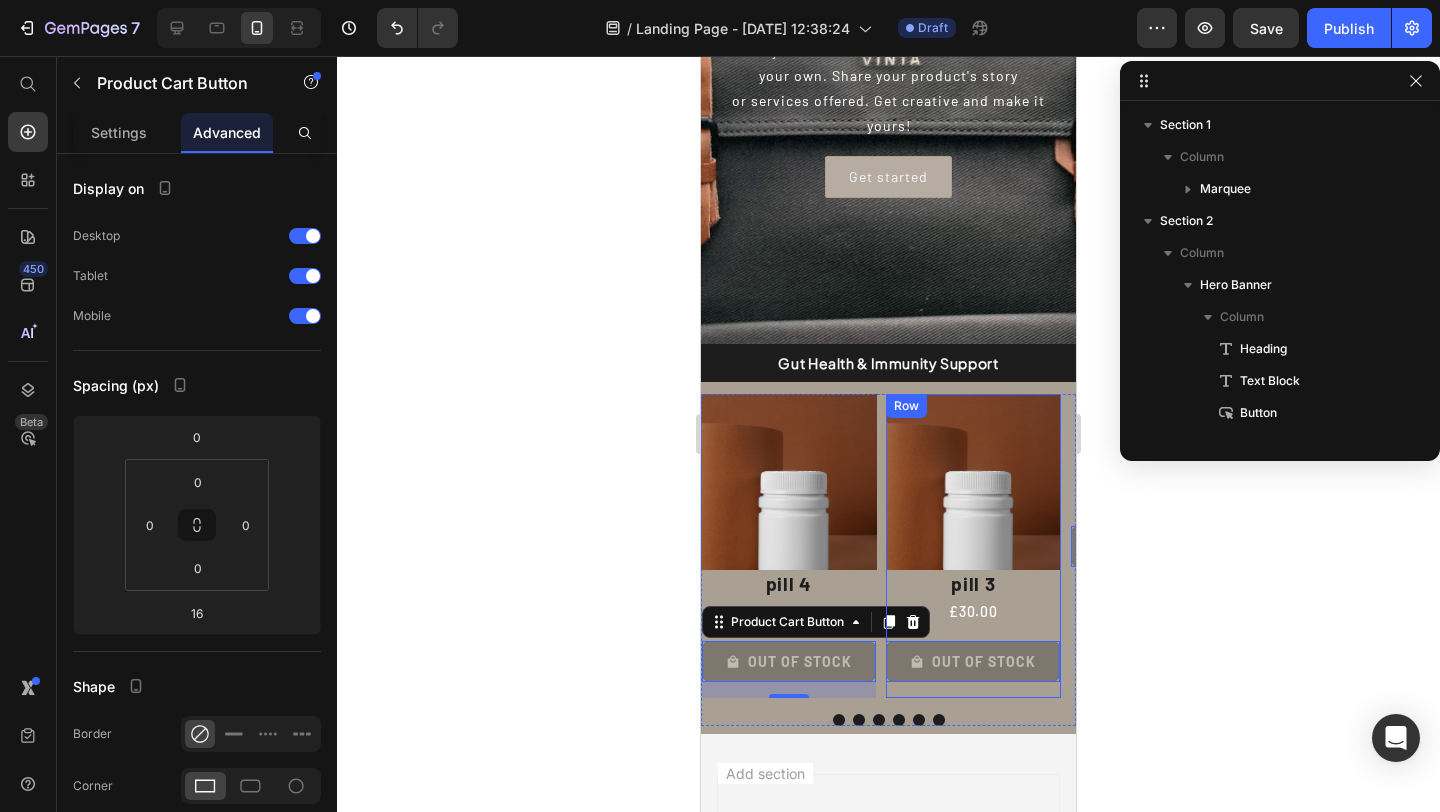 click on "£30.00" at bounding box center (974, 612) 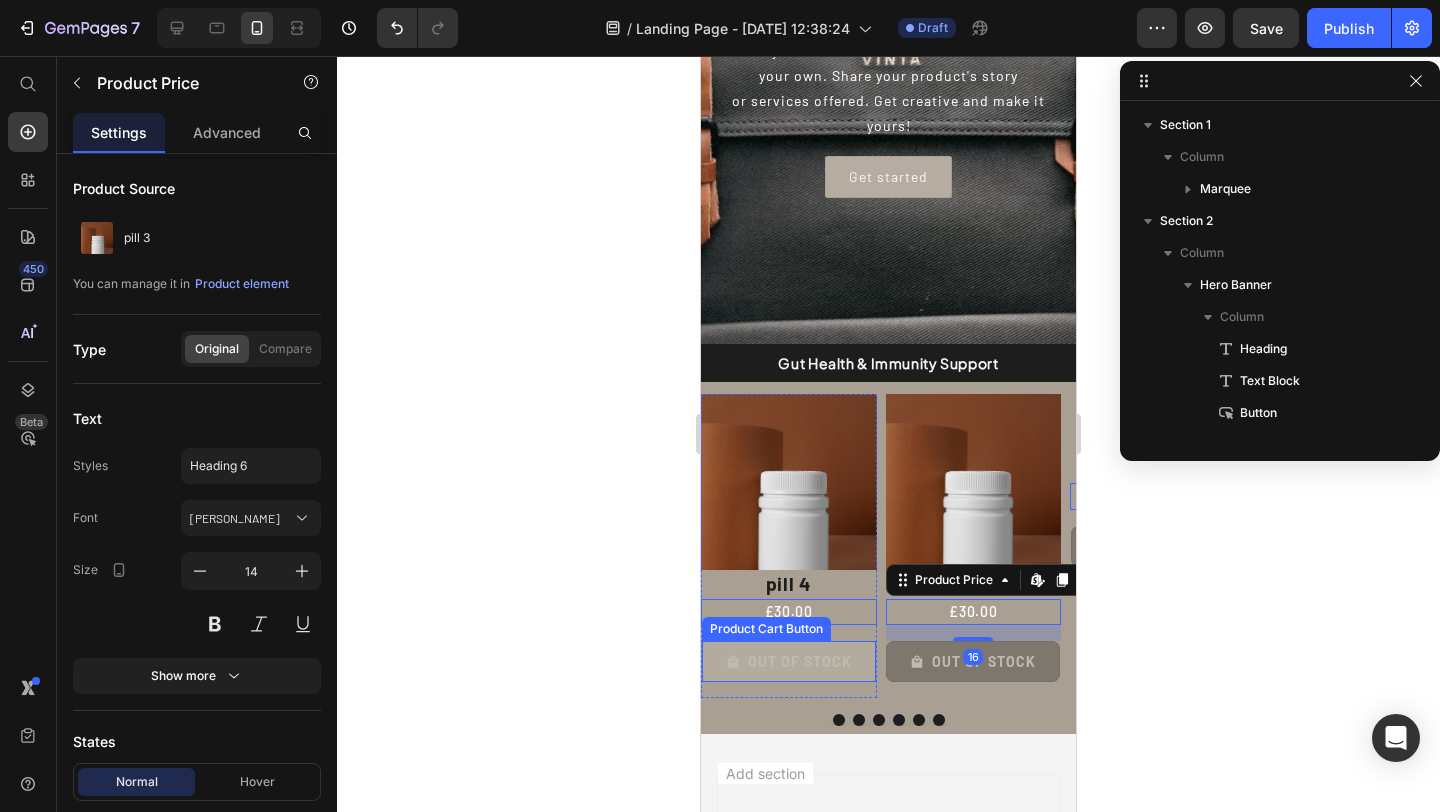 click on "Out Of Stock" at bounding box center [789, 661] 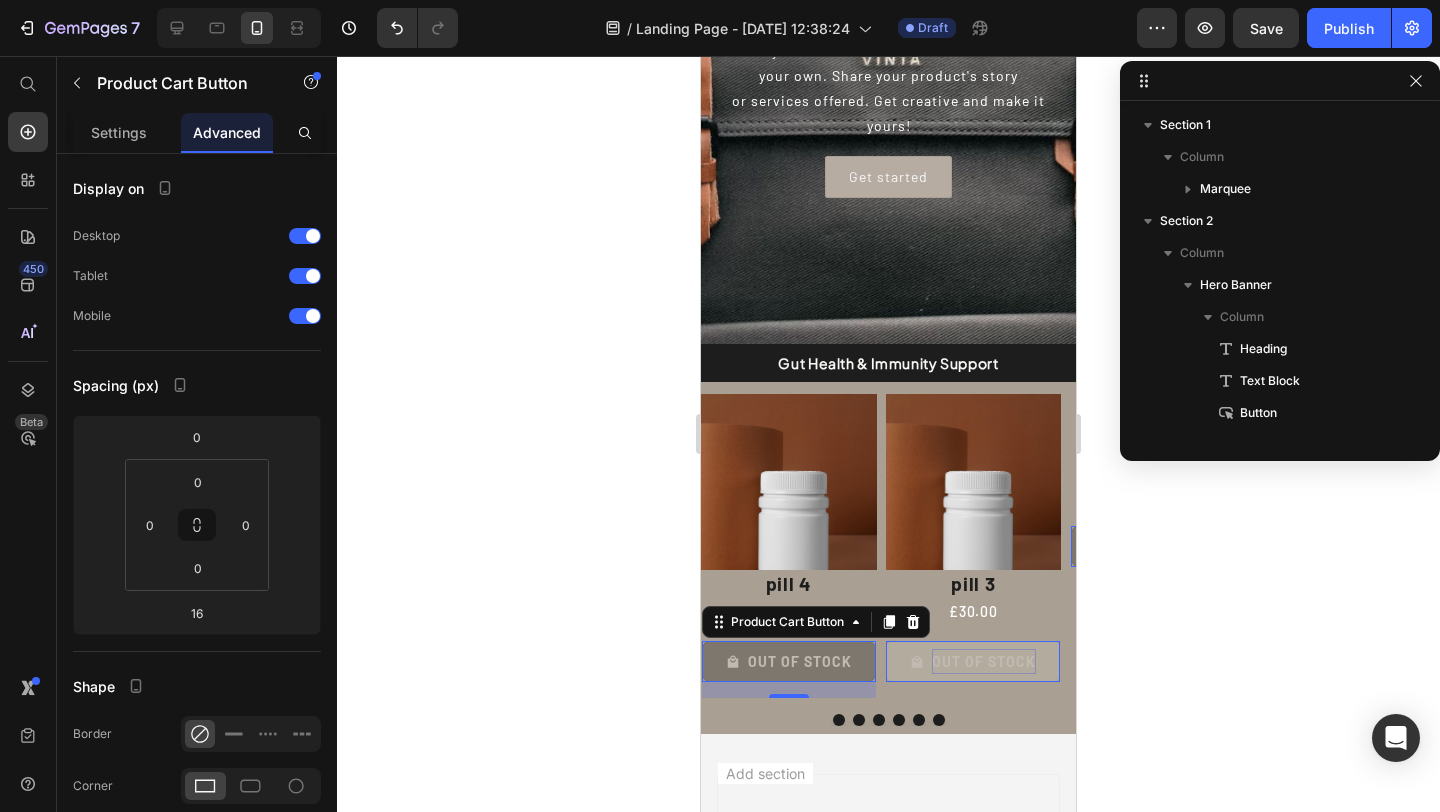 click on "Out Of Stock" at bounding box center [984, 661] 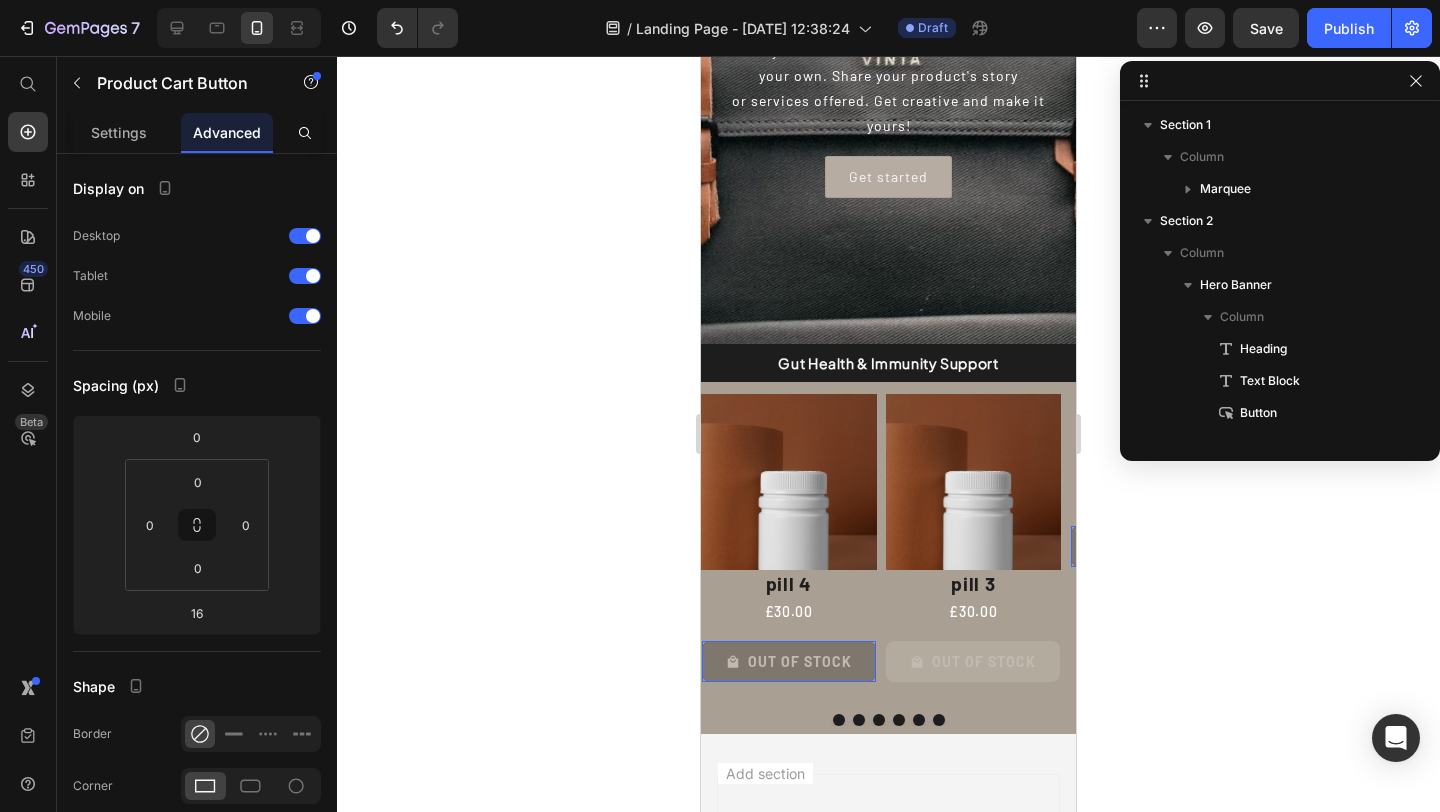 click on "Out Of Stock" at bounding box center [973, 661] 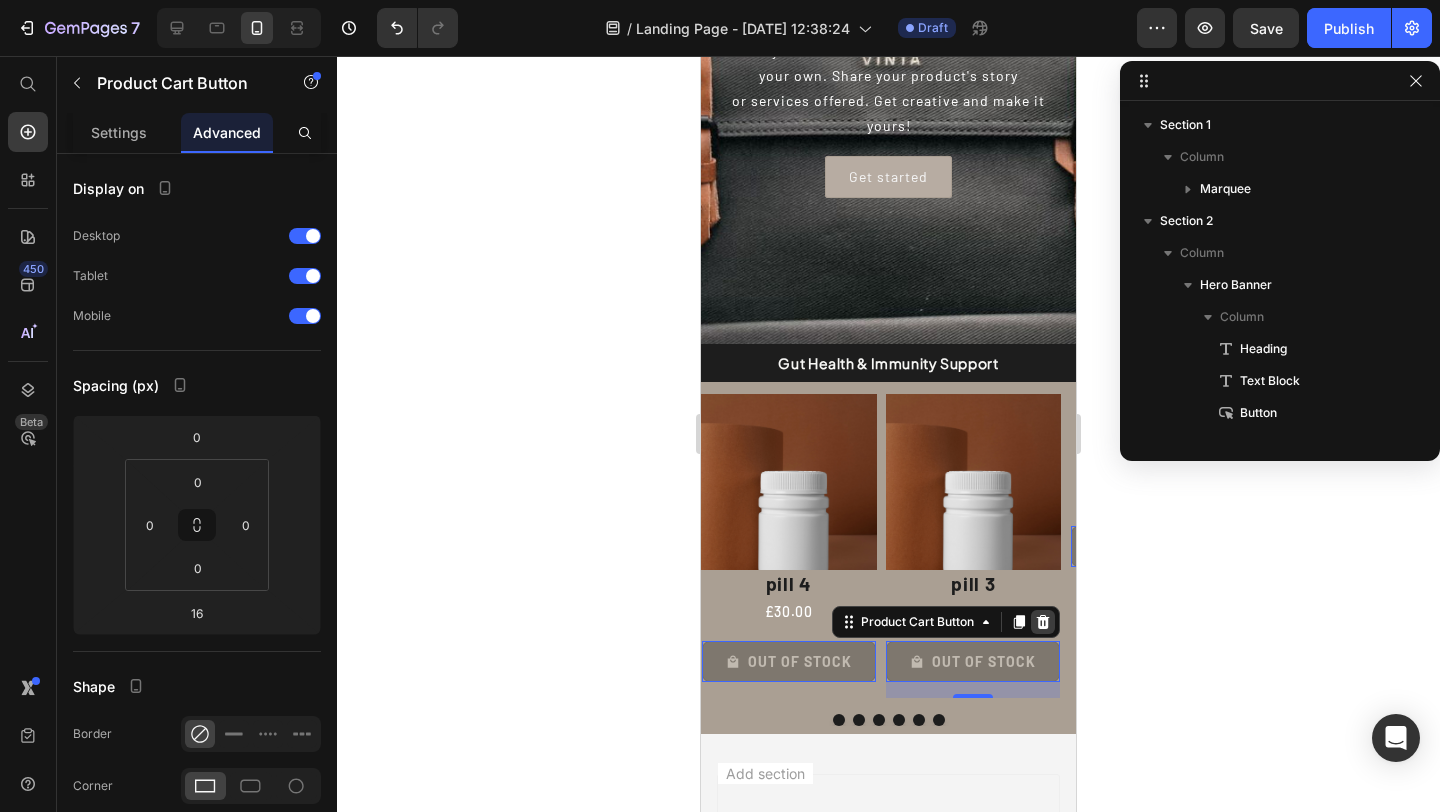click 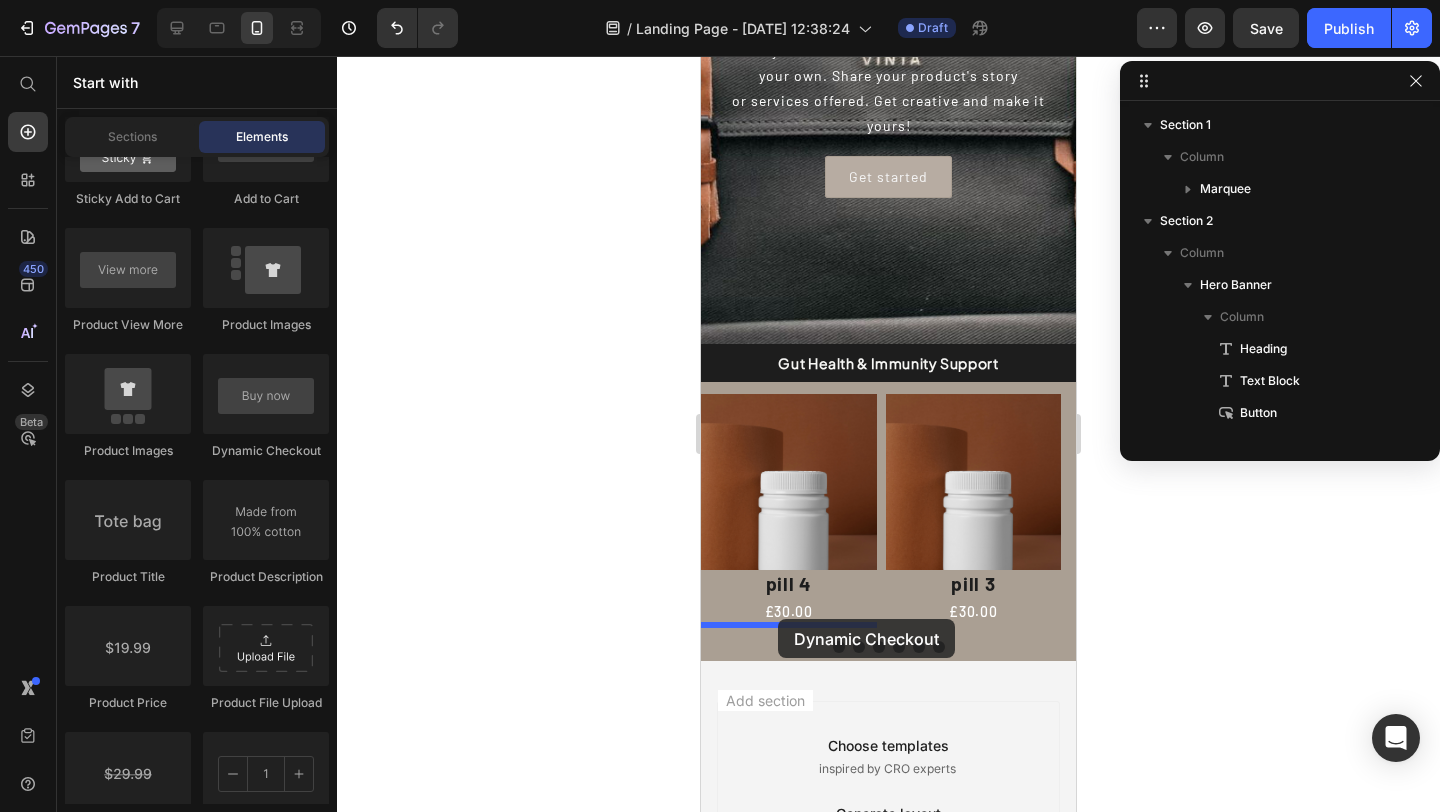drag, startPoint x: 948, startPoint y: 457, endPoint x: 778, endPoint y: 619, distance: 234.82759 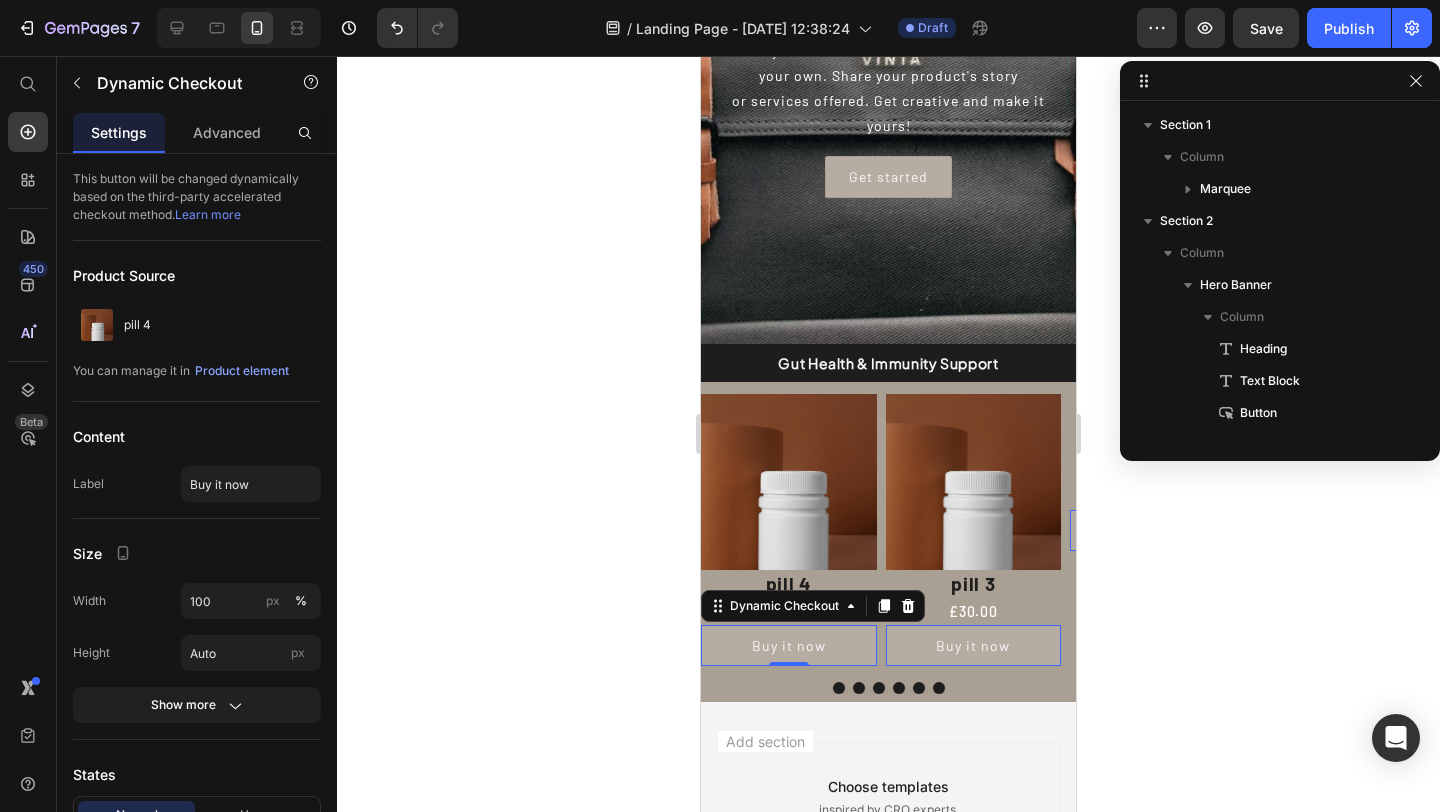 click 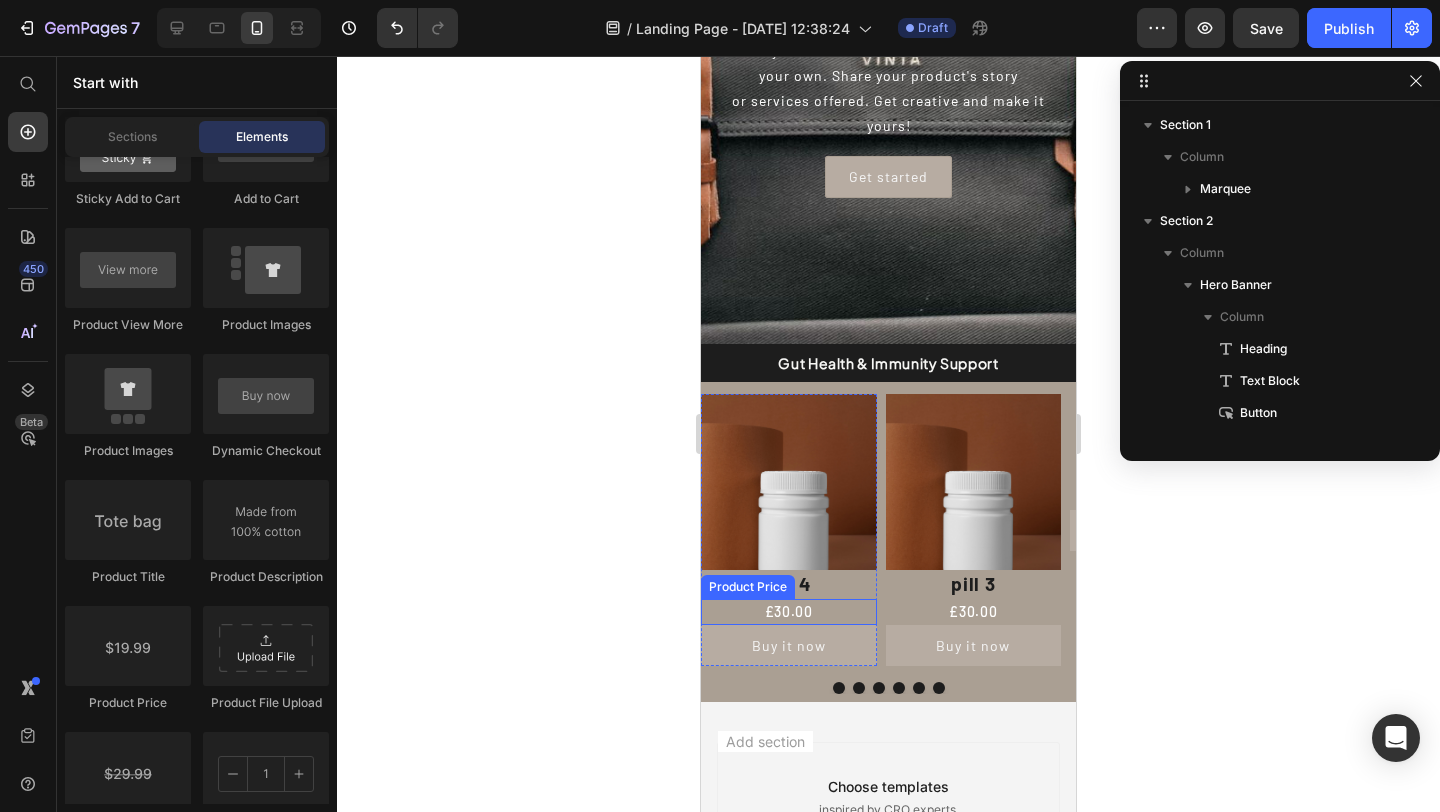 click on "£30.00" at bounding box center (789, 612) 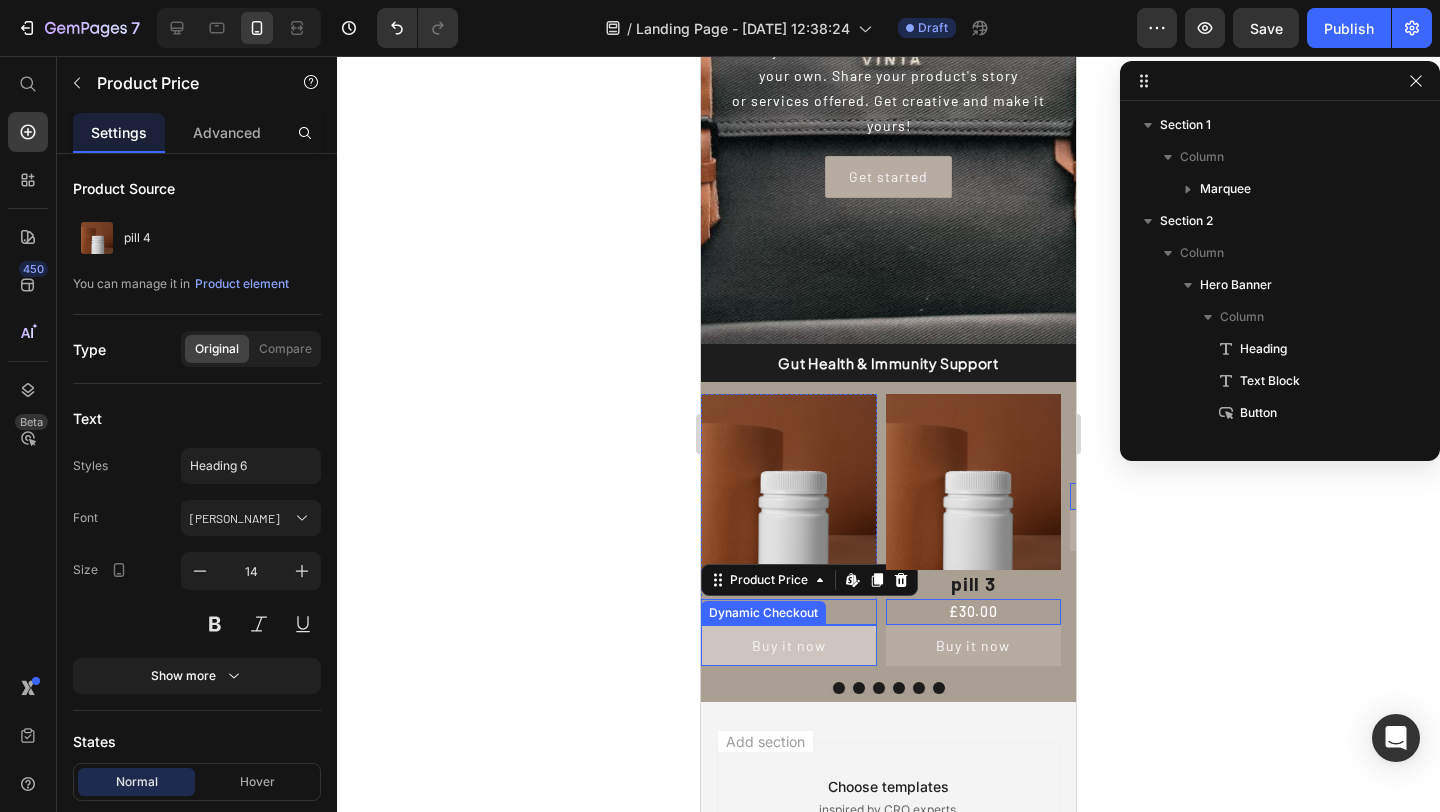 click on "Buy it now" at bounding box center [789, 645] 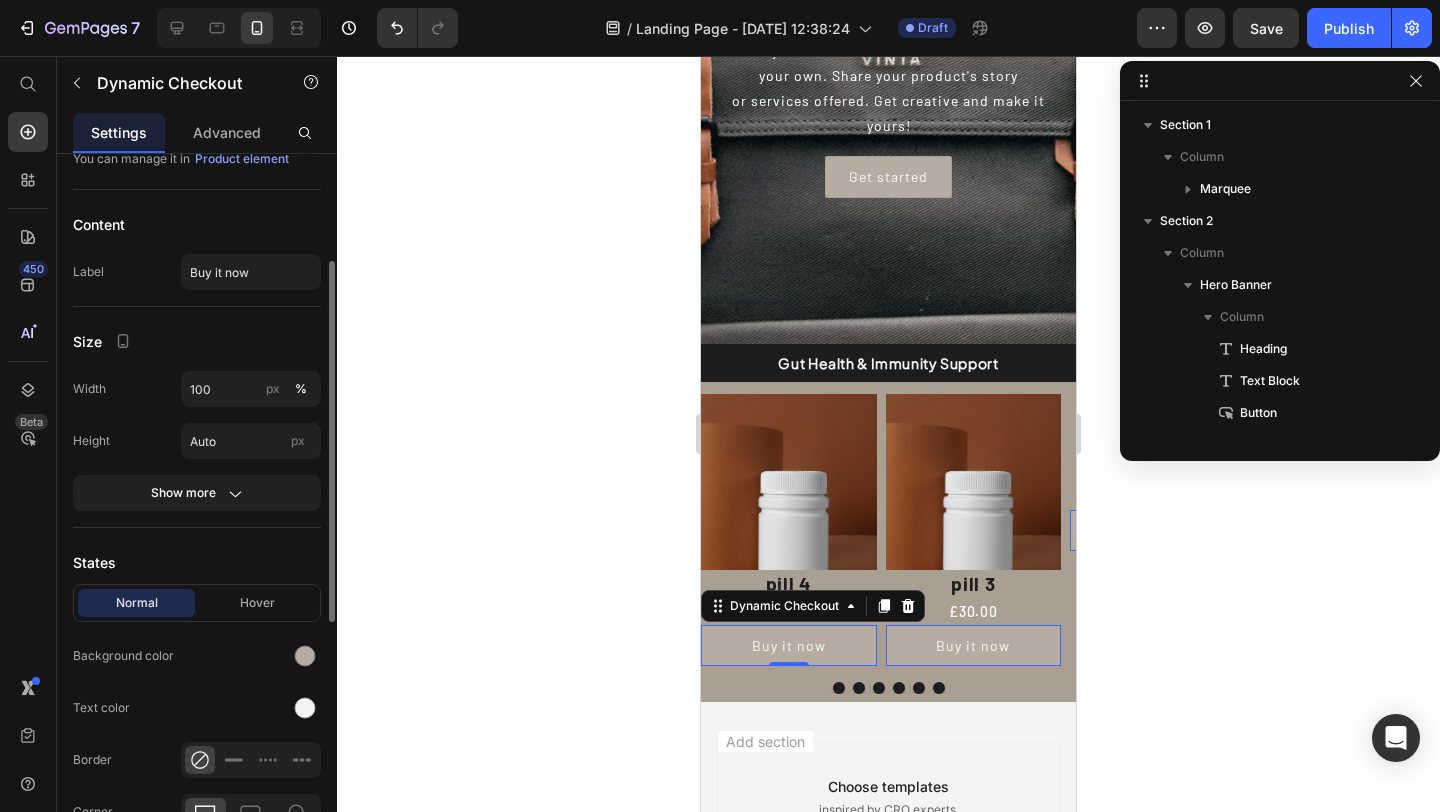 scroll, scrollTop: 345, scrollLeft: 0, axis: vertical 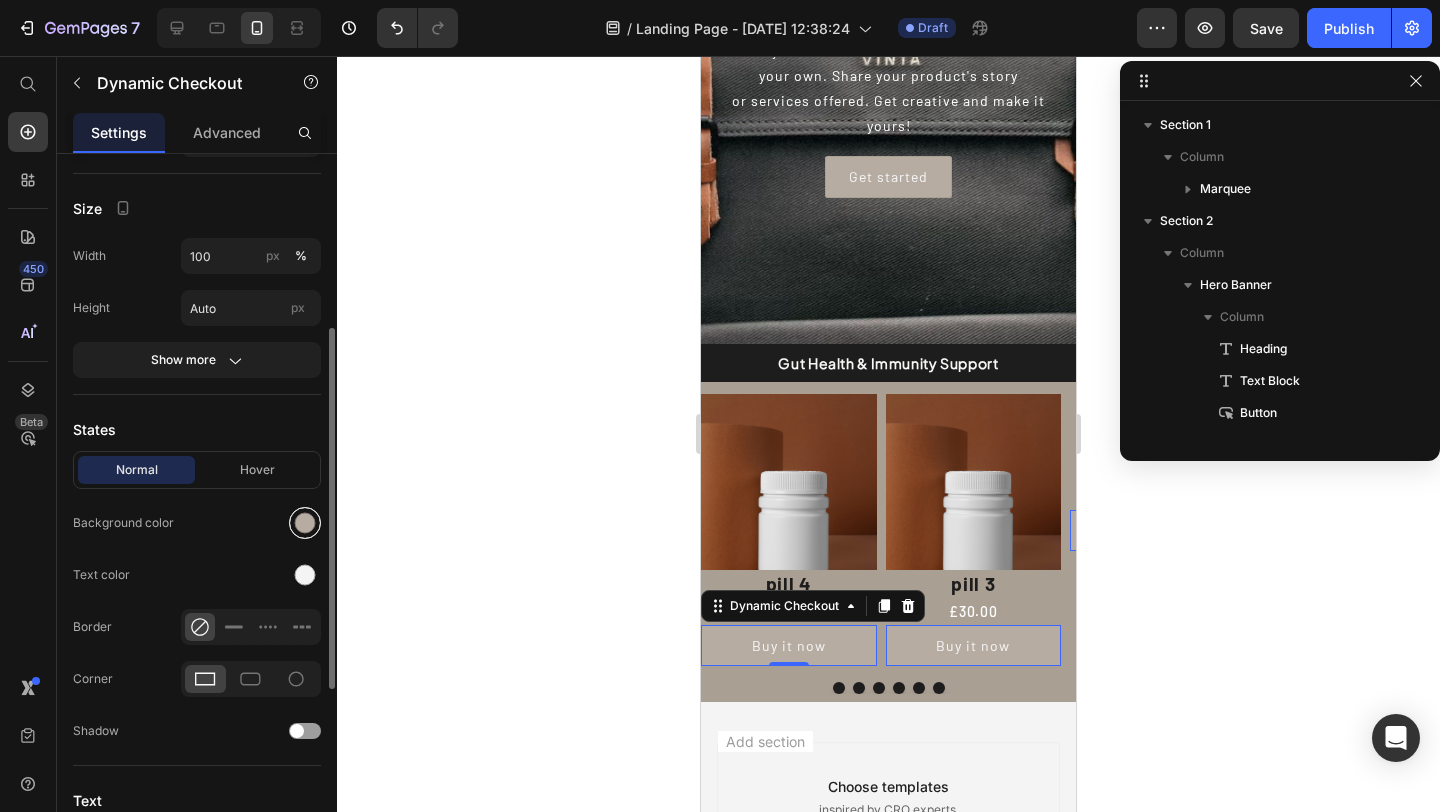 click at bounding box center [305, 523] 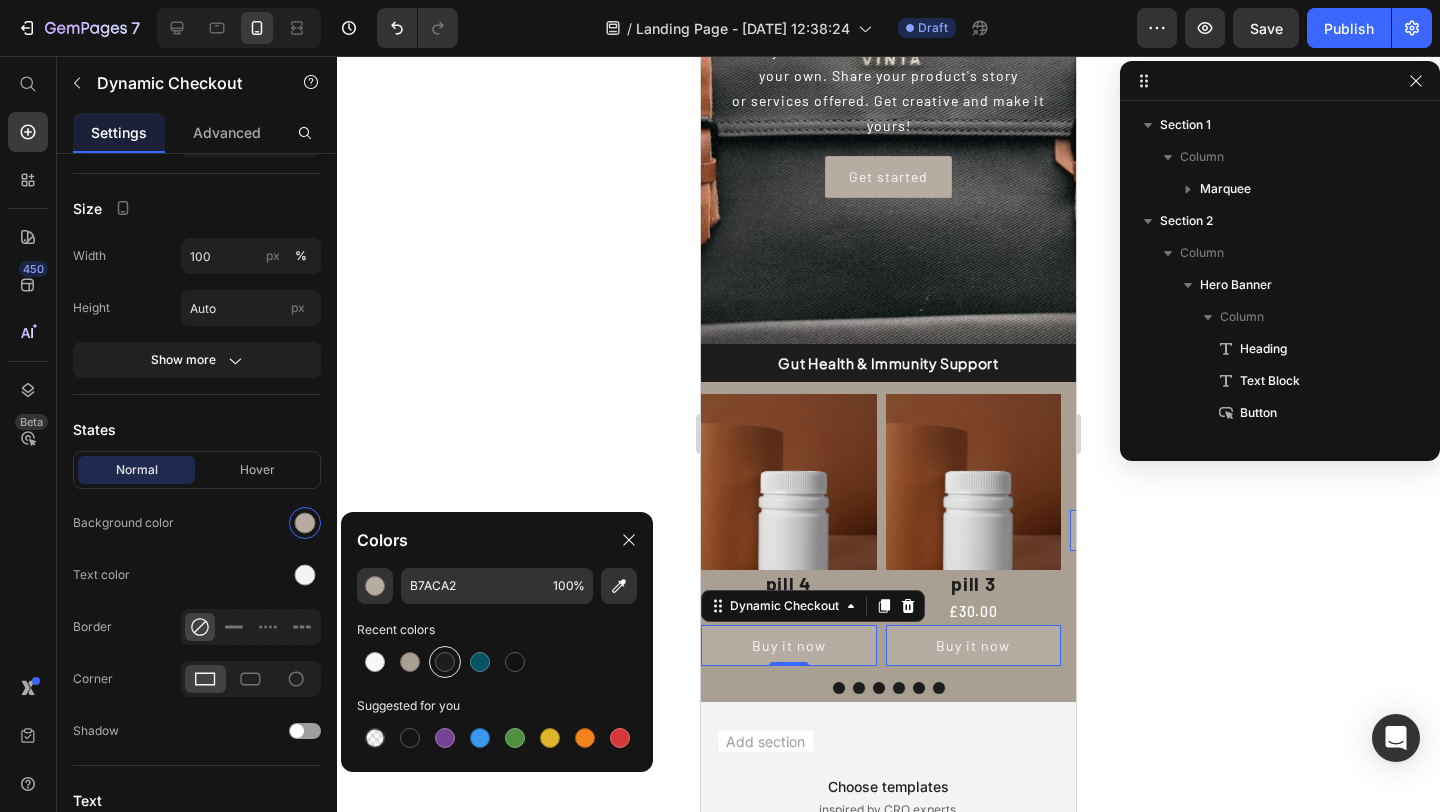 click at bounding box center [445, 662] 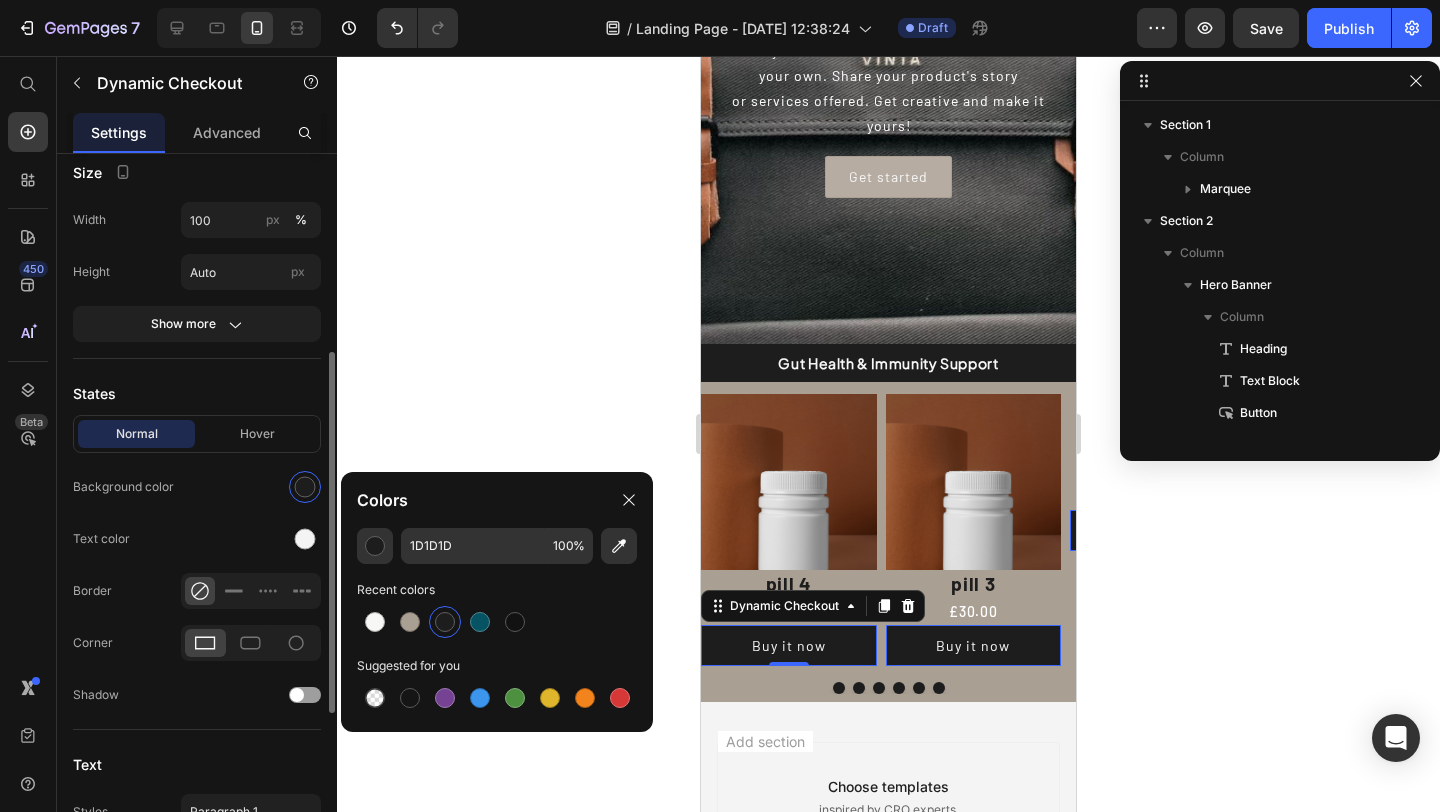 scroll, scrollTop: 480, scrollLeft: 0, axis: vertical 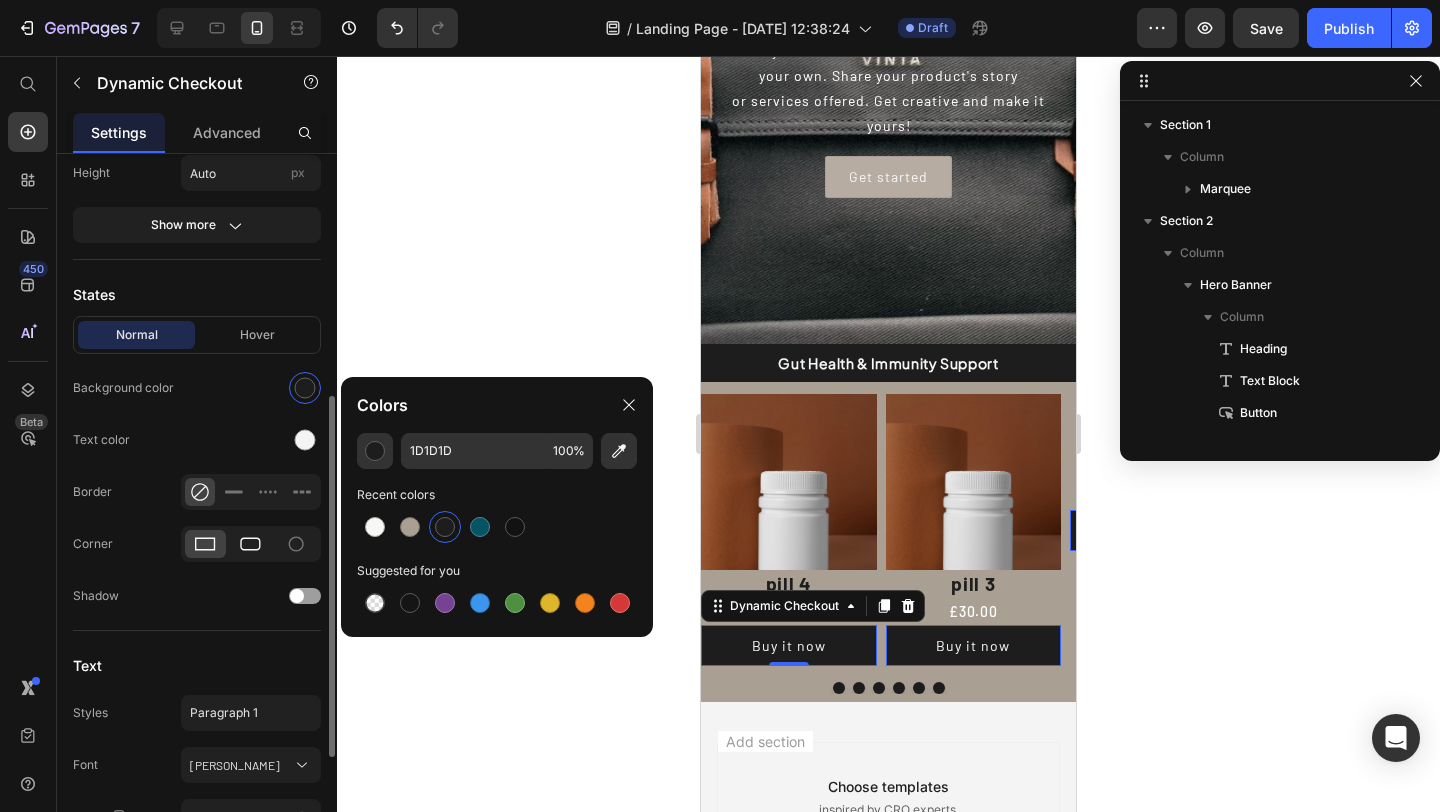 click 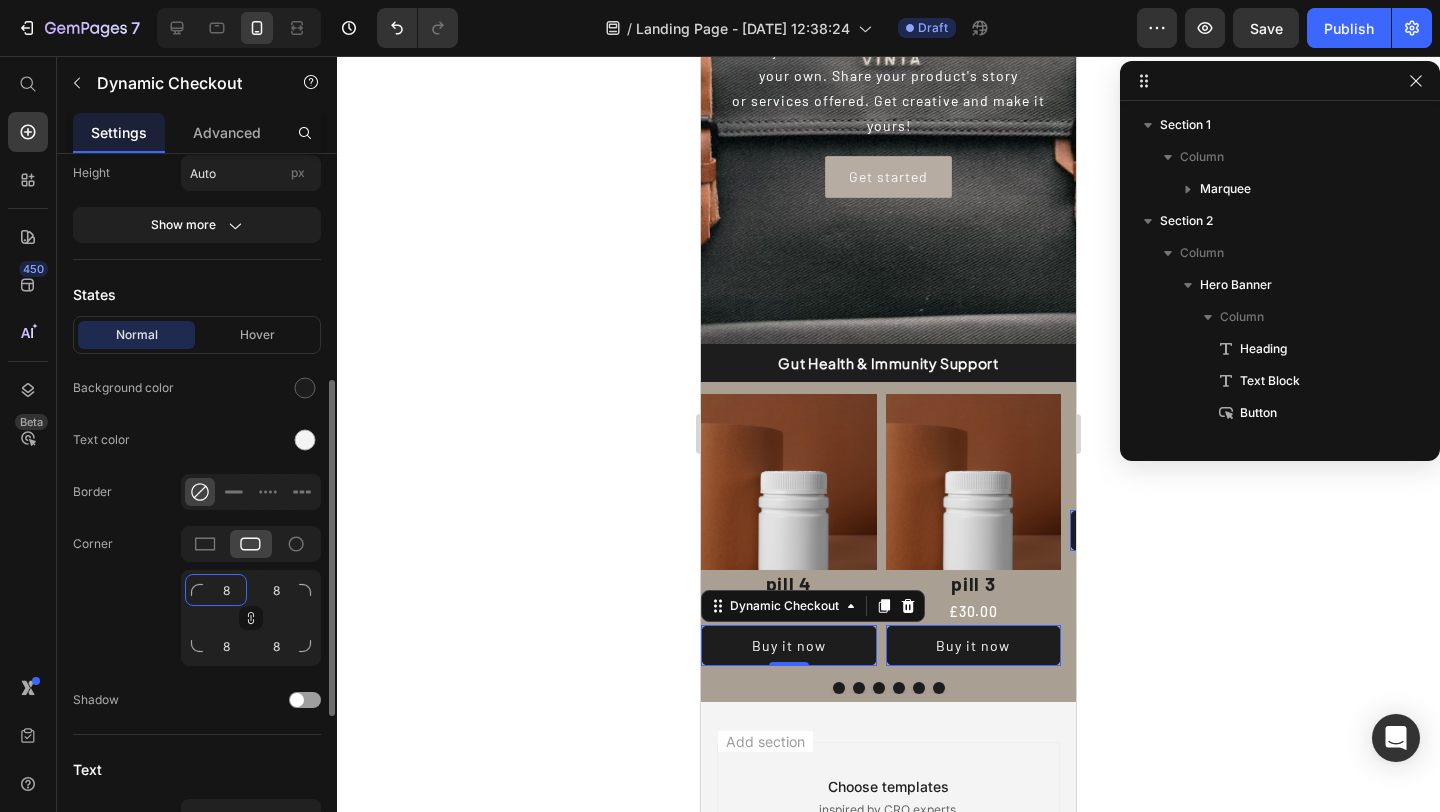 click on "8" 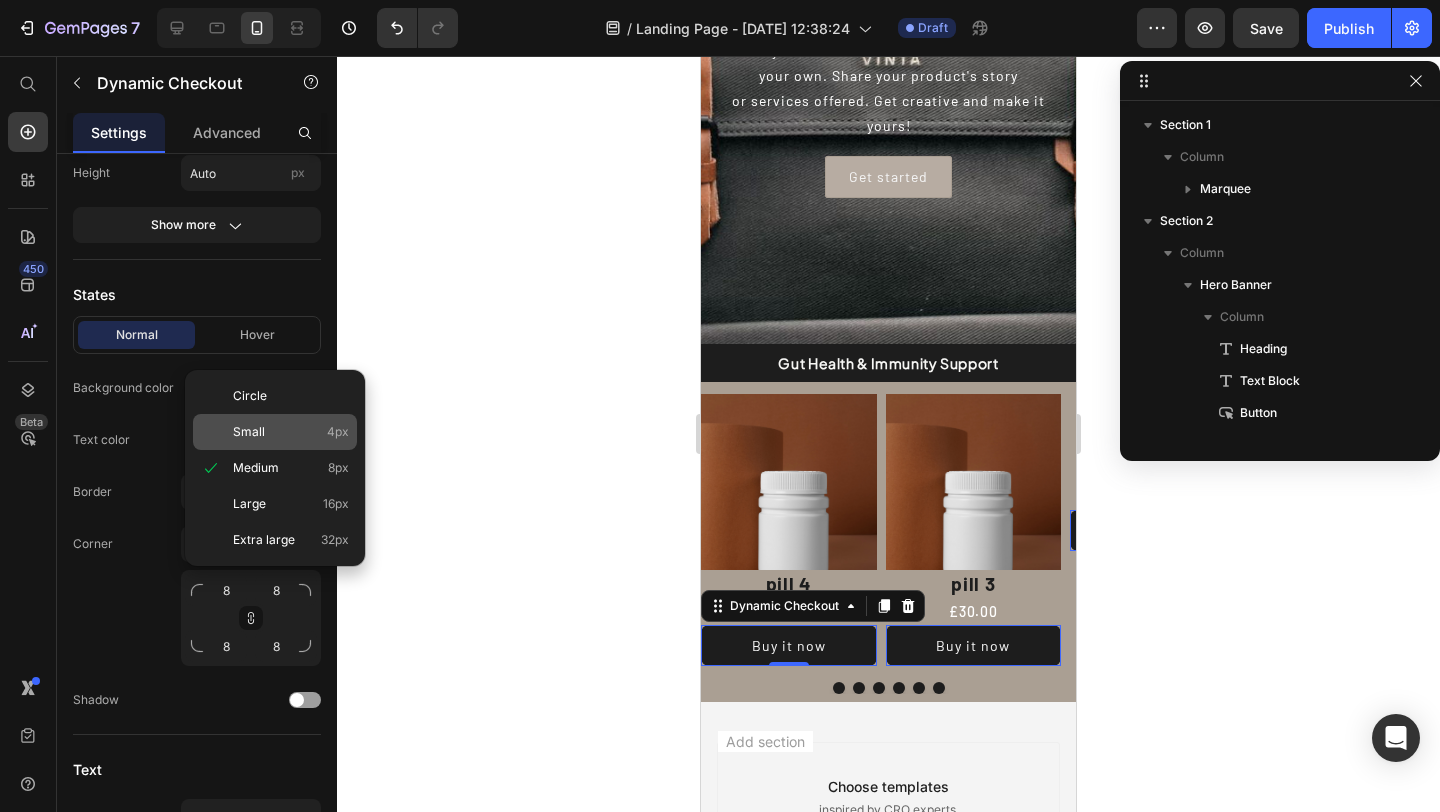 click on "Small" at bounding box center [249, 432] 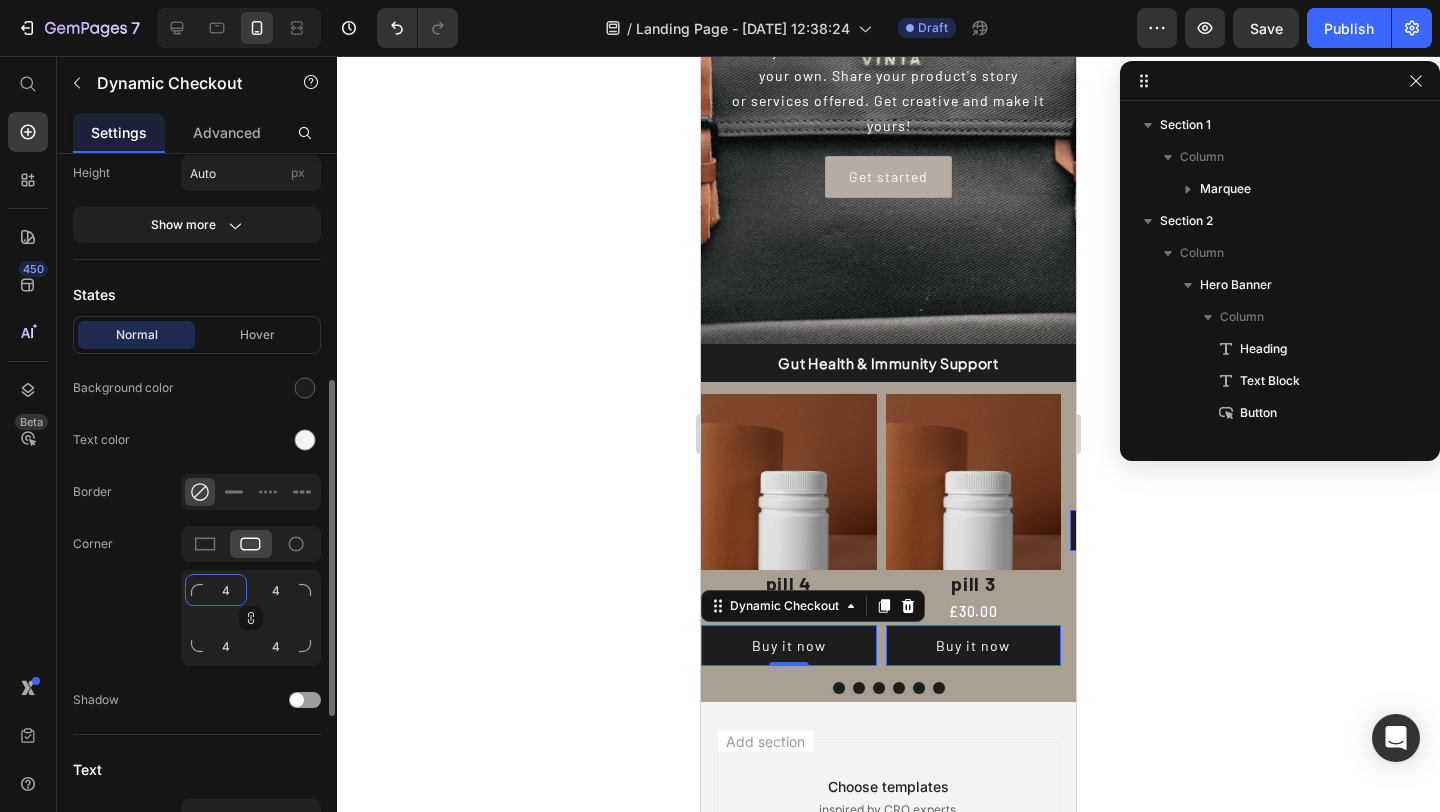 click on "4" 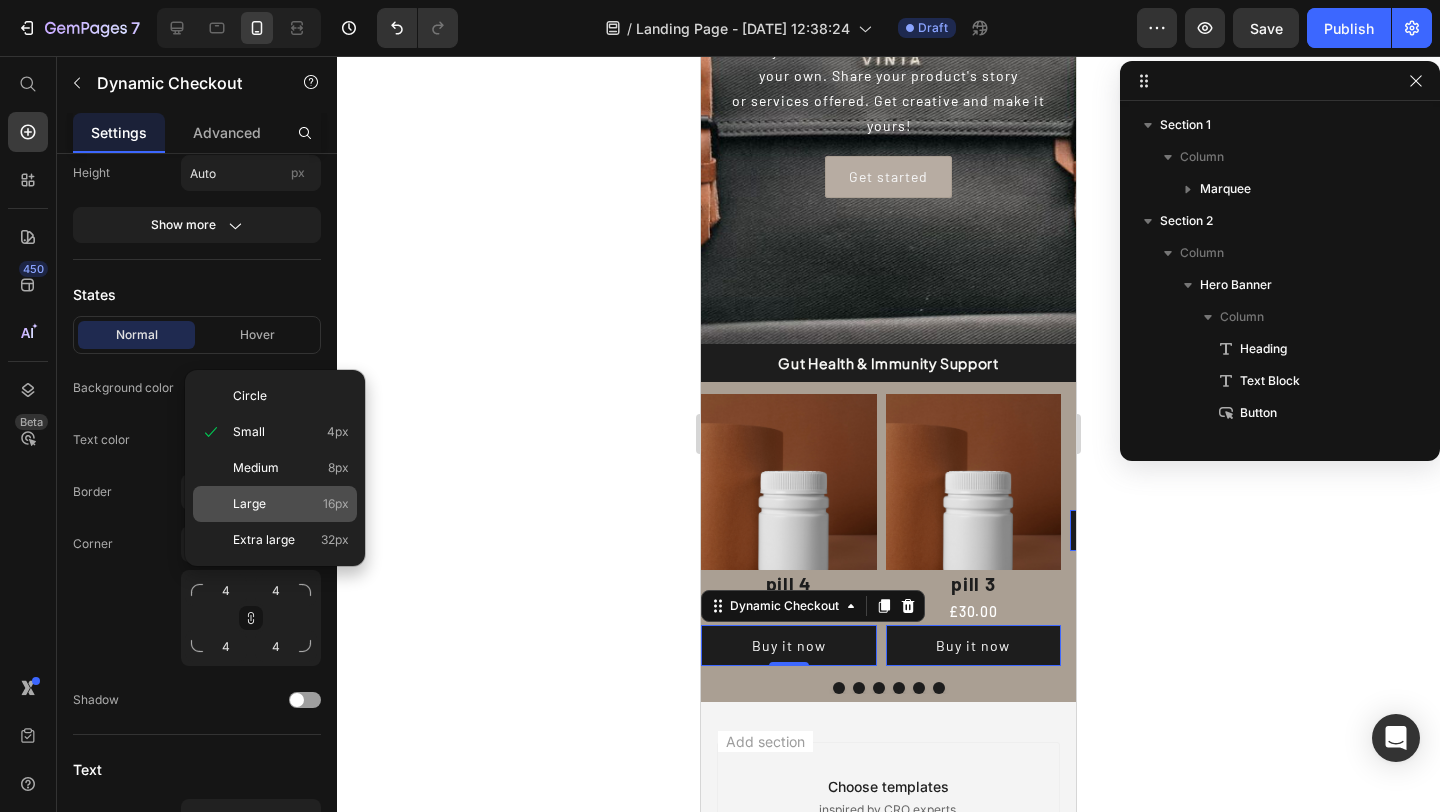 click on "Large 16px" 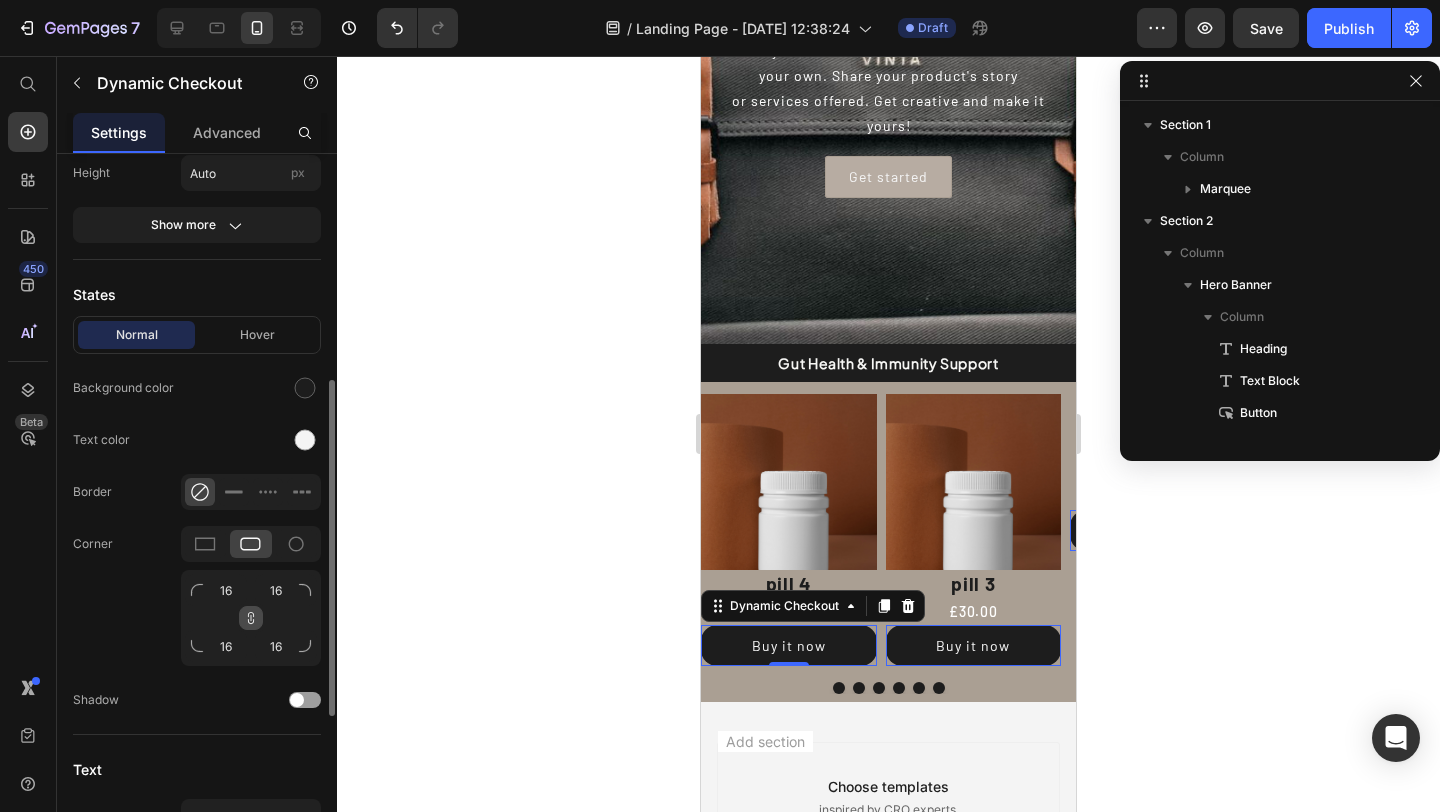 click at bounding box center (251, 618) 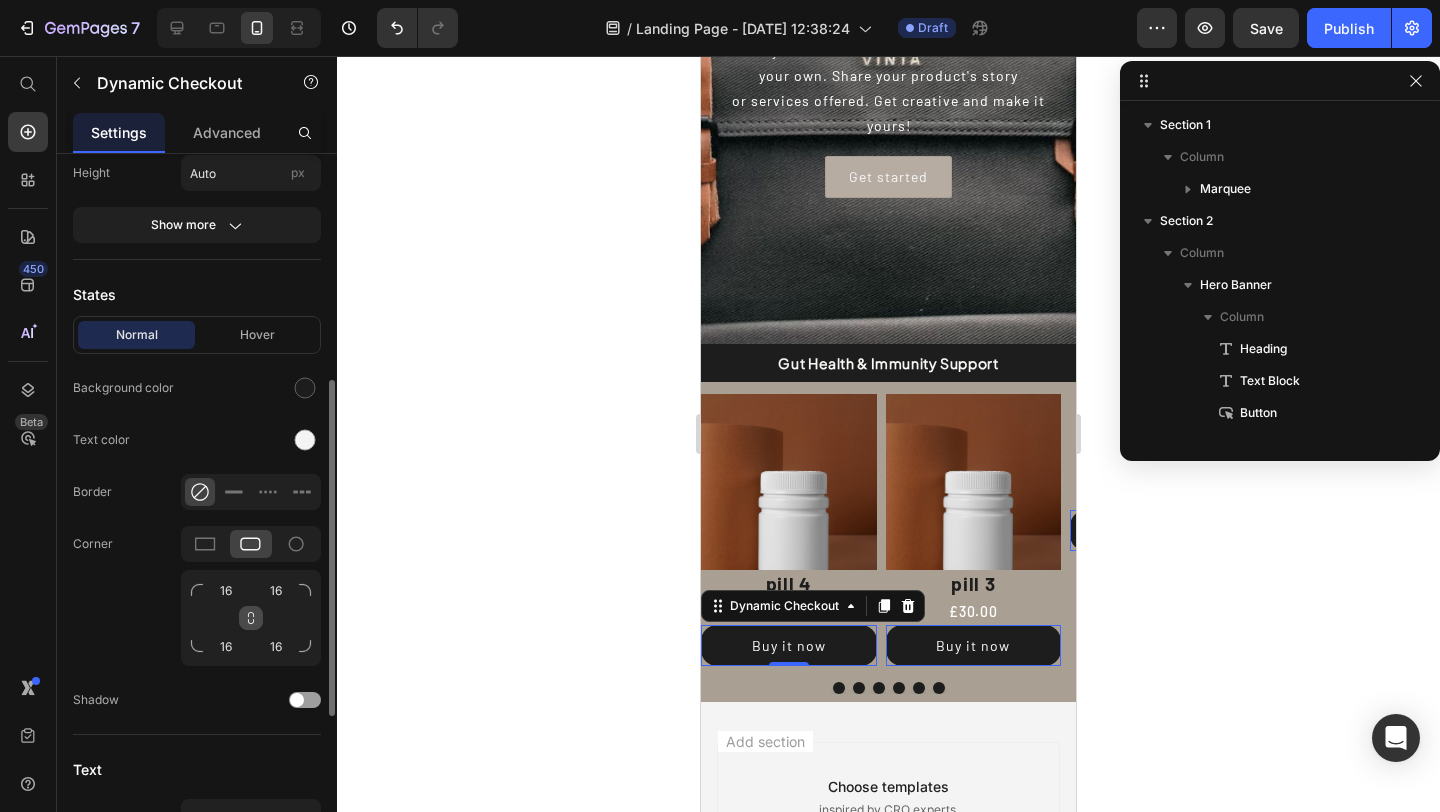 click 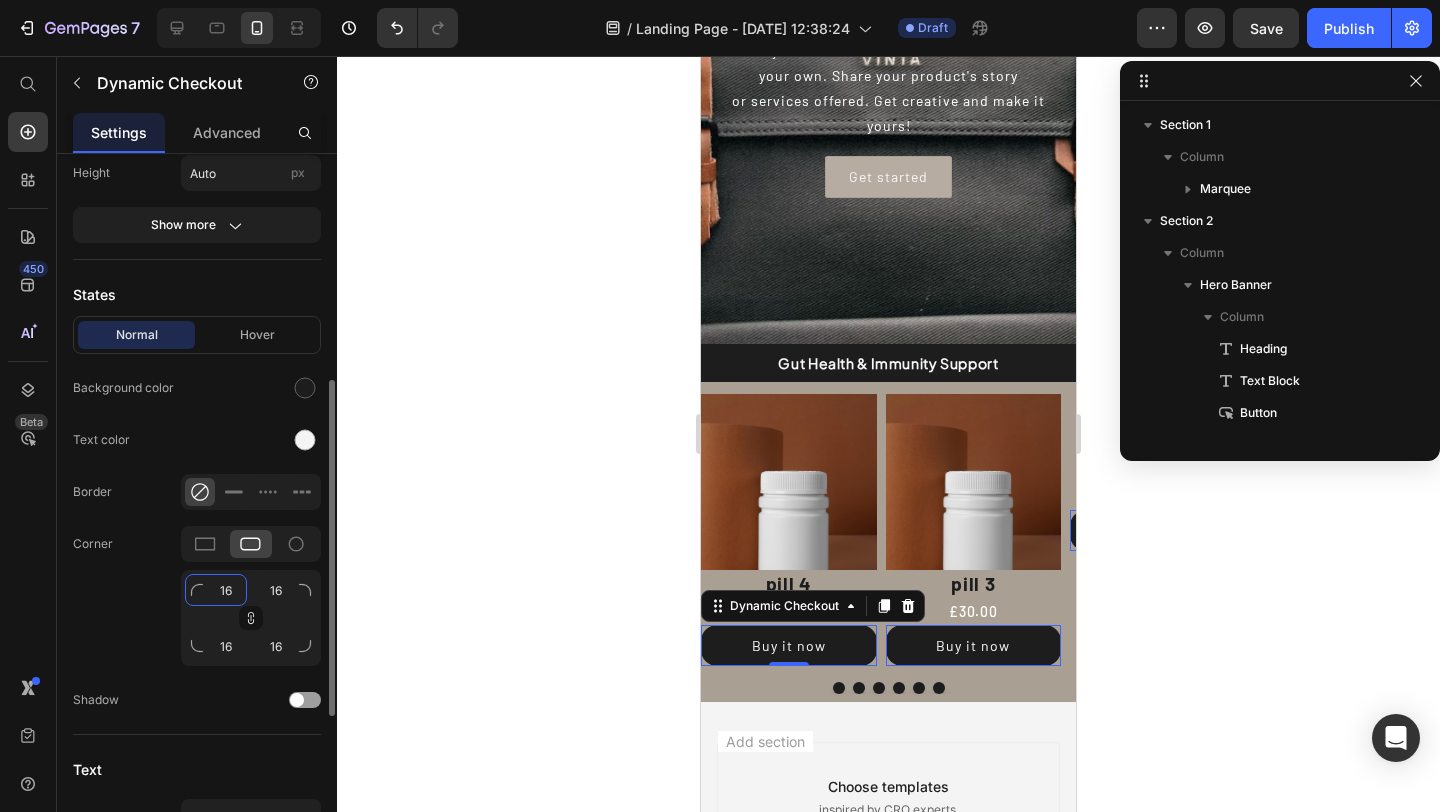 click on "16" 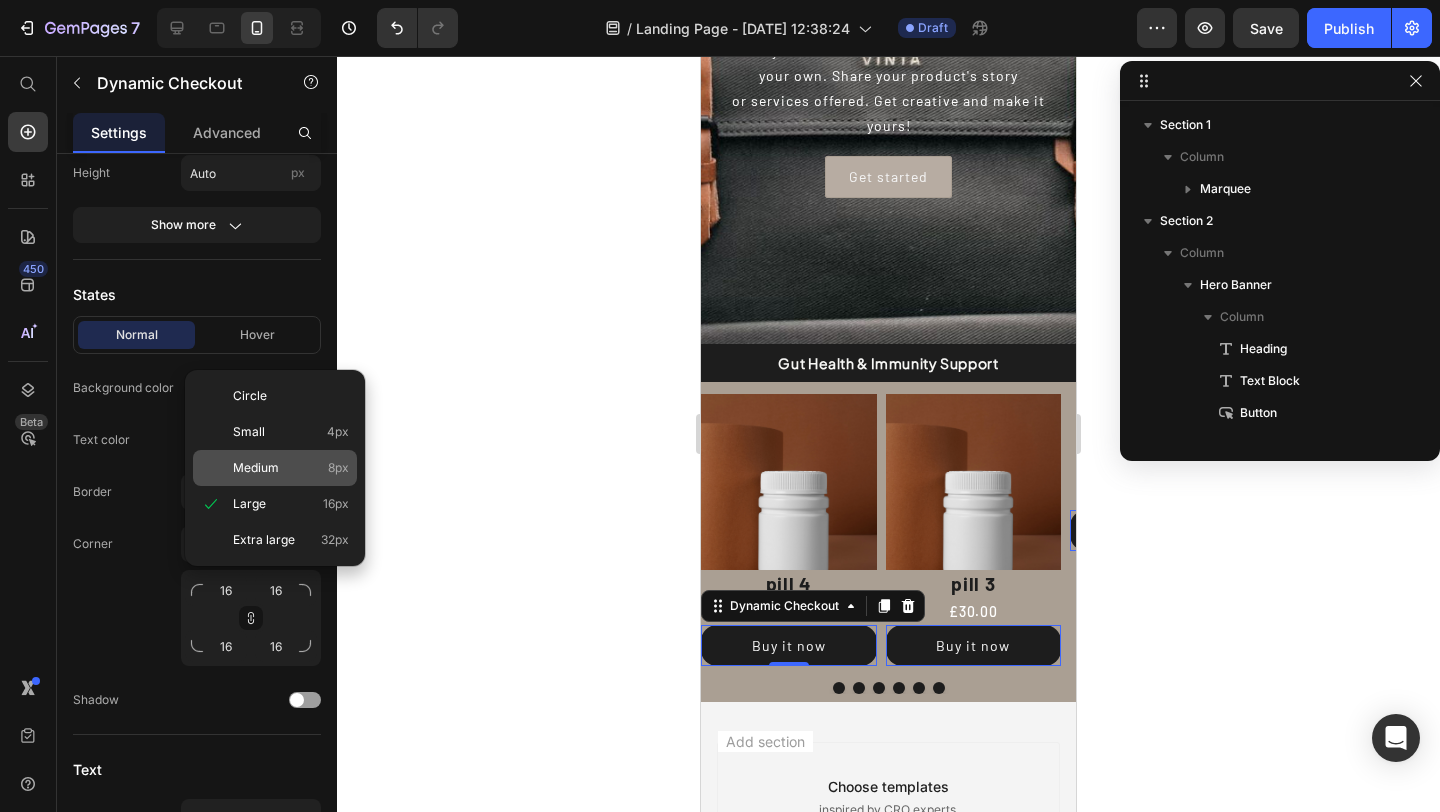 click on "Medium 8px" 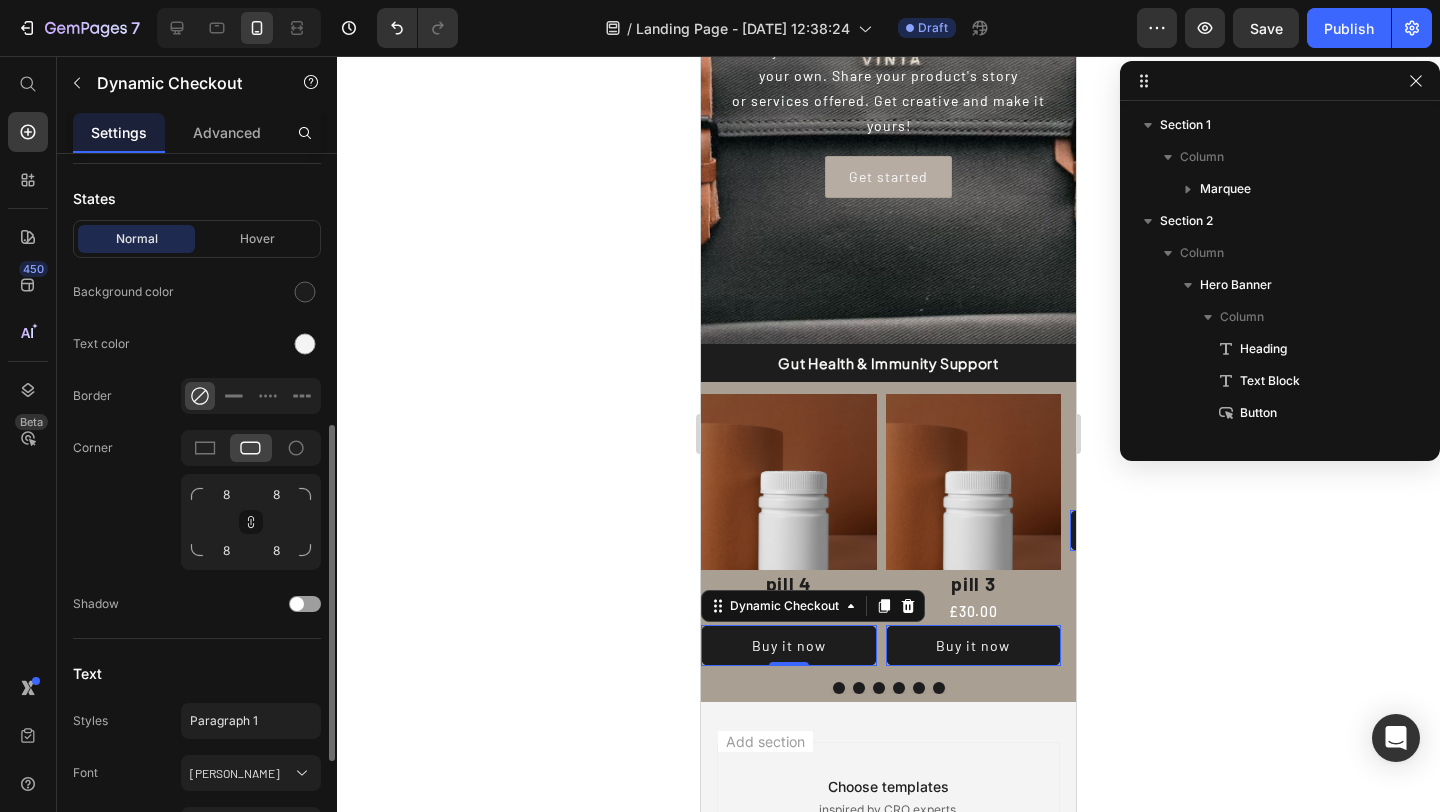 scroll, scrollTop: 687, scrollLeft: 0, axis: vertical 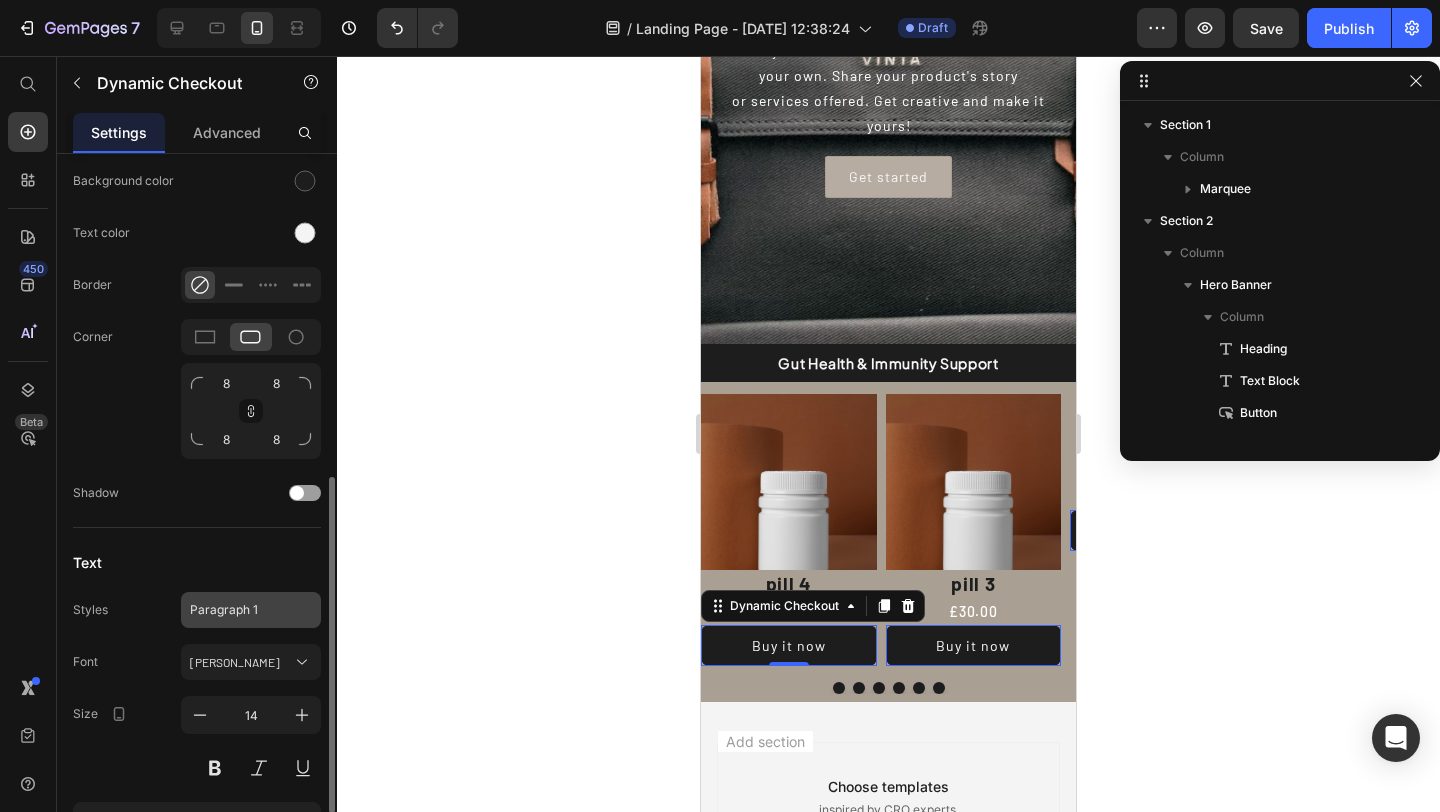 click on "Paragraph 1" at bounding box center (239, 610) 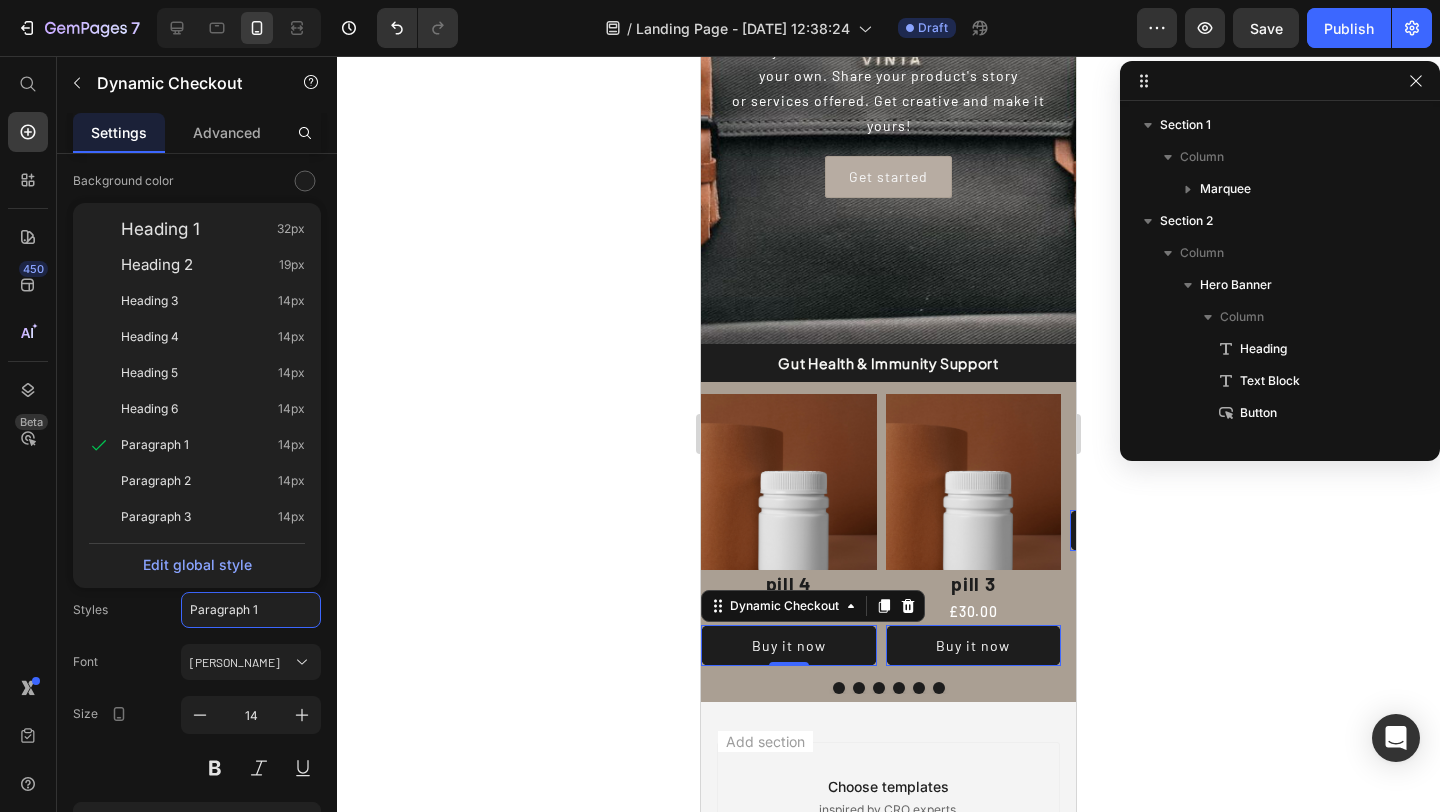click 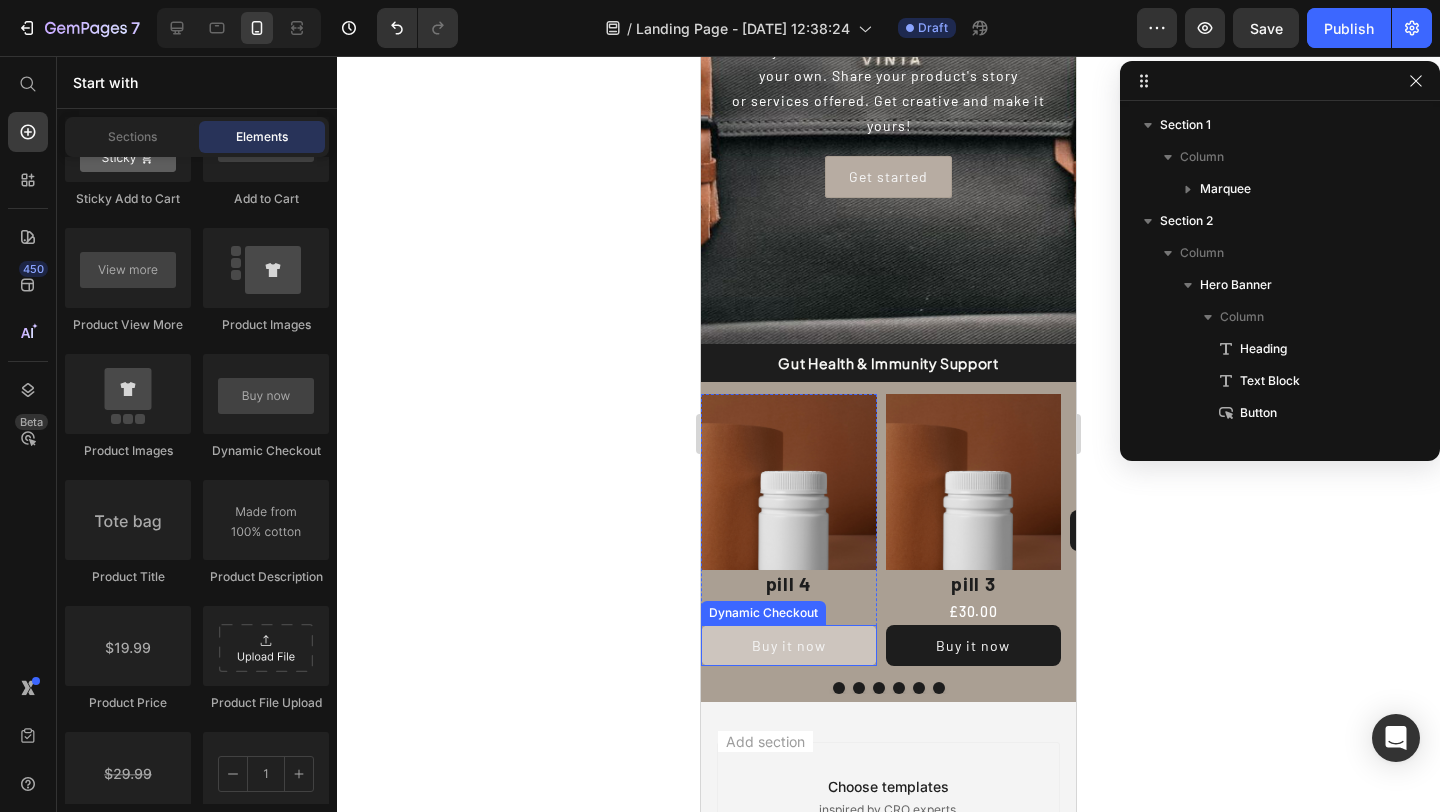click on "Buy it now" at bounding box center [789, 645] 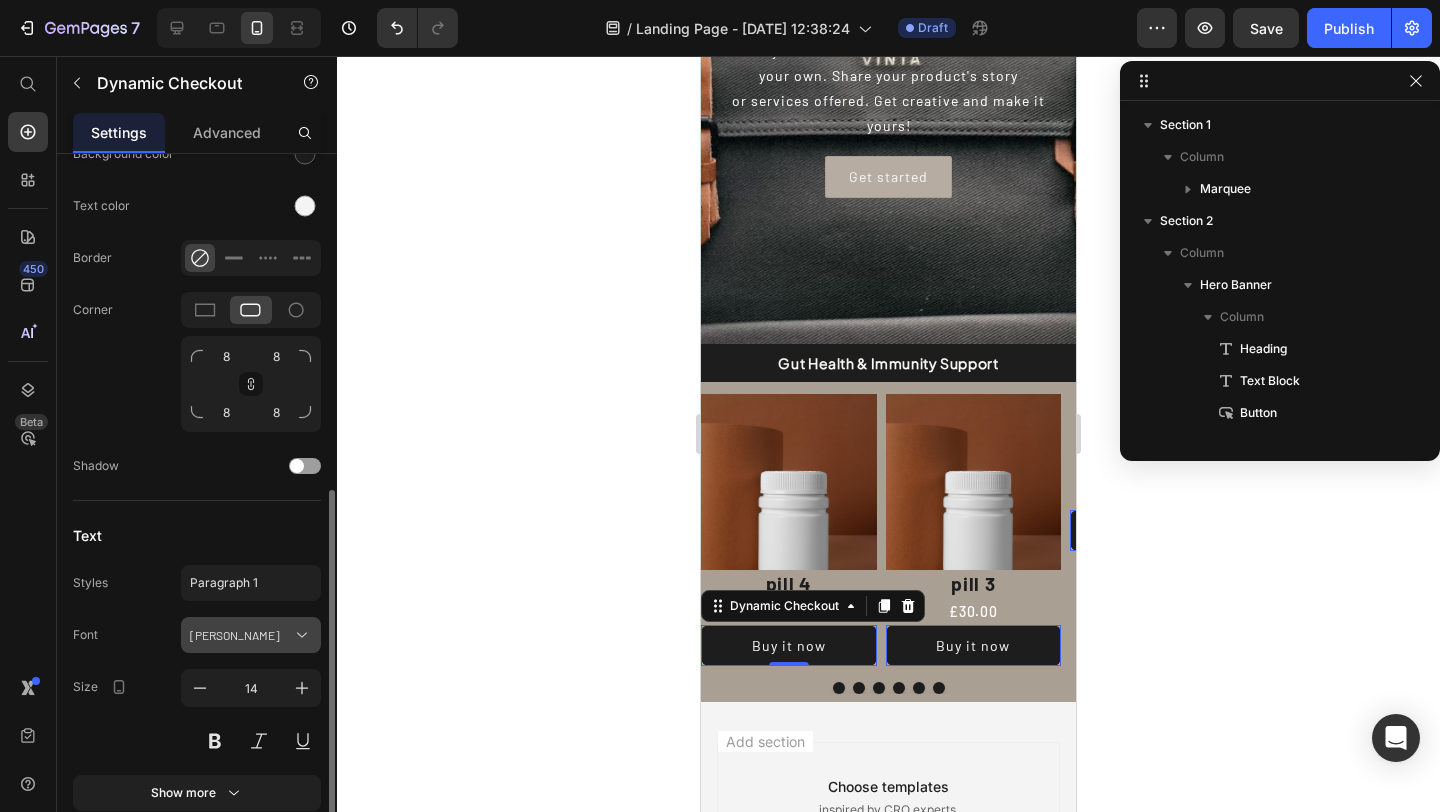 scroll, scrollTop: 732, scrollLeft: 0, axis: vertical 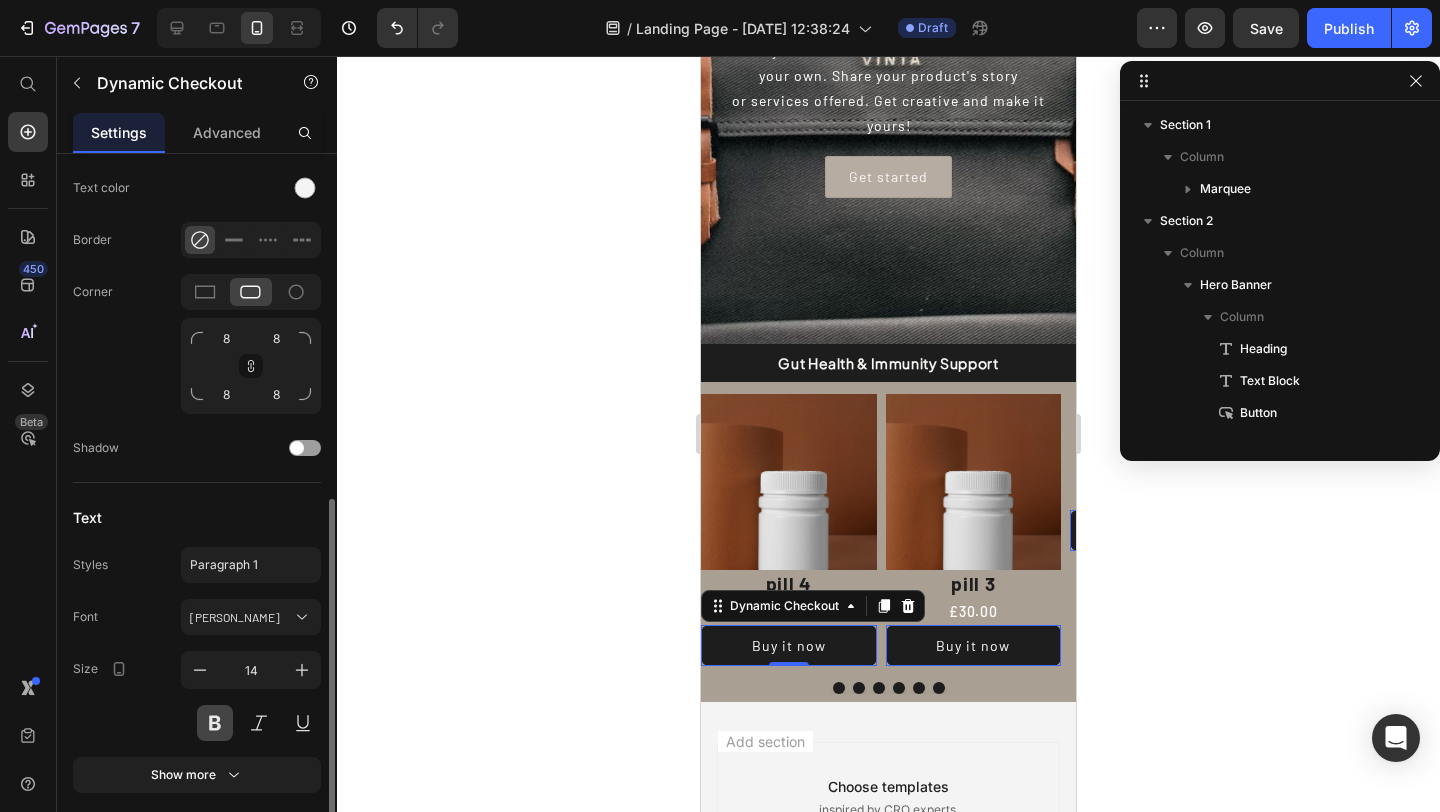 click at bounding box center [215, 723] 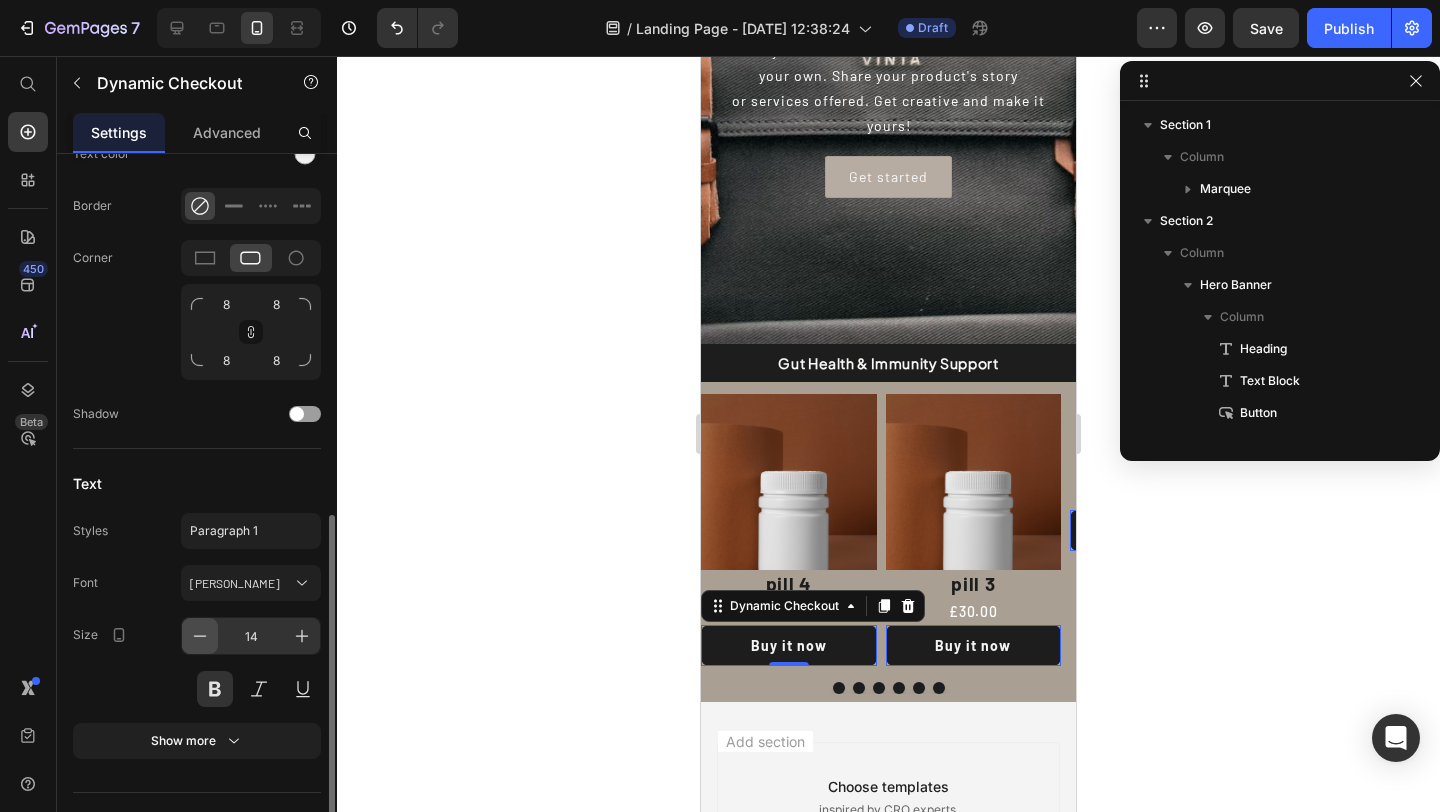 scroll, scrollTop: 804, scrollLeft: 0, axis: vertical 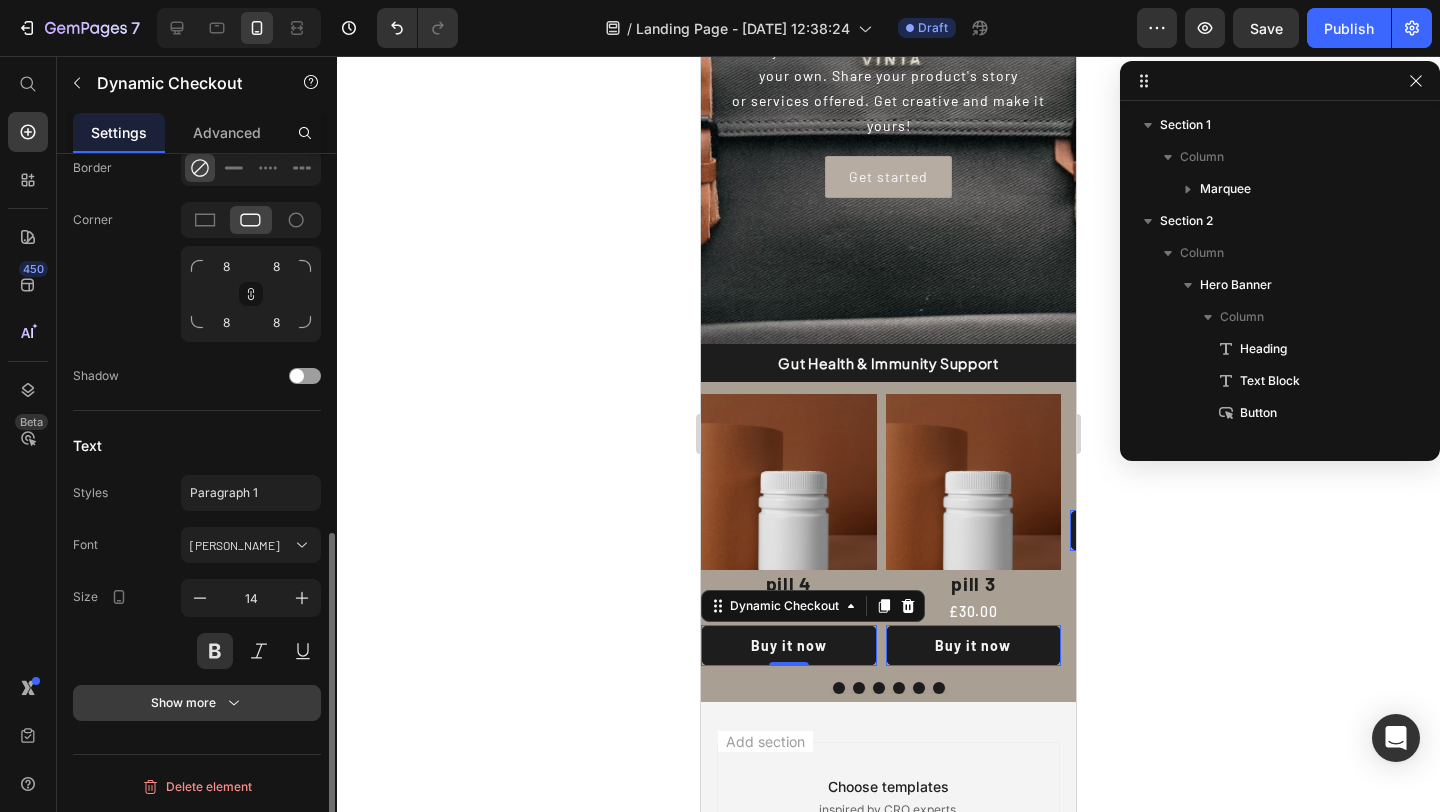 click on "Show more" at bounding box center (197, 703) 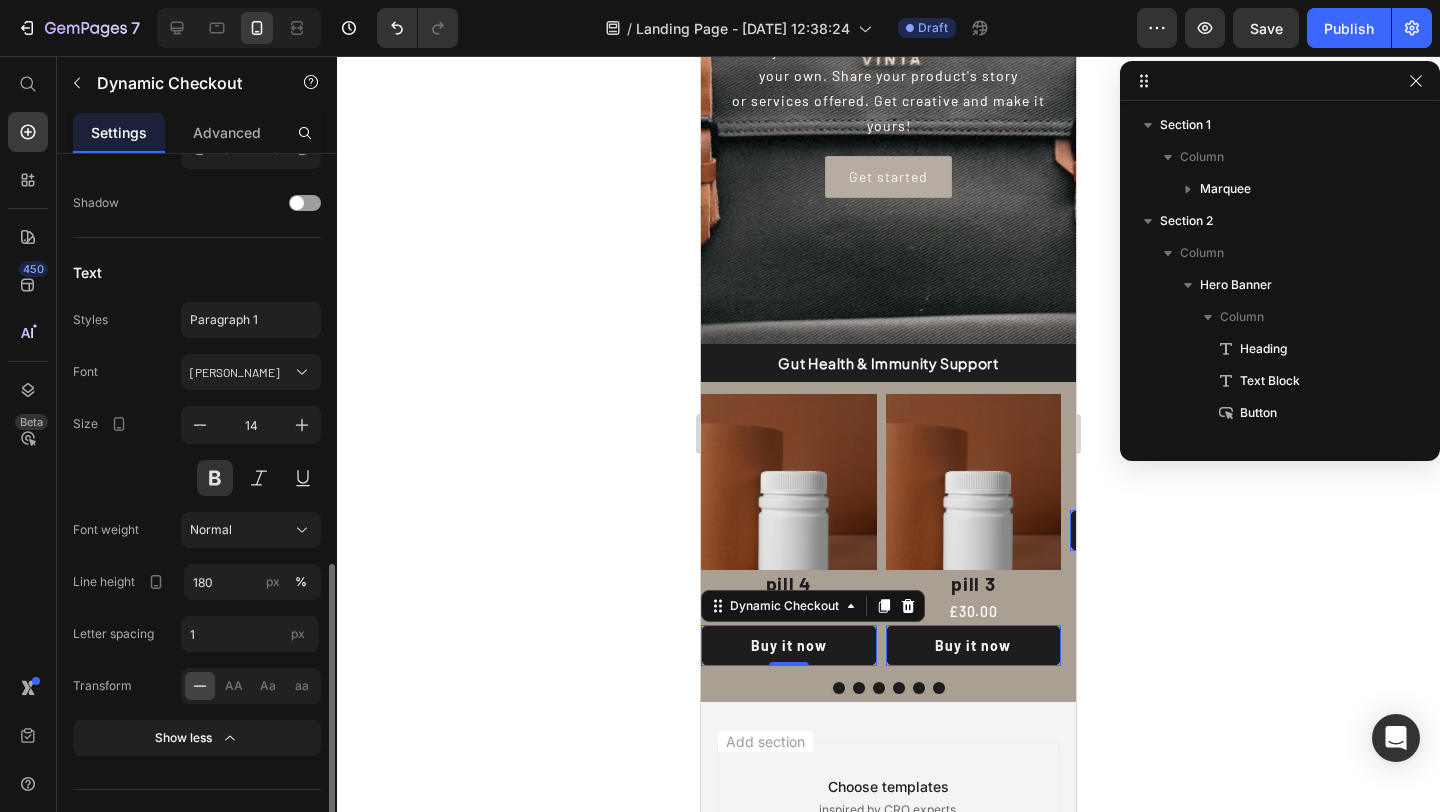 scroll, scrollTop: 1012, scrollLeft: 0, axis: vertical 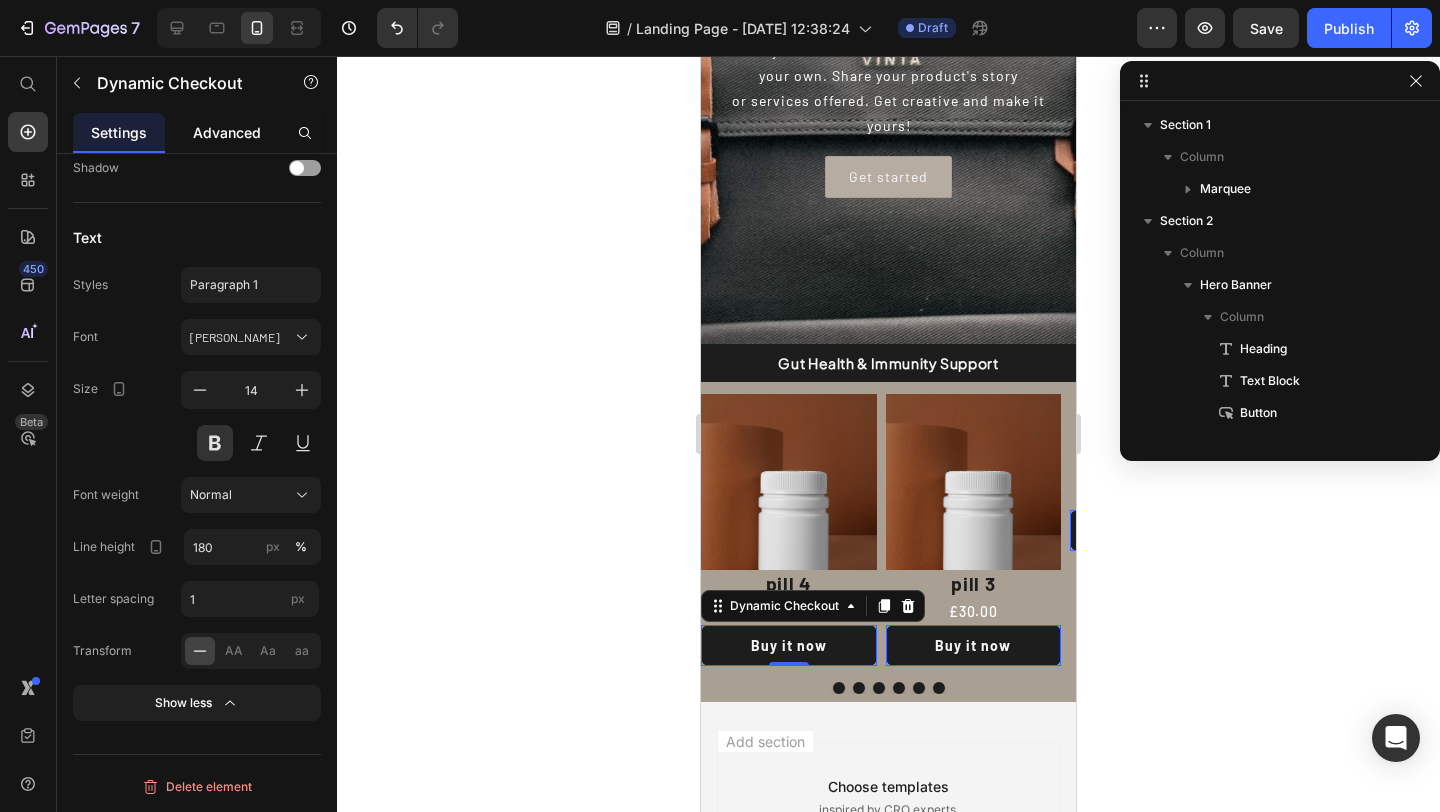 click on "Advanced" at bounding box center (227, 132) 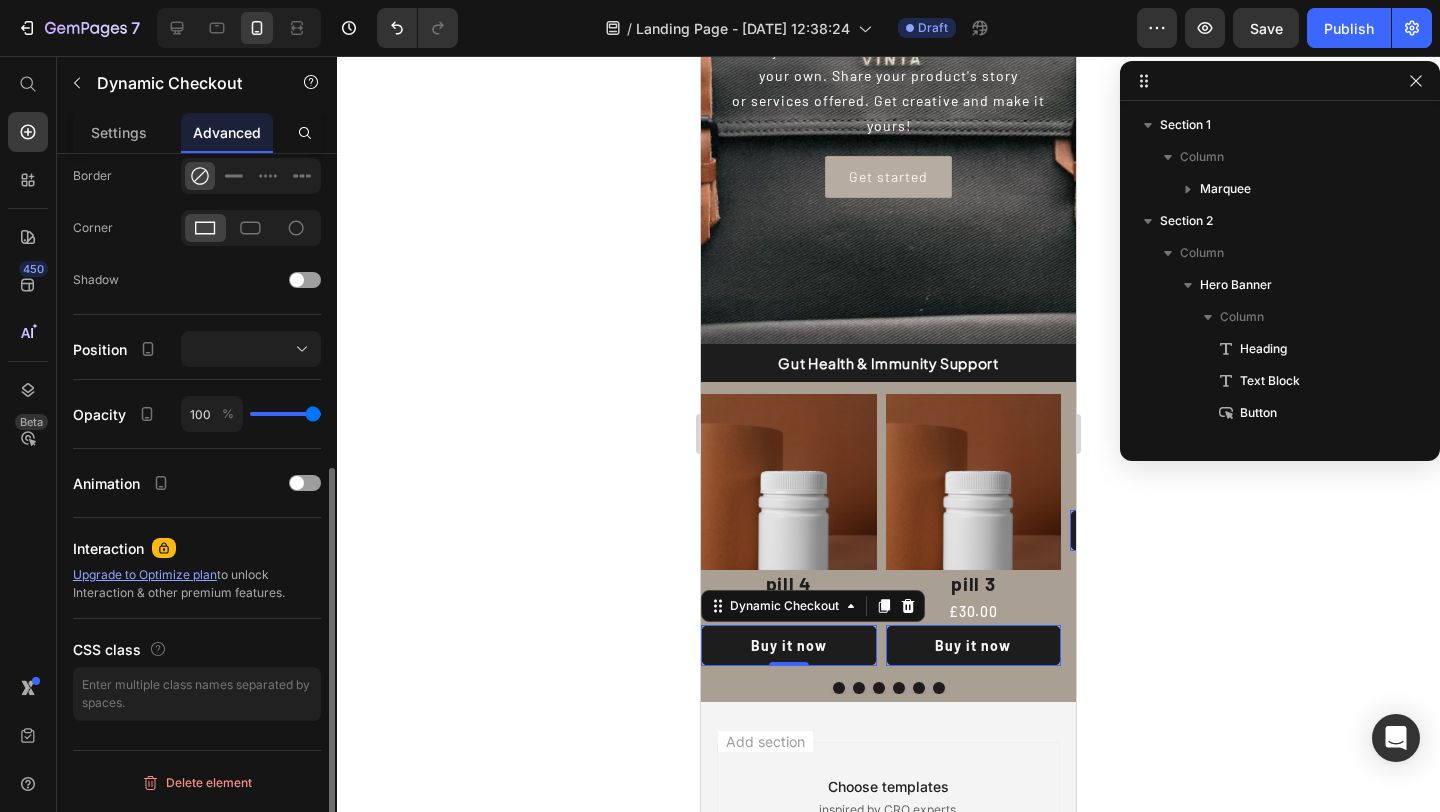 scroll, scrollTop: 0, scrollLeft: 0, axis: both 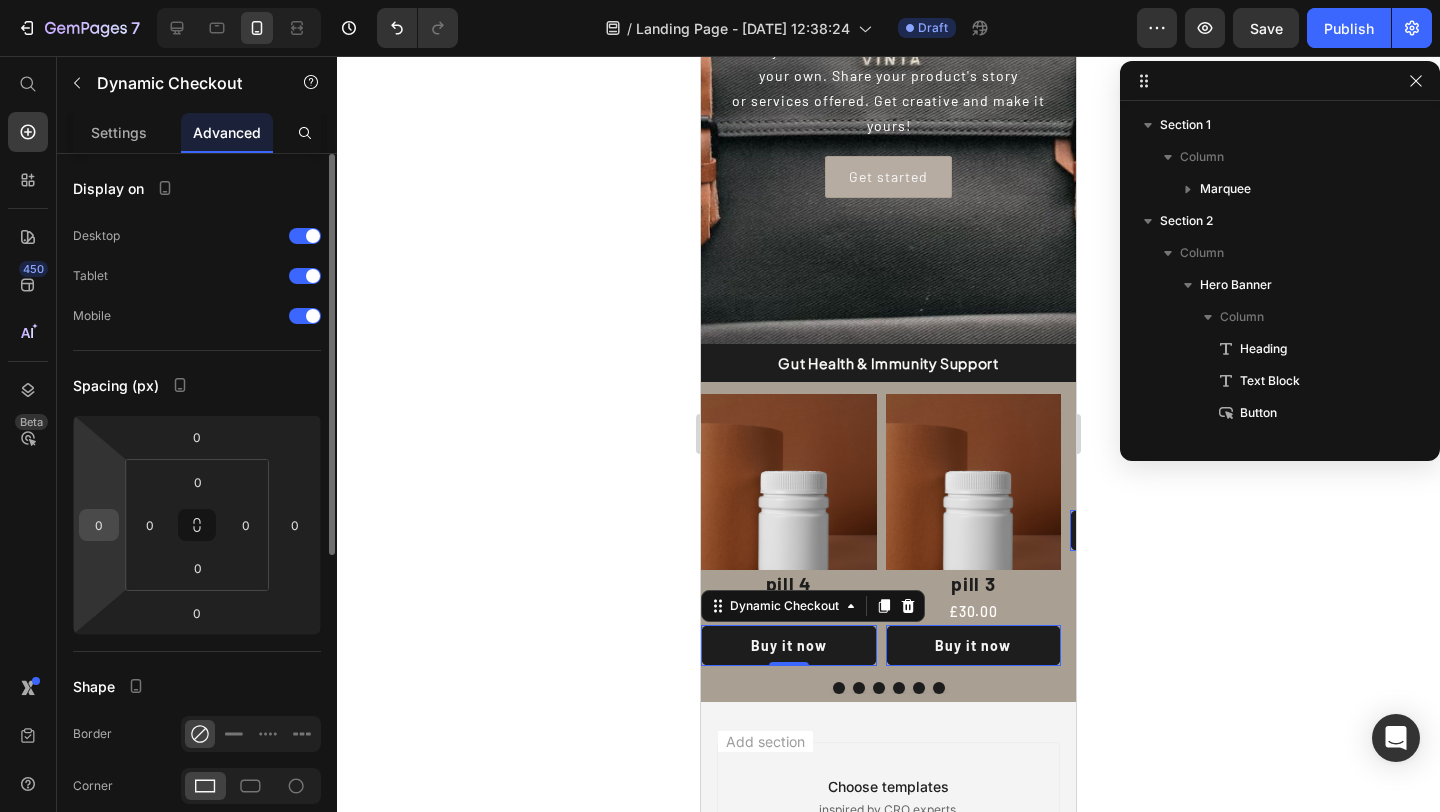 click on "0" at bounding box center [99, 525] 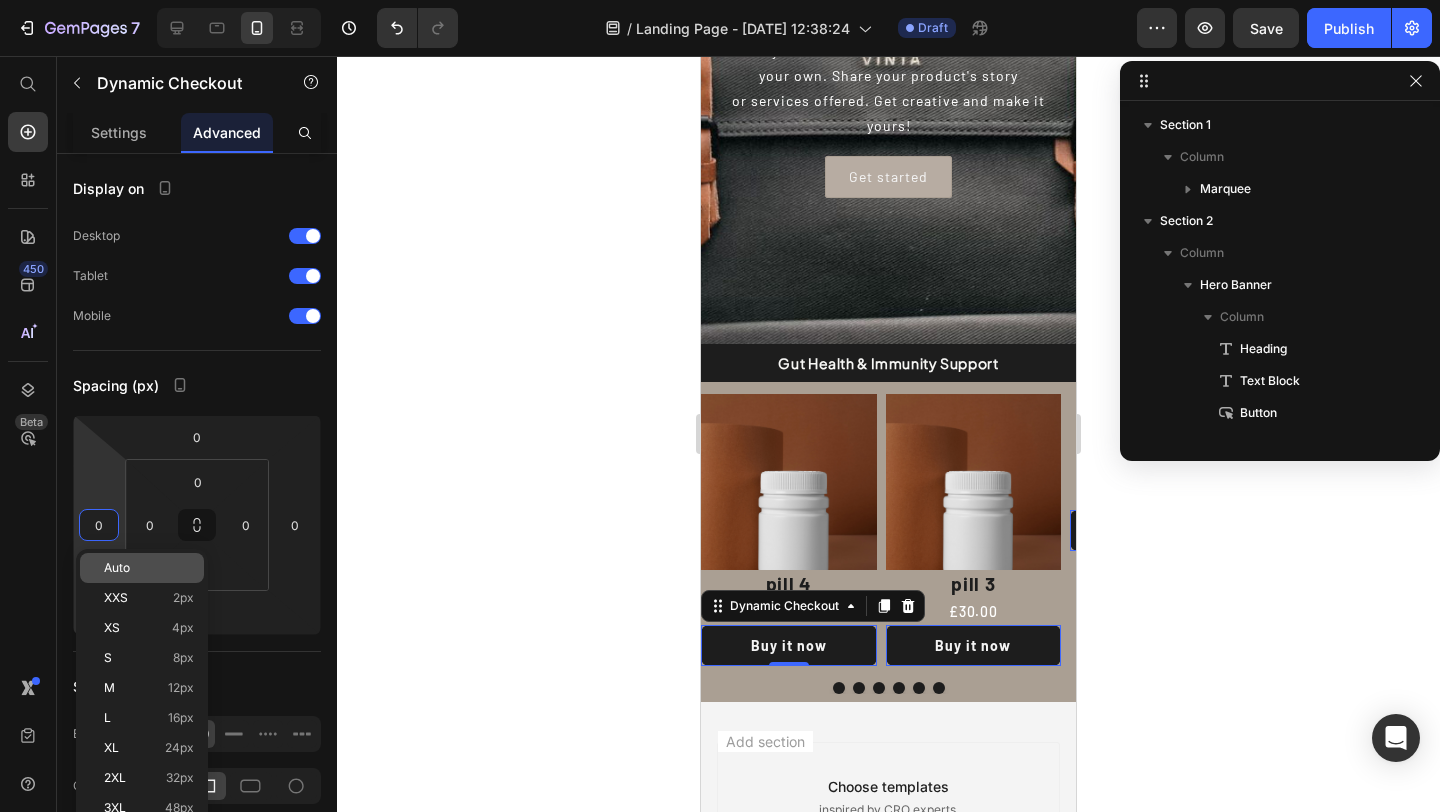 click on "Auto" 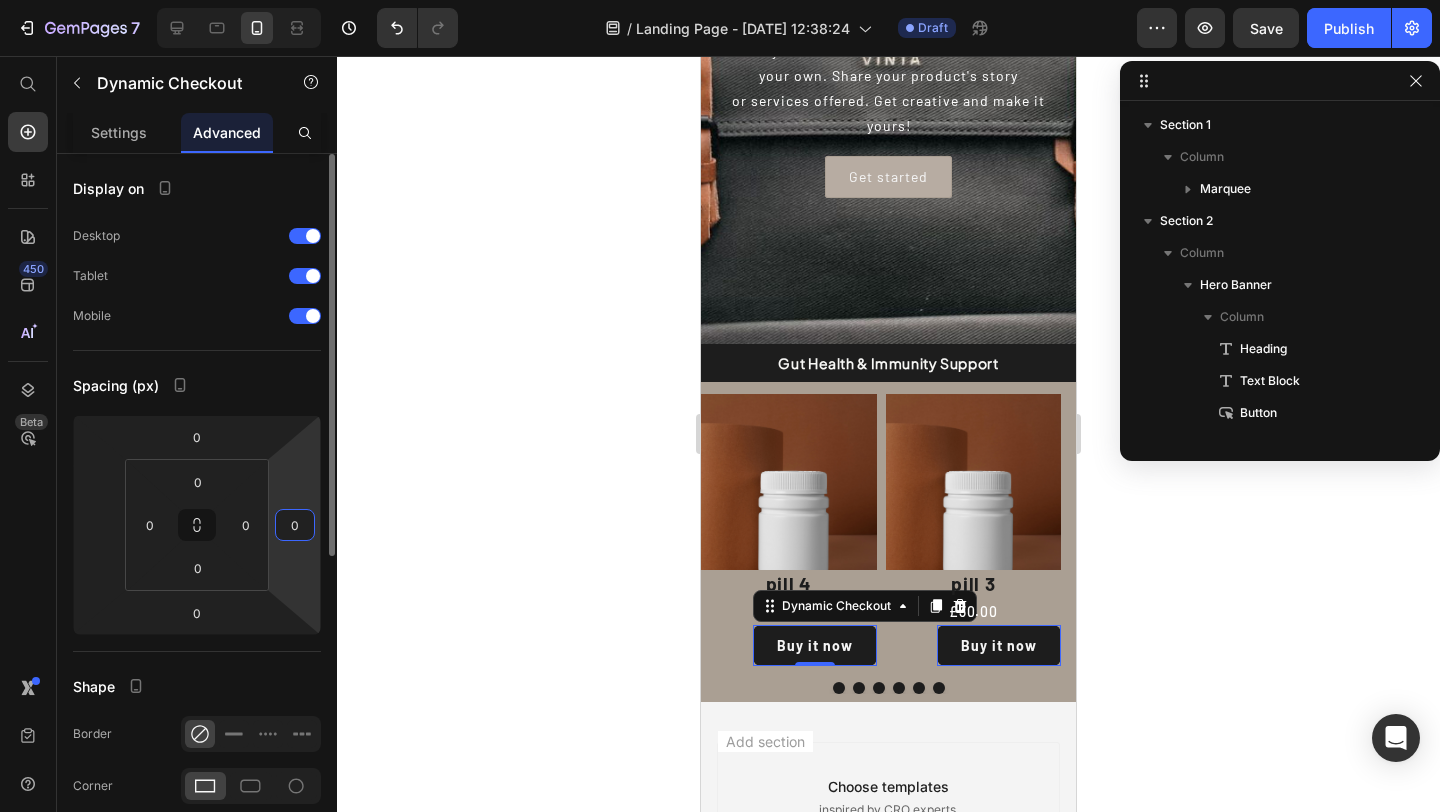 click on "0" at bounding box center (295, 525) 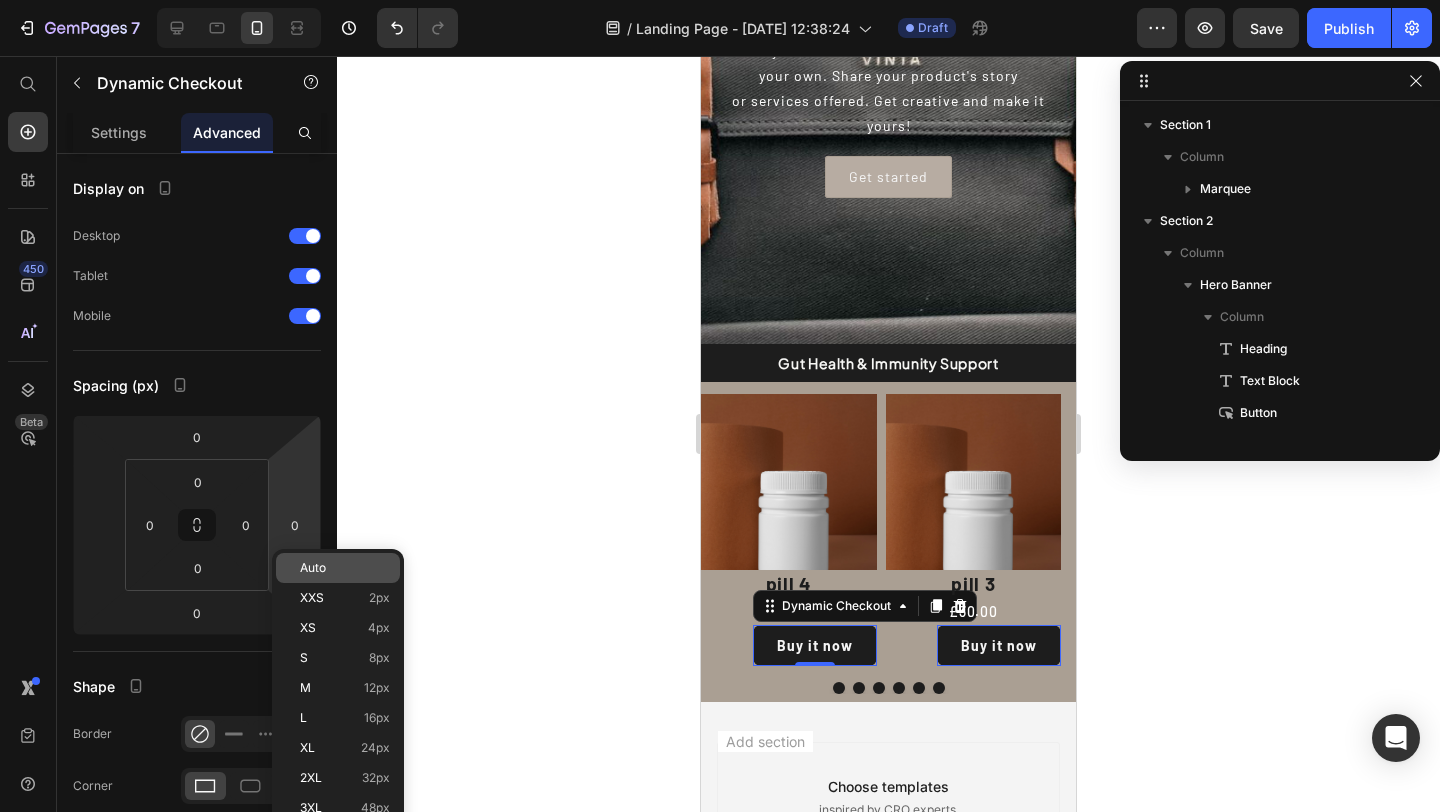 click on "Auto" 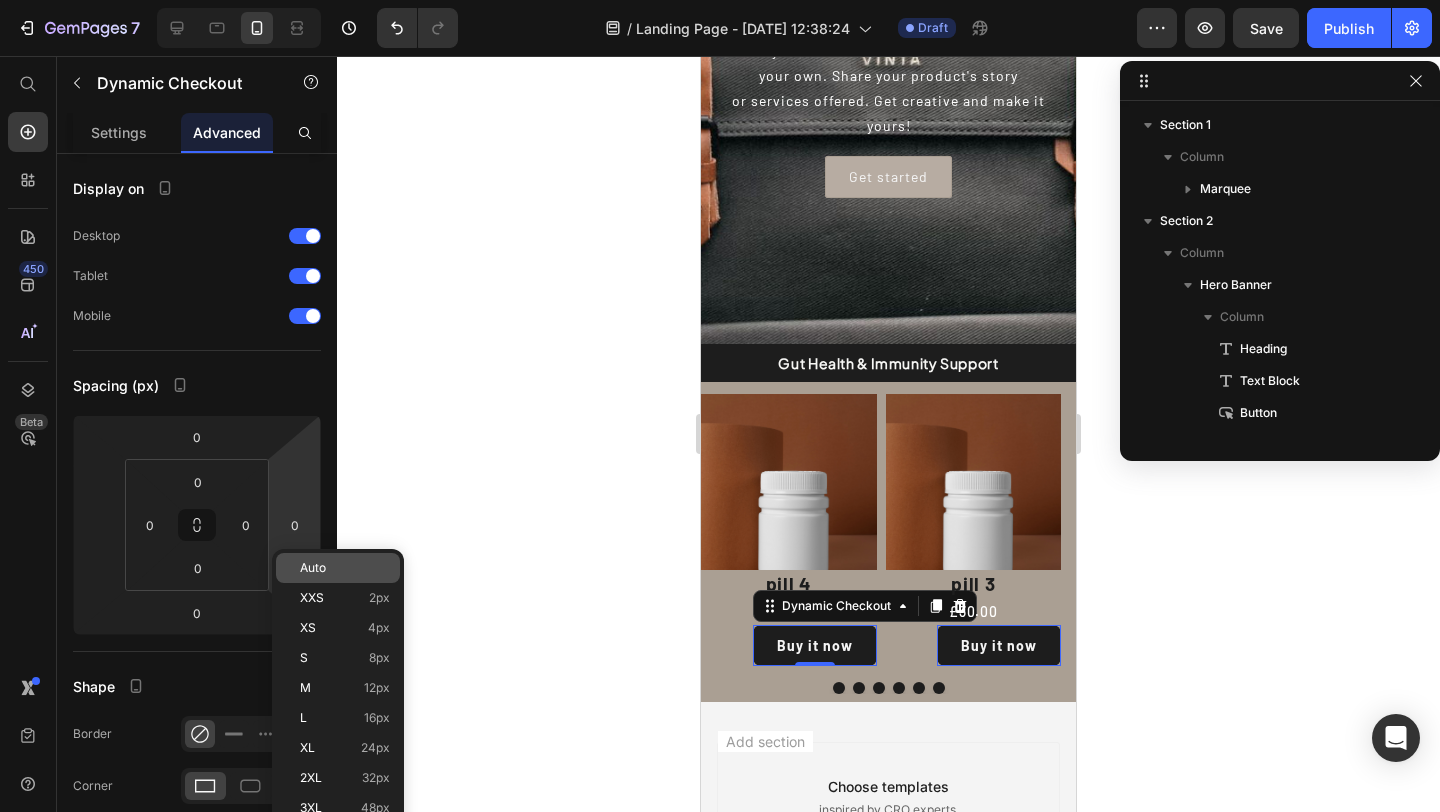 type 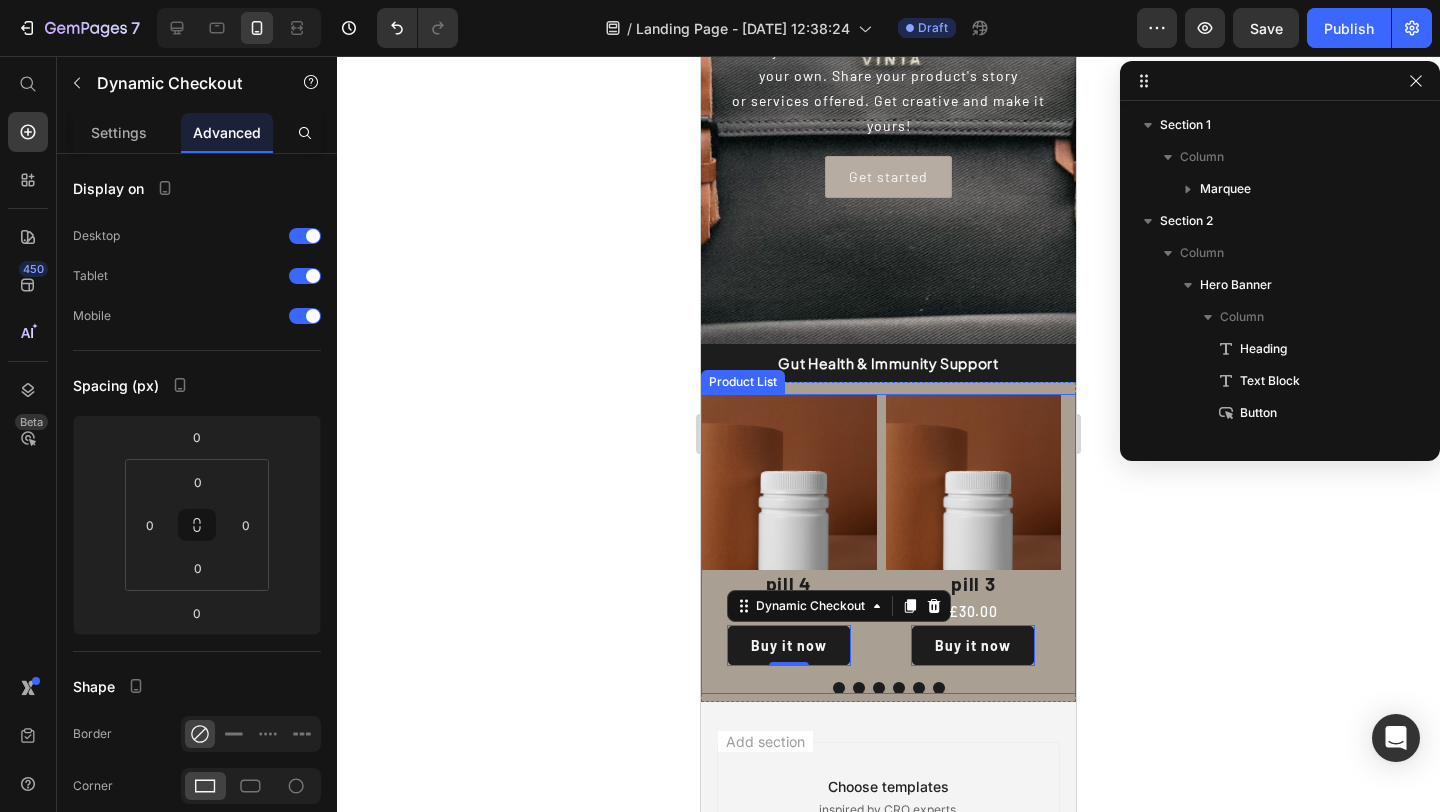 click 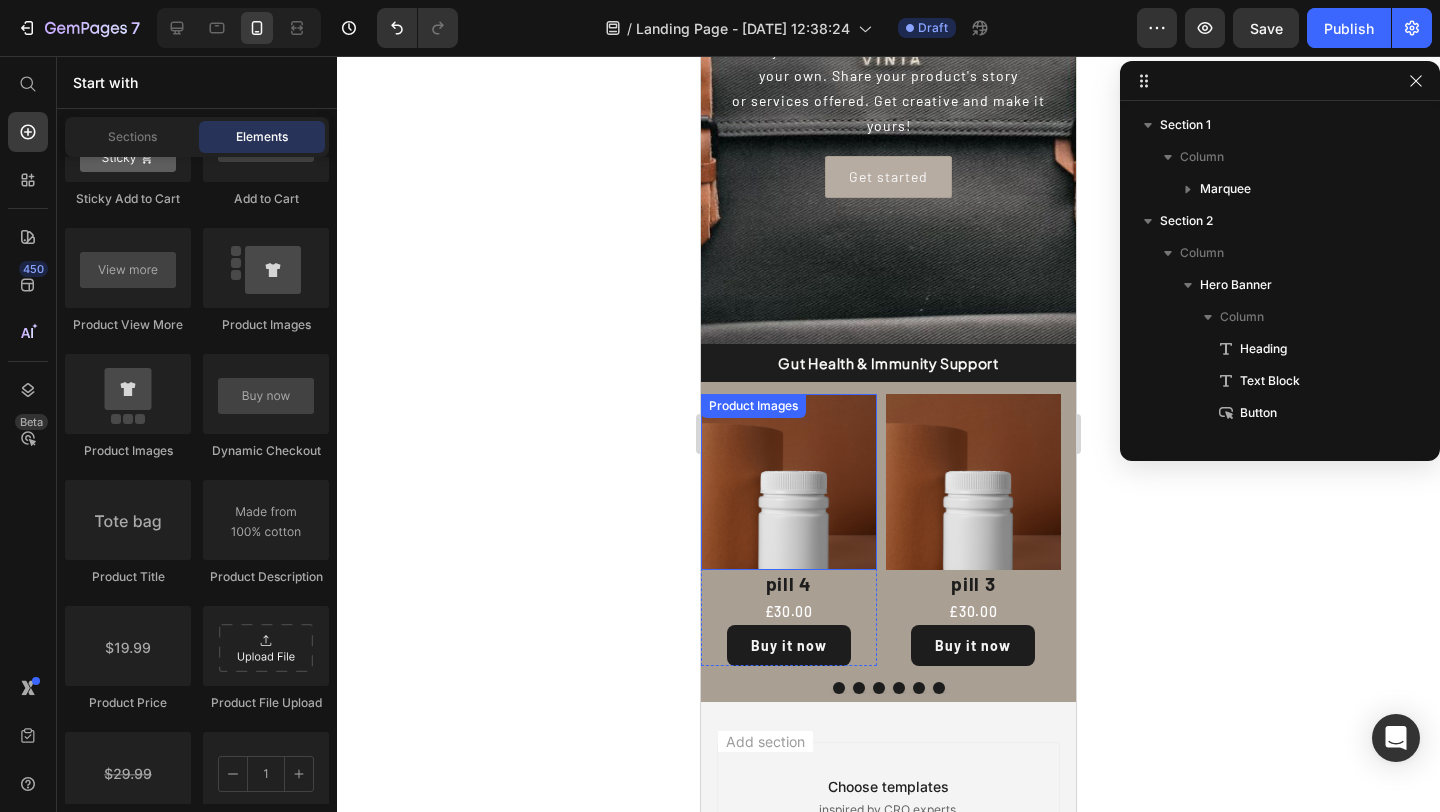 click at bounding box center (789, 482) 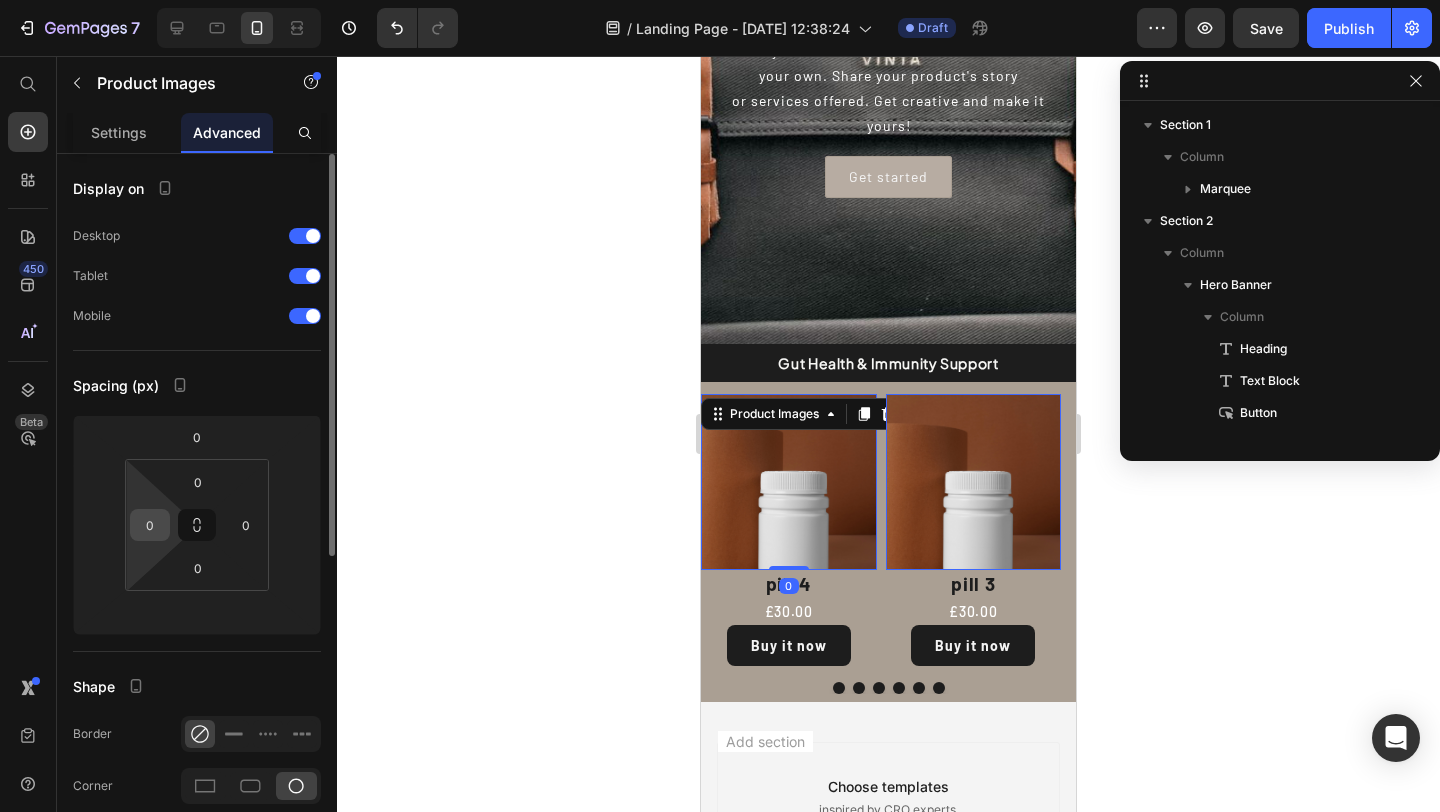 click on "0" at bounding box center [150, 525] 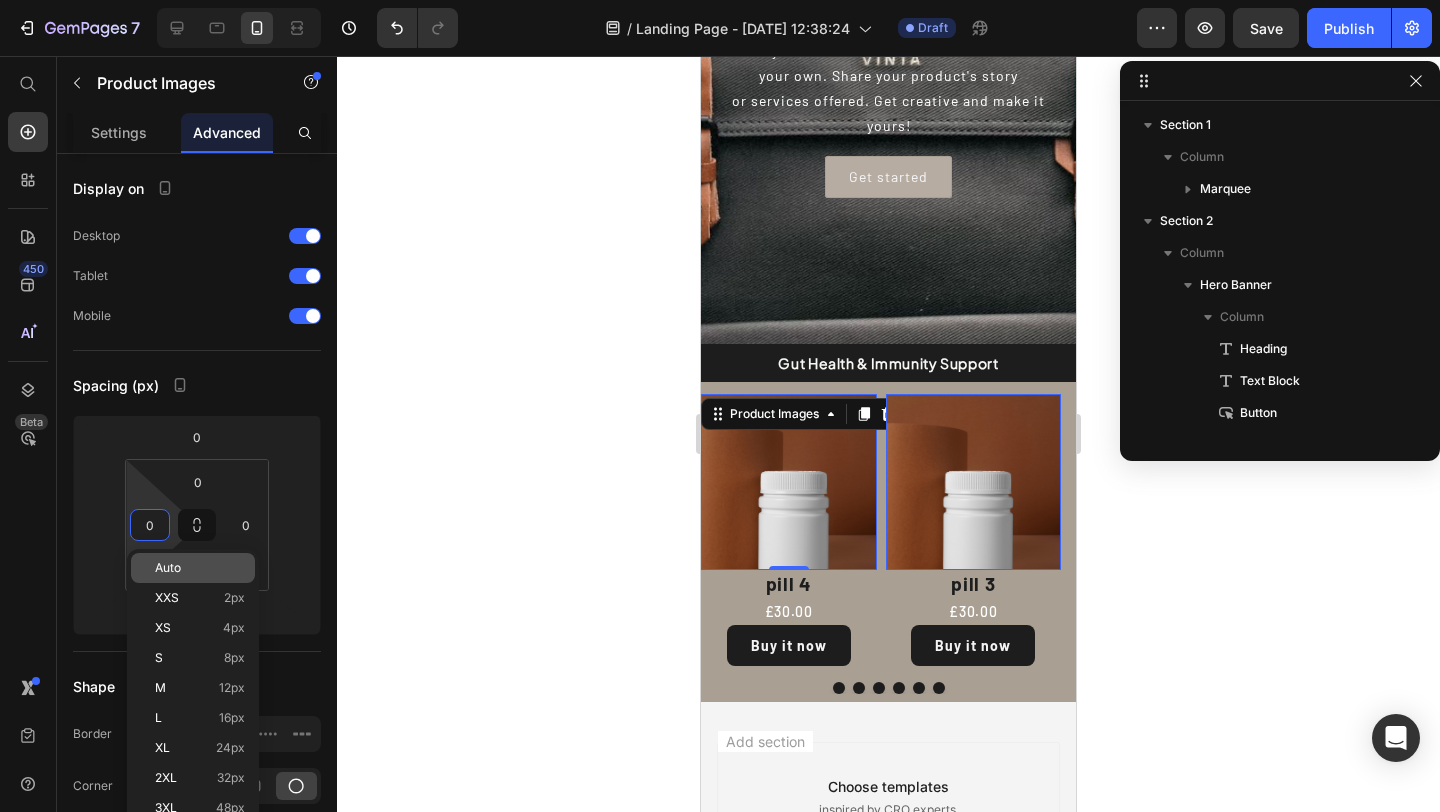 click on "Auto" at bounding box center (168, 568) 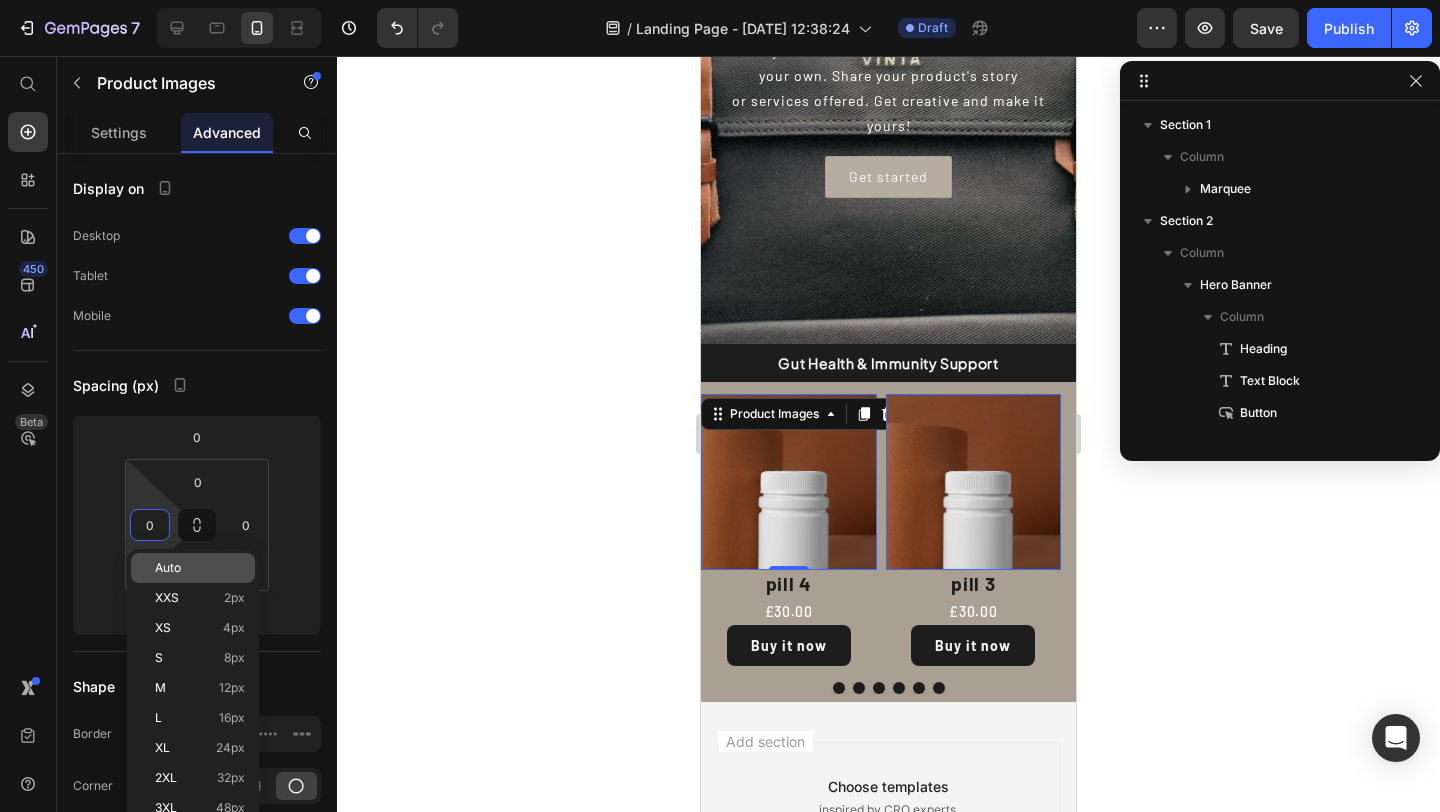 type 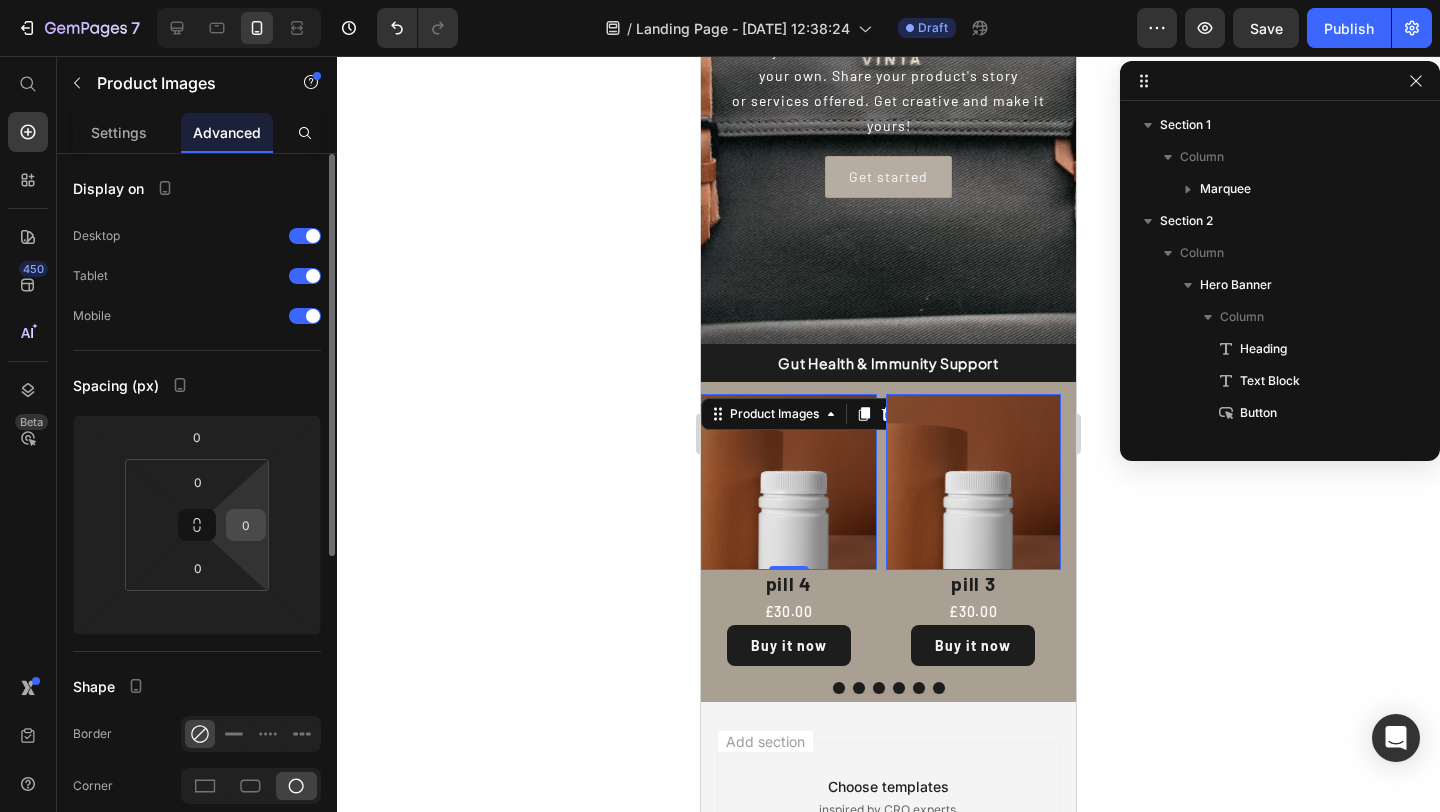 click on "0" at bounding box center (246, 525) 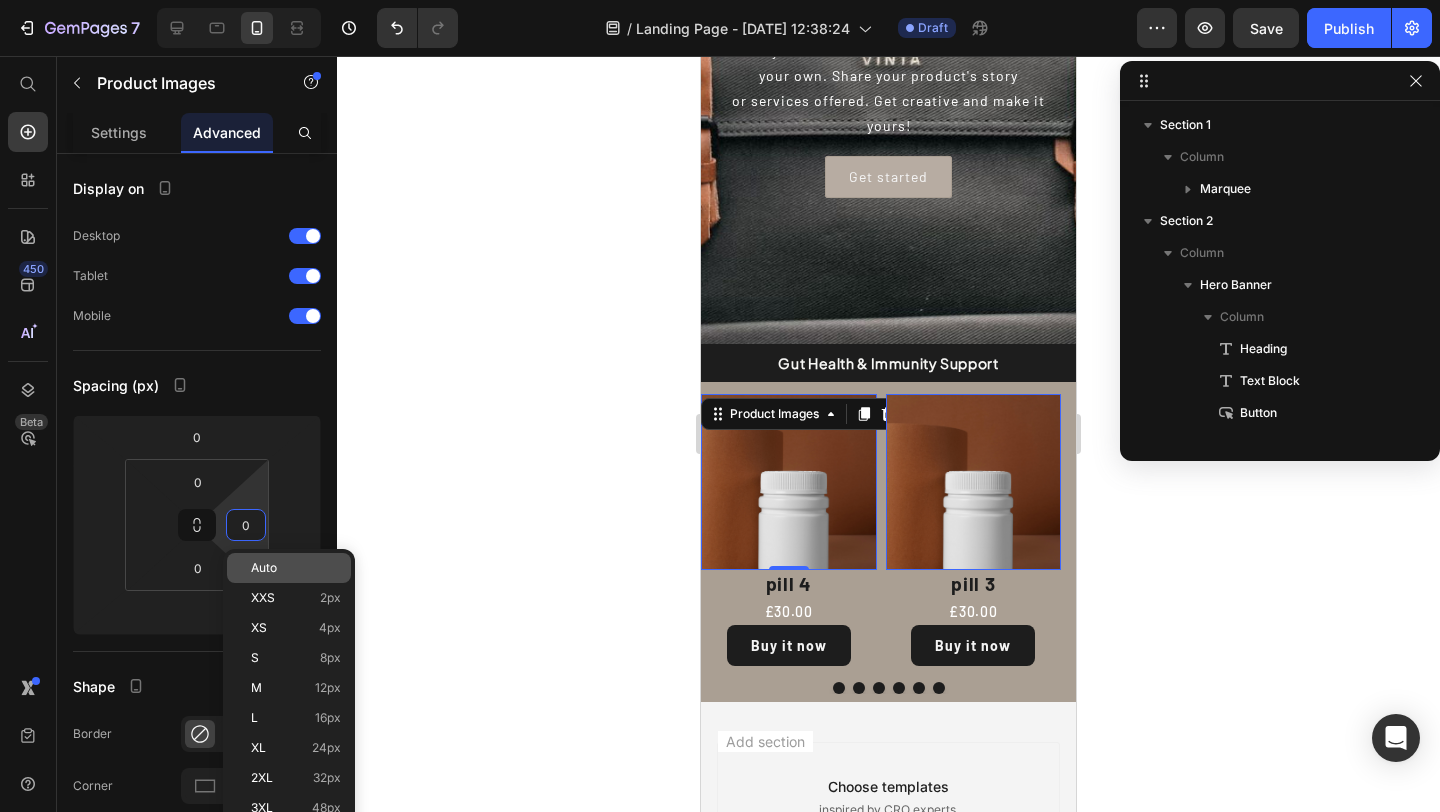 click on "Auto" at bounding box center [264, 568] 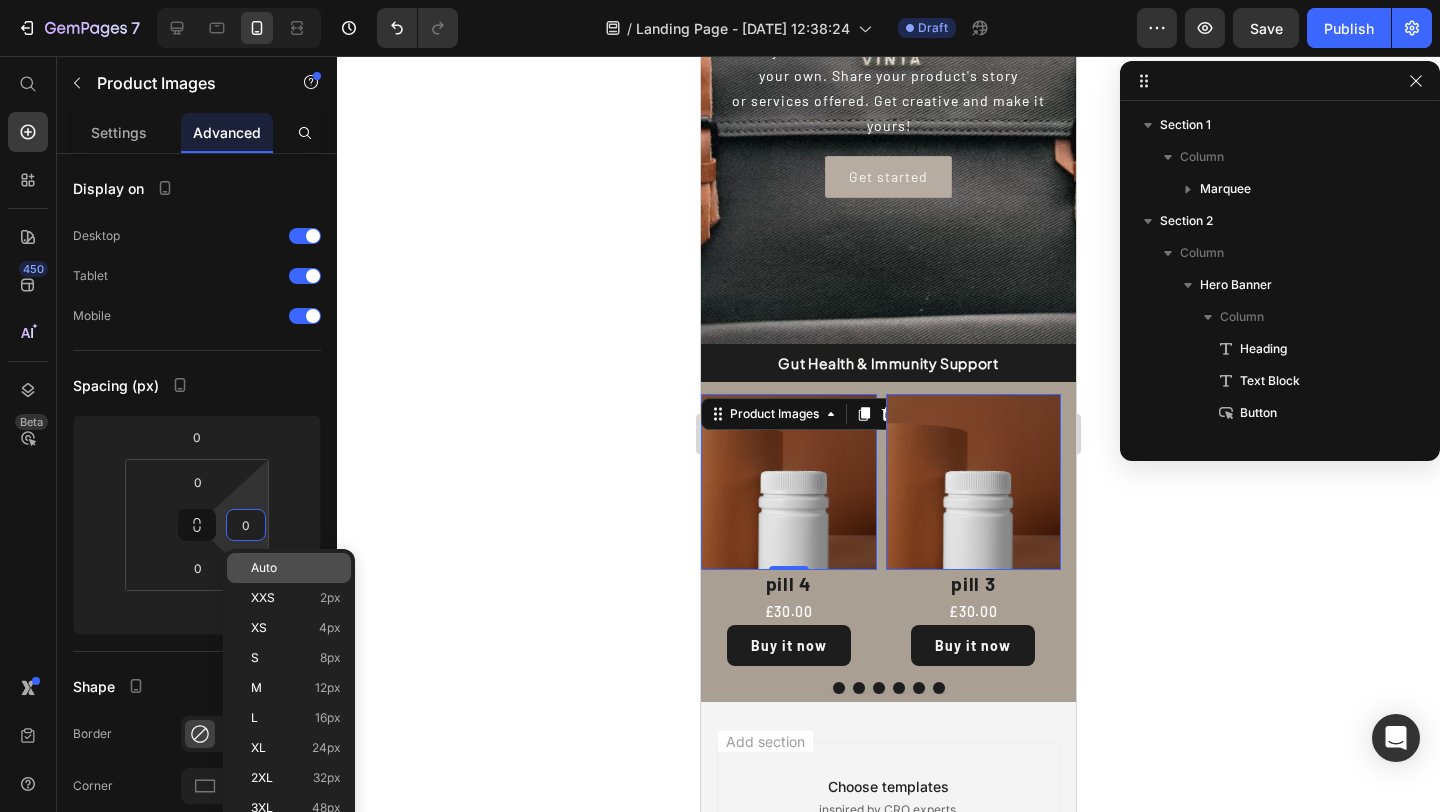 type 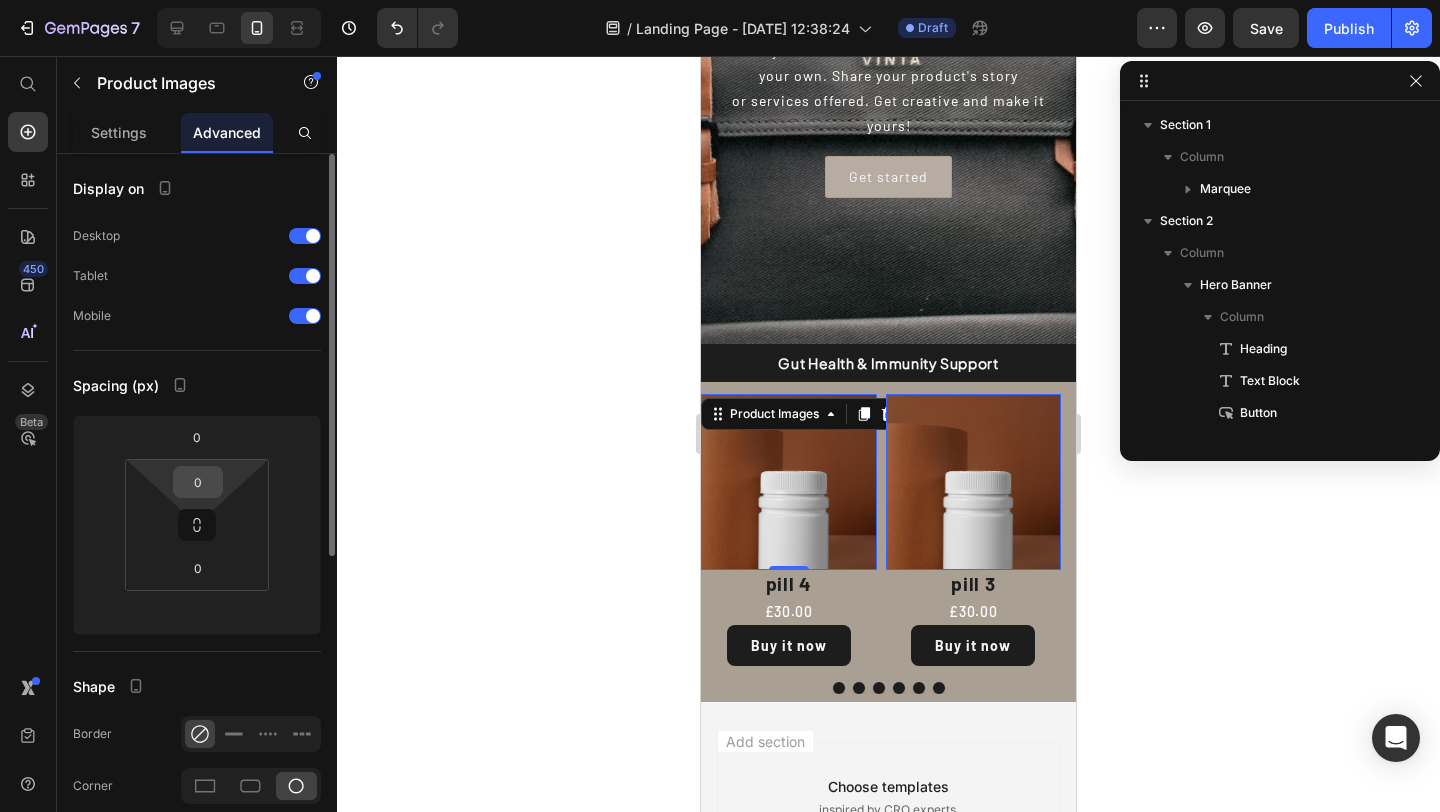 click on "0" at bounding box center (198, 482) 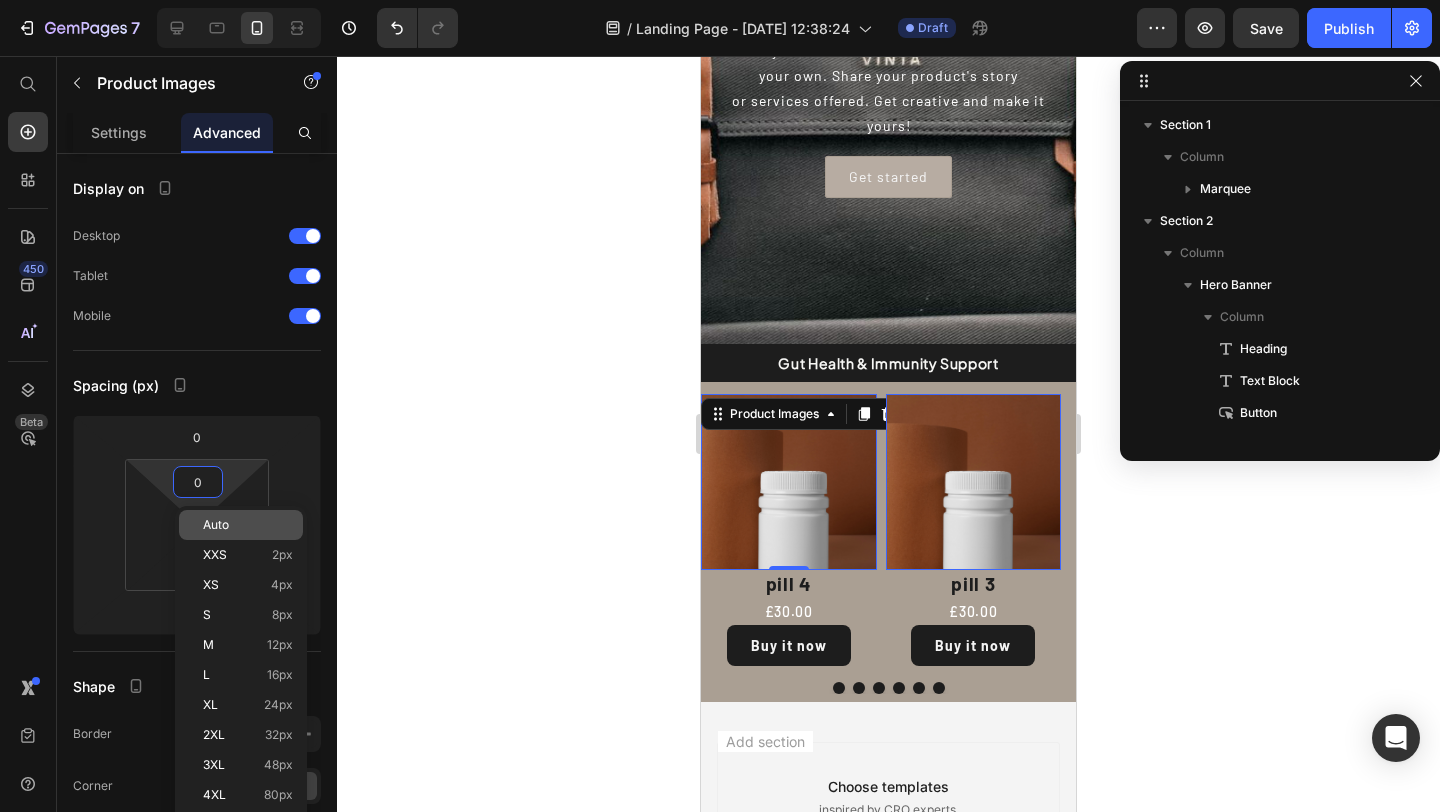 click on "Auto" at bounding box center (216, 525) 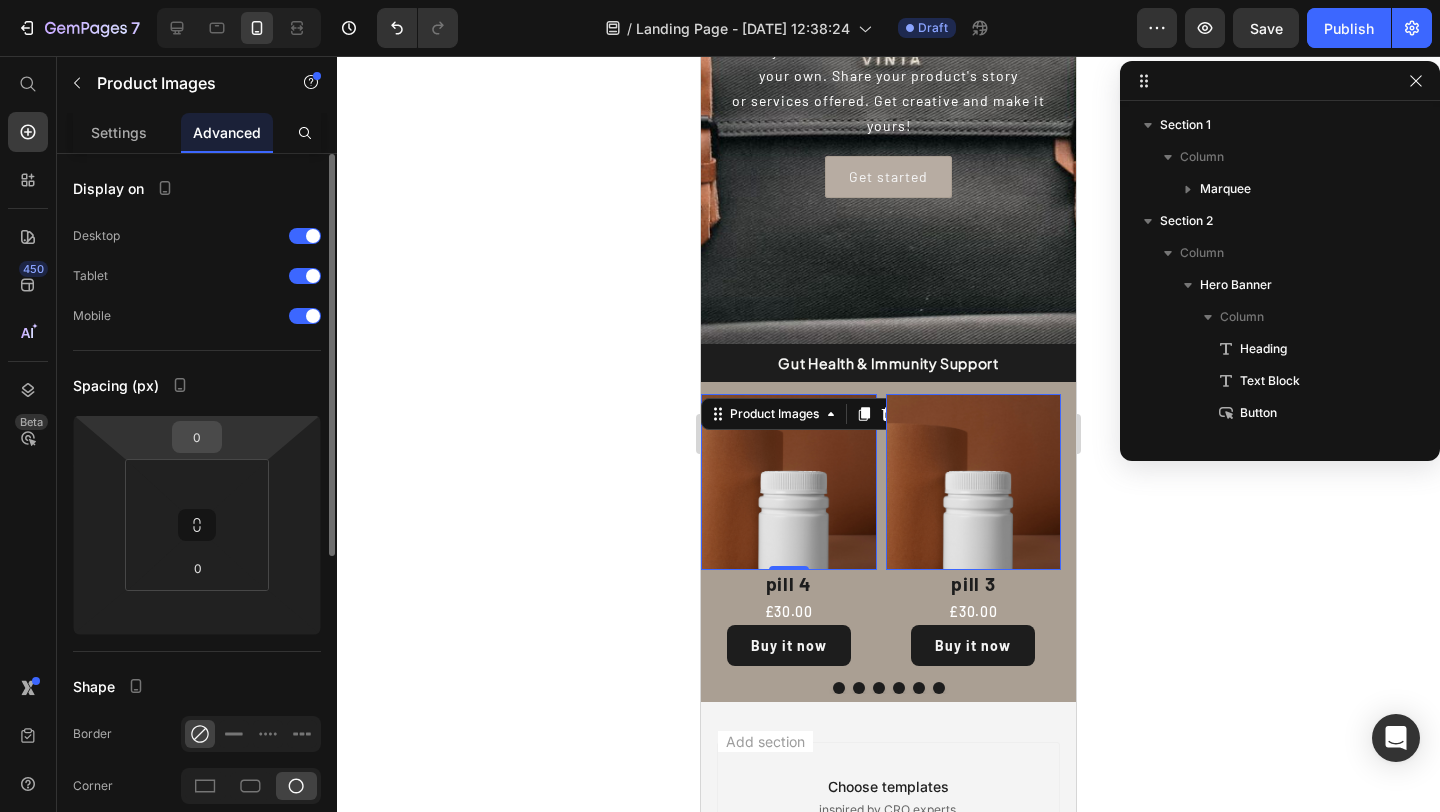 click on "0" at bounding box center [197, 437] 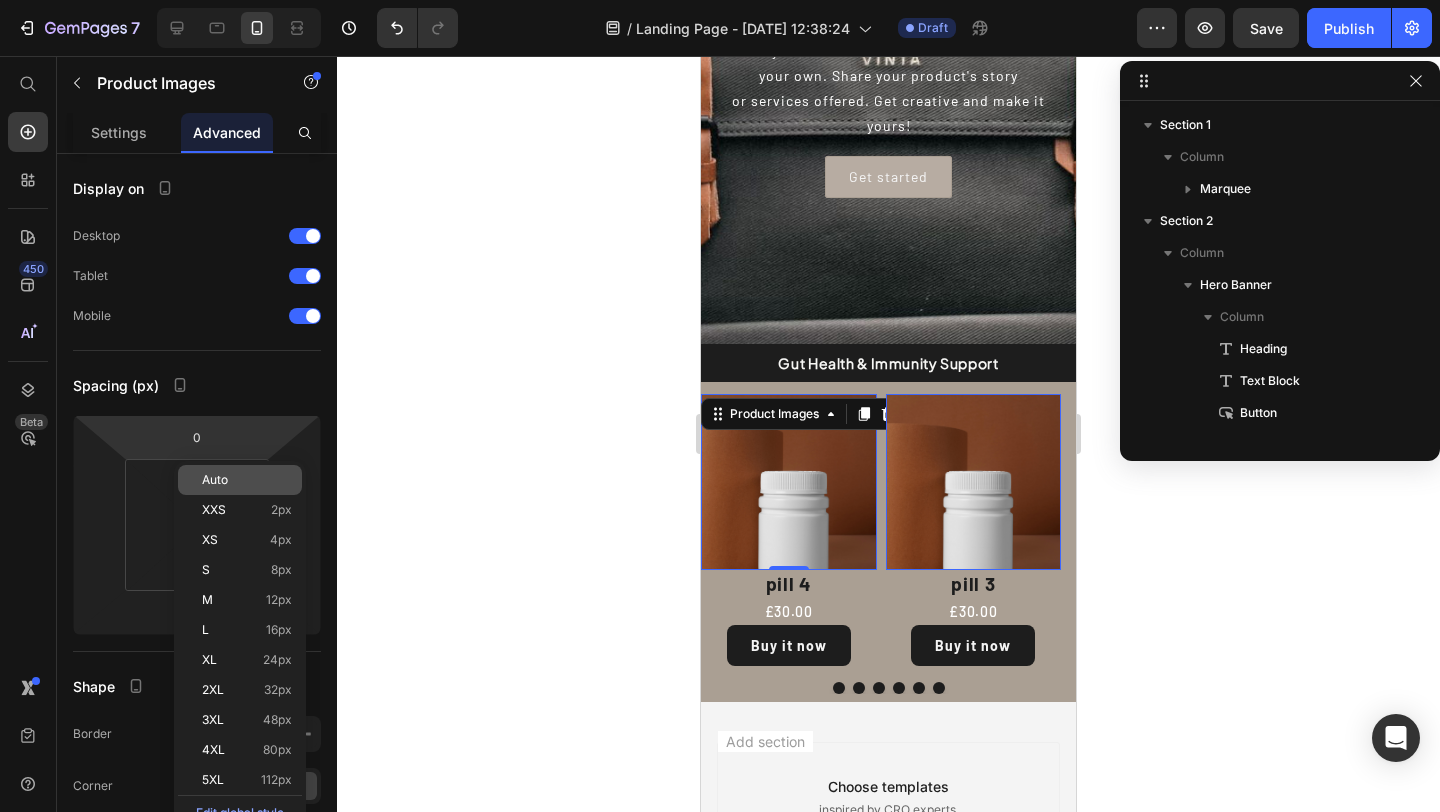 click on "Auto" 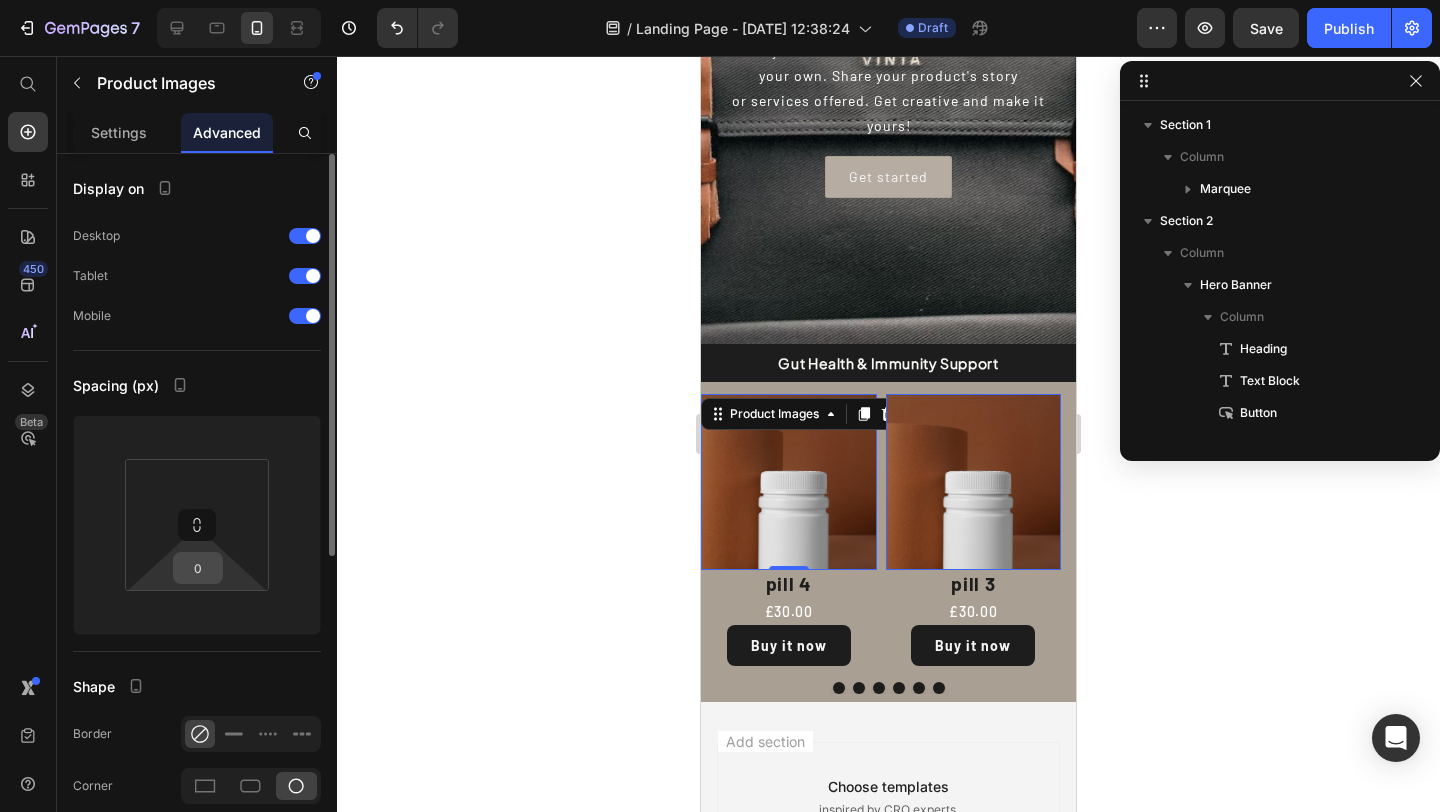 click on "0" at bounding box center [198, 568] 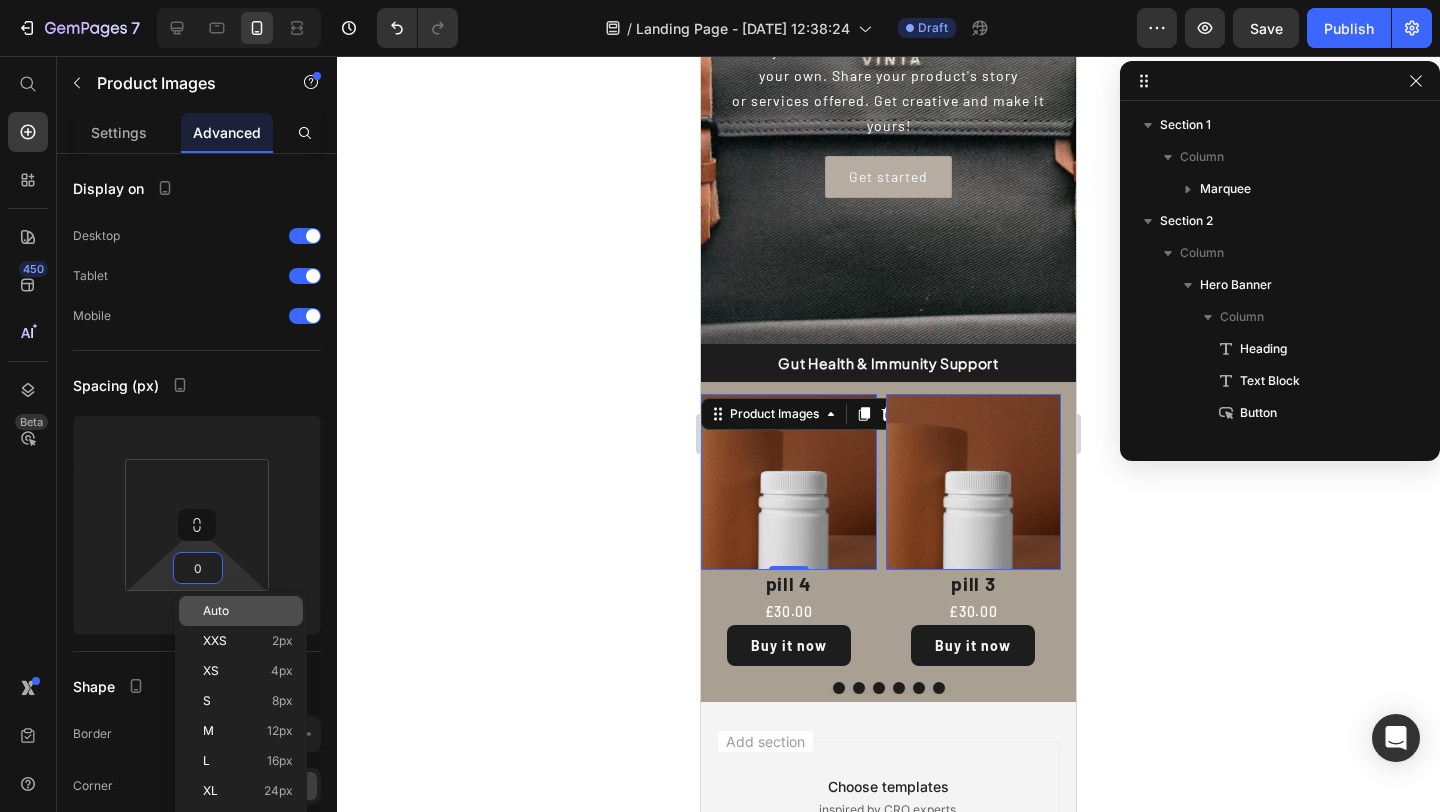 click on "Auto" at bounding box center (216, 611) 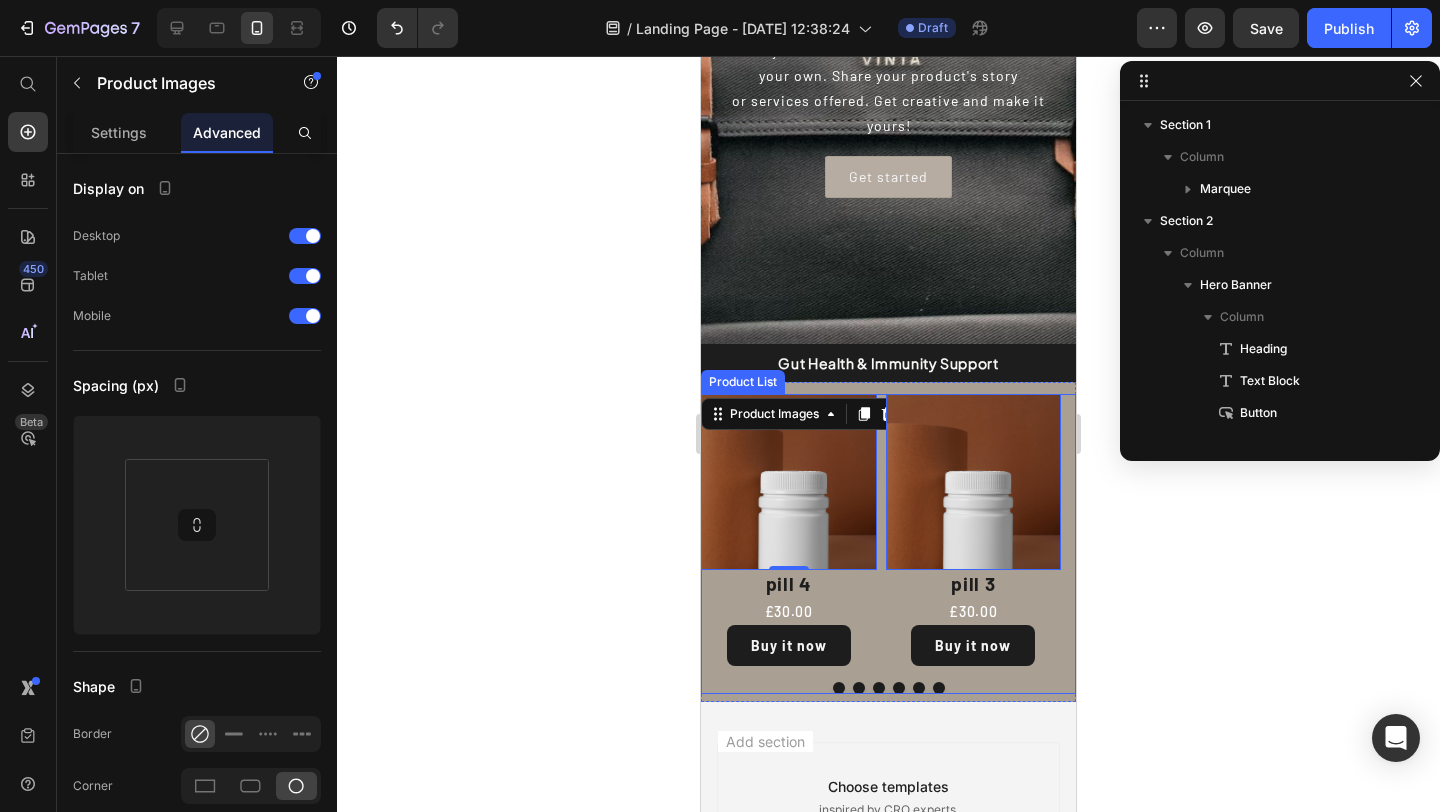 click at bounding box center (859, 688) 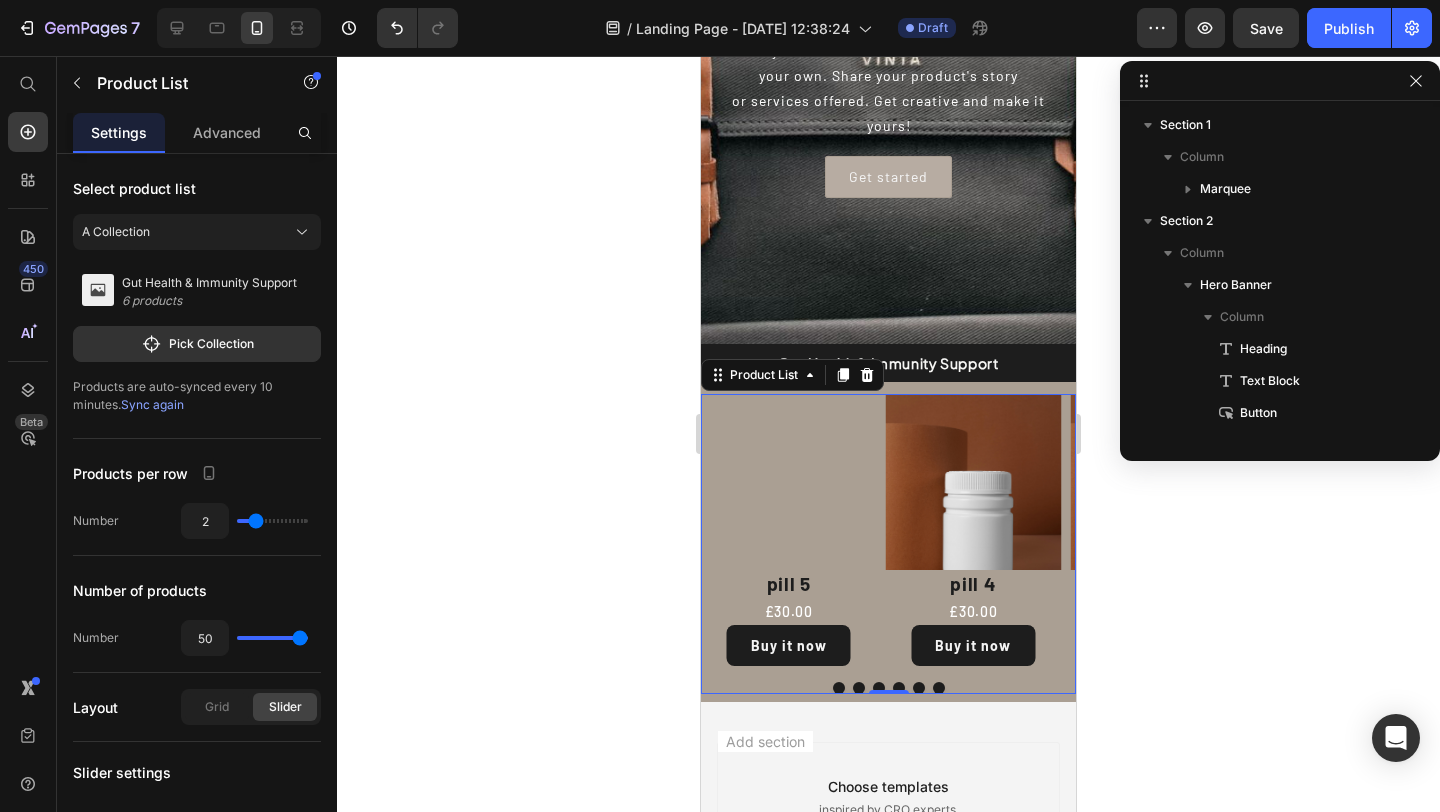 click 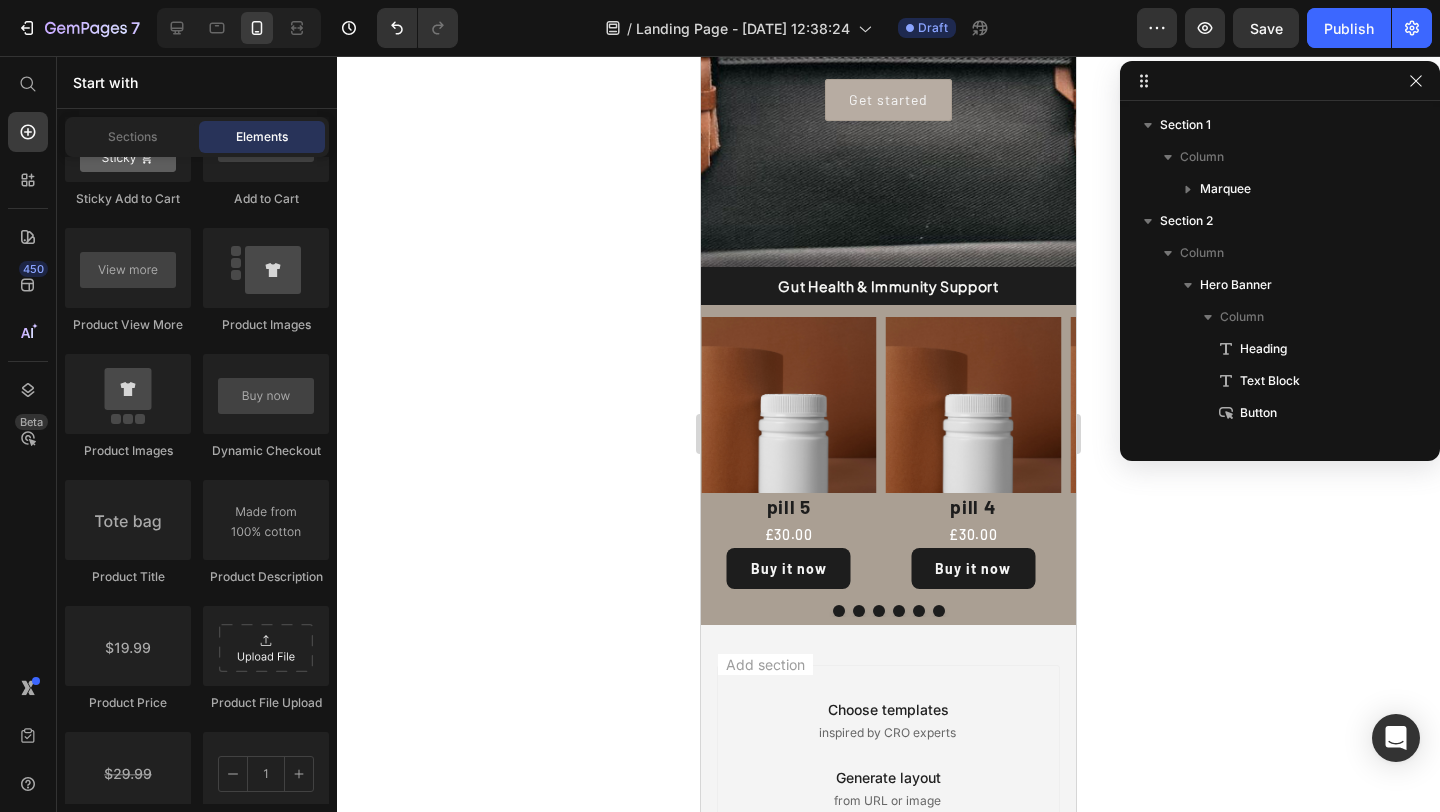 scroll, scrollTop: 612, scrollLeft: 0, axis: vertical 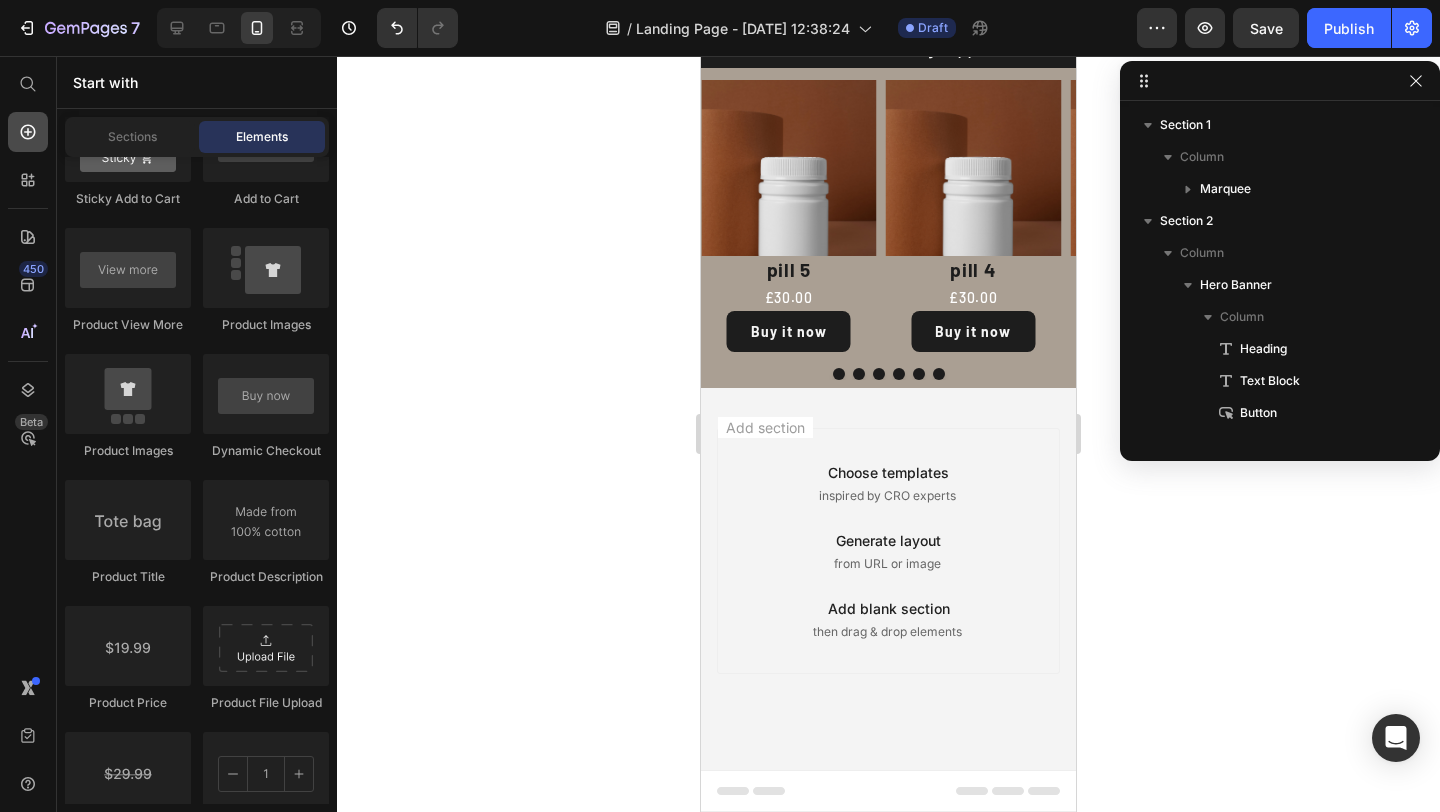 click 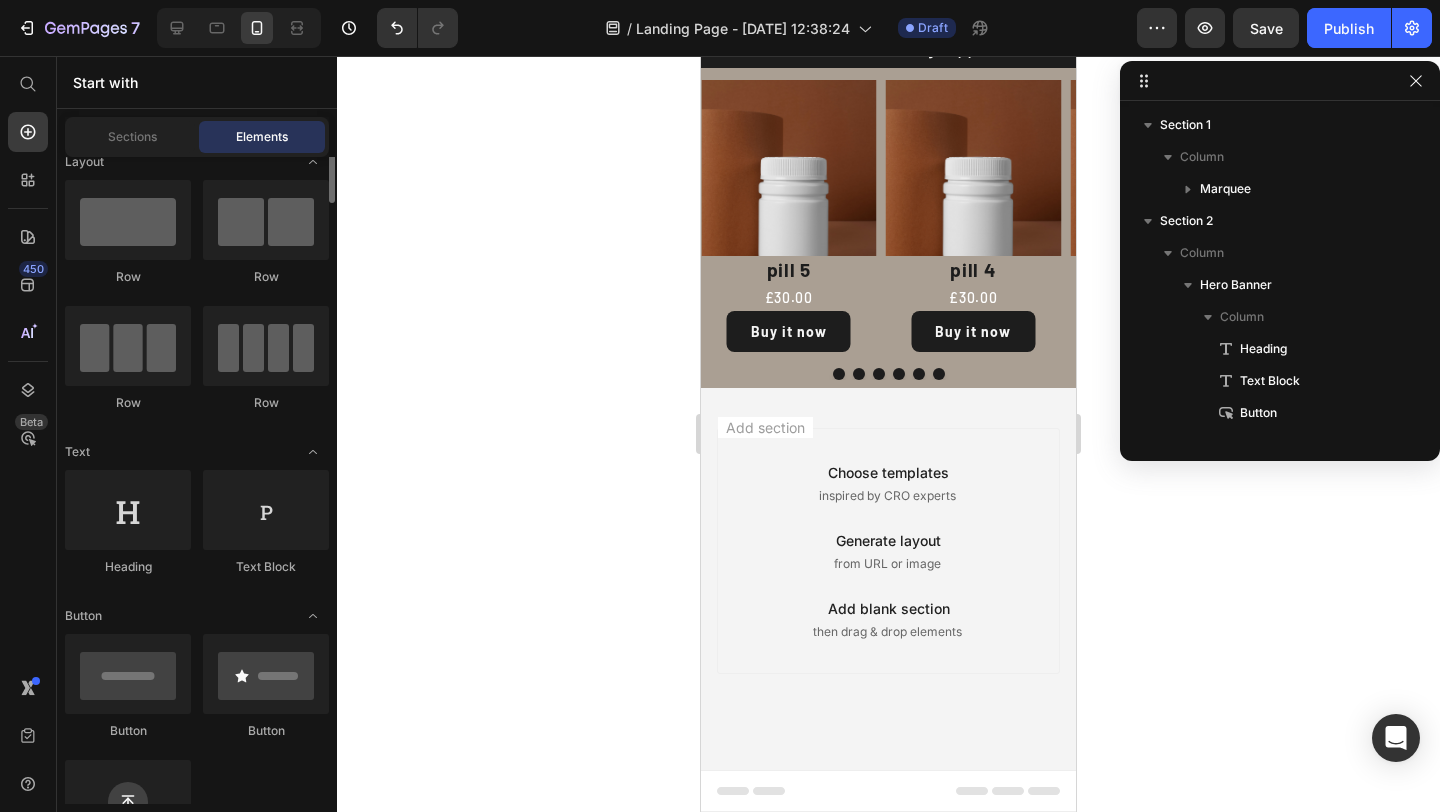 scroll, scrollTop: 0, scrollLeft: 0, axis: both 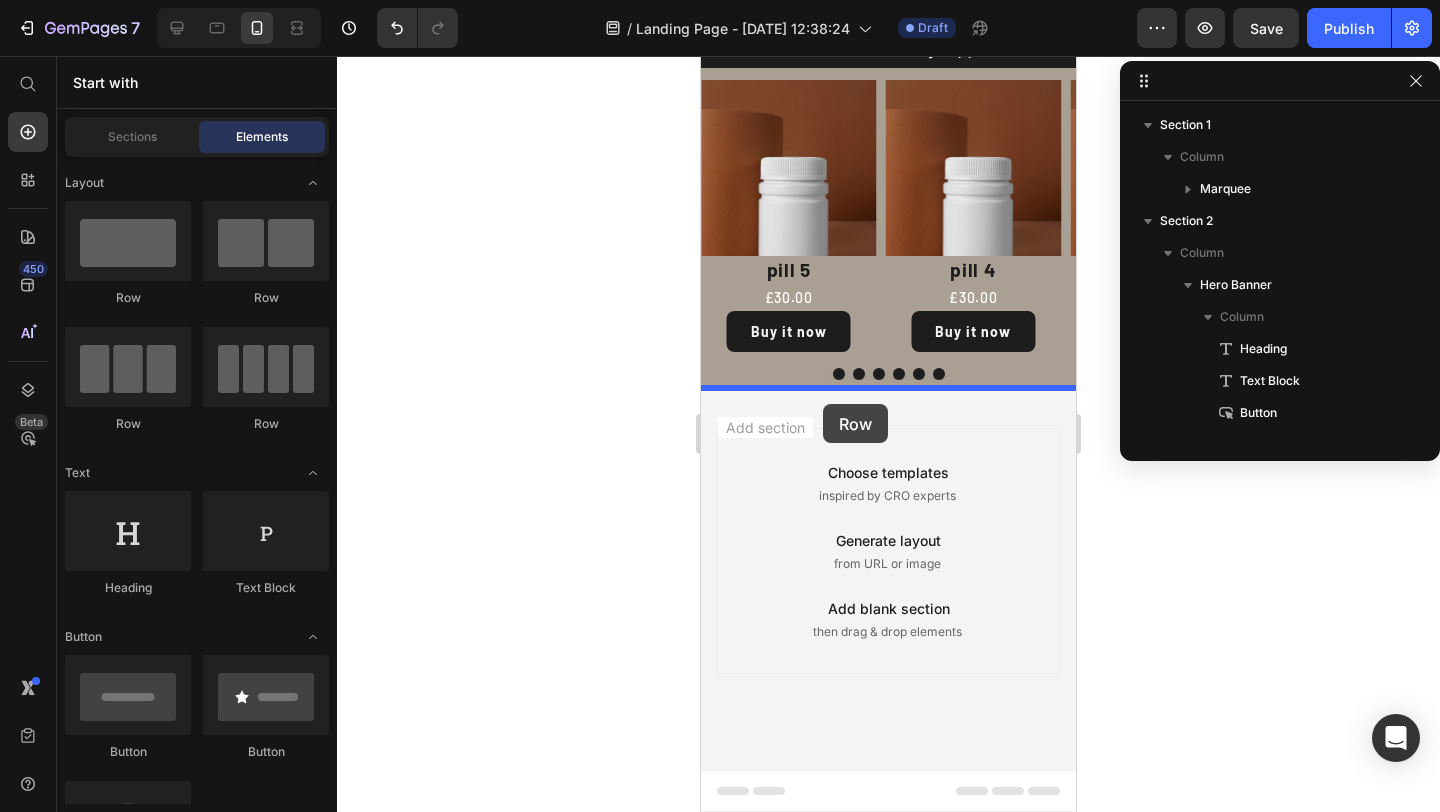 drag, startPoint x: 817, startPoint y: 306, endPoint x: 823, endPoint y: 404, distance: 98.1835 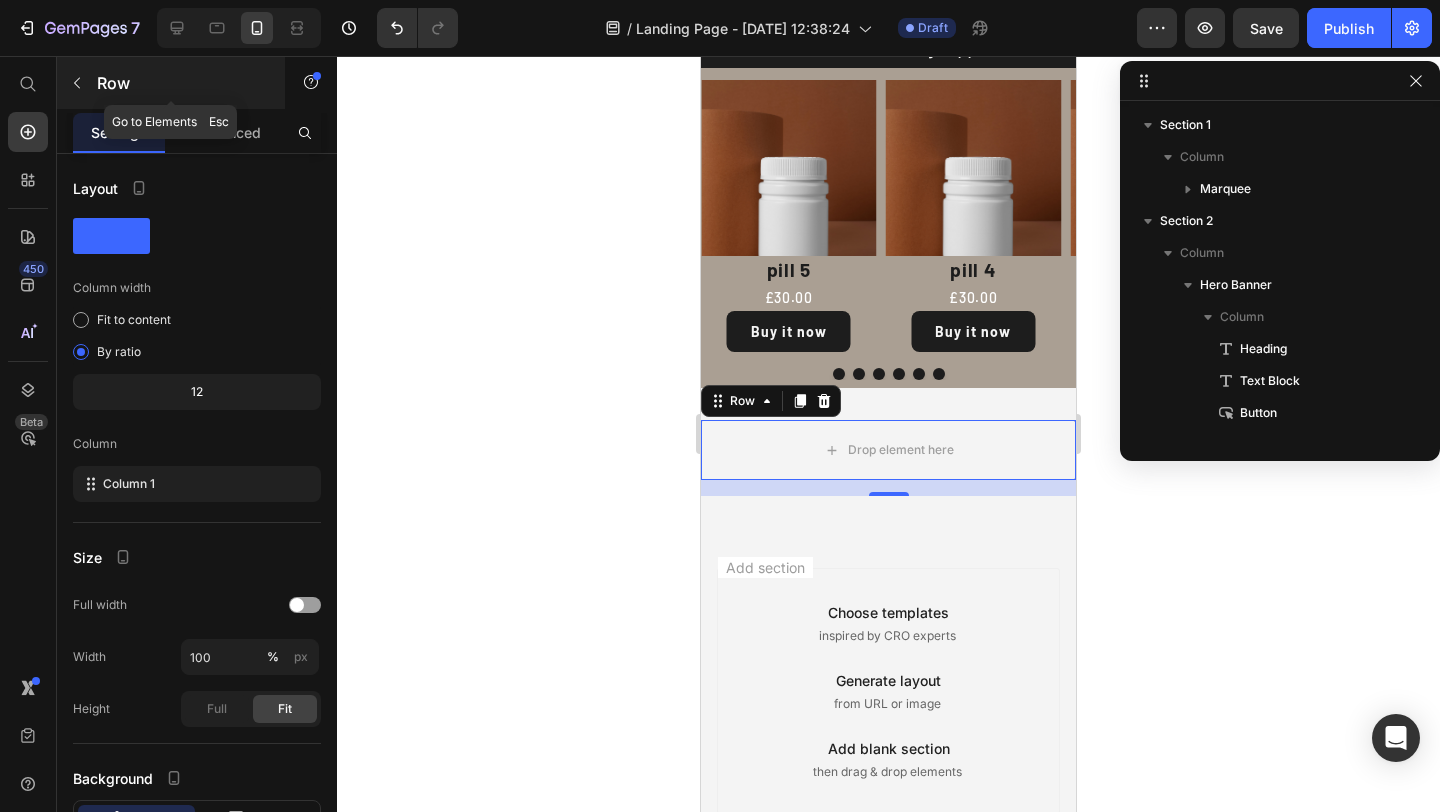 click at bounding box center [77, 83] 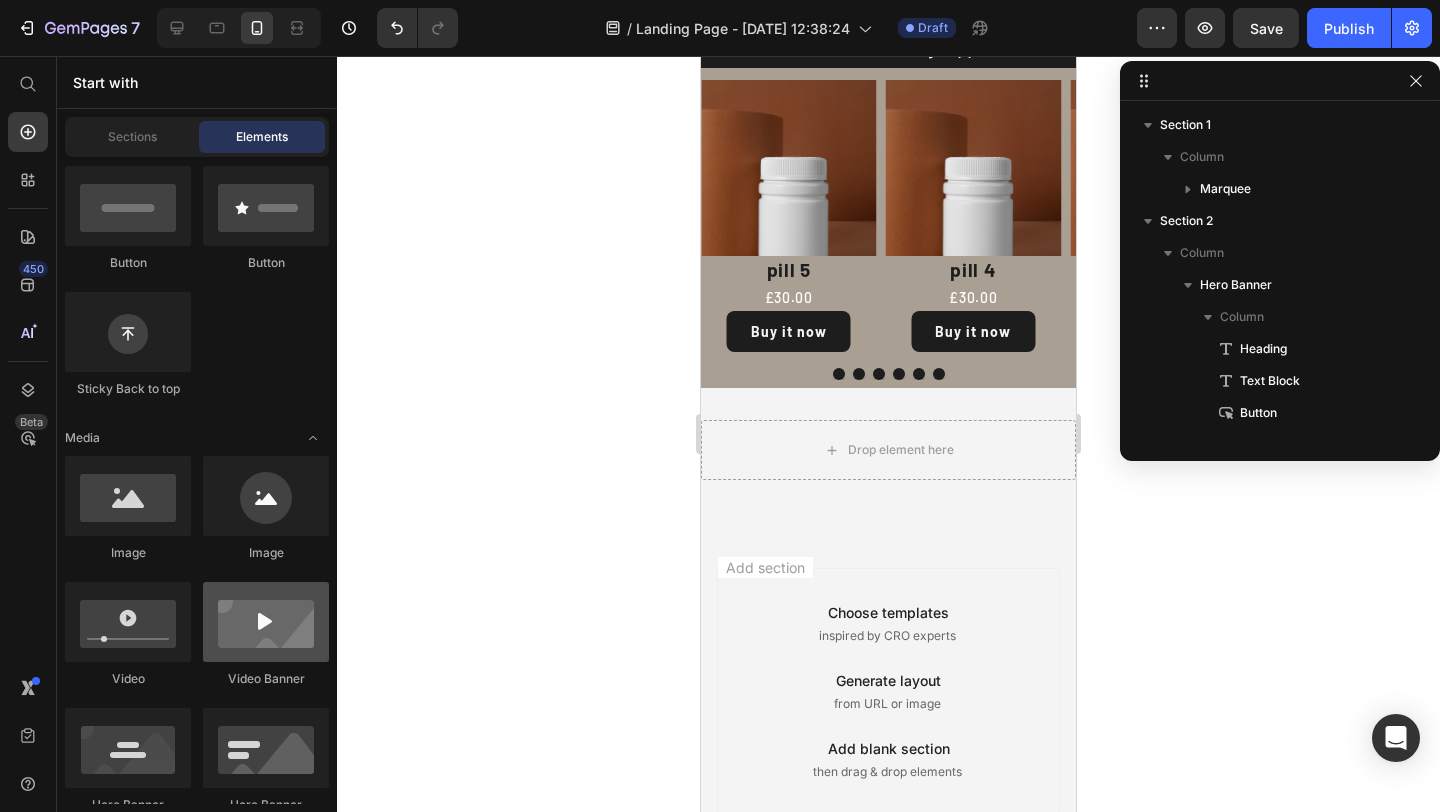 scroll, scrollTop: 627, scrollLeft: 0, axis: vertical 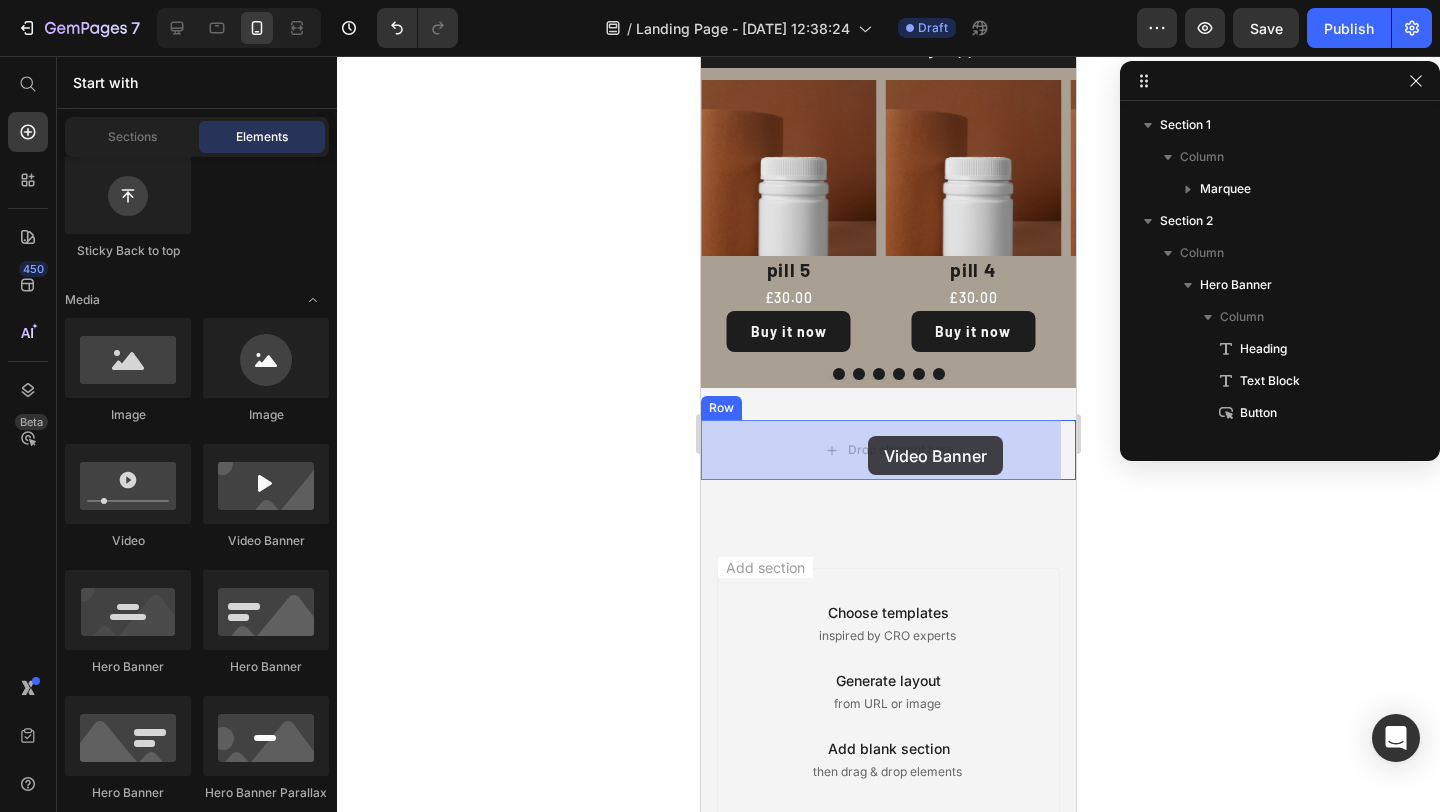 drag, startPoint x: 950, startPoint y: 553, endPoint x: 868, endPoint y: 436, distance: 142.87407 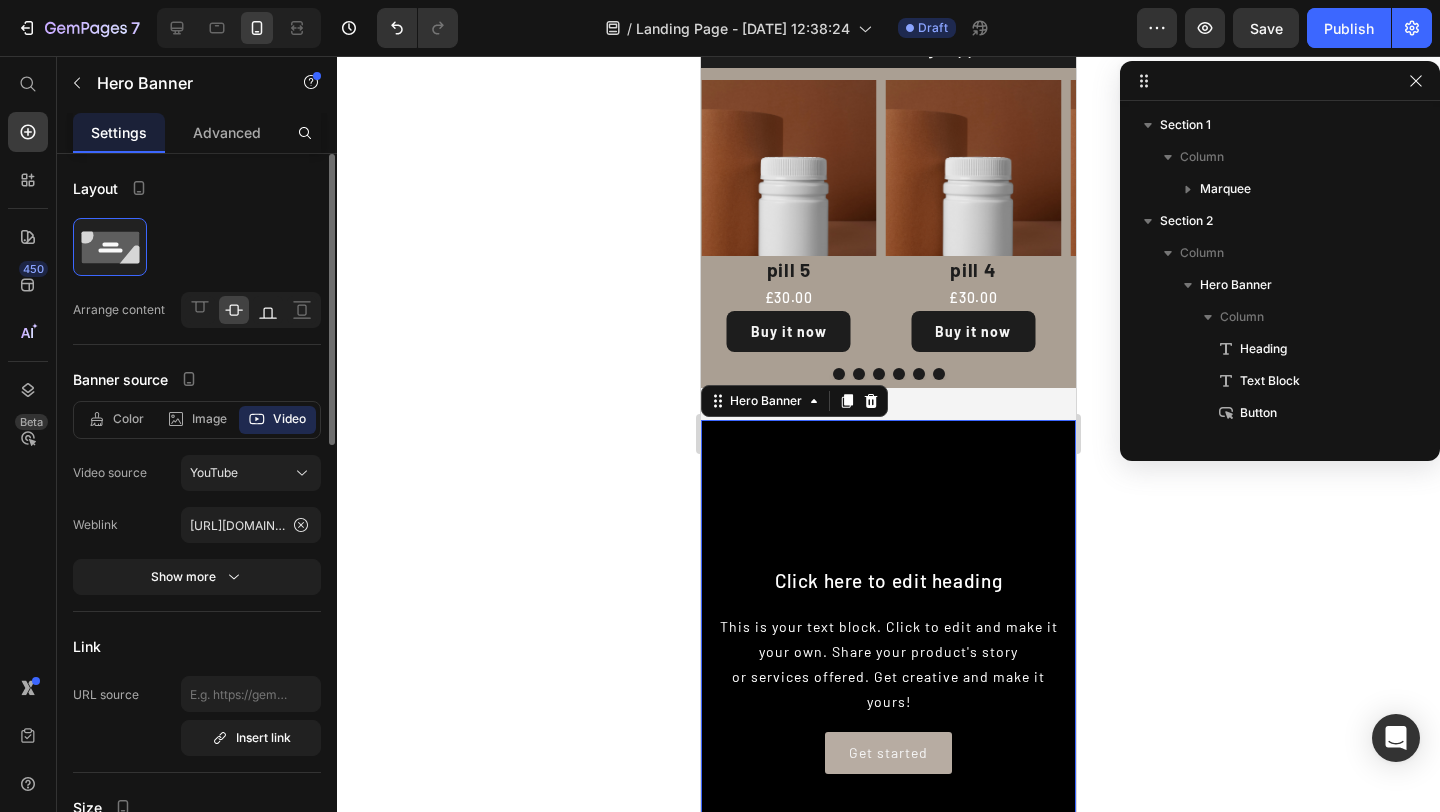 click 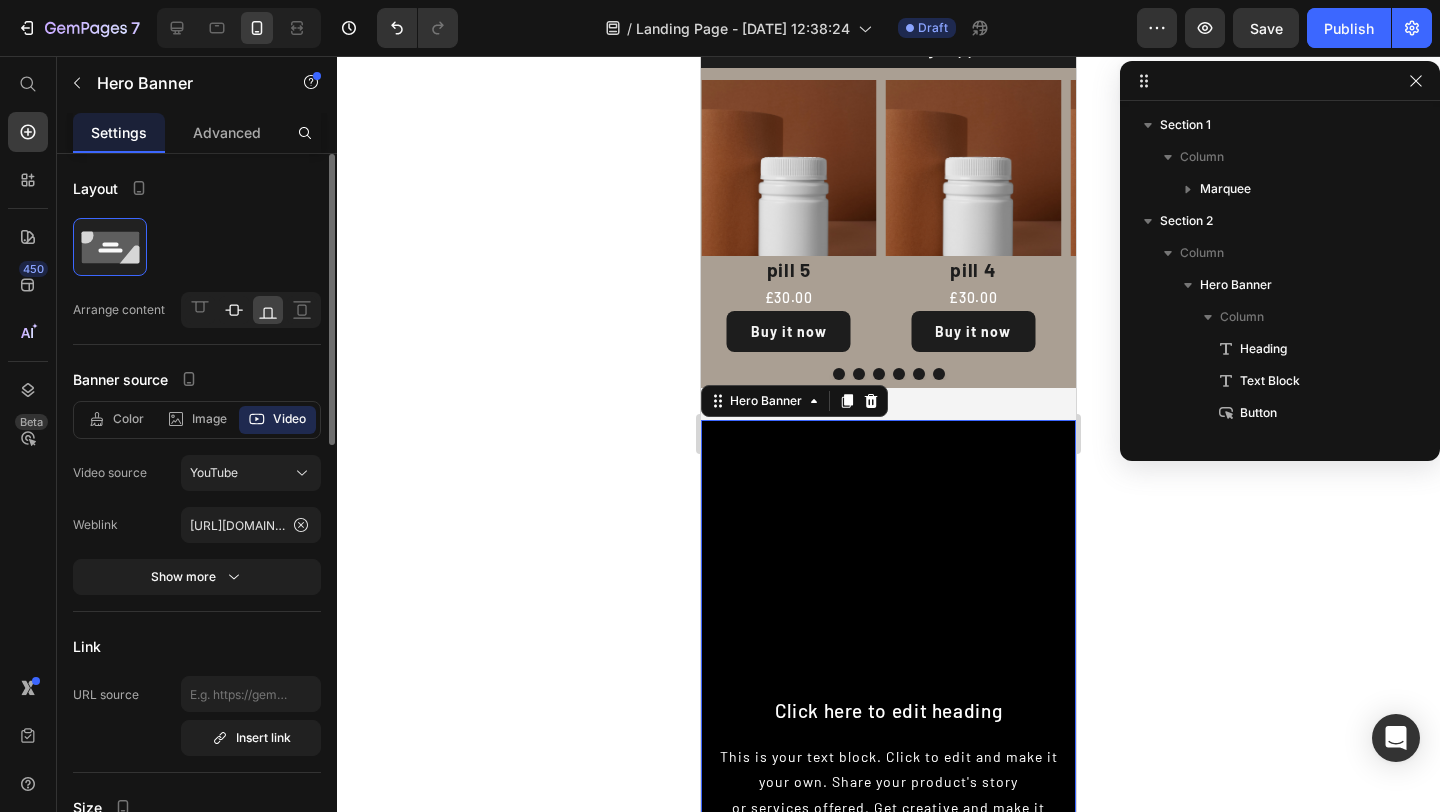 click 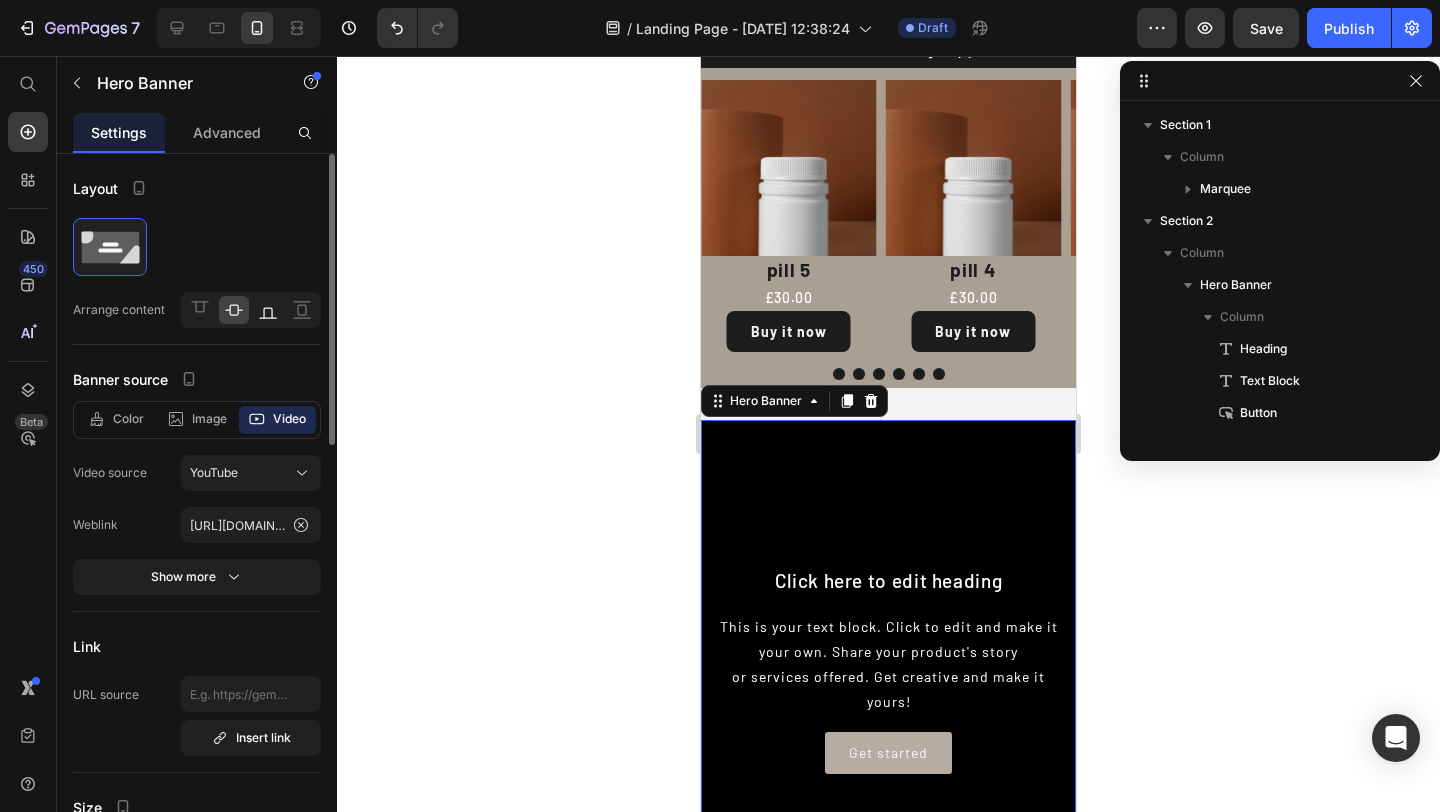 click 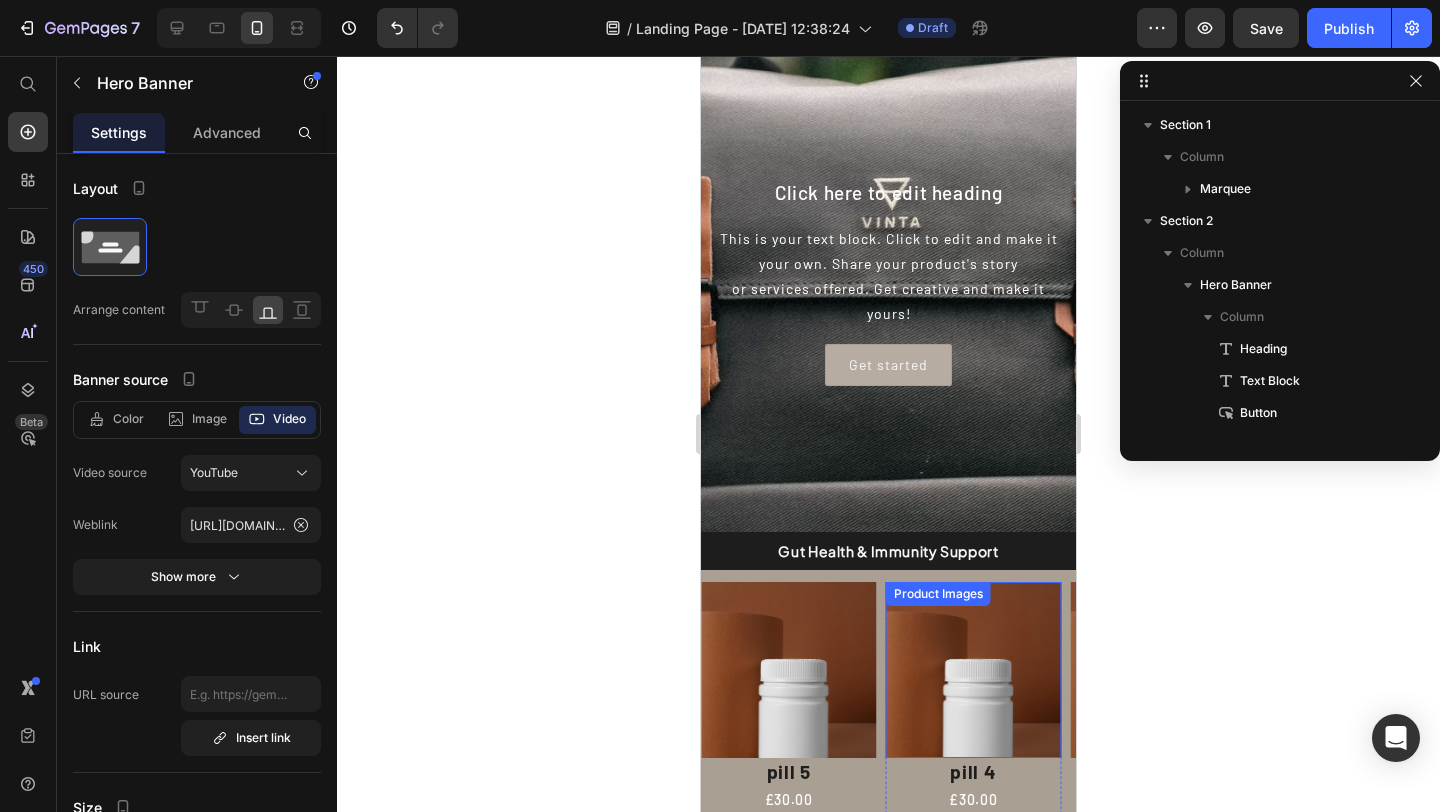 scroll, scrollTop: 0, scrollLeft: 0, axis: both 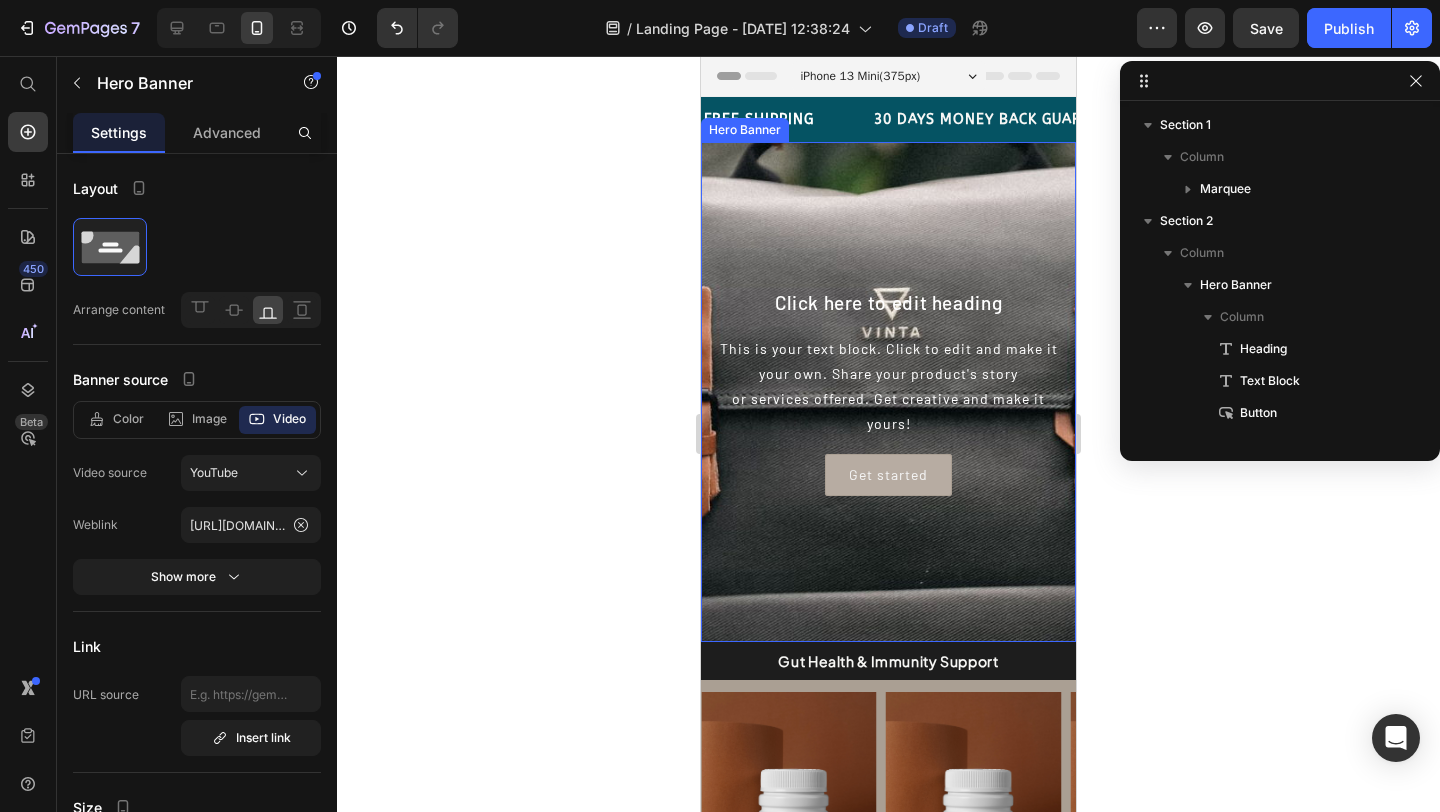 click at bounding box center (888, 509) 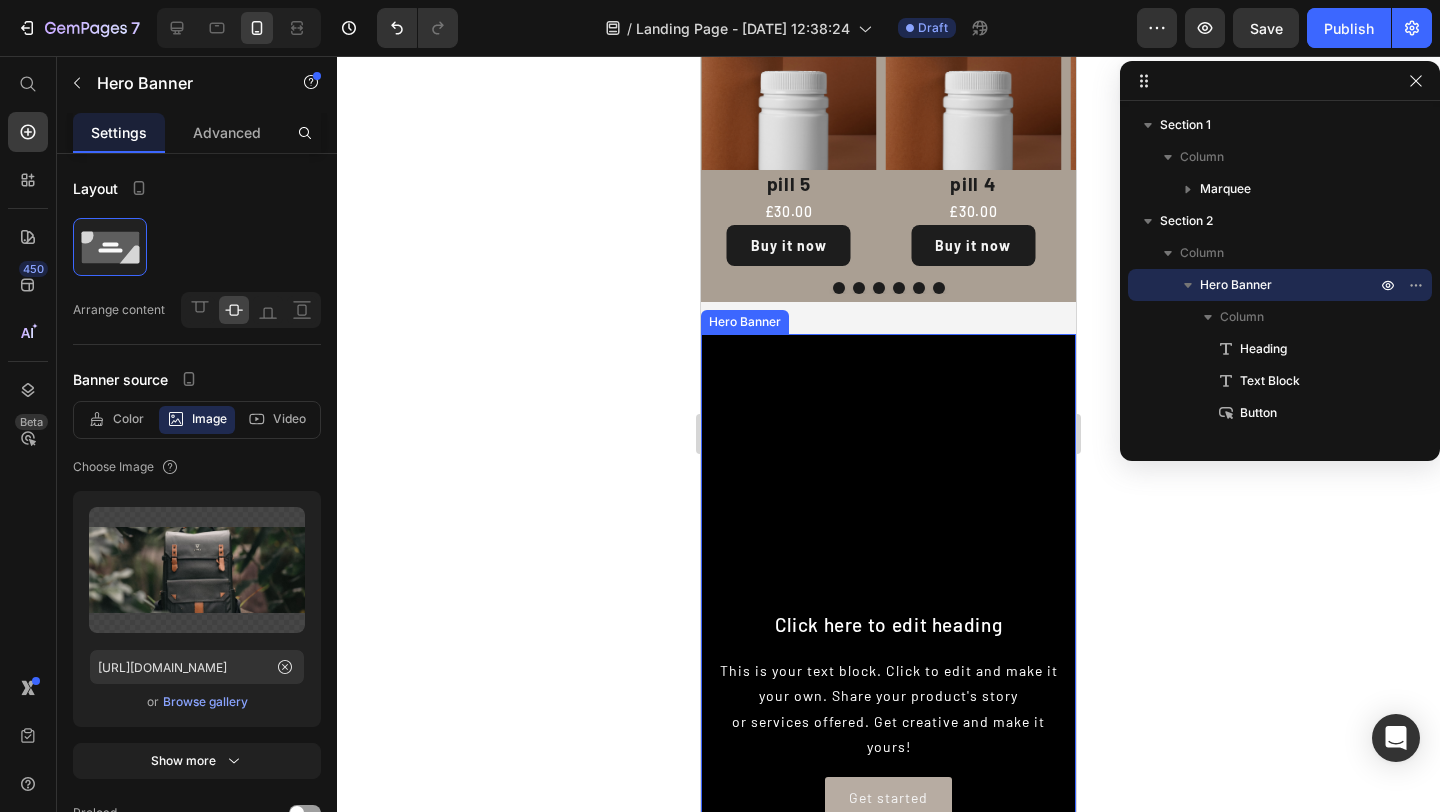 scroll, scrollTop: 736, scrollLeft: 0, axis: vertical 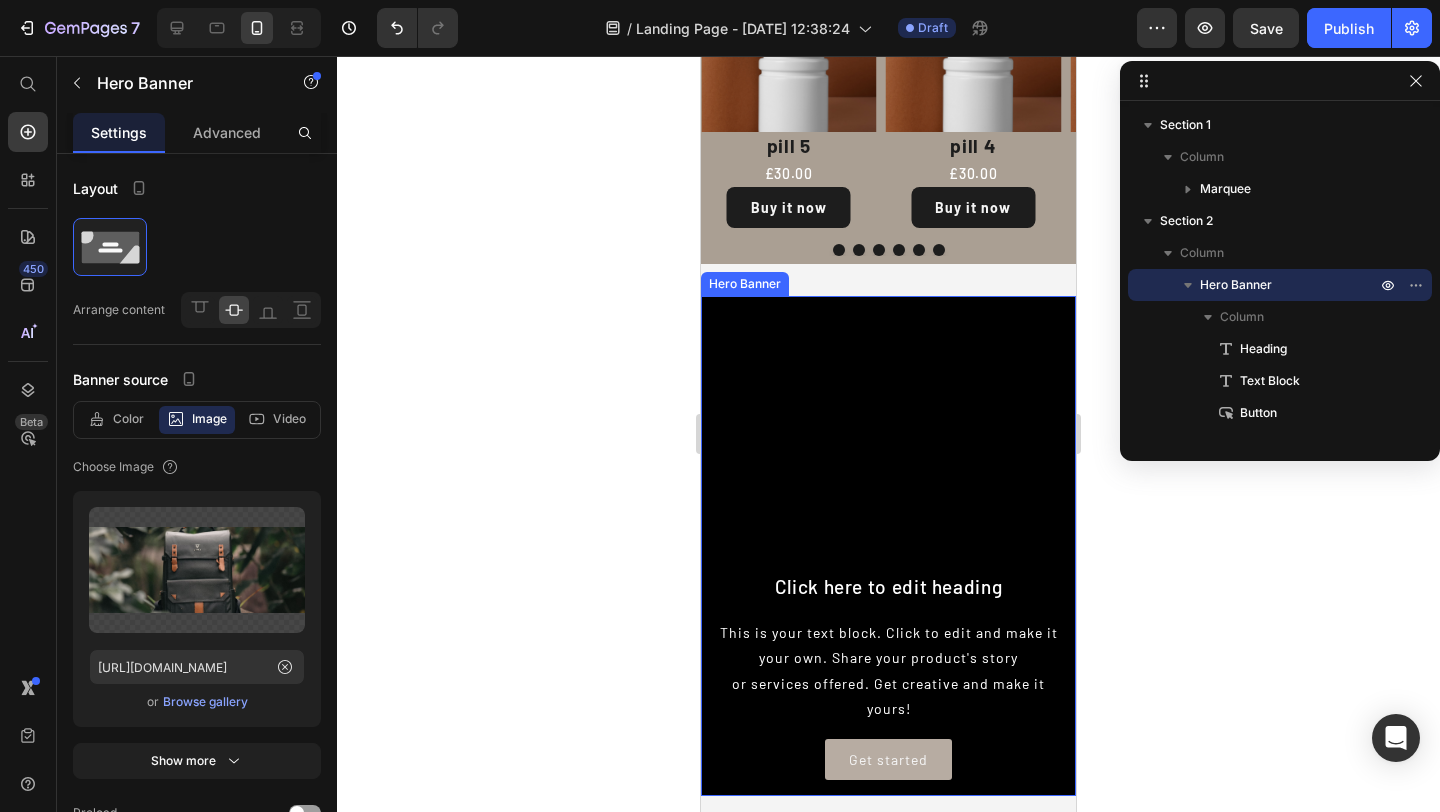 click at bounding box center [888, 546] 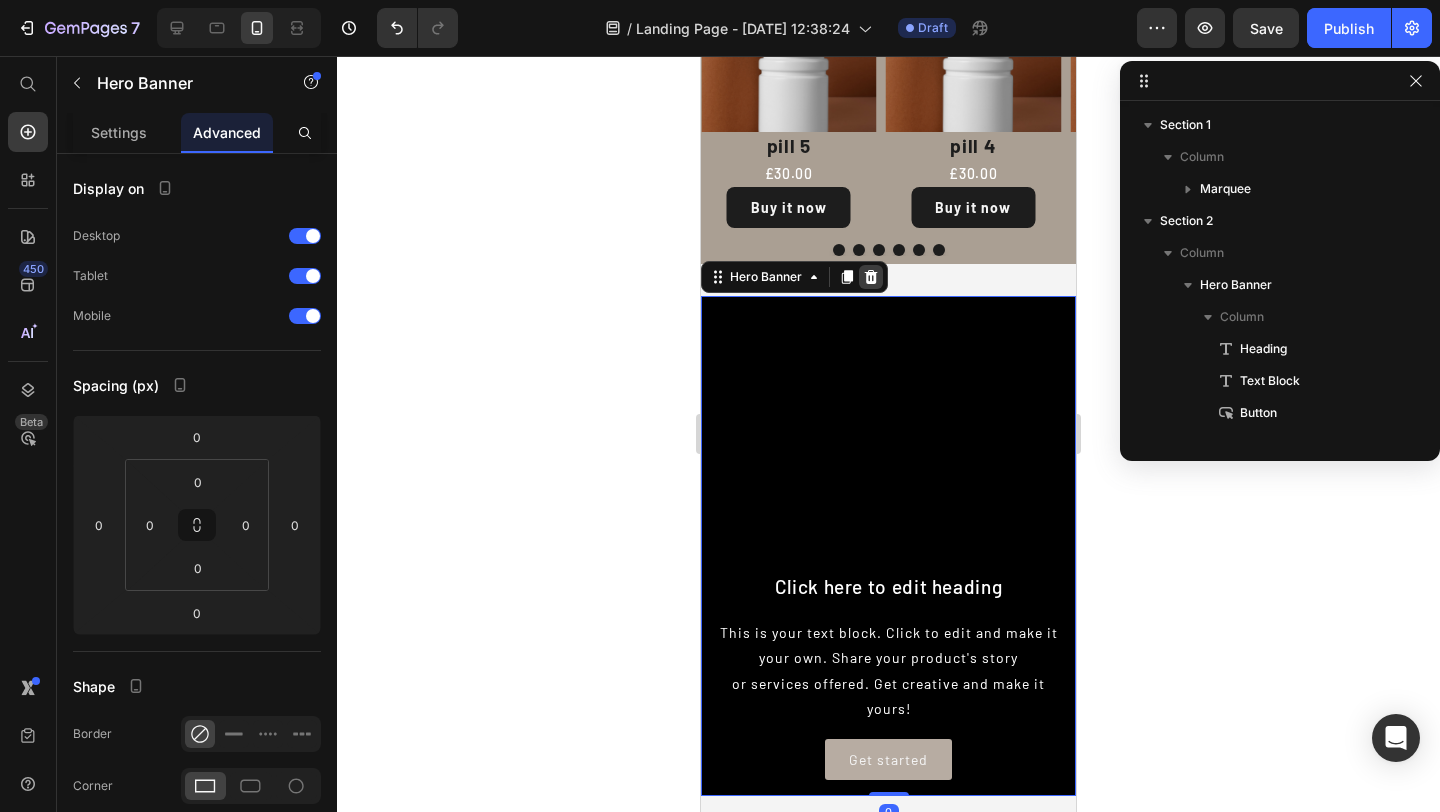 click 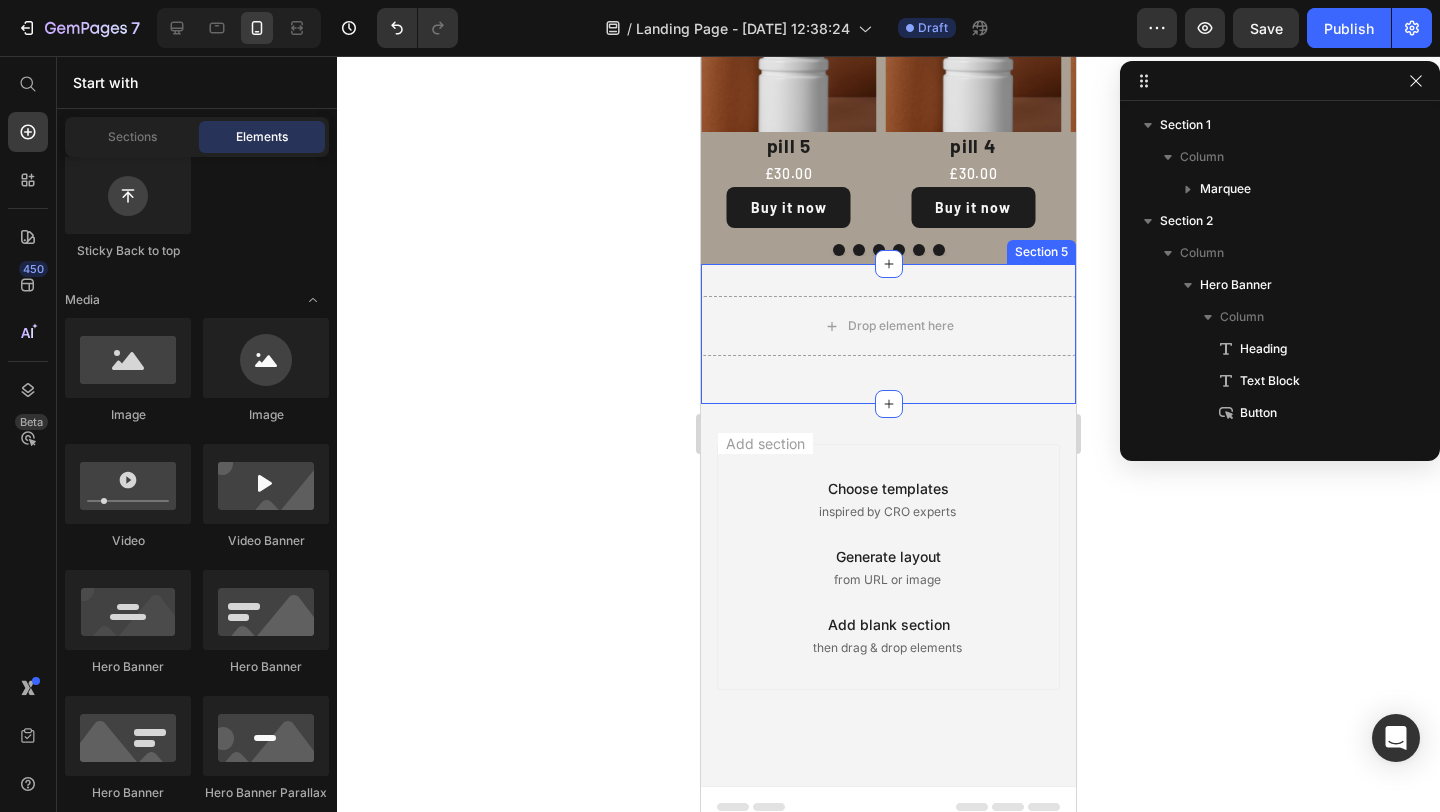 click on "Drop element here Row Section 5" at bounding box center (888, 334) 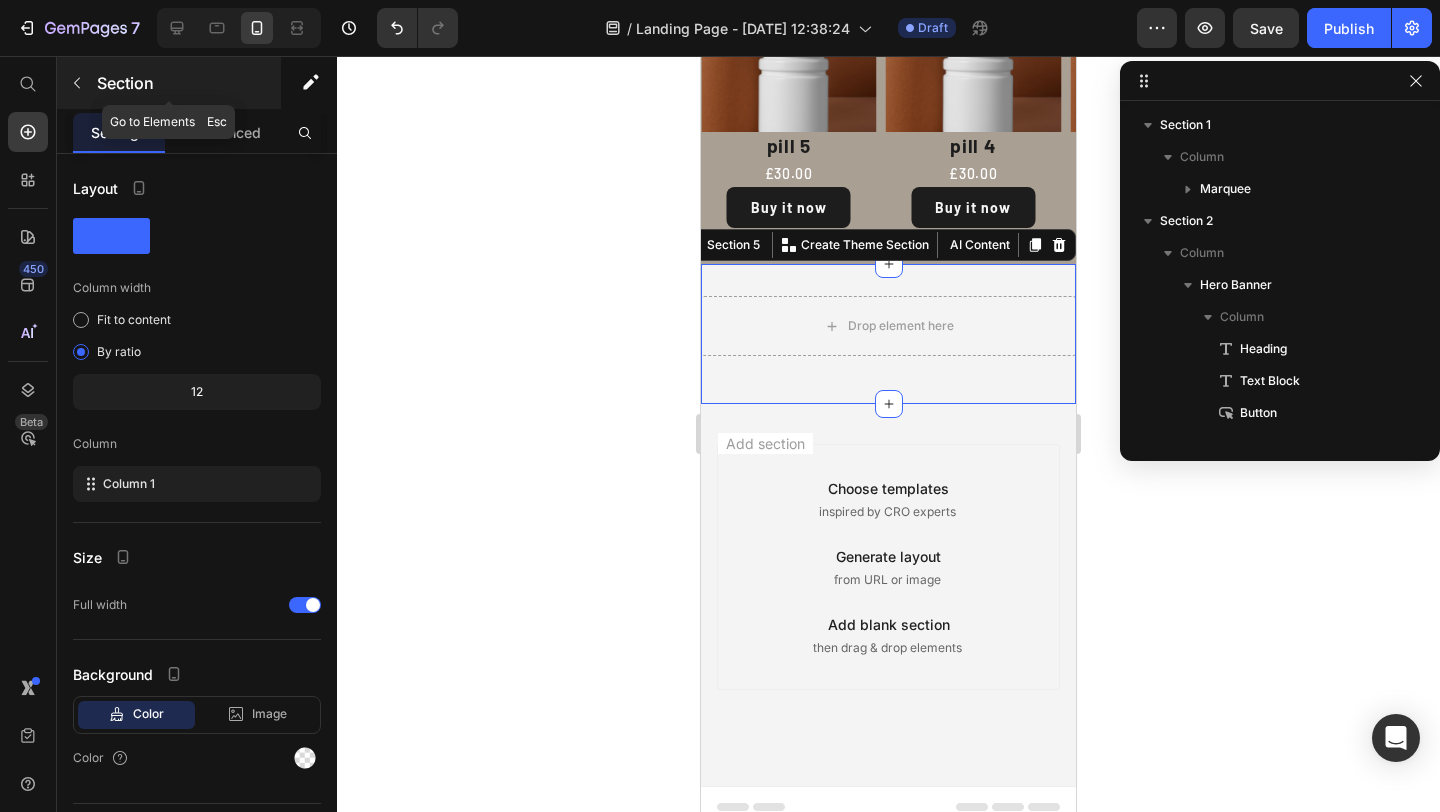 click at bounding box center [77, 83] 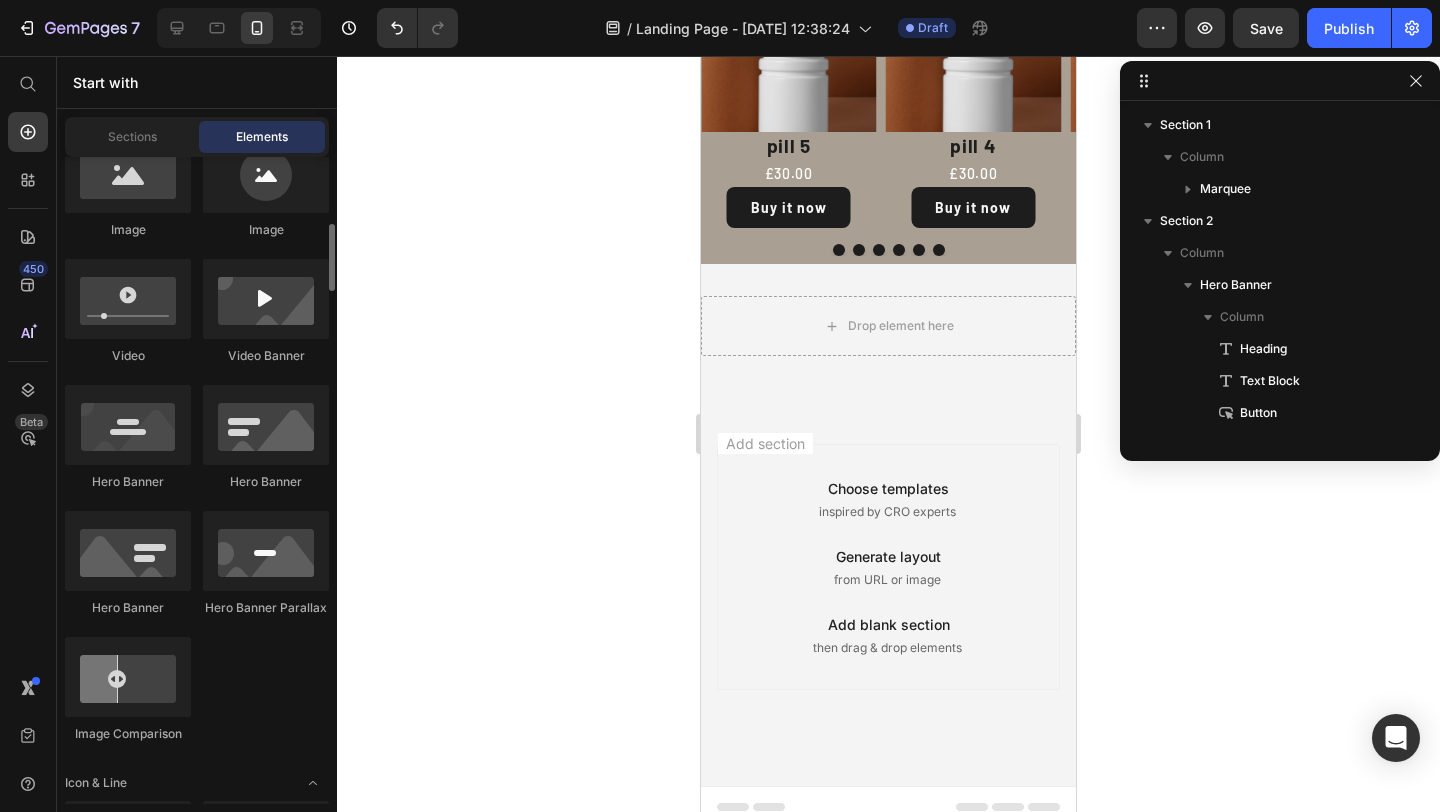 scroll, scrollTop: 858, scrollLeft: 0, axis: vertical 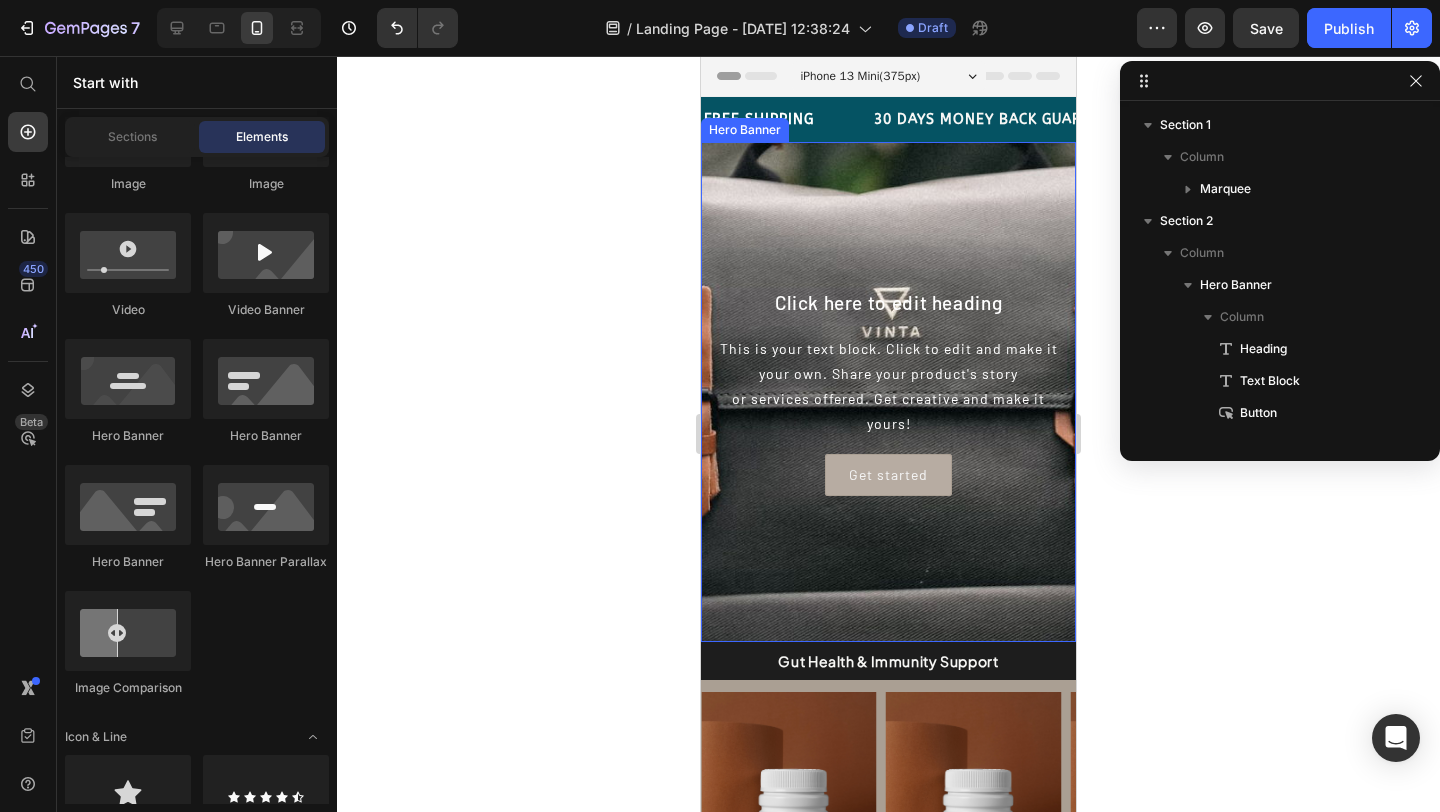 click at bounding box center [888, 508] 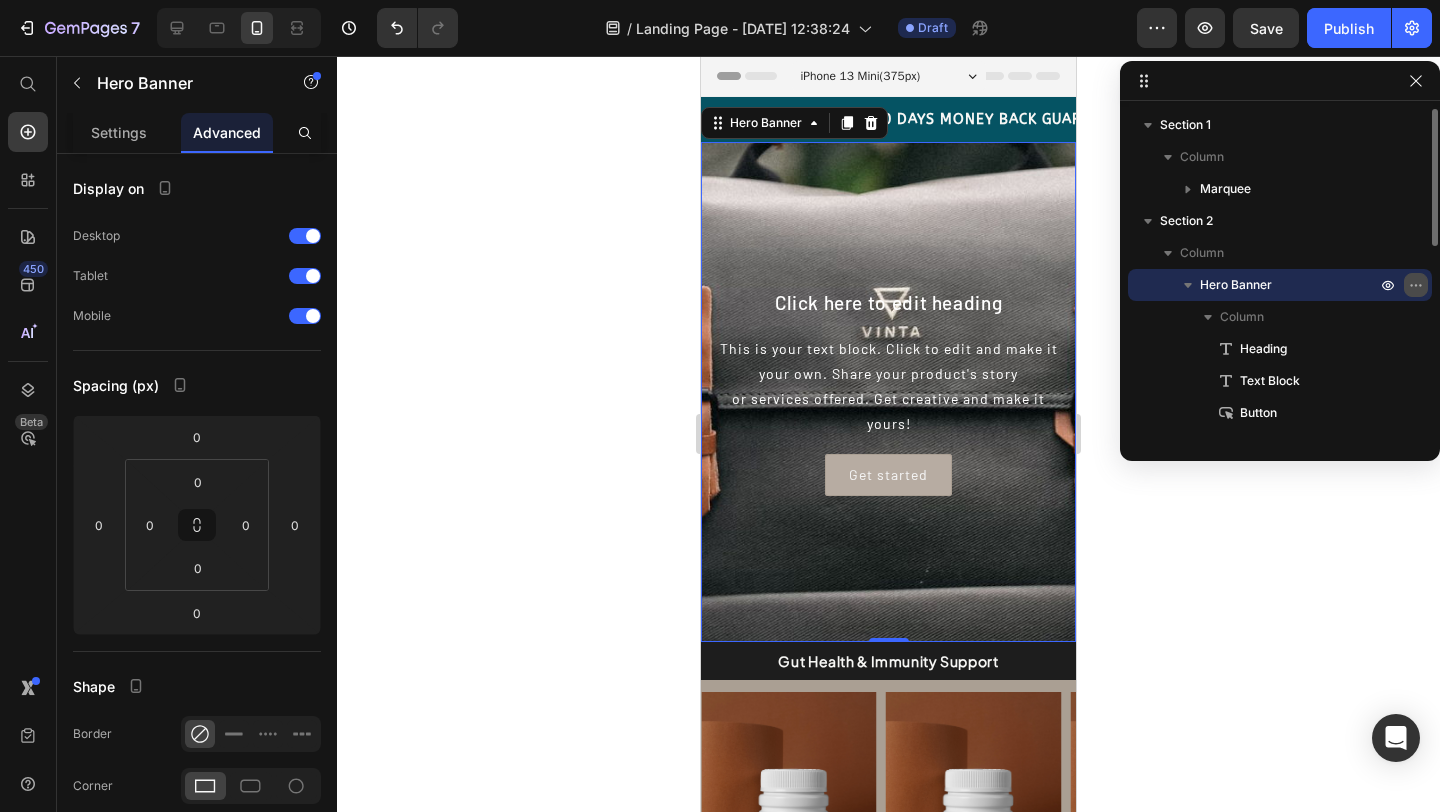 click 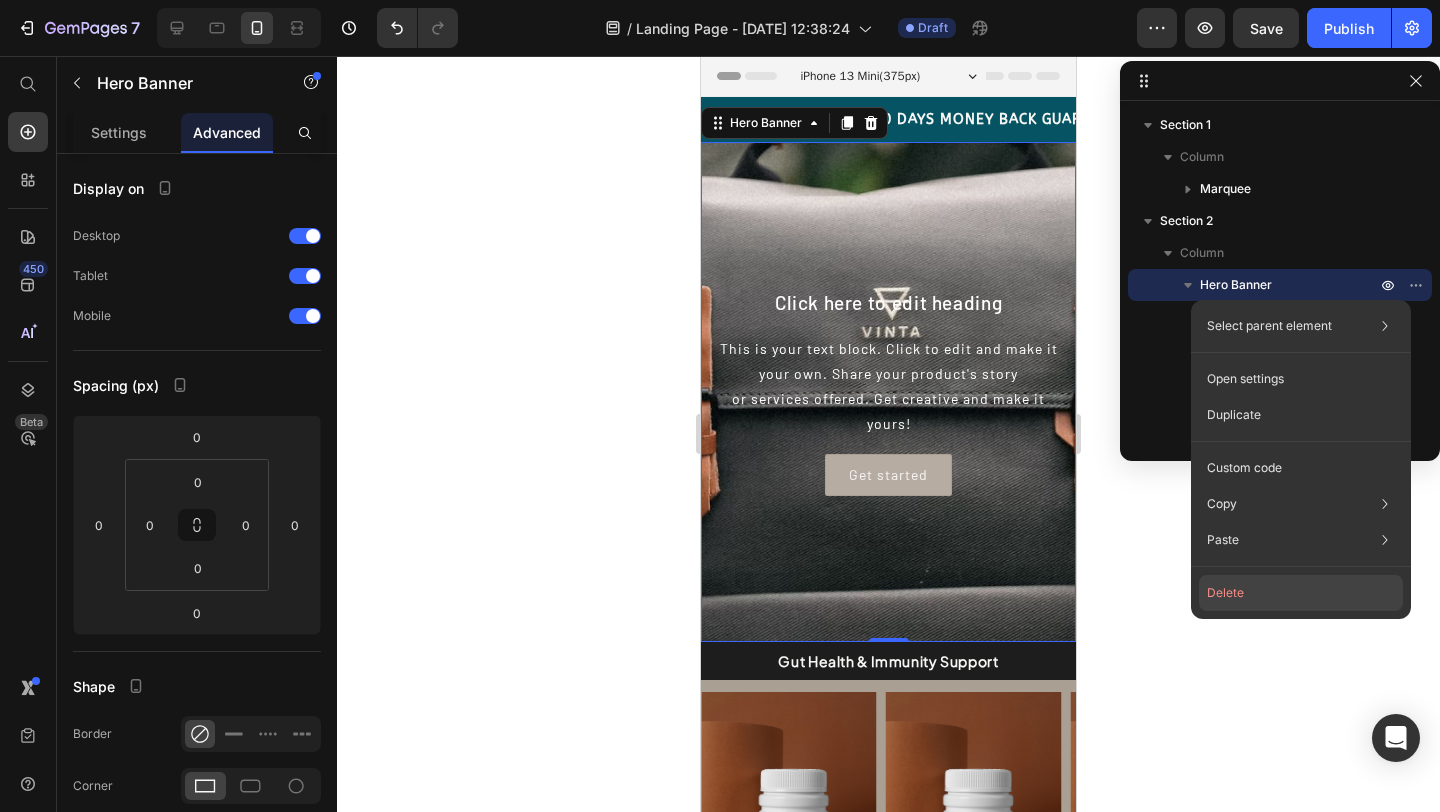 click on "Delete" 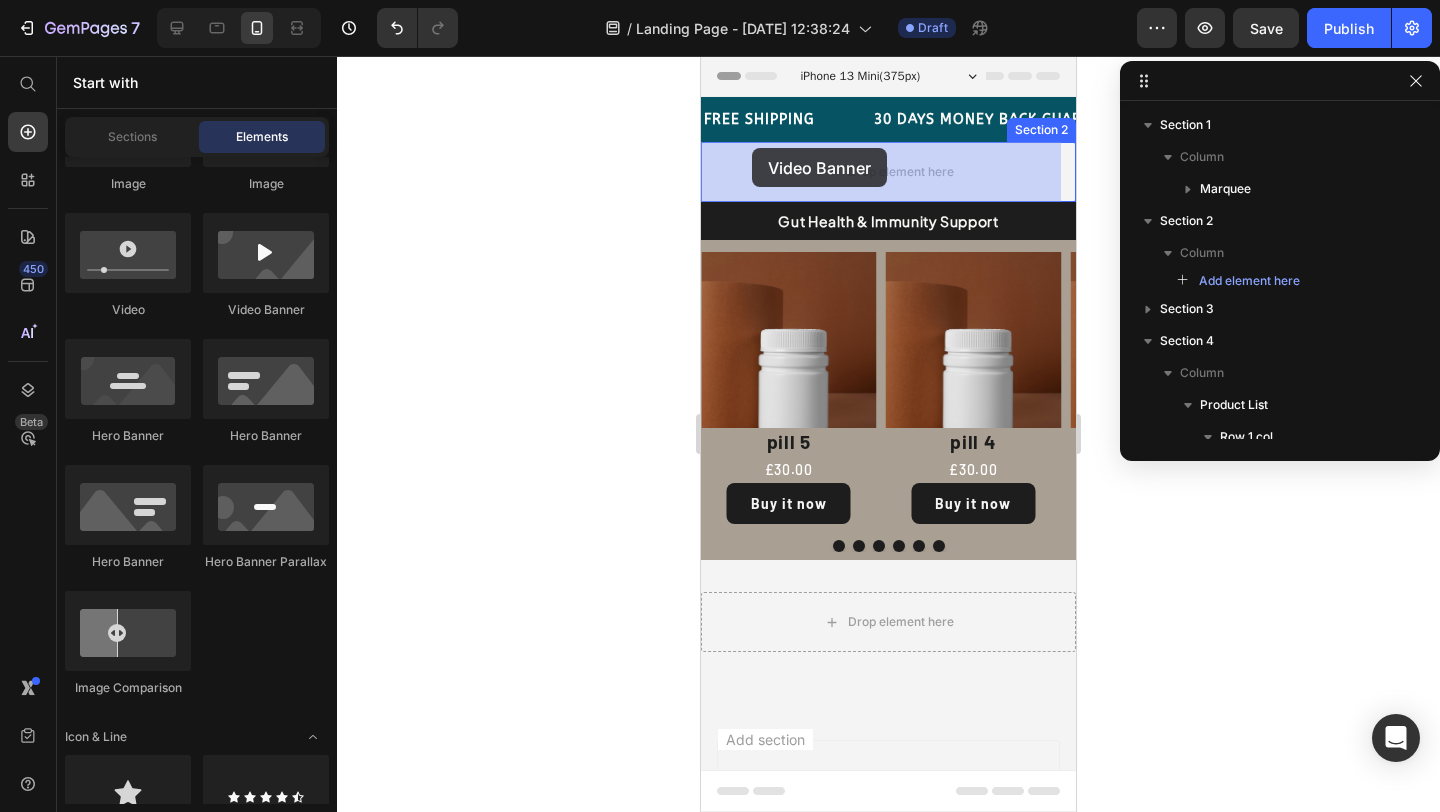 drag, startPoint x: 947, startPoint y: 322, endPoint x: 752, endPoint y: 148, distance: 261.3446 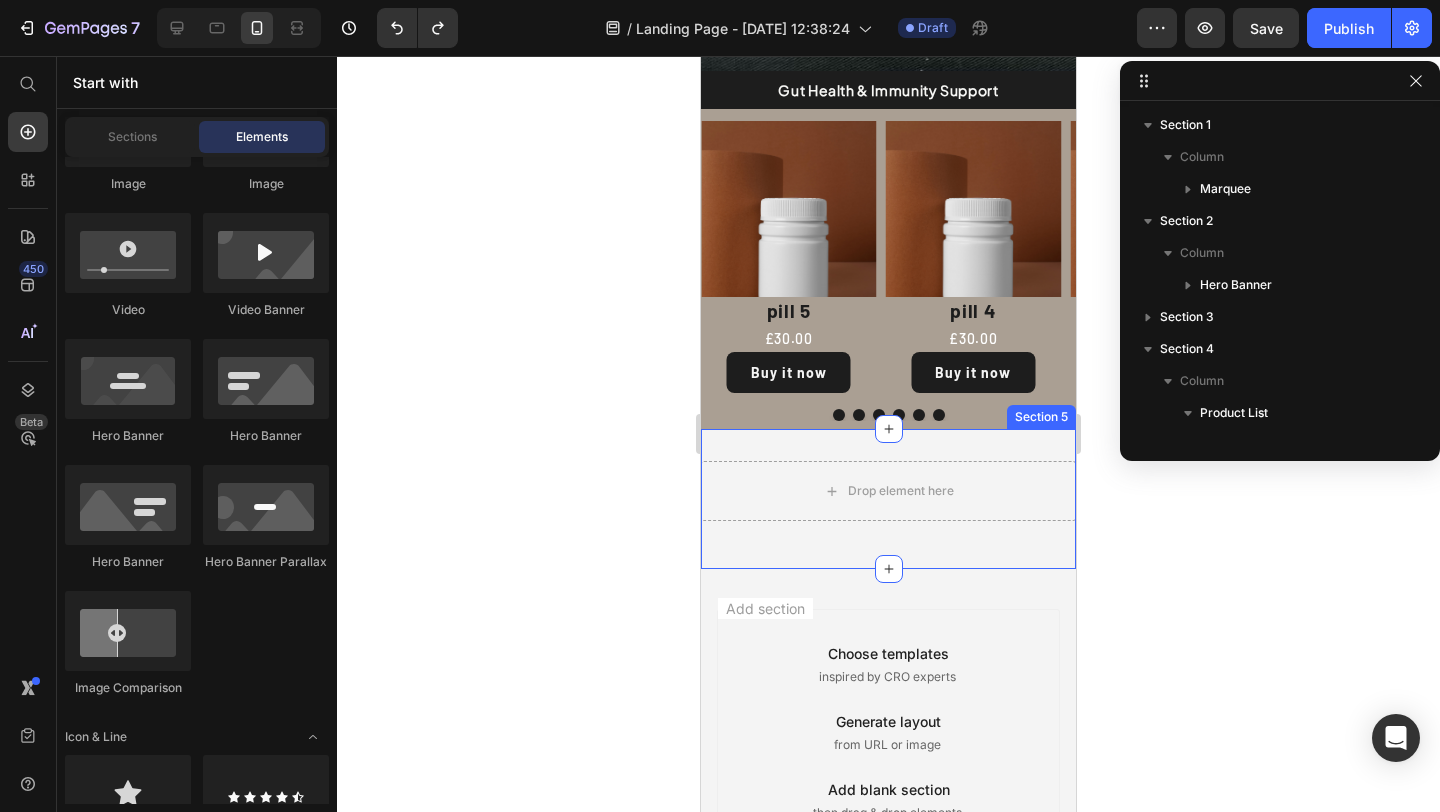 scroll, scrollTop: 679, scrollLeft: 0, axis: vertical 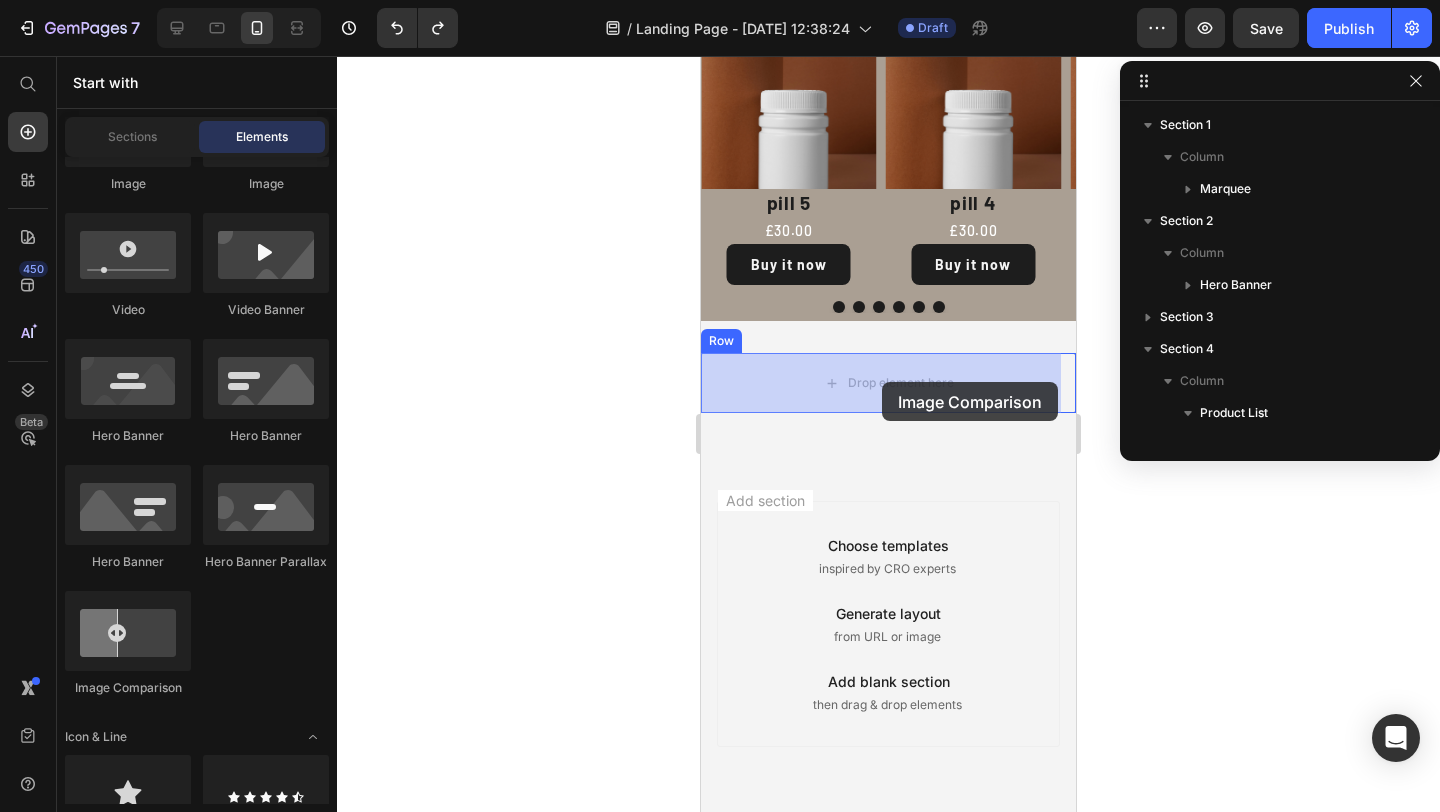 drag, startPoint x: 849, startPoint y: 703, endPoint x: 882, endPoint y: 382, distance: 322.6918 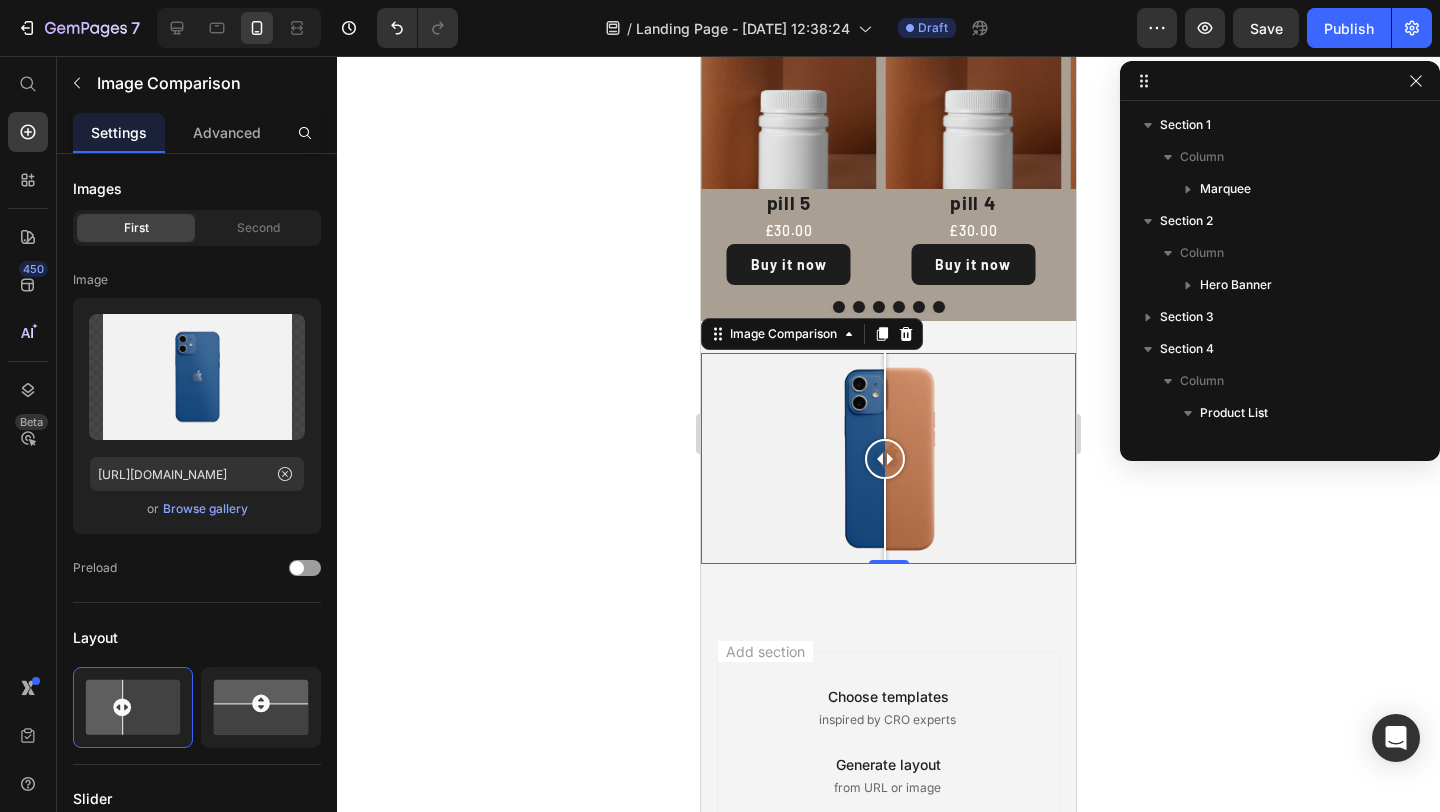 click at bounding box center (885, 459) 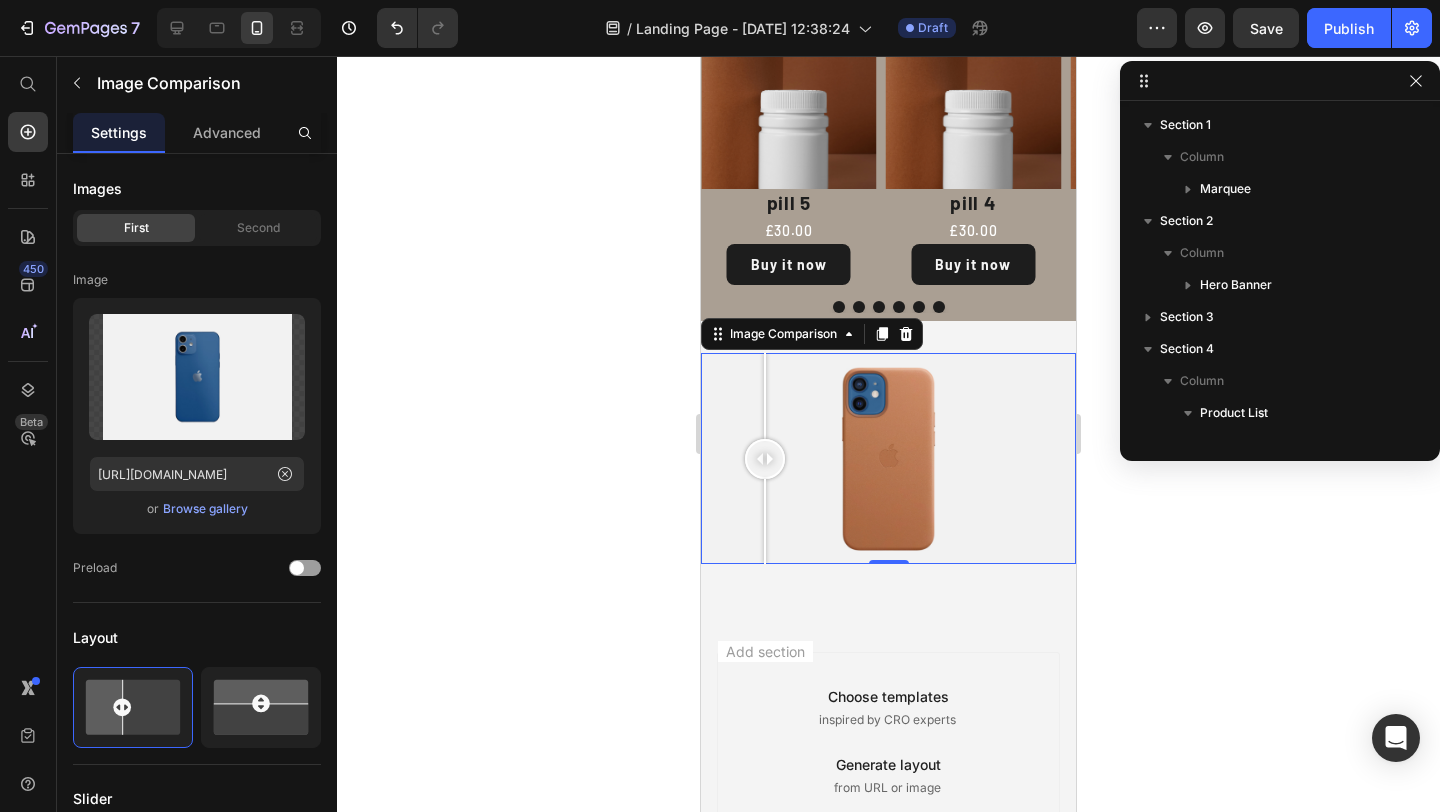 drag, startPoint x: 887, startPoint y: 457, endPoint x: 765, endPoint y: 458, distance: 122.0041 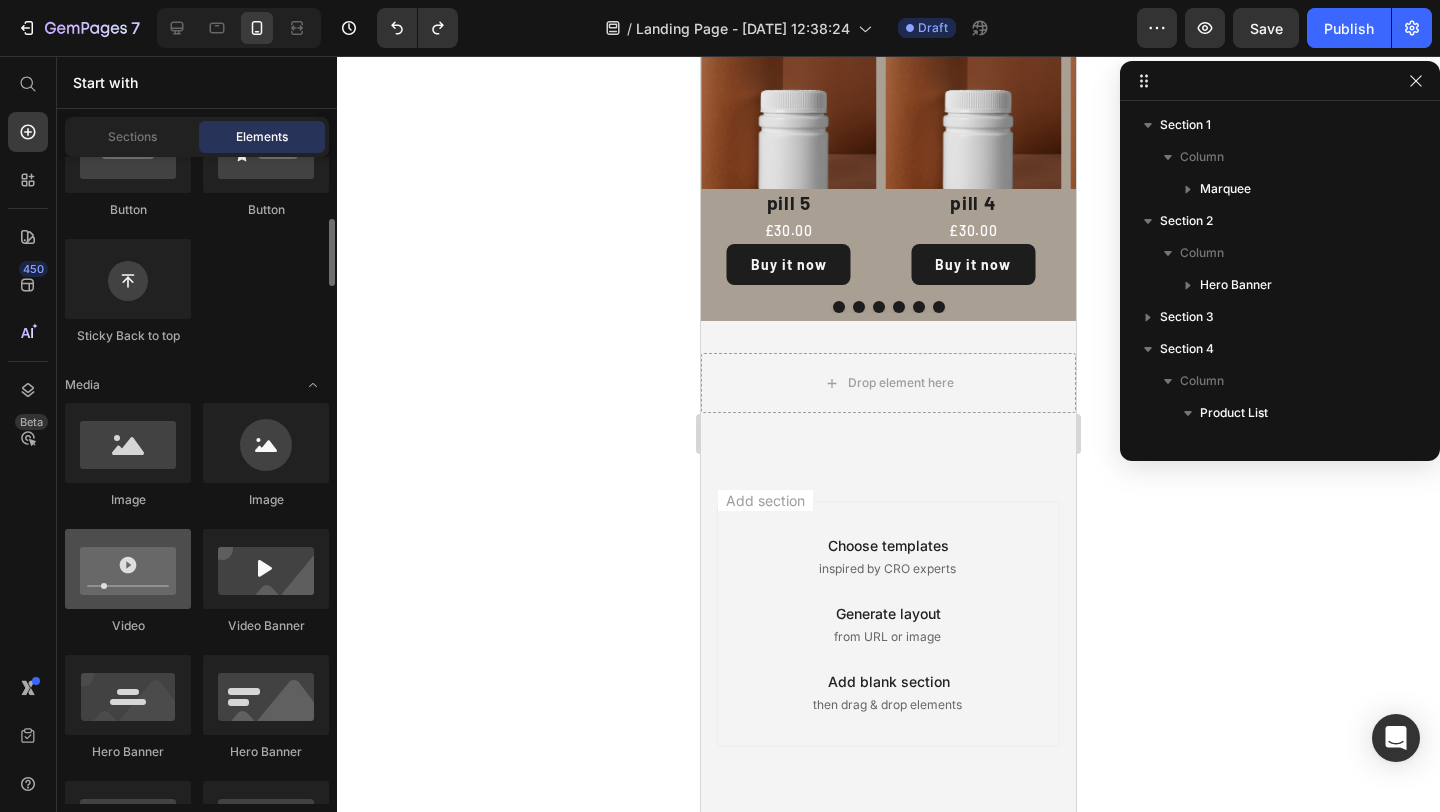 scroll, scrollTop: 568, scrollLeft: 0, axis: vertical 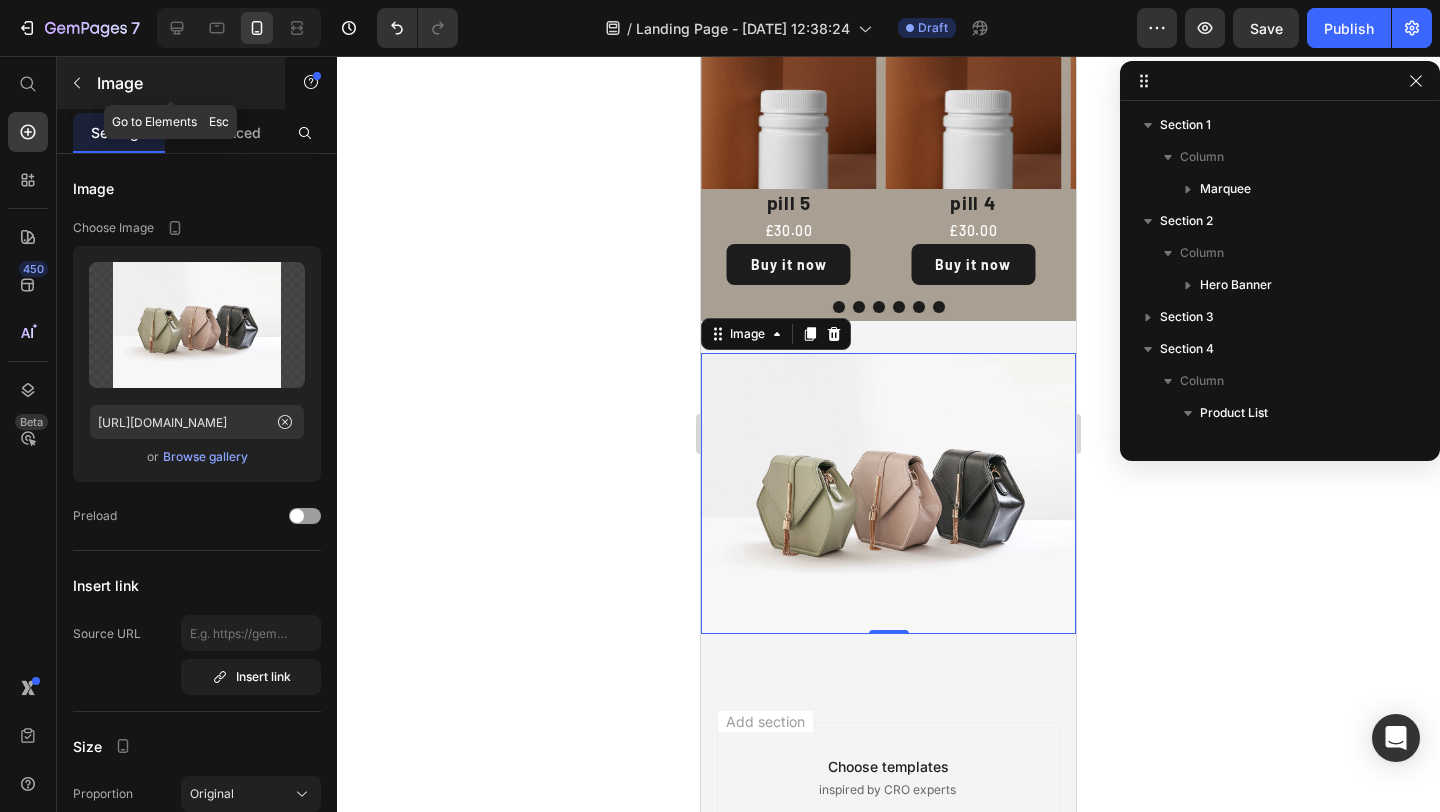 click at bounding box center [77, 83] 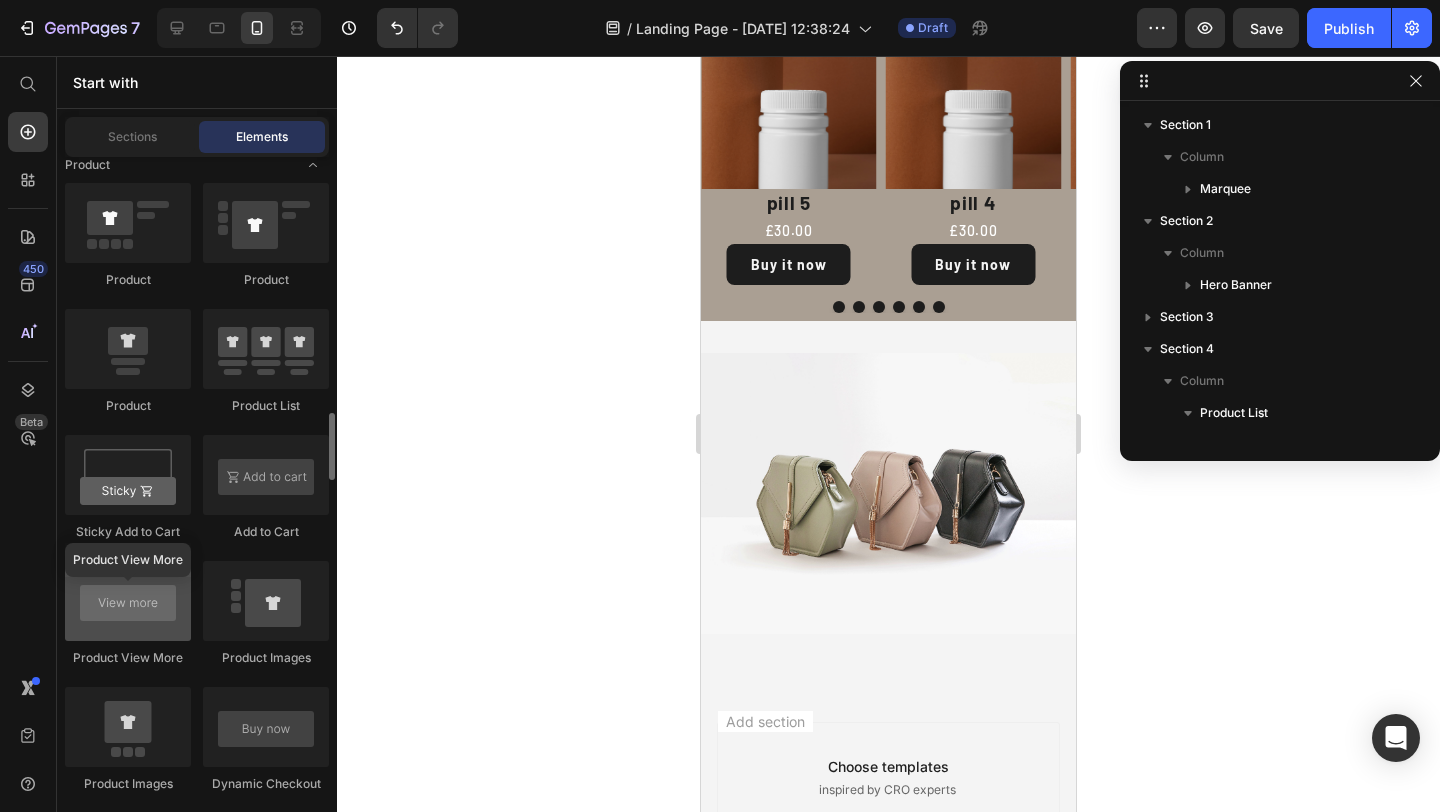 scroll, scrollTop: 2730, scrollLeft: 0, axis: vertical 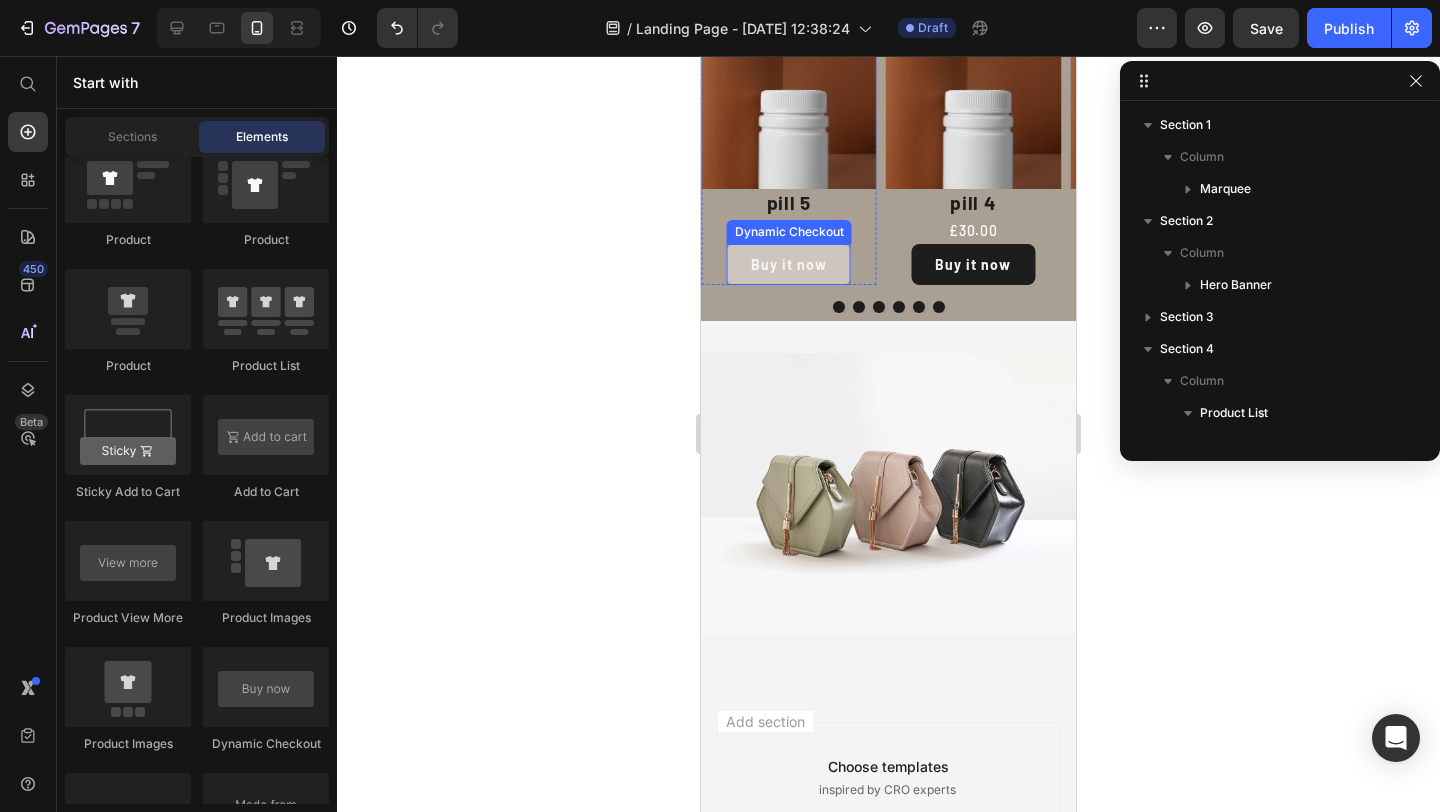click on "Buy it now" at bounding box center [789, 264] 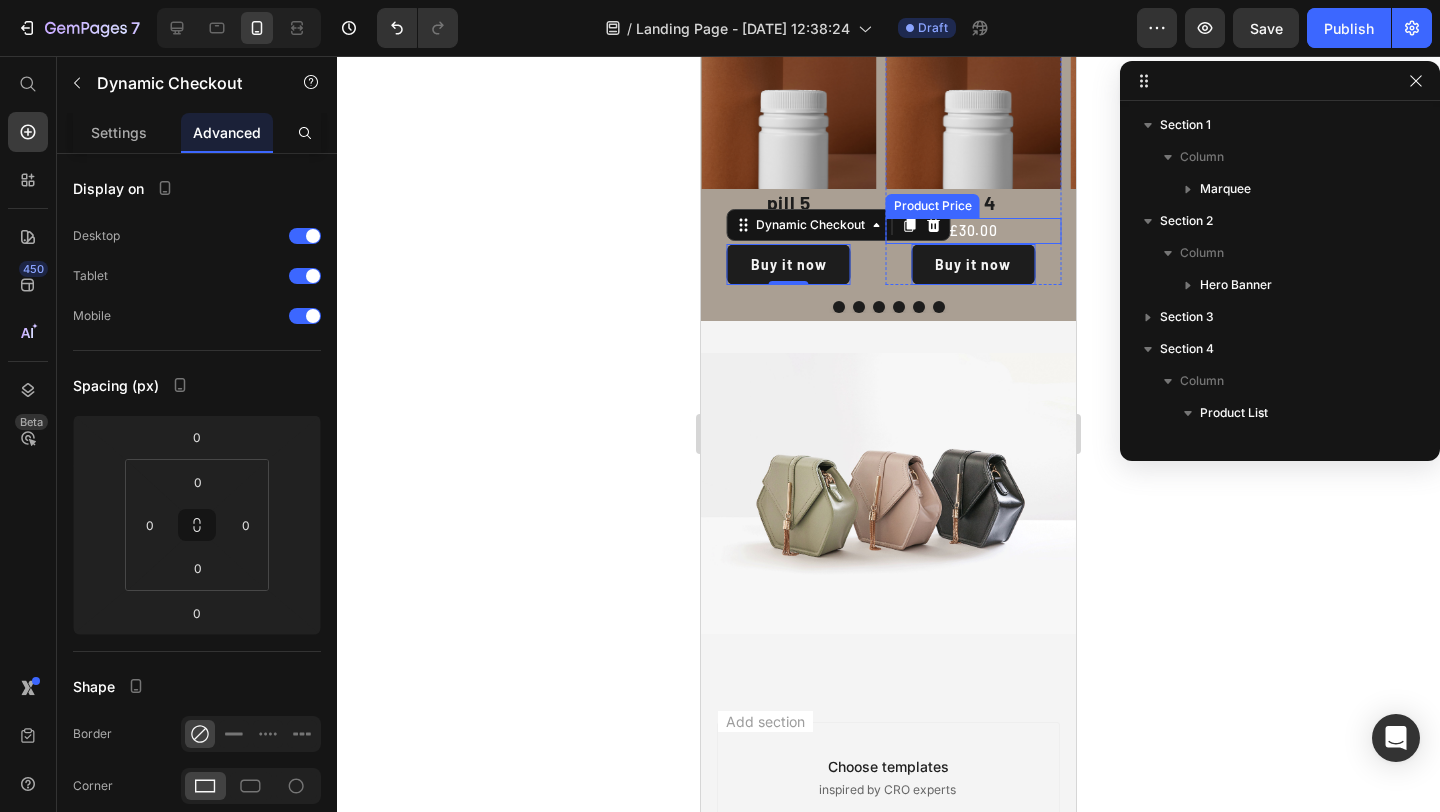 click on "£30.00" at bounding box center [974, 231] 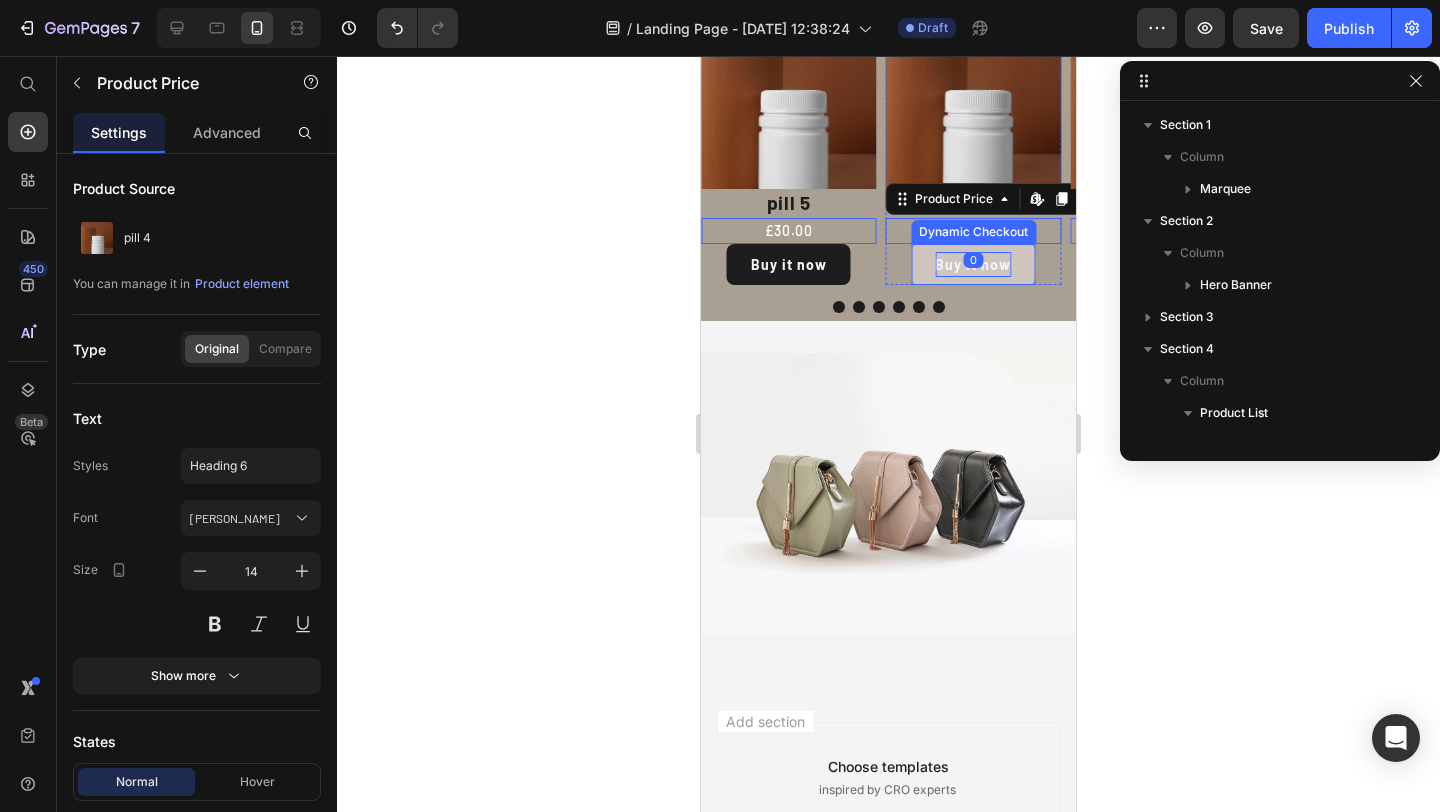 click on "Buy it now" at bounding box center (973, 264) 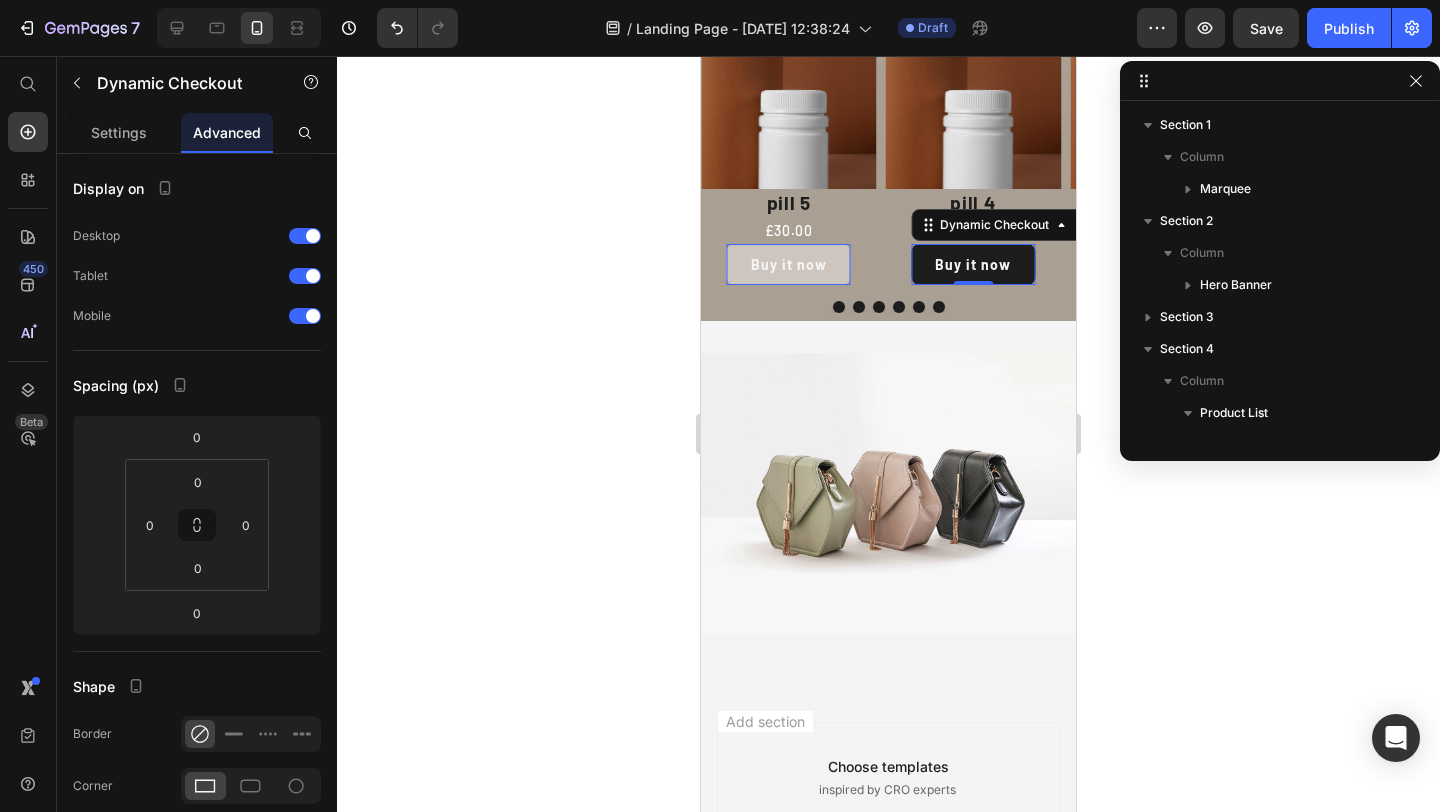 click on "Buy it now" at bounding box center (789, 264) 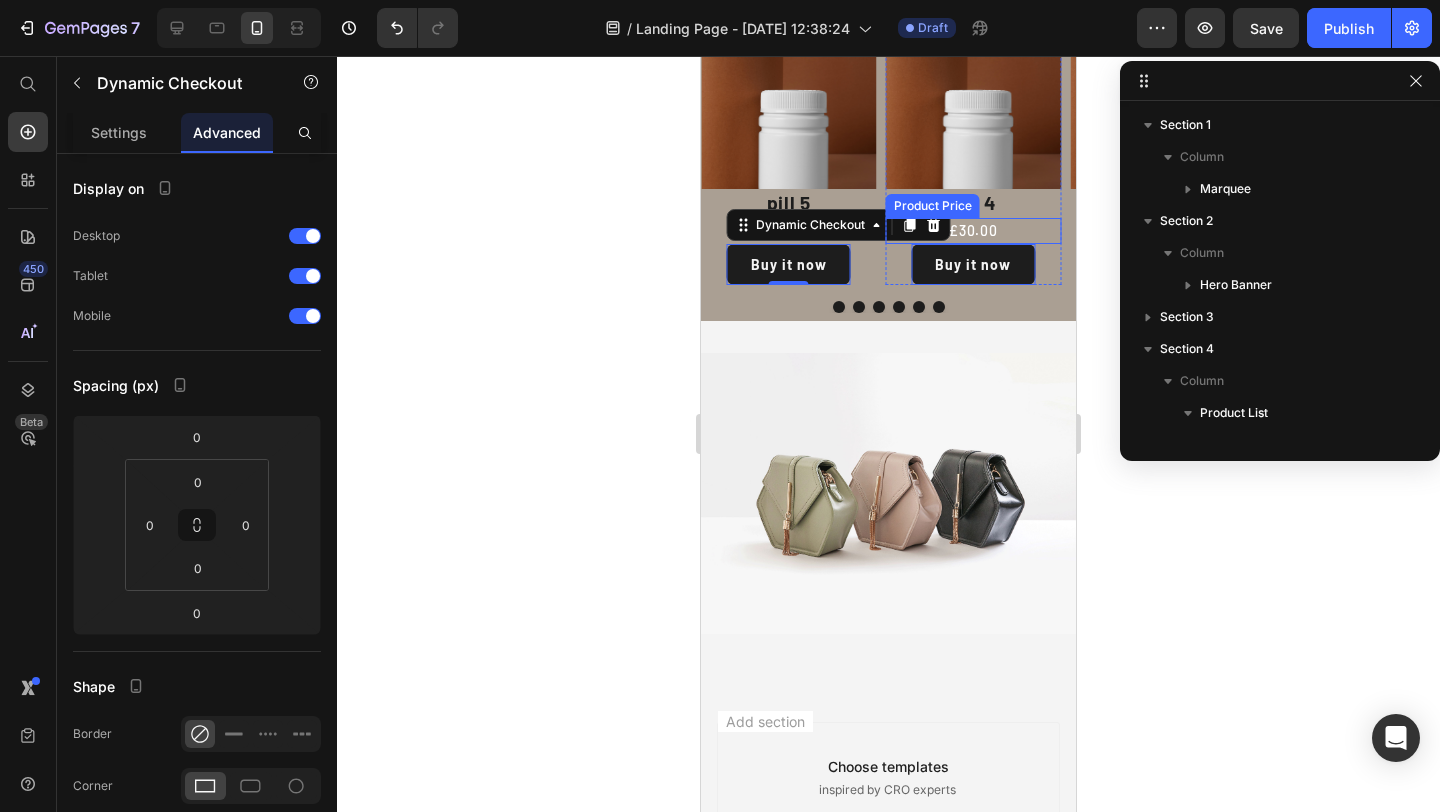 click on "£30.00" at bounding box center (974, 231) 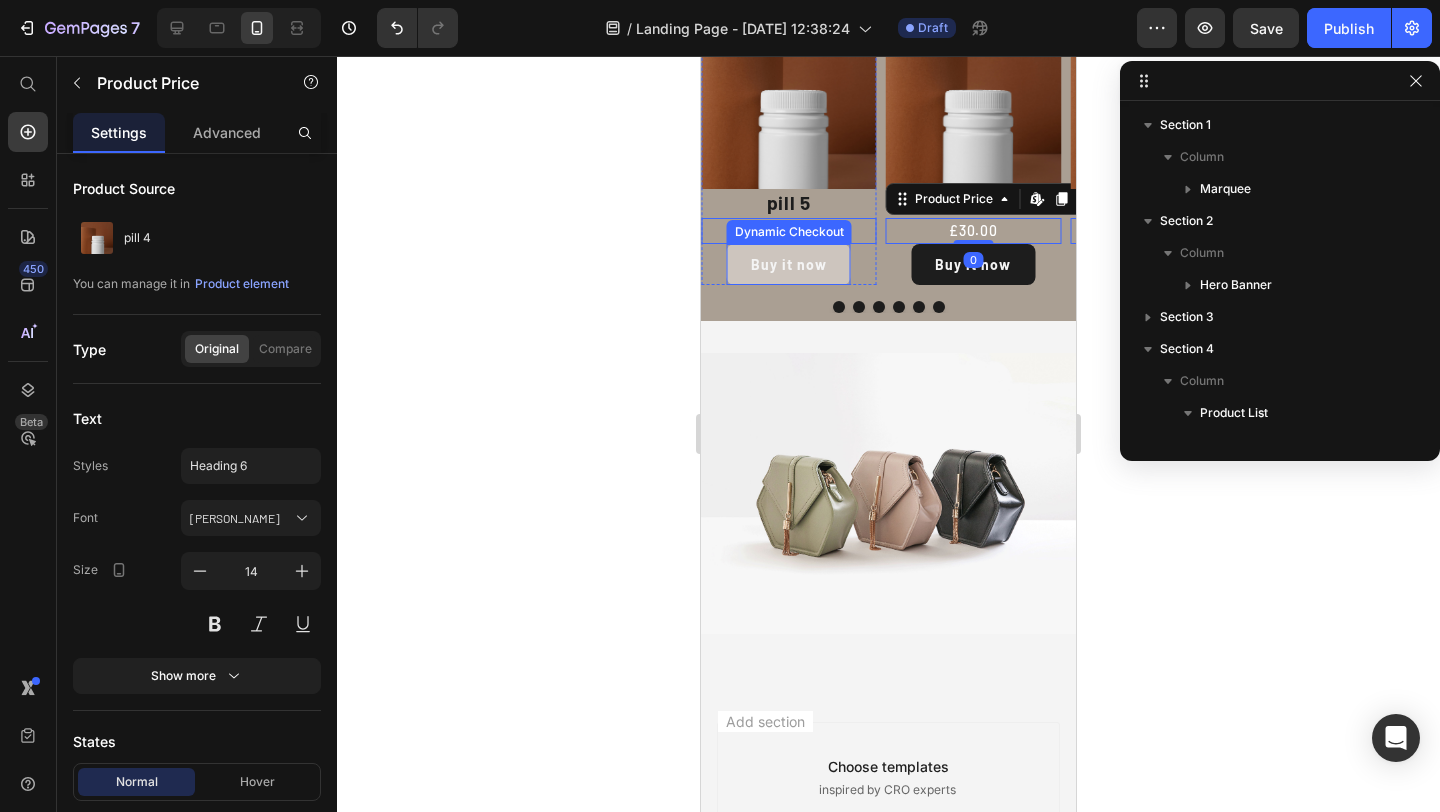 click on "Buy it now" at bounding box center (789, 264) 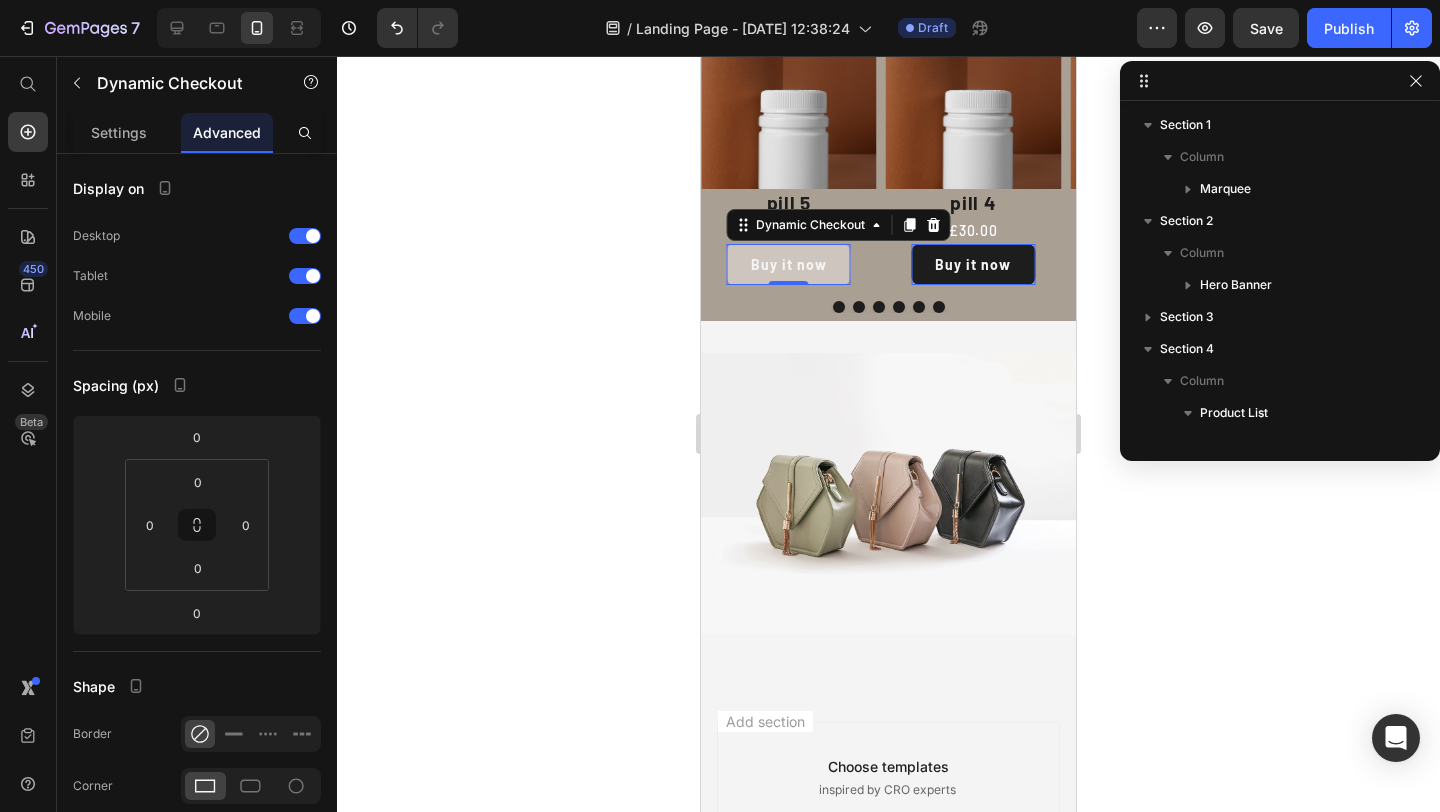 type 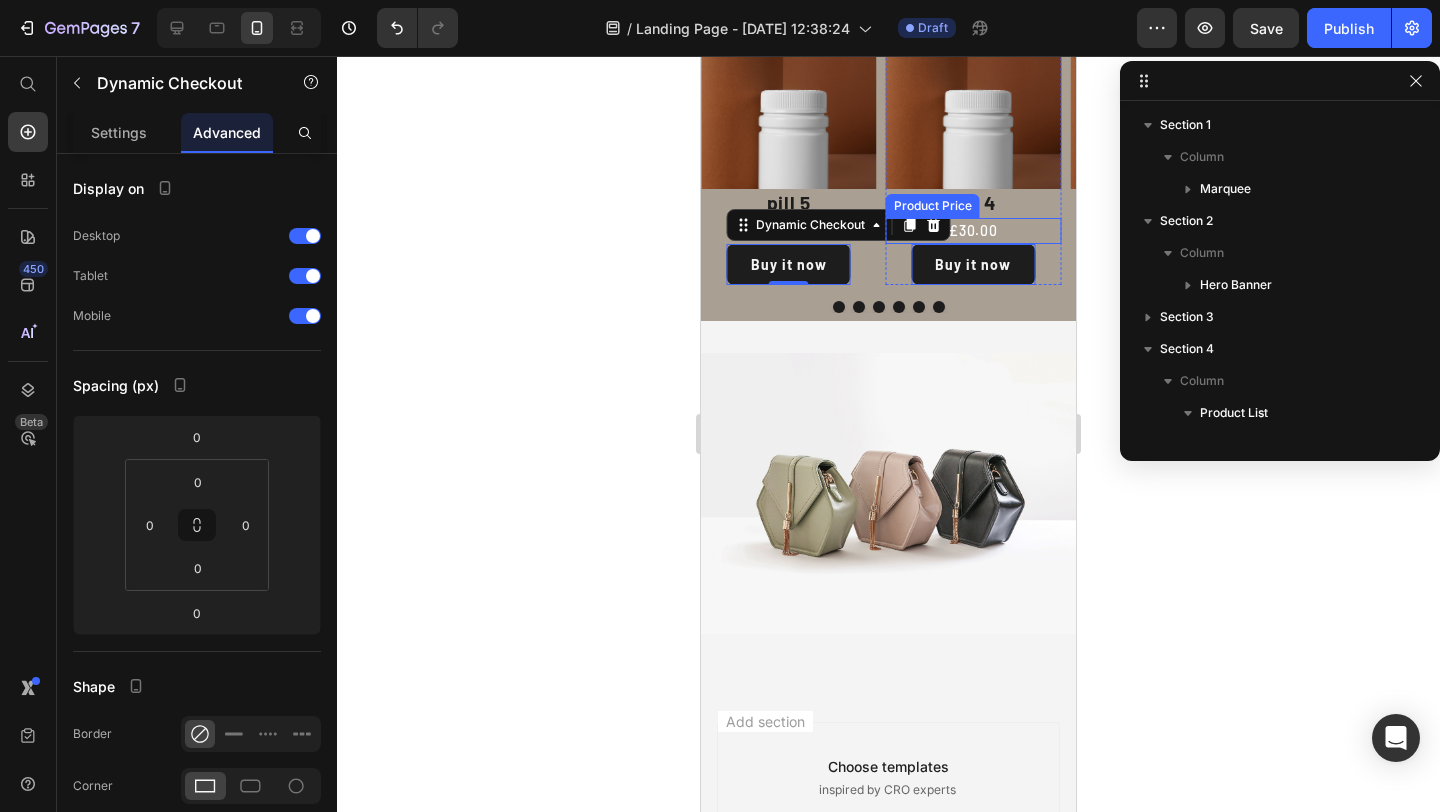 click on "£30.00" at bounding box center [974, 231] 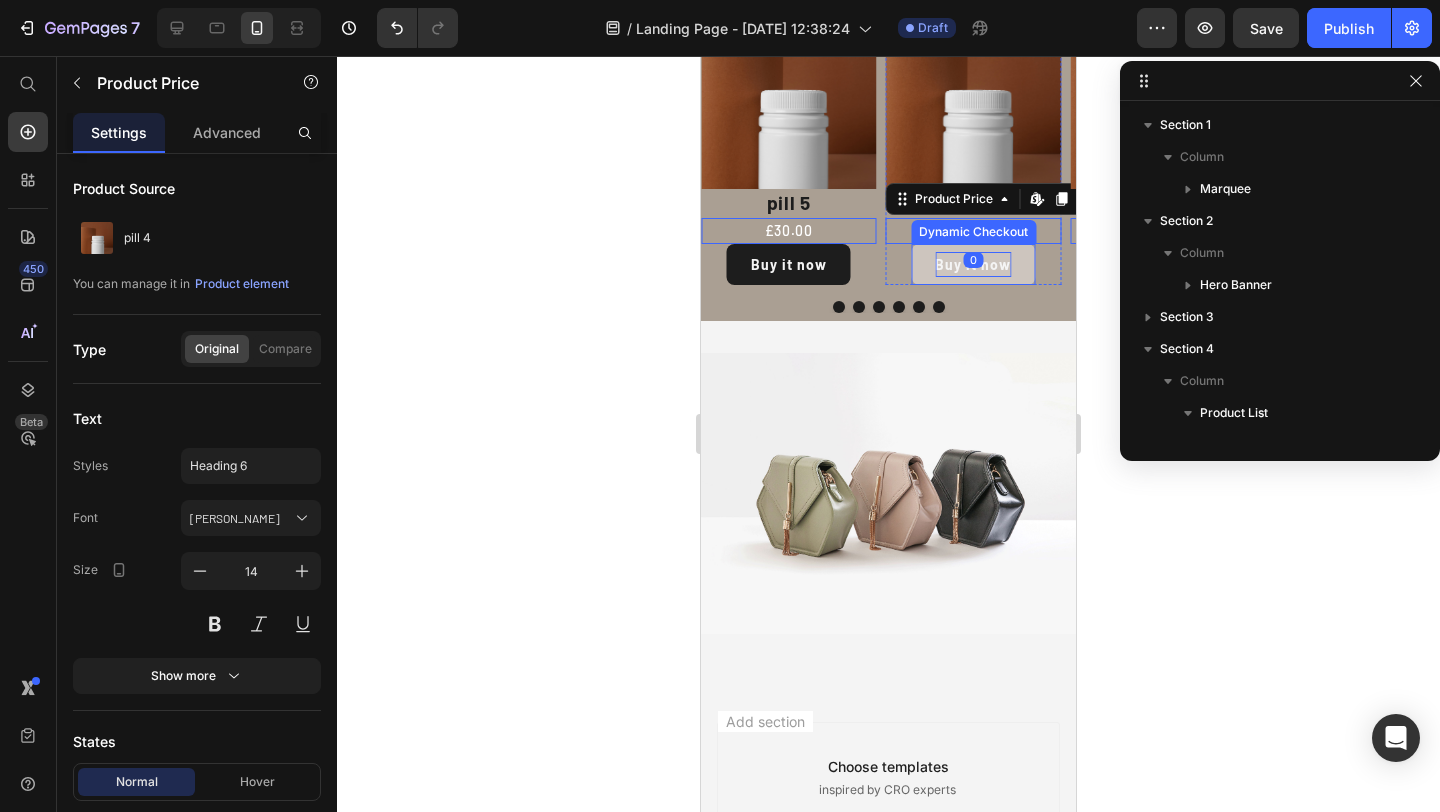 click on "Buy it now" at bounding box center [973, 264] 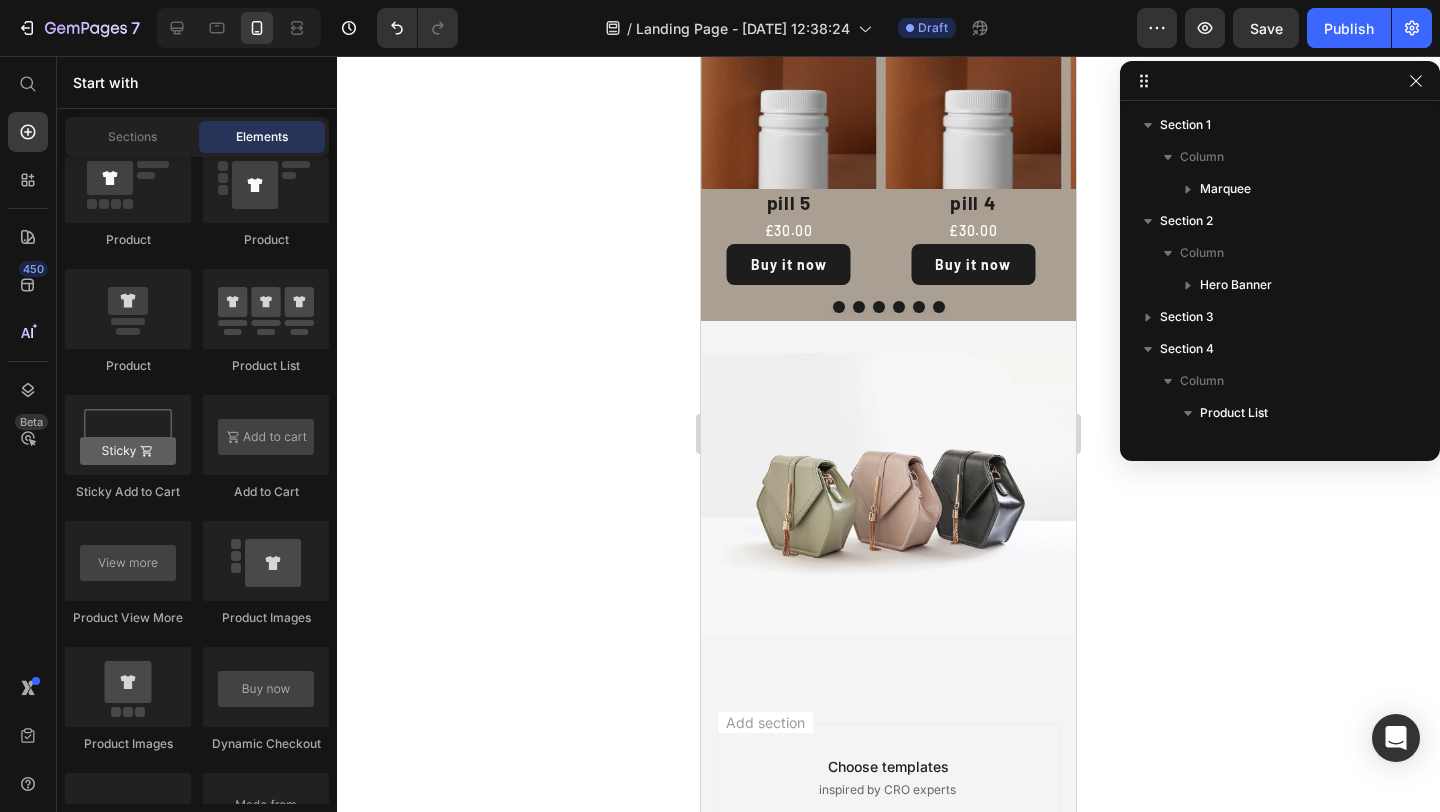 scroll, scrollTop: 0, scrollLeft: 0, axis: both 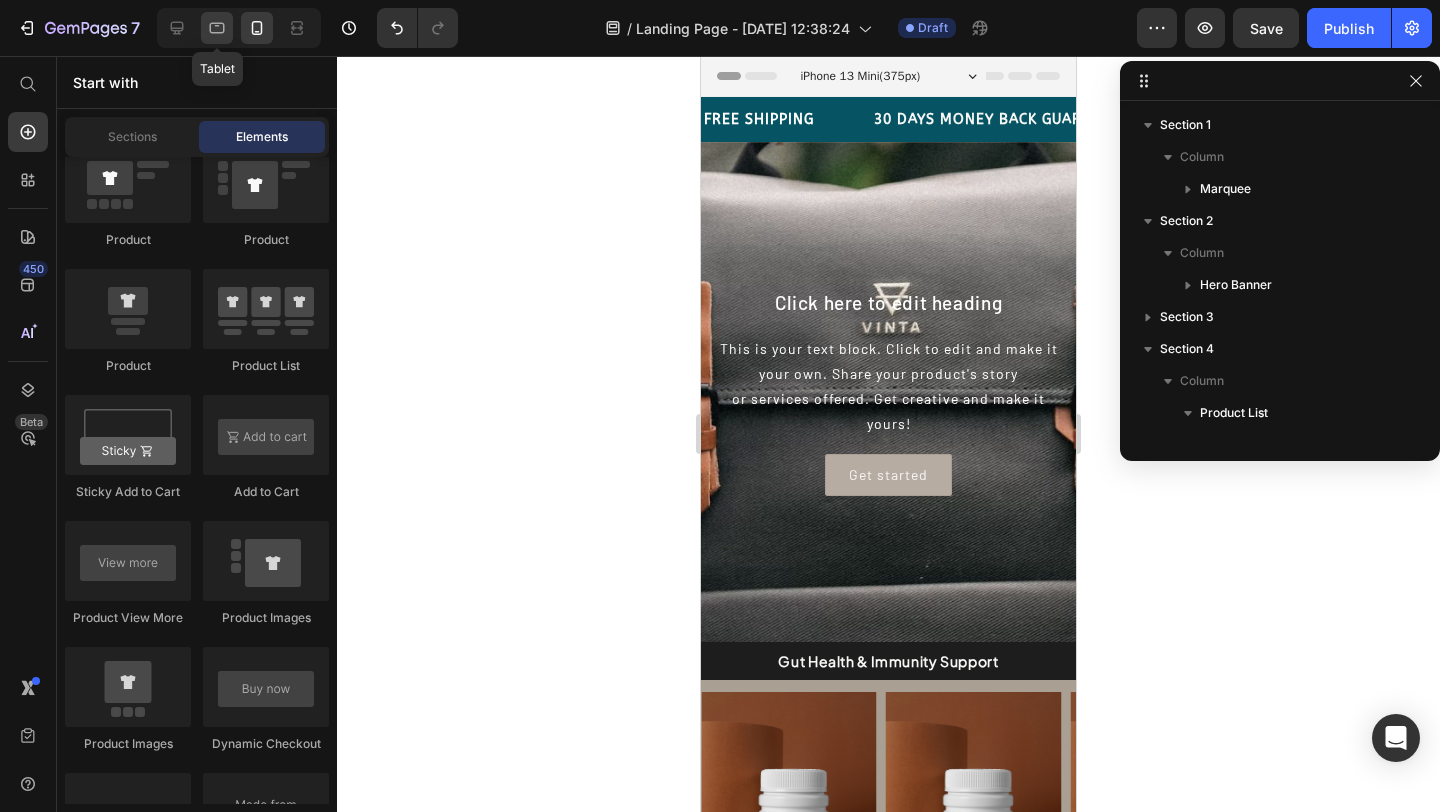 click 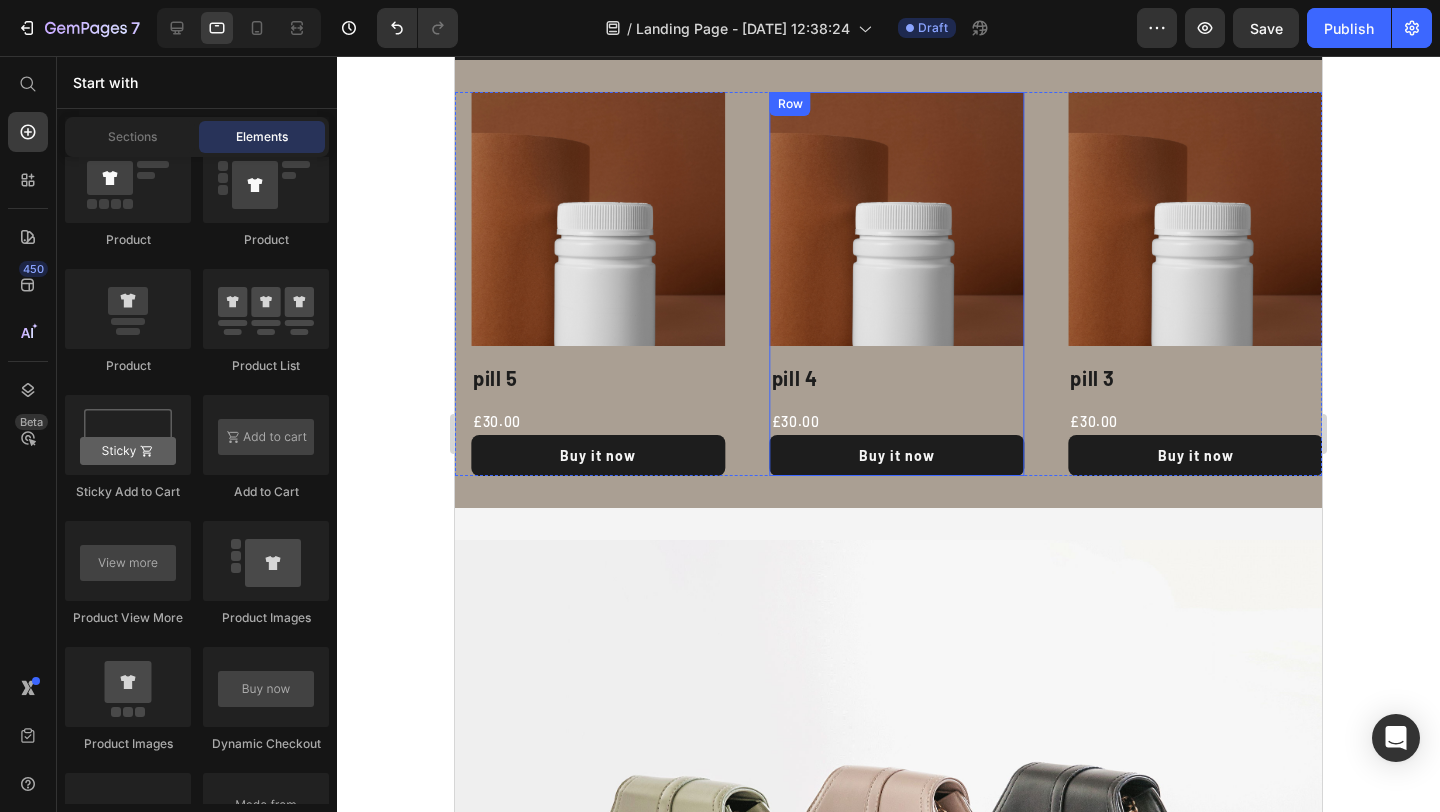 scroll, scrollTop: 493, scrollLeft: 0, axis: vertical 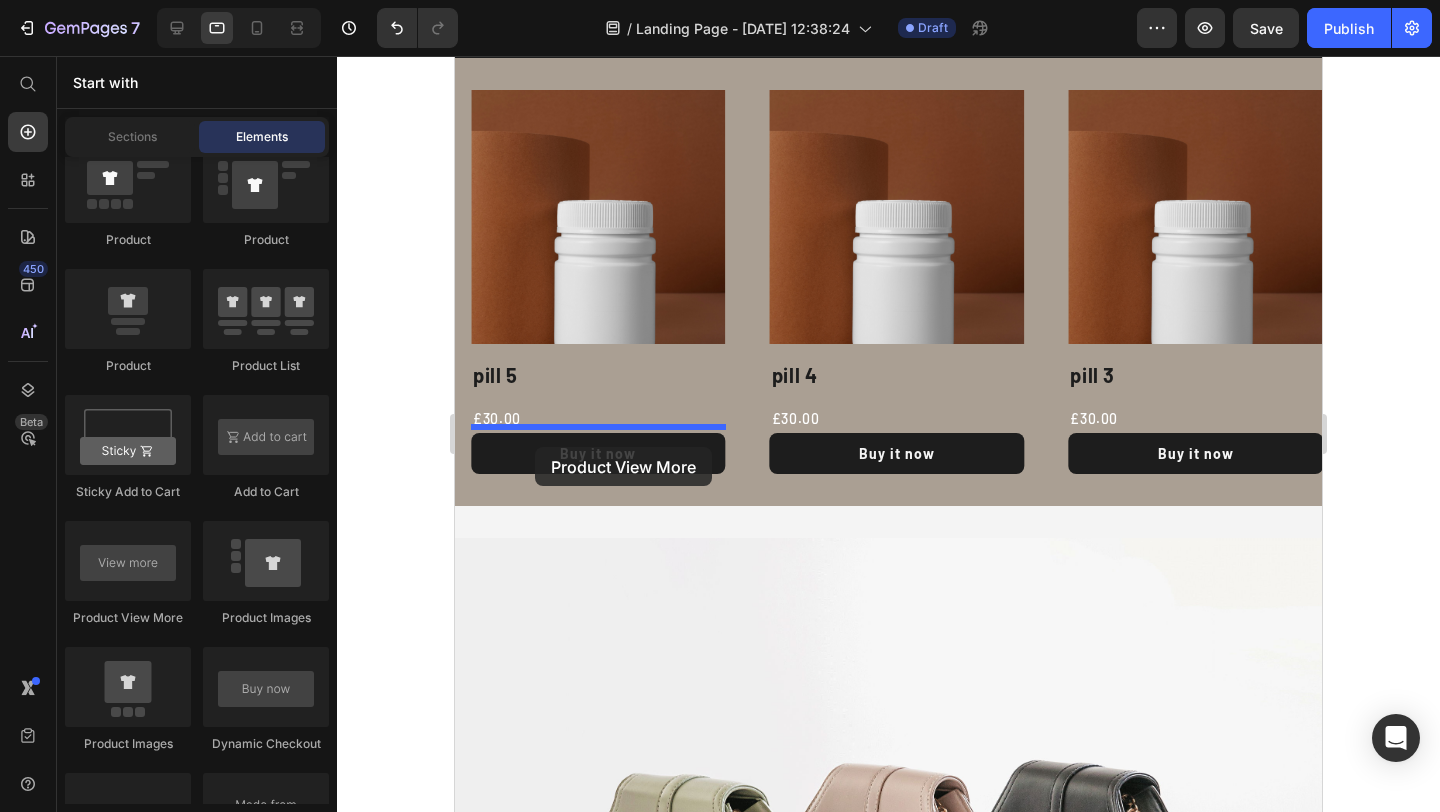 drag, startPoint x: 554, startPoint y: 621, endPoint x: 535, endPoint y: 447, distance: 175.03429 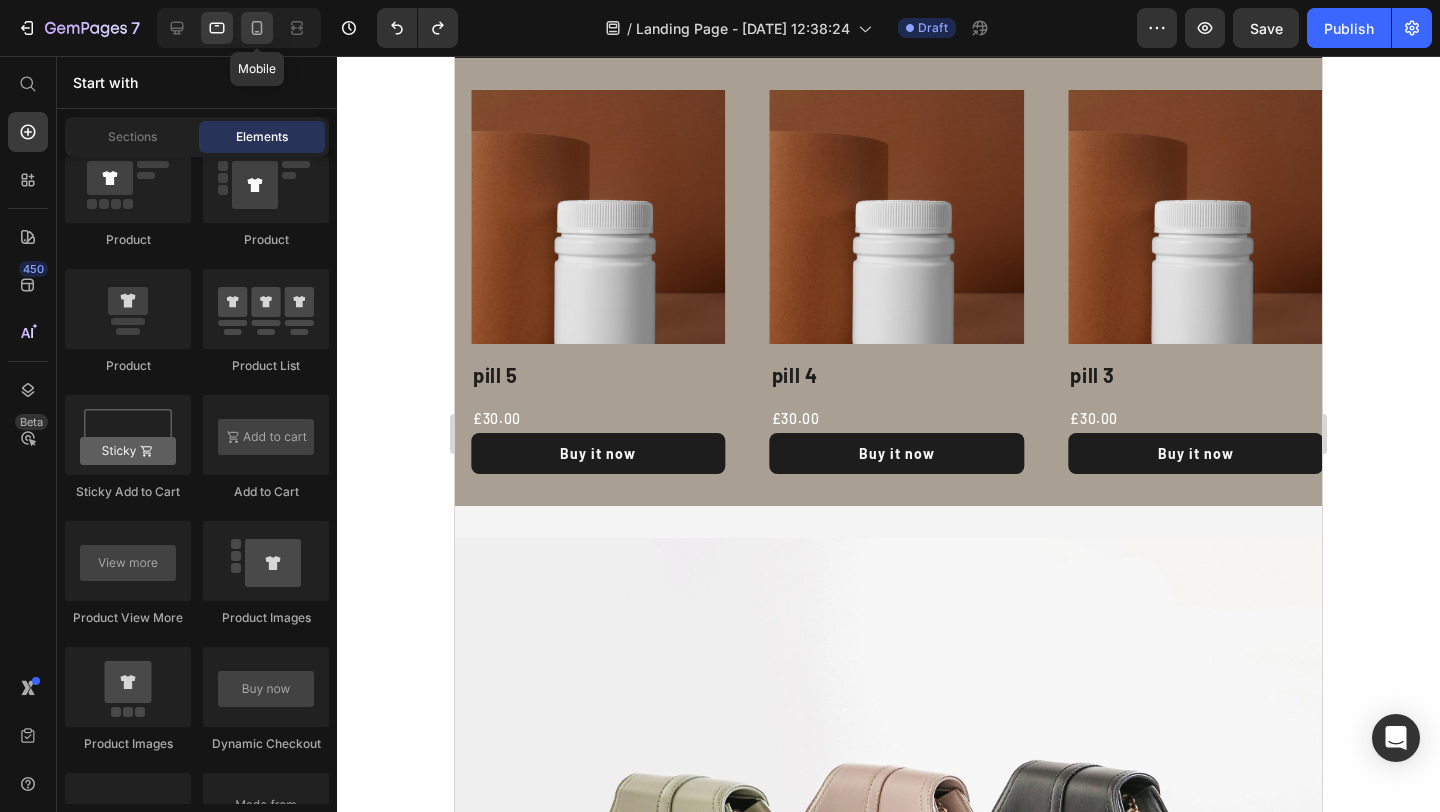 click 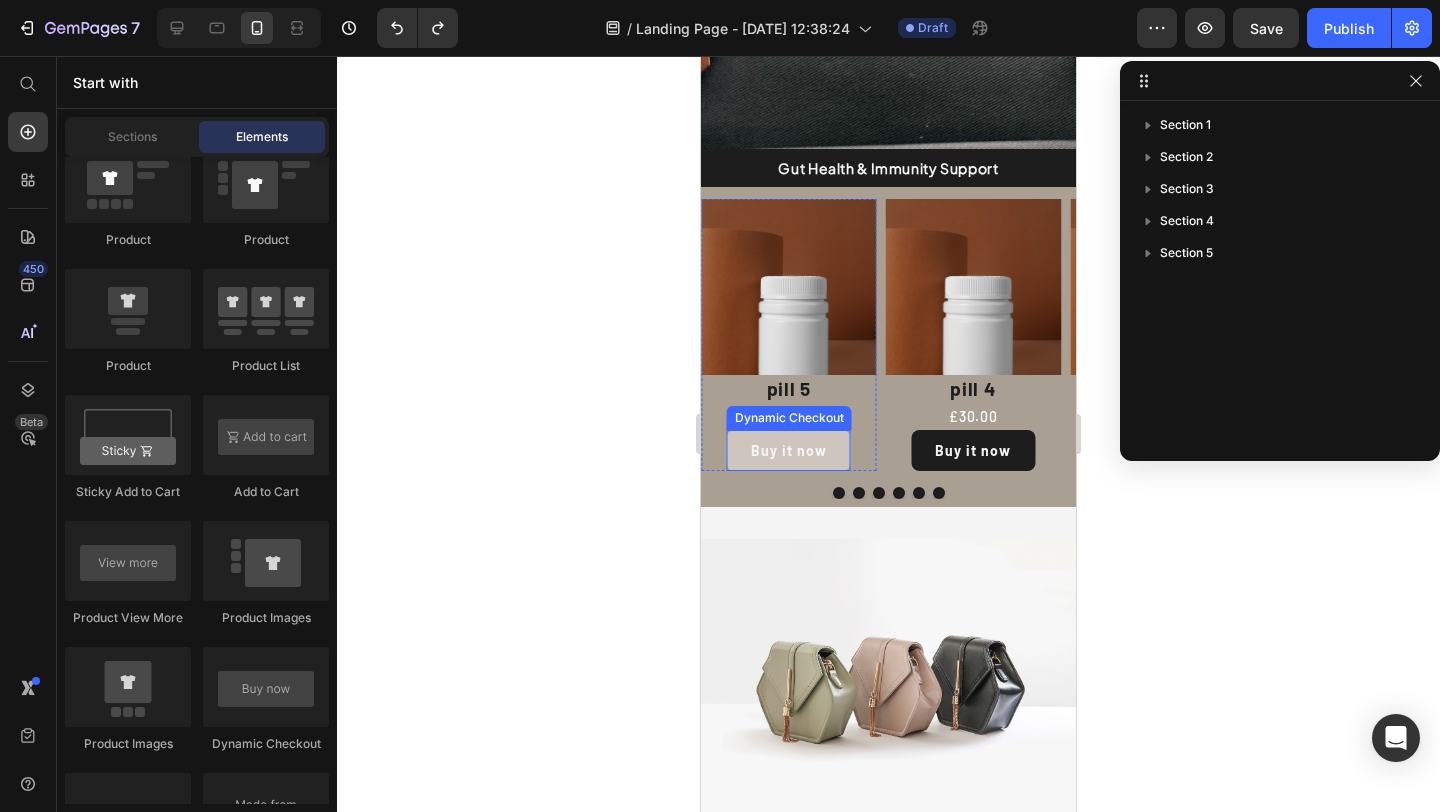 click on "Buy it now" at bounding box center [789, 450] 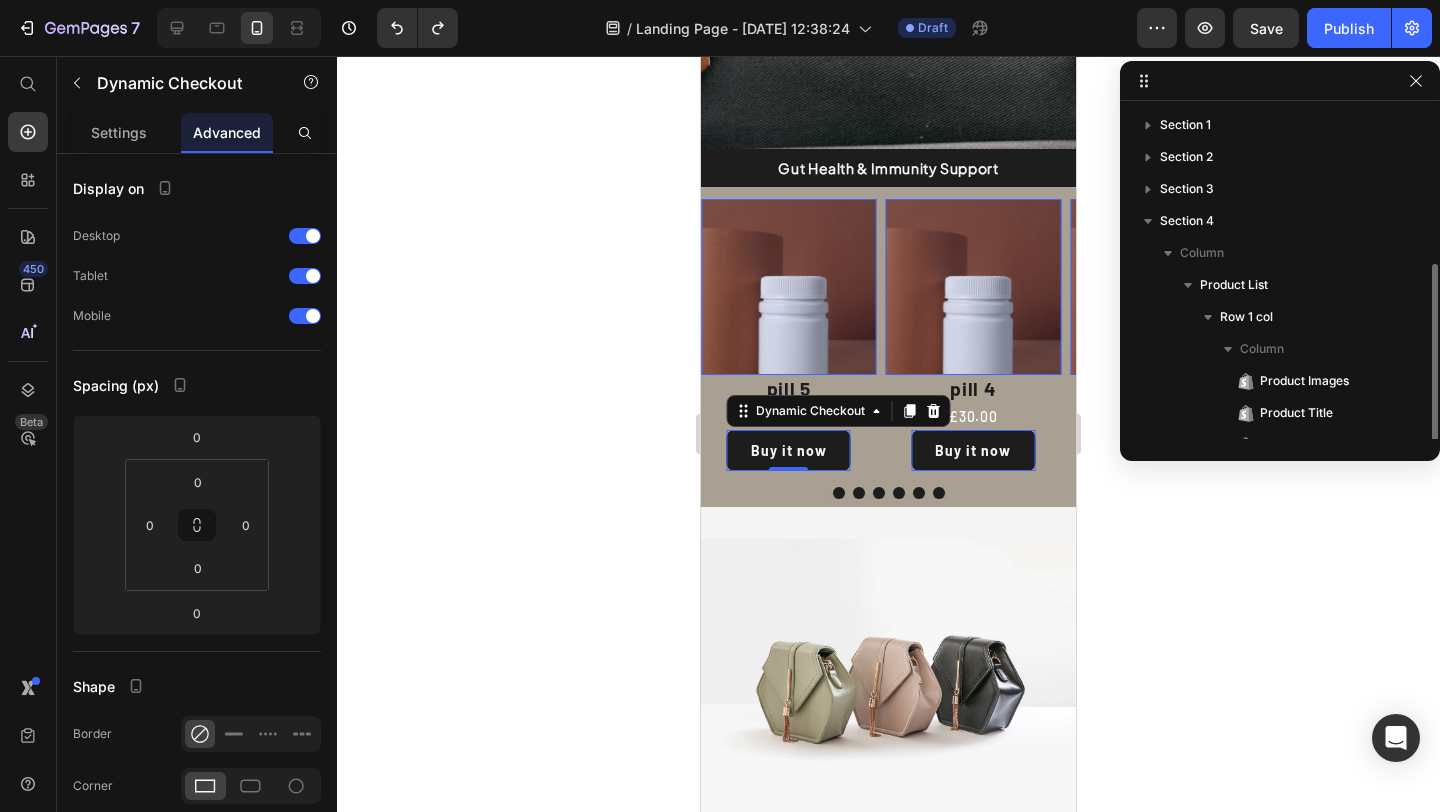 scroll, scrollTop: 86, scrollLeft: 0, axis: vertical 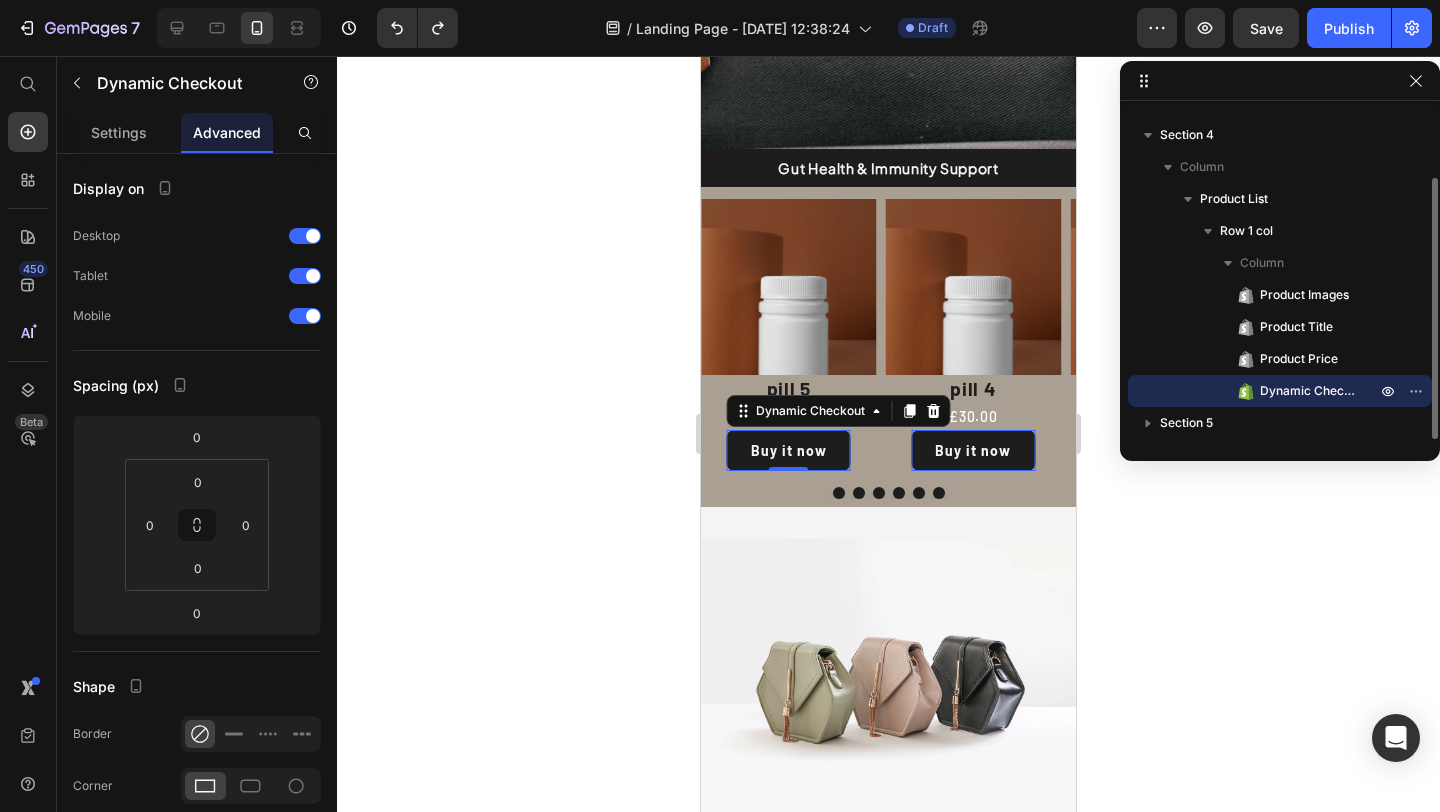 click on "Dynamic Checkout" at bounding box center (1308, 391) 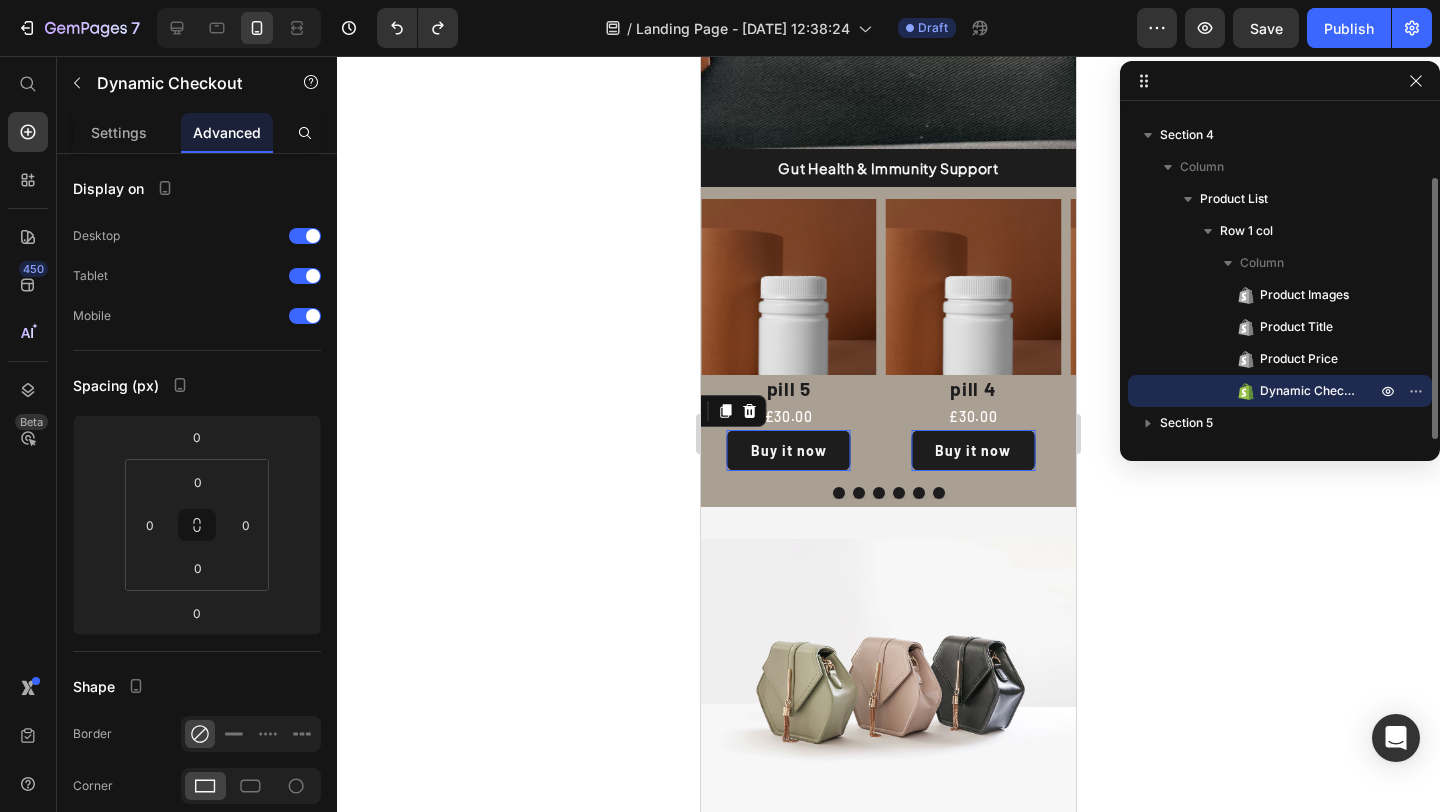 click on "Dynamic Checkout" at bounding box center [1308, 391] 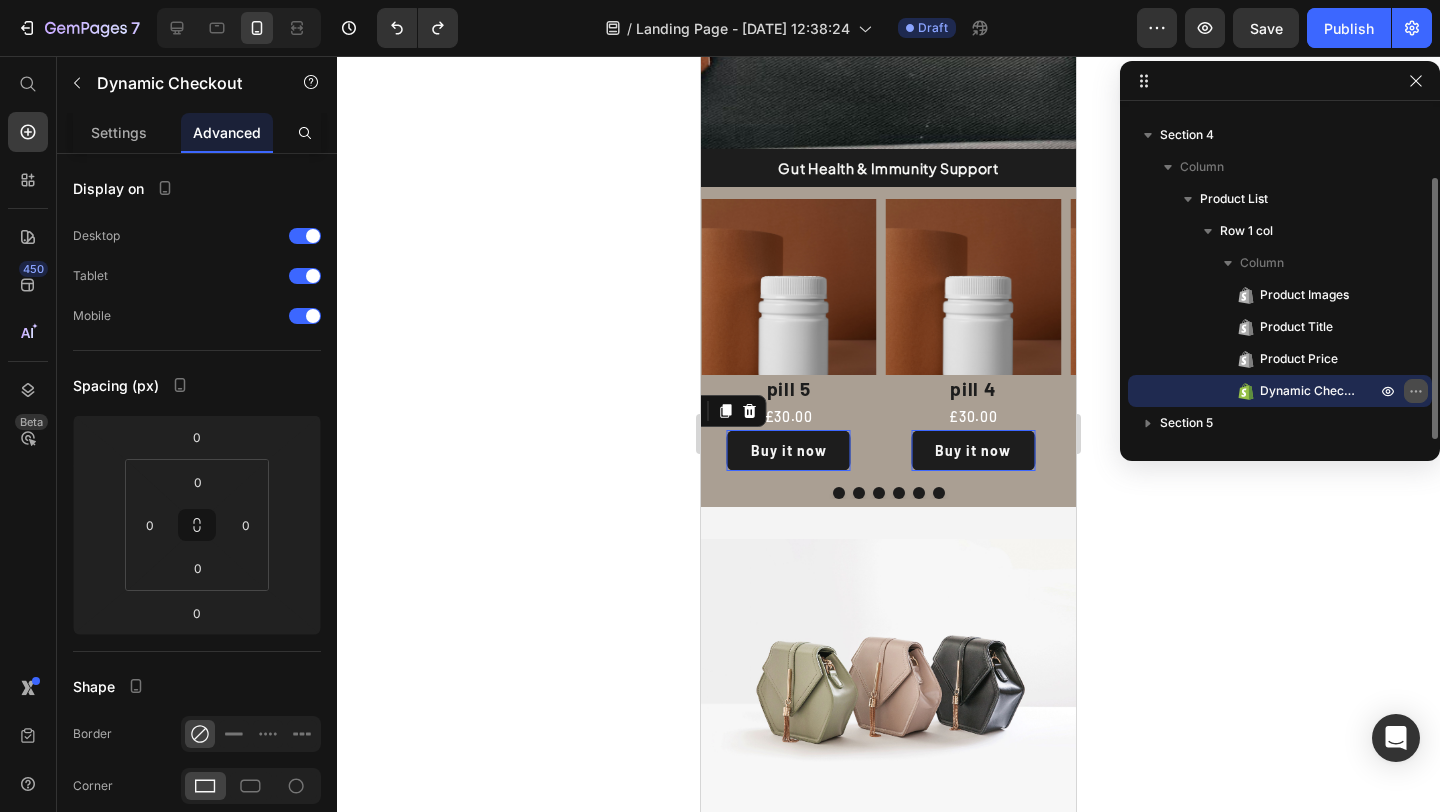 click 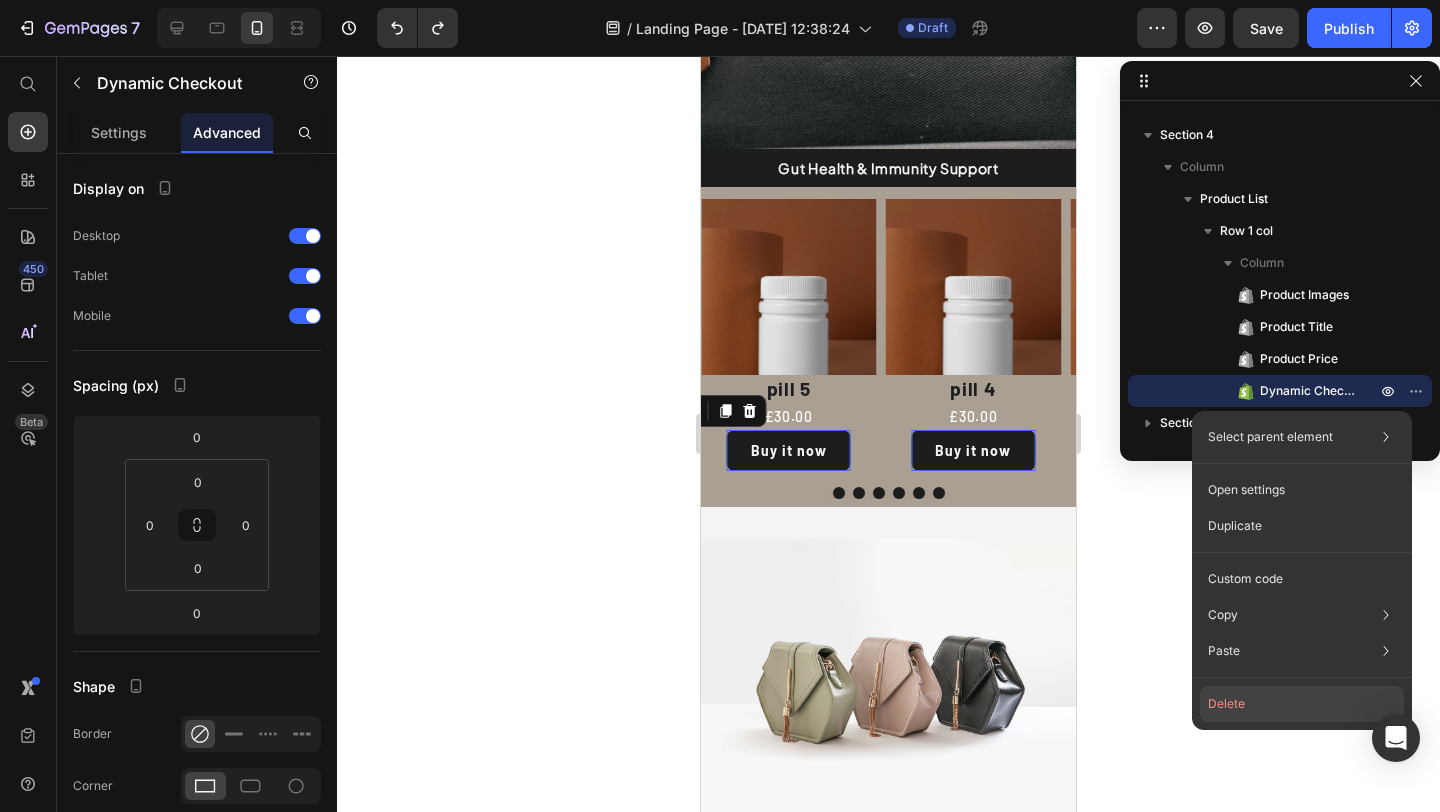 click on "Delete" 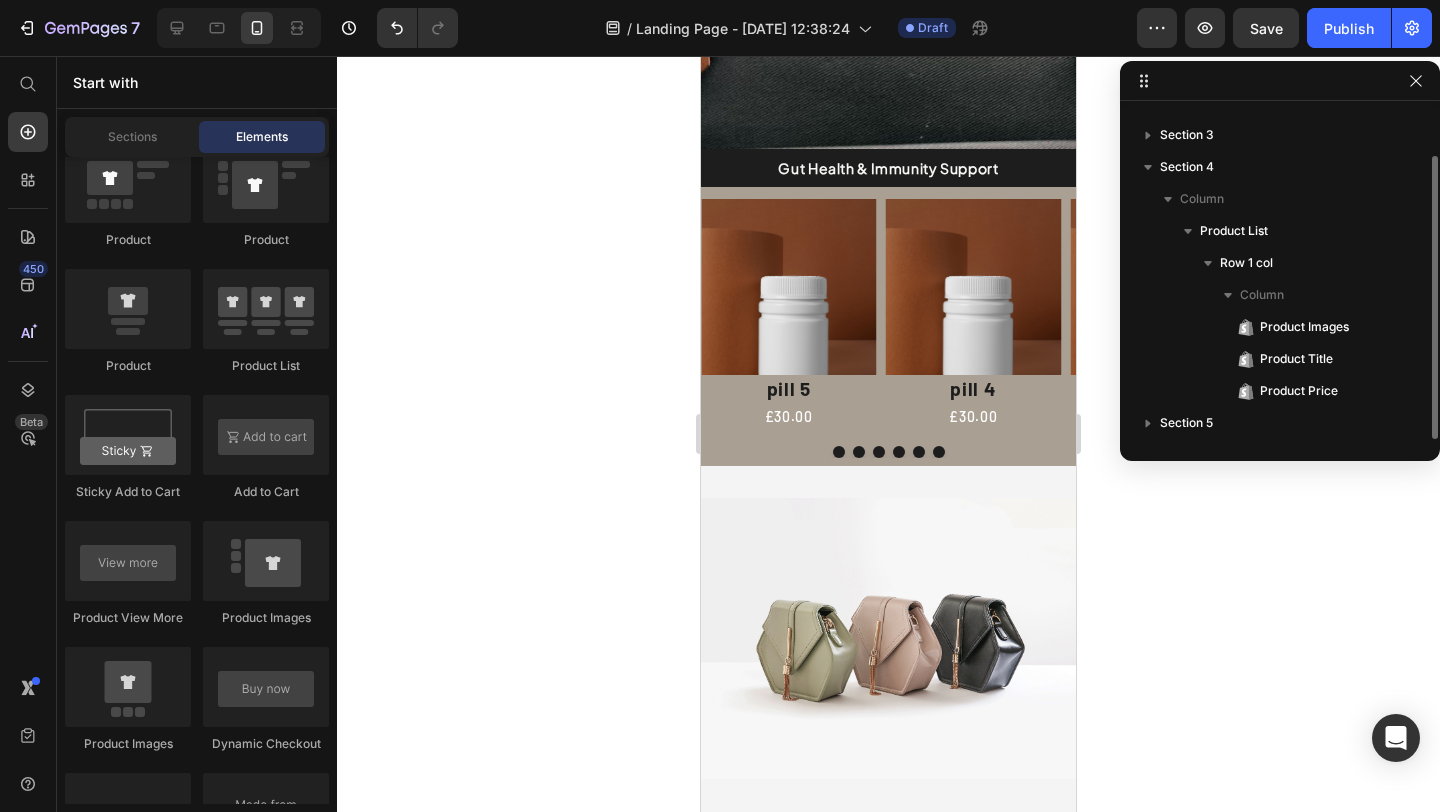 scroll, scrollTop: 54, scrollLeft: 0, axis: vertical 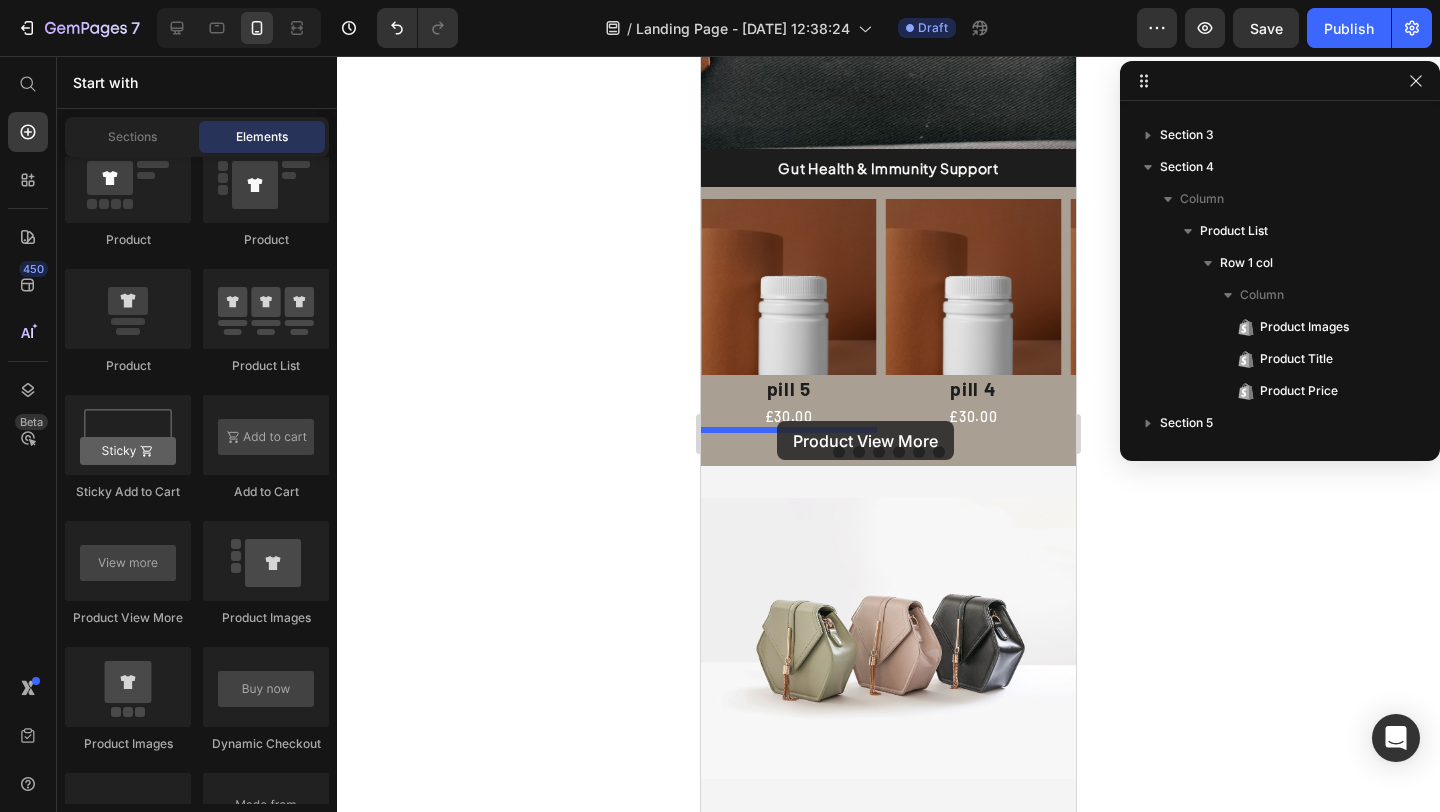 drag, startPoint x: 847, startPoint y: 635, endPoint x: 777, endPoint y: 421, distance: 225.15773 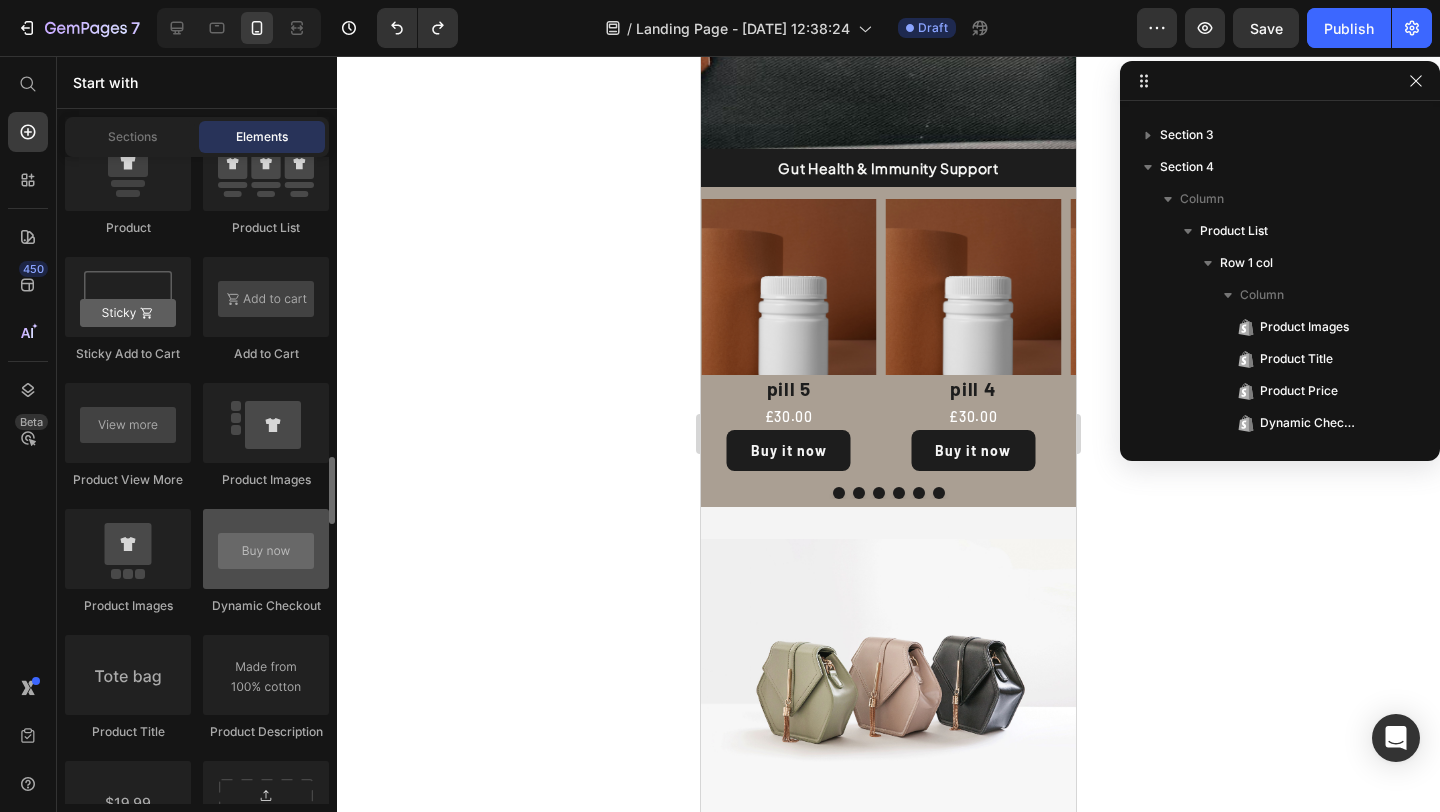 scroll, scrollTop: 3014, scrollLeft: 0, axis: vertical 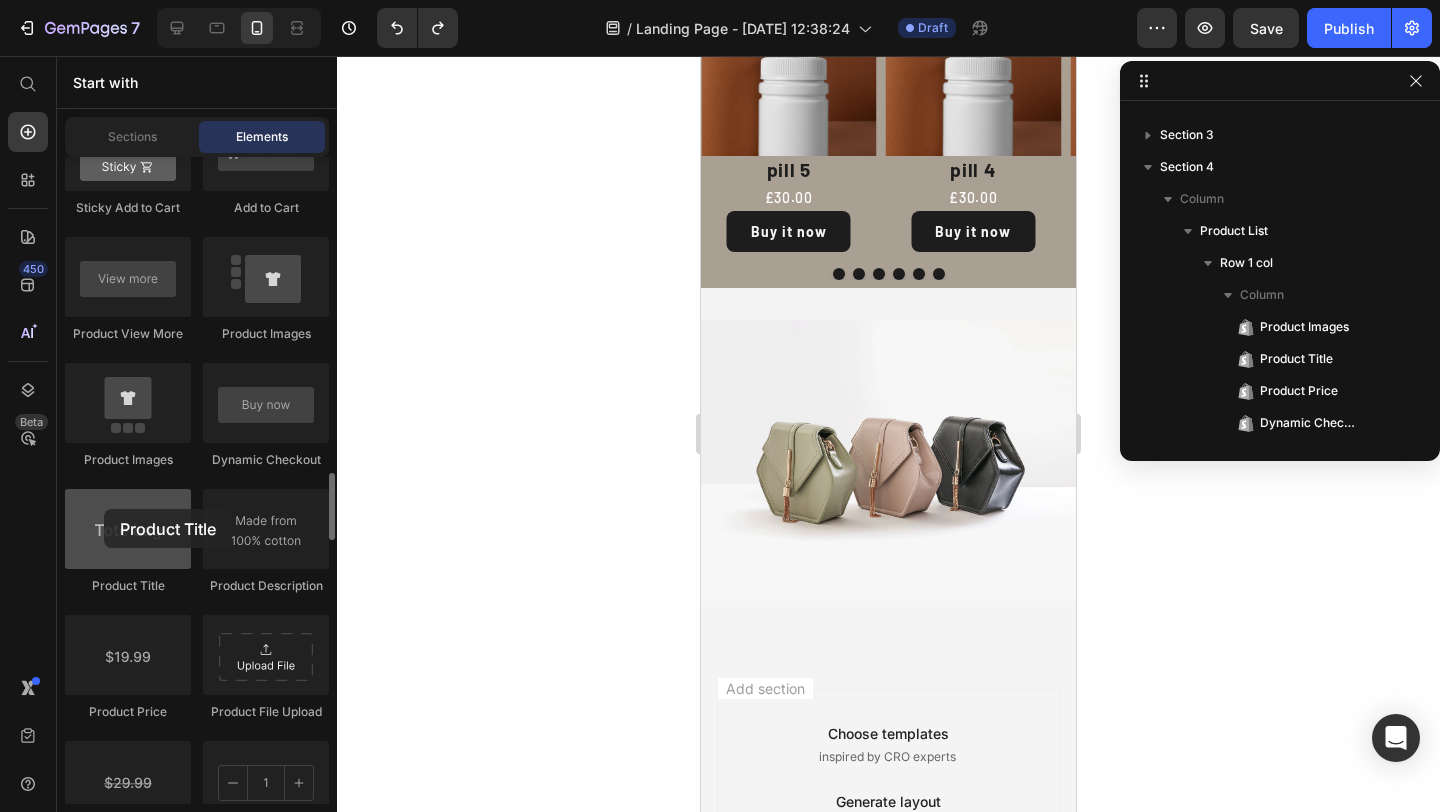 drag, startPoint x: 133, startPoint y: 542, endPoint x: 110, endPoint y: 510, distance: 39.40812 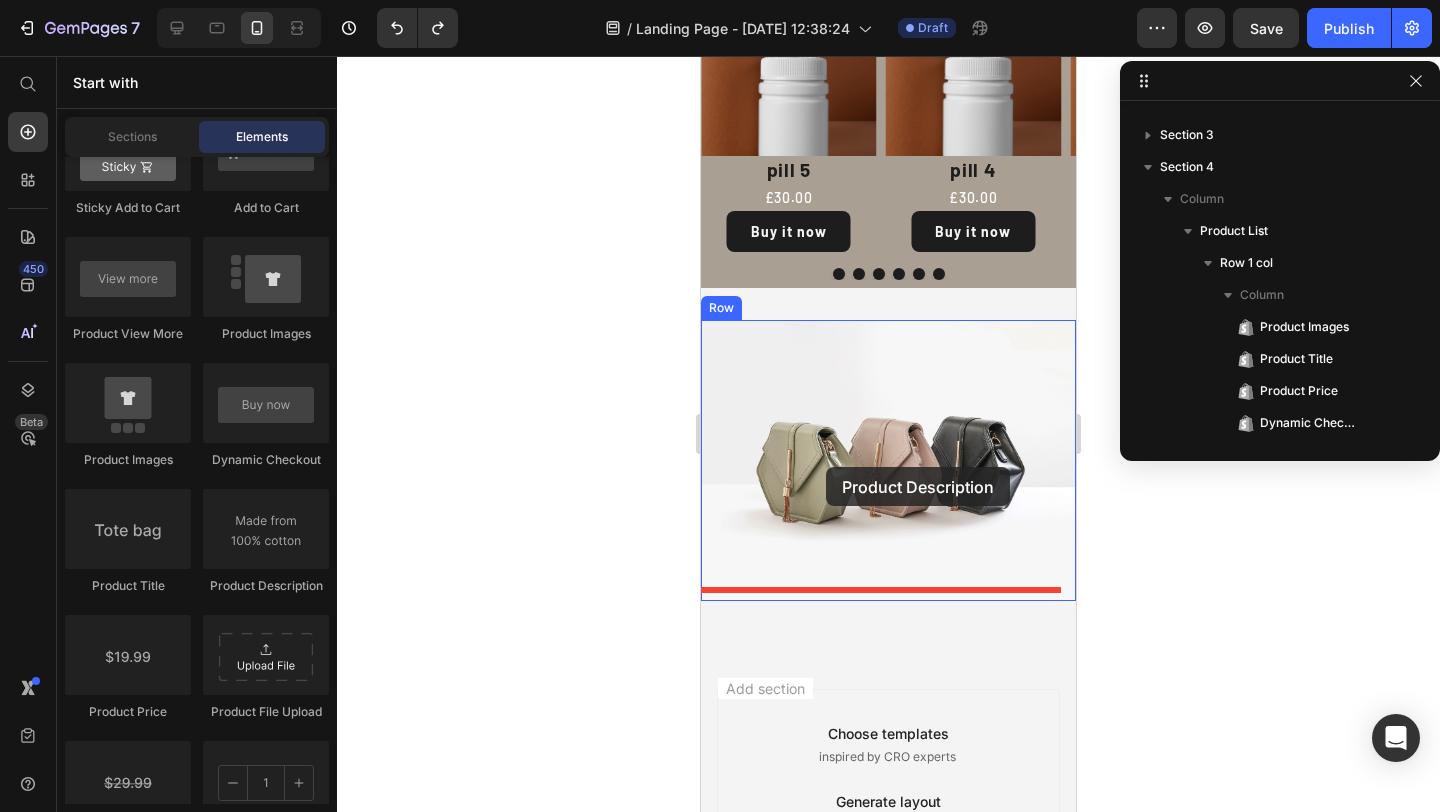 drag, startPoint x: 985, startPoint y: 593, endPoint x: 826, endPoint y: 467, distance: 202.87189 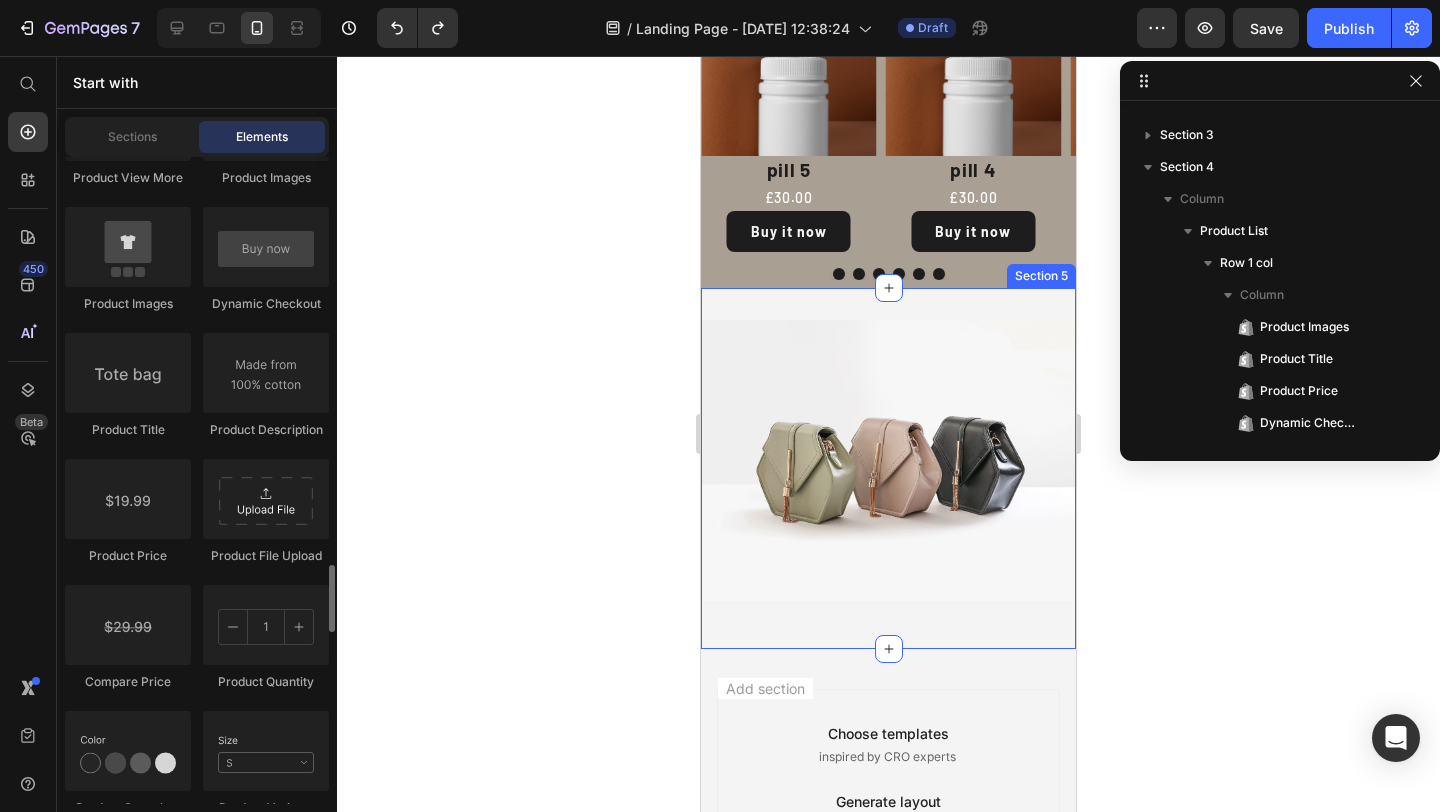 scroll, scrollTop: 3239, scrollLeft: 0, axis: vertical 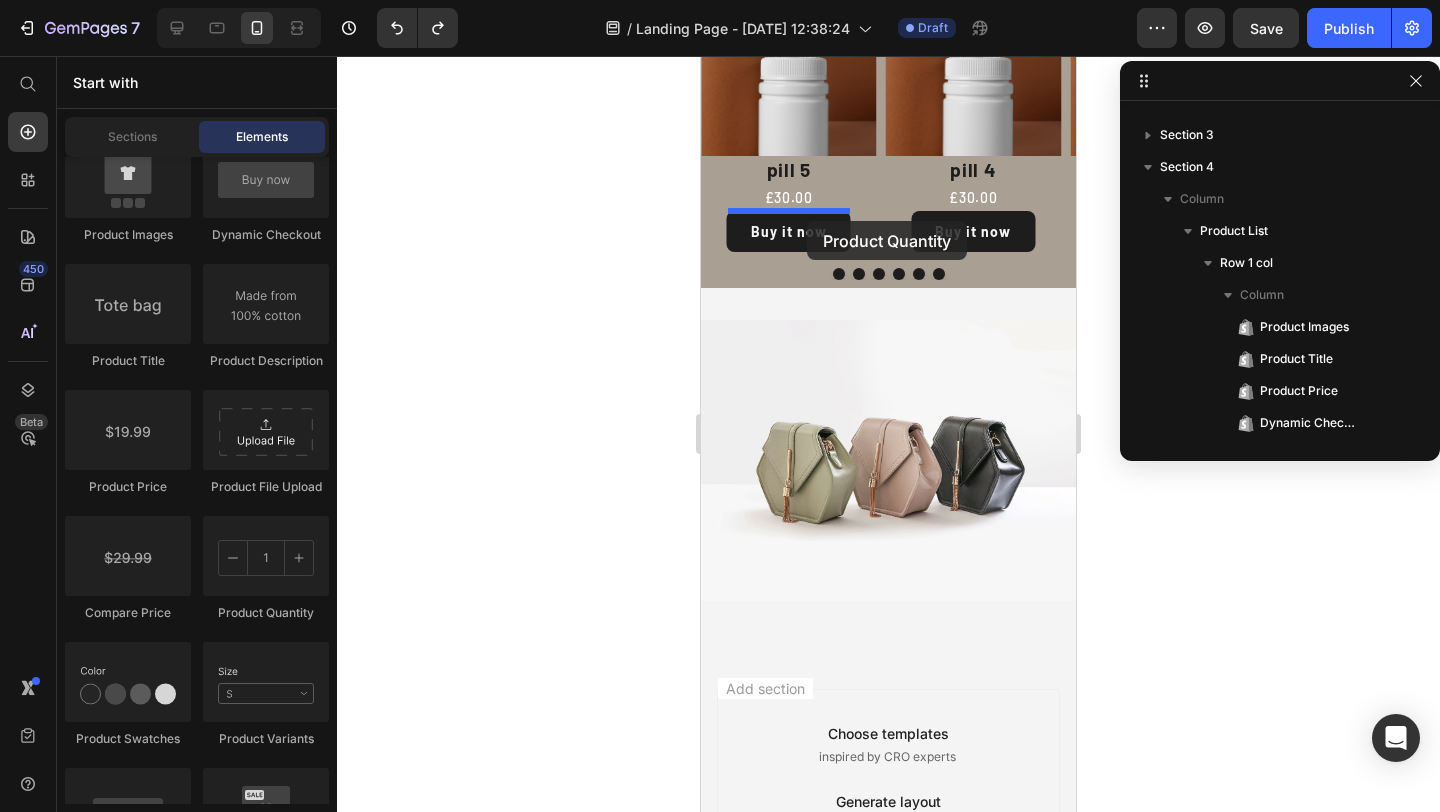 drag, startPoint x: 1025, startPoint y: 587, endPoint x: 807, endPoint y: 221, distance: 426.0047 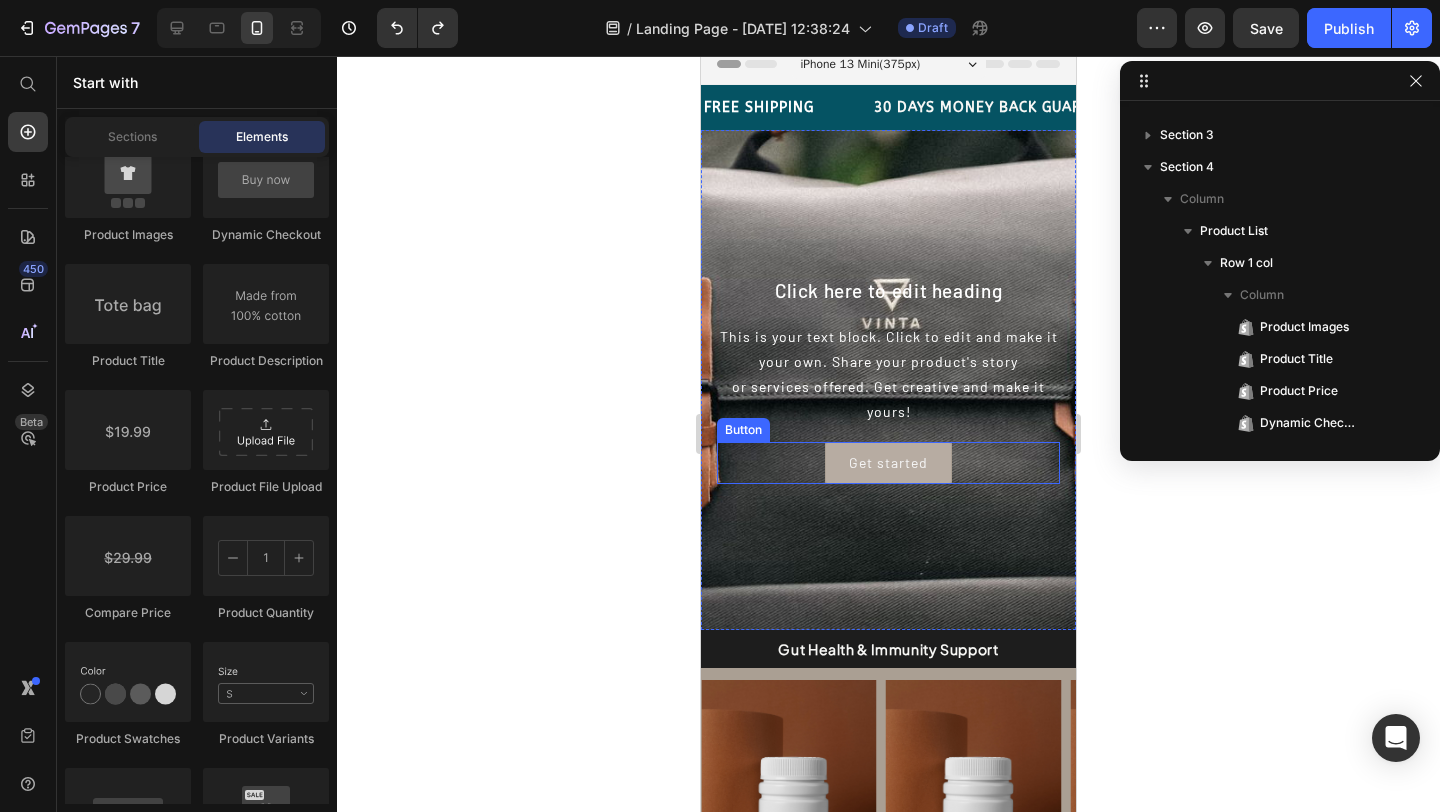 scroll, scrollTop: 0, scrollLeft: 0, axis: both 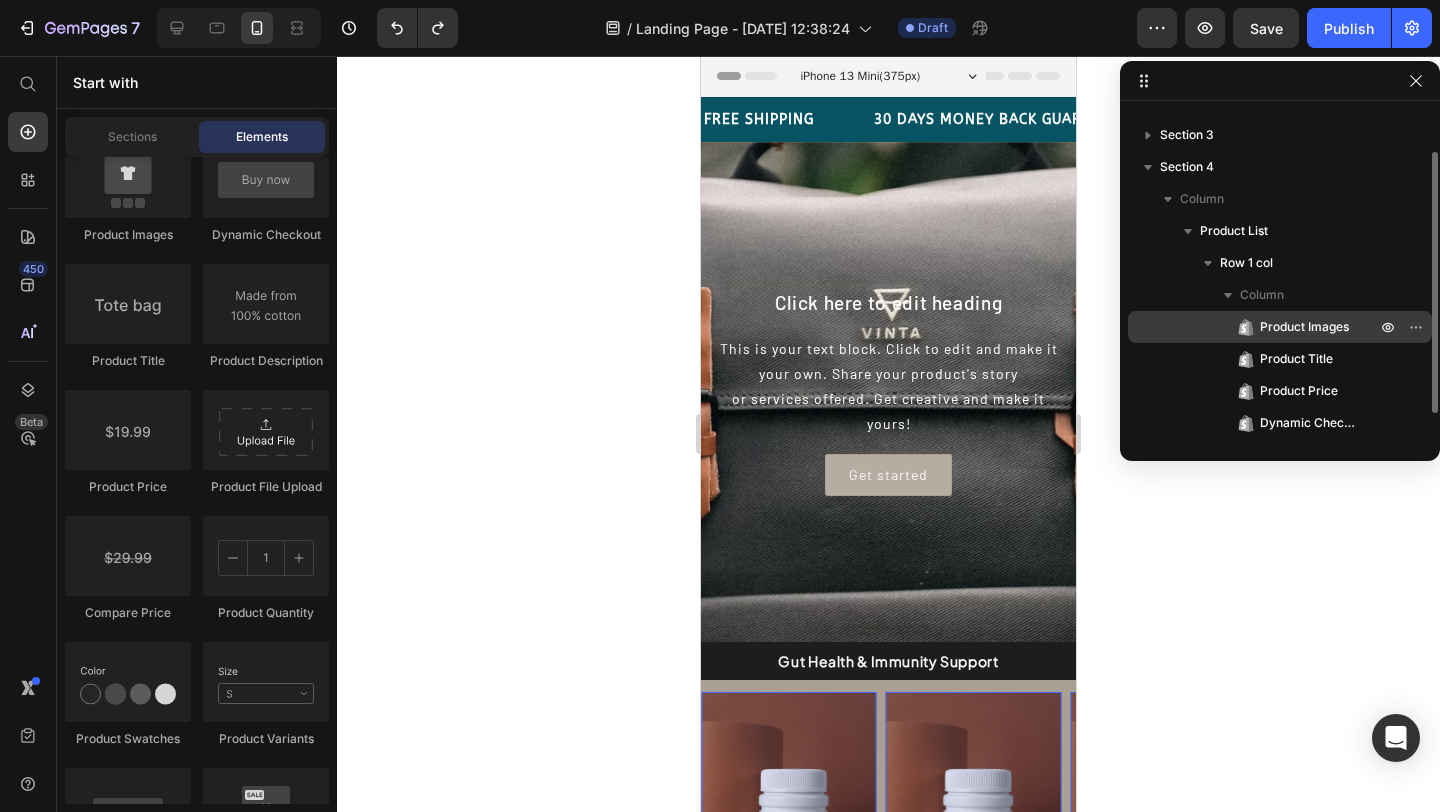 click on "Product Images" at bounding box center (1304, 327) 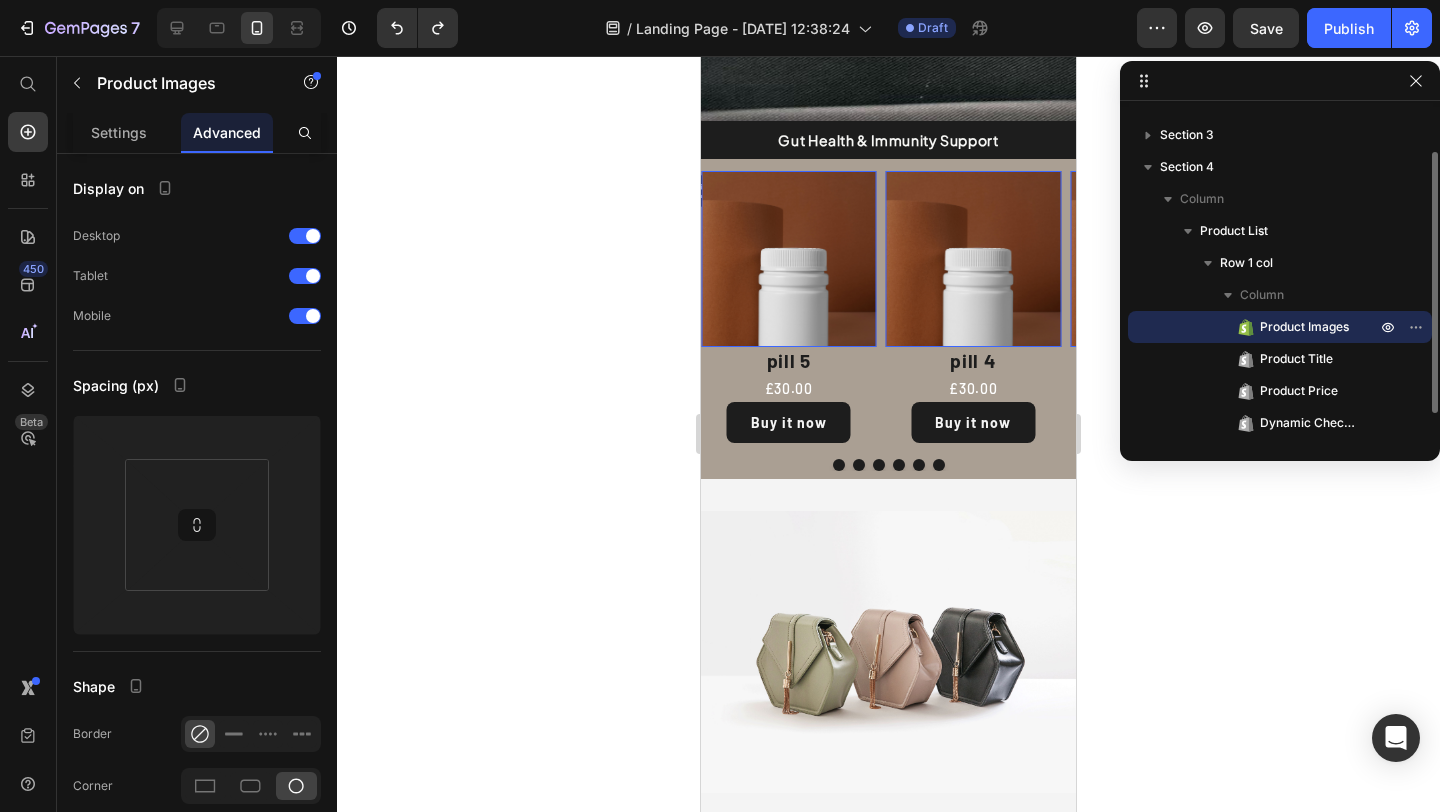 scroll, scrollTop: 566, scrollLeft: 0, axis: vertical 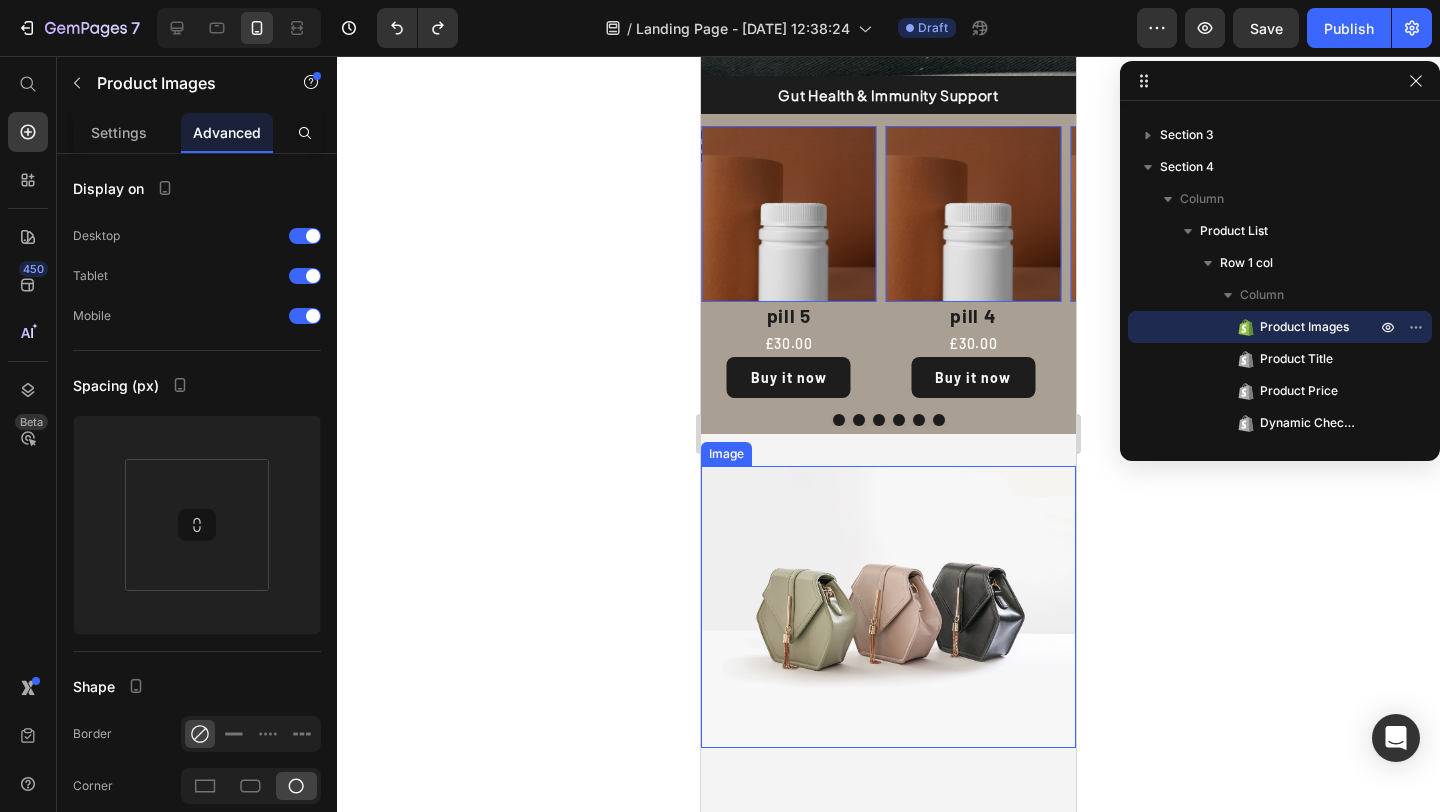 click at bounding box center [888, 606] 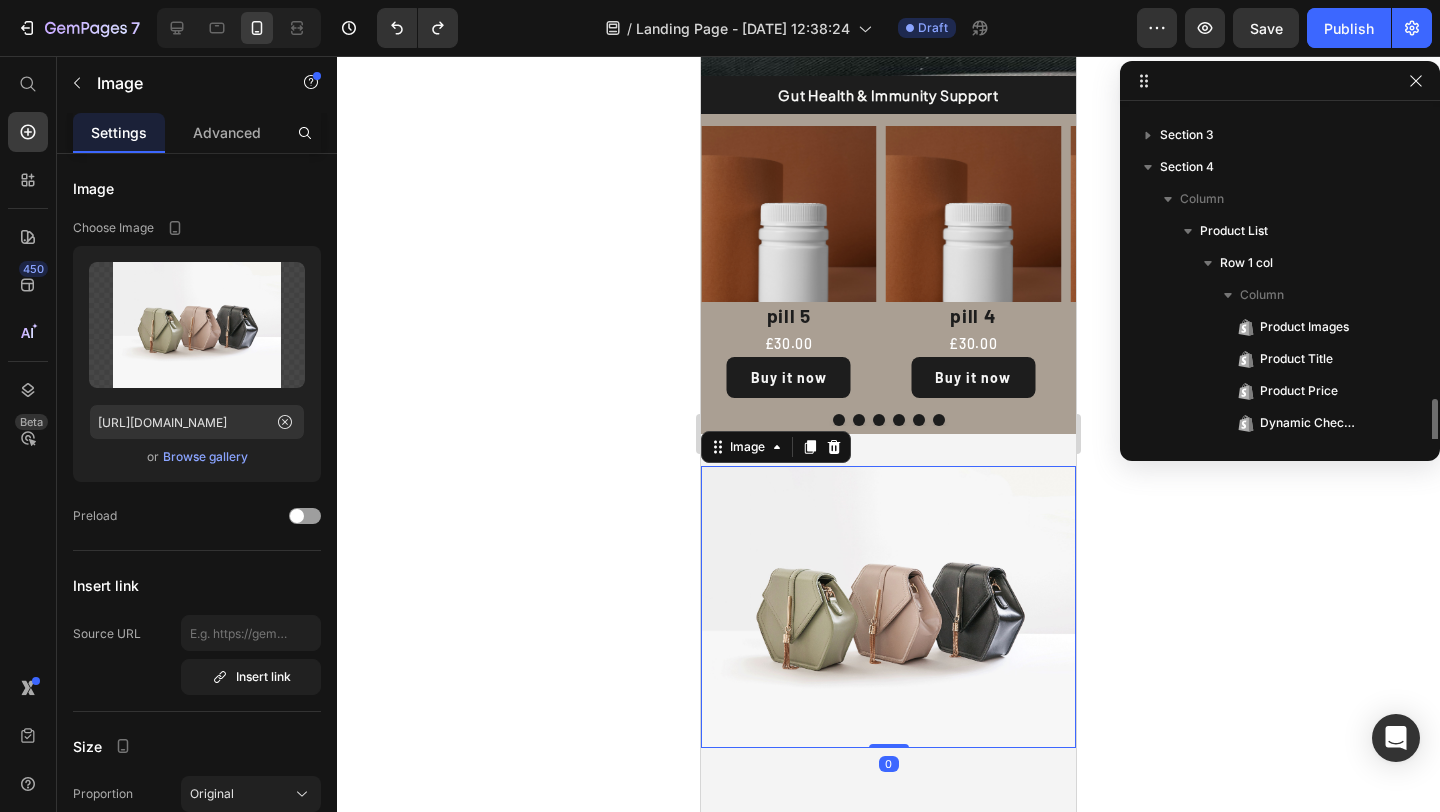 scroll, scrollTop: 214, scrollLeft: 0, axis: vertical 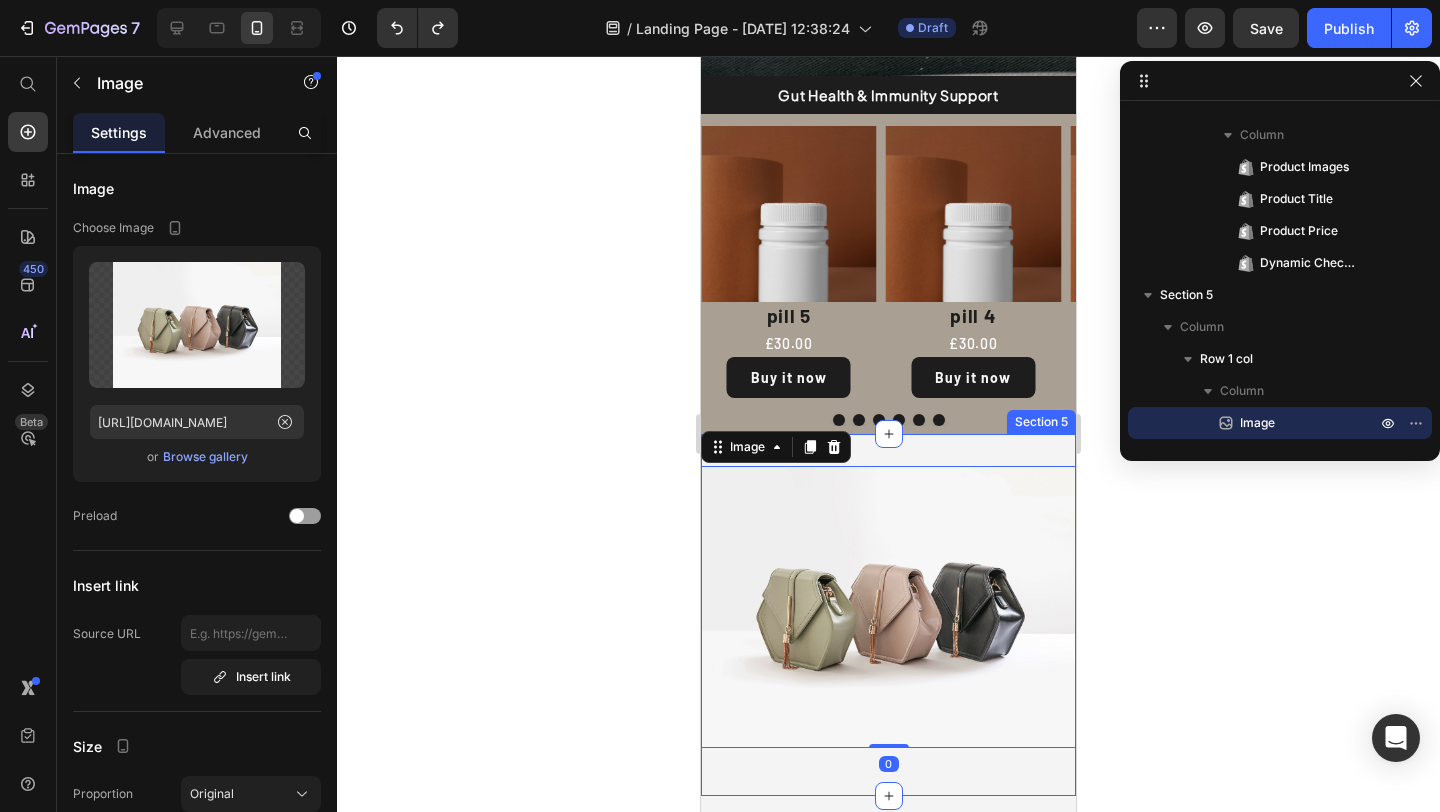 click on "Image   0 Row Section 5" at bounding box center (888, 614) 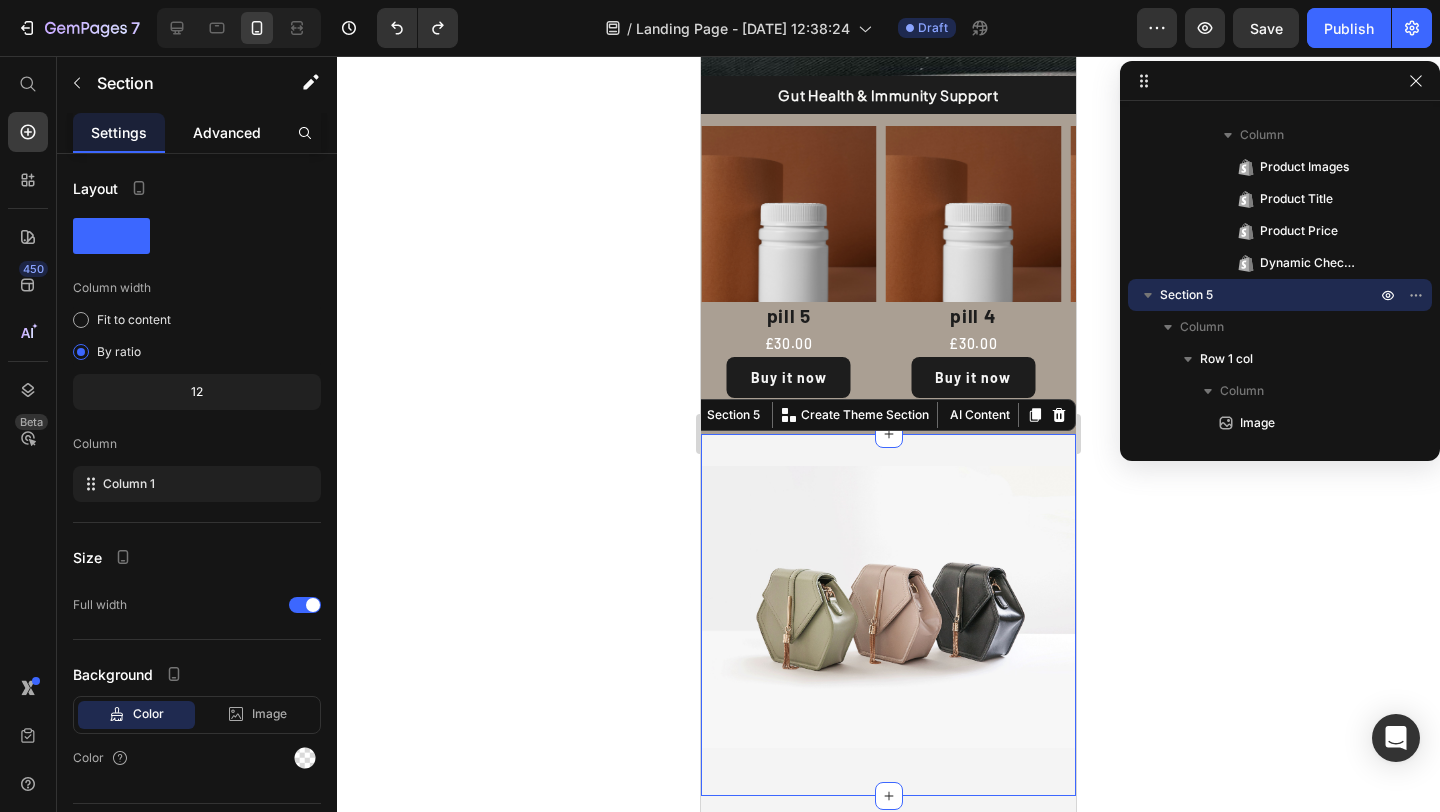 click on "Advanced" at bounding box center (227, 132) 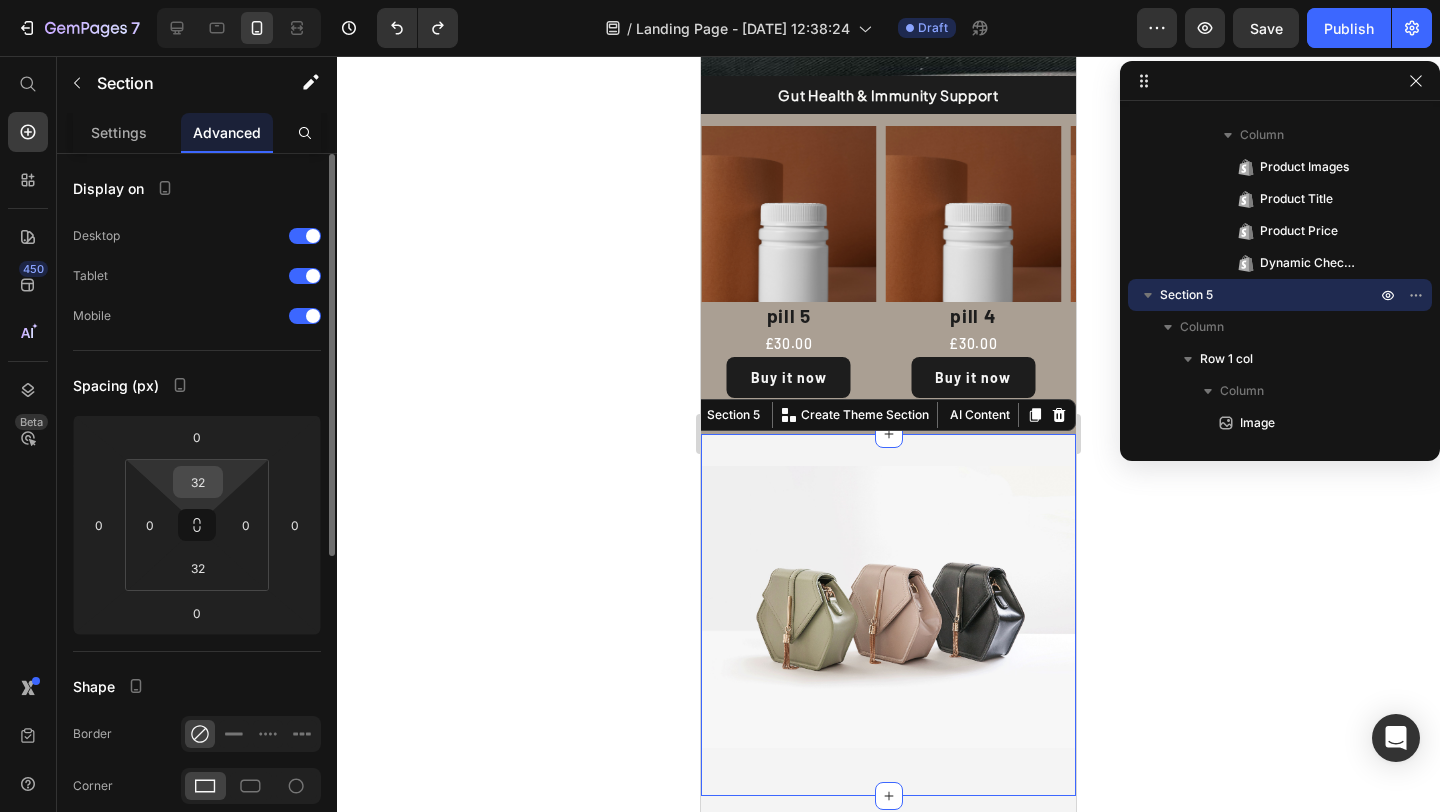 click on "32" at bounding box center (198, 482) 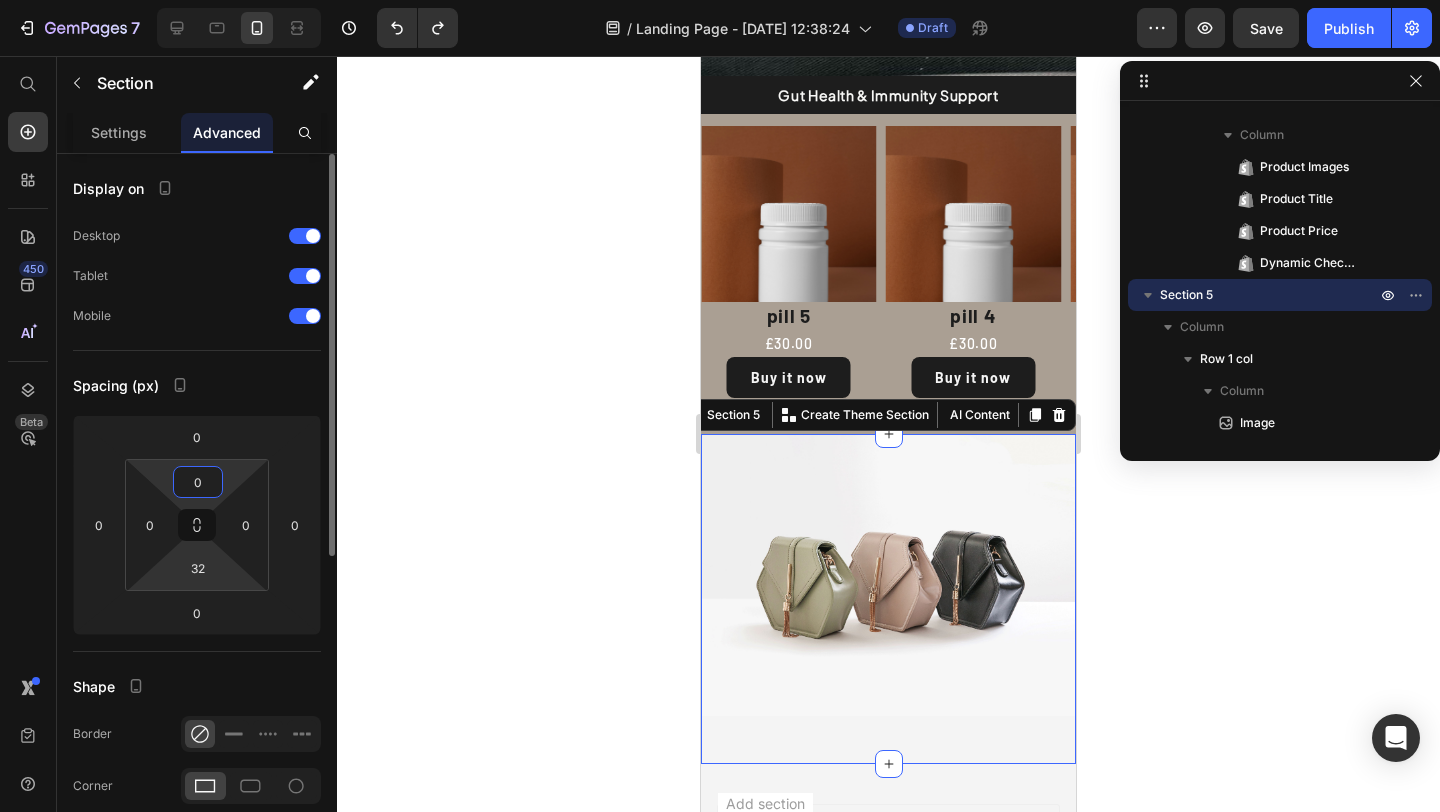 type on "0" 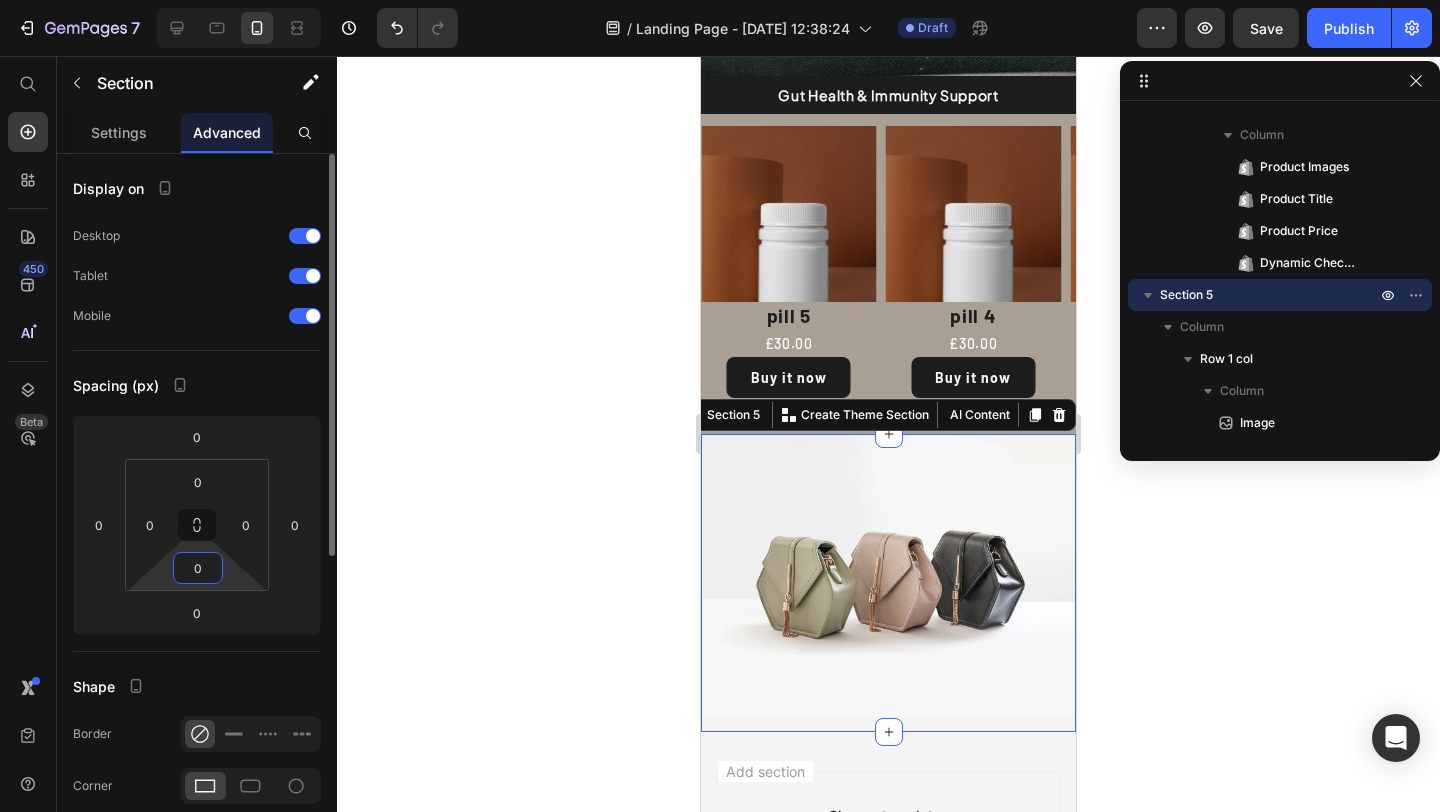 type on "0" 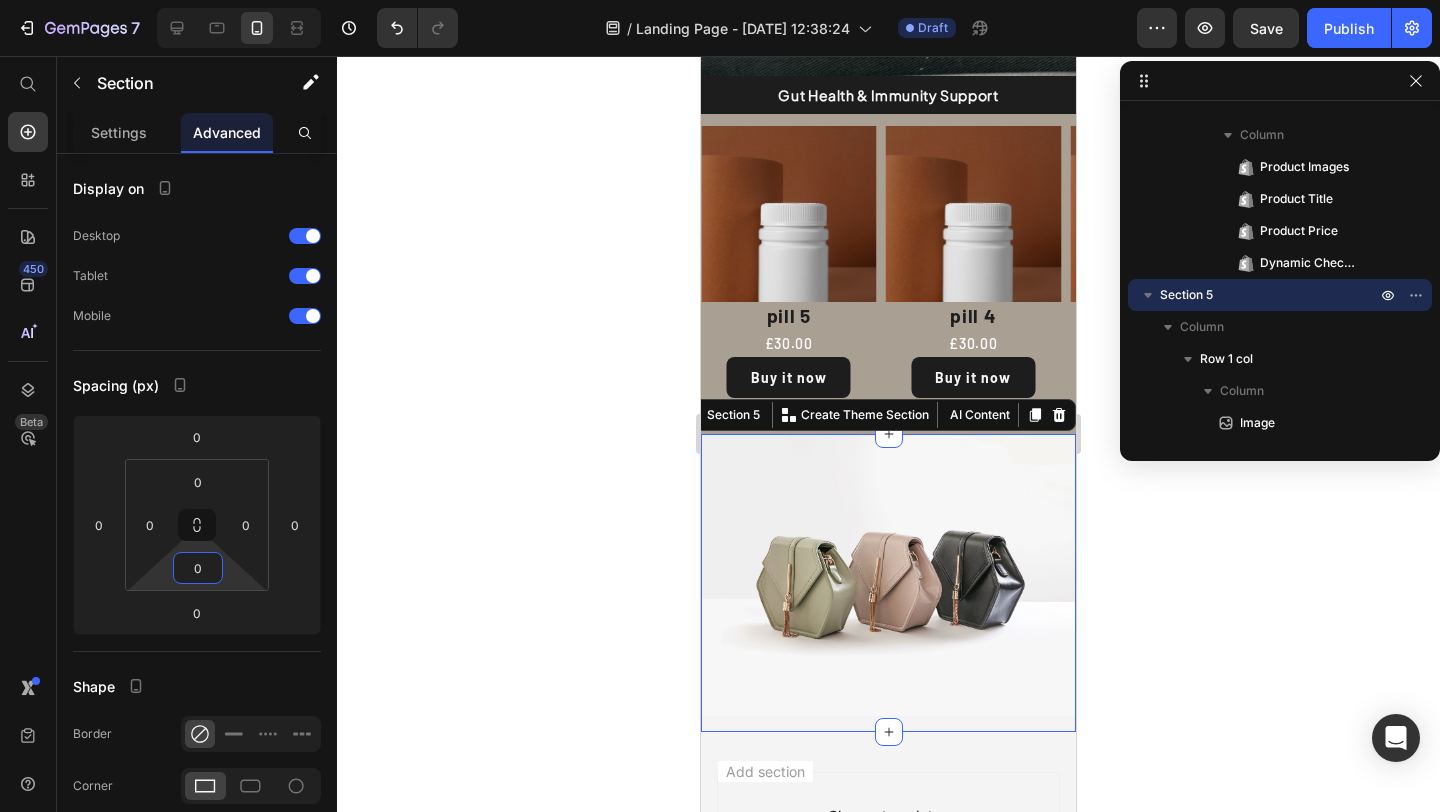 click 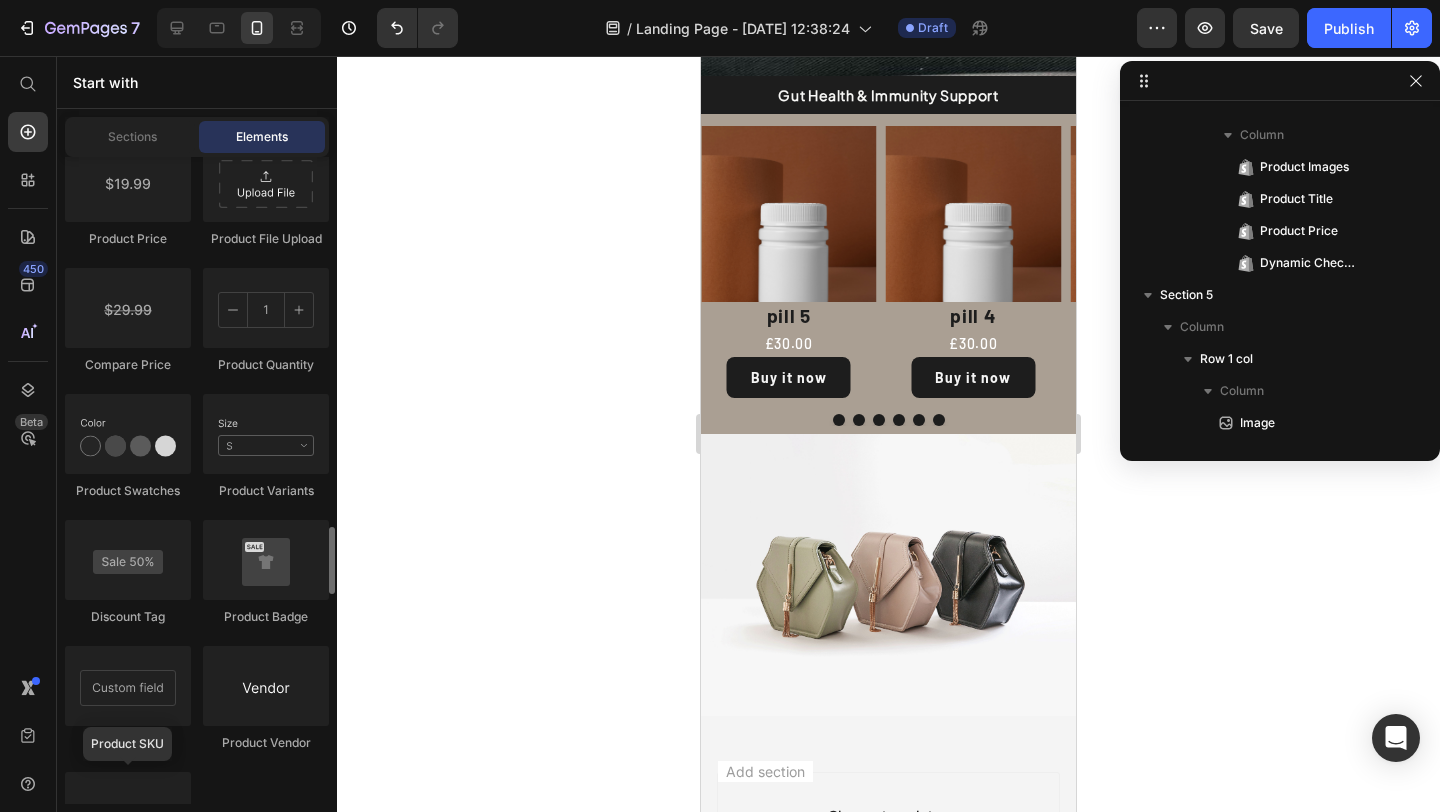 scroll, scrollTop: 3615, scrollLeft: 0, axis: vertical 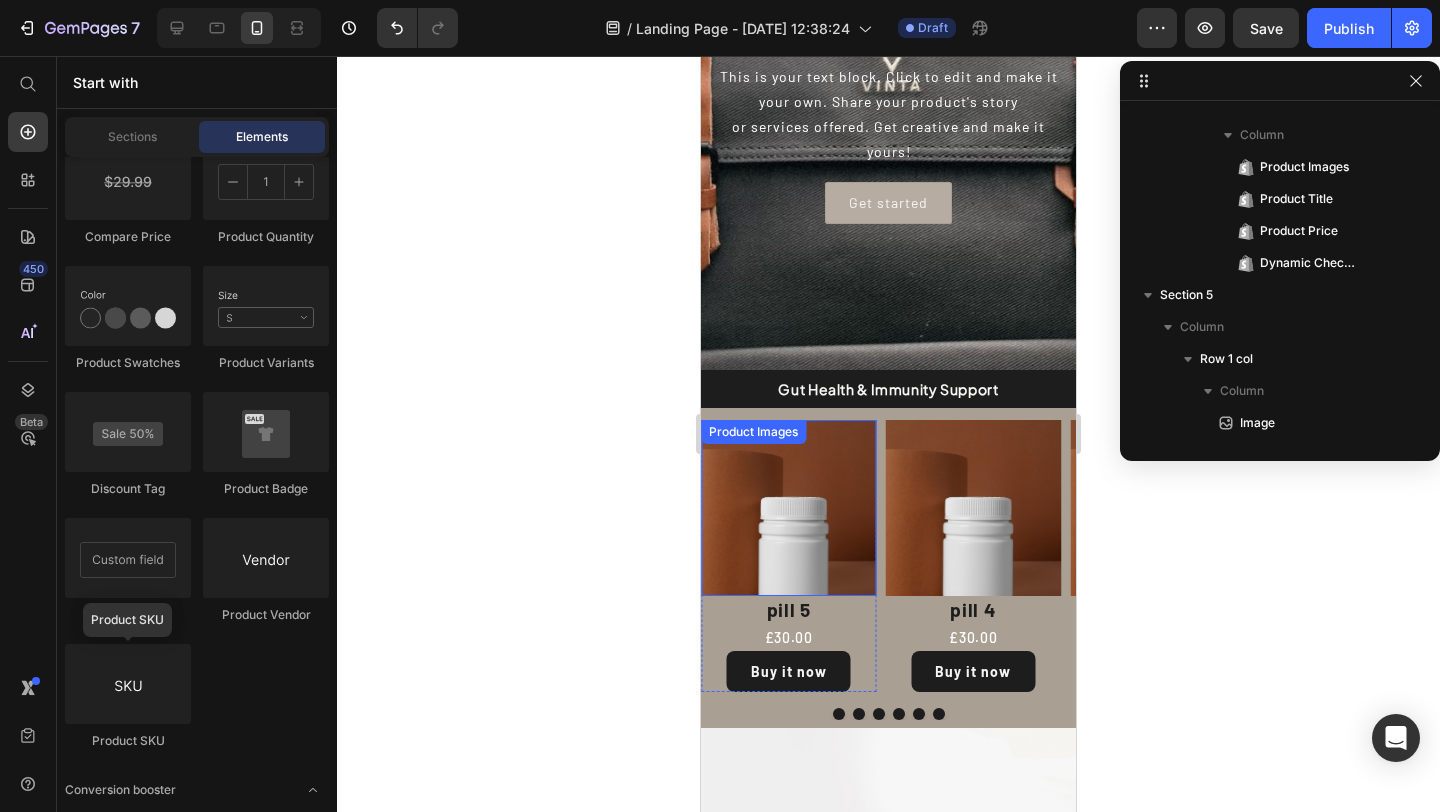 click at bounding box center (789, 508) 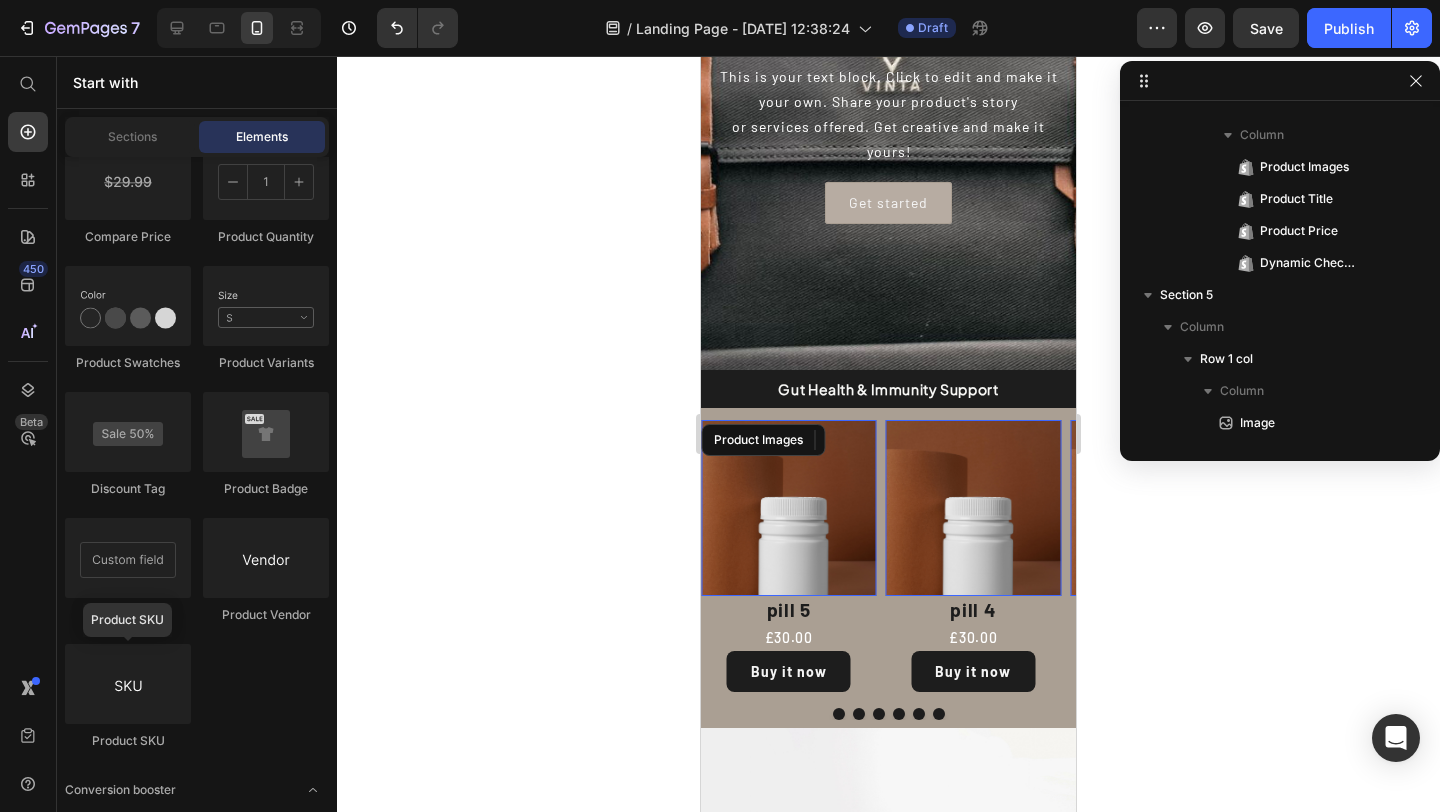 click at bounding box center (789, 508) 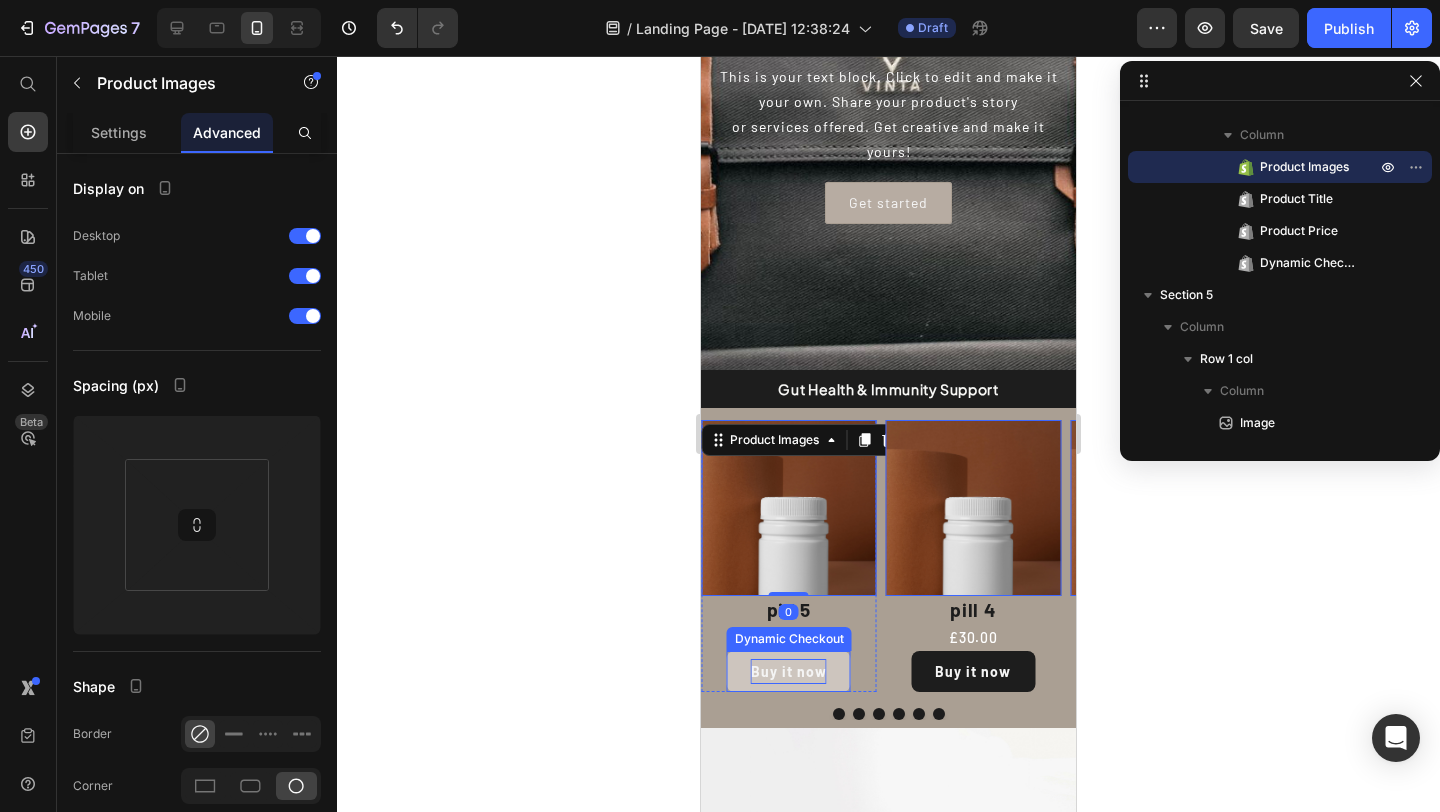 click on "Buy it now" at bounding box center [789, 671] 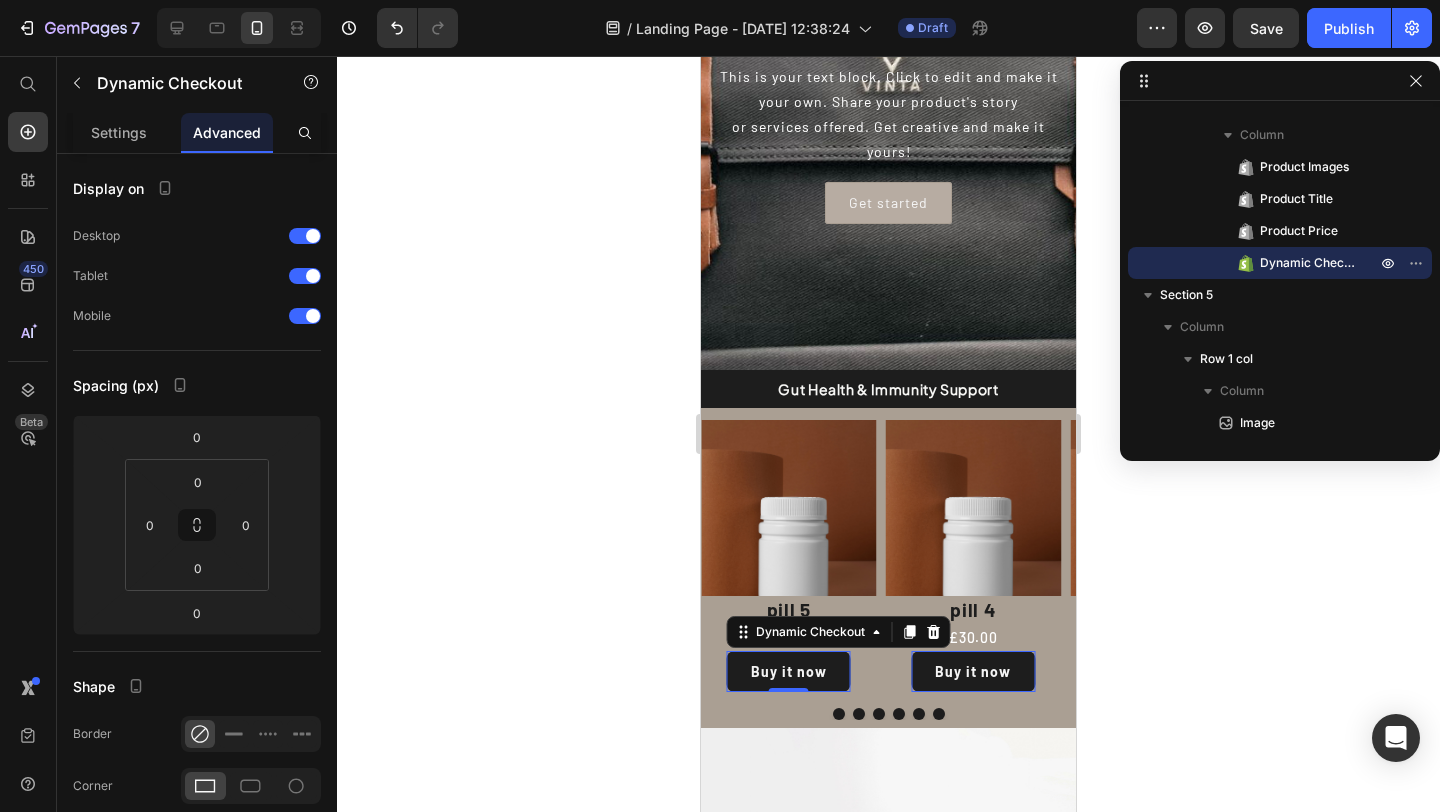 click 